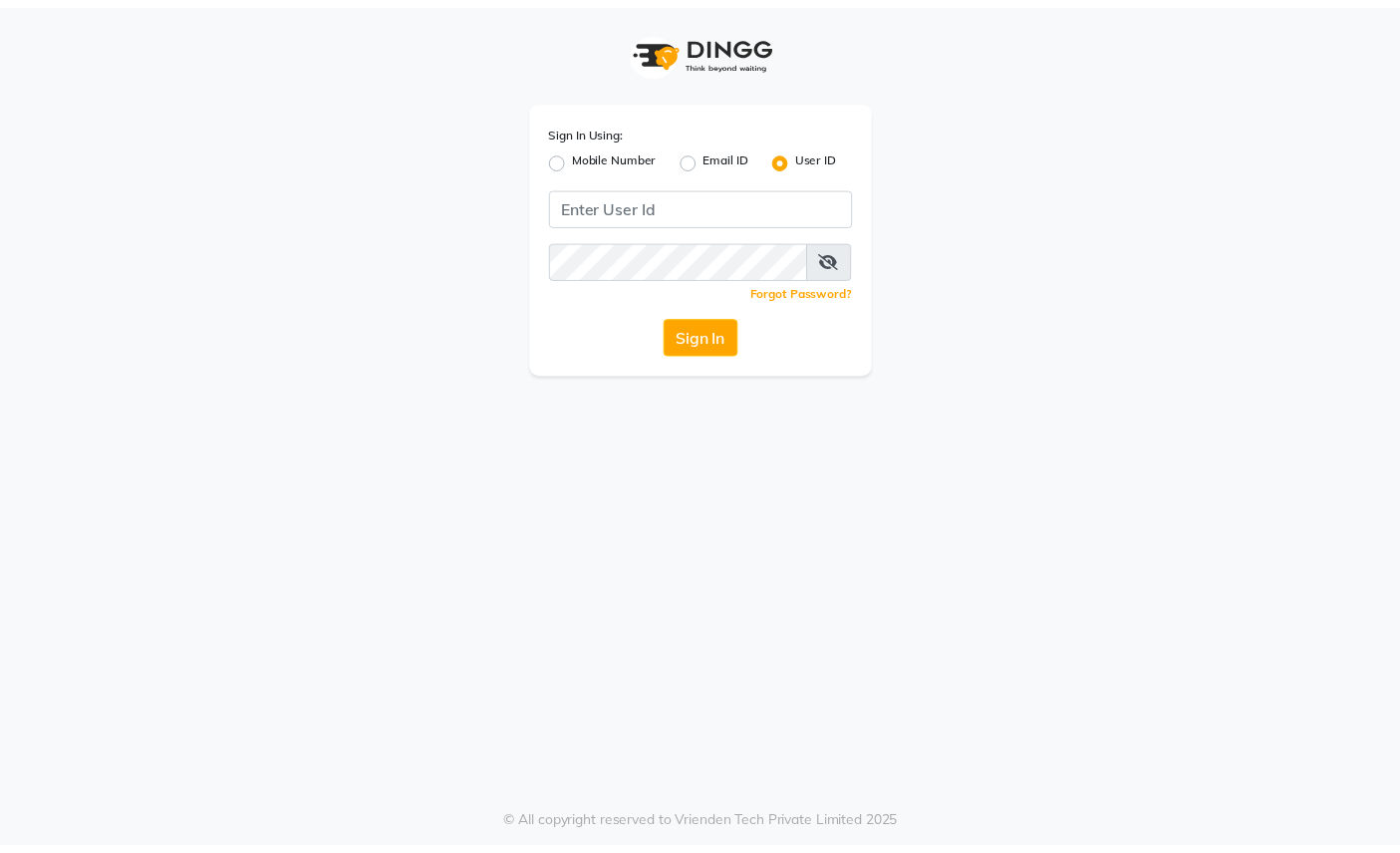 scroll, scrollTop: 0, scrollLeft: 0, axis: both 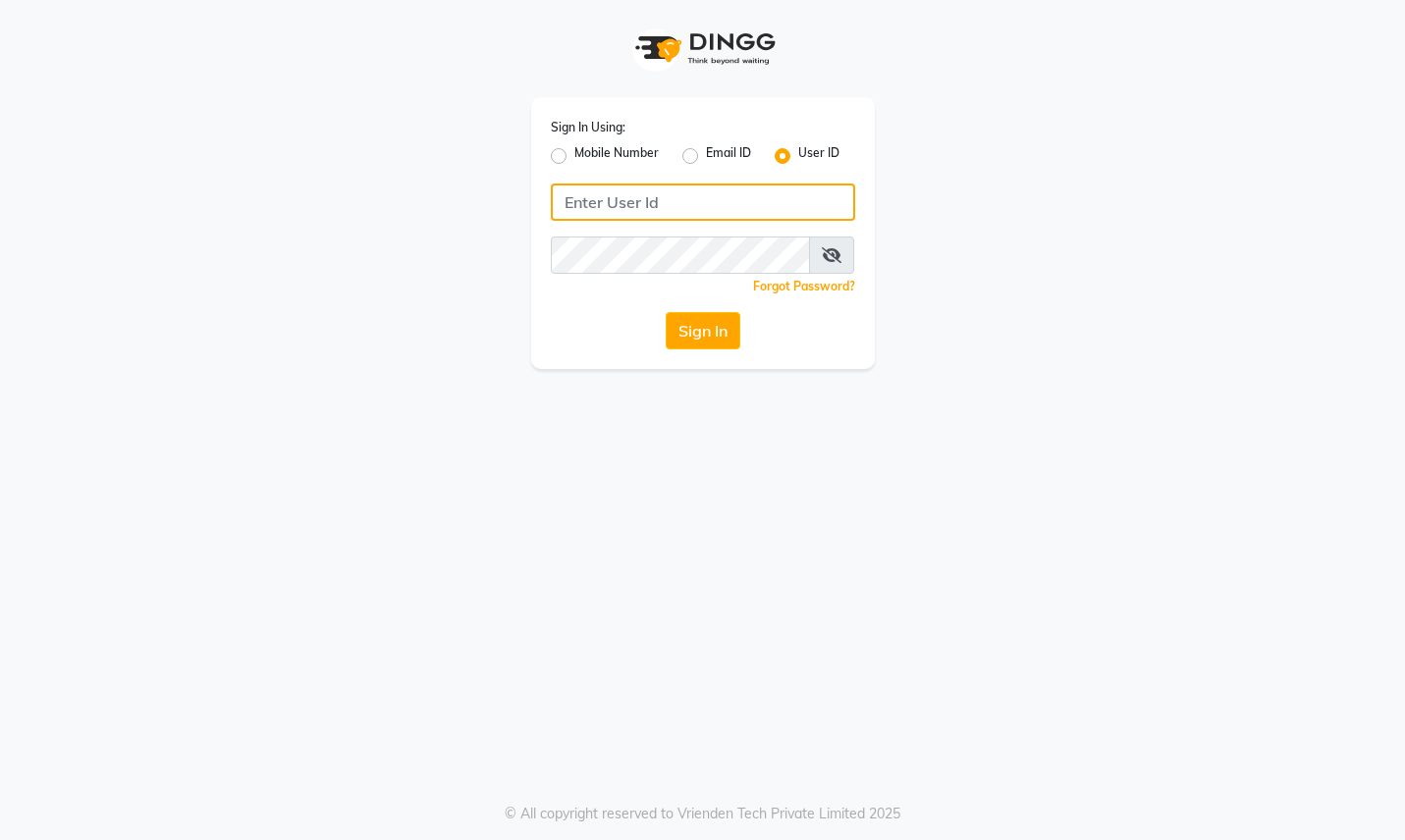 click 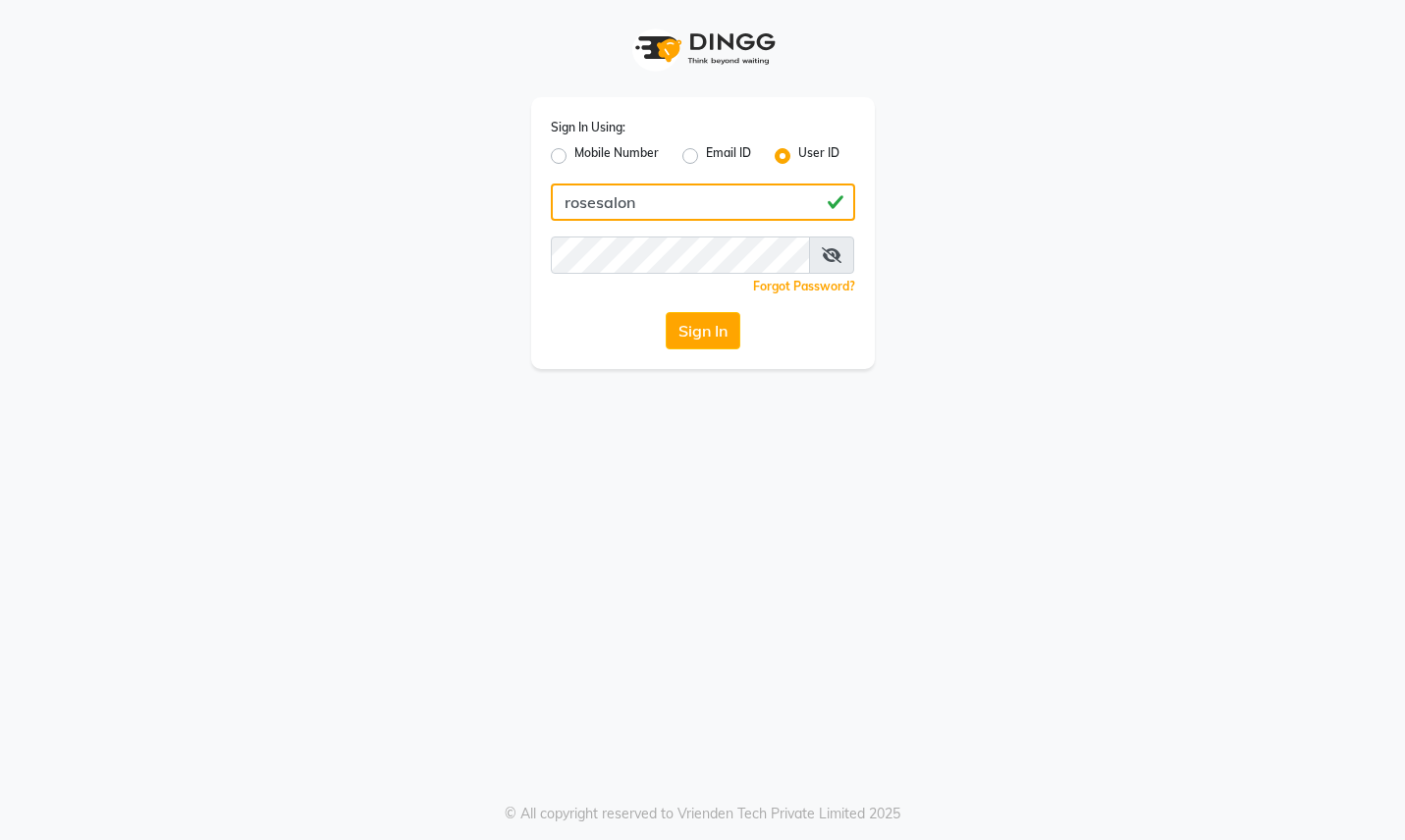 type on "rosesalon" 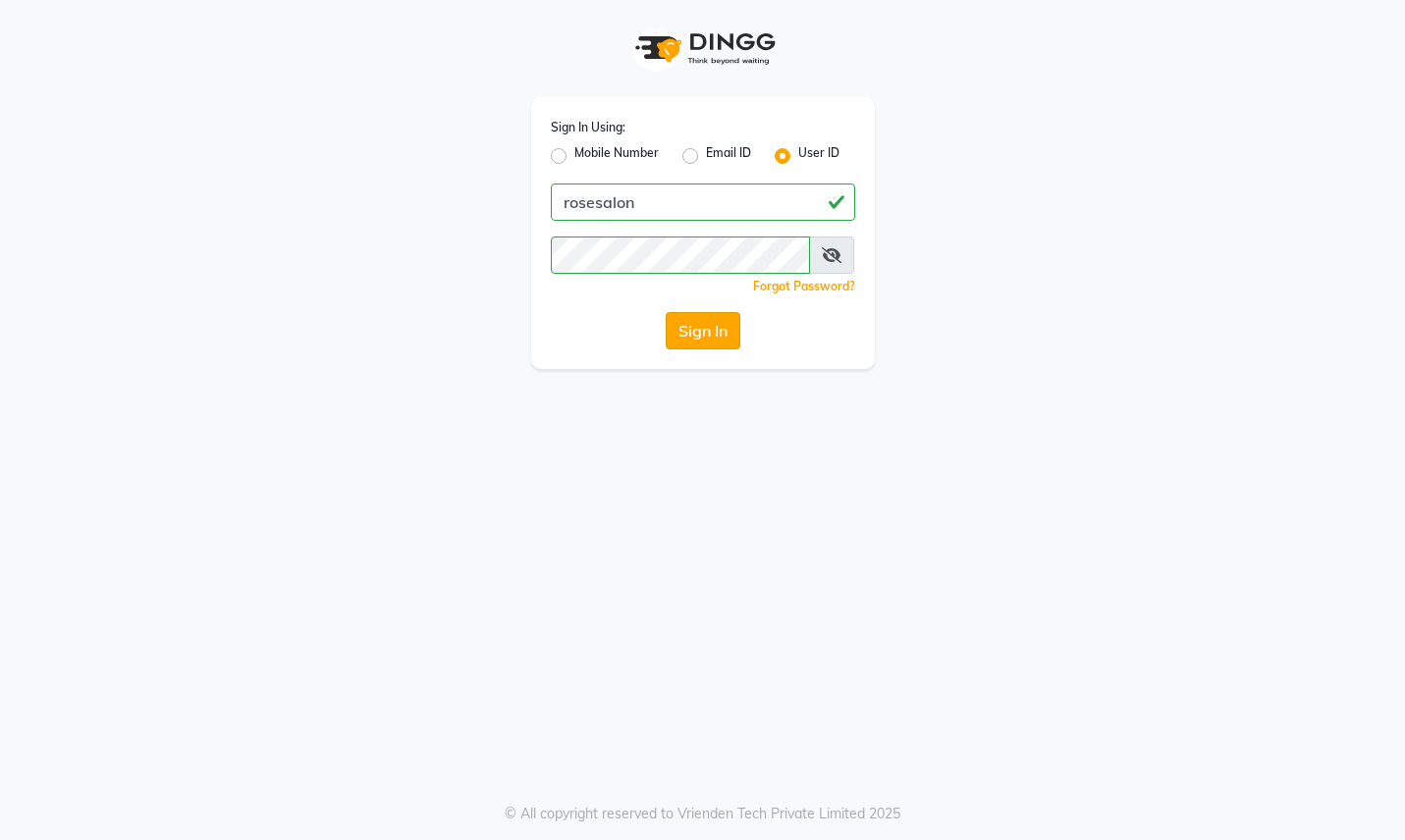click on "Sign In" 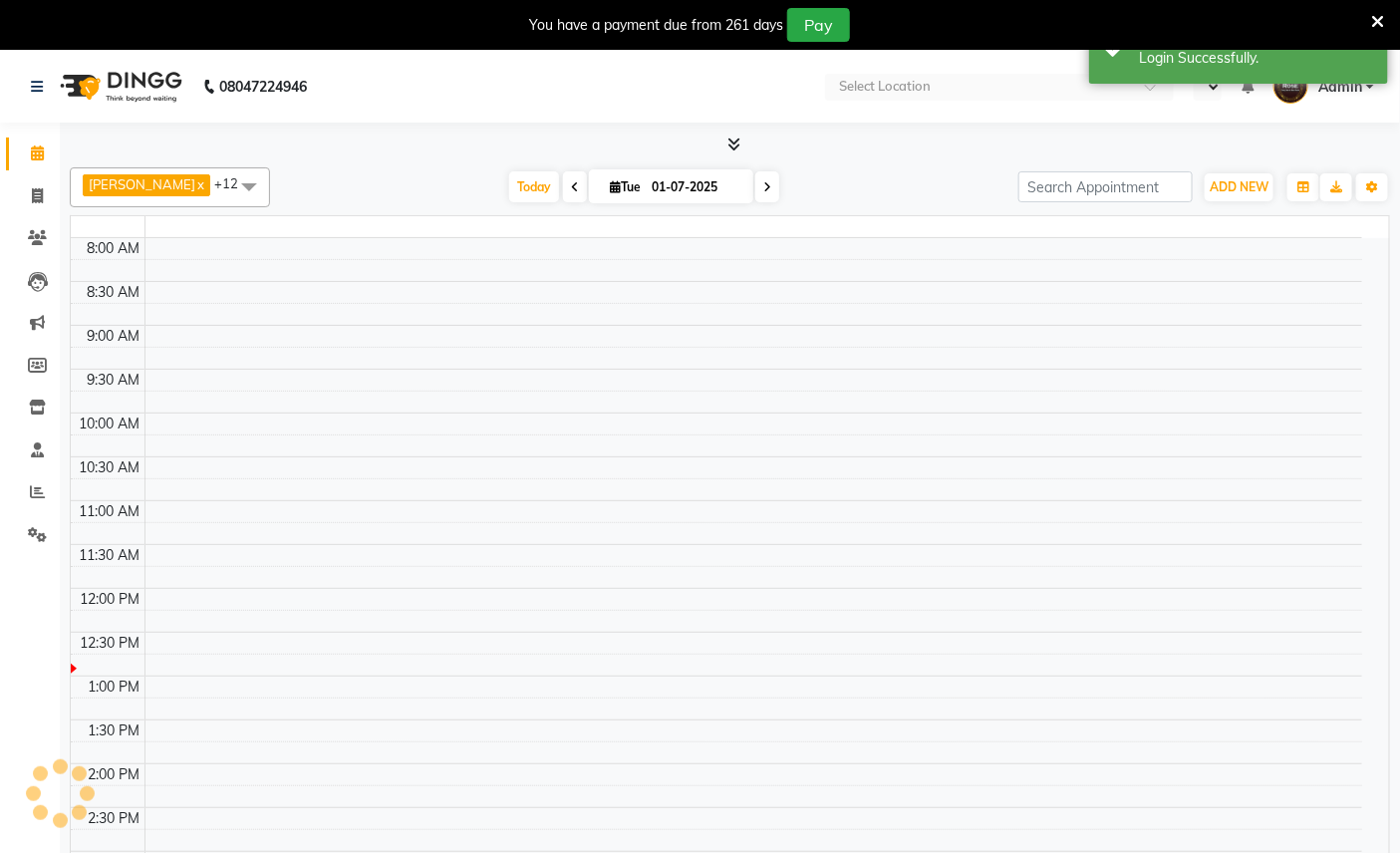 select on "en" 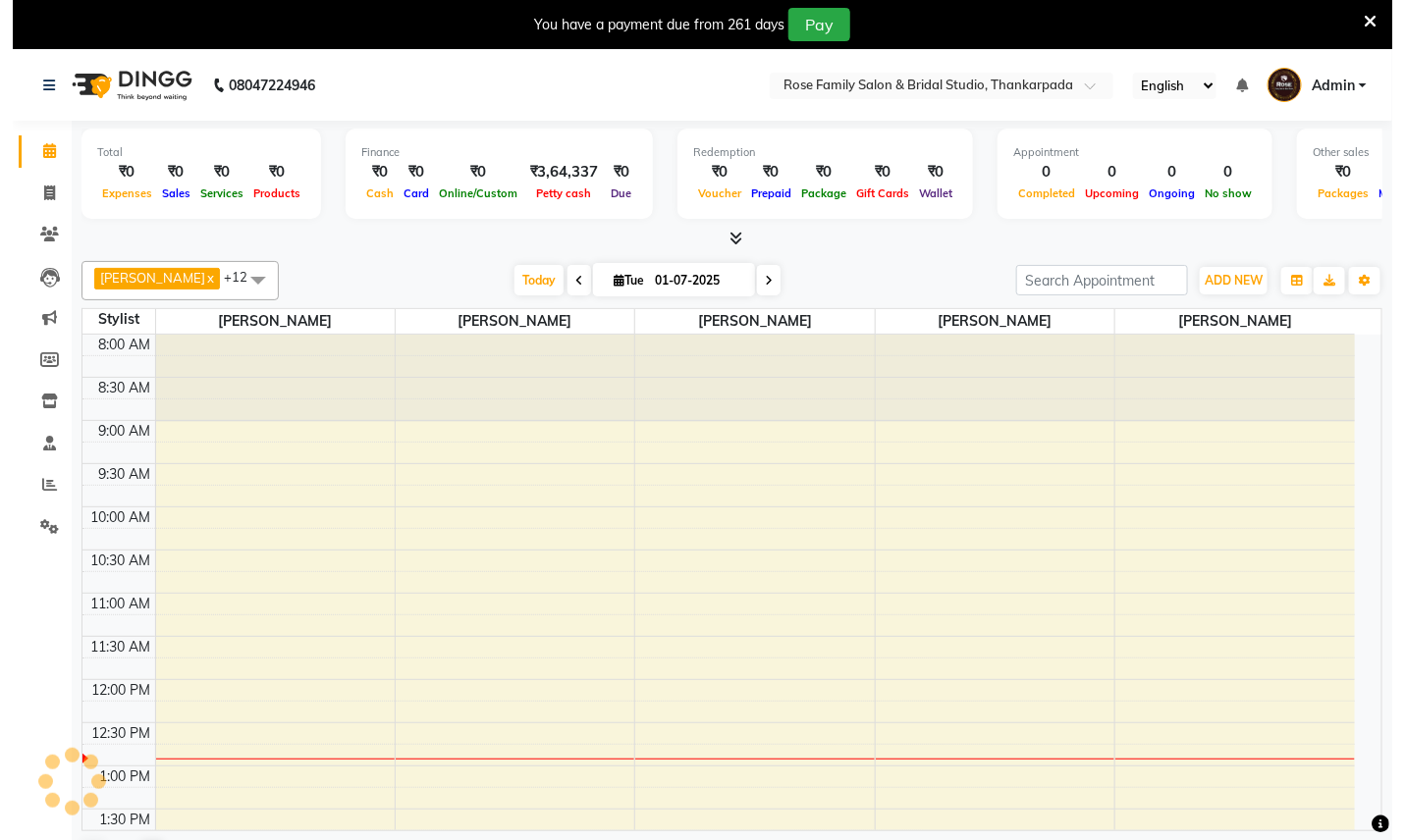 scroll, scrollTop: 0, scrollLeft: 0, axis: both 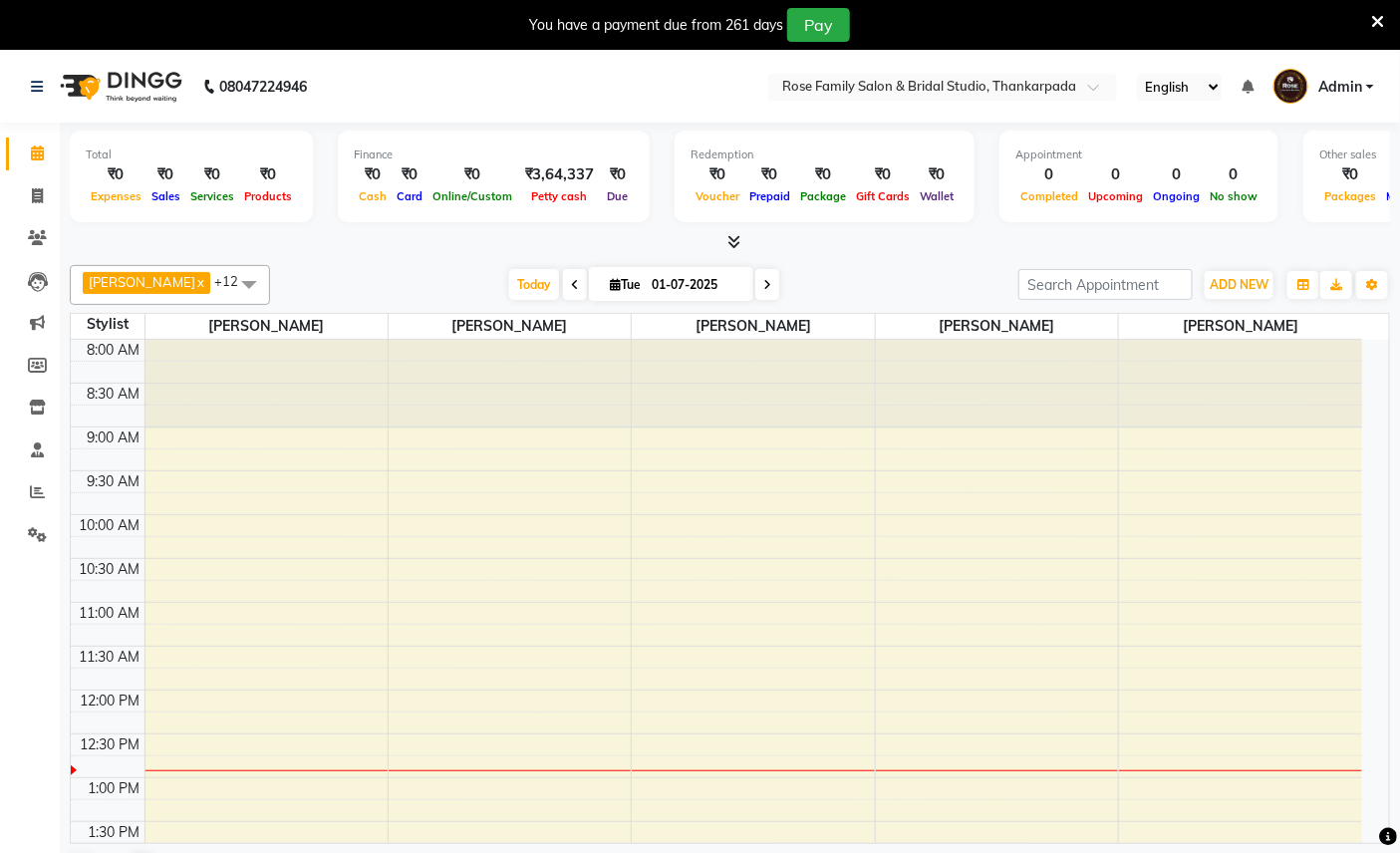 click at bounding box center [1377, 22] 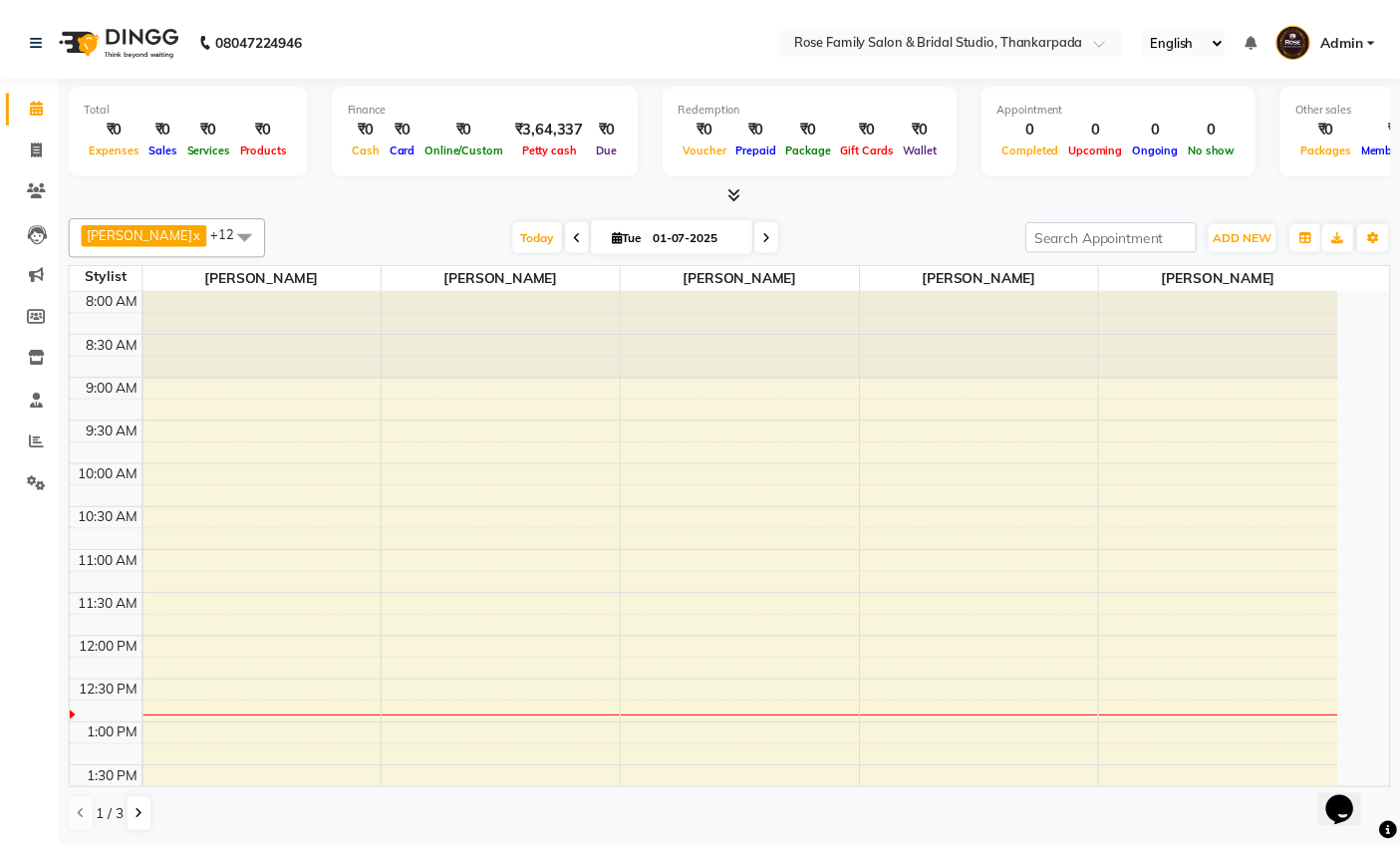 scroll, scrollTop: 0, scrollLeft: 0, axis: both 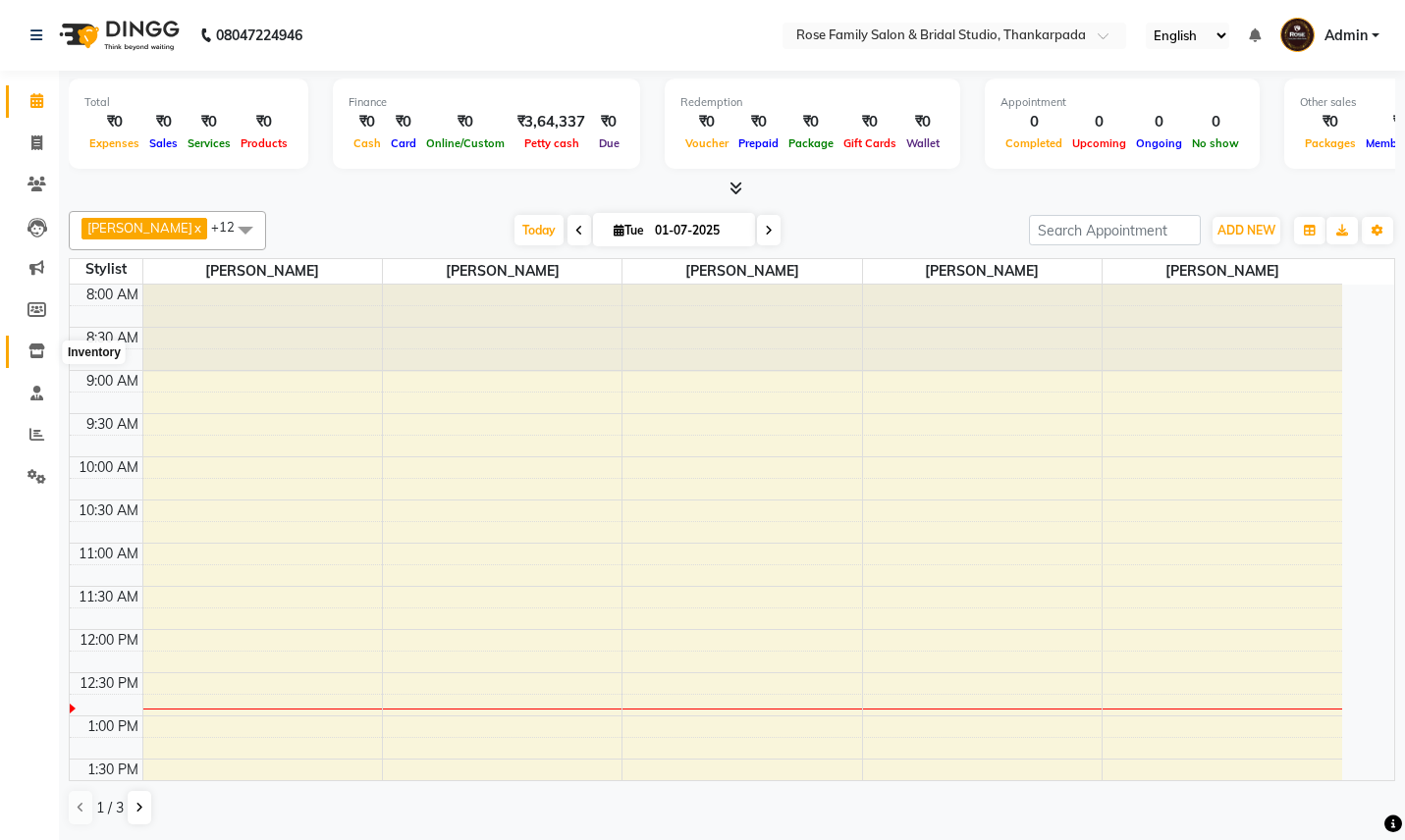 click 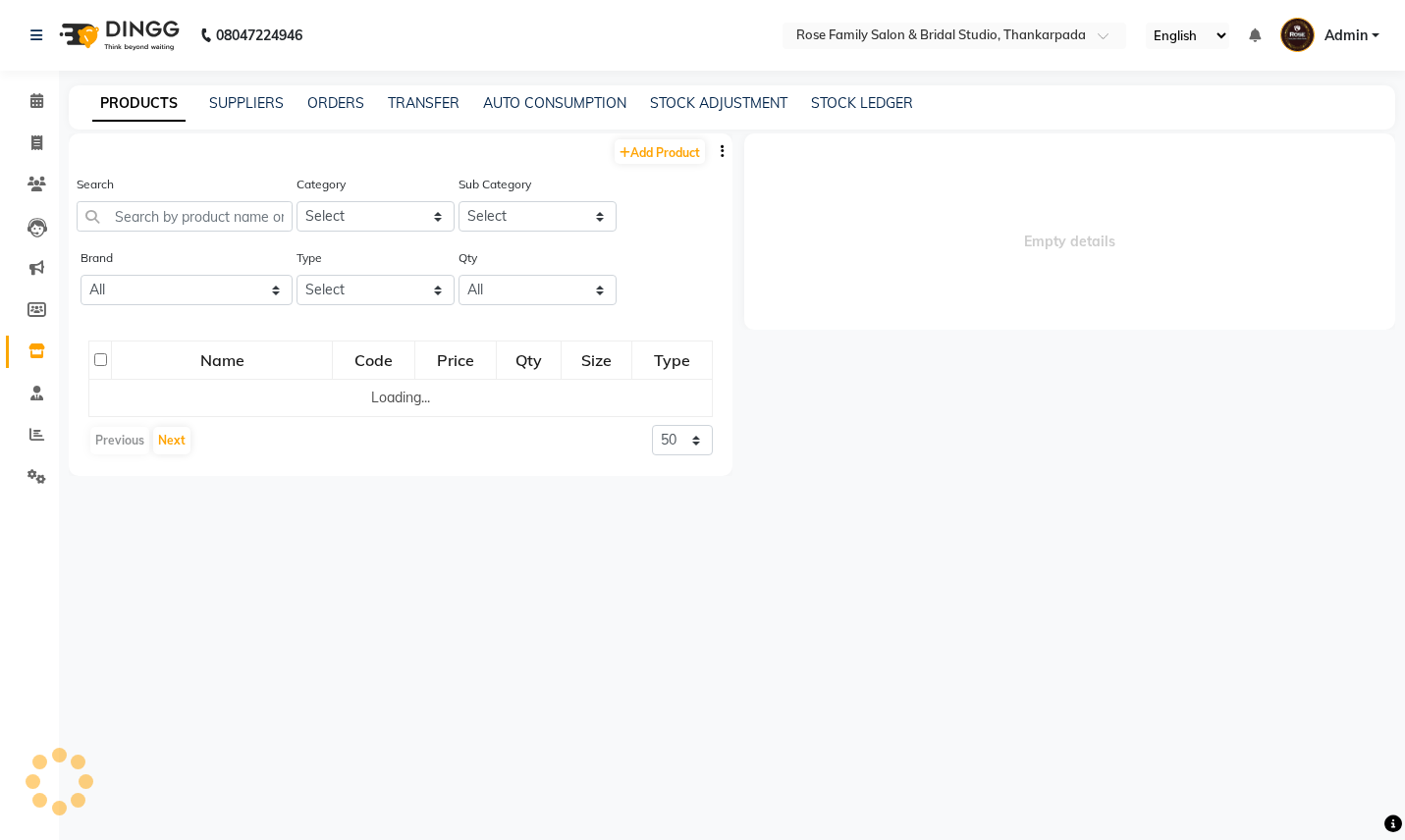 select 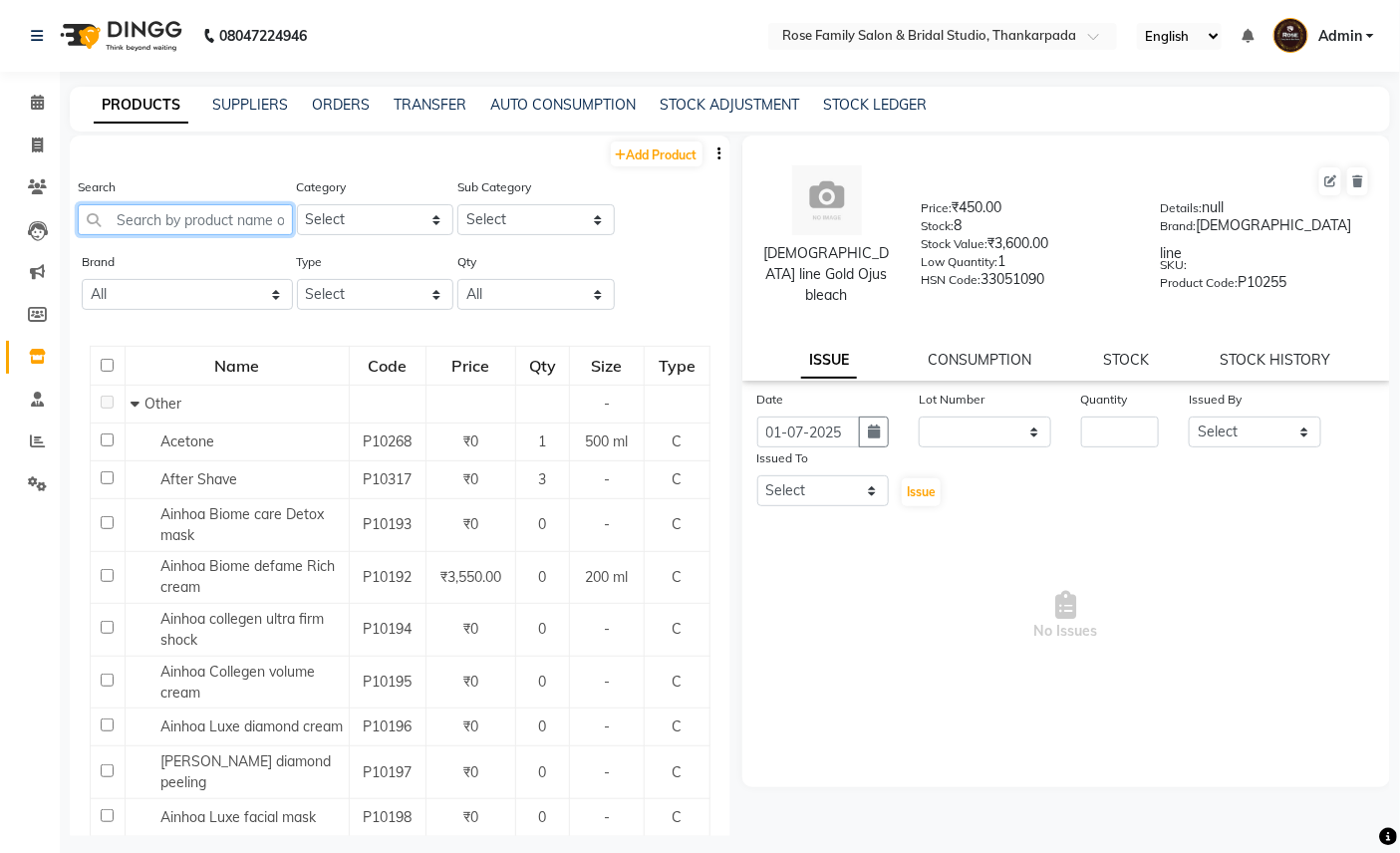 click 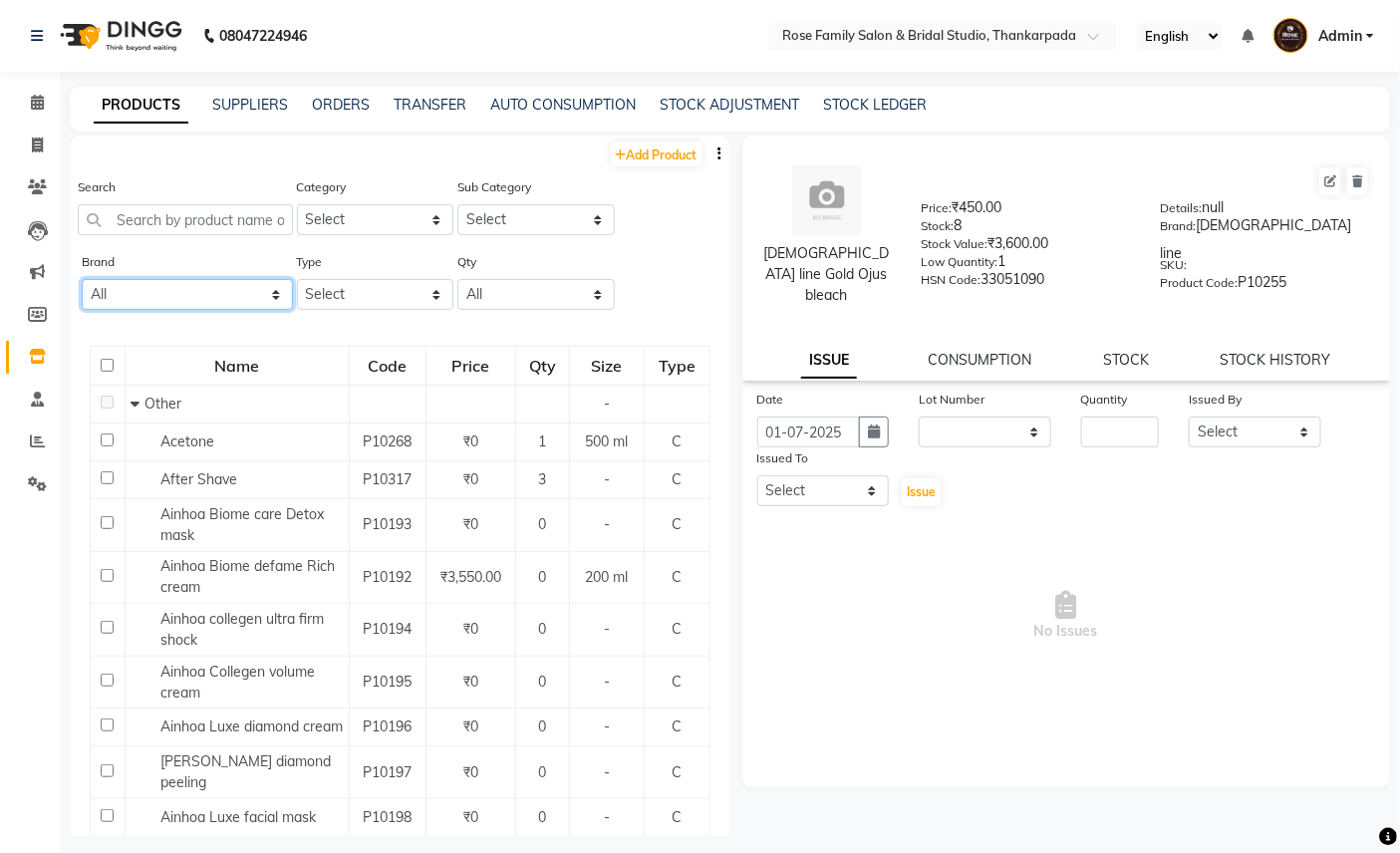 click on "All 3tenx Adonis [PERSON_NAME] Aquatonale Cosmetics Aroma Magic Blisskin Bomb [GEOGRAPHIC_DATA] Casmara [PERSON_NAME]'s Cv De Fabulous Dermosys Dr [PERSON_NAME] Phate [PERSON_NAME] Fa Farmavita Fem H&f [PERSON_NAME] Kerafill Keralogy L'oreal Lux Liss Matrix Mintree Moroccan Murumuru Nishman Nivea Null O3+ [PERSON_NAME] Proteain Kera Protein Kera Remi Reviver Rica Richfeel Schwarzkopf Serenite Shea Steer Peau Uso Vedic Line Vedic Valley Wax" 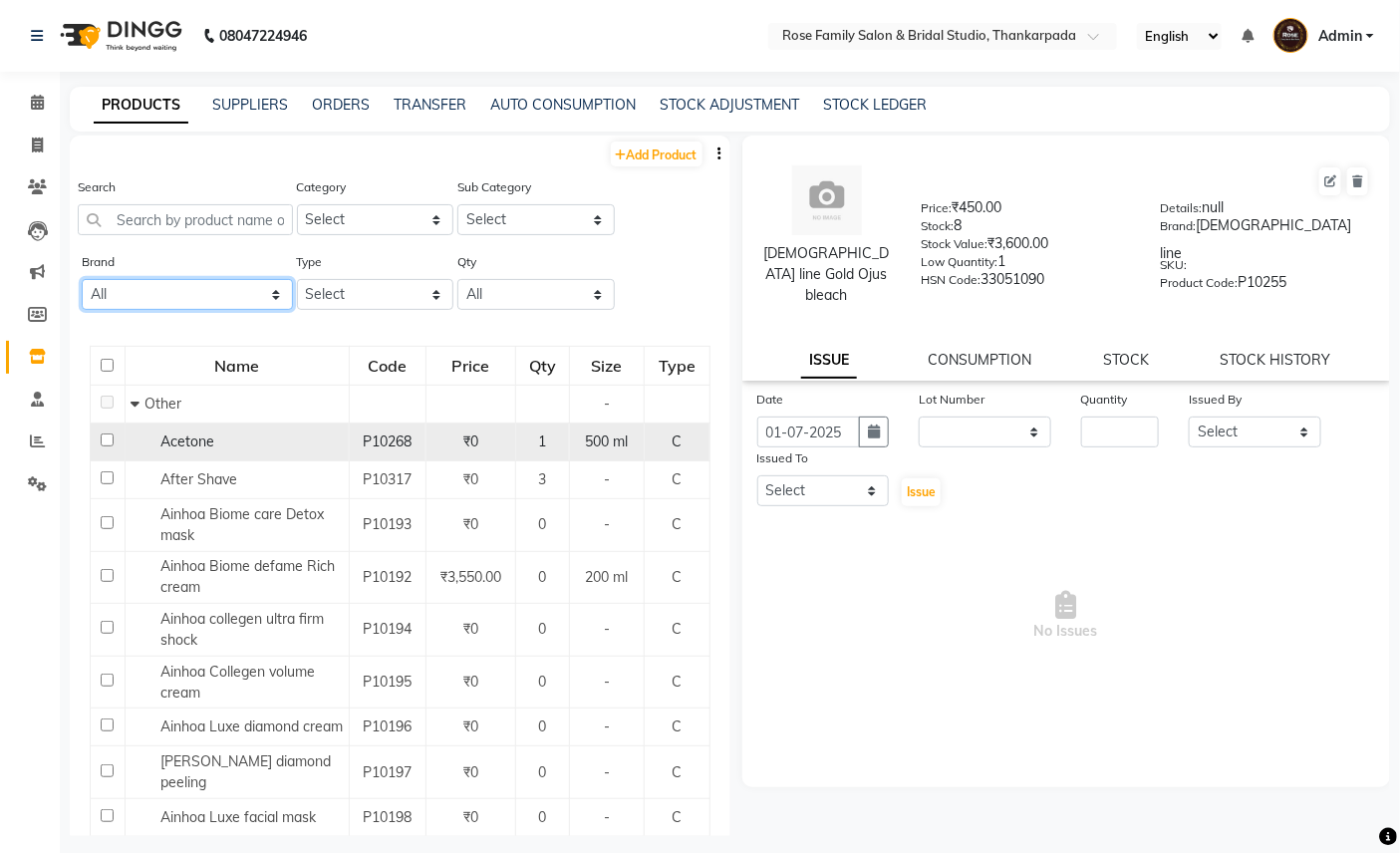 select on "serenite" 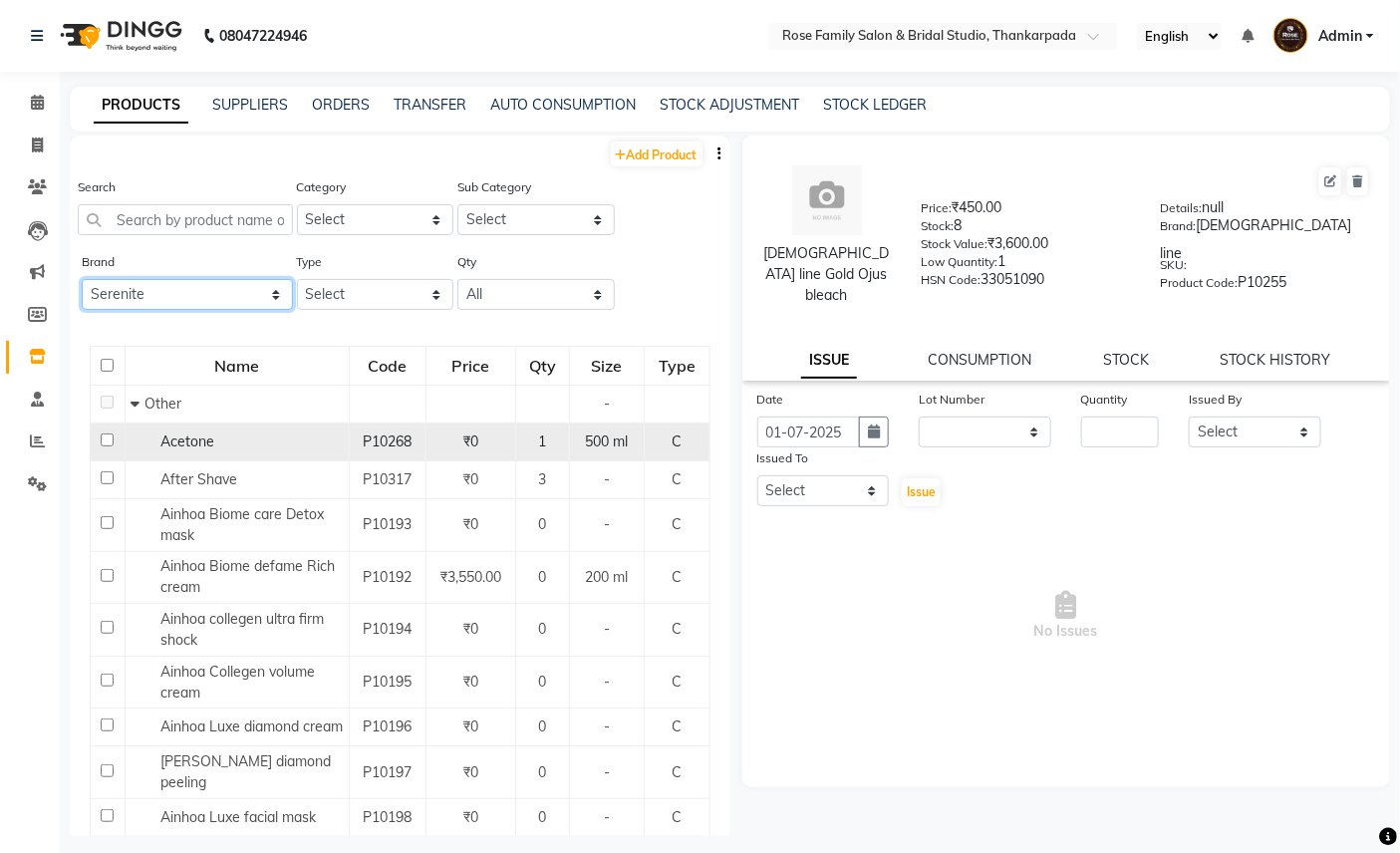 click on "All 3tenx Adonis [PERSON_NAME] Aquatonale Cosmetics Aroma Magic Blisskin Bomb [GEOGRAPHIC_DATA] Casmara [PERSON_NAME]'s Cv De Fabulous Dermosys Dr [PERSON_NAME] Phate [PERSON_NAME] Fa Farmavita Fem H&f [PERSON_NAME] Kerafill Keralogy L'oreal Lux Liss Matrix Mintree Moroccan Murumuru Nishman Nivea Null O3+ [PERSON_NAME] Proteain Kera Protein Kera Remi Reviver Rica Richfeel Schwarzkopf Serenite Shea Steer Peau Uso Vedic Line Vedic Valley Wax" 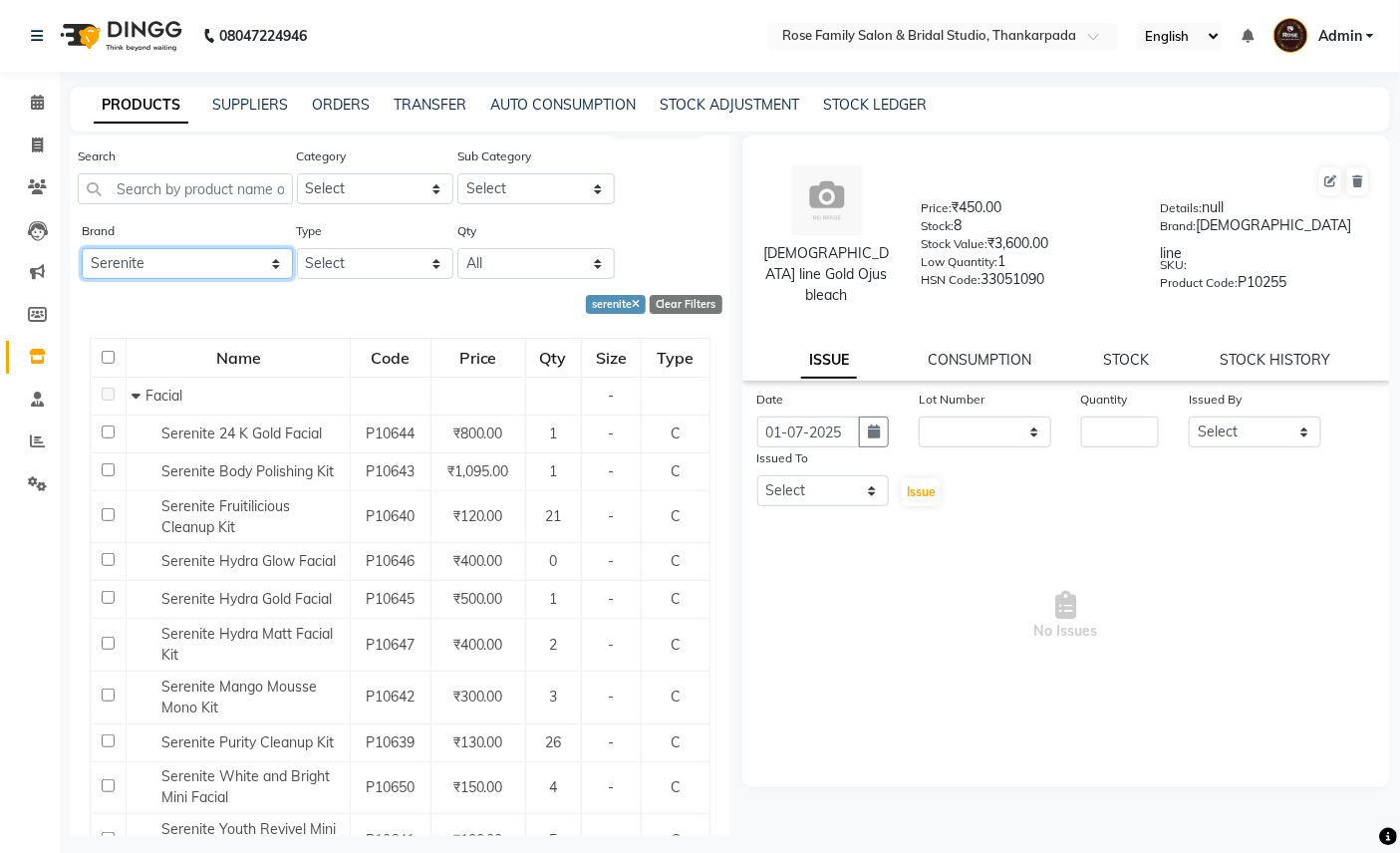 scroll, scrollTop: 36, scrollLeft: 0, axis: vertical 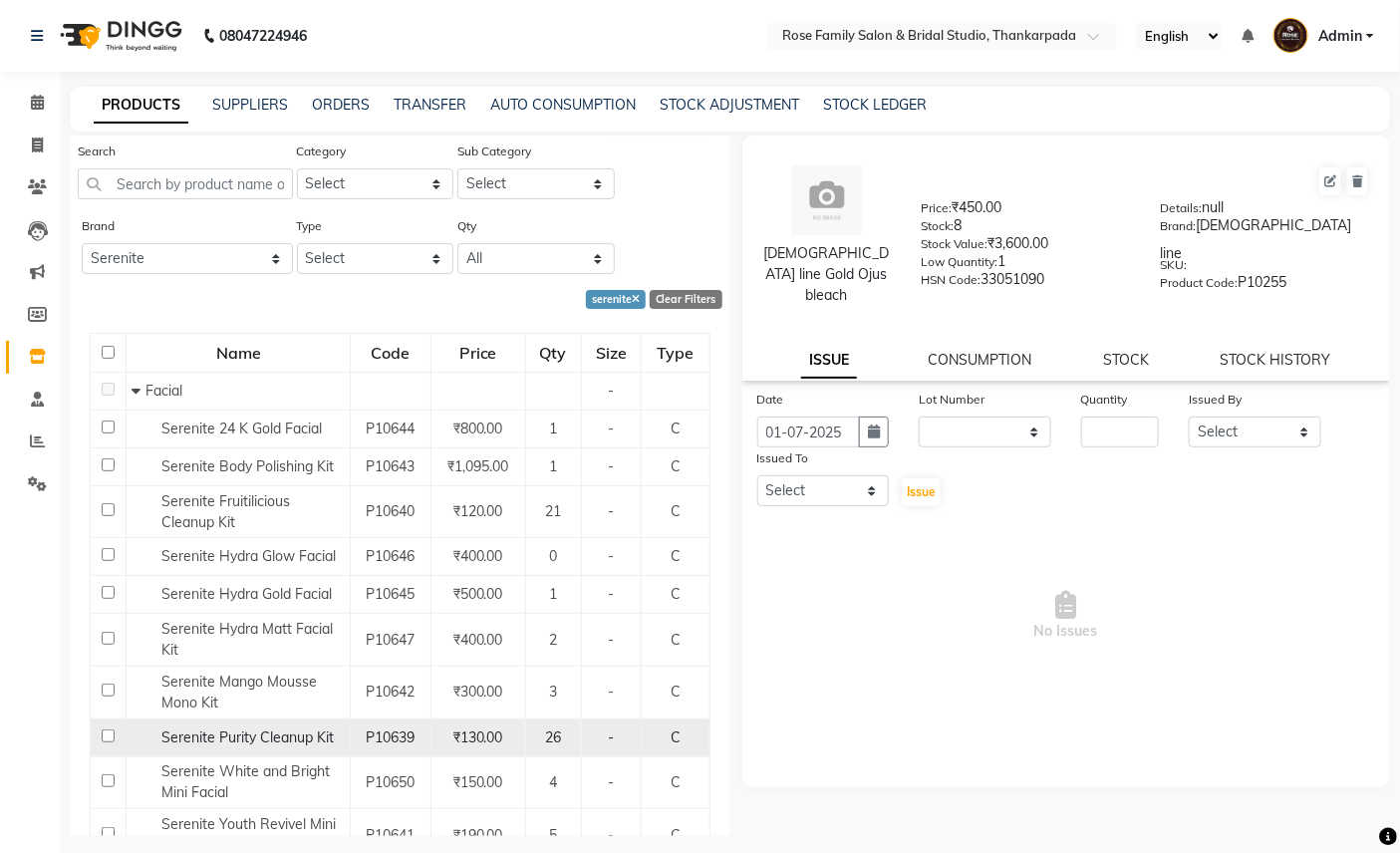 click 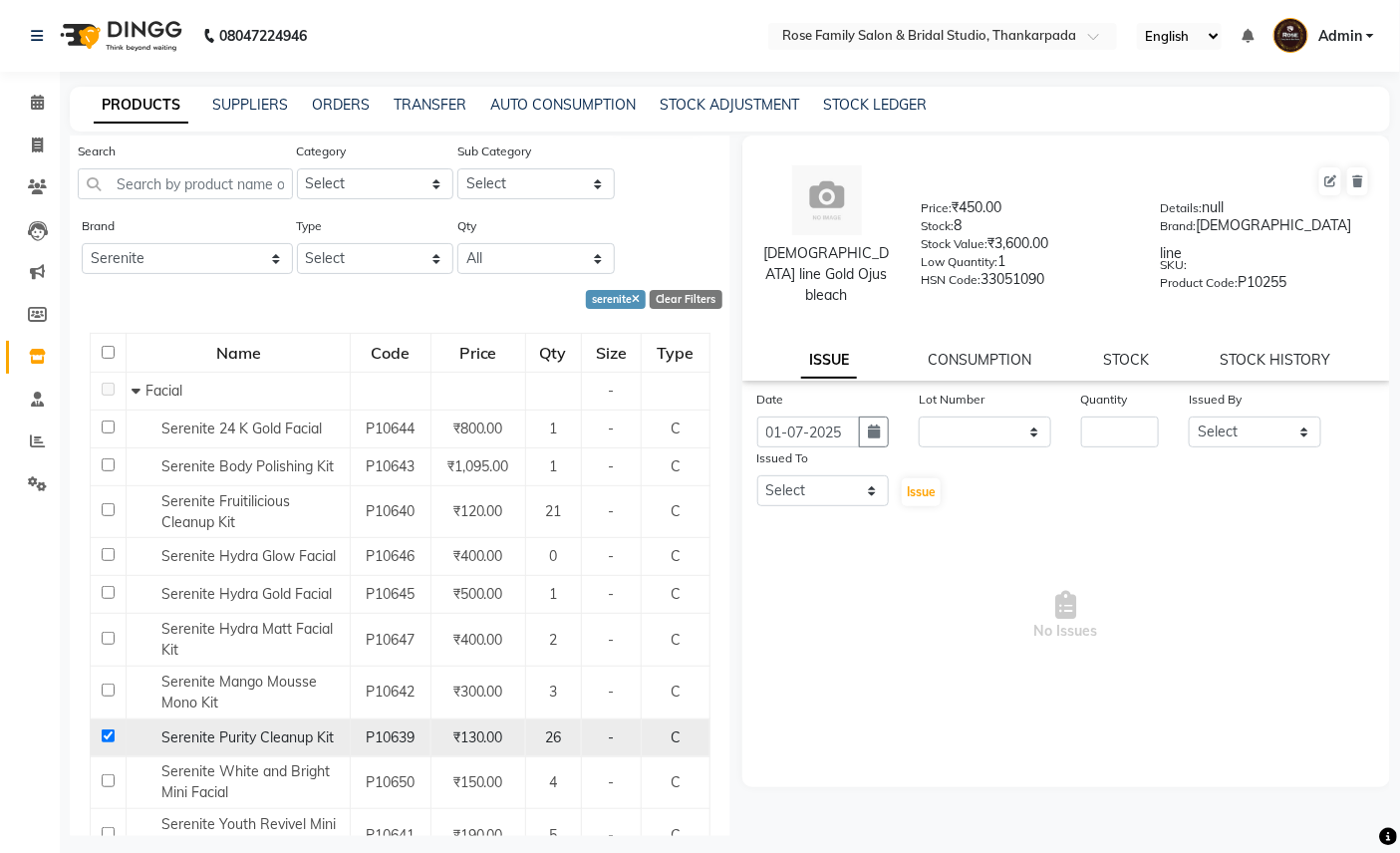 checkbox on "true" 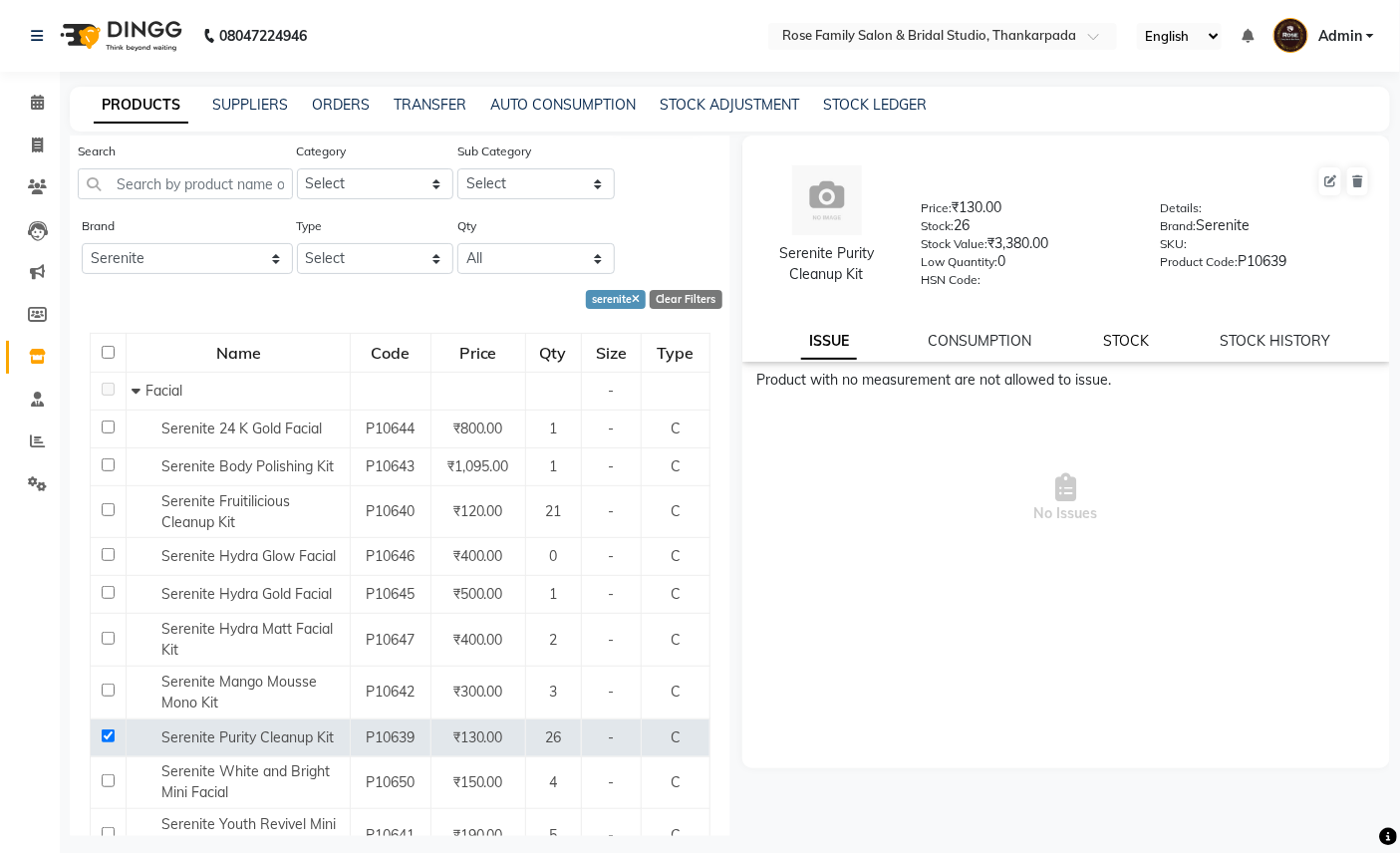 click on "STOCK" 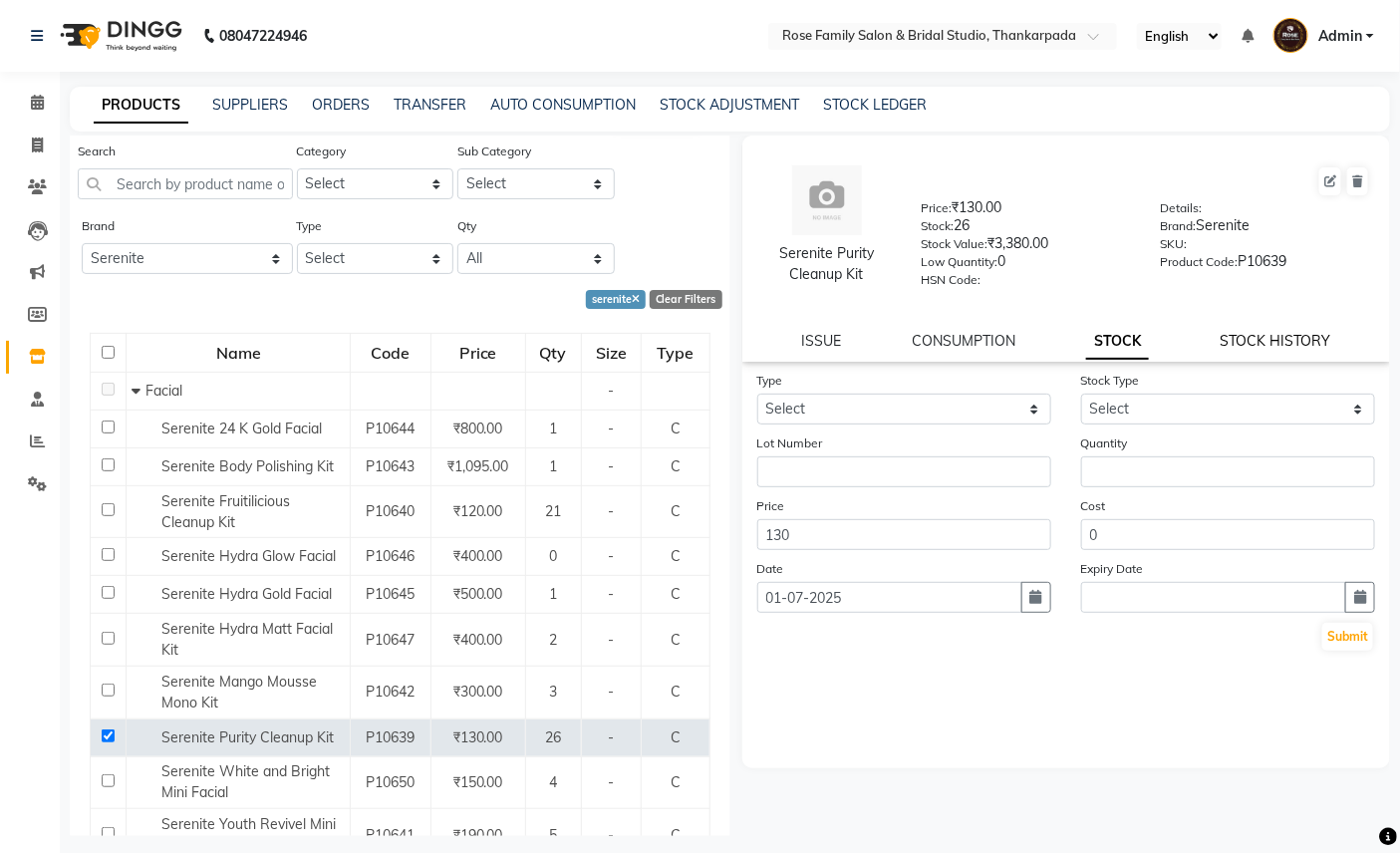 click on "STOCK HISTORY" 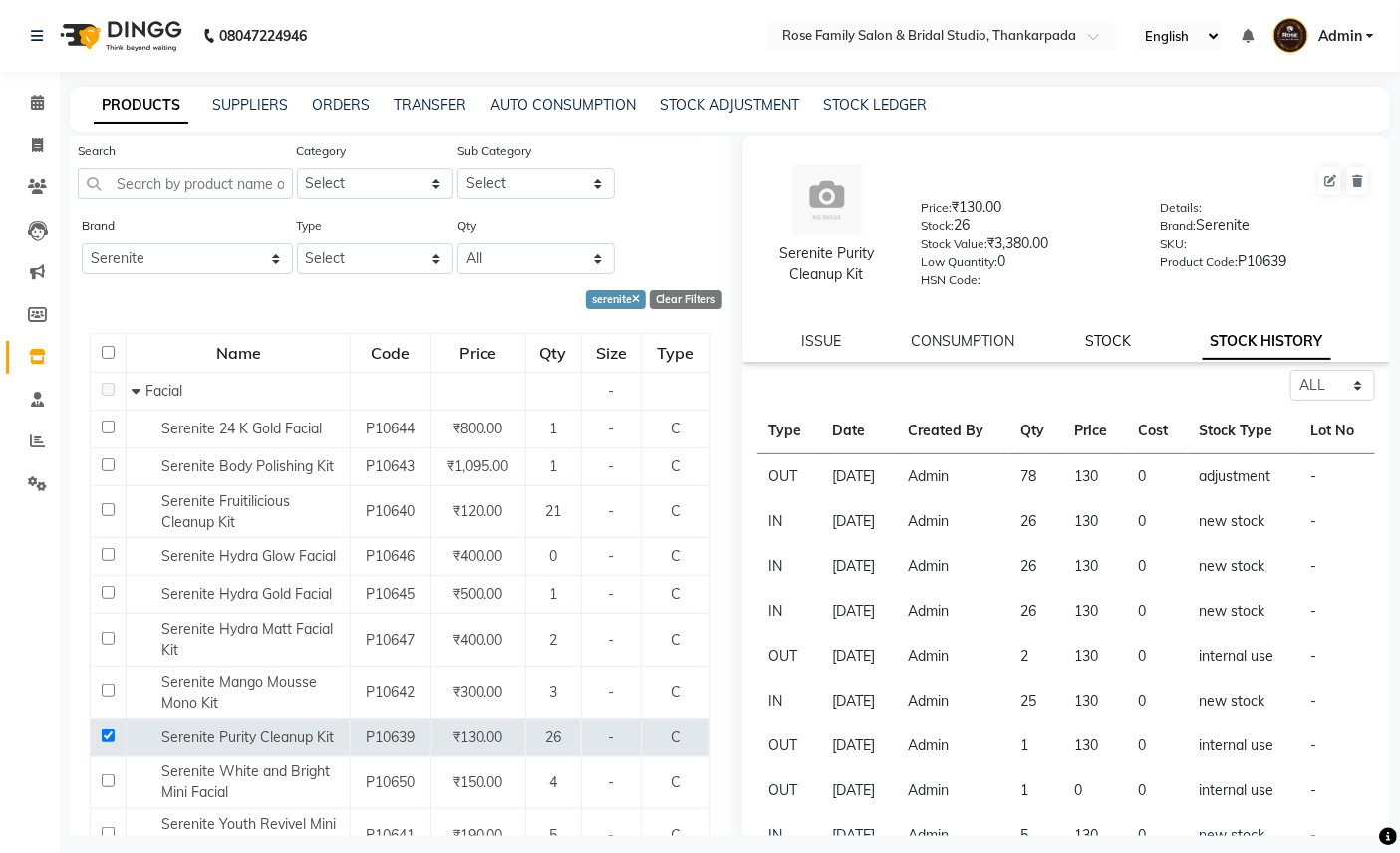click on "STOCK" 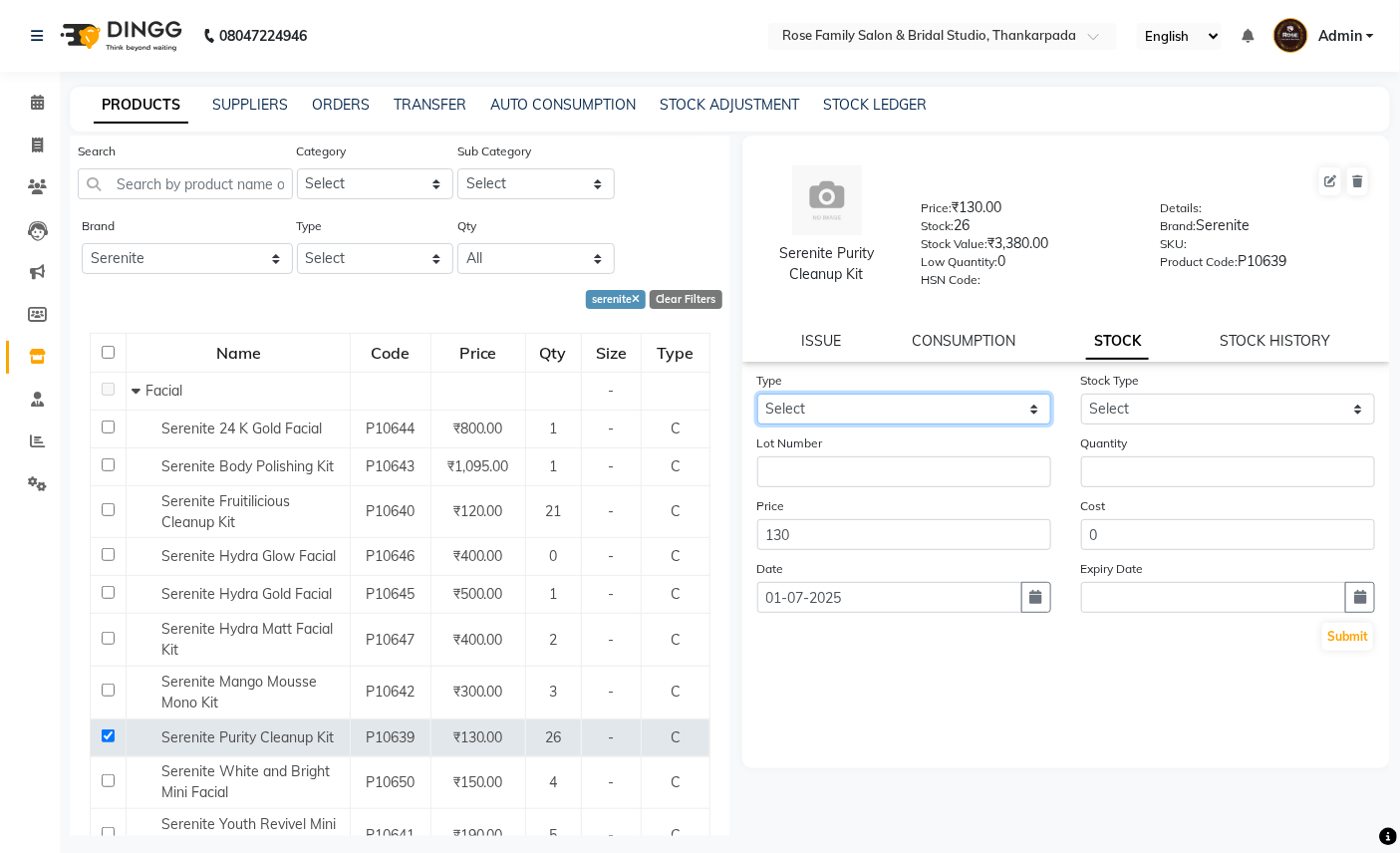 click on "Select In Out" 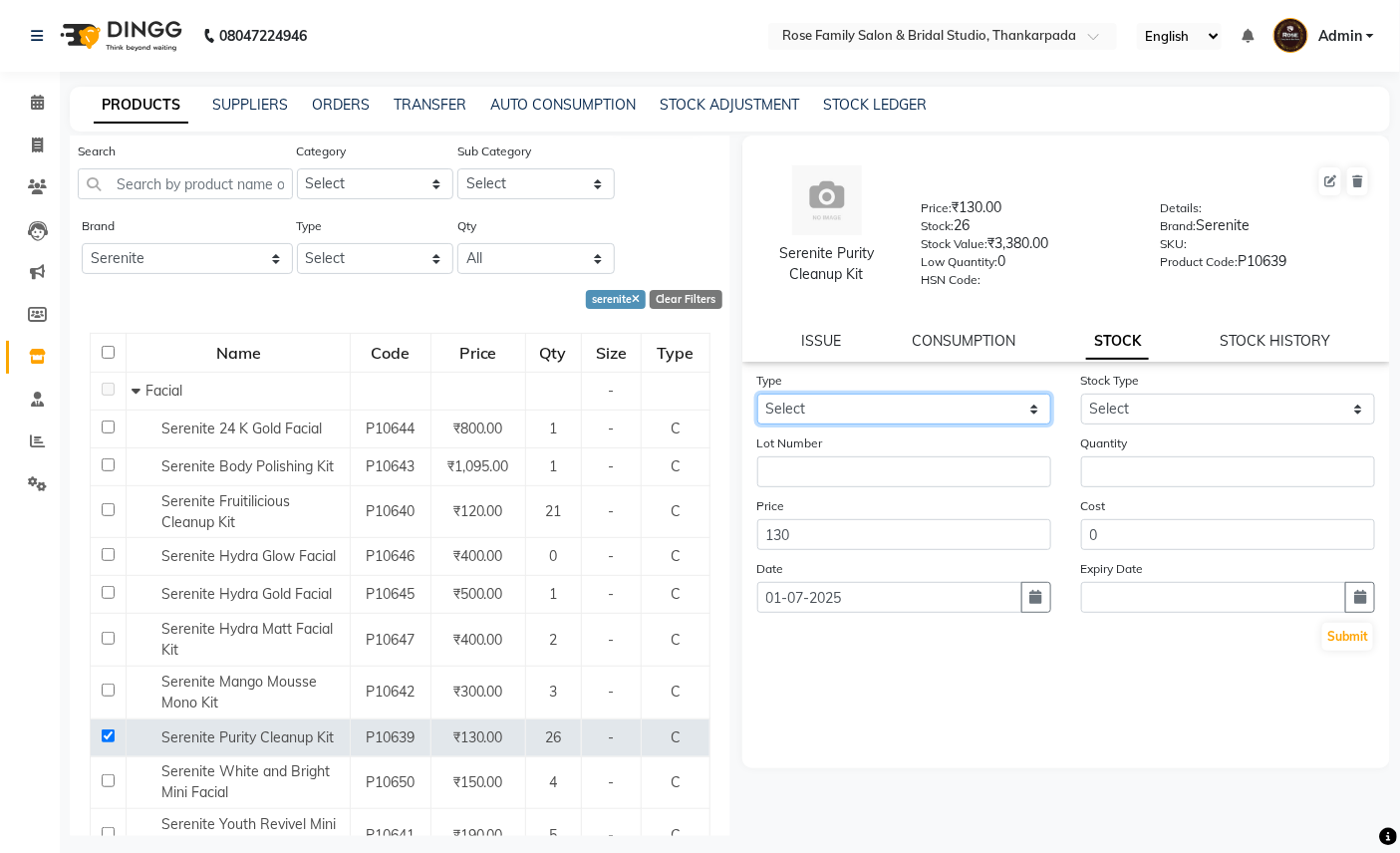 select on "out" 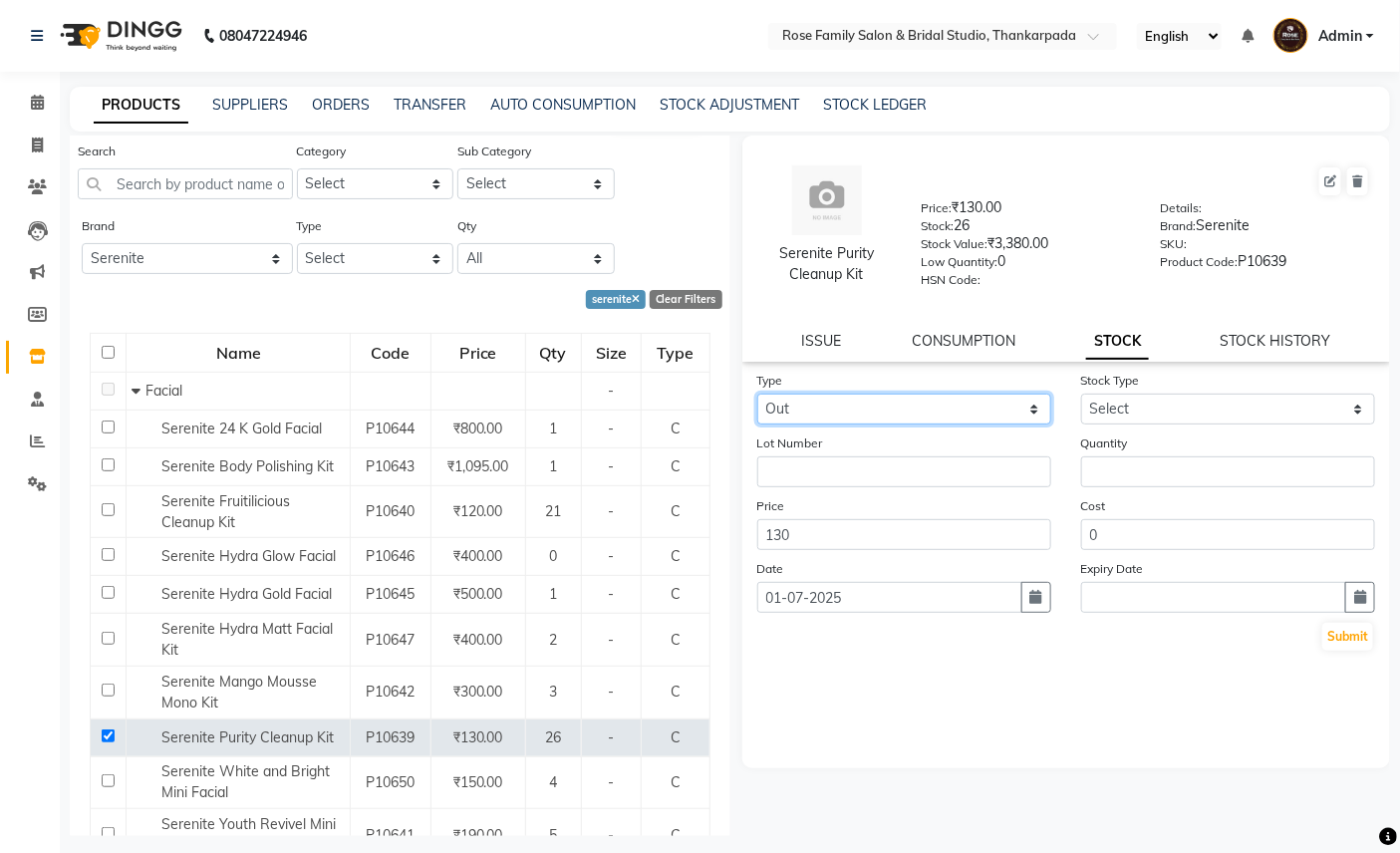 click on "Select In Out" 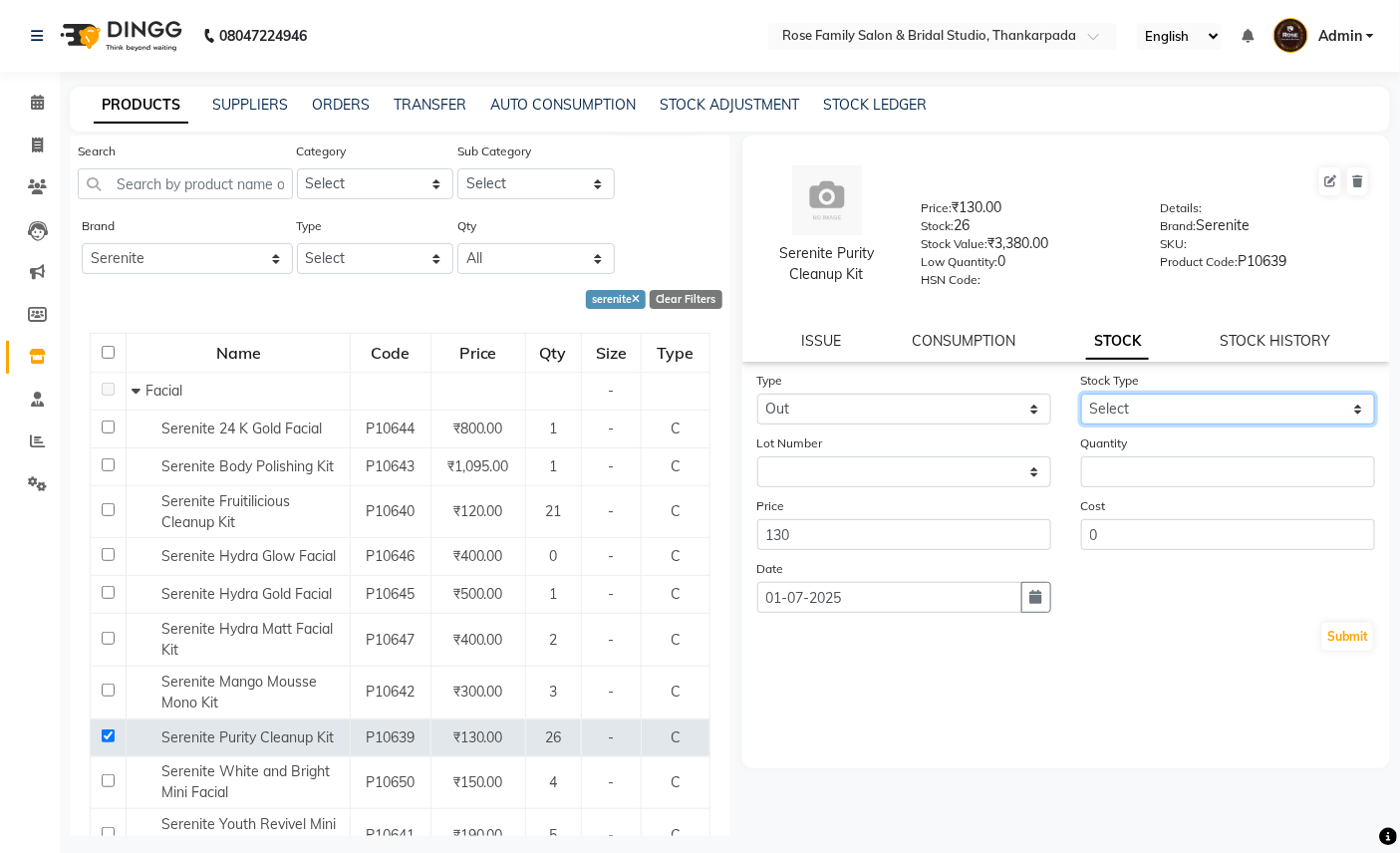 click on "Select Internal Use Damaged Expired Adjustment Return Other" 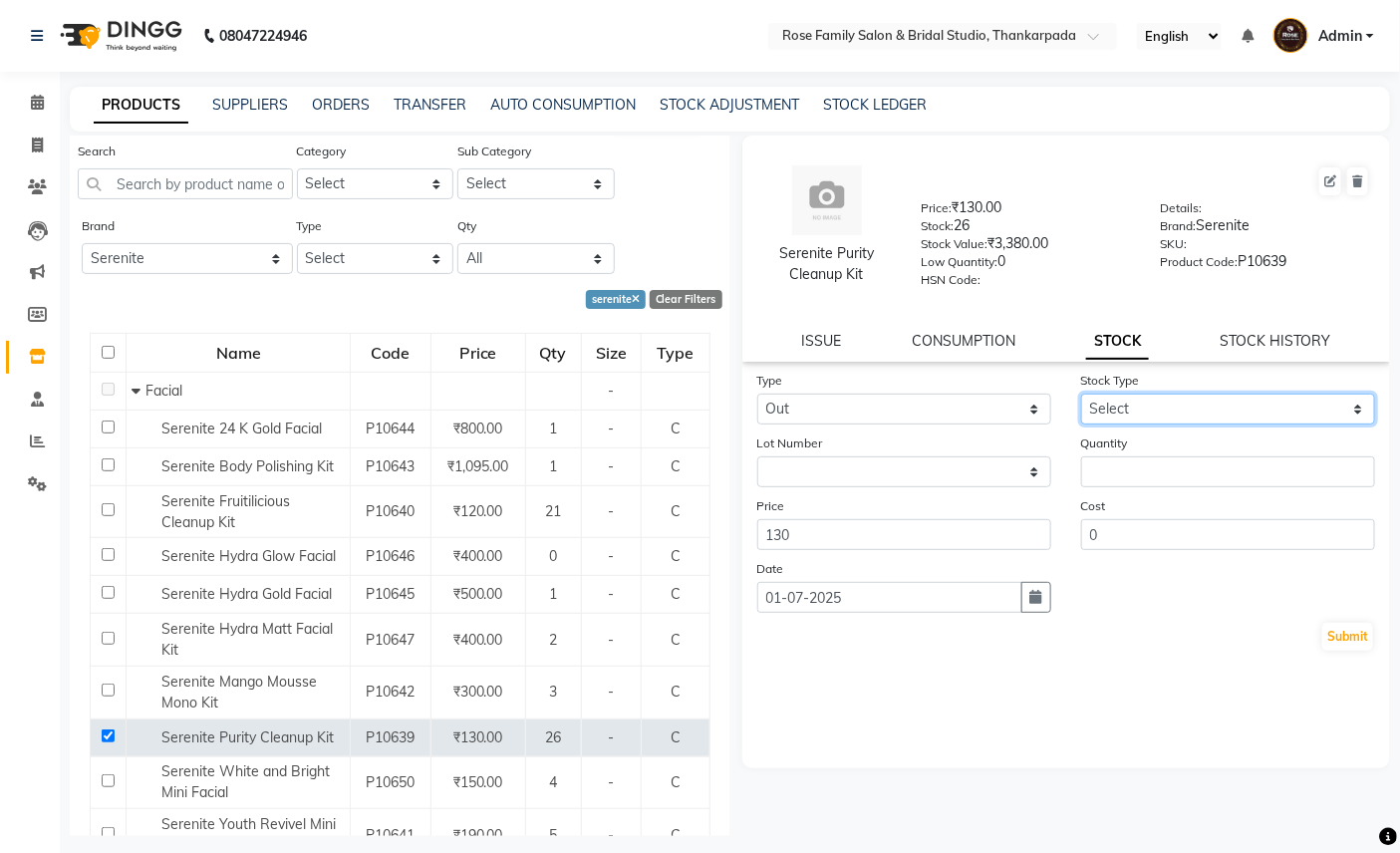 select on "internal use" 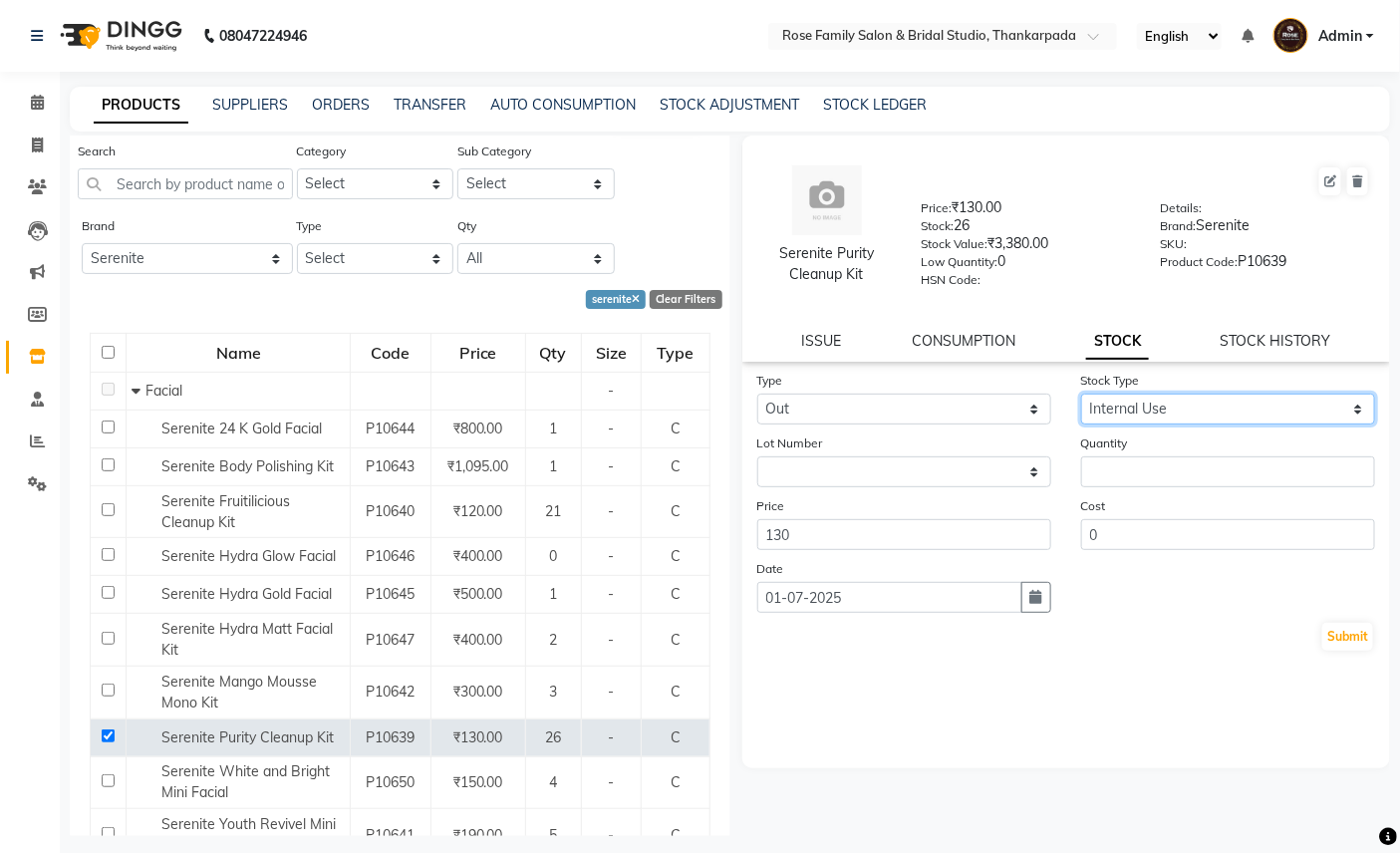 click on "Select Internal Use Damaged Expired Adjustment Return Other" 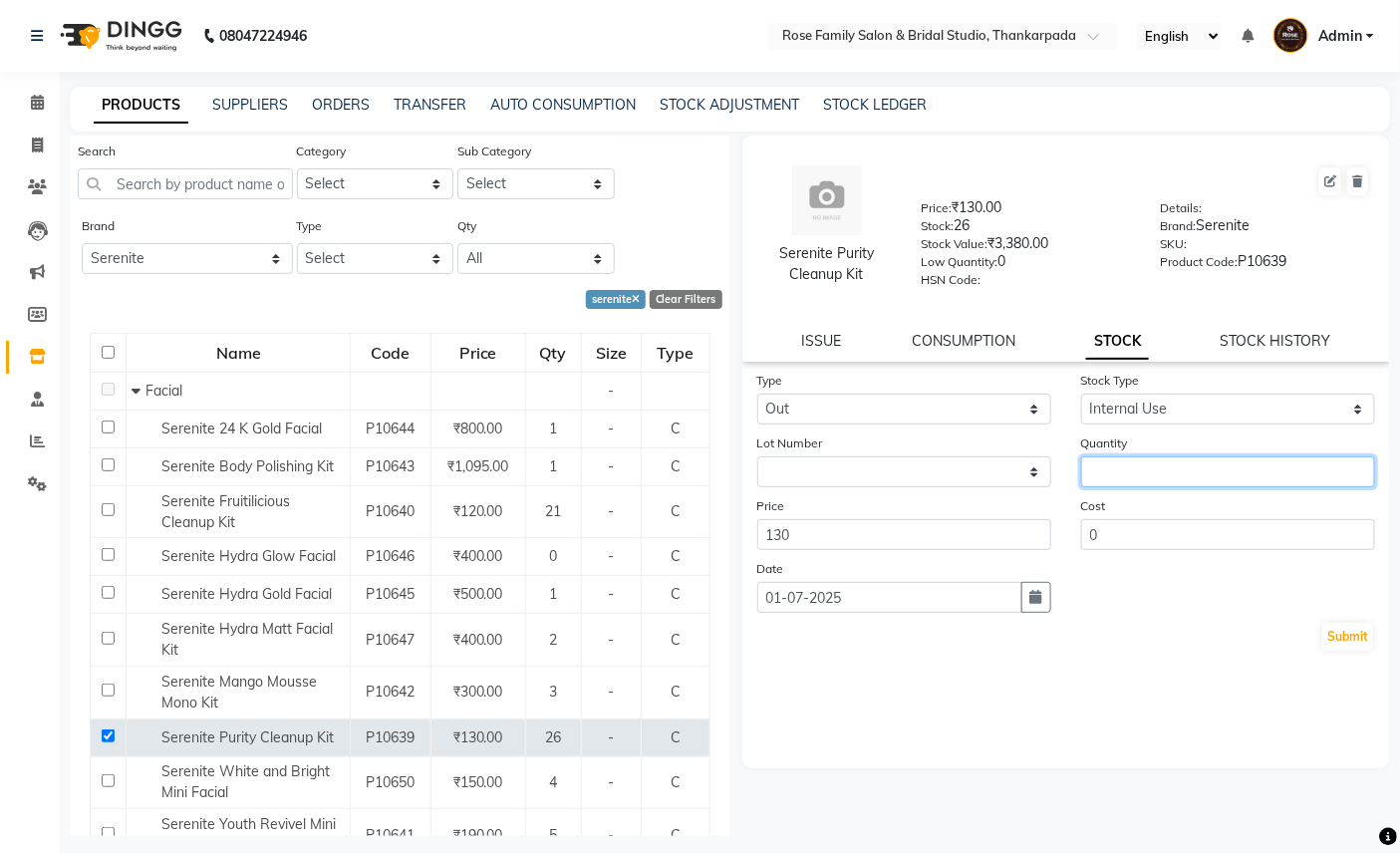 click 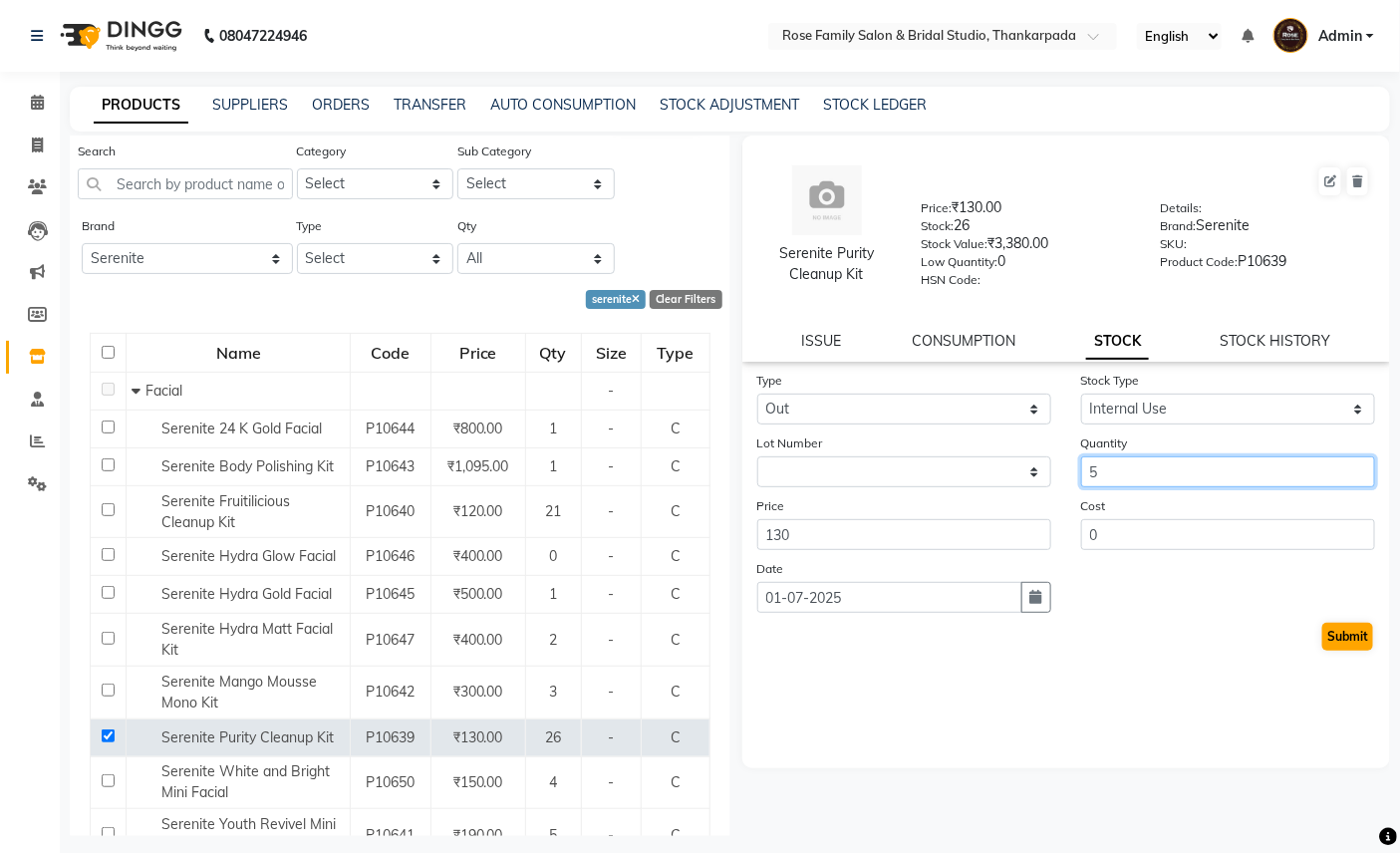 type on "5" 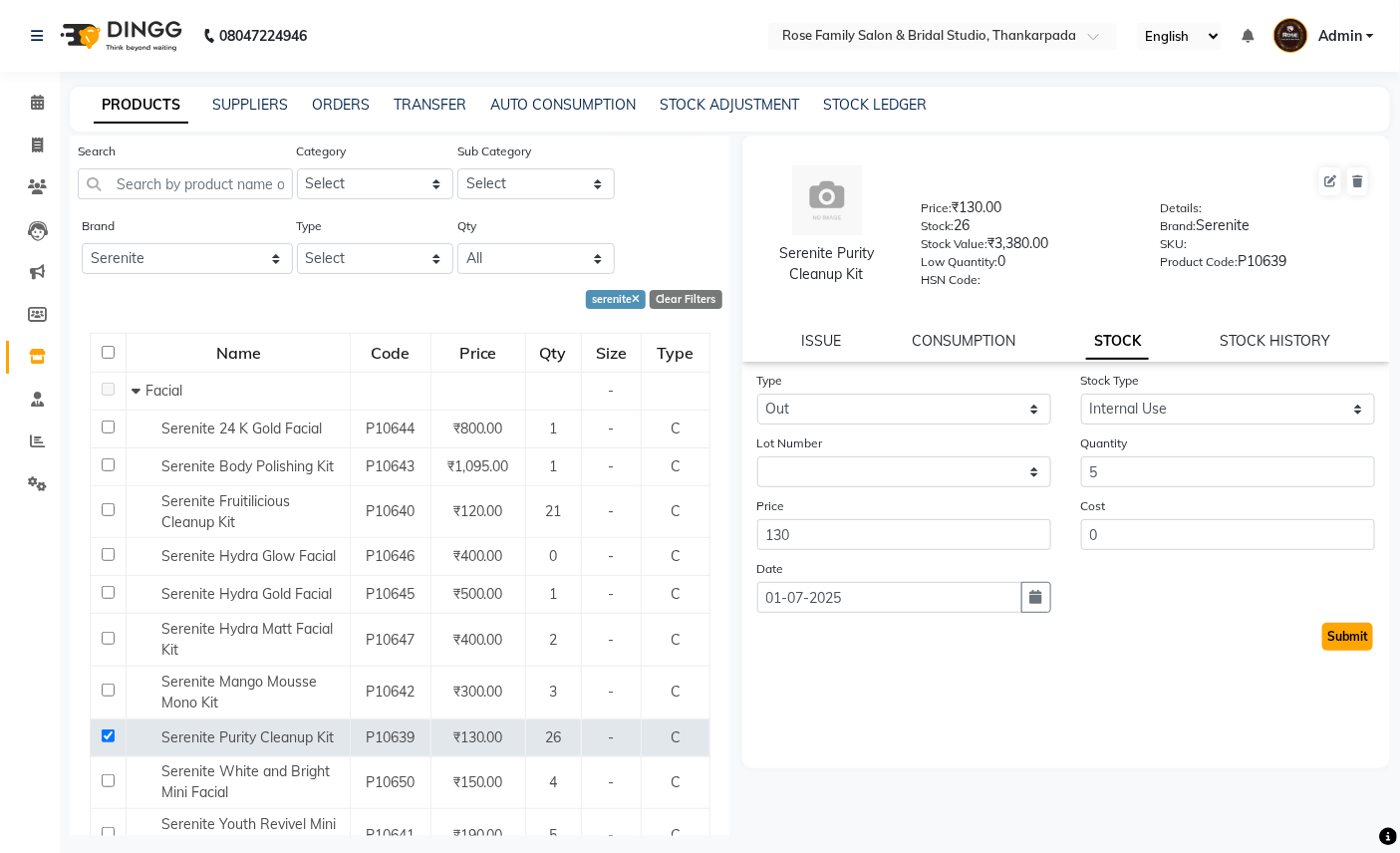 click on "Submit" 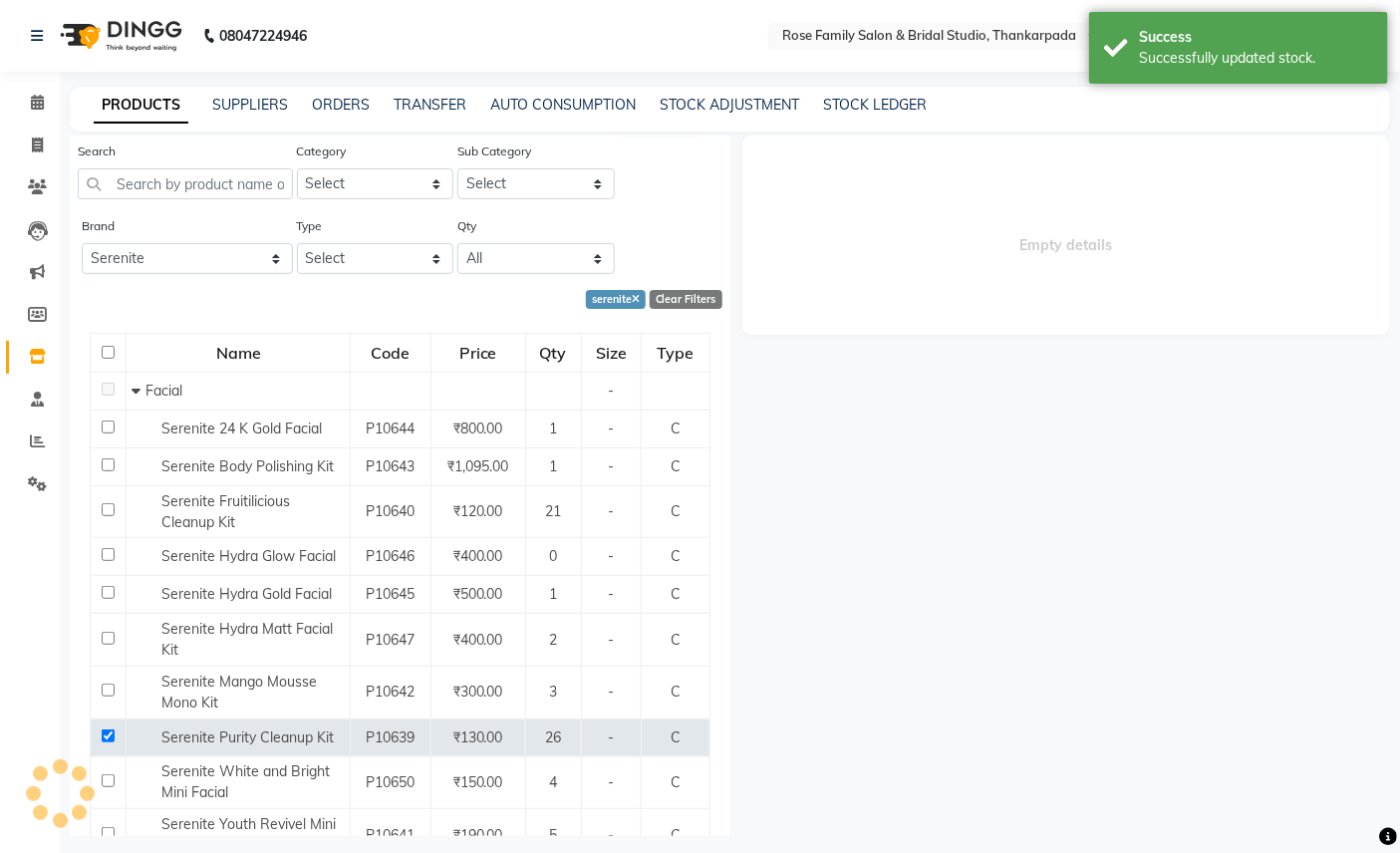 select 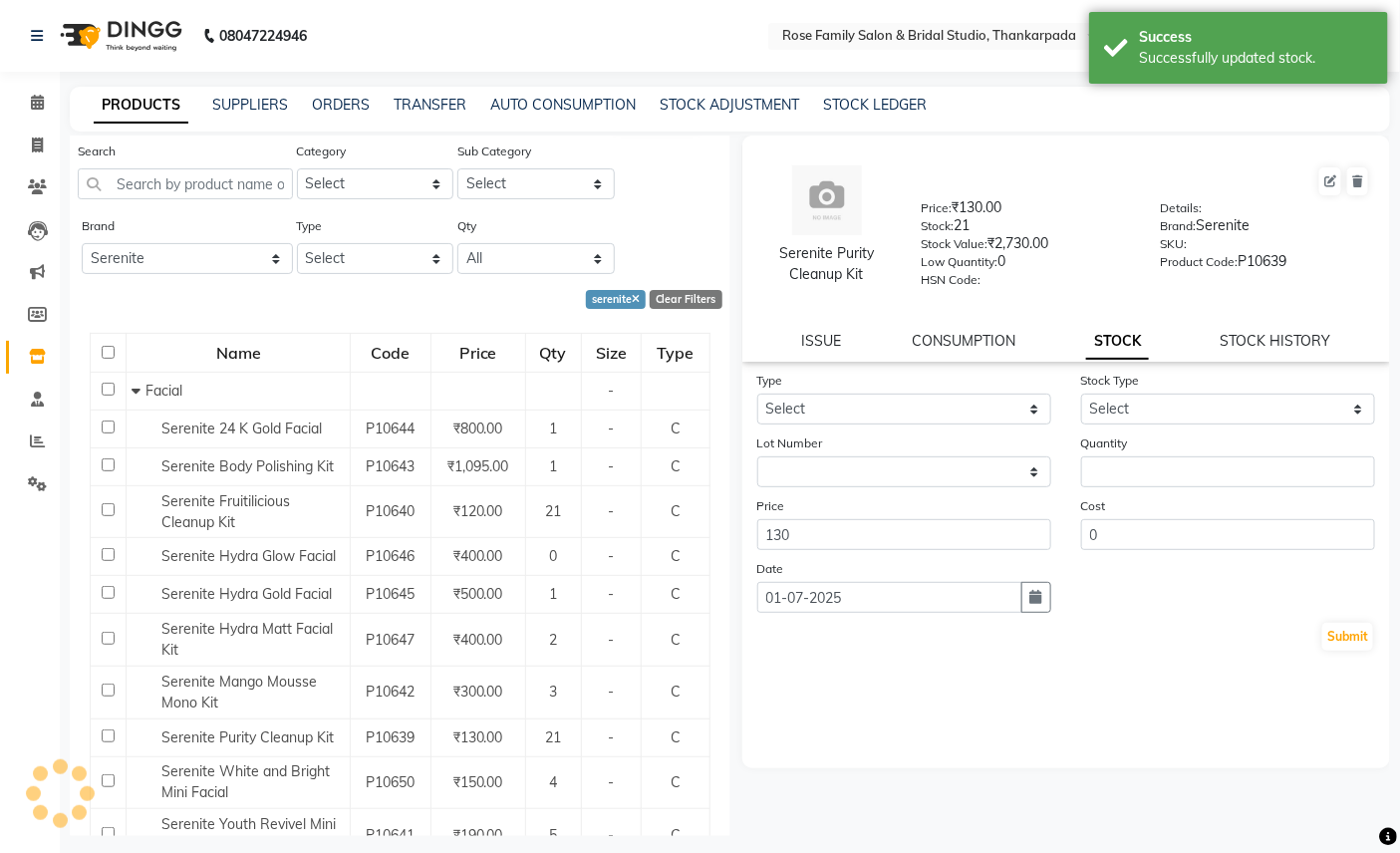 scroll, scrollTop: 0, scrollLeft: 0, axis: both 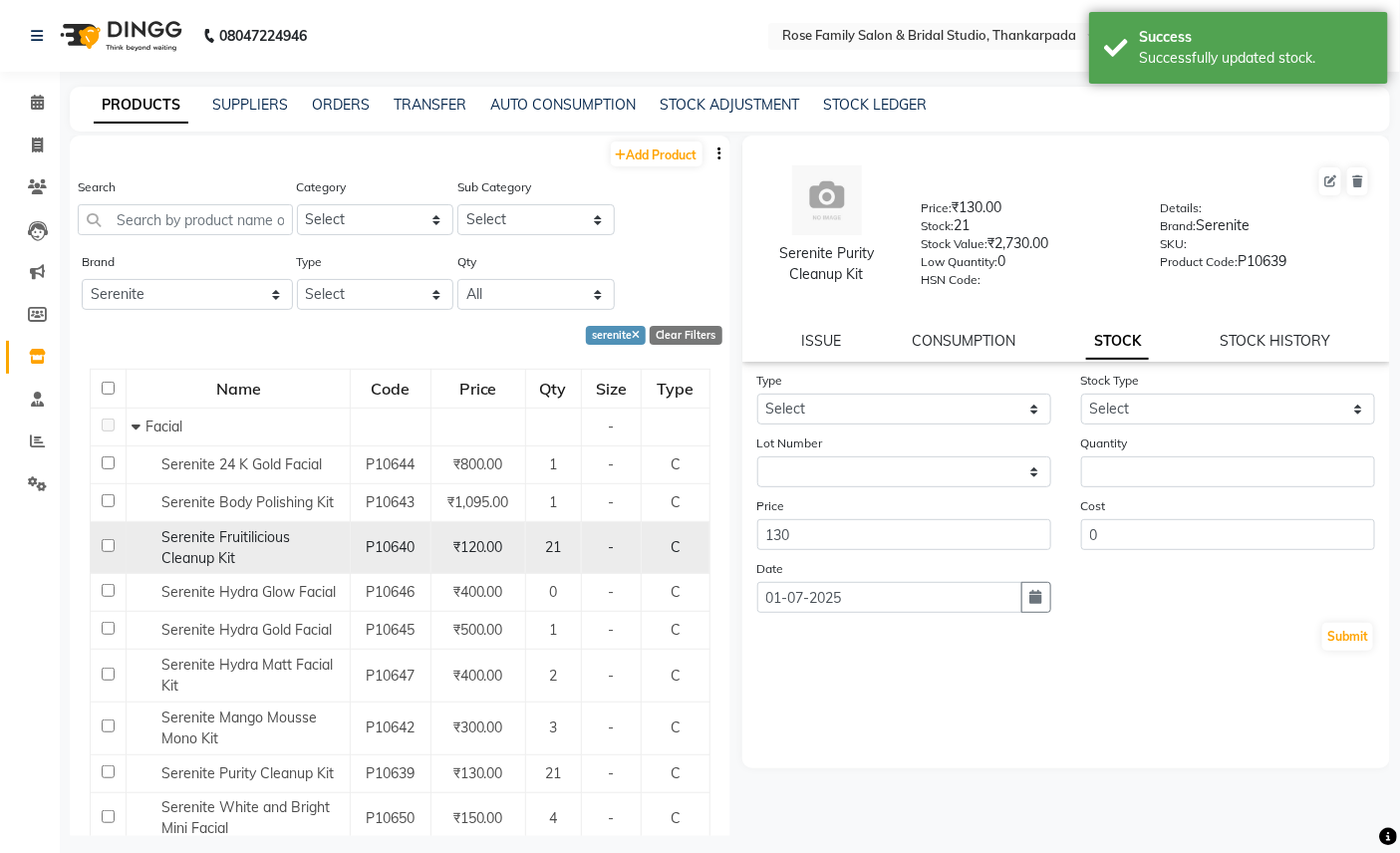click 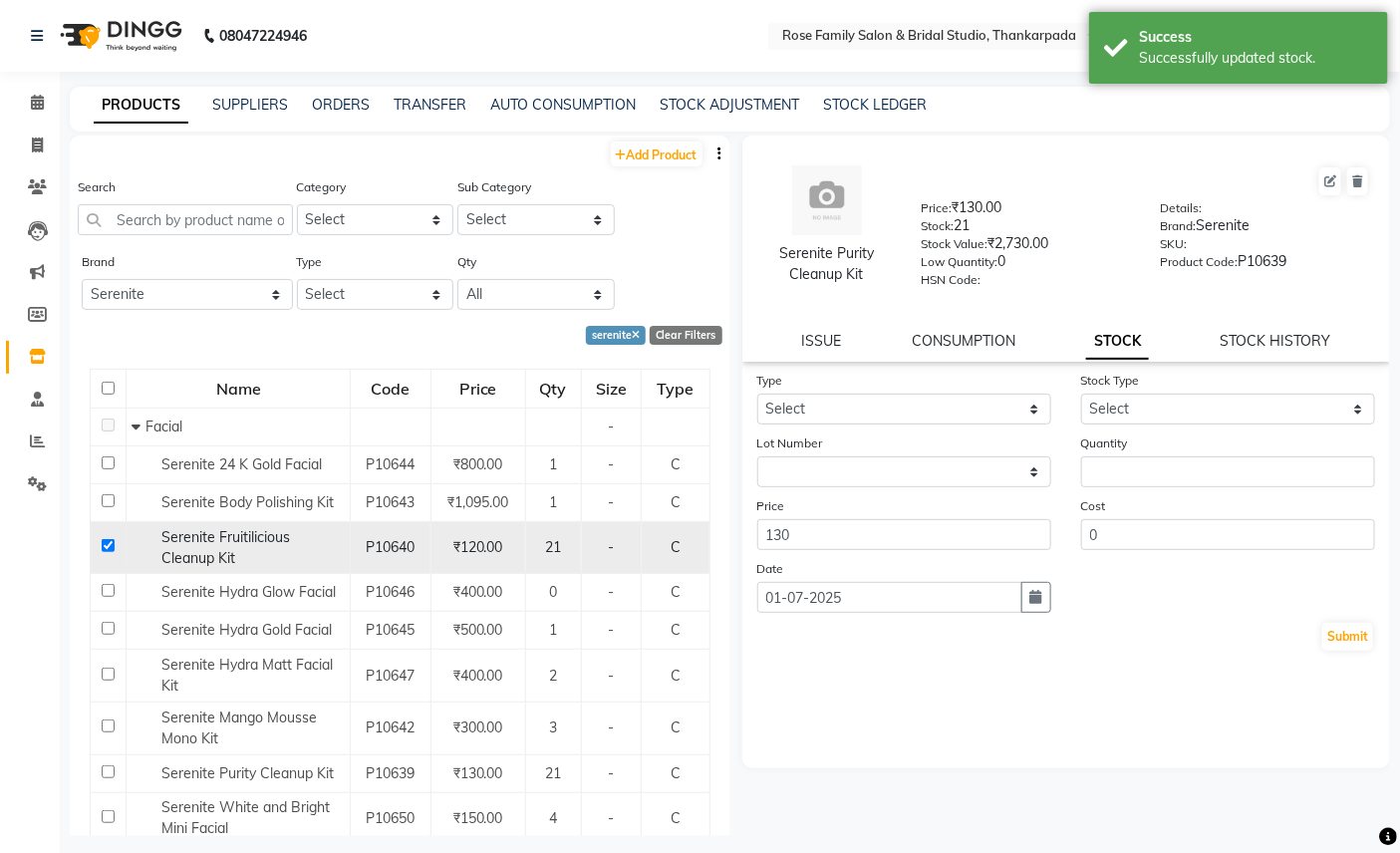 checkbox on "true" 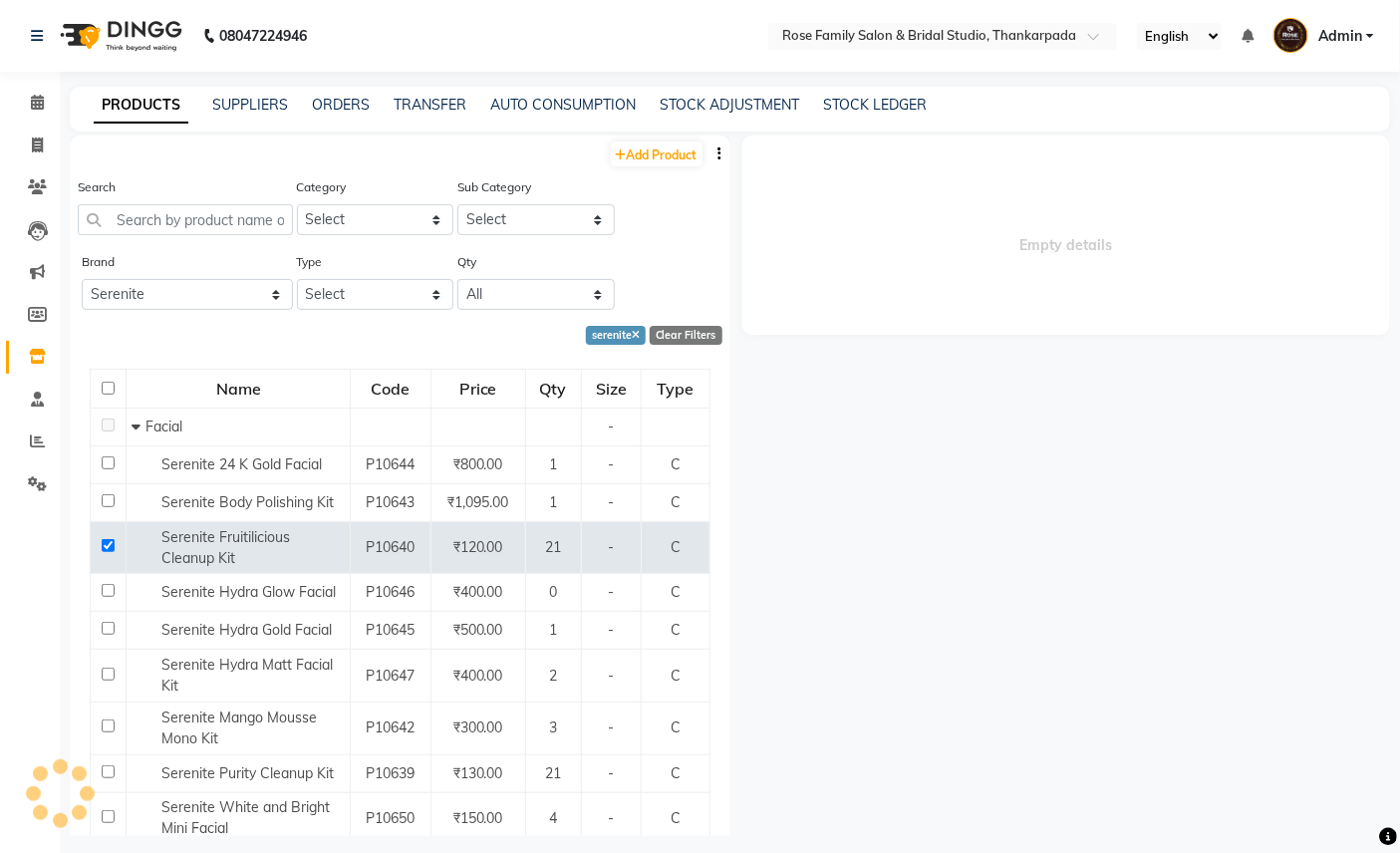 select 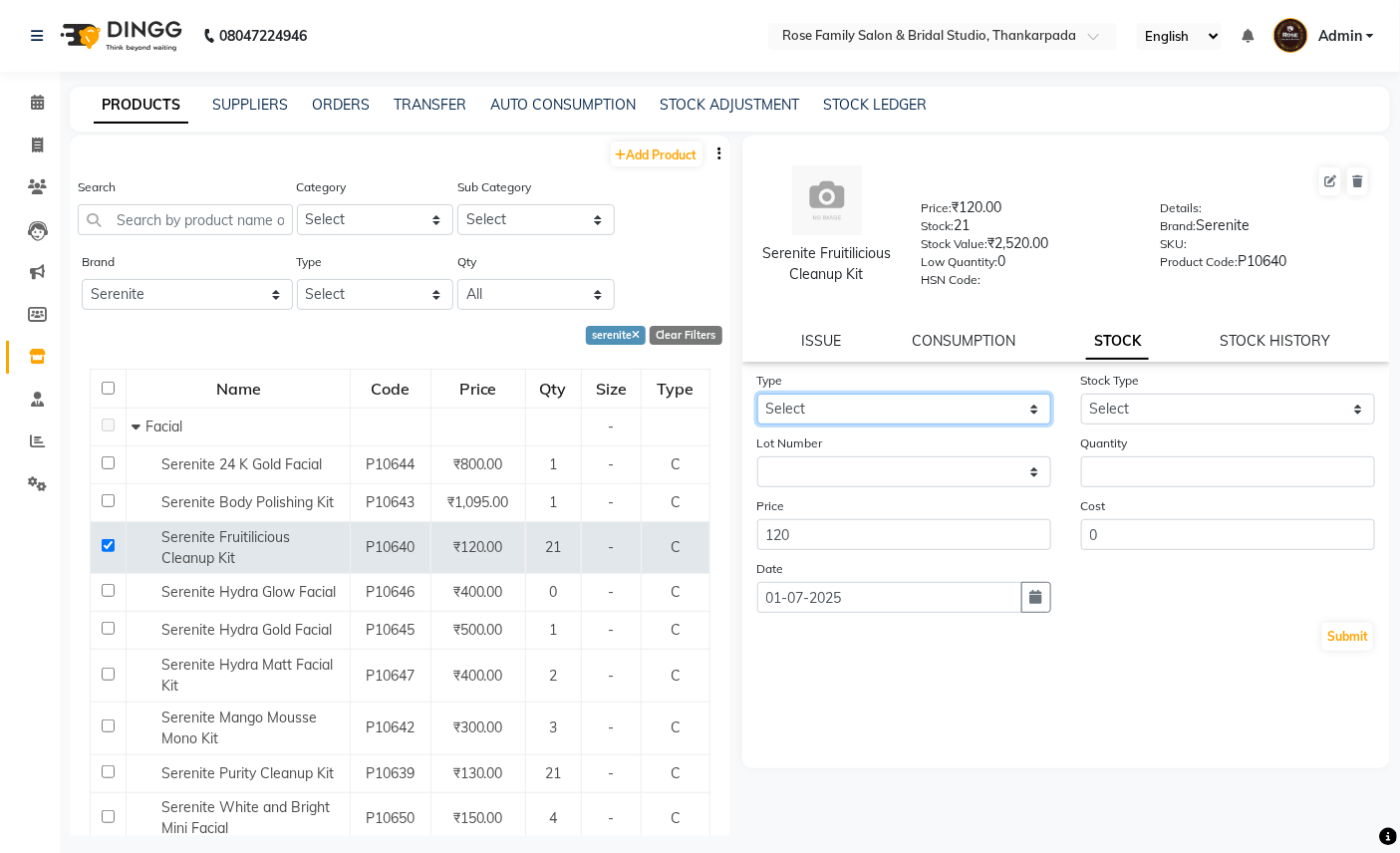 click on "Select In Out" 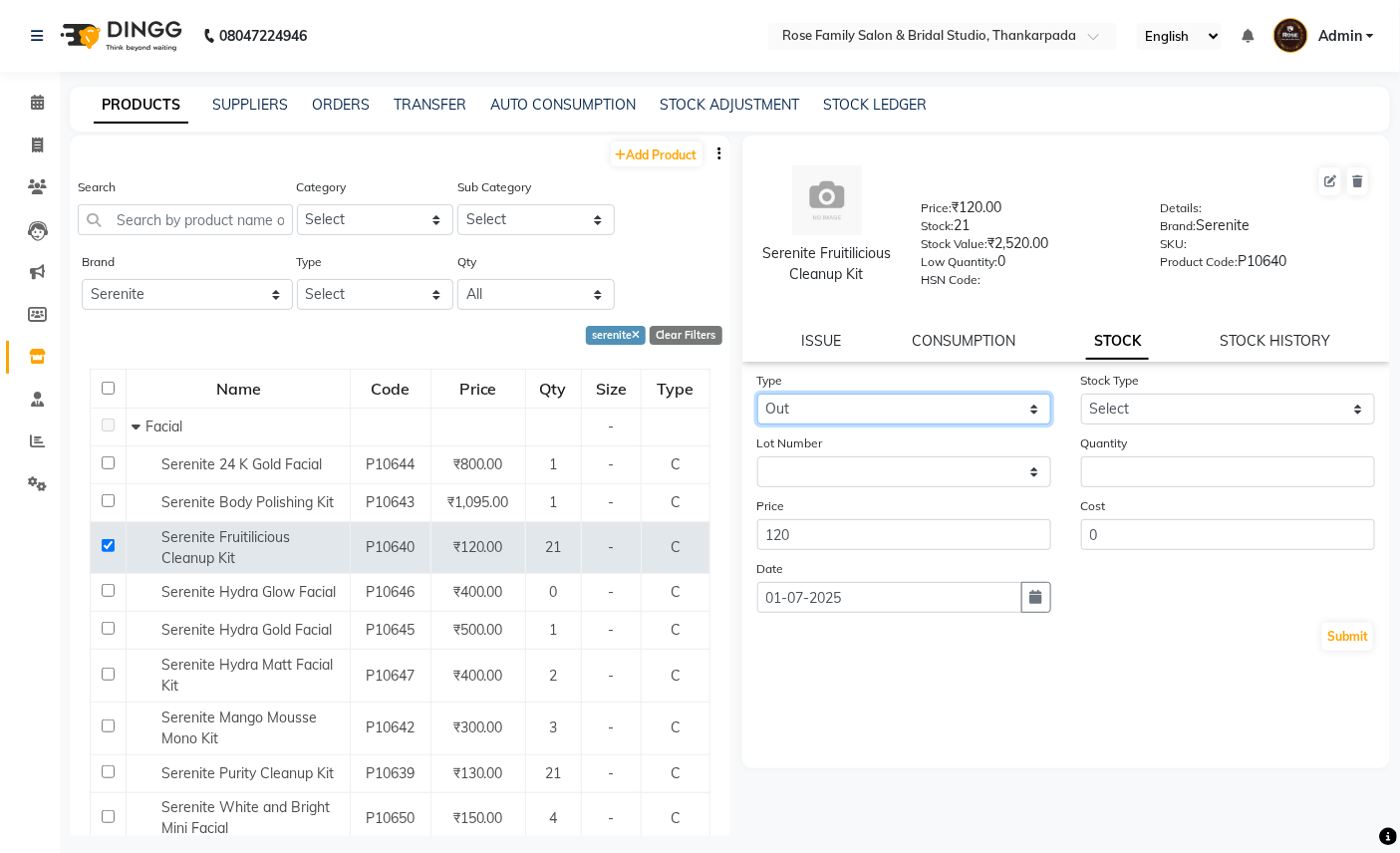 click on "Select In Out" 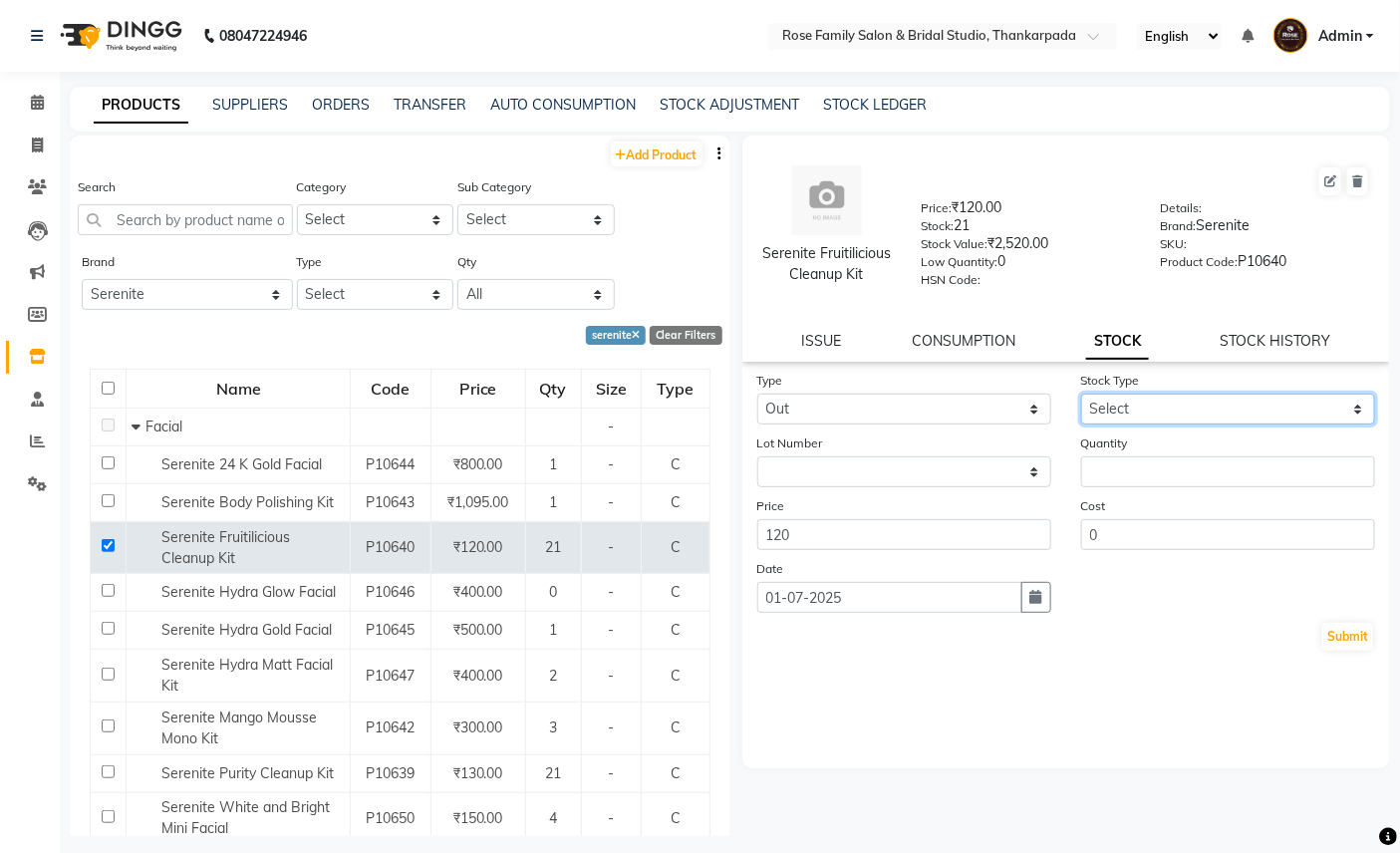 click on "Select Internal Use Damaged Expired Adjustment Return Other" 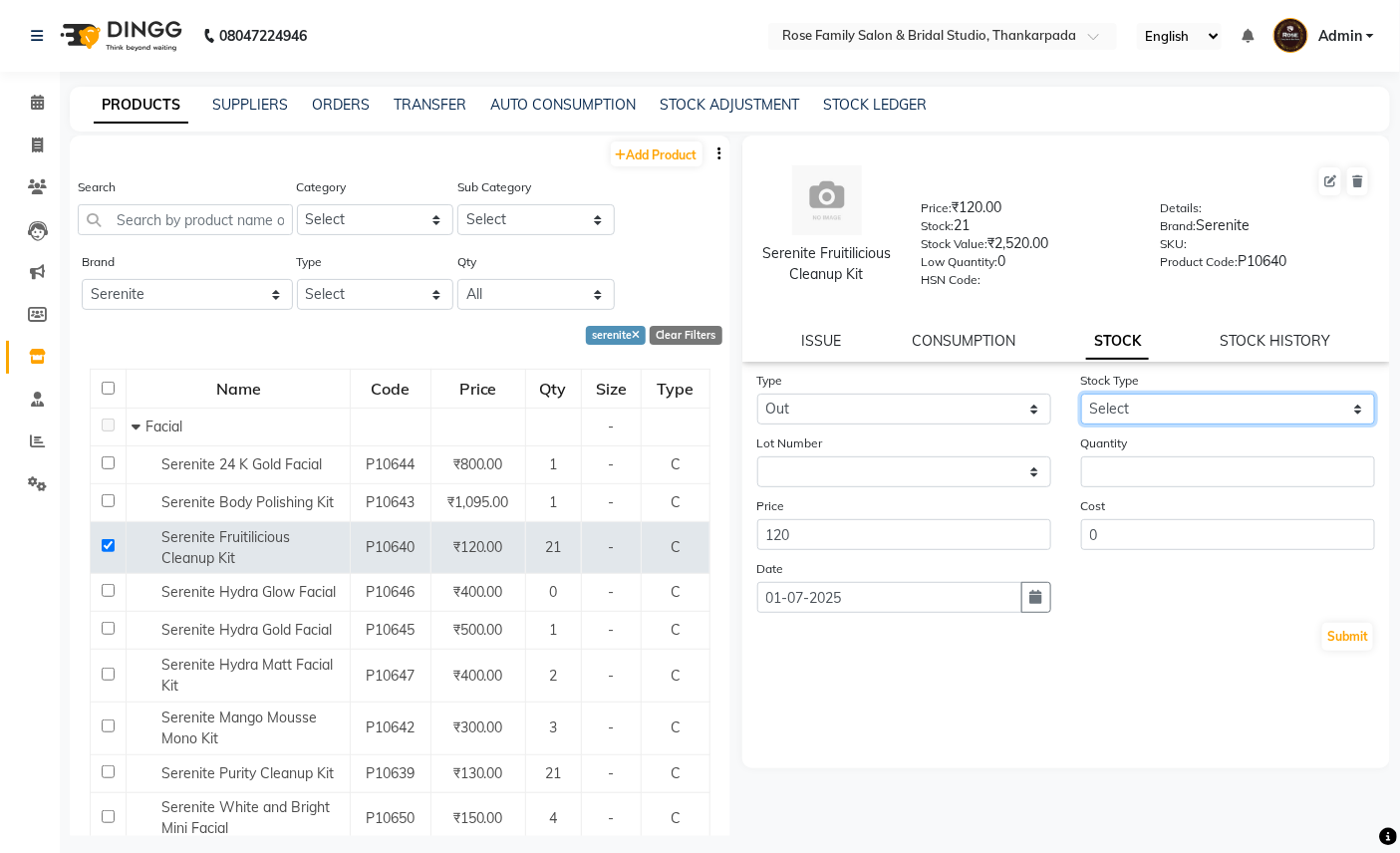 select on "internal use" 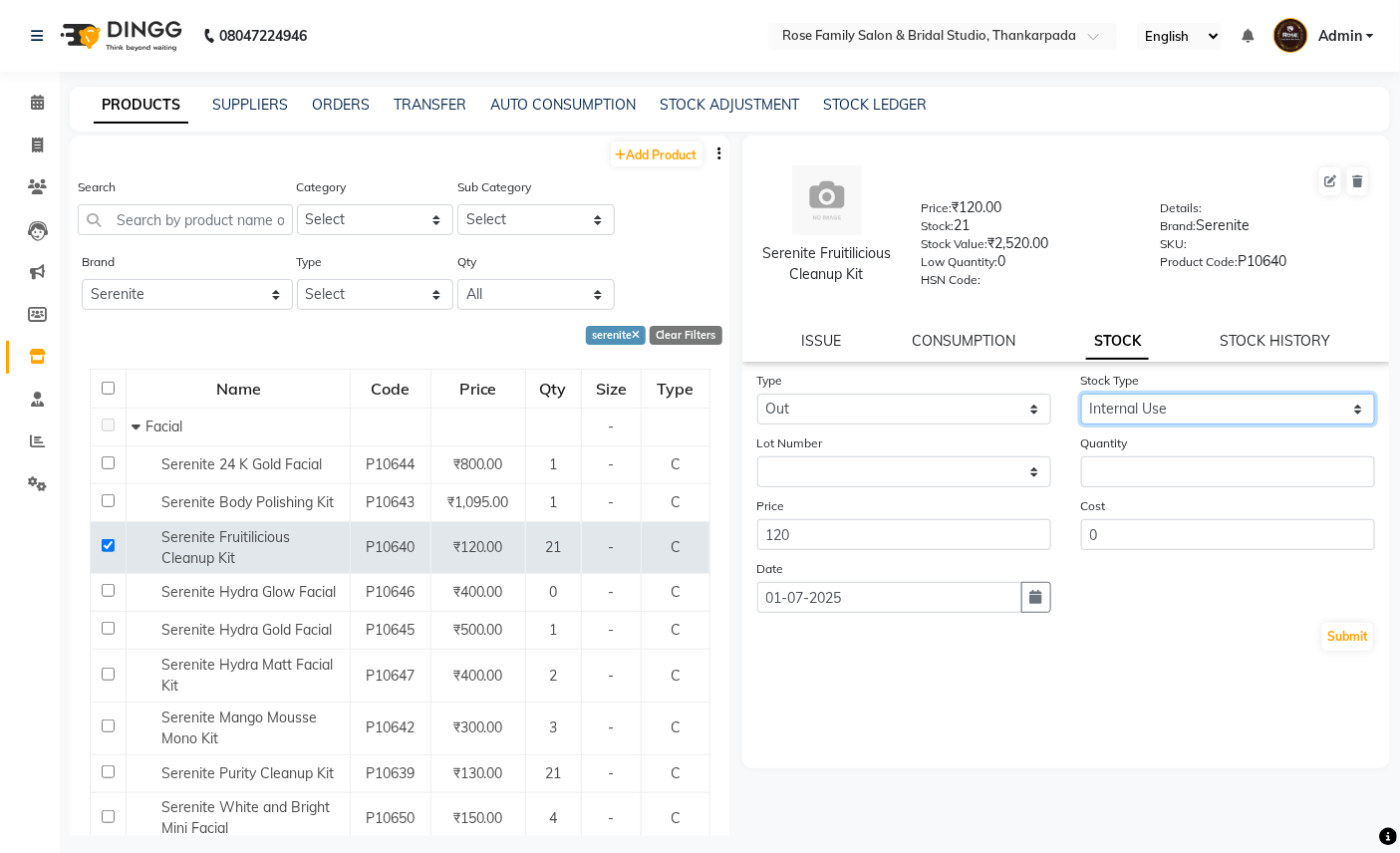 click on "Select Internal Use Damaged Expired Adjustment Return Other" 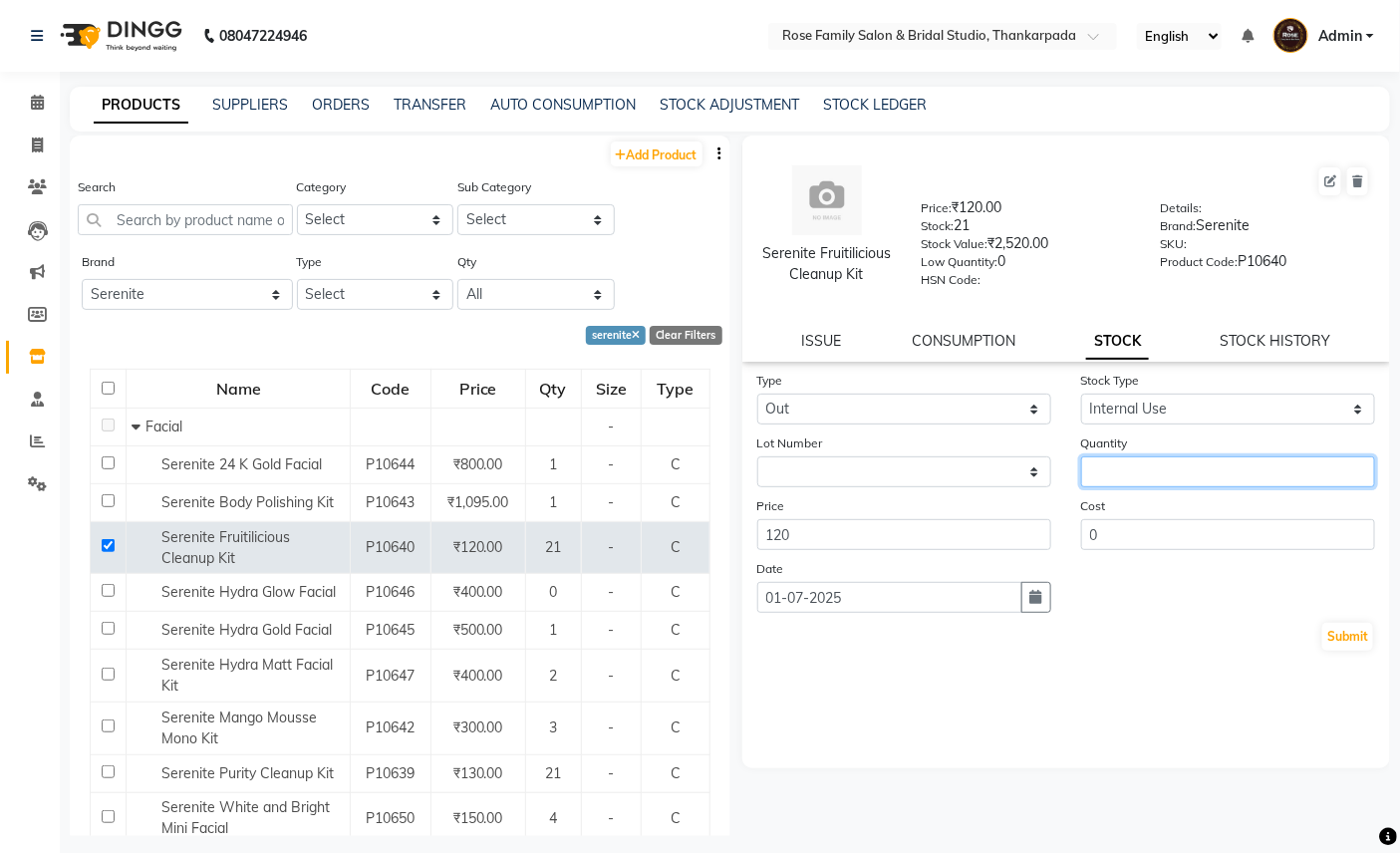 click 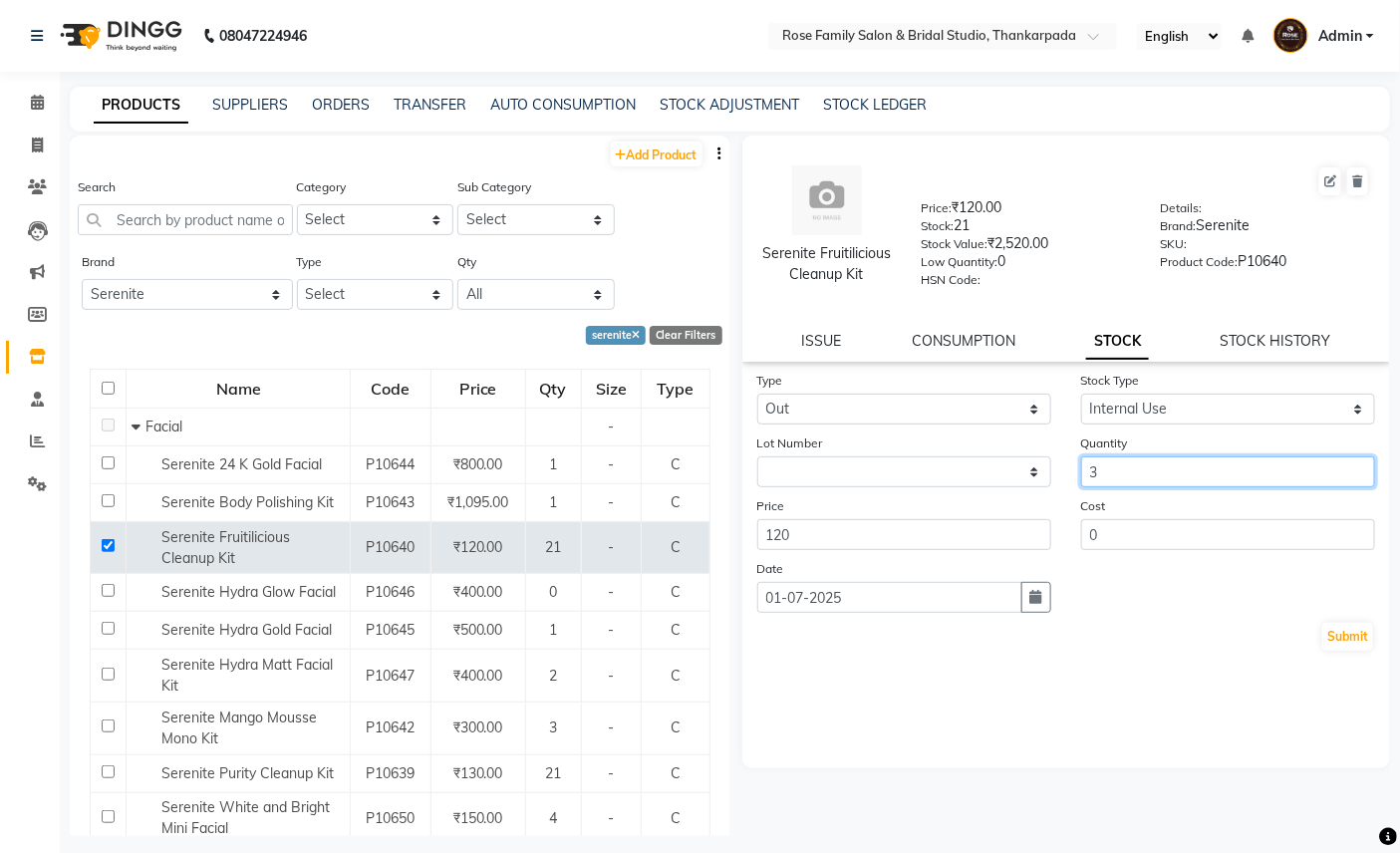 type on "3" 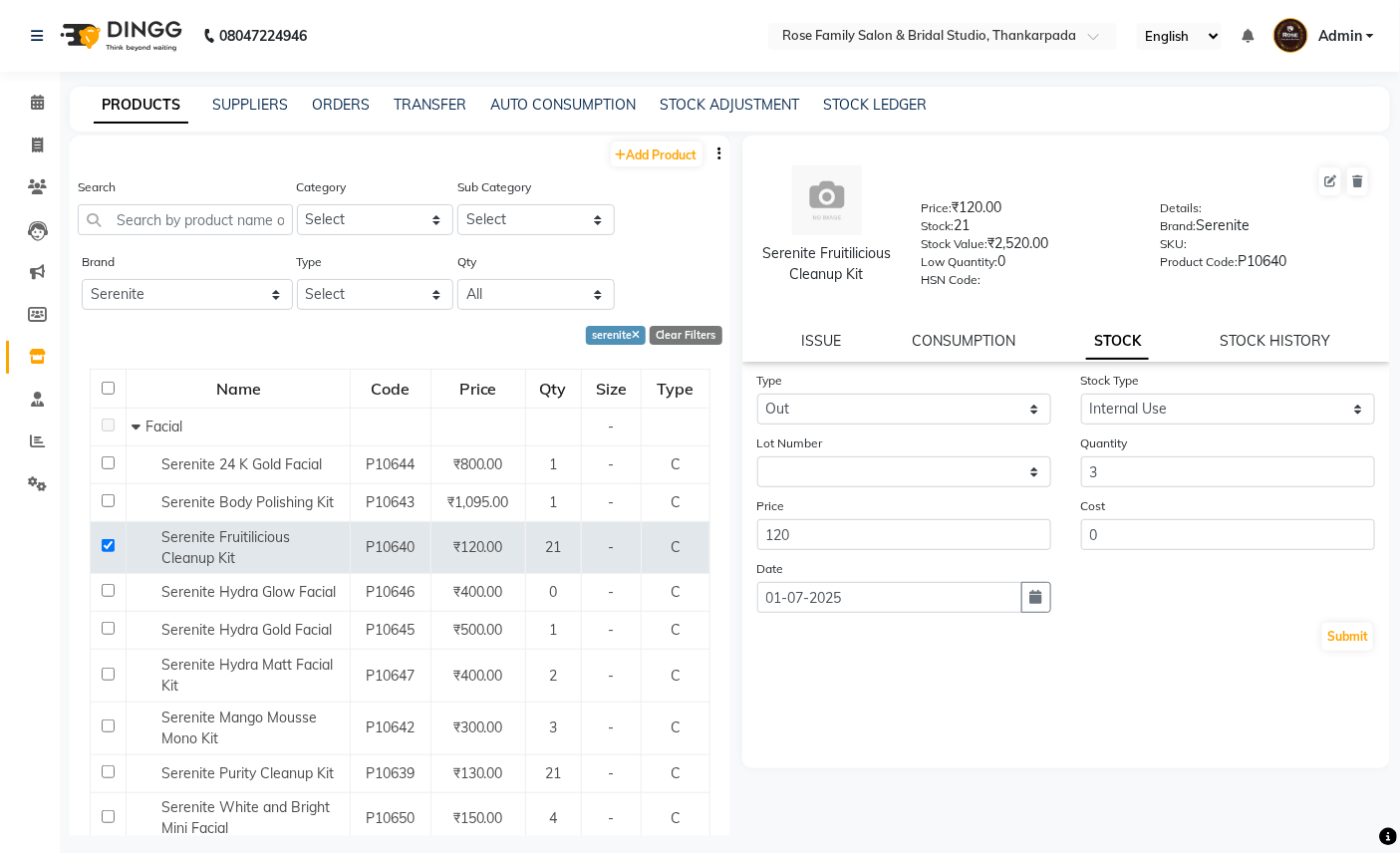 click on "Type Select In Out Stock Type Select Internal Use Damaged Expired Adjustment Return Other Lot Number None Quantity 3 Price 120 Cost 0 Date [DATE]  Submit" 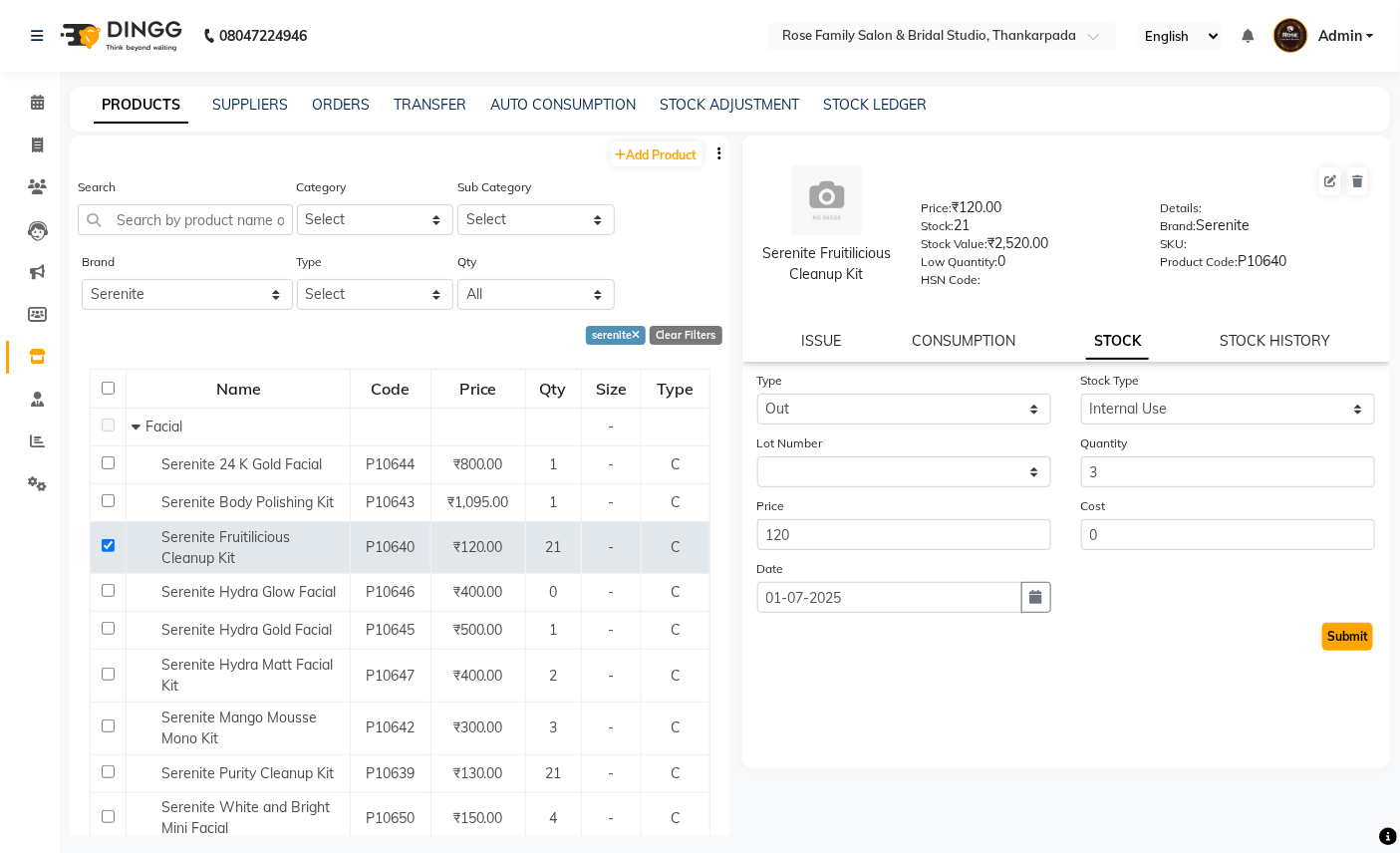 click on "Submit" 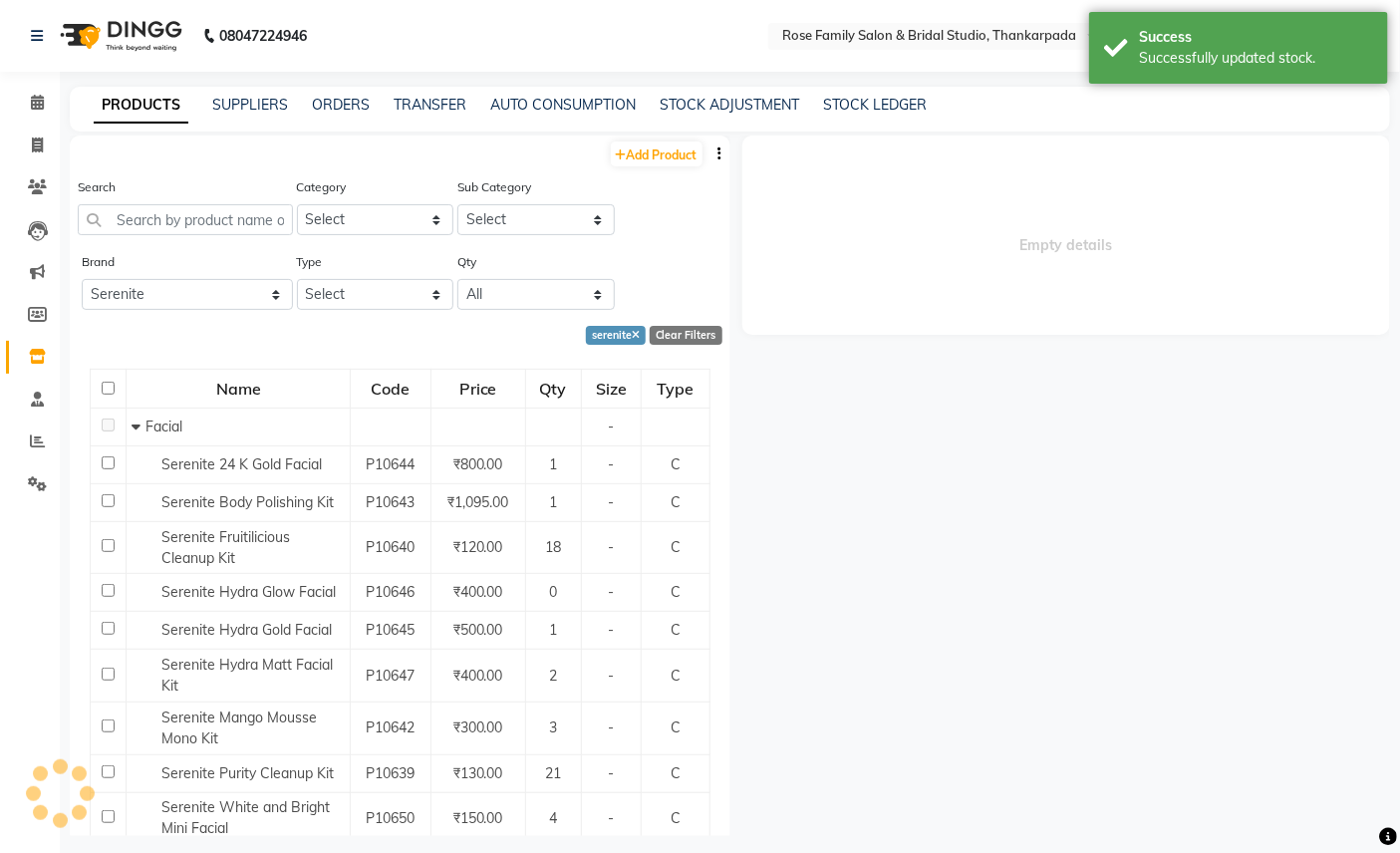 select 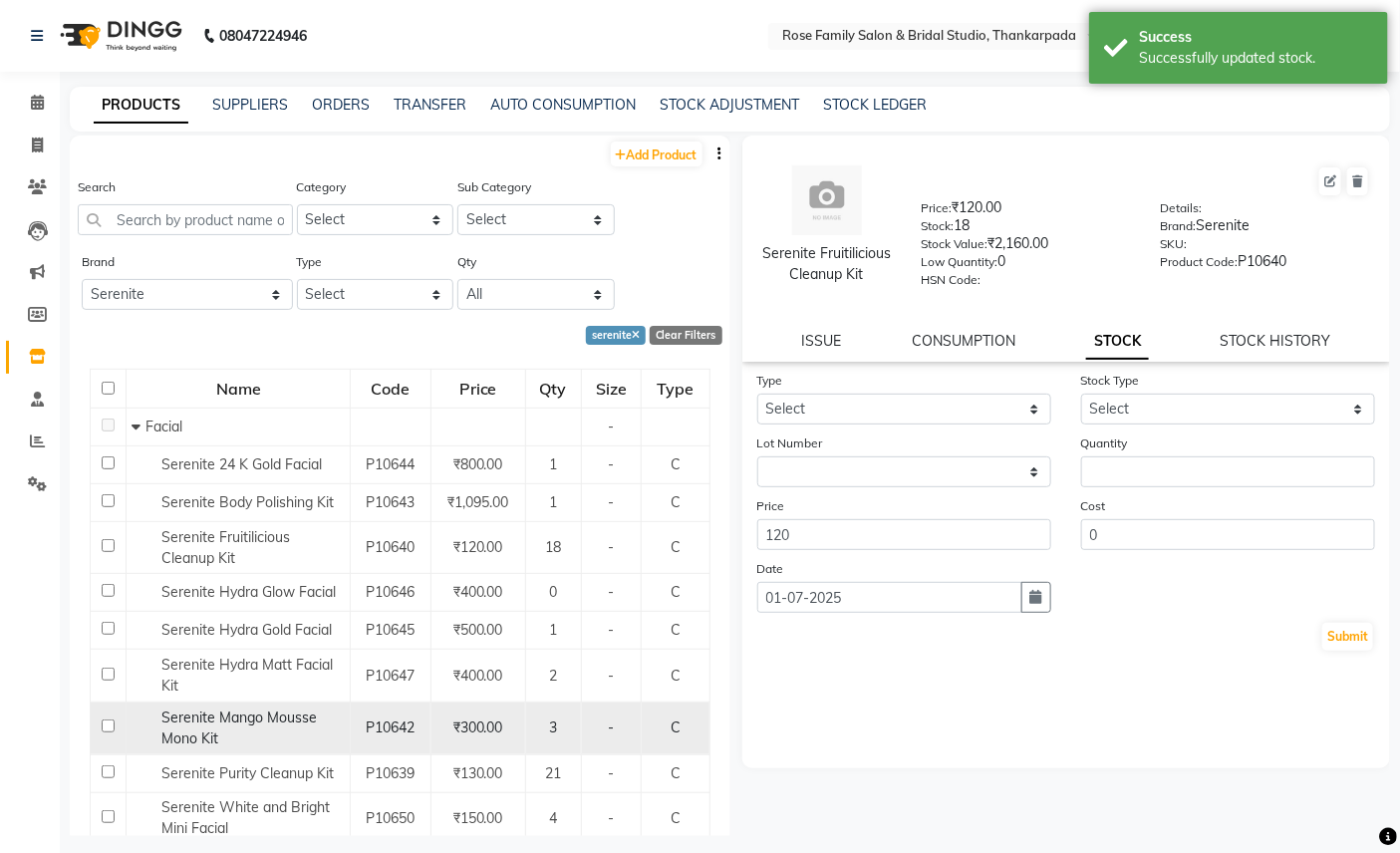 click 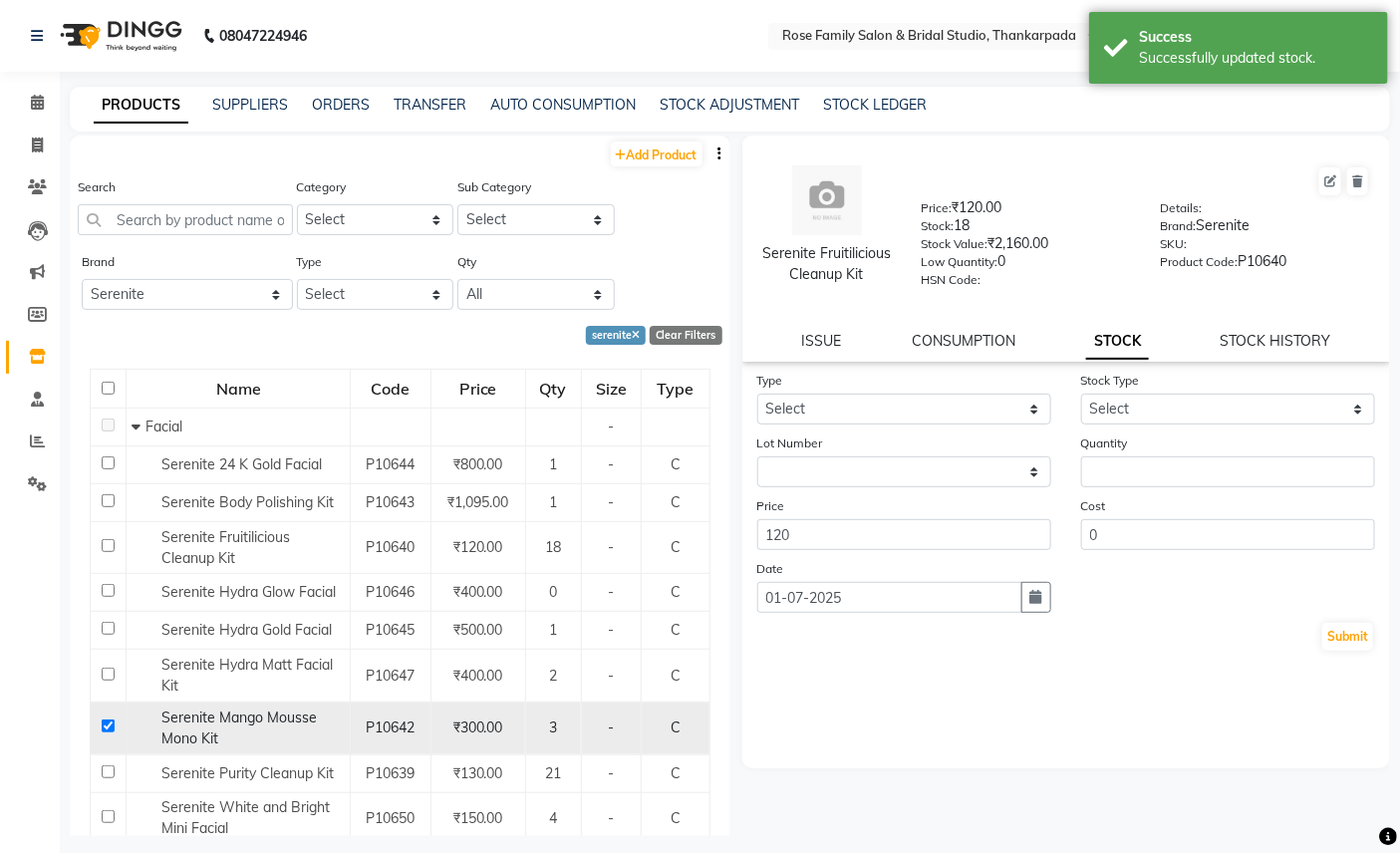 checkbox on "true" 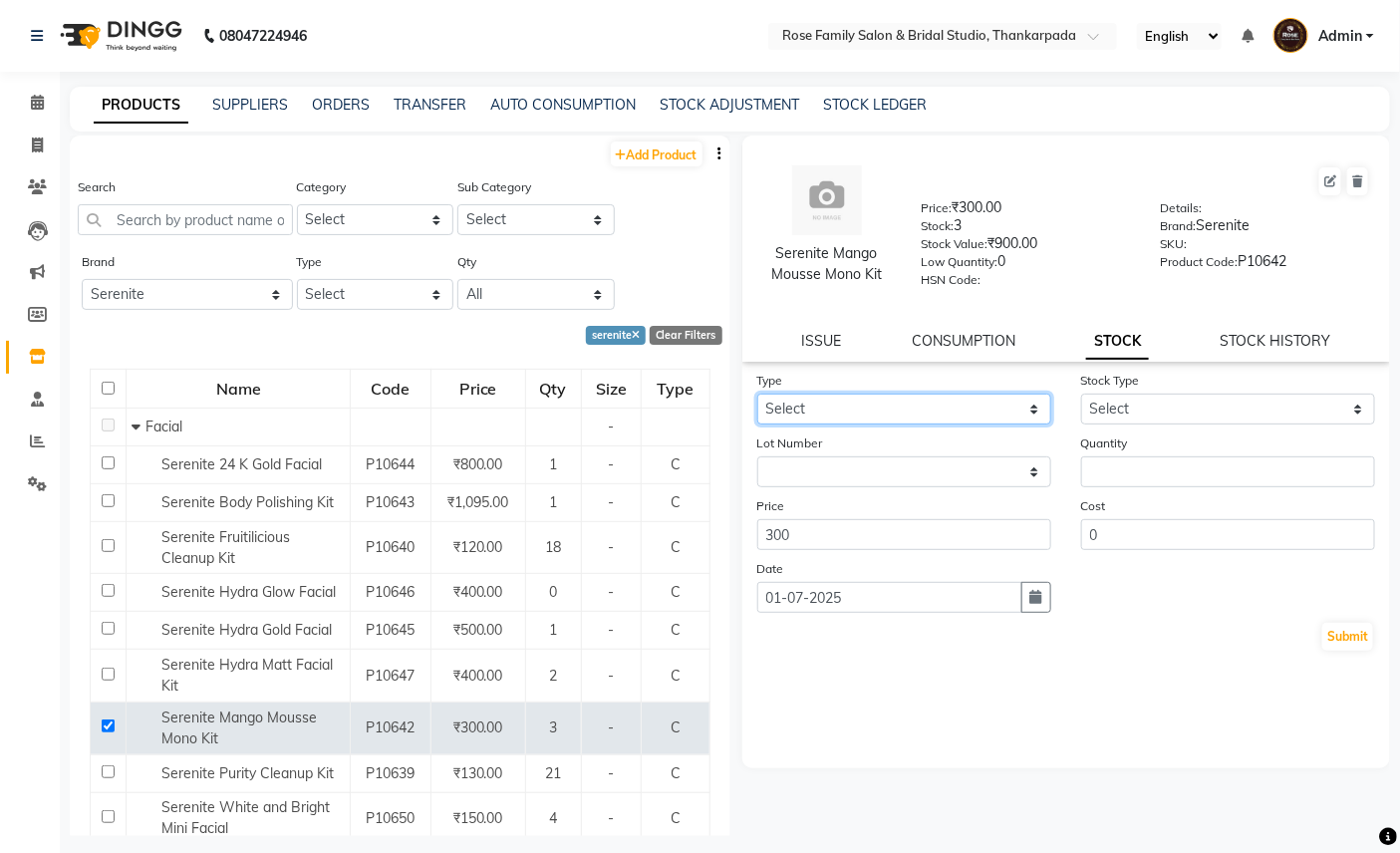 click on "Select In Out" 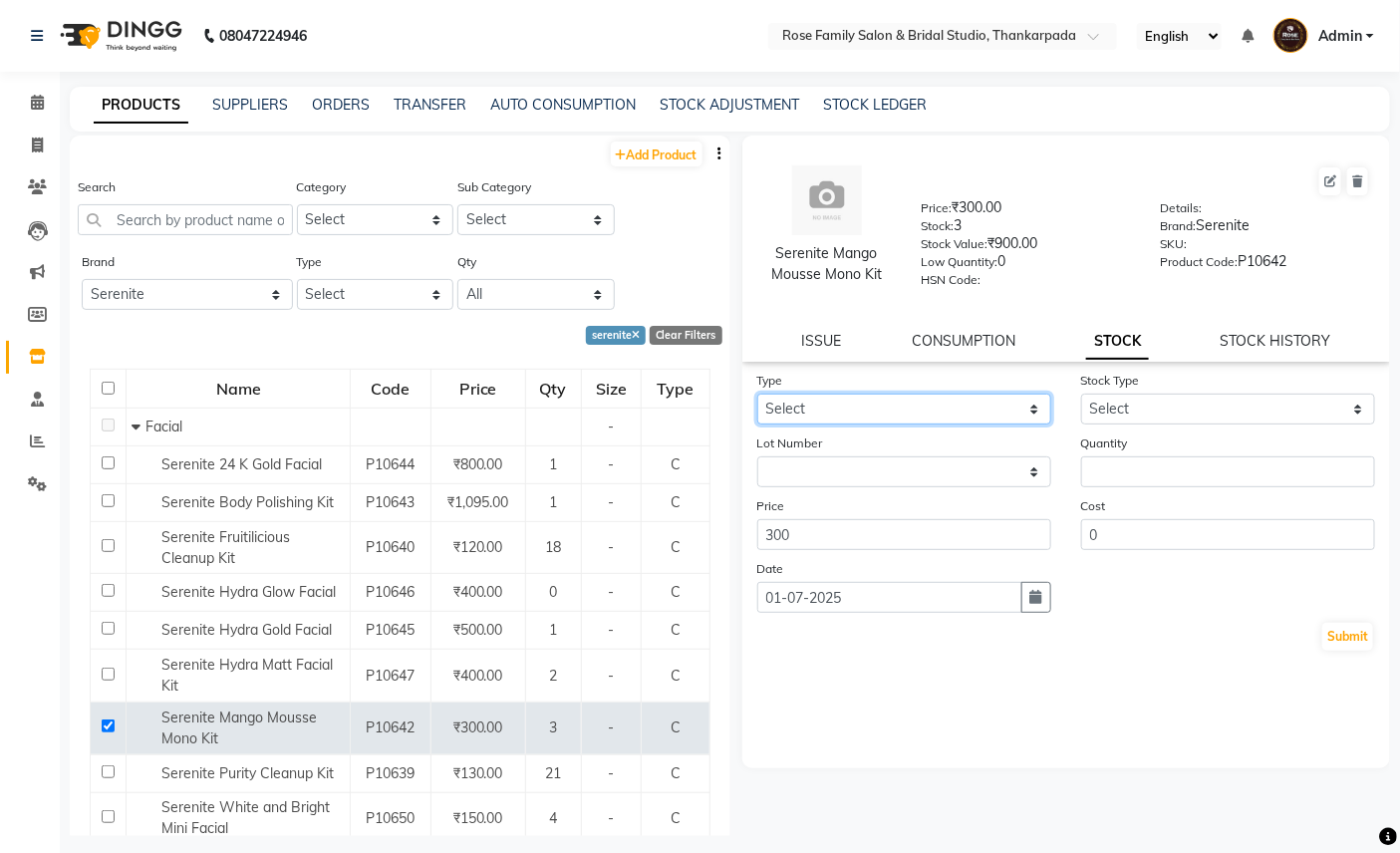 select on "out" 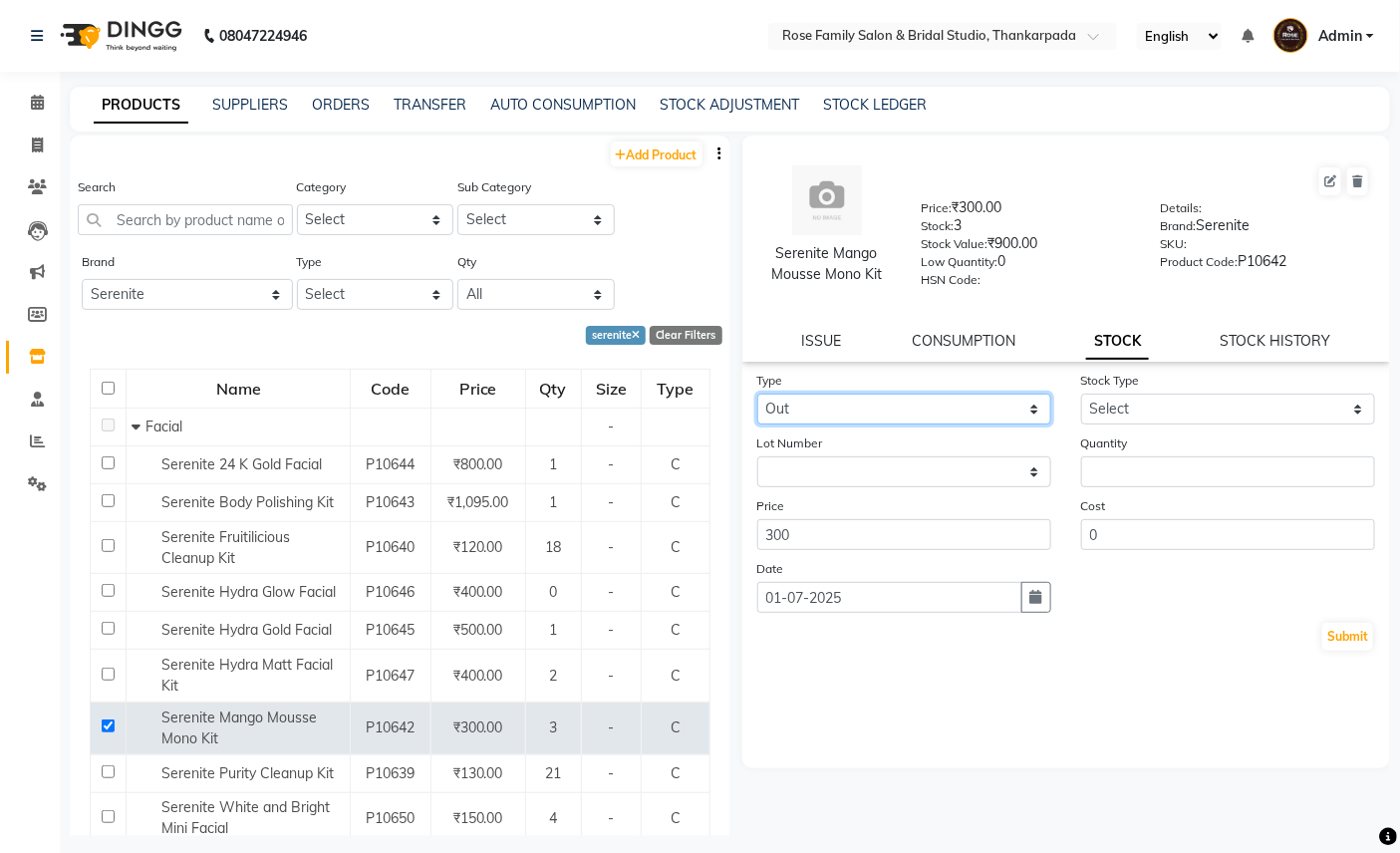 click on "Select In Out" 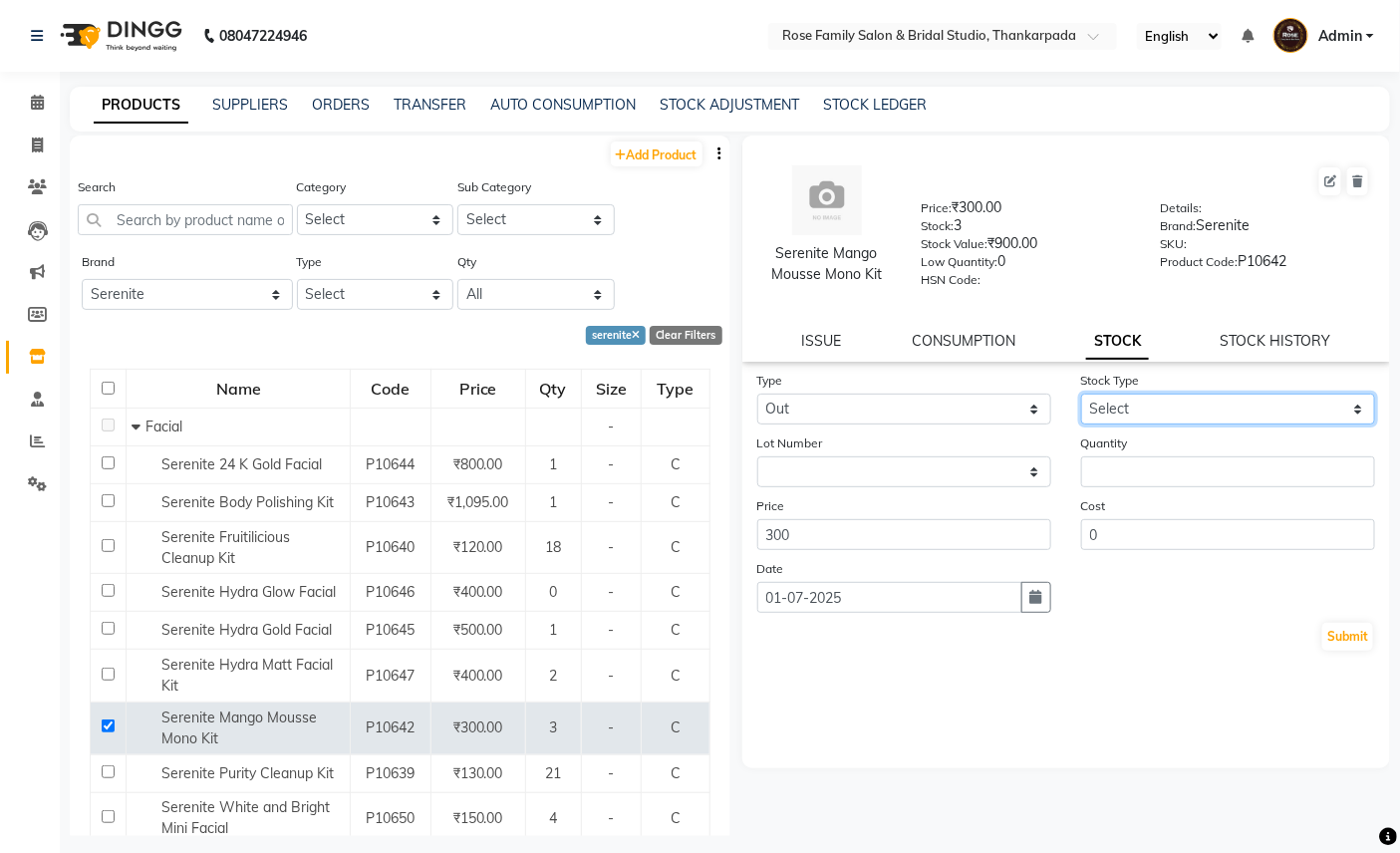 click on "Select Internal Use Damaged Expired Adjustment Return Other" 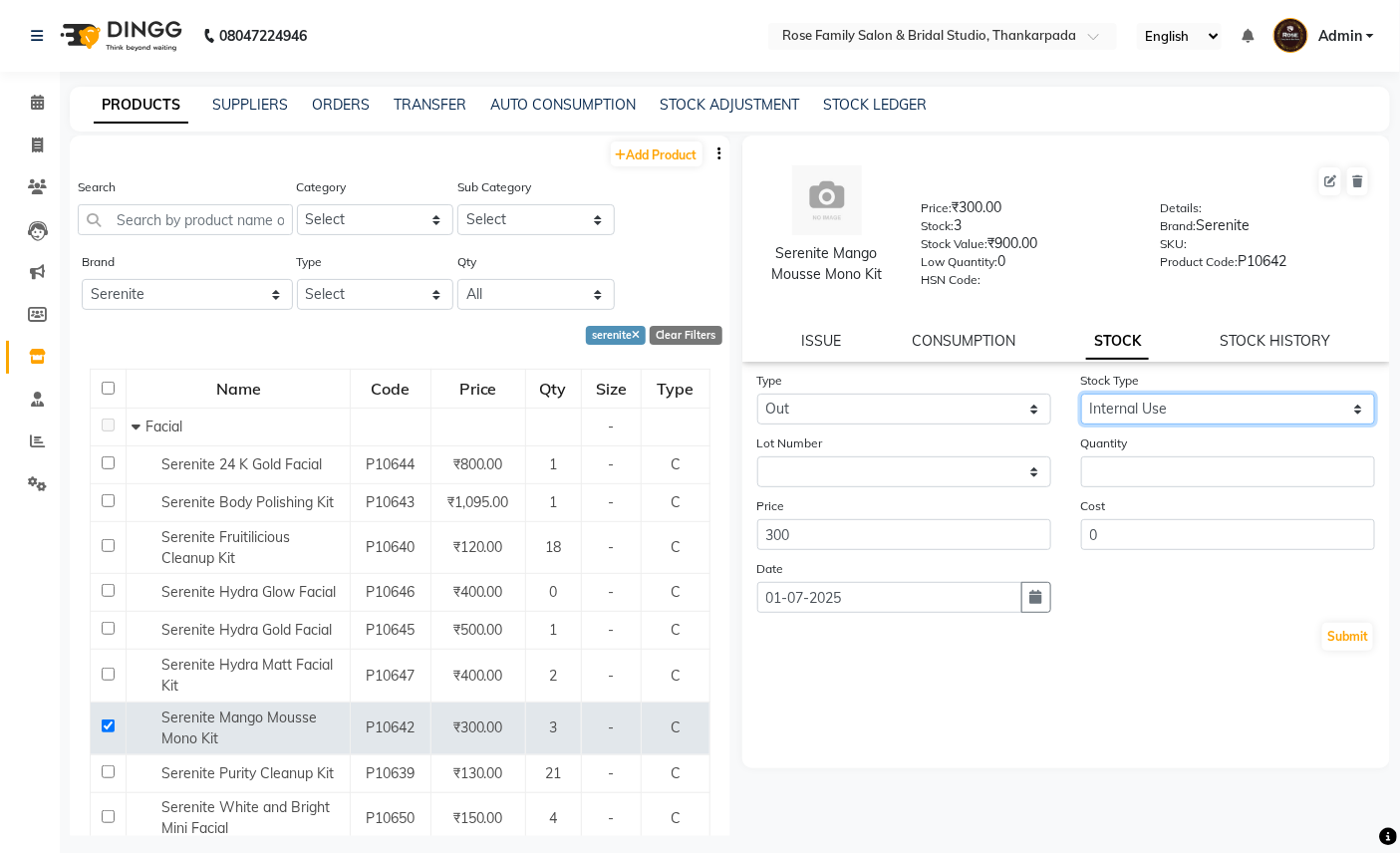click on "Select Internal Use Damaged Expired Adjustment Return Other" 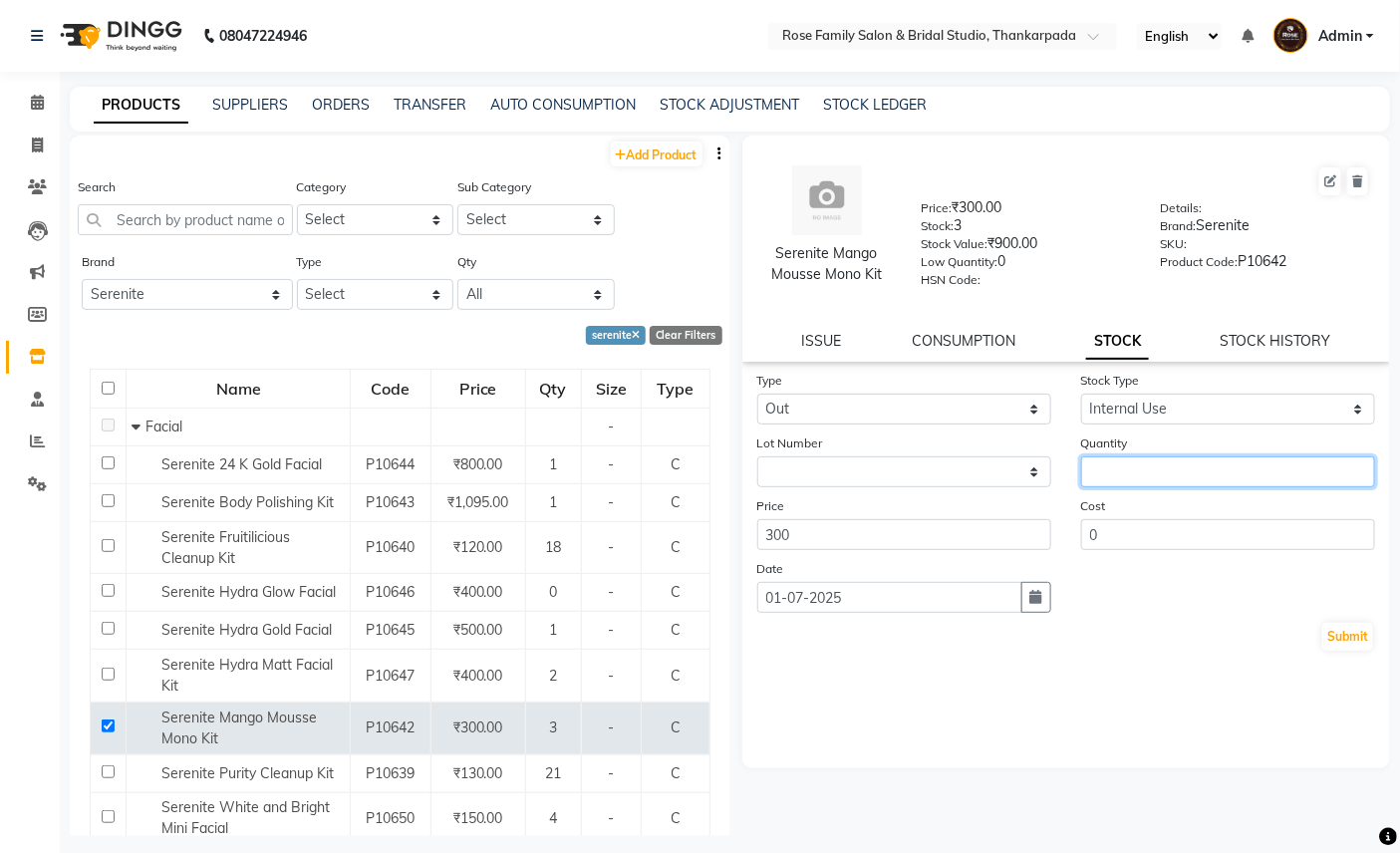 click 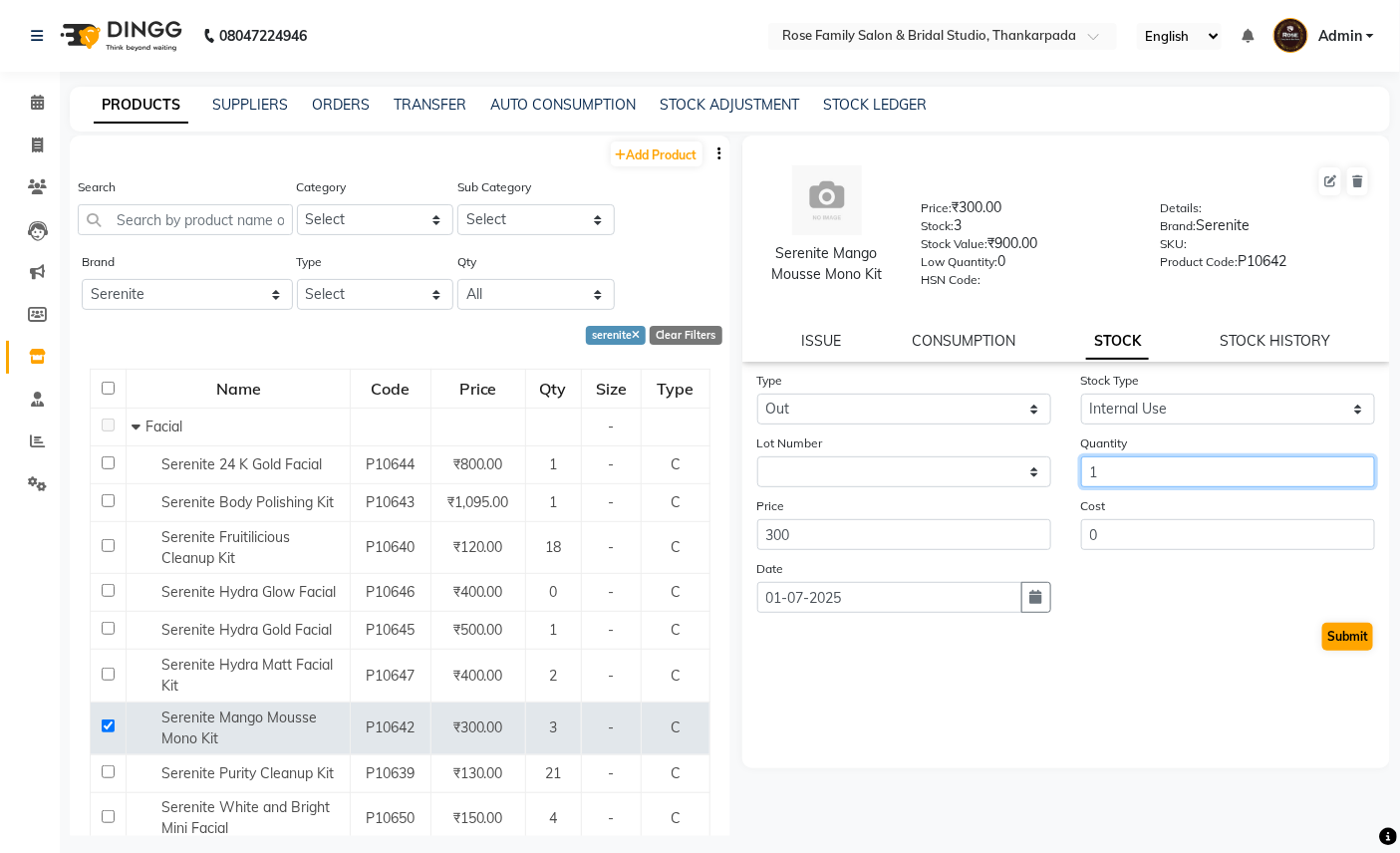 type on "1" 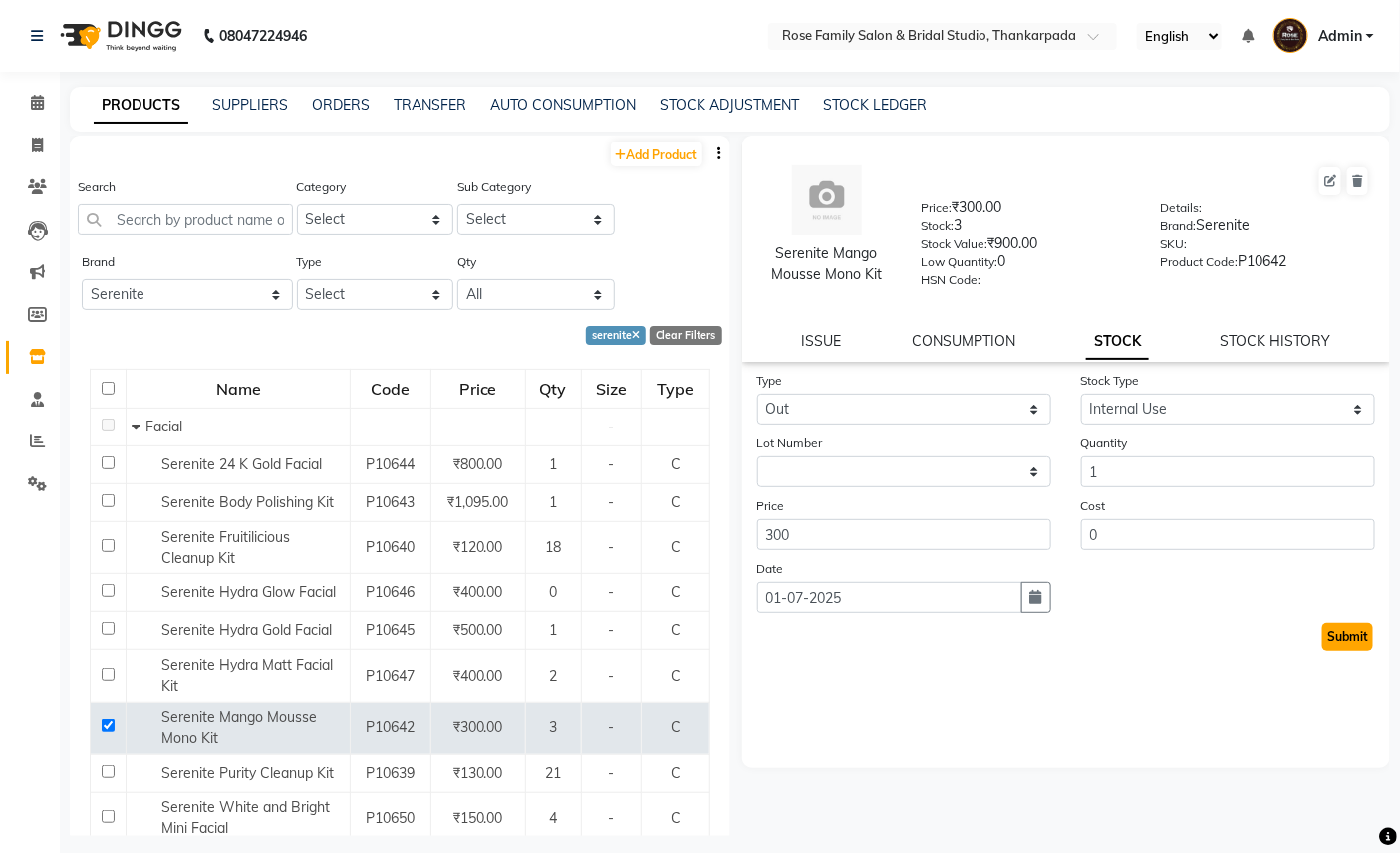 click on "Submit" 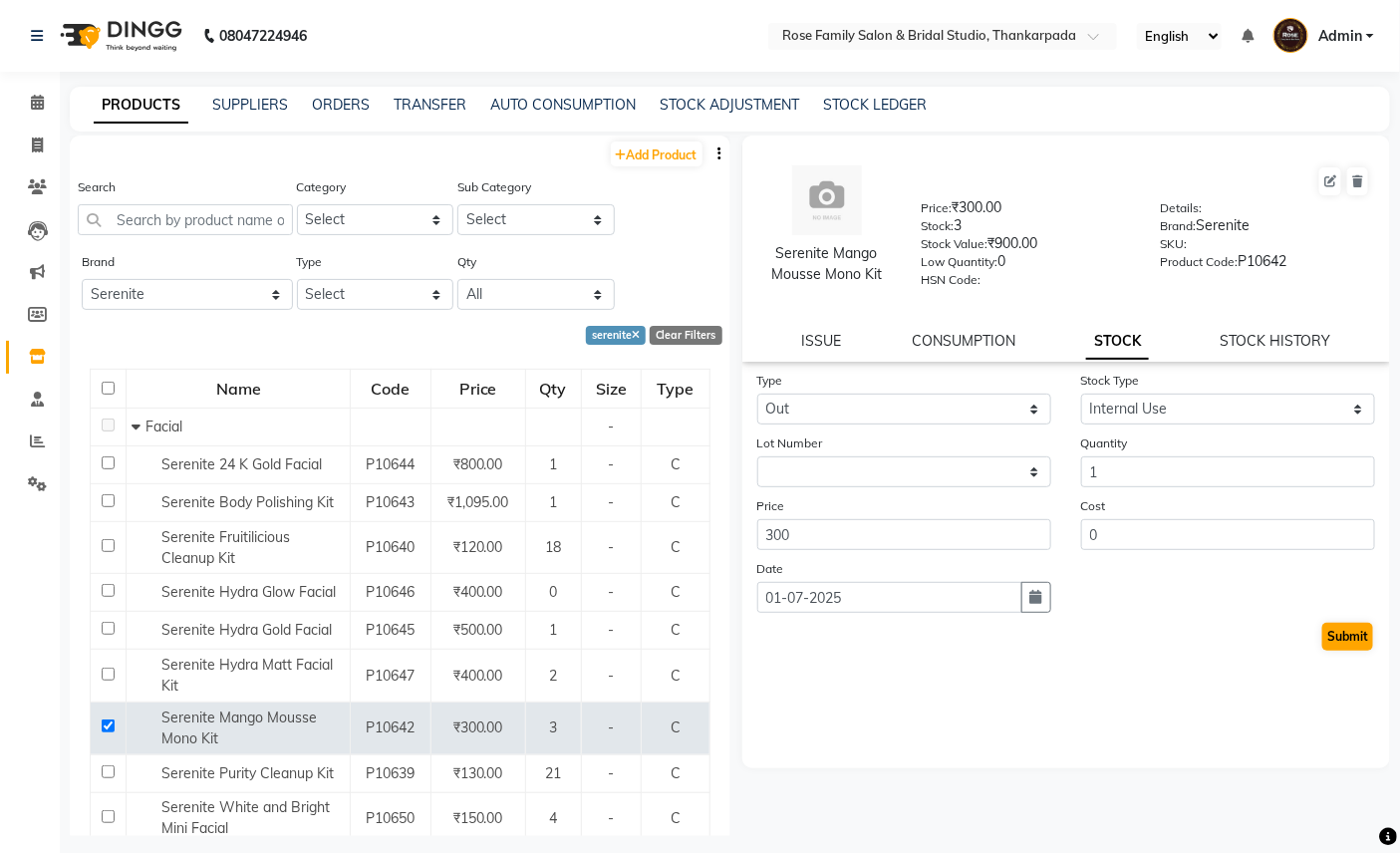 select 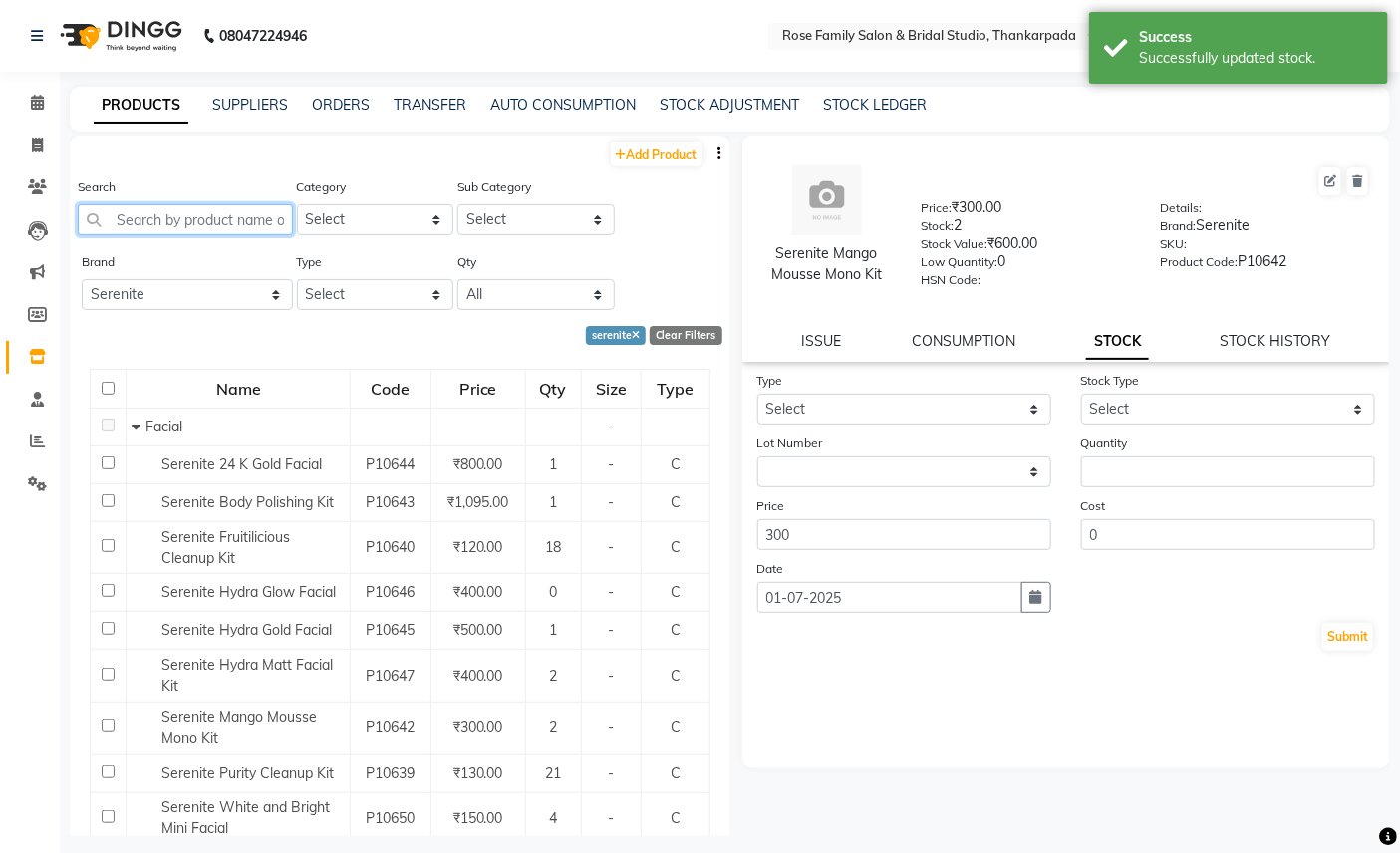 click 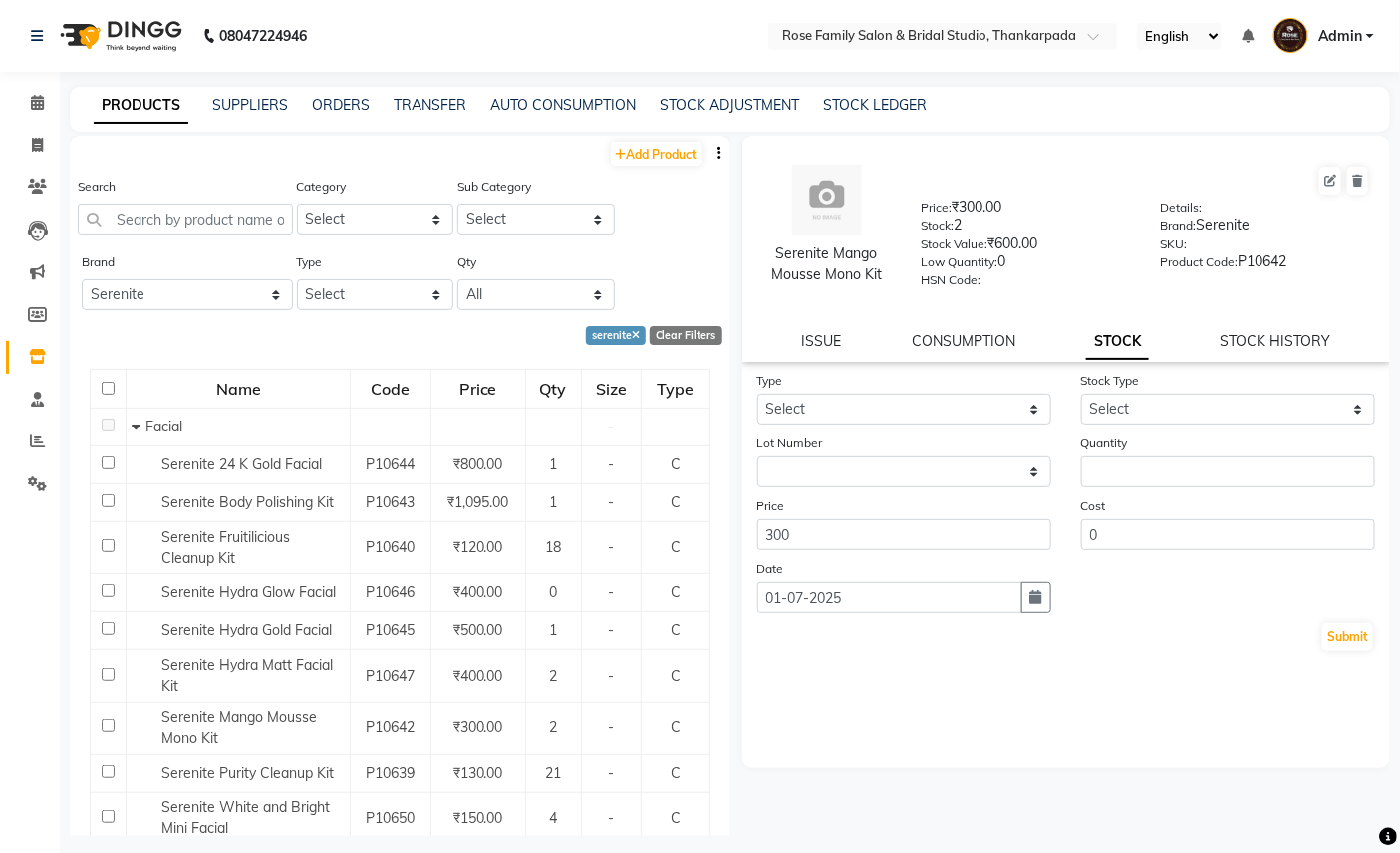 click on "serenite" 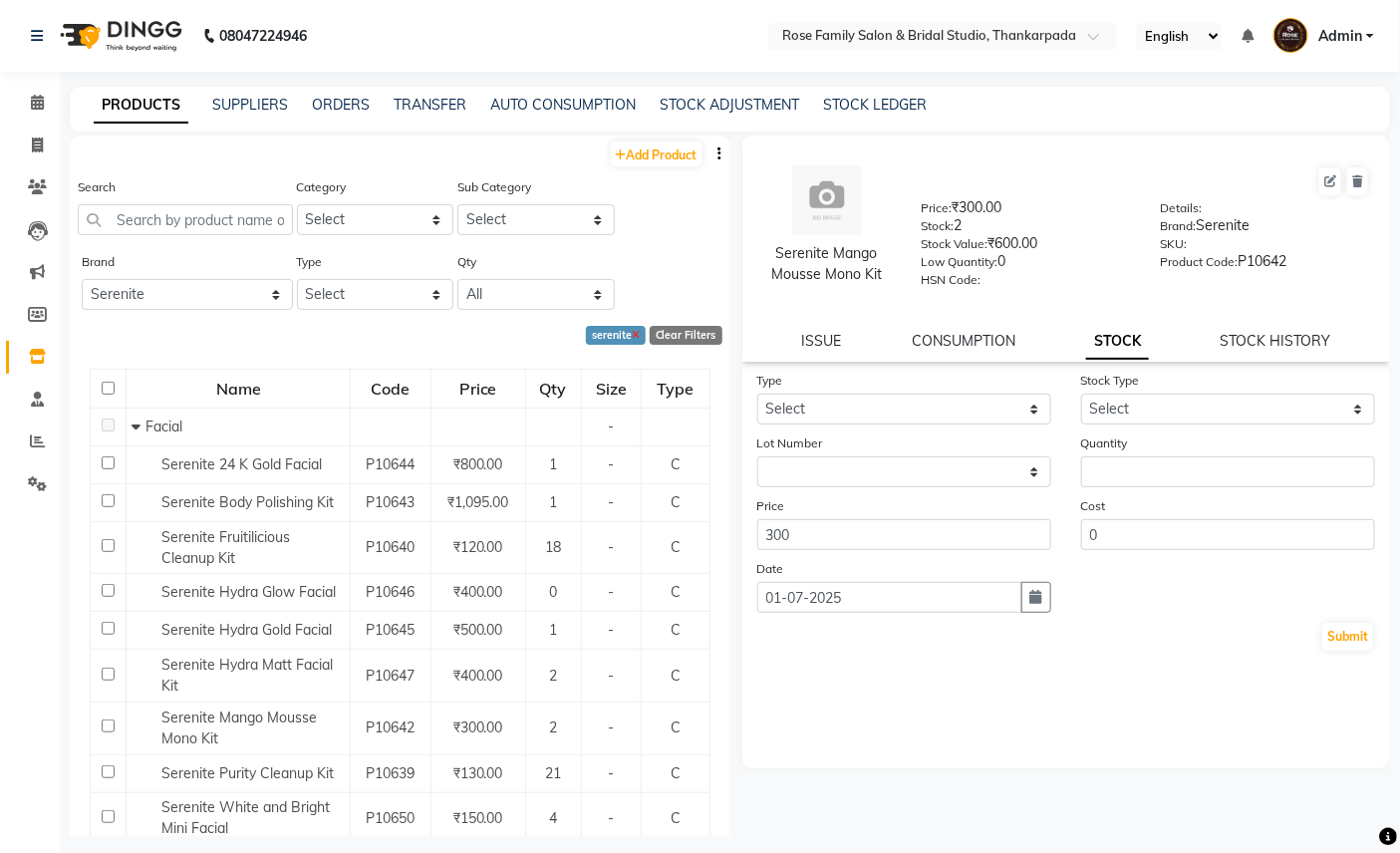 click 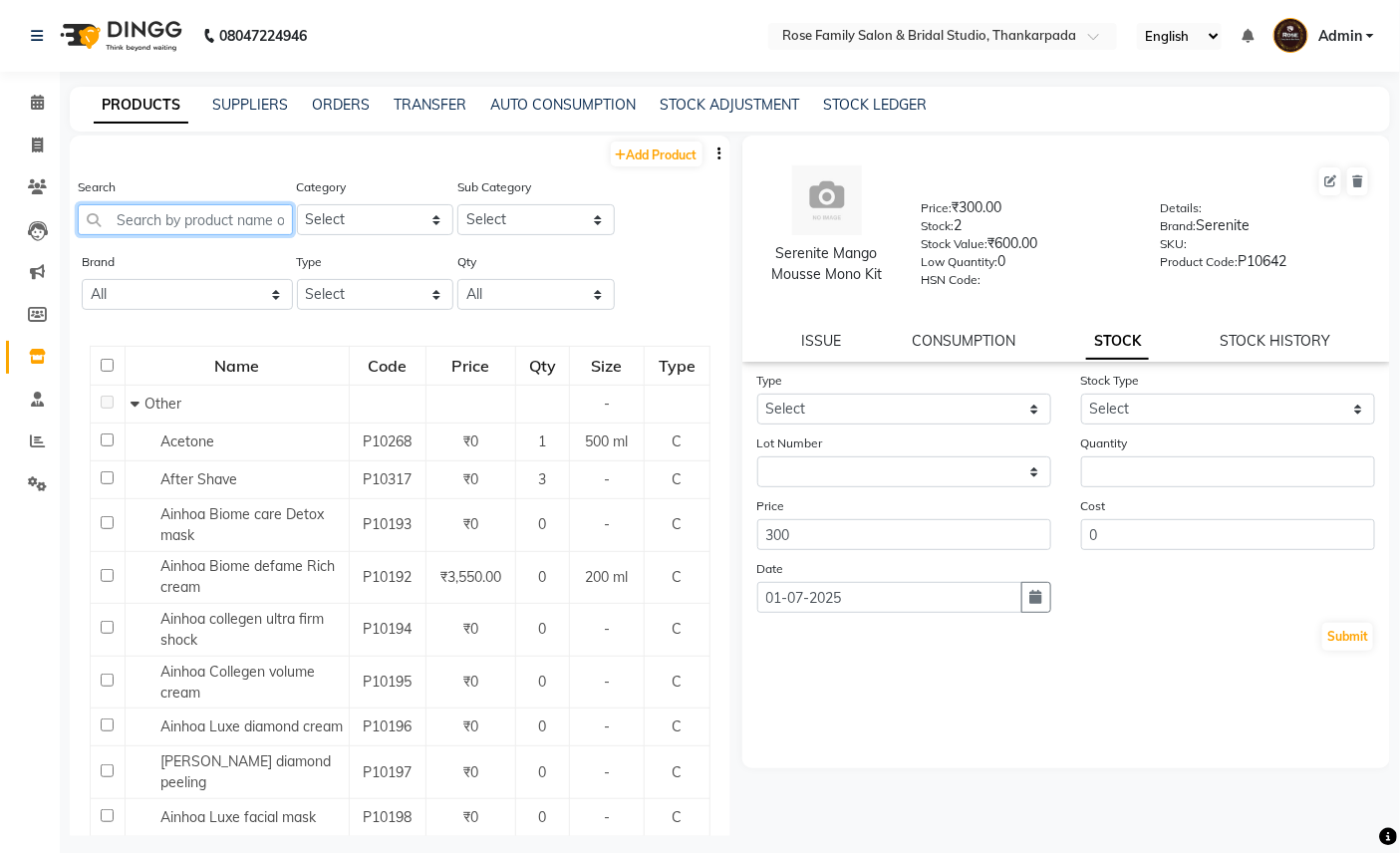 click 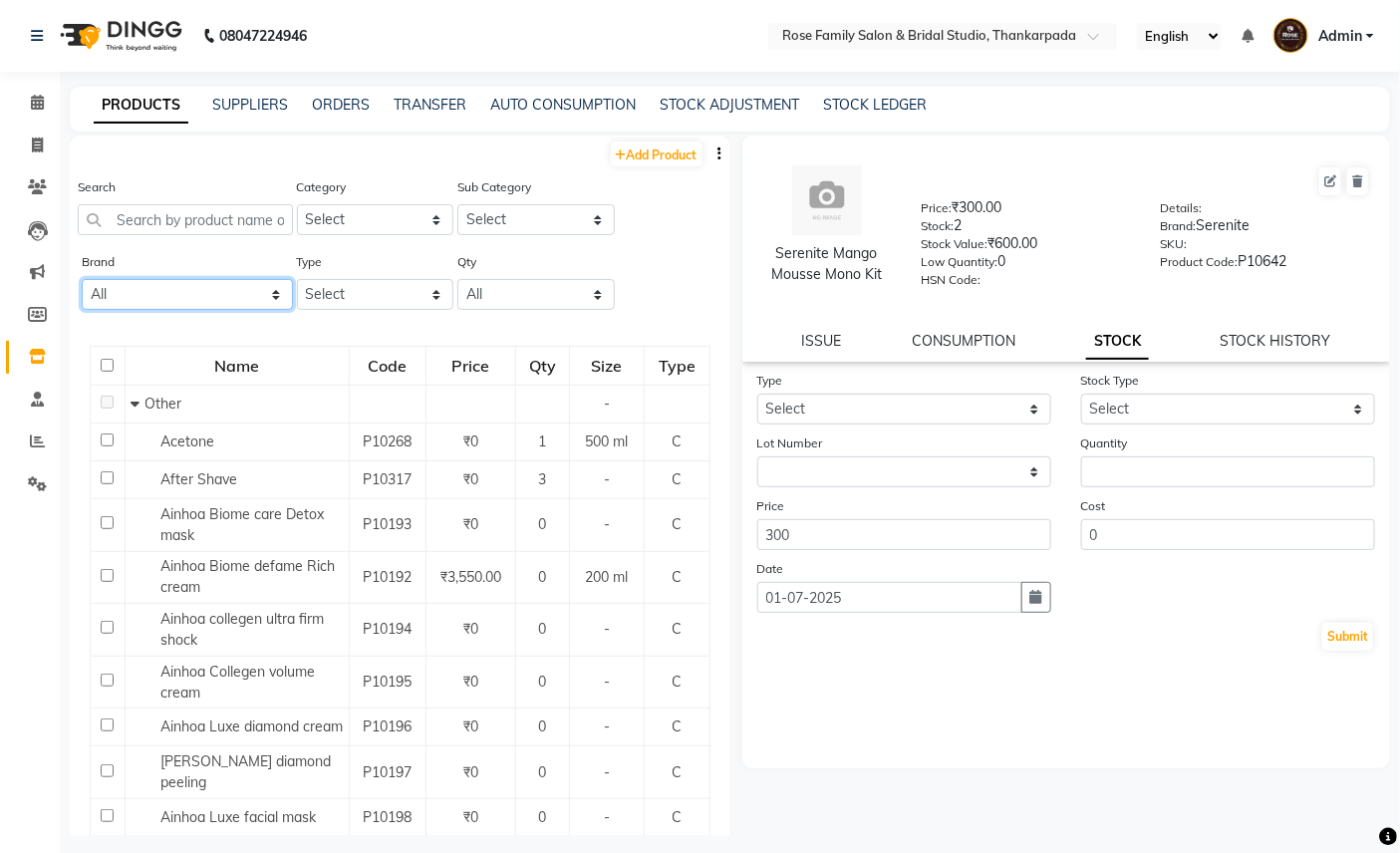 click on "All 3tenx Adonis Ainhoa Alga Aquatonale Cosmetics Aroma Magic Blisskin Bomb Brazil Casmara Cheryl's Cv De Fabulous Dermosys Dr Rahul Phate Dr Rekha Seth Fa Farmavita Fem H&f Iluvia Kanpeki Kerafill Keralogy L'oreal Lux Liss Matrix Mintree Moroccan Murumuru Nishman Nivea Null O3+ Olaflex Ozone Proteain Kera Protein Kera Remi Reviver Rica Richfeel Schwarzkopf Serenite Shea Steer Peau Uso Vedic Line Vedic Valley Wax" 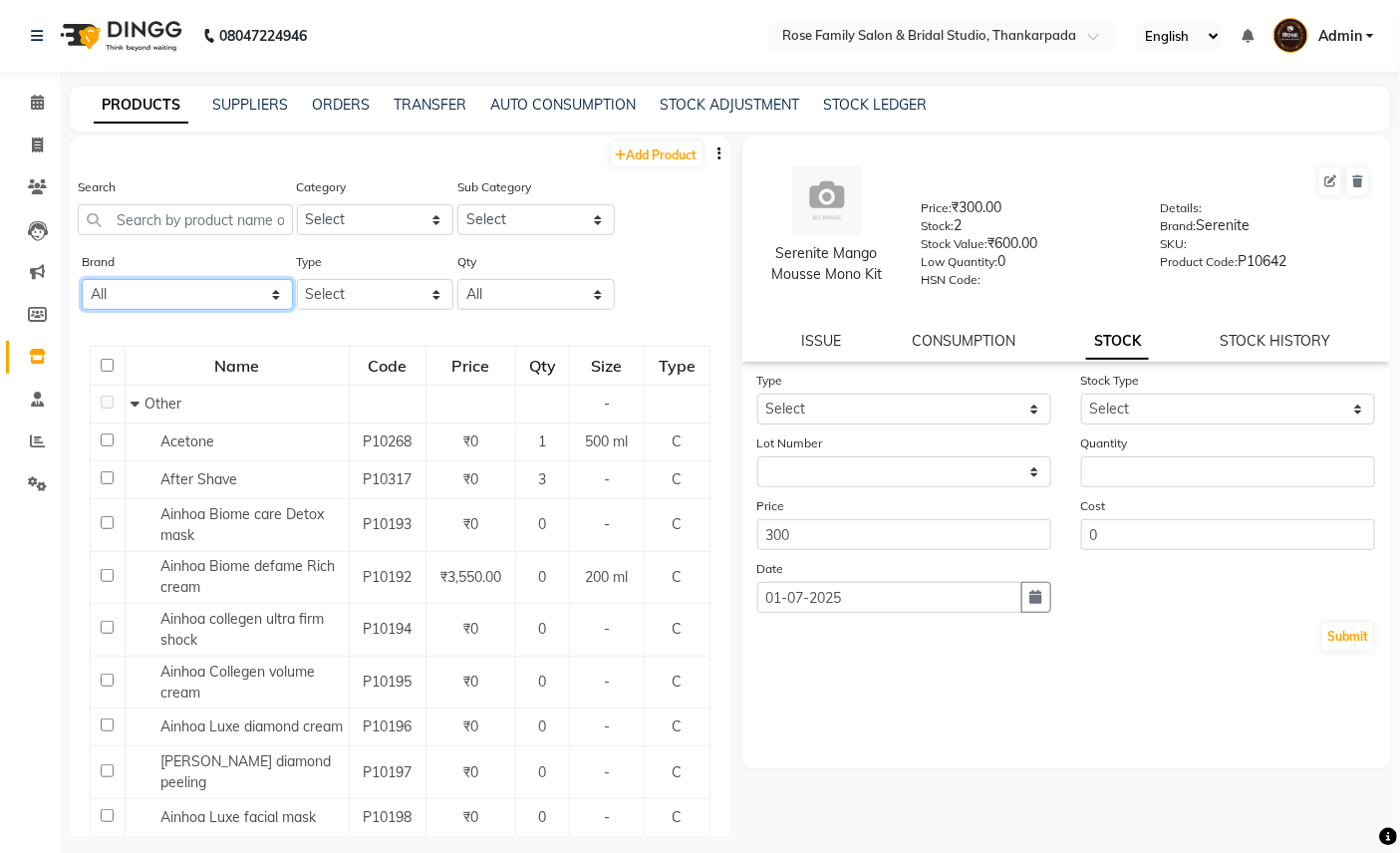 select on "vedic valley" 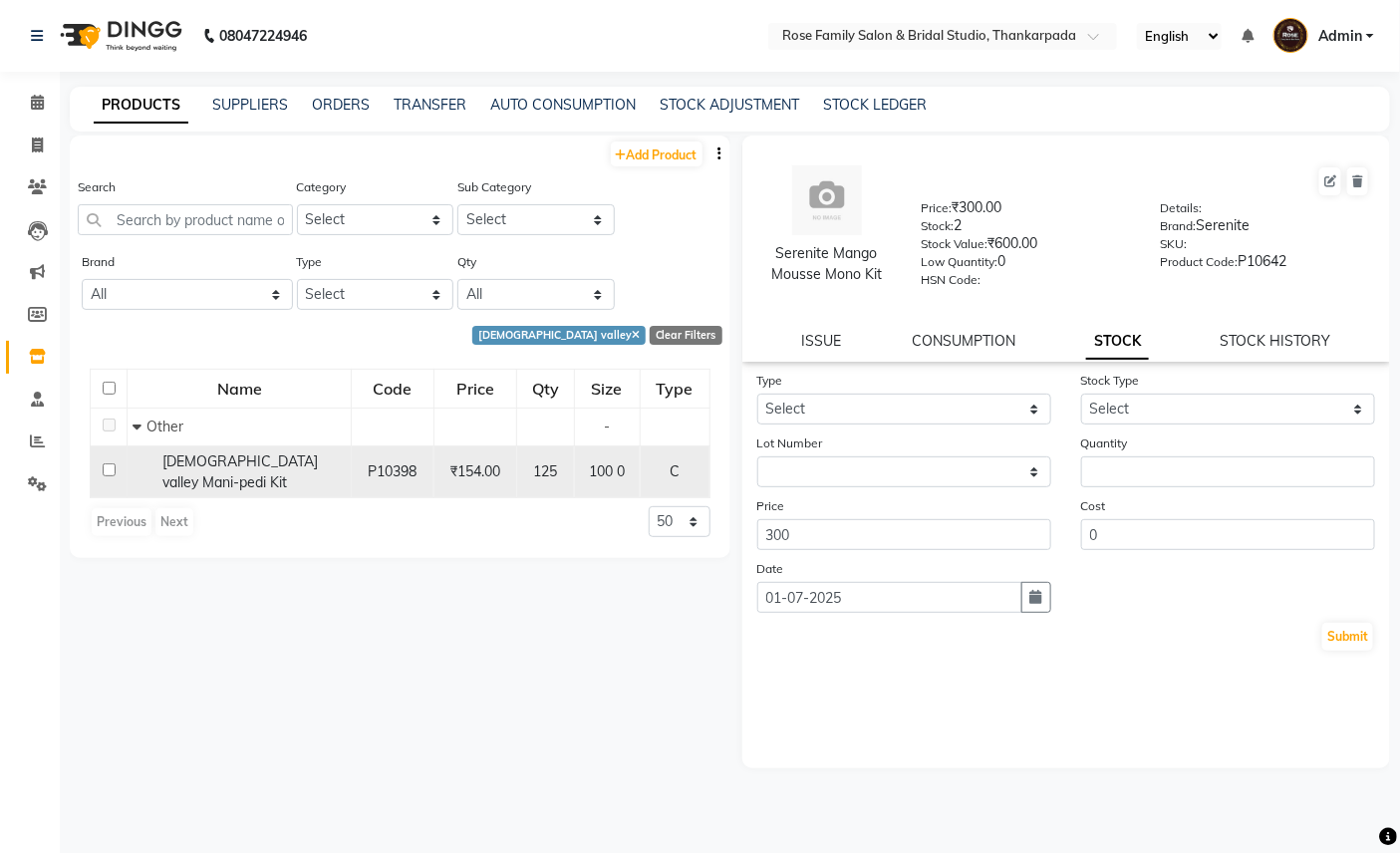 click 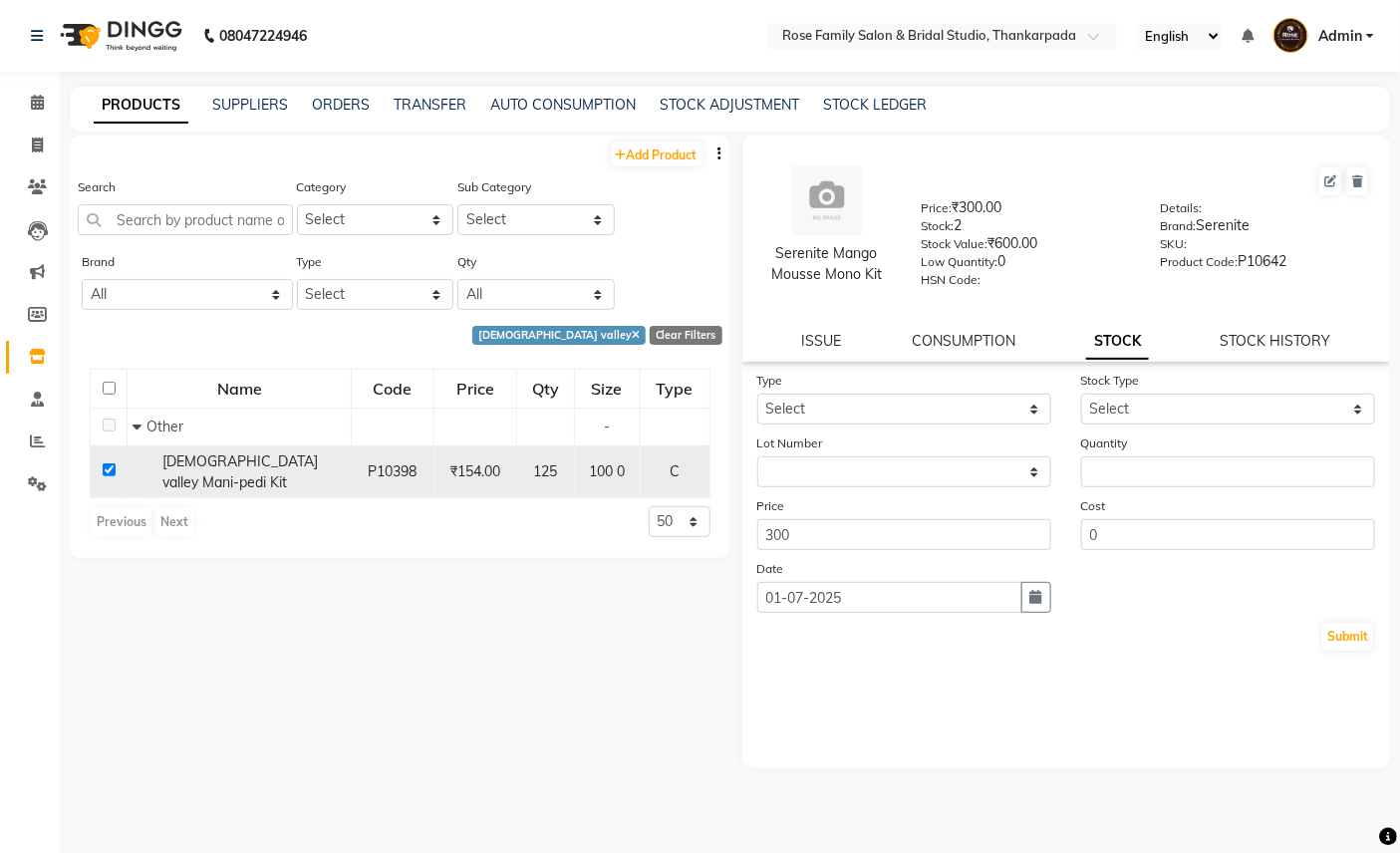 checkbox on "true" 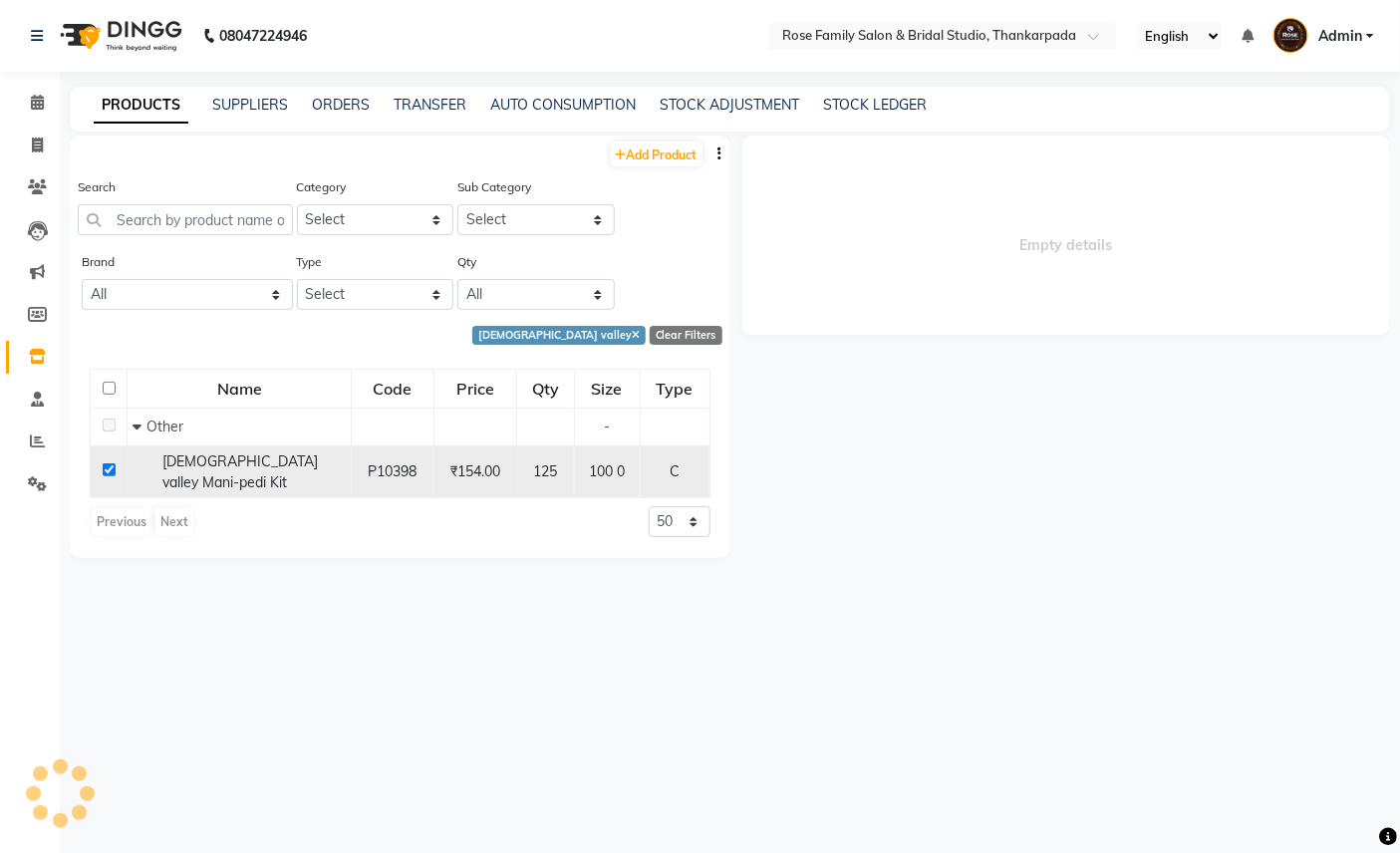 select 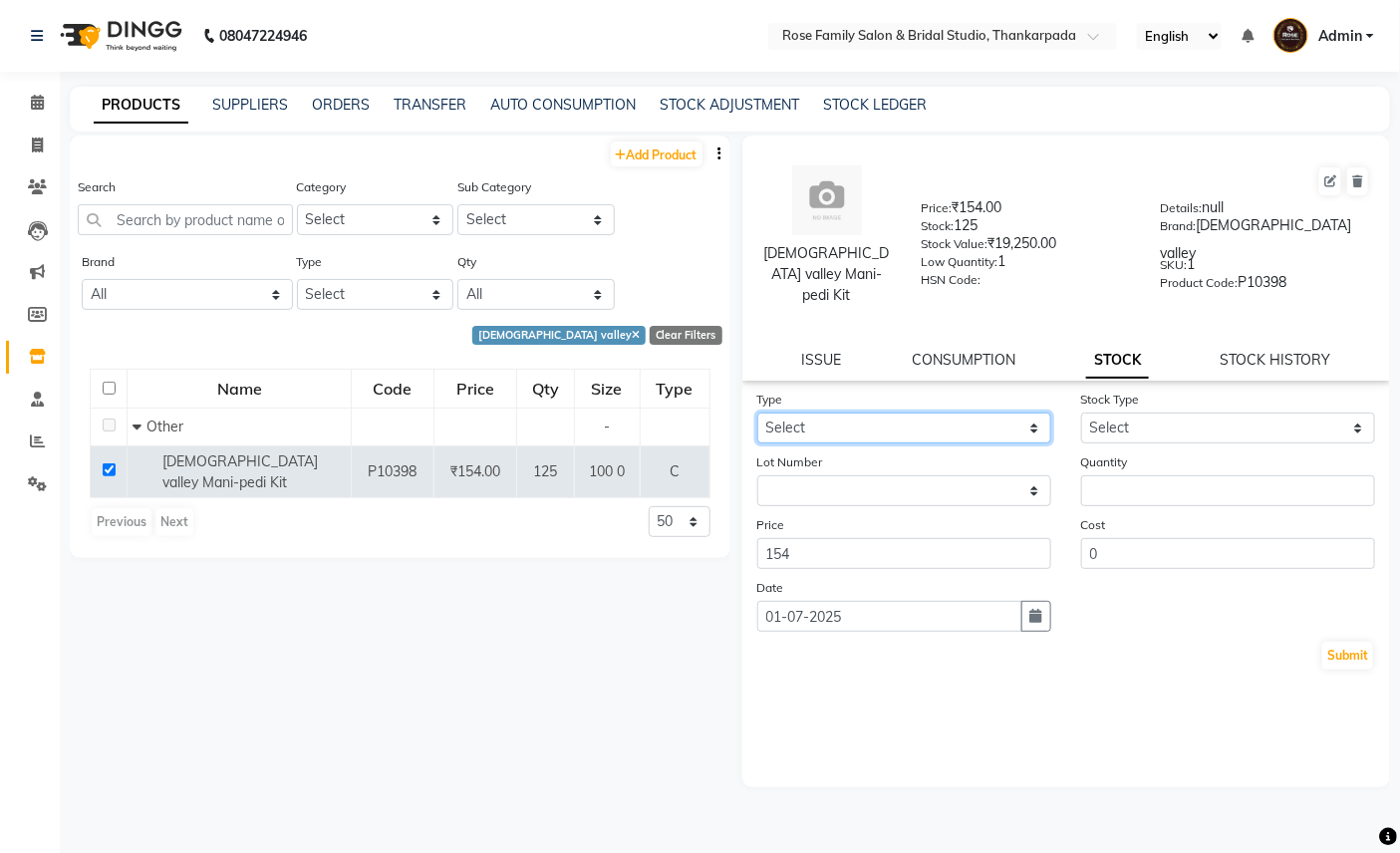 click on "Select In Out" 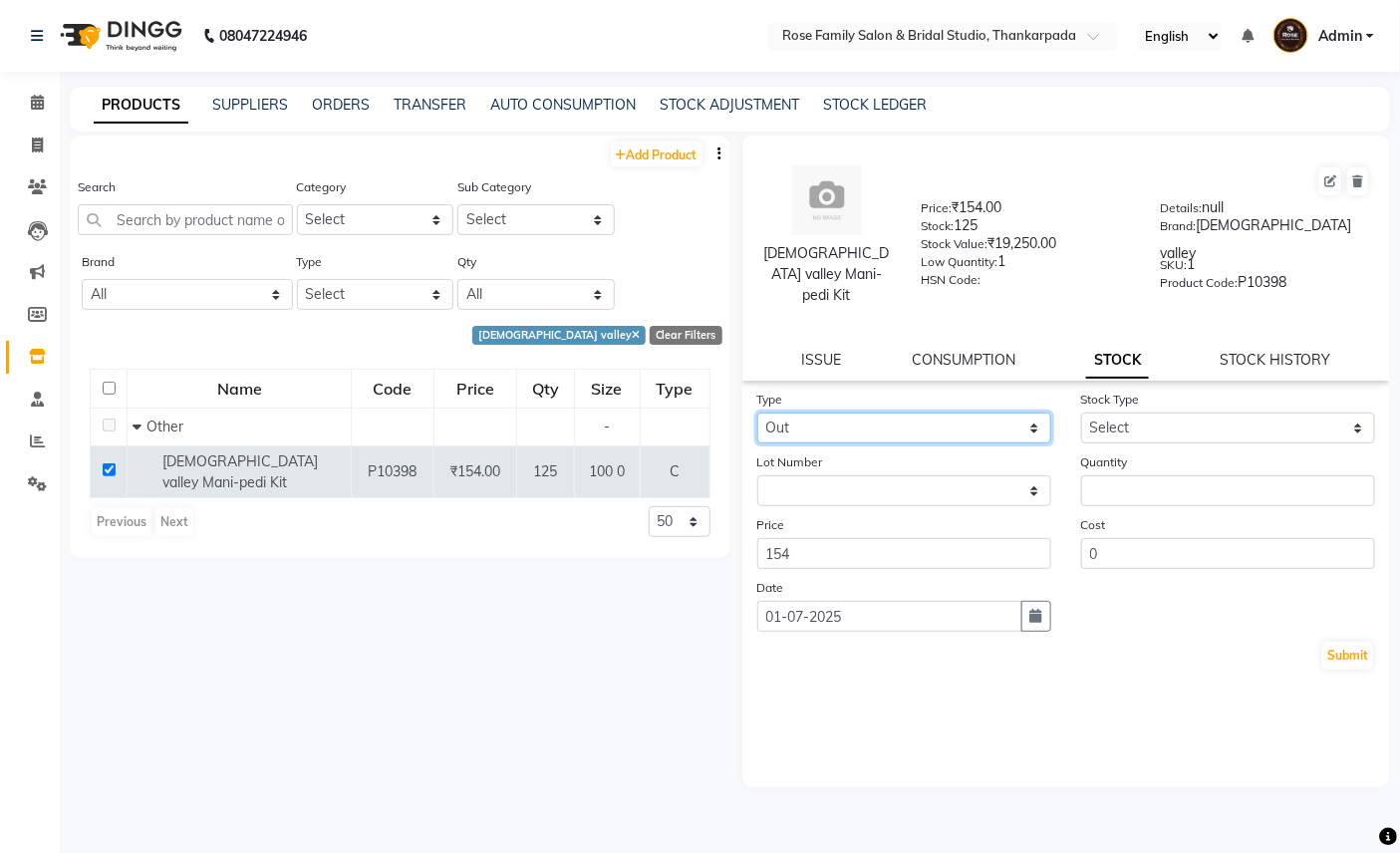 click on "Select In Out" 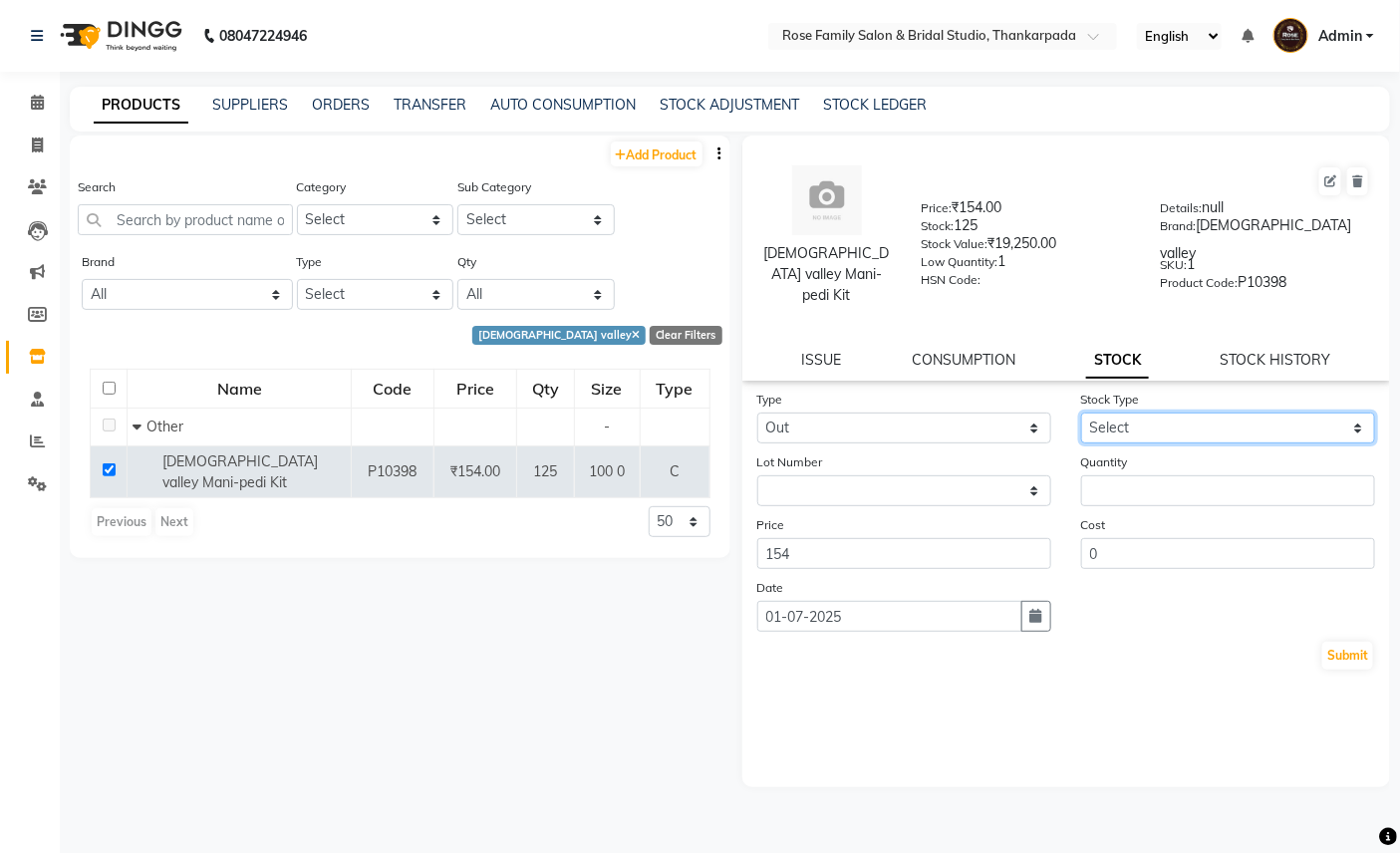 click on "Select Internal Use Damaged Expired Adjustment Return Other" 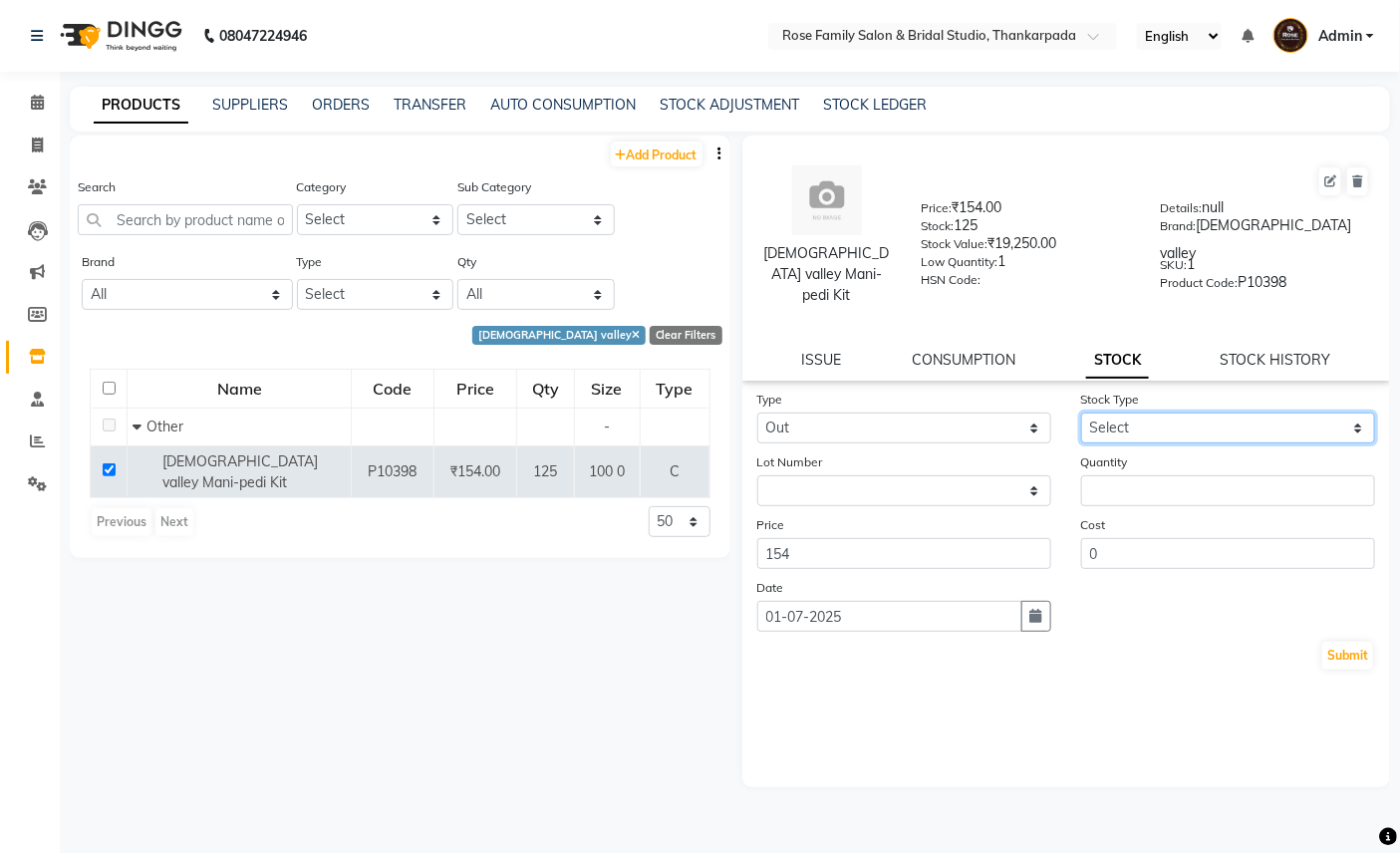 select on "internal use" 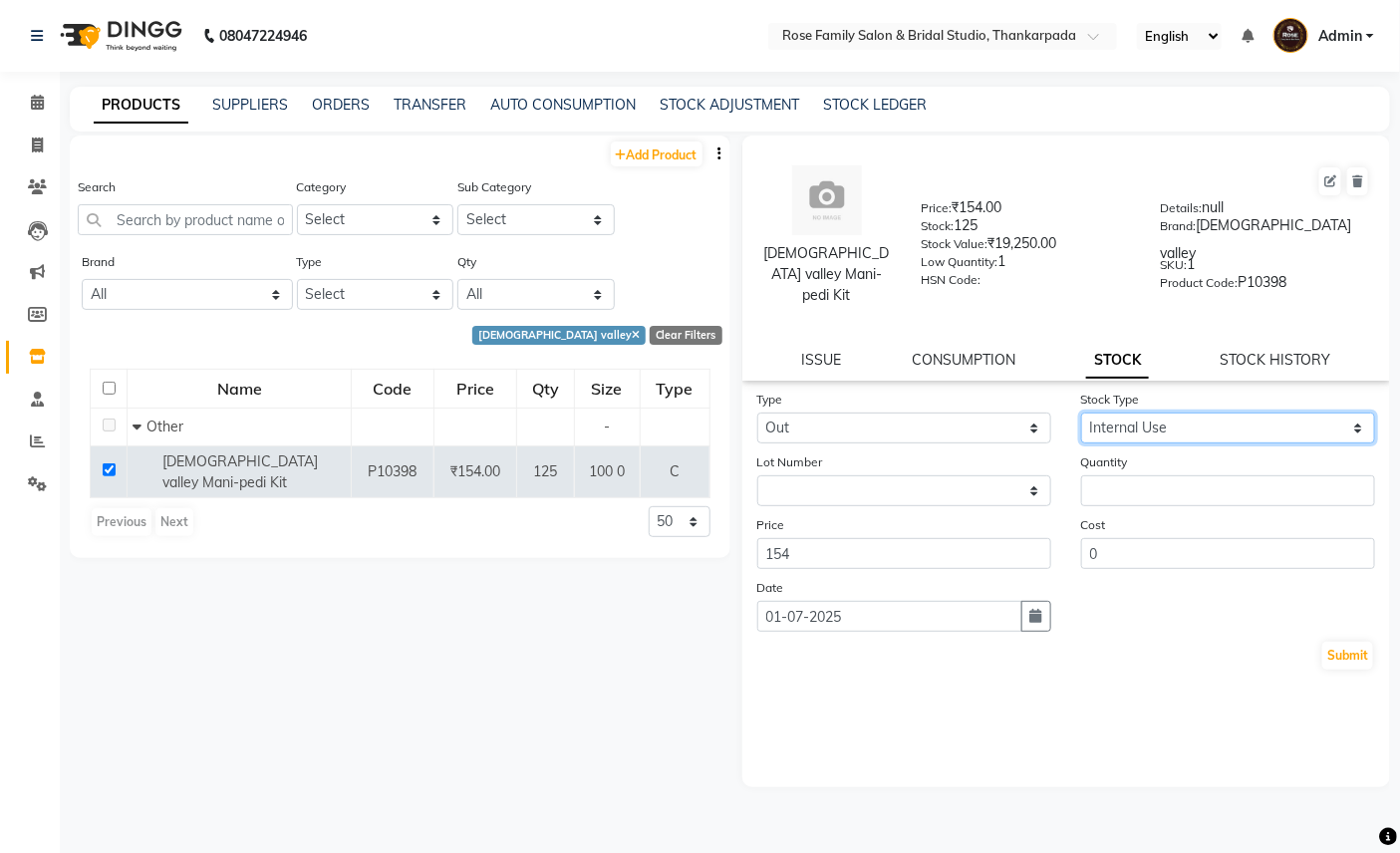 click on "Select Internal Use Damaged Expired Adjustment Return Other" 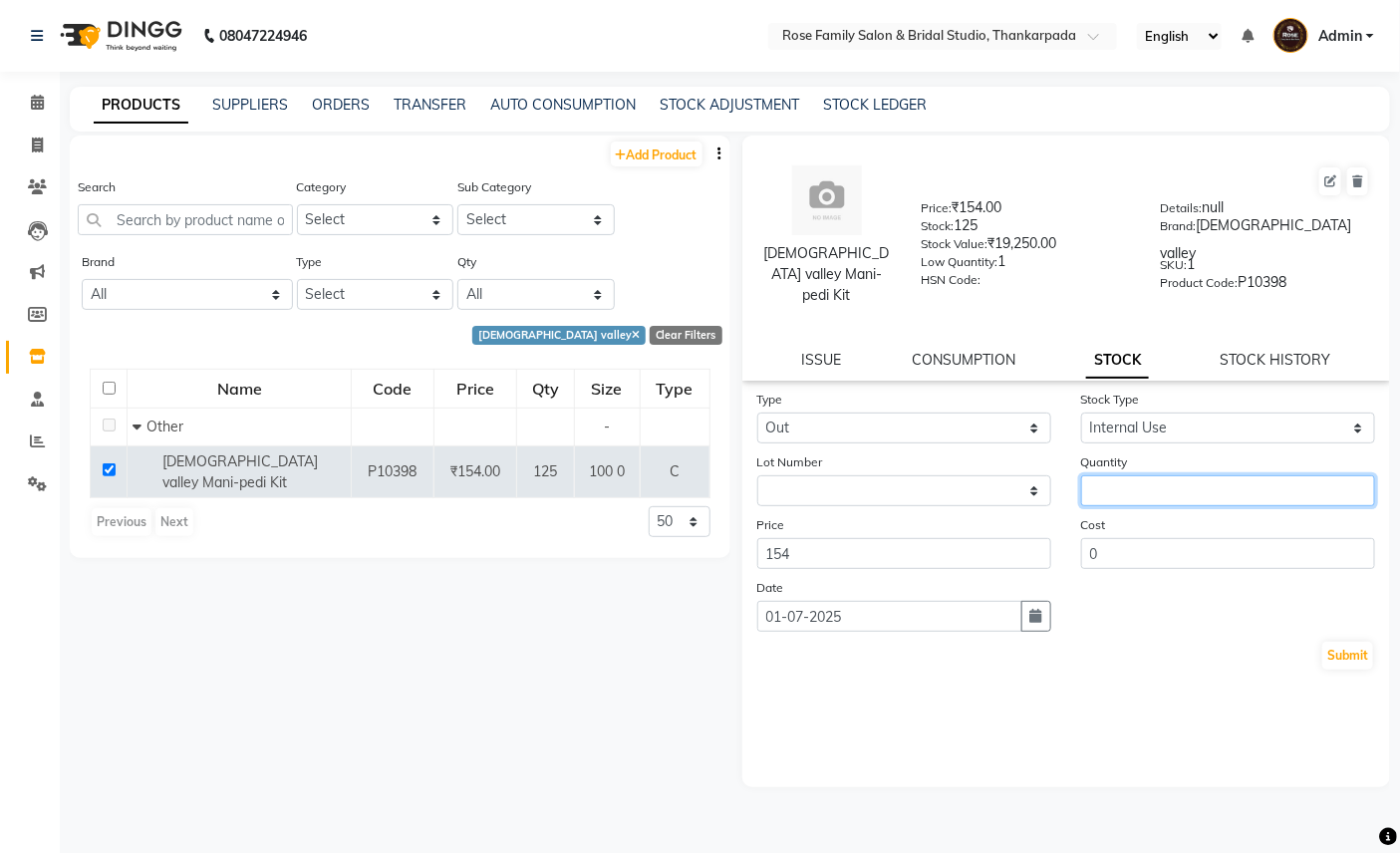 click 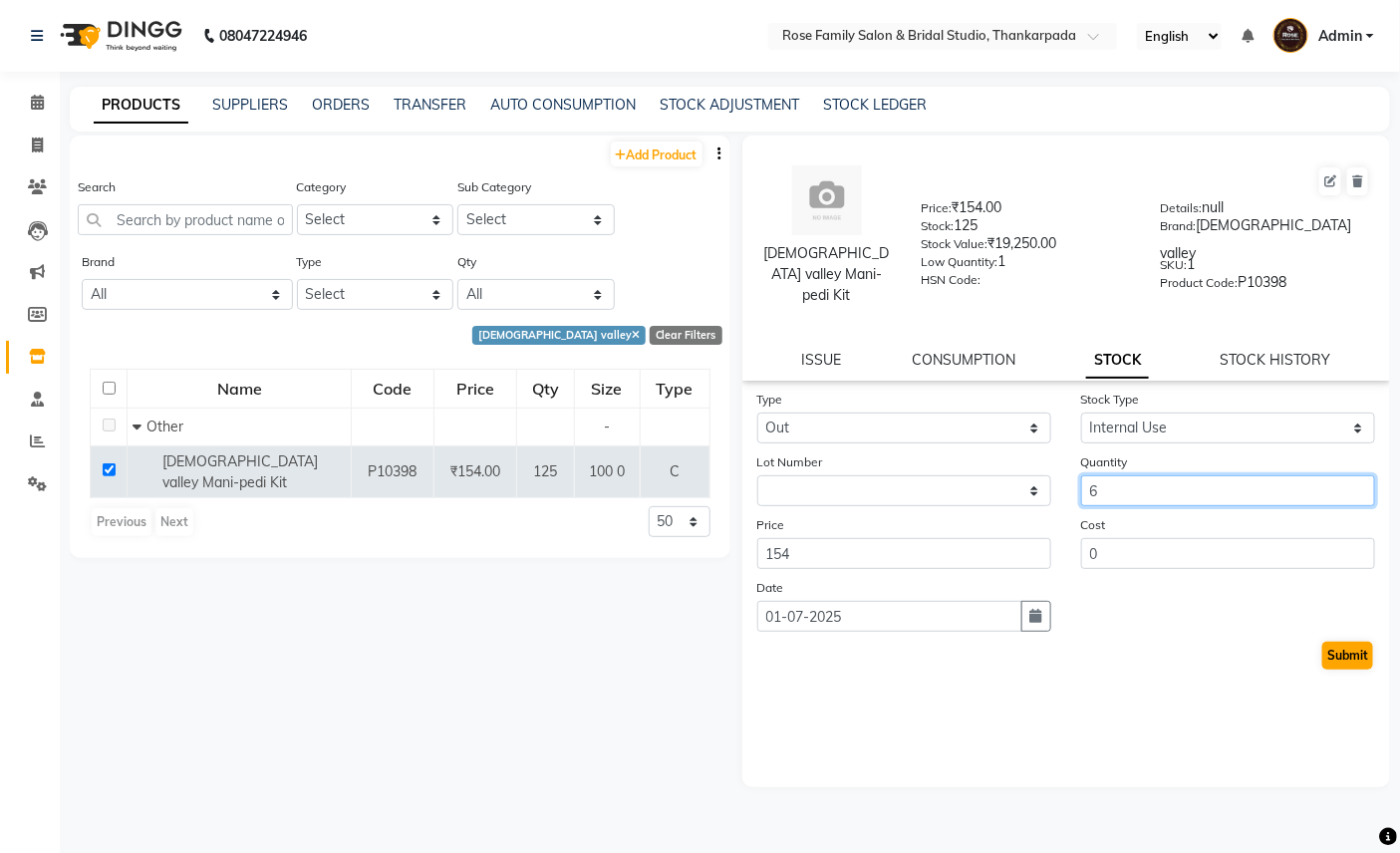 type on "6" 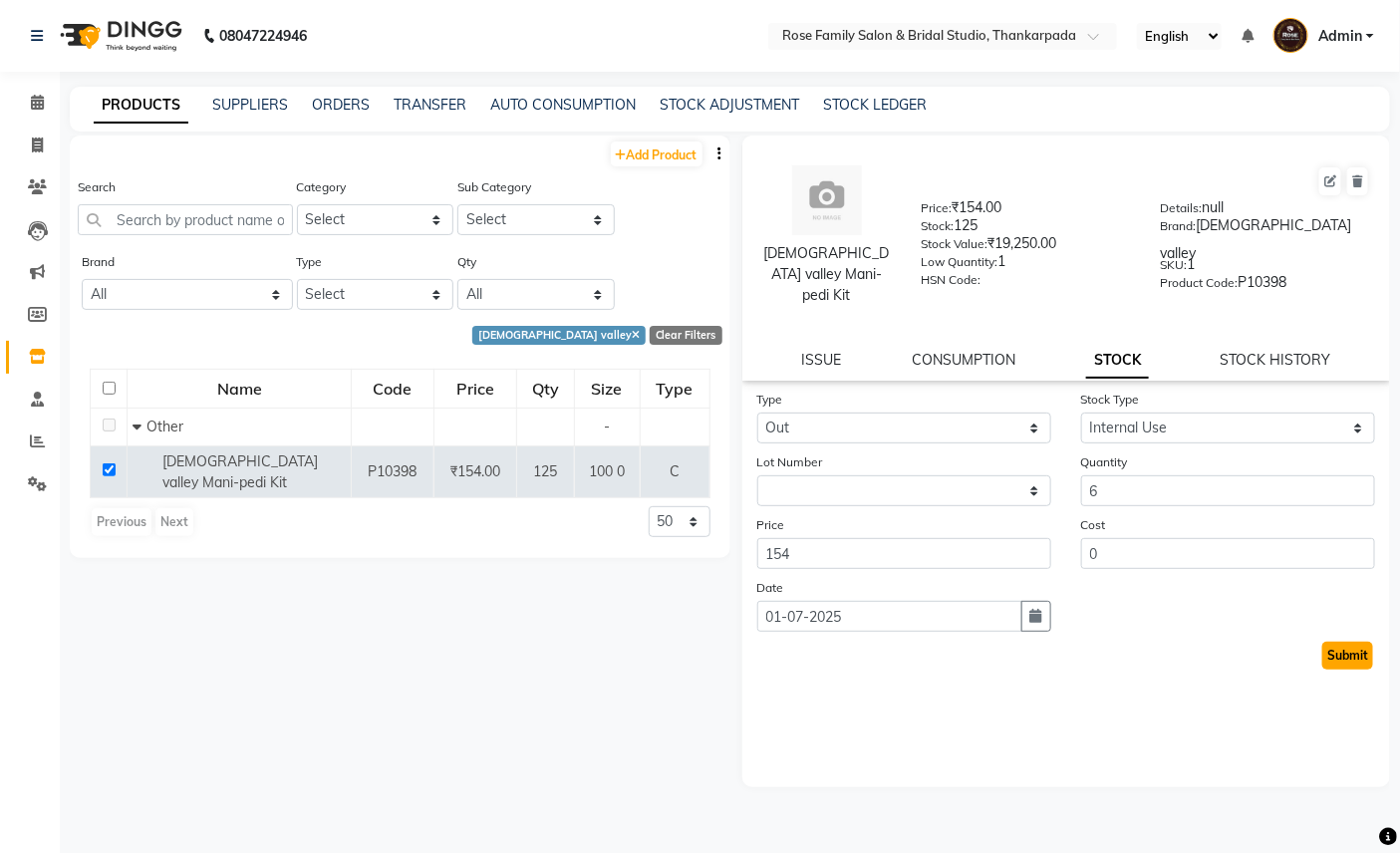 click on "Submit" 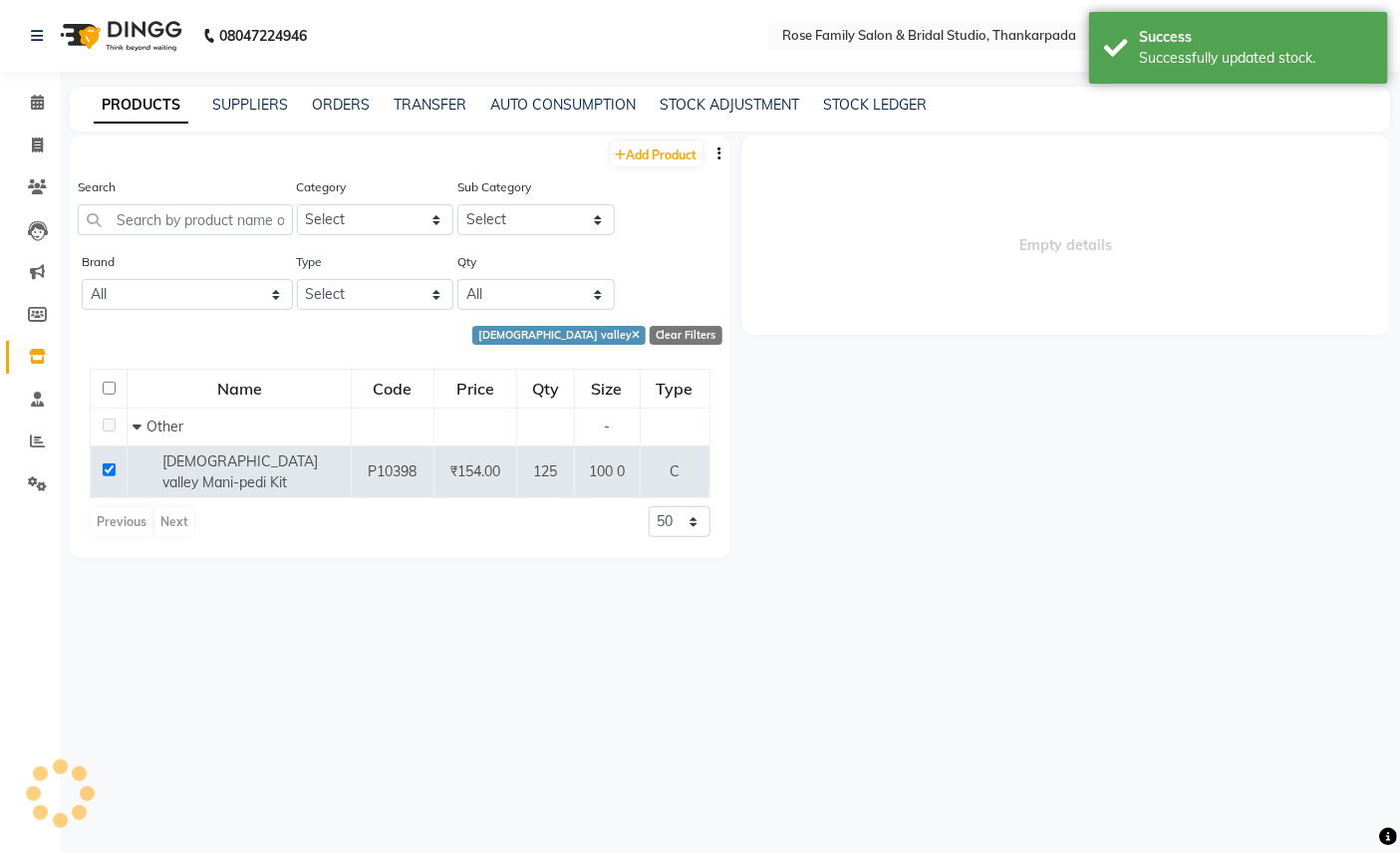 select 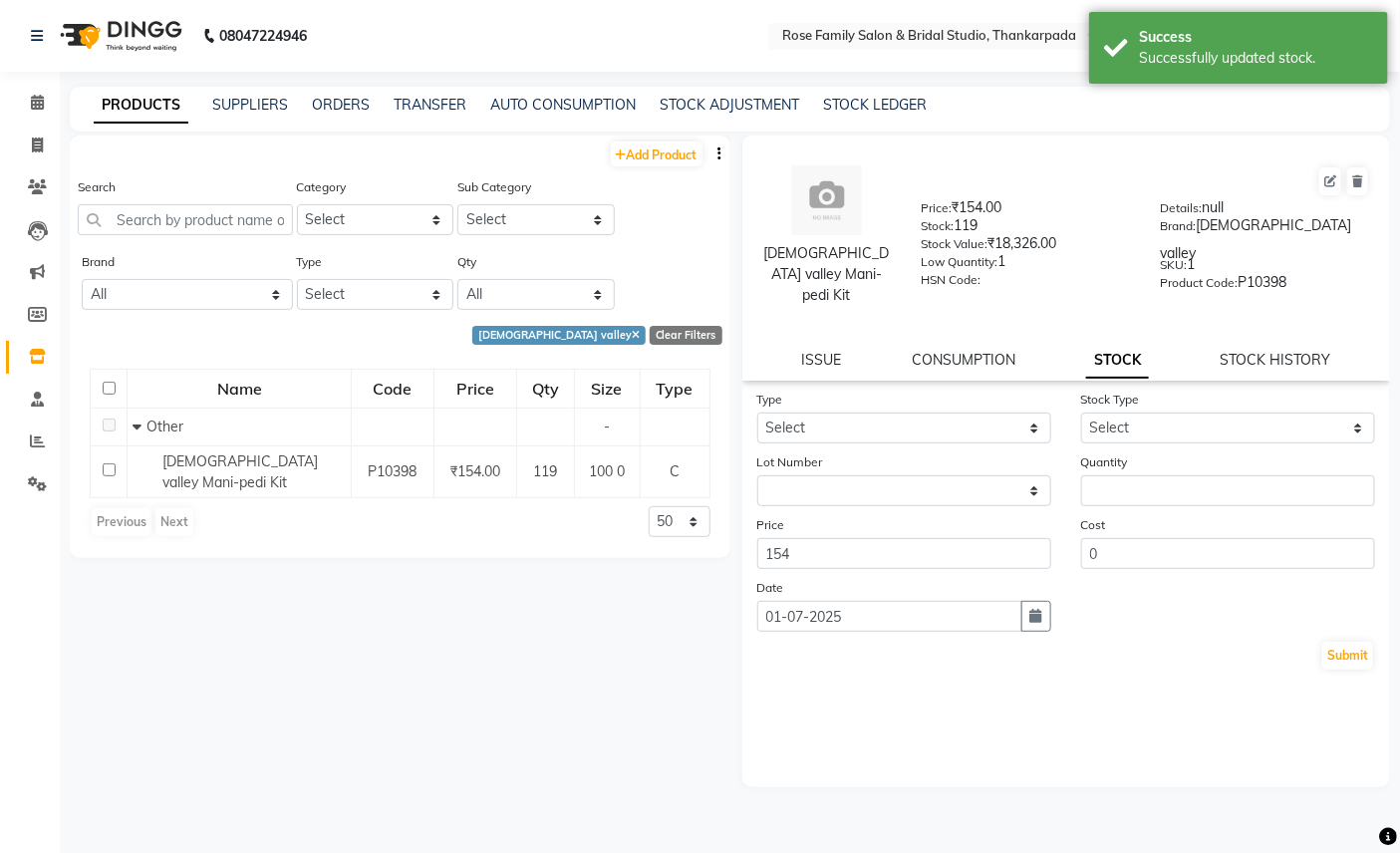 click on "vedic valley" 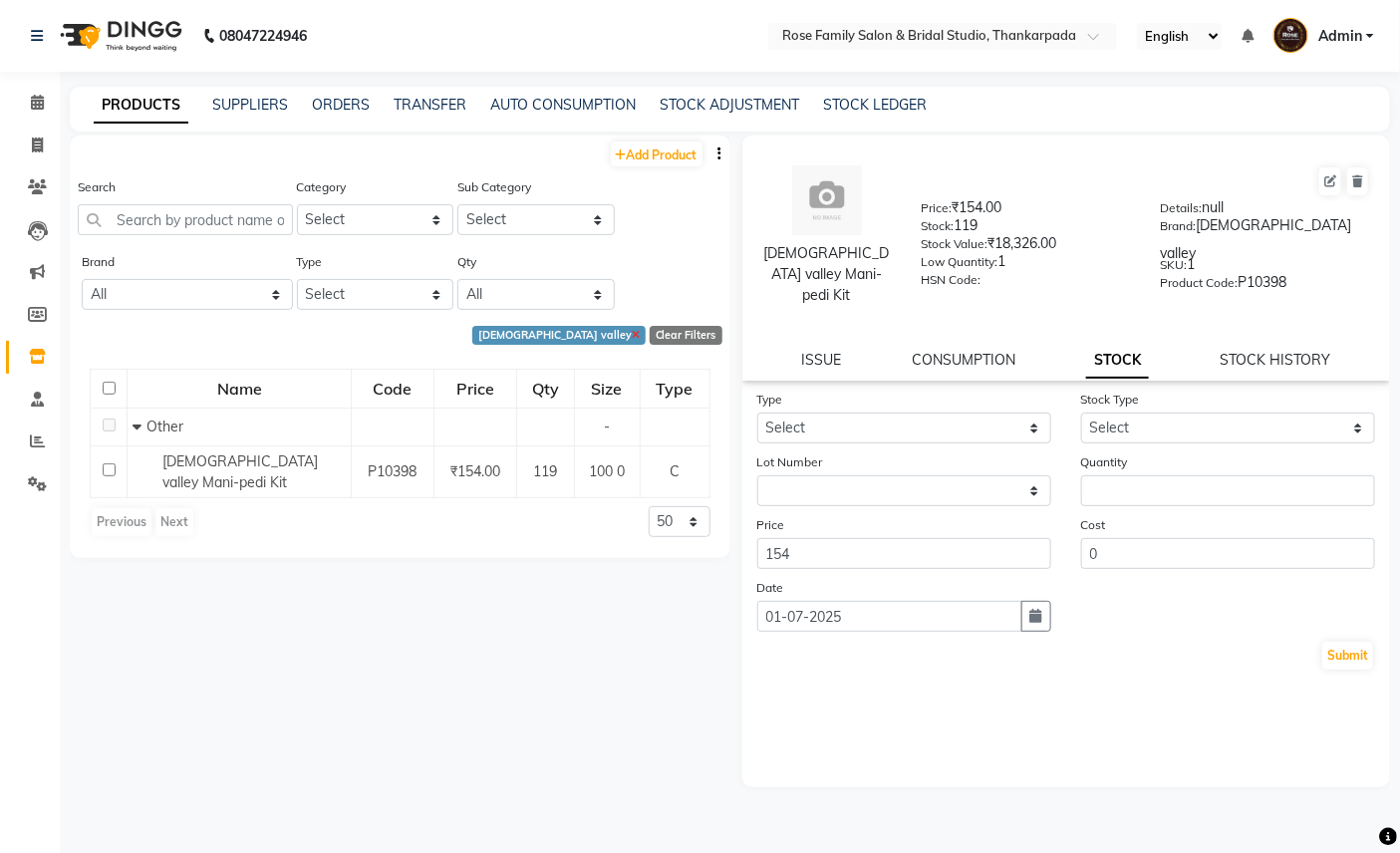 click 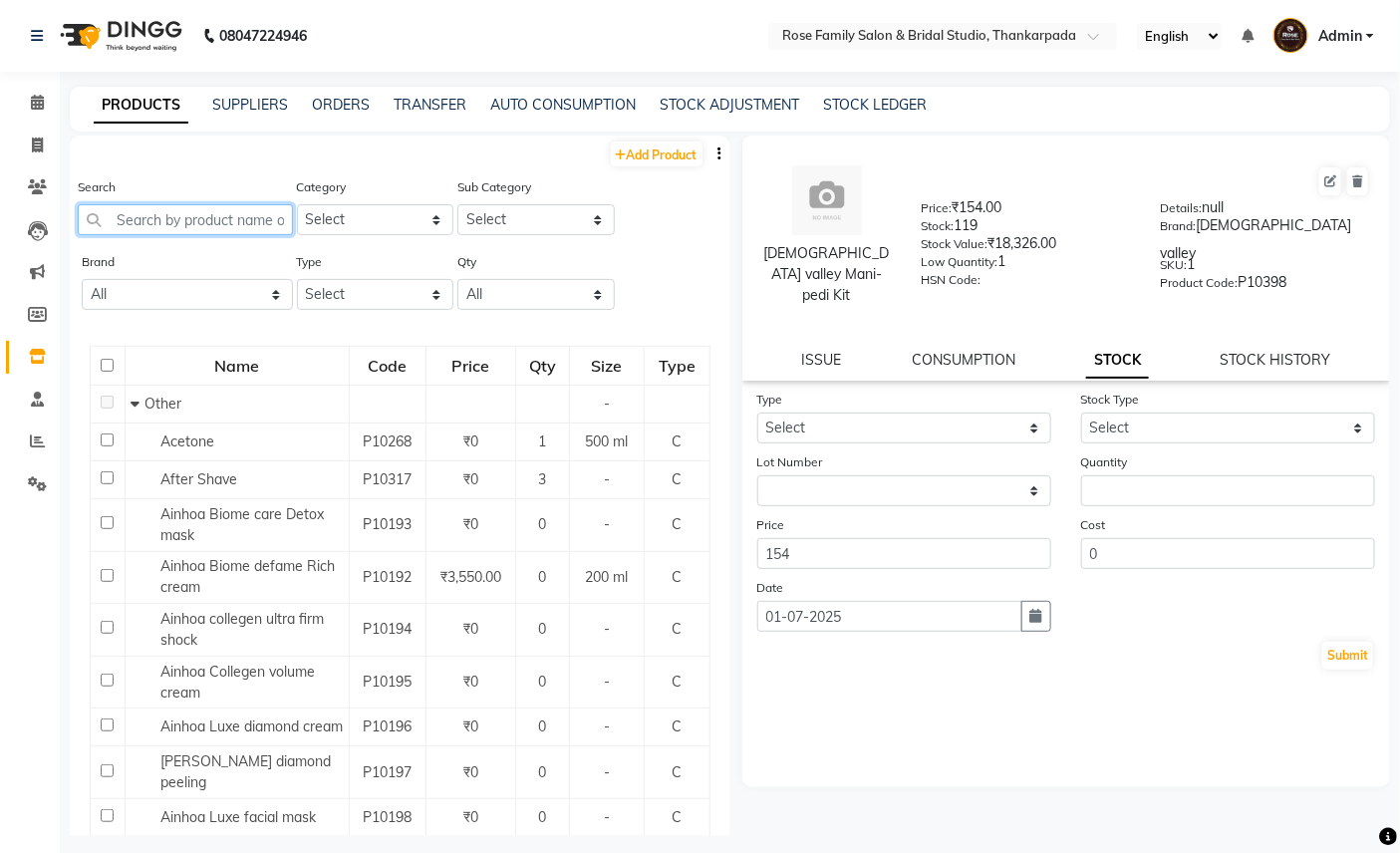 click 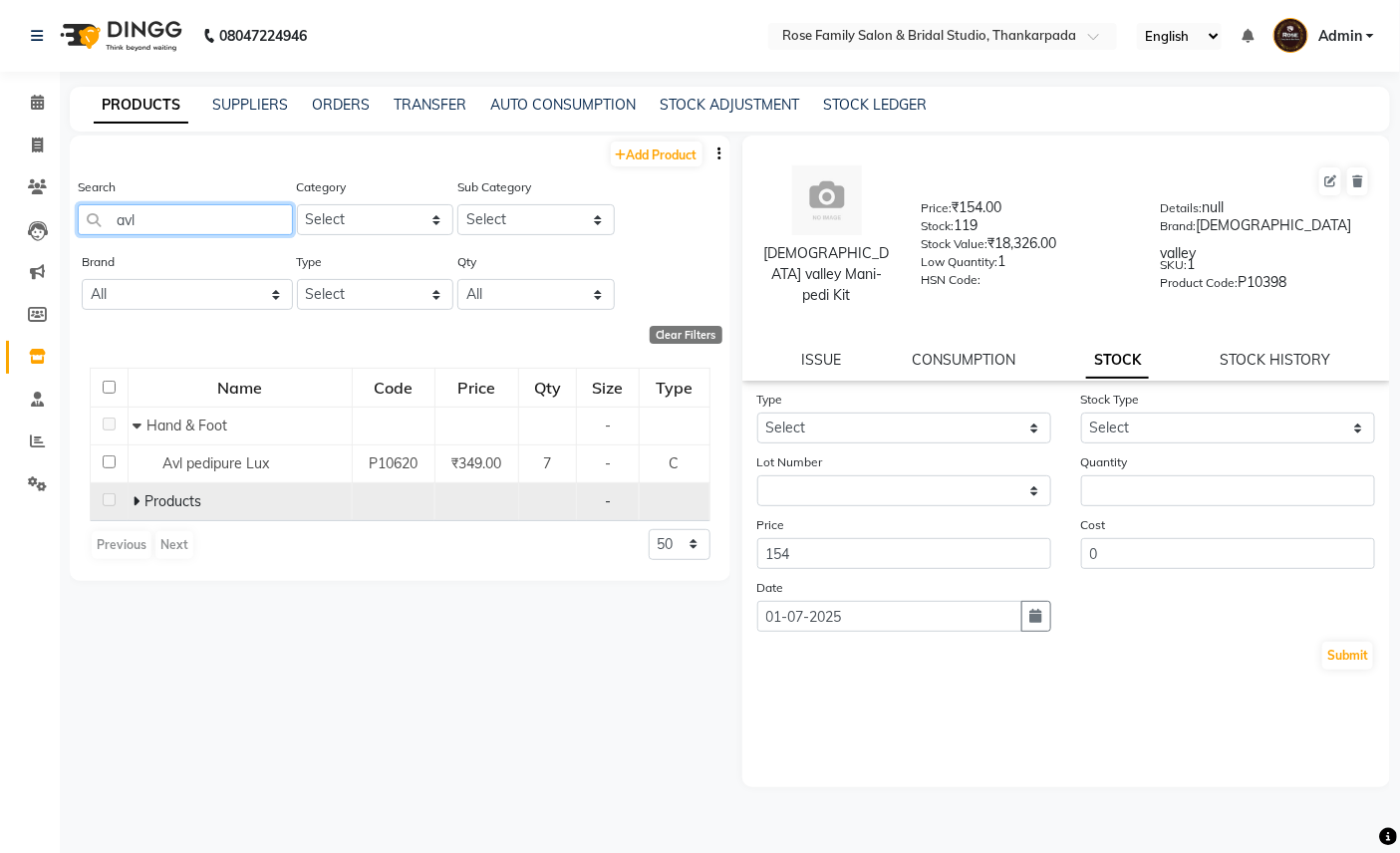type on "avl" 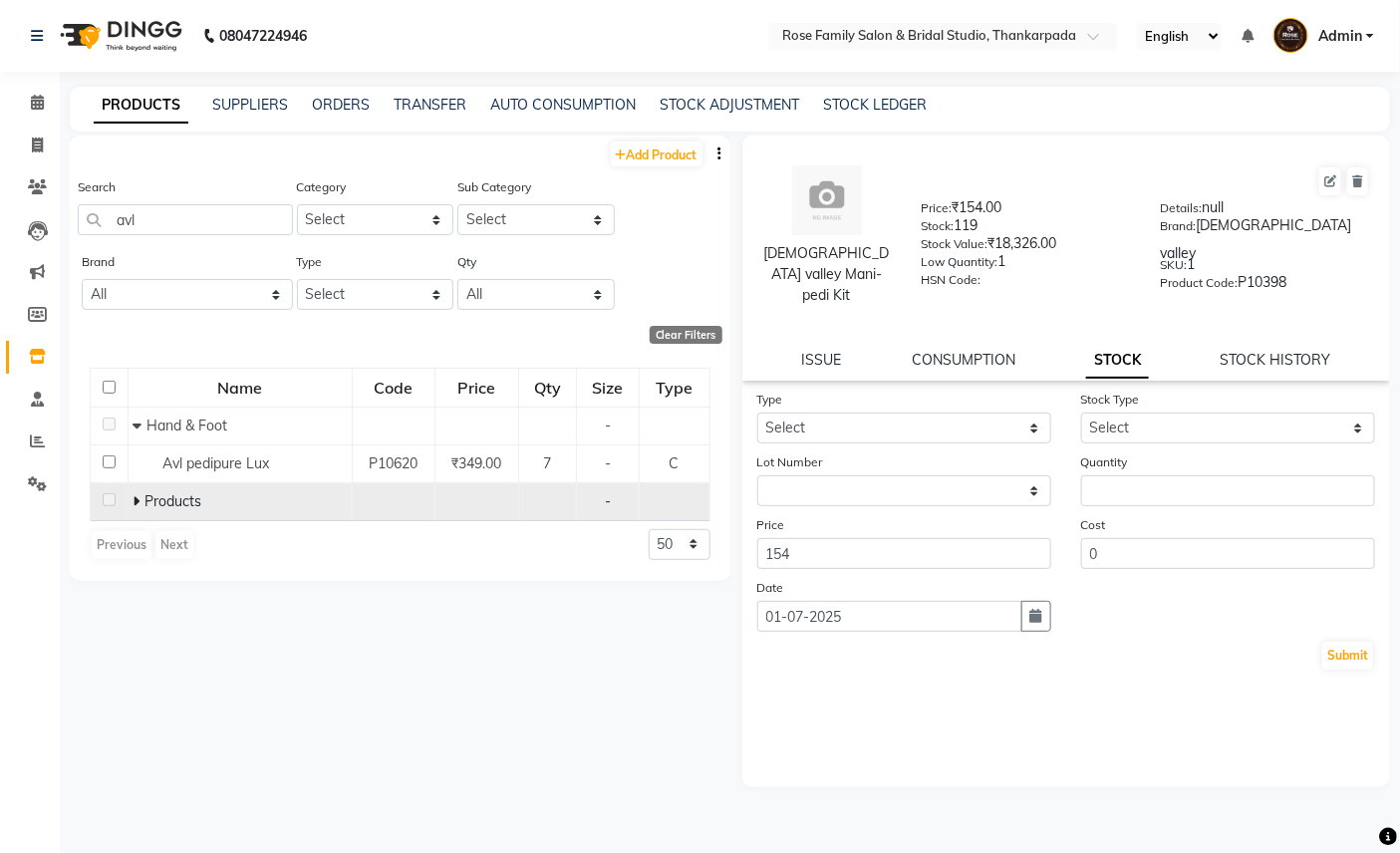 click 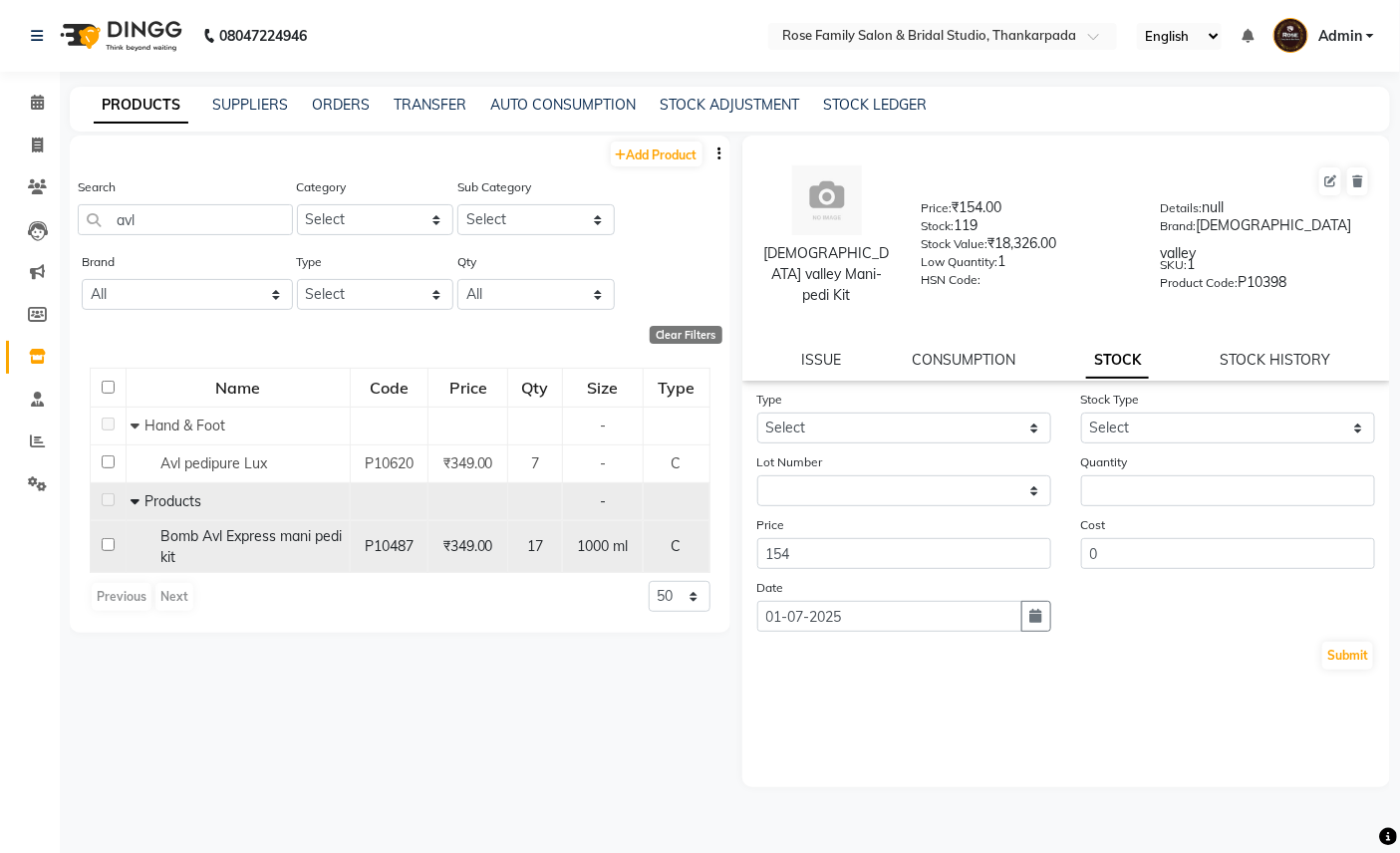 click 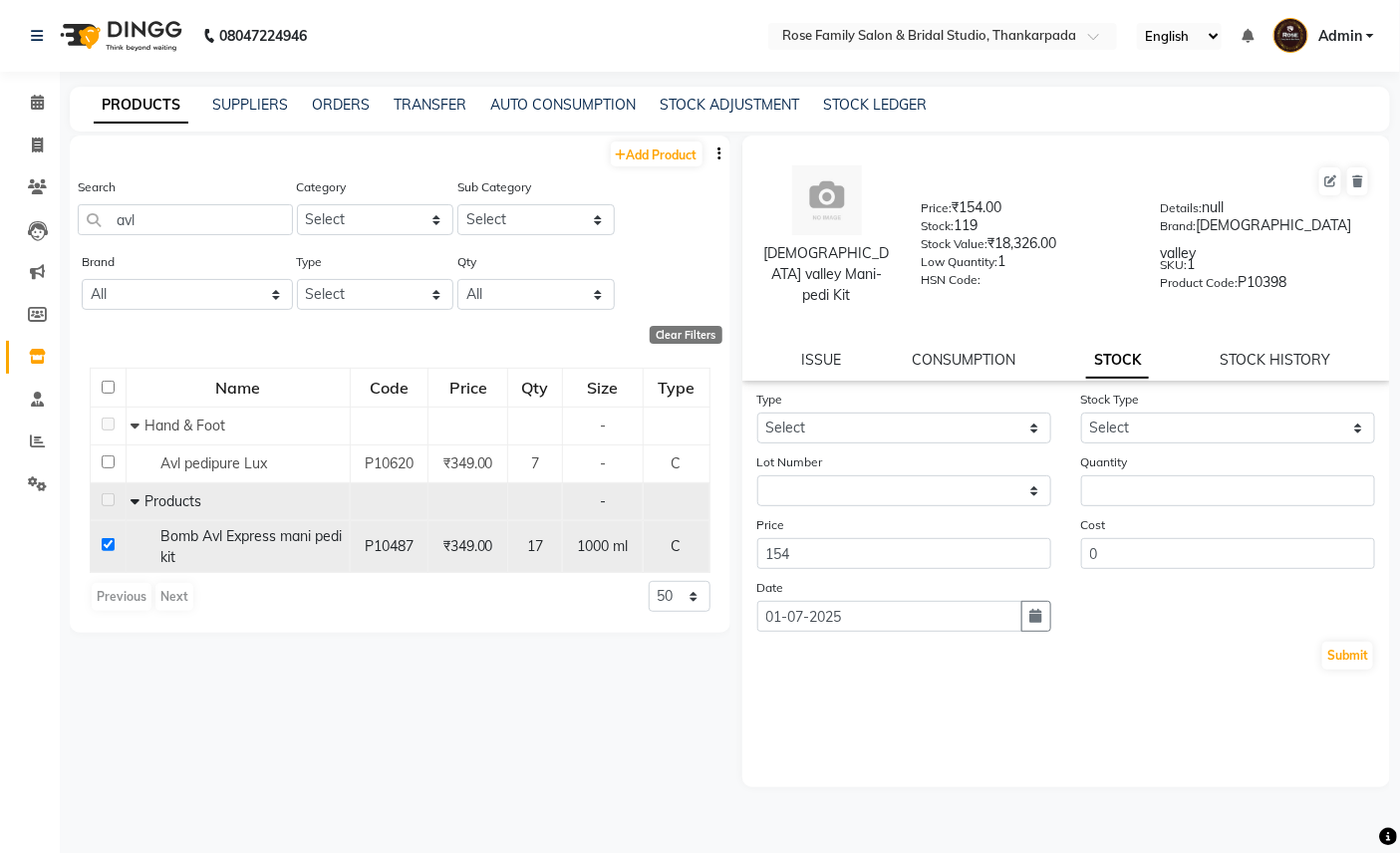 checkbox on "true" 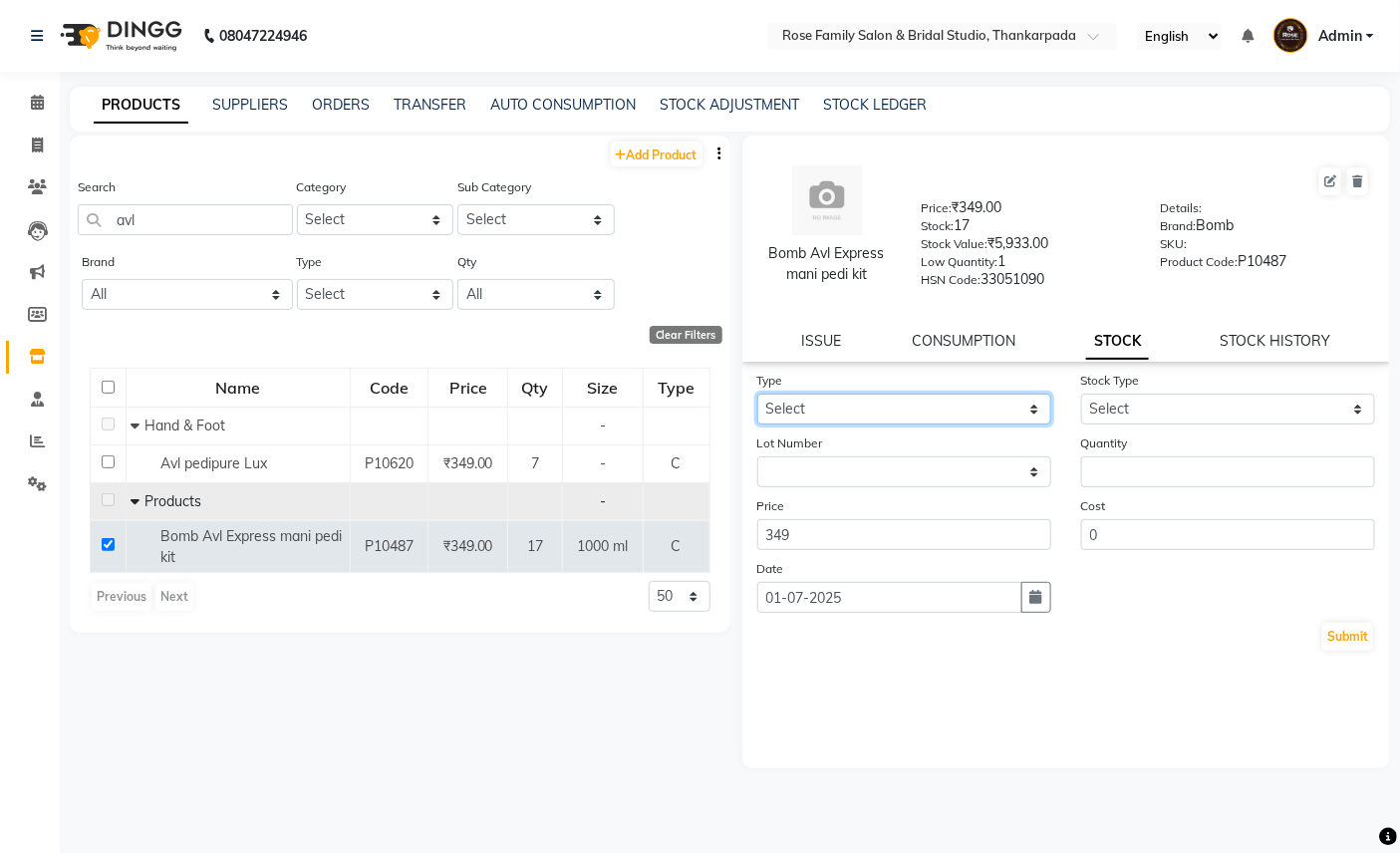 click on "Select In Out" 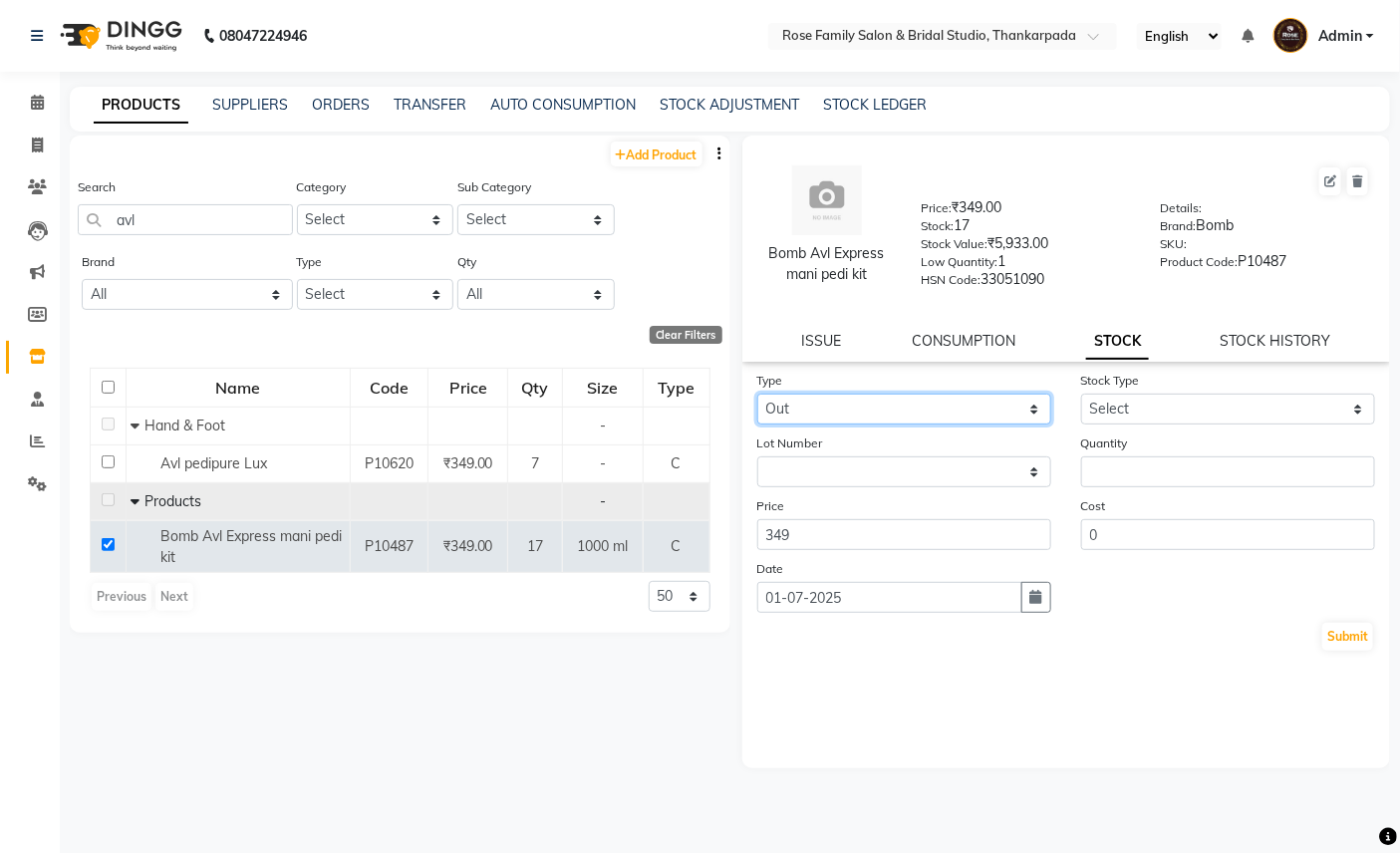 click on "Select In Out" 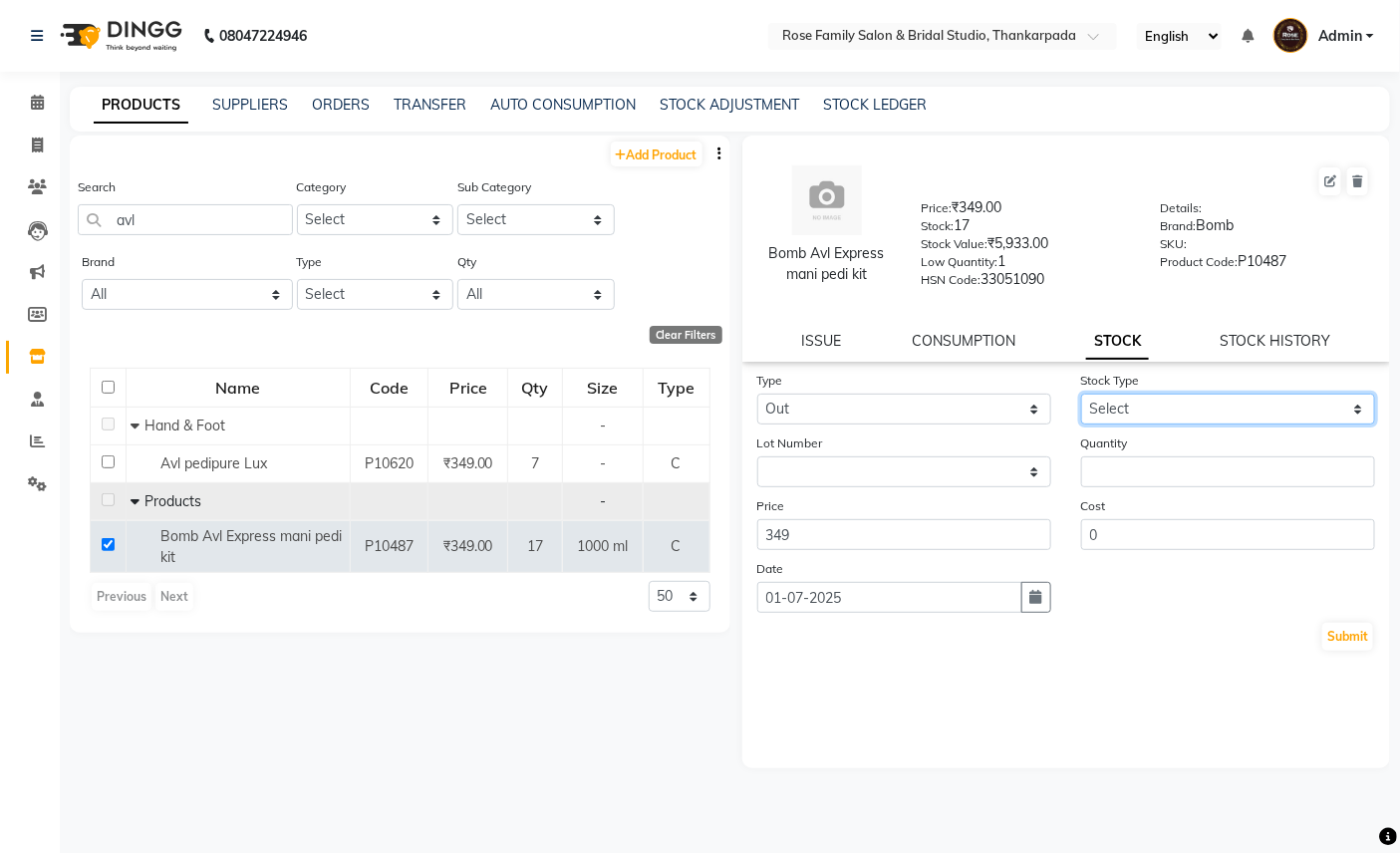 click on "Select Internal Use Damaged Expired Adjustment Return Other" 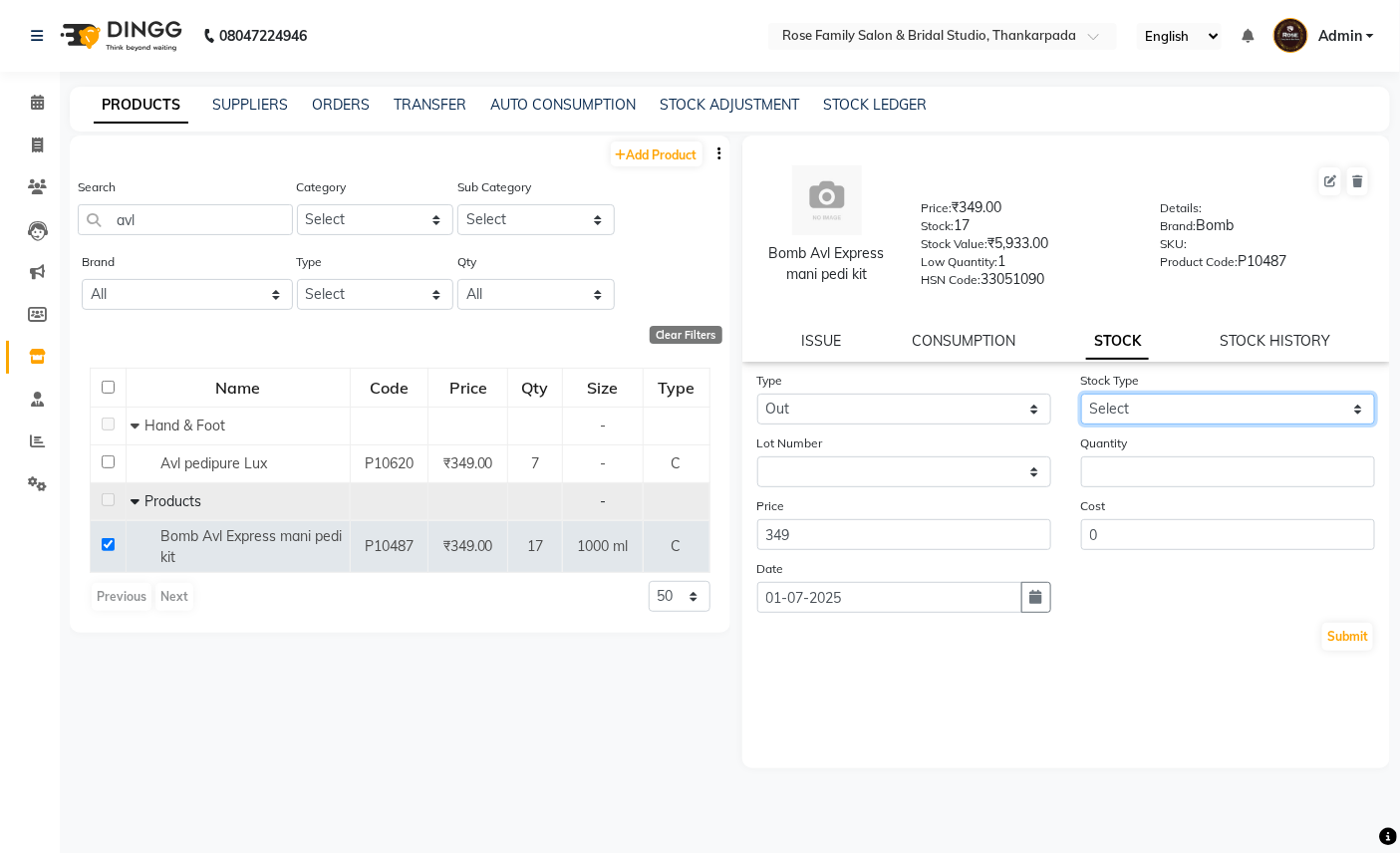select on "internal use" 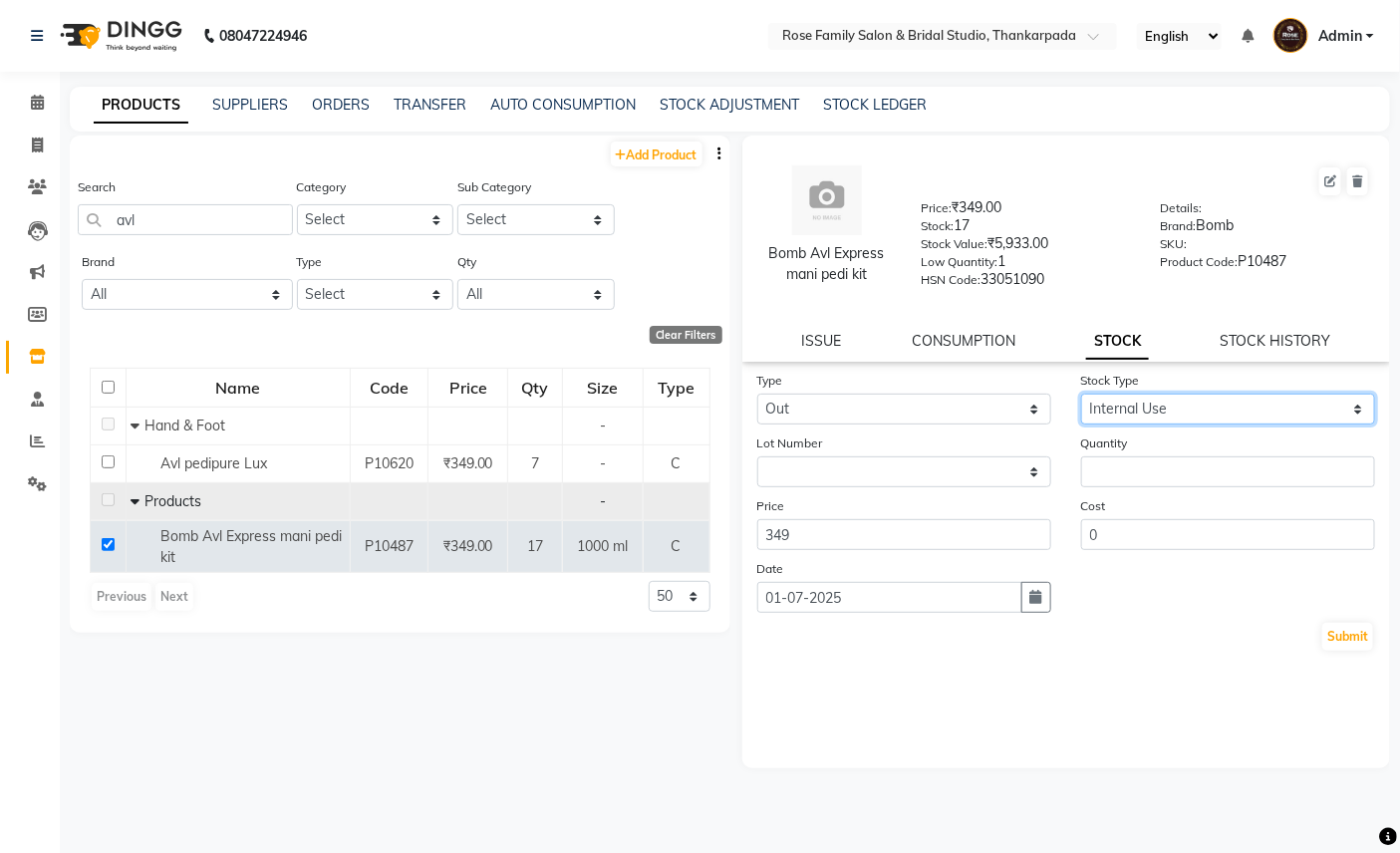 click on "Select Internal Use Damaged Expired Adjustment Return Other" 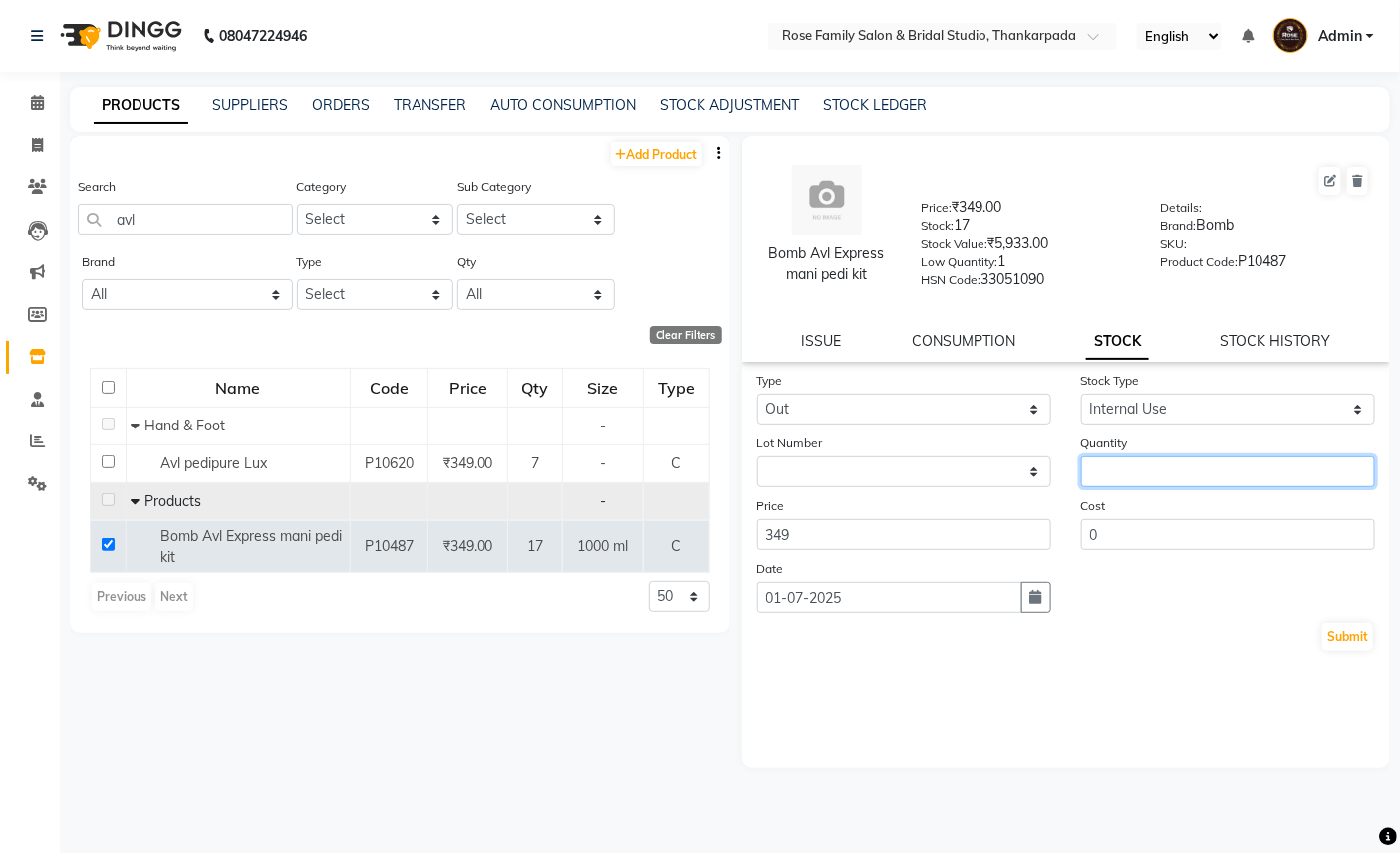 click 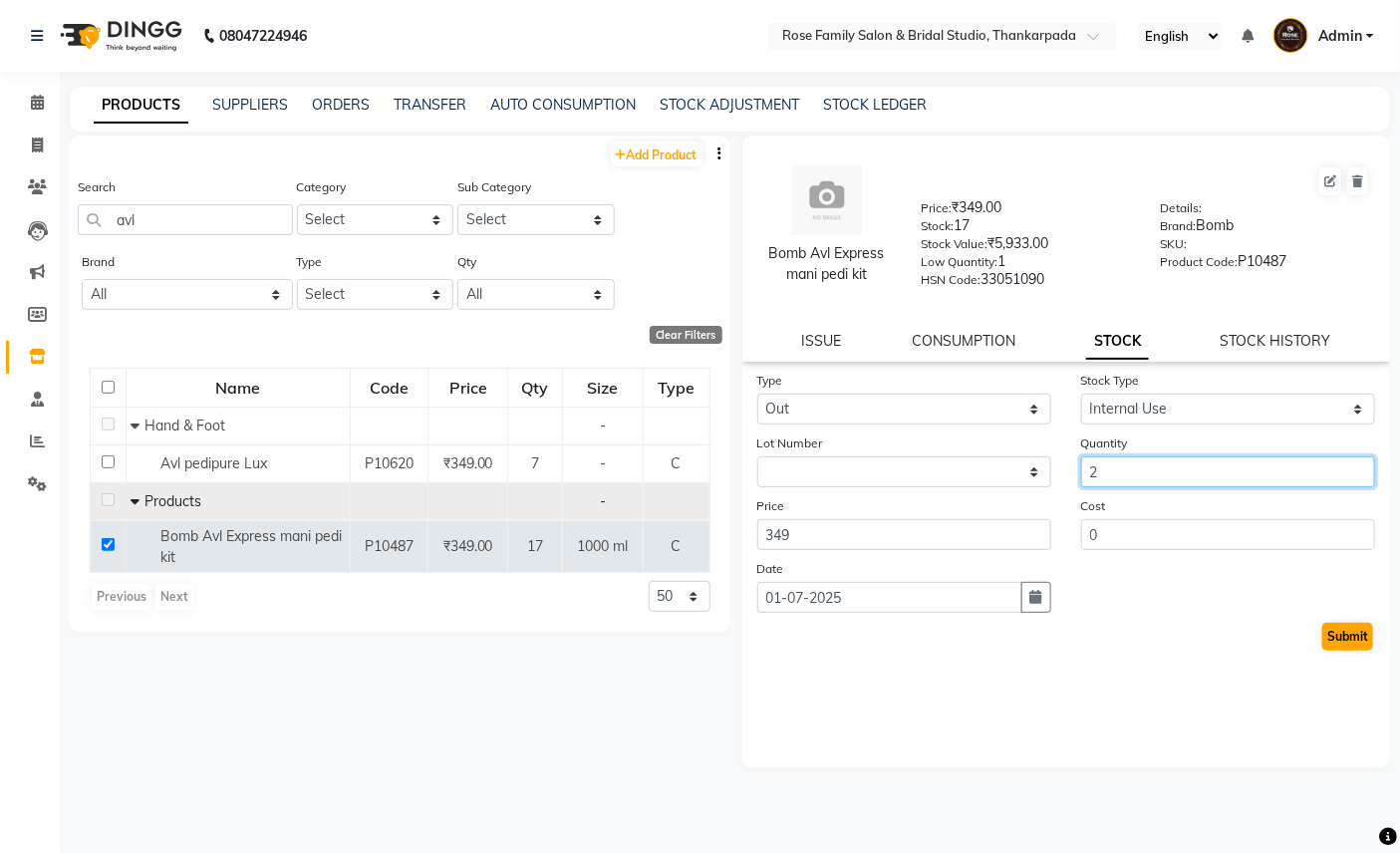 type on "2" 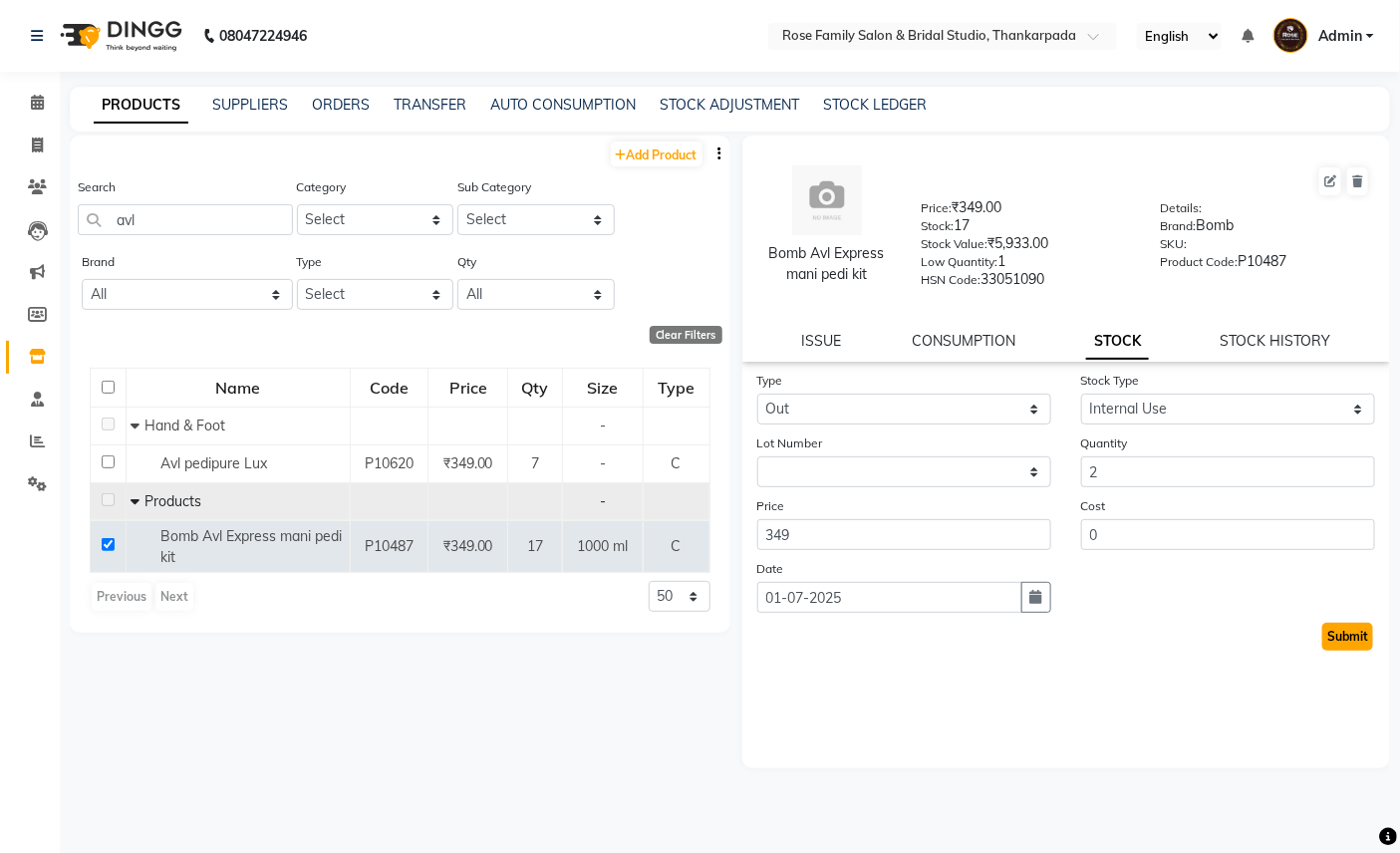 click on "Submit" 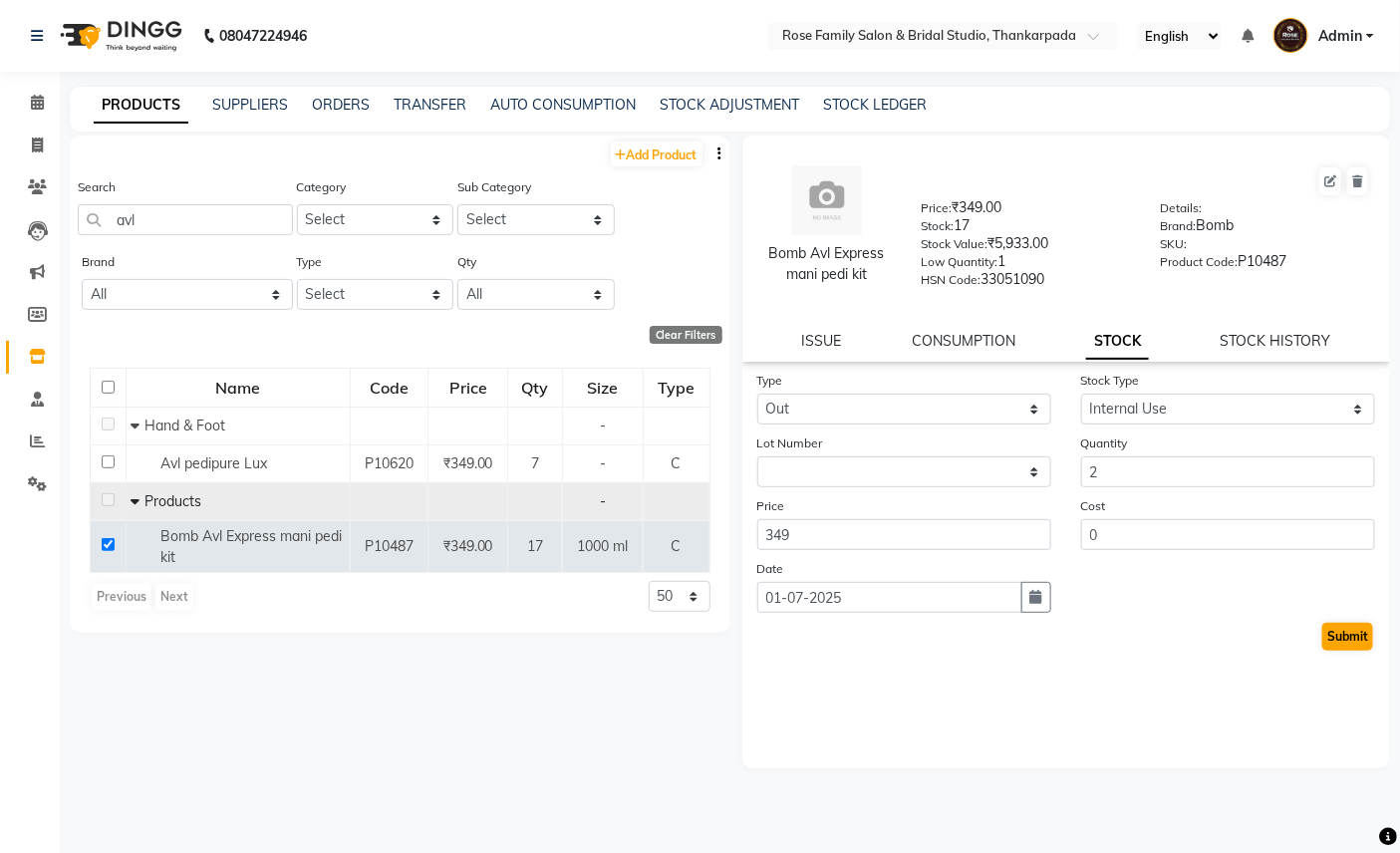select 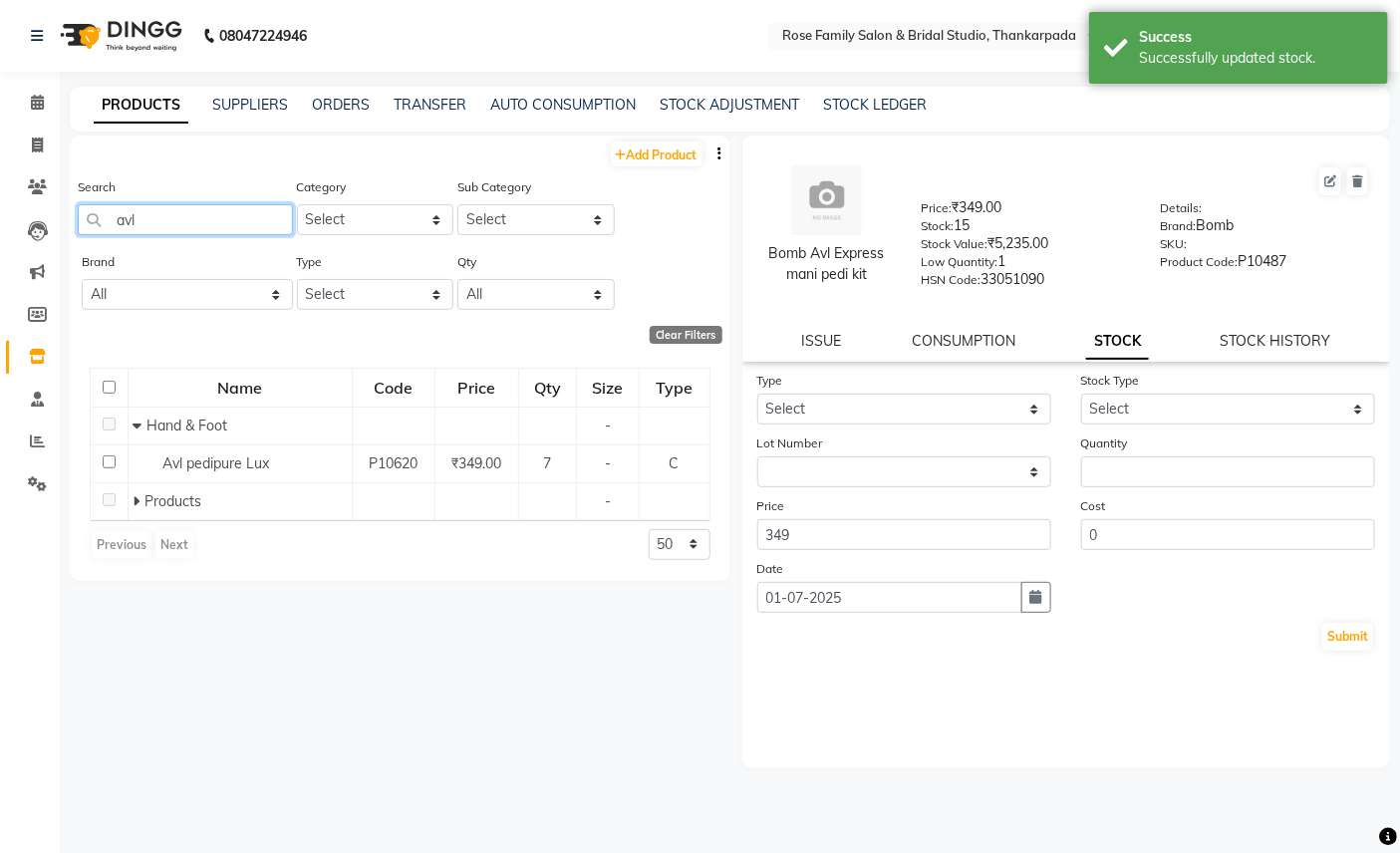 drag, startPoint x: 167, startPoint y: 224, endPoint x: 42, endPoint y: 206, distance: 126.28935 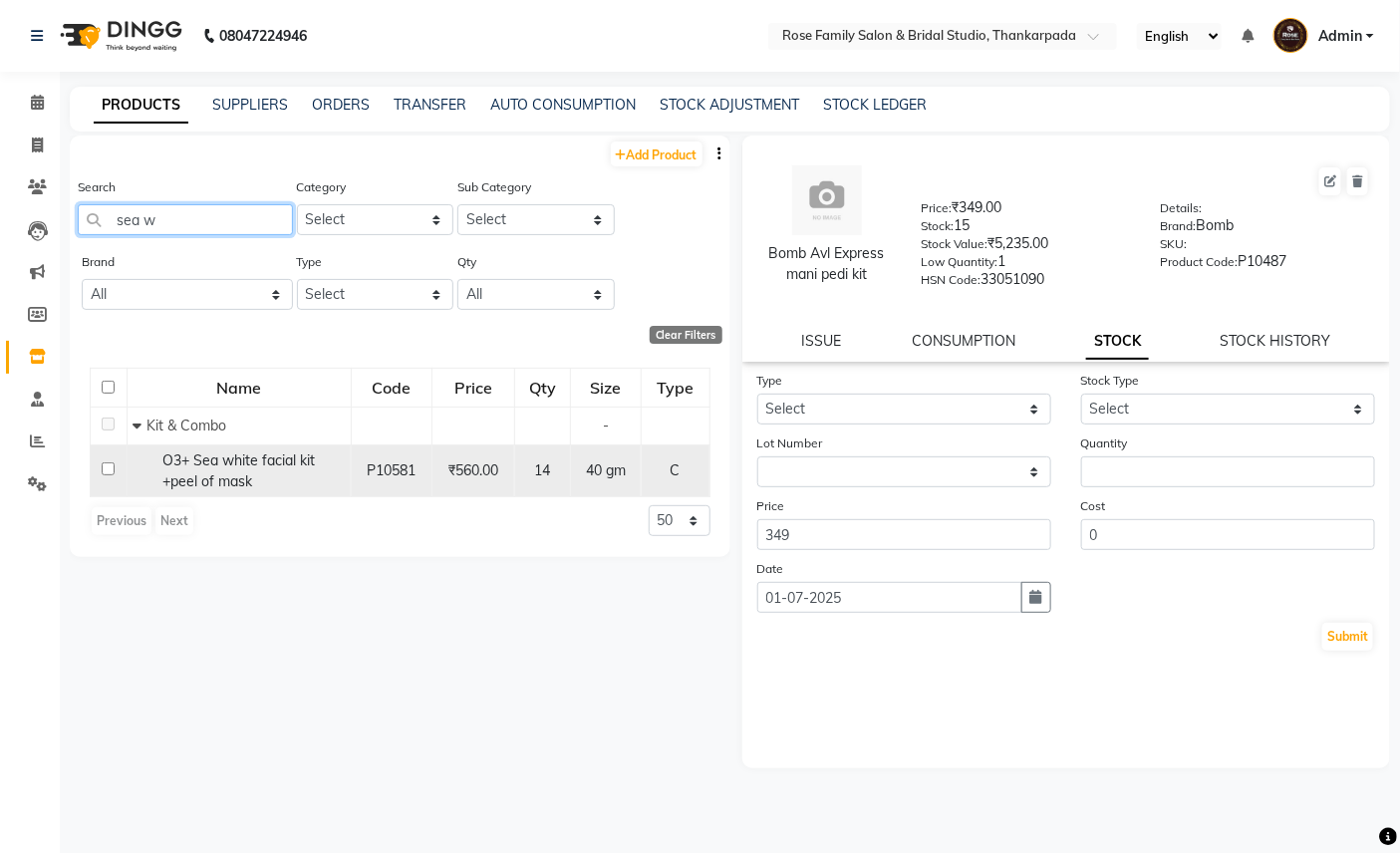 type on "sea w" 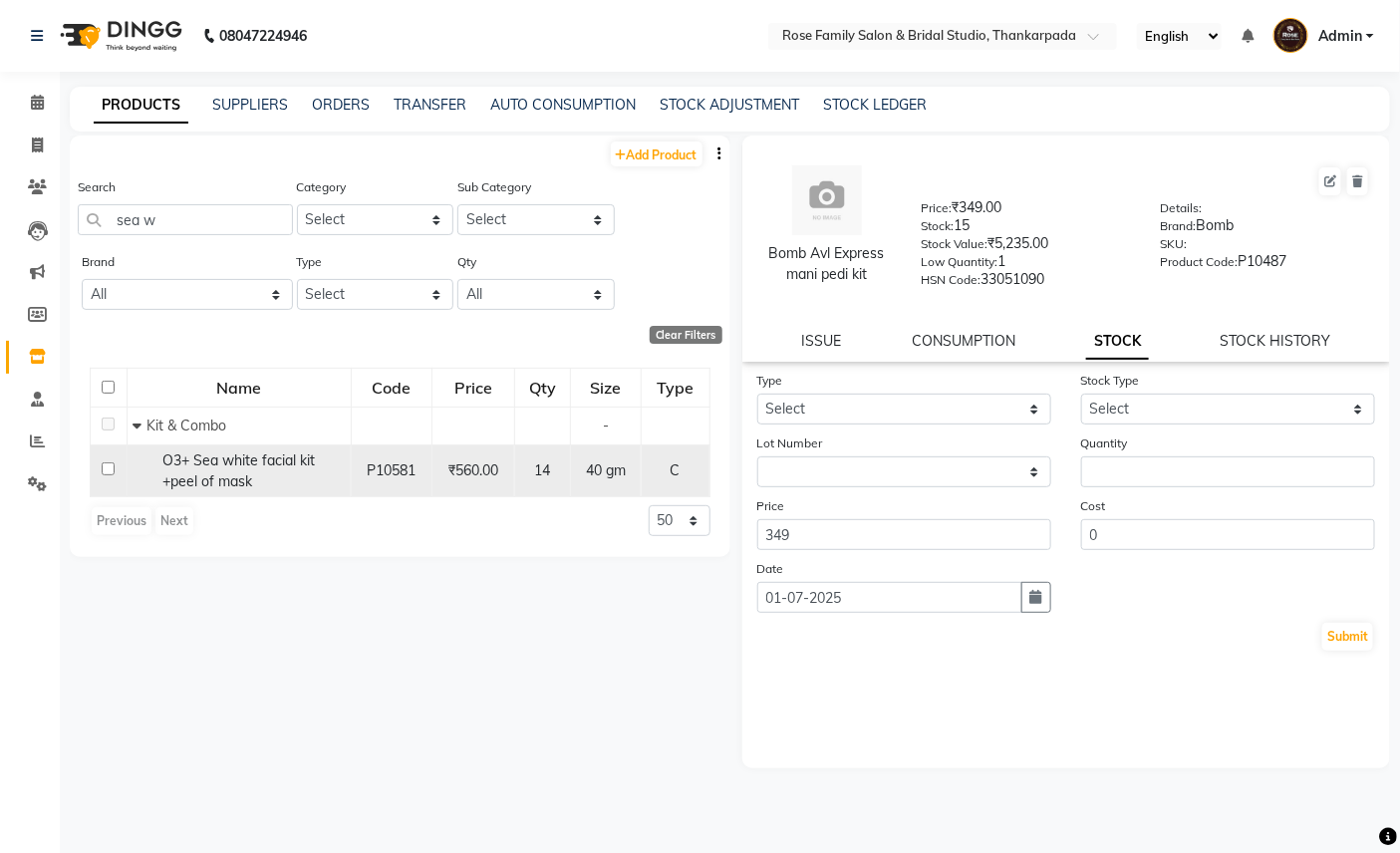 click 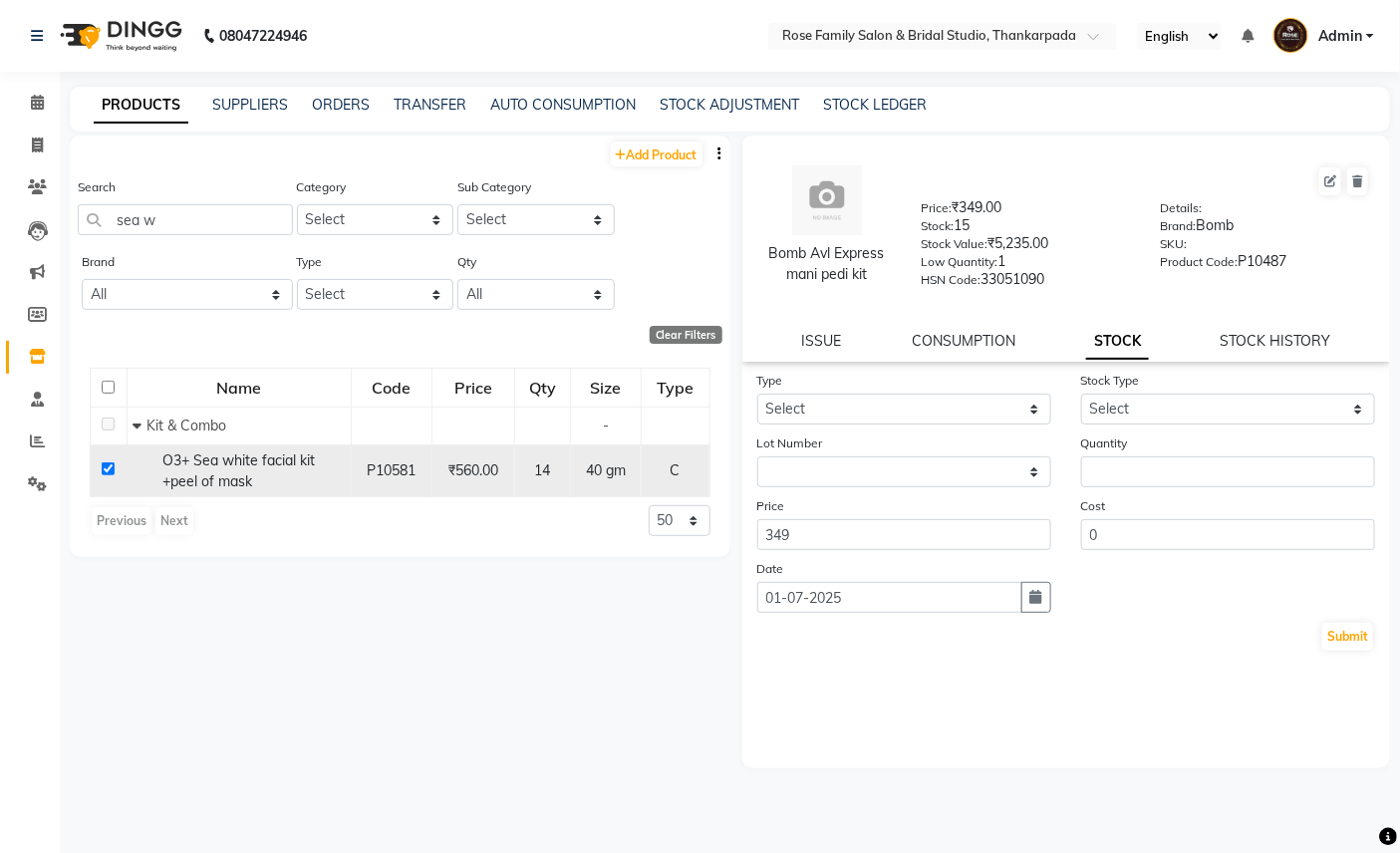 checkbox on "true" 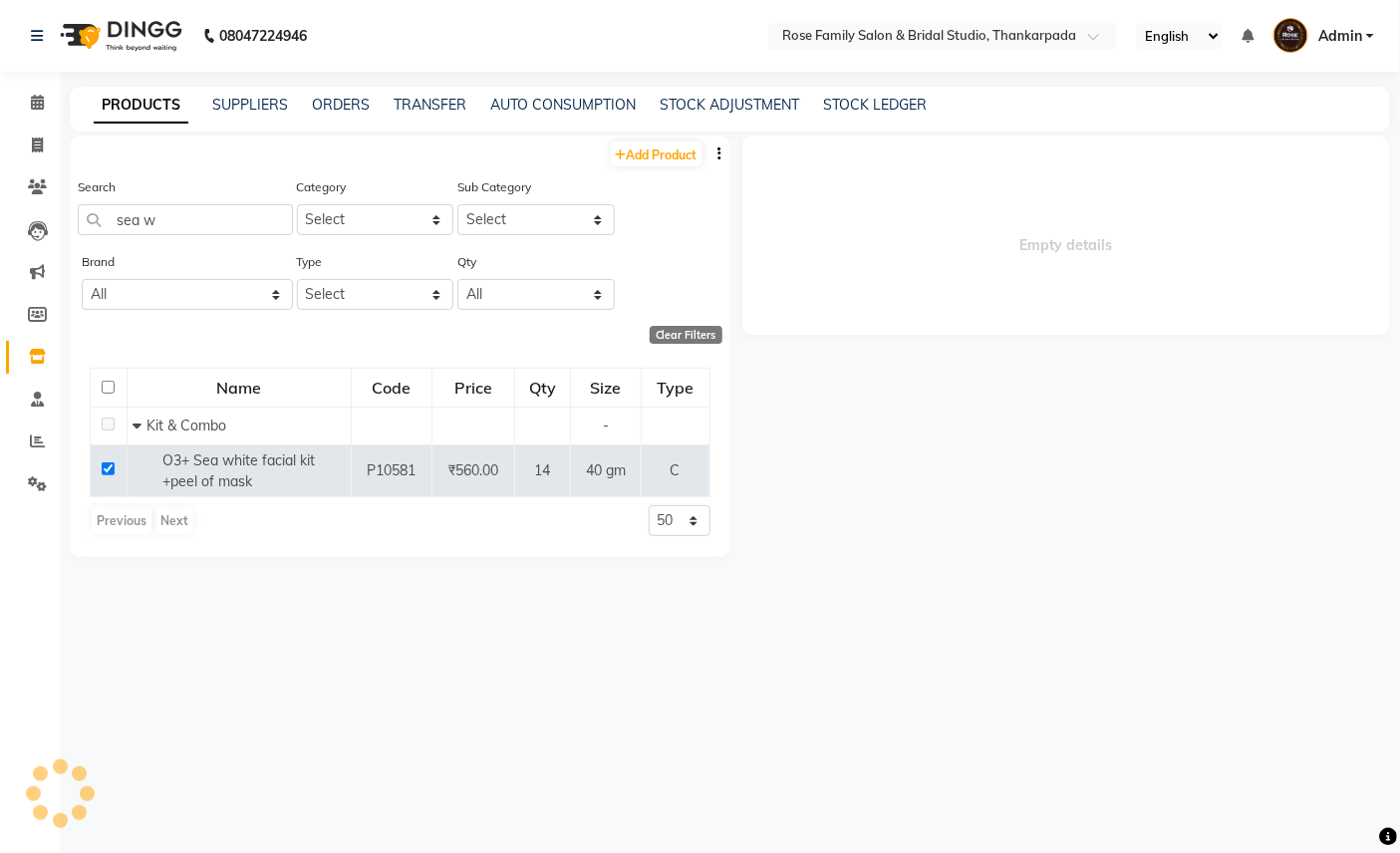 select 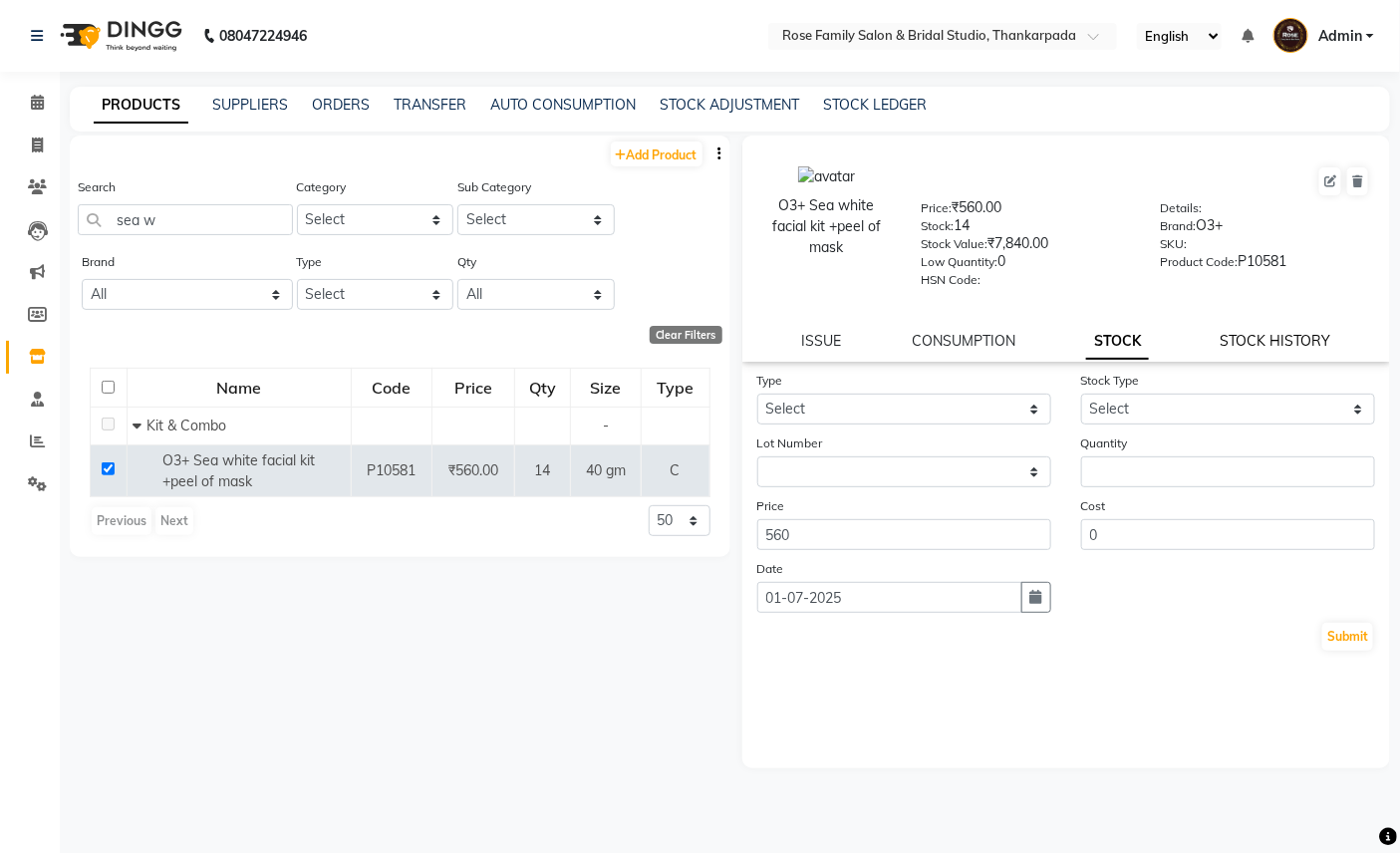 click on "STOCK HISTORY" 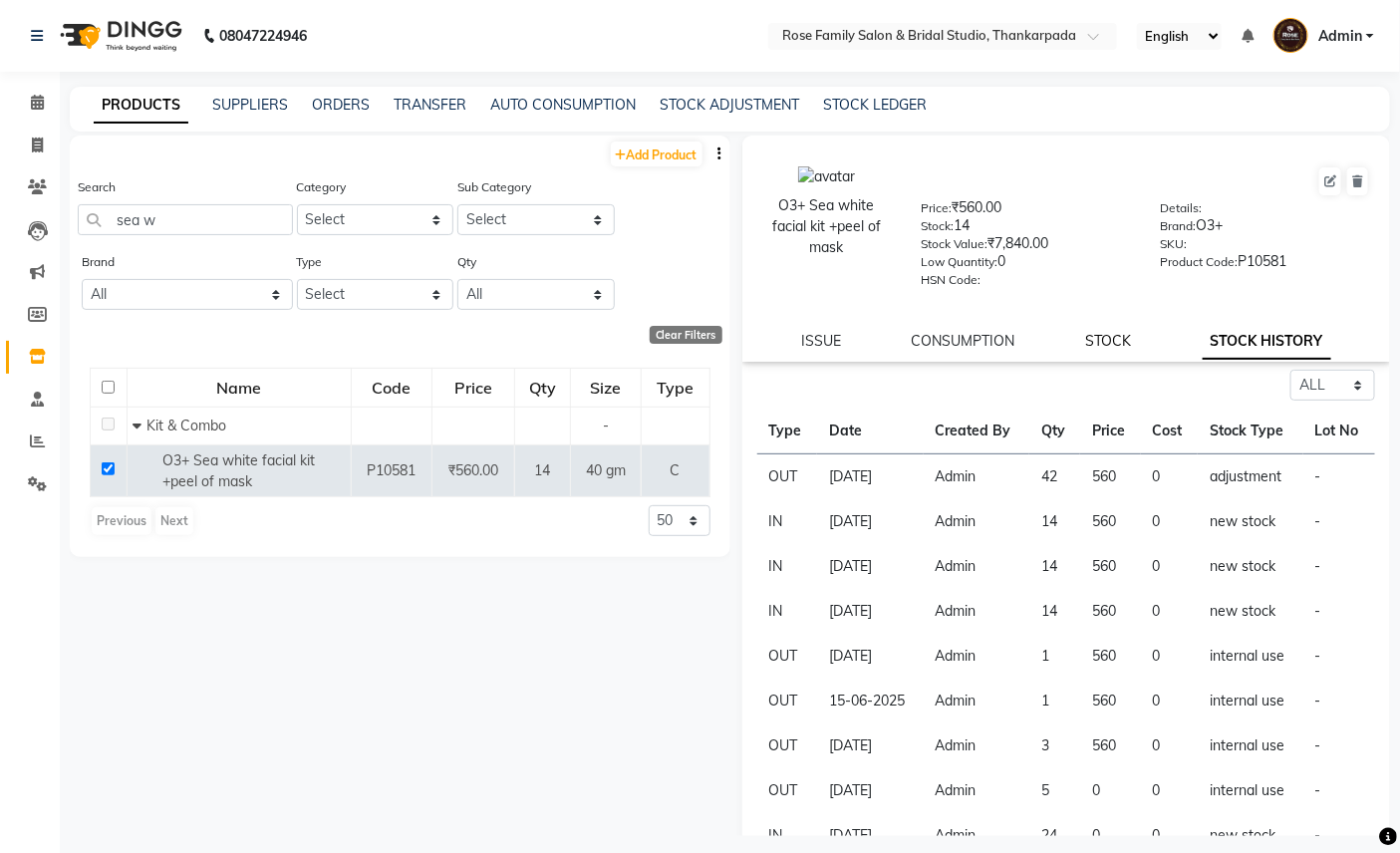 click on "STOCK" 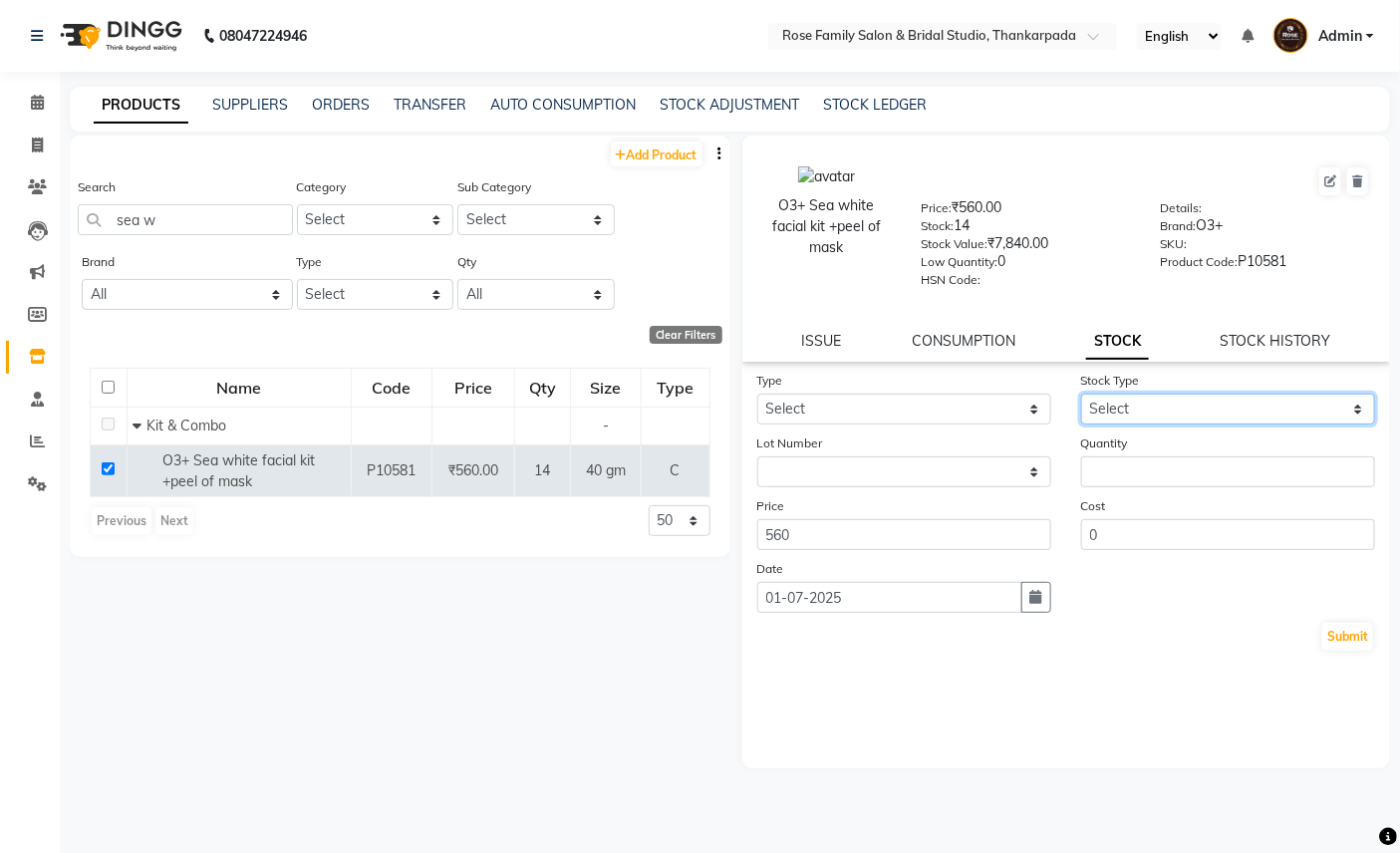 click on "Select Internal Use Damaged Expired Adjustment Return Other" 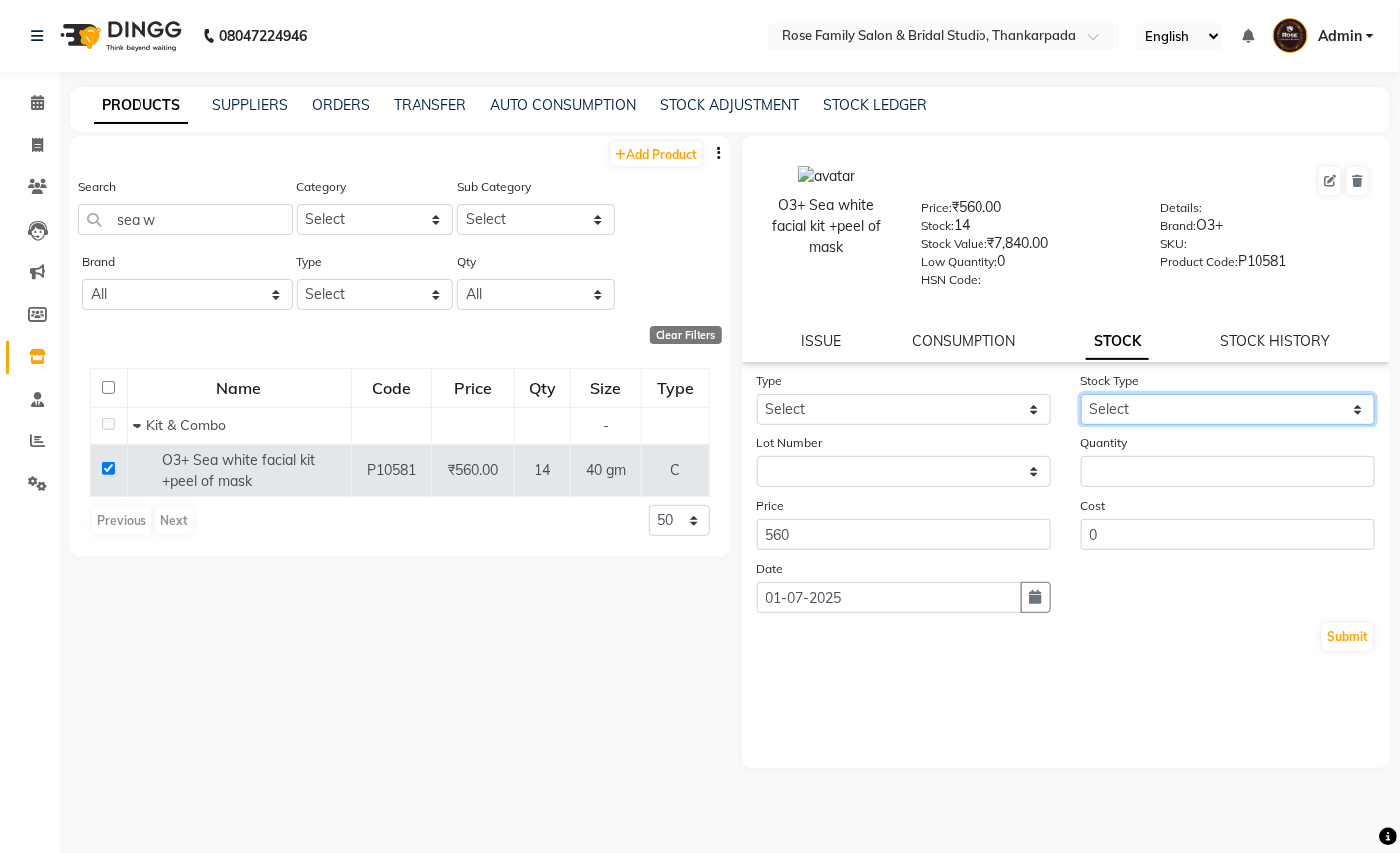 select on "internal use" 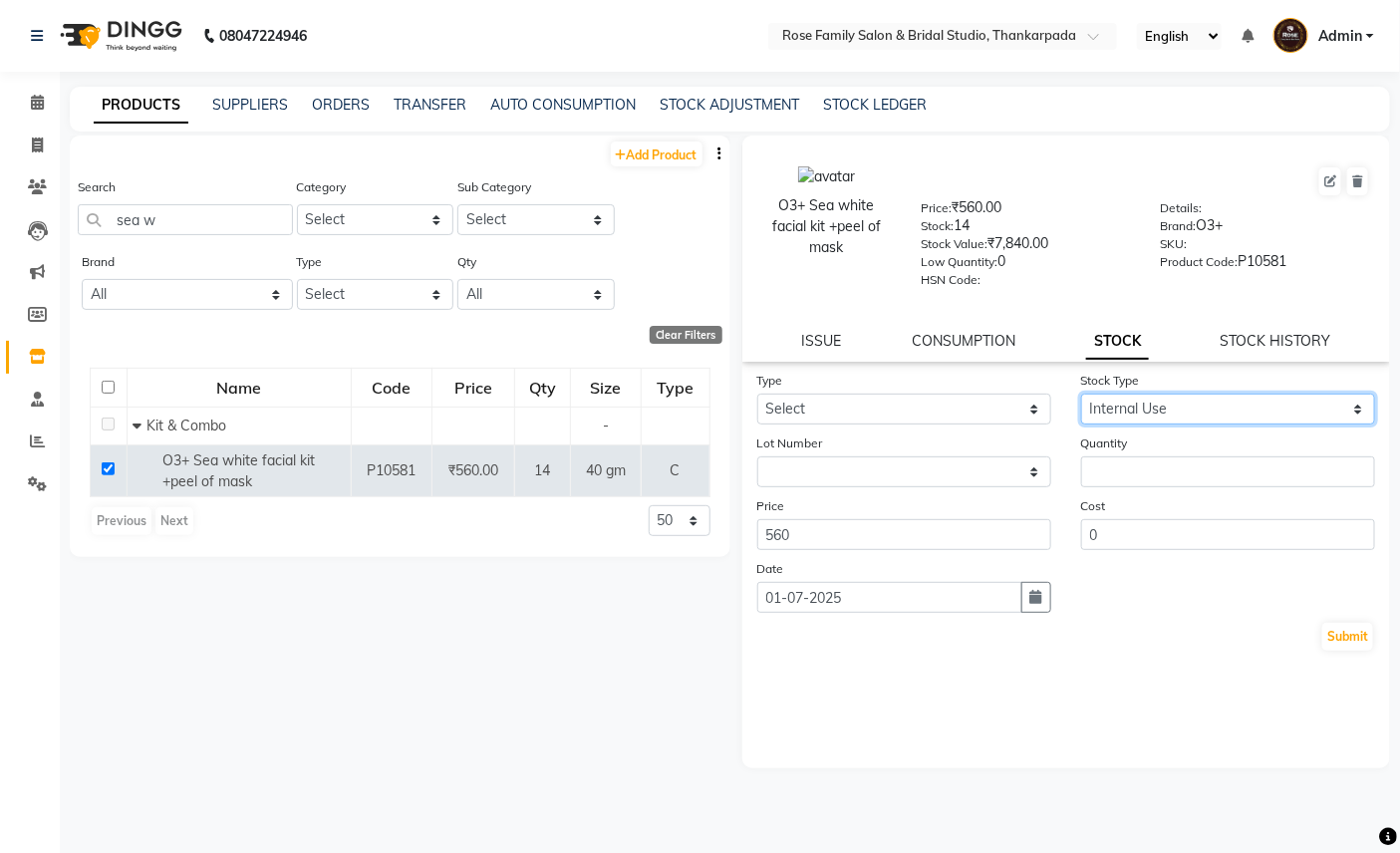 click on "Select Internal Use Damaged Expired Adjustment Return Other" 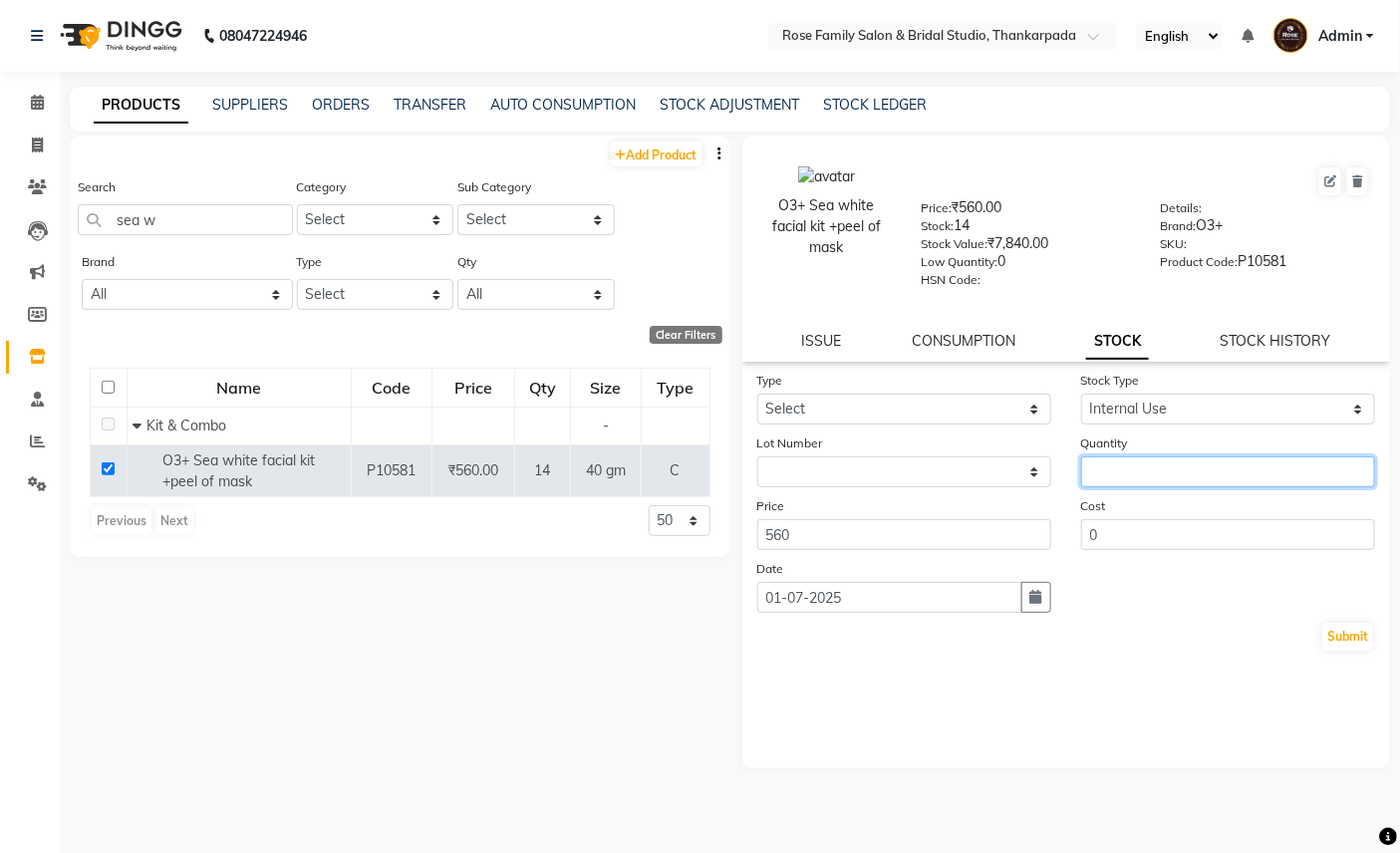 click 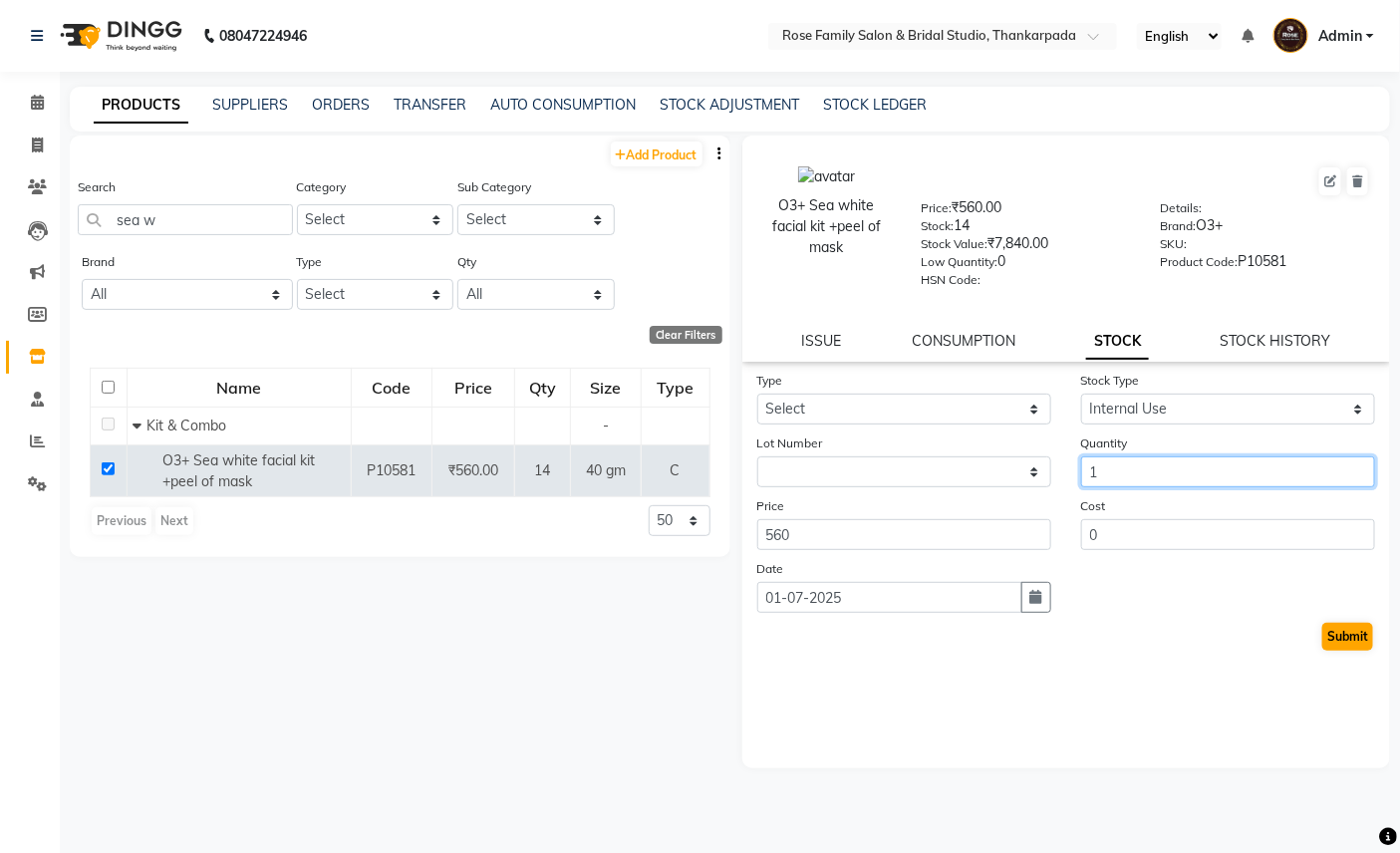 type on "1" 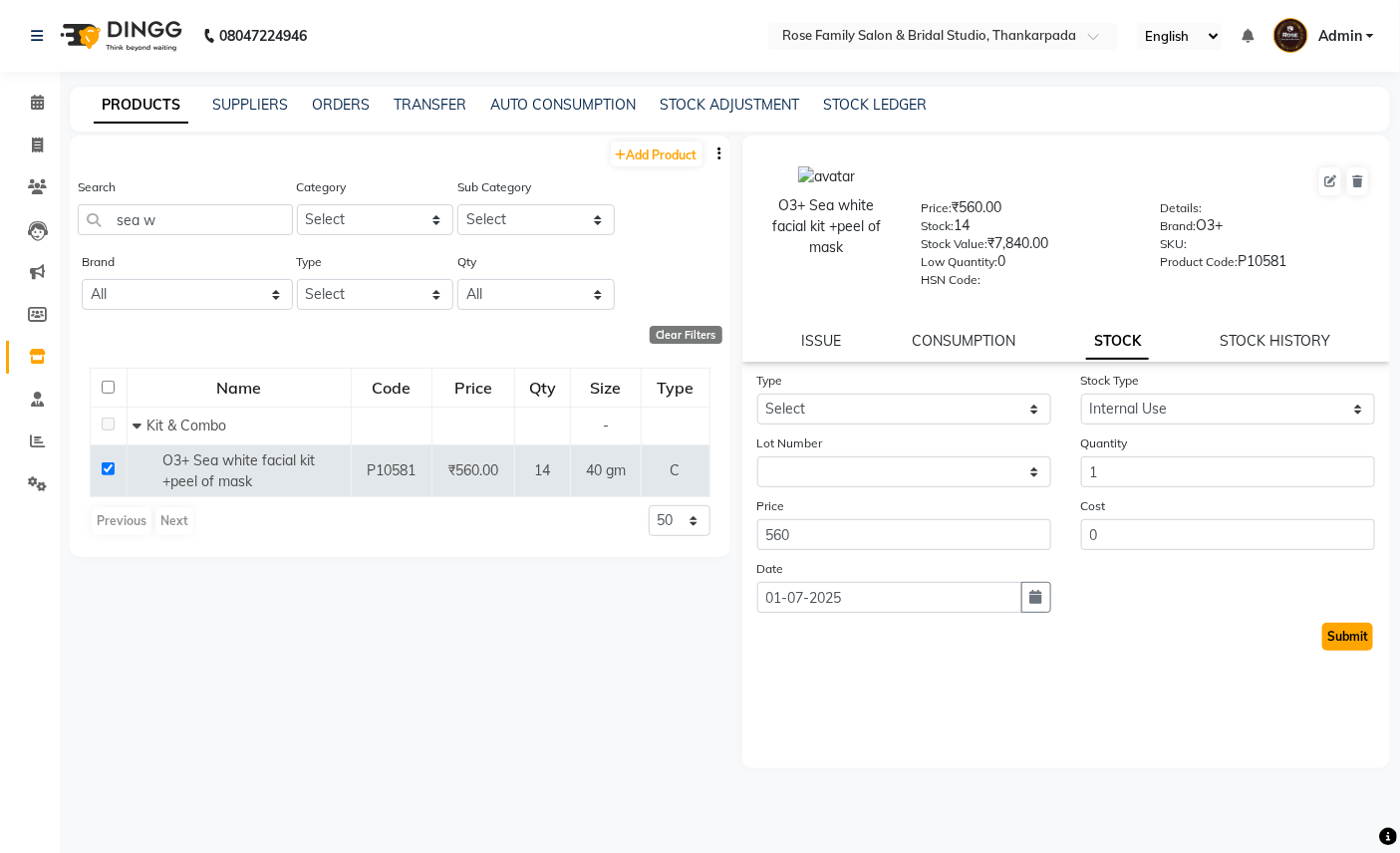 click on "Submit" 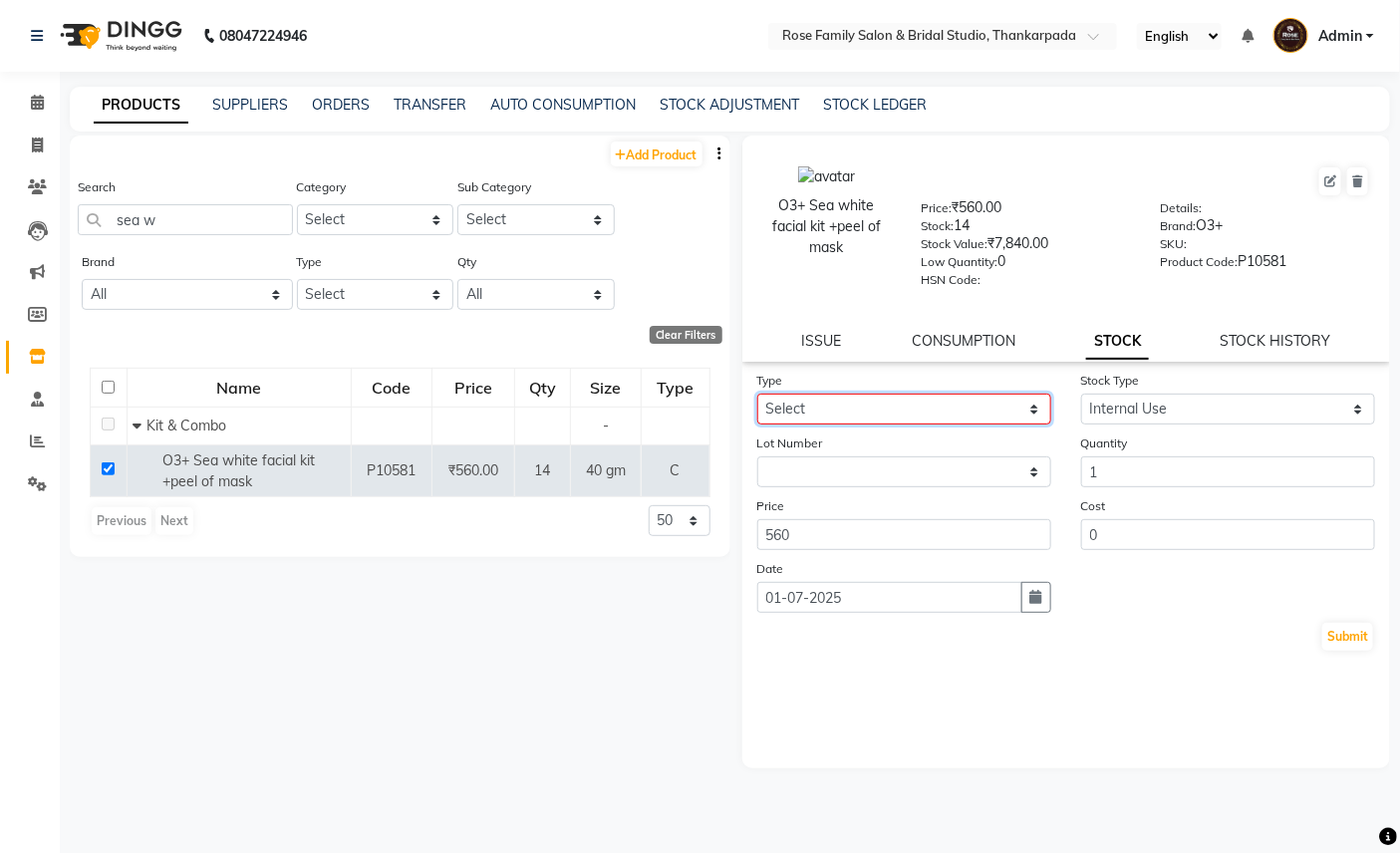 click on "Select In Out" 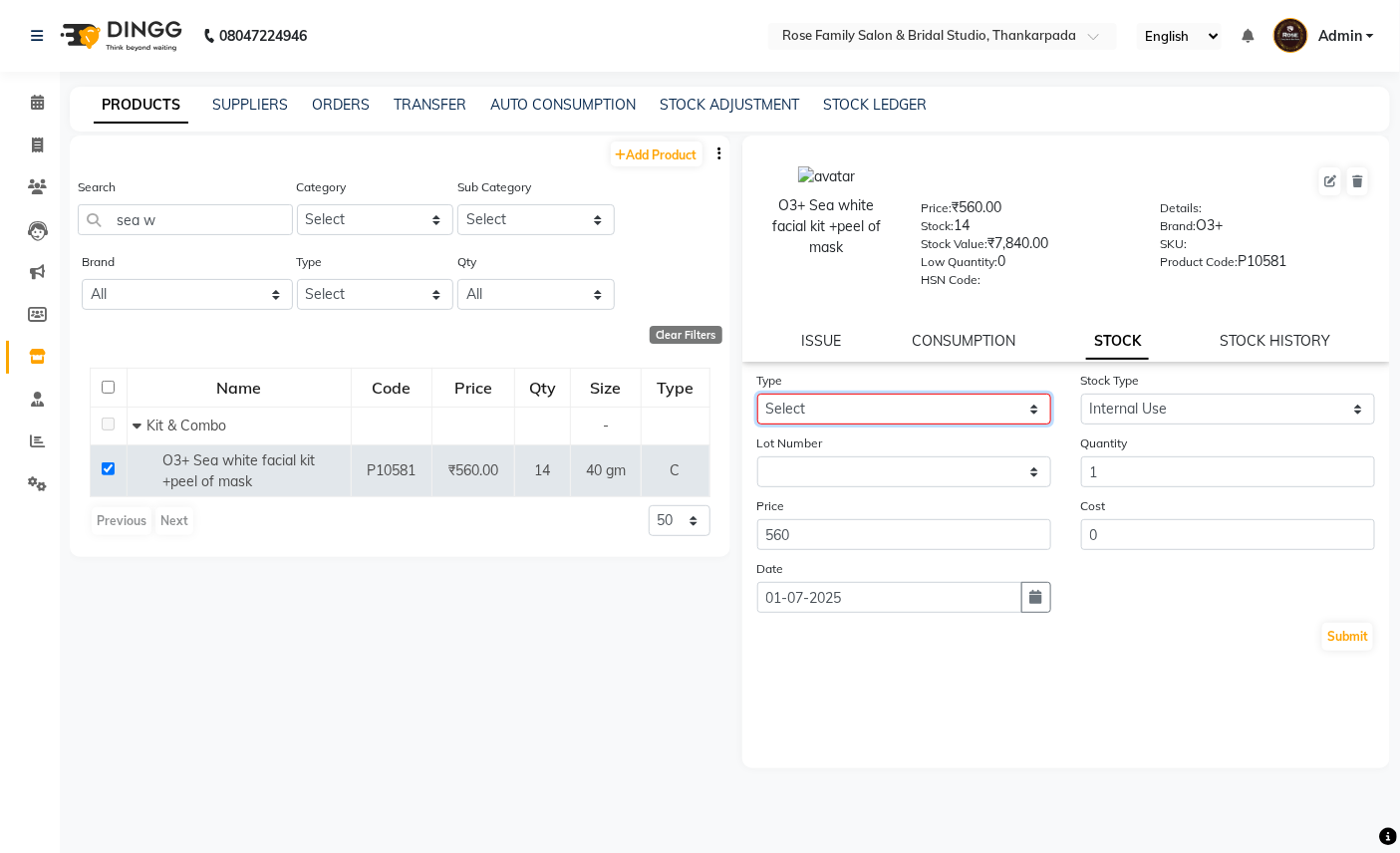 select on "out" 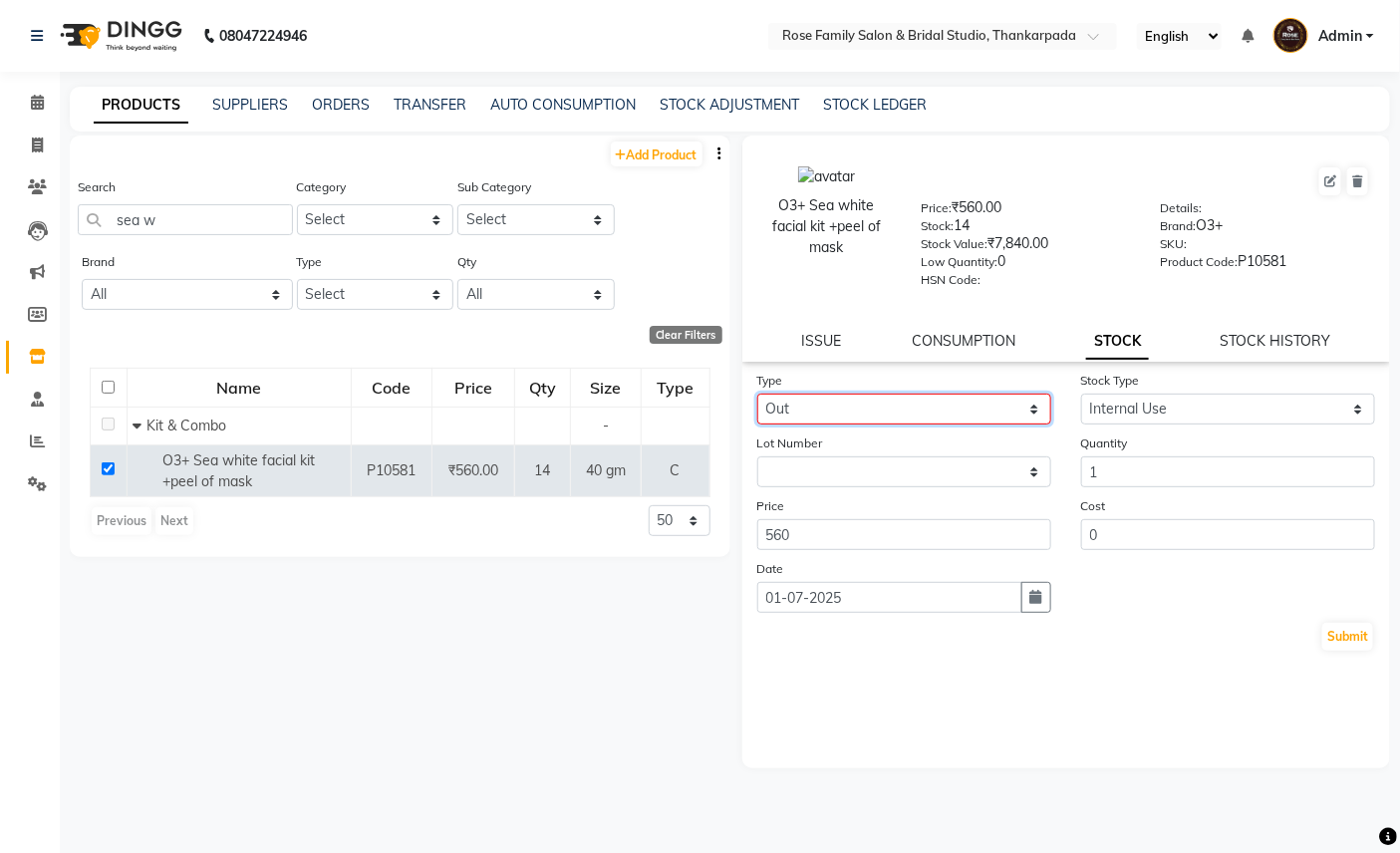 click on "Select In Out" 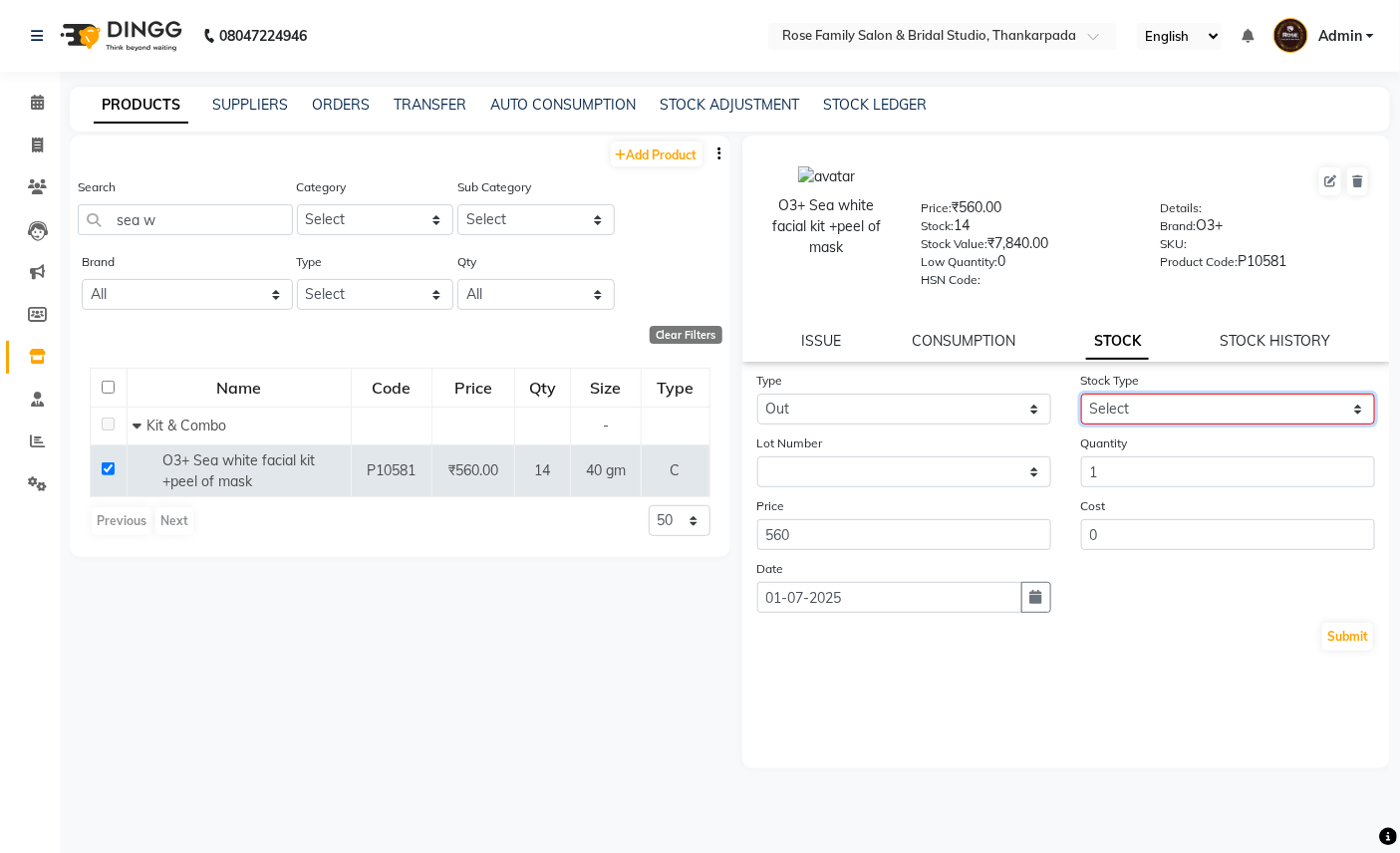 click on "Select Internal Use Damaged Expired Adjustment Return Other" 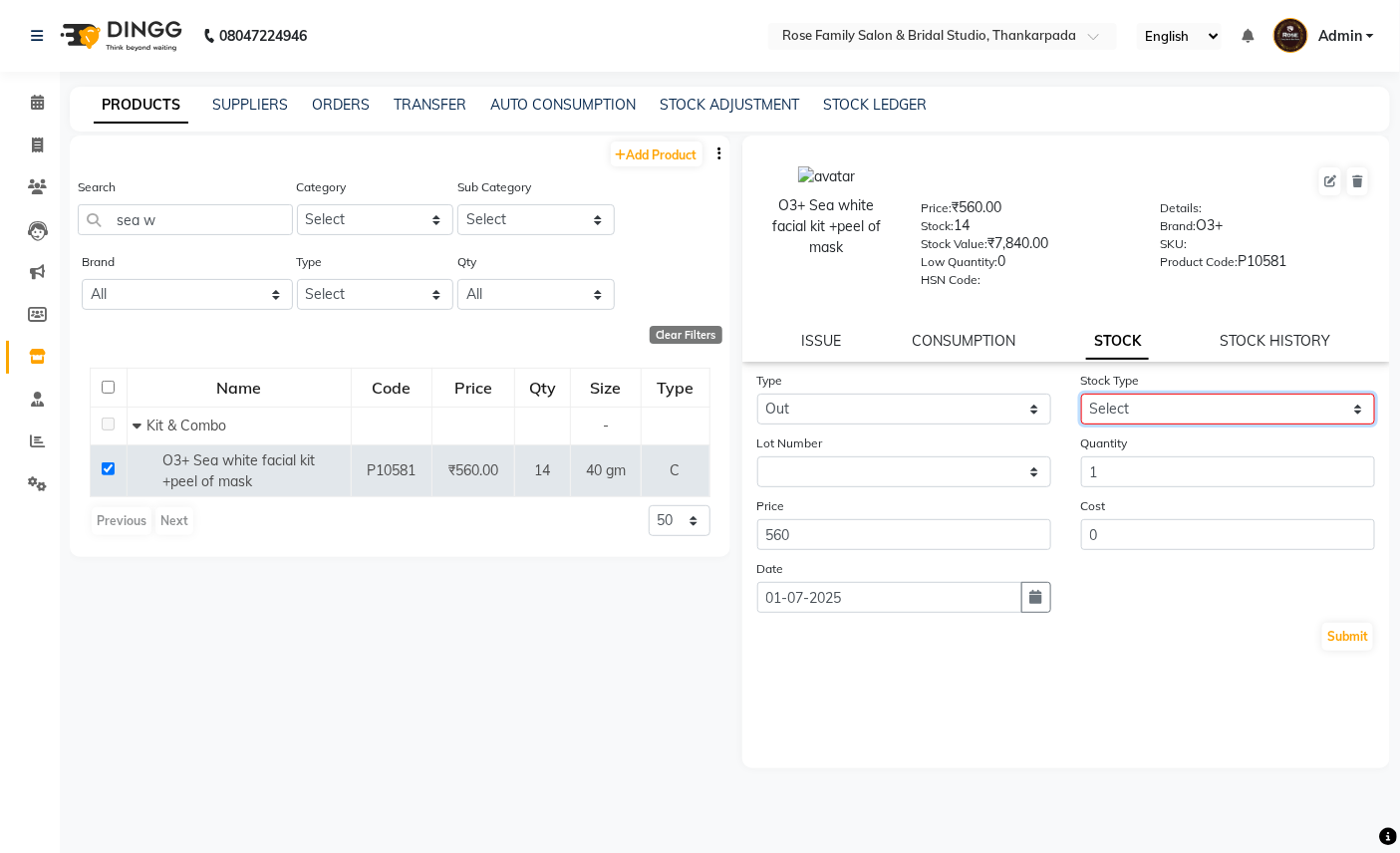 select on "internal use" 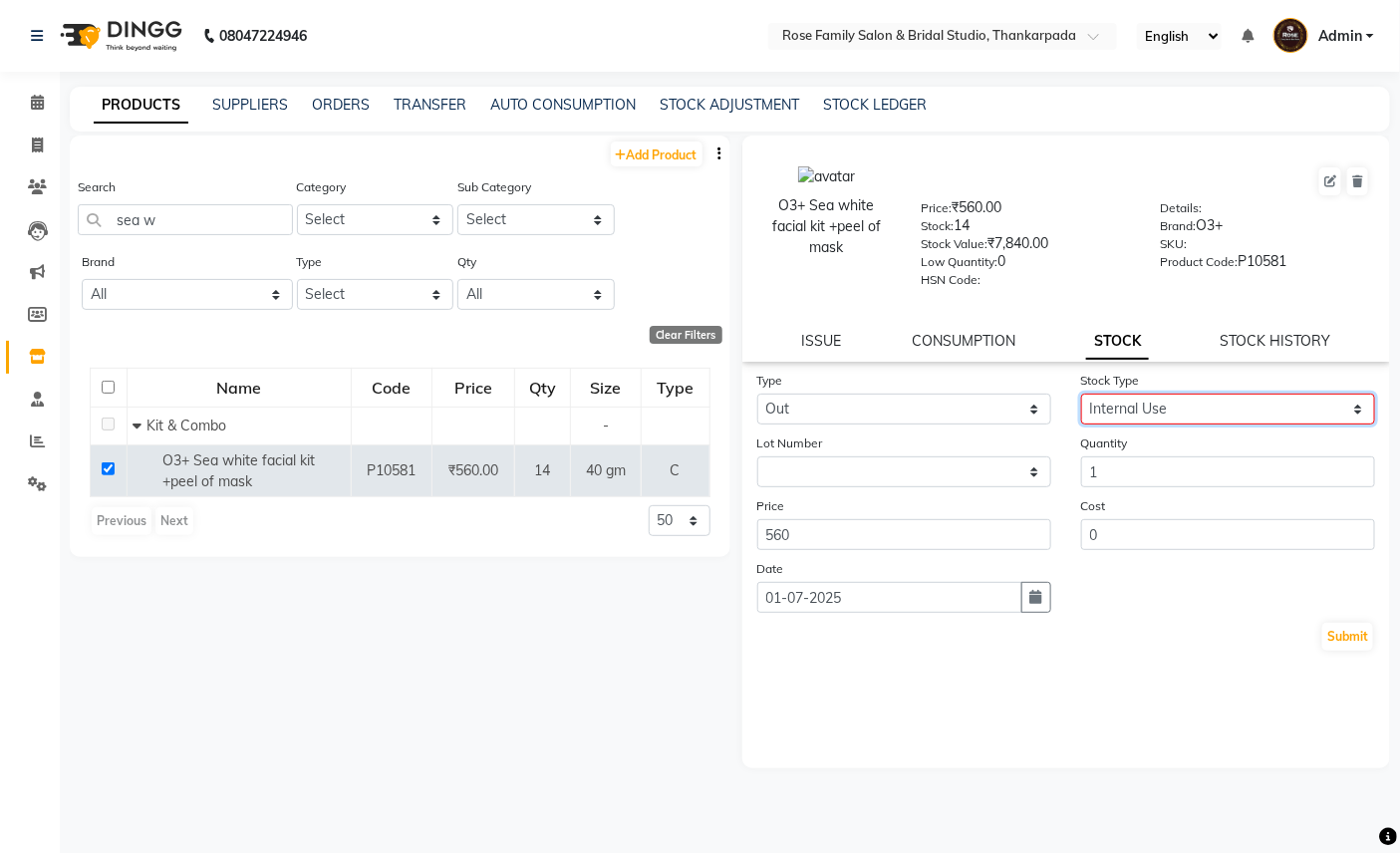 click on "Select Internal Use Damaged Expired Adjustment Return Other" 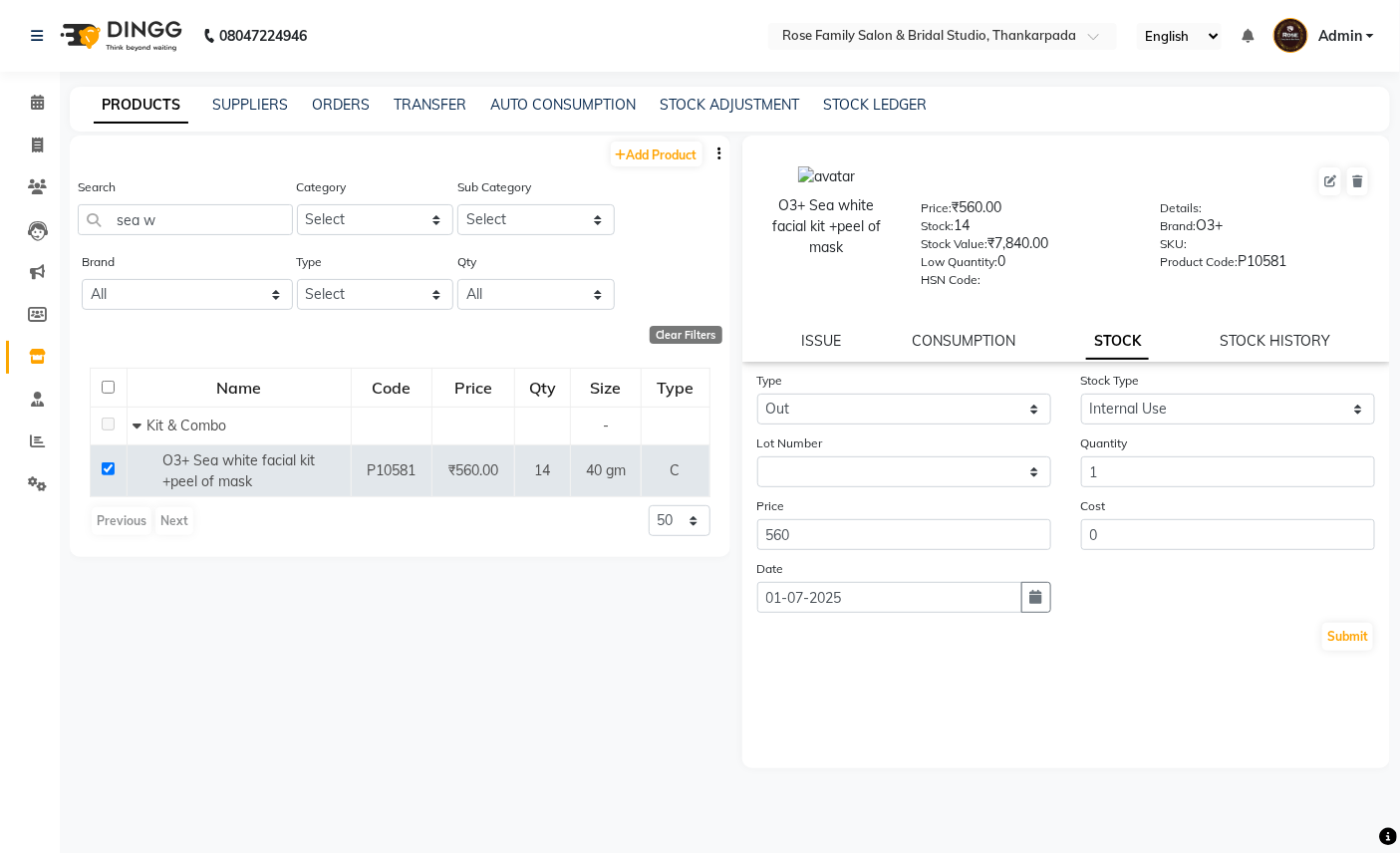 click on "Submit" 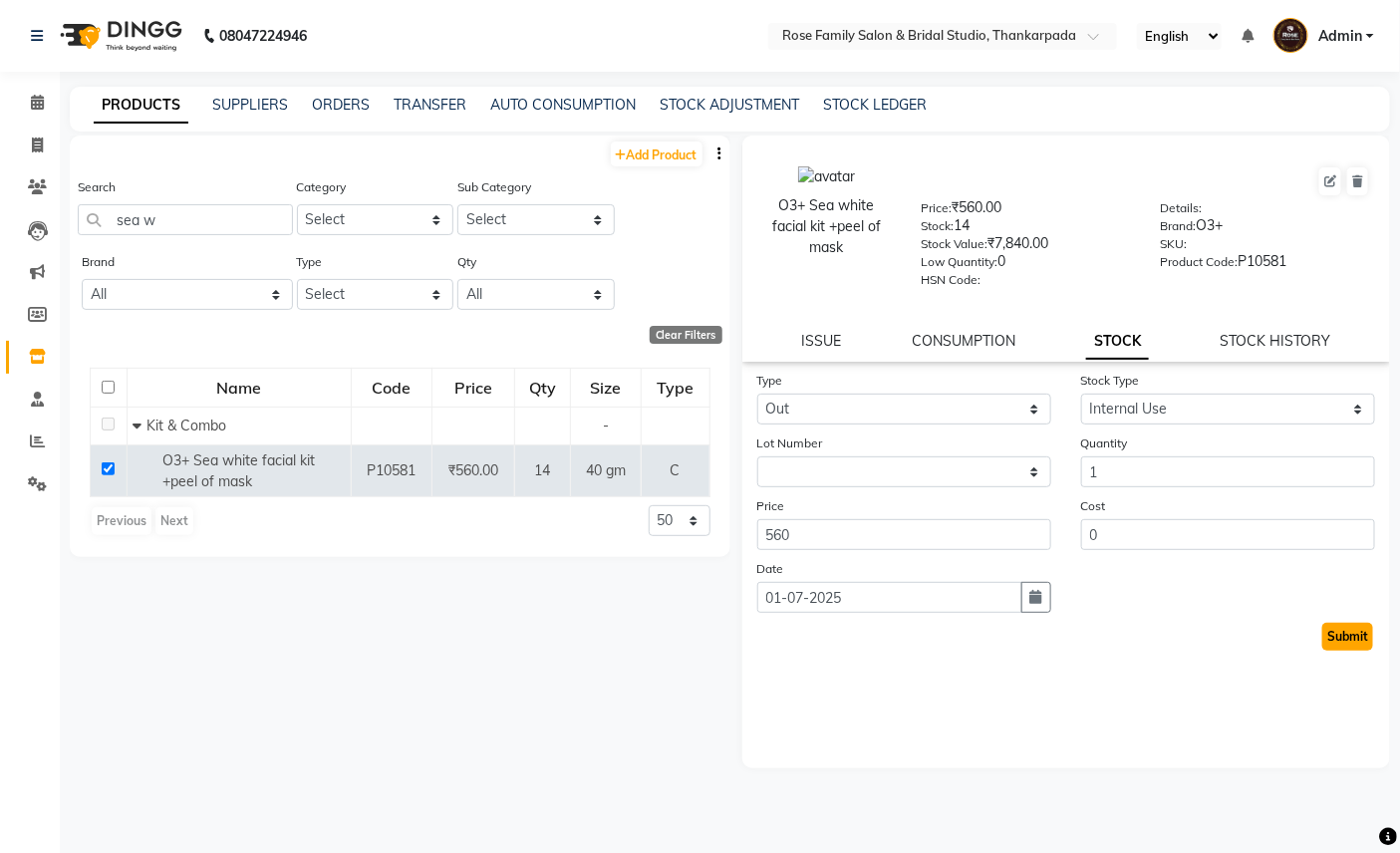 click on "Submit" 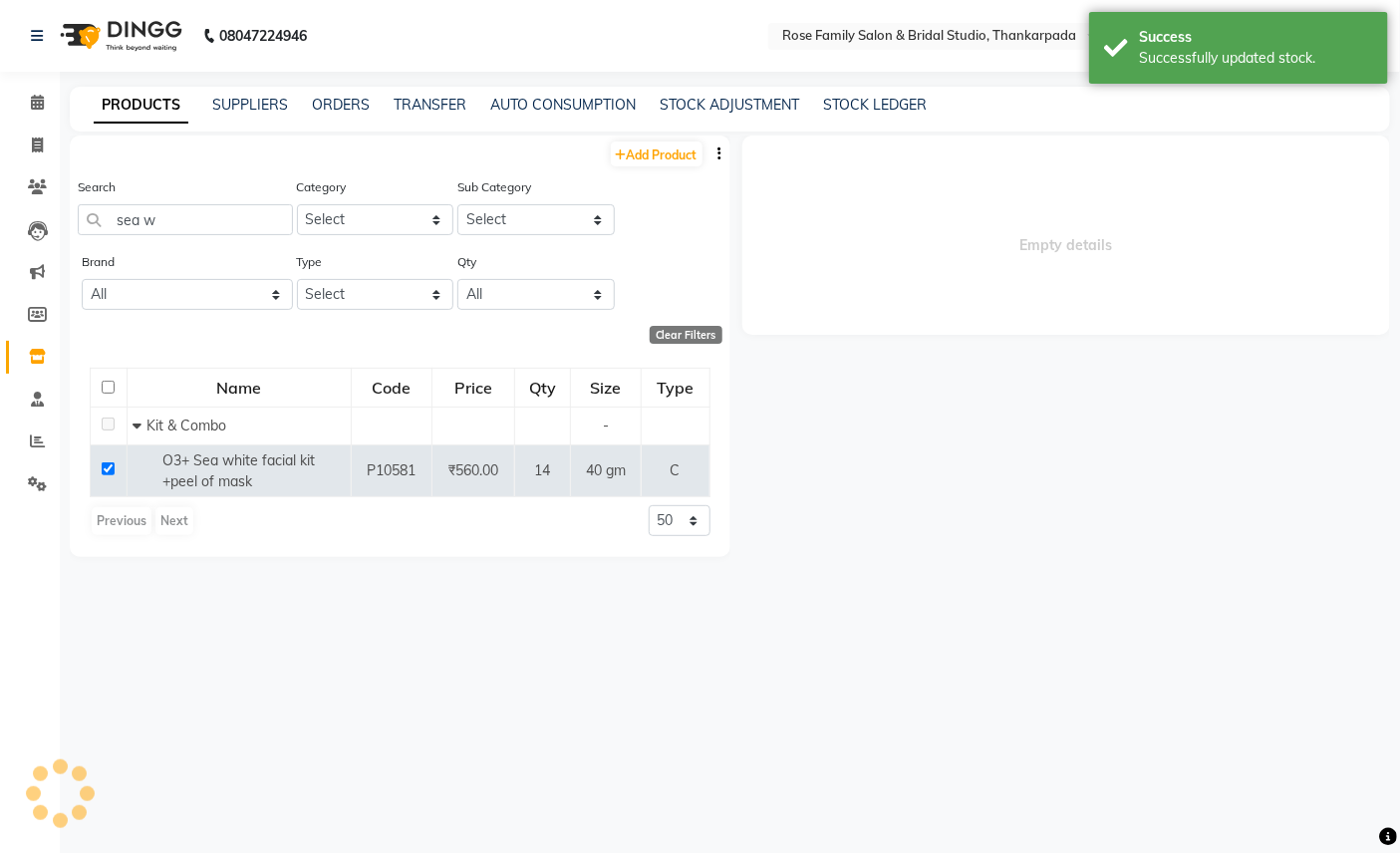 select 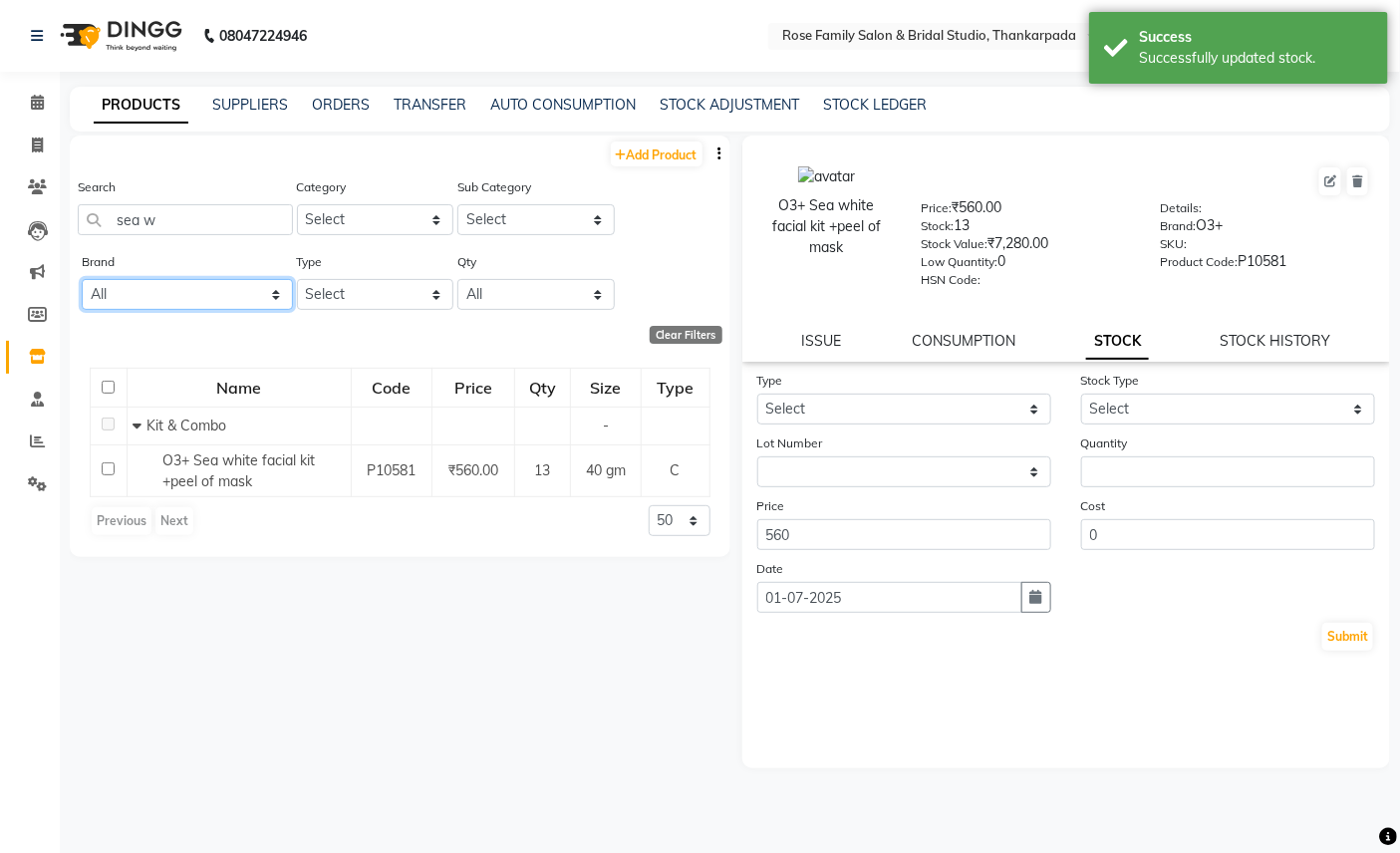 click on "All 3tenx Adonis Ainhoa Alga Aquatonale Cosmetics Aroma Magic Blisskin Bomb Brazil Casmara Cheryl's Cv De Fabulous Dermosys Dr Rahul Phate Dr Rekha Seth Fa Farmavita Fem H&f Iluvia Kanpeki Kerafill Keralogy L'oreal Lux Liss Matrix Mintree Moroccan Murumuru Nishman Nivea Null O3+ Olaflex Ozone Proteain Kera Protein Kera Remi Reviver Rica Richfeel Schwarzkopf Serenite Shea Steer Peau Uso Vedic Line Vedic Valley Wax" 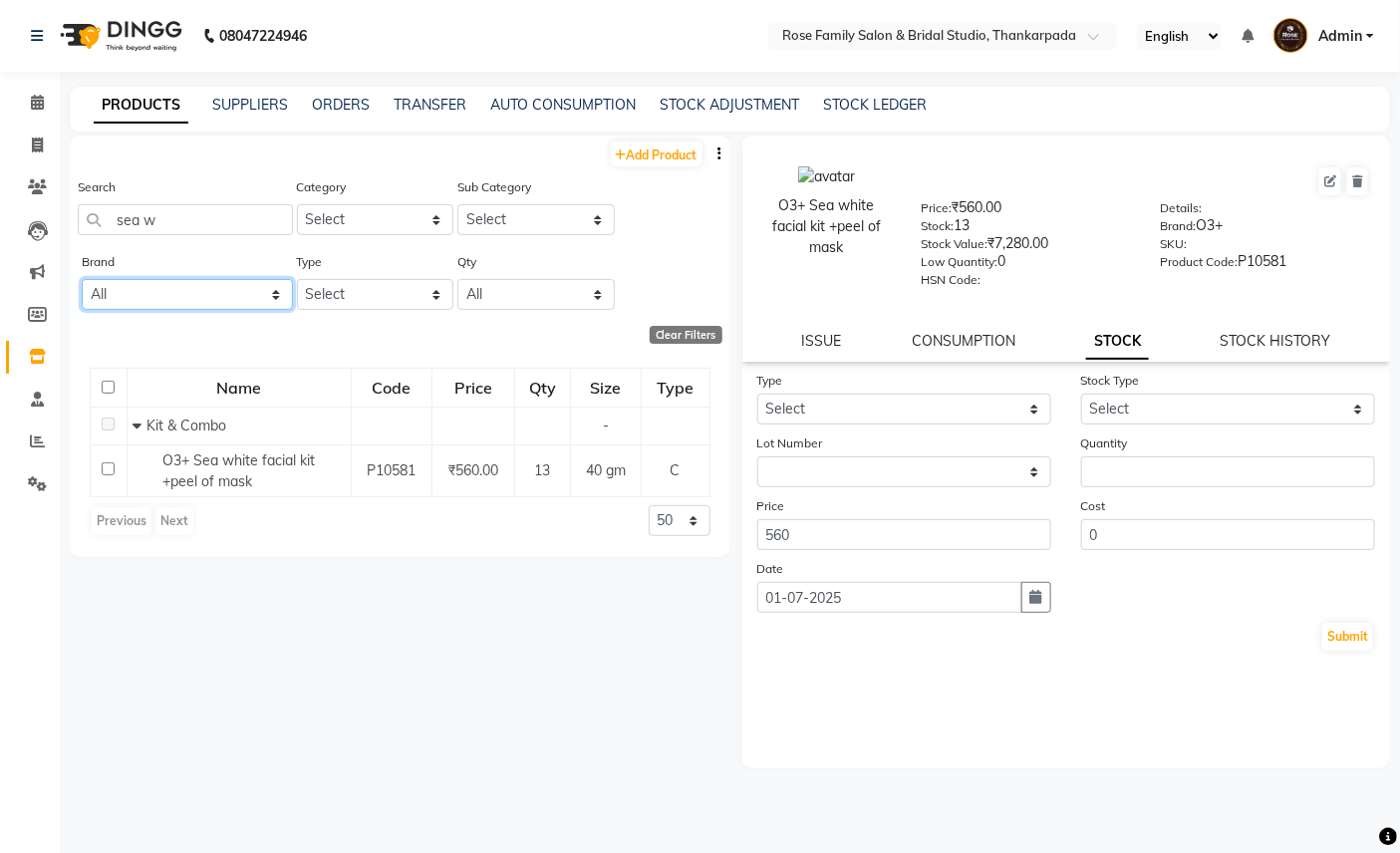 select on "l'oreal" 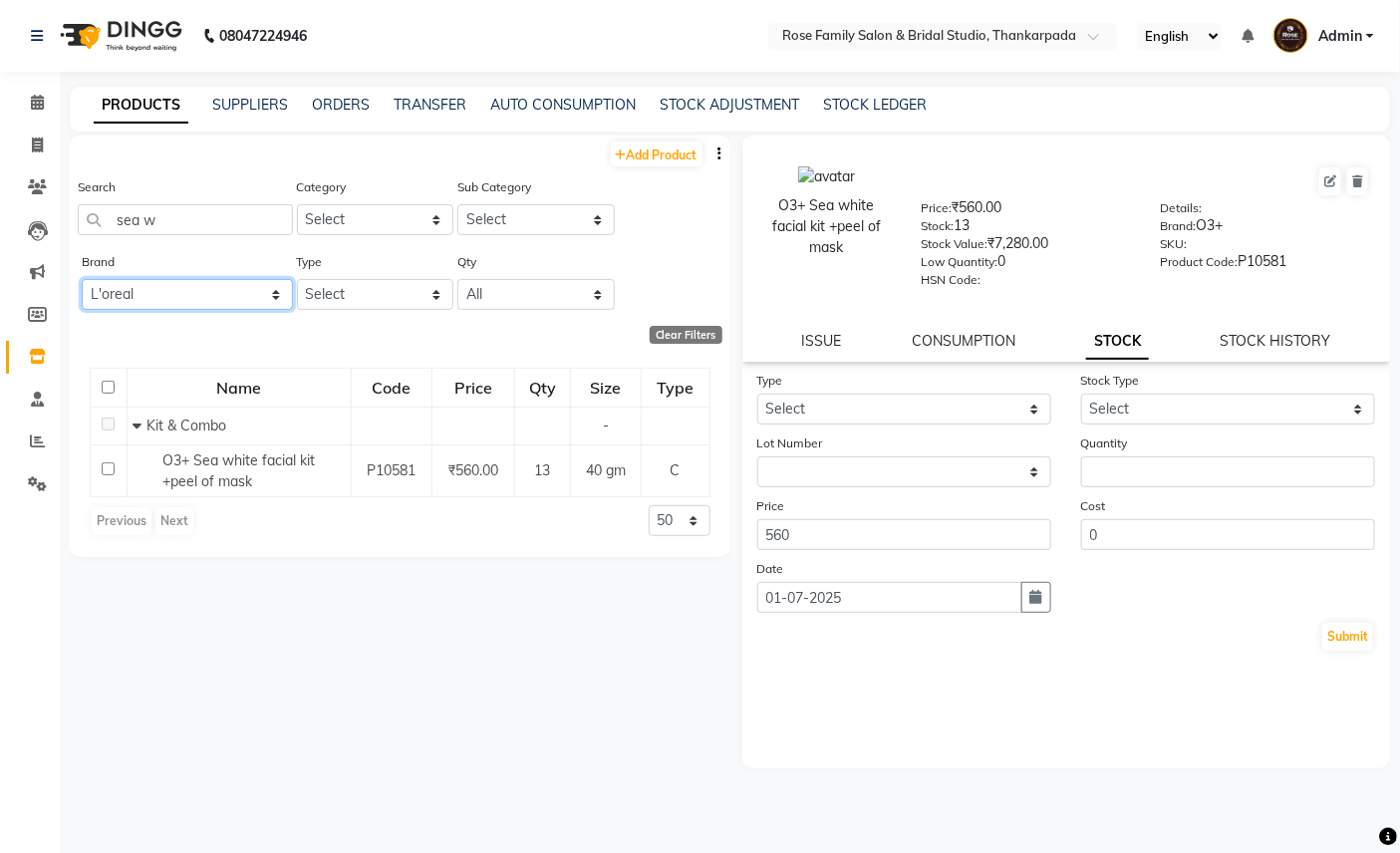 click on "All 3tenx Adonis Ainhoa Alga Aquatonale Cosmetics Aroma Magic Blisskin Bomb Brazil Casmara Cheryl's Cv De Fabulous Dermosys Dr Rahul Phate Dr Rekha Seth Fa Farmavita Fem H&f Iluvia Kanpeki Kerafill Keralogy L'oreal Lux Liss Matrix Mintree Moroccan Murumuru Nishman Nivea Null O3+ Olaflex Ozone Proteain Kera Protein Kera Remi Reviver Rica Richfeel Schwarzkopf Serenite Shea Steer Peau Uso Vedic Line Vedic Valley Wax" 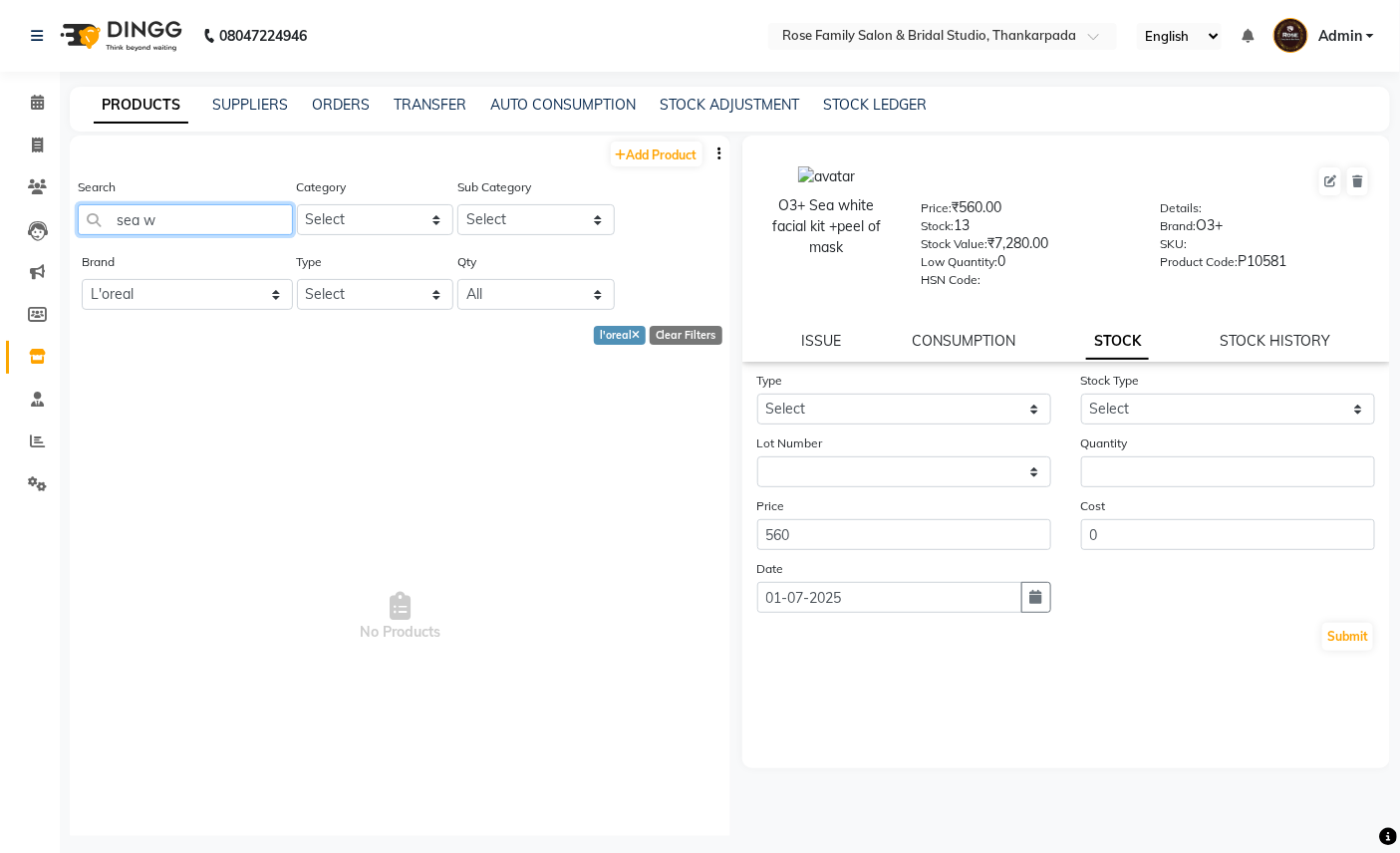click on "sea w" 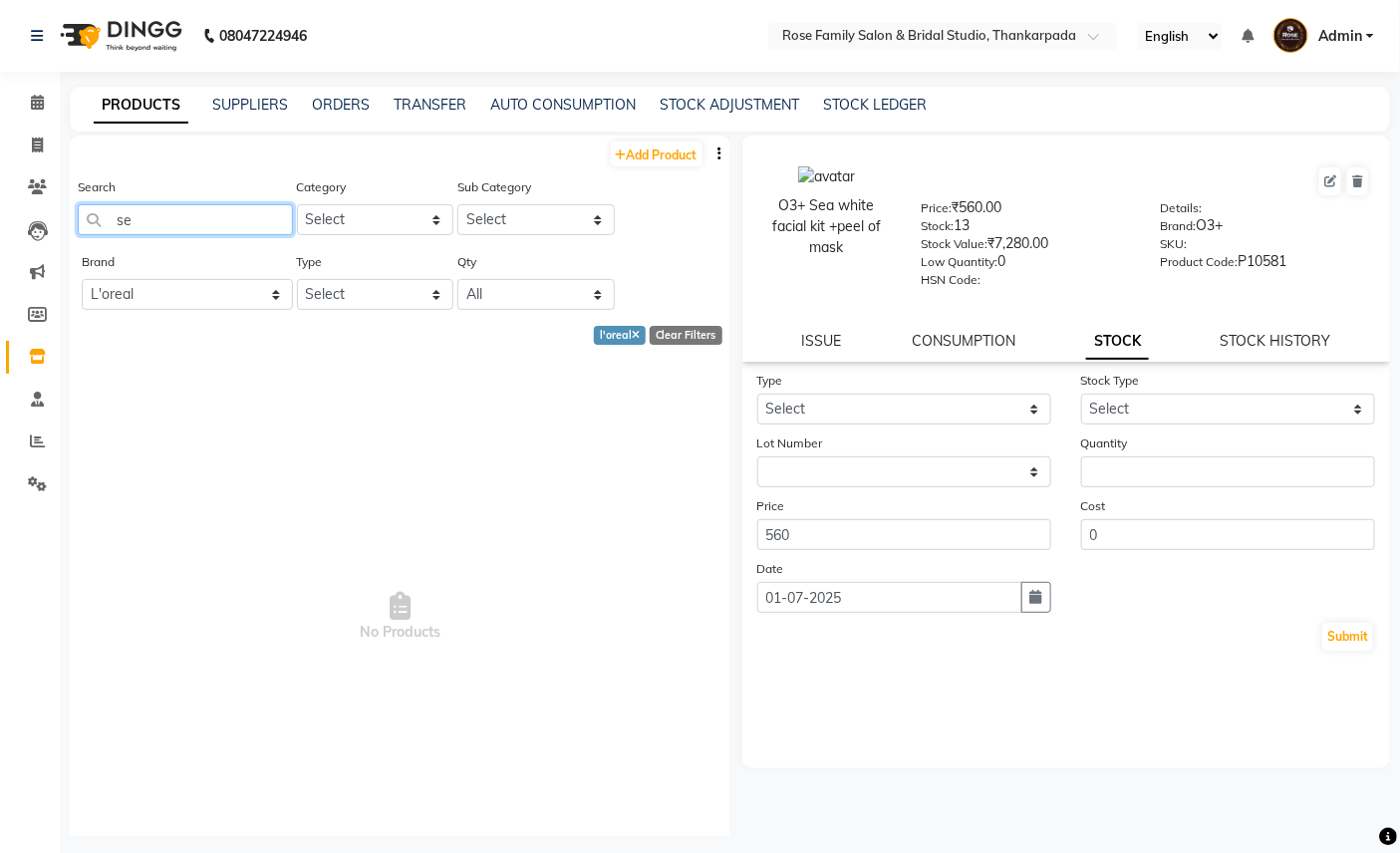 type on "s" 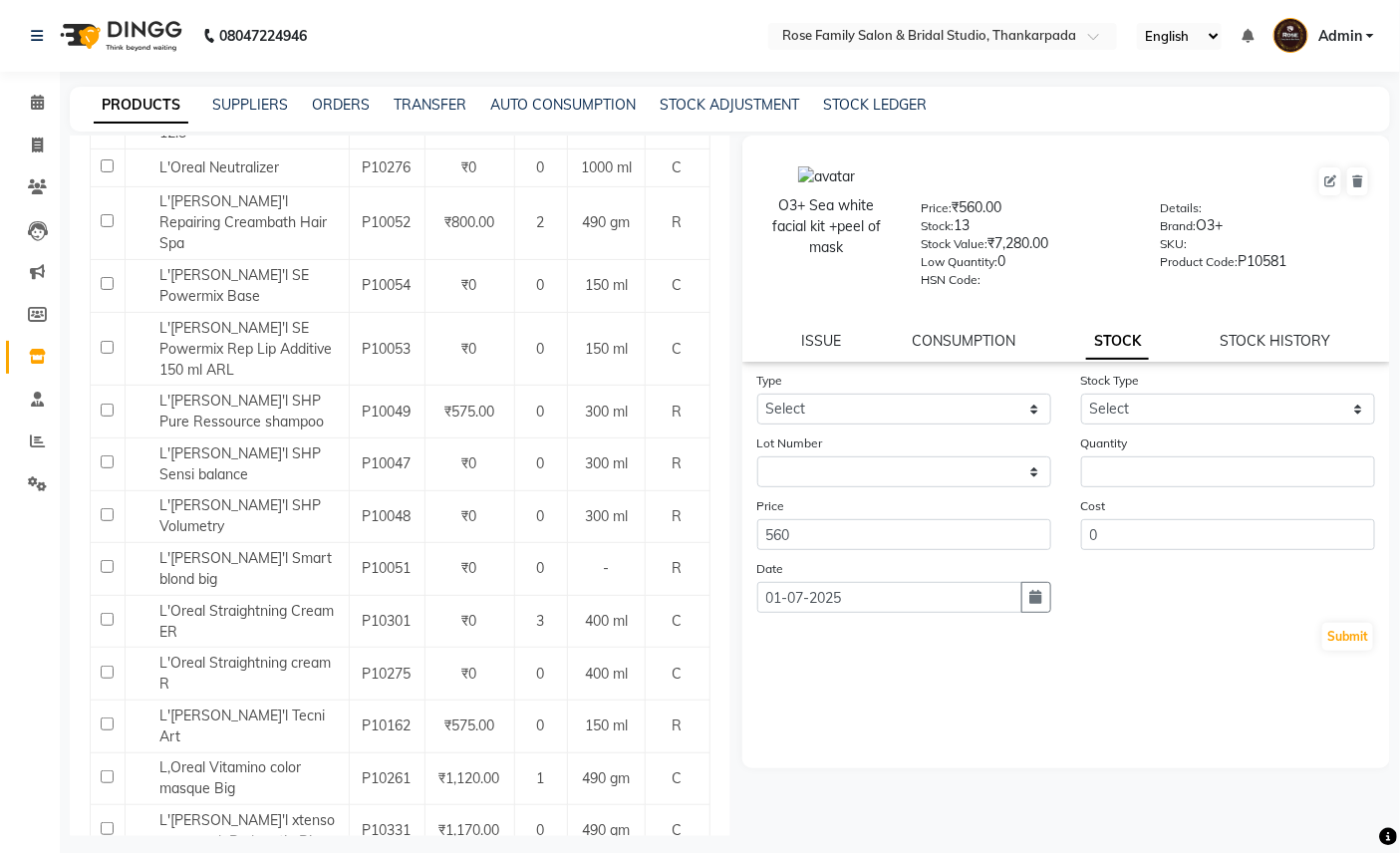 scroll, scrollTop: 1291, scrollLeft: 0, axis: vertical 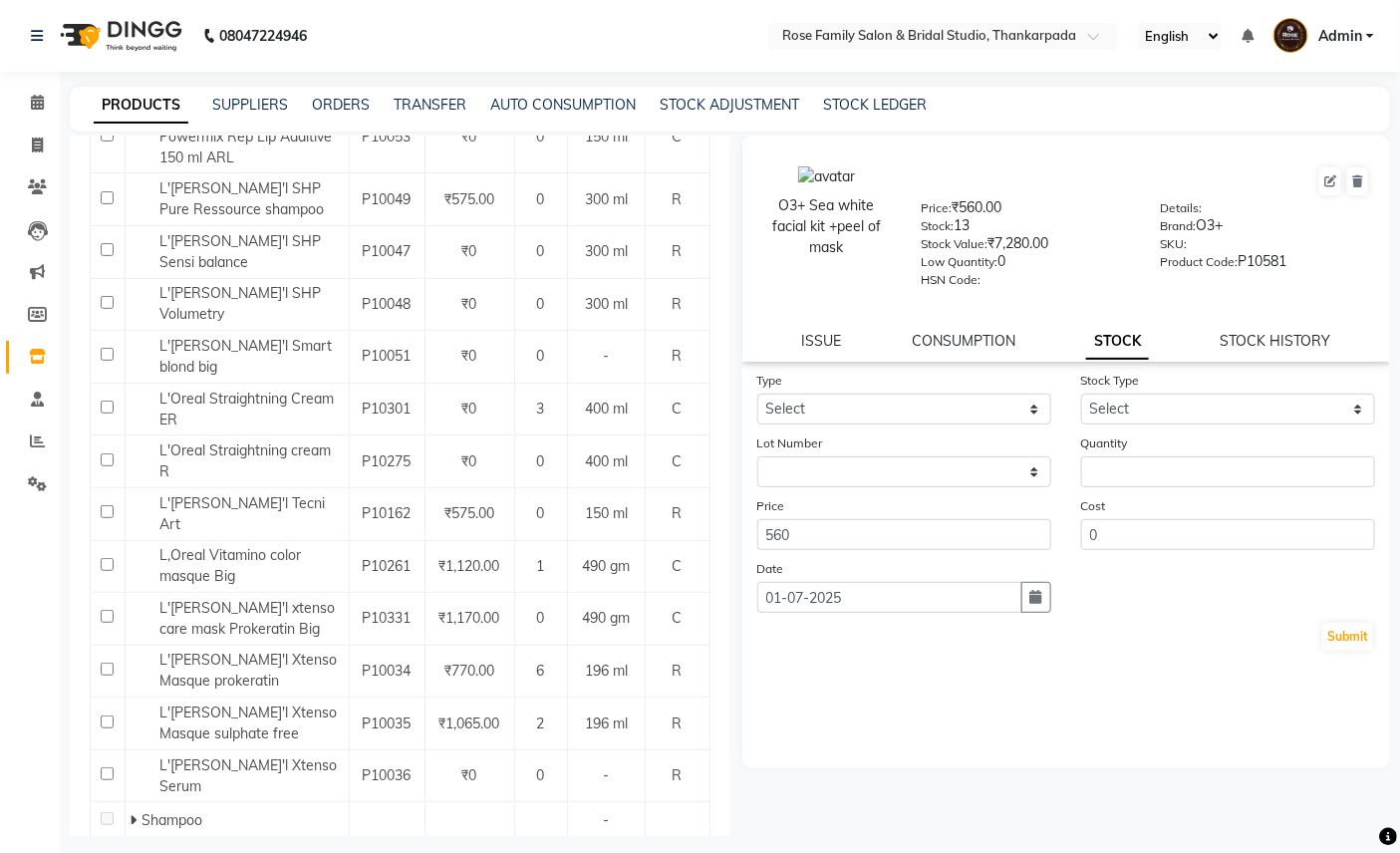 type 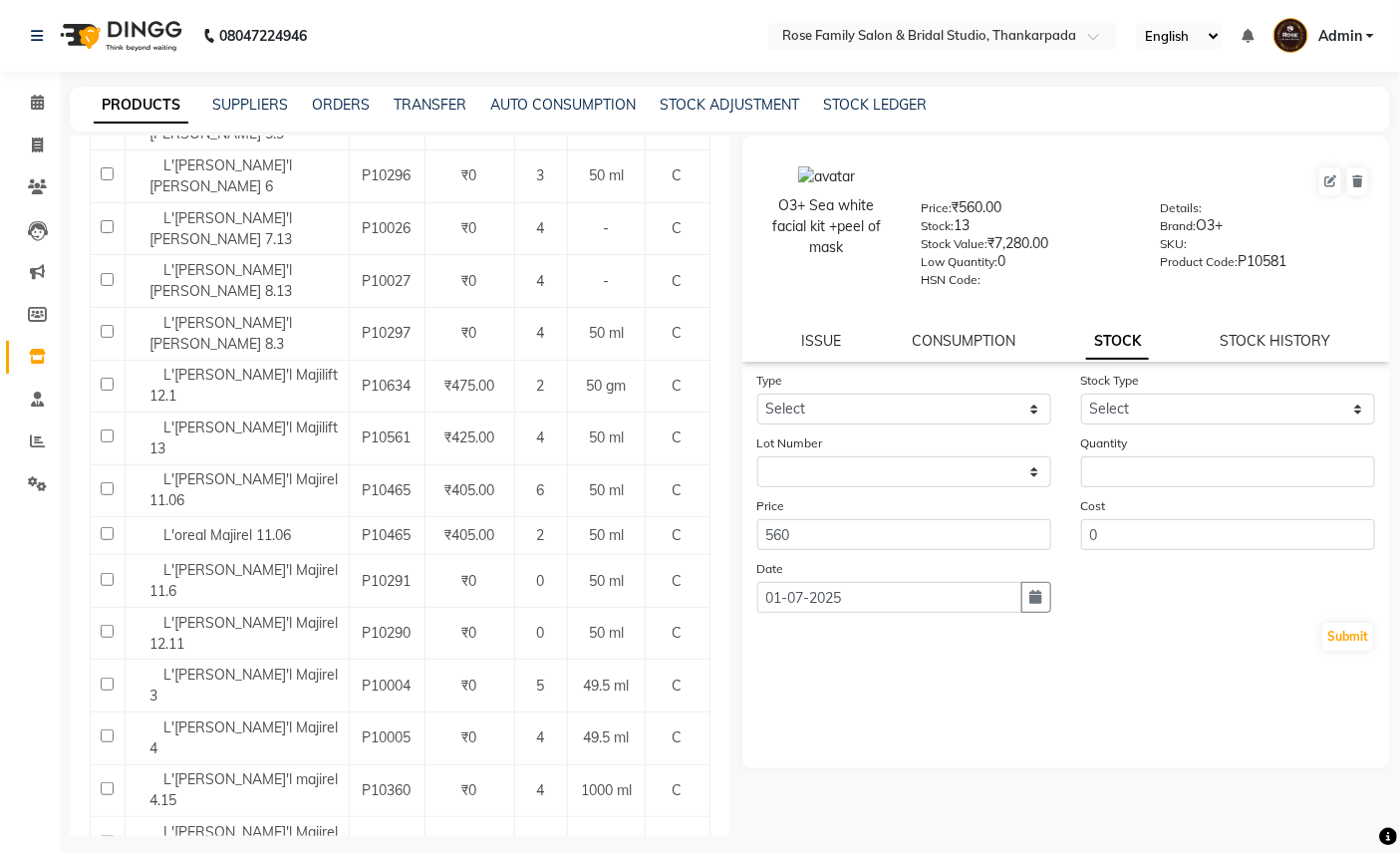 scroll, scrollTop: 0, scrollLeft: 0, axis: both 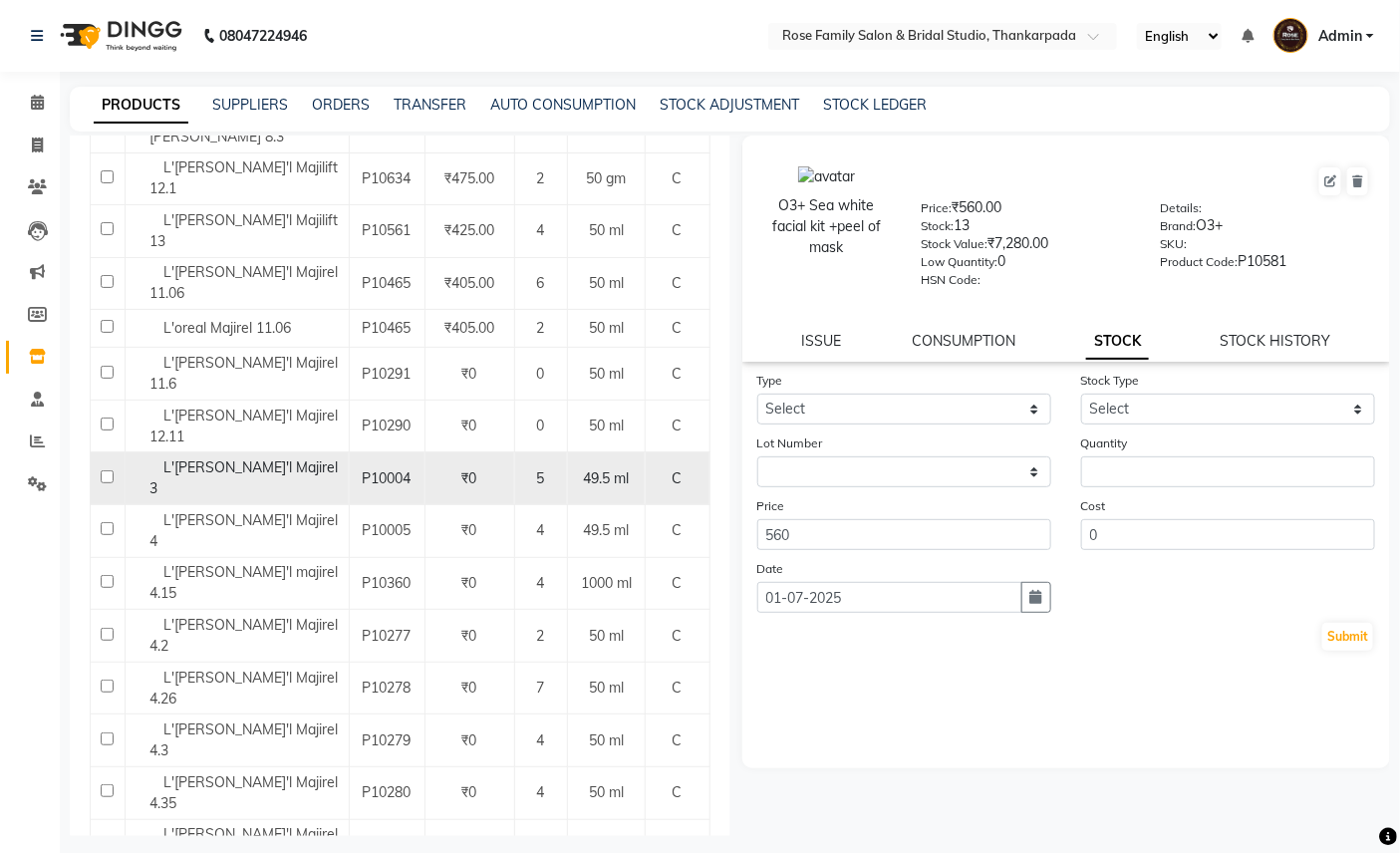 click 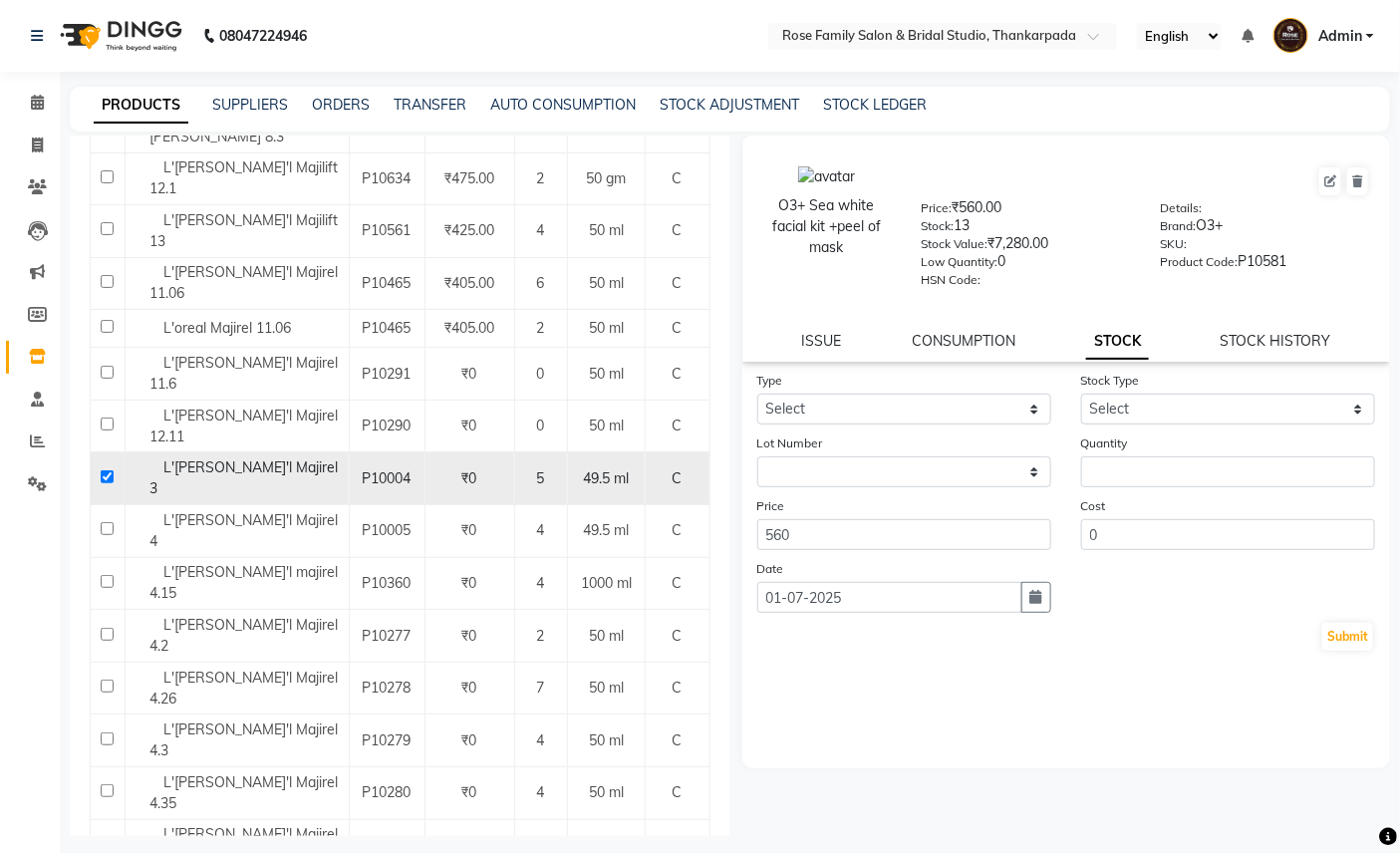 checkbox on "true" 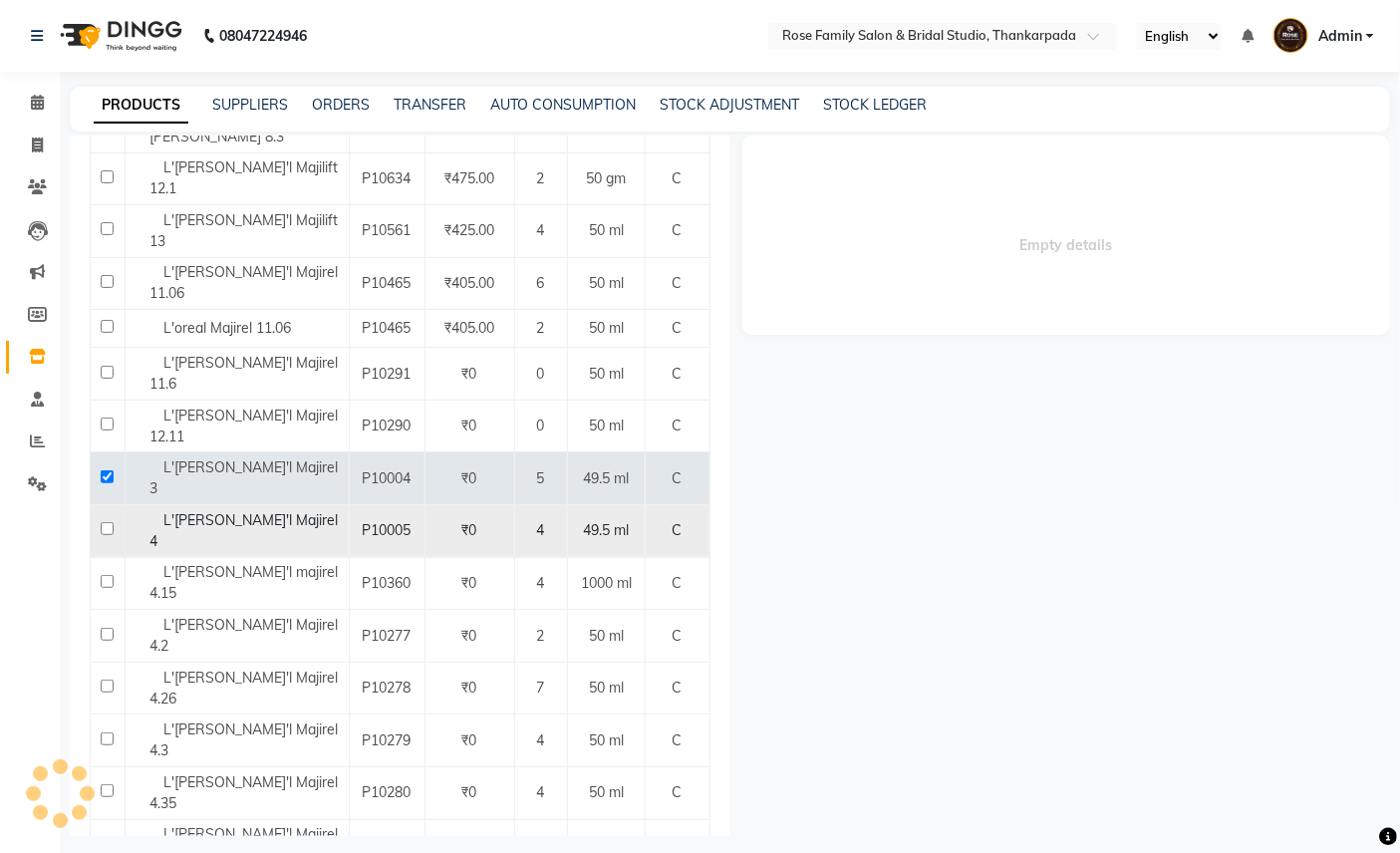 select 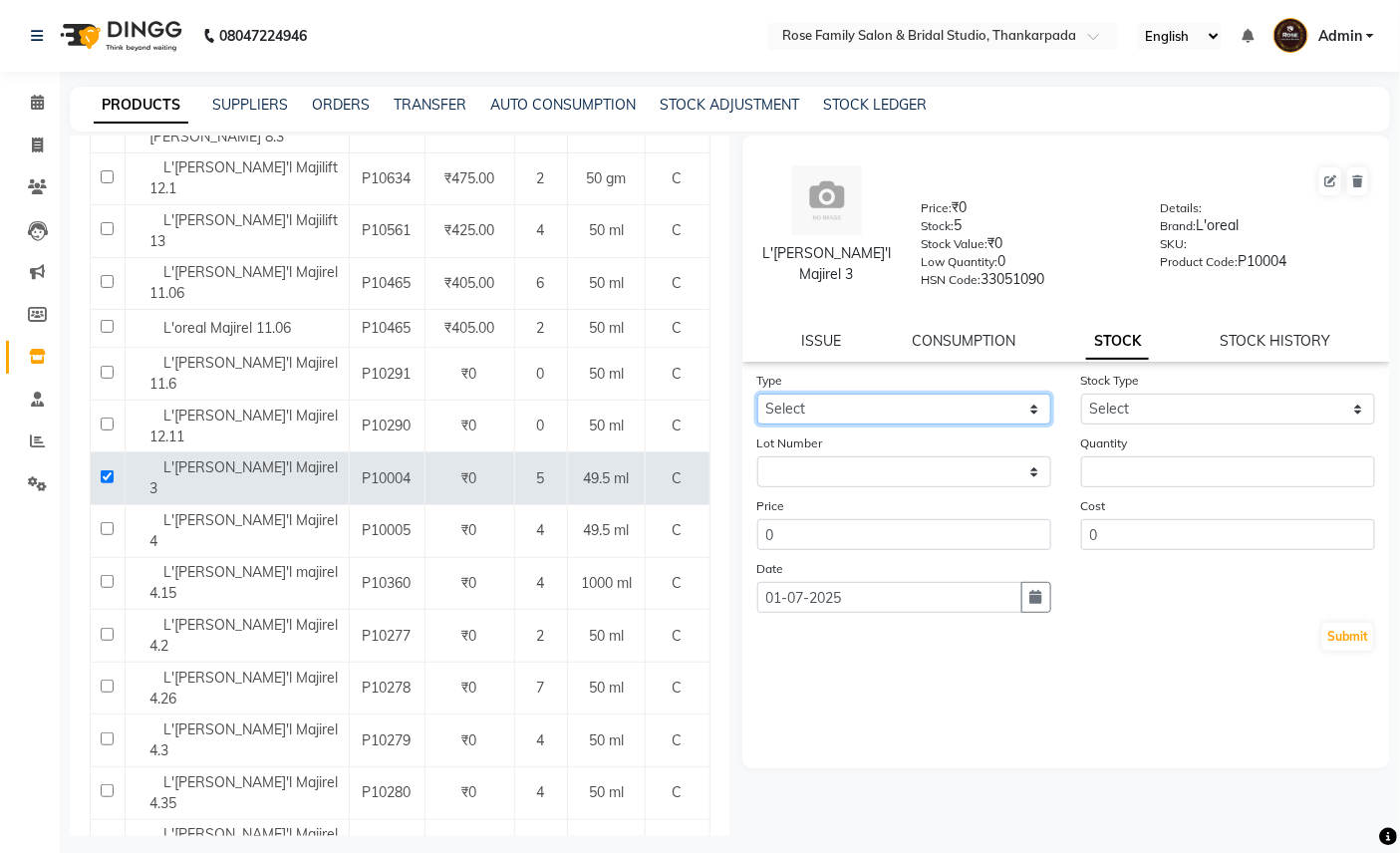 click on "Select In Out" 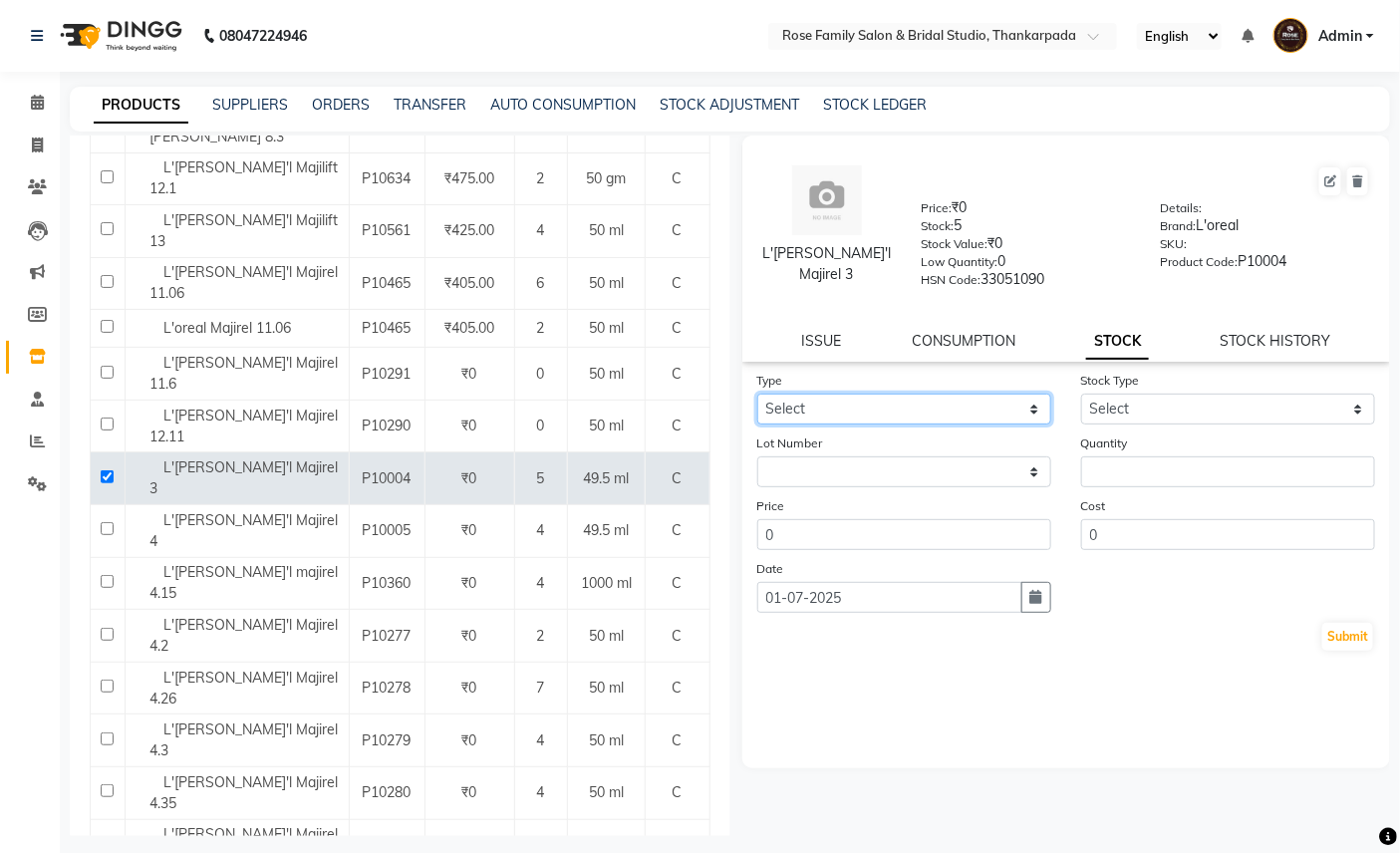 select on "out" 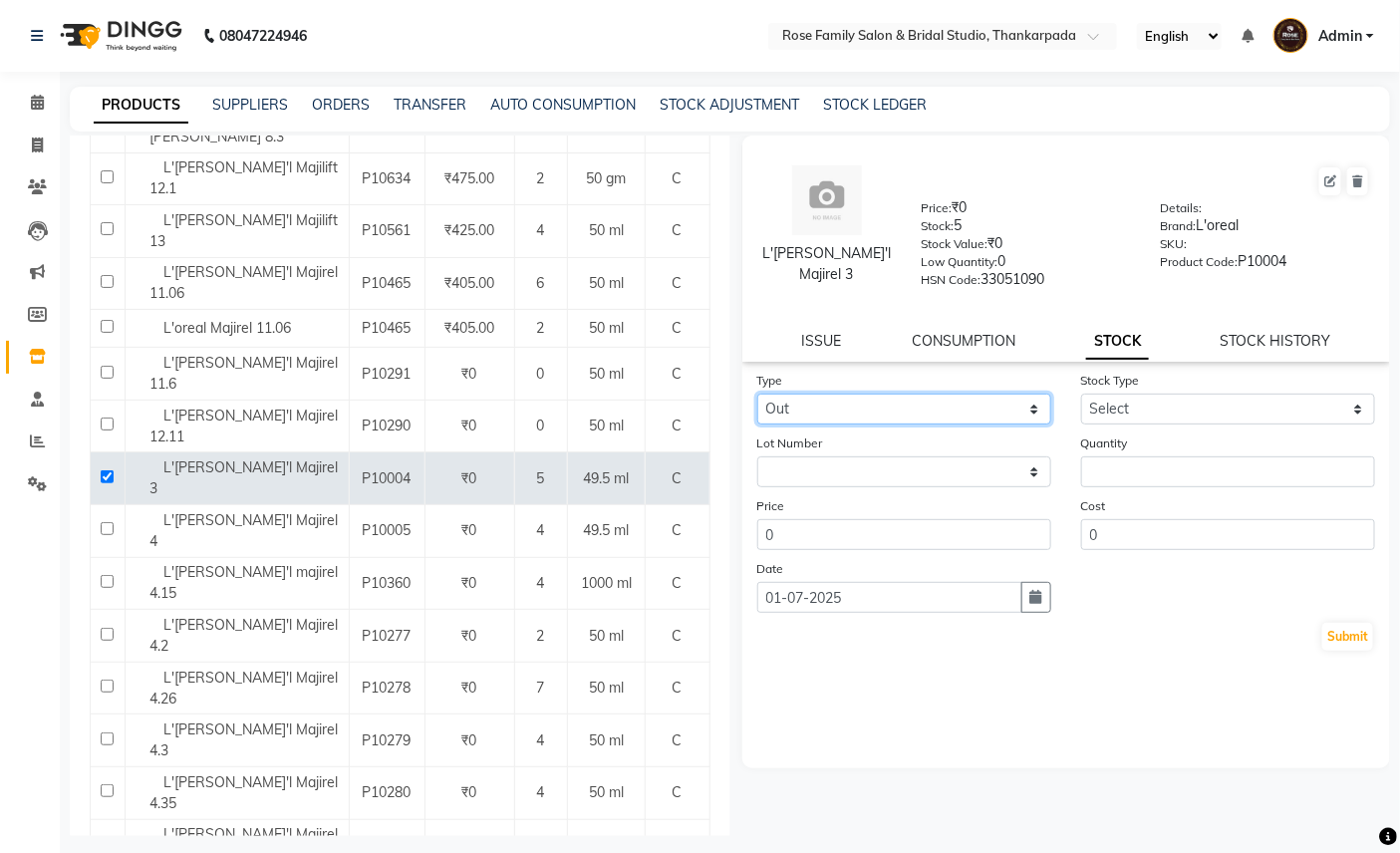 click on "Select In Out" 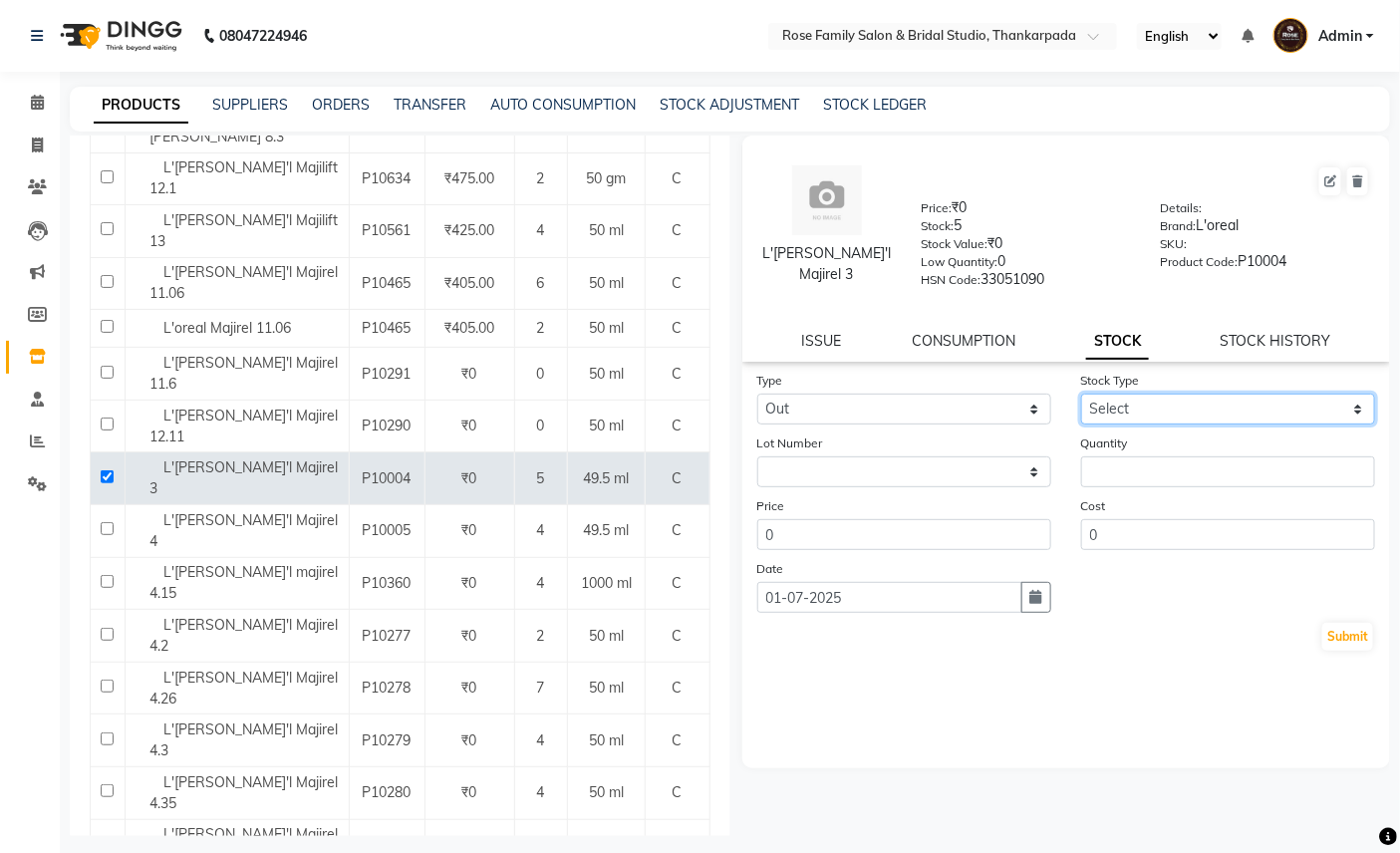 click on "Select Internal Use Damaged Expired Adjustment Return Other" 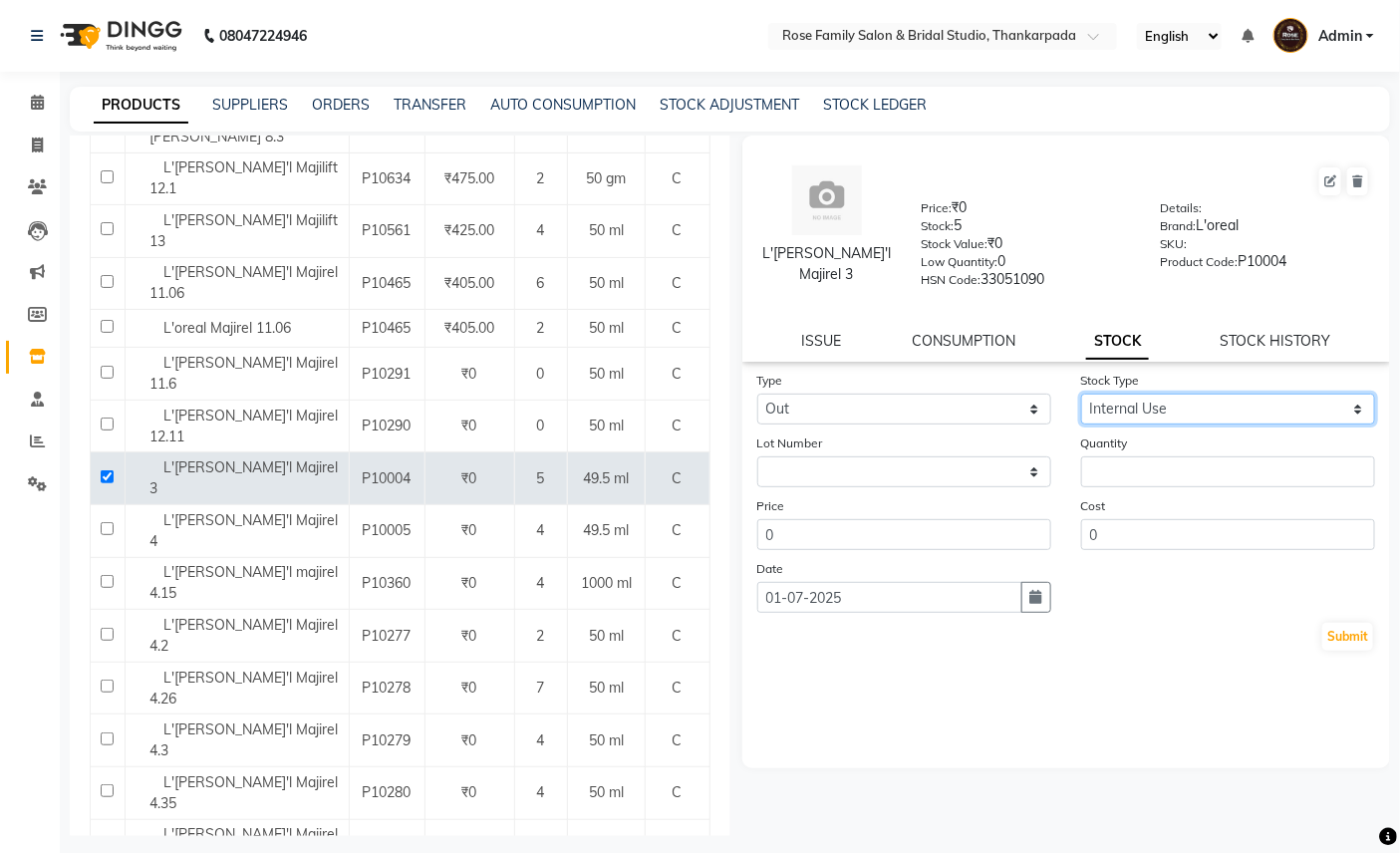 click on "Select Internal Use Damaged Expired Adjustment Return Other" 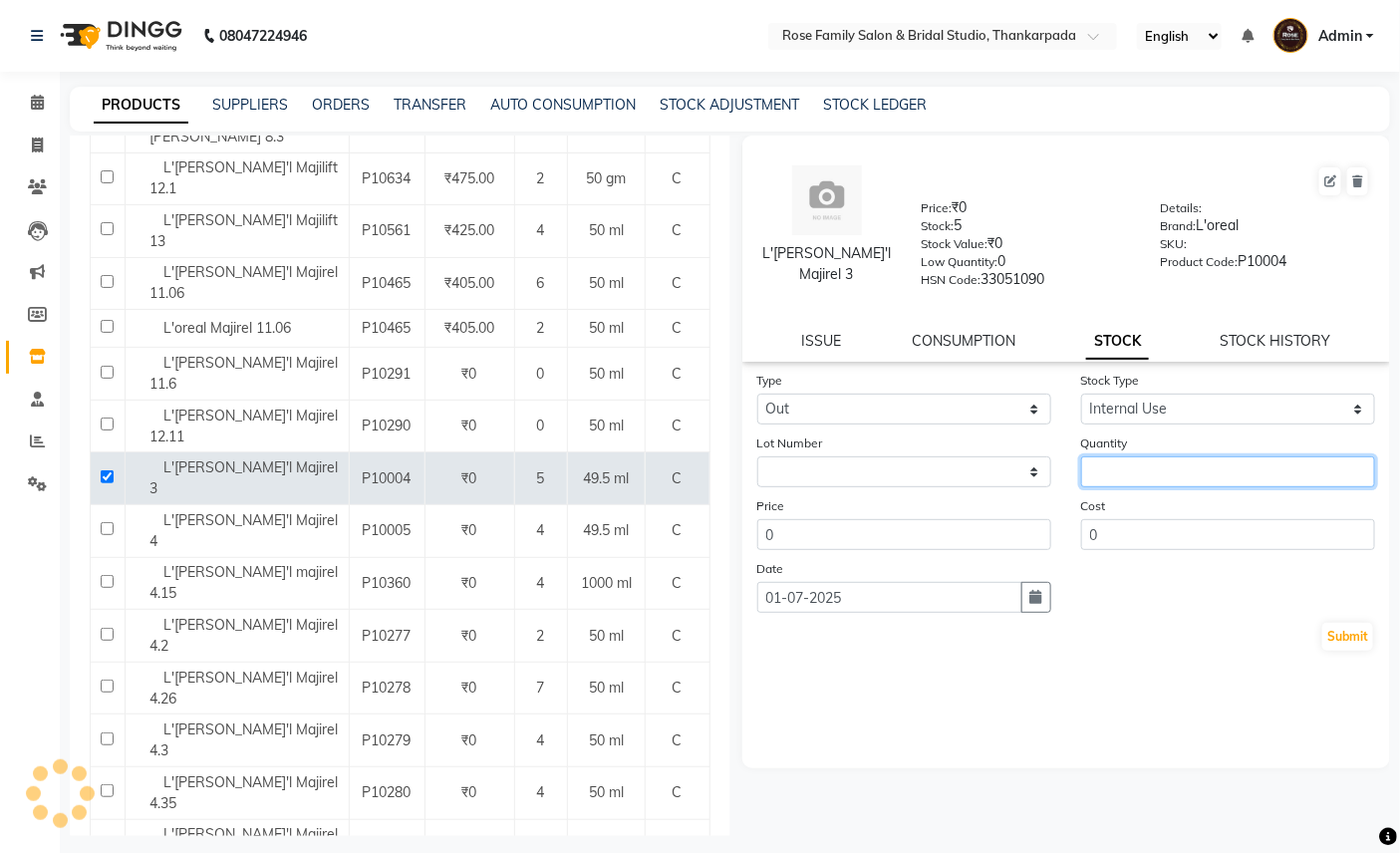 click 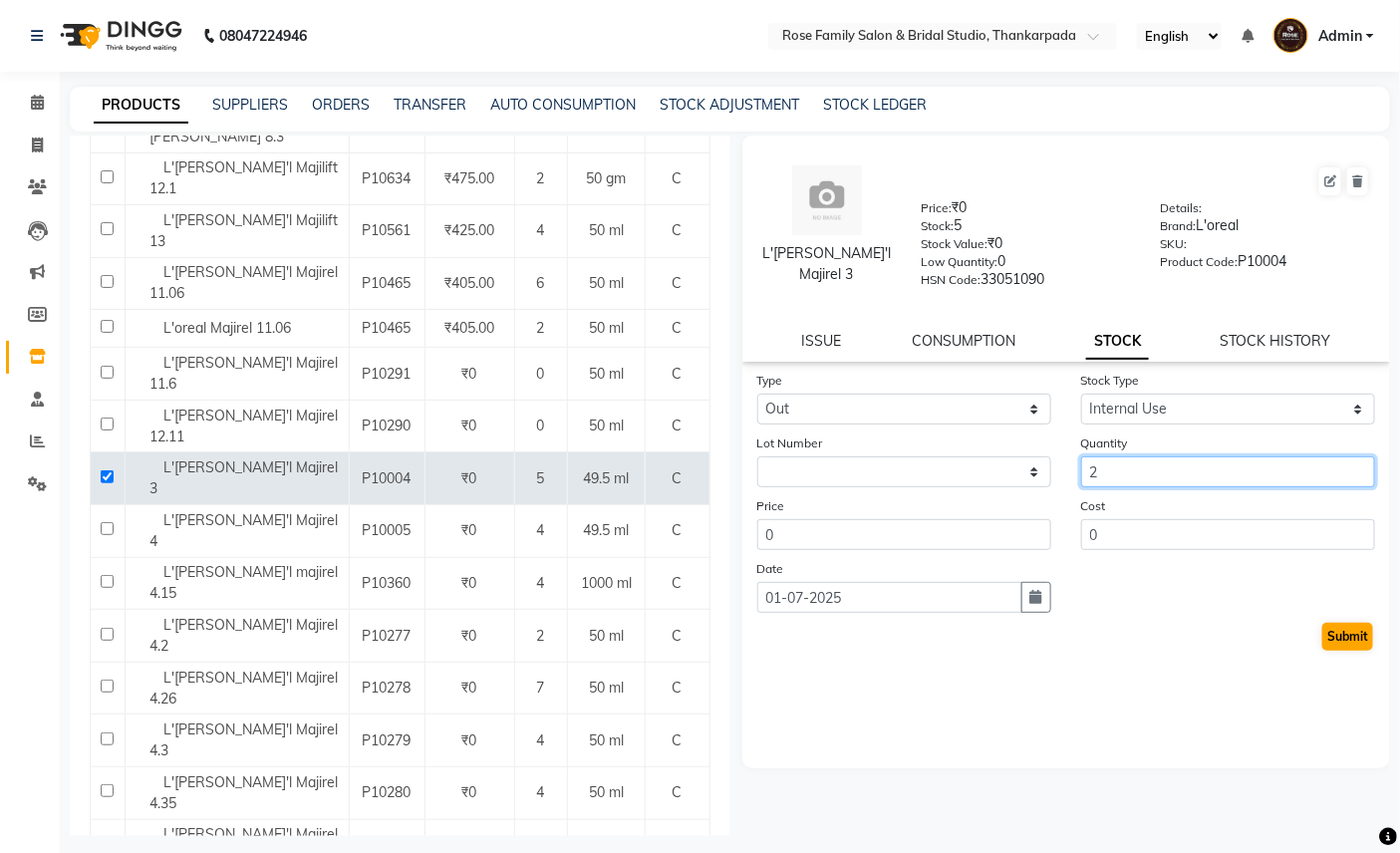 type on "2" 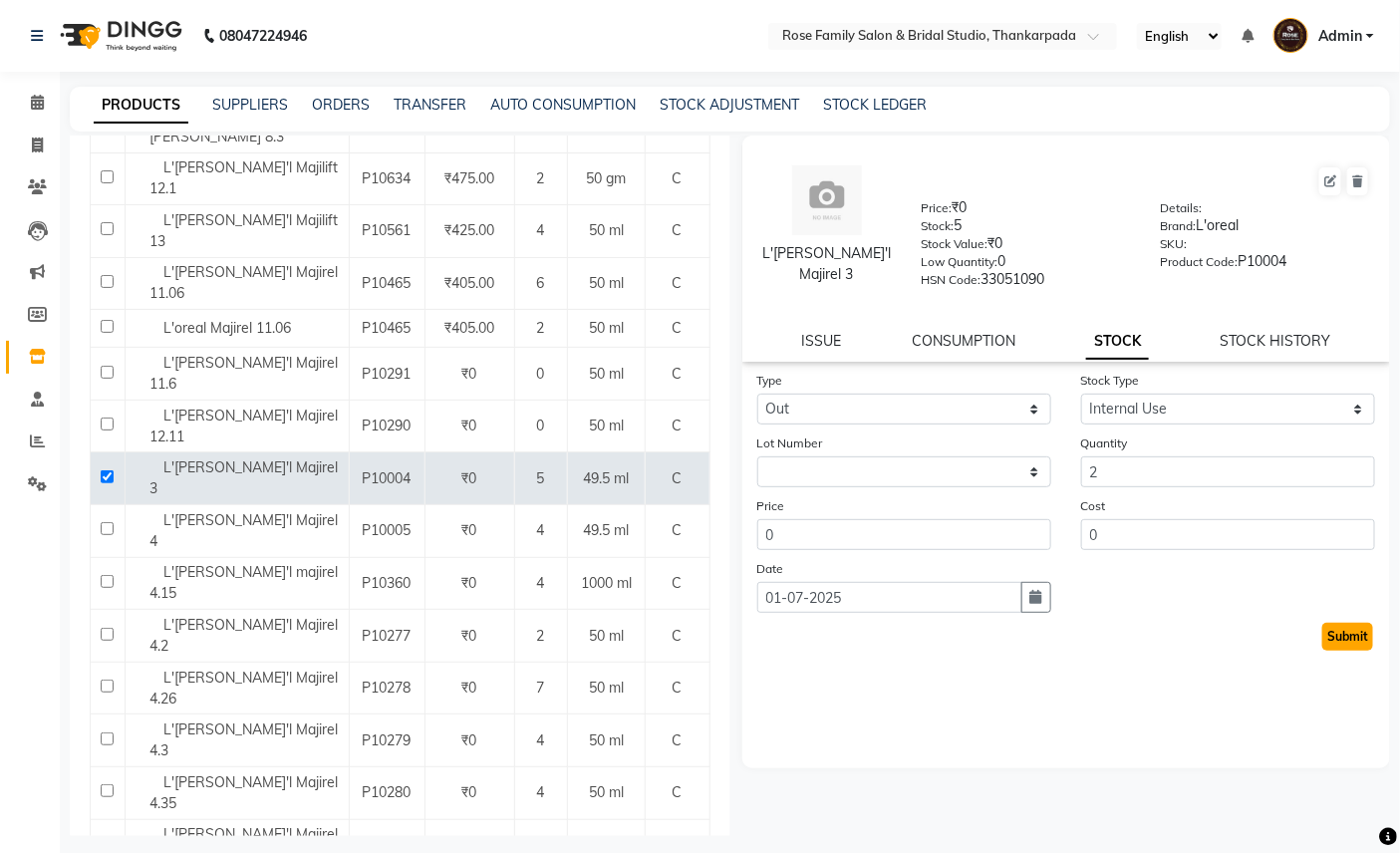 click on "Submit" 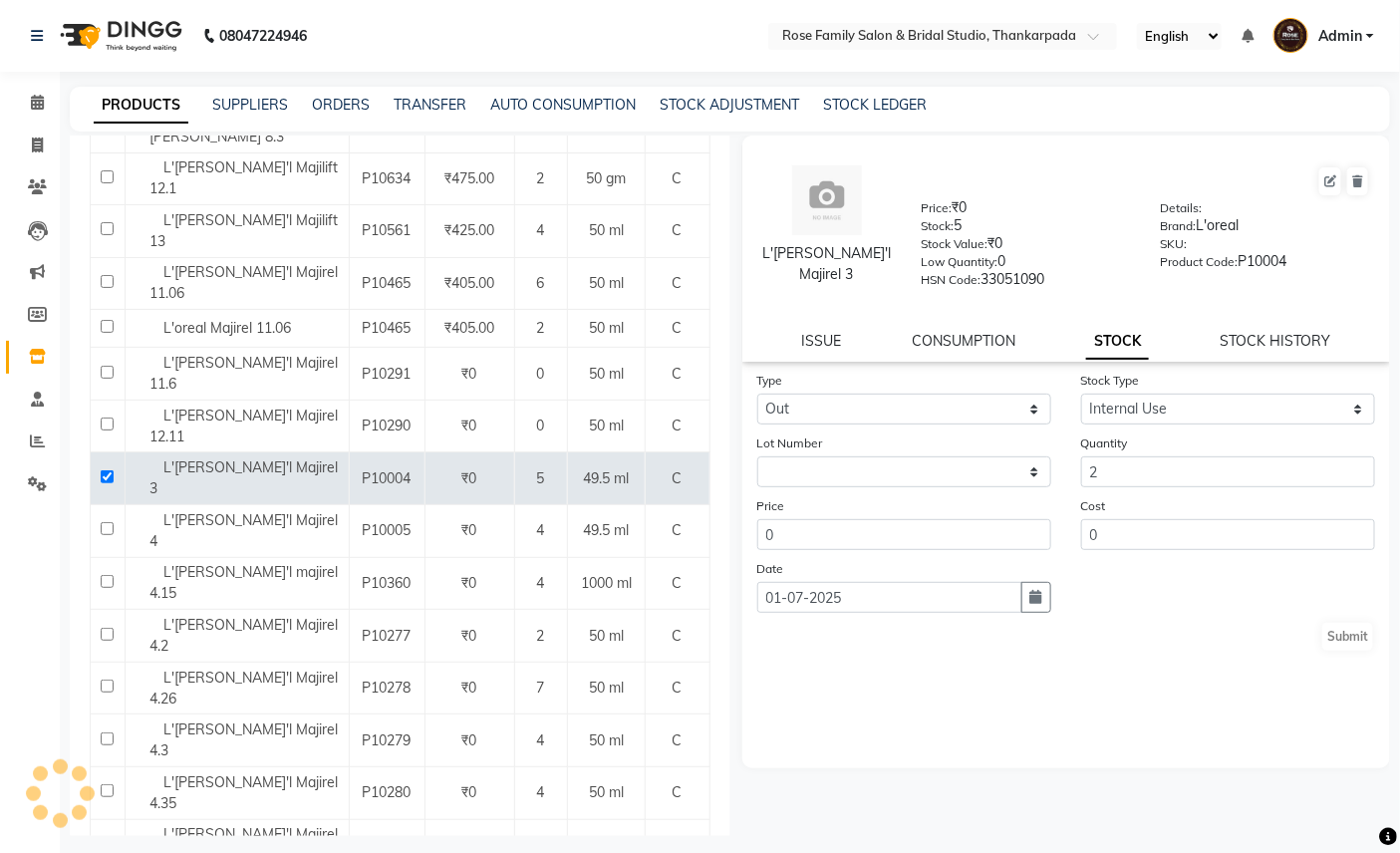 select 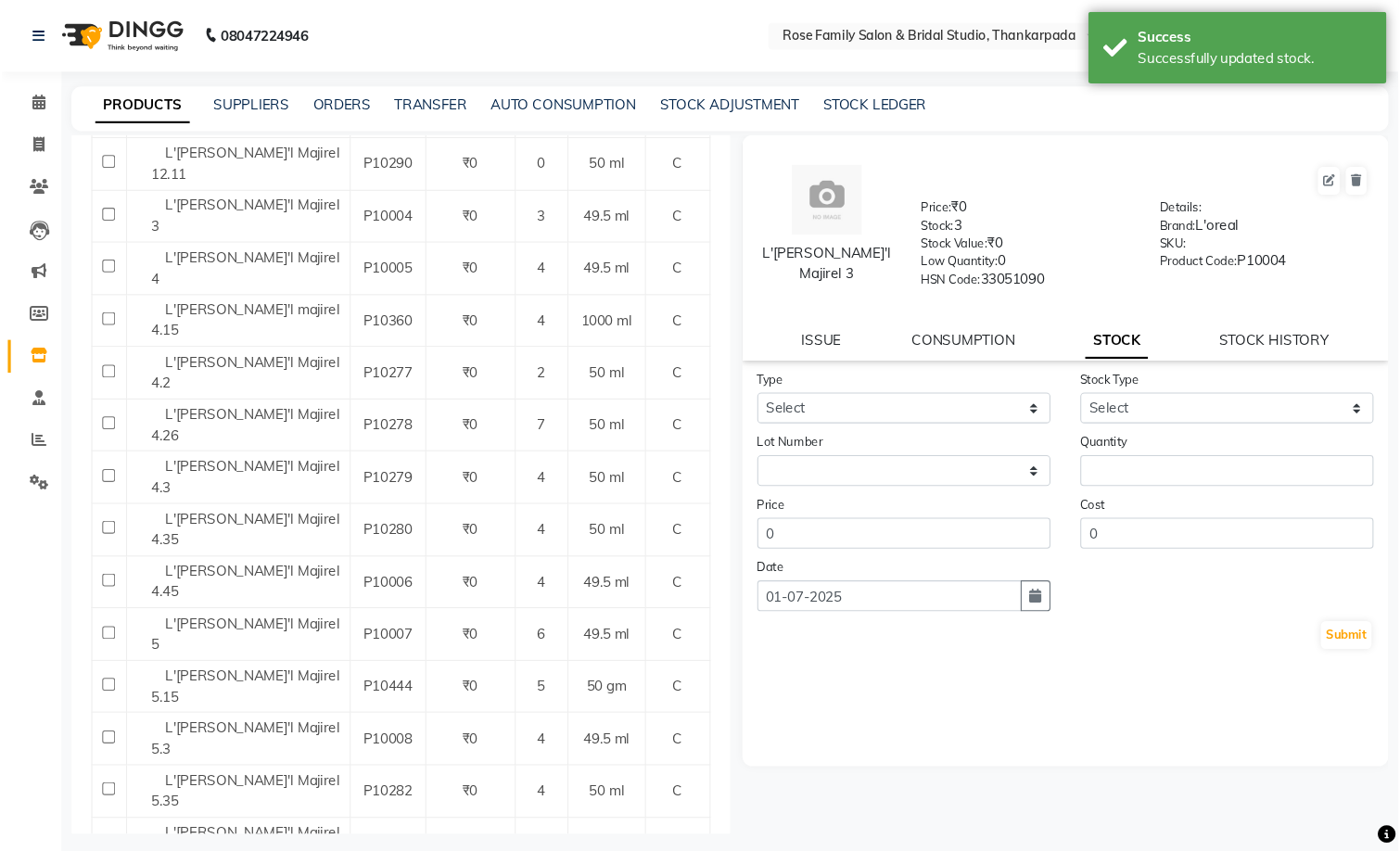 scroll, scrollTop: 1394, scrollLeft: 0, axis: vertical 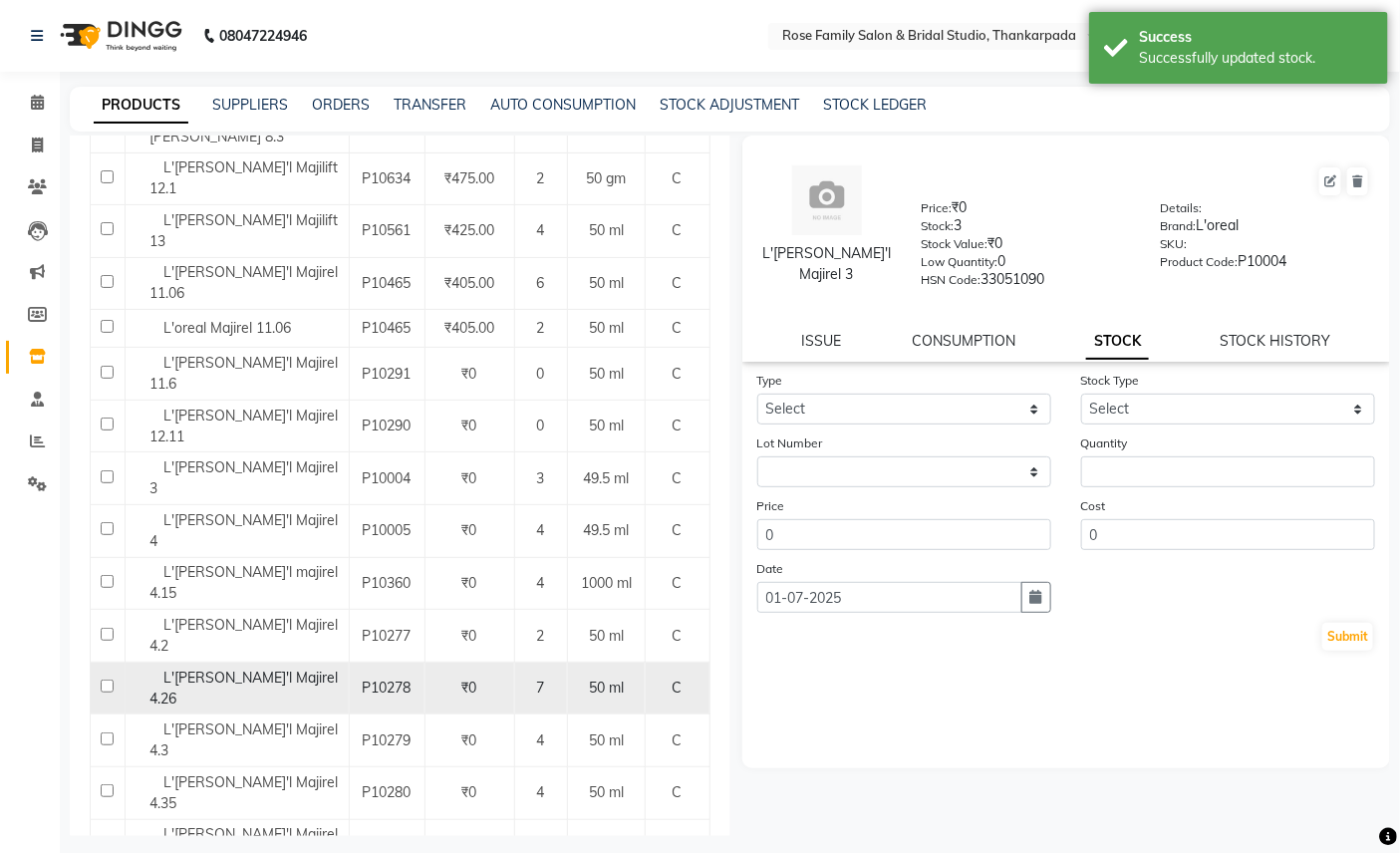 click 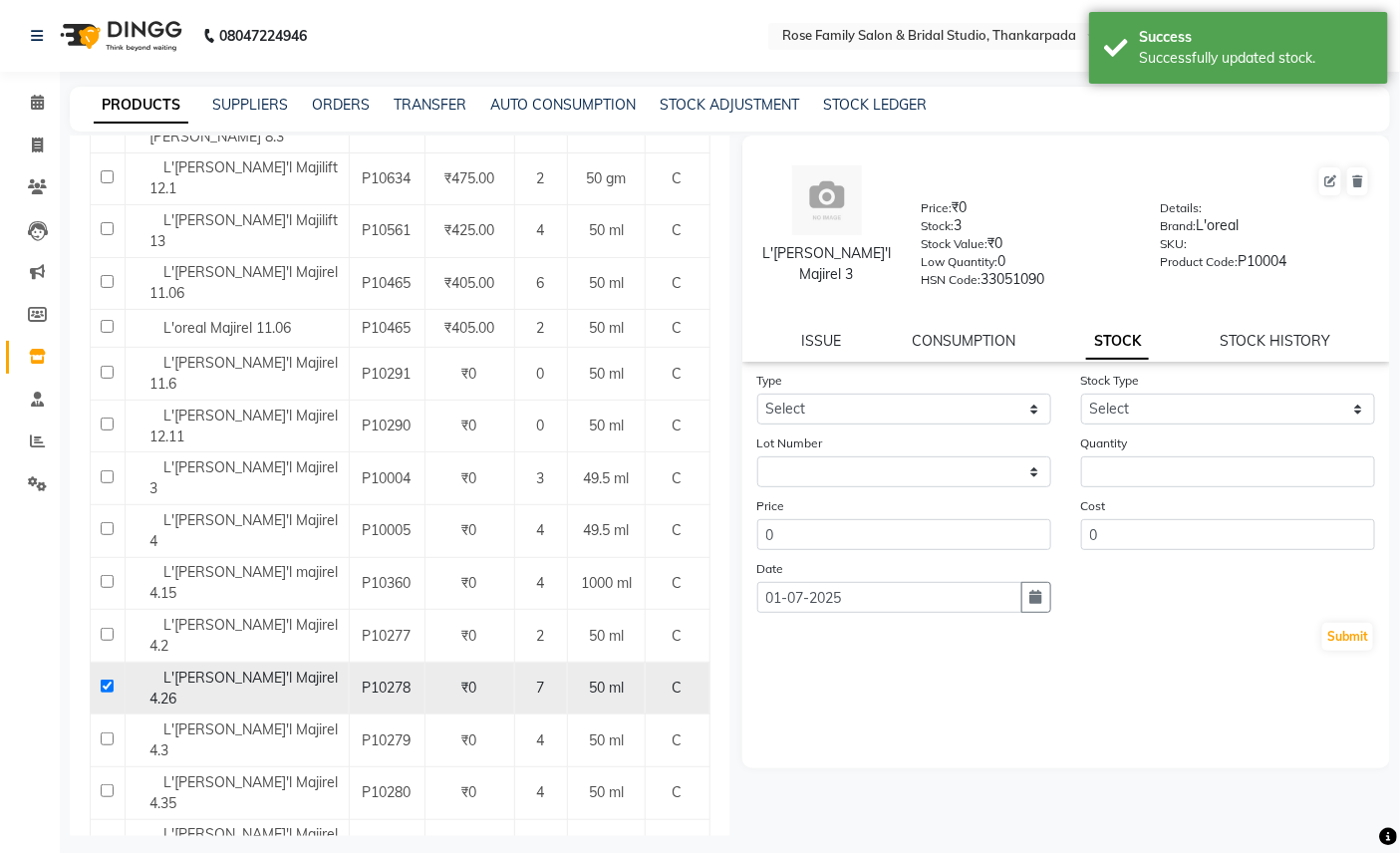 checkbox on "true" 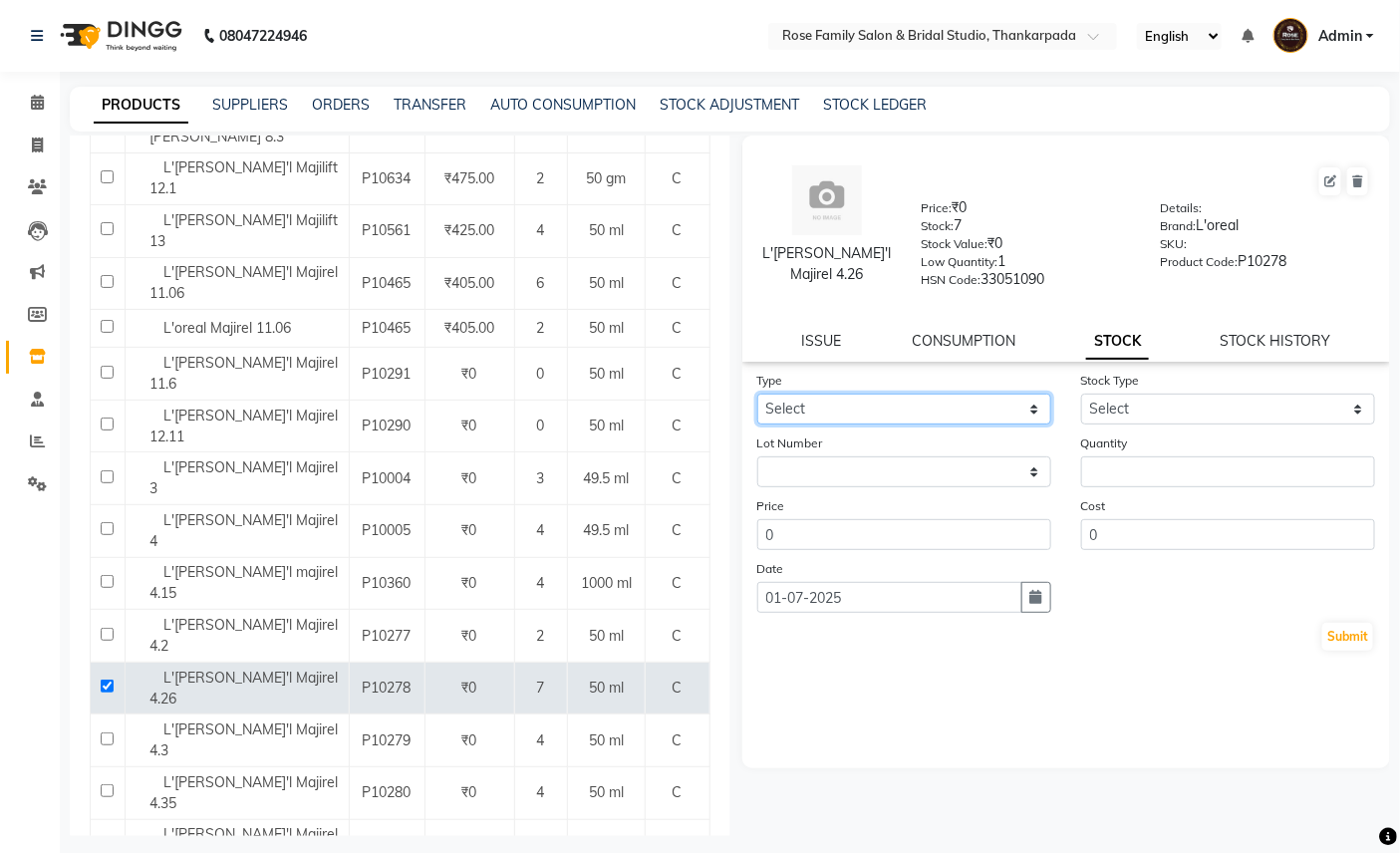 click on "Select In Out" 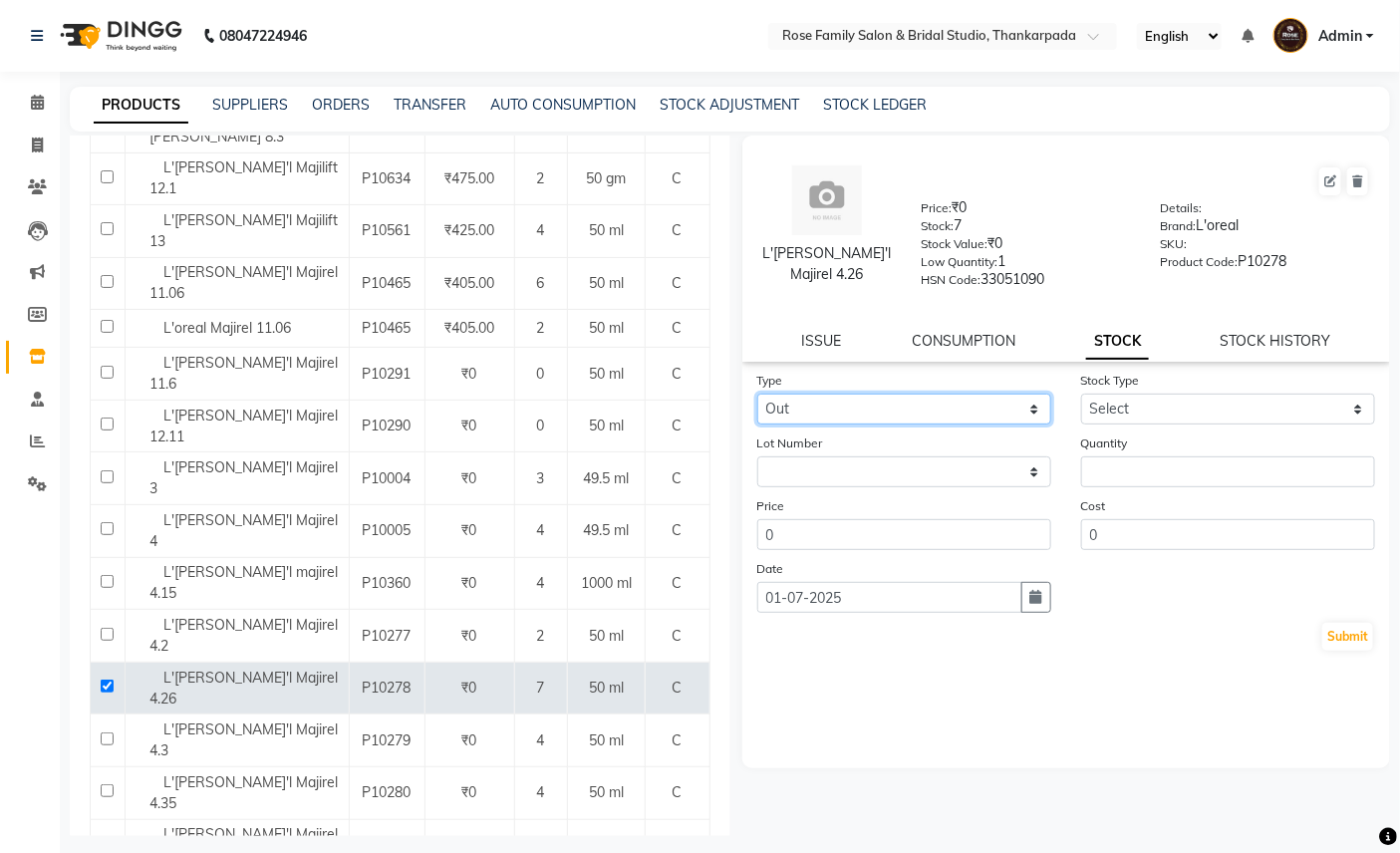 click on "Select In Out" 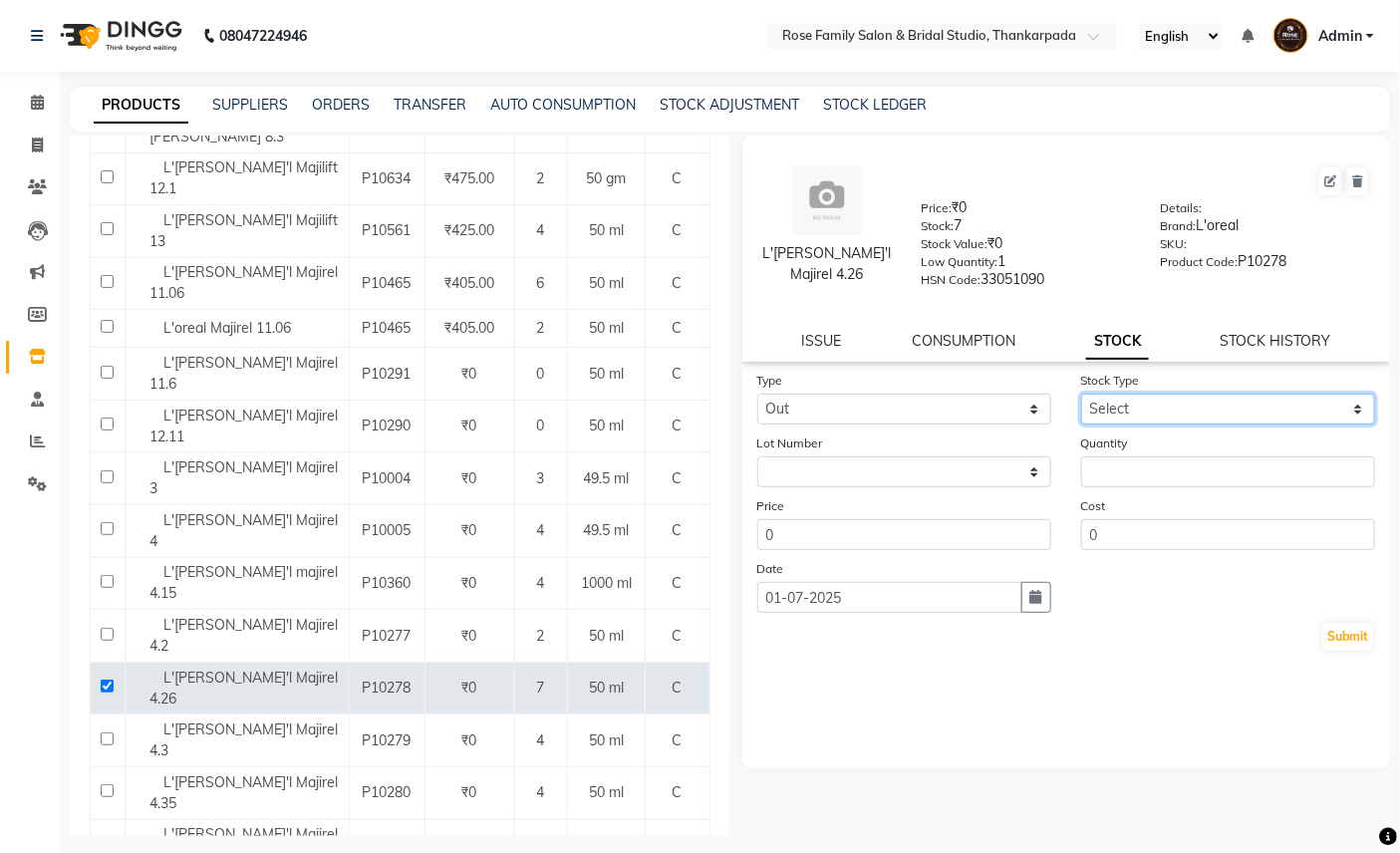click on "Select Internal Use Damaged Expired Adjustment Return Other" 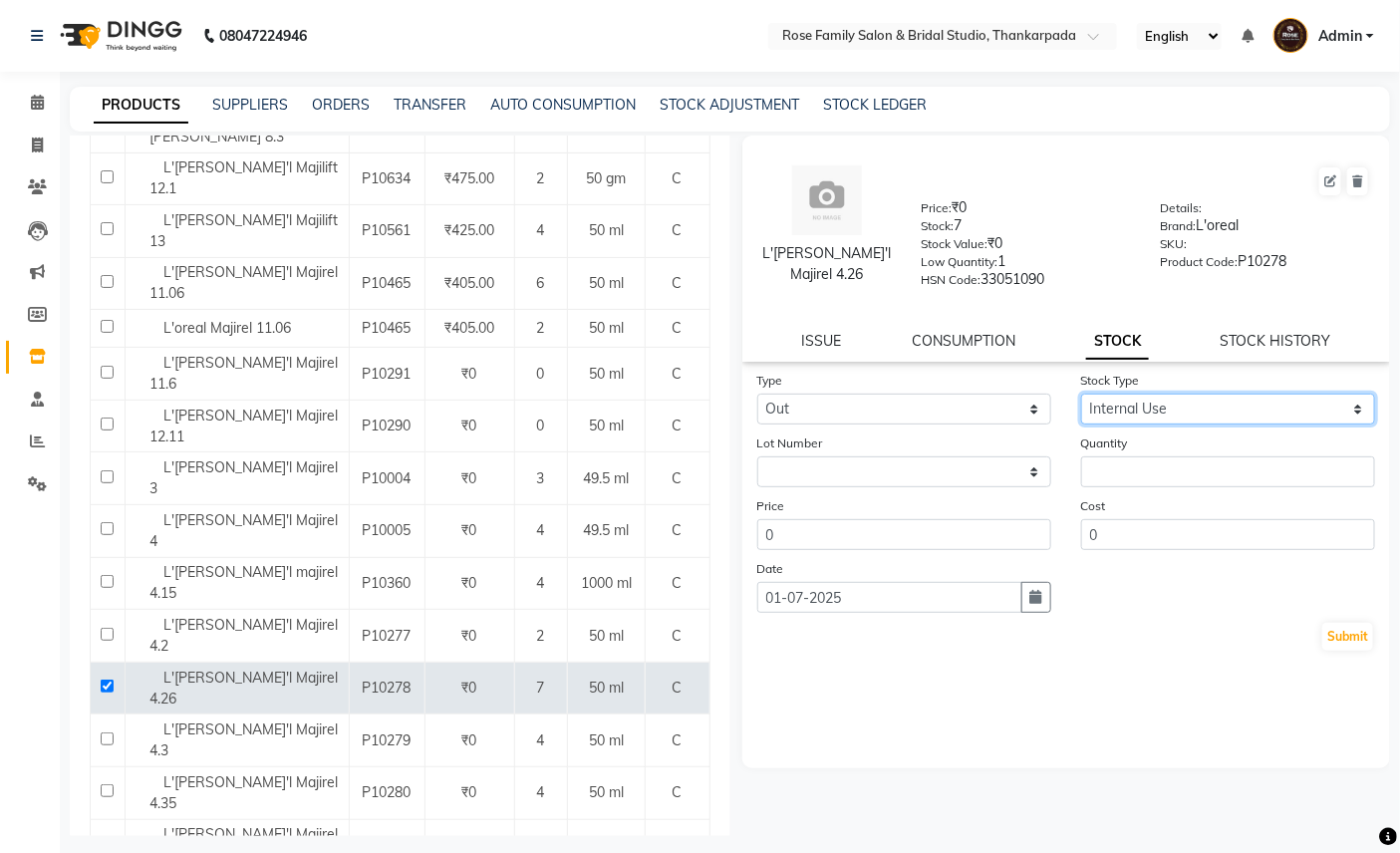 click on "Select Internal Use Damaged Expired Adjustment Return Other" 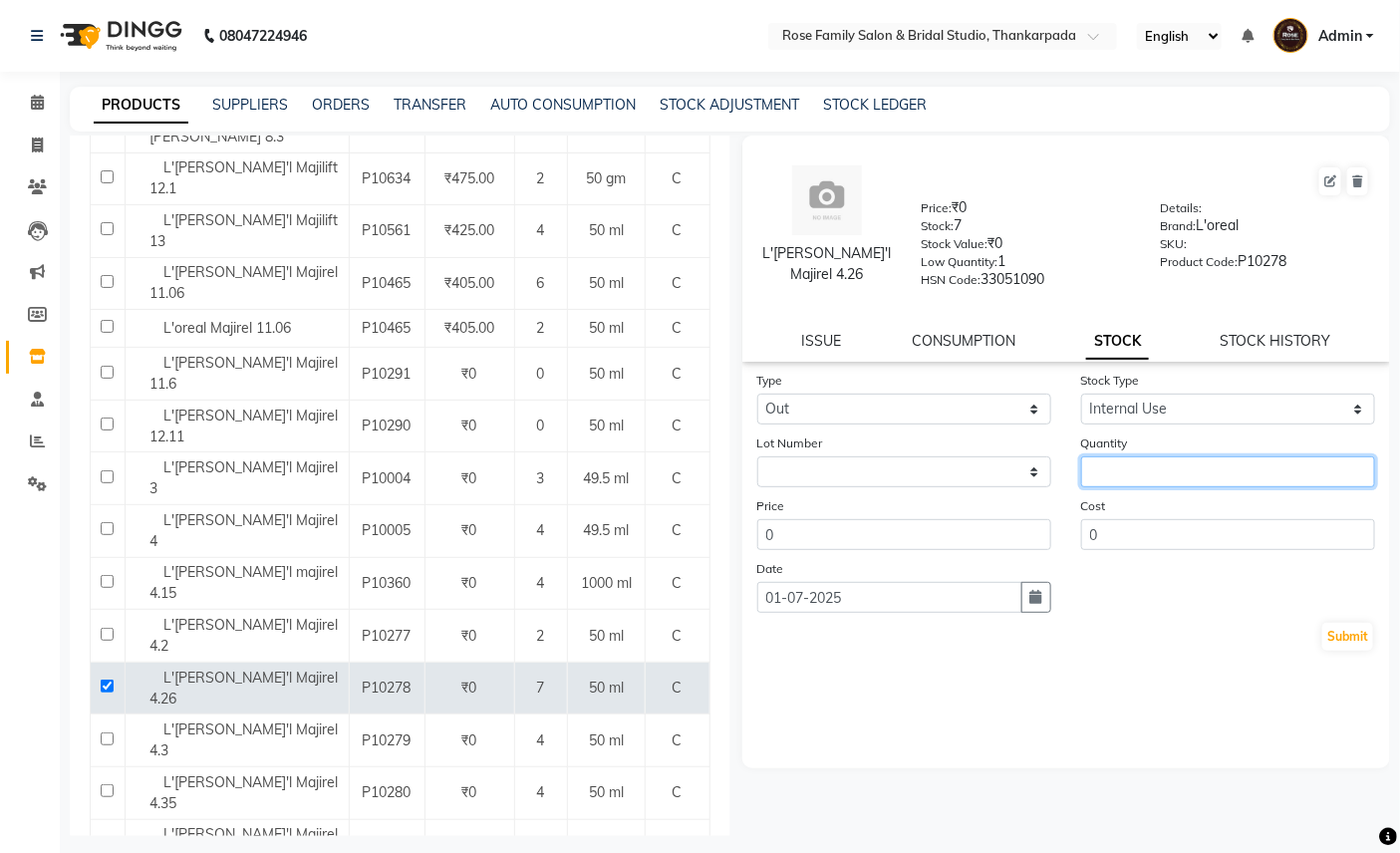 click 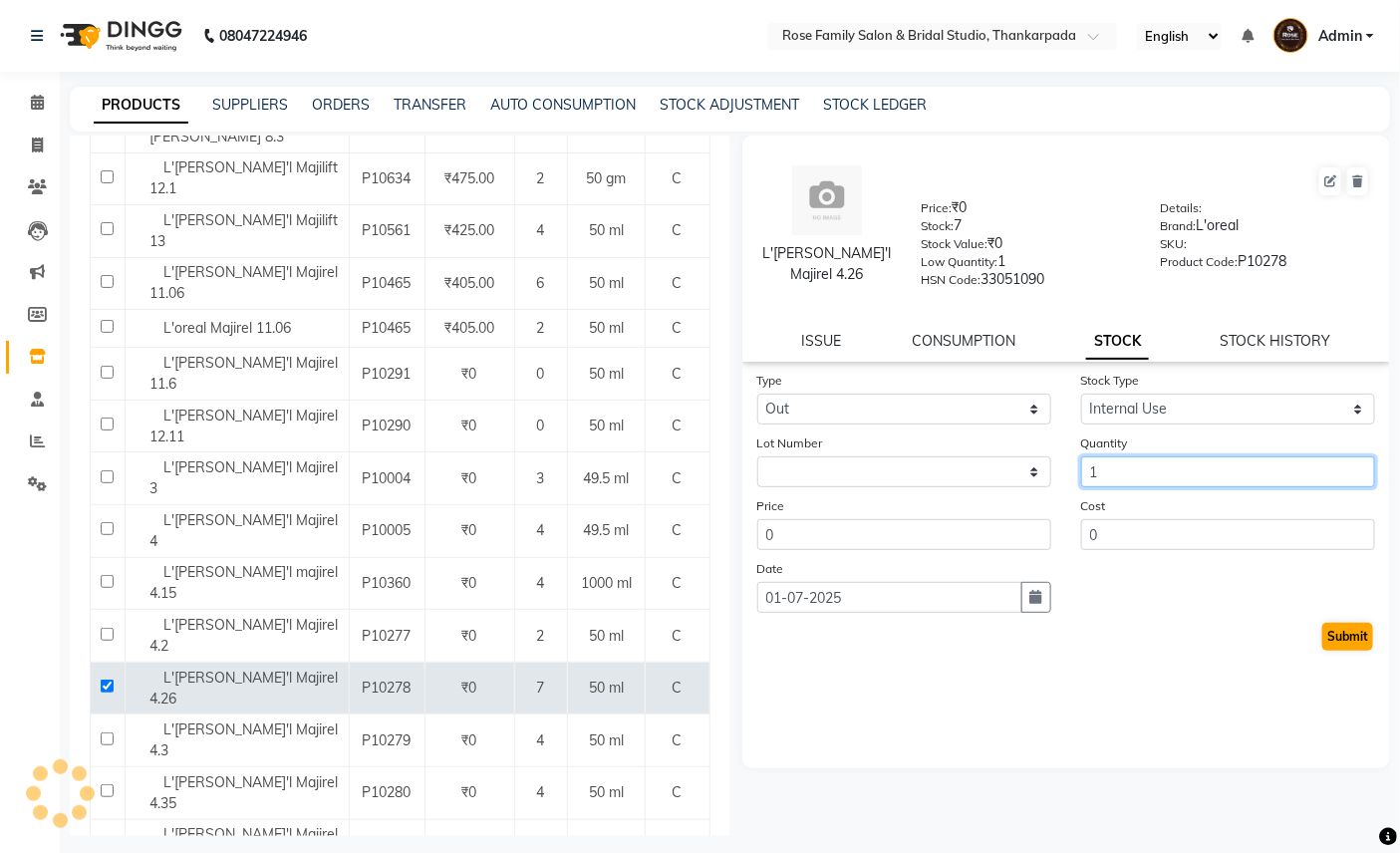 type on "1" 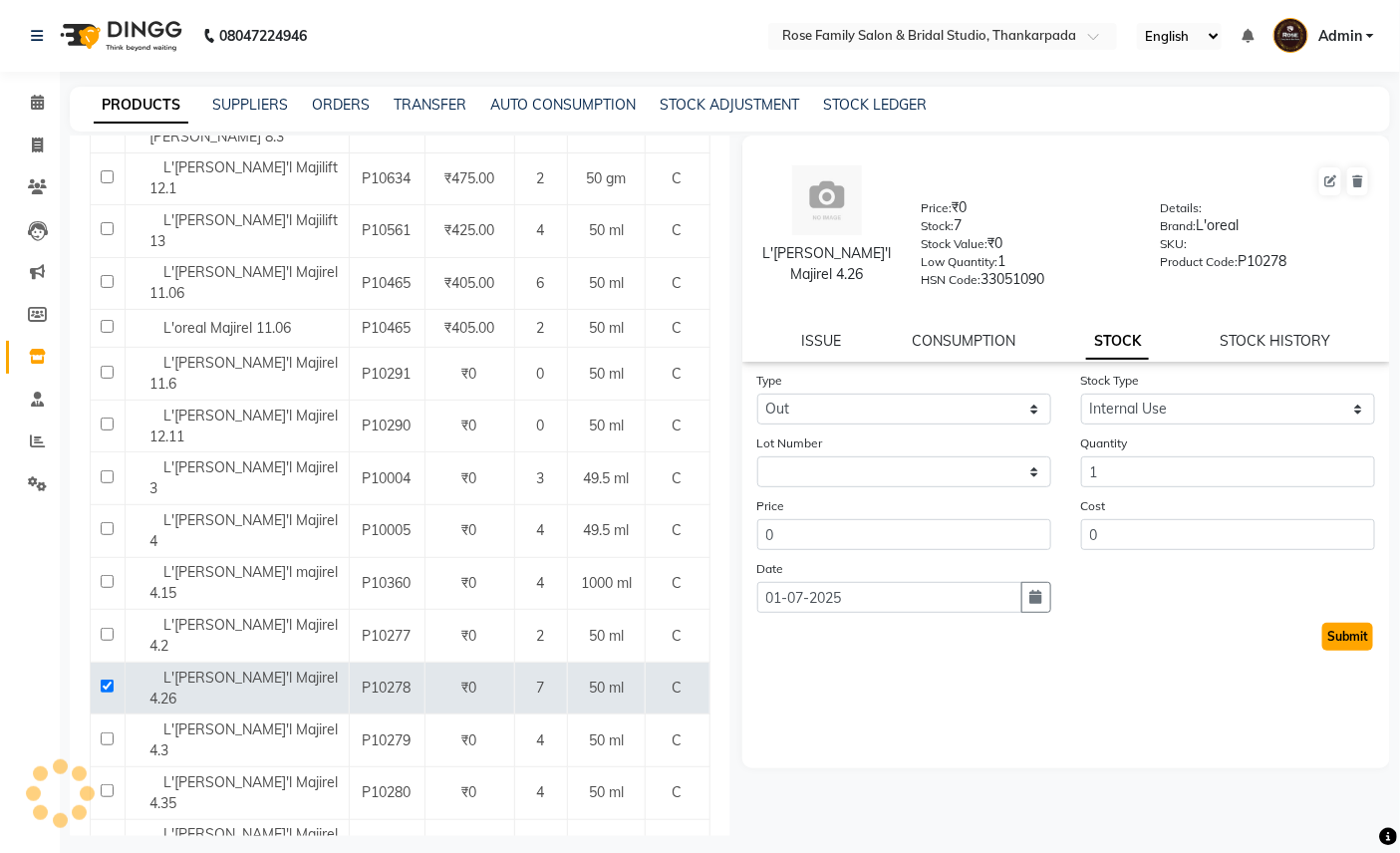 click on "Submit" 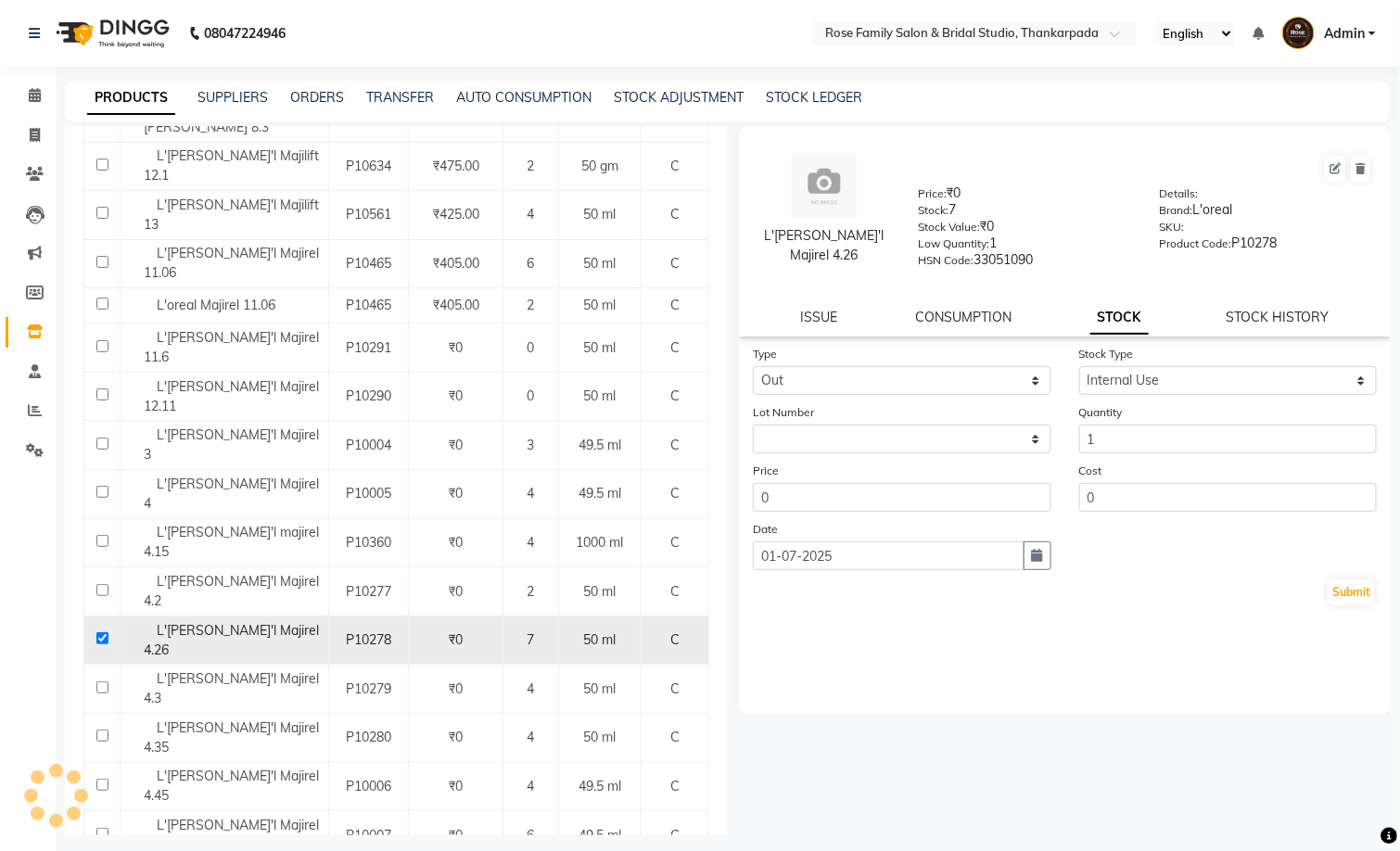click 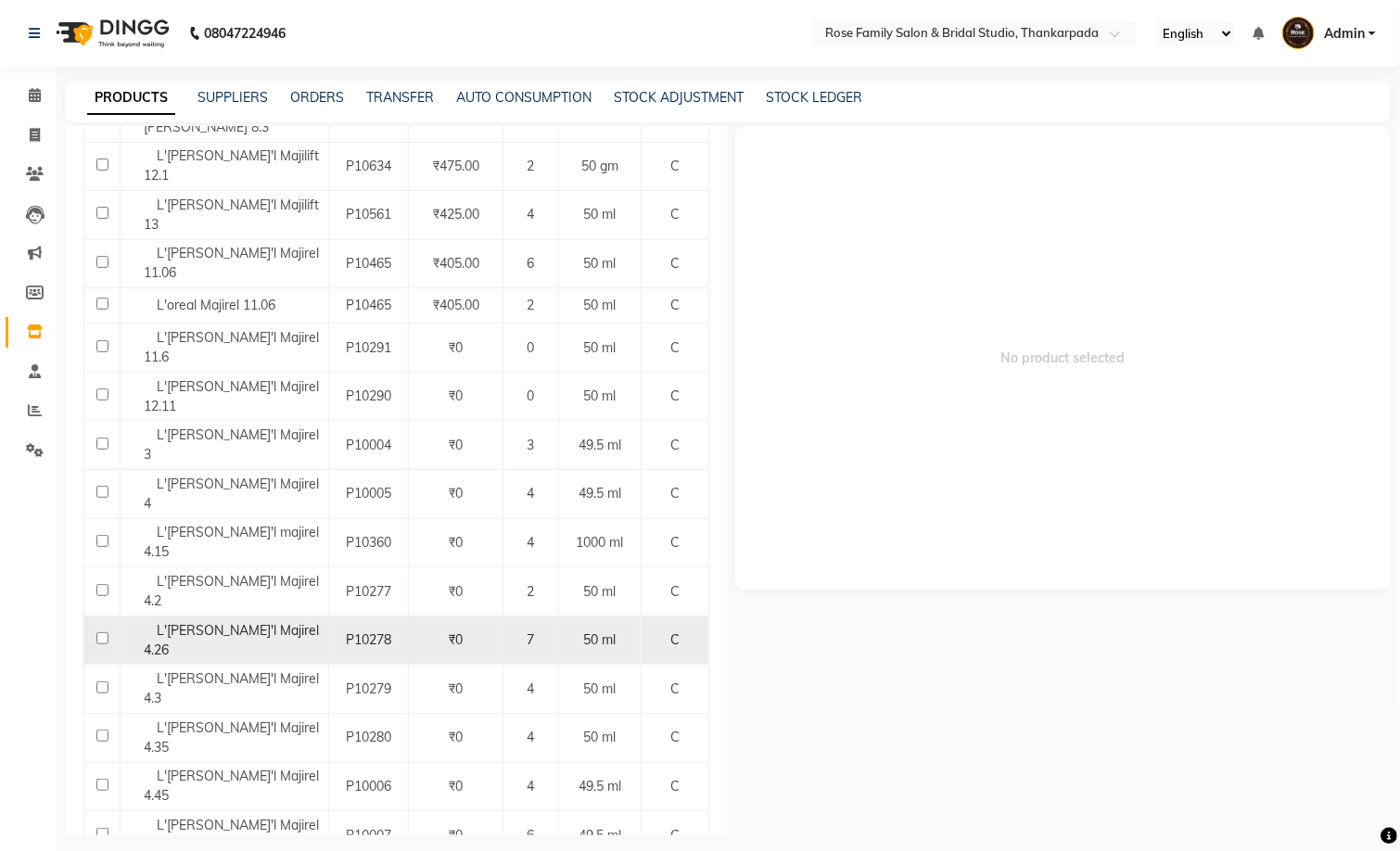 click 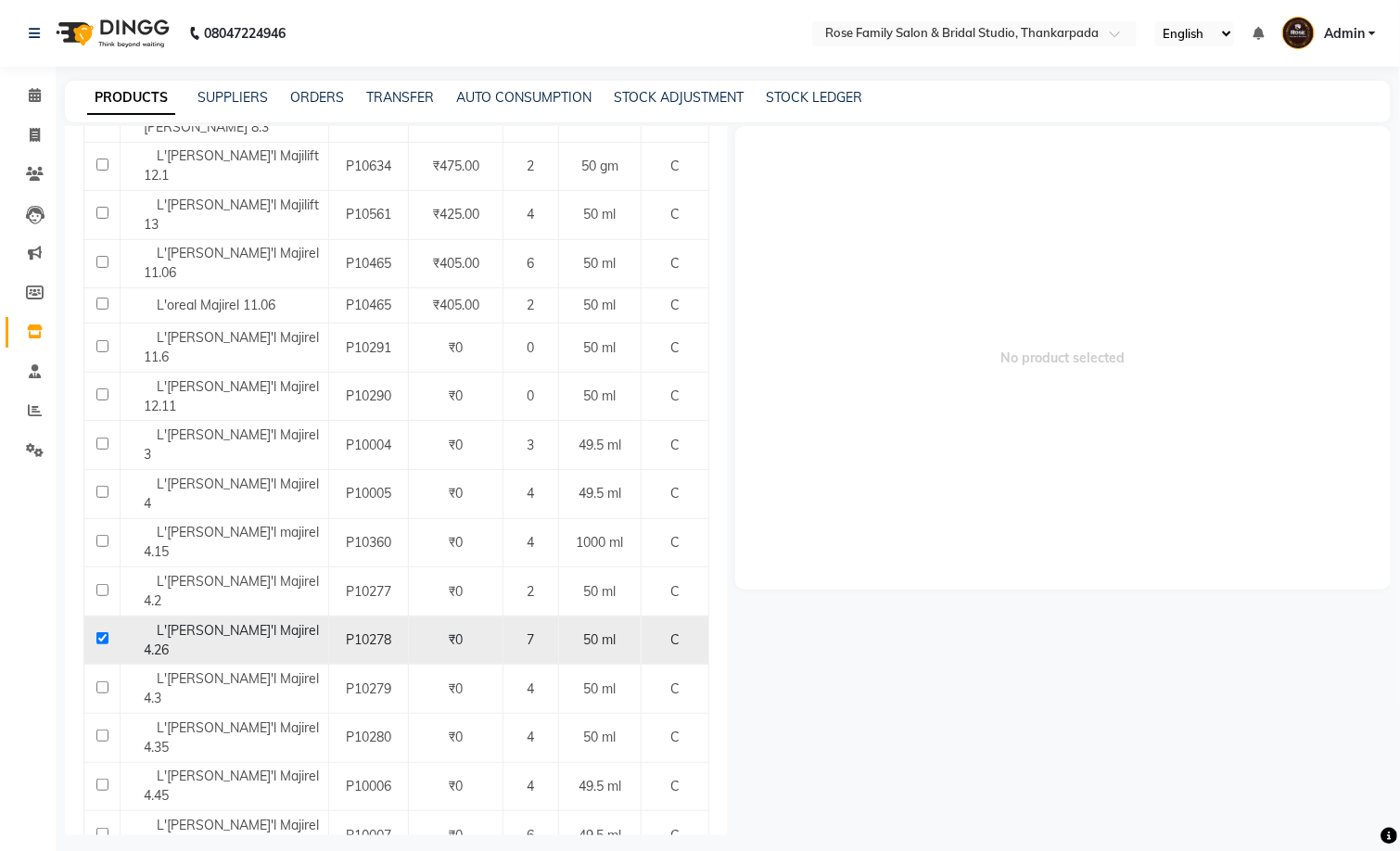 checkbox on "true" 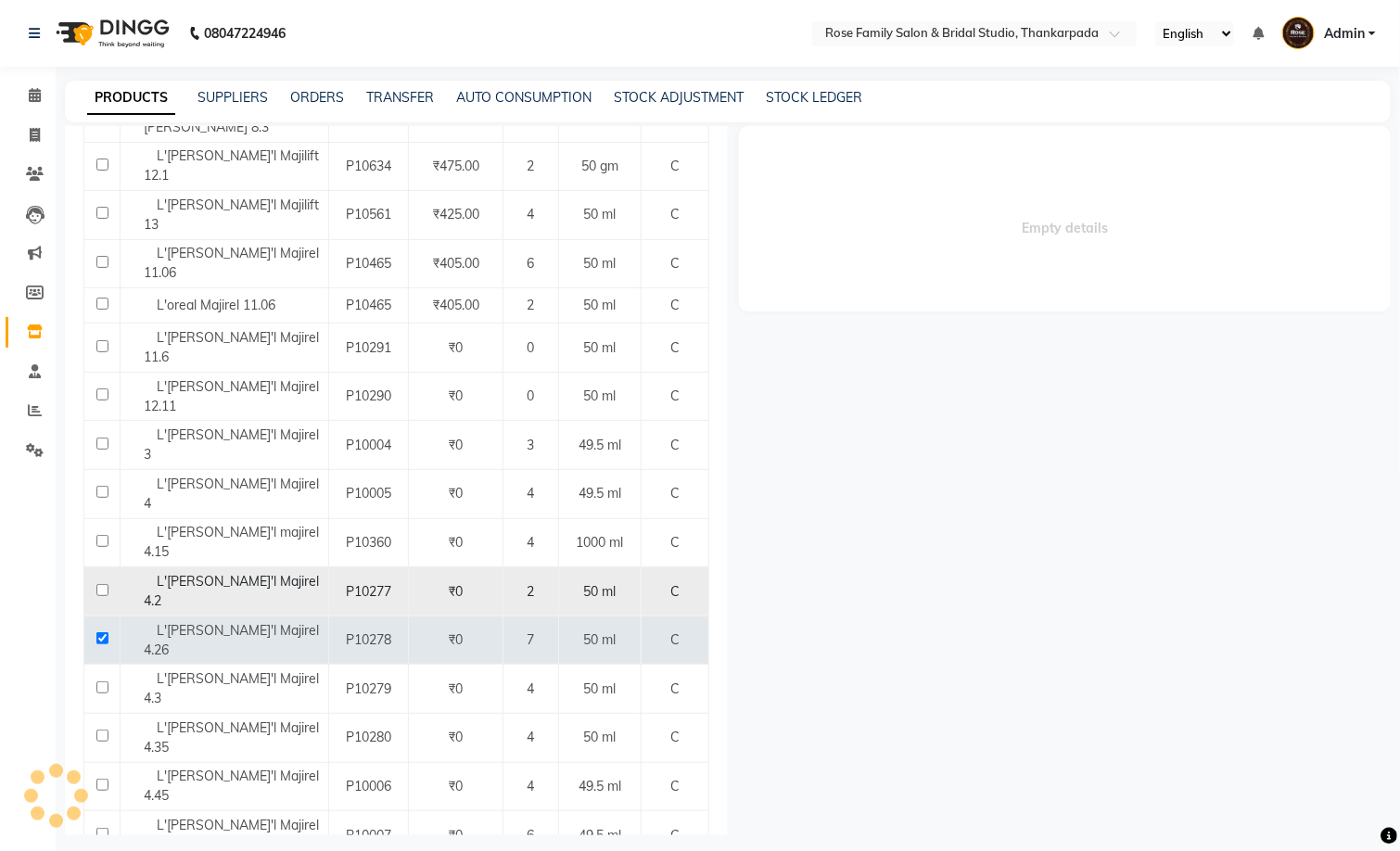 select 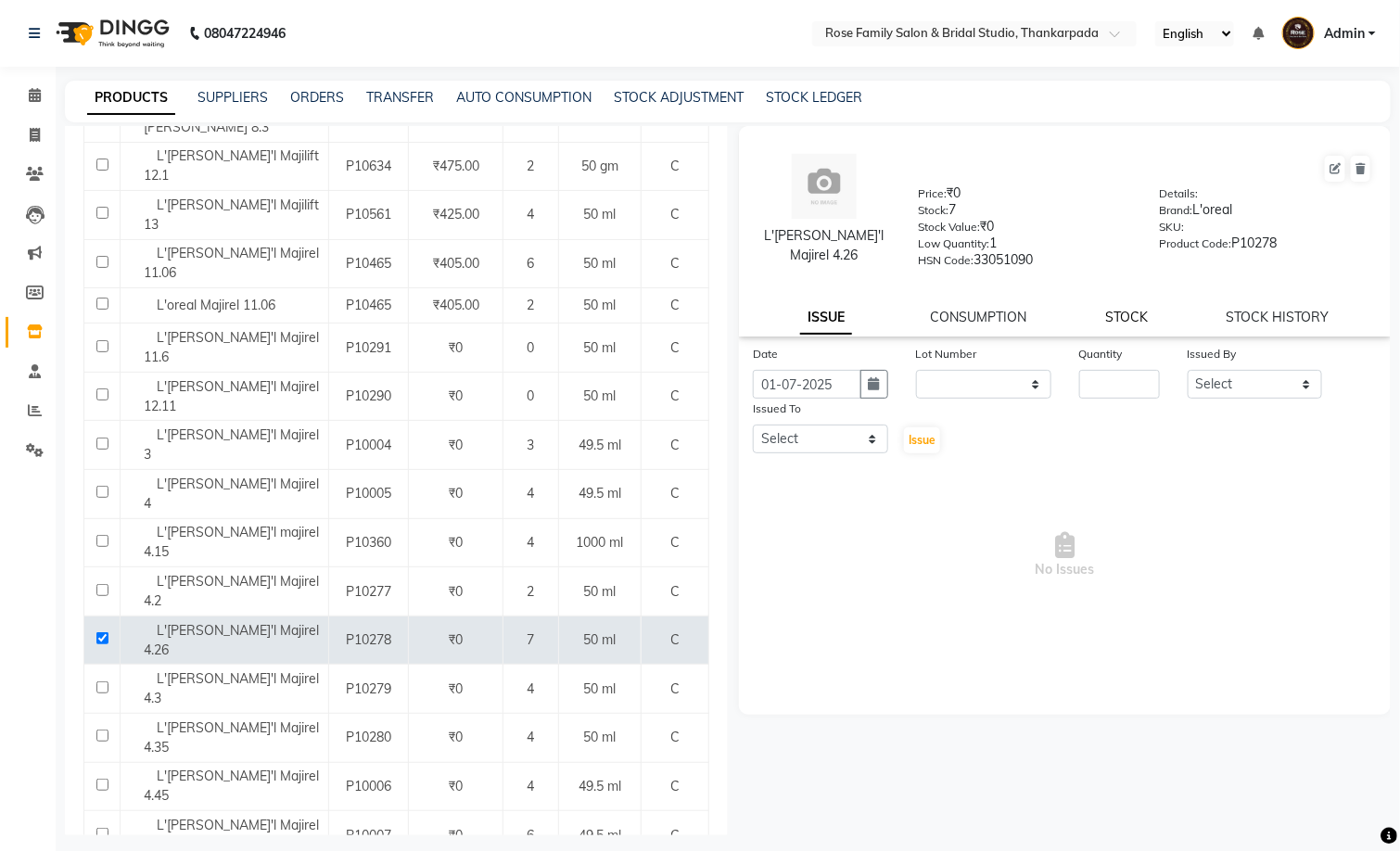 click on "STOCK" 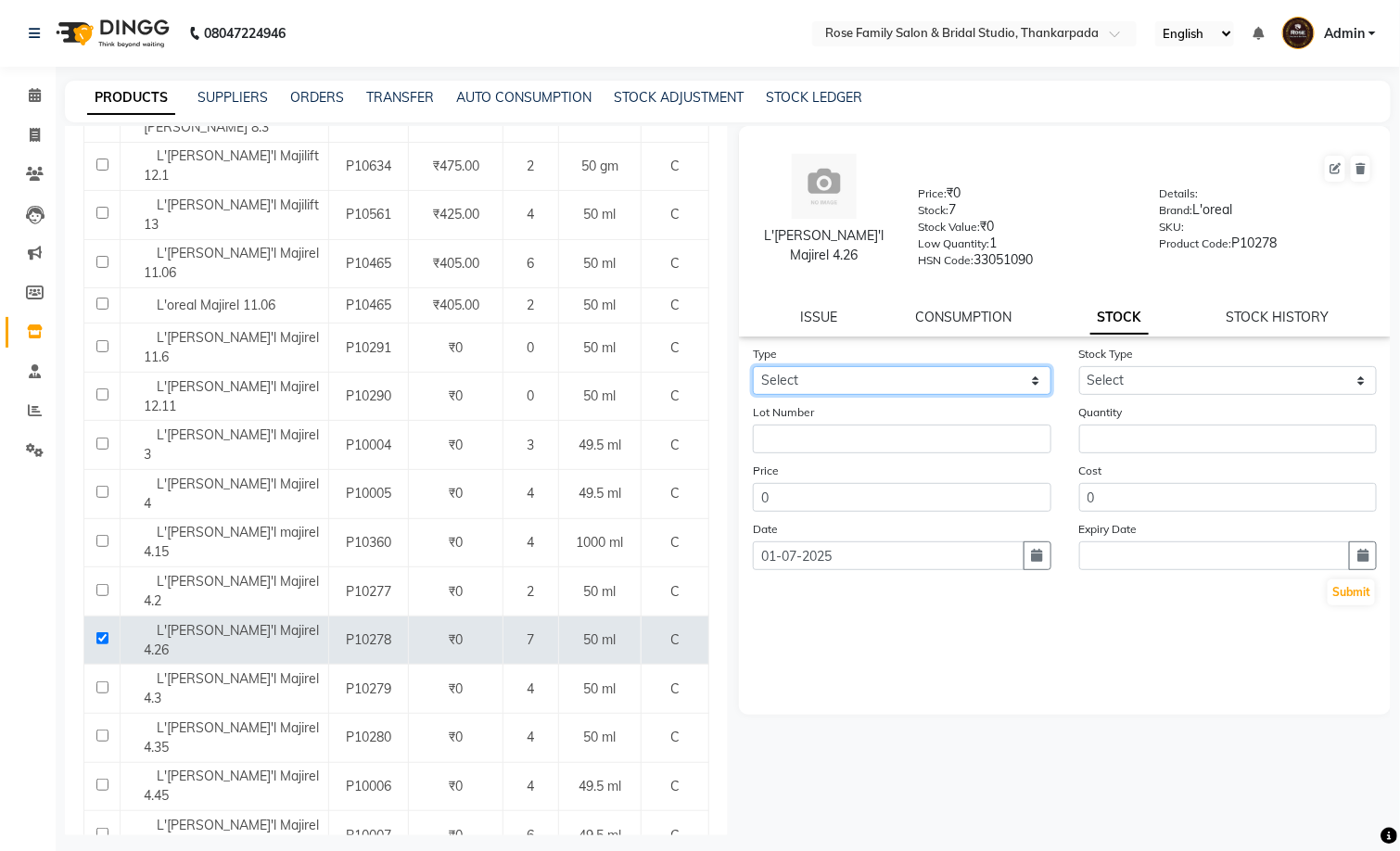 click on "Select In Out" 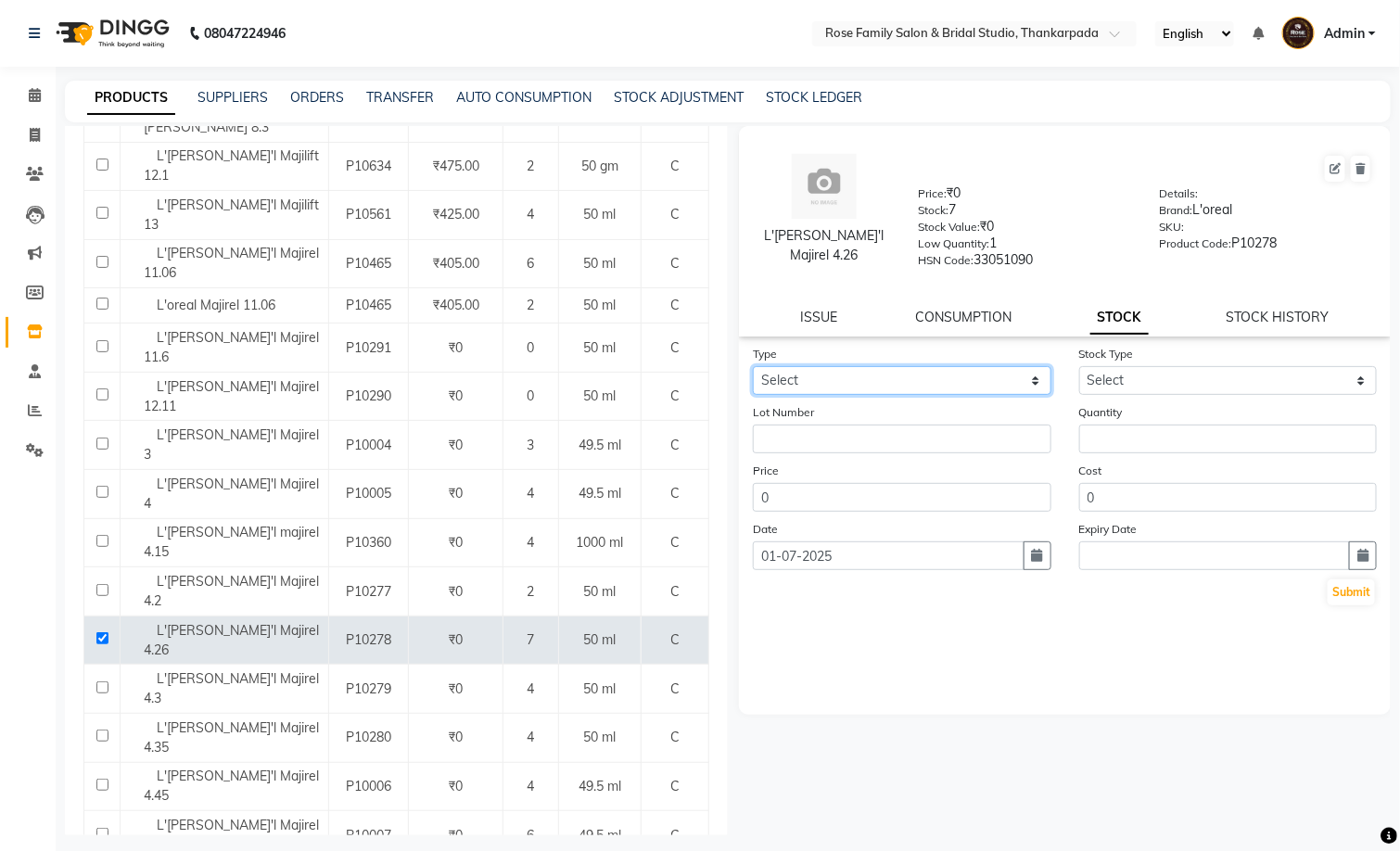 select on "out" 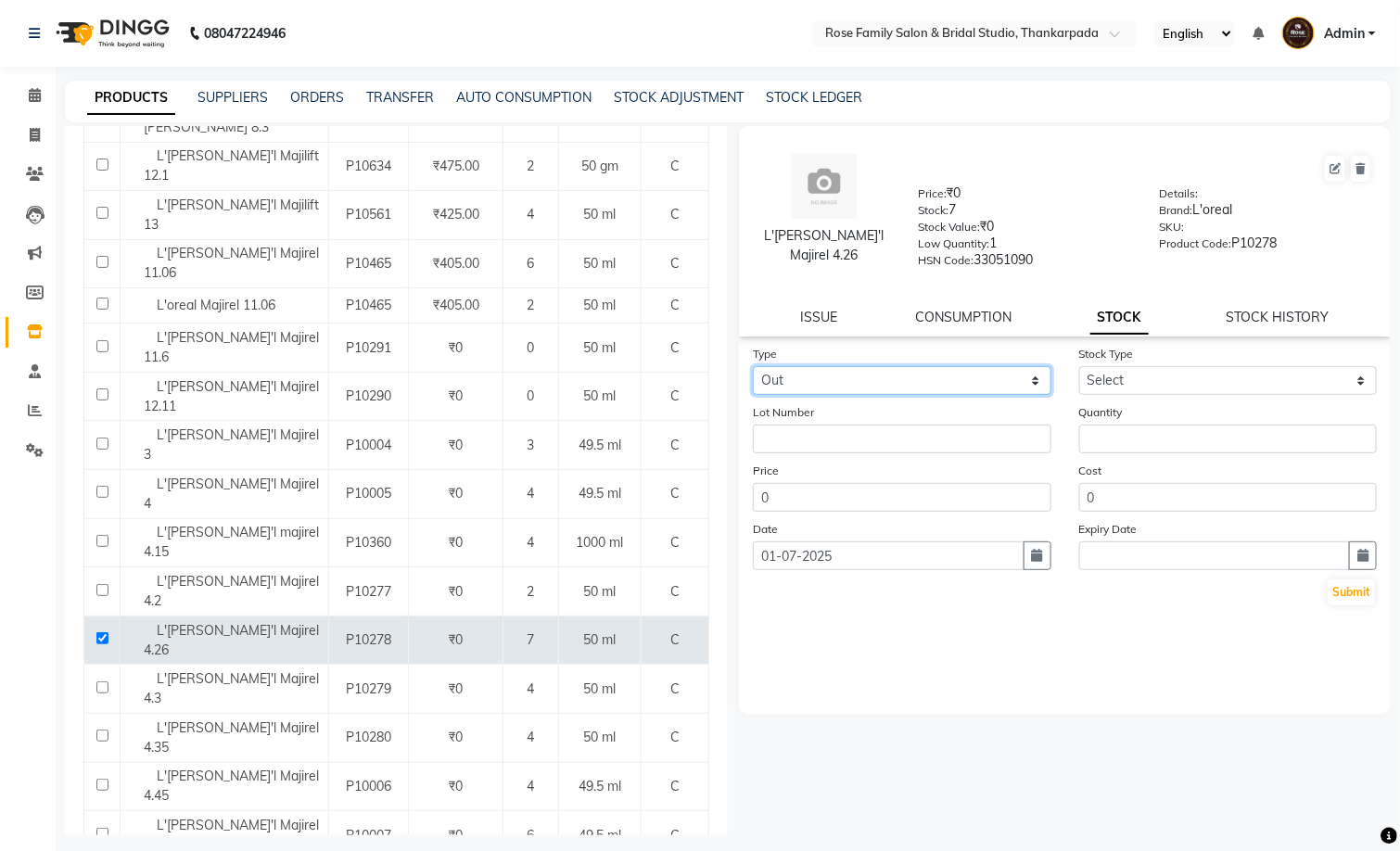click on "Select In Out" 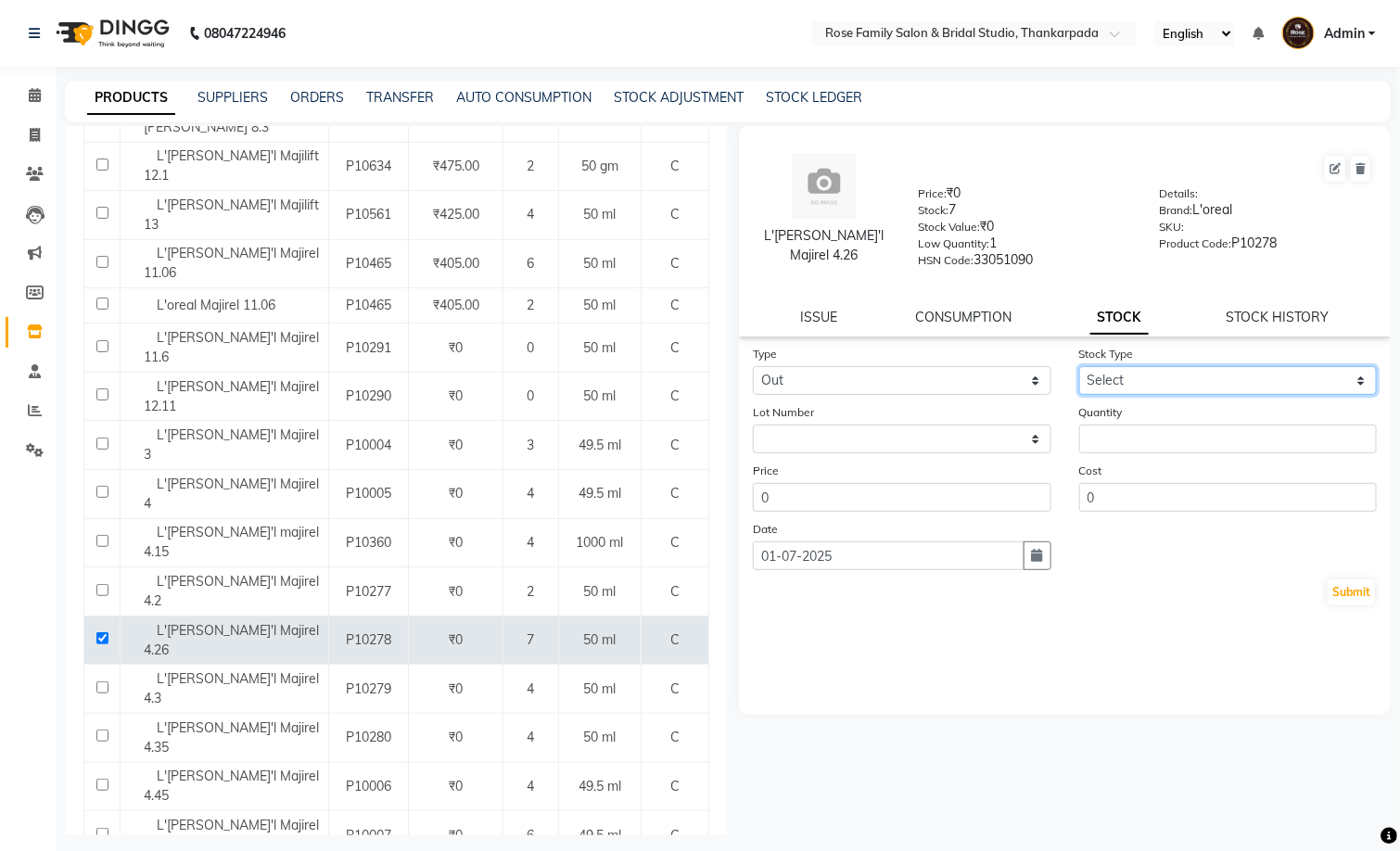 click on "Select Internal Use Damaged Expired Adjustment Return Other" 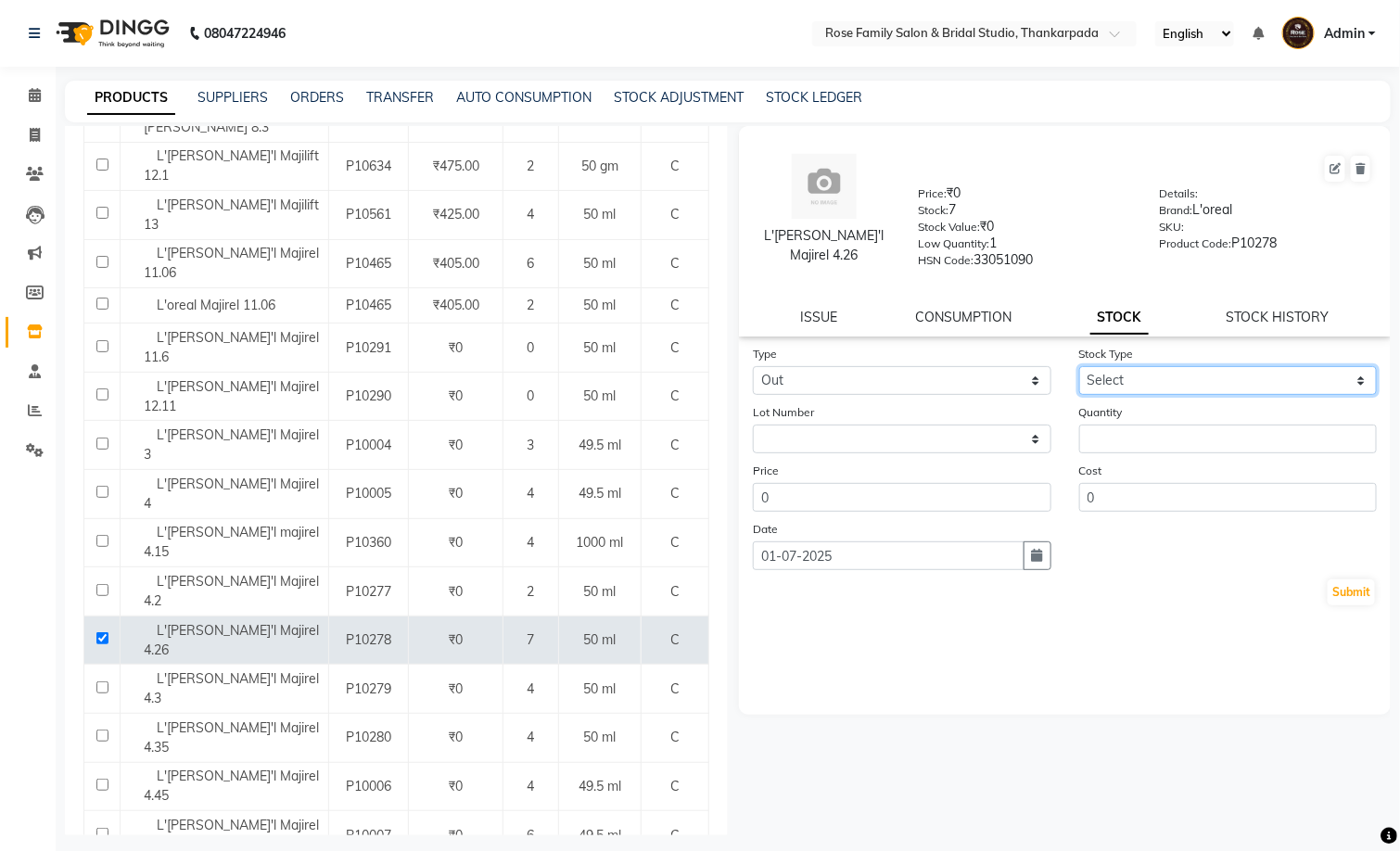 select on "internal use" 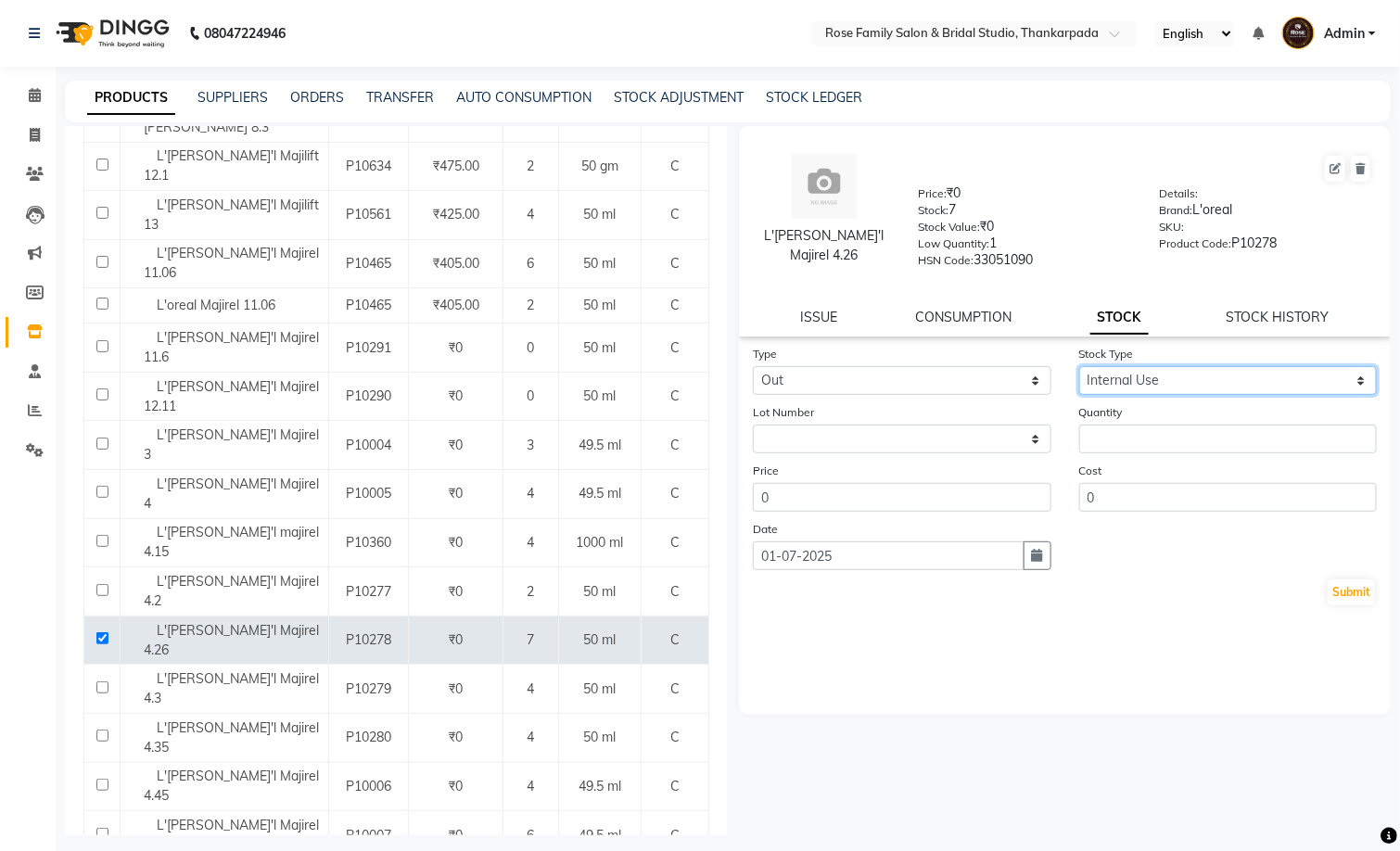 click on "Select Internal Use Damaged Expired Adjustment Return Other" 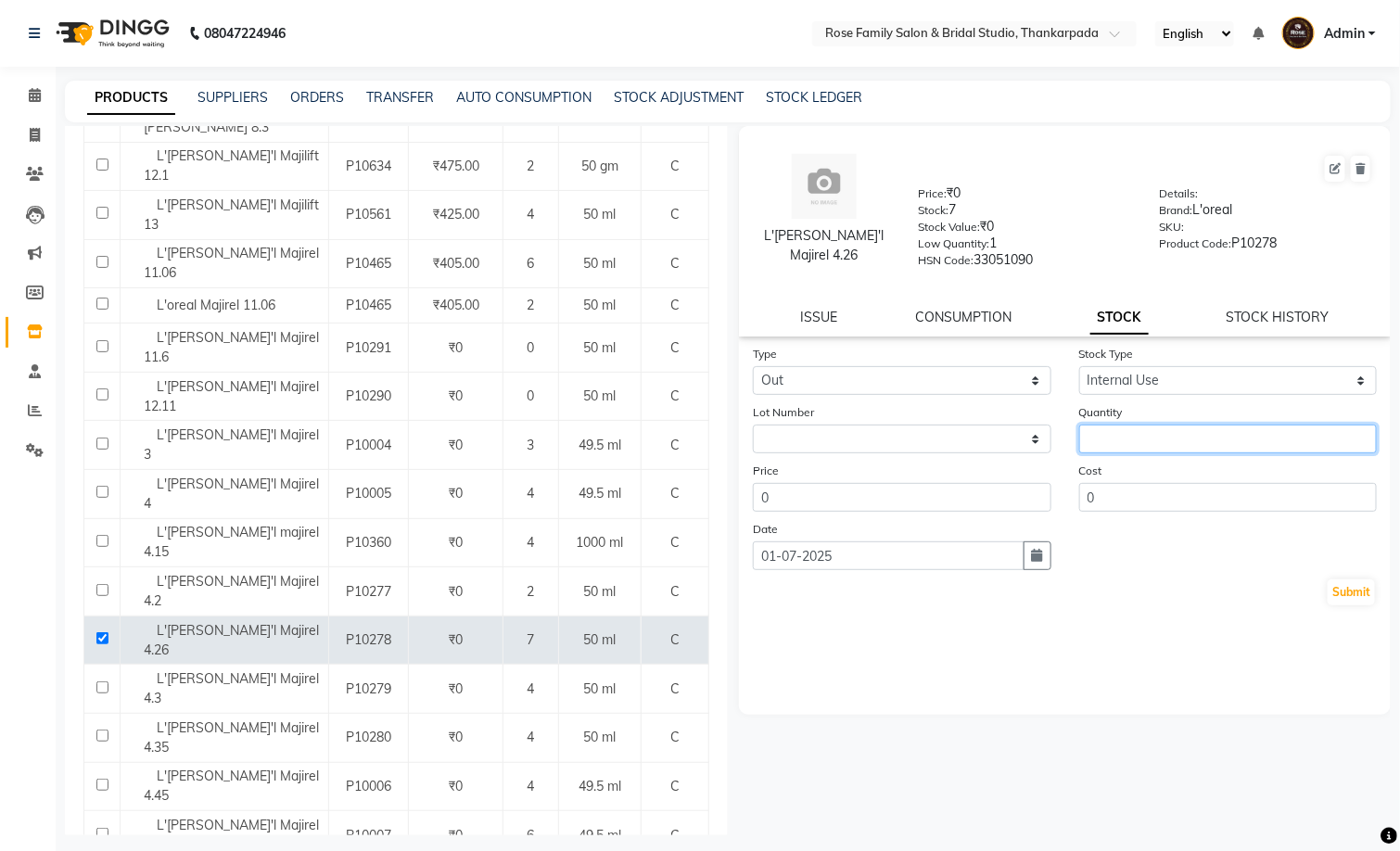 click 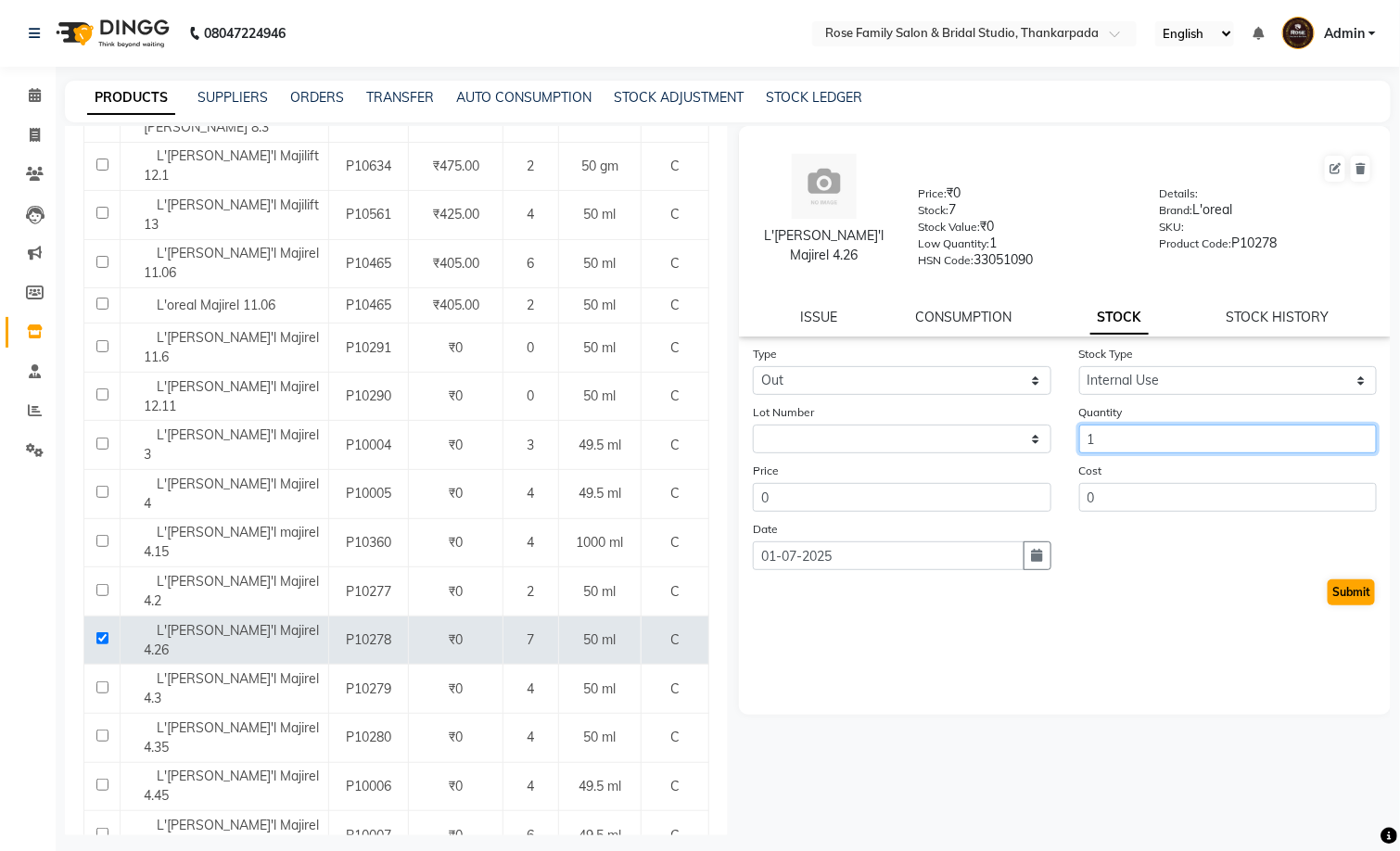 type on "1" 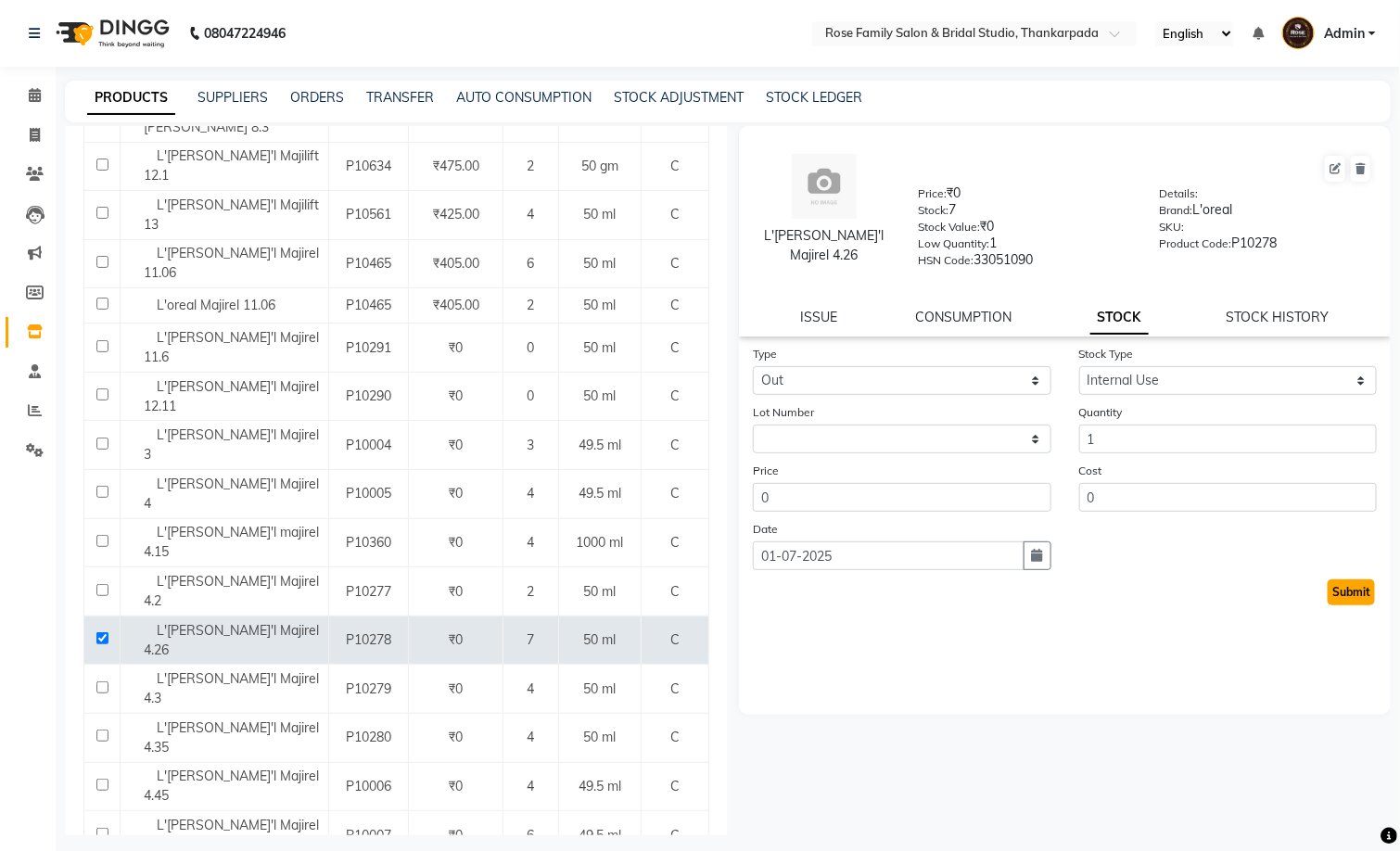 click on "Submit" 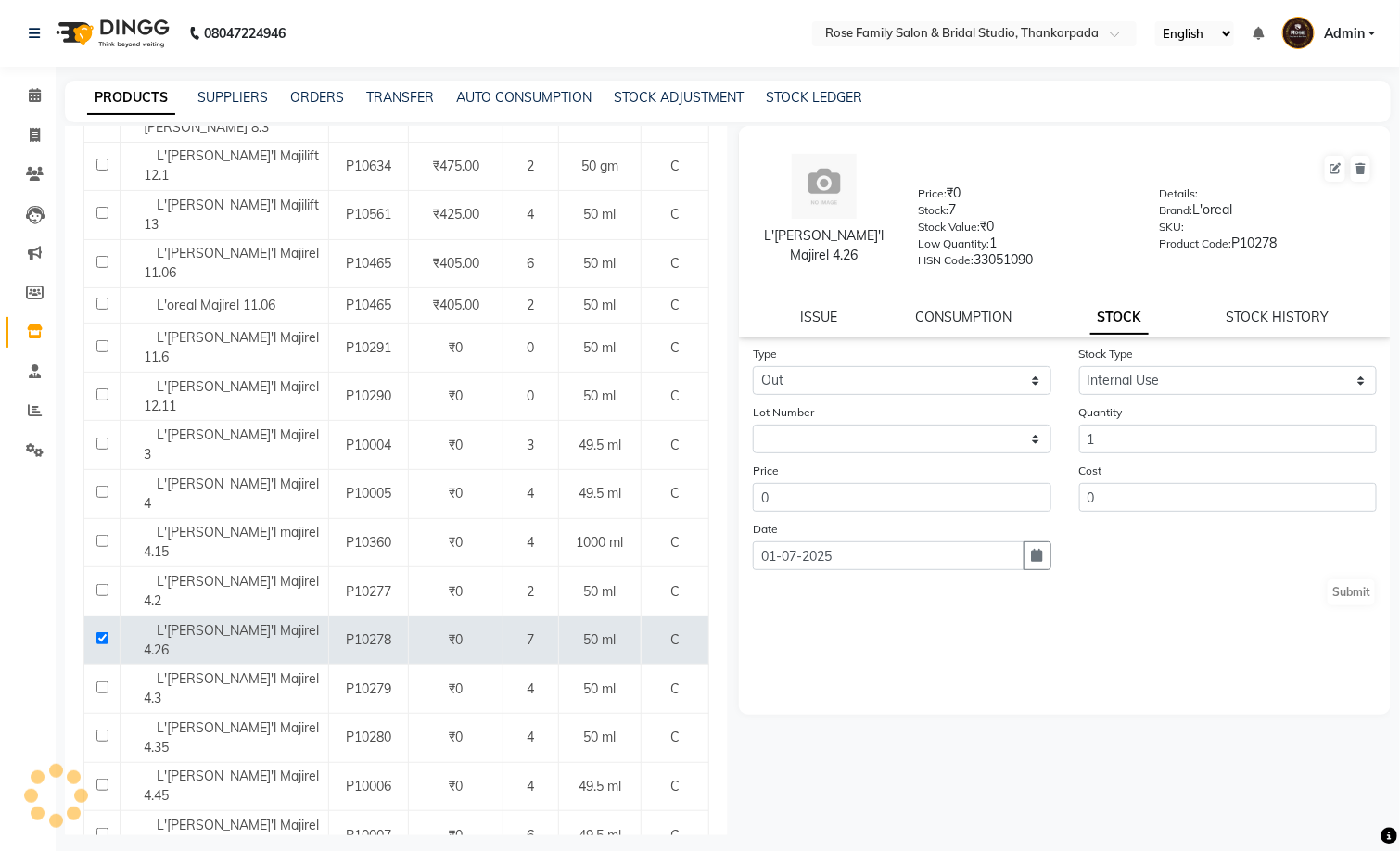 select 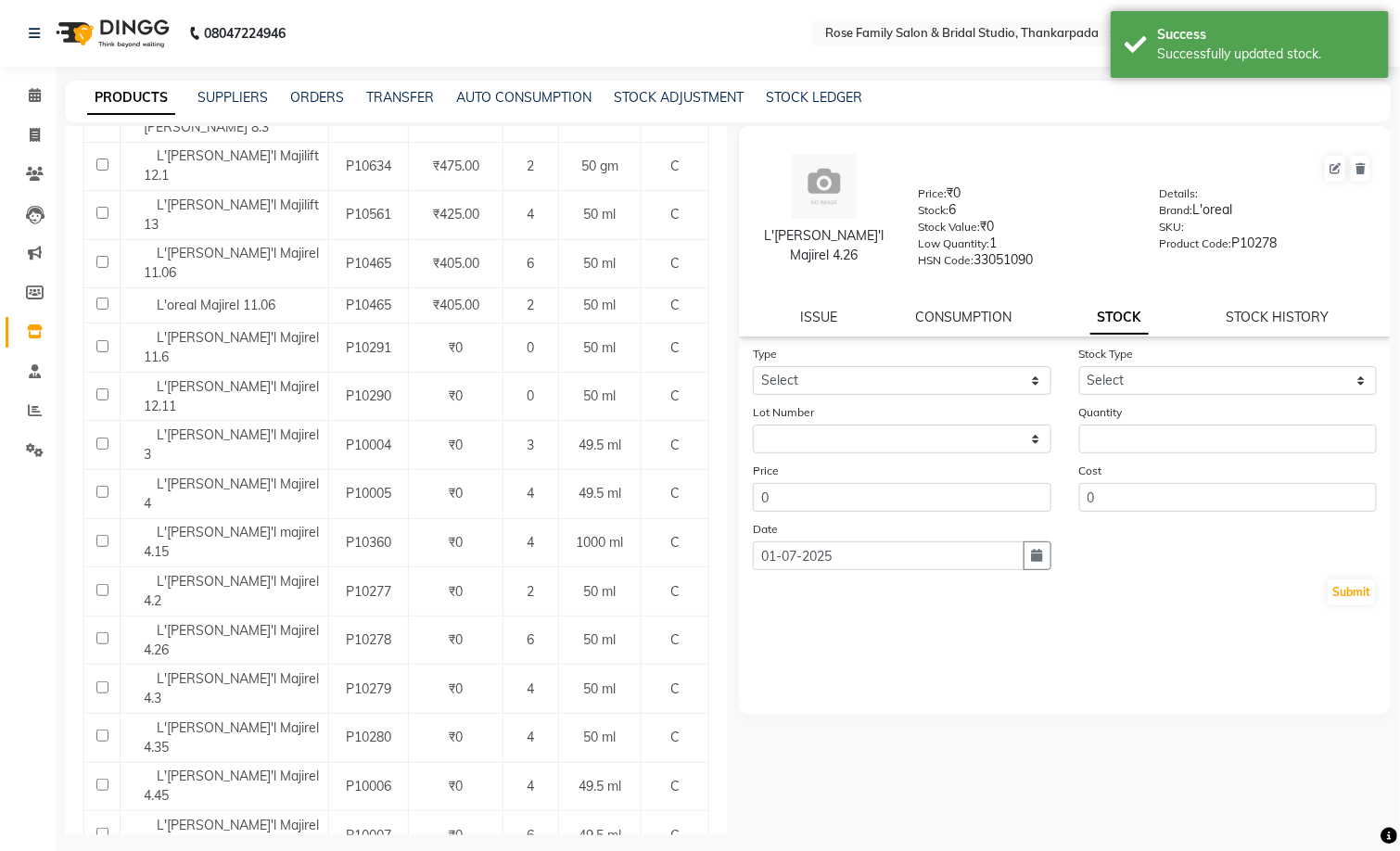 scroll, scrollTop: 1394, scrollLeft: 0, axis: vertical 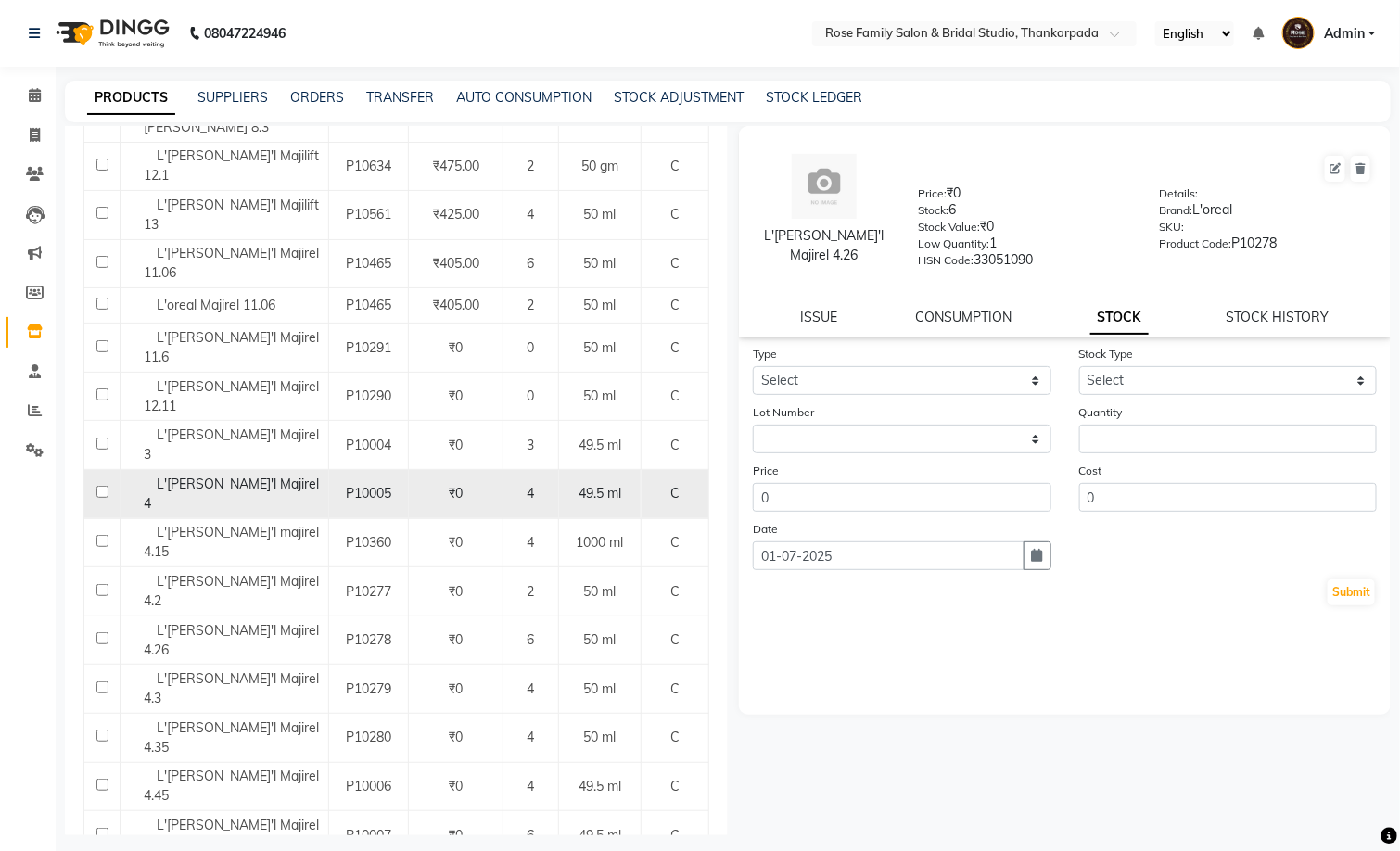 click 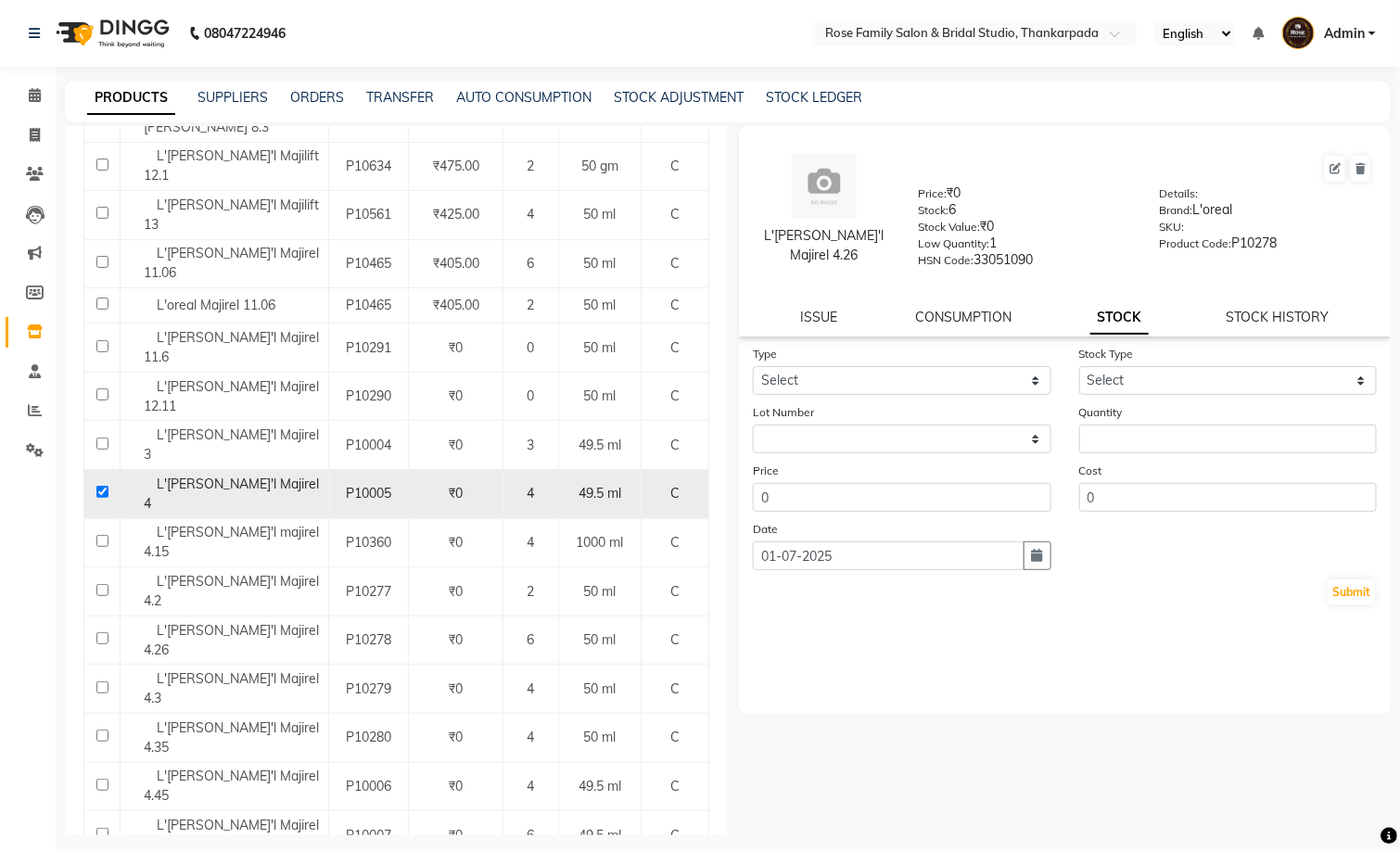 checkbox on "true" 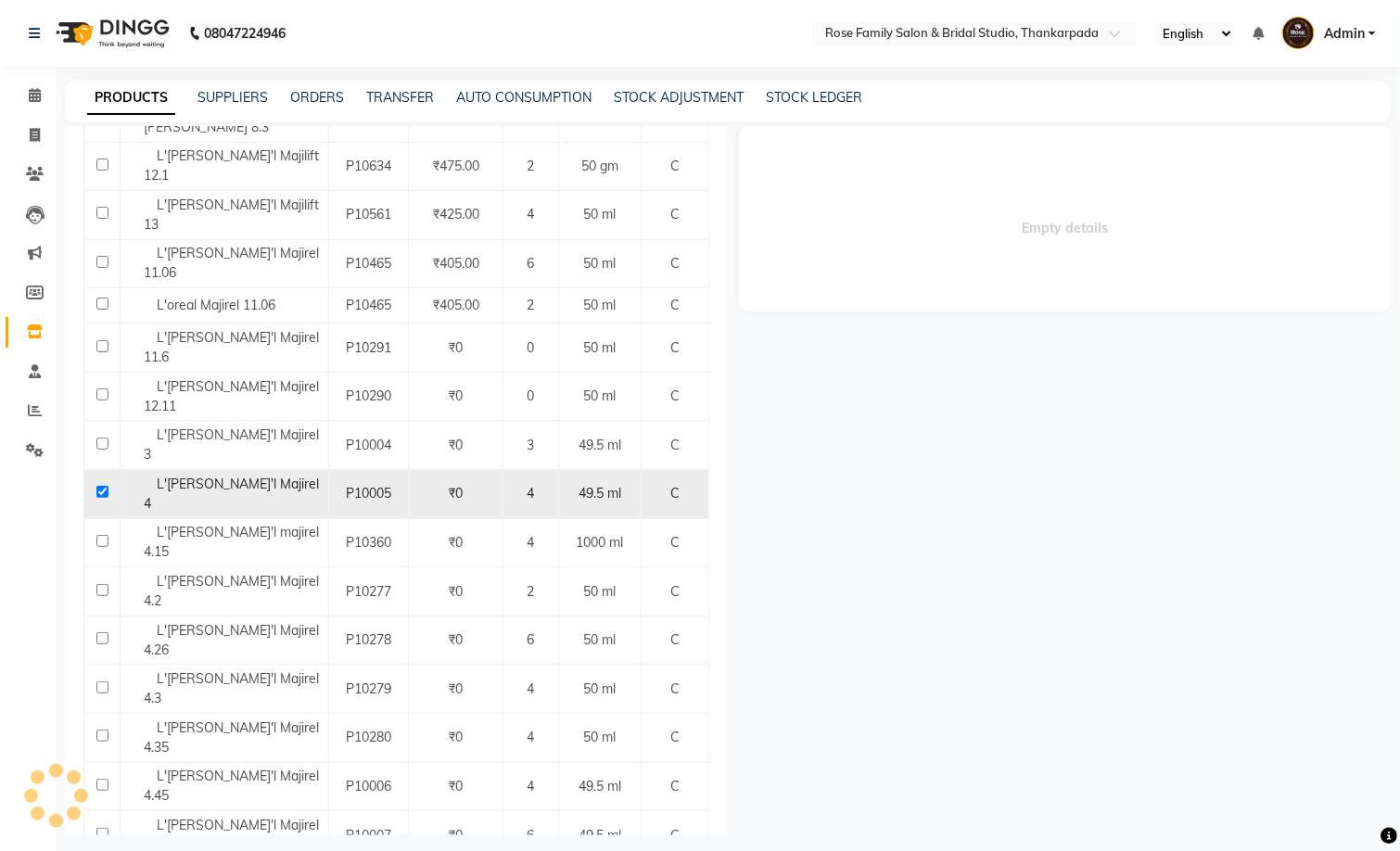 select 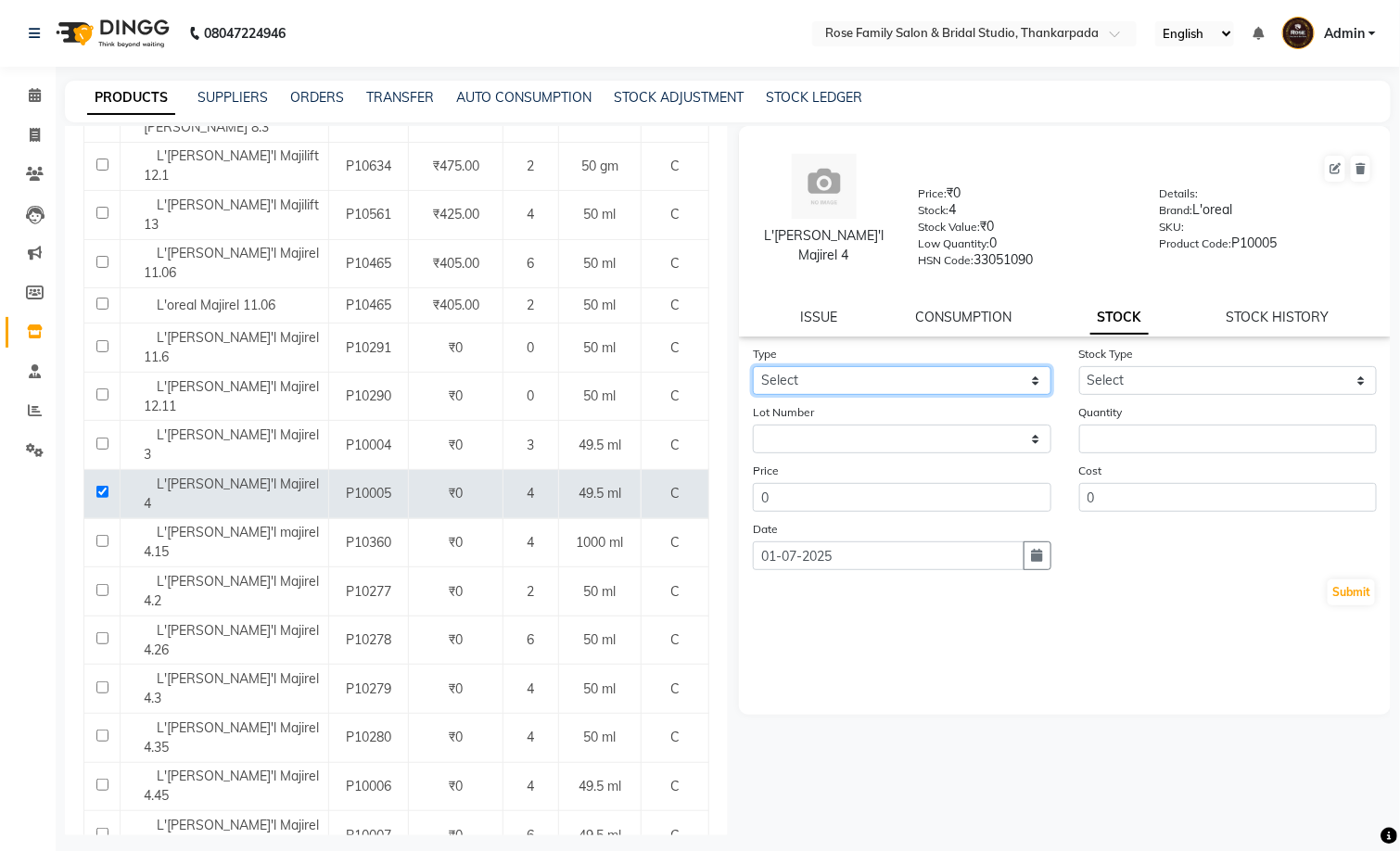 click on "Select In Out" 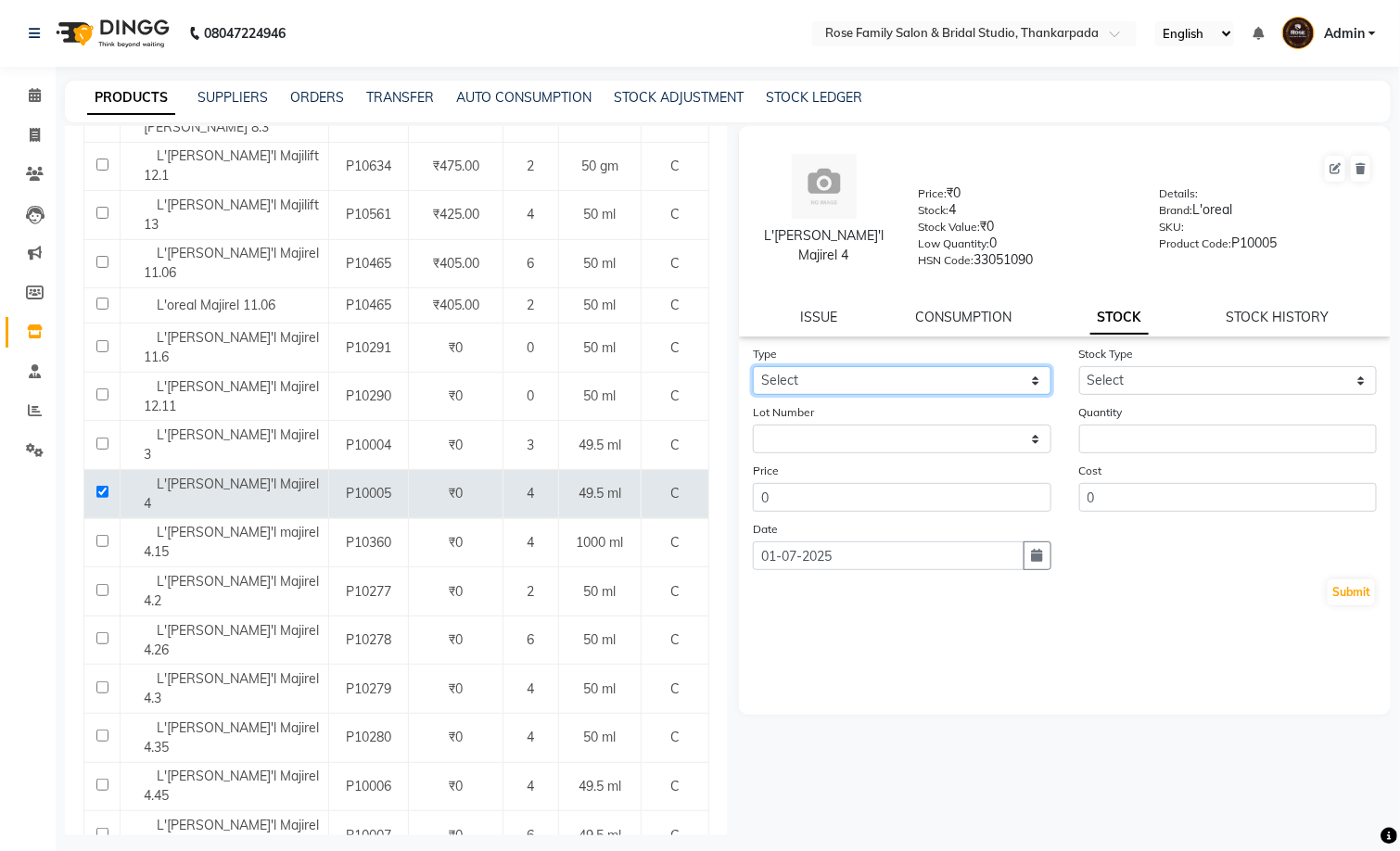 select on "out" 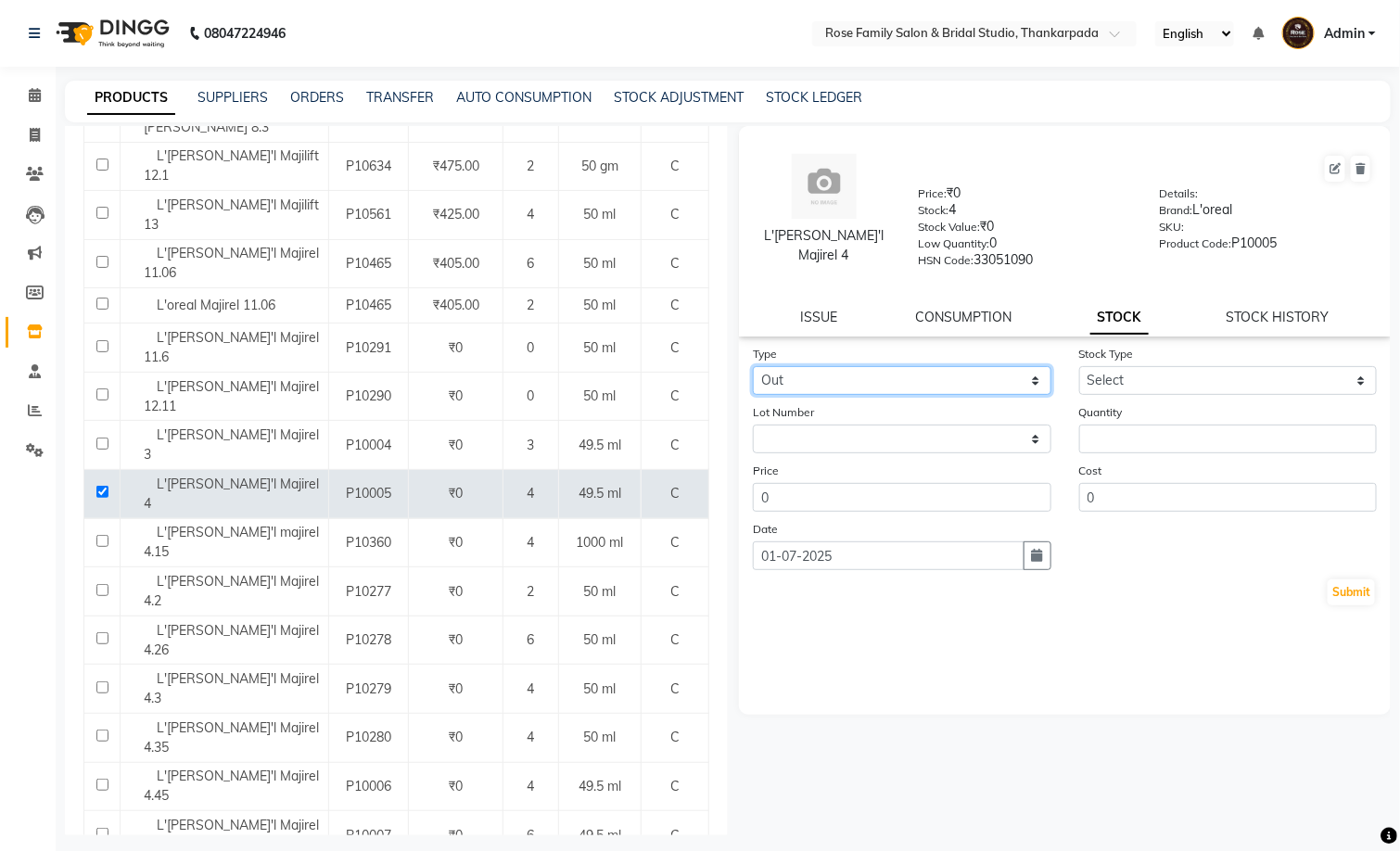 click on "Select In Out" 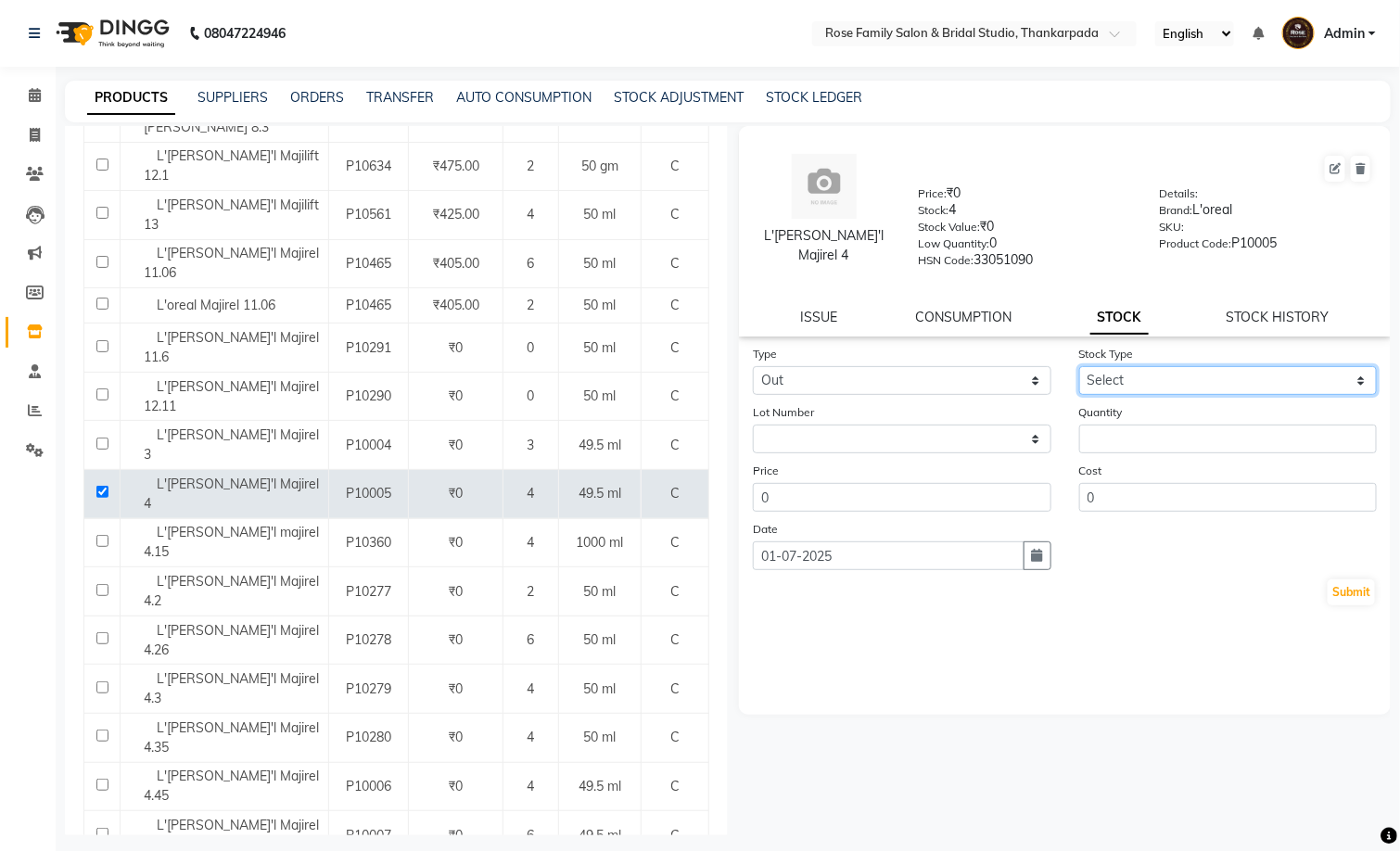 click on "Select Internal Use Damaged Expired Adjustment Return Other" 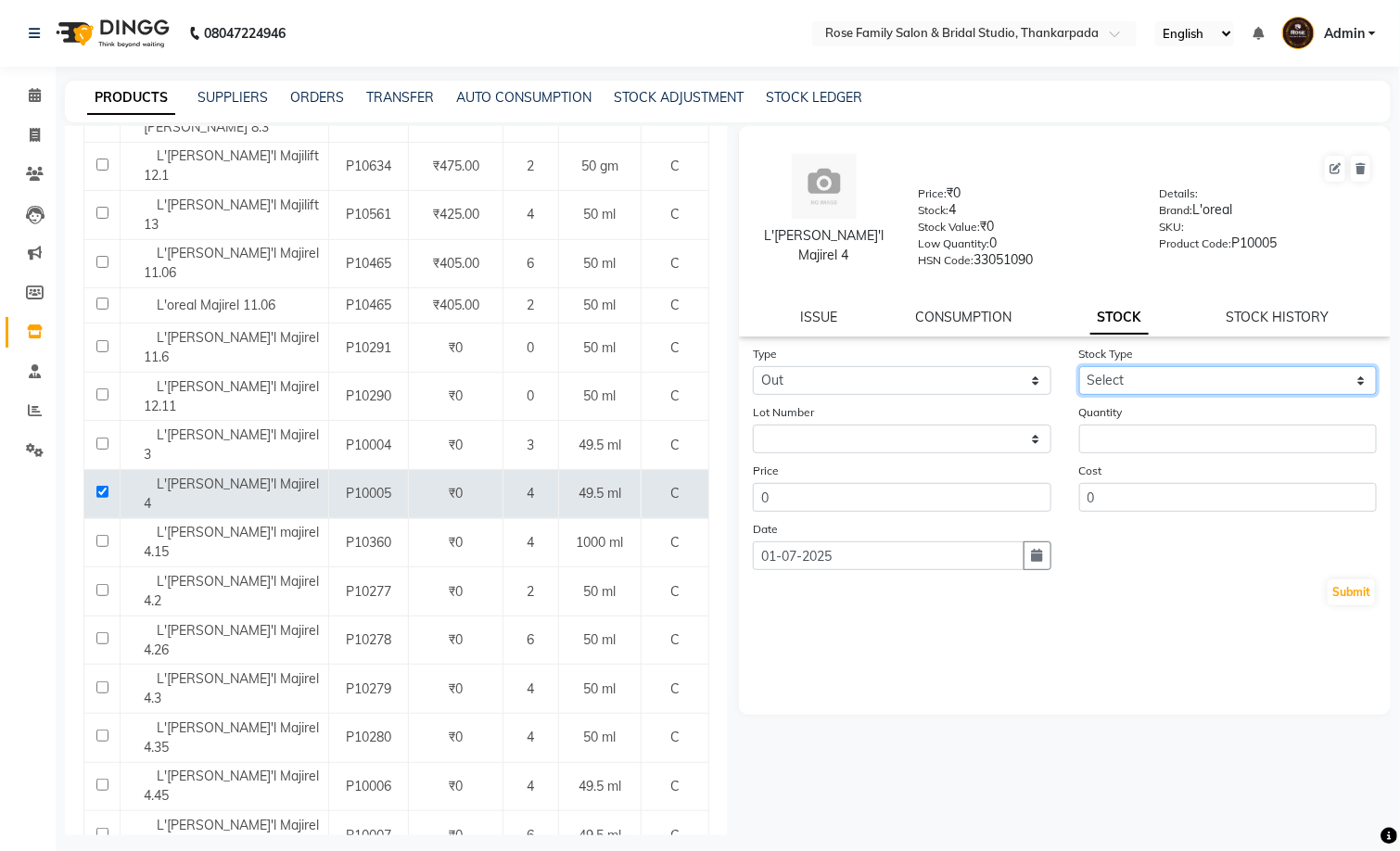 select on "internal use" 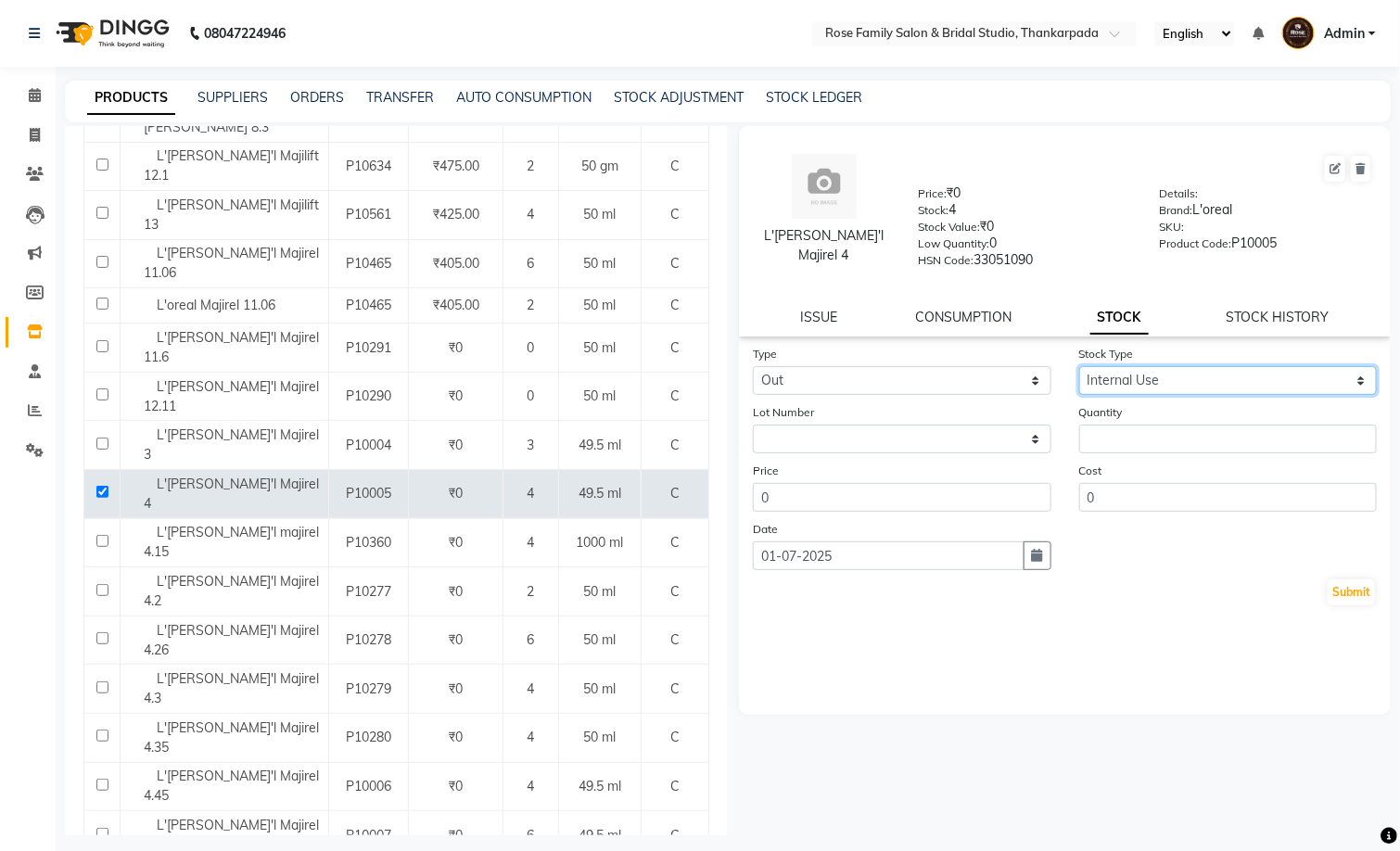 click on "Select Internal Use Damaged Expired Adjustment Return Other" 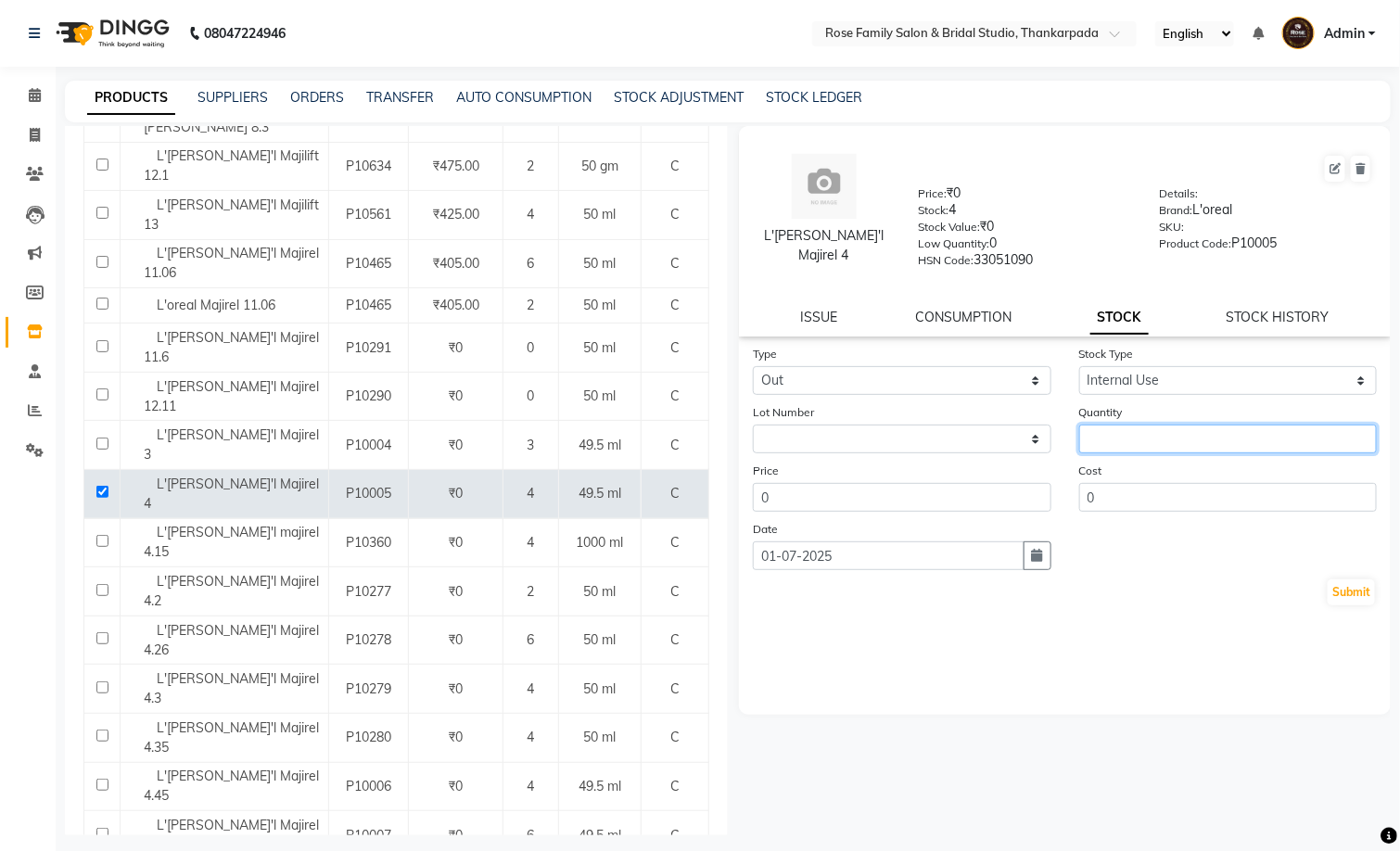 click 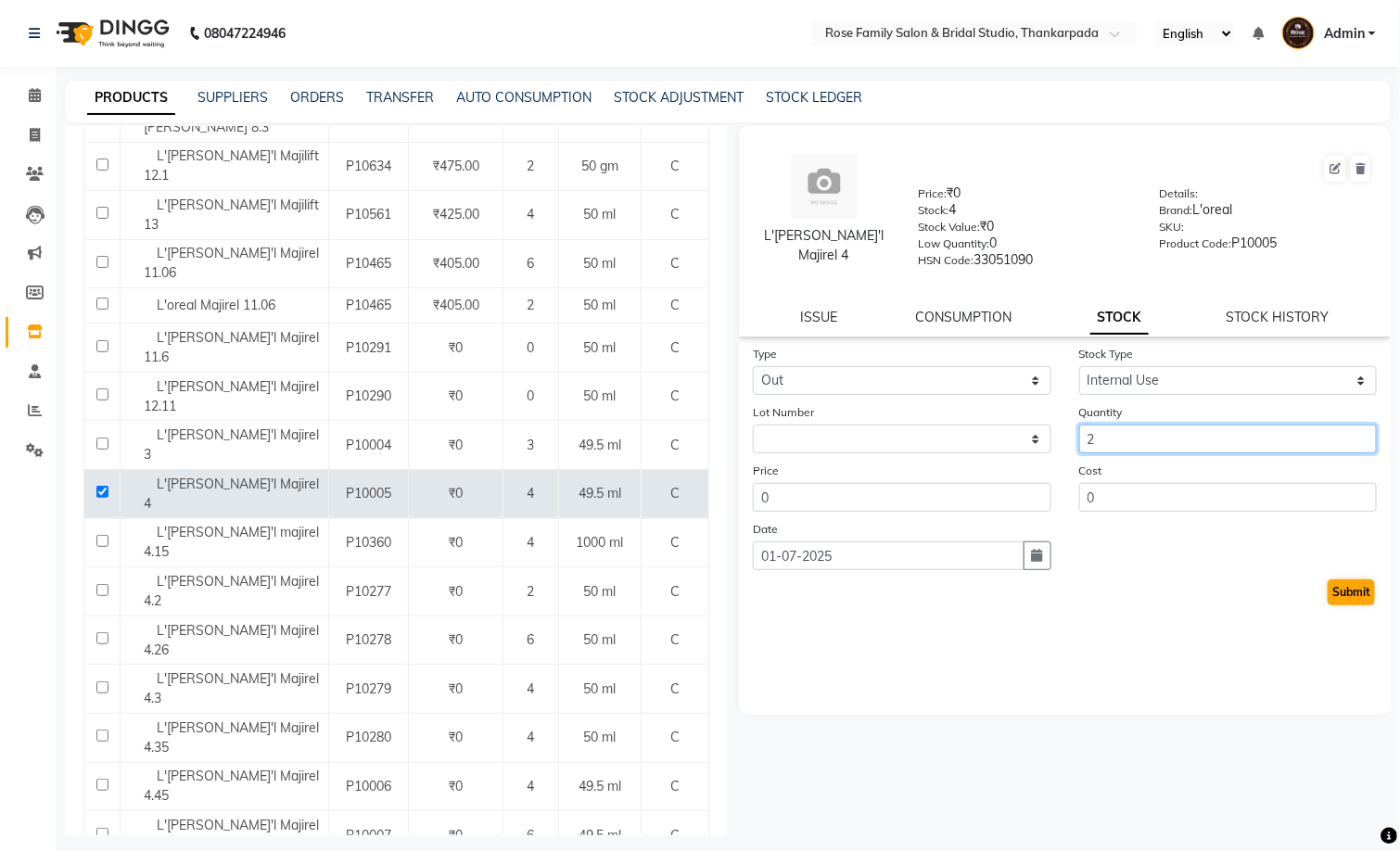 type on "2" 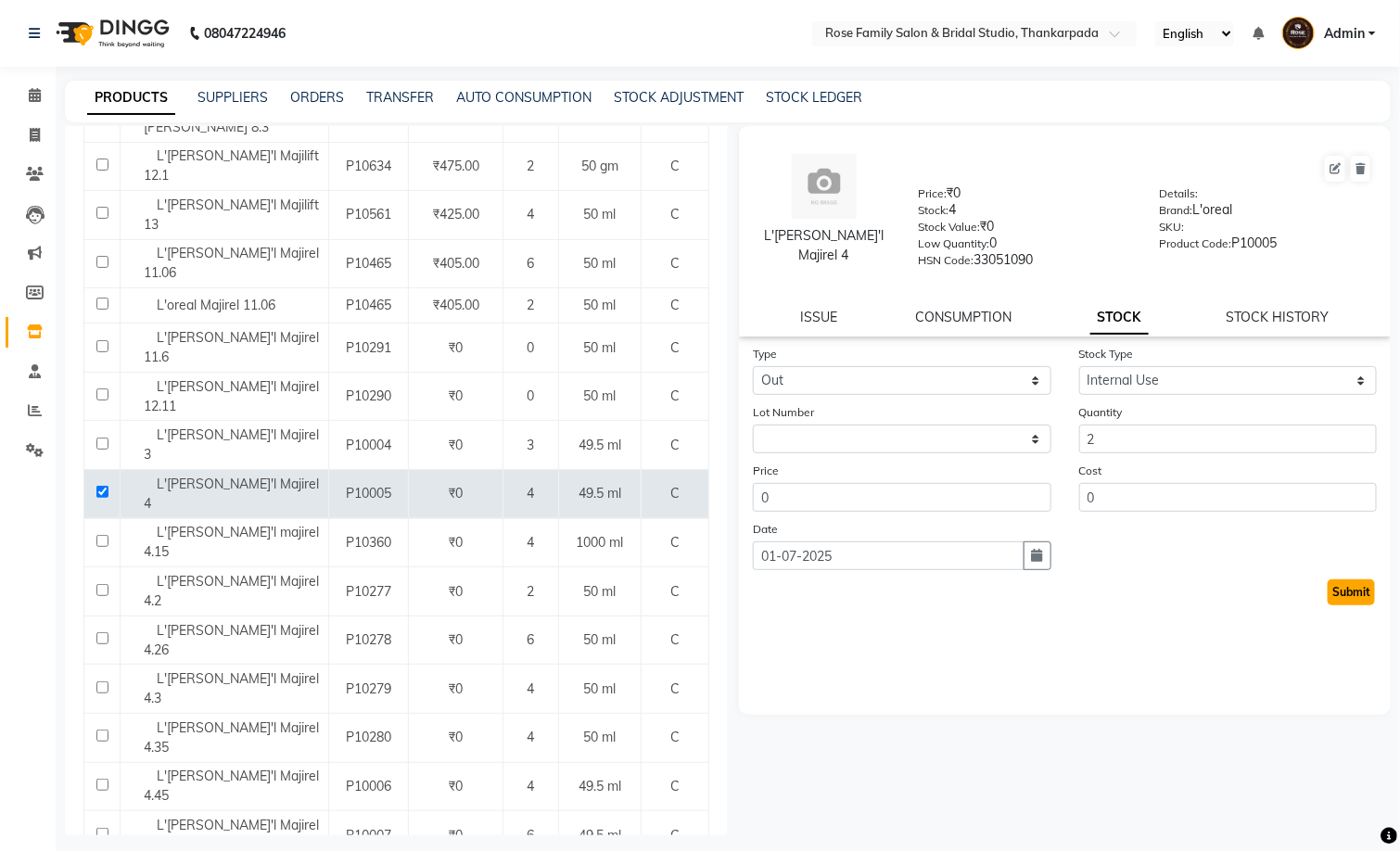 click on "Submit" 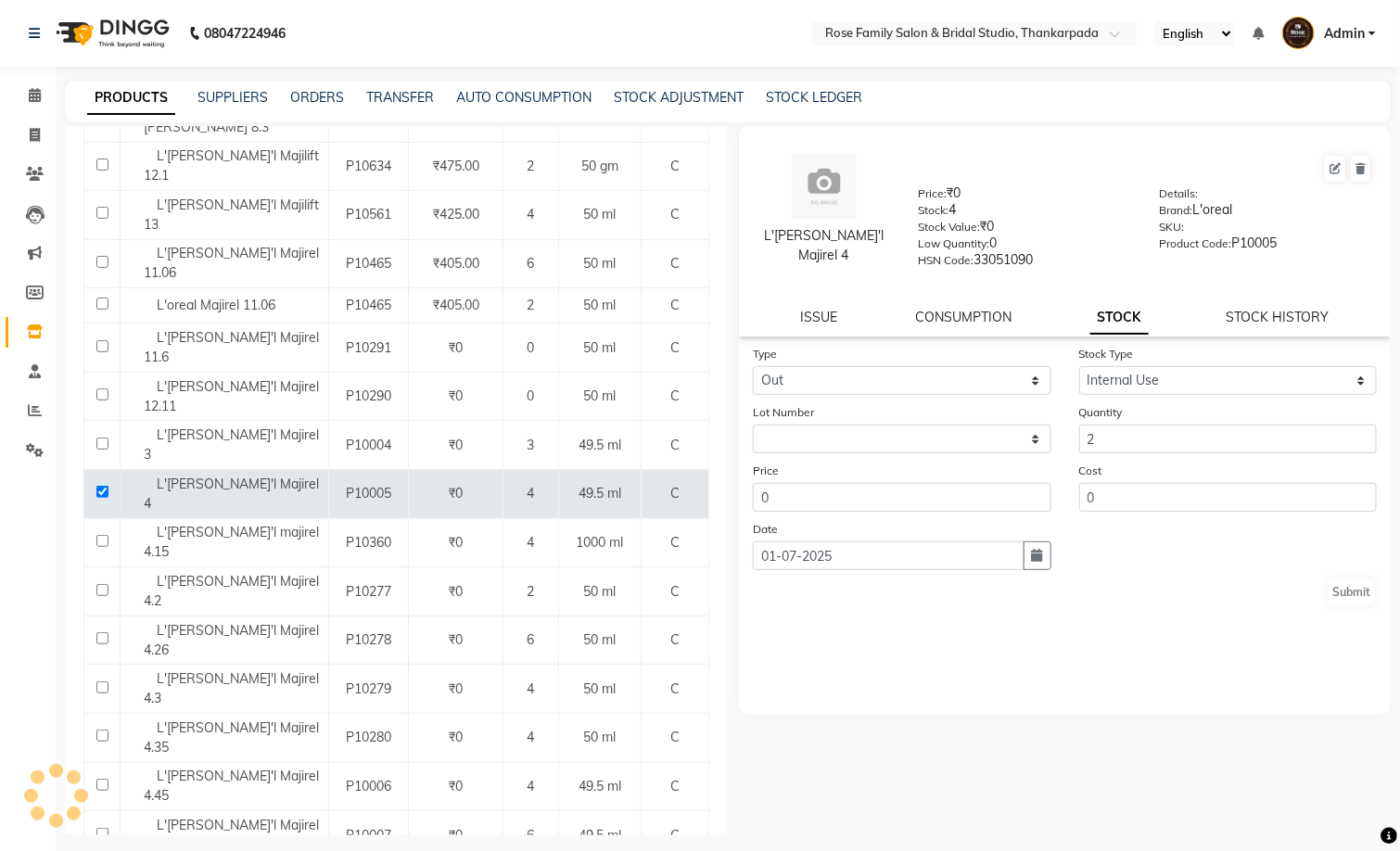 select 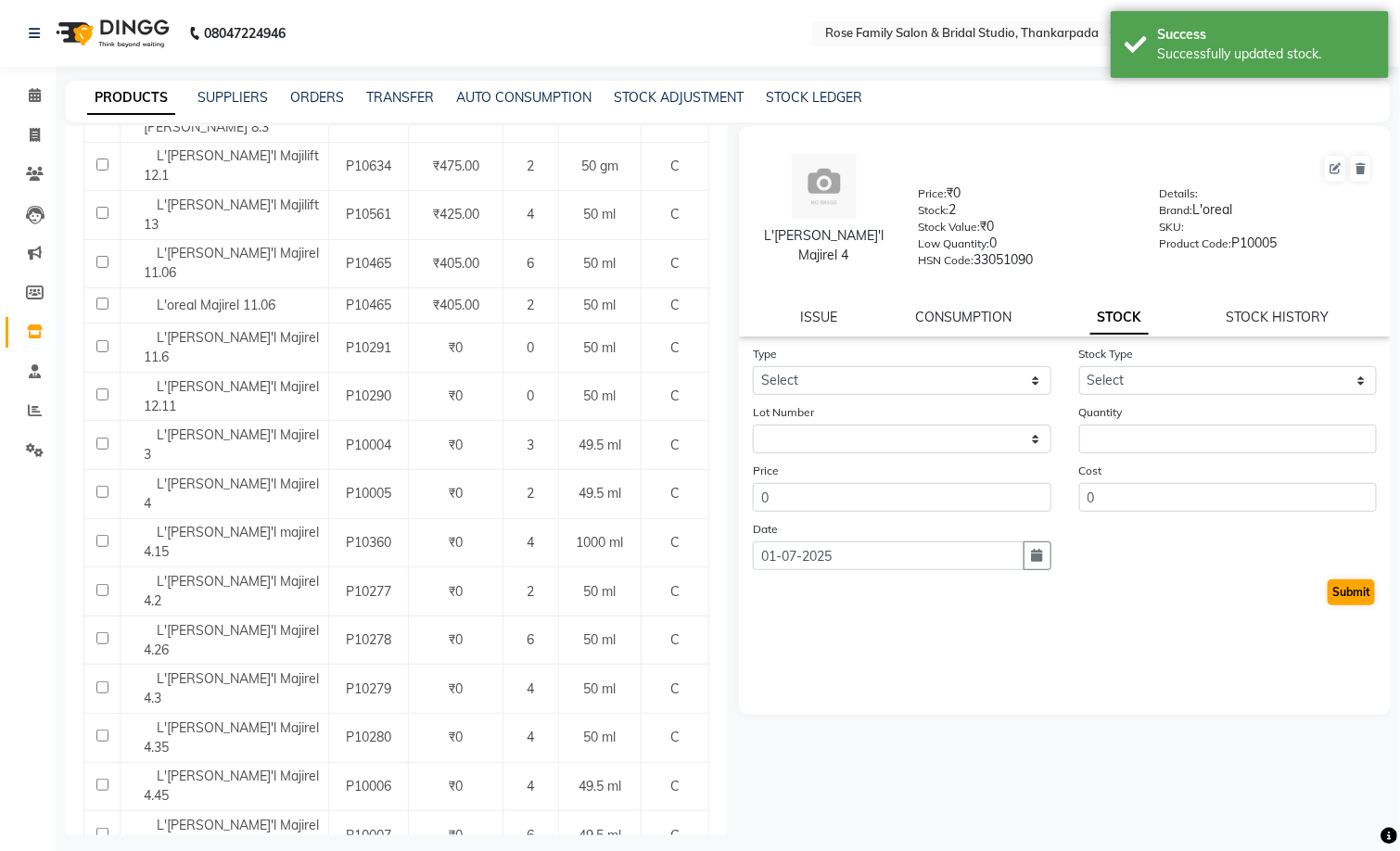 scroll, scrollTop: 1394, scrollLeft: 0, axis: vertical 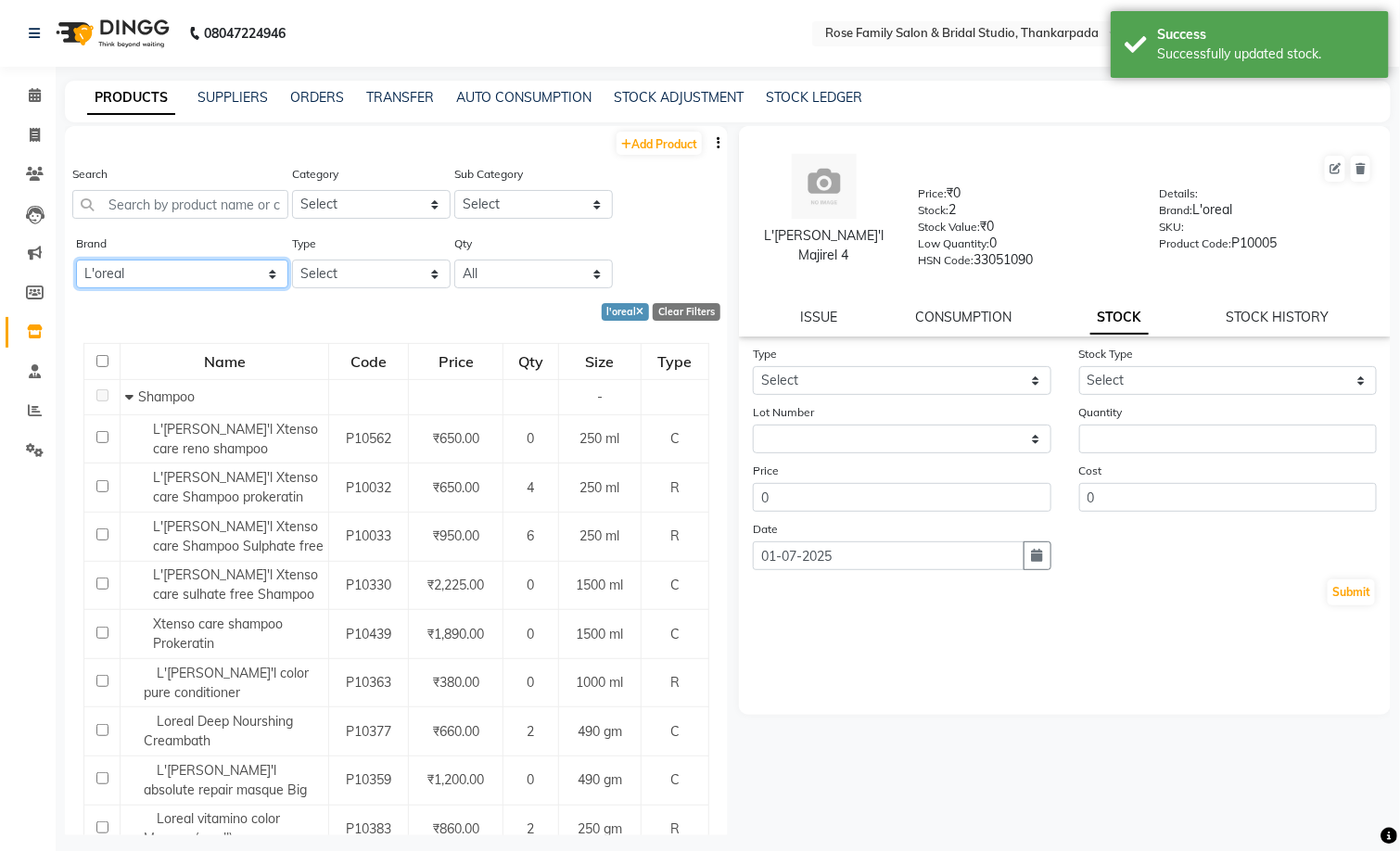 click on "All 3tenx Adonis Ainhoa Alga Aquatonale Cosmetics Aroma Magic Blisskin Bomb Brazil Casmara Cheryl's Cv De Fabulous Dermosys Dr Rahul Phate Dr Rekha Seth Fa Farmavita Fem H&f Iluvia Kanpeki Kerafill Keralogy L'oreal Lux Liss Matrix Mintree Moroccan Murumuru Nishman Nivea Null O3+ Olaflex Ozone Proteain Kera Protein Kera Remi Reviver Rica Richfeel Schwarzkopf Serenite Shea Steer Peau Uso Vedic Line Vedic Valley Wax" 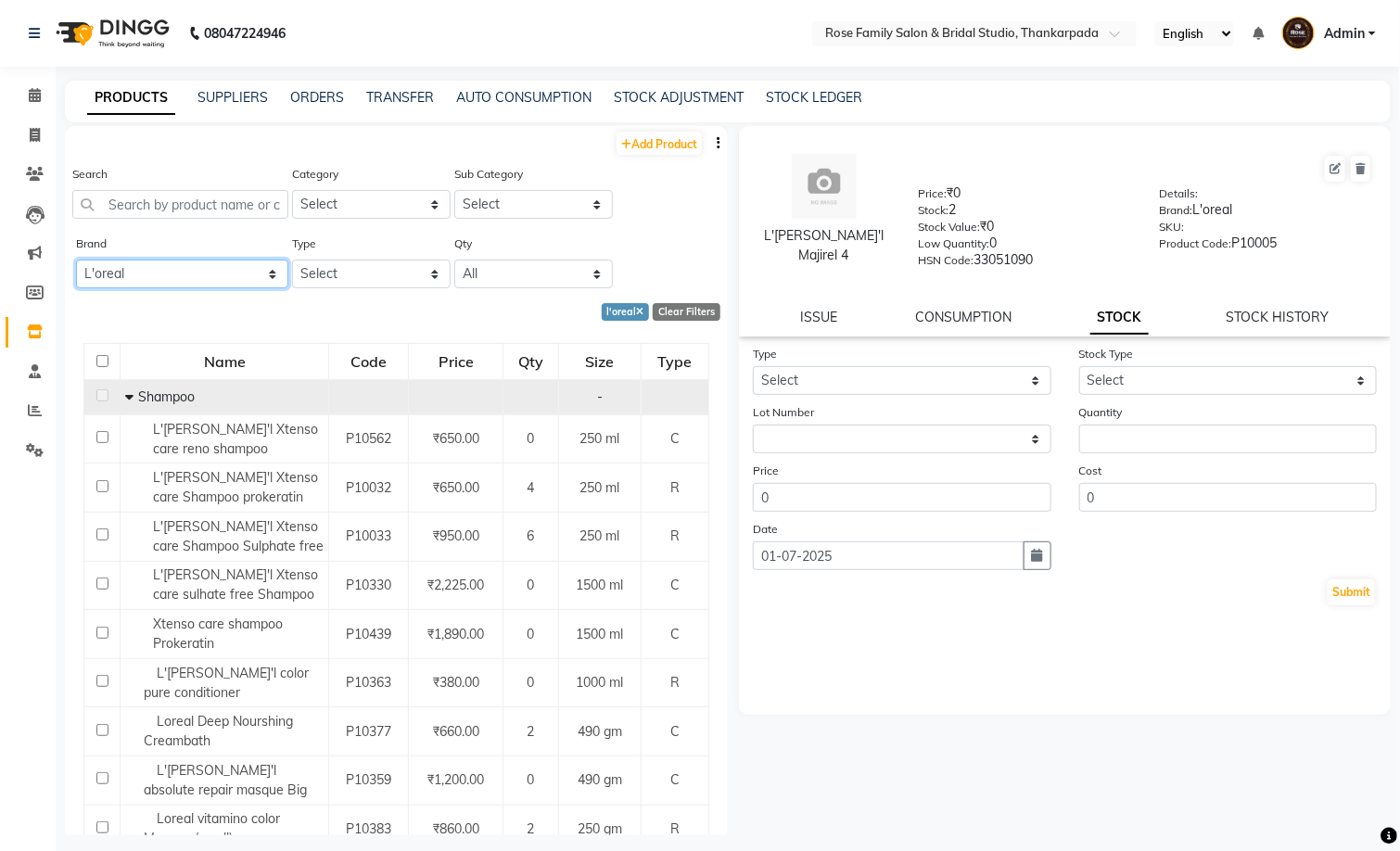 select on "matrix" 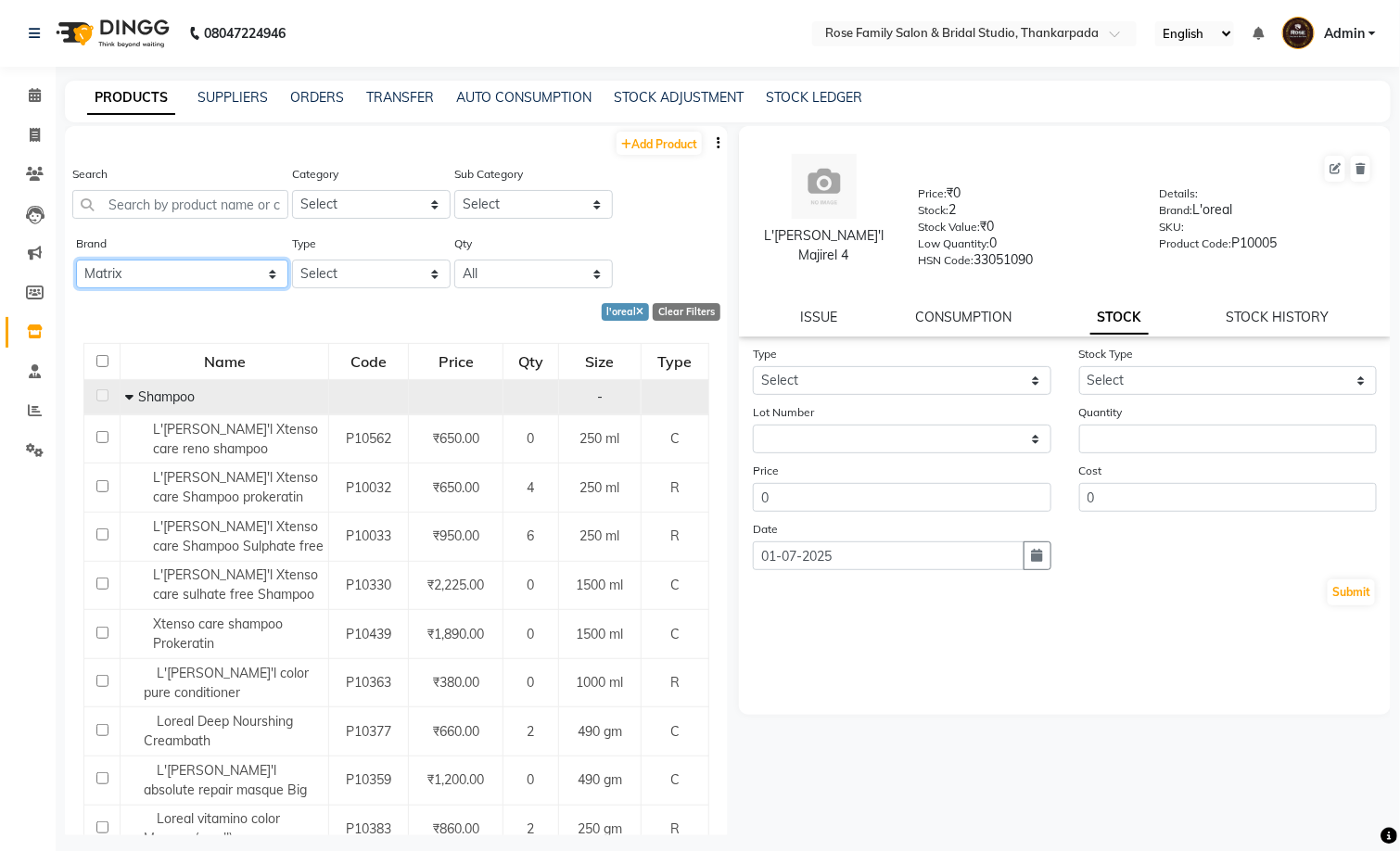click on "All 3tenx Adonis Ainhoa Alga Aquatonale Cosmetics Aroma Magic Blisskin Bomb Brazil Casmara Cheryl's Cv De Fabulous Dermosys Dr Rahul Phate Dr Rekha Seth Fa Farmavita Fem H&f Iluvia Kanpeki Kerafill Keralogy L'oreal Lux Liss Matrix Mintree Moroccan Murumuru Nishman Nivea Null O3+ Olaflex Ozone Proteain Kera Protein Kera Remi Reviver Rica Richfeel Schwarzkopf Serenite Shea Steer Peau Uso Vedic Line Vedic Valley Wax" 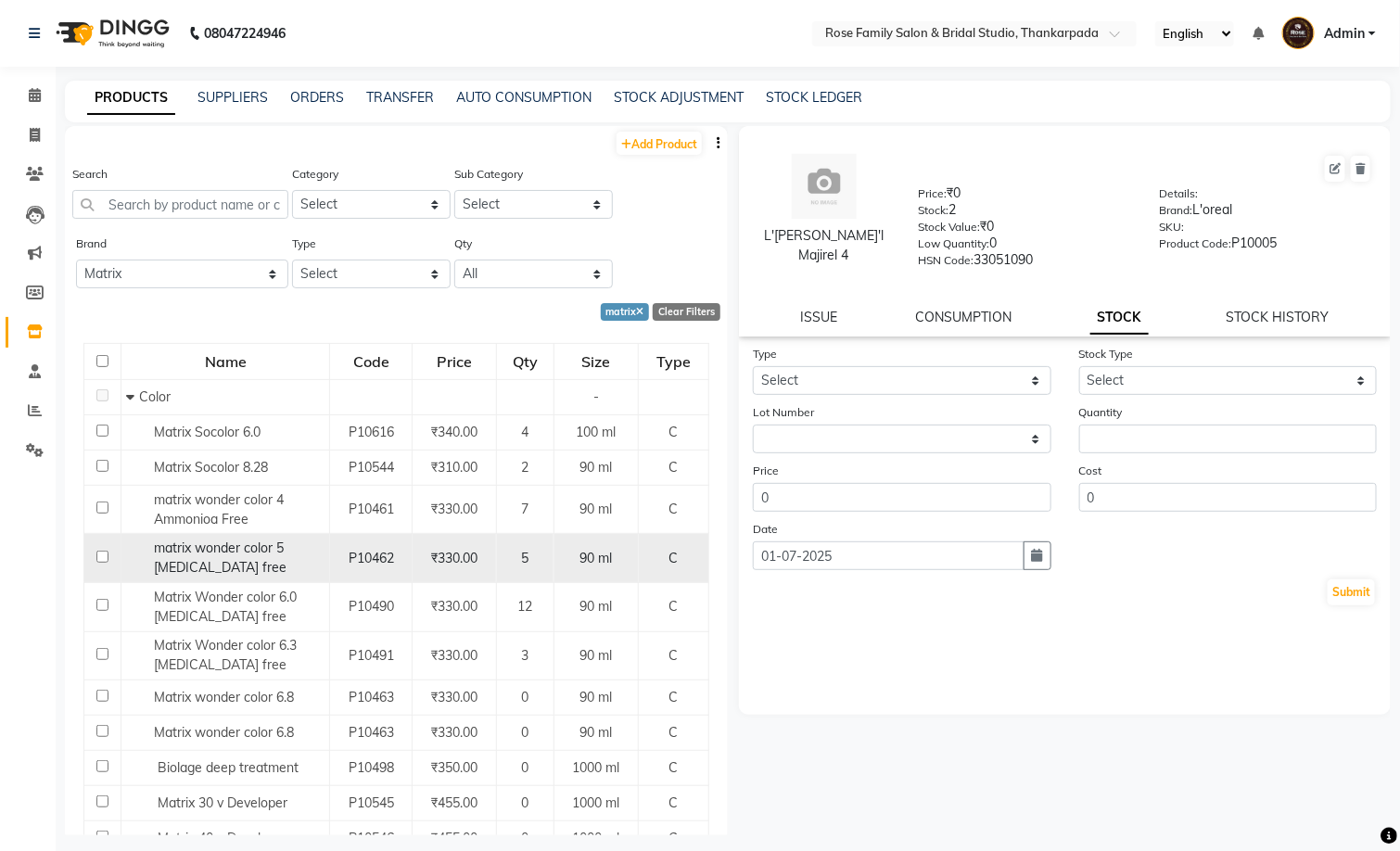 click 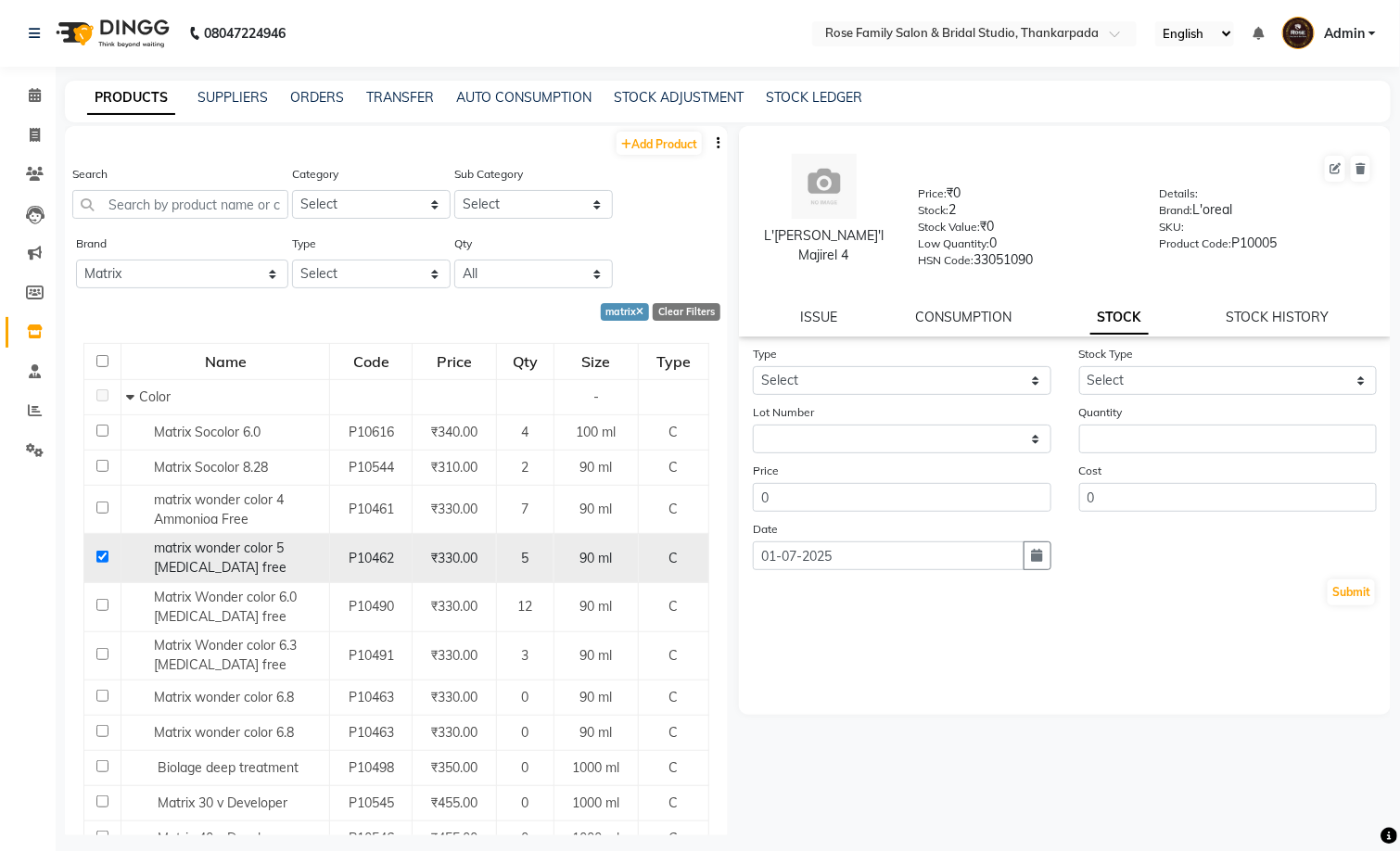 checkbox on "true" 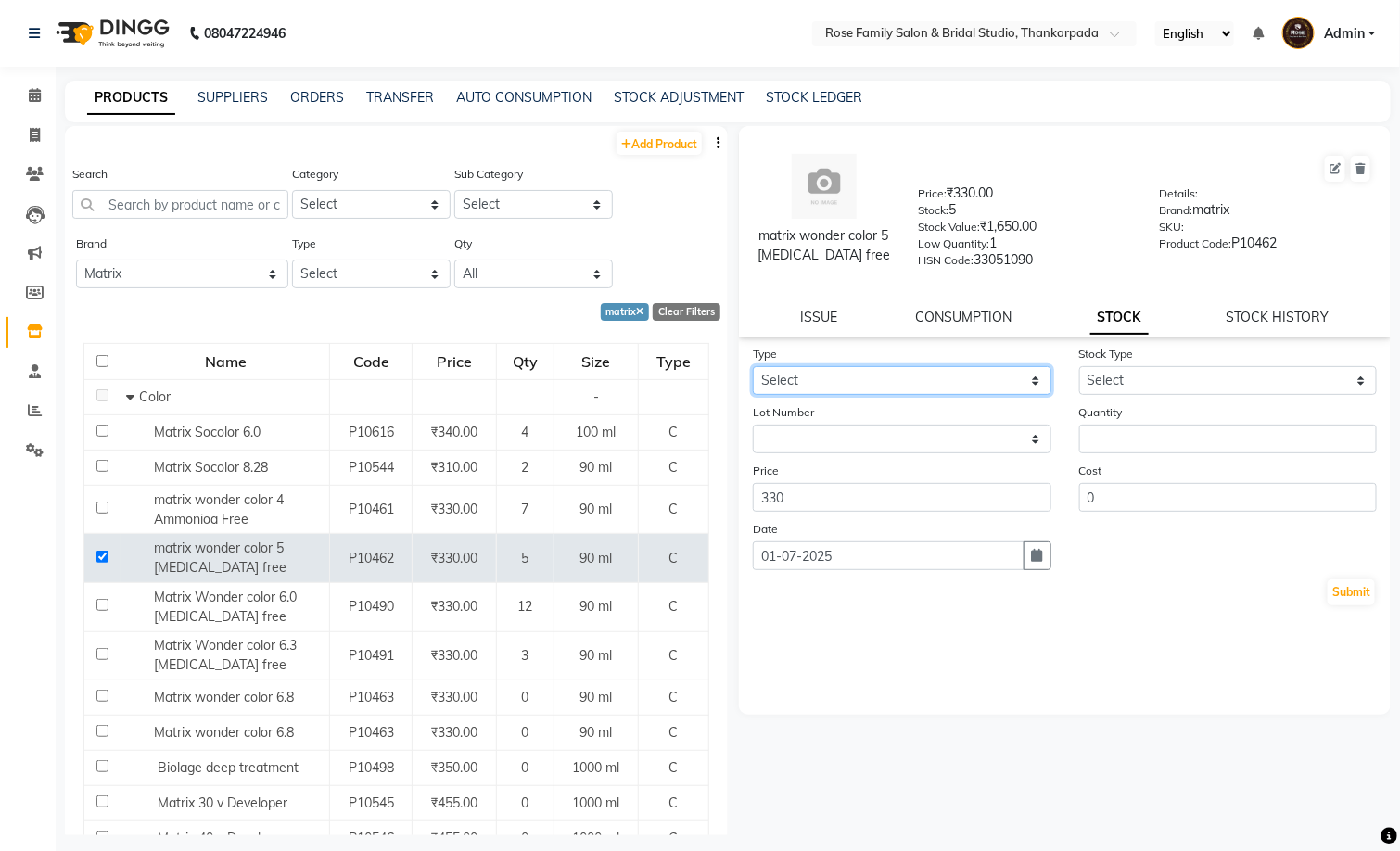 click on "Select In Out" 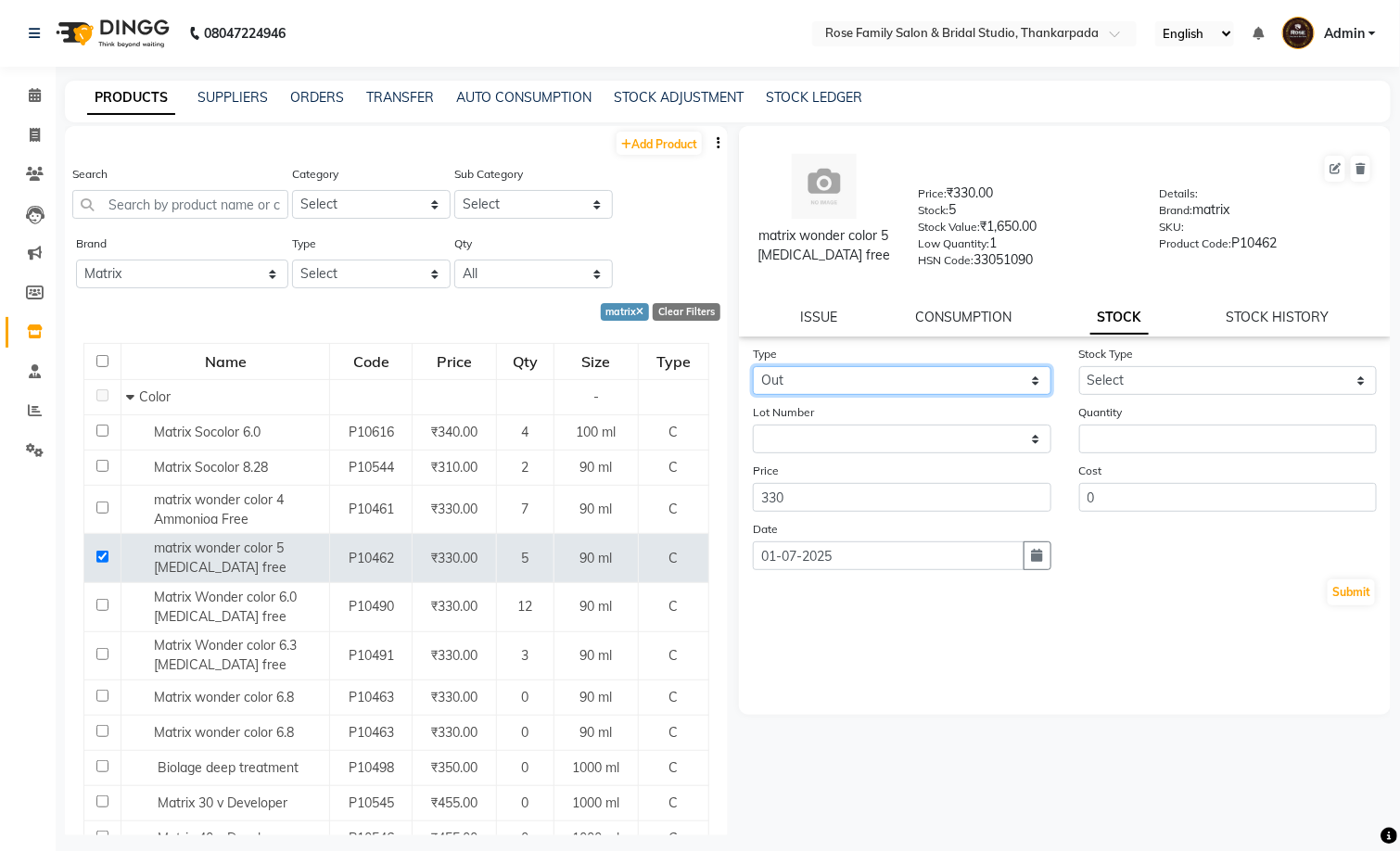 click on "Select In Out" 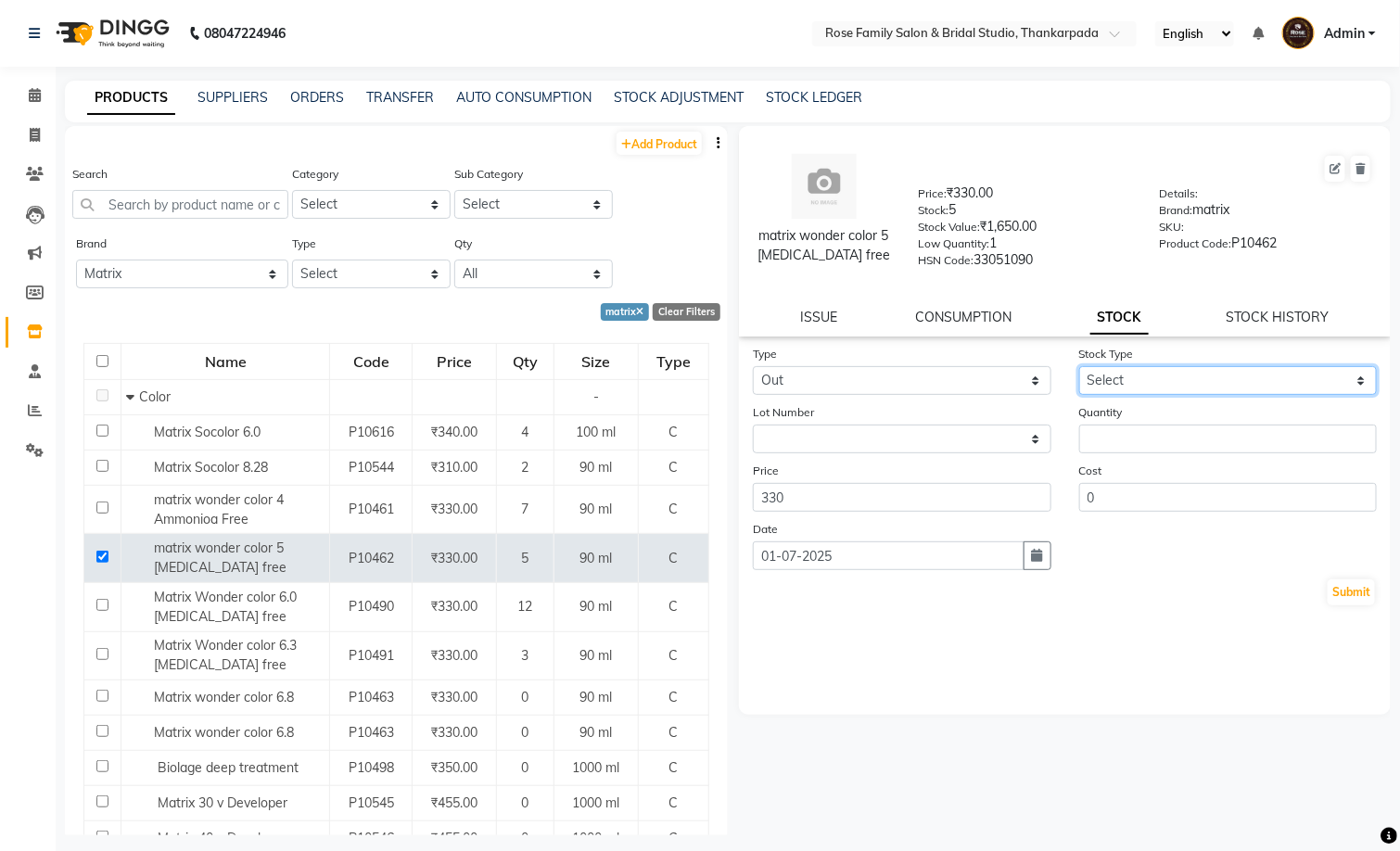 click on "Select Internal Use Damaged Expired Adjustment Return Other" 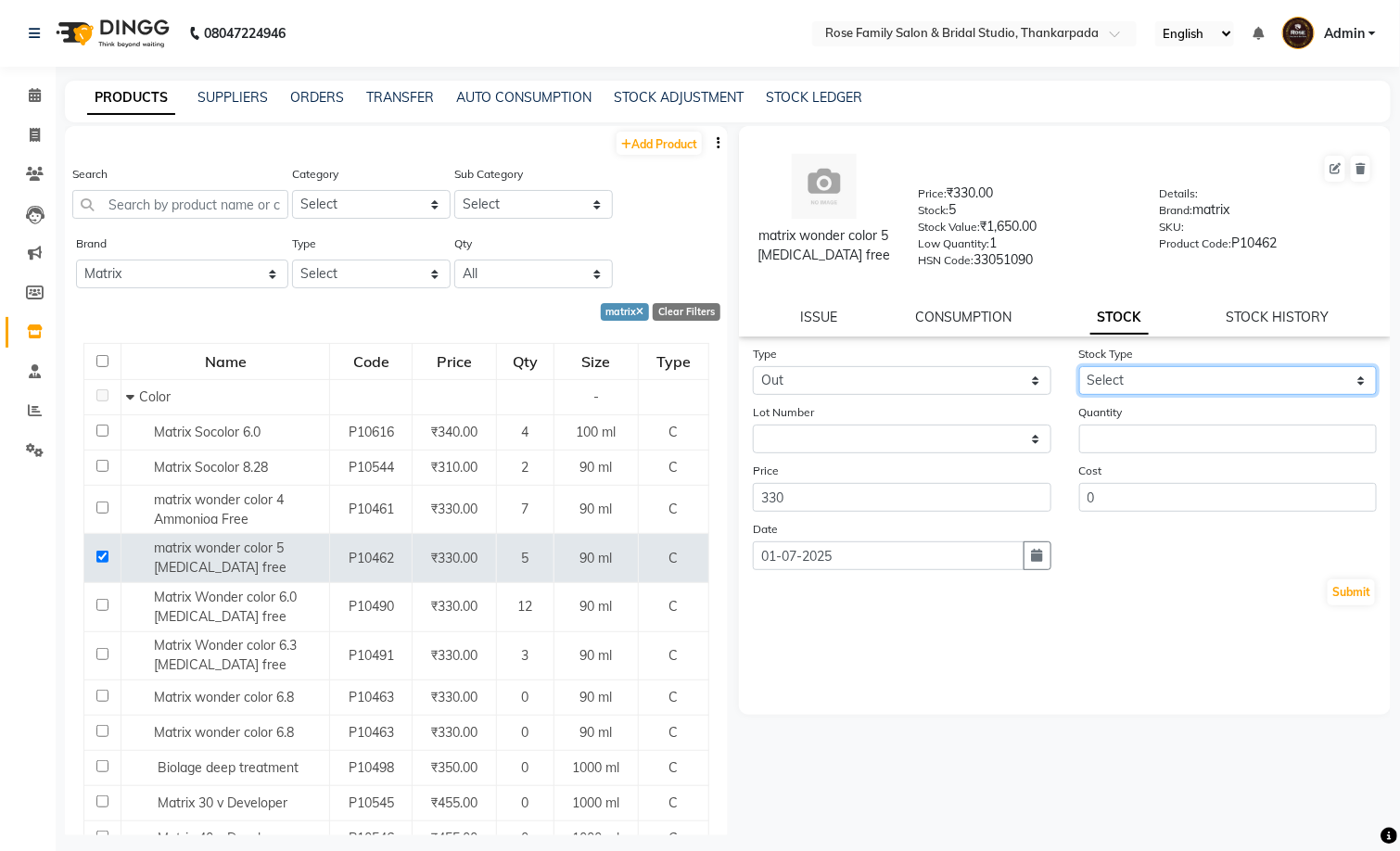 select on "internal use" 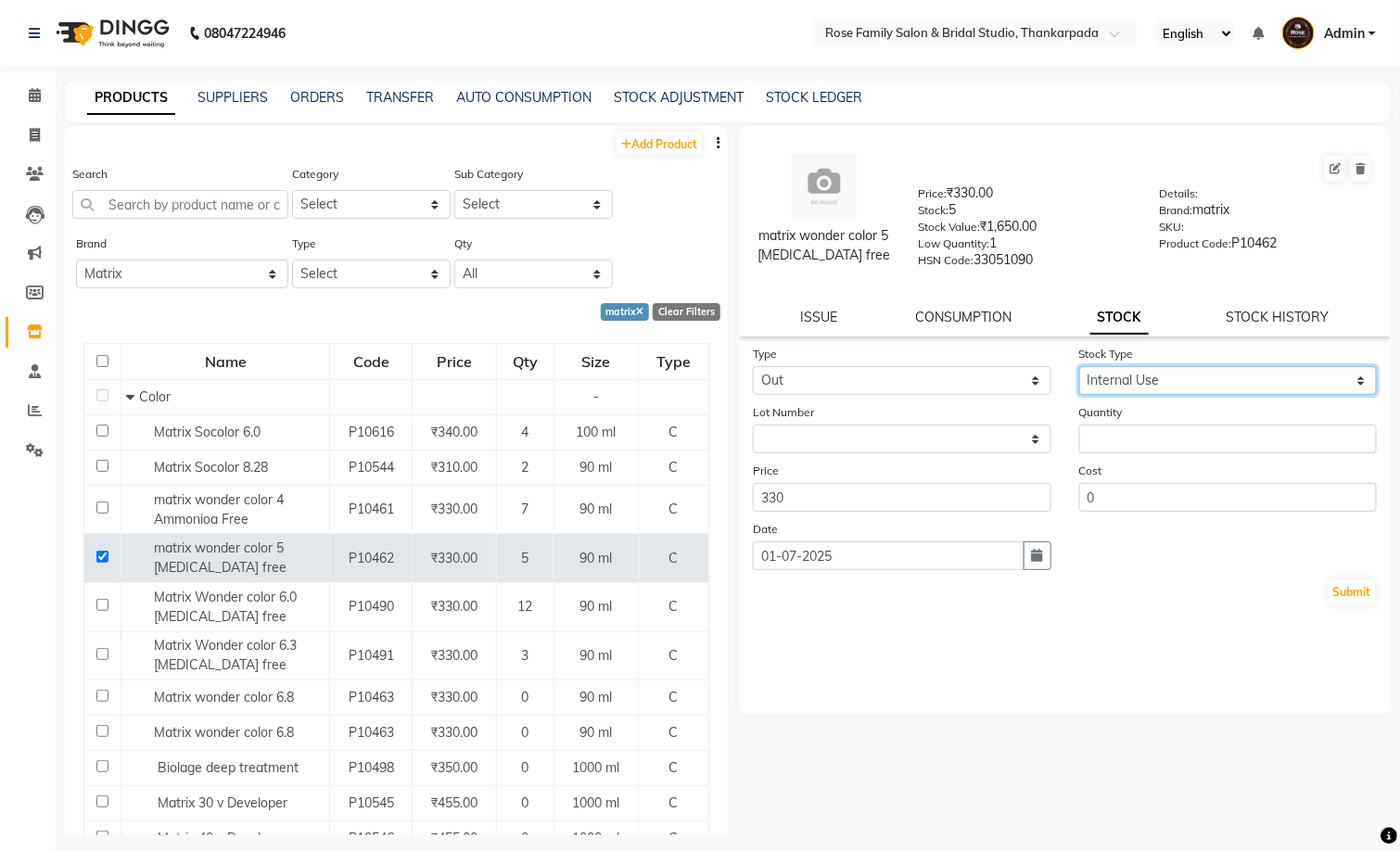 click on "Select Internal Use Damaged Expired Adjustment Return Other" 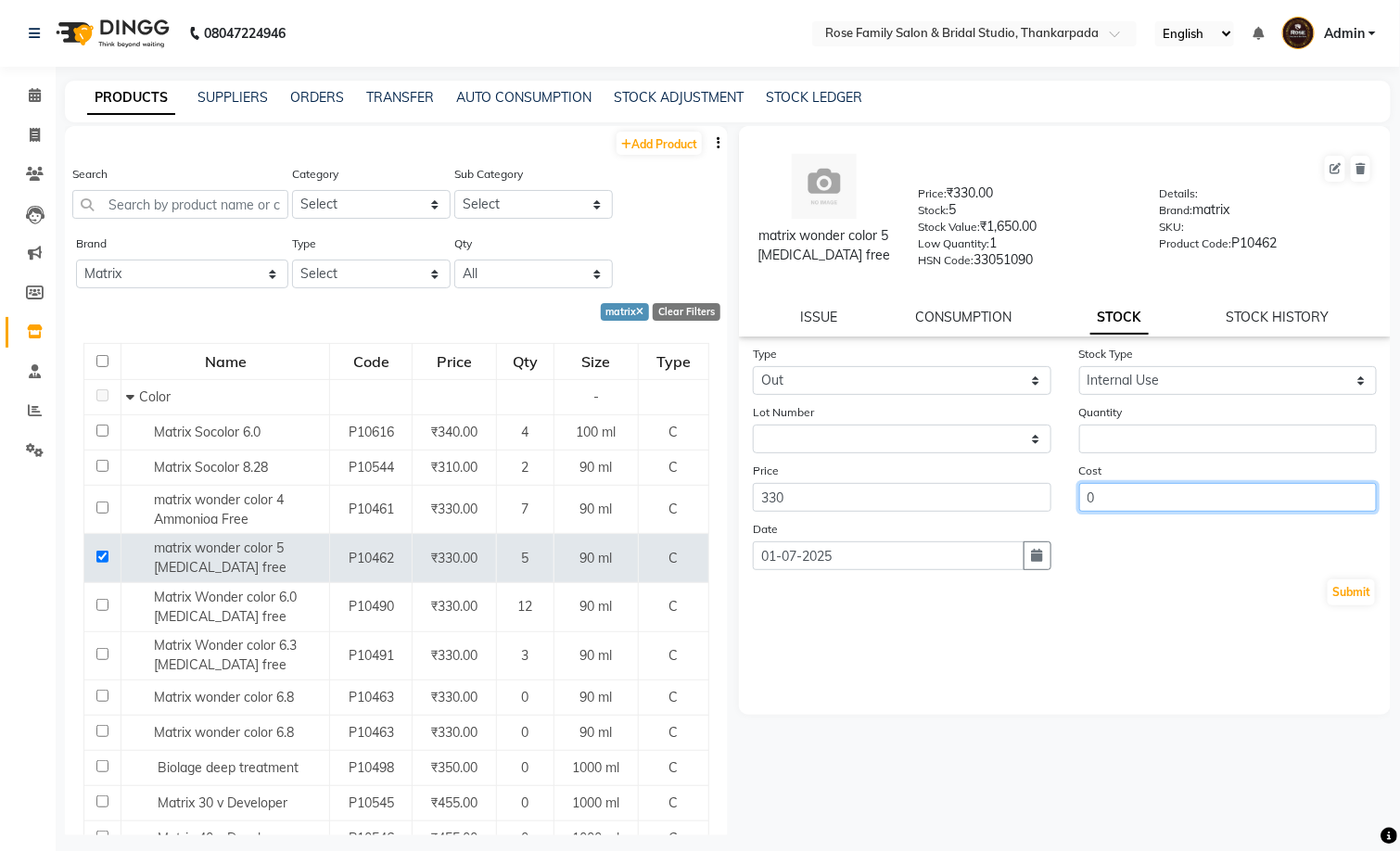 click on "0" 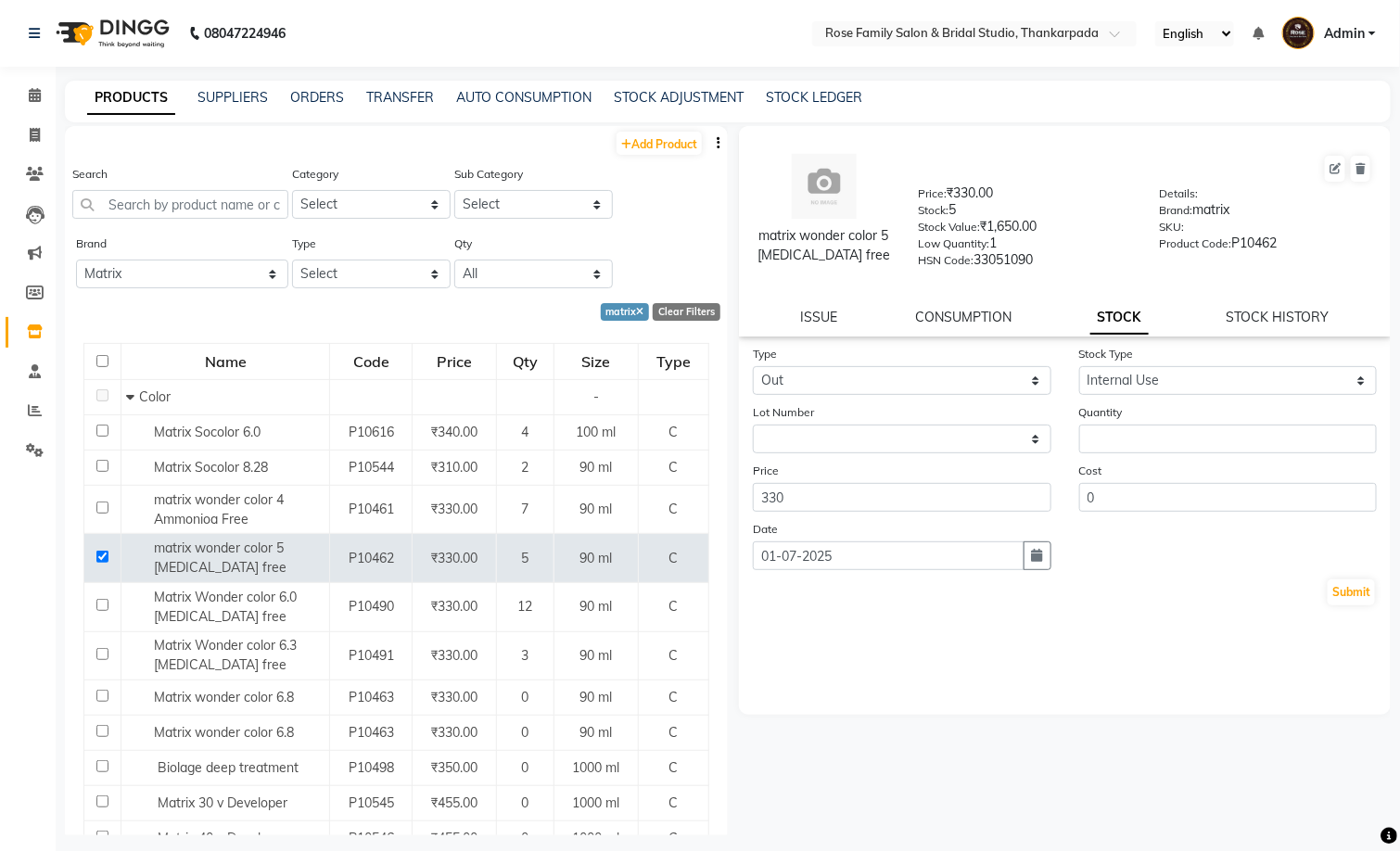 click on "Quantity" 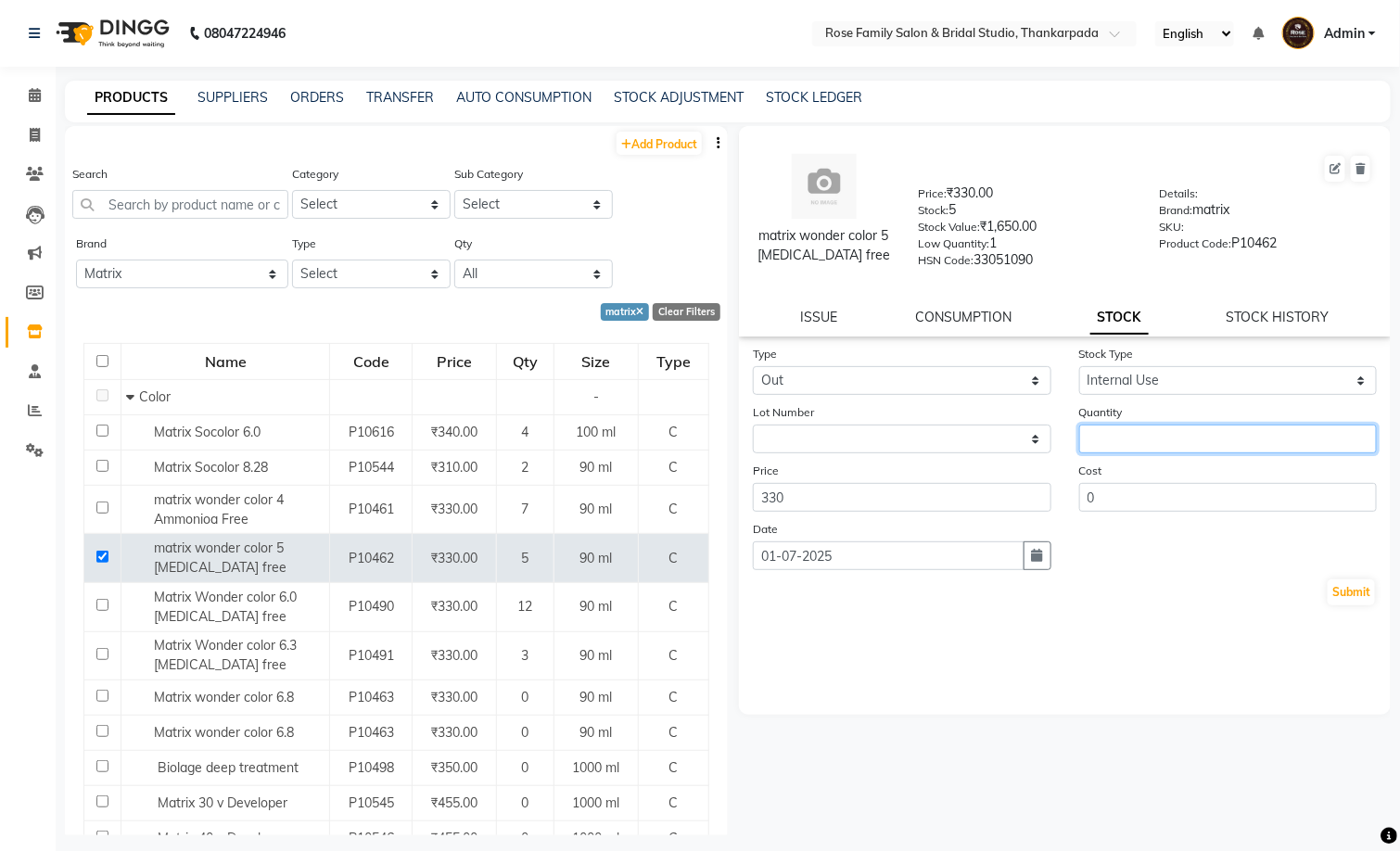 click 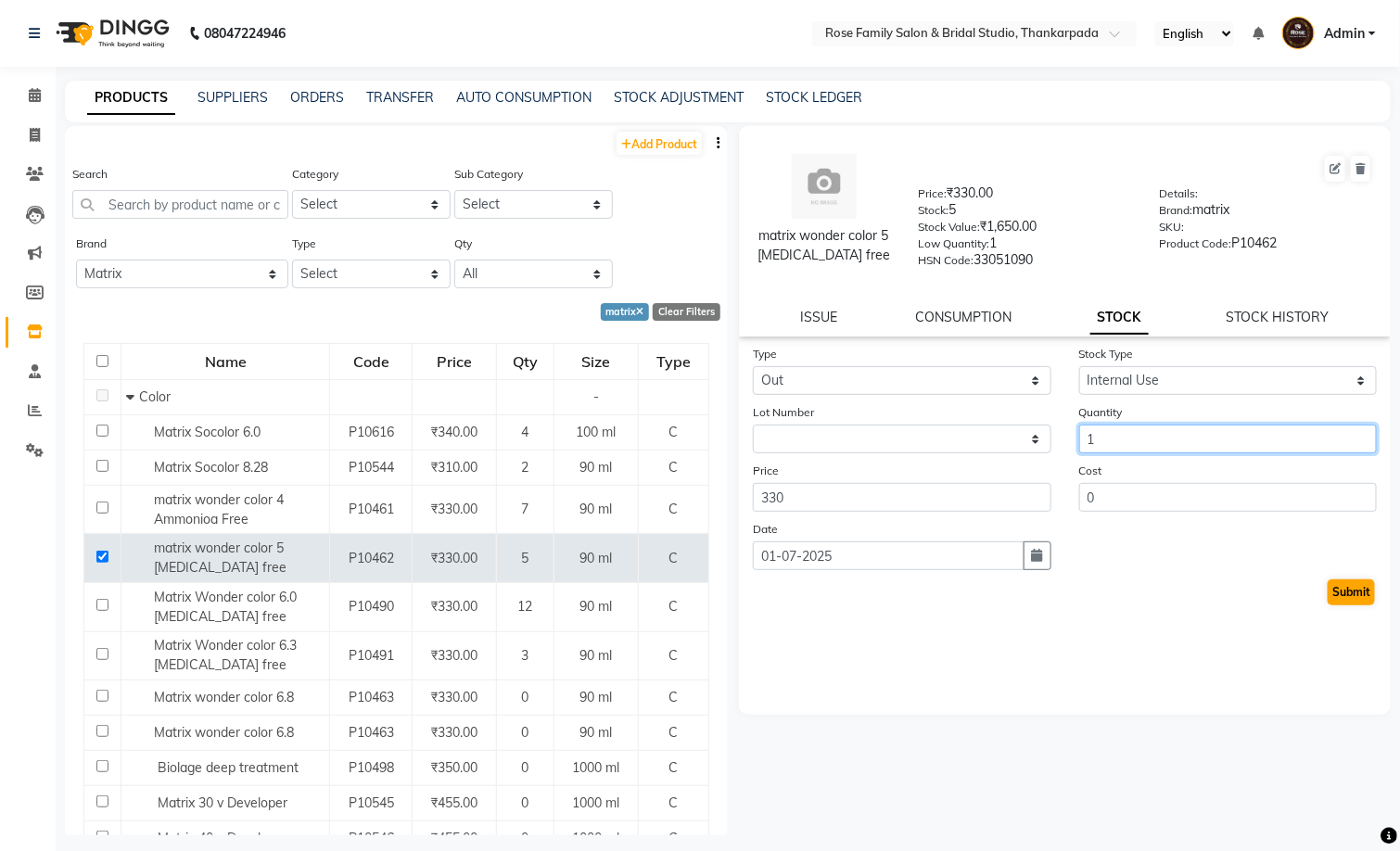 type on "1" 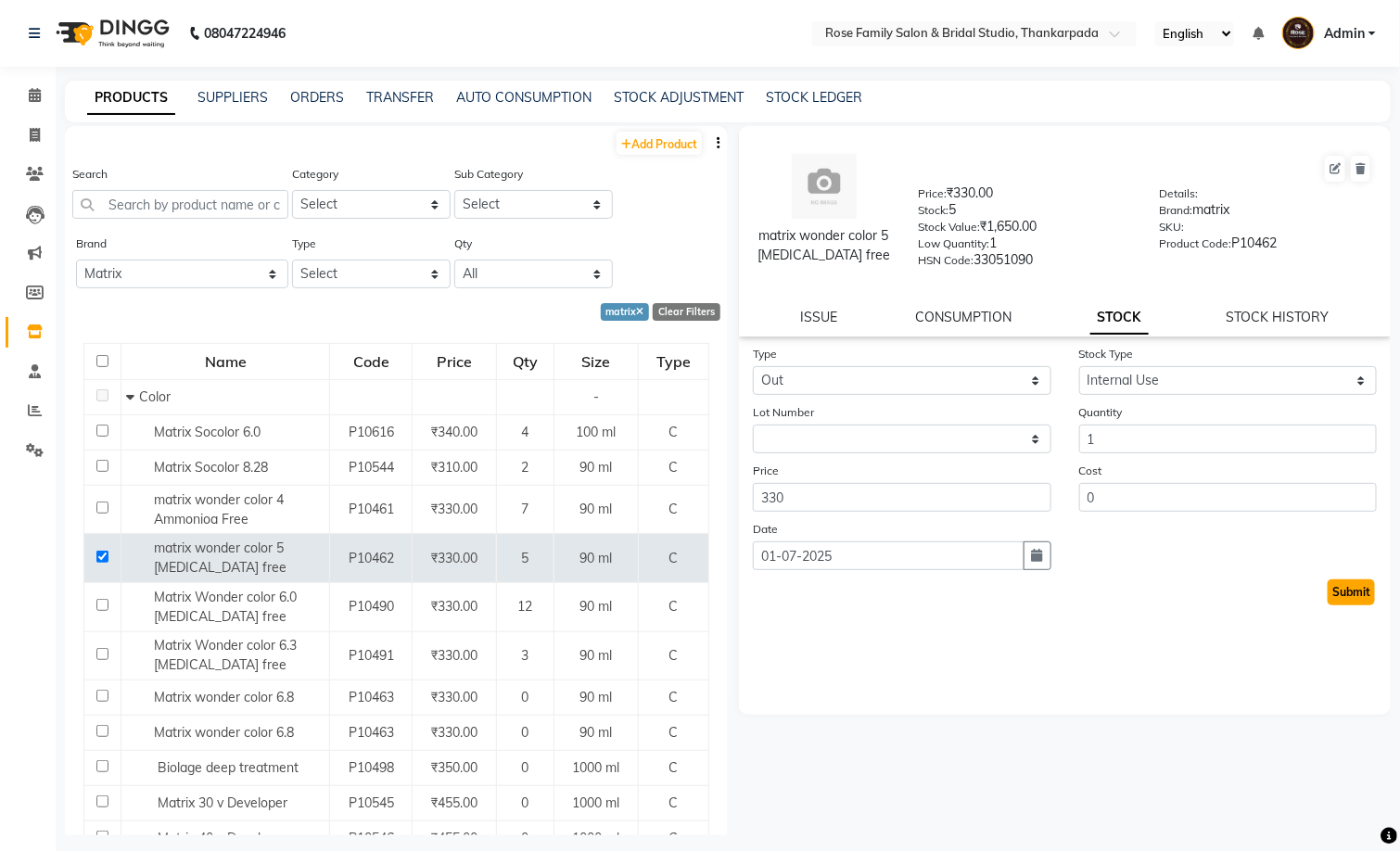 click on "Submit" 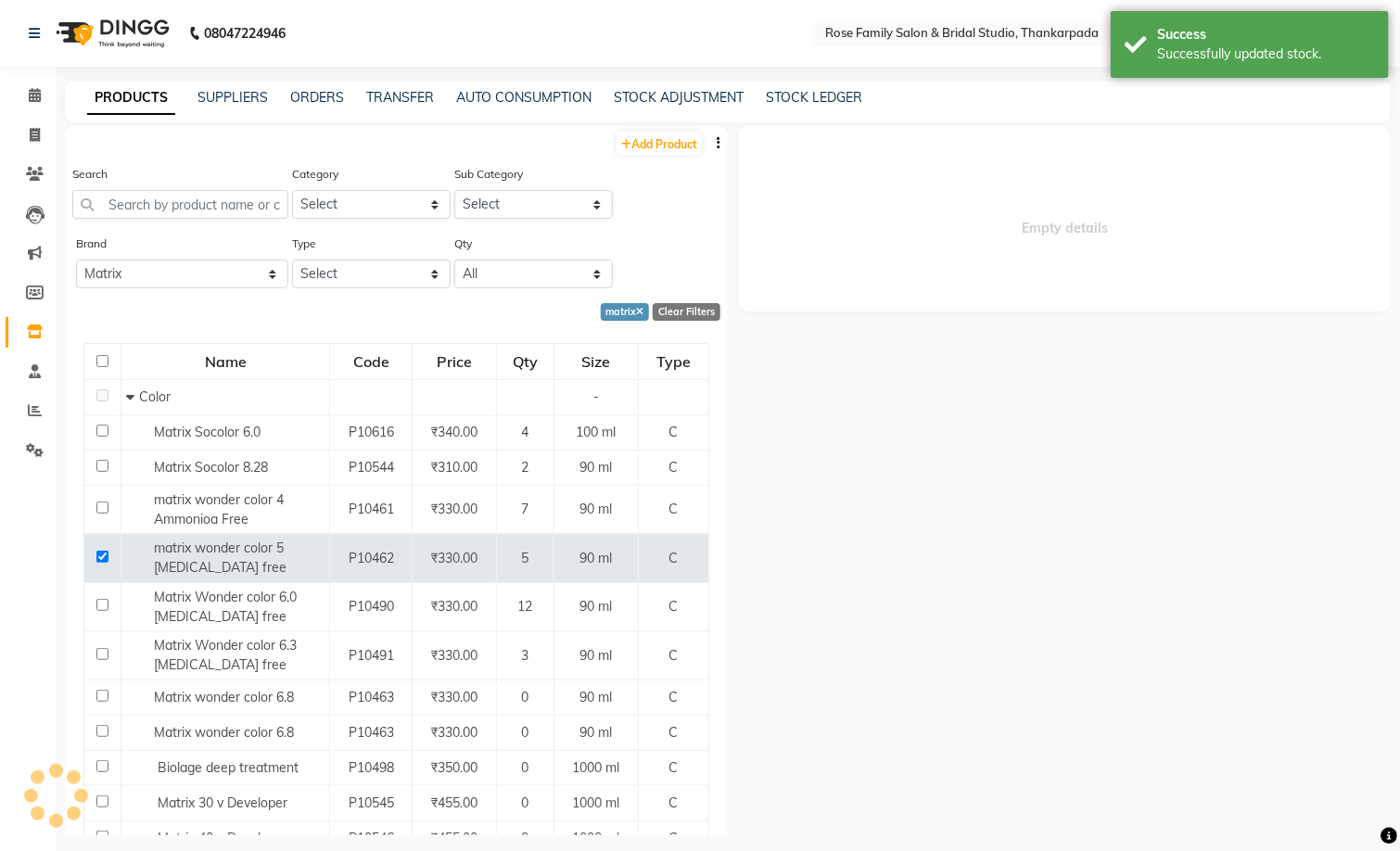 select 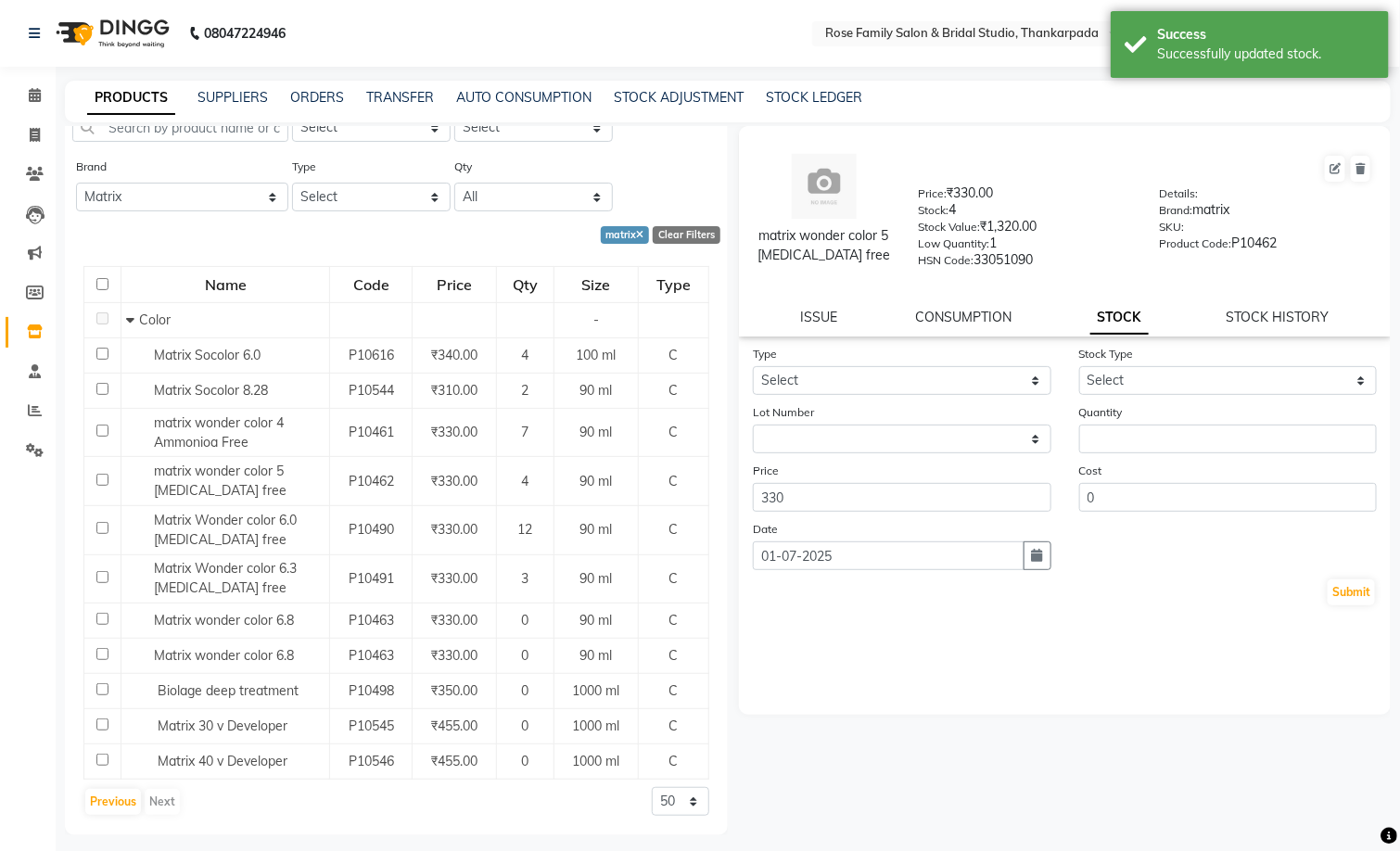 scroll, scrollTop: 81, scrollLeft: 0, axis: vertical 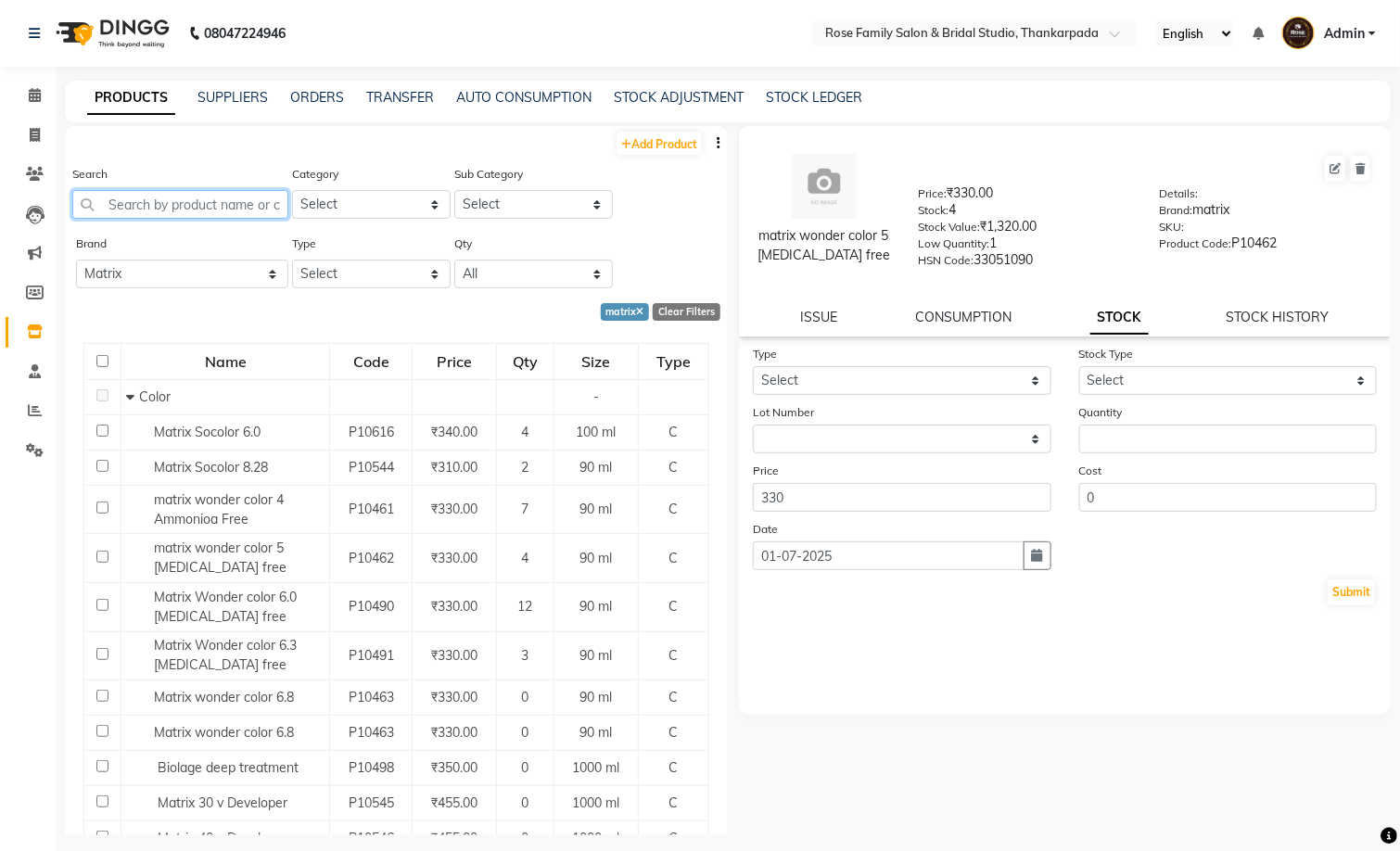 click 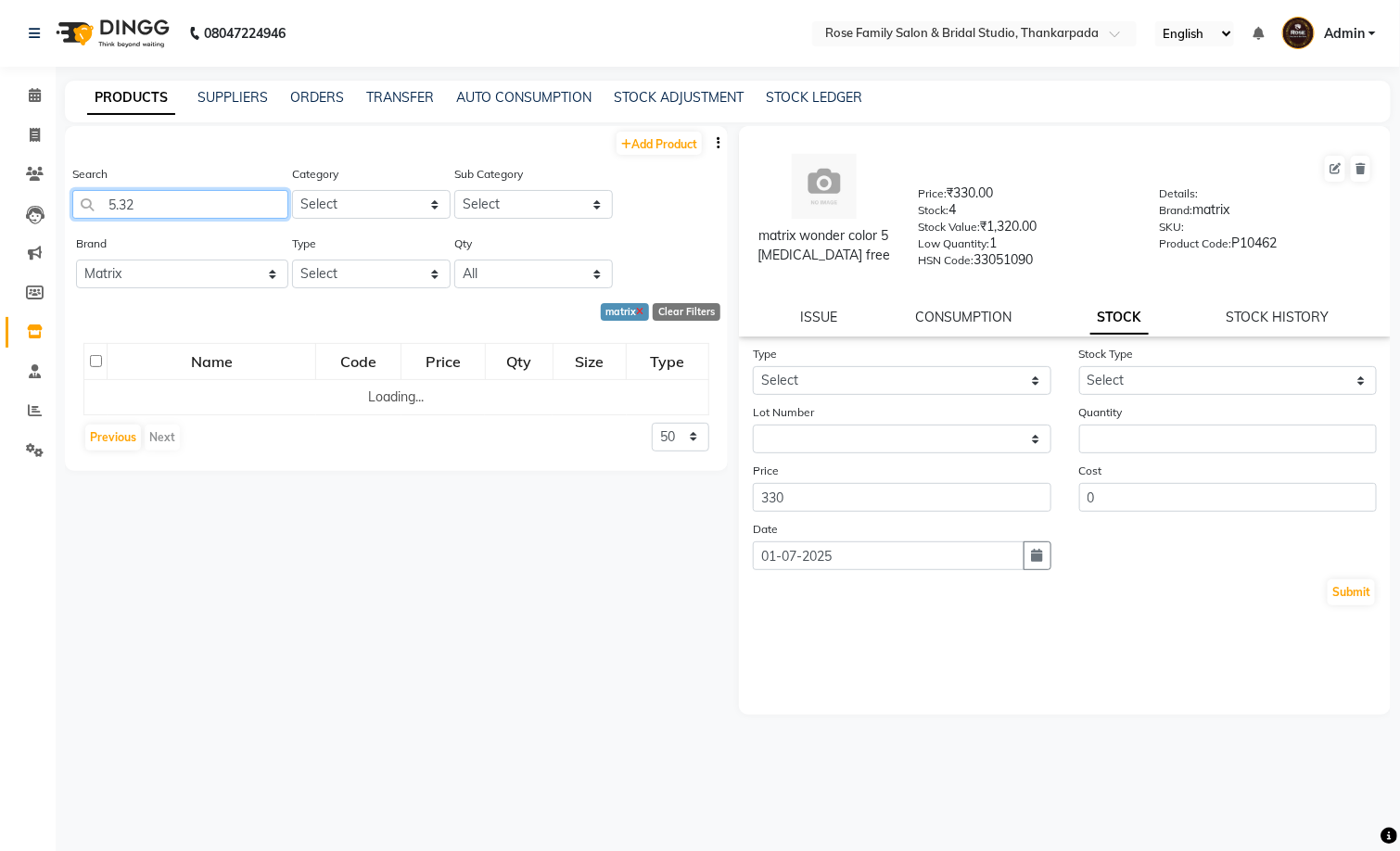type on "5.32" 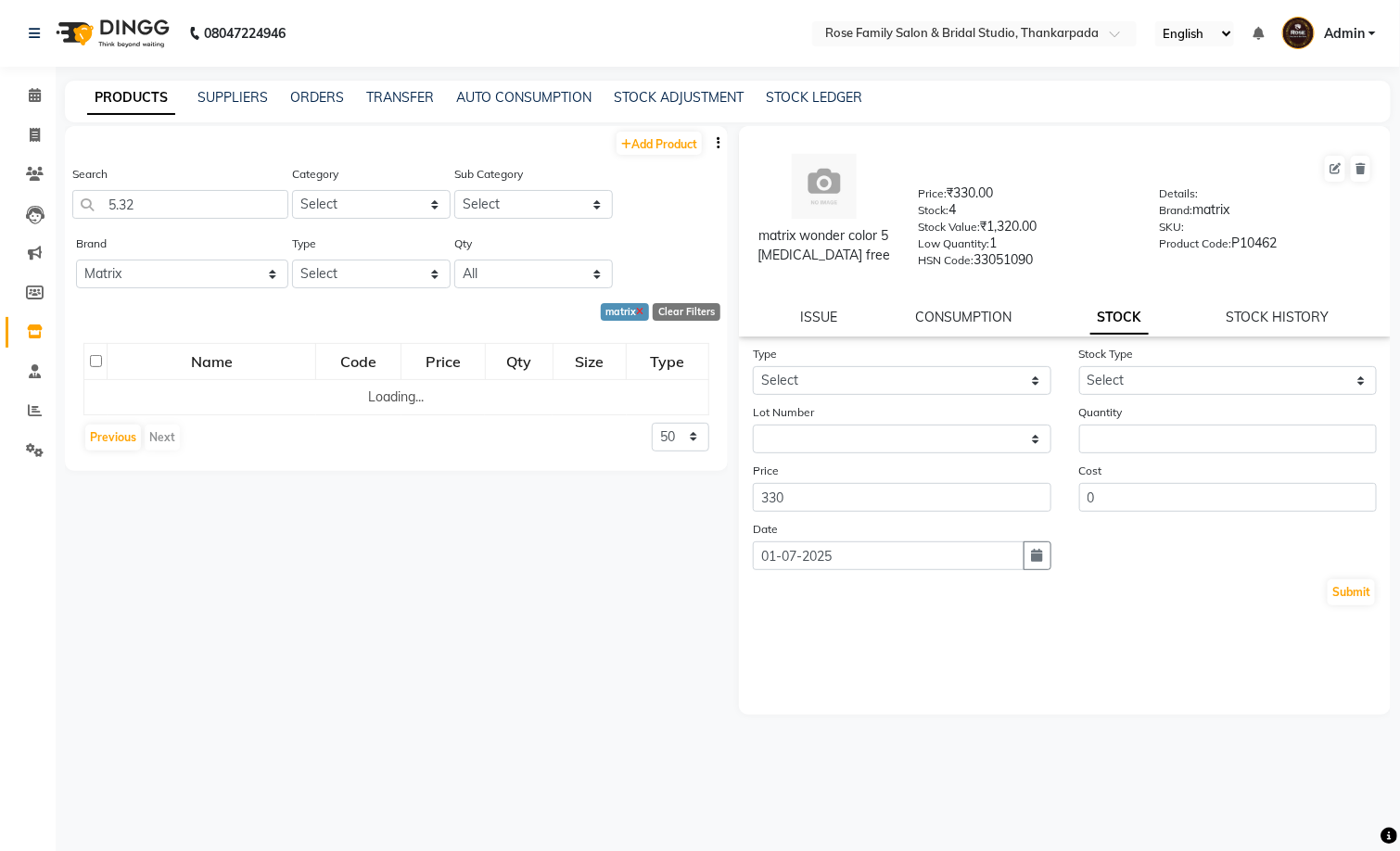 click 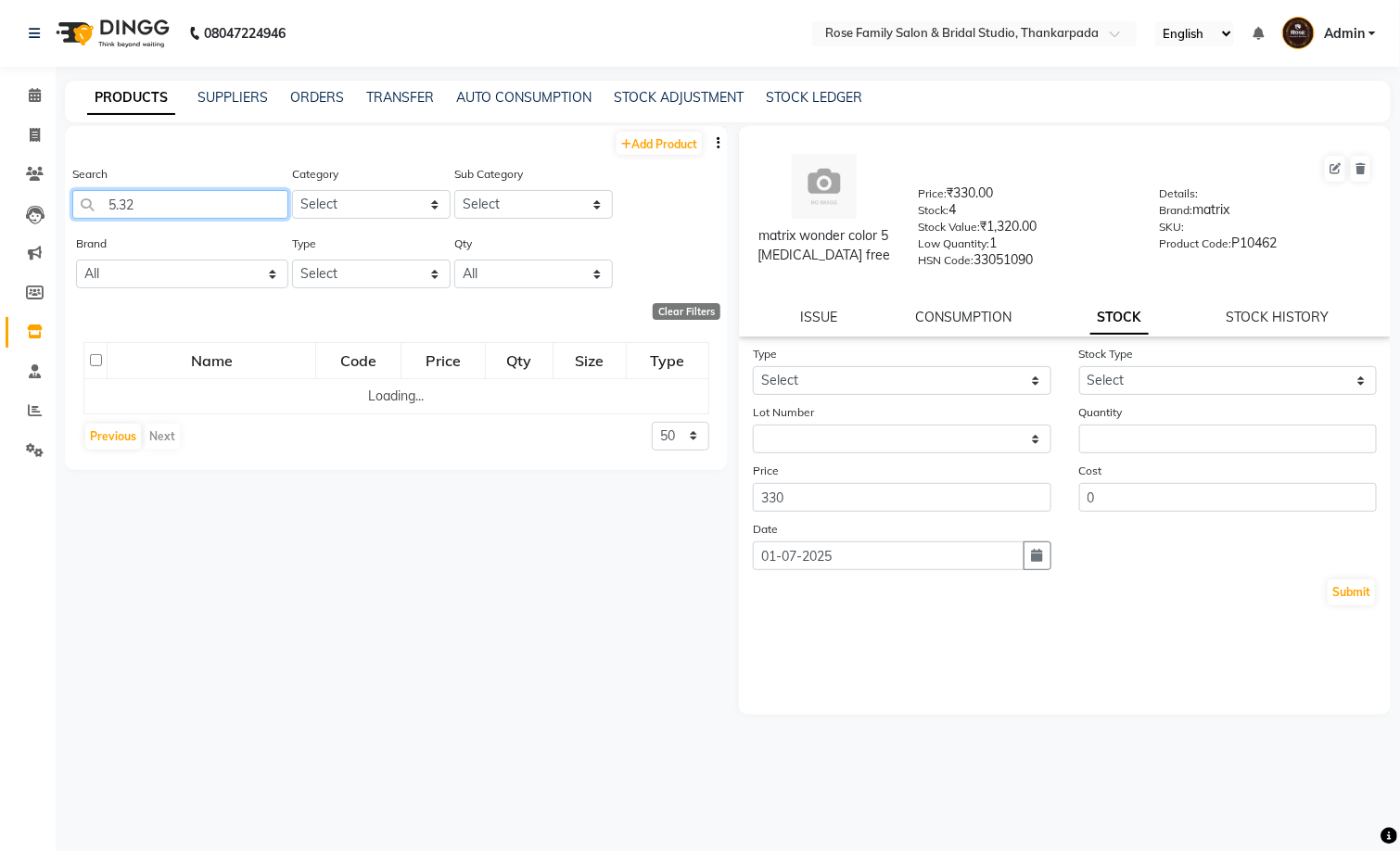 click on "5.32" 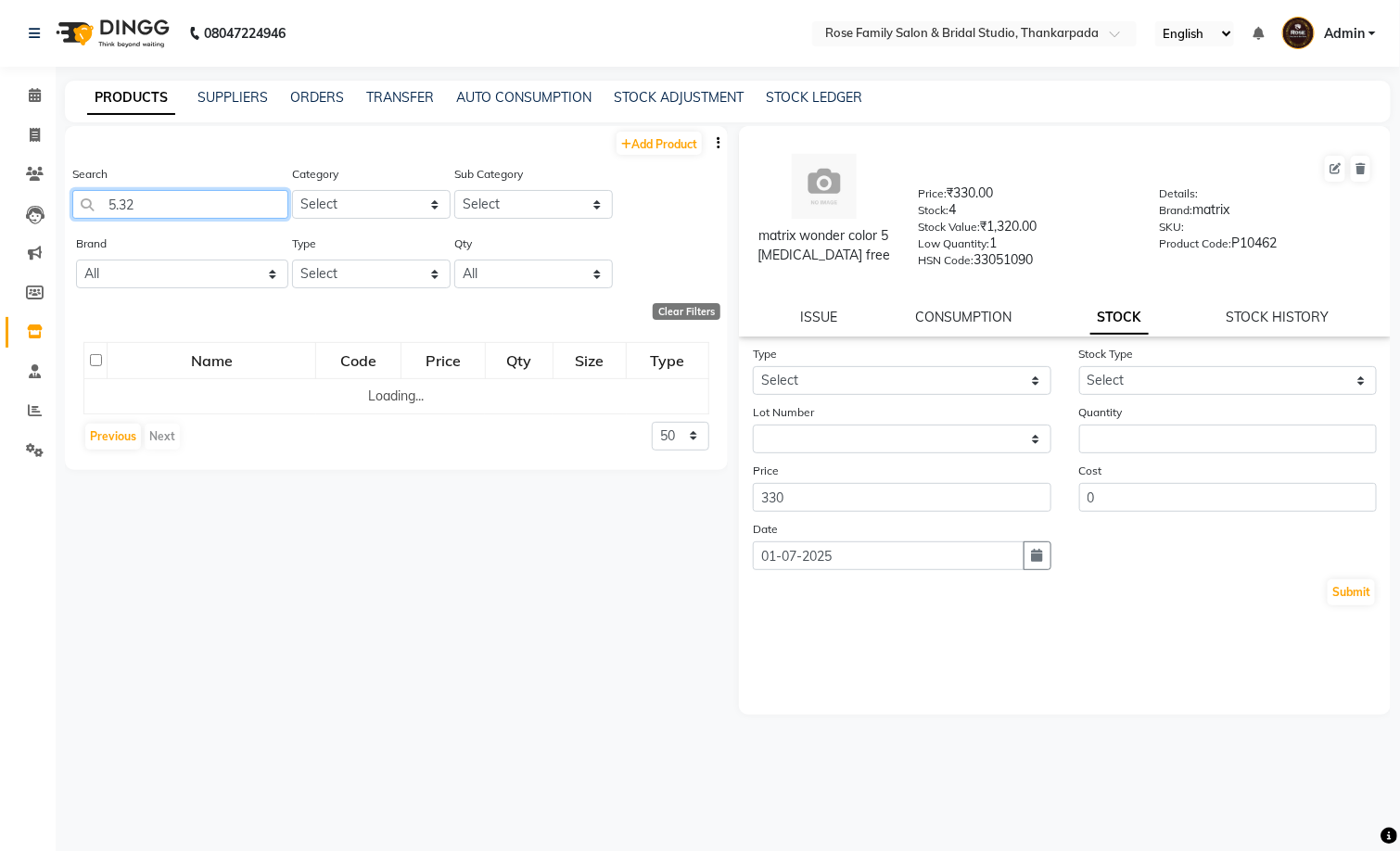 click on "5.32" 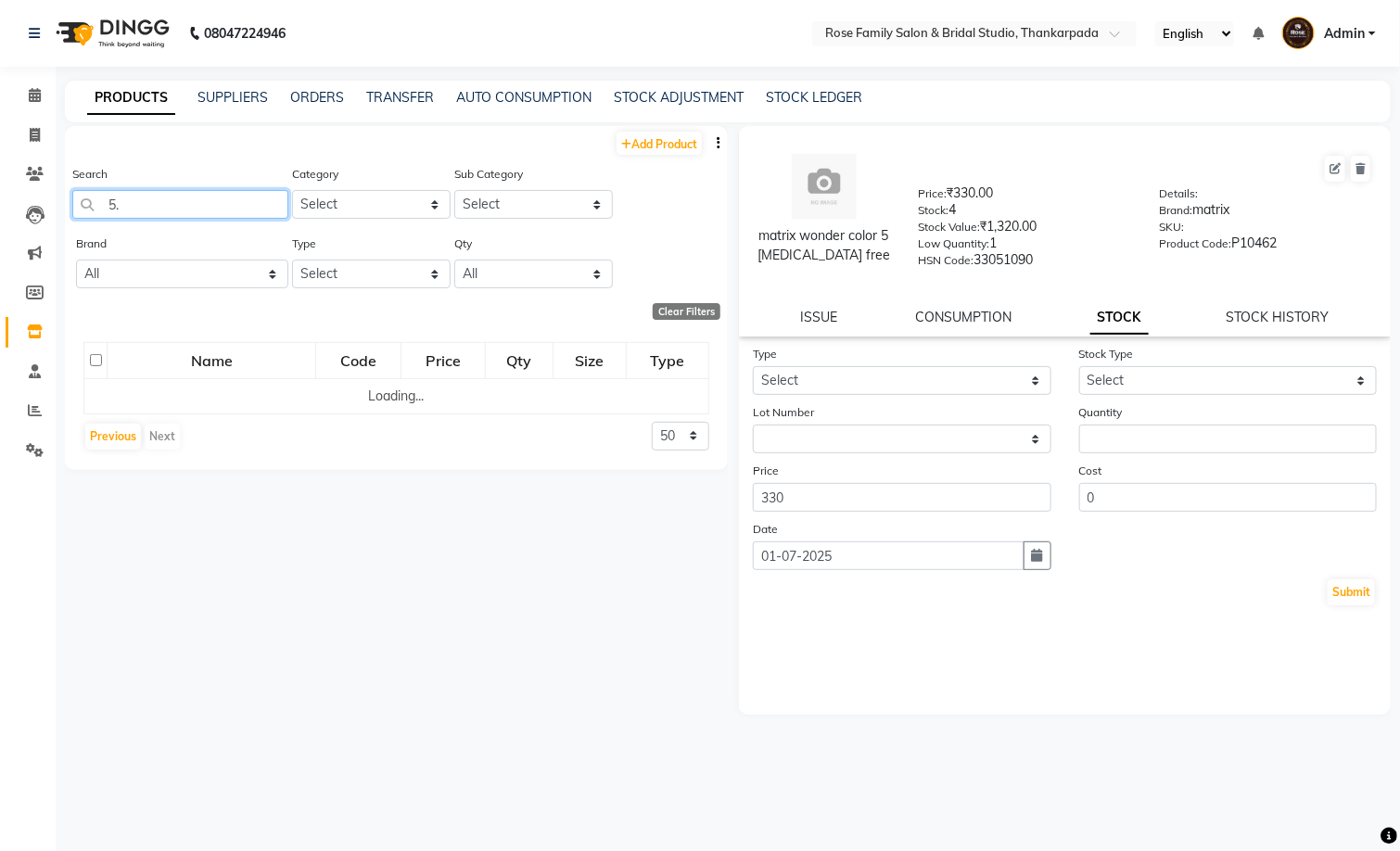 type on "5" 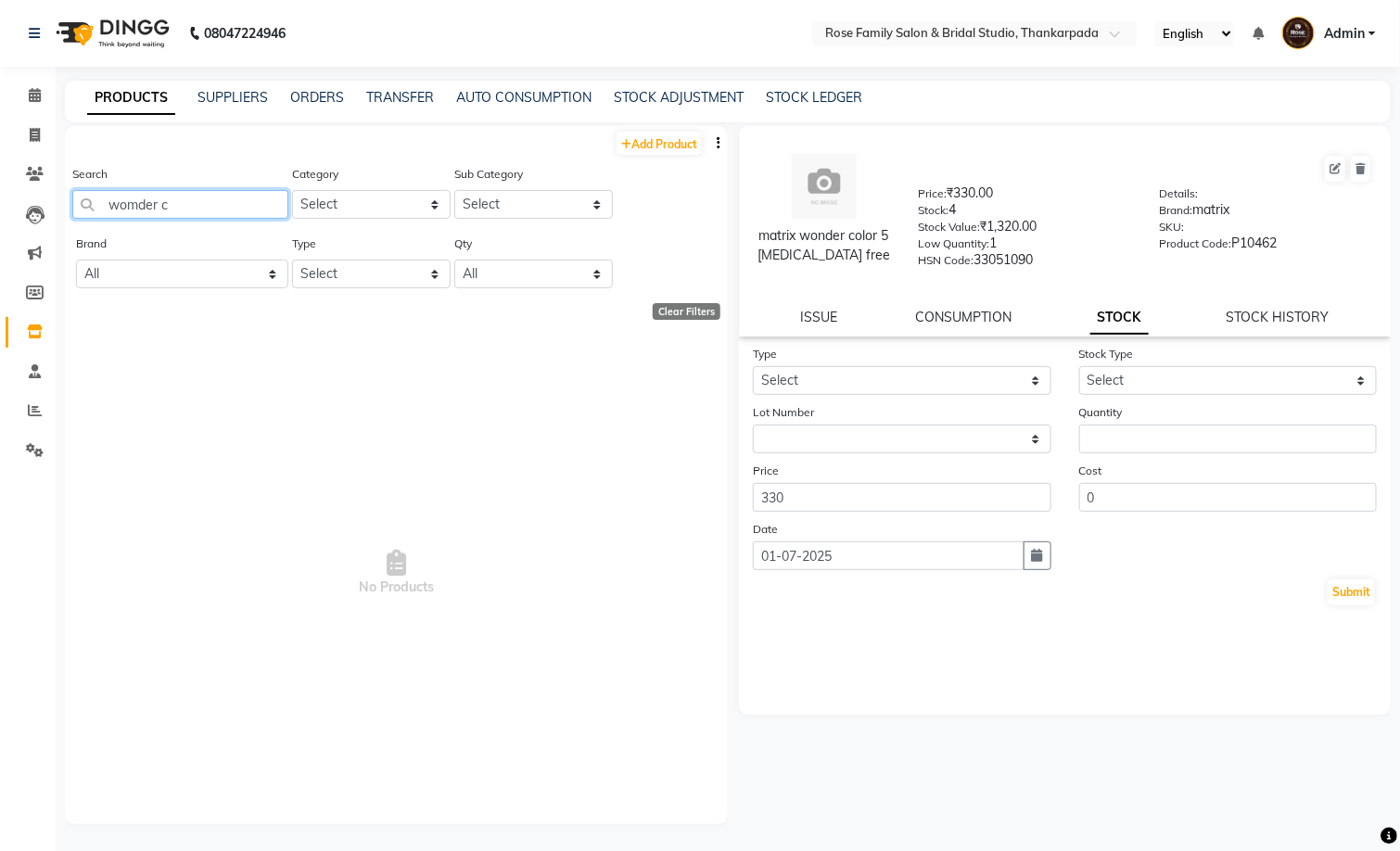 click on "womder c" 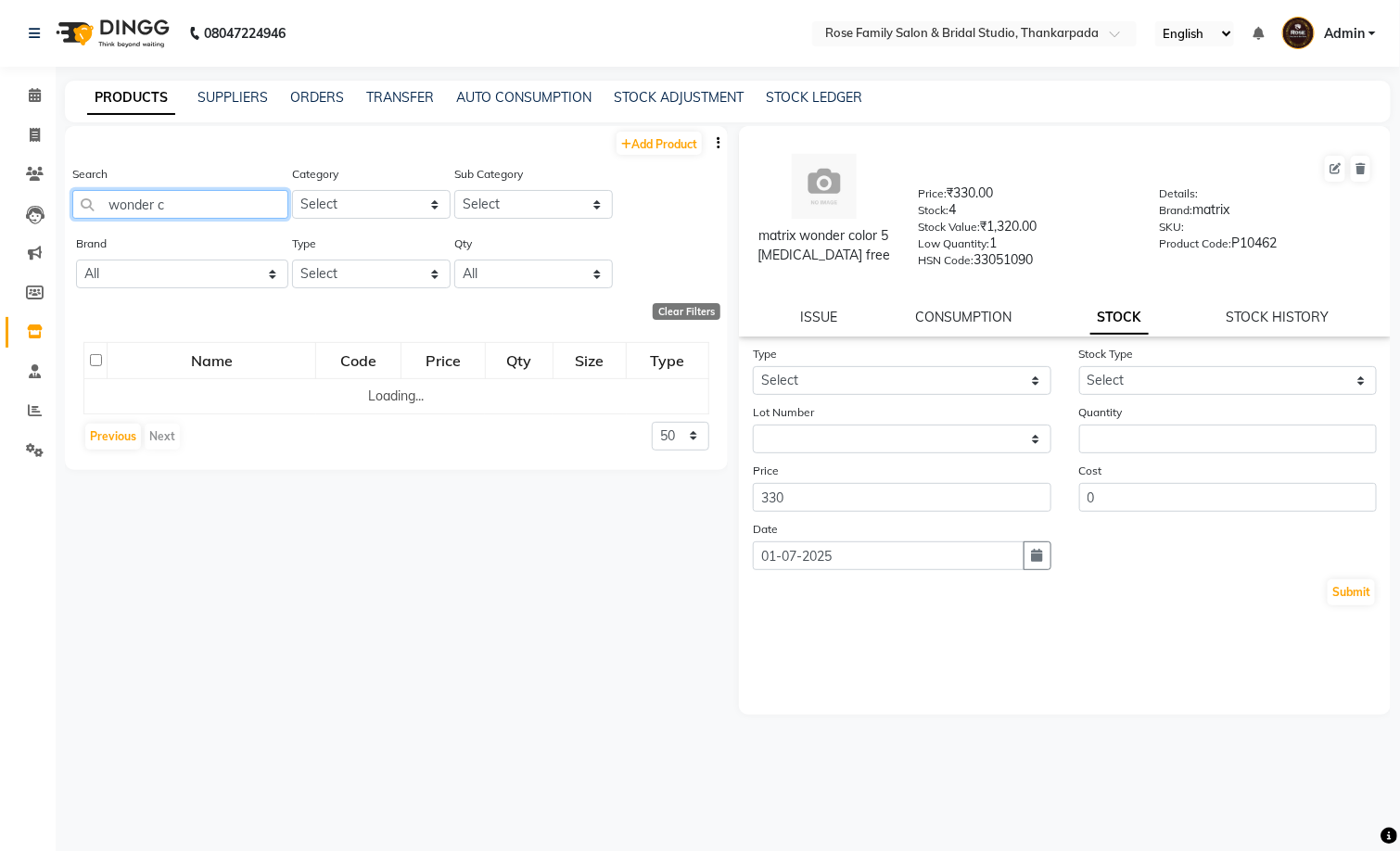 click on "wonder c" 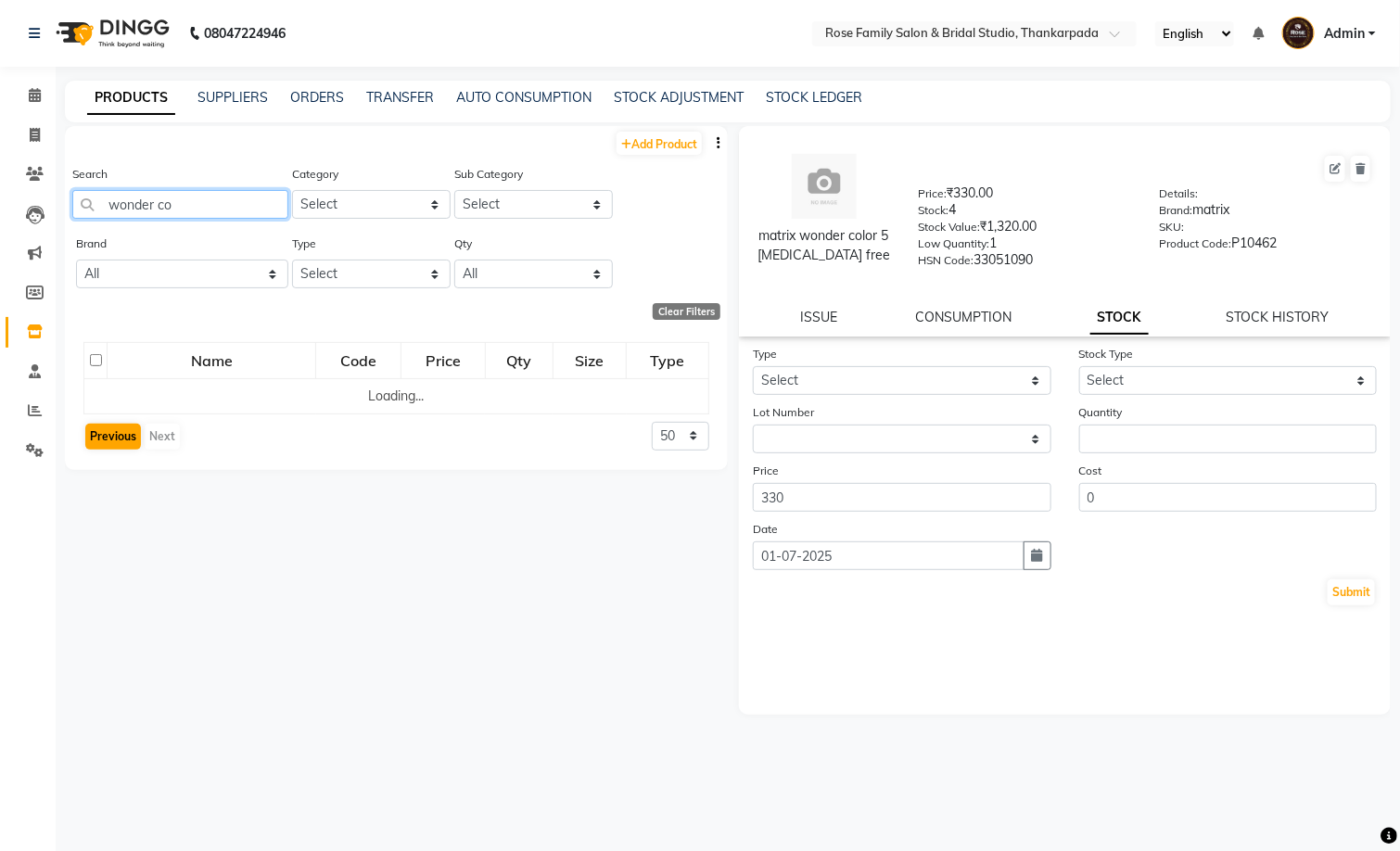 type on "wonder co" 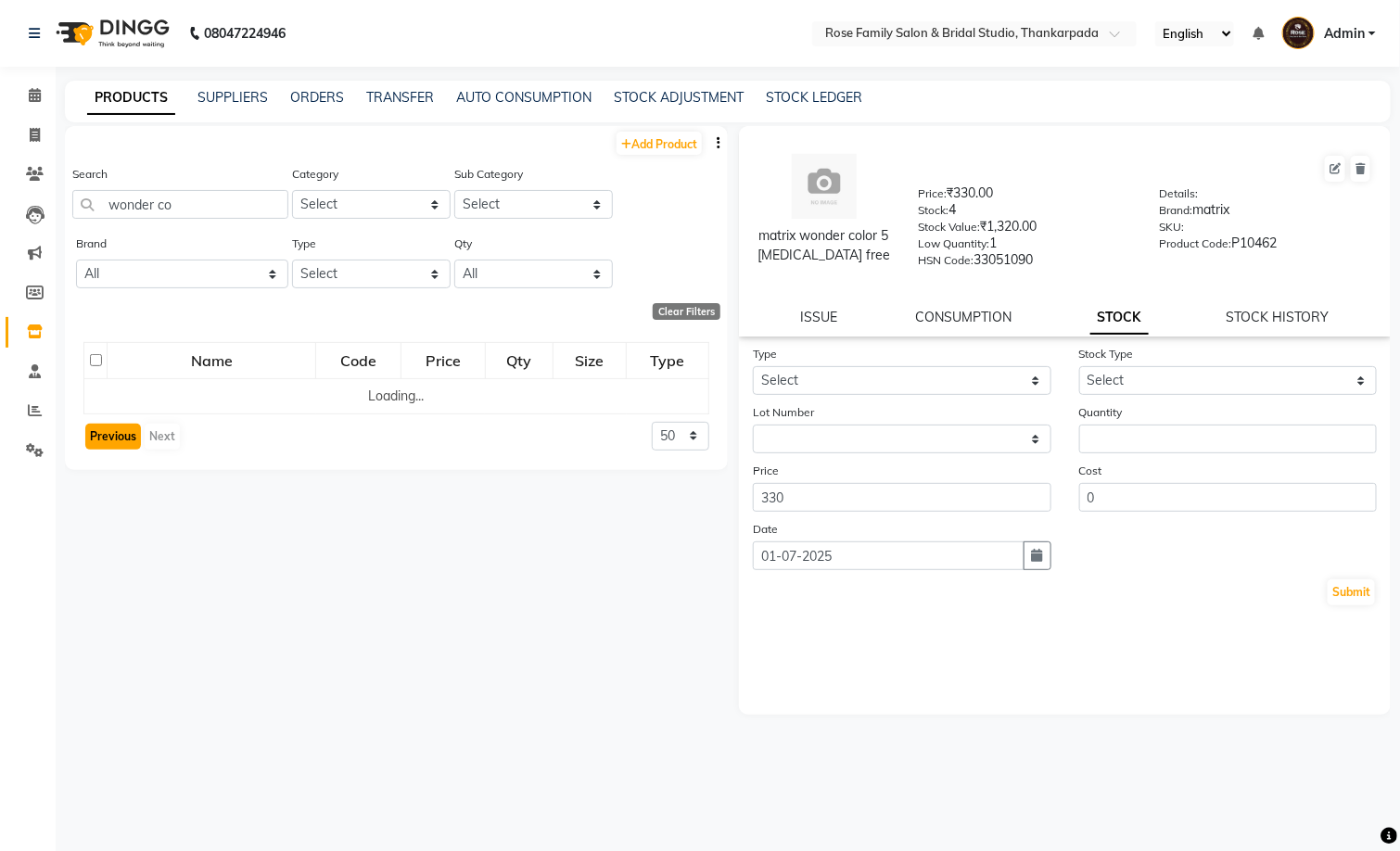 click on "Previous" 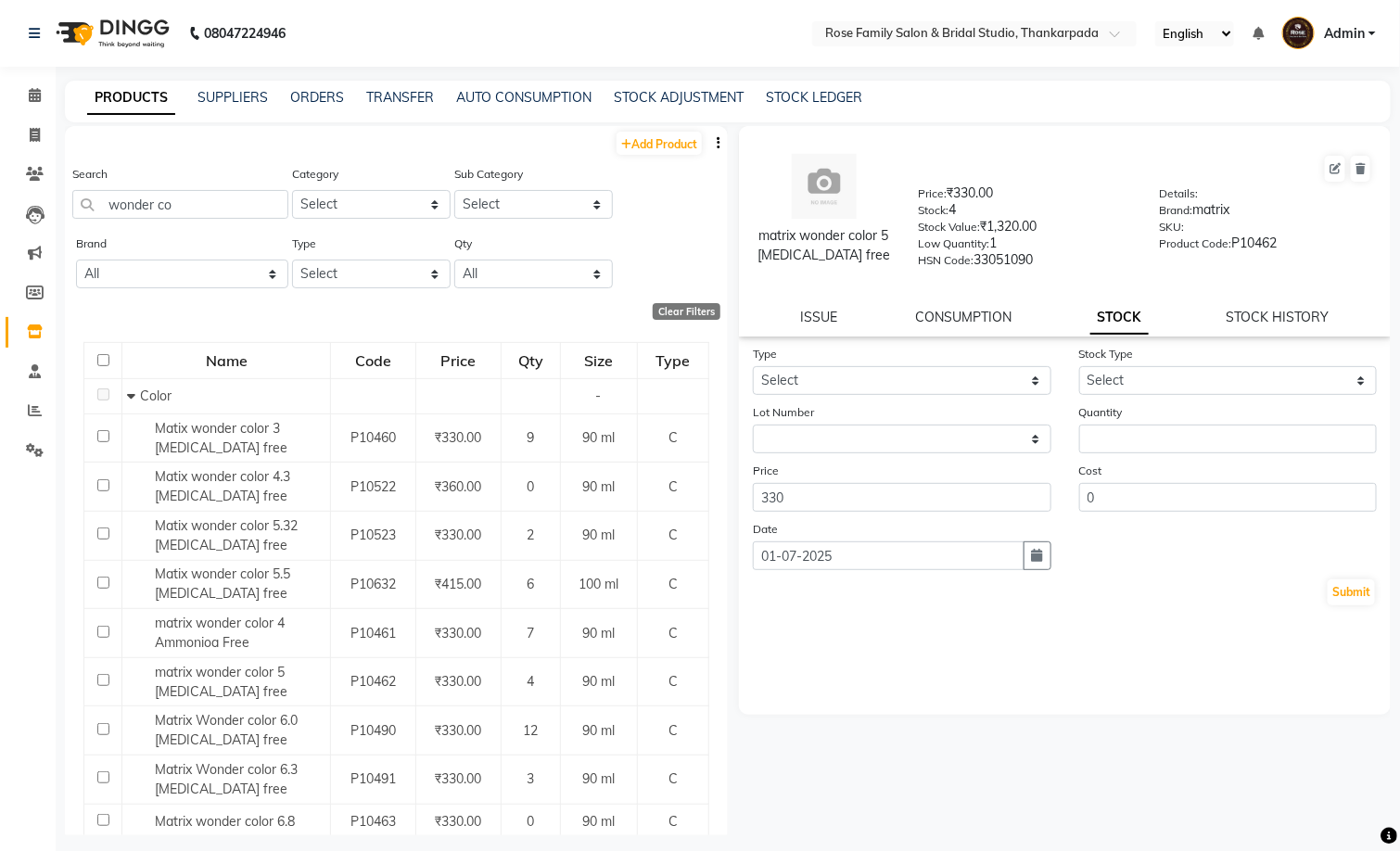 scroll, scrollTop: 98, scrollLeft: 0, axis: vertical 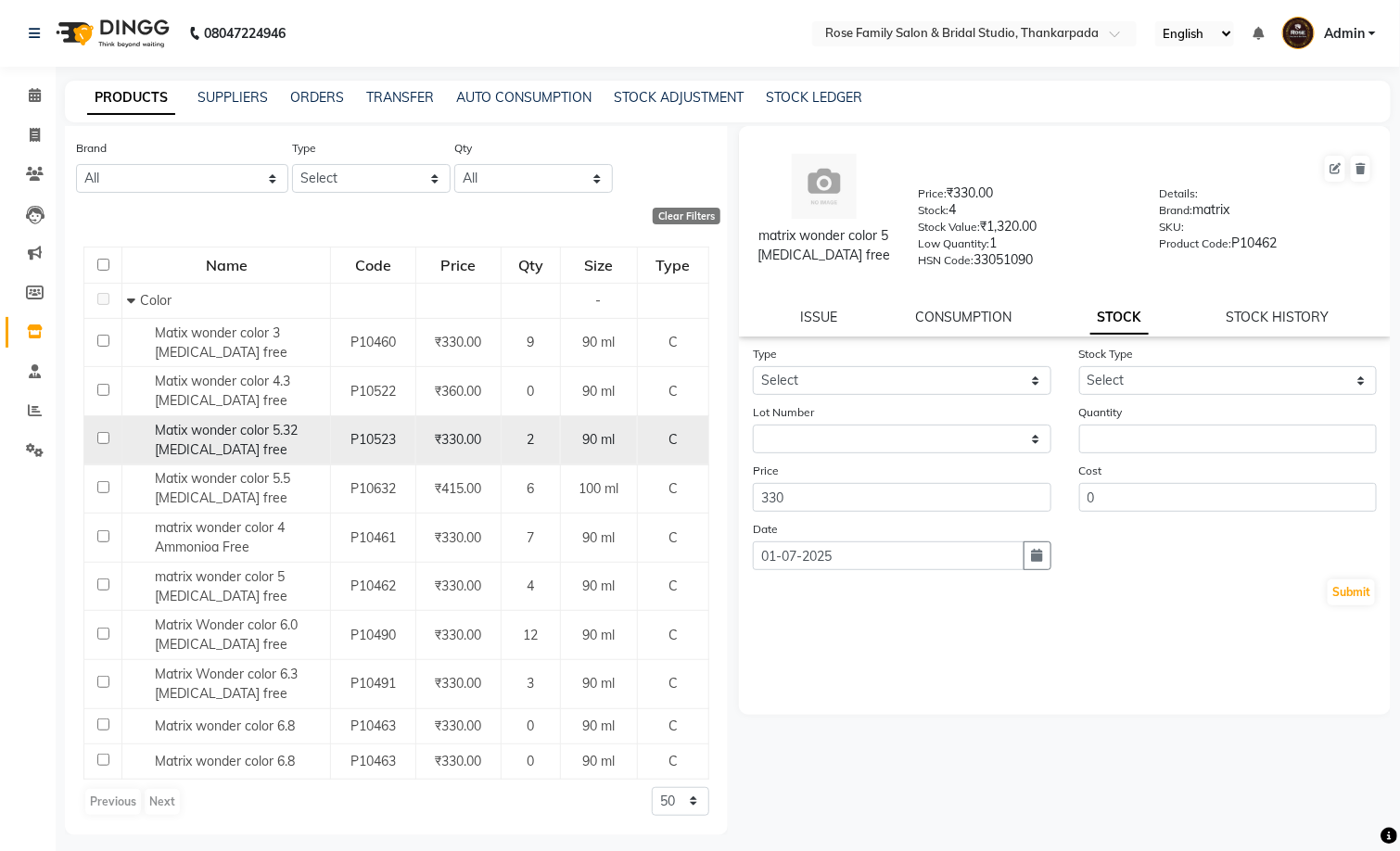 click 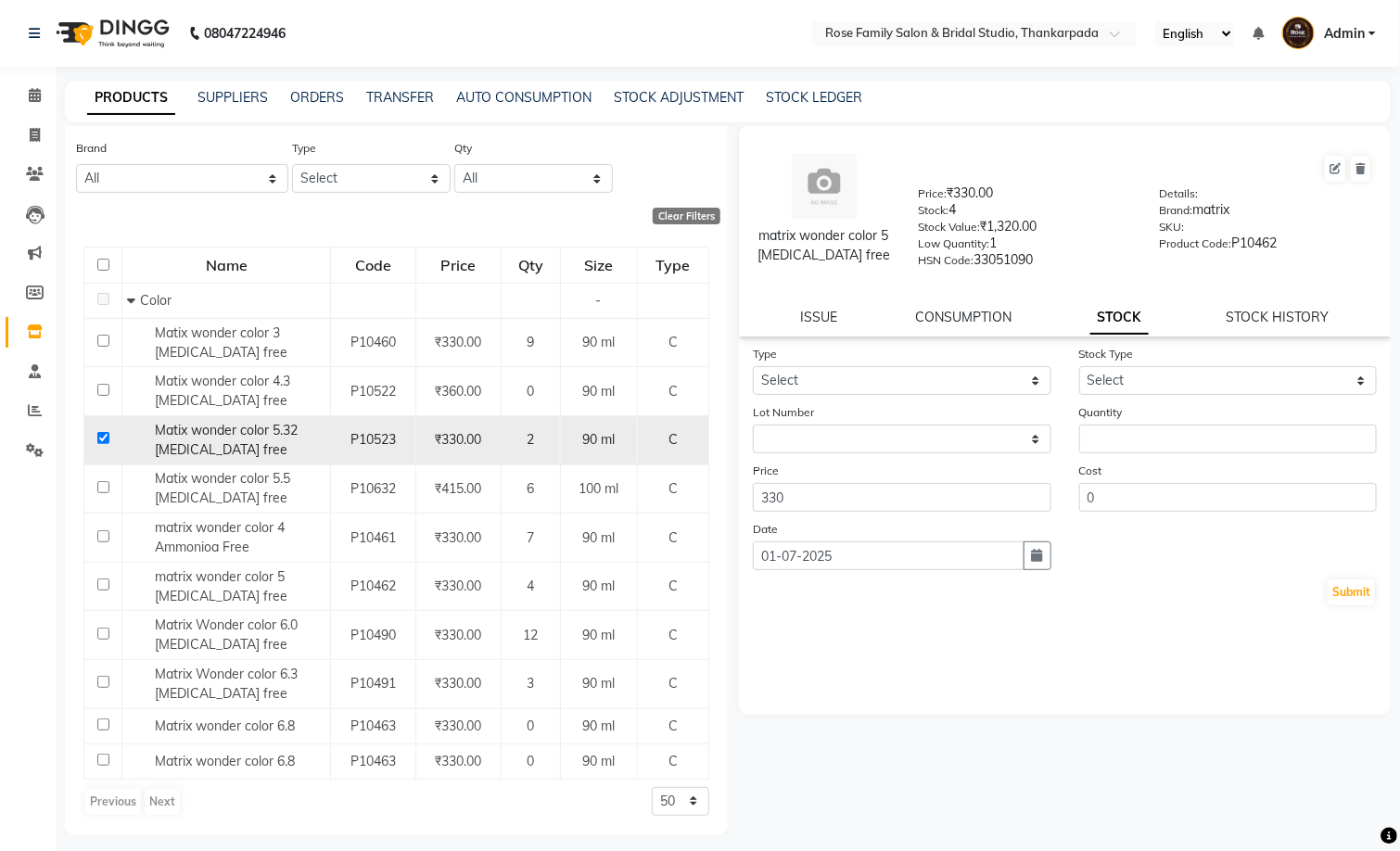 checkbox on "true" 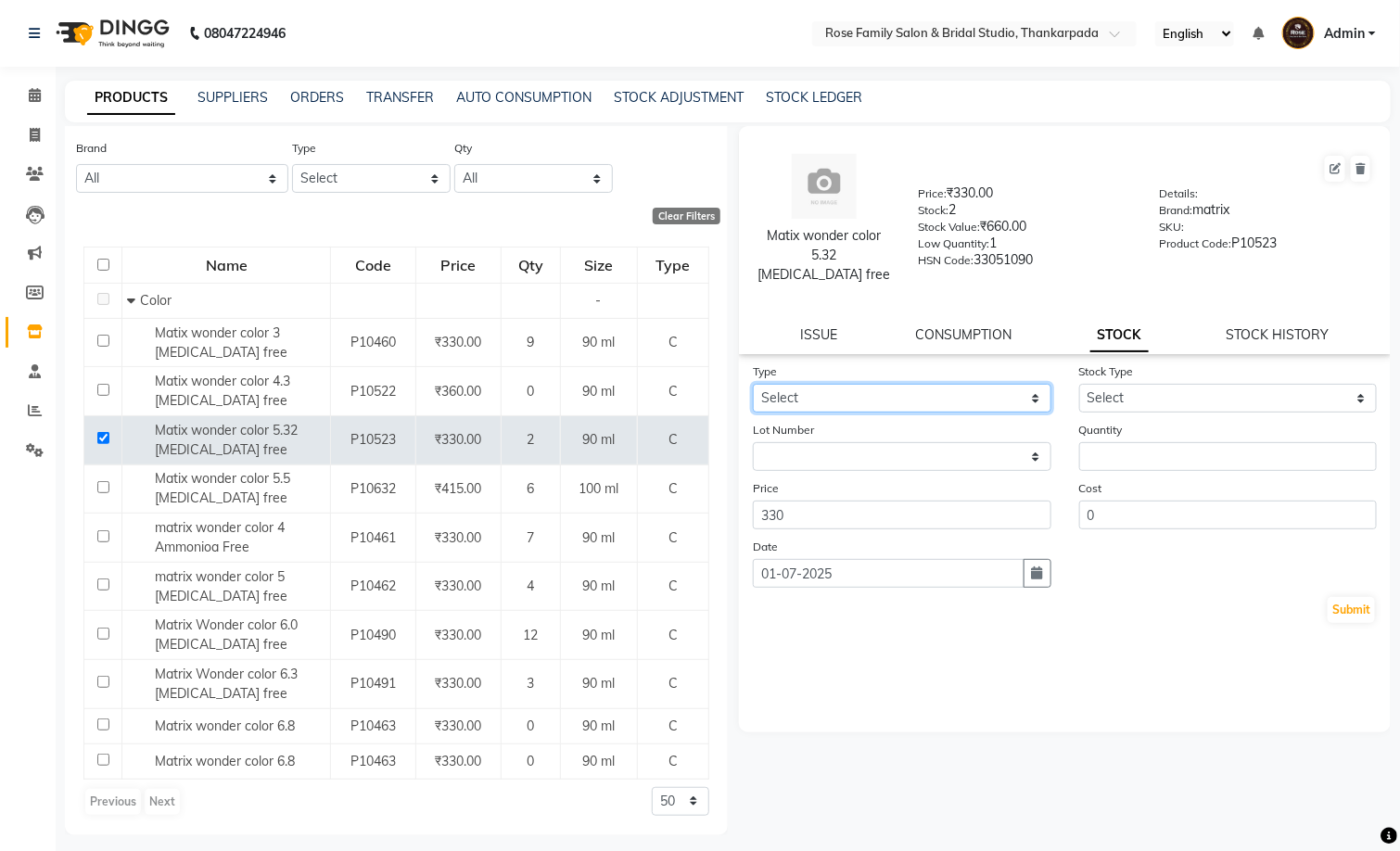 click on "Select In Out" 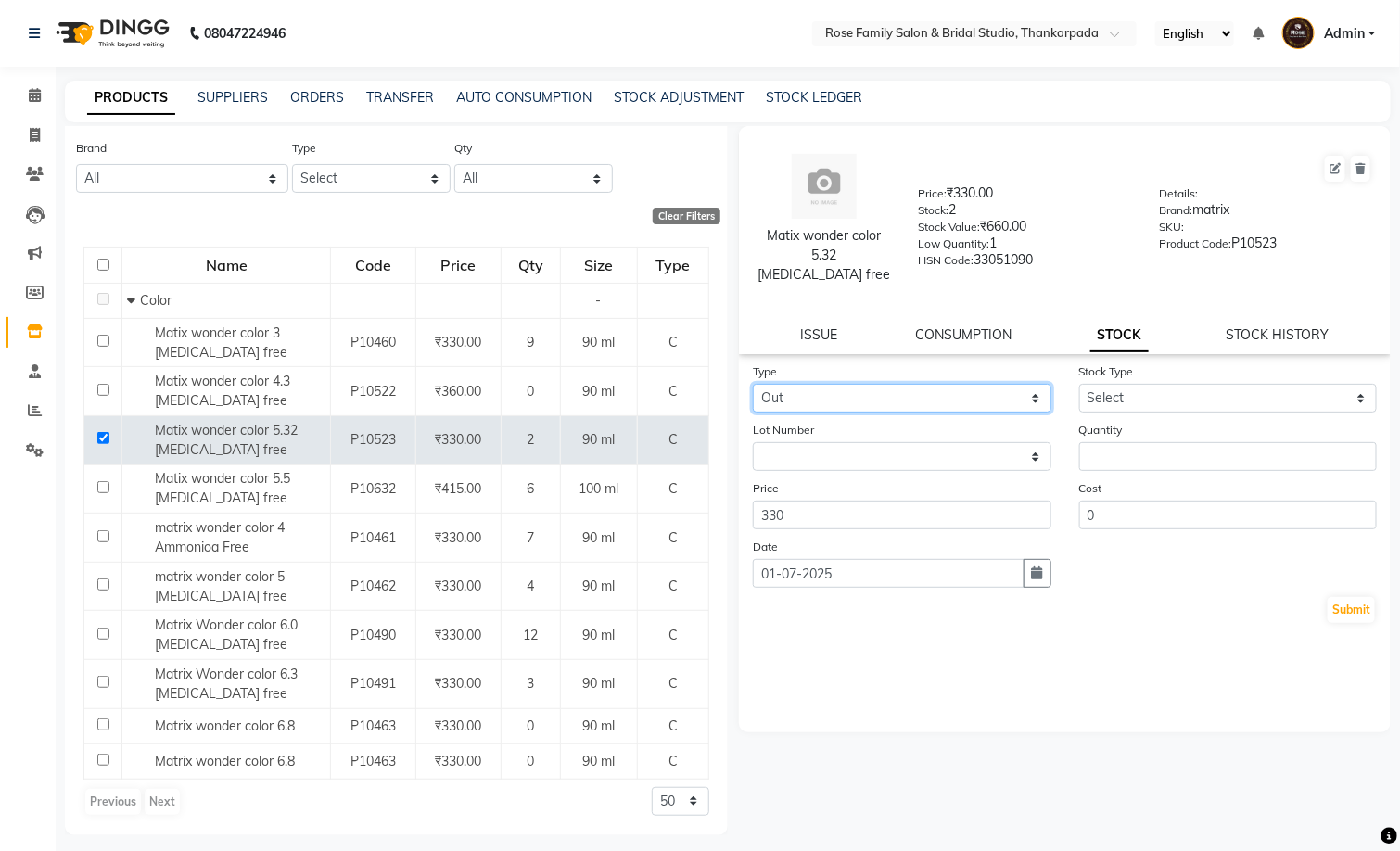 click on "Select In Out" 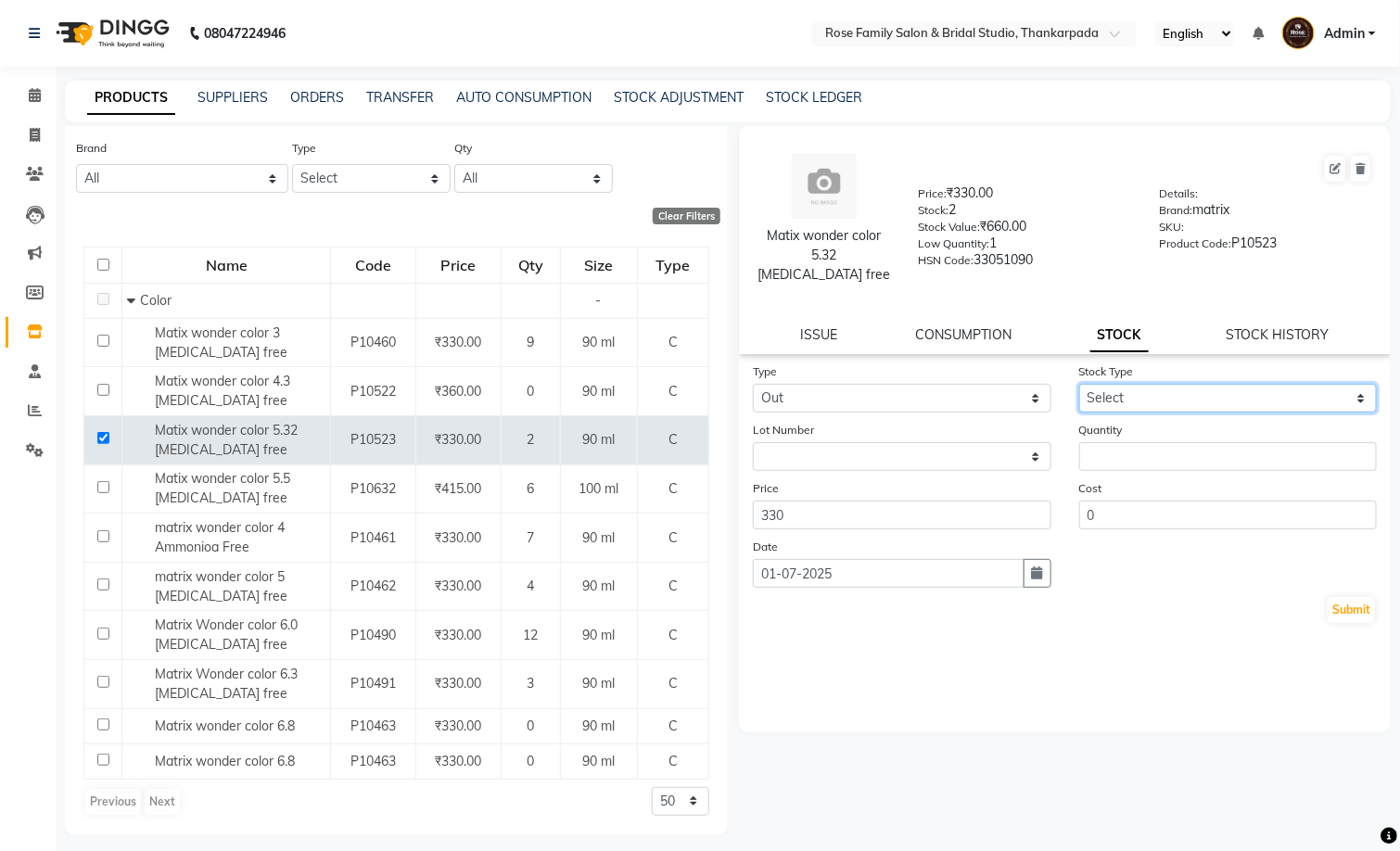 click on "Select Internal Use Damaged Expired Adjustment Return Other" 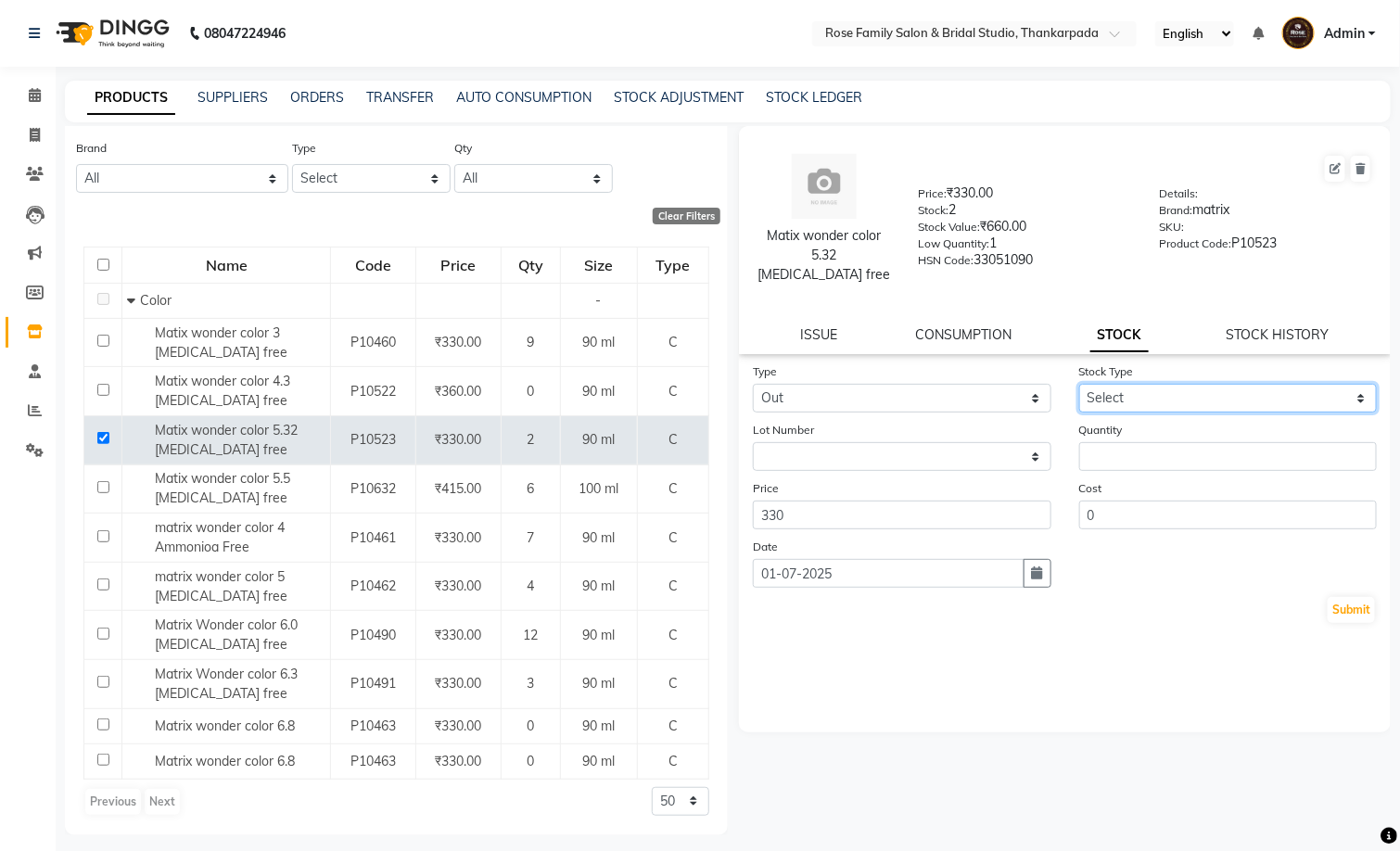 select on "internal use" 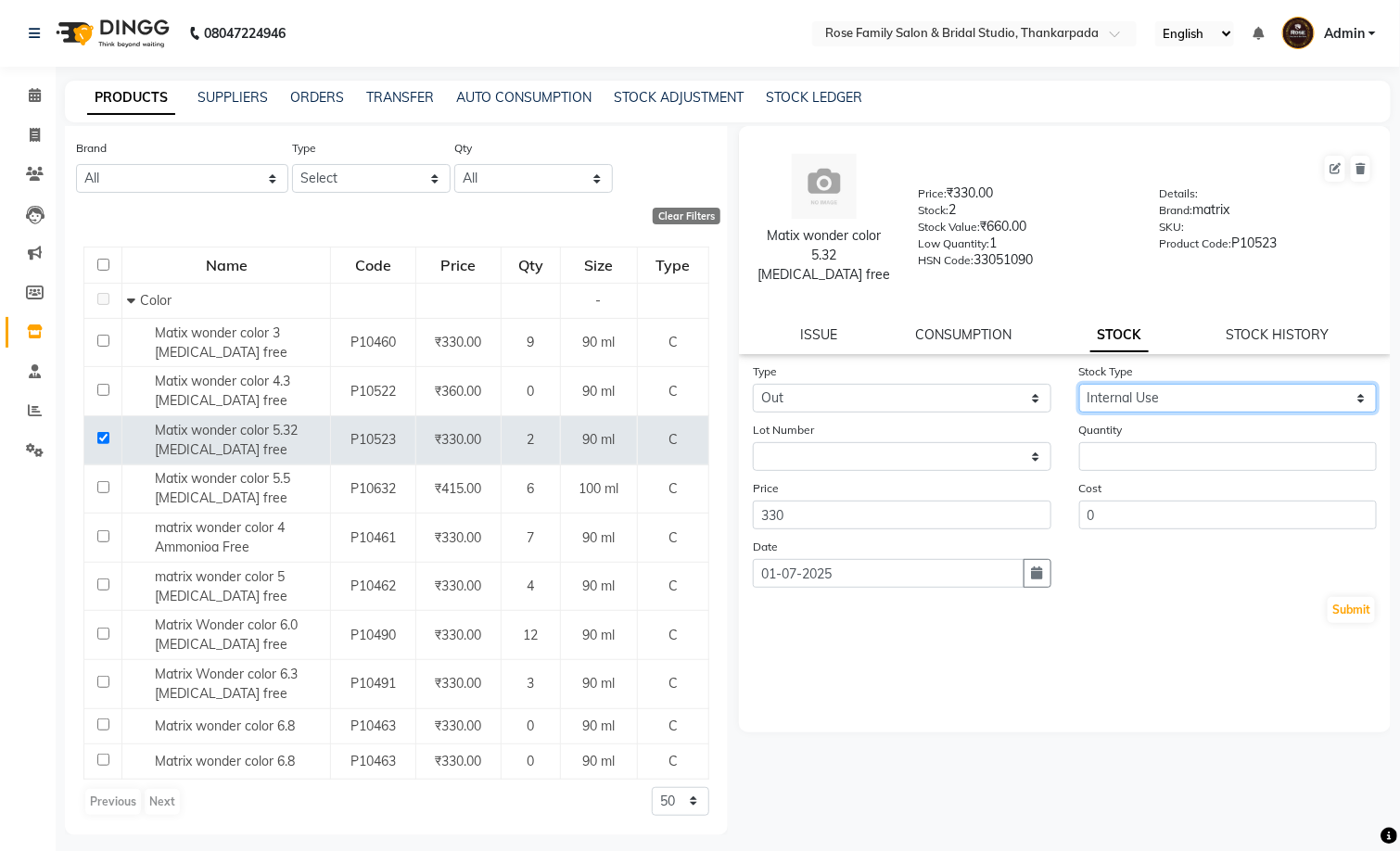click on "Select Internal Use Damaged Expired Adjustment Return Other" 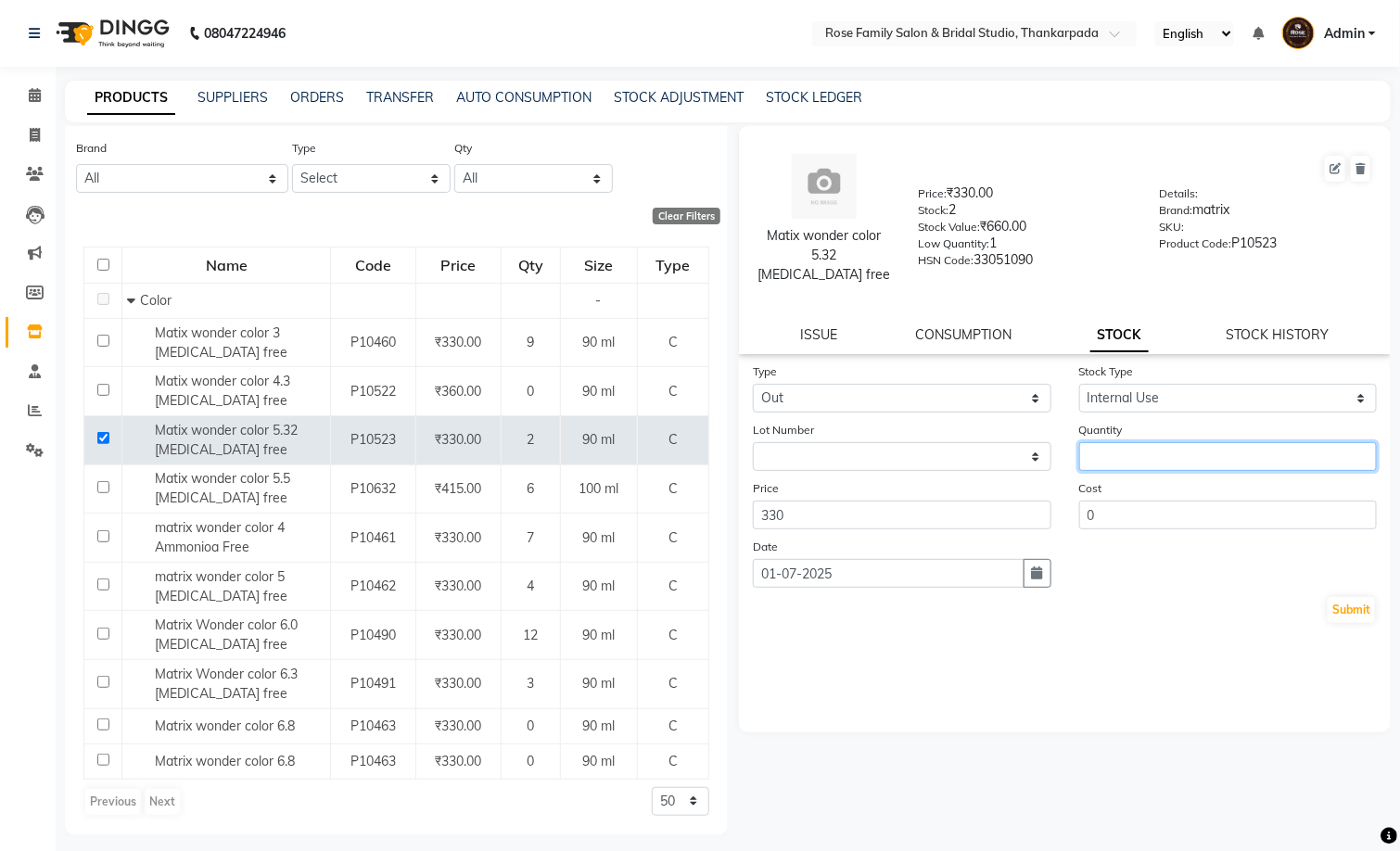 click 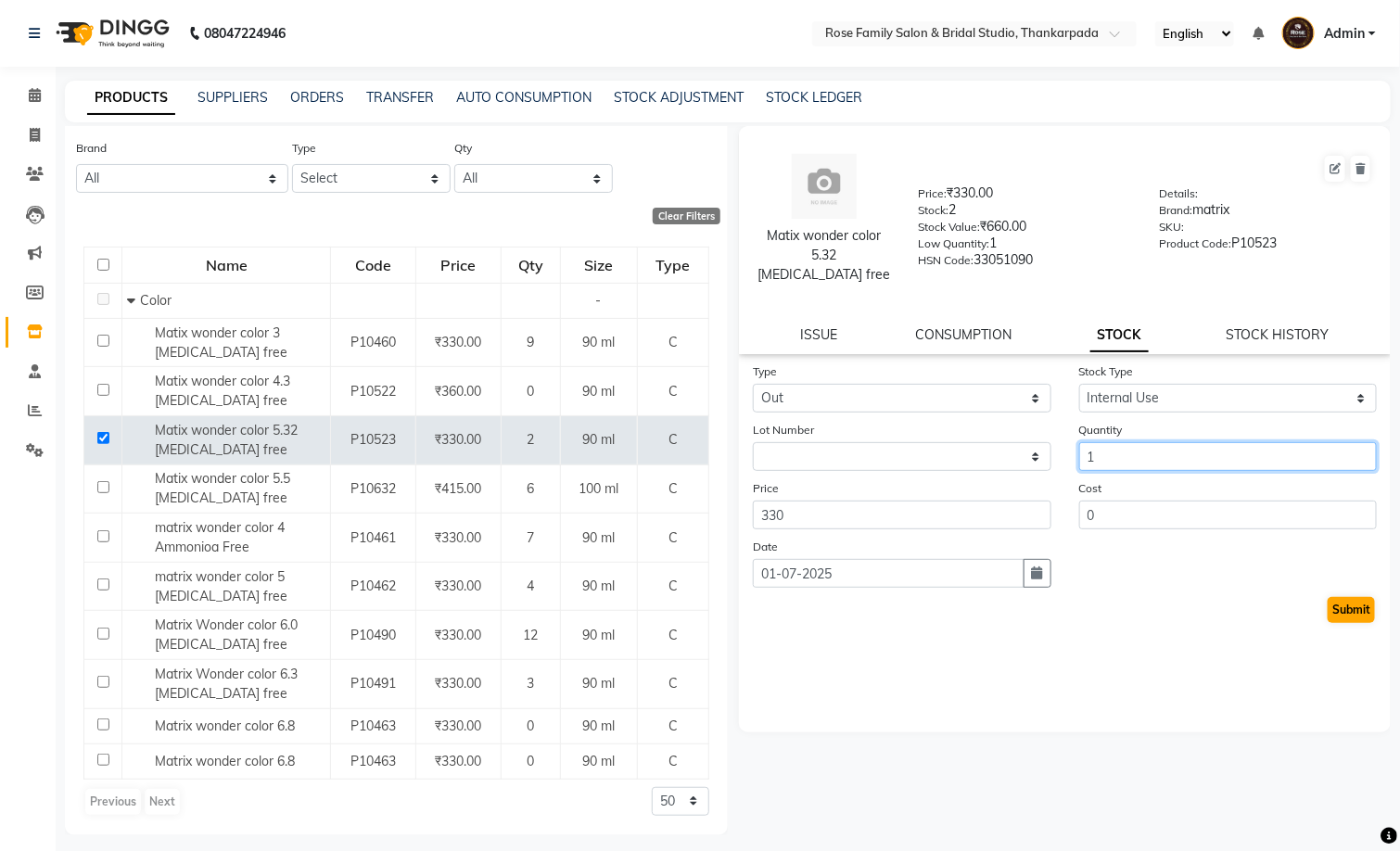 type on "1" 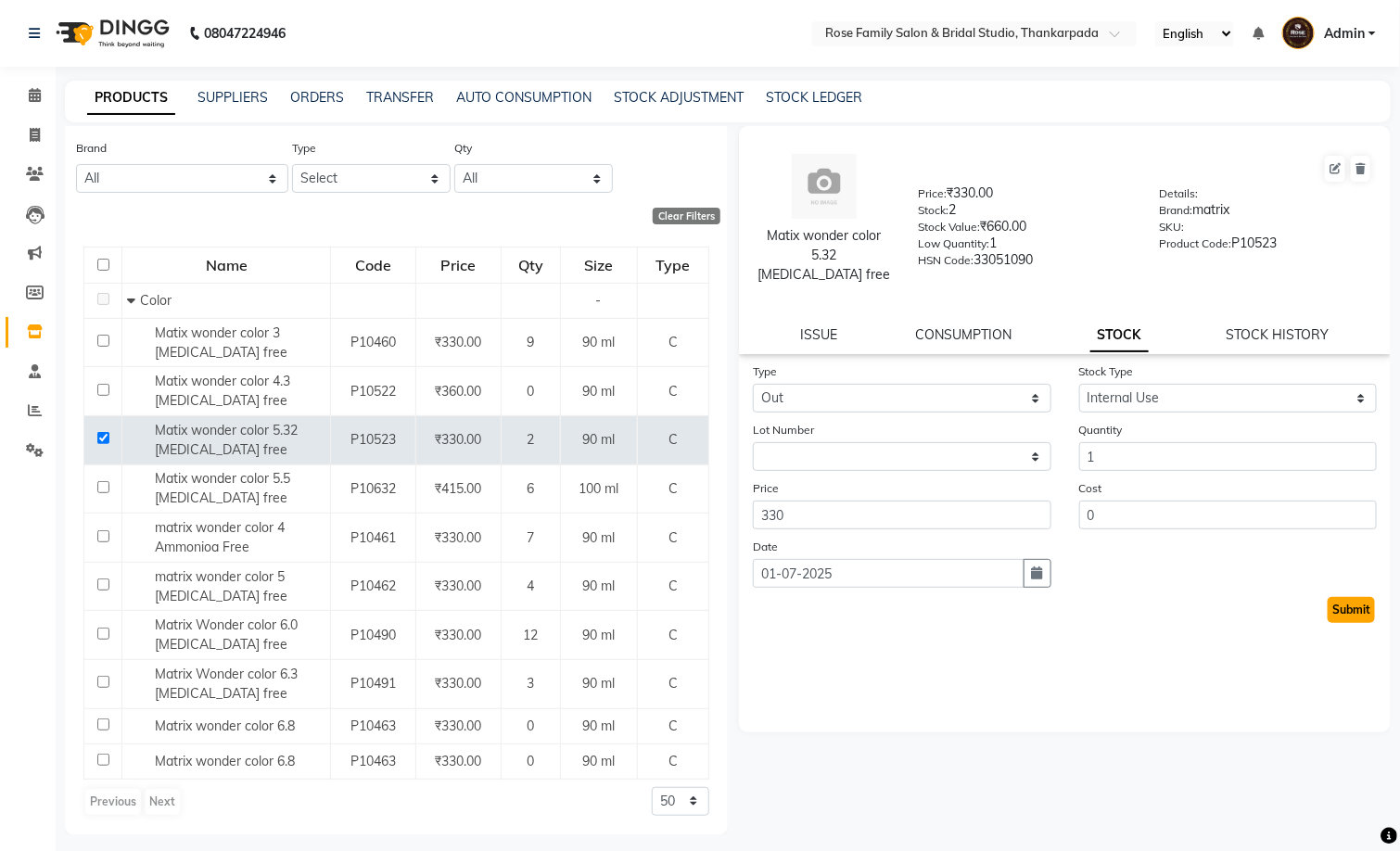 click on "Submit" 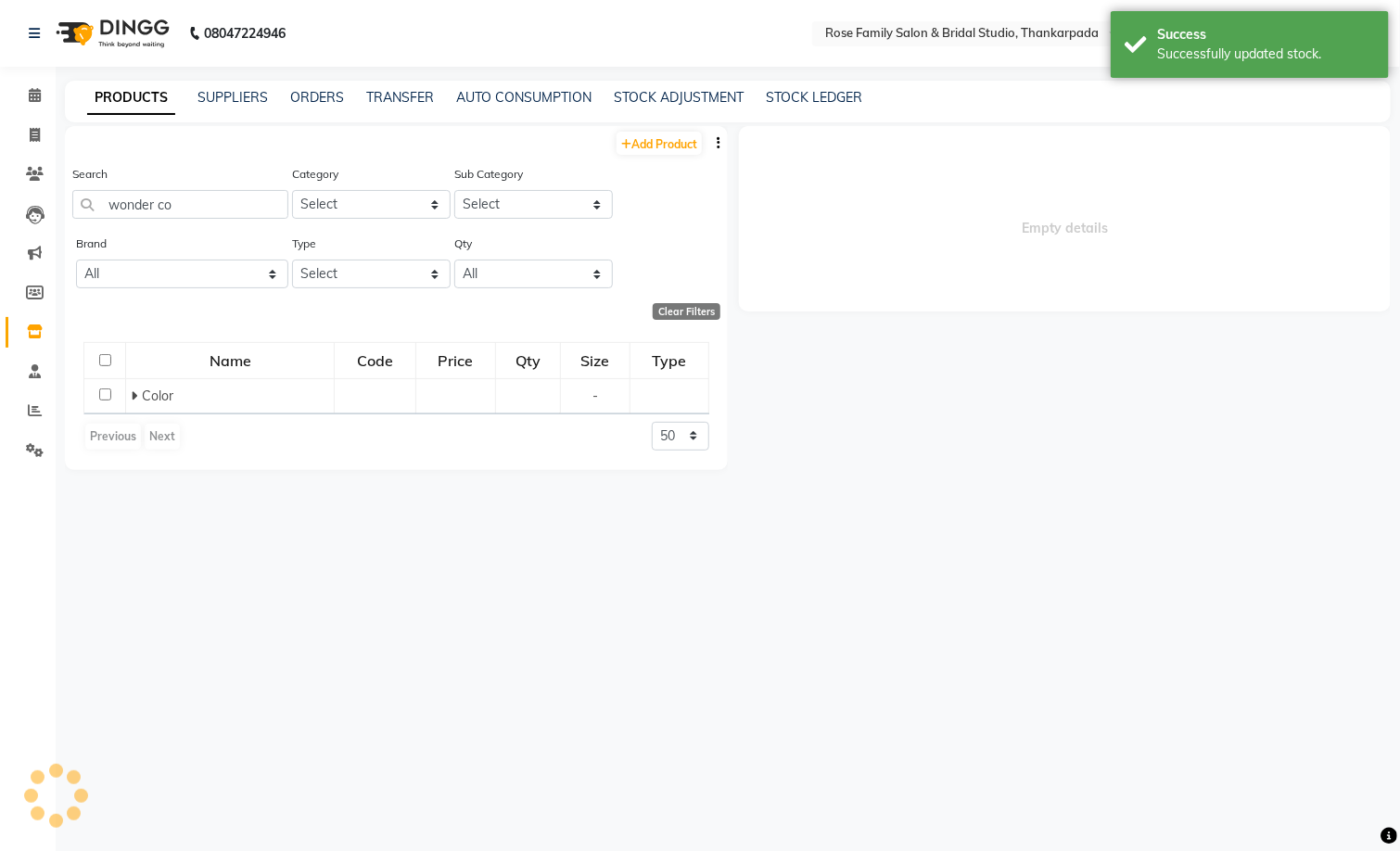 scroll, scrollTop: 0, scrollLeft: 0, axis: both 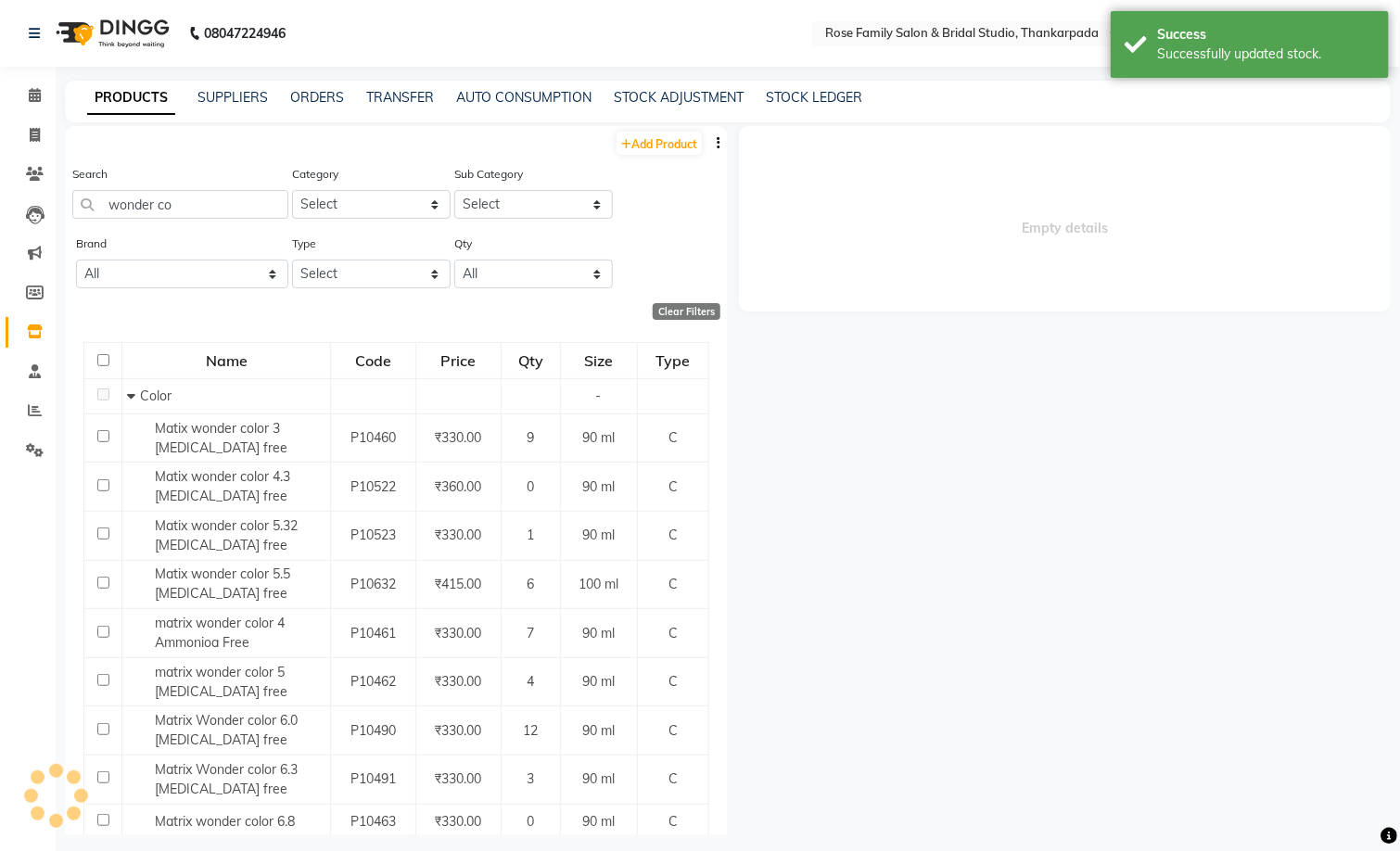 select 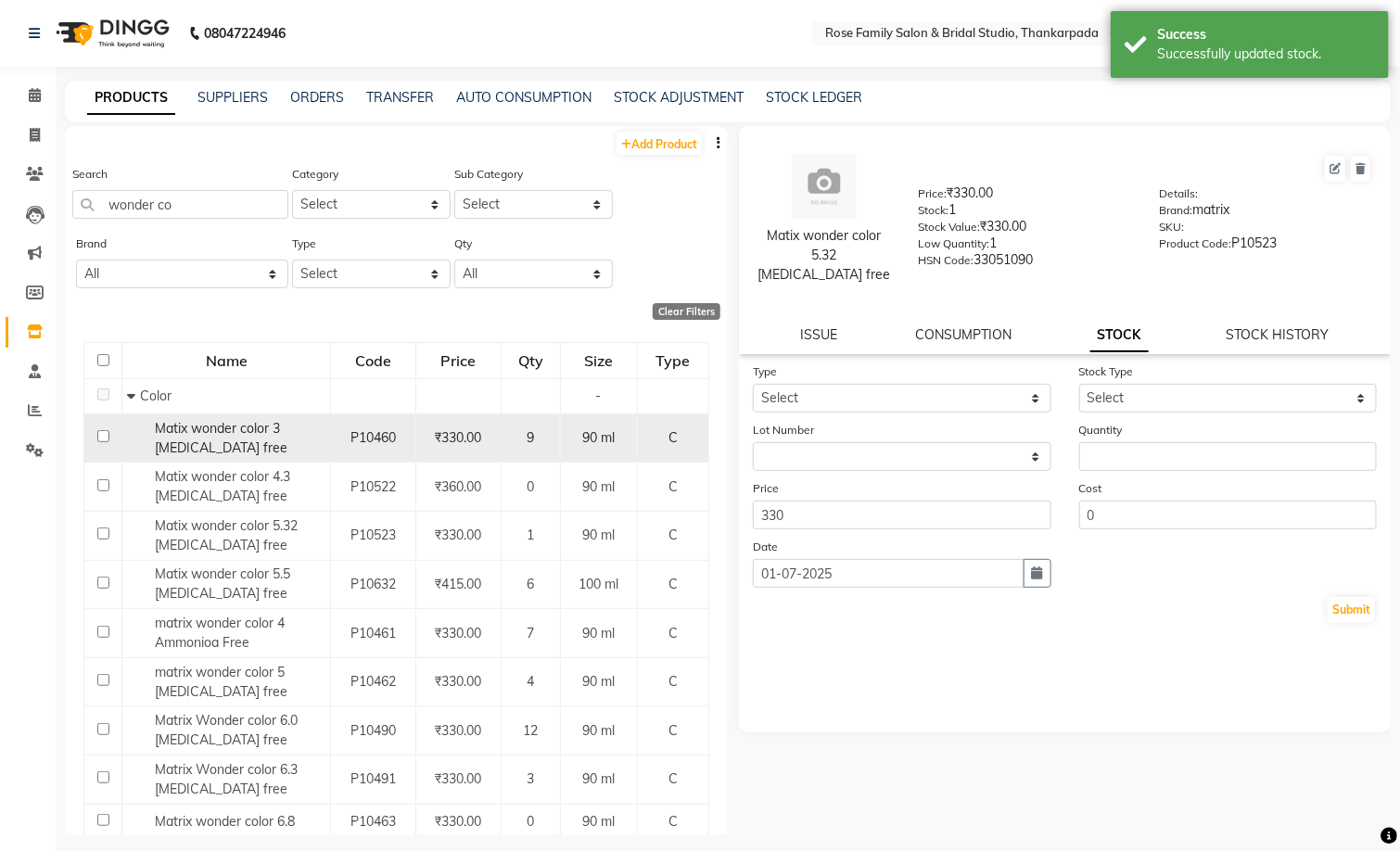 click 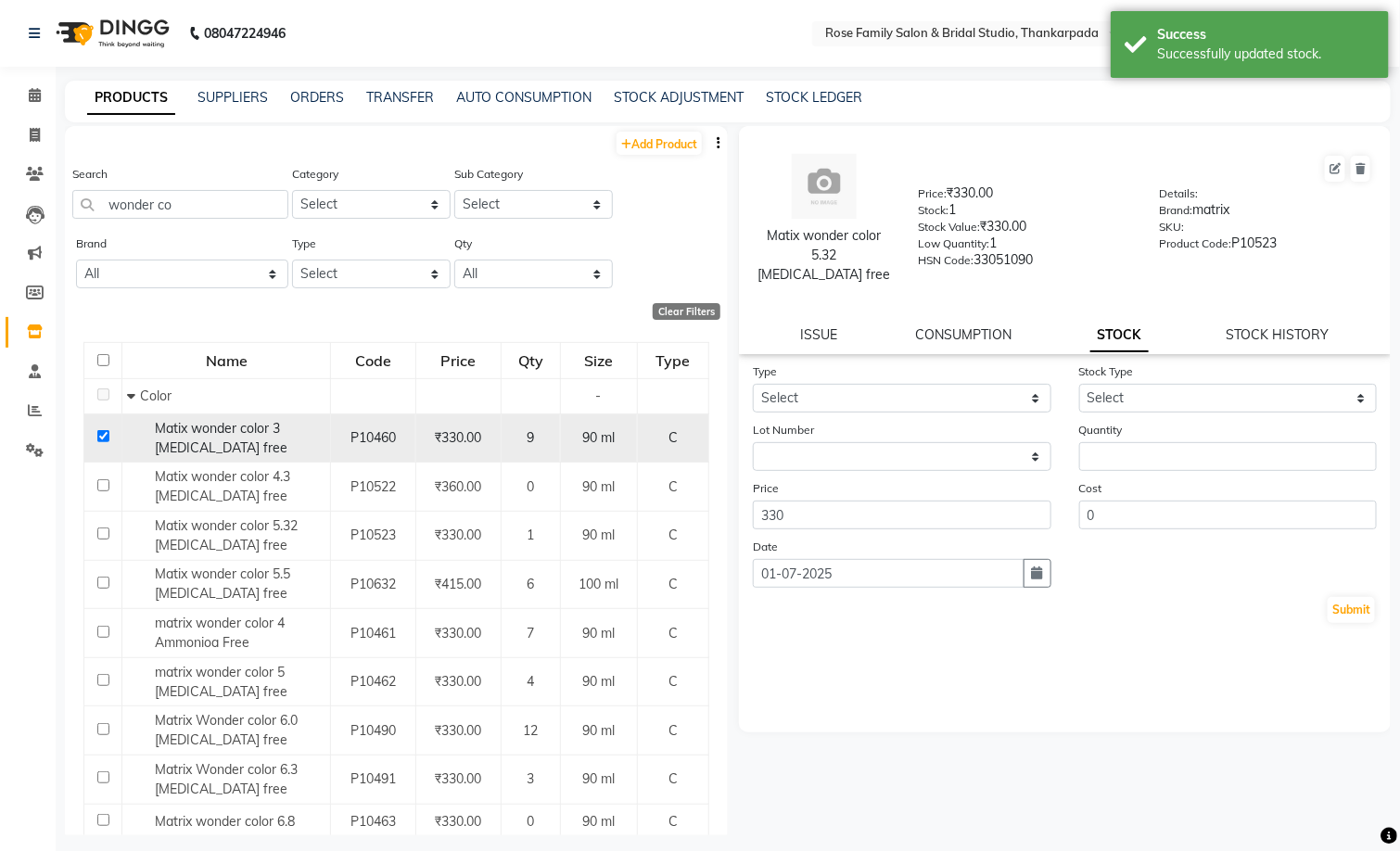 checkbox on "true" 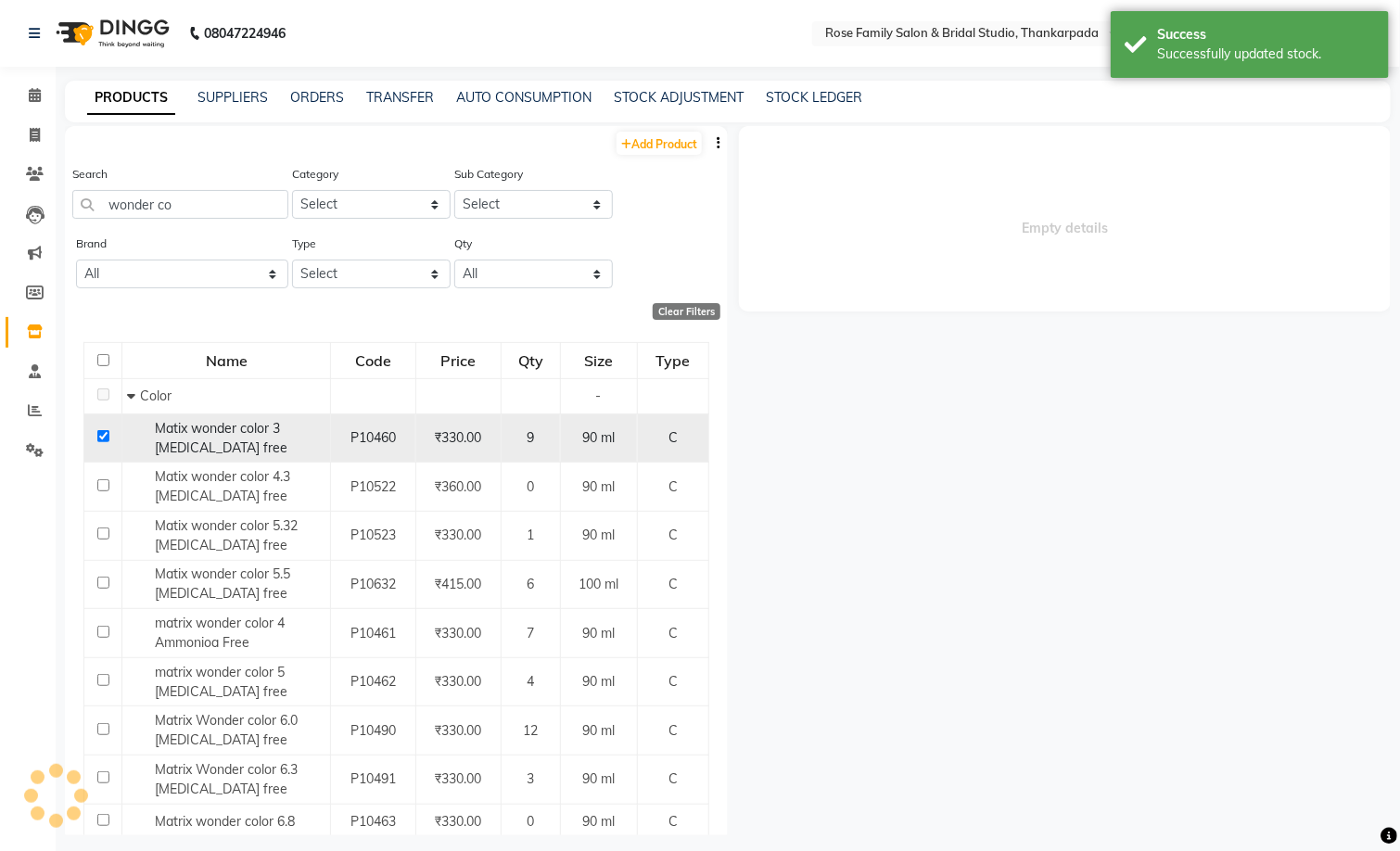 select 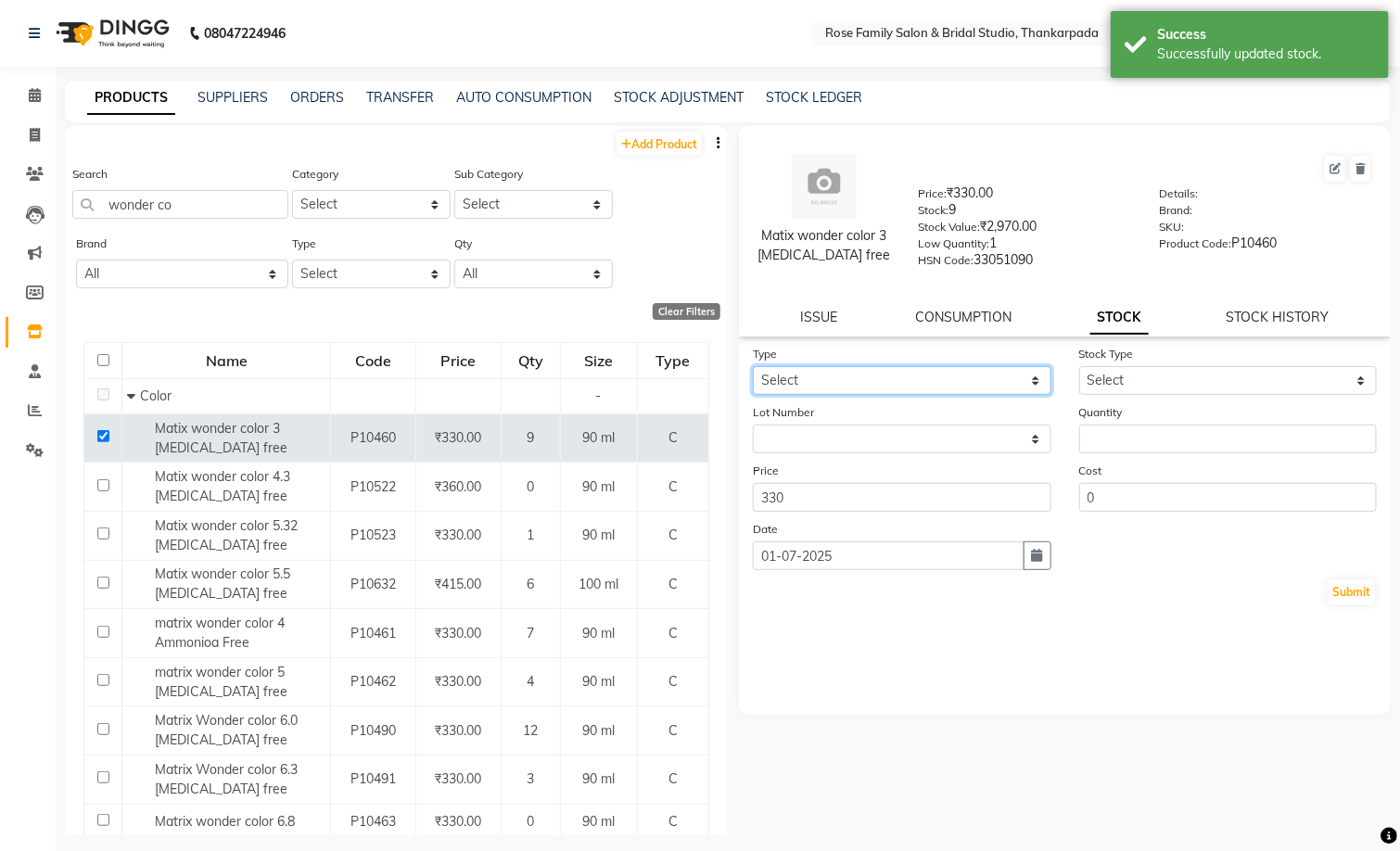 click on "Select In Out" 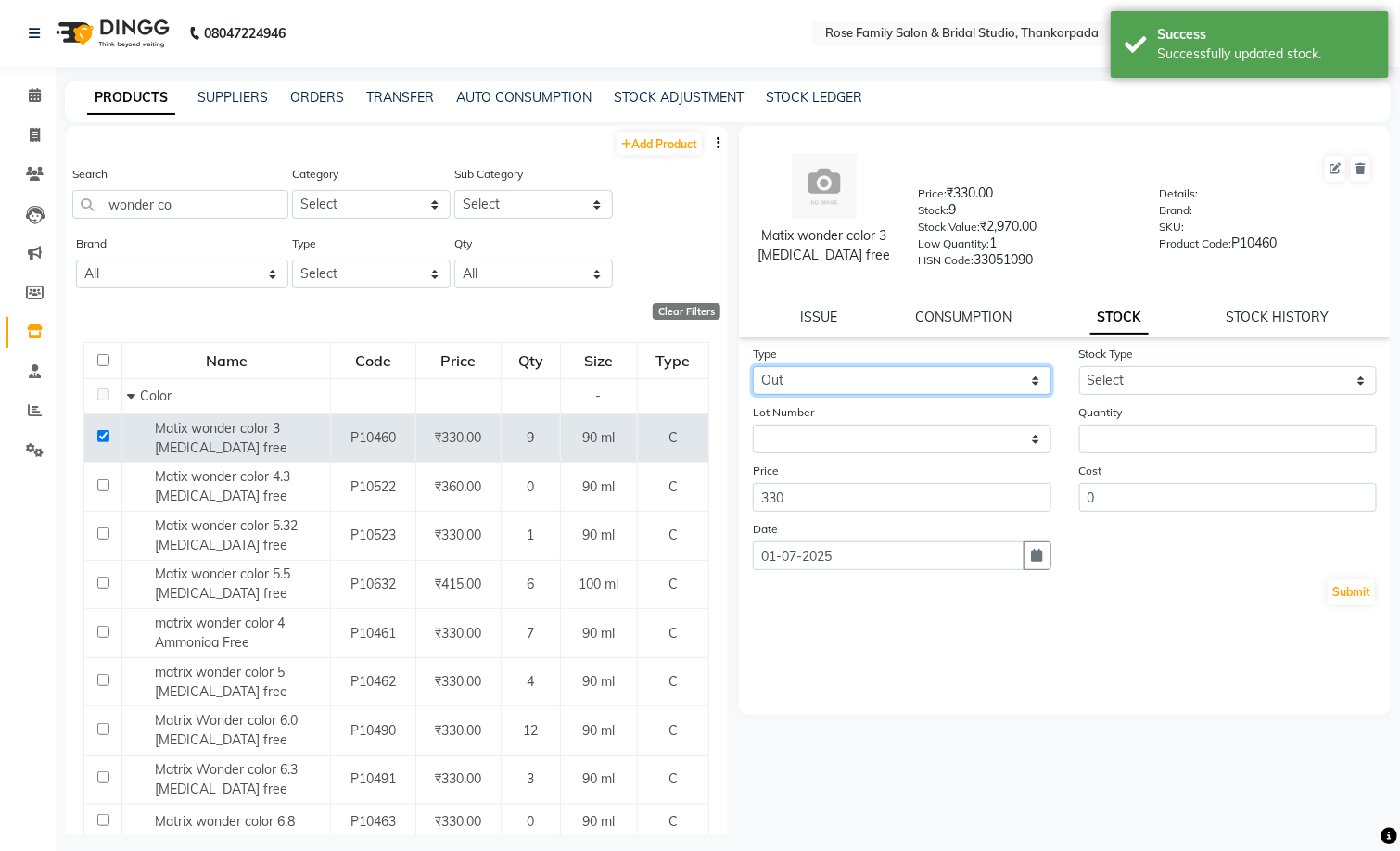 click on "Select In Out" 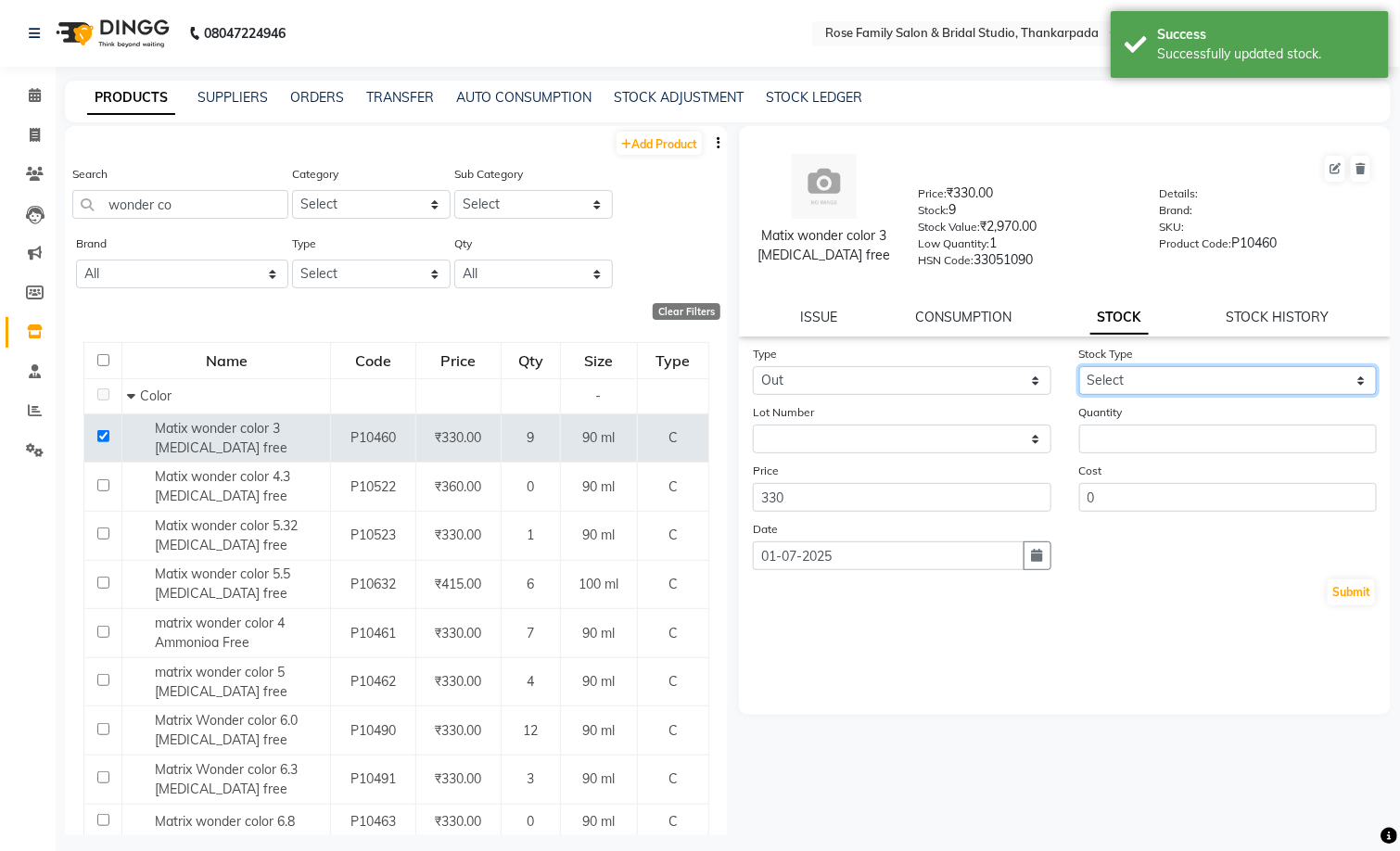 click on "Select Internal Use Damaged Expired Adjustment Return Other" 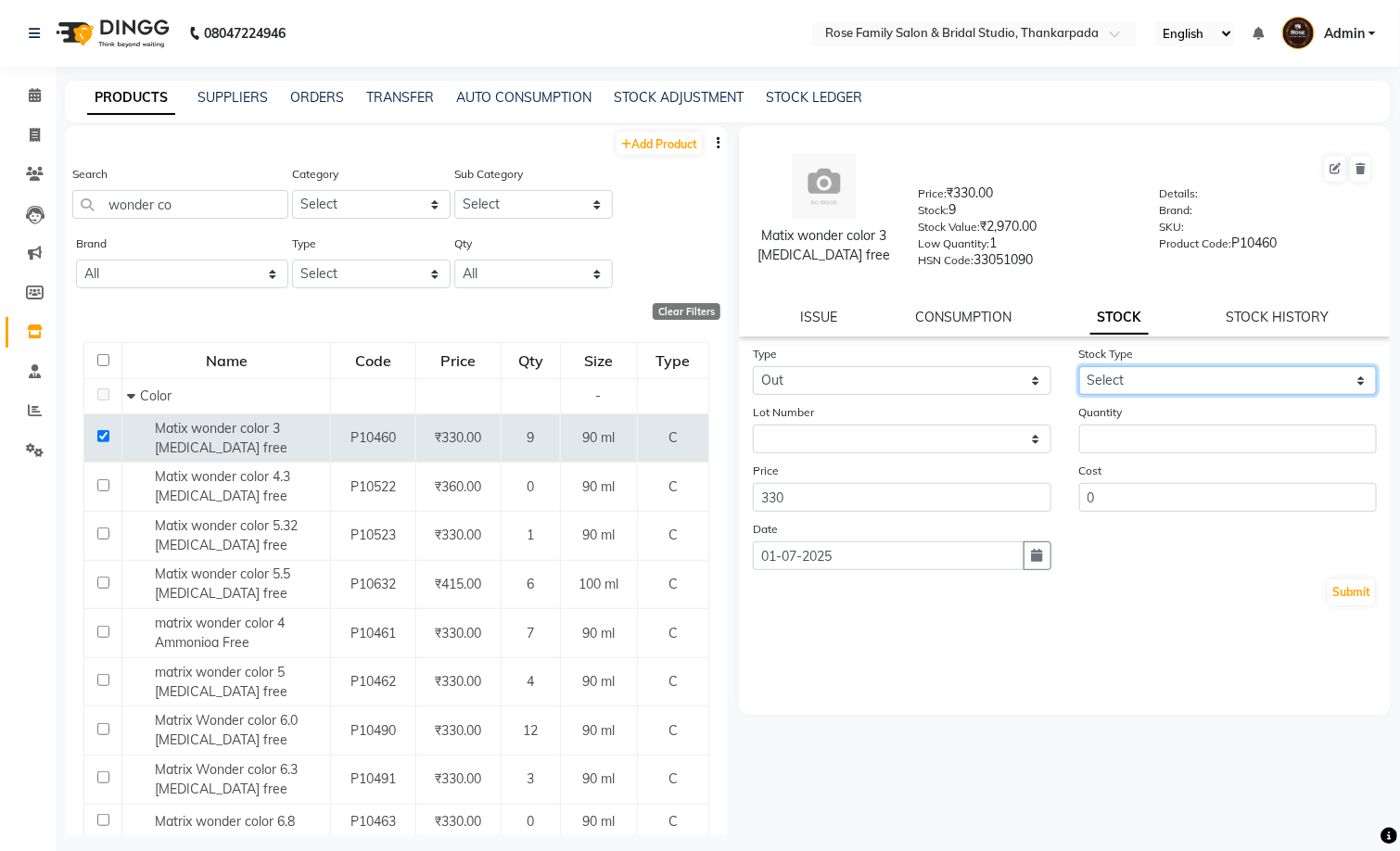 select on "internal use" 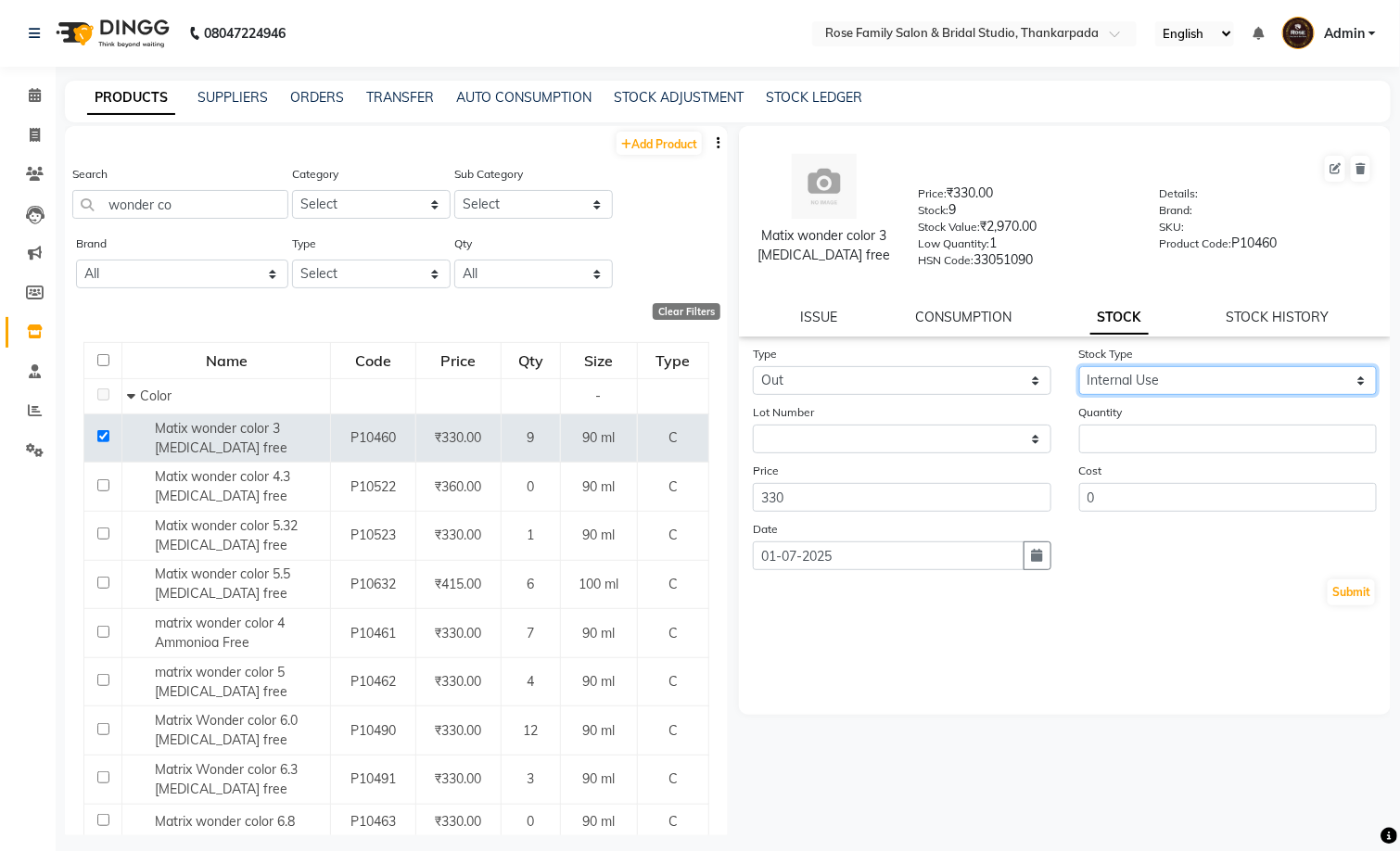 click on "Select Internal Use Damaged Expired Adjustment Return Other" 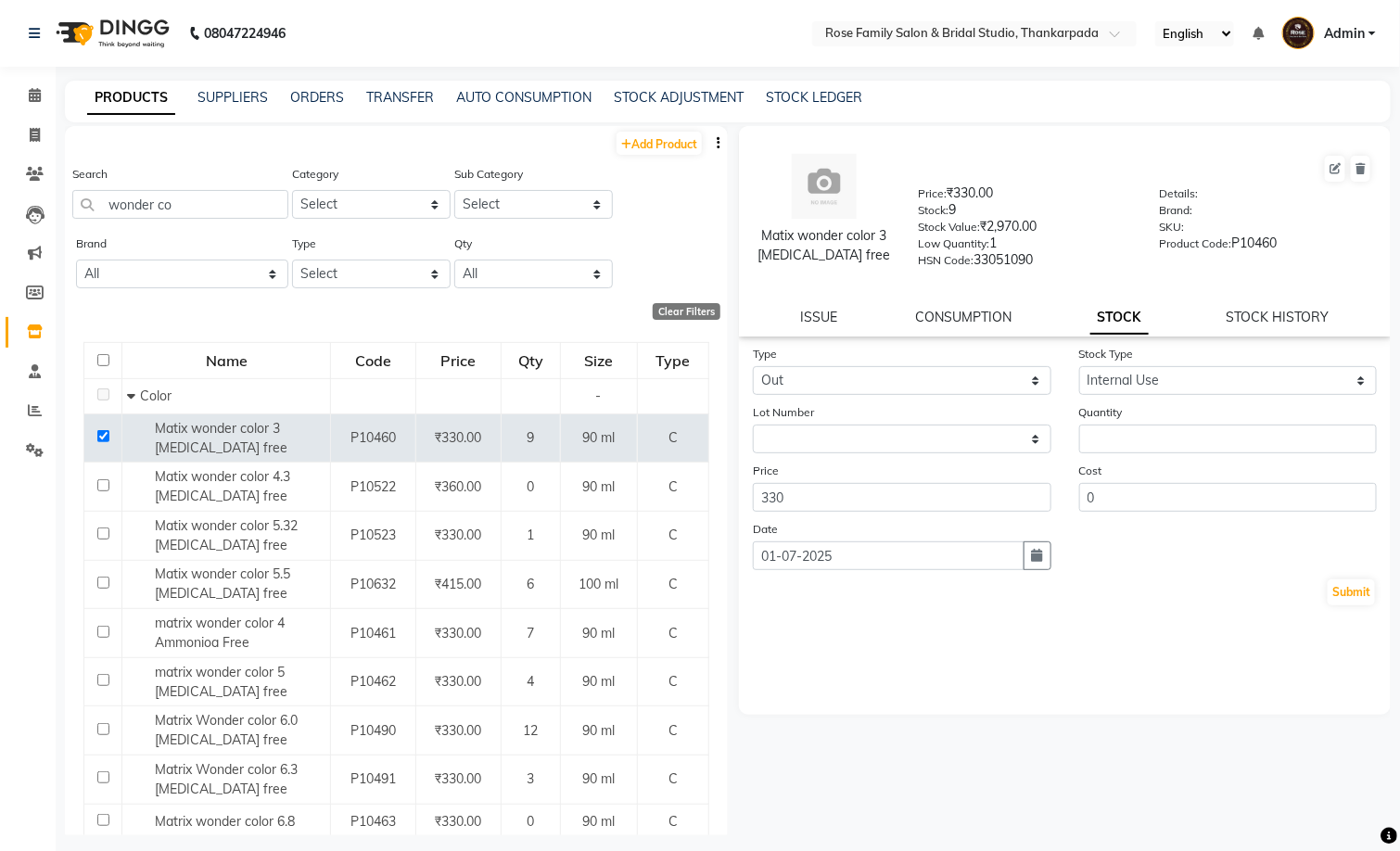 click on "Cost 0" 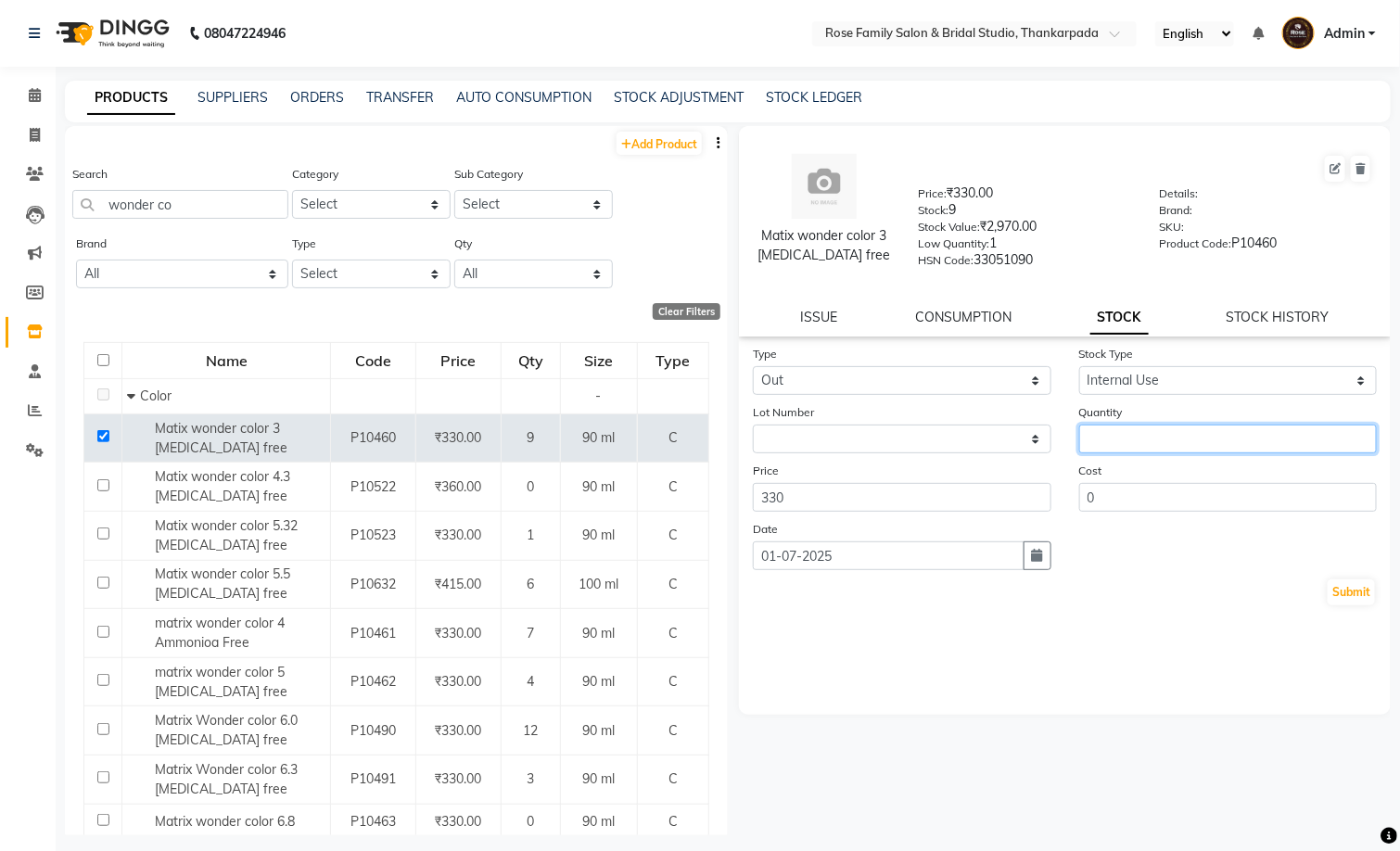 click 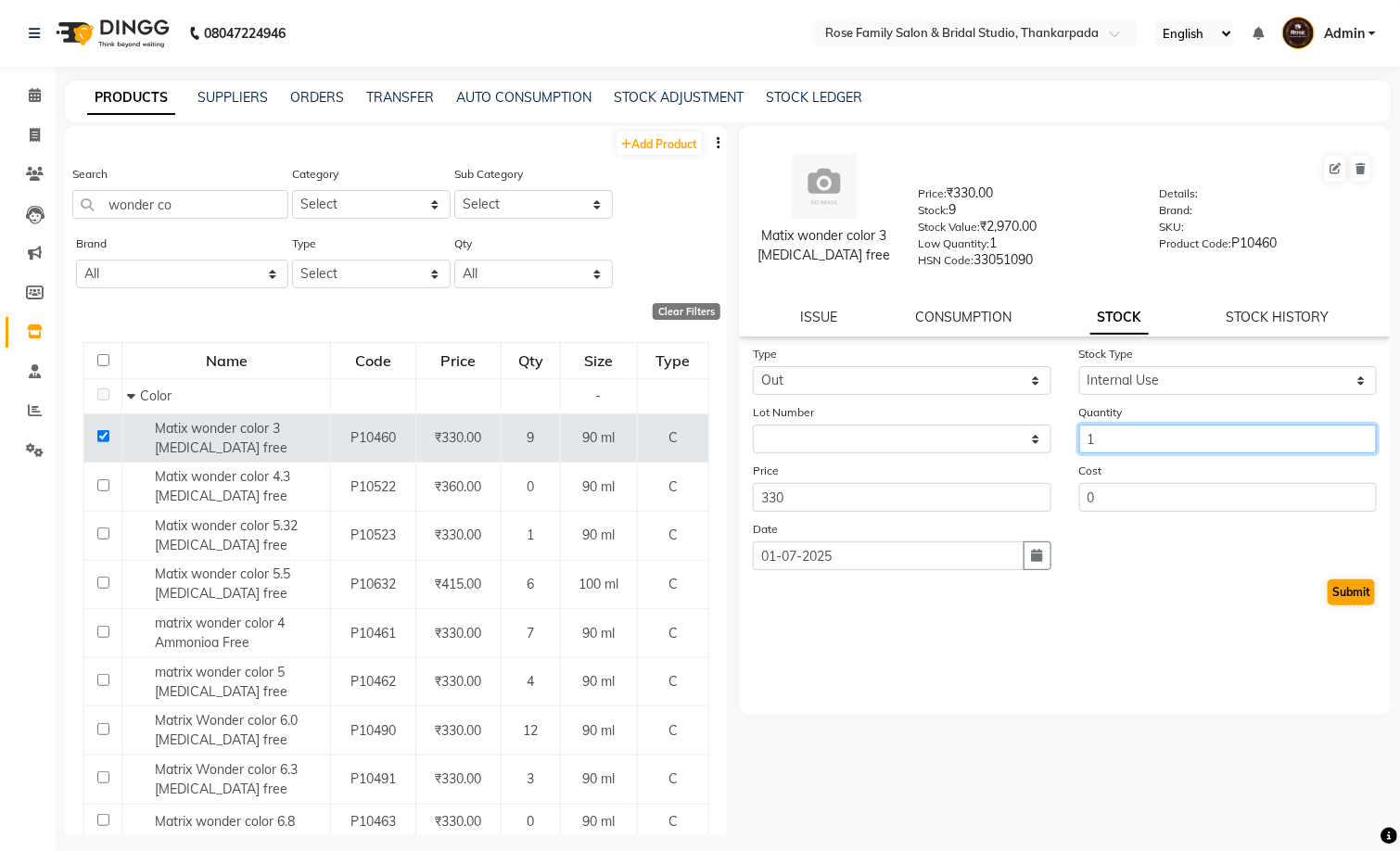 type on "1" 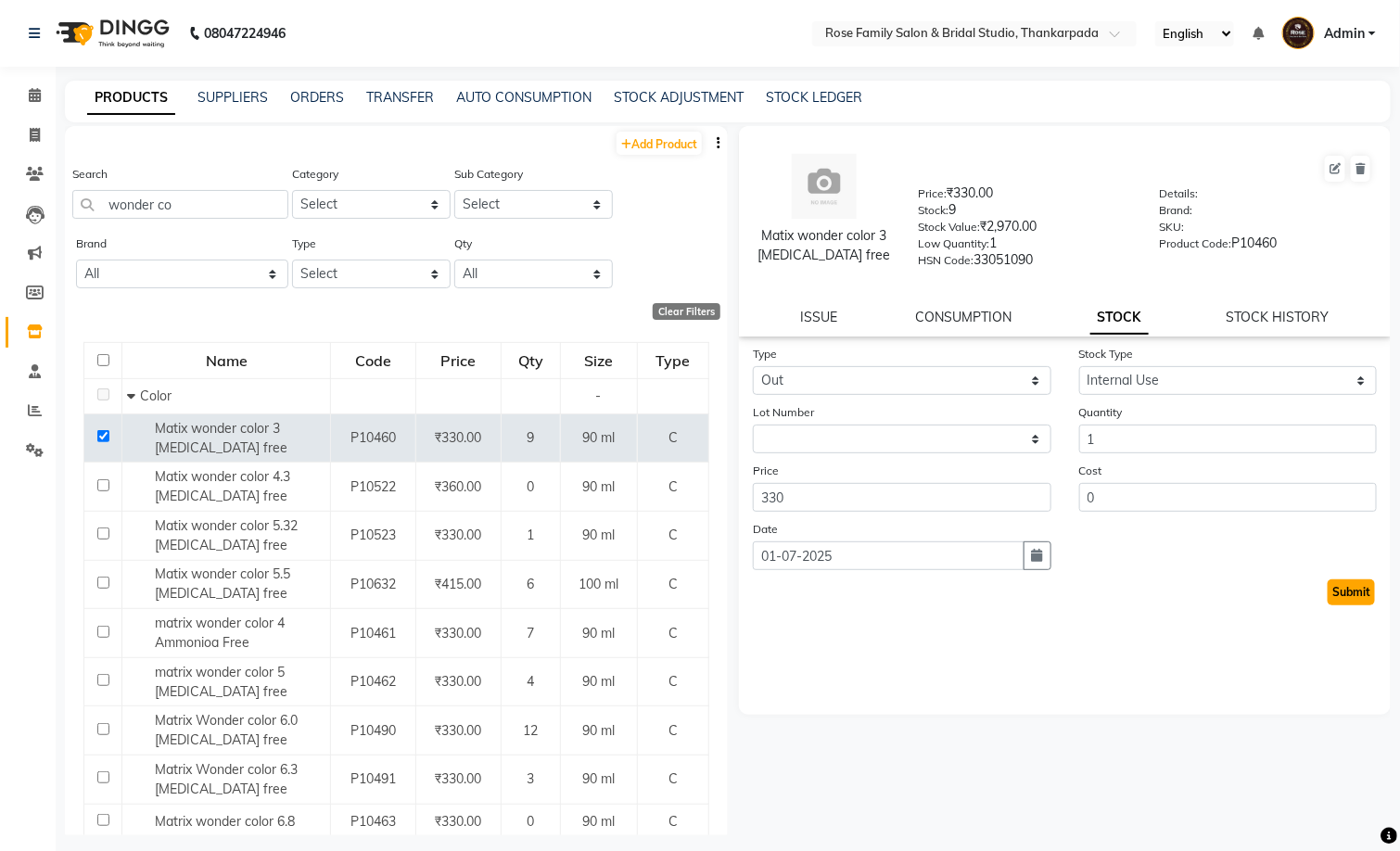 click on "Submit" 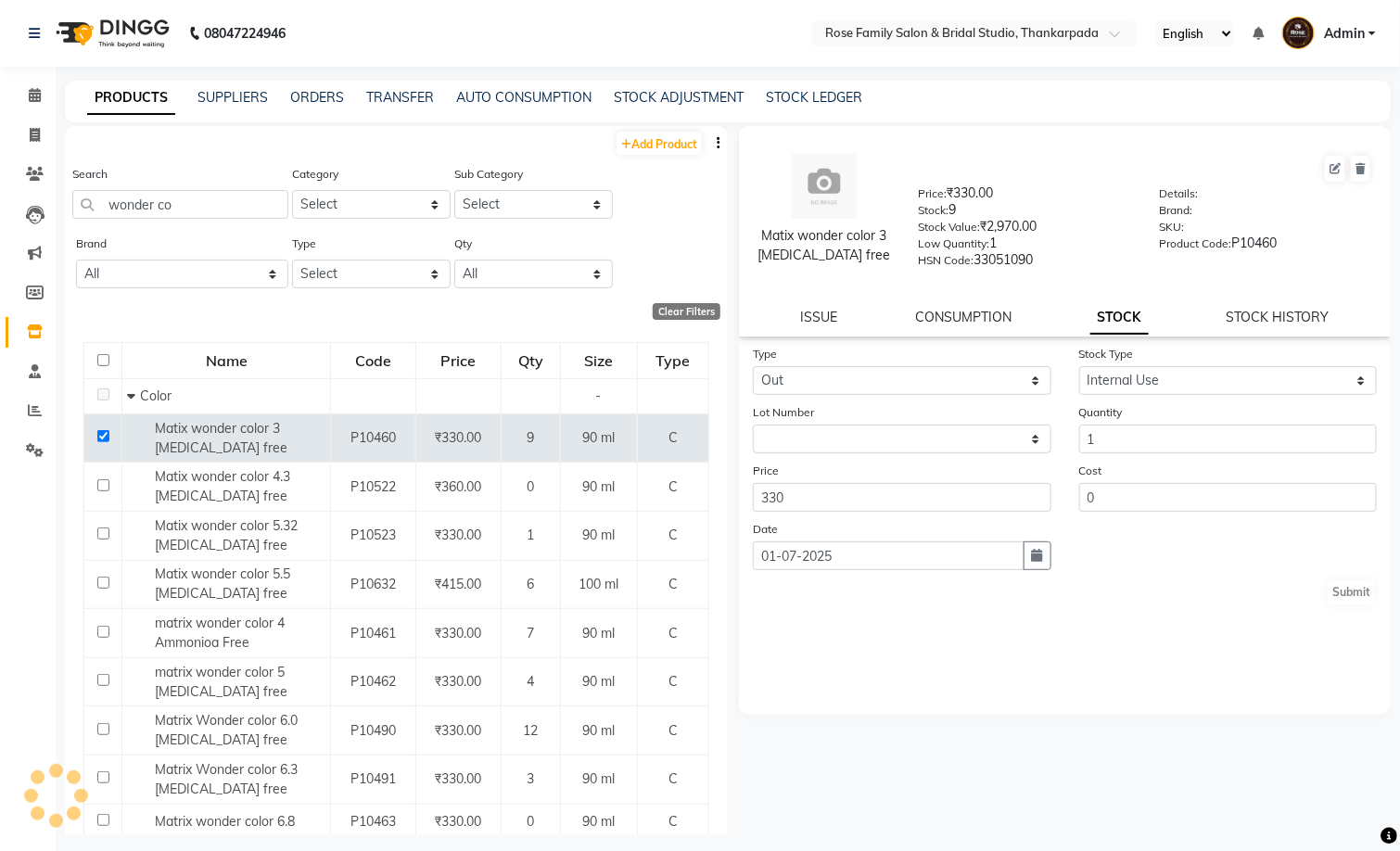 select 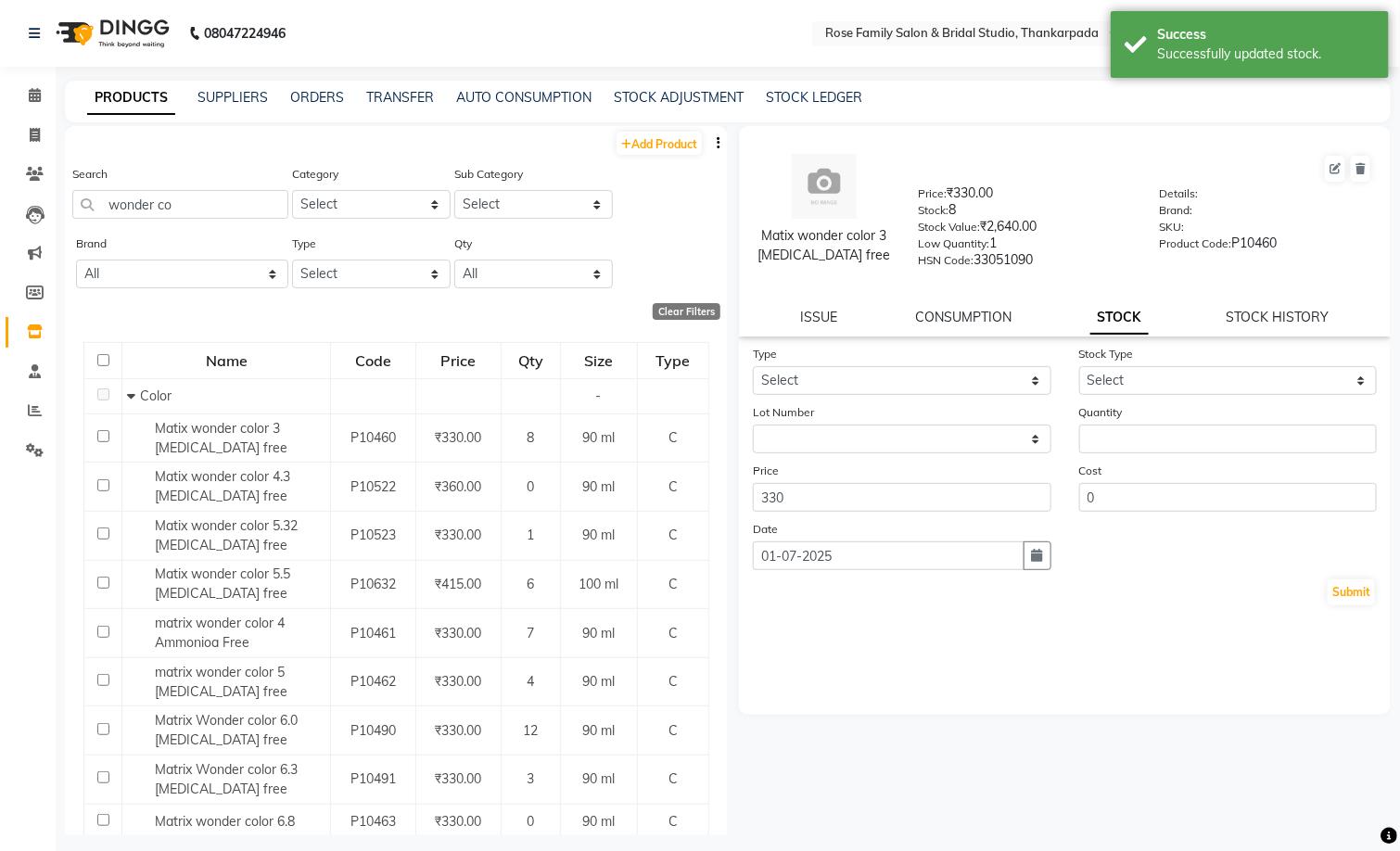 scroll, scrollTop: 98, scrollLeft: 0, axis: vertical 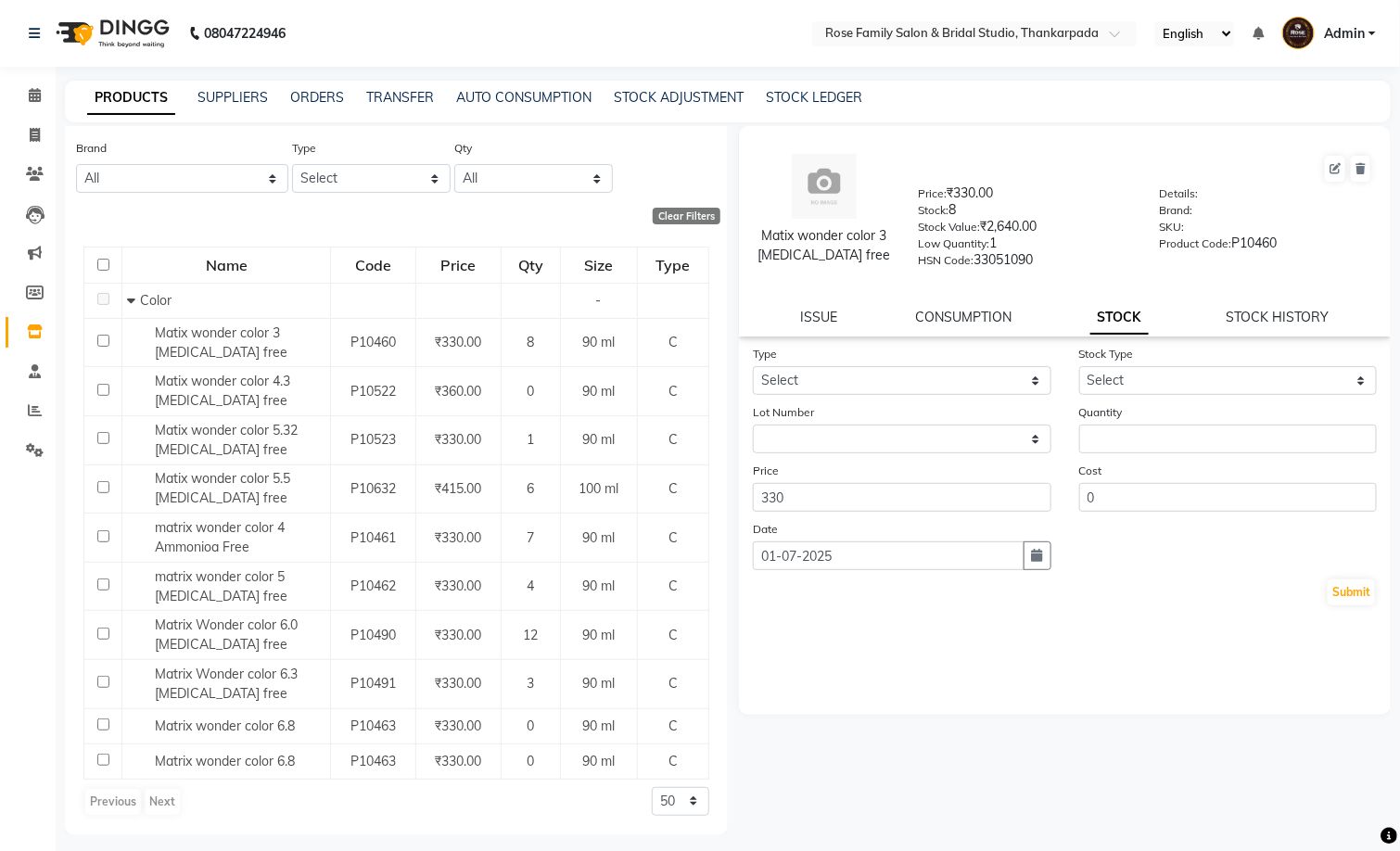 click on "Type Select In Out Stock Type Select Internal Use Damaged Expired Adjustment Return Other Lot Number None Quantity Price 330 Cost 0 Date 01-07-2025  Submit" 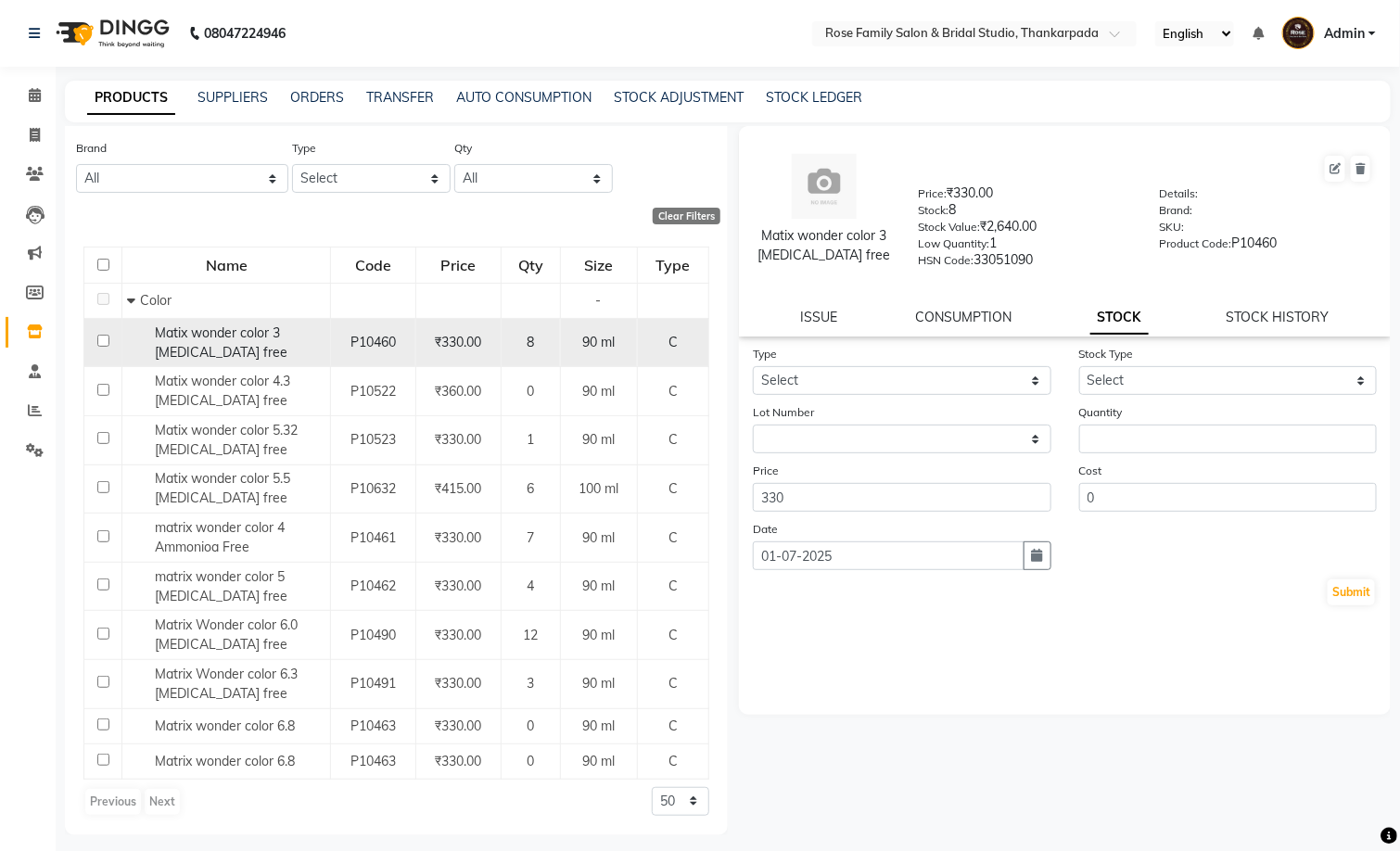 click 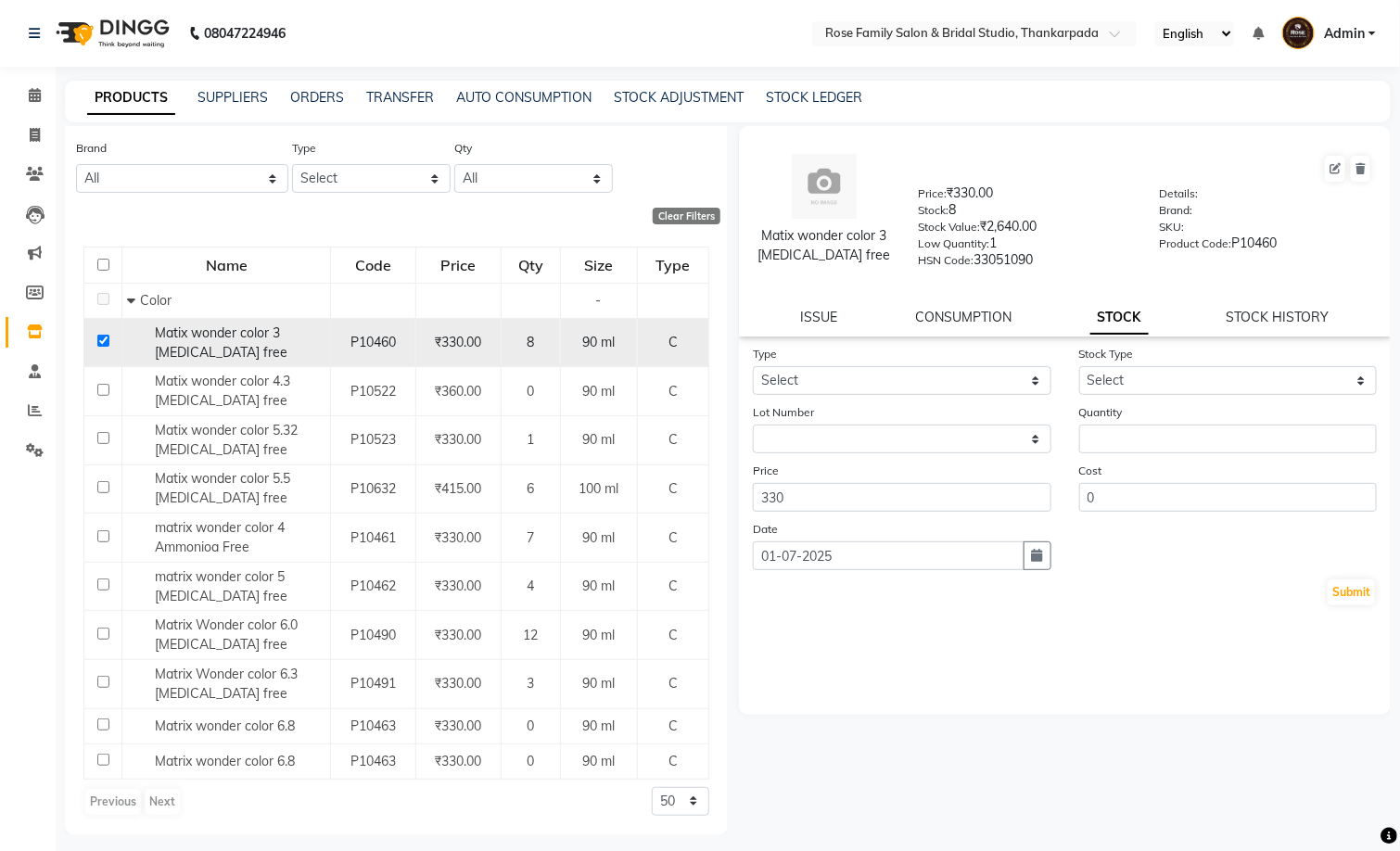 checkbox on "true" 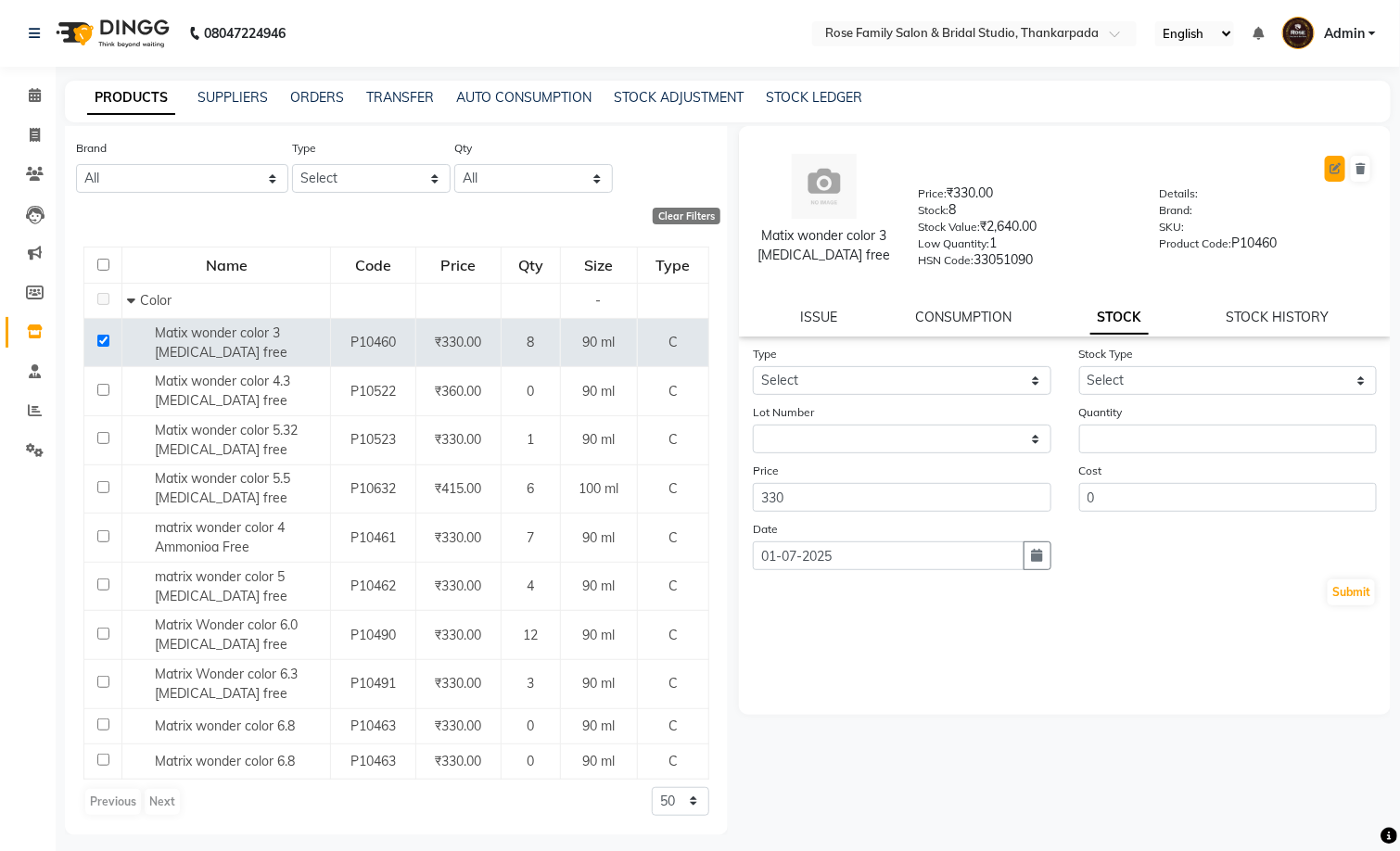 click 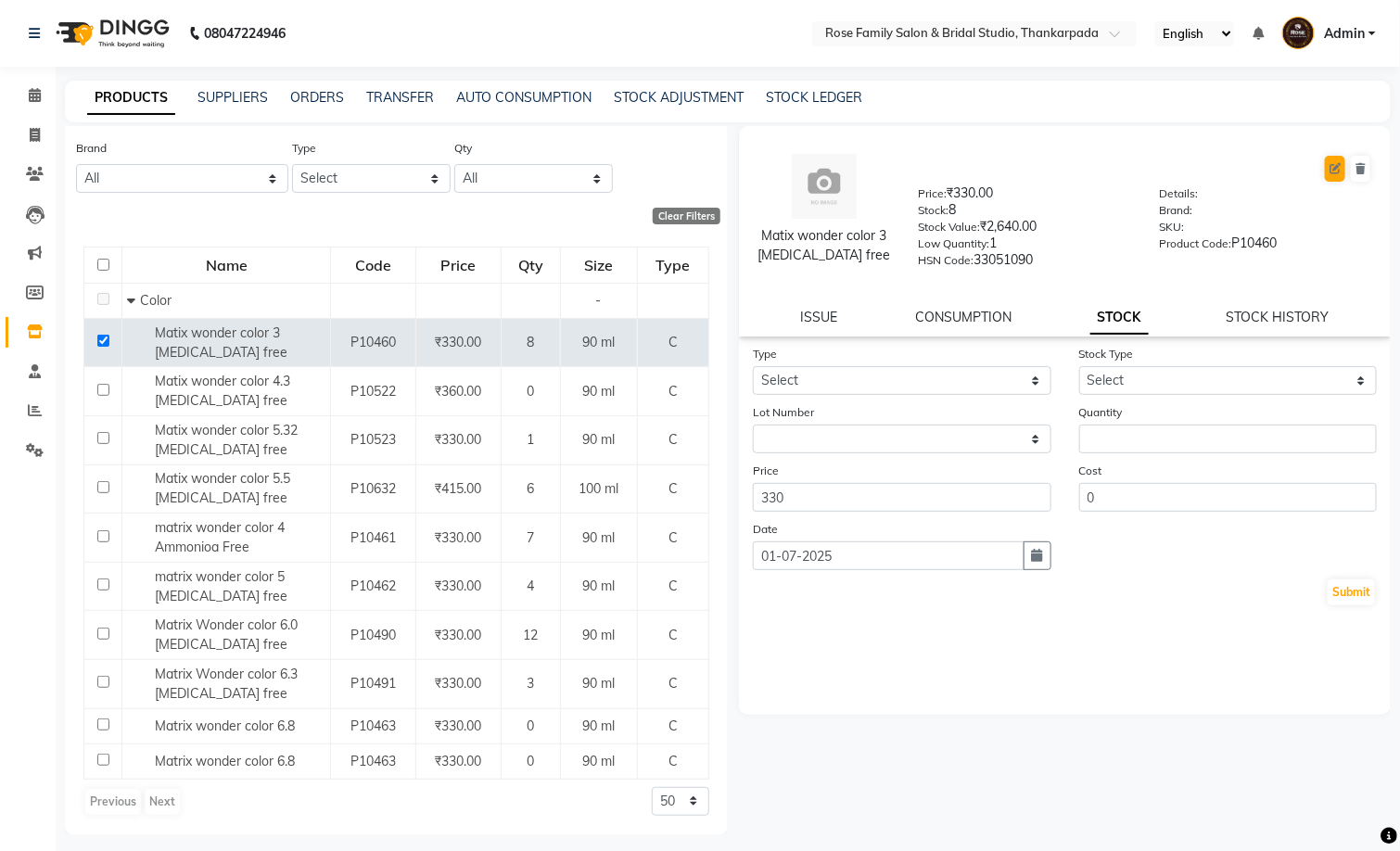 select on "true" 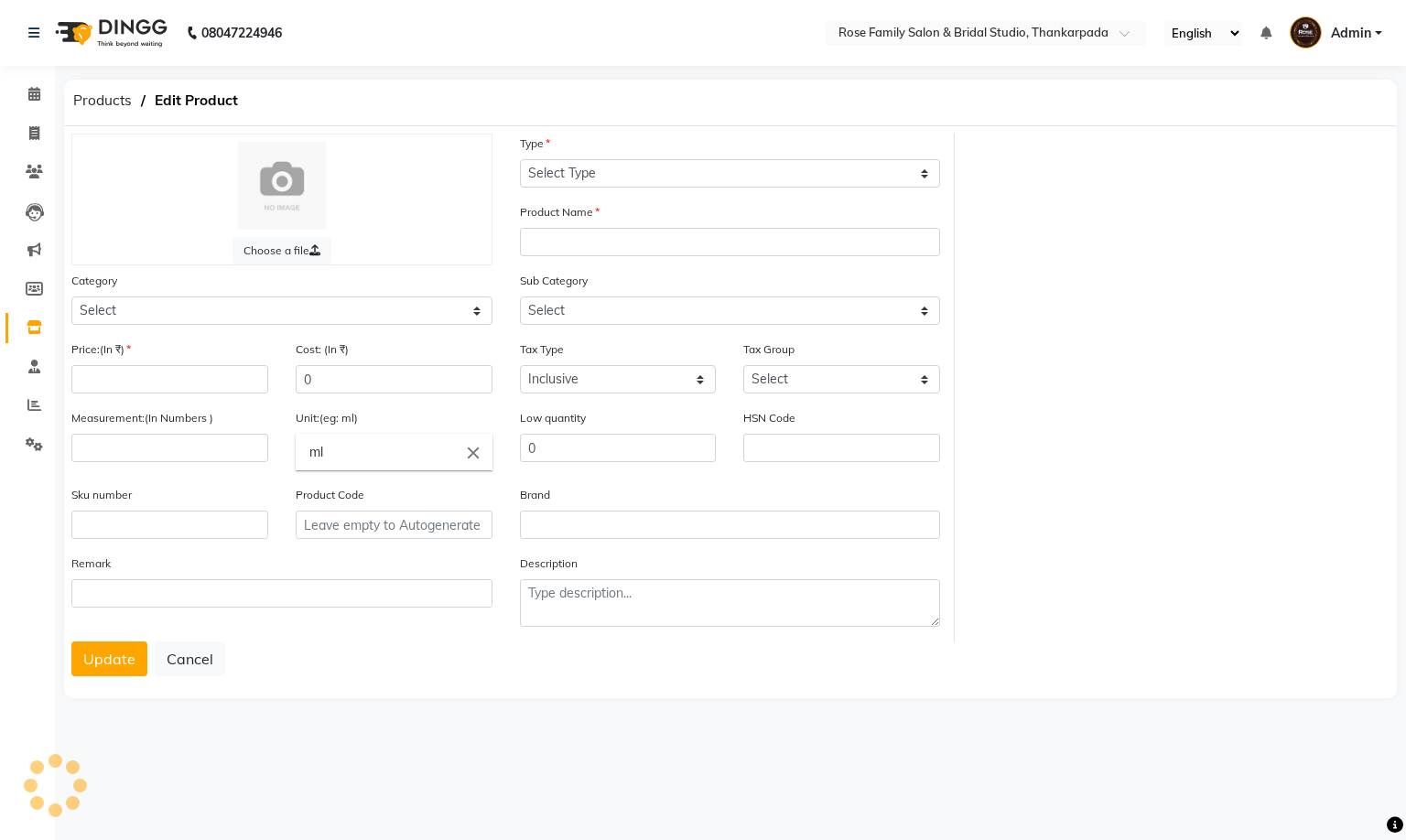 select on "C" 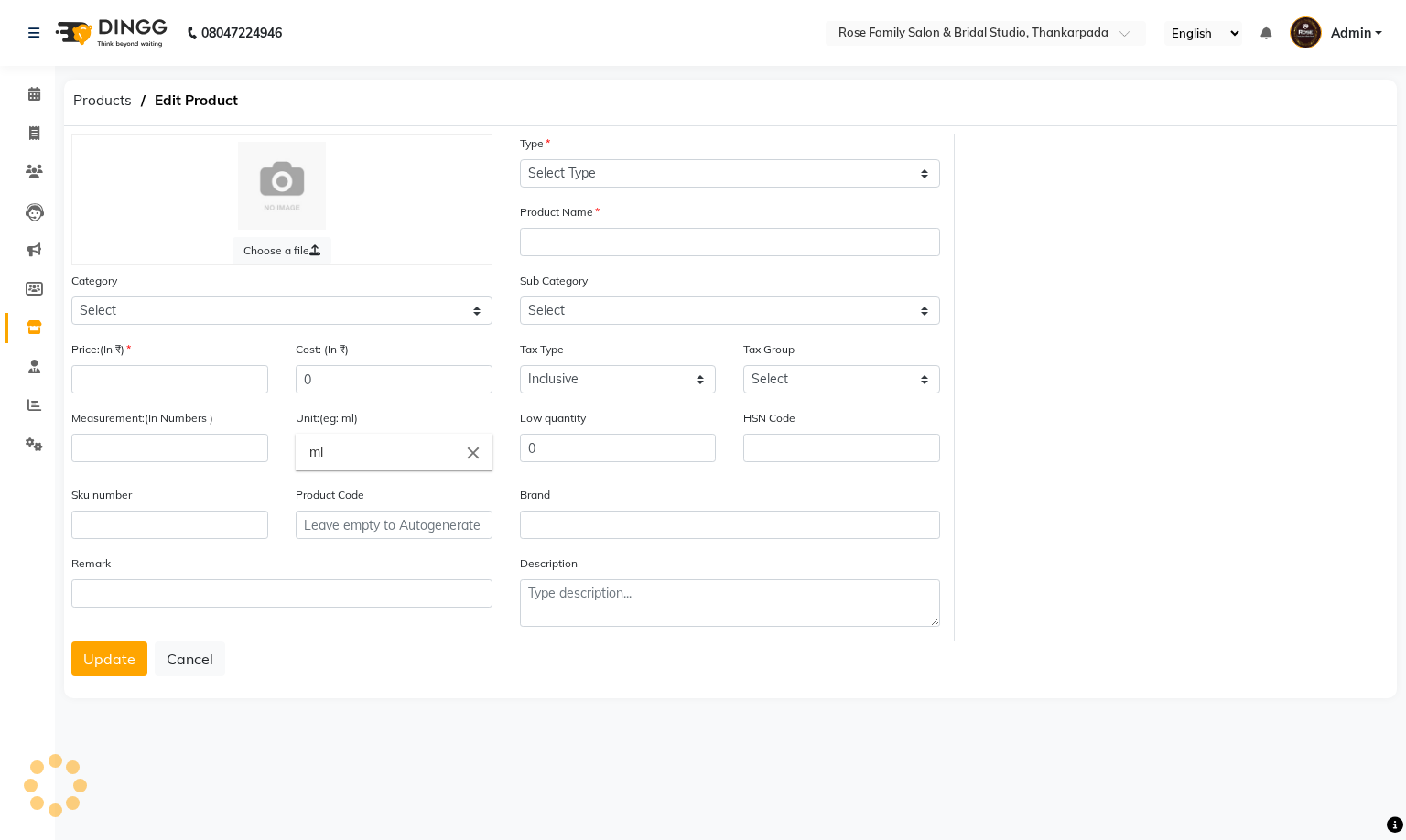 type on "Matix wonder color 3 ammonia free" 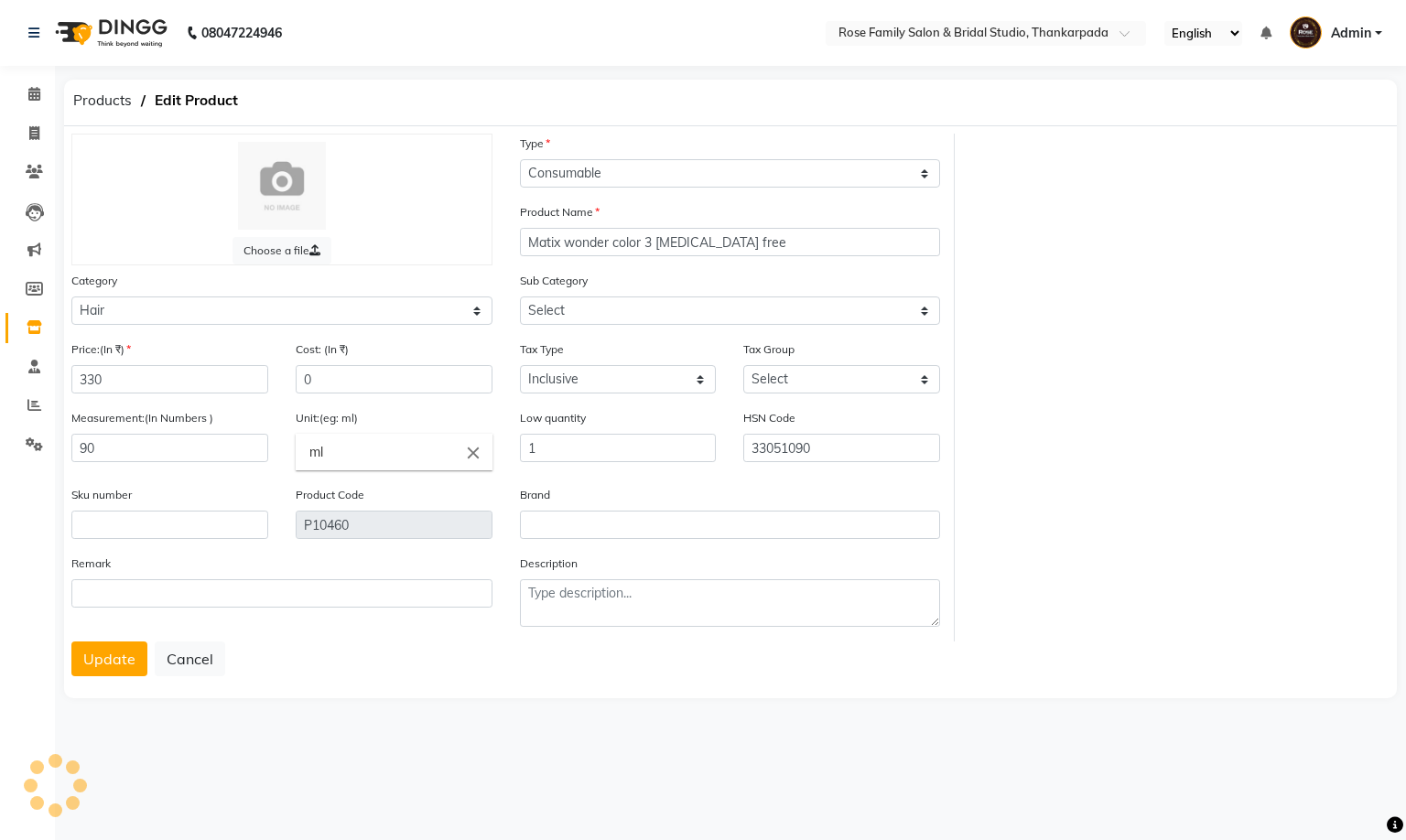 select on "120901107" 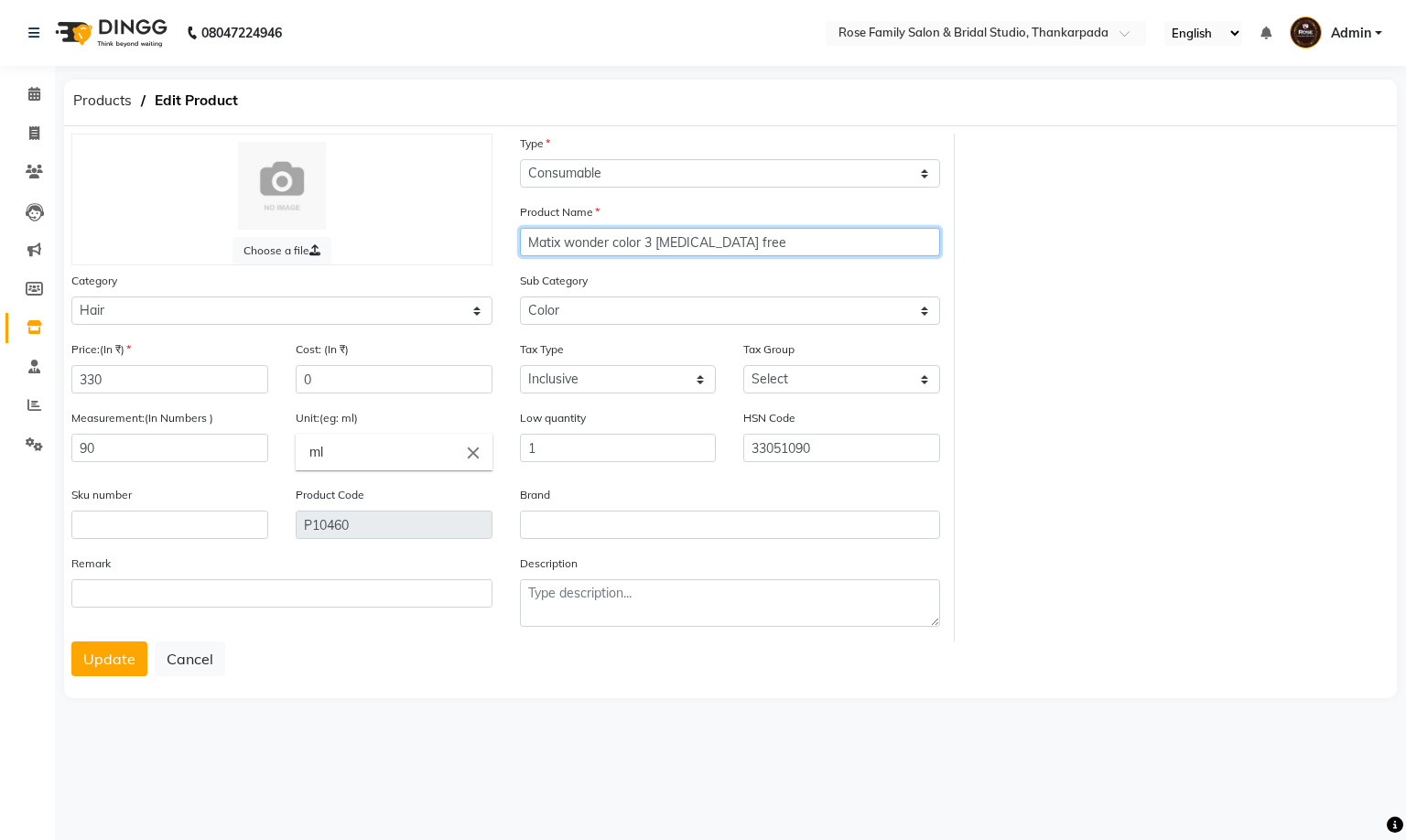 click on "Matix wonder color 3 ammonia free" 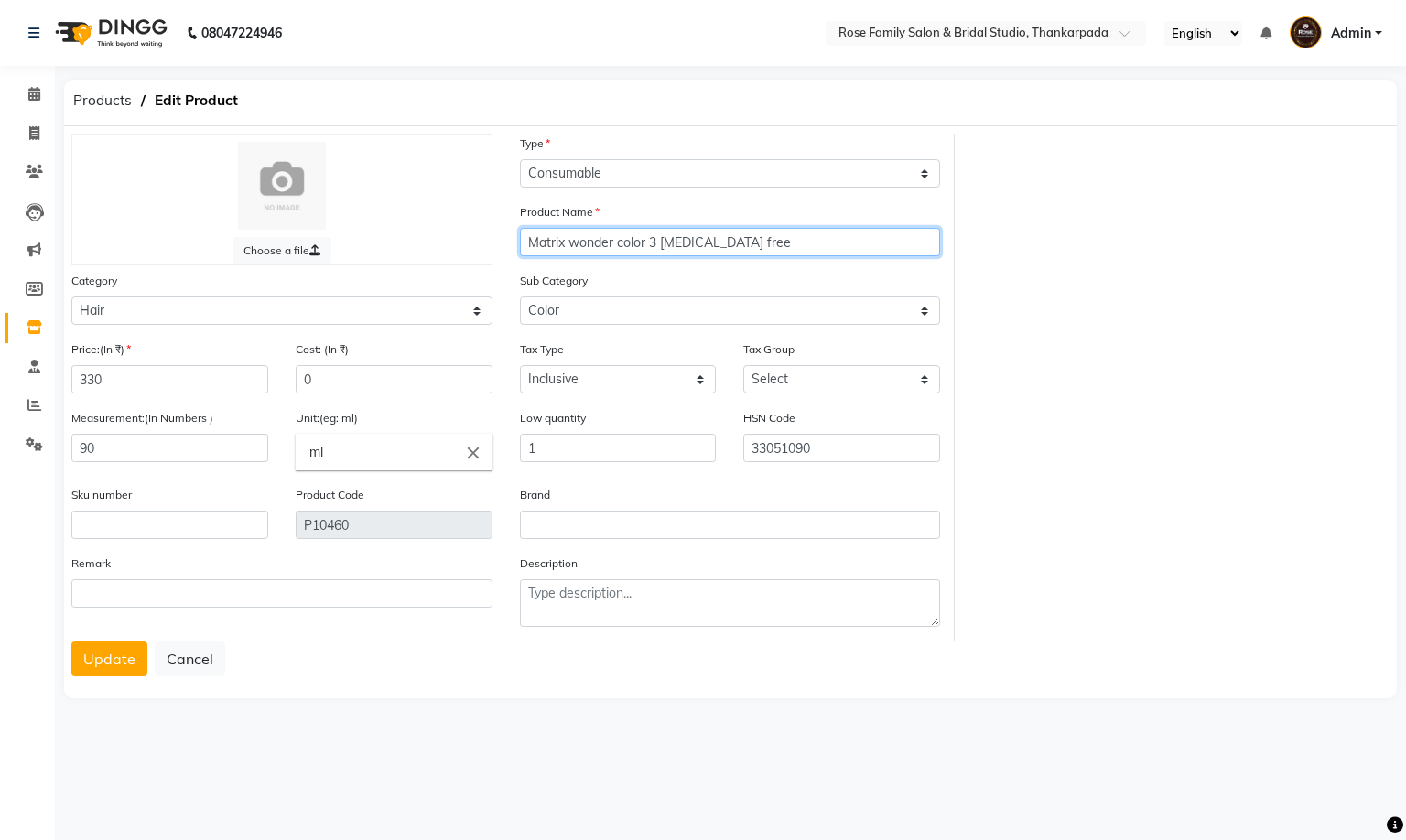 type on "Matrix wonder color 3 ammonia free" 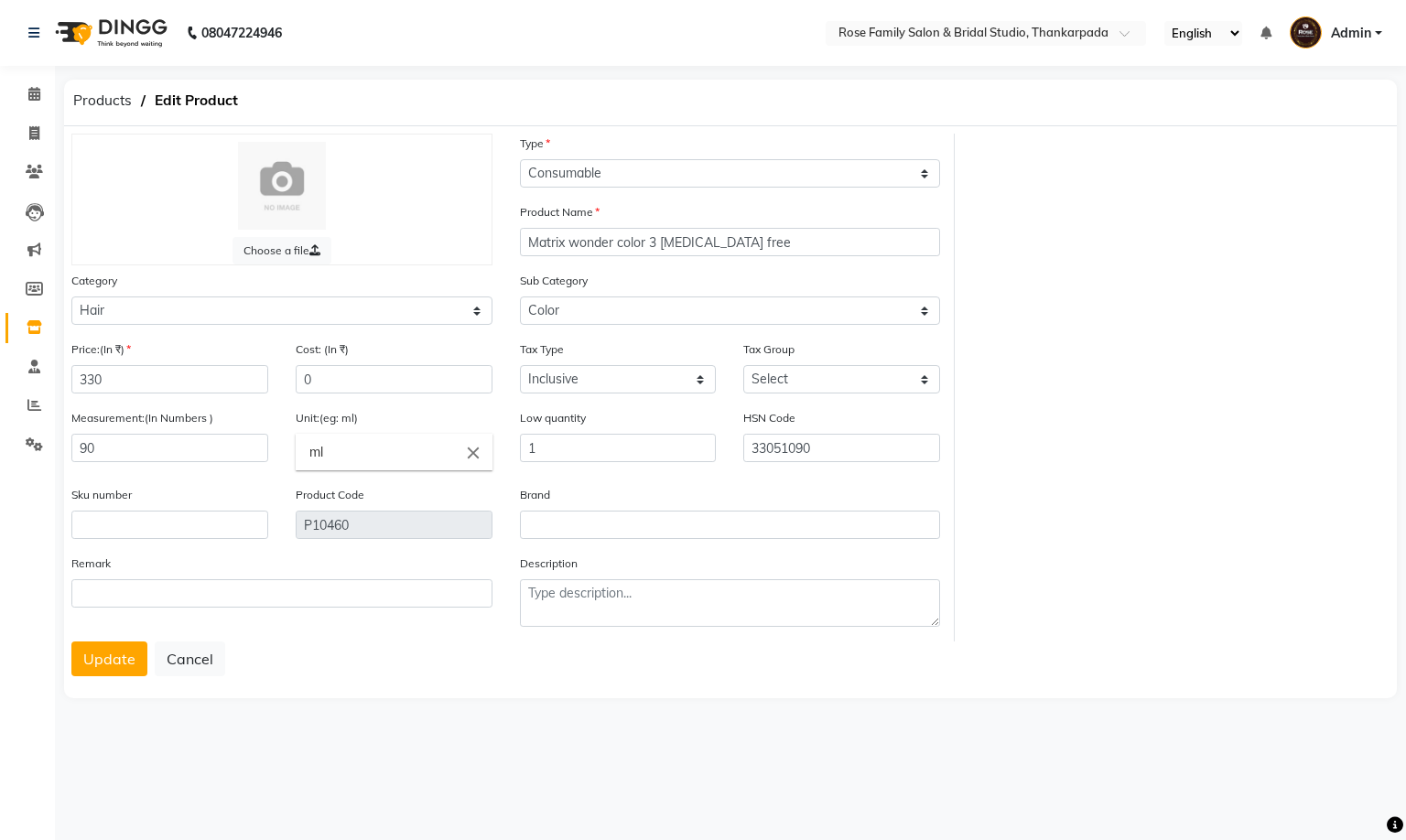 click on "Products   Edit Product   Choose a file Type Select Type Both Retail Consumable Product Name Matrix wonder color 3 ammonia free Category Select Hair Skin Makeup Personal Care Appliances Beard Disposable Threading Hands and Feet Beauty Planet Botox Cadiveu Casmara Cheryls Loreal Olaplex Other Sub Category Select Shampoo Conditioner Cream Mask Oil Serum Color Appliances Treatment Styling Kit & Combo Other Price:(In ₹) 330 Cost: (In ₹) 0 Tax Type Select Inclusive Exclusive Tax Group Select GST Measurement:(In Numbers ) 90 Unit:(eg: ml) ml close Low quantity 1 HSN Code 33051090 Sku number Product Code P10460 Brand Remark Description  Update   Cancel" 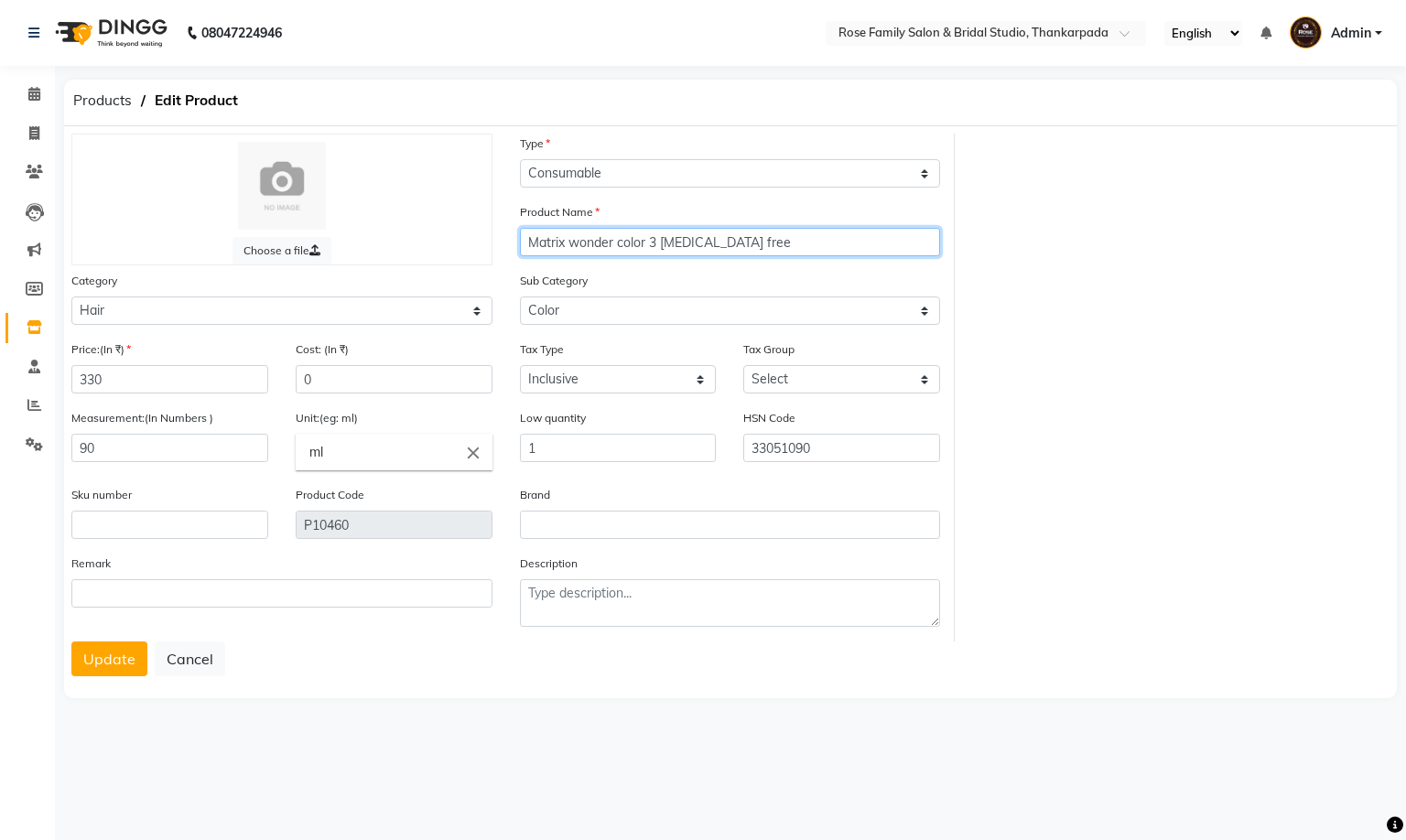 drag, startPoint x: 525, startPoint y: 242, endPoint x: 563, endPoint y: 242, distance: 38 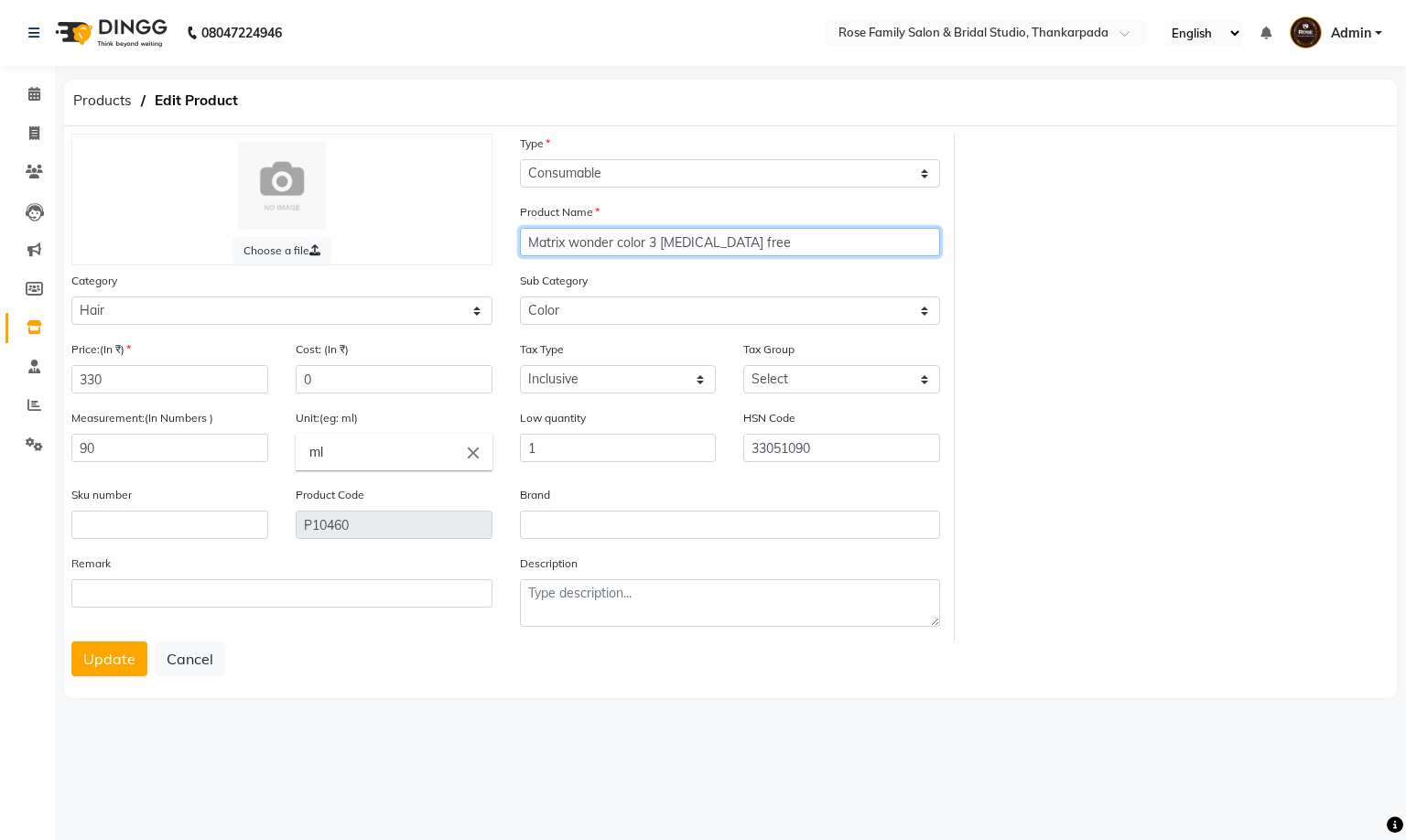 click on "Matrix wonder color 3 ammonia free" 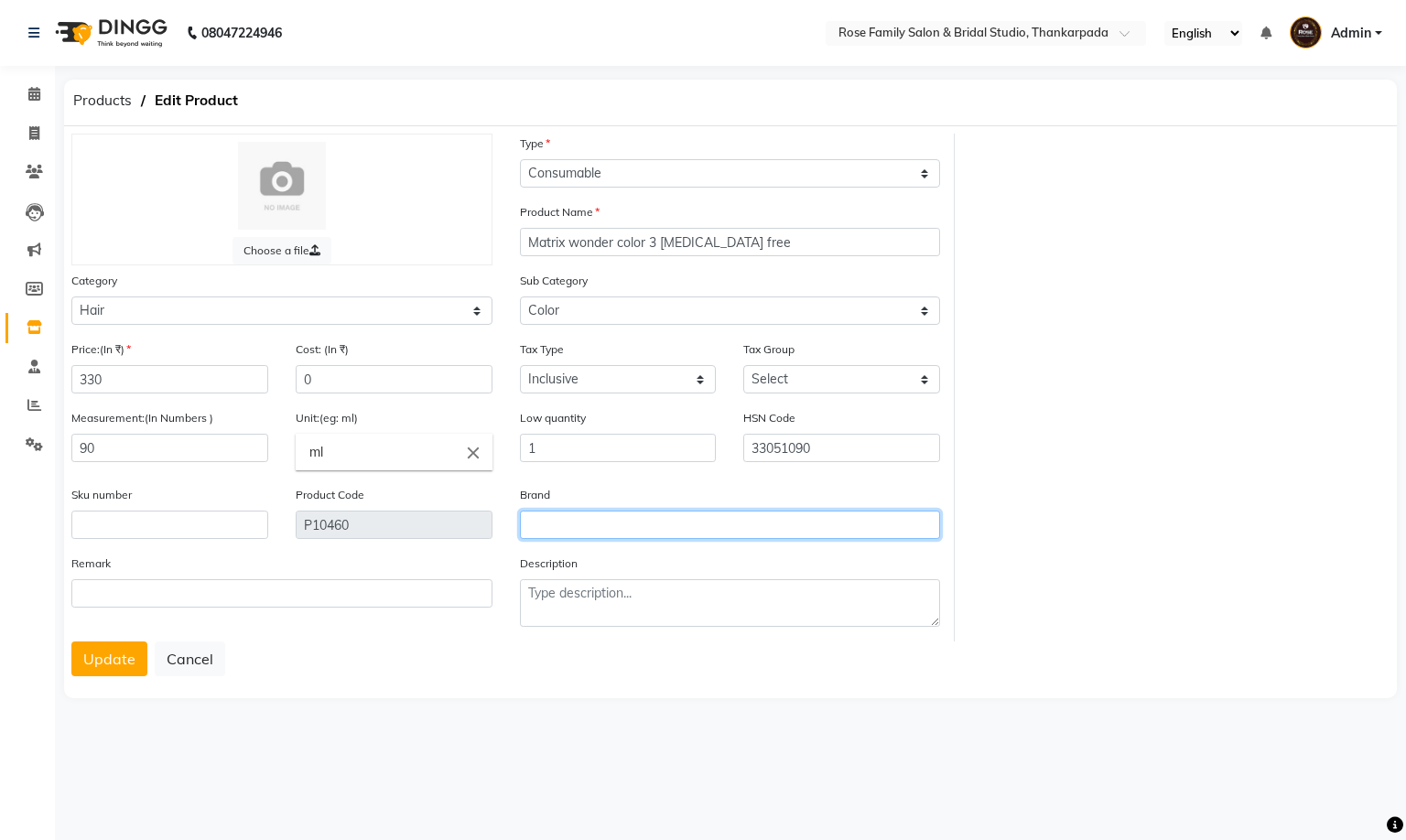 click 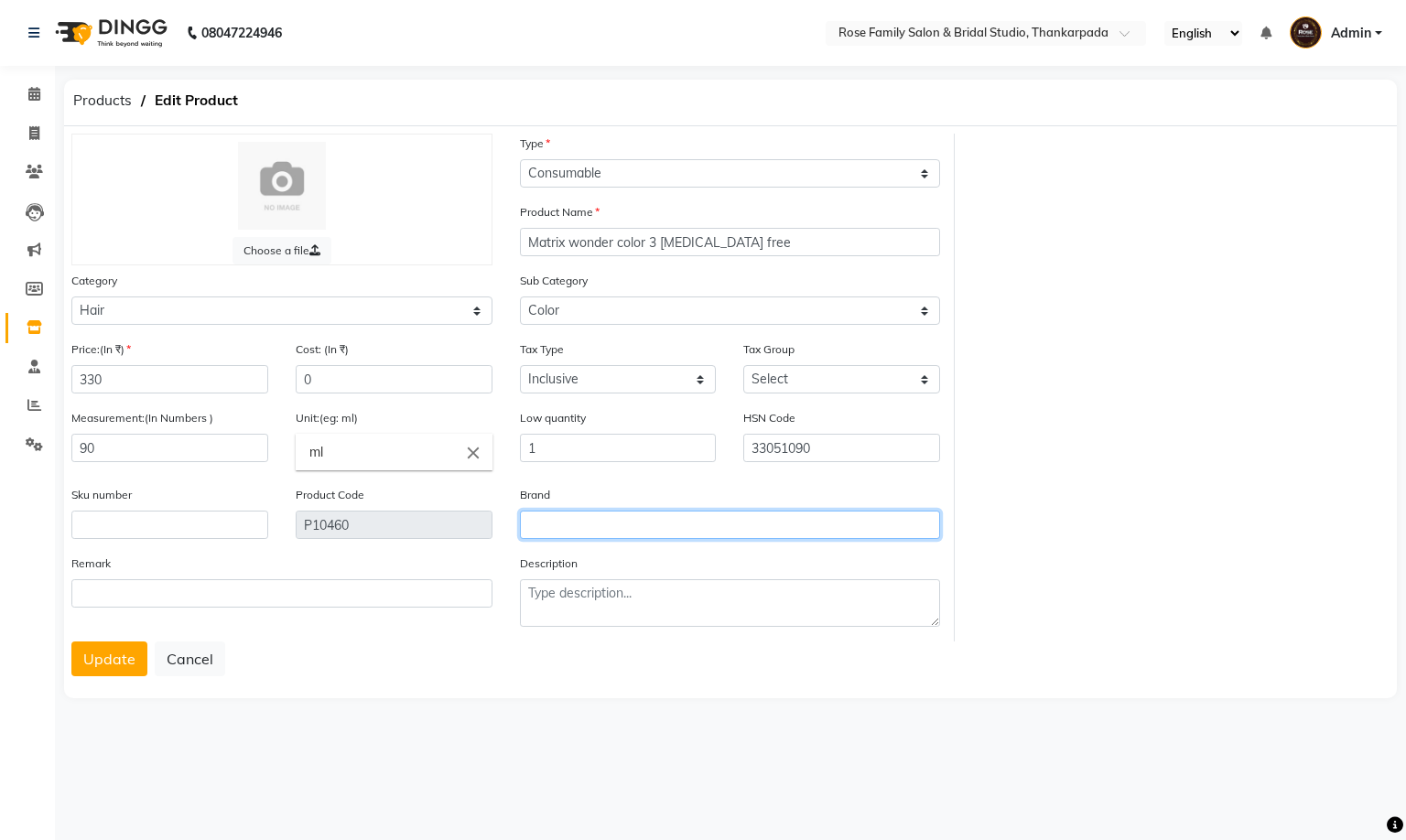 paste on "Matrix" 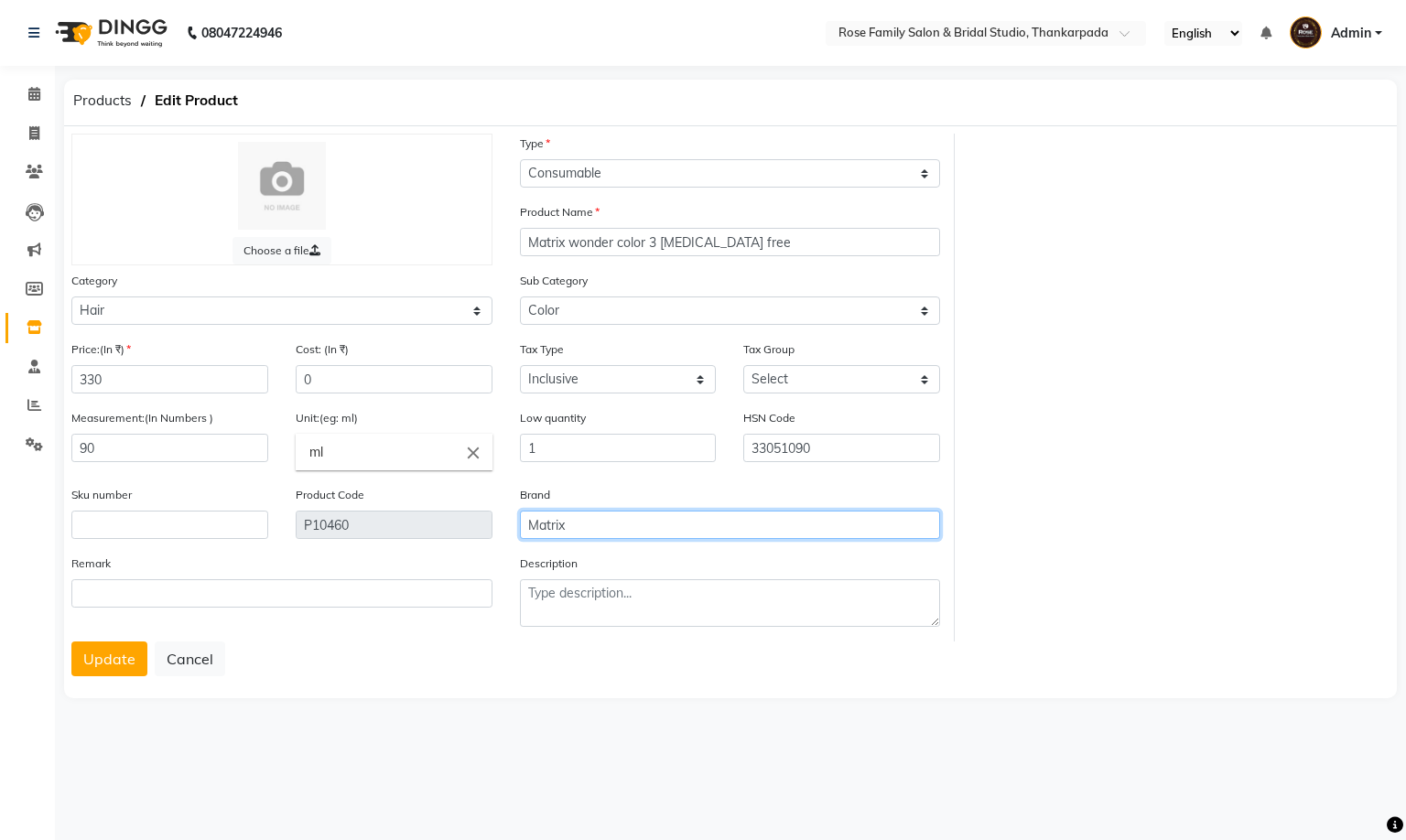 type on "Matrix" 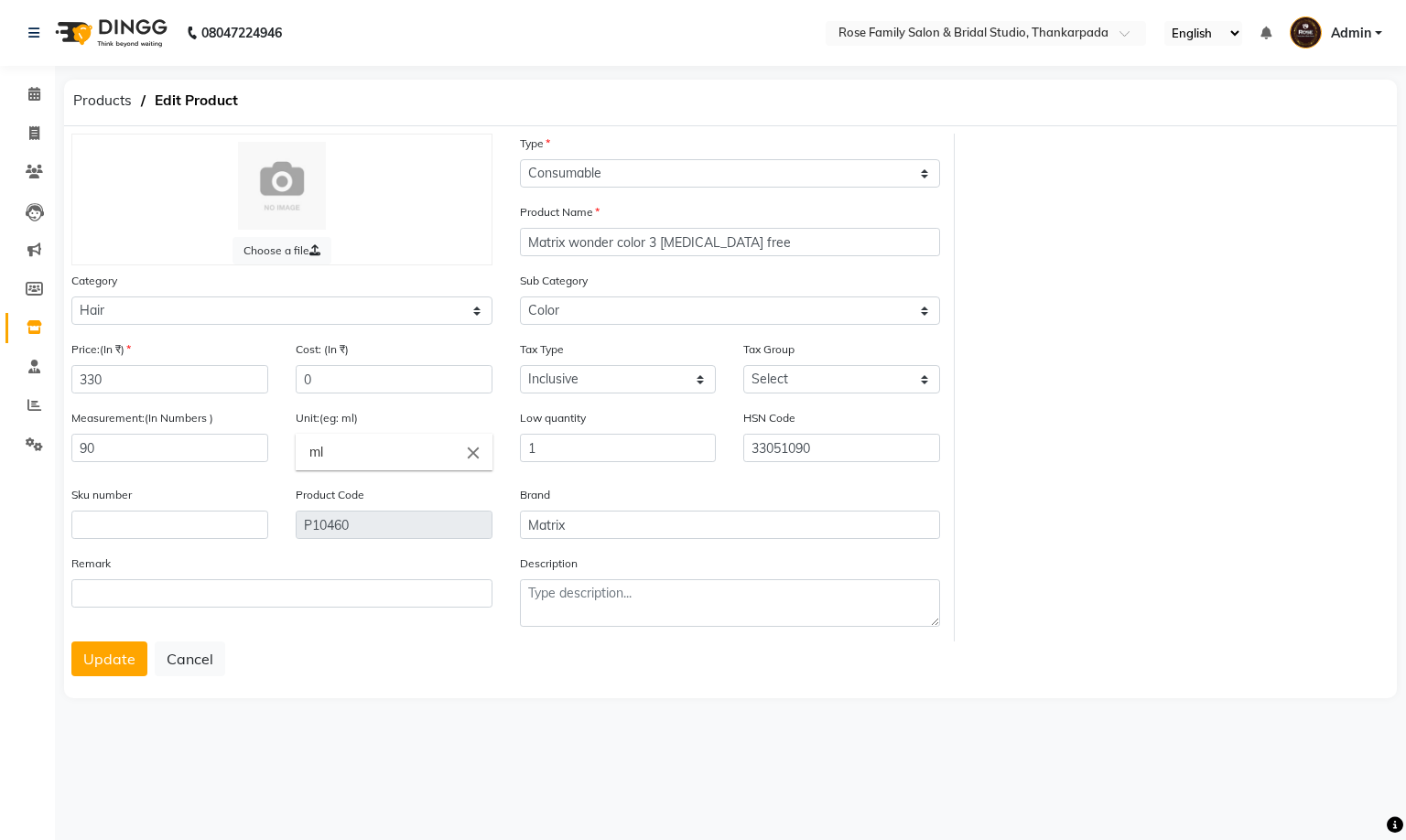 click on "Update   Cancel" 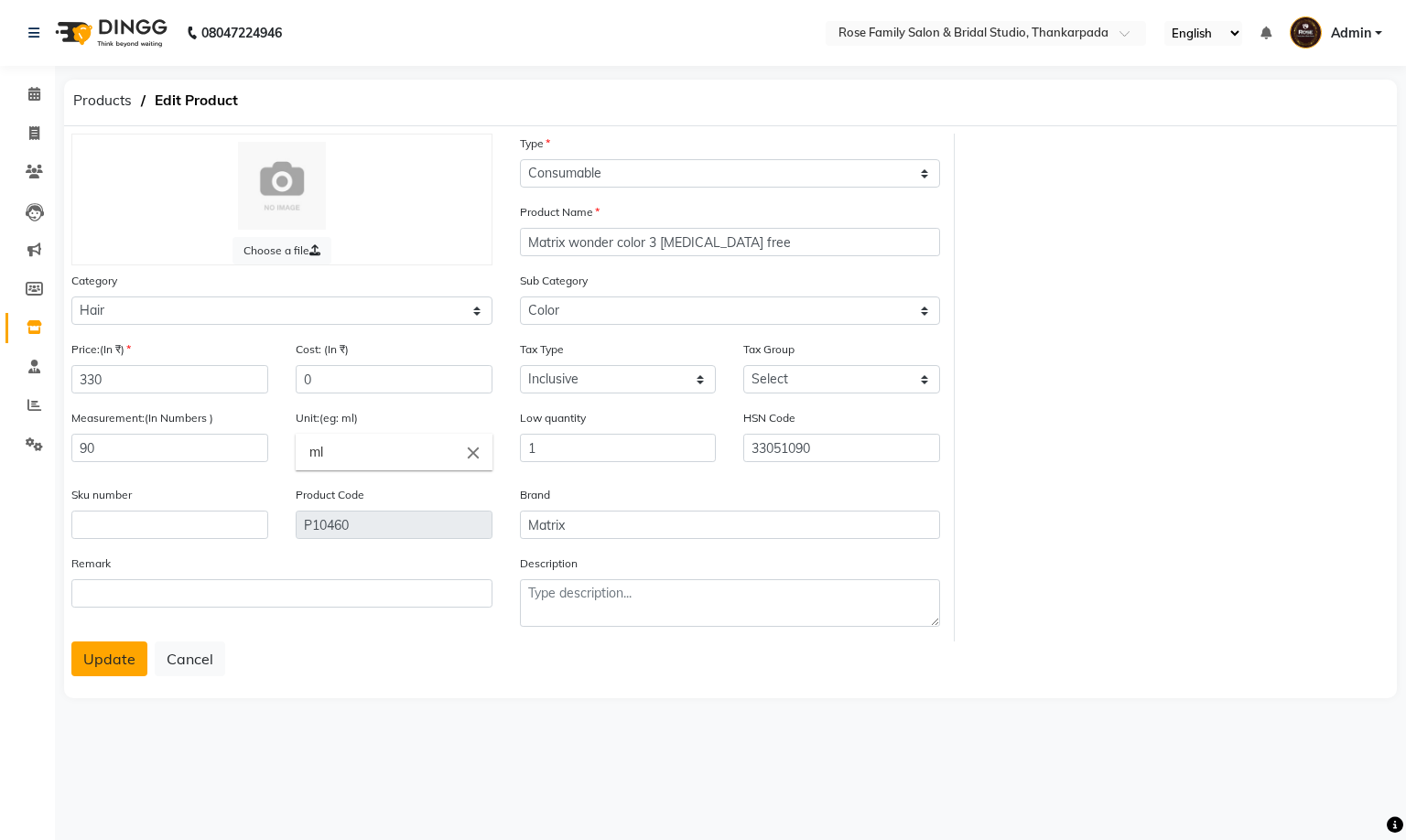 click on "Update" 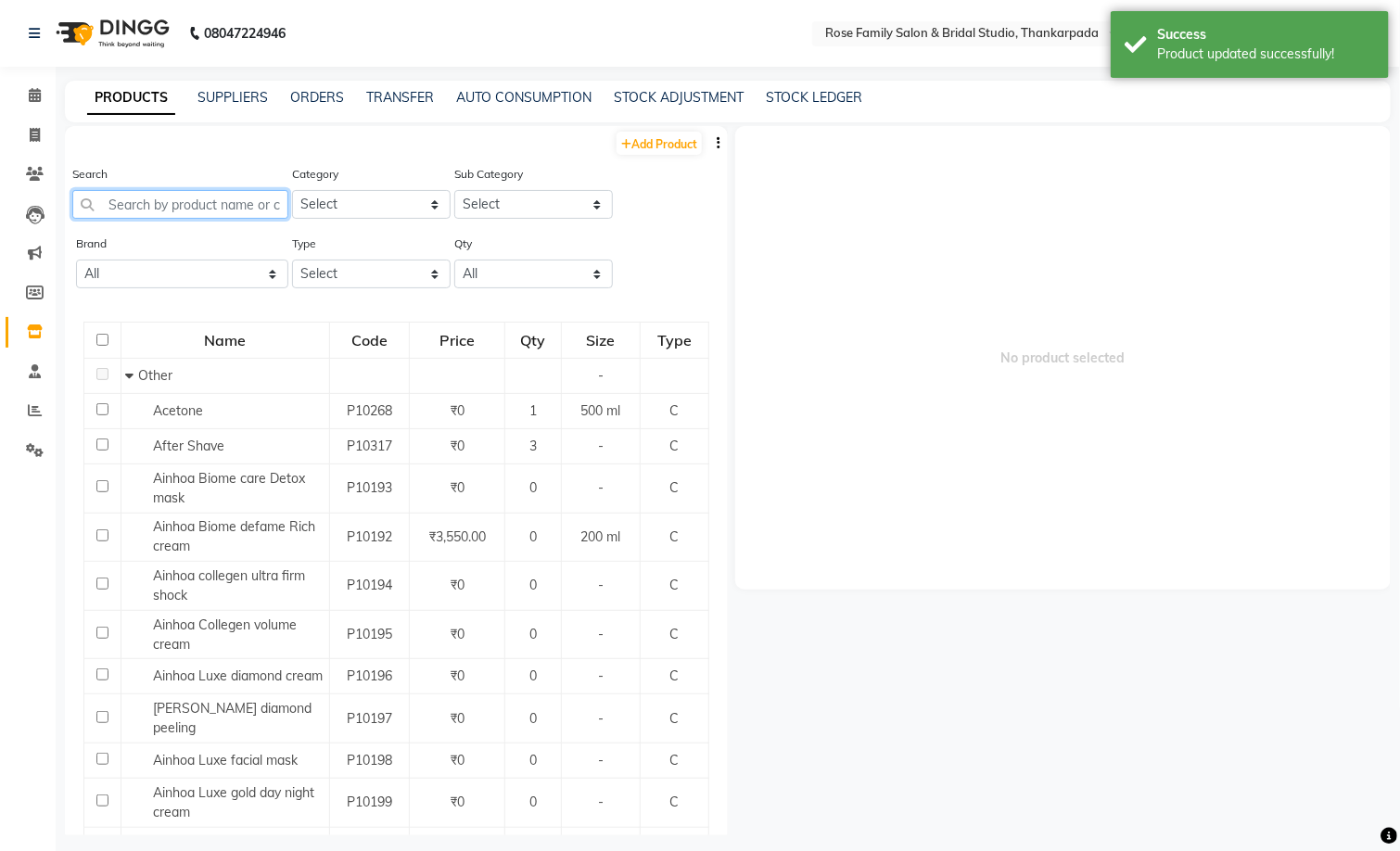 click 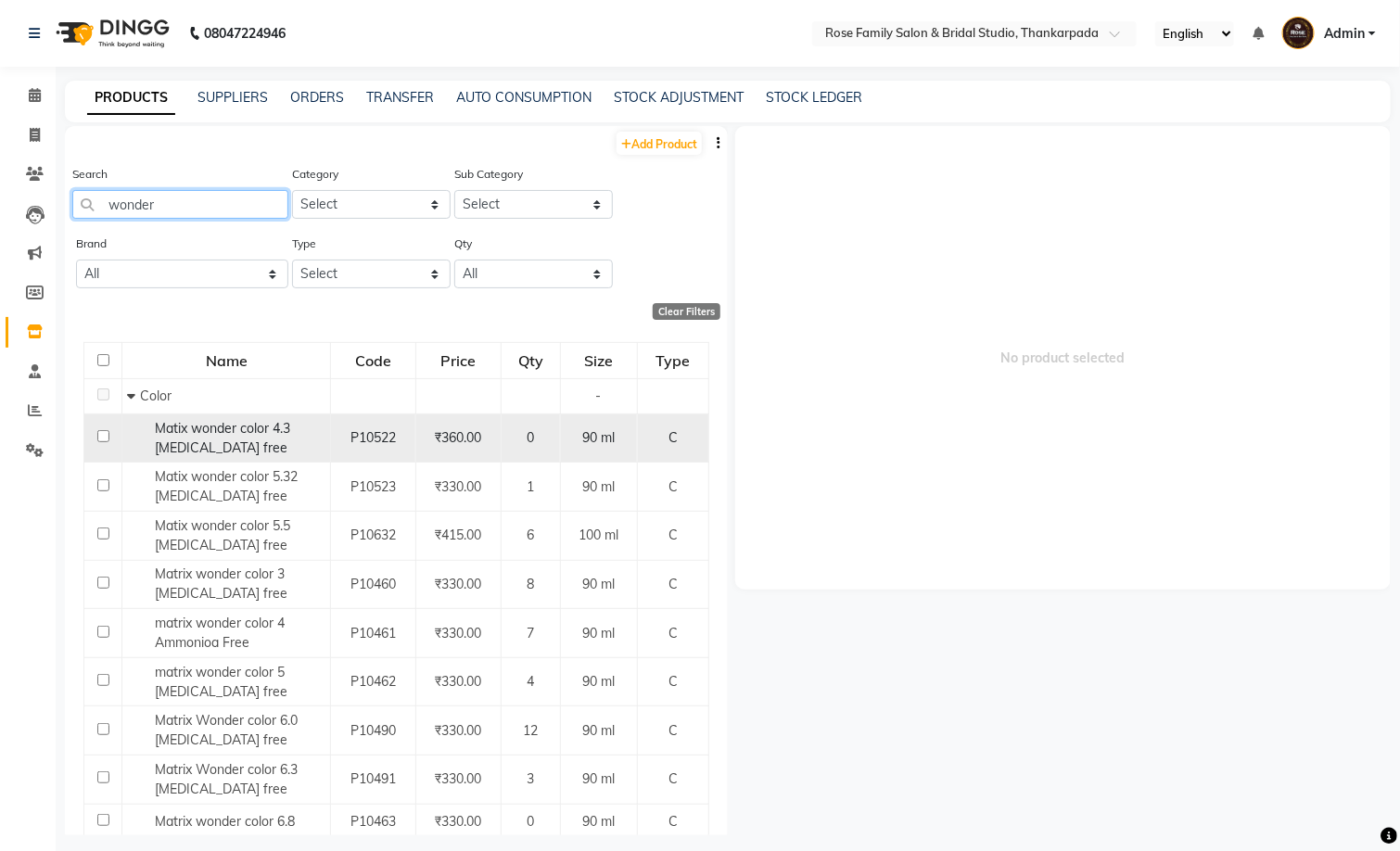 type on "wonder" 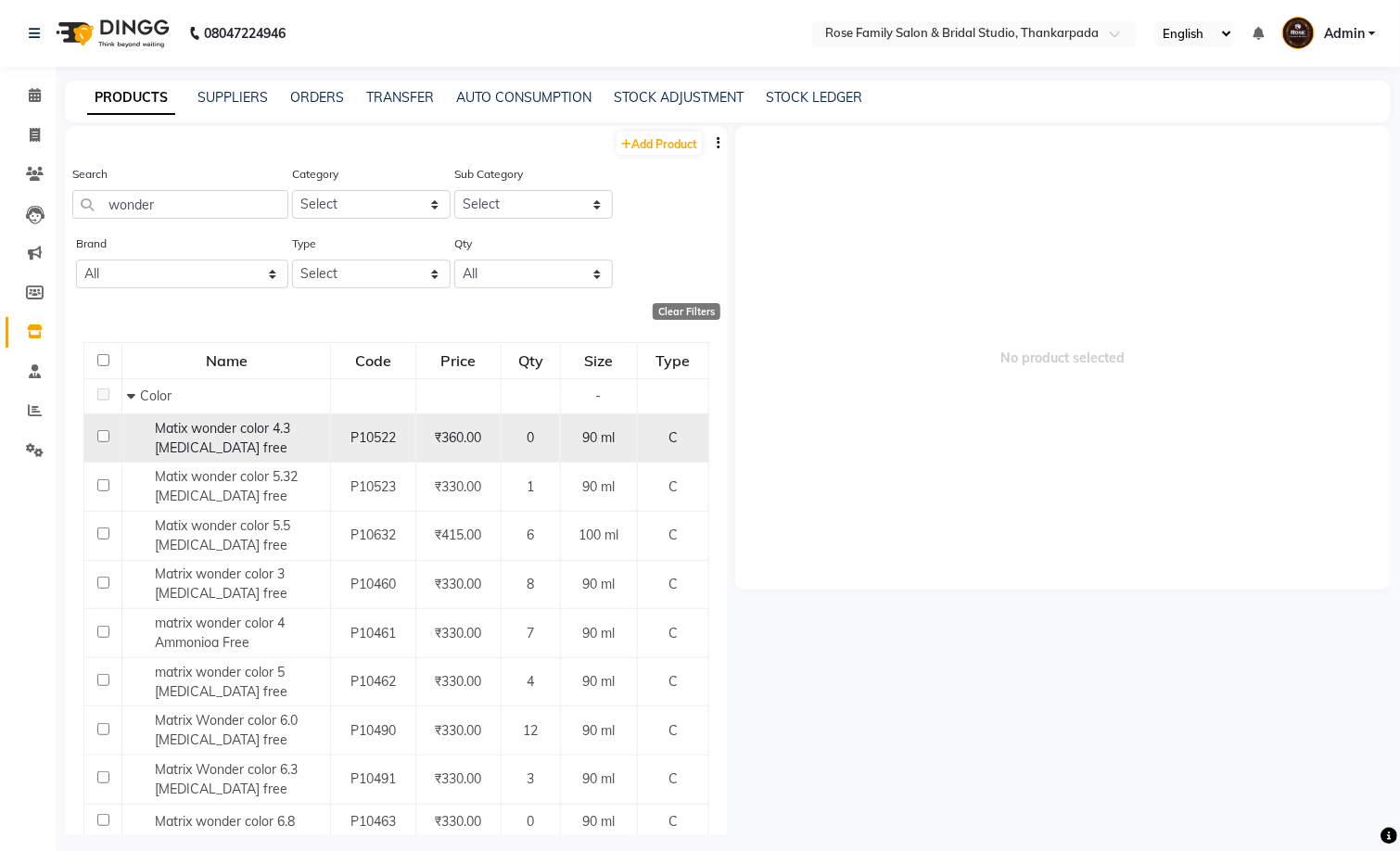 click 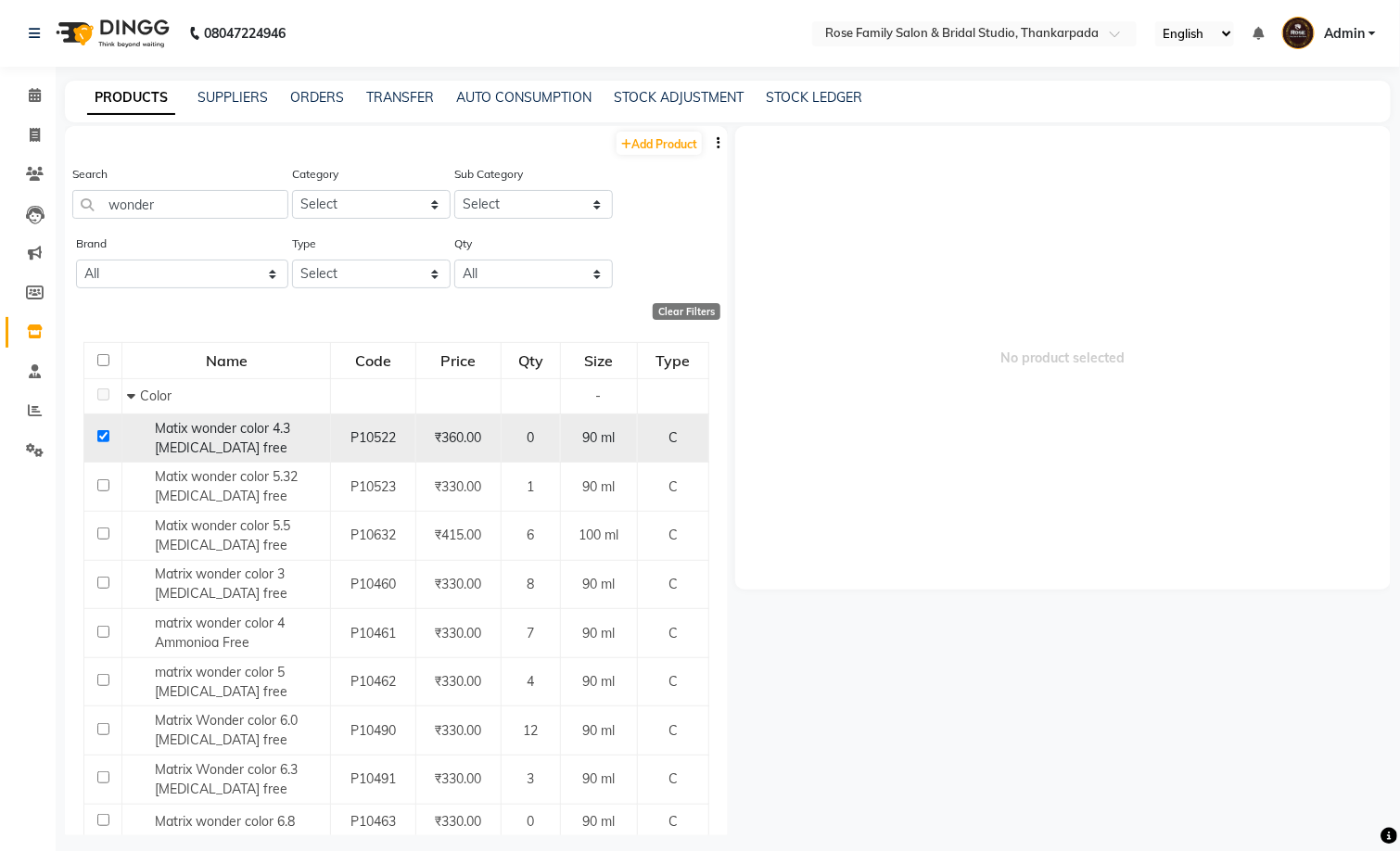 checkbox on "true" 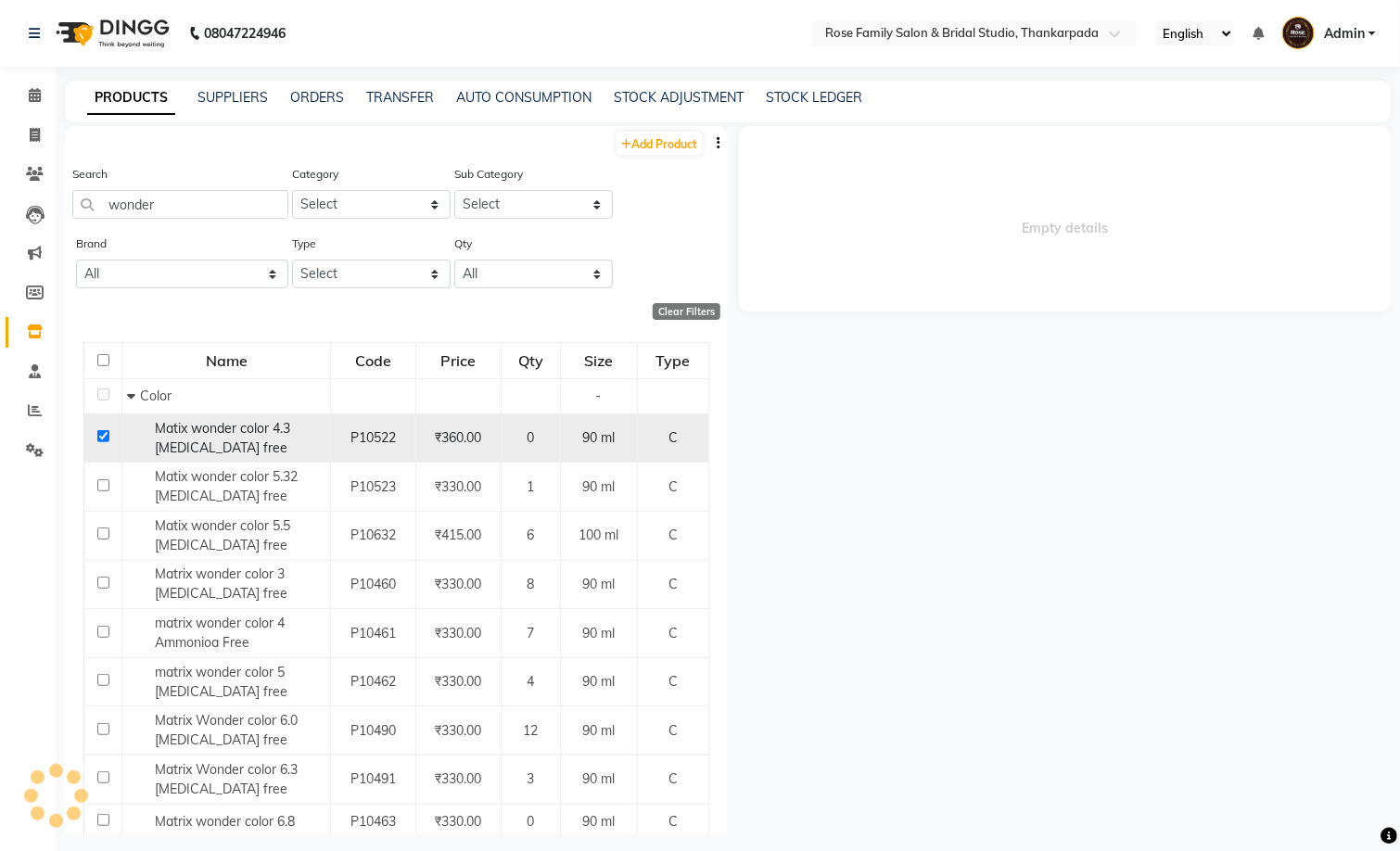 select 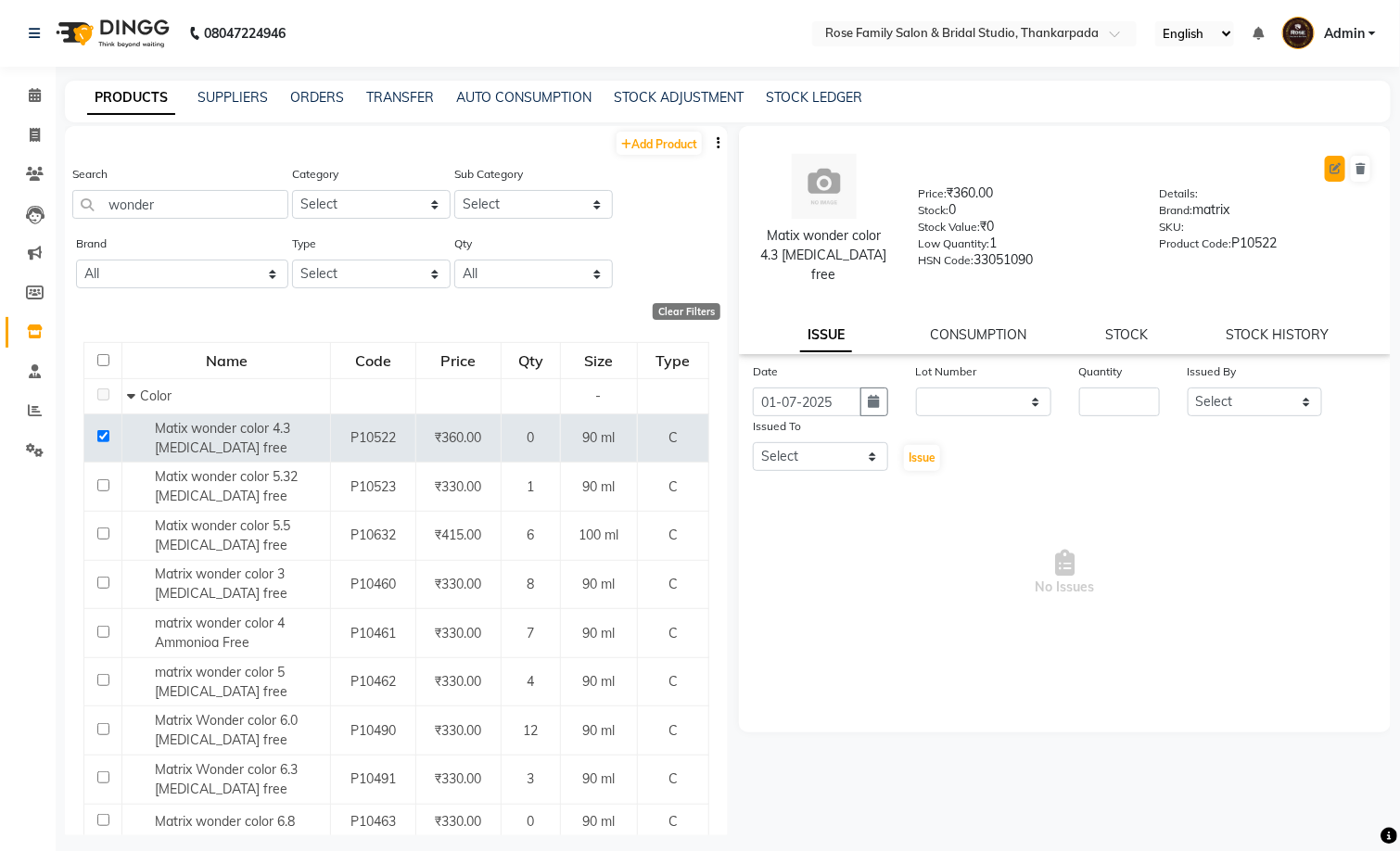 click 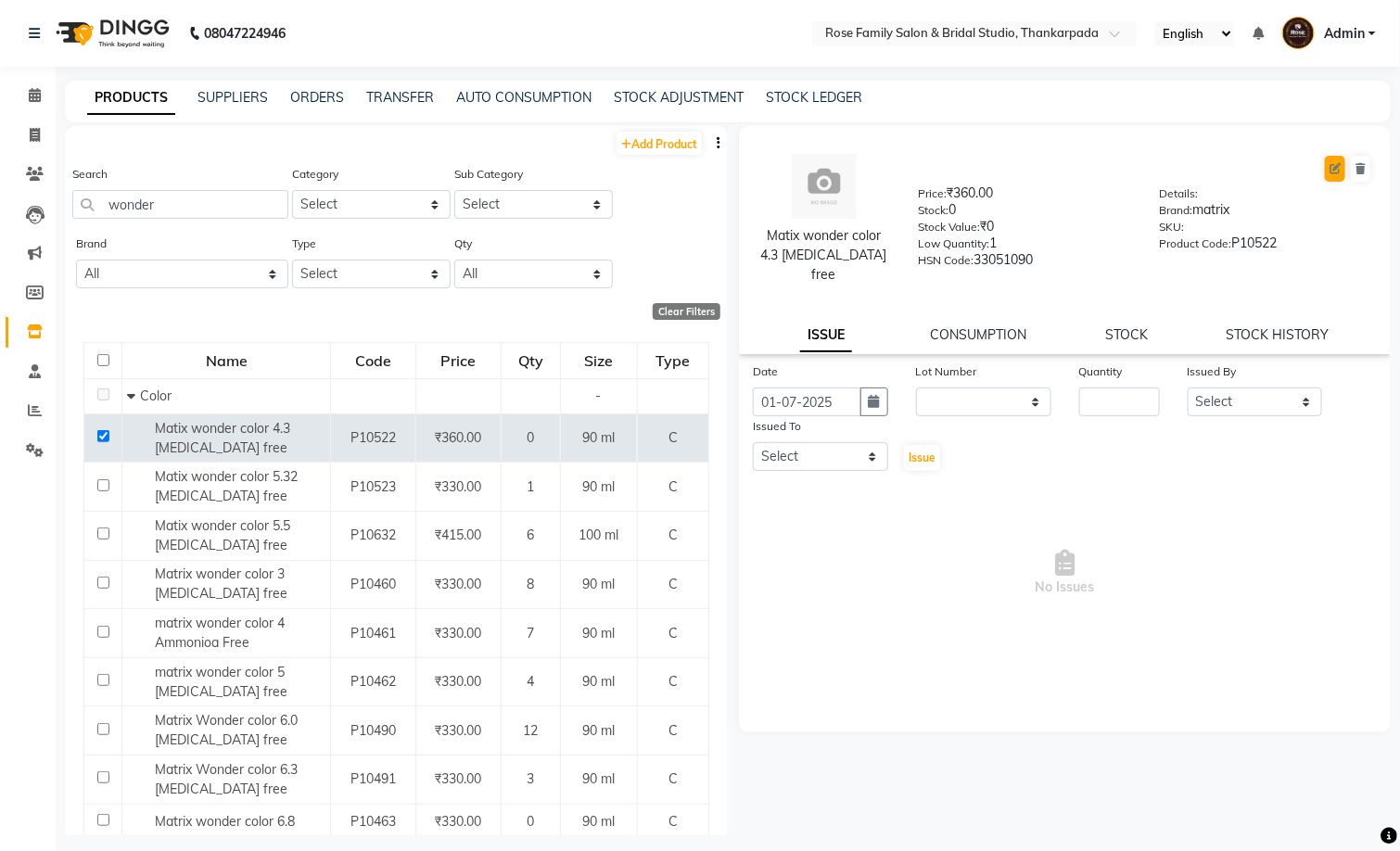 select on "true" 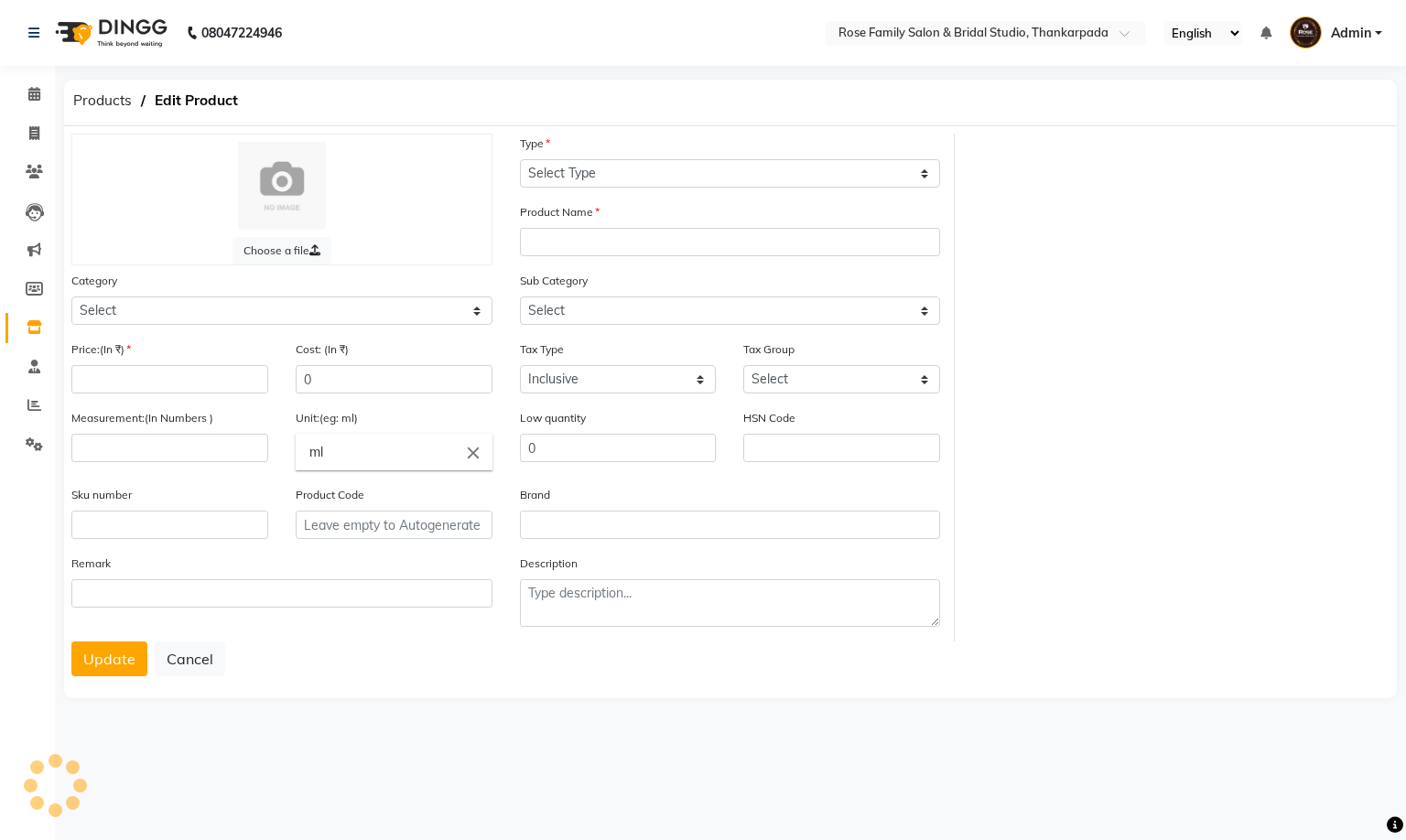 select on "C" 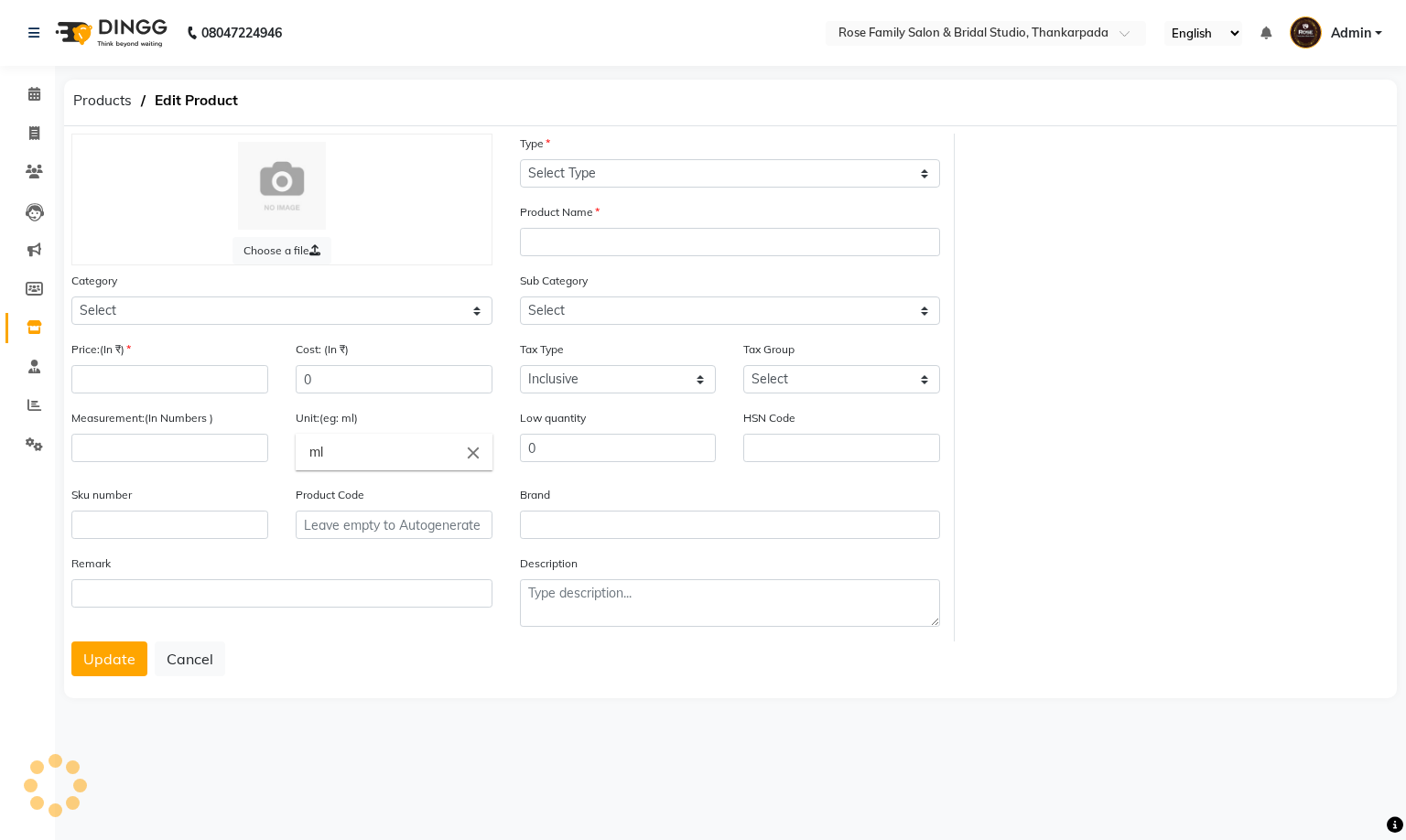 type on "Matix wonder color 4.3 ammonia free" 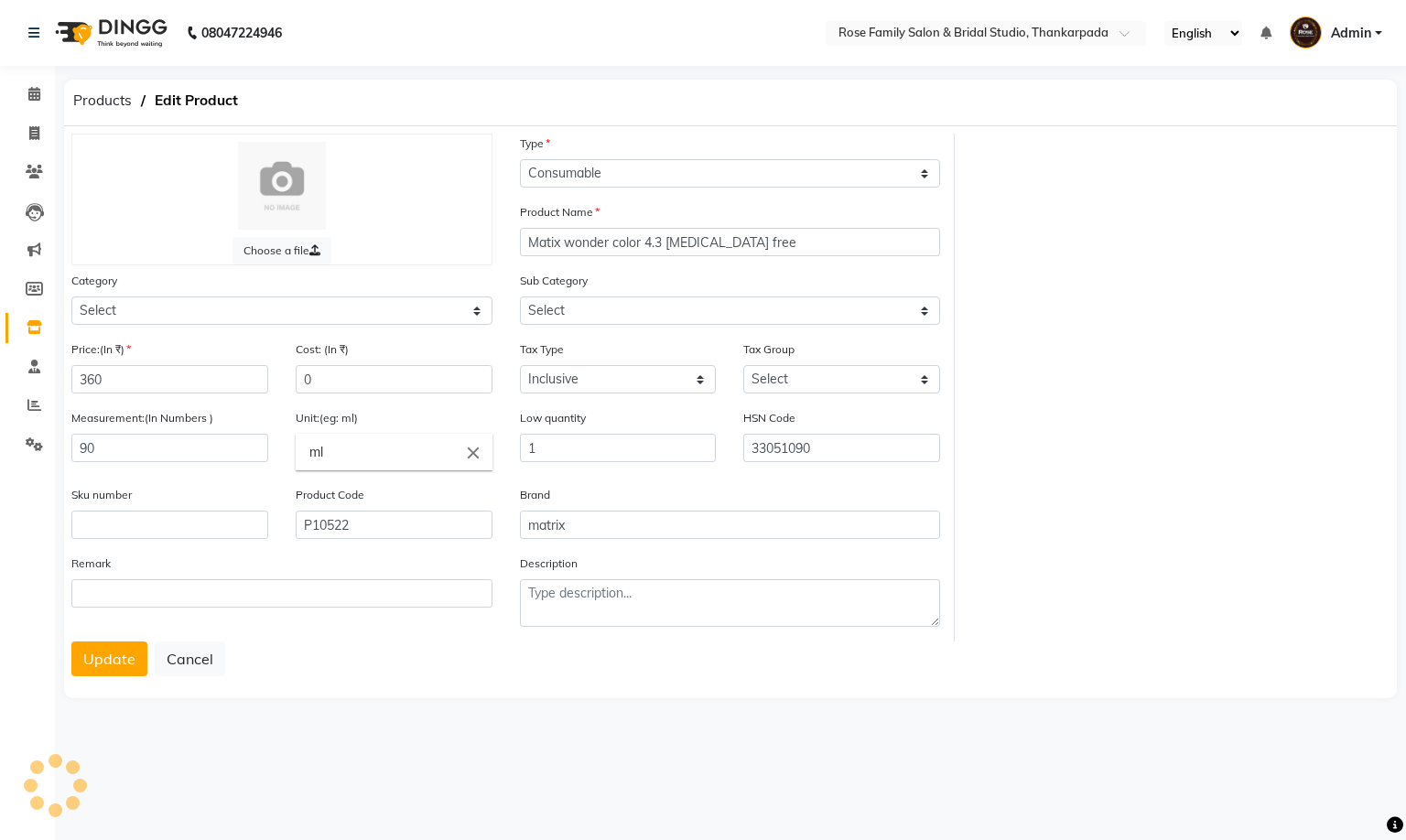 select on "120901100" 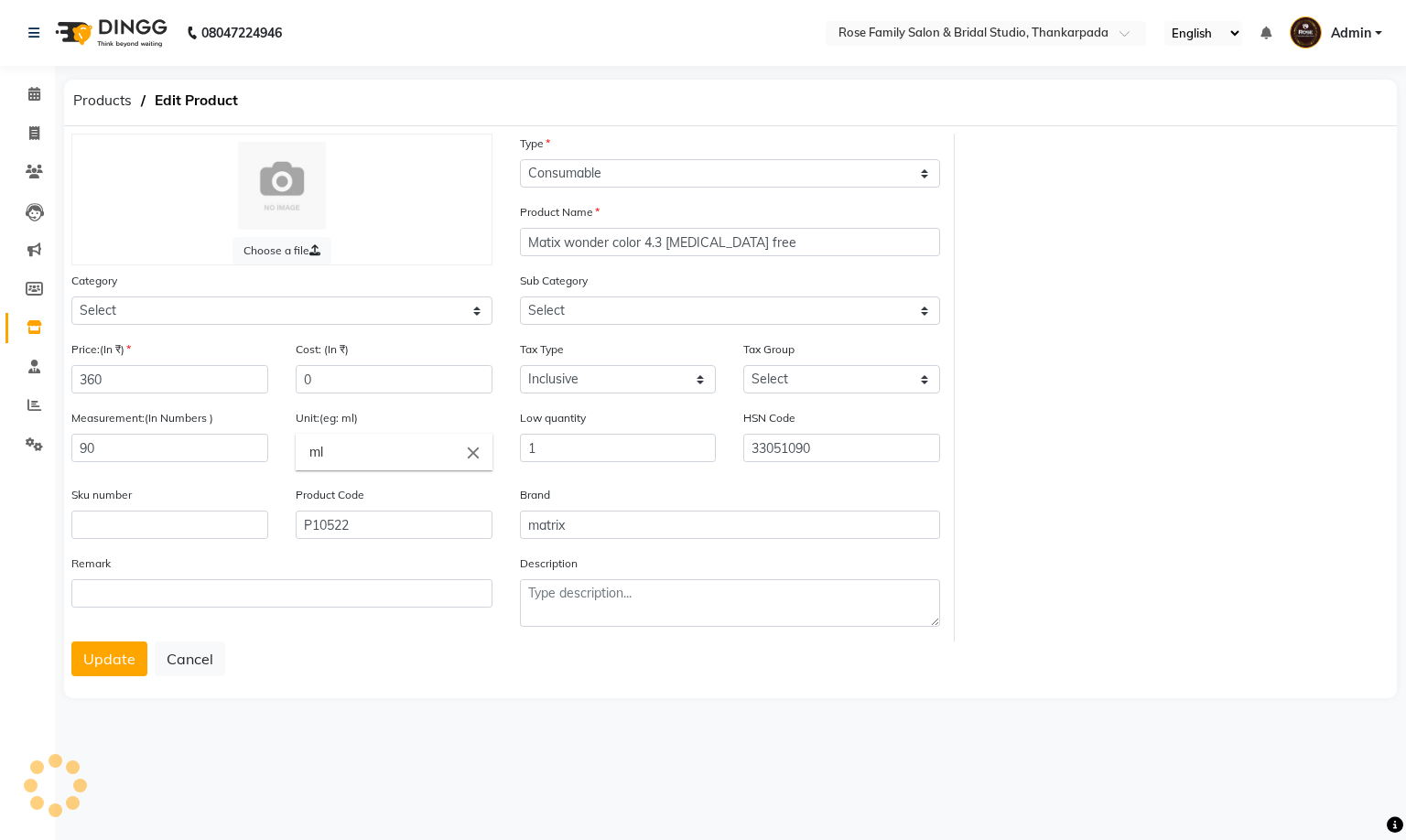 select on "120901107" 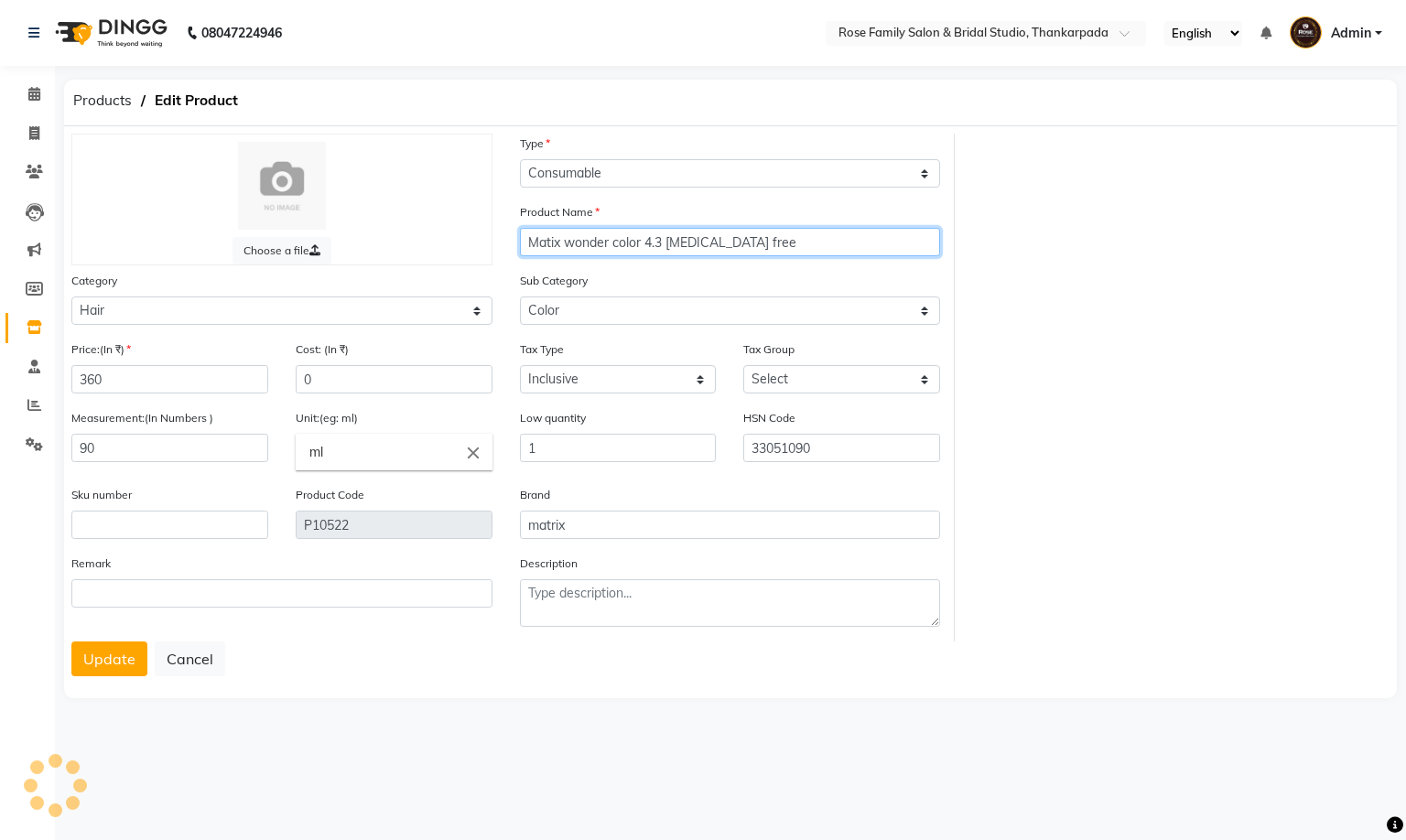 click on "Matix wonder color 4.3 ammonia free" 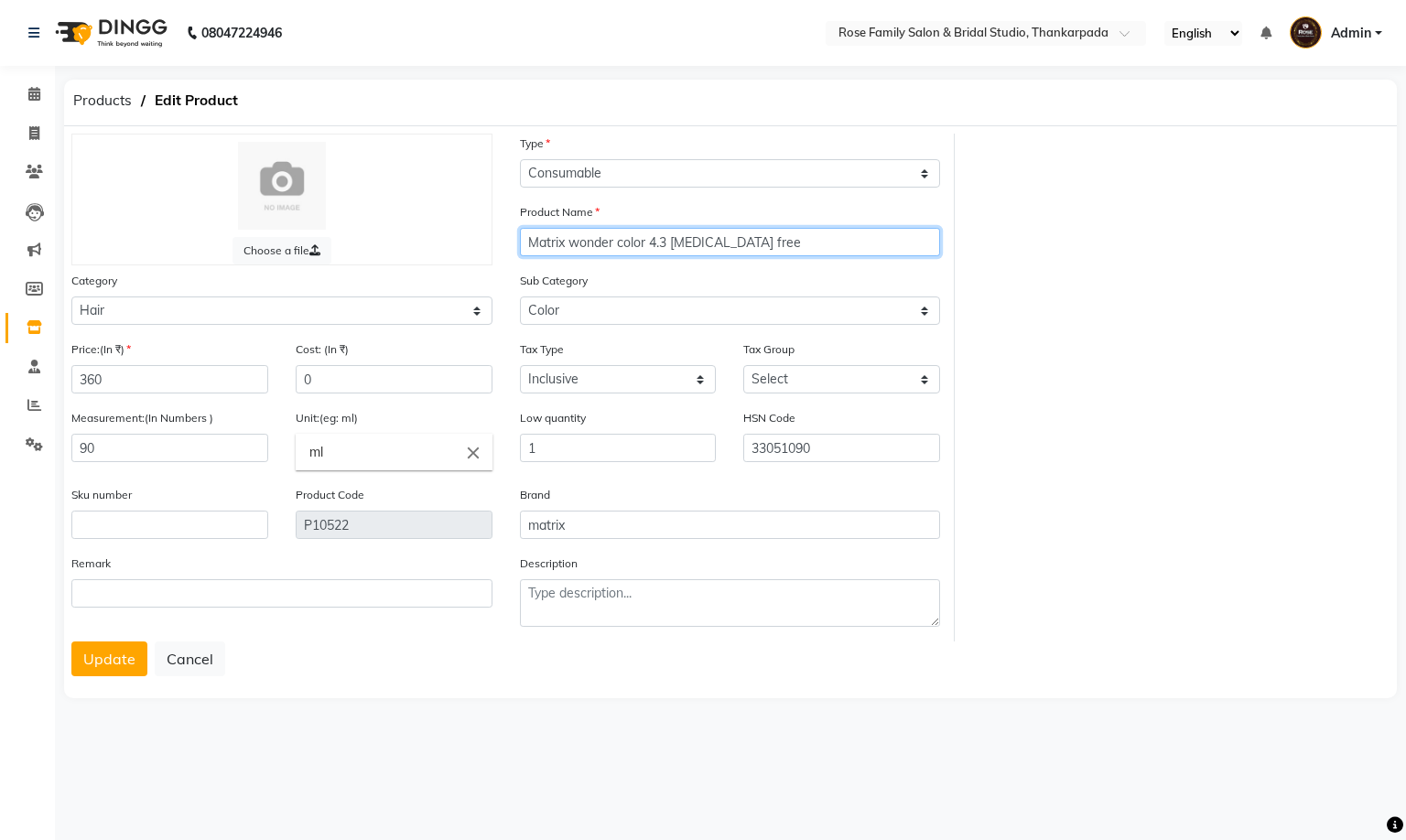 type on "Matrix wonder color 4.3 ammonia free" 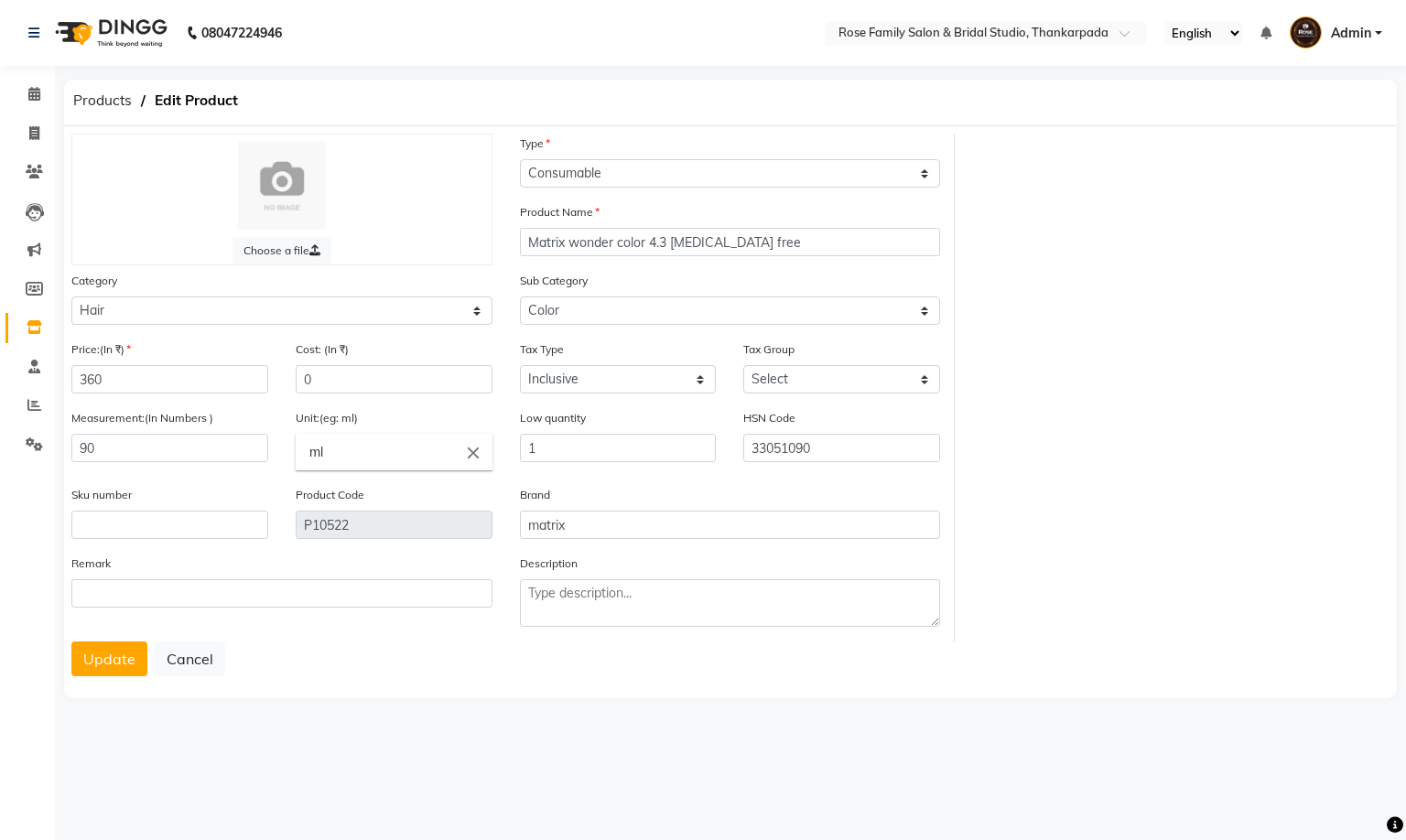 click on "Update   Cancel" 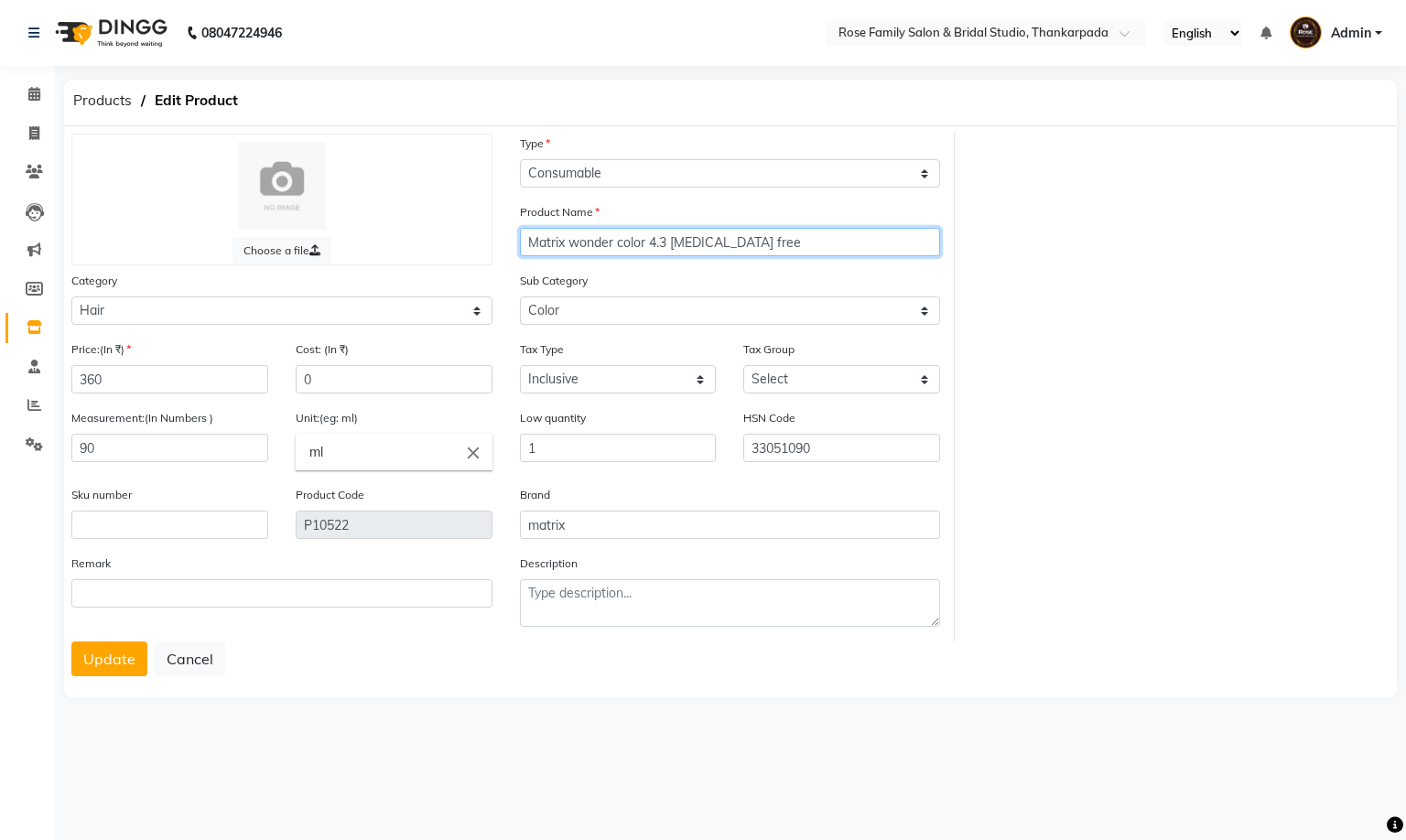 drag, startPoint x: 527, startPoint y: 248, endPoint x: 561, endPoint y: 245, distance: 34.1321 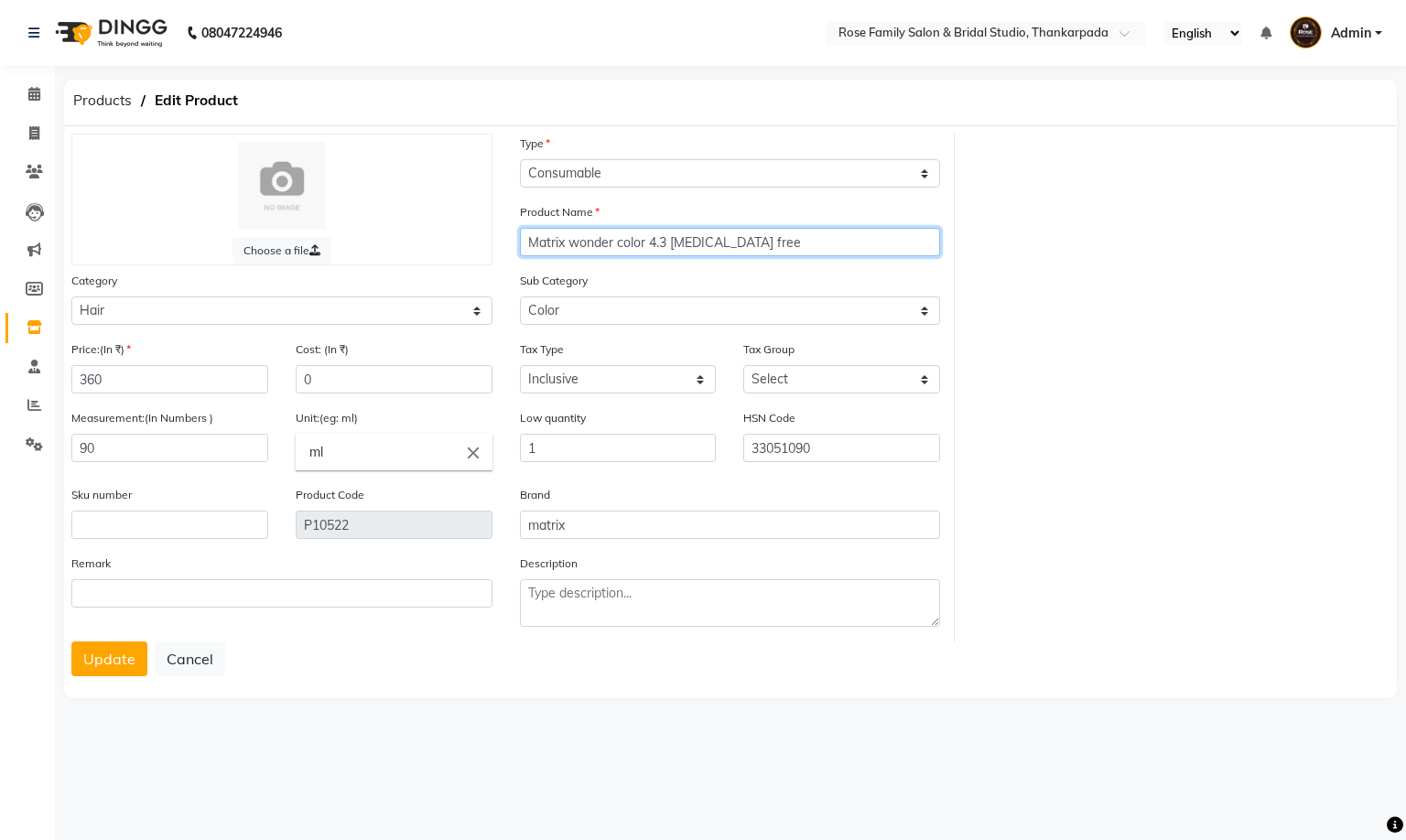 click on "Matrix wonder color 4.3 ammonia free" 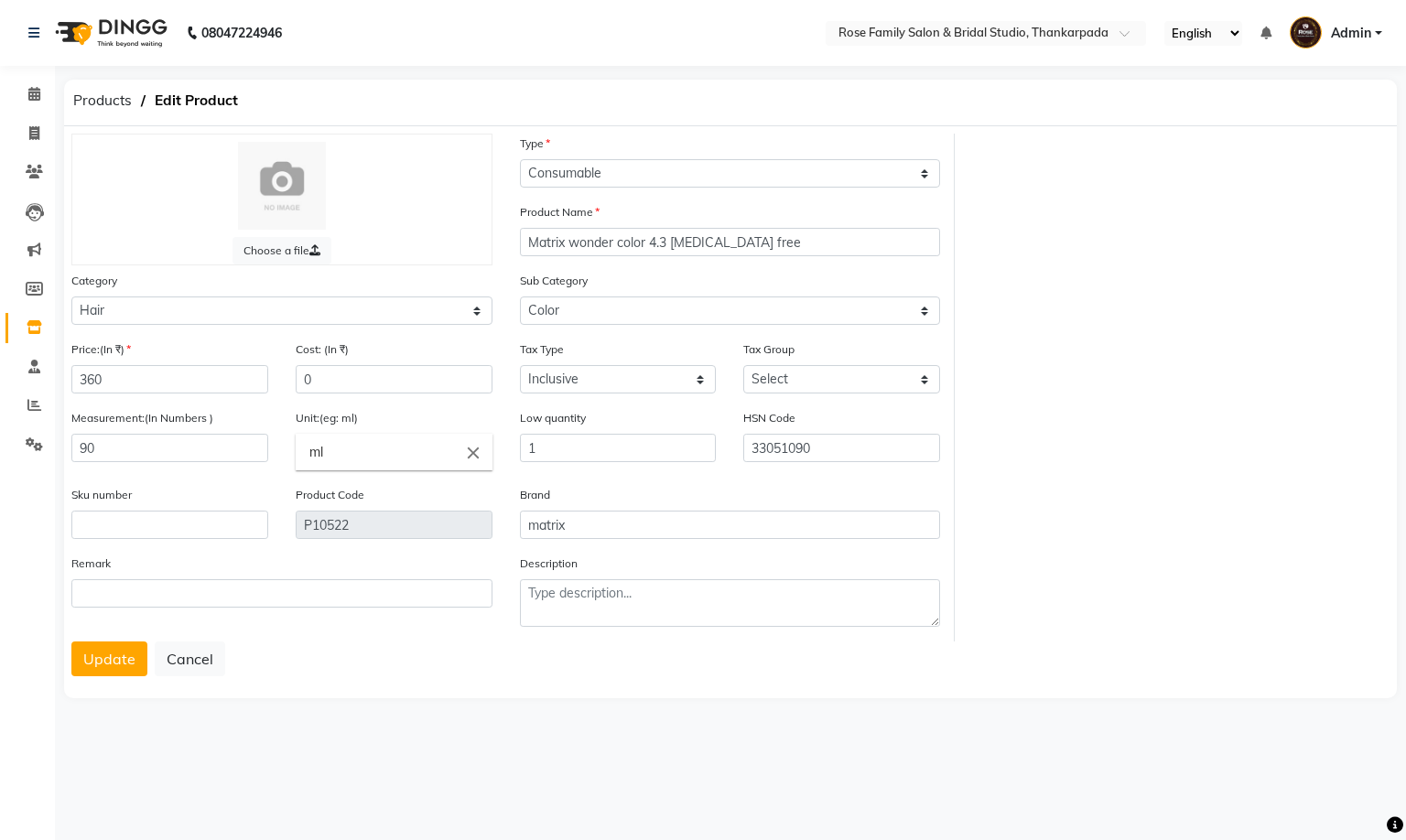click on "Choose a file Type Select Type Both Retail Consumable Product Name Matrix wonder color 4.3 ammonia free Category Select Hair Skin Makeup Personal Care Appliances Beard Disposable Threading Hands and Feet Beauty Planet Botox Cadiveu Casmara Cheryls Loreal Olaplex Other Sub Category Select Shampoo Conditioner Cream Mask Oil Serum Color Appliances Treatment Styling Kit & Combo Other Price:(In ₹) 360 Cost: (In ₹) 0 Tax Type Select Inclusive Exclusive Tax Group Select GST Measurement:(In Numbers ) 90 Unit:(eg: ml) ml close Low quantity 1 HSN Code 33051090 Sku number Product Code P10522 Brand matrix Remark Description  Update   Cancel" 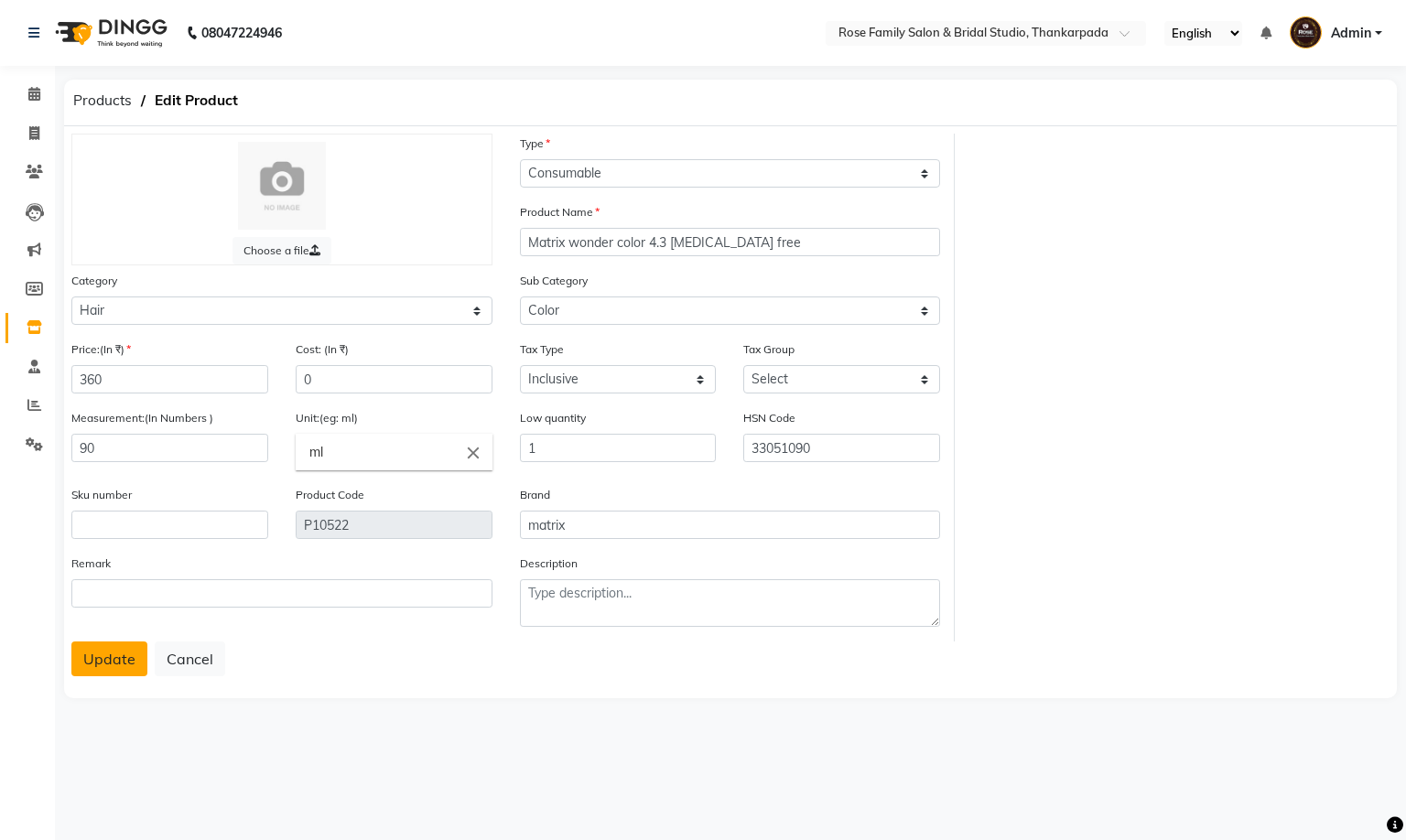 click on "Update" 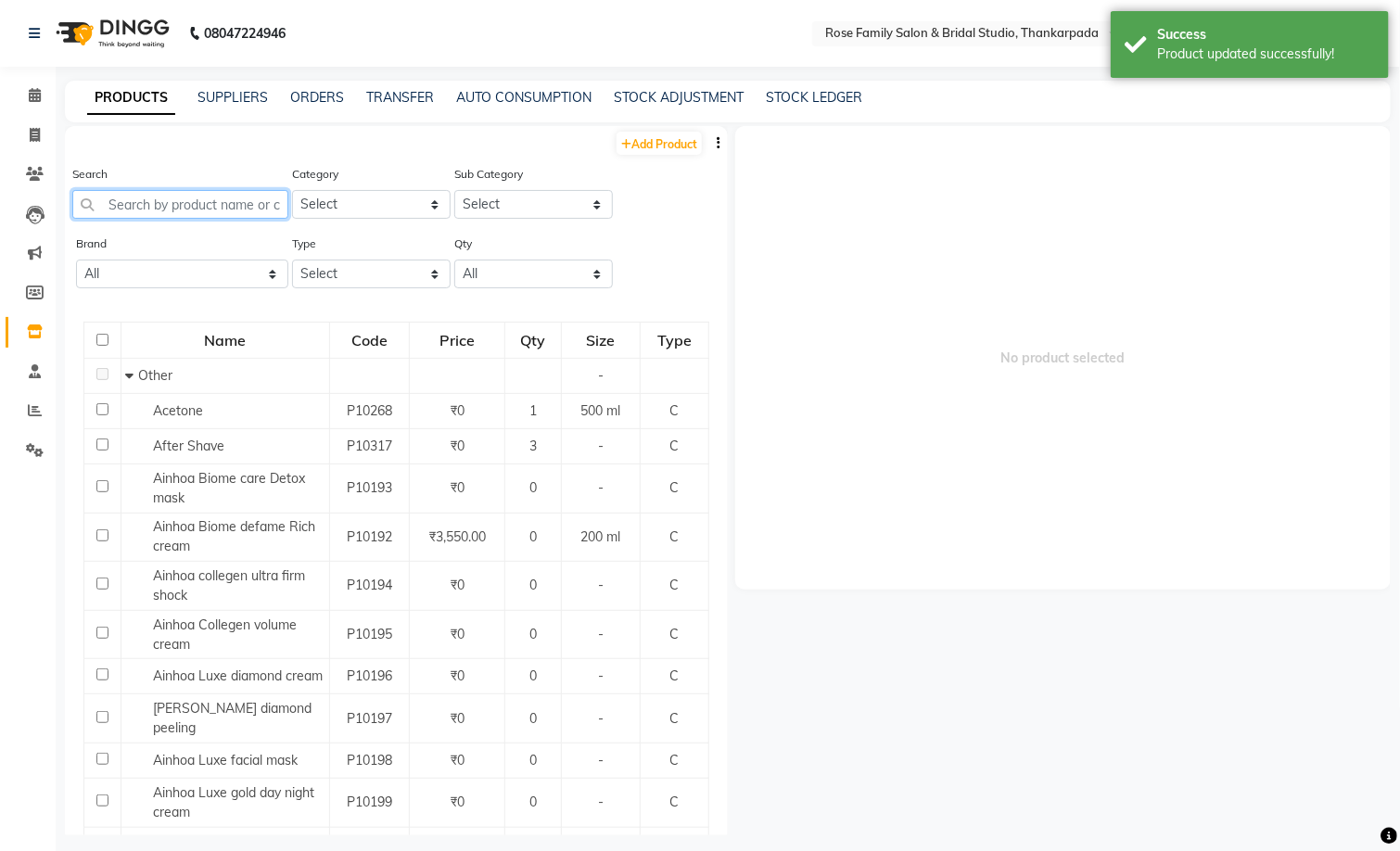 click 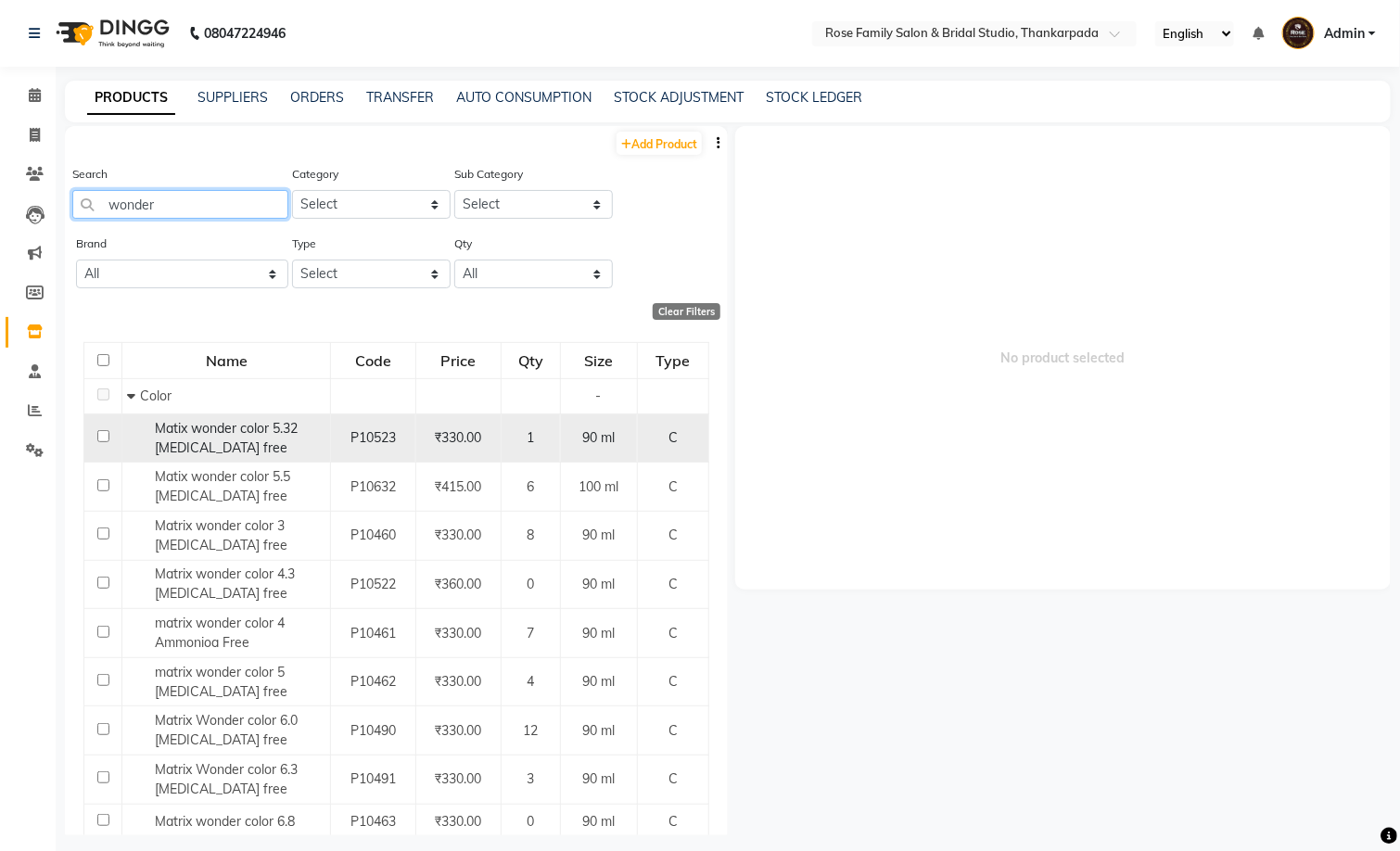 type on "wonder" 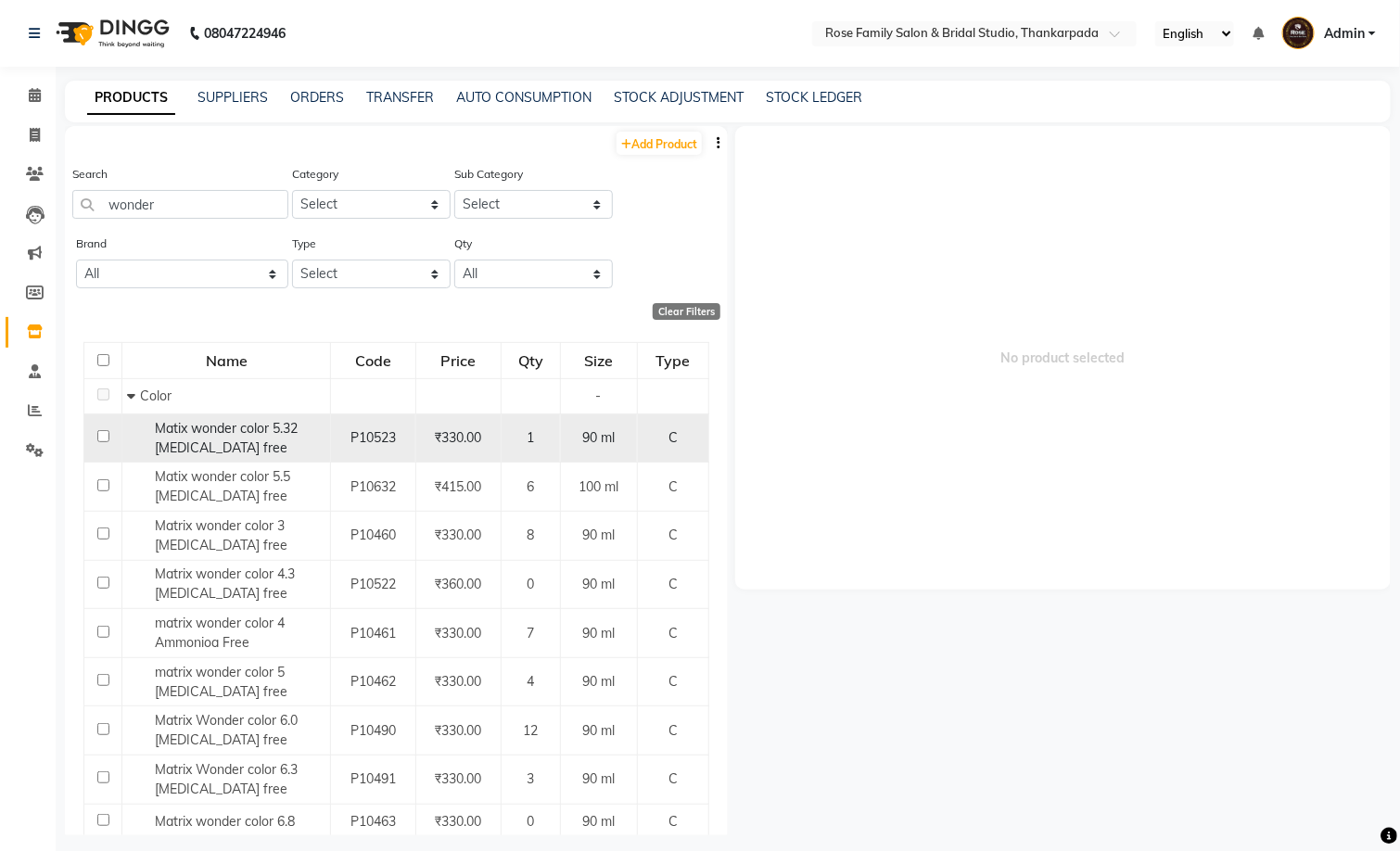 click 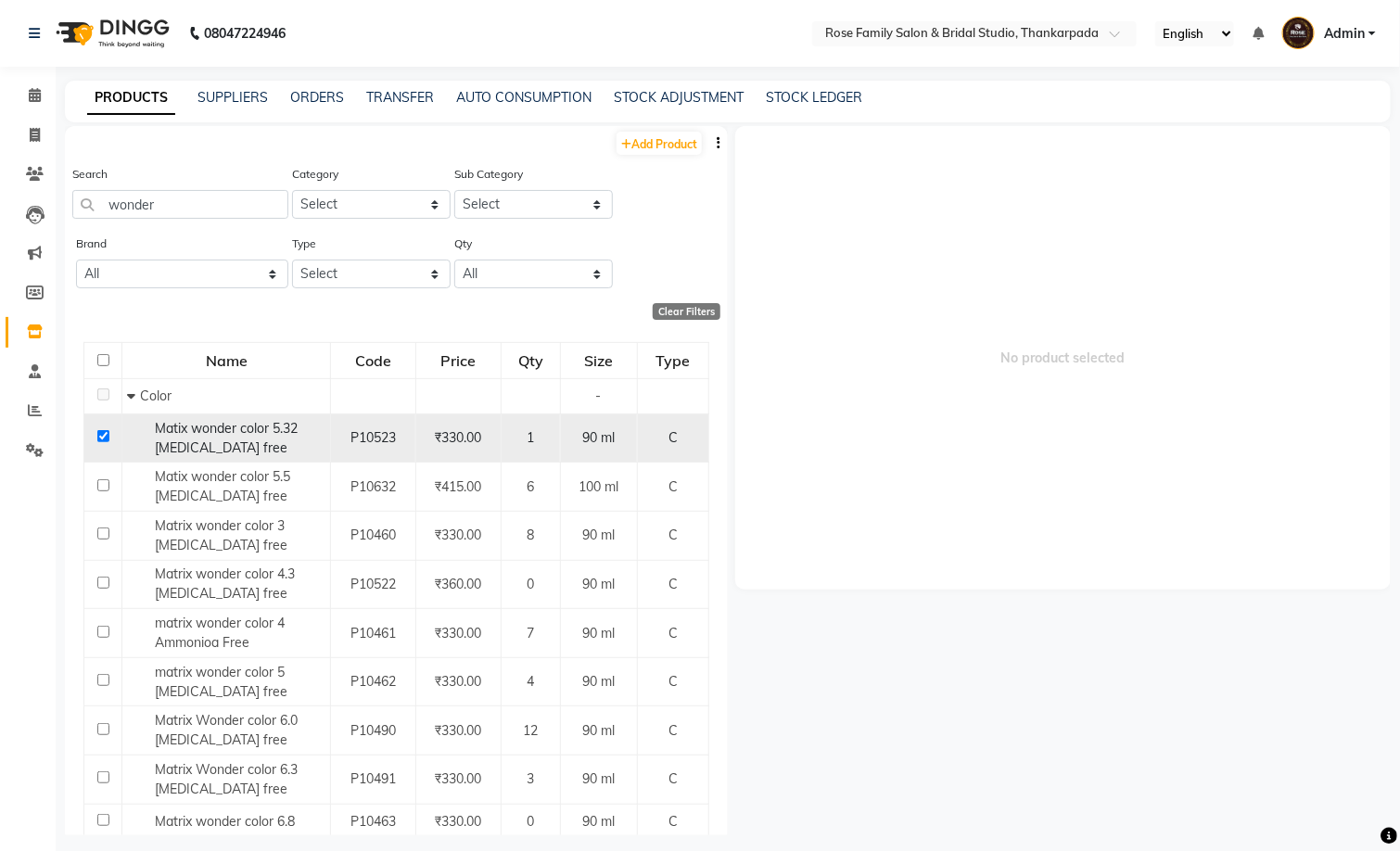 checkbox on "true" 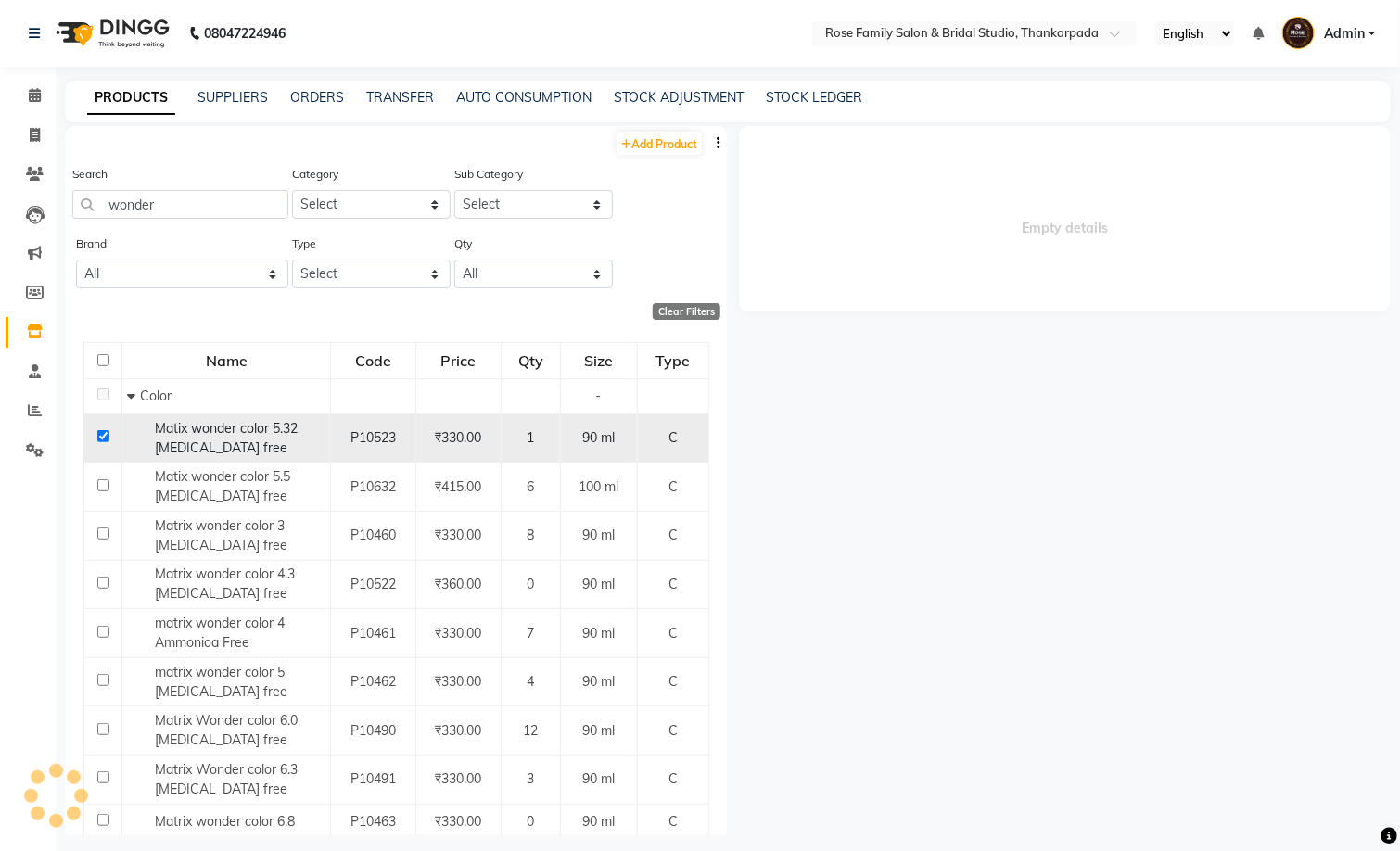 select 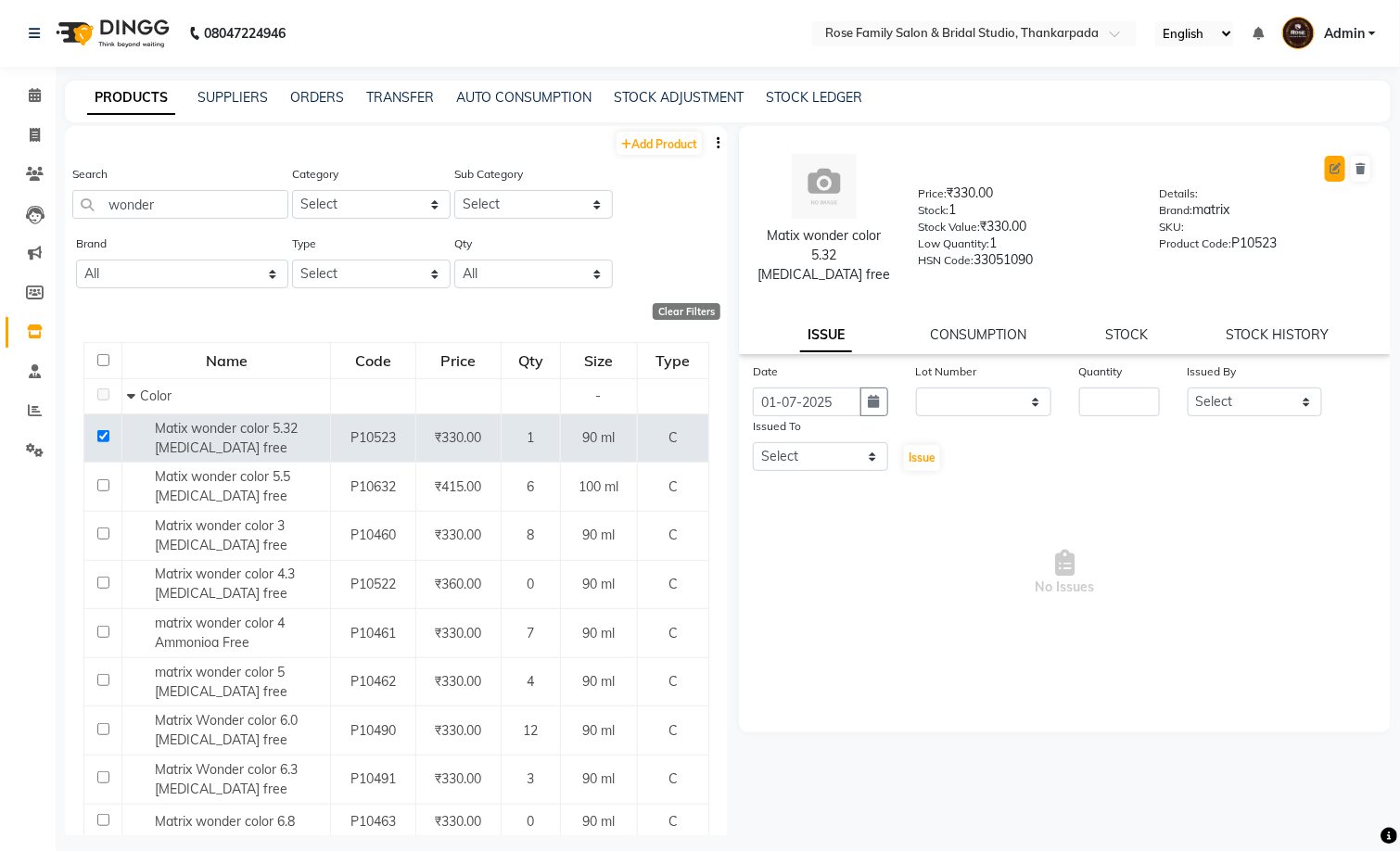 click 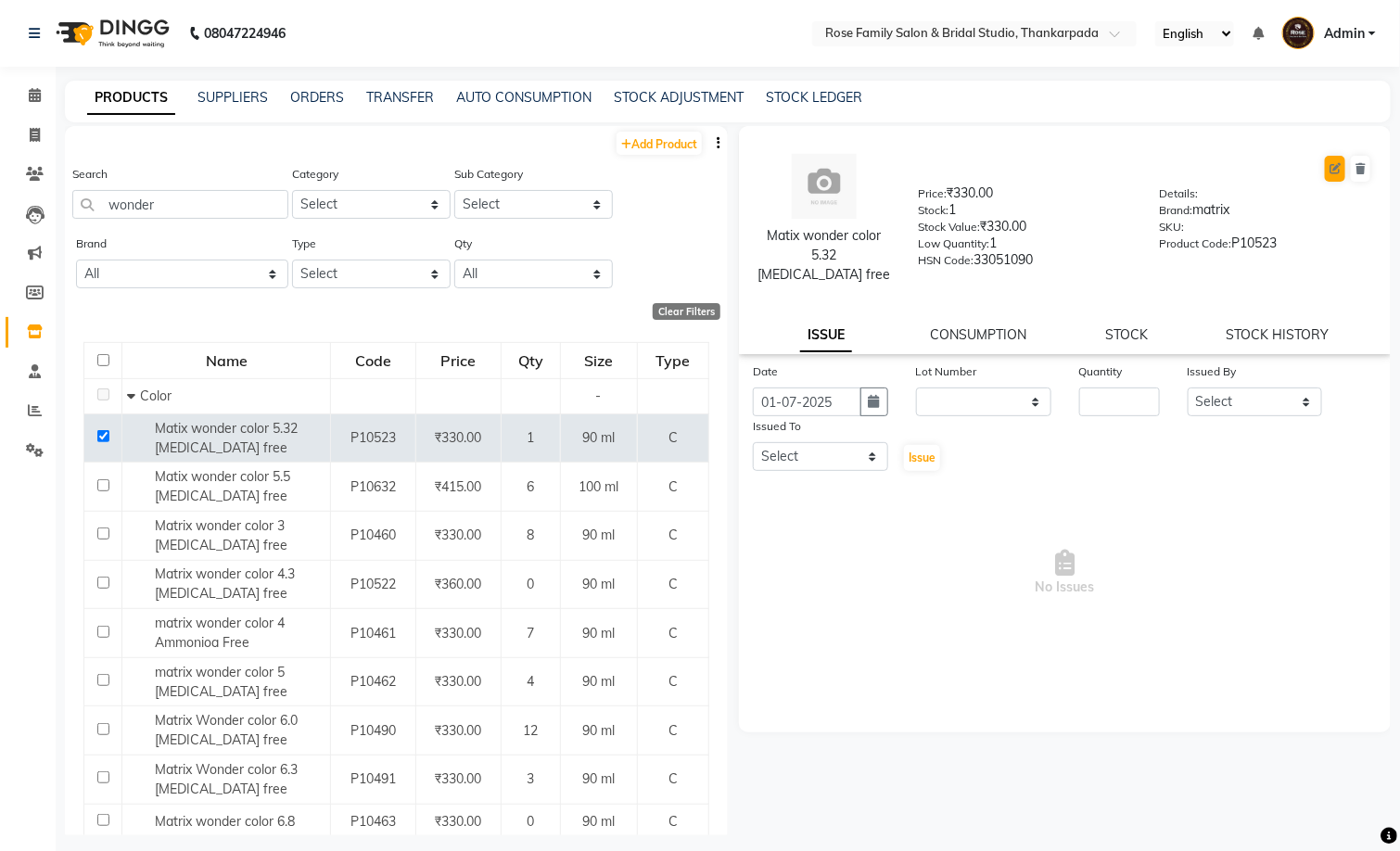 select on "true" 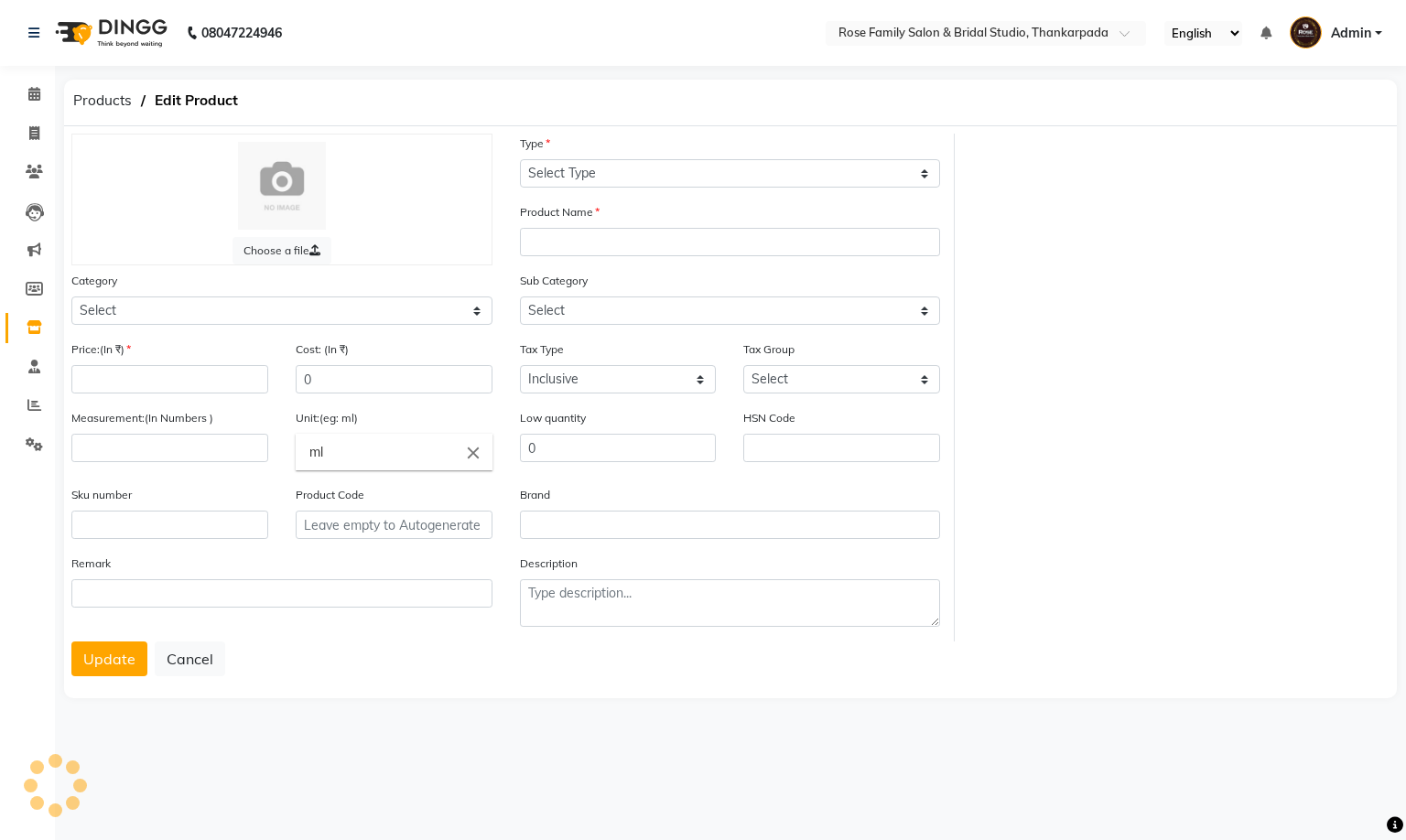 select on "C" 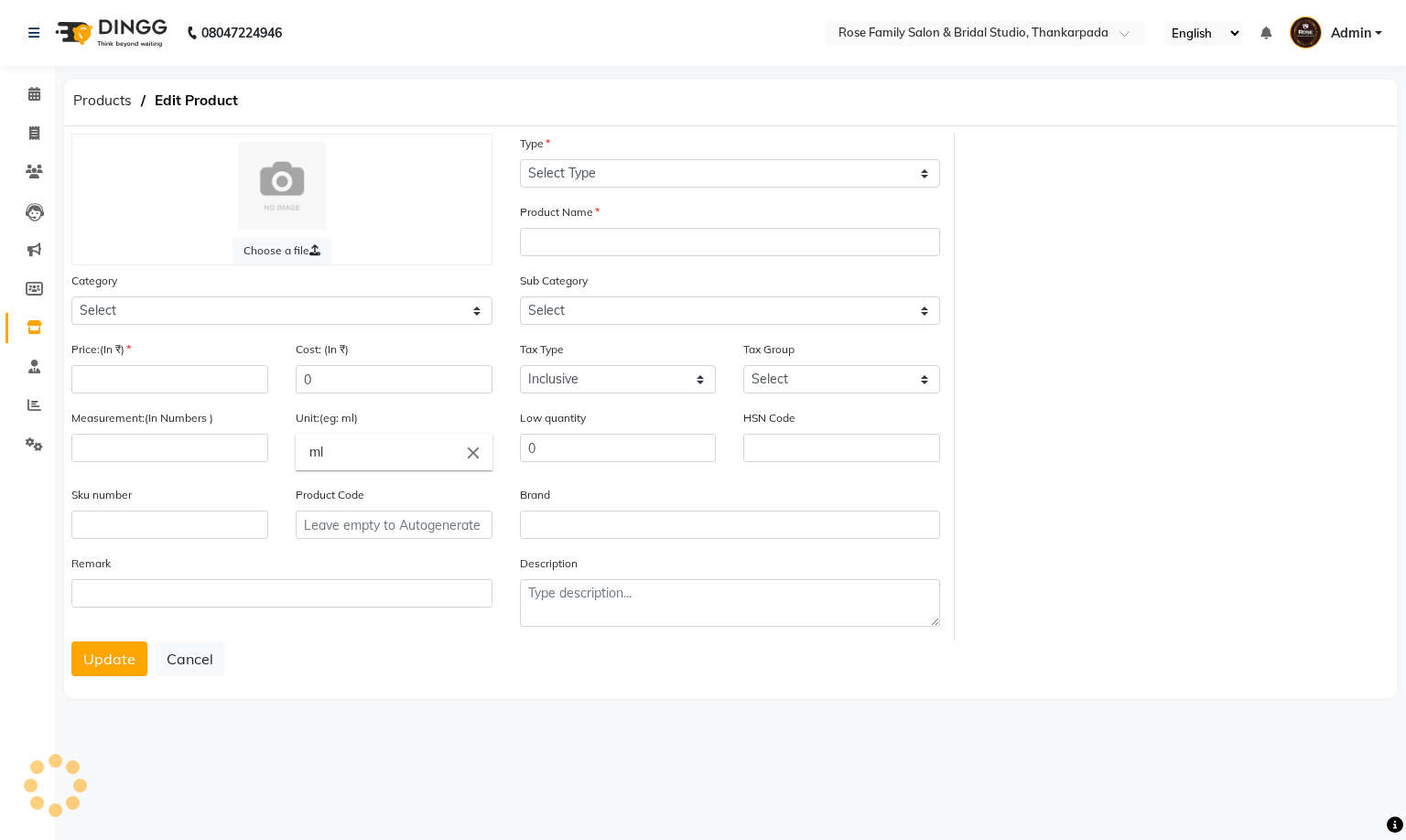 type on "Matix wonder color 5.32 ammonia free" 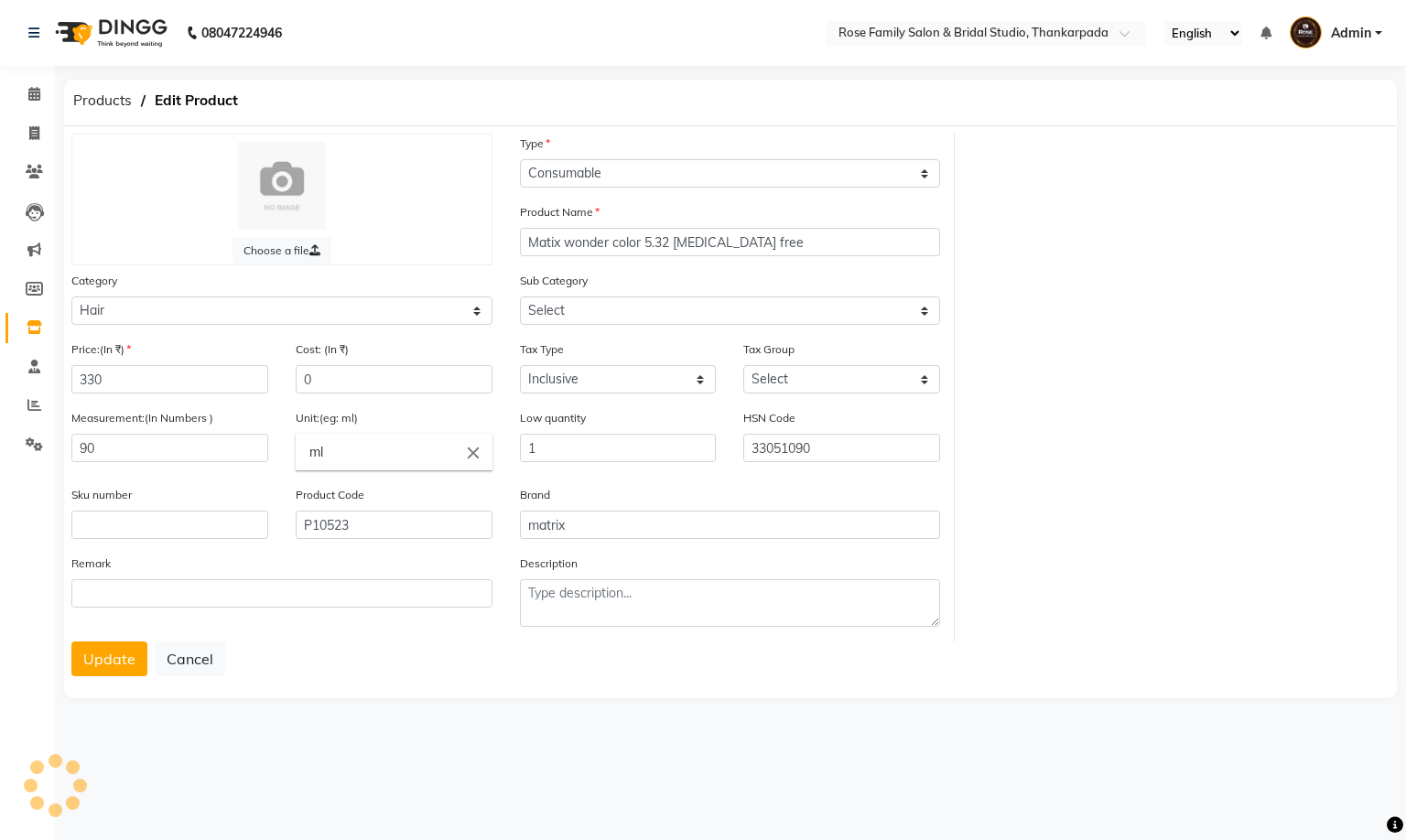 select on "120901107" 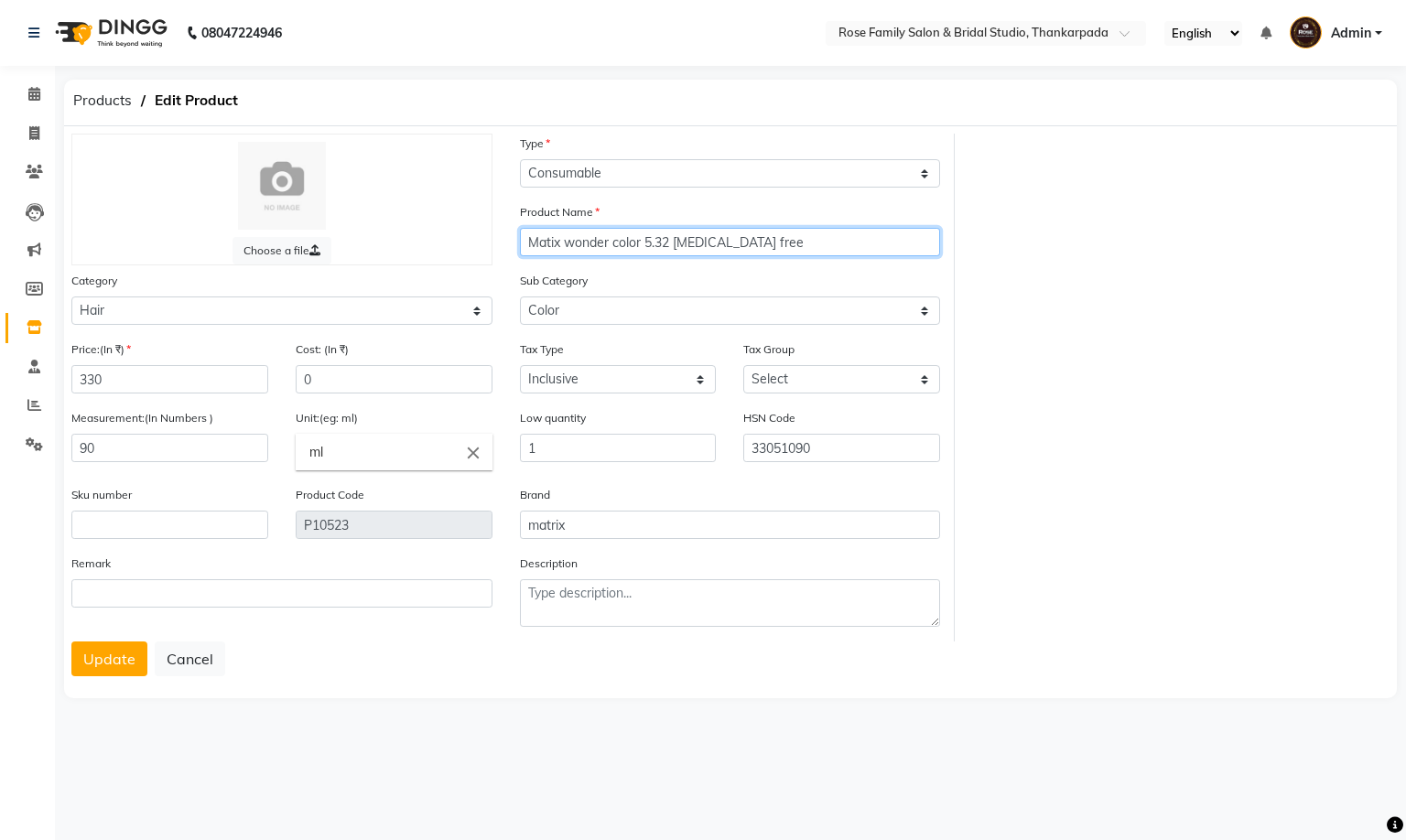 click on "Matix wonder color 5.32 ammonia free" 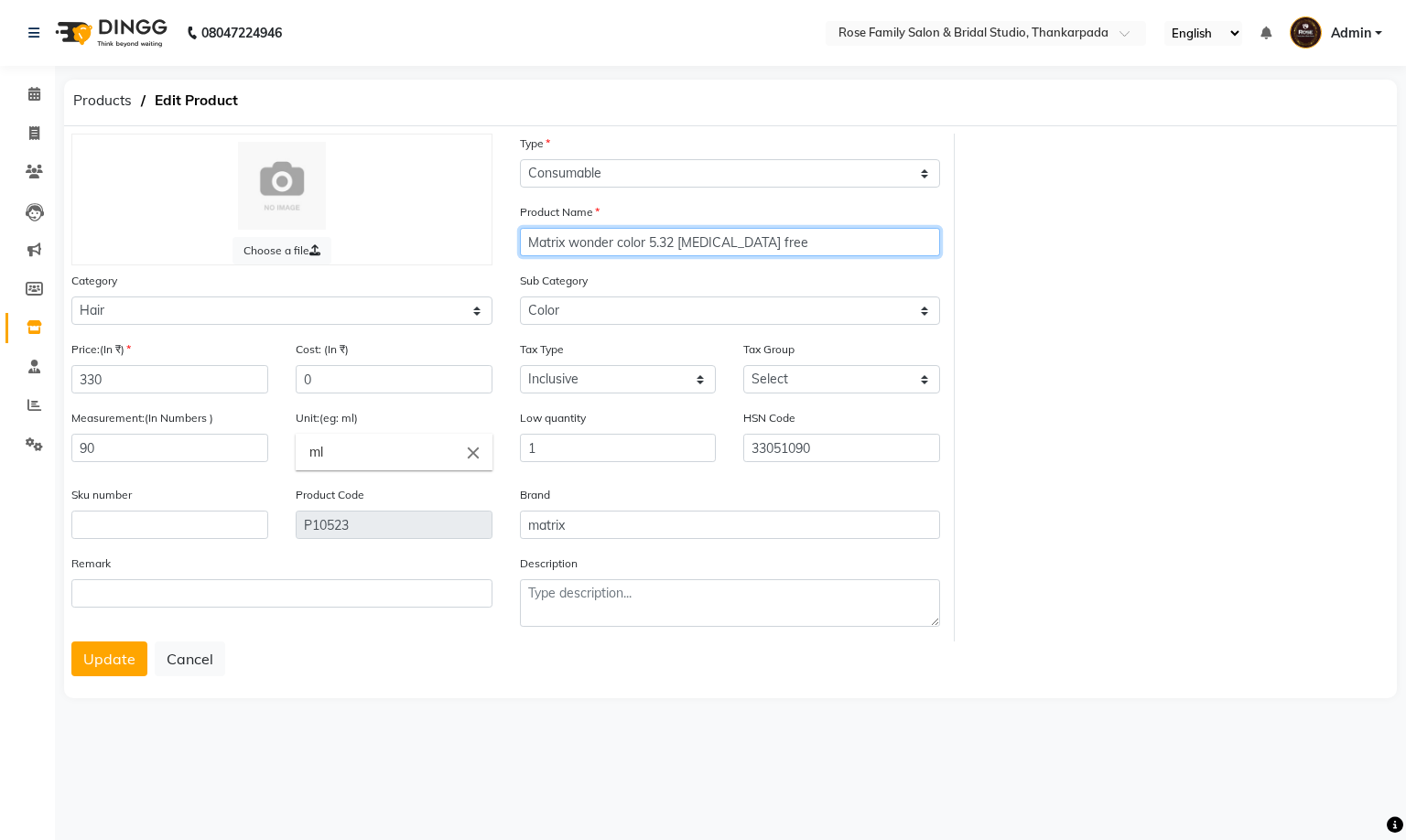 type on "Matrix wonder color 5.32 ammonia free" 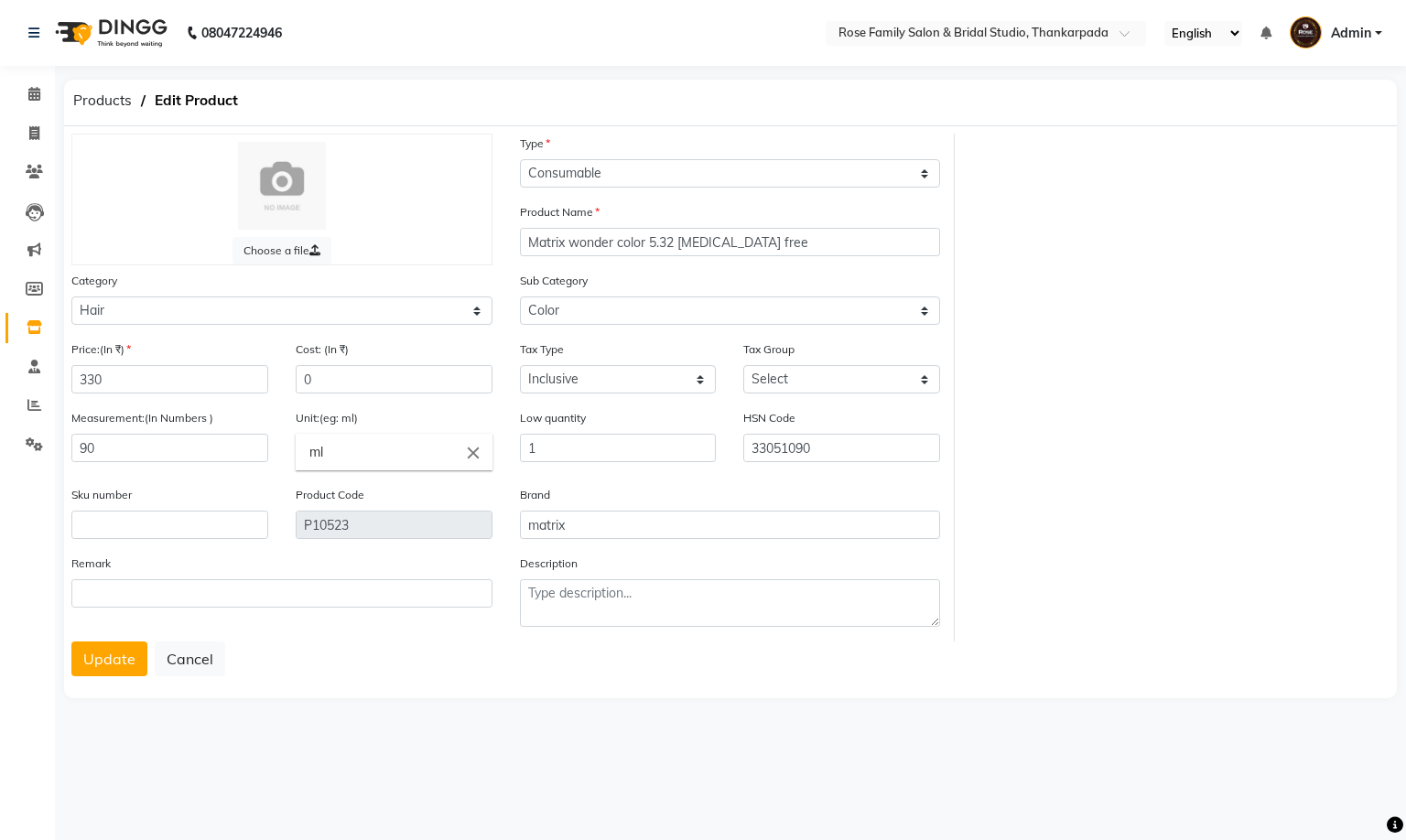 click on "Products   Edit Product   Choose a file Type Select Type Both Retail Consumable Product Name Matrix wonder color 5.32 ammonia free Category Select Hair Skin Makeup Personal Care Appliances Beard Disposable Threading Hands and Feet Beauty Planet Botox Cadiveu Casmara Cheryls Loreal Olaplex Other Sub Category Select Shampoo Conditioner Cream Mask Oil Serum Color Appliances Treatment Styling Kit & Combo Other Price:(In ₹) 330 Cost: (In ₹) 0 Tax Type Select Inclusive Exclusive Tax Group Select GST Measurement:(In Numbers ) 90 Unit:(eg: ml) ml close Low quantity 1 HSN Code 33051090 Sku number Product Code P10523 Brand matrix Remark Description  Update   Cancel" 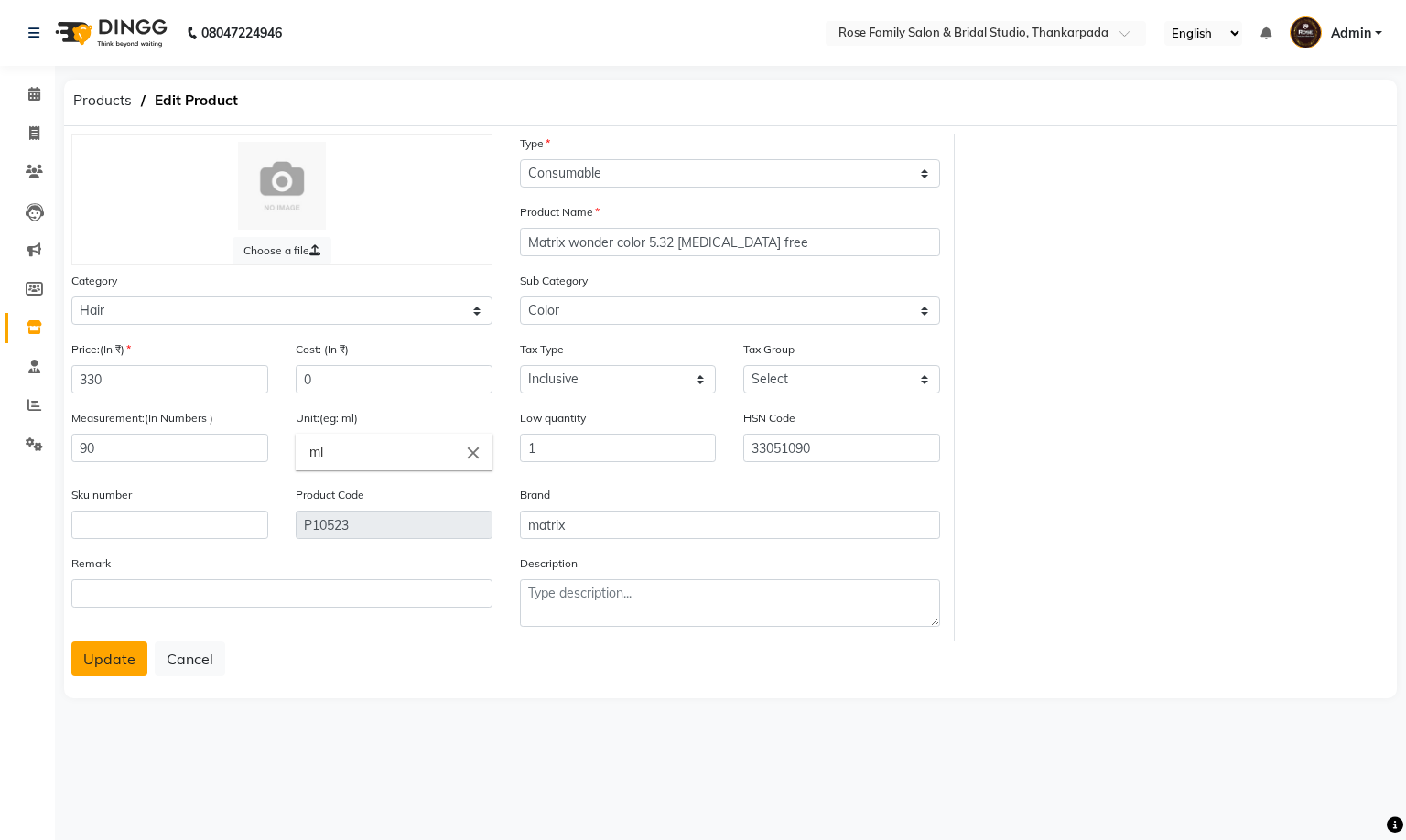 click on "Update" 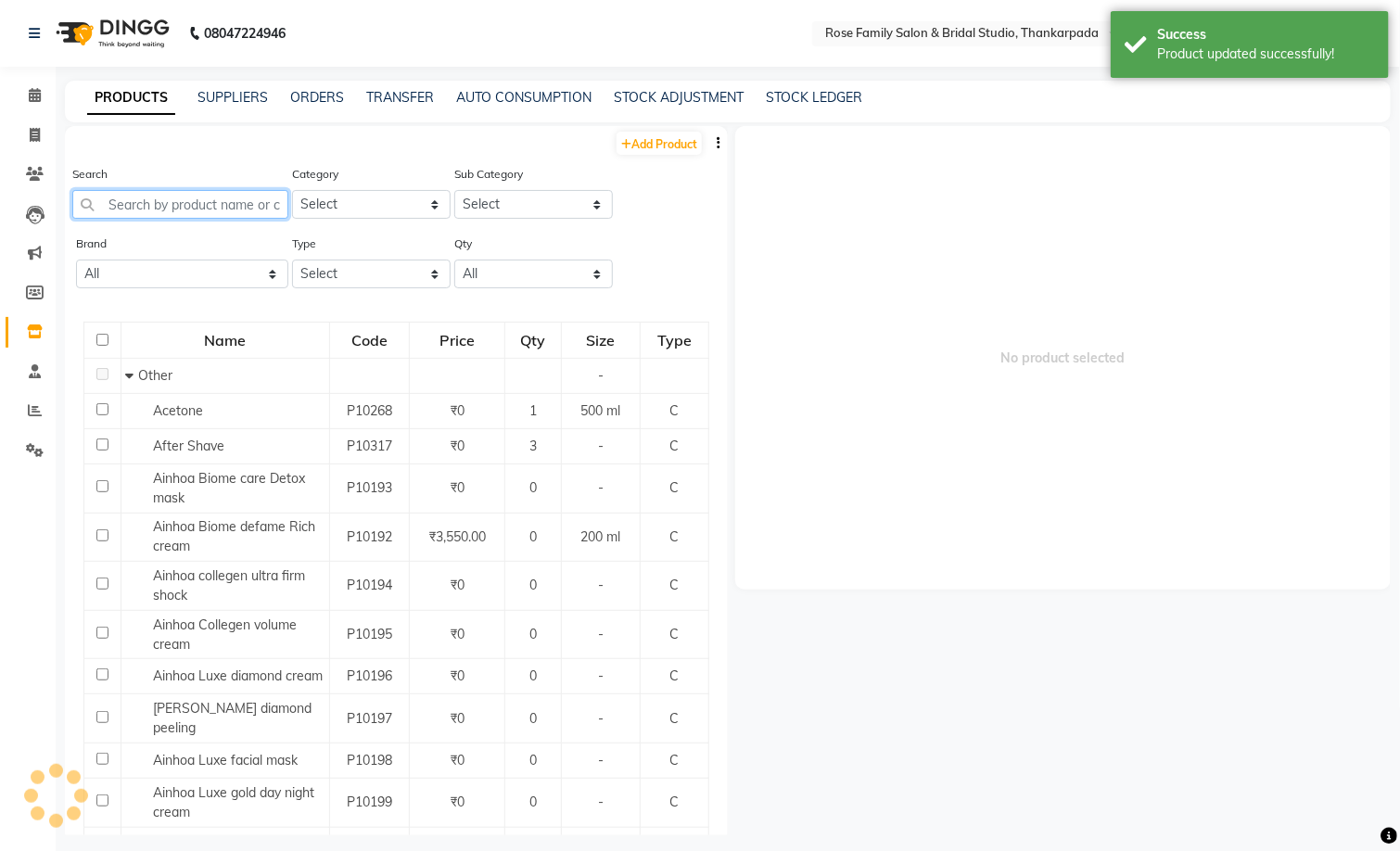 click 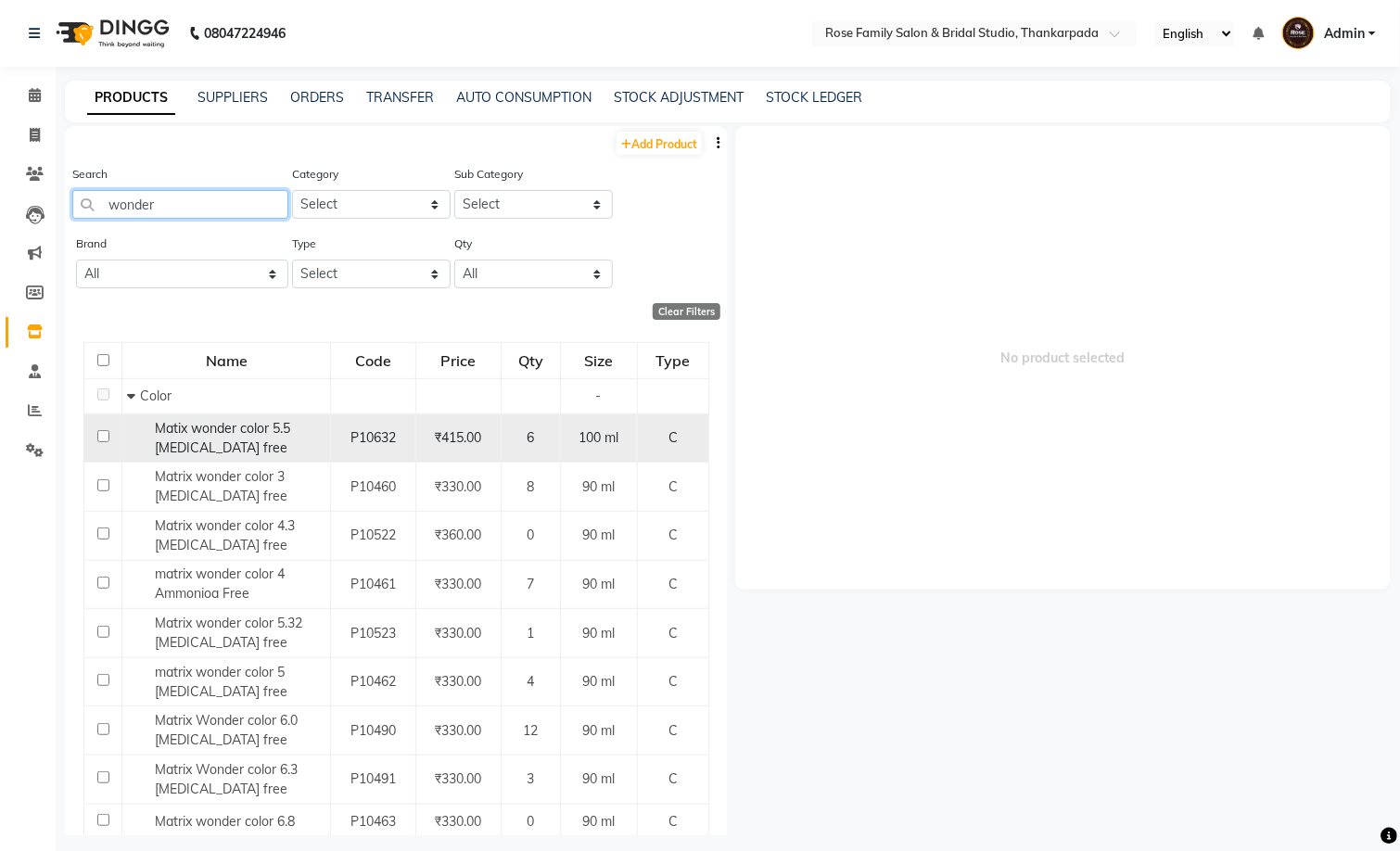 type on "wonder" 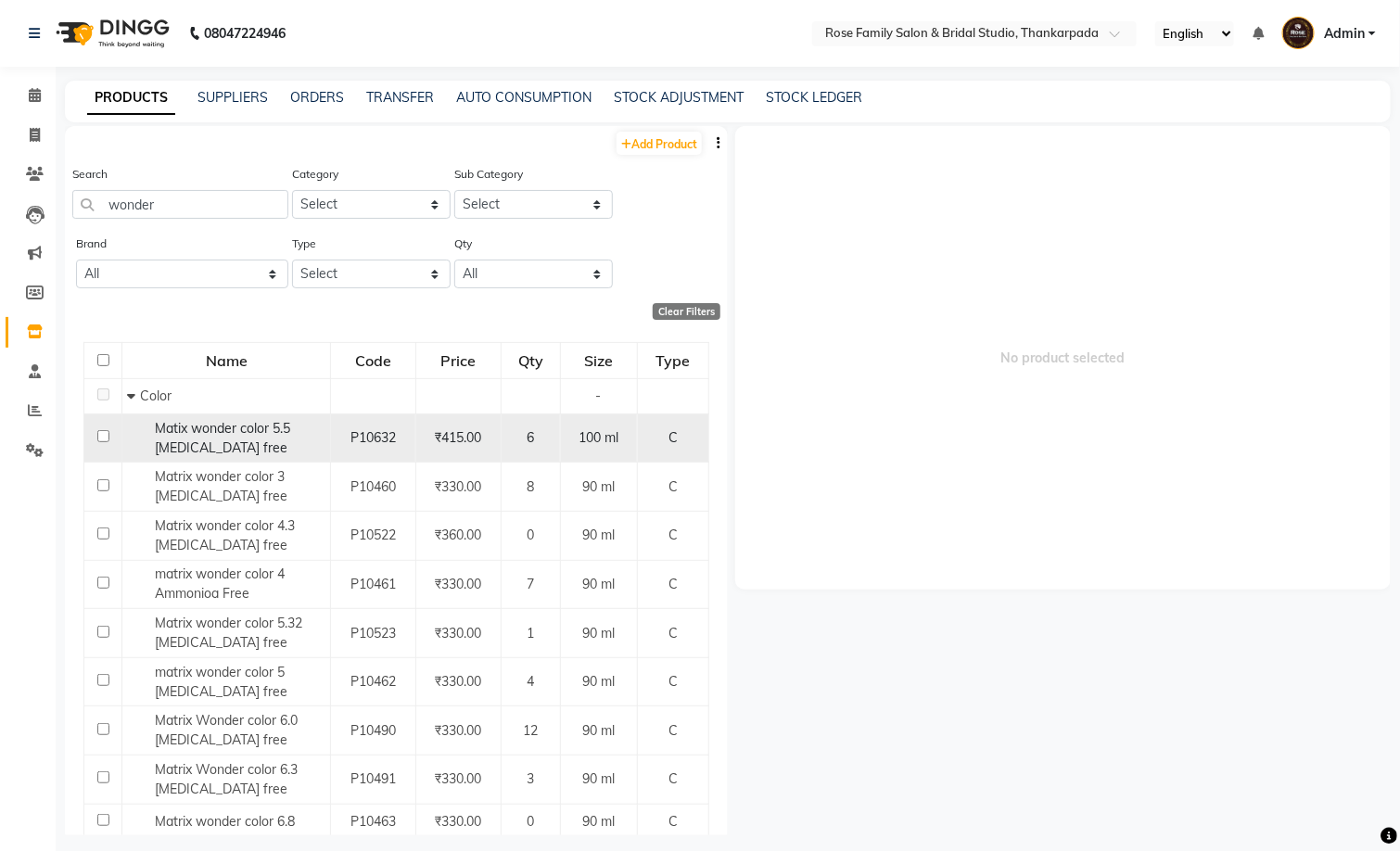 click 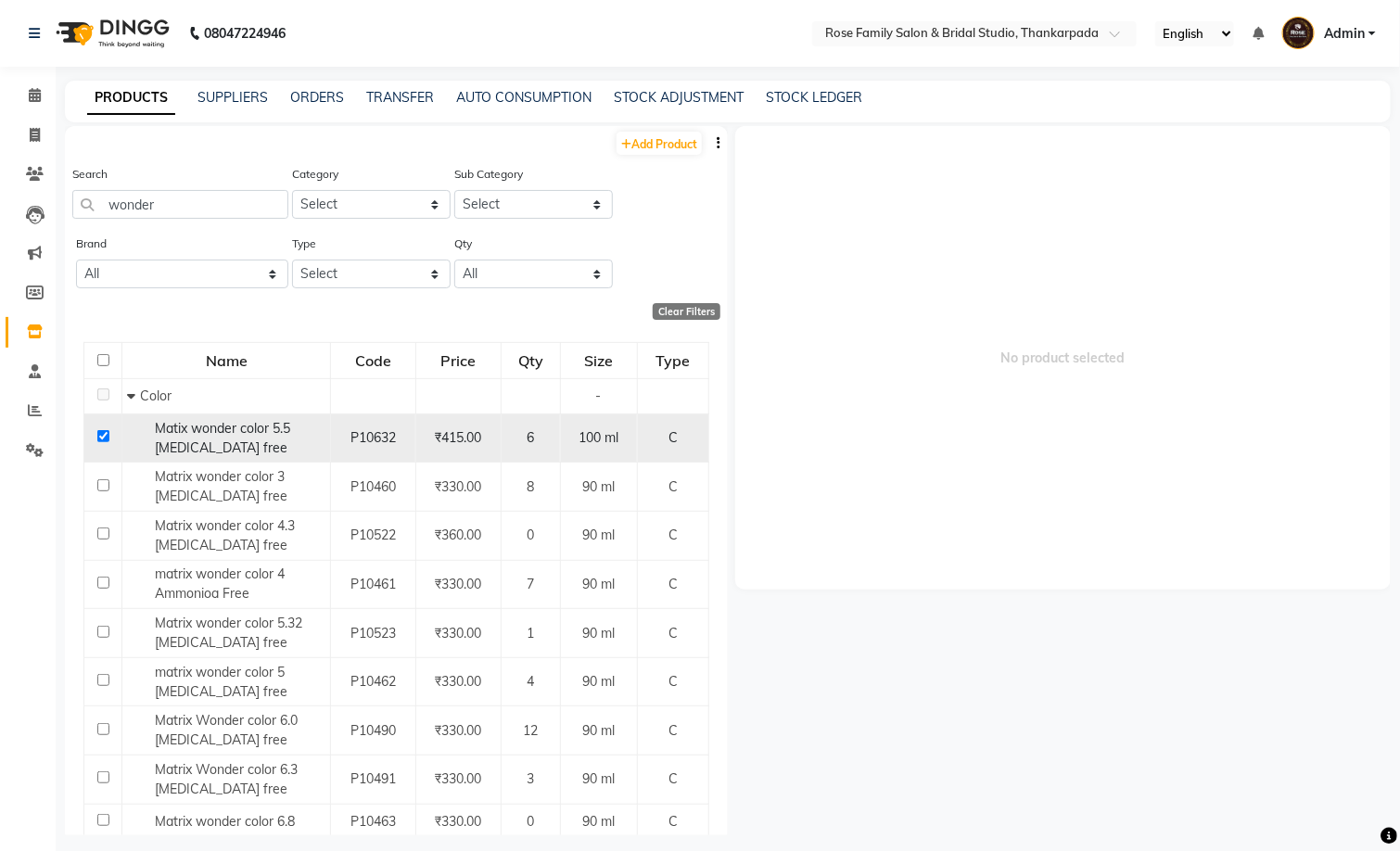 checkbox on "true" 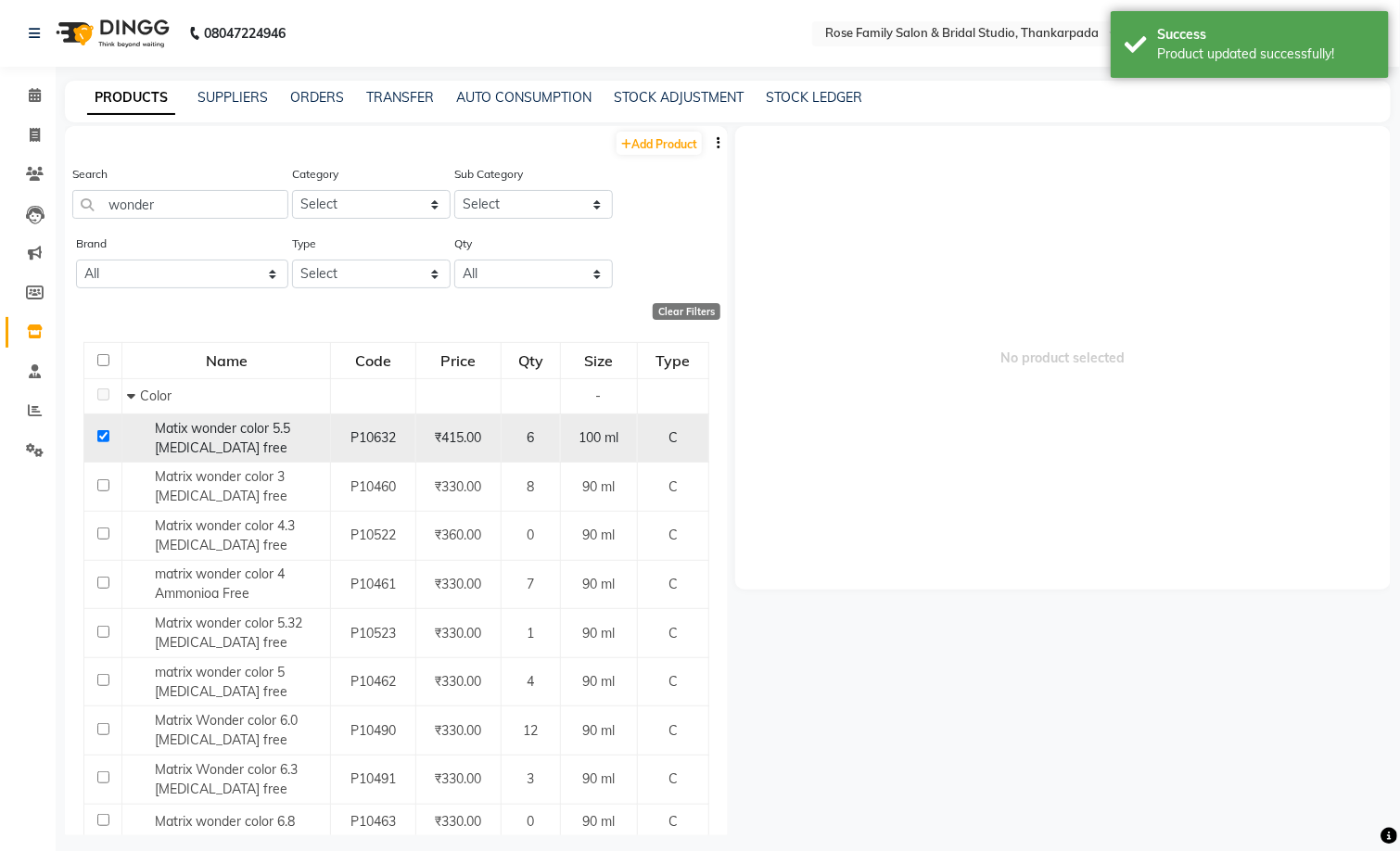 select 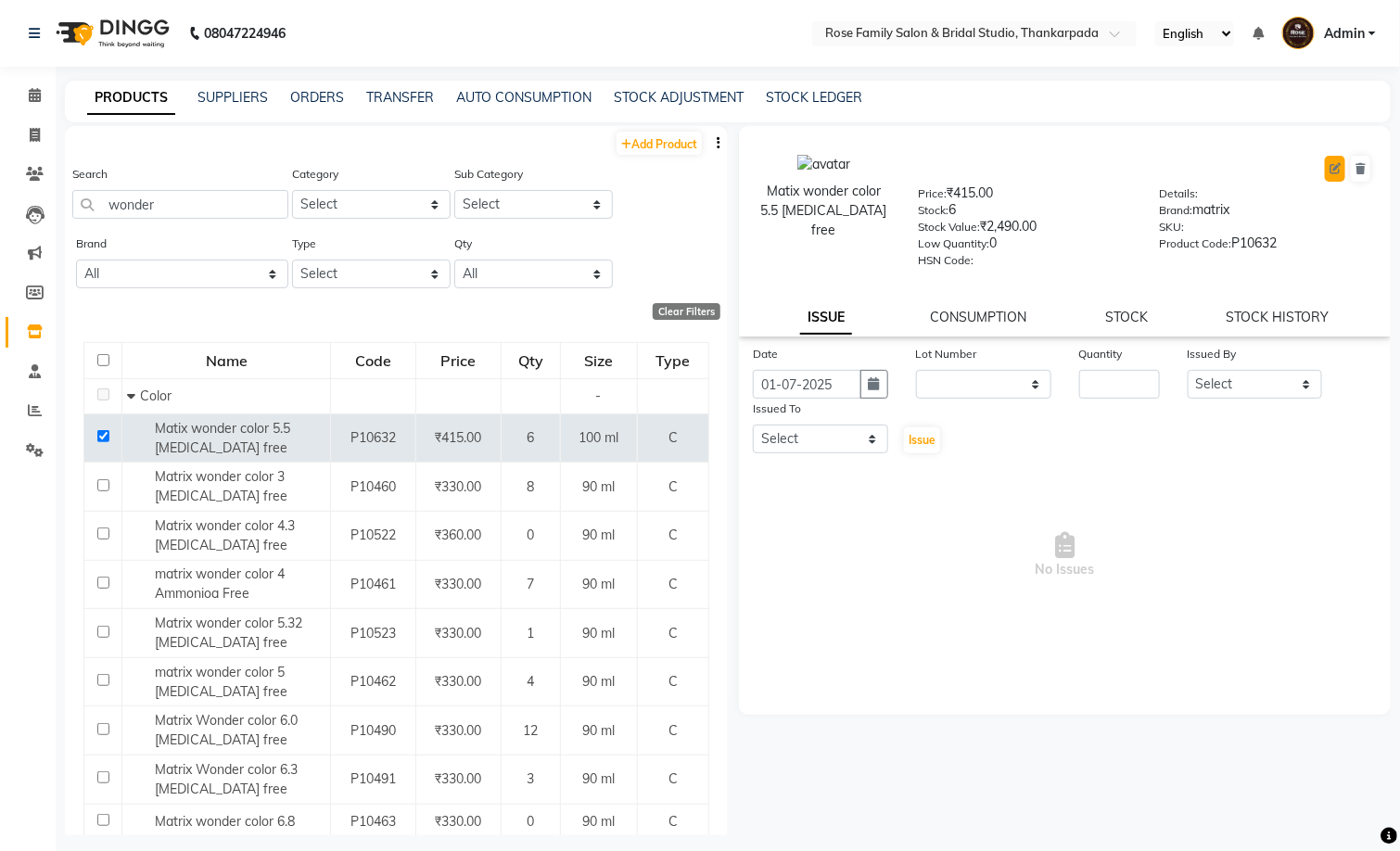 click 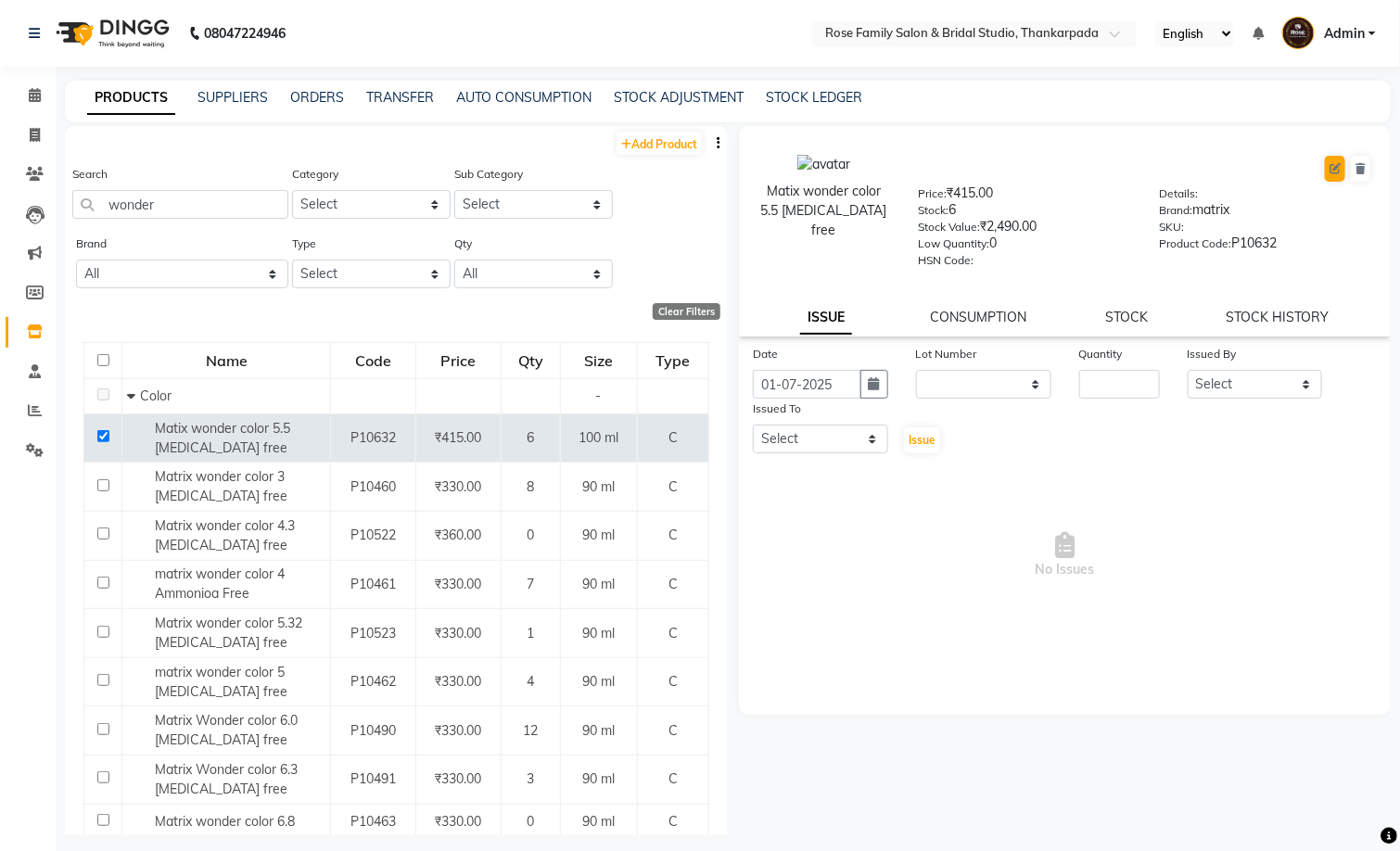 select on "C" 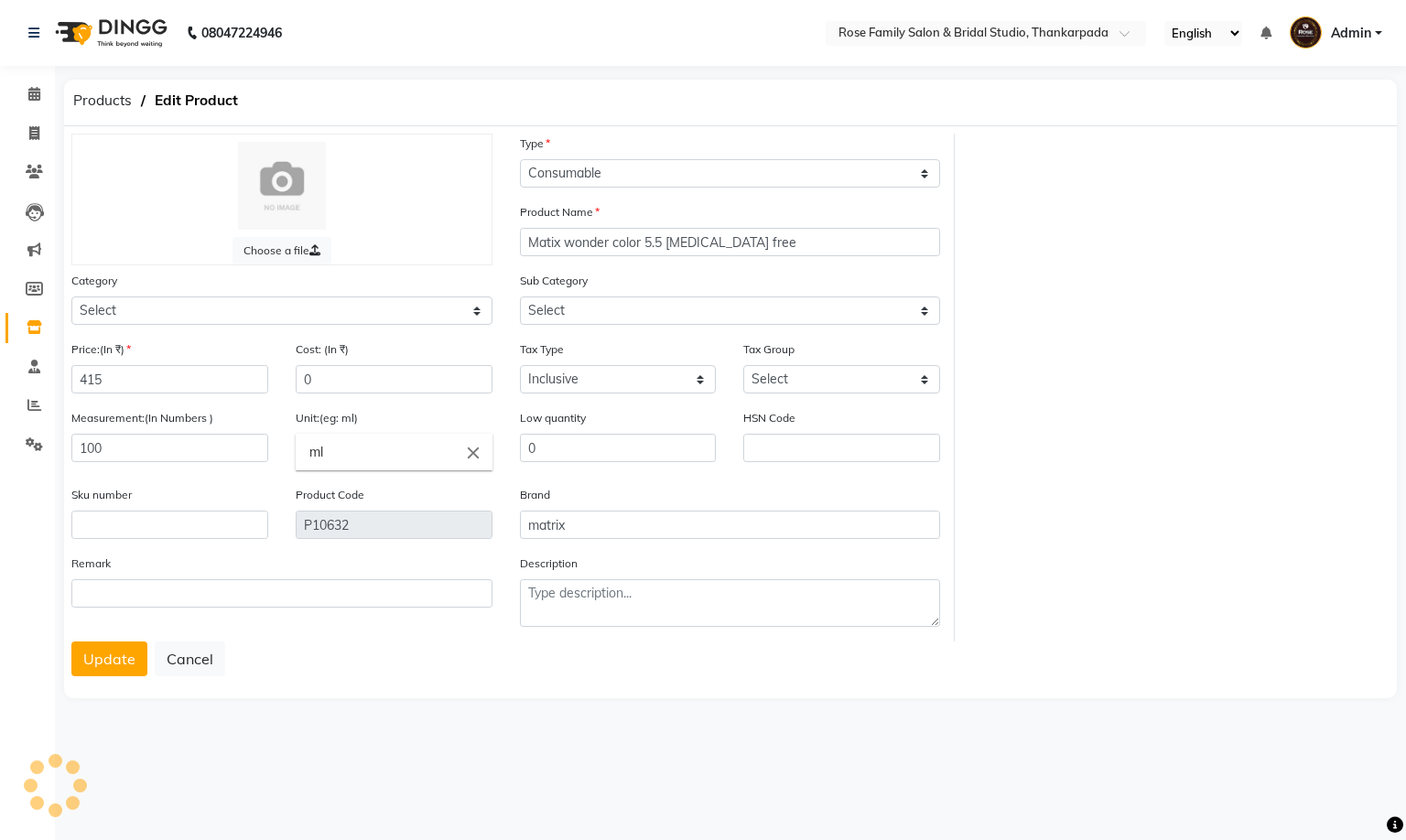 select on "120901100" 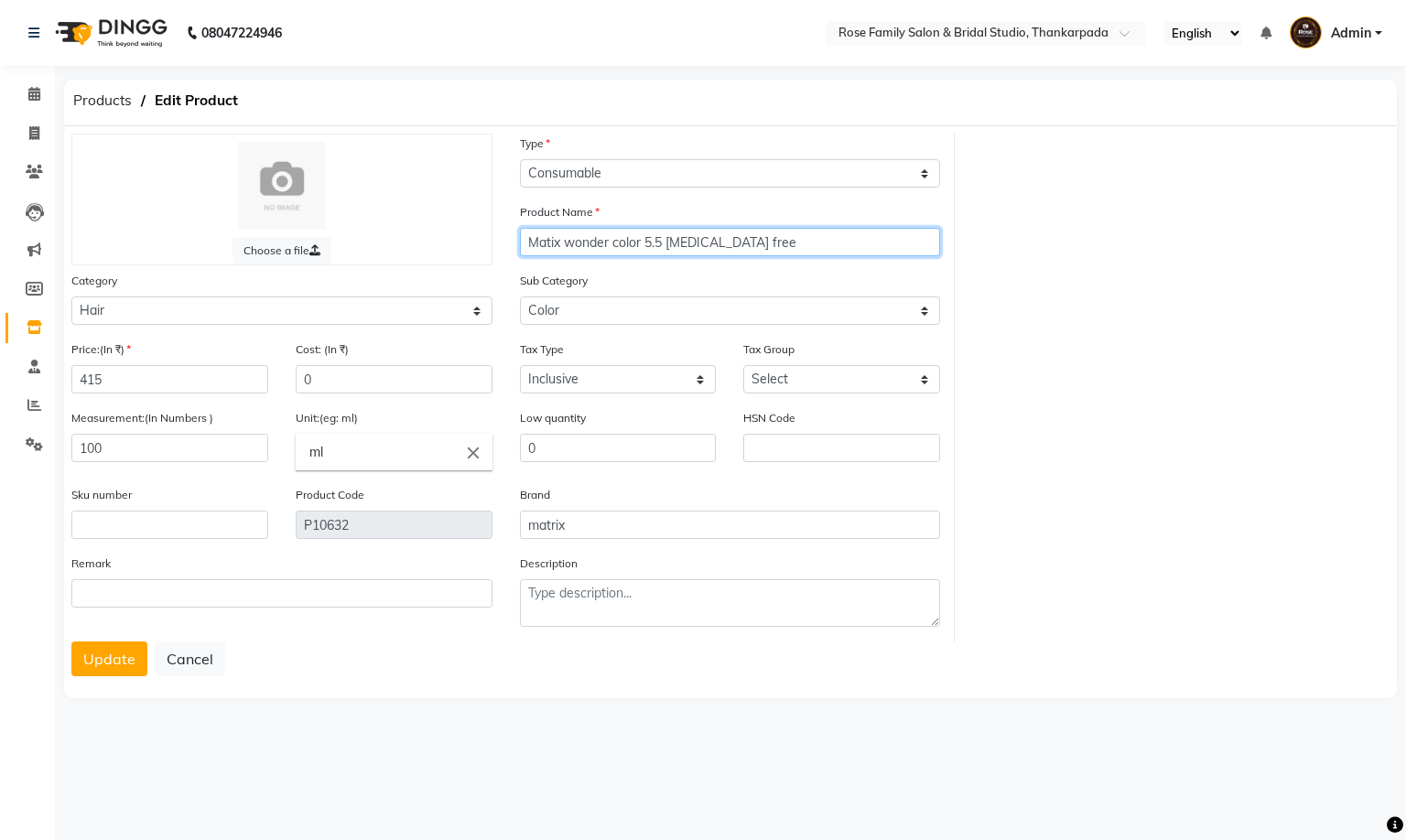click on "Matix wonder color 5.5 ammonia free" 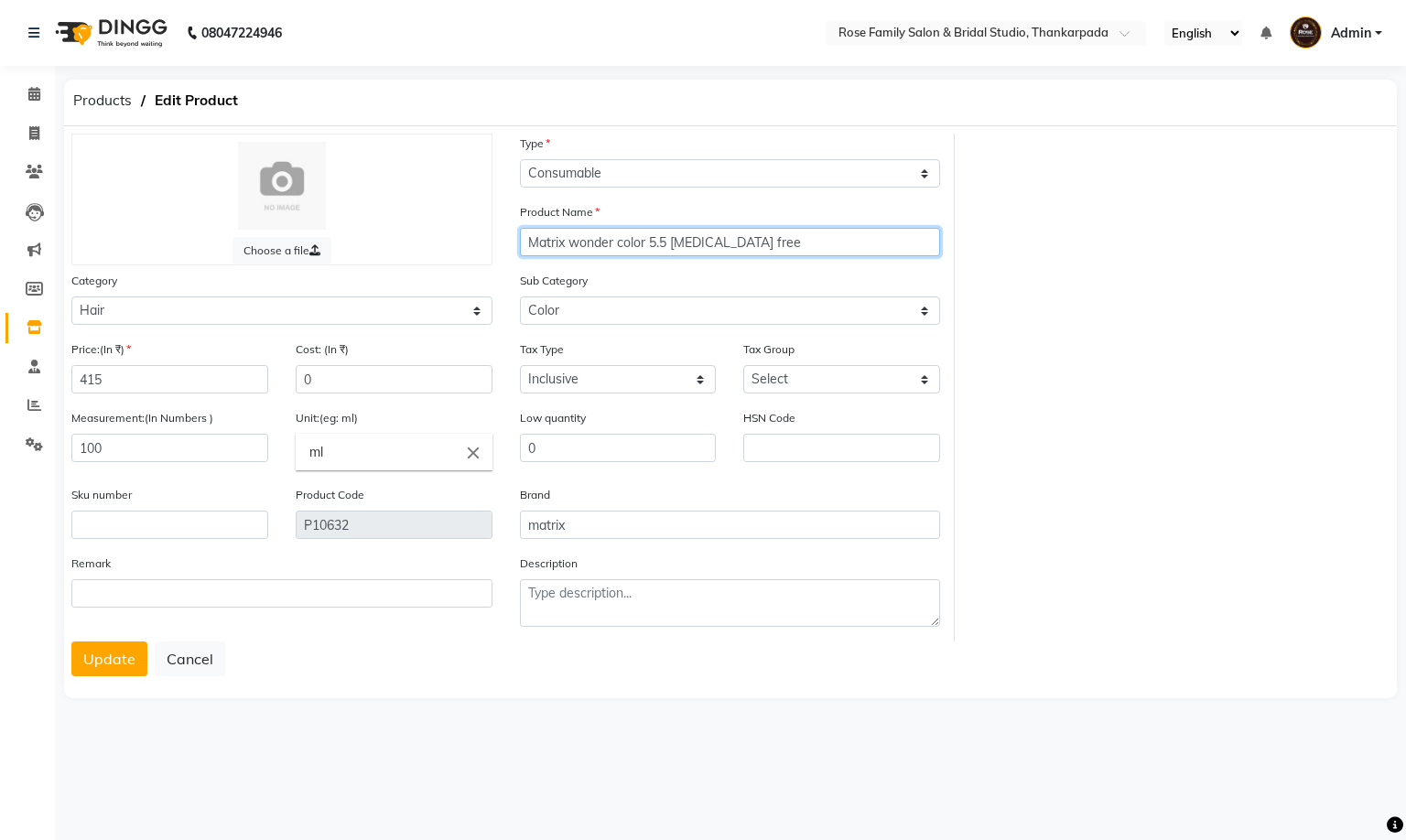 type on "Matrix wonder color 5.5 ammonia free" 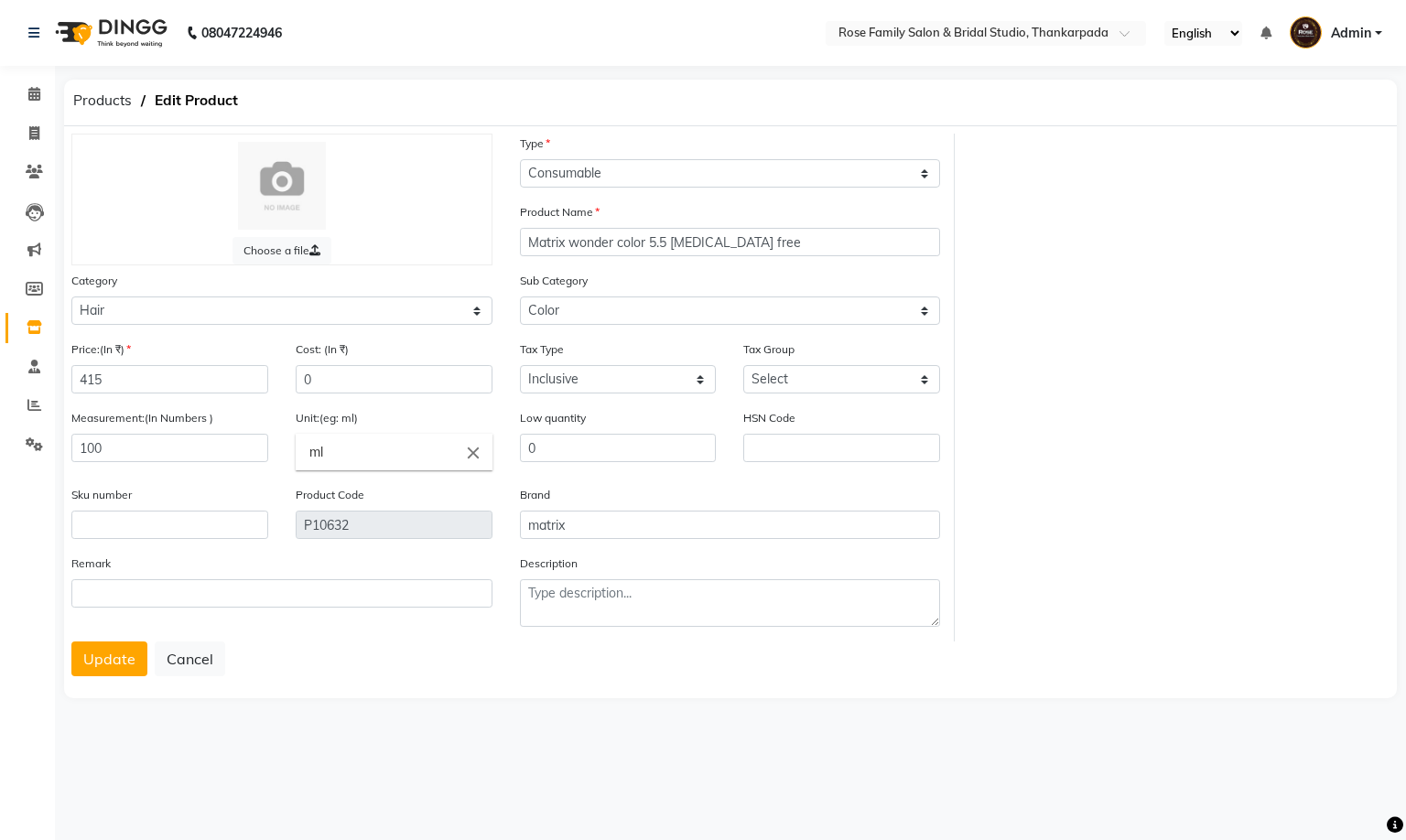 click on "Choose a file Type Select Type Both Retail Consumable Product Name Matrix wonder color 5.5 ammonia free Category Select Hair Skin Makeup Personal Care Appliances Beard Disposable Threading Hands and Feet Beauty Planet Botox Cadiveu Casmara Cheryls Loreal Olaplex Other Sub Category Select Shampoo Conditioner Cream Mask Oil Serum Color Appliances Treatment Styling Kit & Combo Other Price:(In ₹) 415 Cost: (In ₹) 0 Tax Type Select Inclusive Exclusive Tax Group Select GST Measurement:(In Numbers ) 100 Unit:(eg: ml) ml close Low quantity 0 HSN Code Sku number Product Code P10632 Brand matrix Remark Description  Update   Cancel" 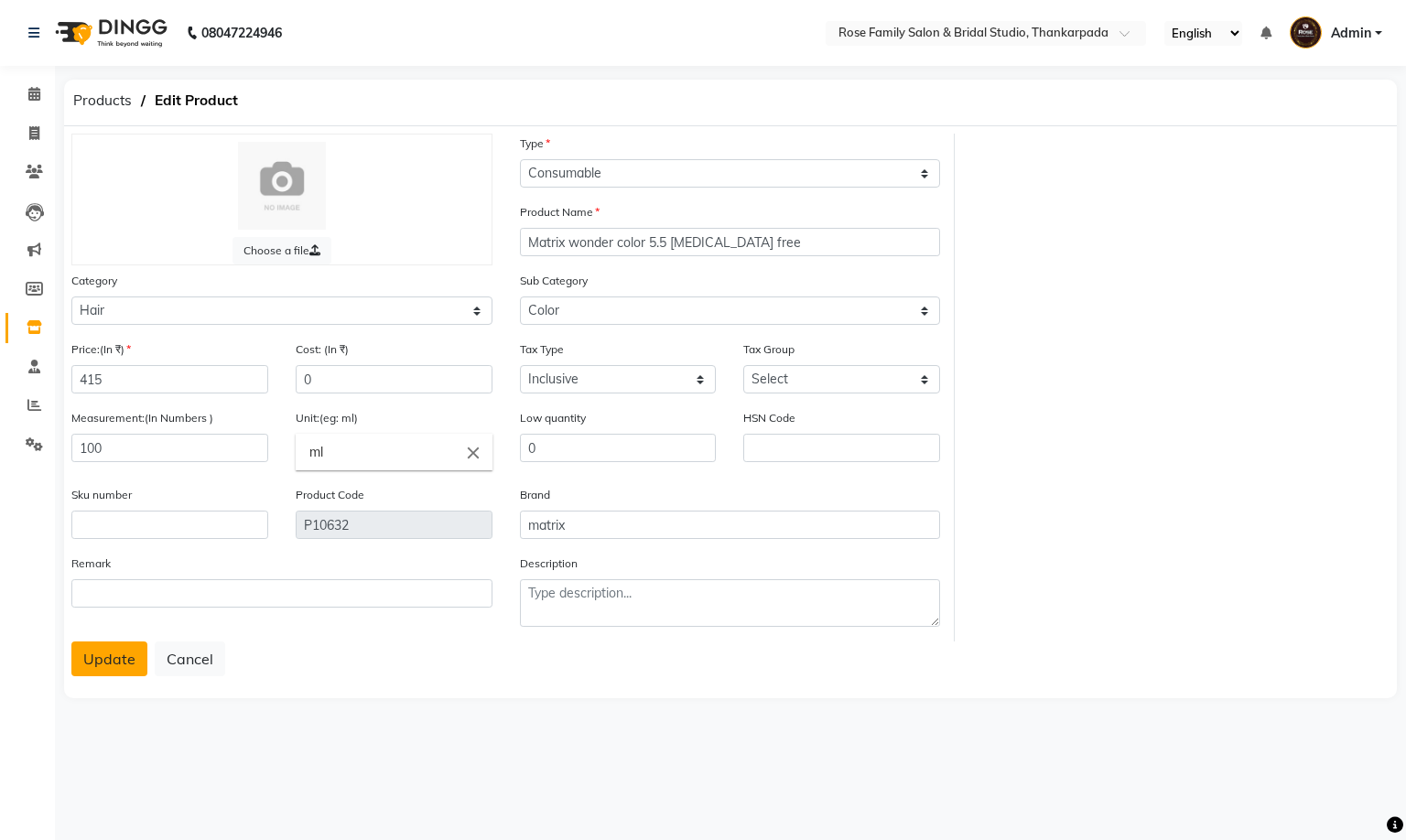 click on "Update" 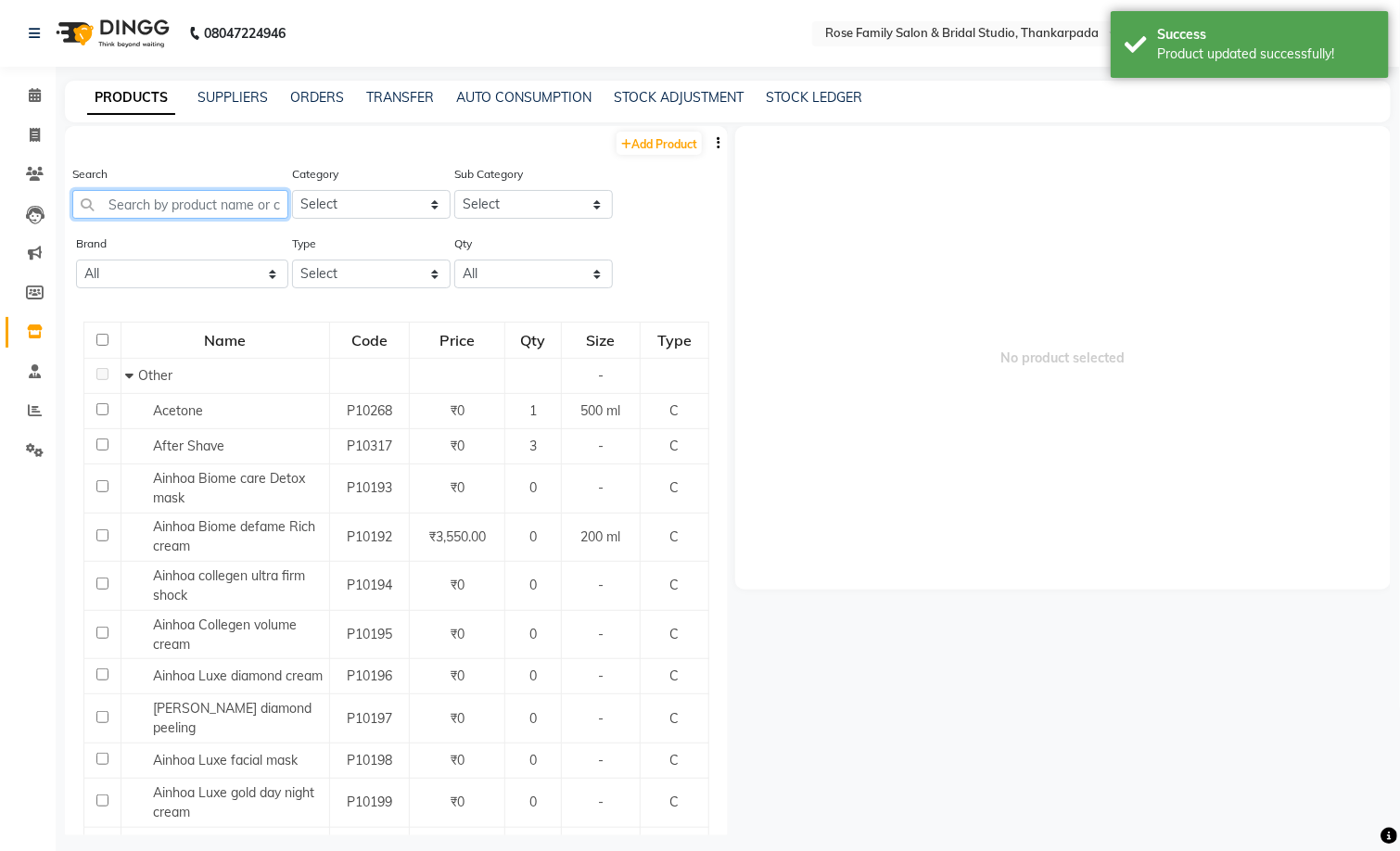 click 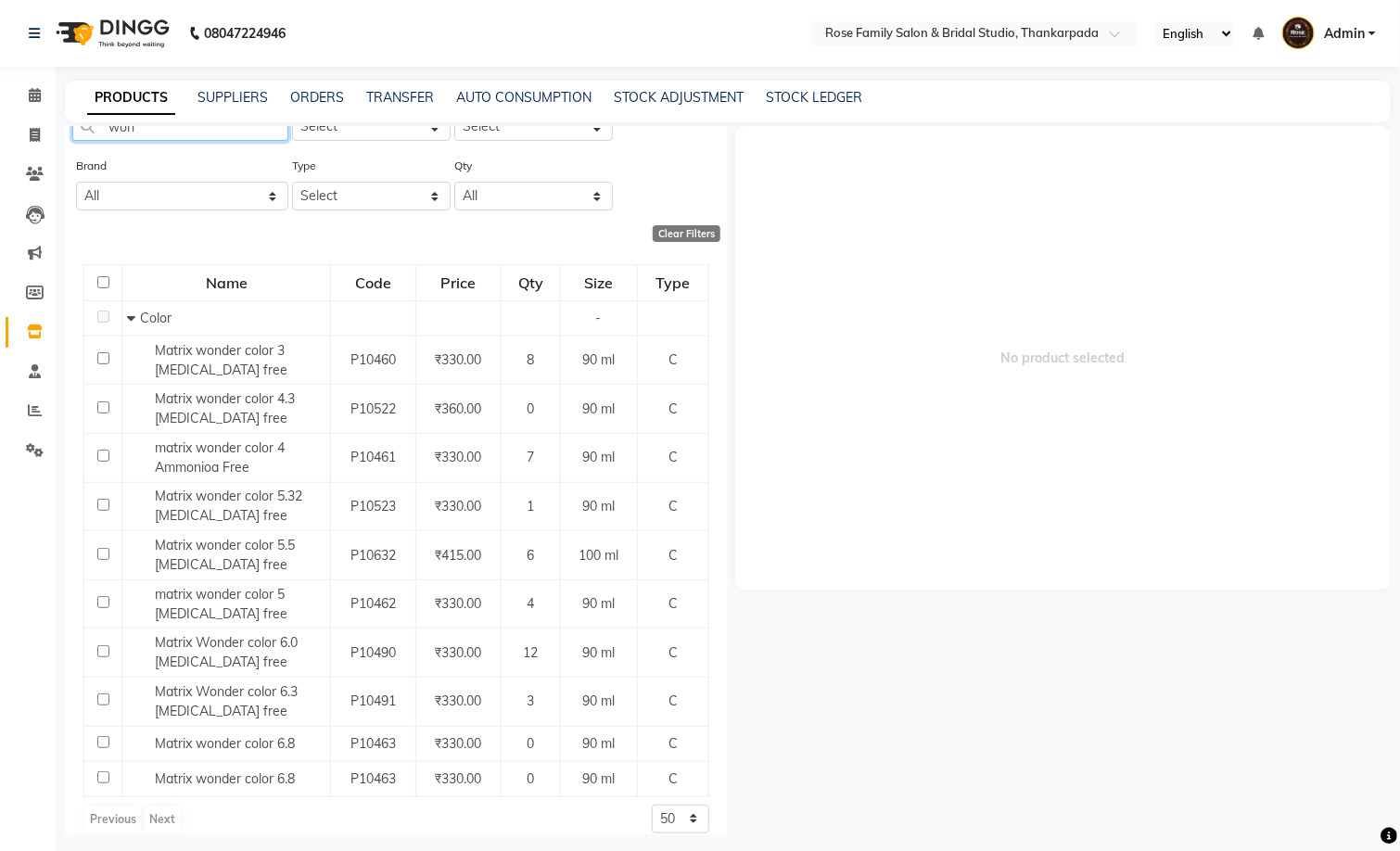 scroll, scrollTop: 98, scrollLeft: 0, axis: vertical 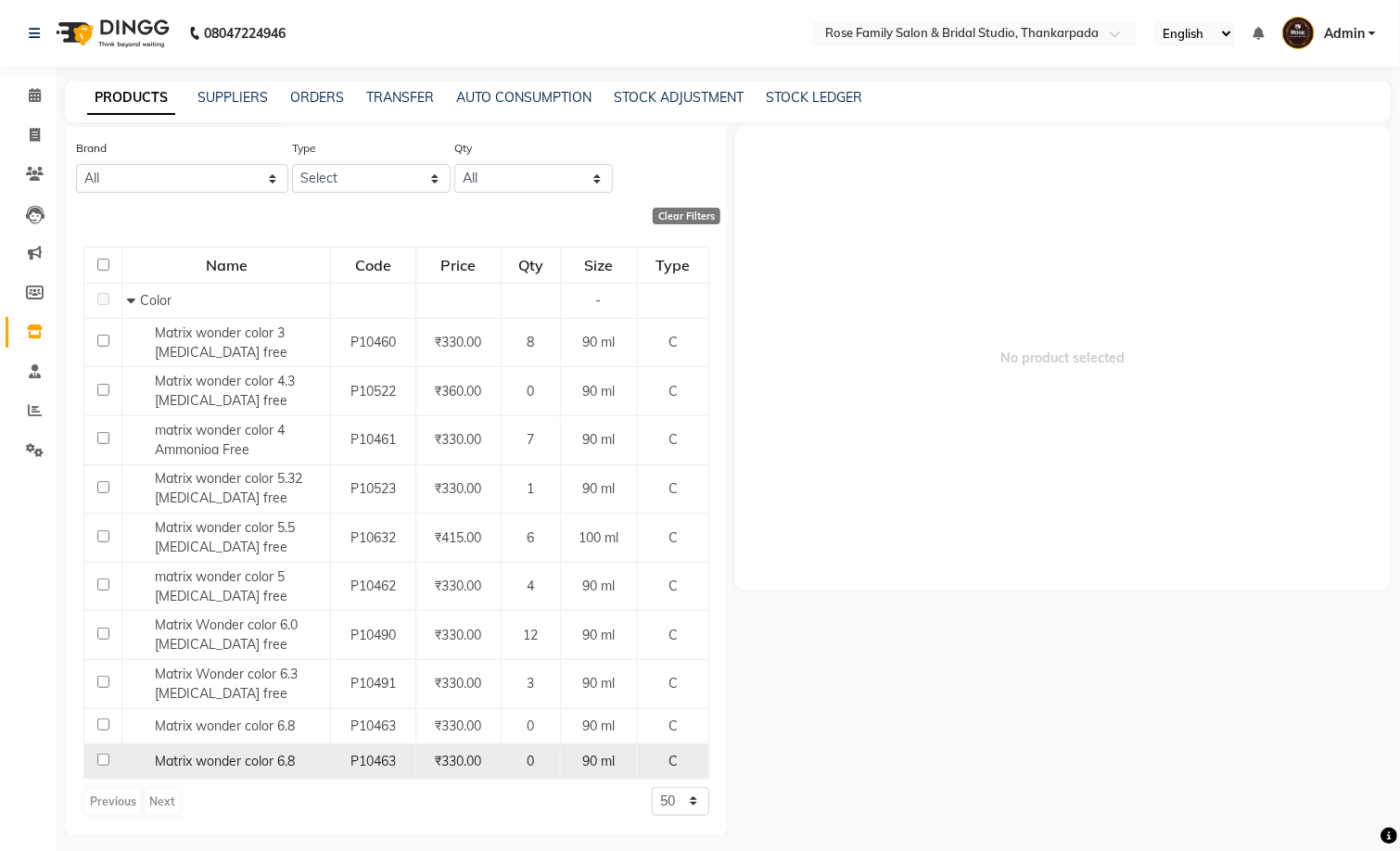 type on "won" 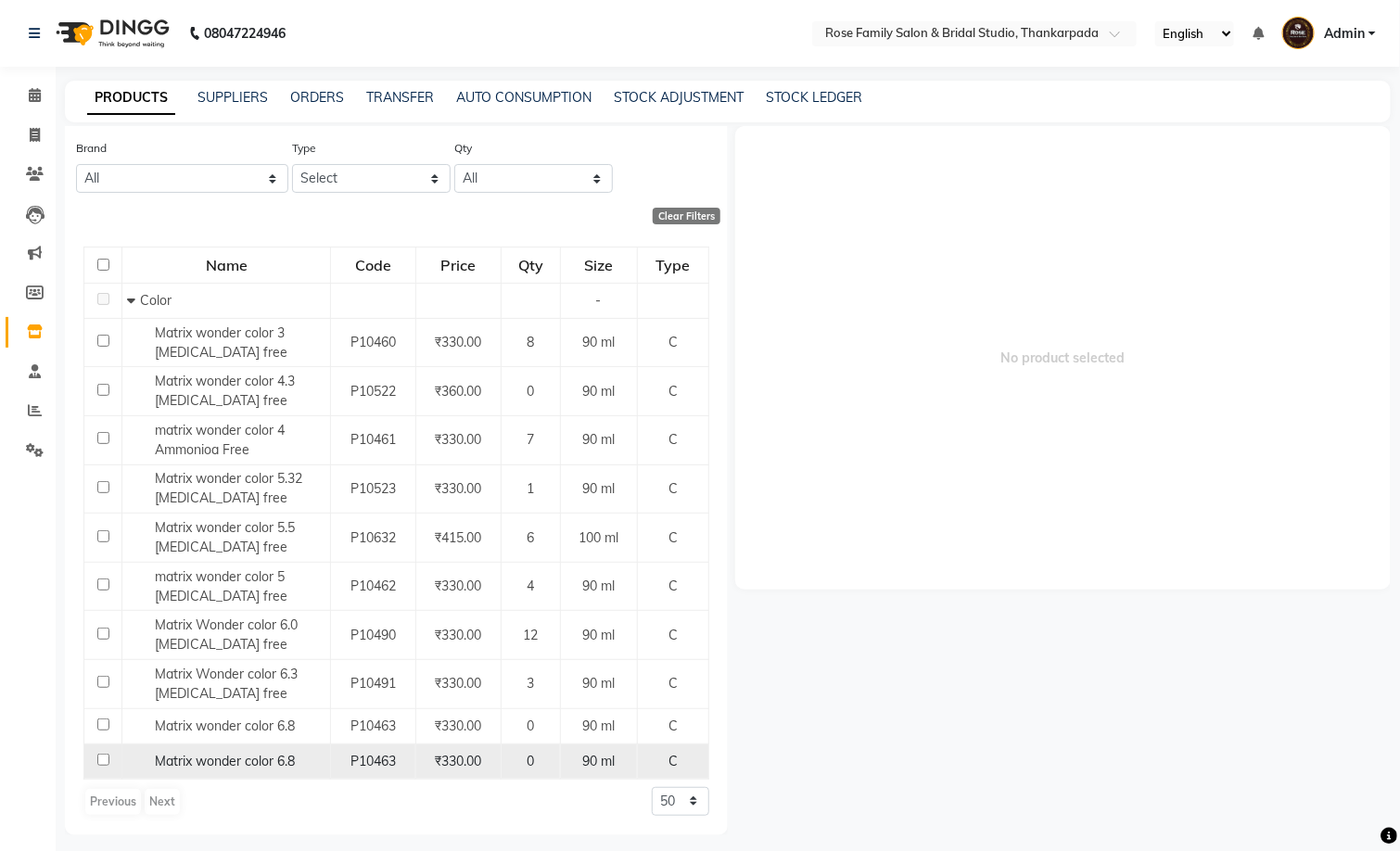 click 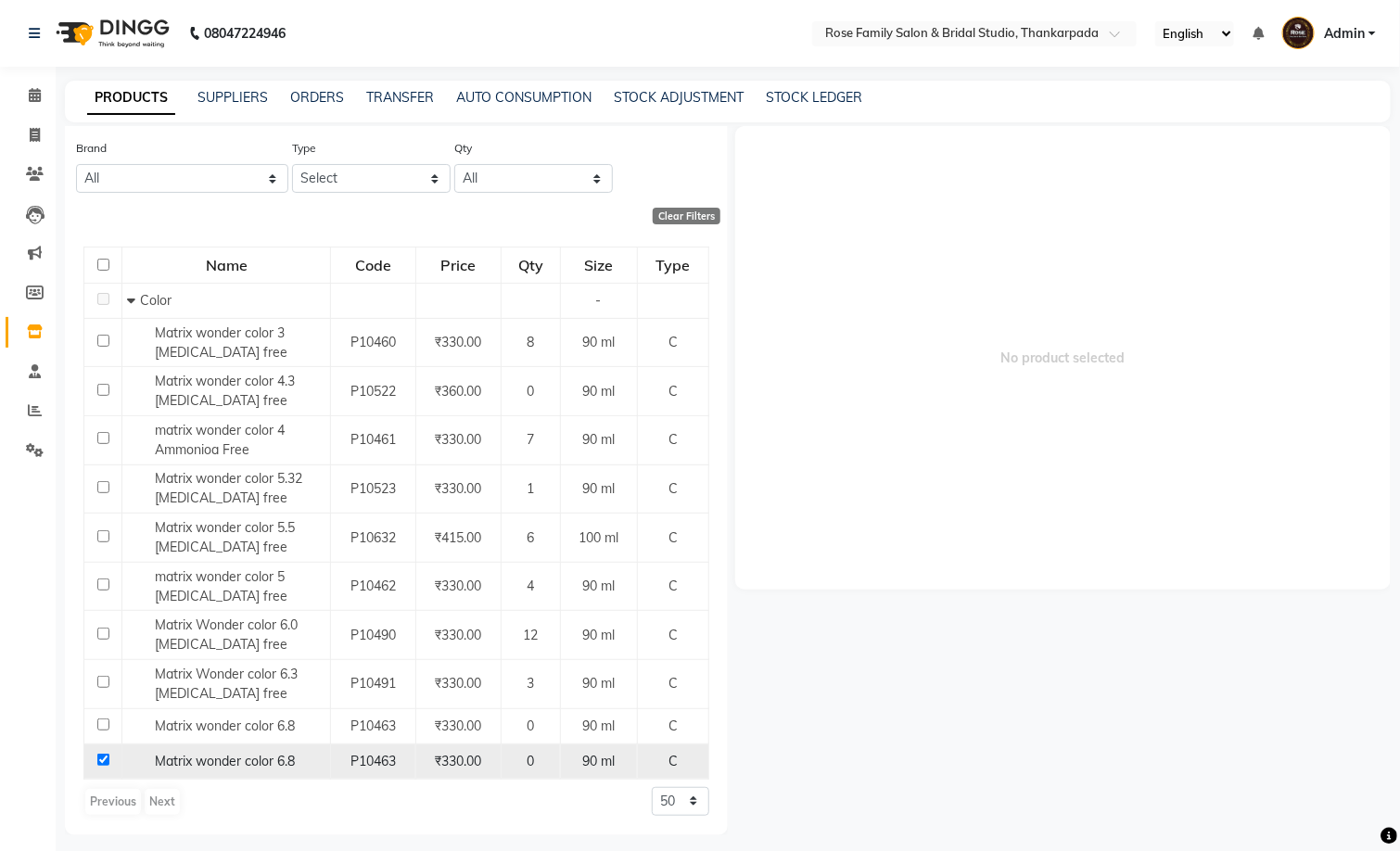 checkbox on "true" 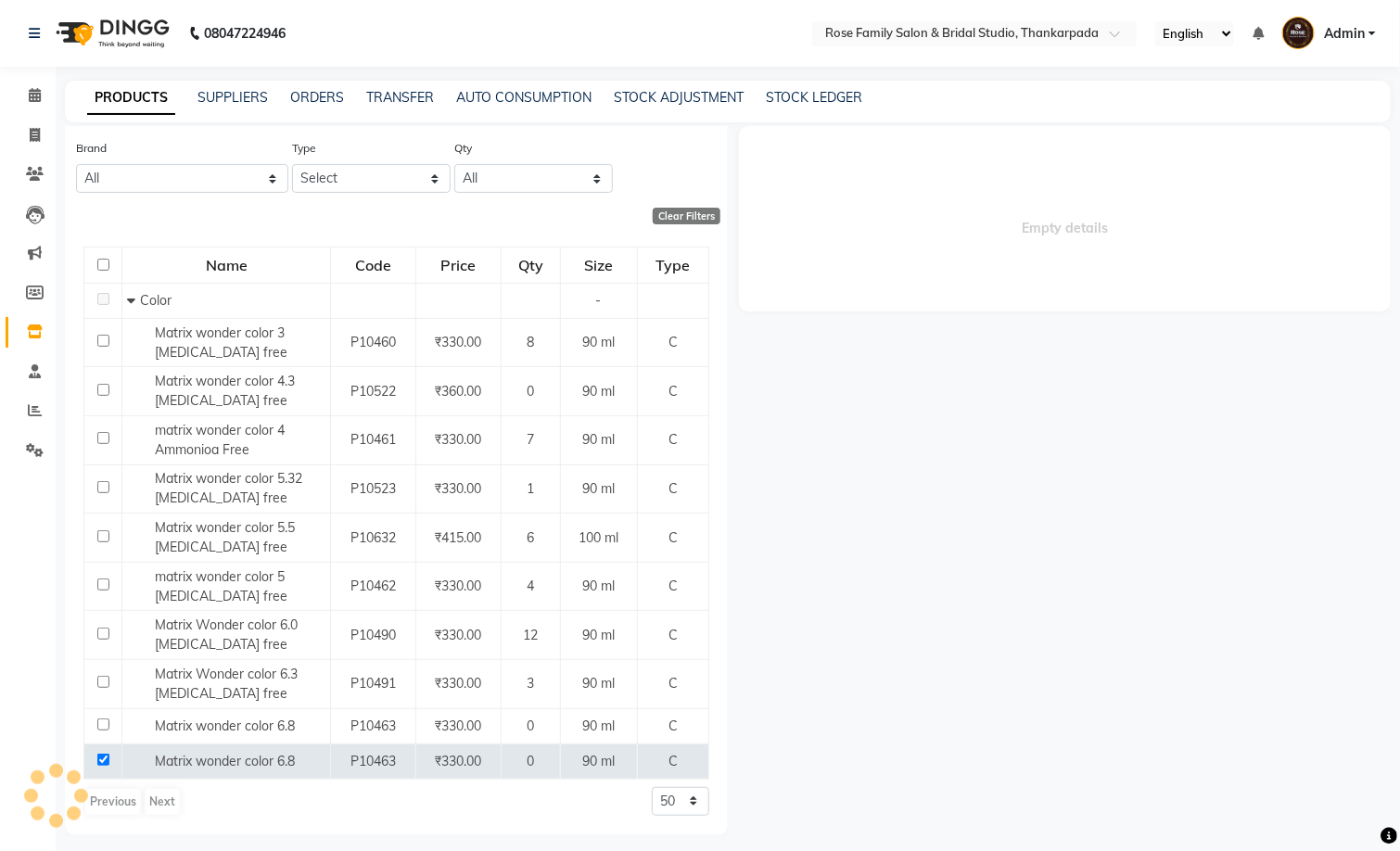 select 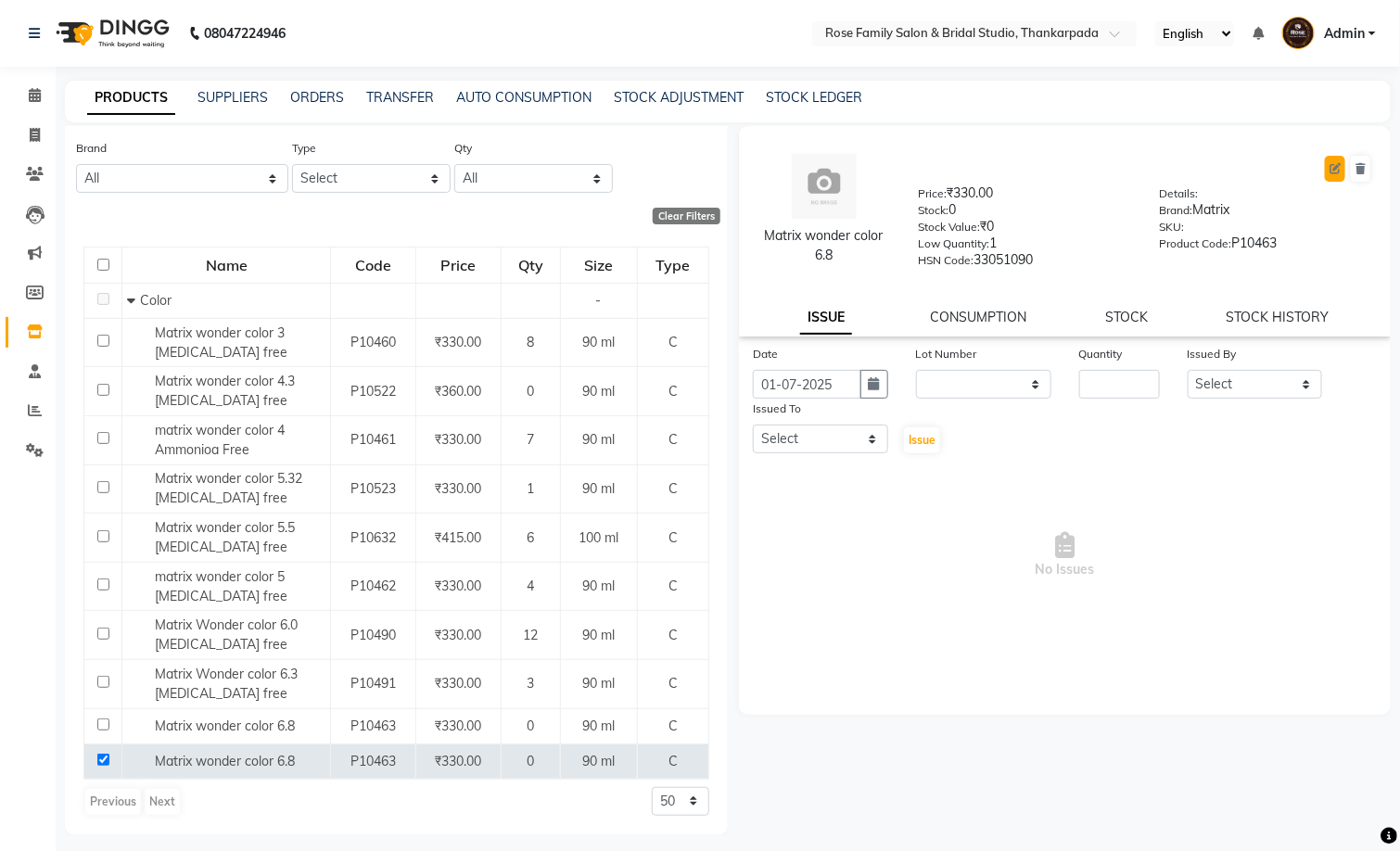click 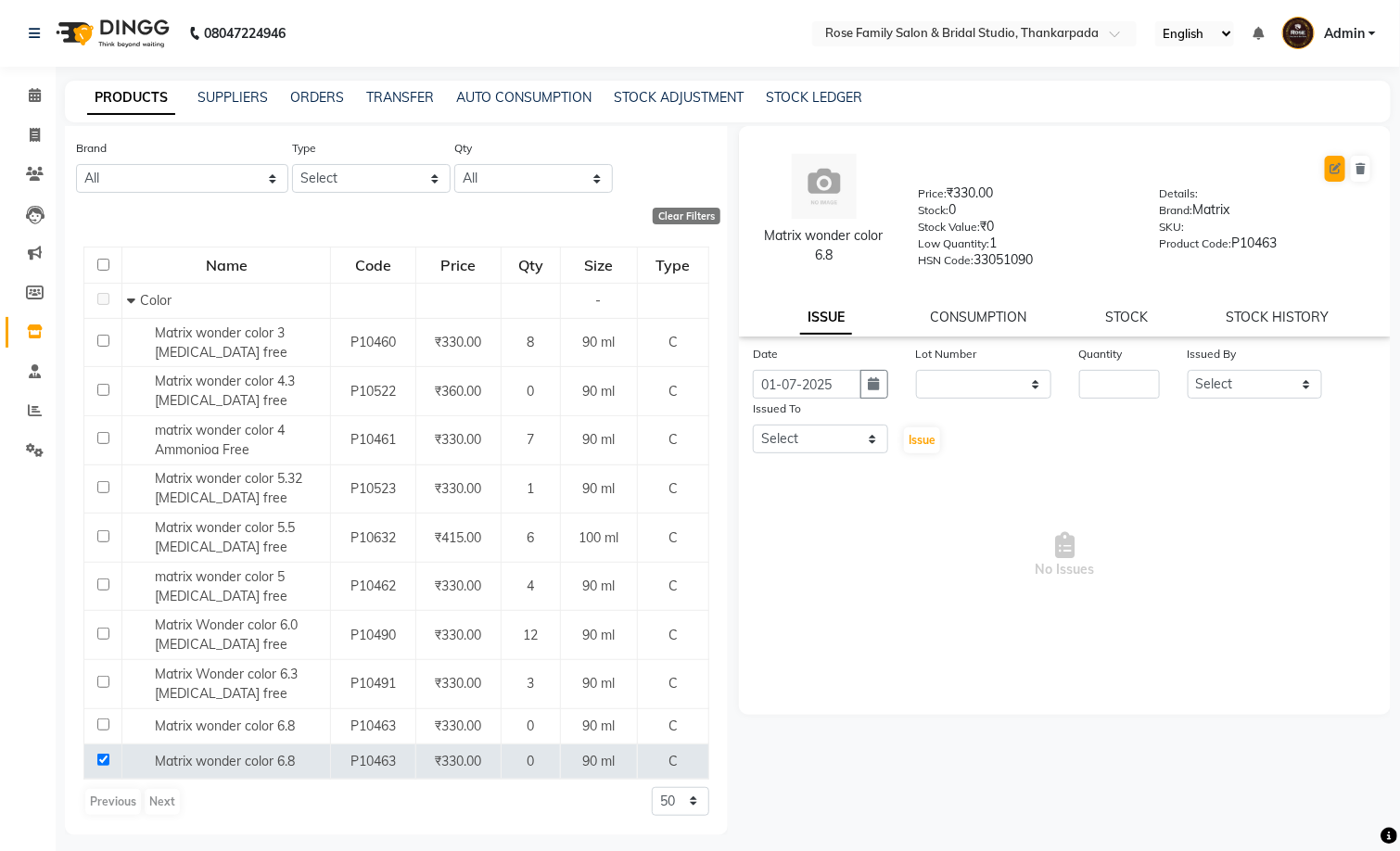 select on "C" 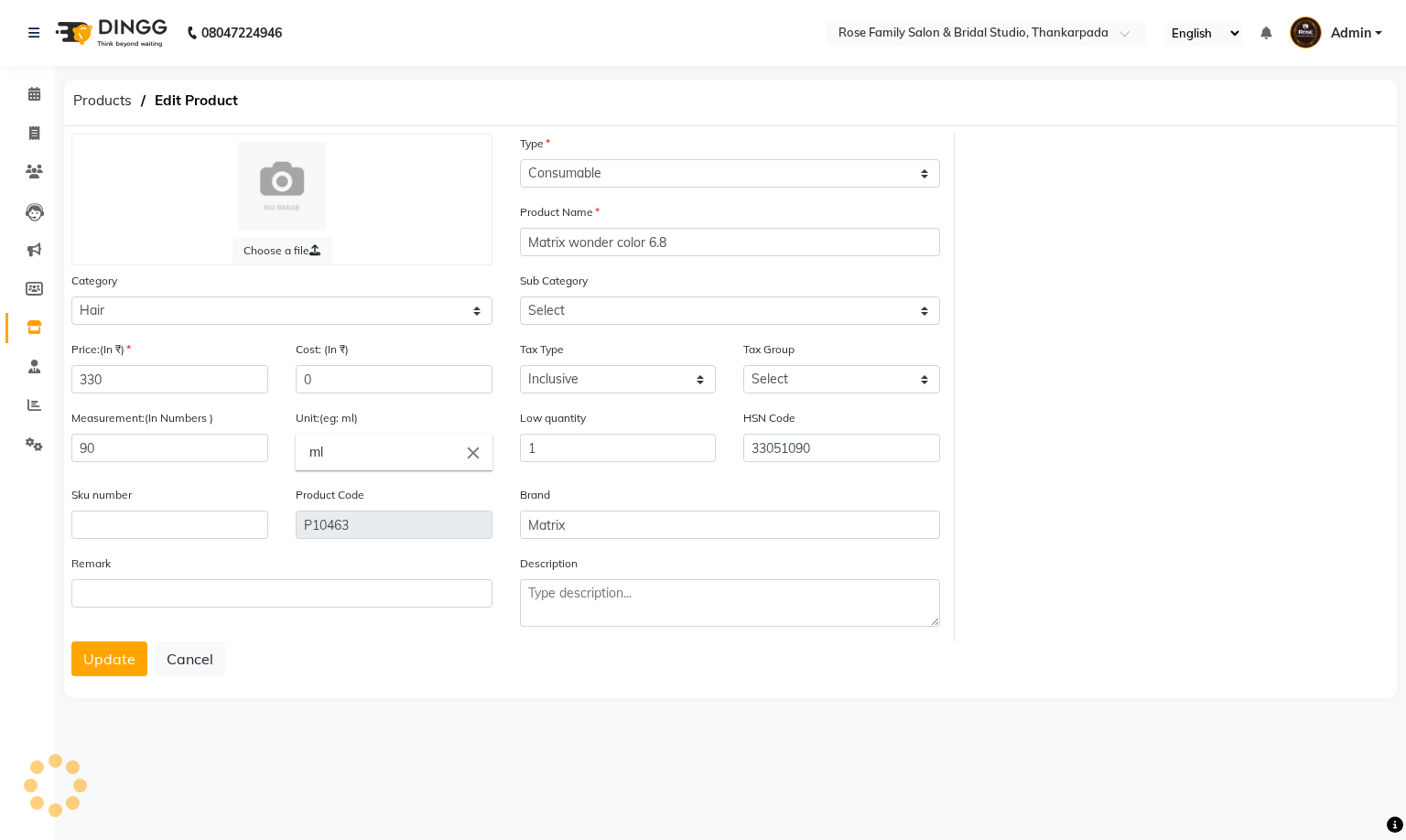 select on "120901107" 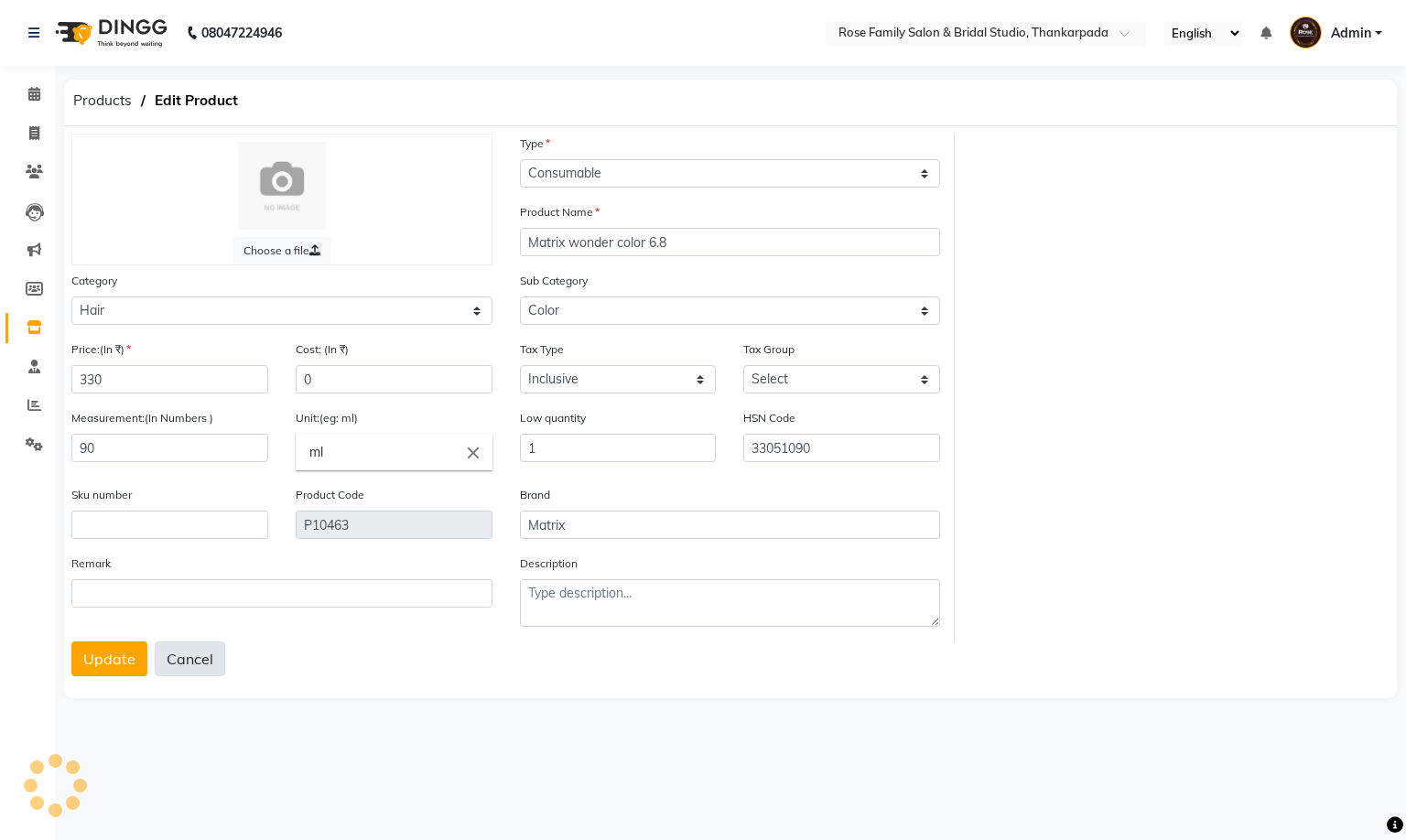 click on "Cancel" 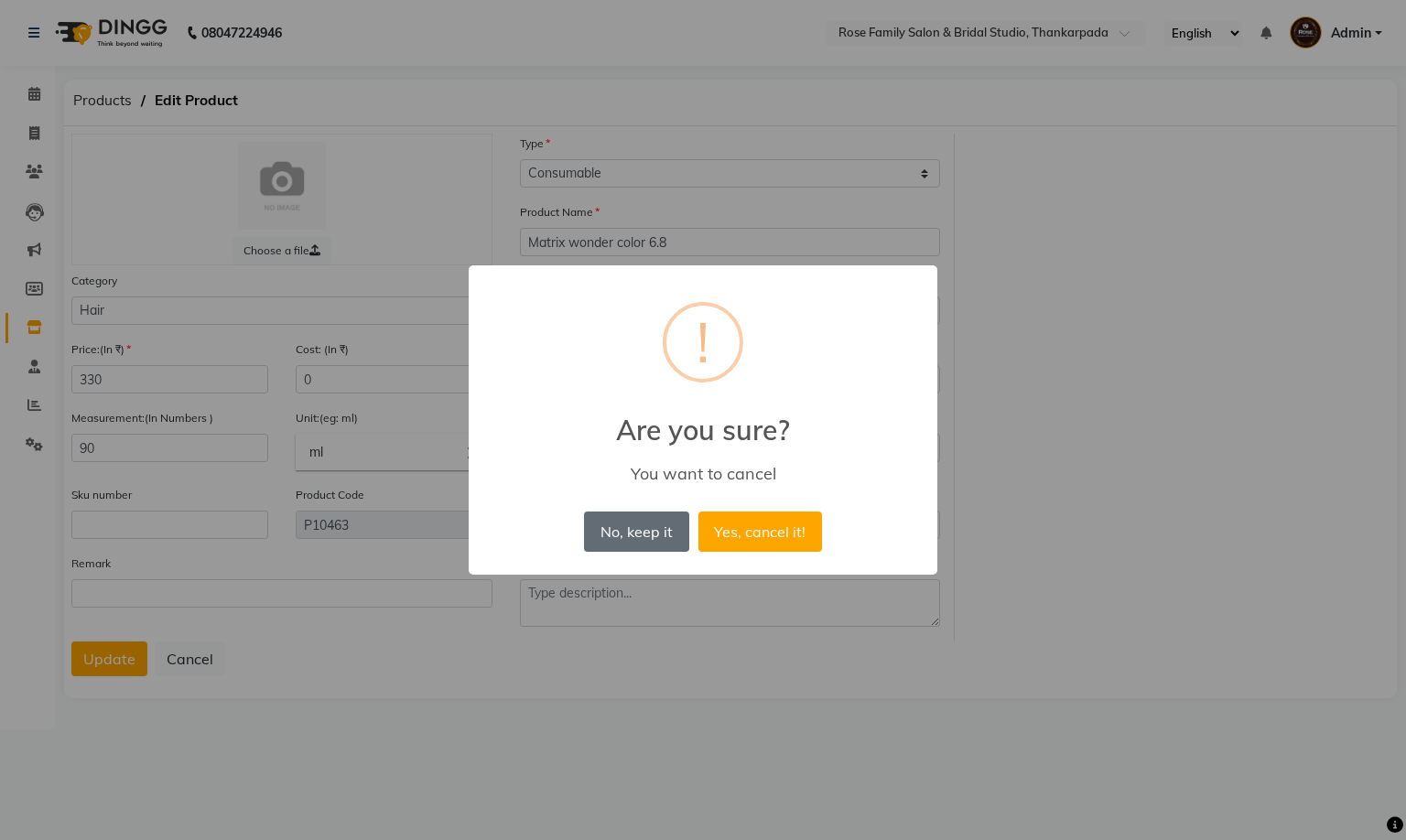 click on "No, keep it" at bounding box center (636, 532) 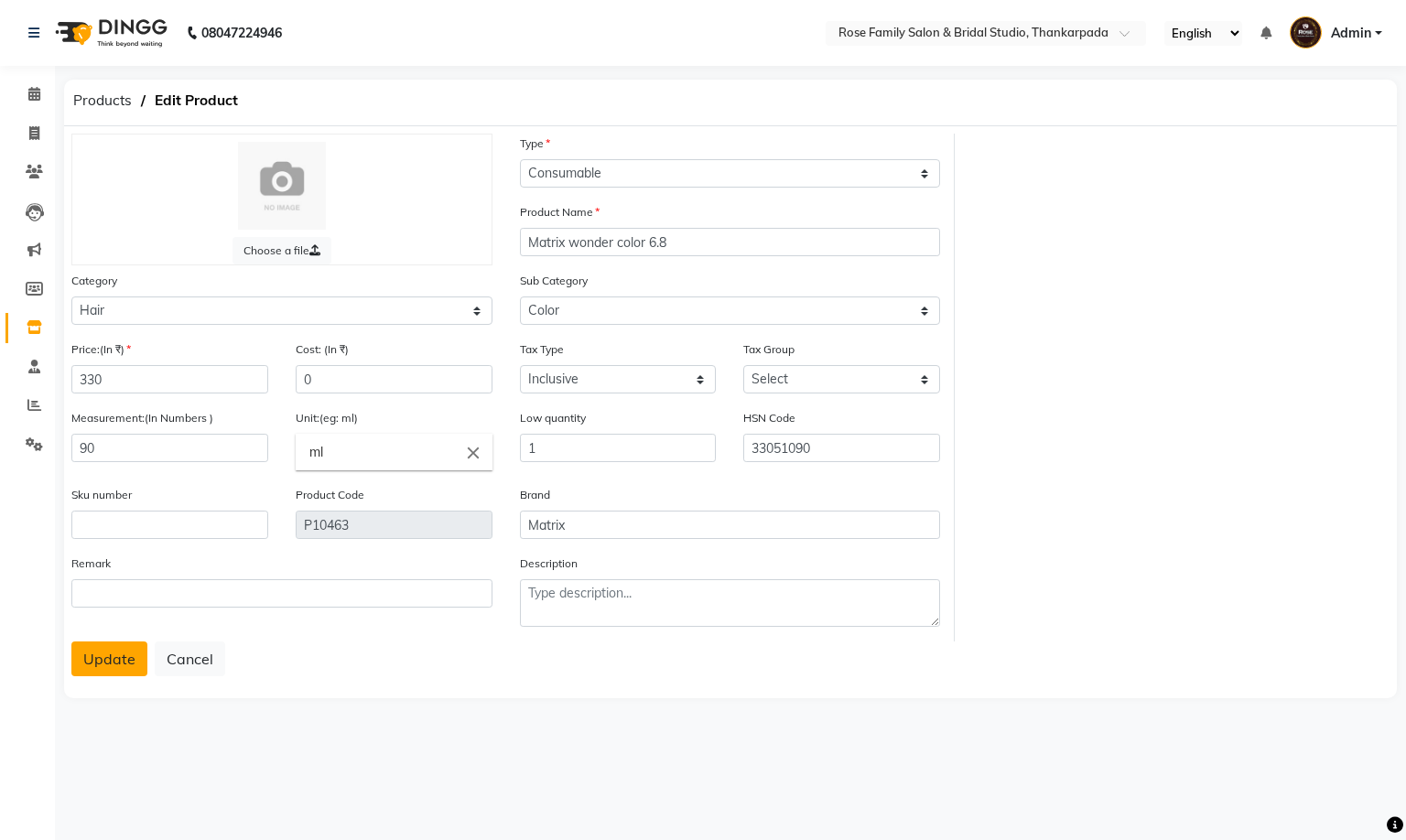 click on "Update" 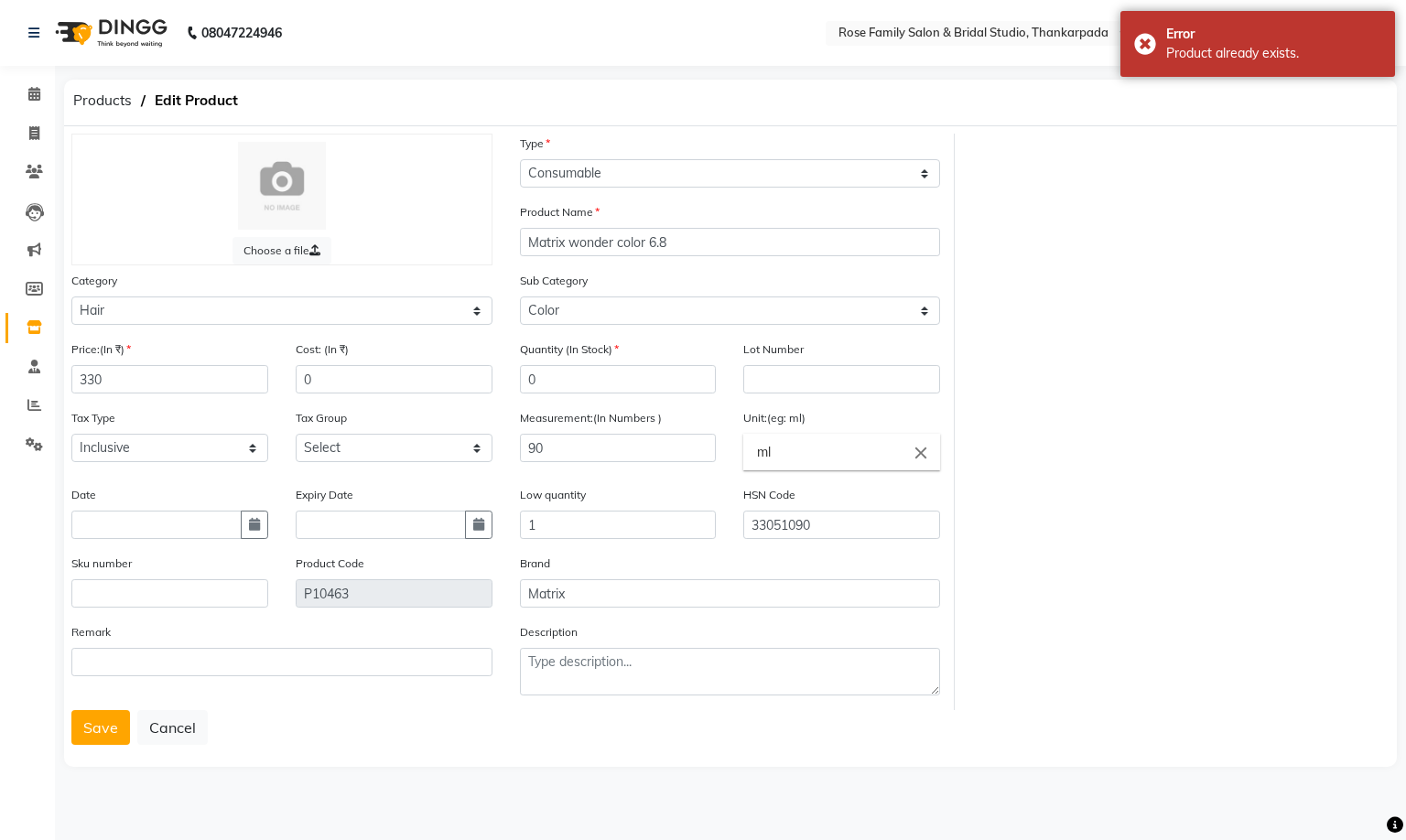 drag, startPoint x: 1142, startPoint y: 261, endPoint x: 936, endPoint y: 339, distance: 220.27256 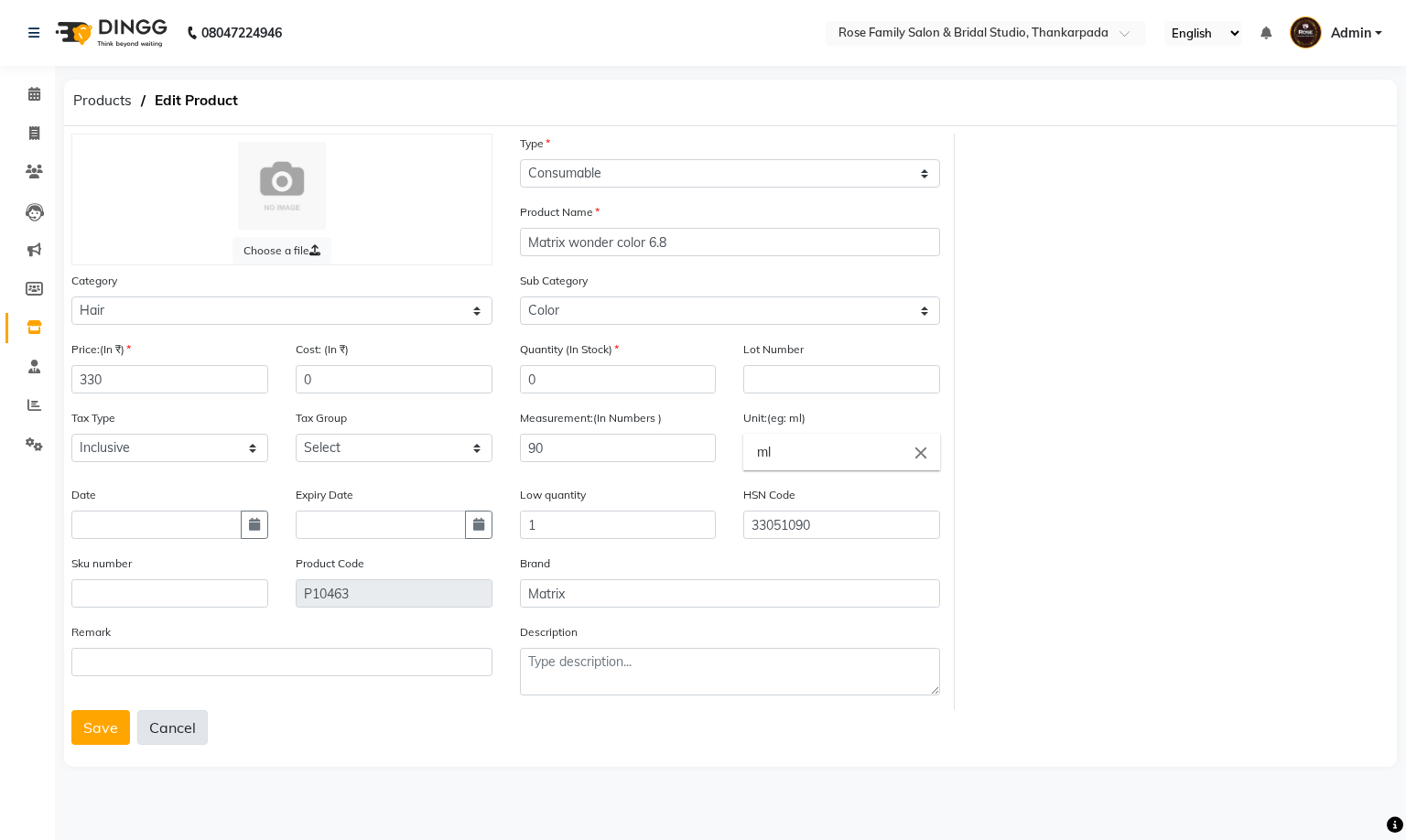 click on "Cancel" 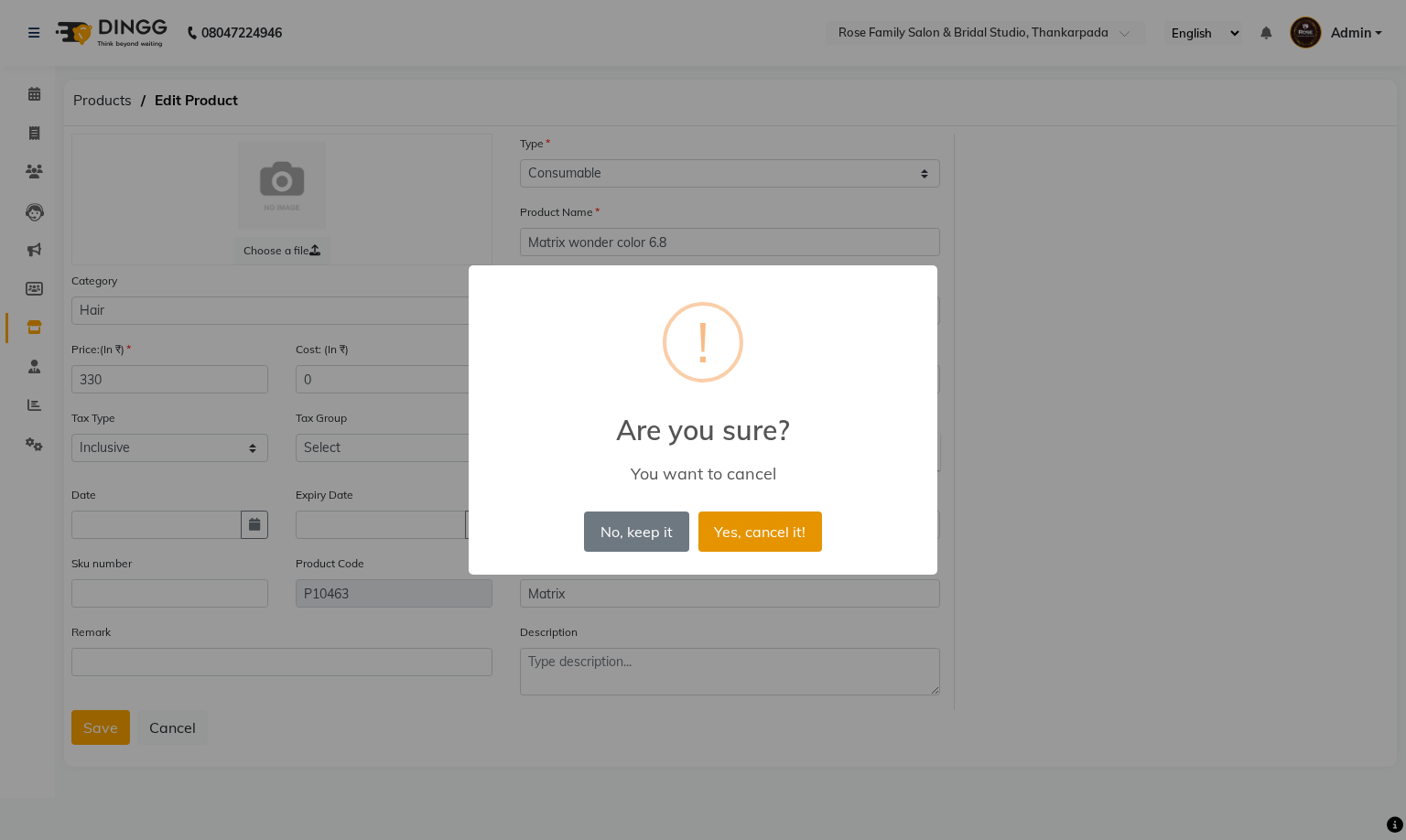 click on "Yes, cancel it!" at bounding box center (760, 532) 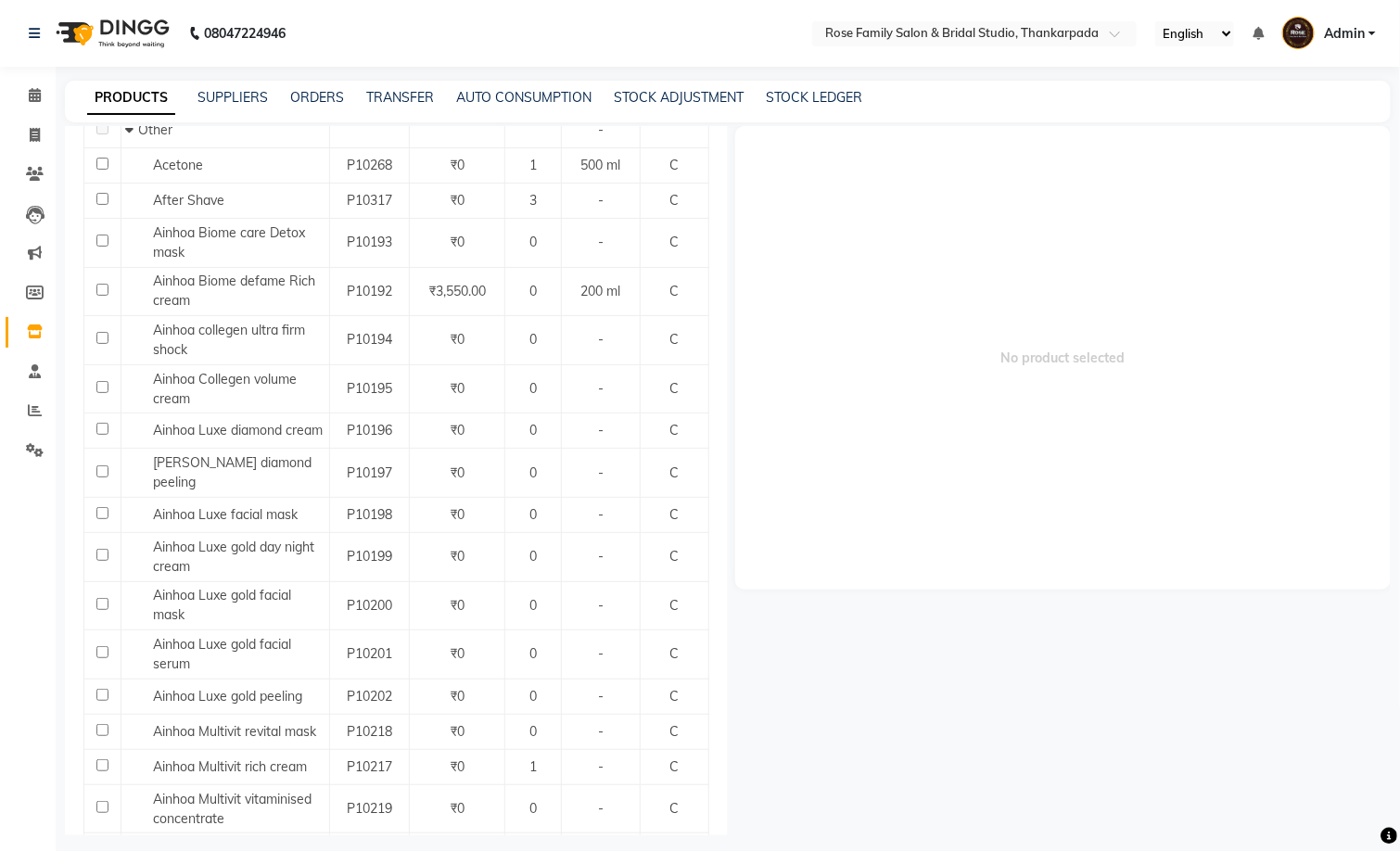 scroll, scrollTop: 276, scrollLeft: 0, axis: vertical 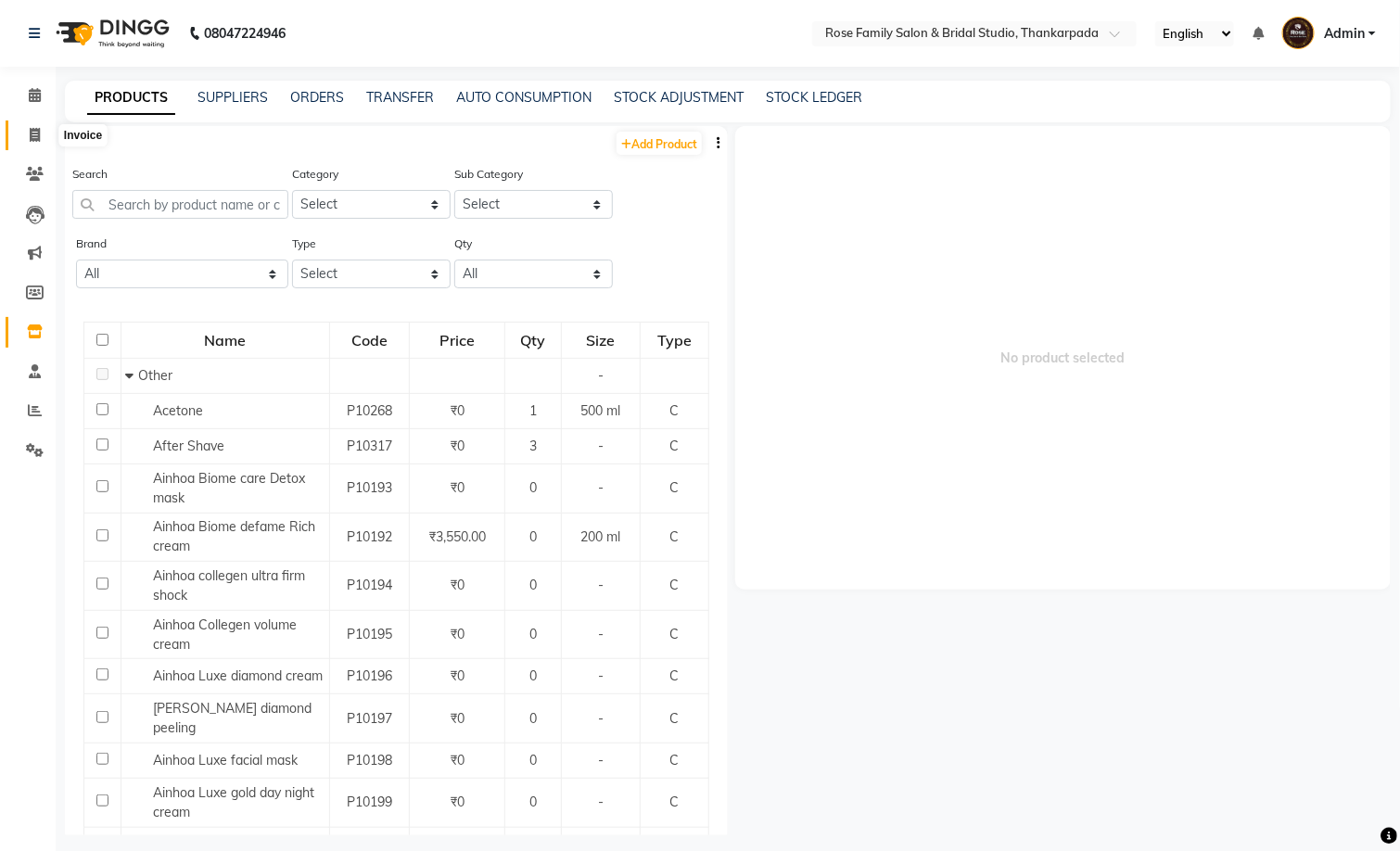 click 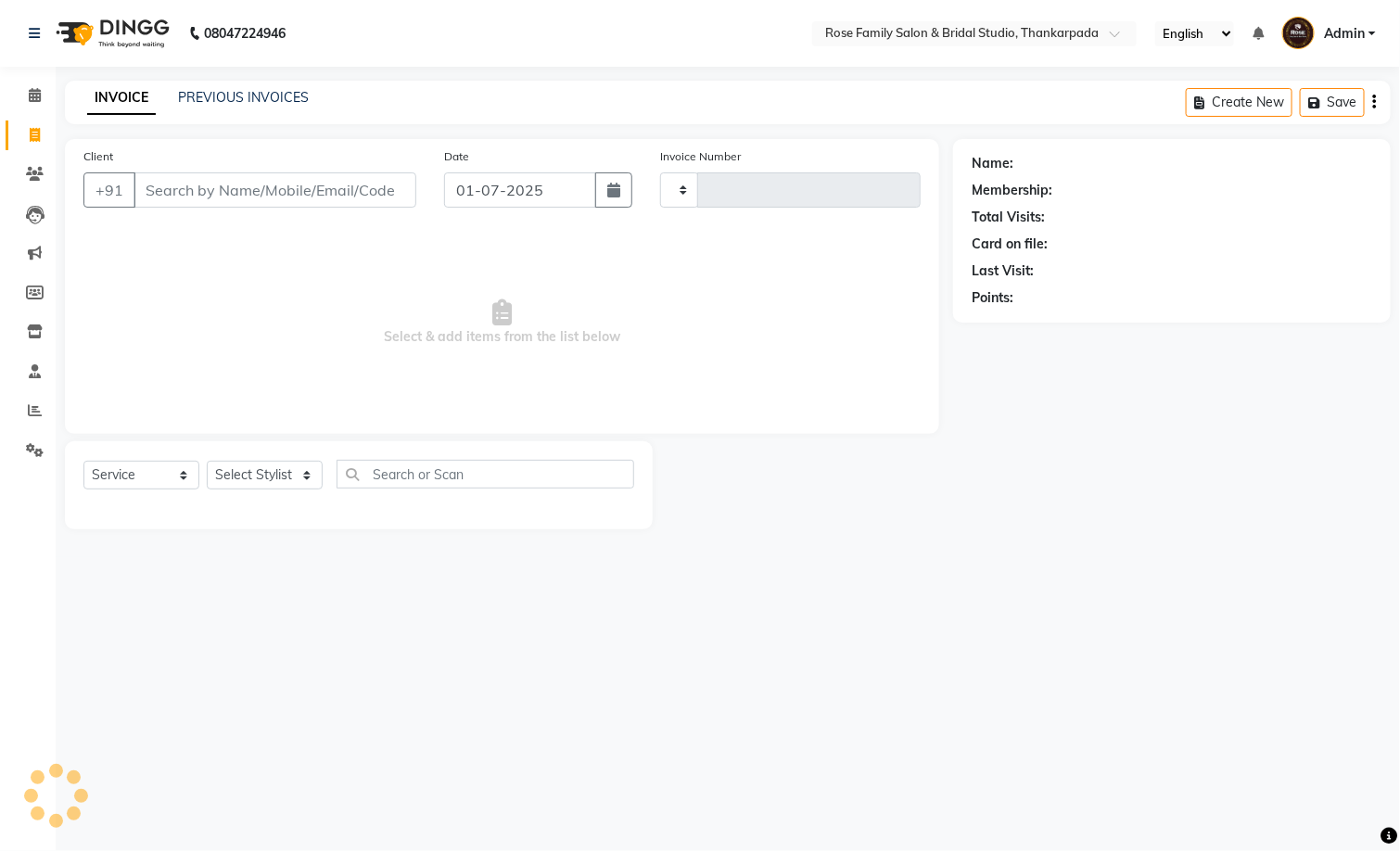 type on "0059" 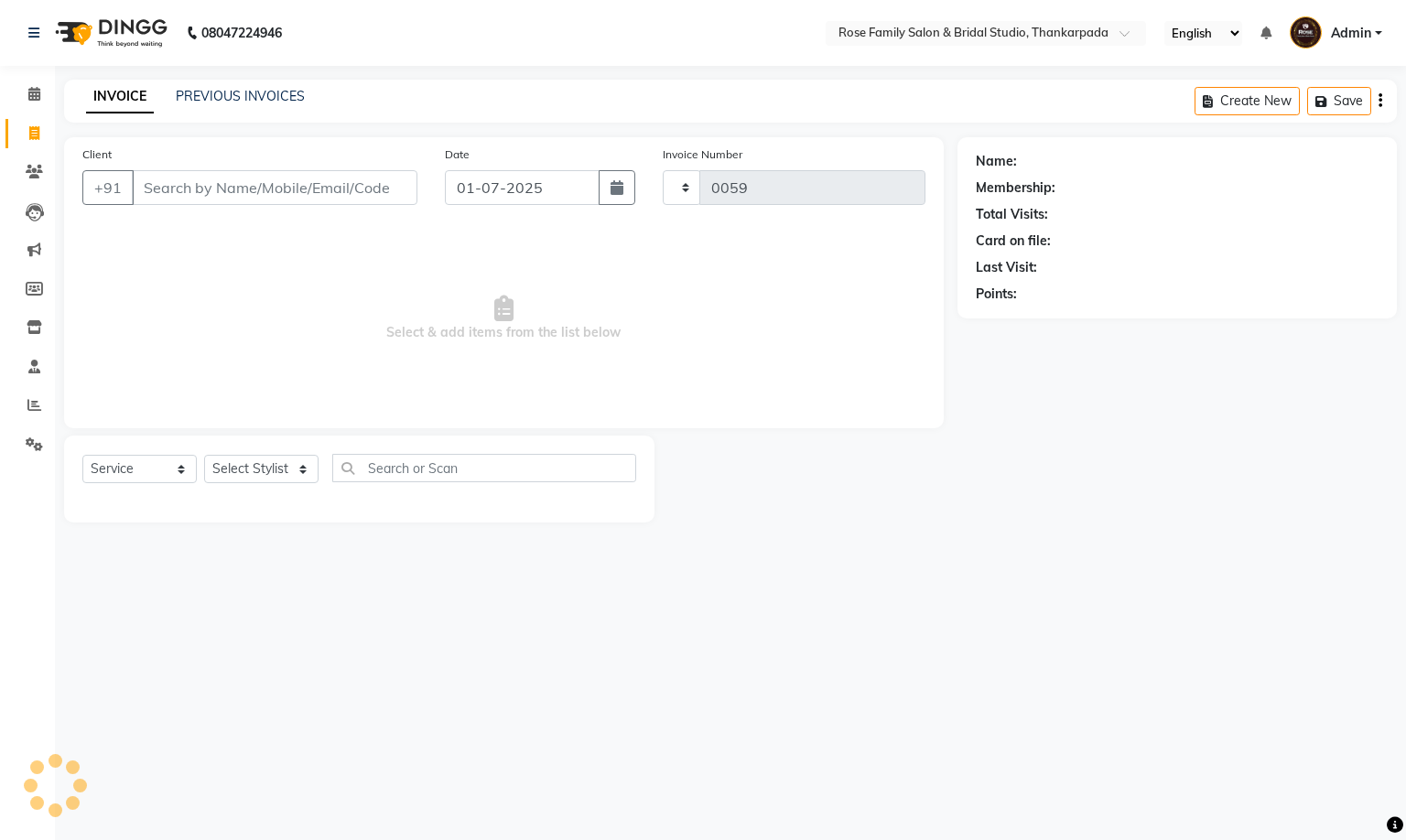 select on "111" 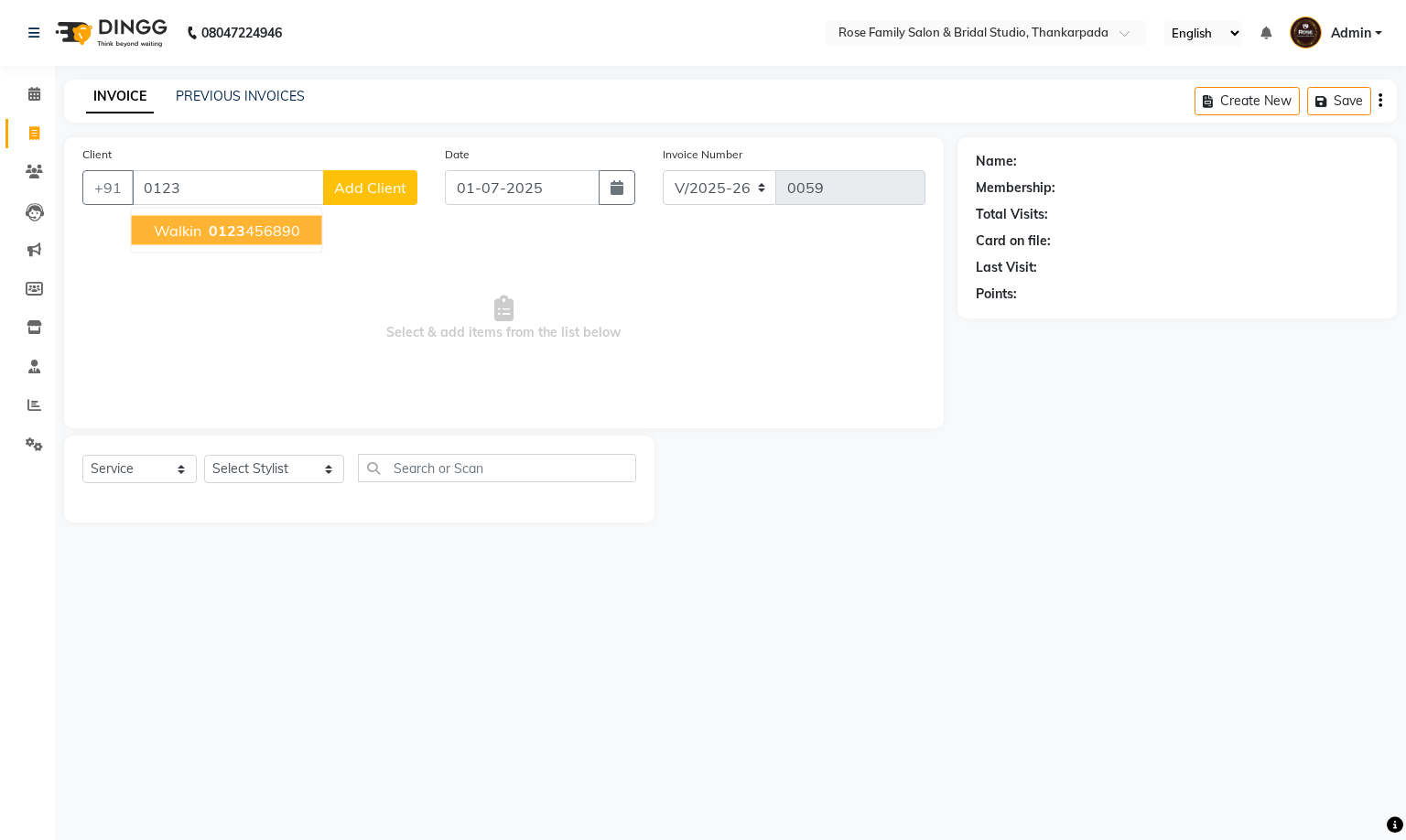 click on "walkin" at bounding box center (178, 231) 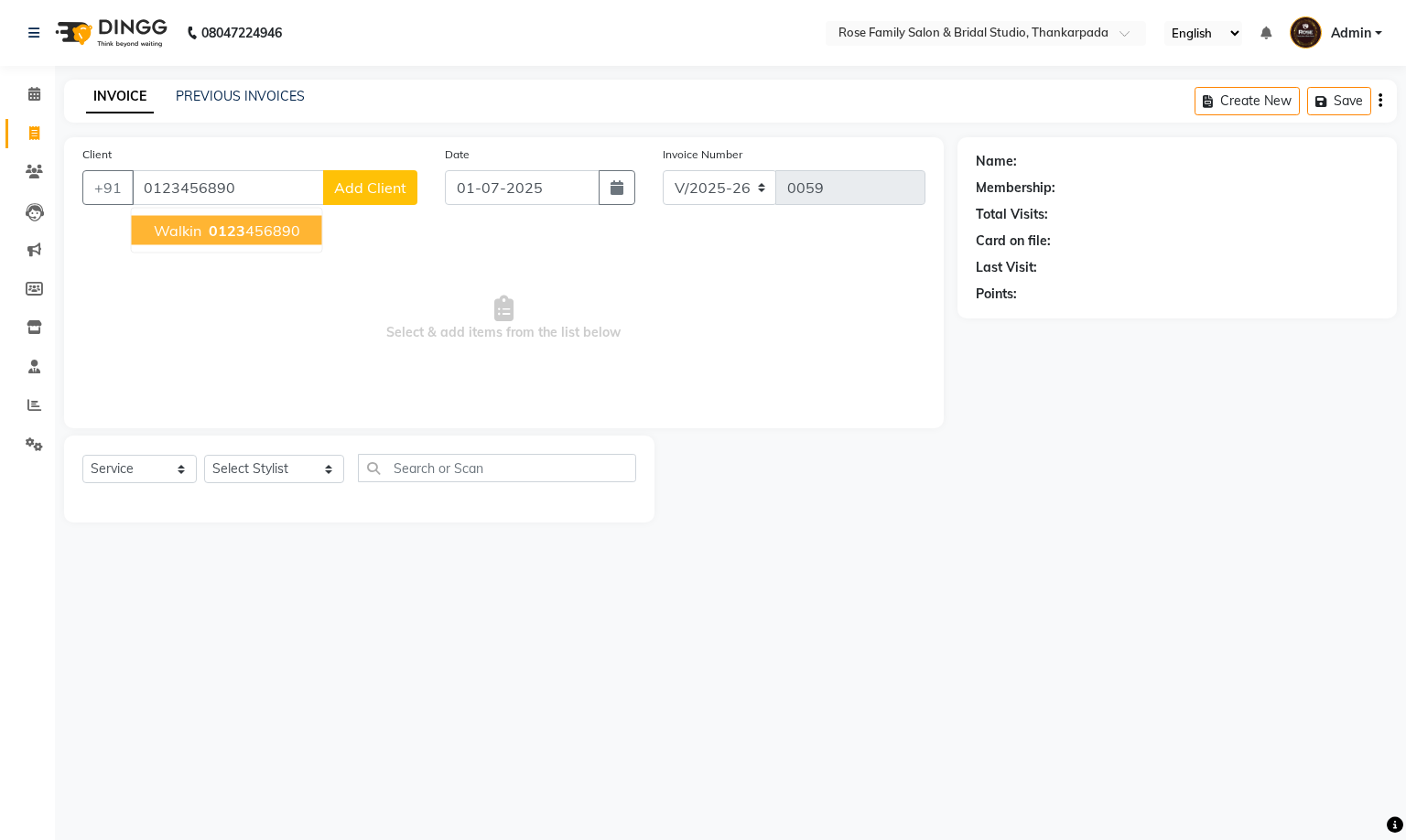 type on "0123456890" 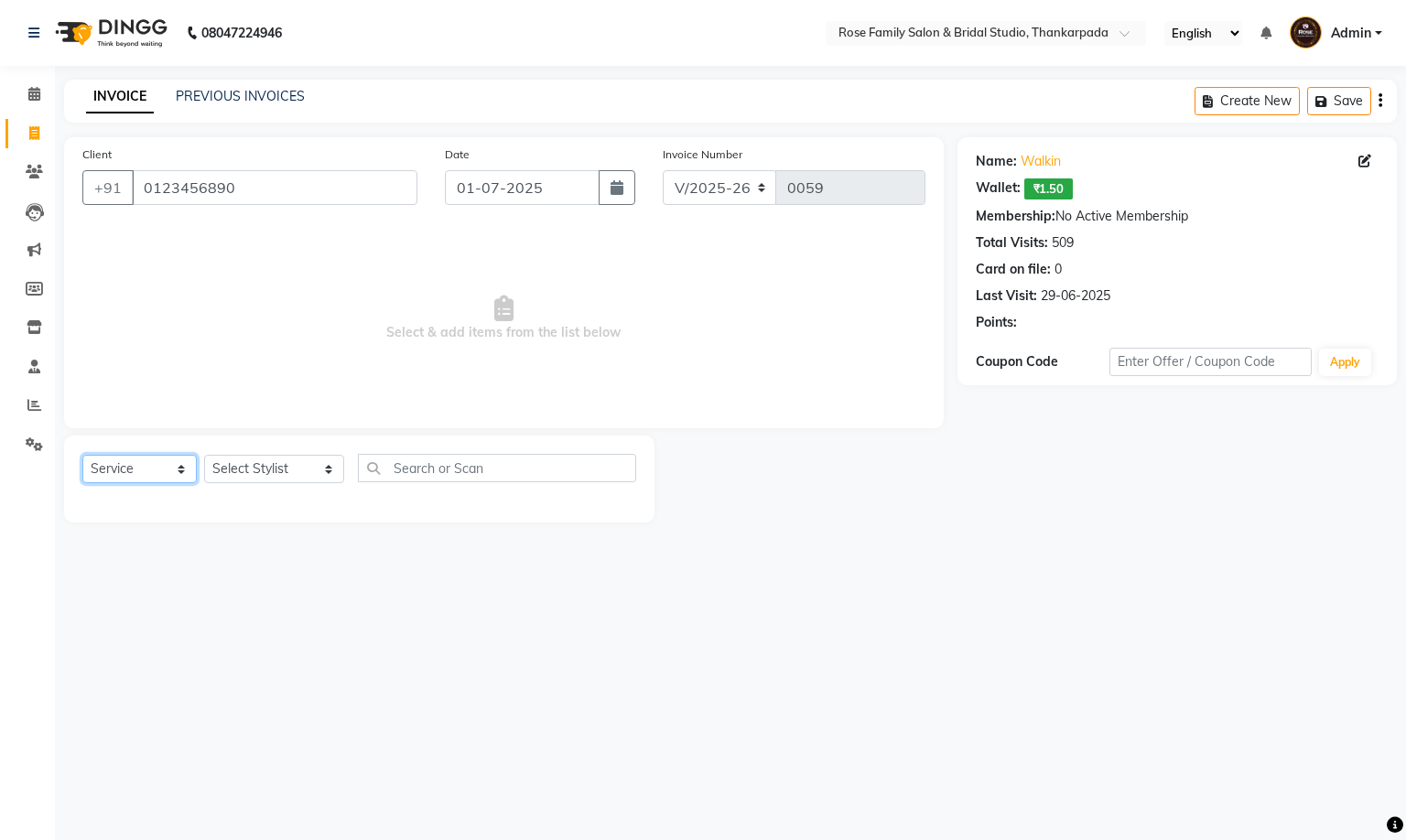 click on "Select  Service  Product  Membership  Package Voucher Prepaid Gift Card" 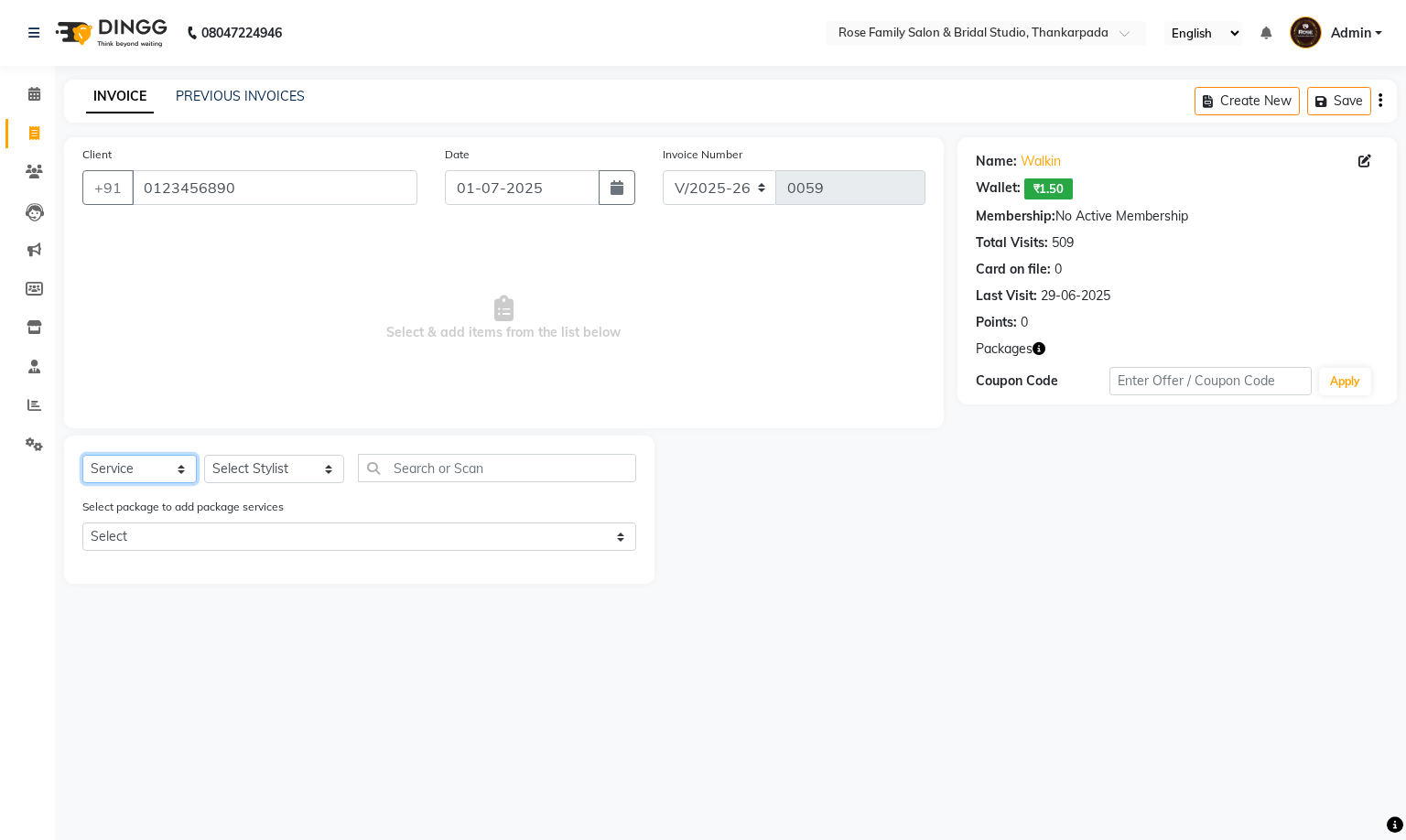 select on "product" 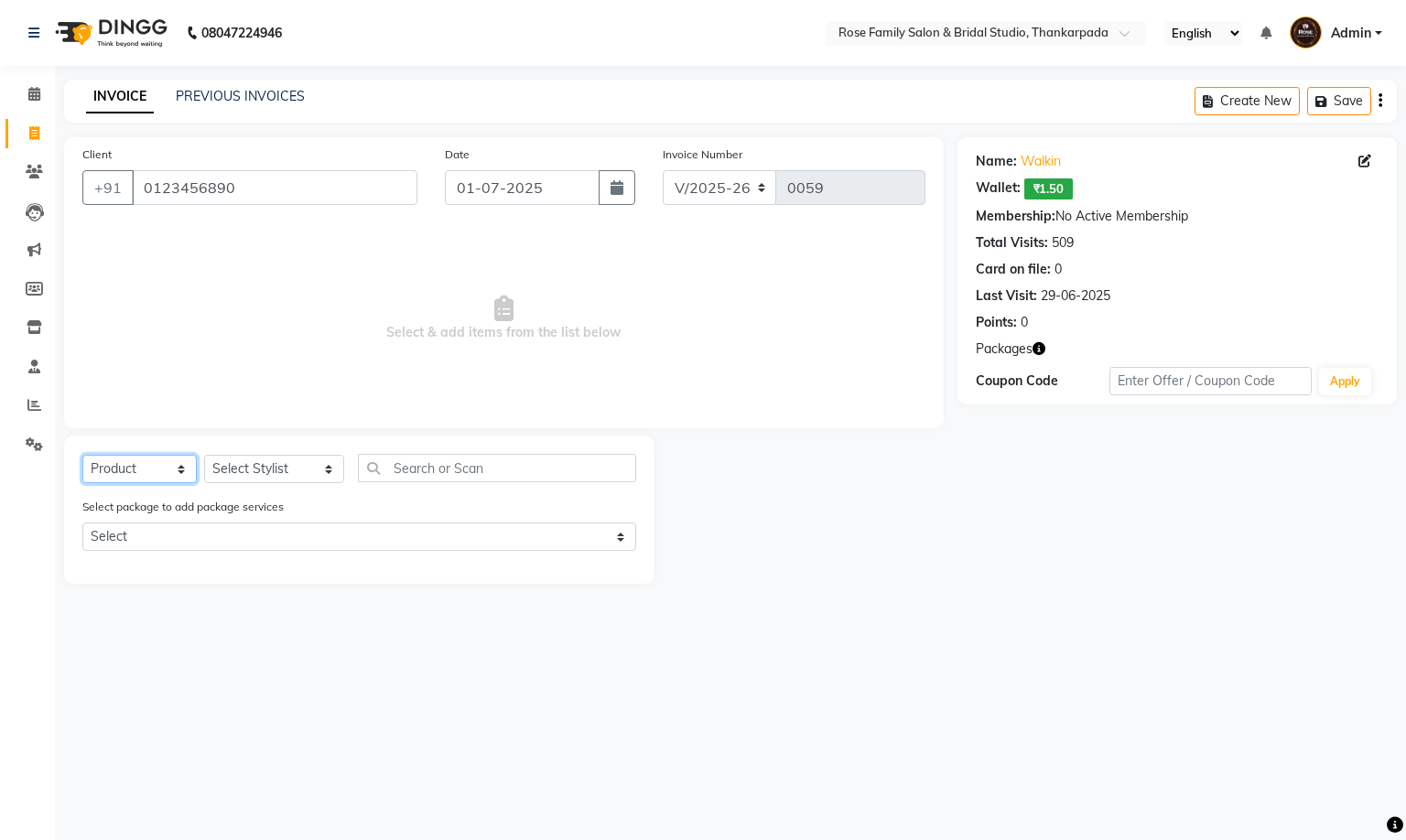click on "Select  Service  Product  Membership  Package Voucher Prepaid Gift Card" 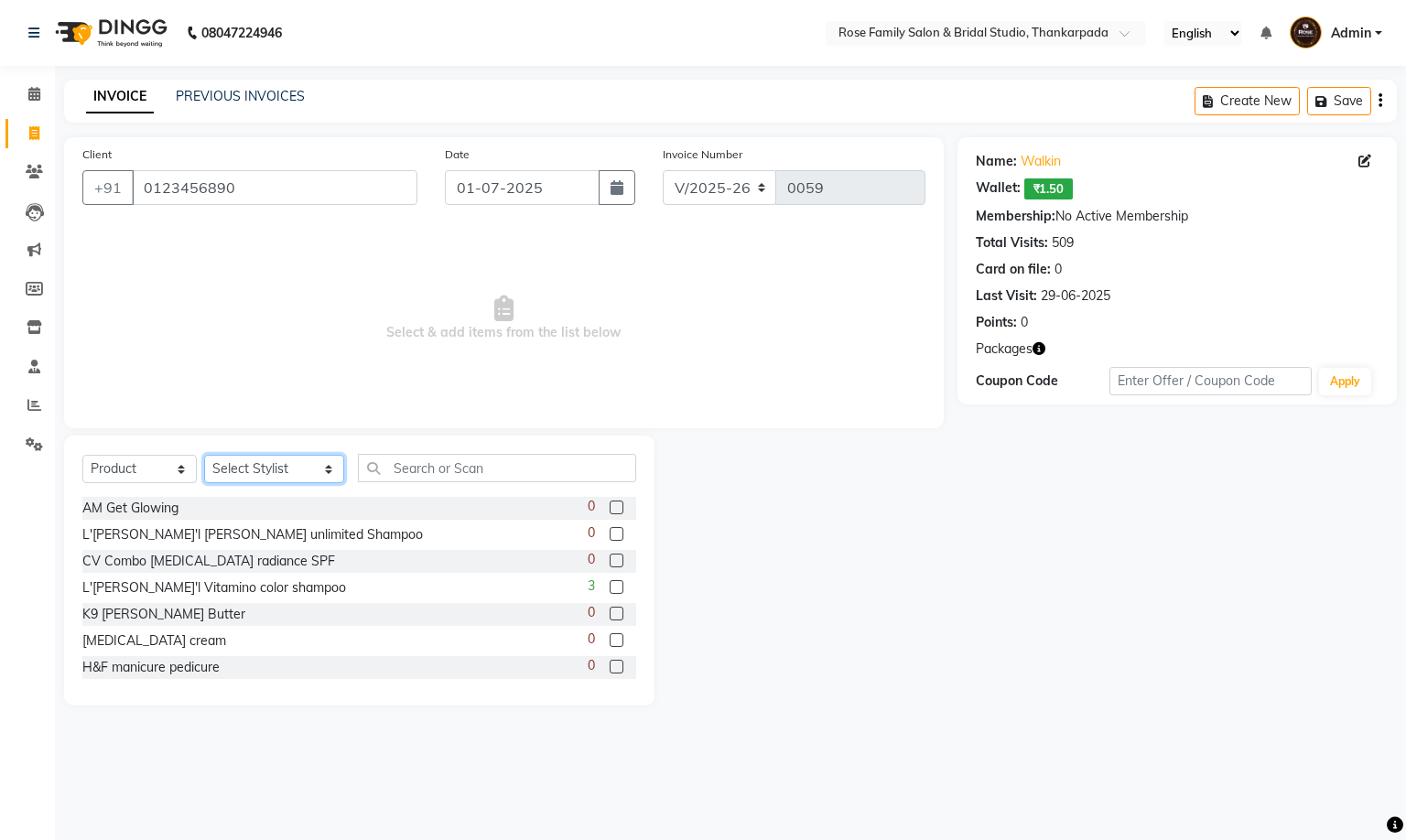 click on "Select Stylist Anit Patwa Anjali Vishvkarma Asha Ma'am Asha Pawar Jagruti Sanas Manish Babu Mohini Pralhad Muthe Pooja Acharya Poonam Yevatkar Pratham Sachin Borse Rohit Warude Sarita Soni Seema Pawar Vaishnvi Ma'am" 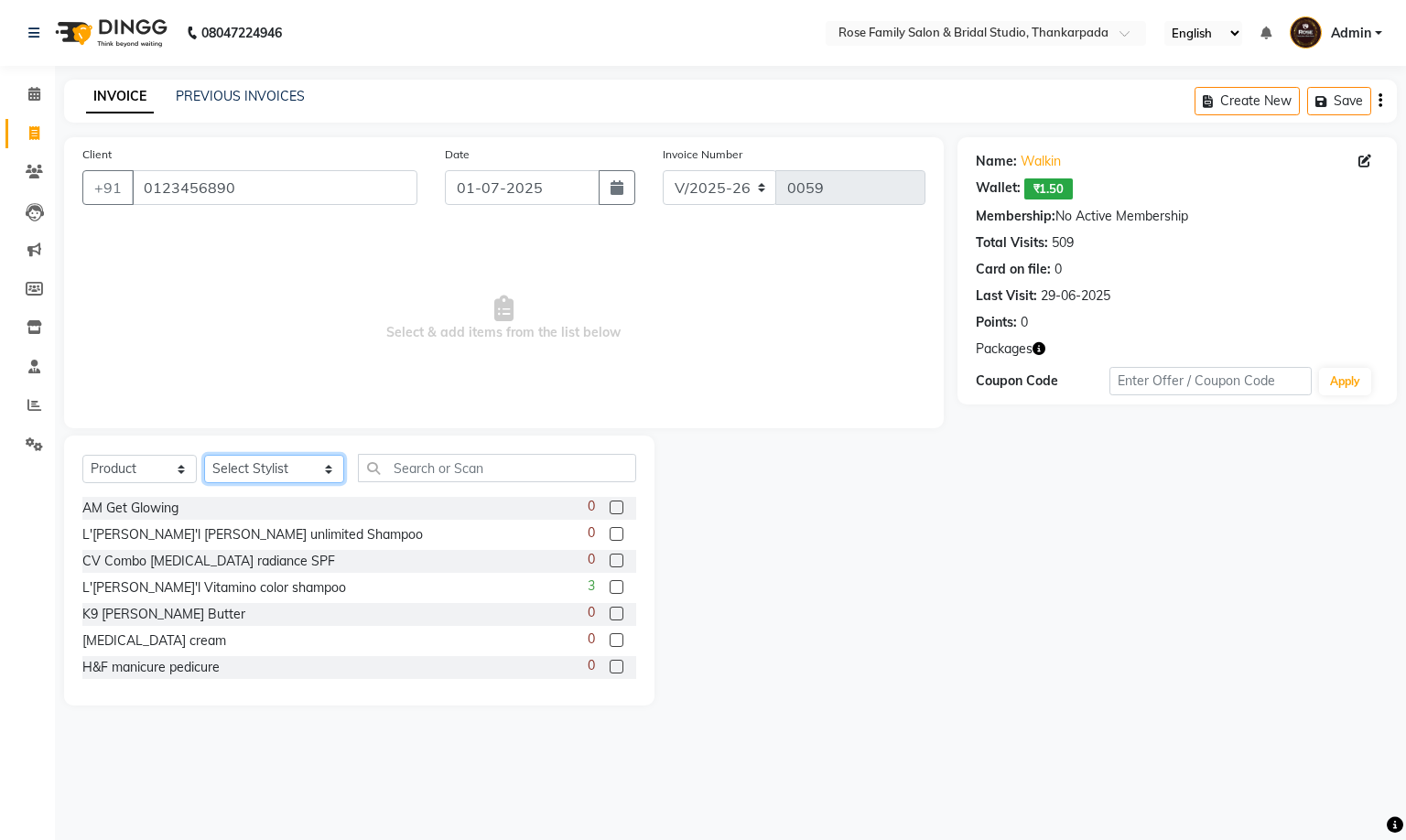 select on "84625" 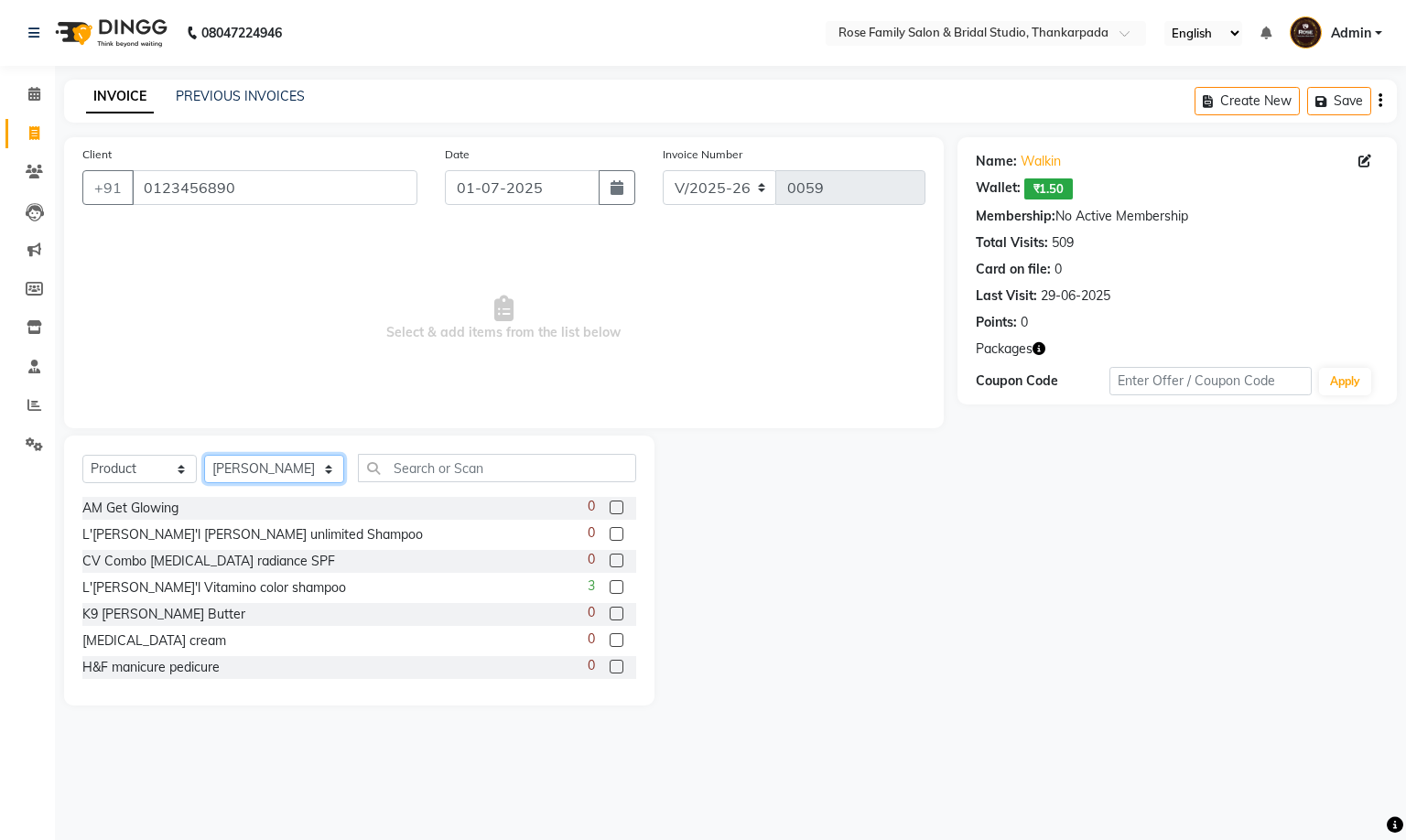 click on "Select Stylist Anit Patwa Anjali Vishvkarma Asha Ma'am Asha Pawar Jagruti Sanas Manish Babu Mohini Pralhad Muthe Pooja Acharya Poonam Yevatkar Pratham Sachin Borse Rohit Warude Sarita Soni Seema Pawar Vaishnvi Ma'am" 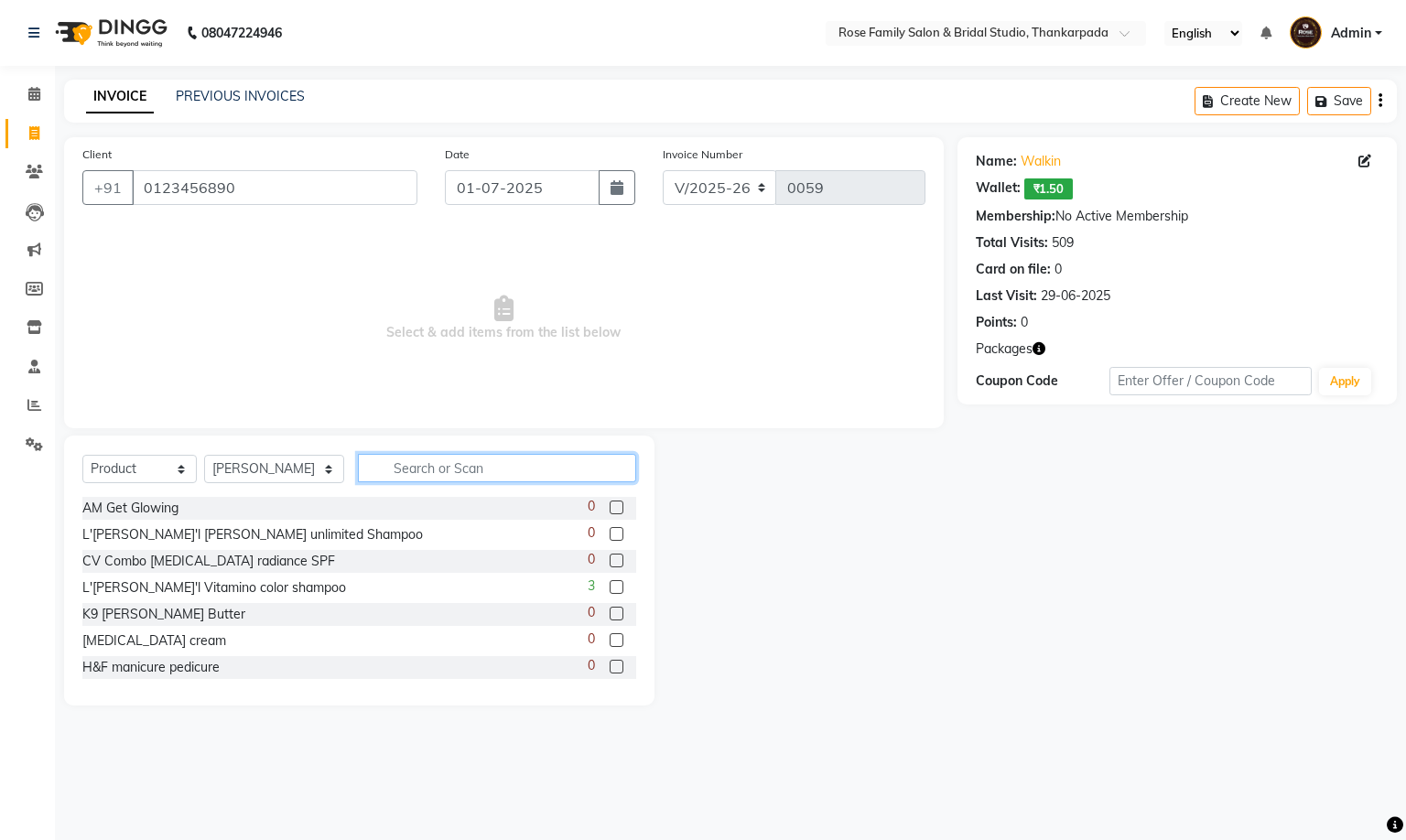 click 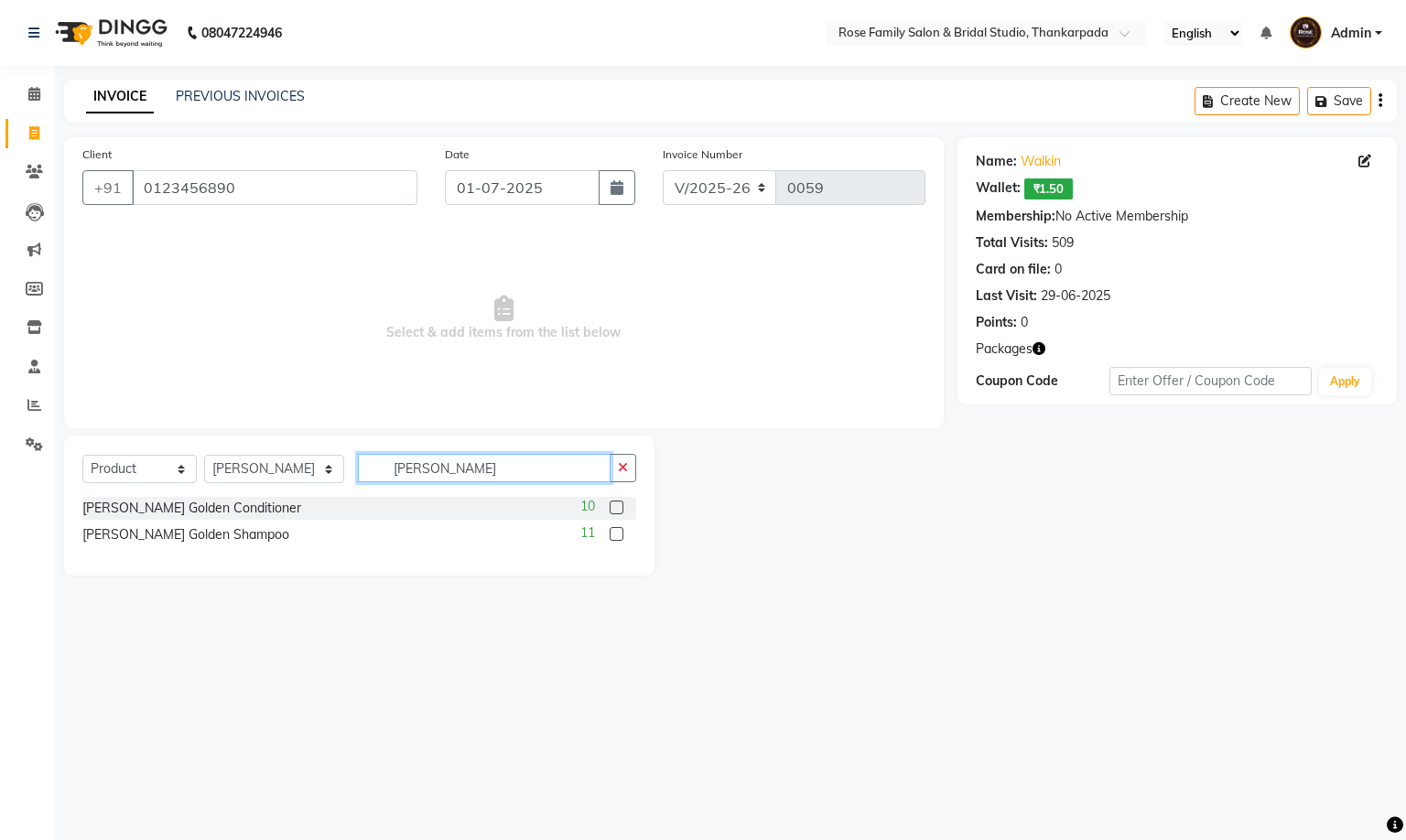 type on "marr" 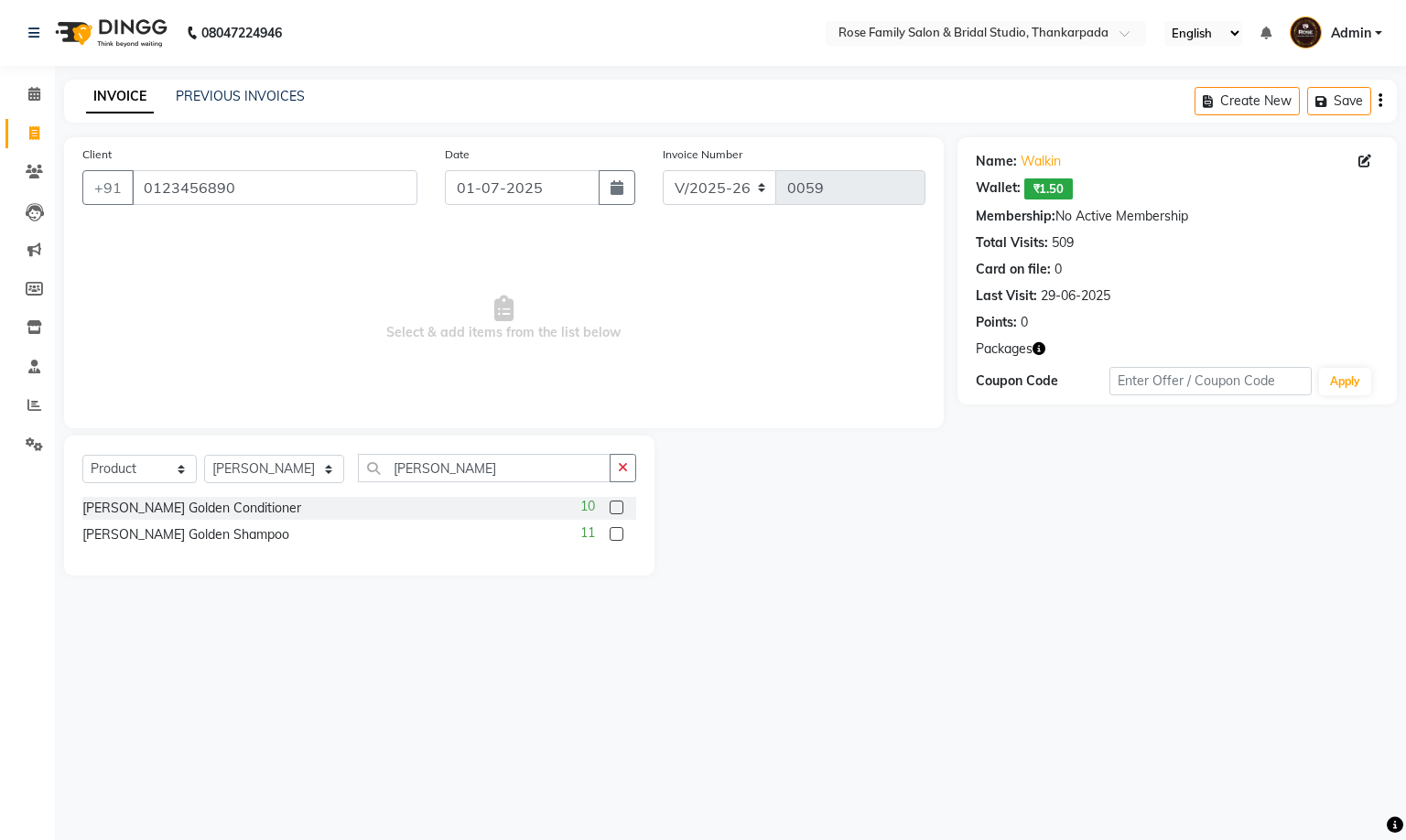 click 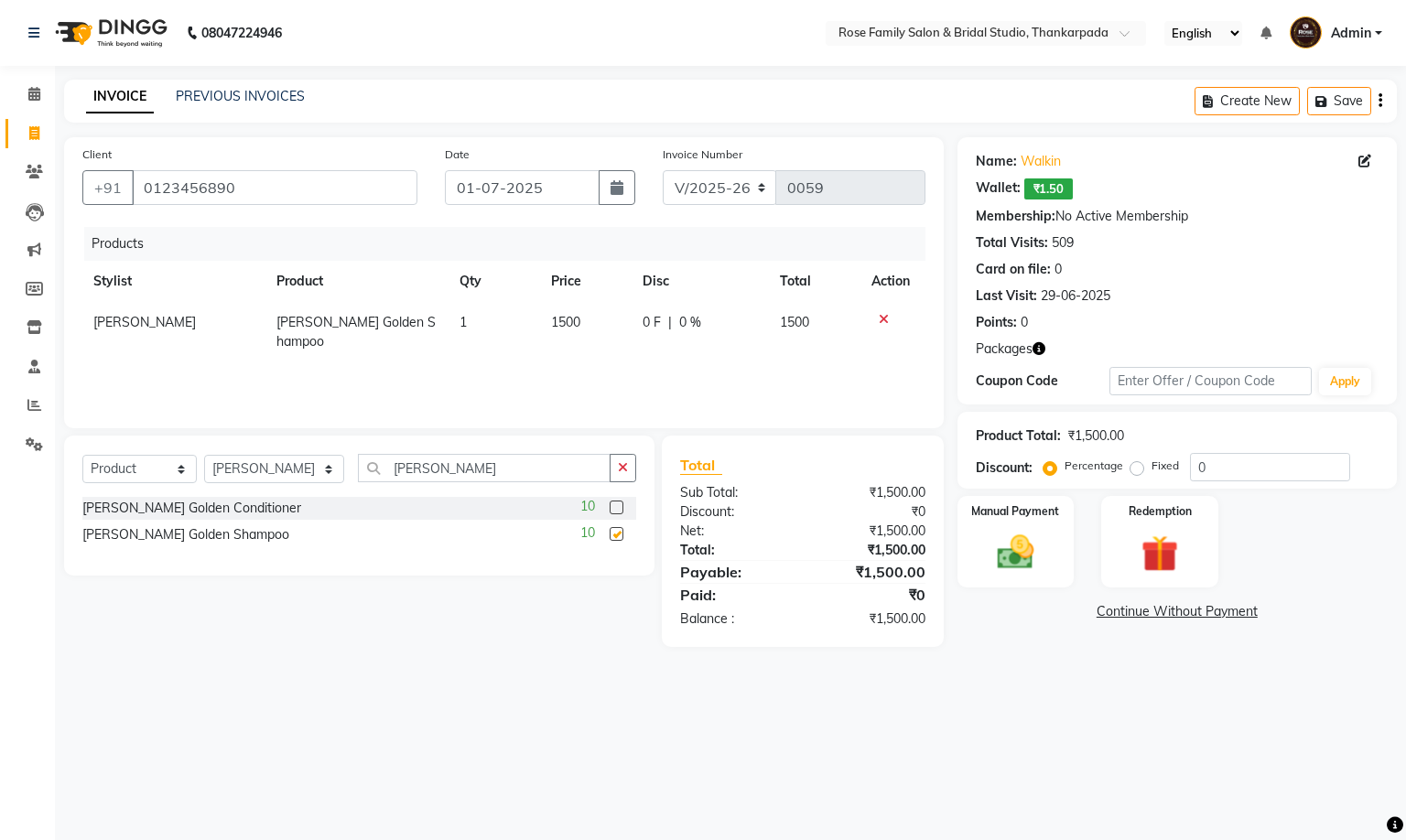 checkbox on "false" 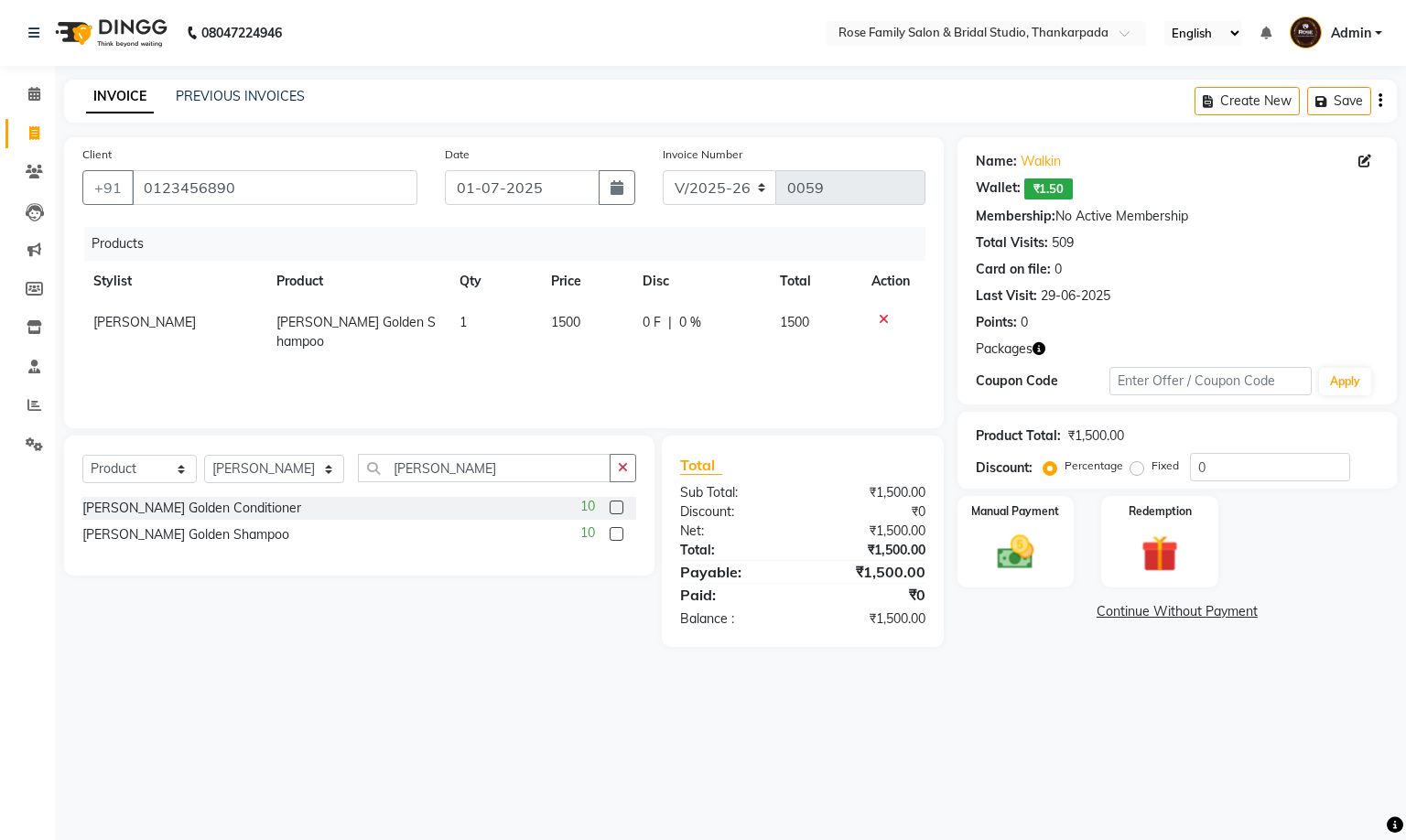 click on "08047224946 Select Location × Rose Family Salon & Bridal Studio, Thankarpada English ENGLISH Español العربية मराठी हिंदी ગુજરાતી தமிழ் 中文 Notifications nothing to show Admin Manage Profile Change Password Sign out  Version:3.14.0  ☀ Rose Family Salon & Bridal Studio, Thankarpada  Calendar  Invoice  Clients  Leads   Marketing  Members  Inventory  Staff  Reports  Settings Completed InProgress Upcoming Dropped Tentative Check-In Confirm Bookings Generate Report Segments Page Builder INVOICE PREVIOUS INVOICES Create New   Save  Client +91 0123456890 Date 01-07-2025 Invoice Number V/2025 V/2025-26 0059 Products Stylist Product Qty Price Disc Total Action Anit Patwa FA Marroco Golden Shampoo 1 1500 0 F | 0 % 1500 Select  Service  Product  Membership  Package Voucher Prepaid Gift Card  Select Stylist Anit Patwa Anjali Vishvkarma Asha Ma'am Asha Pawar Jagruti Sanas Manish Babu Mohini Pralhad Muthe Pooja Acharya Poonam Yevatkar Pratham Sachin Borse marr" at bounding box center (703, 420) 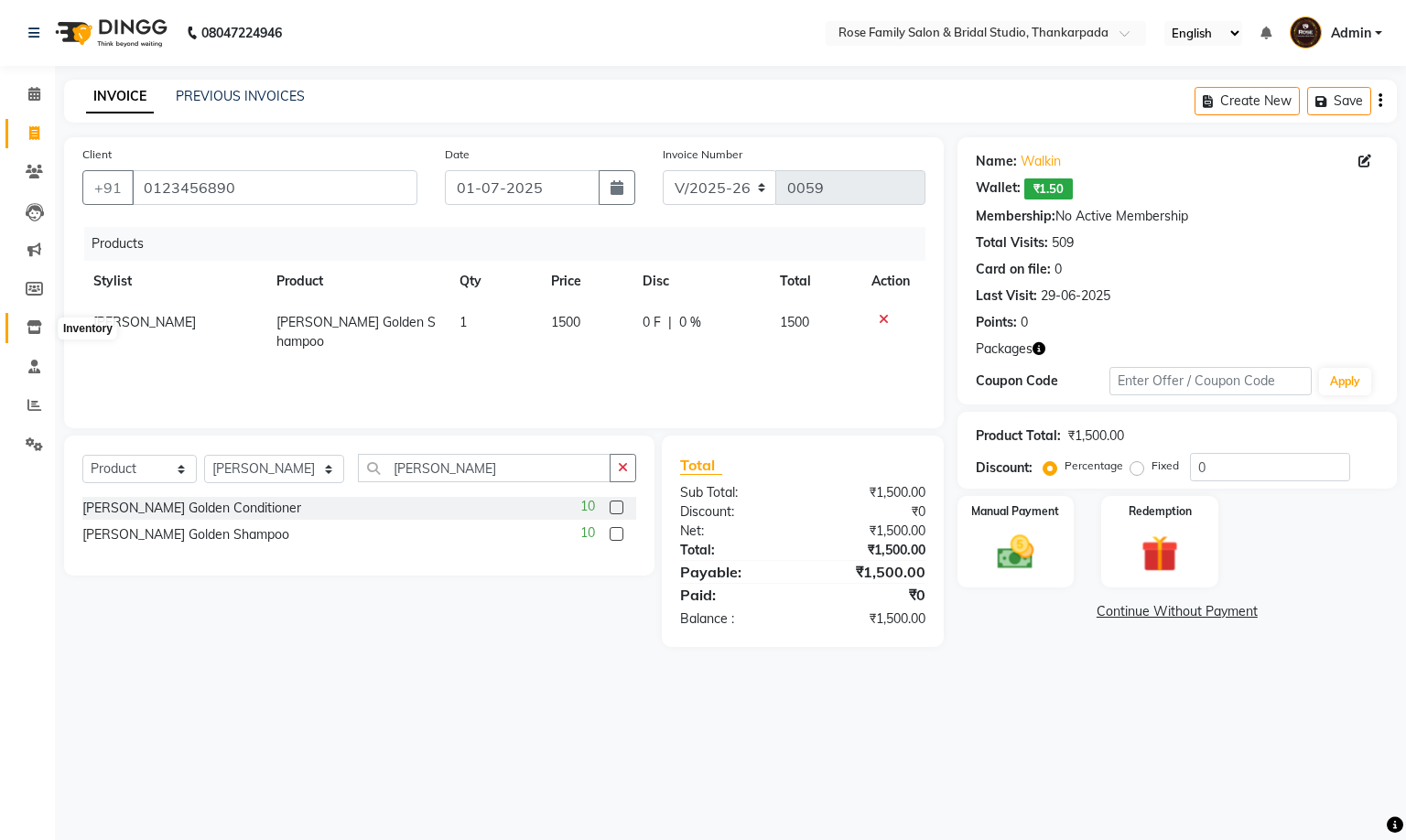 click 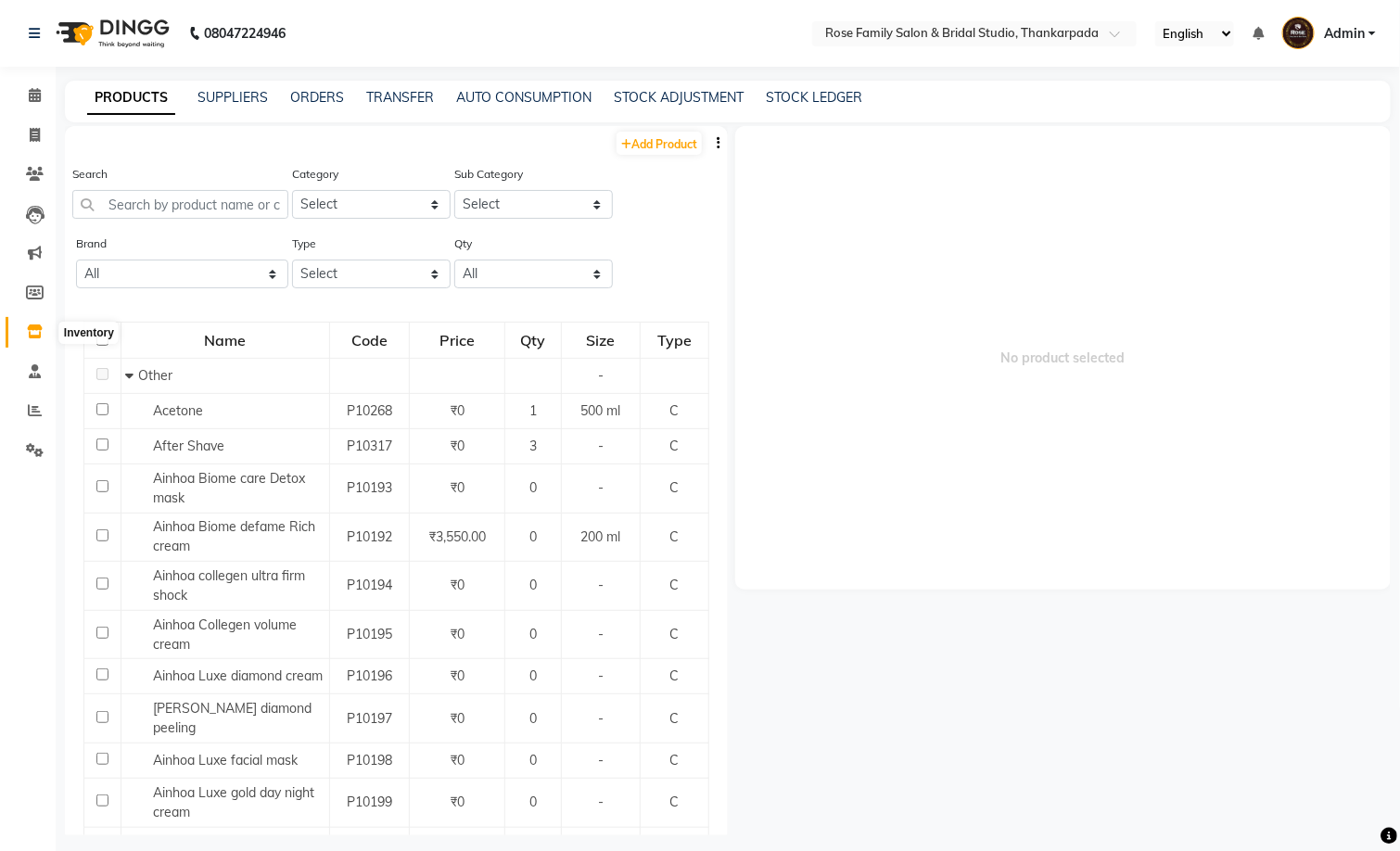 click 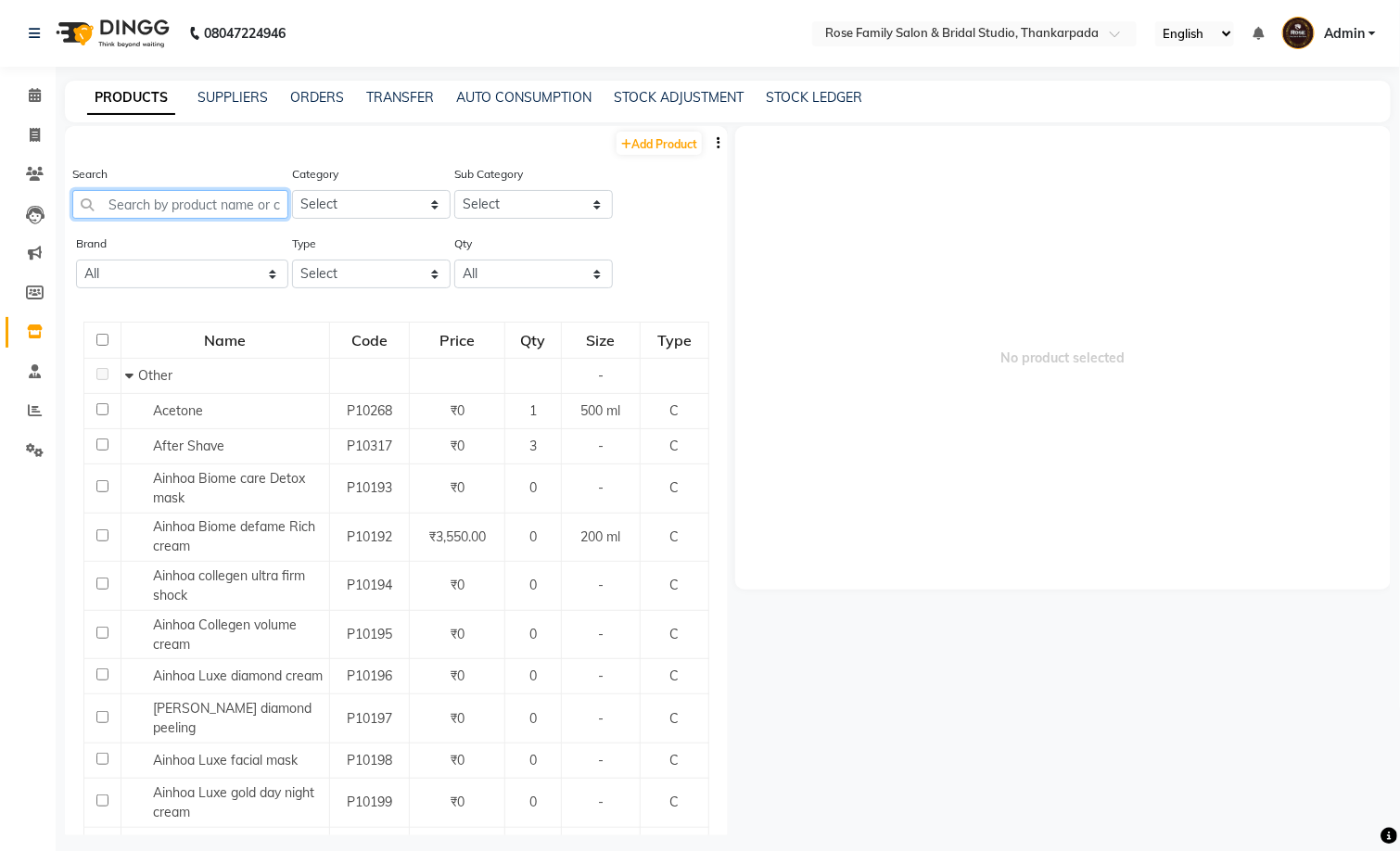 click 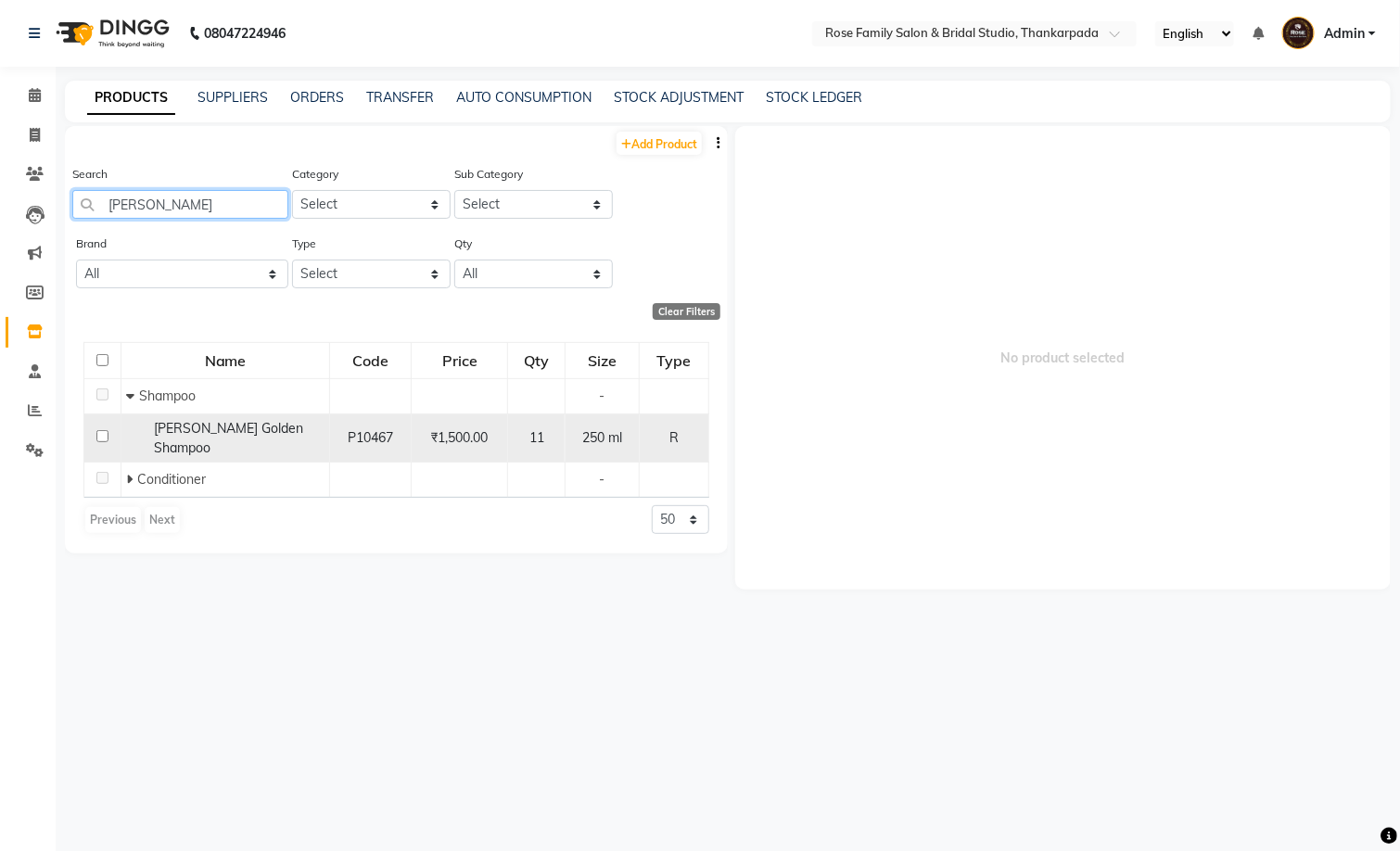 type on "marr" 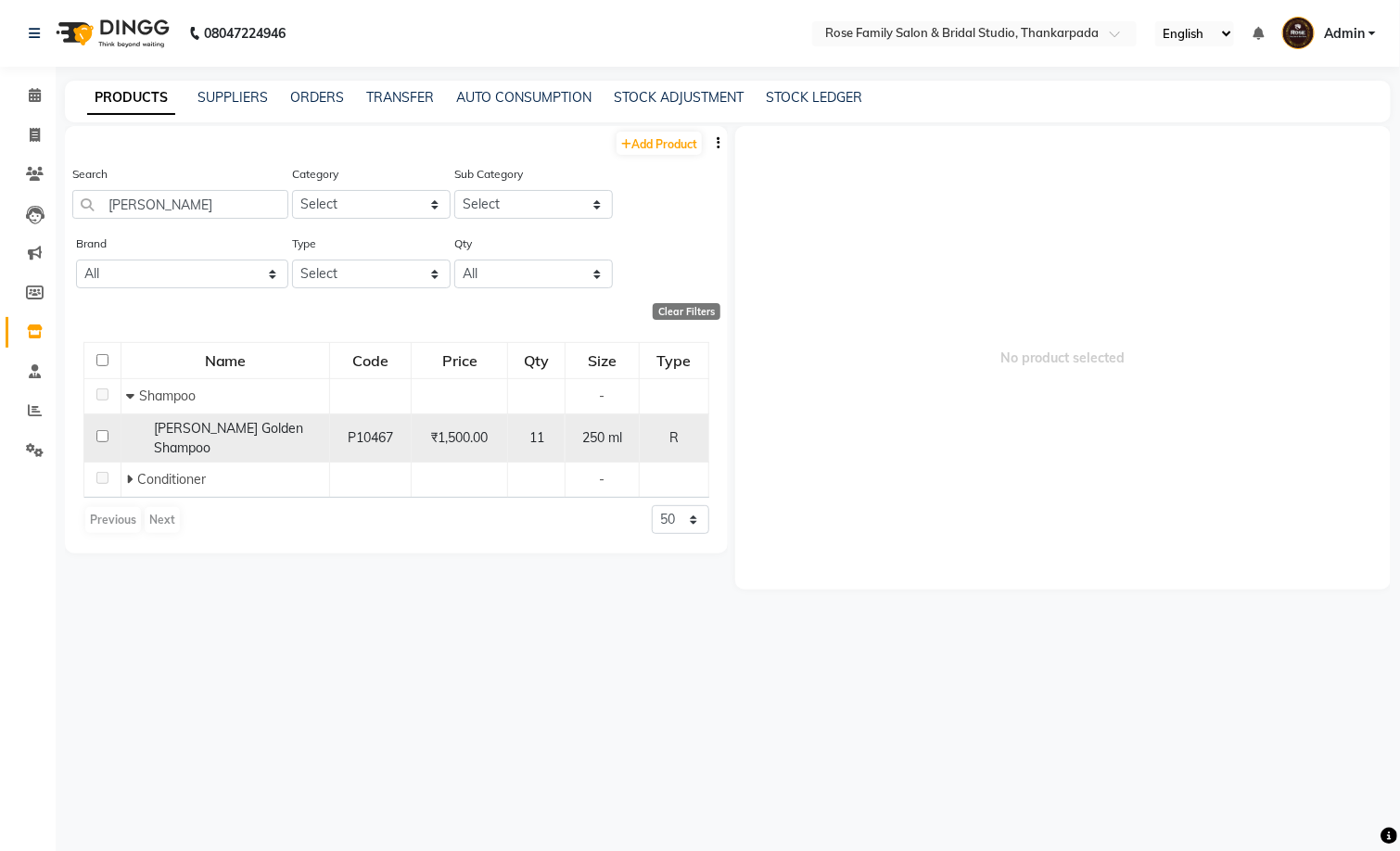 click 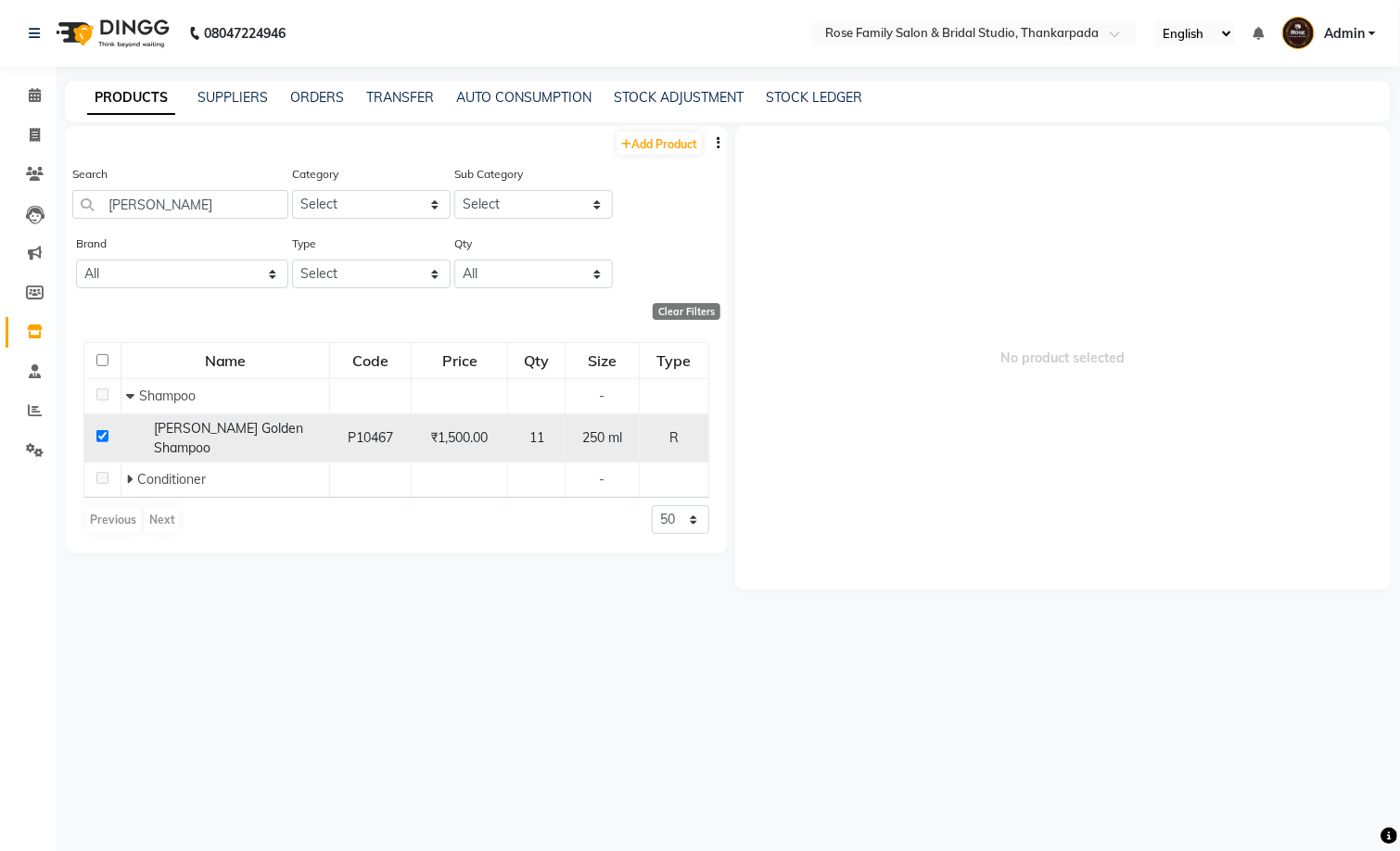 checkbox on "true" 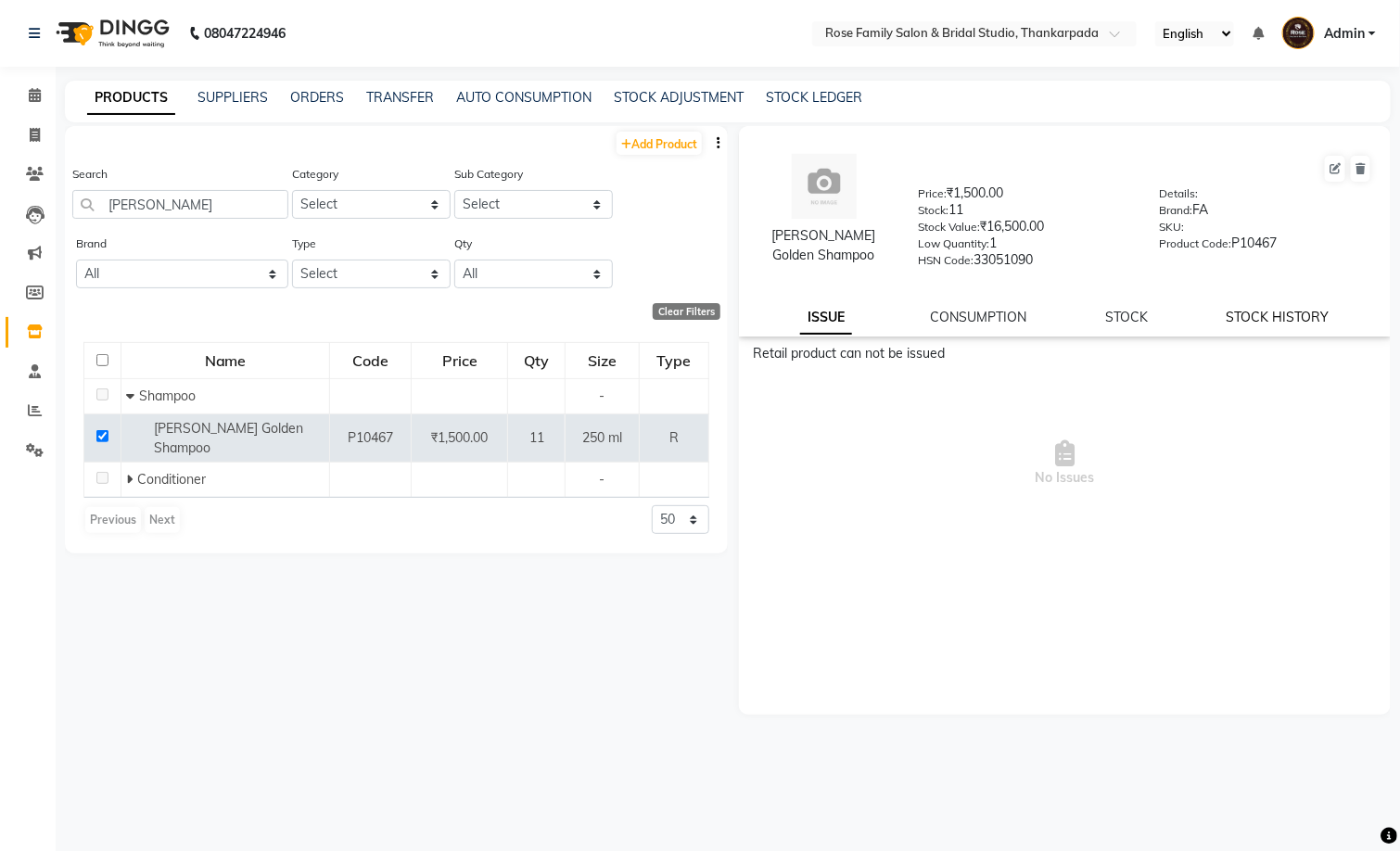 click on "STOCK HISTORY" 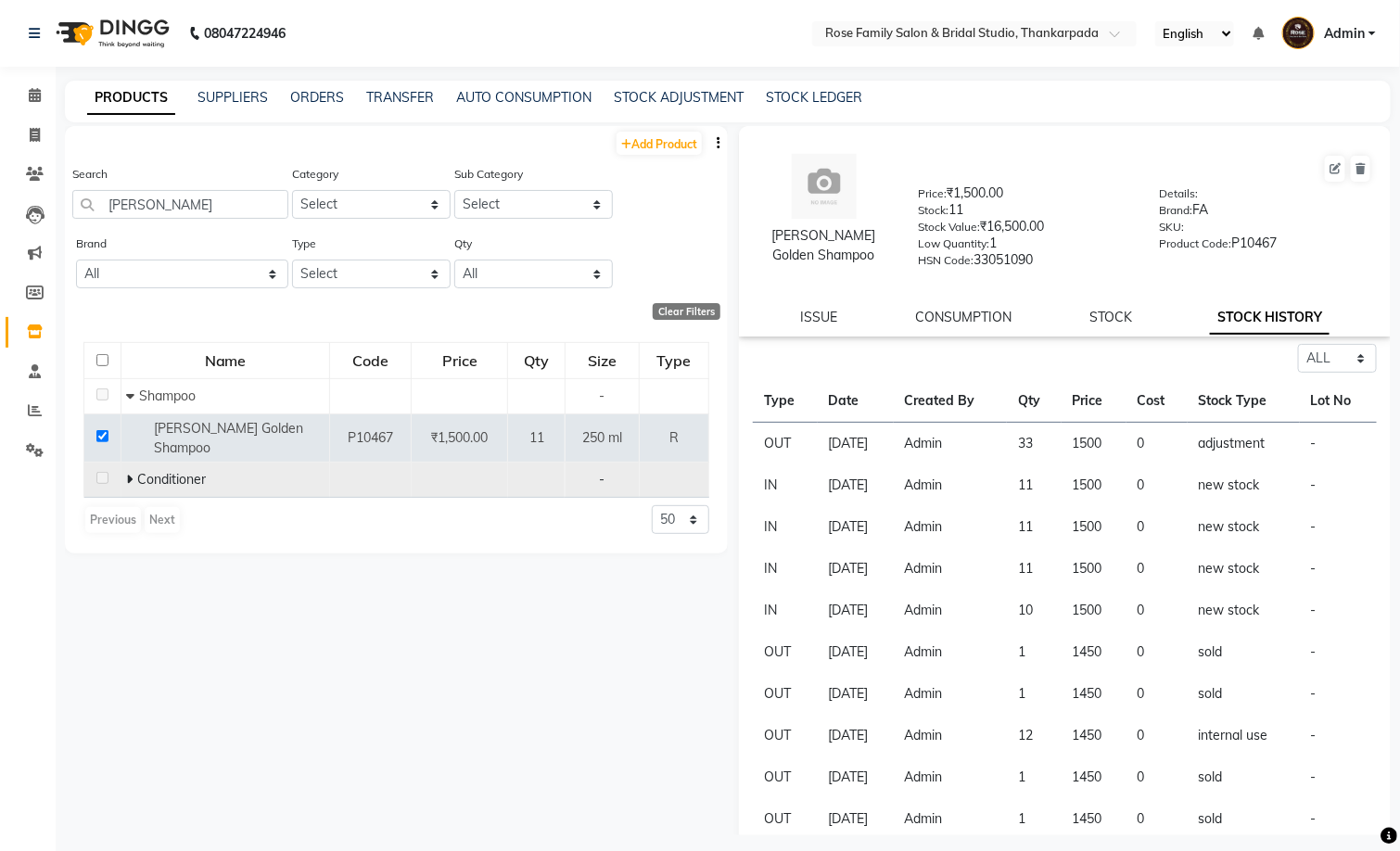 click 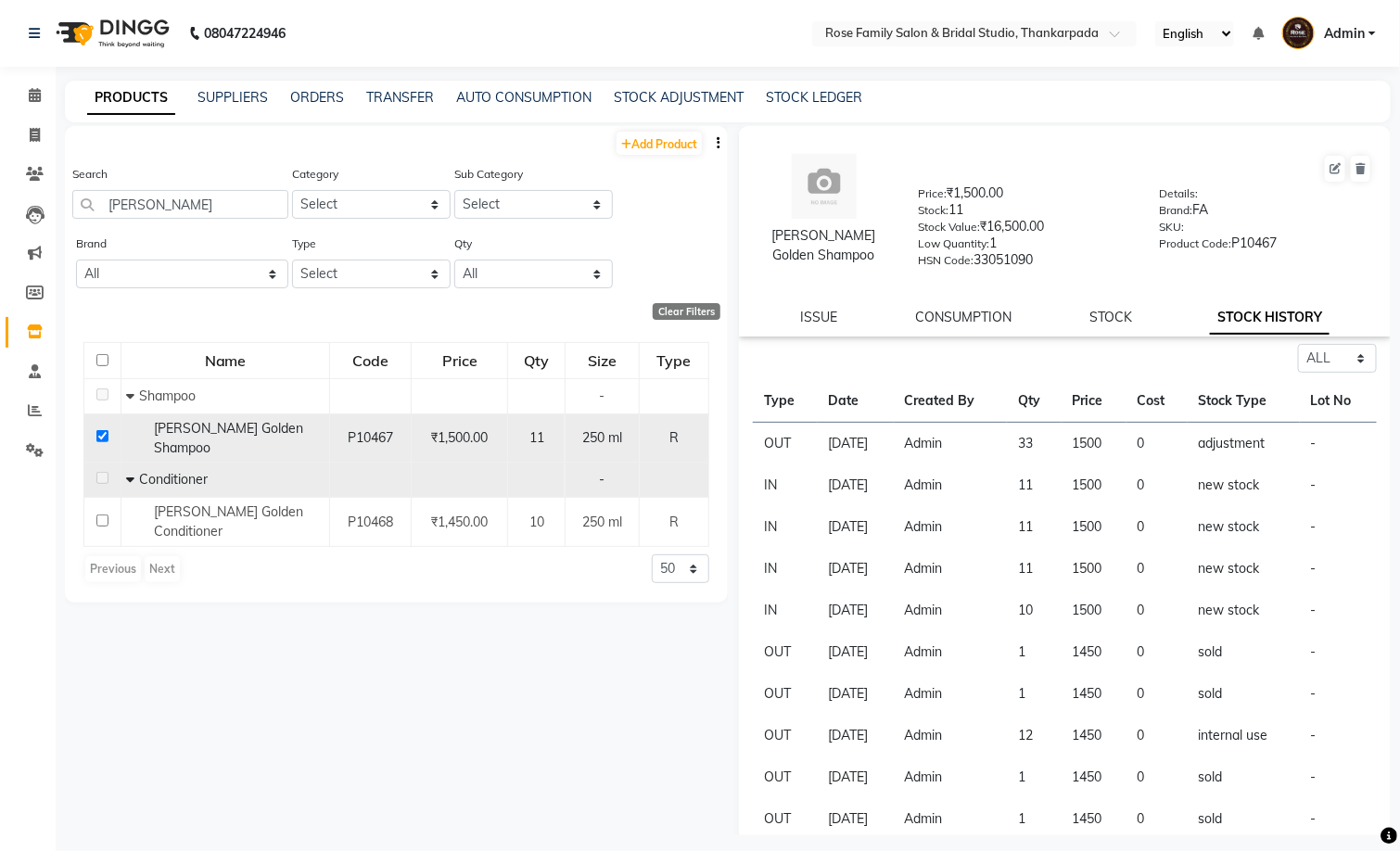 click 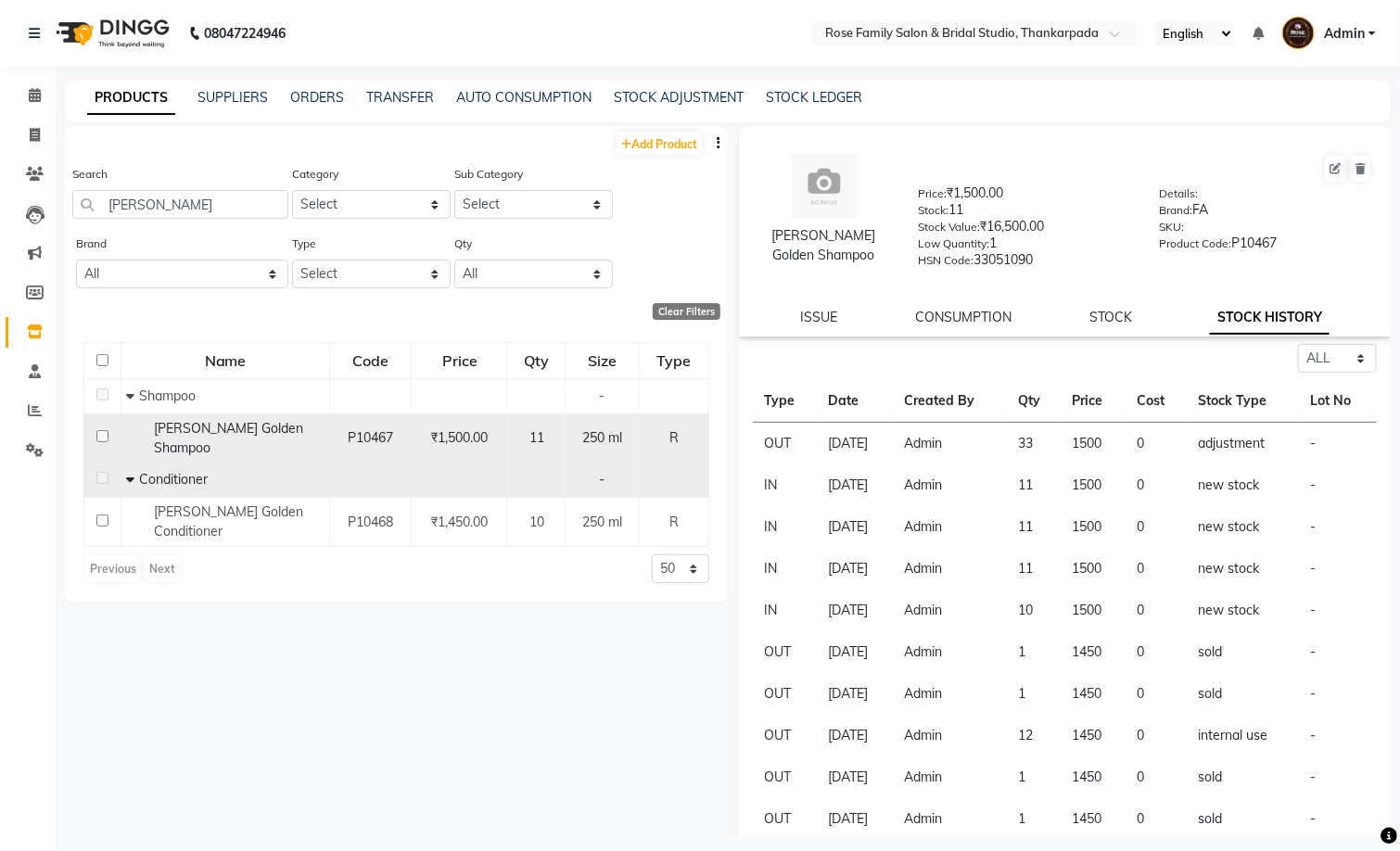 checkbox on "false" 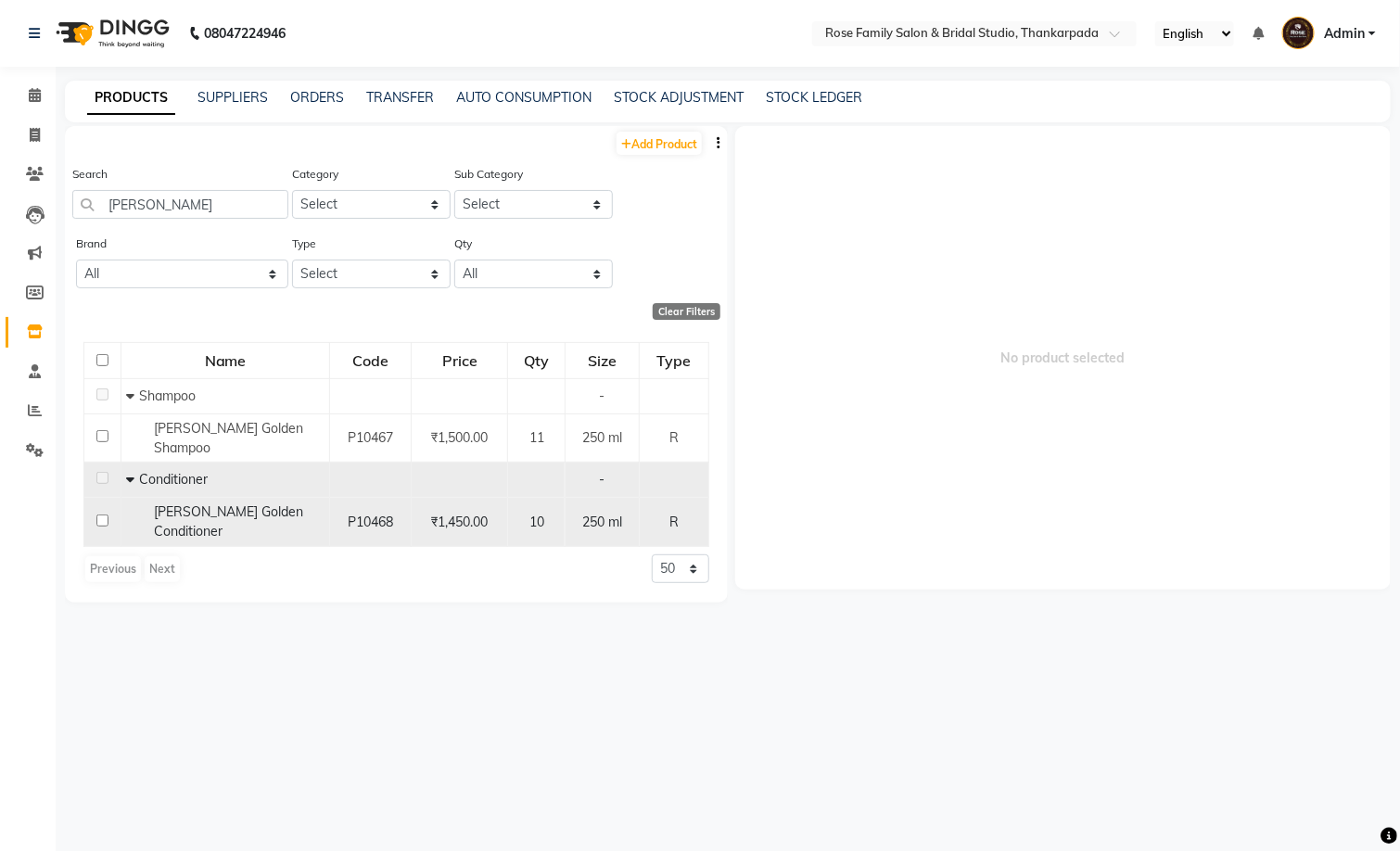click 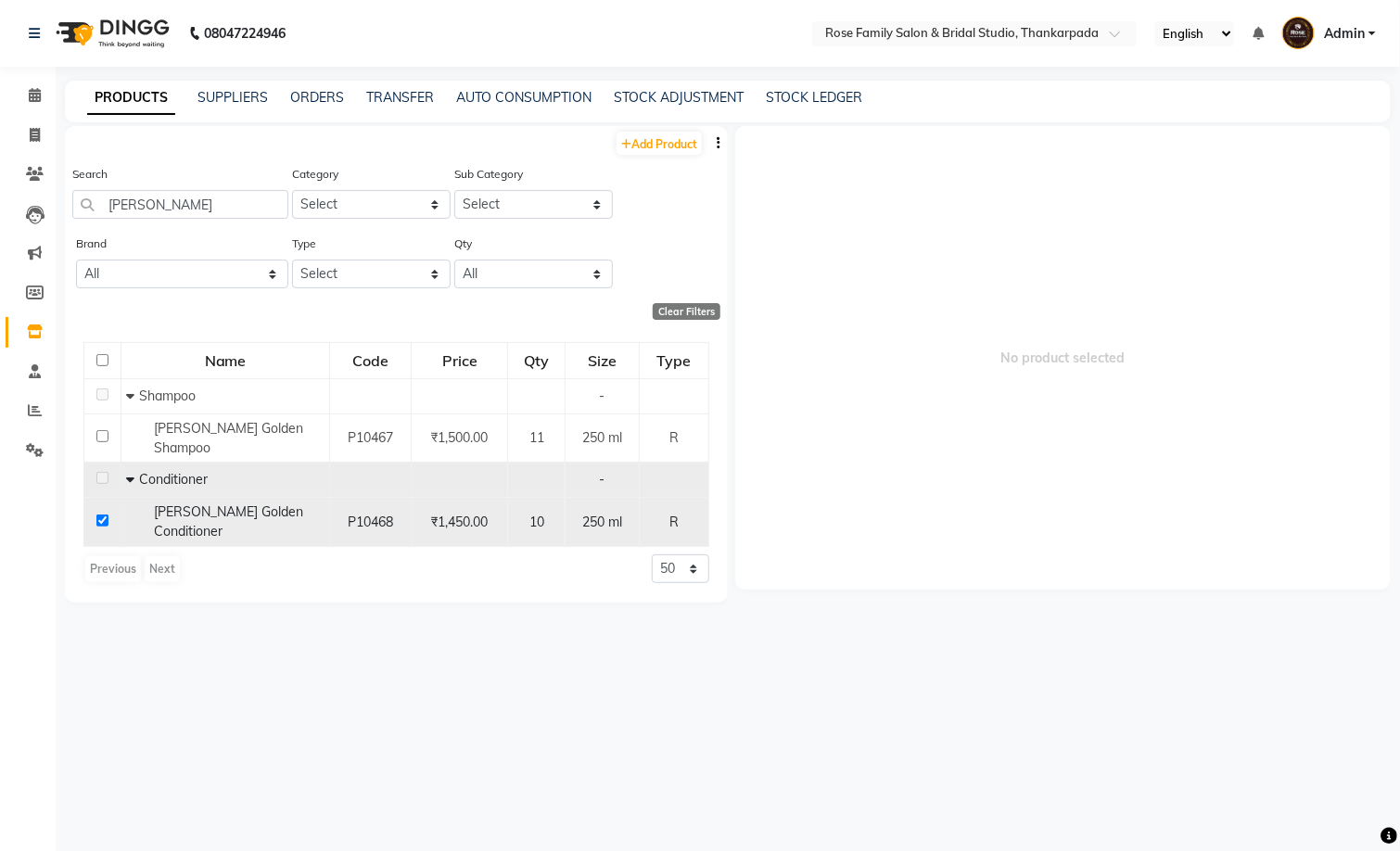 checkbox on "true" 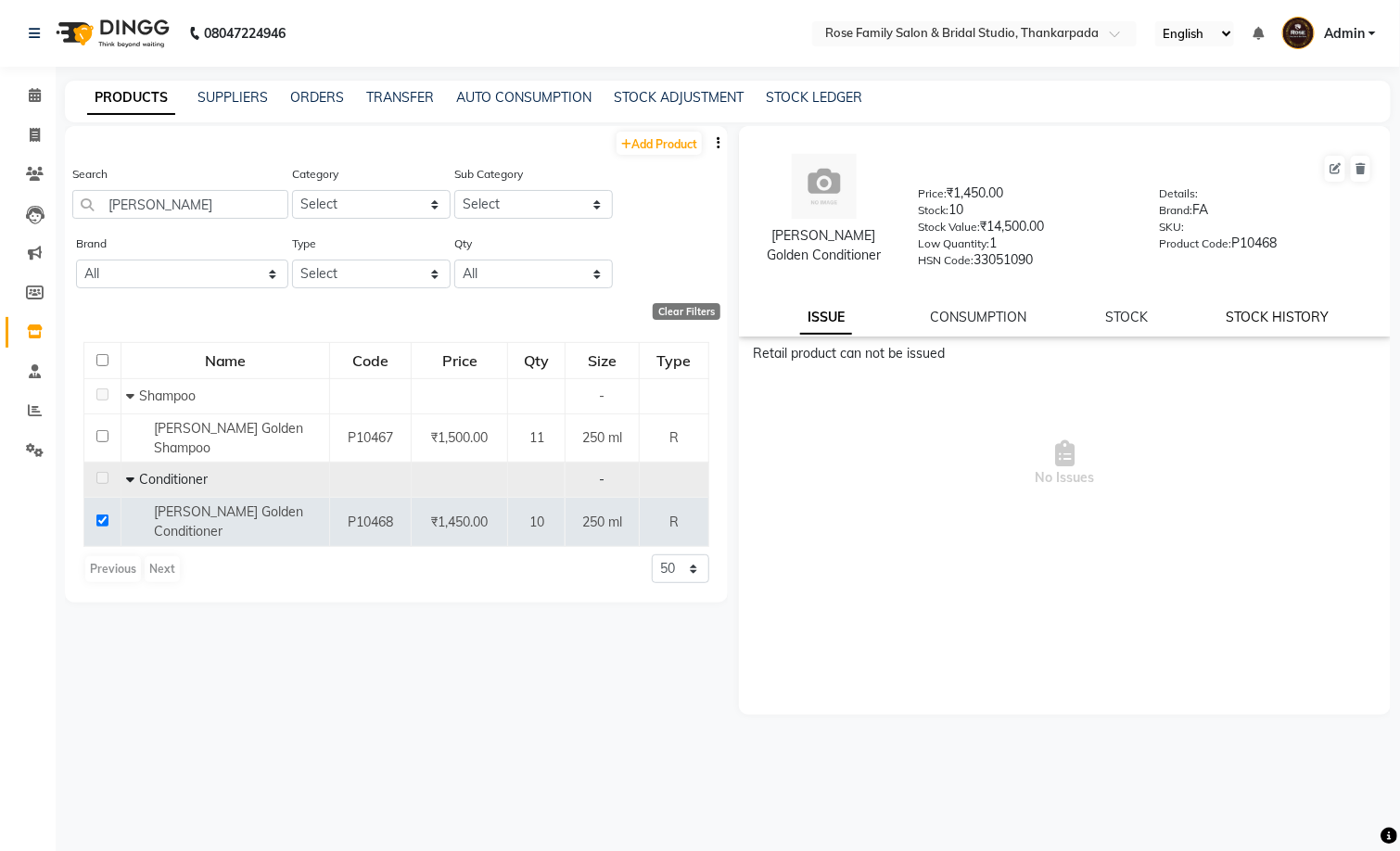 click on "STOCK HISTORY" 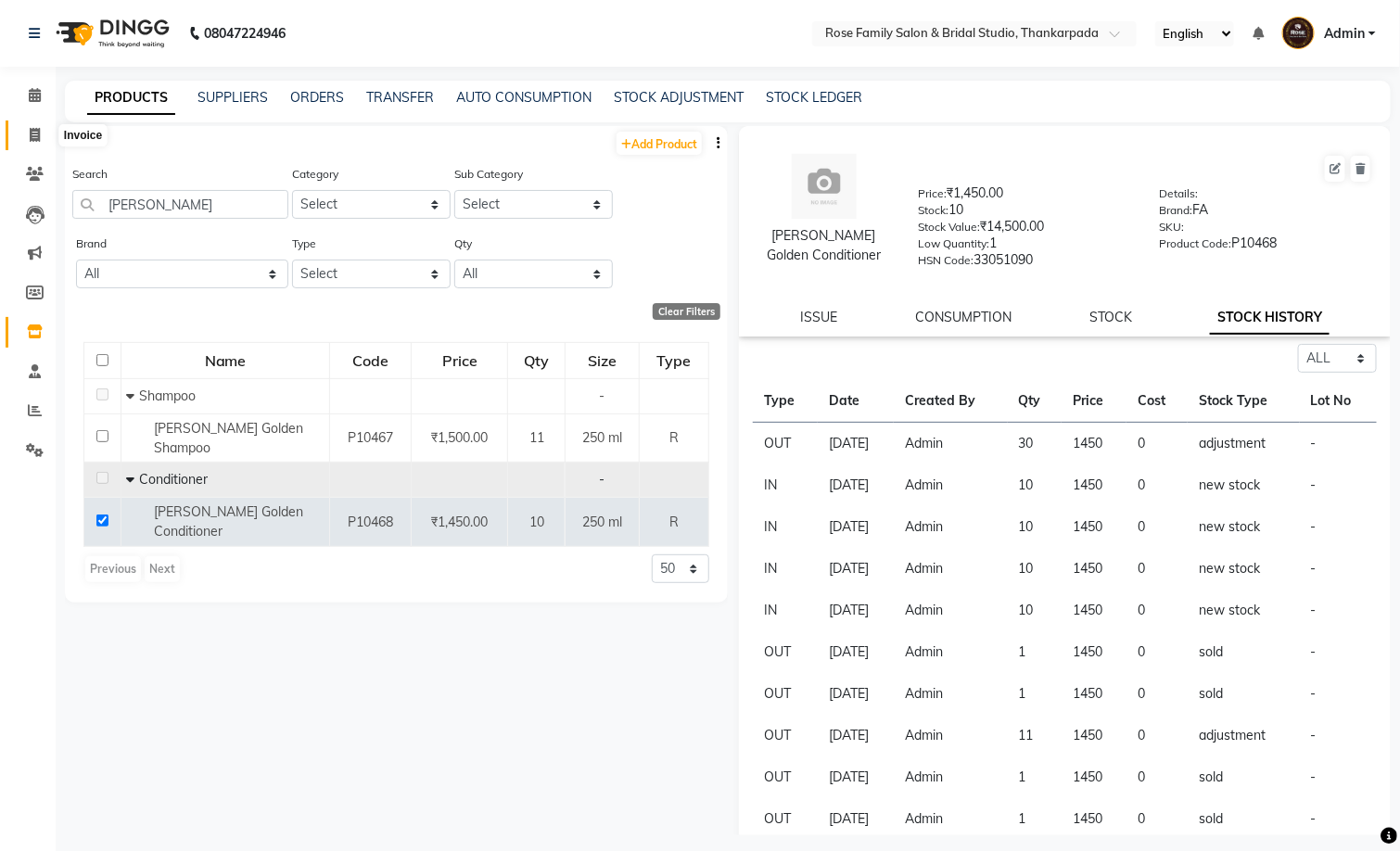 click 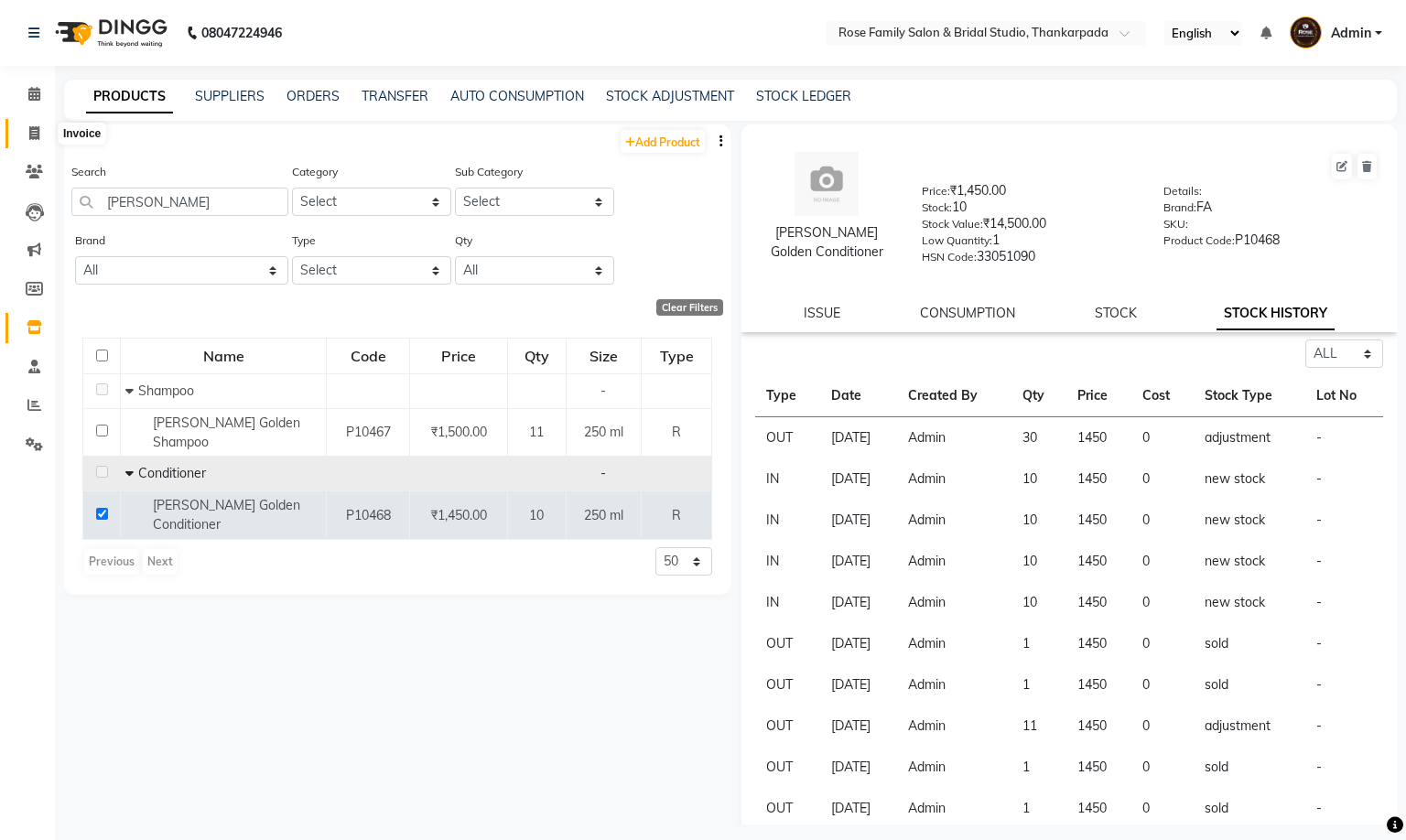 select on "service" 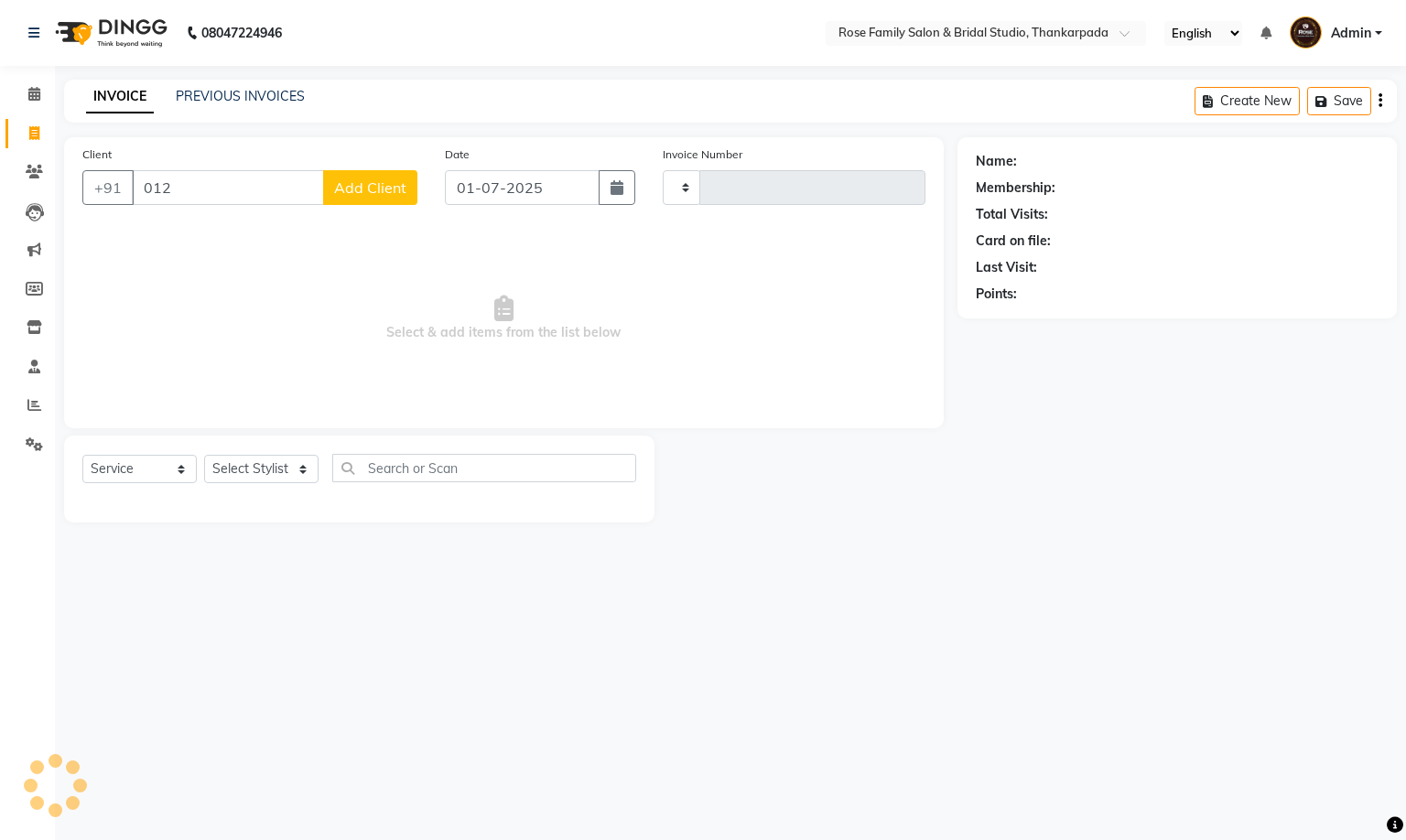 type on "0123" 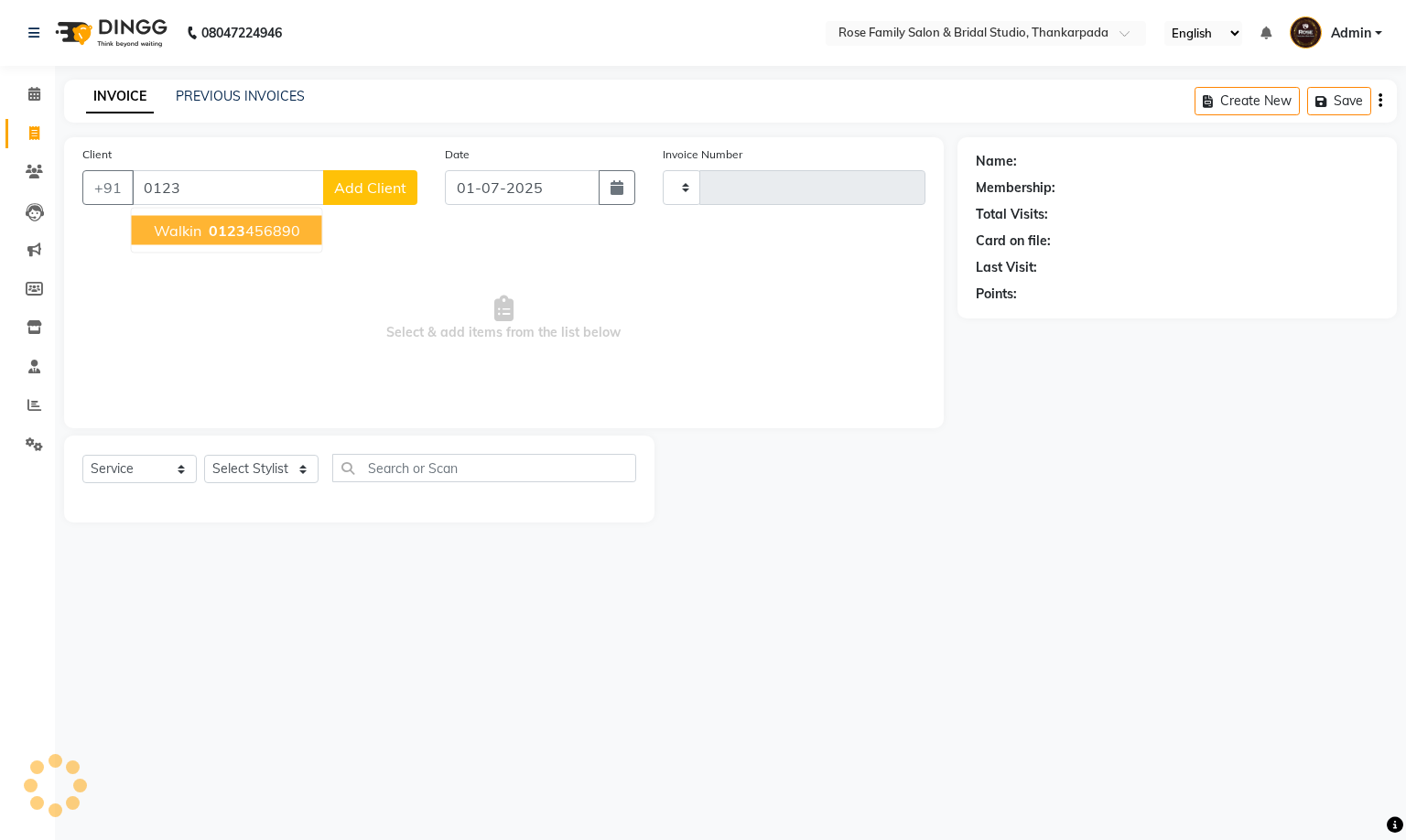 type on "0059" 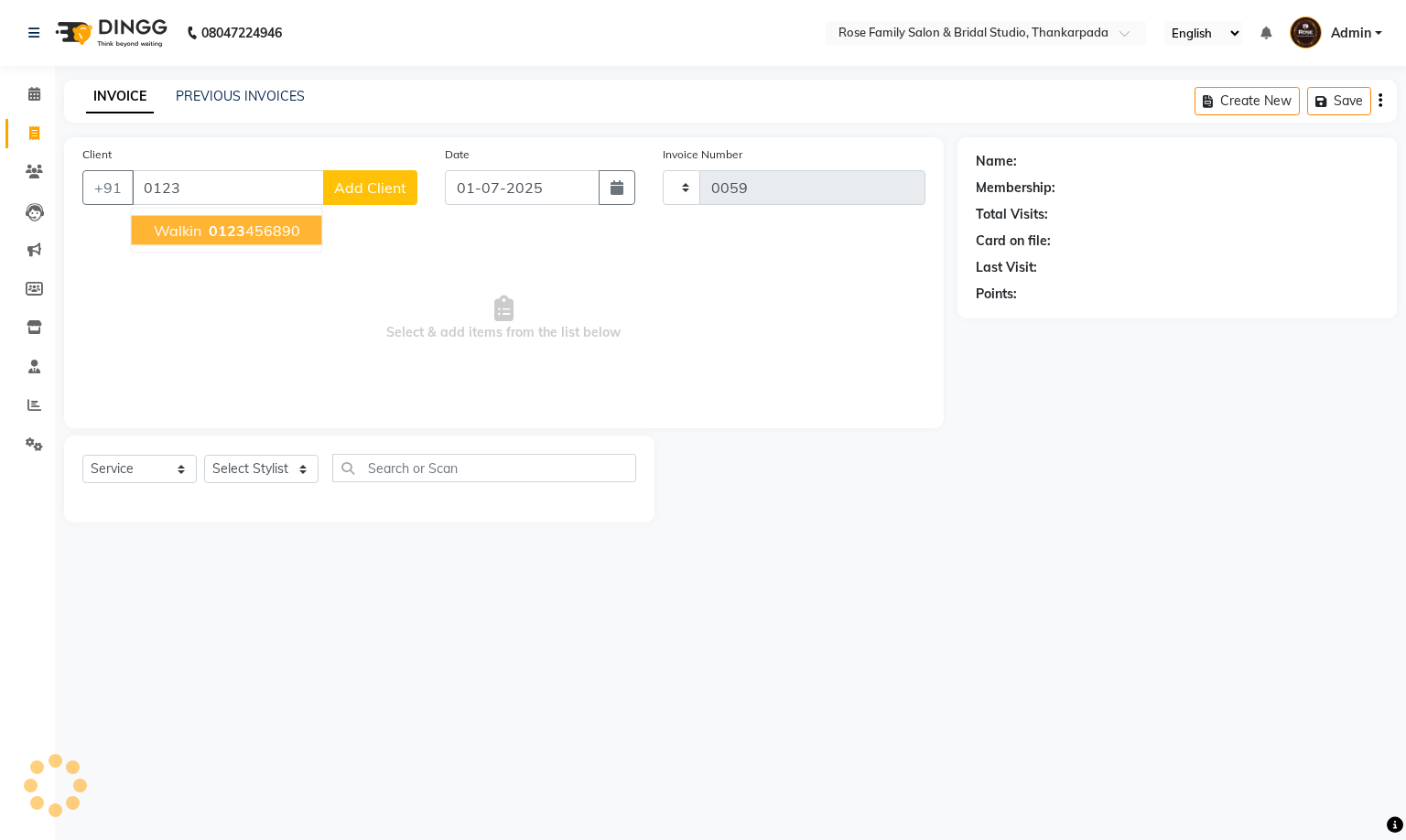 select on "111" 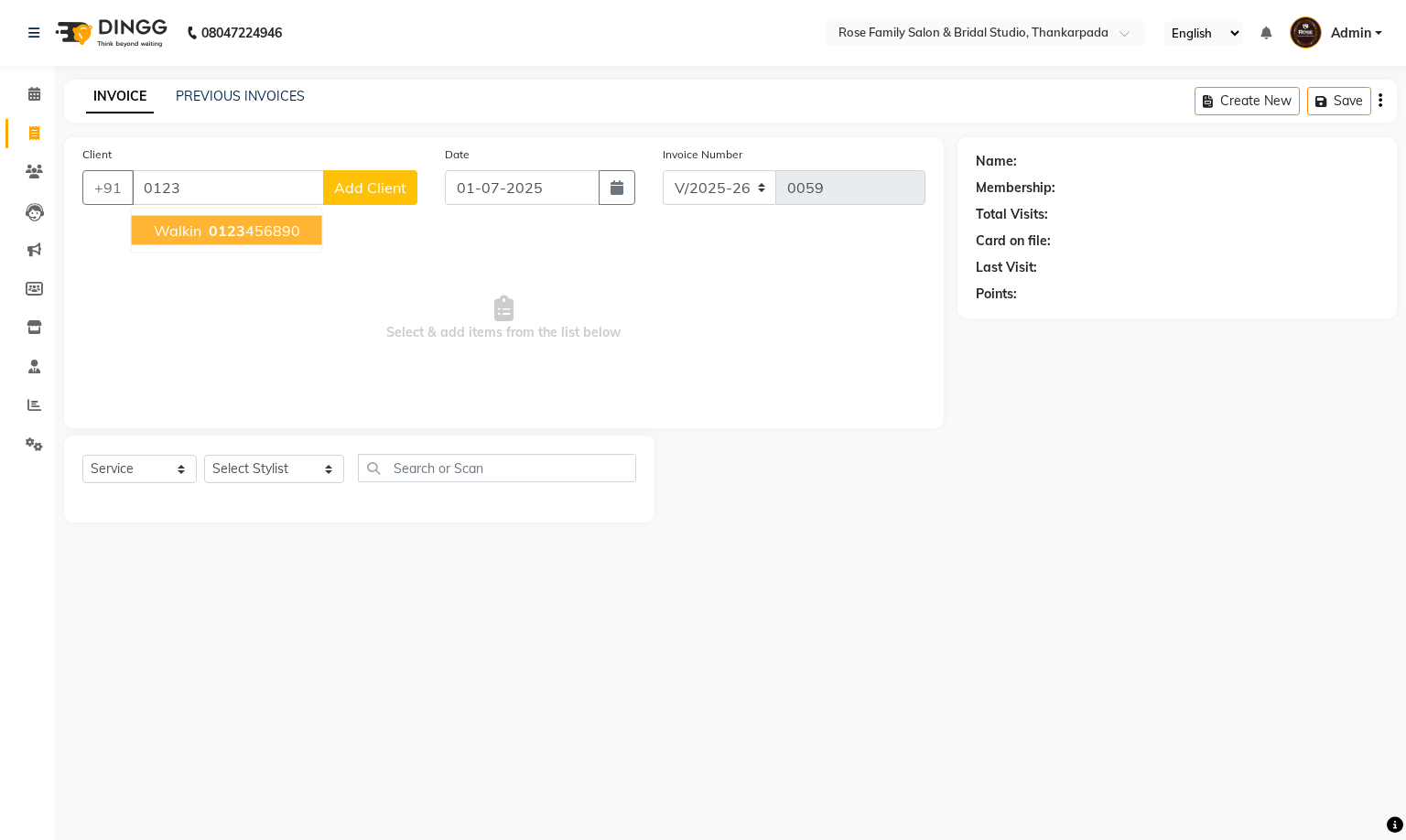 click on "0123 456890" at bounding box center (253, 231) 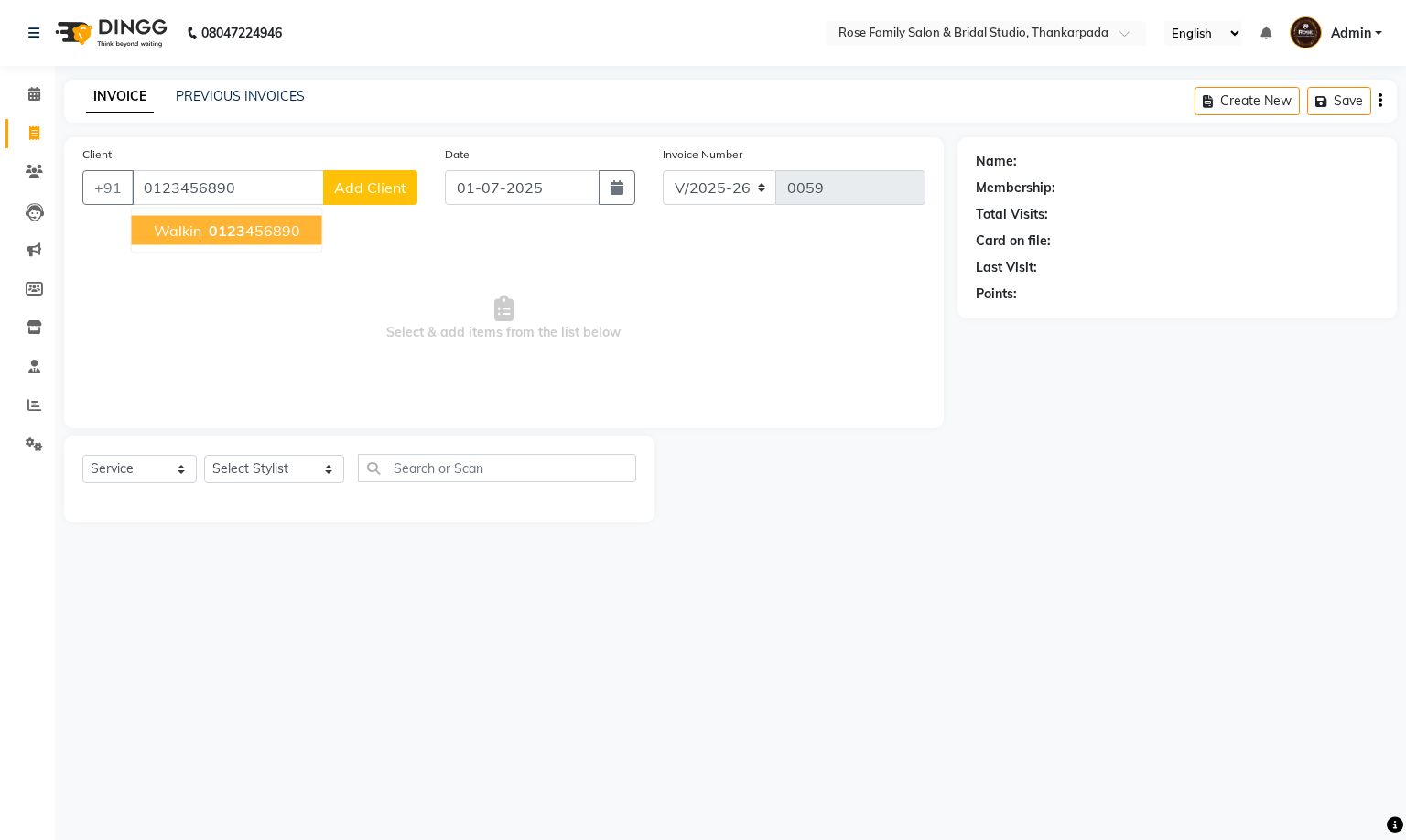 type on "0123456890" 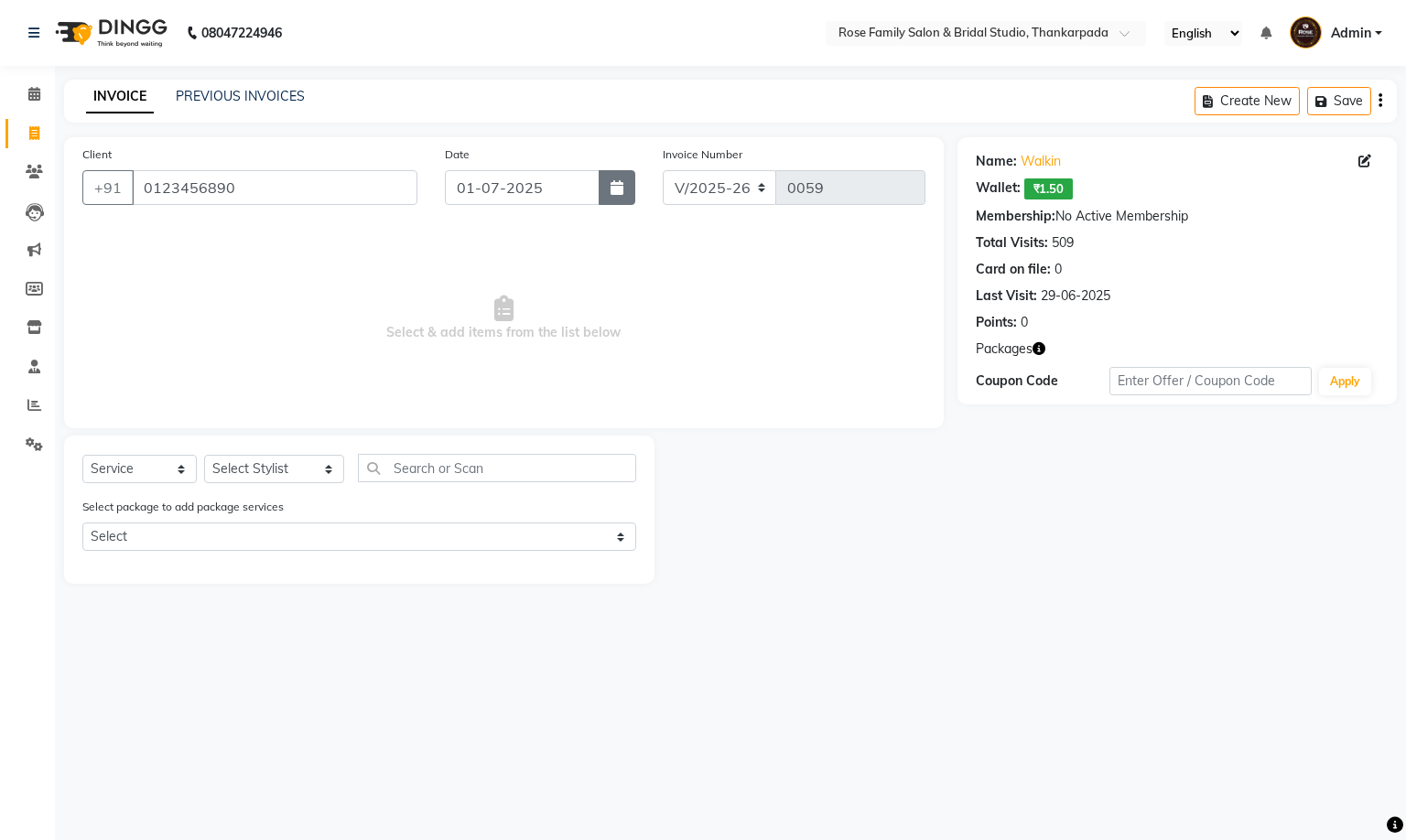 click 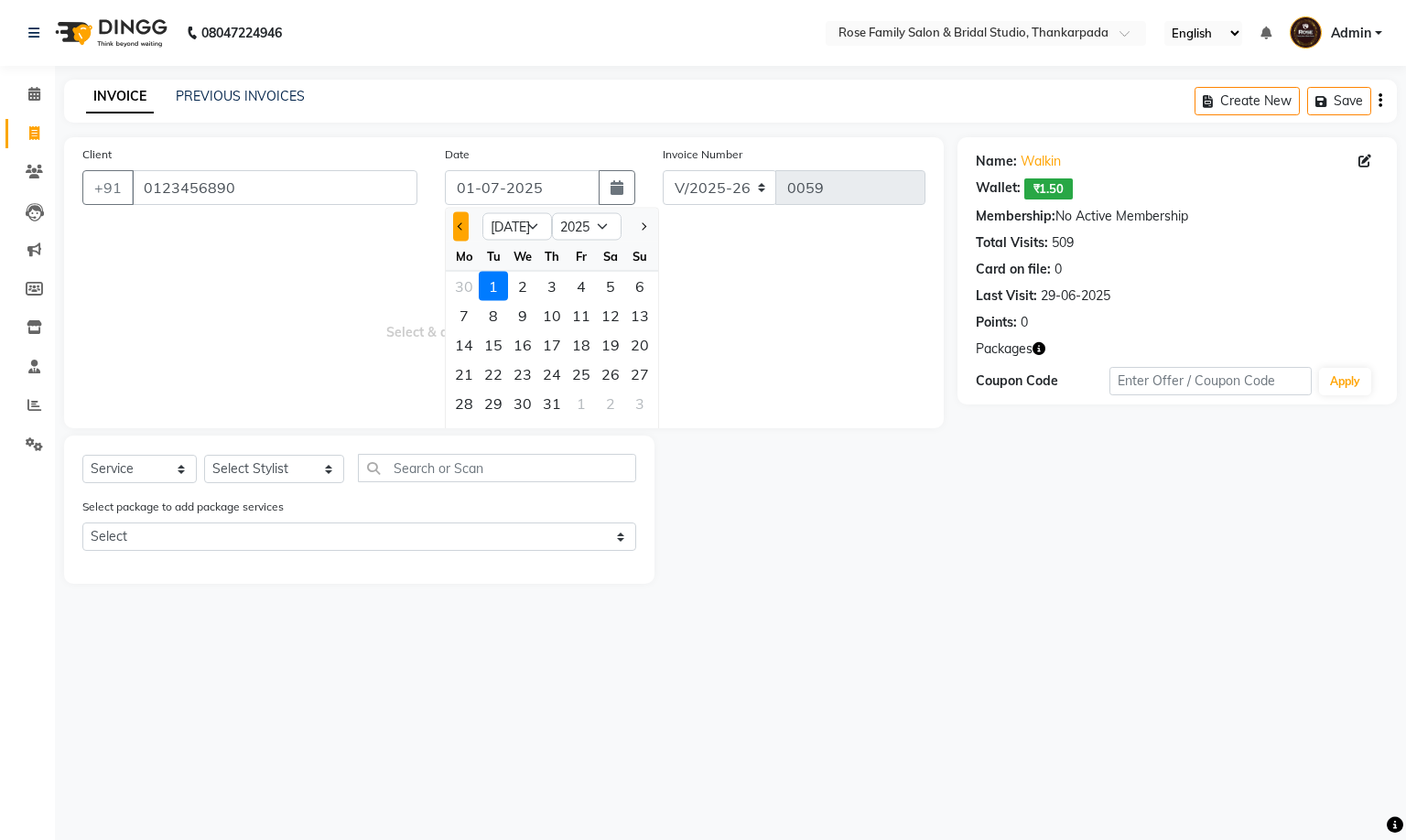 click 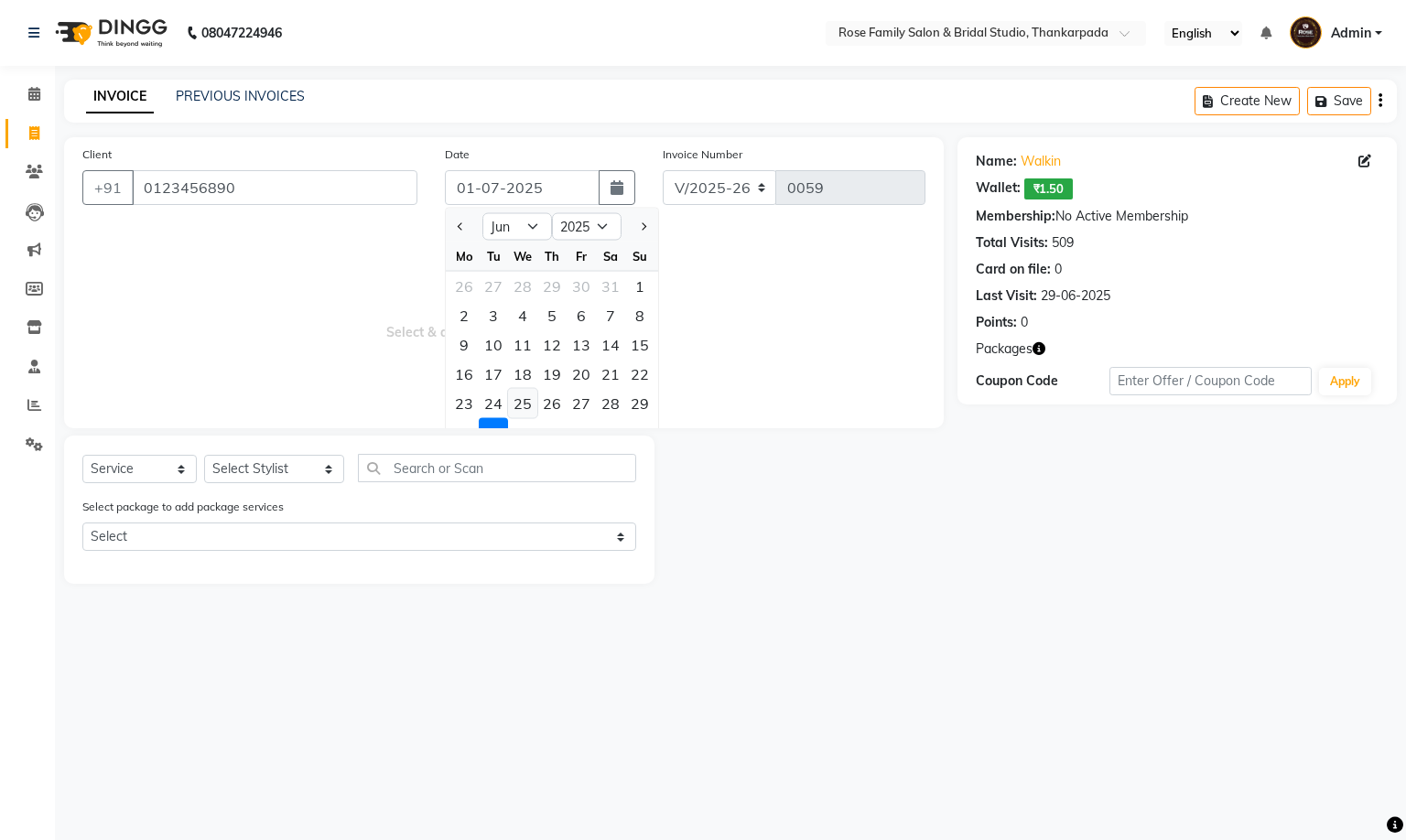 click on "25" 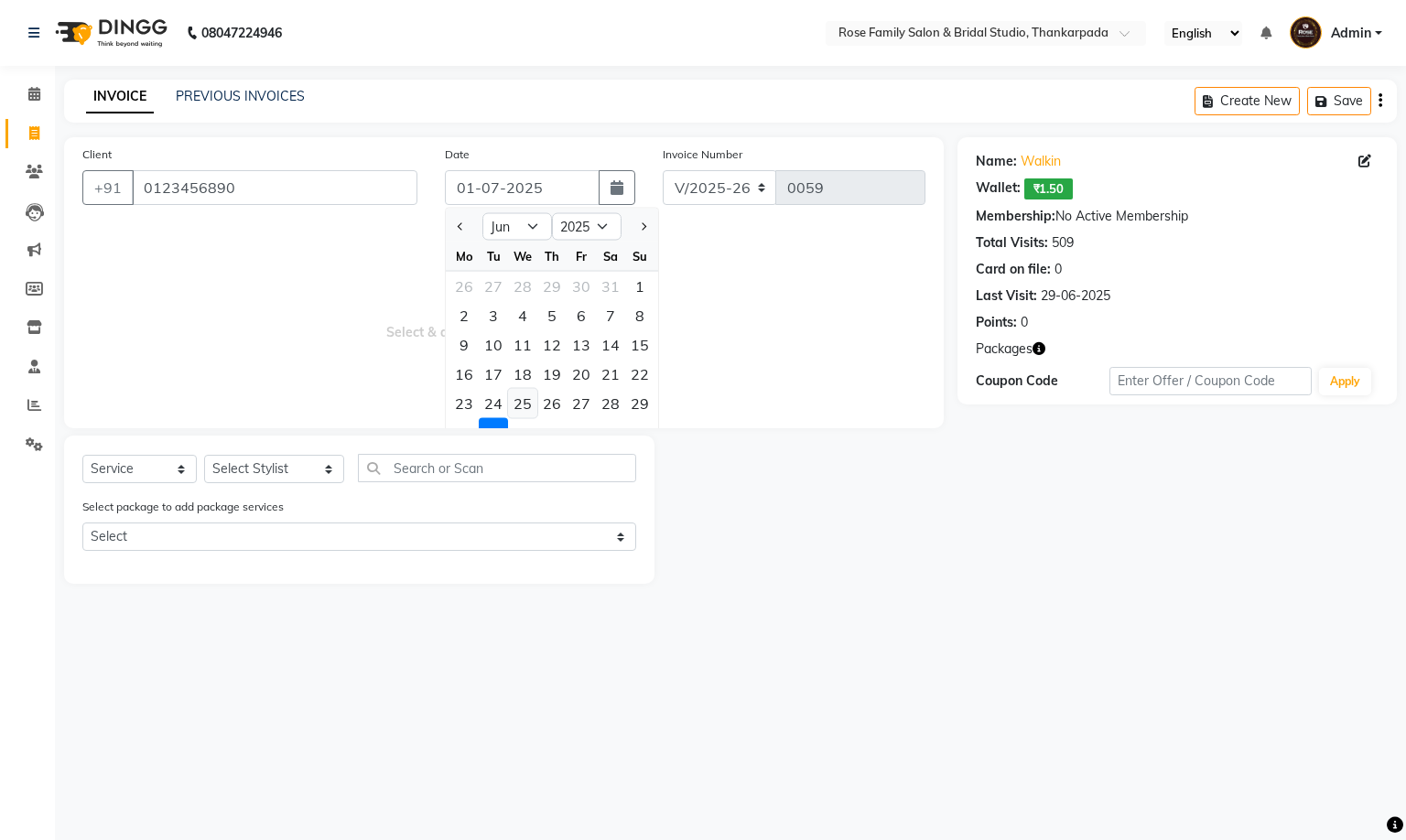 type on "25-06-2025" 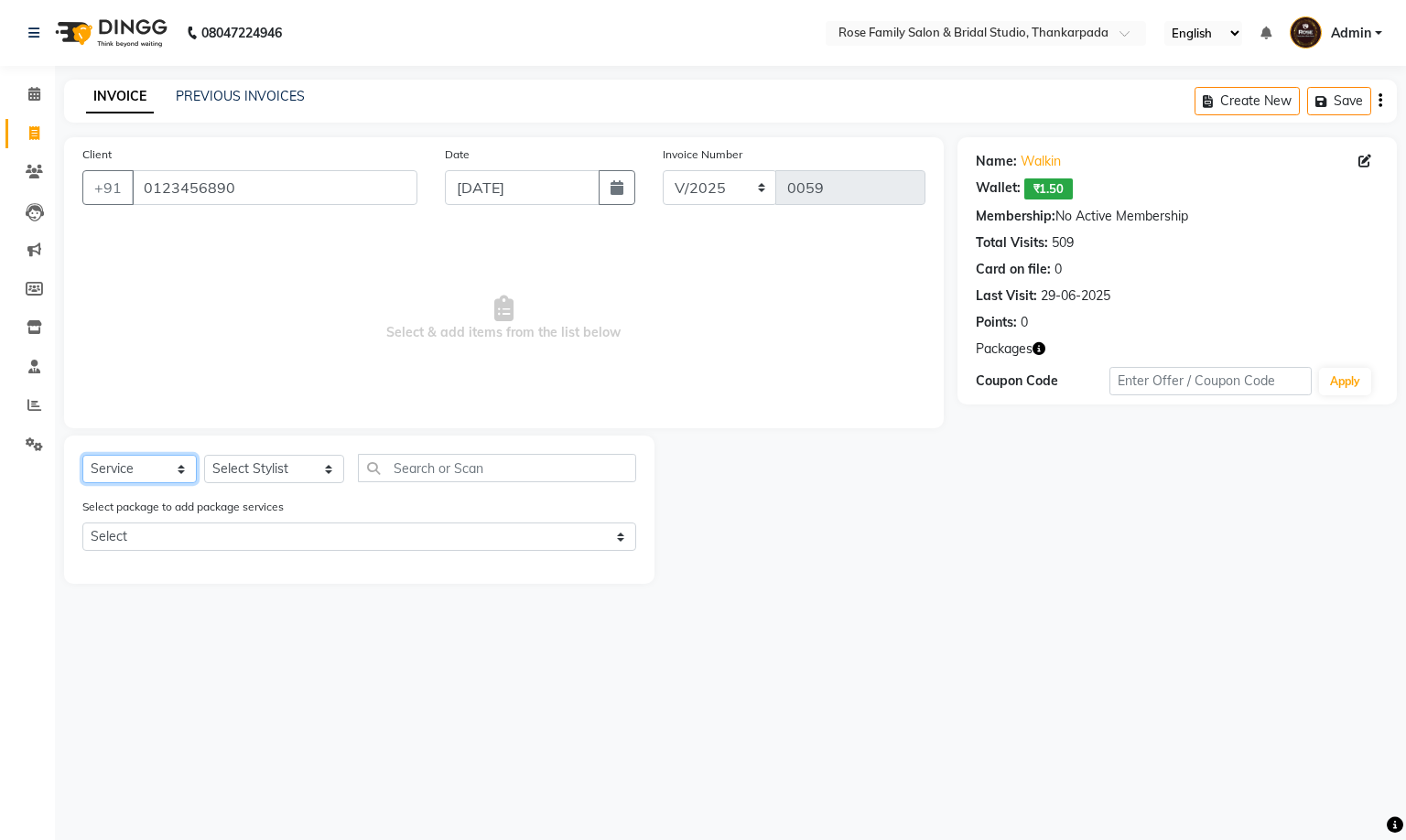 click on "Select  Service  Product  Membership  Package Voucher Prepaid Gift Card" 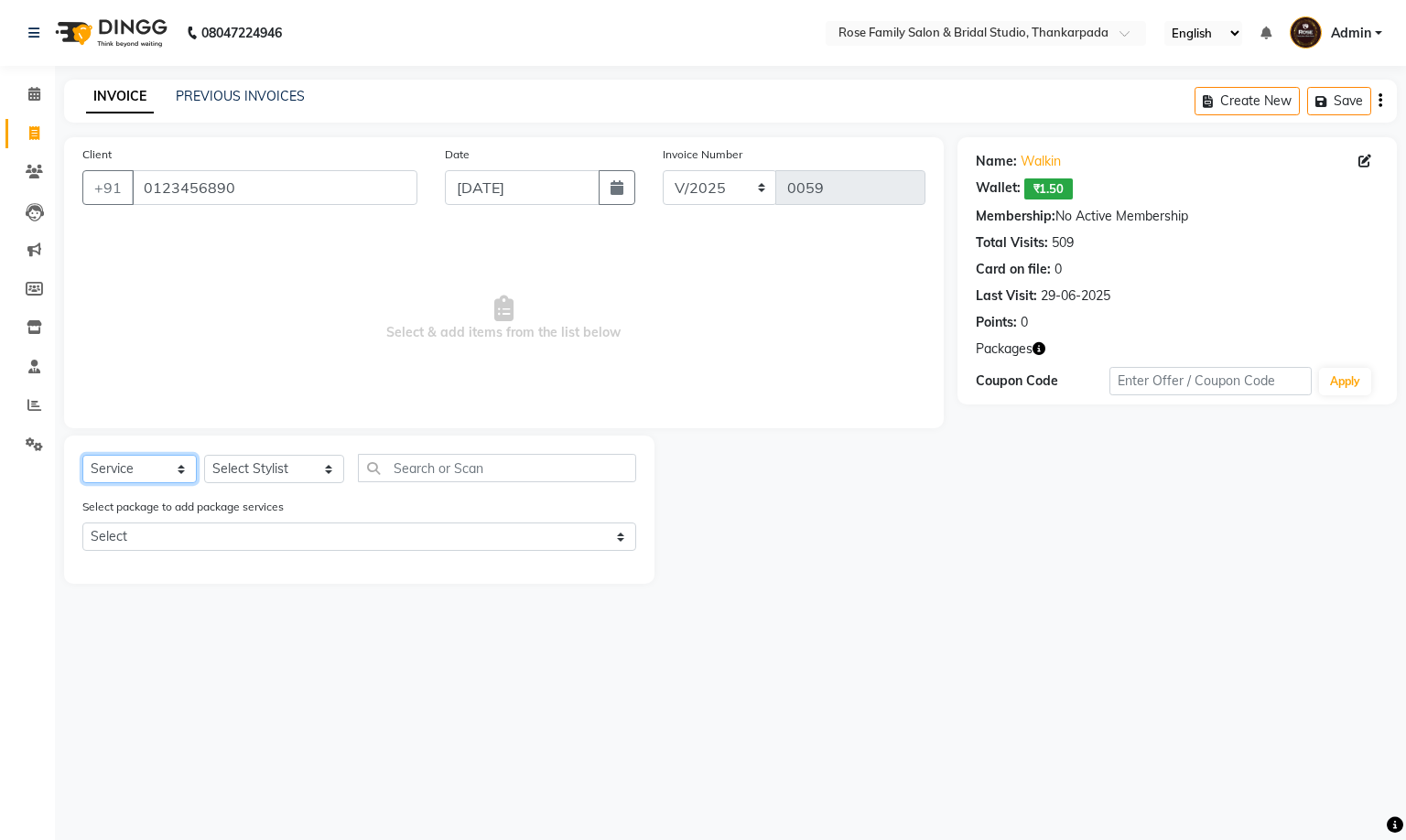 select on "product" 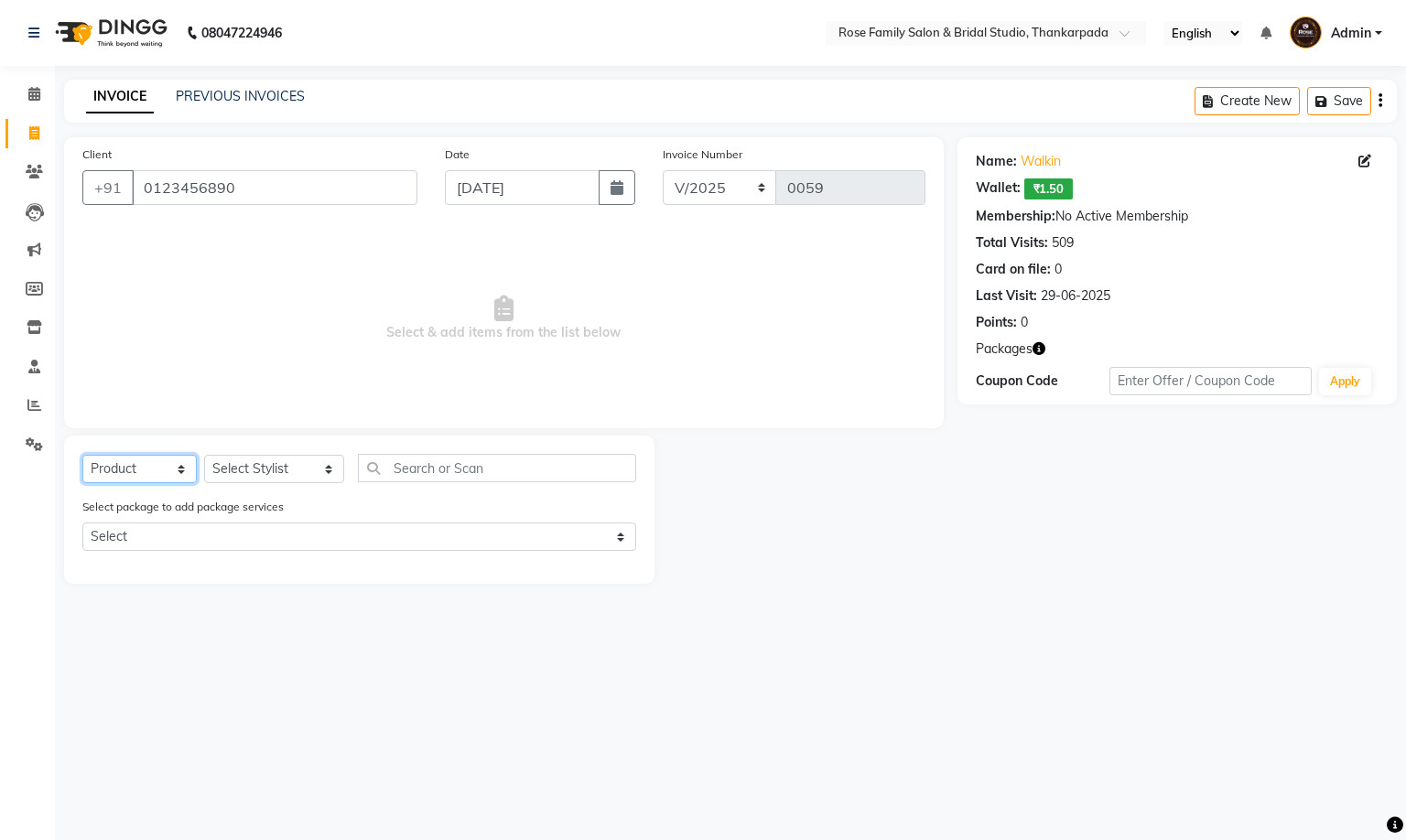 click on "Select  Service  Product  Membership  Package Voucher Prepaid Gift Card" 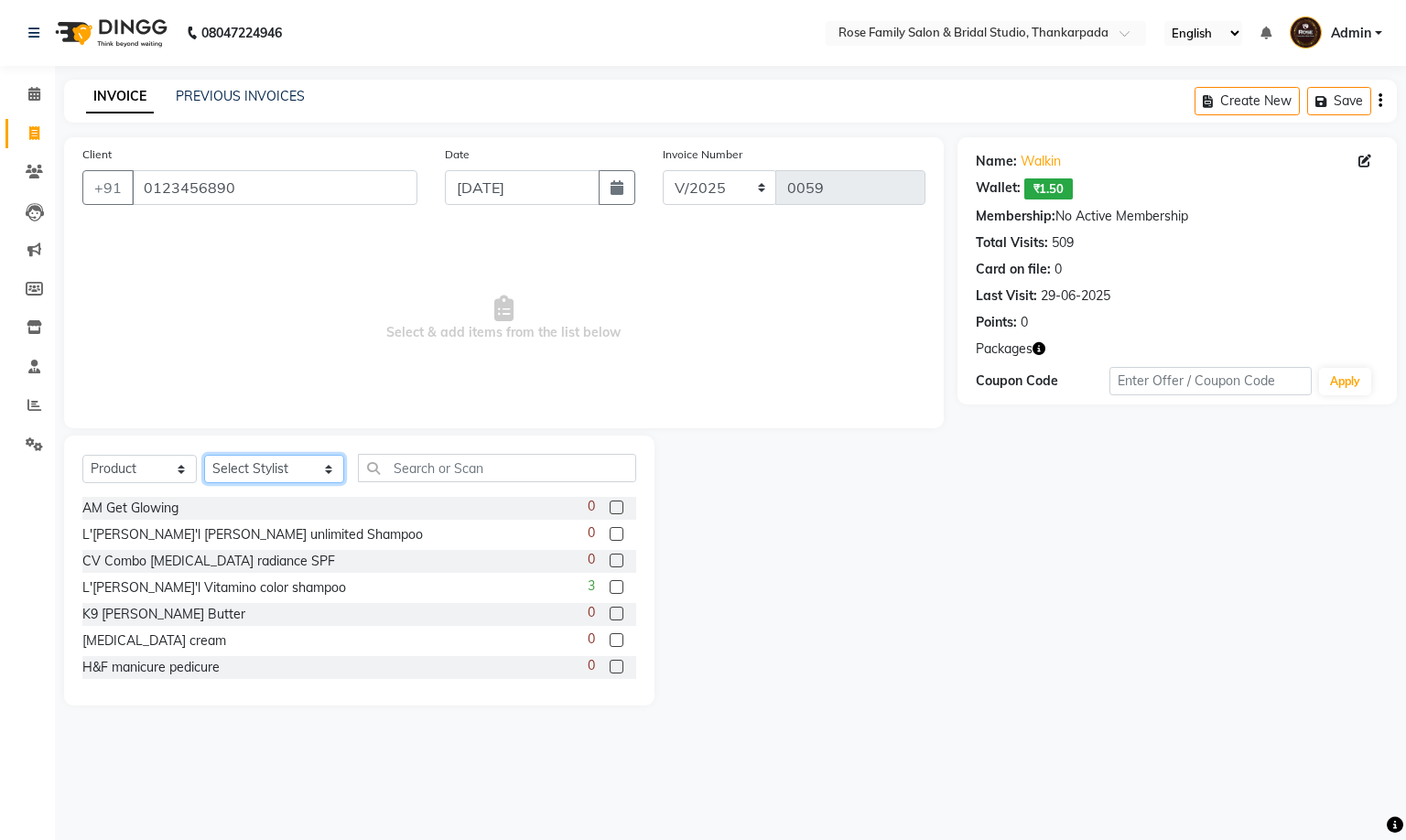 click on "Select Stylist Anit Patwa Anjali Vishvkarma Asha Ma'am Asha Pawar Jagruti Sanas Manish Babu Mohini Pralhad Muthe Pooja Acharya Poonam Yevatkar Pratham Sachin Borse Rohit Warude Sarita Soni Seema Pawar Vaishnvi Ma'am" 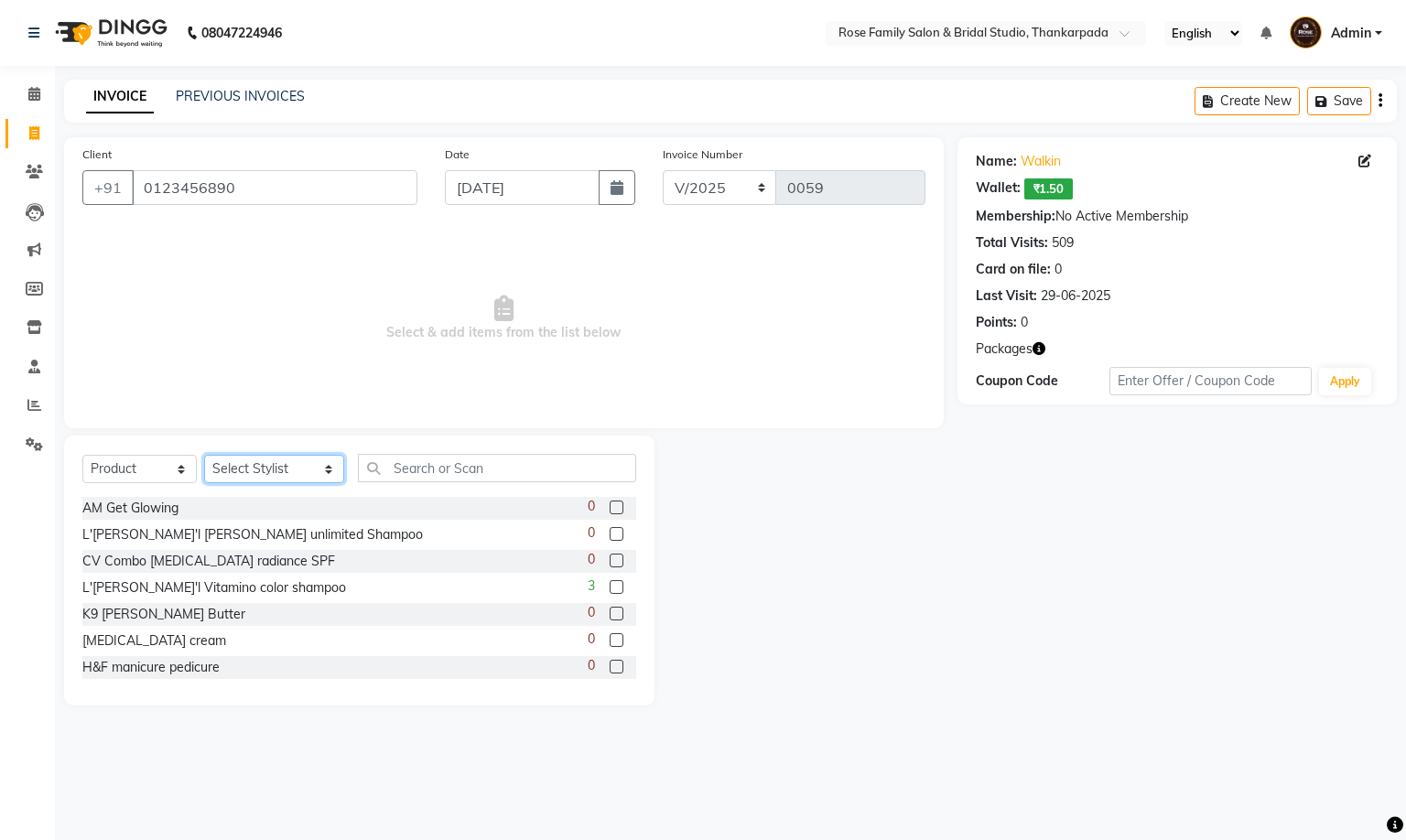 select on "84625" 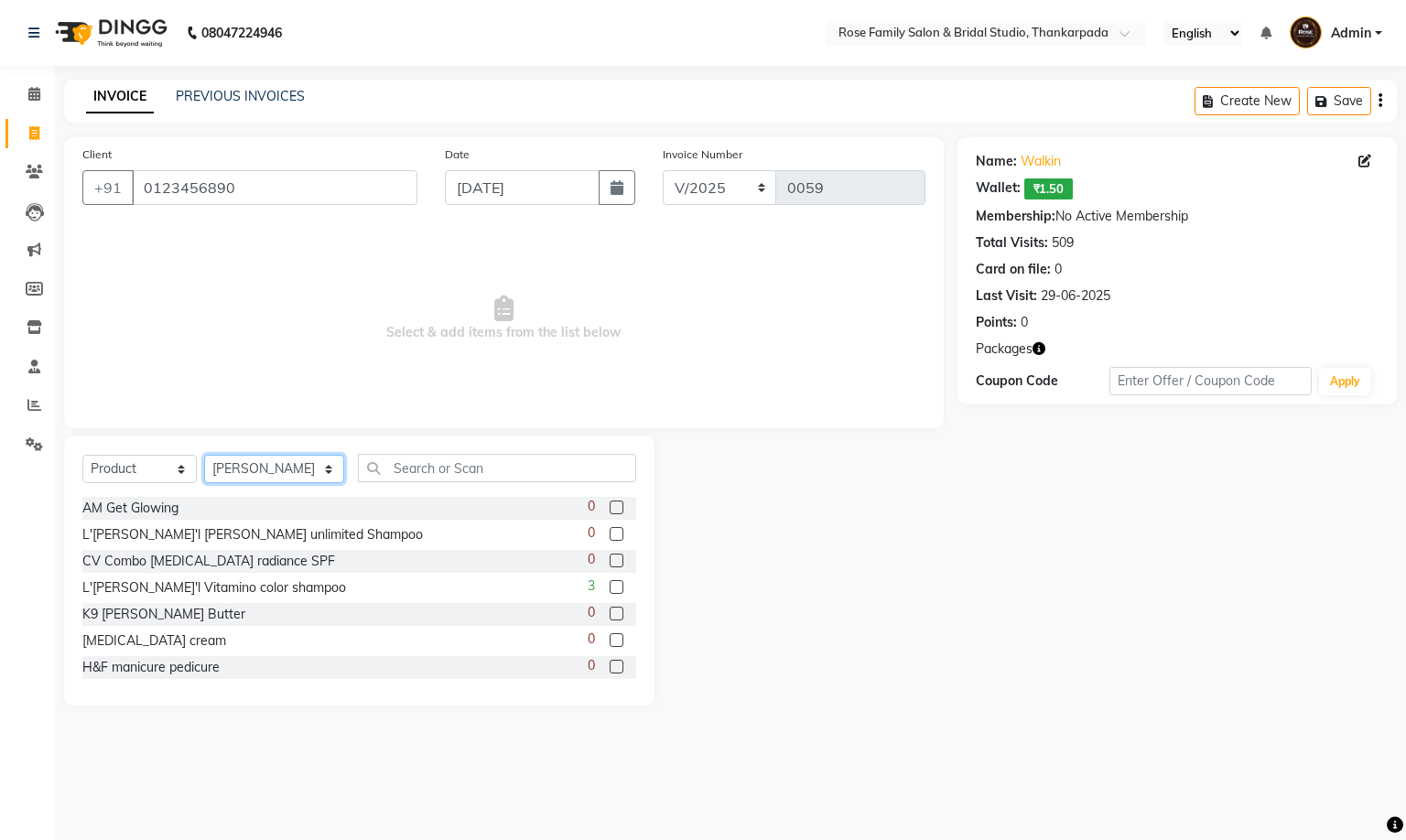 click on "Select Stylist Anit Patwa Anjali Vishvkarma Asha Ma'am Asha Pawar Jagruti Sanas Manish Babu Mohini Pralhad Muthe Pooja Acharya Poonam Yevatkar Pratham Sachin Borse Rohit Warude Sarita Soni Seema Pawar Vaishnvi Ma'am" 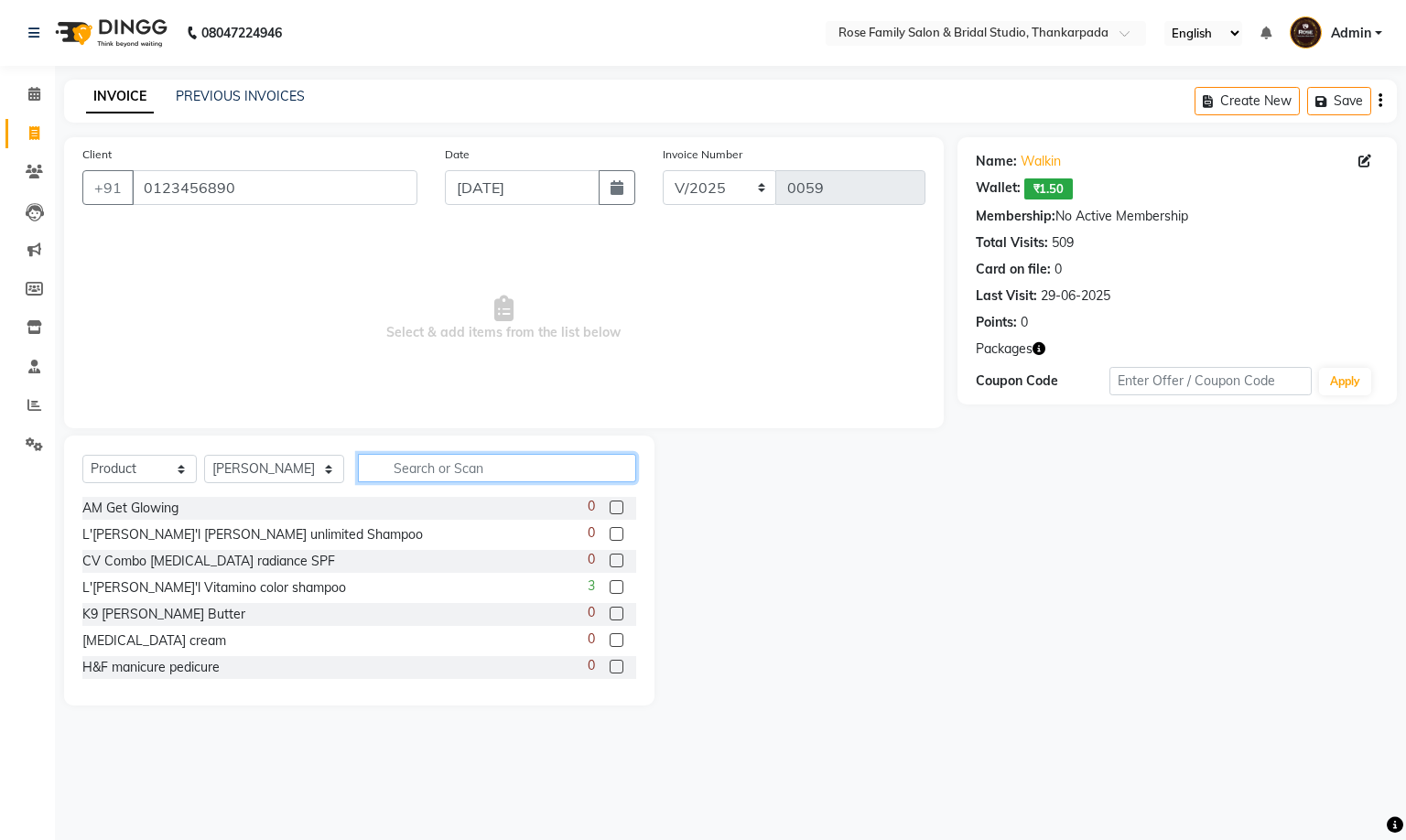 click 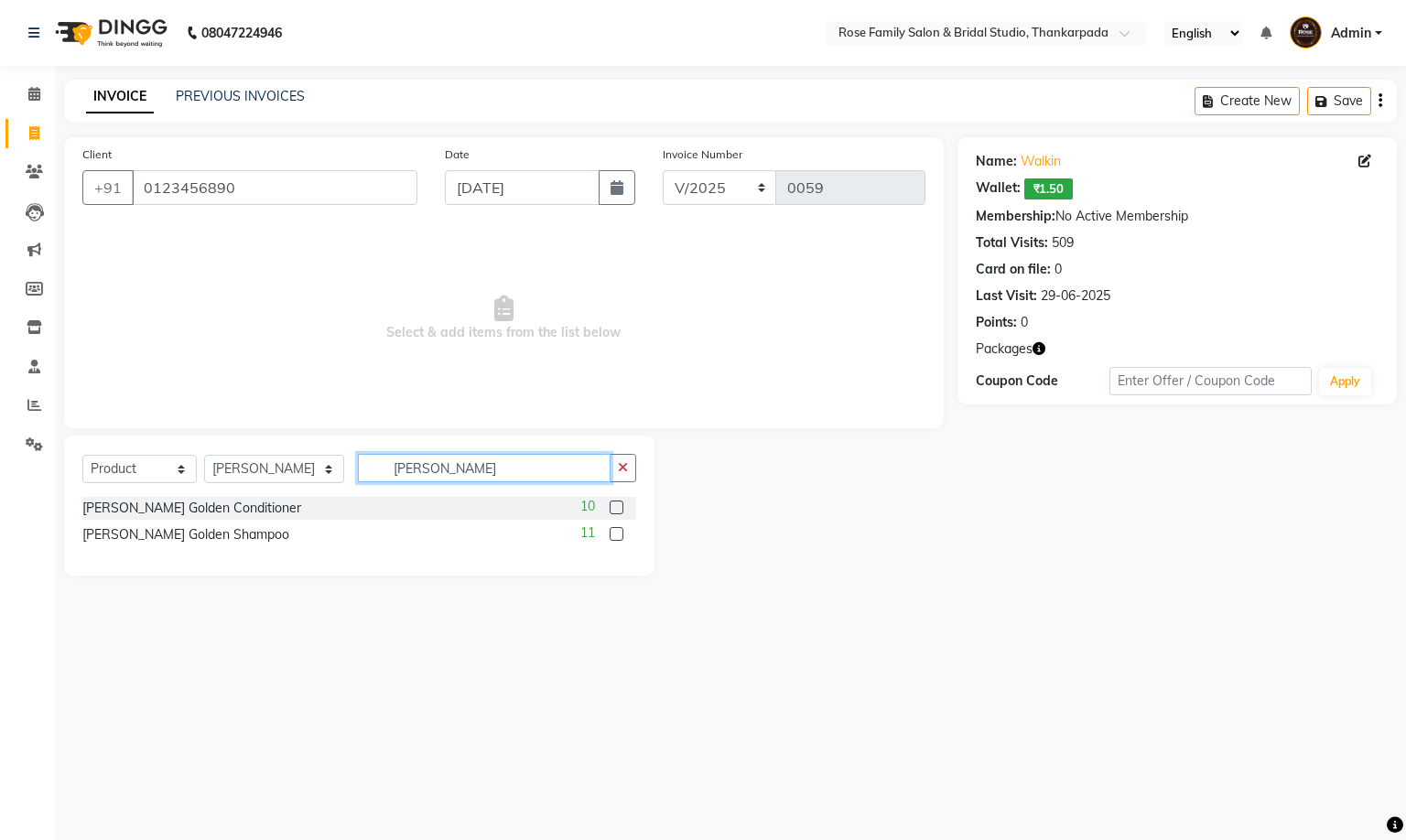 type on "marr" 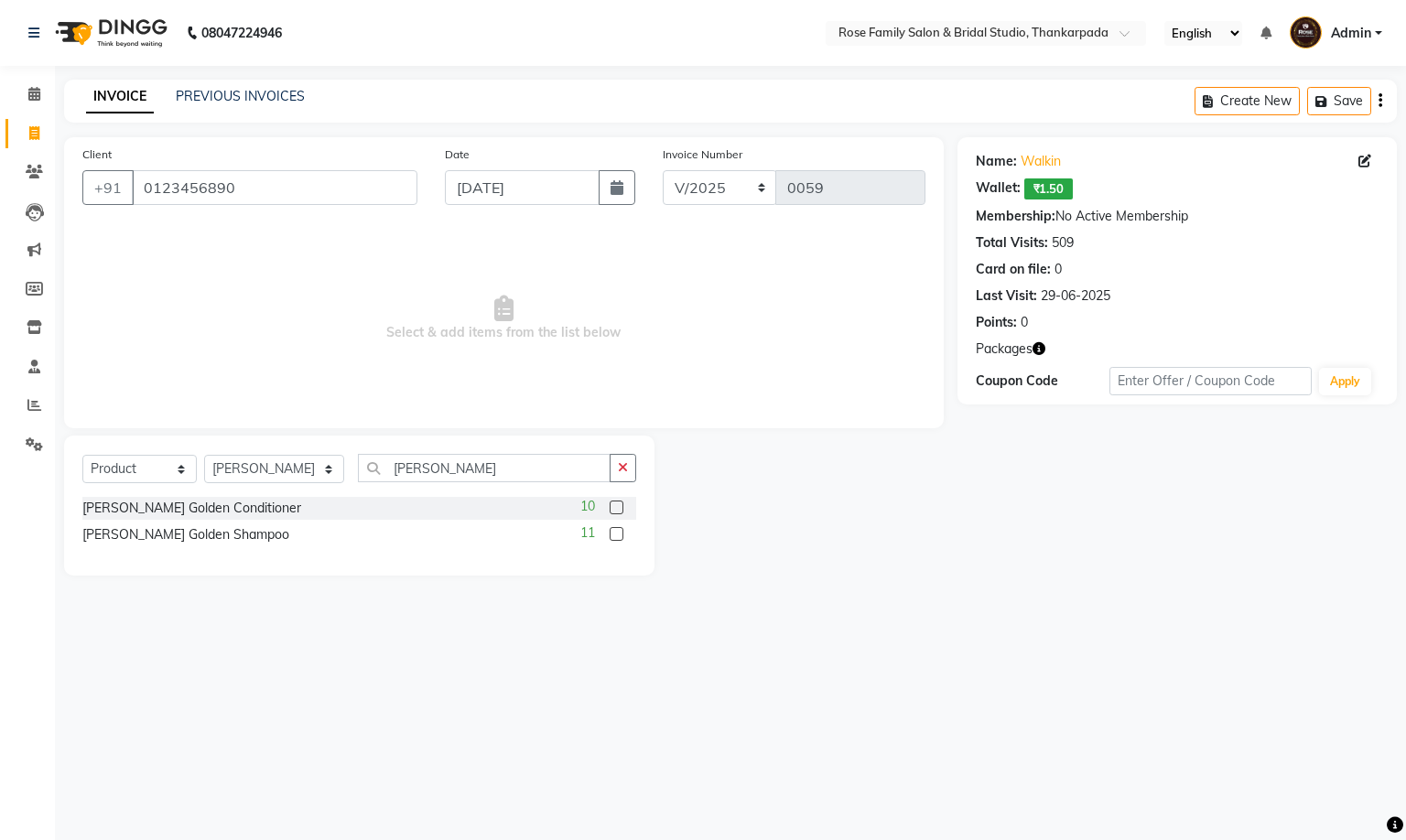 click 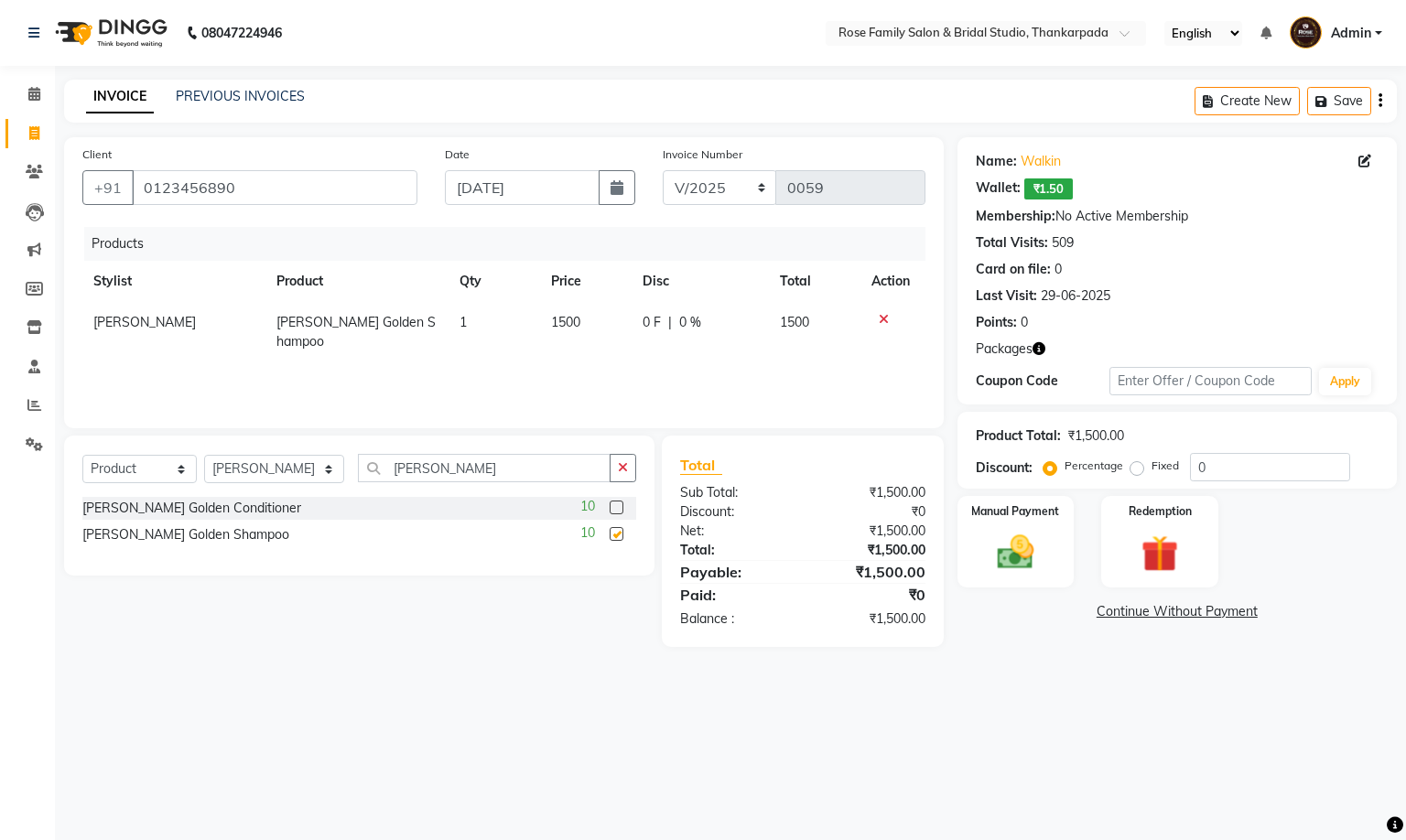 checkbox on "false" 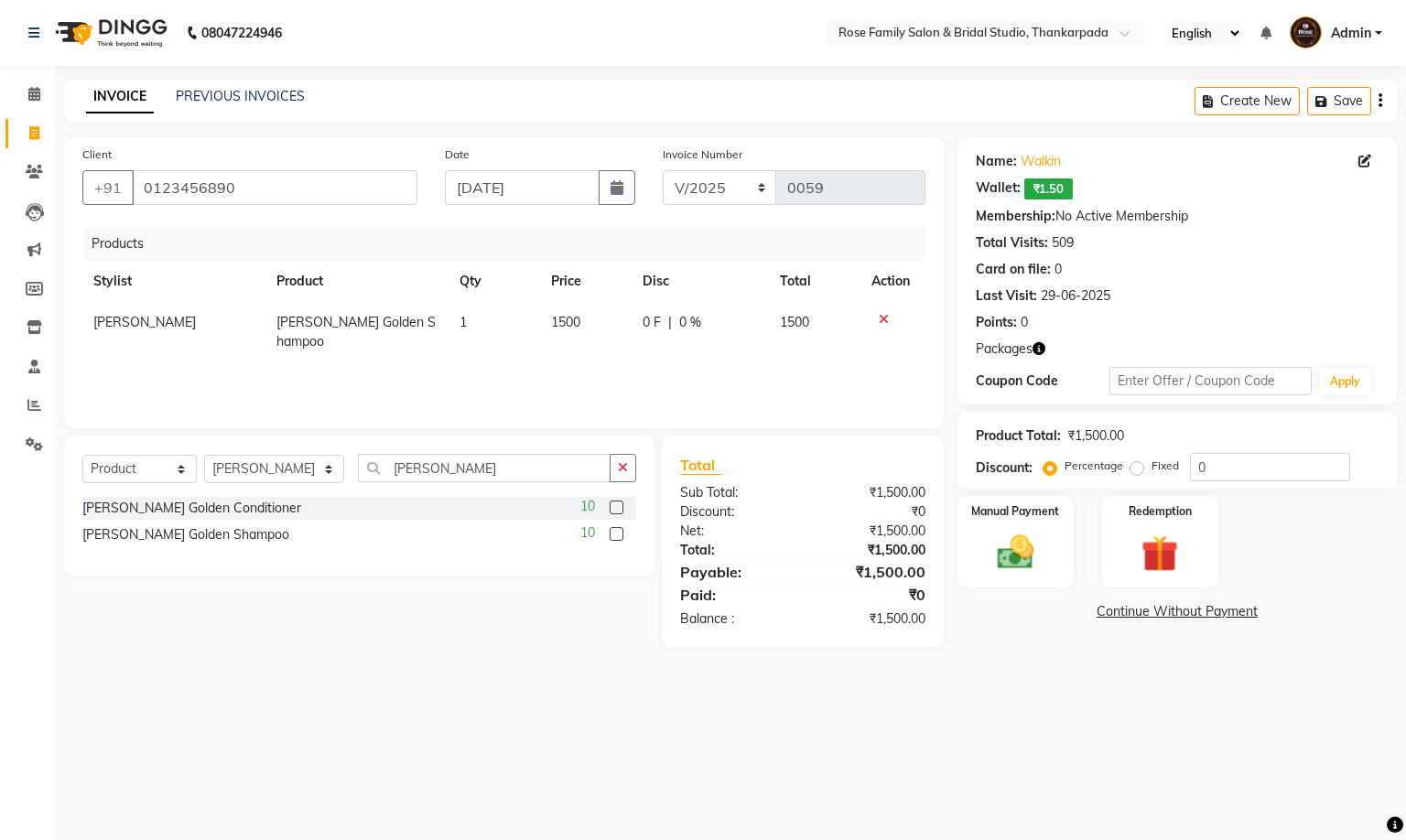 click 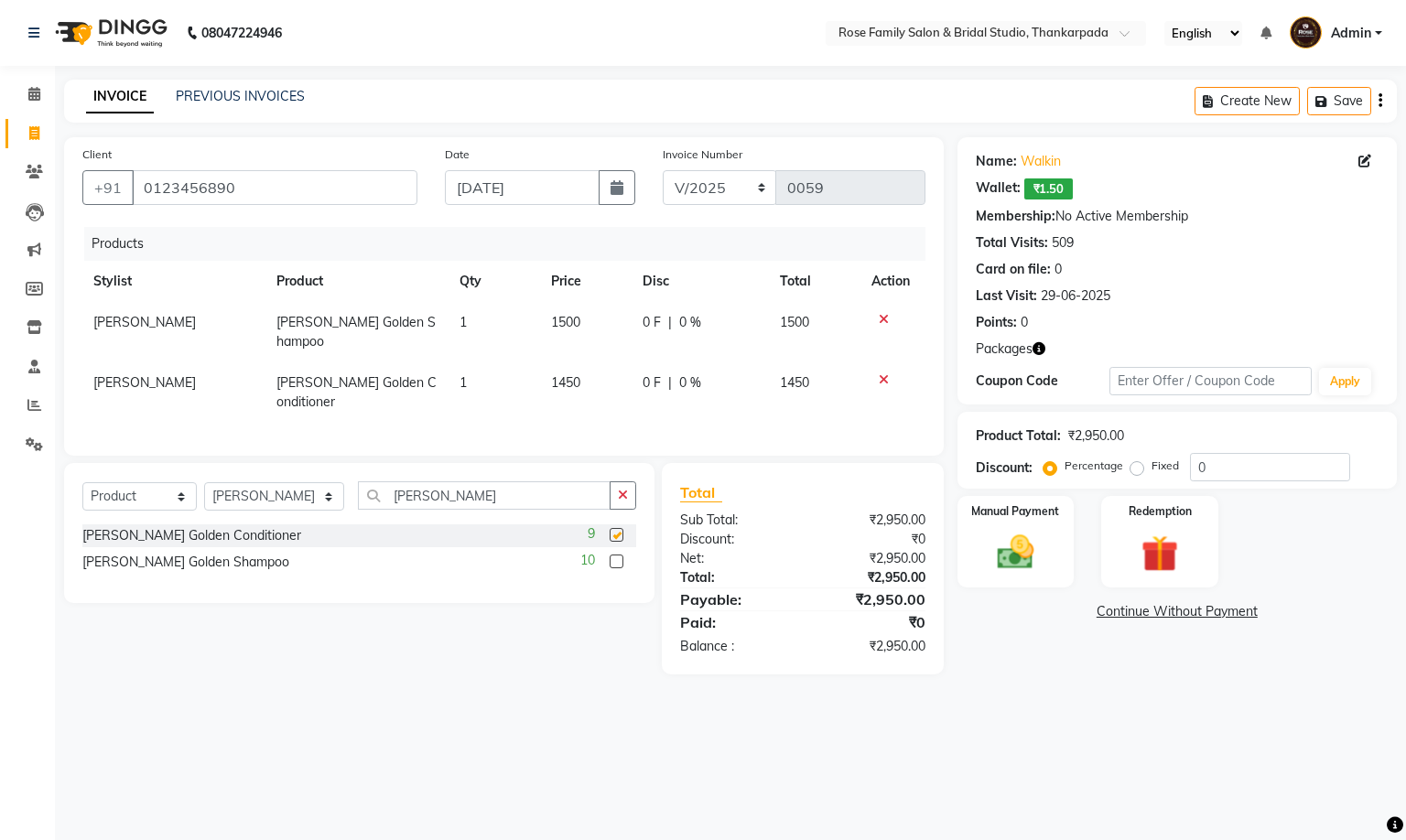 checkbox on "false" 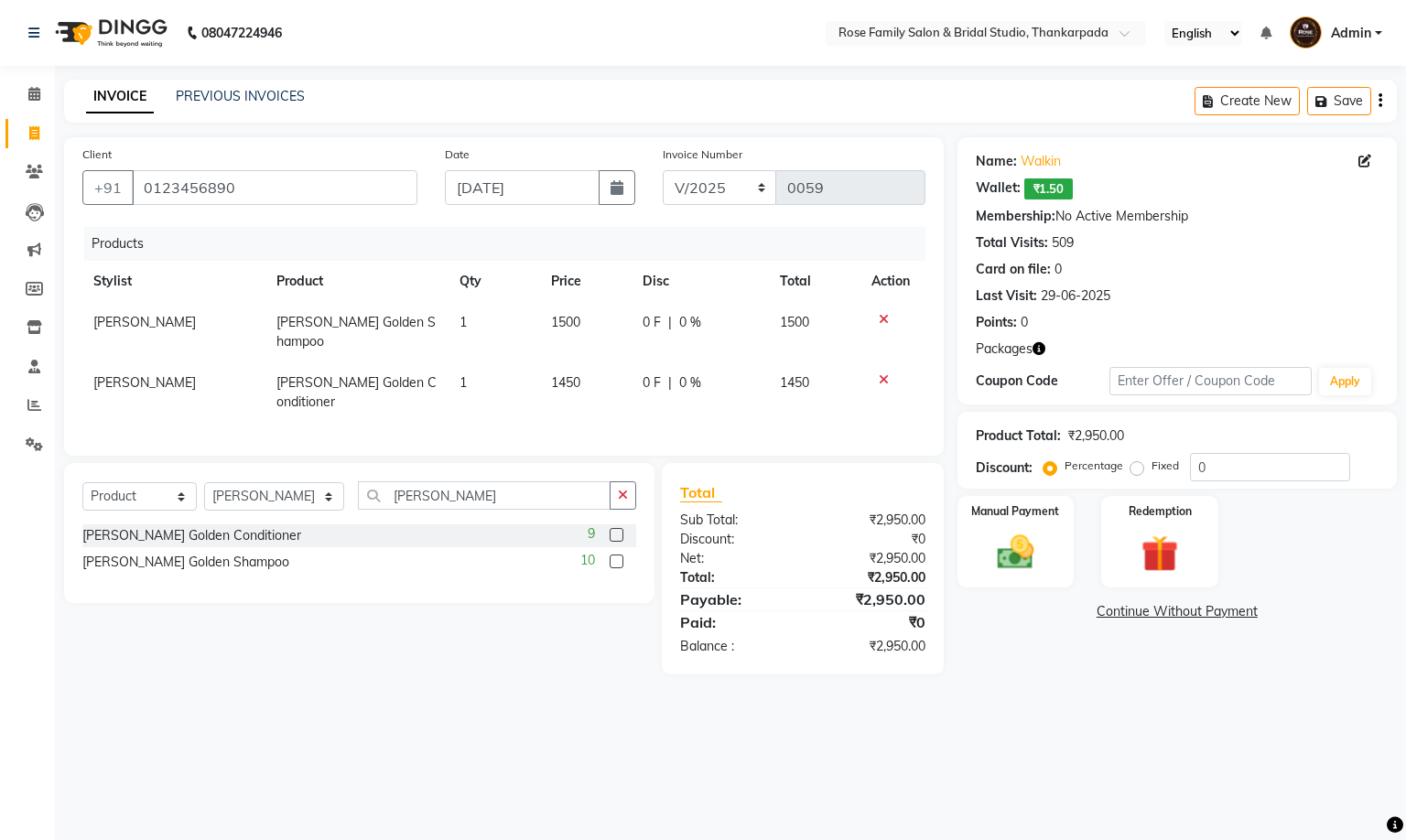 click on "0 %" 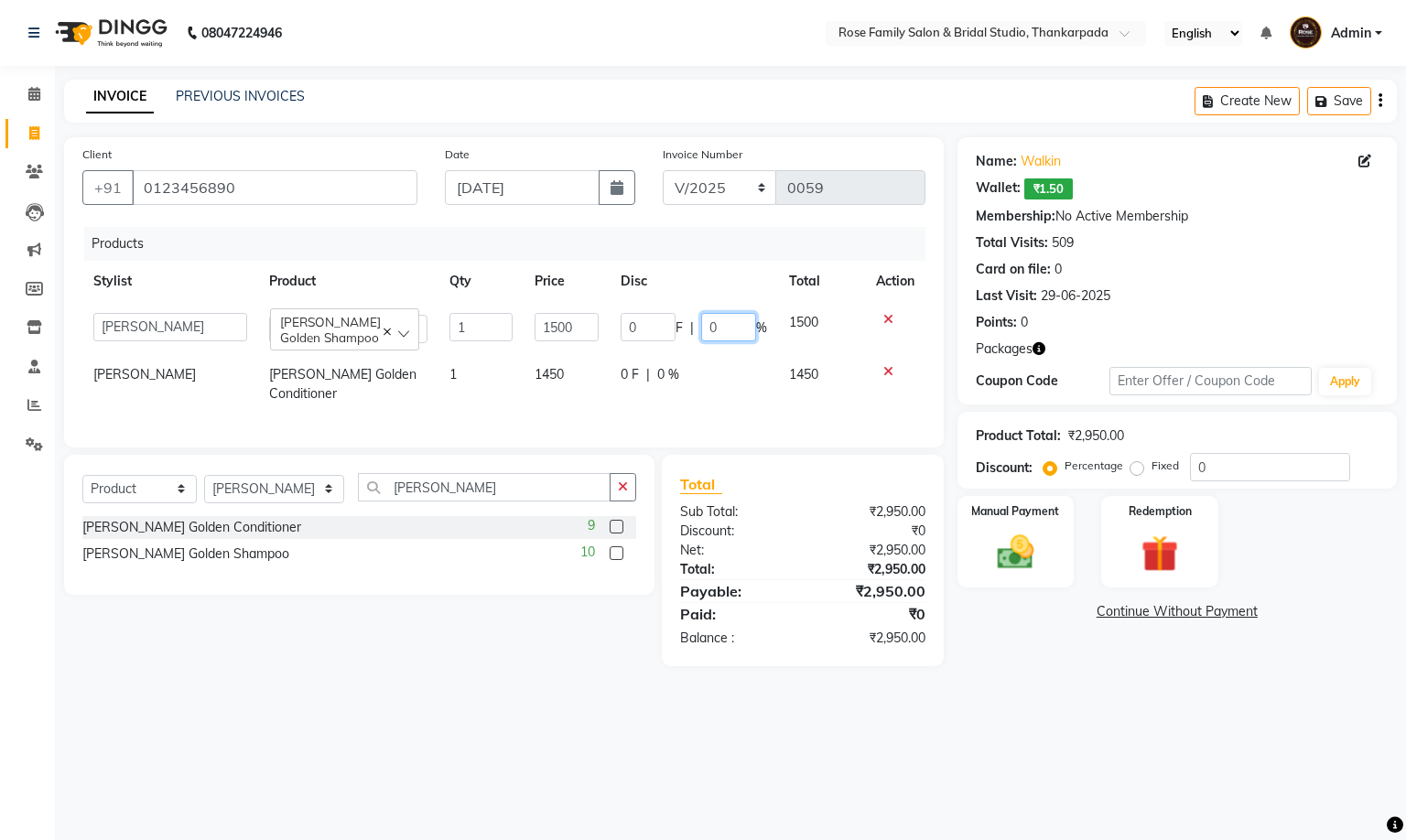 click on "0" 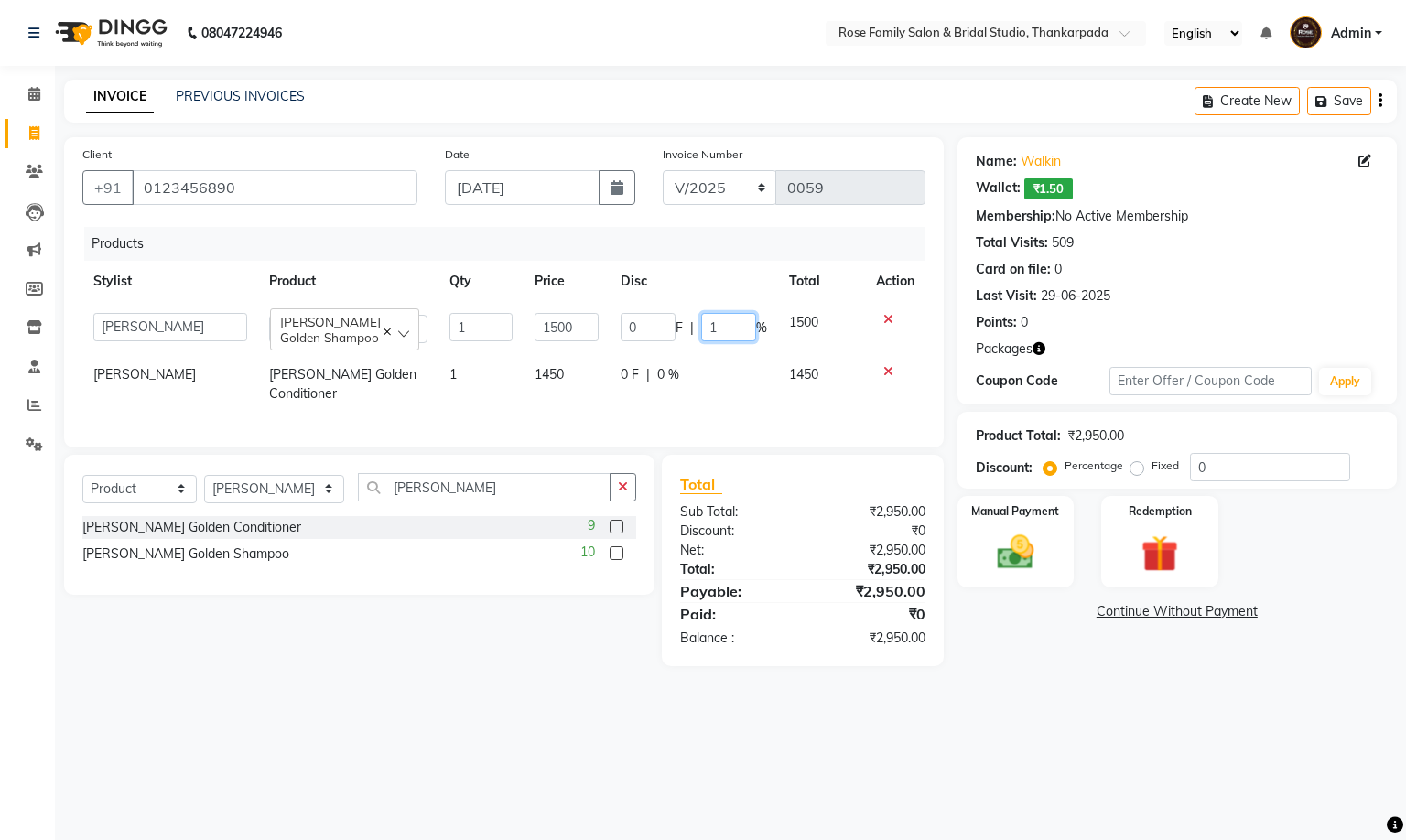 type on "10" 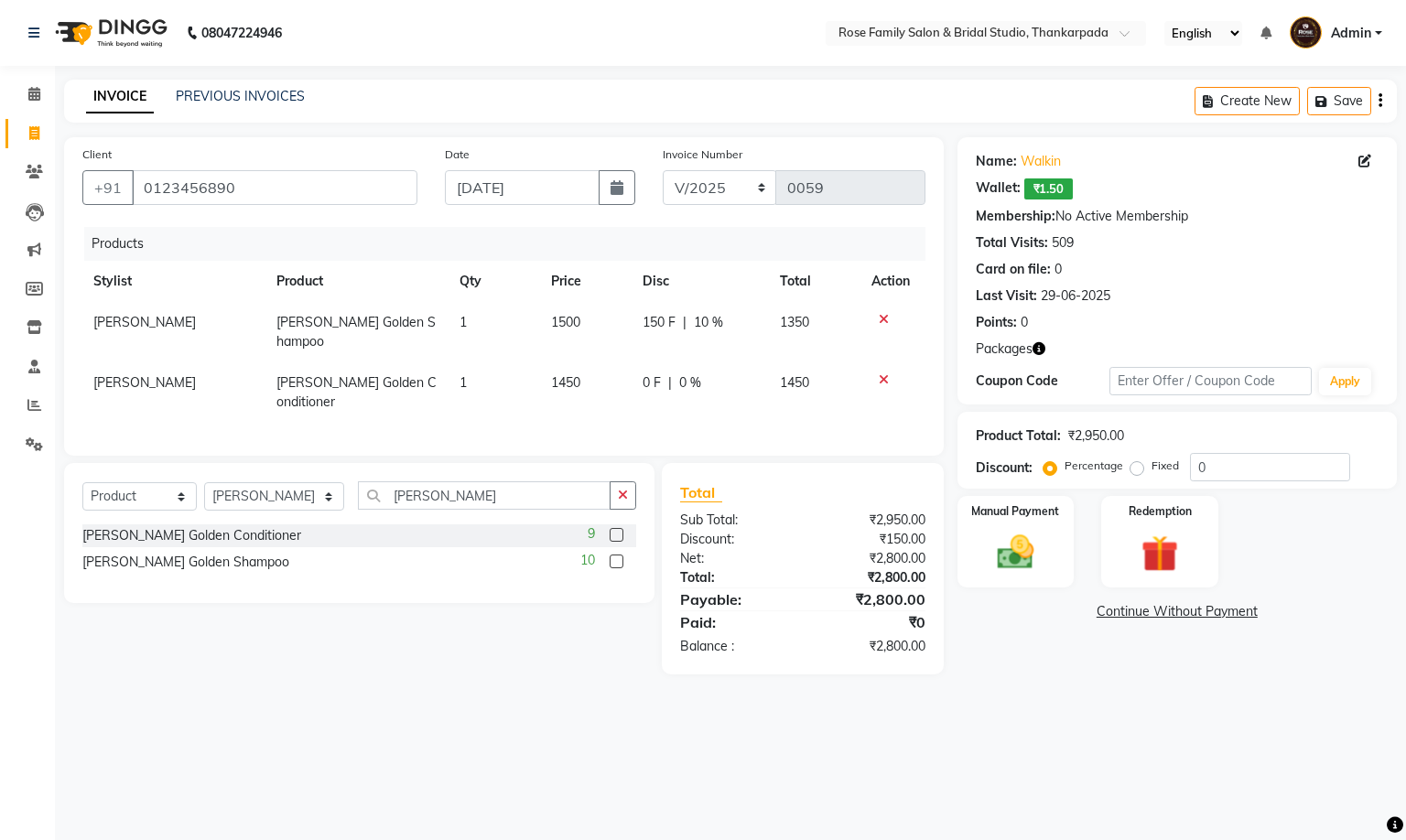 click on "0 F | 0 %" 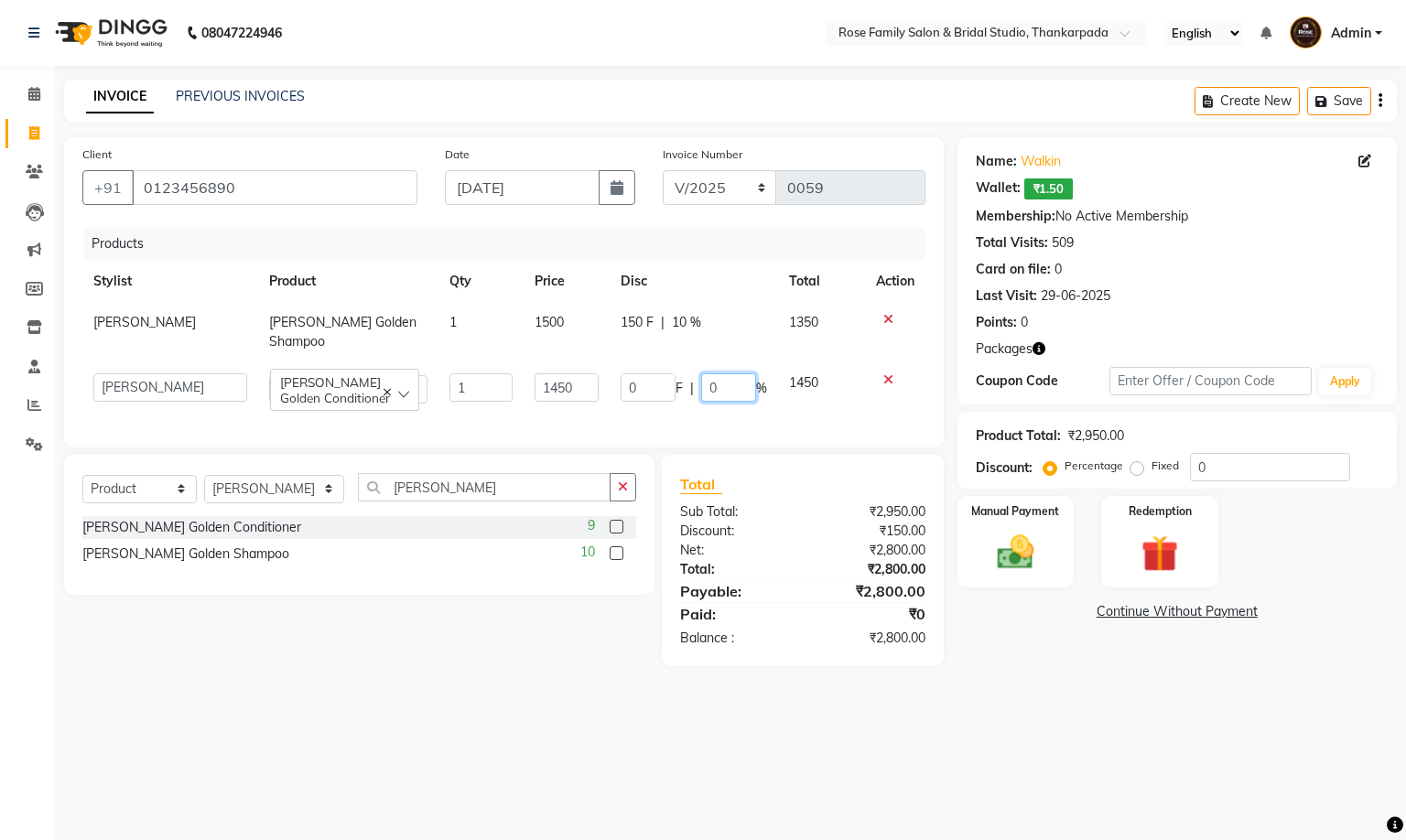 drag, startPoint x: 701, startPoint y: 387, endPoint x: 739, endPoint y: 385, distance: 38.0526 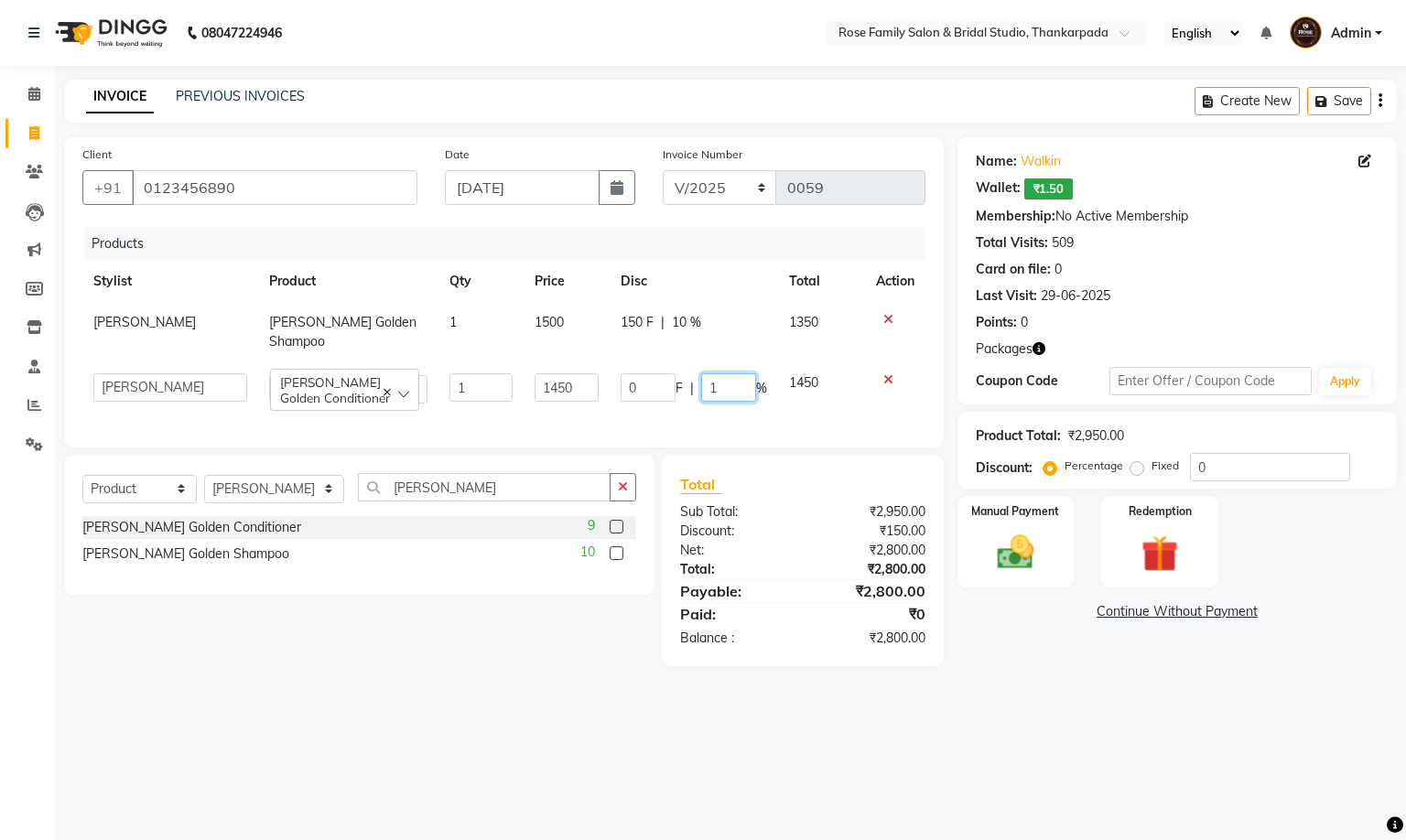 type on "10" 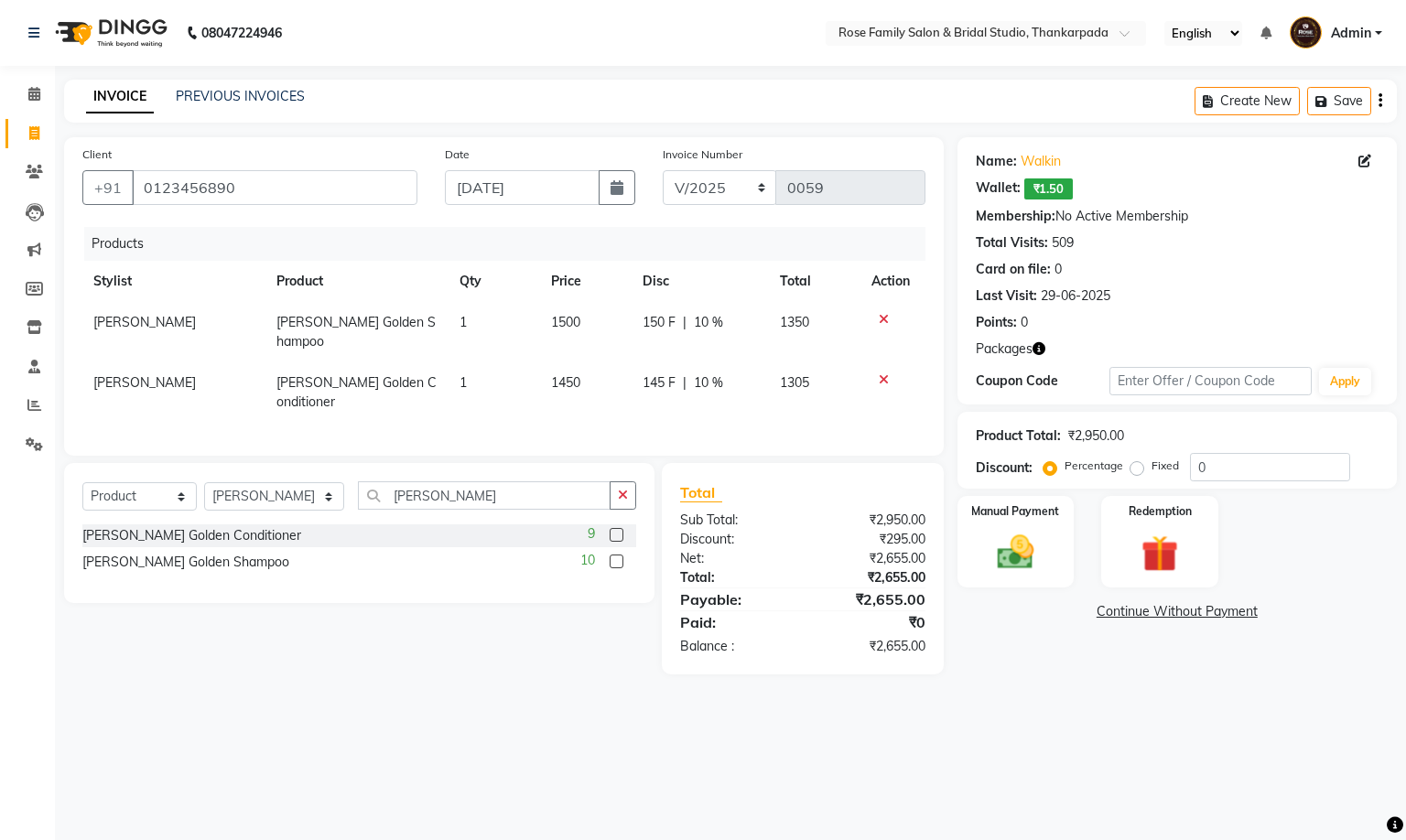 click on "INVOICE PREVIOUS INVOICES Create New   Save  Client +91 0123456890 Date 25-06-2025 Invoice Number V/2025 V/2025-26 0059 Products Stylist Product Qty Price Disc Total Action Anit Patwa FA Marroco Golden Shampoo 1 1500 150 F | 10 % 1350 Anit Patwa FA Marroco Golden Conditioner 1 1450 145 F | 10 % 1305 Select  Service  Product  Membership  Package Voucher Prepaid Gift Card  Select Stylist Anit Patwa Anjali Vishvkarma Asha Ma'am Asha Pawar Jagruti Sanas Manish Babu Mohini Pralhad Muthe Pooja Acharya Poonam Yevatkar Pratham Sachin Borse Rohit Warude Sarita Soni Seema Pawar Vaishnvi Ma'am marr FA Marroco Golden Conditioner  9 FA Marroco Golden Shampoo  10 Total Sub Total: ₹2,950.00 Discount: ₹295.00 Net: ₹2,655.00 Total: ₹2,655.00 Payable: ₹2,655.00 Paid: ₹0 Balance   : ₹2,655.00 Name: Walkin   Wallet:   ₹1.50  Membership:  No Active Membership  Total Visits:  509 Card on file:  0 Last Visit:   29-06-2025 Points:   0  Packages Coupon Code Apply Product Total:  ₹2,950.00  Discount:  Percentage  0" 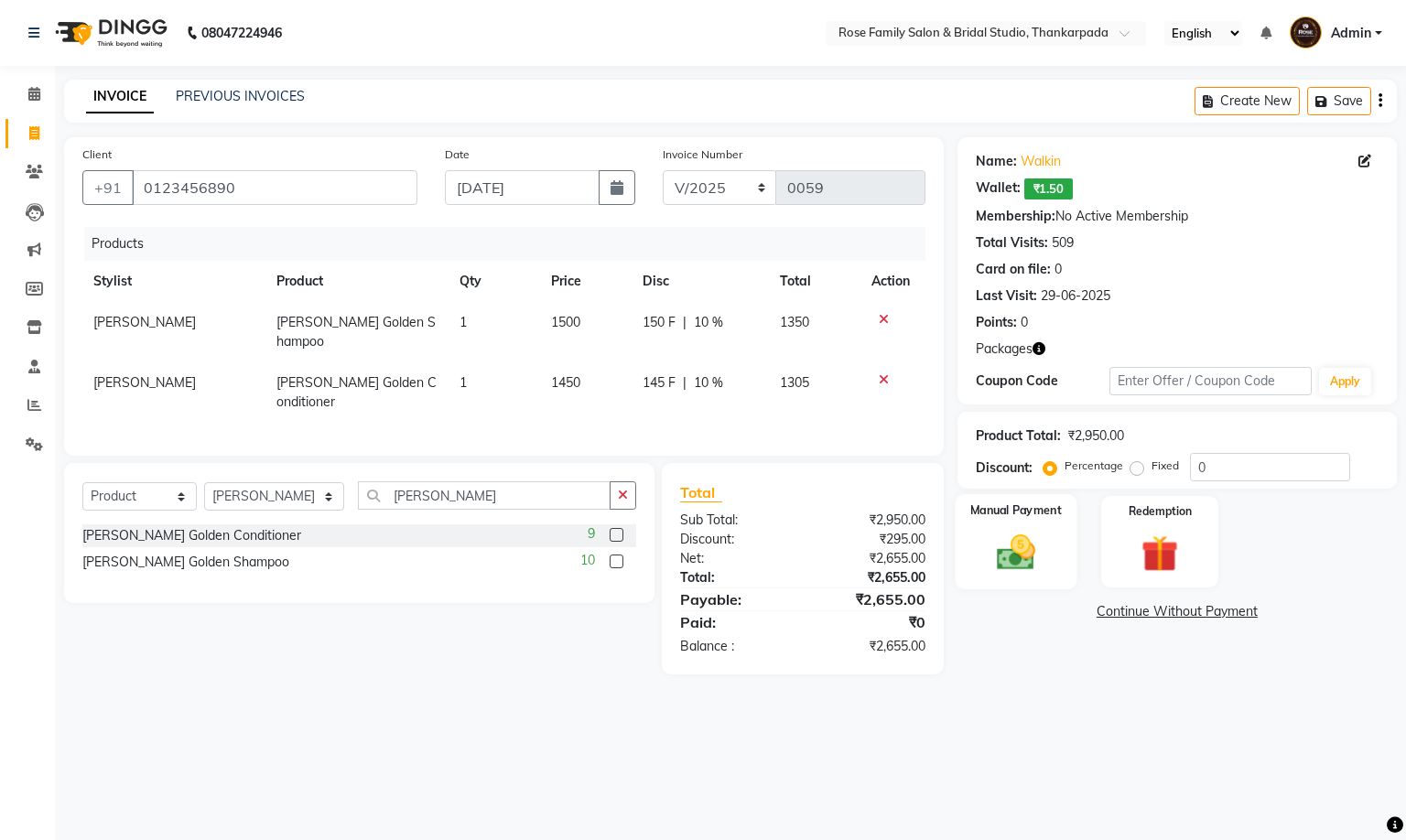click 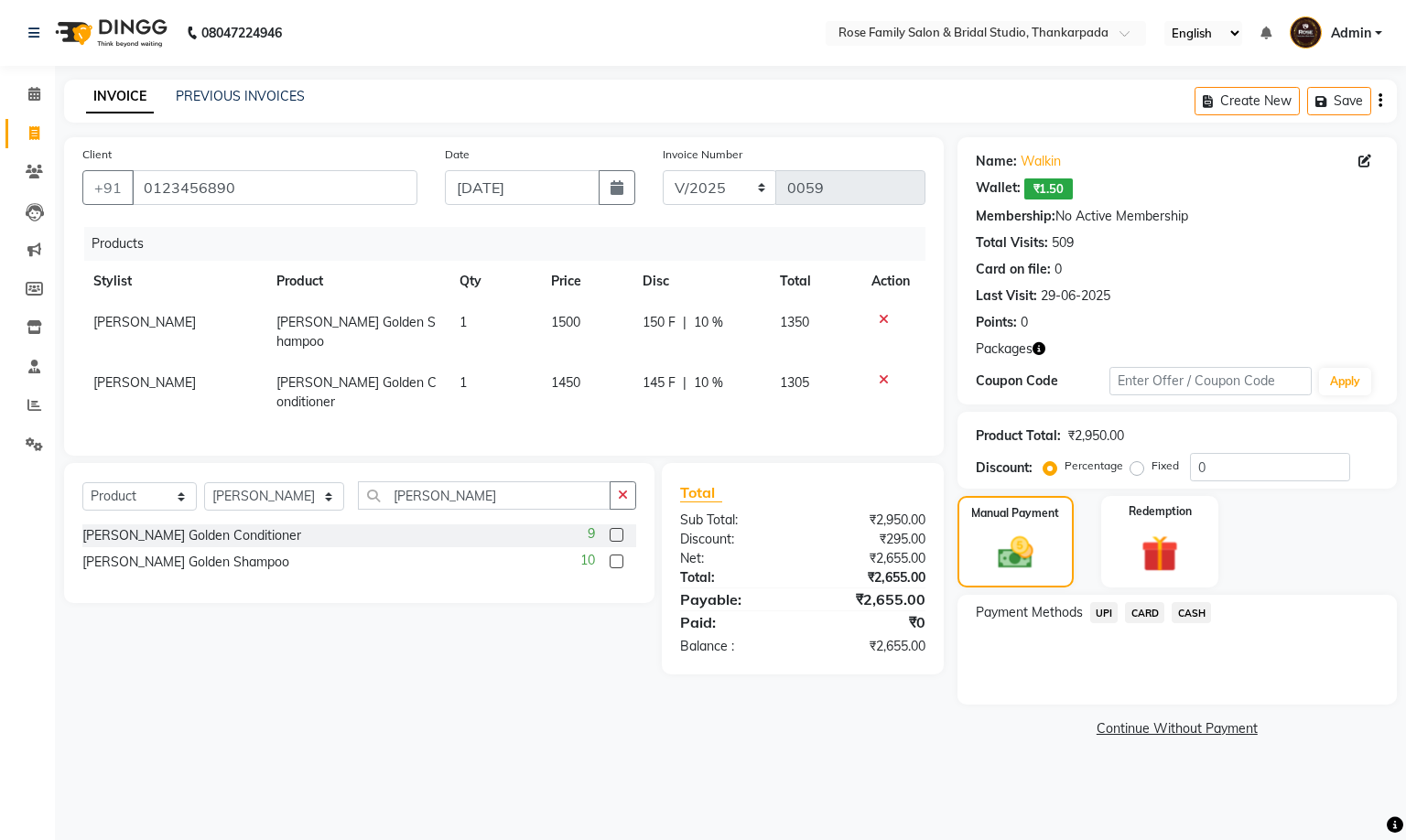 click on "UPI" 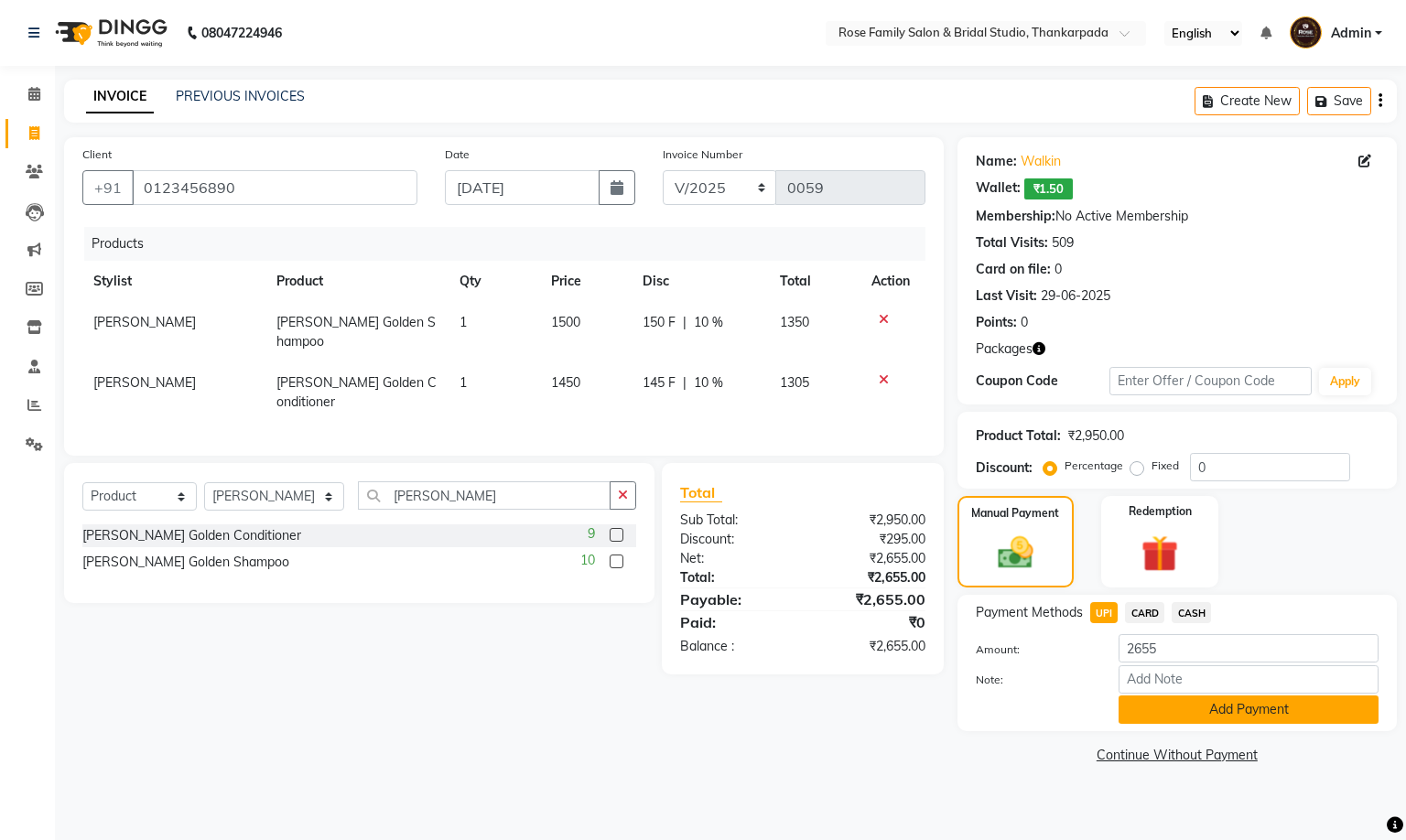 click on "Add Payment" 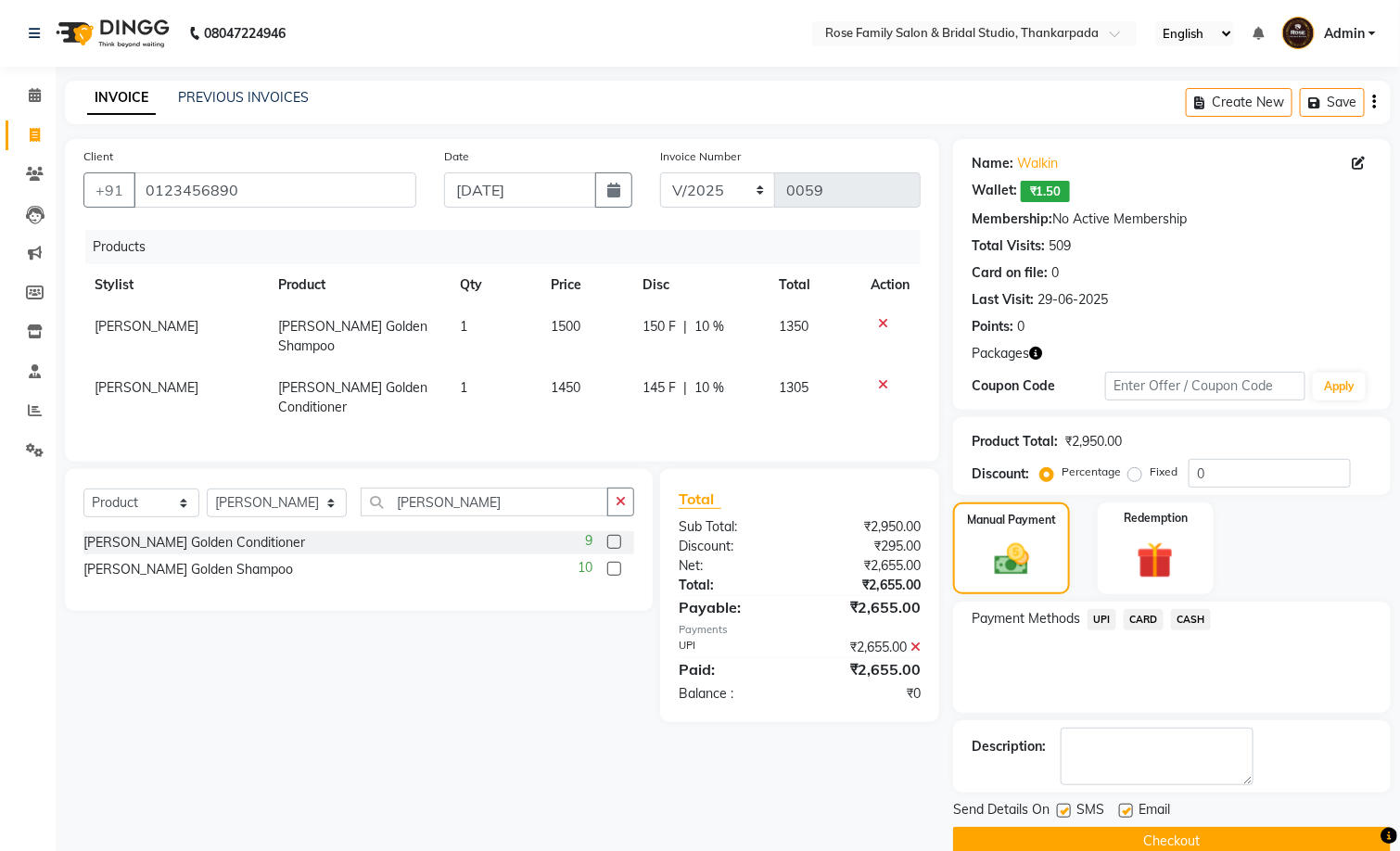 click on "Checkout" 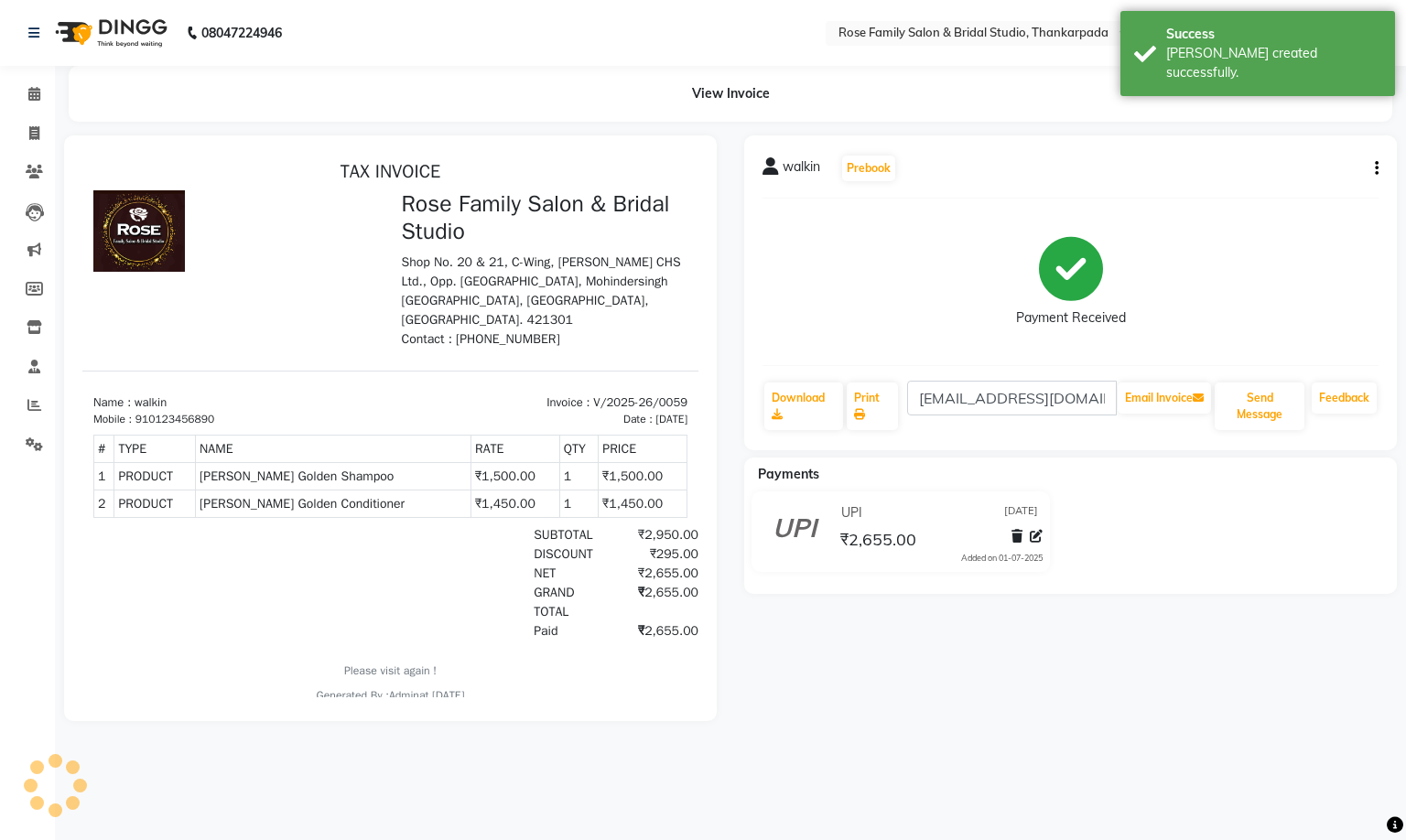 scroll, scrollTop: 0, scrollLeft: 0, axis: both 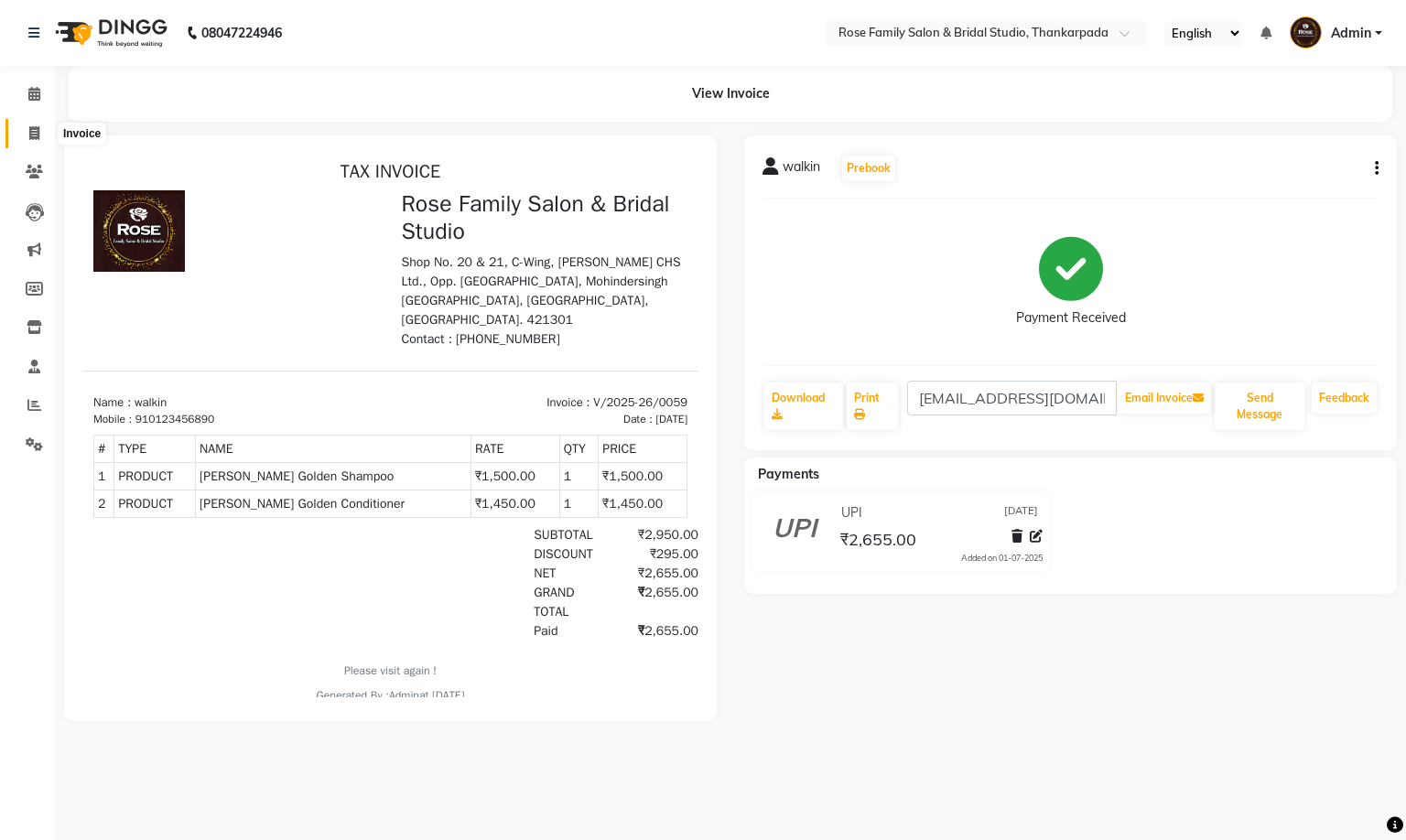 click 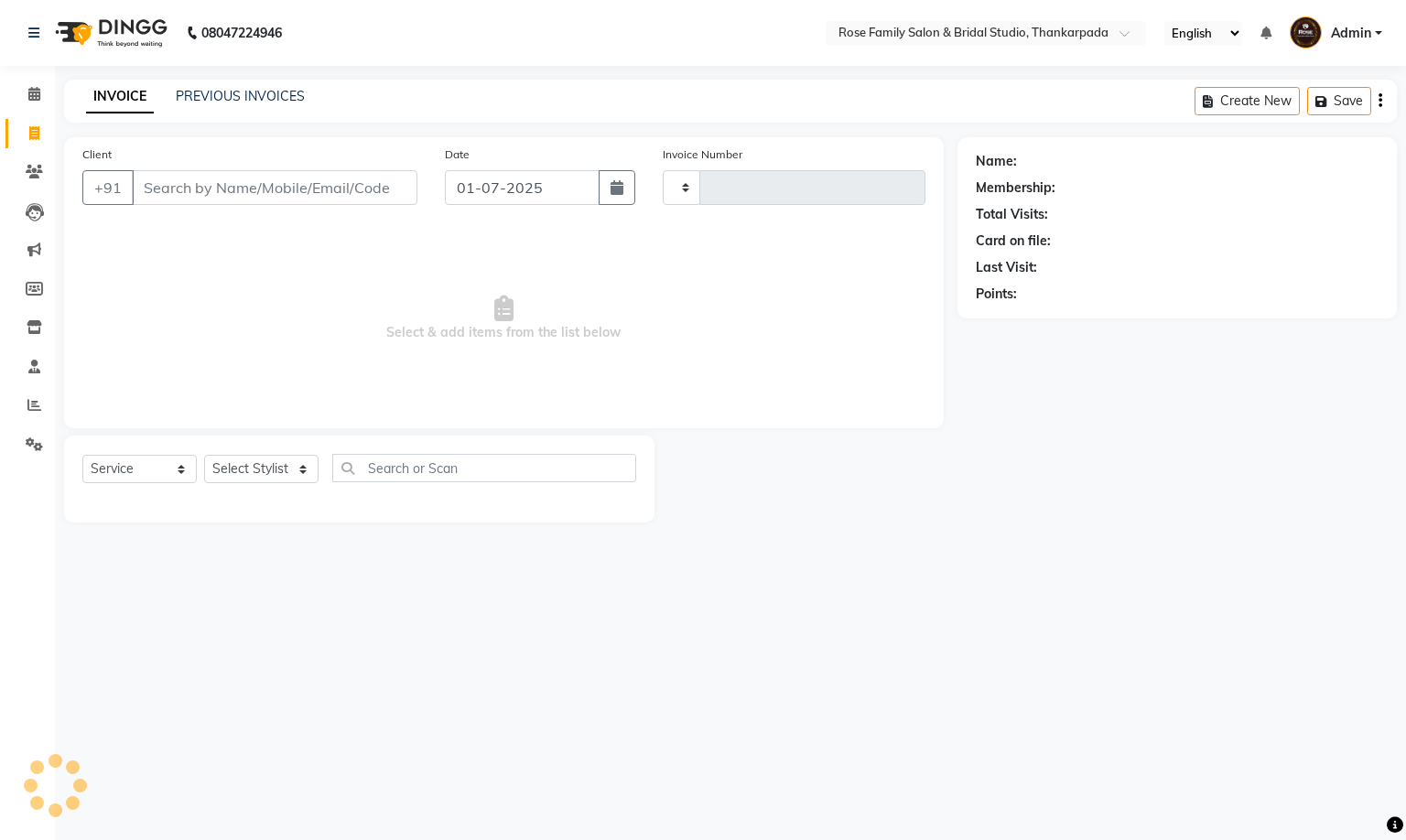 type on "0060" 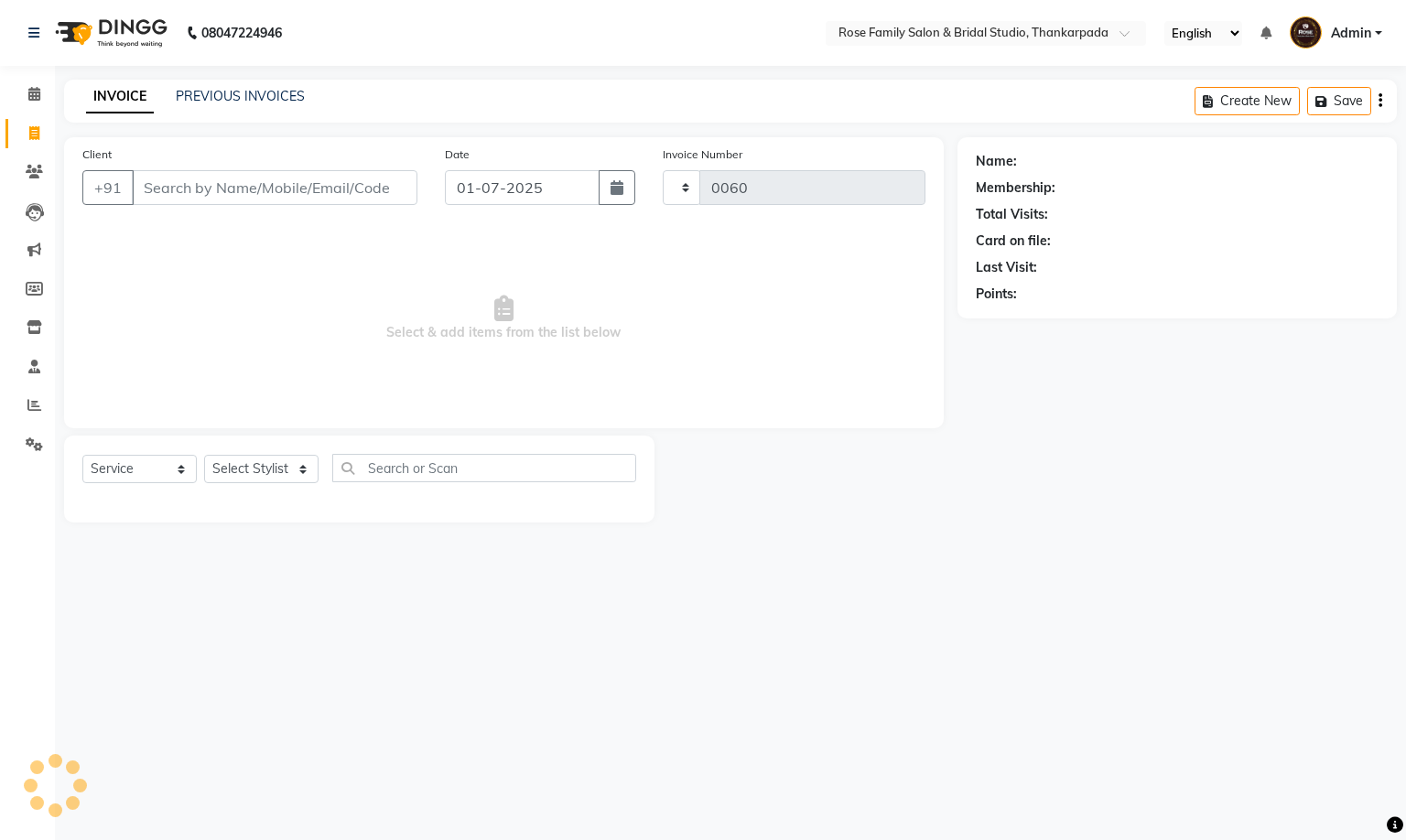 select on "111" 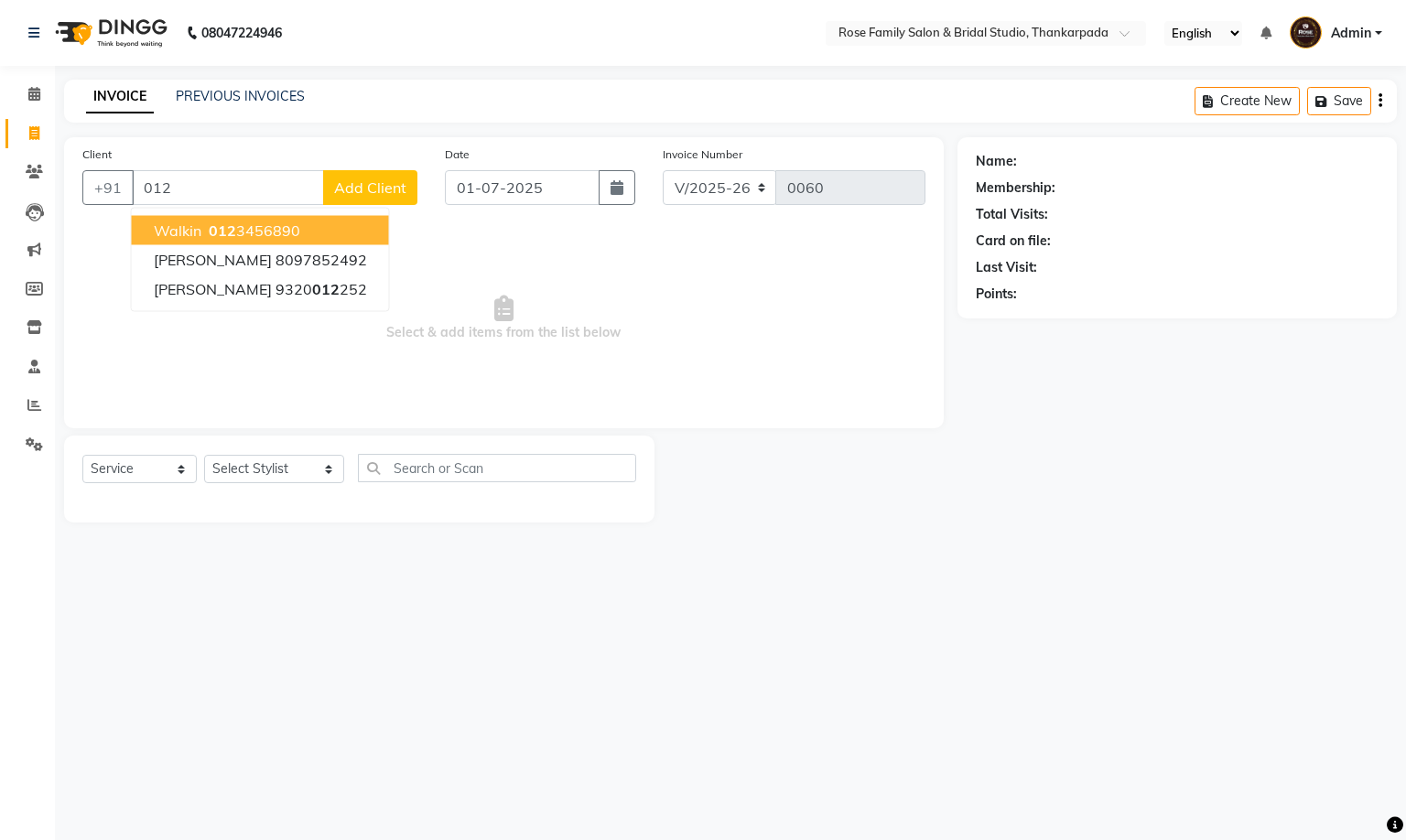 click on "012 3456890" at bounding box center (253, 231) 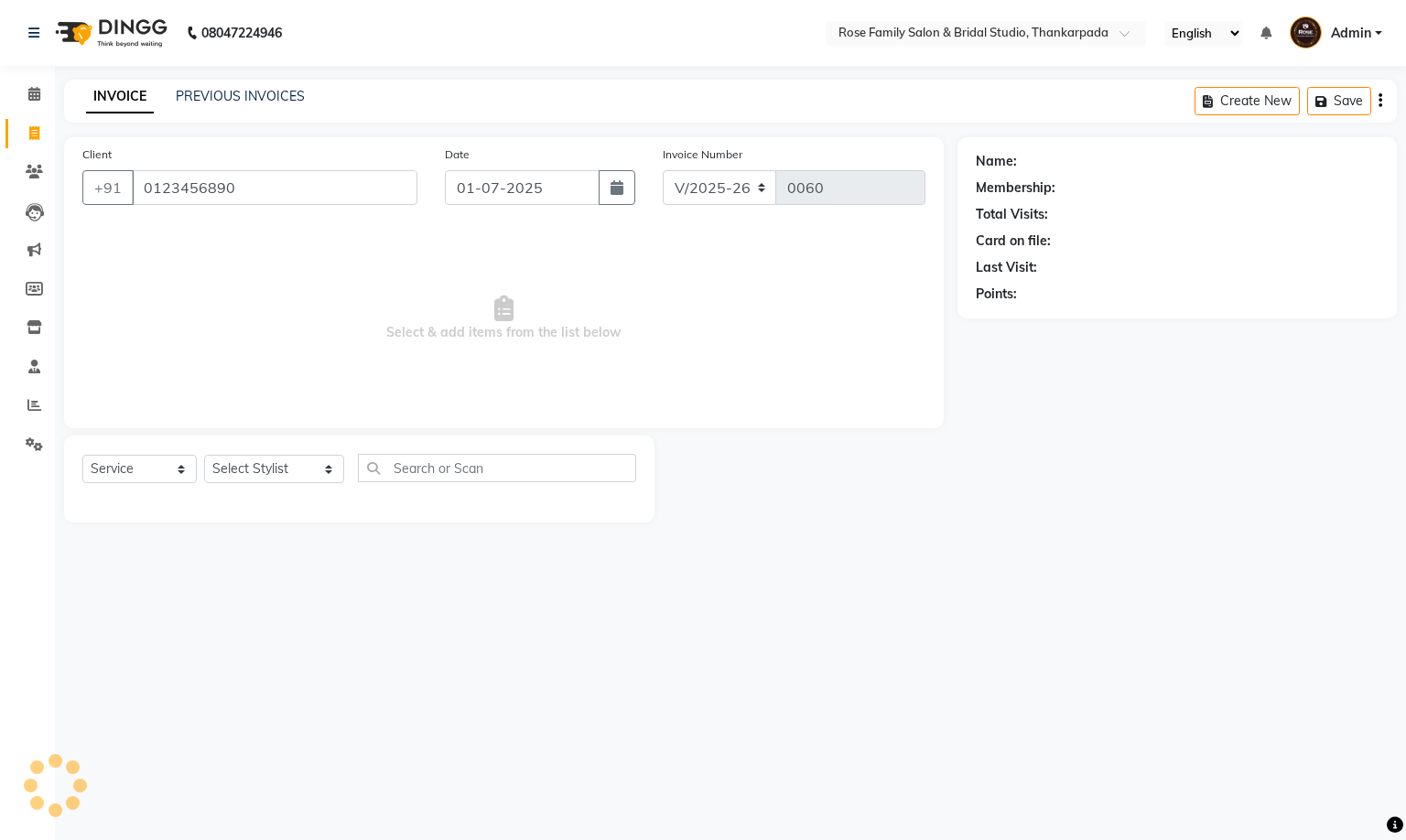 type on "0123456890" 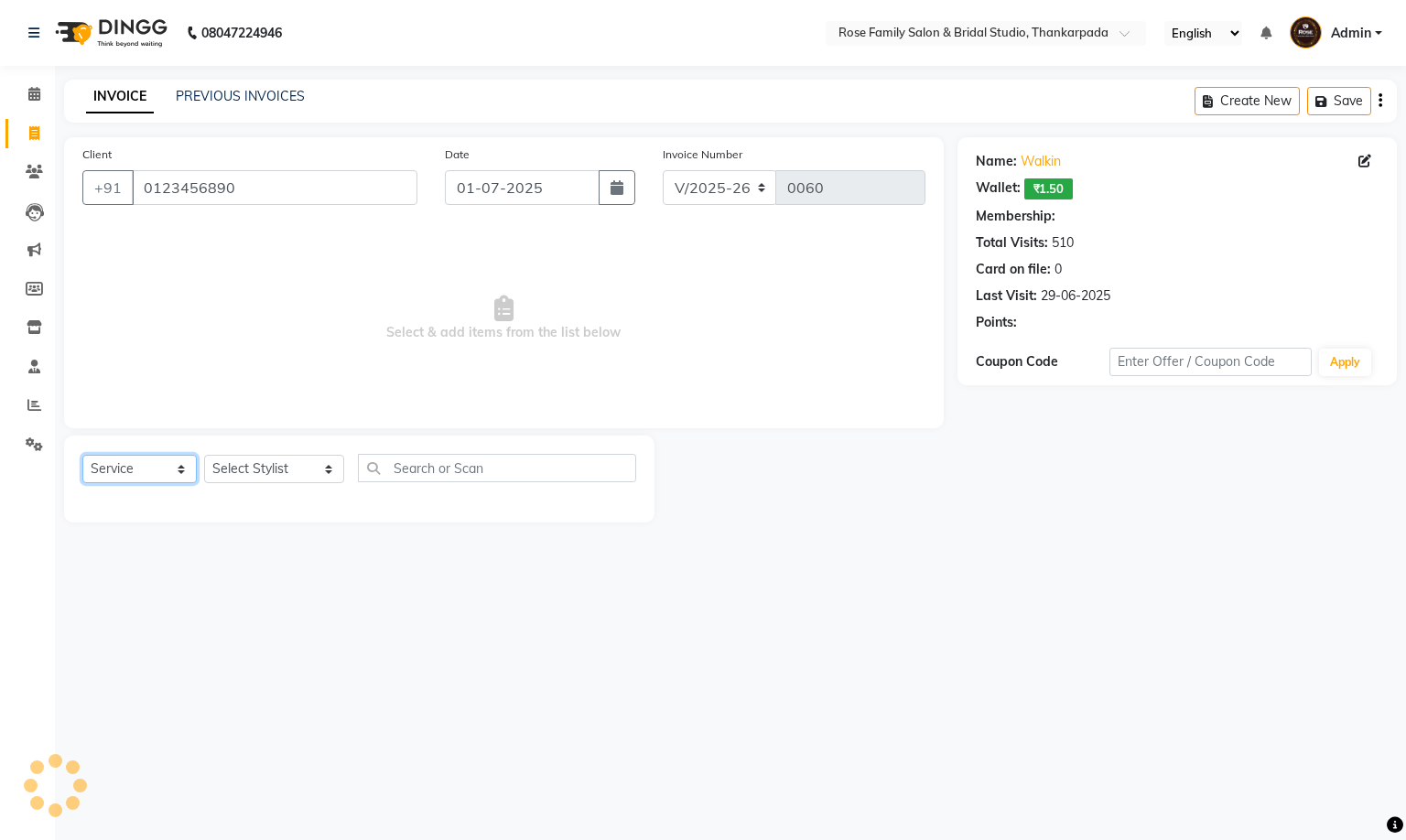 click on "Select  Service  Product  Membership  Package Voucher Prepaid Gift Card" 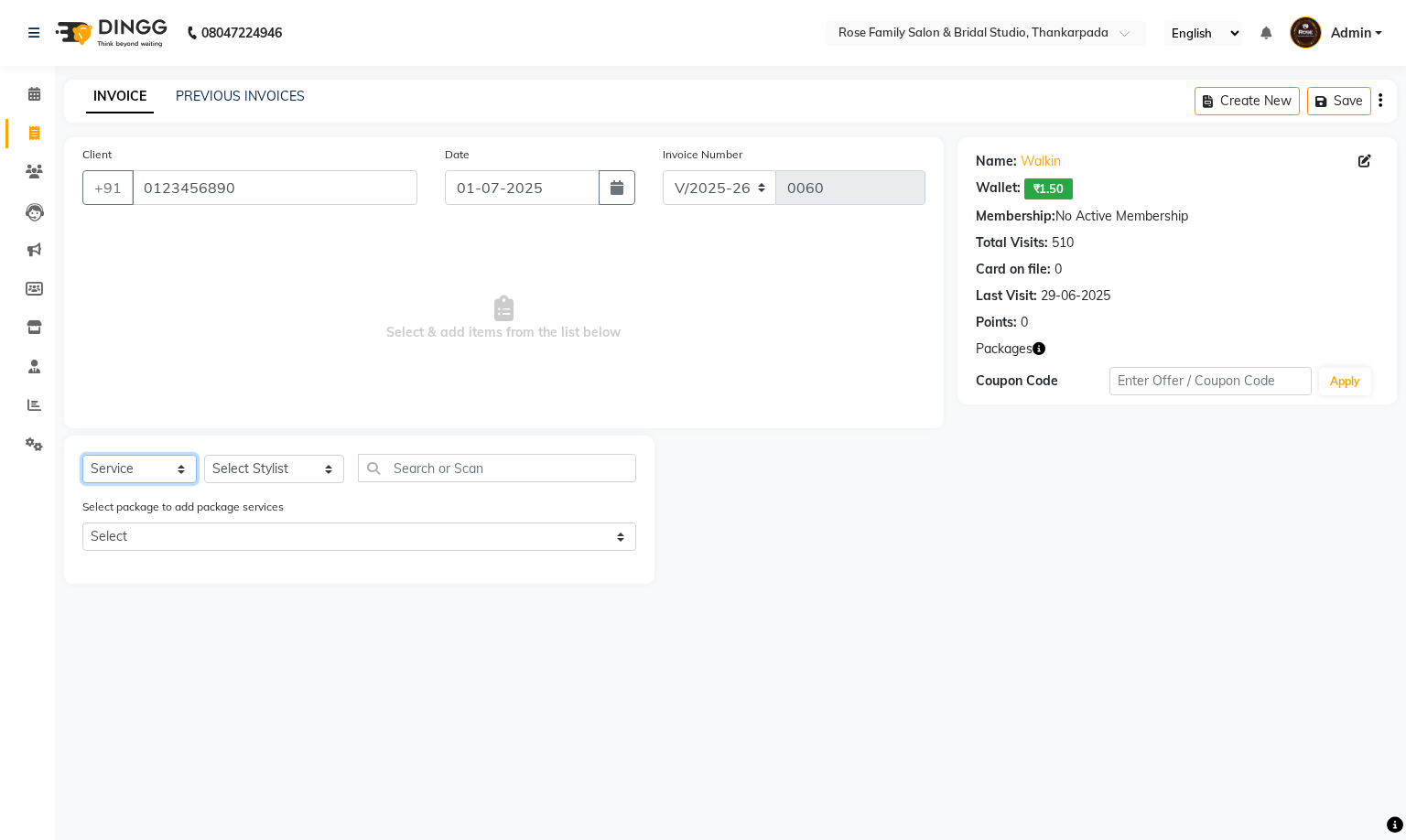 select on "product" 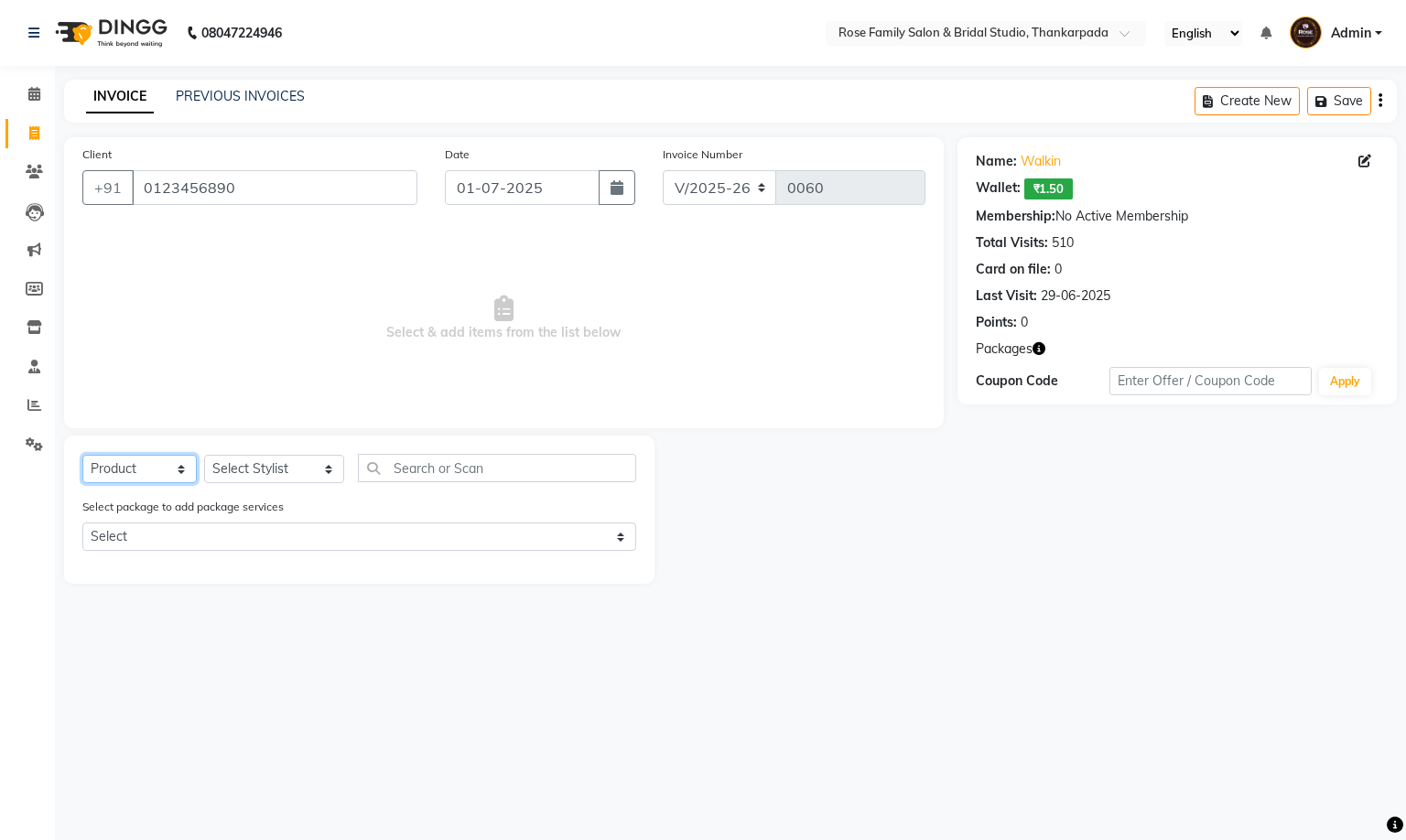 click on "Select  Service  Product  Membership  Package Voucher Prepaid Gift Card" 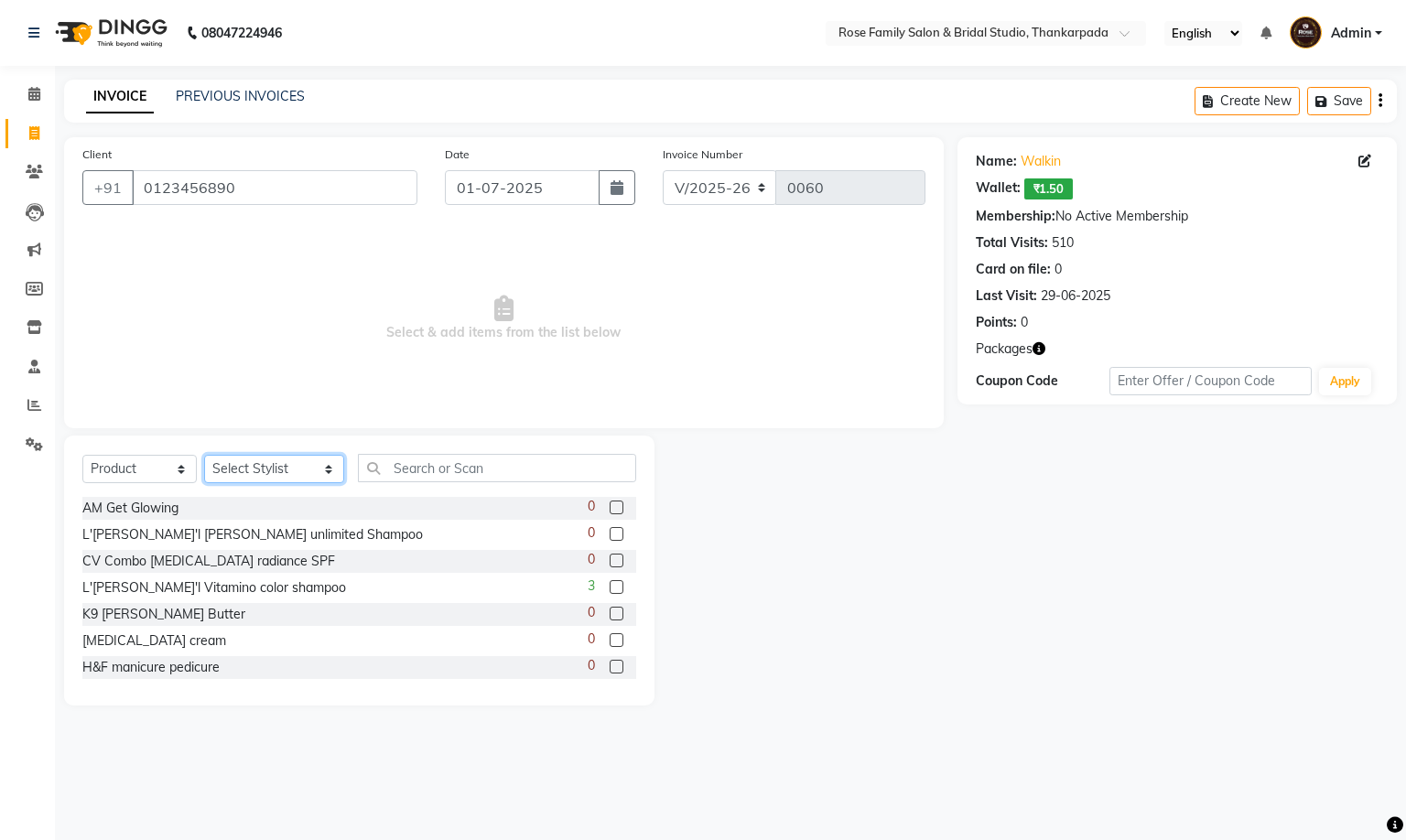 click on "Select Stylist Anit Patwa Anjali Vishvkarma Asha Ma'am Asha Pawar Jagruti Sanas Manish Babu Mohini Pralhad Muthe Pooja Acharya Poonam Yevatkar Pratham Sachin Borse Rohit Warude Sarita Soni Seema Pawar Vaishnvi Ma'am" 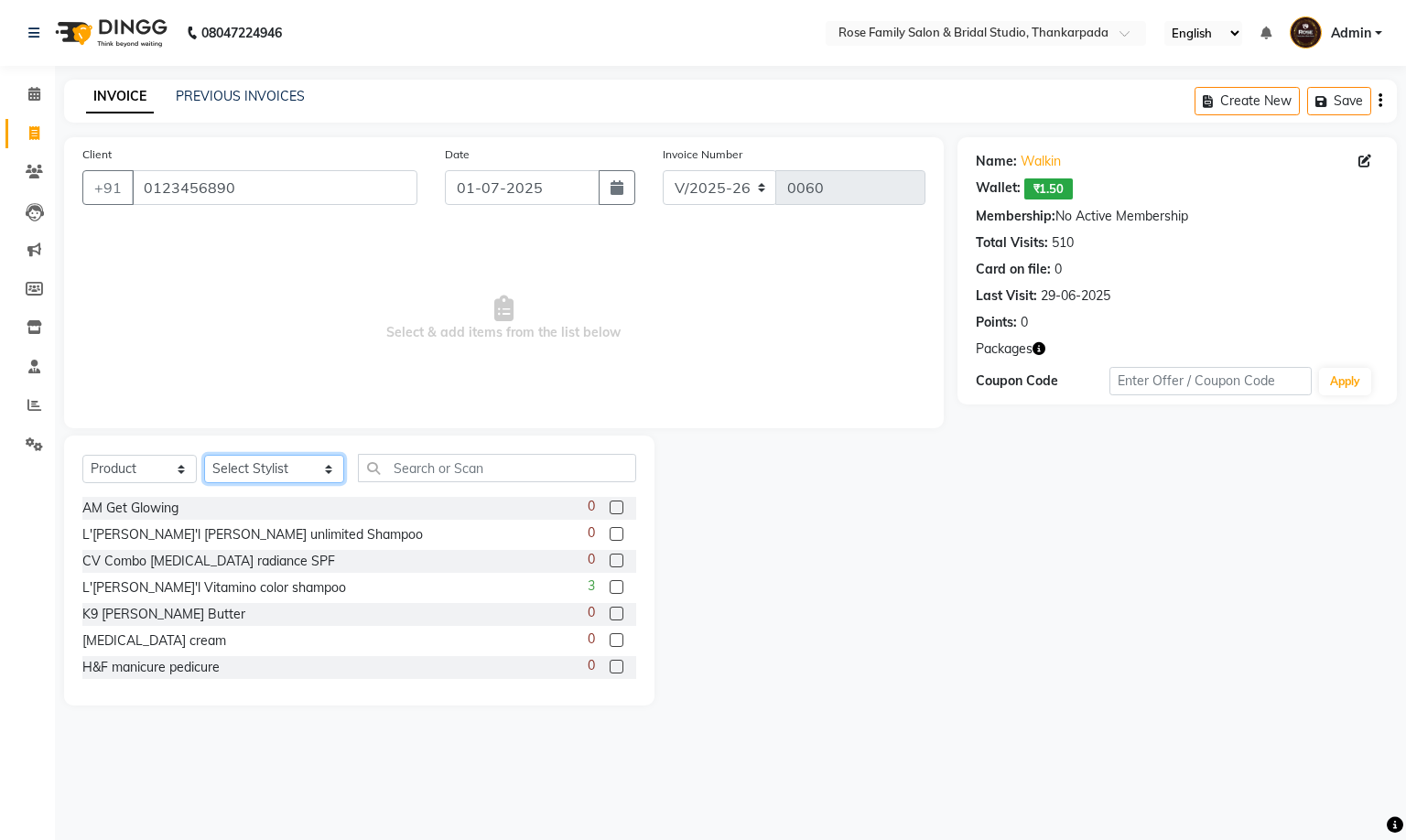 select on "84625" 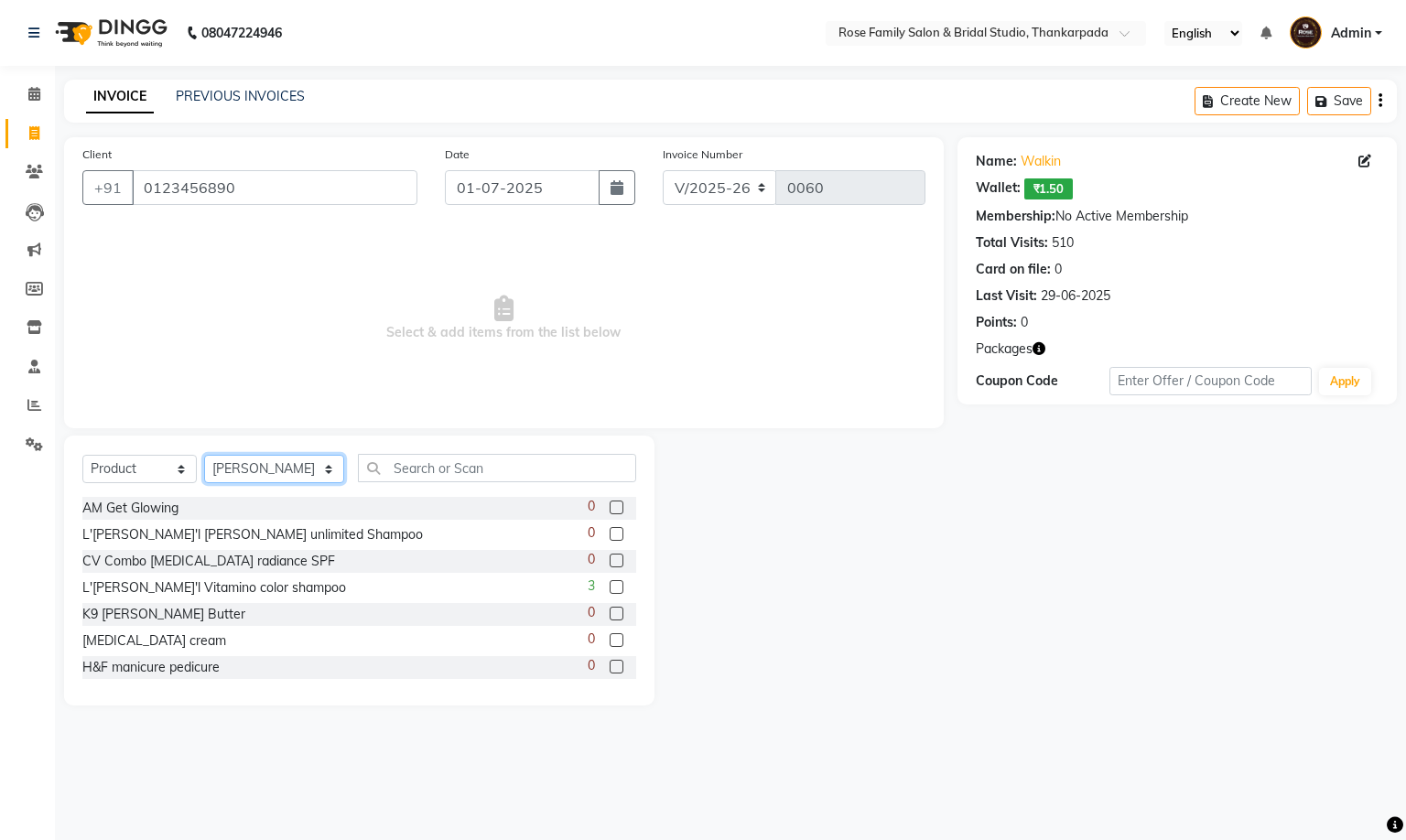 click on "Select Stylist Anit Patwa Anjali Vishvkarma Asha Ma'am Asha Pawar Jagruti Sanas Manish Babu Mohini Pralhad Muthe Pooja Acharya Poonam Yevatkar Pratham Sachin Borse Rohit Warude Sarita Soni Seema Pawar Vaishnvi Ma'am" 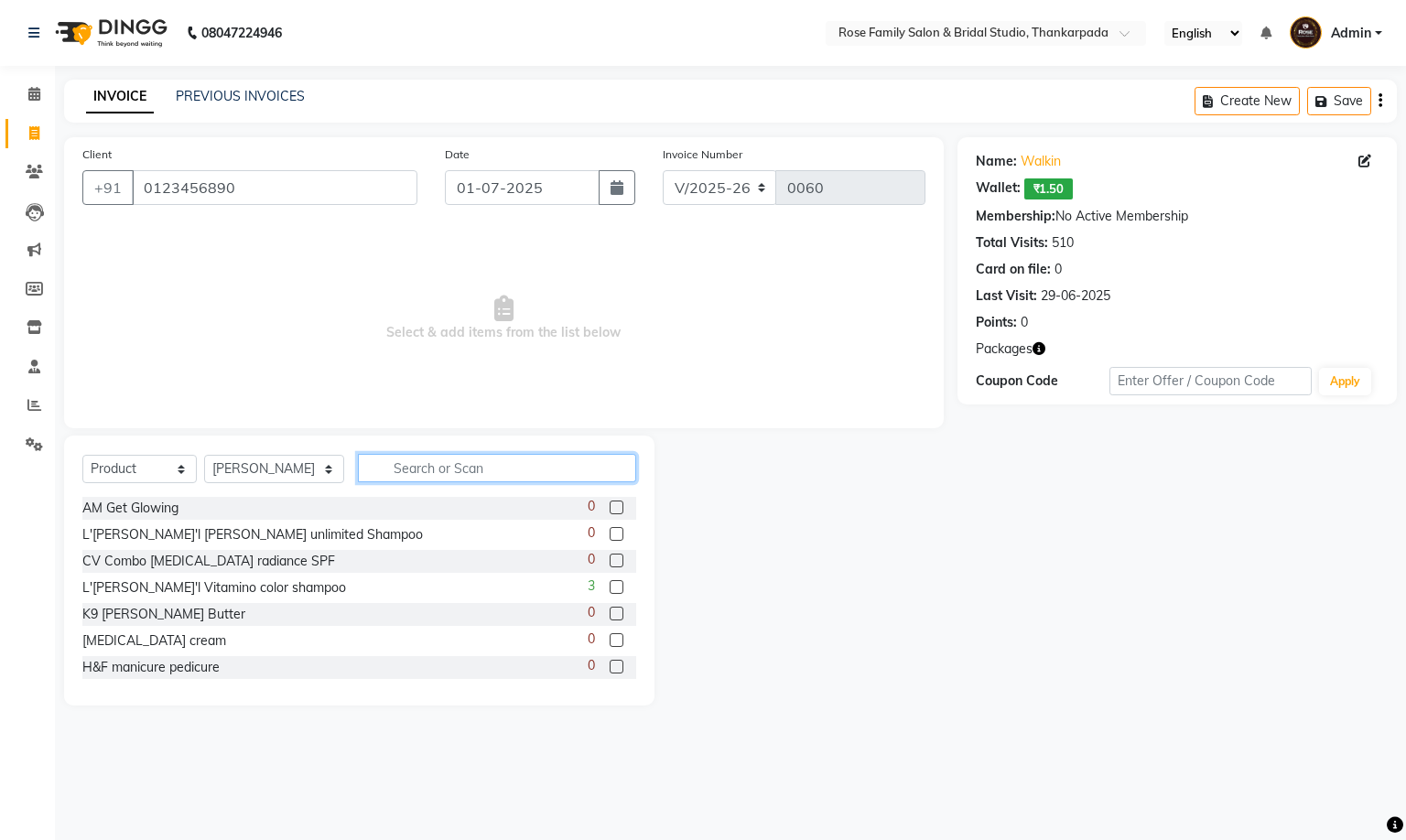 click 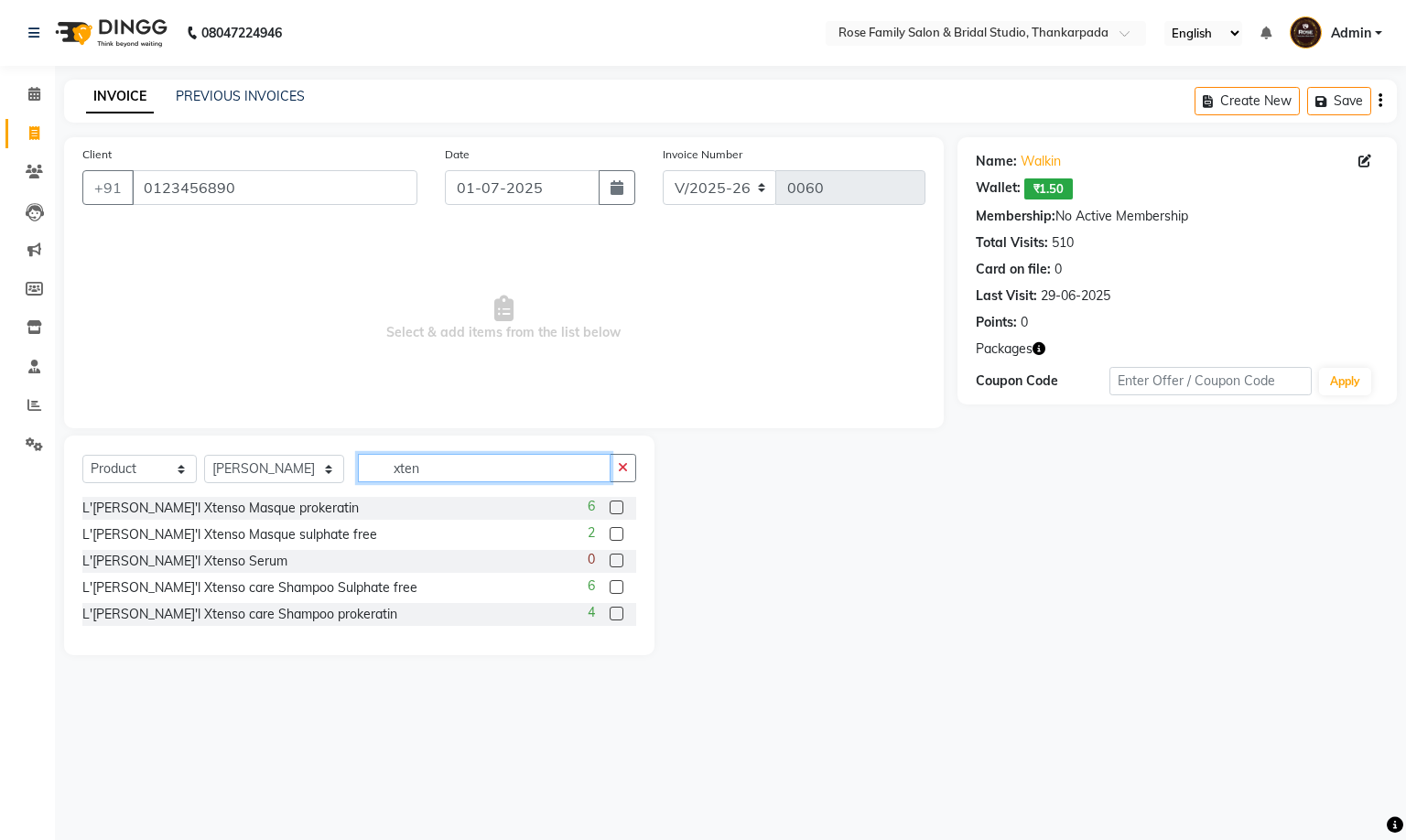 type on "xten" 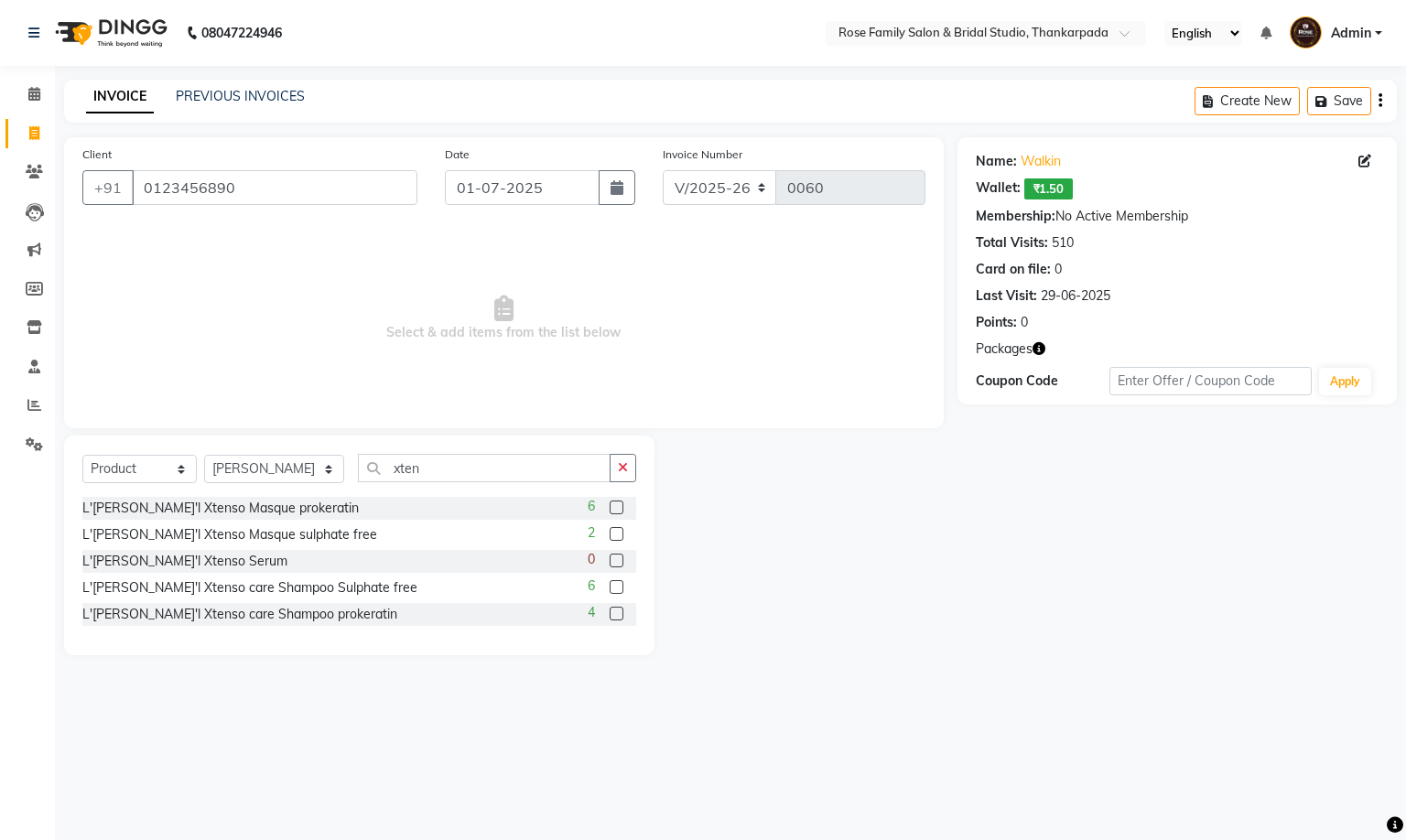 click 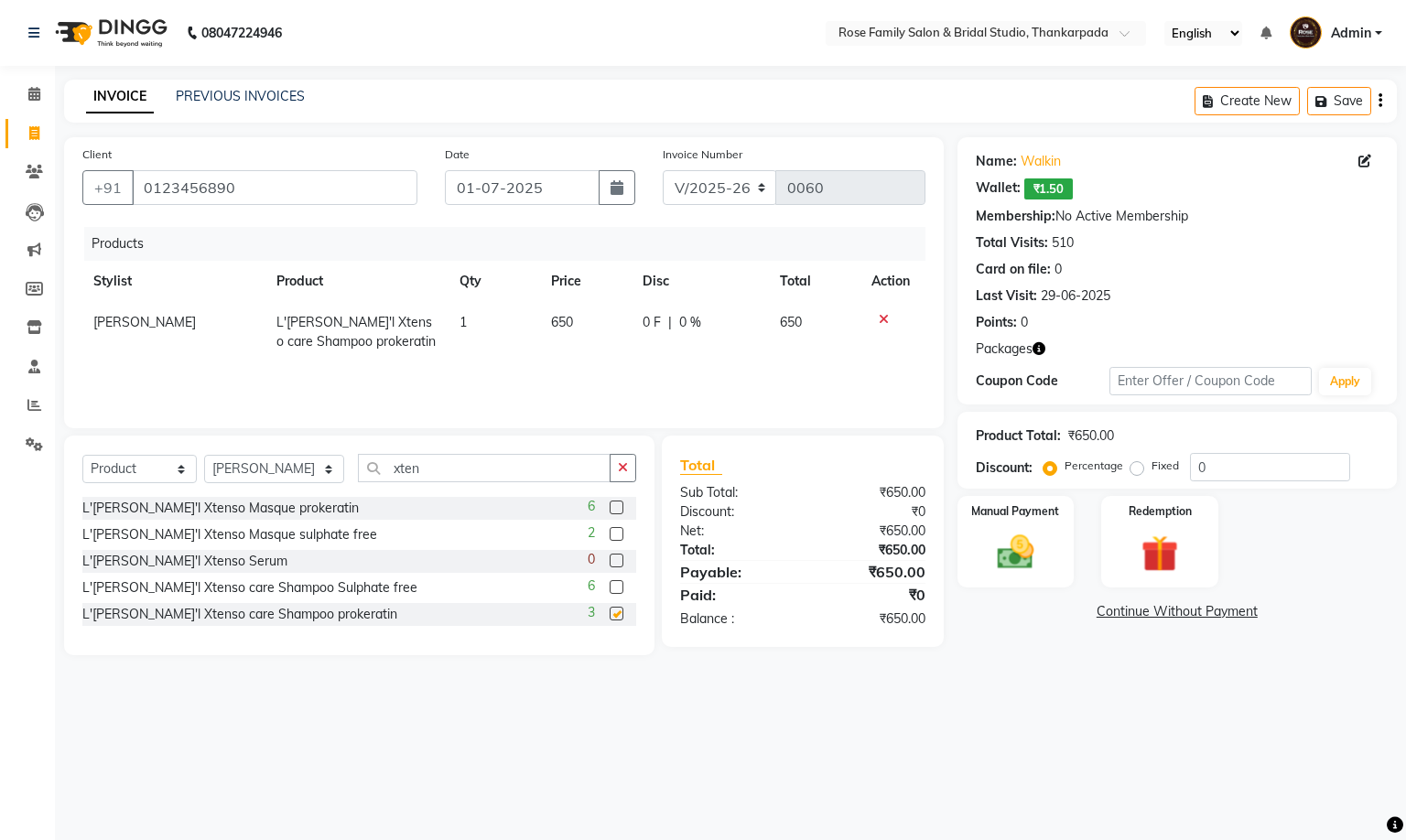 checkbox on "false" 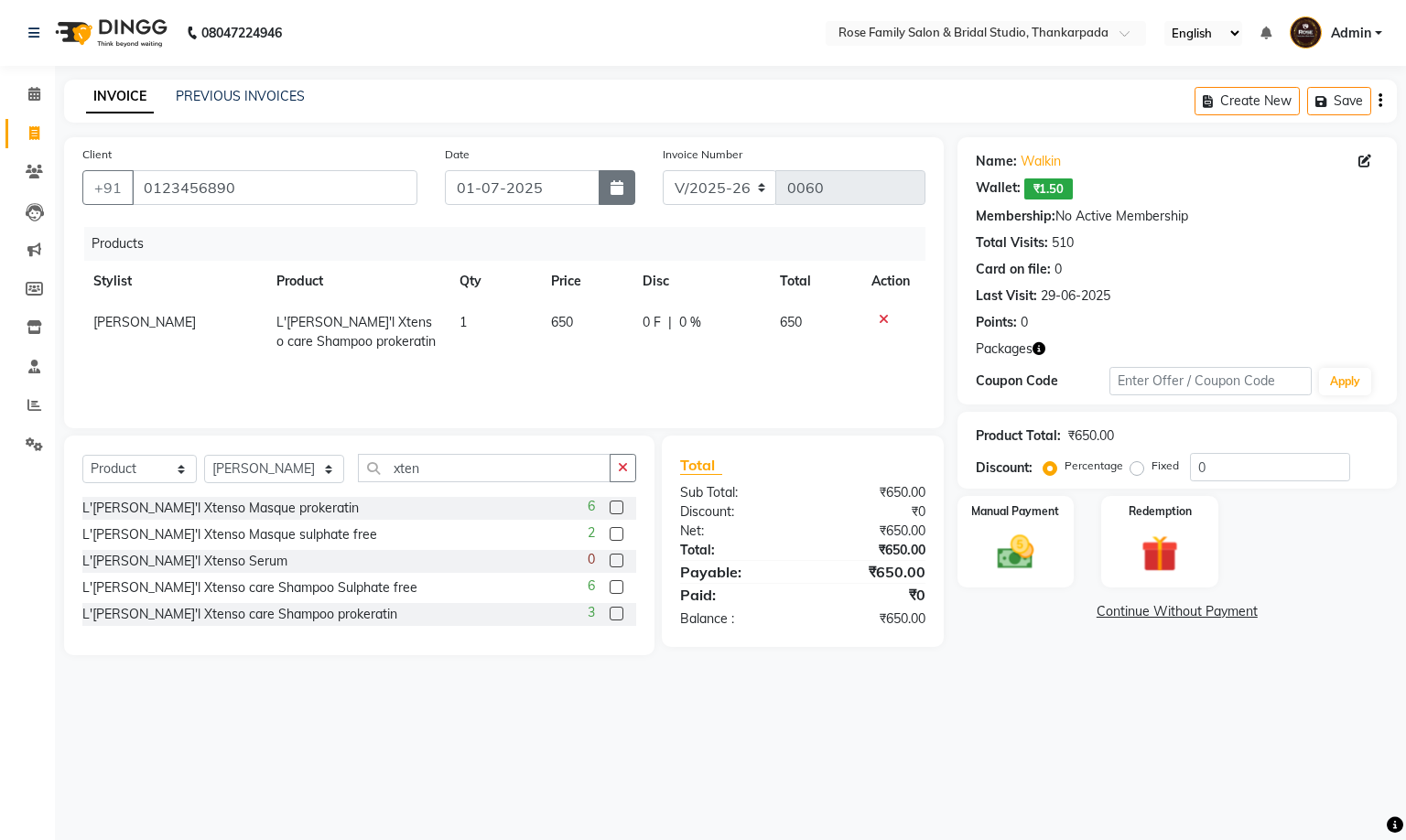 click 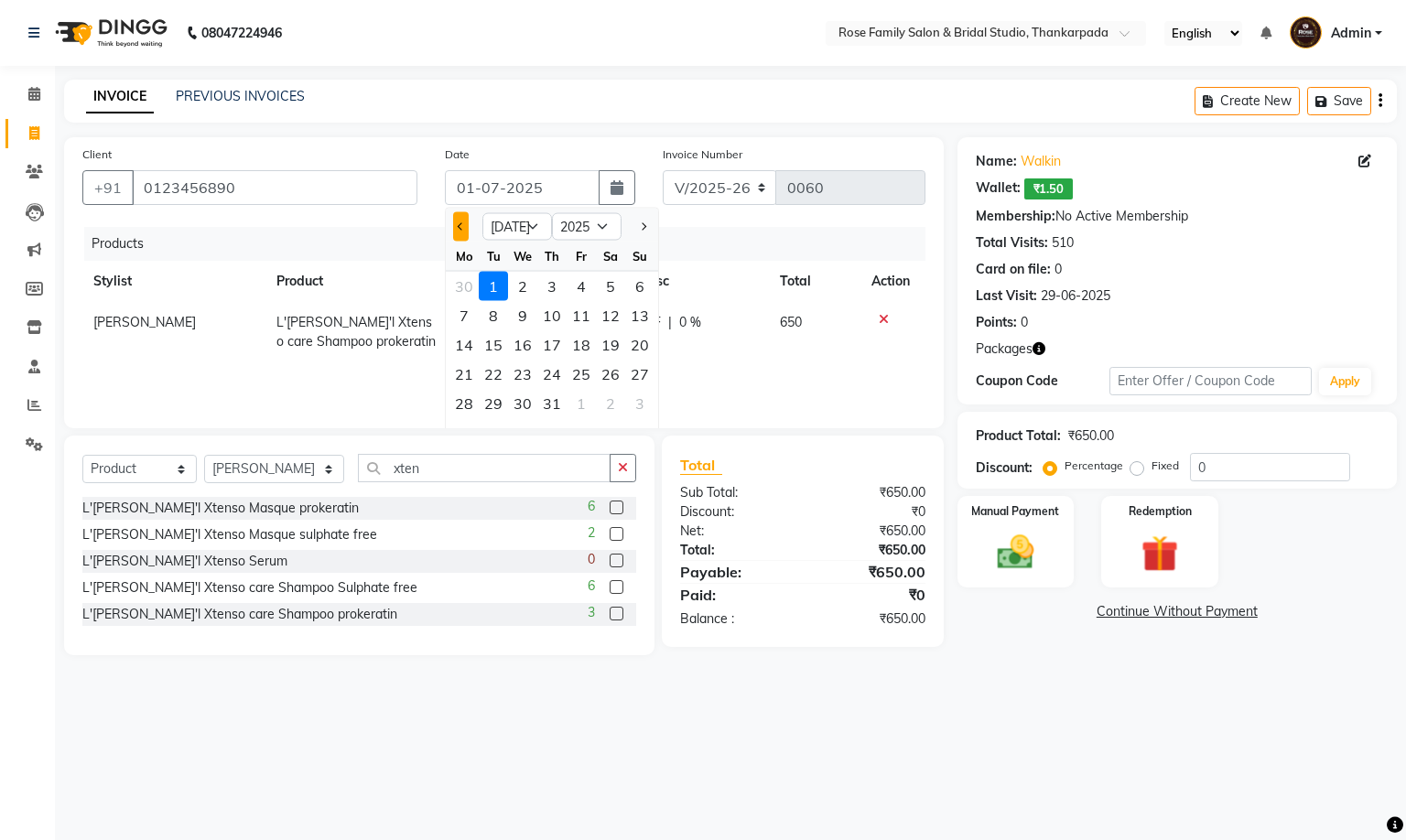 click 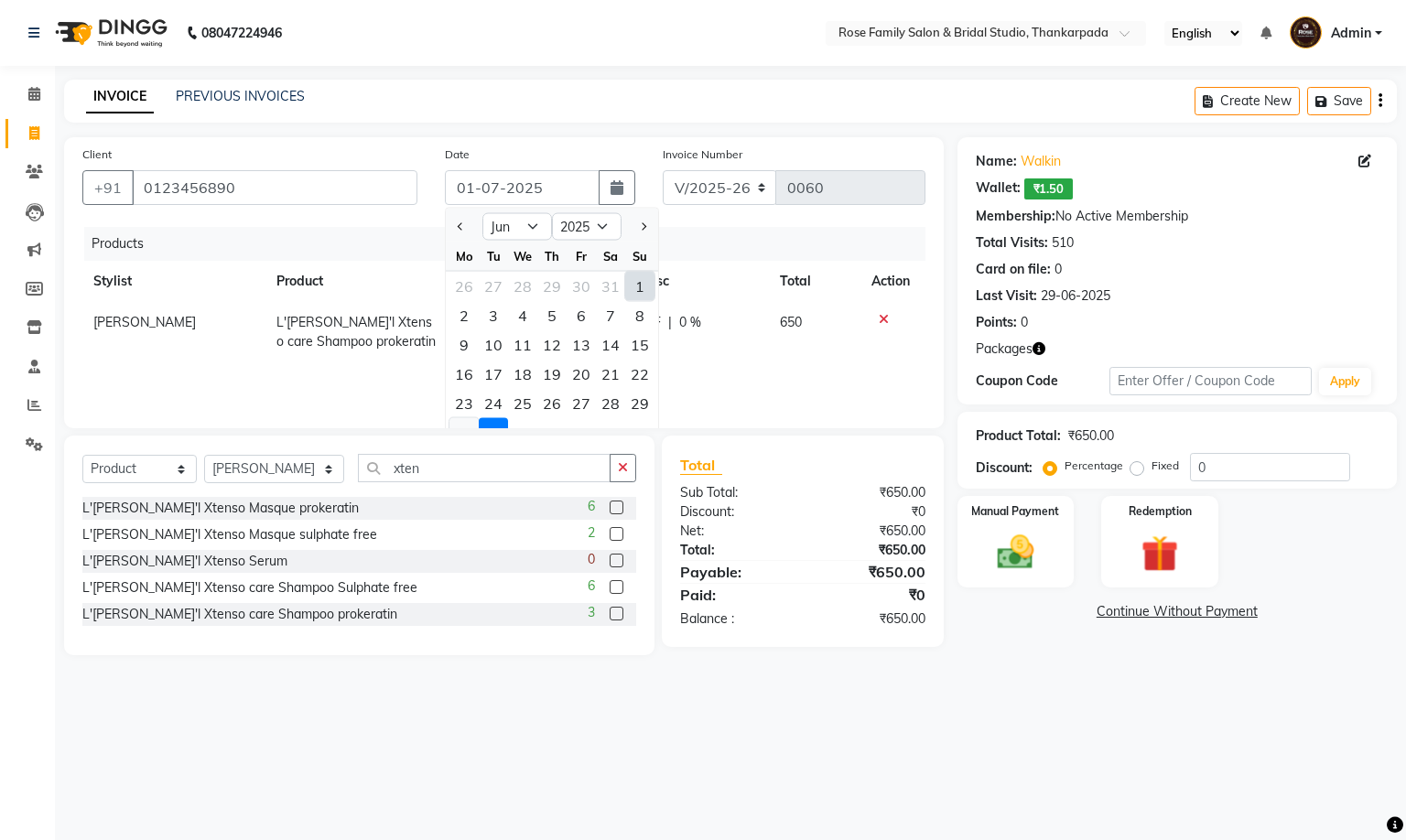 click on "30" 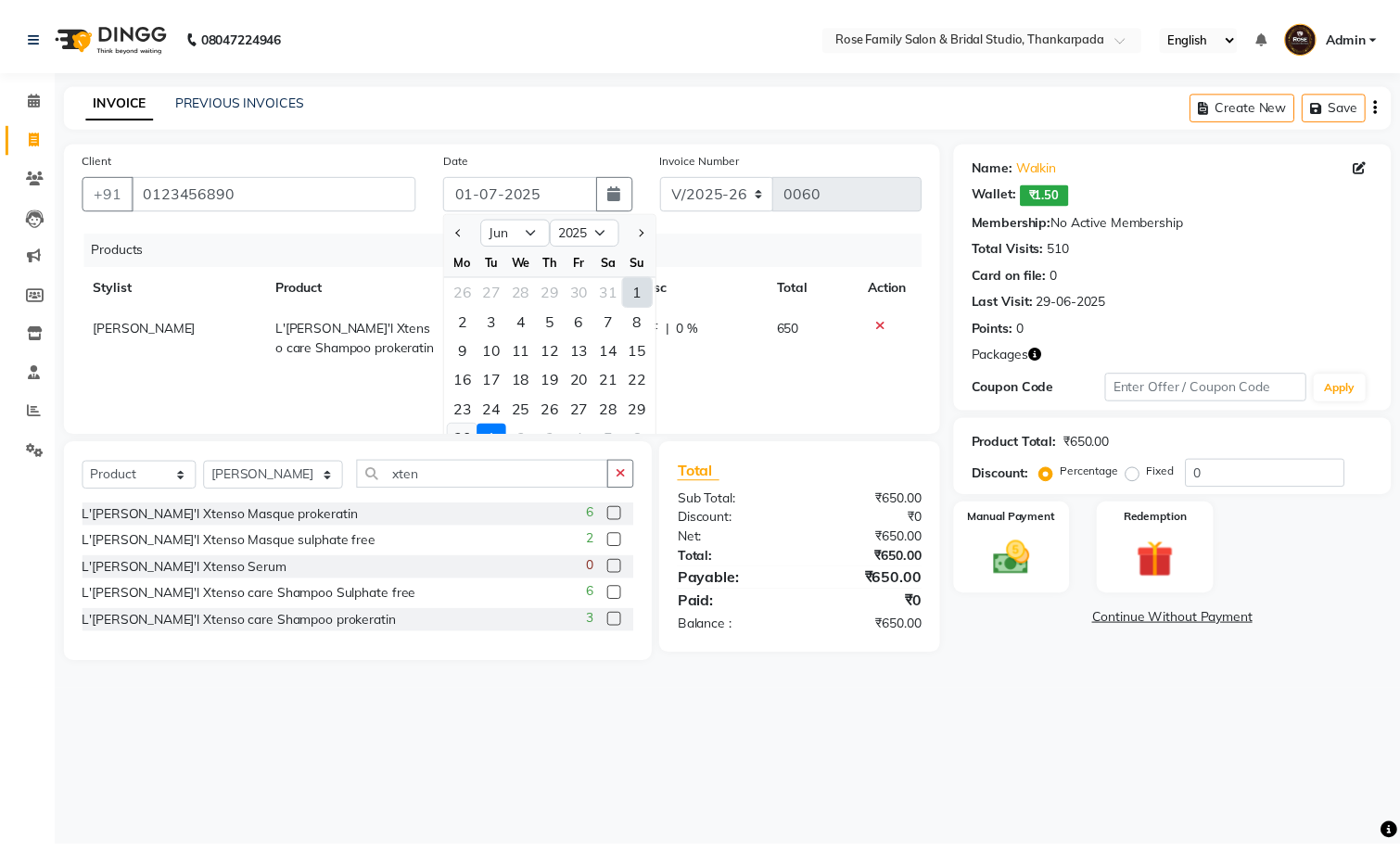 type 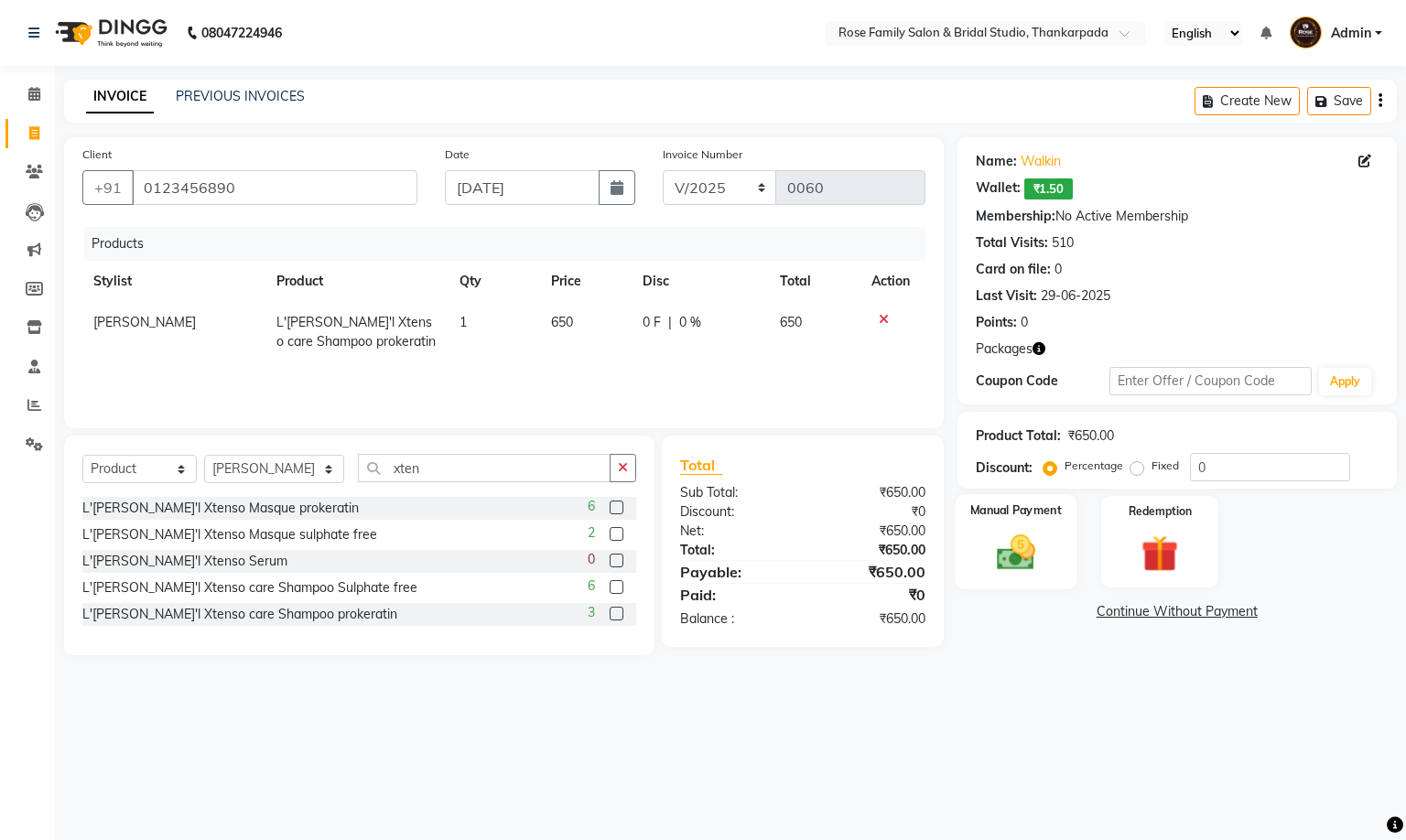 click 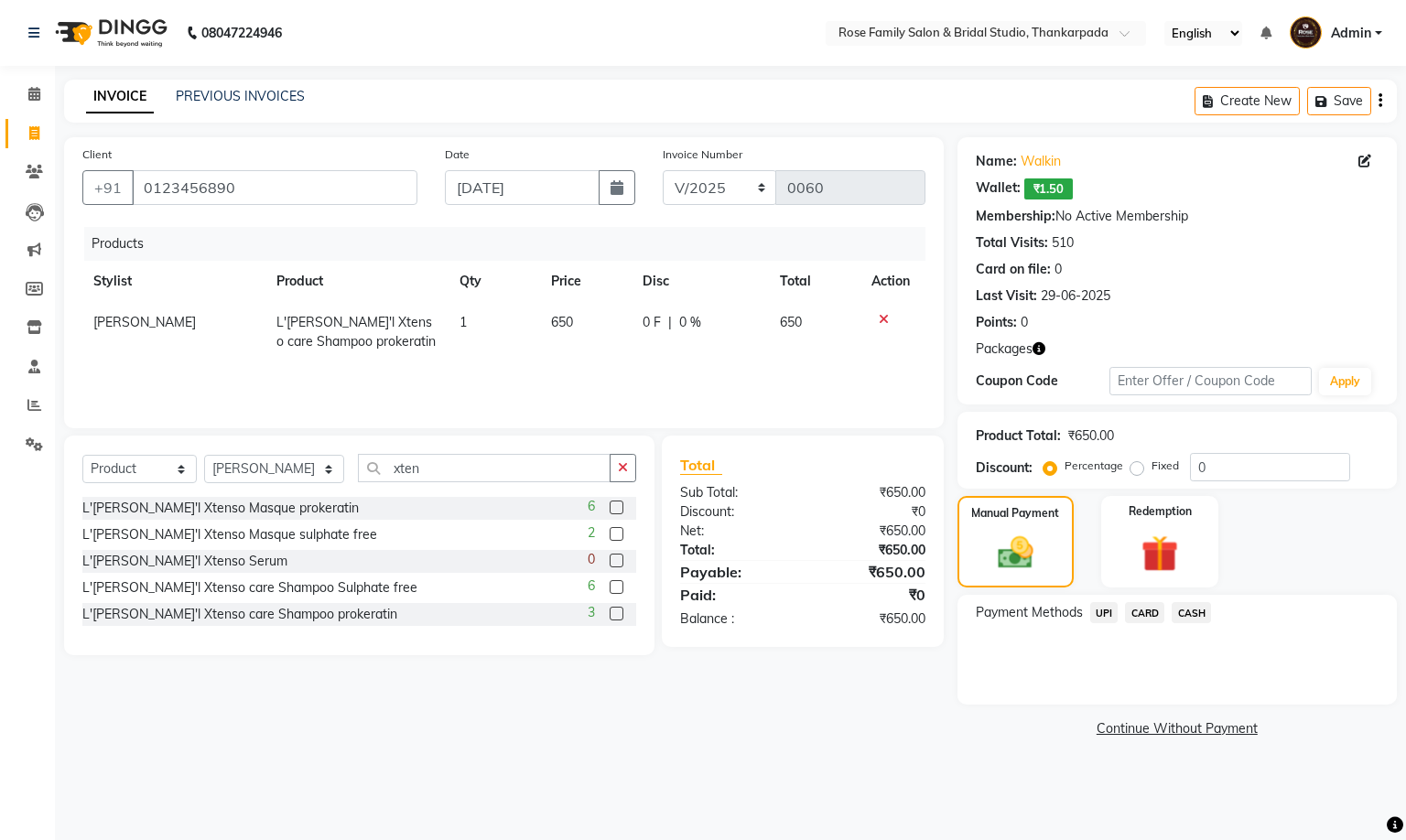 click on "CASH" 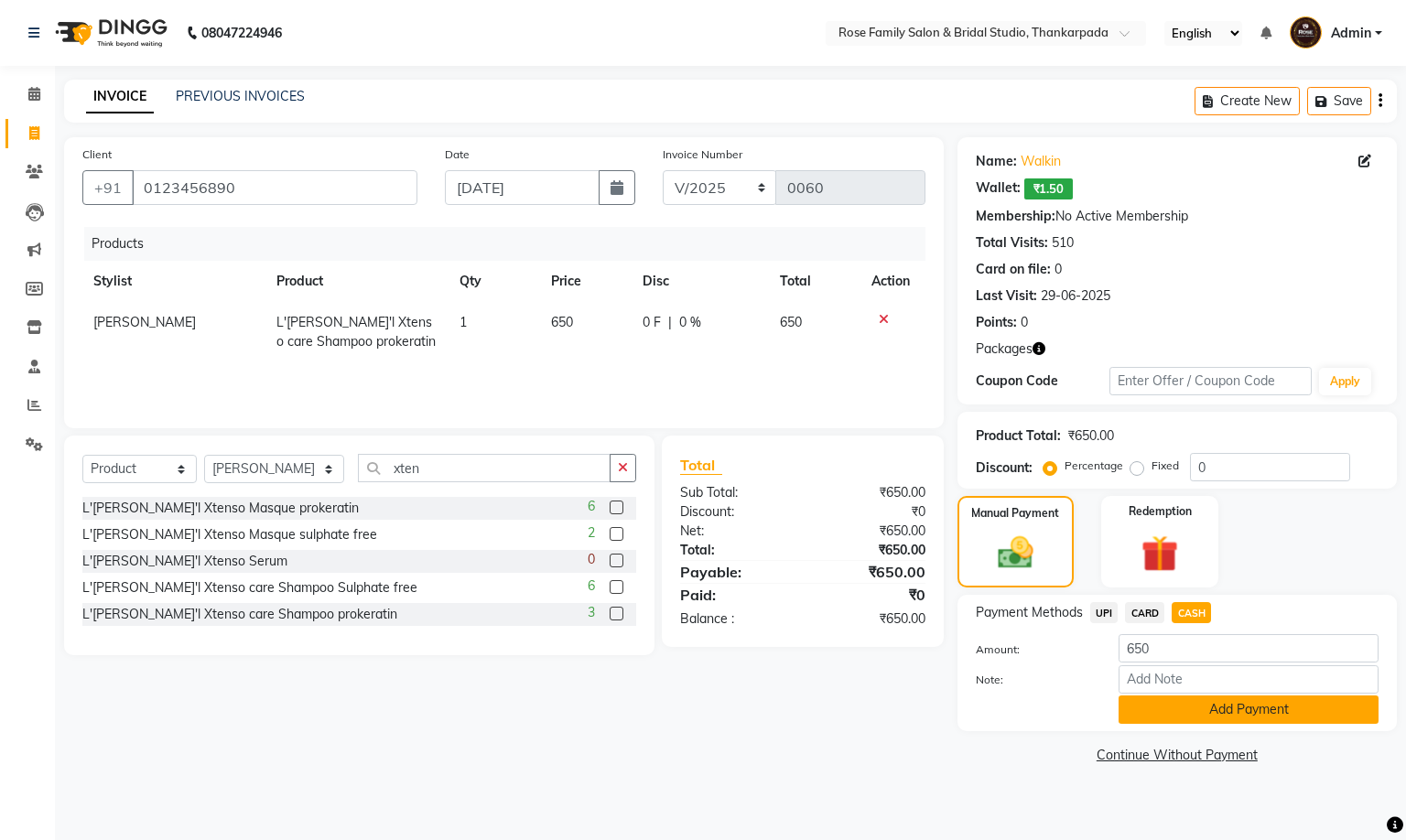 click on "Add Payment" 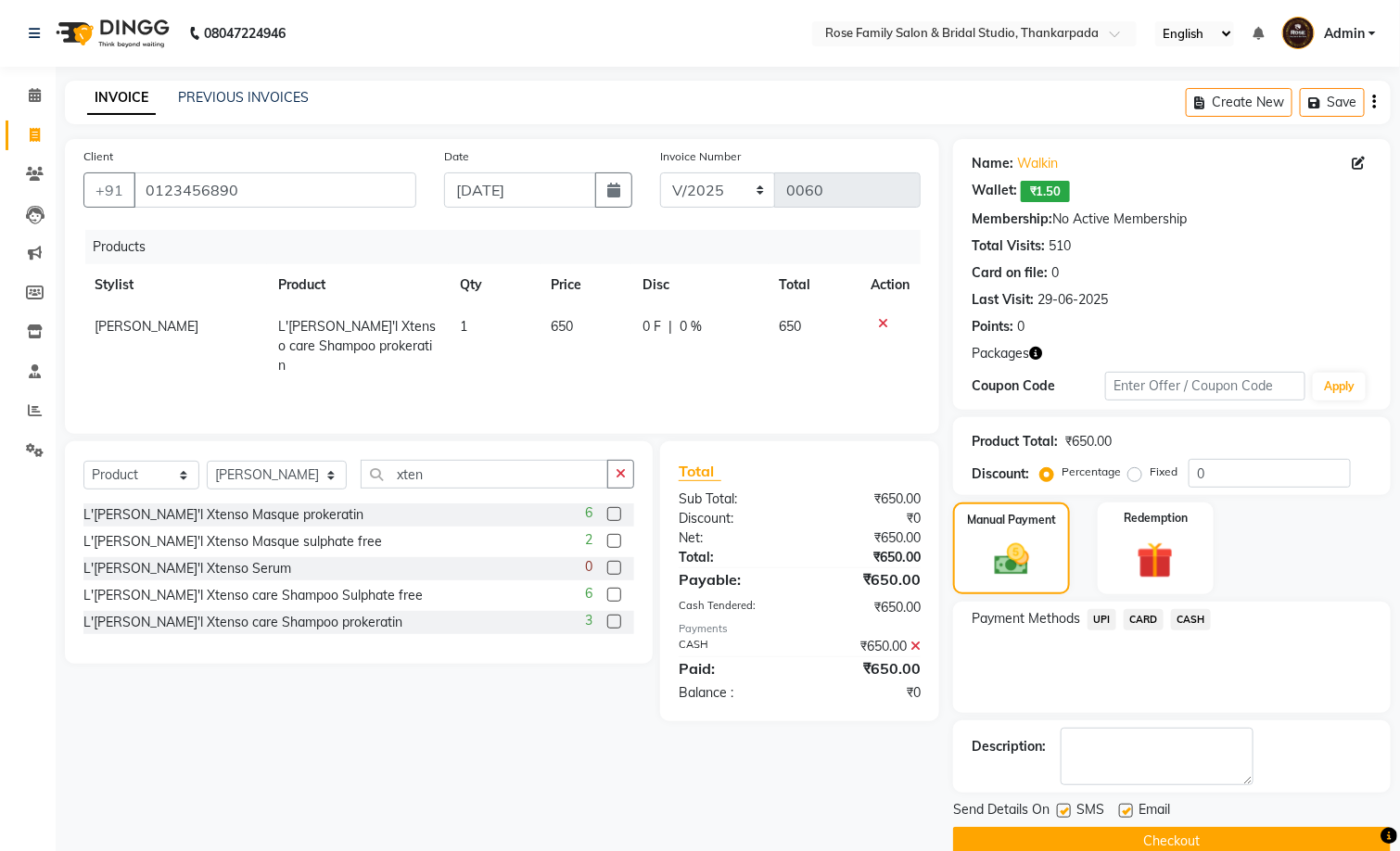 click on "Checkout" 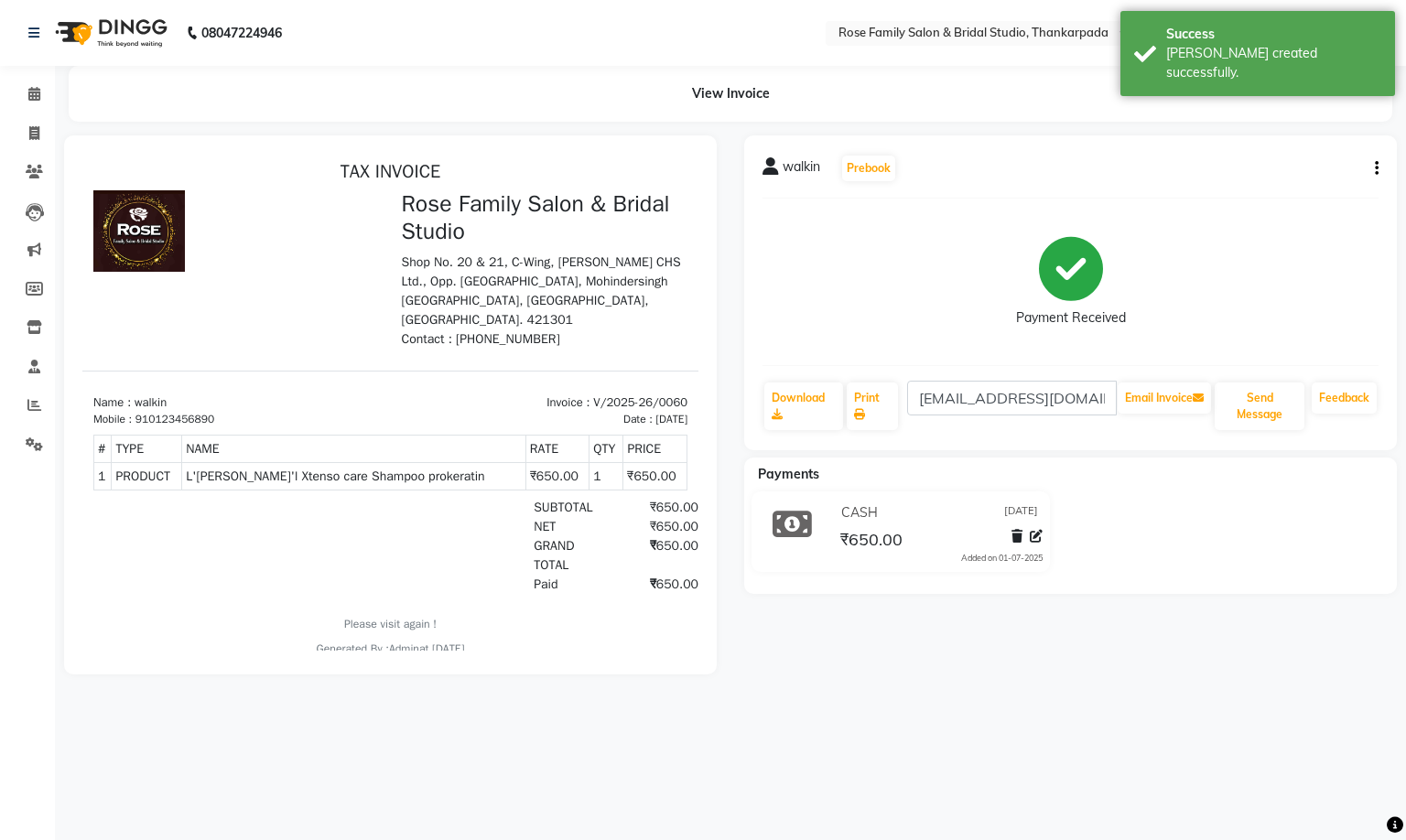 scroll, scrollTop: 0, scrollLeft: 0, axis: both 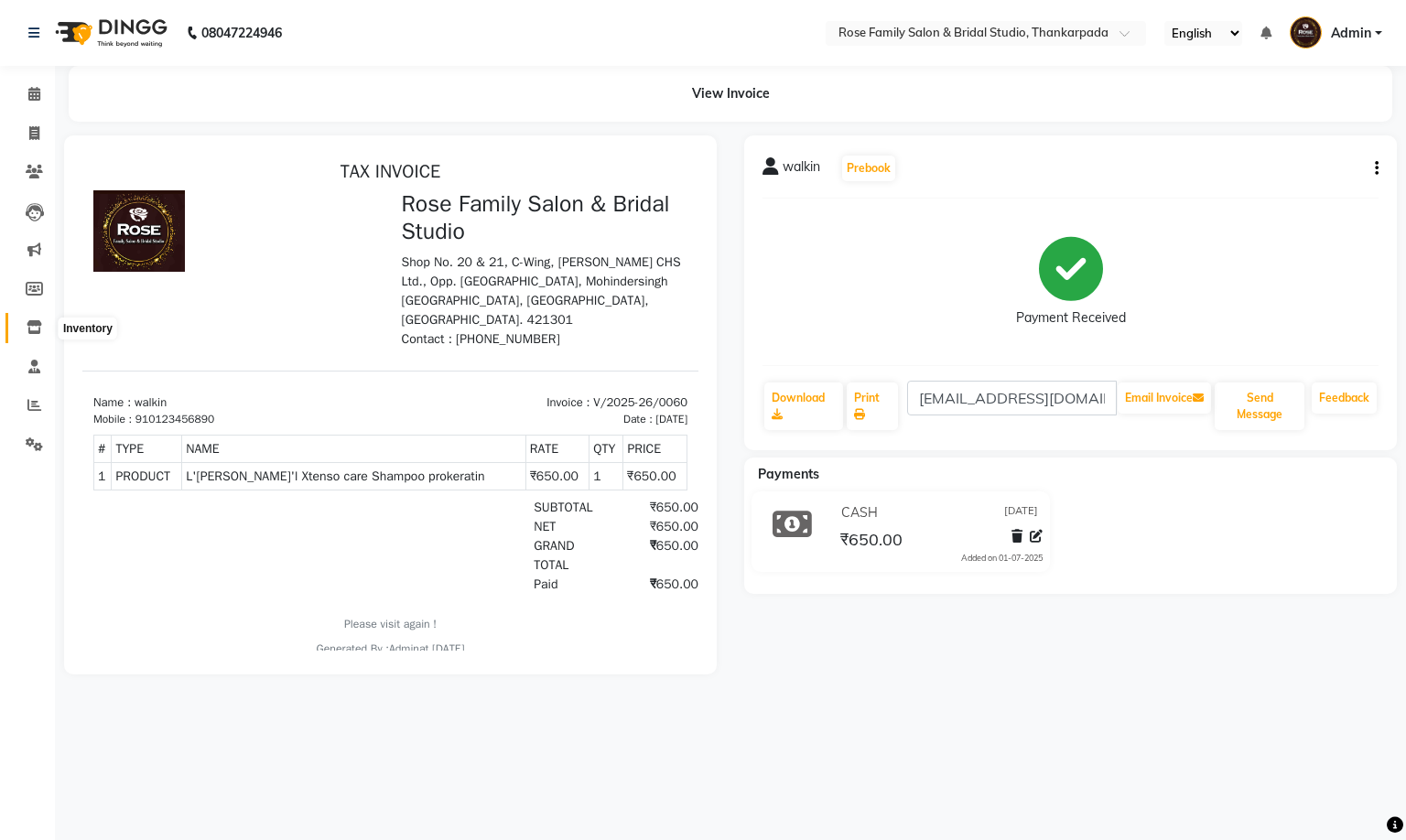 click 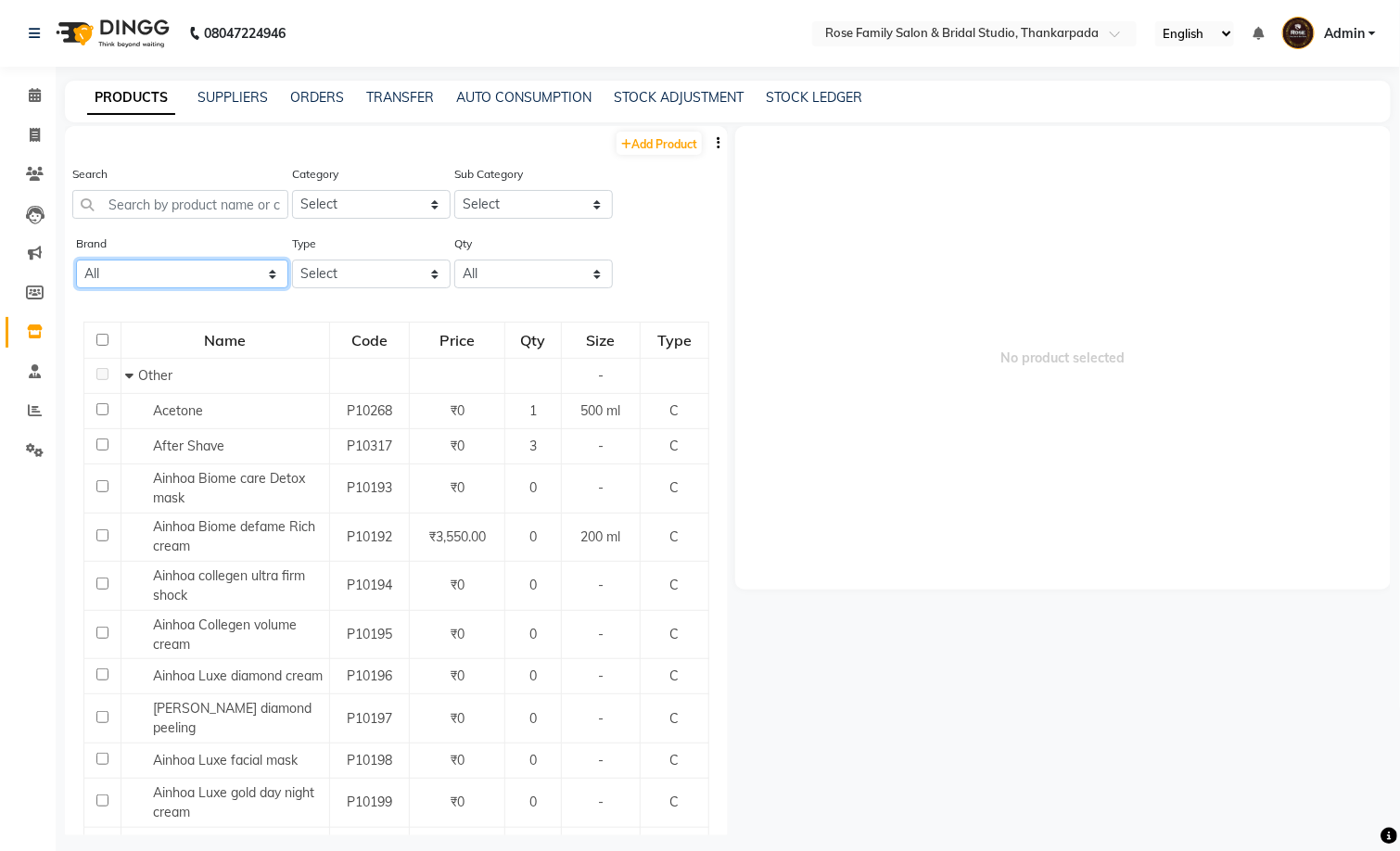 click on "All 3tenx Adonis Ainhoa Alga Aquatonale Cosmetics Aroma Magic Blisskin Bomb Brazil Casmara Cheryl's Cv De Fabulous Dermosys Dr Rahul Phate Dr Rekha Seth Fa Farmavita Fem H&f Iluvia Kanpeki Kerafill Keralogy L'oreal Lux Liss Matrix Mintree Moroccan Murumuru Nishman Nivea Null O3+ Olaflex Ozone Proteain Kera Protein Kera Remi Reviver Rica Richfeel Schwarzkopf Serenite Shea Steer Peau Uso Vedic Line Vedic Valley Wax" 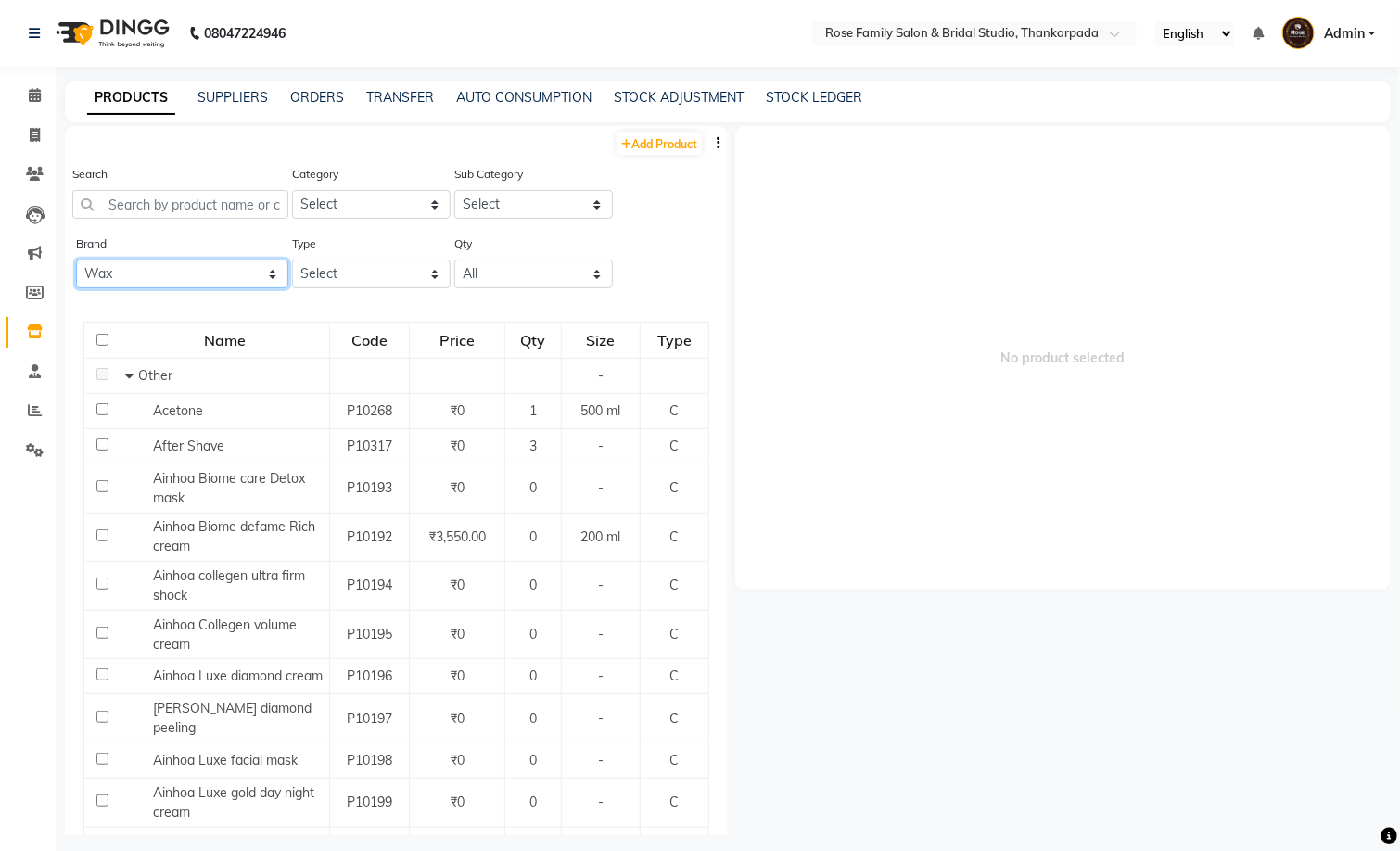 click on "All 3tenx Adonis Ainhoa Alga Aquatonale Cosmetics Aroma Magic Blisskin Bomb Brazil Casmara Cheryl's Cv De Fabulous Dermosys Dr Rahul Phate Dr Rekha Seth Fa Farmavita Fem H&f Iluvia Kanpeki Kerafill Keralogy L'oreal Lux Liss Matrix Mintree Moroccan Murumuru Nishman Nivea Null O3+ Olaflex Ozone Proteain Kera Protein Kera Remi Reviver Rica Richfeel Schwarzkopf Serenite Shea Steer Peau Uso Vedic Line Vedic Valley Wax" 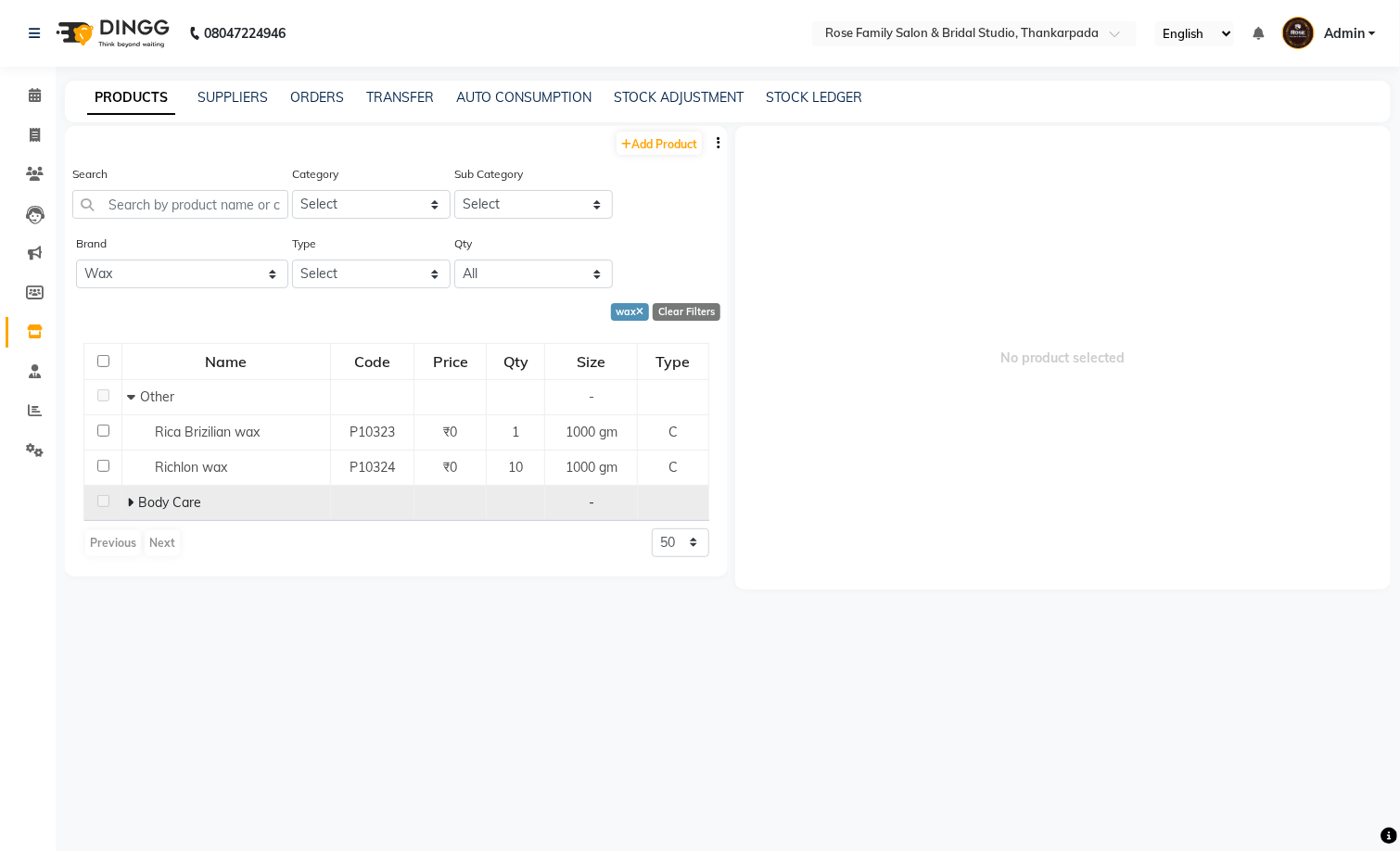 click 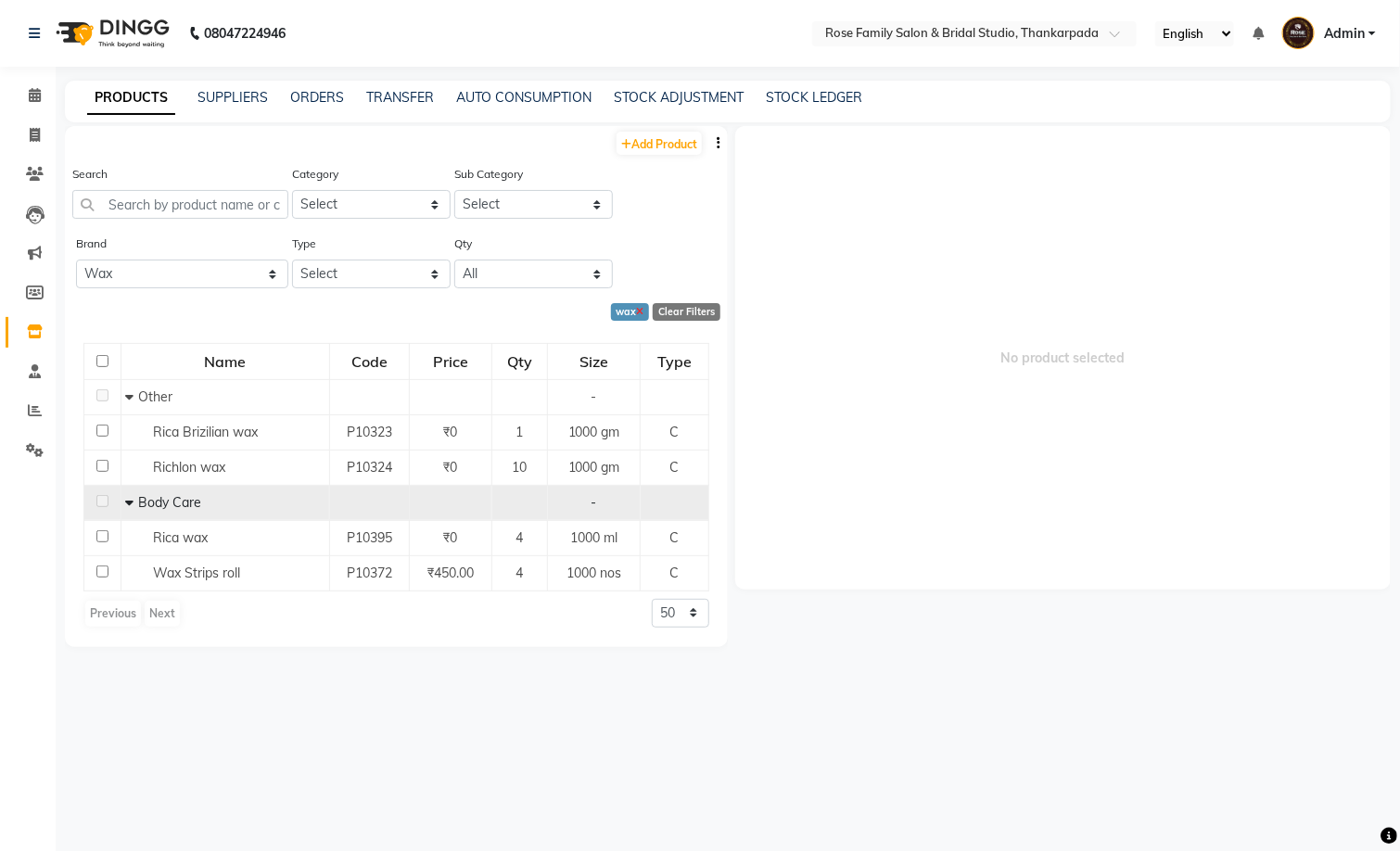 click 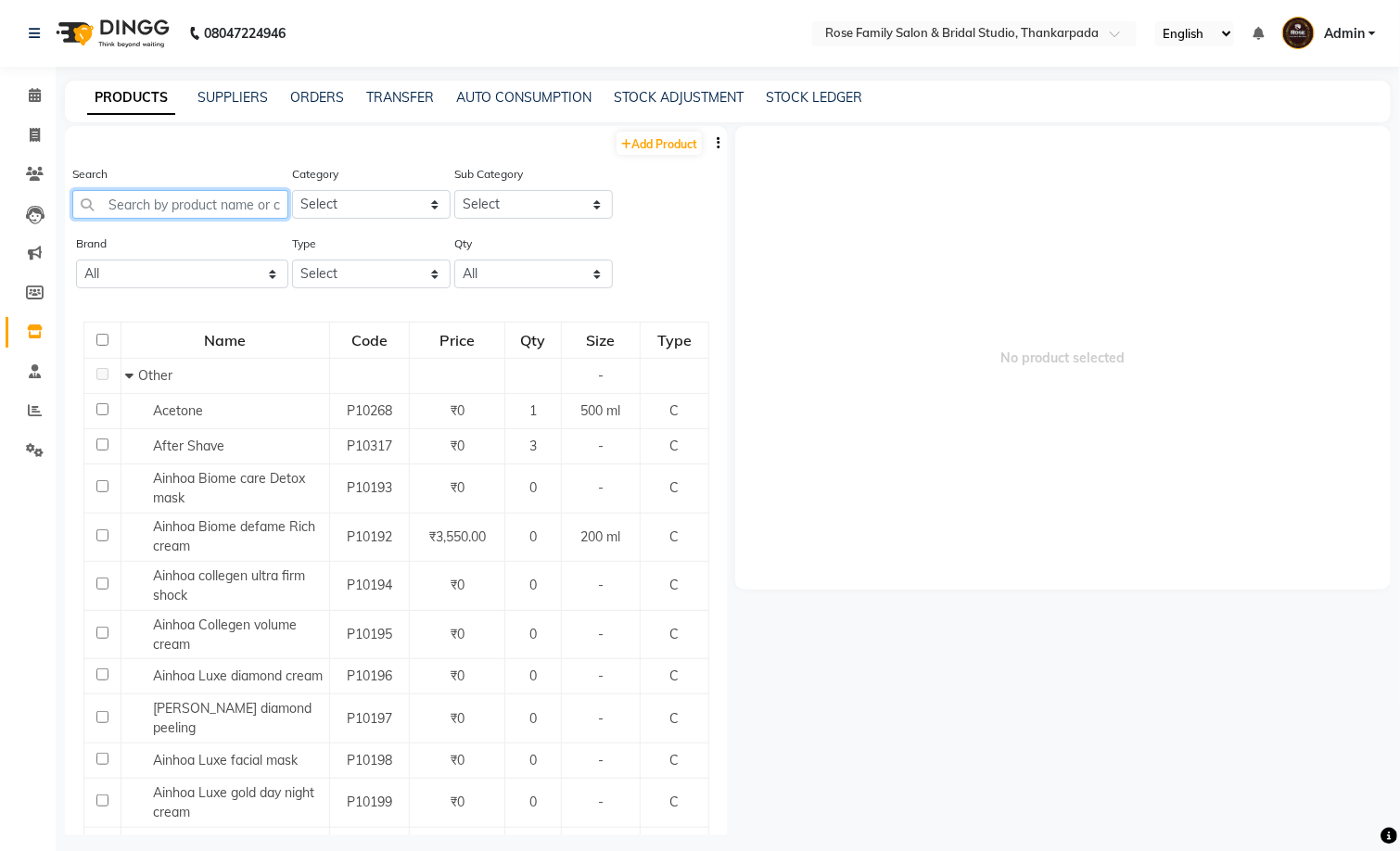 click 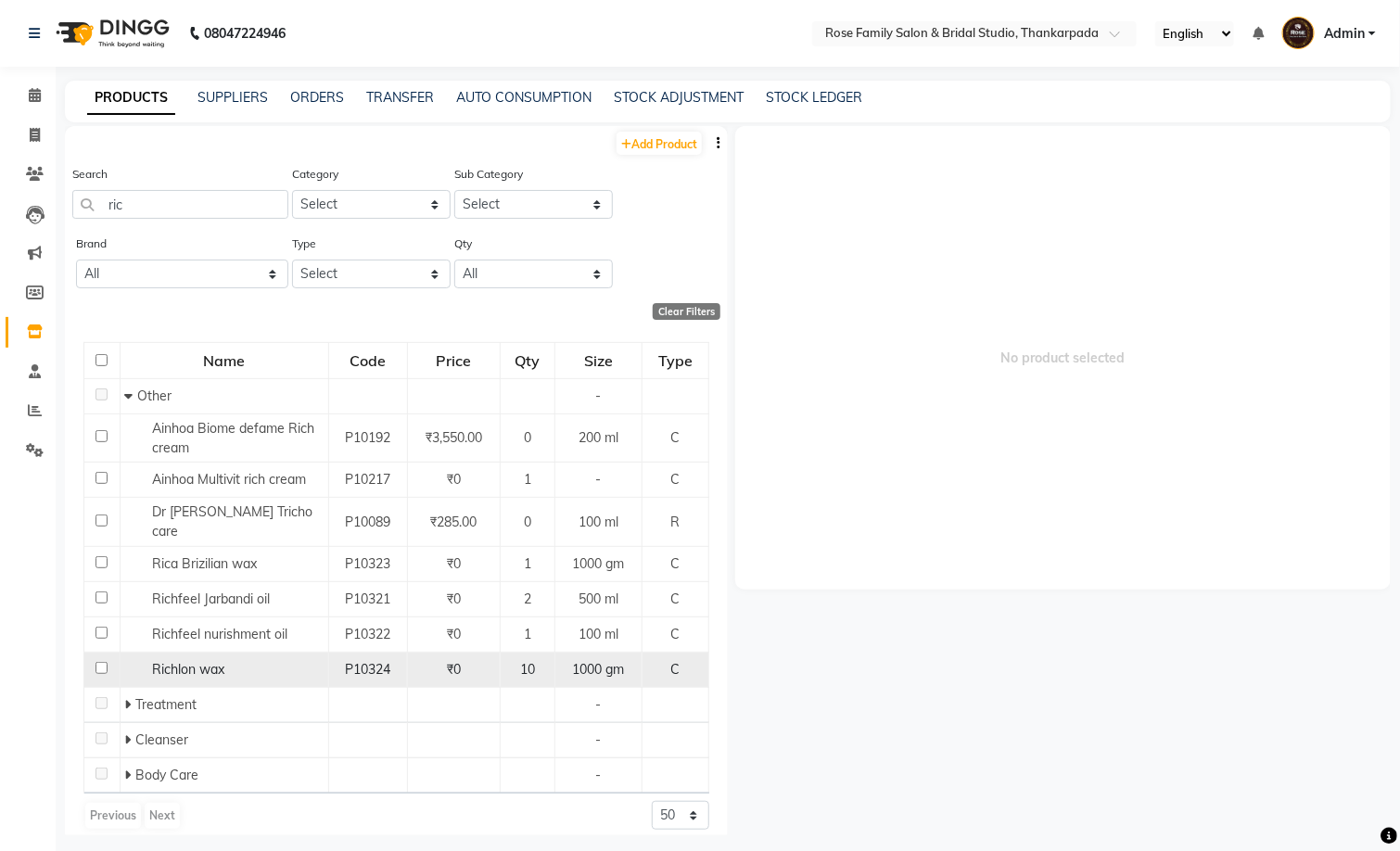 click 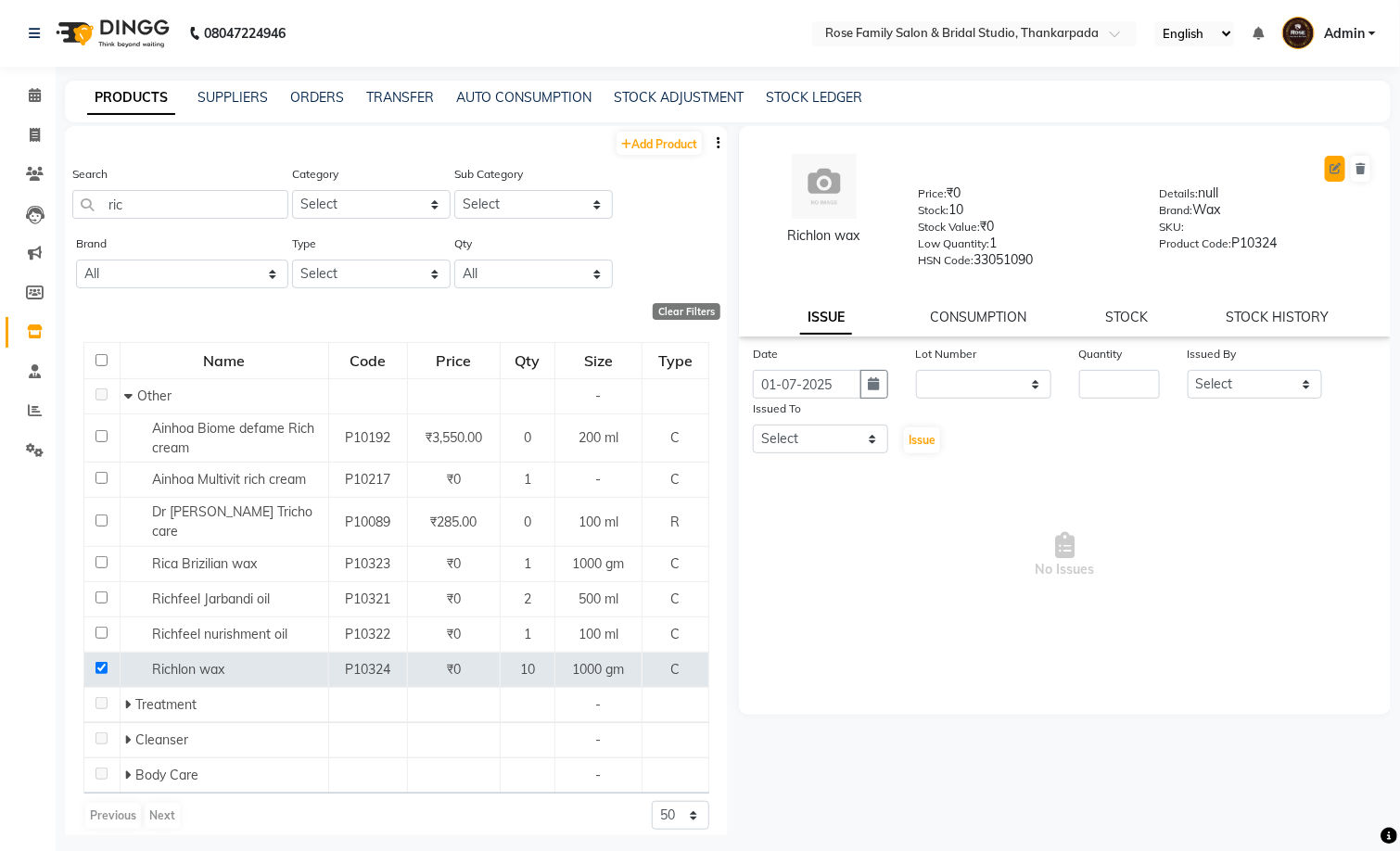 click 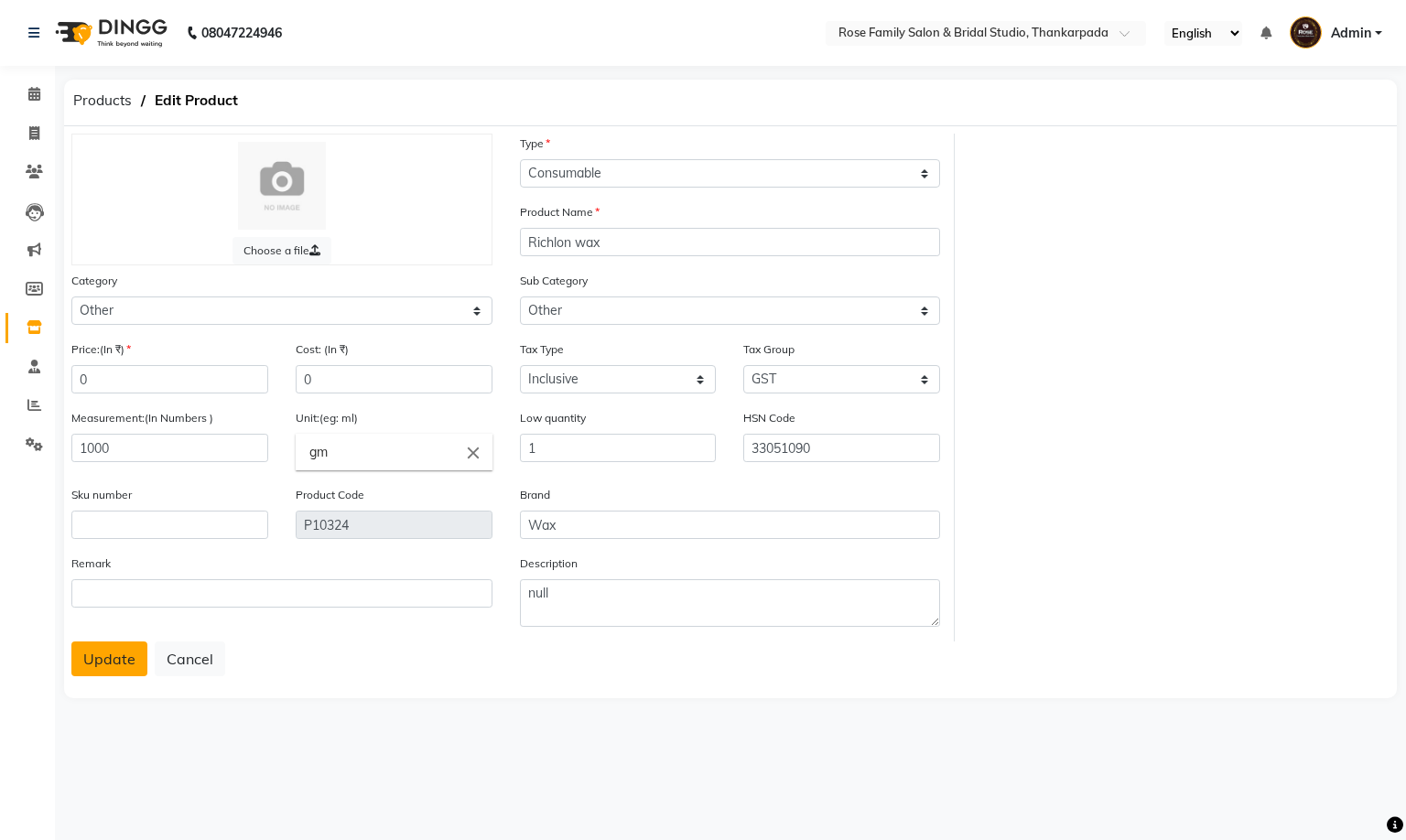 click on "Update" 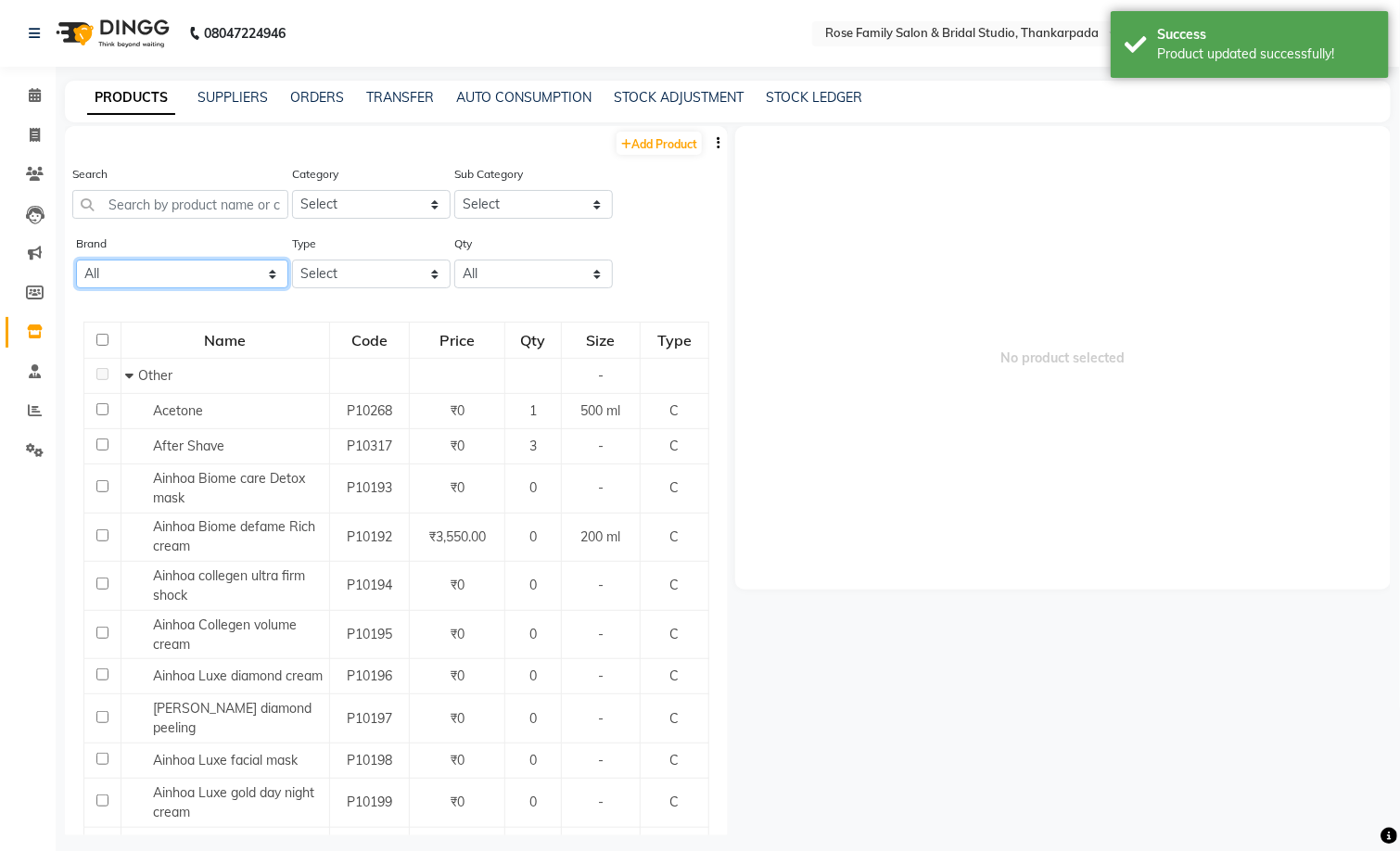 click on "All 3tenx Adonis Ainhoa Alga Aquatonale Cosmetics Aroma Magic Blisskin Bomb Brazil Casmara Cheryl's Cv De Fabulous Dermosys Dr Rahul Phate Dr Rekha Seth Fa Farmavita Fem H&f Iluvia Kanpeki Kerafill Keralogy L'oreal Lux Liss Matrix Mintree Moroccan Murumuru Nishman Nivea Null O3+ Olaflex Ozone Proteain Kera Protein Kera Remi Reviver Rica Richfeel Schwarzkopf Serenite Shea Steer Peau Uso Vedic Line Vedic Valley Wax" 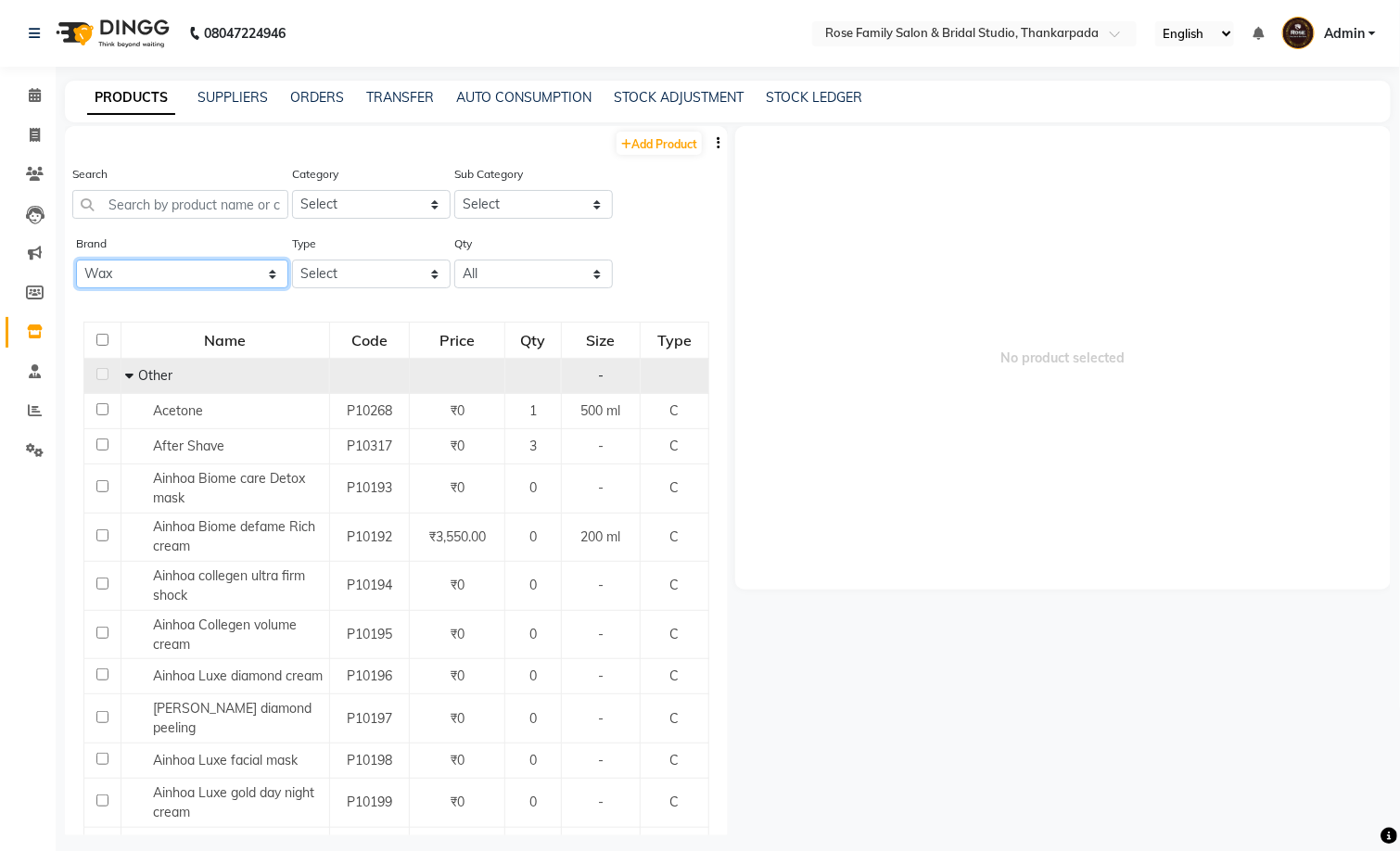 click on "All 3tenx Adonis Ainhoa Alga Aquatonale Cosmetics Aroma Magic Blisskin Bomb Brazil Casmara Cheryl's Cv De Fabulous Dermosys Dr Rahul Phate Dr Rekha Seth Fa Farmavita Fem H&f Iluvia Kanpeki Kerafill Keralogy L'oreal Lux Liss Matrix Mintree Moroccan Murumuru Nishman Nivea Null O3+ Olaflex Ozone Proteain Kera Protein Kera Remi Reviver Rica Richfeel Schwarzkopf Serenite Shea Steer Peau Uso Vedic Line Vedic Valley Wax" 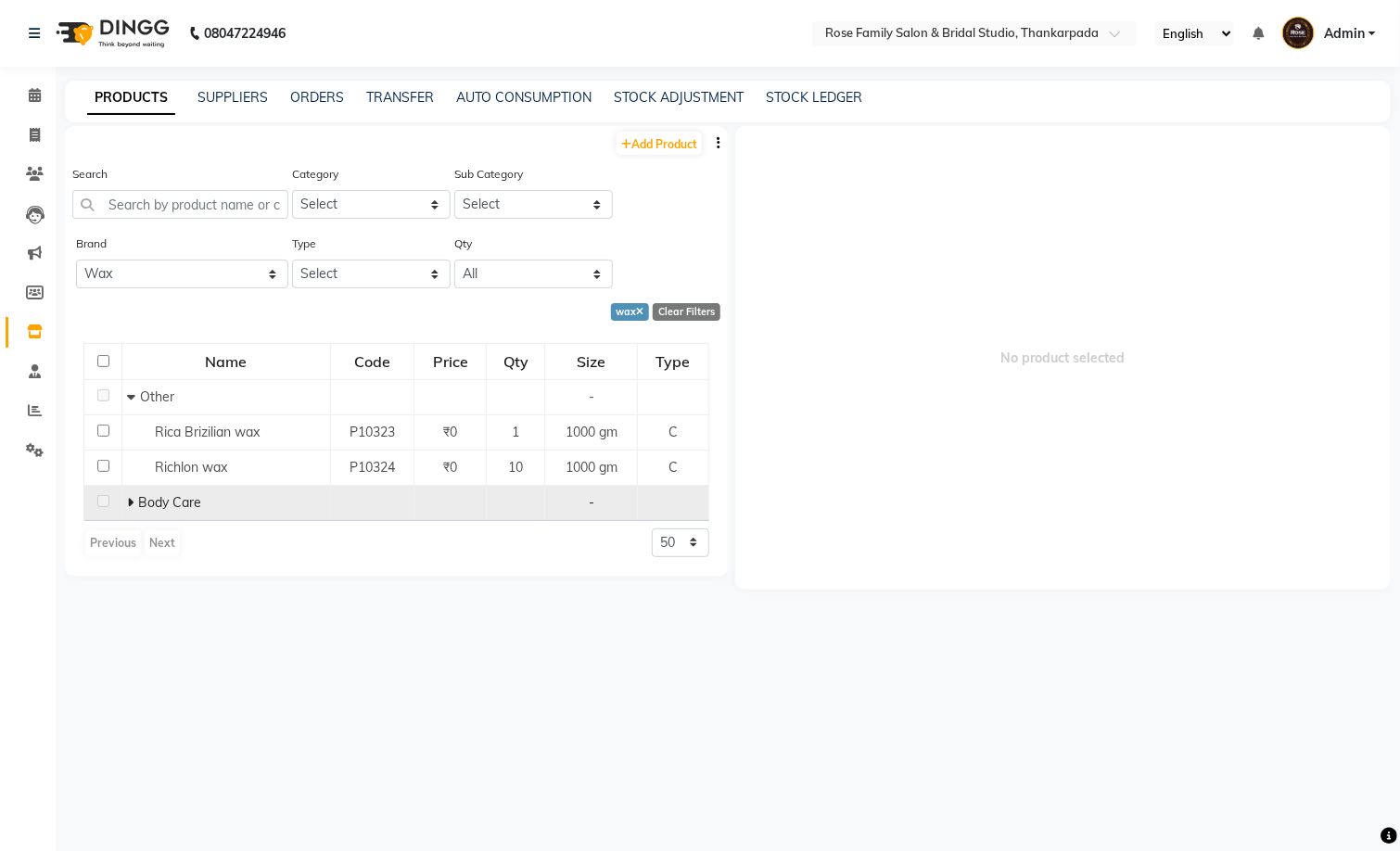 click 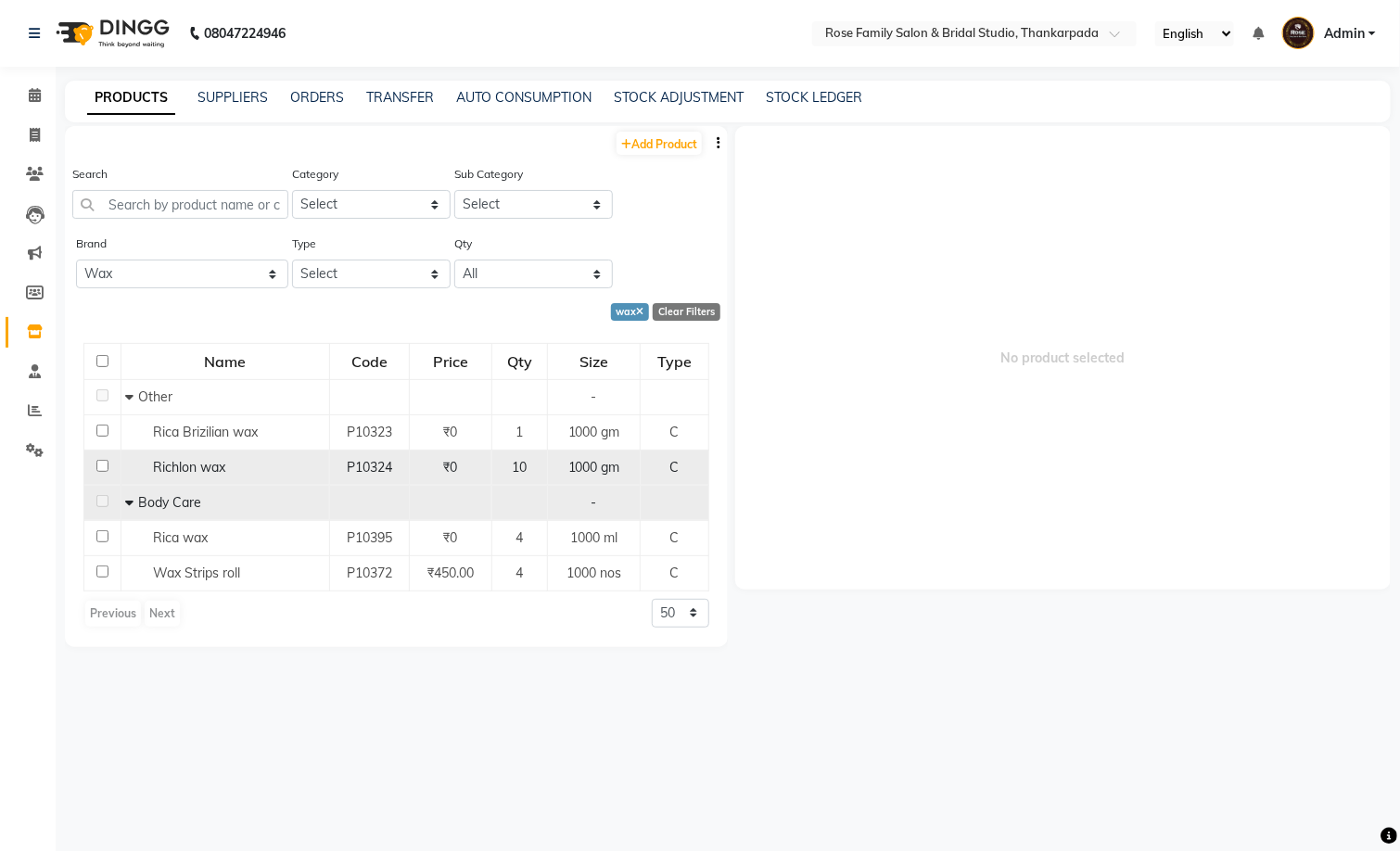 click 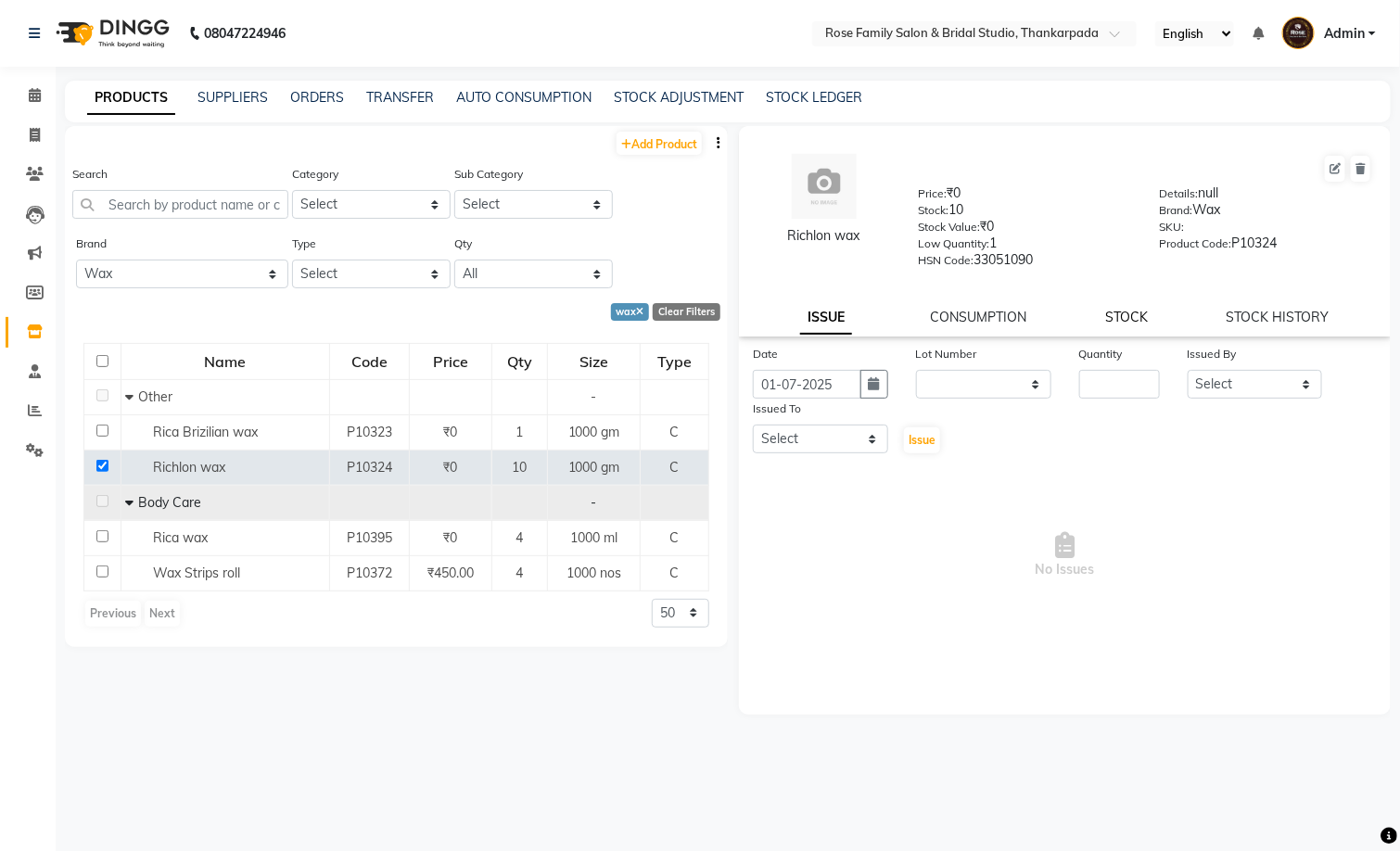 click on "STOCK" 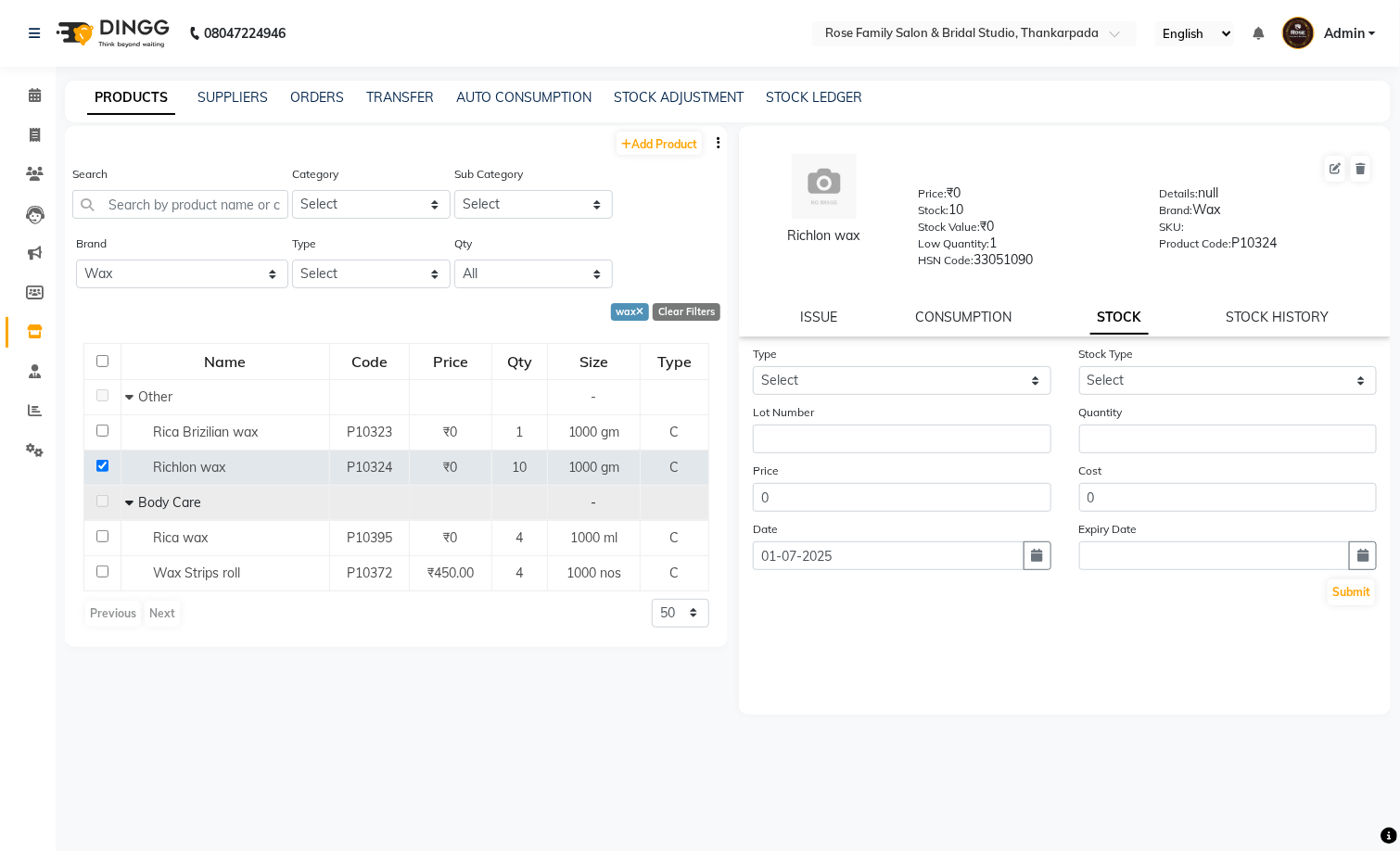 click on "Type Select In Out" 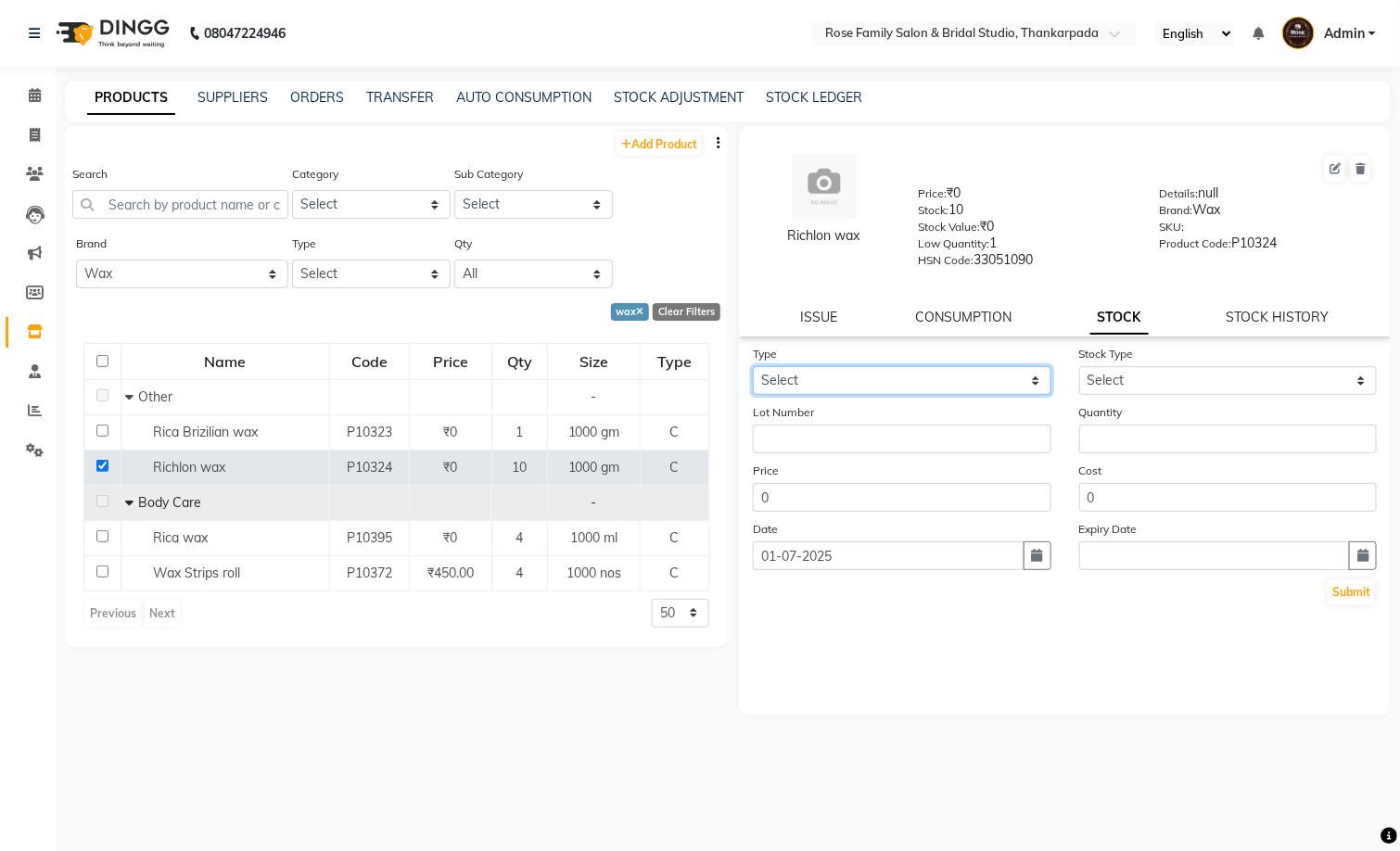 click on "Select In Out" 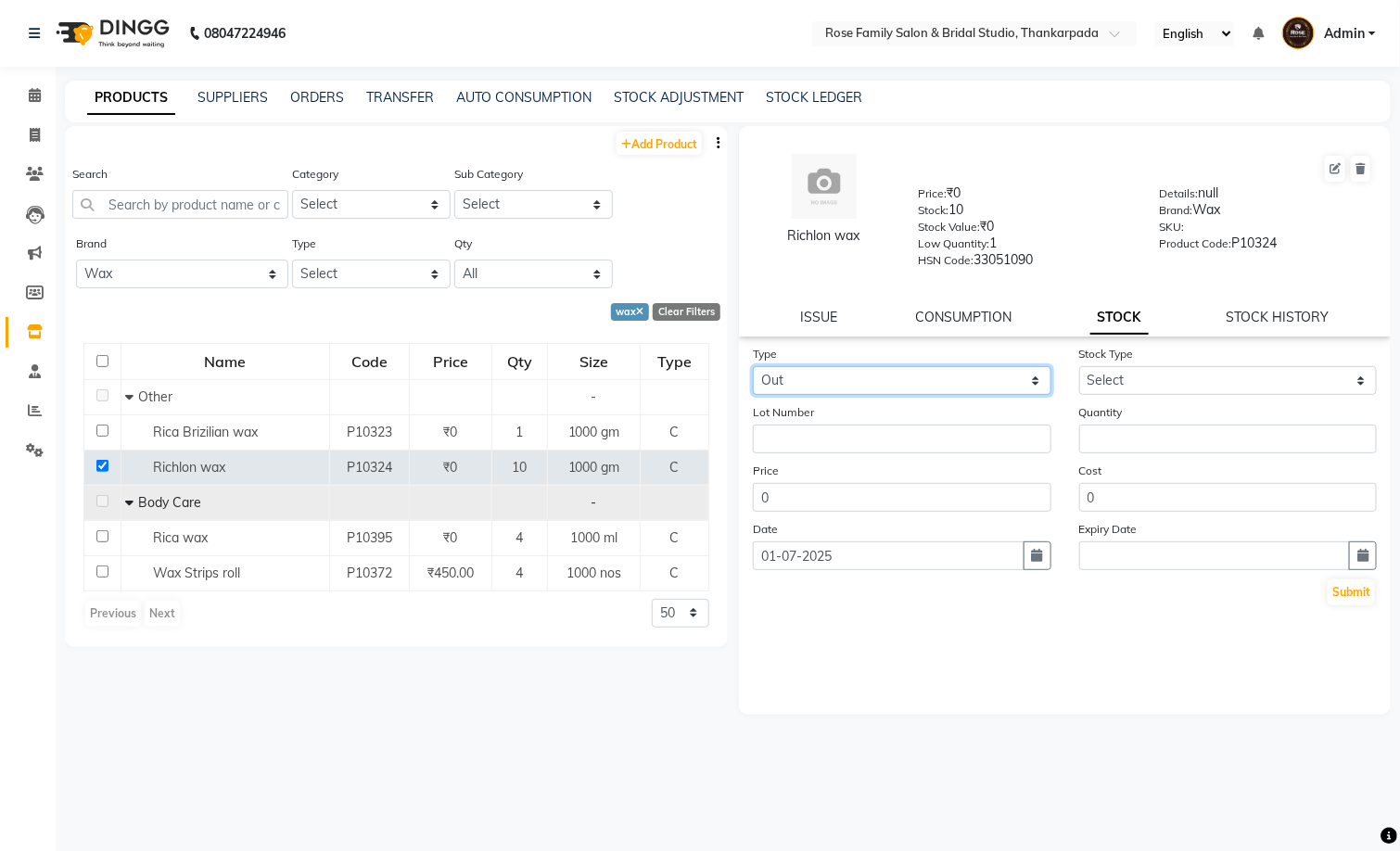 click on "Select In Out" 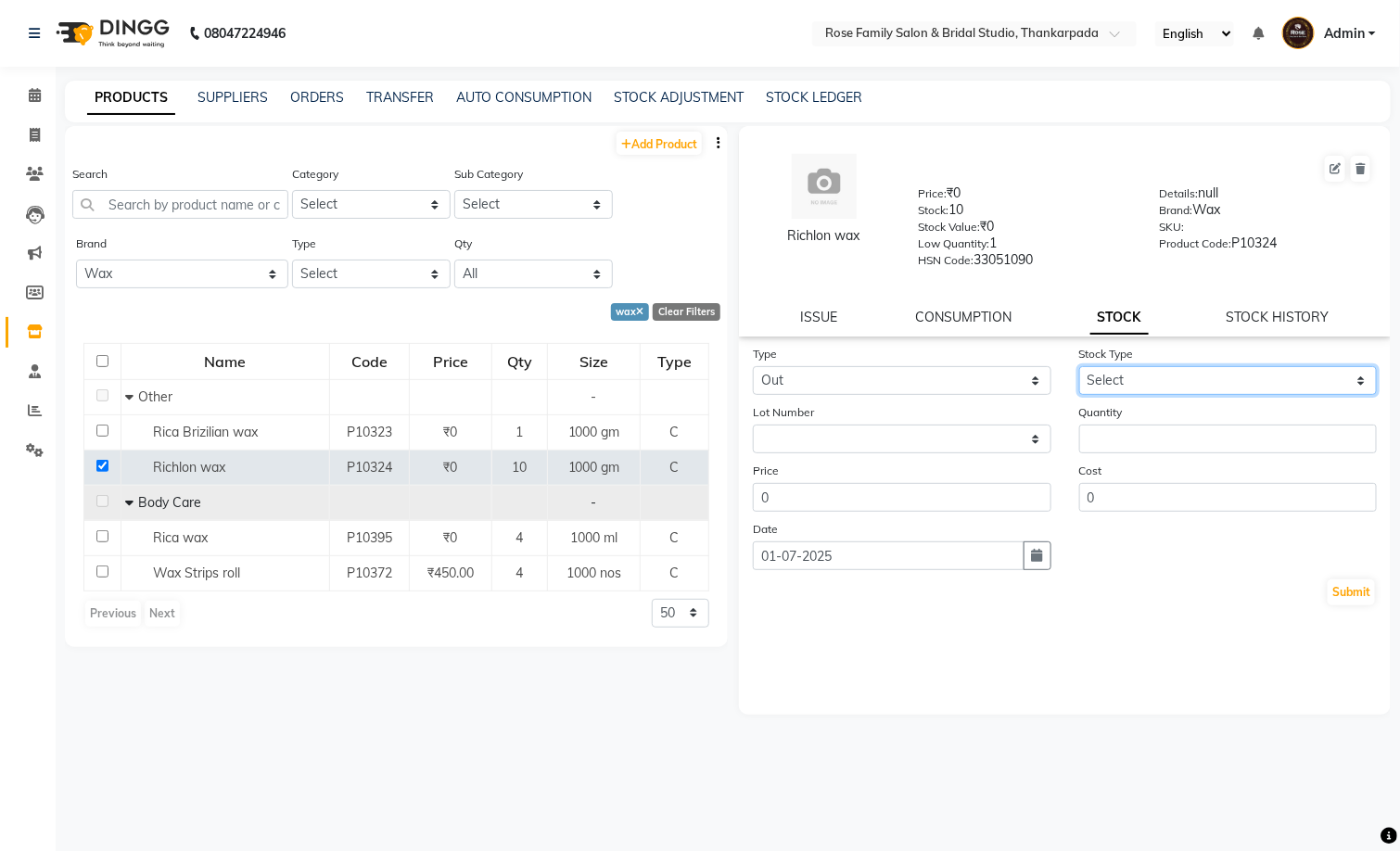 click on "Select Internal Use Damaged Expired Adjustment Return Other" 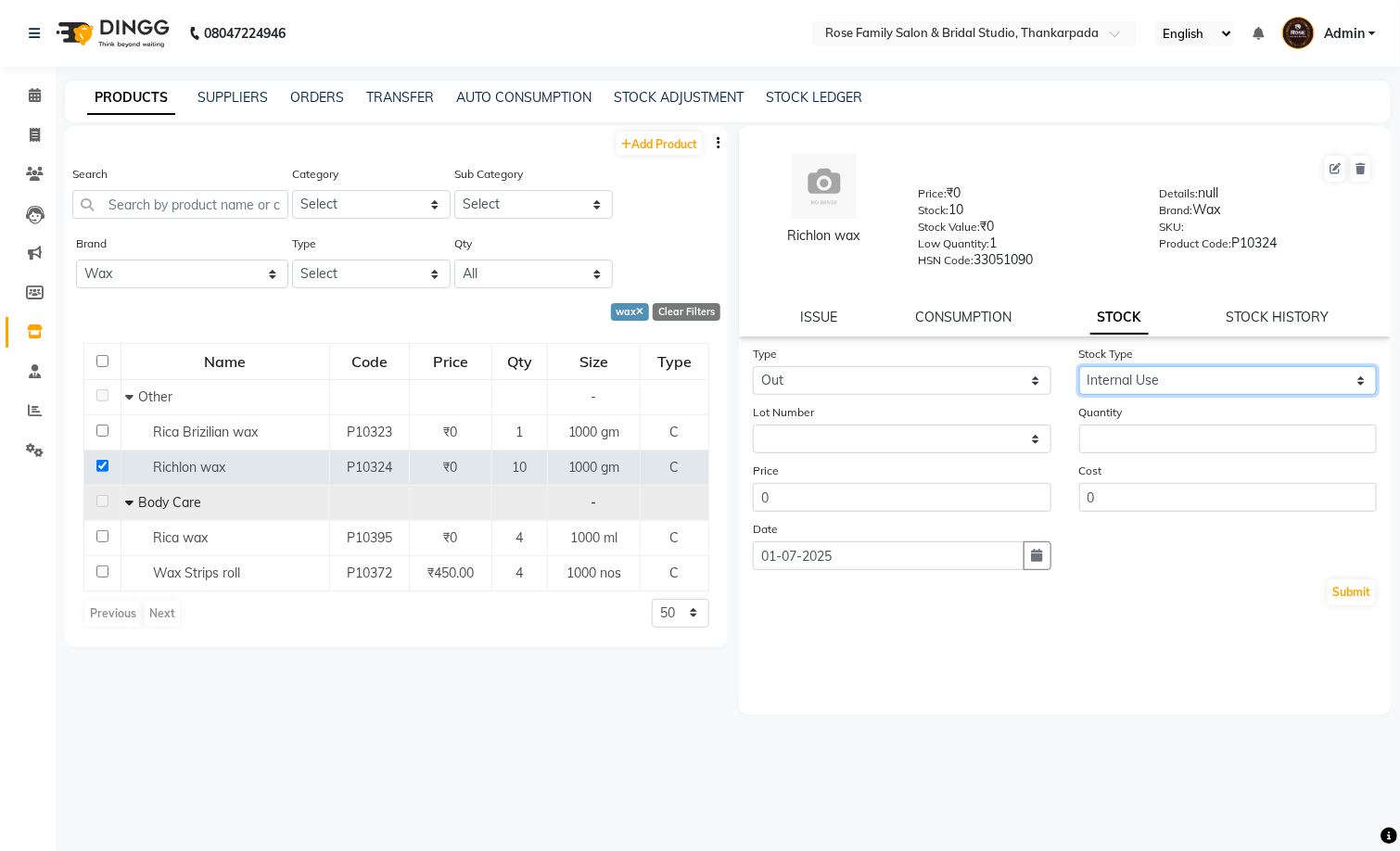 click on "Select Internal Use Damaged Expired Adjustment Return Other" 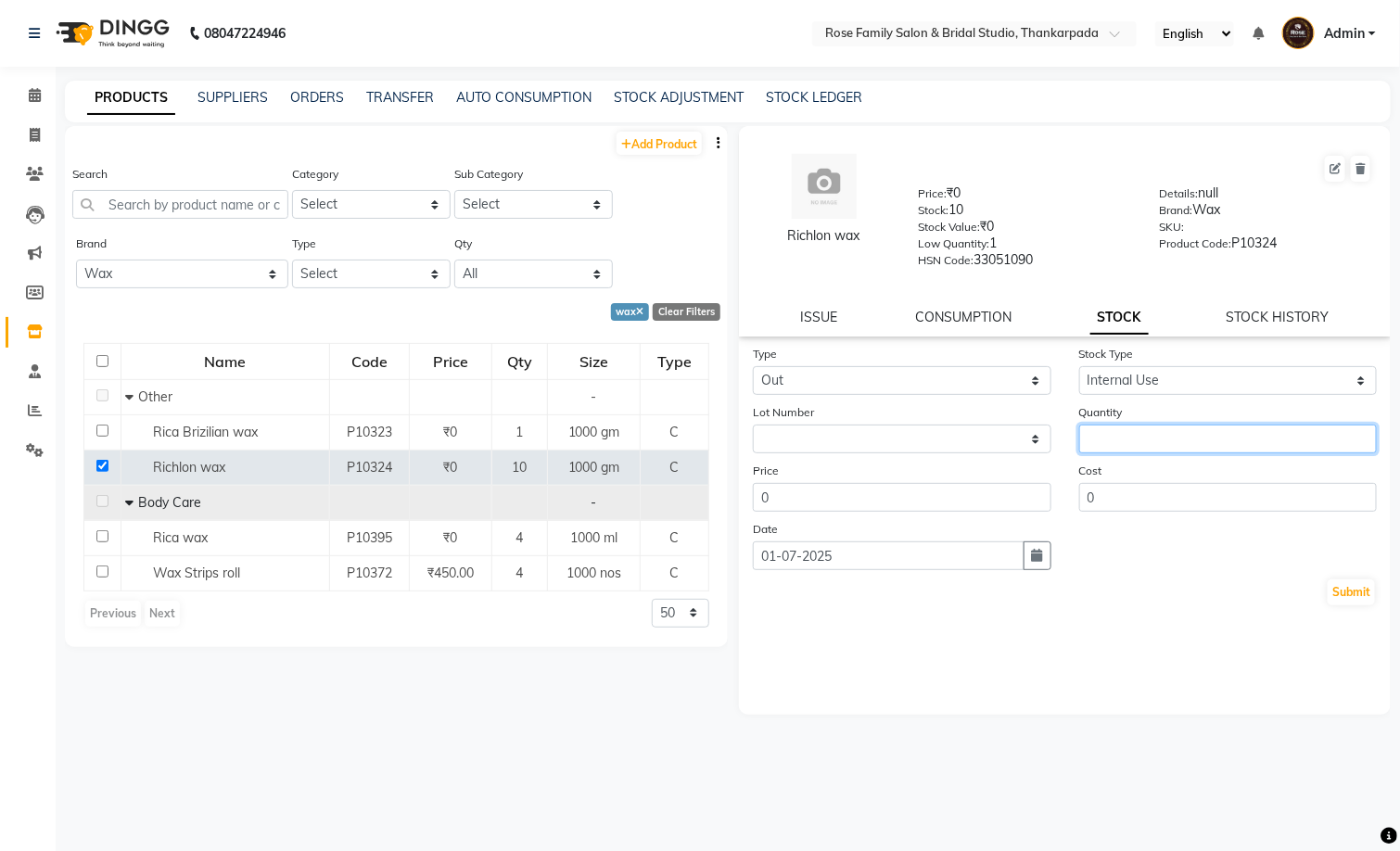 click 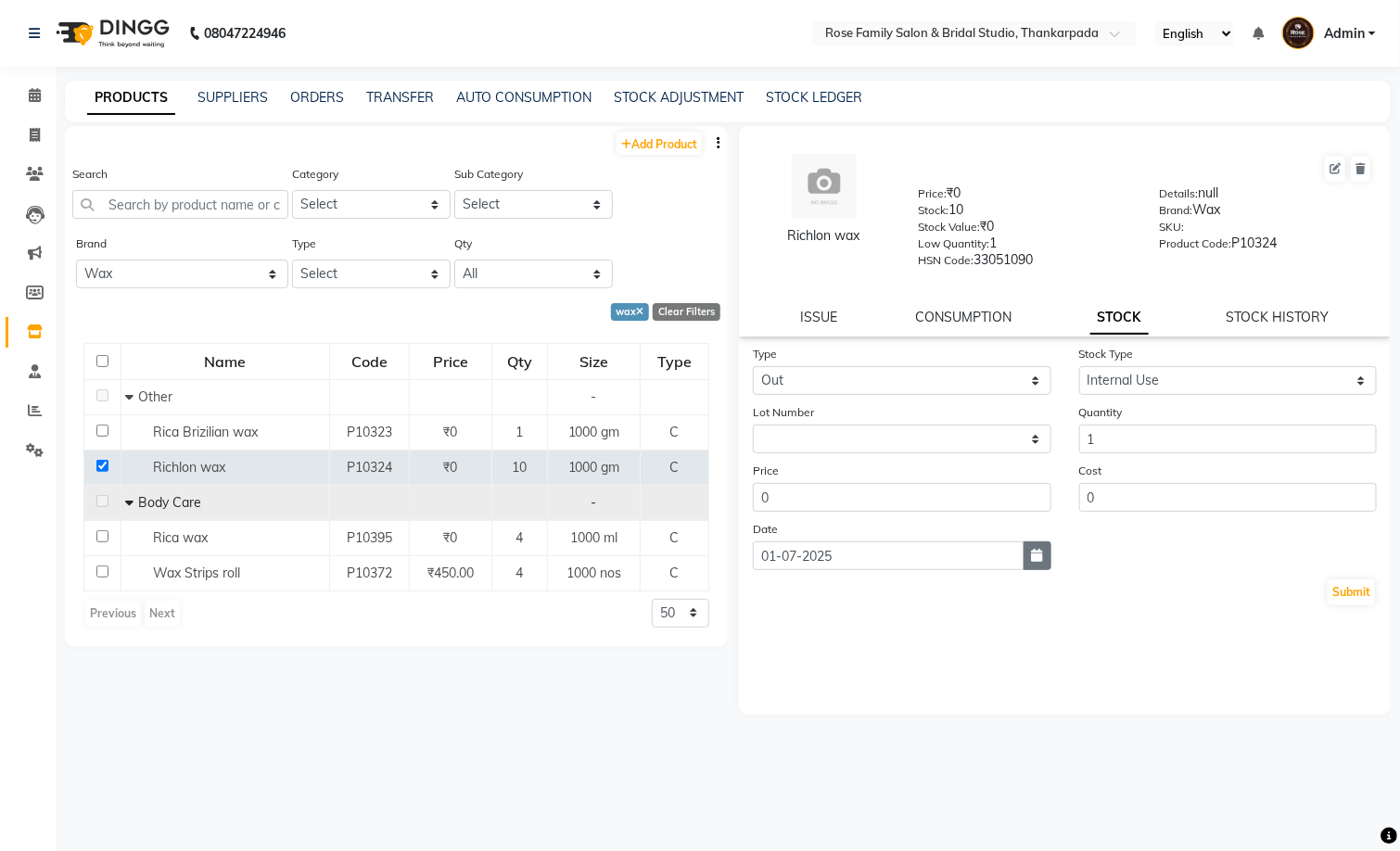 click 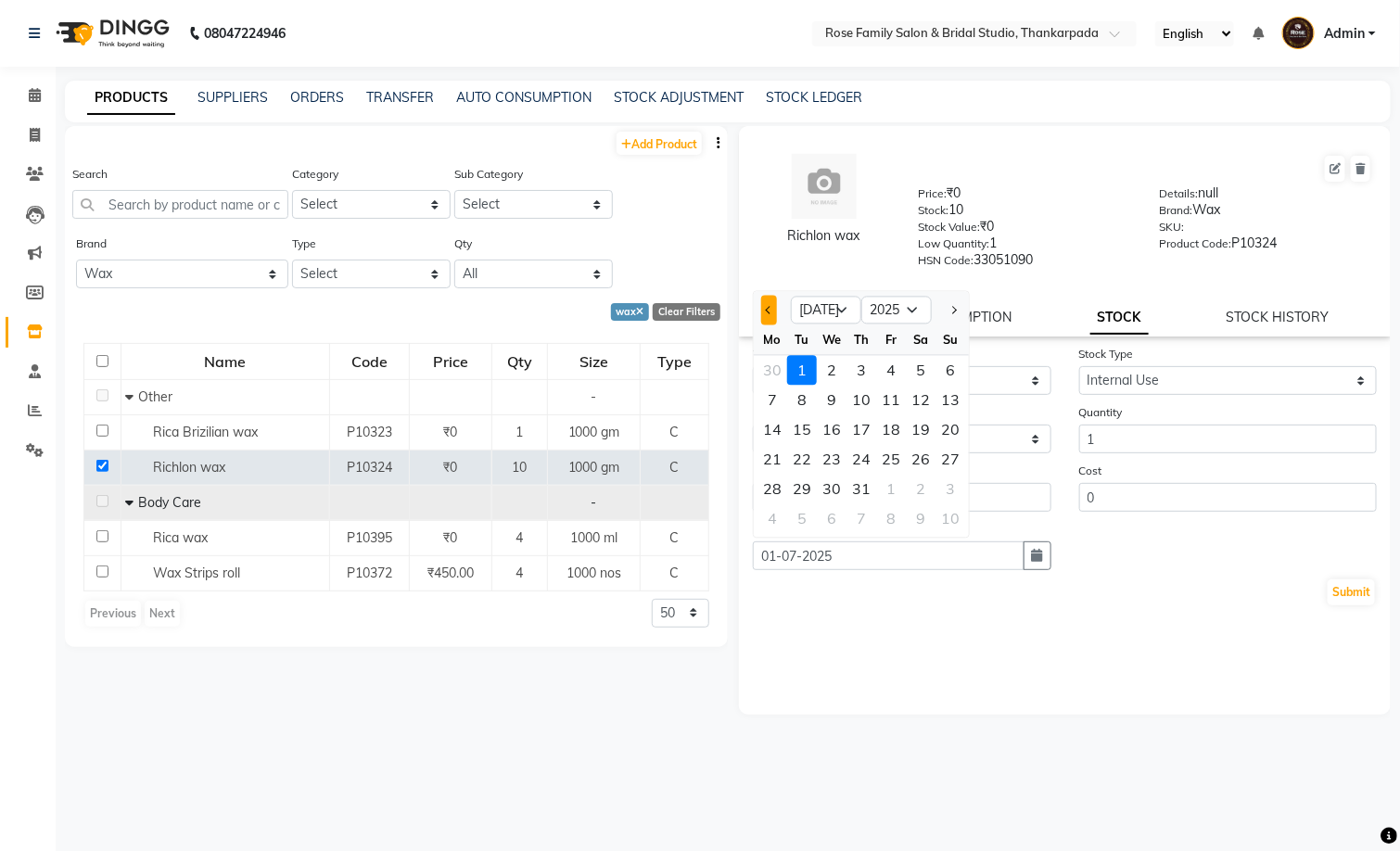 click 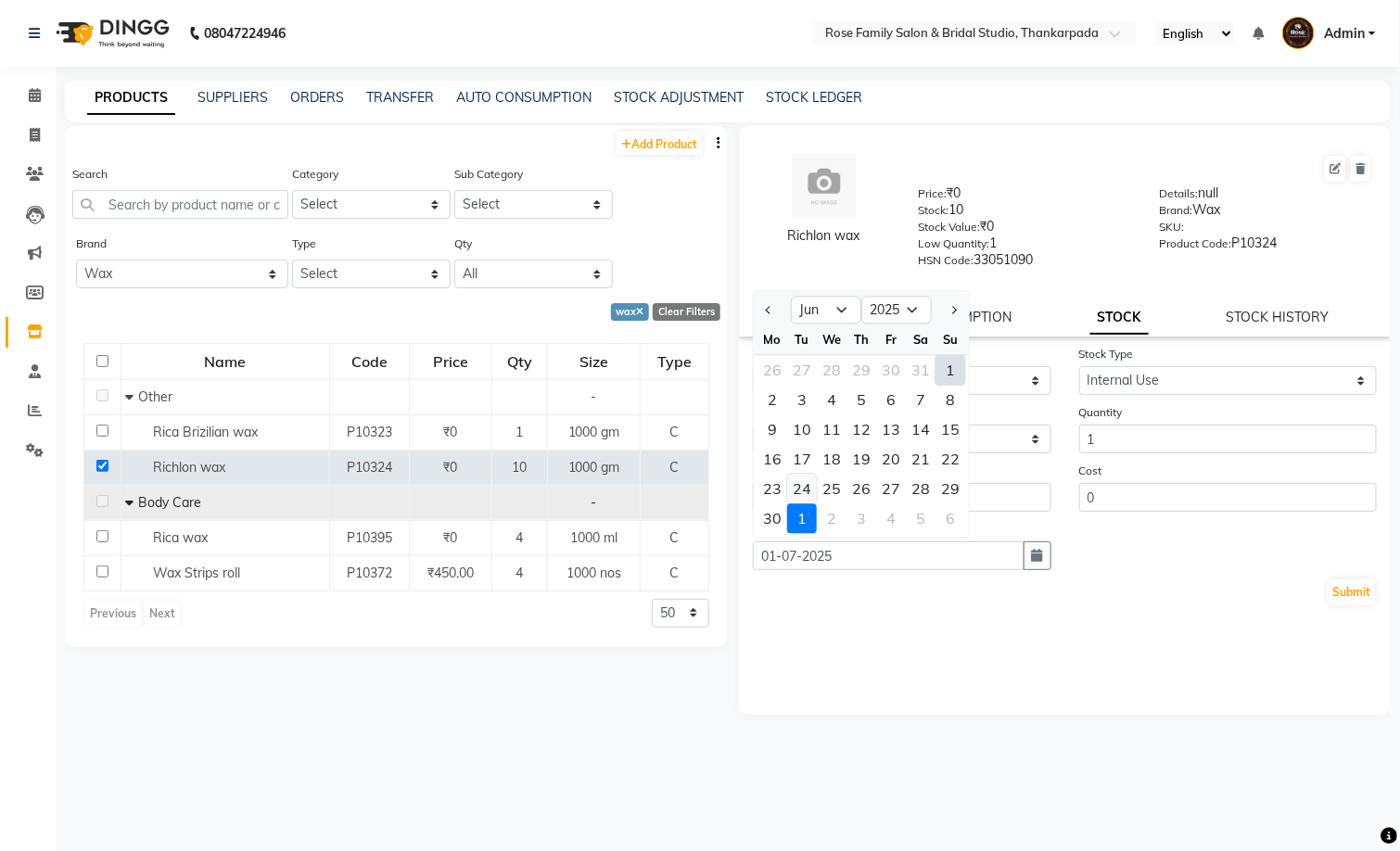 click on "24" 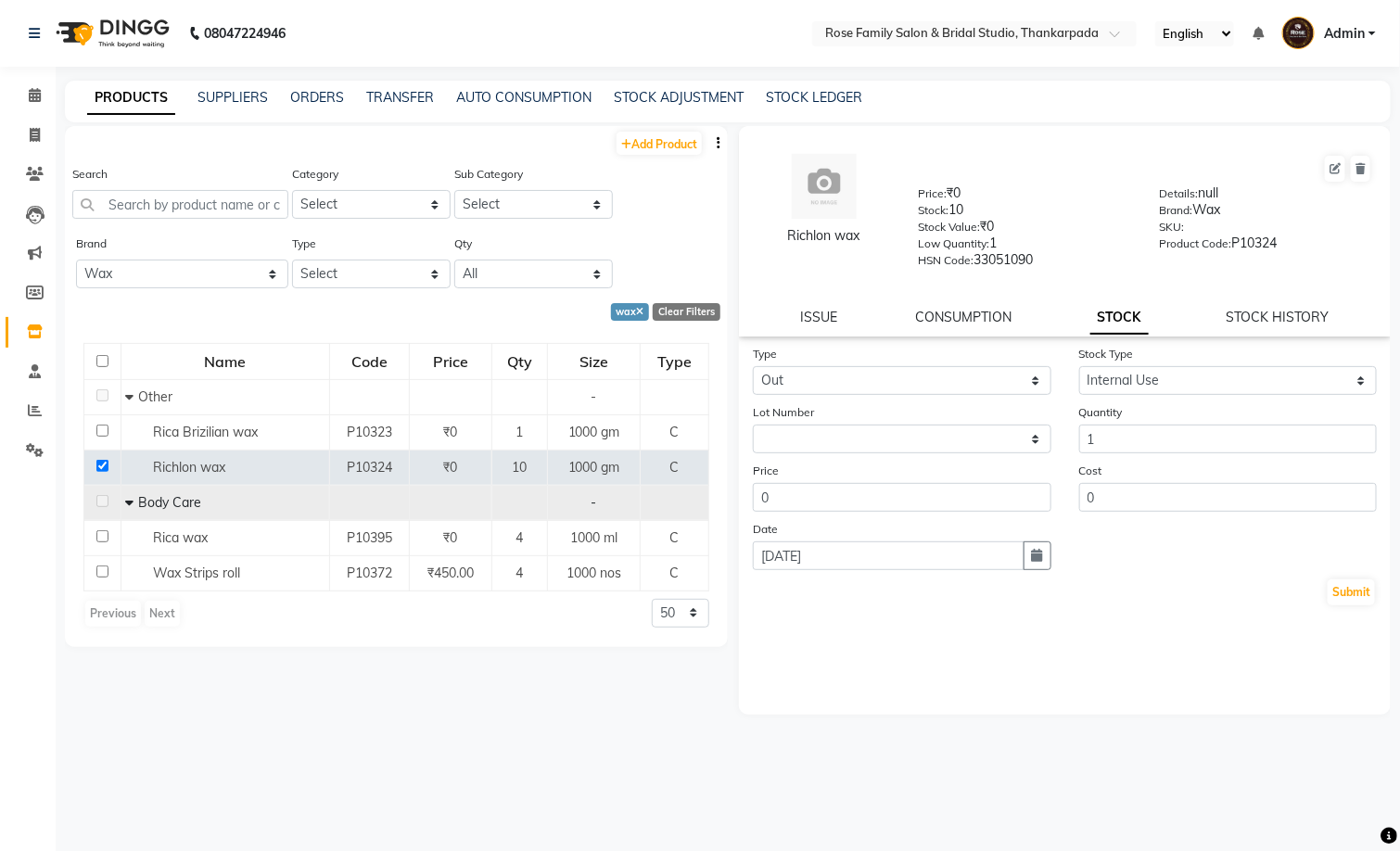 click on "Type Select In Out Stock Type Select Internal Use Damaged Expired Adjustment Return Other Lot Number None Quantity 1 Price 0 Cost 0 Date 24-06-2025  Submit" 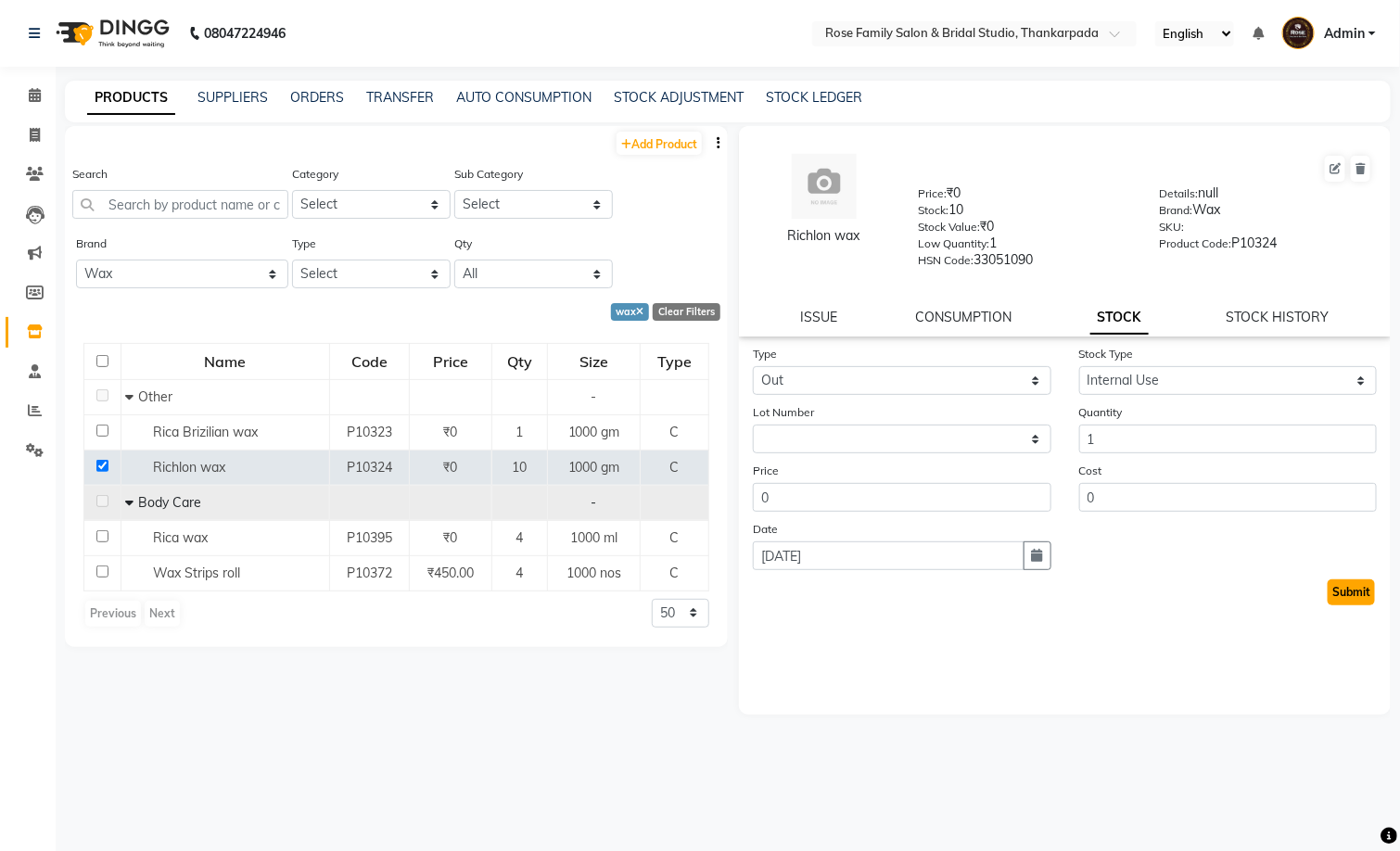 click on "Submit" 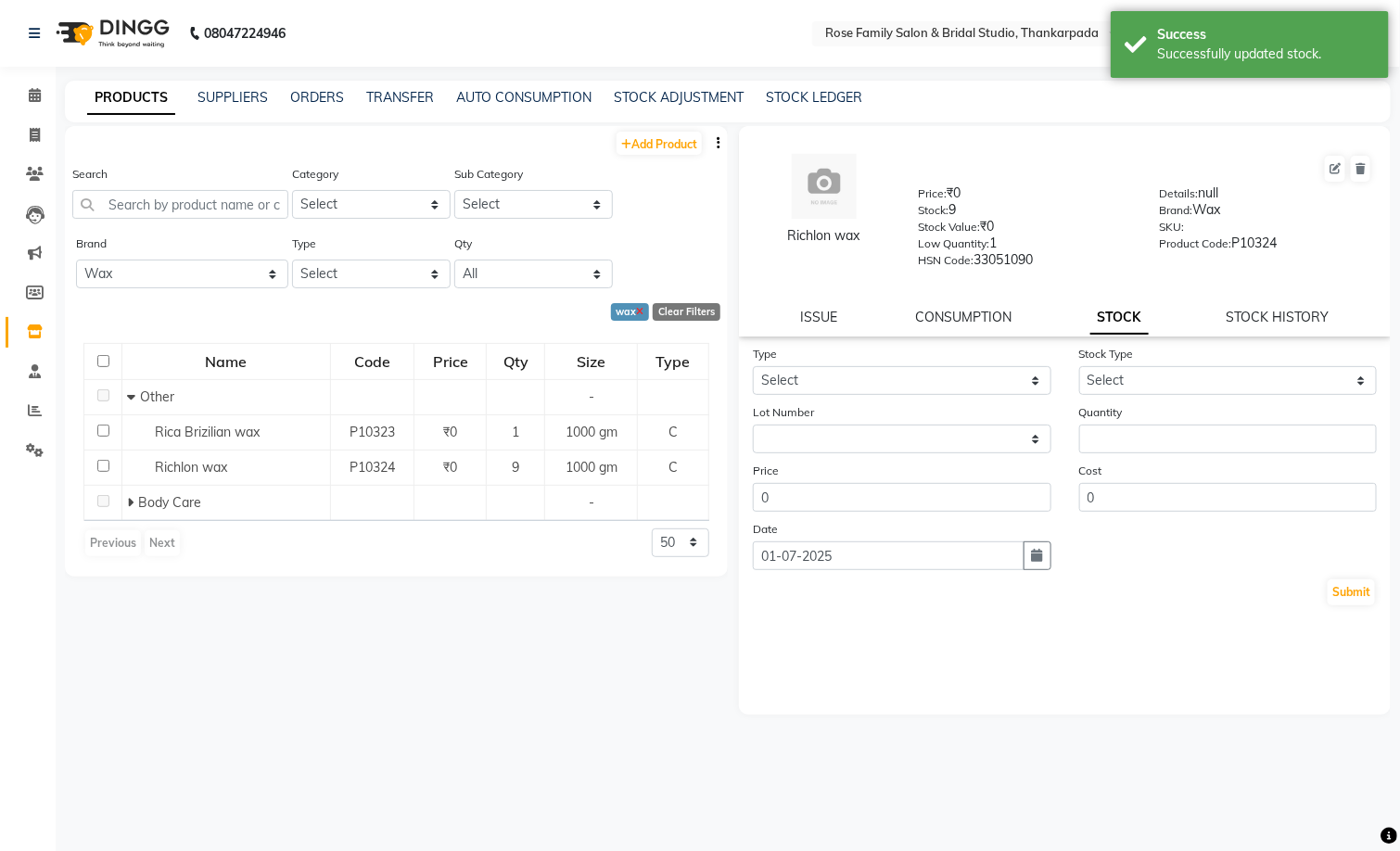 click 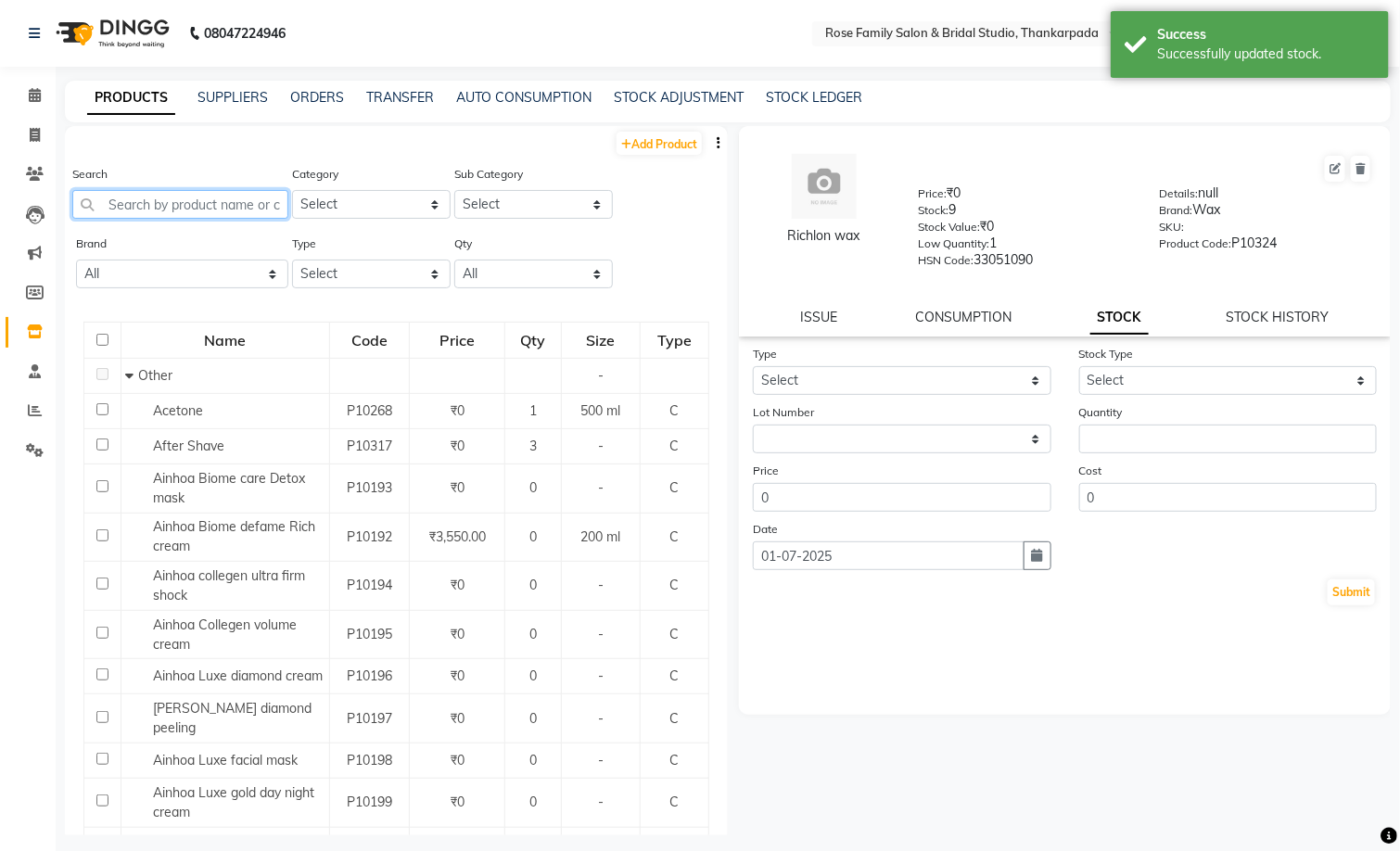 click 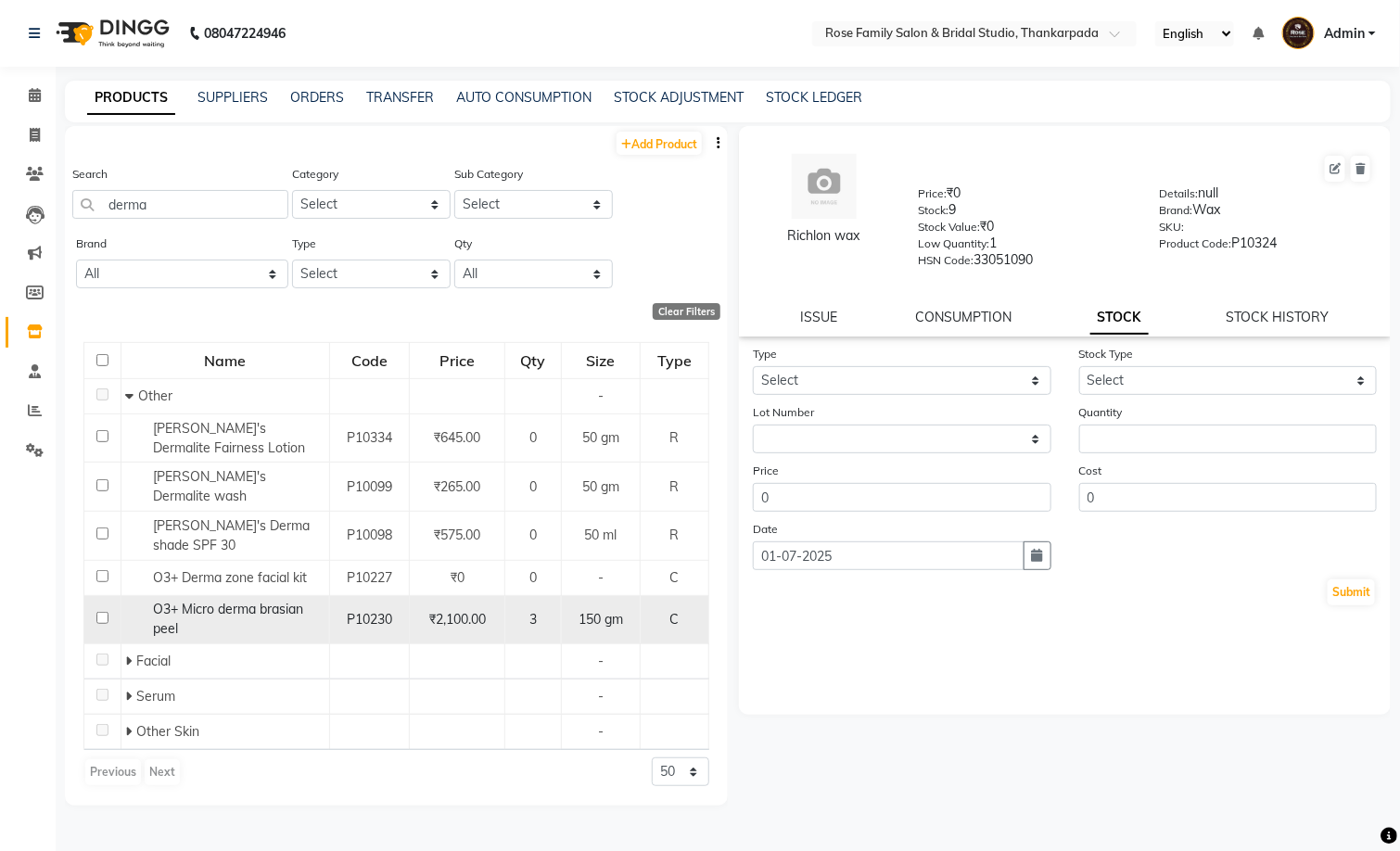 click 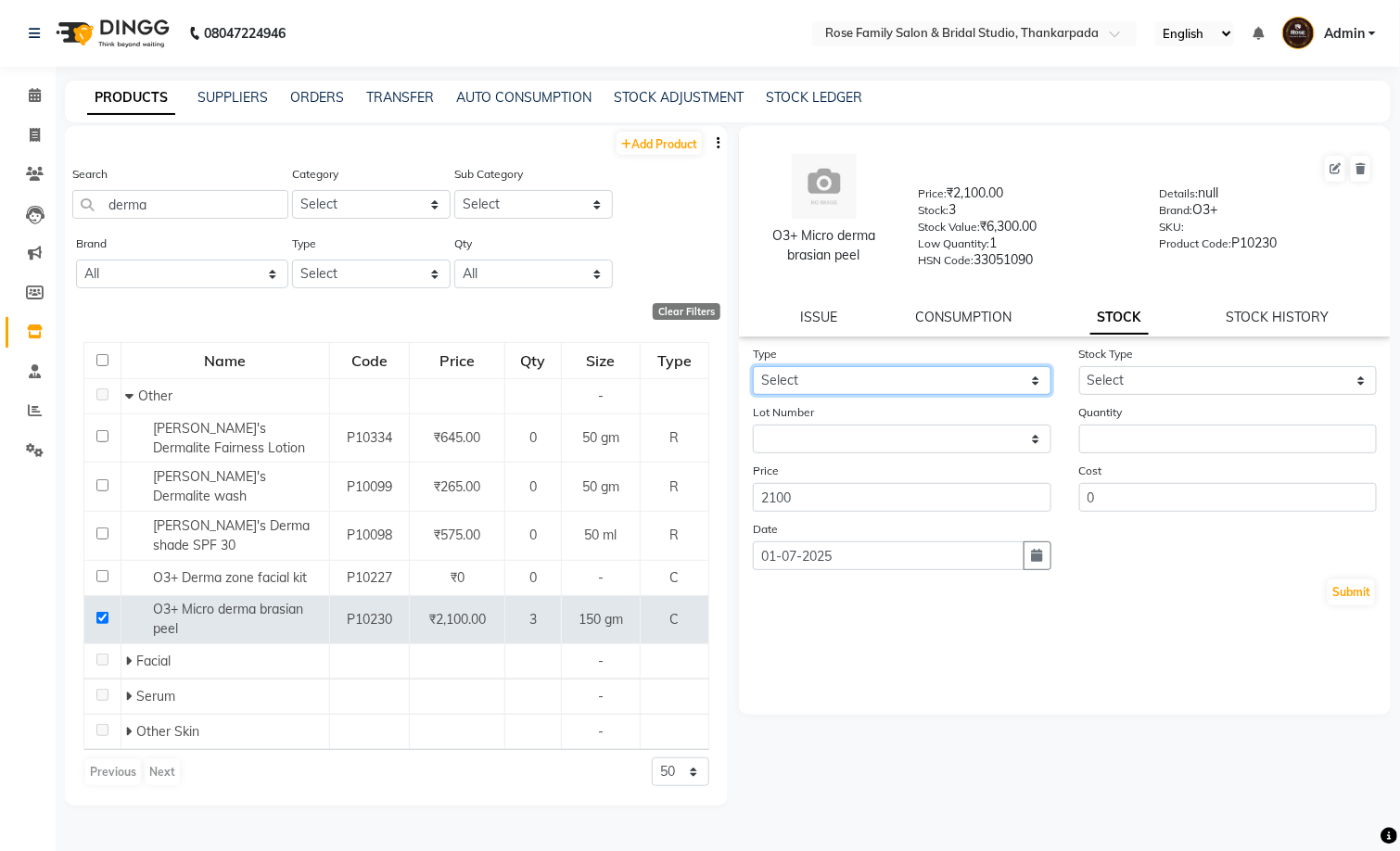 click on "Select In Out" 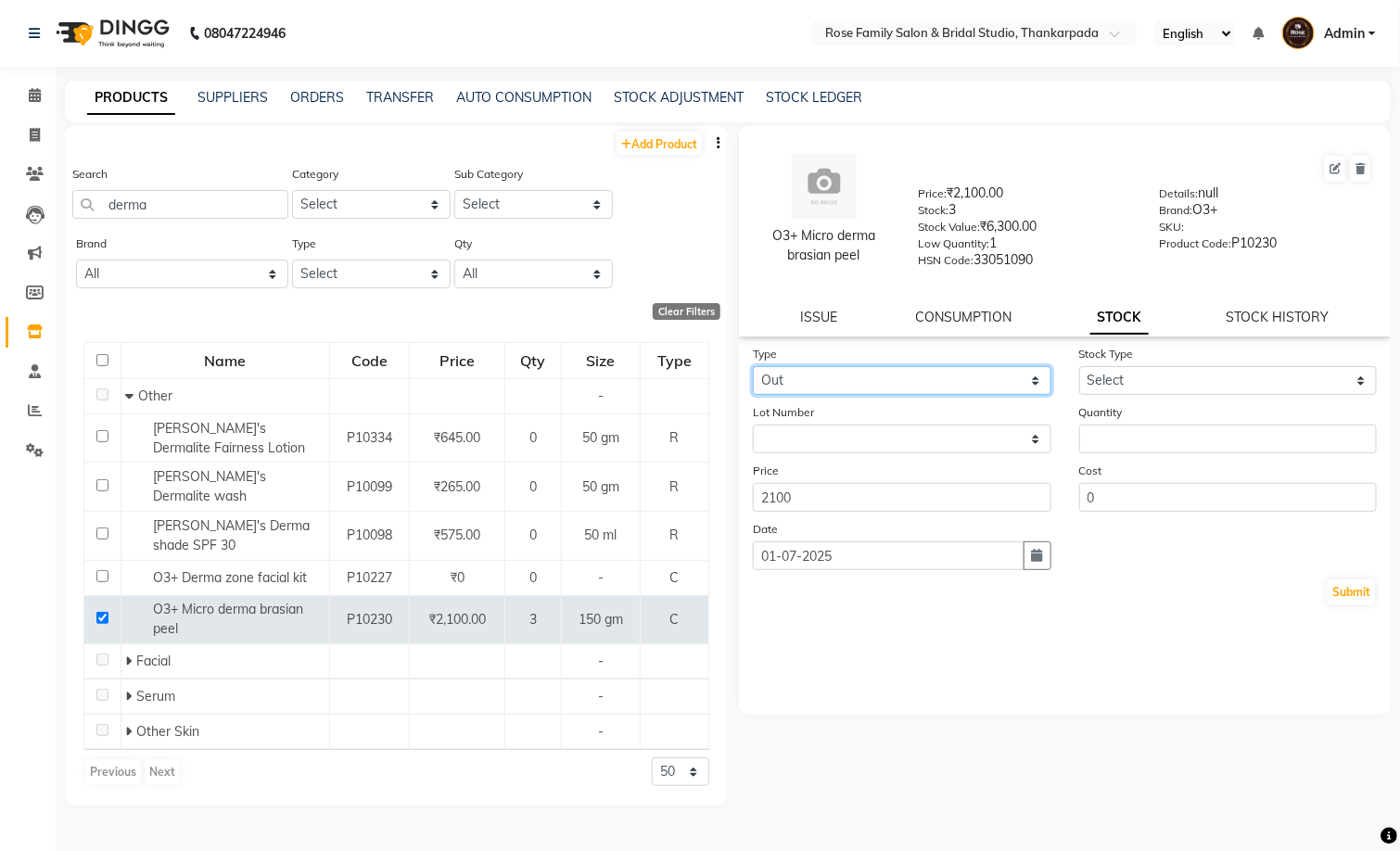 click on "Select In Out" 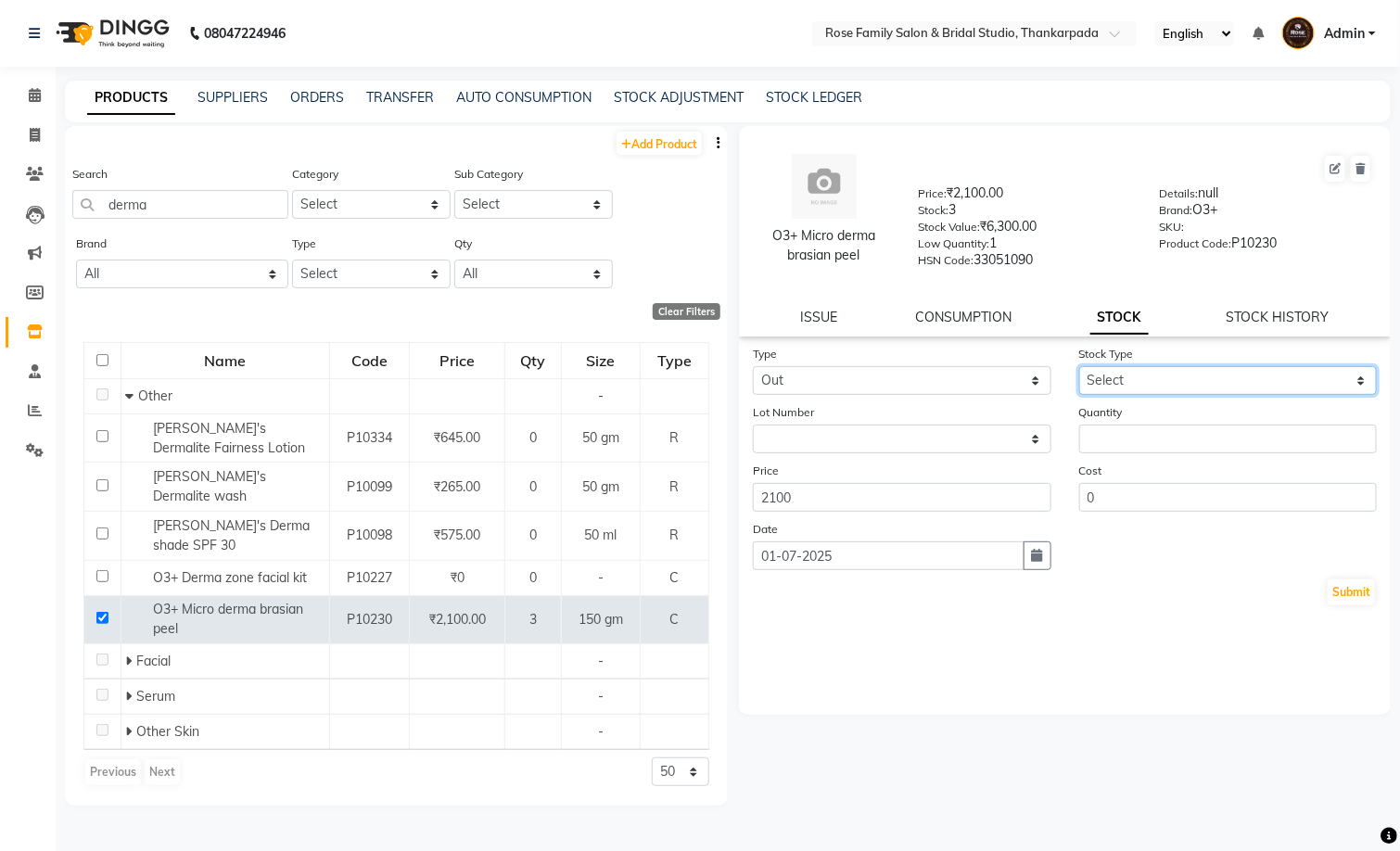 click on "Select Internal Use Damaged Expired Adjustment Return Other" 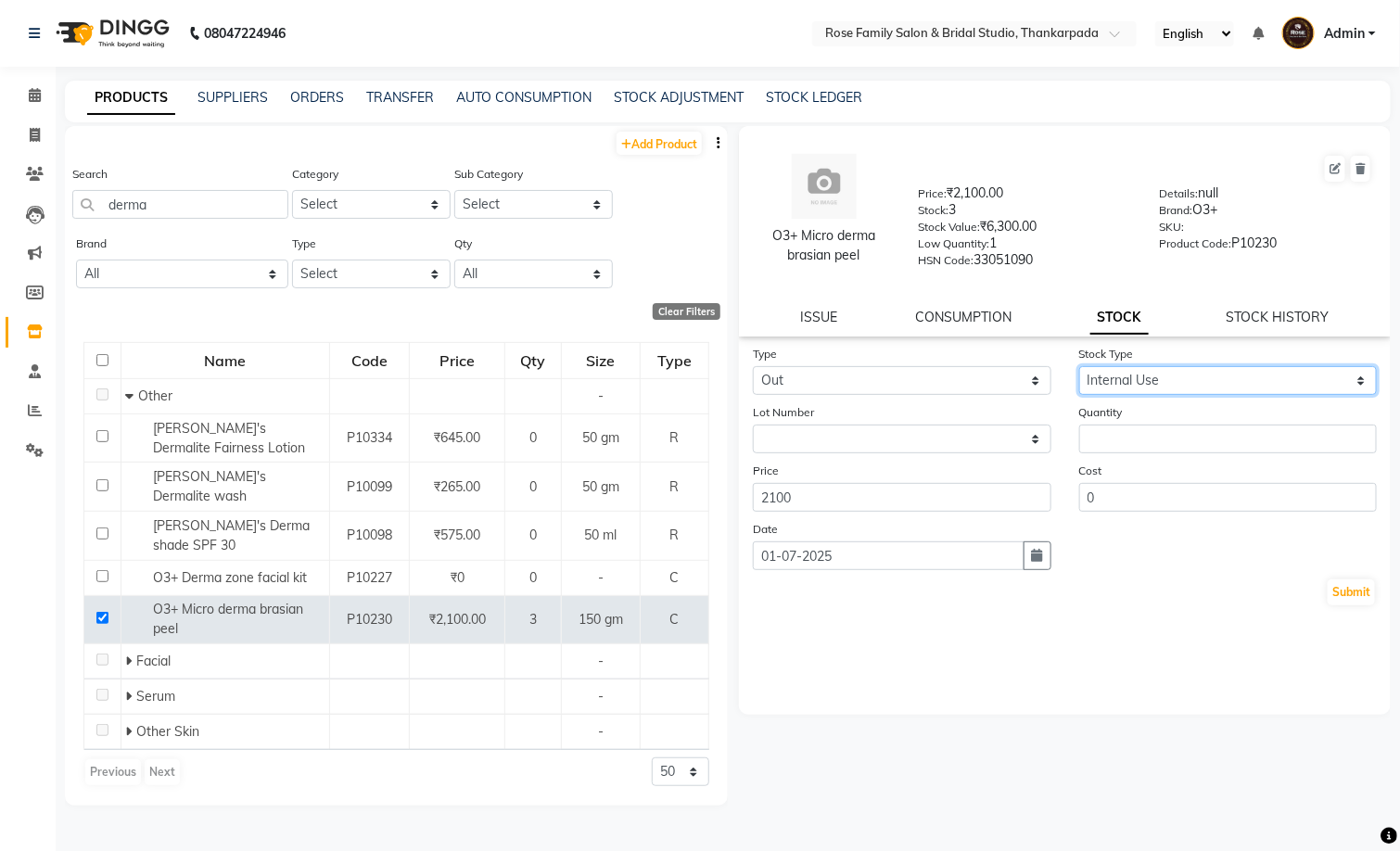 click on "Select Internal Use Damaged Expired Adjustment Return Other" 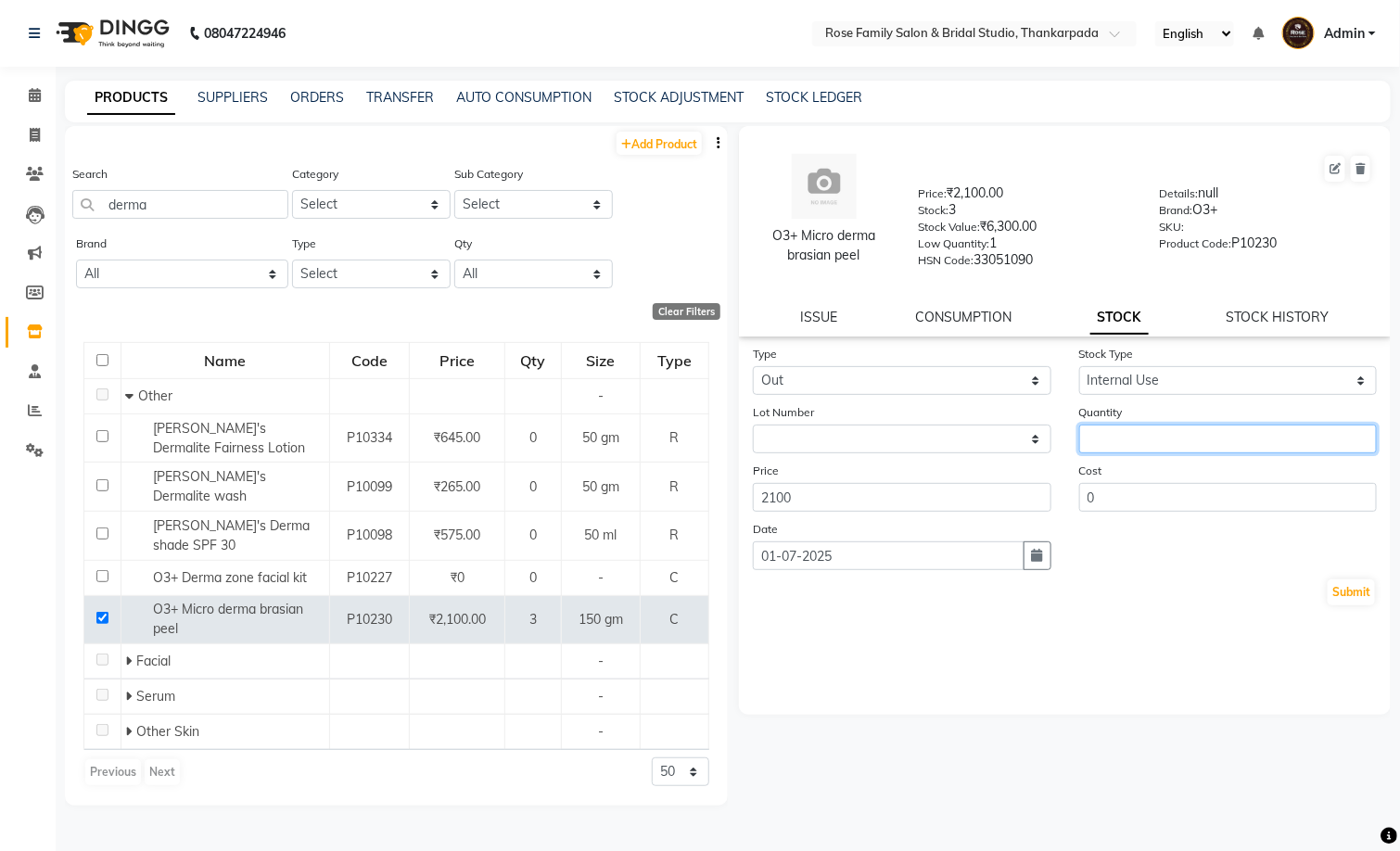 click 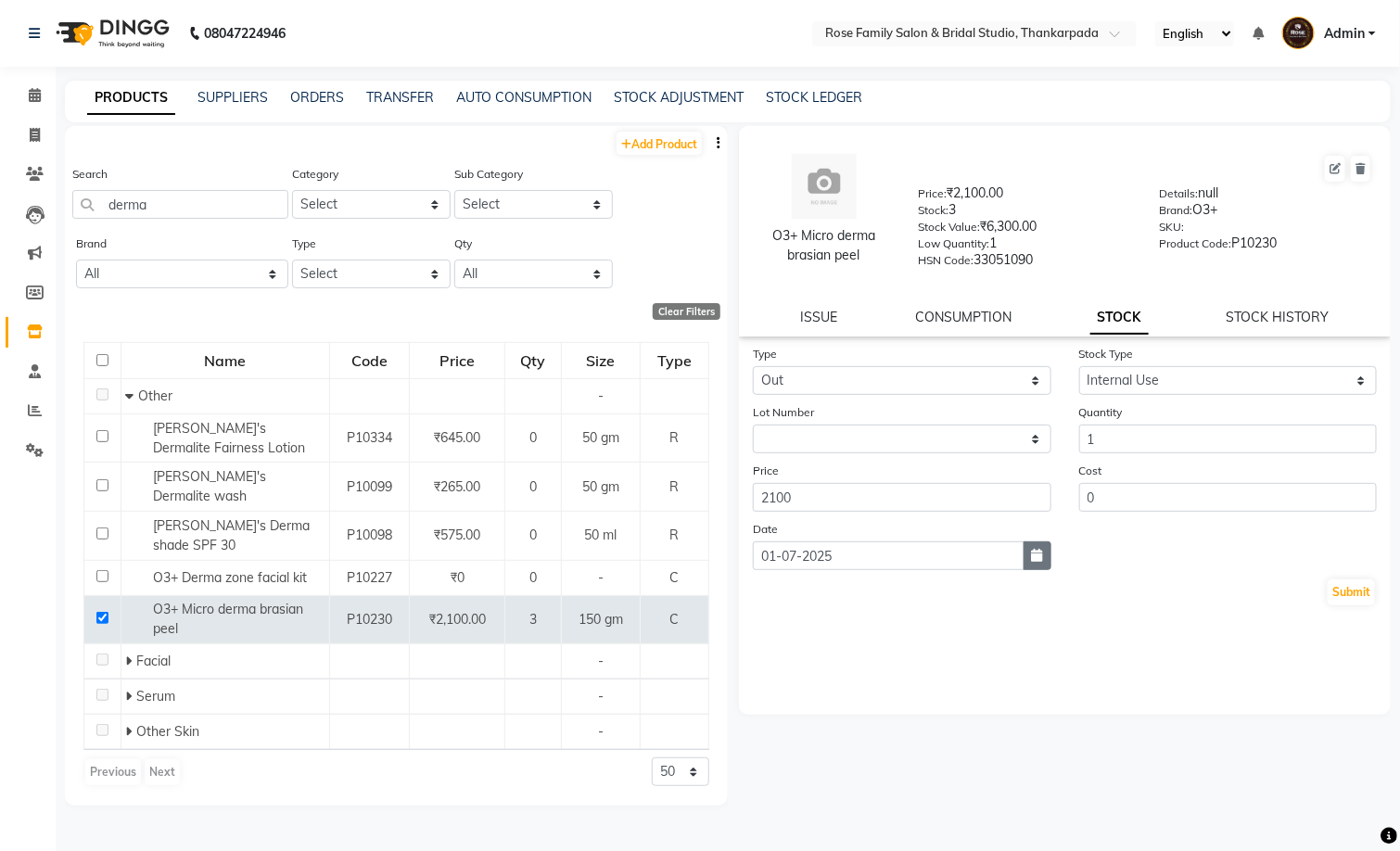 click 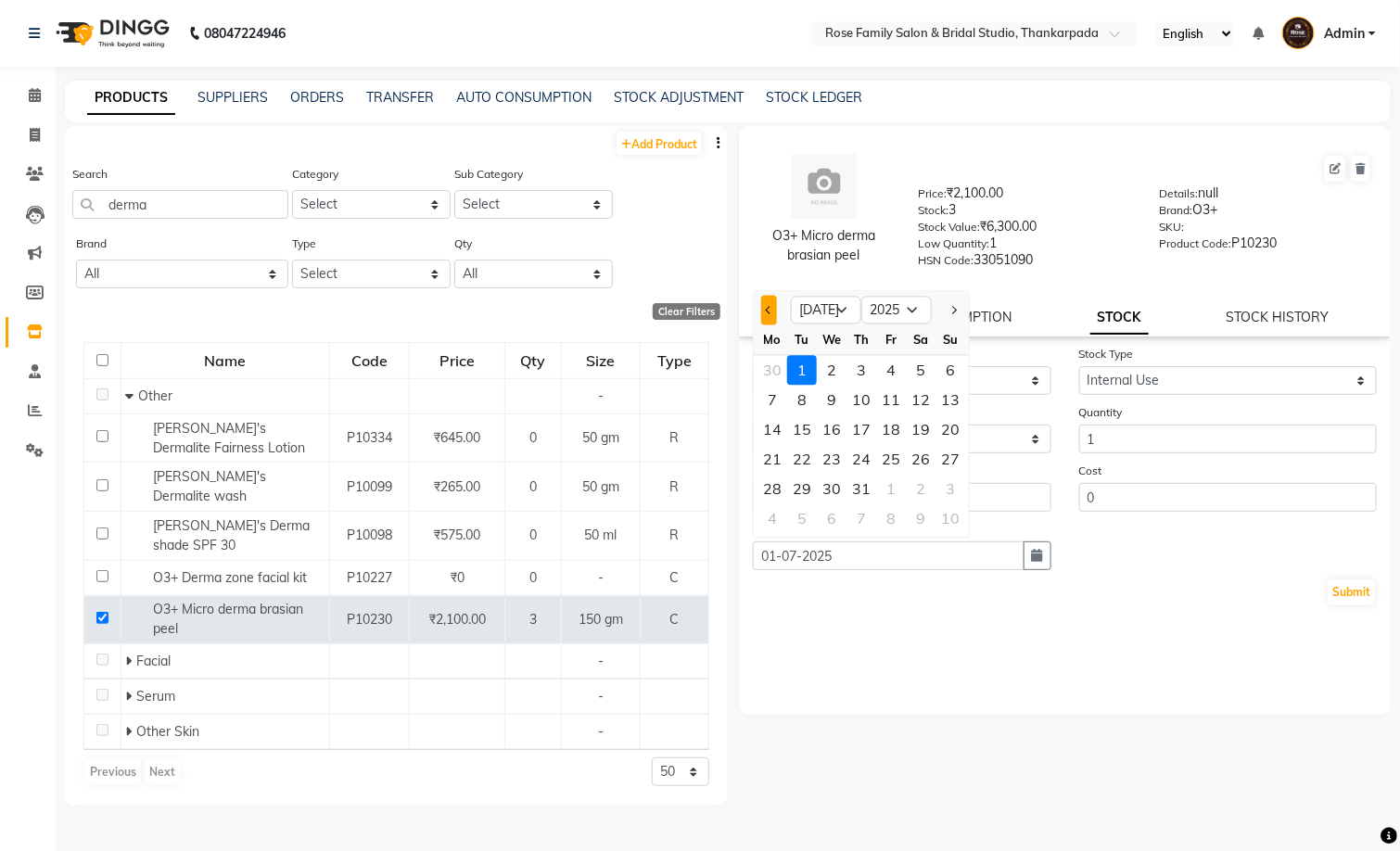click 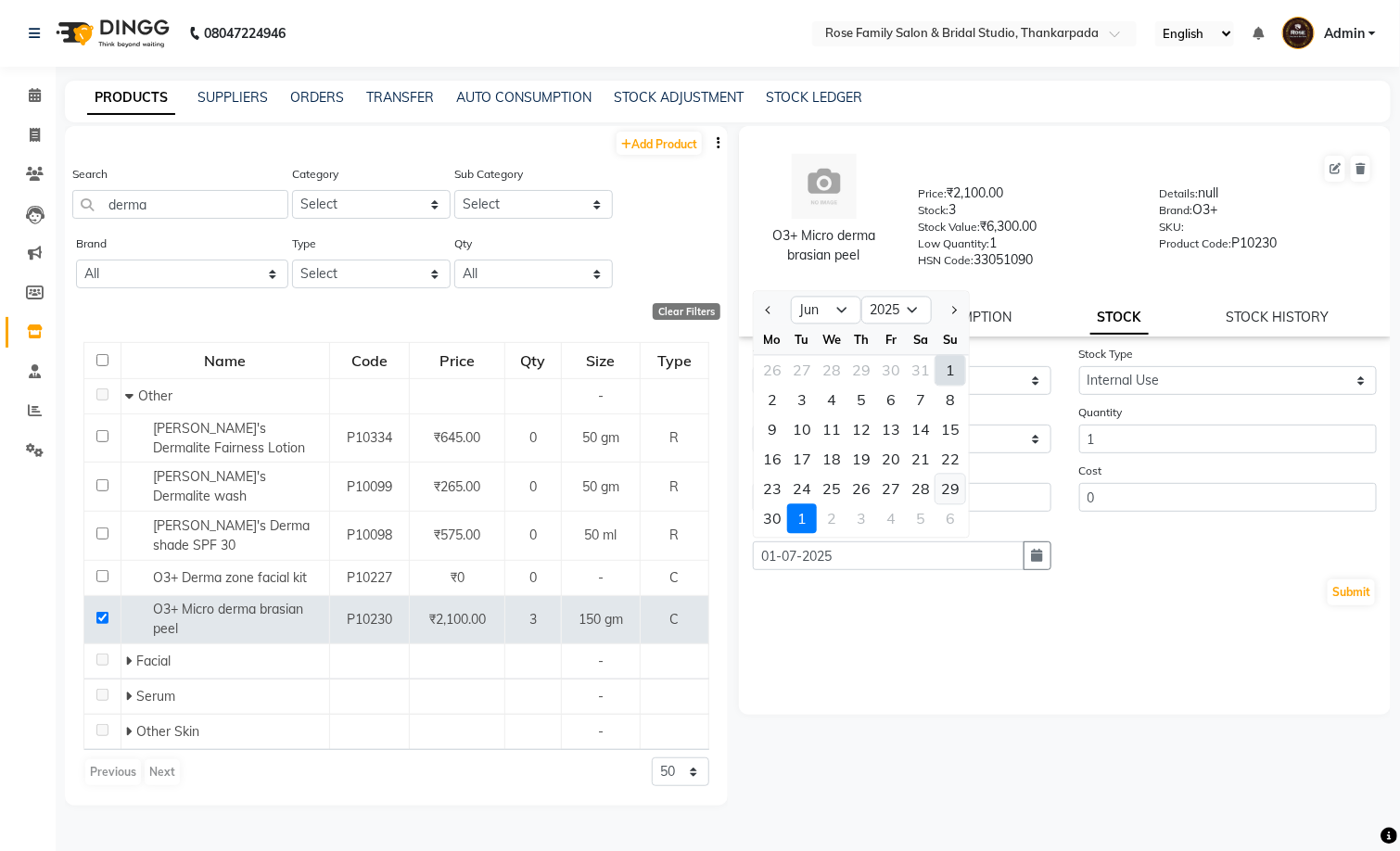 click on "29" 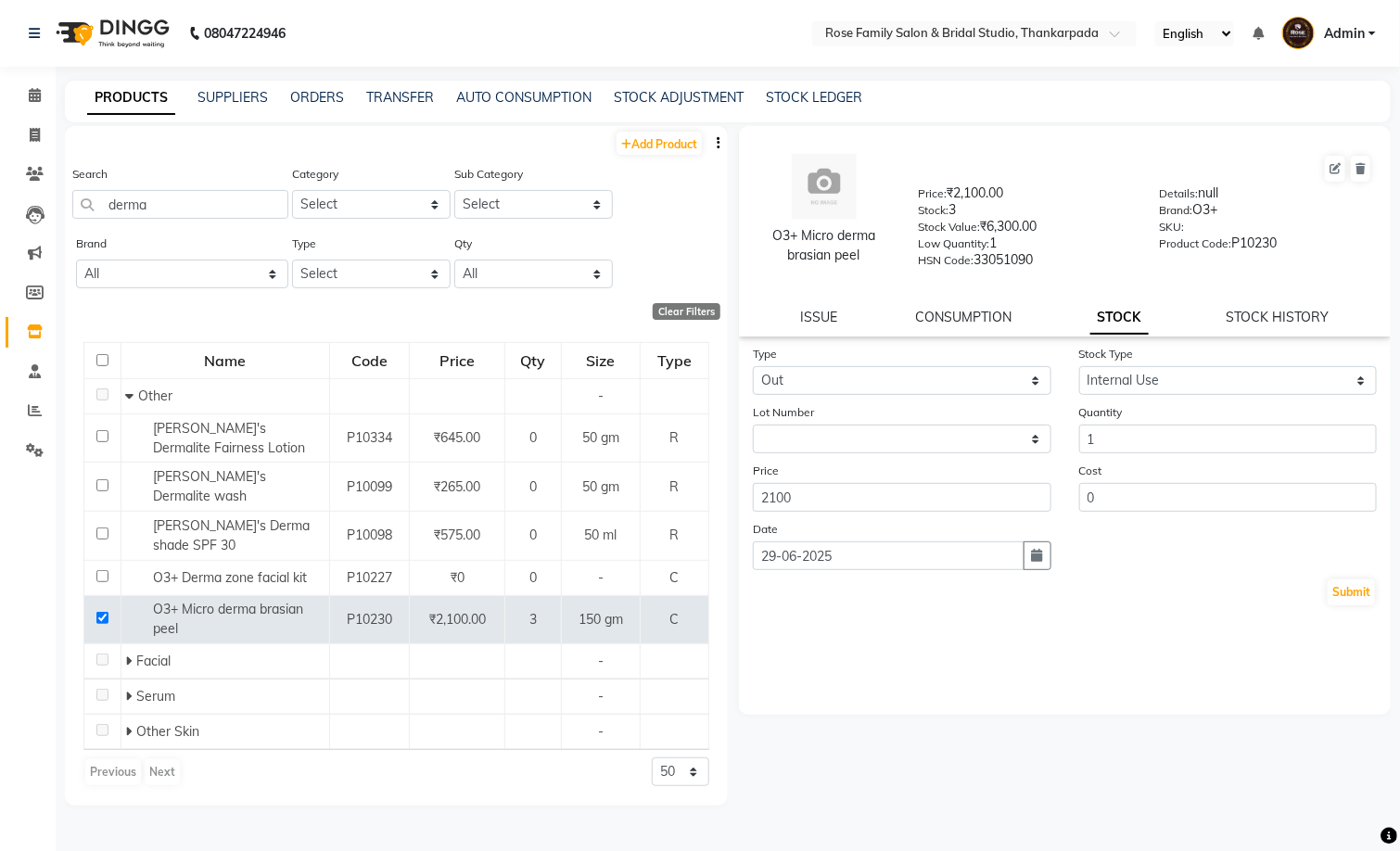 click on "Type Select In Out Stock Type Select Internal Use Damaged Expired Adjustment Return Other Lot Number None Quantity 1 Price 2100 Cost 0 Date 29-06-2025  Submit" 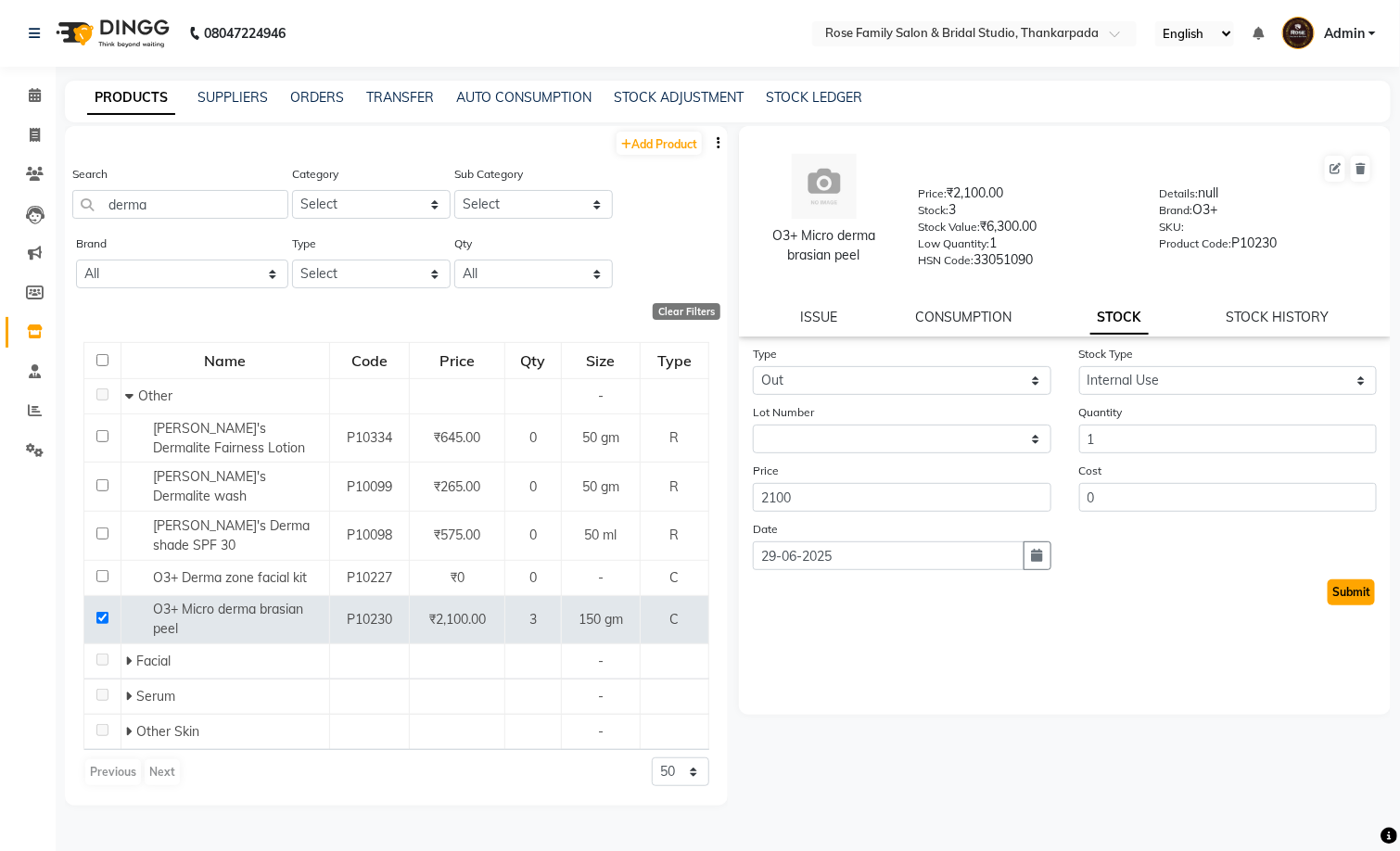 click on "Submit" 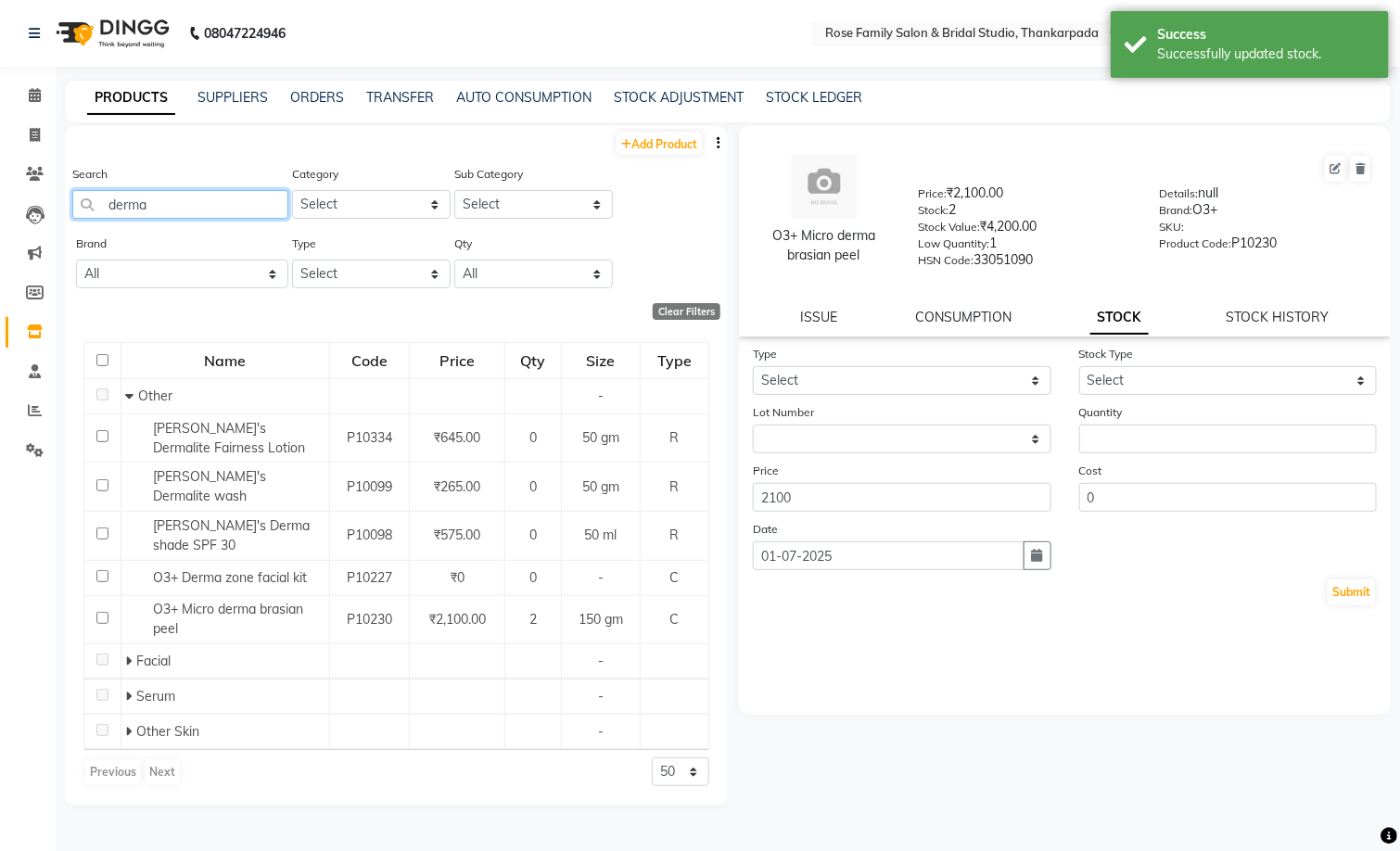 drag, startPoint x: 209, startPoint y: 210, endPoint x: 67, endPoint y: 204, distance: 142.1267 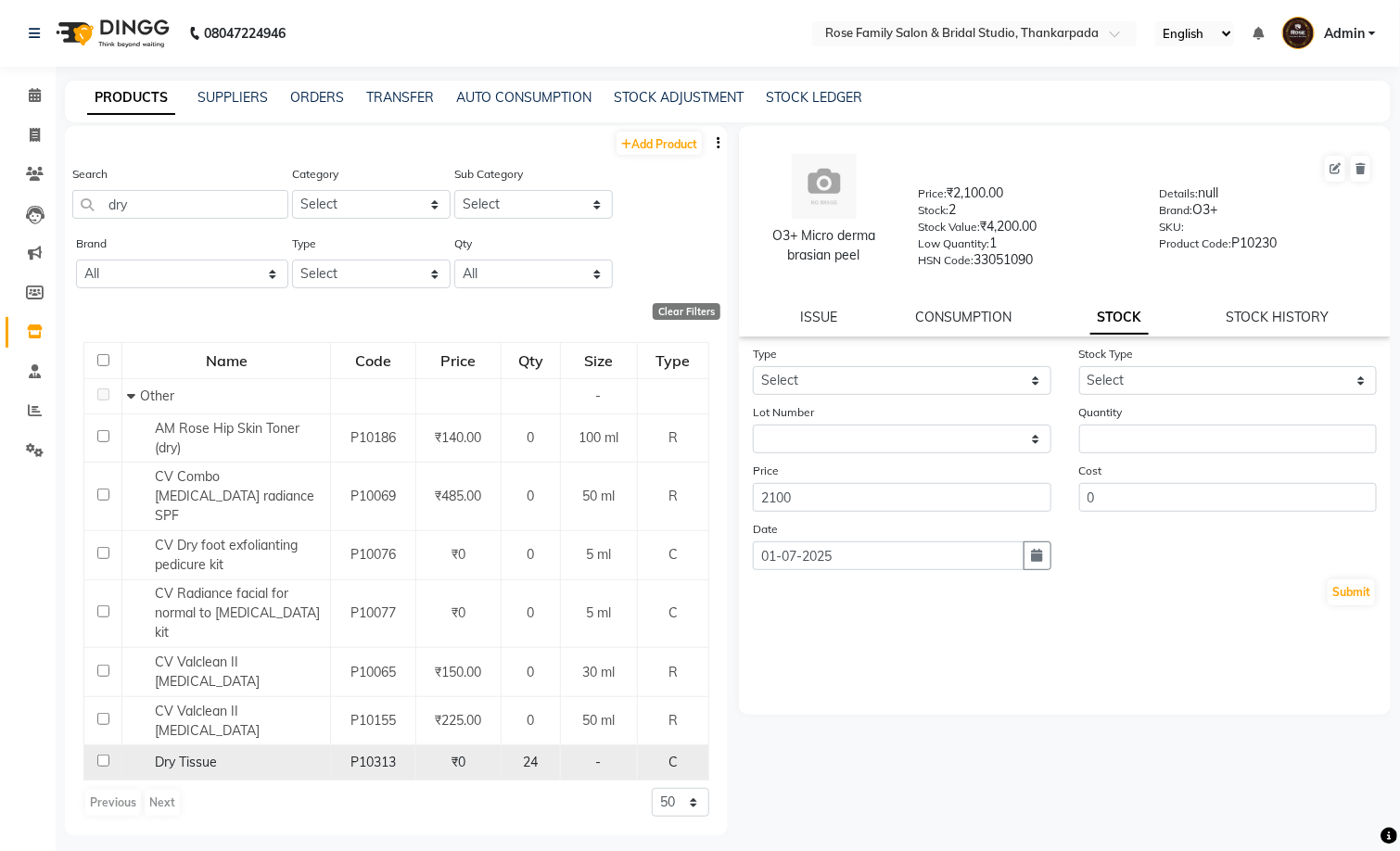 click 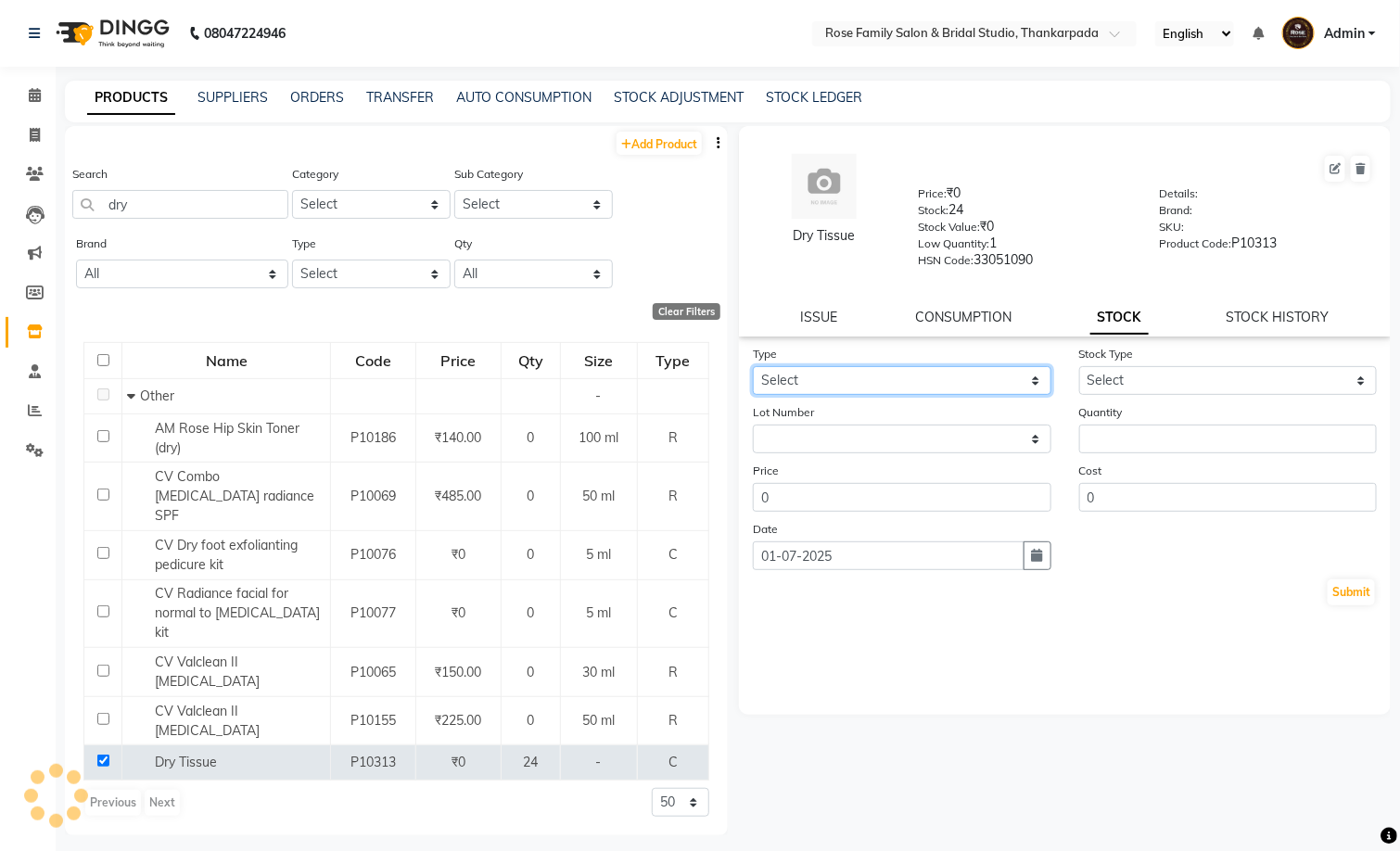 click on "Select In Out" 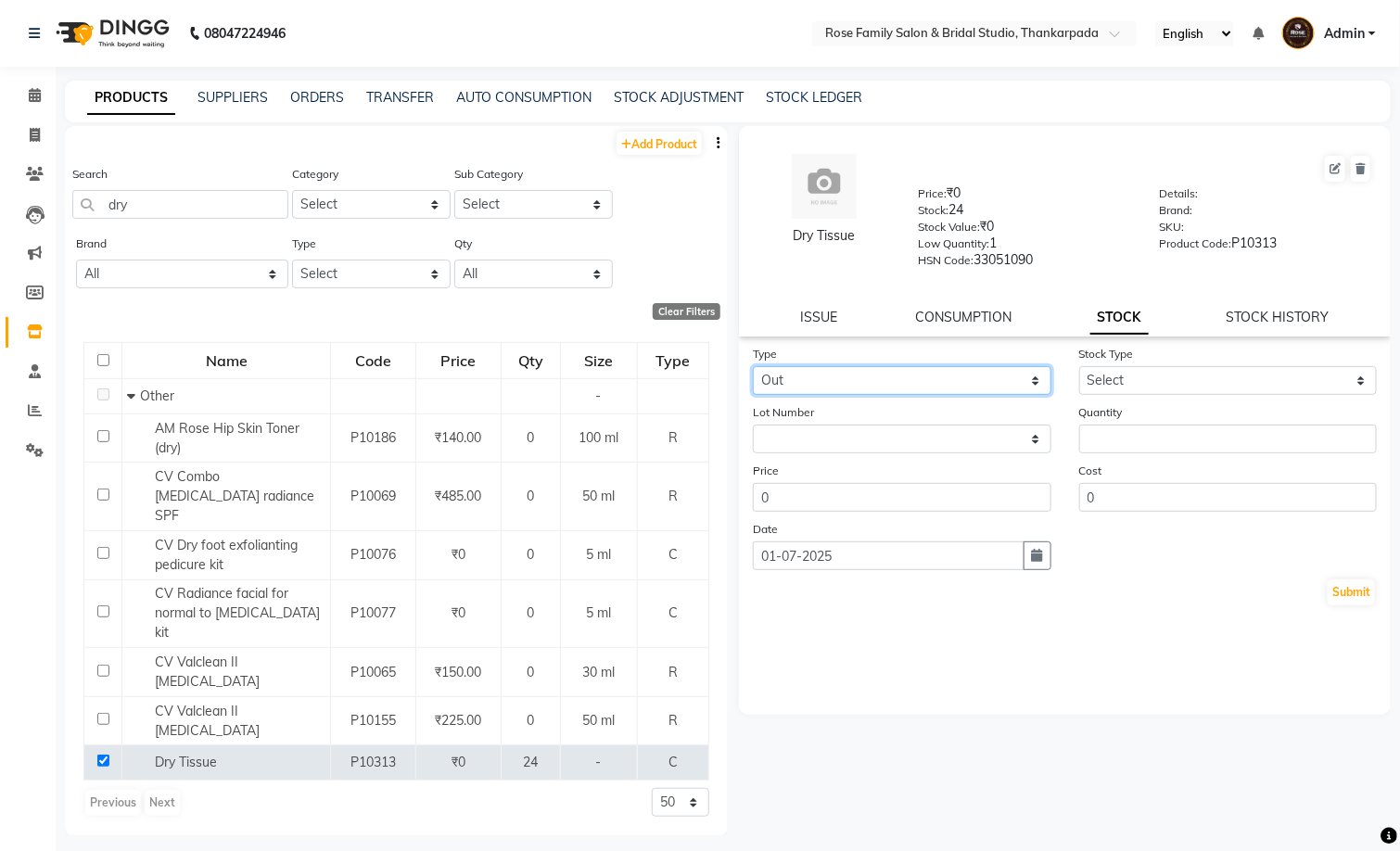 click on "Select In Out" 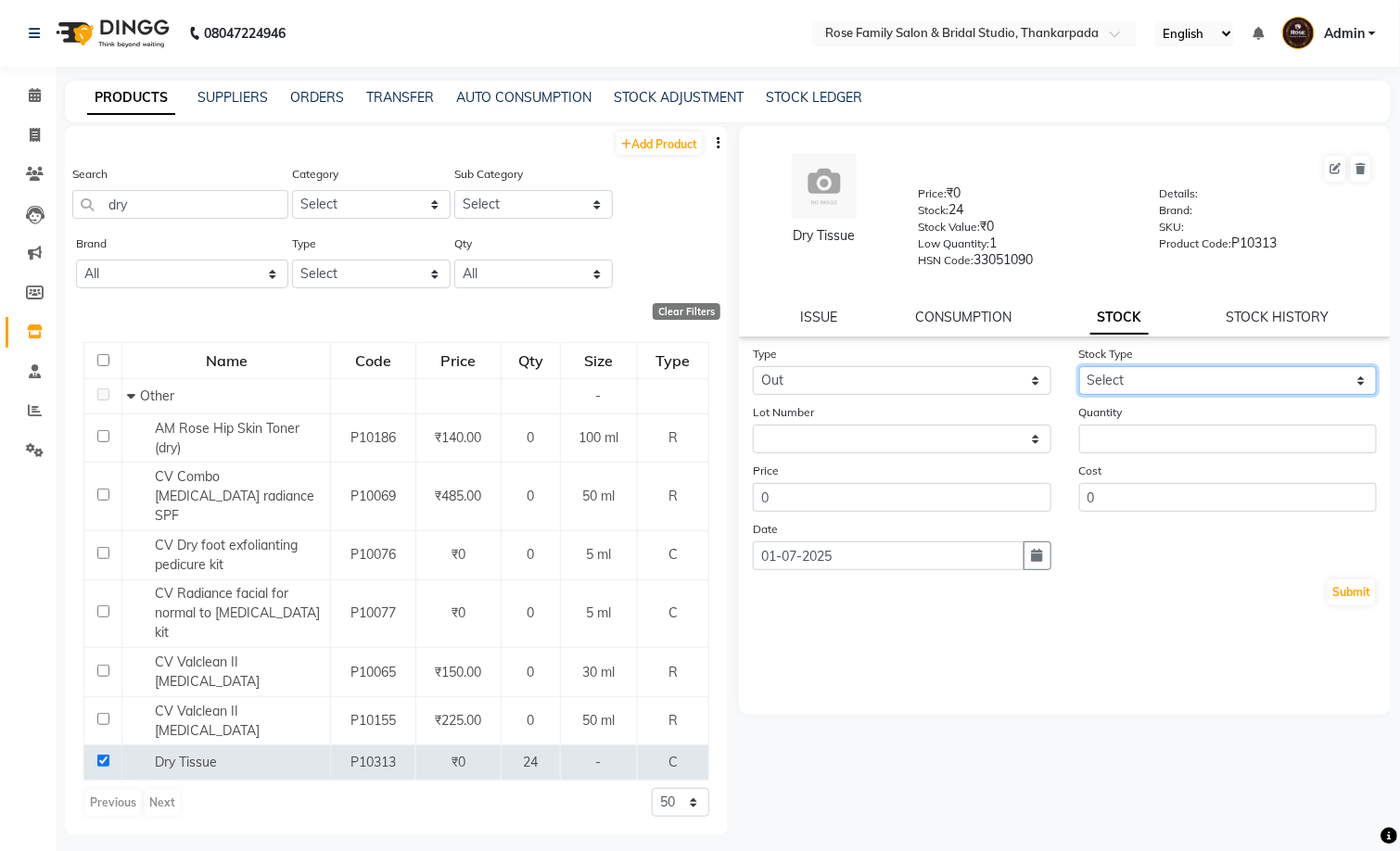 click on "Select Internal Use Damaged Expired Adjustment Return Other" 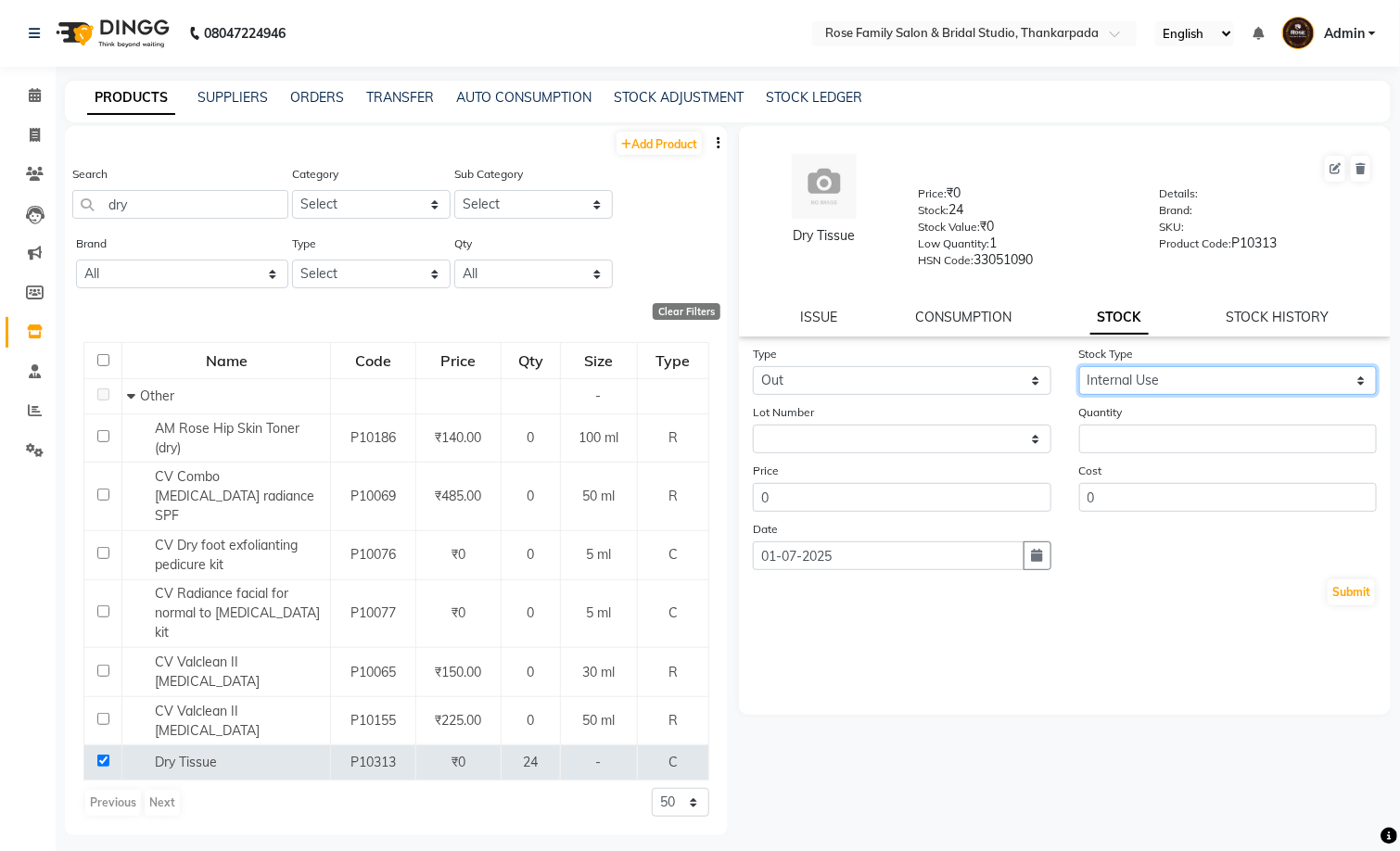 click on "Select Internal Use Damaged Expired Adjustment Return Other" 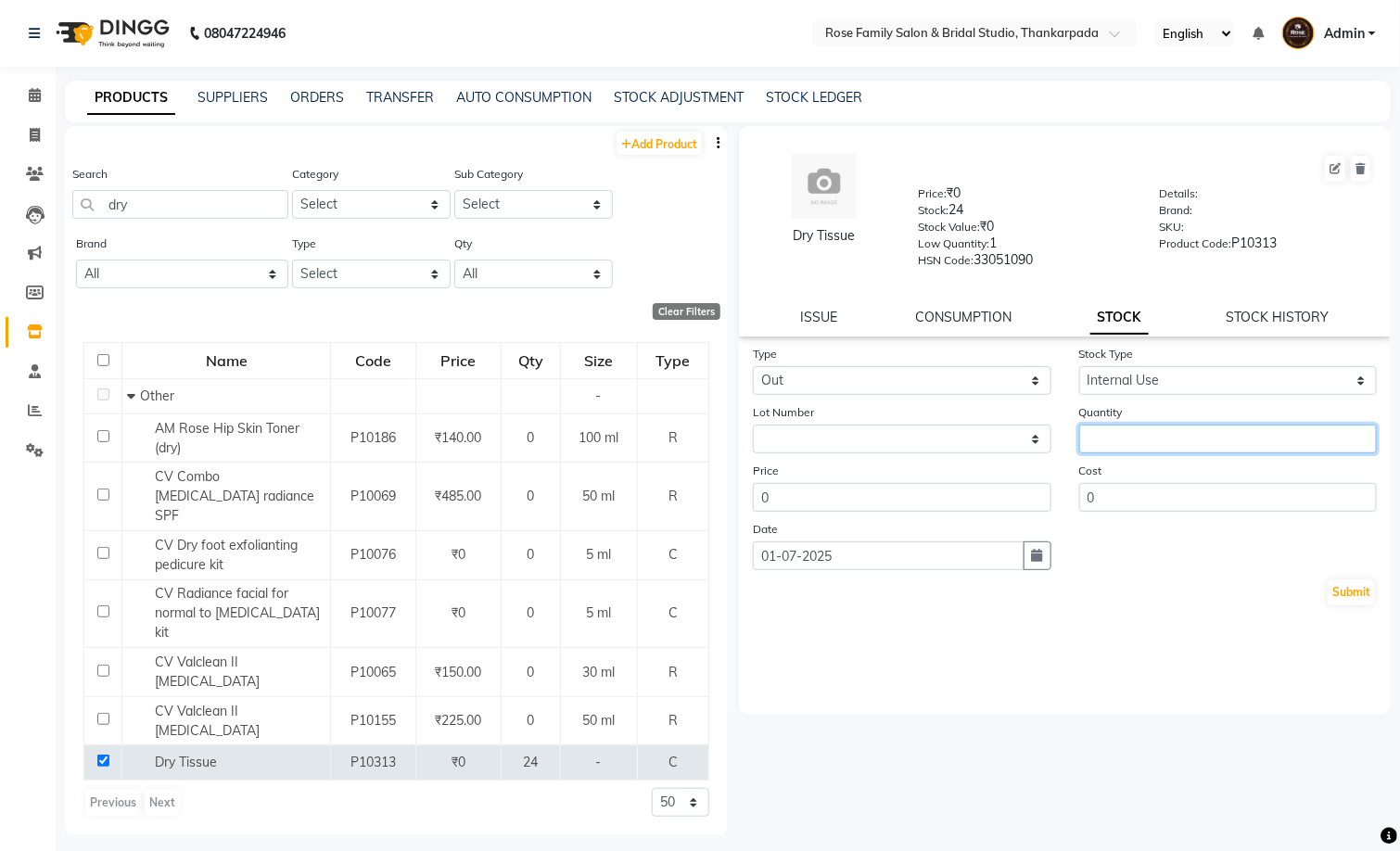 click 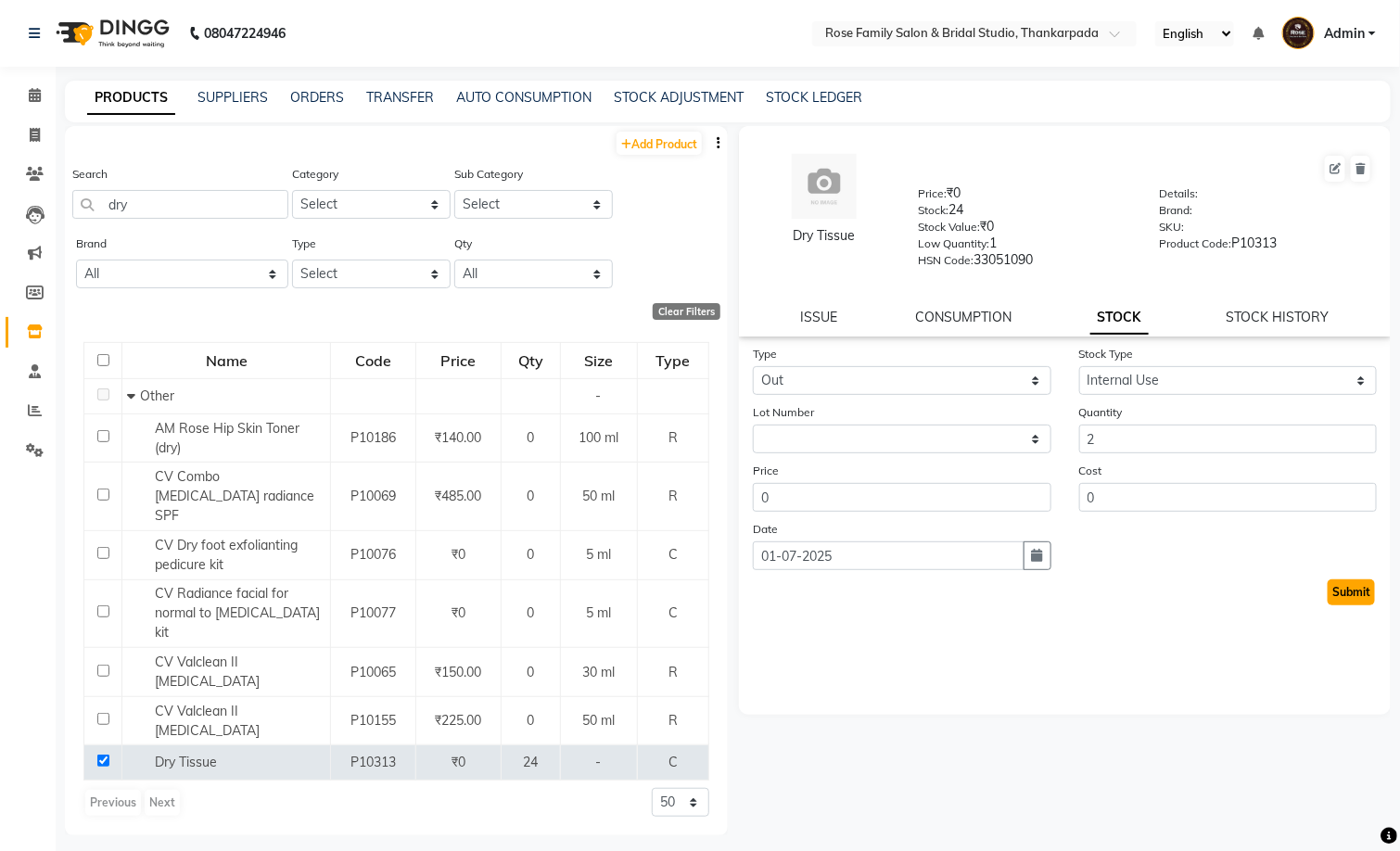 click on "Submit" 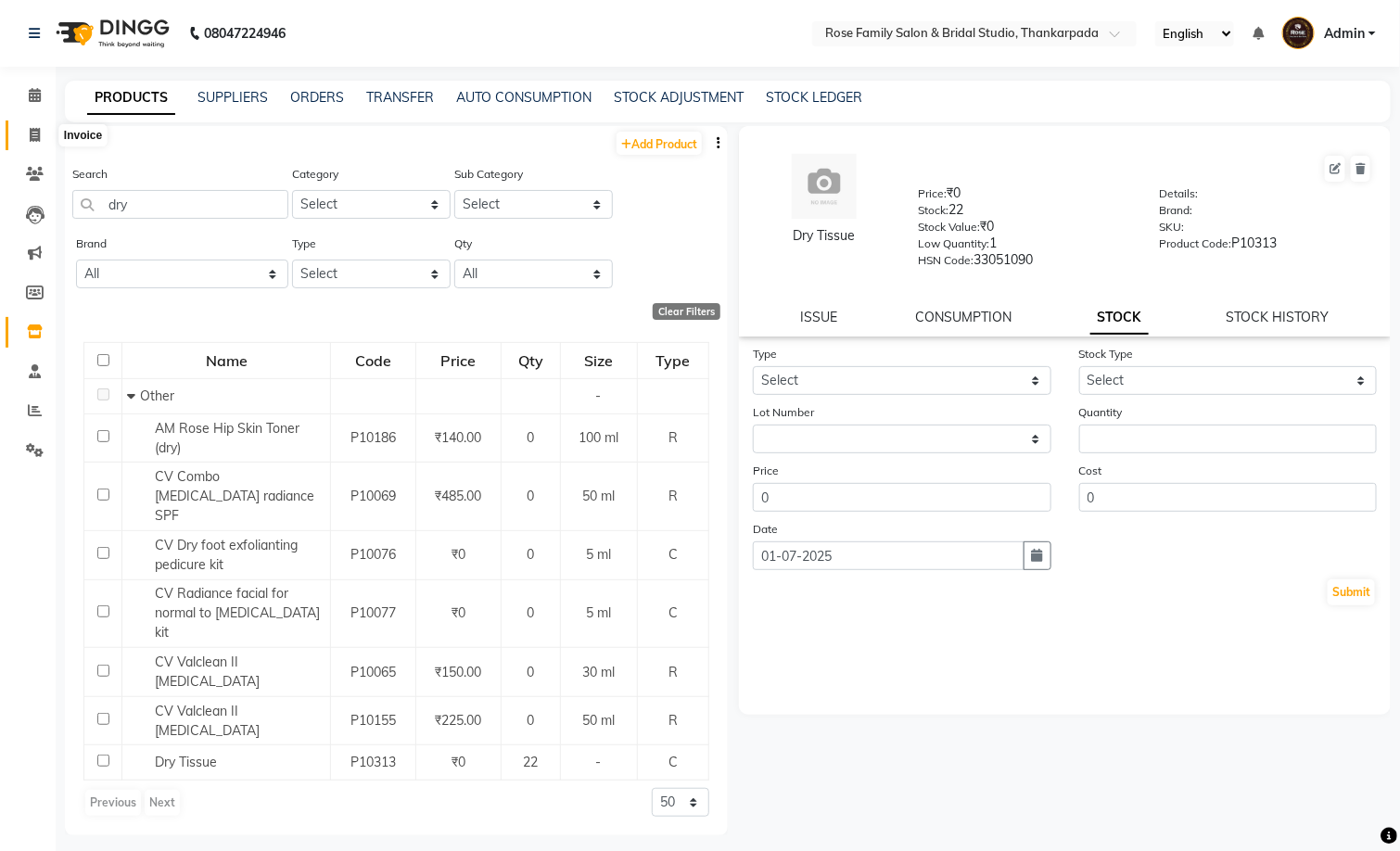 click 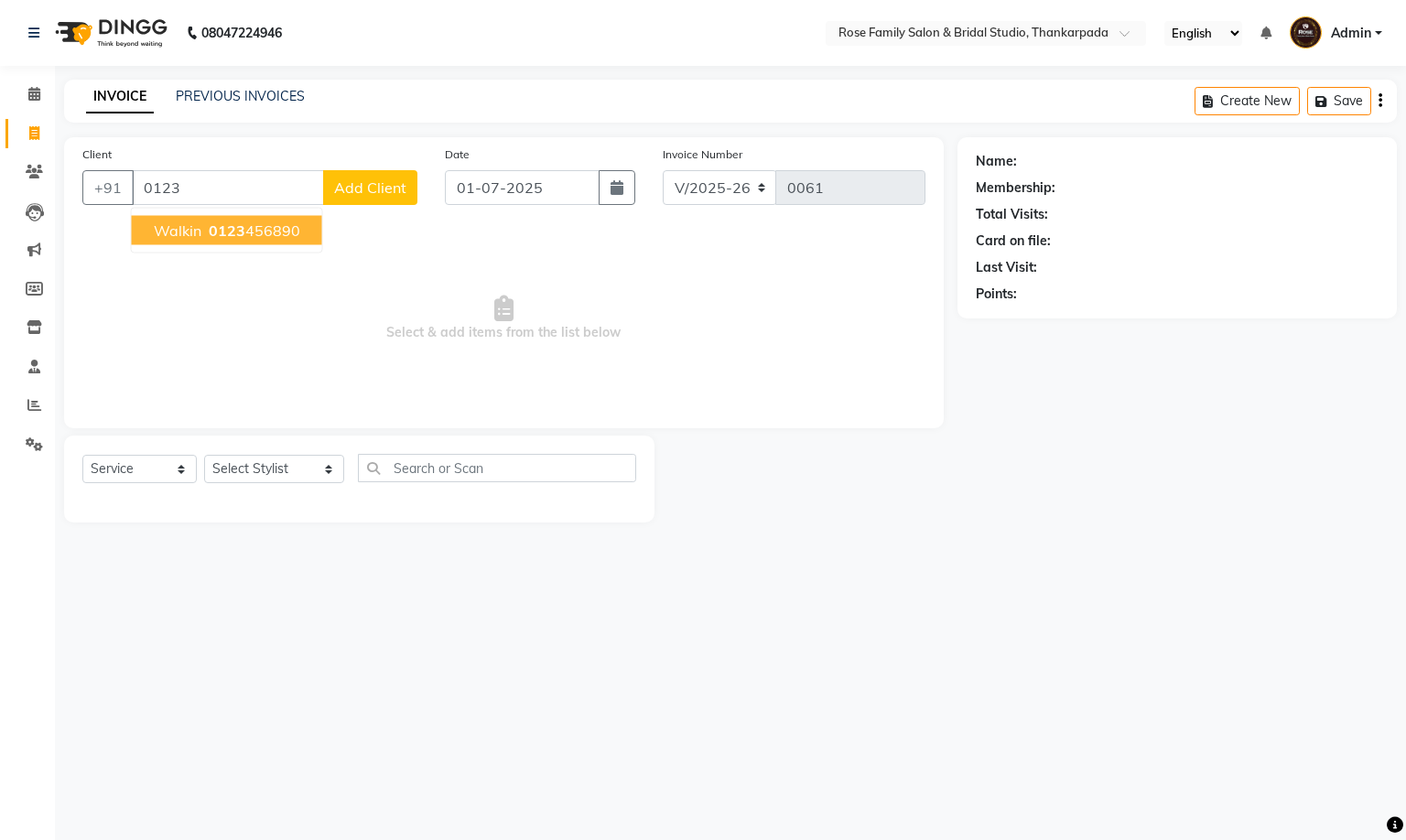 click on "walkin" at bounding box center (178, 231) 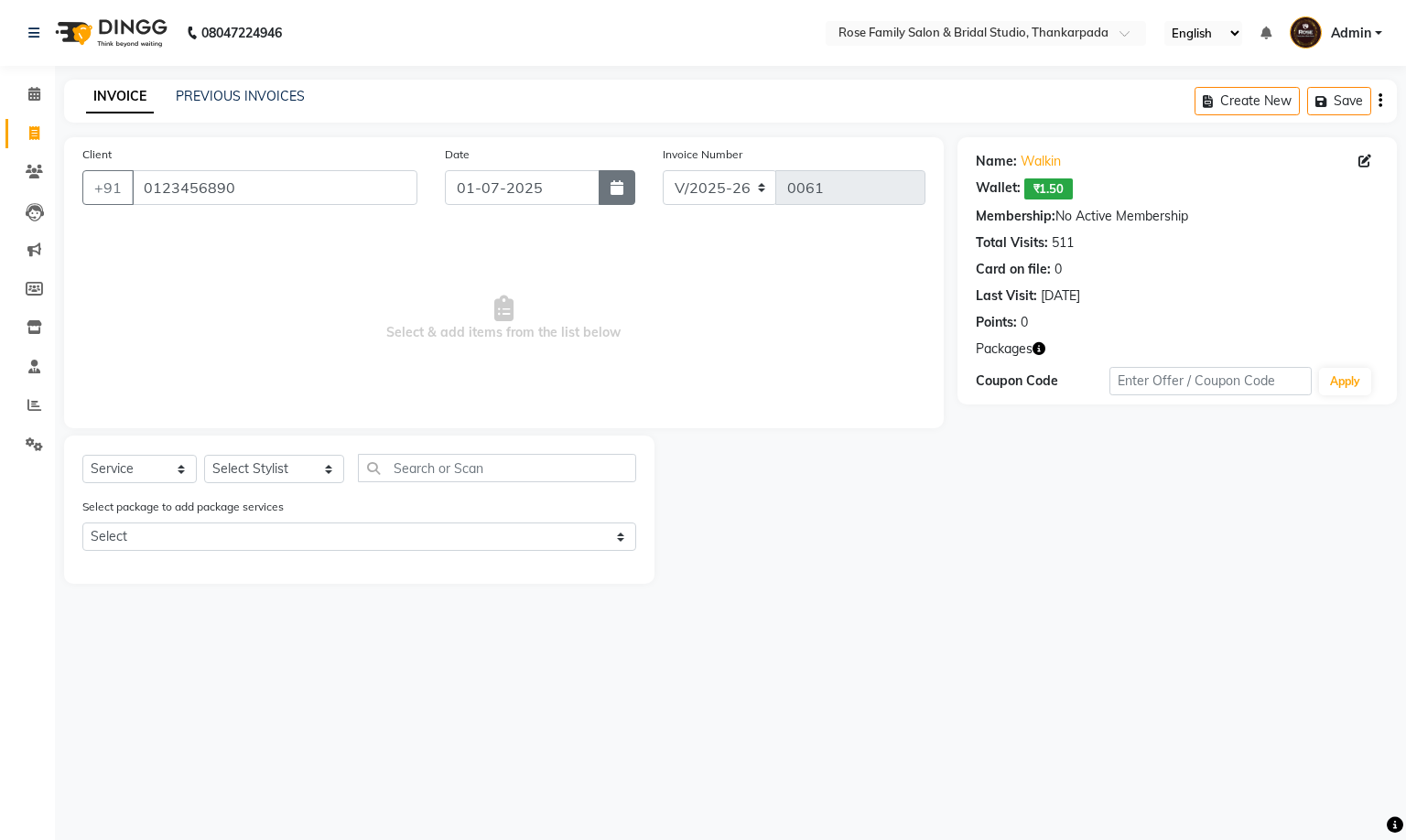 click 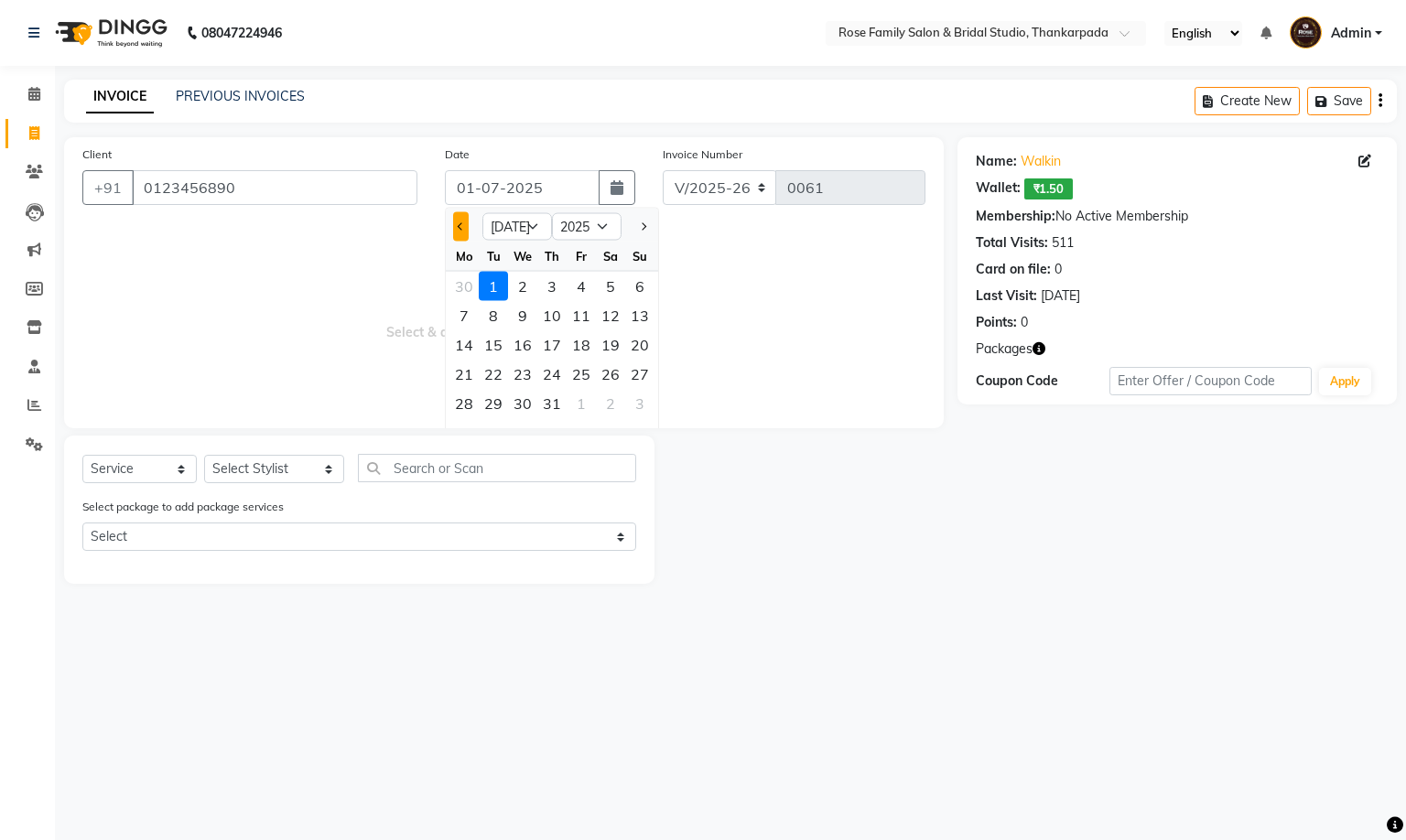 click 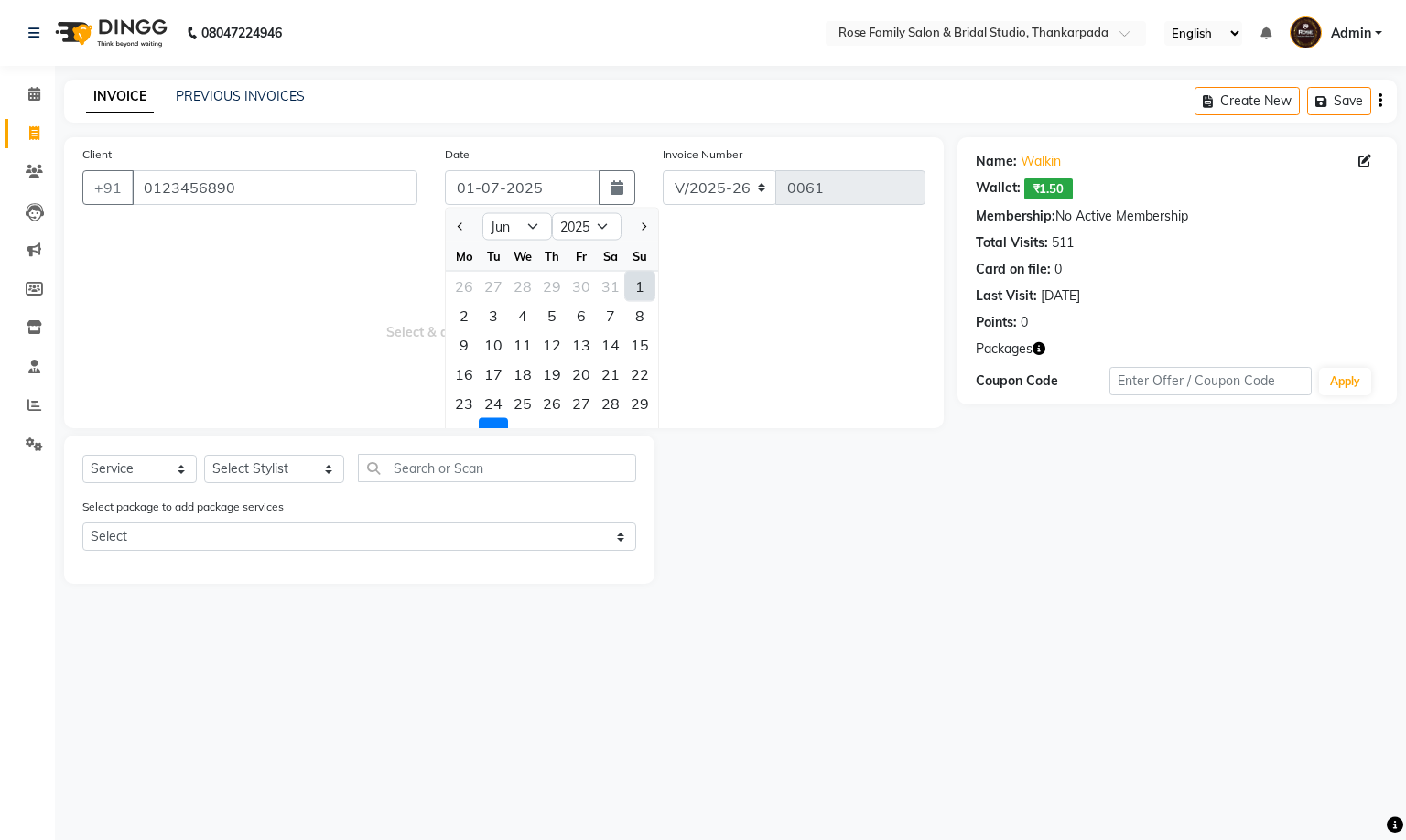 click on "1" 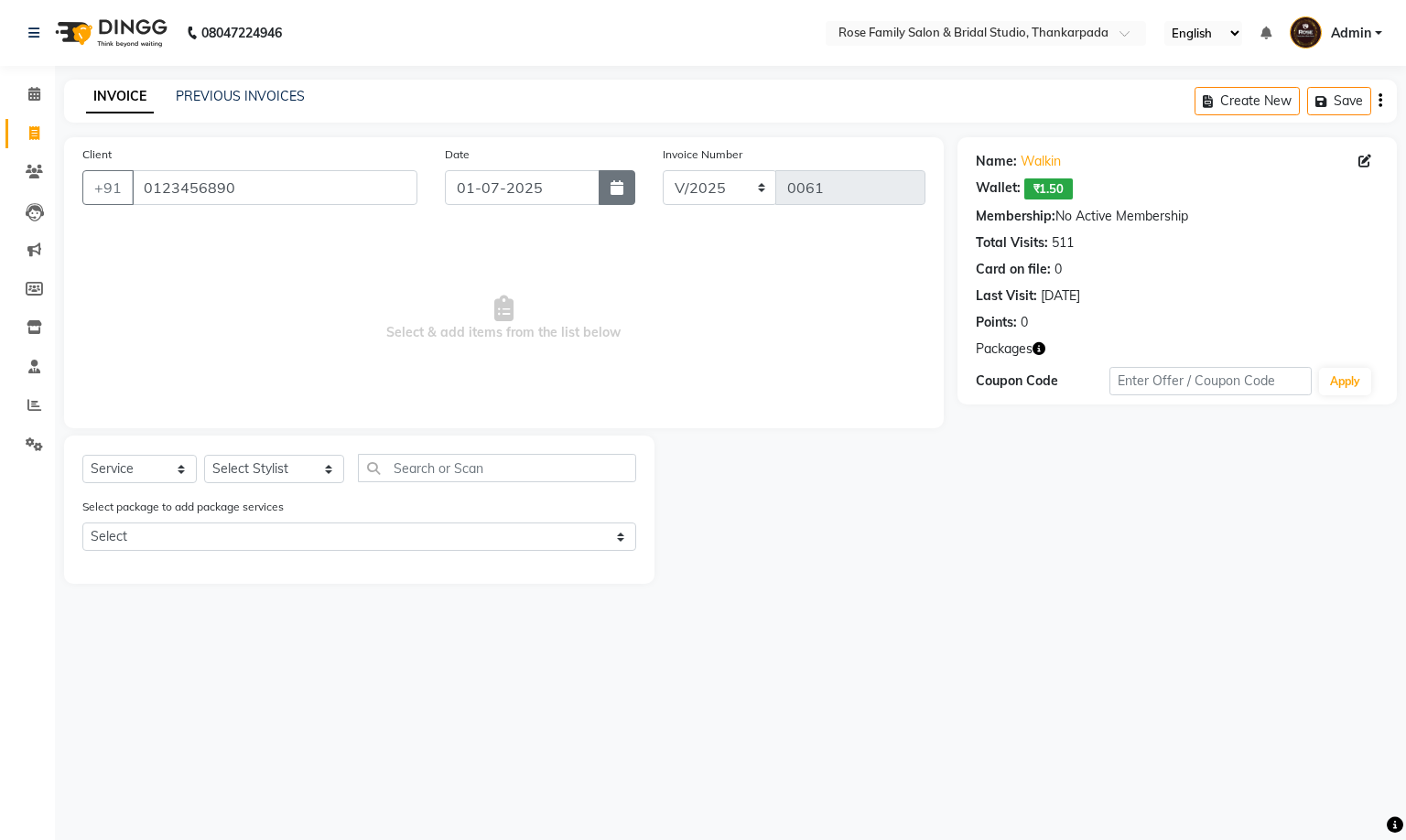 click 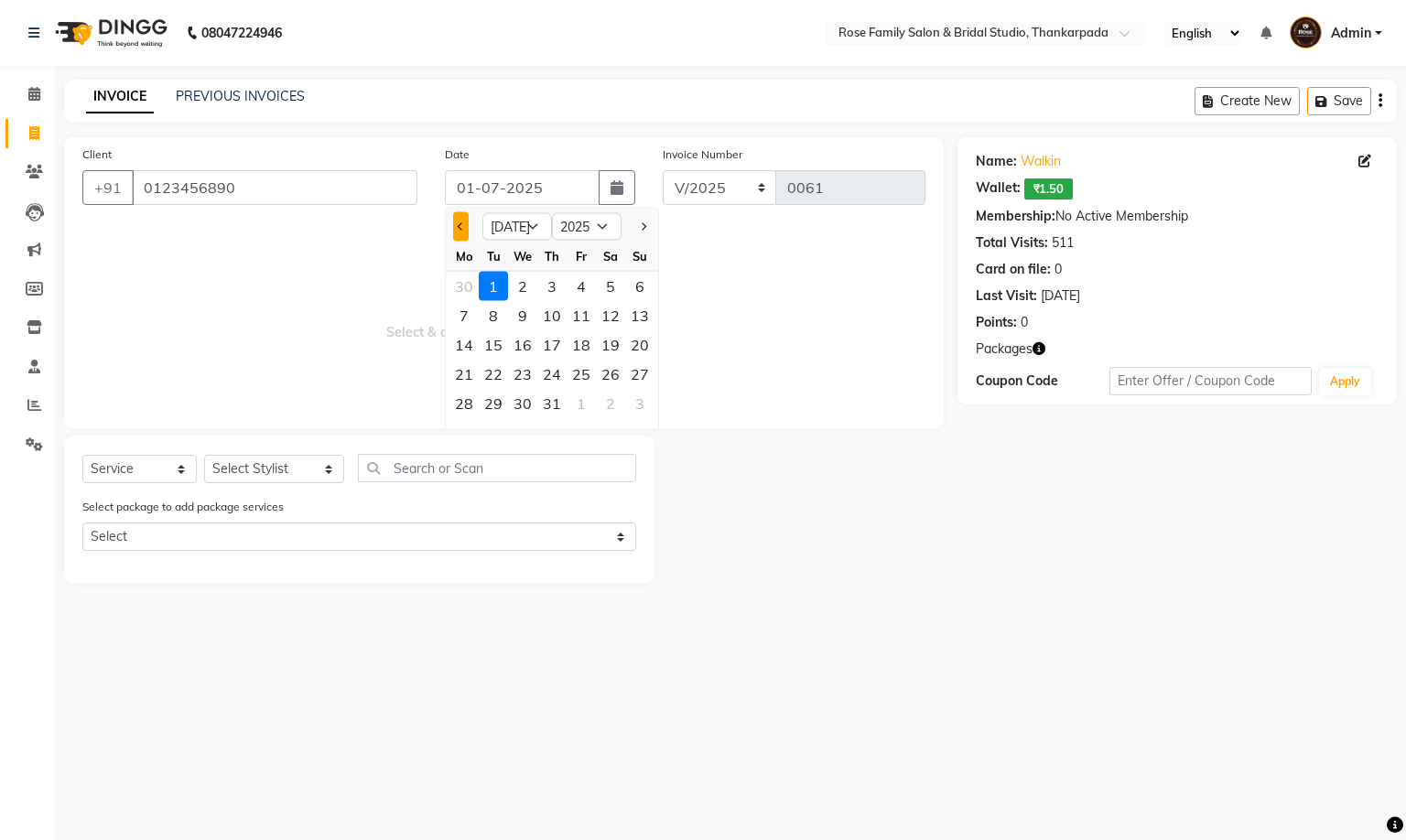 click 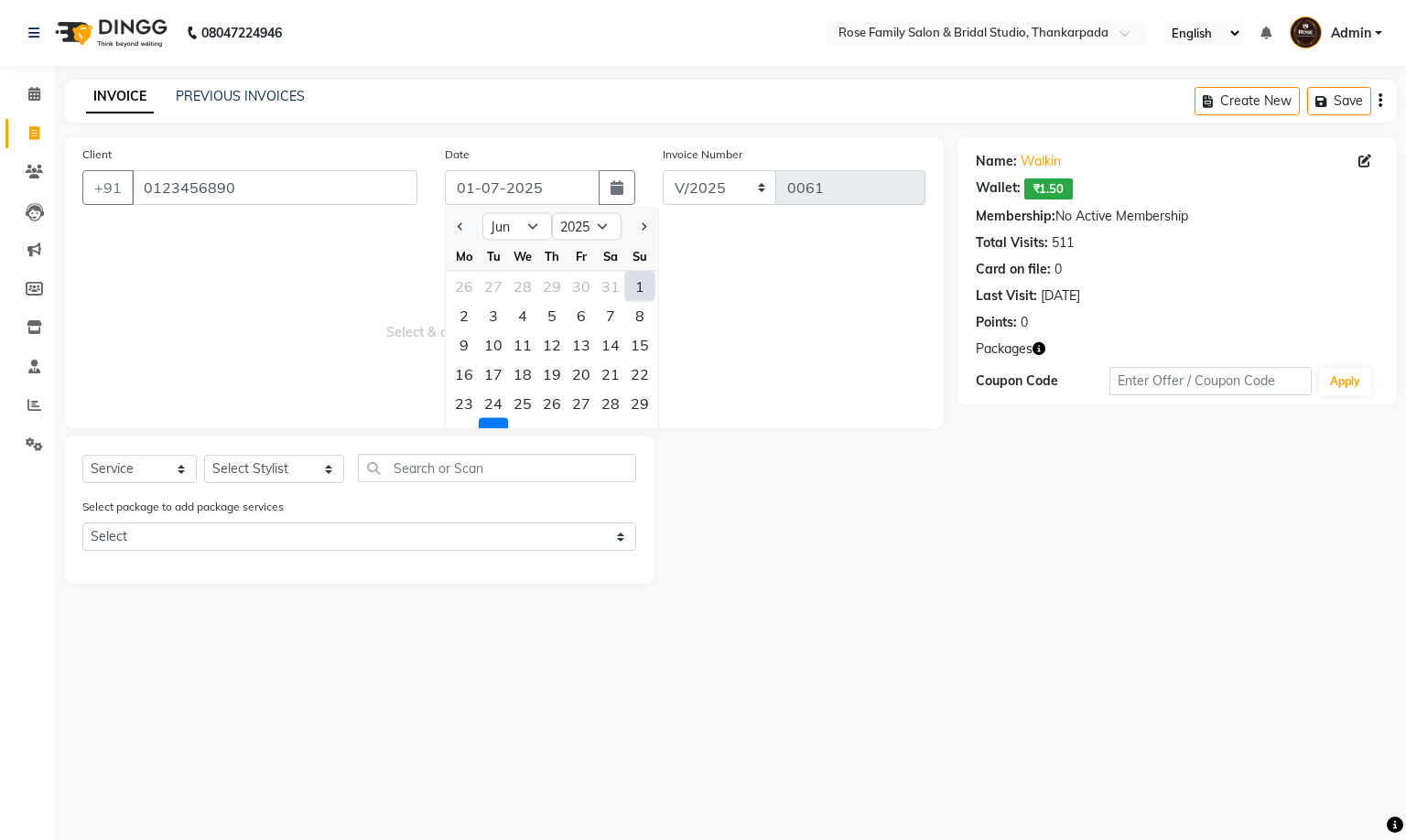 click on "1" 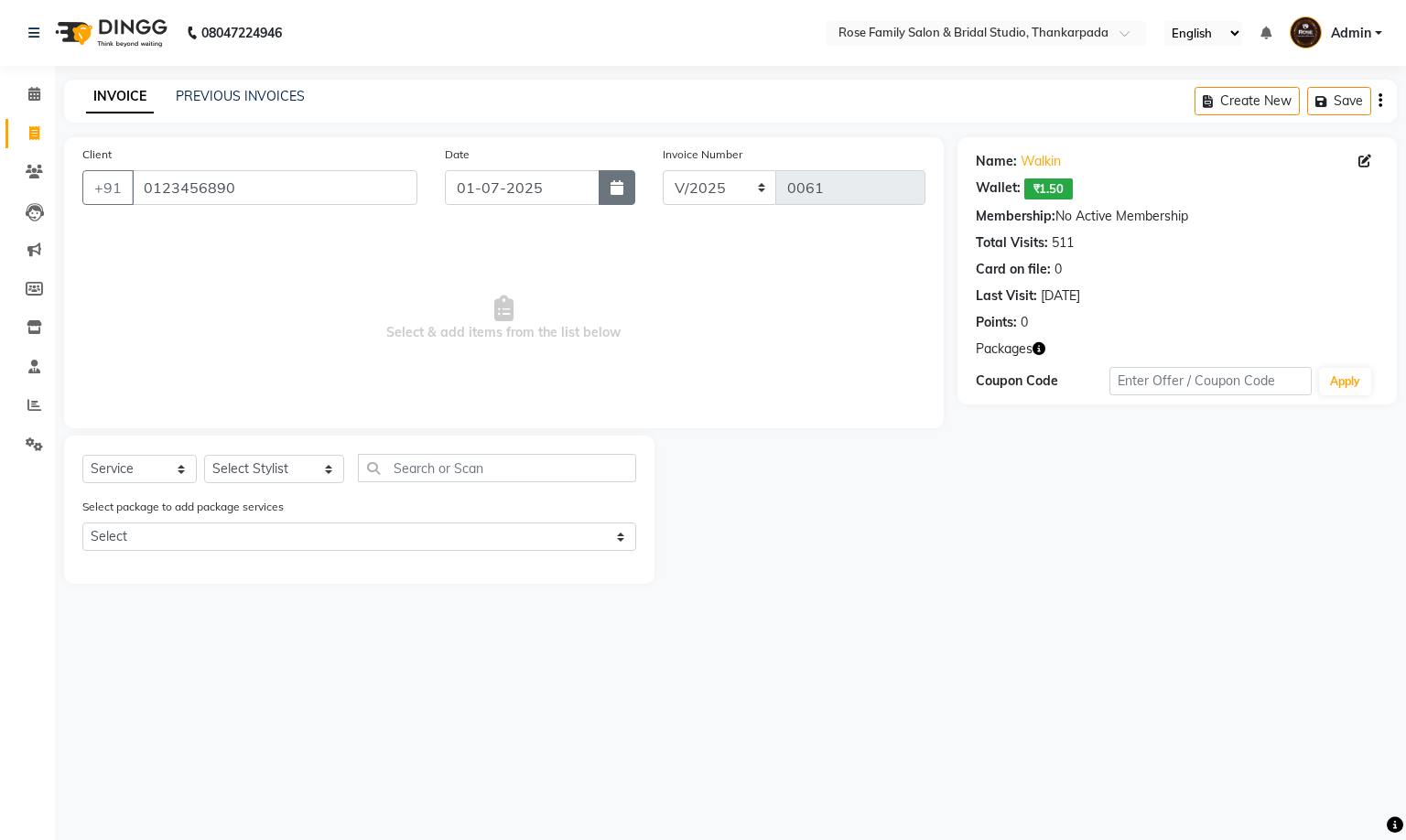 click 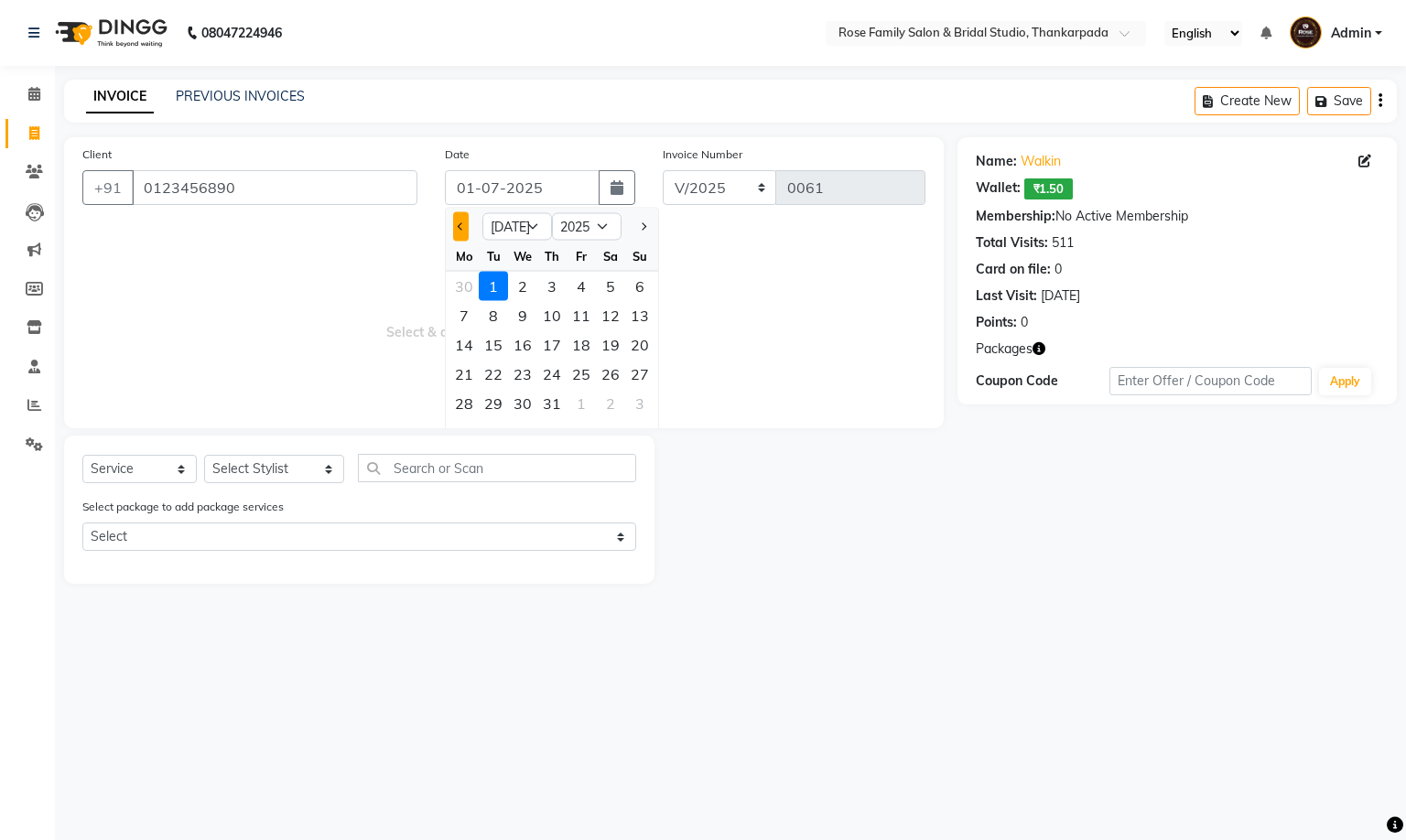 click 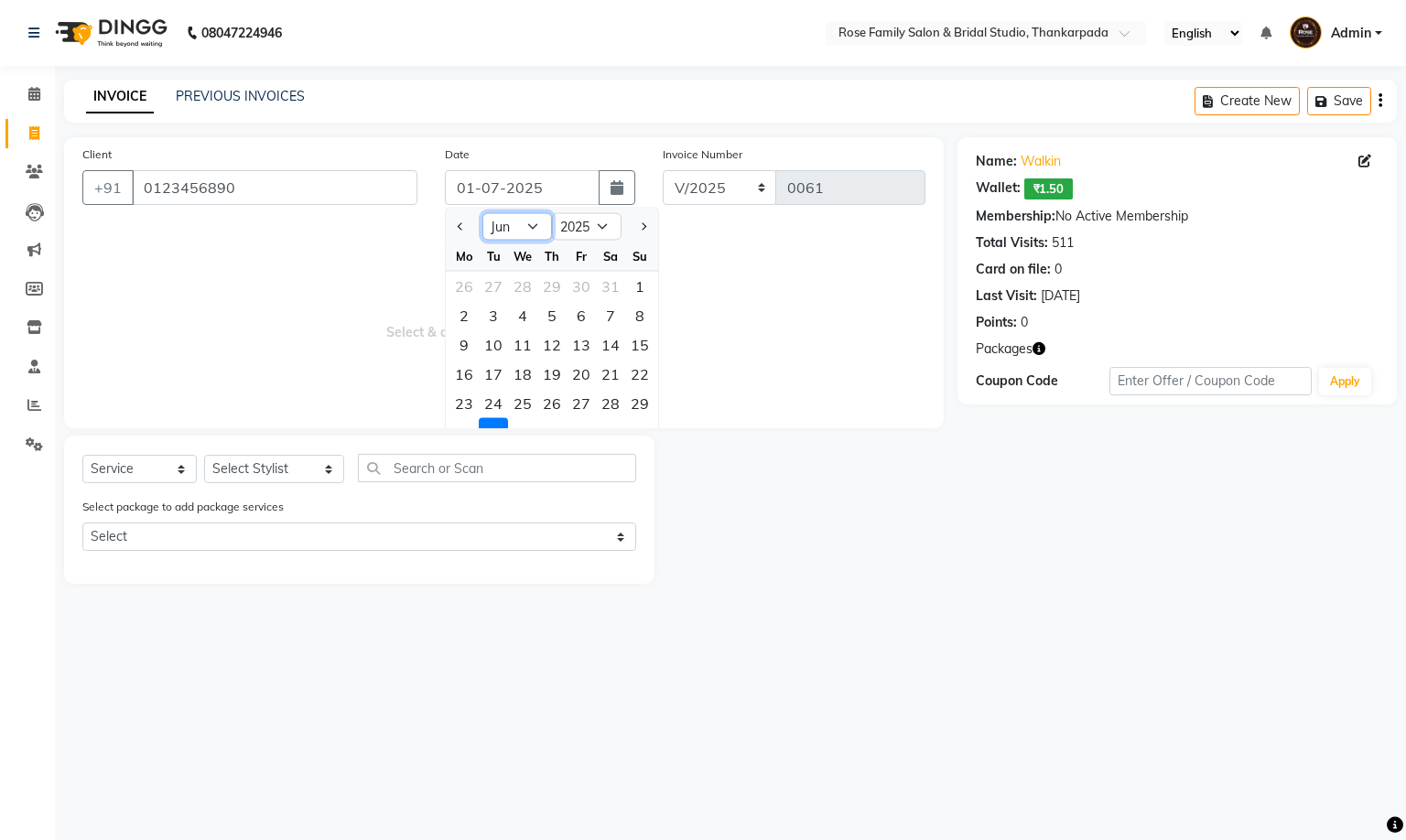 click on "Jan Feb Mar Apr May Jun Jul Aug Sep Oct Nov Dec" 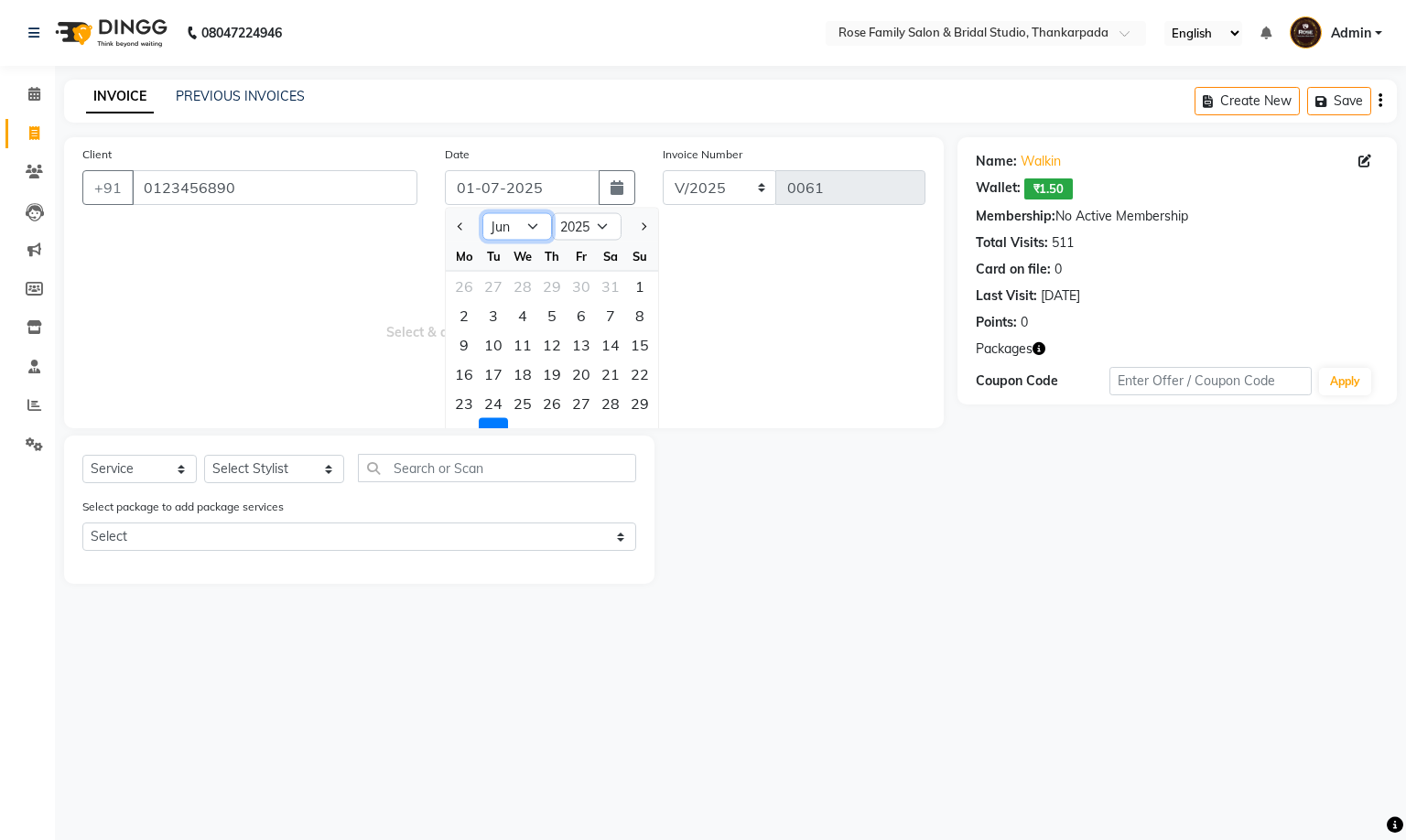 click on "Jan Feb Mar Apr May Jun Jul Aug Sep Oct Nov Dec" 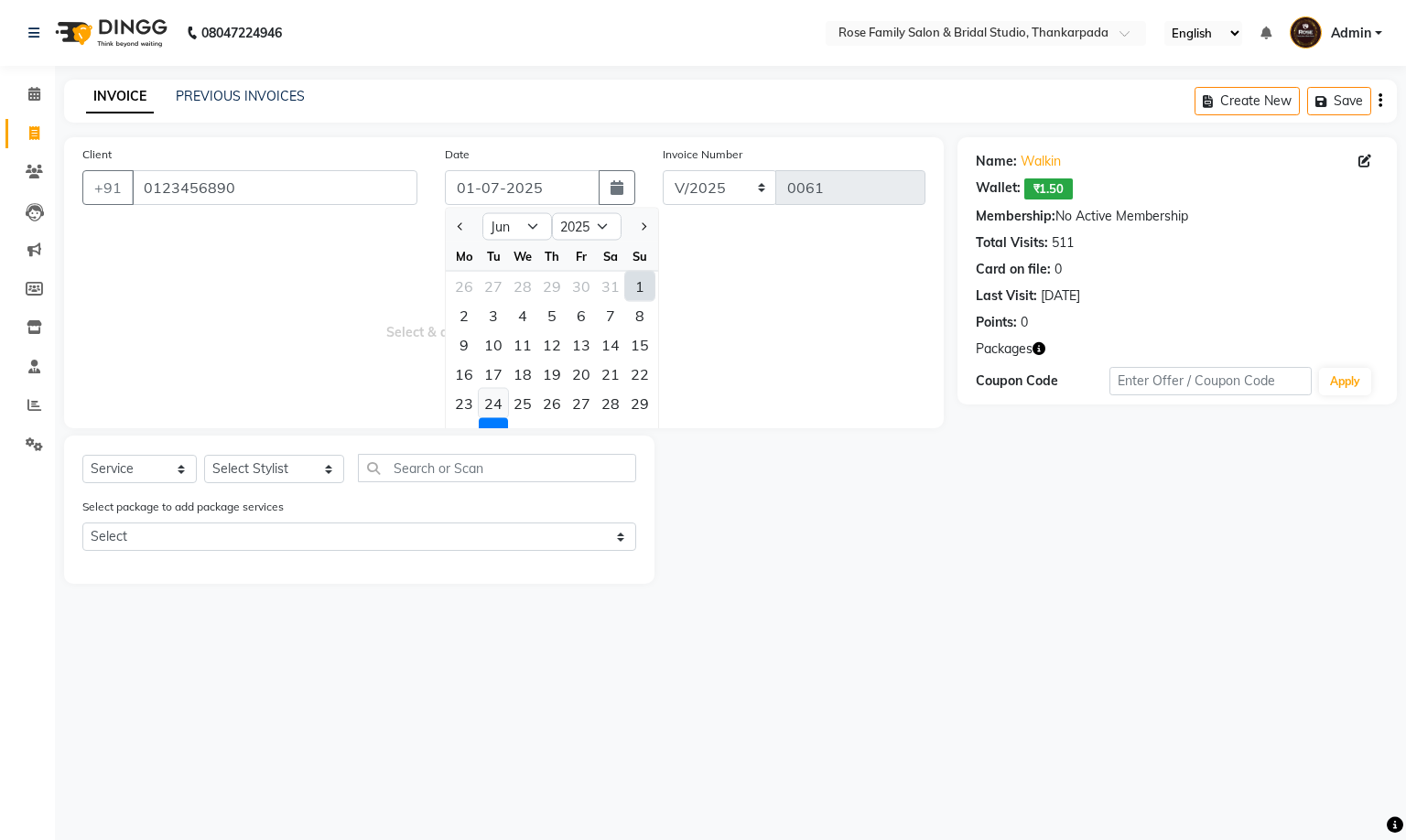 click on "24" 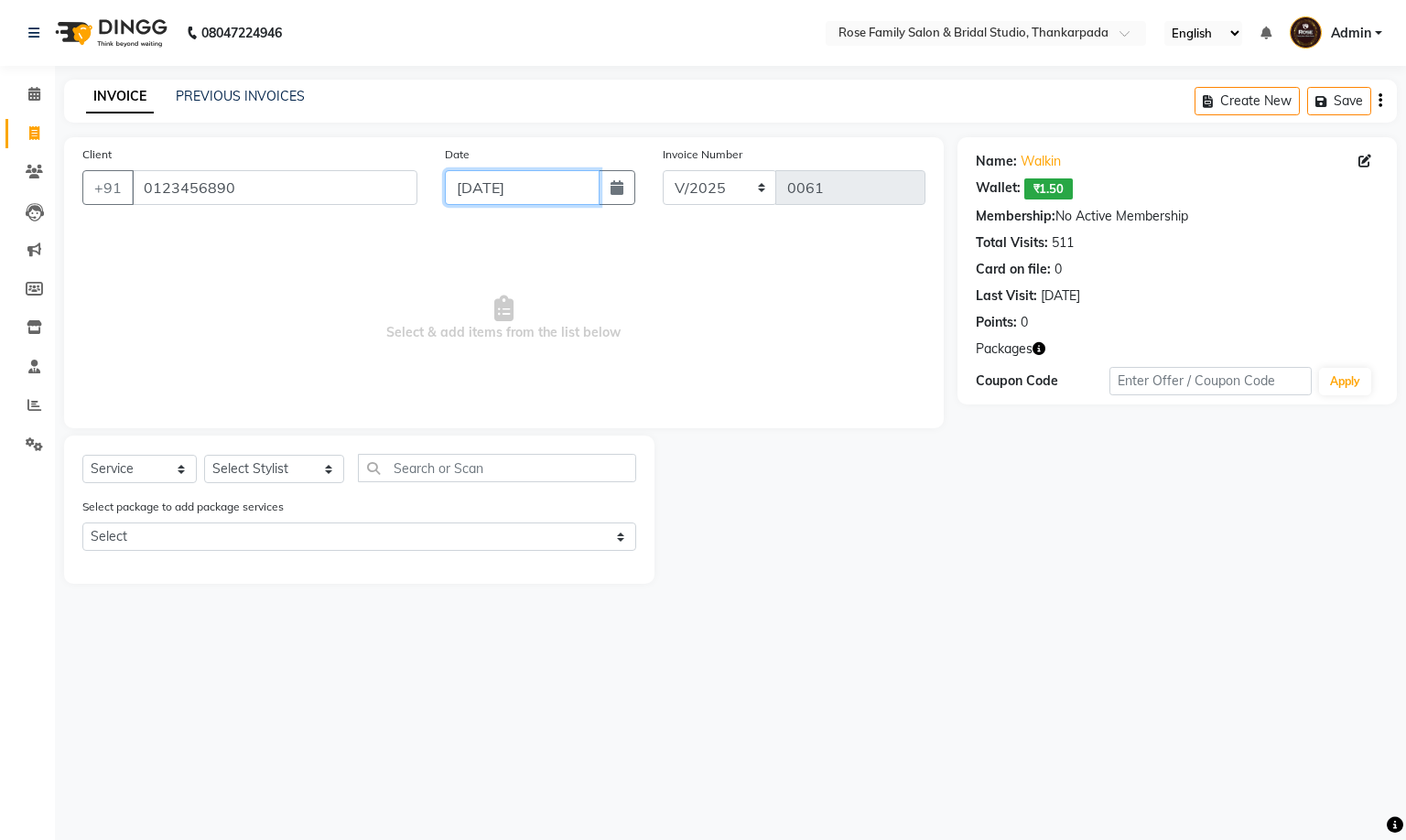 drag, startPoint x: 473, startPoint y: 192, endPoint x: 446, endPoint y: 185, distance: 27.89265 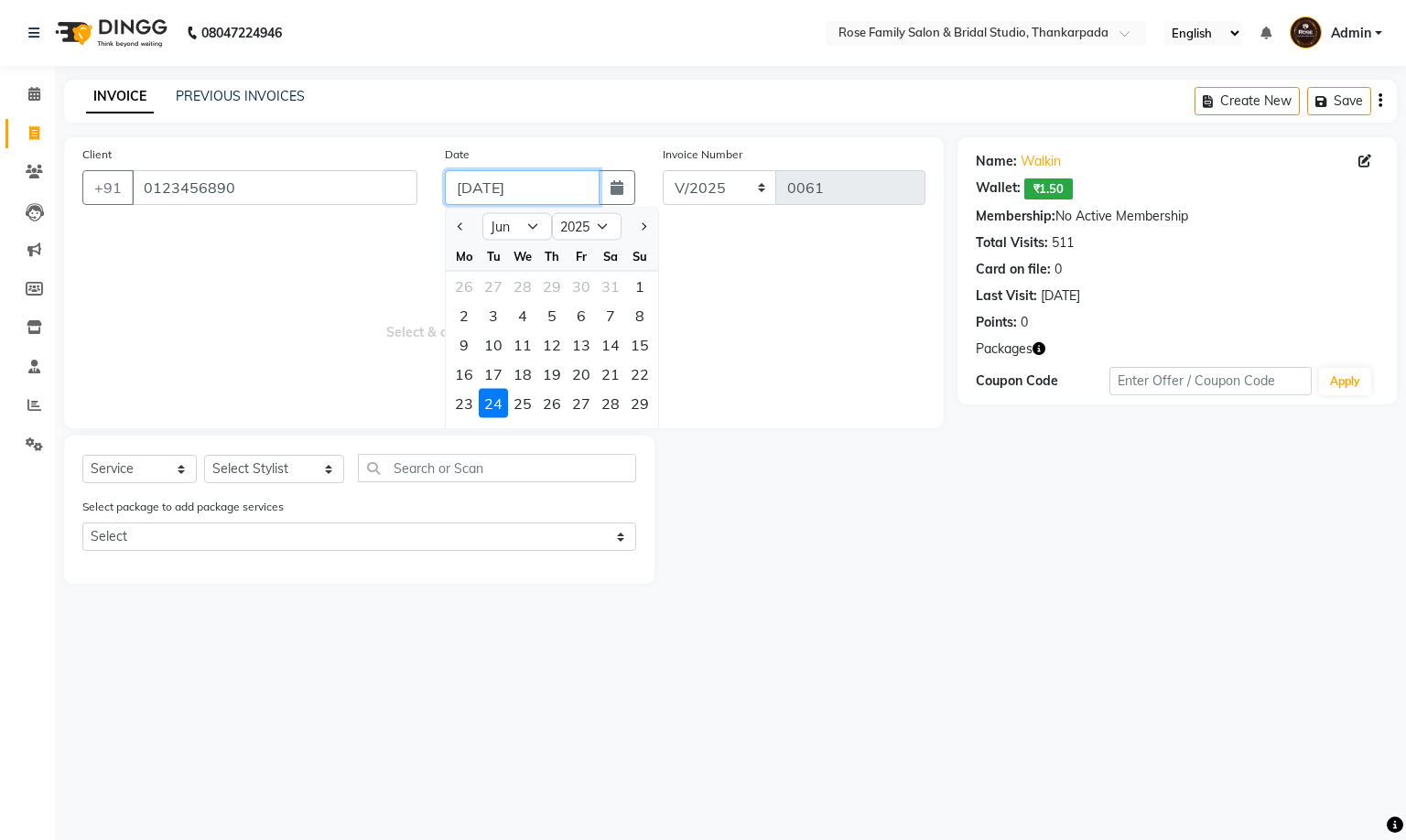 drag, startPoint x: 478, startPoint y: 190, endPoint x: 443, endPoint y: 189, distance: 35.014283 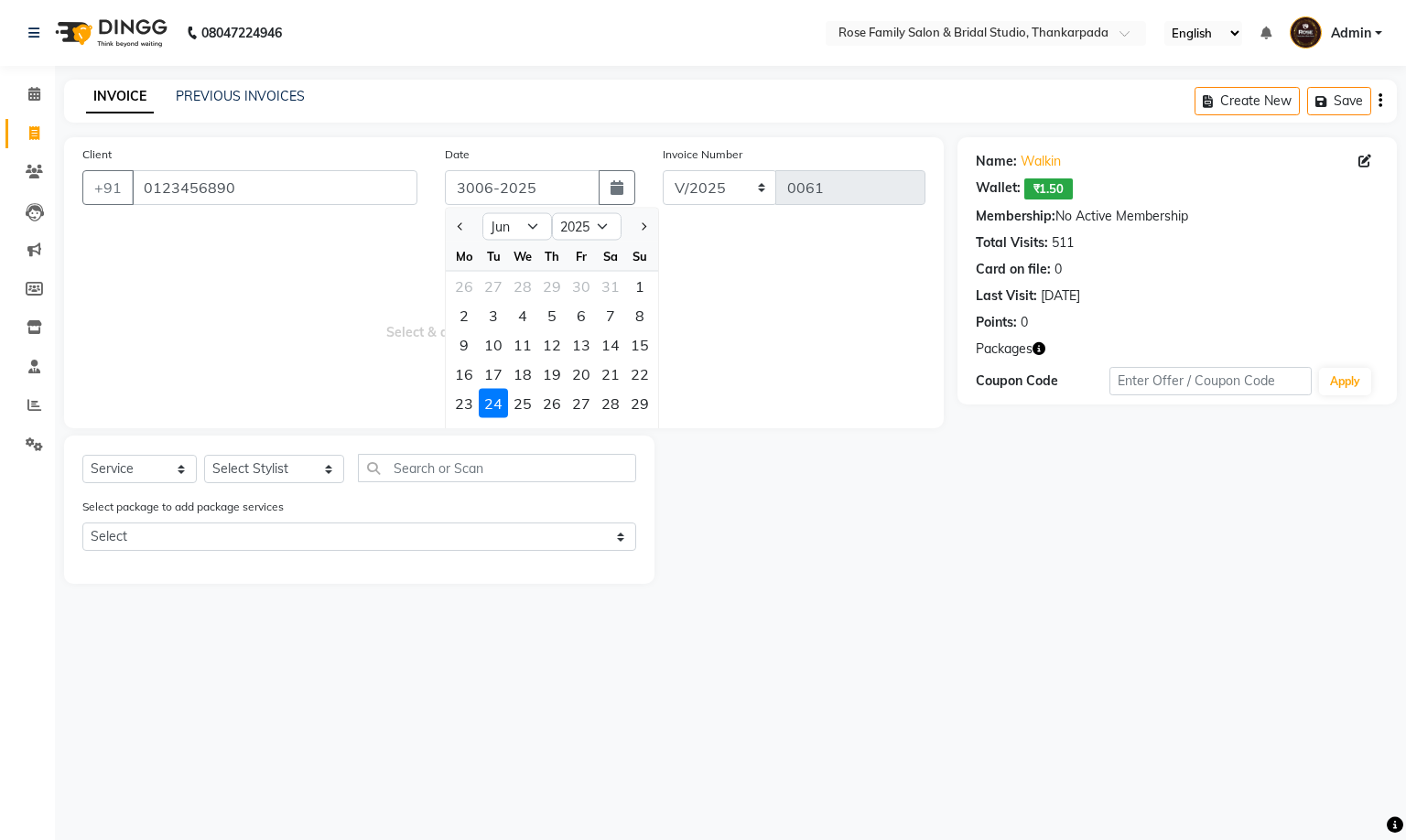 click 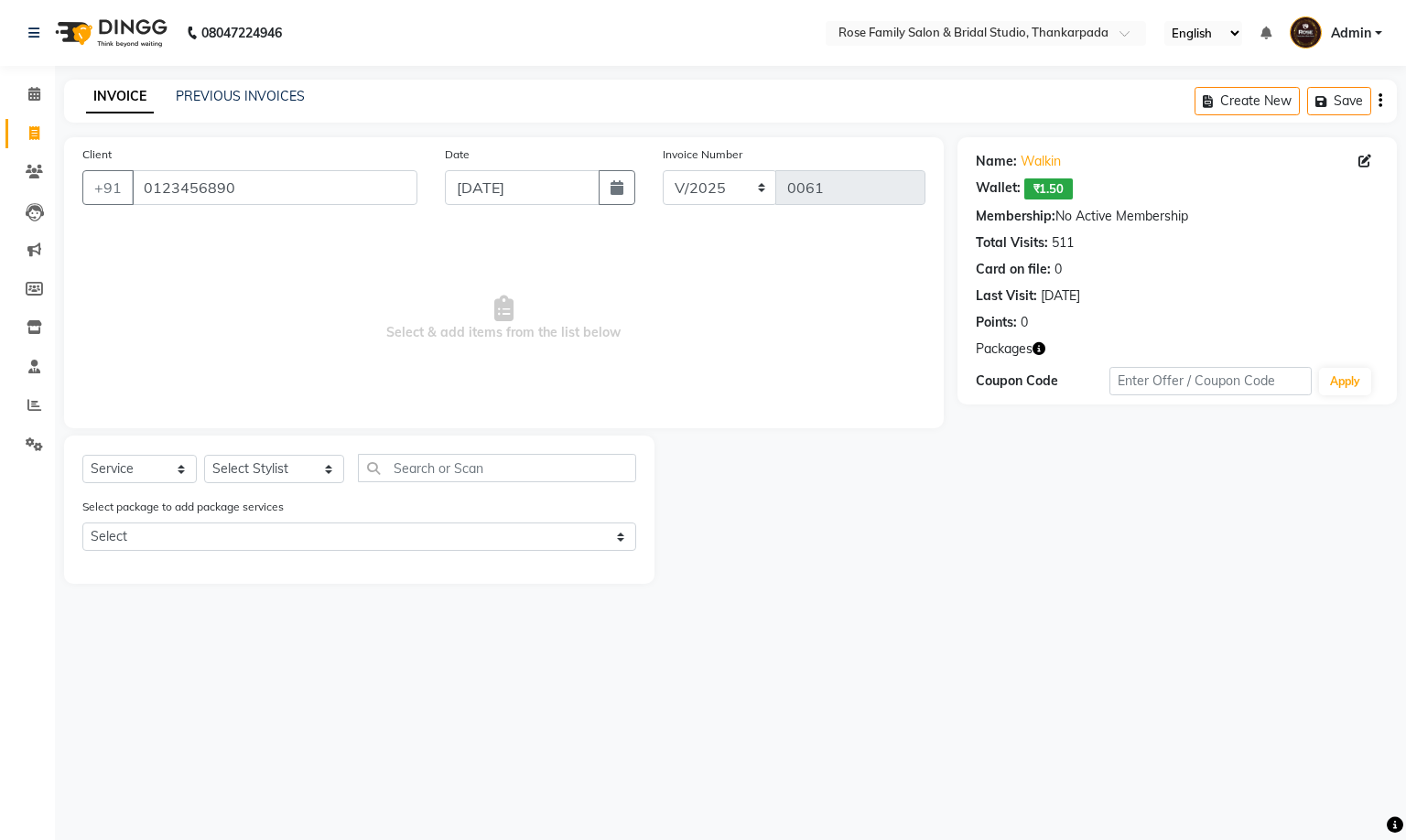 click on "Client +91 0123456890 Date 30-06-2025 Invoice Number V/2025 V/2025-26 0061  Select & add items from the list below" 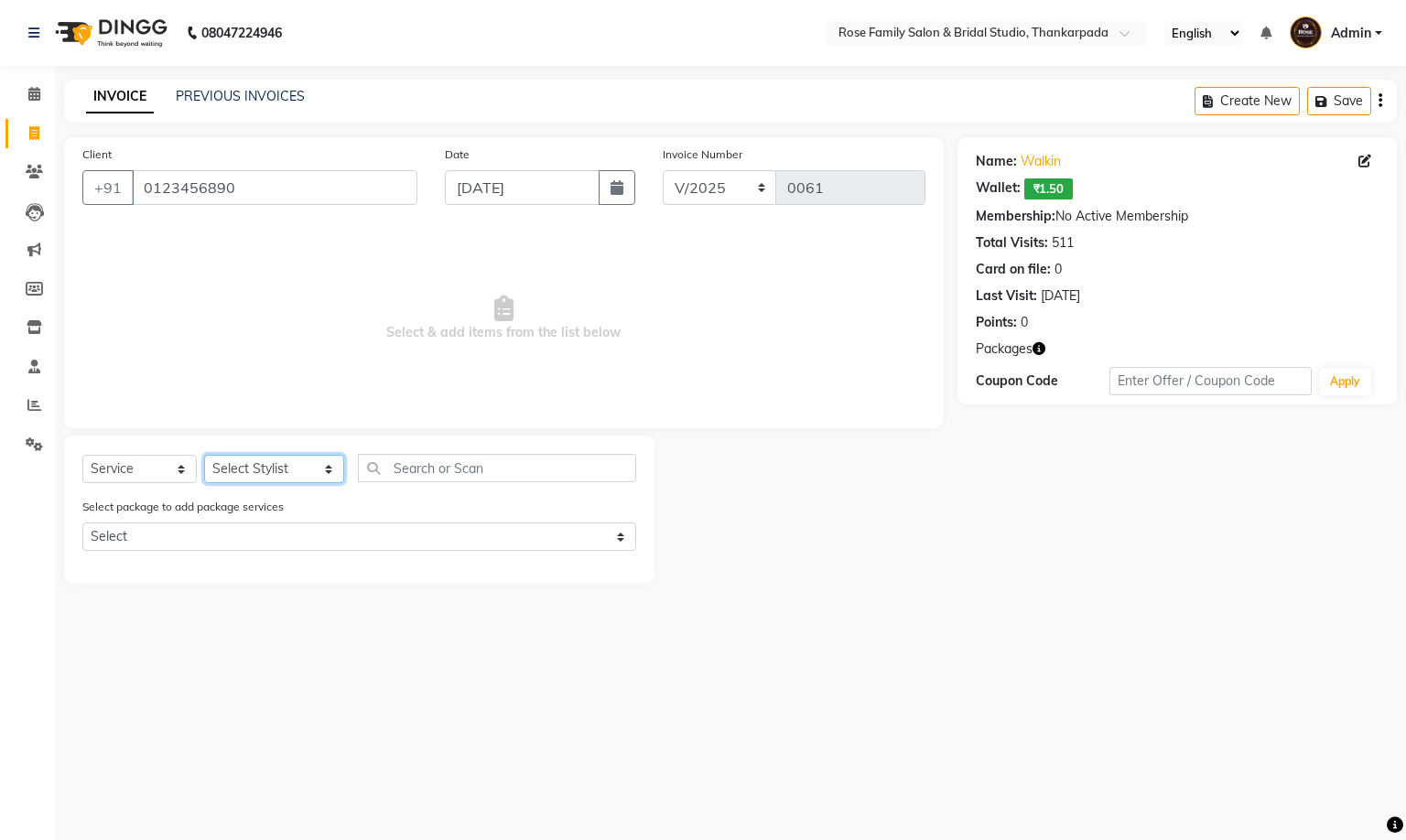 click on "Select Stylist Anit Patwa Anjali Vishvkarma Asha Ma'am Asha Pawar Jagruti Sanas Manish Babu Mohini Pralhad Muthe Pooja Acharya Poonam Yevatkar Pratham Sachin Borse Rohit Warude Sarita Soni Seema Pawar Vaishnvi Ma'am" 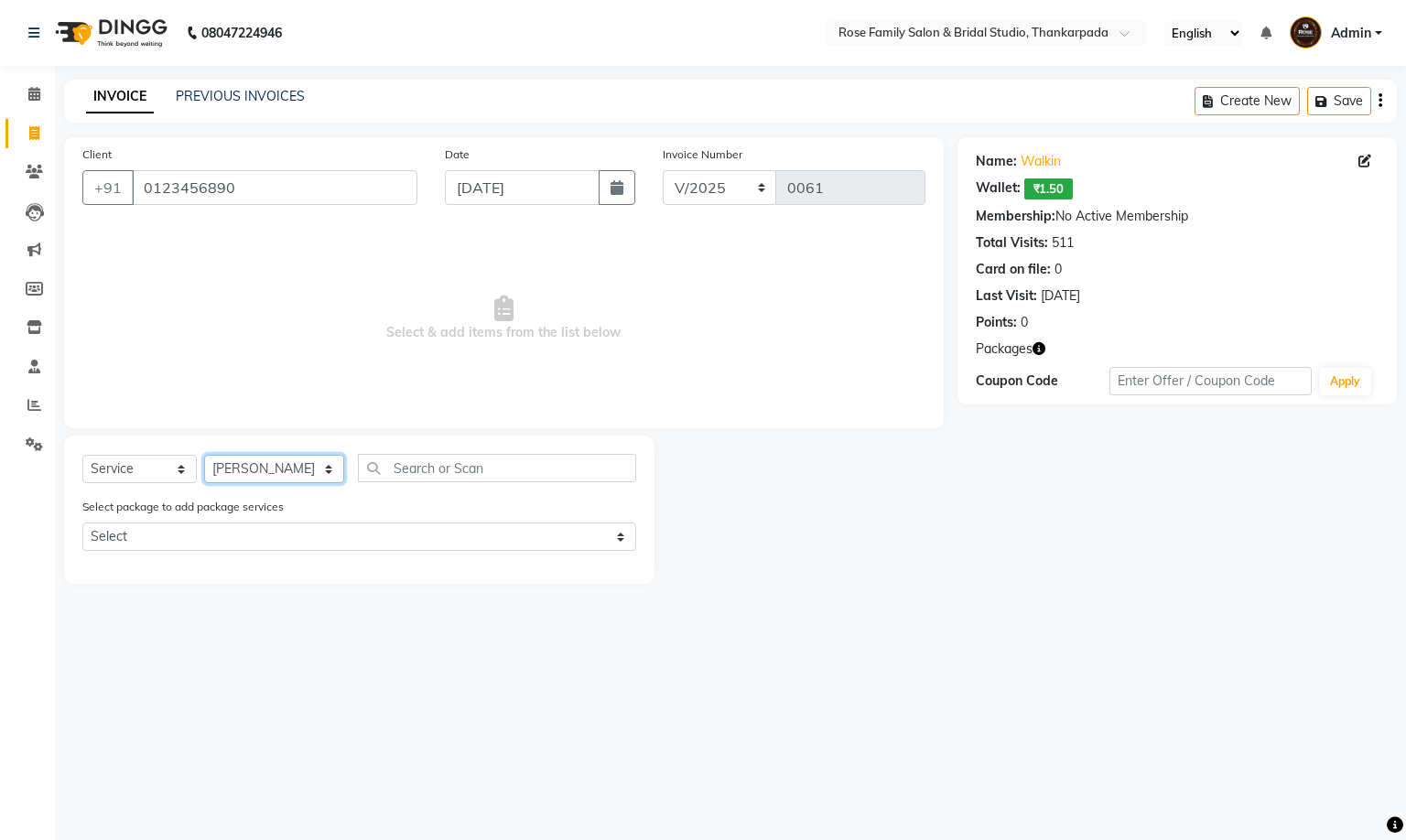 click on "Select Stylist Anit Patwa Anjali Vishvkarma Asha Ma'am Asha Pawar Jagruti Sanas Manish Babu Mohini Pralhad Muthe Pooja Acharya Poonam Yevatkar Pratham Sachin Borse Rohit Warude Sarita Soni Seema Pawar Vaishnvi Ma'am" 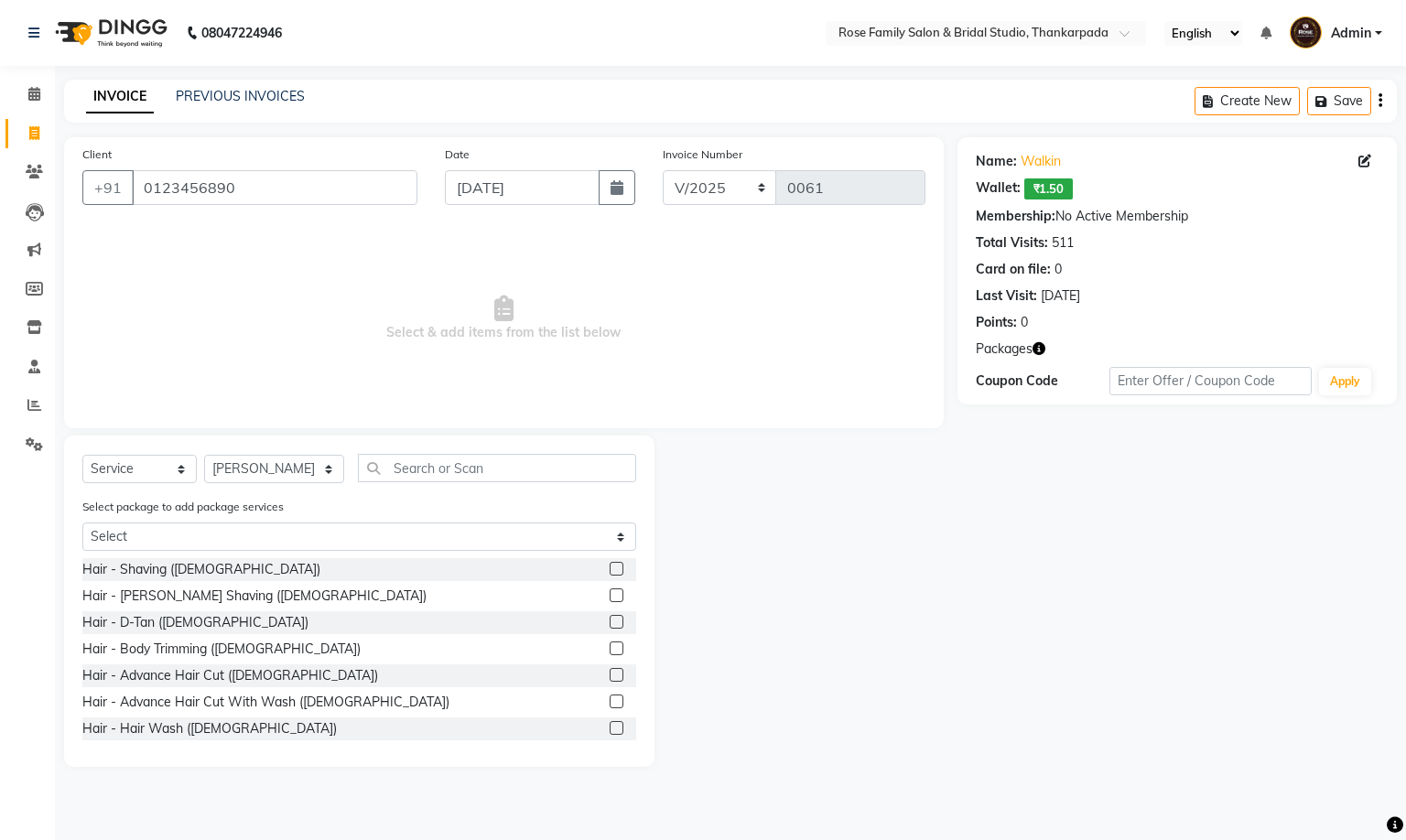 click 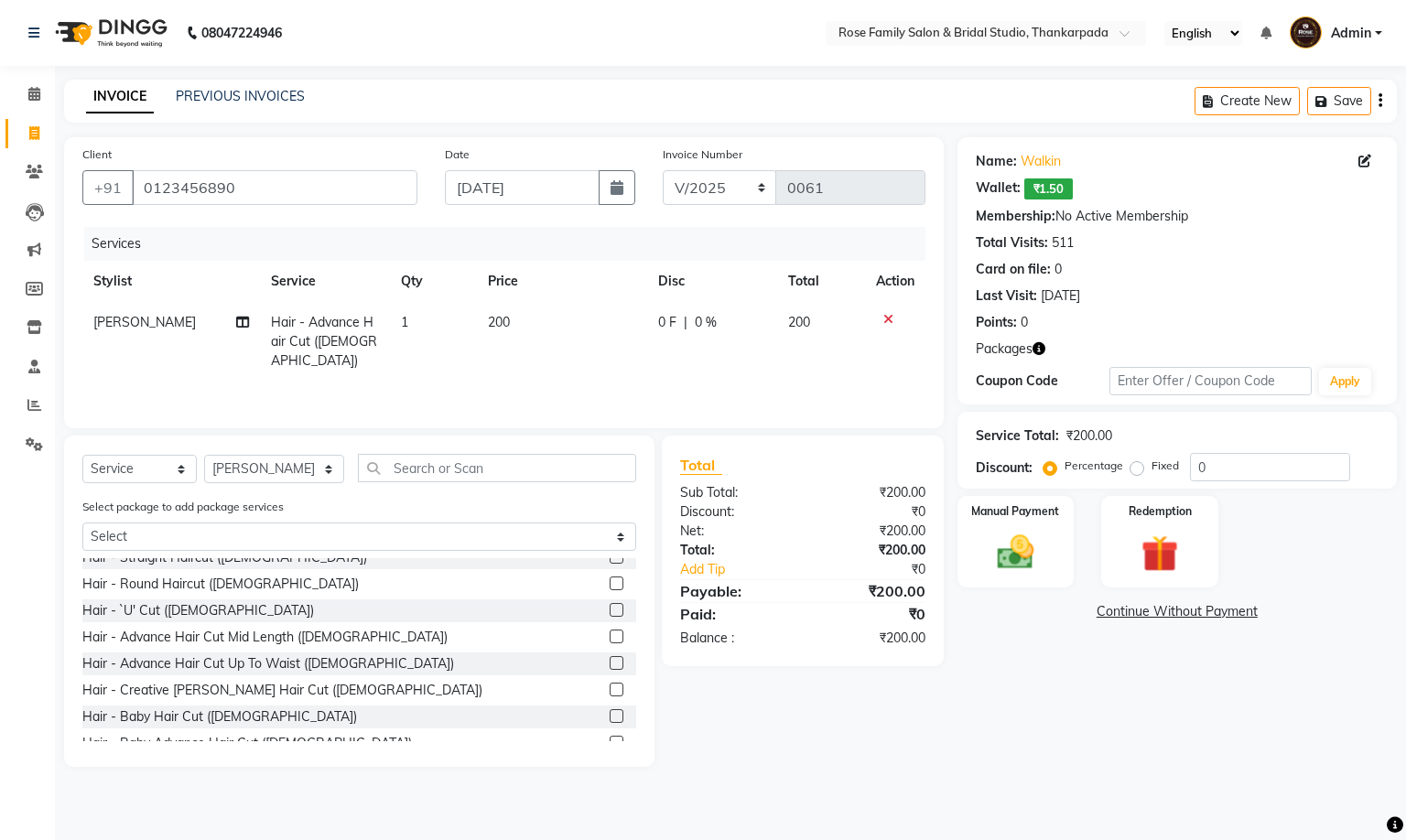 scroll, scrollTop: 346, scrollLeft: 0, axis: vertical 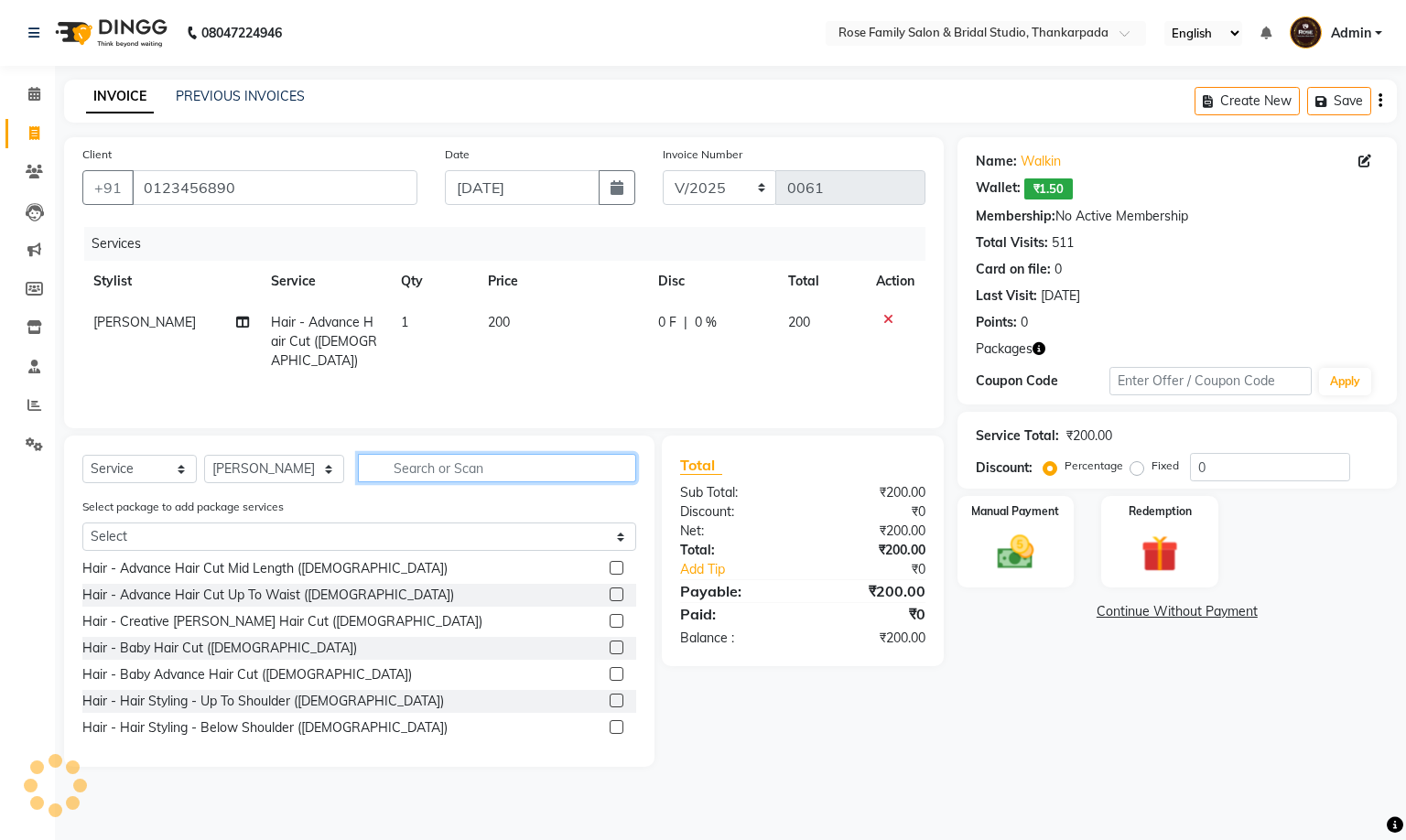click 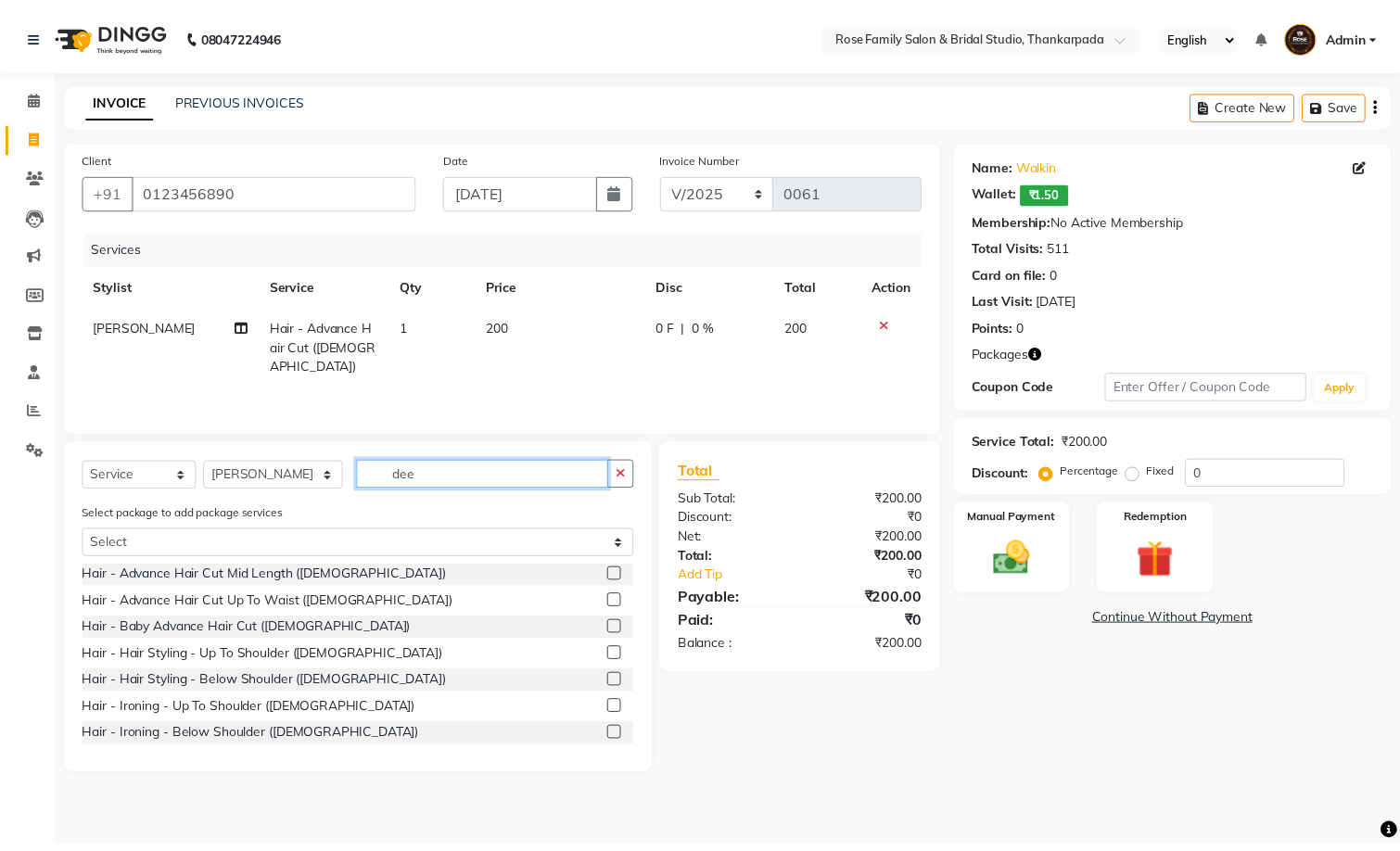 scroll, scrollTop: 0, scrollLeft: 0, axis: both 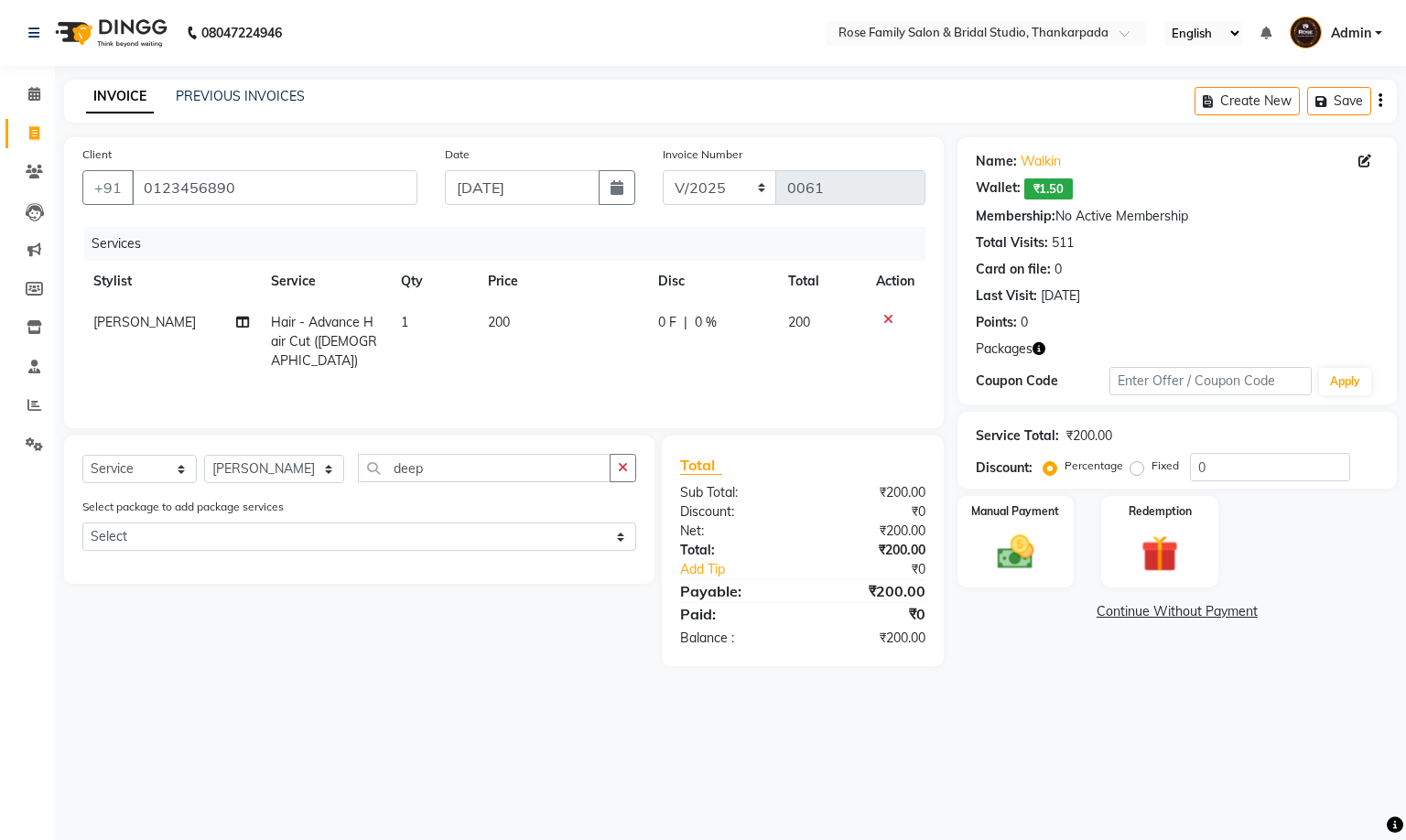 drag, startPoint x: 519, startPoint y: 450, endPoint x: 374, endPoint y: 472, distance: 146.6595 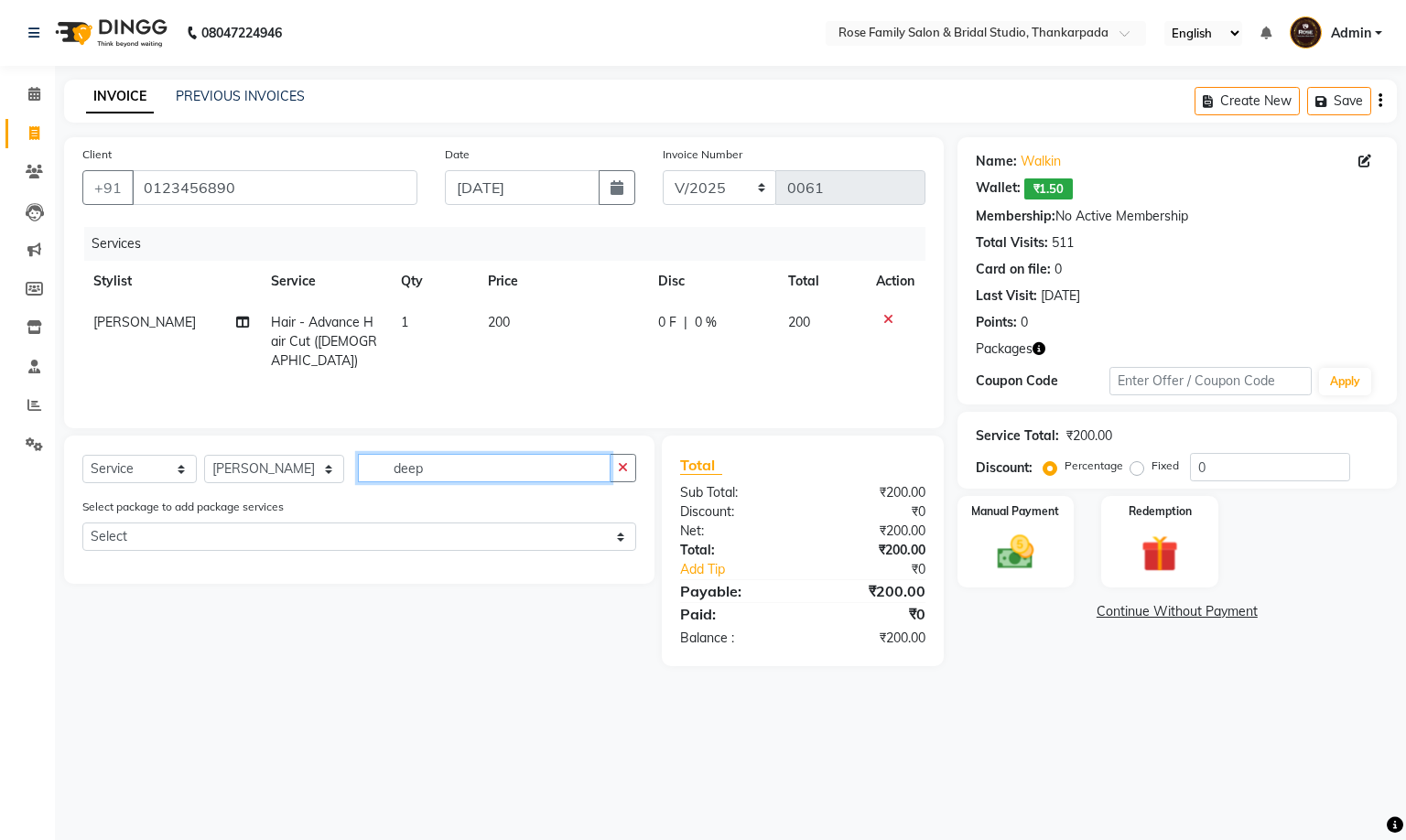 click on "deep" 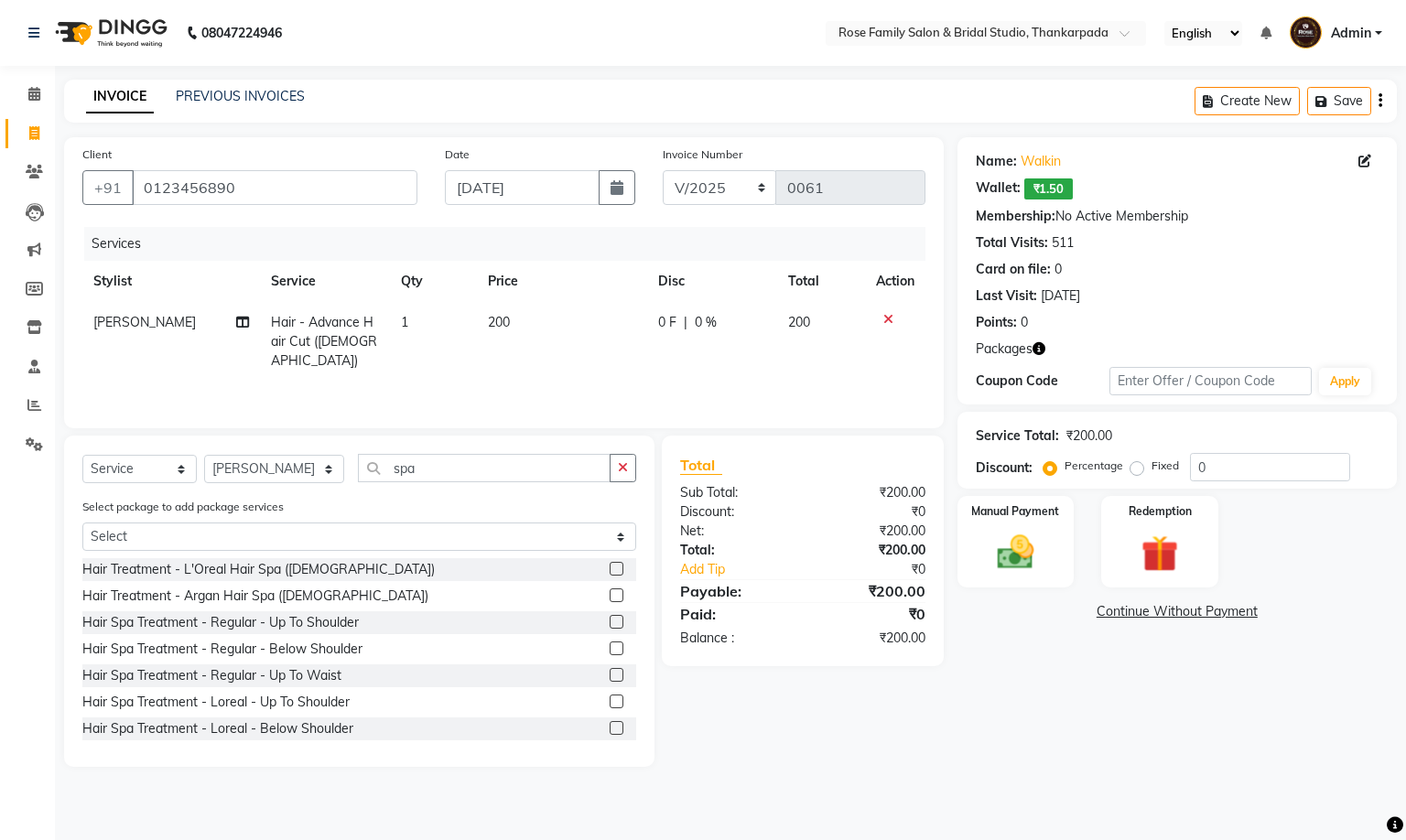 click 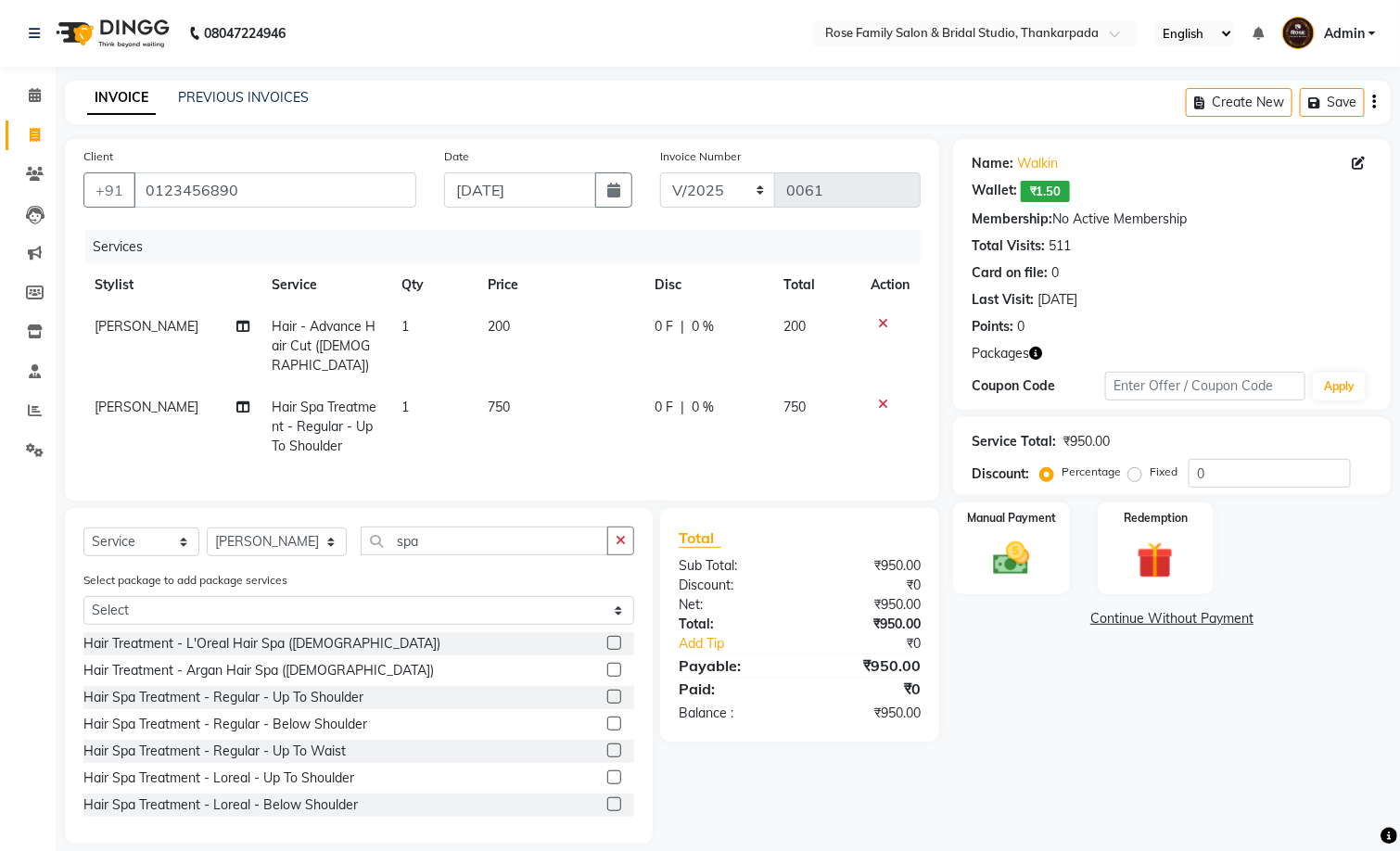 click on "750" 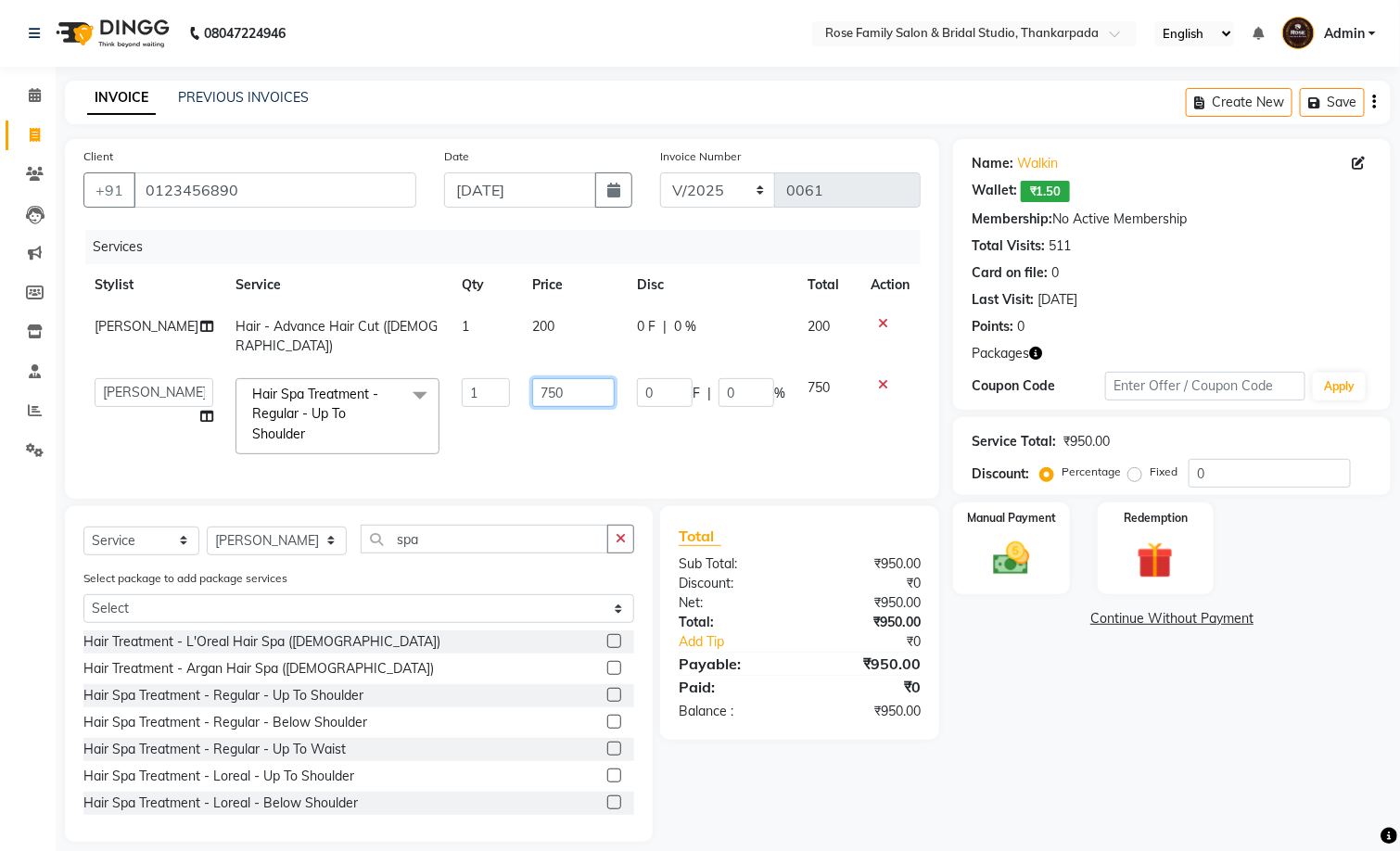 drag, startPoint x: 526, startPoint y: 374, endPoint x: 515, endPoint y: 382, distance: 13.60147 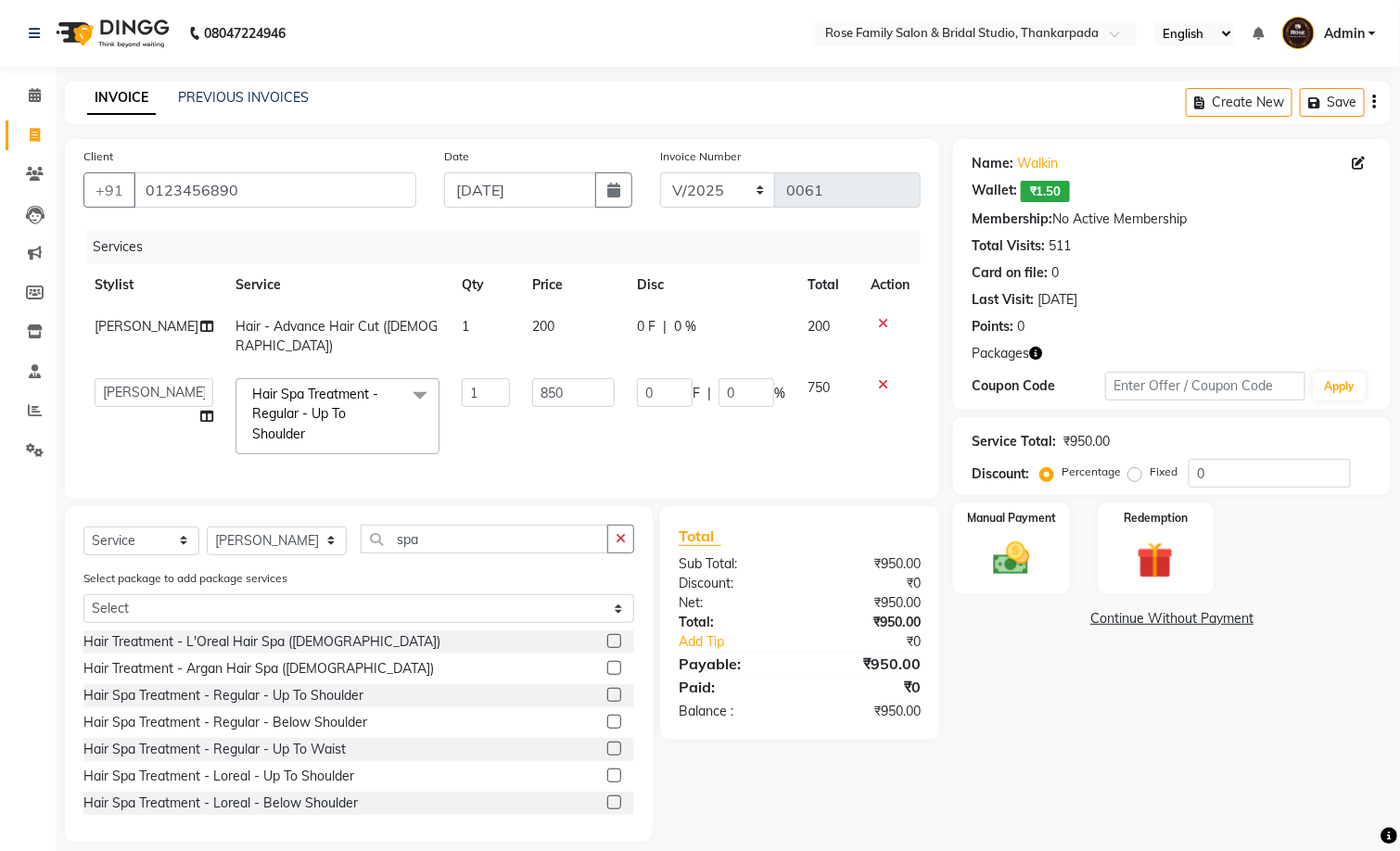 click on "Anit Patwa   Anjali Vishvkarma   Asha Ma'am   Asha Pawar   Jagruti Sanas   Manish Babu   Mohini Pralhad Muthe   Pooja Acharya   Poonam Yevatkar   Pratham Sachin Borse   Rohit Warude   Sarita Soni   Seema Pawar   Vaishnvi Ma'am  Hair Spa Treatment - Regular - Up To Shoulder  x Hair - Shaving (Male) Hair - Beard Shaving (Male) Hair - D-Tan  (Male) Hair - Body Trimming (Male) Hair - Advance Hair Cut (Male) Hair - Advance Hair Cut With Wash (Male) Hair - Hair Wash (Male) Hair - Keratin Hair Wash (Male) Hair - Moroccan  Hair Wash (Male) Hair - Hair Style Setting (Male) Hair - Straight Haircut (Female) Hair - Round Haircut (Female) Hair - `U' Cut (Female) Hair - Advance Hair Cut Mid Length (Female) Hair - Advance Hair Cut Up To Waist (Female) Hair - Creative Bob Hair Cut (Female) Hair - Baby Hair Cut (Female) Hair - Baby Advance Hair Cut (Female) Hair - Hair Styling - Up To Shoulder (Female) Hair - Hair Styling - Below Shoulder (Female) Hair - Hair Styling - In Curl'S/Out Curl'S/Straight (Female) D-Tan - Feet 1 0" 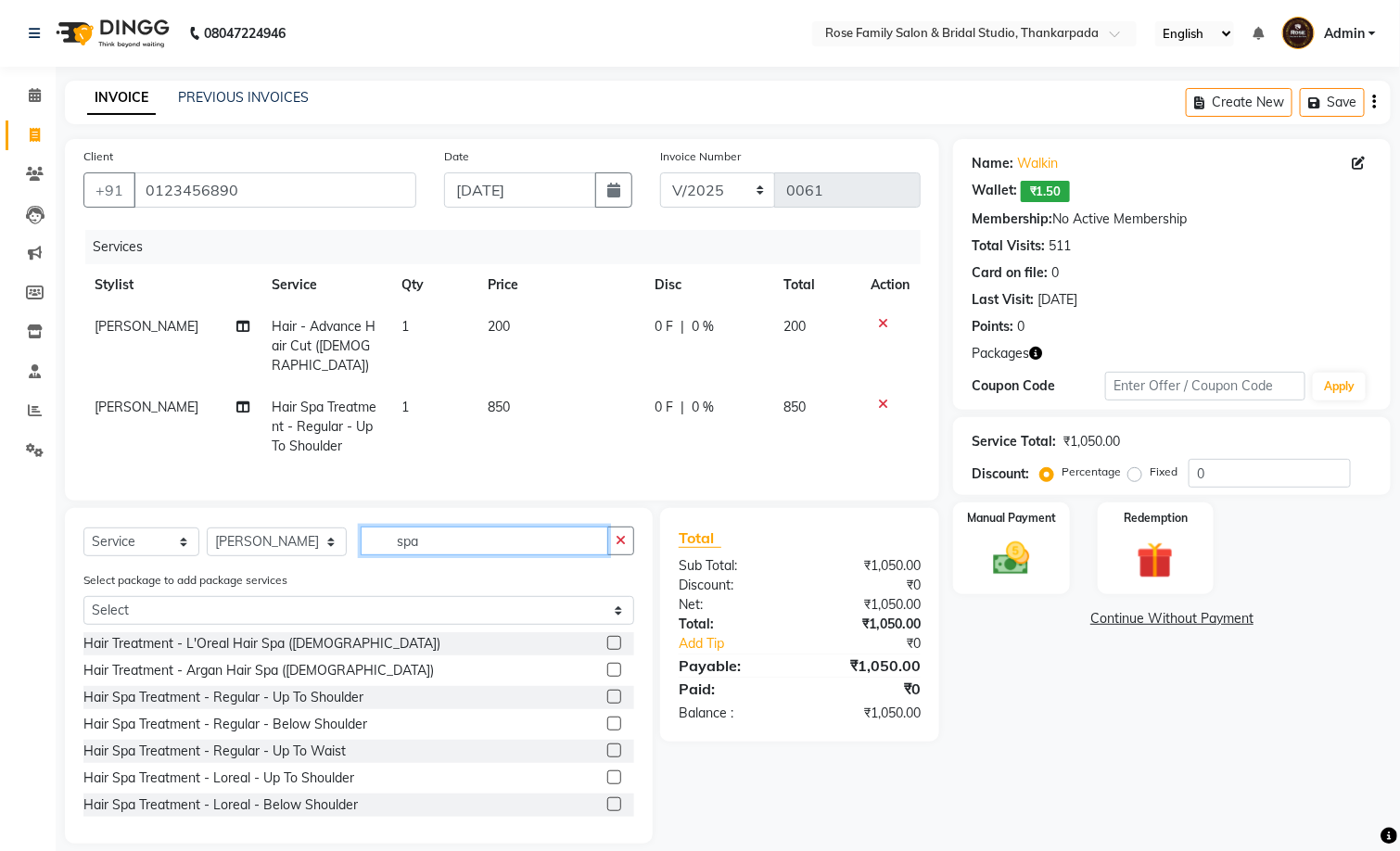 drag, startPoint x: 368, startPoint y: 551, endPoint x: 413, endPoint y: 551, distance: 45 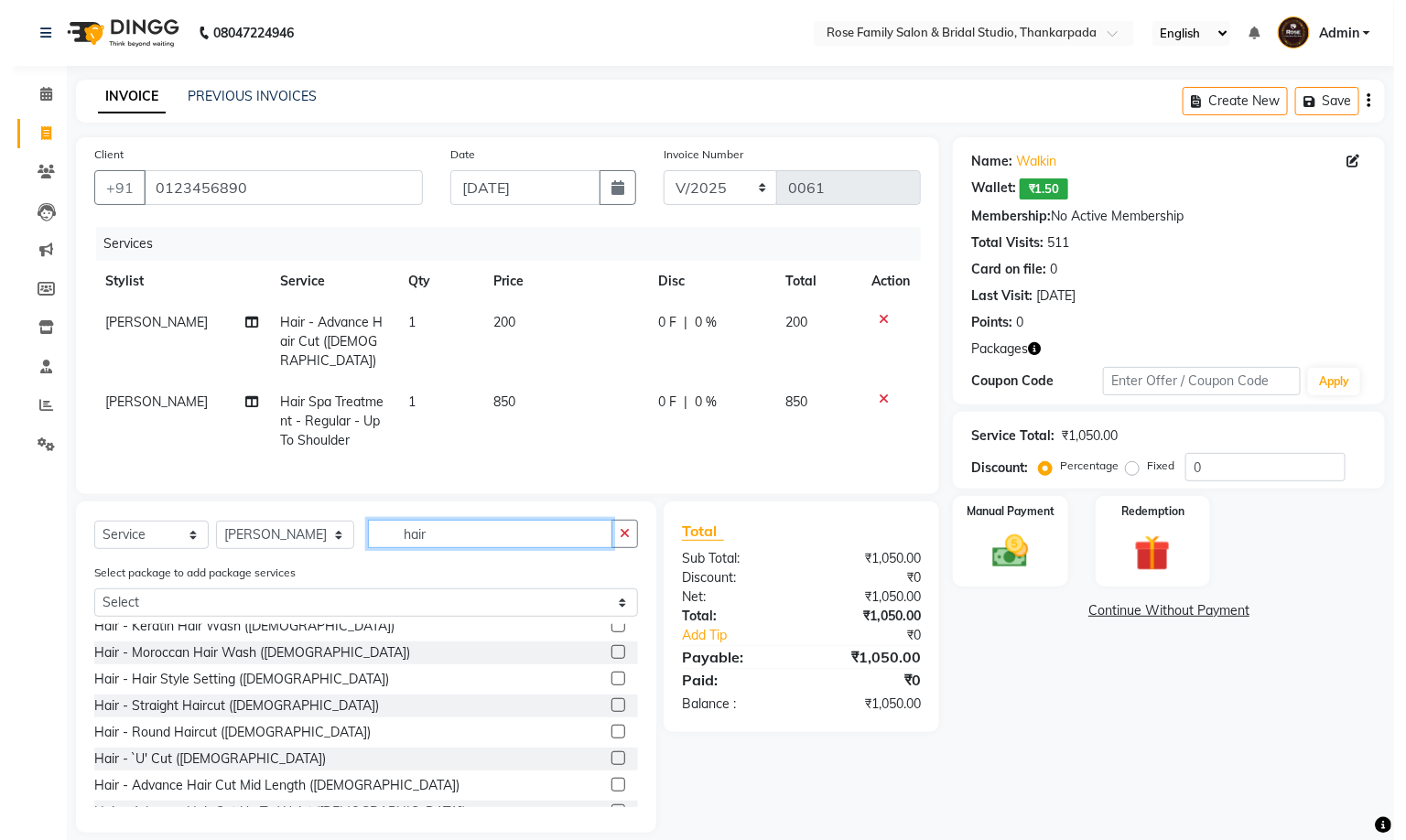 scroll, scrollTop: 236, scrollLeft: 0, axis: vertical 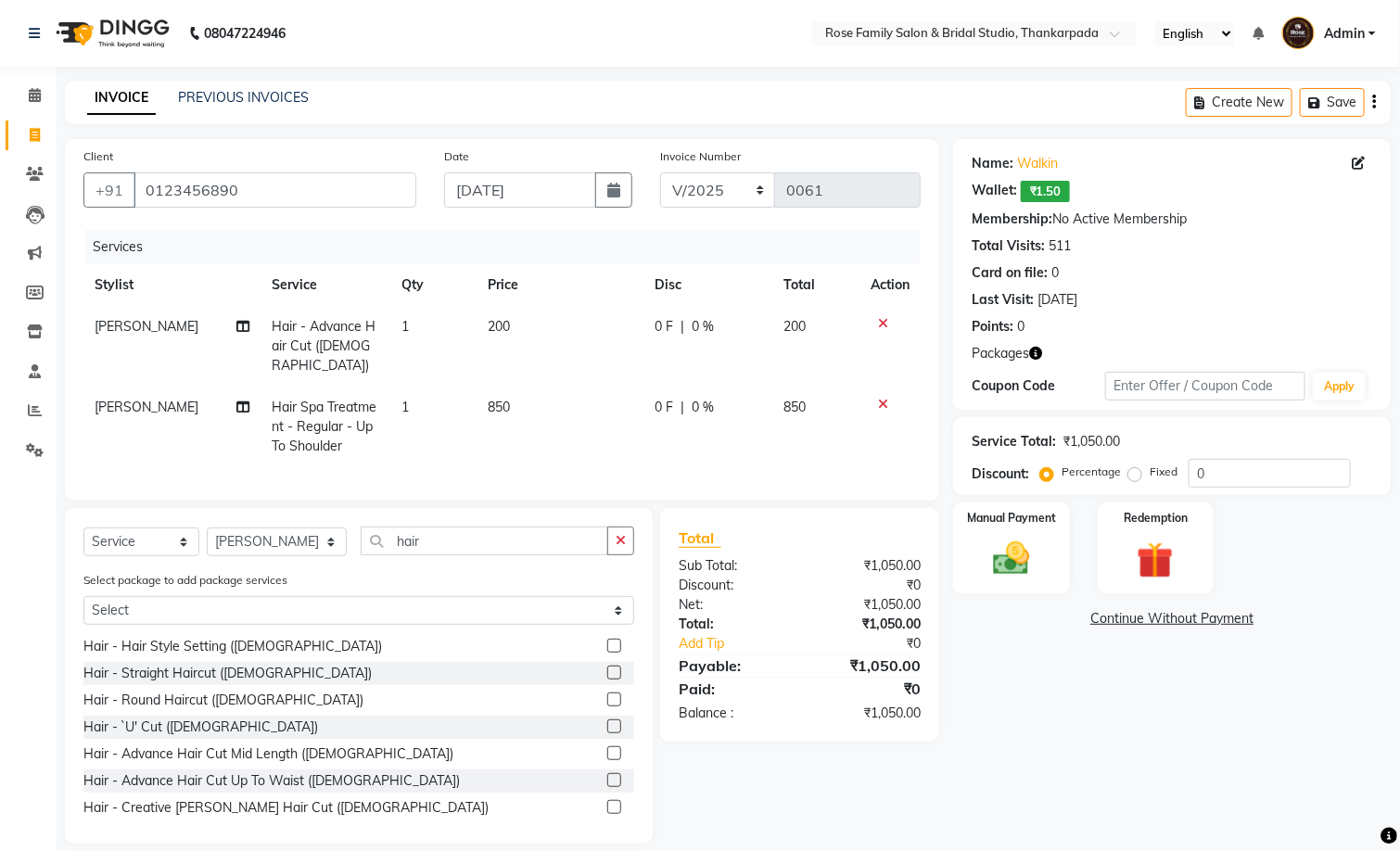 click on "Name: Walkin   Wallet:   ₹1.50  Membership:  No Active Membership  Total Visits:  511 Card on file:  0 Last Visit:   30-06-2025 Points:   0  Packages Coupon Code Apply Service Total:  ₹1,050.00  Discount:  Percentage   Fixed  0 Manual Payment Redemption  Continue Without Payment" 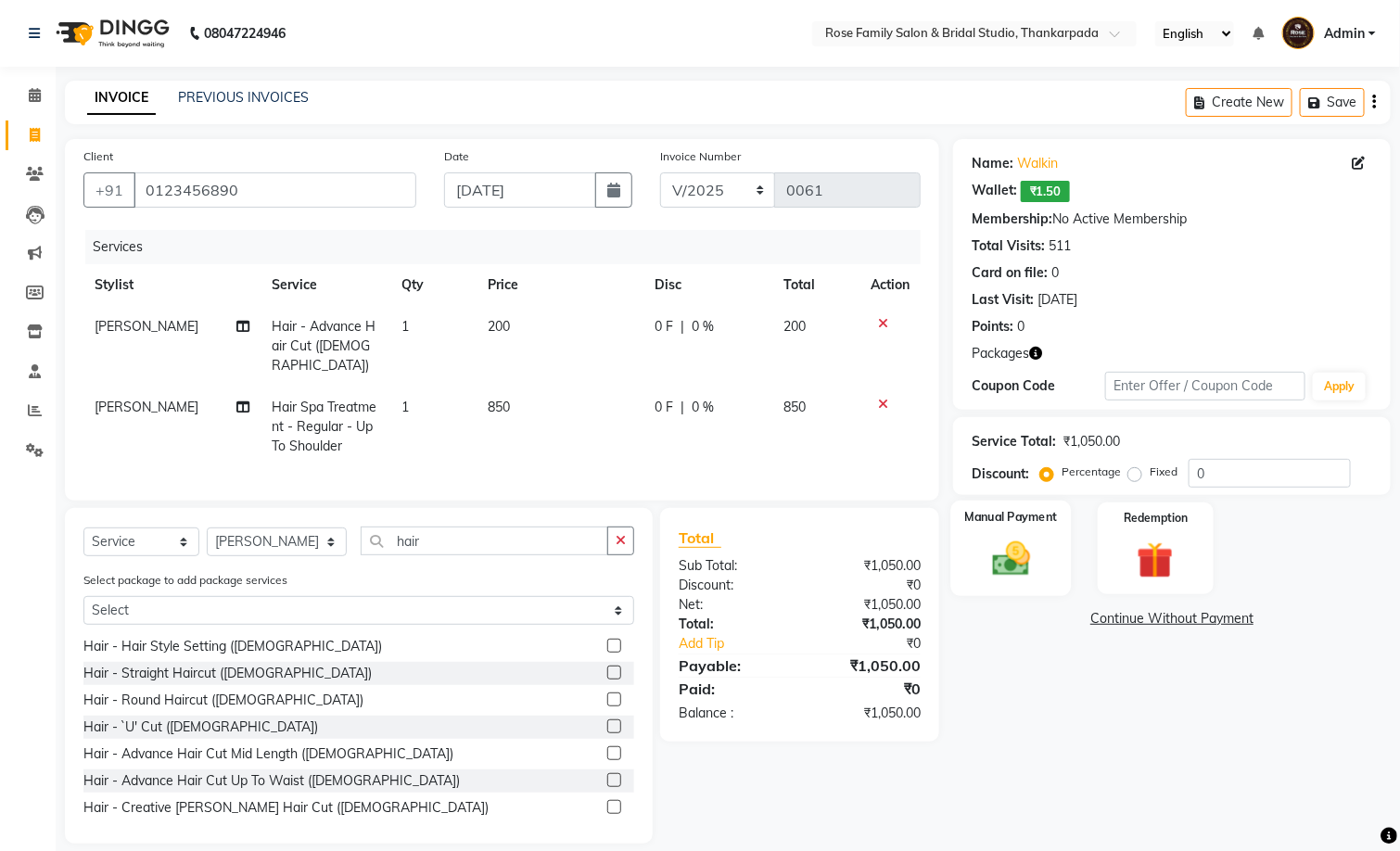 click 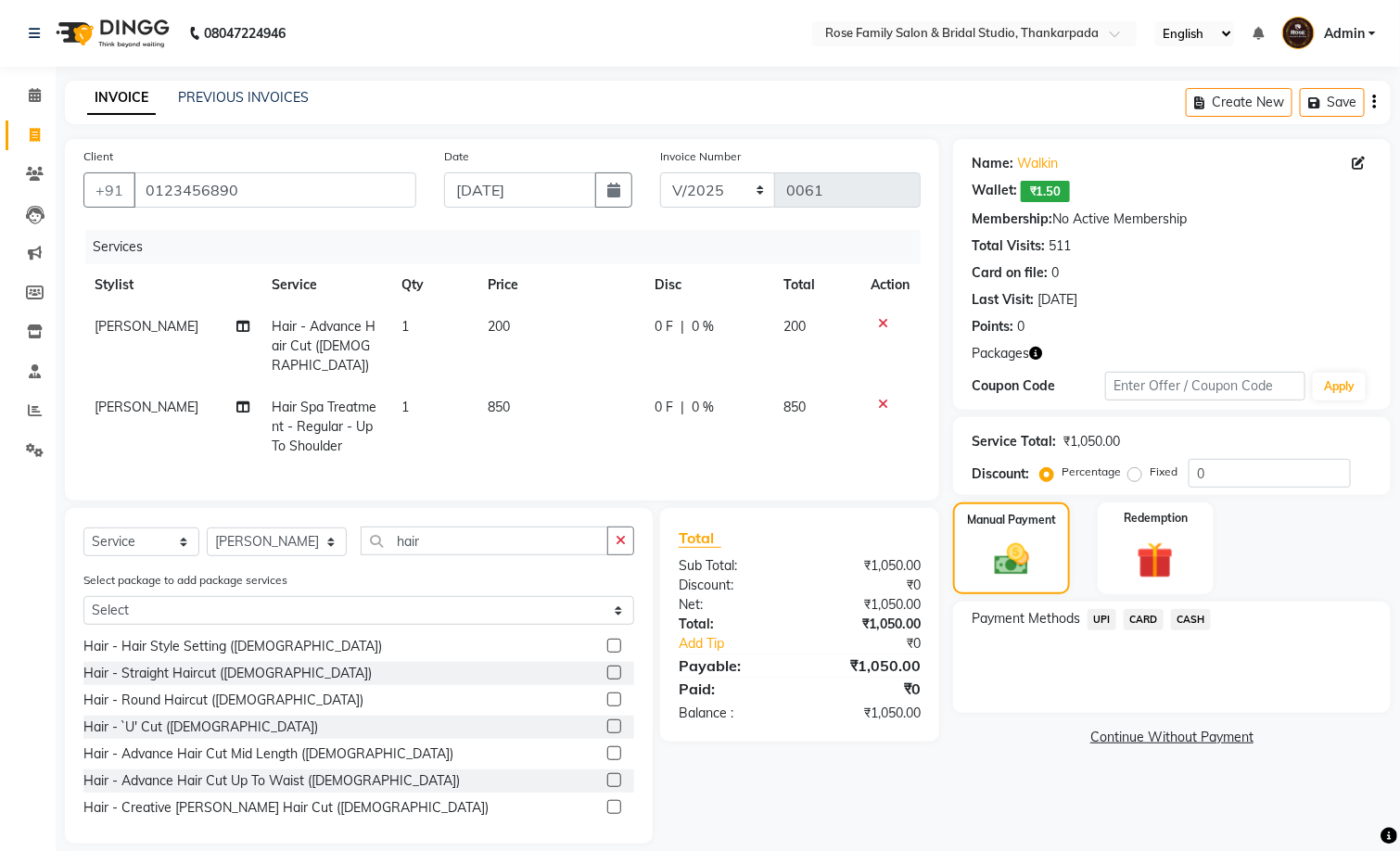 click on "UPI" 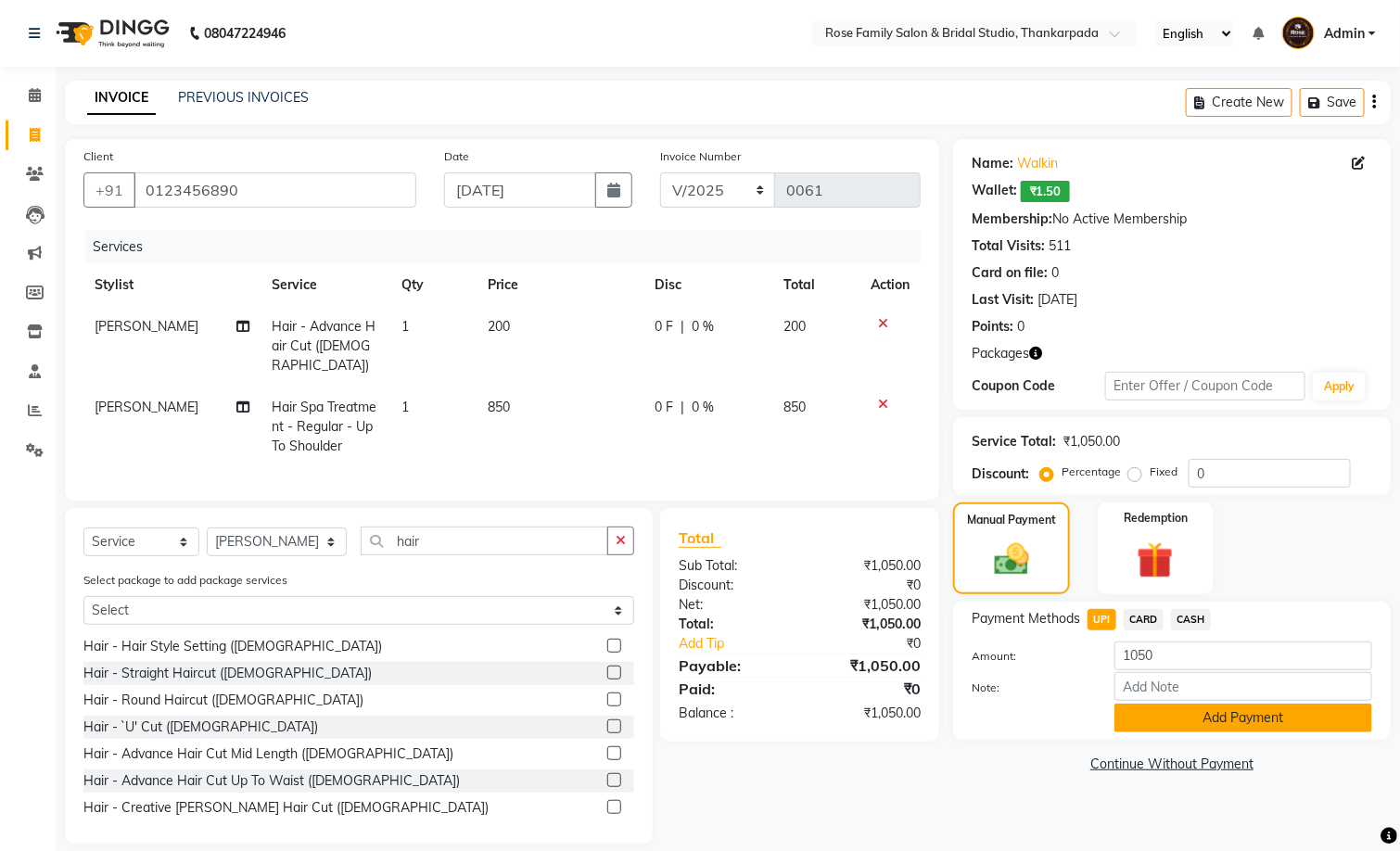 click on "Add Payment" 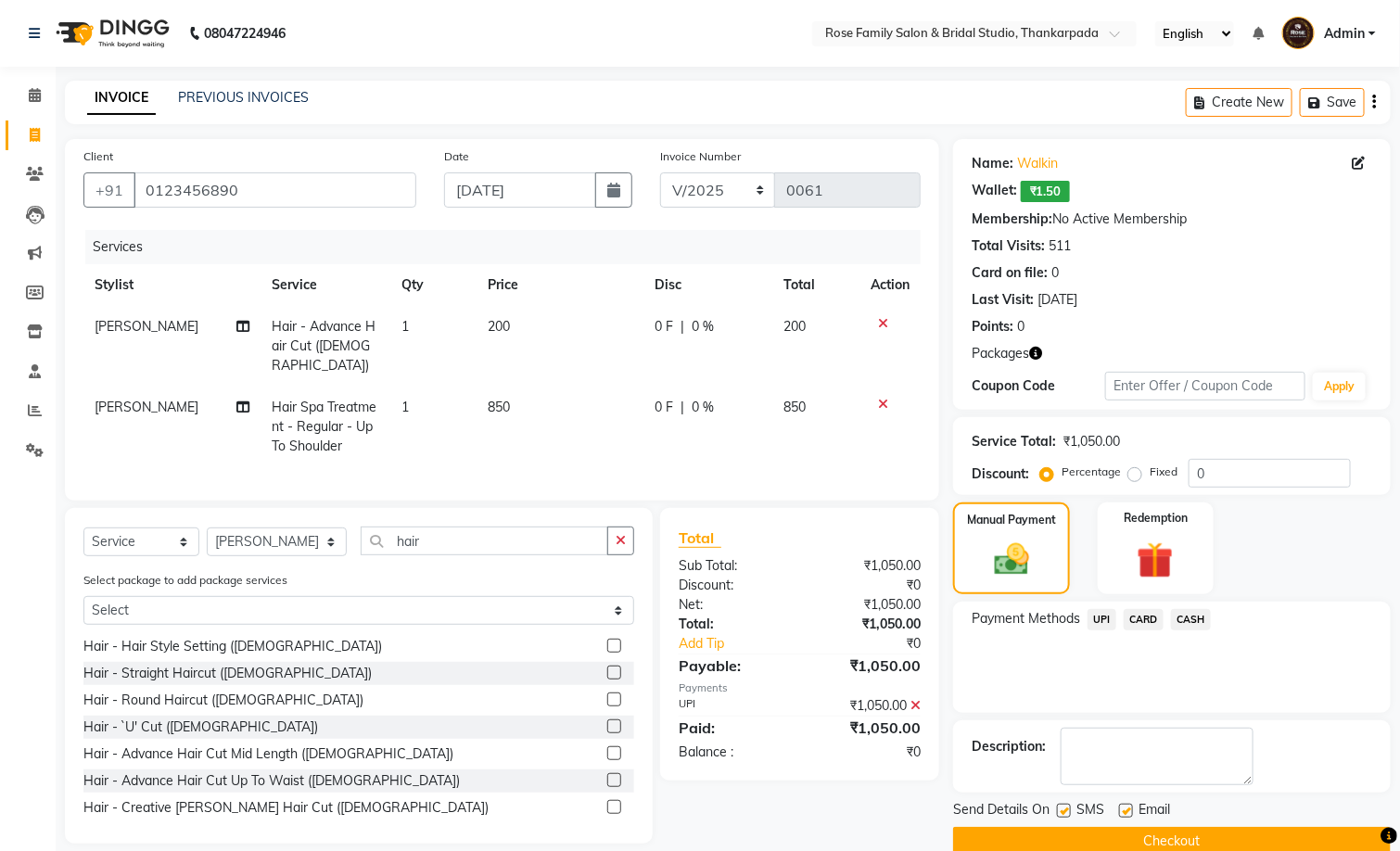 click on "Checkout" 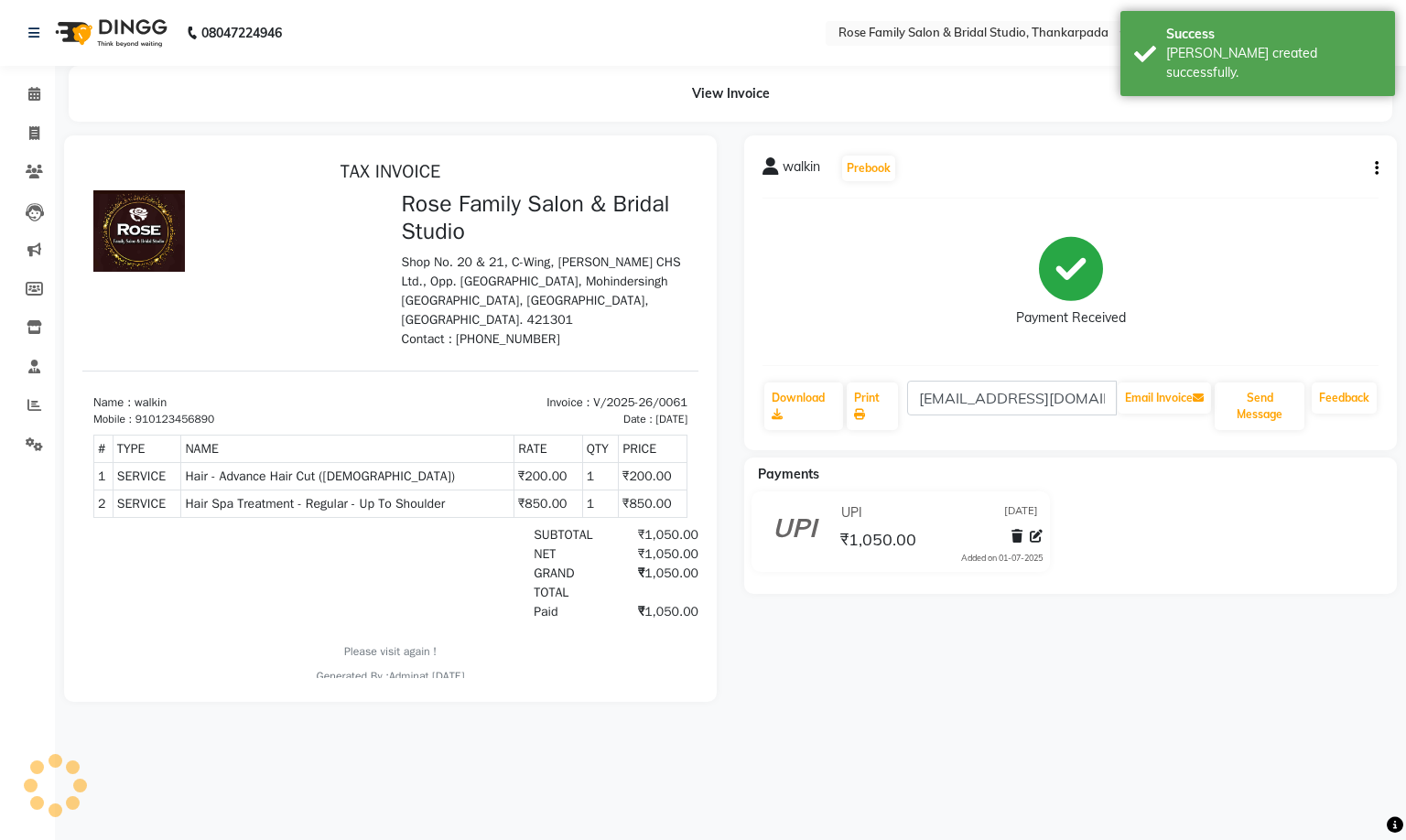 scroll, scrollTop: 0, scrollLeft: 0, axis: both 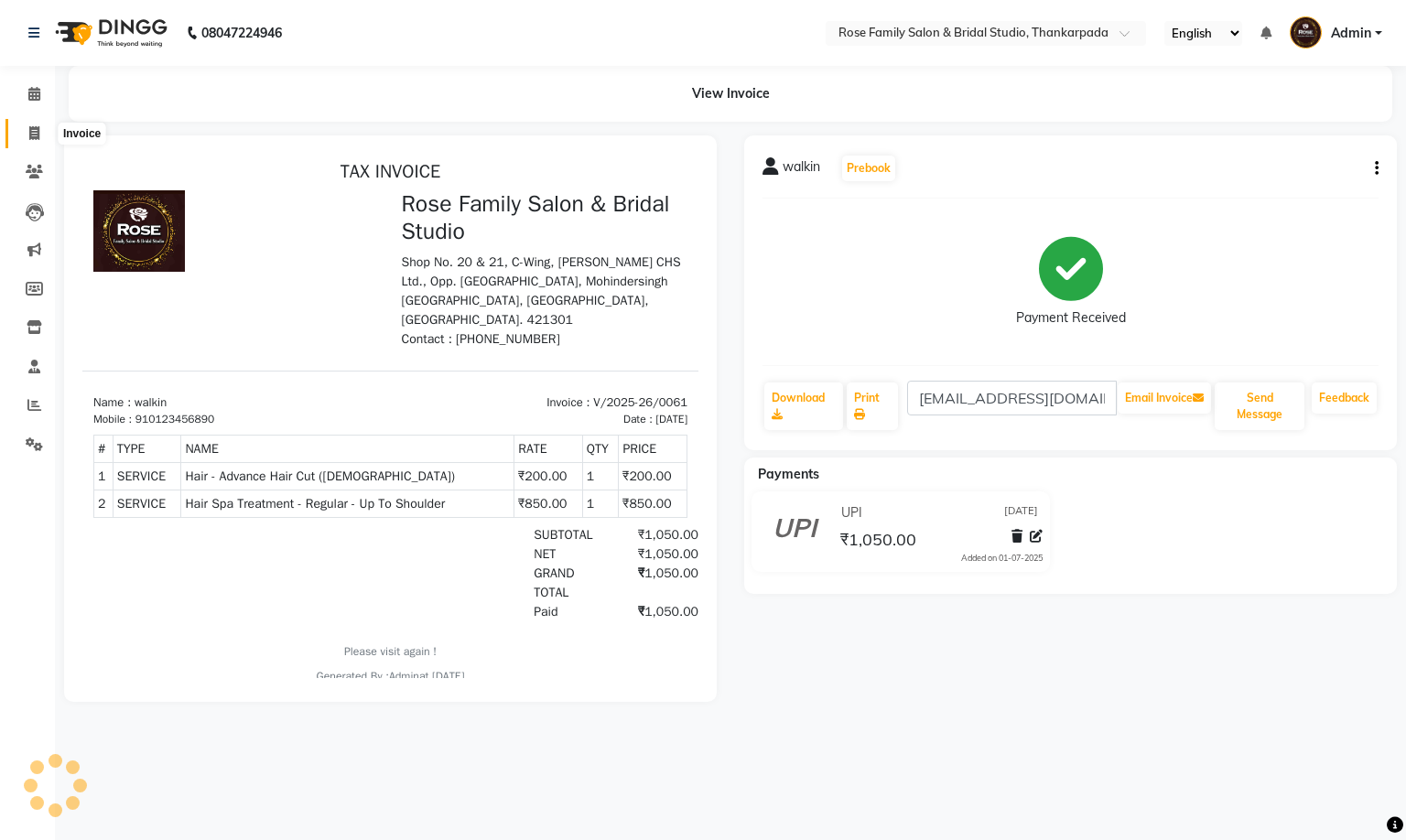 click 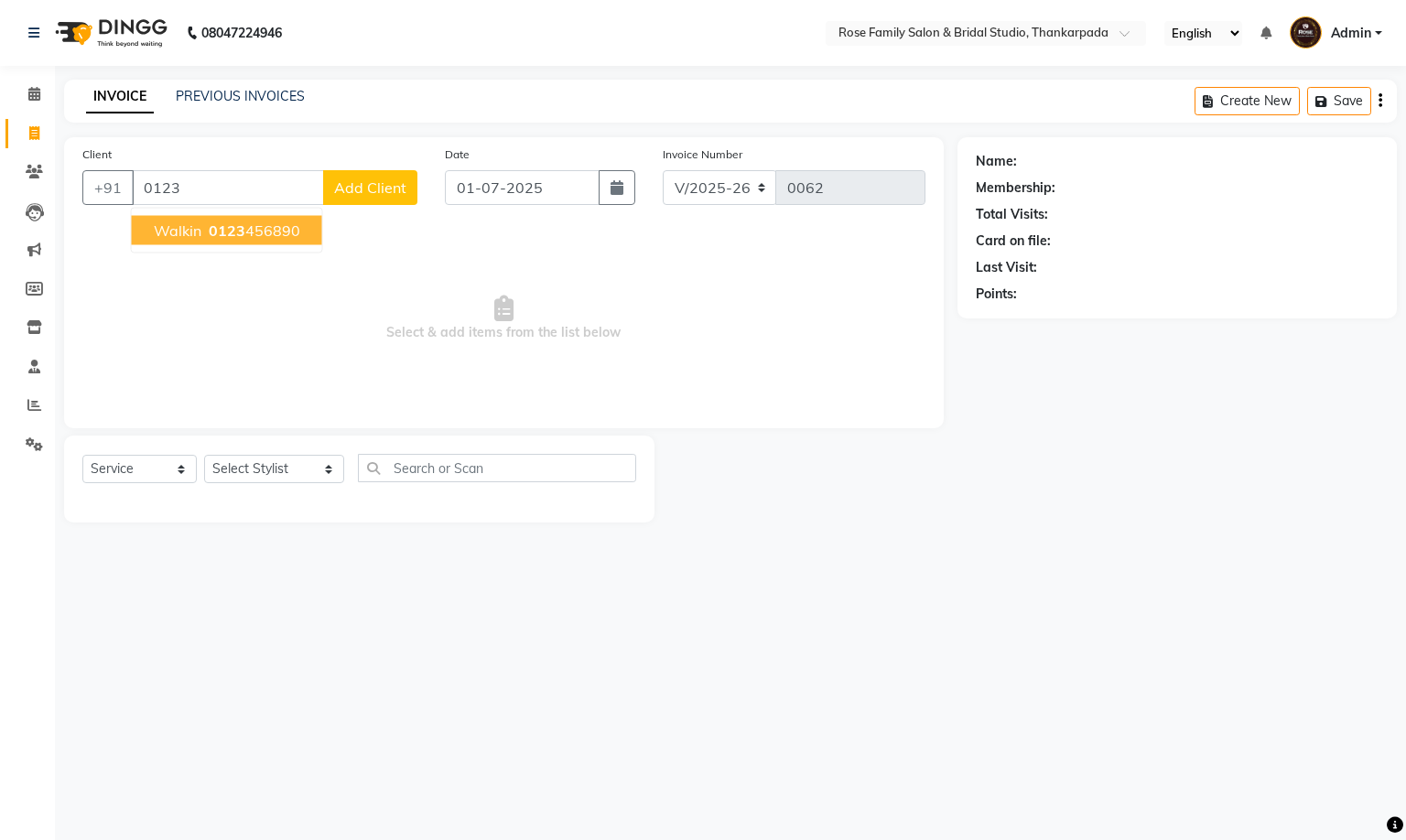 click on "walkin" at bounding box center [178, 231] 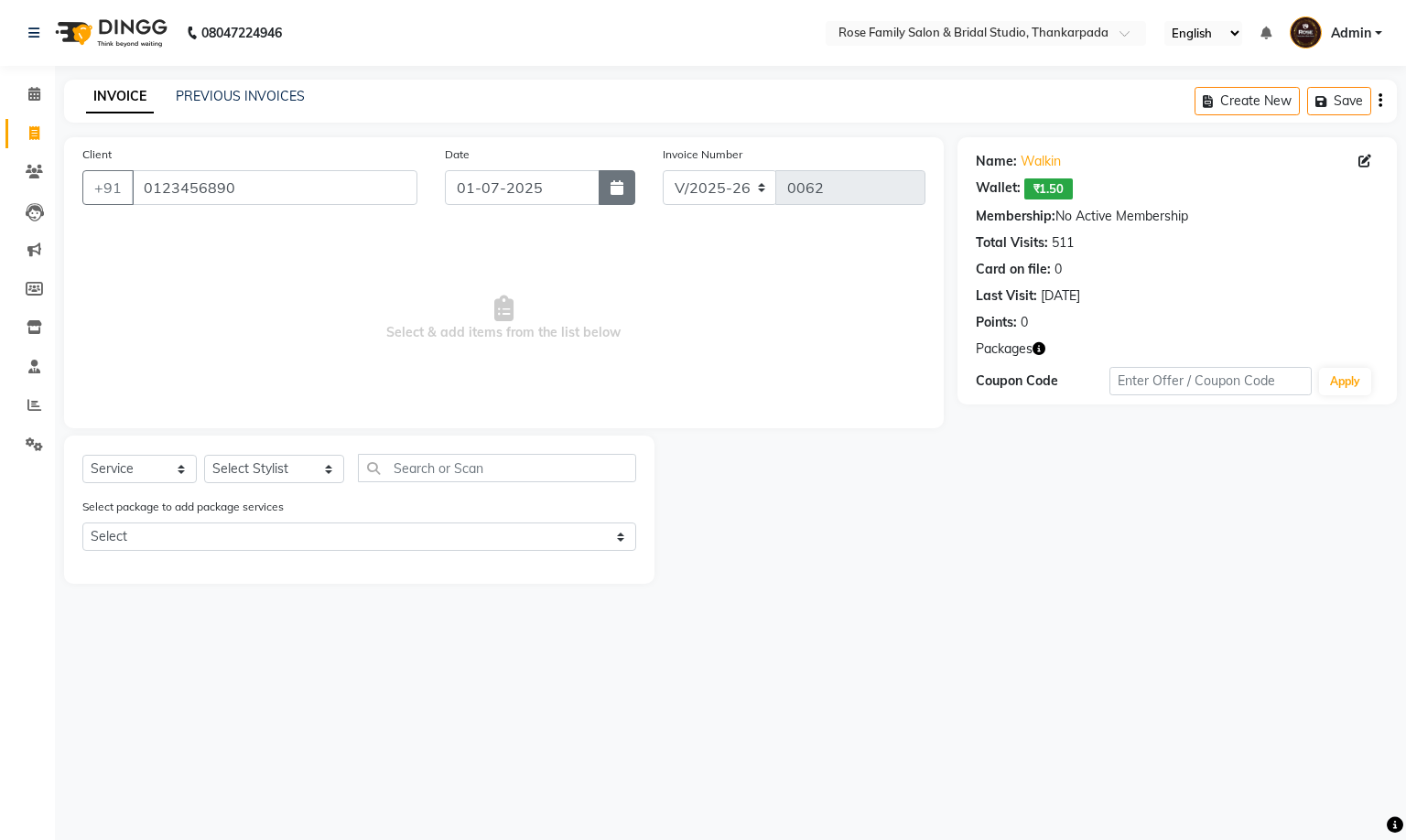 click 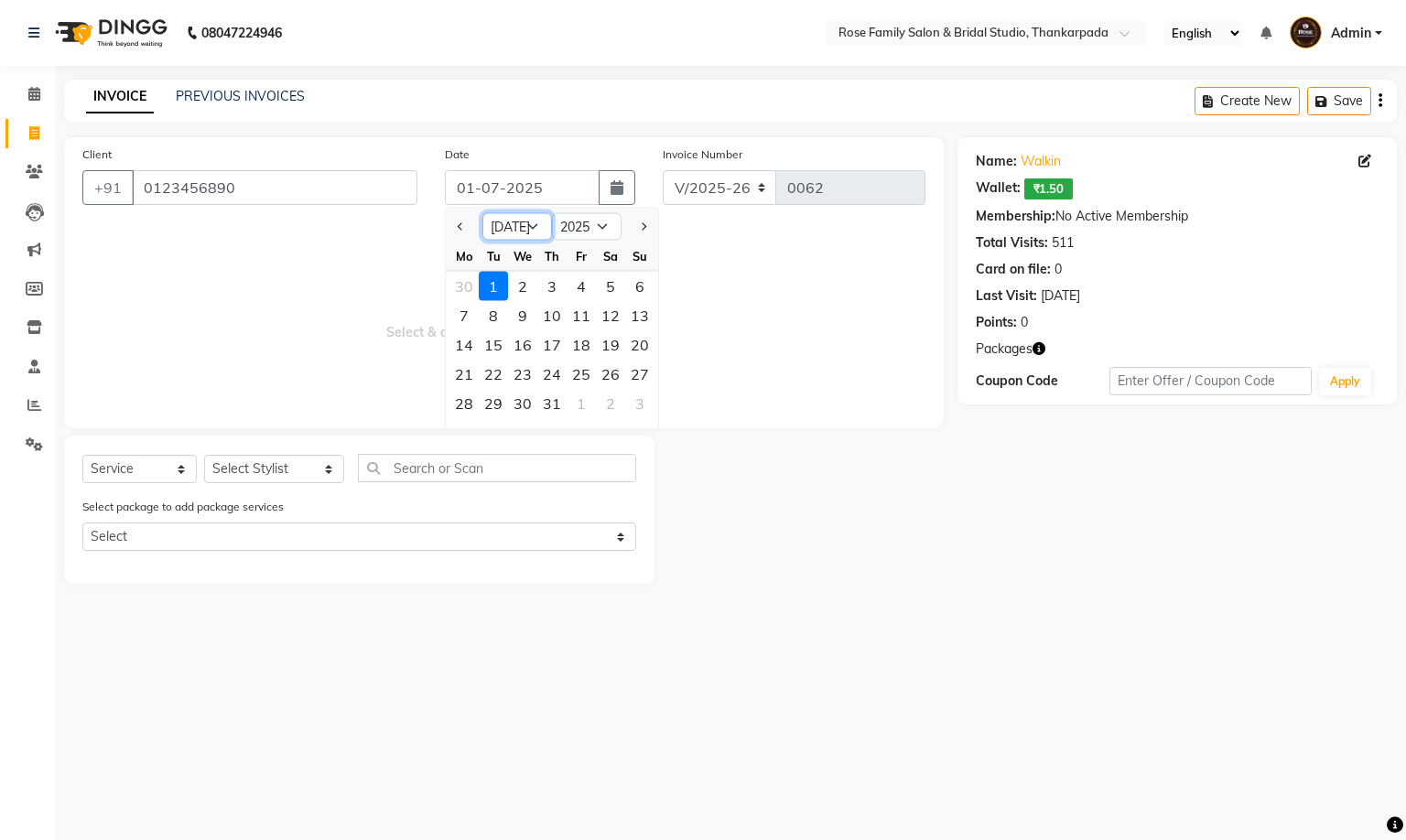 click on "Jan Feb Mar Apr May Jun Jul Aug Sep Oct Nov Dec" 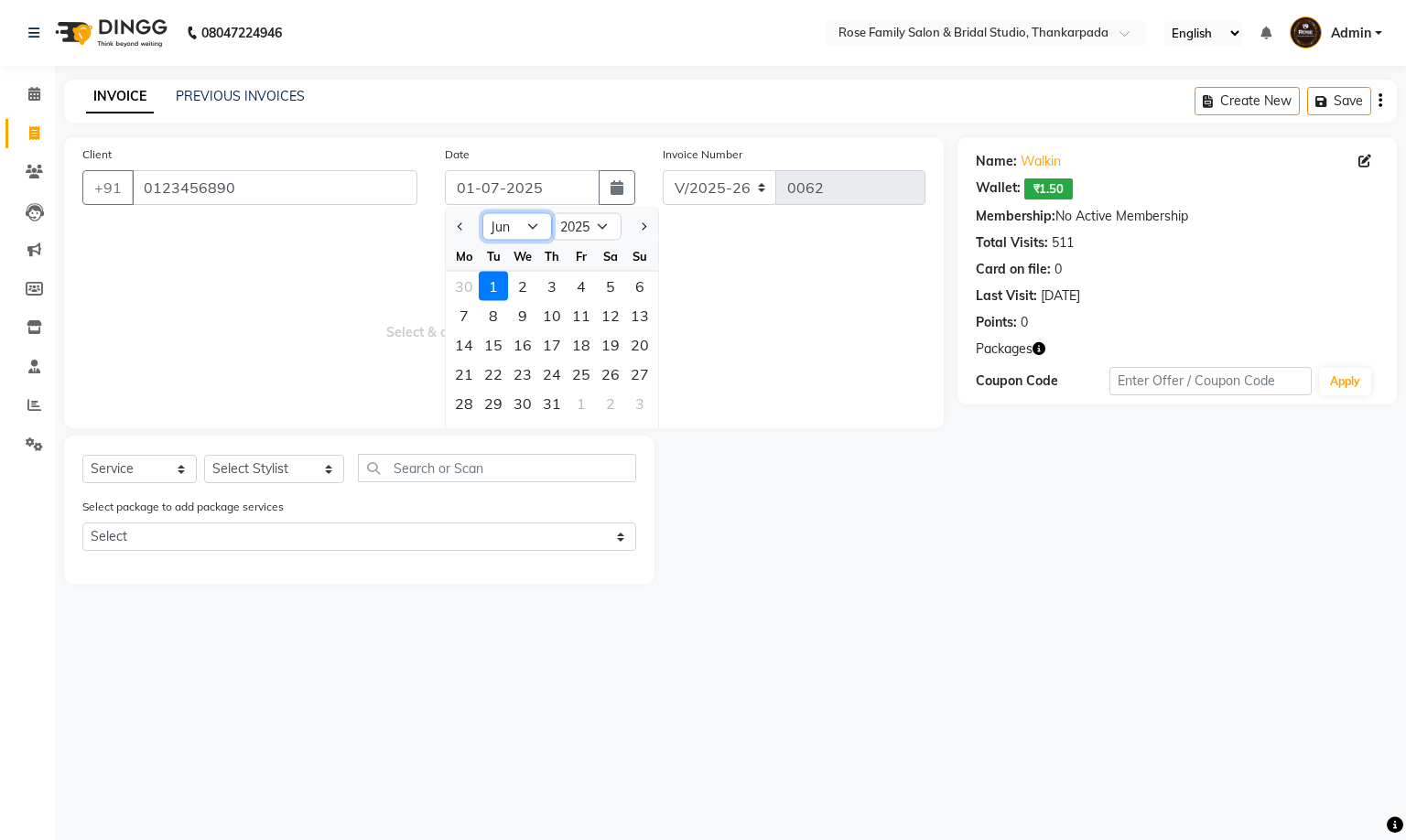 click on "Jan Feb Mar Apr May Jun Jul Aug Sep Oct Nov Dec" 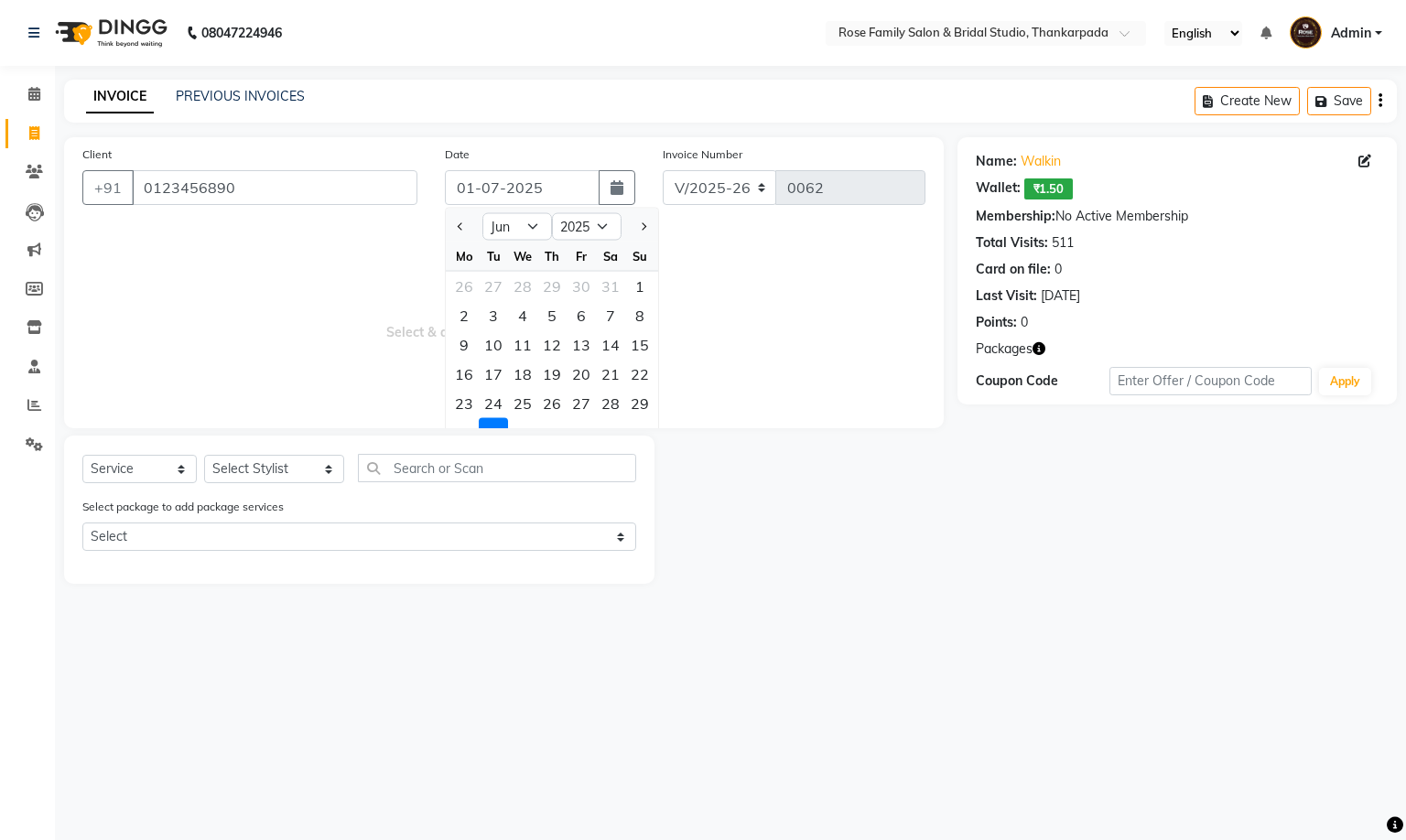 click at bounding box center (1395, 825) 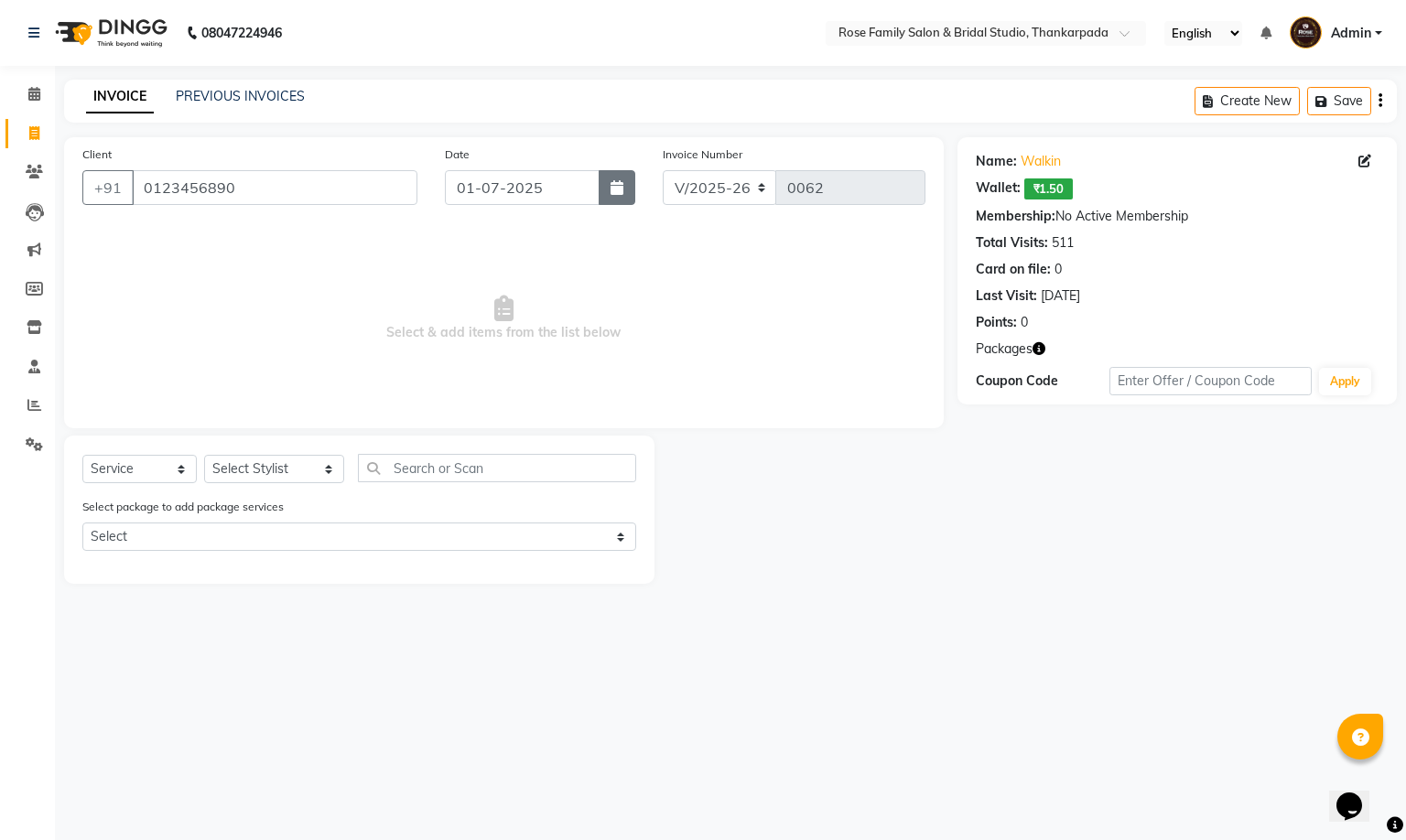 click 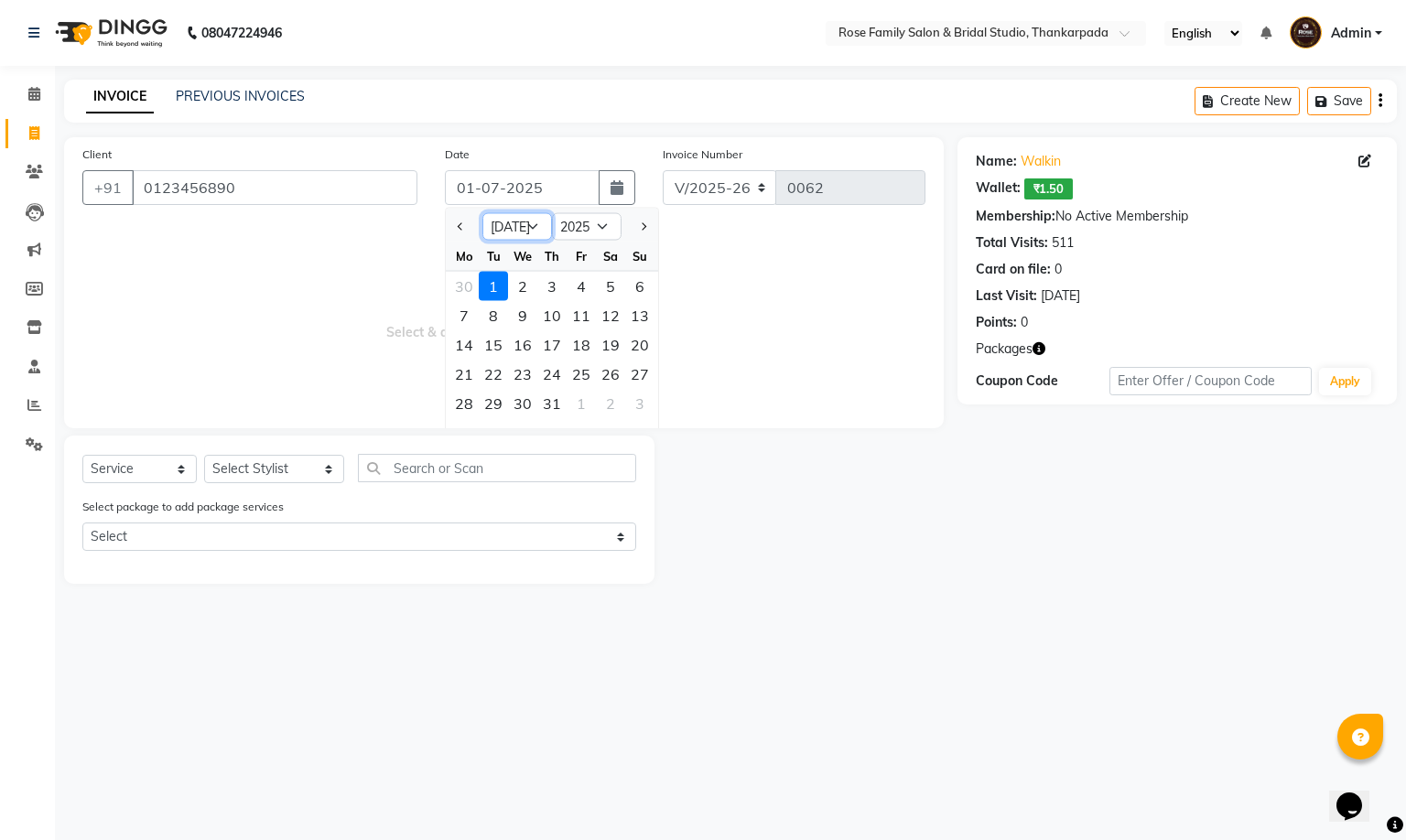 click on "Jan Feb Mar Apr May Jun Jul Aug Sep Oct Nov Dec" 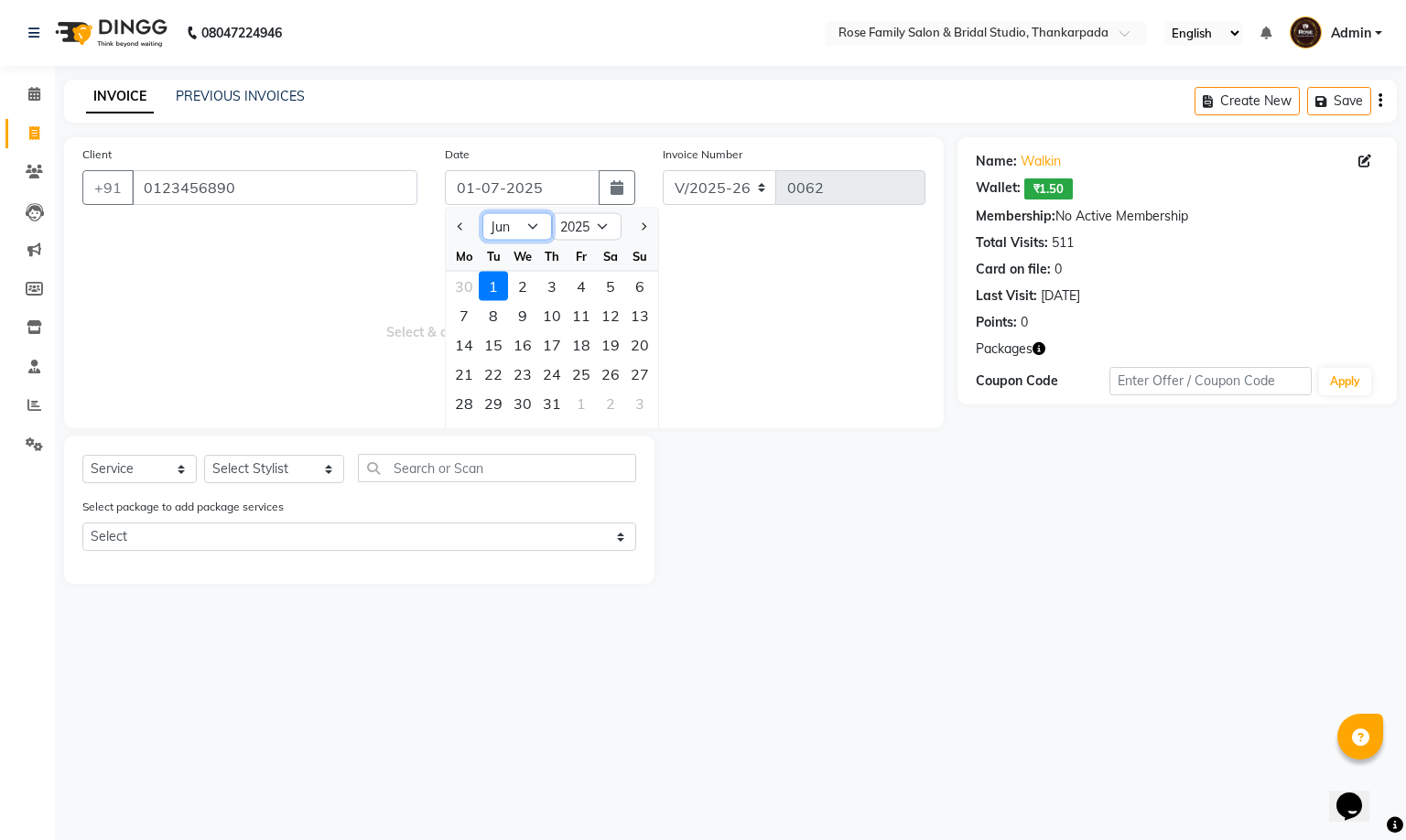 click on "Jan Feb Mar Apr May Jun Jul Aug Sep Oct Nov Dec" 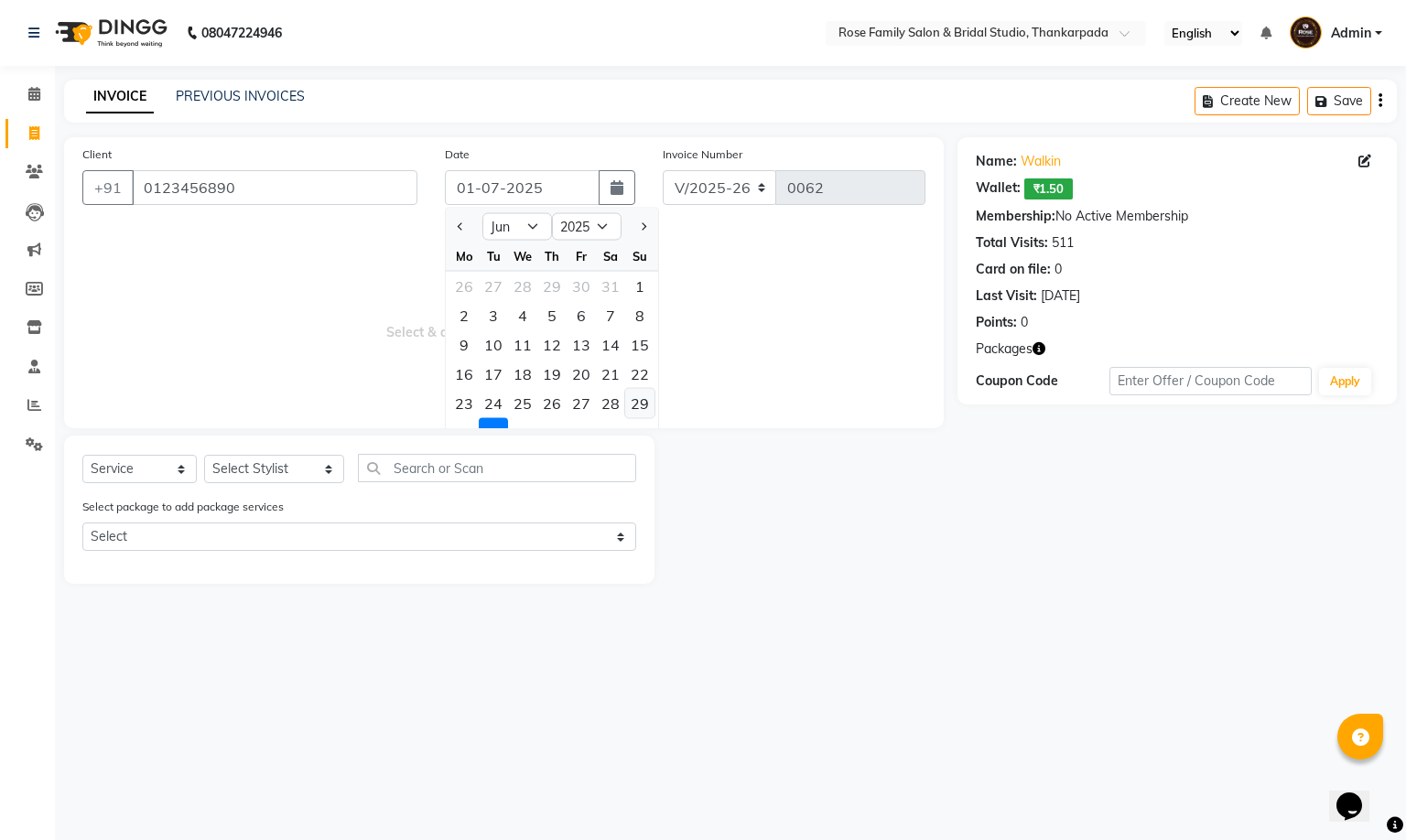 click on "29" 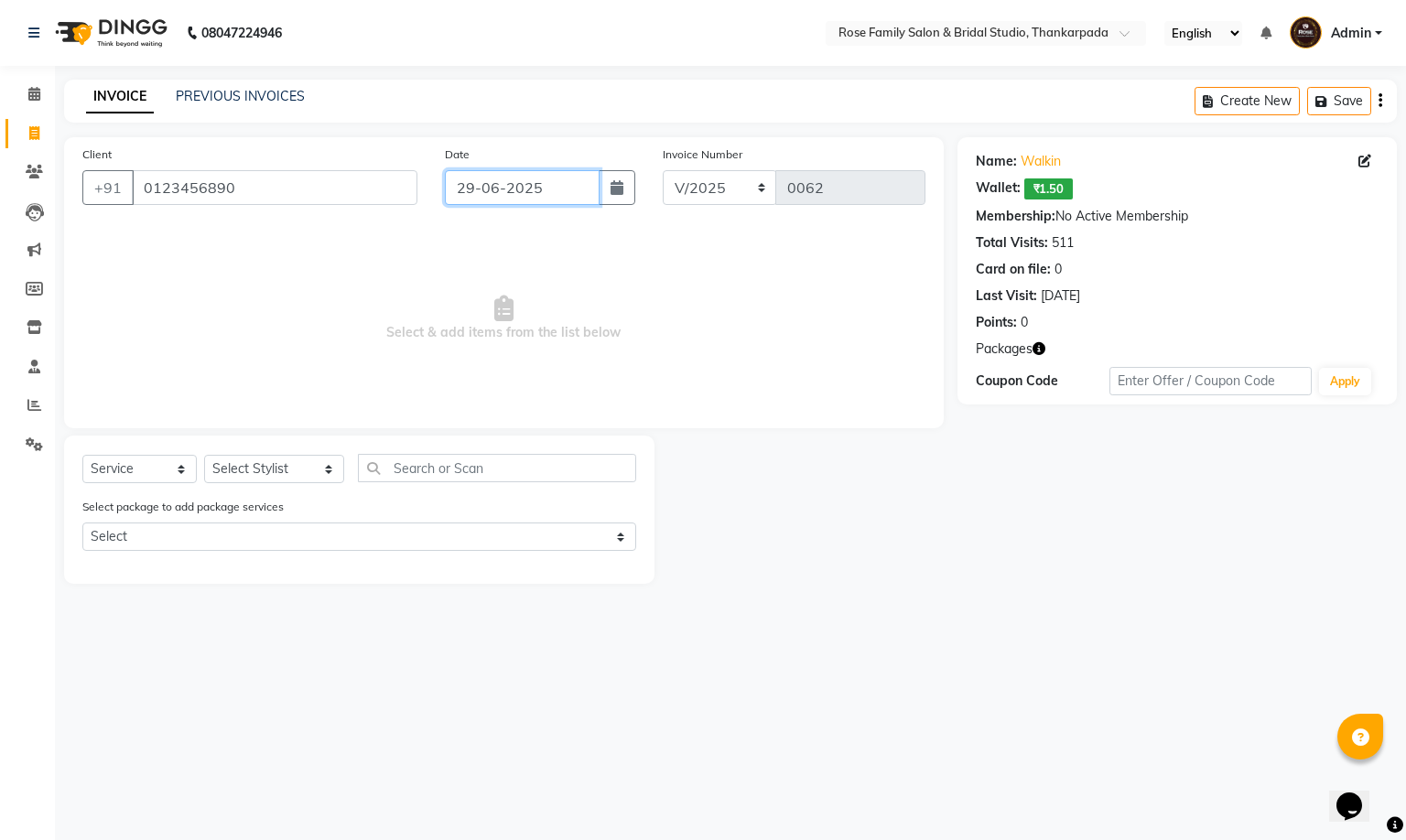 drag, startPoint x: 472, startPoint y: 184, endPoint x: 445, endPoint y: 184, distance: 27 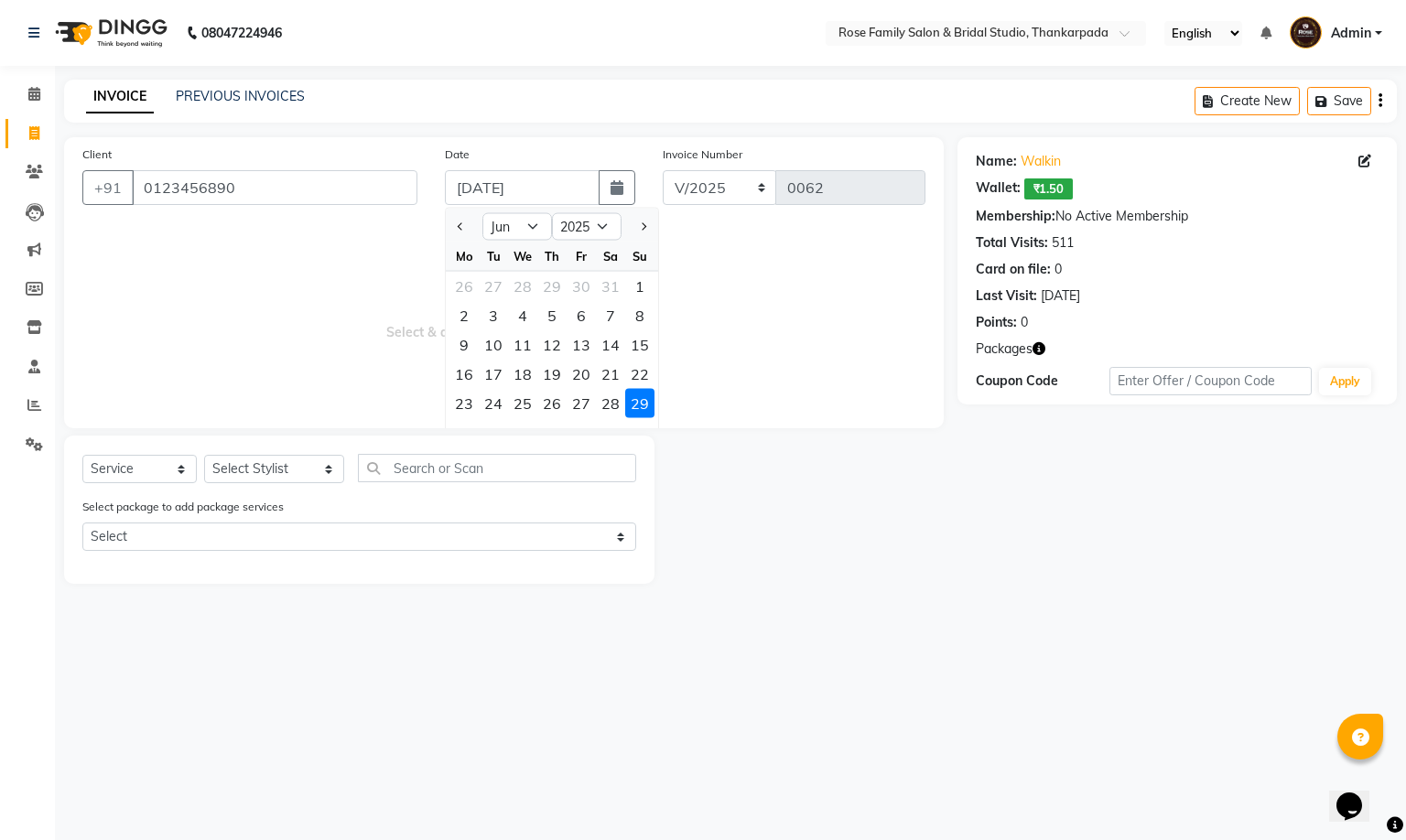 click on "Client +91 0123456890 Date 30-06-2025 Jan Feb Mar Apr May Jun Jul Aug Sep Oct Nov Dec 2015 2016 2017 2018 2019 2020 2021 2022 2023 2024 2025 2026 2027 2028 2029 2030 2031 2032 2033 2034 2035 Mo Tu We Th Fr Sa Su 26 27 28 29 30 31 1 2 3 4 5 6 7 8 9 10 11 12 13 14 15 16 17 18 19 20 21 22 23 24 25 26 27 28 29 30 1 2 3 4 5 6 Invoice Number V/2025 V/2025-26 0062  Select & add items from the list below" 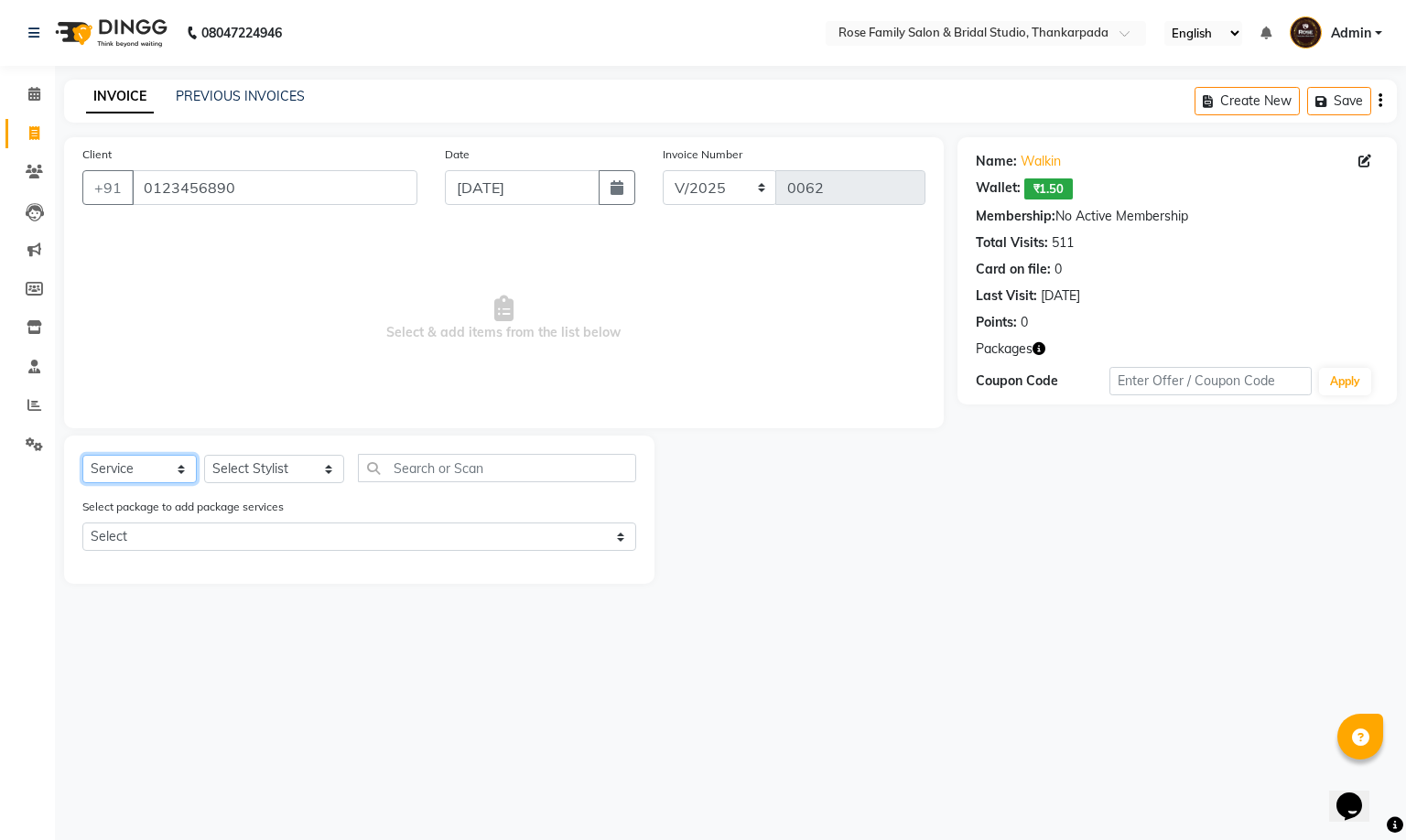 click on "Select  Service  Product  Membership  Package Voucher Prepaid Gift Card" 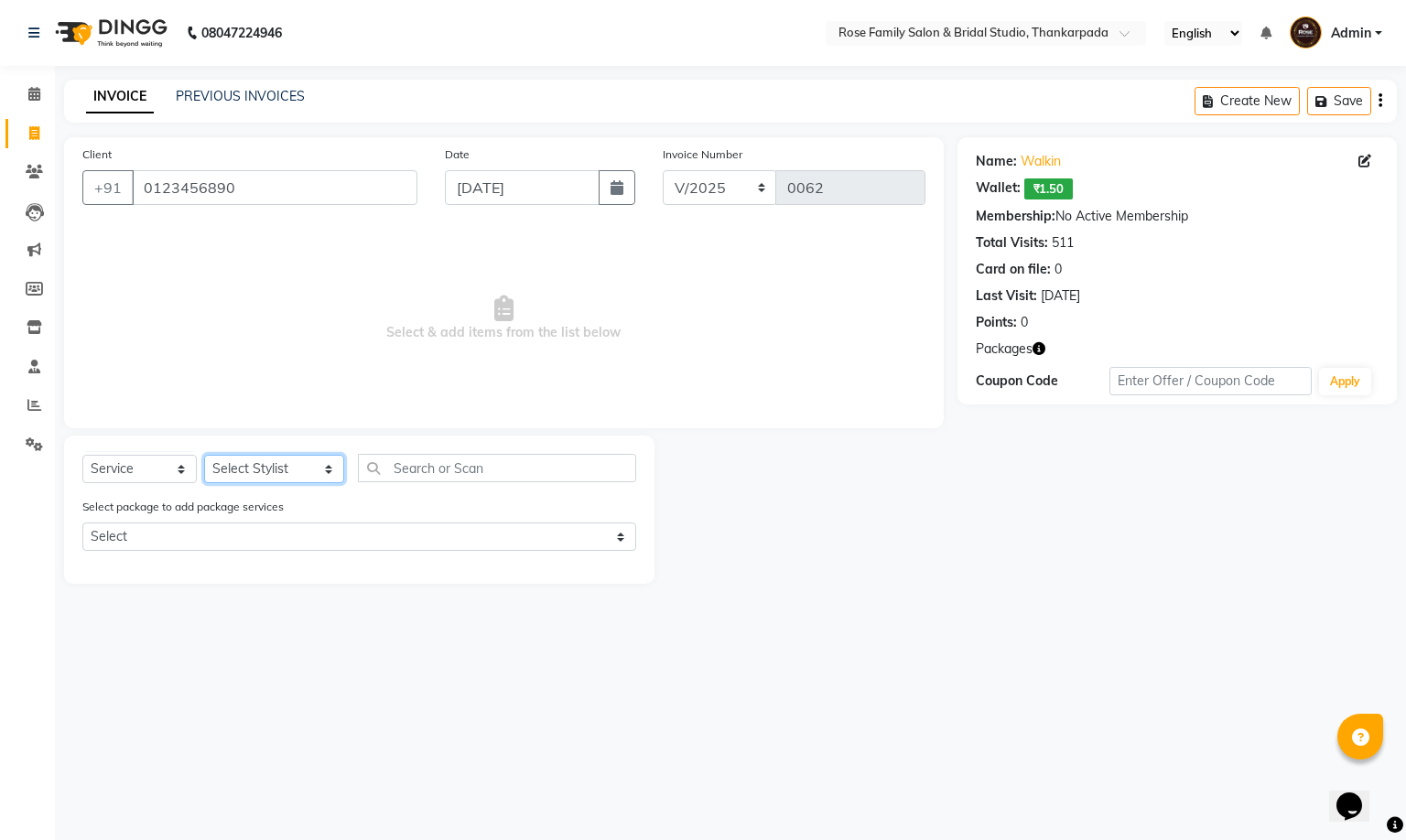 click on "Select Stylist Anit Patwa Anjali Vishvkarma Asha Ma'am Asha Pawar Jagruti Sanas Manish Babu Mohini Pralhad Muthe Pooja Acharya Poonam Yevatkar Pratham Sachin Borse Rohit Warude Sarita Soni Seema Pawar Vaishnvi Ma'am" 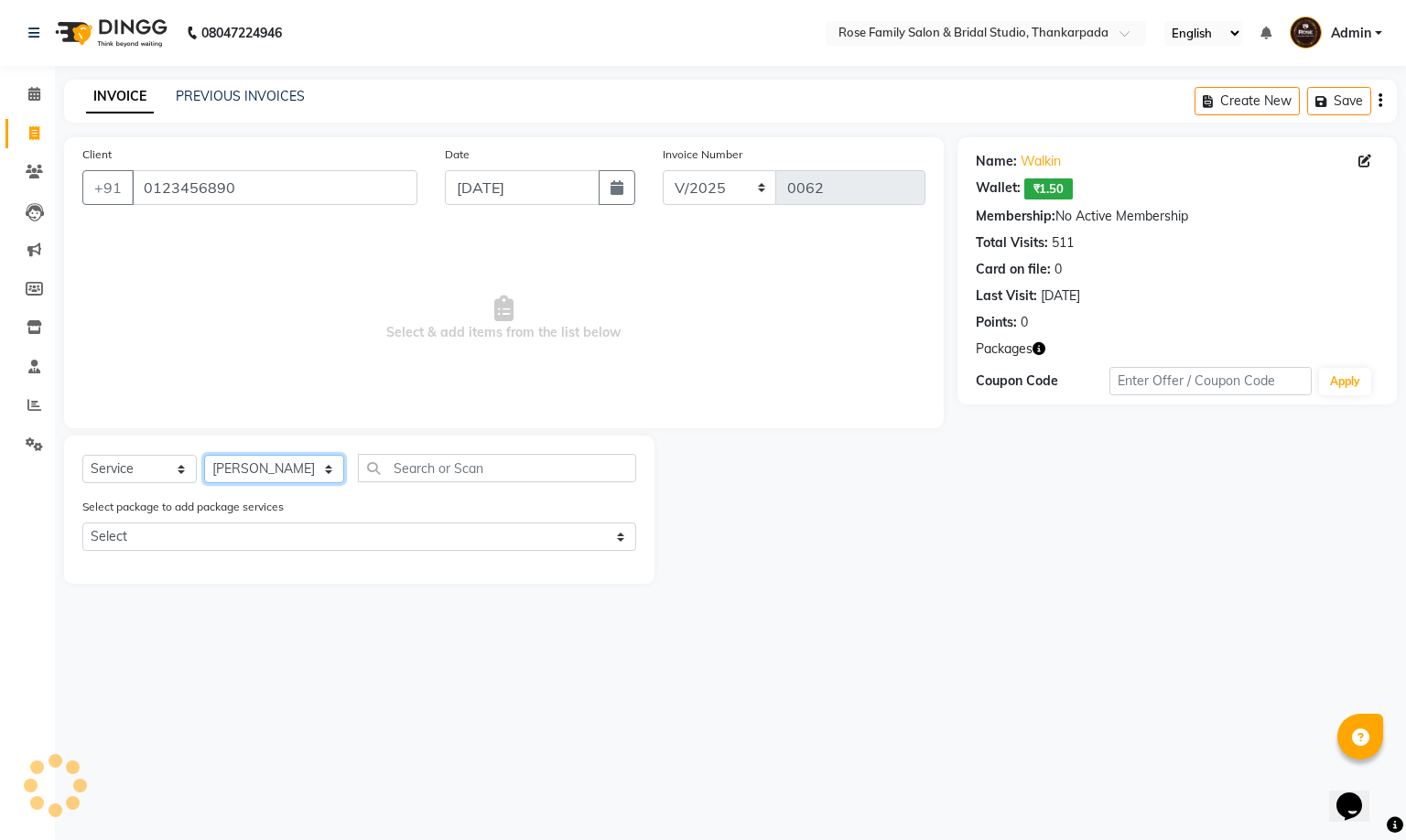 click on "Select Stylist Anit Patwa Anjali Vishvkarma Asha Ma'am Asha Pawar Jagruti Sanas Manish Babu Mohini Pralhad Muthe Pooja Acharya Poonam Yevatkar Pratham Sachin Borse Rohit Warude Sarita Soni Seema Pawar Vaishnvi Ma'am" 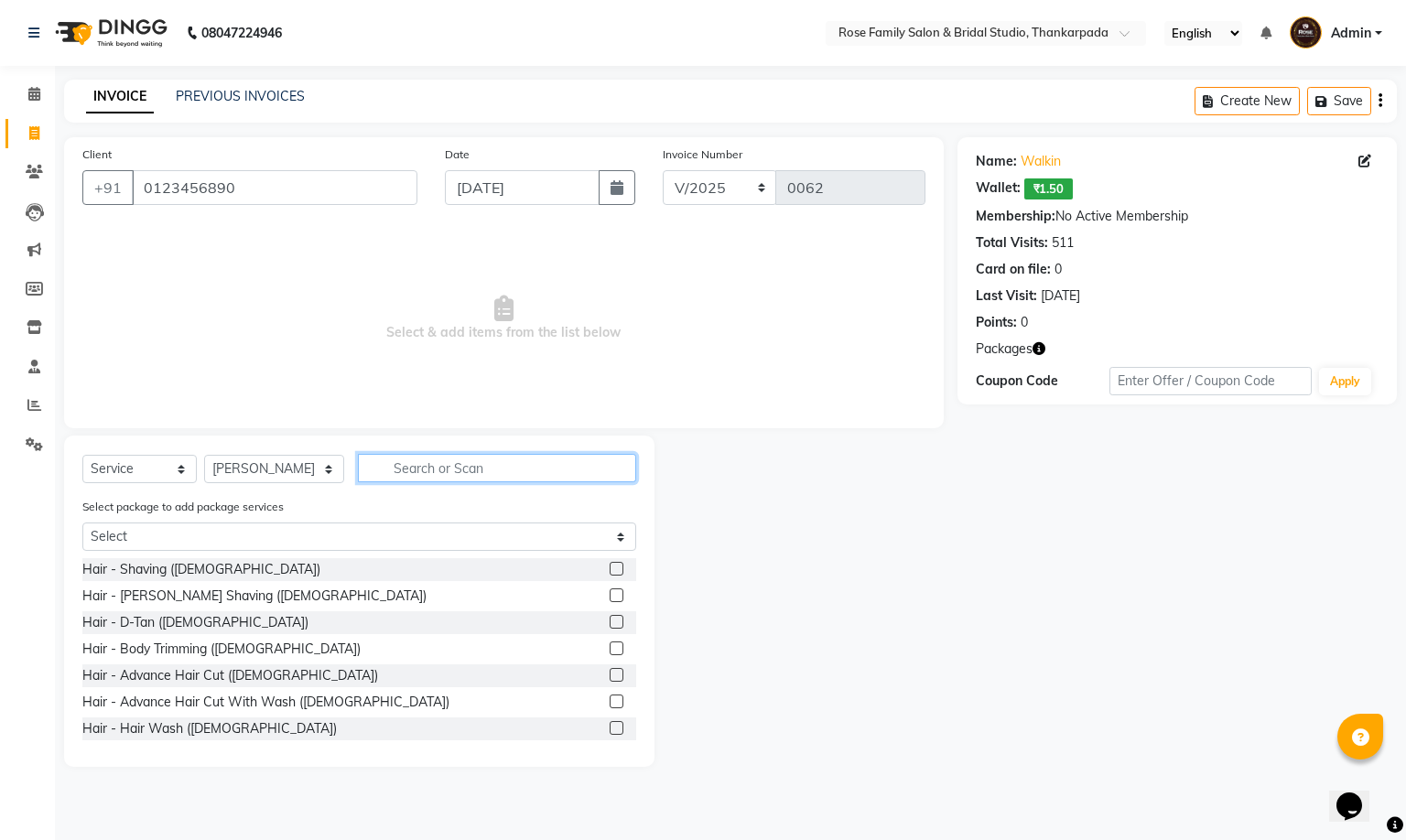 click 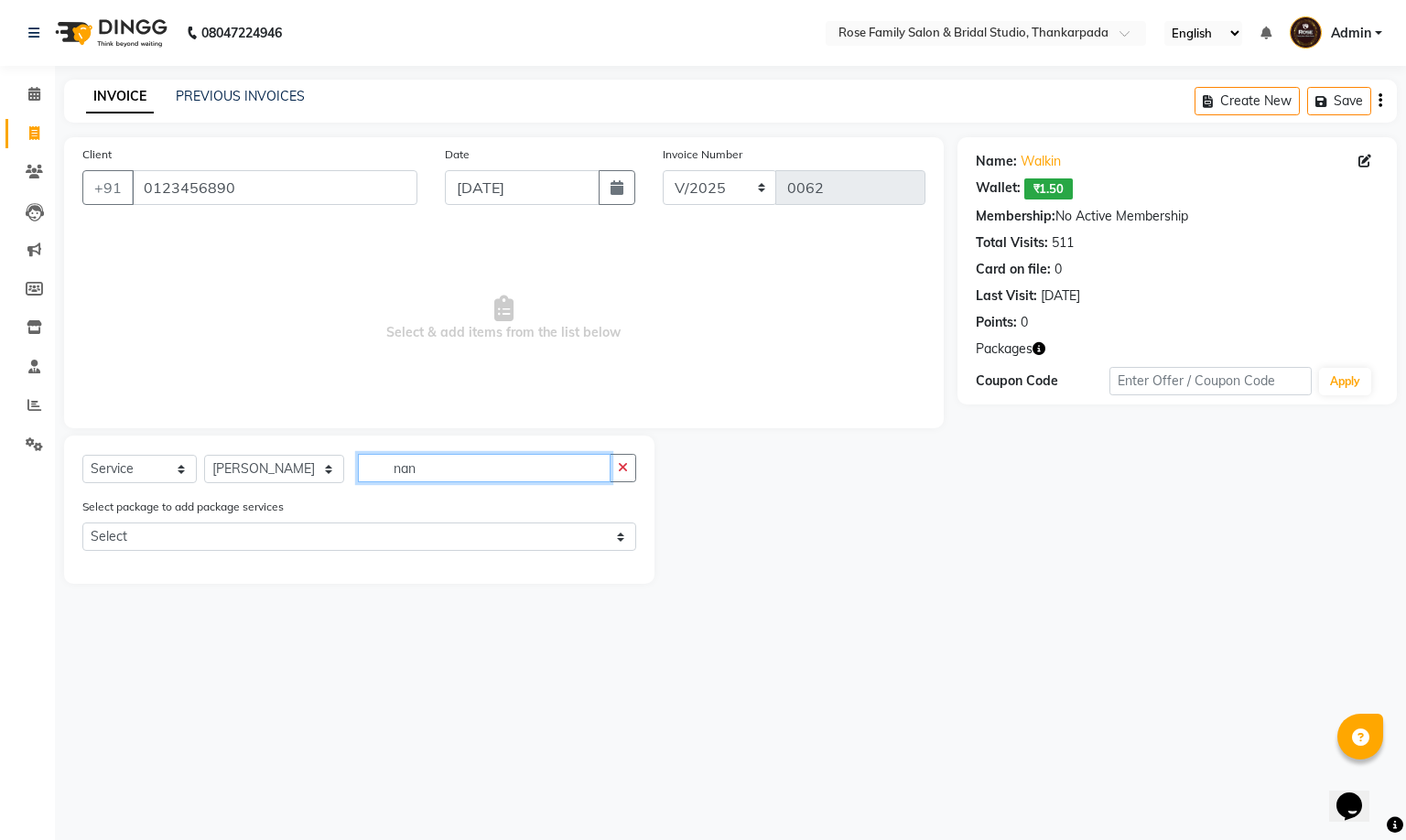 drag, startPoint x: 457, startPoint y: 467, endPoint x: 335, endPoint y: 483, distance: 123.04471 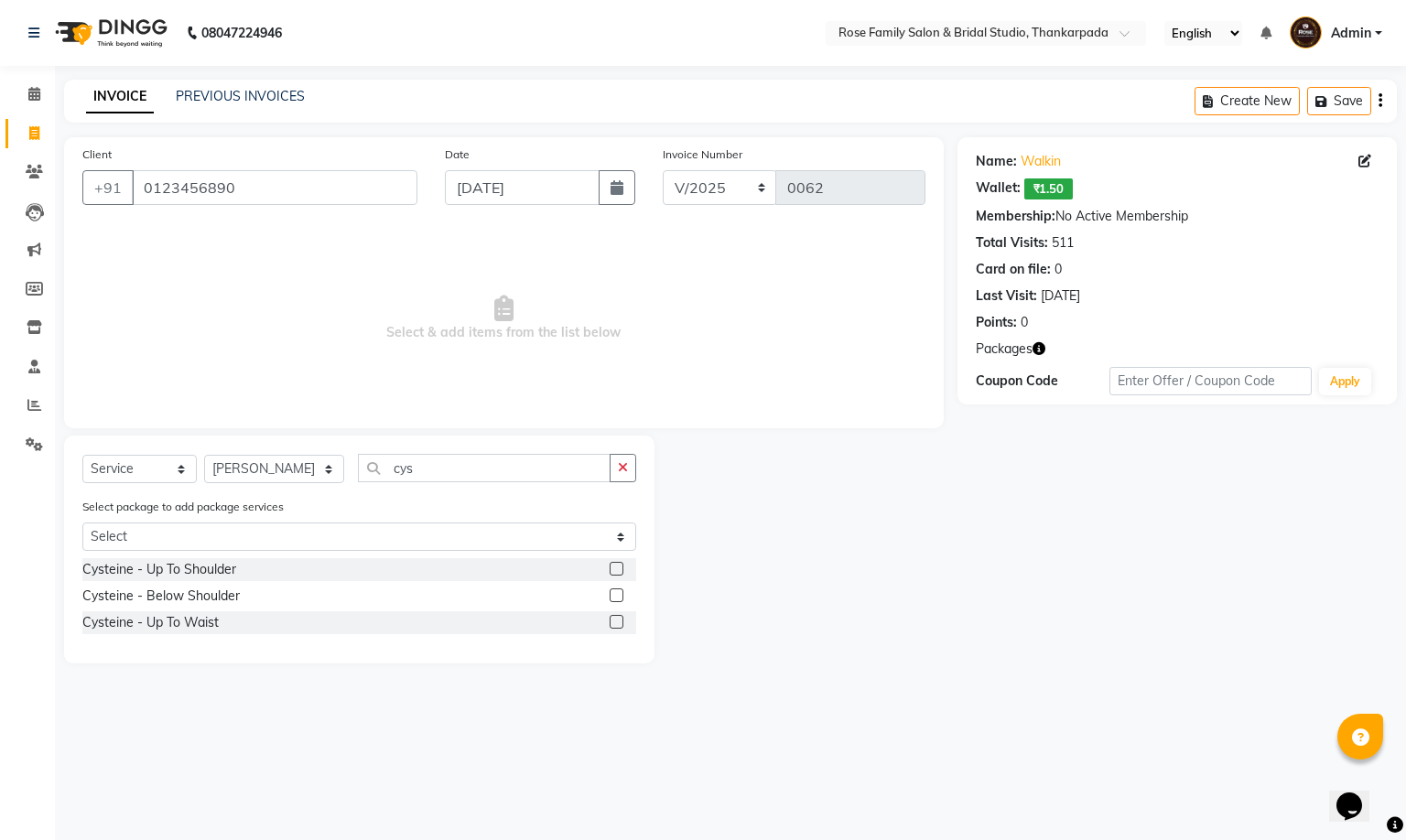 click 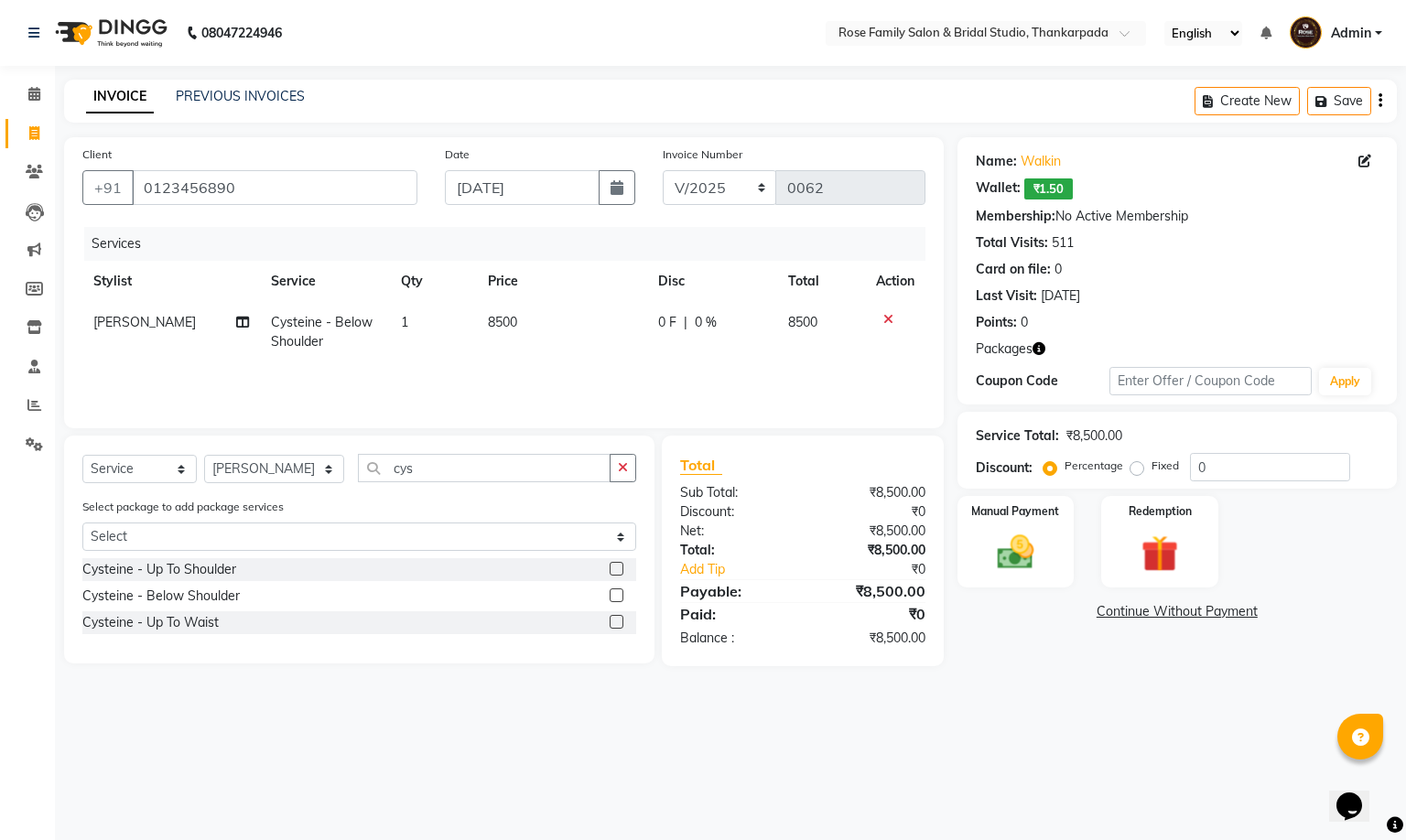 click on "0 F" 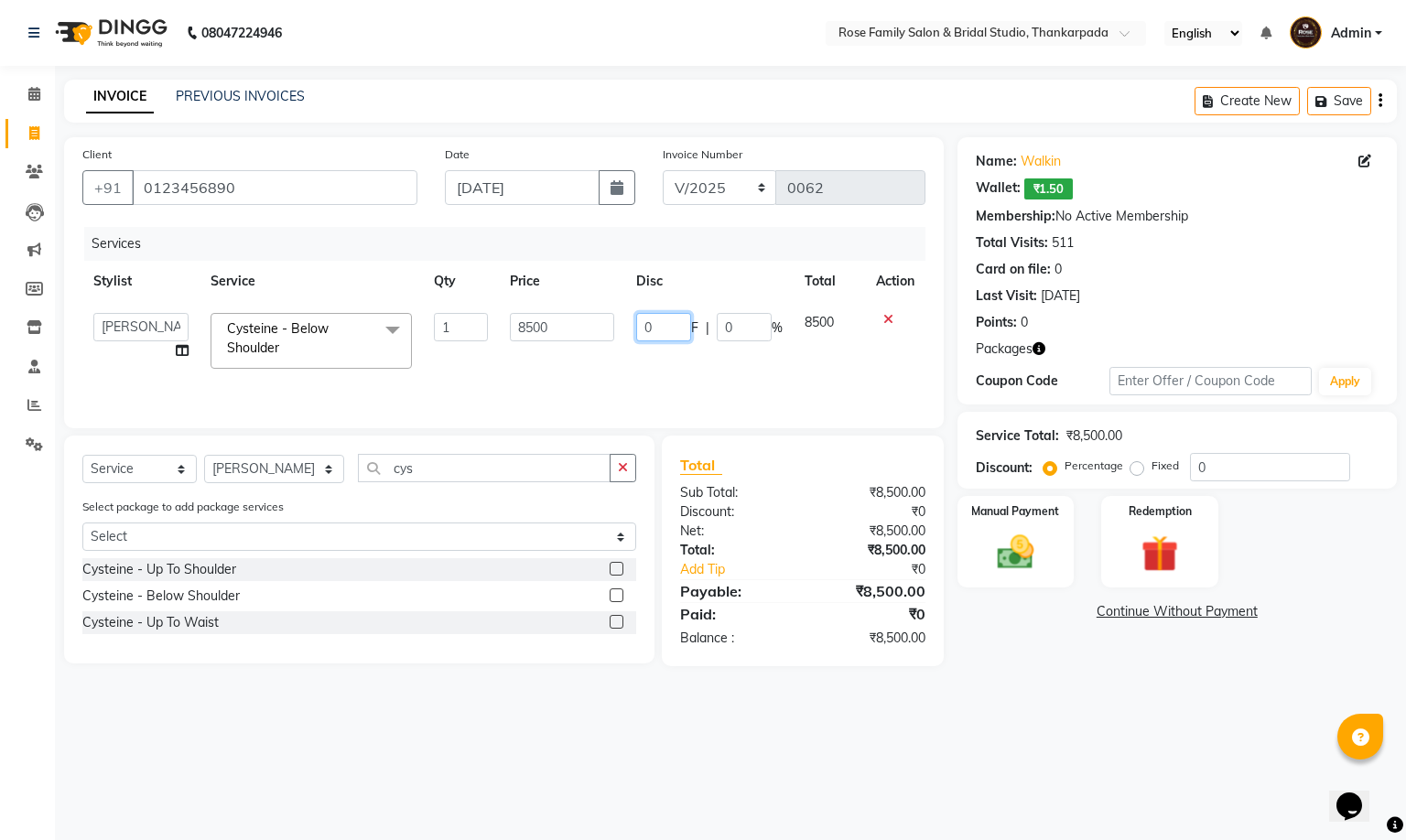 drag, startPoint x: 656, startPoint y: 325, endPoint x: 634, endPoint y: 332, distance: 23.086793 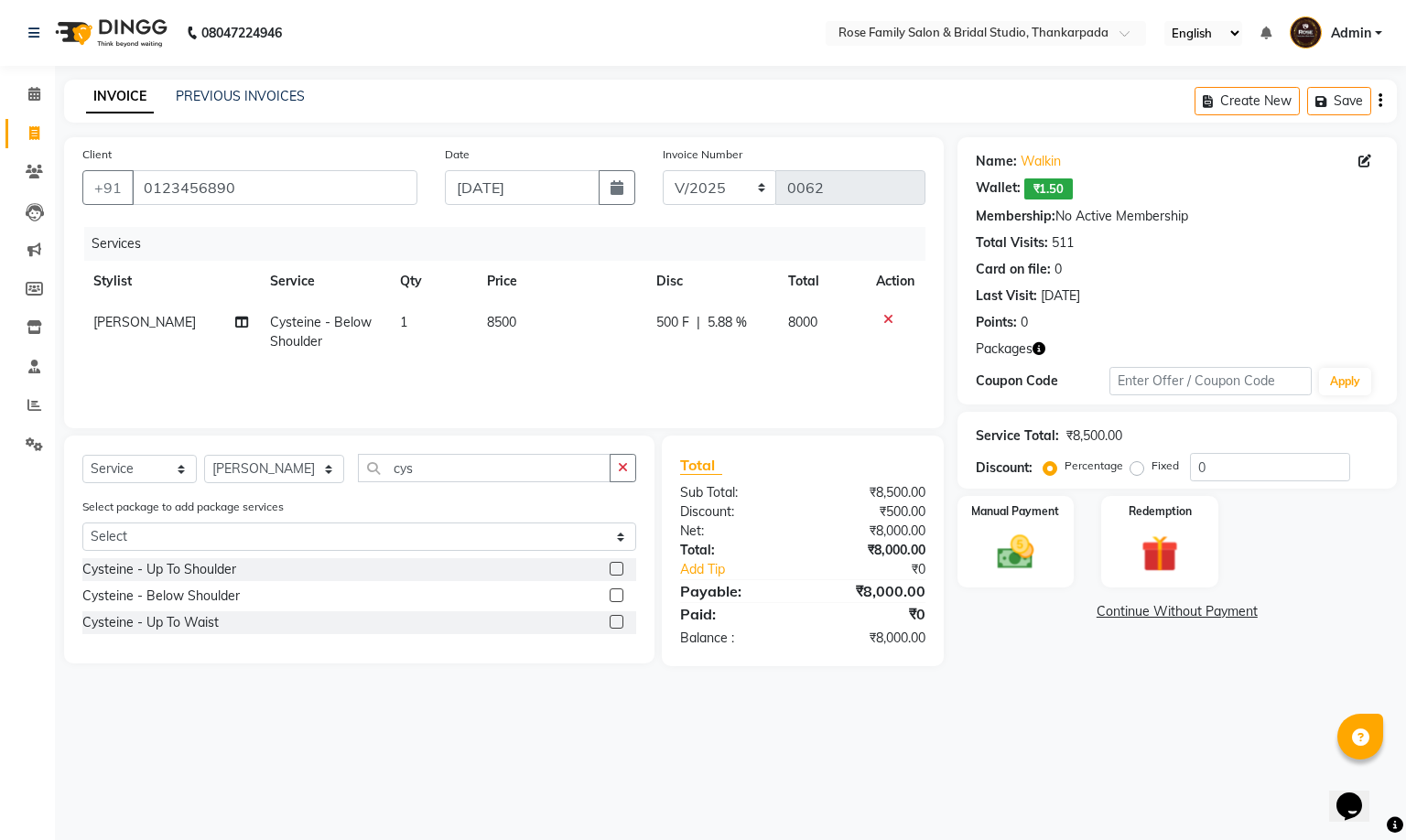 click on "Services Stylist Service Qty Price Disc Total Action Anit Patwa Cysteine - Below Shoulder 1 8500 500 F | 5.88 % 8000" 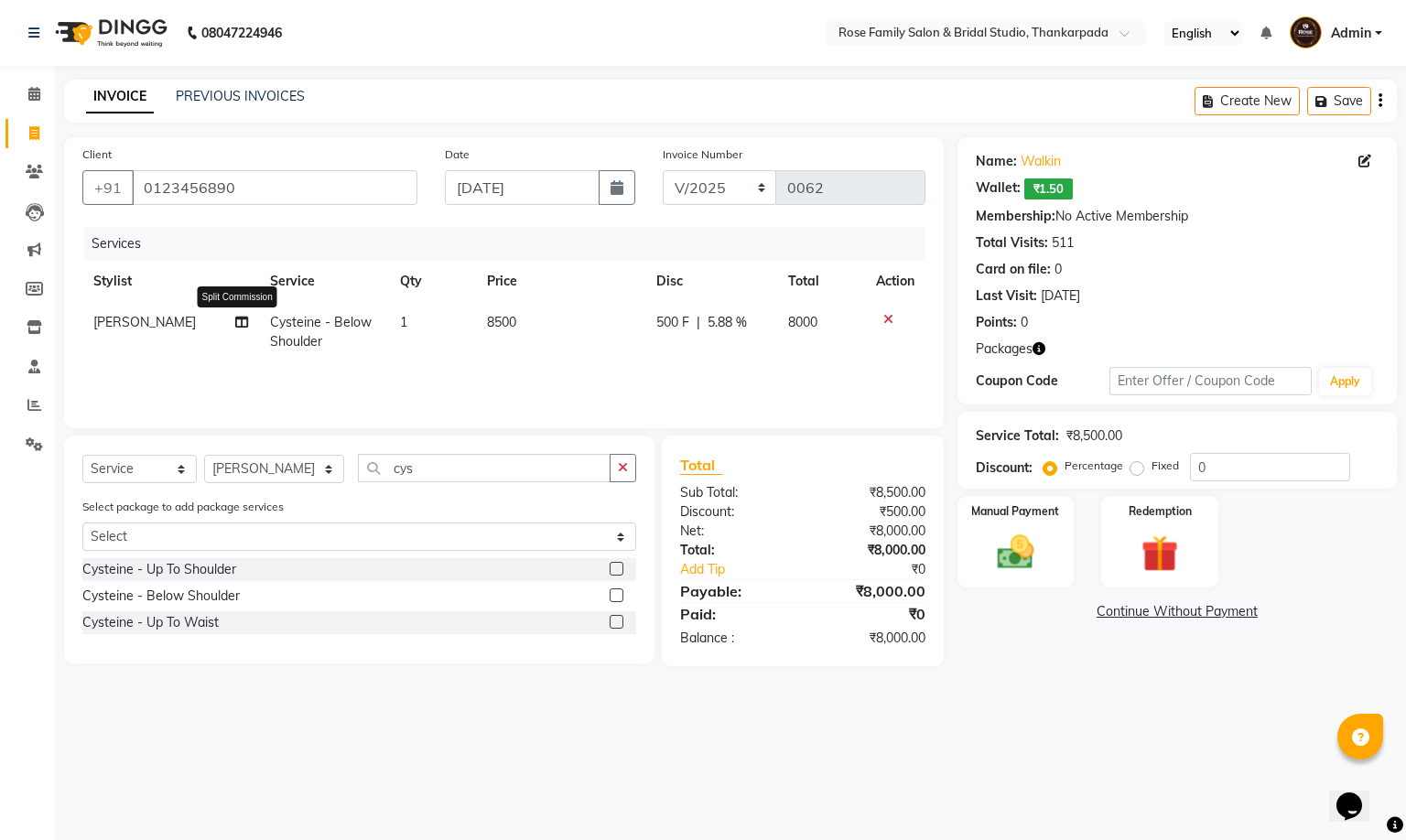 click 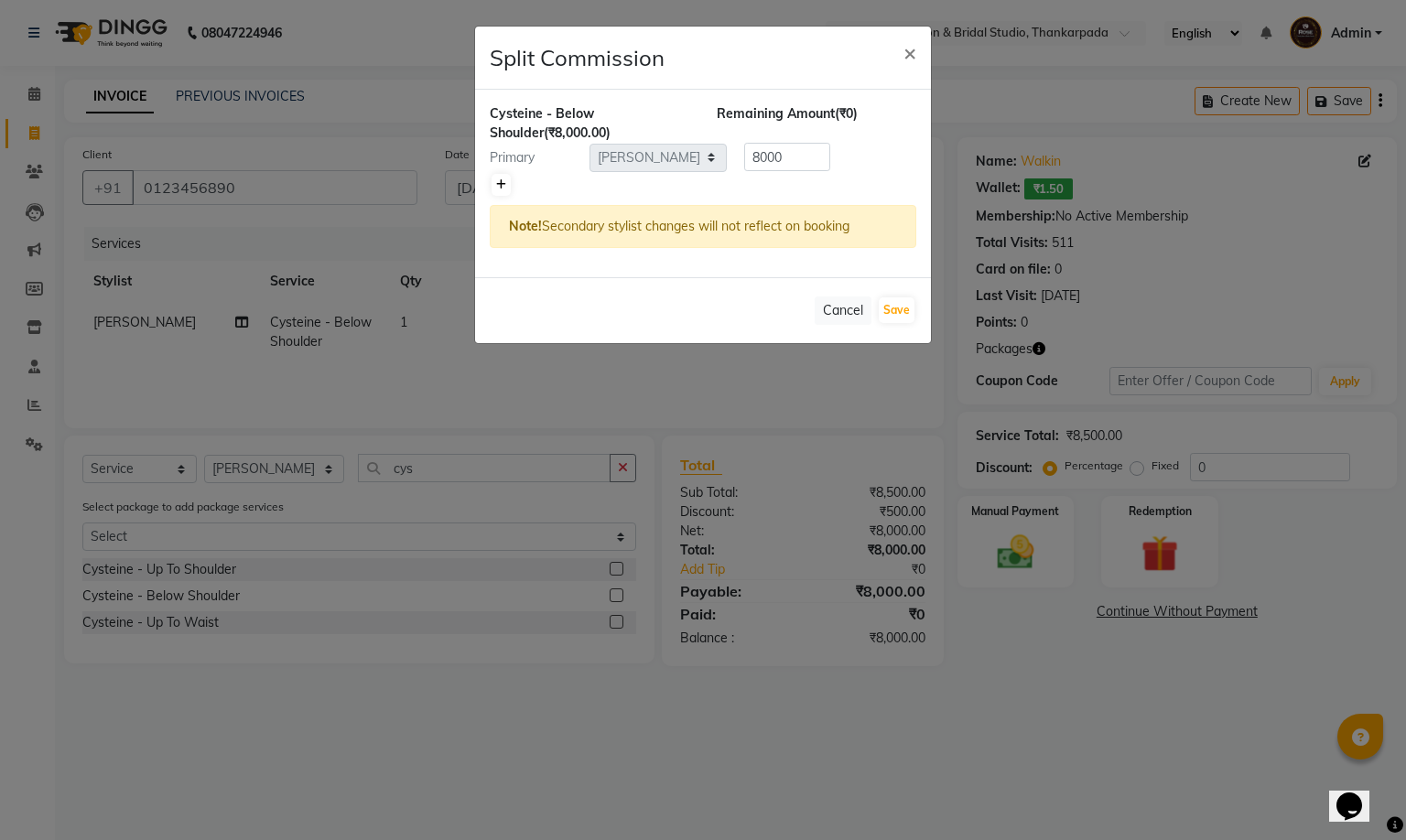 click 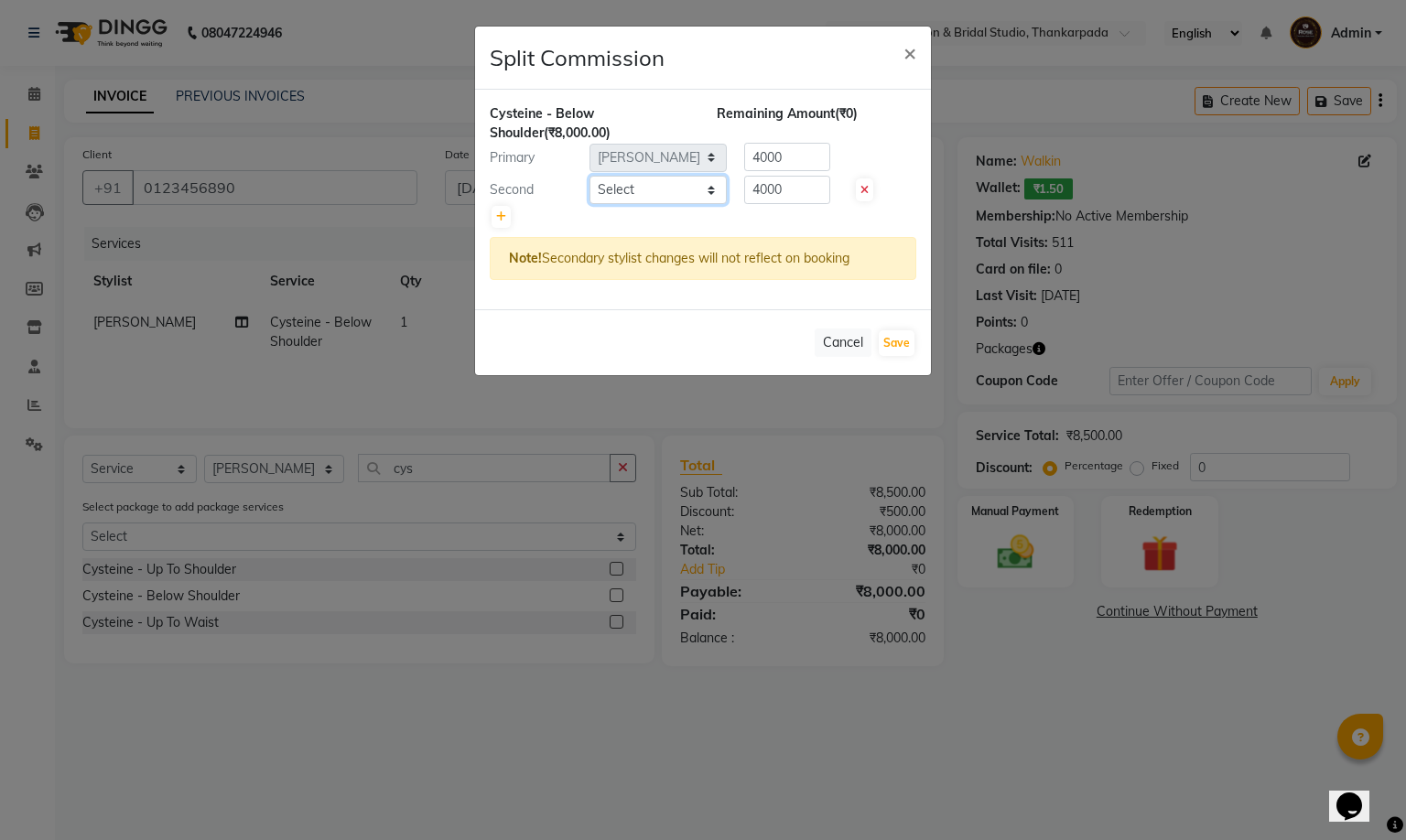 click on "Select  Anit Patwa   Anjali Vishvkarma   Asha Ma'am   Asha Pawar   Jagruti Sanas   Manish Babu   Mohini Pralhad Muthe   Pooja Acharya   Poonam Yevatkar   Pratham Sachin Borse   Rohit Warude   Sarita Soni   Seema Pawar   Vaishnvi Ma'am" 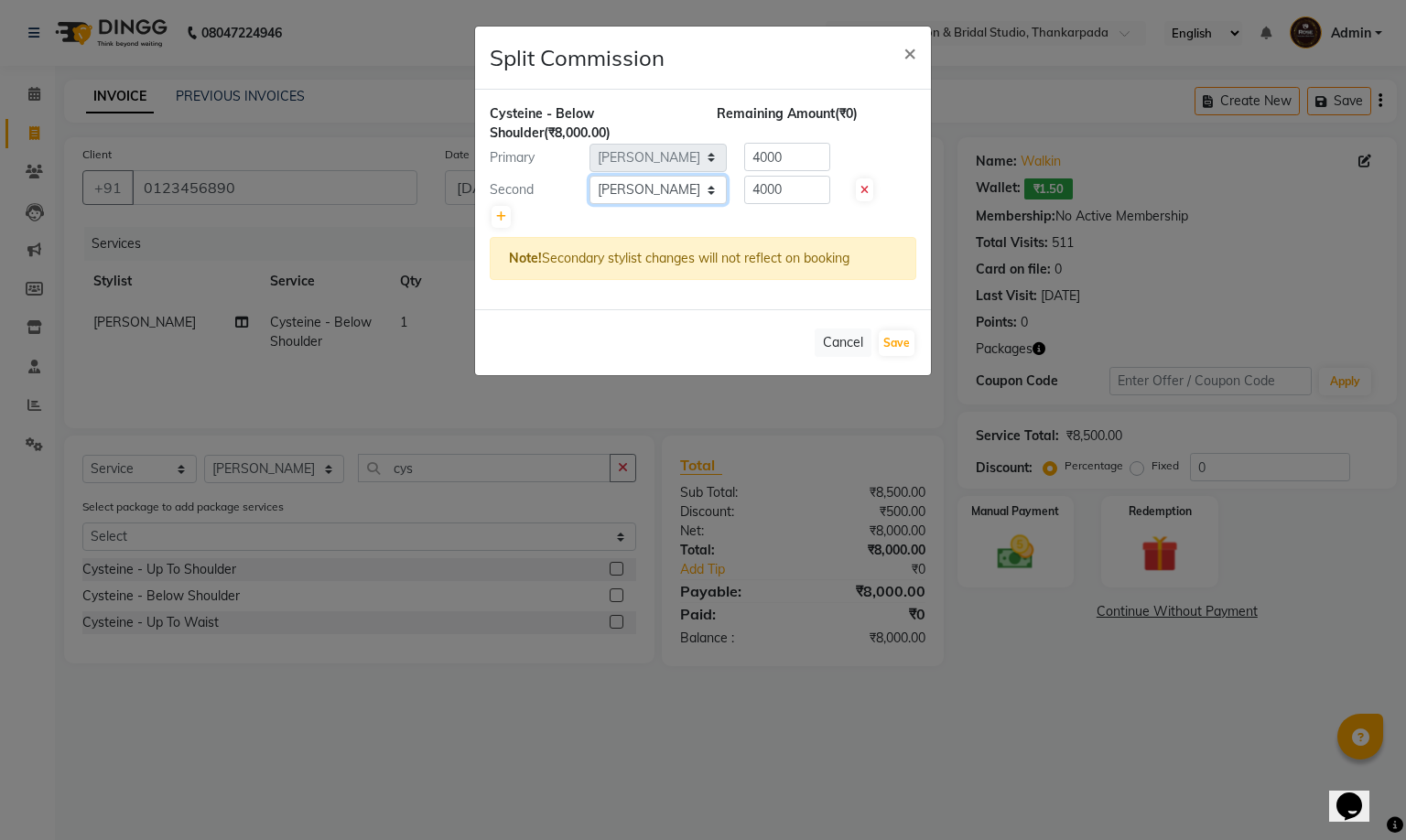 click on "Select  Anit Patwa   Anjali Vishvkarma   Asha Ma'am   Asha Pawar   Jagruti Sanas   Manish Babu   Mohini Pralhad Muthe   Pooja Acharya   Poonam Yevatkar   Pratham Sachin Borse   Rohit Warude   Sarita Soni   Seema Pawar   Vaishnvi Ma'am" 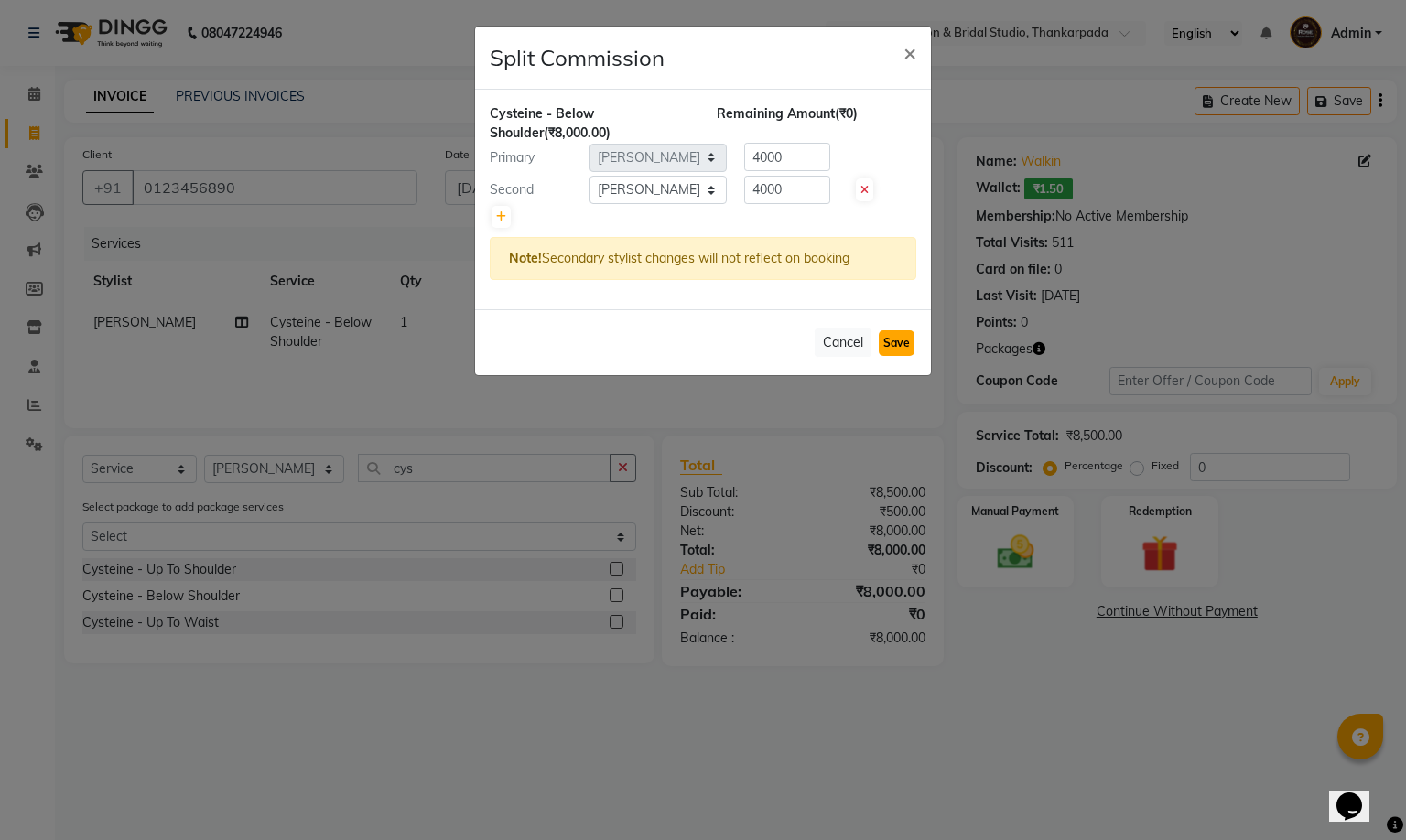 click on "Save" 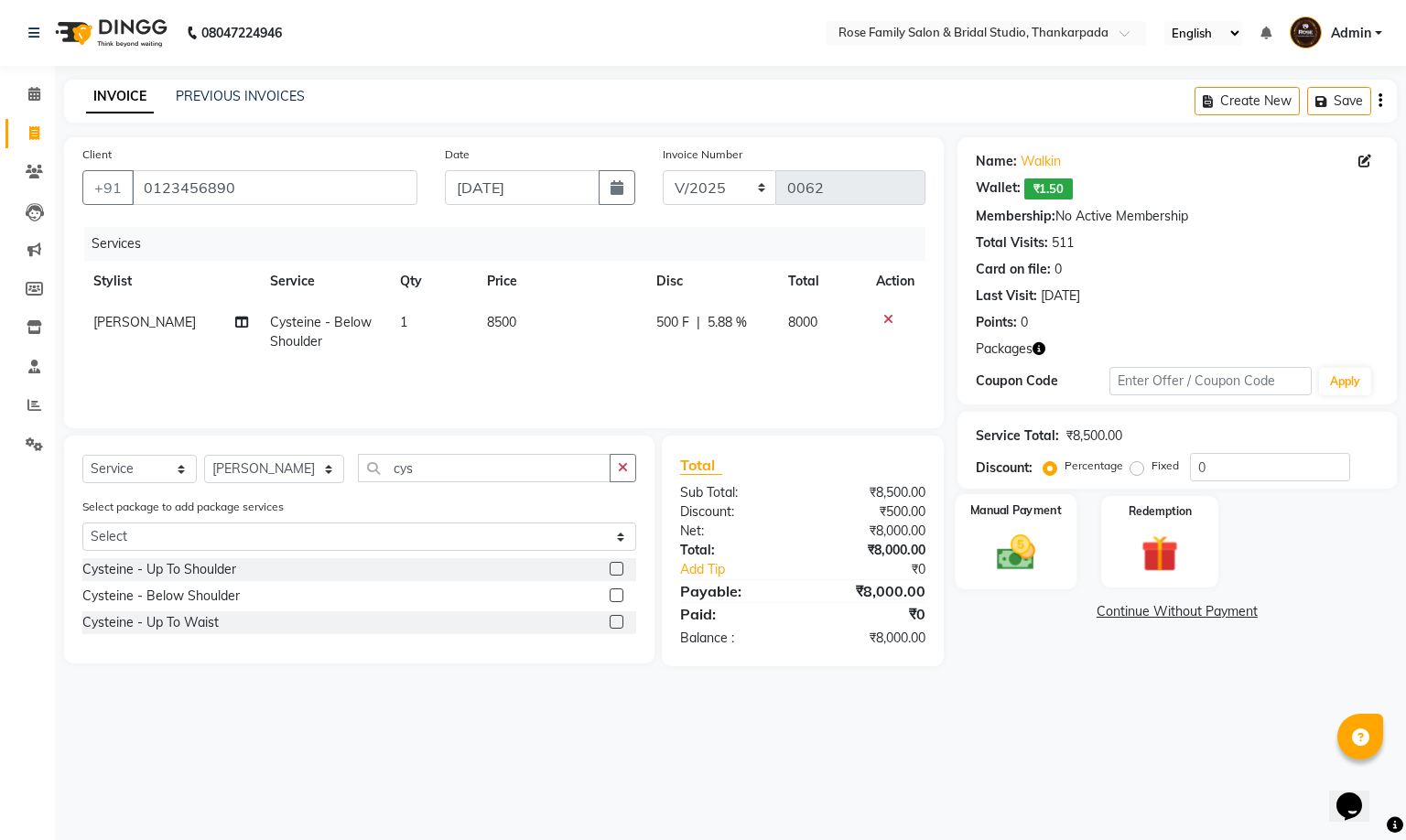 click 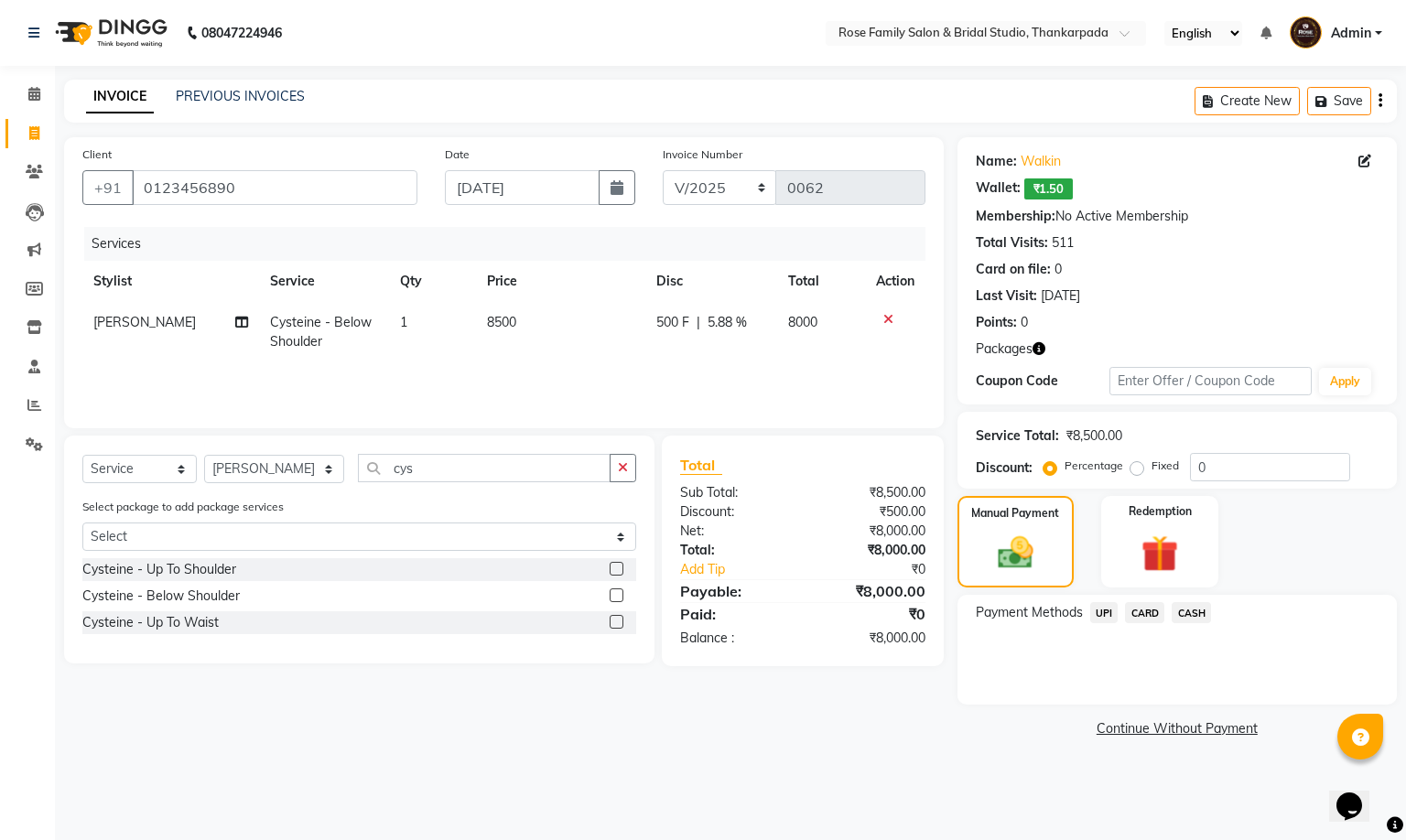 click on "CASH" 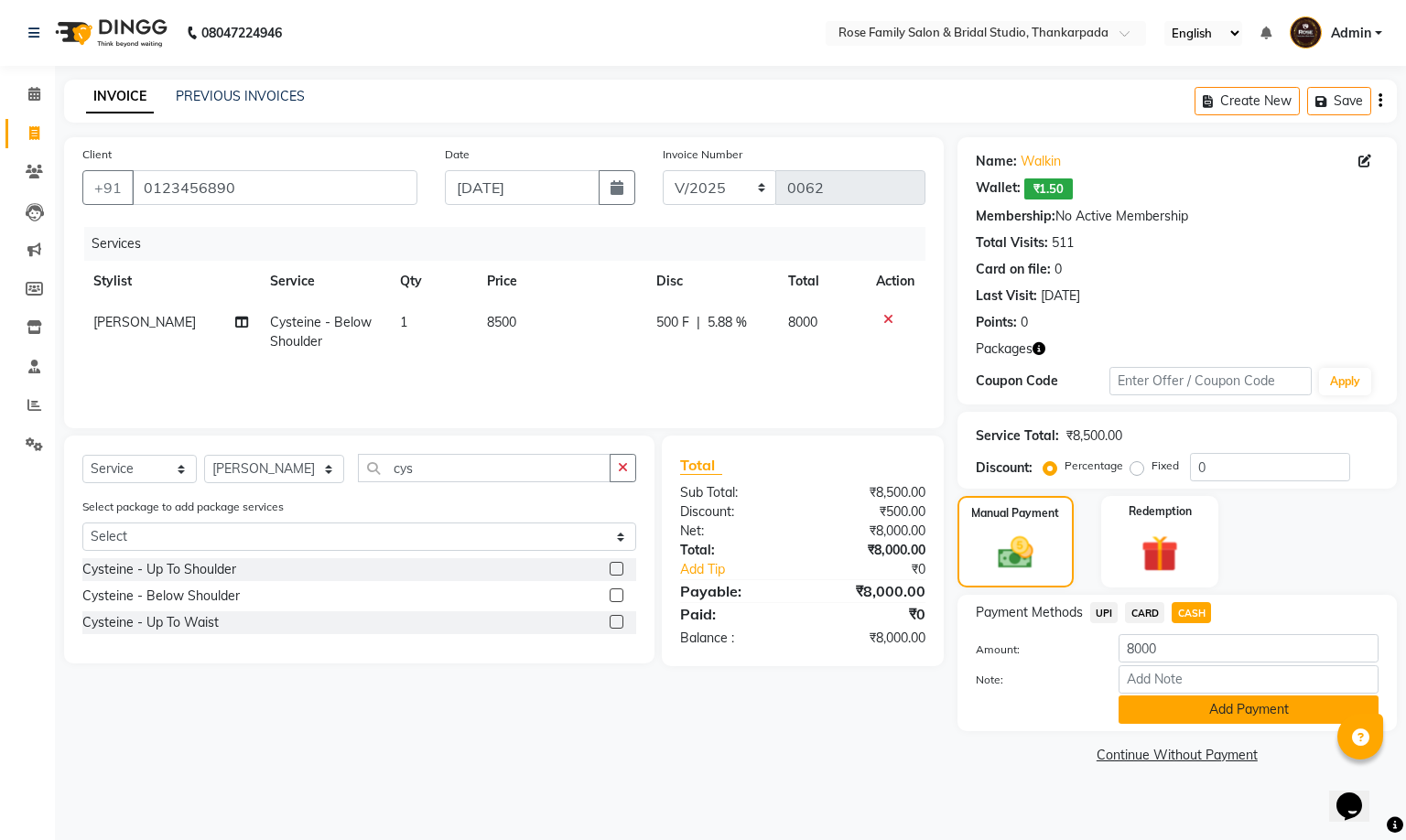 click on "Add Payment" 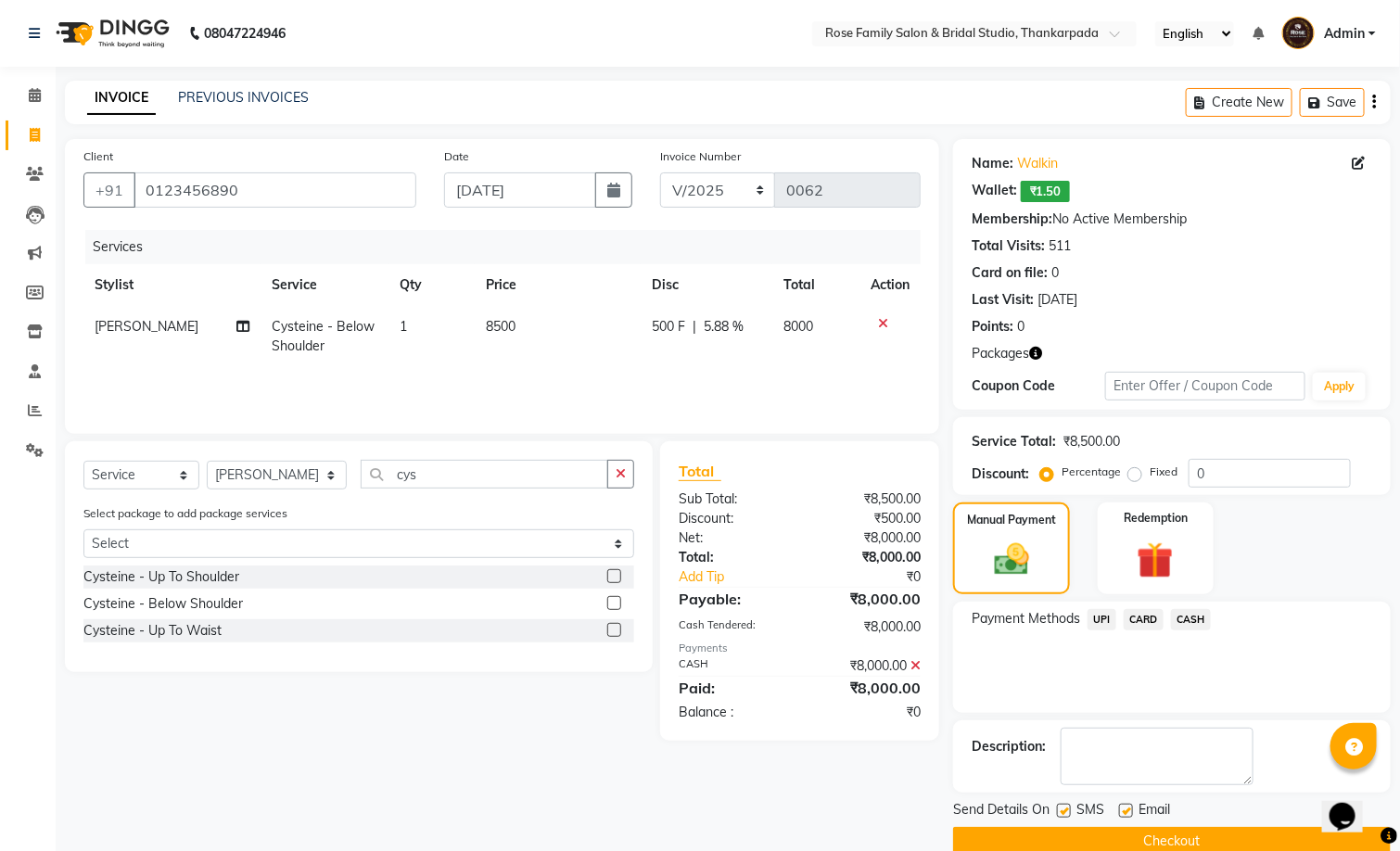 click on "Checkout" 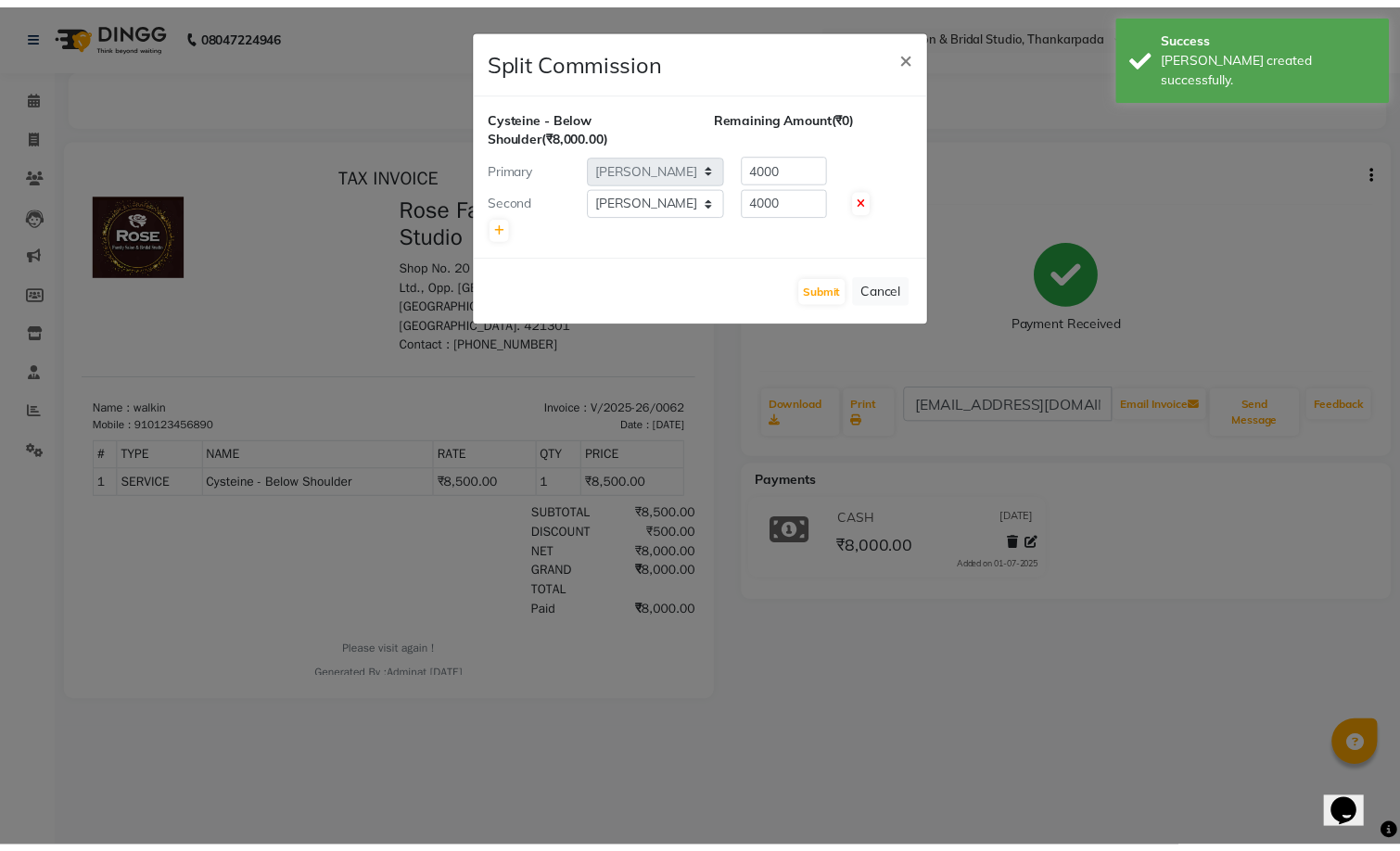 scroll, scrollTop: 0, scrollLeft: 0, axis: both 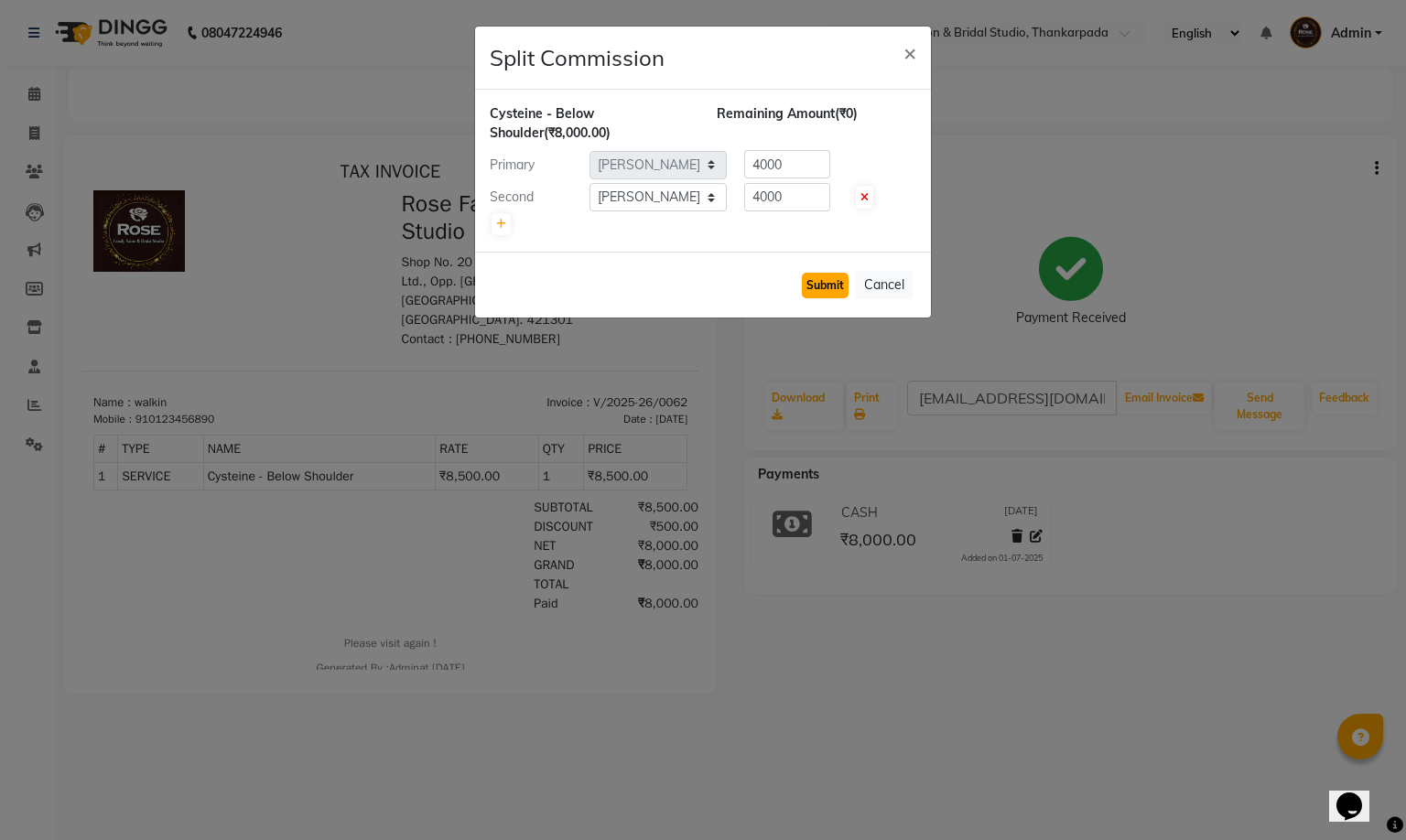 click on "Submit" 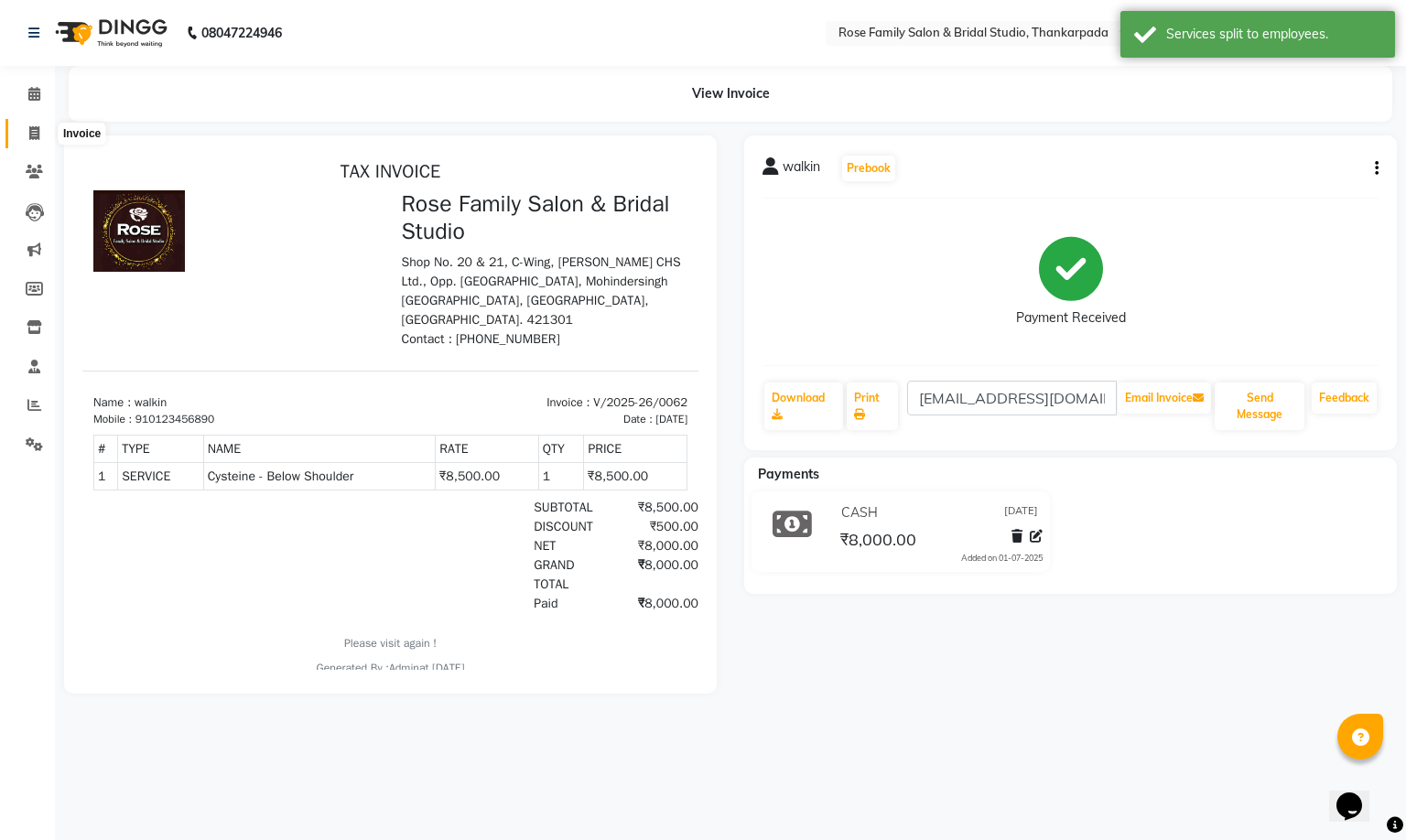 click 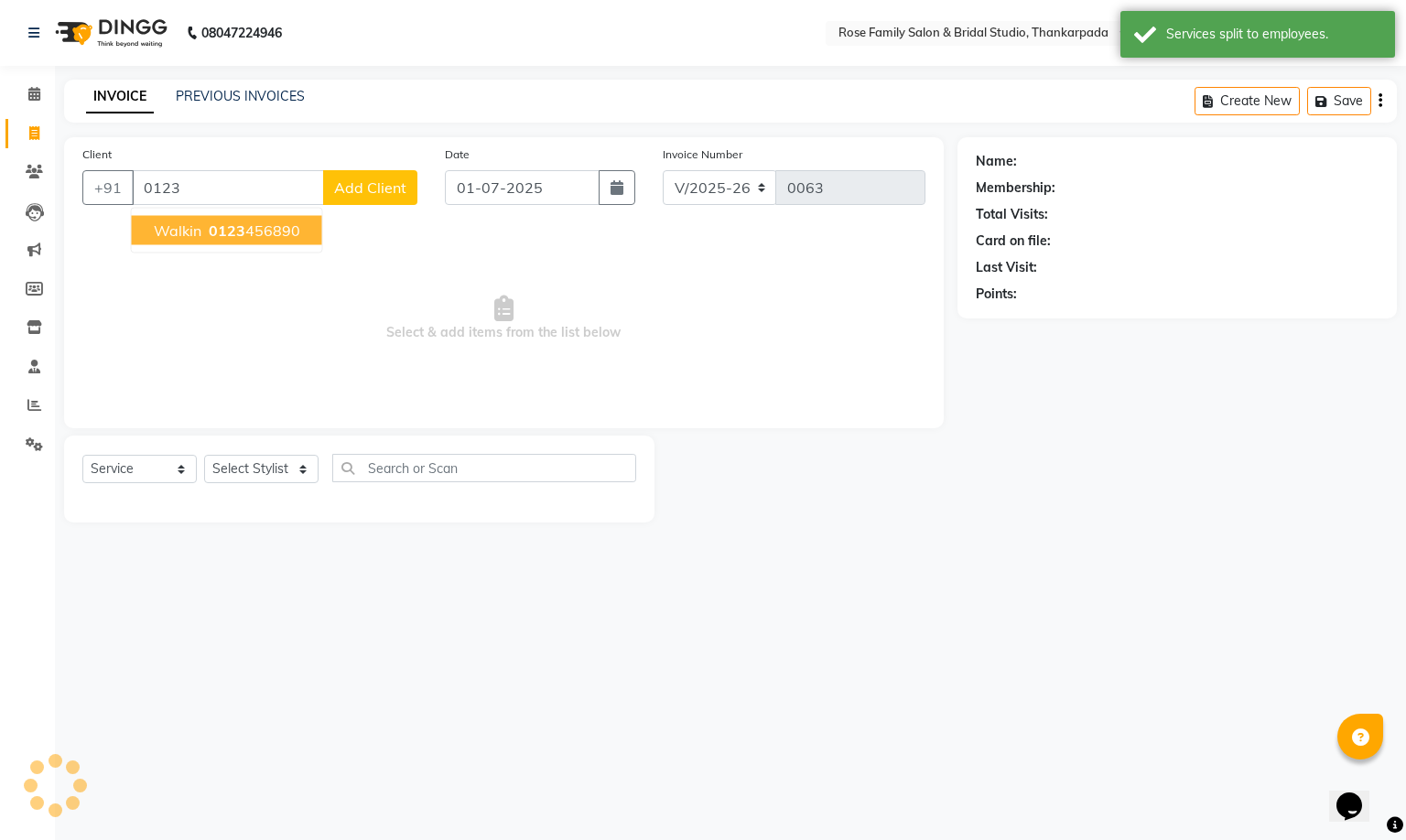 click on "walkin" at bounding box center [178, 231] 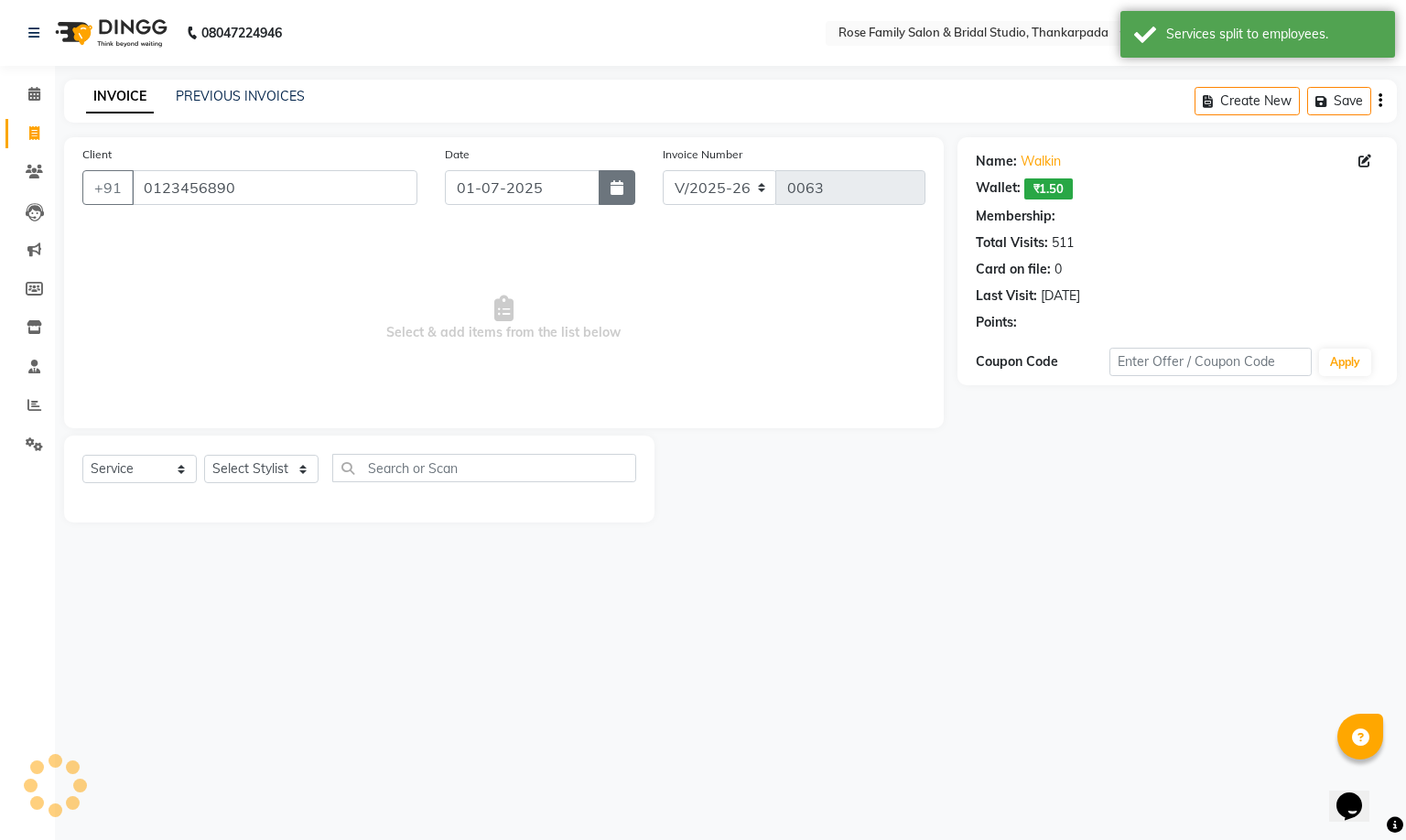 click 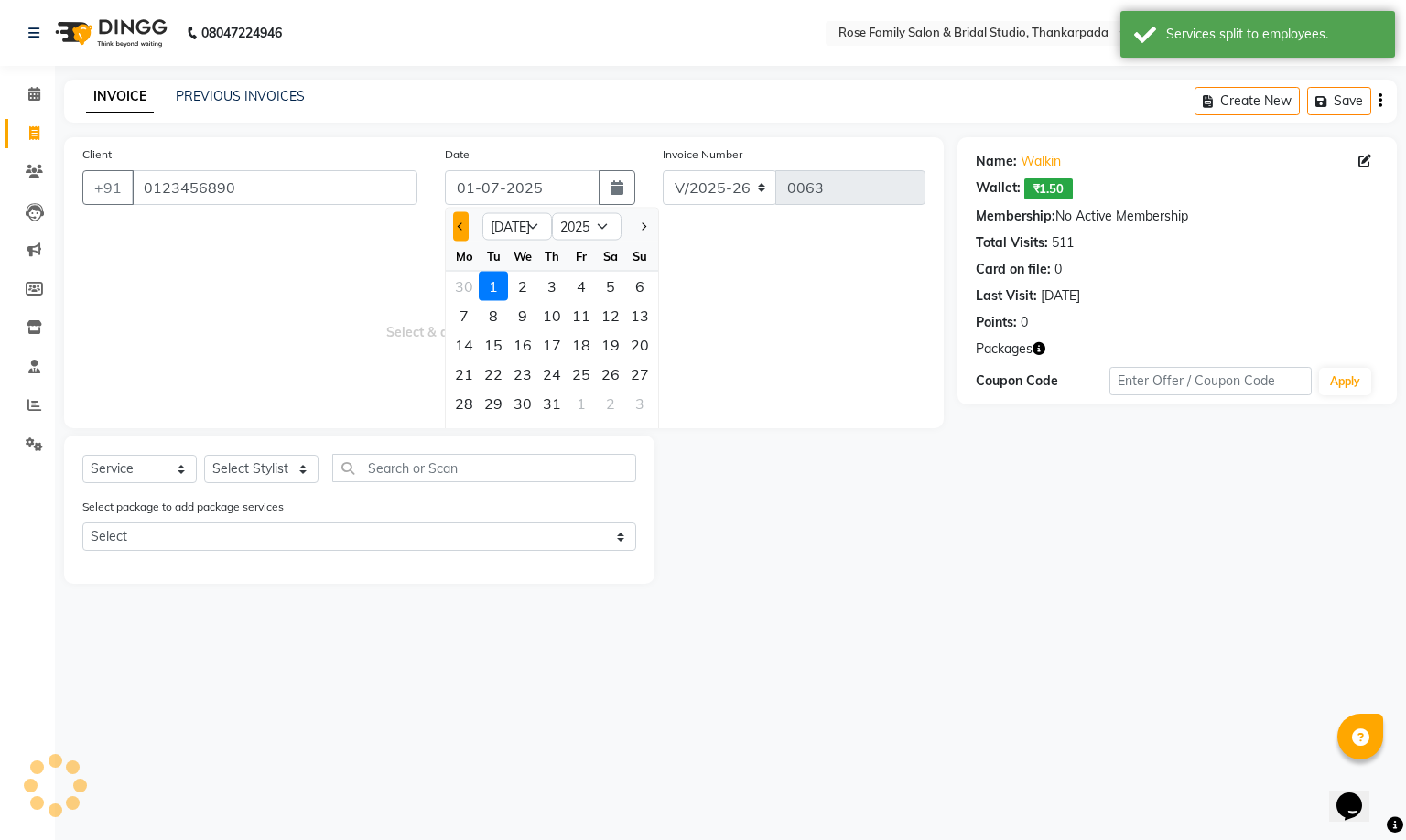 click 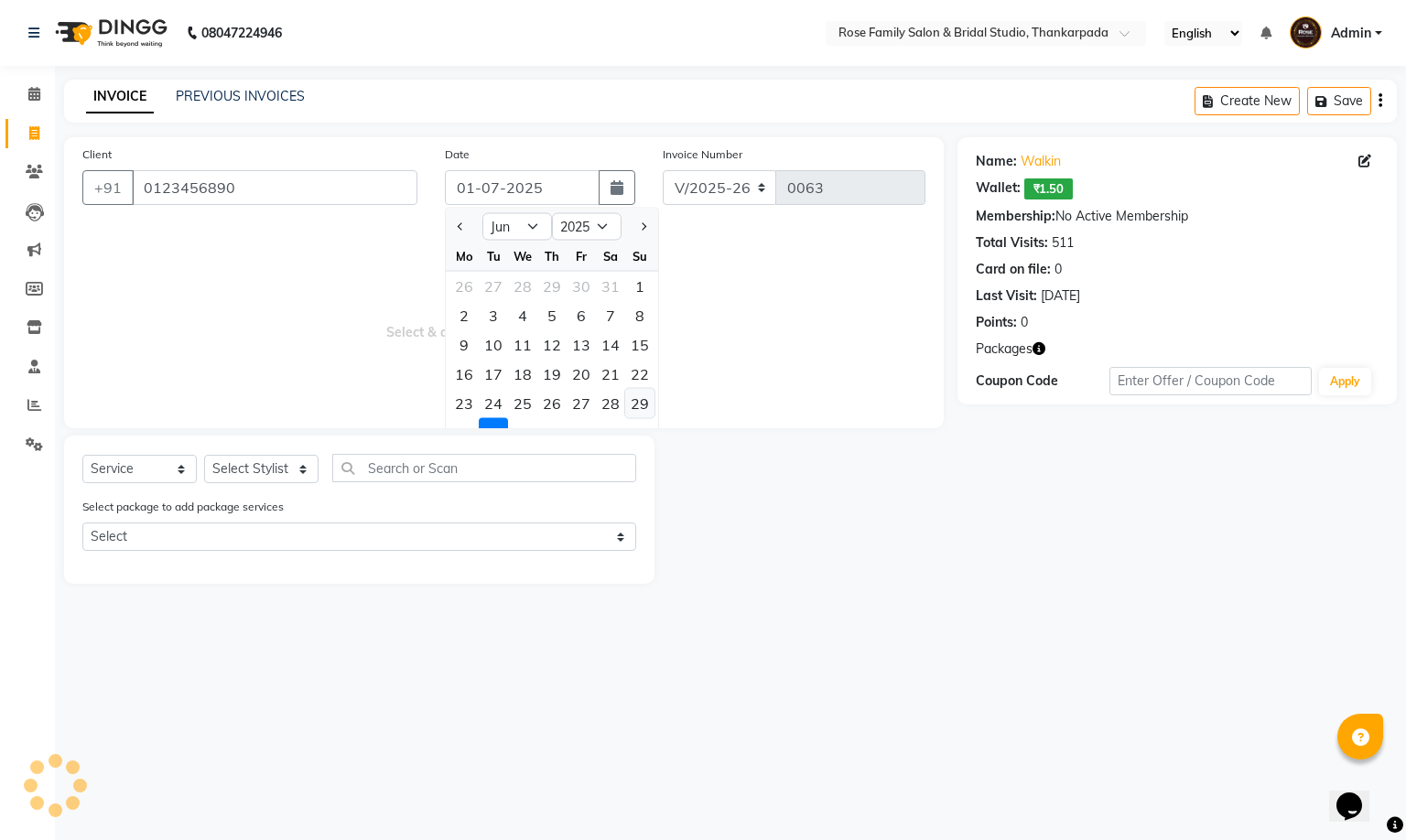 click on "29" 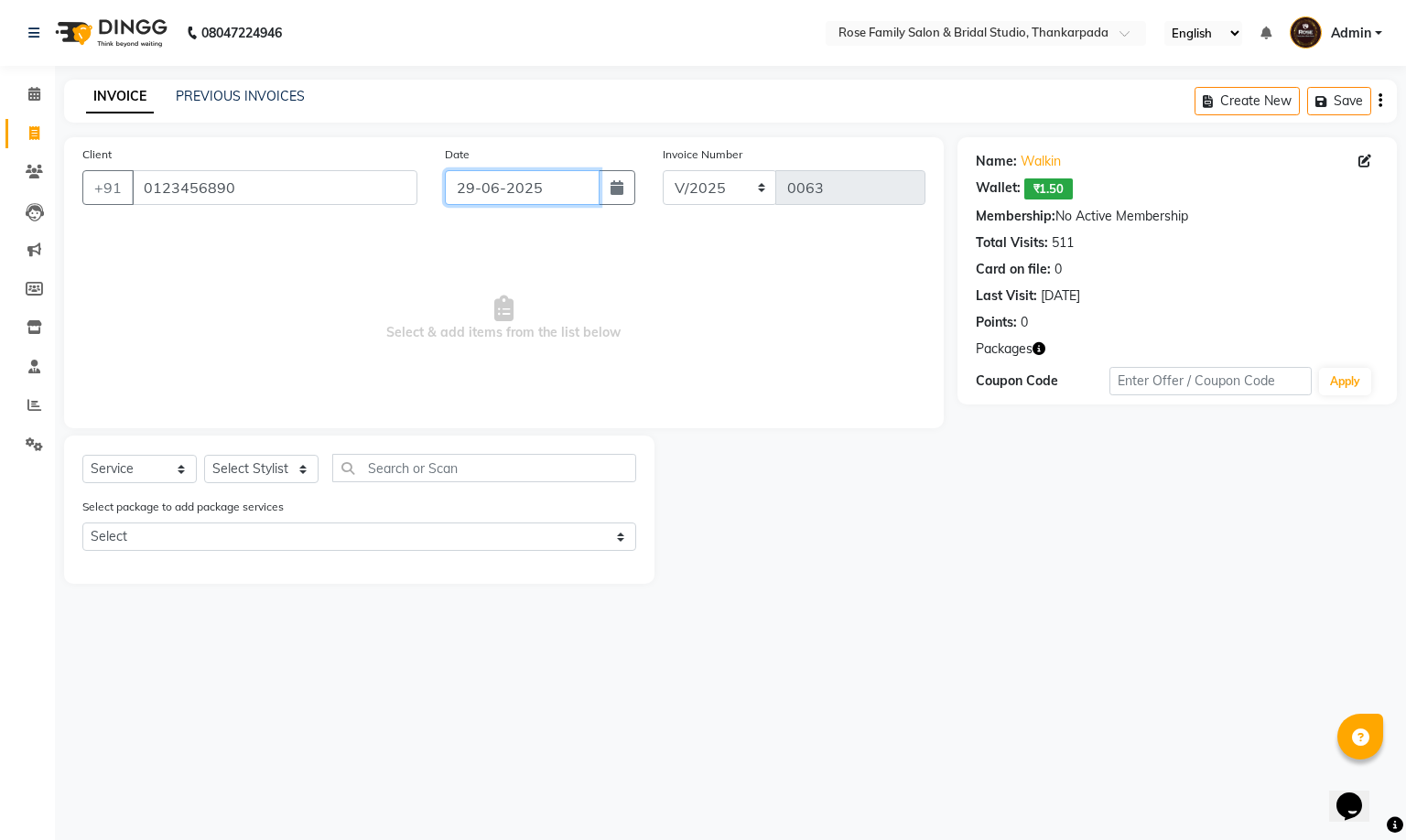 click on "29-06-2025" 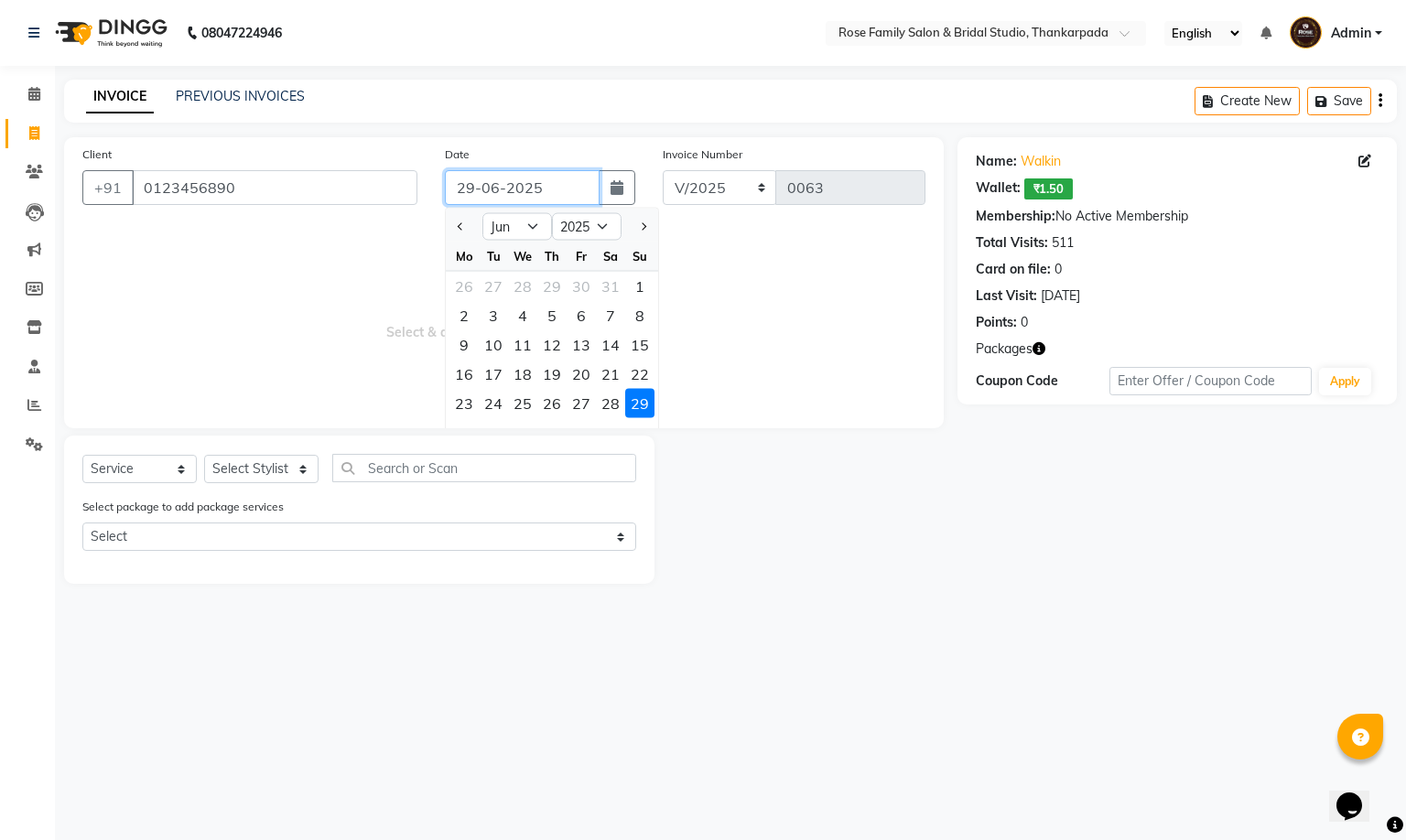 click on "29-06-2025" 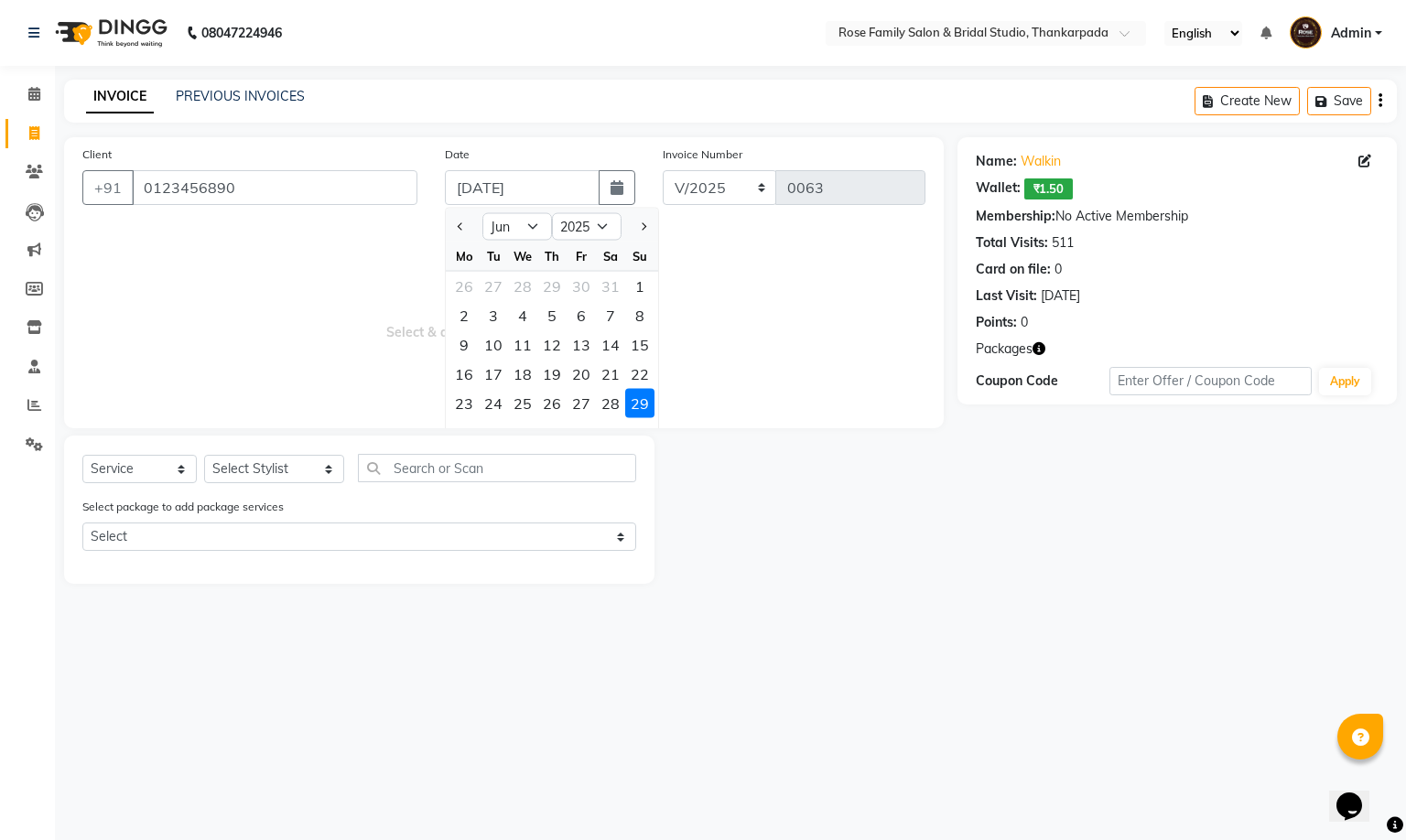 click 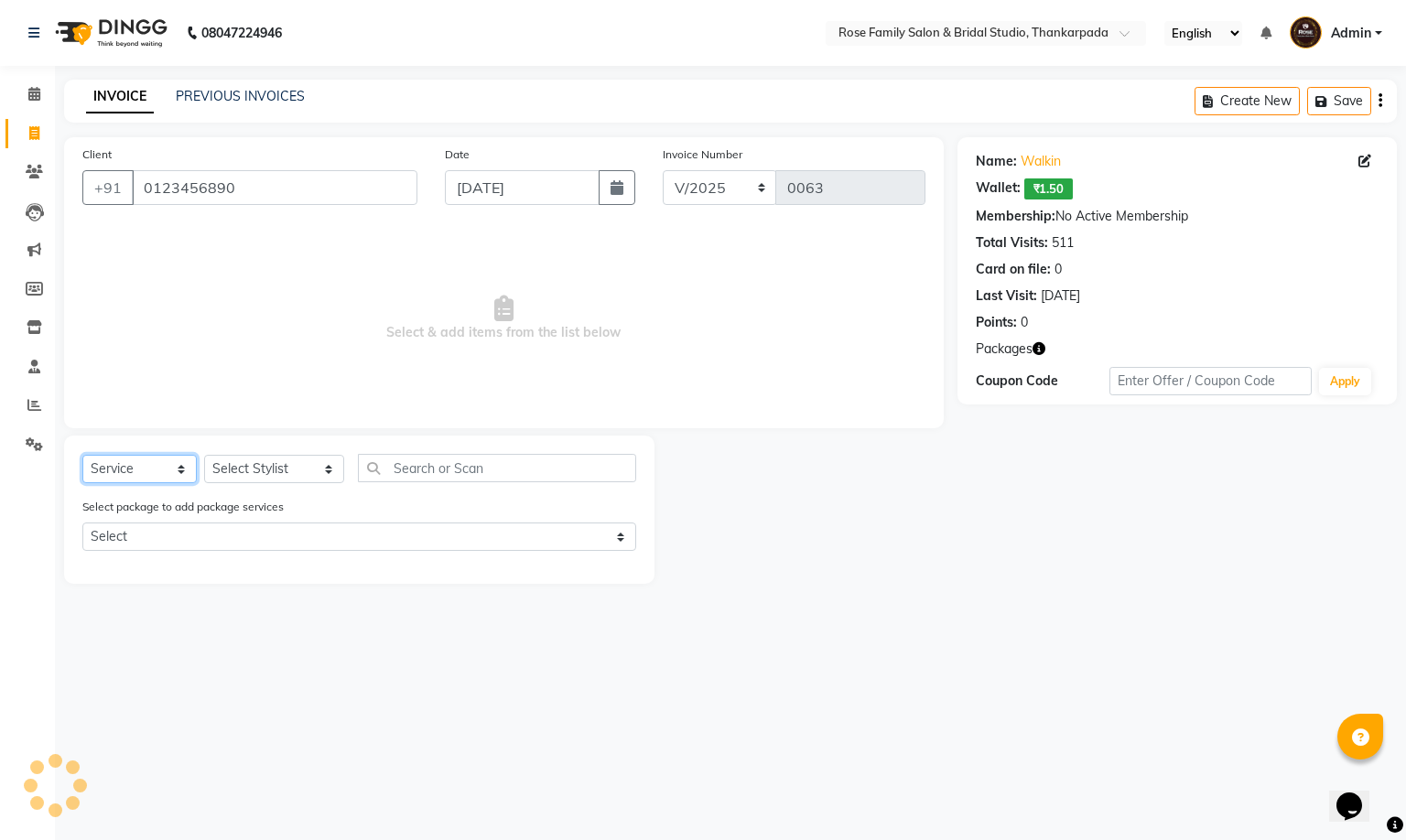 click on "Select  Service  Product  Membership  Package Voucher Prepaid Gift Card" 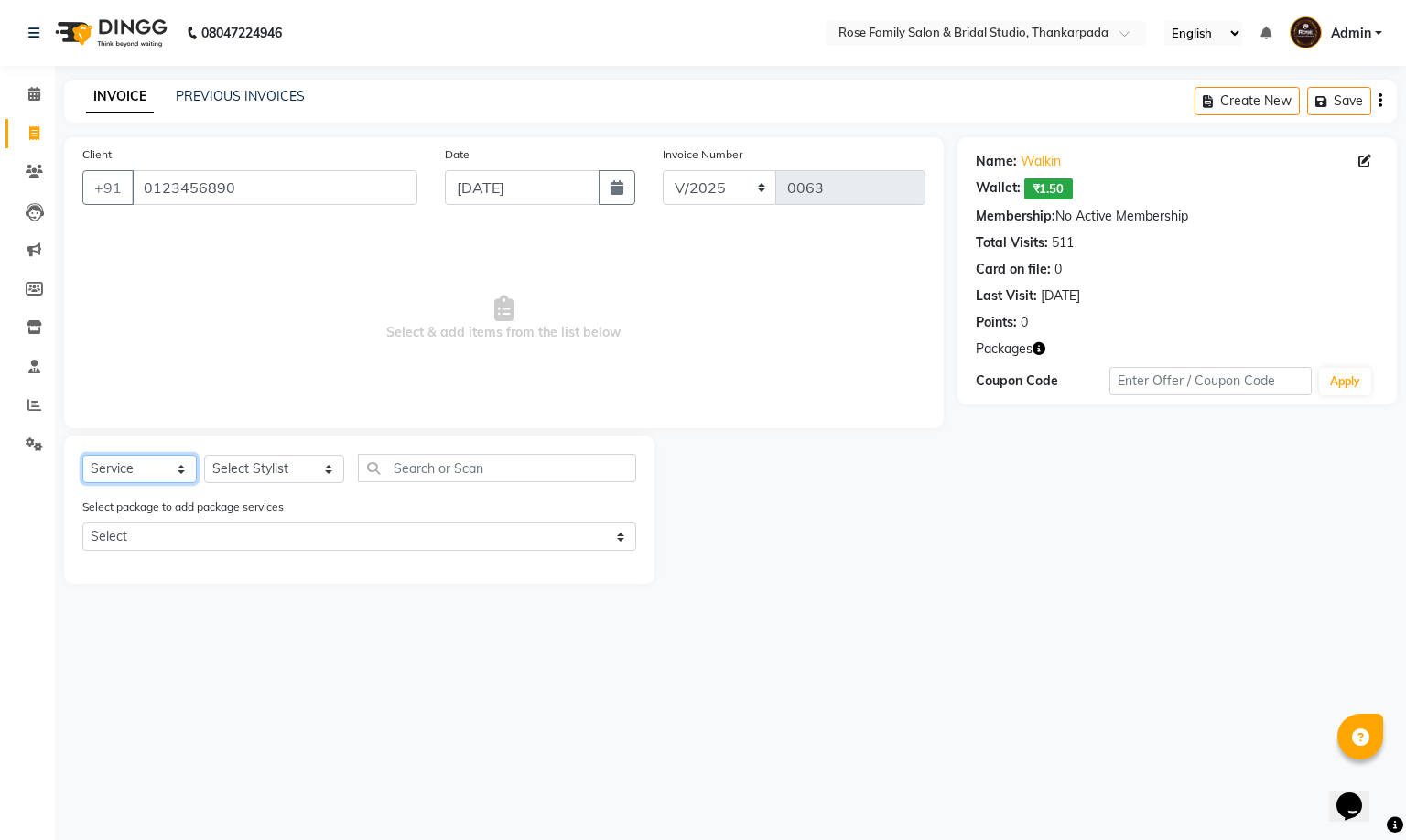 click on "Select  Service  Product  Membership  Package Voucher Prepaid Gift Card" 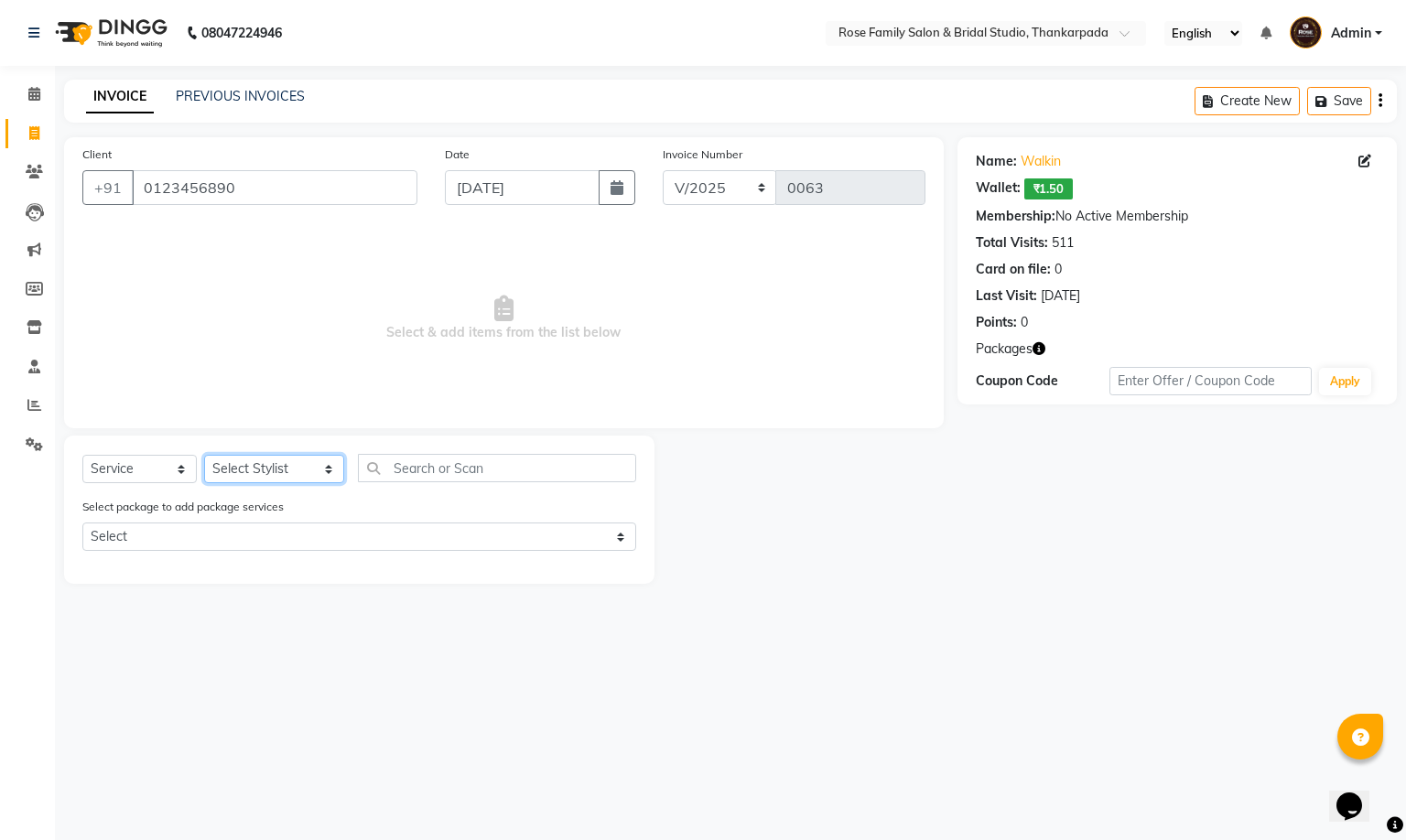 click on "Select Stylist Anit Patwa Anjali Vishvkarma Asha Ma'am Asha Pawar Jagruti Sanas Manish Babu Mohini Pralhad Muthe Pooja Acharya Poonam Yevatkar Pratham Sachin Borse Rohit Warude Sarita Soni Seema Pawar Vaishnvi Ma'am" 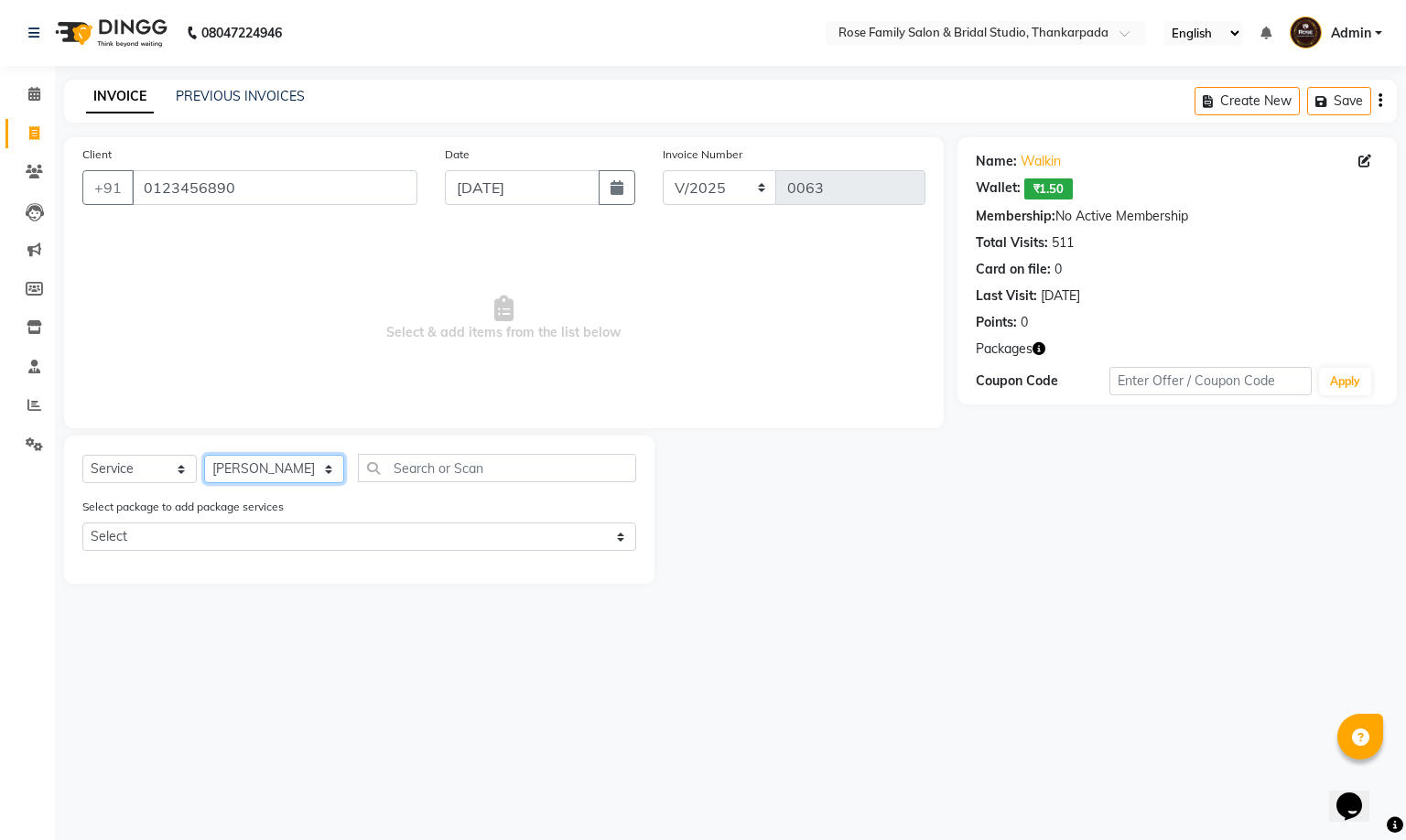 click on "Select Stylist Anit Patwa Anjali Vishvkarma Asha Ma'am Asha Pawar Jagruti Sanas Manish Babu Mohini Pralhad Muthe Pooja Acharya Poonam Yevatkar Pratham Sachin Borse Rohit Warude Sarita Soni Seema Pawar Vaishnvi Ma'am" 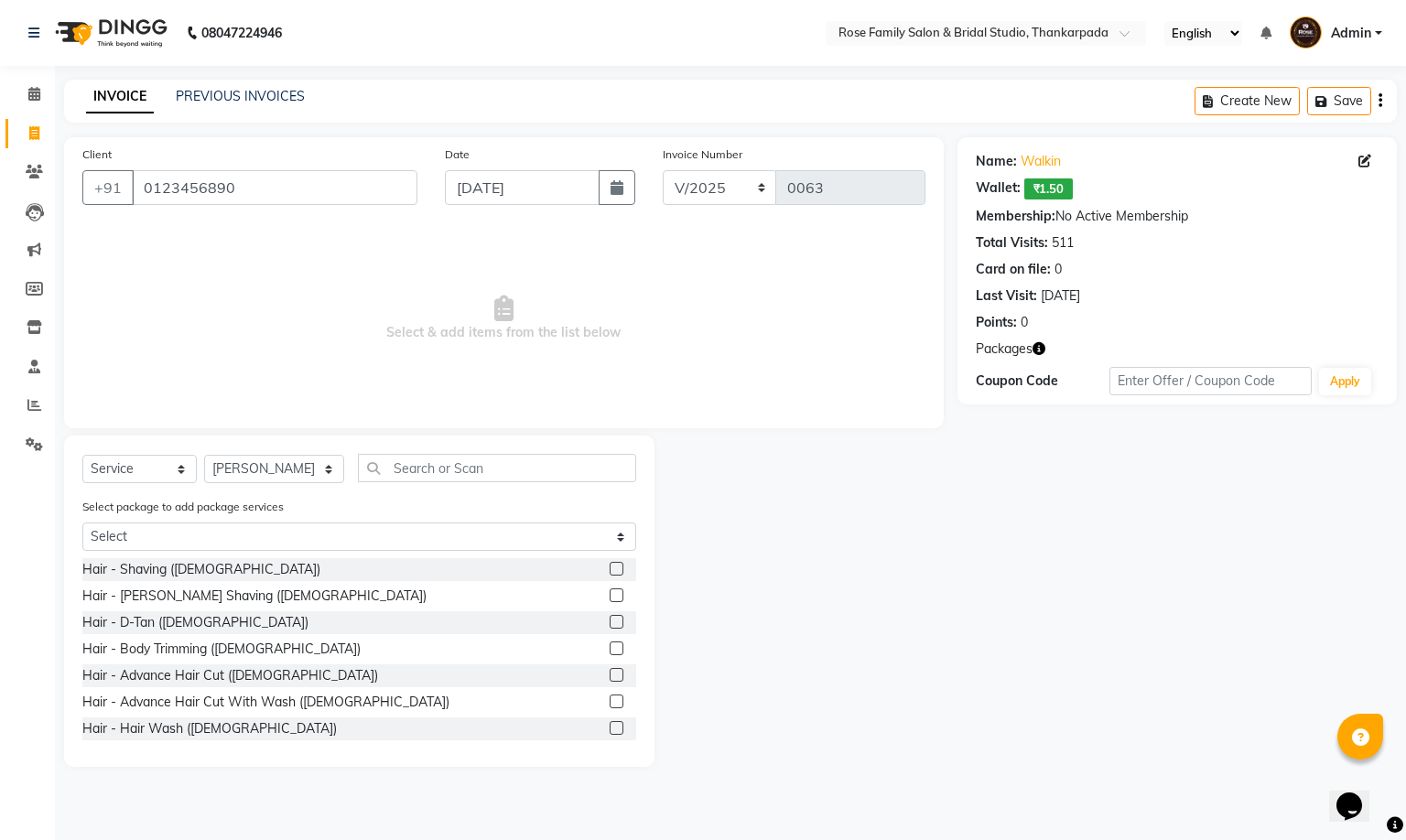 click 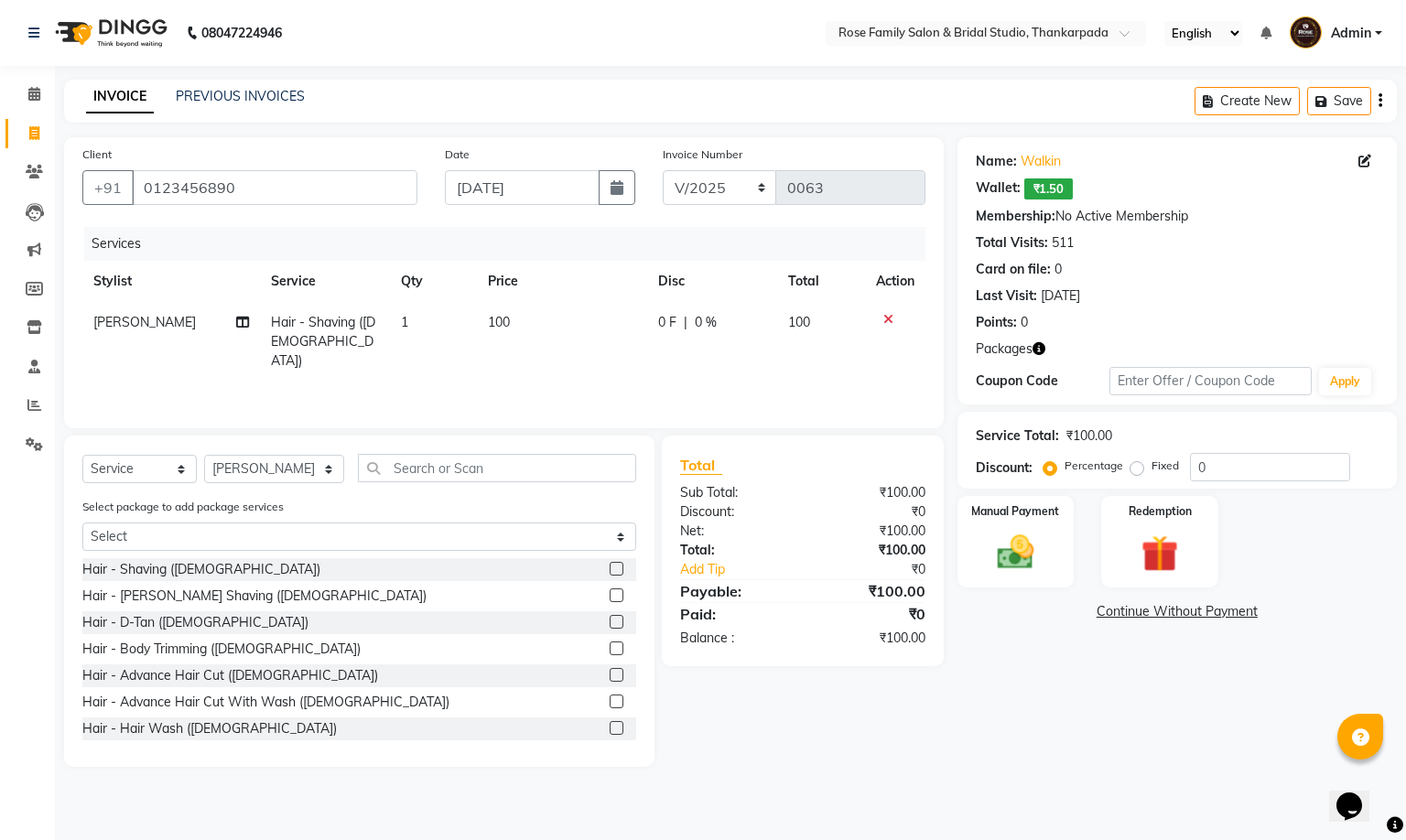 click 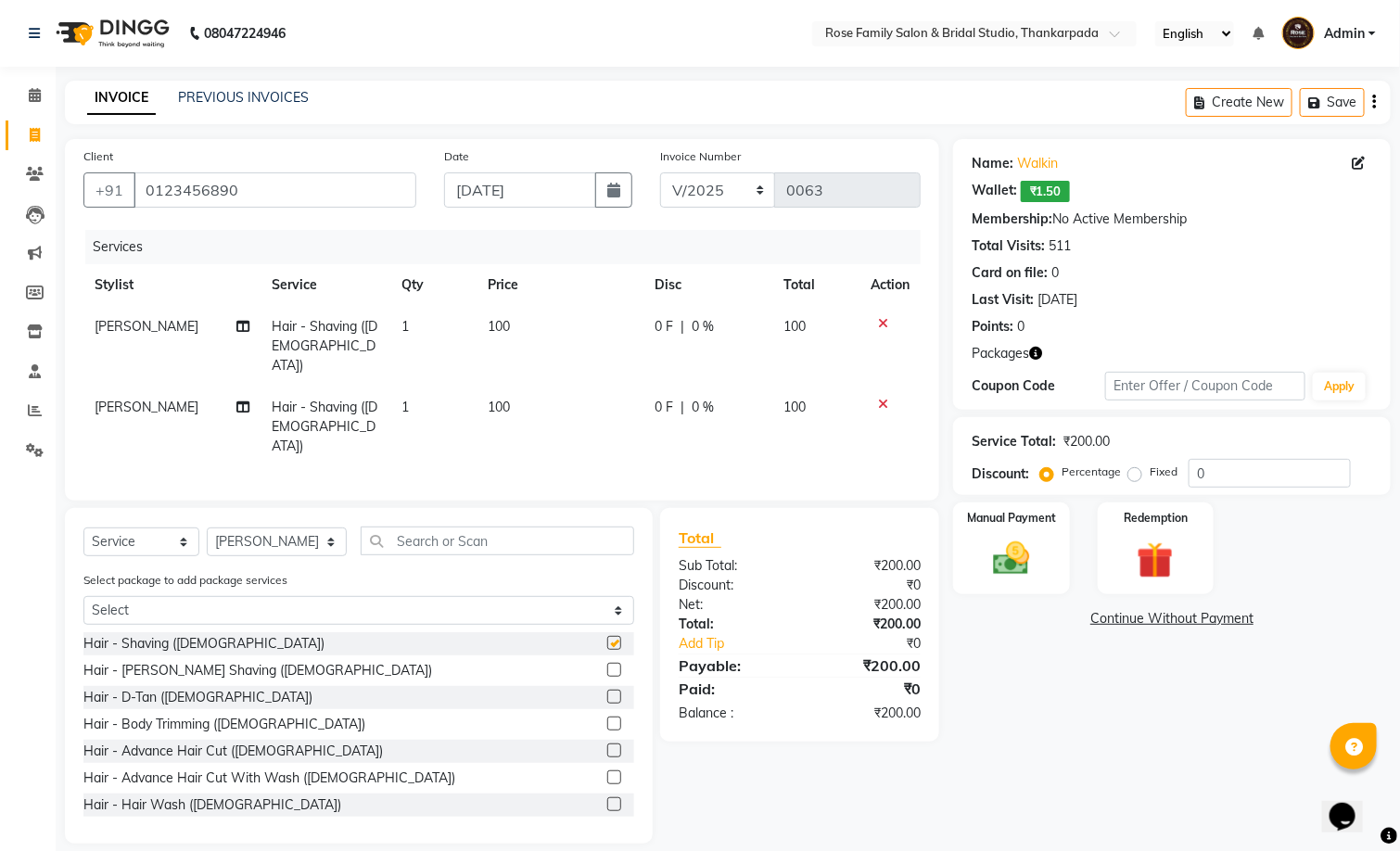 click on "Select package to add package services Select WAX-1000 H/C+SPA-1000 H/C+SPA-1000 WAX-1000" 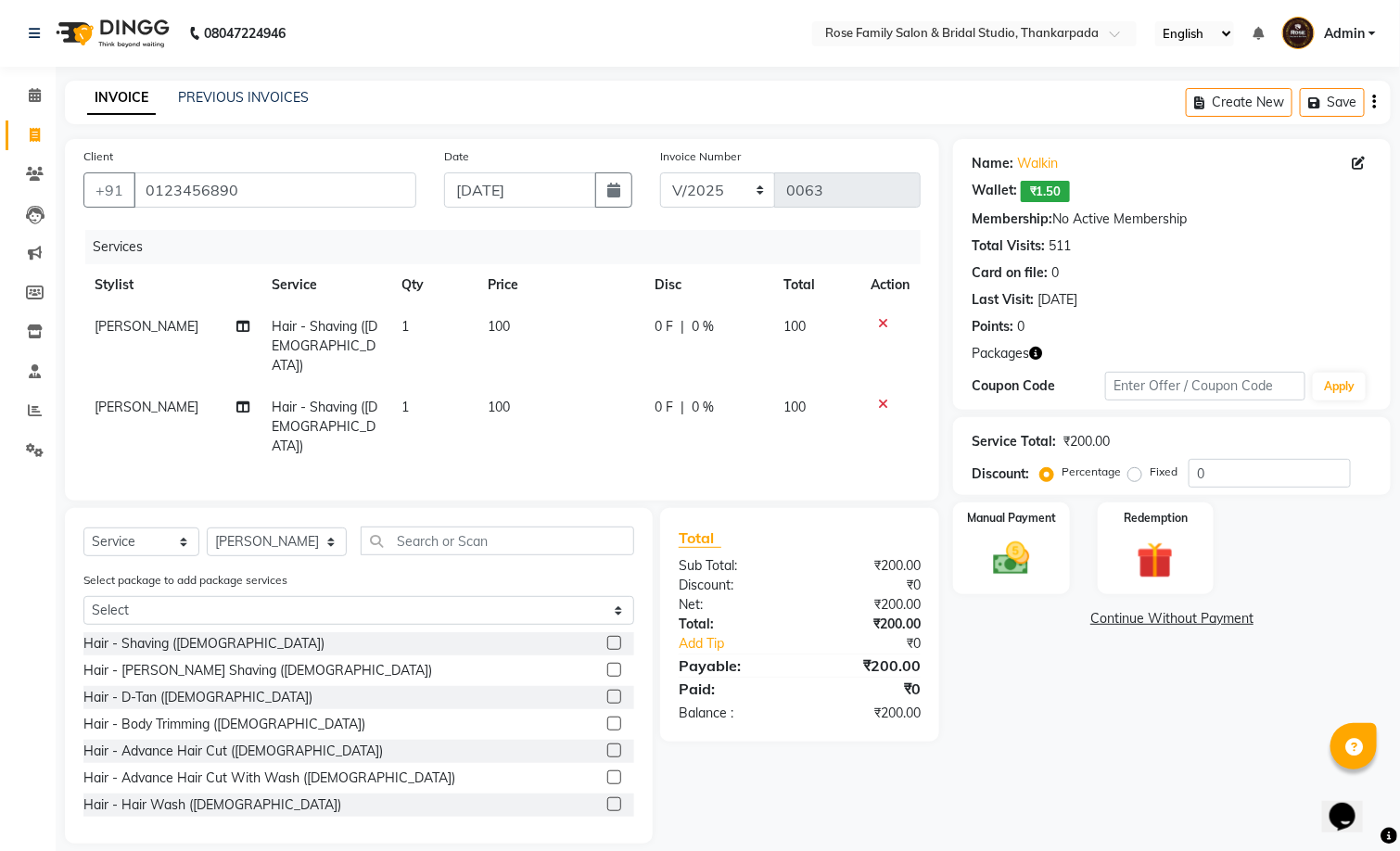 click 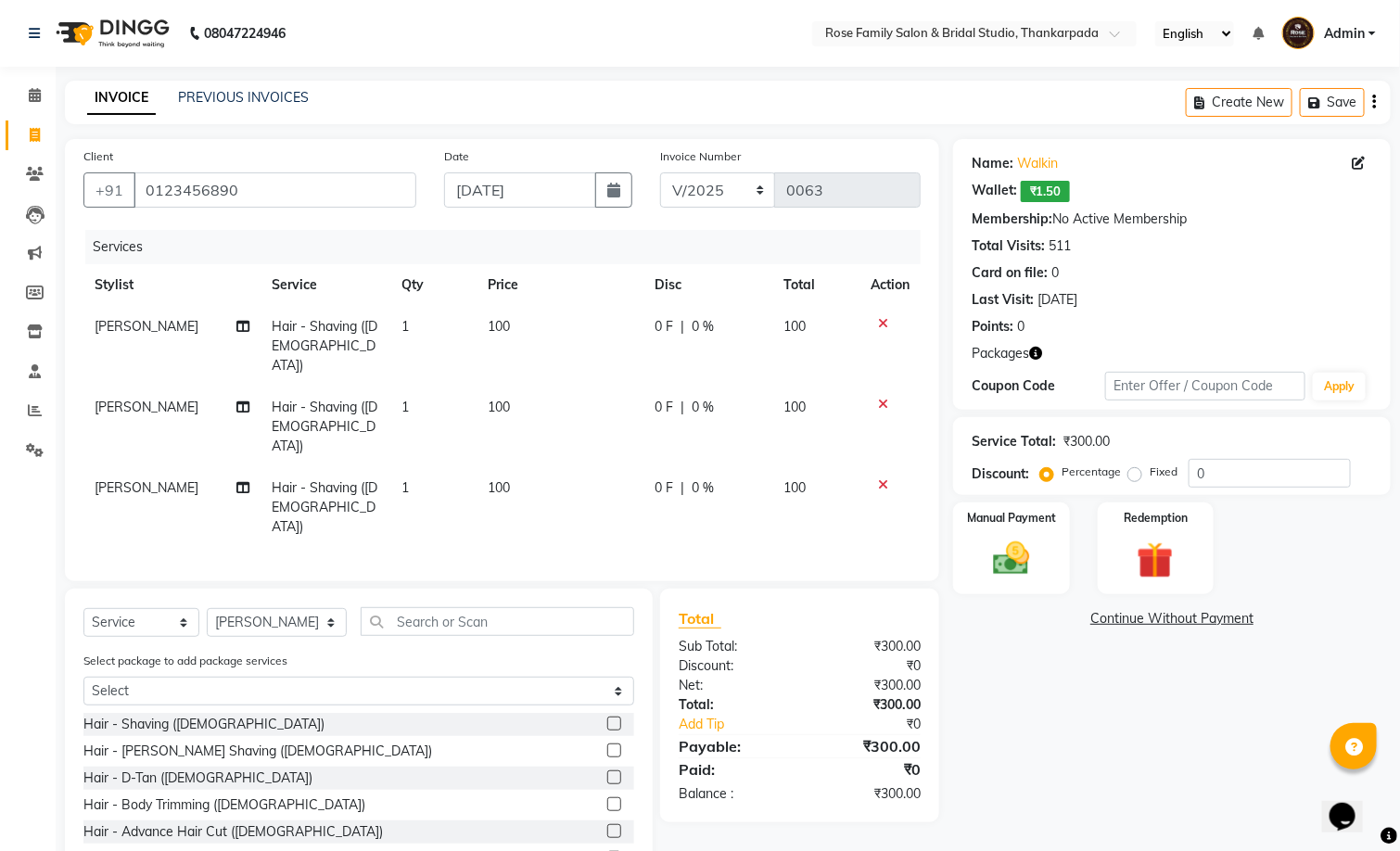 click 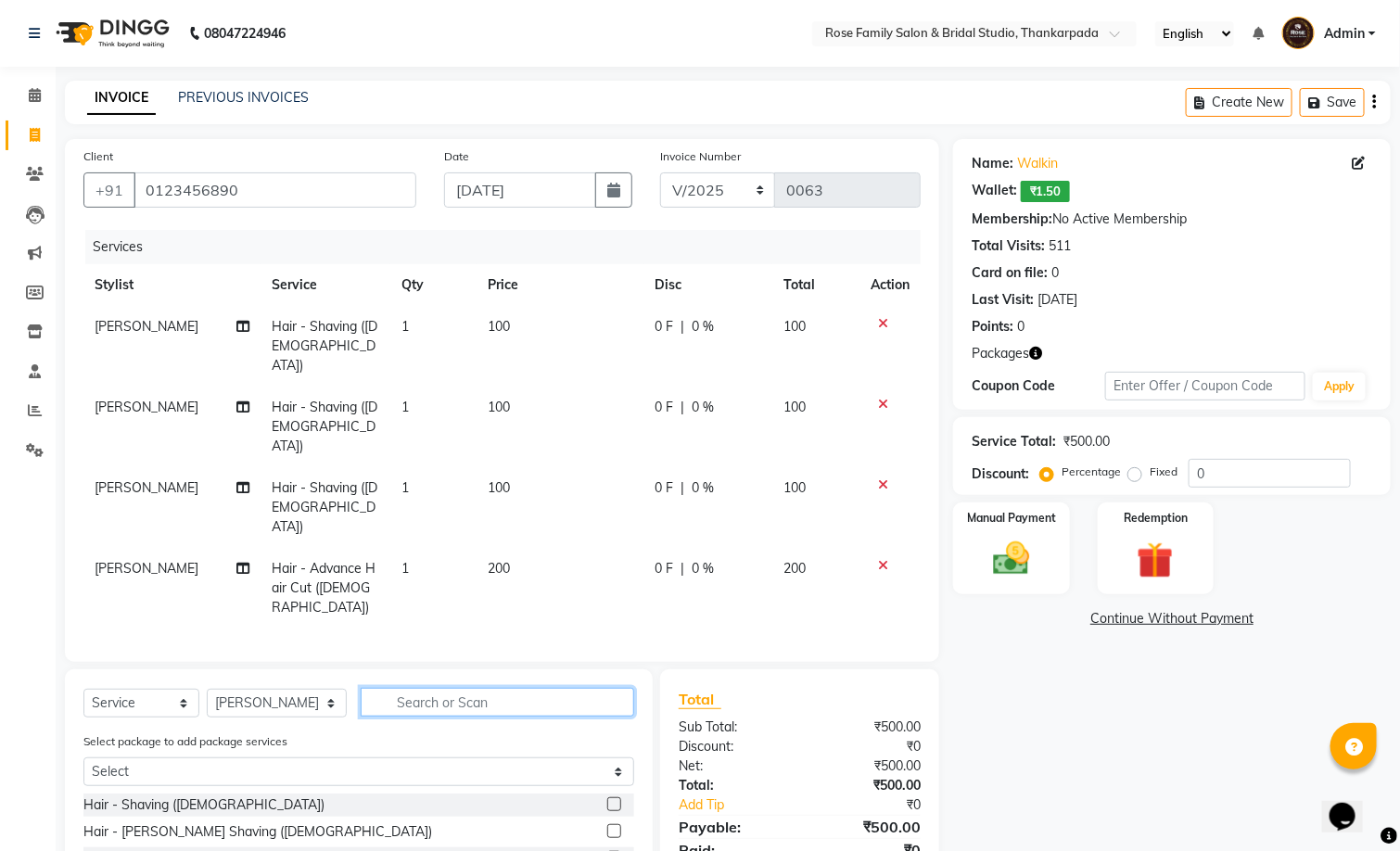click 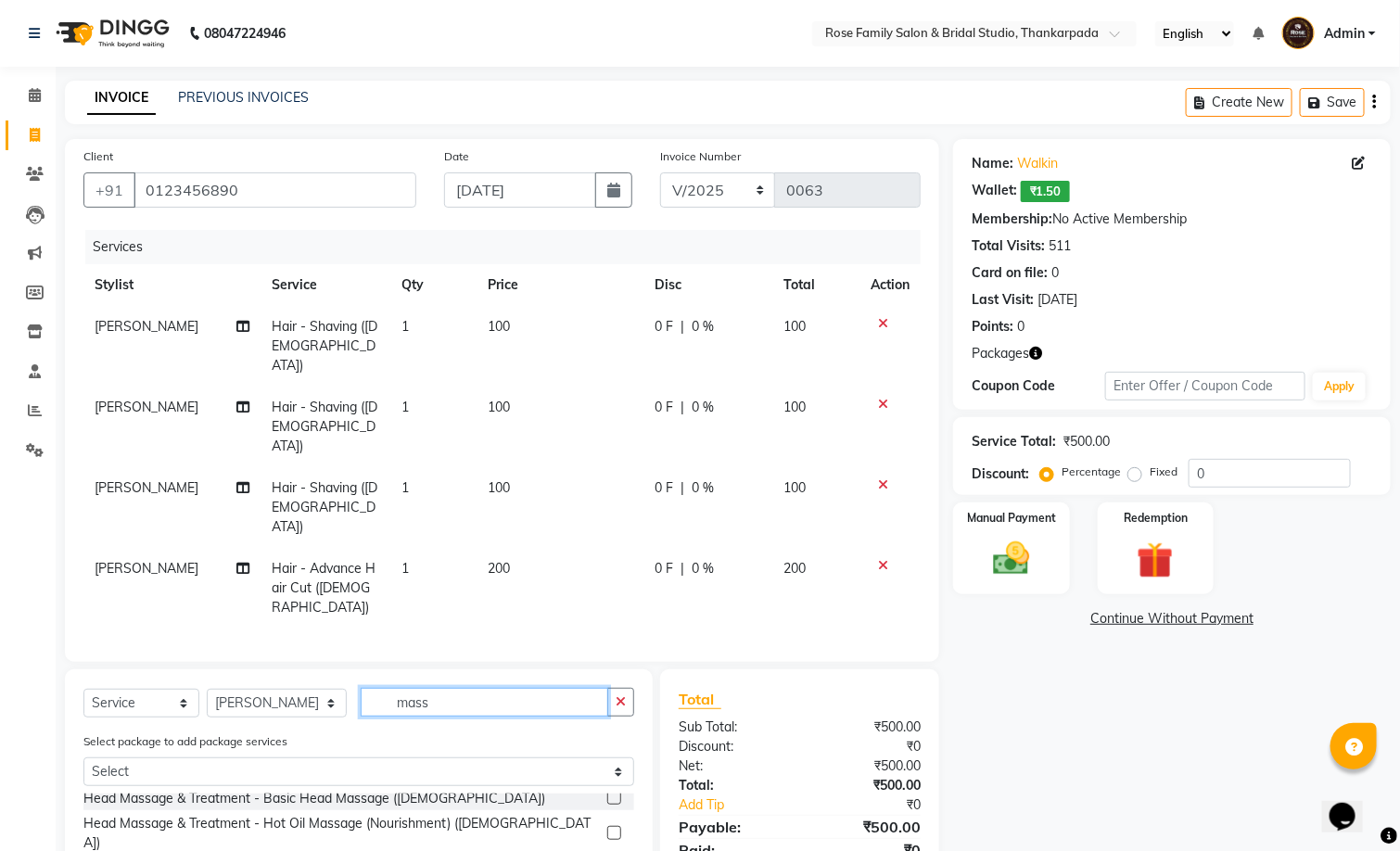 scroll, scrollTop: 19, scrollLeft: 0, axis: vertical 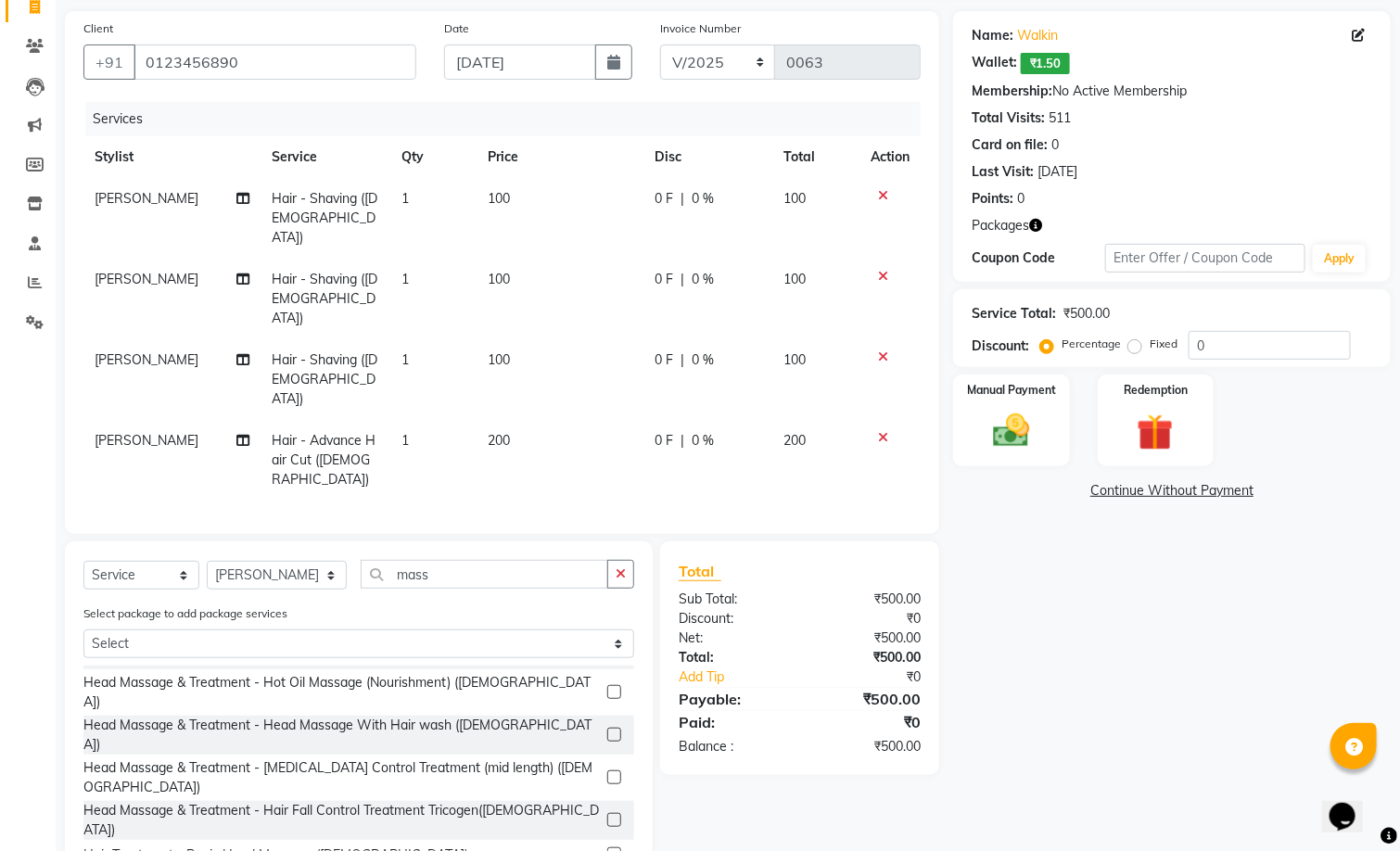 click 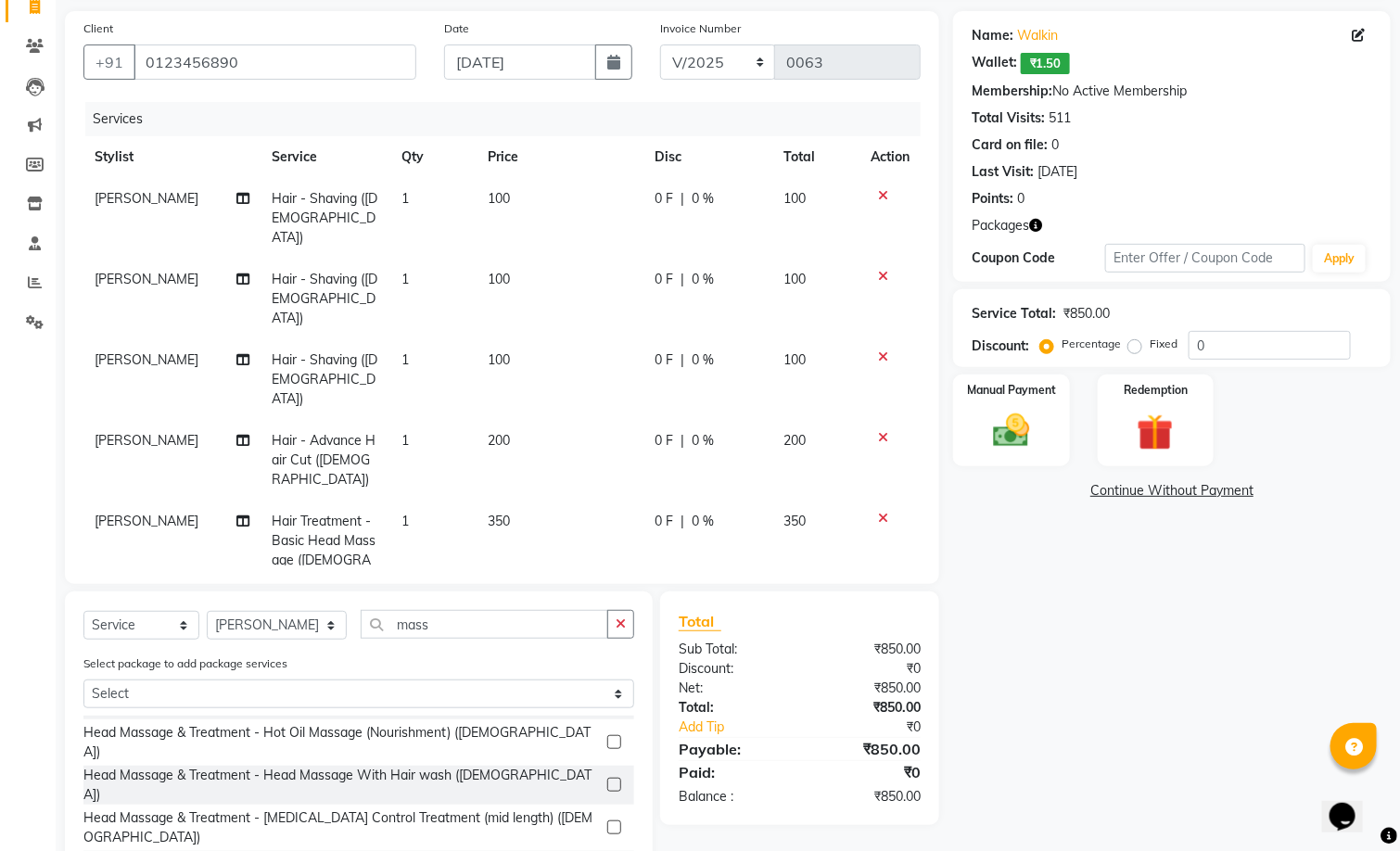 click on "0 F" 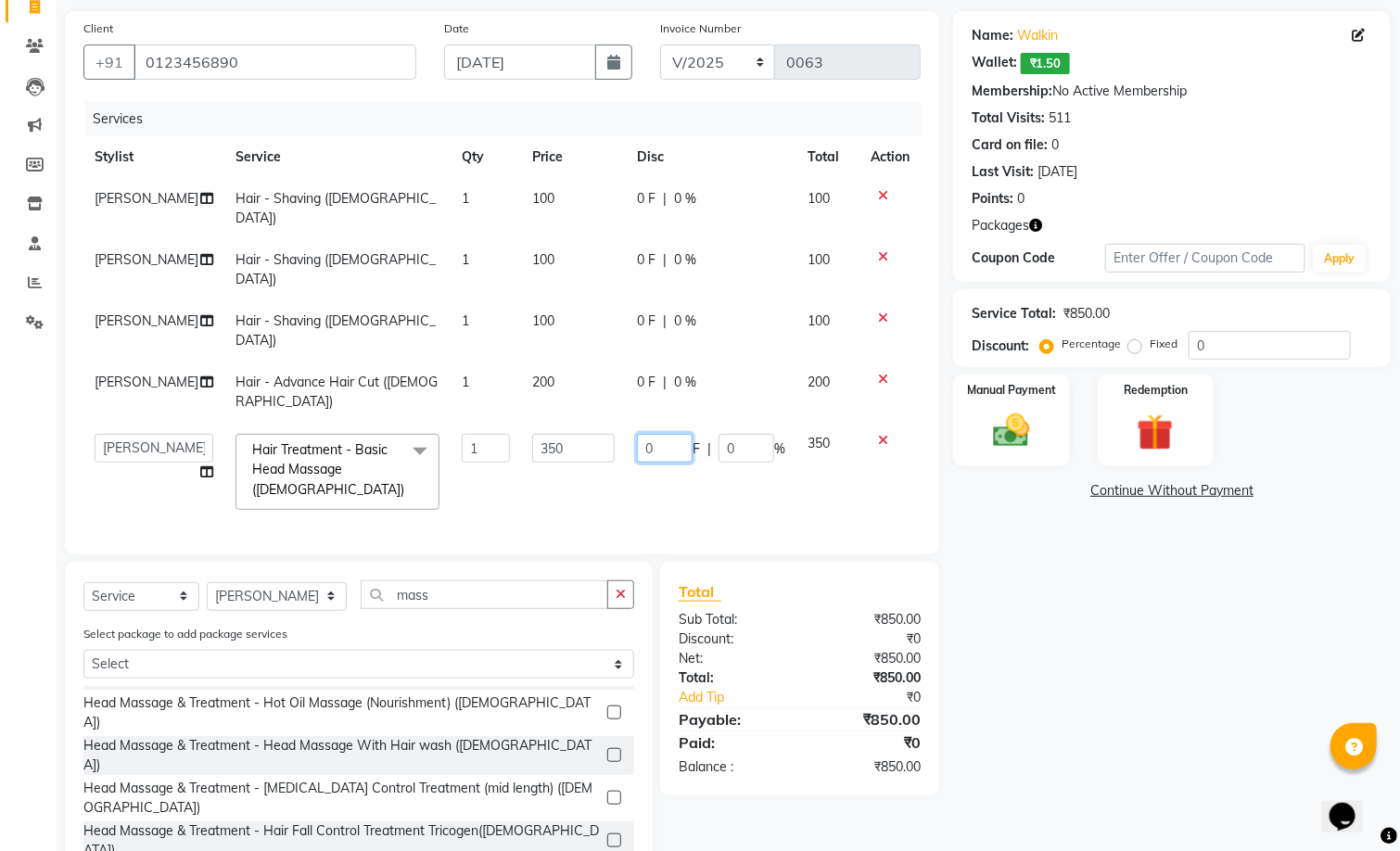 drag, startPoint x: 654, startPoint y: 443, endPoint x: 643, endPoint y: 448, distance: 12 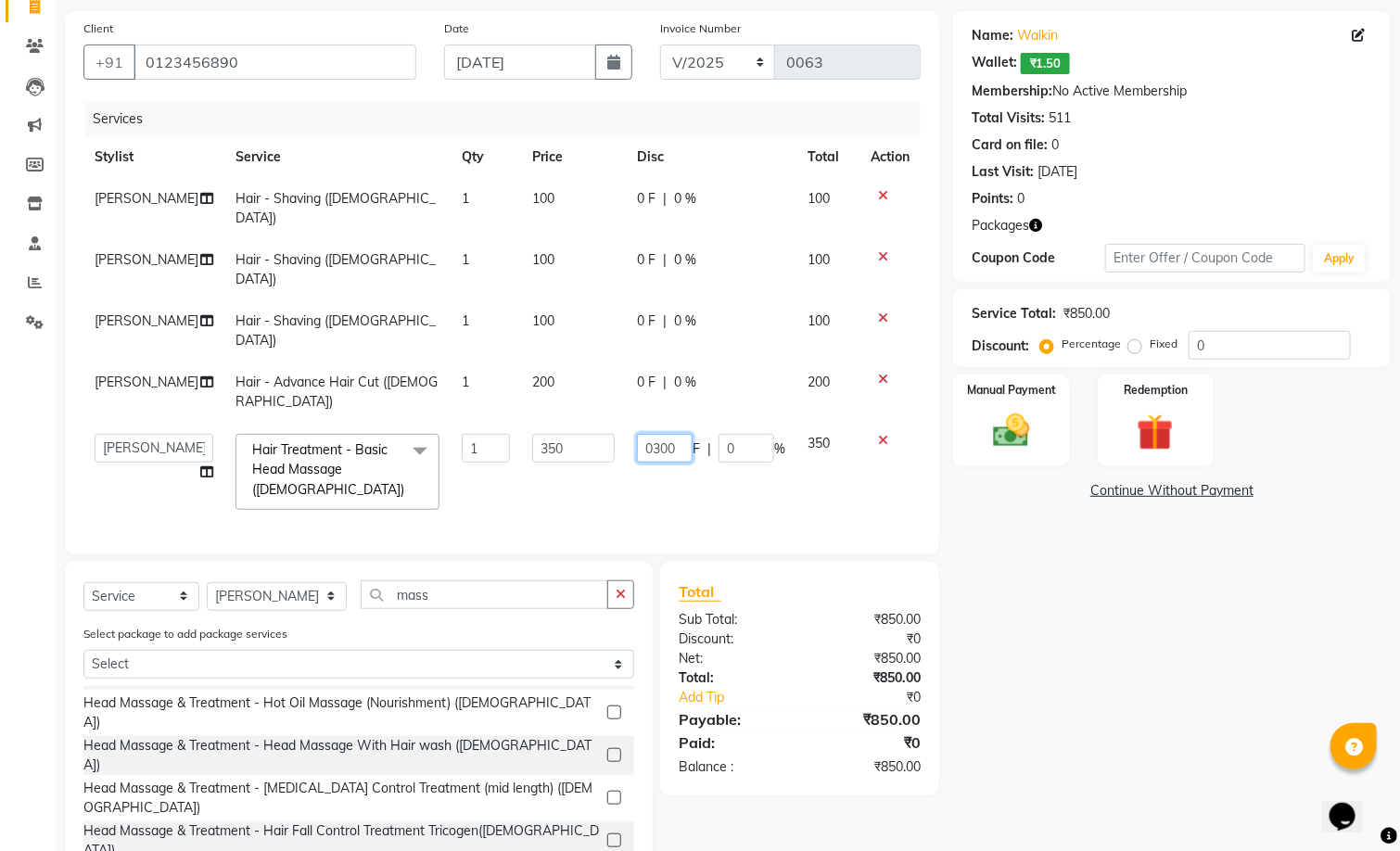 click on "0300" 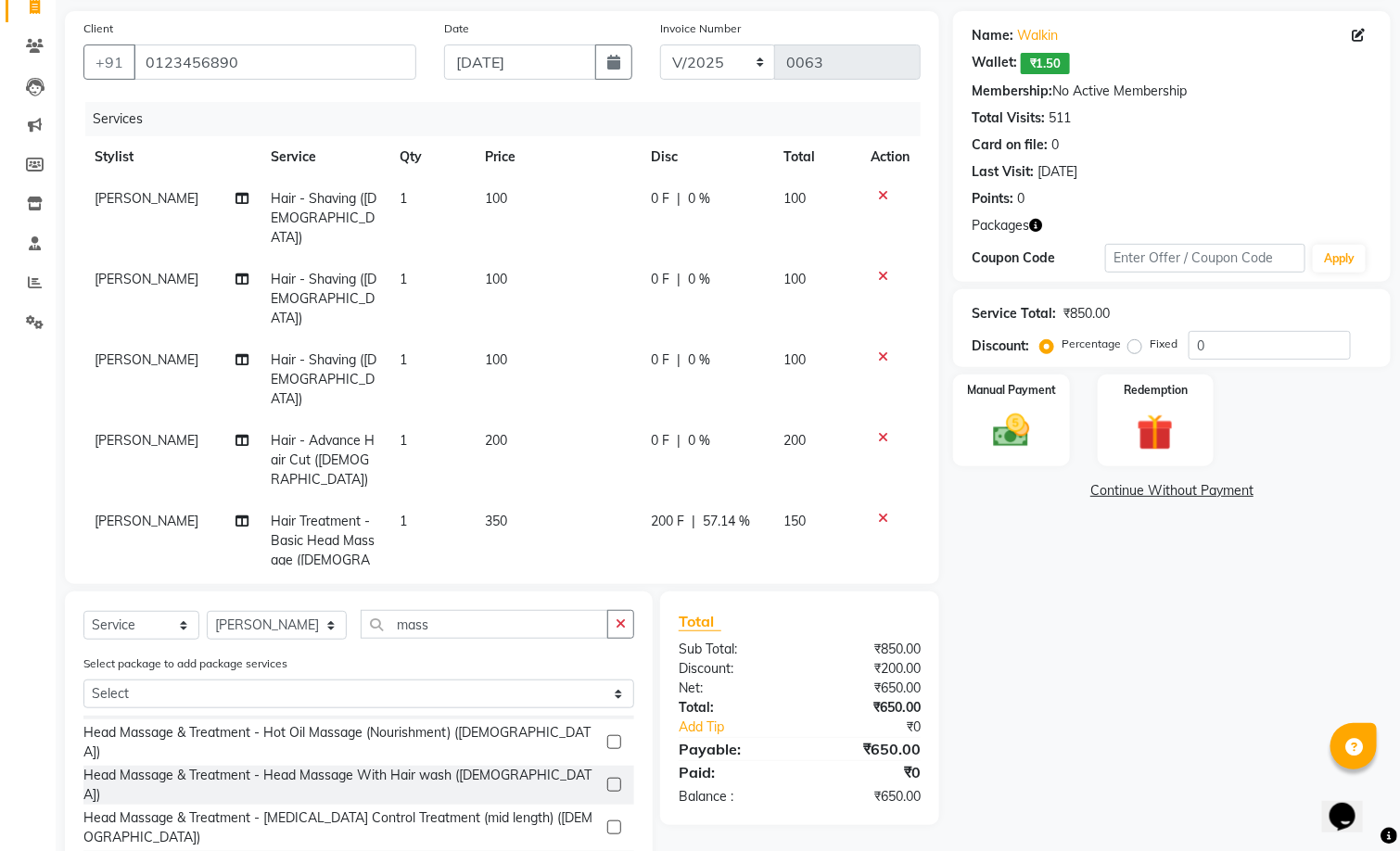 click on "200 F | 57.14 %" 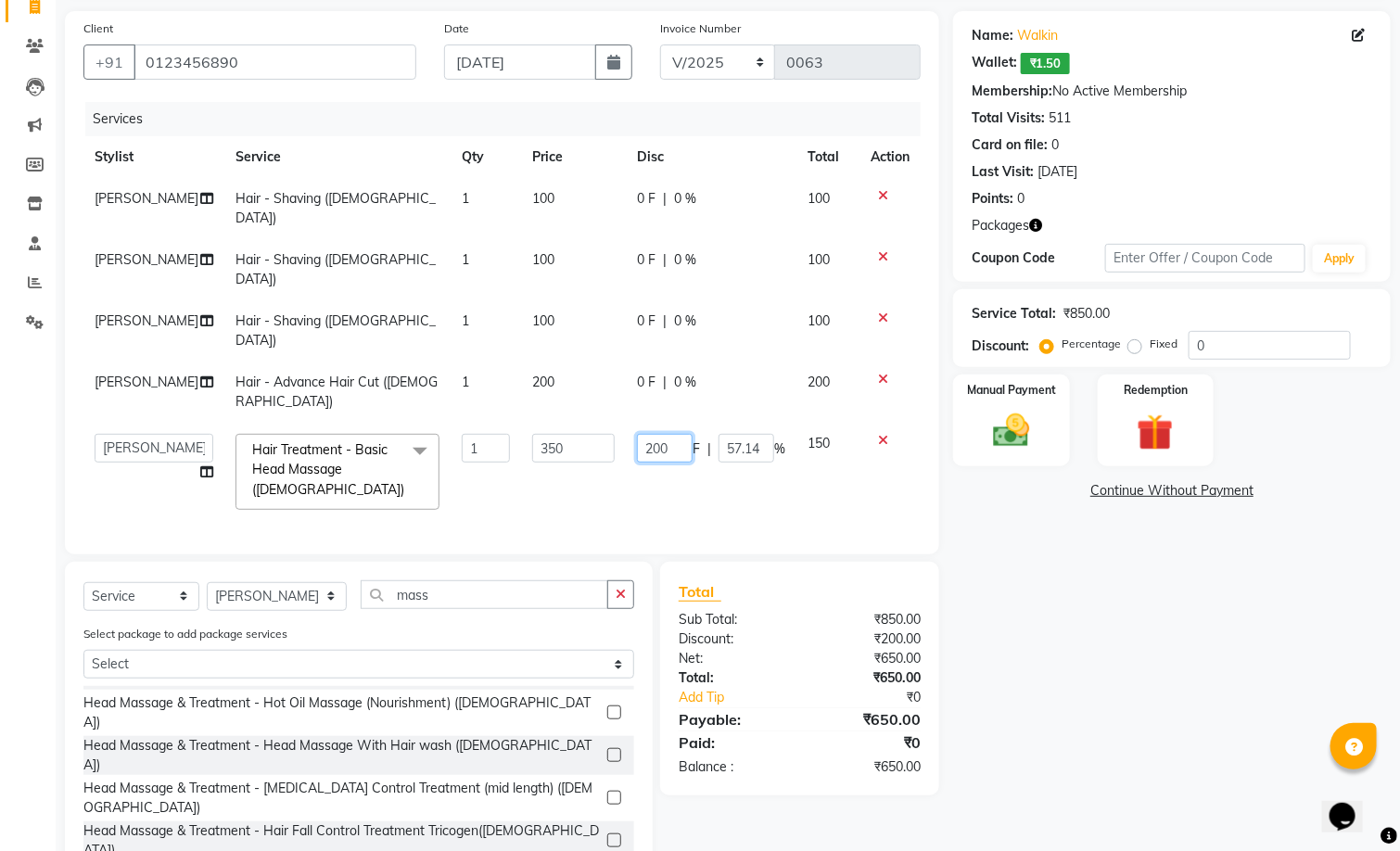click on "200" 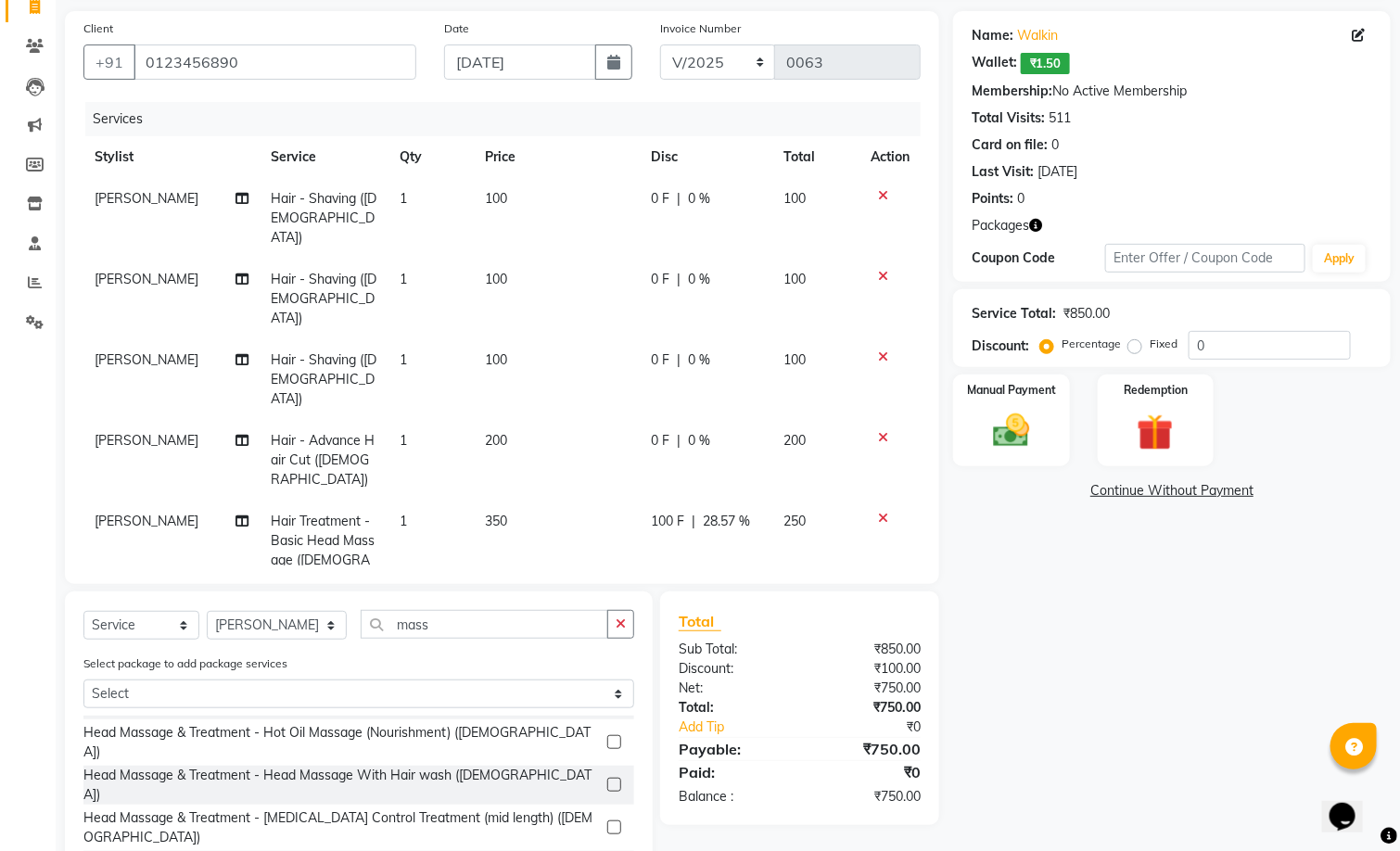 click on "100 F | 28.57 %" 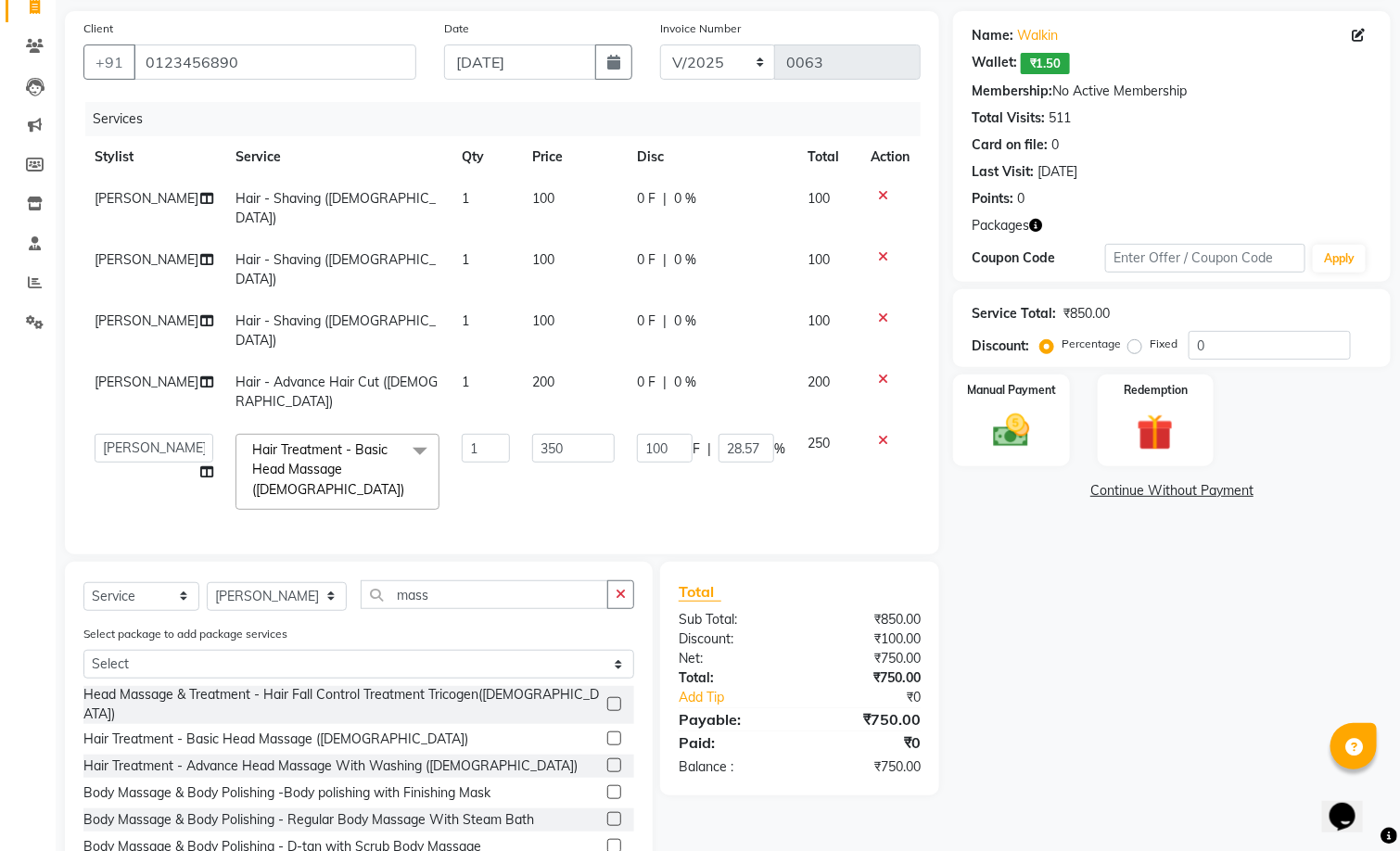 scroll, scrollTop: 148, scrollLeft: 0, axis: vertical 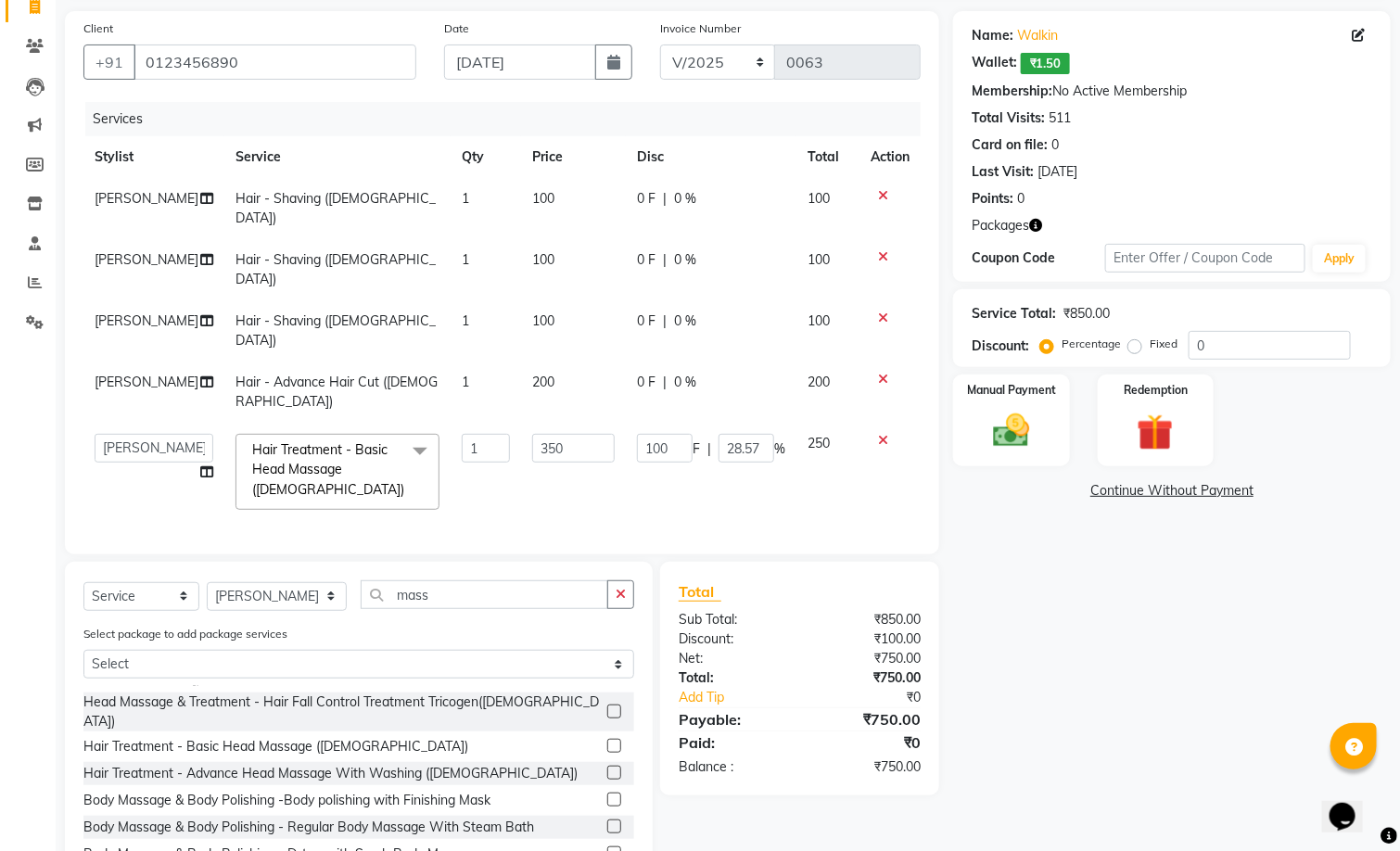 click 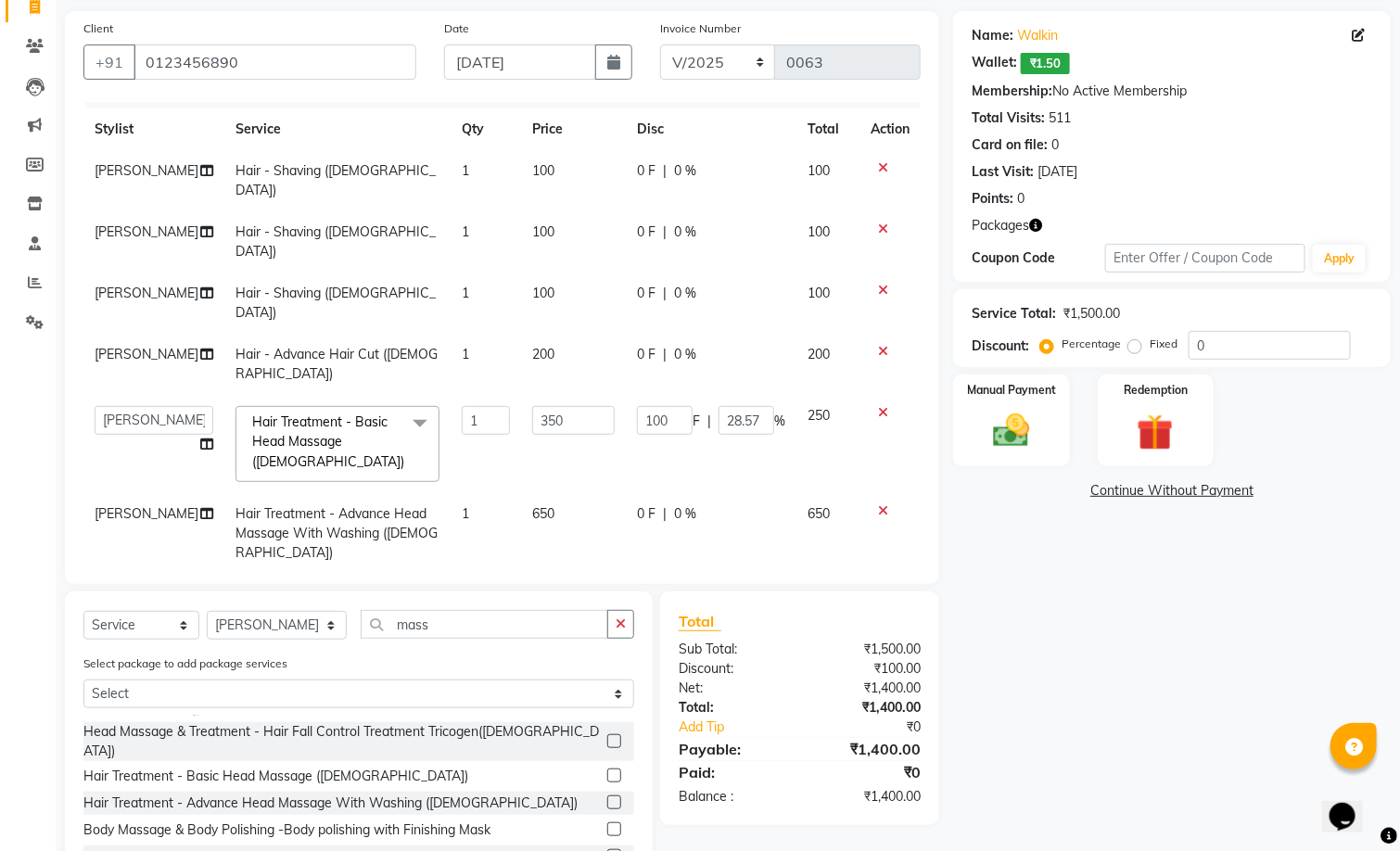 scroll, scrollTop: 36, scrollLeft: 0, axis: vertical 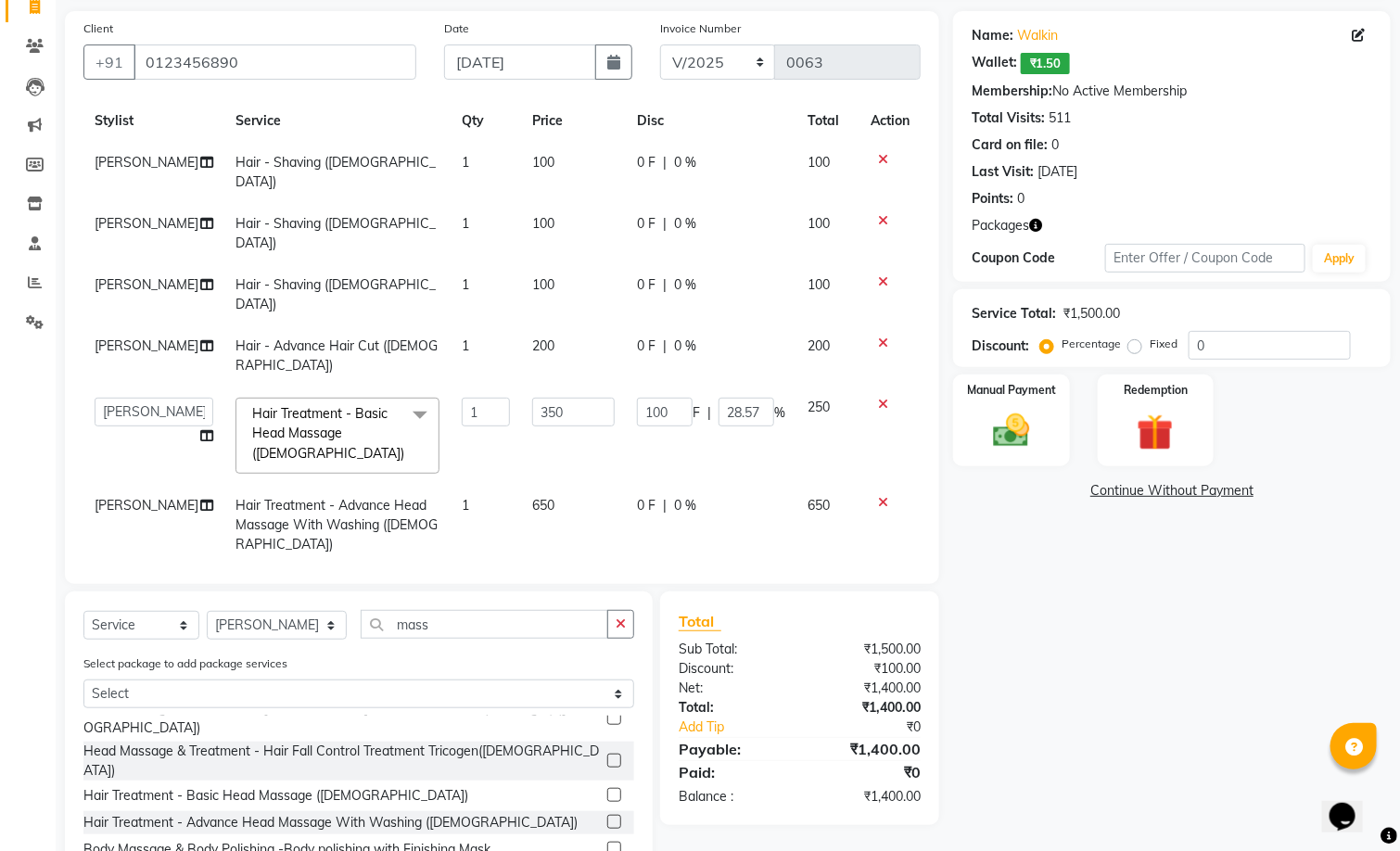 click on "650" 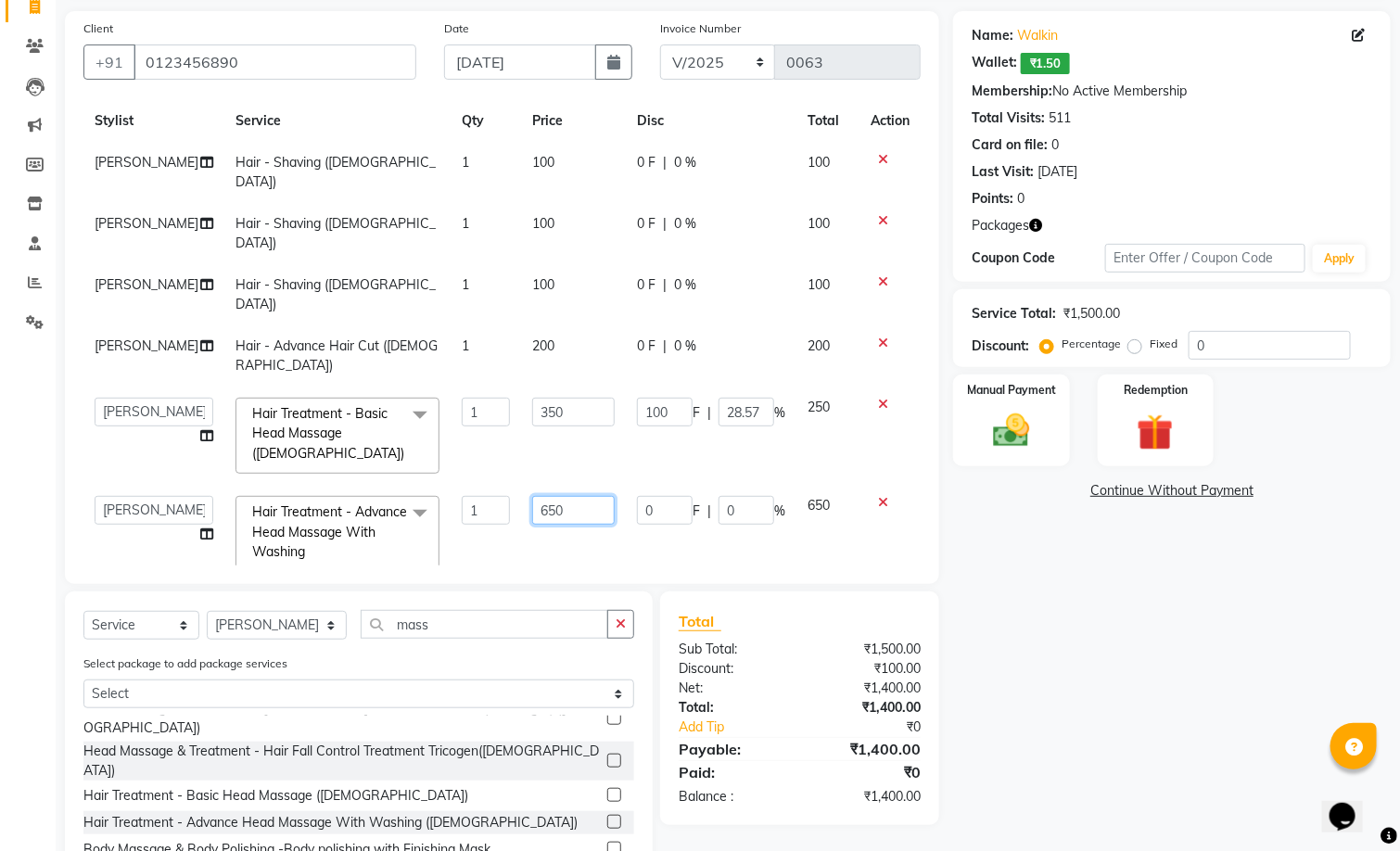 drag, startPoint x: 541, startPoint y: 499, endPoint x: 492, endPoint y: 507, distance: 49.648766 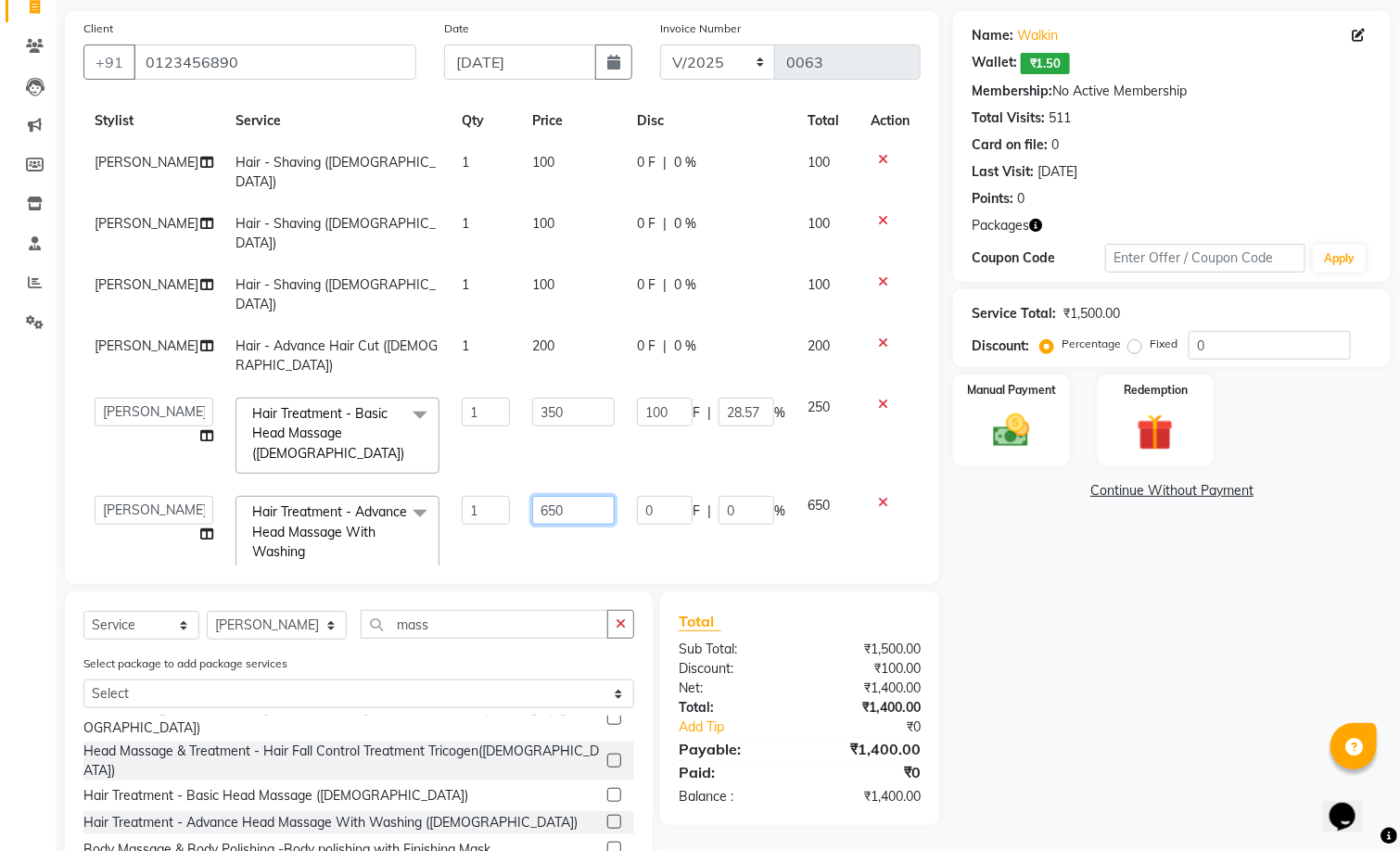 click on "650" 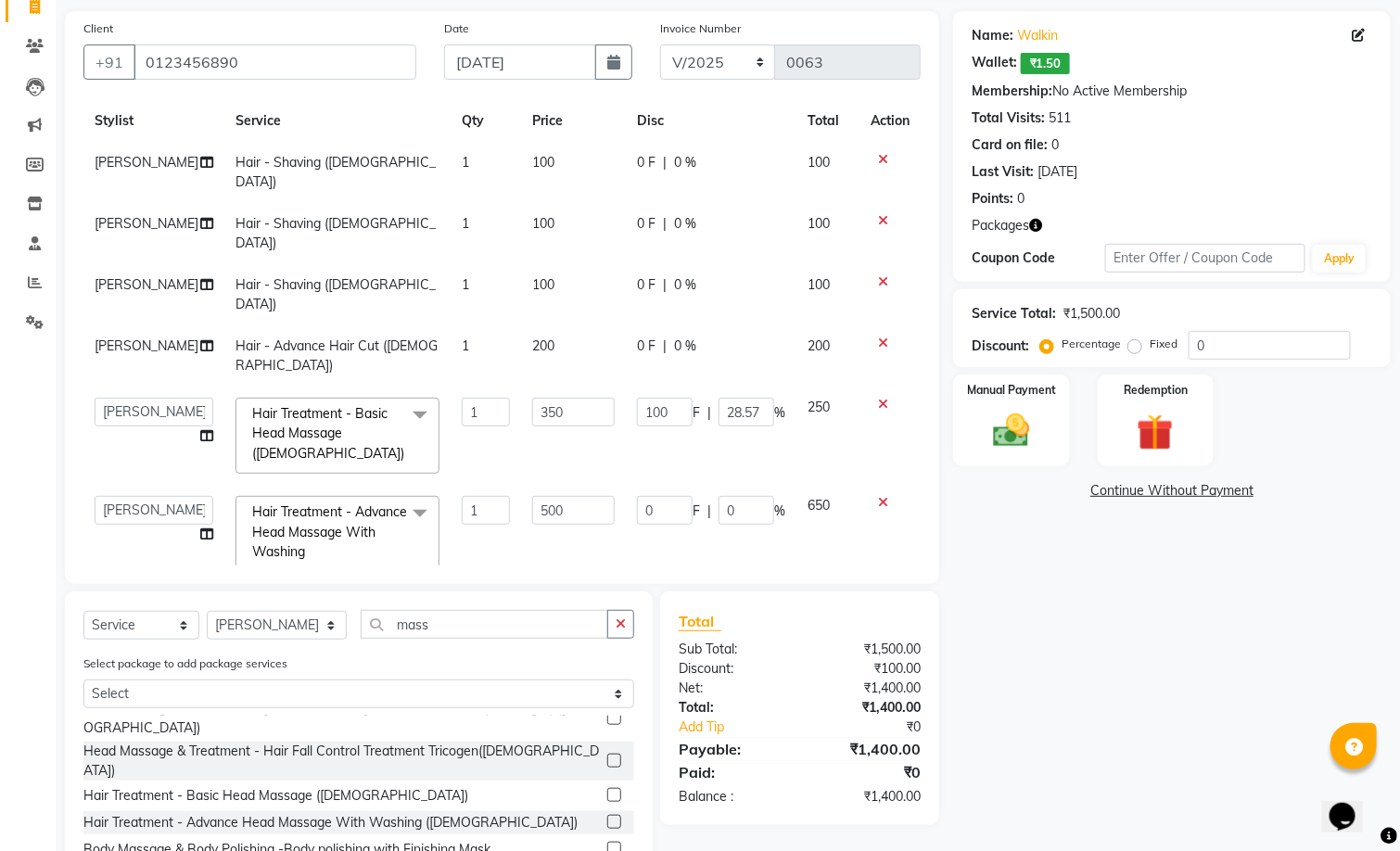 click on "Client +91 0123456890 Date 30-06-2025 Invoice Number V/2025 V/2025-26 0063 Services Stylist Service Qty Price Disc Total Action Manish Babu Hair - Shaving (Male) 1 100 0 F | 0 % 100 Manish Babu Hair - Shaving (Male) 1 100 0 F | 0 % 100 Manish Babu Hair - Shaving (Male) 1 100 0 F | 0 % 100 Manish Babu Hair - Advance Hair Cut (Male) 1 200 0 F | 0 % 200  Anit Patwa   Anjali Vishvkarma   Asha Ma'am   Asha Pawar   Jagruti Sanas   Manish Babu   Mohini Pralhad Muthe   Pooja Acharya   Poonam Yevatkar   Pratham Sachin Borse   Rohit Warude   Sarita Soni   Seema Pawar   Vaishnvi Ma'am  Hair Treatment - Basic Head Massage (Male)  x Hair - Shaving (Male) Hair - Beard Shaving (Male) Hair - D-Tan  (Male) Hair - Body Trimming (Male) Hair - Advance Hair Cut (Male) Hair - Advance Hair Cut With Wash (Male) Hair - Hair Wash (Male) Hair - Keratin Hair Wash (Male) Hair - Moroccan  Hair Wash (Male) Hair - Hair Style Setting (Male) Hair - Straight Haircut (Female) Hair - Round Haircut (Female) Hair - `U' Cut (Female) D-Tan - Feet 1" 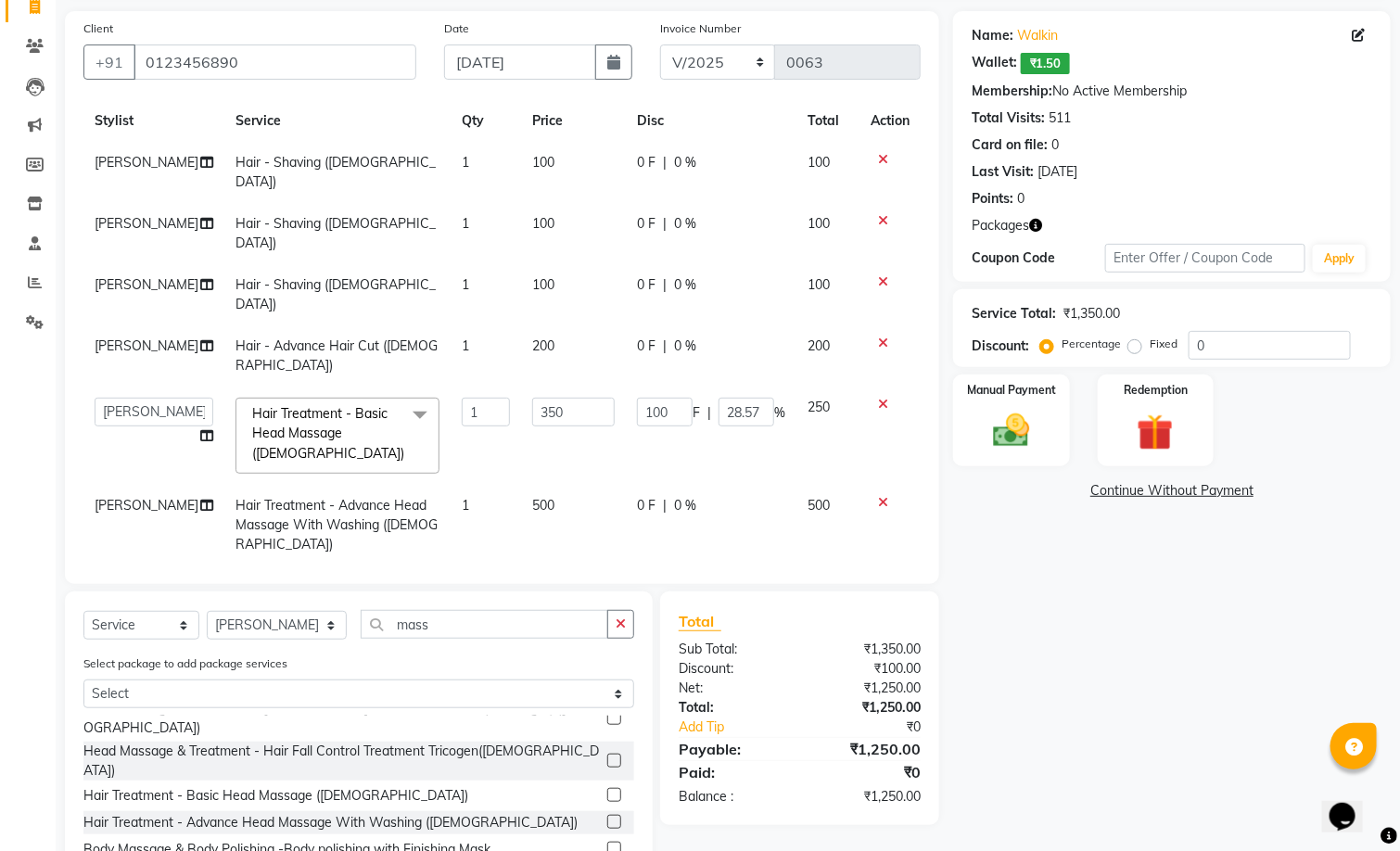 scroll, scrollTop: 0, scrollLeft: 0, axis: both 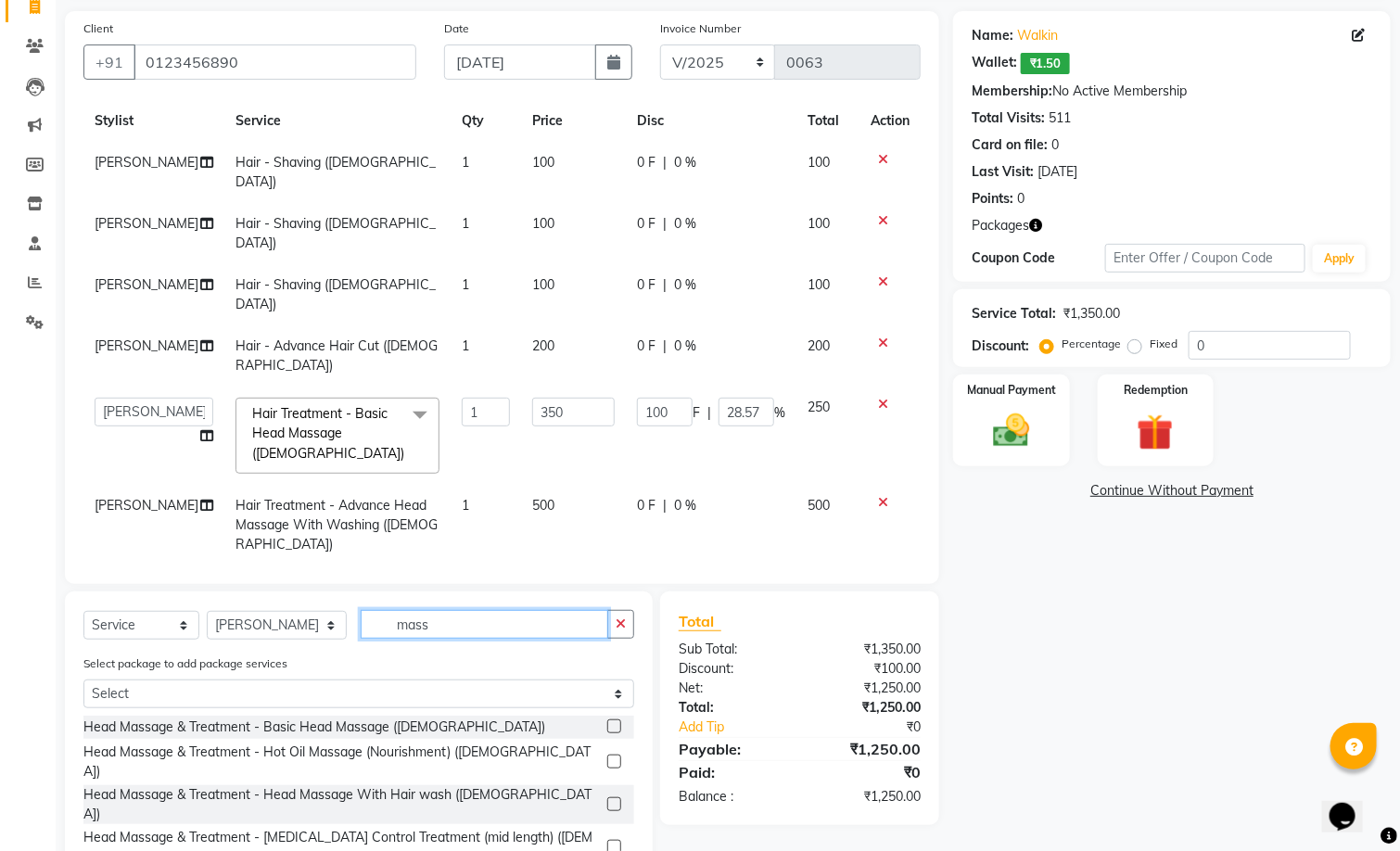 click on "mass" 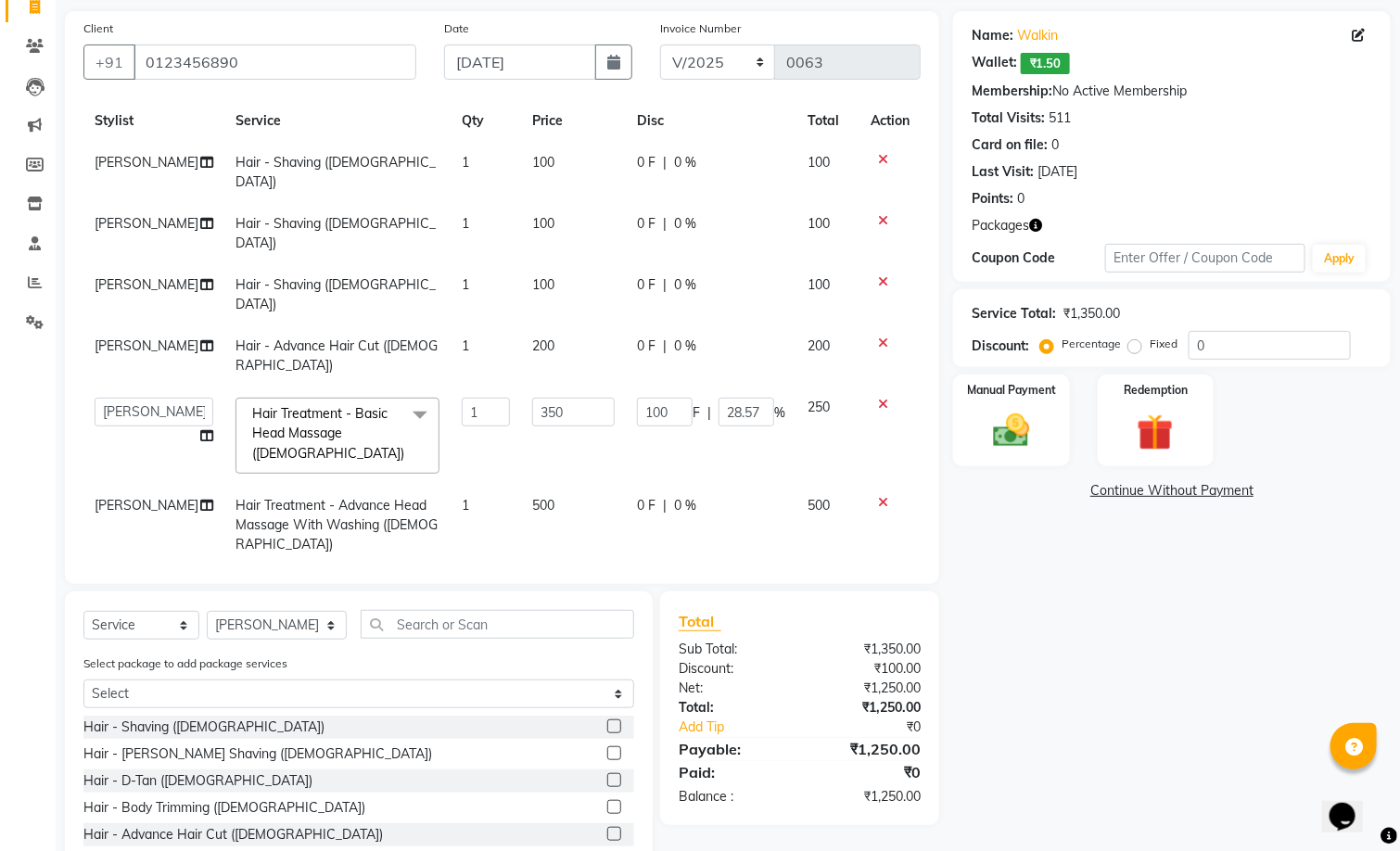 click 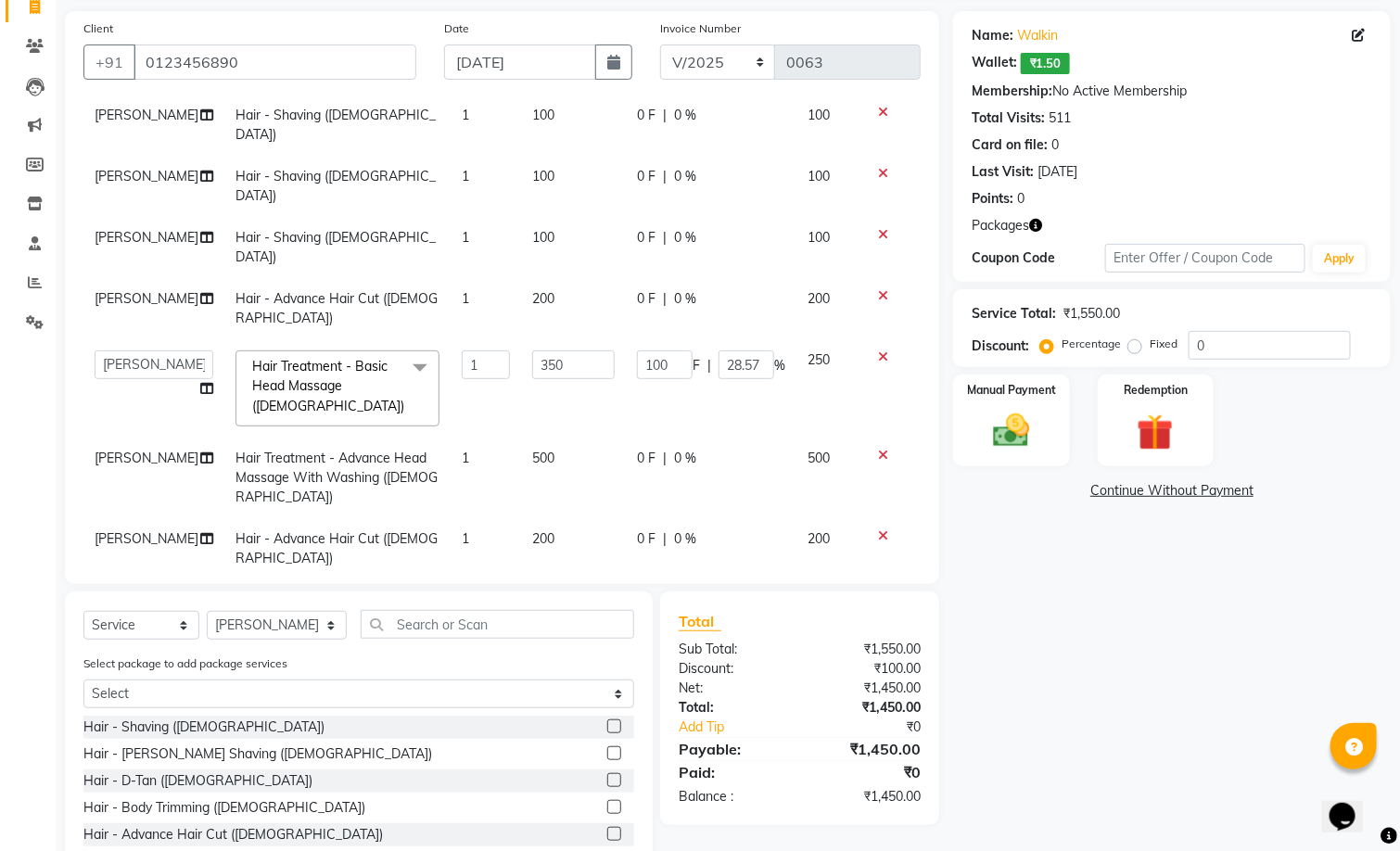 scroll, scrollTop: 97, scrollLeft: 0, axis: vertical 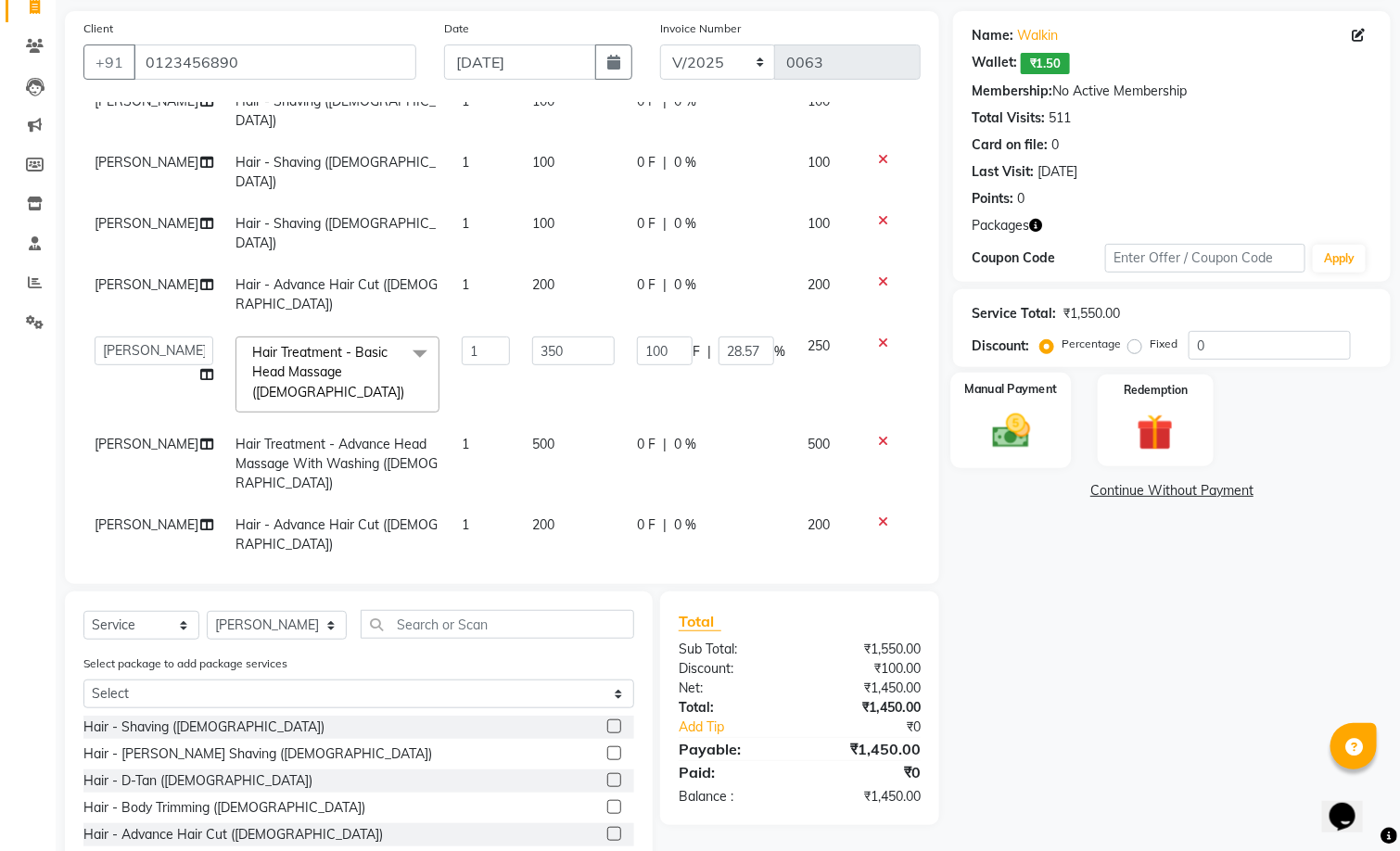 click 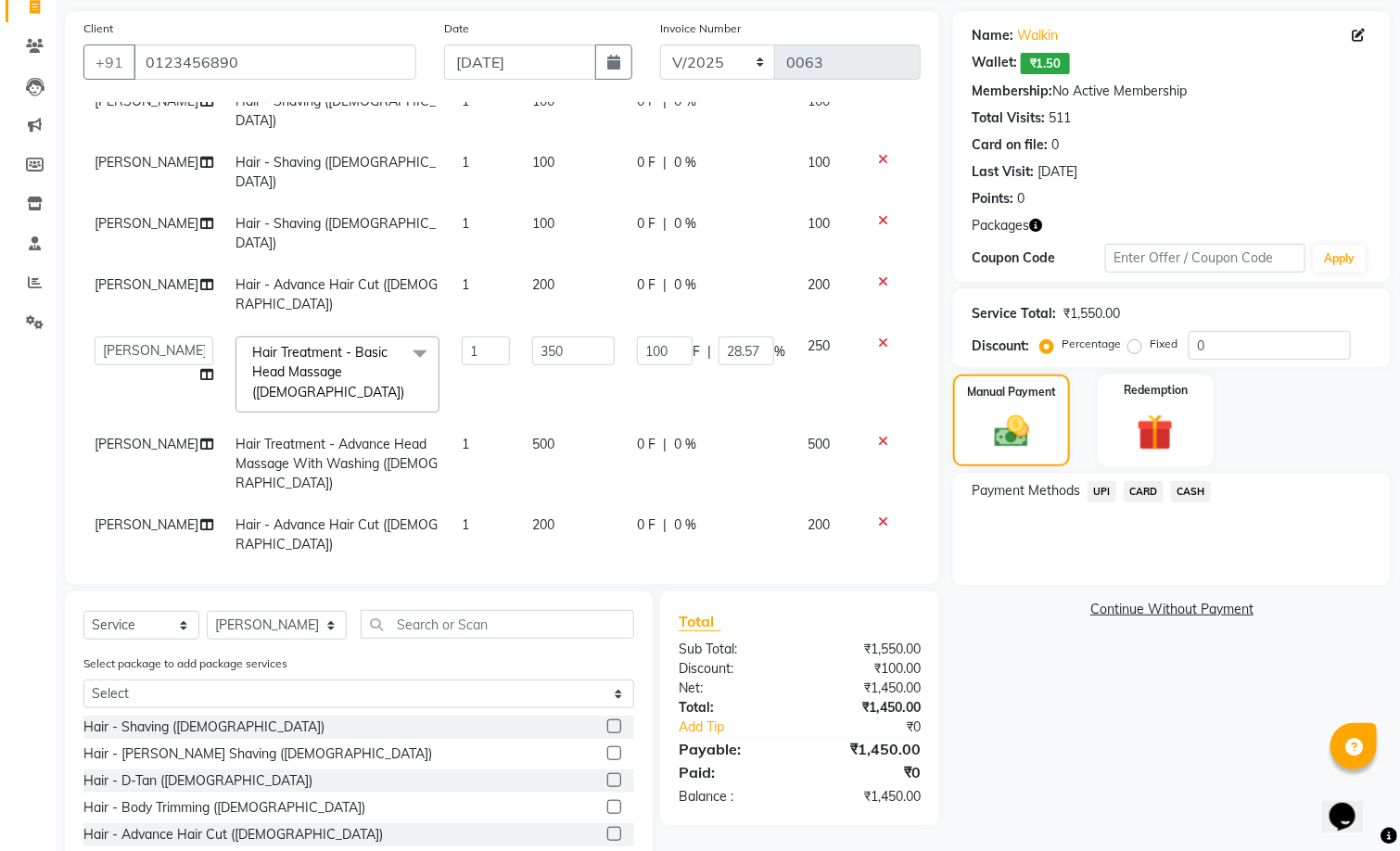 click on "UPI" 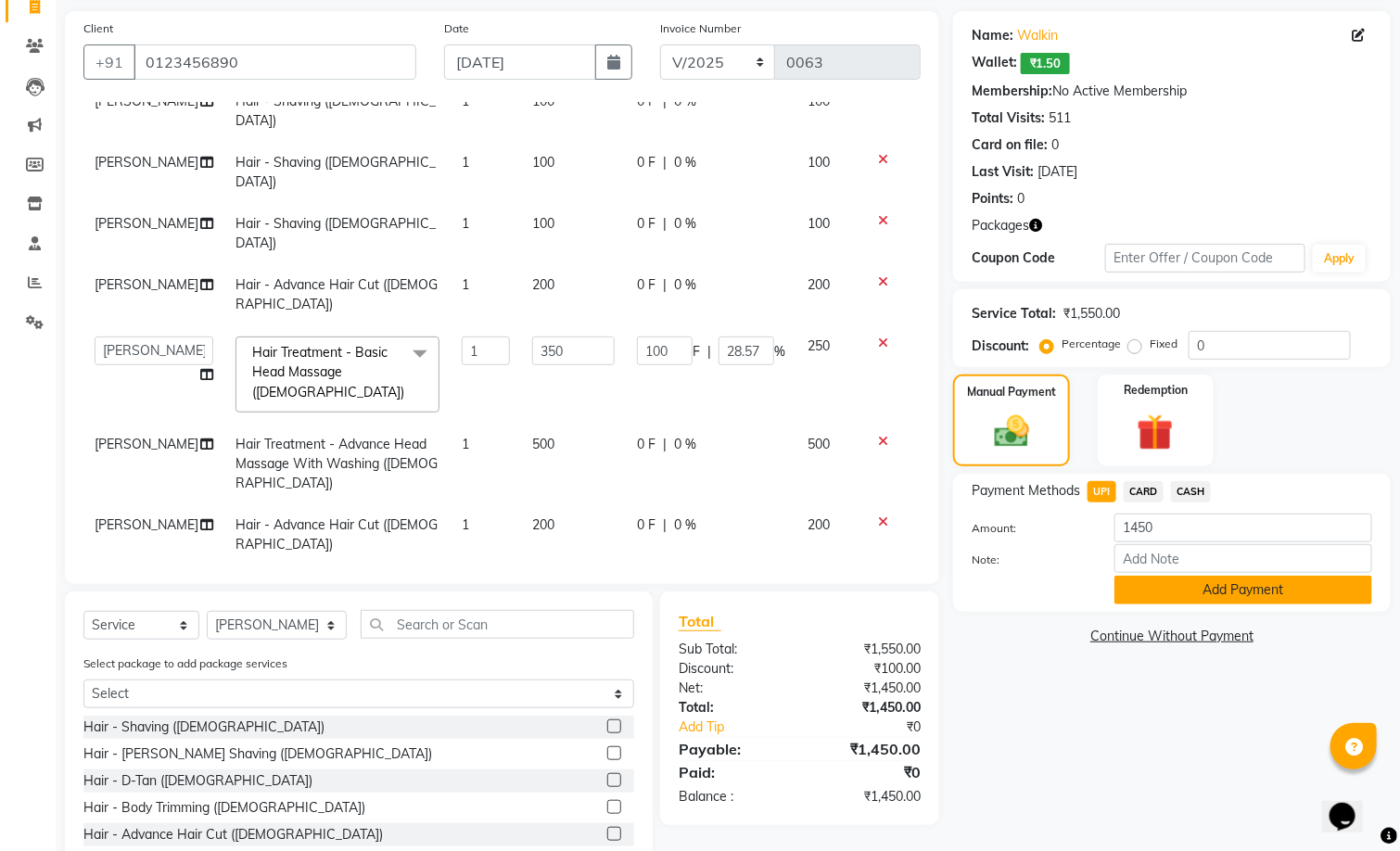 click on "Add Payment" 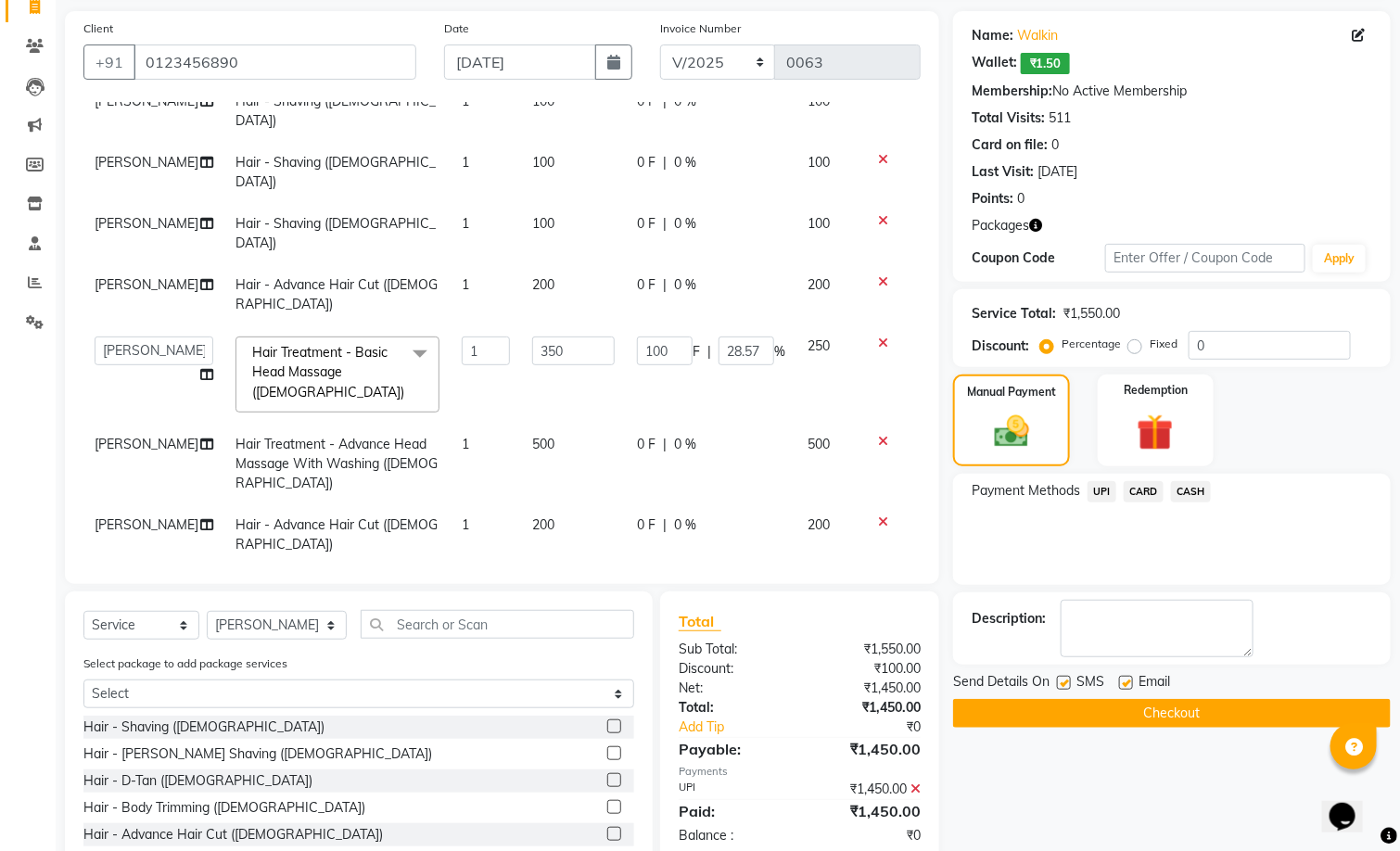 click on "Checkout" 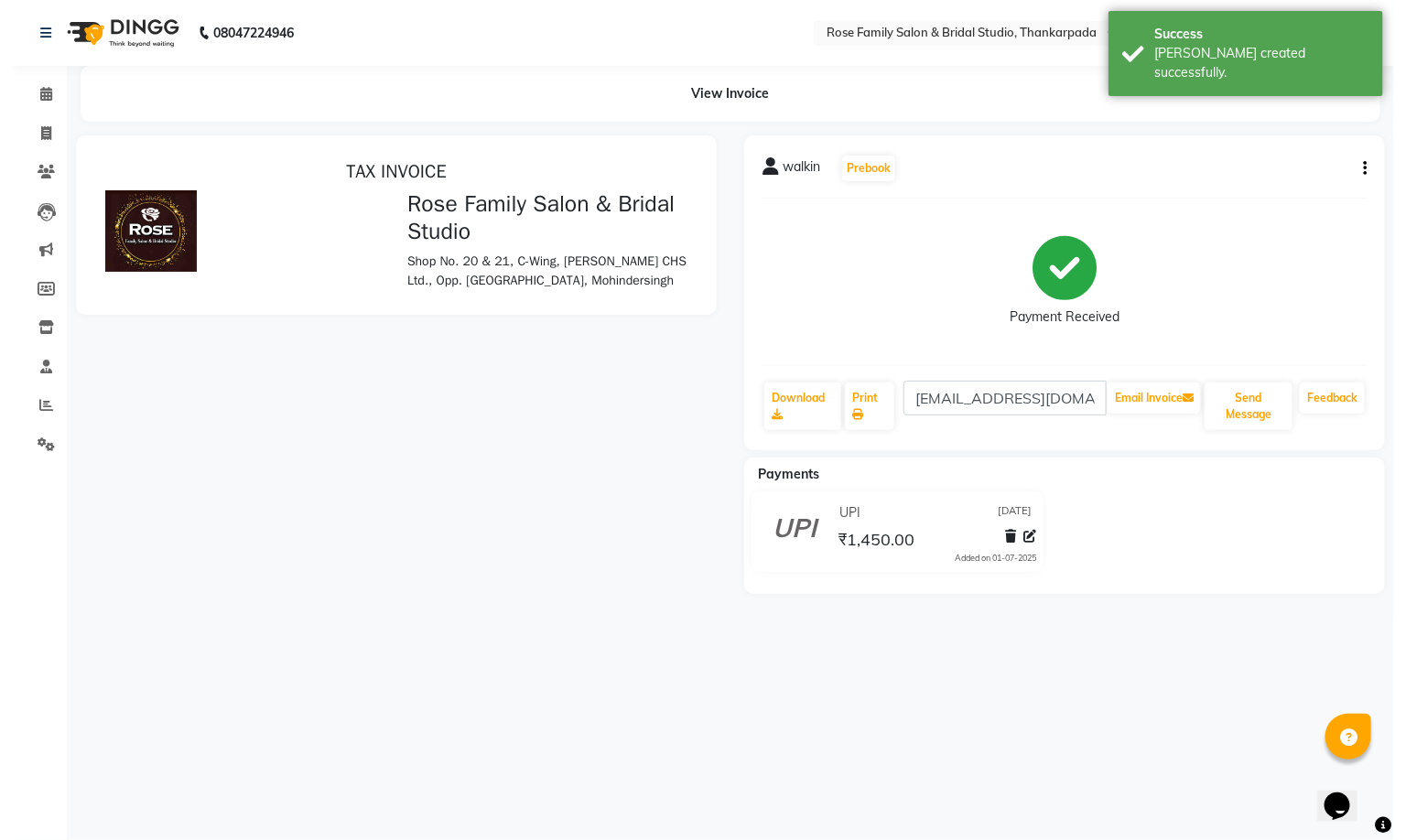 scroll, scrollTop: 0, scrollLeft: 0, axis: both 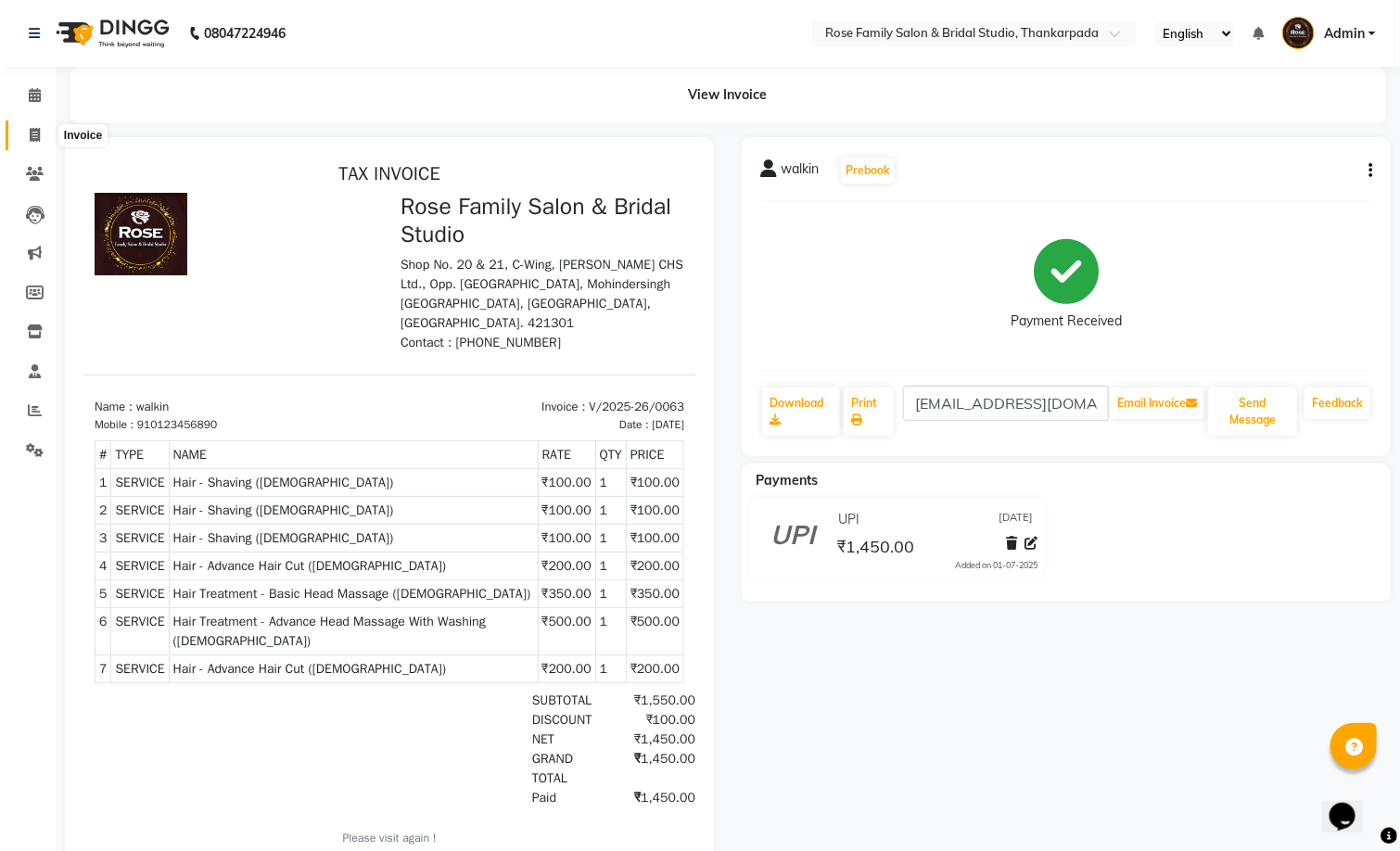 click 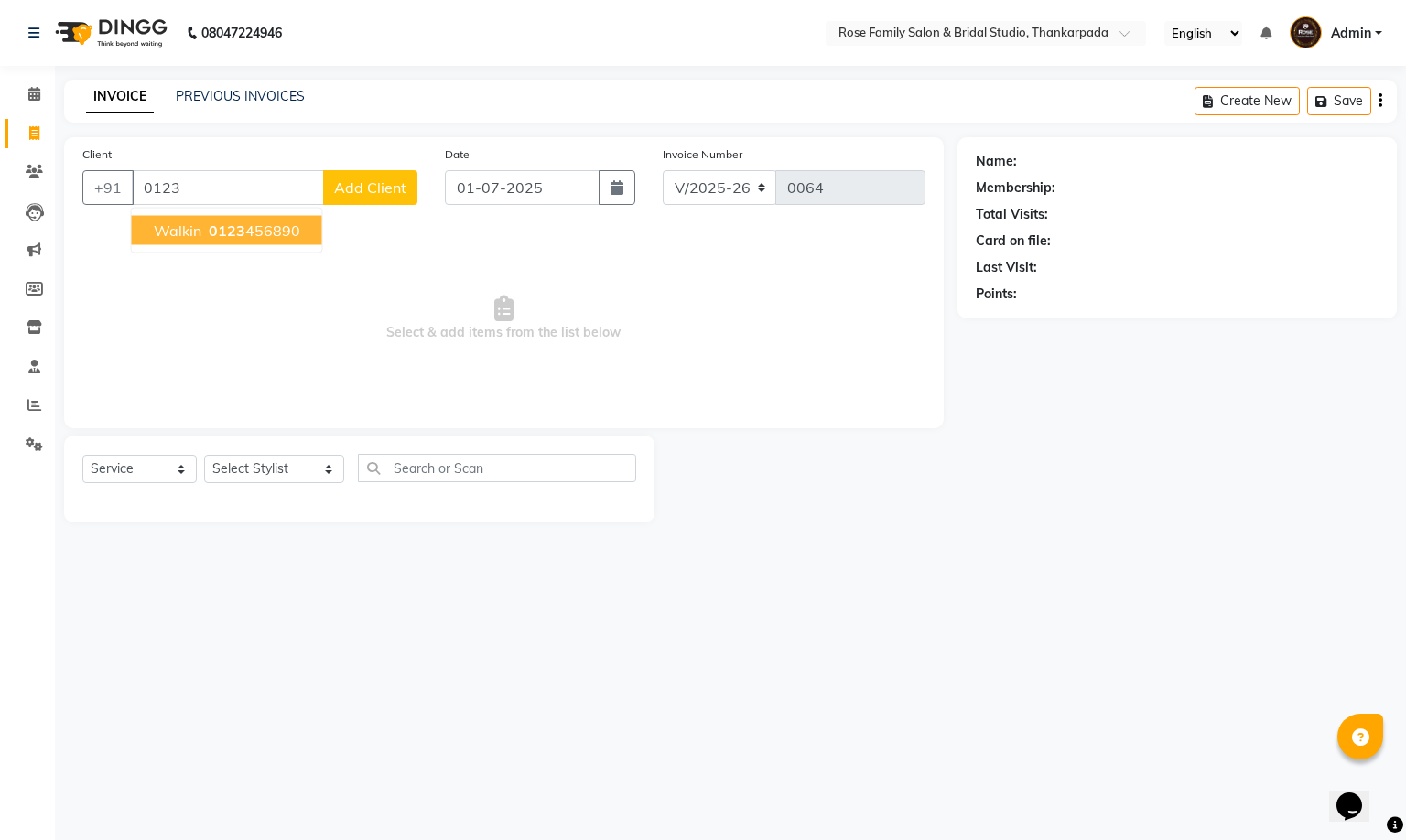 click on "walkin   0123 456890" at bounding box center [227, 231] 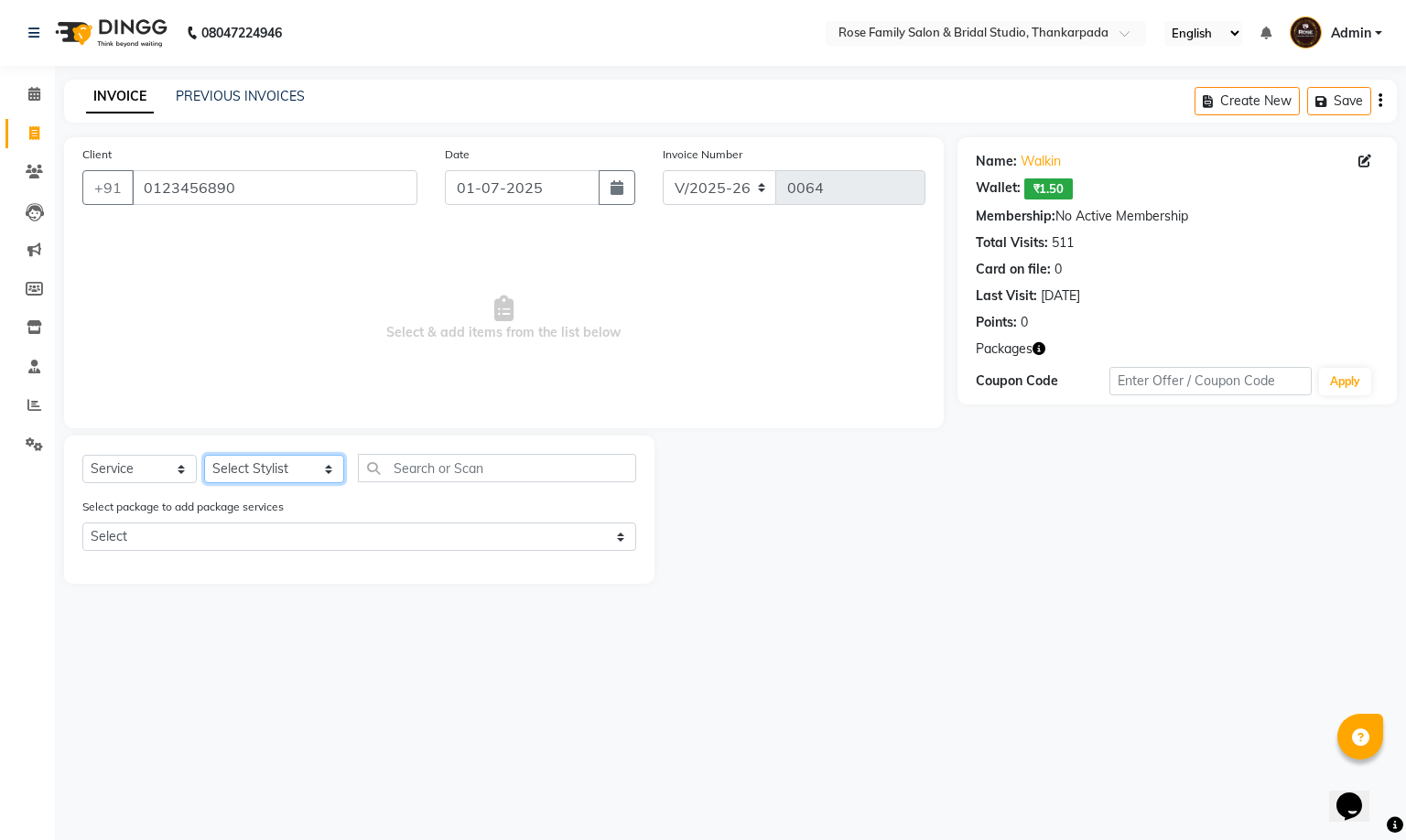 click on "Select Stylist Anit Patwa Anjali Vishvkarma Asha Ma'am Asha Pawar Jagruti Sanas Manish Babu Mohini Pralhad Muthe Pooja Acharya Poonam Yevatkar Pratham Sachin Borse Rohit Warude Sarita Soni Seema Pawar Vaishnvi Ma'am" 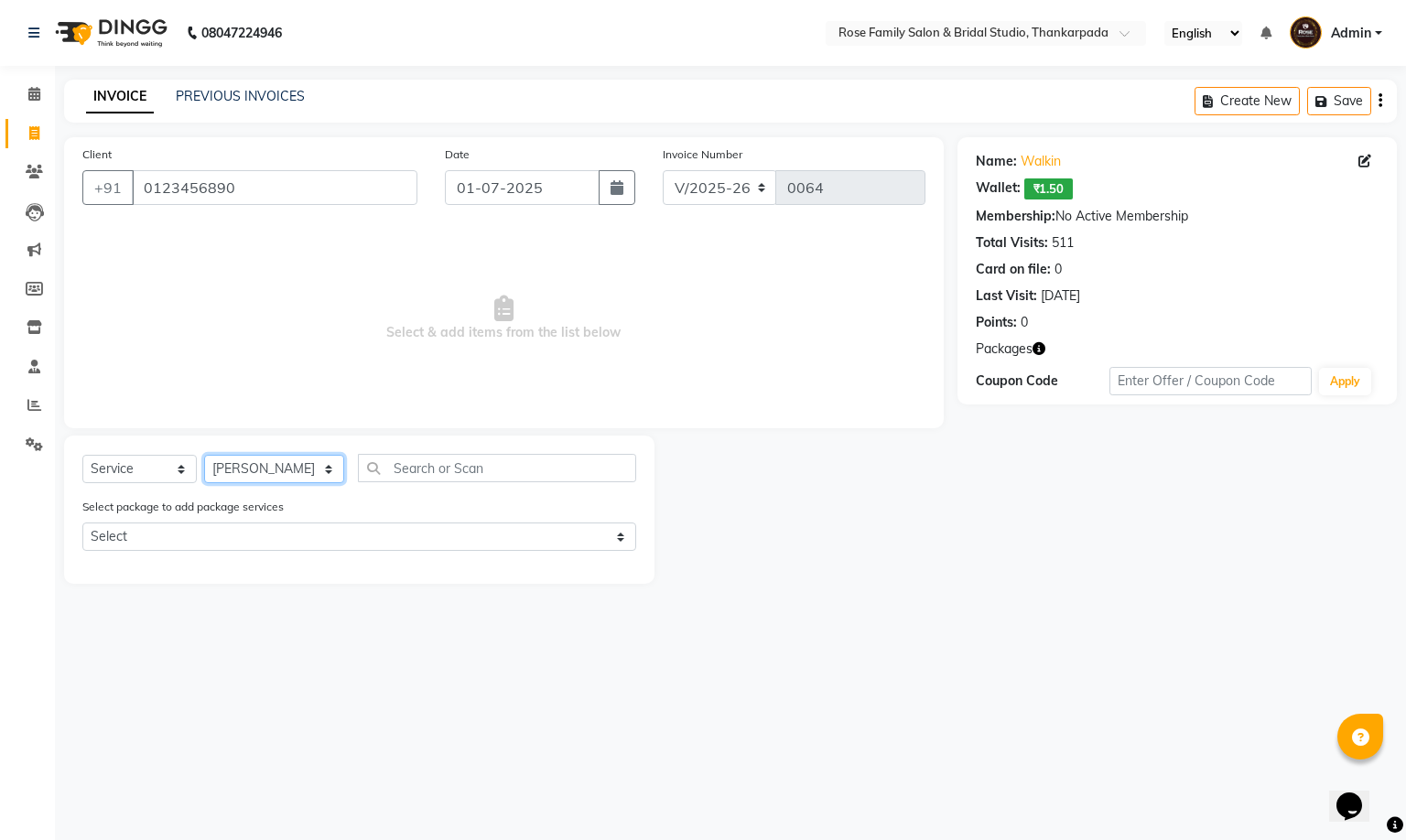click on "Select Stylist Anit Patwa Anjali Vishvkarma Asha Ma'am Asha Pawar Jagruti Sanas Manish Babu Mohini Pralhad Muthe Pooja Acharya Poonam Yevatkar Pratham Sachin Borse Rohit Warude Sarita Soni Seema Pawar Vaishnvi Ma'am" 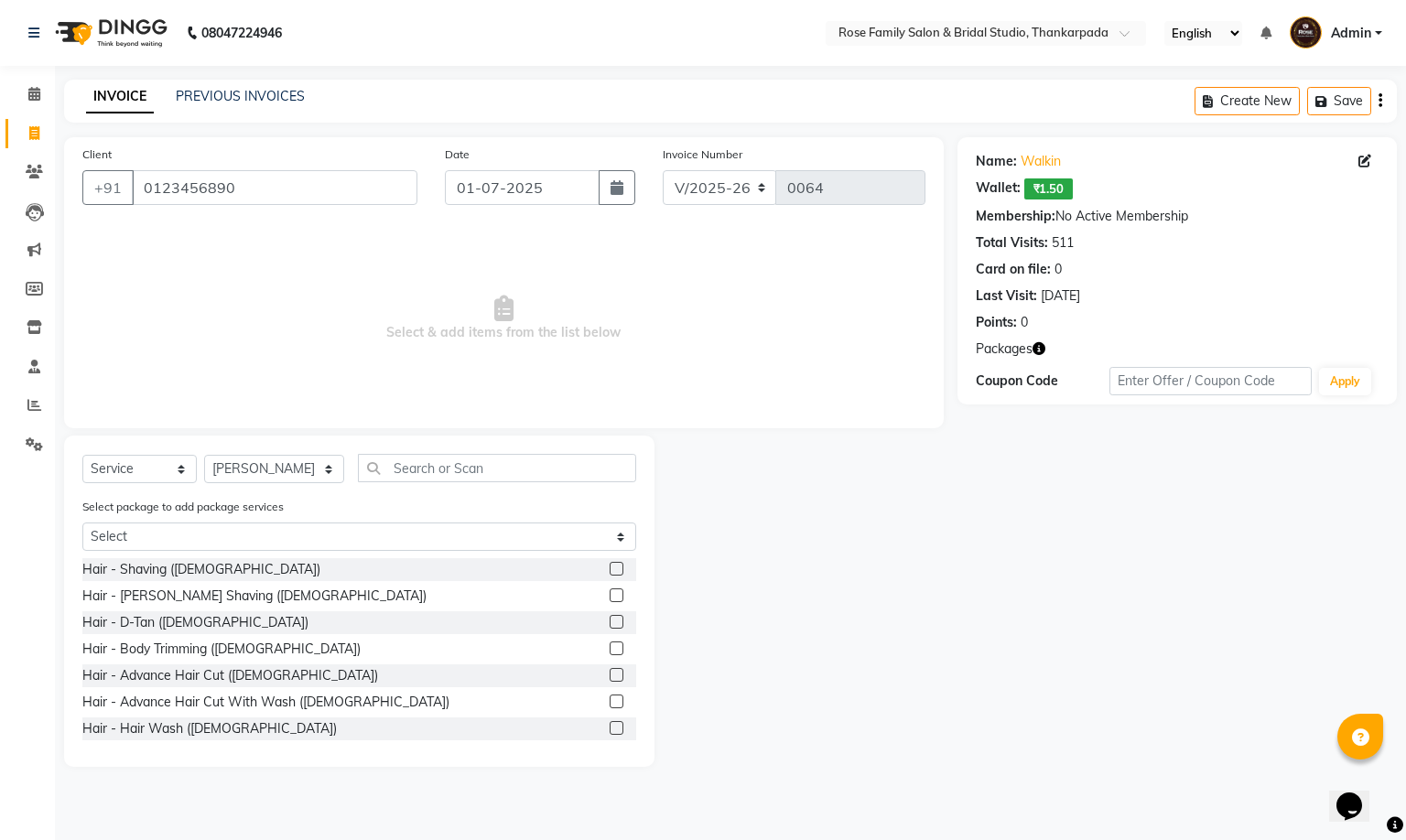 click 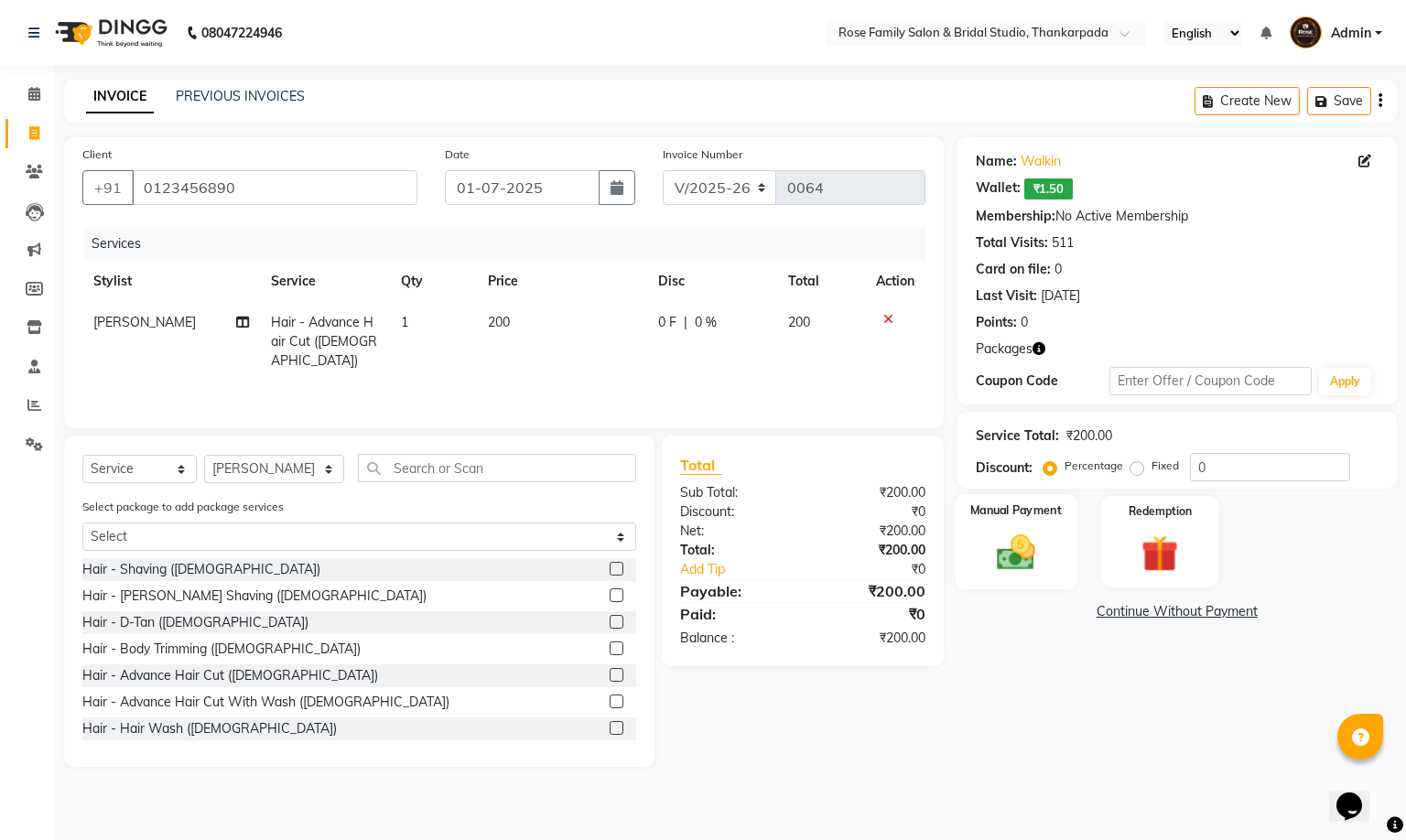 click 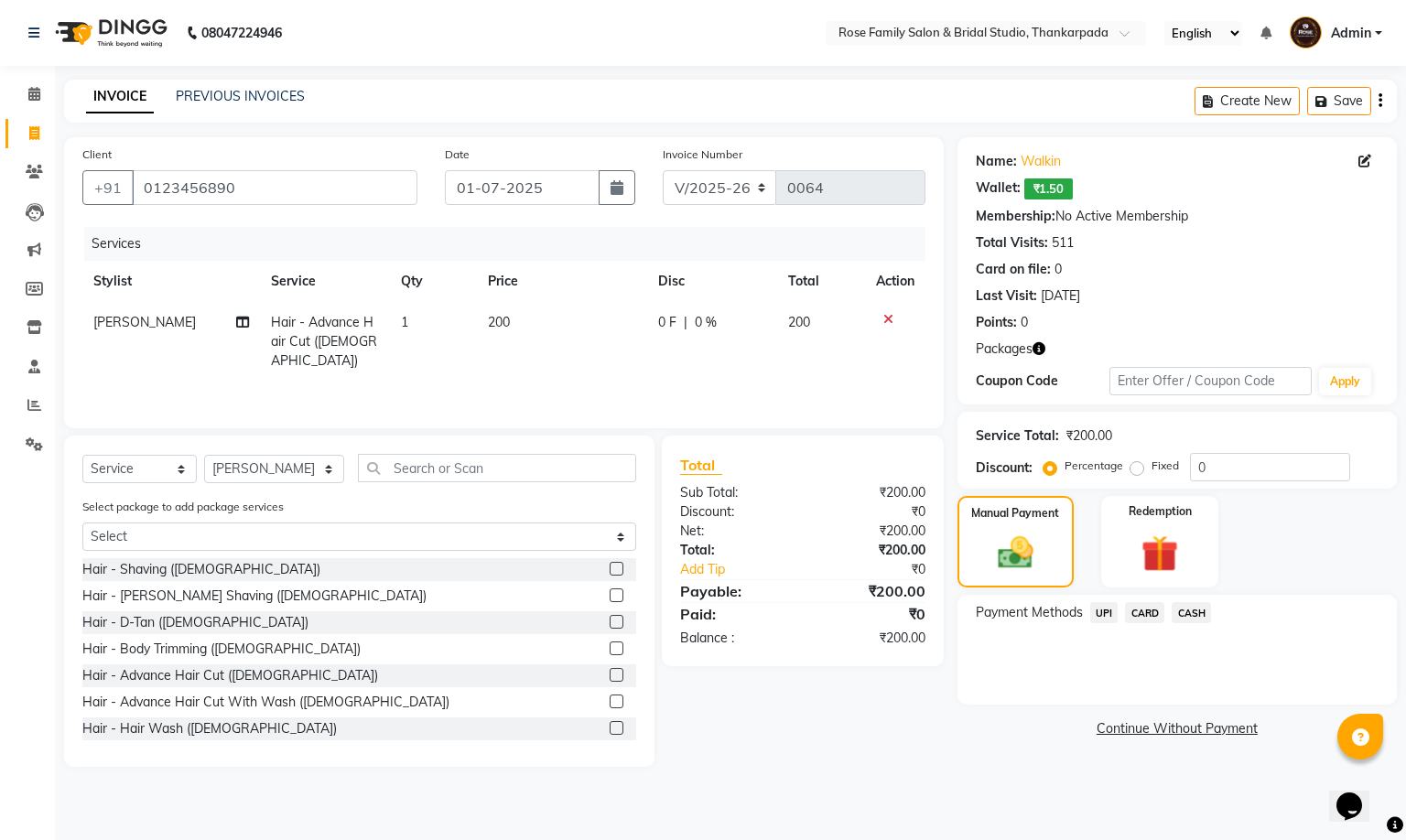 click on "CASH" 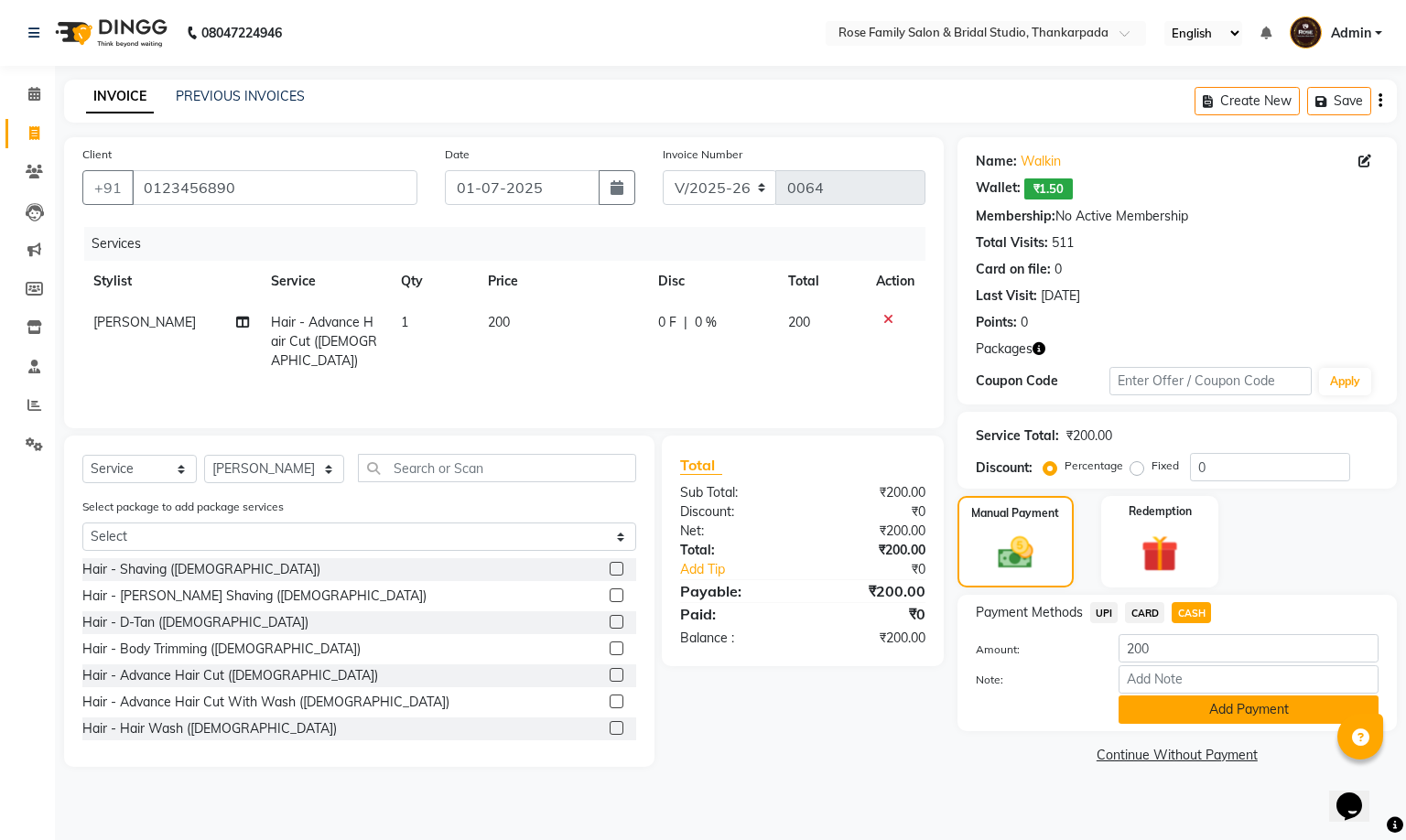 click on "Add Payment" 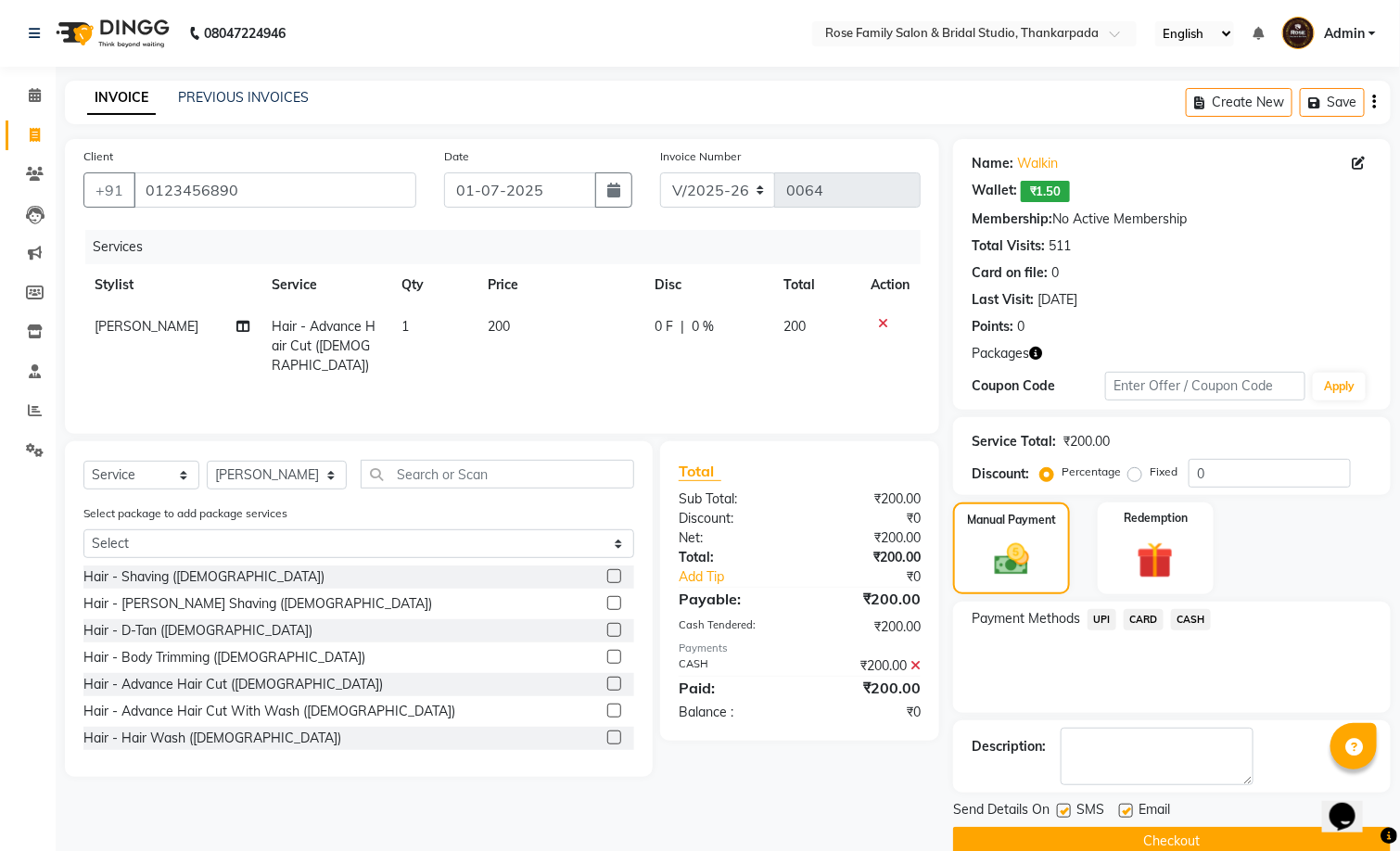 click on "Checkout" 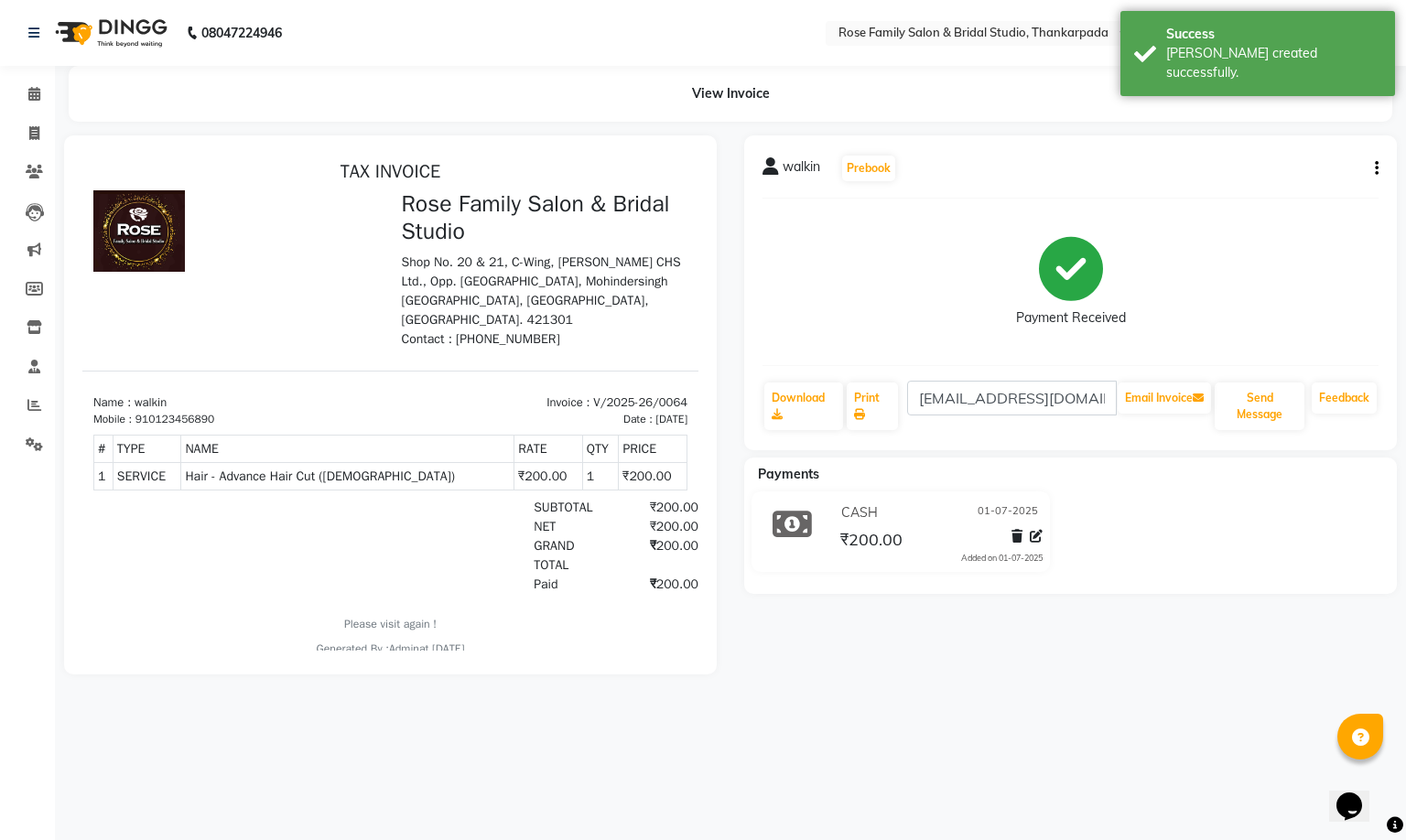 scroll, scrollTop: 0, scrollLeft: 0, axis: both 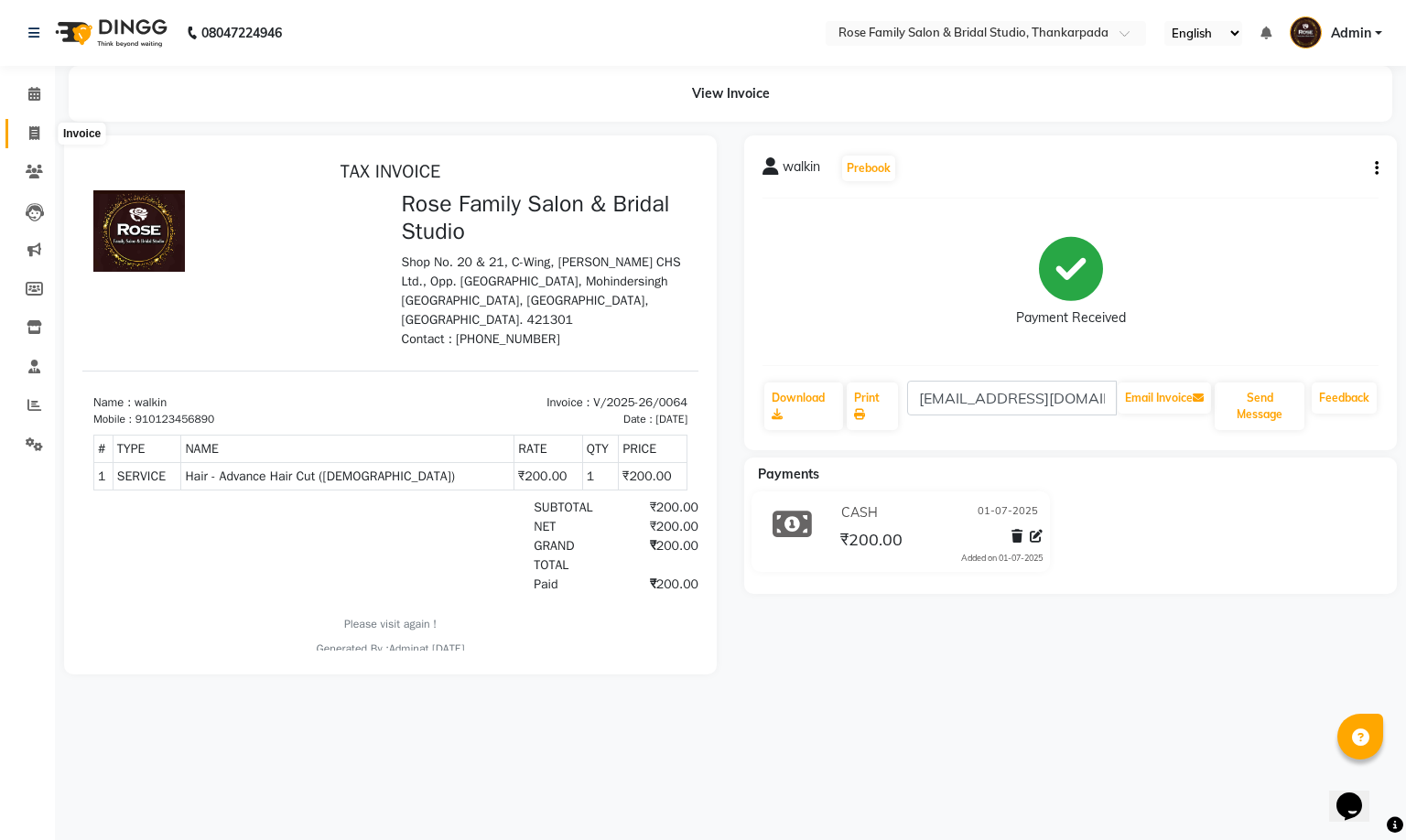 click 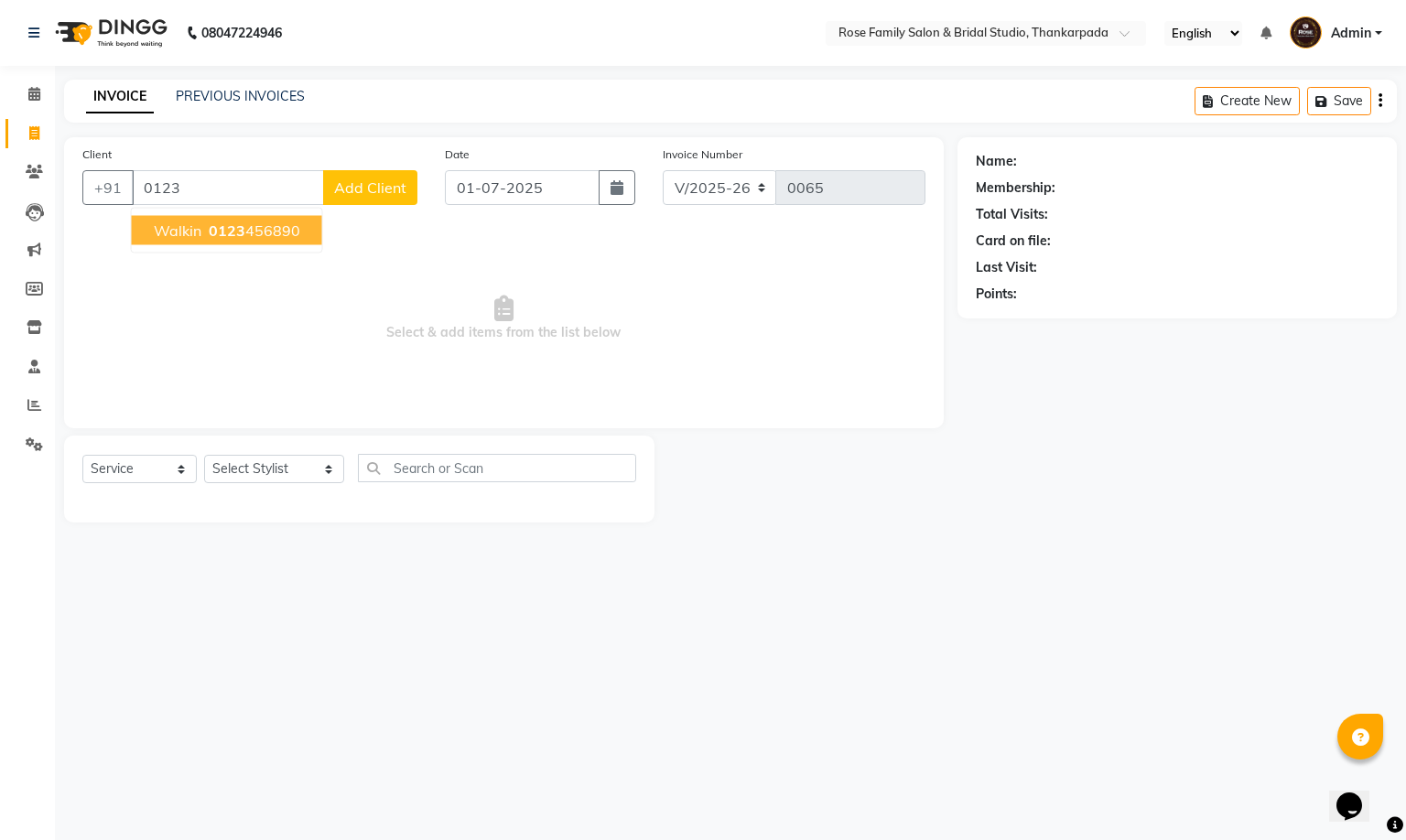 click on "walkin   0123 456890" at bounding box center [227, 231] 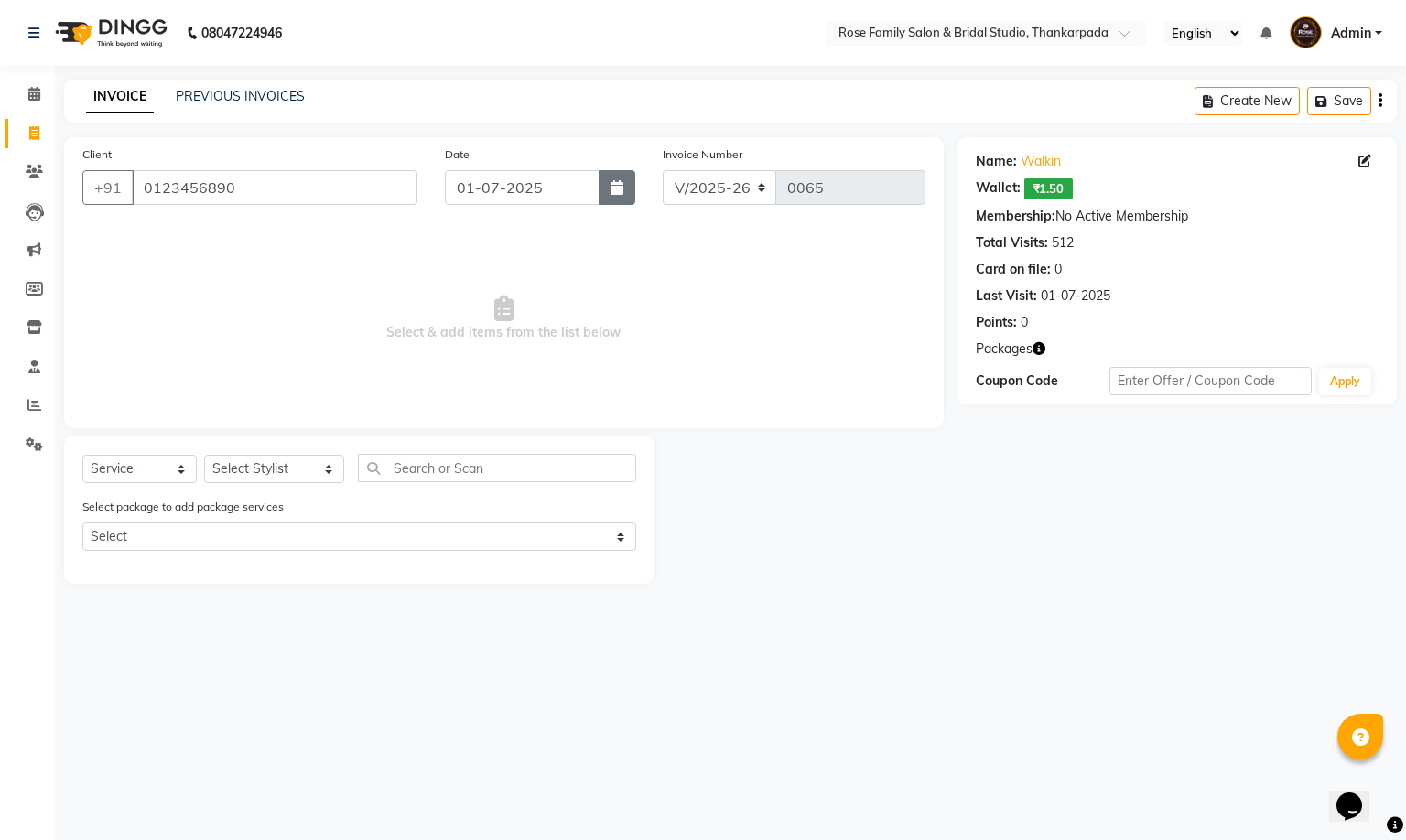 click 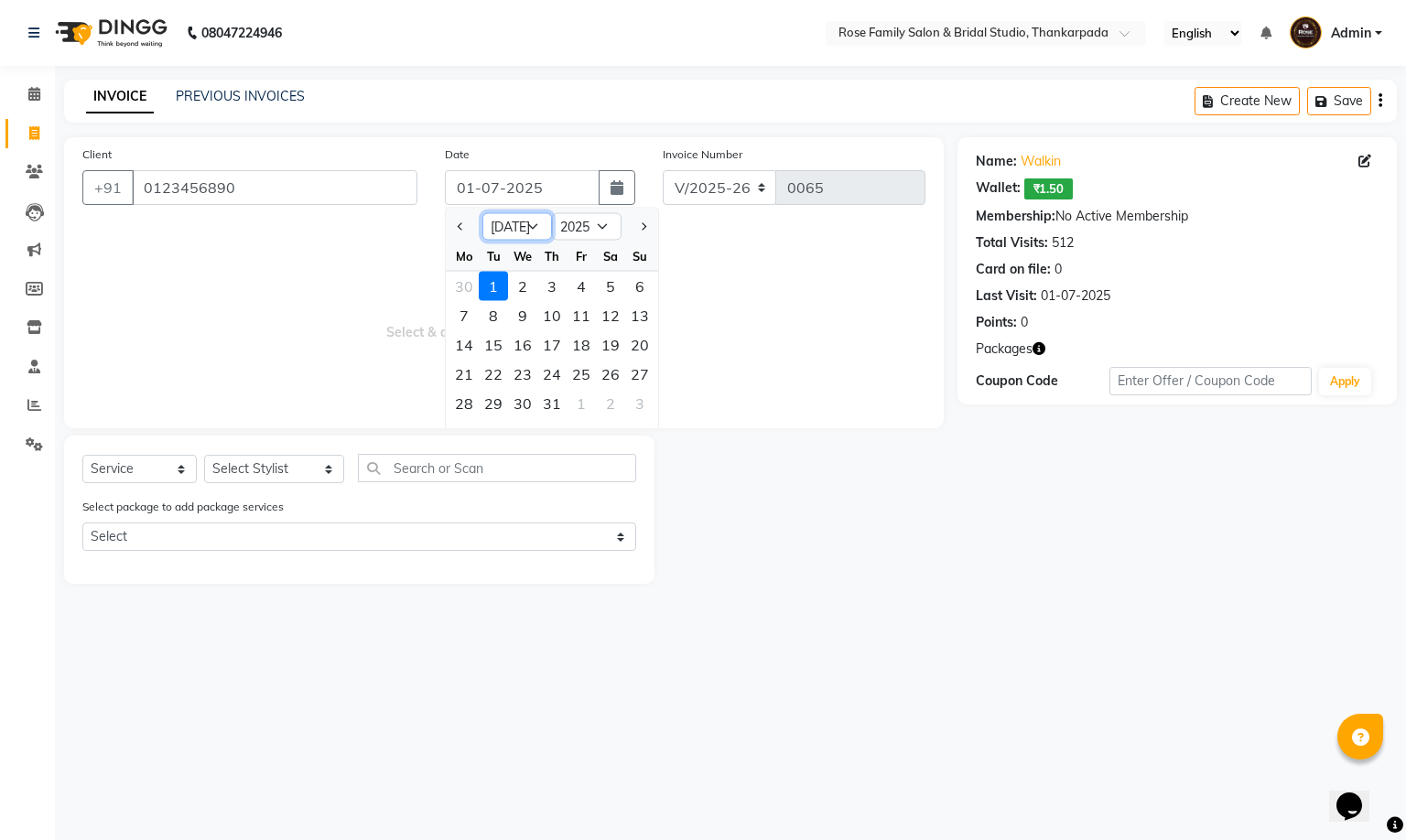 click on "Jan Feb Mar Apr May Jun Jul Aug Sep Oct Nov Dec" 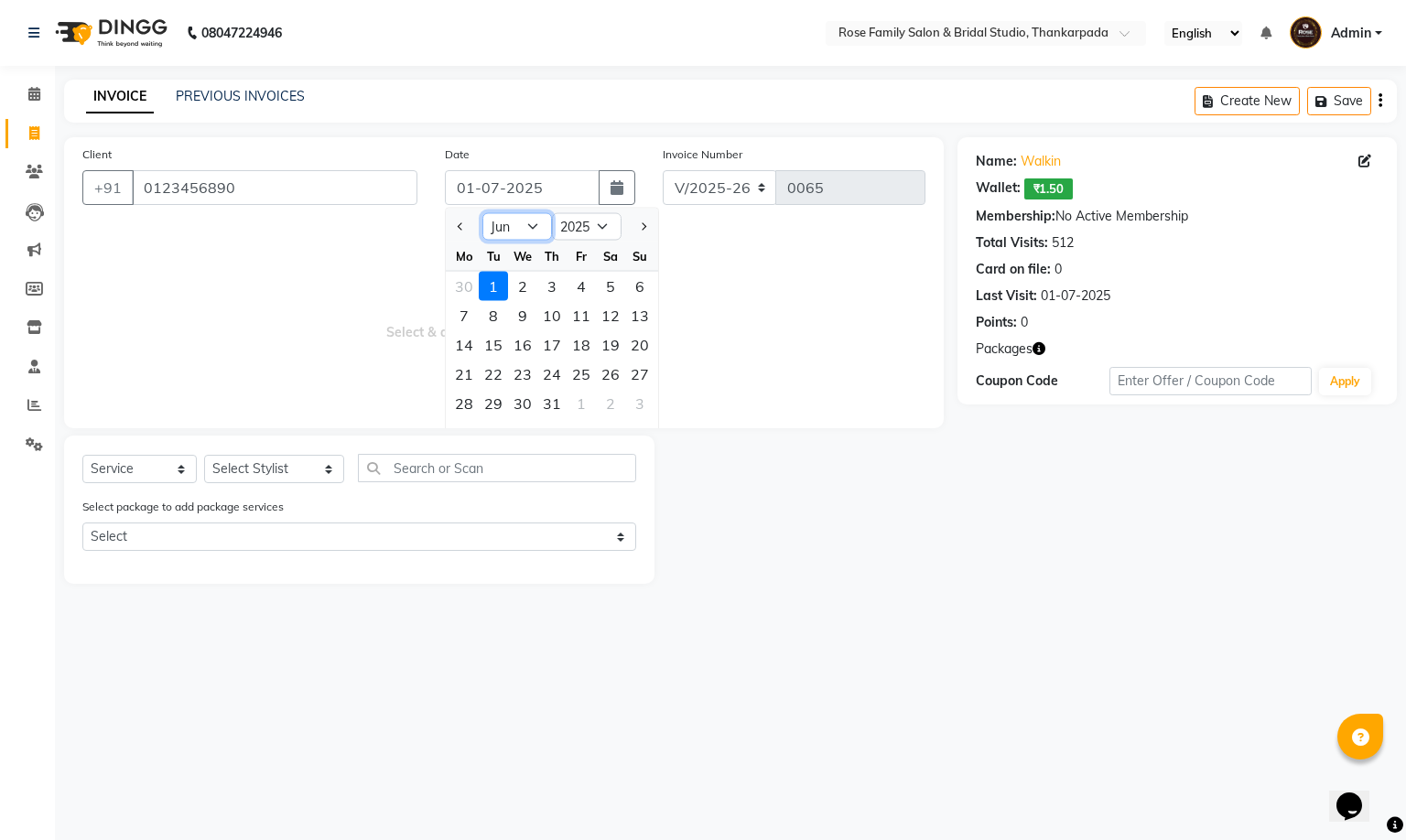 click on "Jan Feb Mar Apr May Jun Jul Aug Sep Oct Nov Dec" 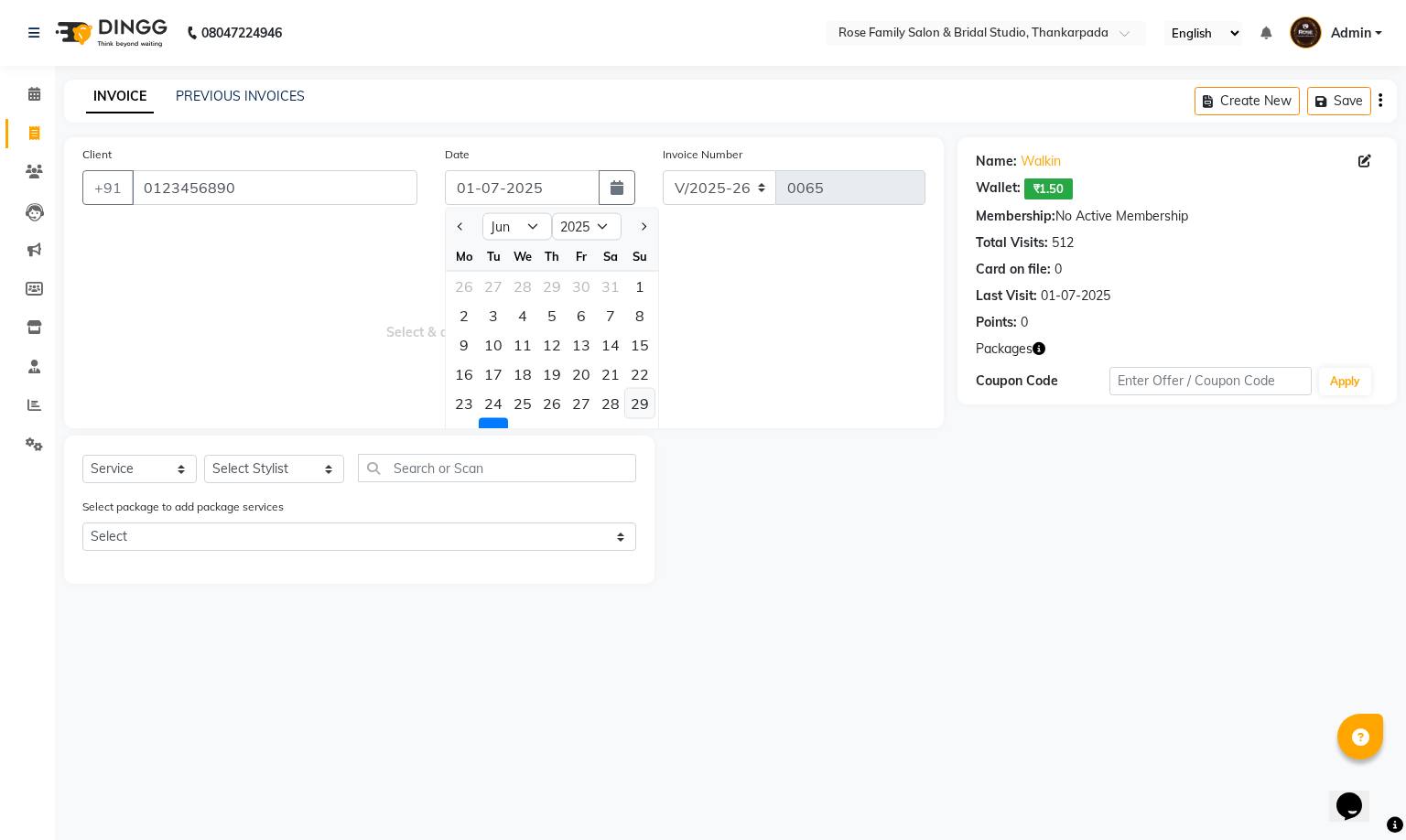 click on "29" 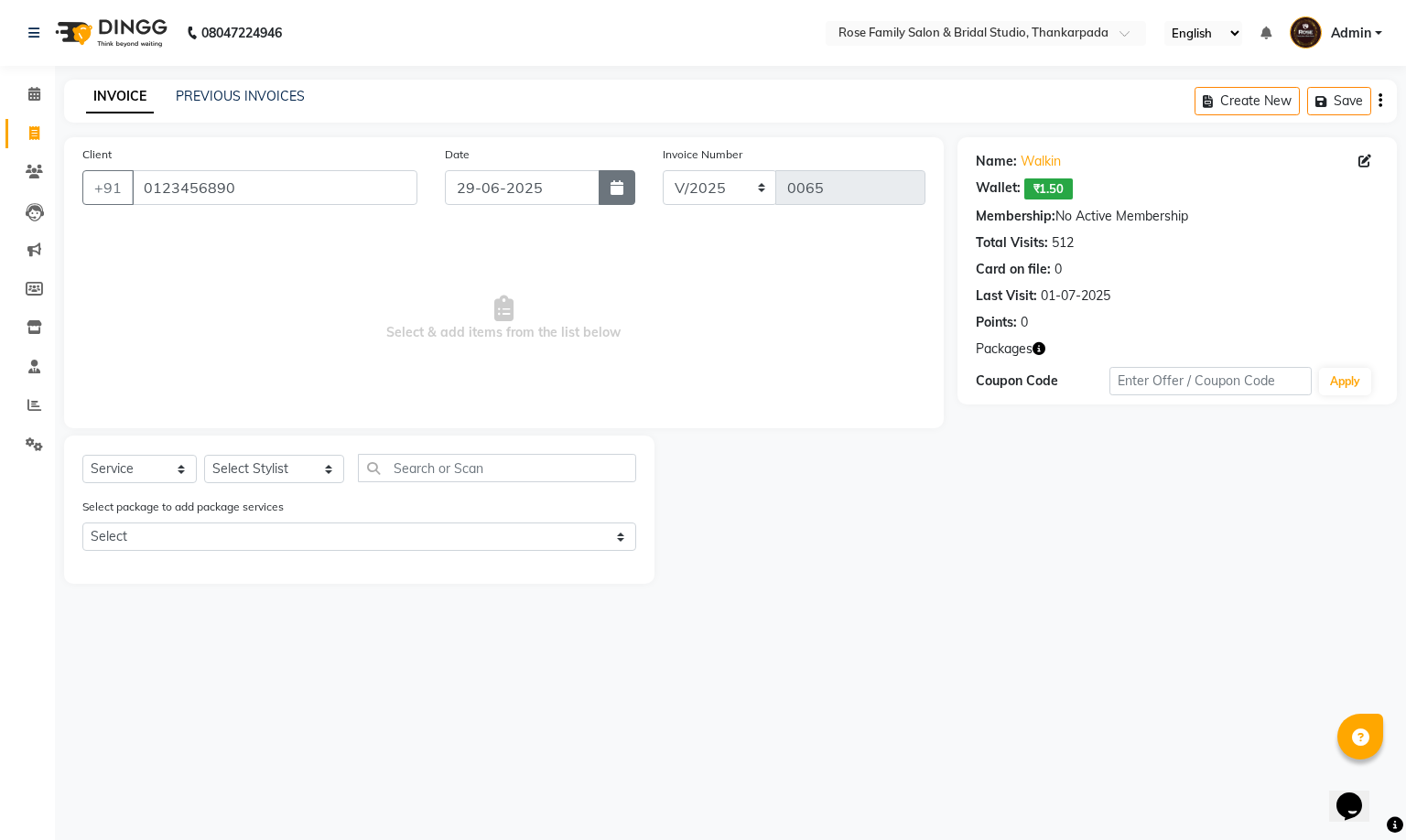 click 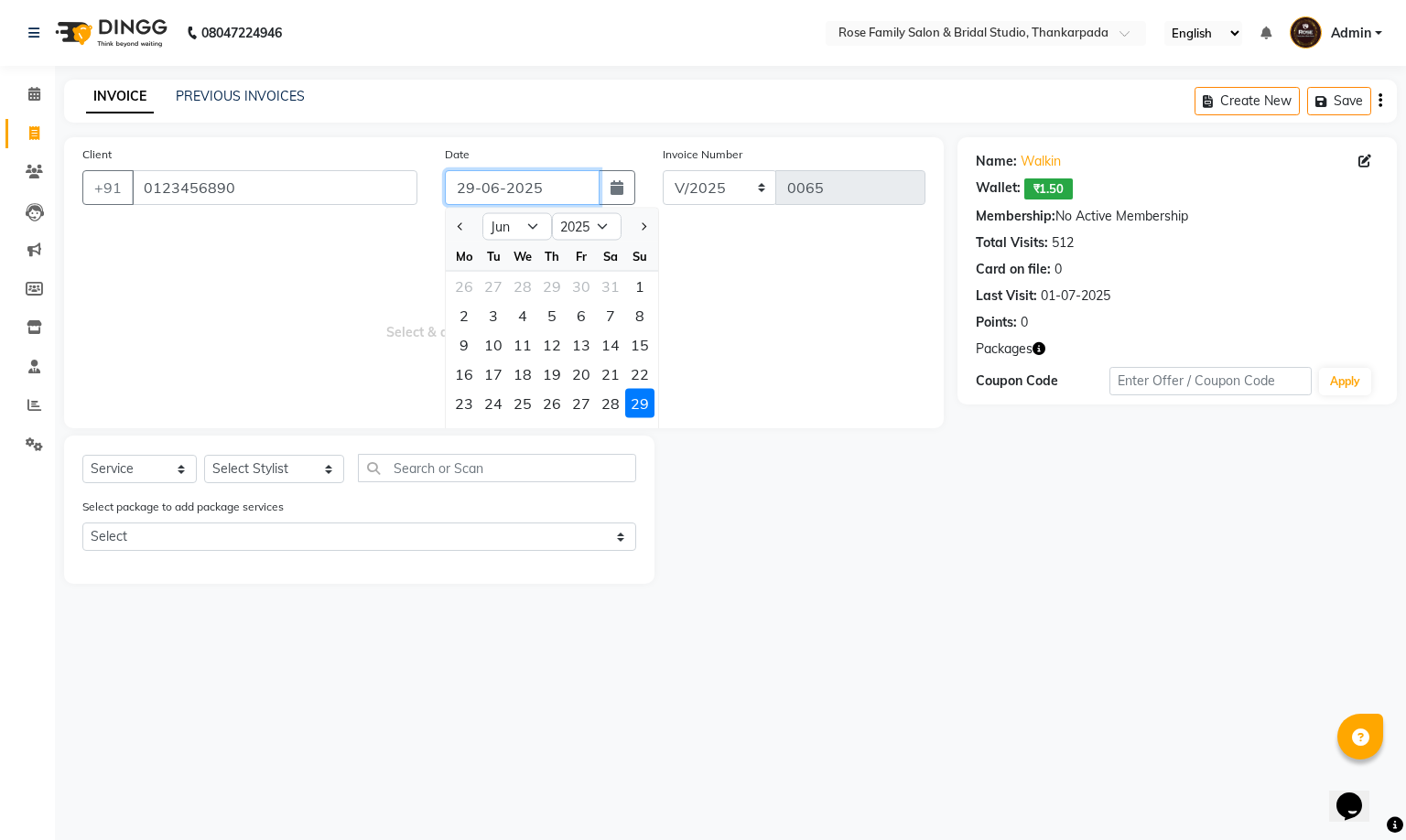 drag, startPoint x: 472, startPoint y: 188, endPoint x: 448, endPoint y: 192, distance: 24.33105 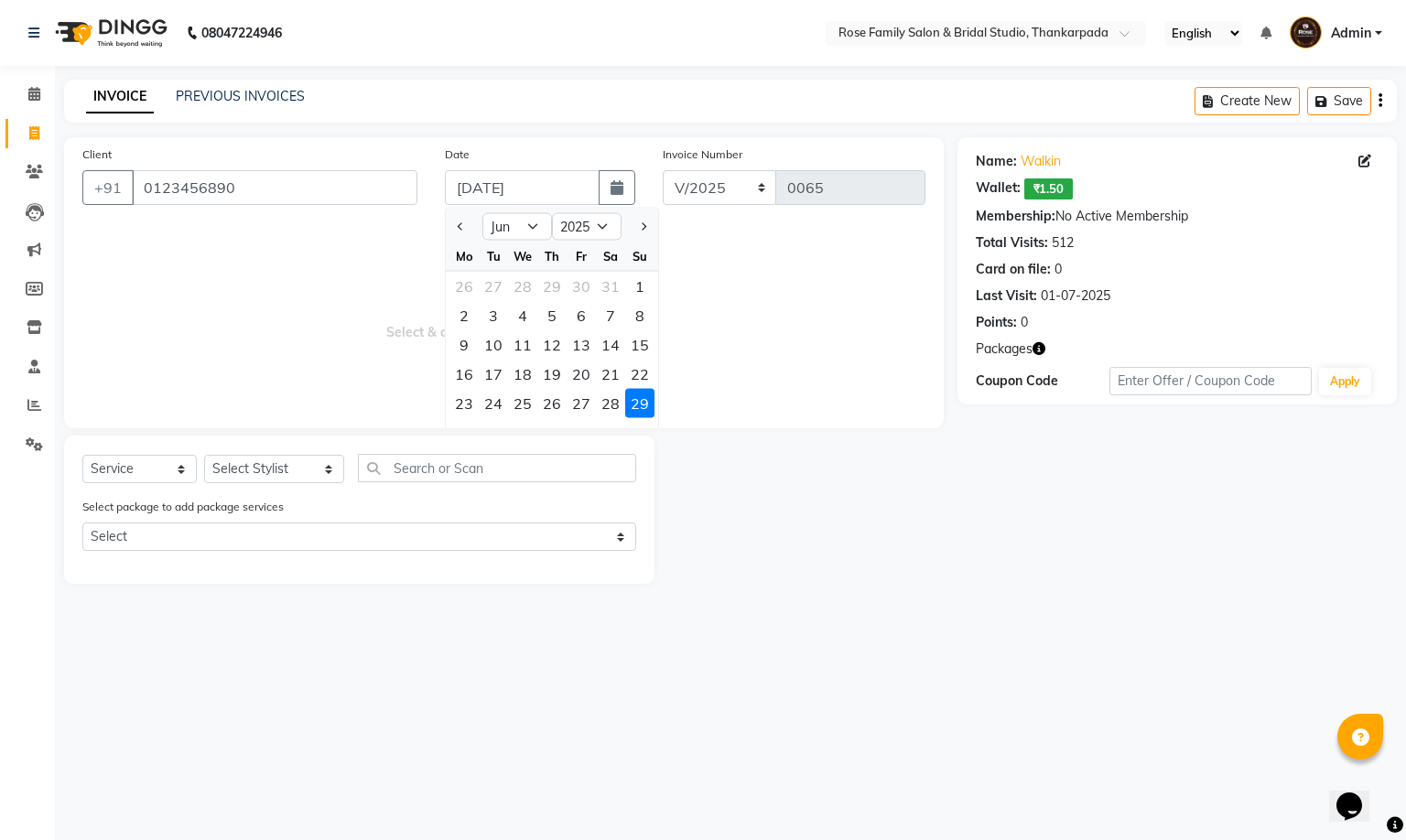 click on "Select package to add package services Select WAX-1000 H/C+SPA-1000 H/C+SPA-1000 WAX-1000" 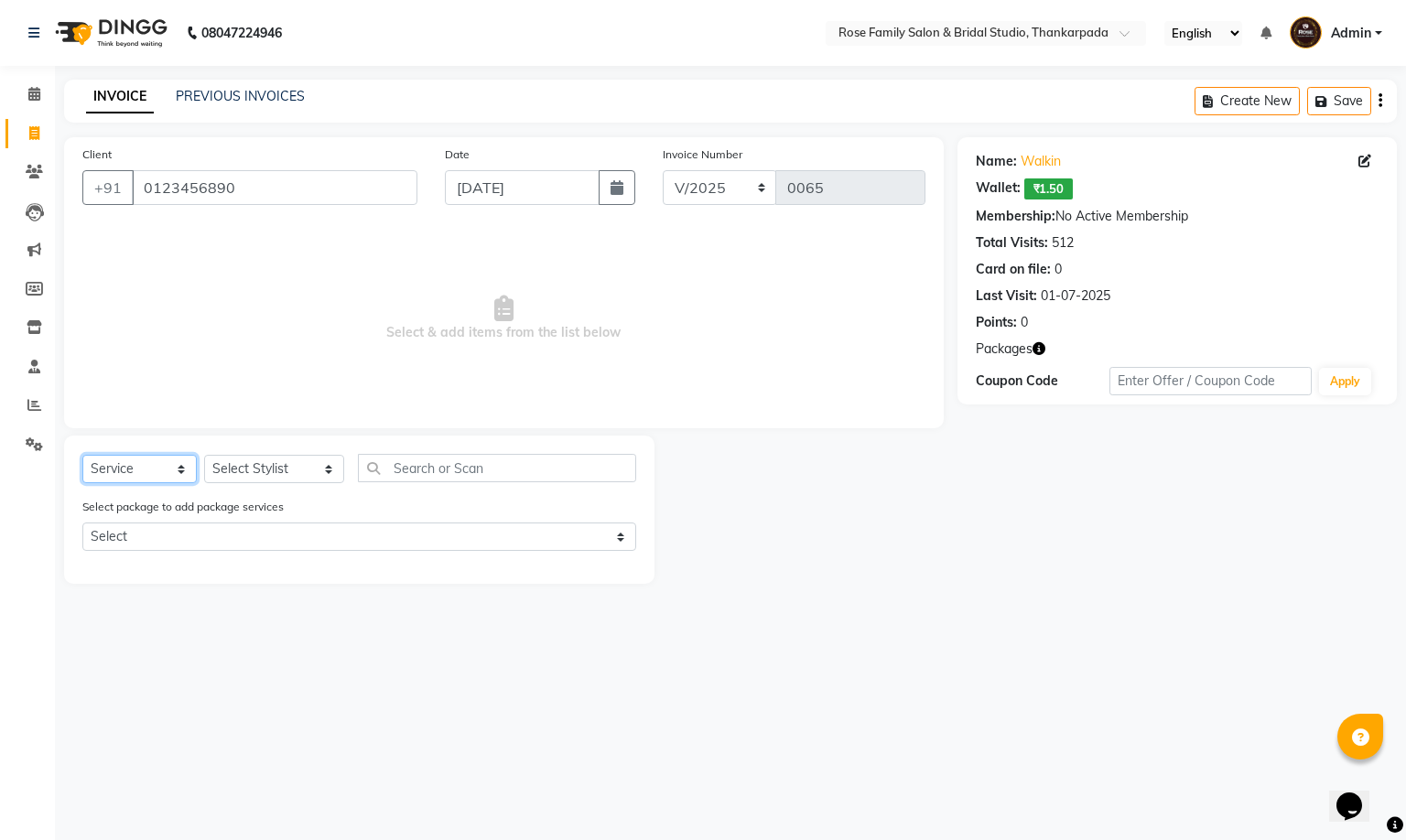 click on "Select  Service  Product  Membership  Package Voucher Prepaid Gift Card" 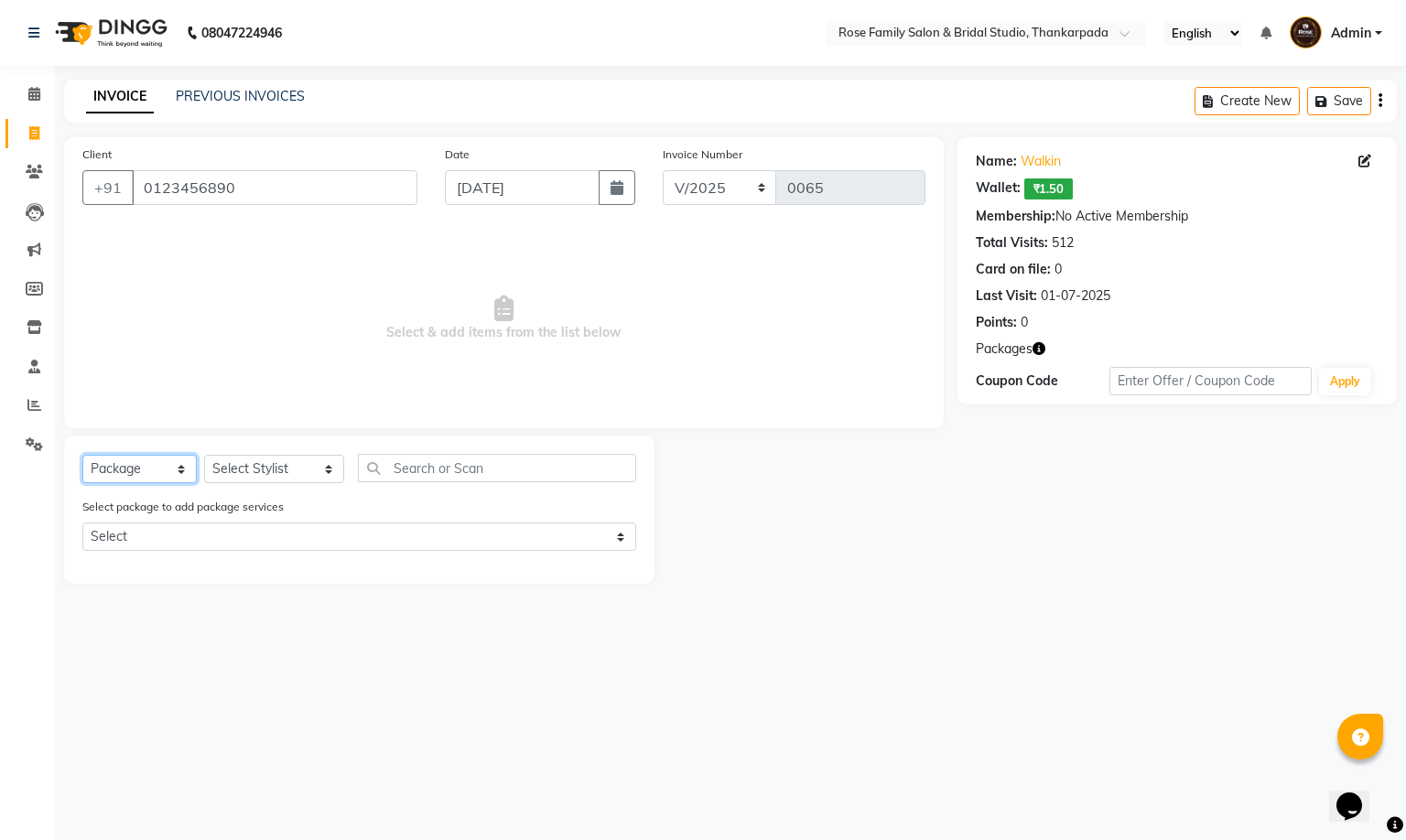 click on "Select  Service  Product  Membership  Package Voucher Prepaid Gift Card" 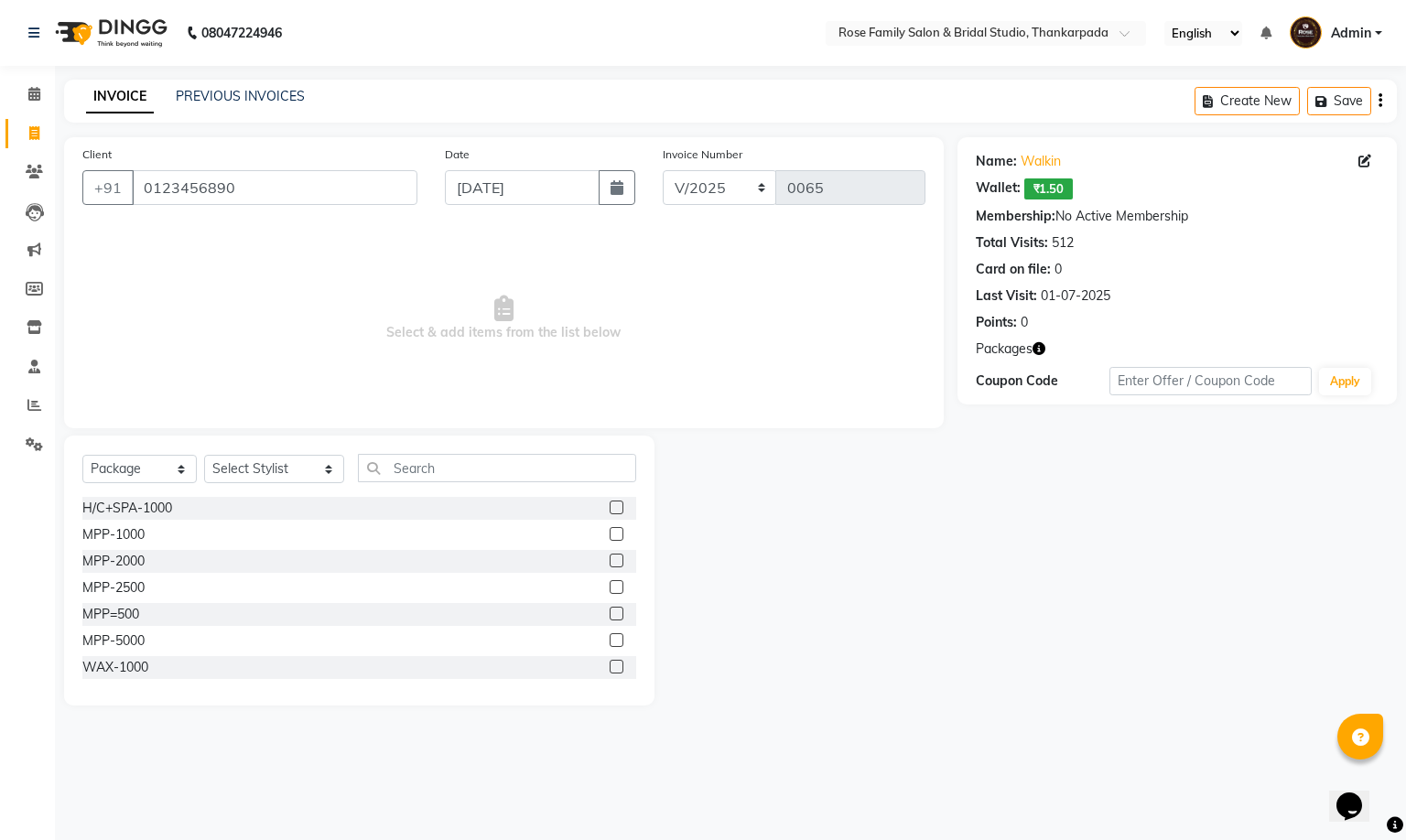 click on "WAX-1000" 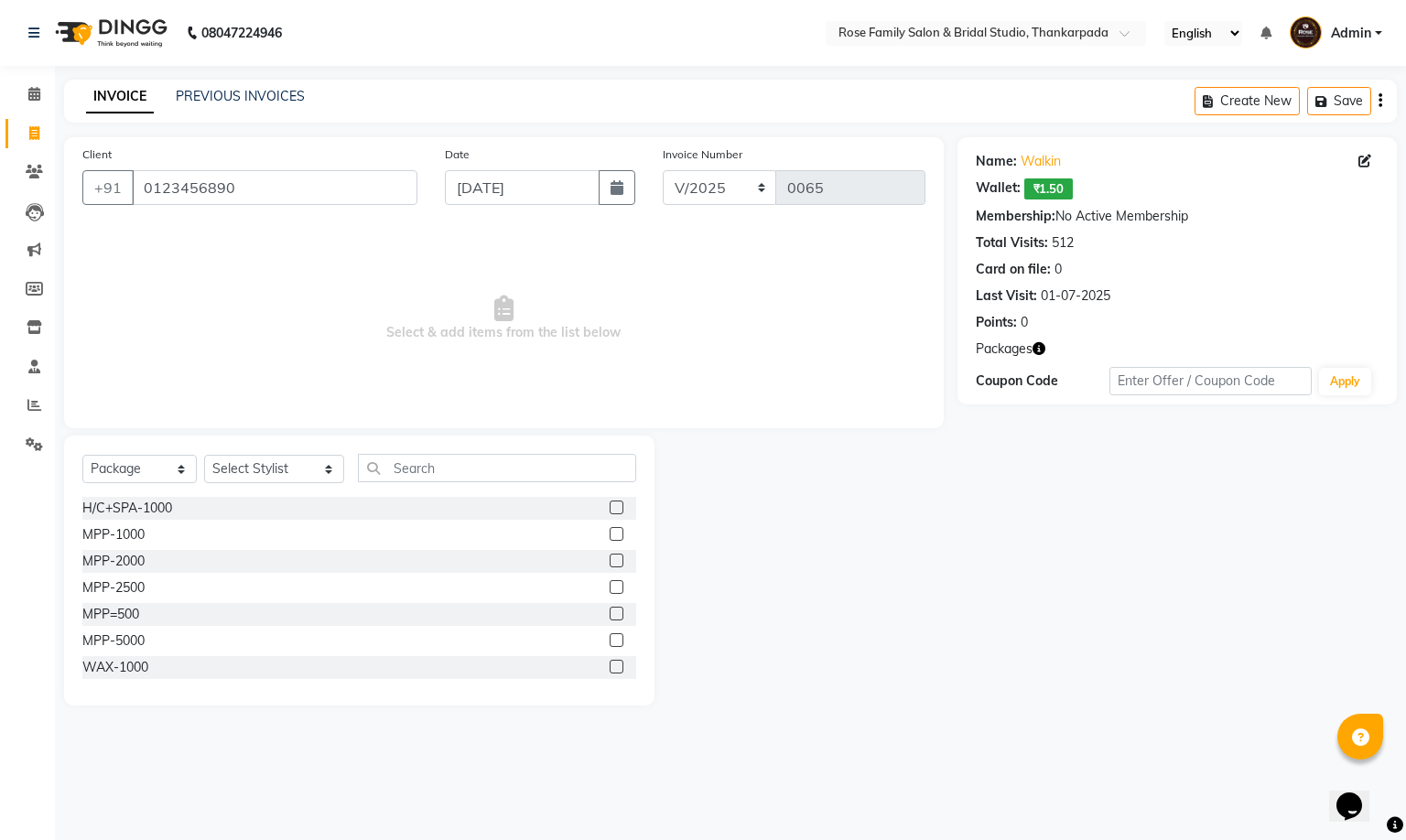 click 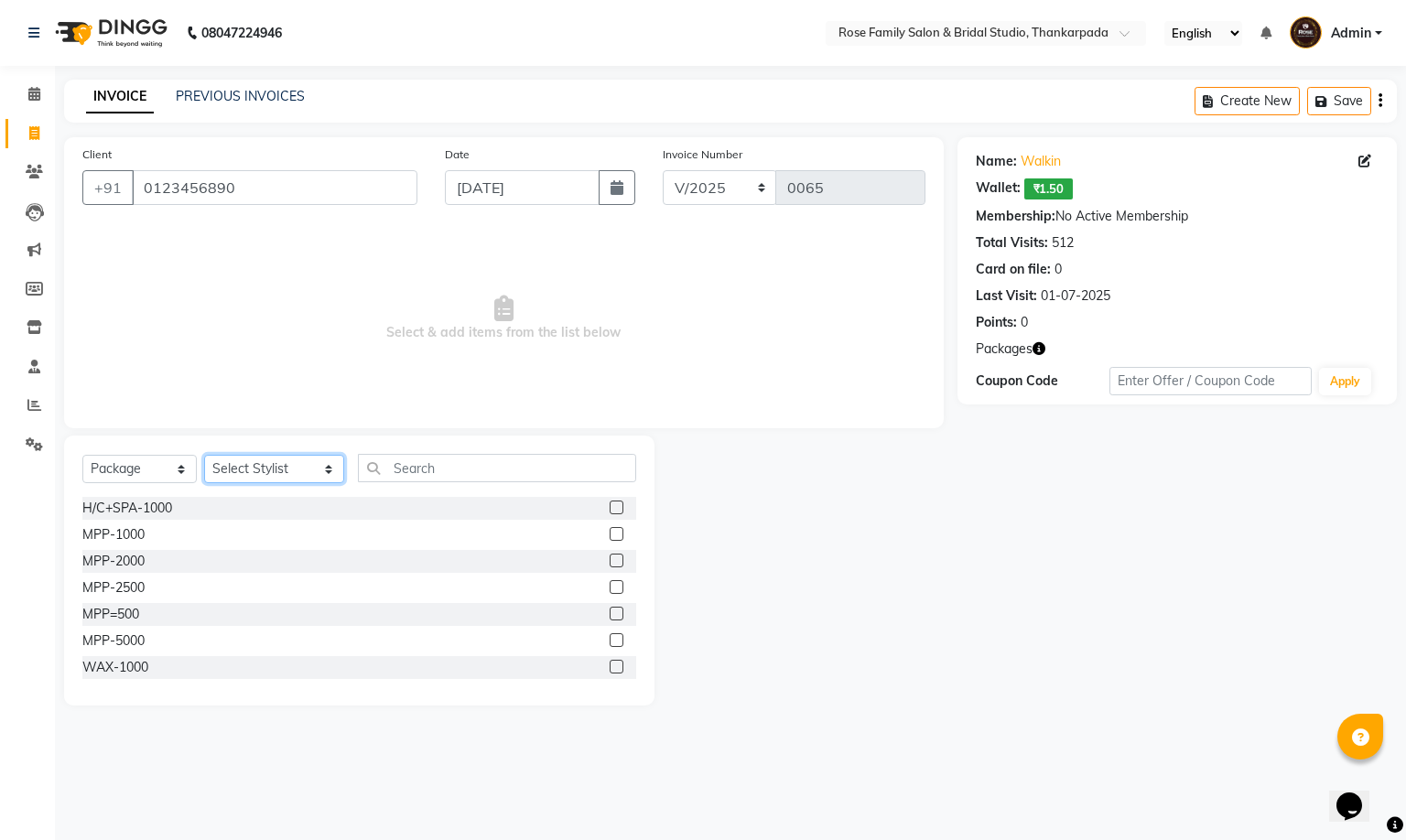 click on "Select Stylist Anit Patwa Anjali Vishvkarma Asha Ma'am Asha Pawar Jagruti Sanas Manish Babu Mohini Pralhad Muthe Pooja Acharya Poonam Yevatkar Pratham Sachin Borse Rohit Warude Sarita Soni Seema Pawar Vaishnvi Ma'am" 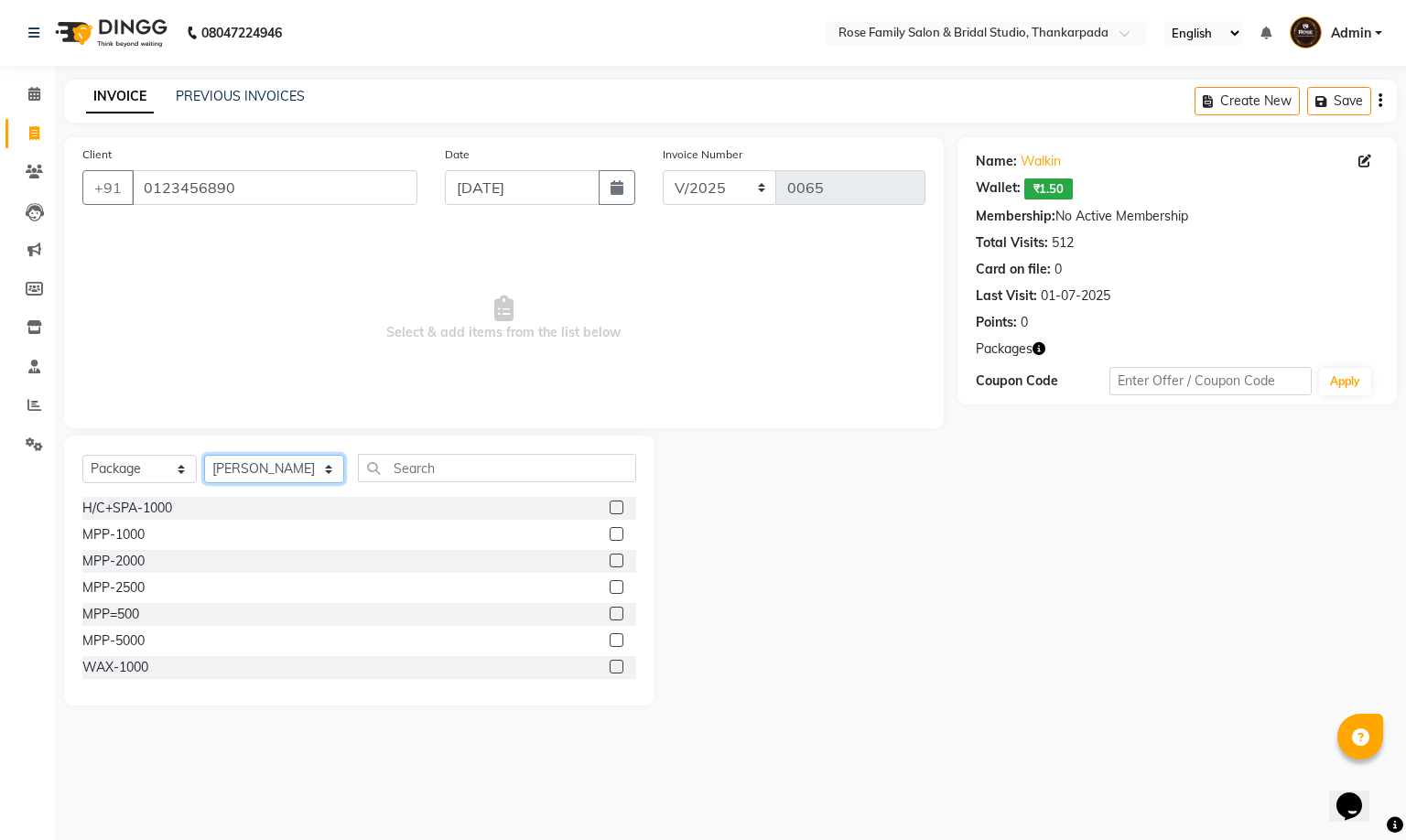 click on "Select Stylist Anit Patwa Anjali Vishvkarma Asha Ma'am Asha Pawar Jagruti Sanas Manish Babu Mohini Pralhad Muthe Pooja Acharya Poonam Yevatkar Pratham Sachin Borse Rohit Warude Sarita Soni Seema Pawar Vaishnvi Ma'am" 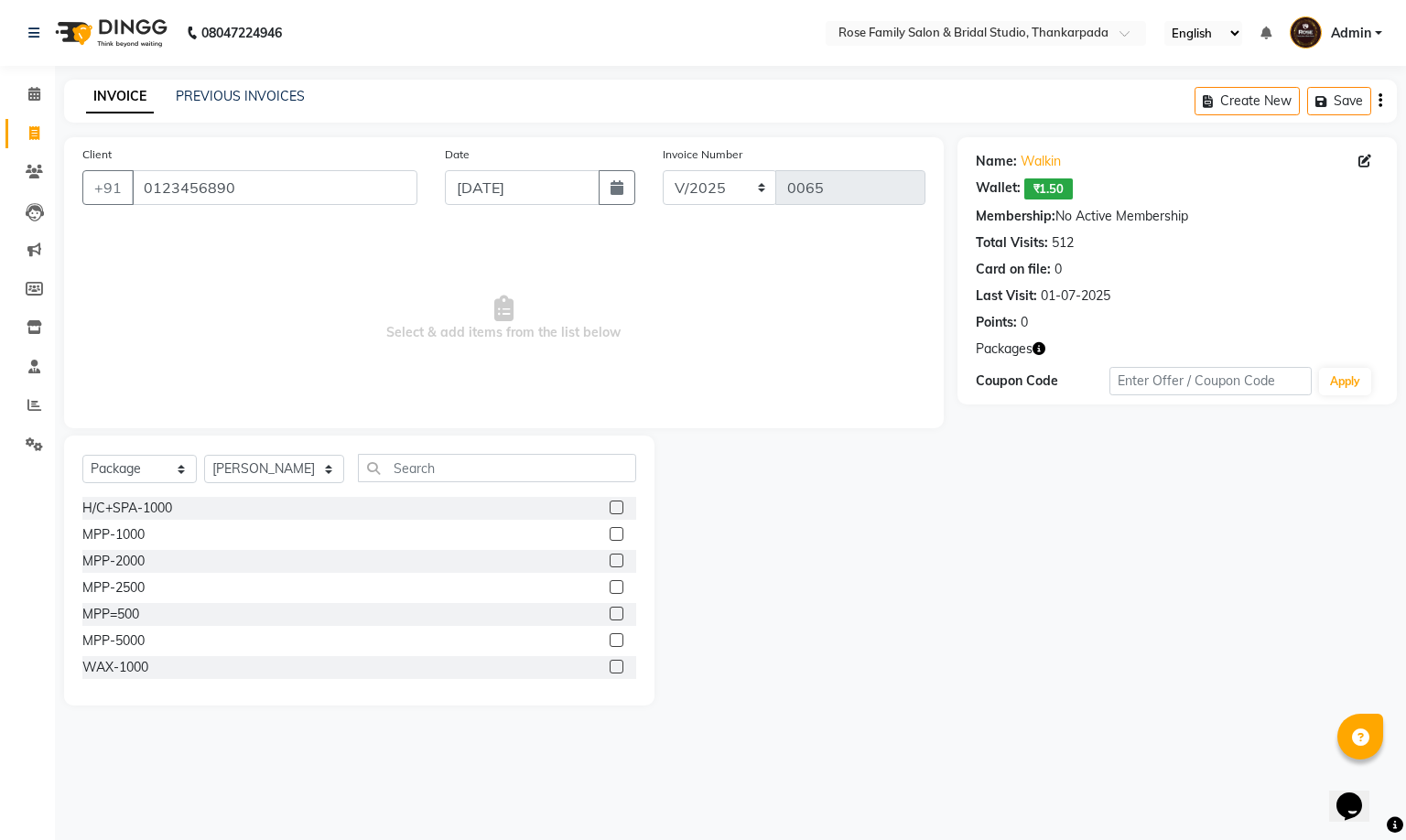click 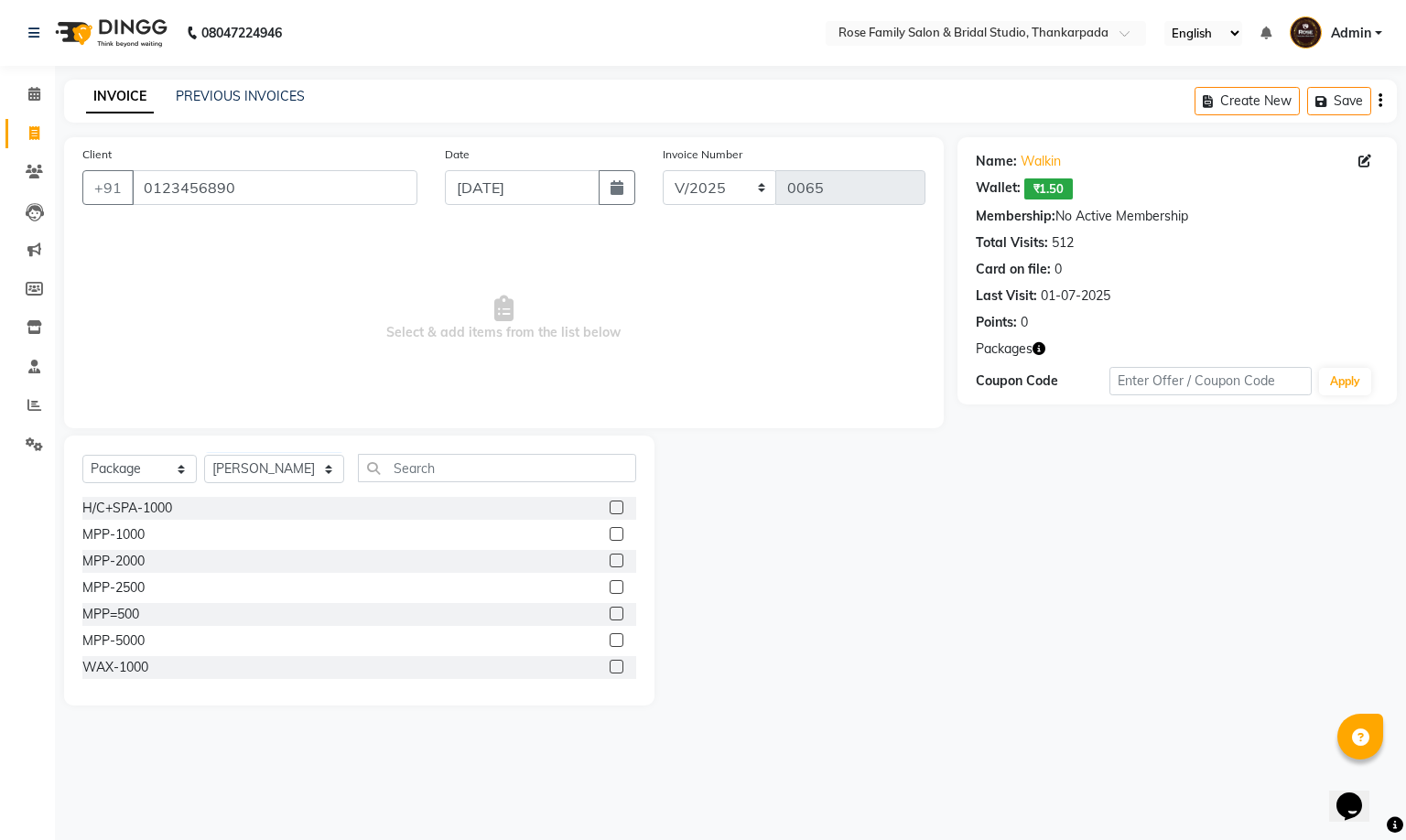 click at bounding box center (615, 667) 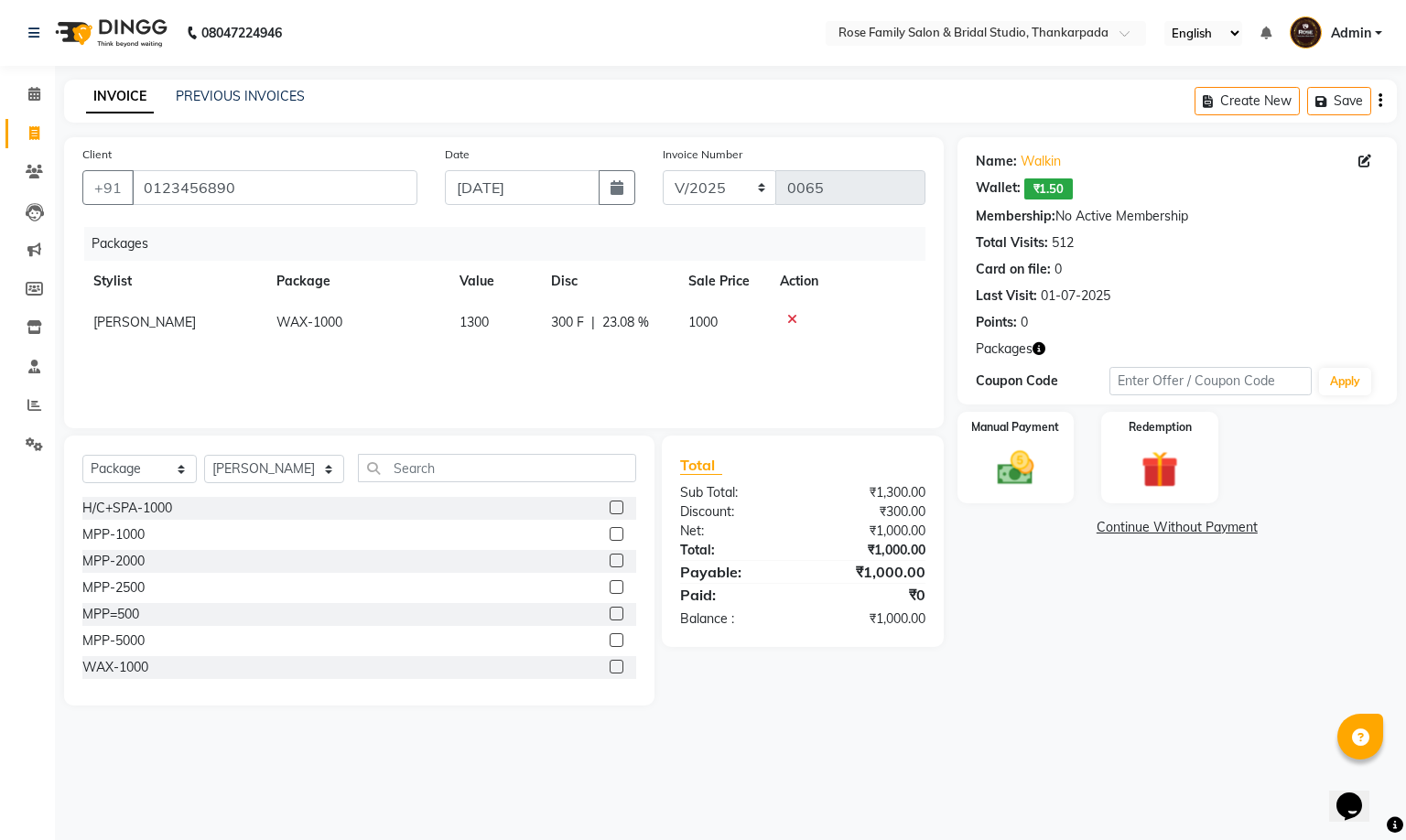 click 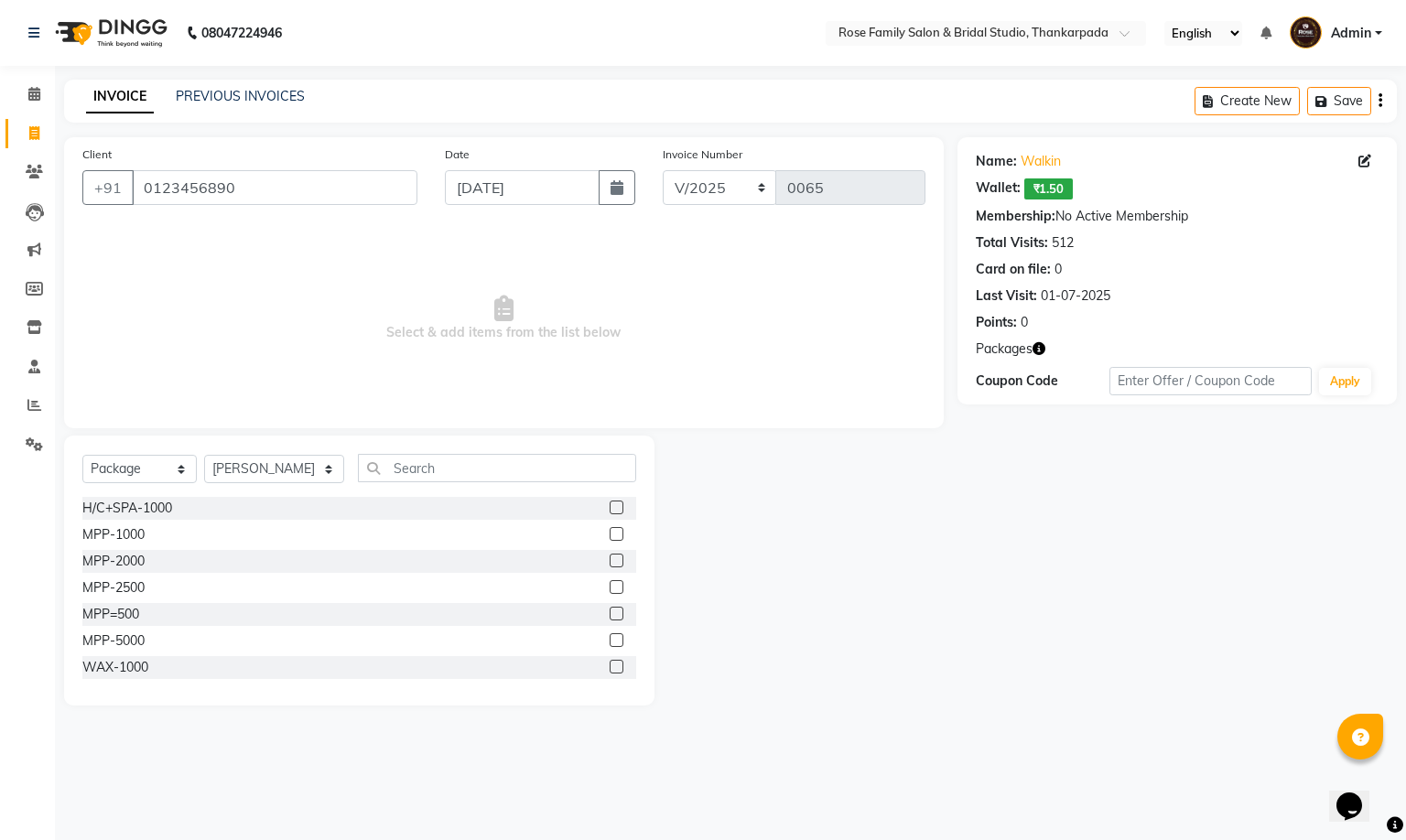 click 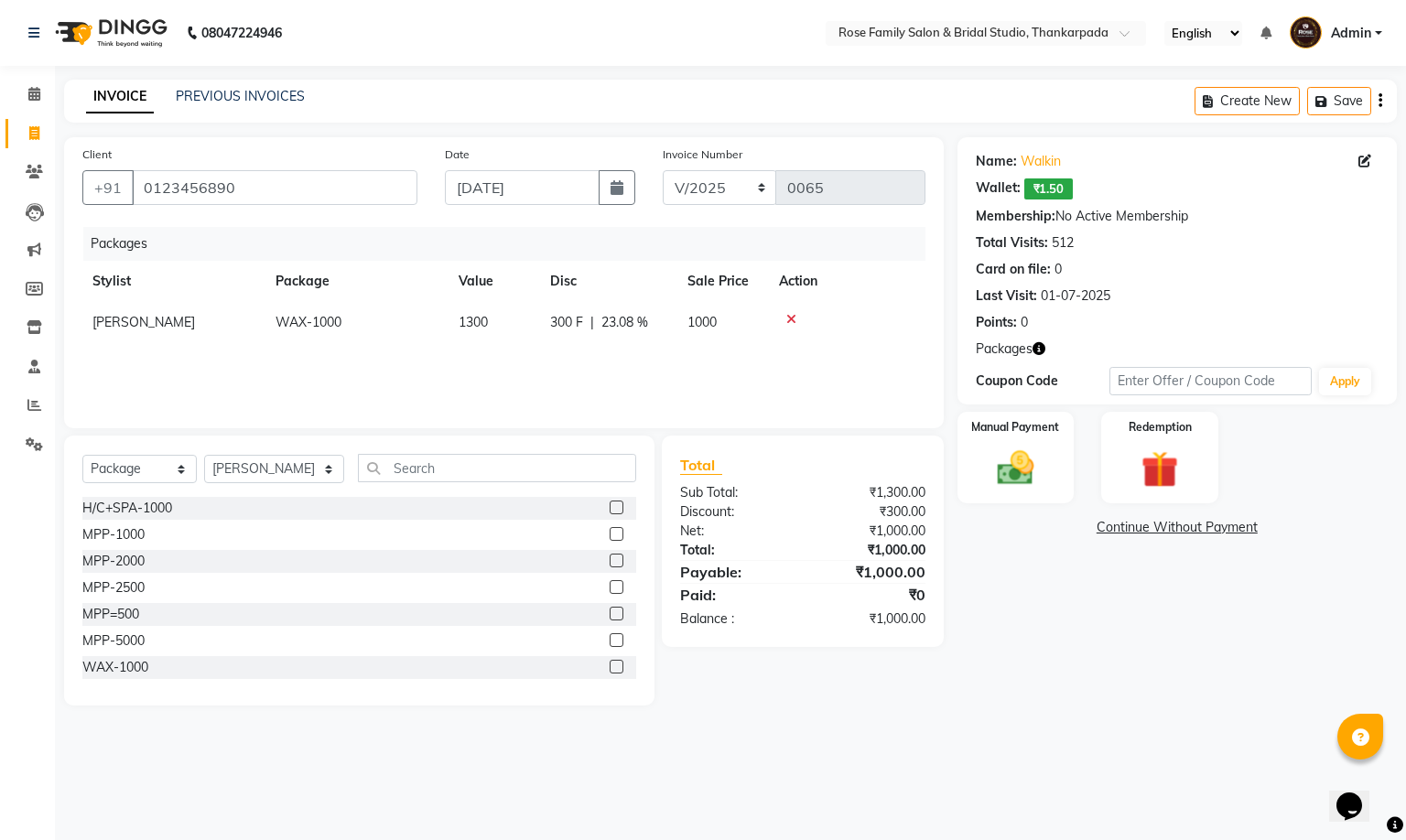 scroll, scrollTop: 0, scrollLeft: 14, axis: horizontal 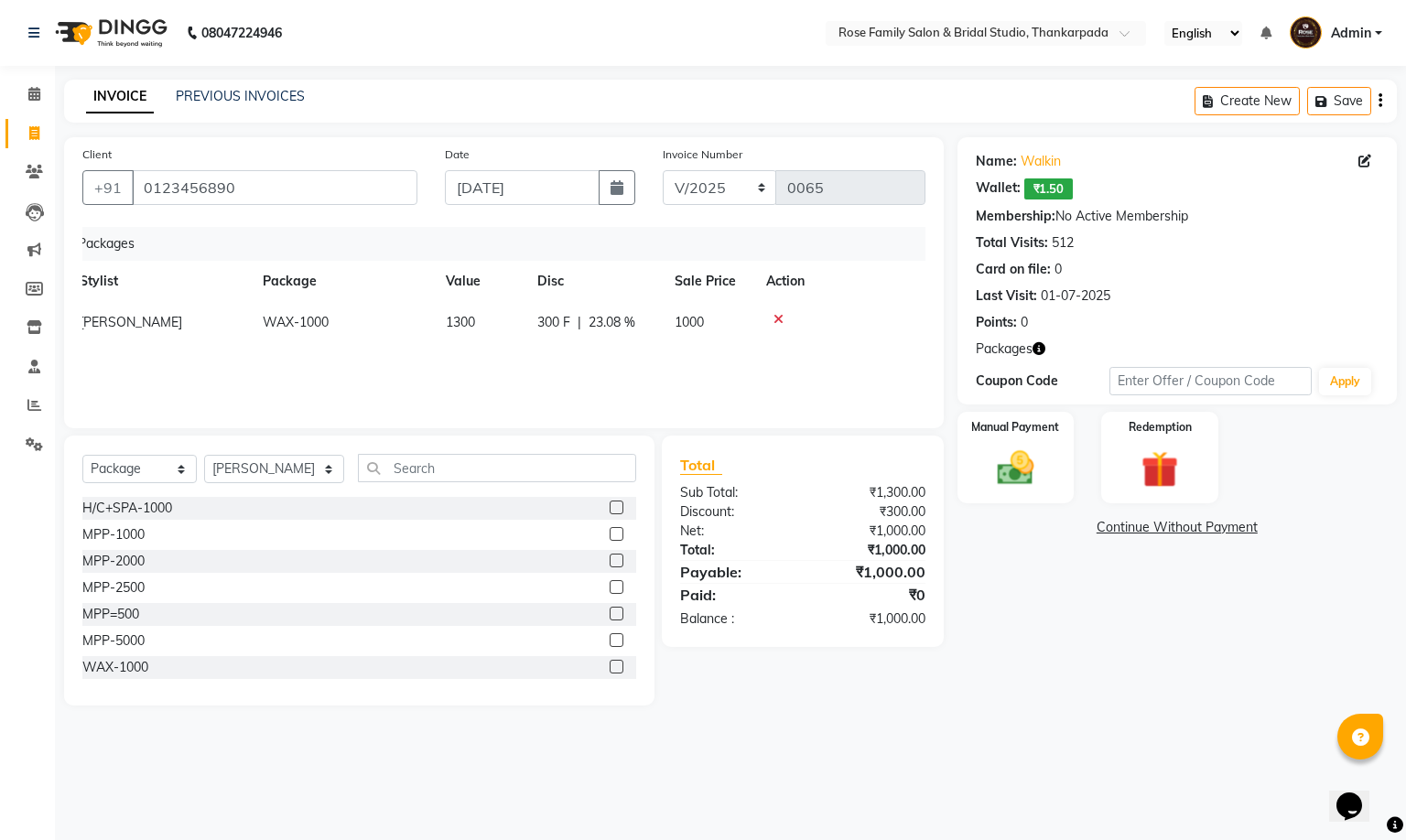 click on "MPP-2000" 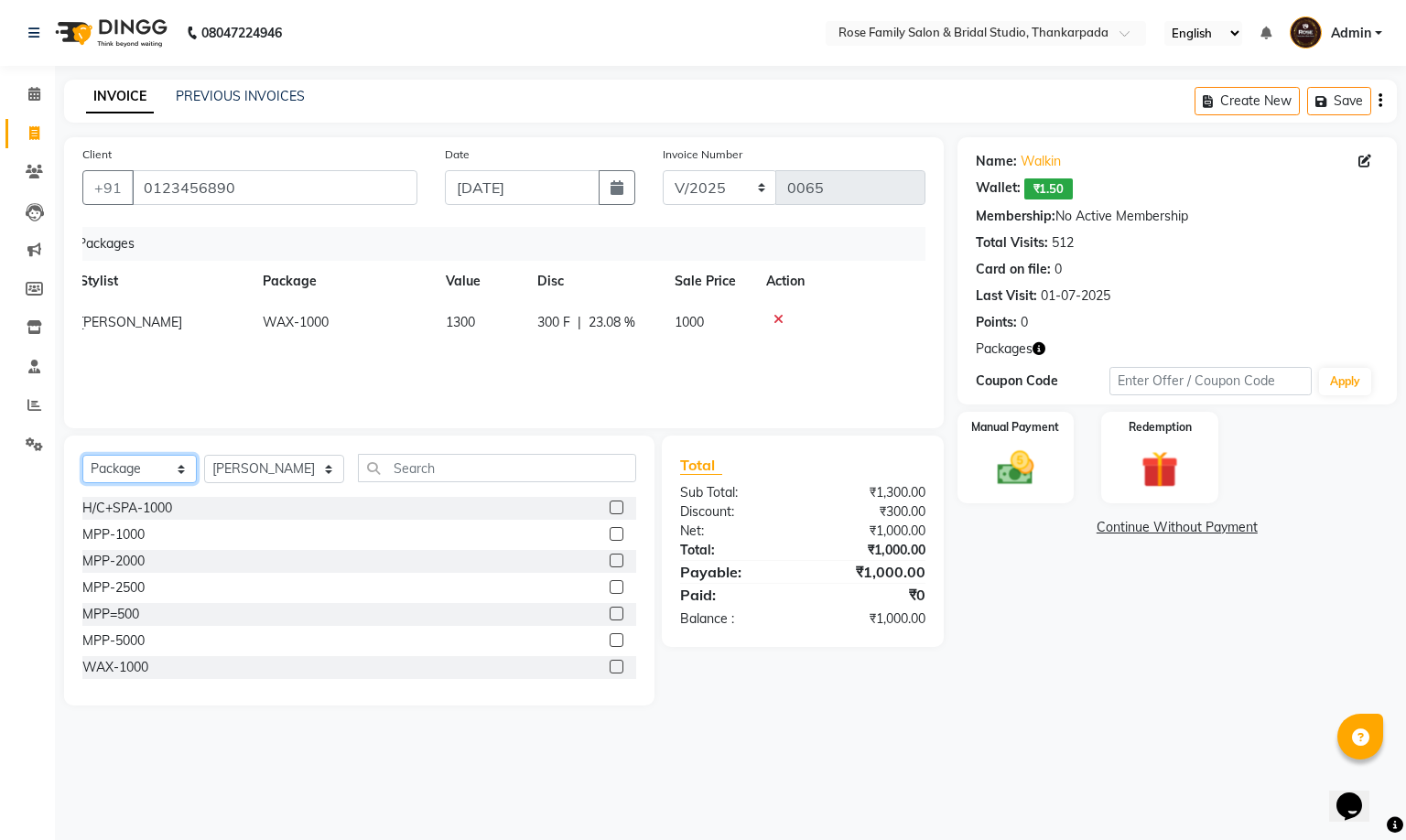 click on "Select  Service  Product  Membership  Package Voucher Prepaid Gift Card" 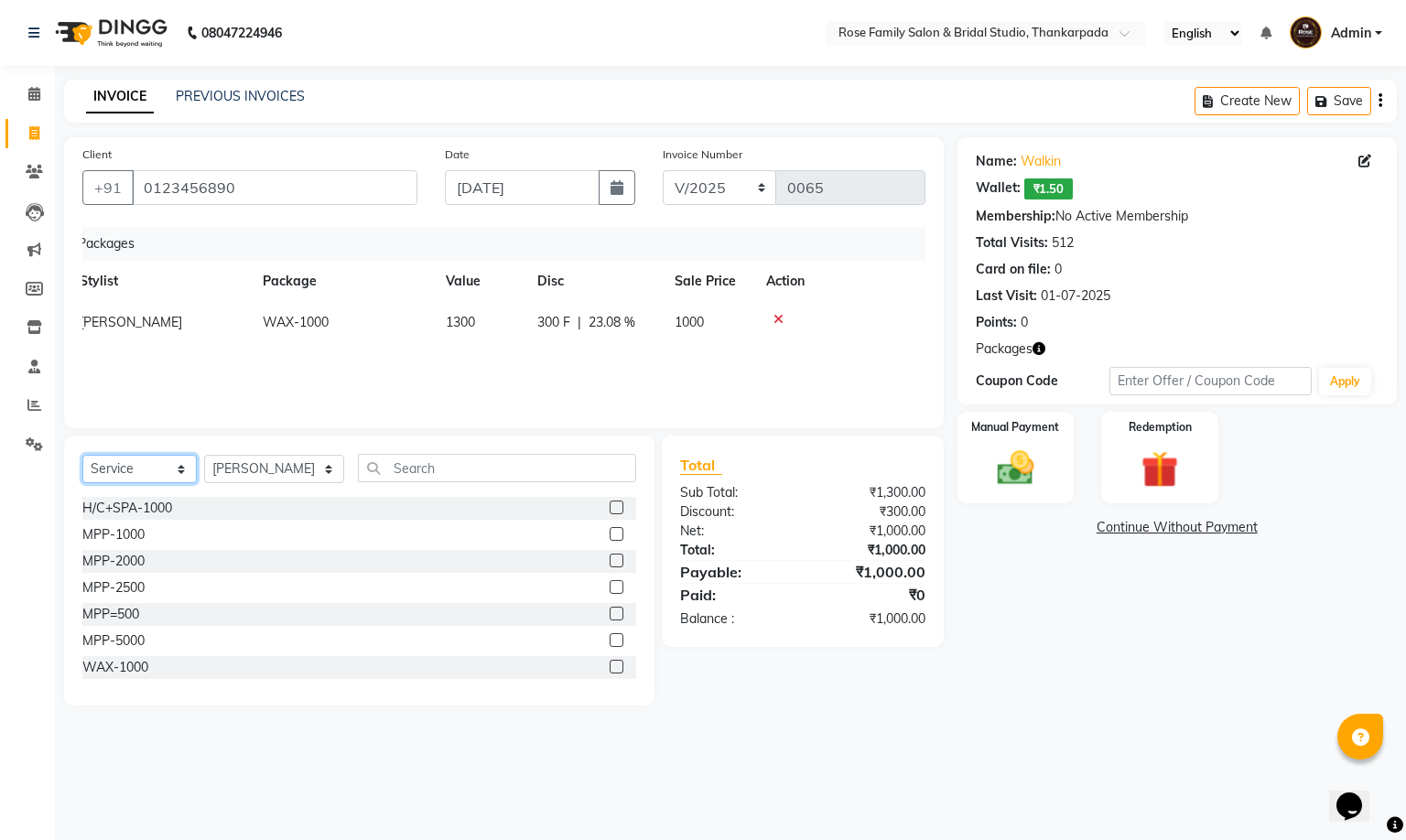 click on "Select  Service  Product  Membership  Package Voucher Prepaid Gift Card" 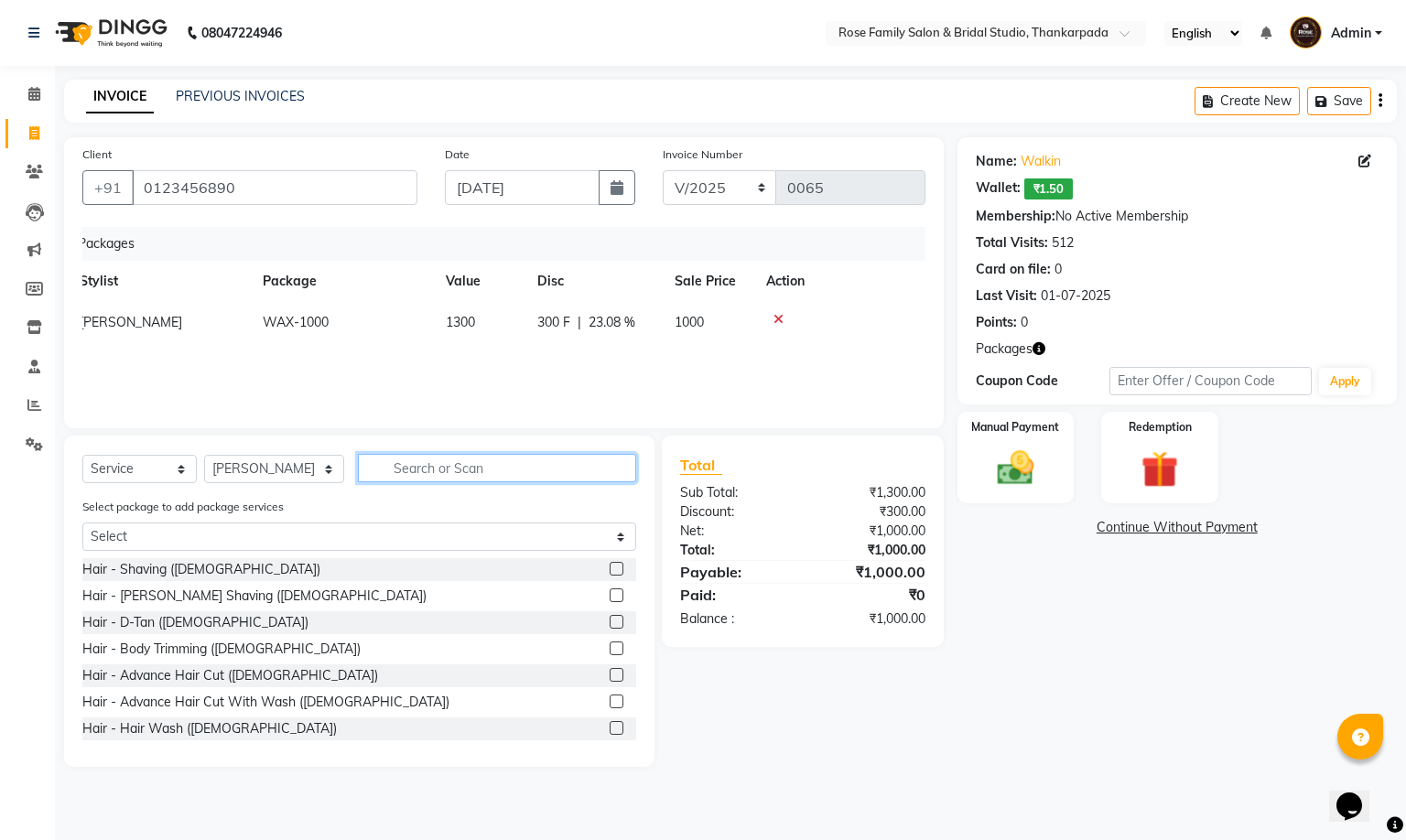 click 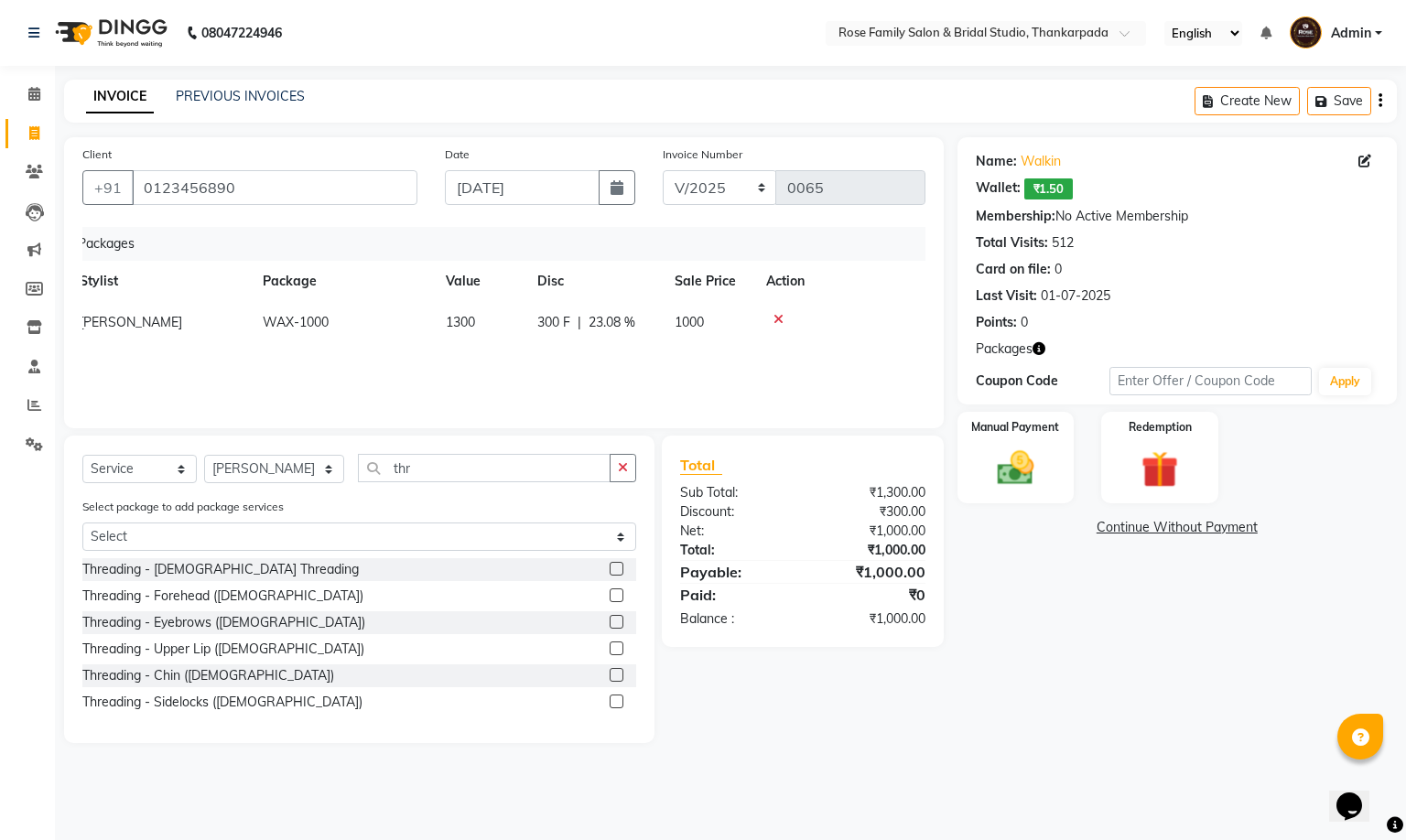 click 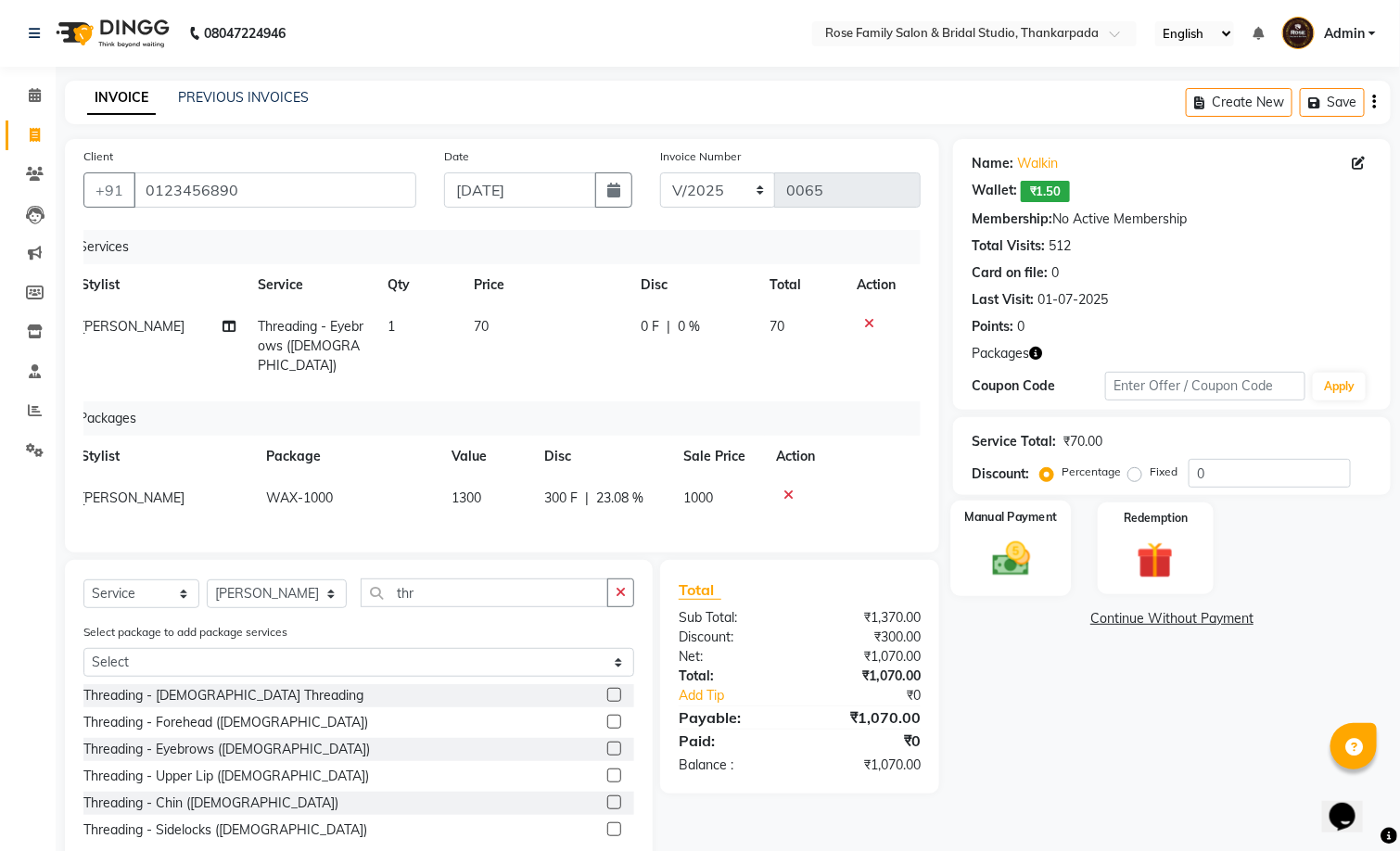click 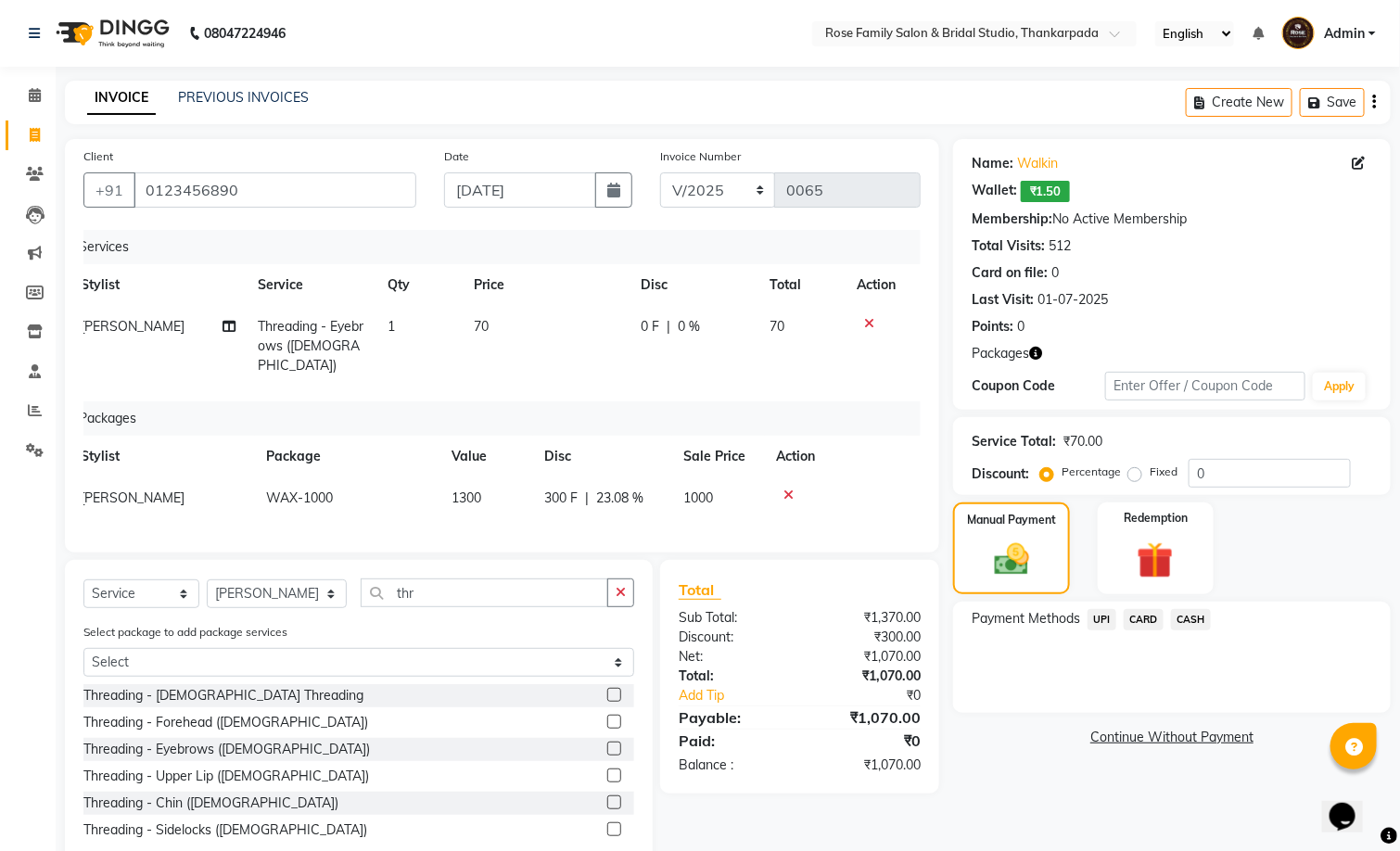 click on "UPI" 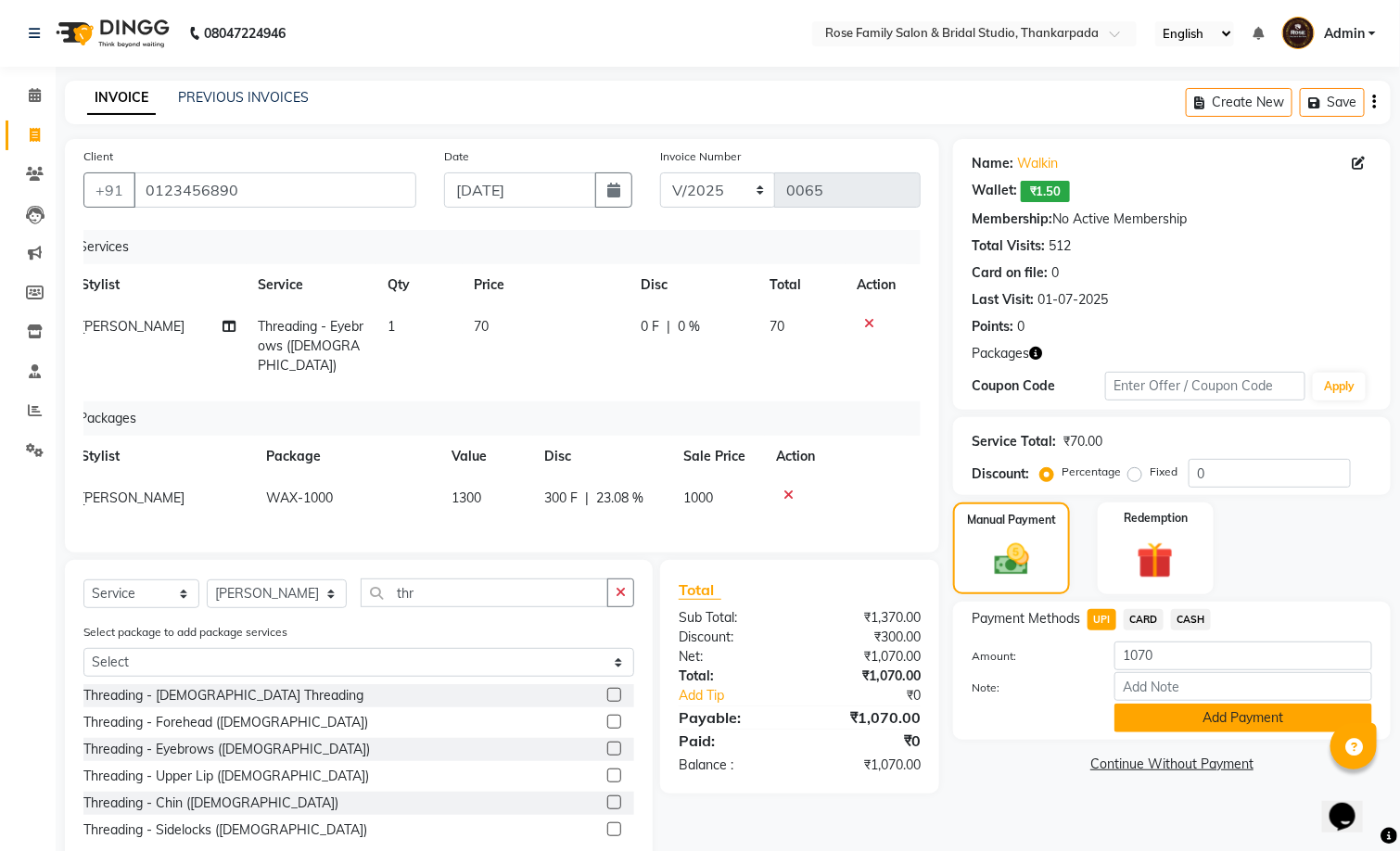 click on "Add Payment" 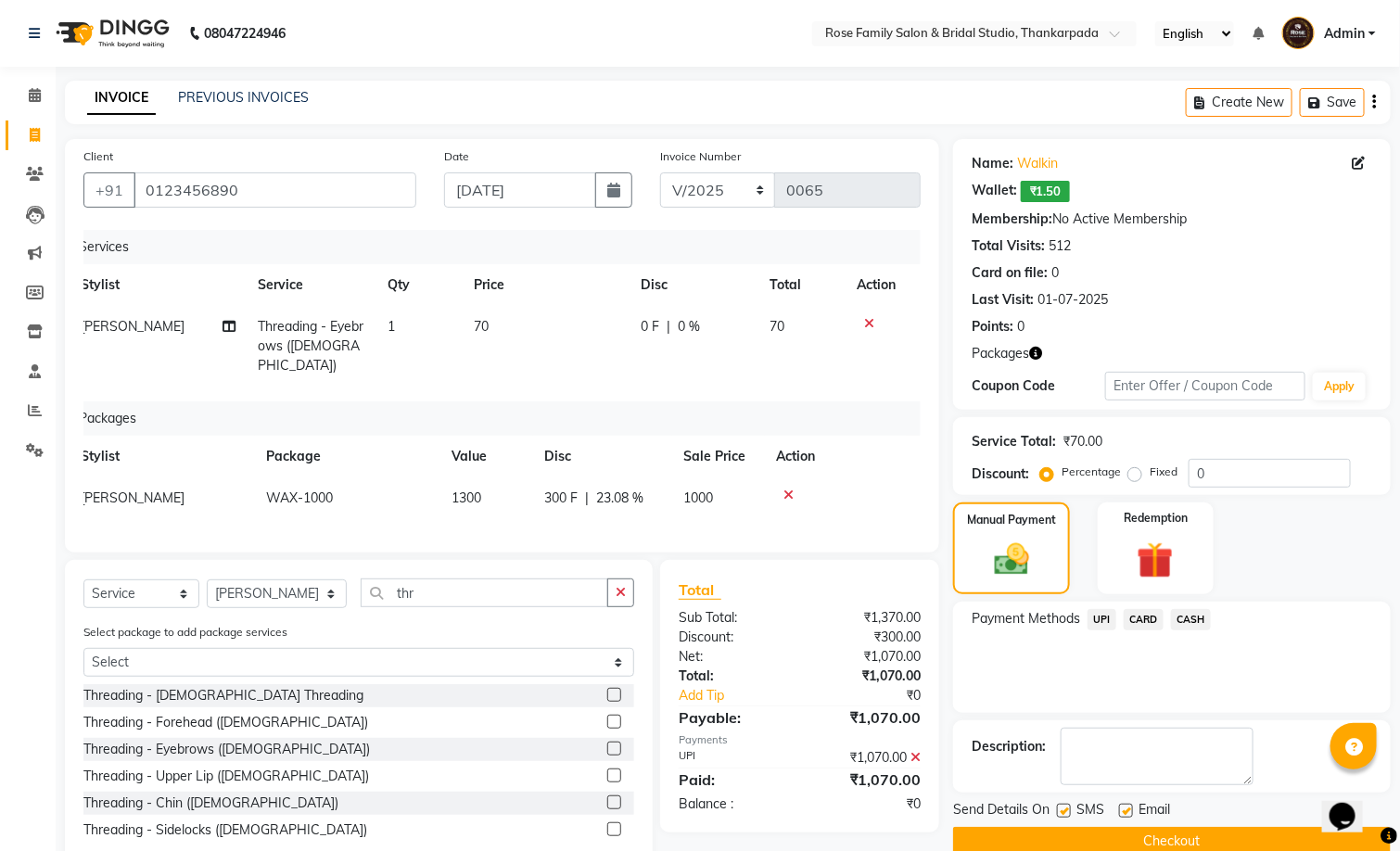 click on "Checkout" 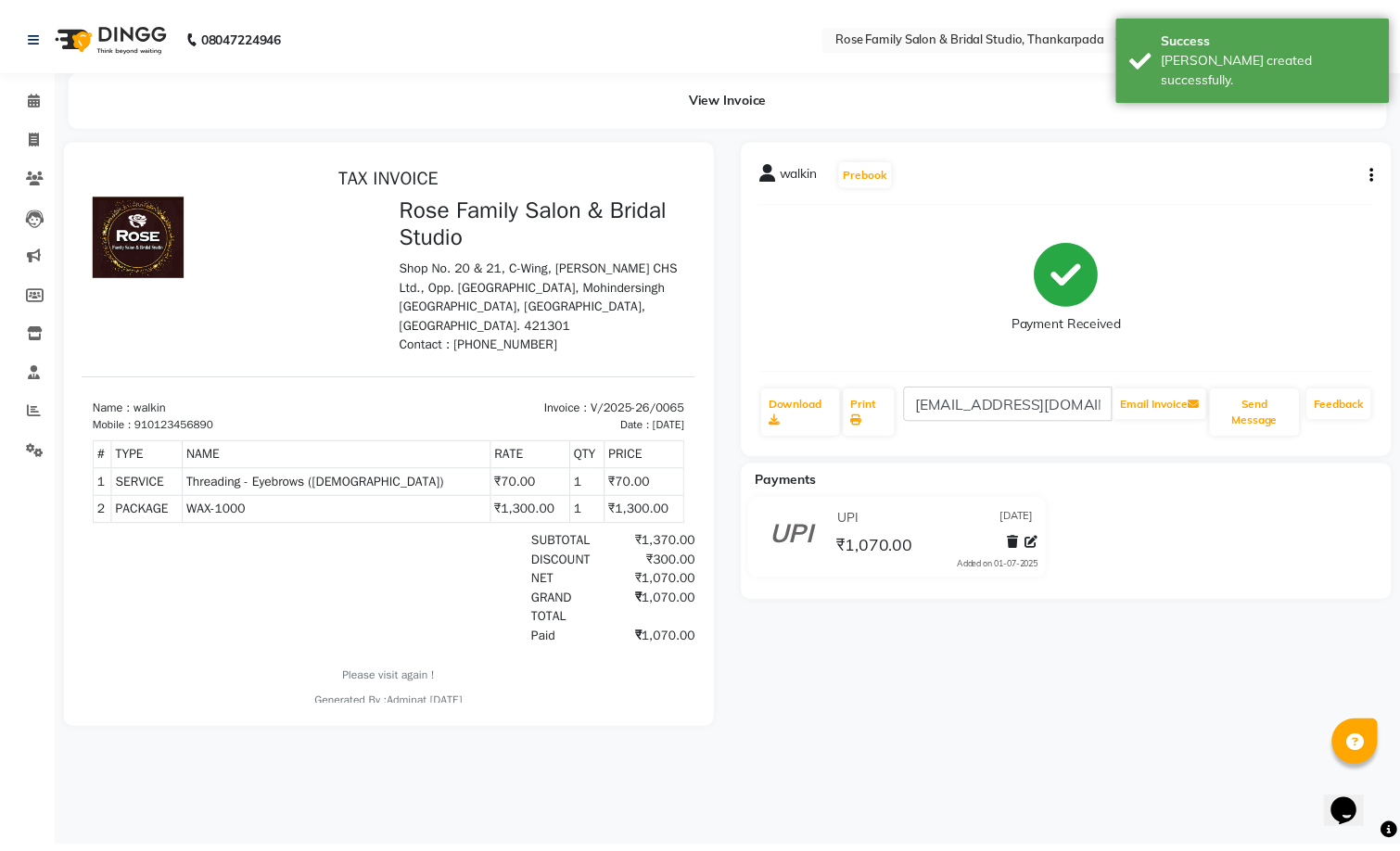 scroll, scrollTop: 0, scrollLeft: 0, axis: both 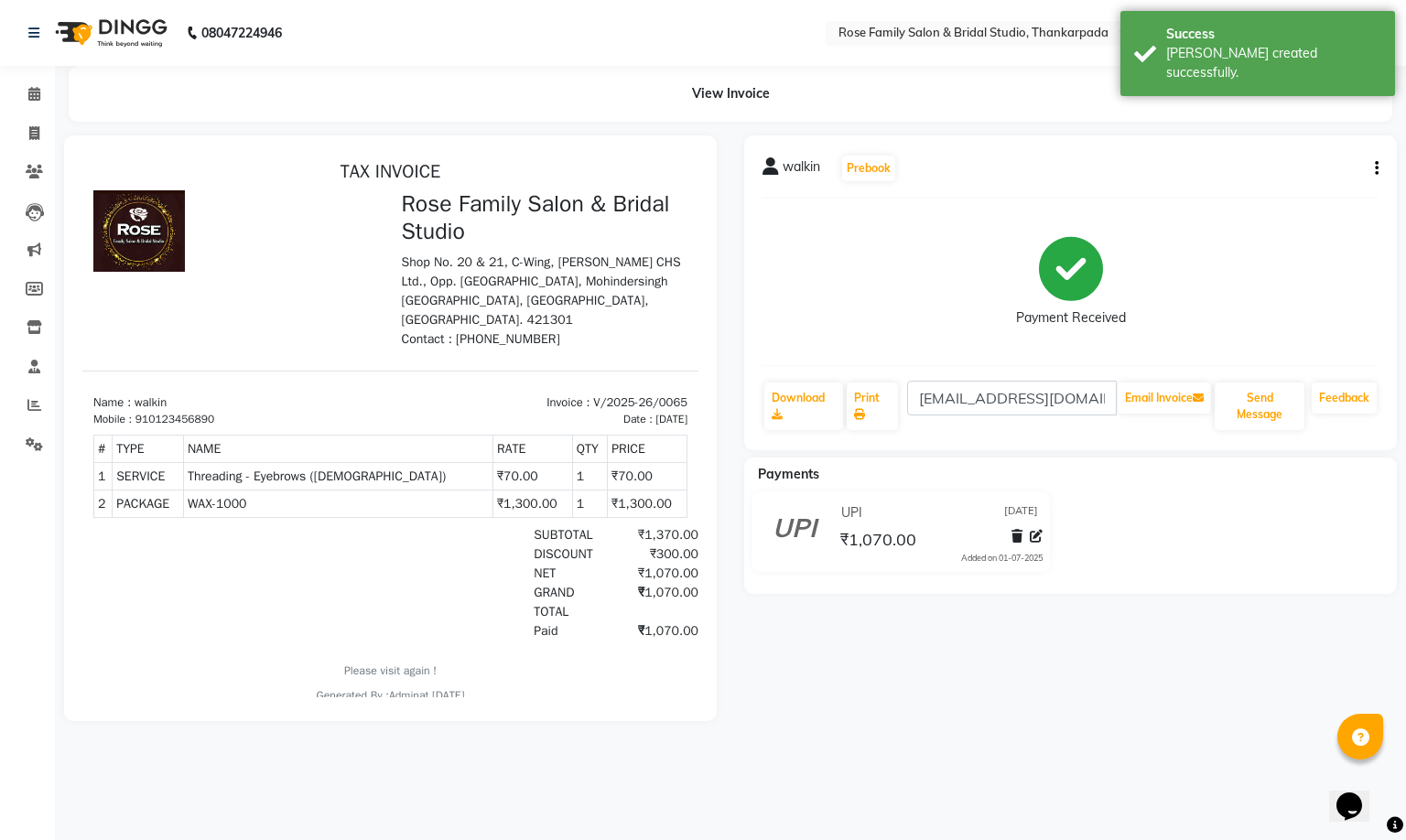 click 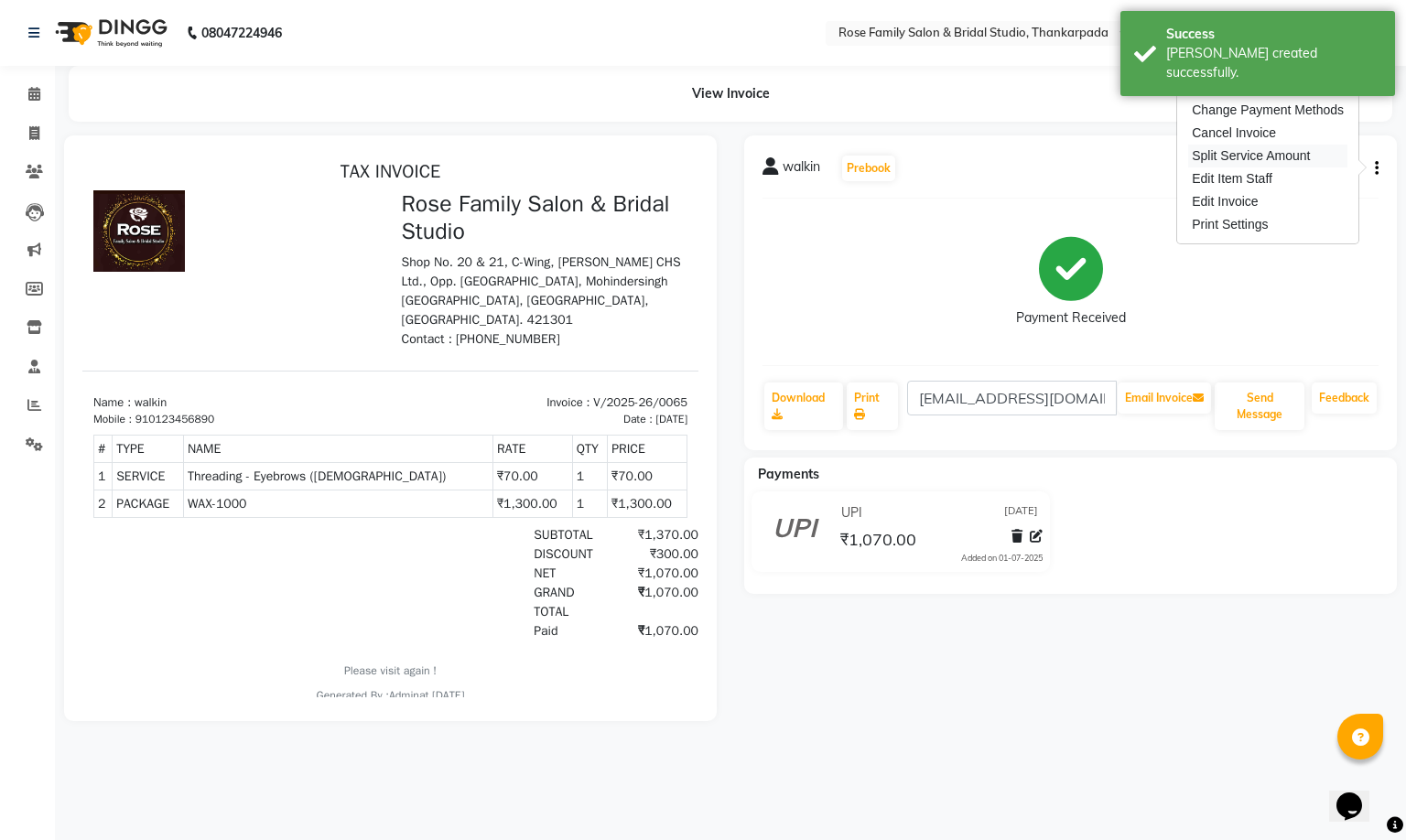 click on "Split Service Amount" at bounding box center [1268, 156] 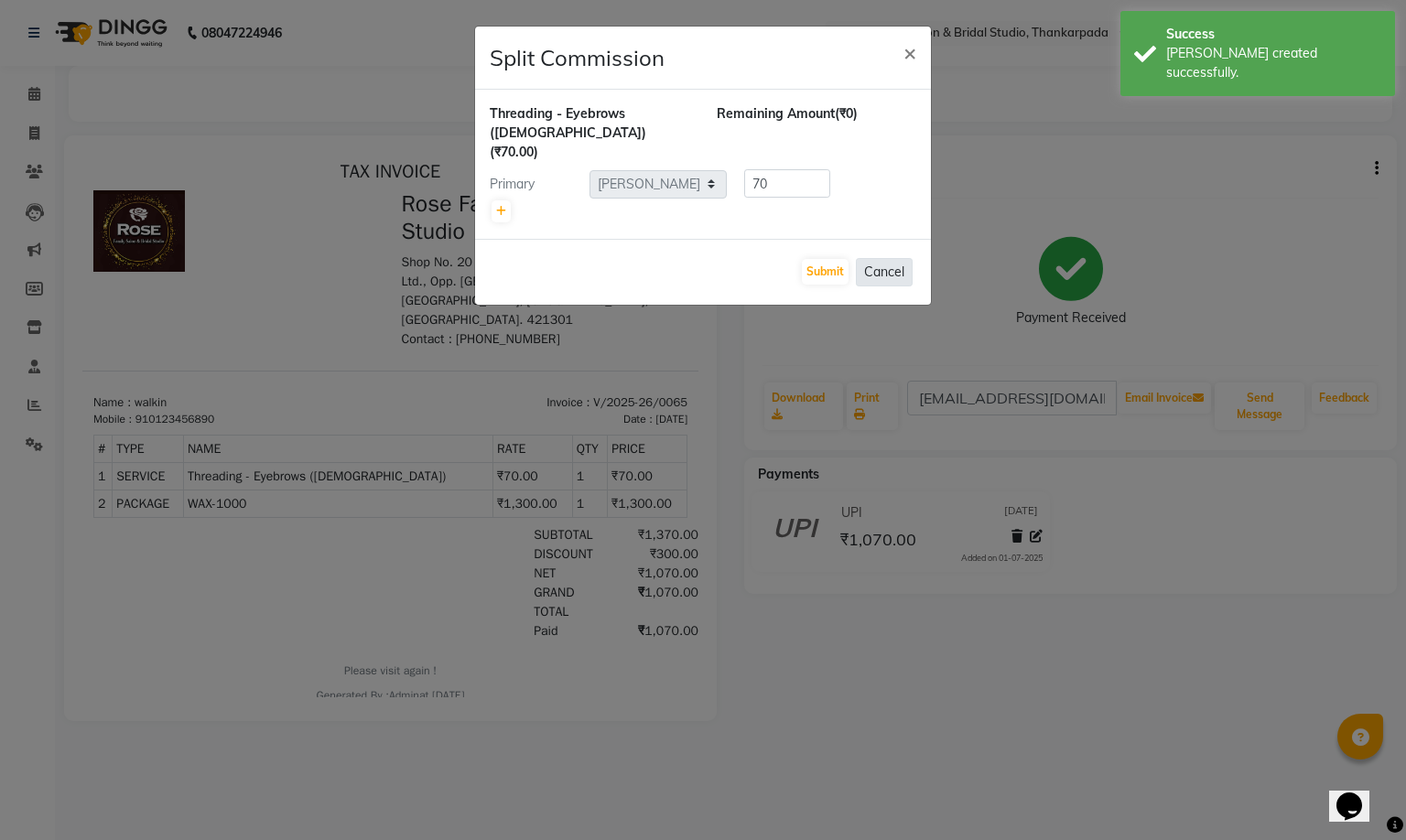 click on "Cancel" 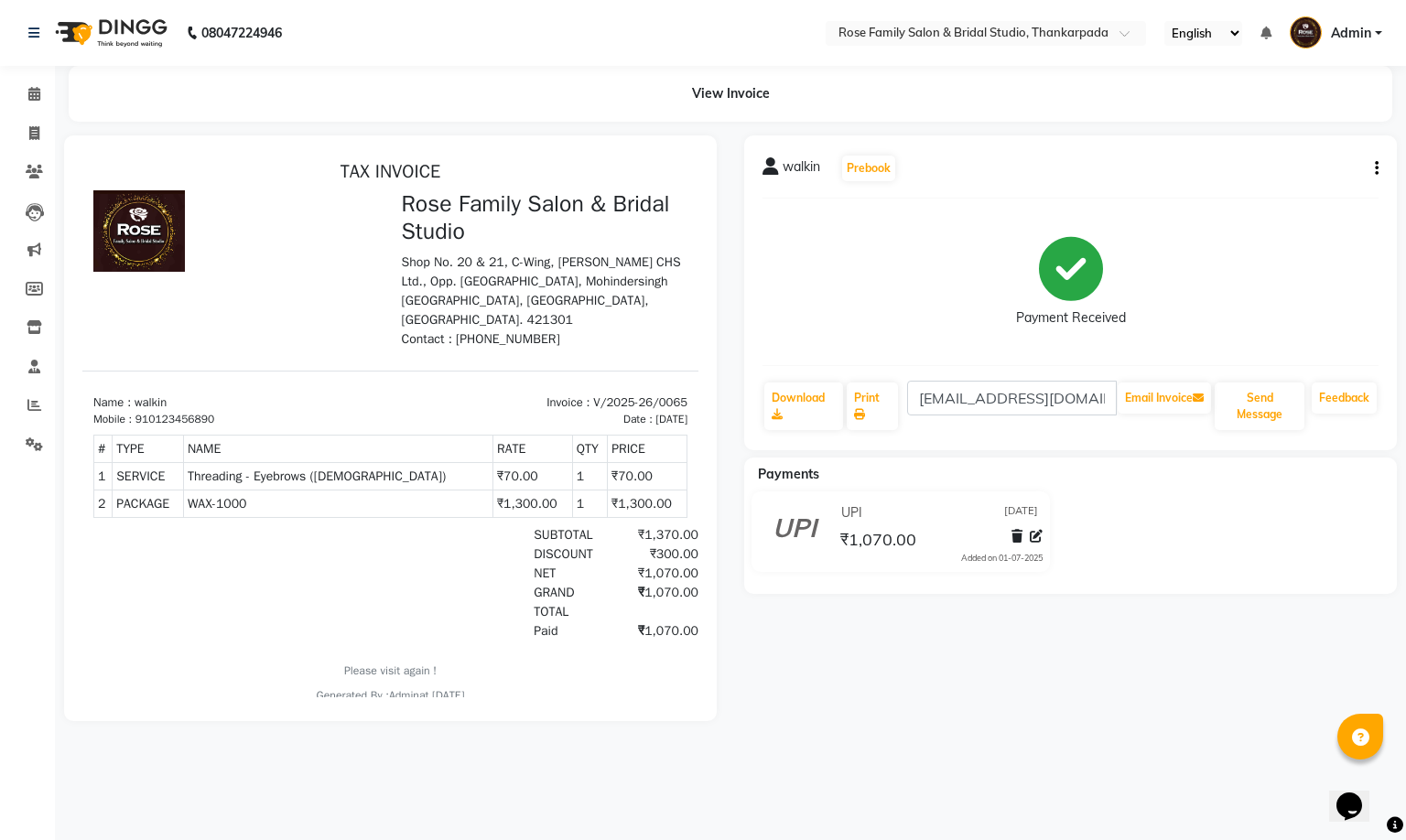click 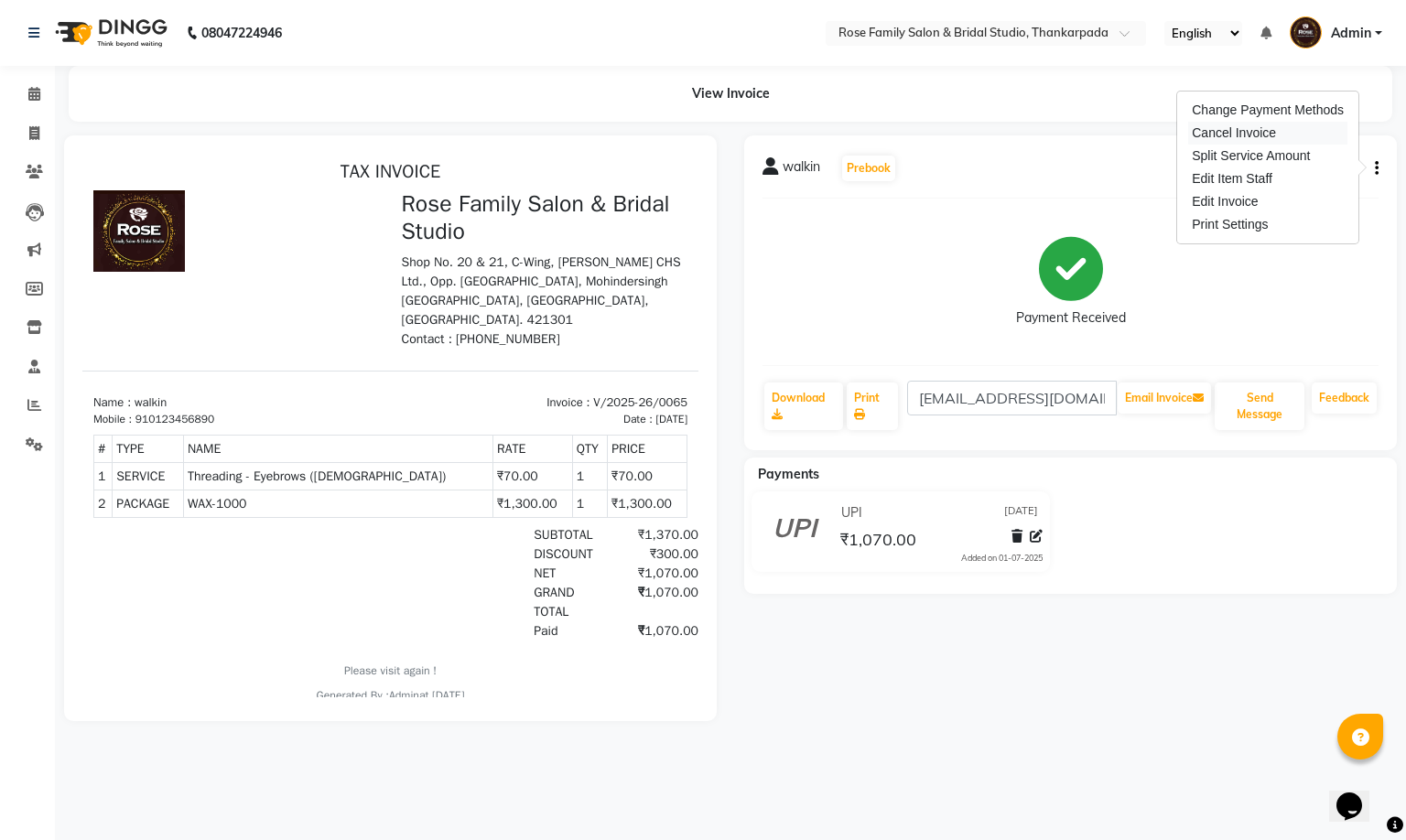 click on "Cancel Invoice" at bounding box center (1268, 133) 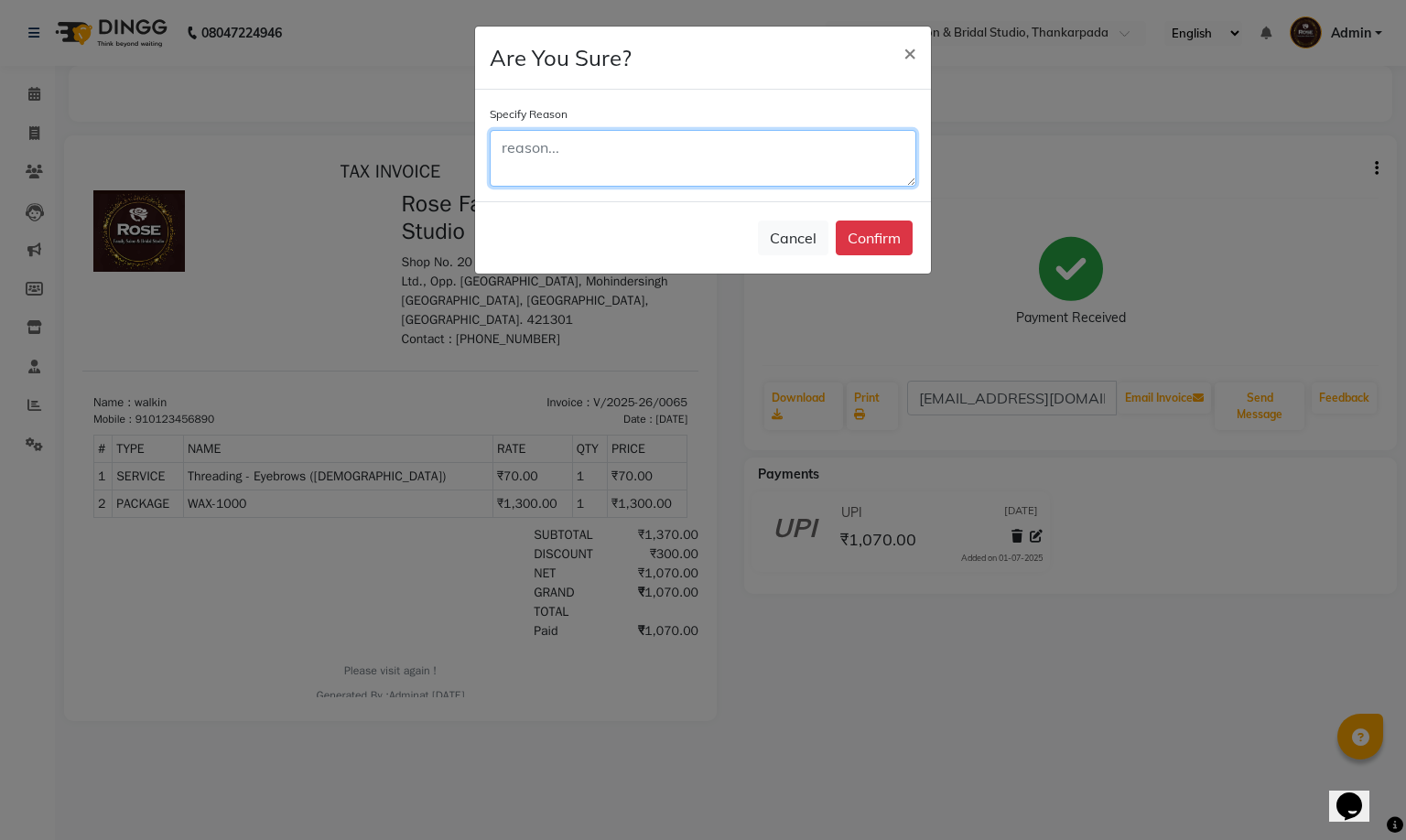 click 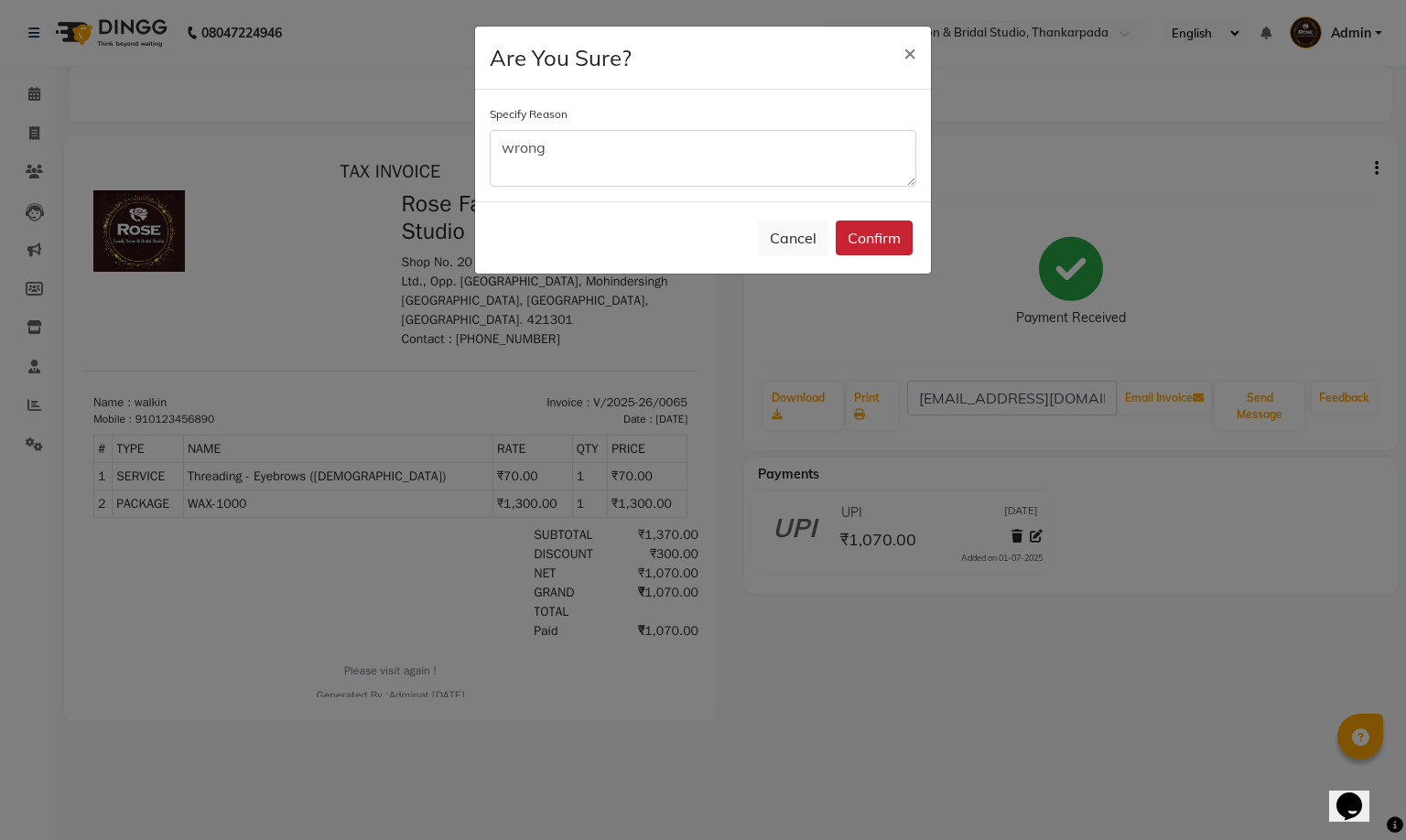 click on "Confirm" 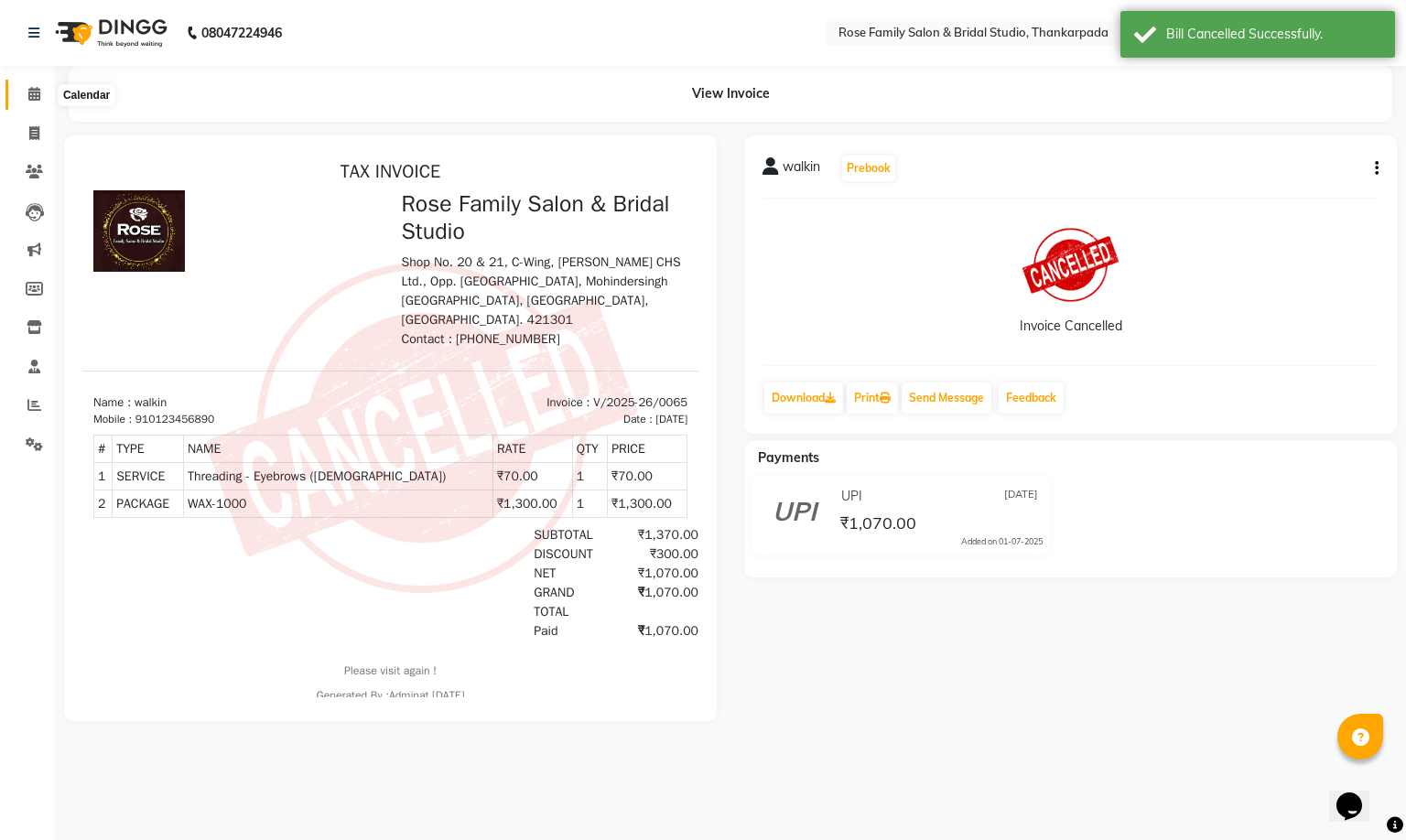 click 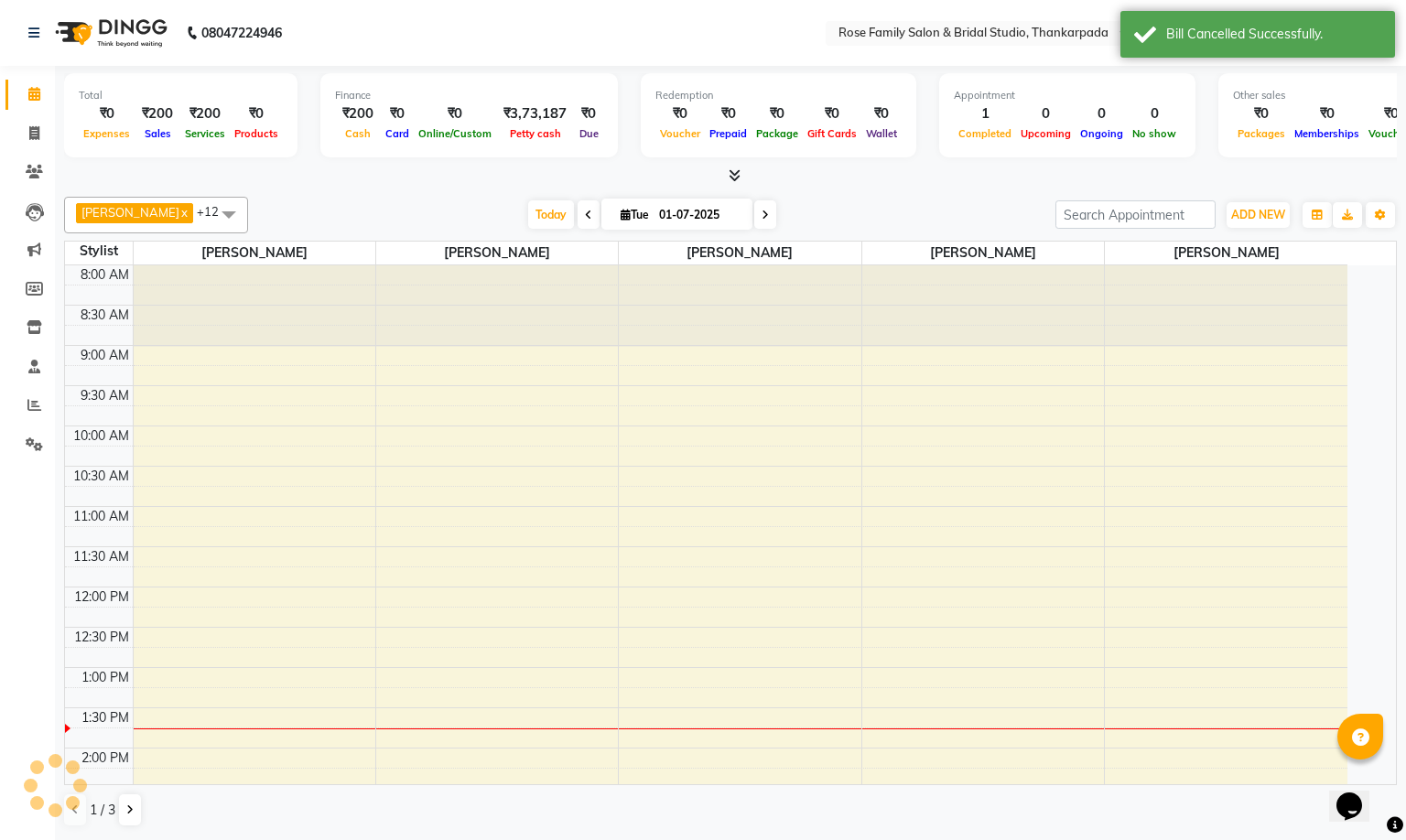 scroll, scrollTop: 0, scrollLeft: 0, axis: both 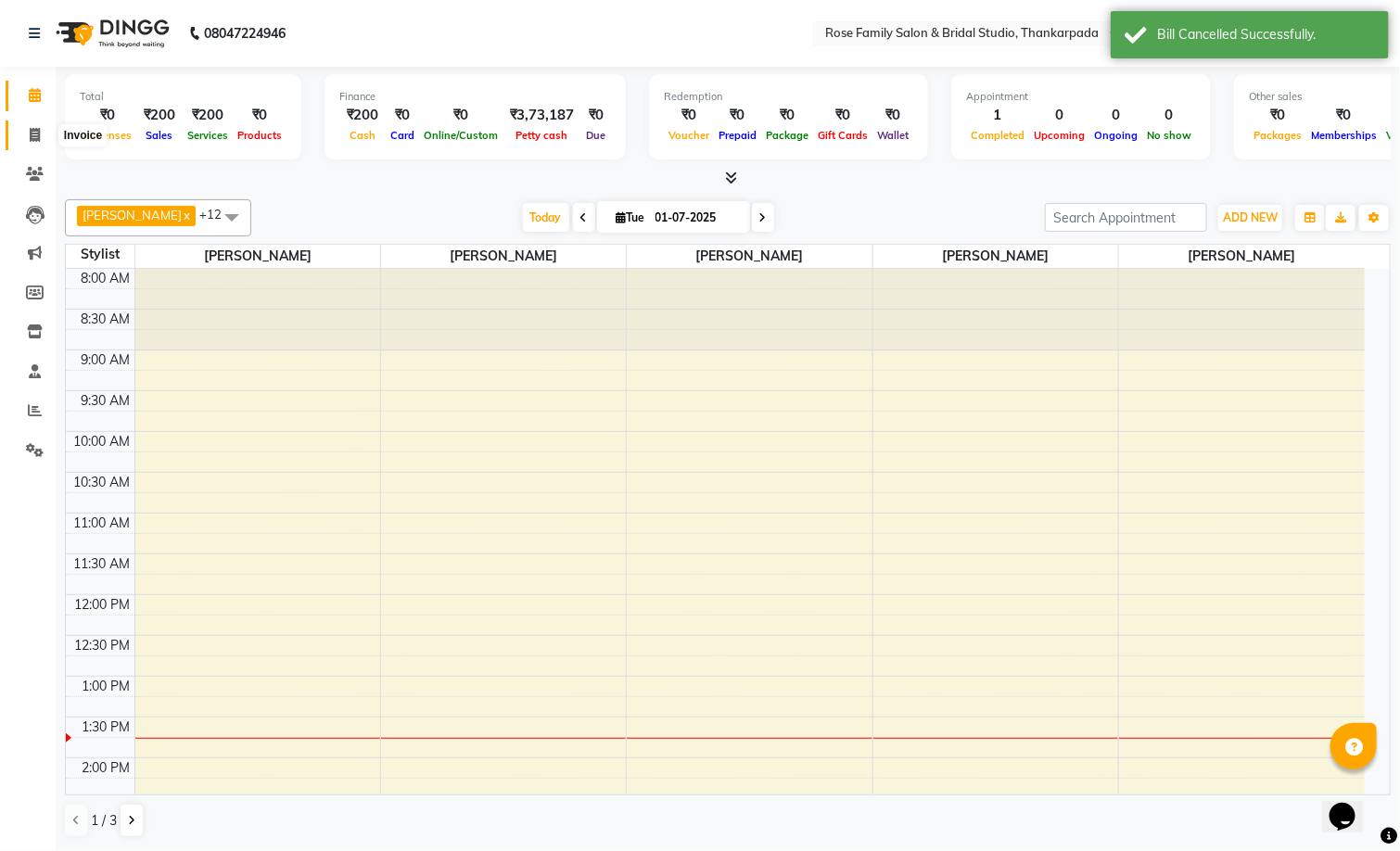 click 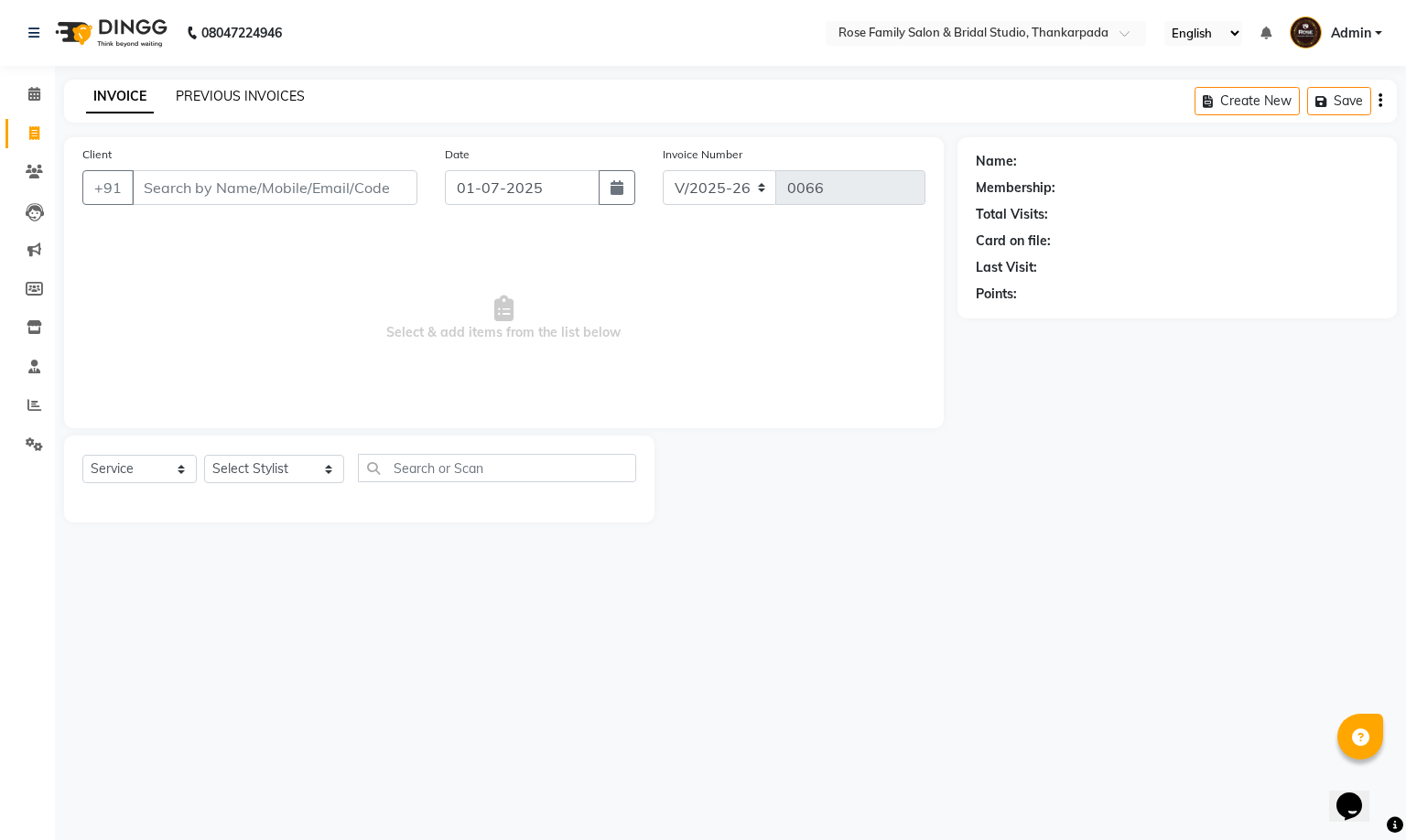 click on "PREVIOUS INVOICES" 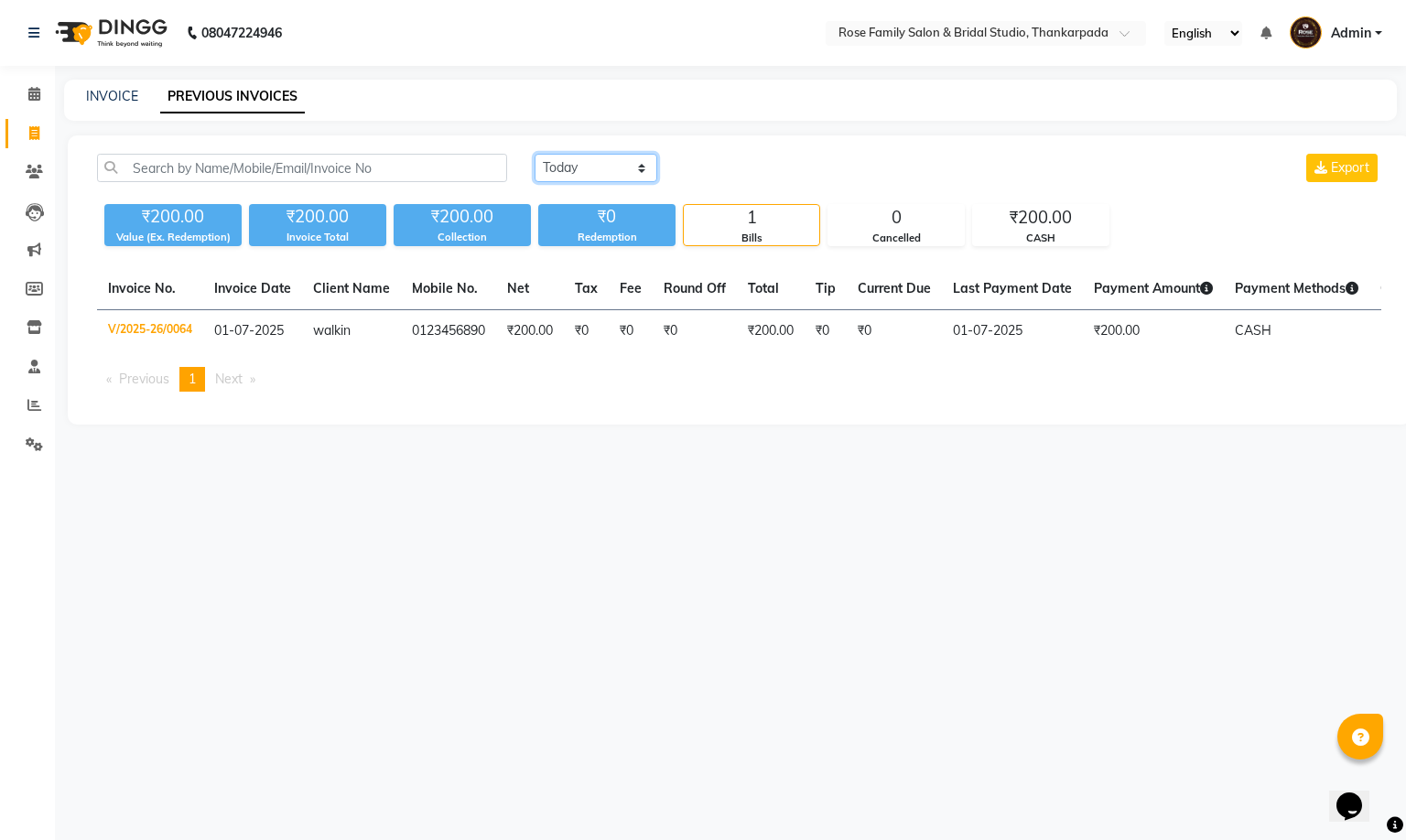 click on "Today Yesterday Custom Range" 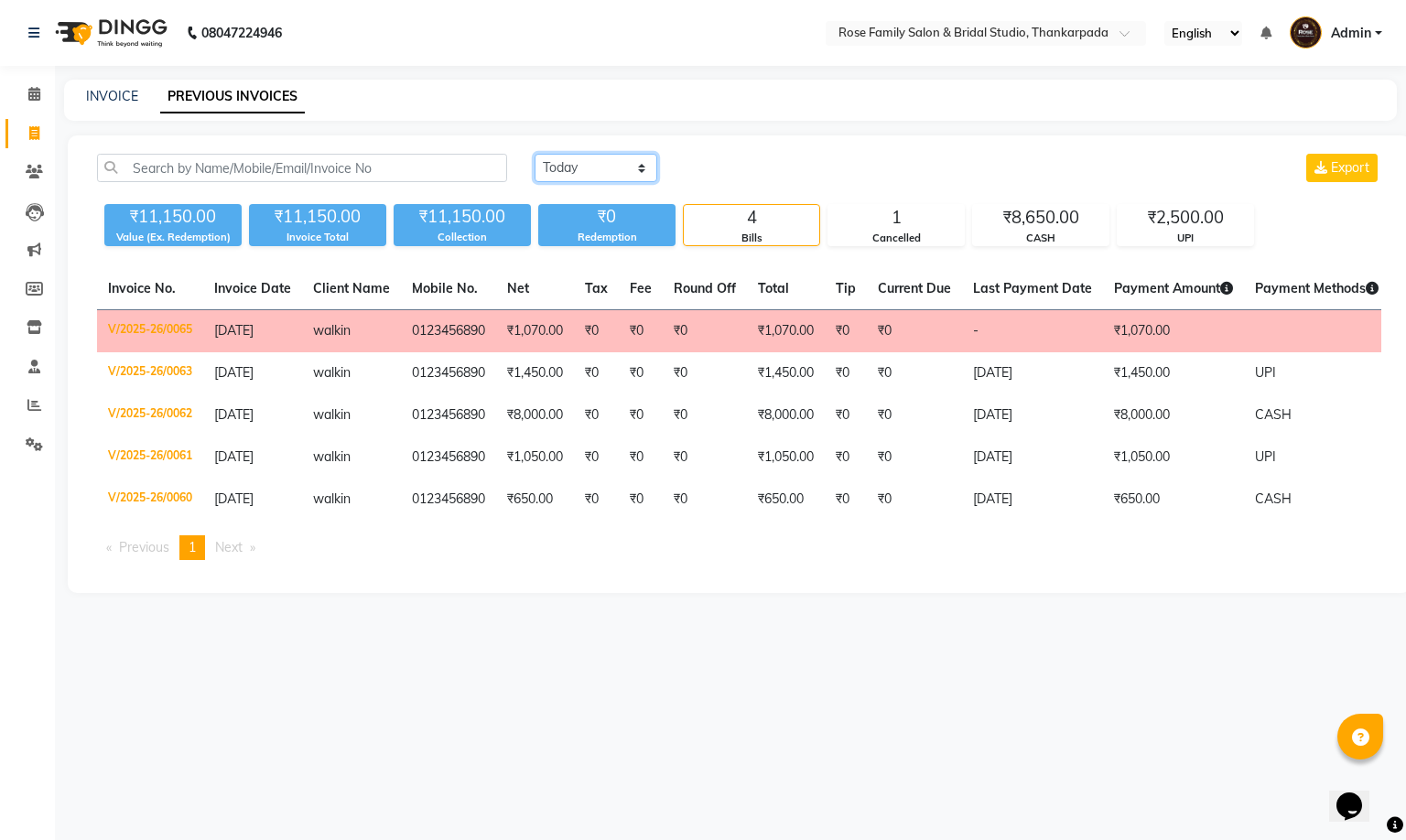 click on "Today Yesterday Custom Range" 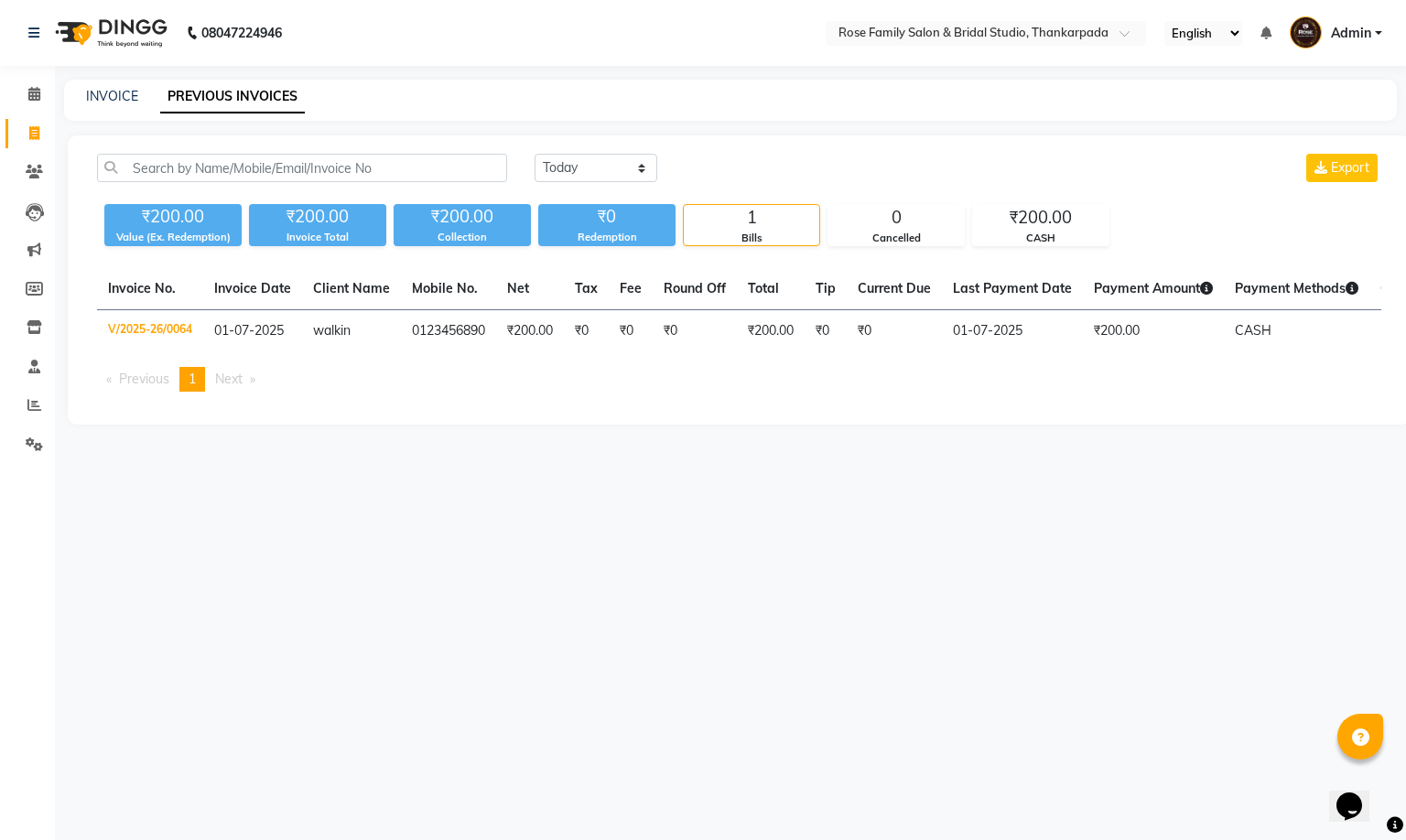 click on "08047224946 Select Location × Rose Family Salon & Bridal Studio, Thankarpada English ENGLISH Español العربية मराठी हिंदी ગુજરાતી தமிழ் 中文 Notifications nothing to show Admin Manage Profile Change Password Sign out  Version:3.14.0  ☀ Rose Family Salon & Bridal Studio, Thankarpada  Calendar  Invoice  Clients  Leads   Marketing  Members  Inventory  Staff  Reports  Settings Completed InProgress Upcoming Dropped Tentative Check-In Confirm Bookings Generate Report Segments Page Builder INVOICE PREVIOUS INVOICES Today Yesterday Custom Range Export ₹200.00 Value (Ex. Redemption) ₹200.00 Invoice Total  ₹200.00 Collection ₹0 Redemption 1 Bills 0 Cancelled ₹200.00 CASH  Invoice No.   Invoice Date   Client Name   Mobile No.   Net   Tax   Fee   Round Off   Total   Tip   Current Due   Last Payment Date   Payment Amount   Payment Methods   Cancel Reason   Status   V/2025-26/0064  01-07-2025 walkin   0123456890 ₹200.00 ₹0  ₹0  ₹0 ₹200.00 - 1" at bounding box center [703, 420] 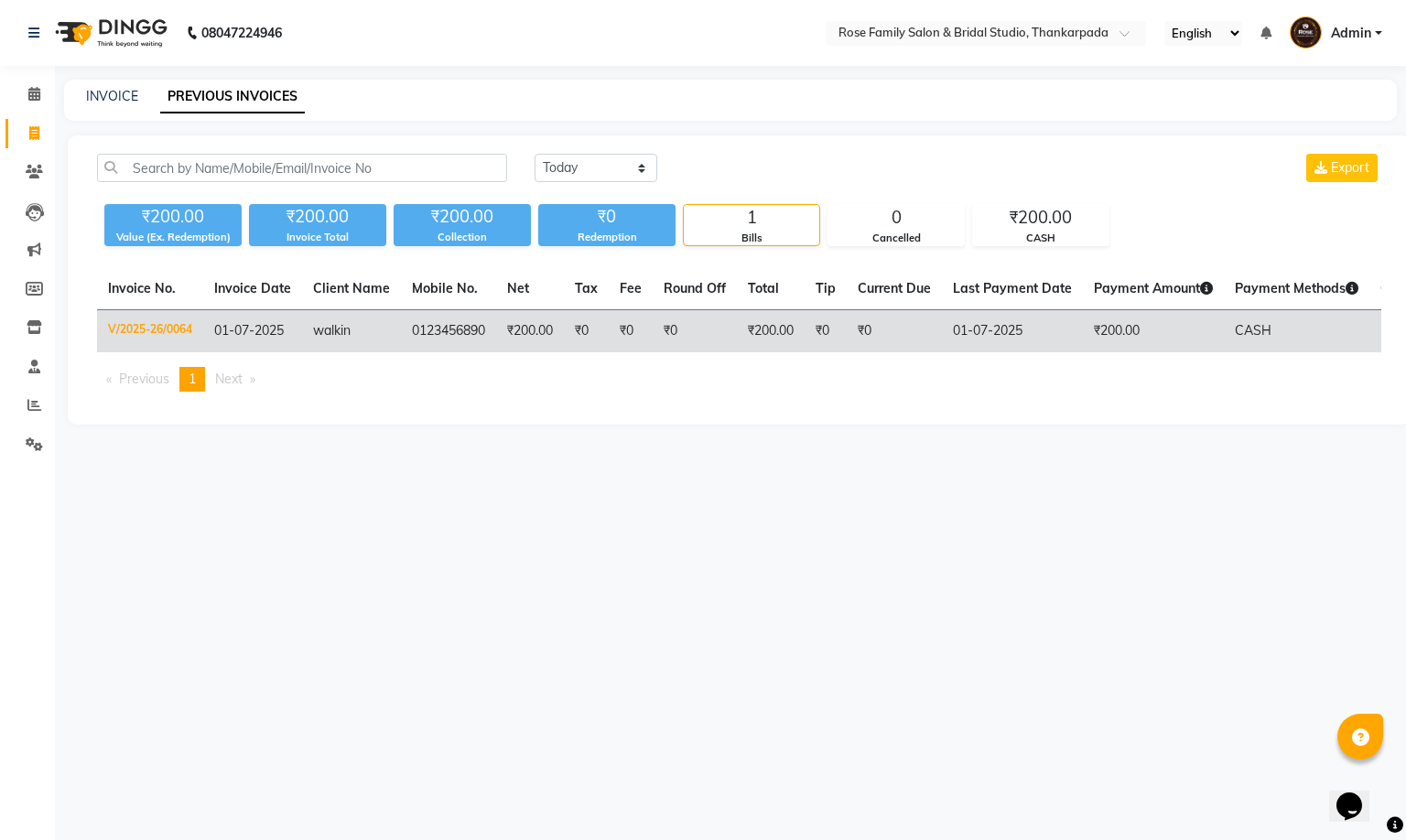 click on "V/2025-26/0064" 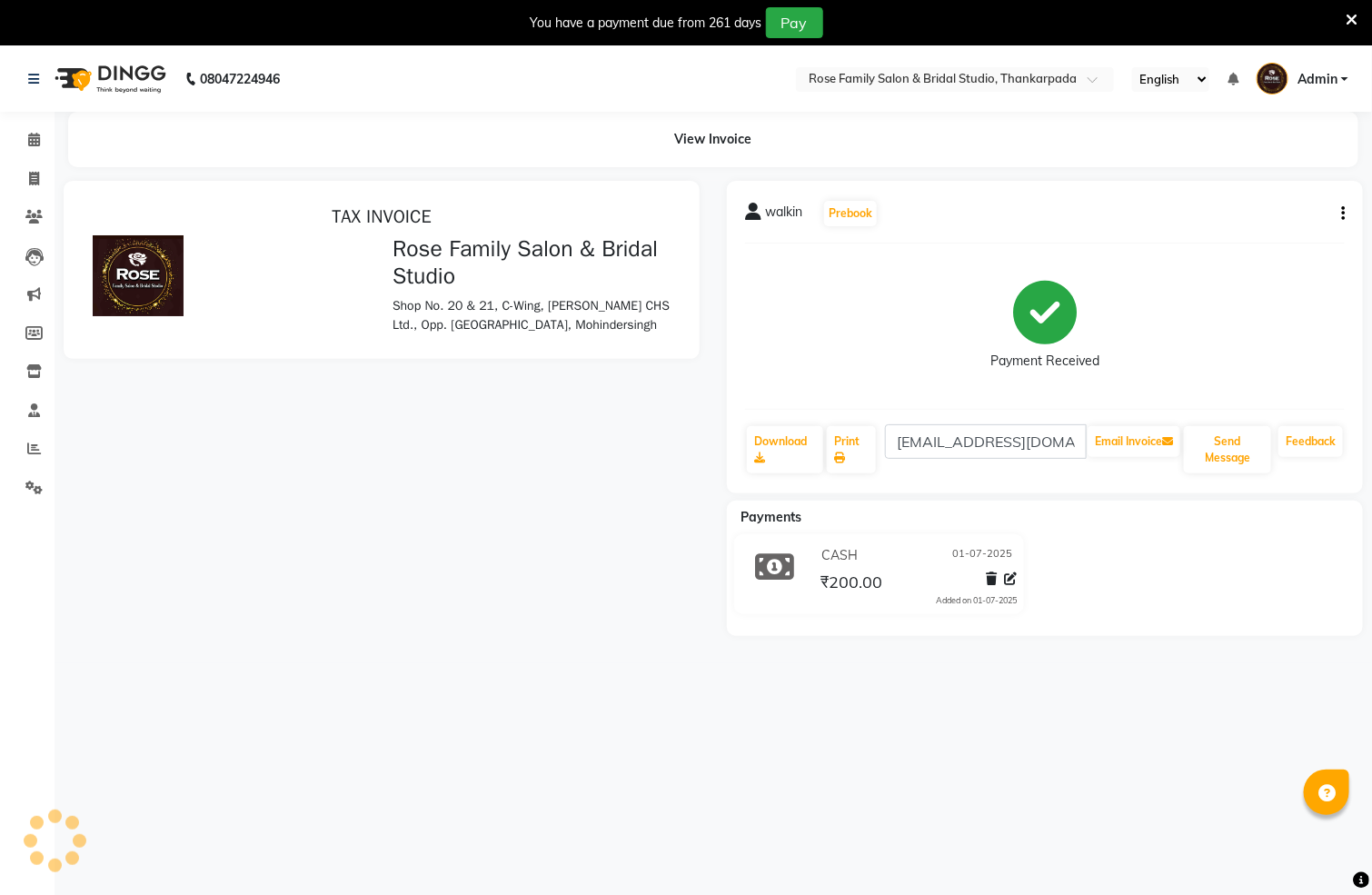 scroll, scrollTop: 0, scrollLeft: 0, axis: both 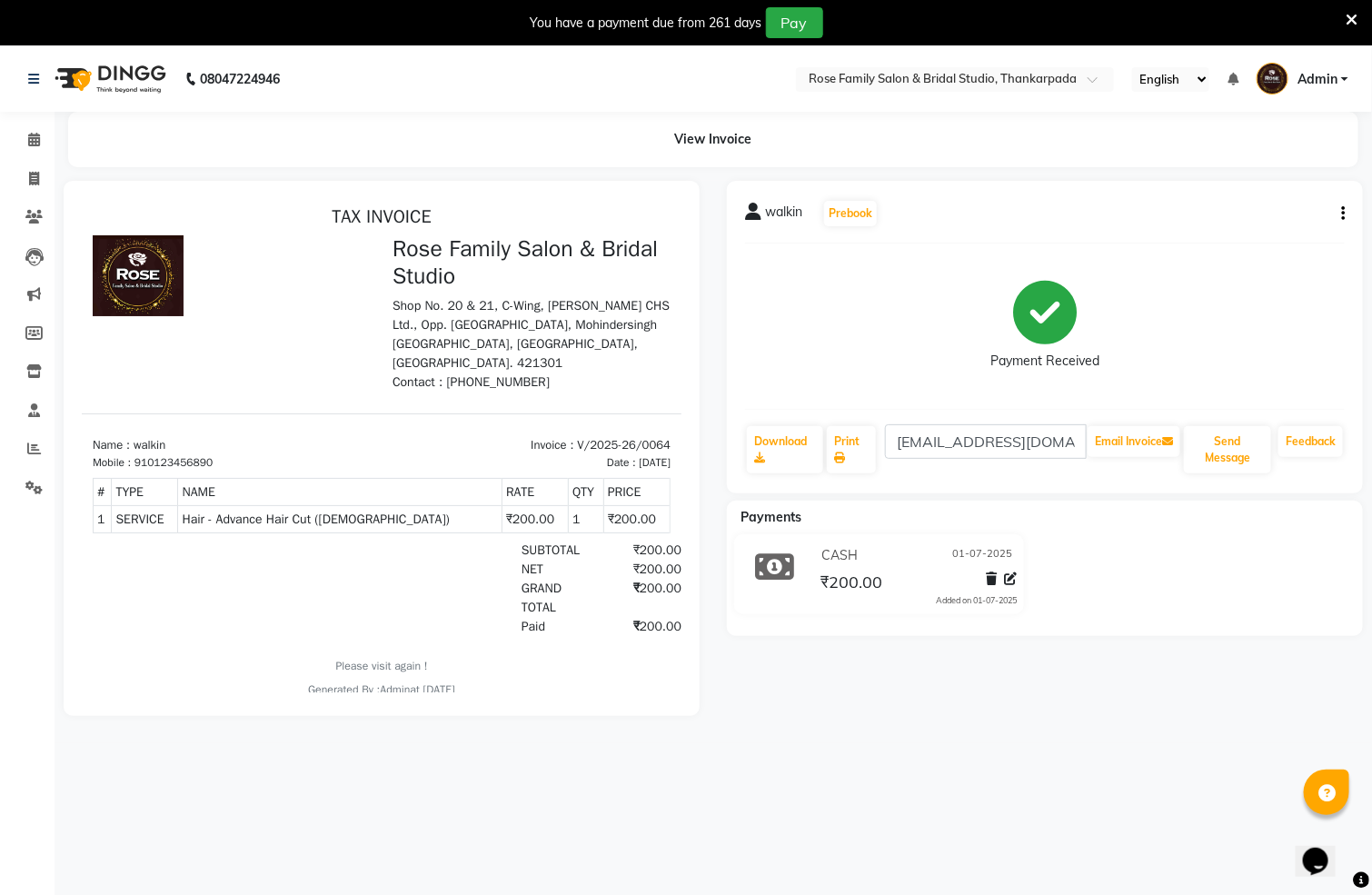 click 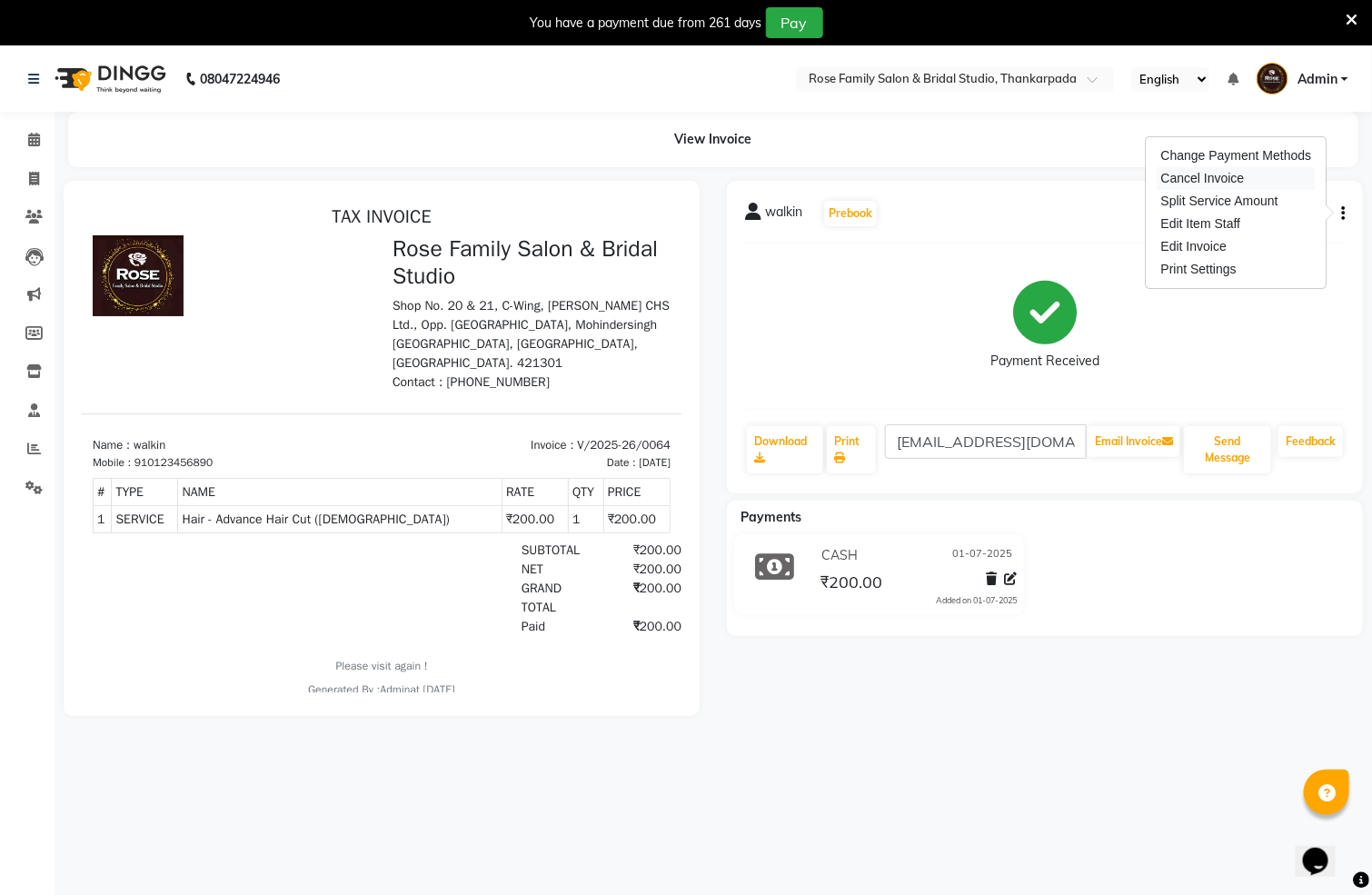 click on "Cancel Invoice" at bounding box center (1237, 178) 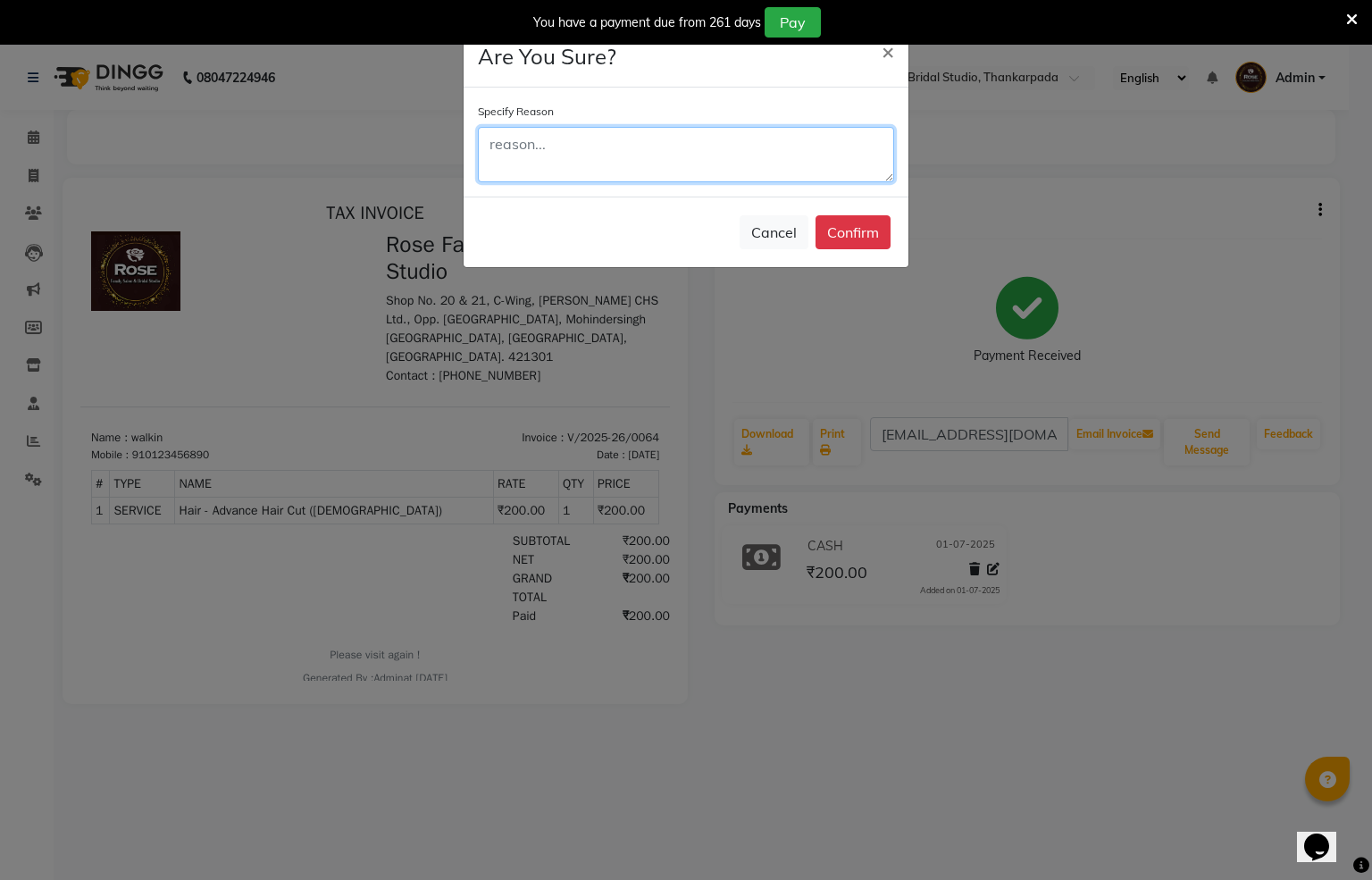 click 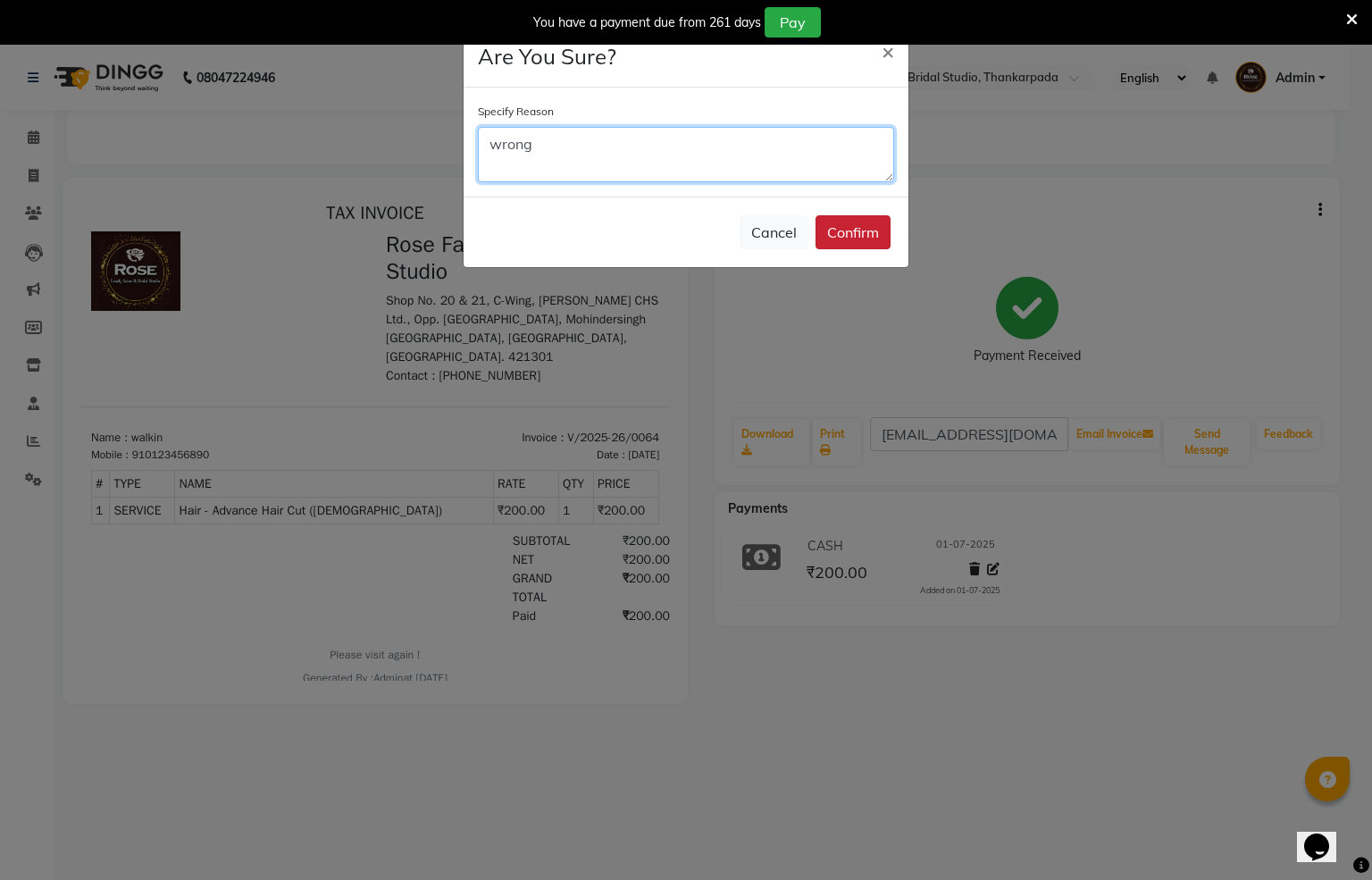 type on "wrong" 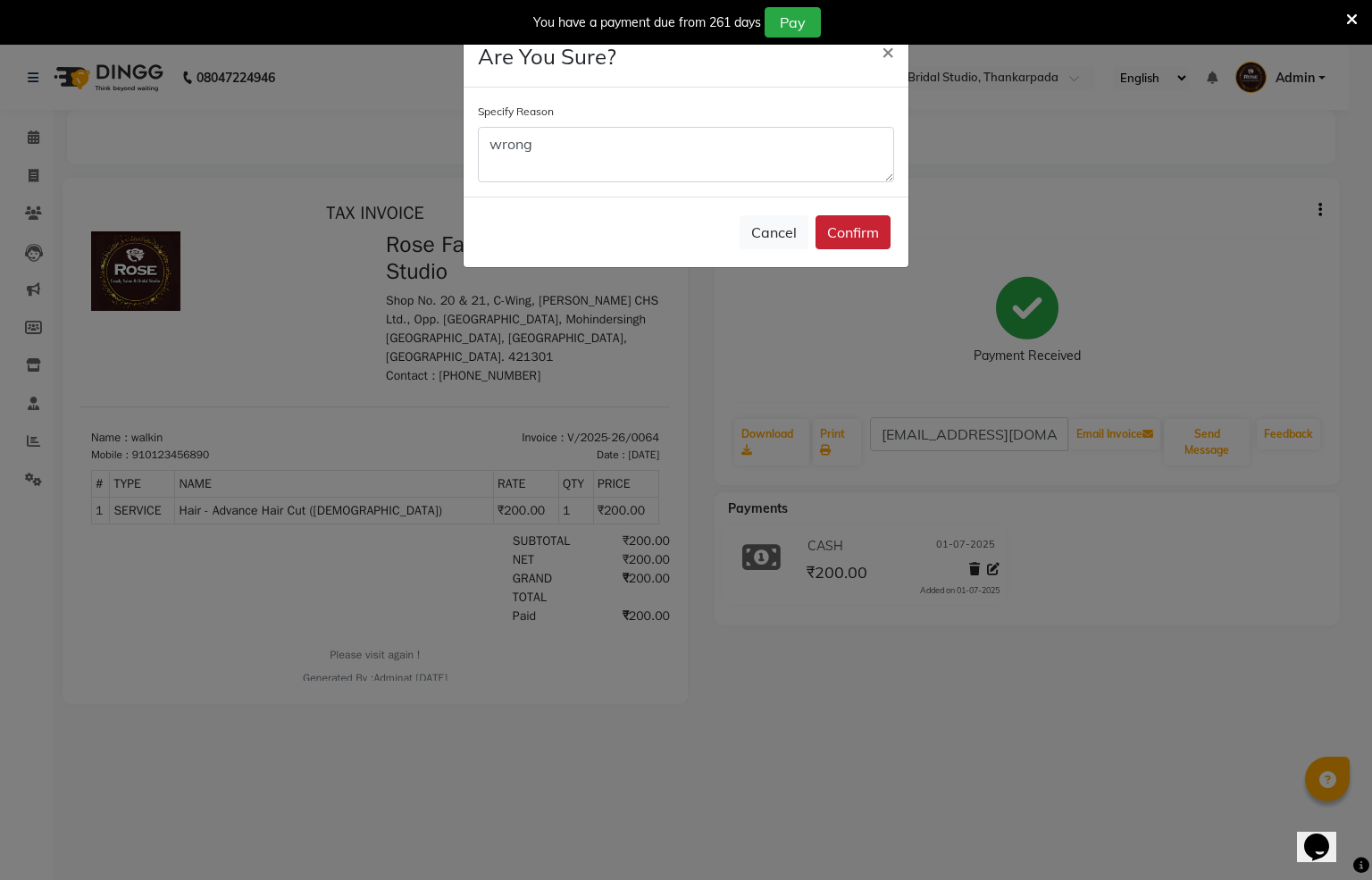 click on "Confirm" 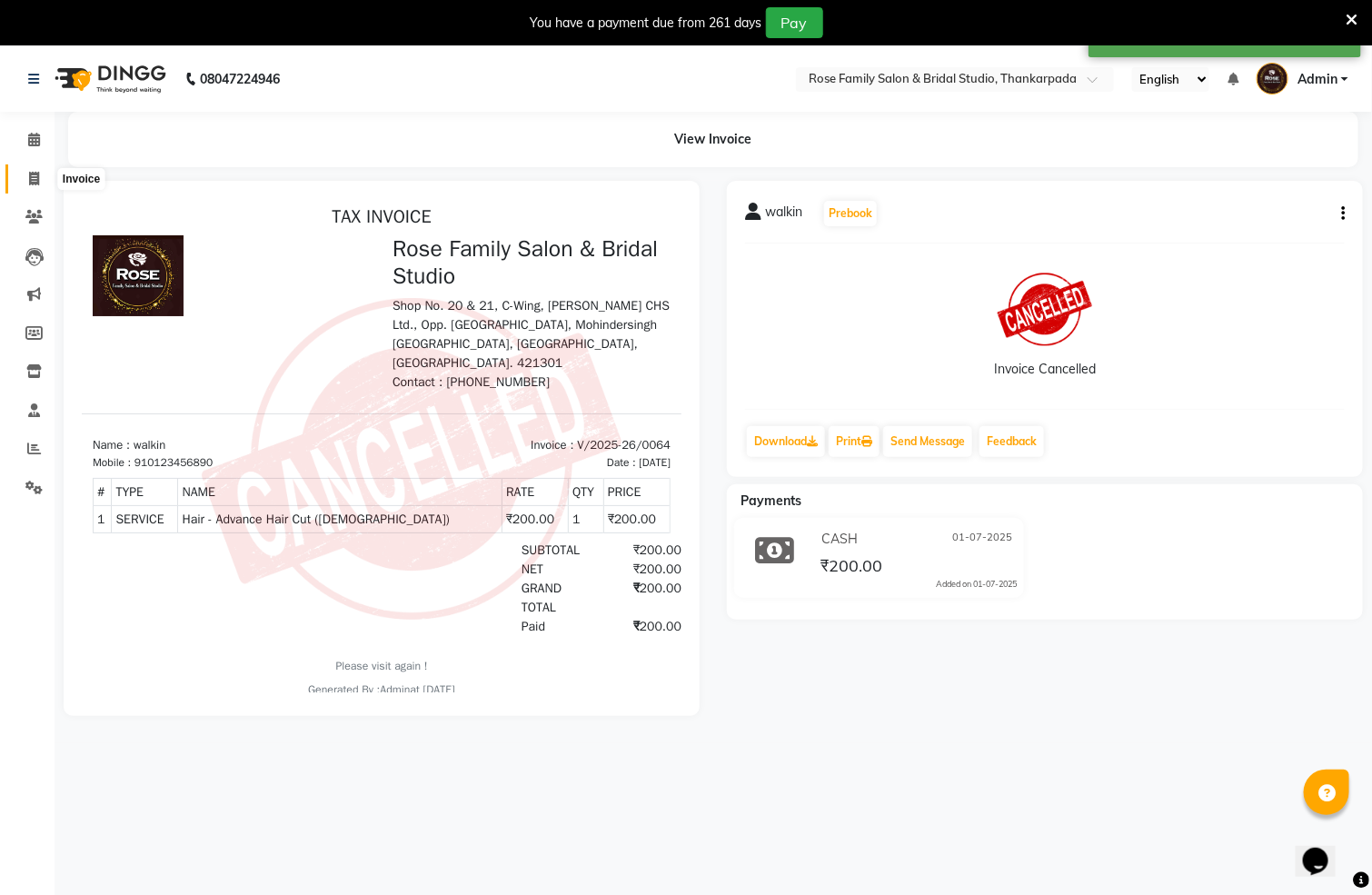 click 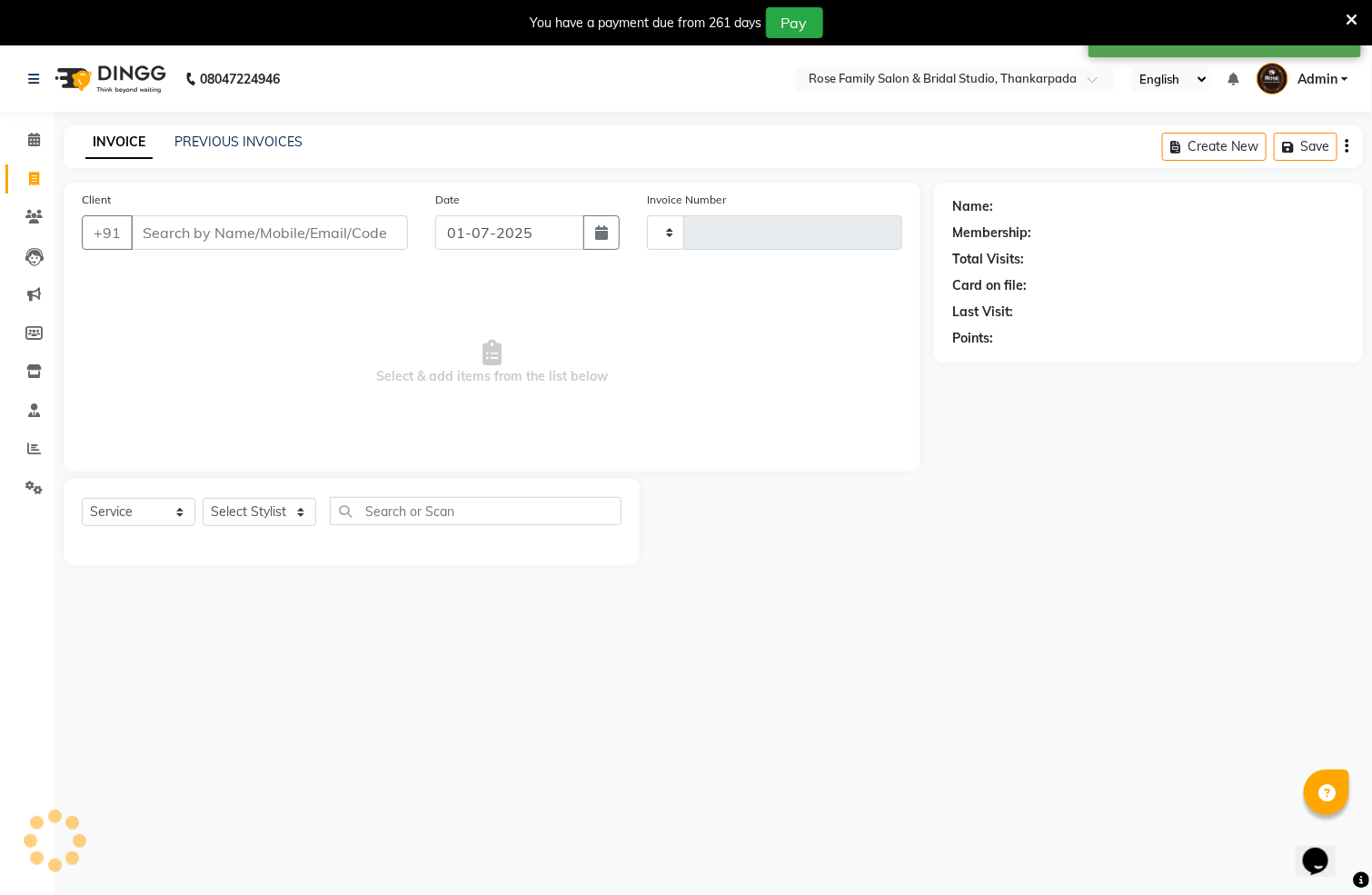 scroll, scrollTop: 5, scrollLeft: 0, axis: vertical 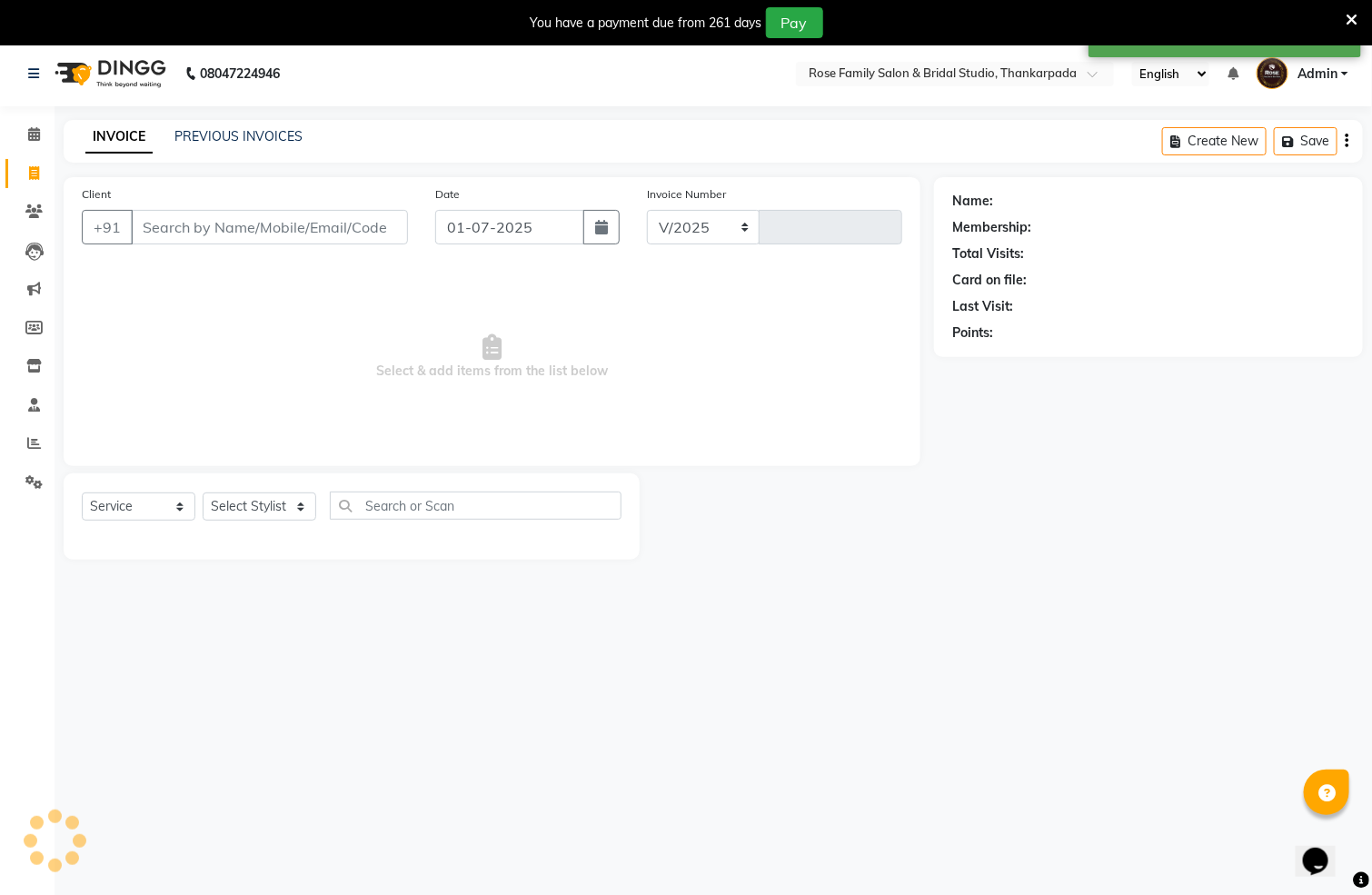 select on "111" 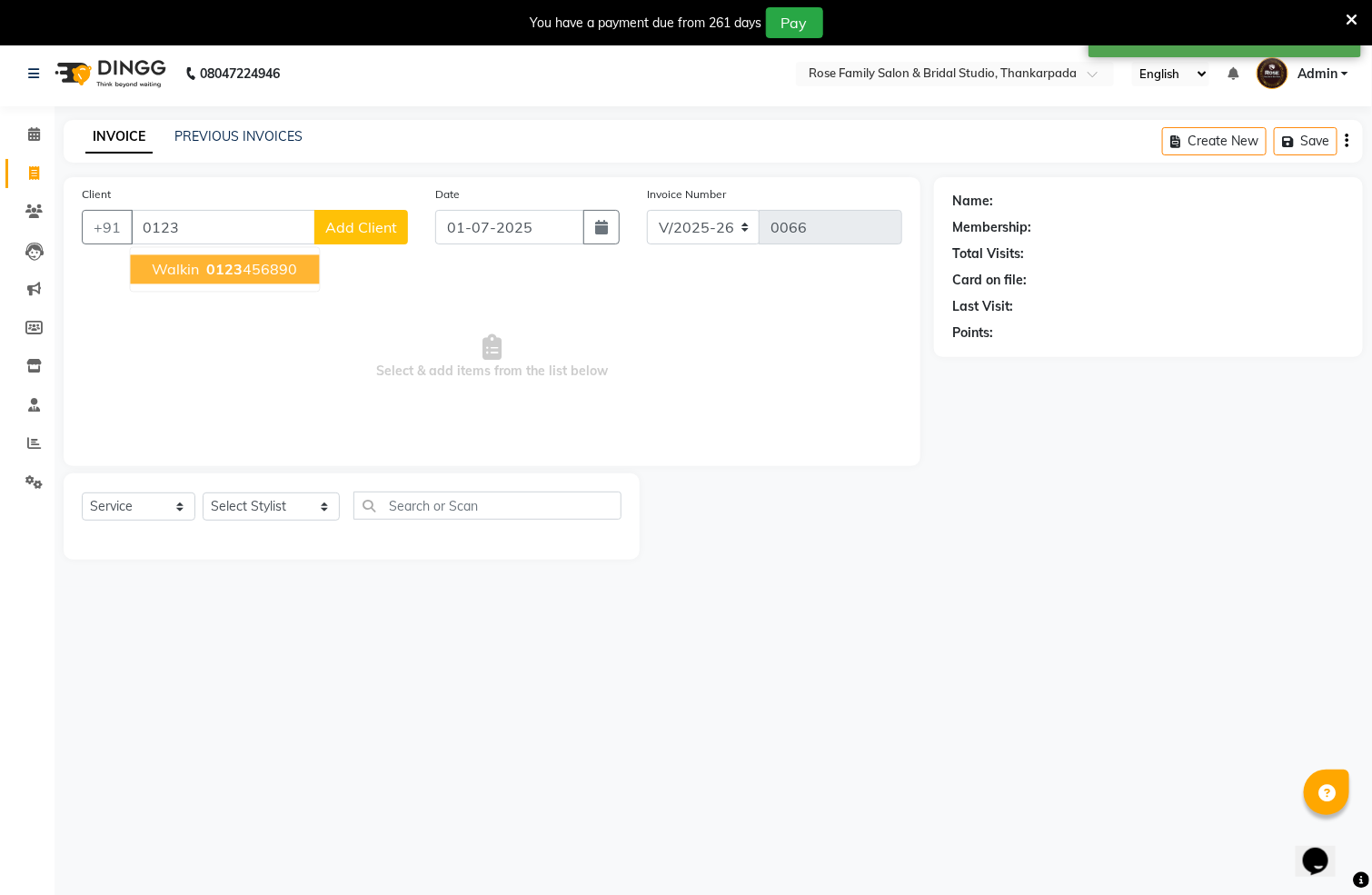 click on "0123 456890" at bounding box center (251, 270) 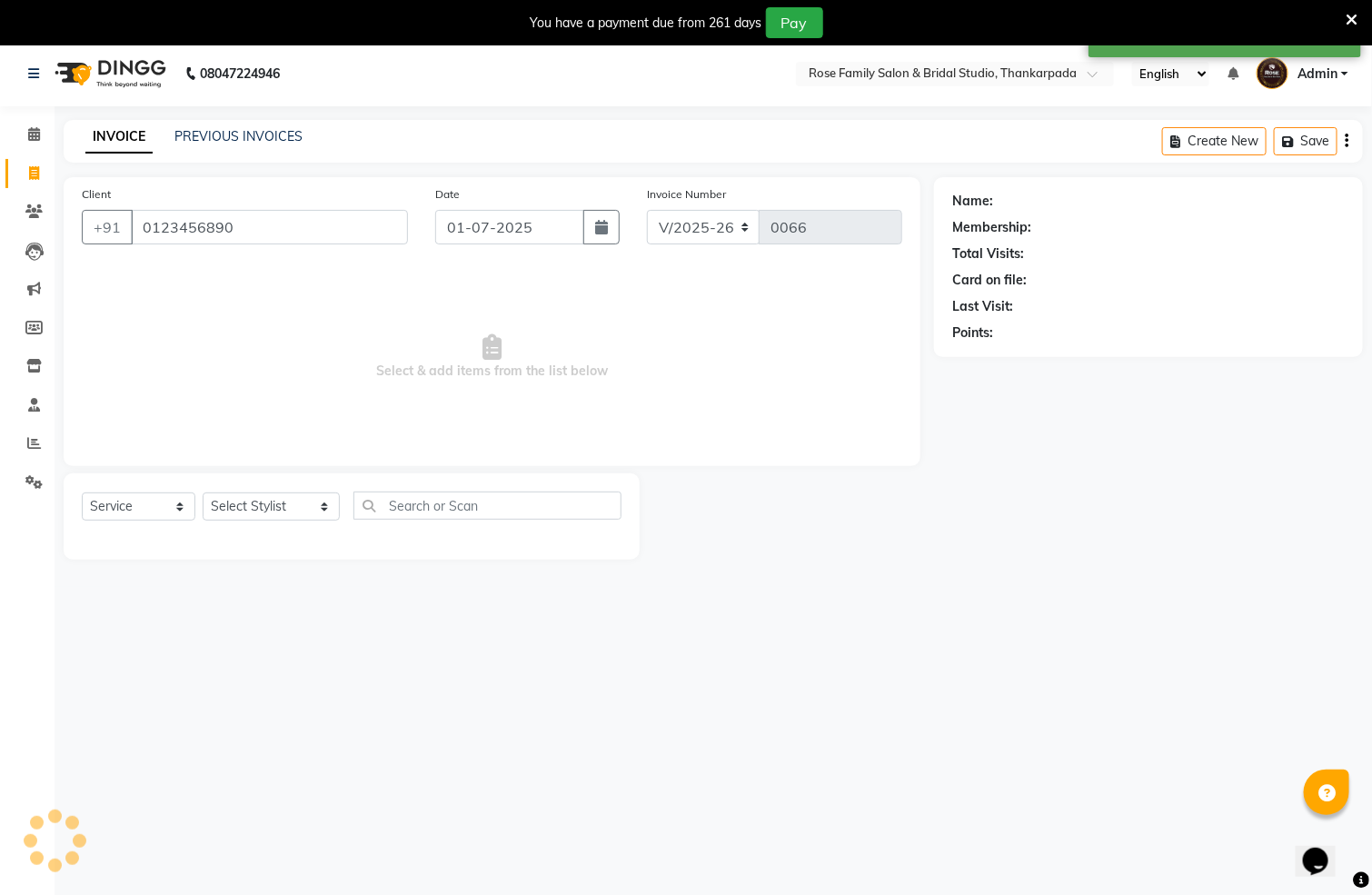 type on "0123456890" 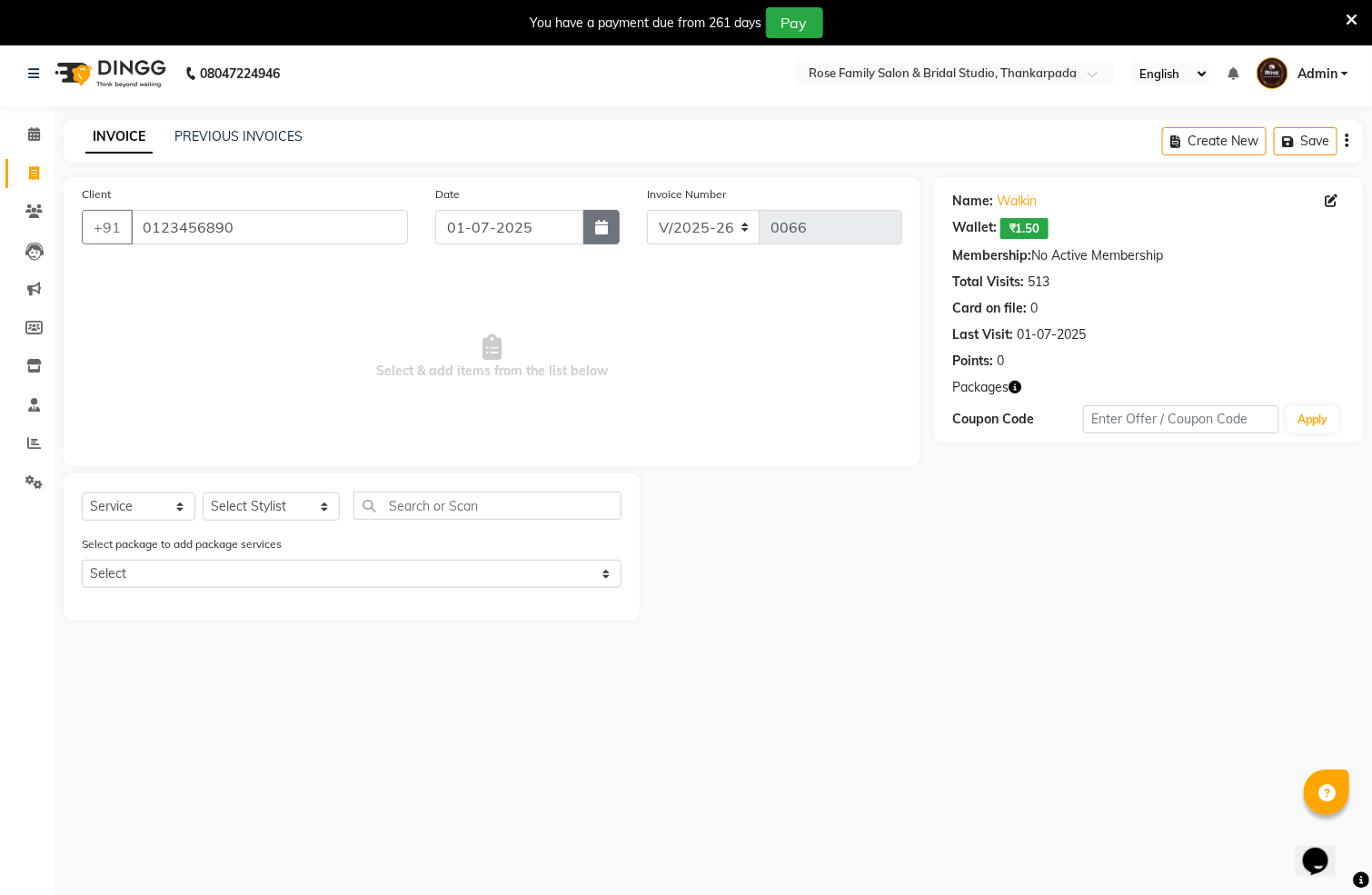 click 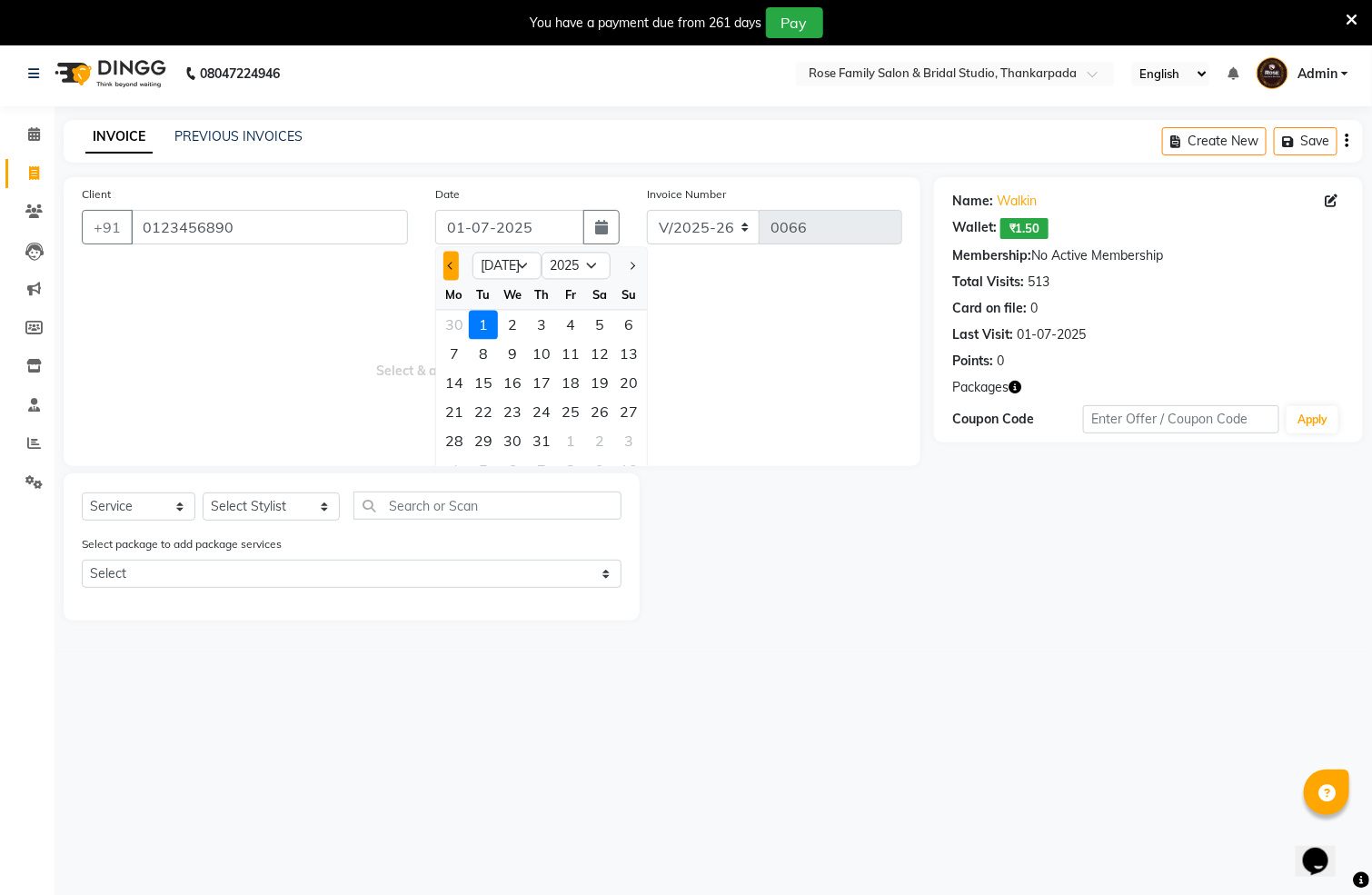 click 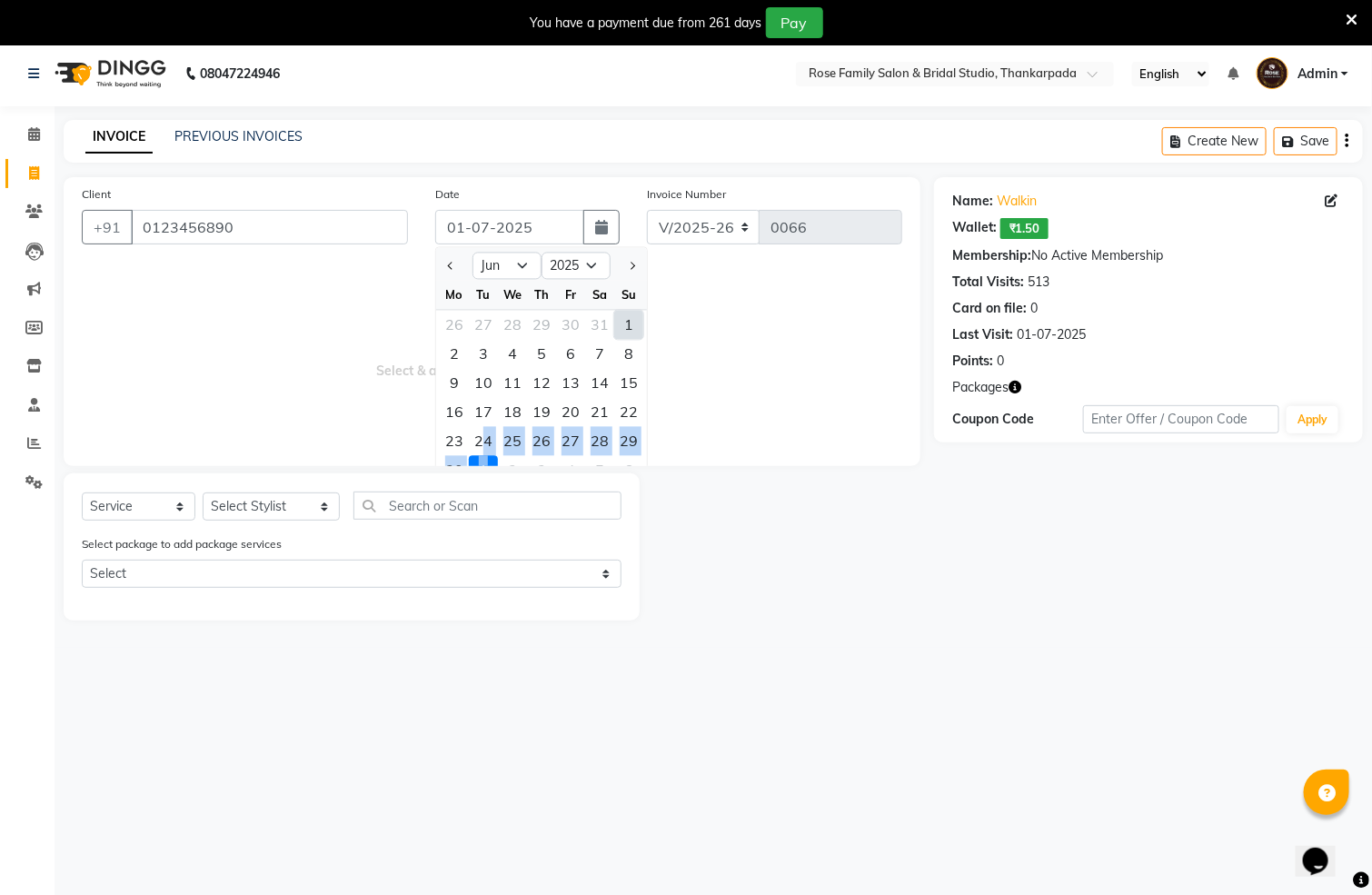 click on "Mo Tu We Th Fr Sa Su 26 27 28 29 30 31 1 2 3 4 5 6 7 8 9 10 11 12 13 14 15 16 17 18 19 20 21 22 23 24 25 26 27 28 29 30 1 2 3 4 5 6" 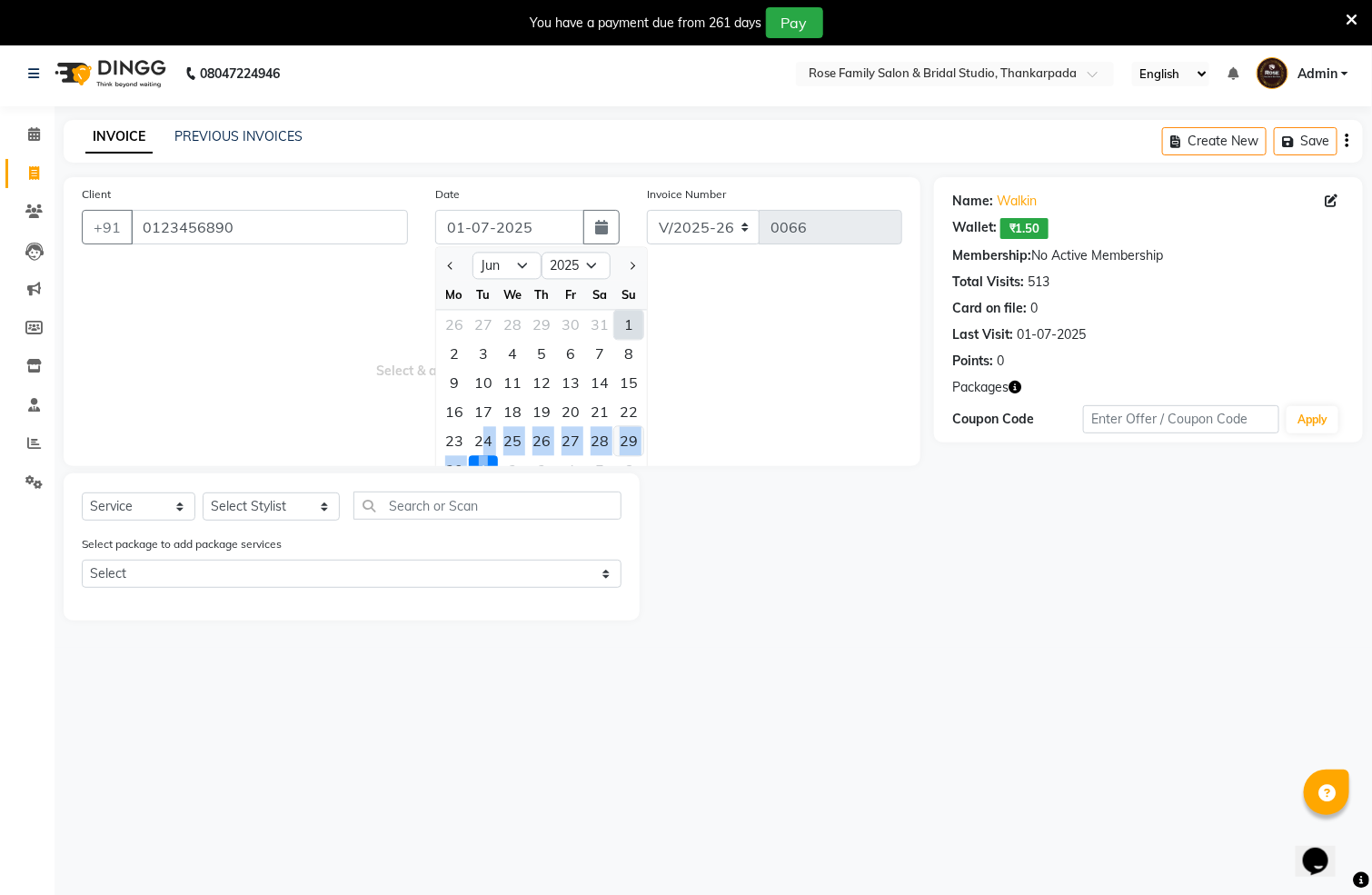 click on "29" 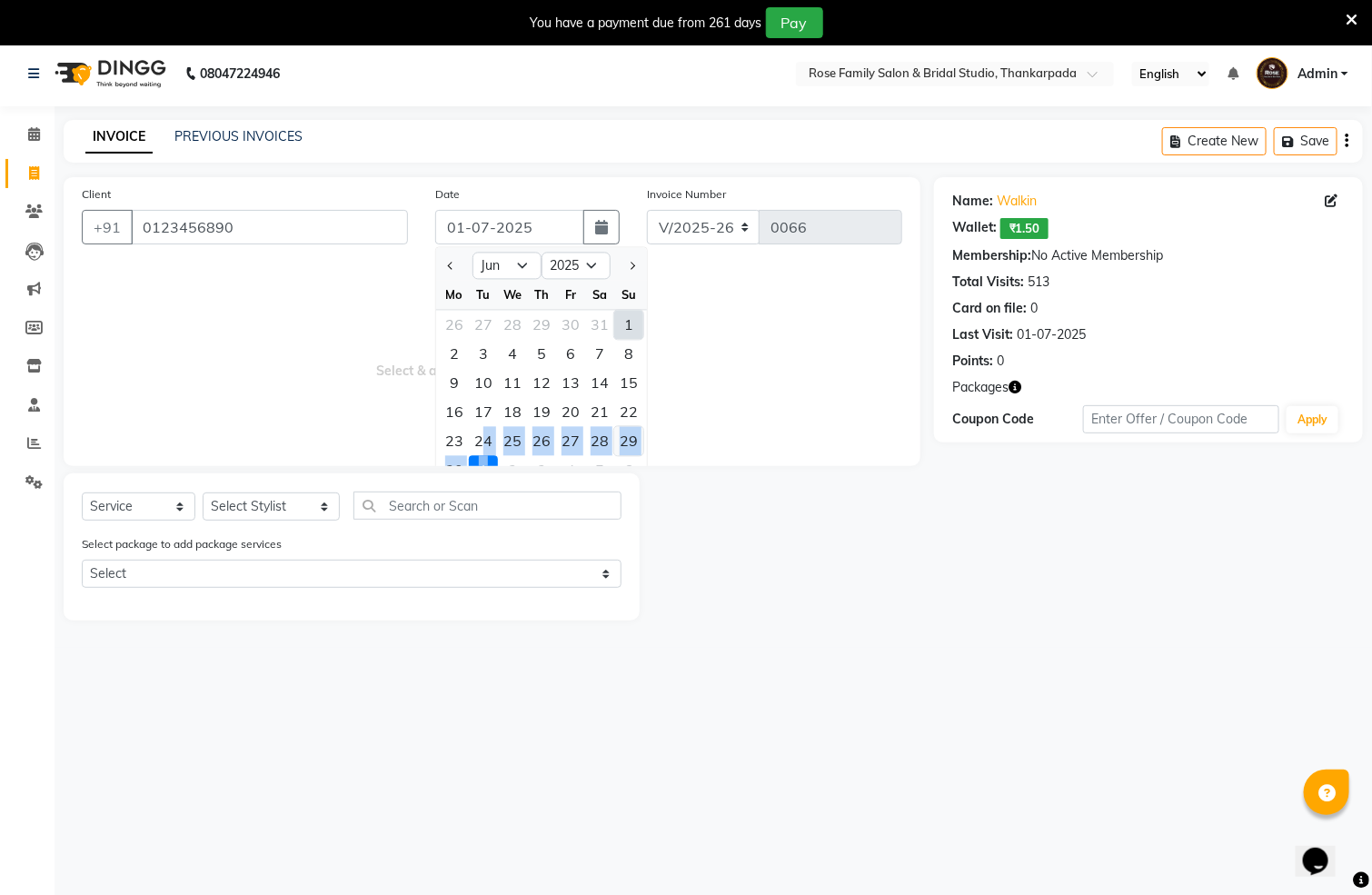 type on "29-06-2025" 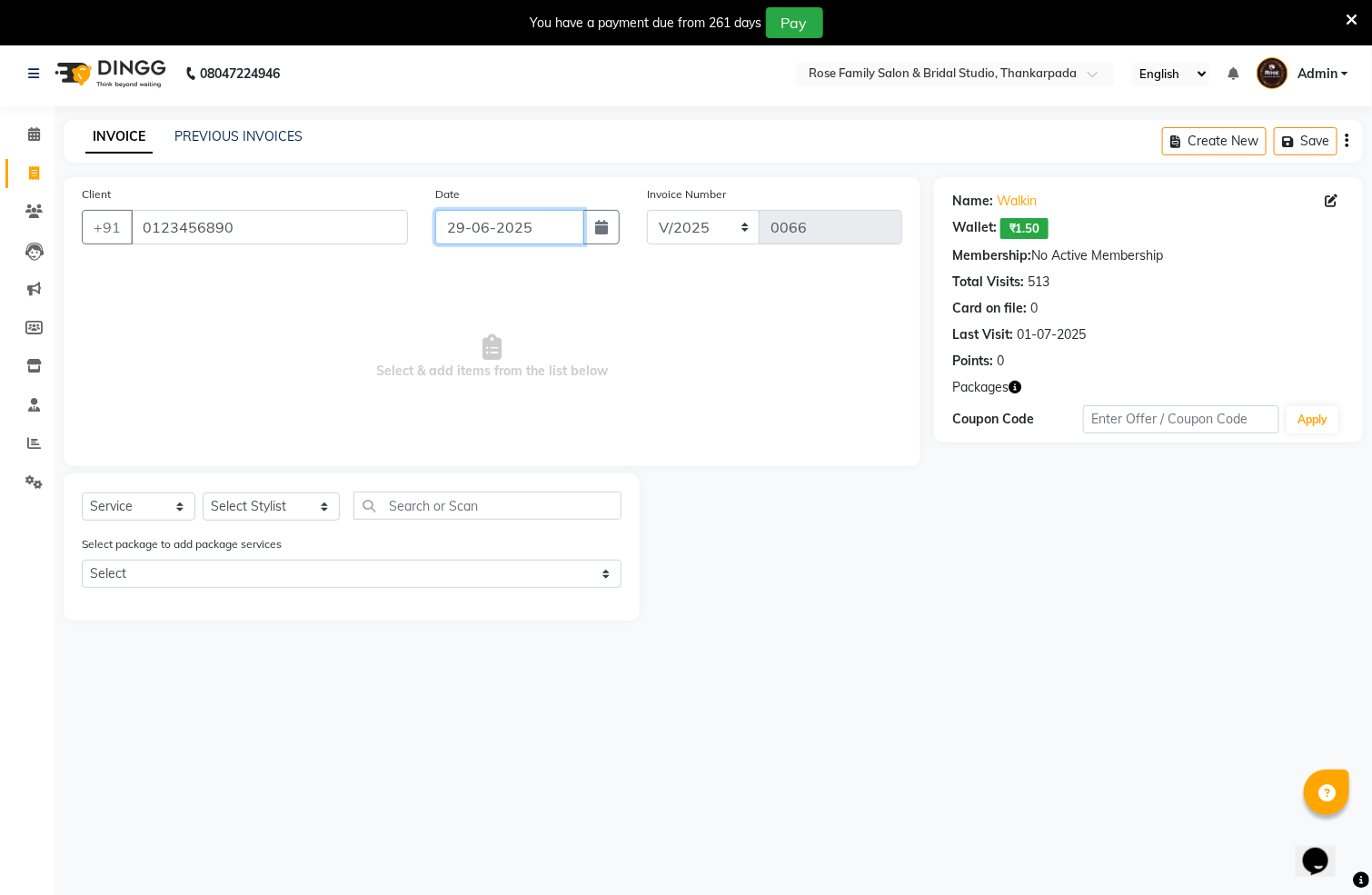 drag, startPoint x: 462, startPoint y: 226, endPoint x: 439, endPoint y: 233, distance: 24.04163 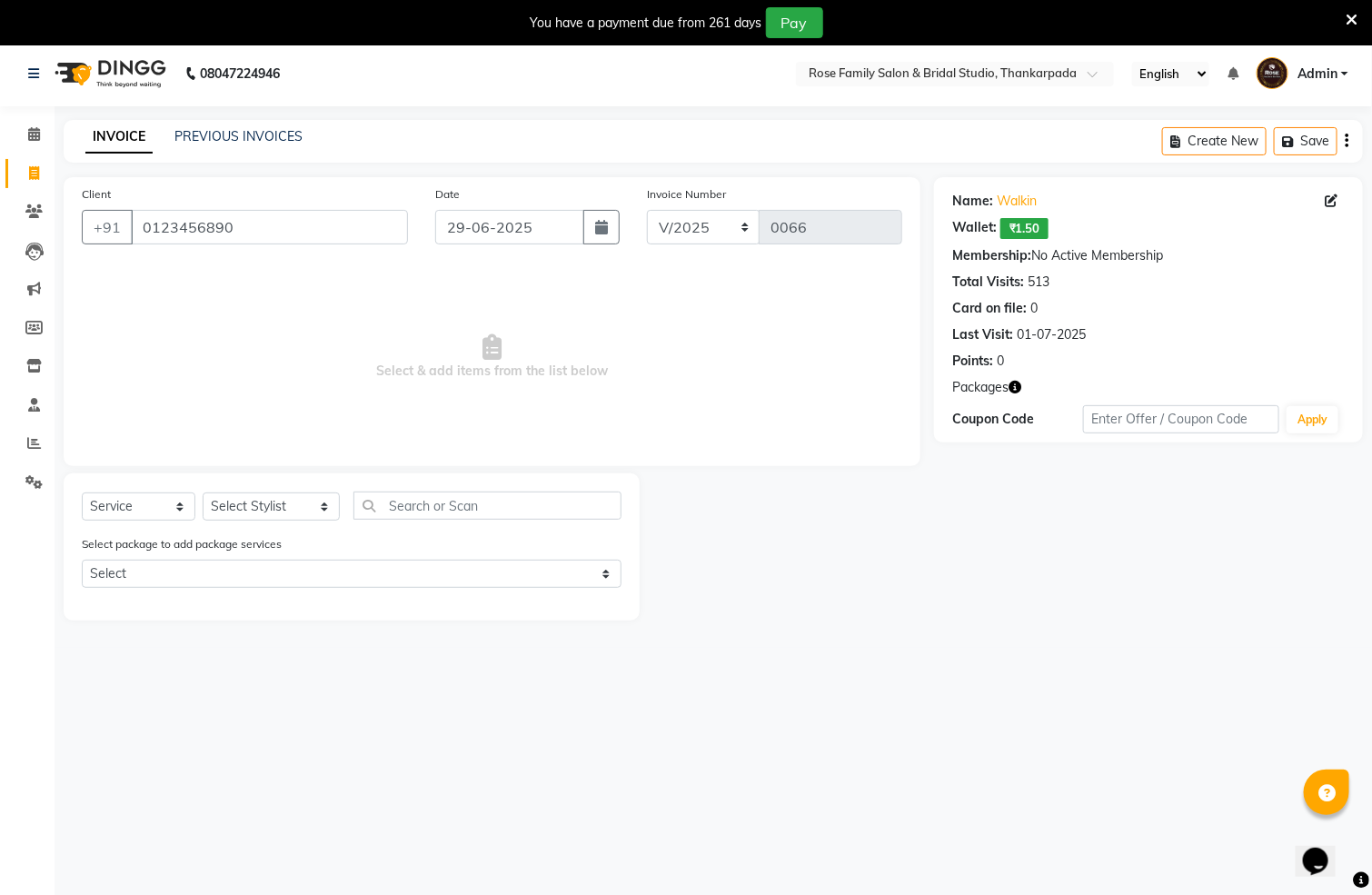 select on "6" 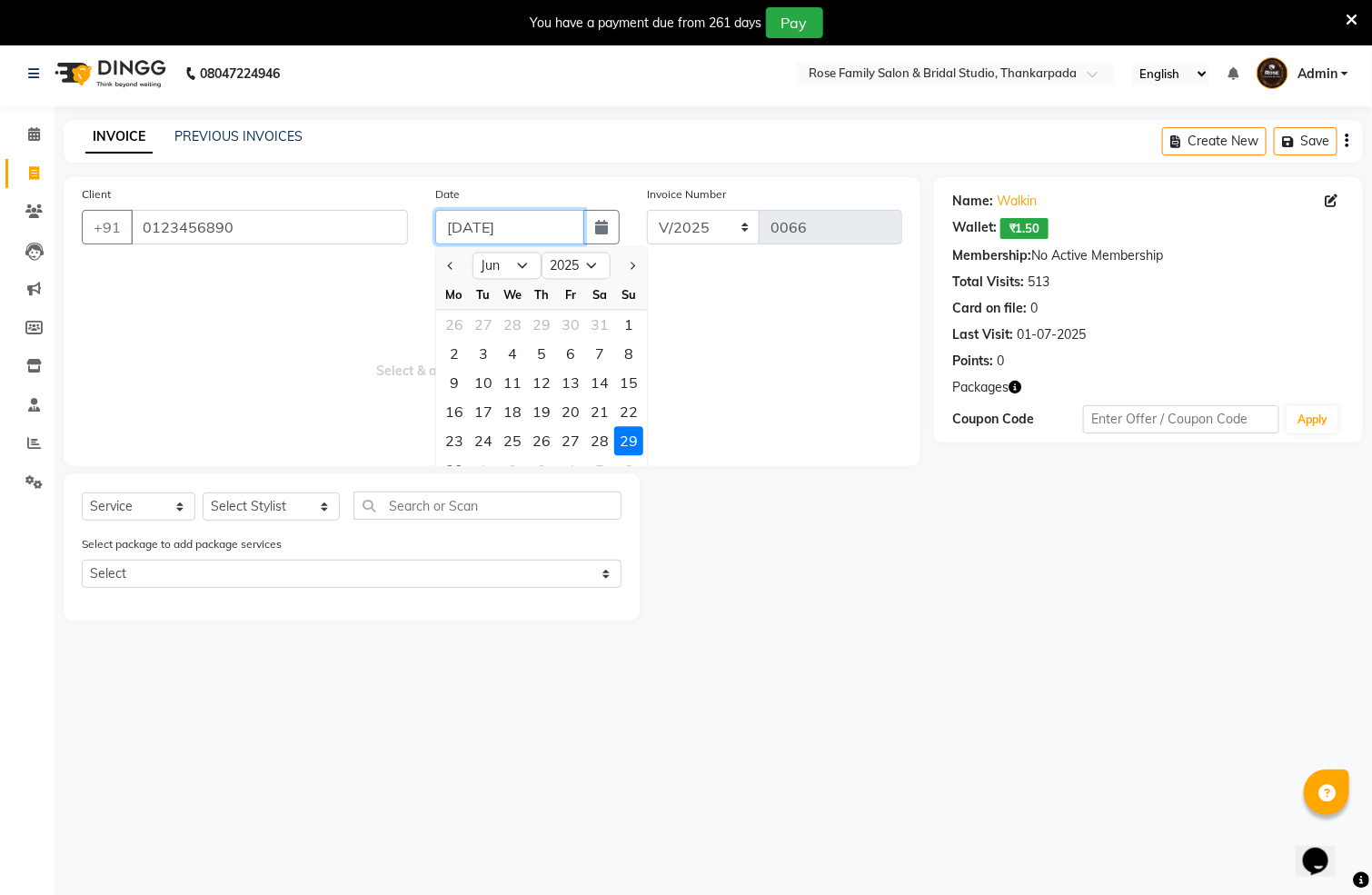 type on "[DATE]" 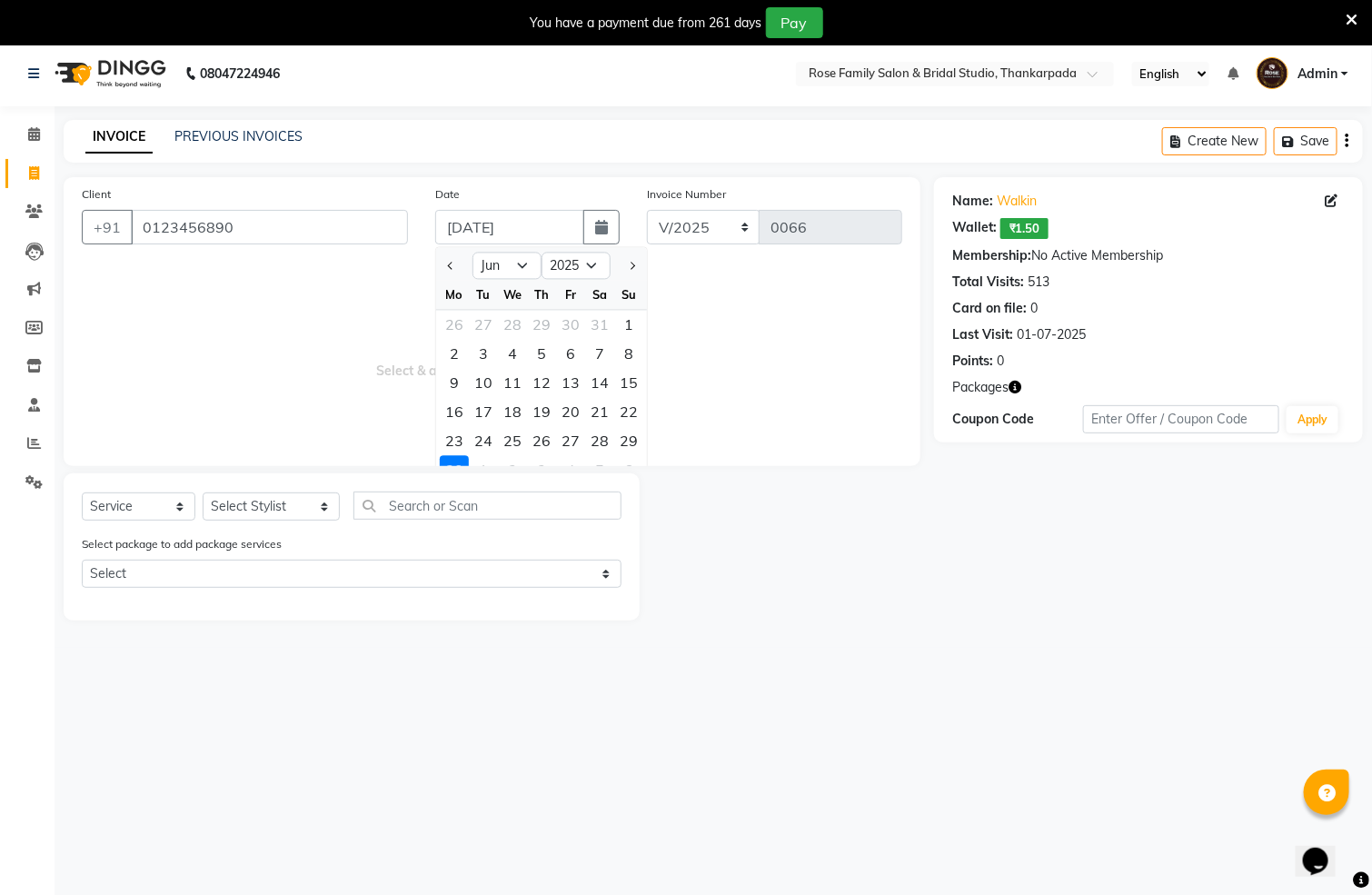 click on "INVOICE PREVIOUS INVOICES Create New   Save  Client +91 0123456890 Date 30-06-2025 Jan Feb Mar Apr May Jun Jul Aug Sep Oct Nov Dec 2015 2016 2017 2018 2019 2020 2021 2022 2023 2024 2025 2026 2027 2028 2029 2030 2031 2032 2033 2034 2035 Mo Tu We Th Fr Sa Su 26 27 28 29 30 31 1 2 3 4 5 6 7 8 9 10 11 12 13 14 15 16 17 18 19 20 21 22 23 24 25 26 27 28 29 30 1 2 3 4 5 6 Invoice Number V/2025 V/2025-26 0066  Select & add items from the list below  Select  Service  Product  Membership  Package Voucher Prepaid Gift Card  Select Stylist Anit Patwa Anjali Vishvkarma Asha Ma'am Asha Pawar Jagruti Sanas Manish Babu Mohini Pralhad Muthe Pooja Acharya Poonam Yevatkar Pratham Sachin Borse Rohit Warude Sarita Soni Seema Pawar Vaishnvi Ma'am Select package to add package services Select WAX-1000 H/C+SPA-1000 H/C+SPA-1000 WAX-1000 Name: Walkin   Wallet:   ₹1.50  Membership:  No Active Membership  Total Visits:  513 Card on file:  0 Last Visit:   01-07-2025 Points:   0  Packages Coupon Code Apply" 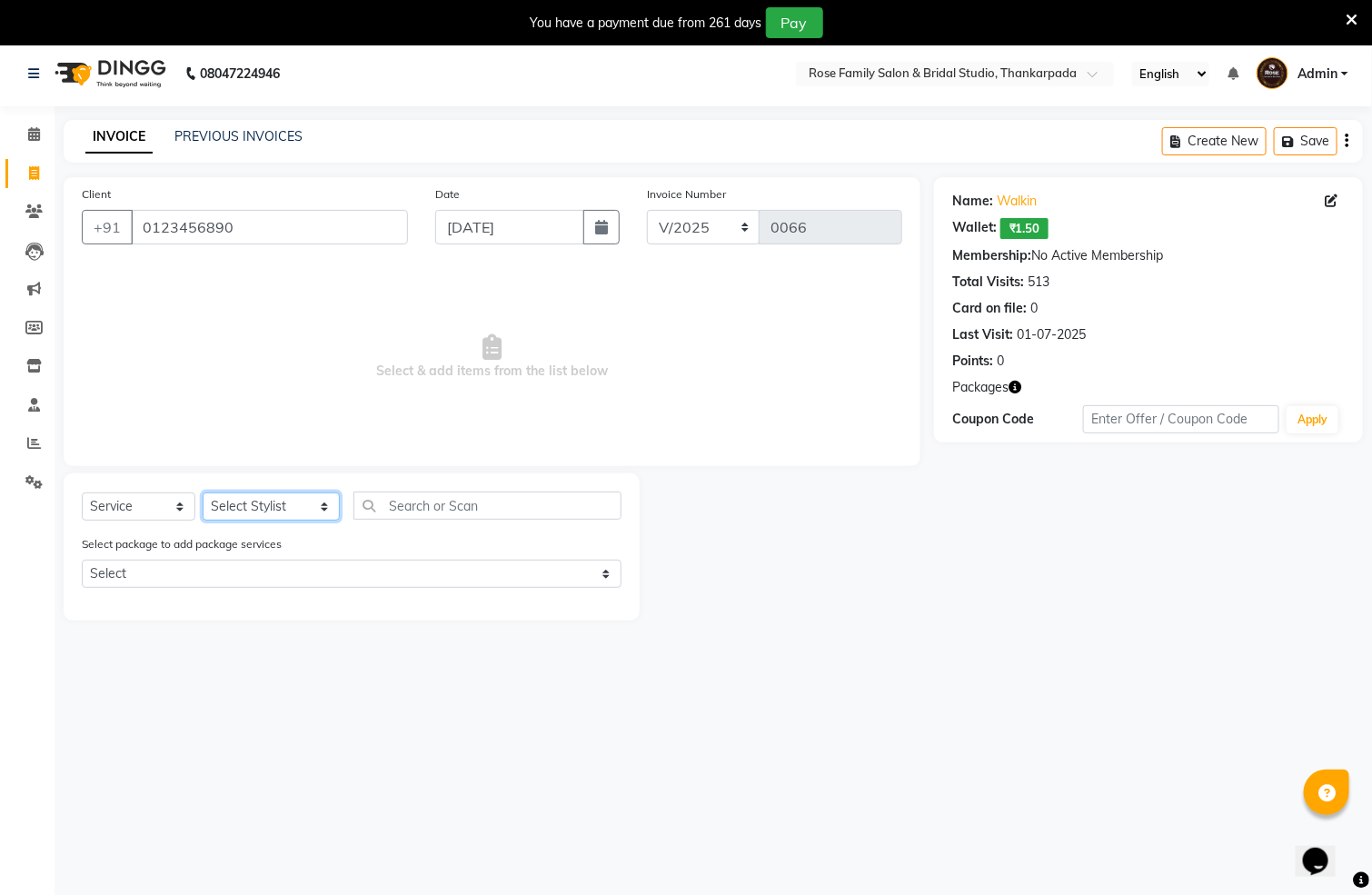 click on "Select Stylist [PERSON_NAME] [PERSON_NAME] Asha Ma'am [PERSON_NAME] [PERSON_NAME] [PERSON_NAME] [PERSON_NAME] [PERSON_NAME] Pooja Acharya Poonam [PERSON_NAME] [PERSON_NAME] [PERSON_NAME] [PERSON_NAME] [PERSON_NAME] [PERSON_NAME] Ma'am" 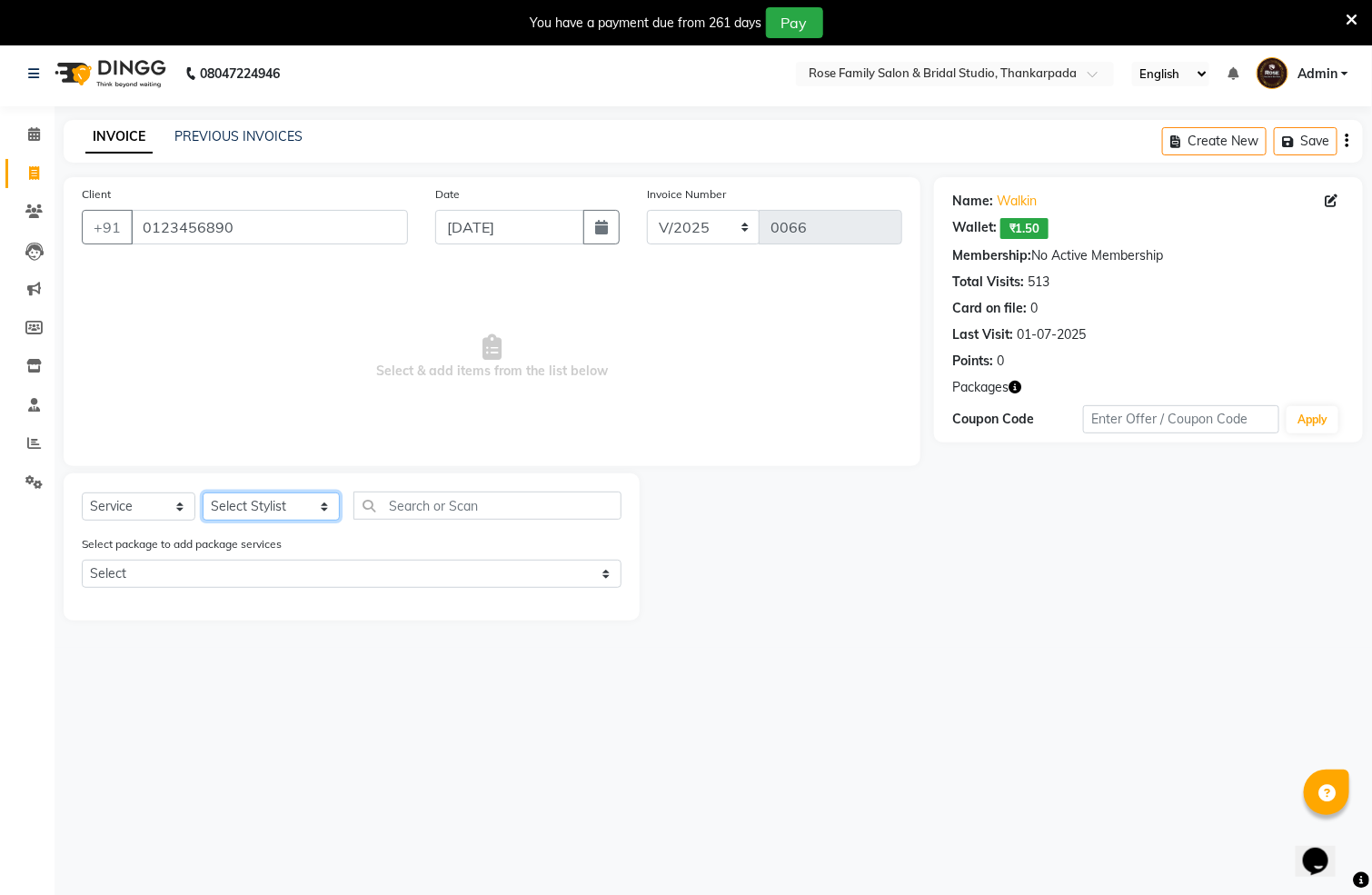 select on "84627" 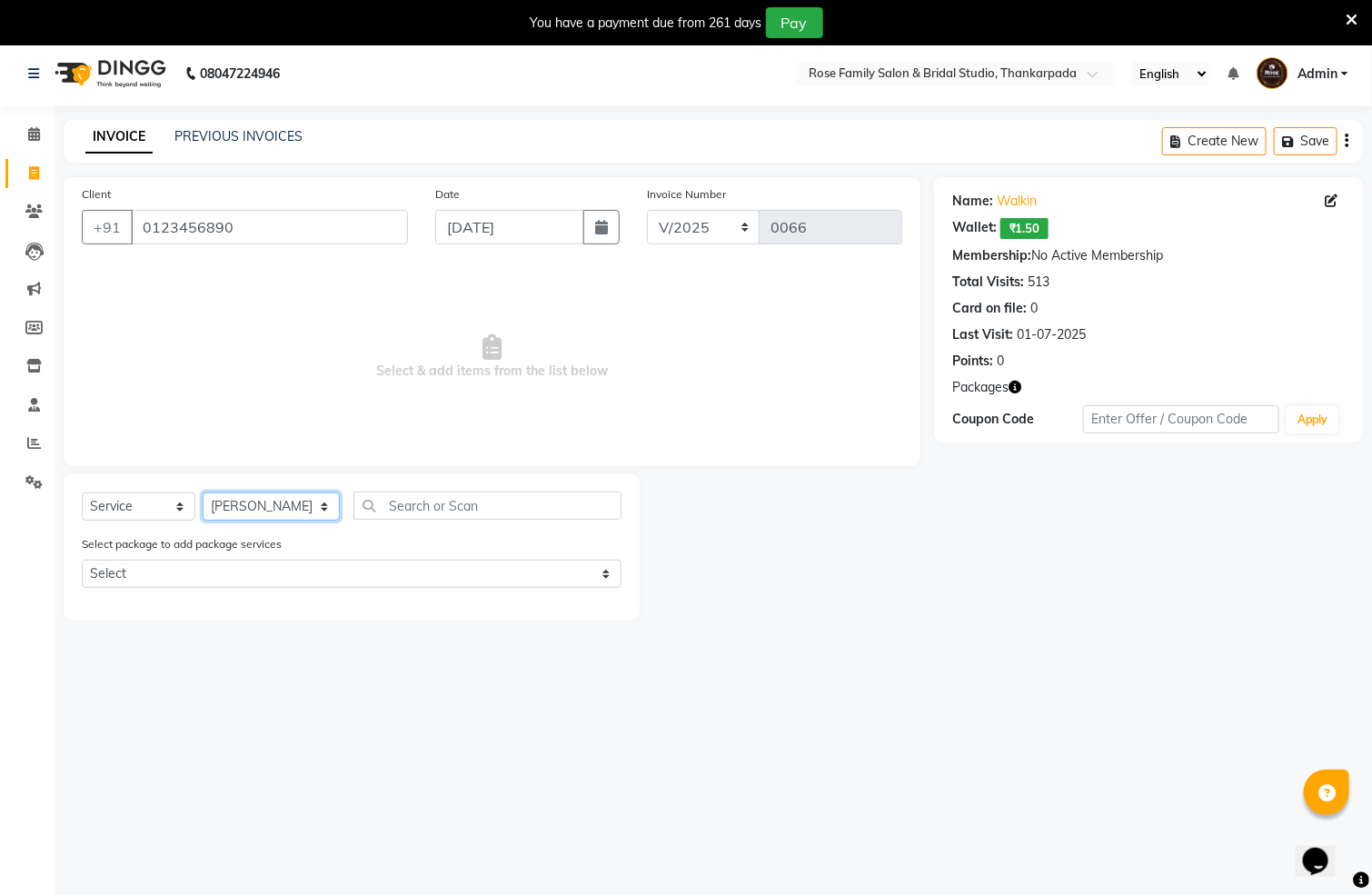 click on "Select Stylist [PERSON_NAME] [PERSON_NAME] Asha Ma'am [PERSON_NAME] [PERSON_NAME] [PERSON_NAME] [PERSON_NAME] [PERSON_NAME] Pooja Acharya Poonam [PERSON_NAME] [PERSON_NAME] [PERSON_NAME] [PERSON_NAME] [PERSON_NAME] [PERSON_NAME] Ma'am" 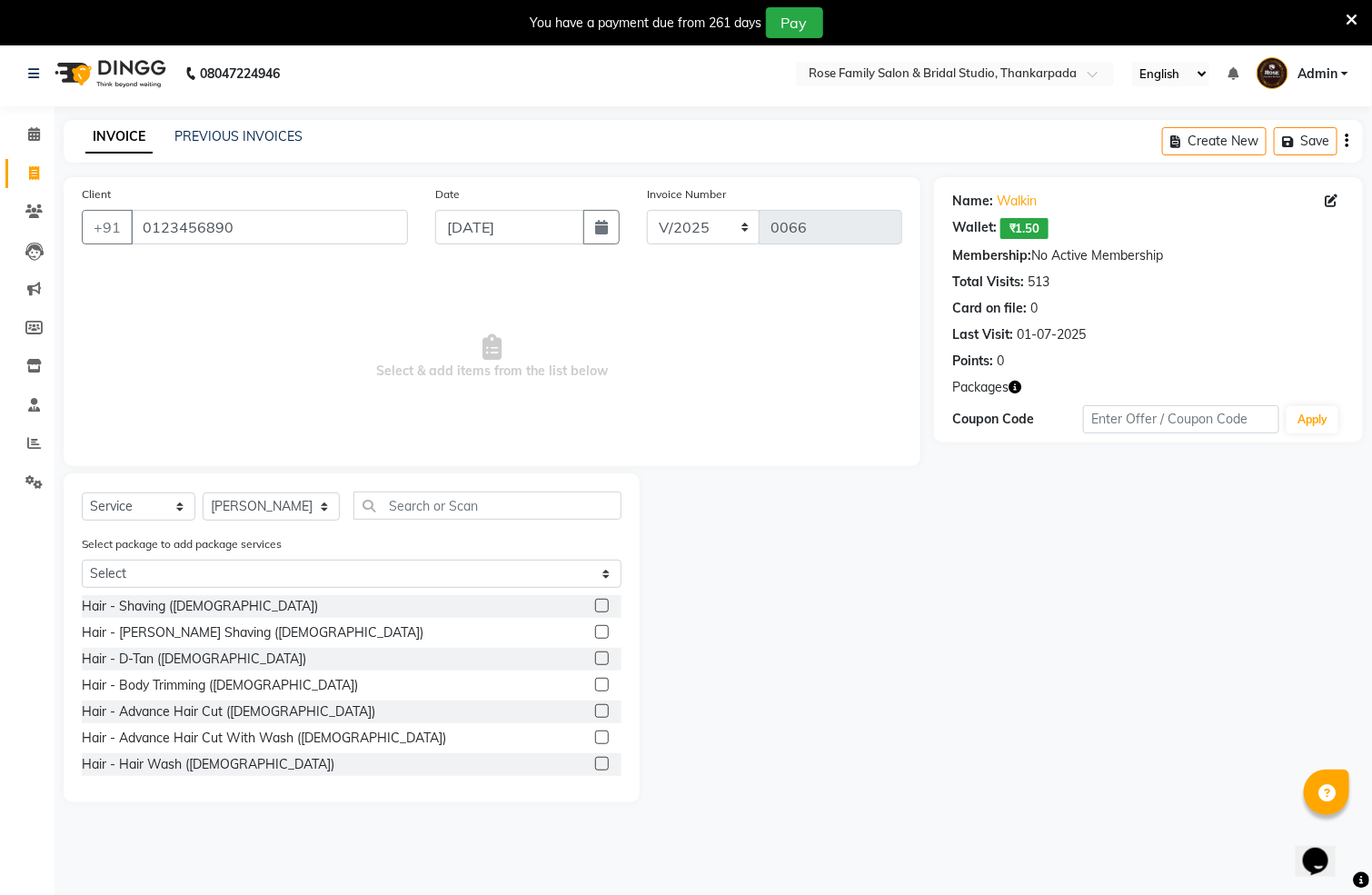click 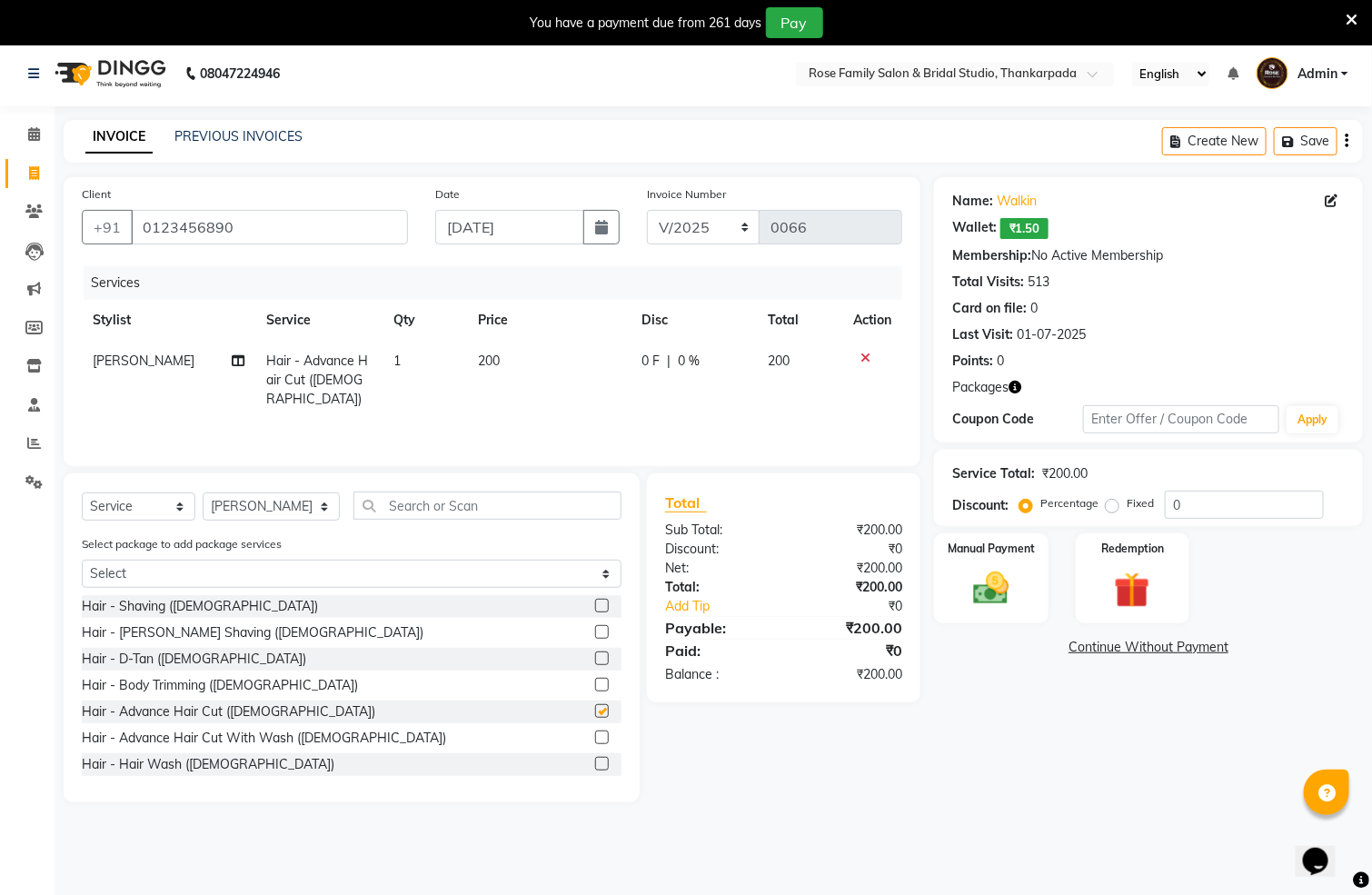 checkbox on "false" 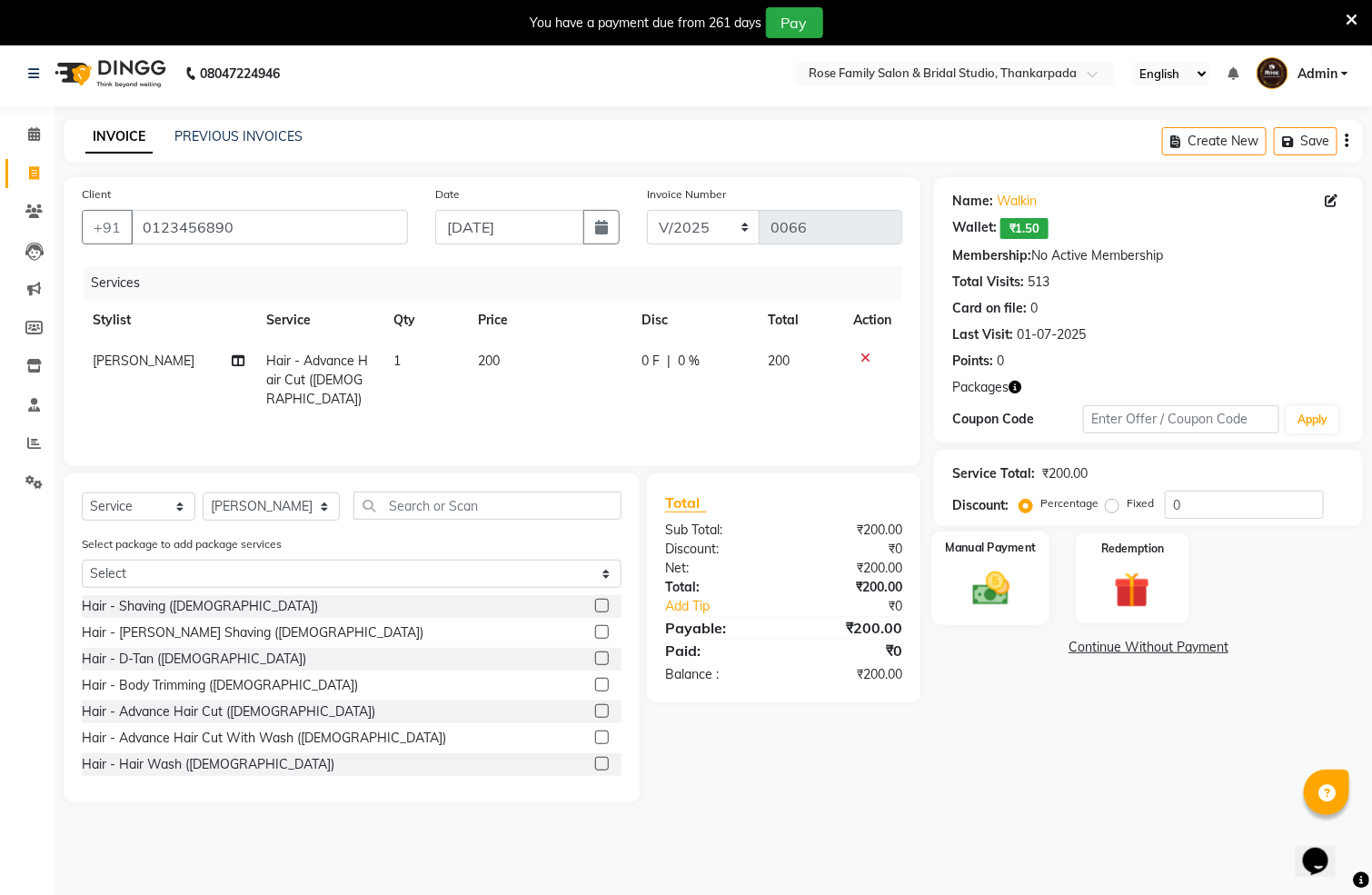 click 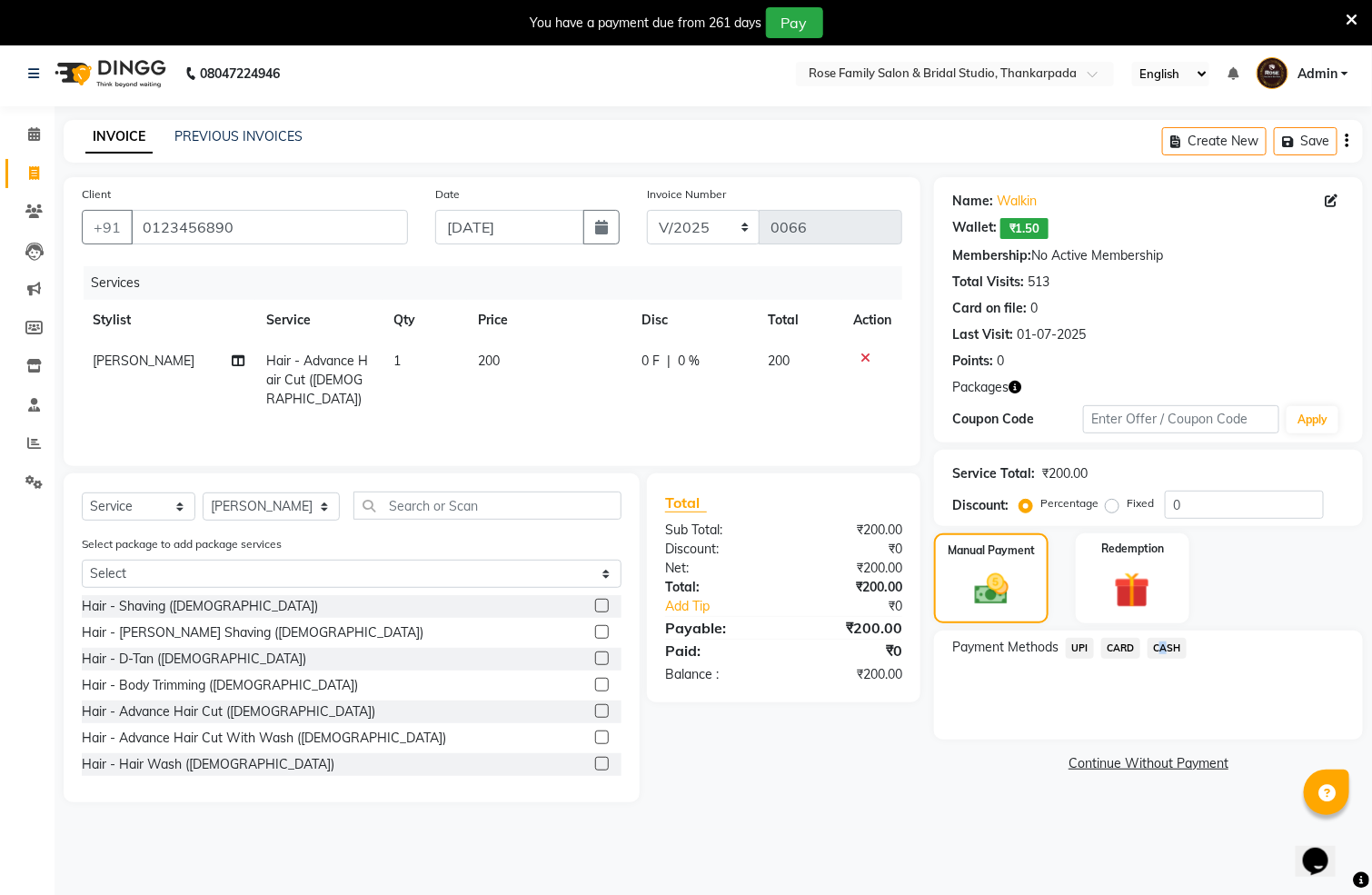 click on "CASH" 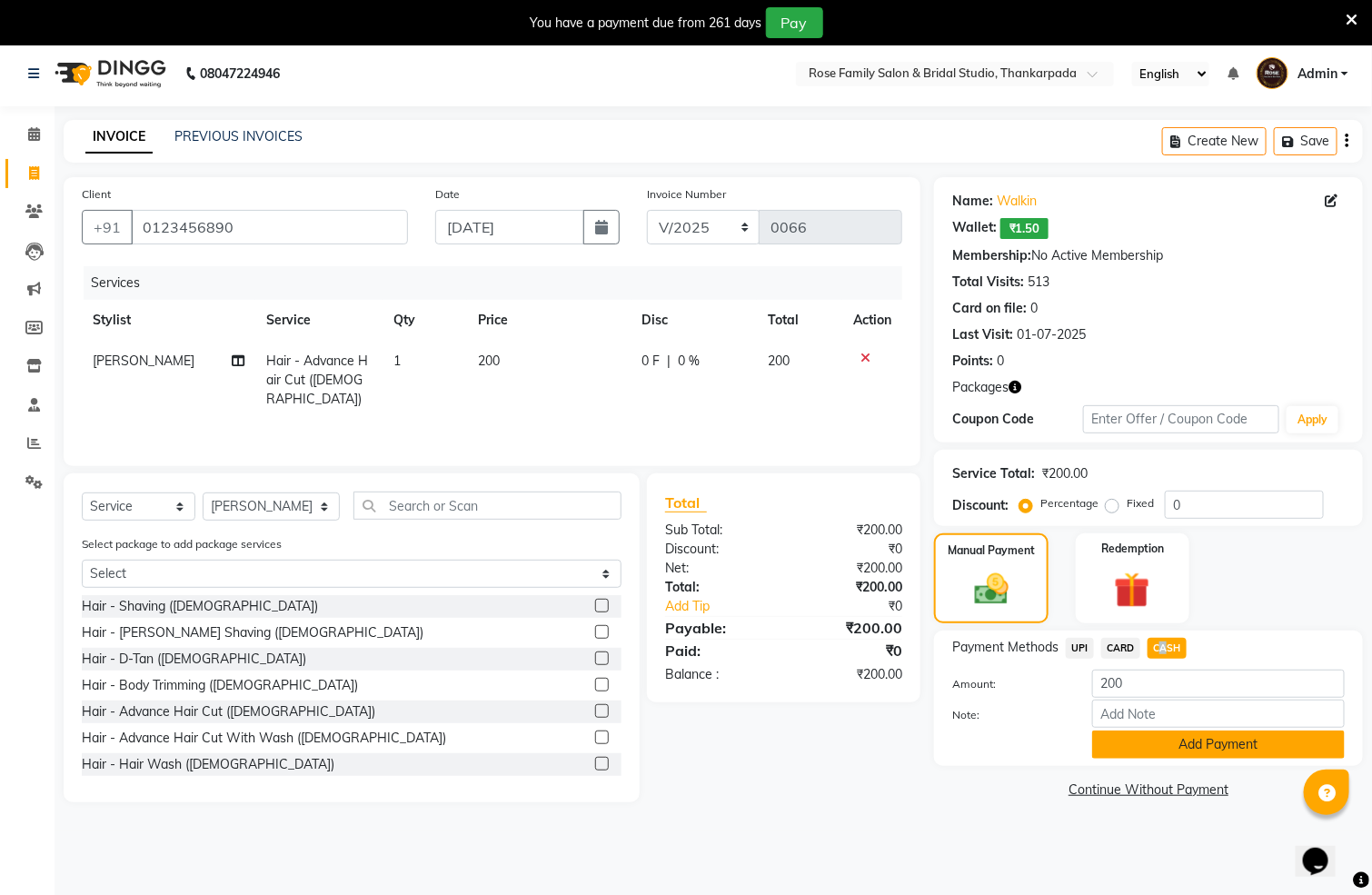 click on "Add Payment" 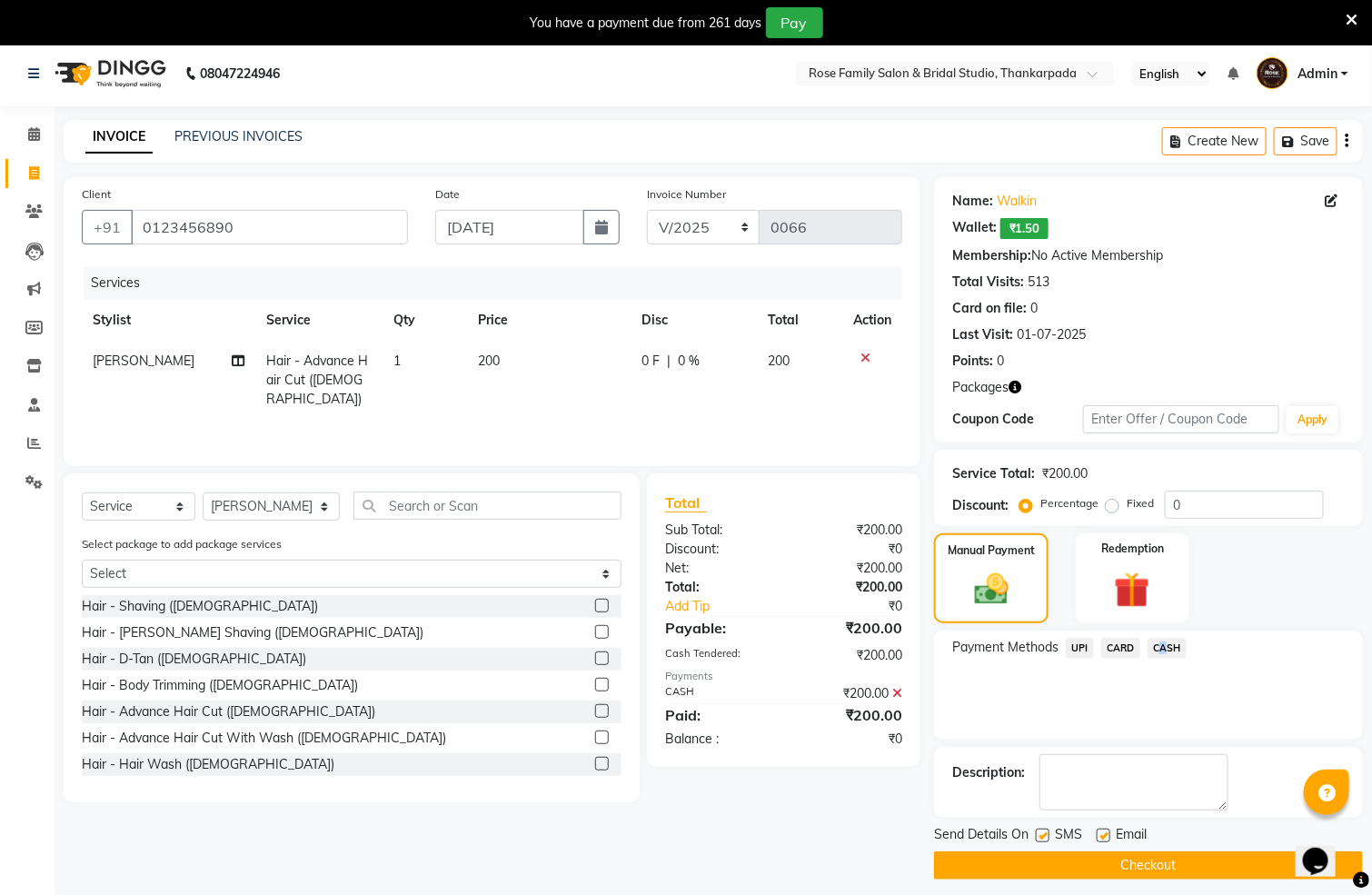 click on "Checkout" 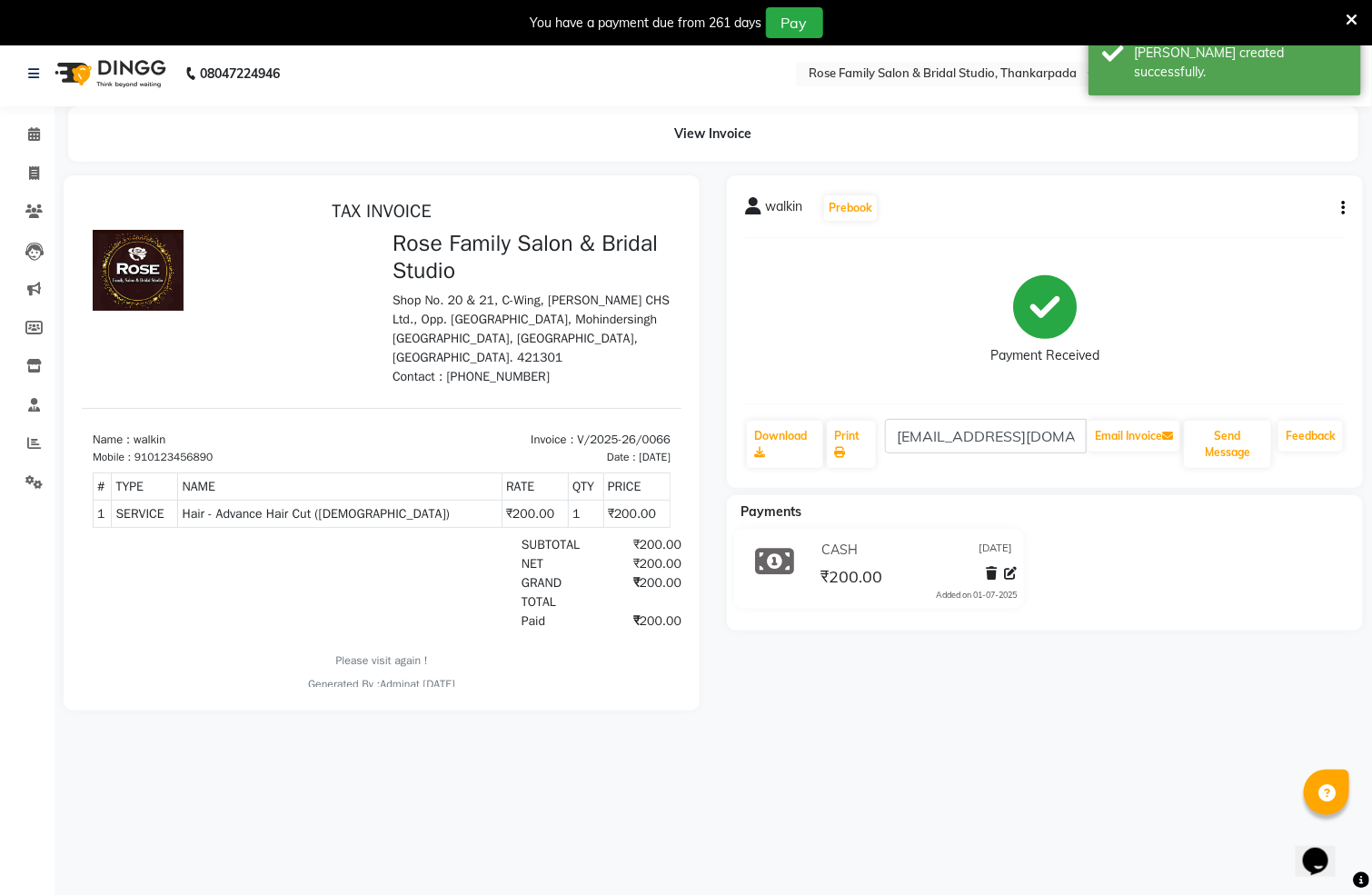 scroll, scrollTop: 0, scrollLeft: 0, axis: both 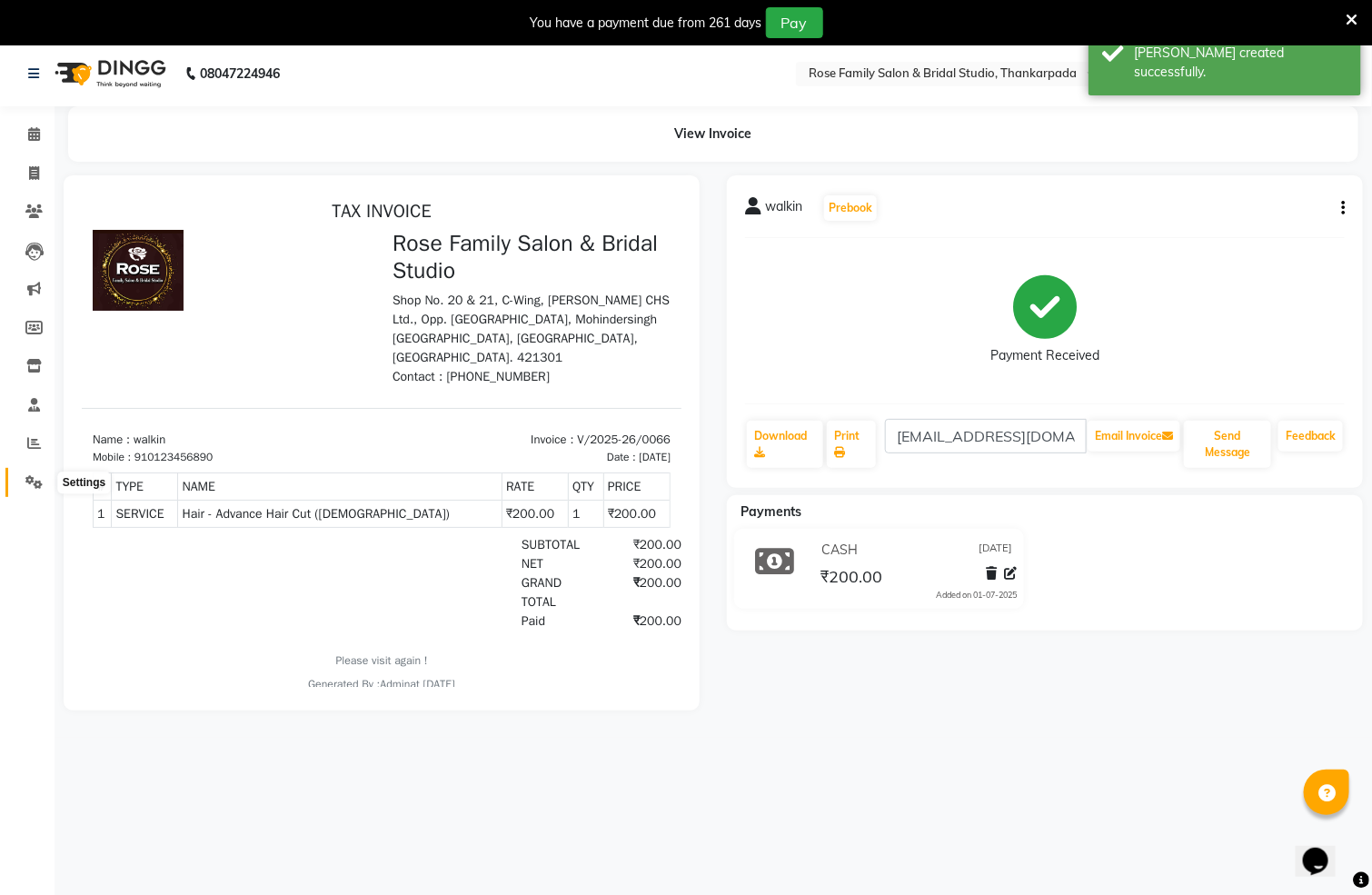click 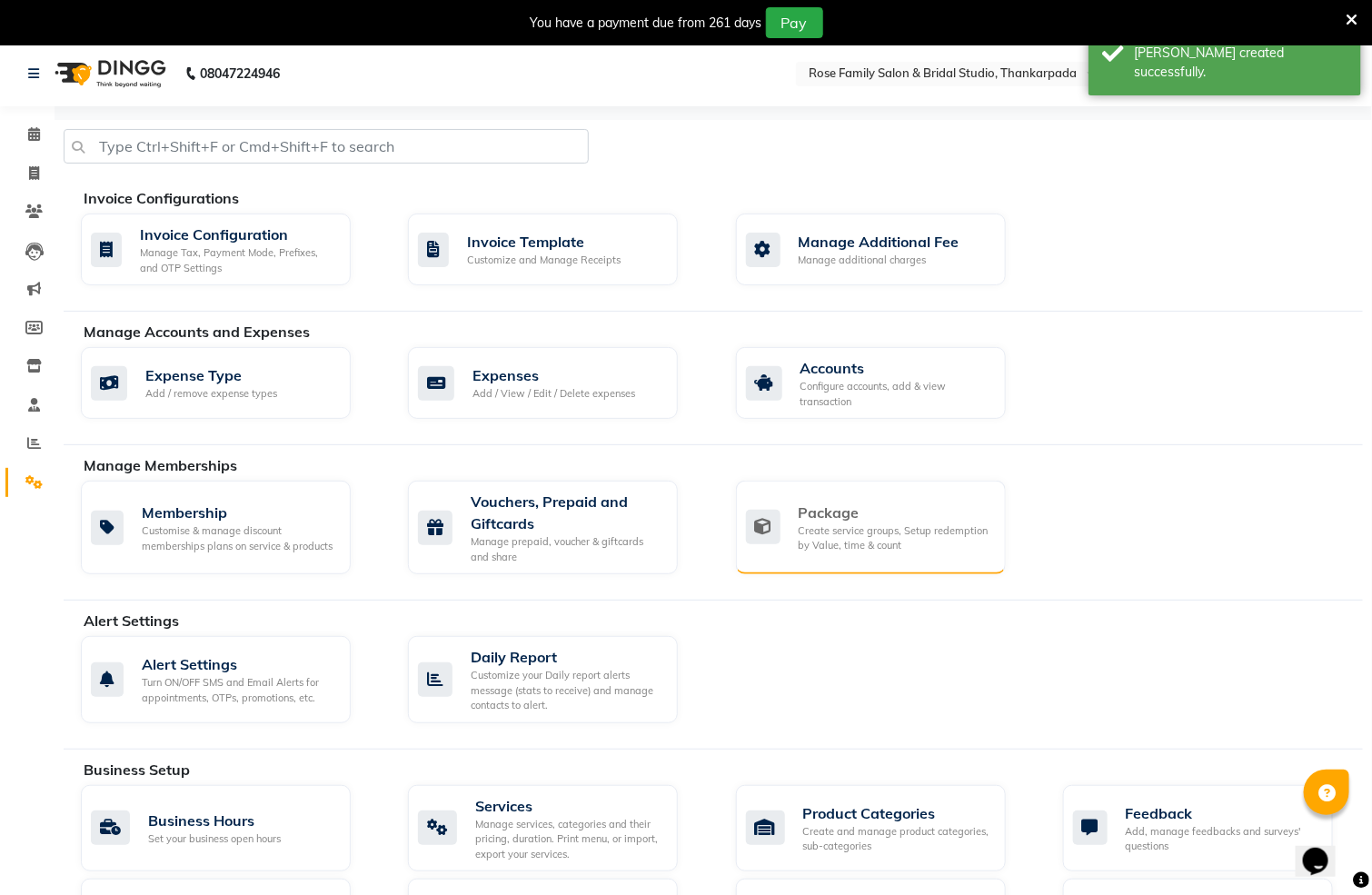 click on "Create service groups, Setup redemption by Value, time & count" 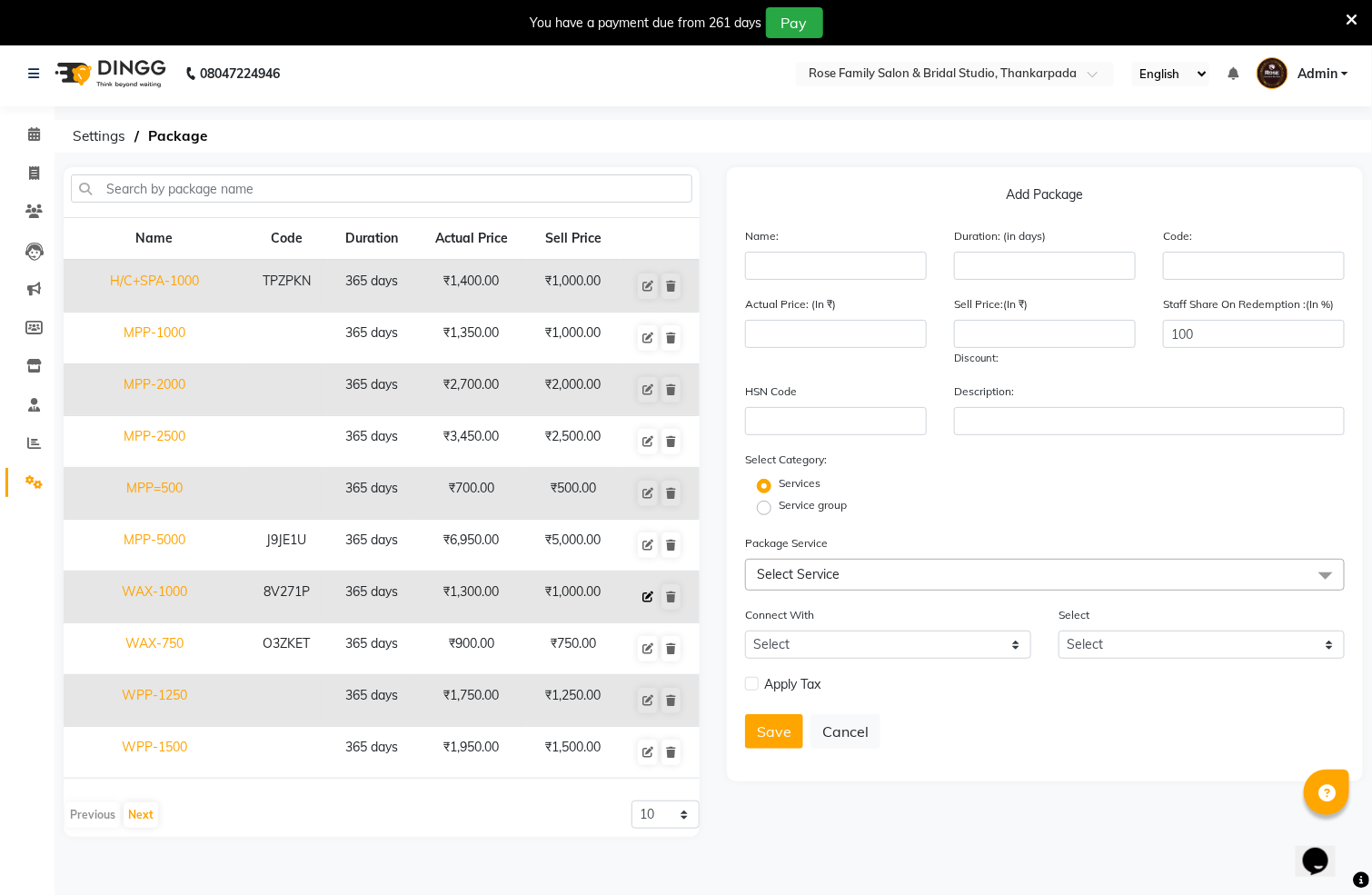 click 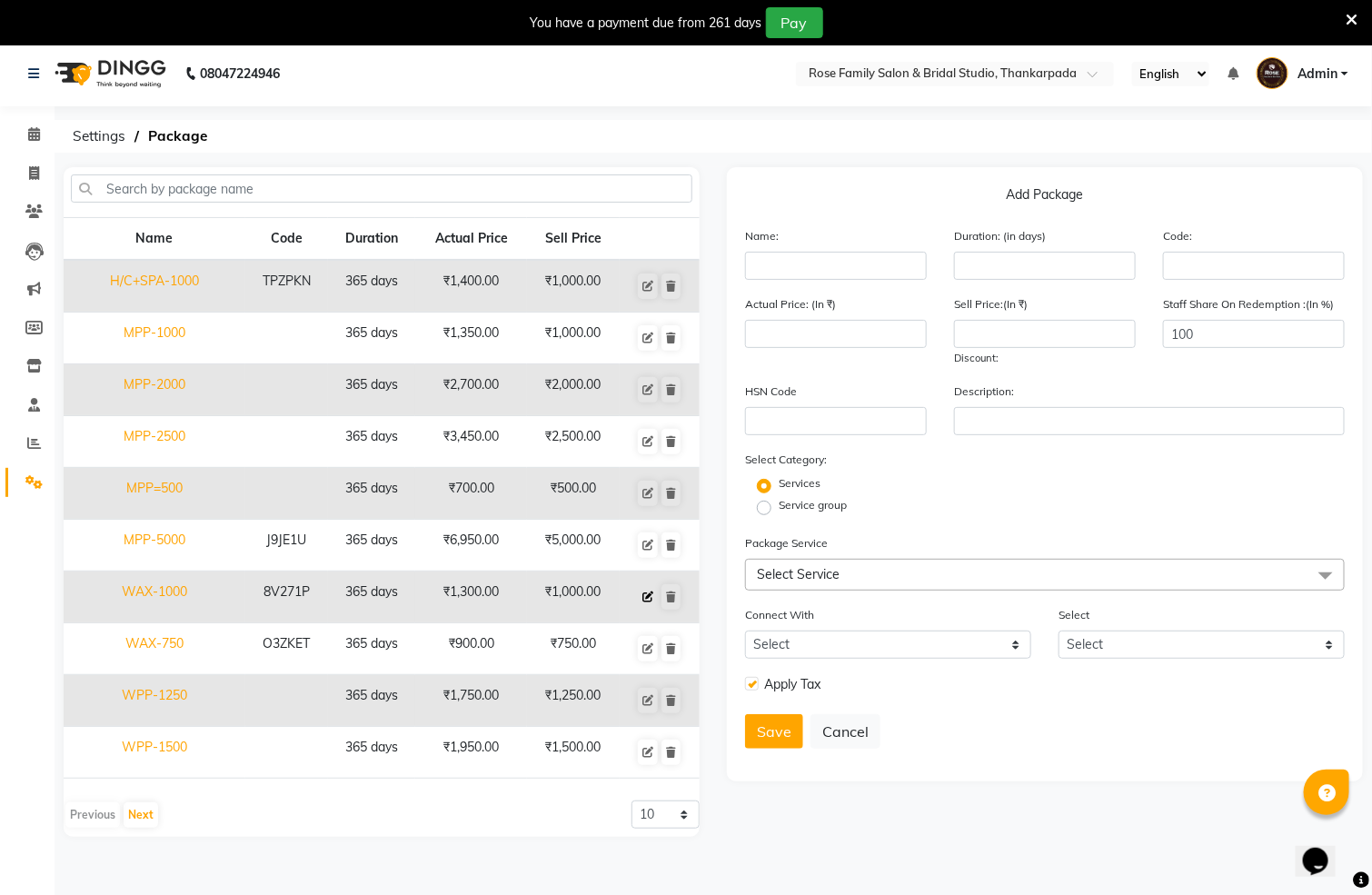 type on "WAX-1000" 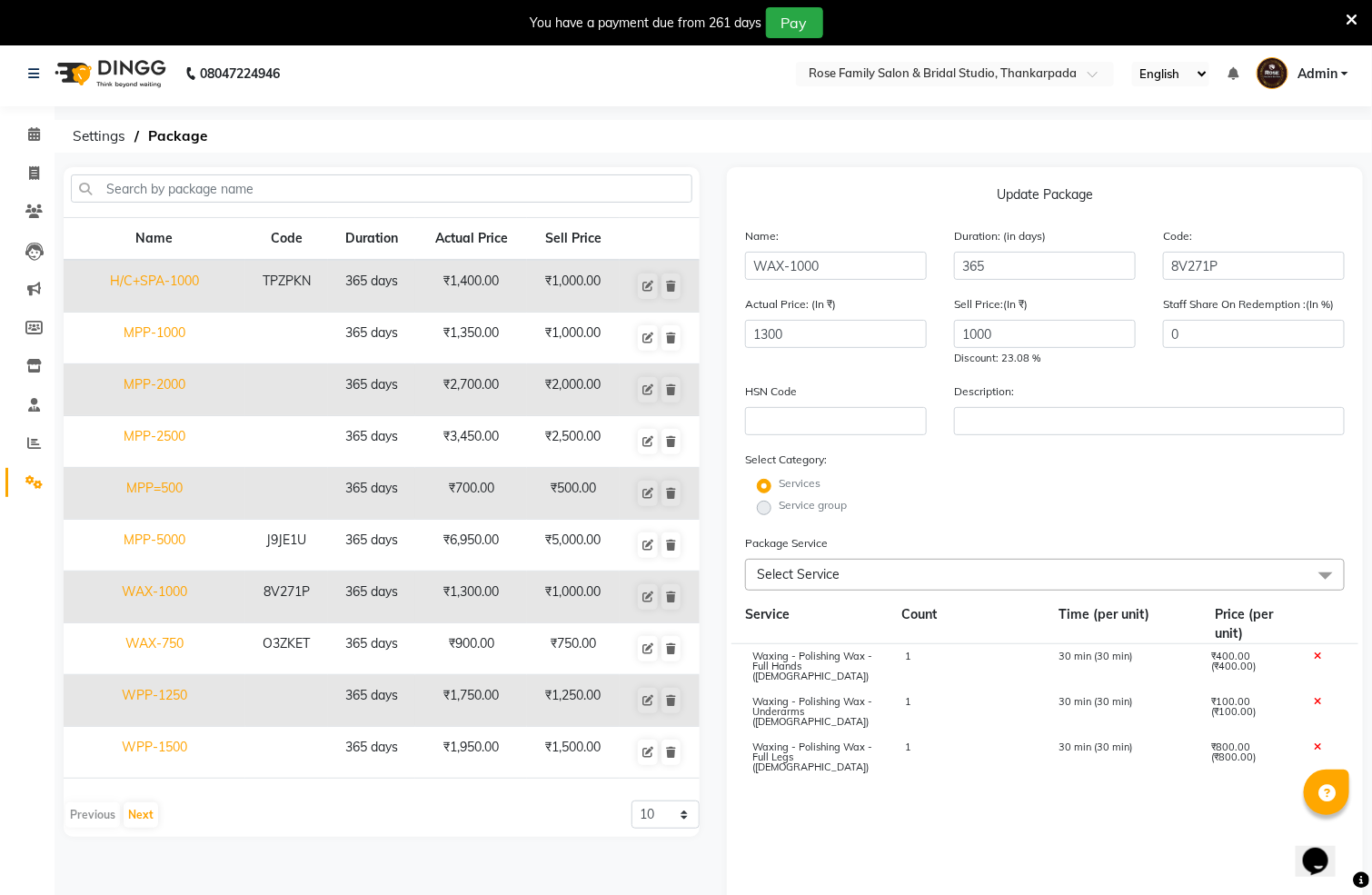 click on "WAX-1000" 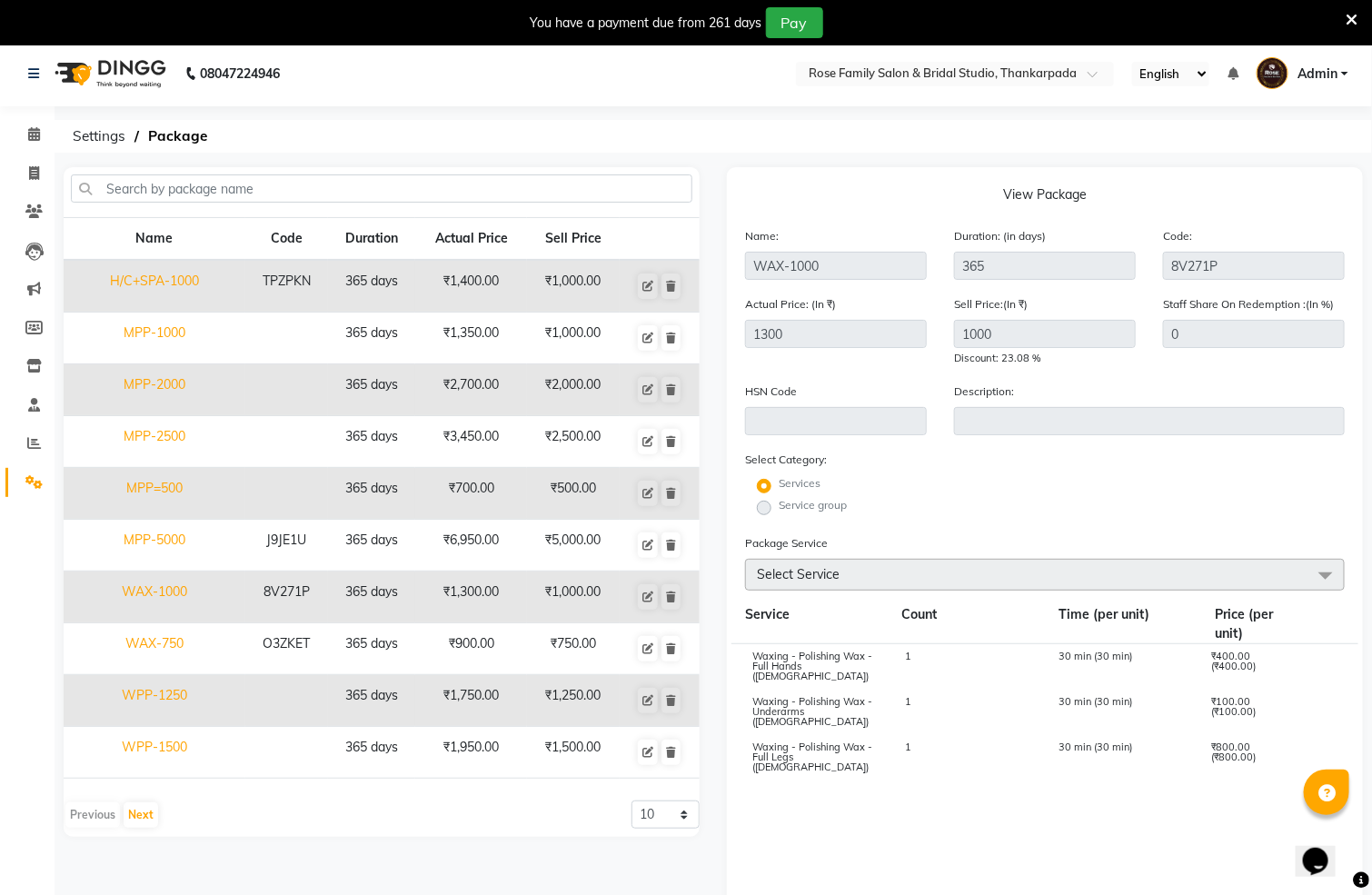 click on "0" 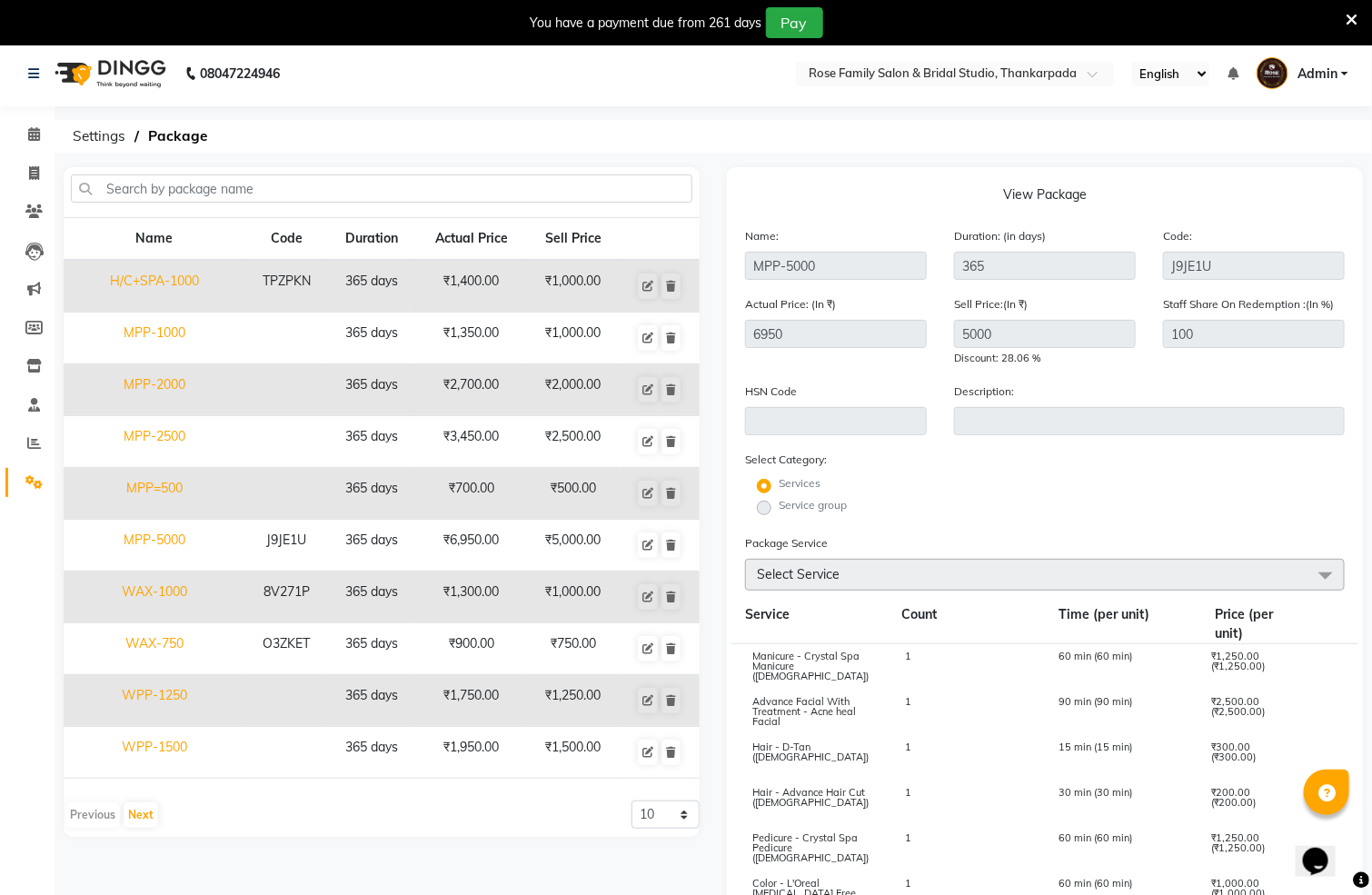 click on "H/C+SPA-1000" 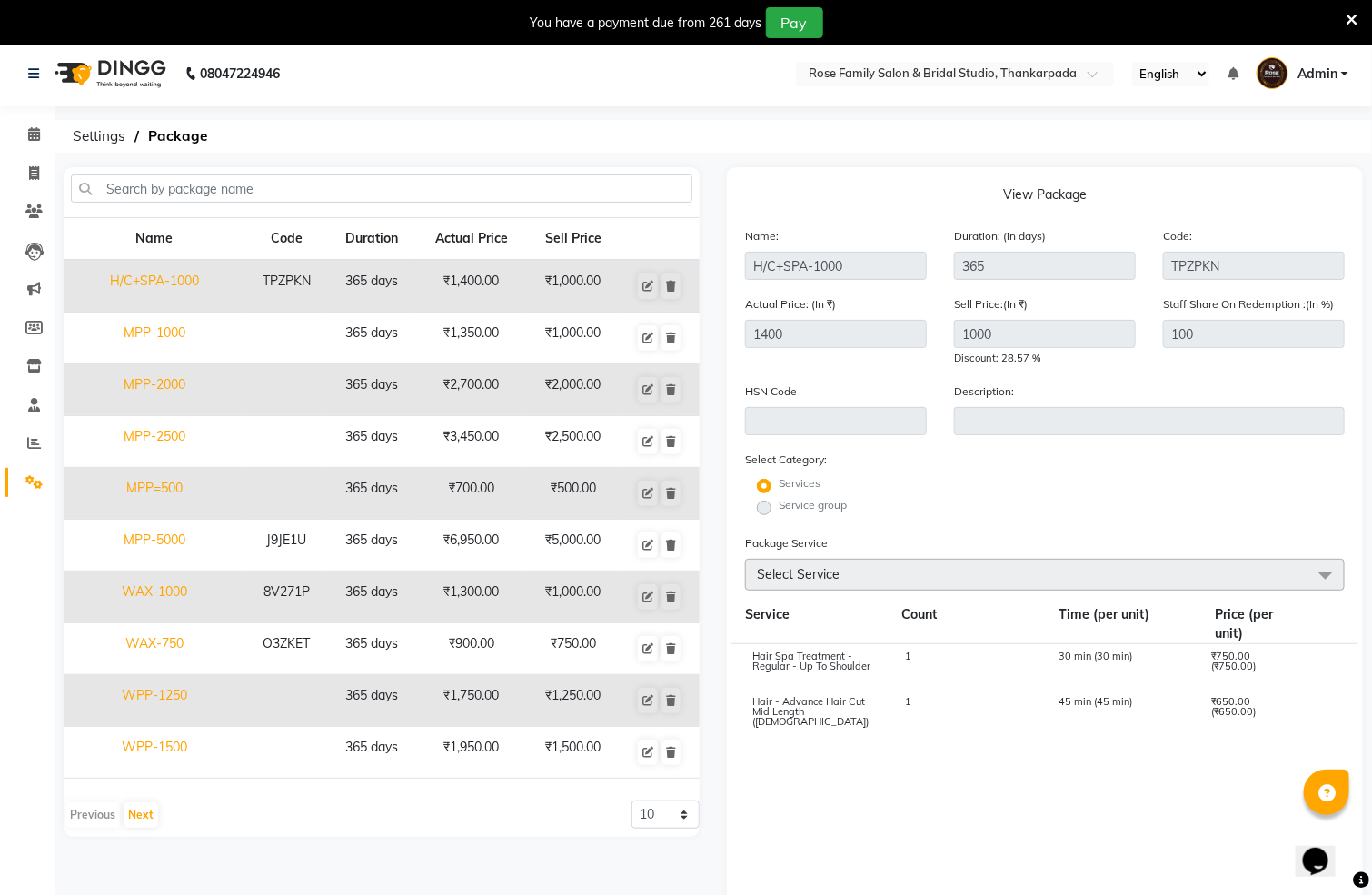 click on "MPP-1000" 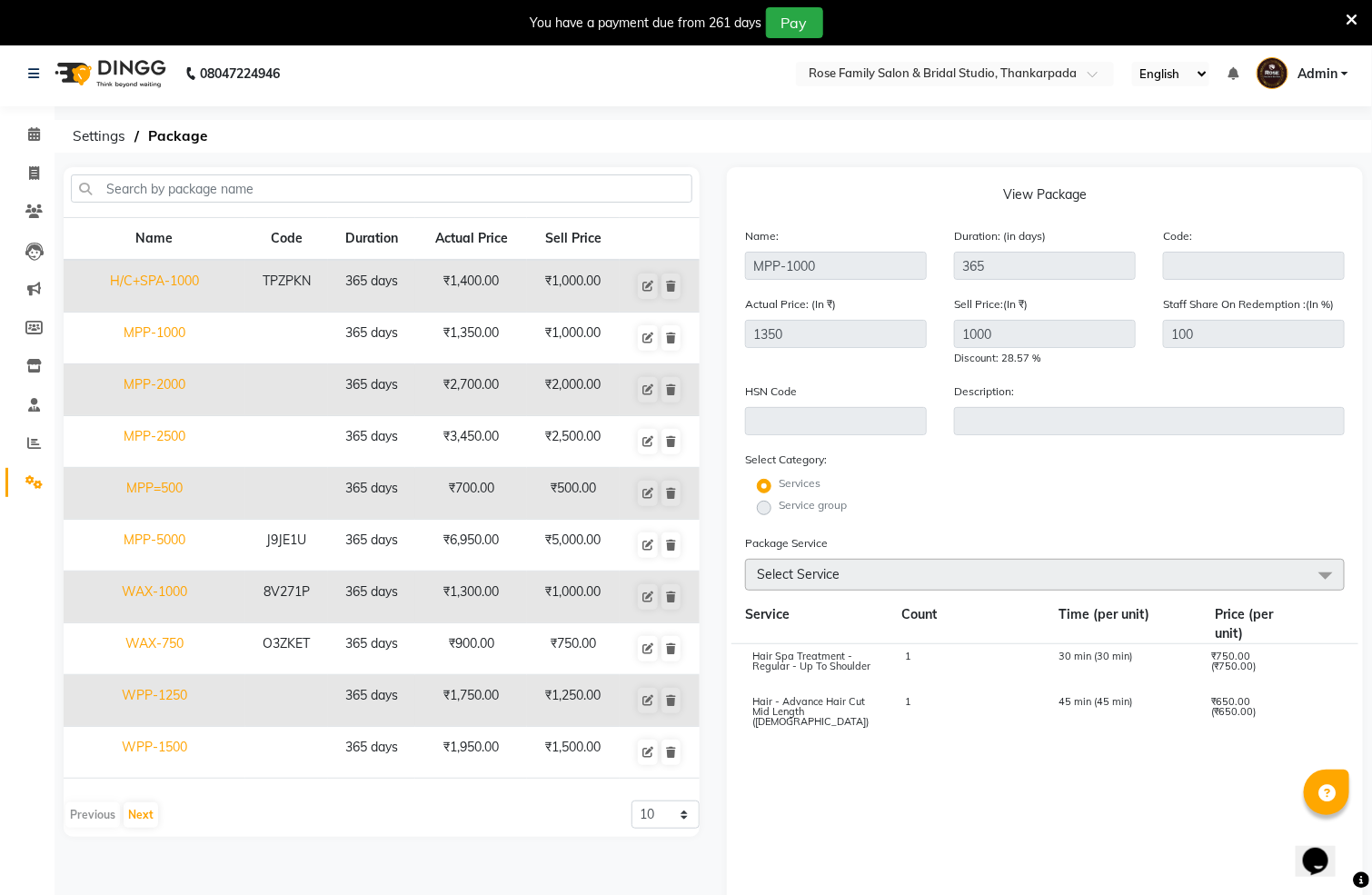 radio on "false" 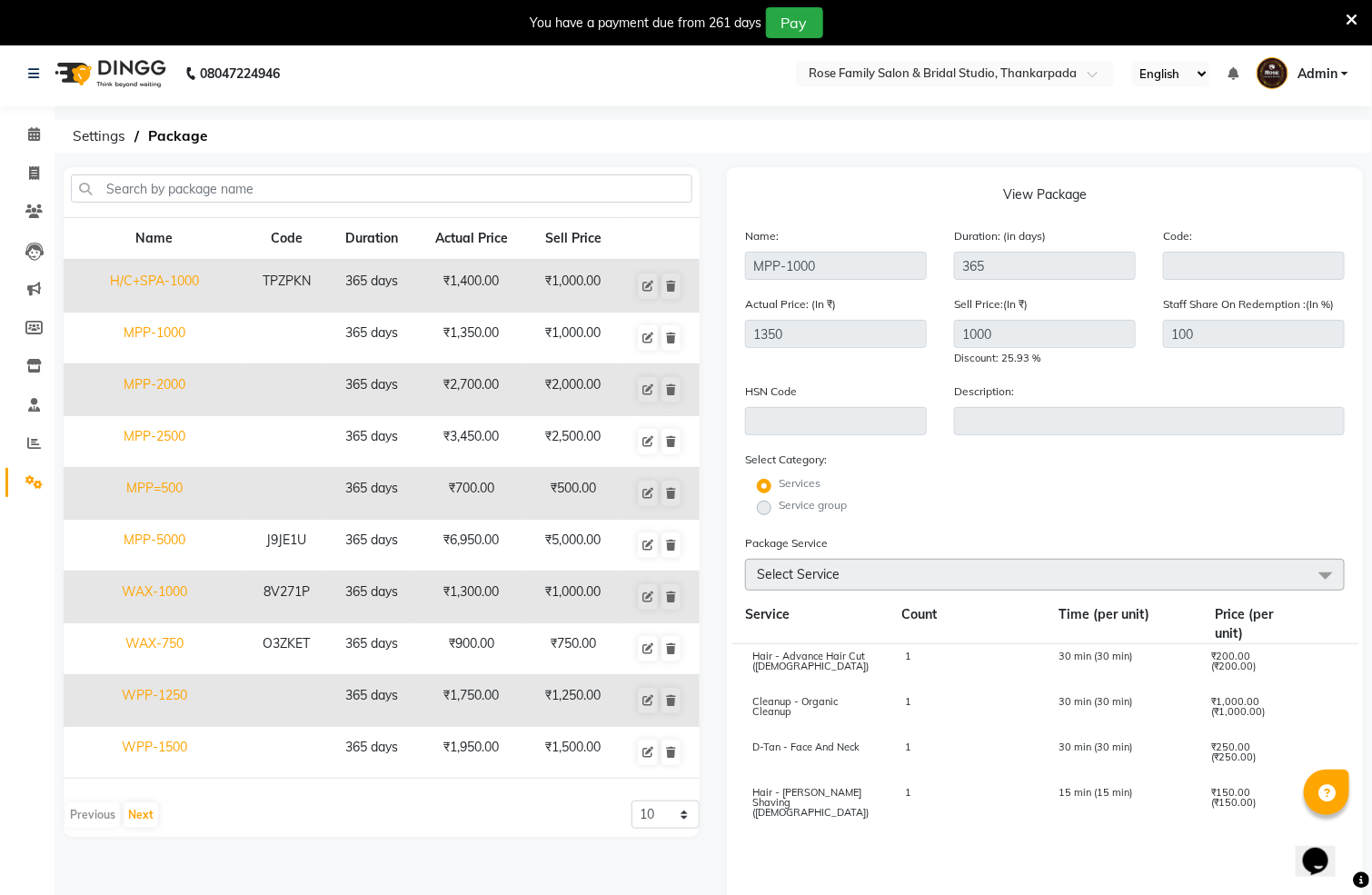 click on "MPP-2000" 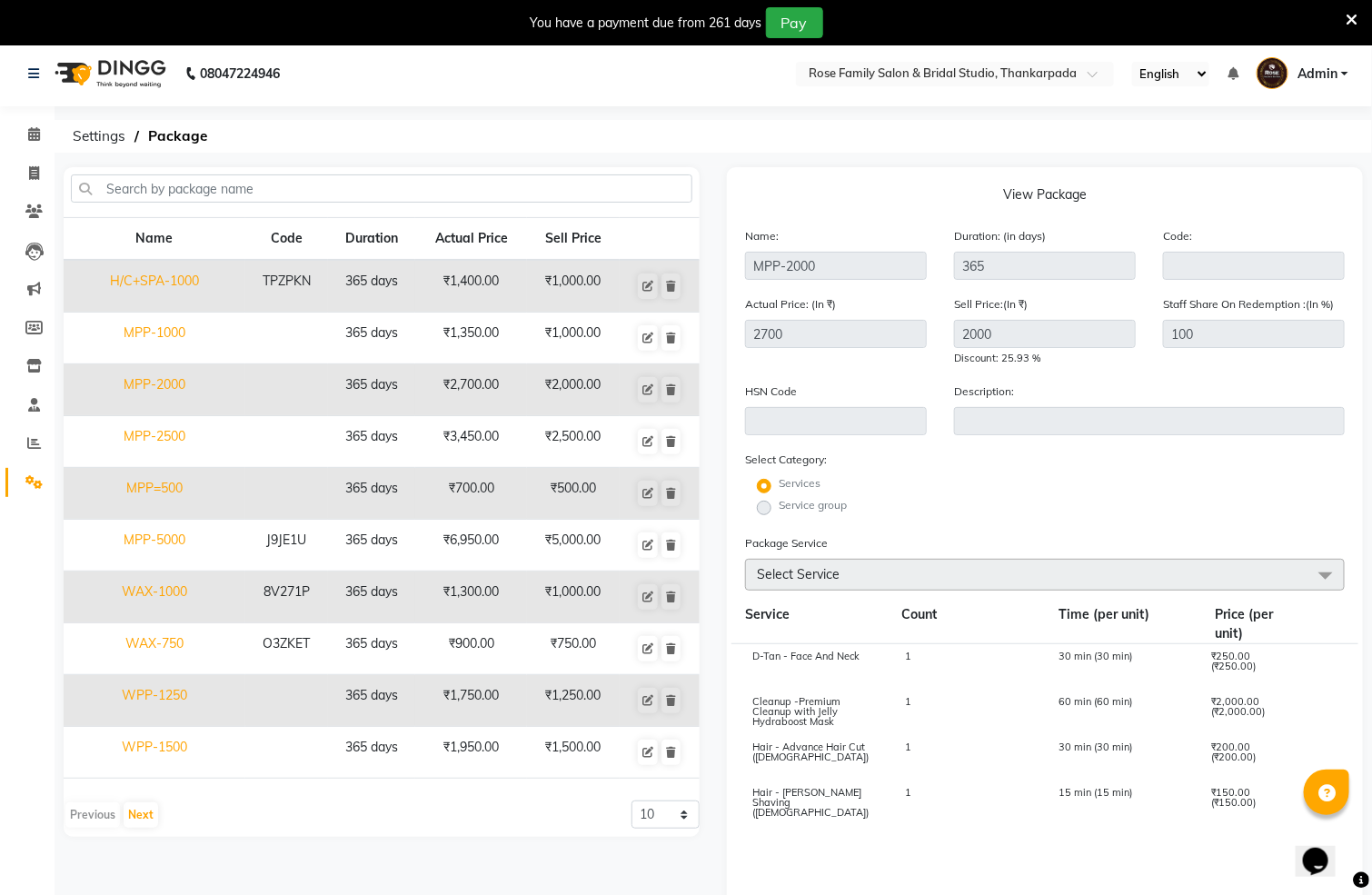 click on "MPP-2500" 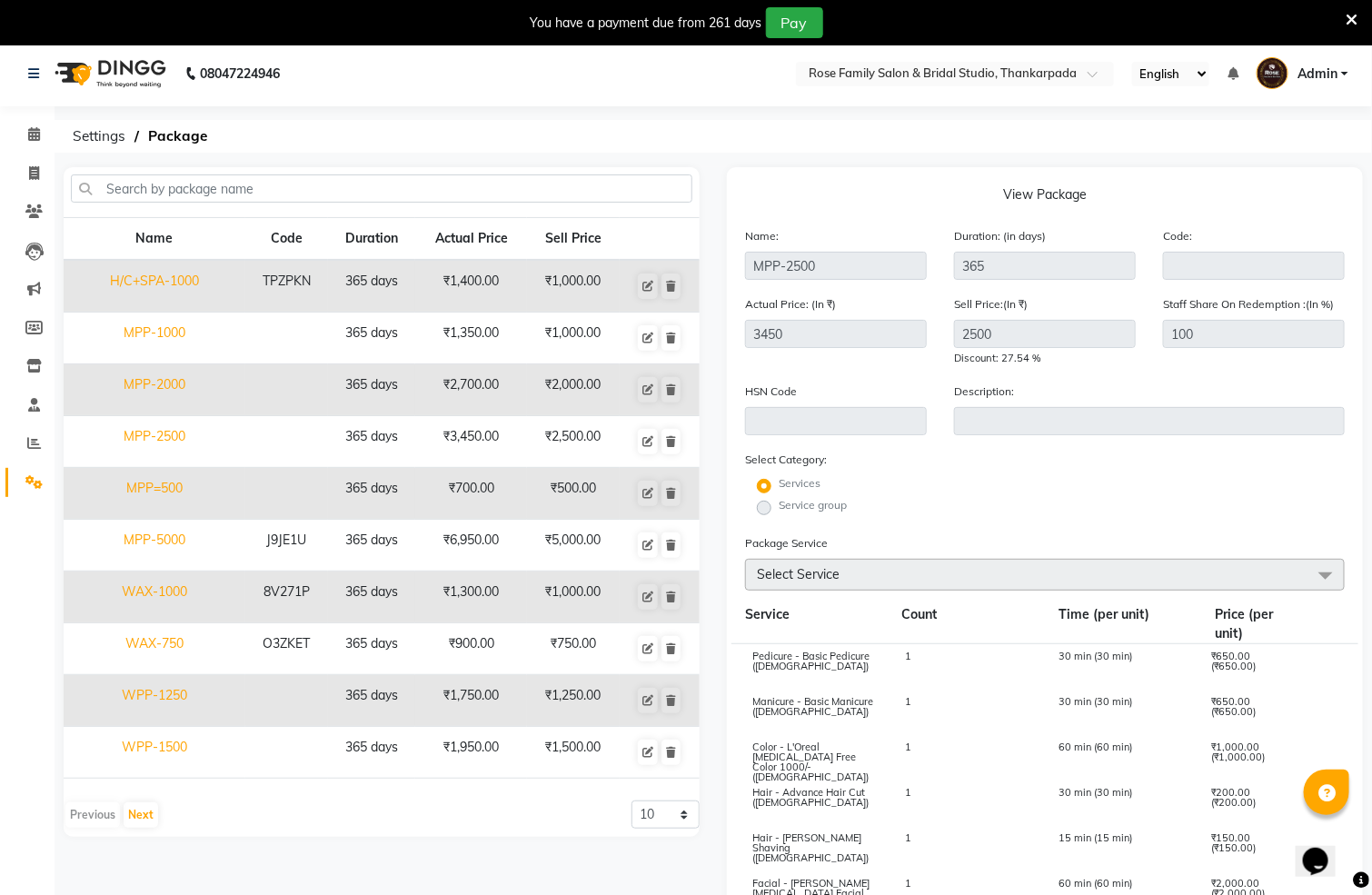 click on "MPP=500" 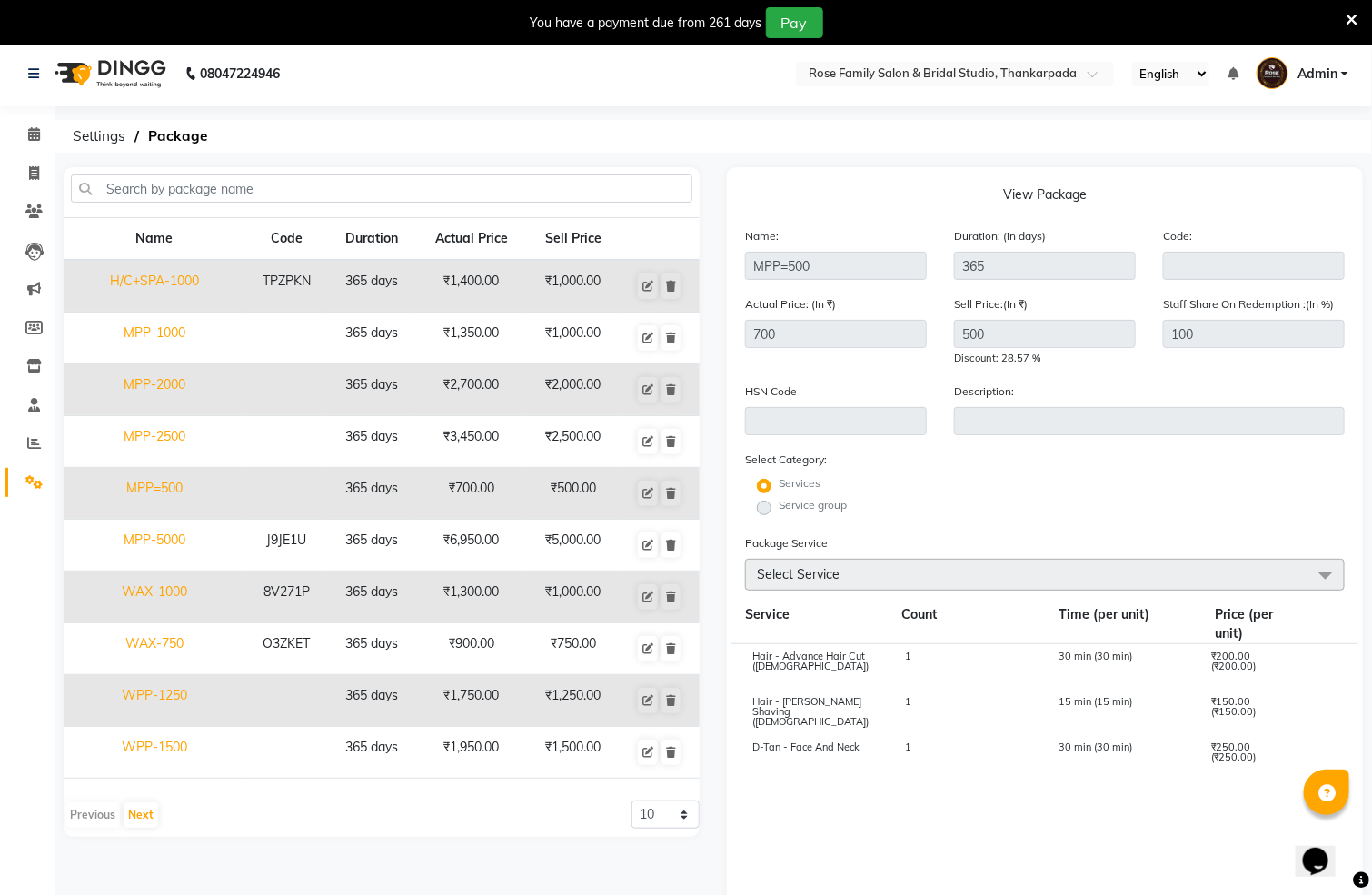 click on "MPP-5000" 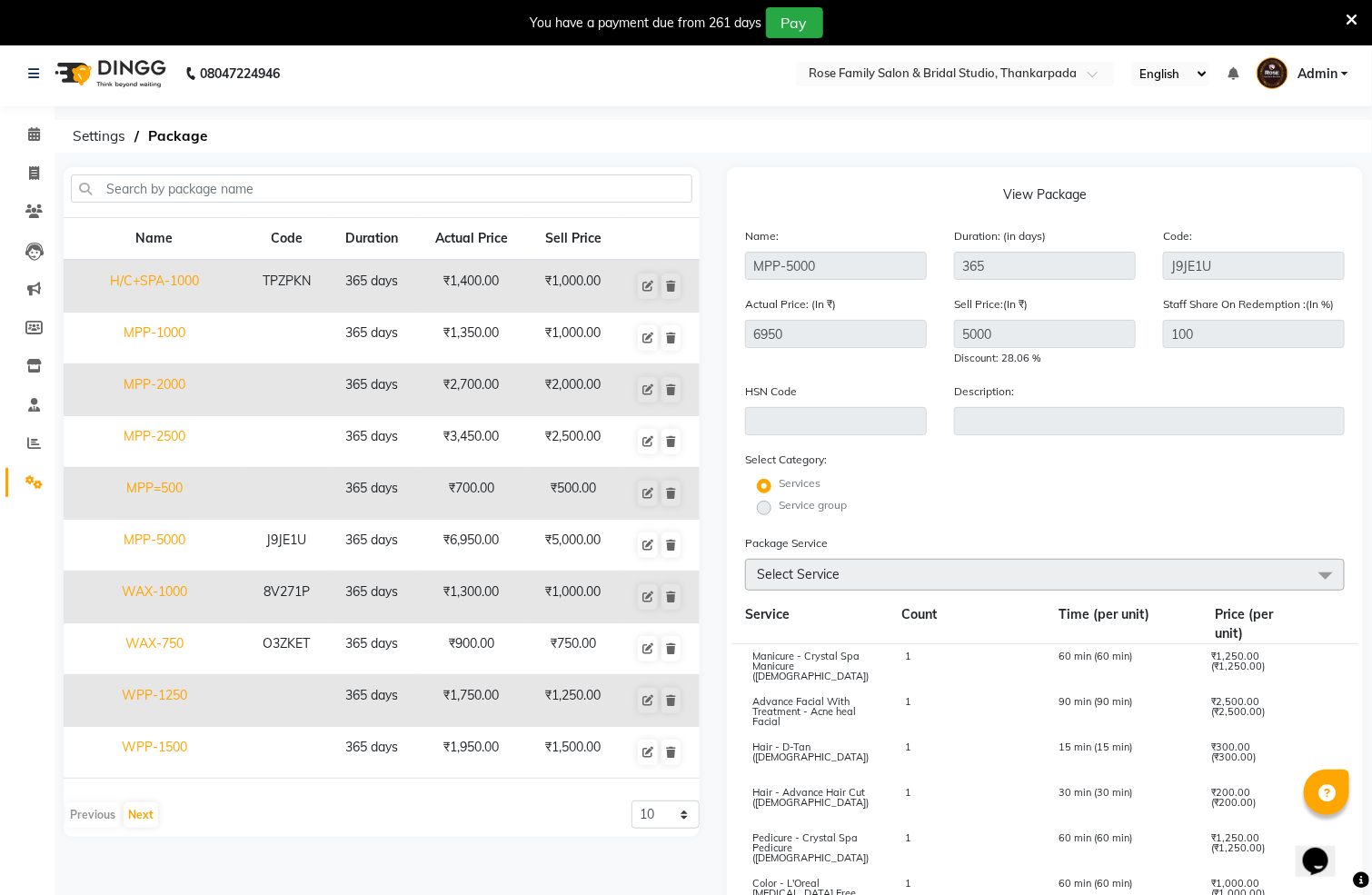 click on "WAX-1000" 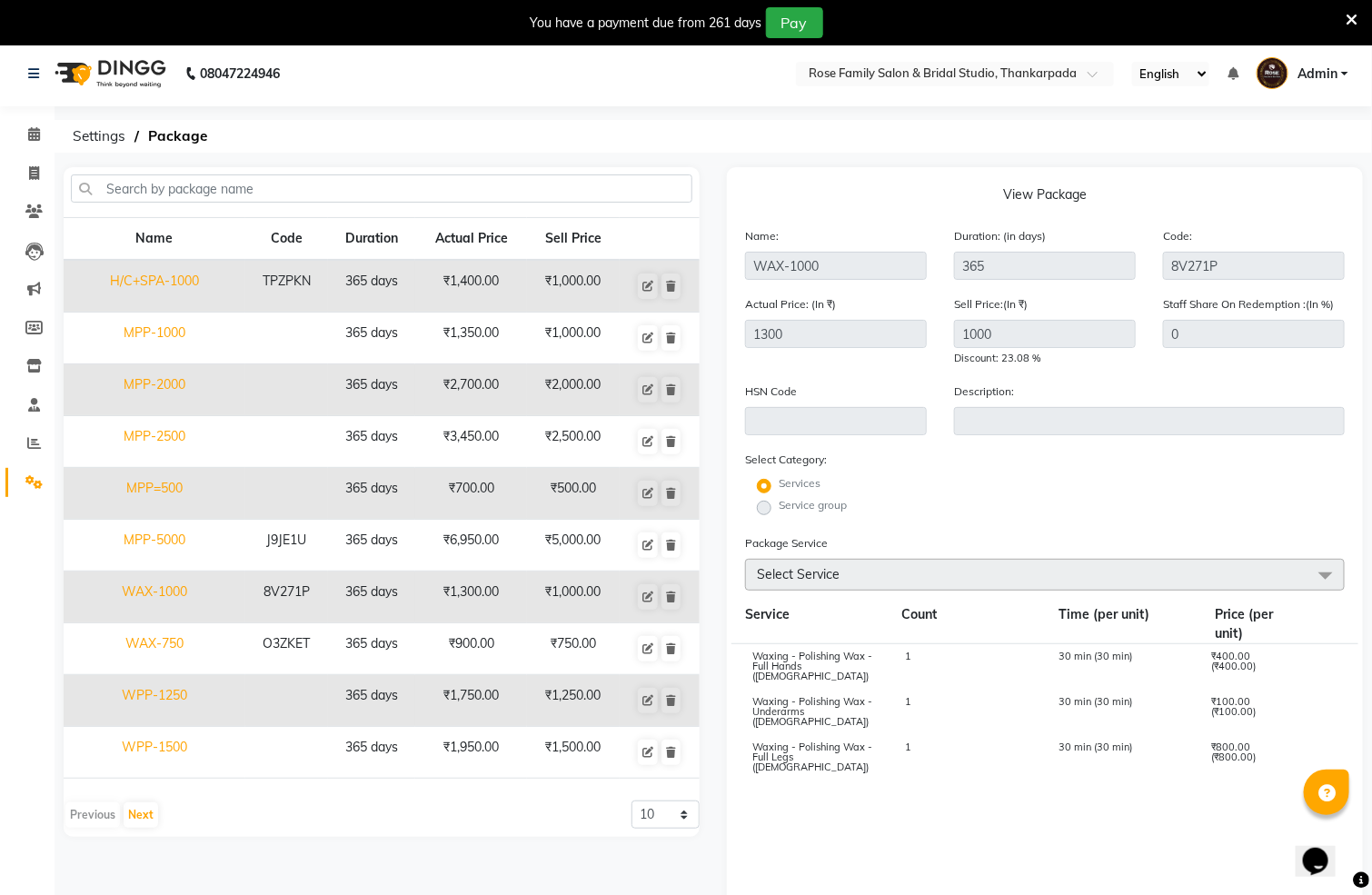 click on "WAX-750" 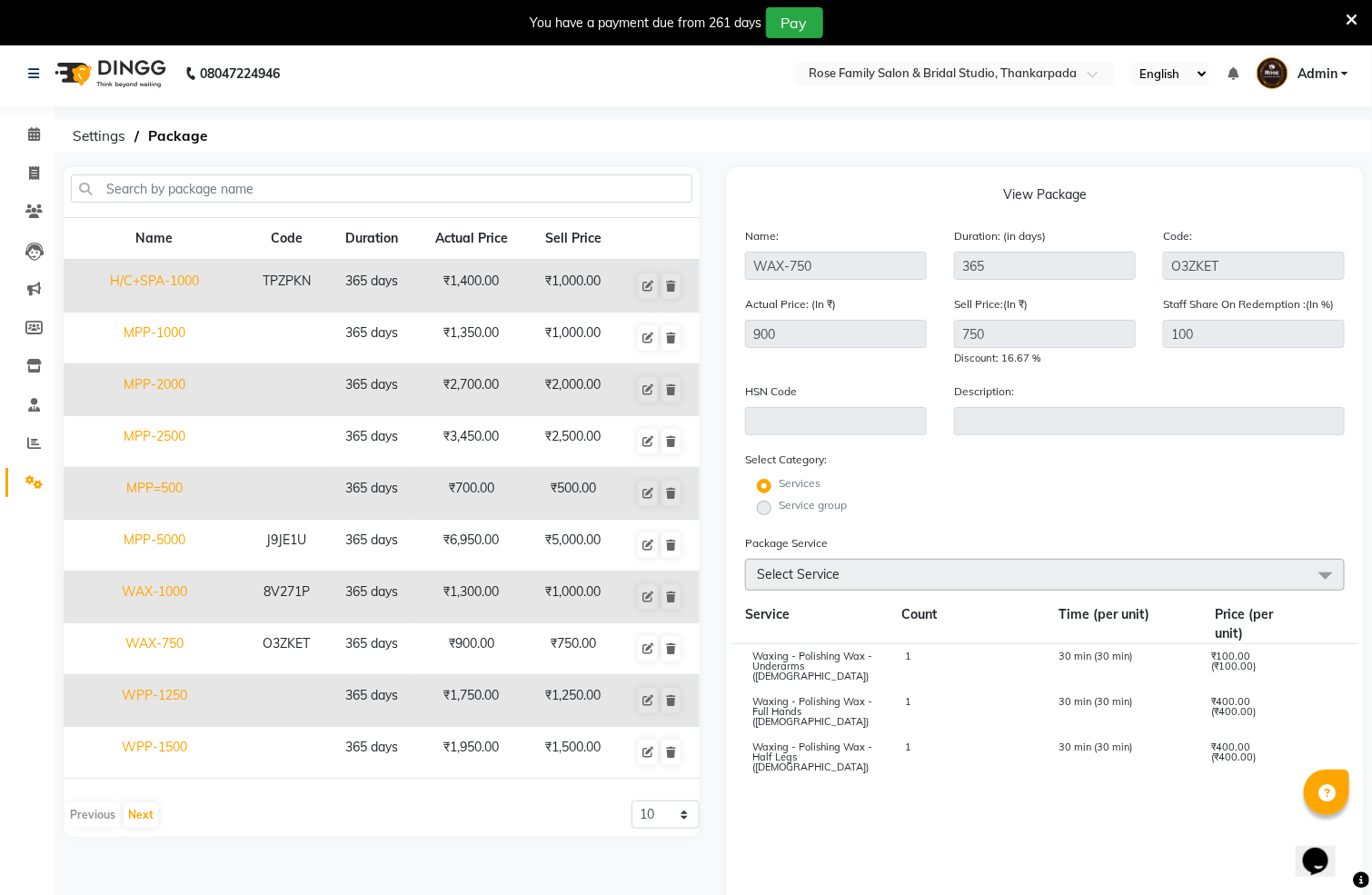 click on "WPP-1250" 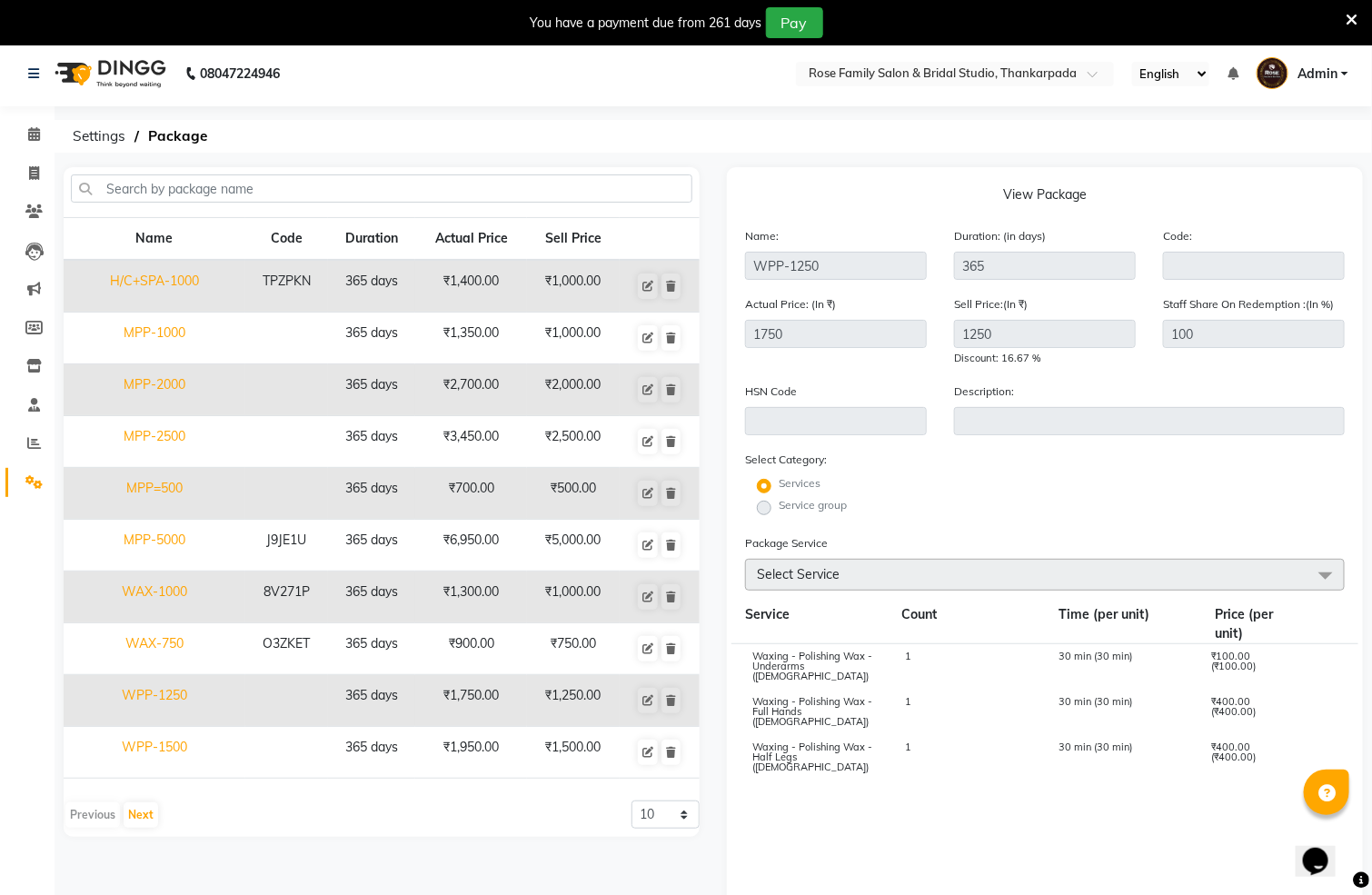 radio on "false" 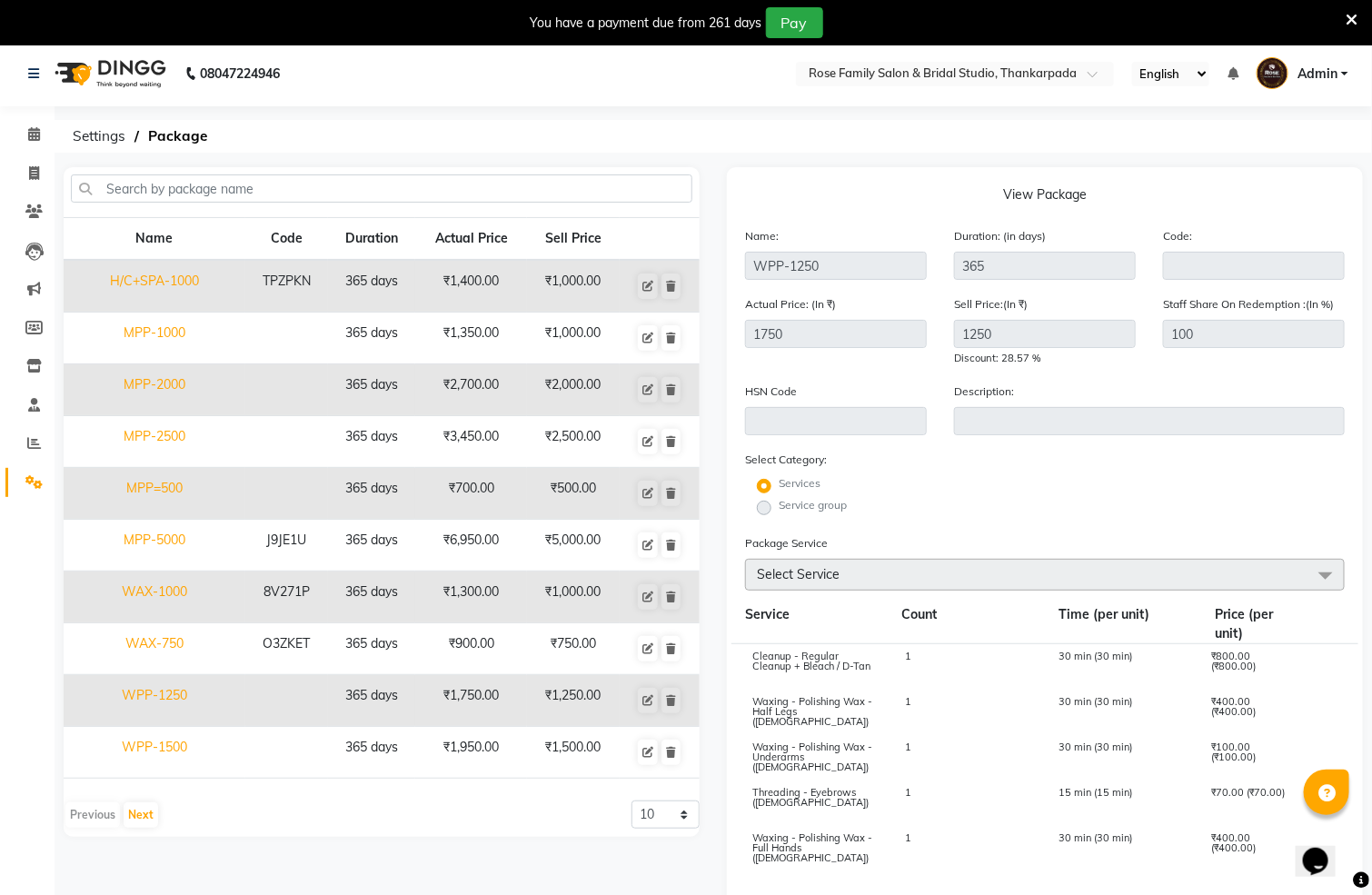 click on "WPP-1500" 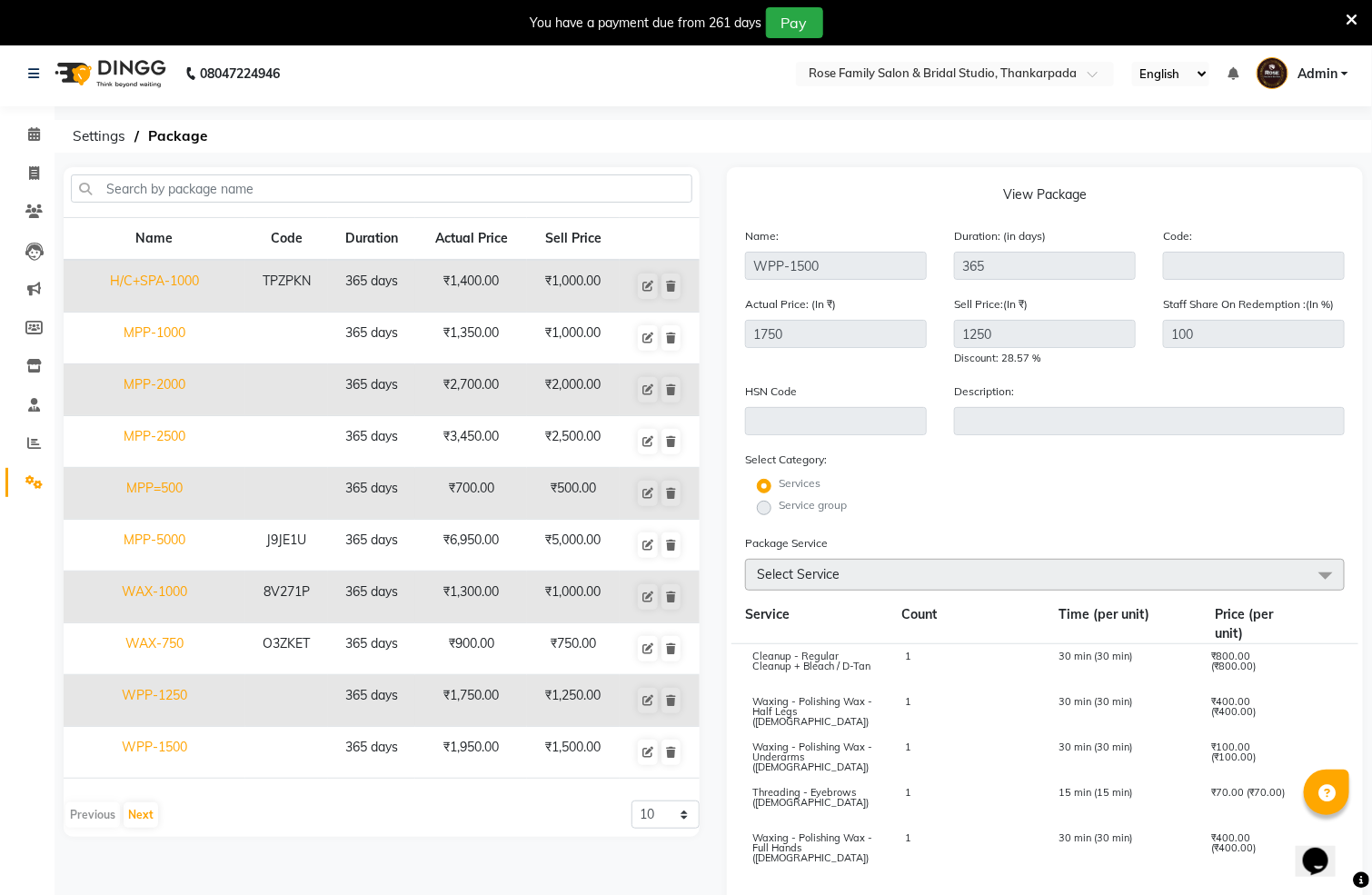 type on "1950" 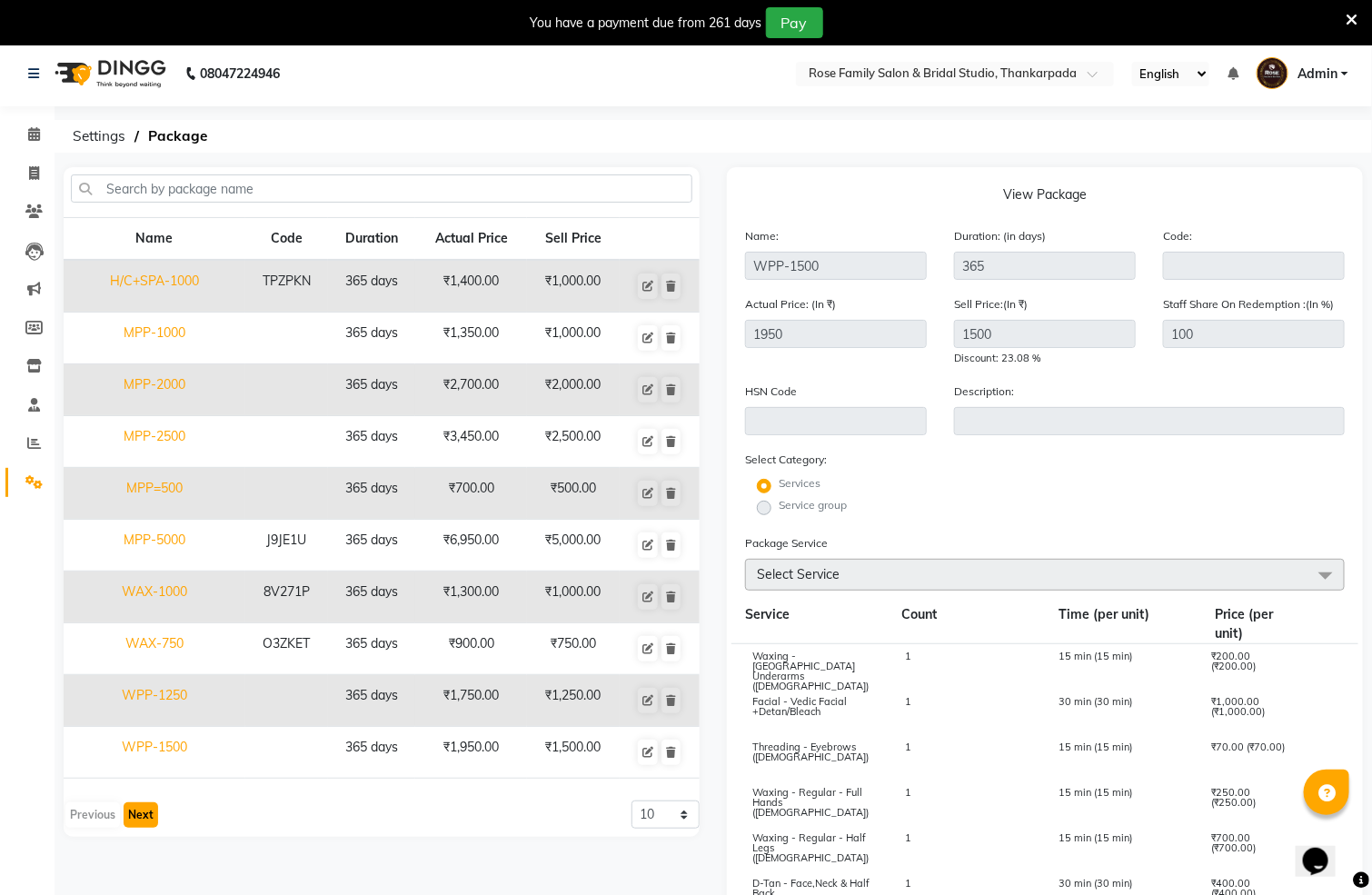 click on "Next" 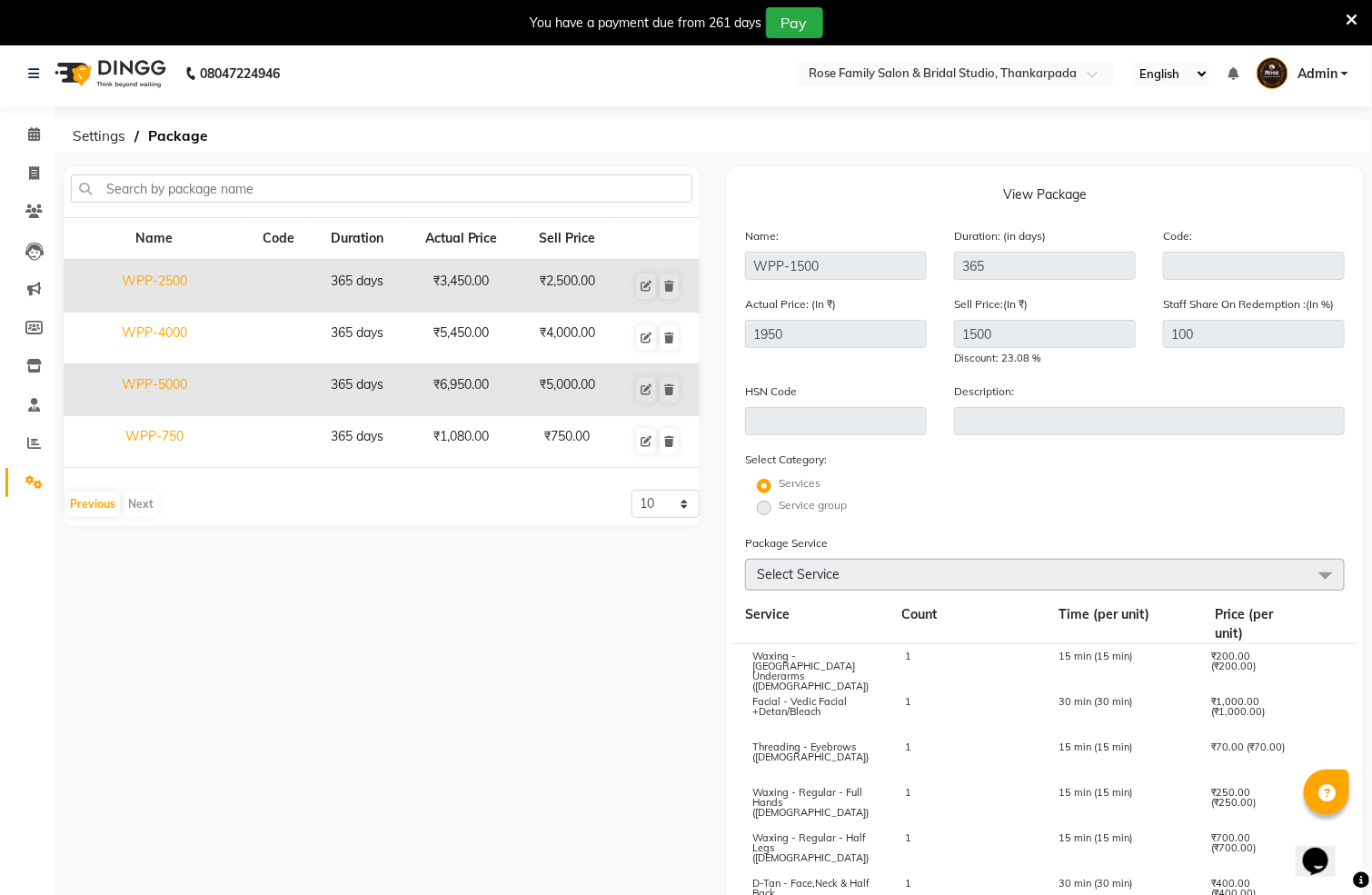 click on "WPP-2500" 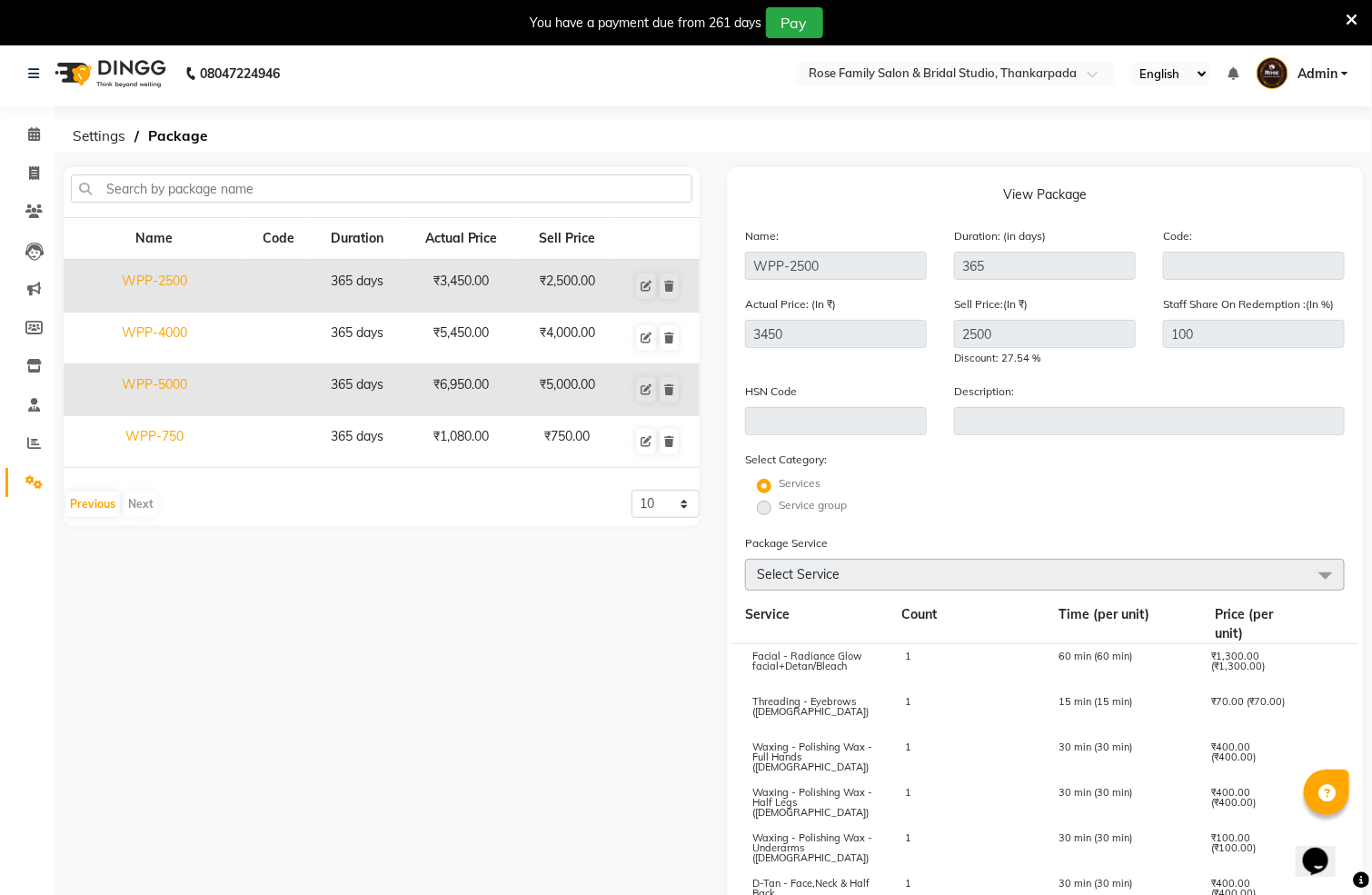 click on "WPP-4000" 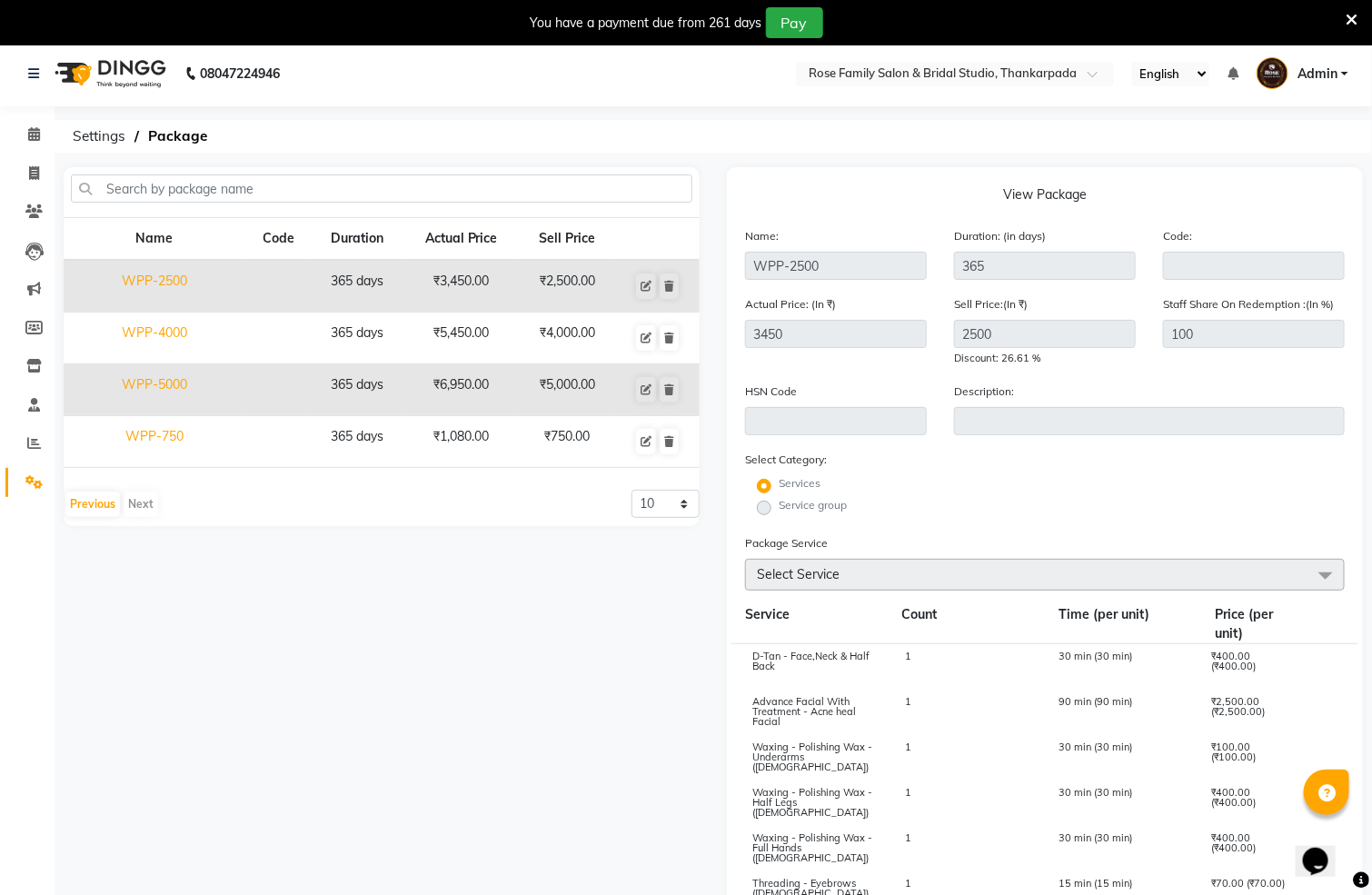 type on "WPP-4000" 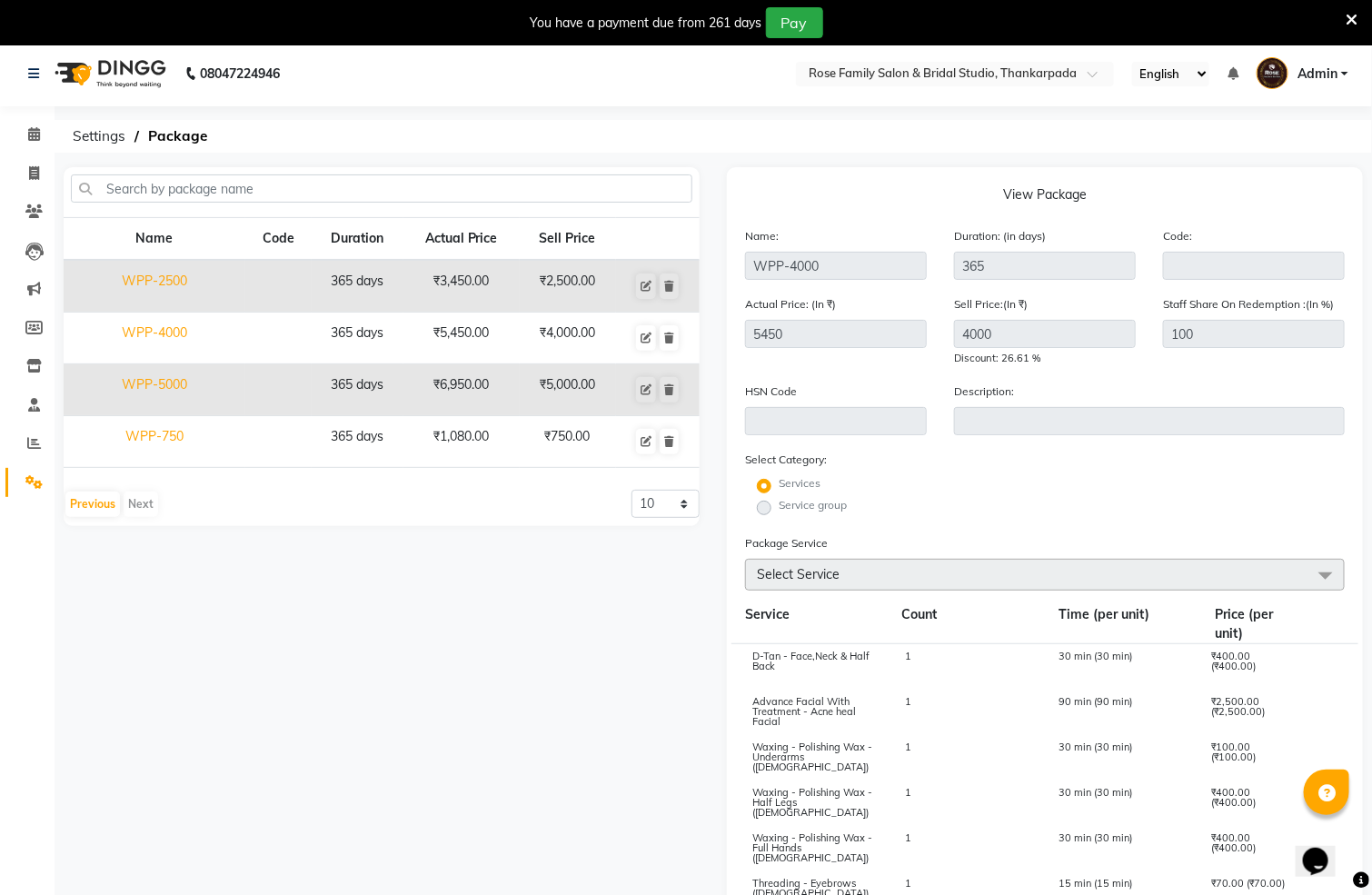 click on "WPP-5000" 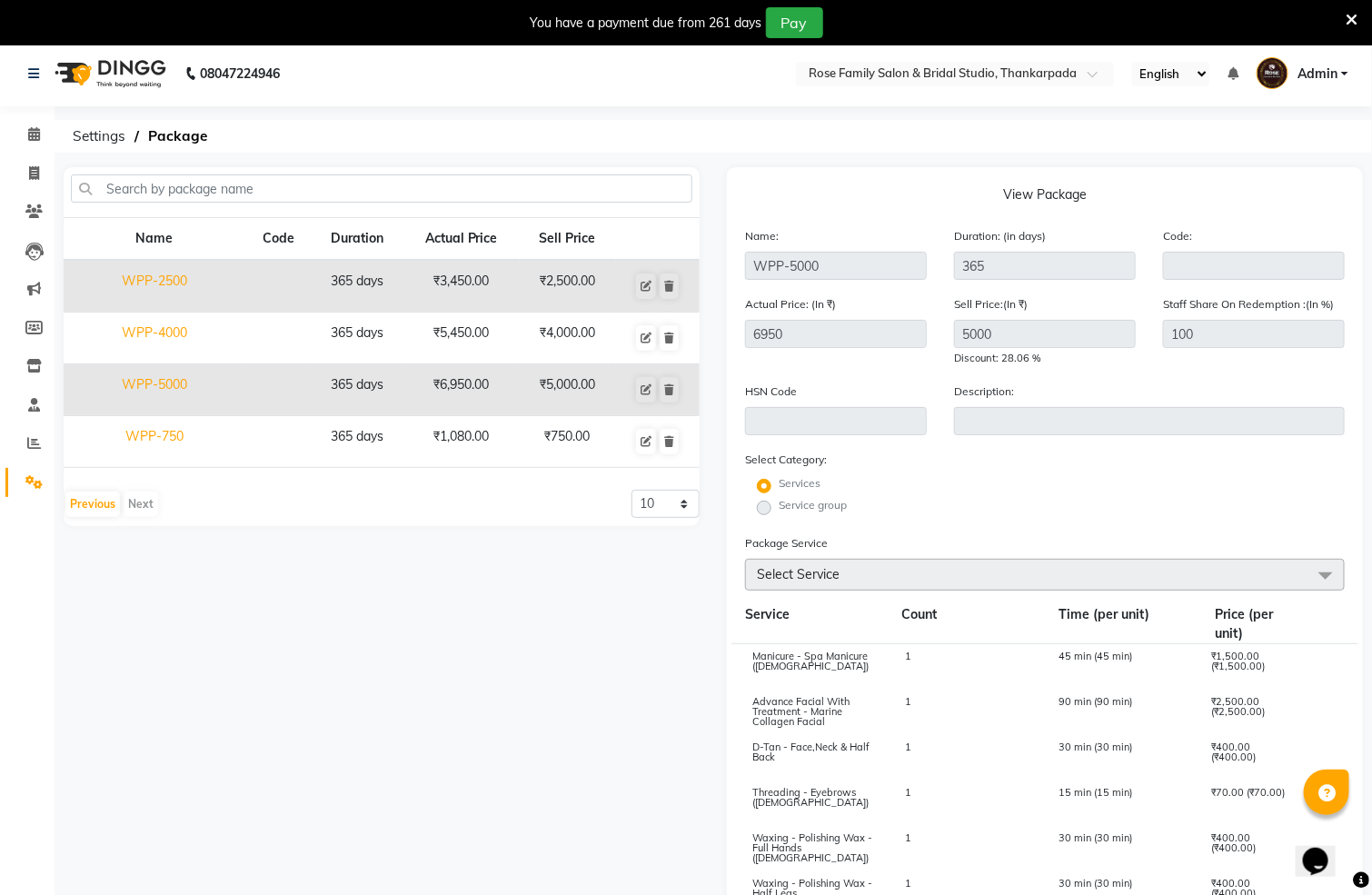 click on "WPP-750" 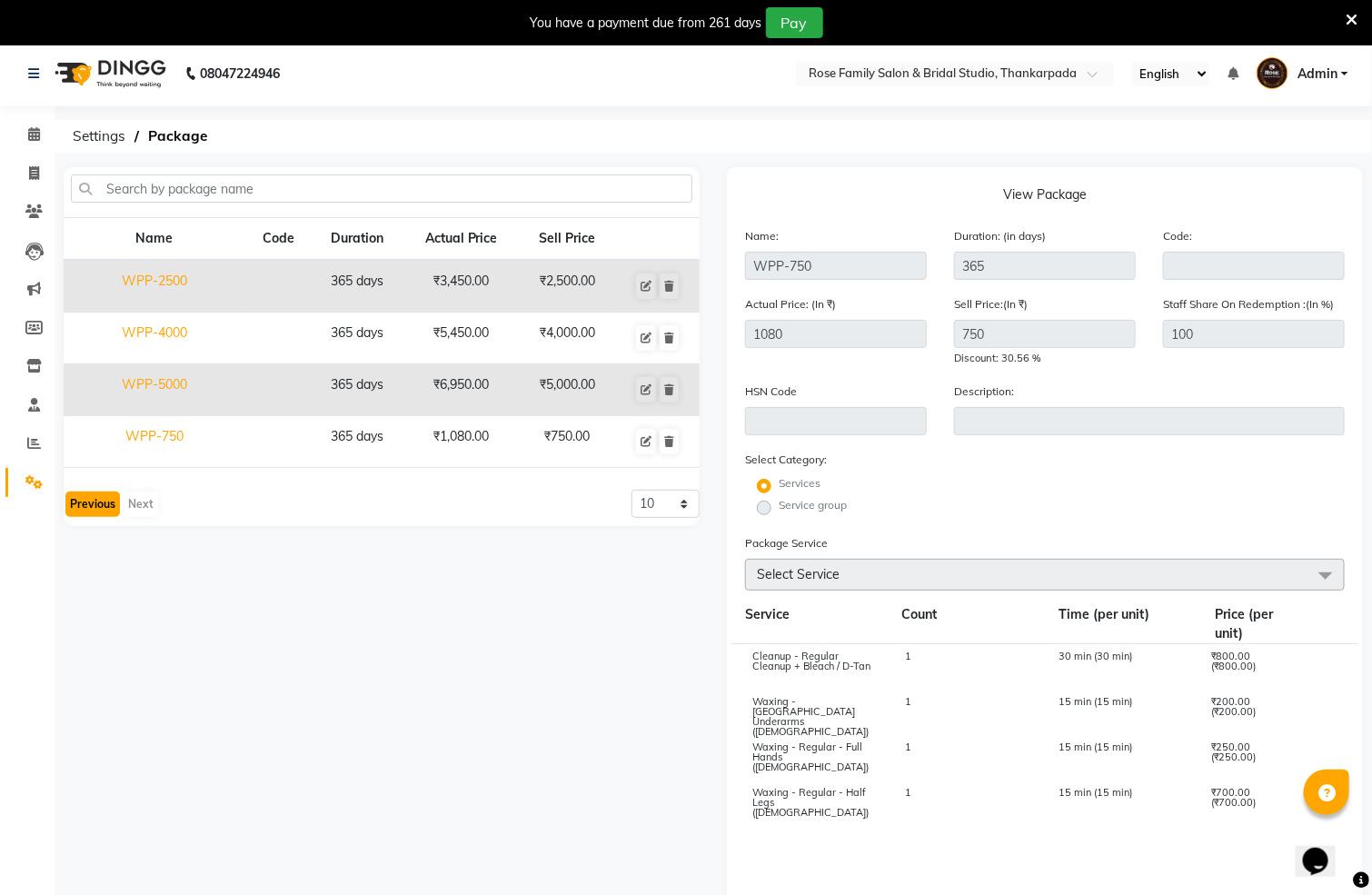 click on "Previous" 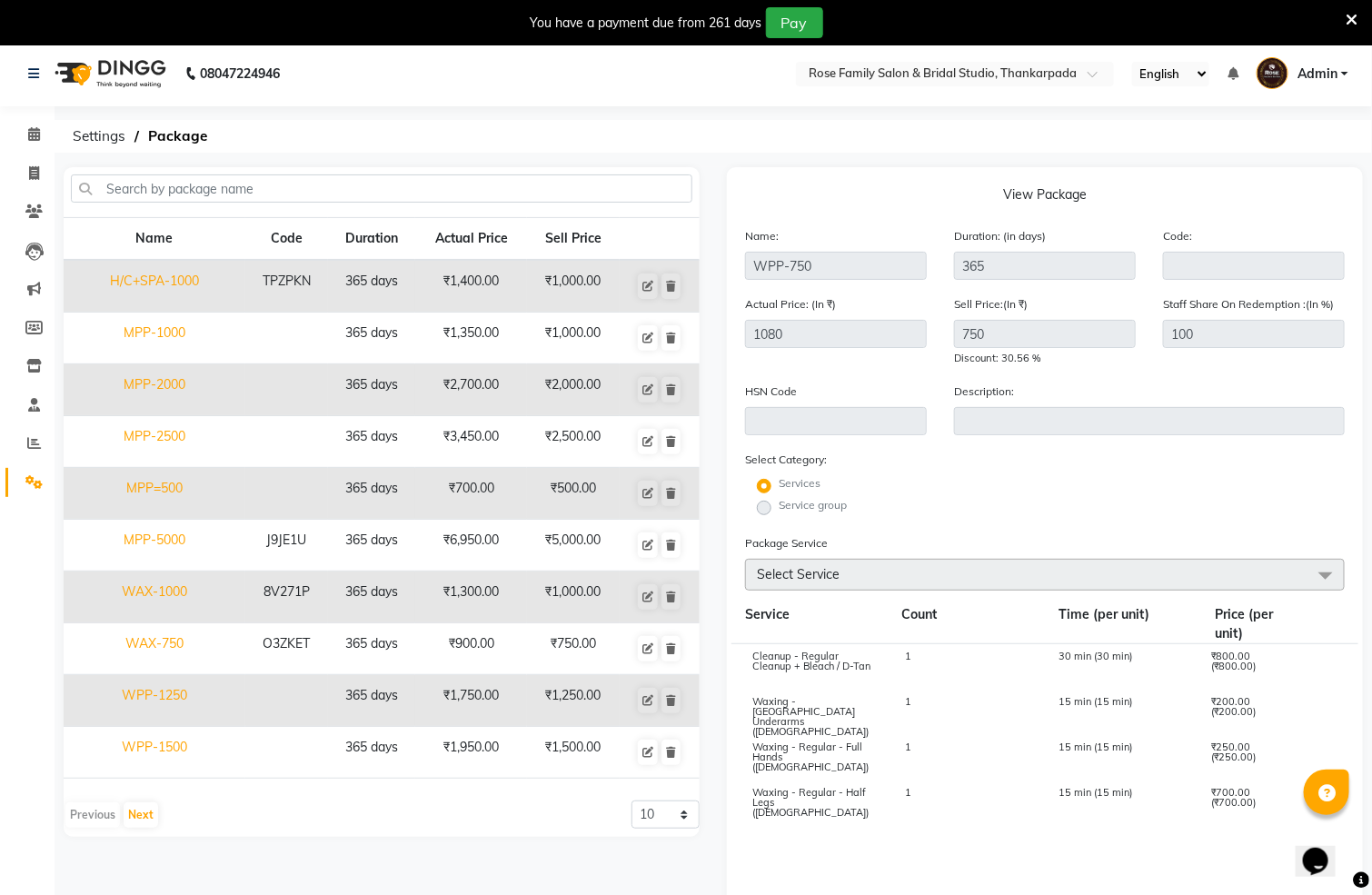 click on "WAX-1000" 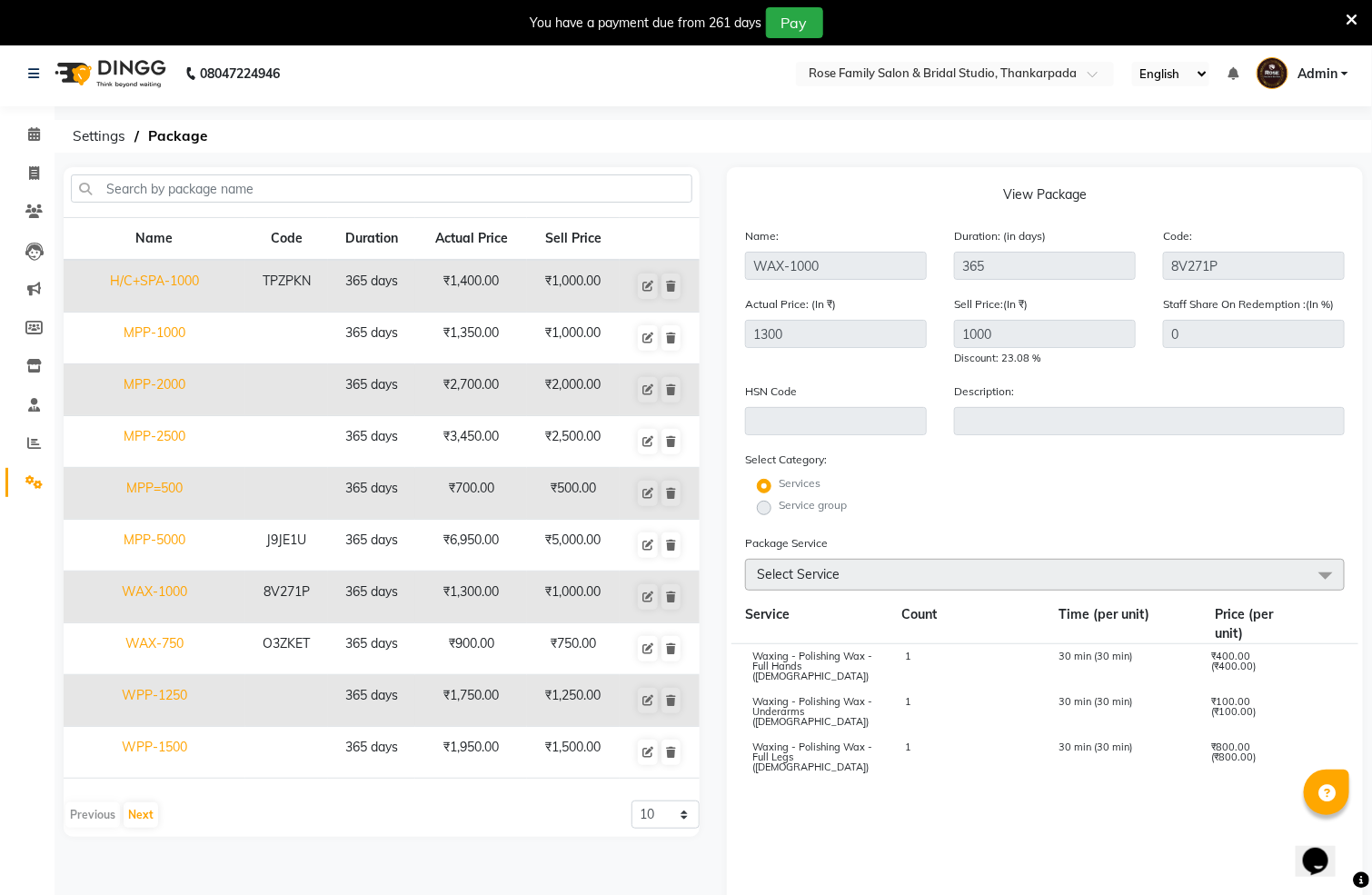click on "0" 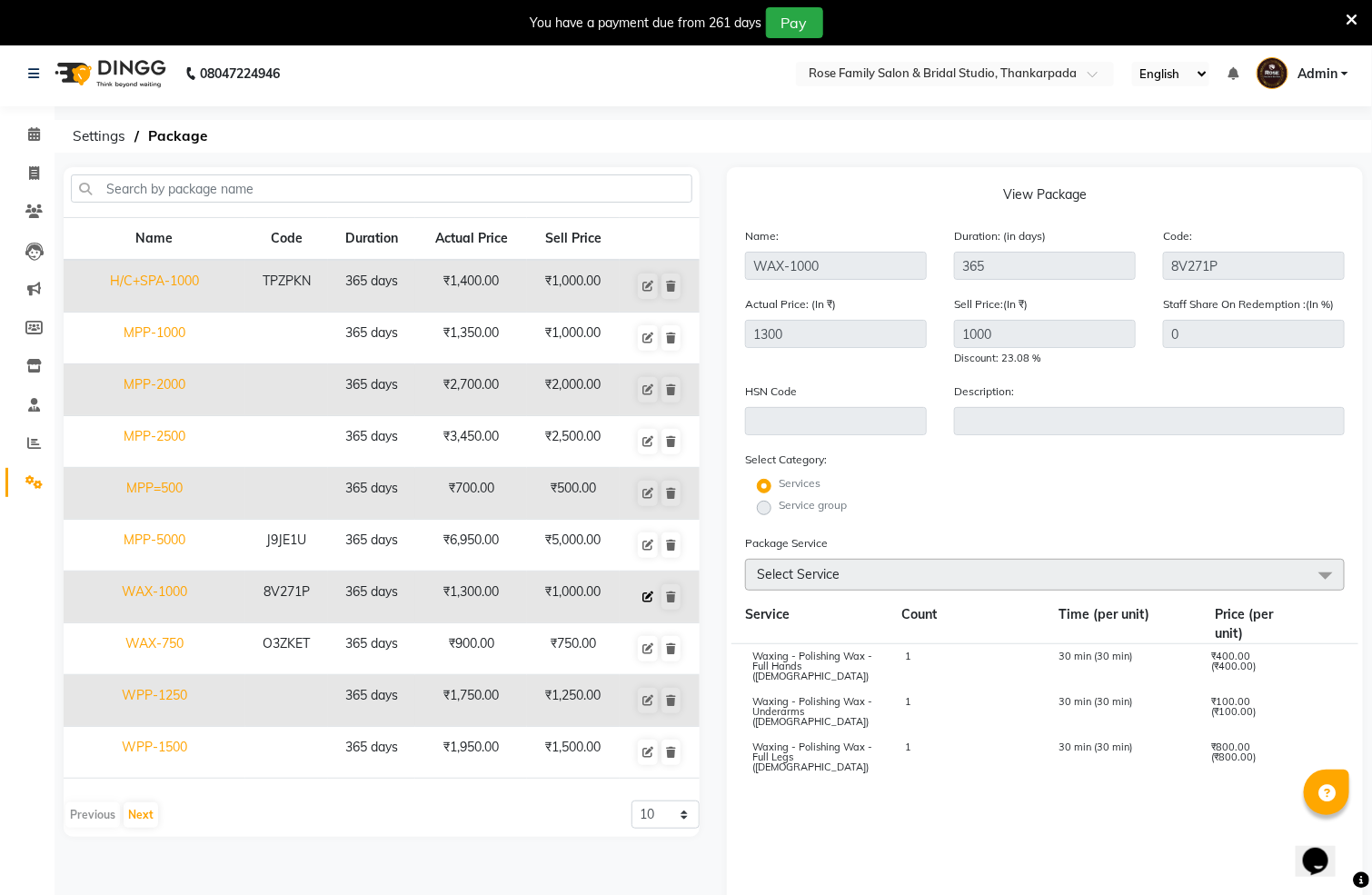 click 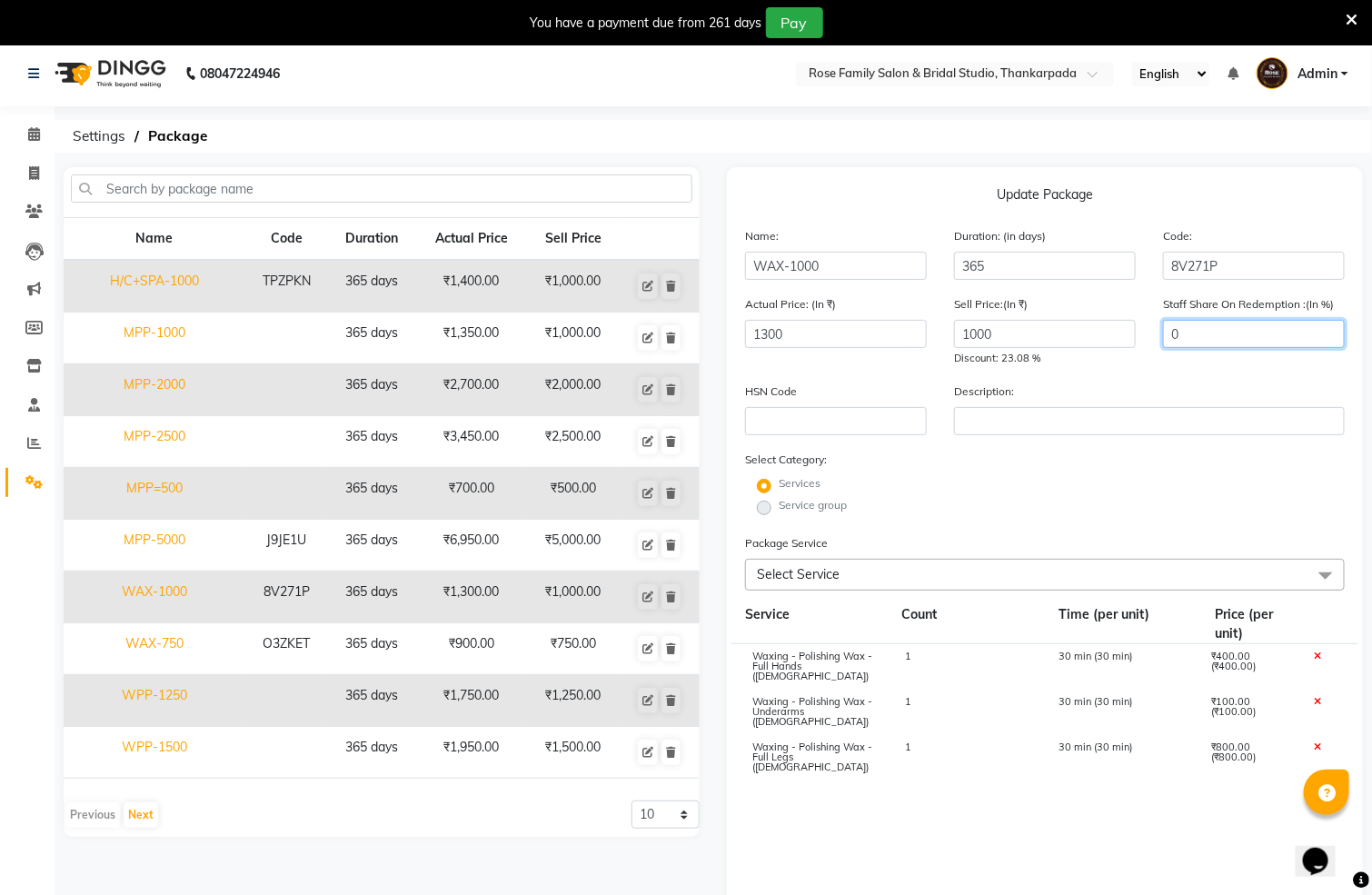 drag, startPoint x: 1219, startPoint y: 339, endPoint x: 1168, endPoint y: 347, distance: 51.623638 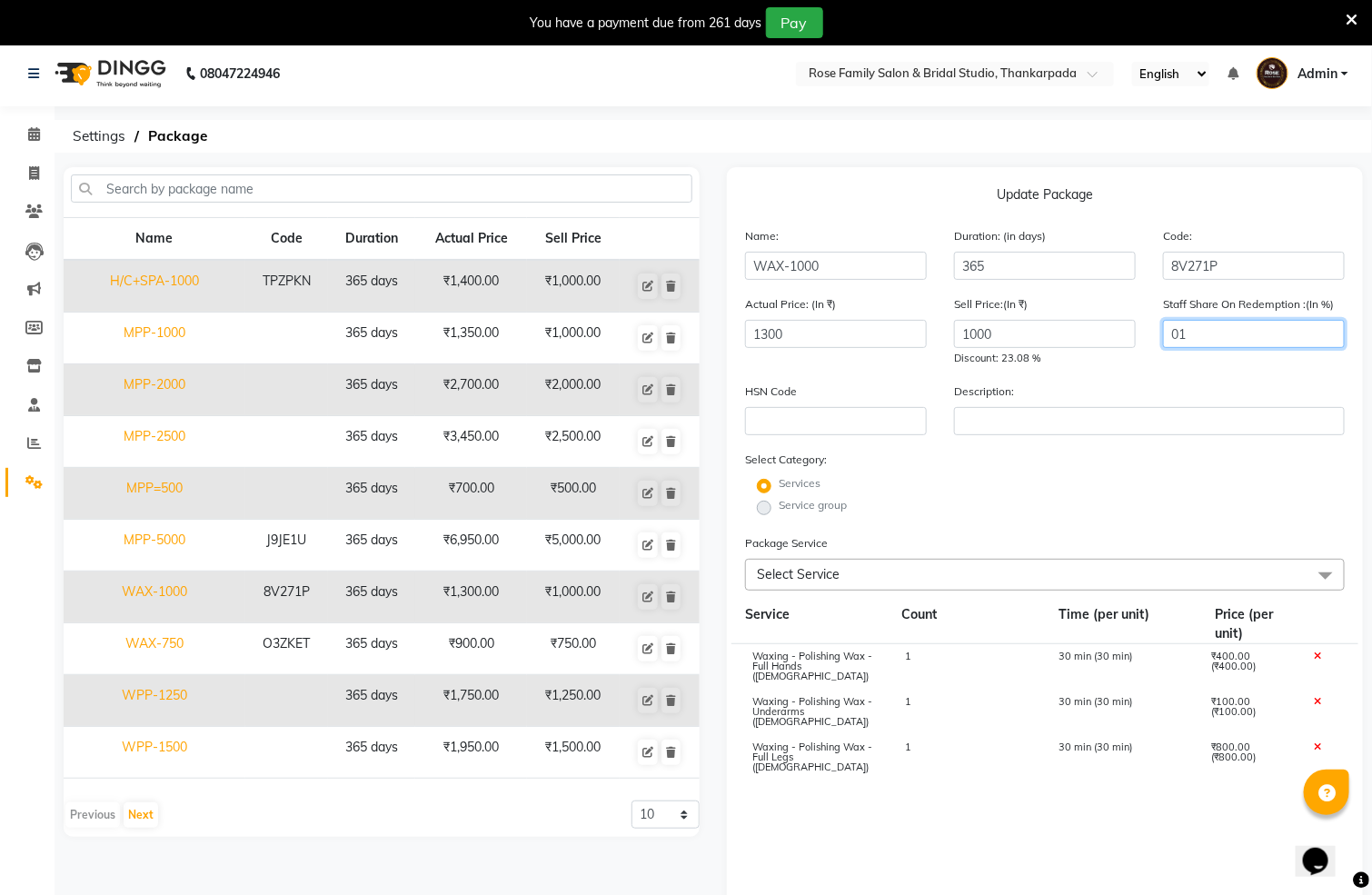 type on "0" 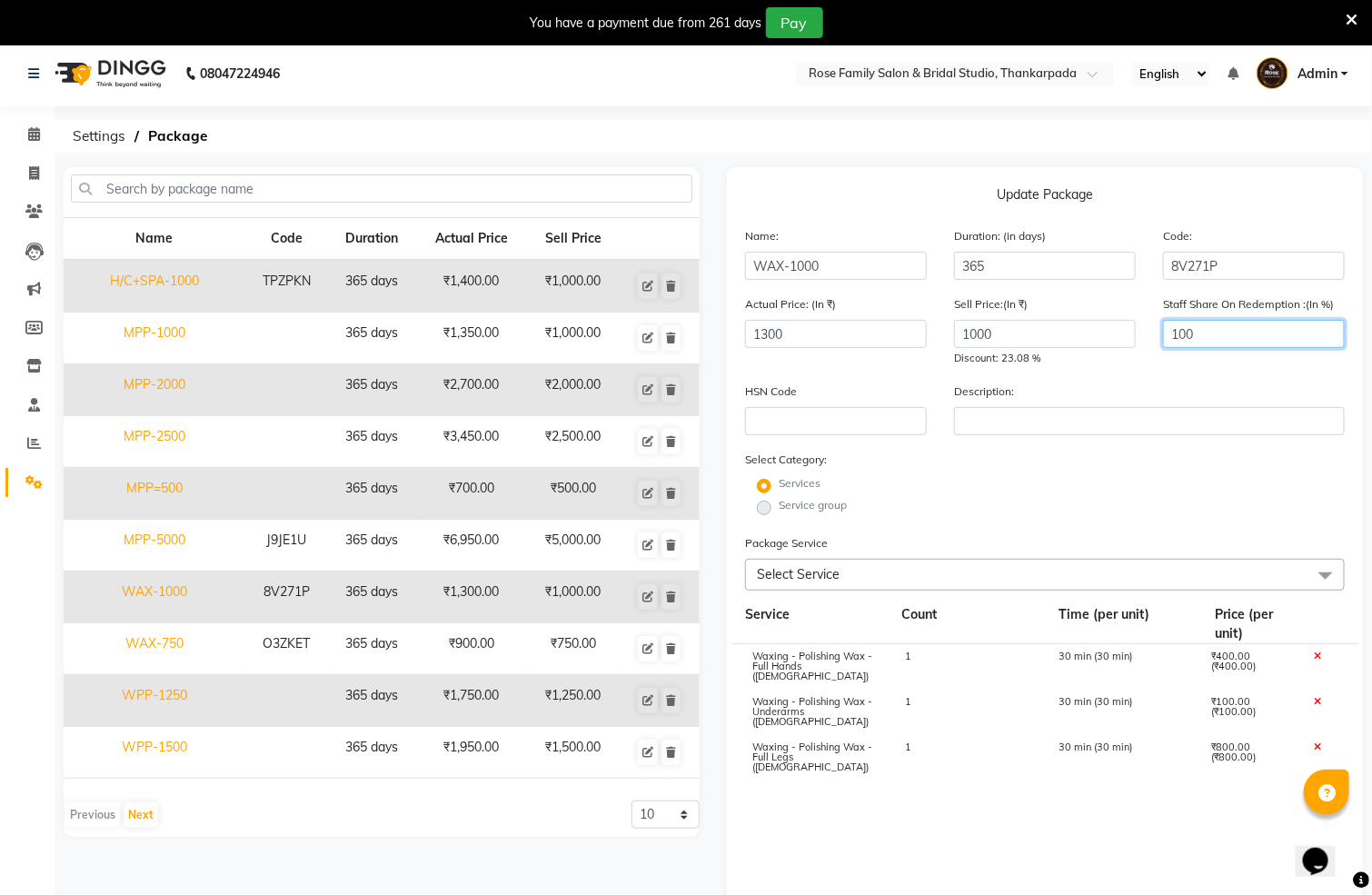 type on "100" 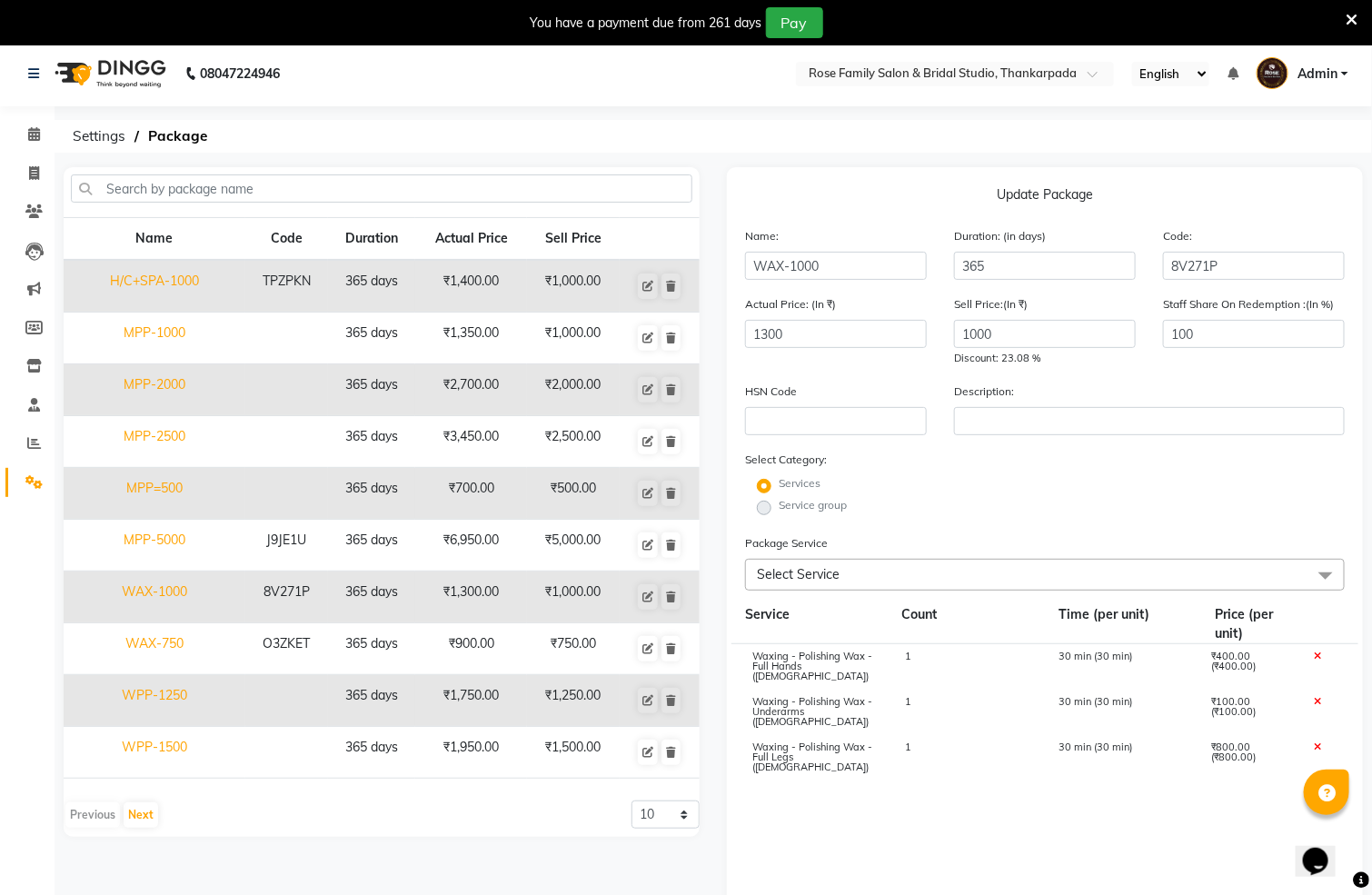 click on "Select Category: Services Service group" 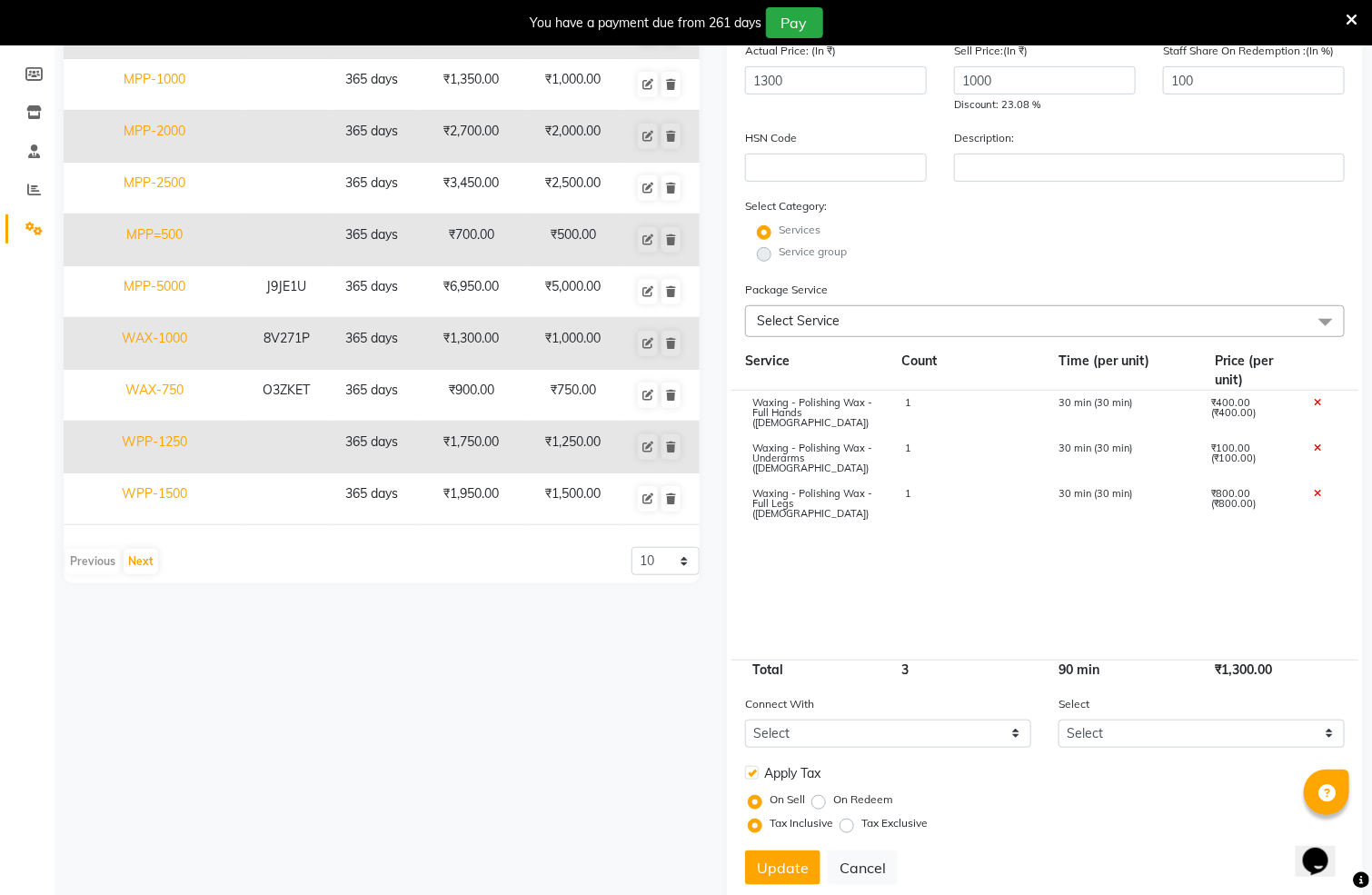 scroll, scrollTop: 308, scrollLeft: 0, axis: vertical 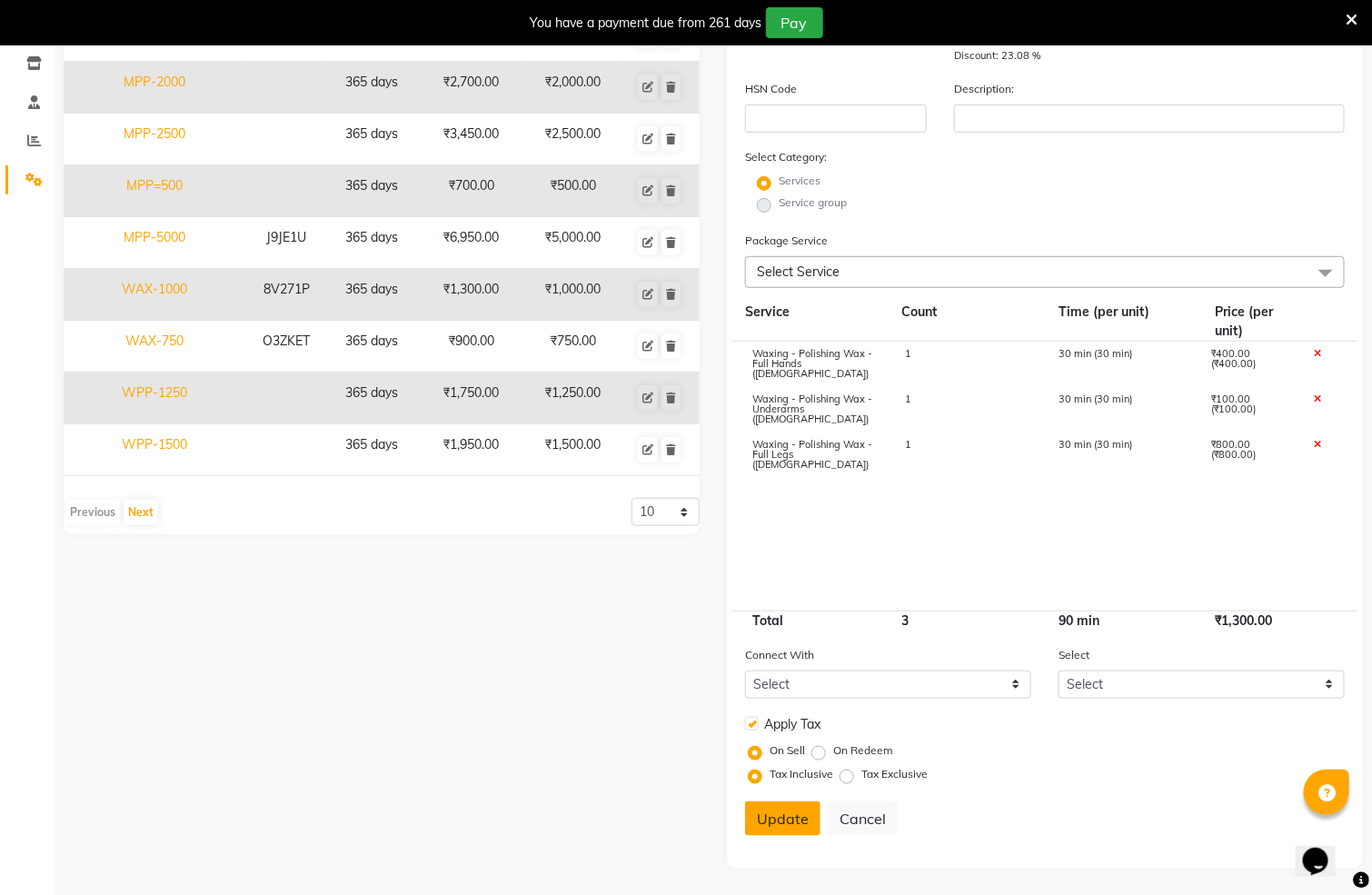 click on "Update" 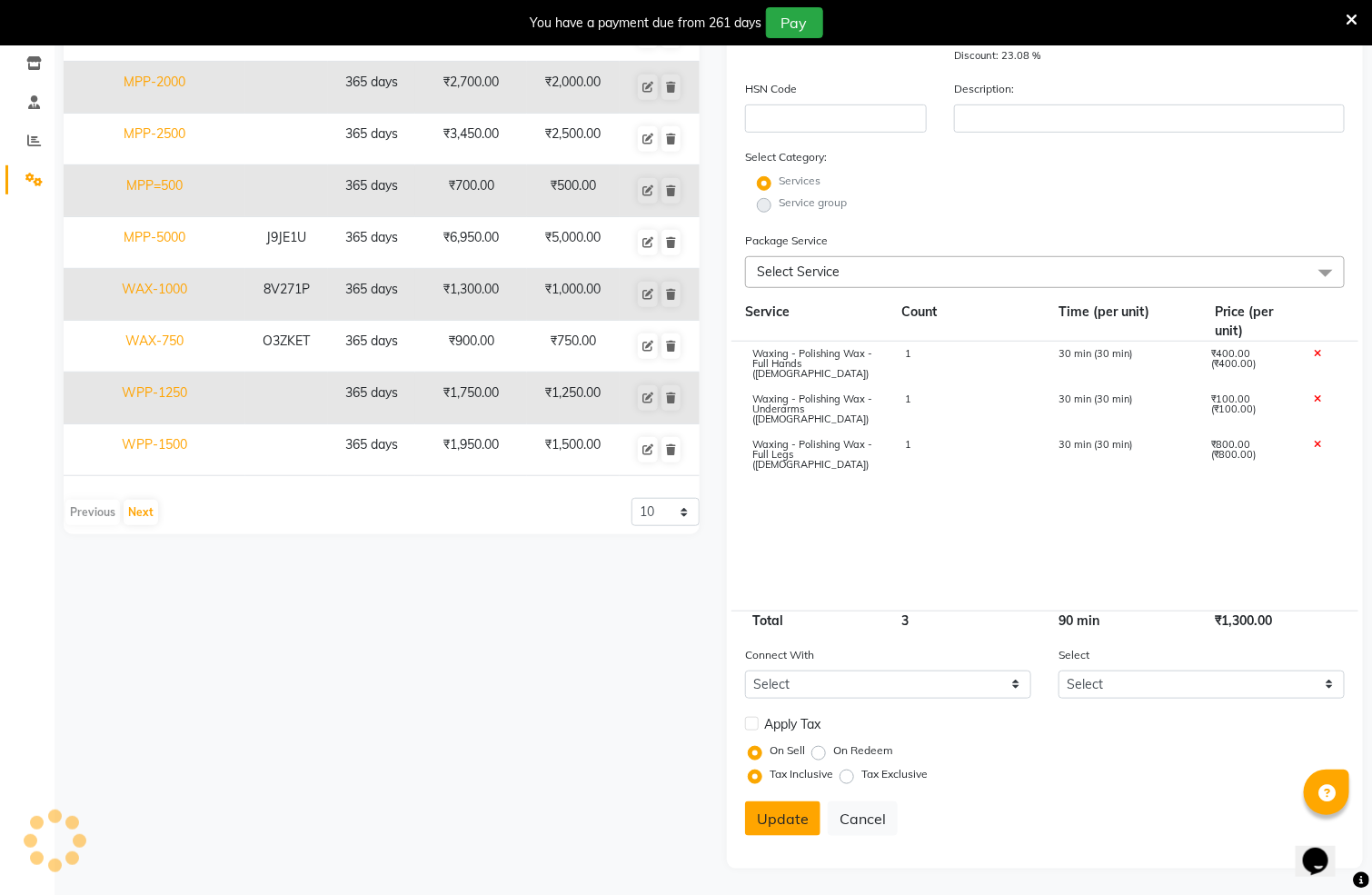 type 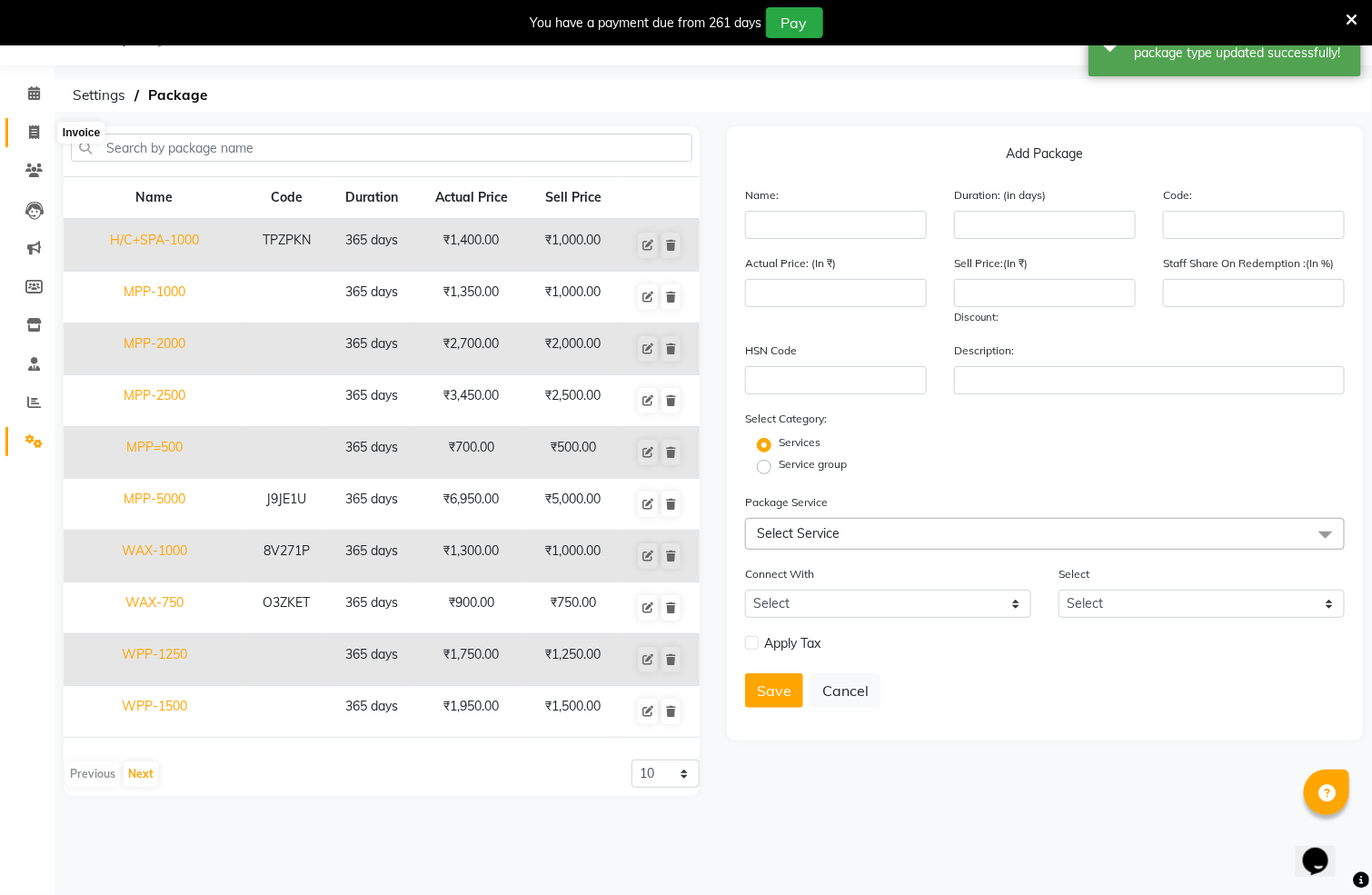 click 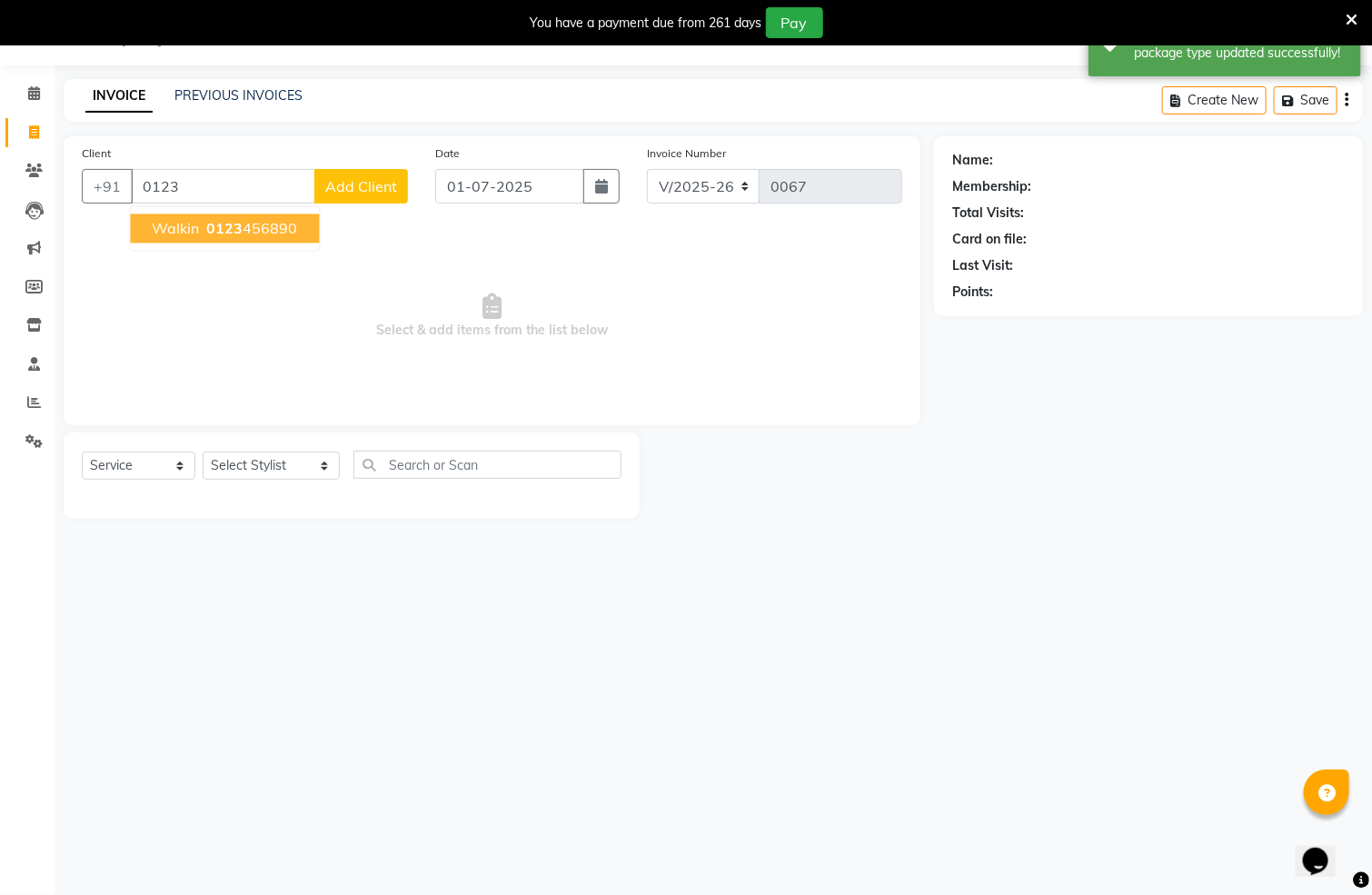 click on "0123 456890" at bounding box center (251, 229) 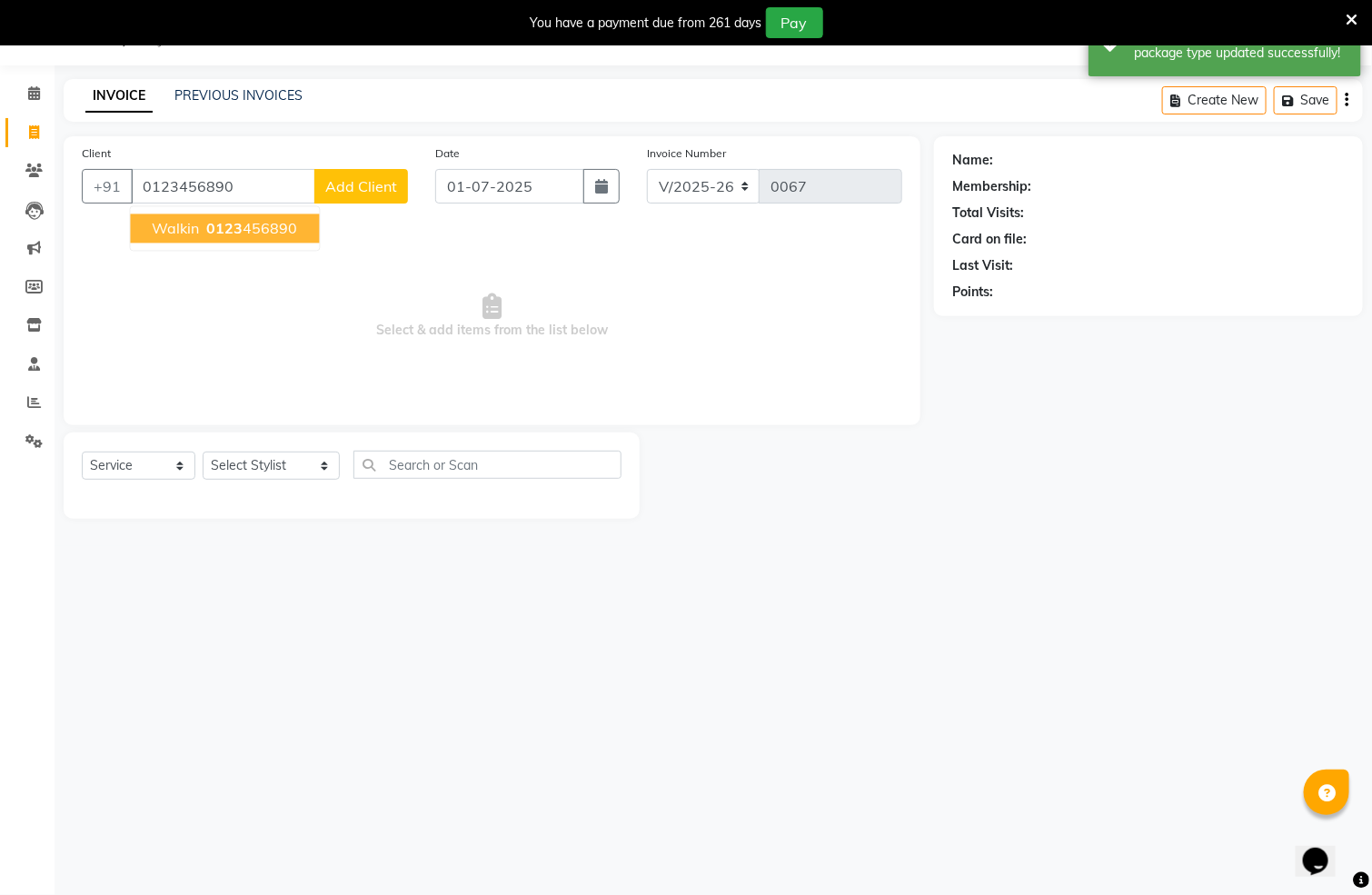 type on "0123456890" 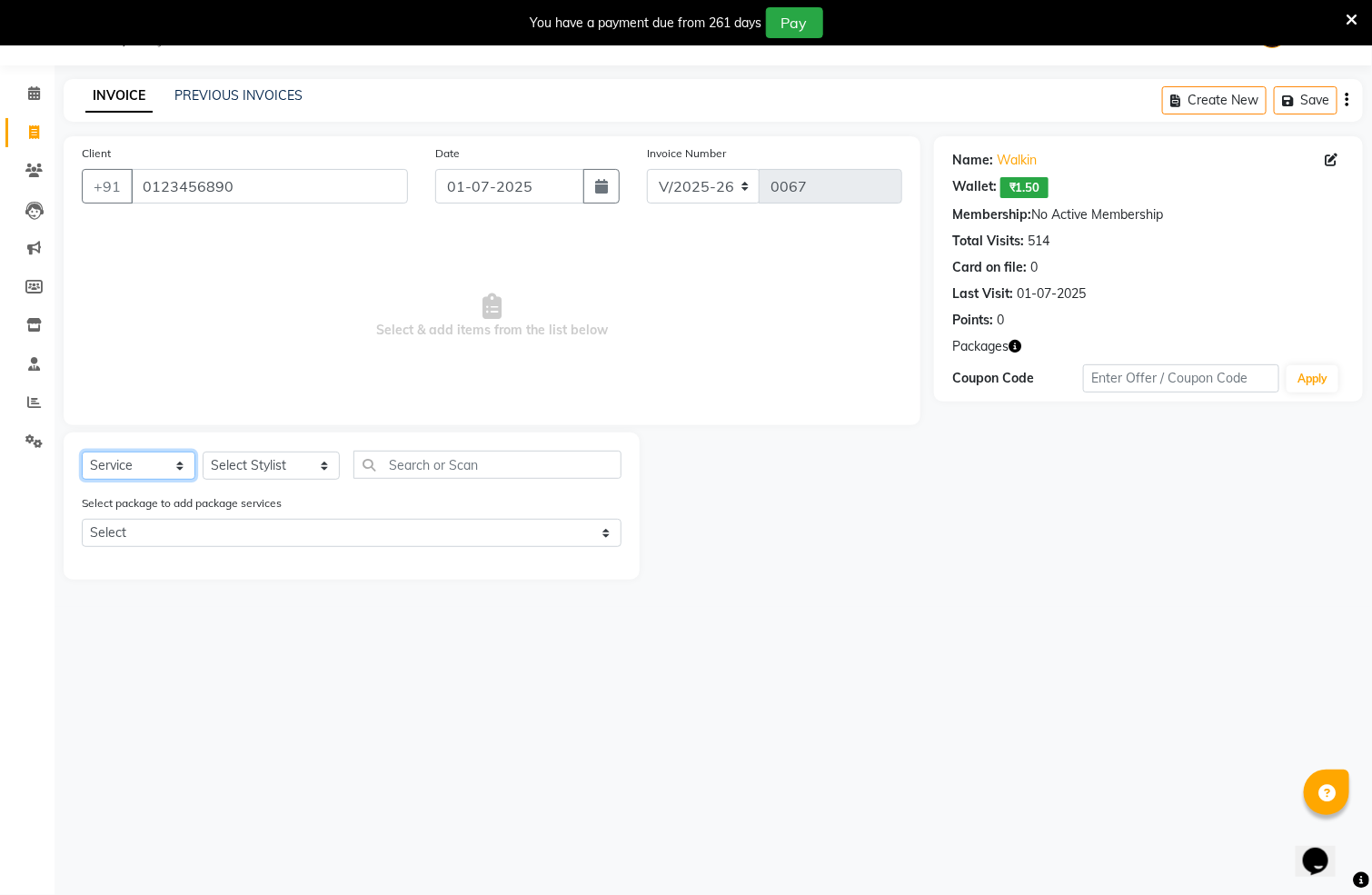 click on "Select  Service  Product  Membership  Package Voucher Prepaid Gift Card" 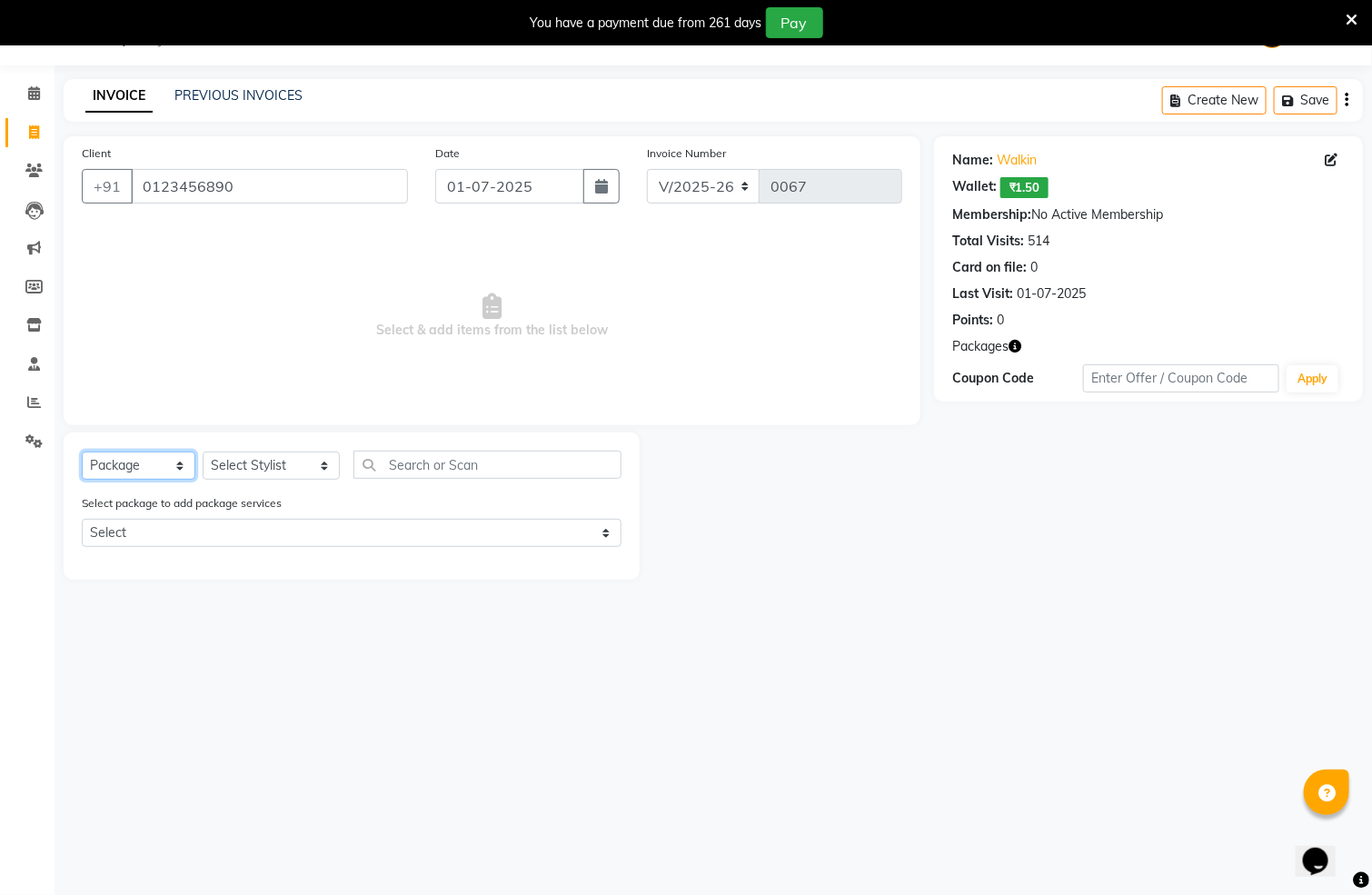 click on "Select  Service  Product  Membership  Package Voucher Prepaid Gift Card" 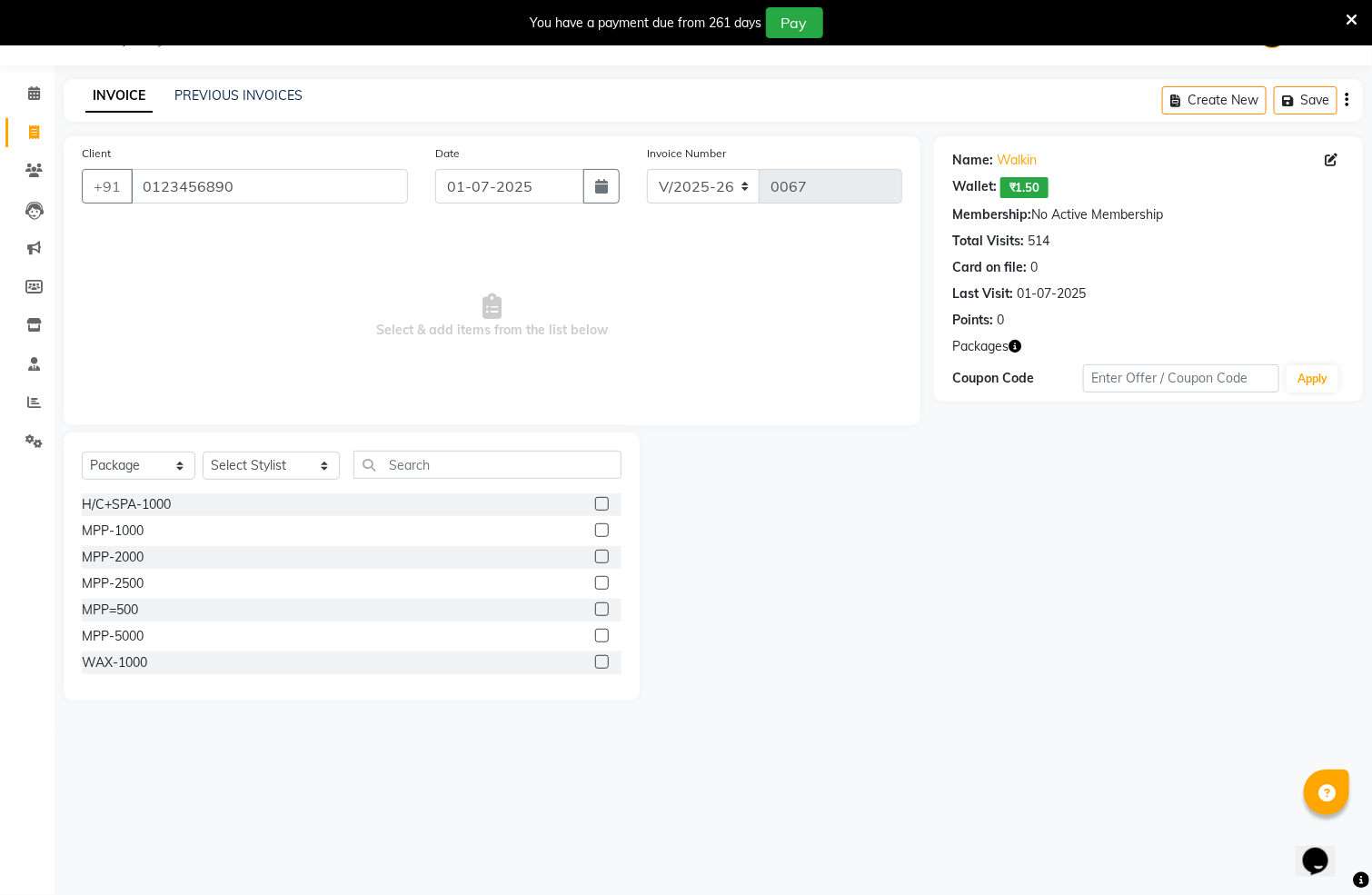 click on "WAX-1000" 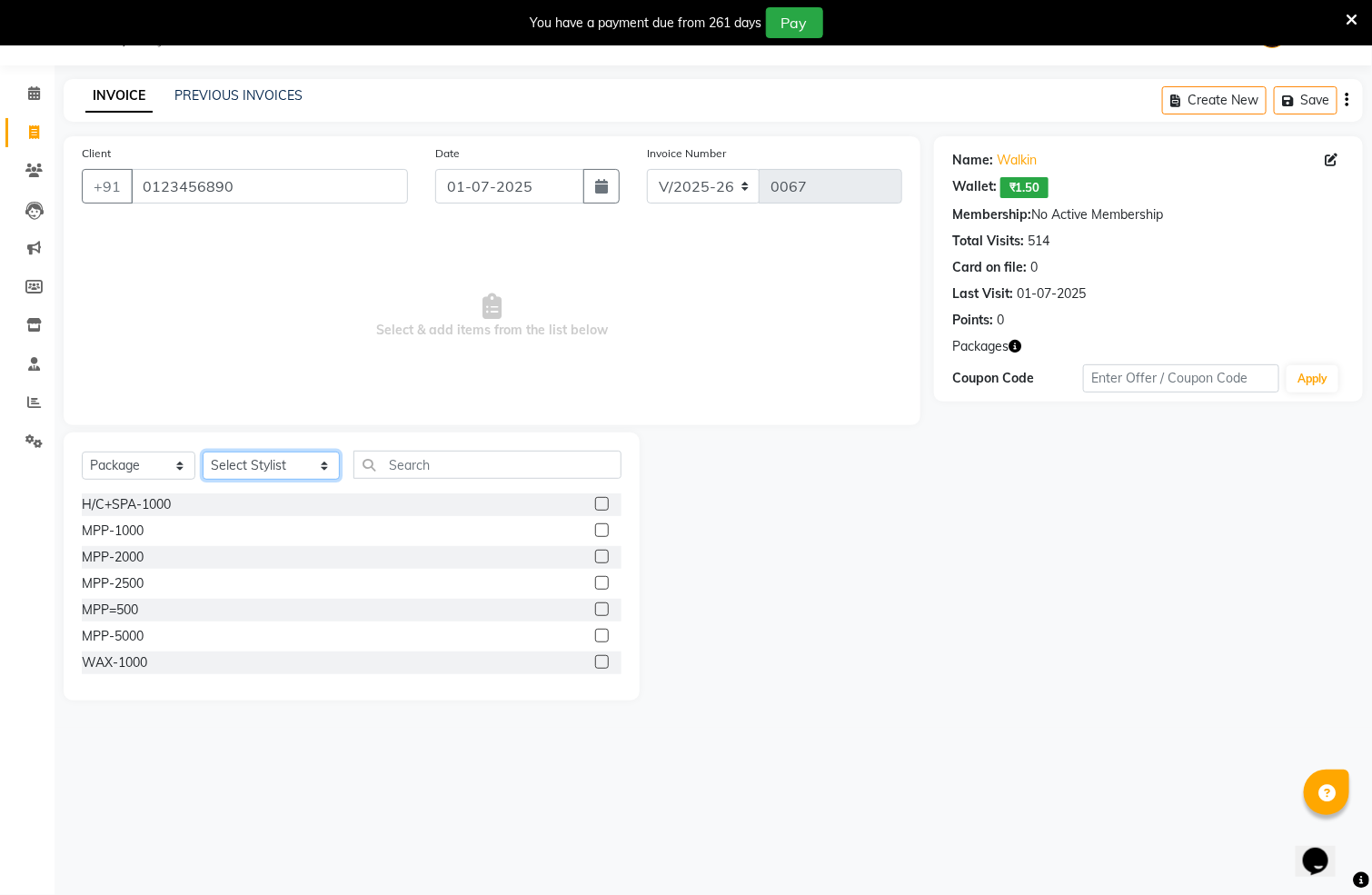 click on "Select Stylist [PERSON_NAME] [PERSON_NAME] Asha Ma'am [PERSON_NAME] [PERSON_NAME] [PERSON_NAME] [PERSON_NAME] [PERSON_NAME] Pooja Acharya Poonam [PERSON_NAME] [PERSON_NAME] [PERSON_NAME] [PERSON_NAME] [PERSON_NAME] [PERSON_NAME] Ma'am" 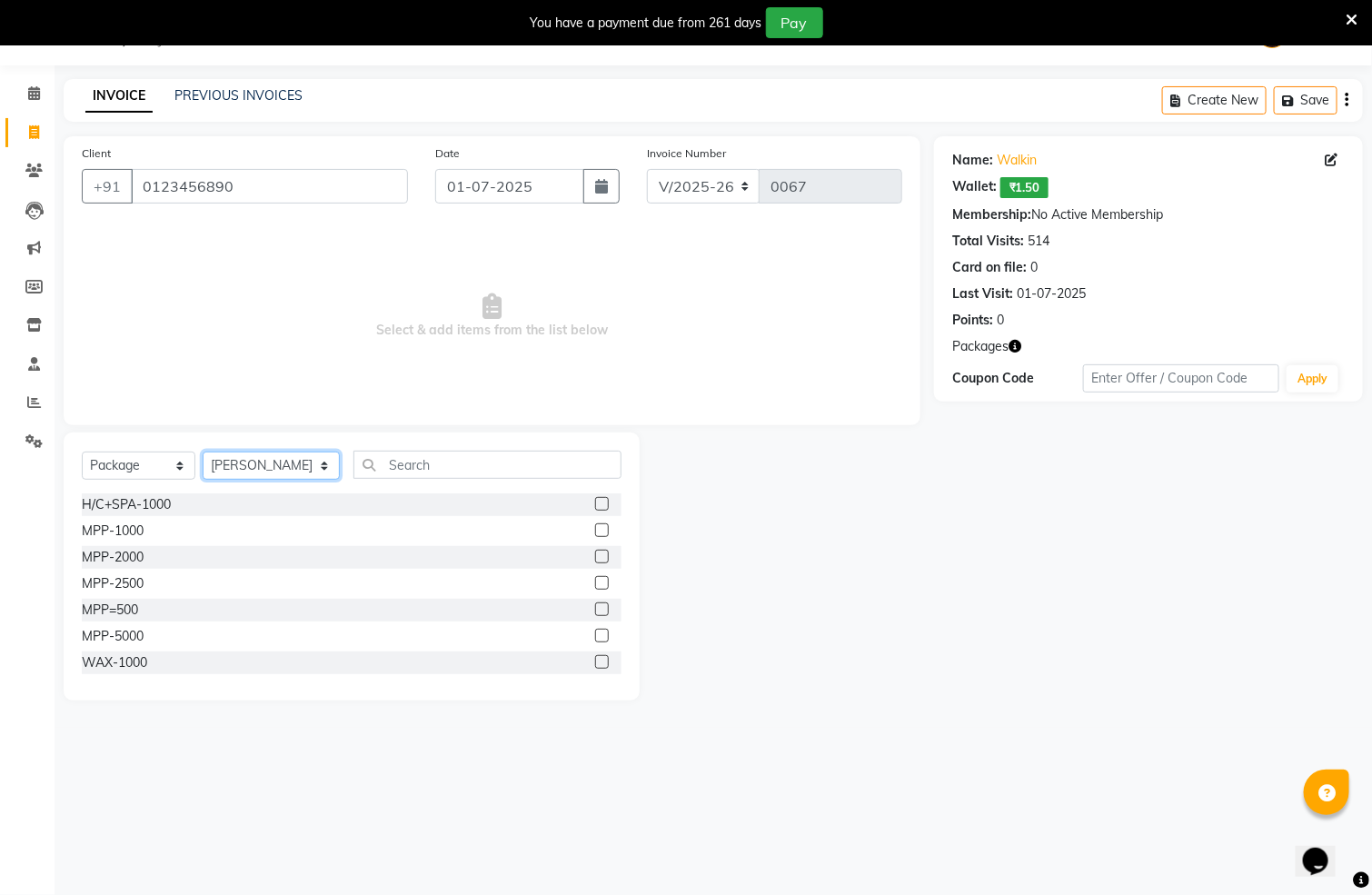 click on "Select Stylist [PERSON_NAME] [PERSON_NAME] Asha Ma'am [PERSON_NAME] [PERSON_NAME] [PERSON_NAME] [PERSON_NAME] [PERSON_NAME] Pooja Acharya Poonam [PERSON_NAME] [PERSON_NAME] [PERSON_NAME] [PERSON_NAME] [PERSON_NAME] [PERSON_NAME] Ma'am" 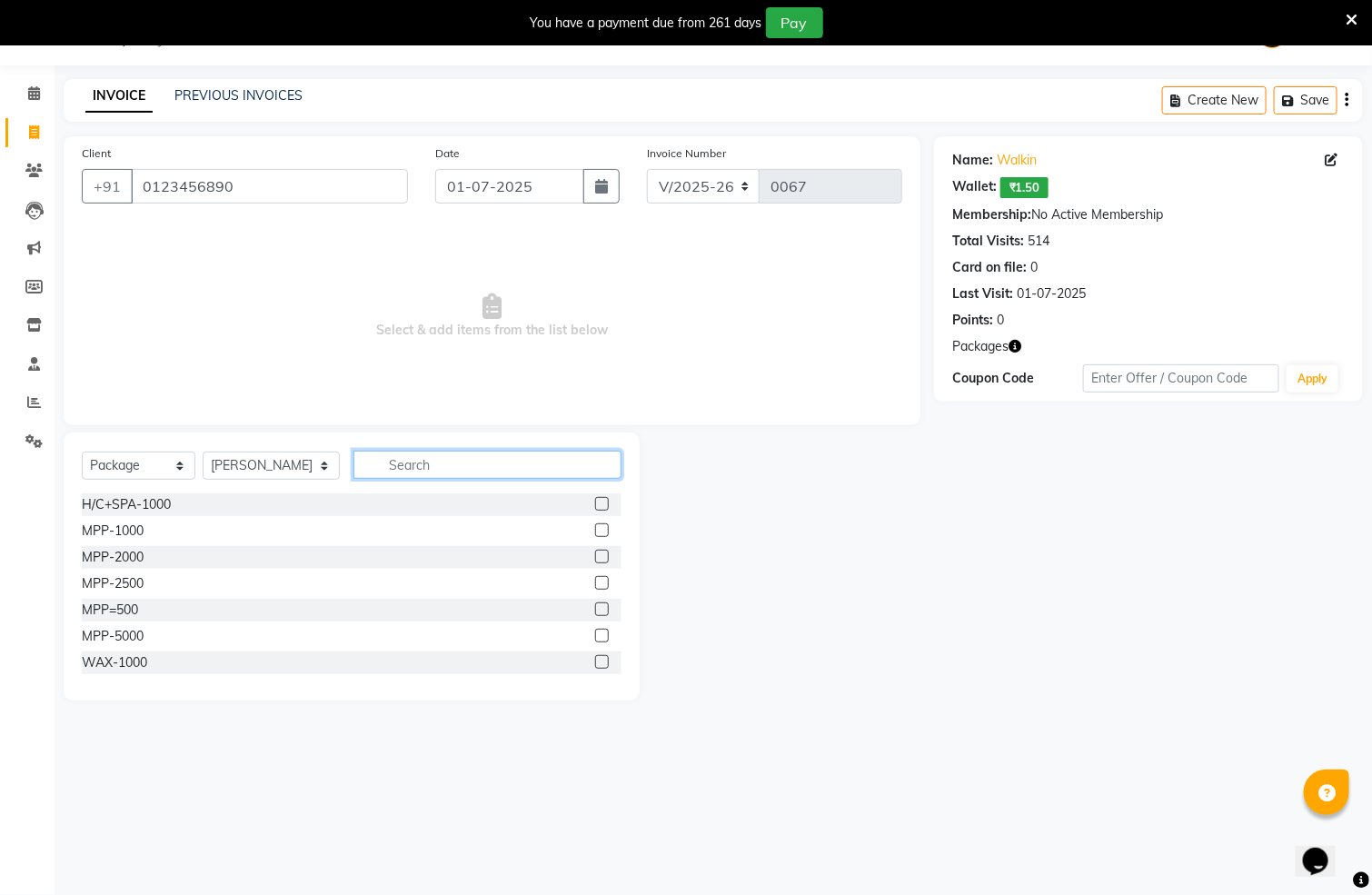 click 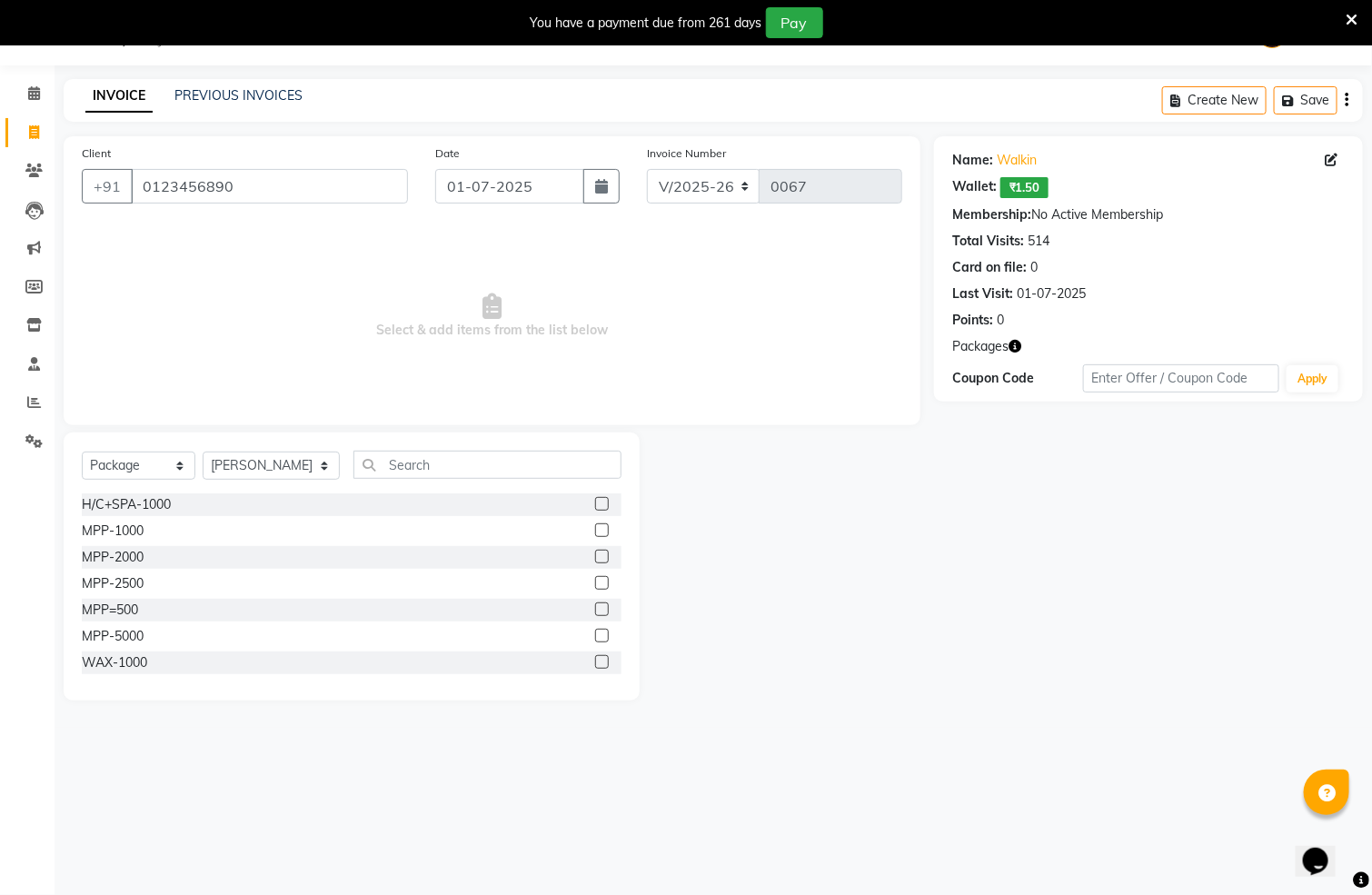click 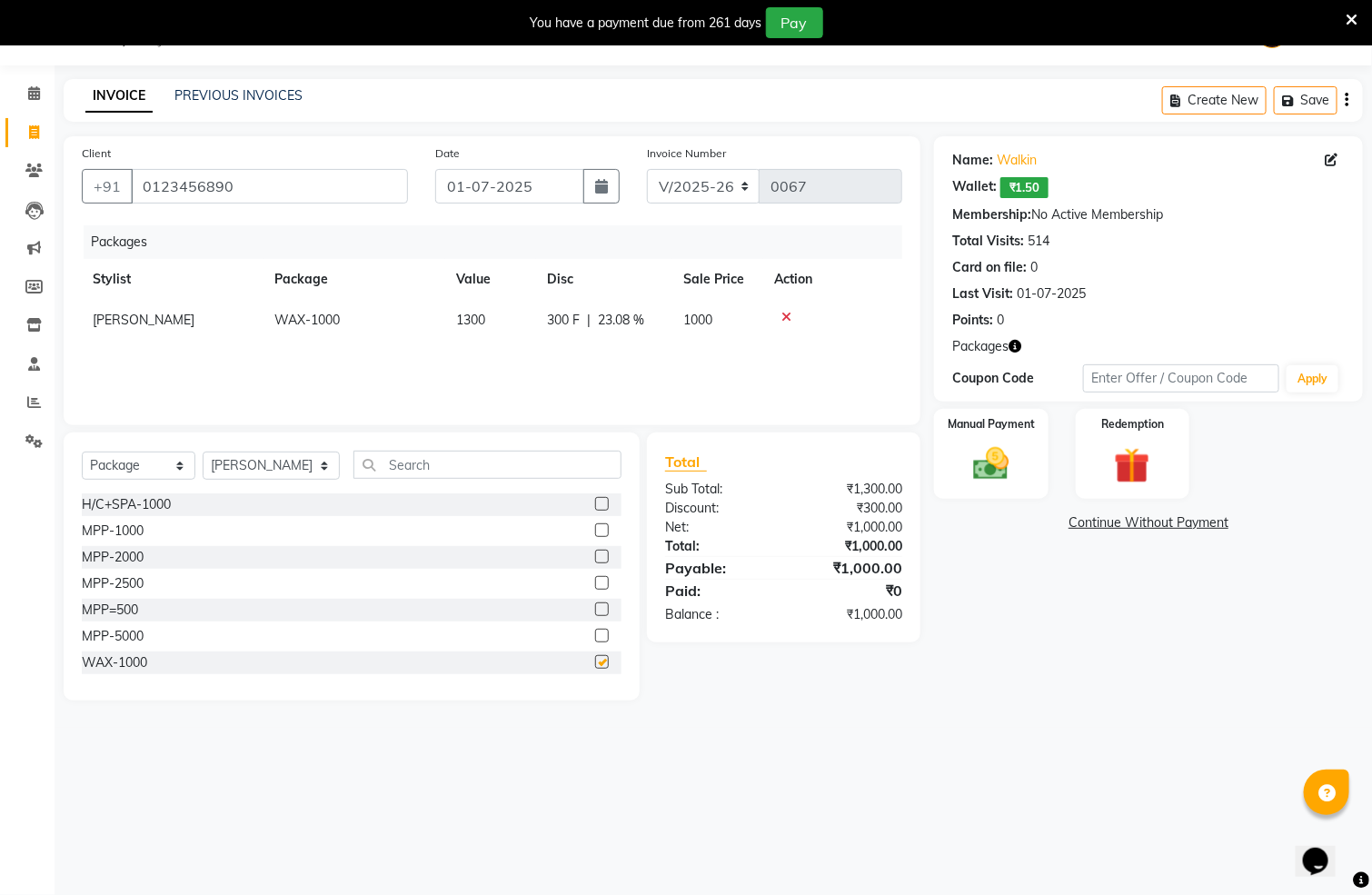 checkbox on "false" 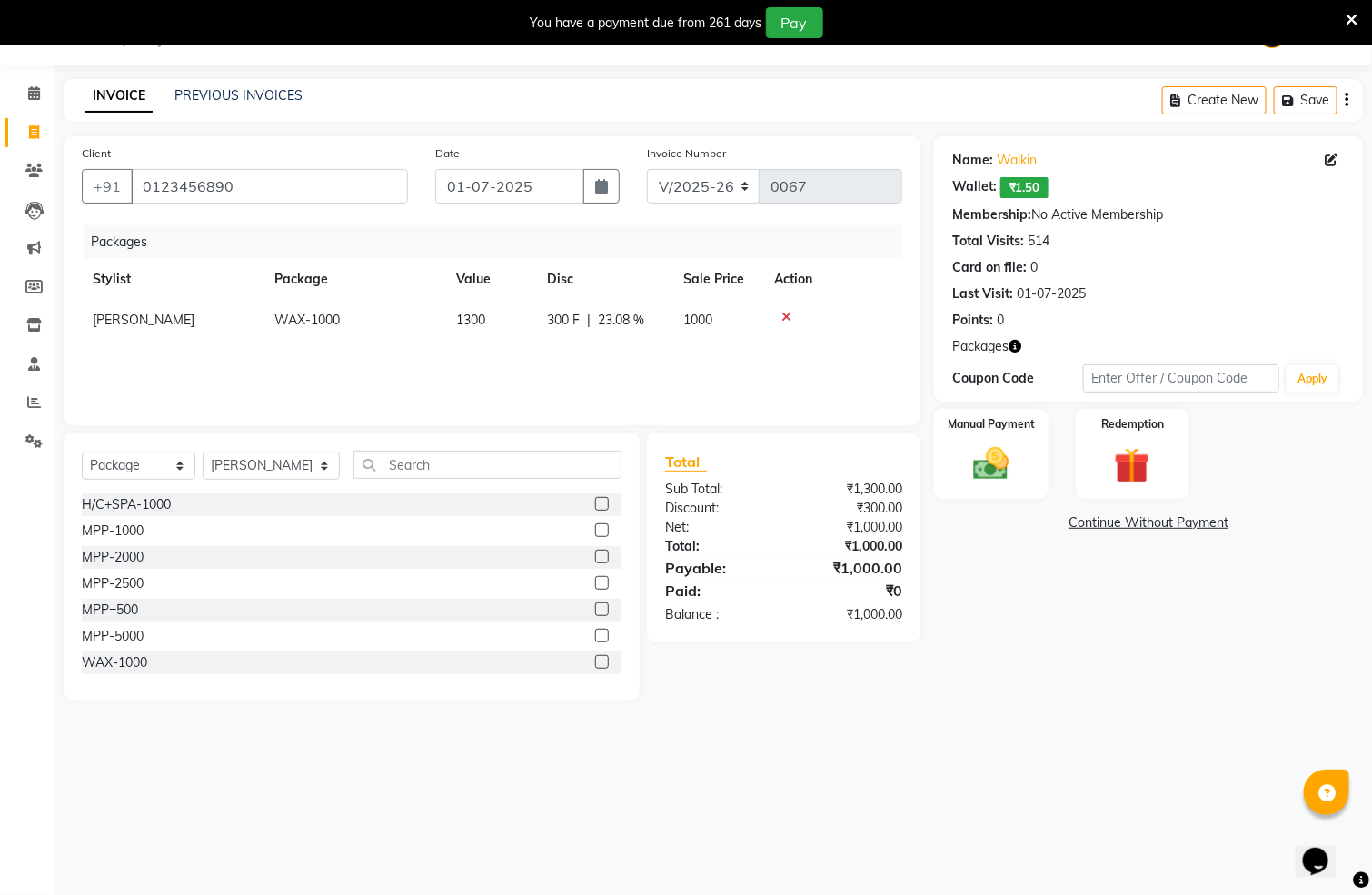 click on "Create New   Save" 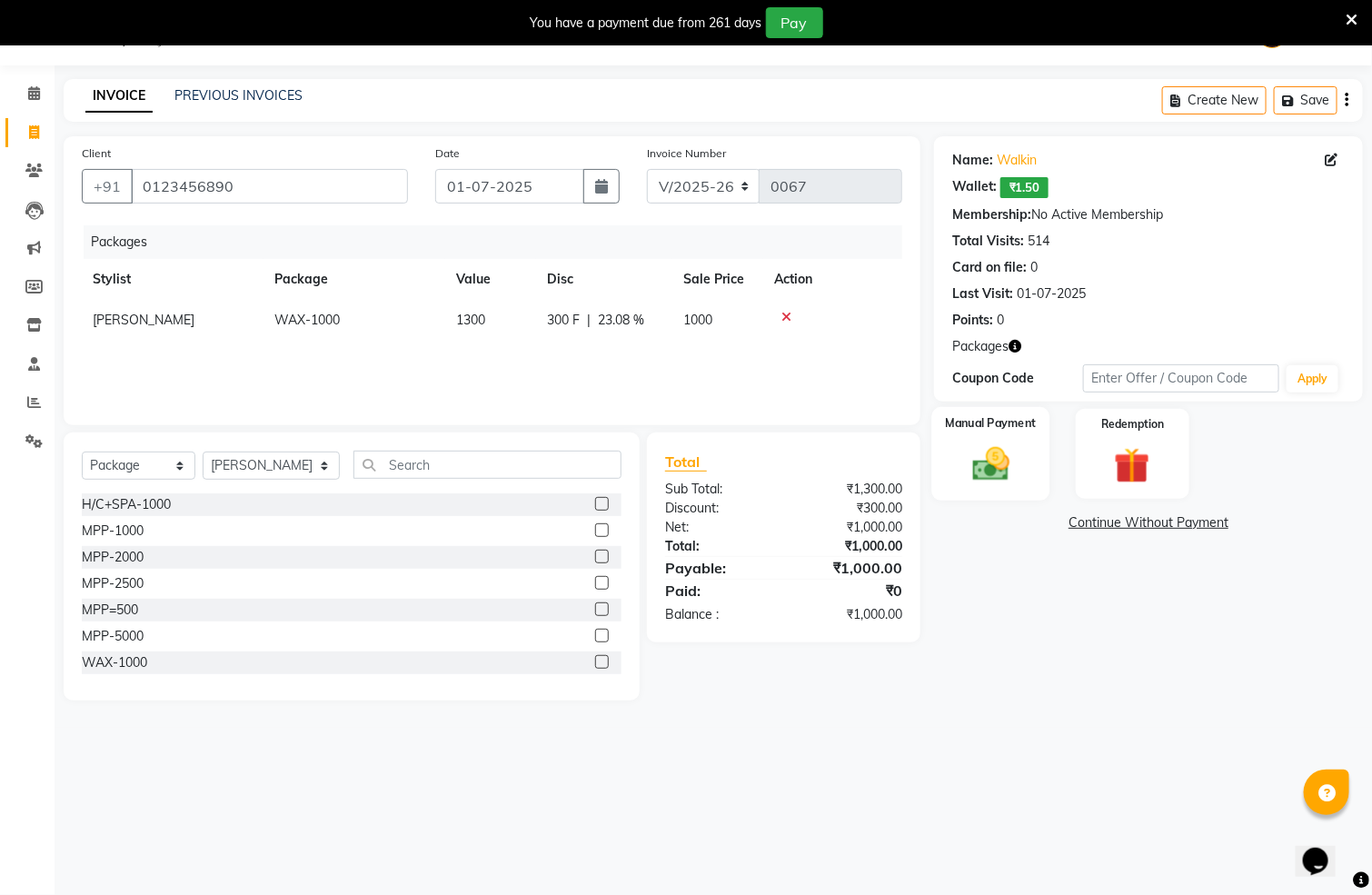 click 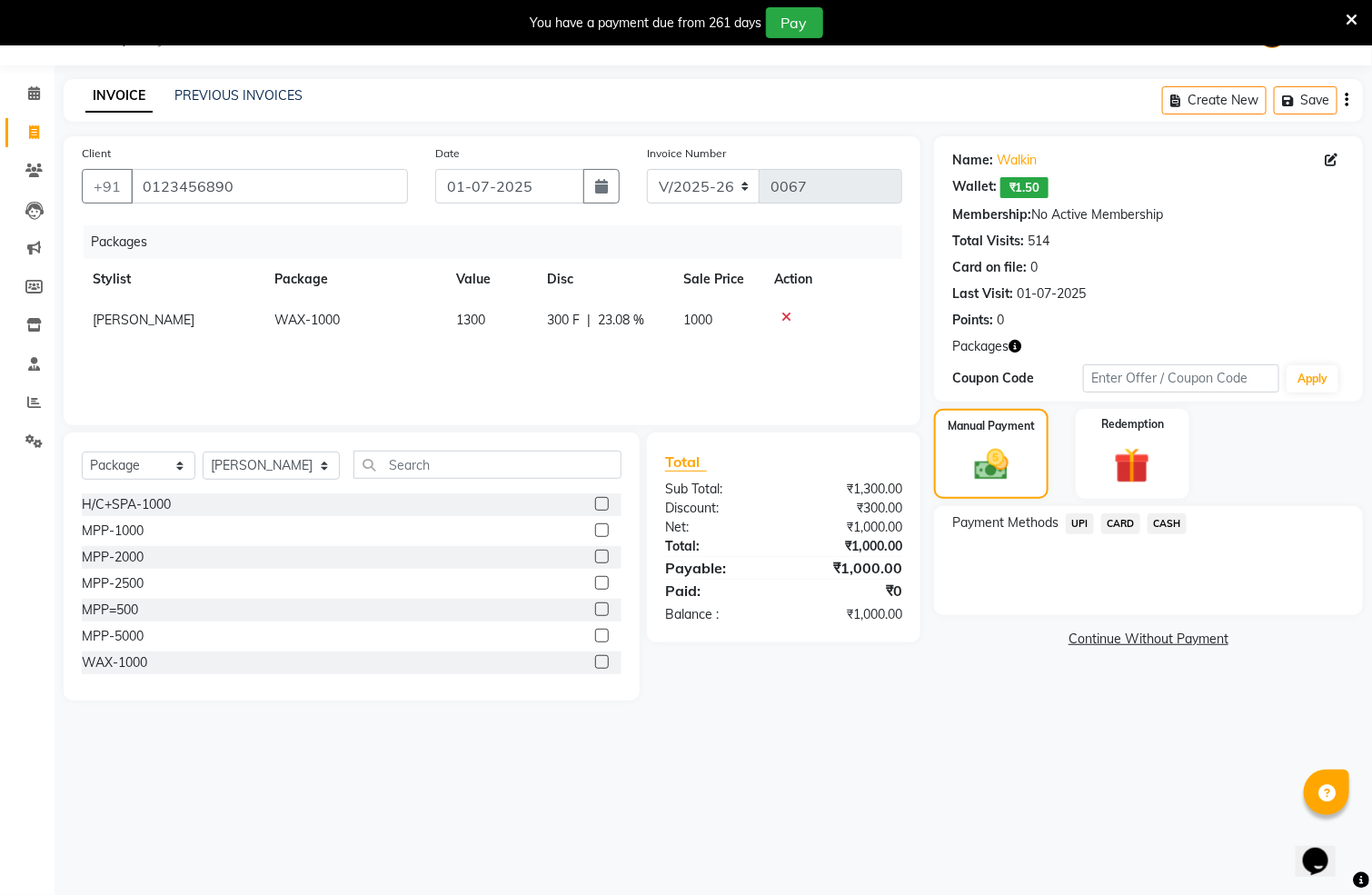 click on "UPI" 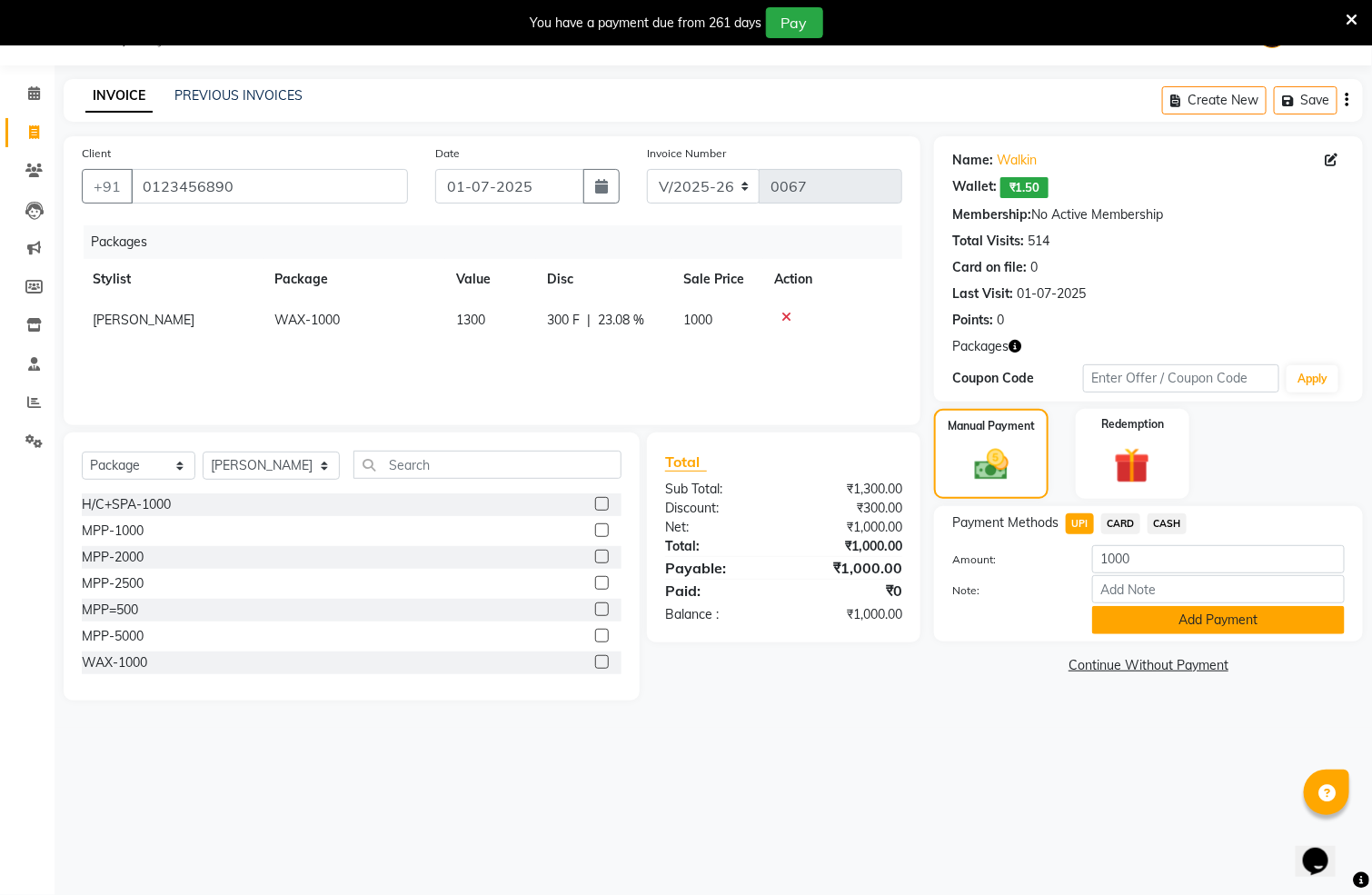 click on "Add Payment" 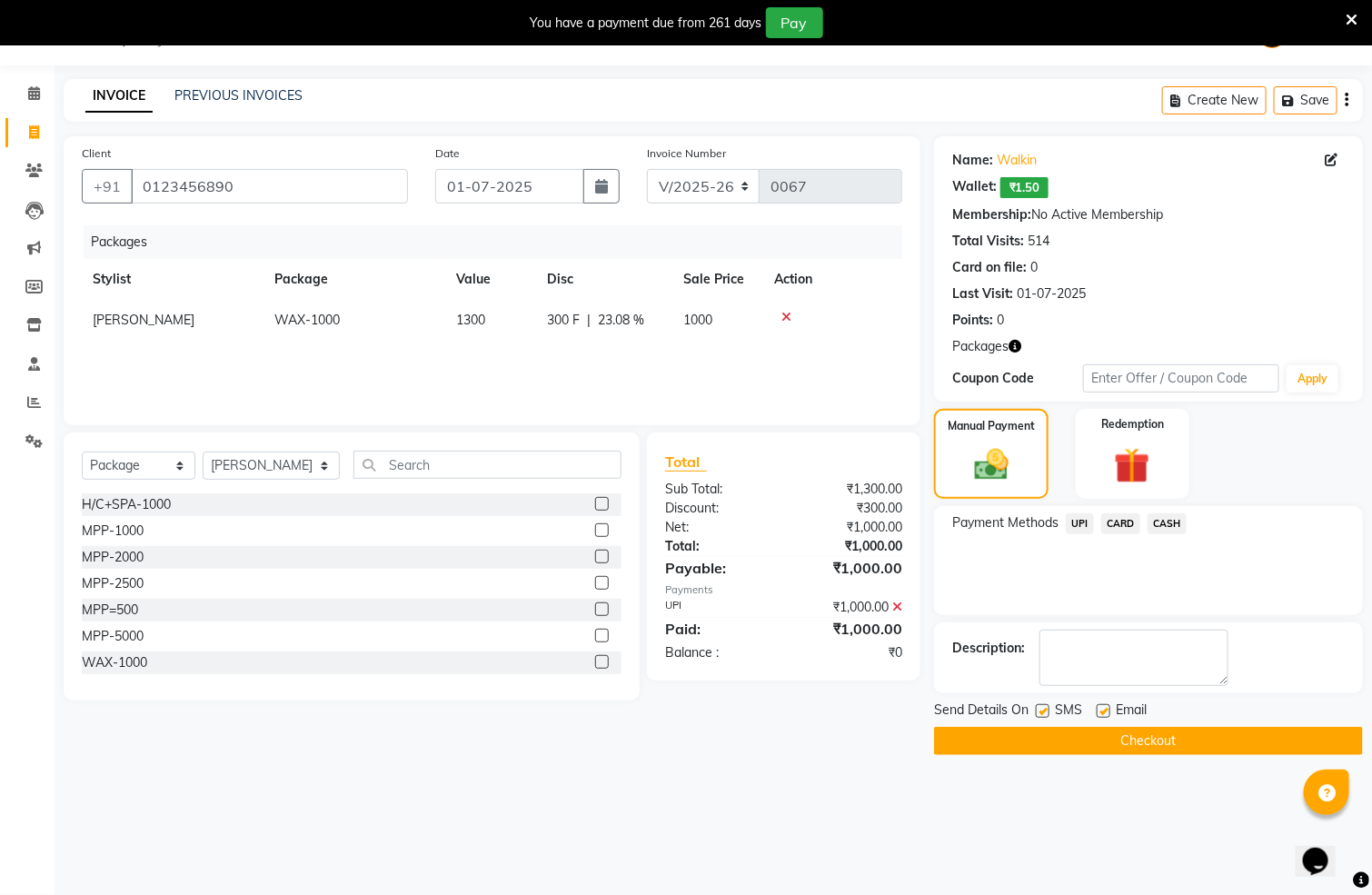 click on "Checkout" 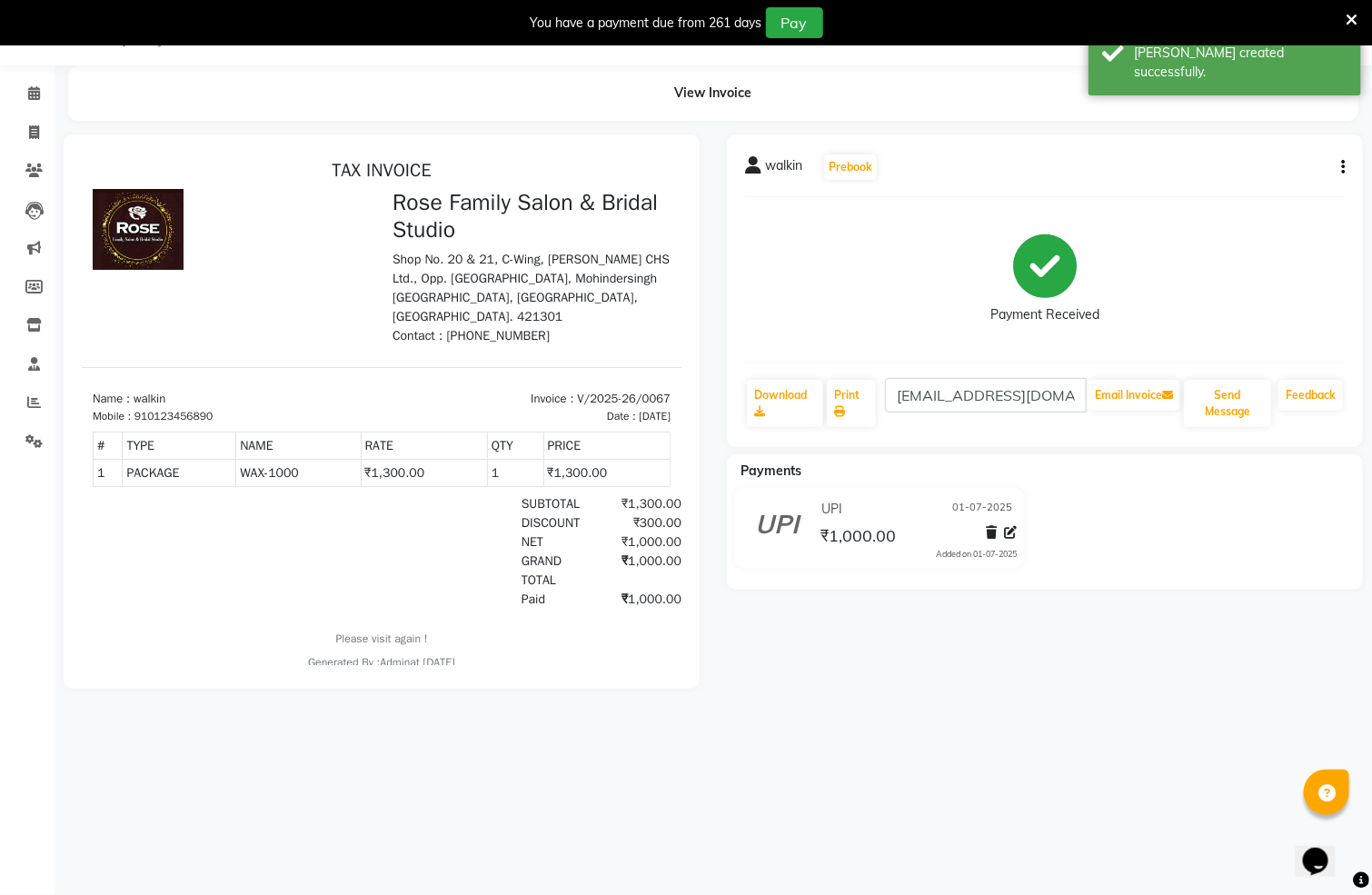 scroll, scrollTop: 0, scrollLeft: 0, axis: both 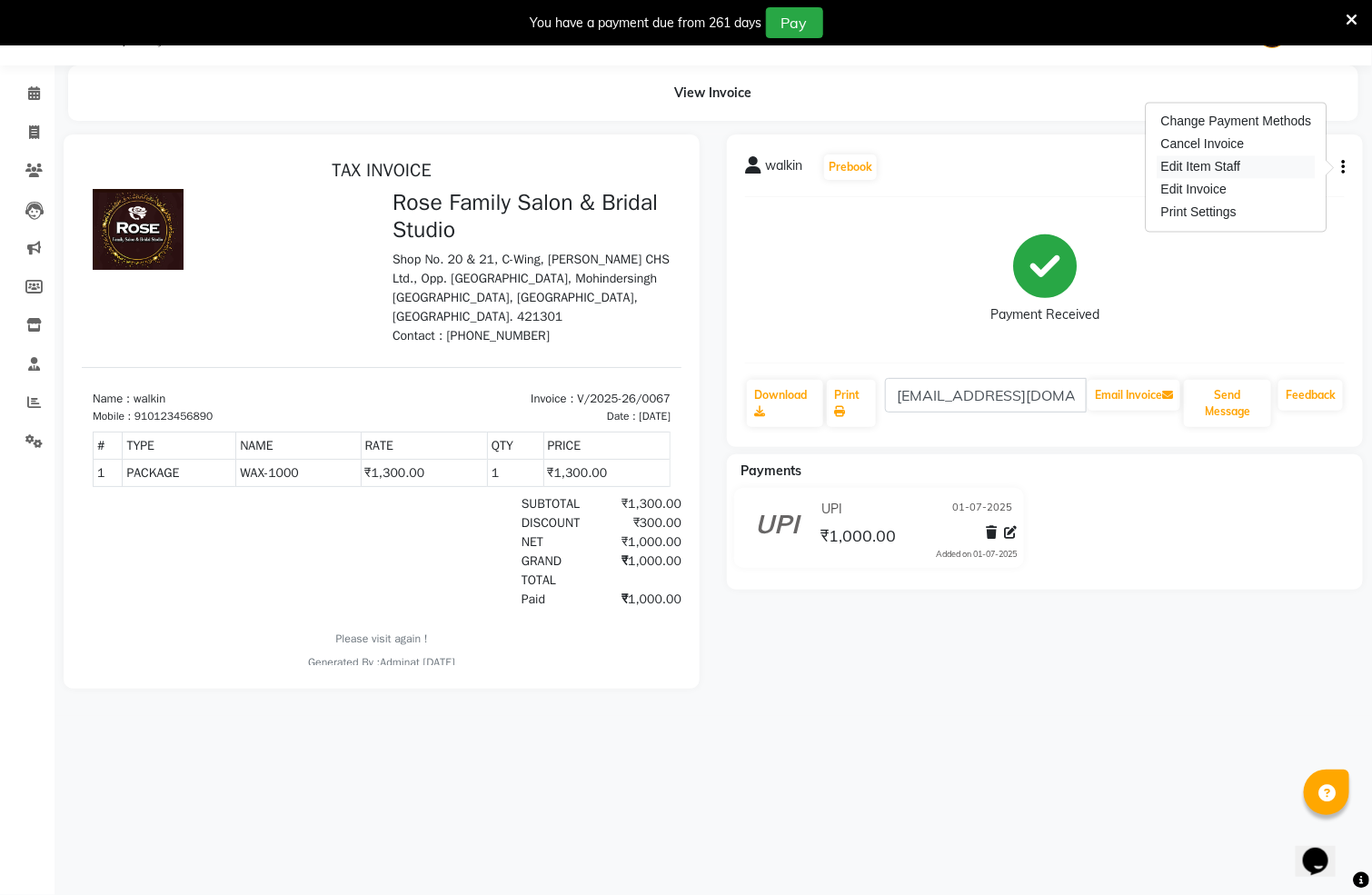 click on "Edit Item Staff" at bounding box center [1237, 167] 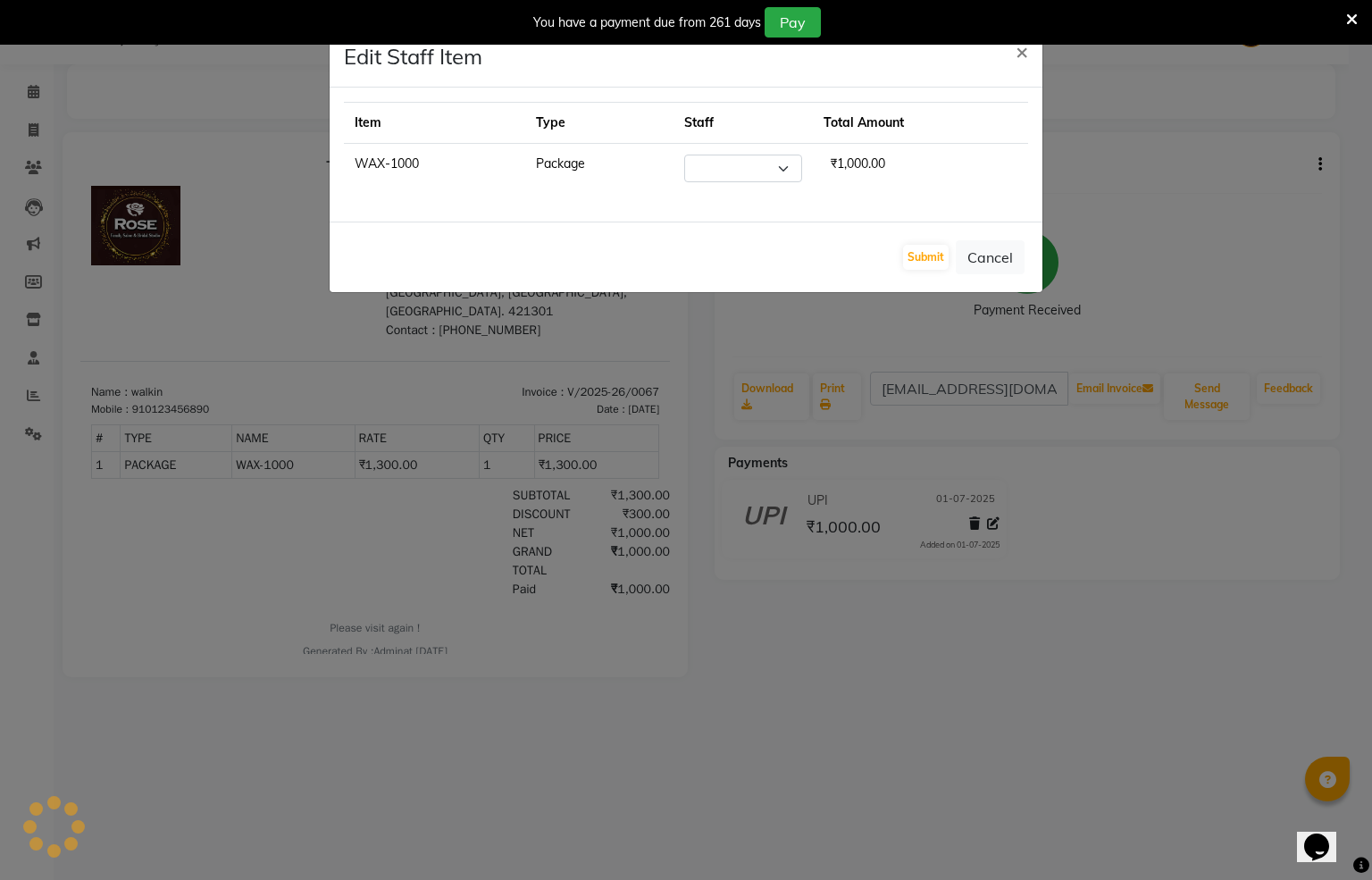 select on "44718" 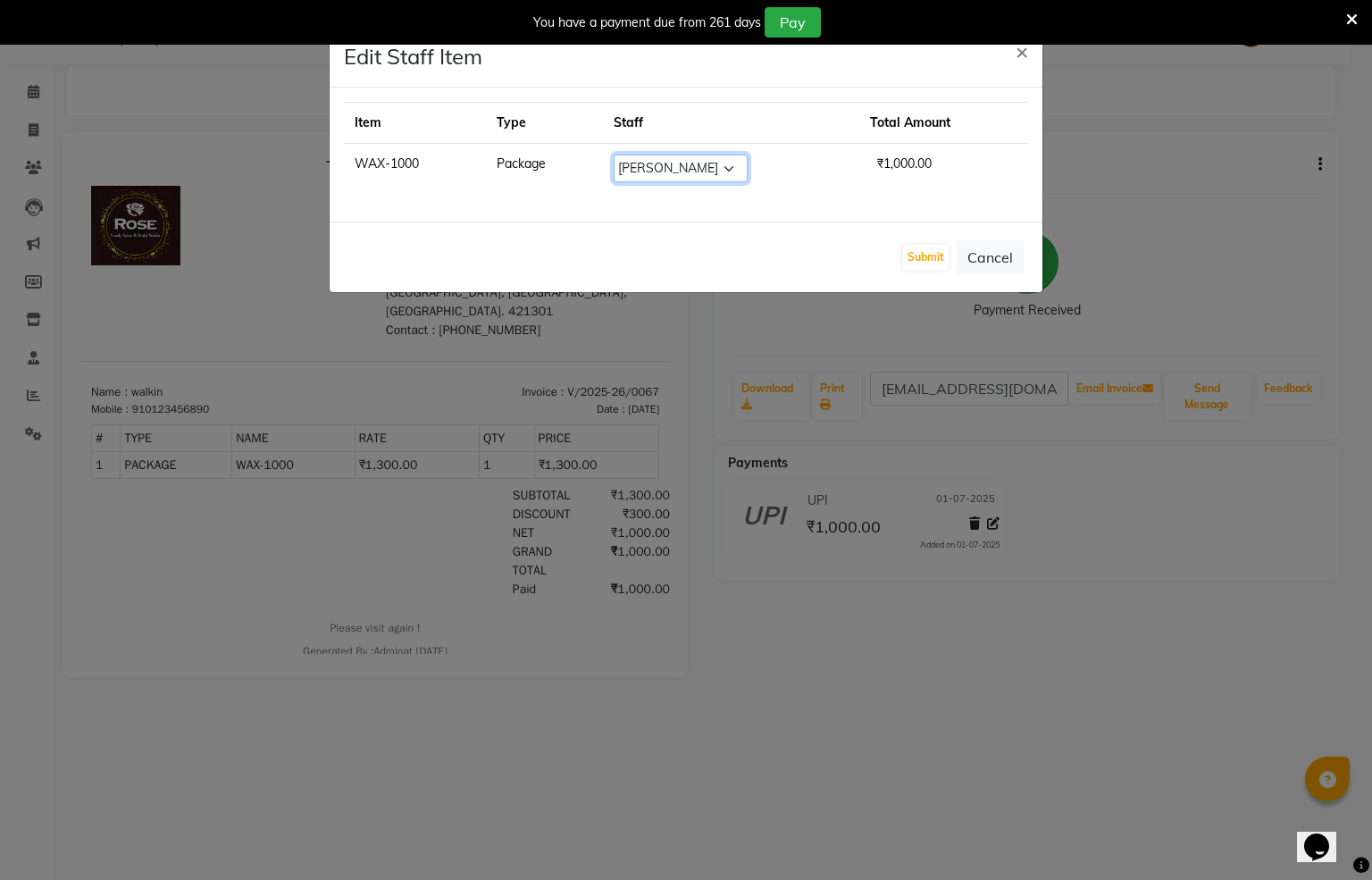 click on "Select  [PERSON_NAME]   [PERSON_NAME]   Asha Ma'am   [PERSON_NAME]   [PERSON_NAME]   [PERSON_NAME]   [PERSON_NAME] [PERSON_NAME]   Pooja Acharya   Poonam [PERSON_NAME] [PERSON_NAME]   [PERSON_NAME]   [PERSON_NAME]   [PERSON_NAME]   [PERSON_NAME] Ma'am" 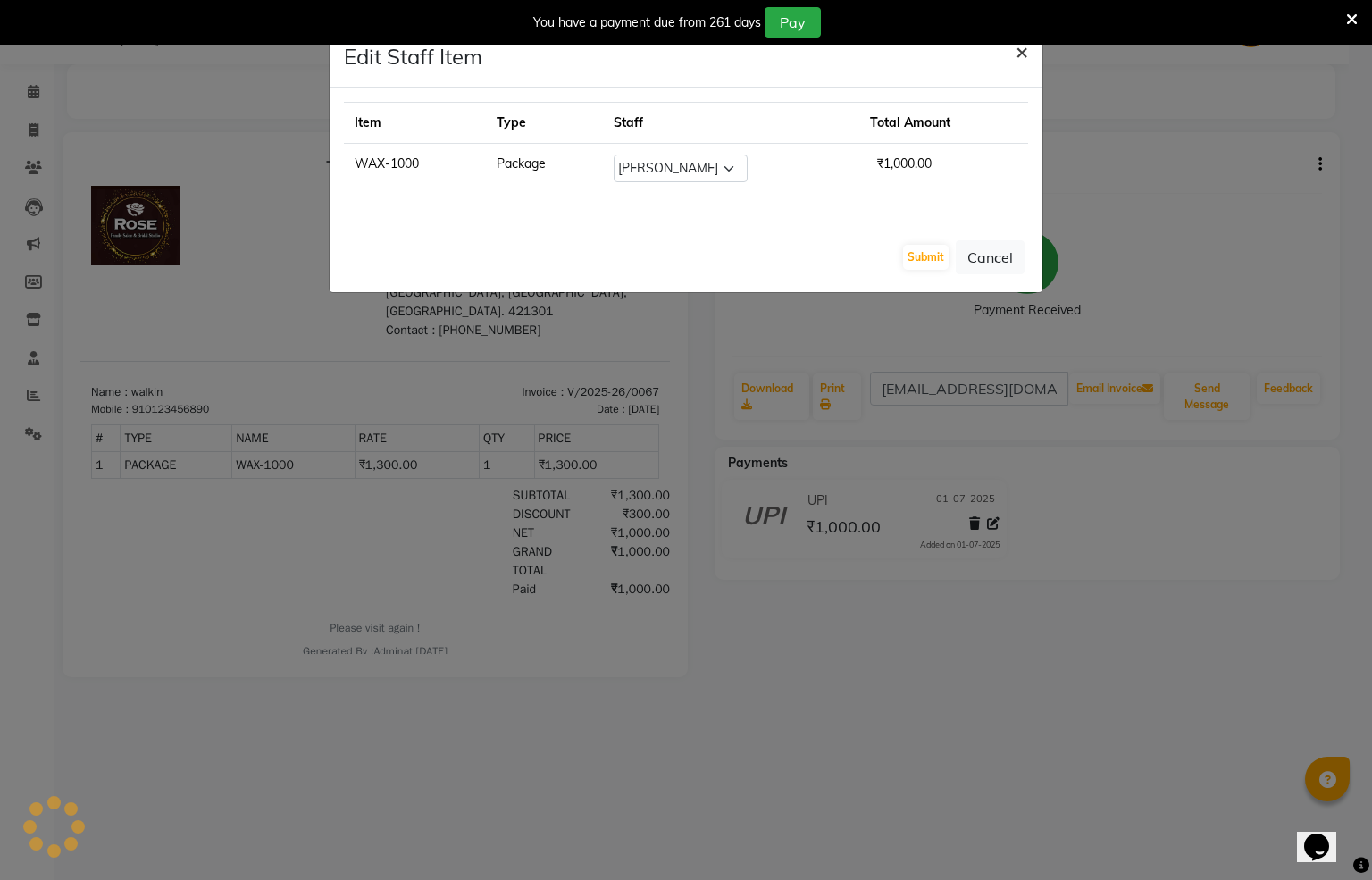 click on "×" 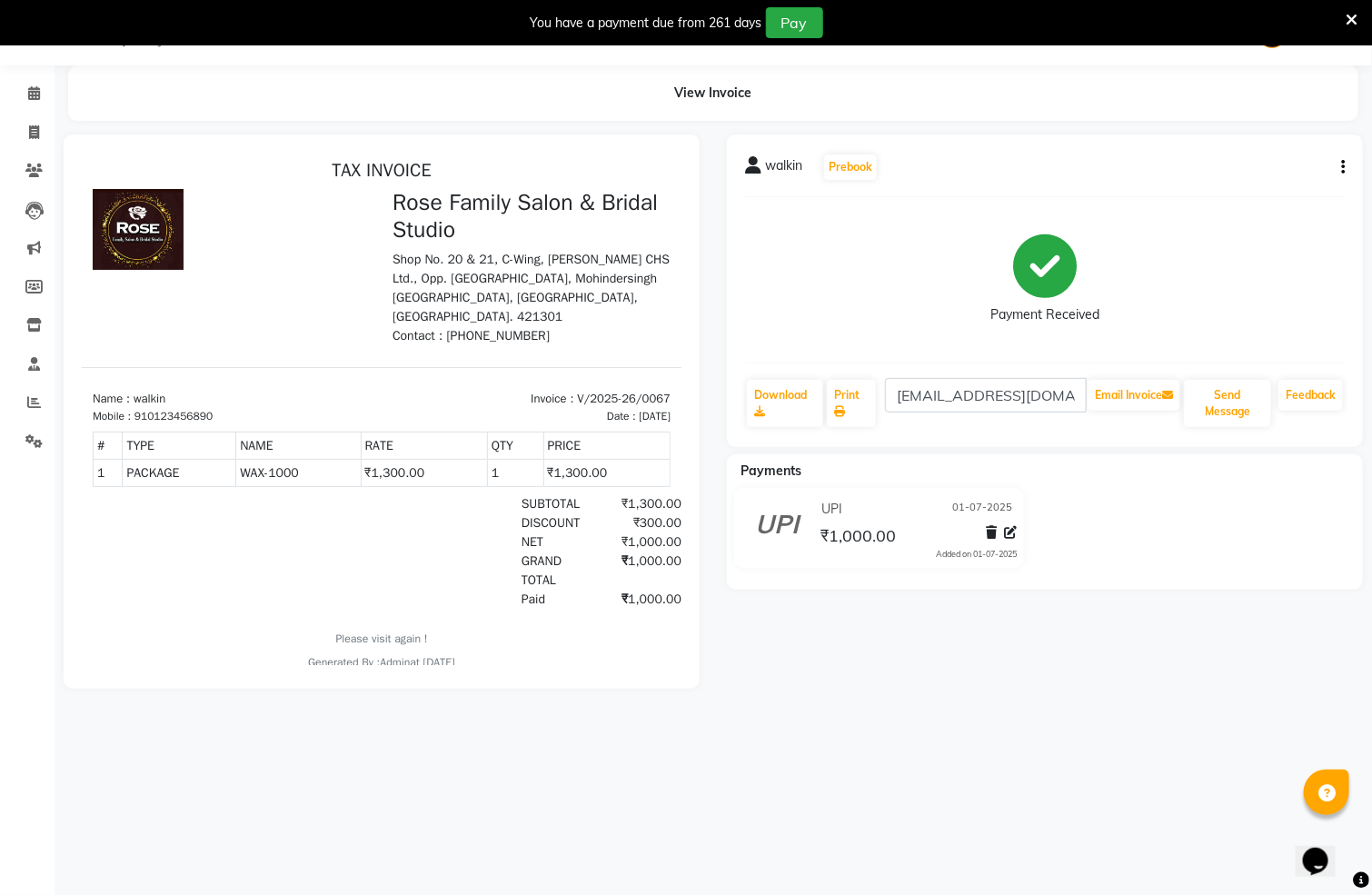 click 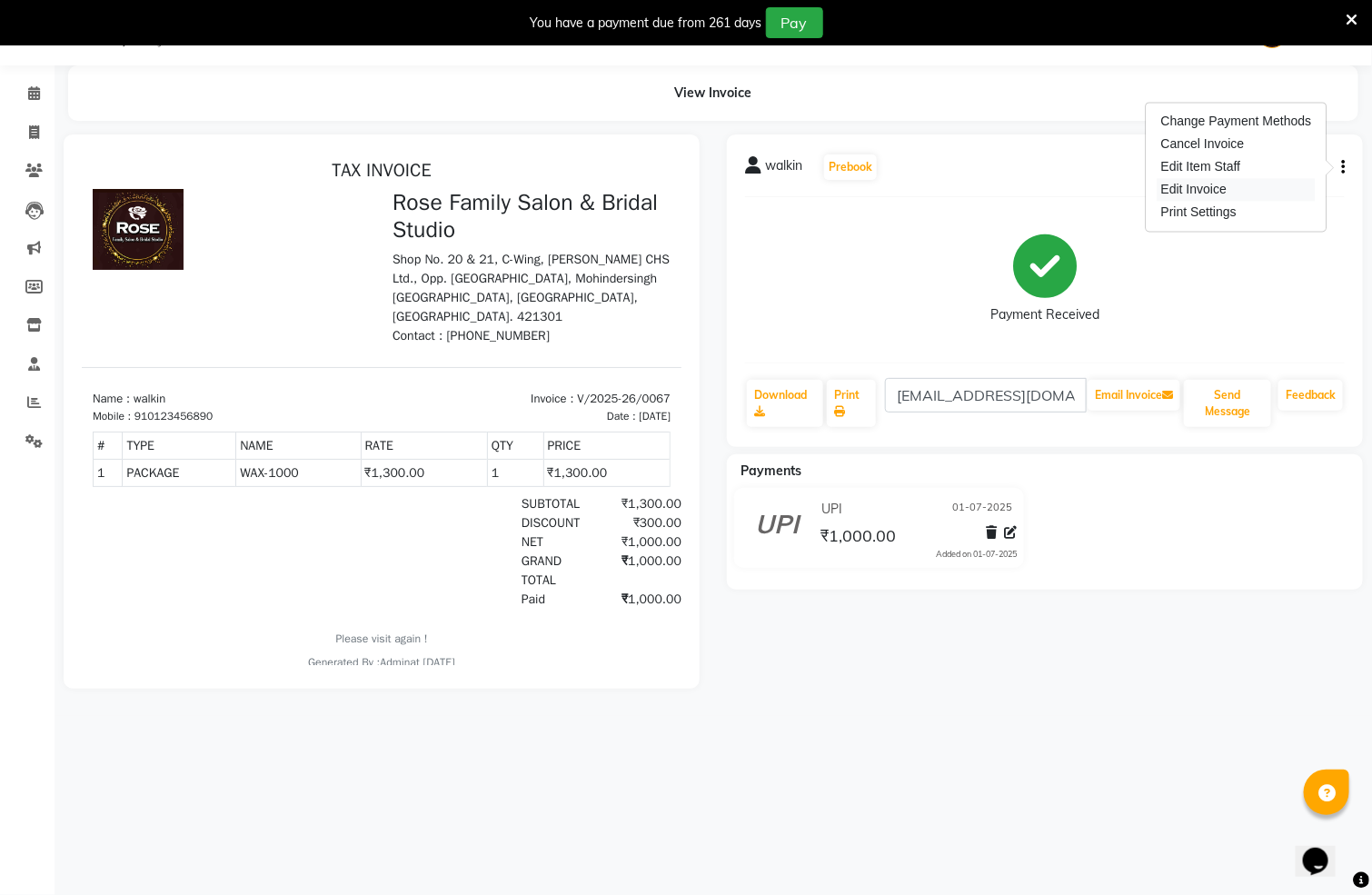 click on "Edit Invoice" at bounding box center [1237, 190] 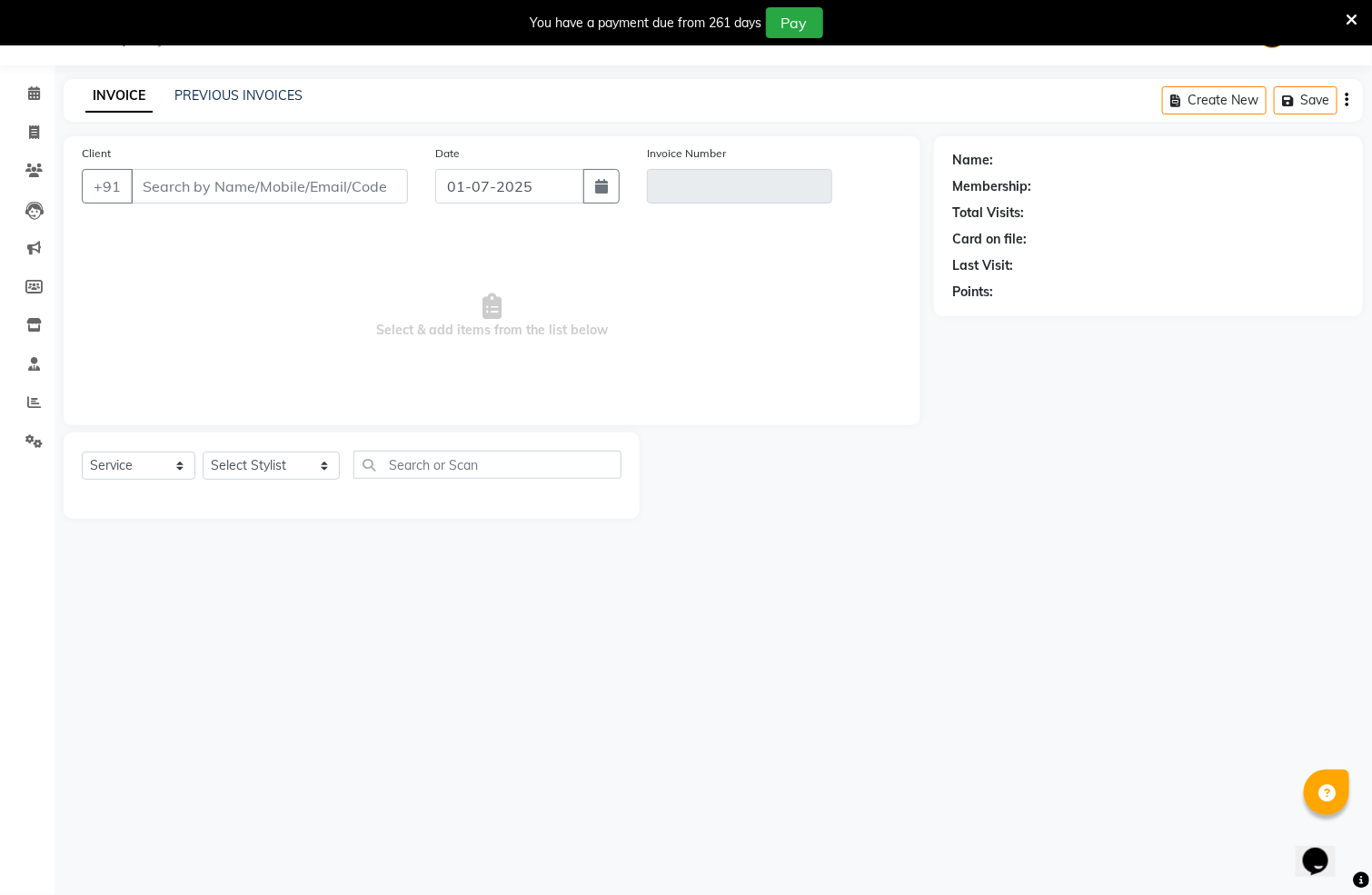 type on "0123456890" 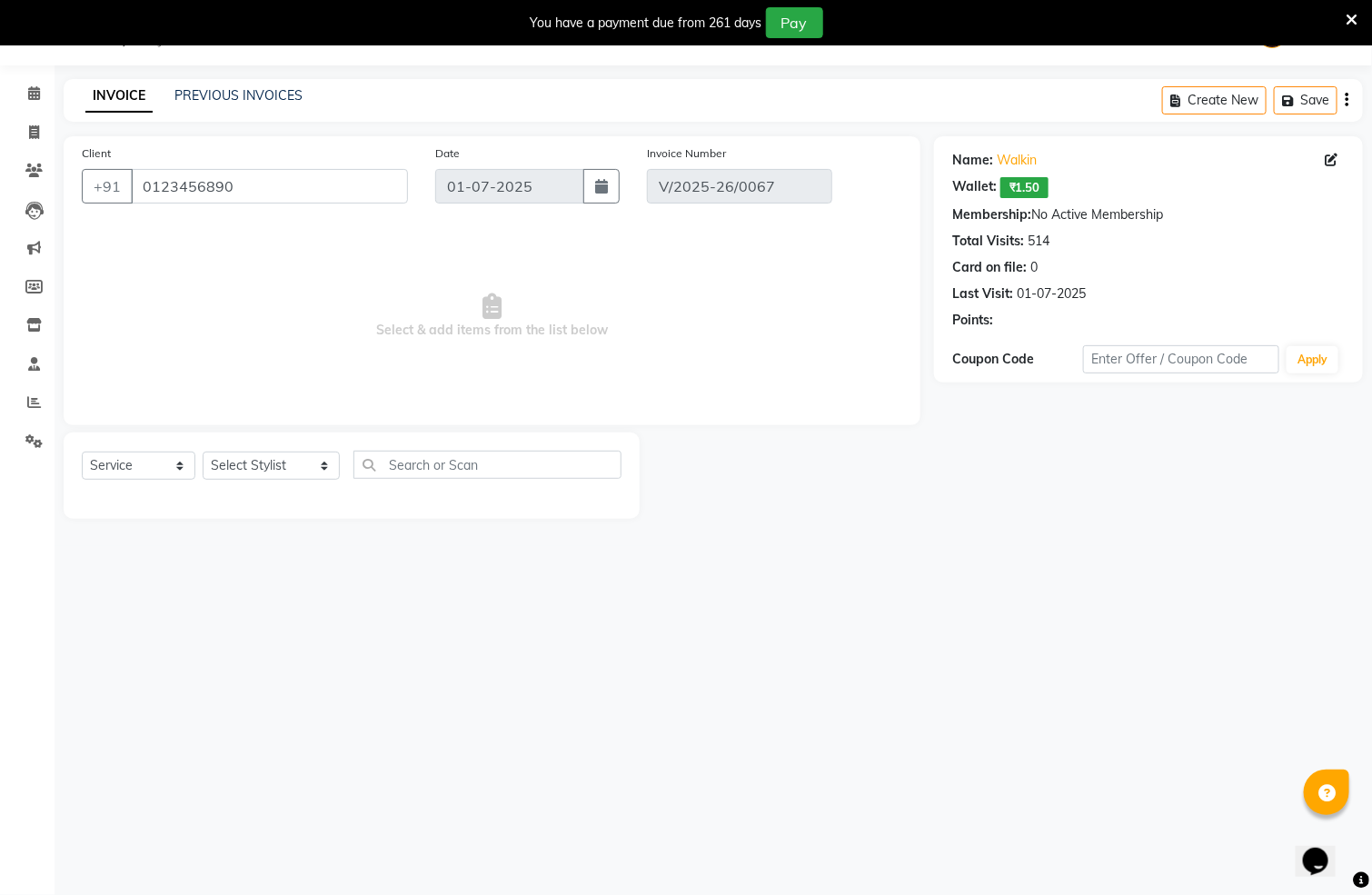 select on "select" 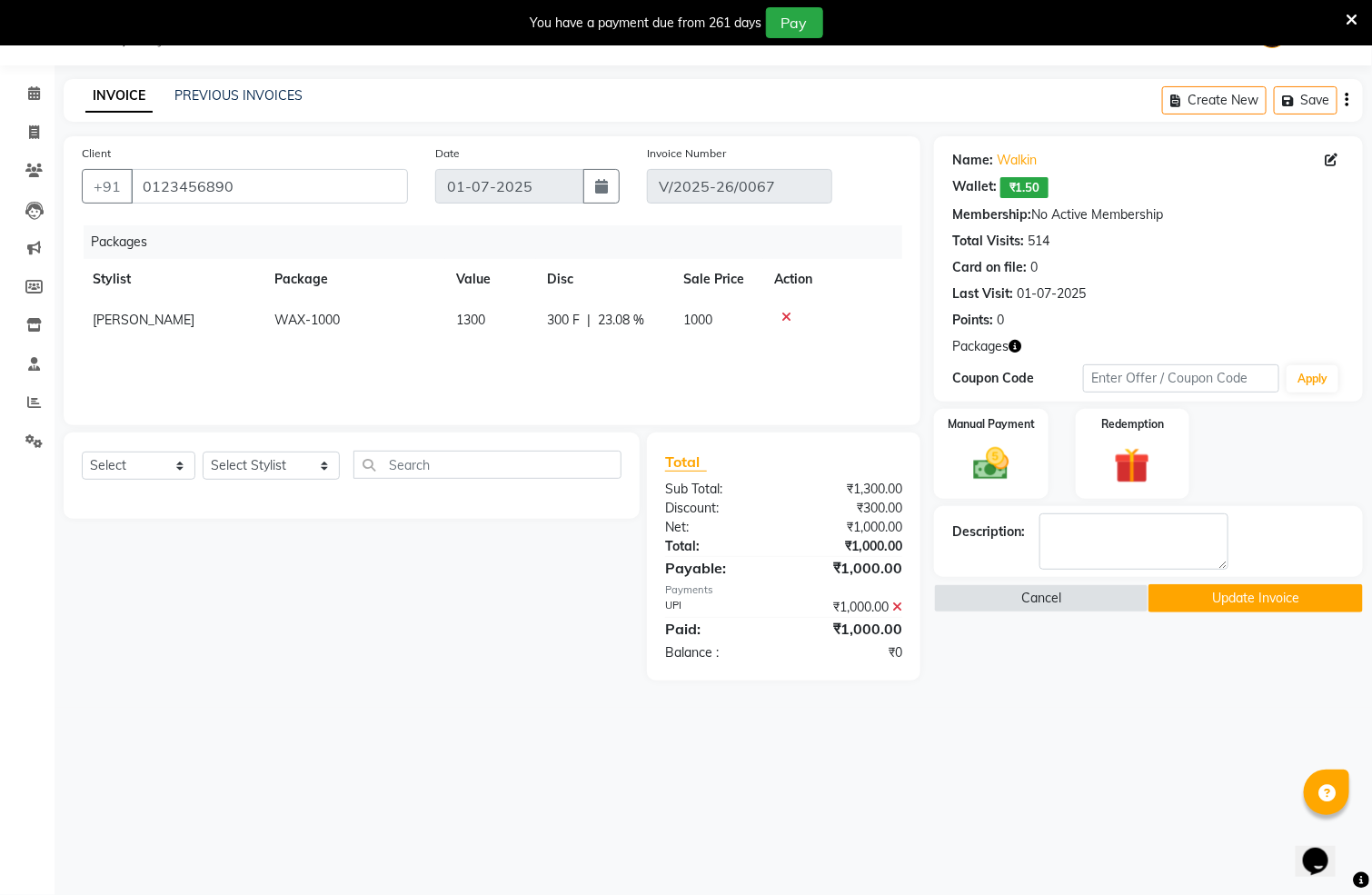 click 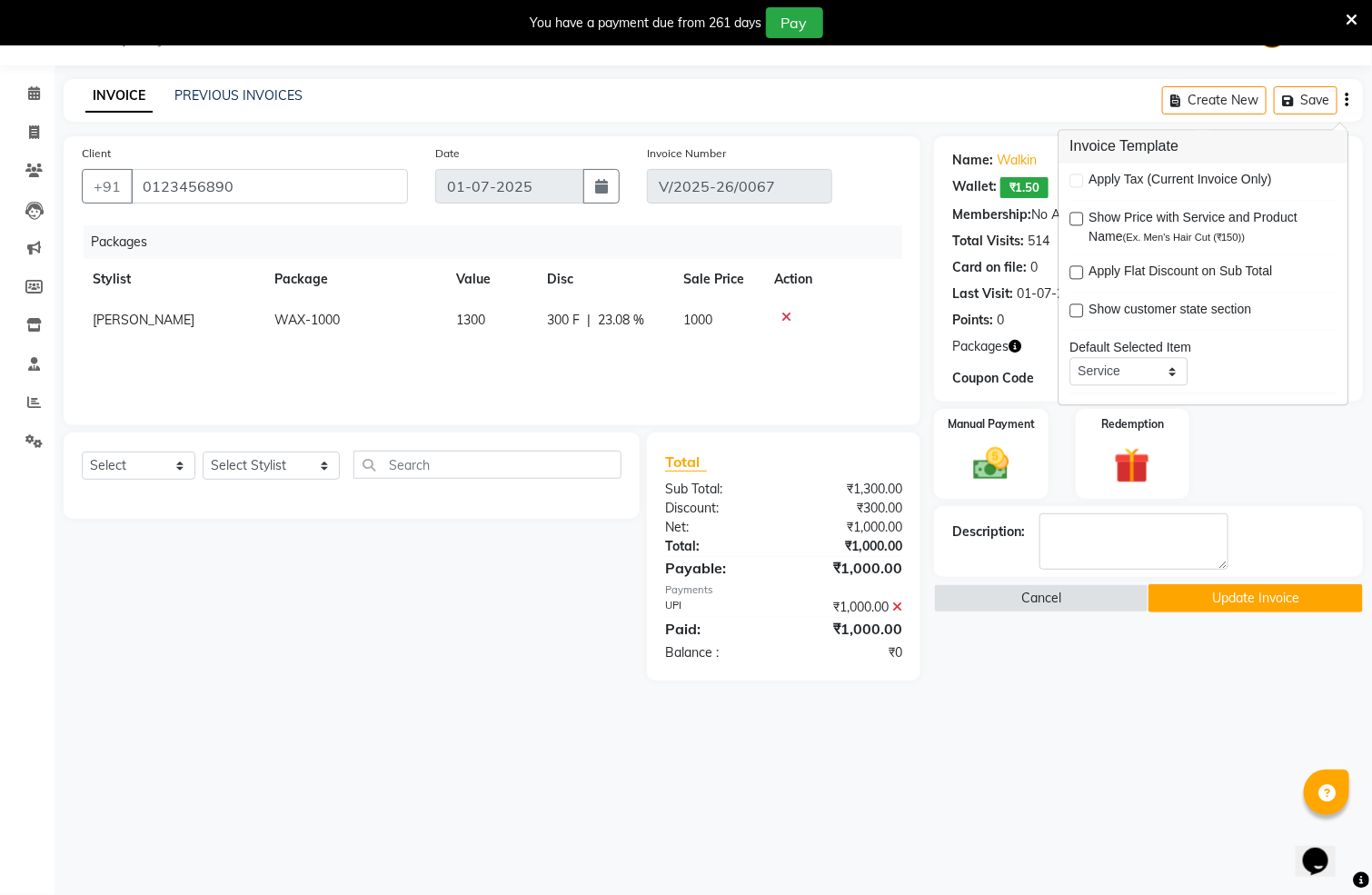 click on "INVOICE PREVIOUS INVOICES Create New   Save" 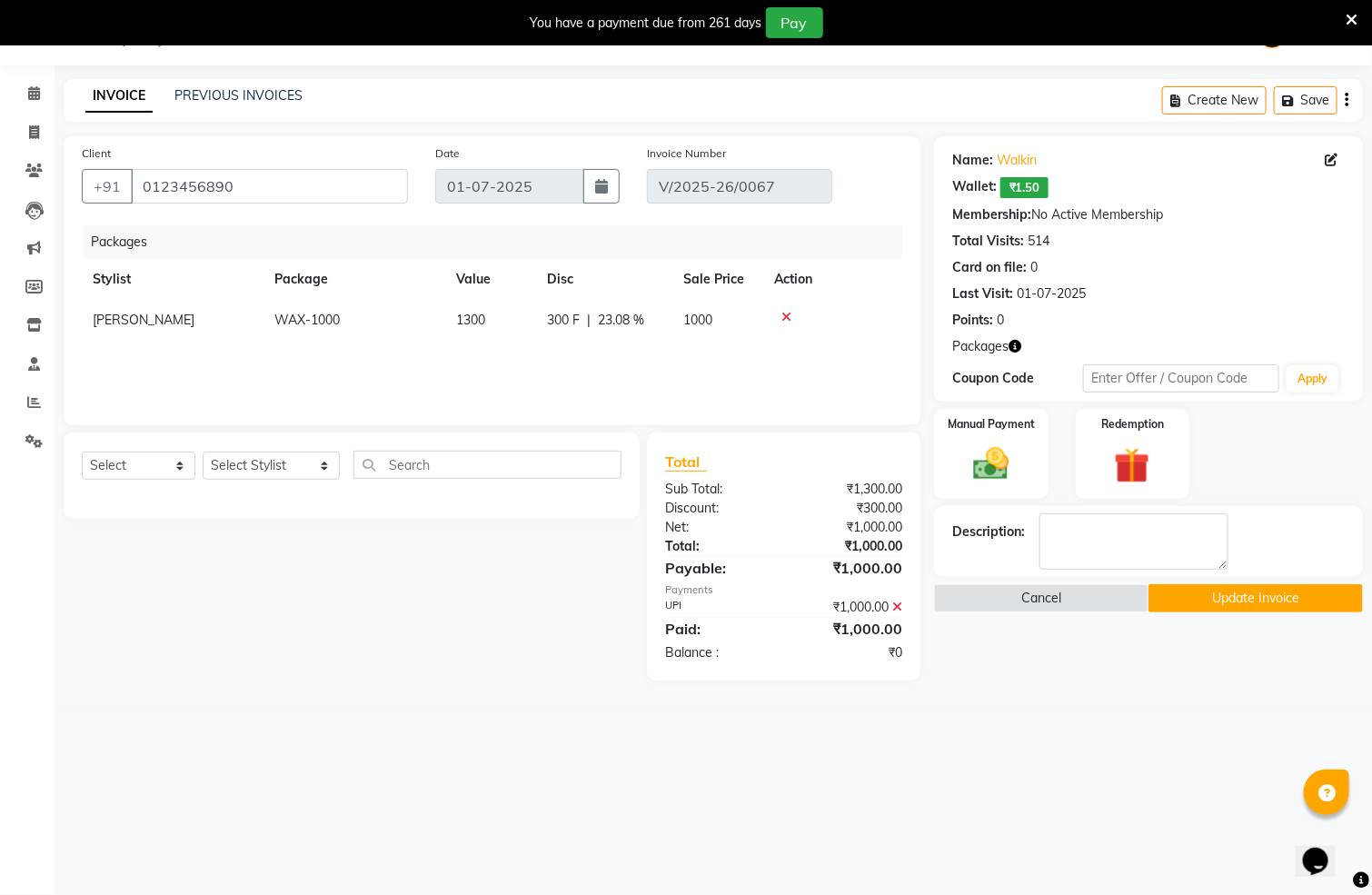click 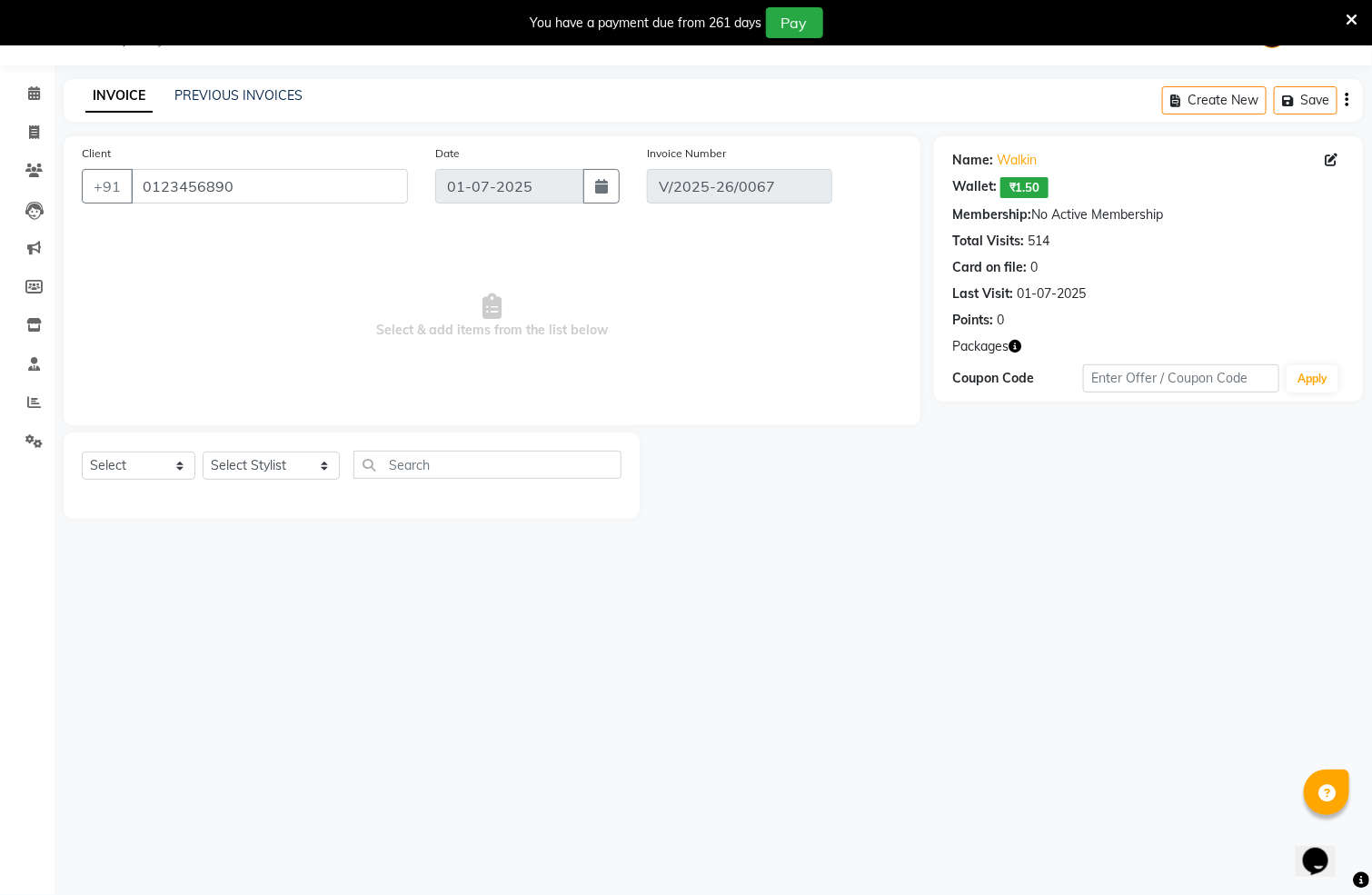 click 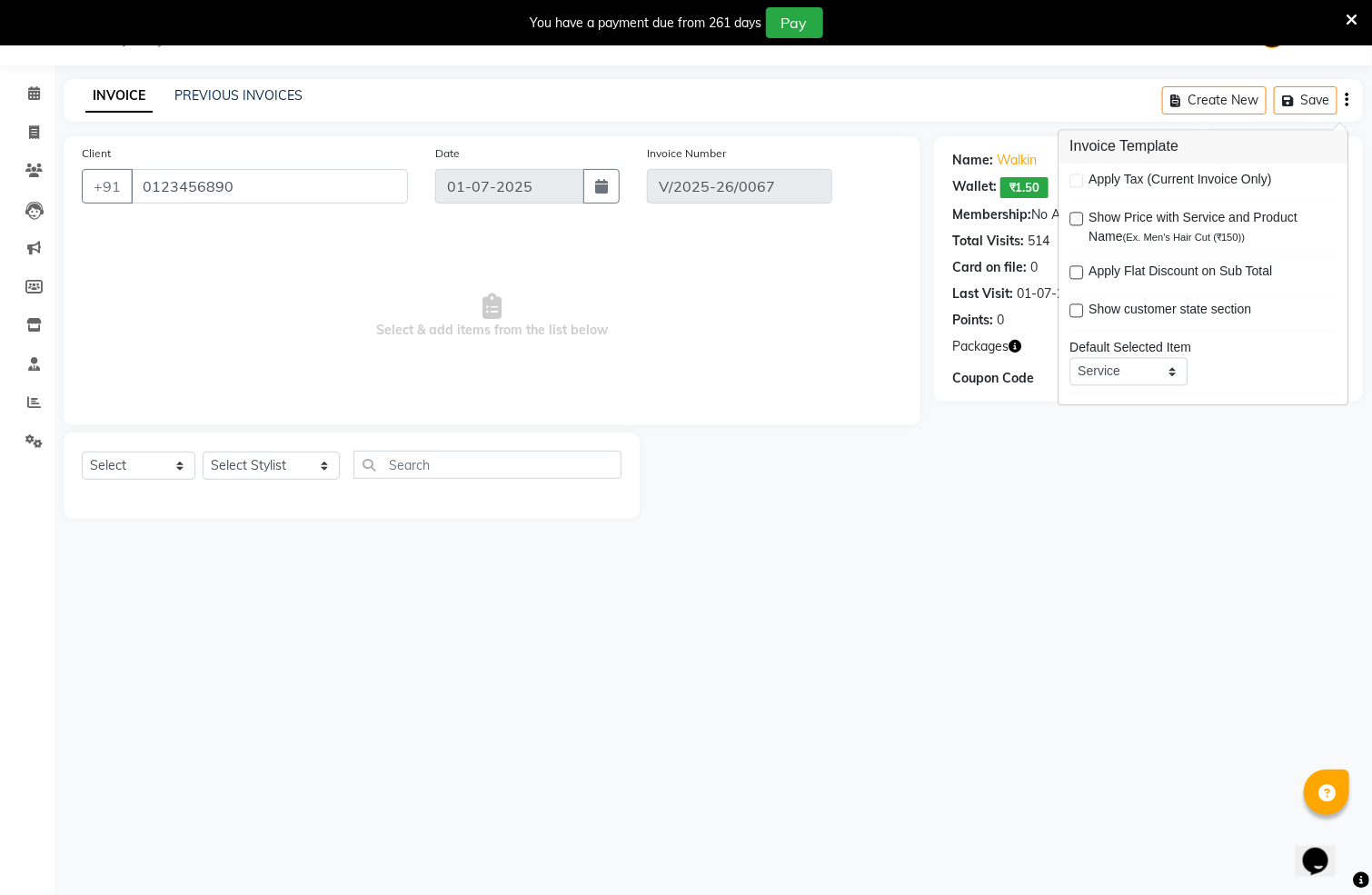 click 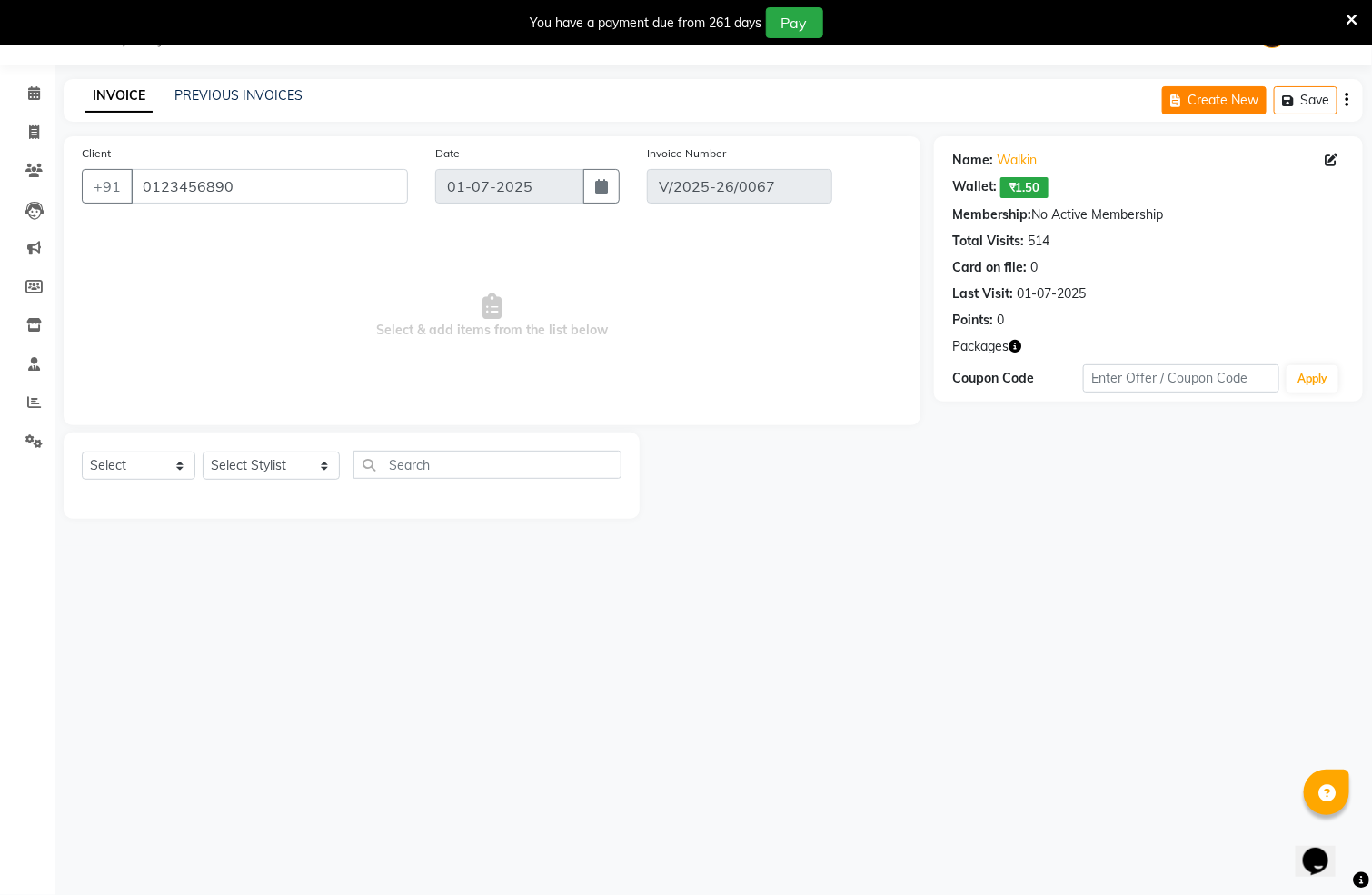 click on "Create New" 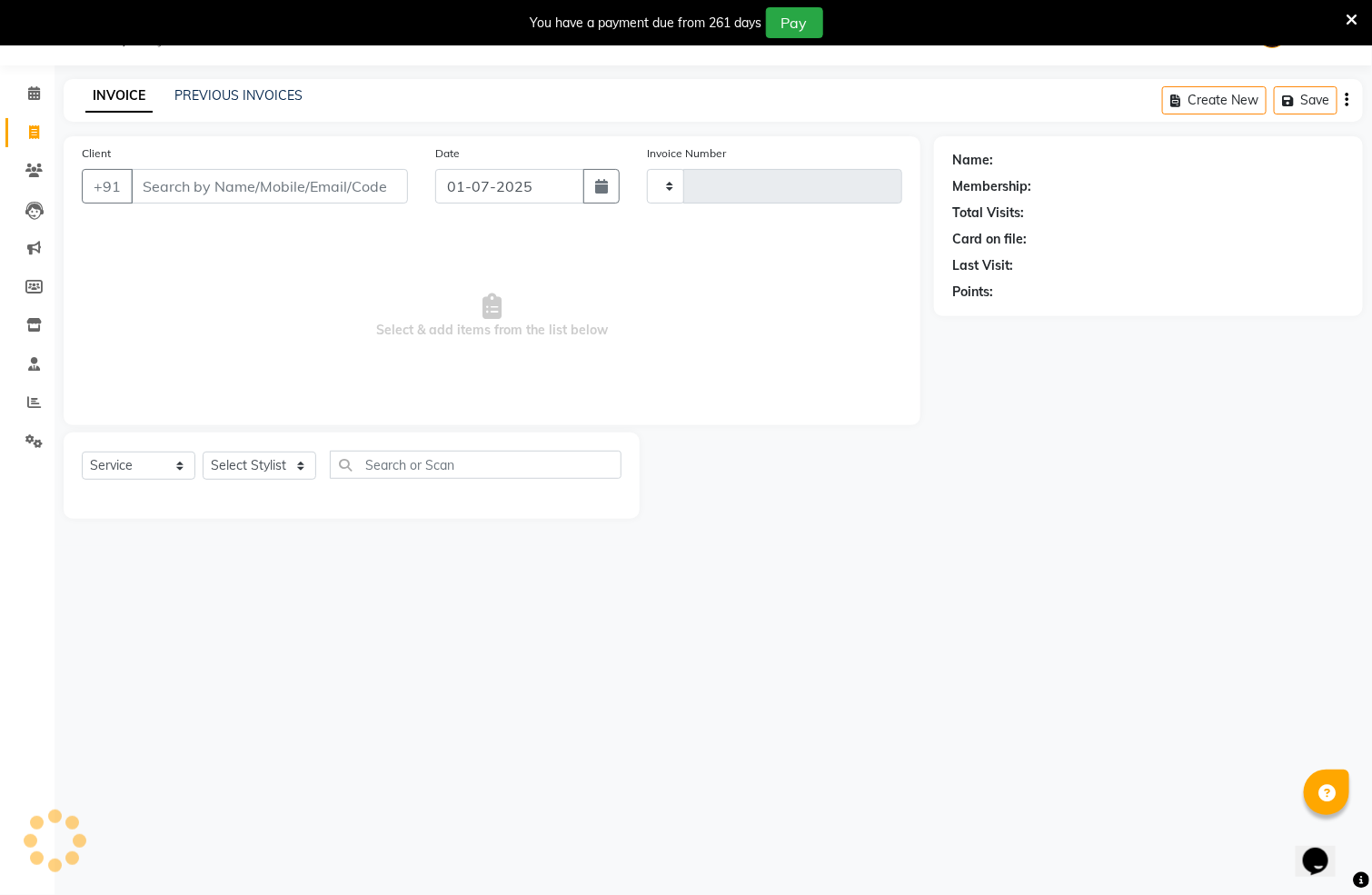 type on "0068" 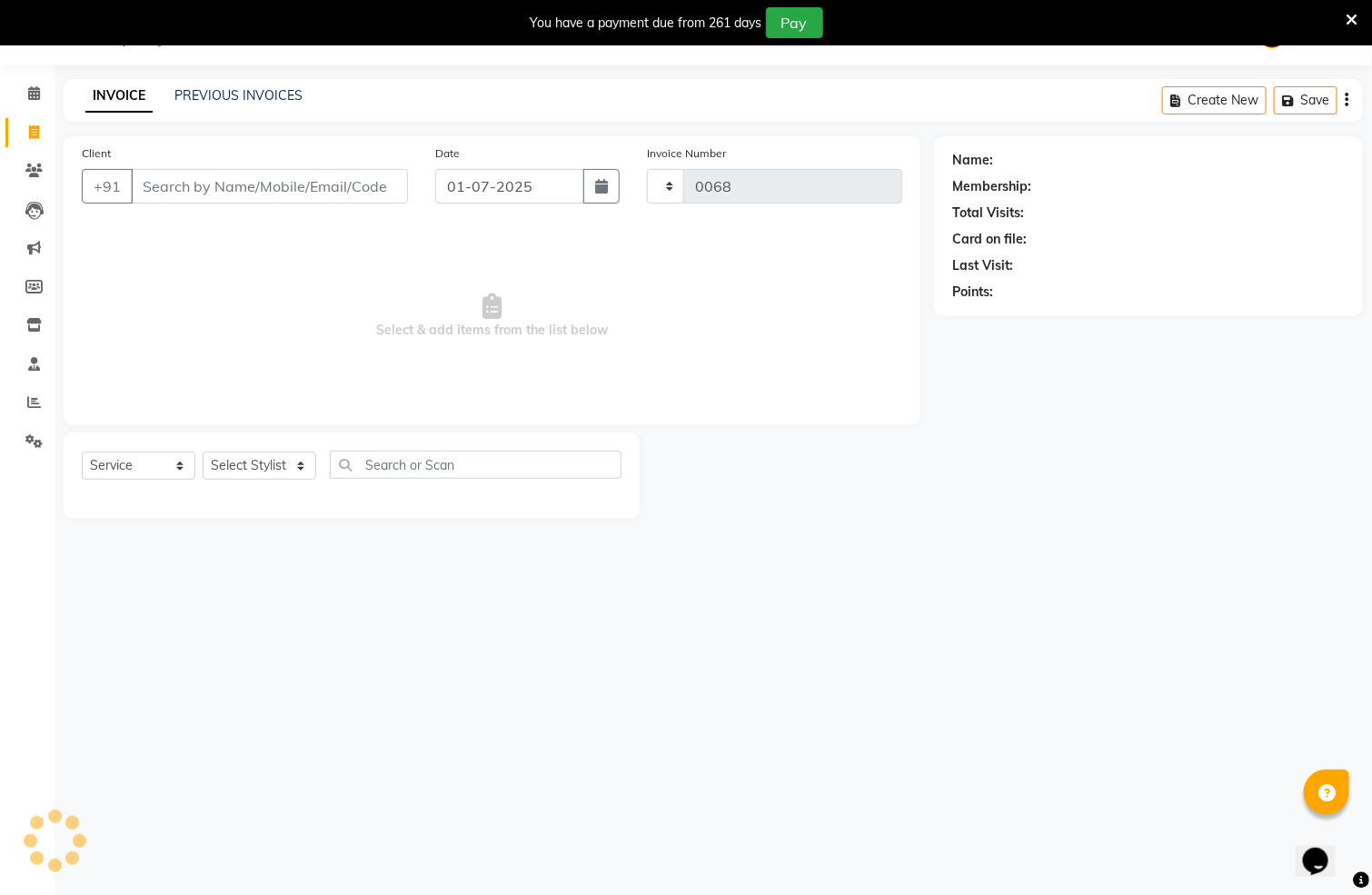 select on "111" 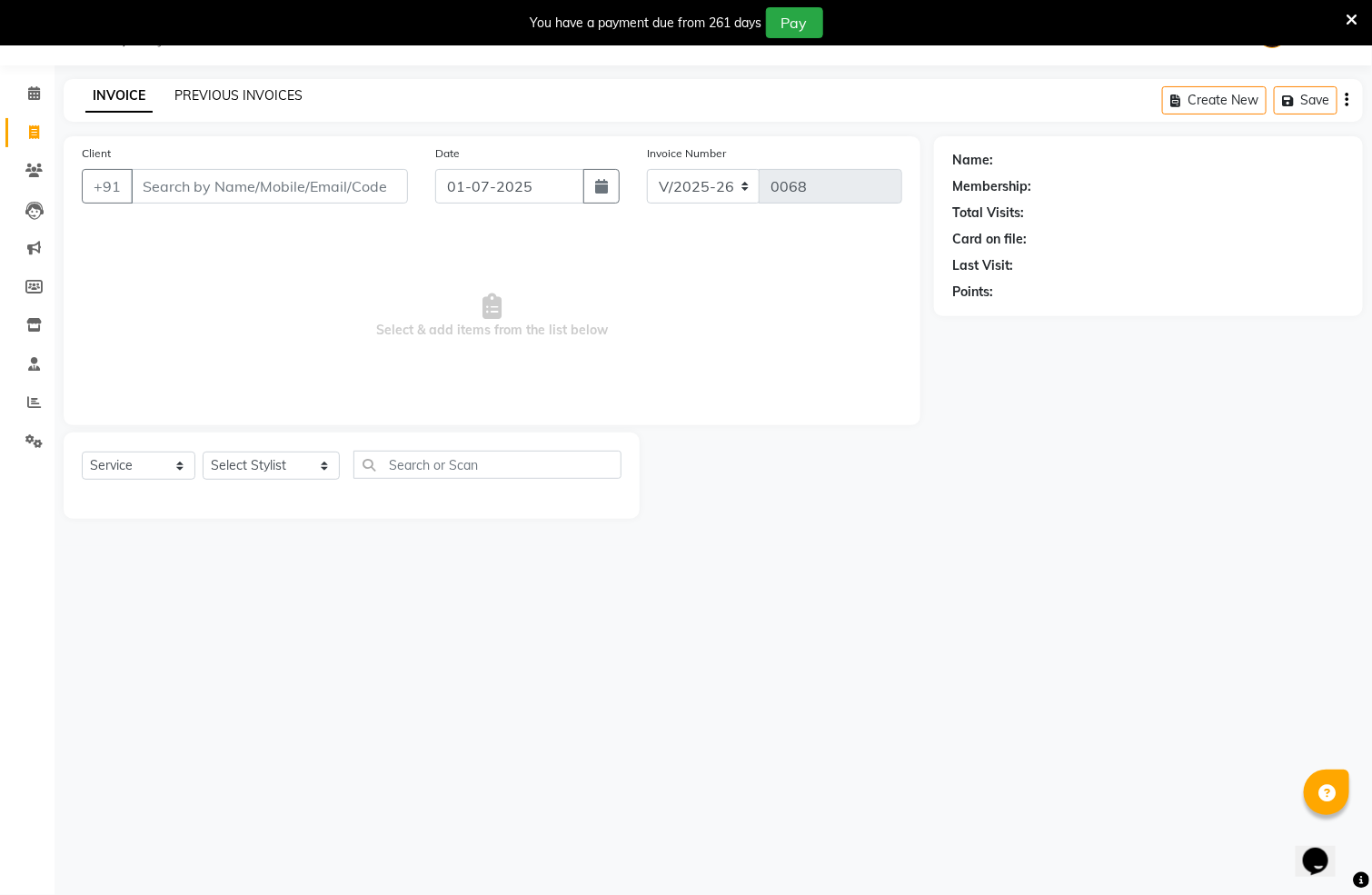 click on "PREVIOUS INVOICES" 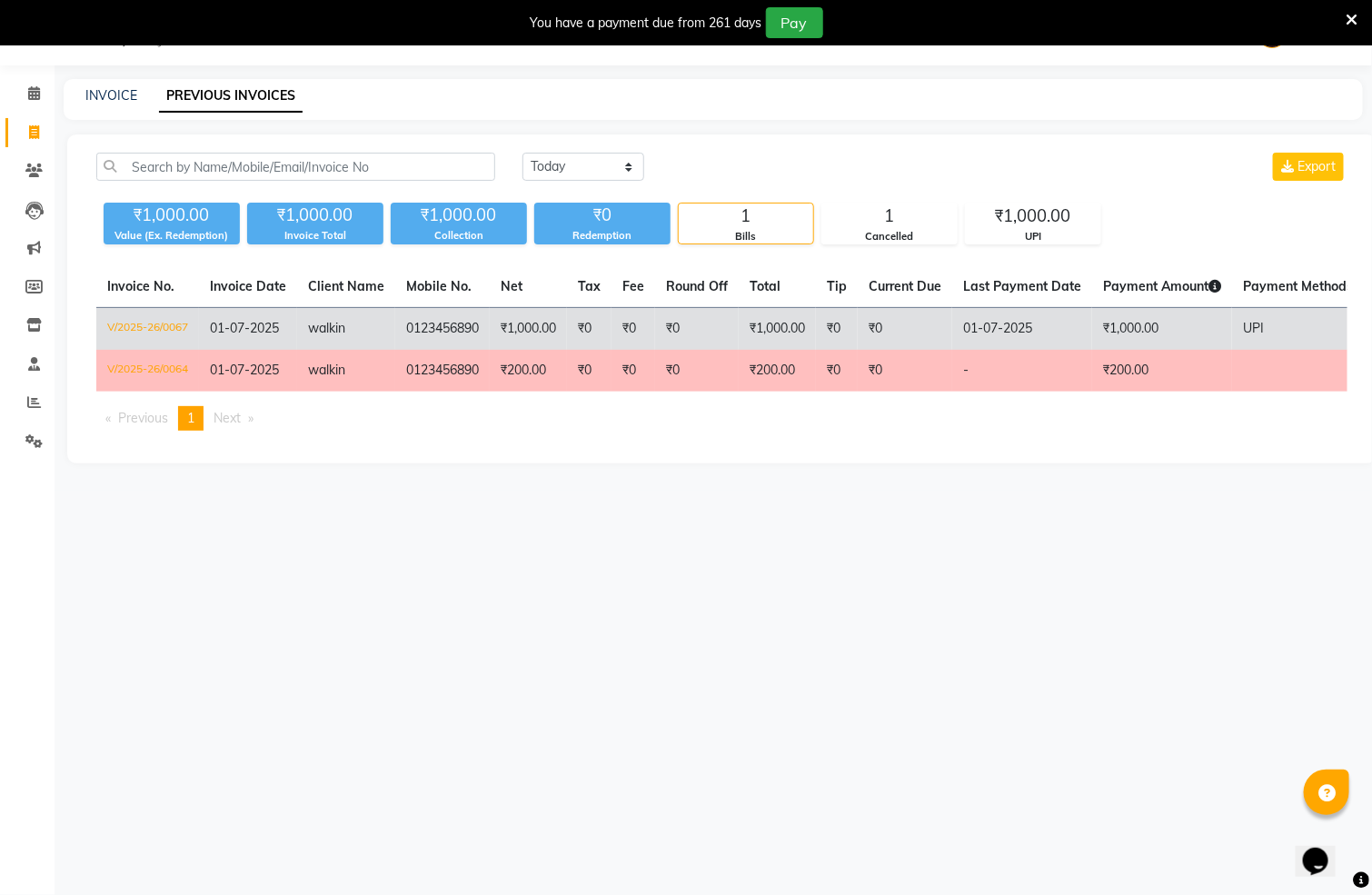 click on "01-07-2025" 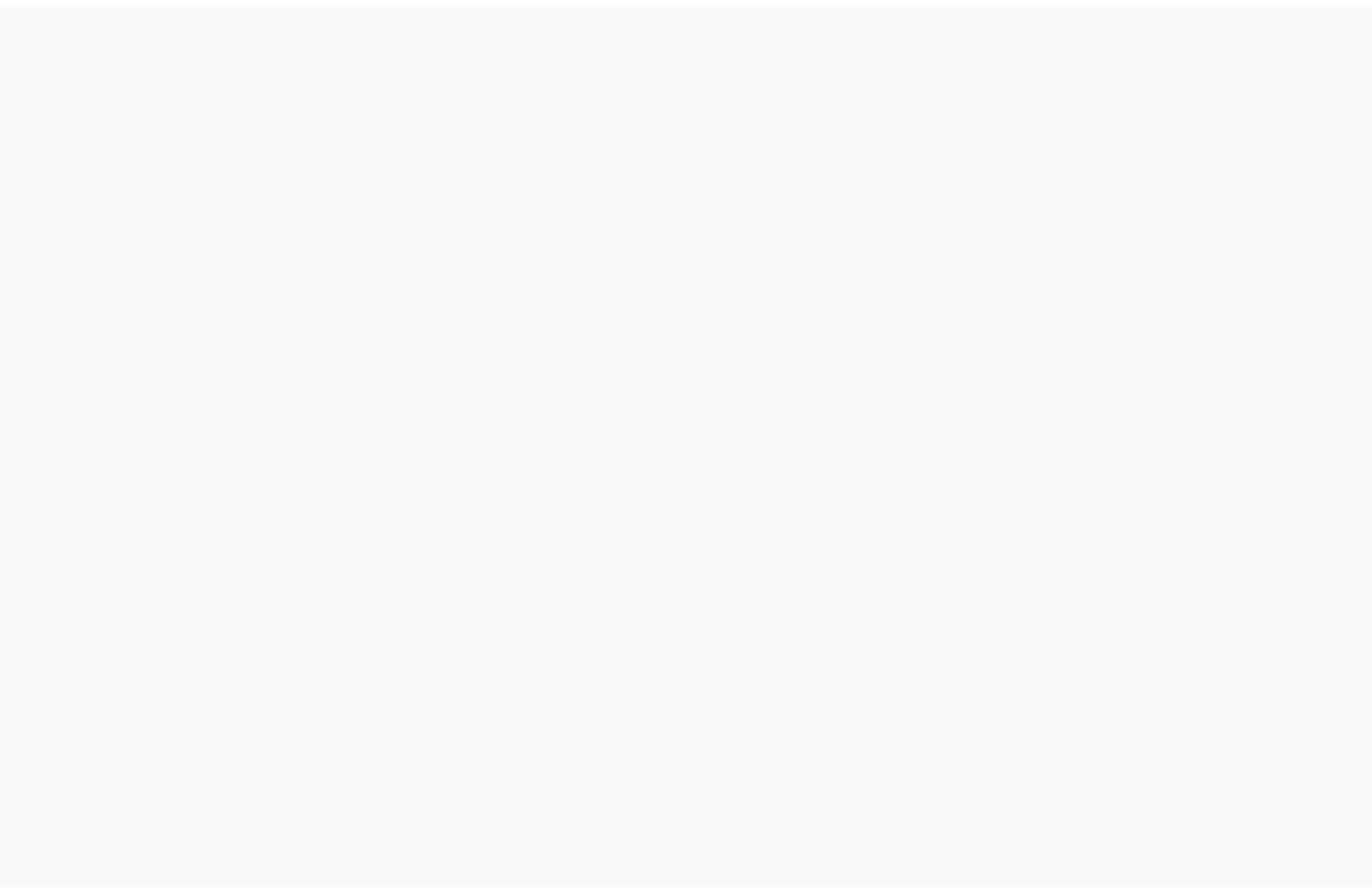 scroll, scrollTop: 0, scrollLeft: 0, axis: both 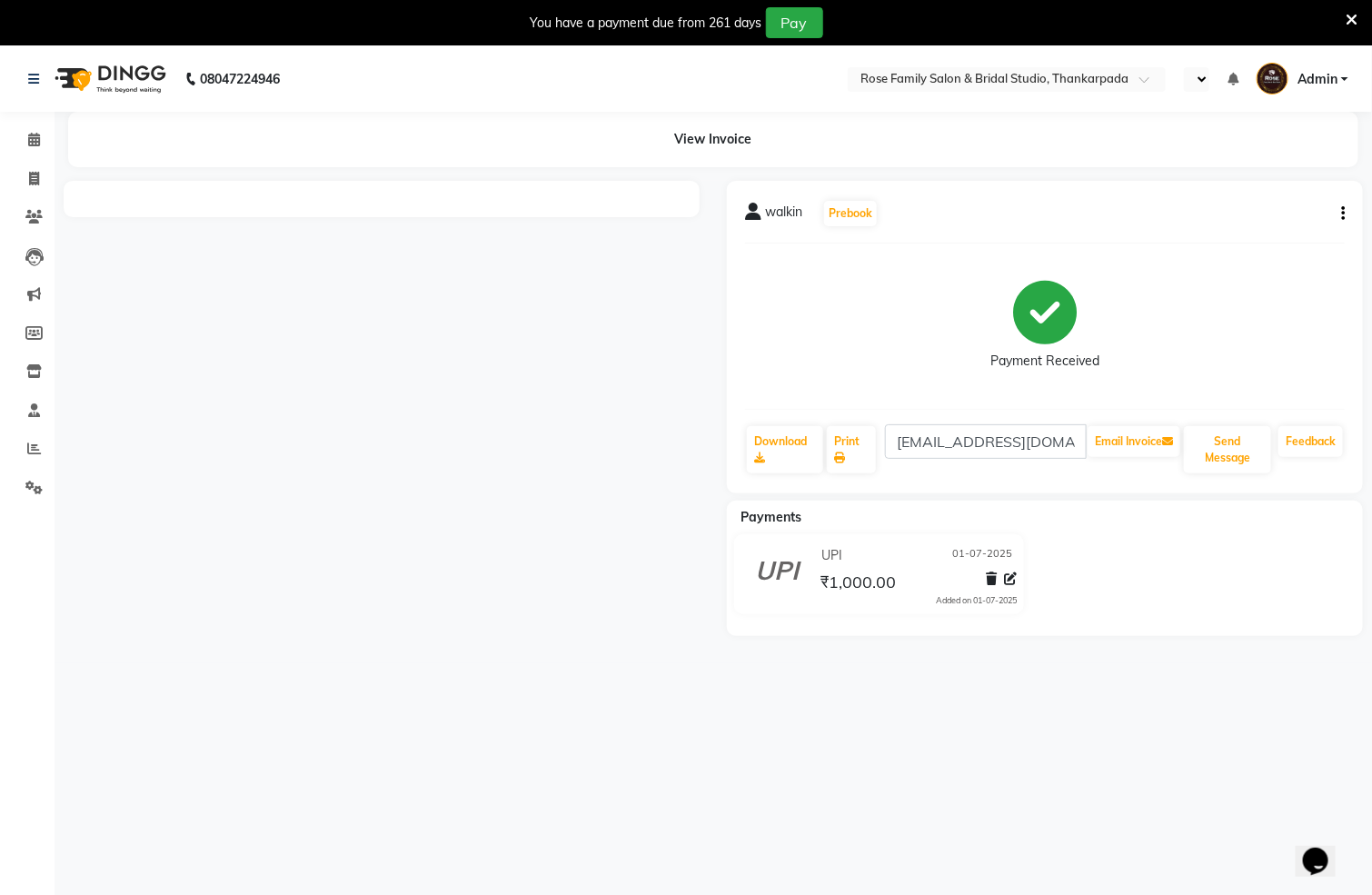 select on "en" 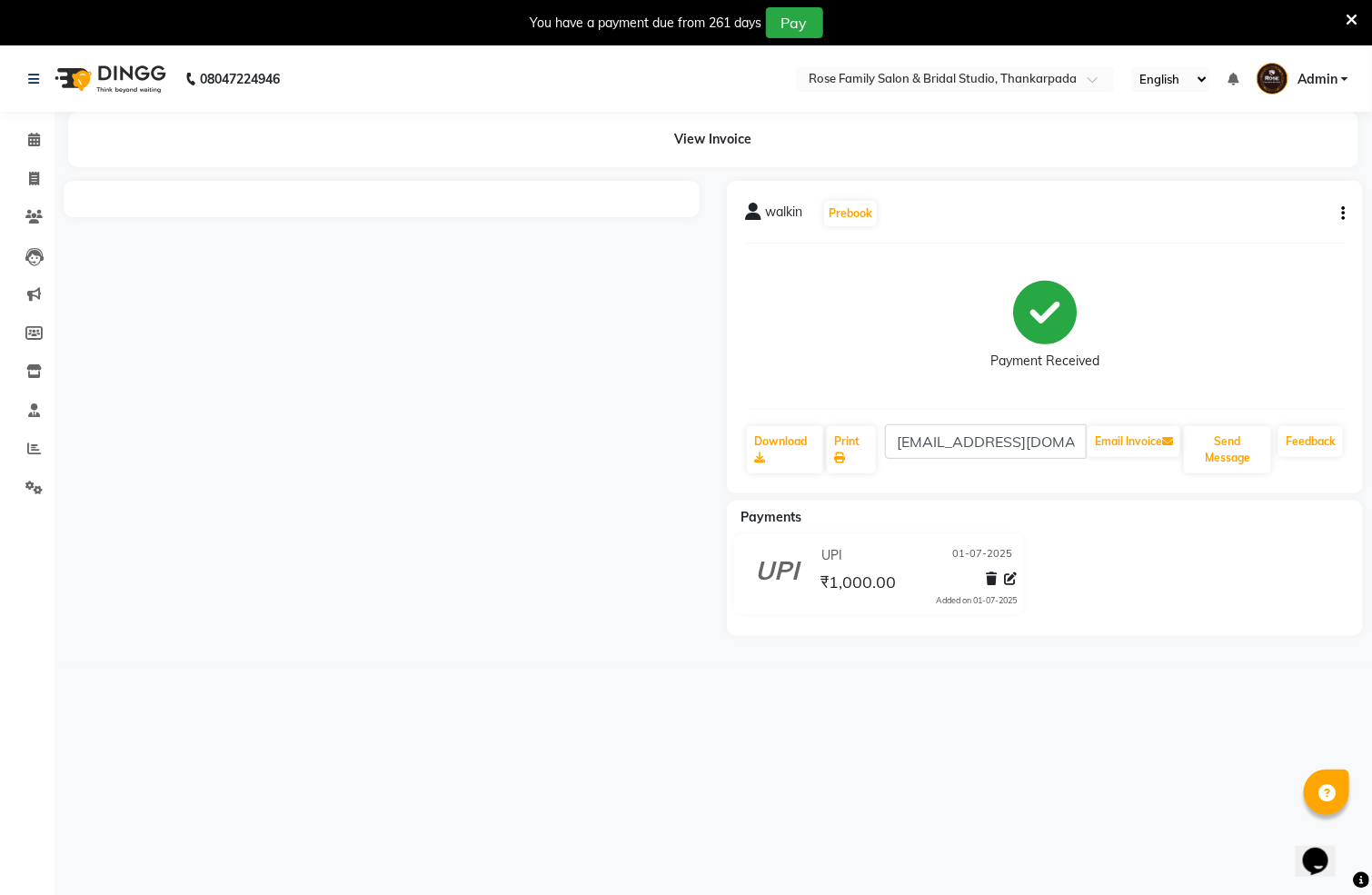 click 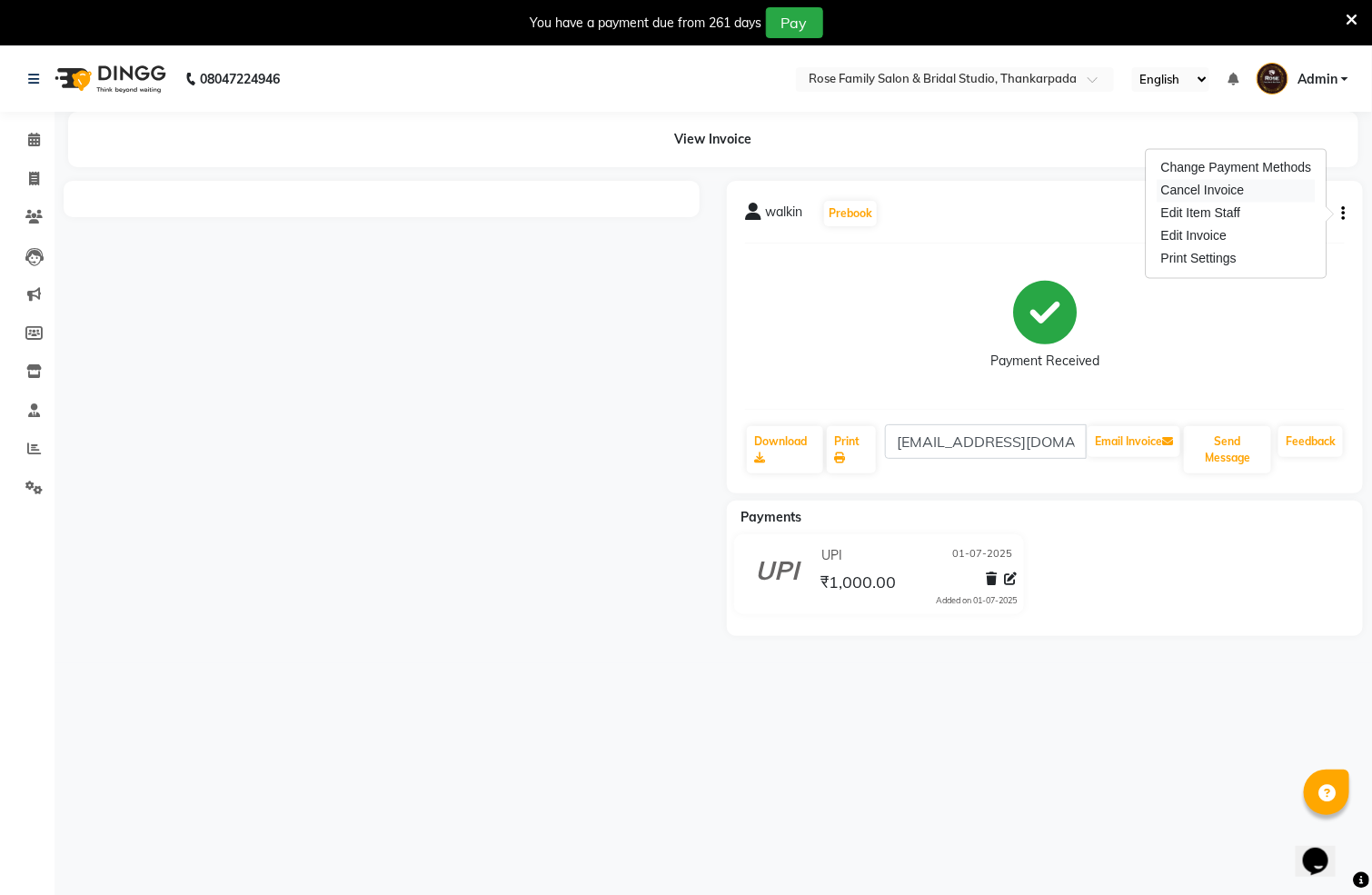 click on "Cancel Invoice" at bounding box center (1237, 191) 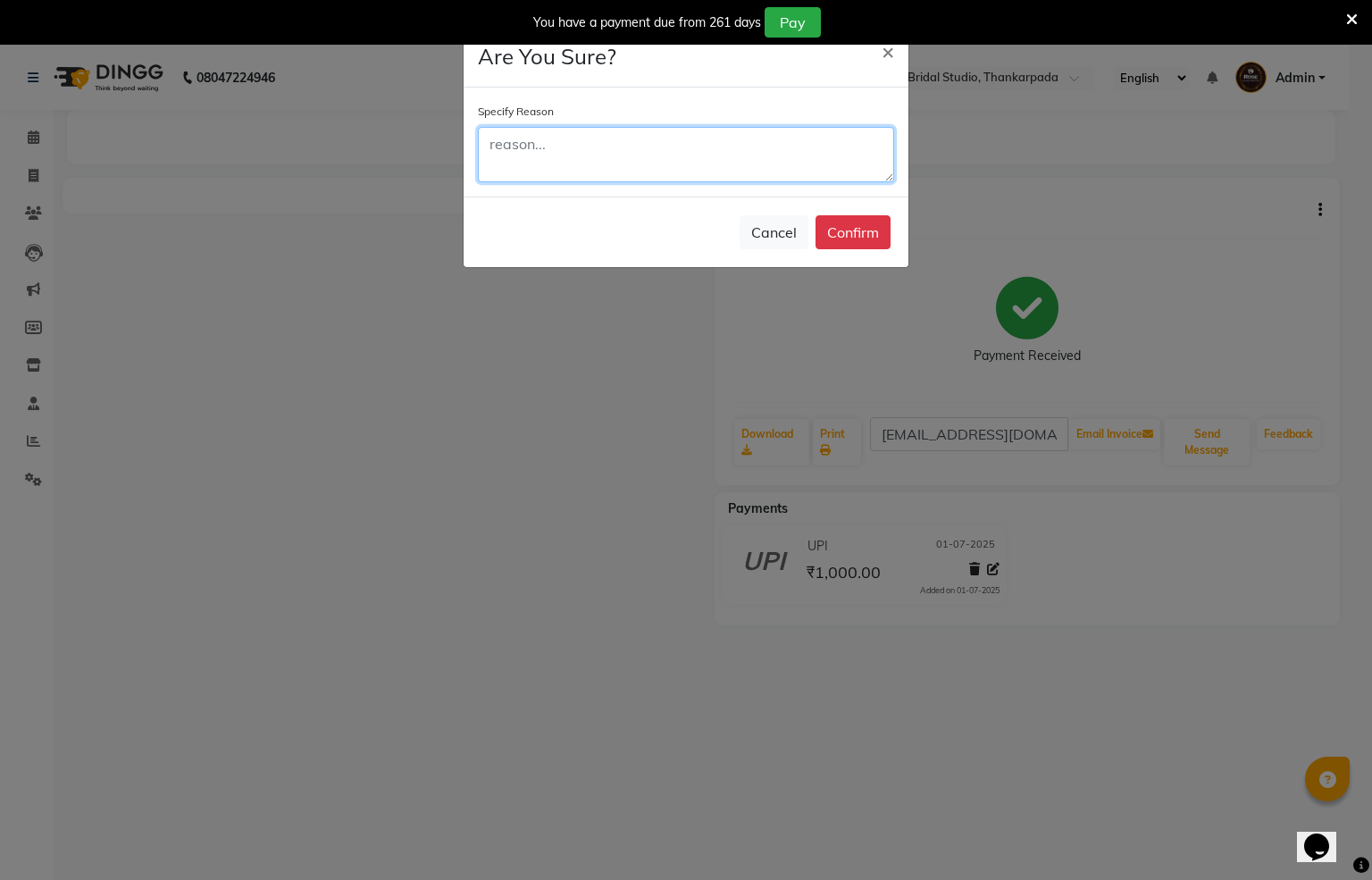 click 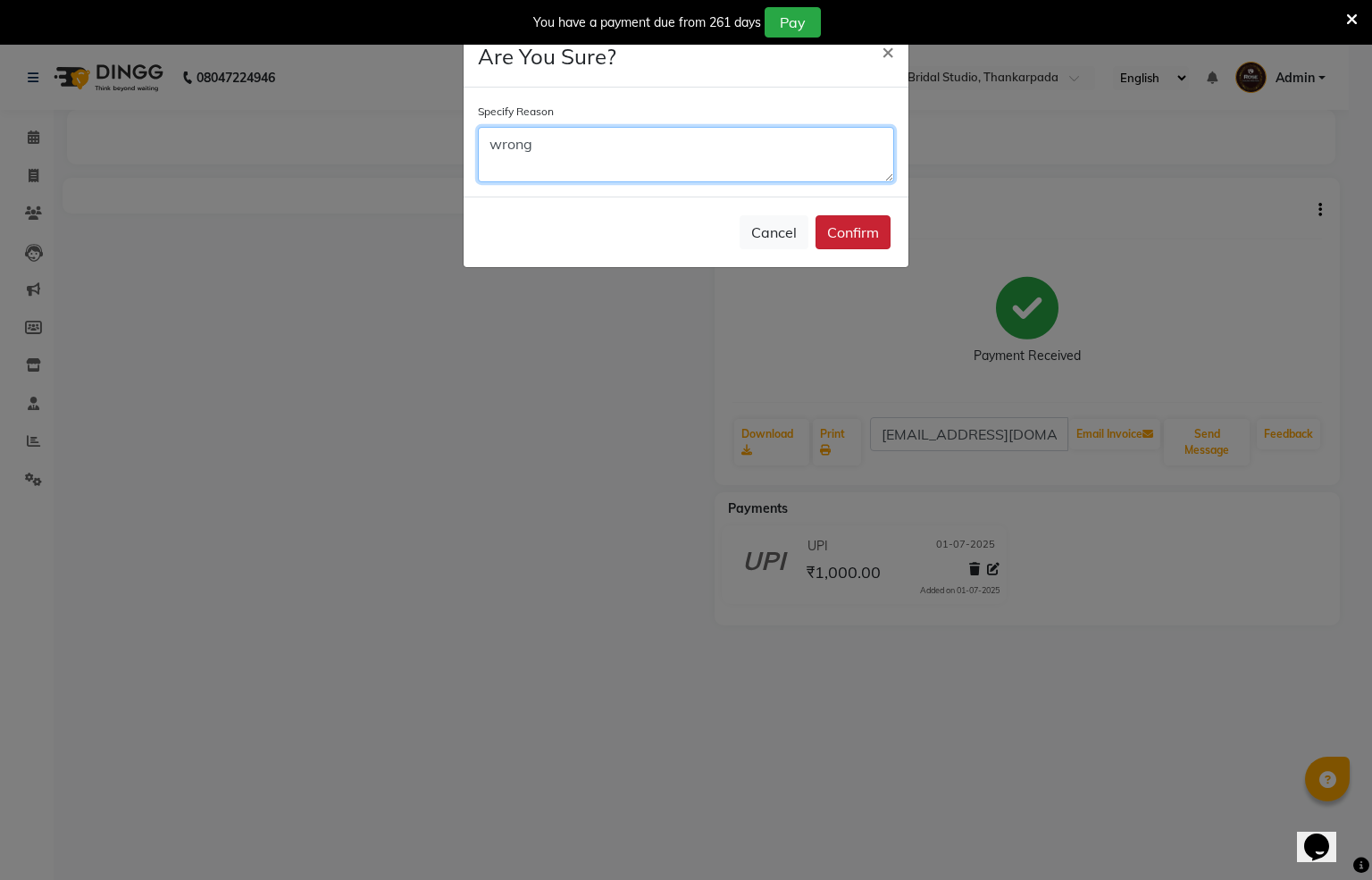 type on "wrong" 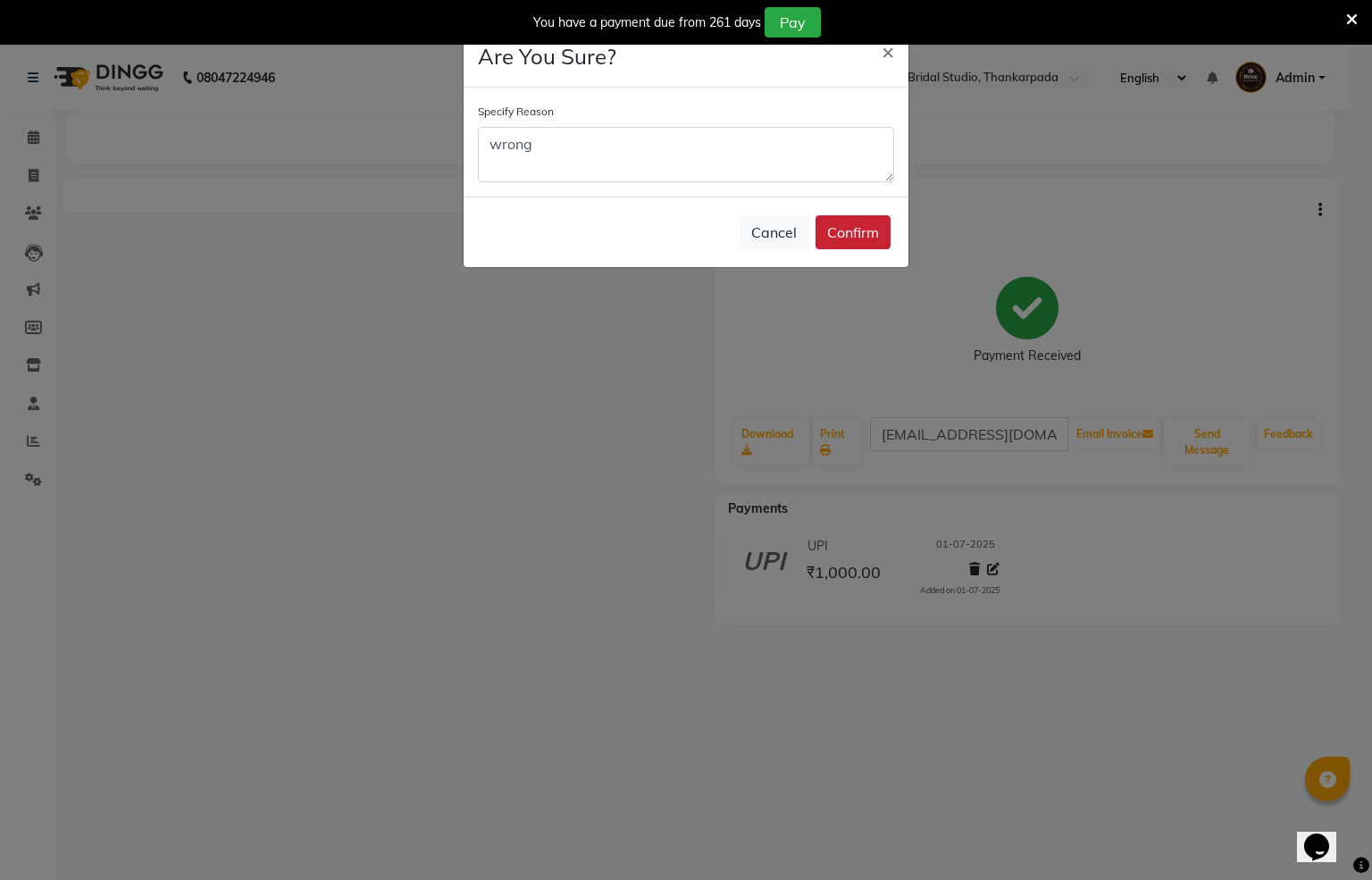 click on "Confirm" 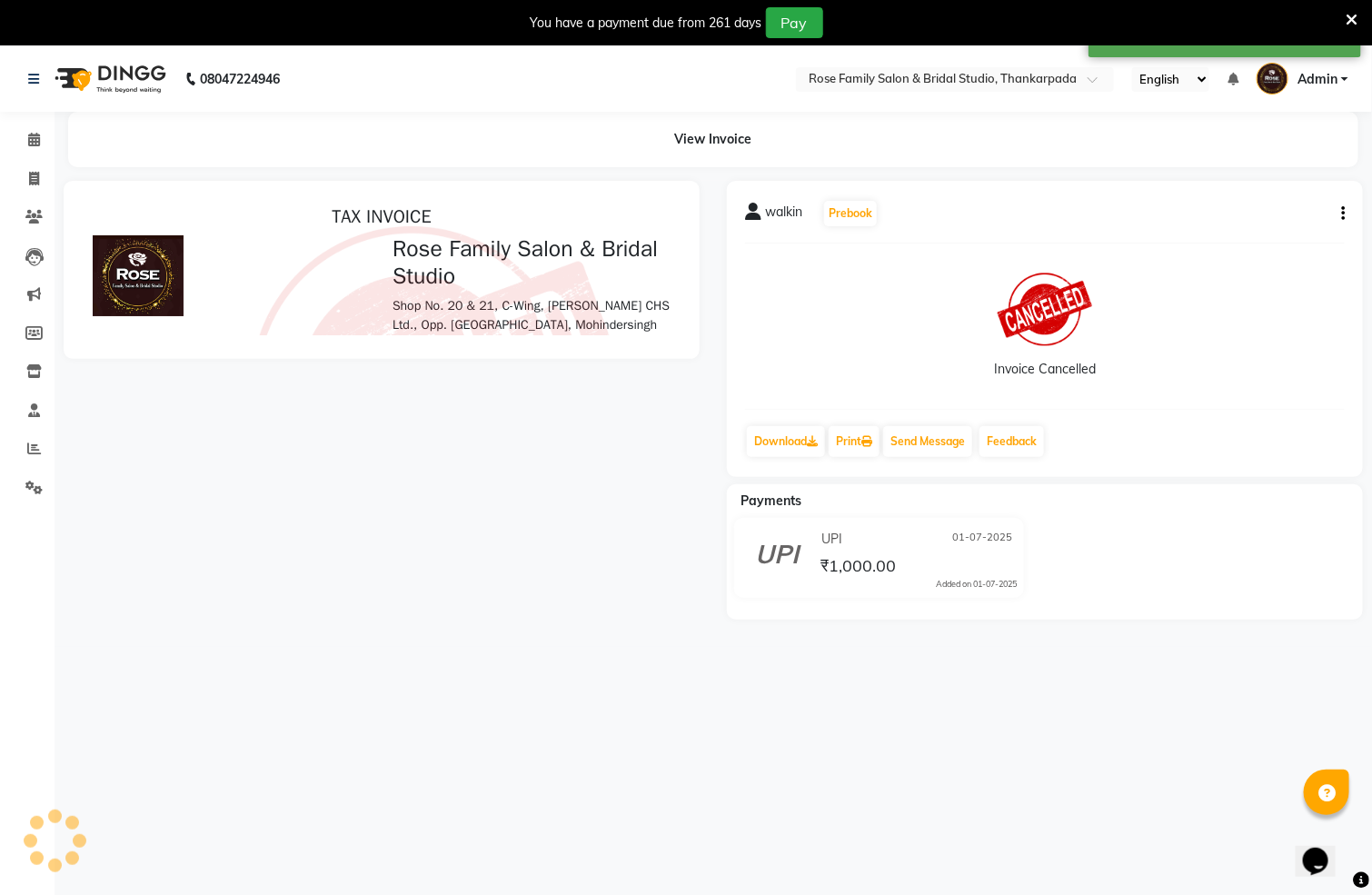 scroll, scrollTop: 0, scrollLeft: 0, axis: both 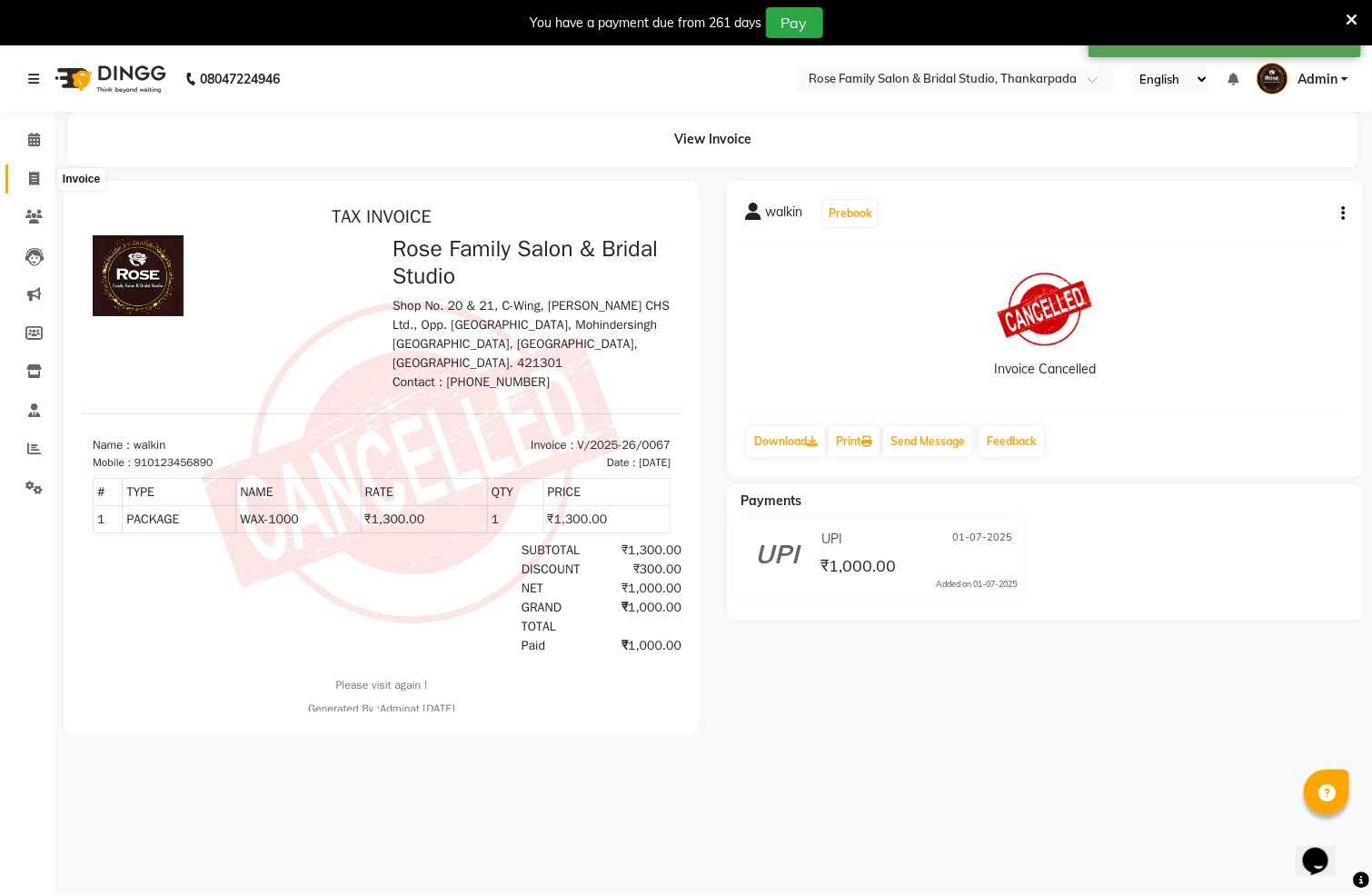 click 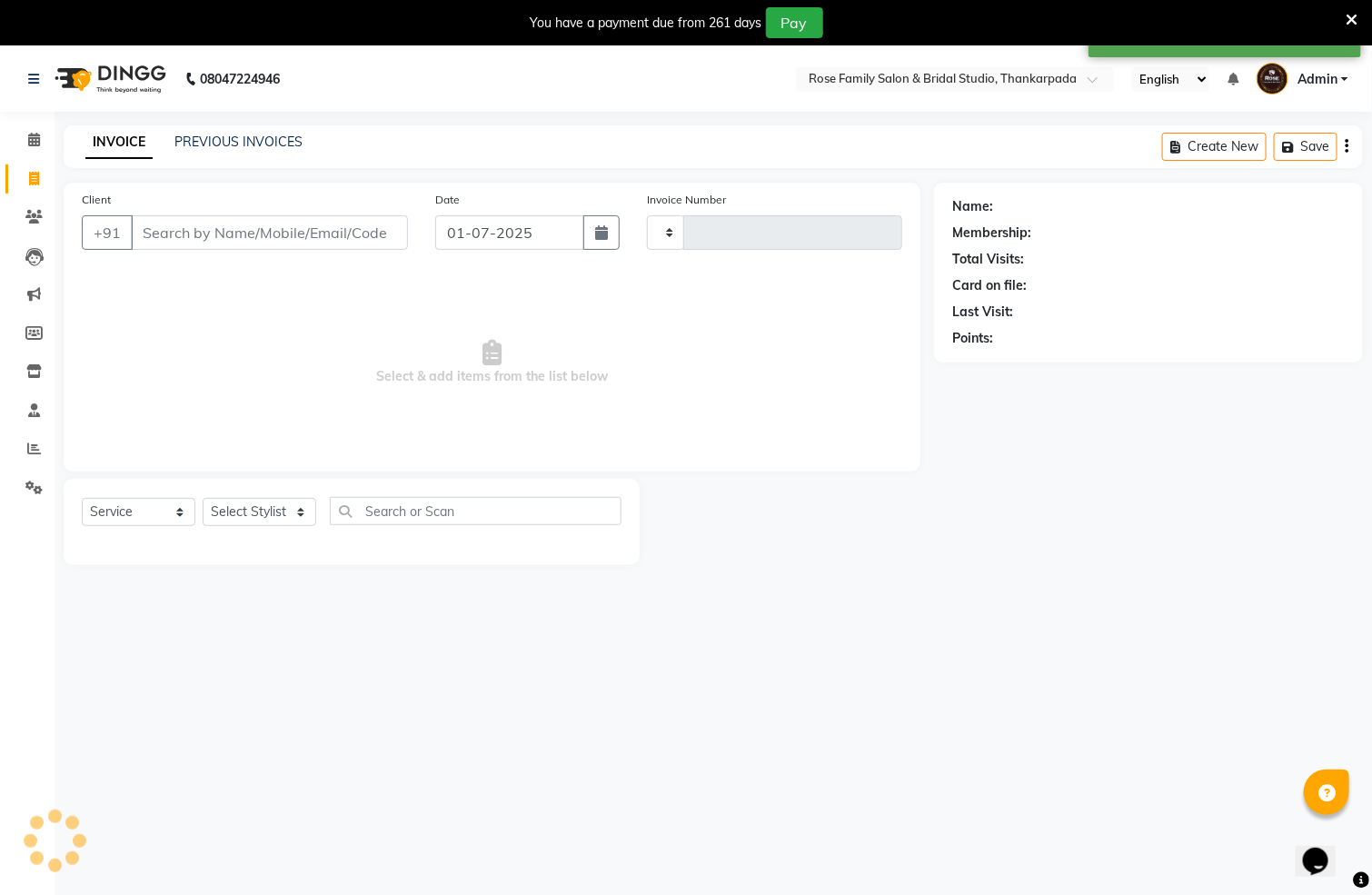 type on "0068" 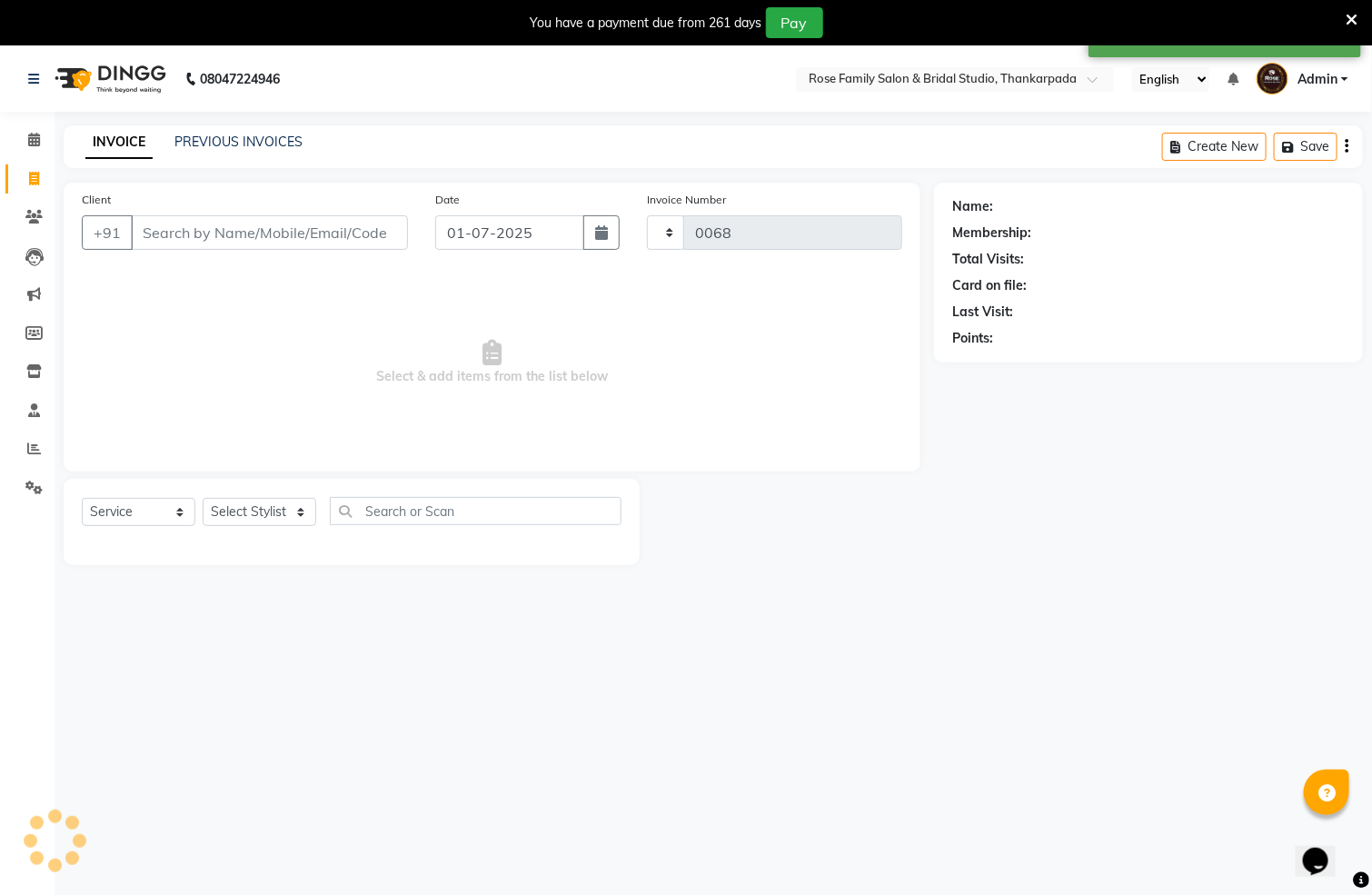 scroll, scrollTop: 46, scrollLeft: 0, axis: vertical 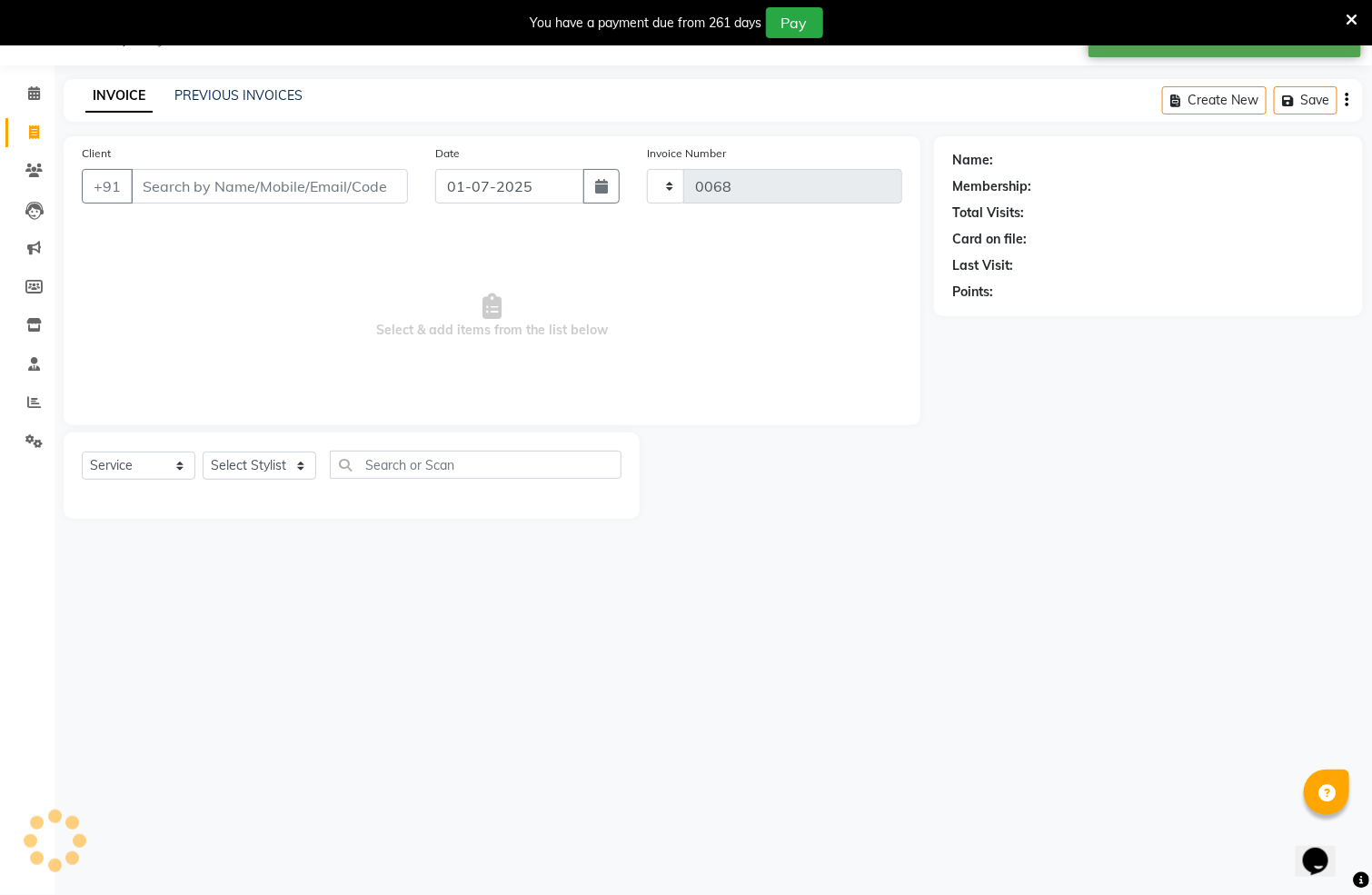 select on "111" 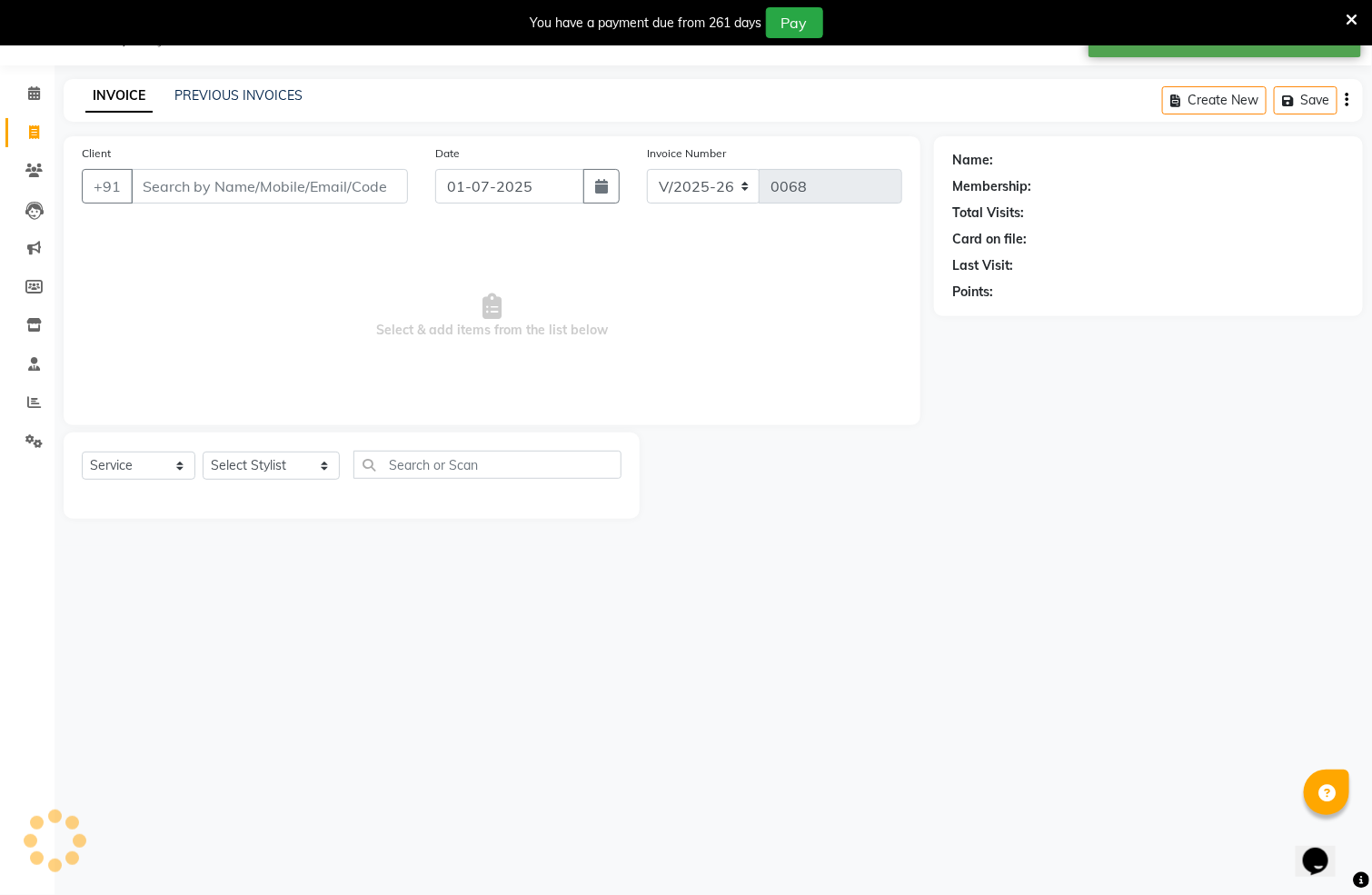 click on "PREVIOUS INVOICES" 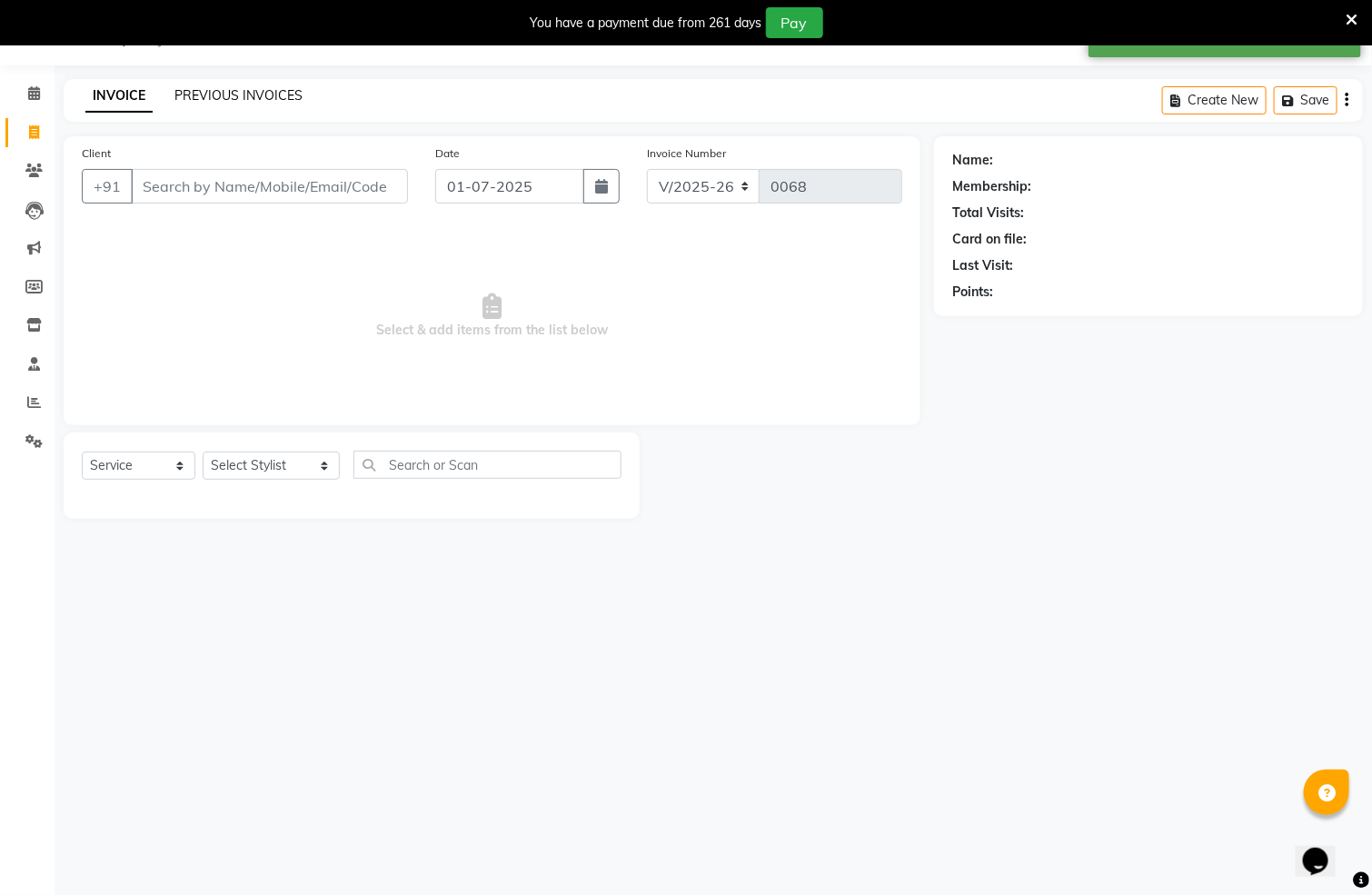 click on "PREVIOUS INVOICES" 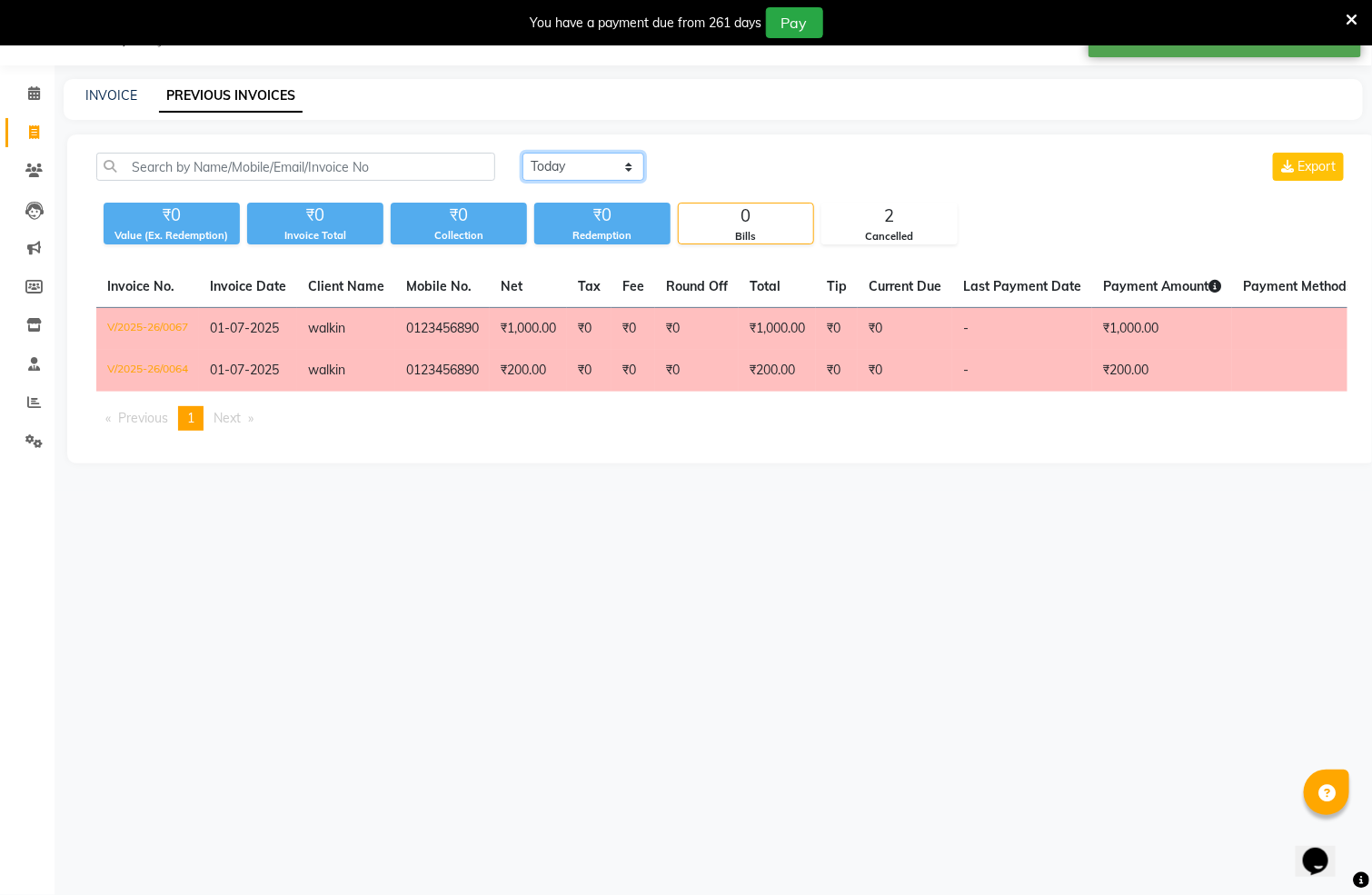 click on "[DATE] [DATE] Custom Range" 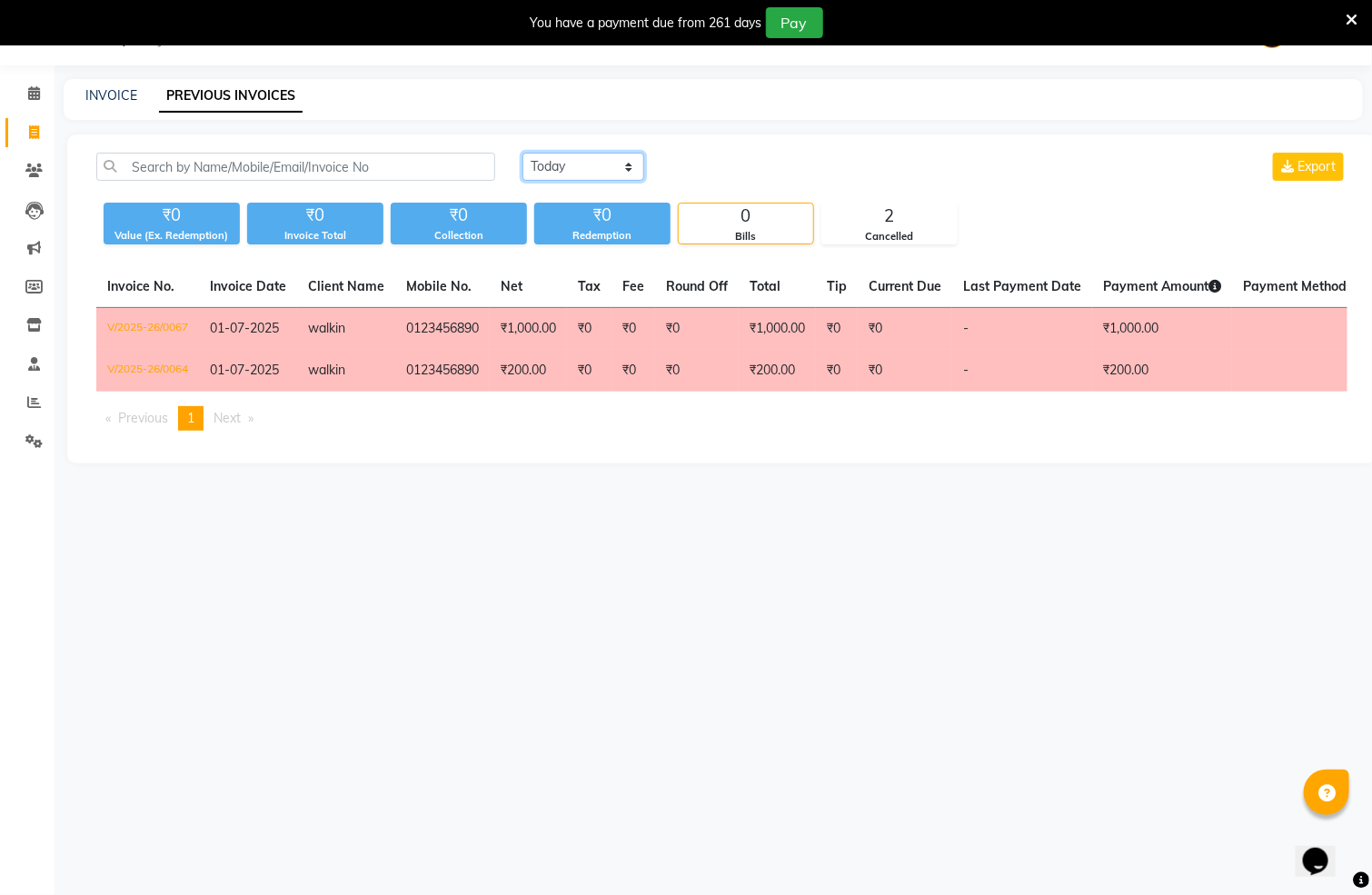 select on "[DATE]" 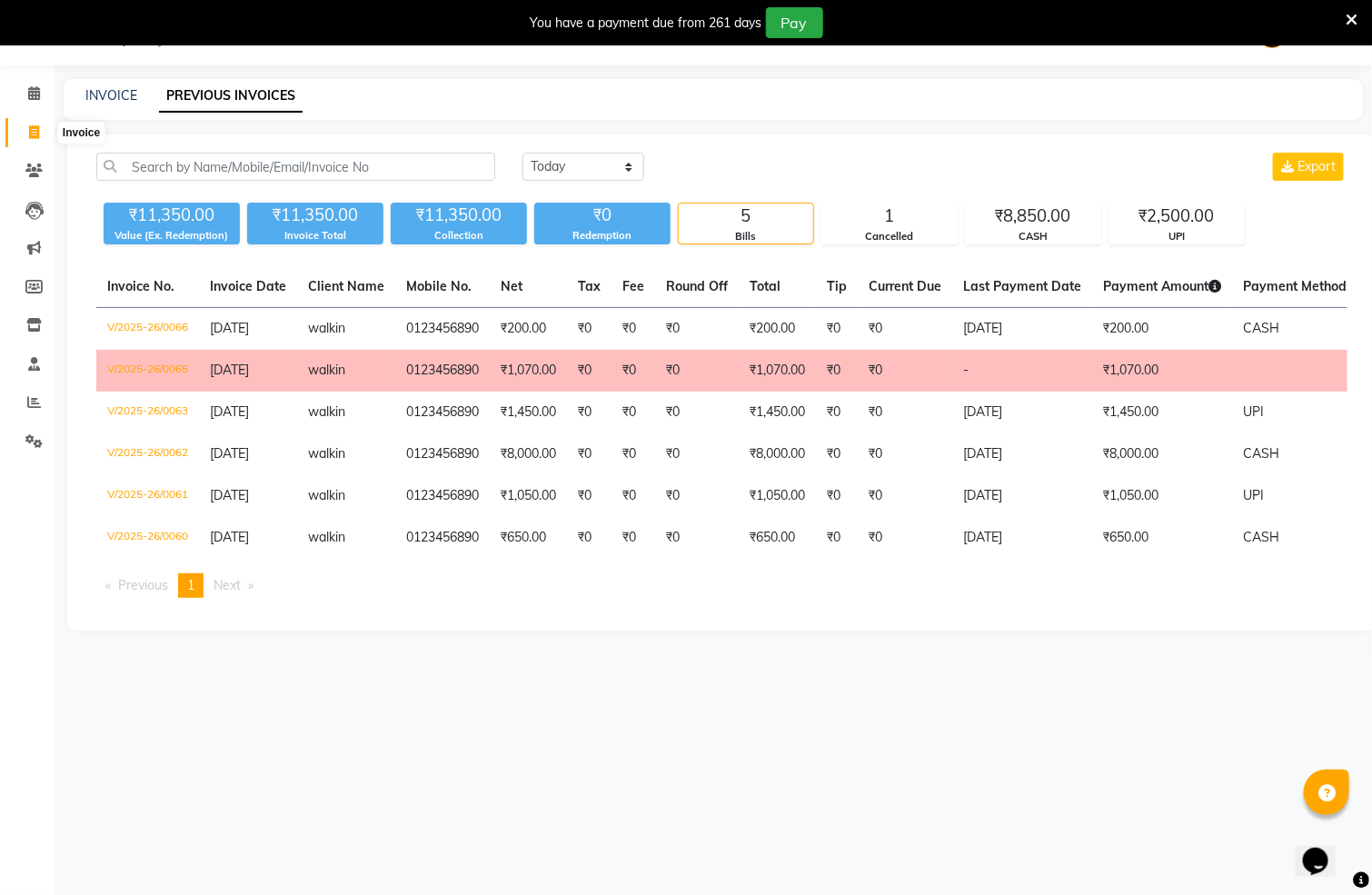 click 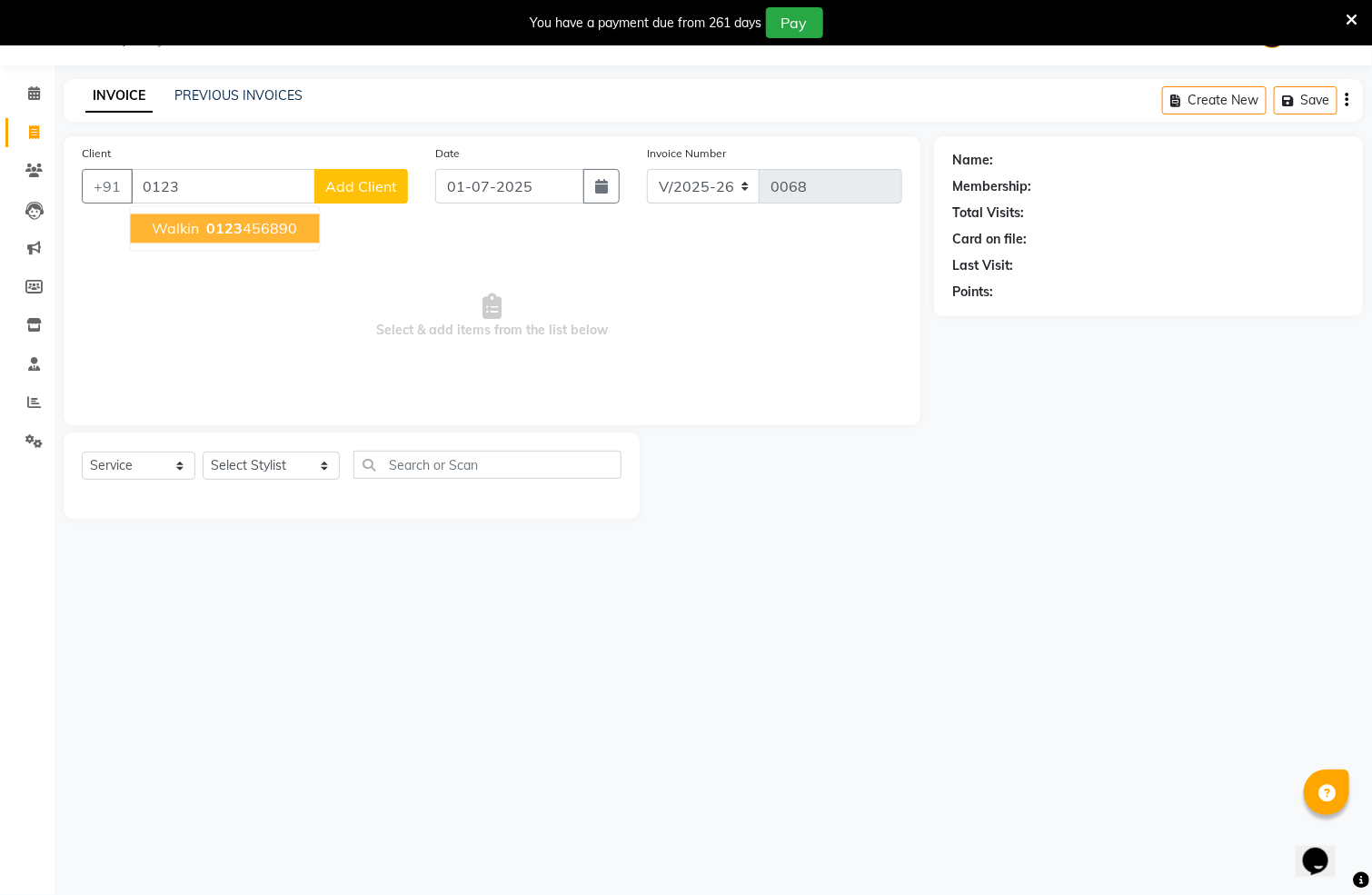 click on "0123" at bounding box center [225, 229] 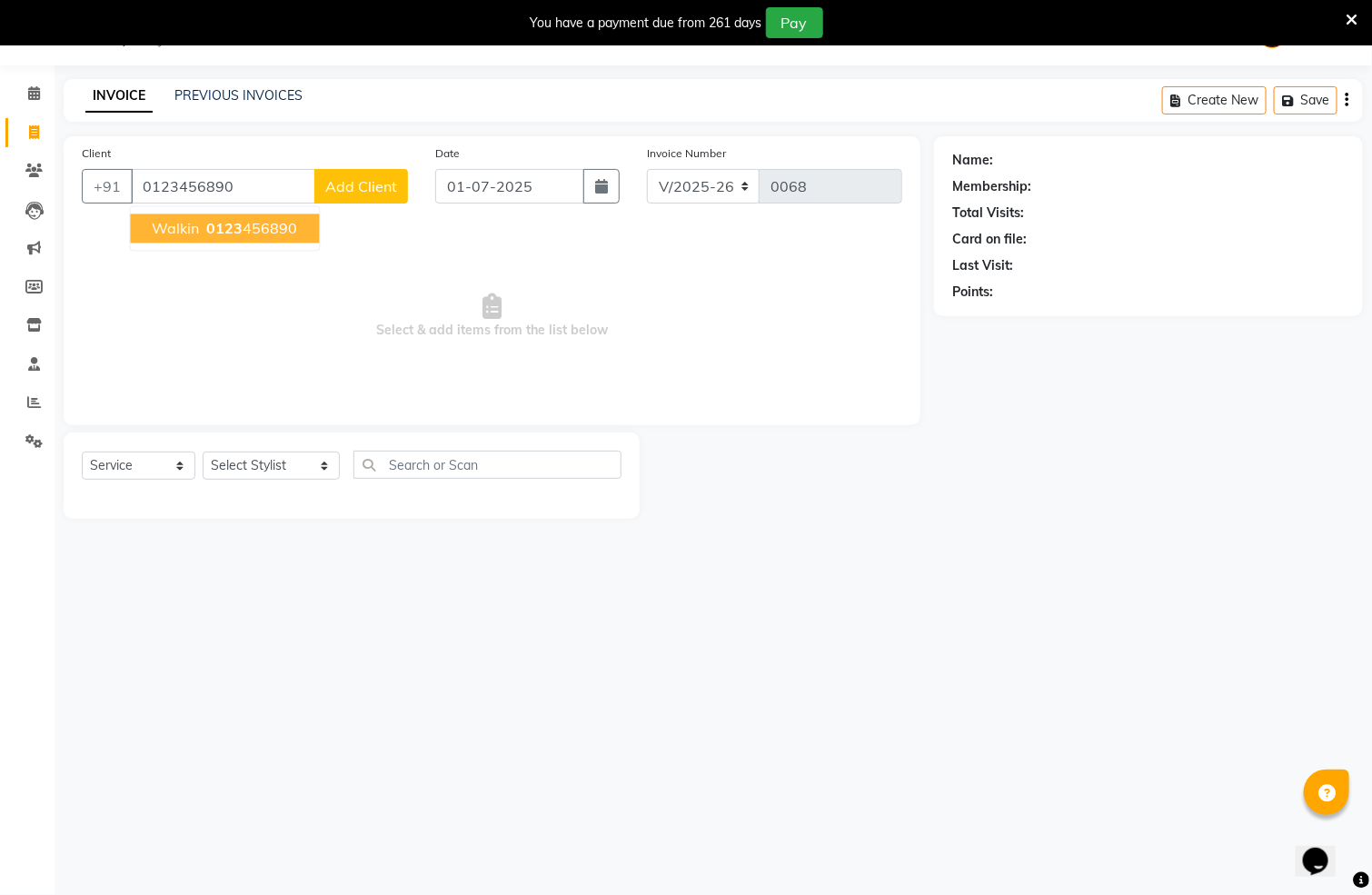 type on "0123456890" 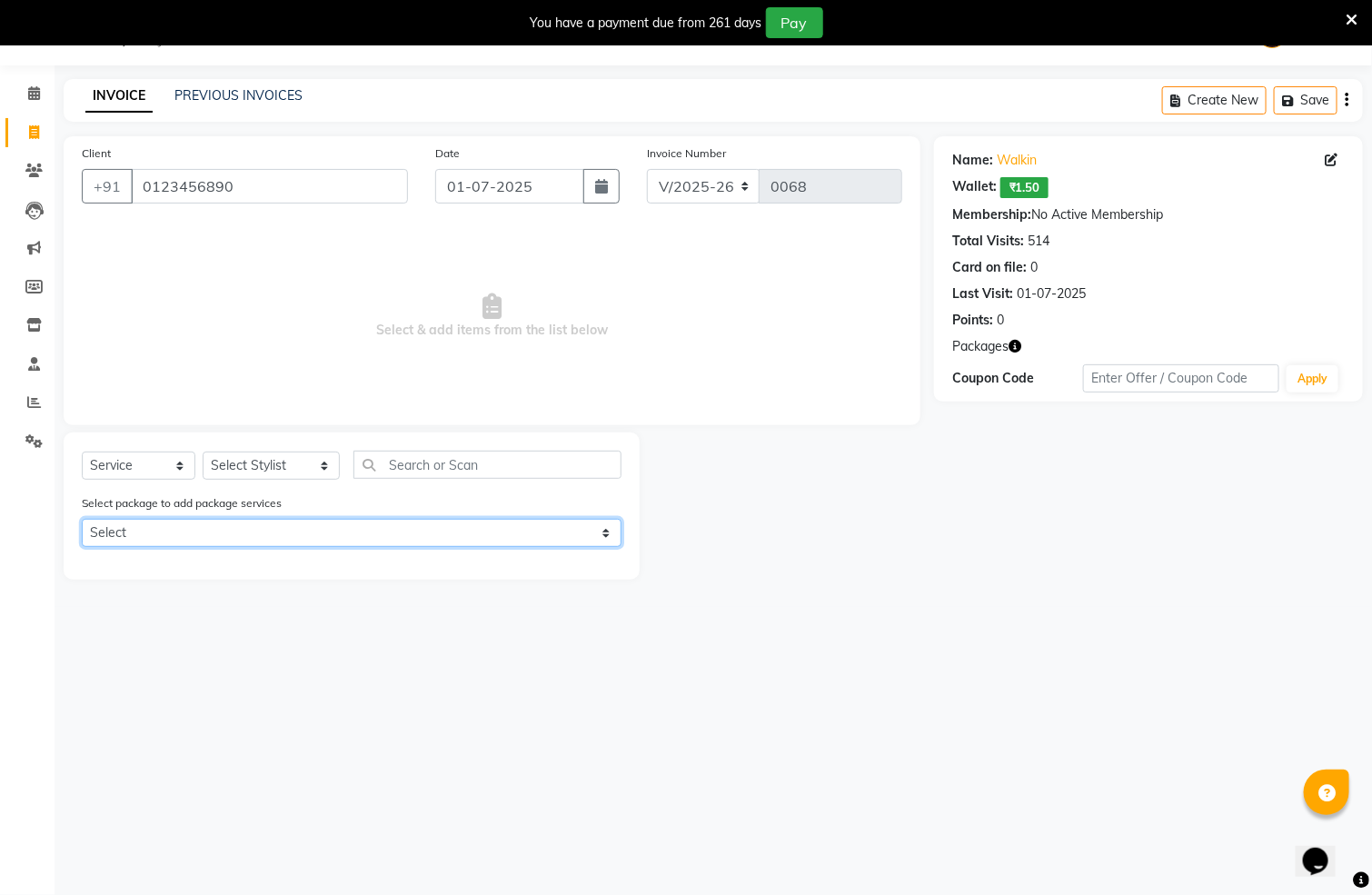 click on "Select WAX-1000 H/C+SPA-1000 H/C+SPA-1000 WAX-1000" 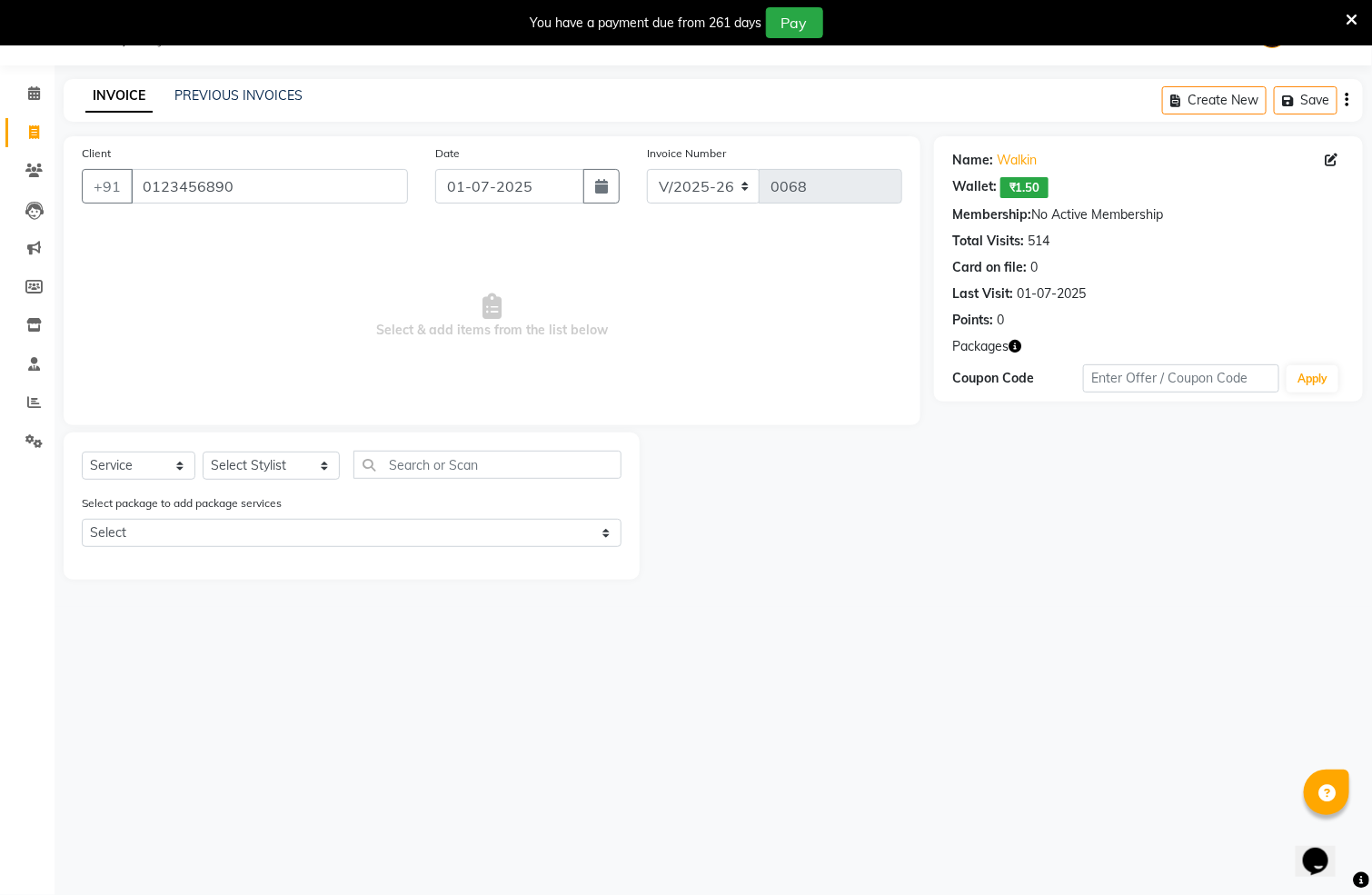 click on "08047224946 Select Location × Rose Family Salon & Bridal Studio, Thankarpada English ENGLISH Español العربية मराठी हिंदी ગુજરાતી தமிழ் 中文 Notifications nothing to show Admin Manage Profile Change Password Sign out  Version:3.14.0  ☀ Rose Family Salon & Bridal Studio, Thankarpada  Calendar  Invoice  Clients  Leads   Marketing  Members  Inventory  Staff  Reports  Settings Completed InProgress Upcoming Dropped Tentative Check-In Confirm Bookings Generate Report Segments Page Builder INVOICE PREVIOUS INVOICES Create New   Save  Client +91 0123456890 Date 01-07-2025 Invoice Number V/2025 V/2025-26 0068  Select & add items from the list below  Select  Service  Product  Membership  Package Voucher Prepaid Gift Card  Select Stylist Anit Patwa Anjali Vishvkarma Asha Ma'am Asha Pawar Jagruti Sanas Manish Babu Mohini Pralhad Muthe Pooja Acharya Poonam Yevatkar Pratham Sachin Borse Rohit Warude Sarita Soni Seema Pawar Vaishnvi Ma'am Select WAX-1000 WAX-1000" at bounding box center (686, 447) 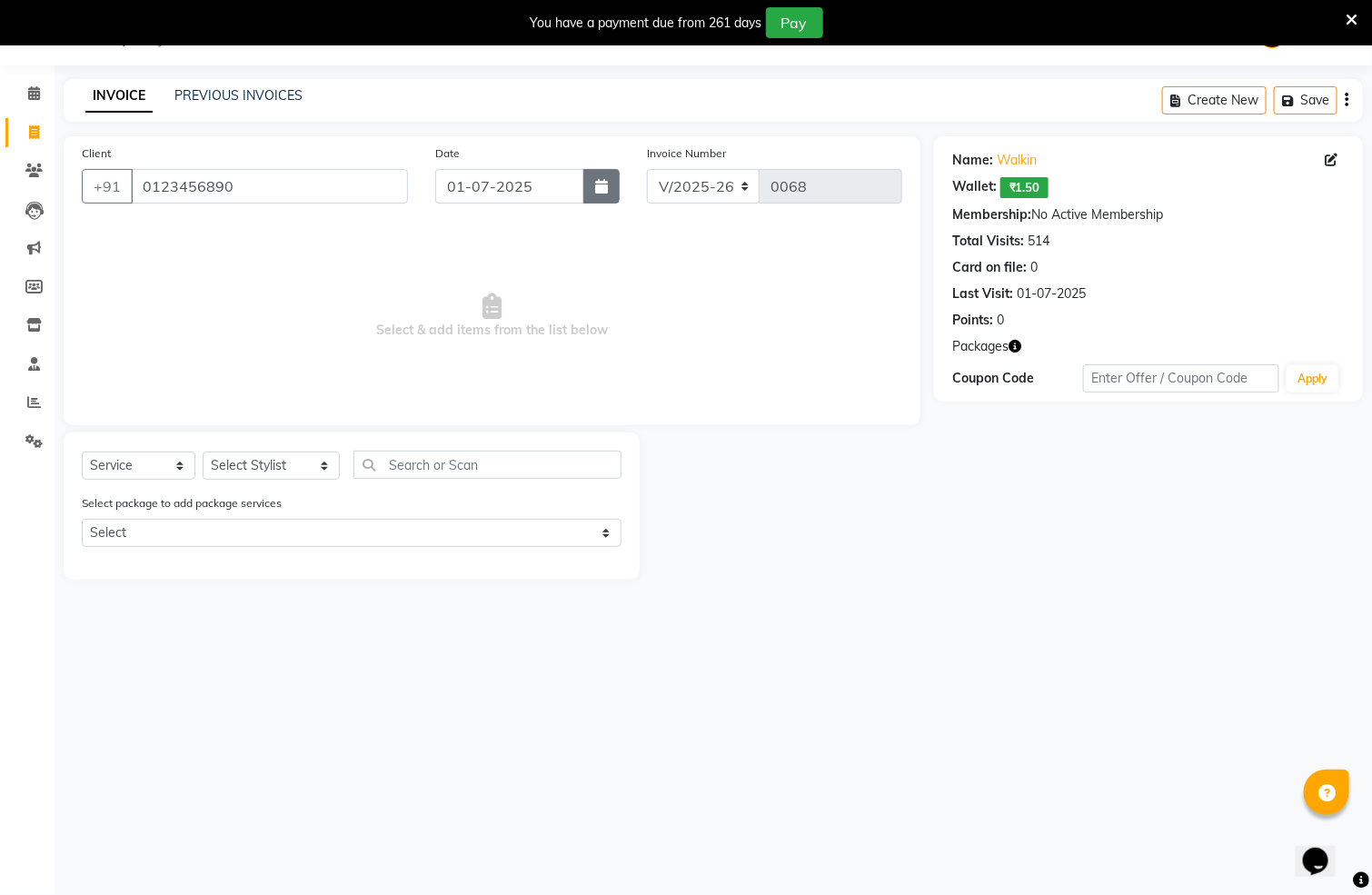 click 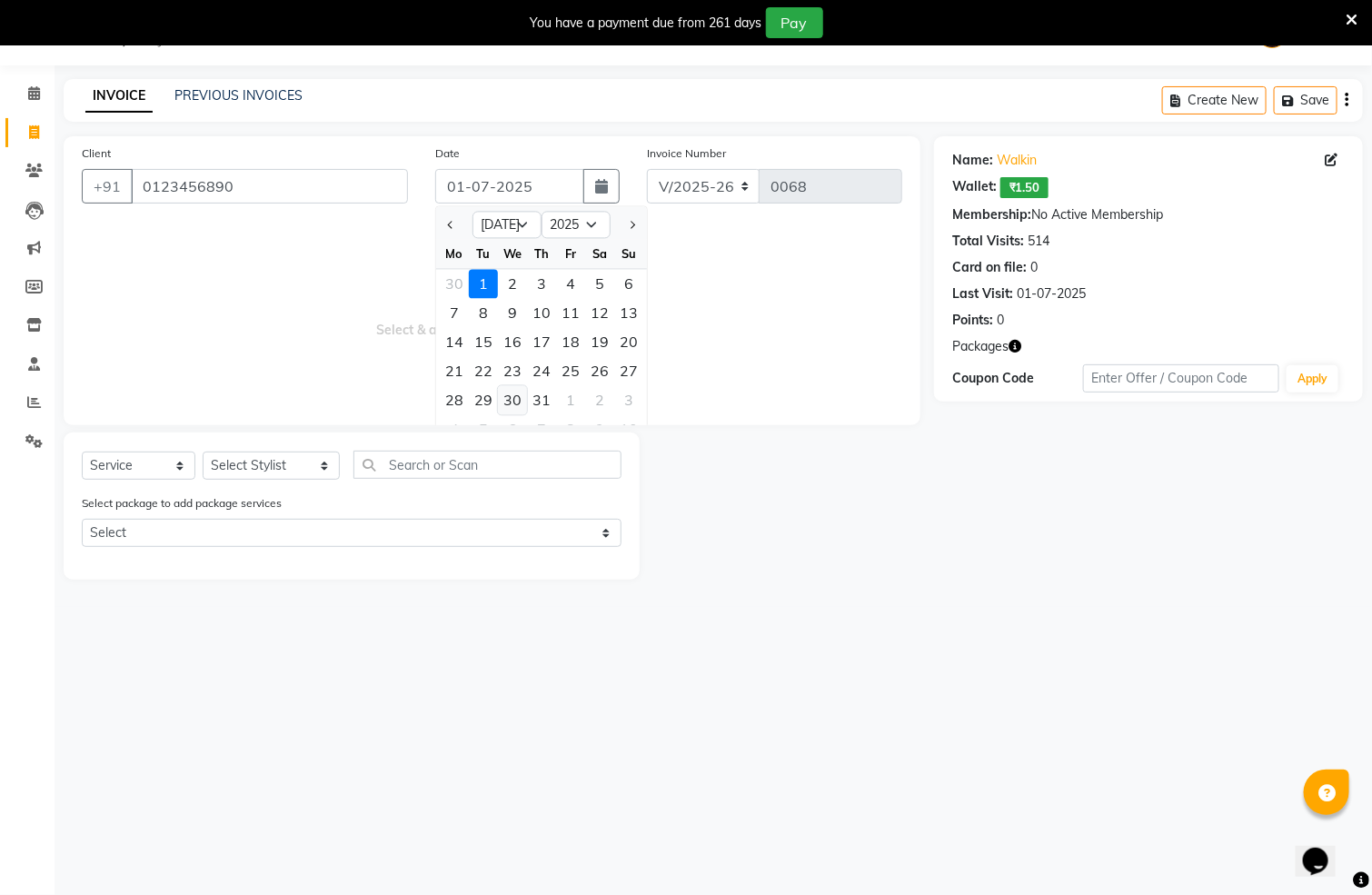 click on "30" 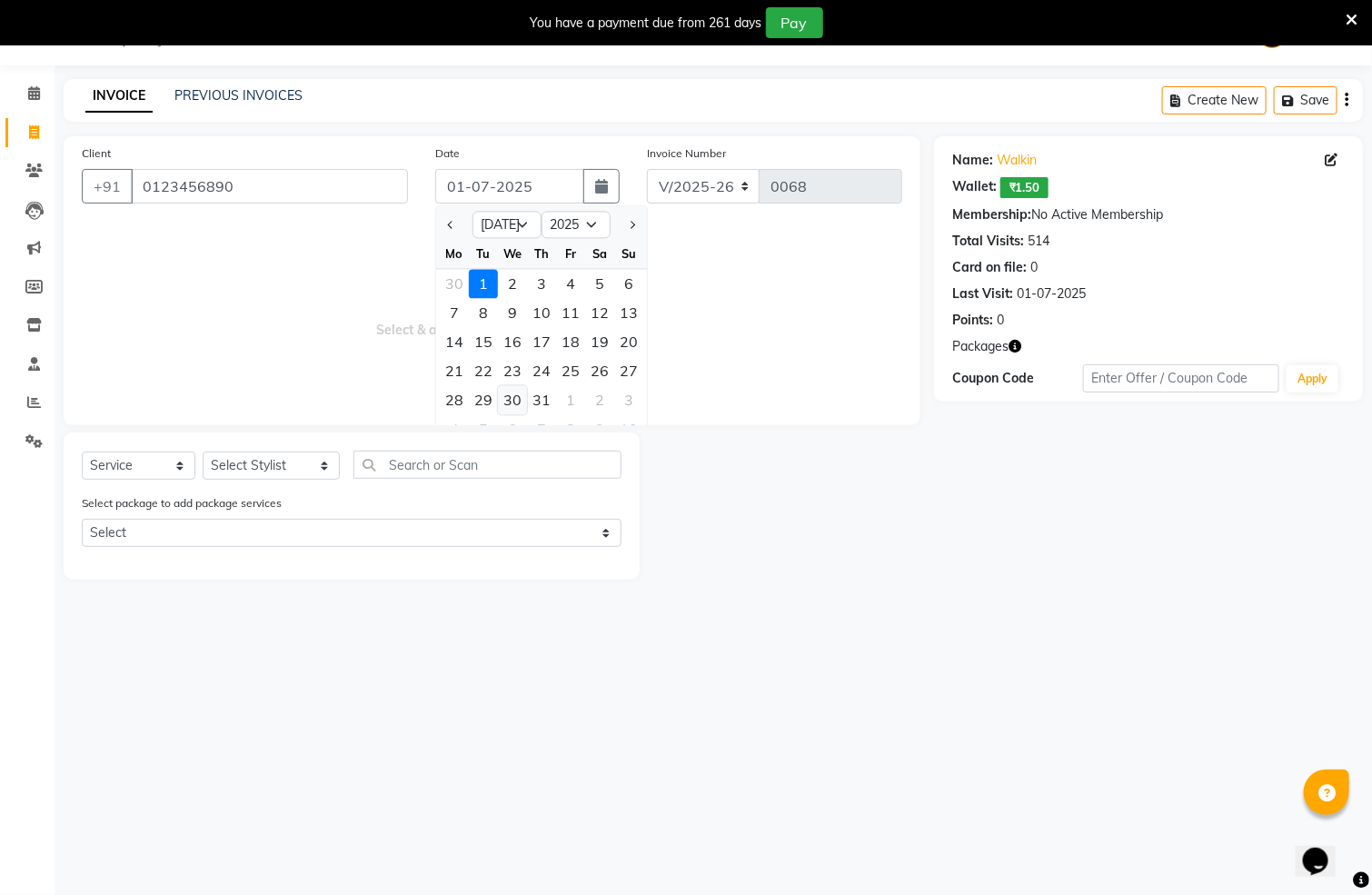 type on "30-07-2025" 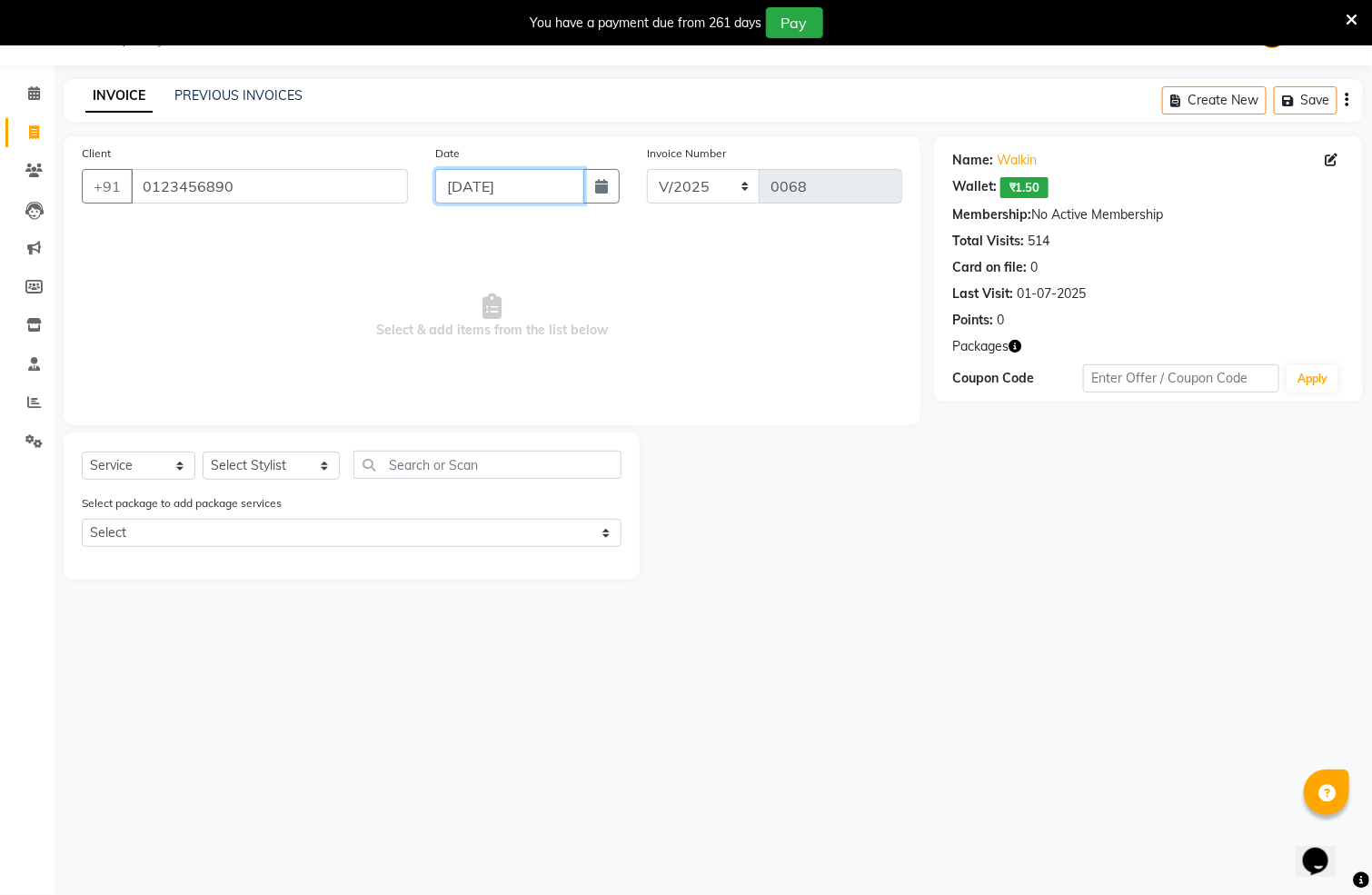 click on "30-07-2025" 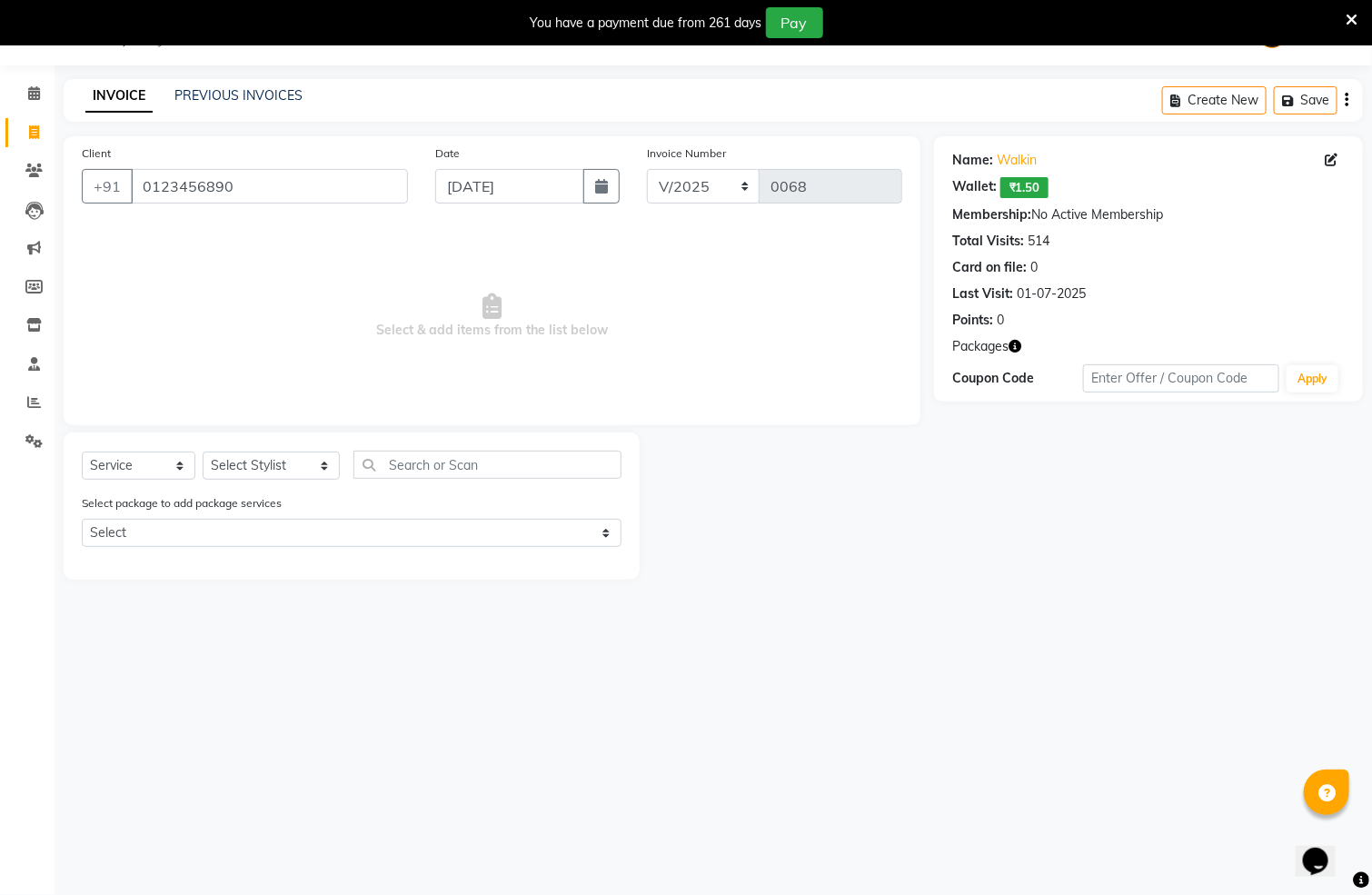 select on "7" 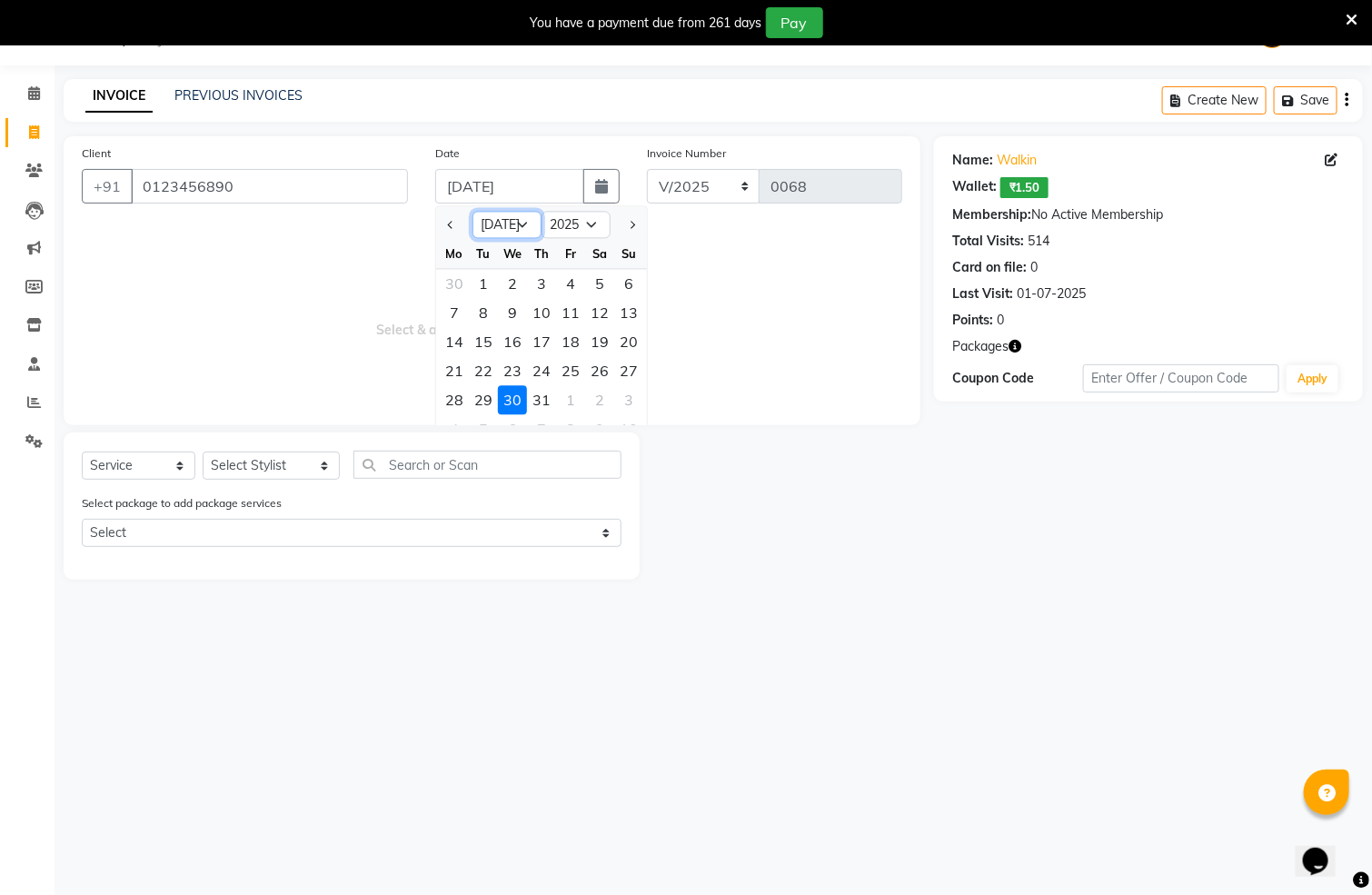 click on "Jan Feb Mar Apr May Jun [DATE] Aug Sep Oct Nov Dec" 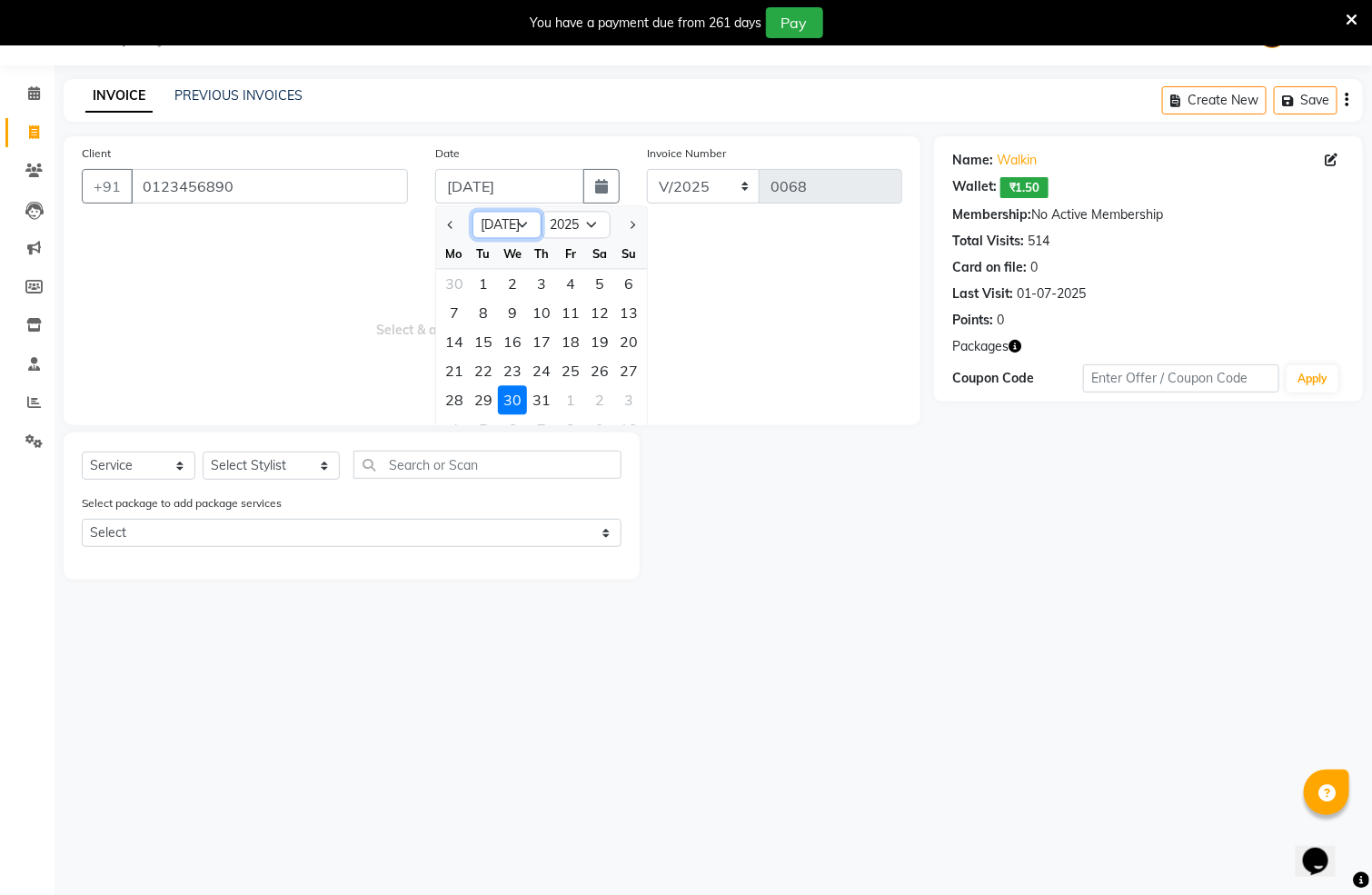 select on "6" 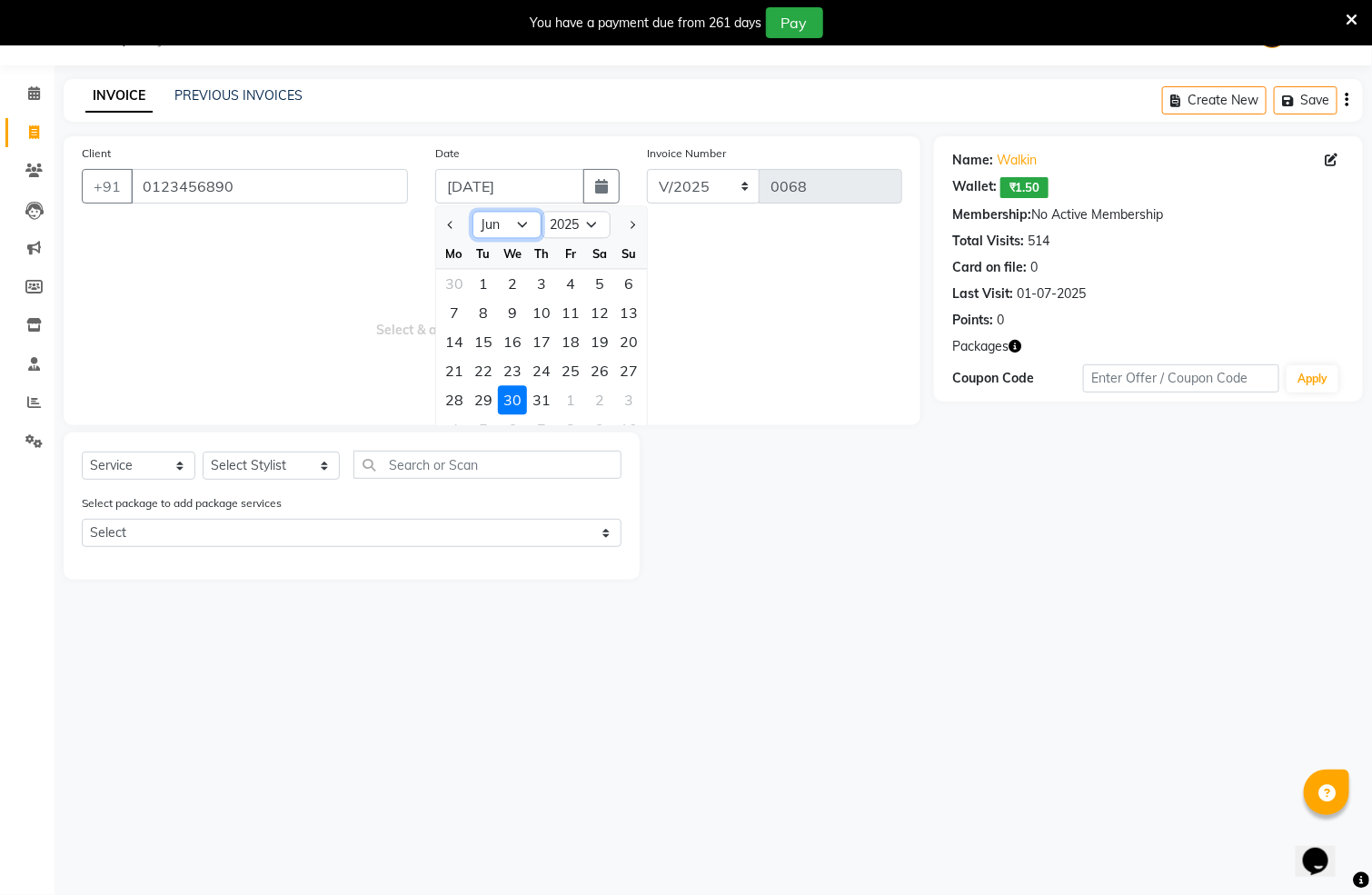 click on "Jan Feb Mar Apr May Jun [DATE] Aug Sep Oct Nov Dec" 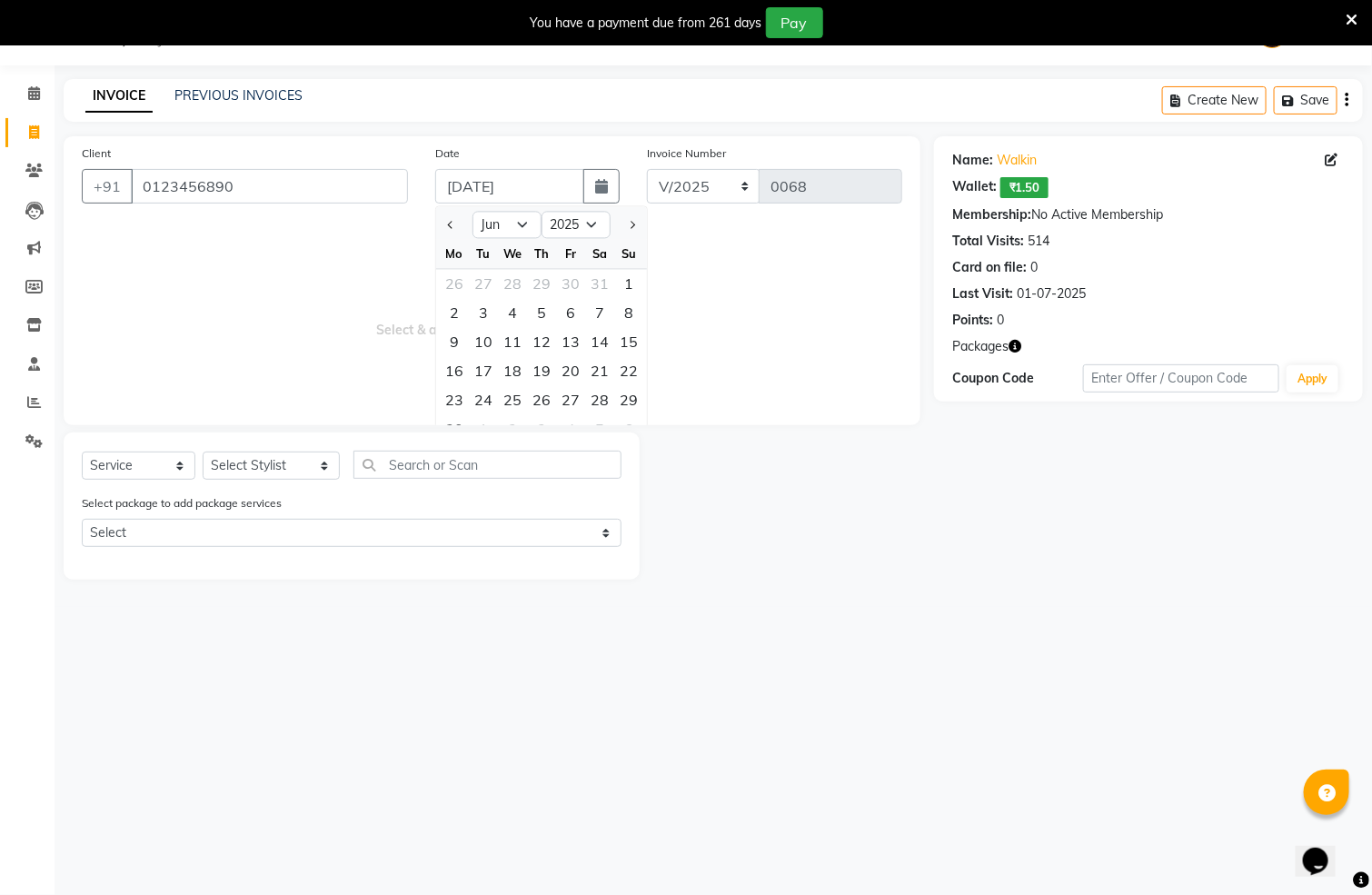 click on "Select & add items from the list below" at bounding box center [492, 316] 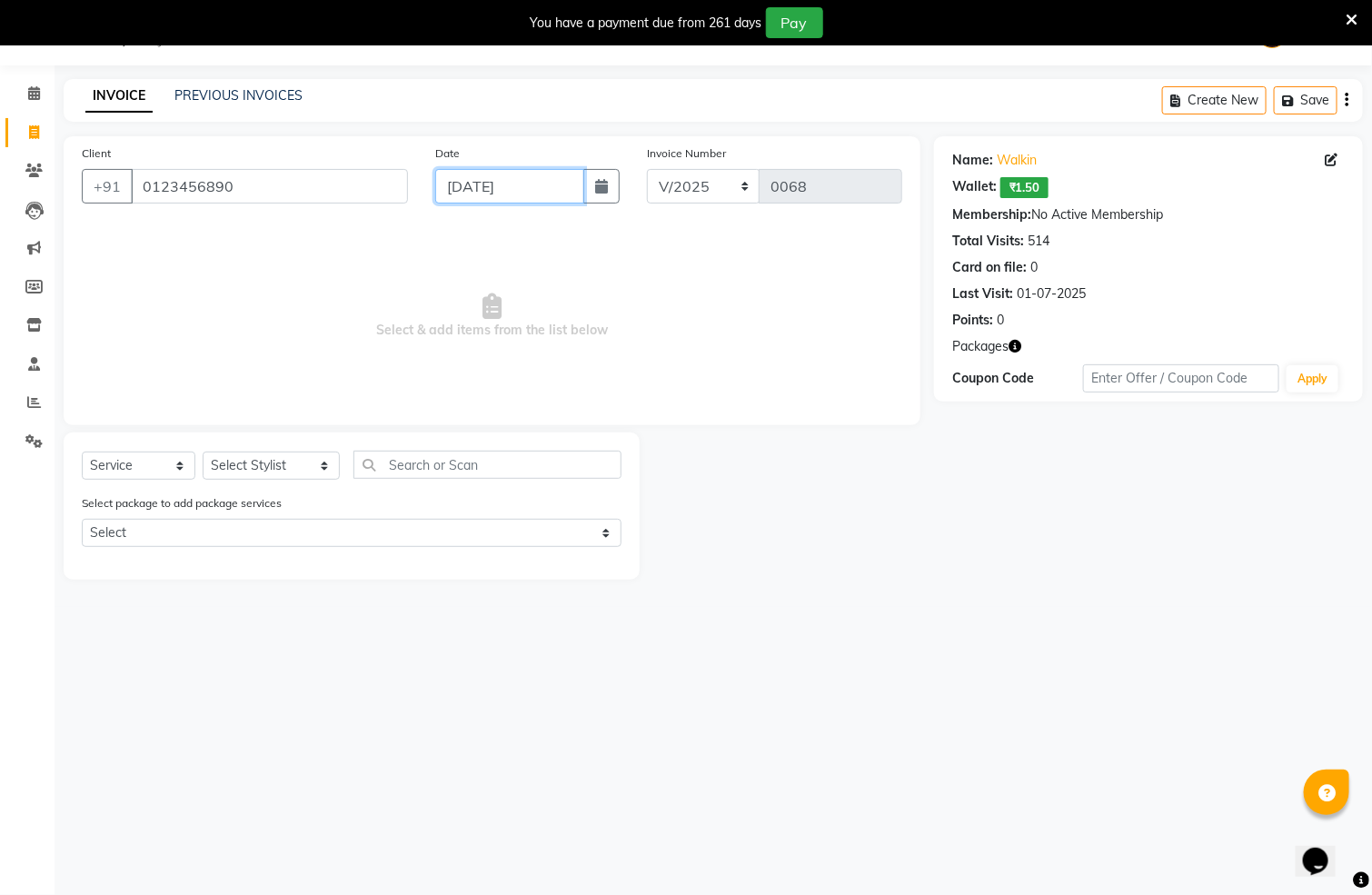 type on "[DATE]" 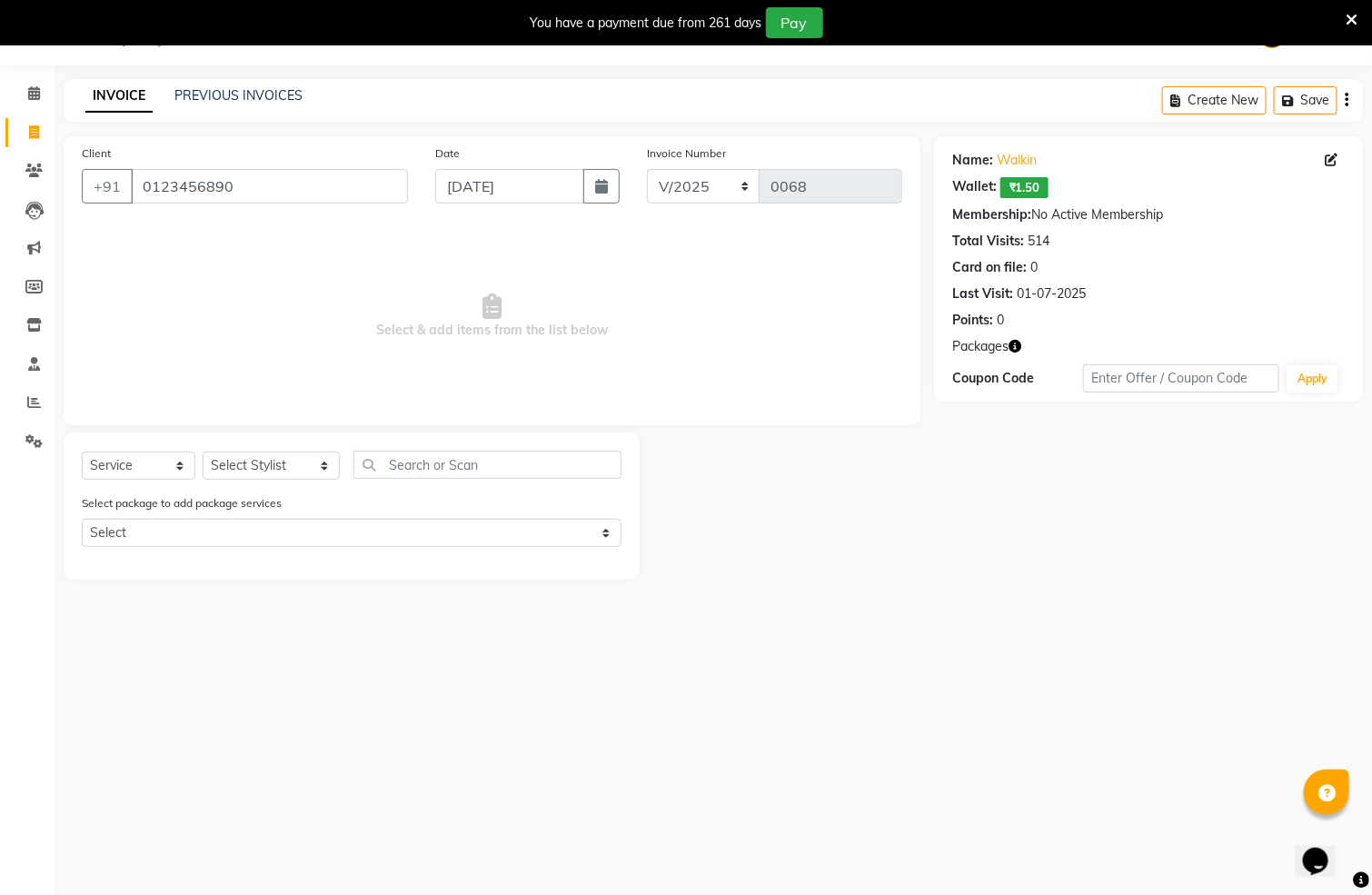 click on "08047224946 Select Location × Rose Family Salon & Bridal Studio, Thankarpada English ENGLISH Español العربية मराठी हिंदी ગુજરાતી தமிழ் 中文 Notifications nothing to show Admin Manage Profile Change Password Sign out  Version:3.14.0  ☀ Rose Family Salon & Bridal Studio, Thankarpada  Calendar  Invoice  Clients  Leads   Marketing  Members  Inventory  Staff  Reports  Settings Completed InProgress Upcoming Dropped Tentative Check-In Confirm Bookings Generate Report Segments Page Builder INVOICE PREVIOUS INVOICES Create New   Save  Client +91 0123456890 Date 30-06-2025 Invoice Number V/2025 V/2025-26 0068  Select & add items from the list below  Select  Service  Product  Membership  Package Voucher Prepaid Gift Card  Select Stylist Anit Patwa Anjali Vishvkarma Asha Ma'am Asha Pawar Jagruti Sanas Manish Babu Mohini Pralhad Muthe Pooja Acharya Poonam Yevatkar Pratham Sachin Borse Rohit Warude Sarita Soni Seema Pawar Vaishnvi Ma'am Select WAX-1000 WAX-1000" at bounding box center [686, 447] 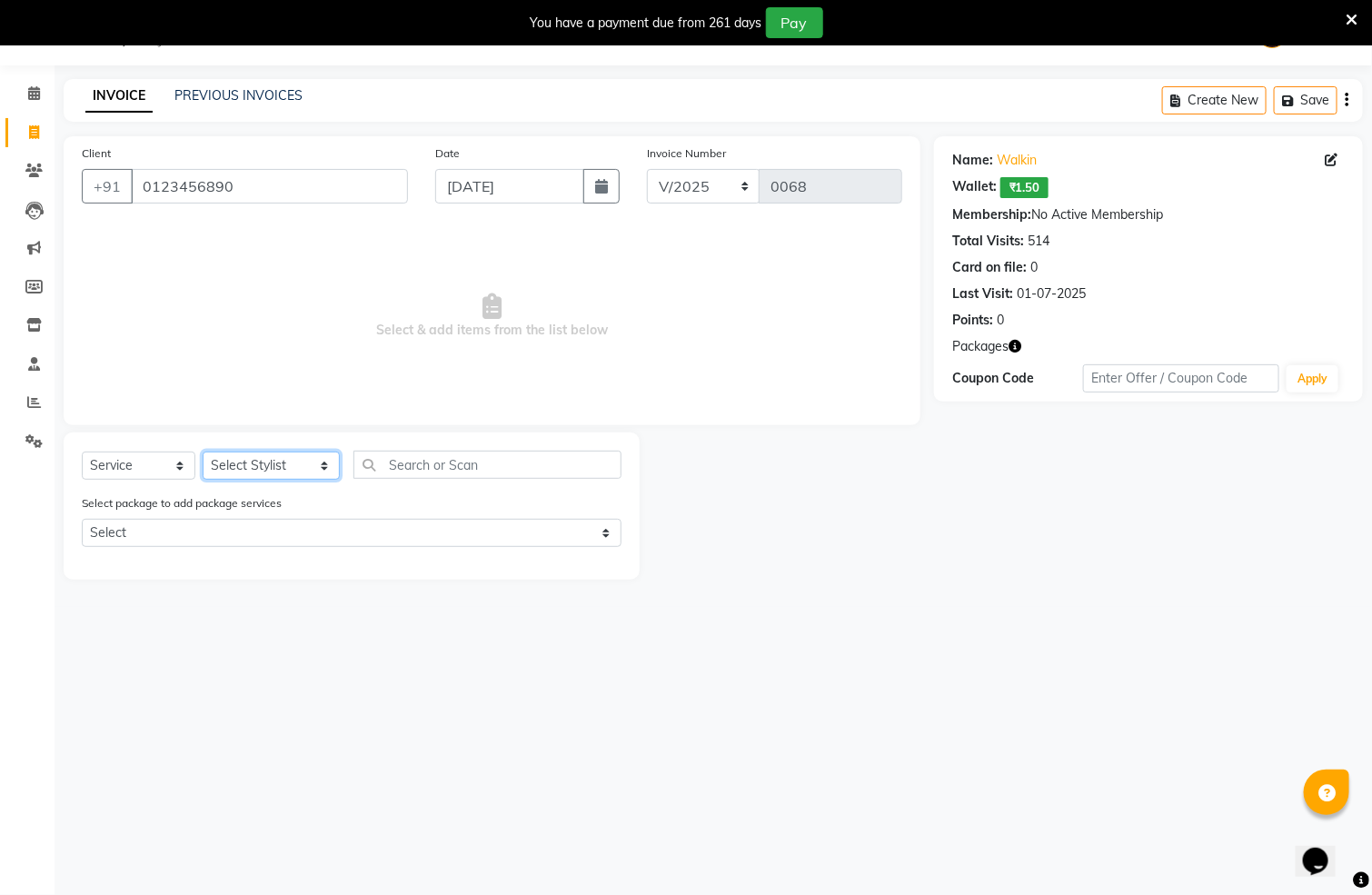 click on "Select Stylist [PERSON_NAME] [PERSON_NAME] Asha Ma'am [PERSON_NAME] [PERSON_NAME] [PERSON_NAME] [PERSON_NAME] [PERSON_NAME] Pooja Acharya Poonam [PERSON_NAME] [PERSON_NAME] [PERSON_NAME] [PERSON_NAME] [PERSON_NAME] [PERSON_NAME] Ma'am" 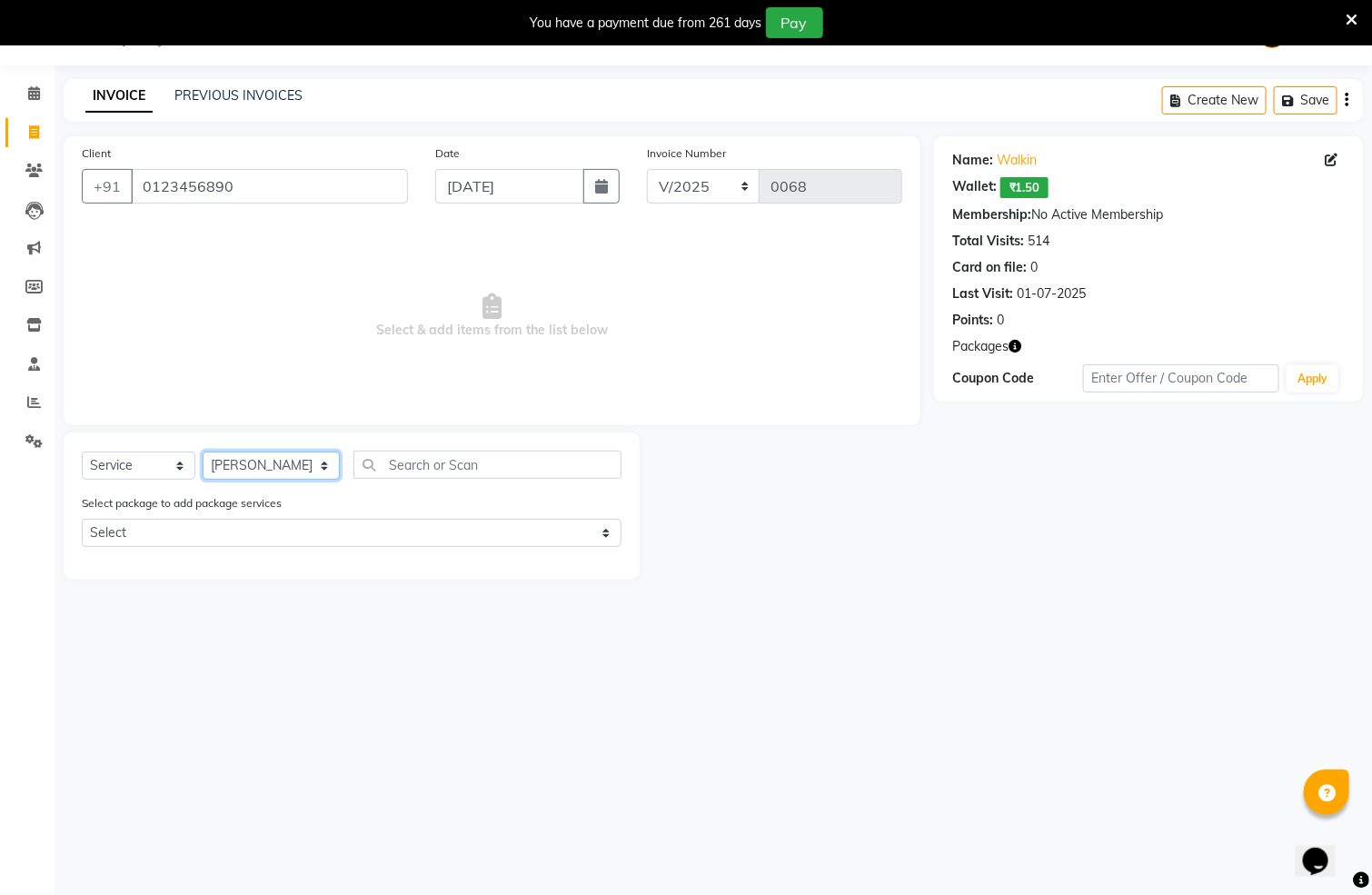 click on "Select Stylist [PERSON_NAME] [PERSON_NAME] Asha Ma'am [PERSON_NAME] [PERSON_NAME] [PERSON_NAME] [PERSON_NAME] [PERSON_NAME] Pooja Acharya Poonam [PERSON_NAME] [PERSON_NAME] [PERSON_NAME] [PERSON_NAME] [PERSON_NAME] [PERSON_NAME] Ma'am" 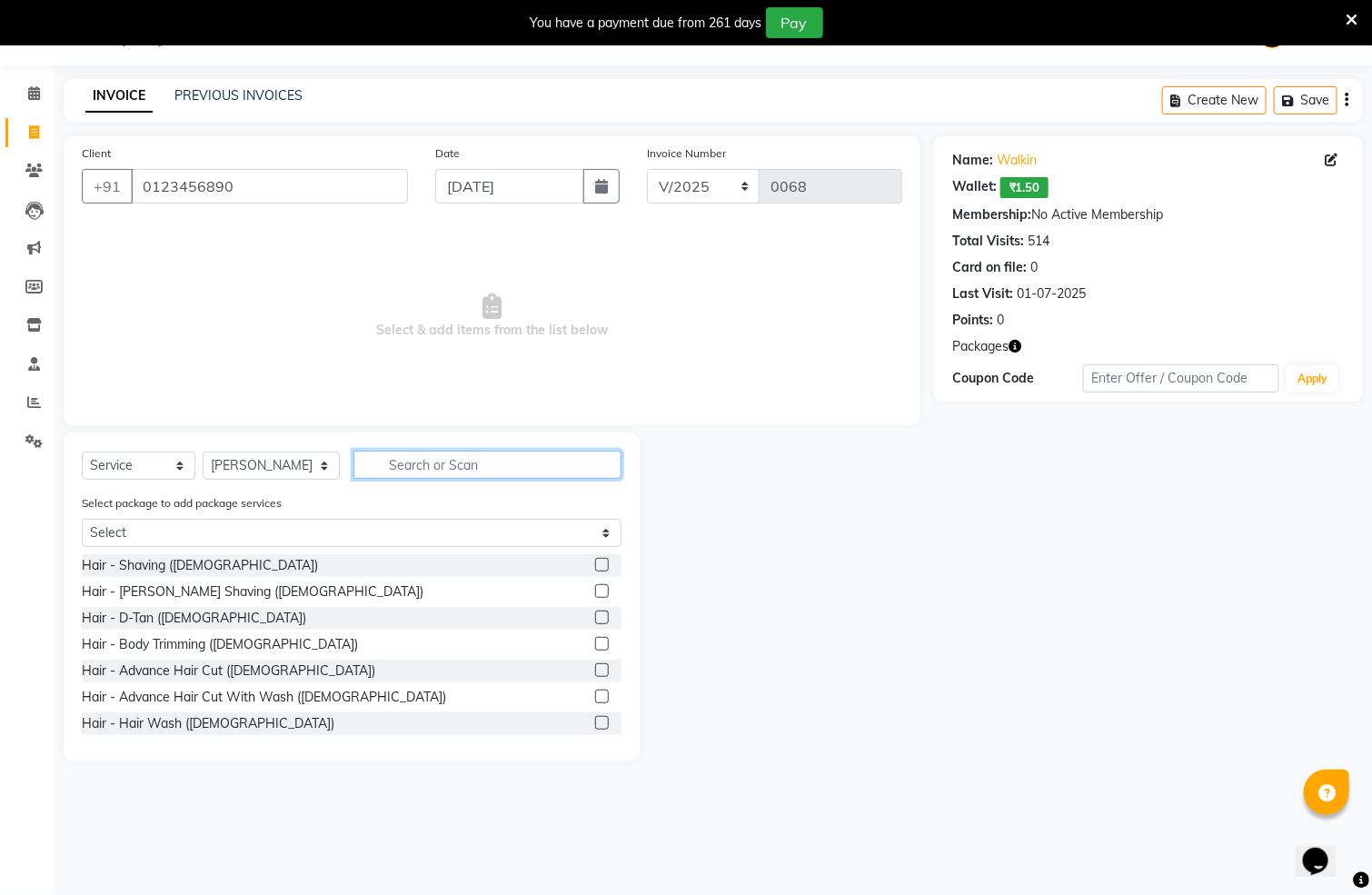 click 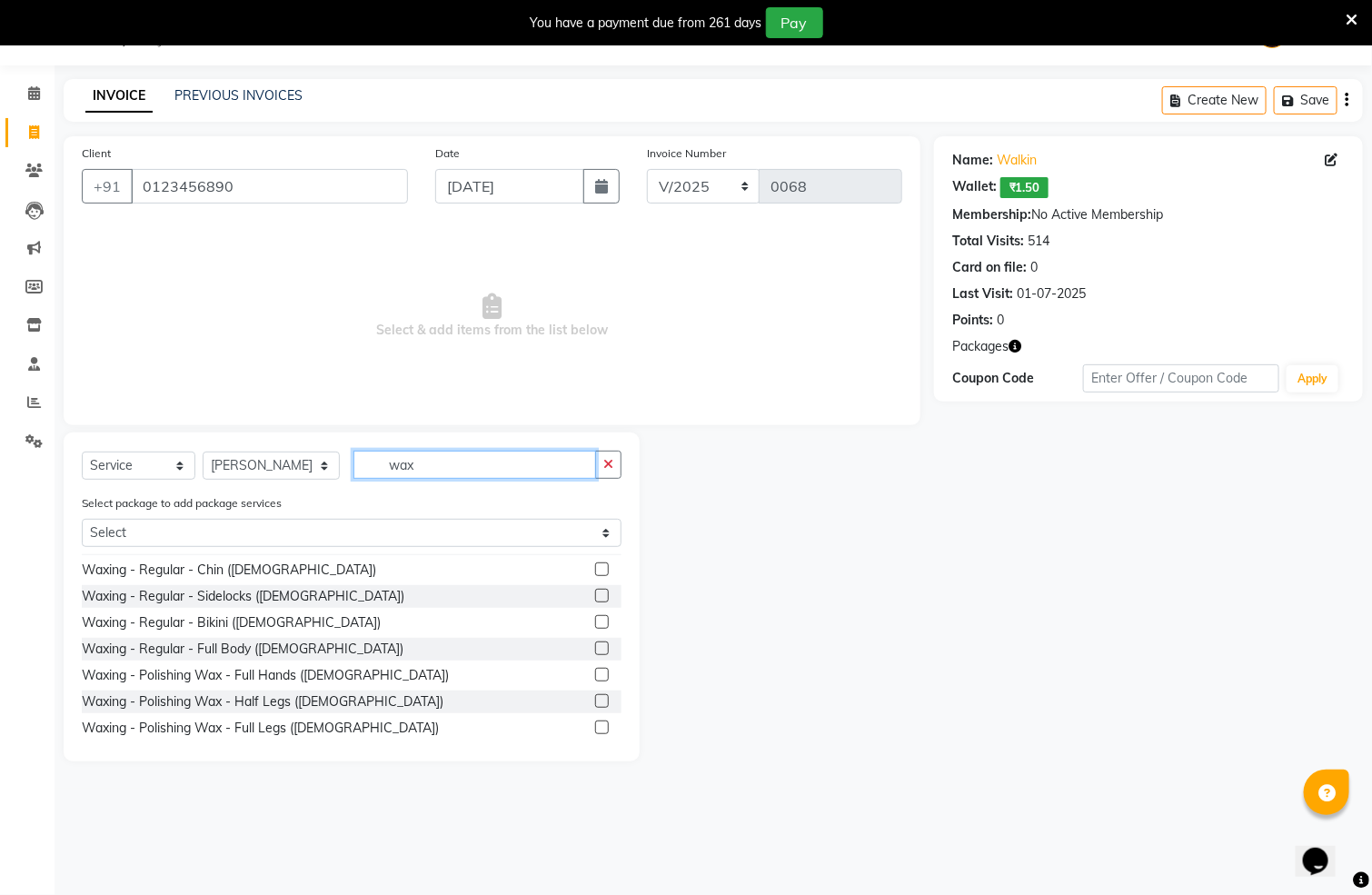 scroll, scrollTop: 402, scrollLeft: 0, axis: vertical 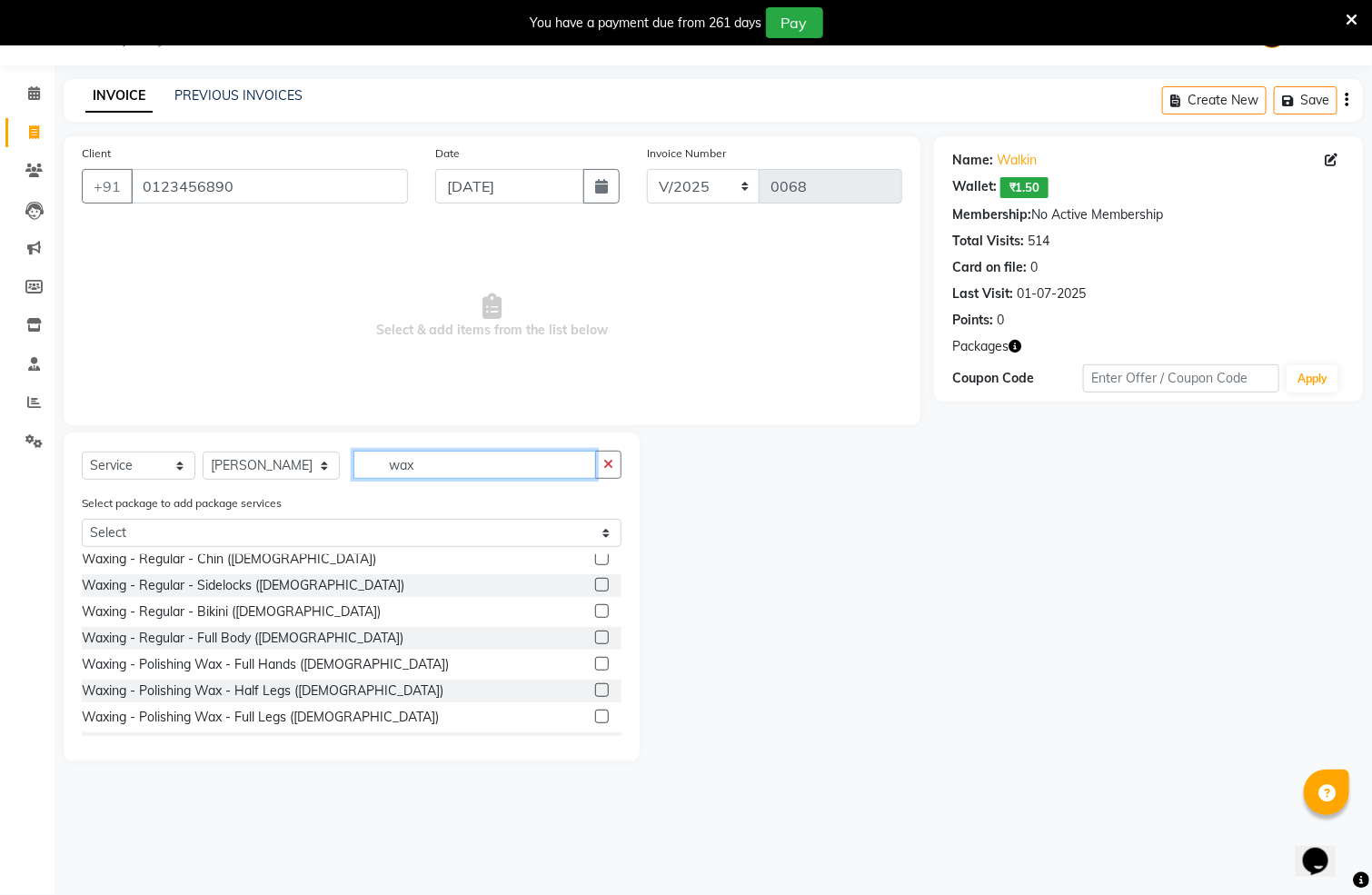 type on "wax" 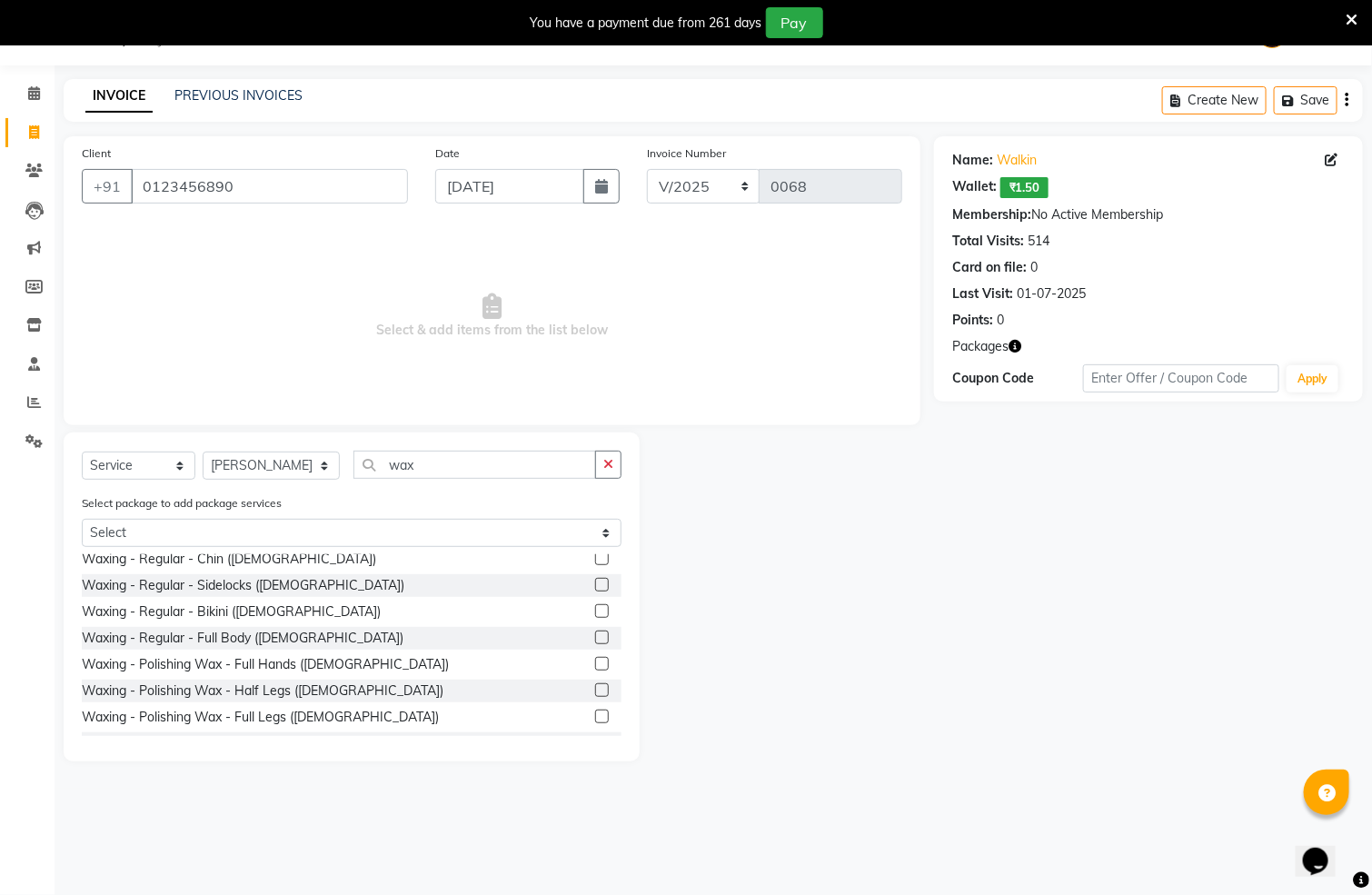 click 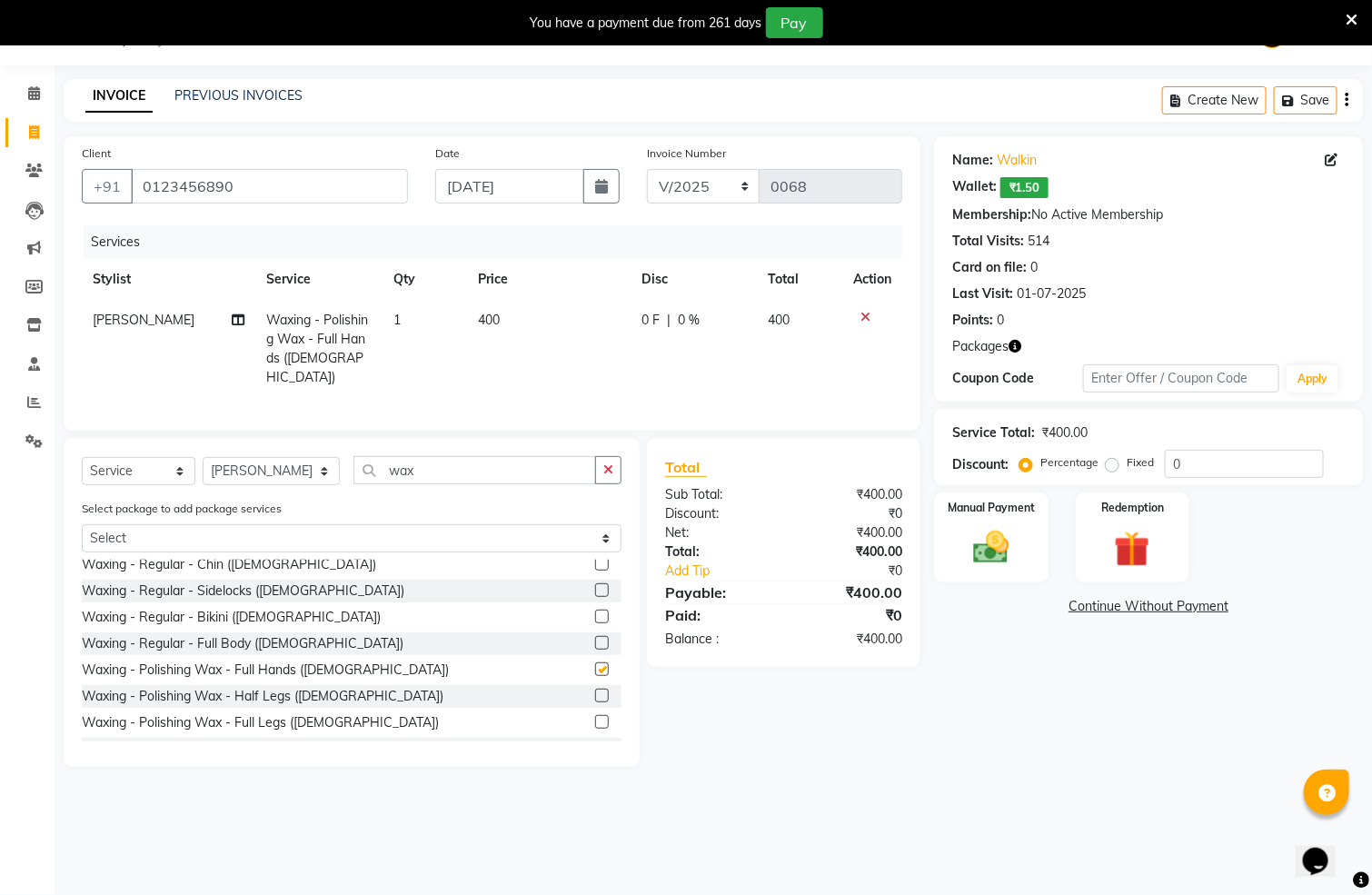 checkbox on "false" 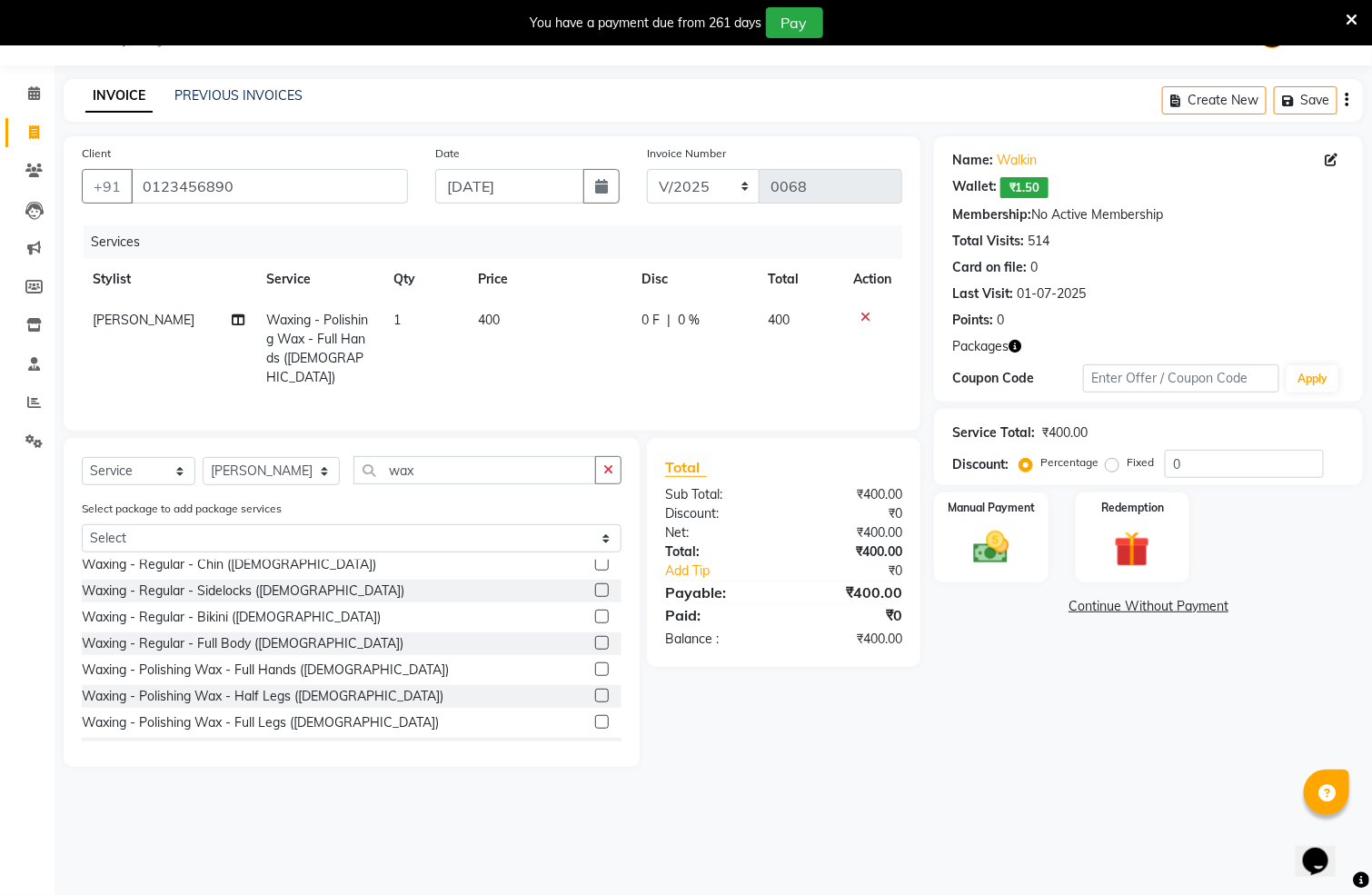click 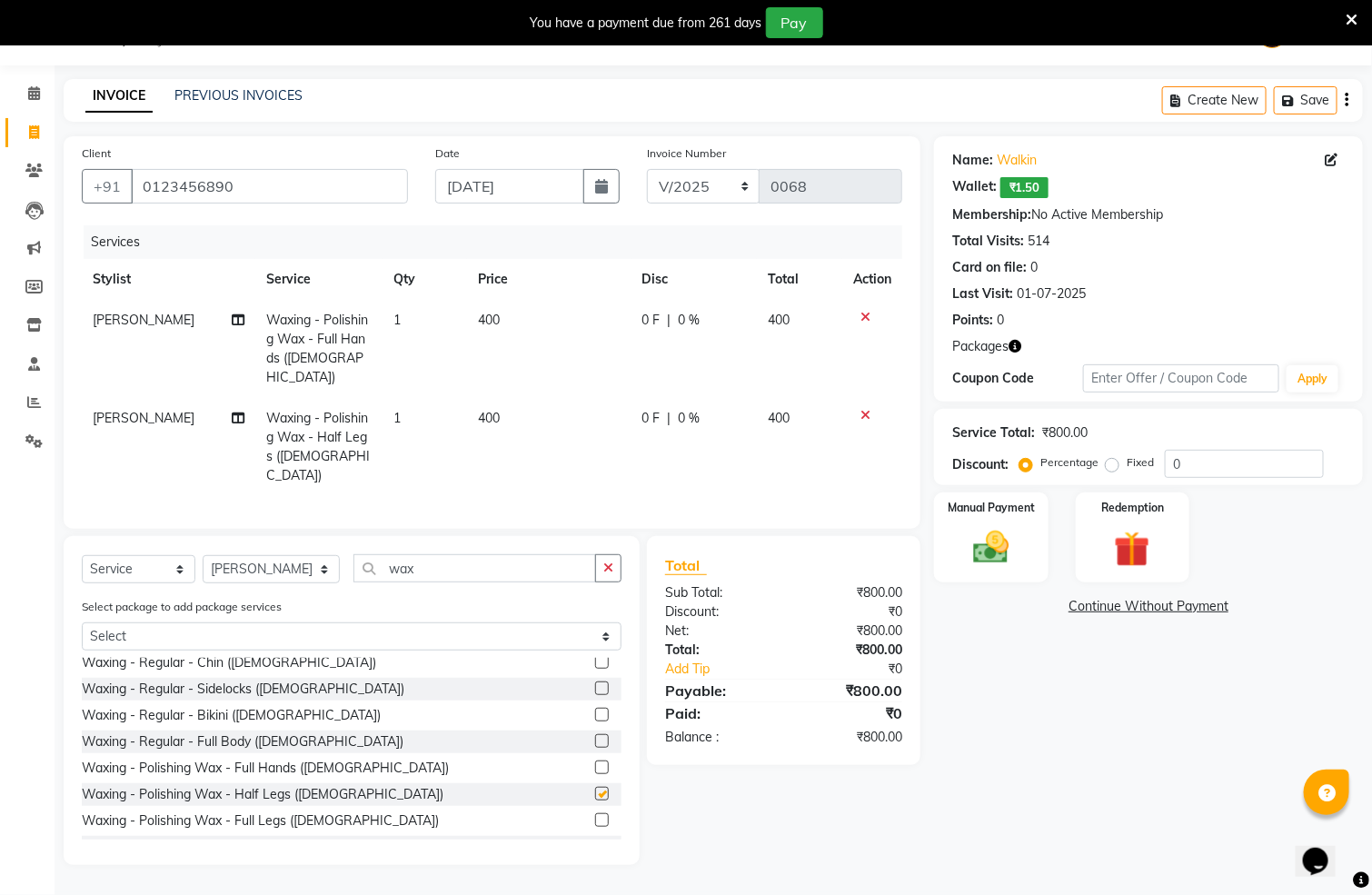 checkbox on "false" 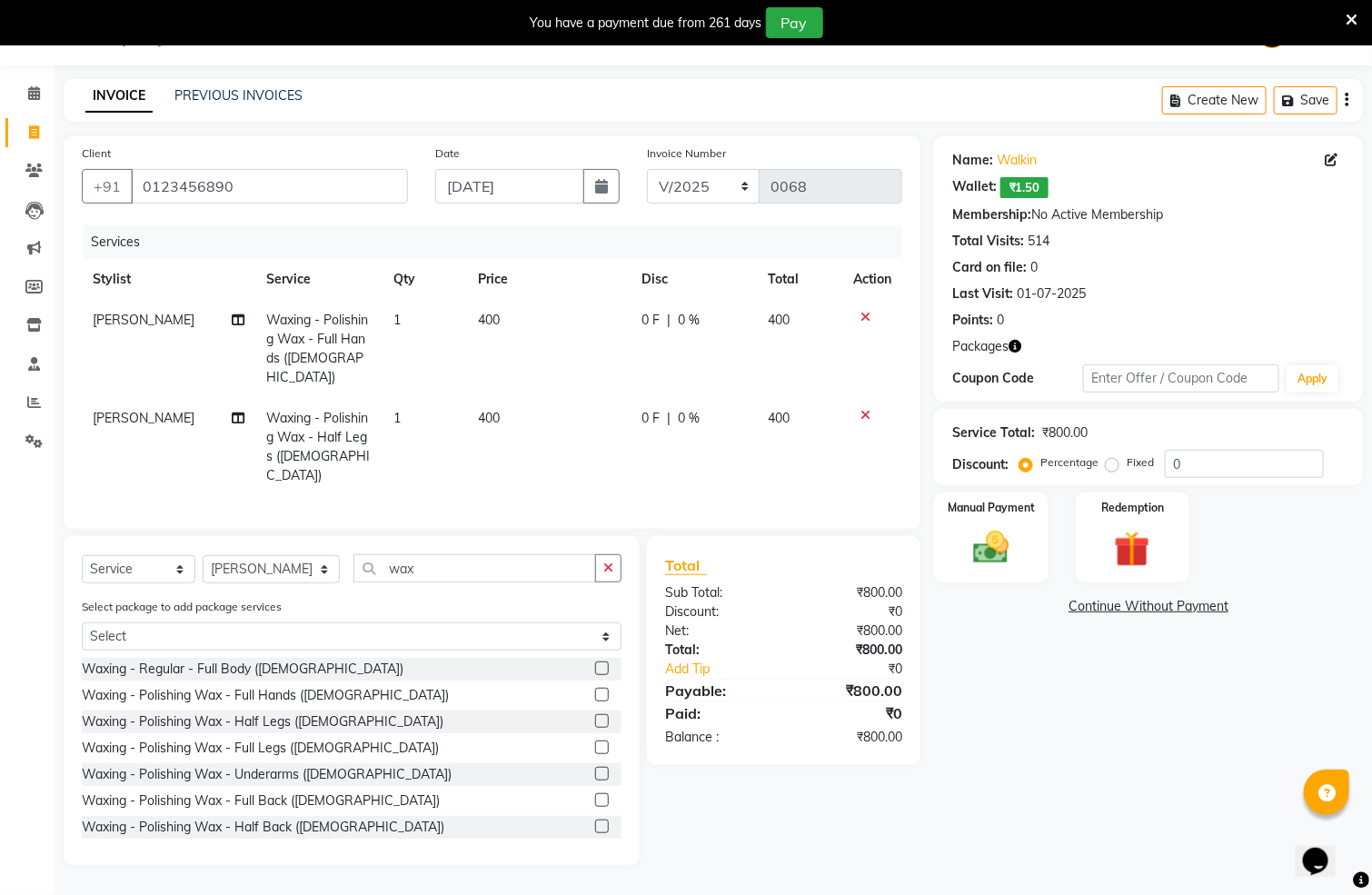 scroll, scrollTop: 494, scrollLeft: 0, axis: vertical 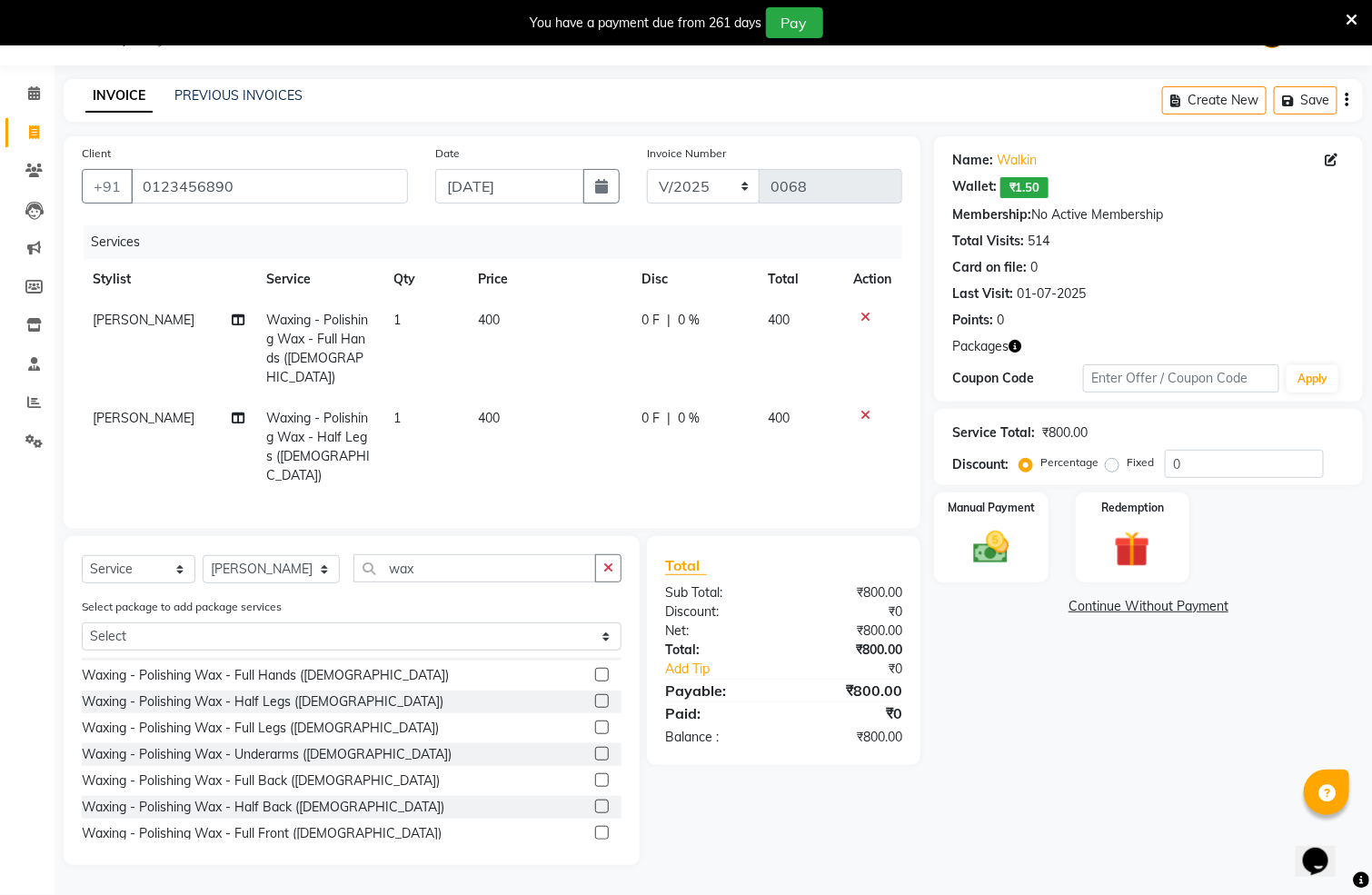 click 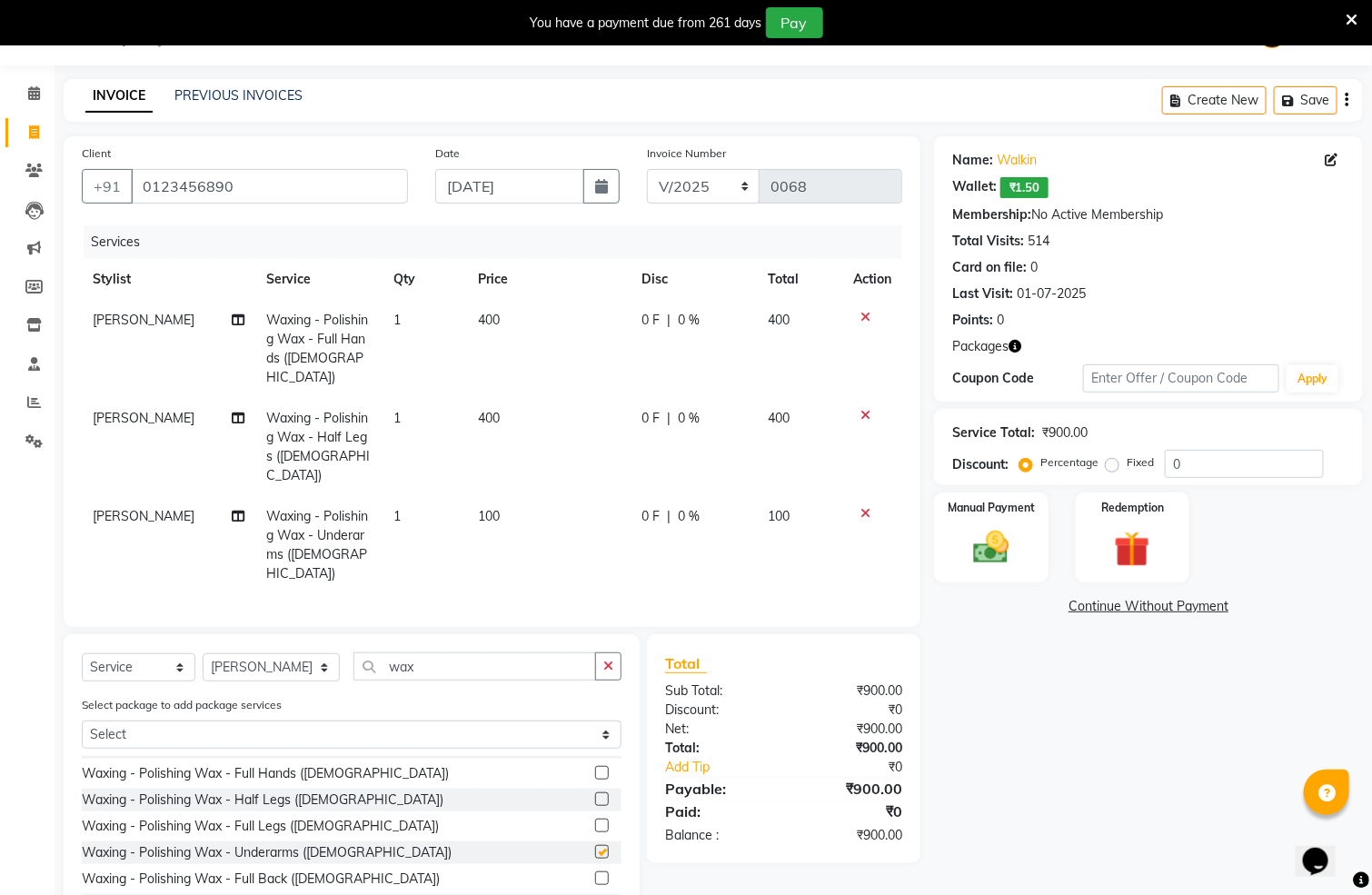checkbox on "false" 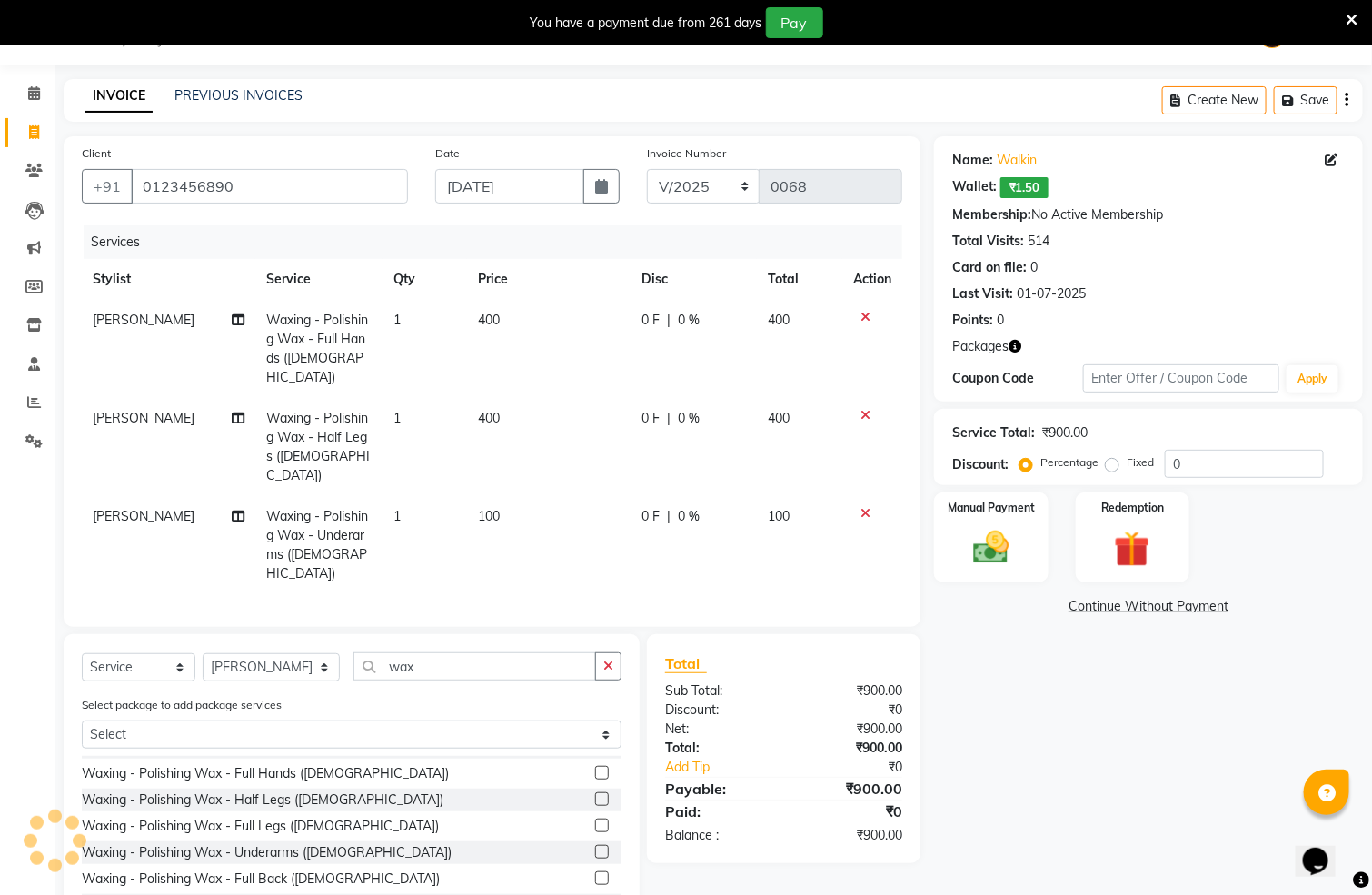 click on "100" 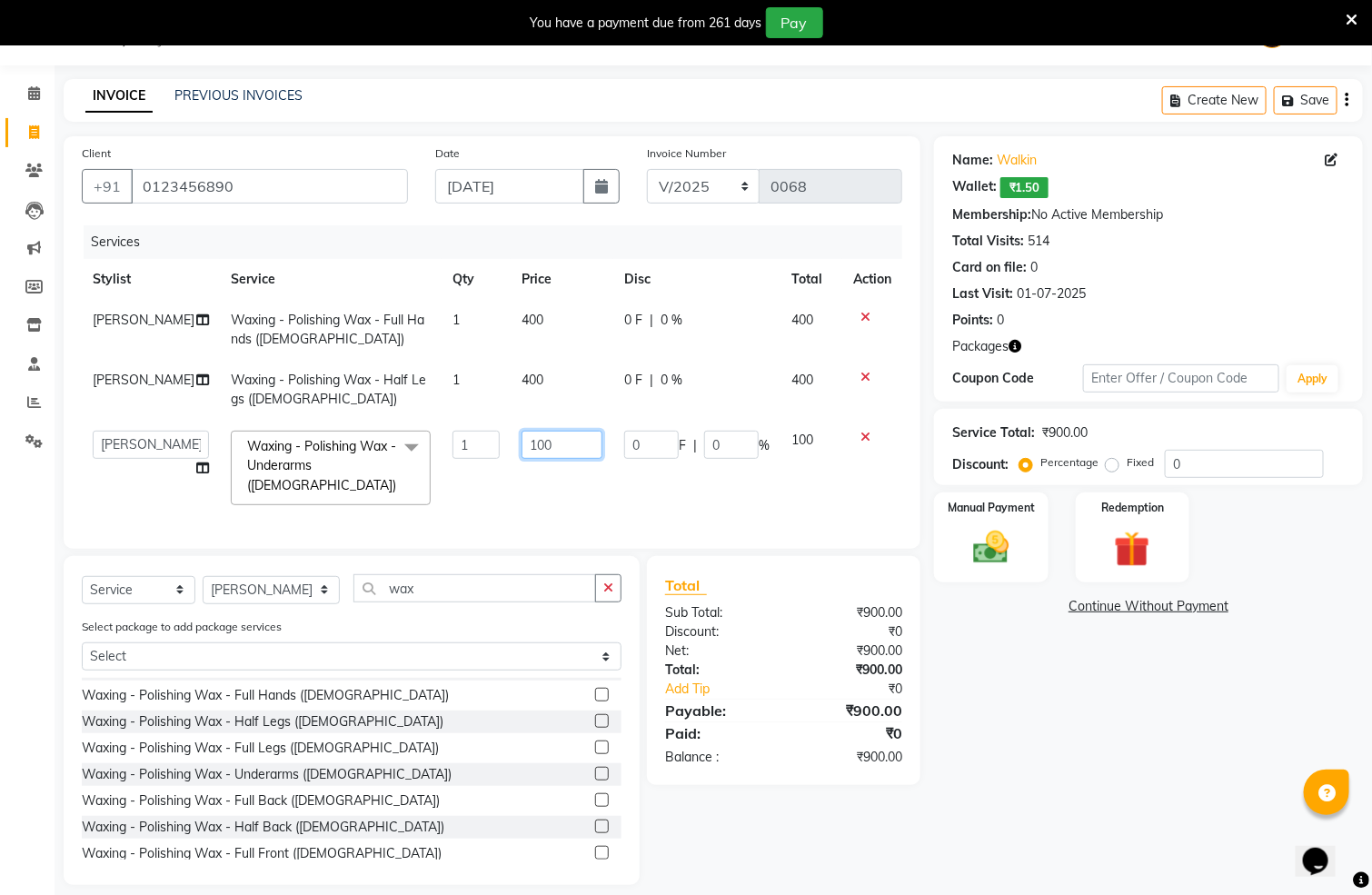 drag, startPoint x: 502, startPoint y: 444, endPoint x: 512, endPoint y: 445, distance: 10.0498756 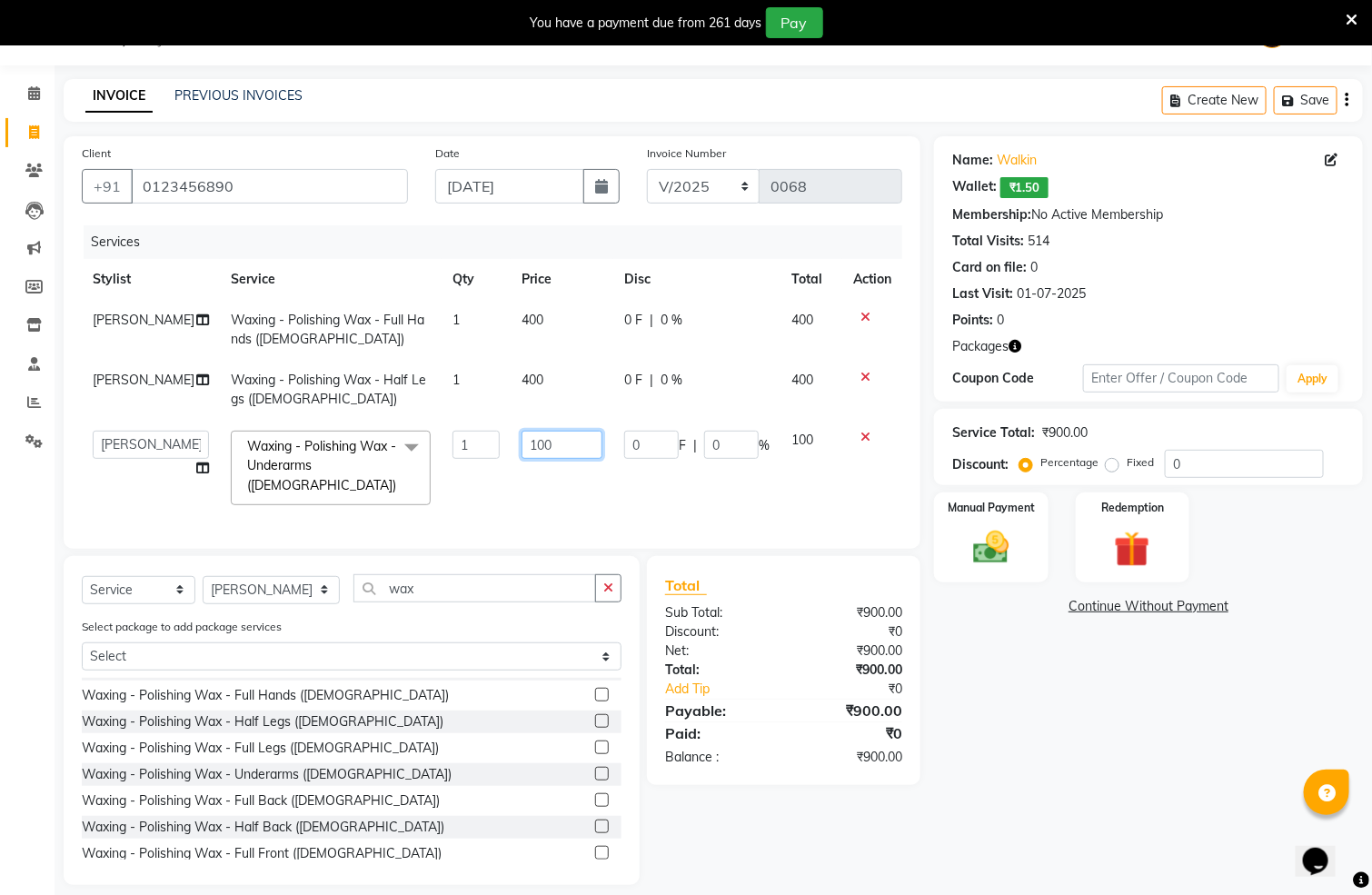 type on "200" 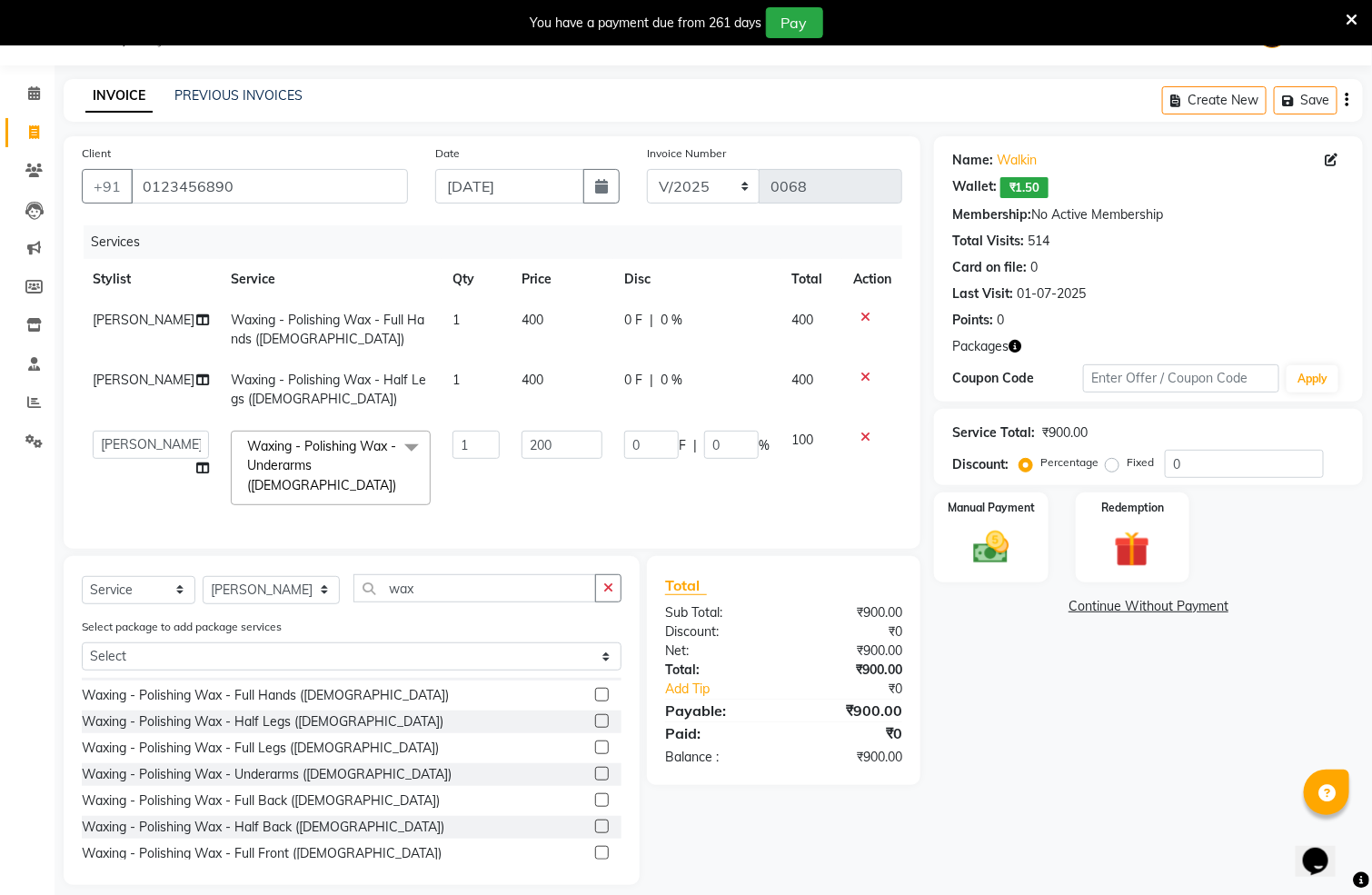 click on "200" 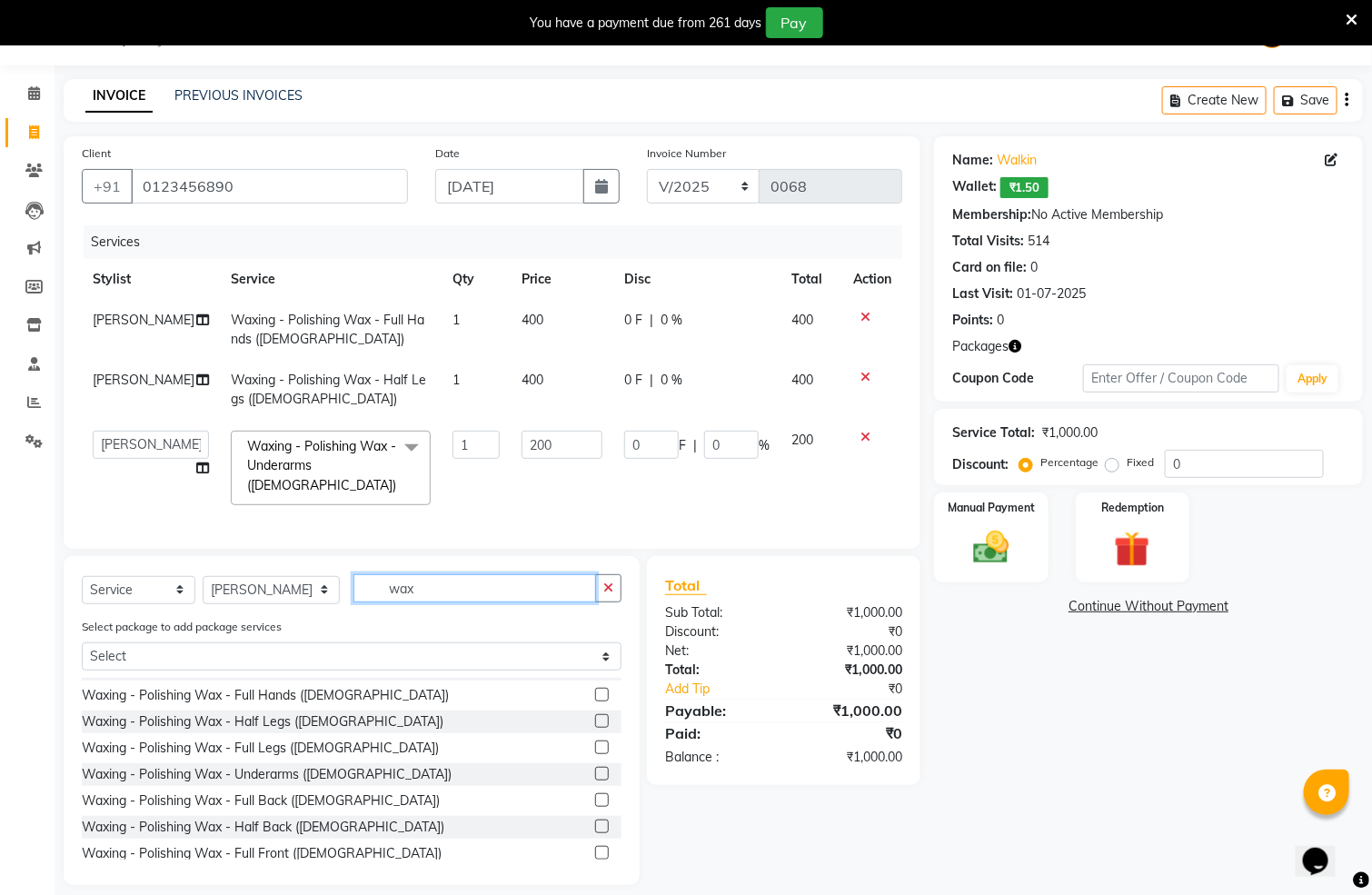 drag, startPoint x: 437, startPoint y: 598, endPoint x: 342, endPoint y: 616, distance: 96.690227 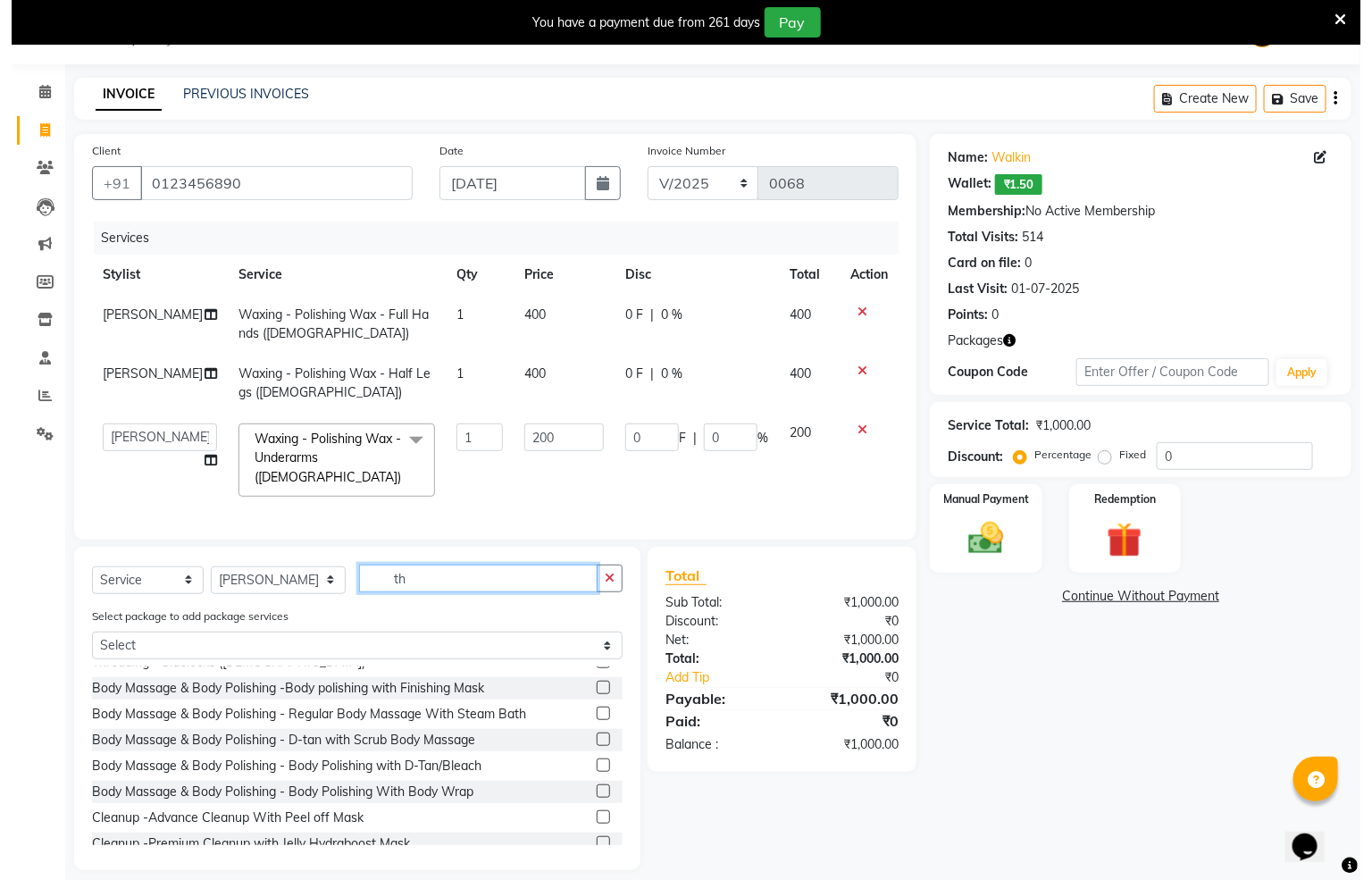 scroll, scrollTop: 0, scrollLeft: 0, axis: both 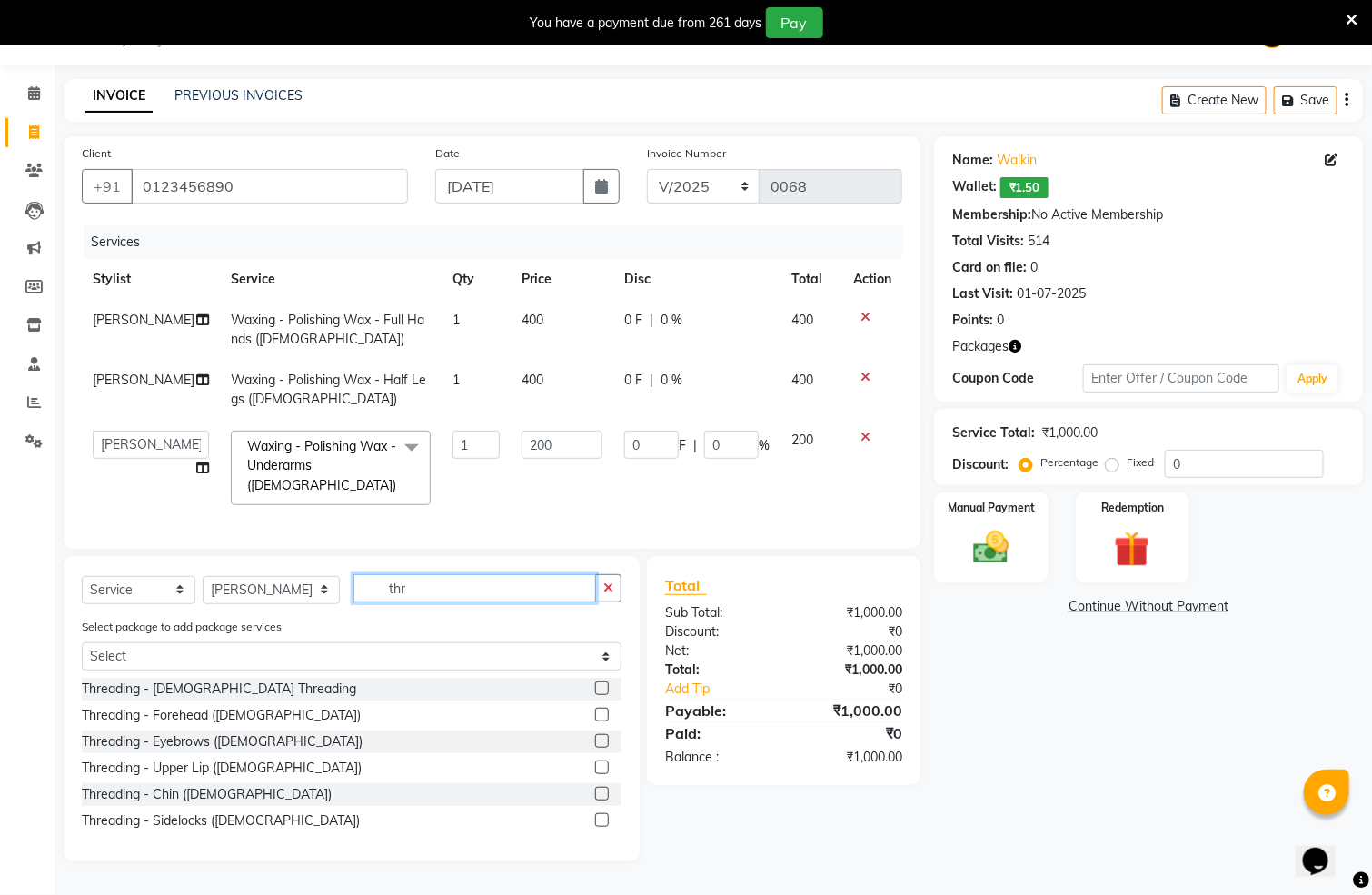 type on "thr" 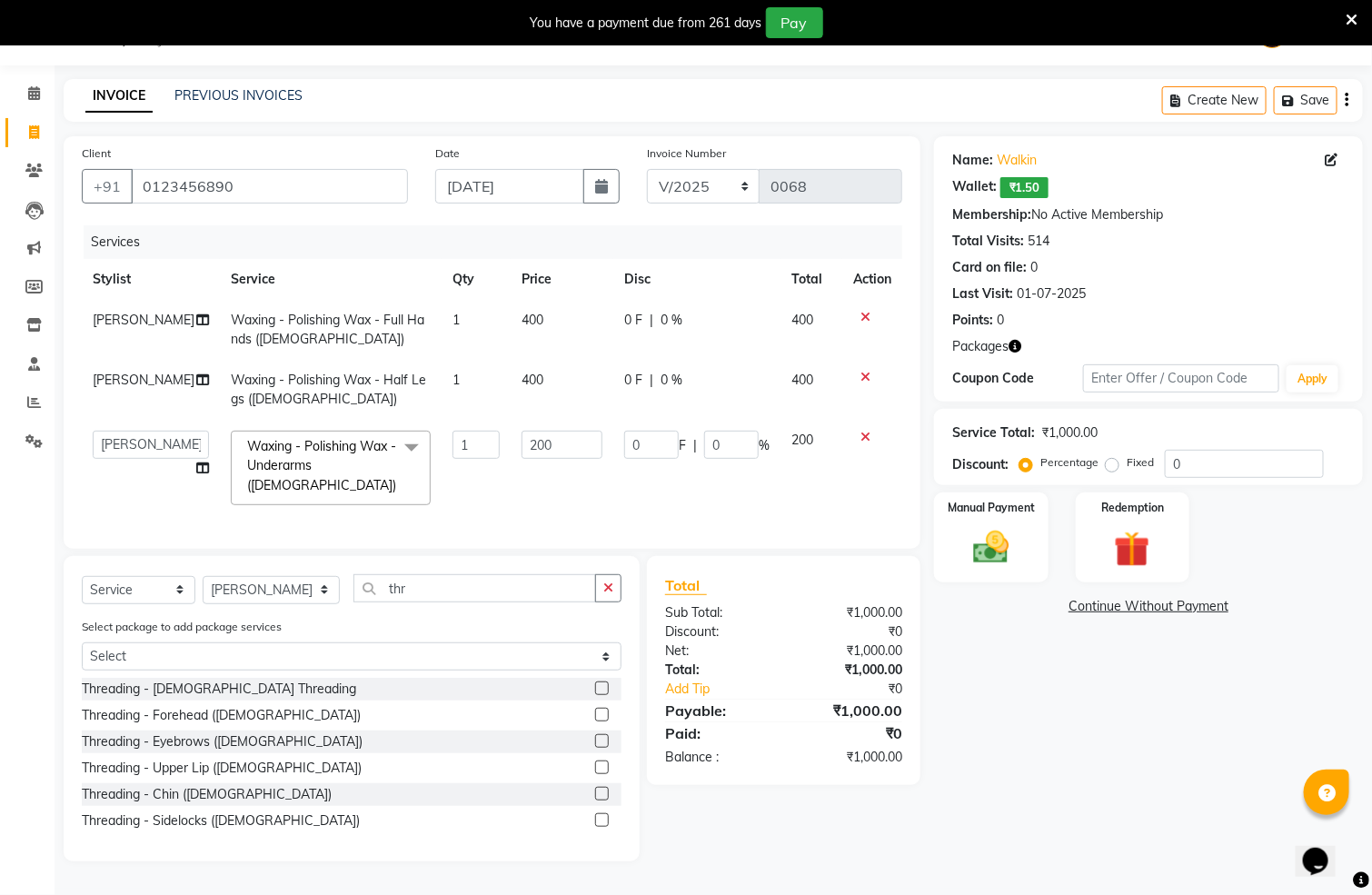 click 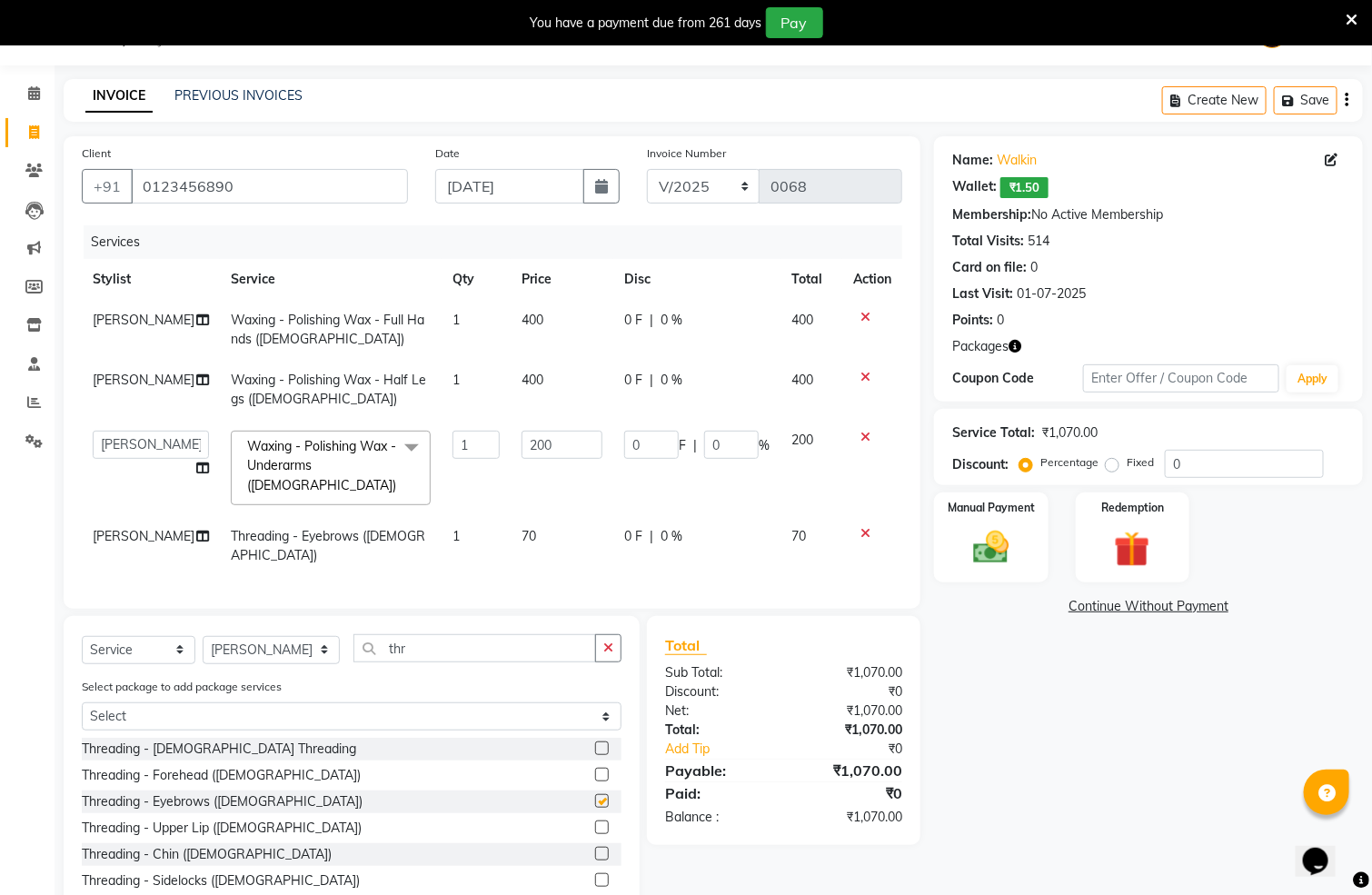 checkbox on "false" 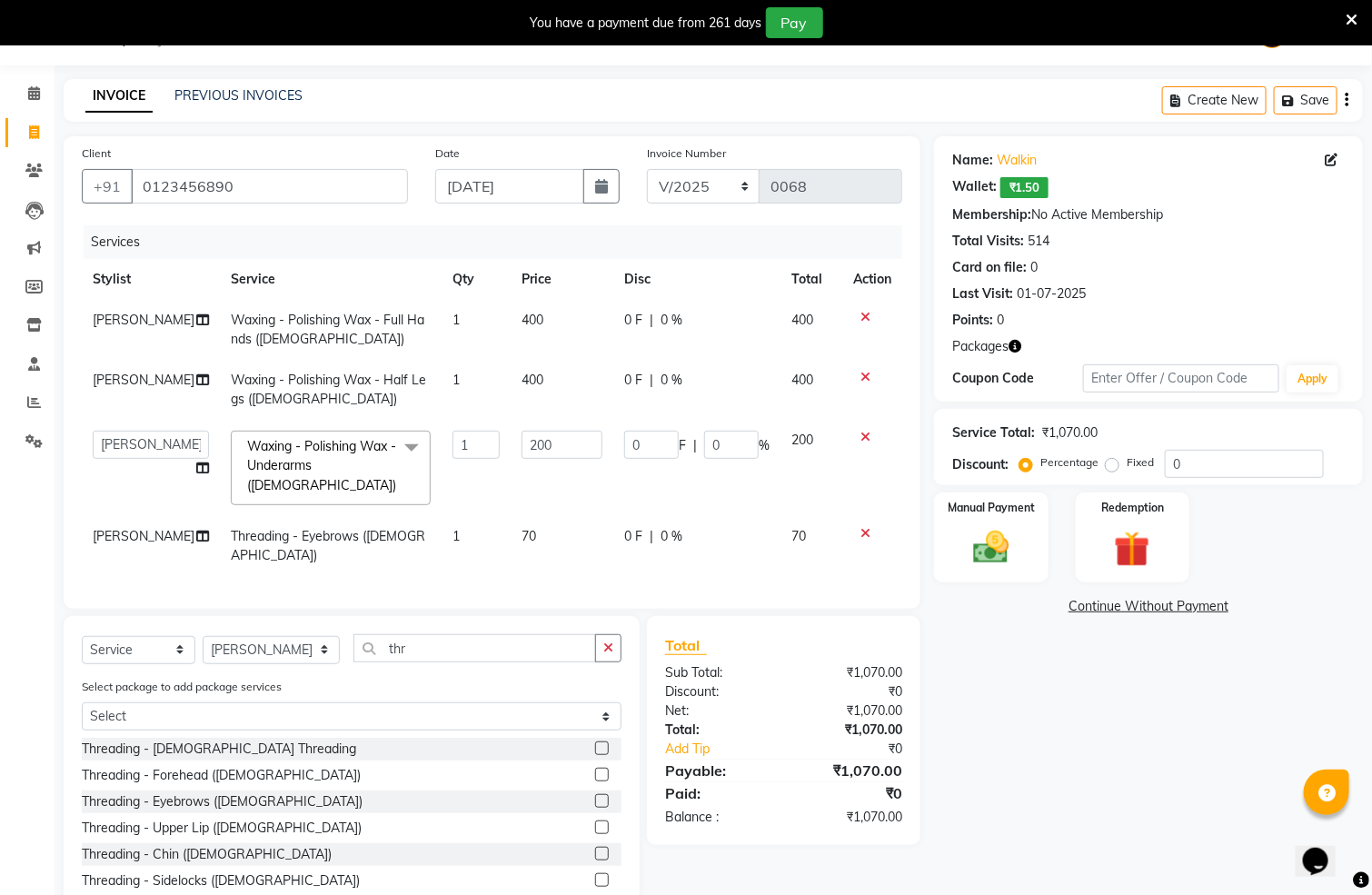 click on "1" 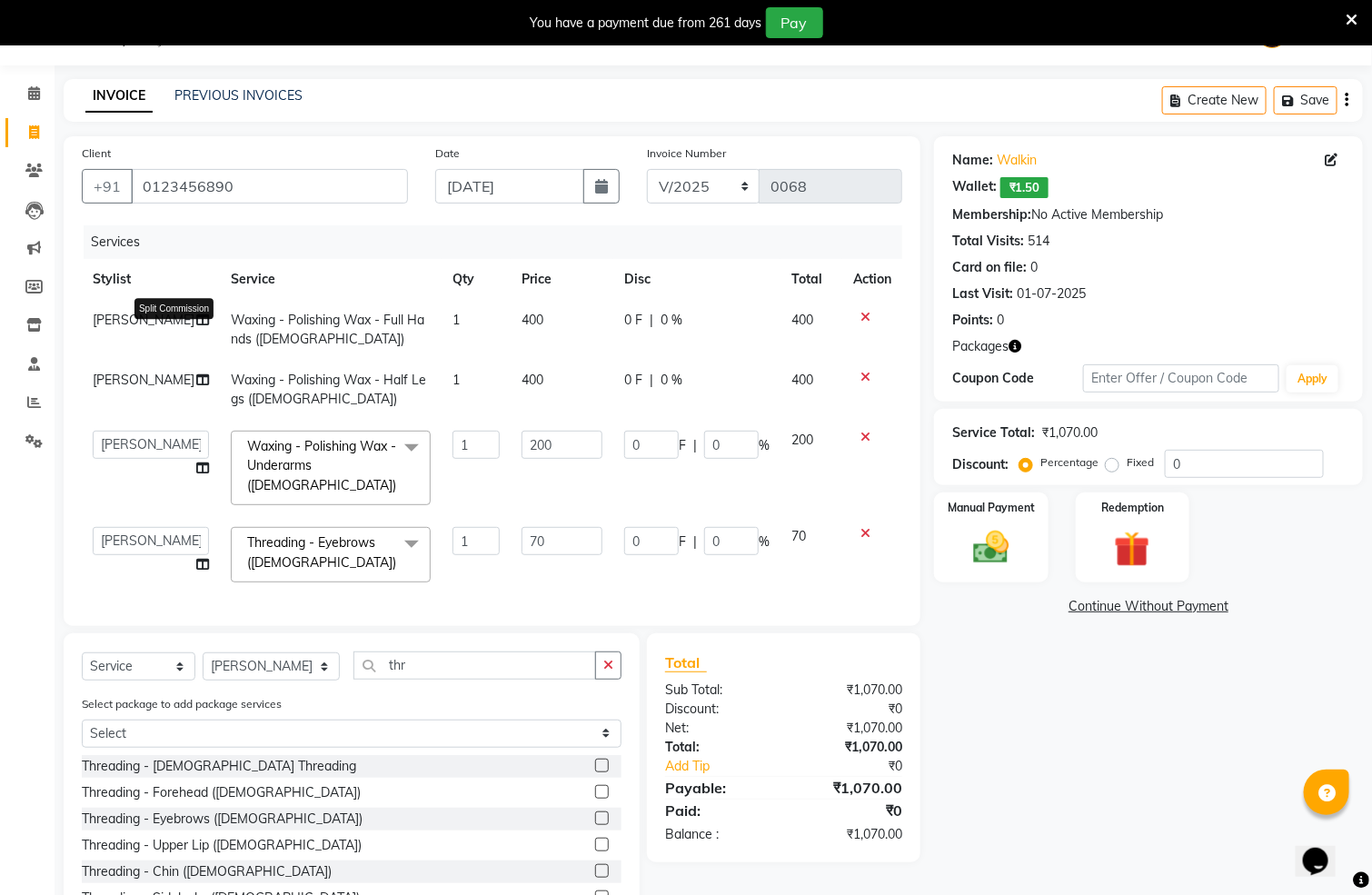 click 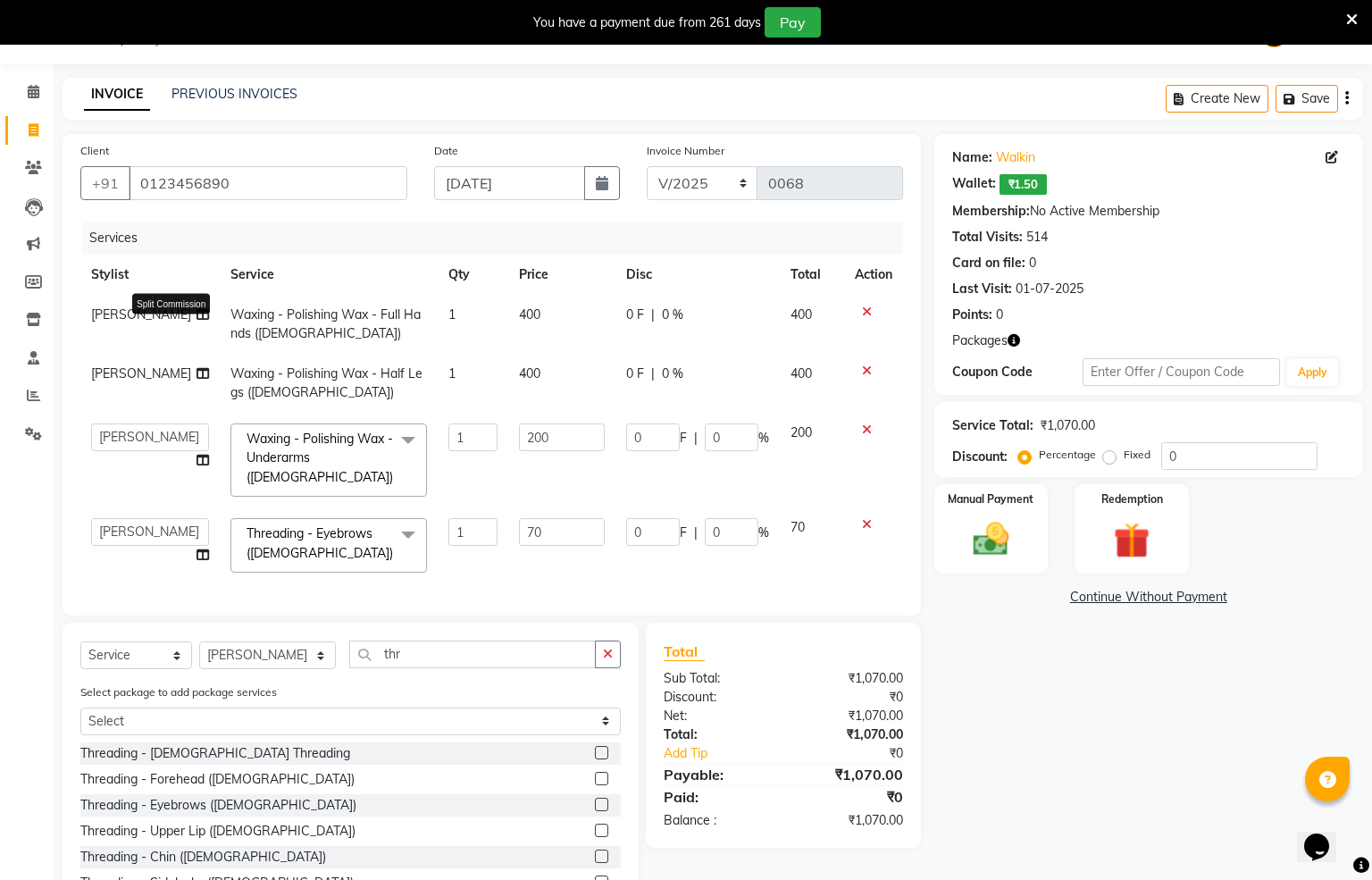 select on "44718" 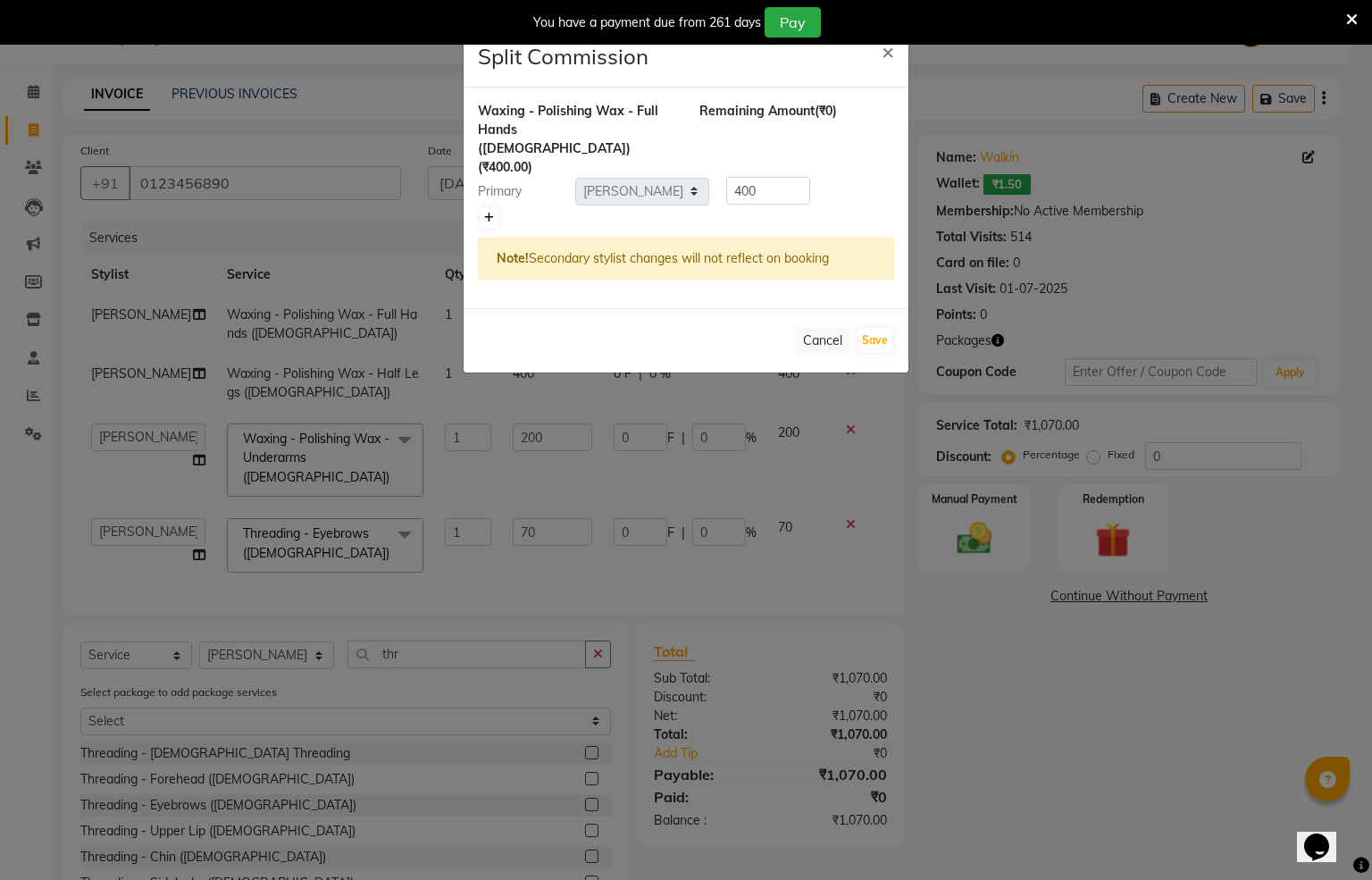 click 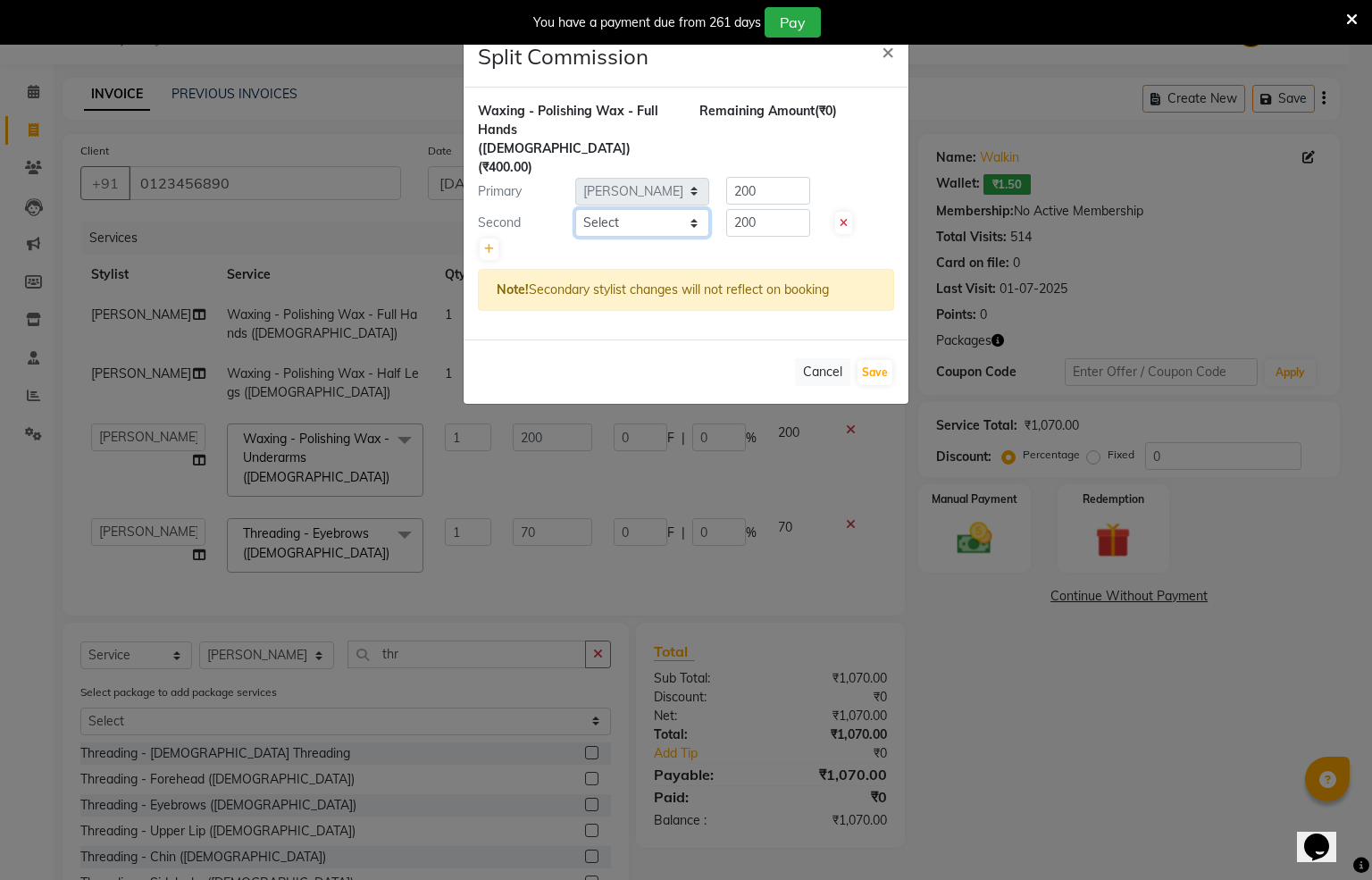 click on "Select  Anit Patwa   Anjali Vishvkarma   Asha Ma'am   Asha Pawar   Jagruti Sanas   Manish Babu   Mohini Pralhad Muthe   Pooja Acharya   Poonam Yevatkar   Pratham Sachin Borse   Rohit Warude   Sarita Soni   Seema Pawar   Vaishnvi Ma'am" 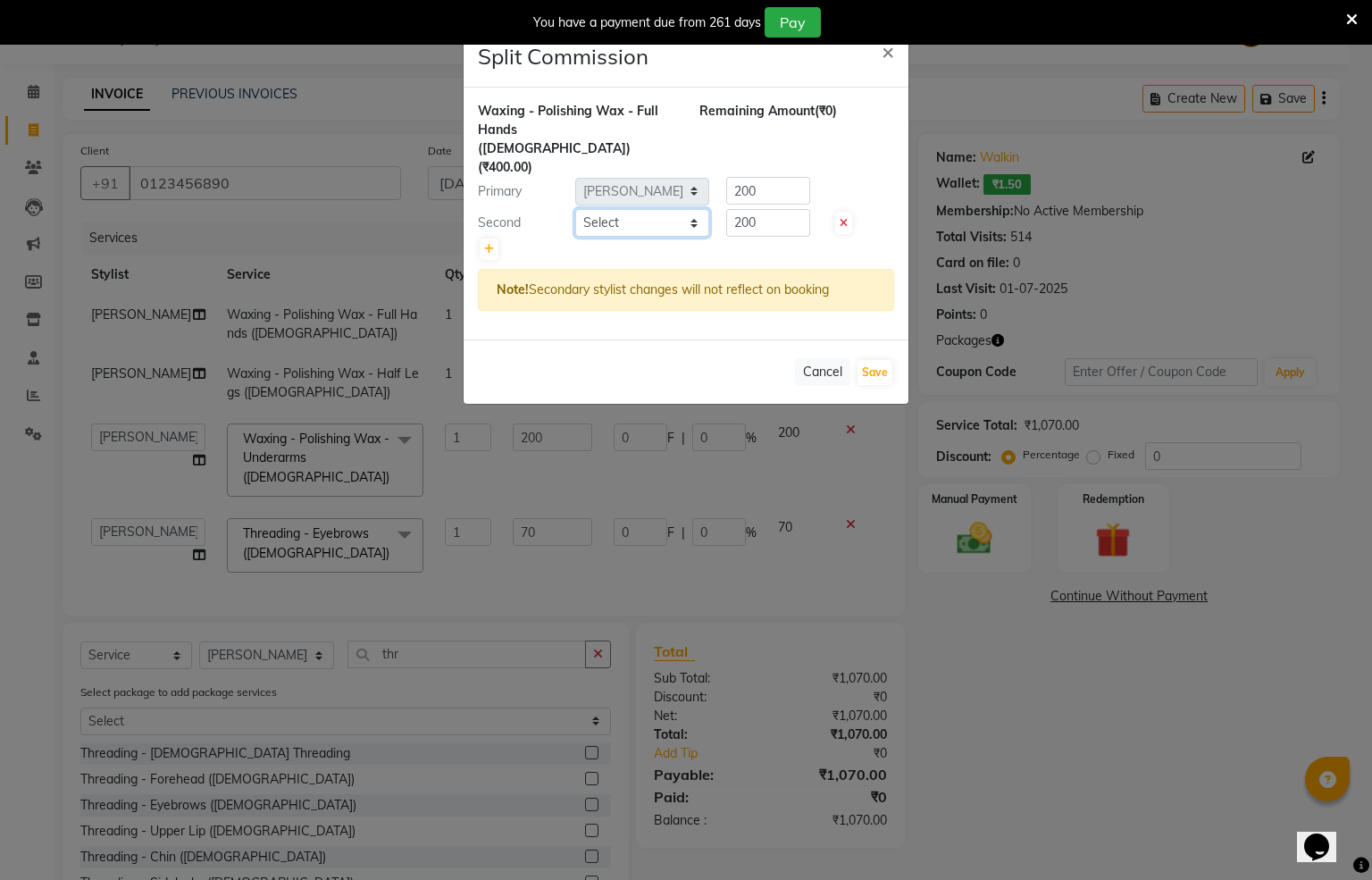 select on "84624" 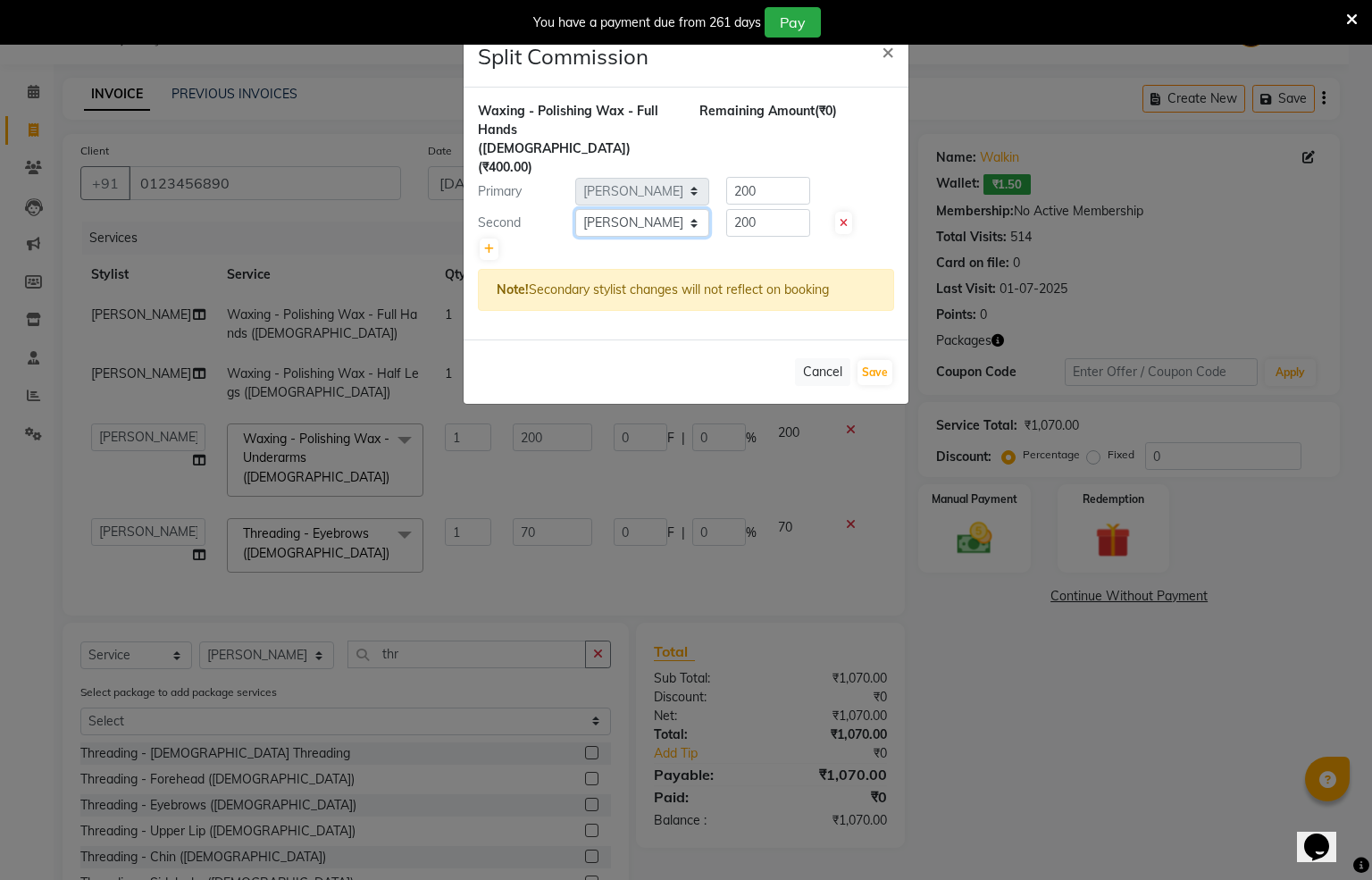 click on "Select  Anit Patwa   Anjali Vishvkarma   Asha Ma'am   Asha Pawar   Jagruti Sanas   Manish Babu   Mohini Pralhad Muthe   Pooja Acharya   Poonam Yevatkar   Pratham Sachin Borse   Rohit Warude   Sarita Soni   Seema Pawar   Vaishnvi Ma'am" 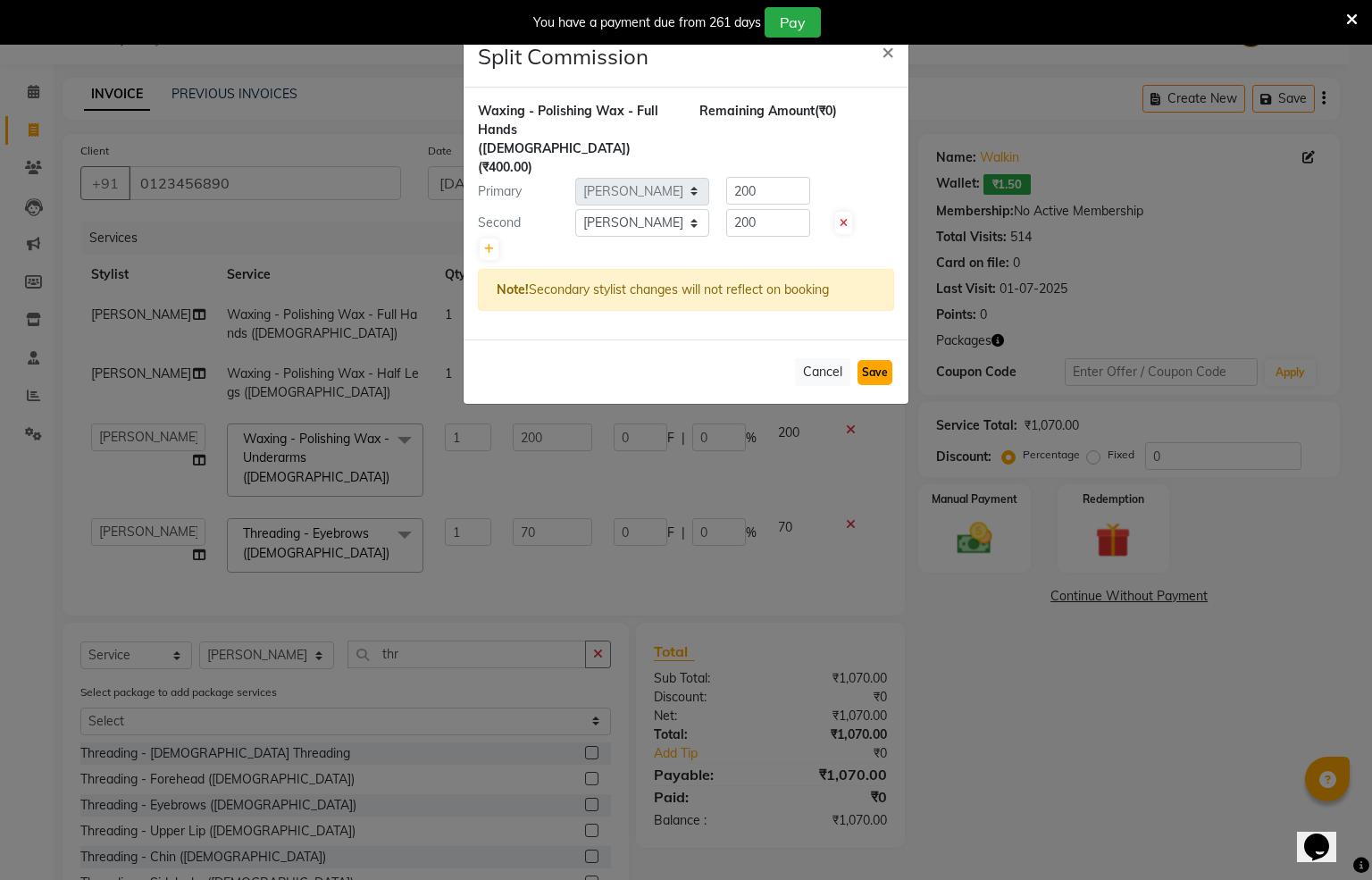 click on "Save" 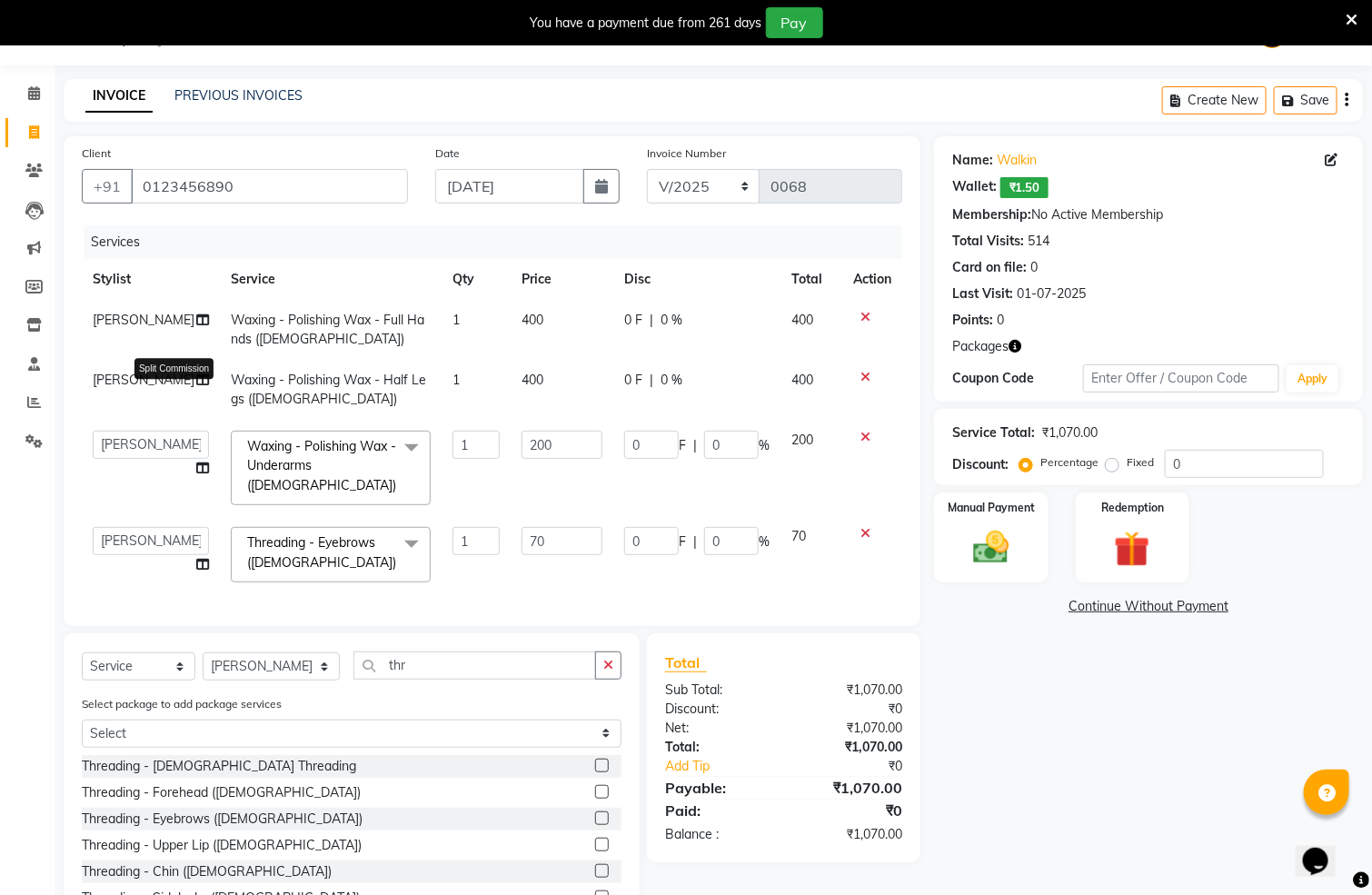 click 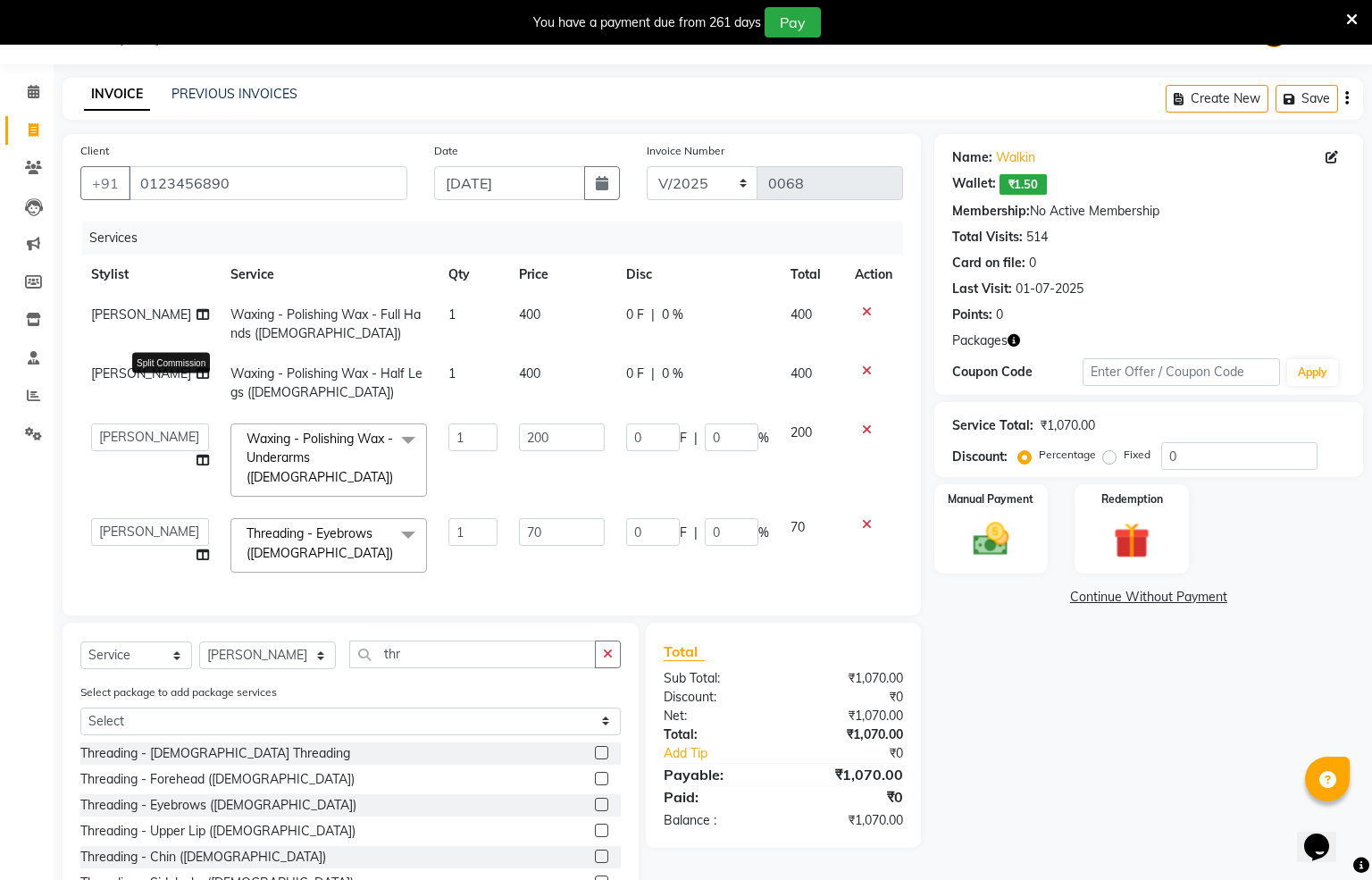 select on "44718" 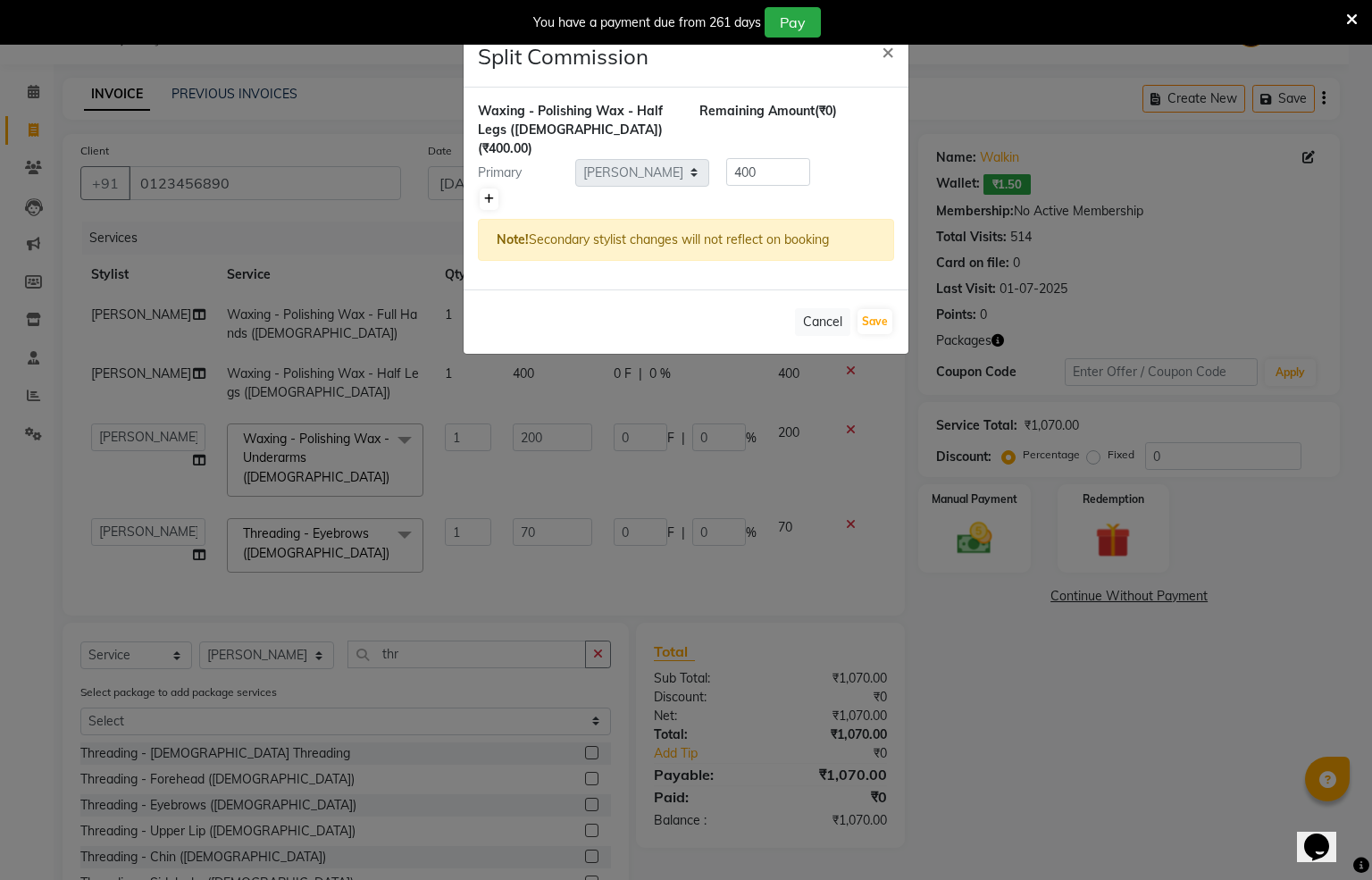 click 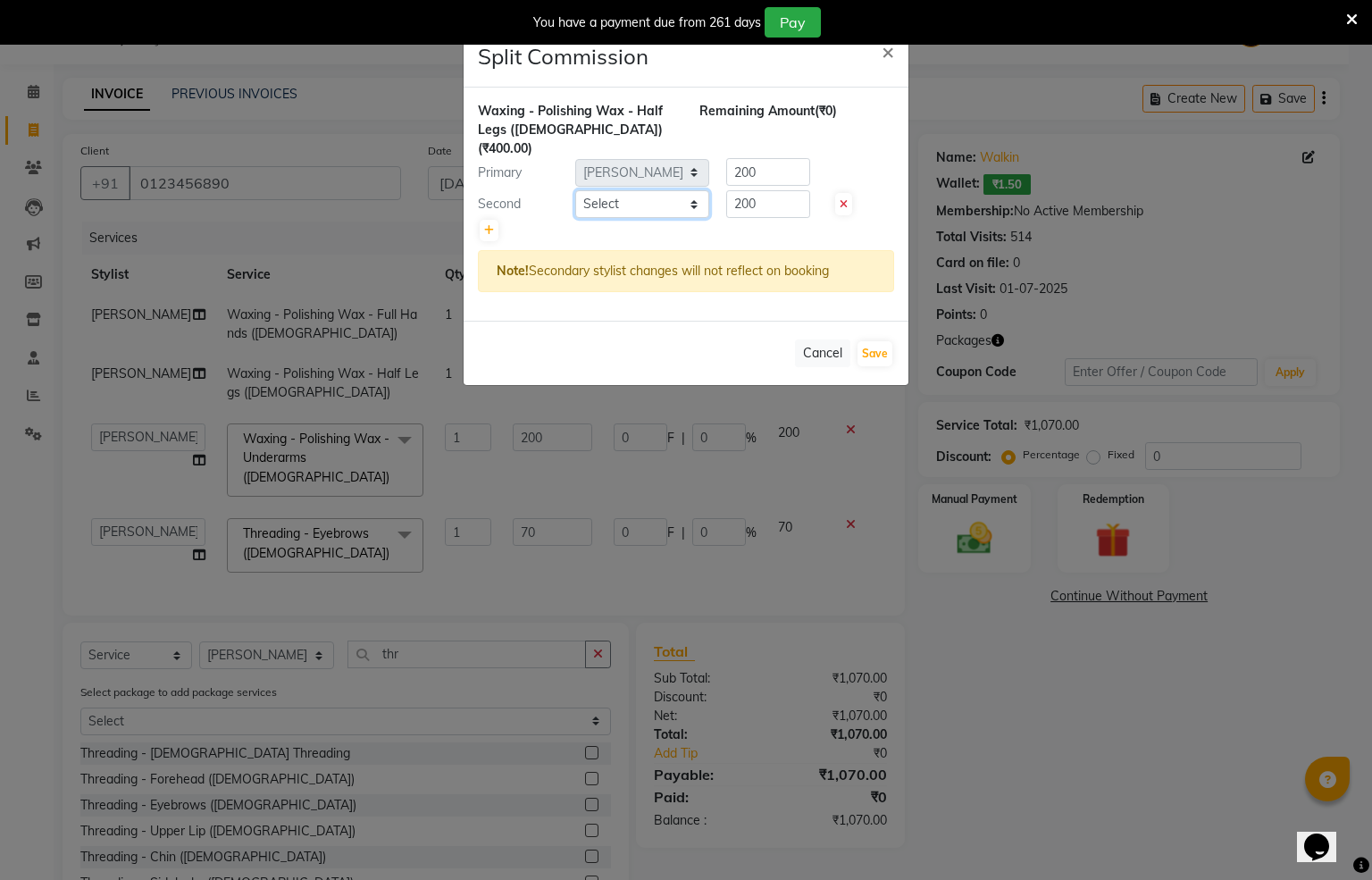 click on "Select  Anit Patwa   Anjali Vishvkarma   Asha Ma'am   Asha Pawar   Jagruti Sanas   Manish Babu   Mohini Pralhad Muthe   Pooja Acharya   Poonam Yevatkar   Pratham Sachin Borse   Rohit Warude   Sarita Soni   Seema Pawar   Vaishnvi Ma'am" 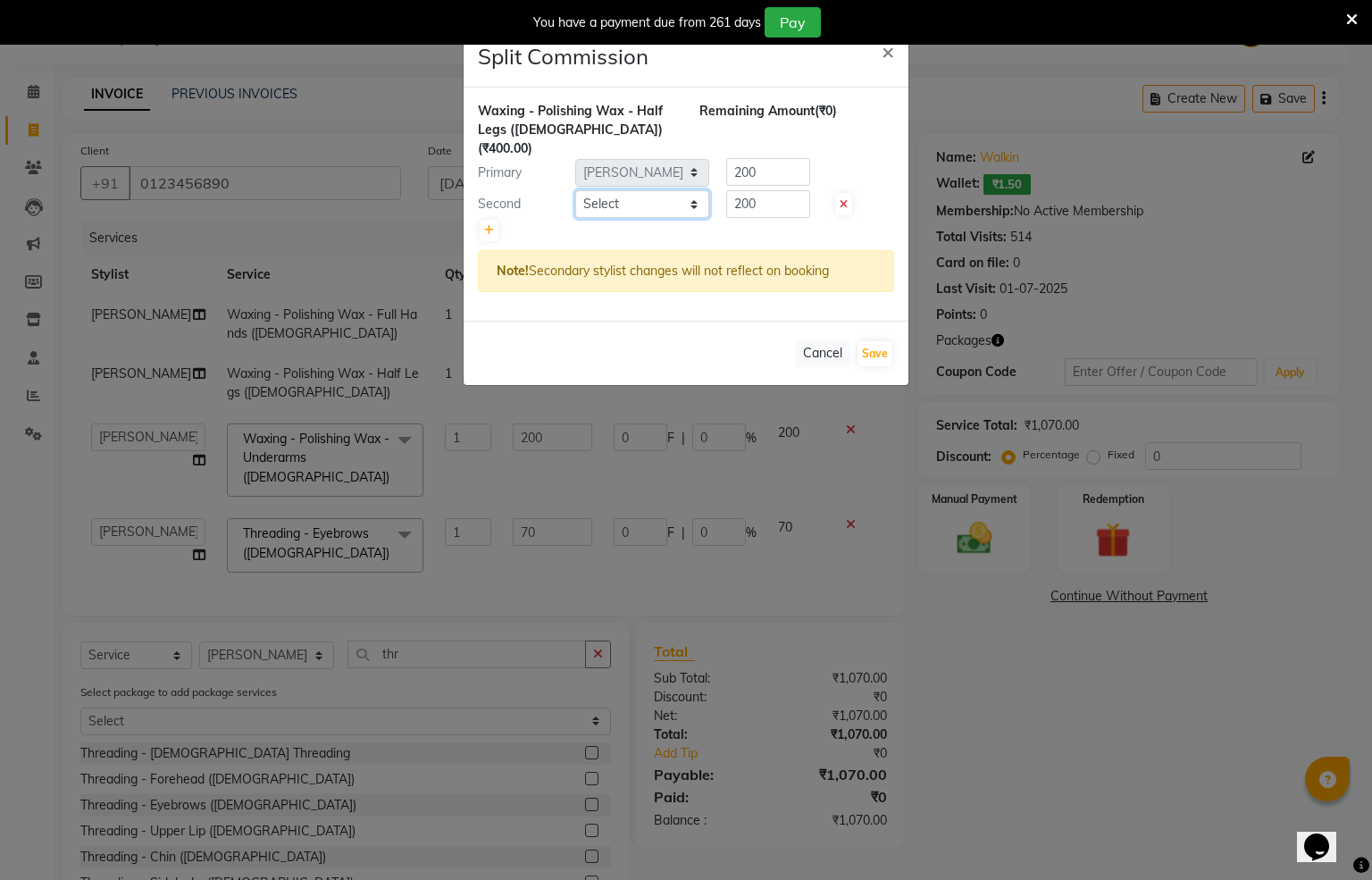 select on "84624" 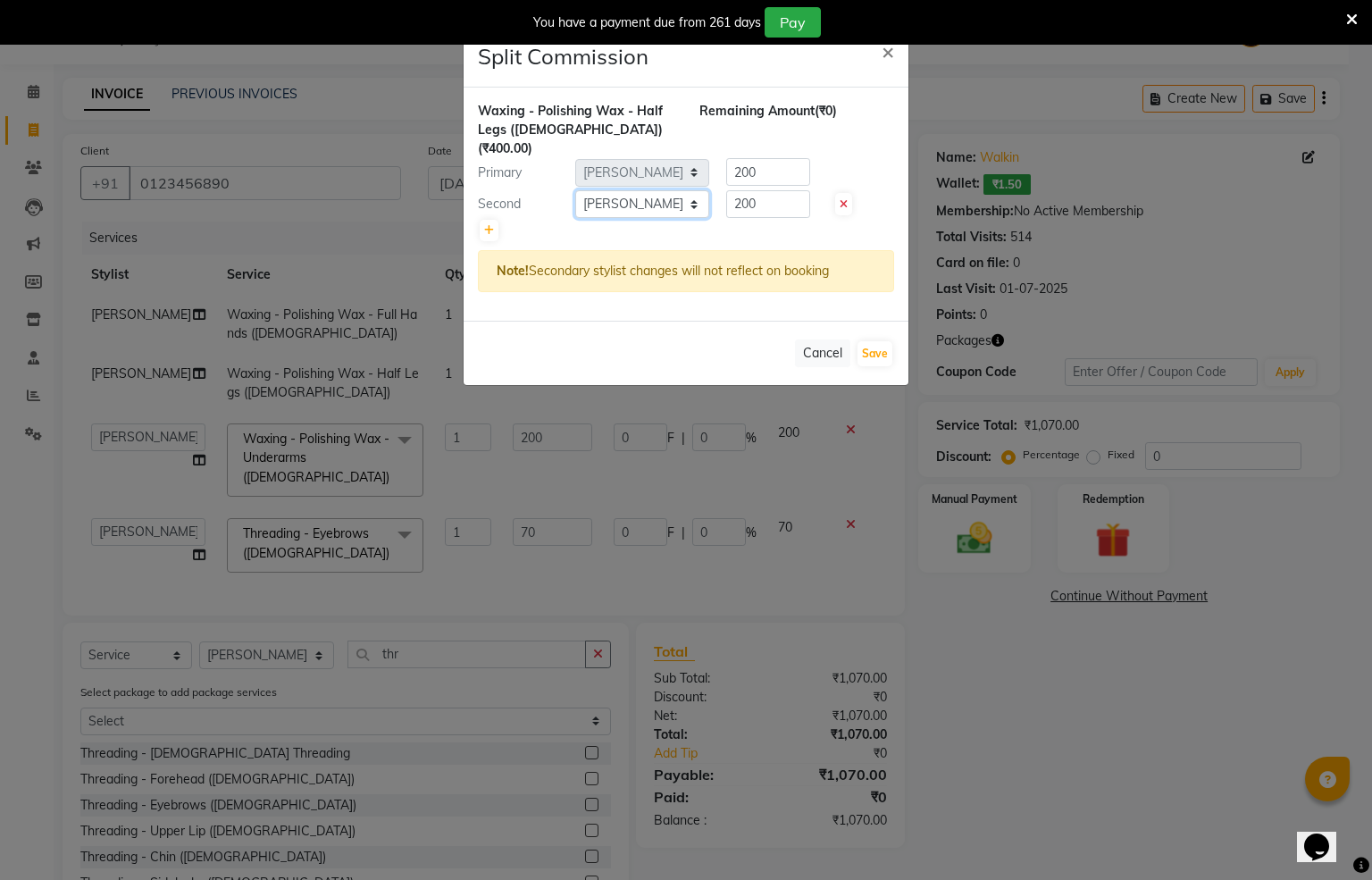 click on "Select  Anit Patwa   Anjali Vishvkarma   Asha Ma'am   Asha Pawar   Jagruti Sanas   Manish Babu   Mohini Pralhad Muthe   Pooja Acharya   Poonam Yevatkar   Pratham Sachin Borse   Rohit Warude   Sarita Soni   Seema Pawar   Vaishnvi Ma'am" 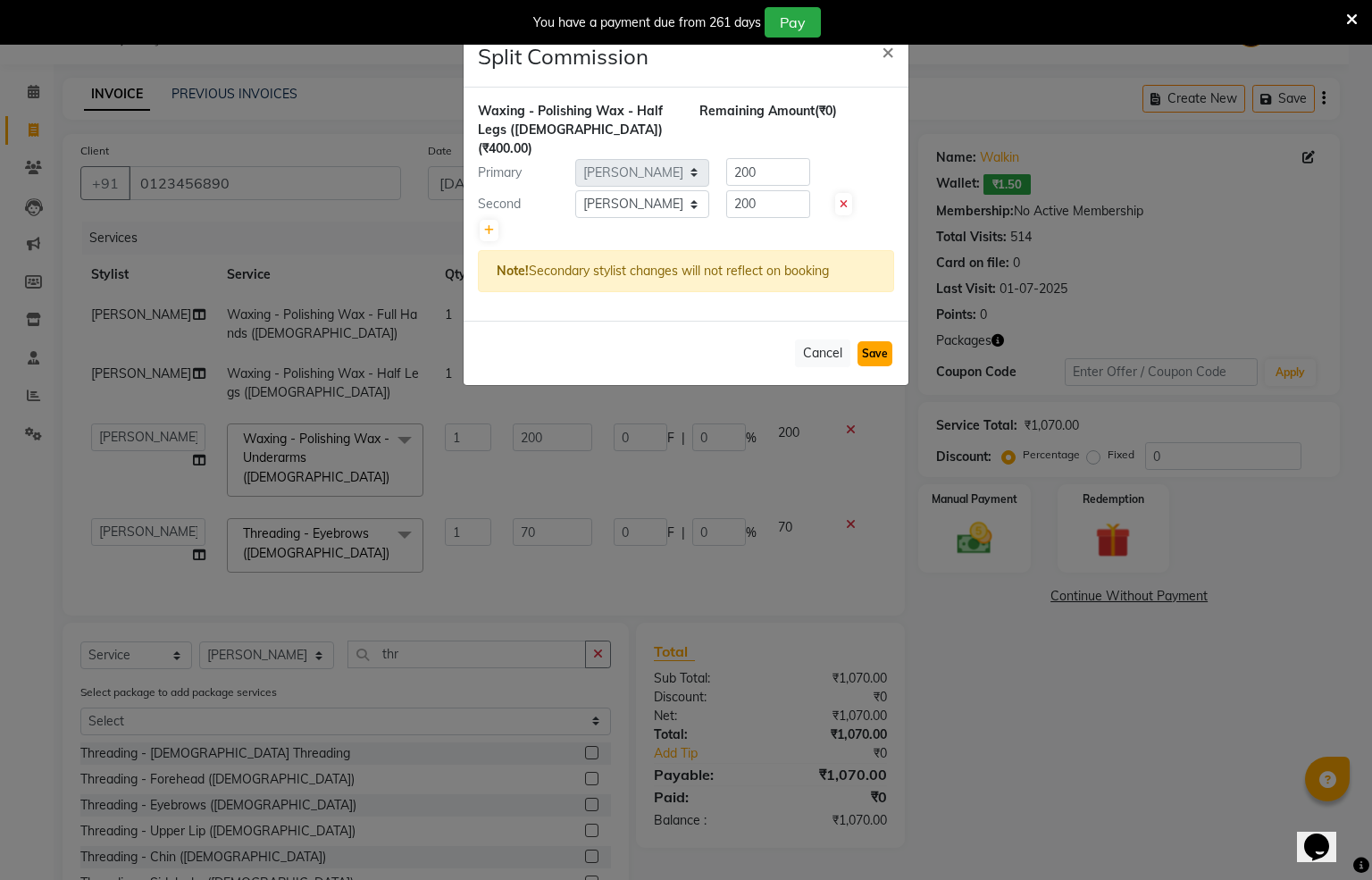 click on "Save" 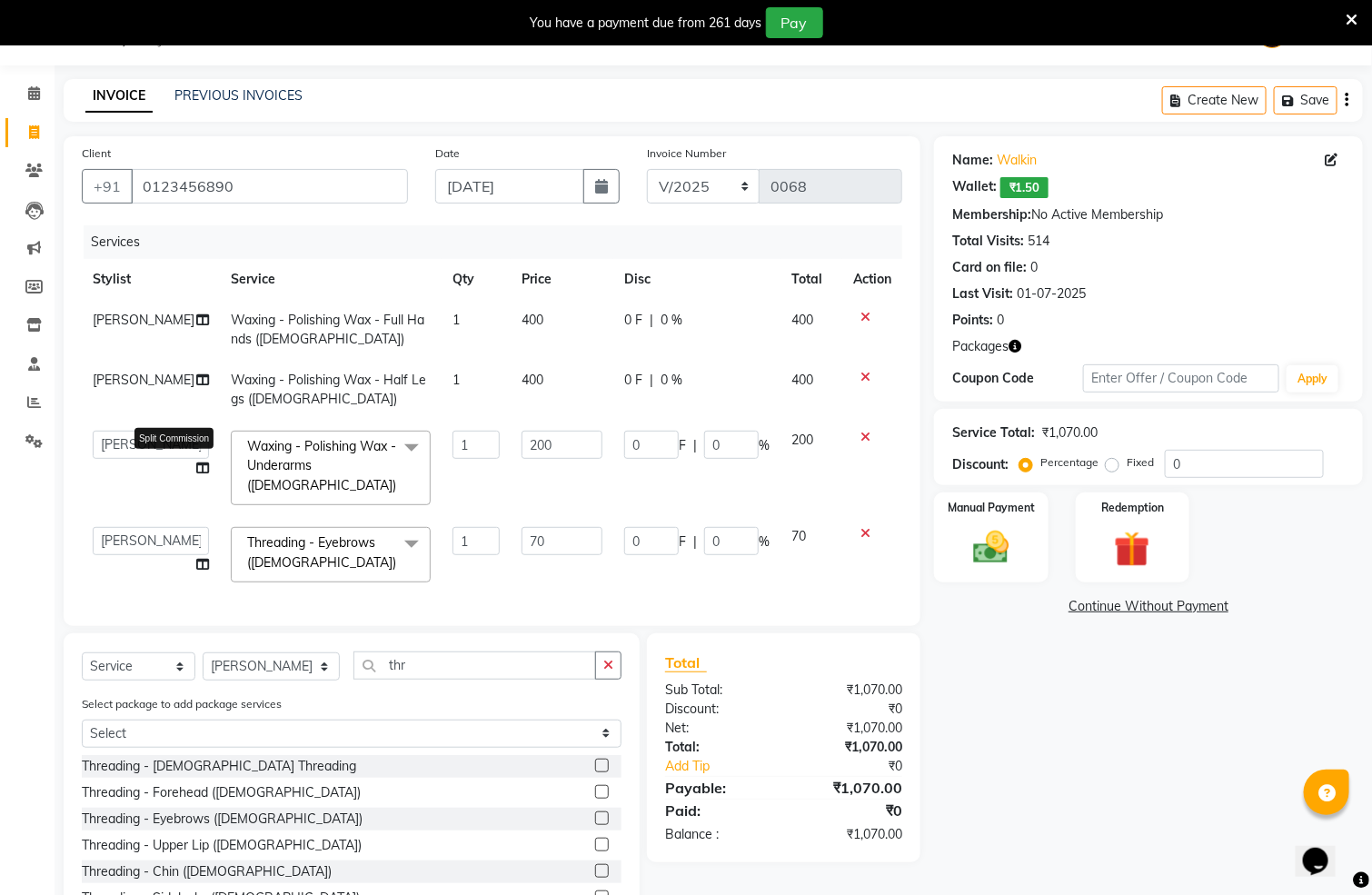 click 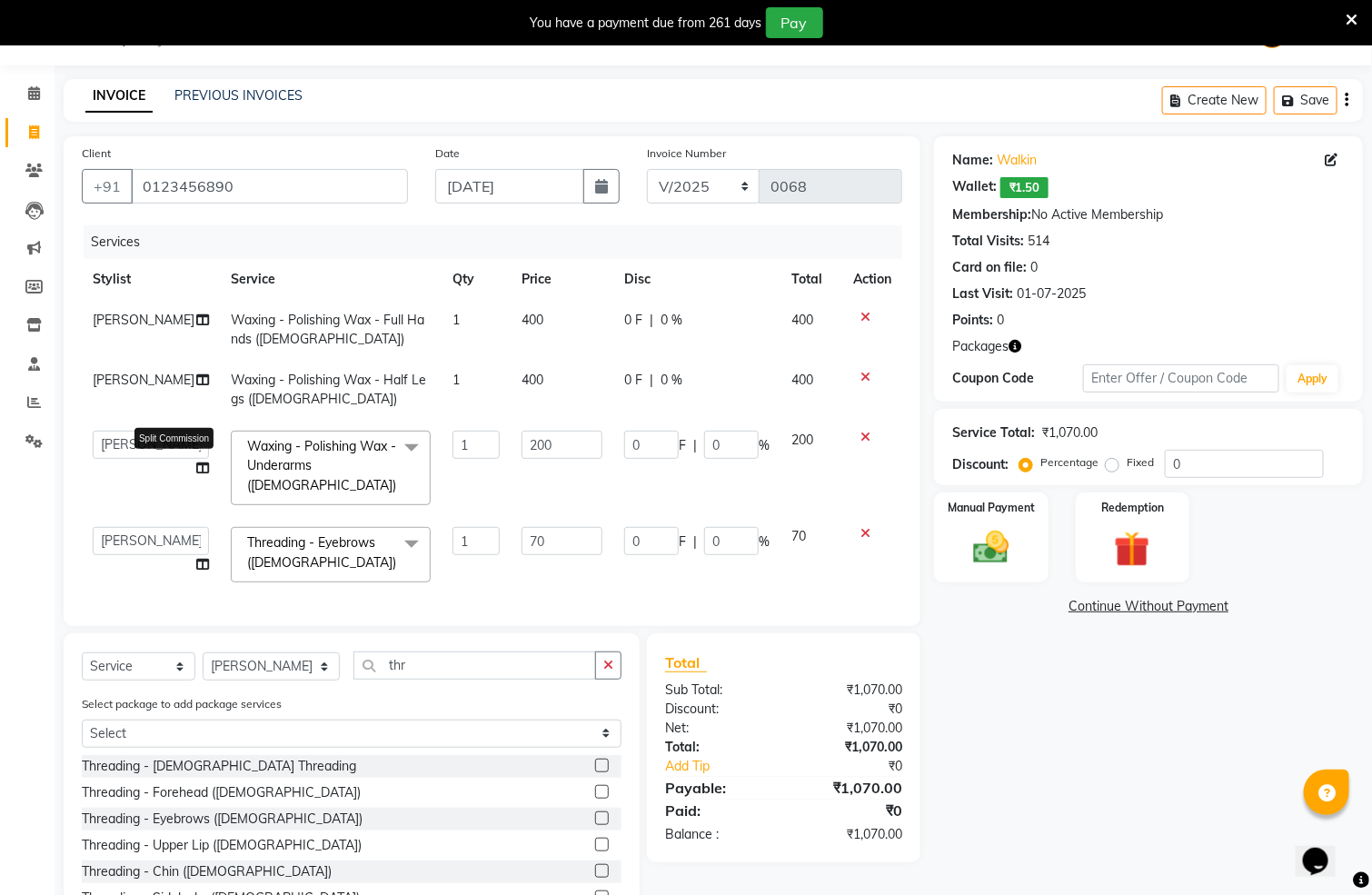 select on "44718" 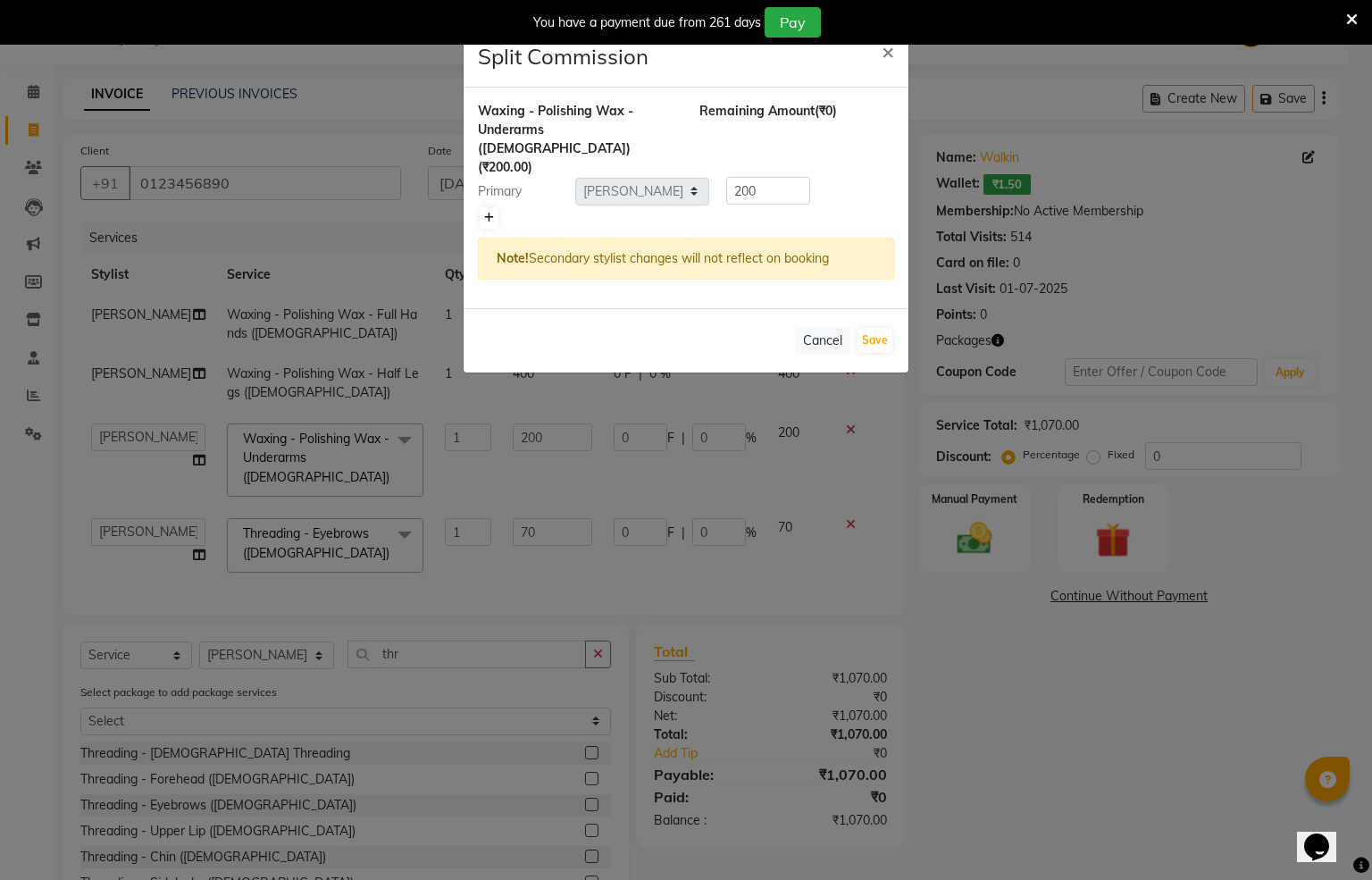 click 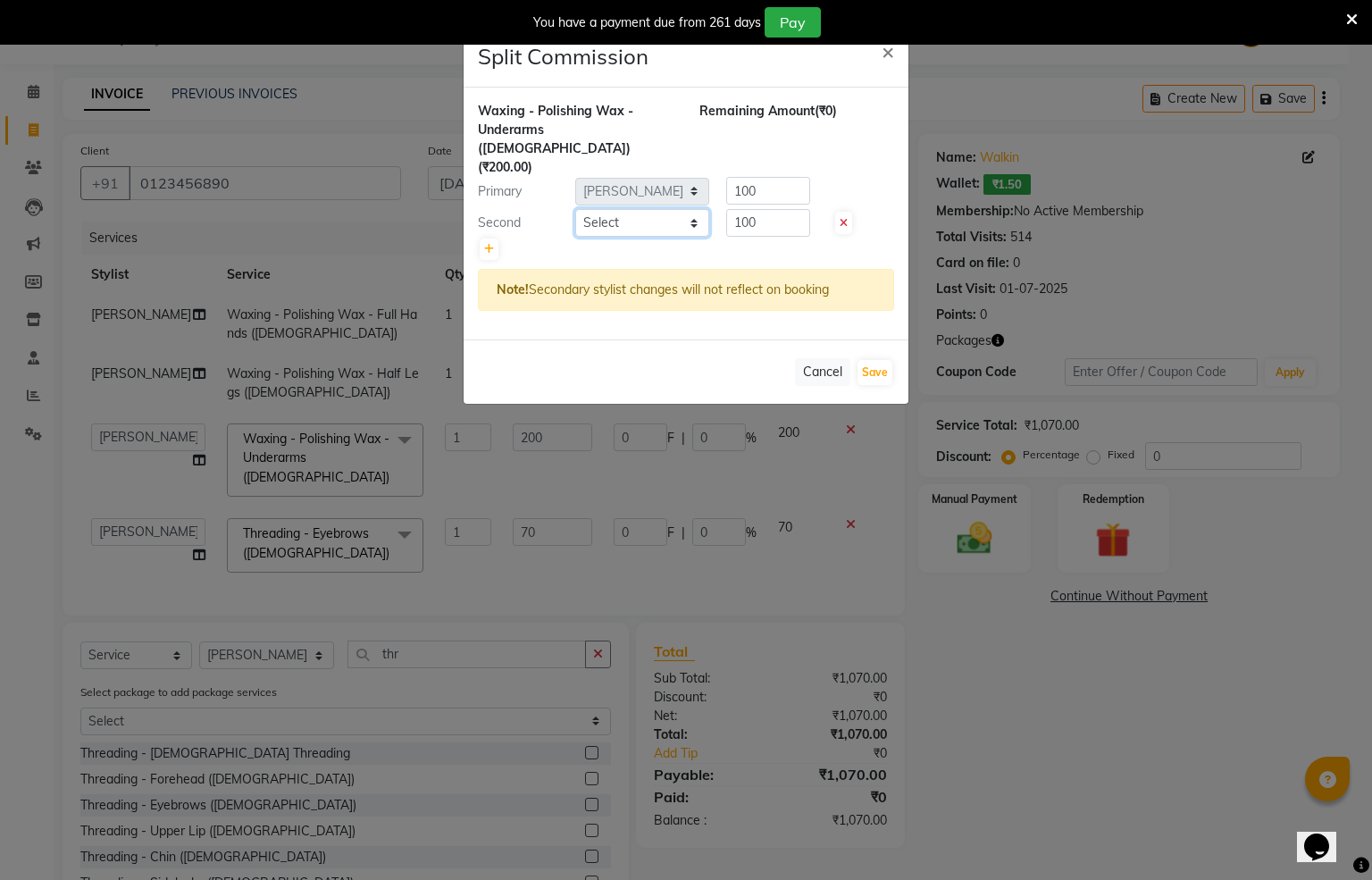 click on "Select  Anit Patwa   Anjali Vishvkarma   Asha Ma'am   Asha Pawar   Jagruti Sanas   Manish Babu   Mohini Pralhad Muthe   Pooja Acharya   Poonam Yevatkar   Pratham Sachin Borse   Rohit Warude   Sarita Soni   Seema Pawar   Vaishnvi Ma'am" 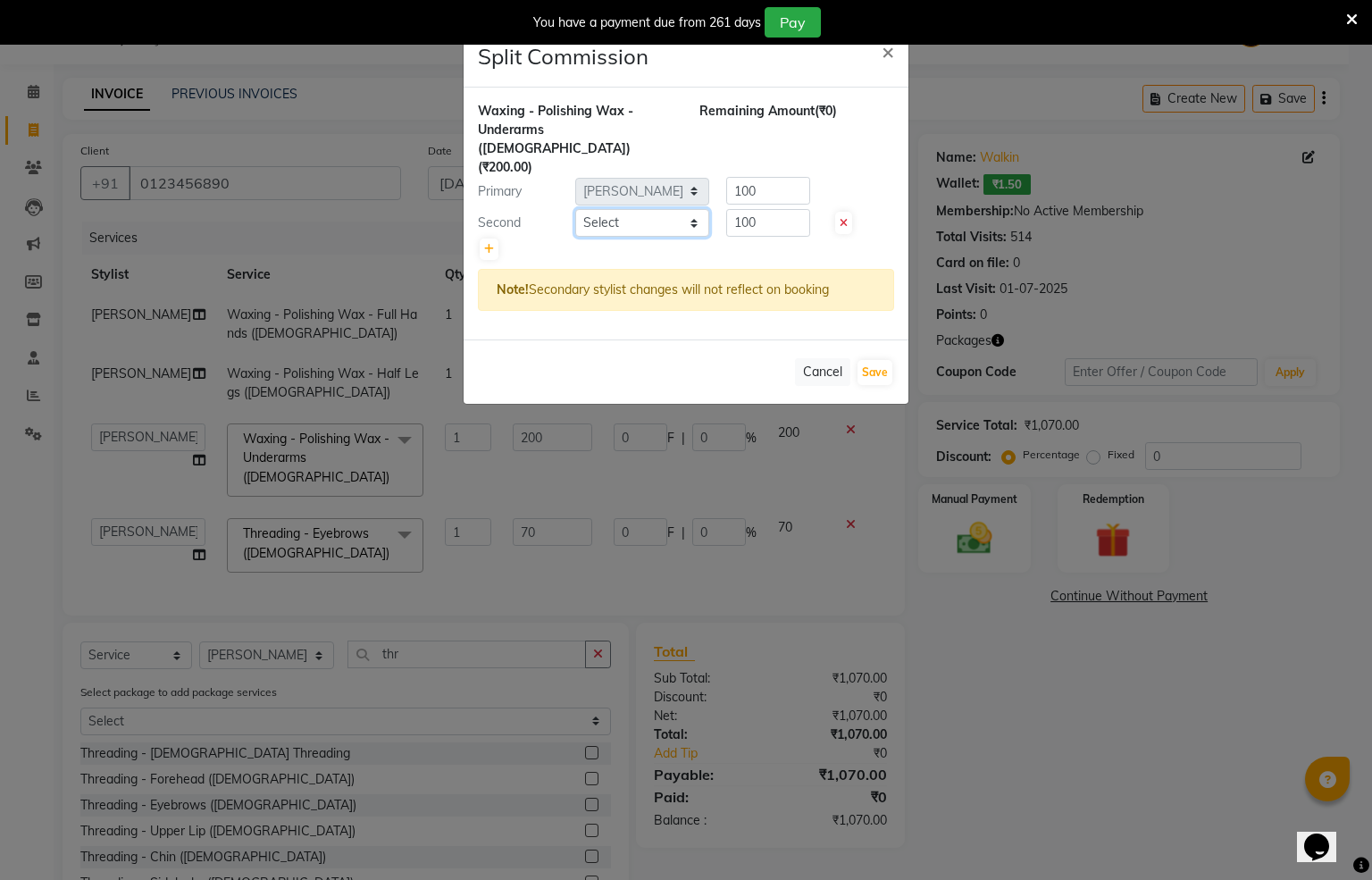 select on "84624" 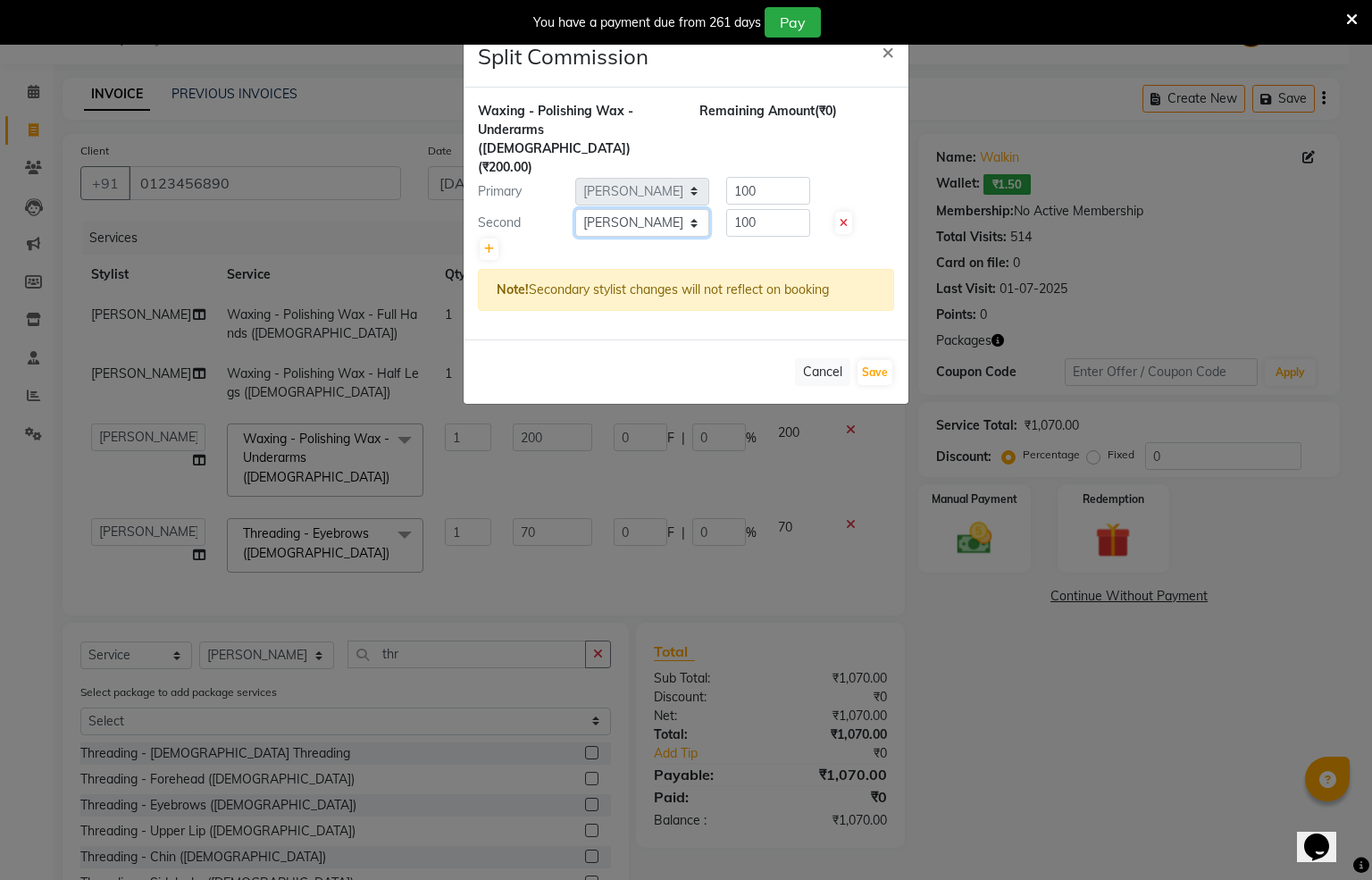click on "Select  Anit Patwa   Anjali Vishvkarma   Asha Ma'am   Asha Pawar   Jagruti Sanas   Manish Babu   Mohini Pralhad Muthe   Pooja Acharya   Poonam Yevatkar   Pratham Sachin Borse   Rohit Warude   Sarita Soni   Seema Pawar   Vaishnvi Ma'am" 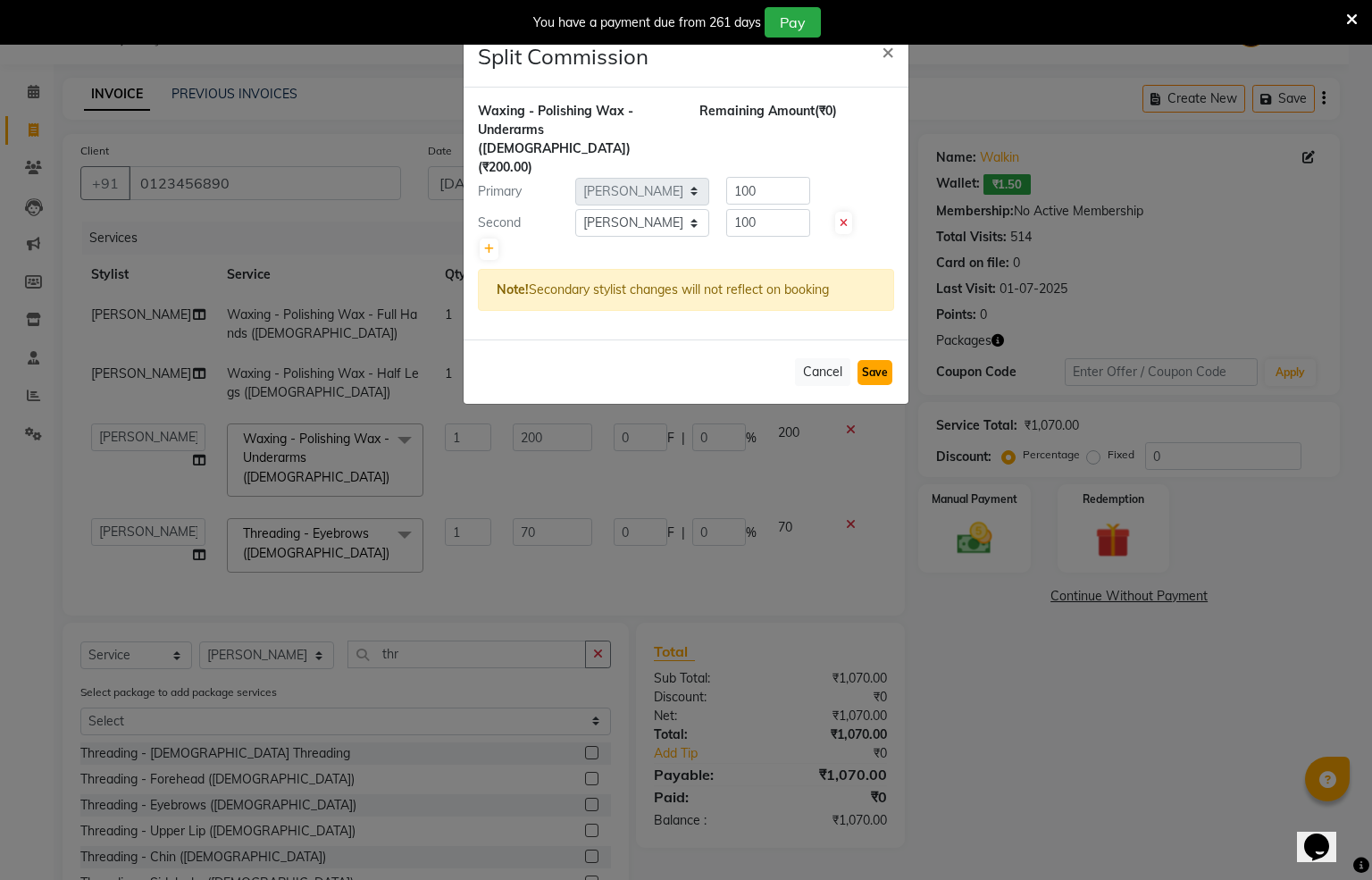 click on "Save" 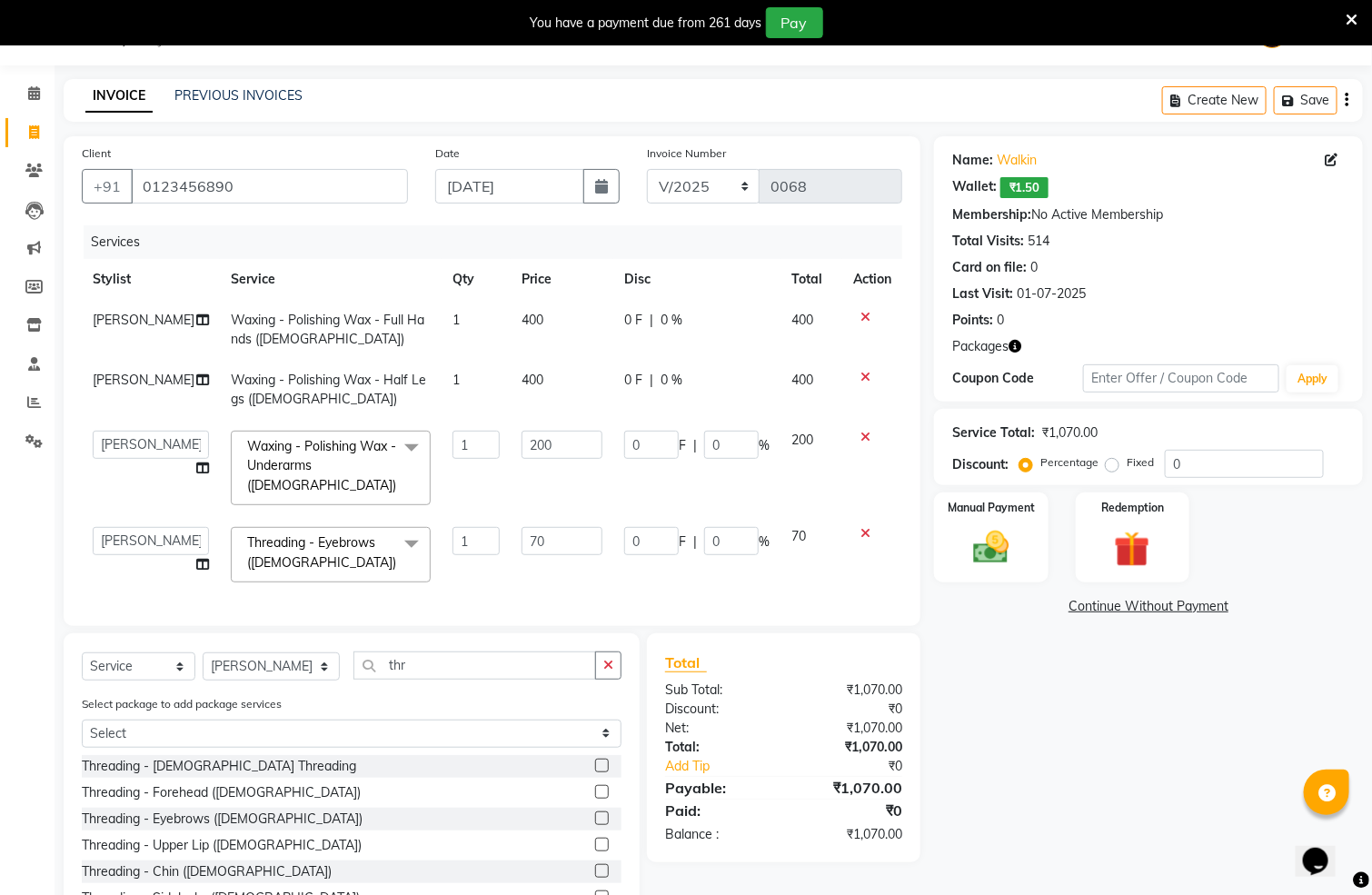 click on "Name: Walkin   Wallet:   ₹1.50  Membership:  No Active Membership  Total Visits:  514 Card on file:  0 Last Visit:   01-07-2025 Points:   0  Packages Coupon Code Apply Service Total:  ₹1,070.00  Discount:  Percentage   Fixed  0 Manual Payment Redemption  Continue Without Payment" 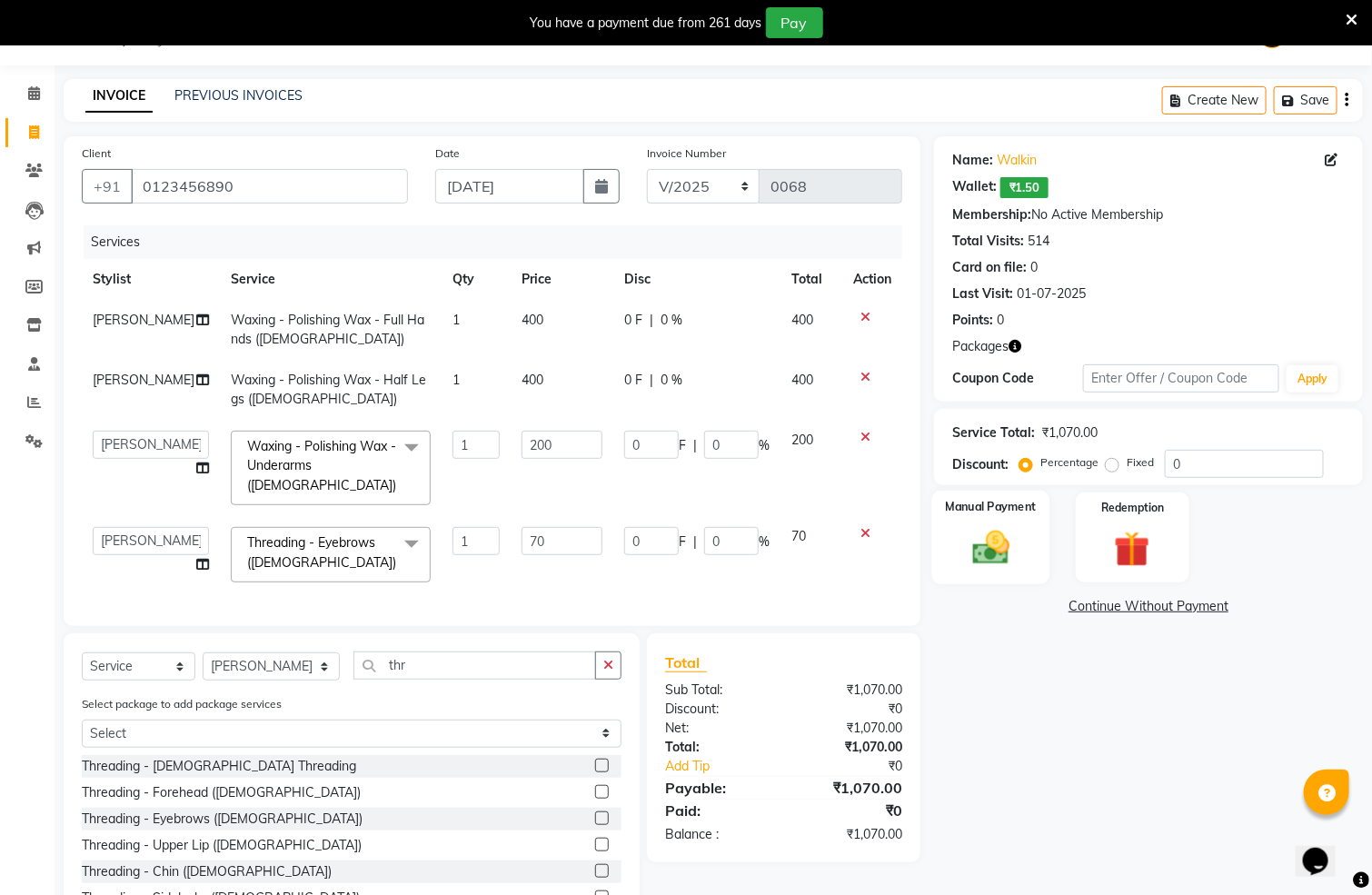 click 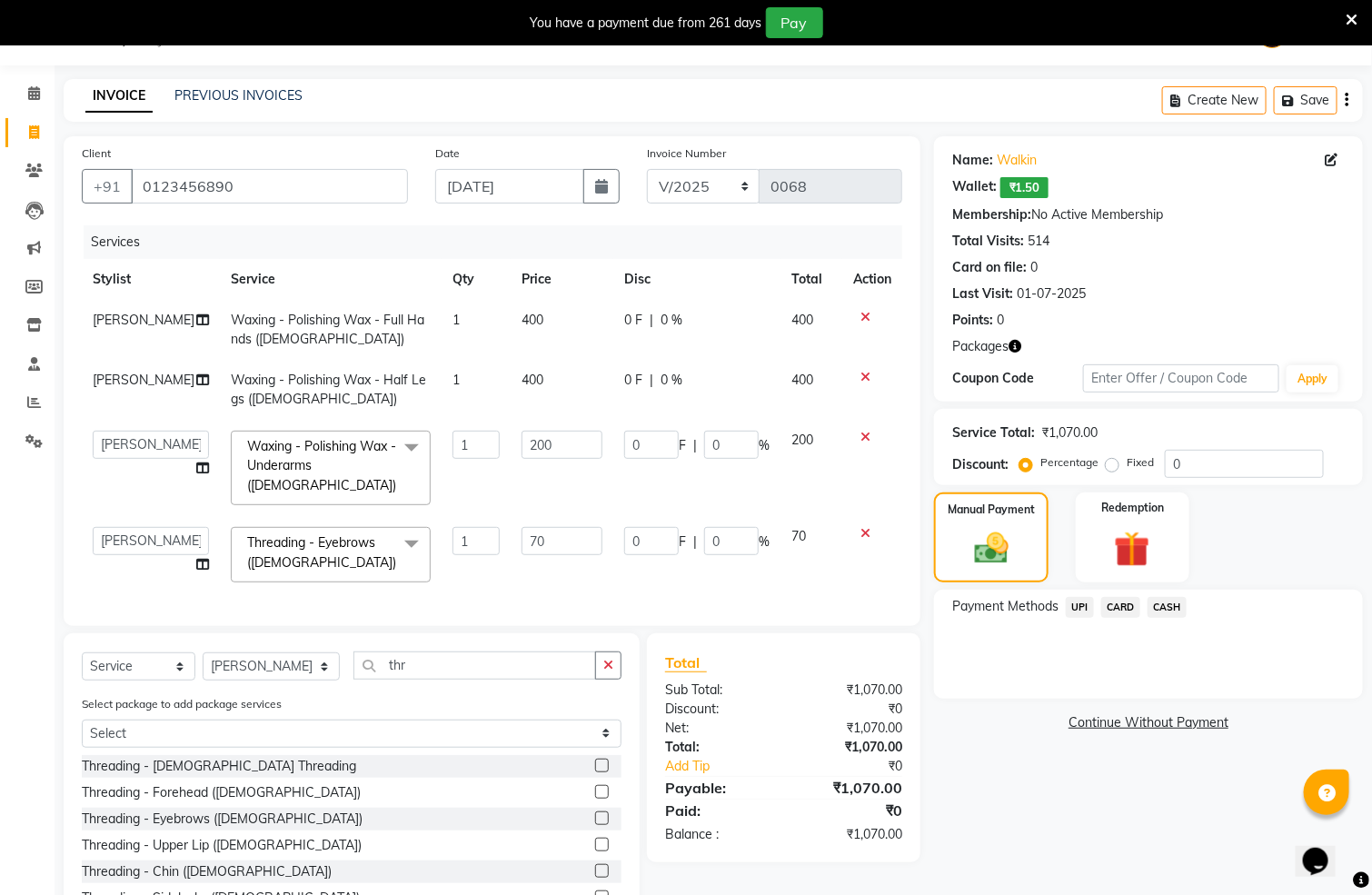 click on "UPI" 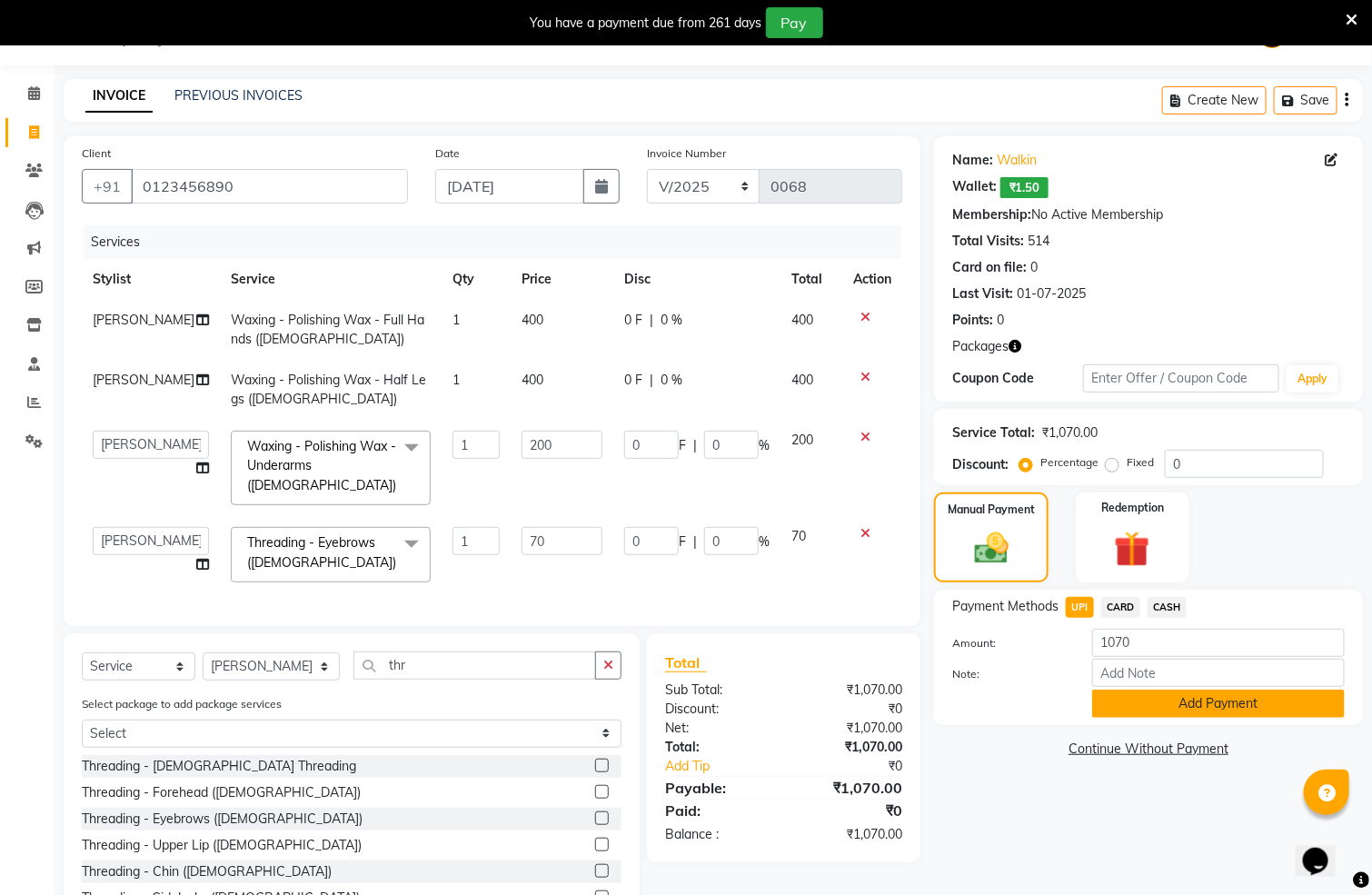 click on "Add Payment" 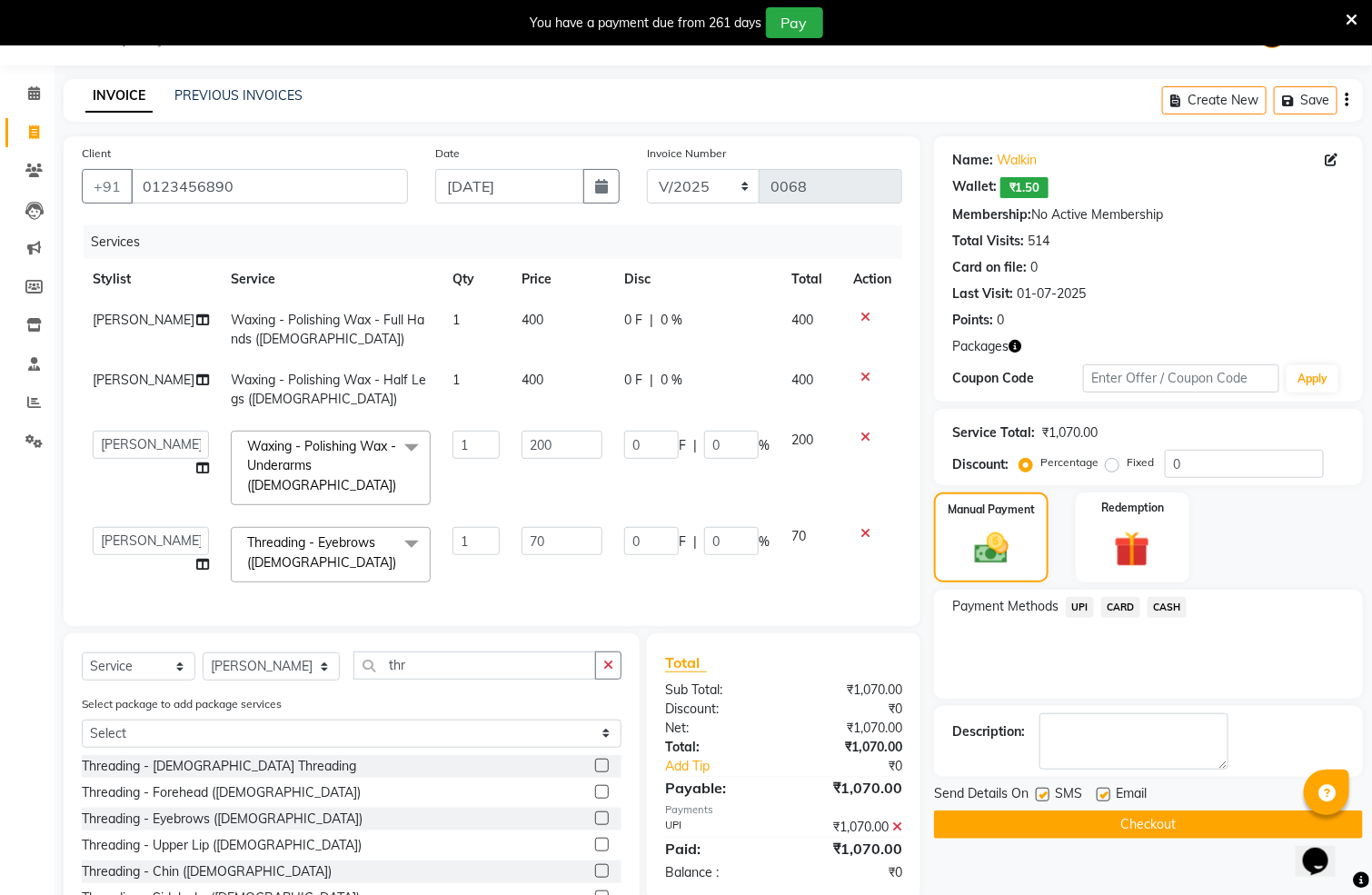 click on "Checkout" 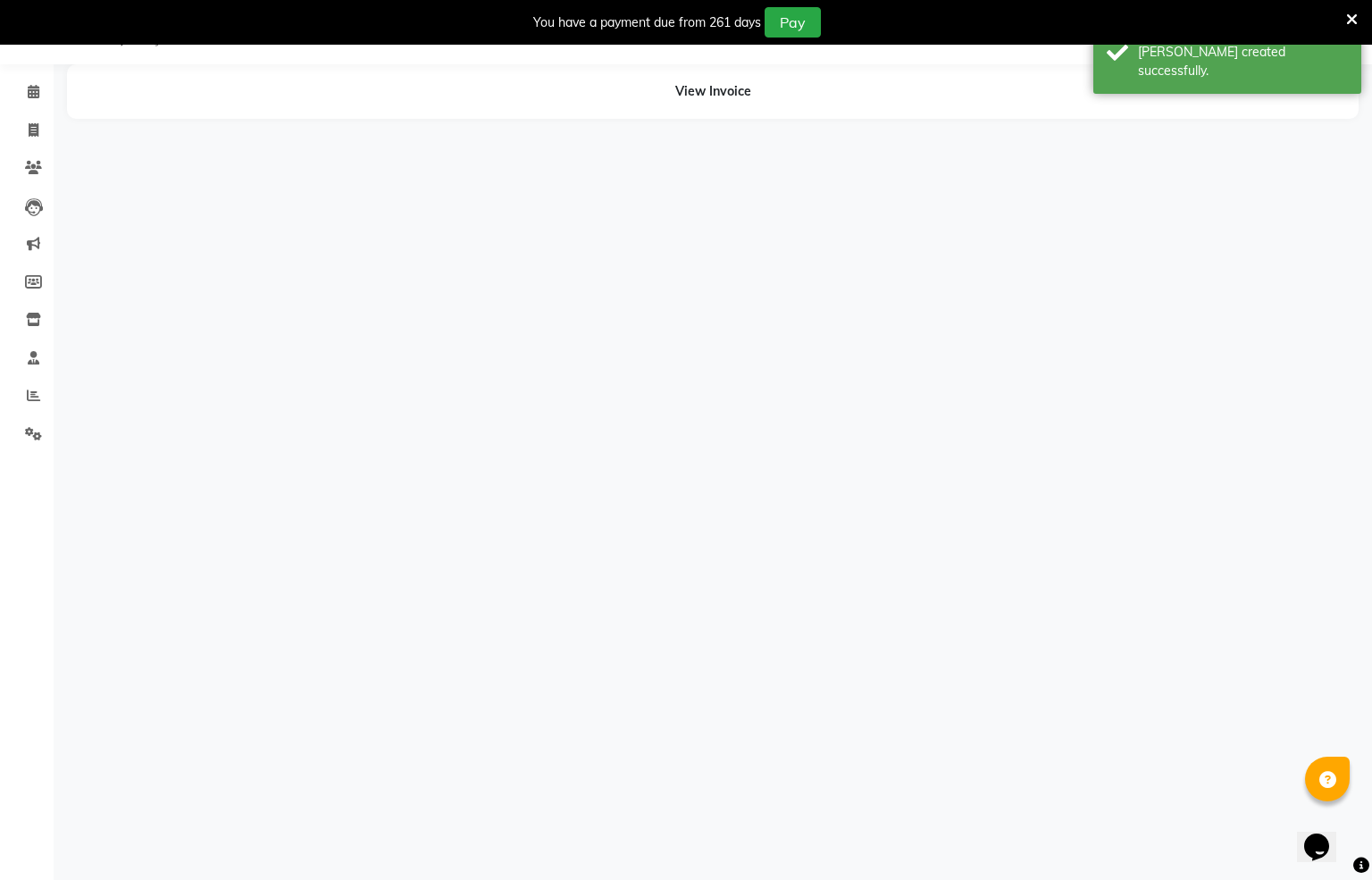 select on "44718" 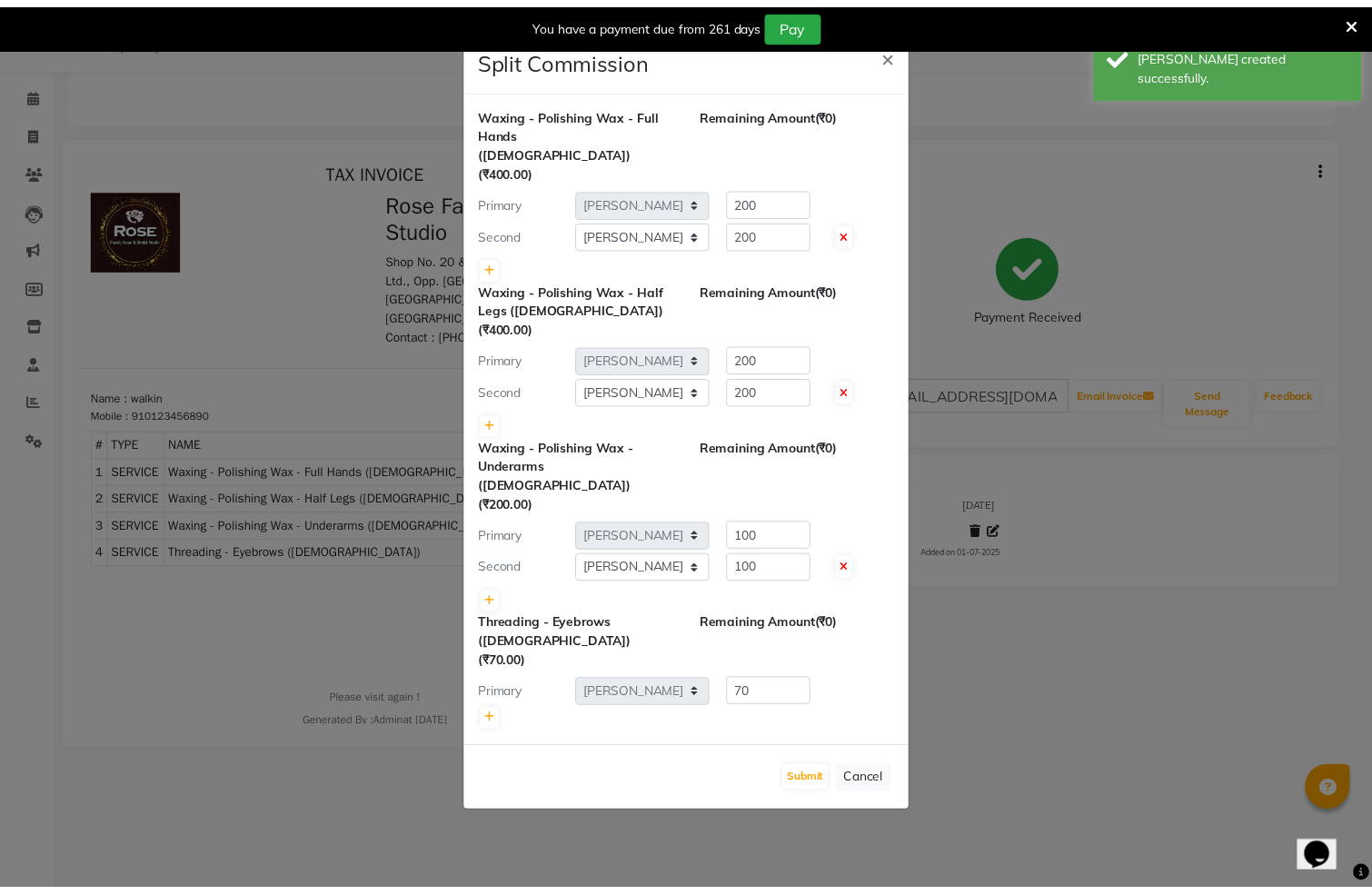 scroll, scrollTop: 0, scrollLeft: 0, axis: both 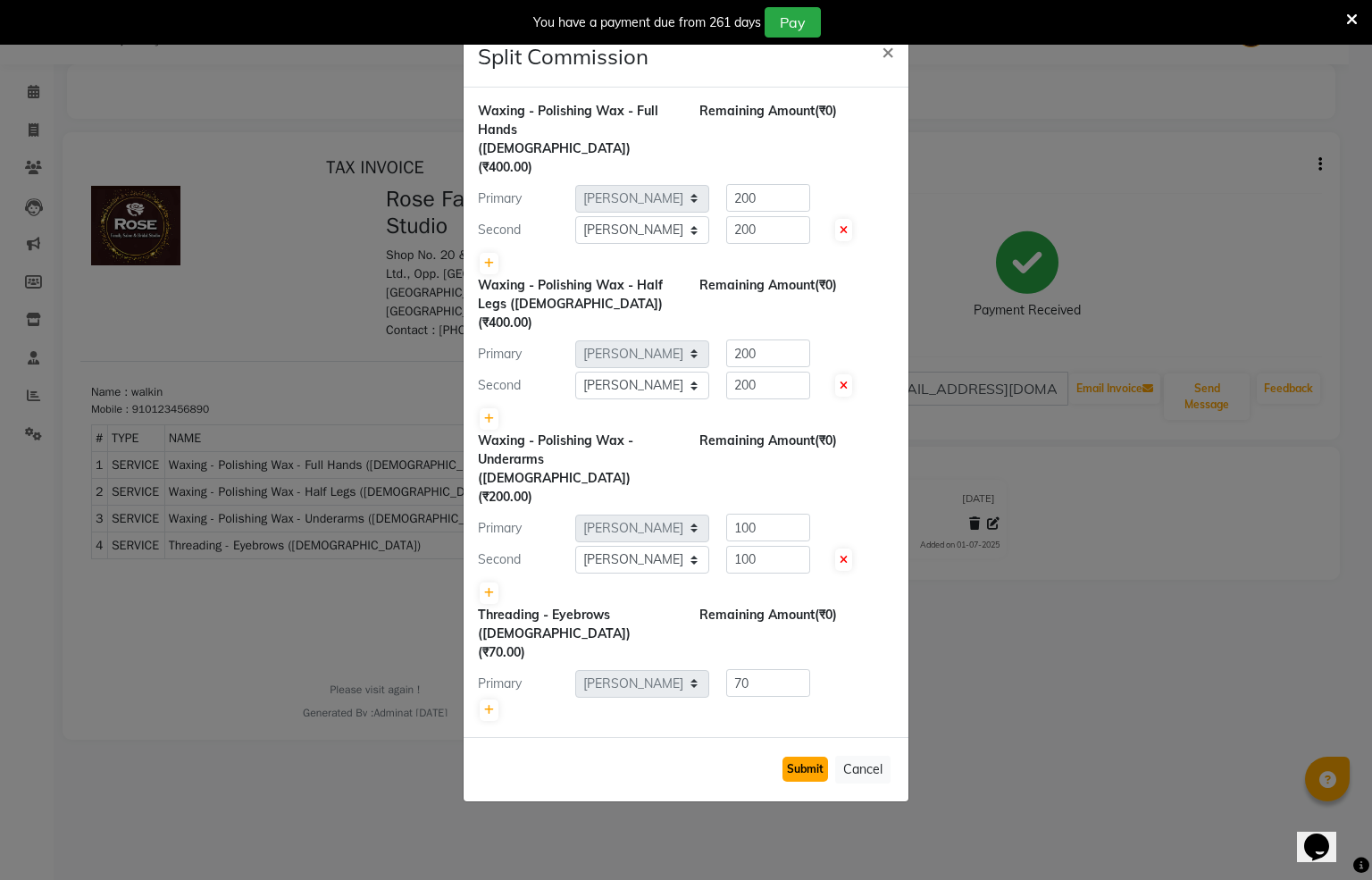 click on "Submit" 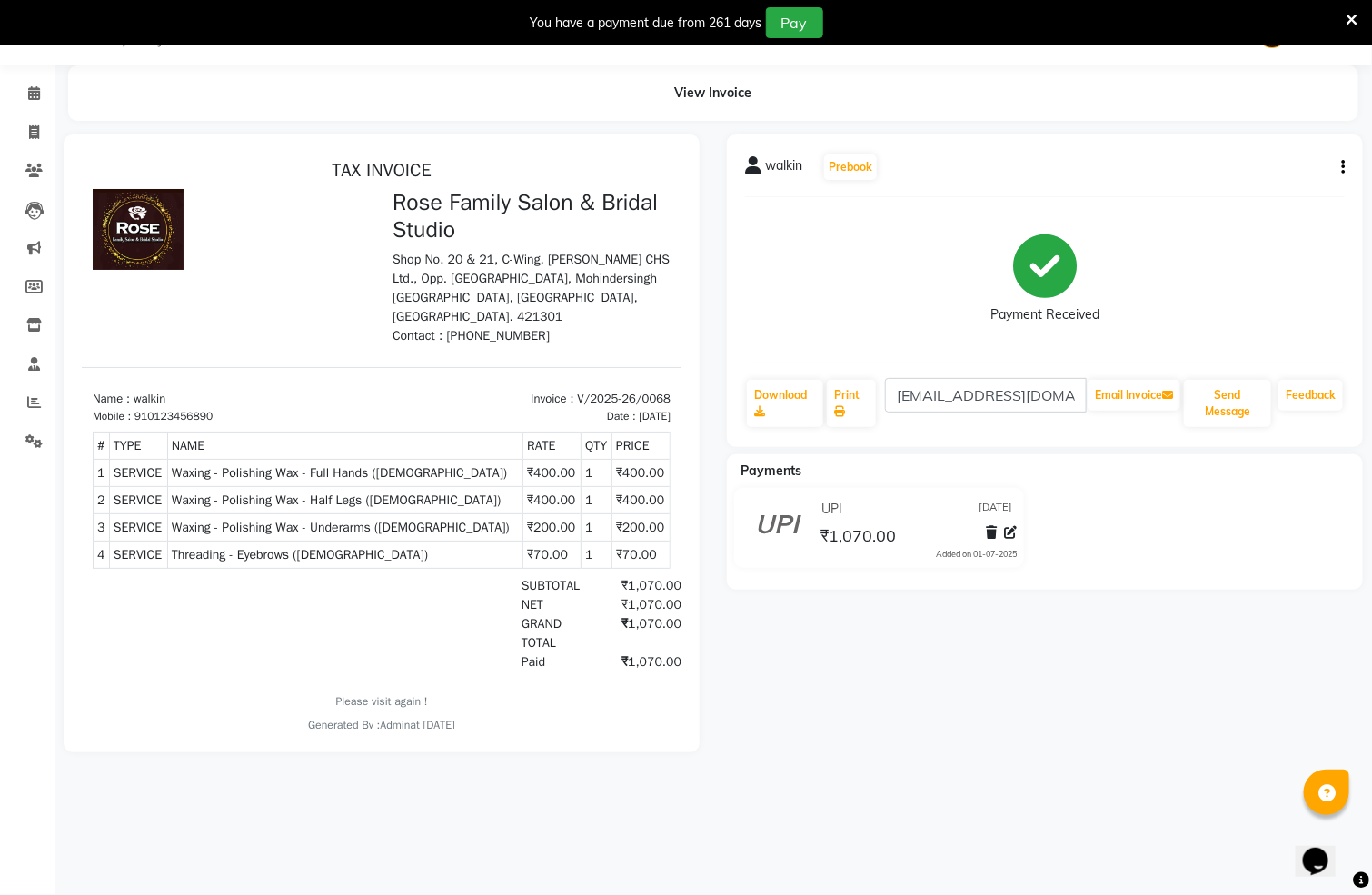 click at bounding box center (1327, 793) 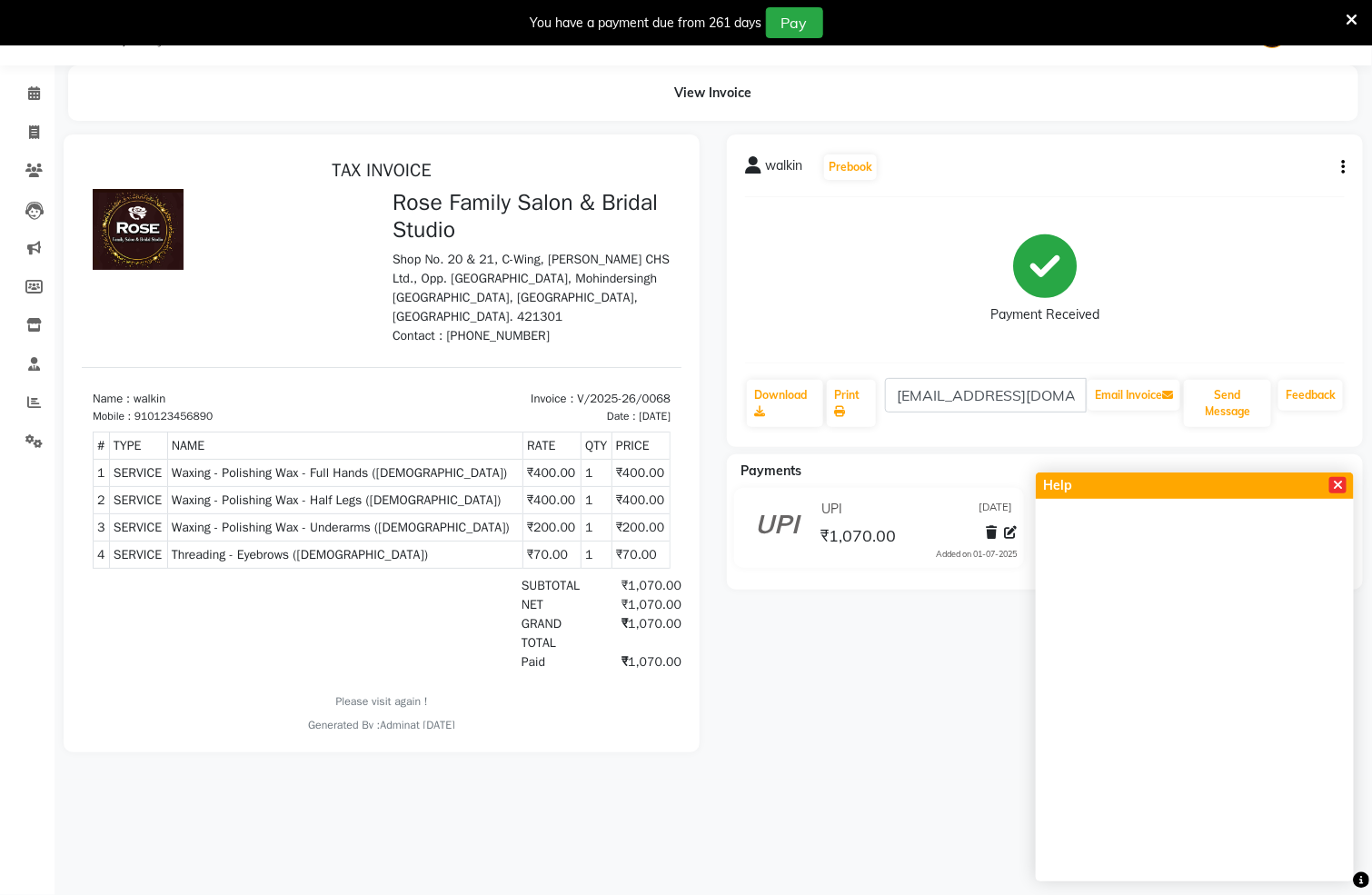 click at bounding box center (1337, 485) 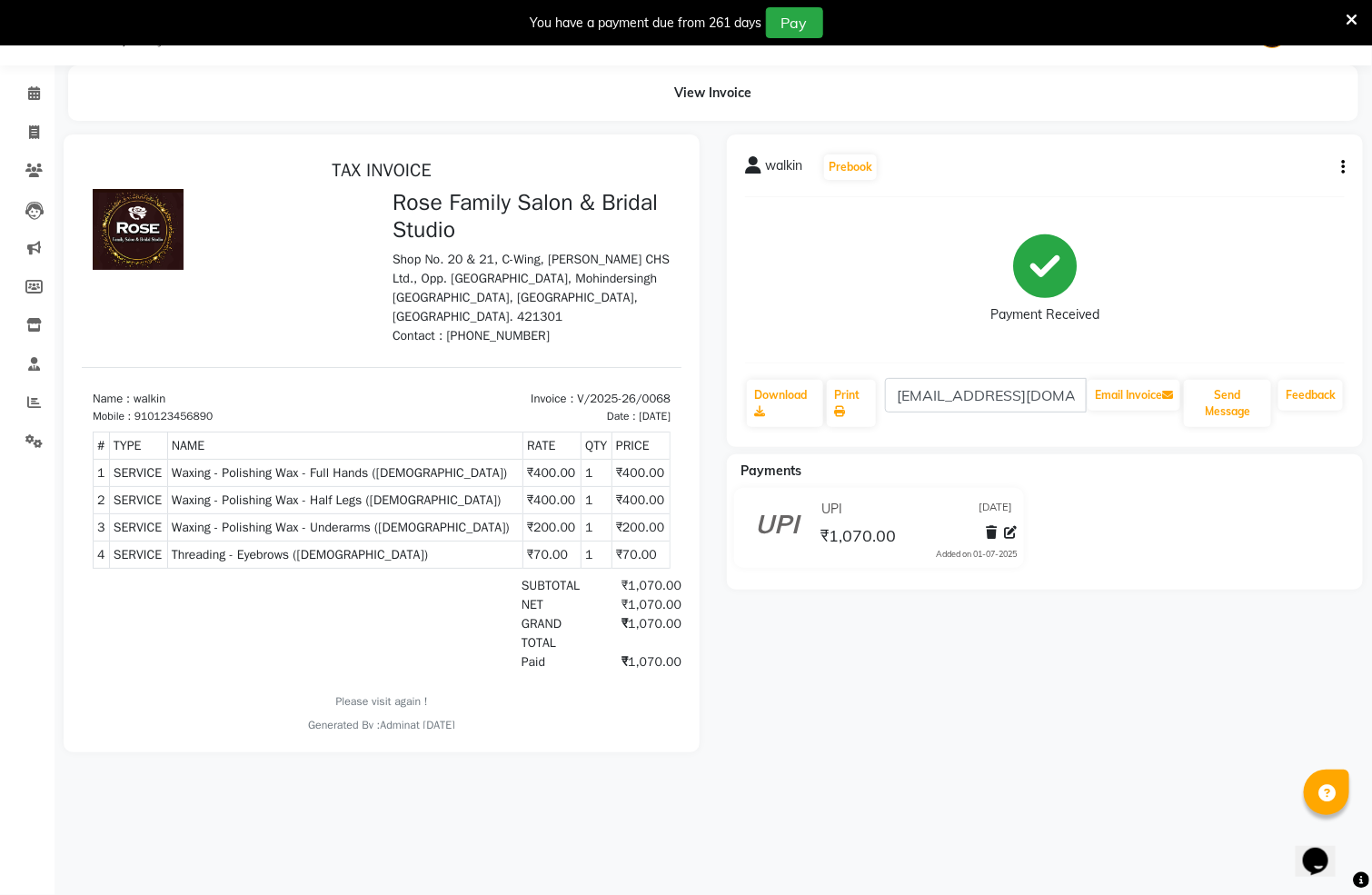 click on "Opens Chat This icon Opens the chat window." 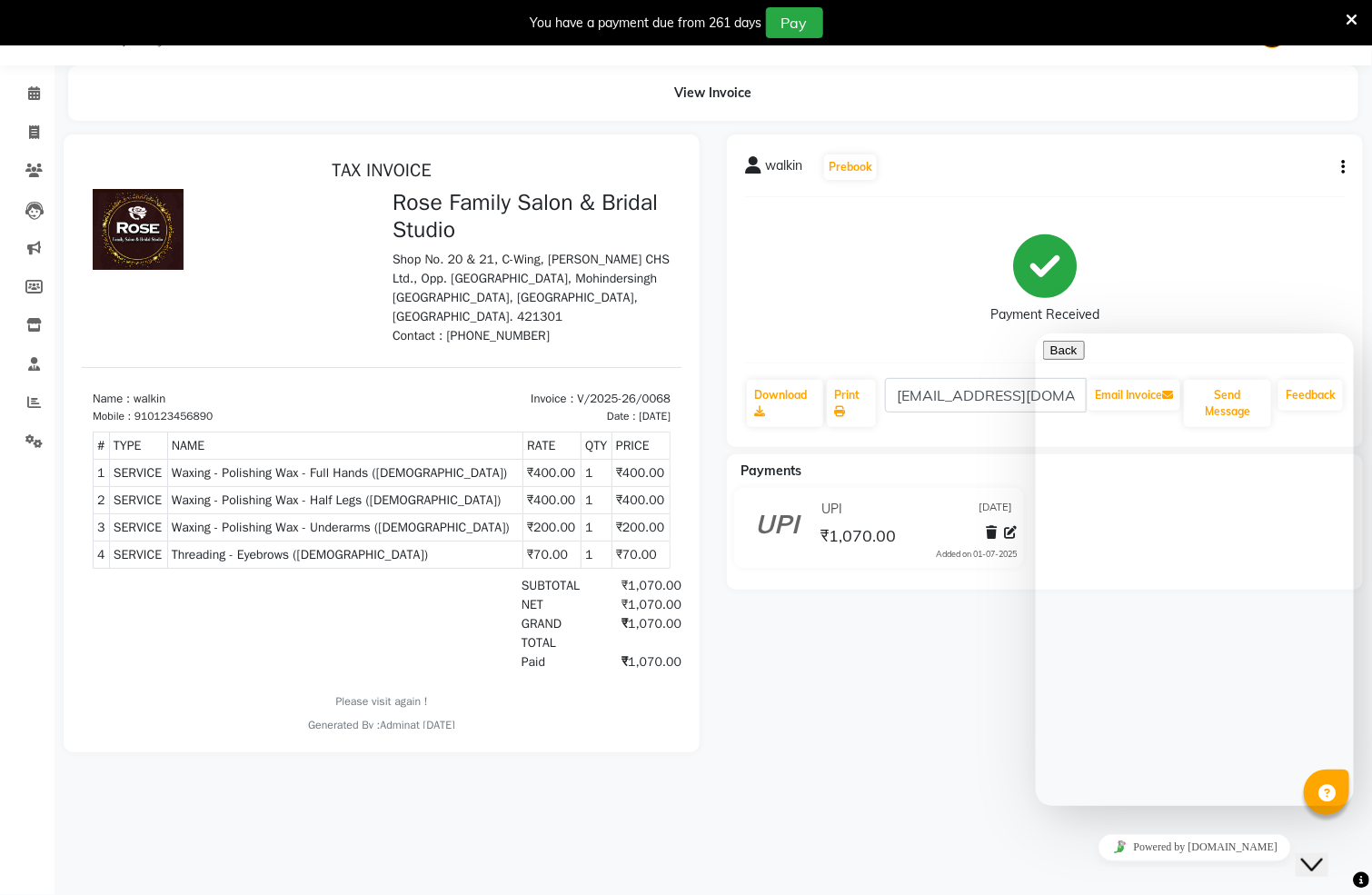 click at bounding box center (1042, 1031) 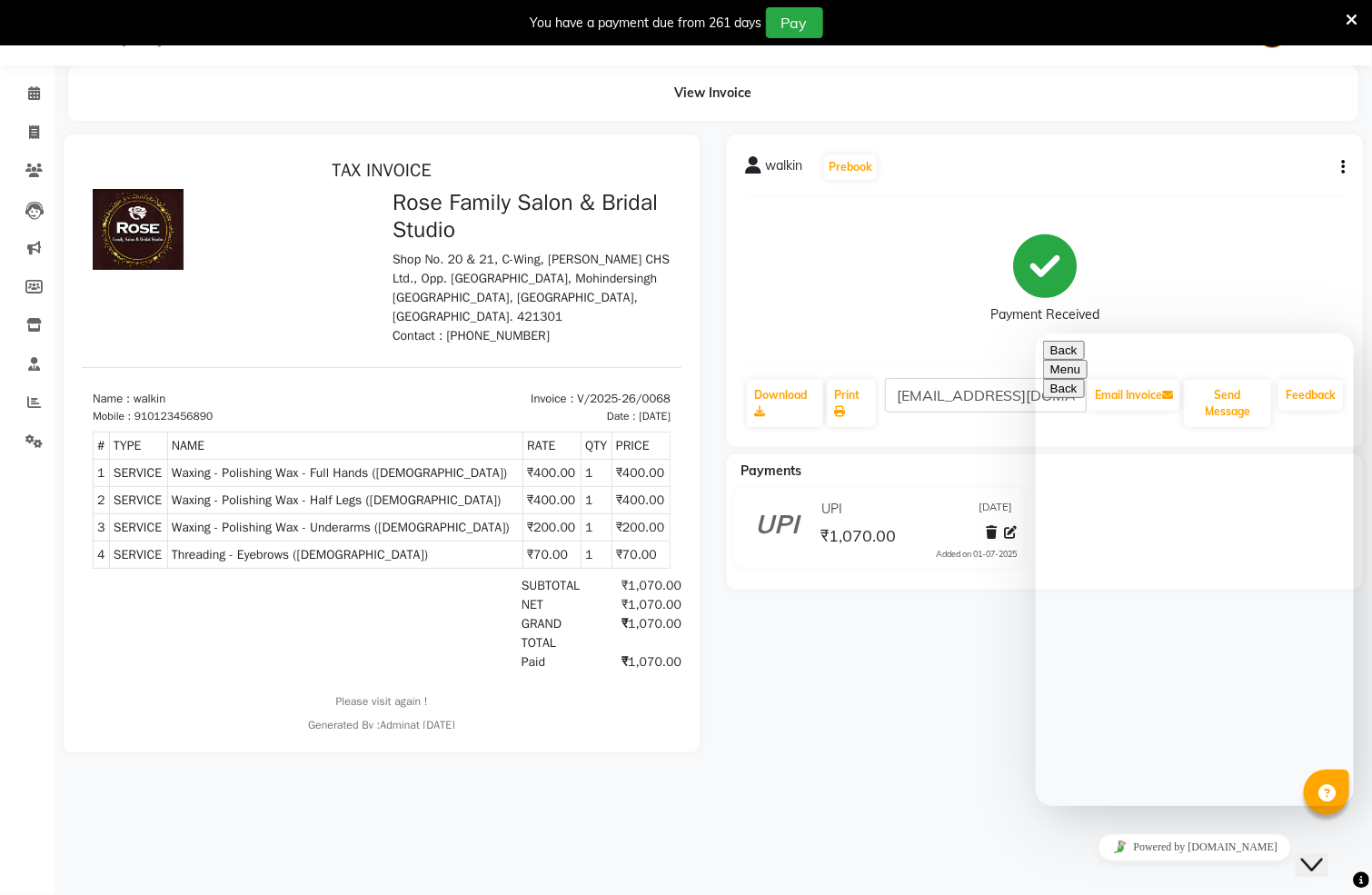 click on "Menu" at bounding box center (1064, 368) 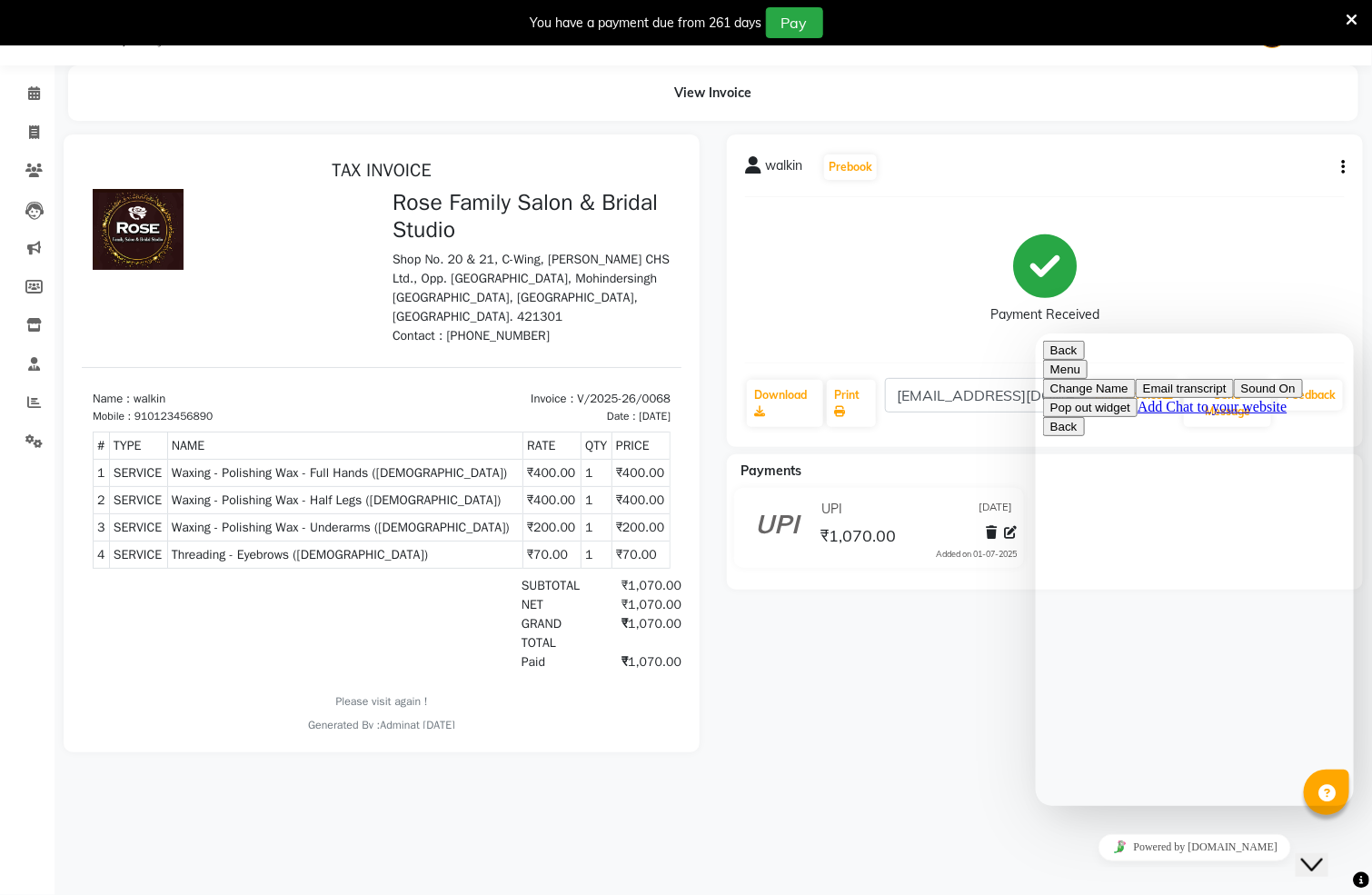 click on "Back" at bounding box center [1063, 349] 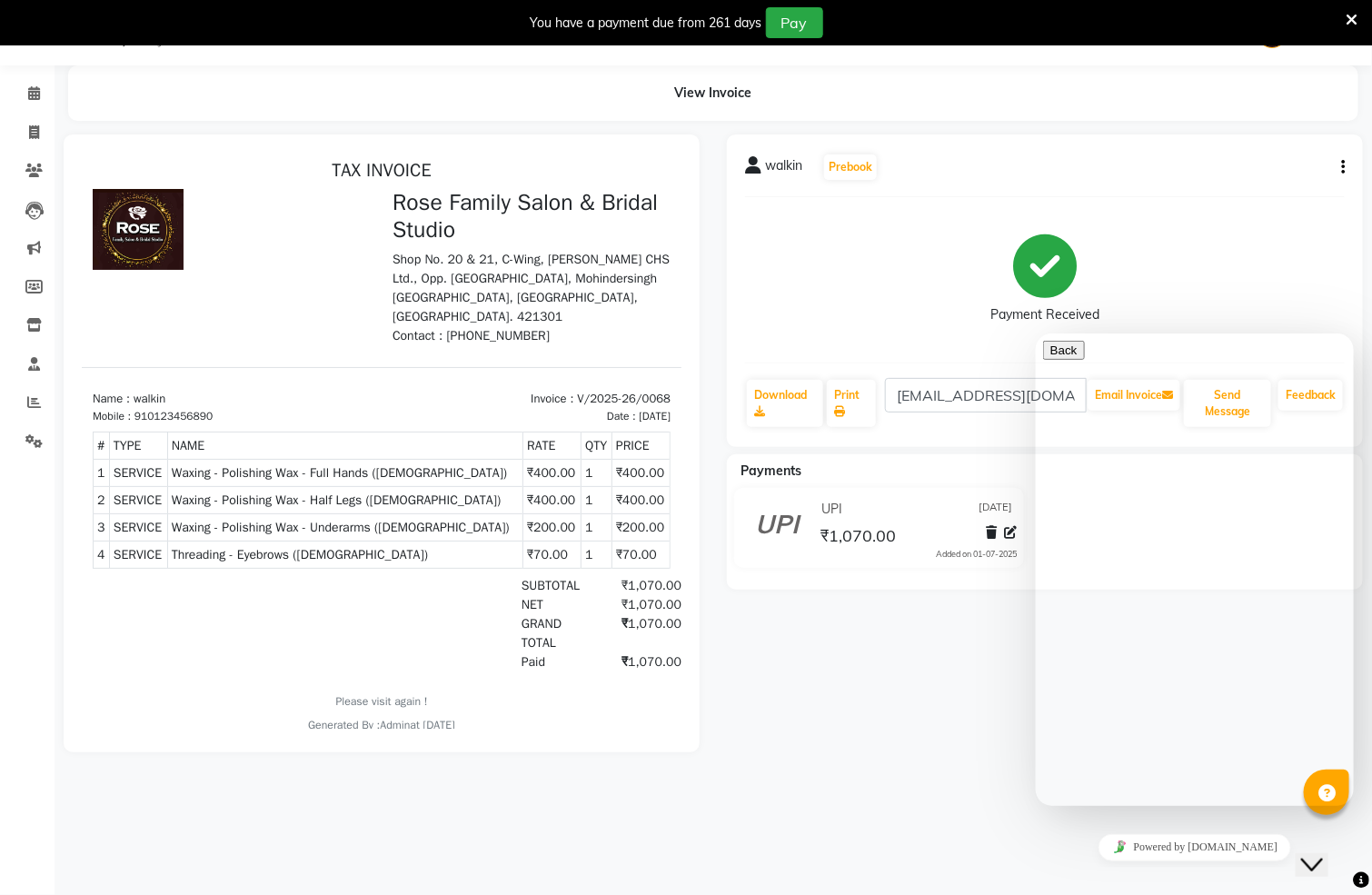 click at bounding box center [1049, 1512] 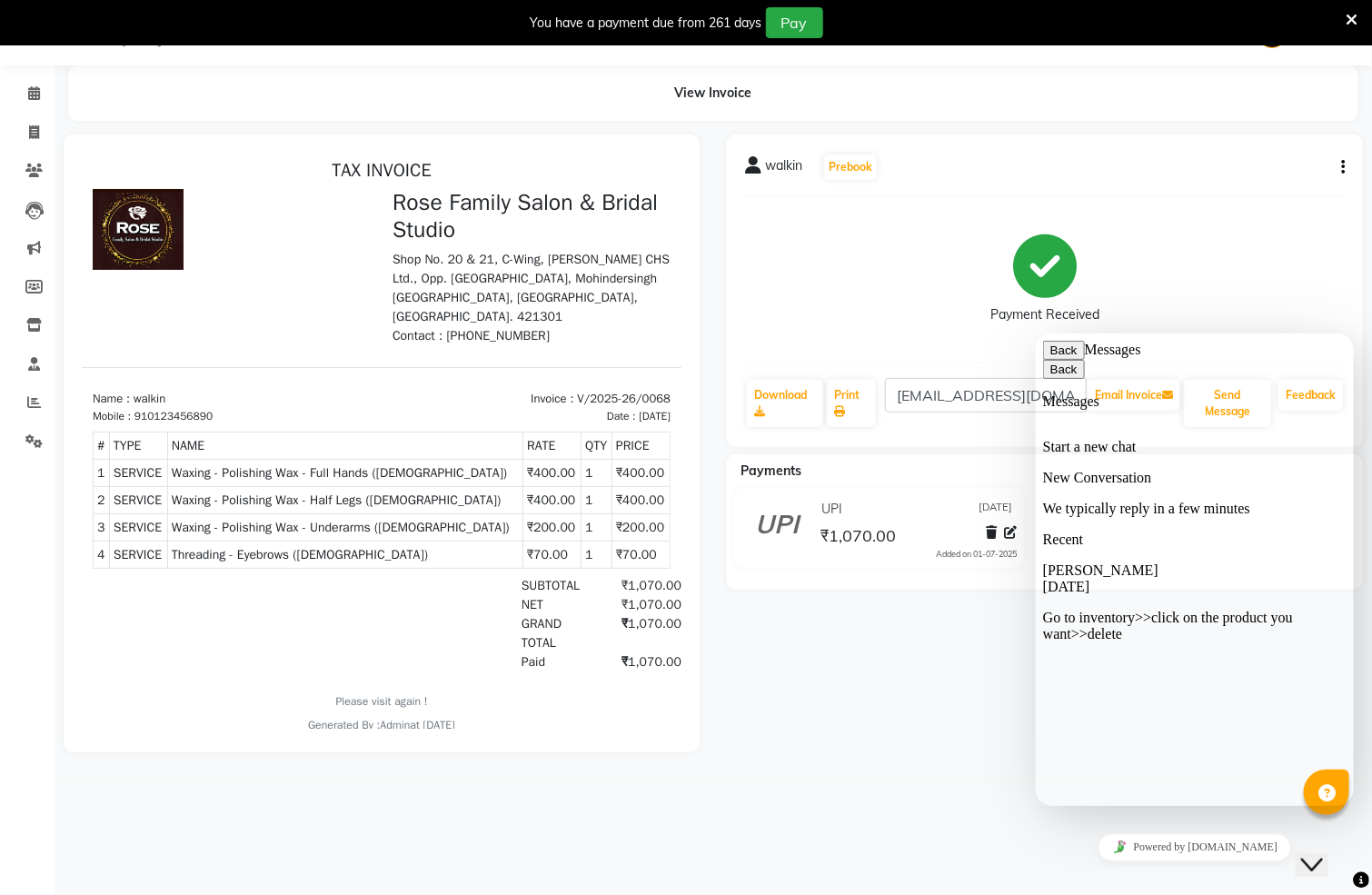 click at bounding box center (1042, 531) 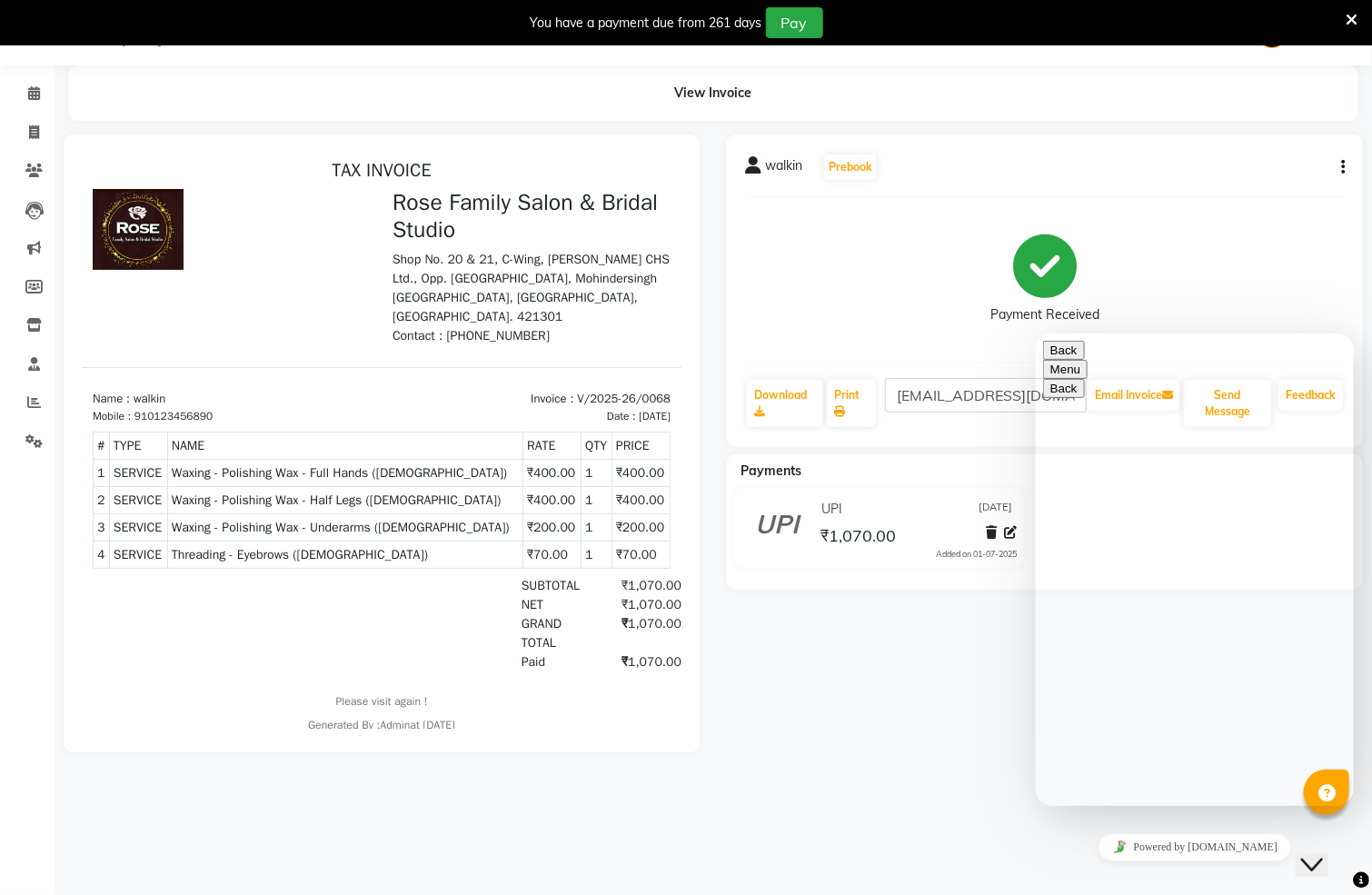 click at bounding box center [1035, 333] 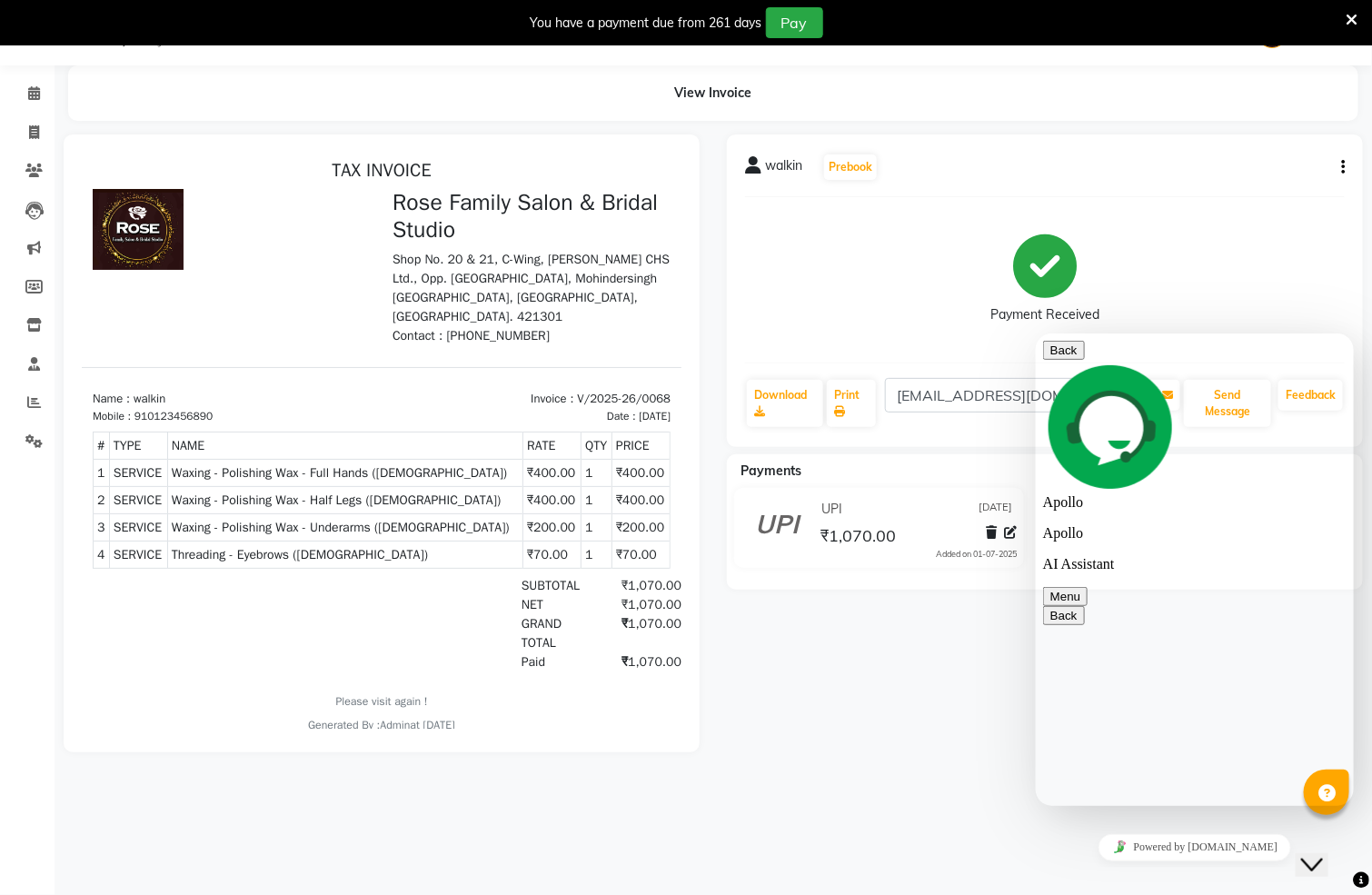 scroll, scrollTop: 443, scrollLeft: 0, axis: vertical 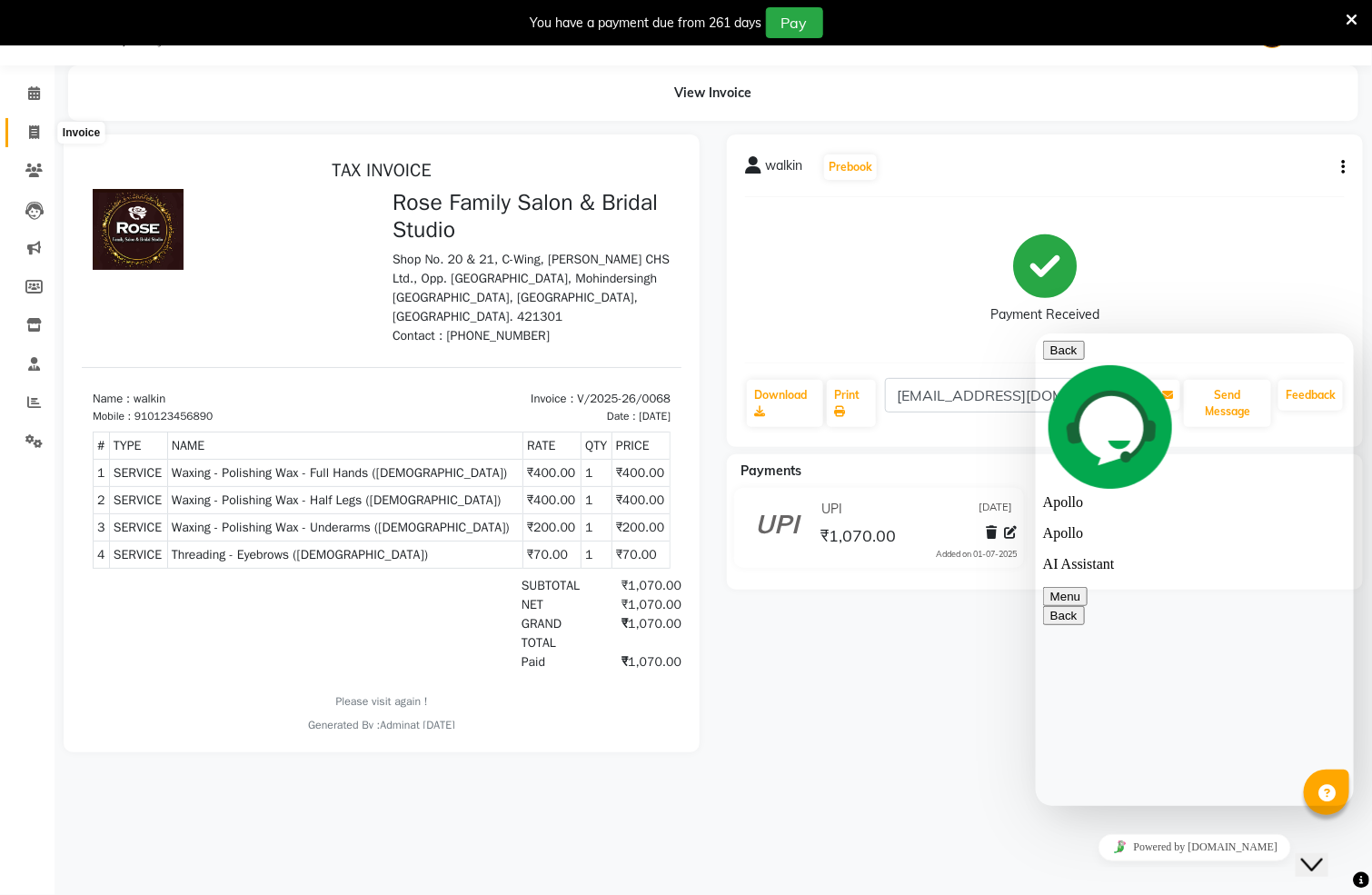 click 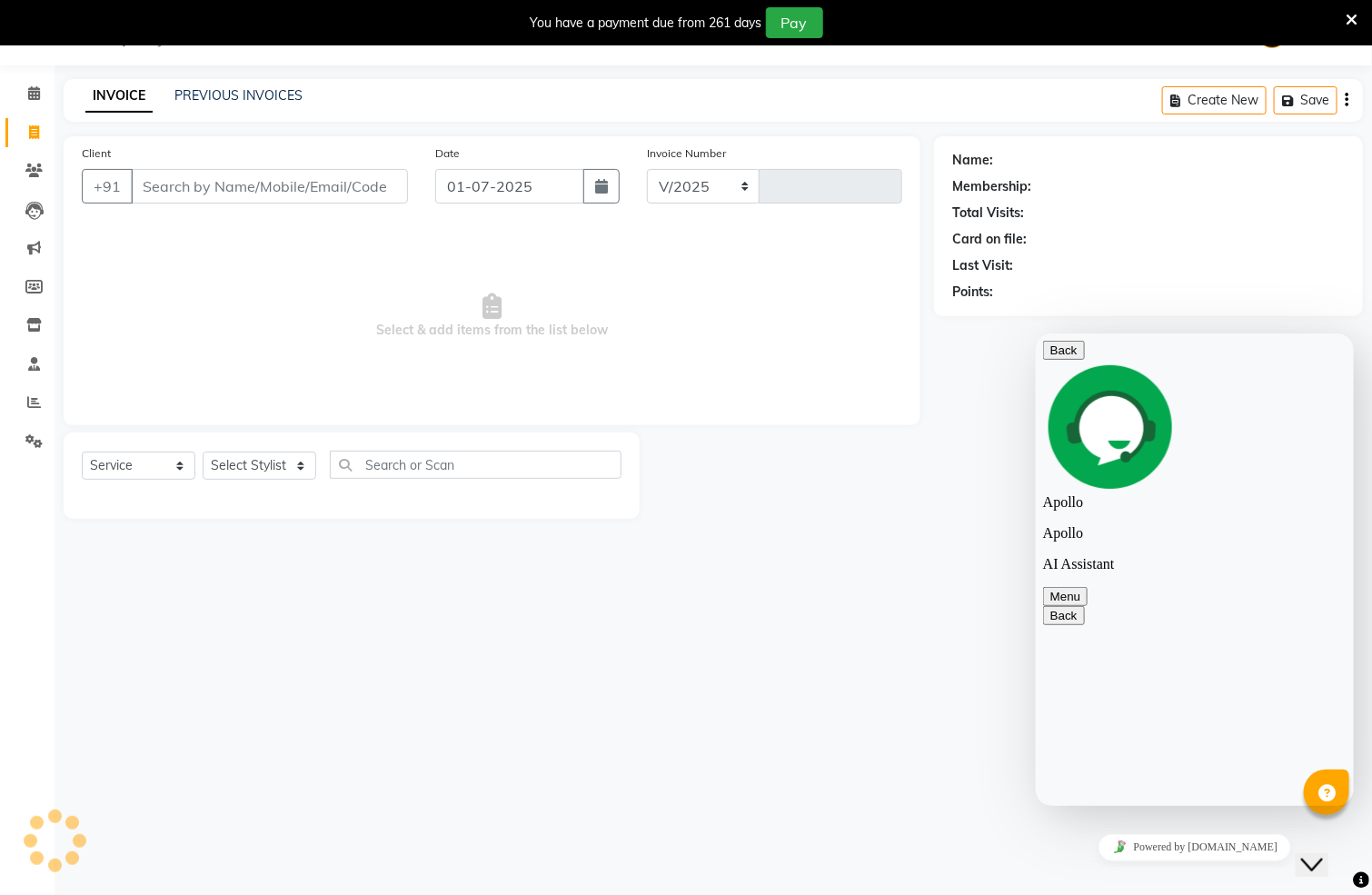 select on "111" 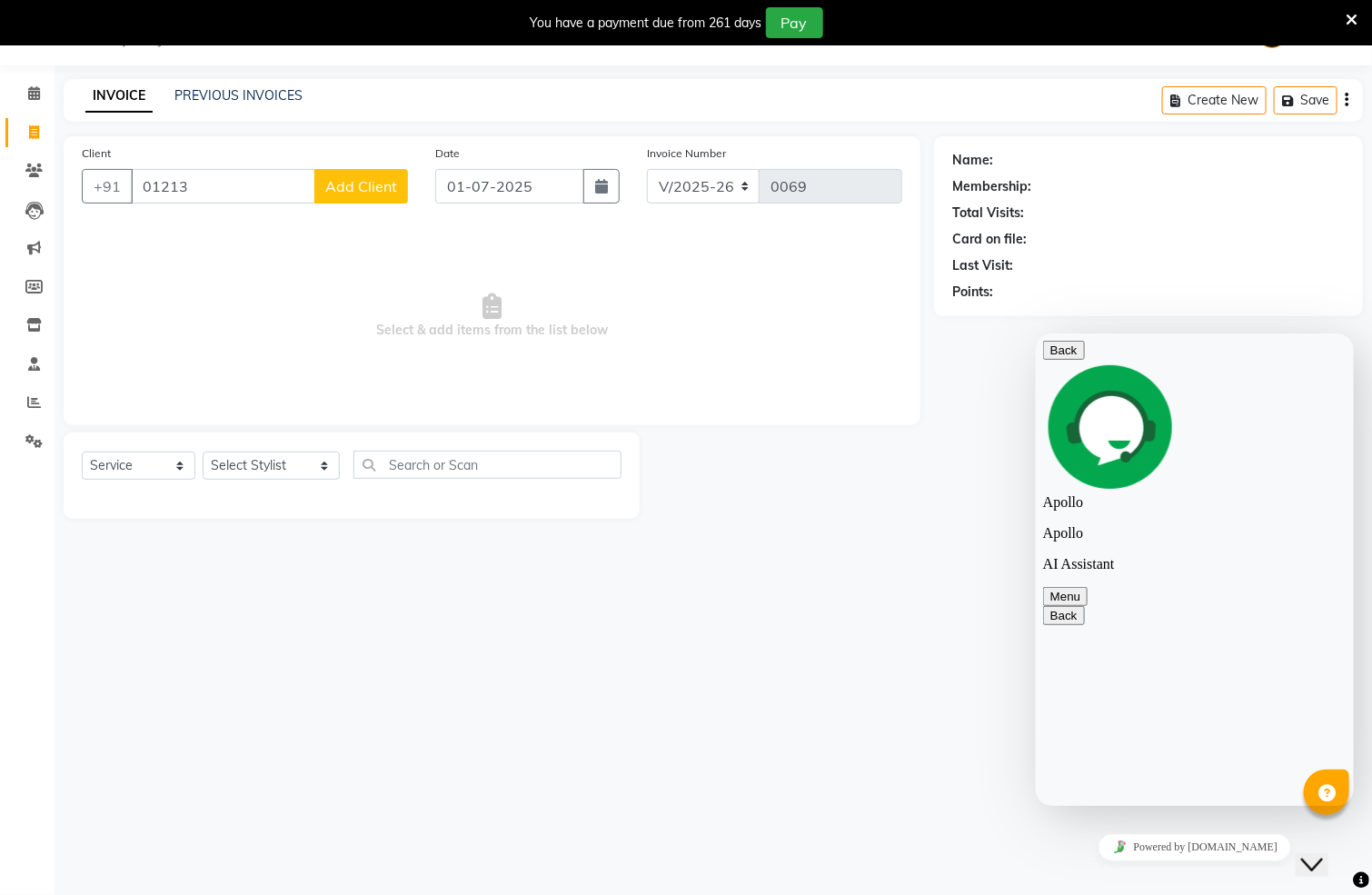 type on "01213" 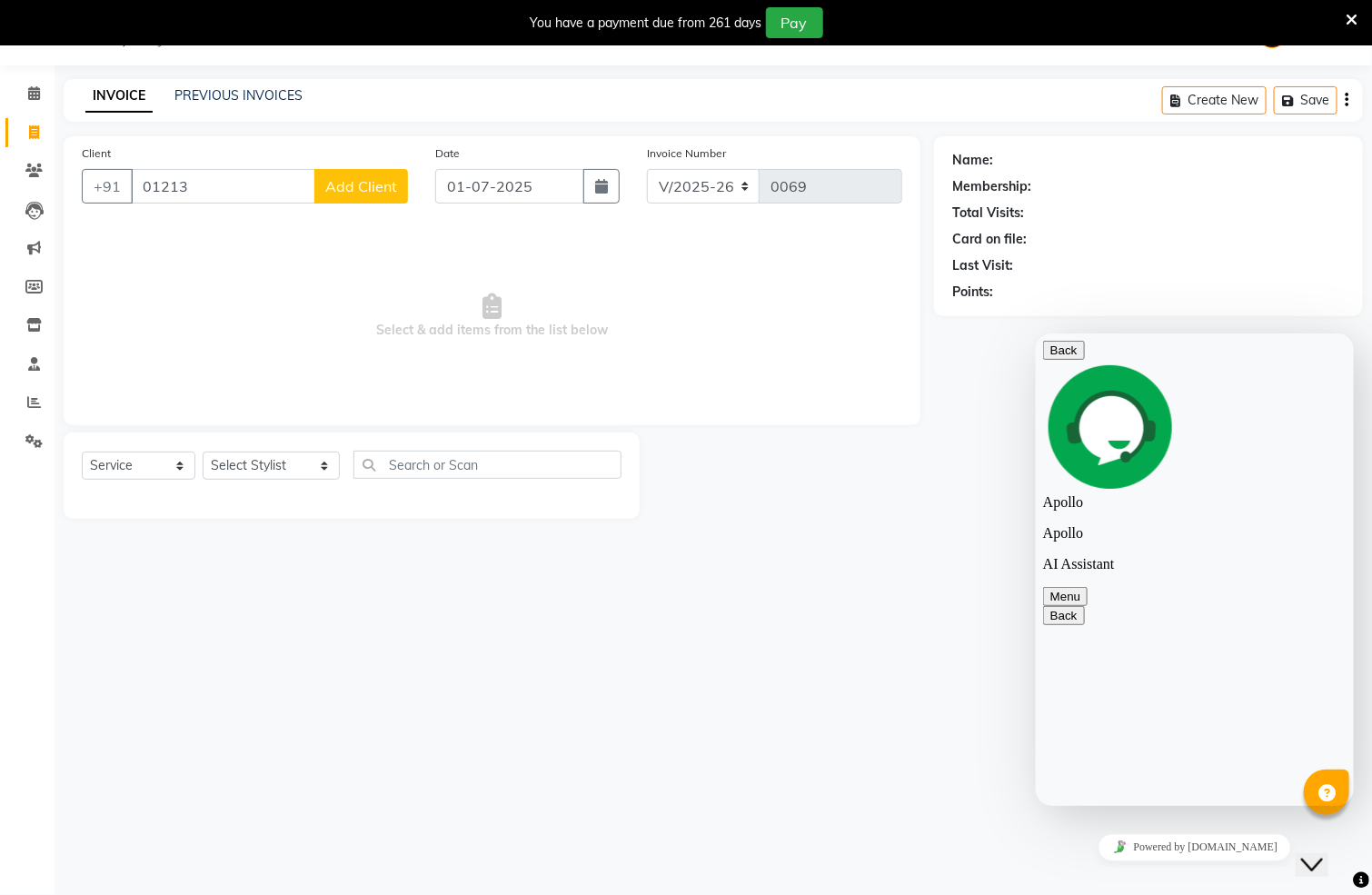 click on "Add Client" 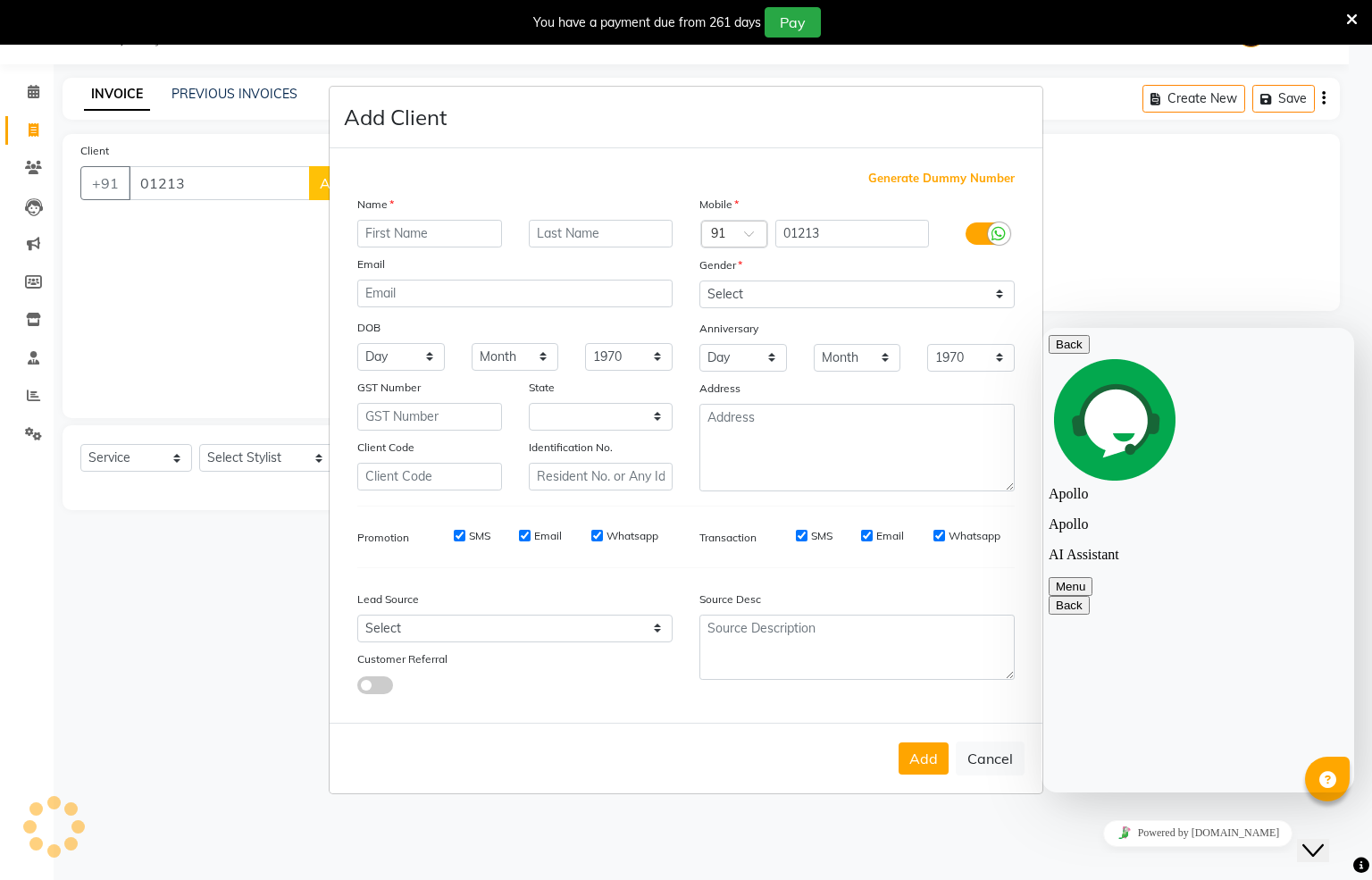 select on "22" 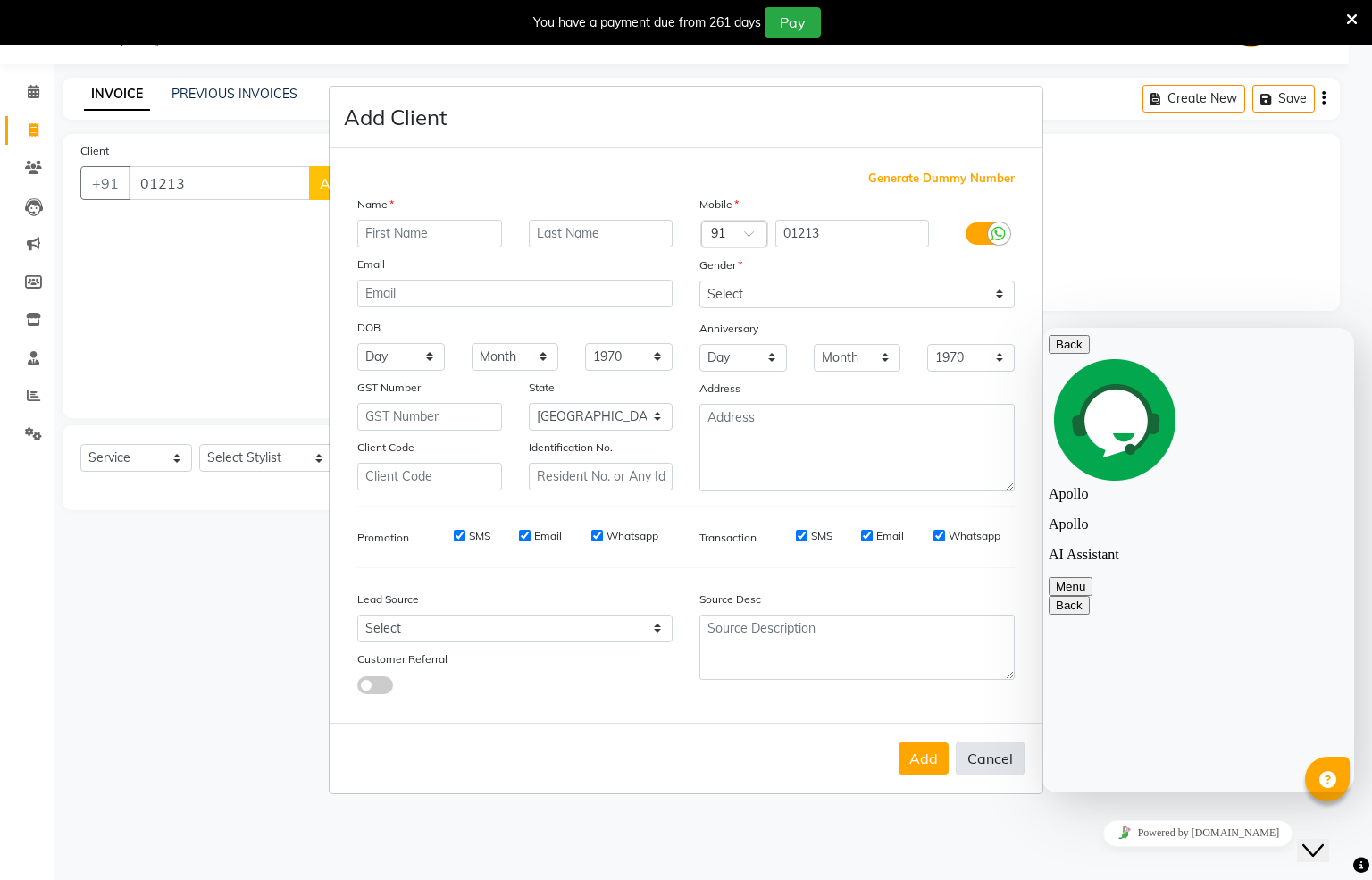 click on "Cancel" at bounding box center (990, 758) 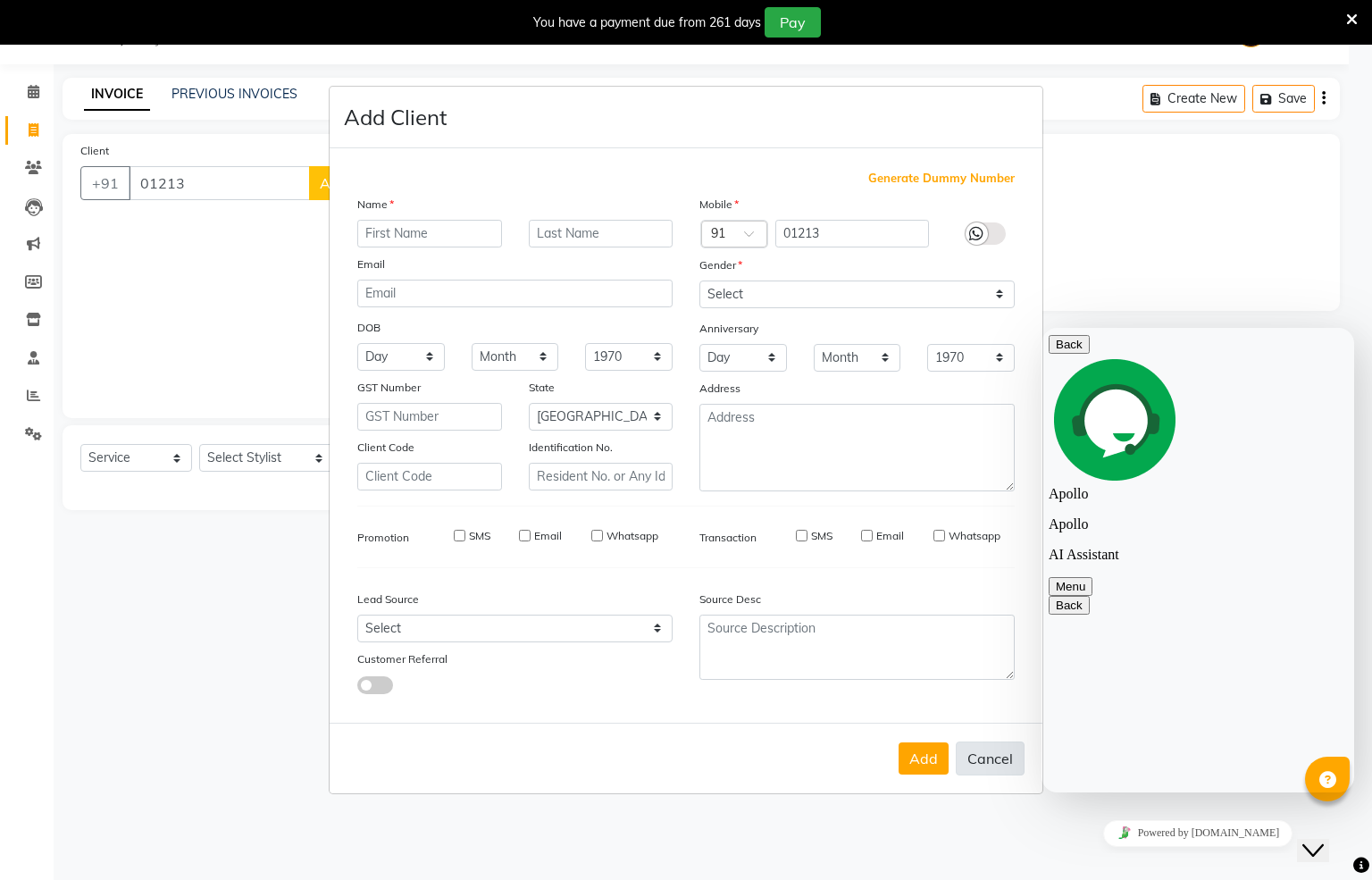 select 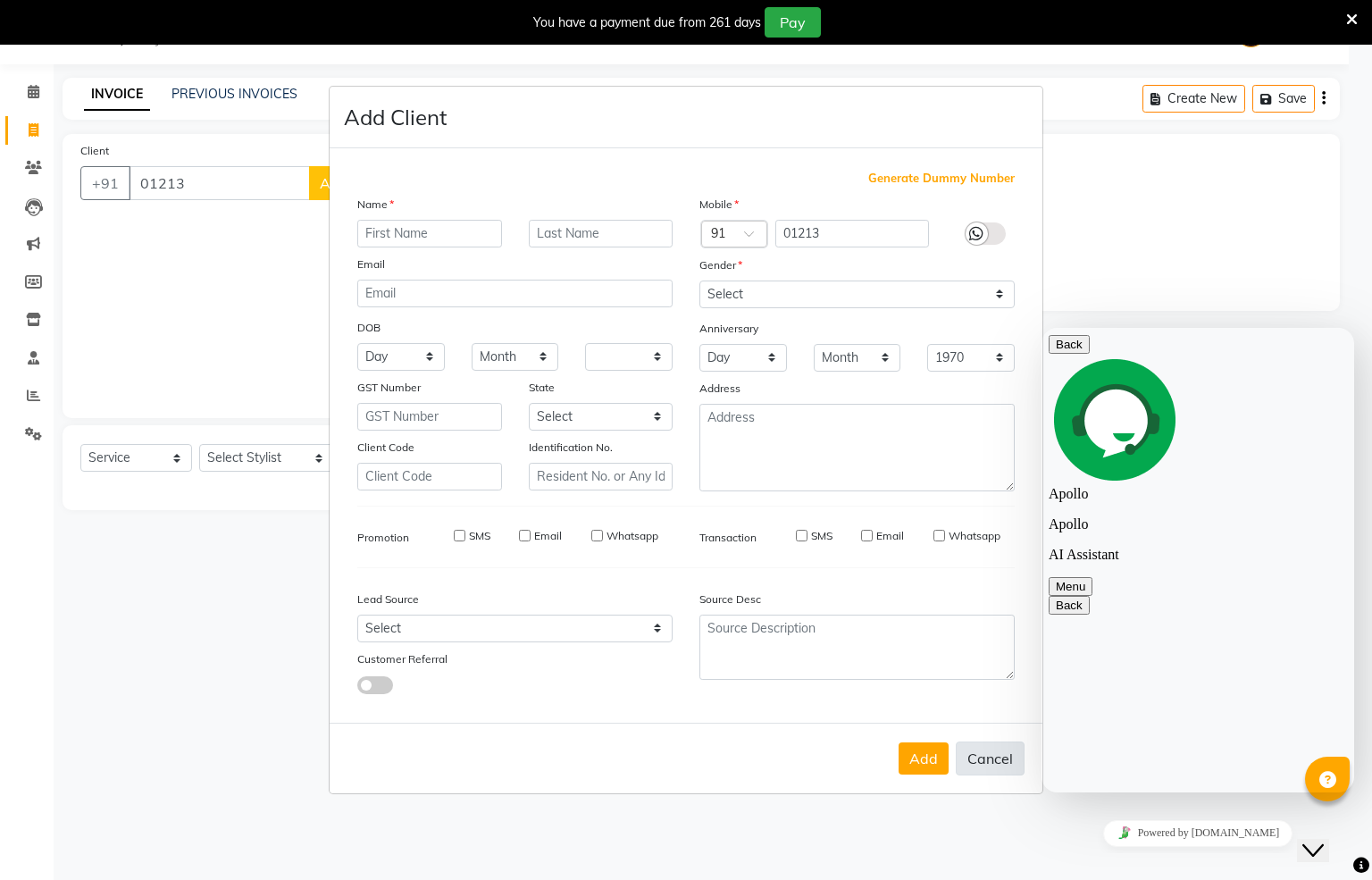 type 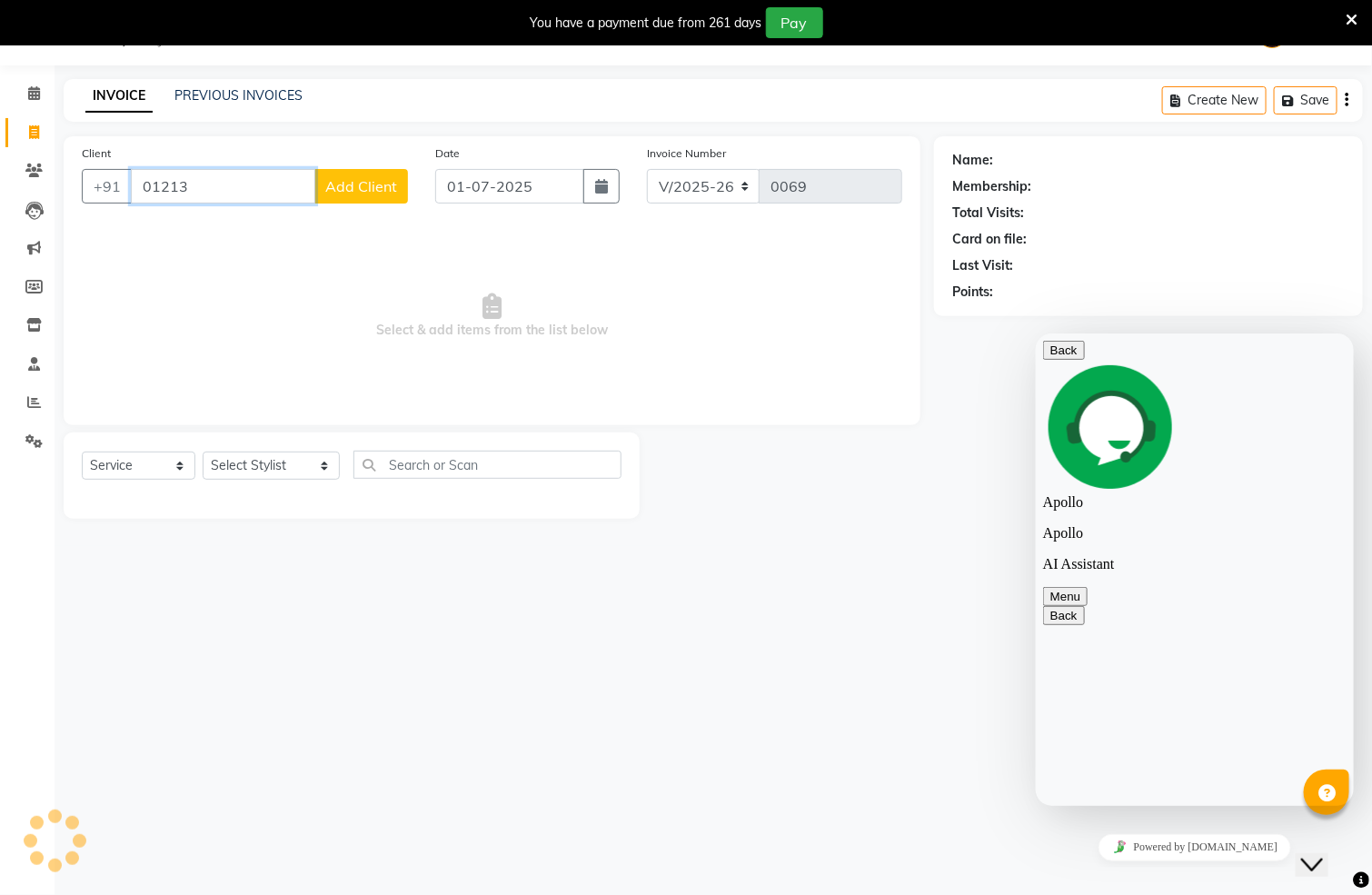click on "01213" at bounding box center (223, 186) 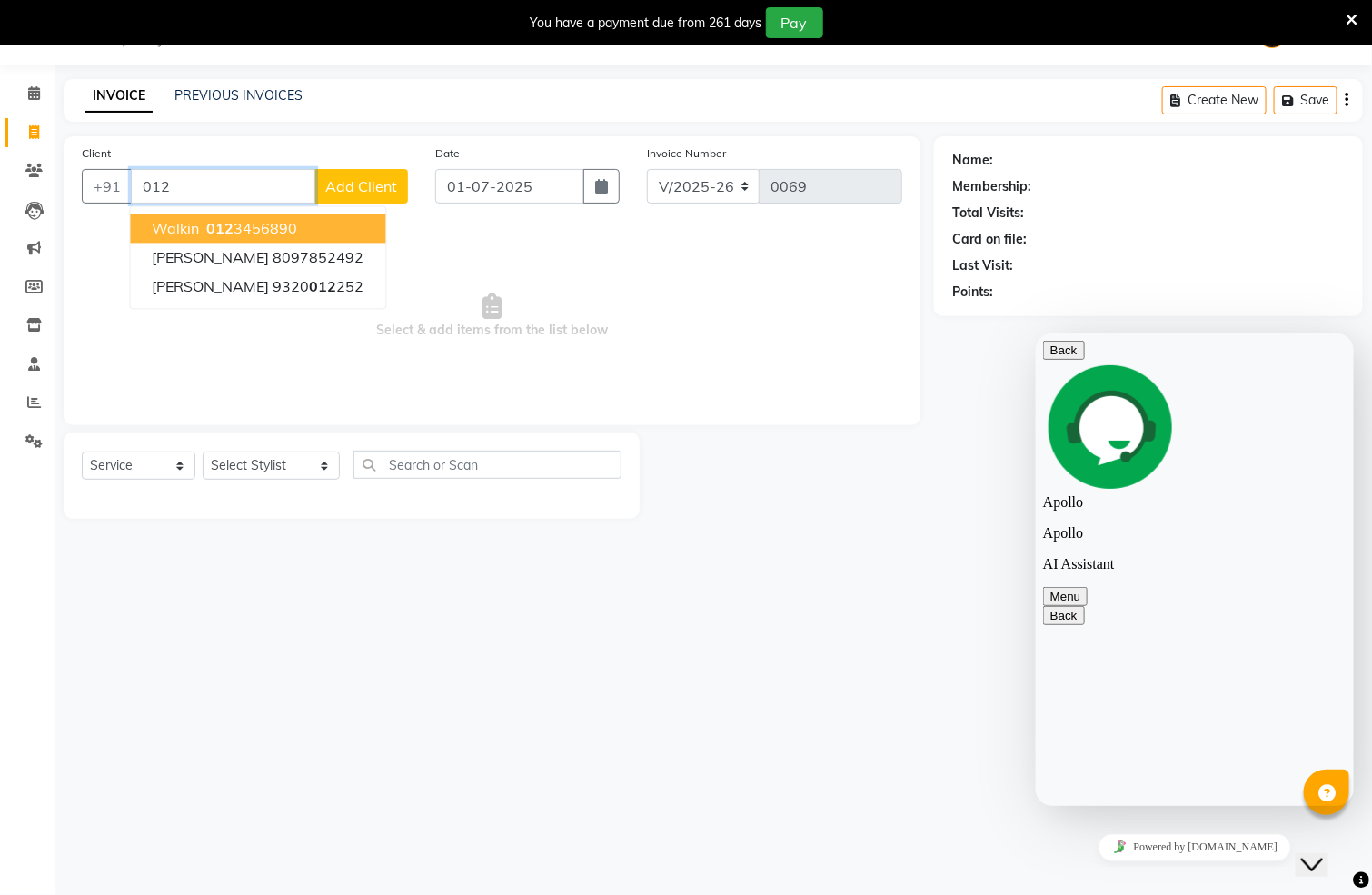 click on "walkin   012 3456890" at bounding box center [258, 229] 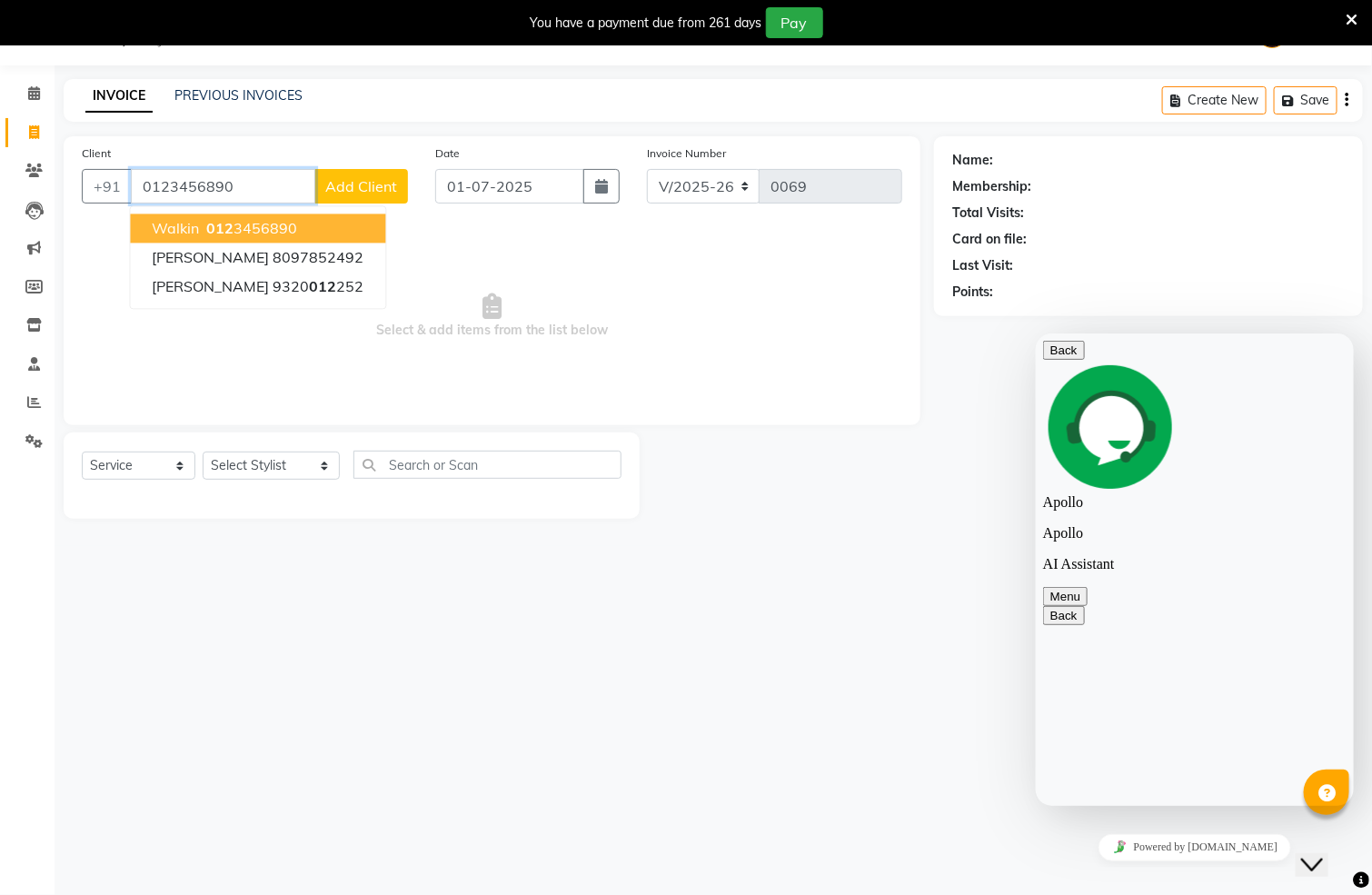 type on "0123456890" 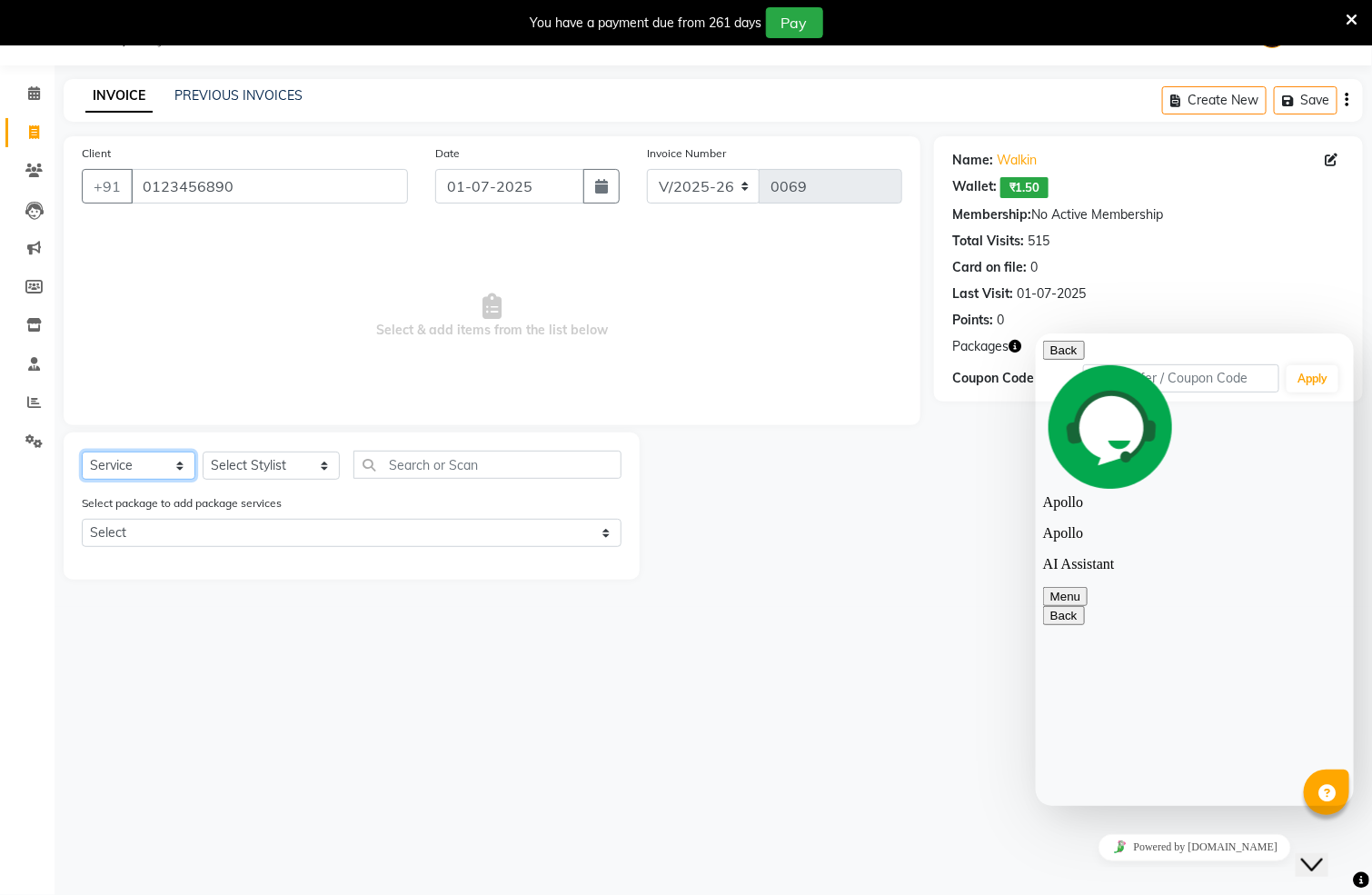 click on "Select  Service  Product  Membership  Package Voucher Prepaid Gift Card" 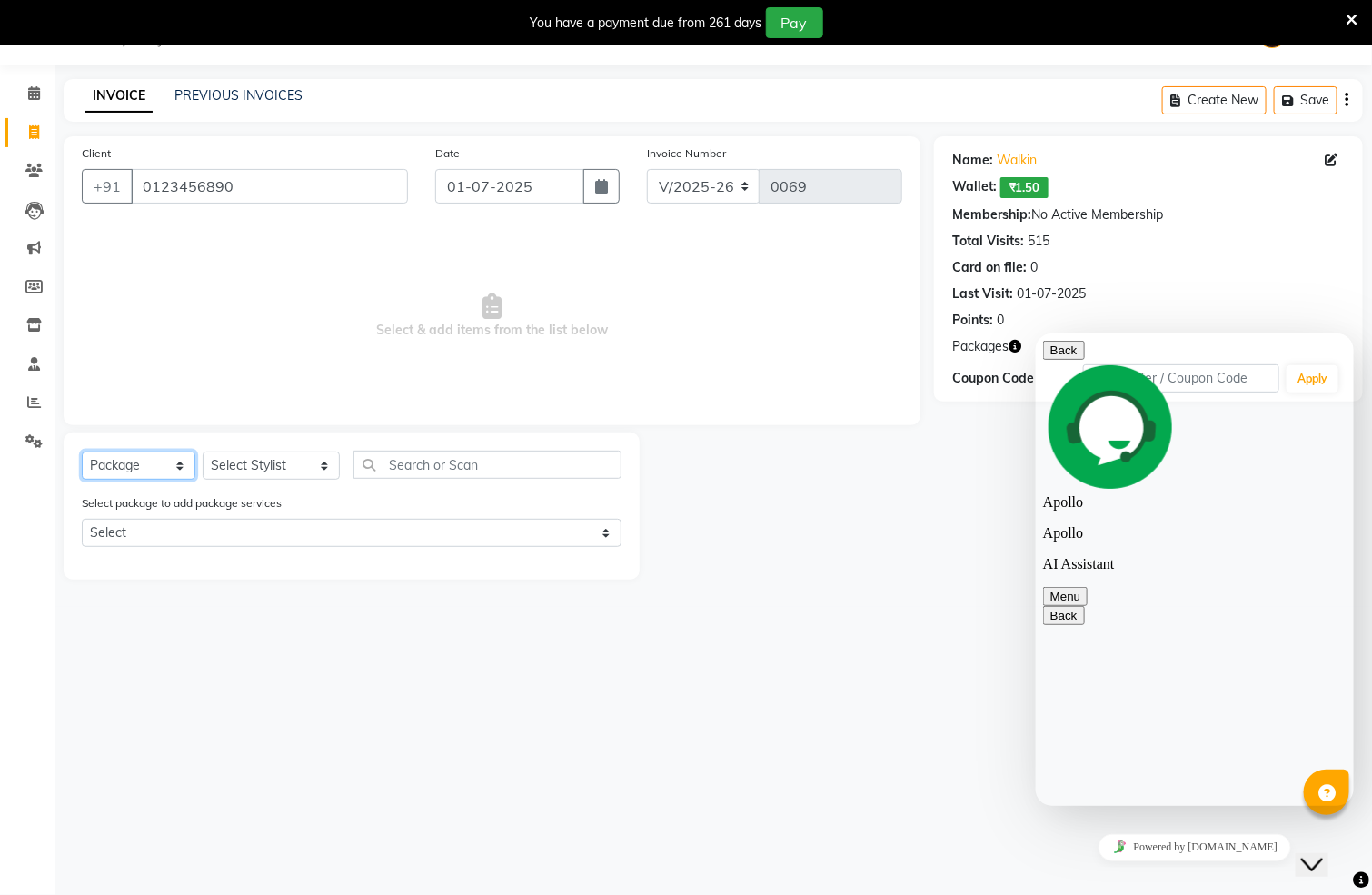 click on "Select  Service  Product  Membership  Package Voucher Prepaid Gift Card" 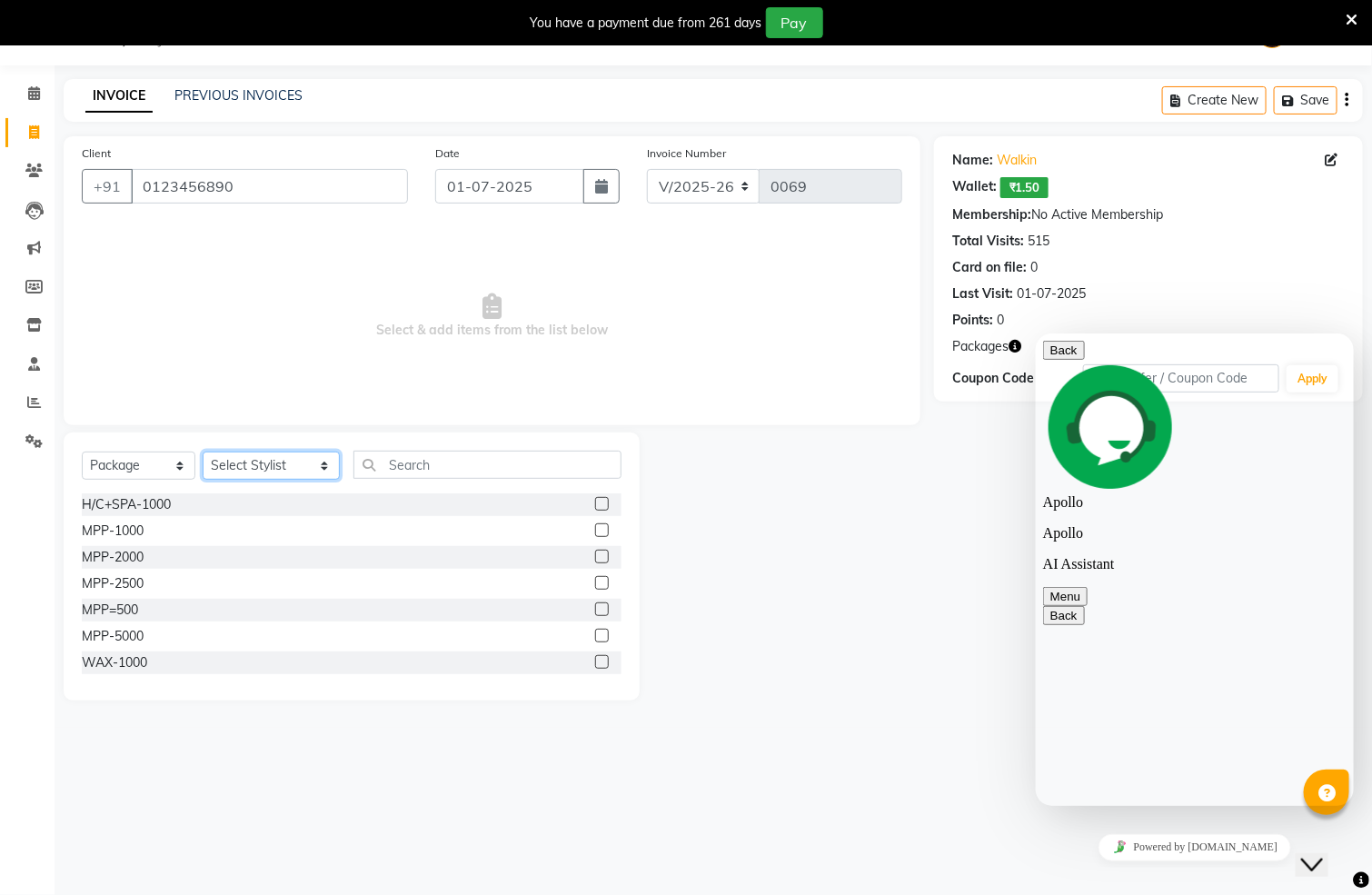 click on "Select Stylist Anit Patwa Anjali Vishvkarma Asha Ma'am Asha Pawar Jagruti Sanas Manish Babu Mohini Pralhad Muthe Pooja Acharya Poonam Yevatkar Pratham Sachin Borse Rohit Warude Sarita Soni Seema Pawar Vaishnvi Ma'am" 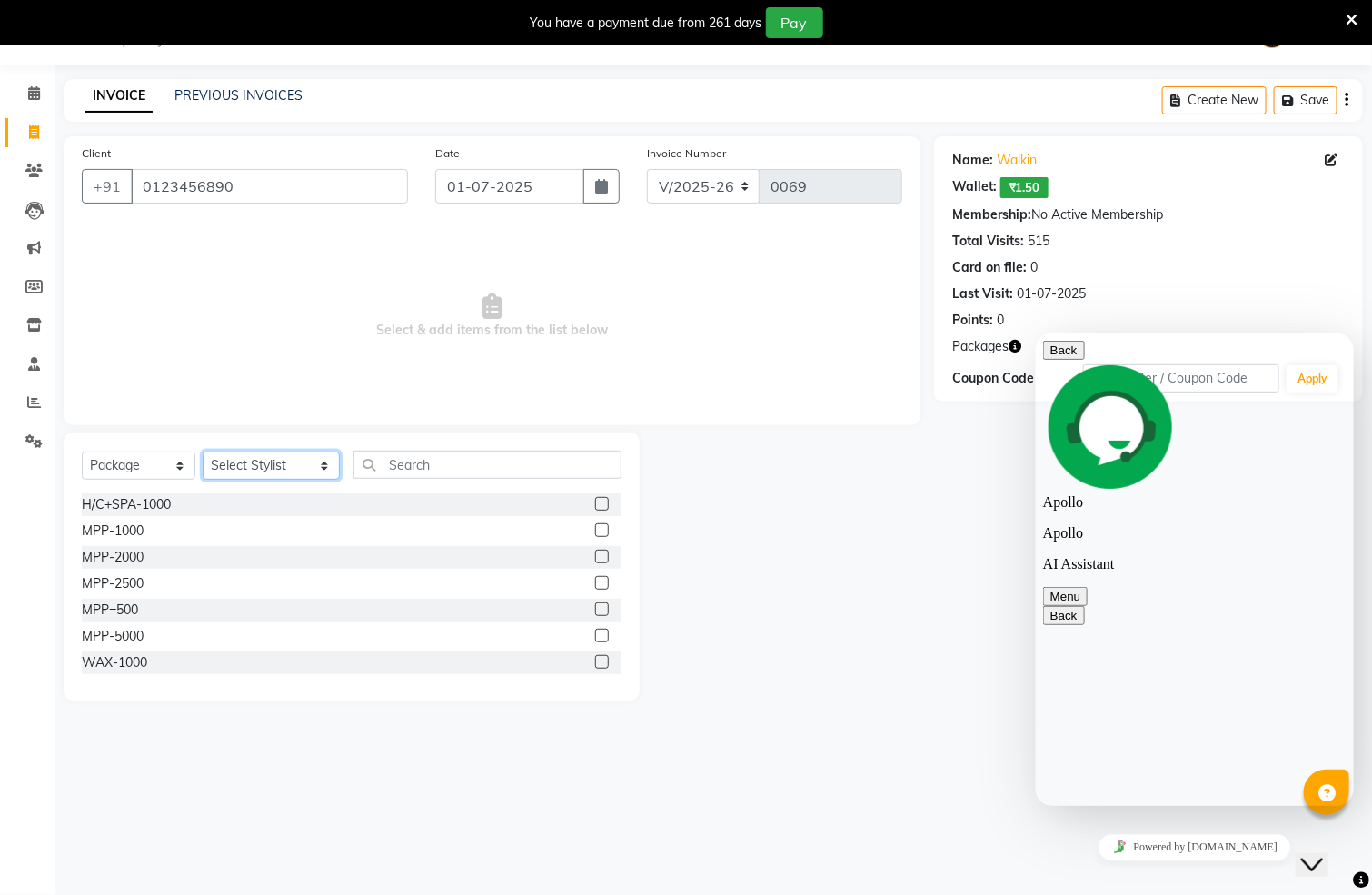 select on "44718" 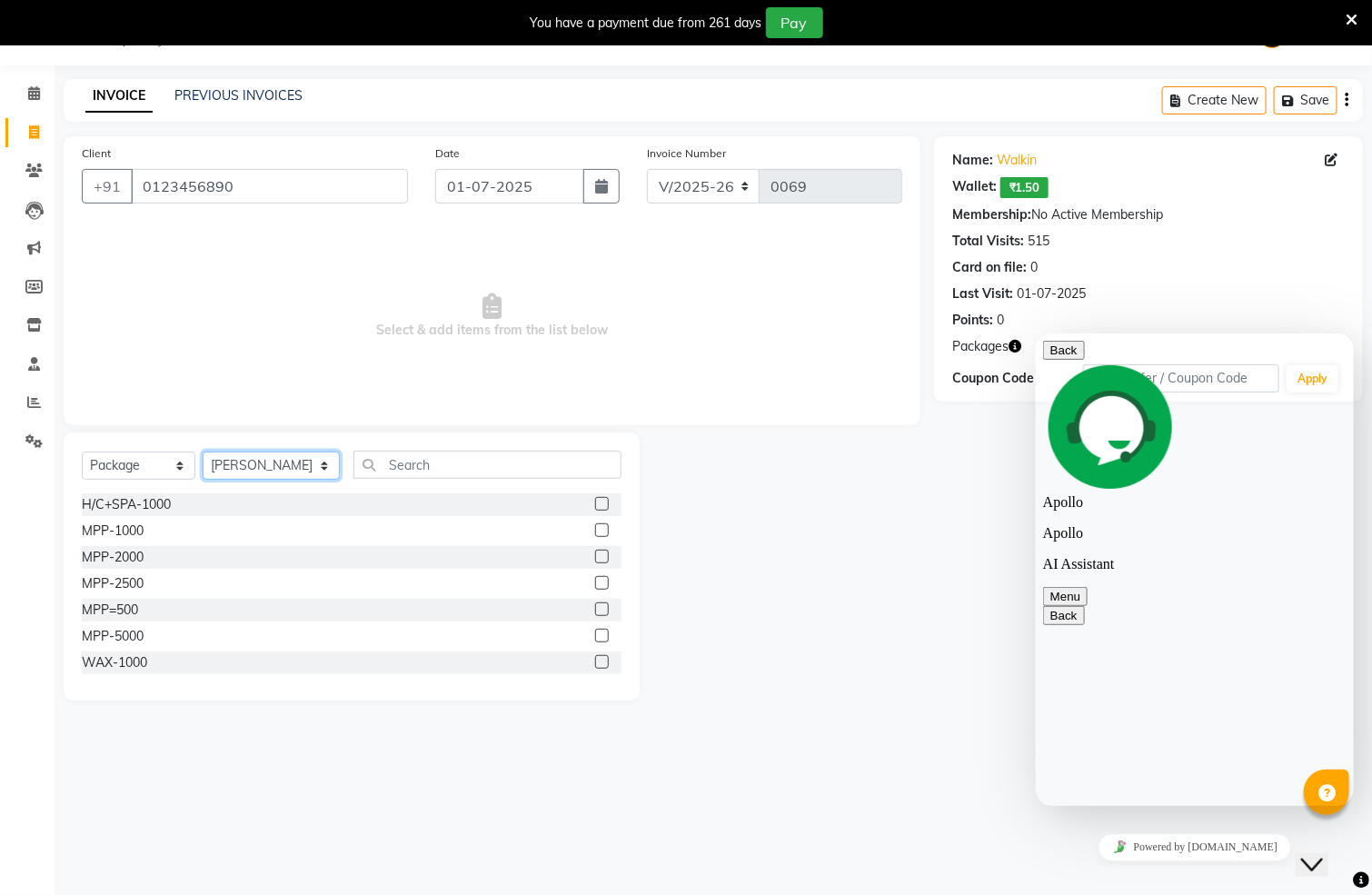 click on "Select Stylist Anit Patwa Anjali Vishvkarma Asha Ma'am Asha Pawar Jagruti Sanas Manish Babu Mohini Pralhad Muthe Pooja Acharya Poonam Yevatkar Pratham Sachin Borse Rohit Warude Sarita Soni Seema Pawar Vaishnvi Ma'am" 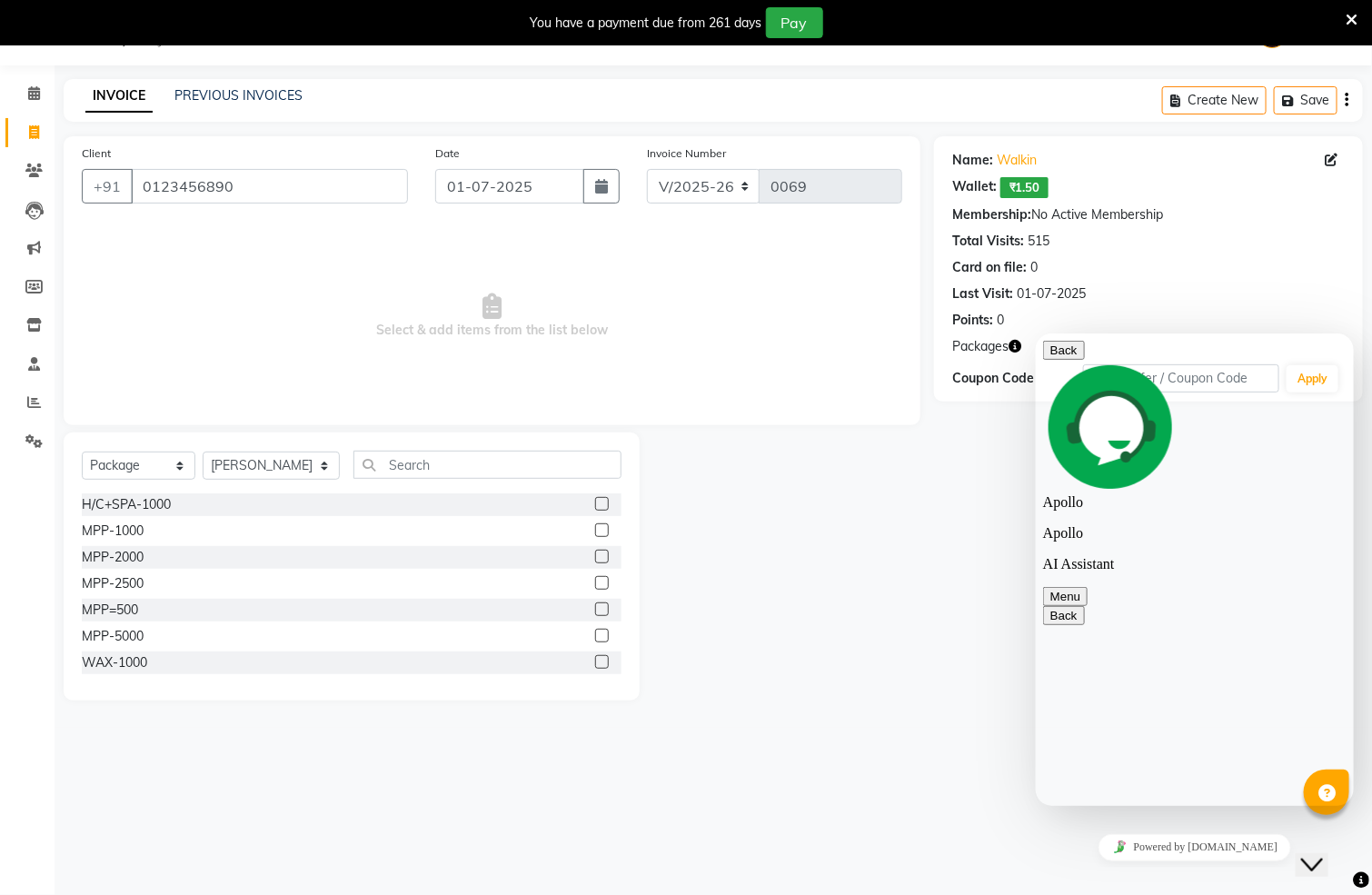 click 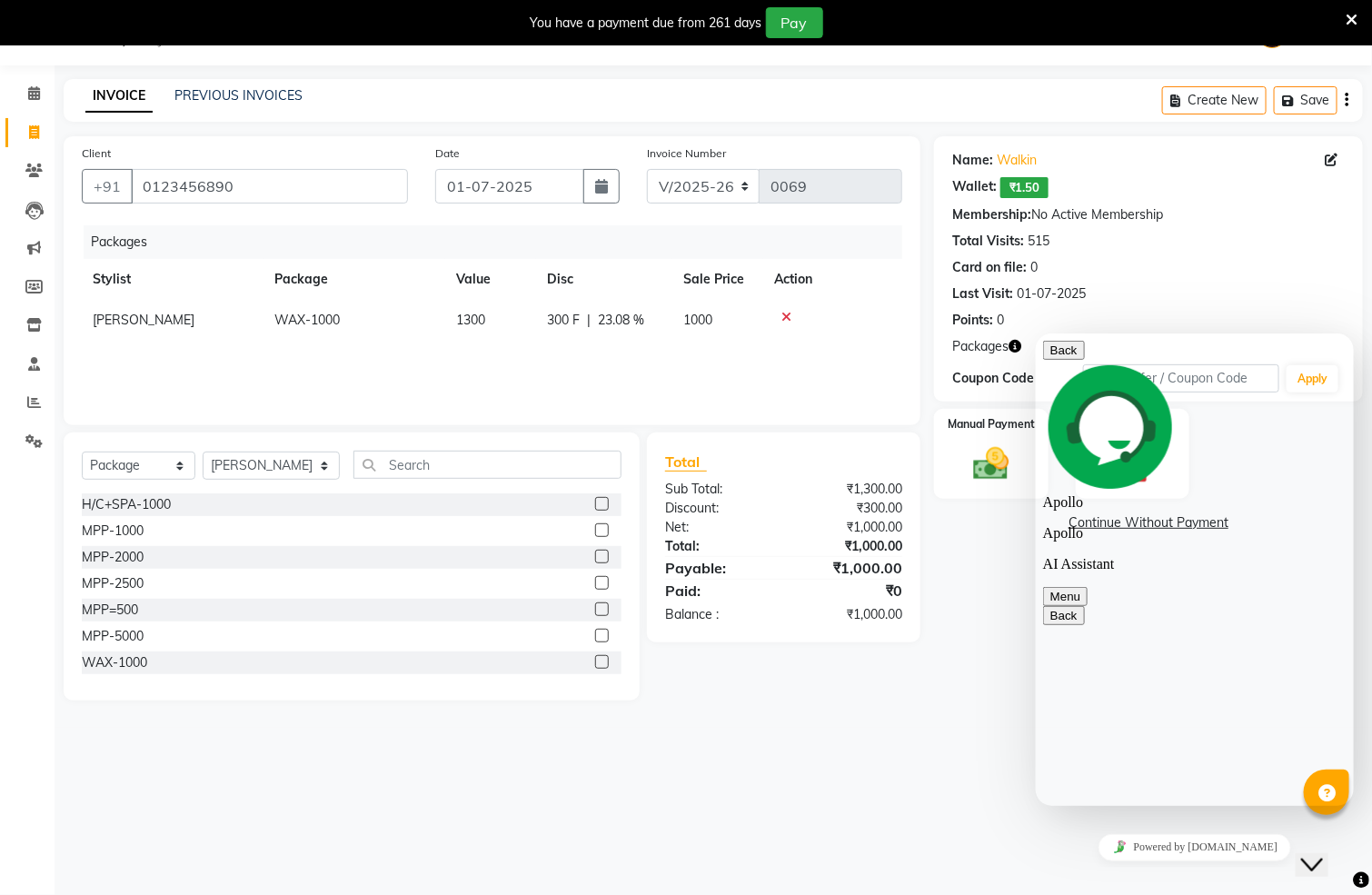drag, startPoint x: 1347, startPoint y: 422, endPoint x: 1351, endPoint y: 448, distance: 26.305893 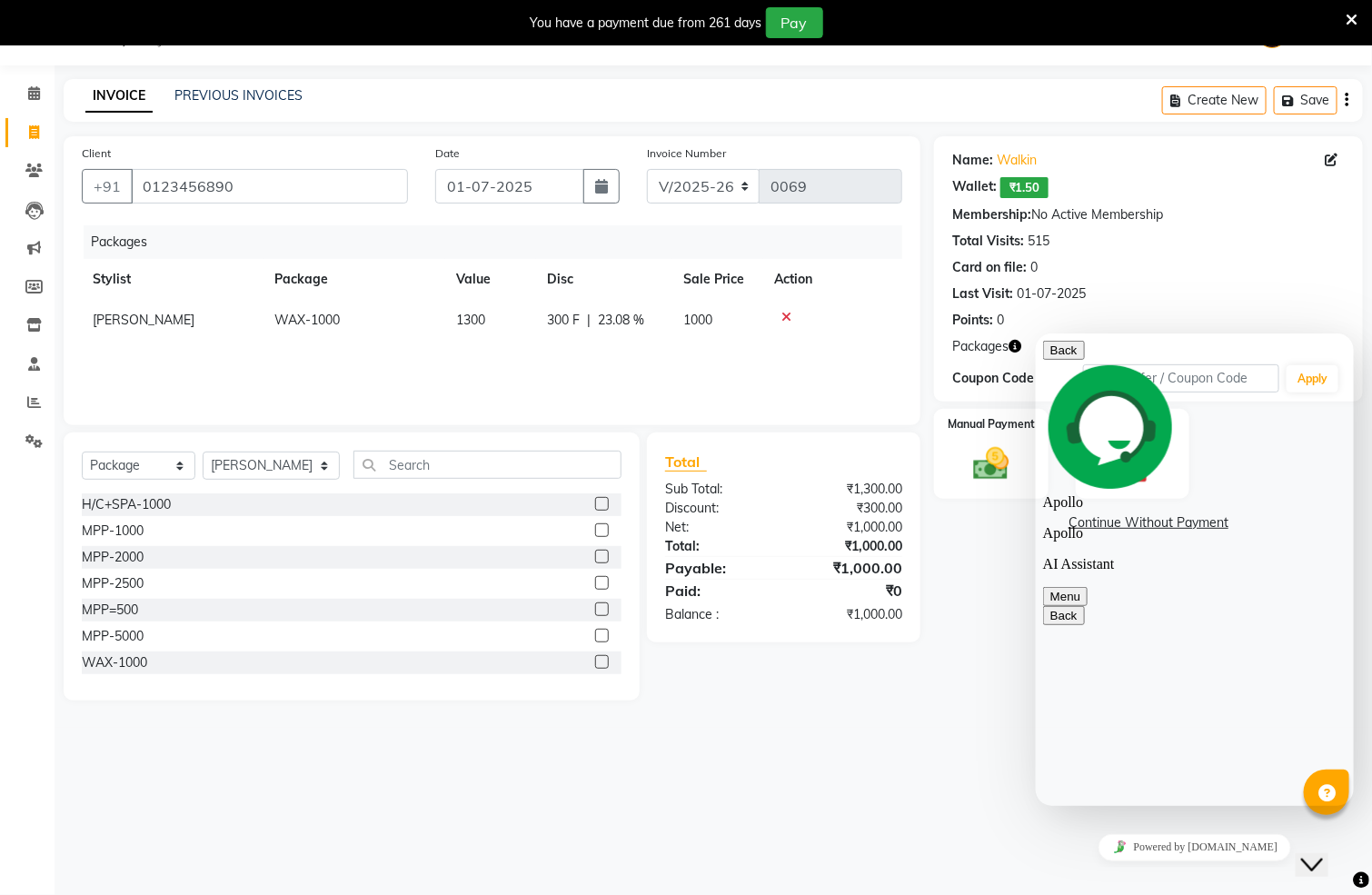 scroll, scrollTop: 723, scrollLeft: 0, axis: vertical 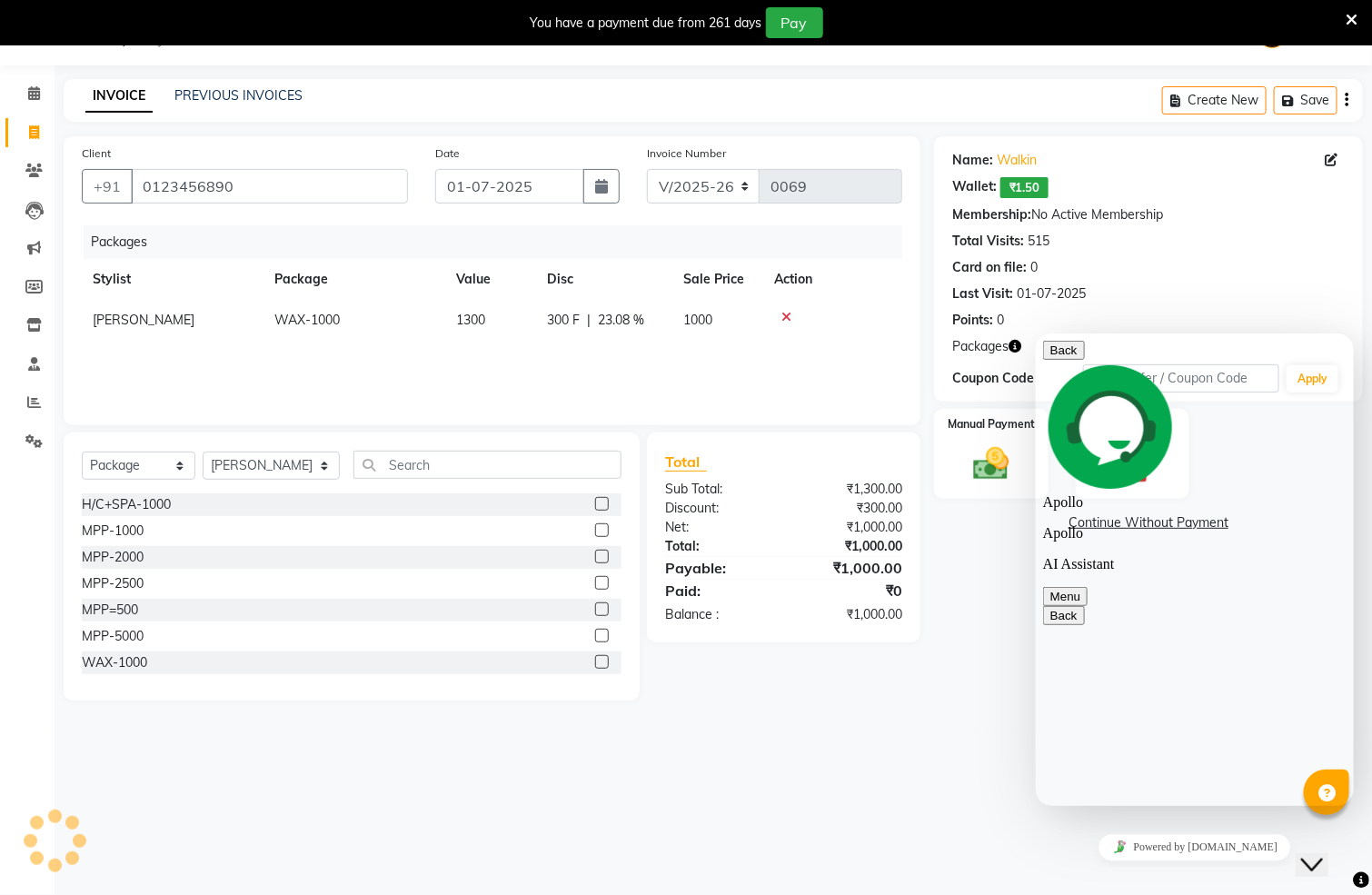 click on "You're correct! In the context of redeeming a package, the service amount is not split among staff. The package is redeemed for a specific service, and the details of the package, such as the expiry date and the number of times it can be redeemed, are applied to the invoice. If you have any further questions or need assistance with something else, just let me know! 14:02" at bounding box center [1194, 2105] 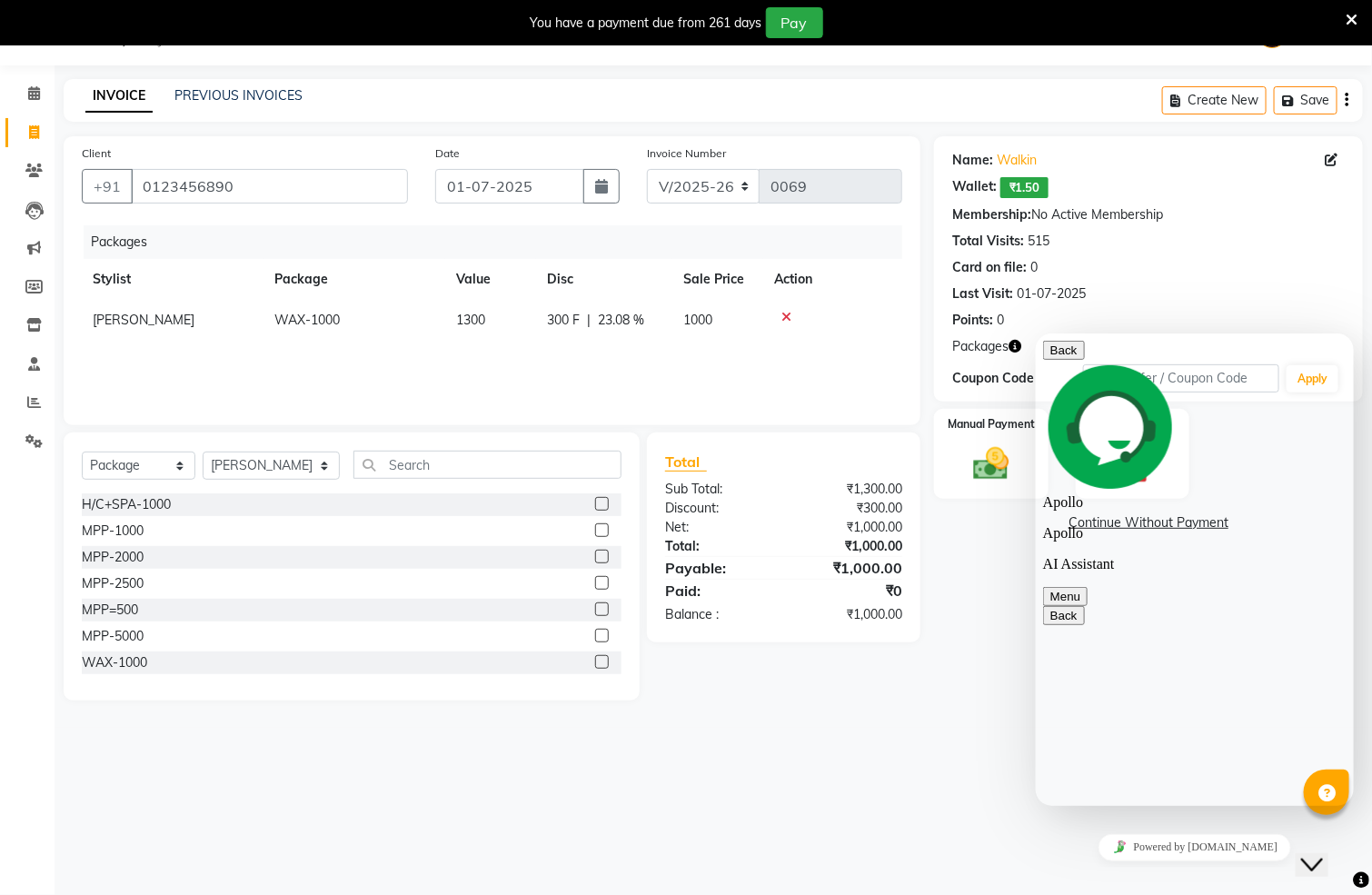 scroll, scrollTop: 1150, scrollLeft: 0, axis: vertical 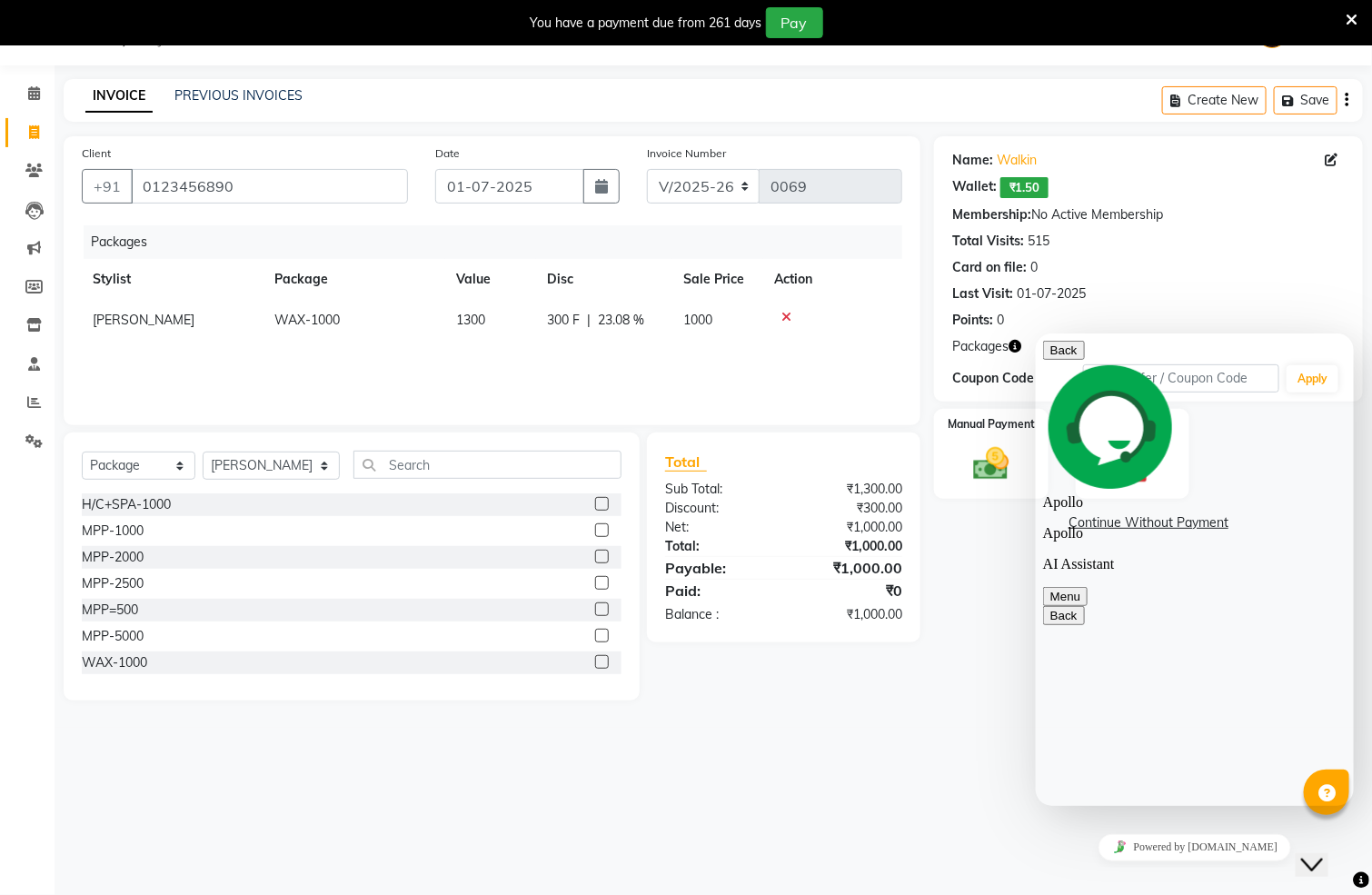 drag, startPoint x: 311, startPoint y: 385, endPoint x: 1355, endPoint y: 706, distance: 1092.2349 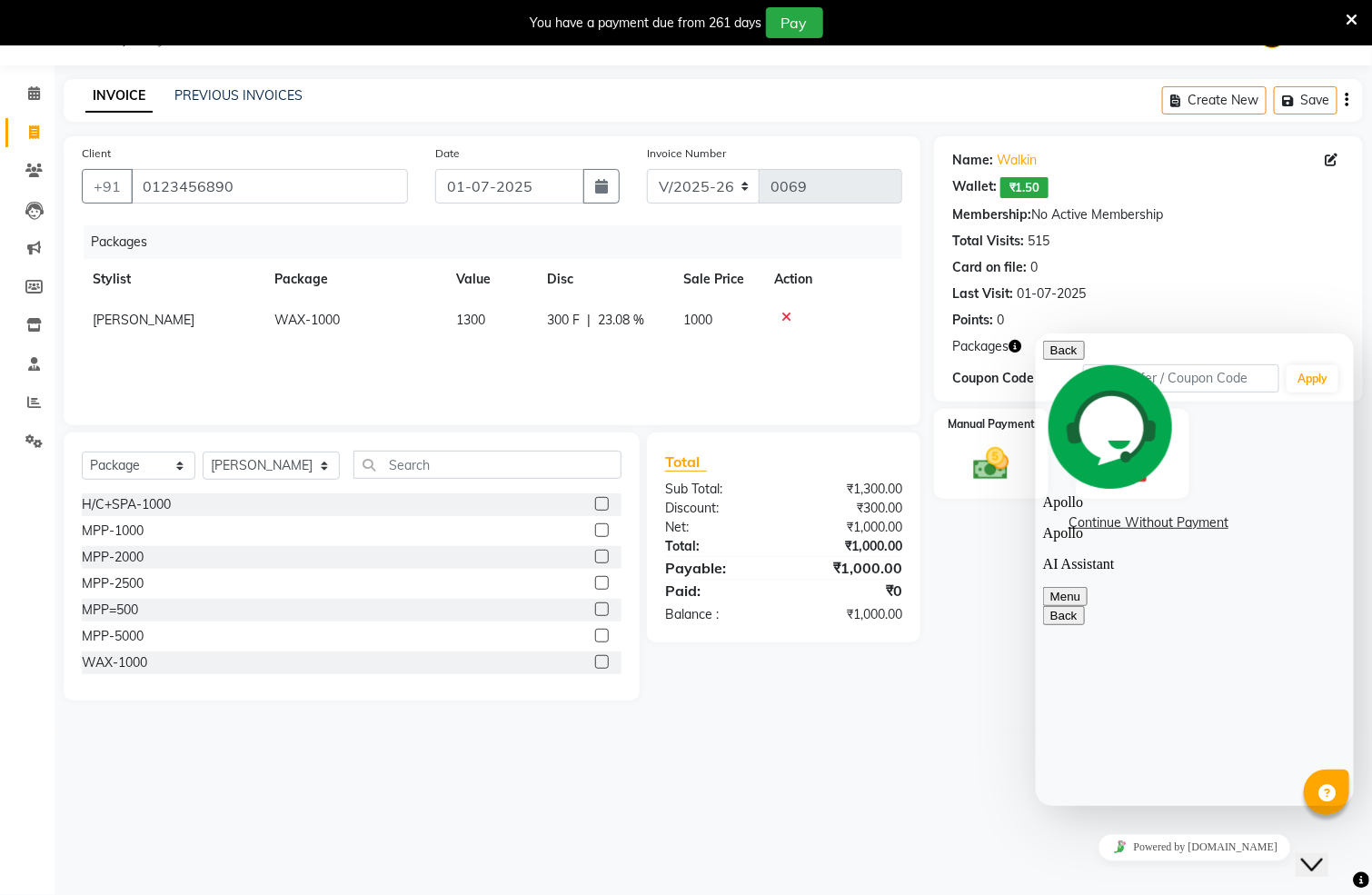 scroll, scrollTop: 2107, scrollLeft: 0, axis: vertical 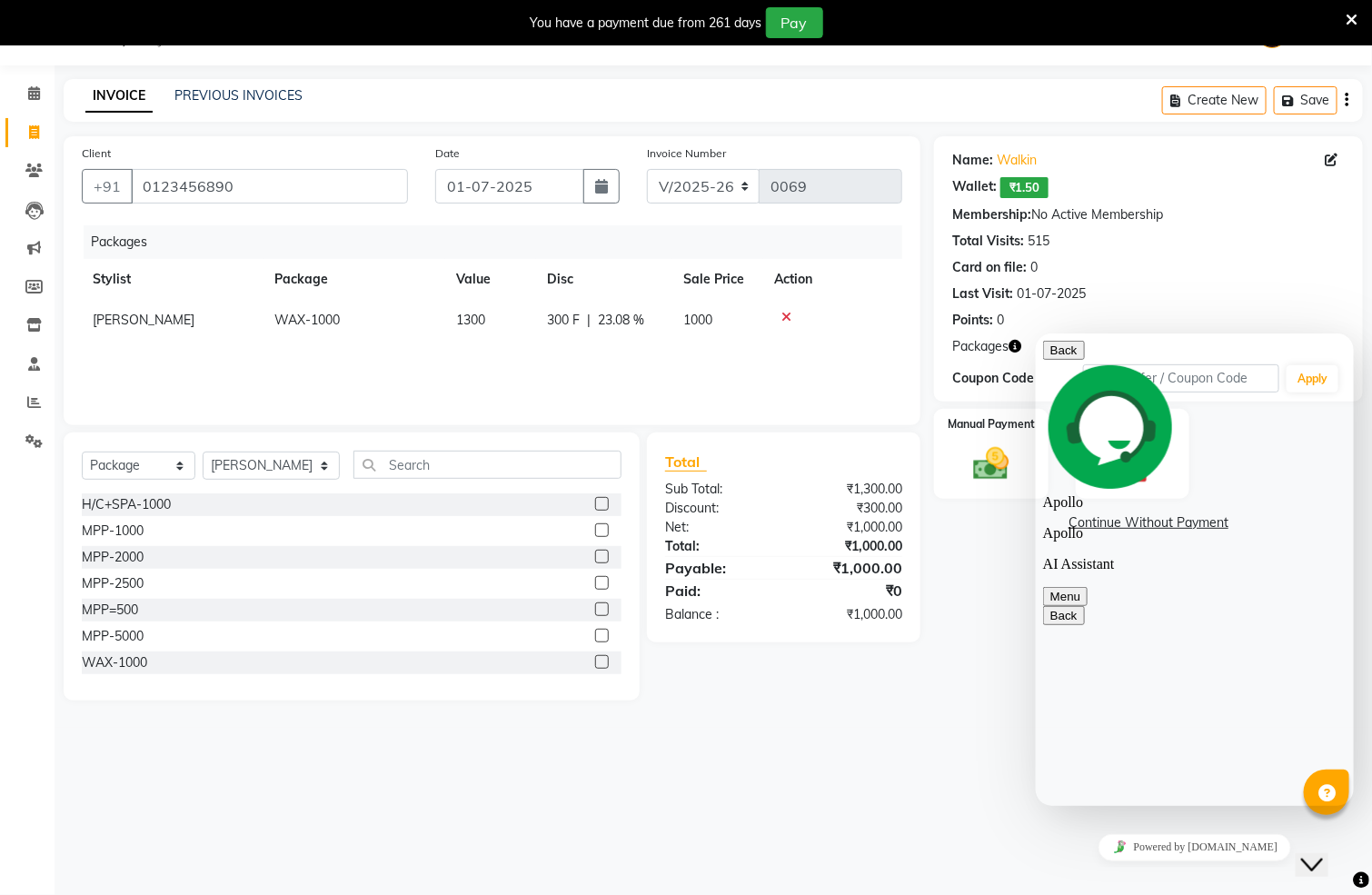click at bounding box center [1194, 3373] 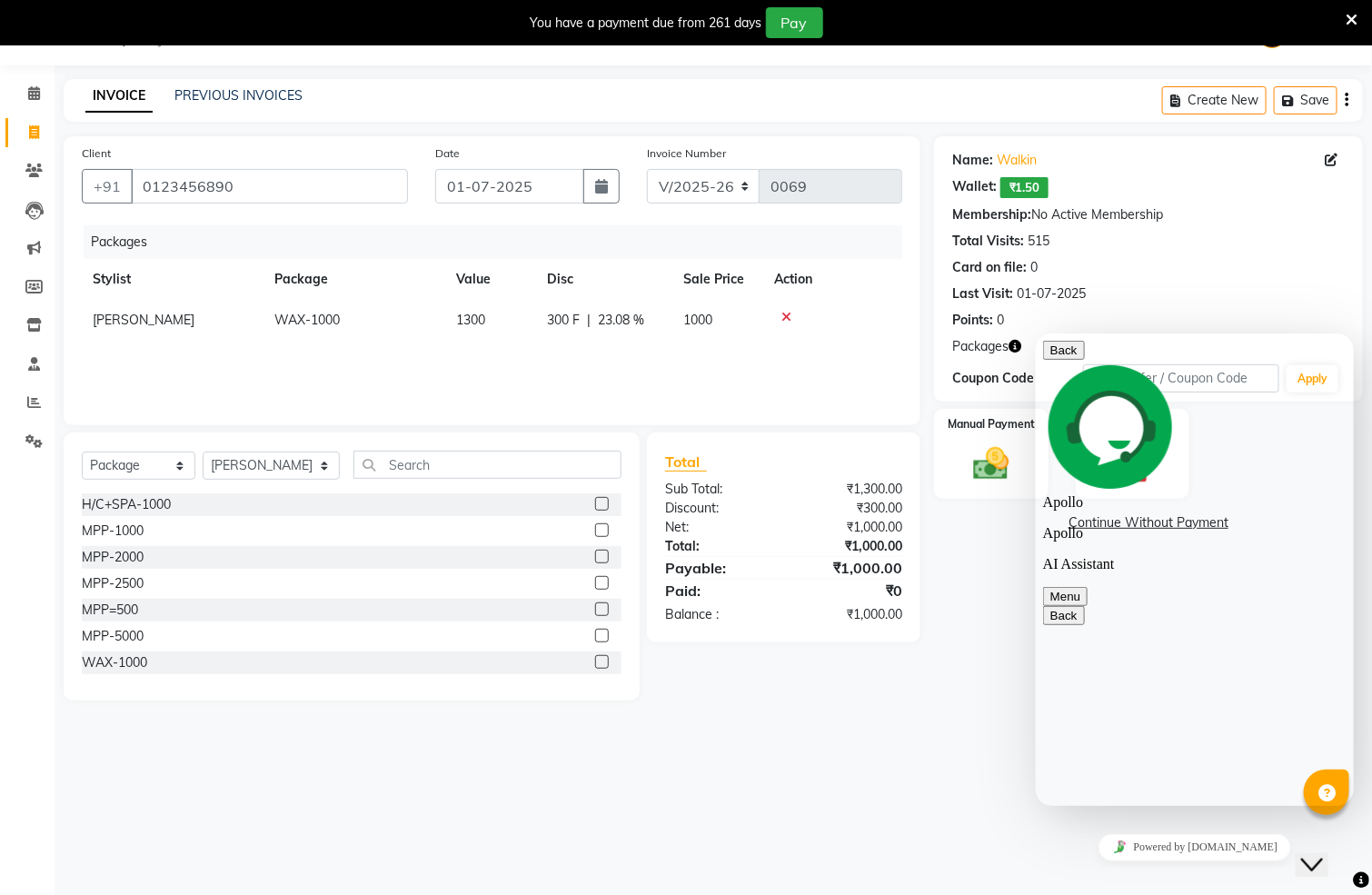 click on "08047224946 Select Location × Rose Family Salon & Bridal Studio, Thankarpada English ENGLISH Español العربية मराठी हिंदी ગુજરાતી தமிழ் 中文 Notifications nothing to show Admin Manage Profile Change Password Sign out  Version:3.14.0  ☀ Rose Family Salon & Bridal Studio, Thankarpada  Calendar  Invoice  Clients  Leads   Marketing  Members  Inventory  Staff  Reports  Settings Completed InProgress Upcoming Dropped Tentative Check-In Confirm Bookings Generate Report Segments Page Builder INVOICE PREVIOUS INVOICES Create New   Save  Client +91 0123456890 Date 01-07-2025 Invoice Number V/2025 V/2025-26 0069 Packages Stylist Package Value Disc Sale Price Action Jagruti Sanas WAX-1000 1300 300 F | 23.08 % 1000 Select  Service  Product  Membership  Package Voucher Prepaid Gift Card  Select Stylist Anit Patwa Anjali Vishvkarma Asha Ma'am Asha Pawar Jagruti Sanas Manish Babu Mohini Pralhad Muthe Pooja Acharya Poonam Yevatkar Pratham Sachin Borse Rohit Warude" at bounding box center (686, 447) 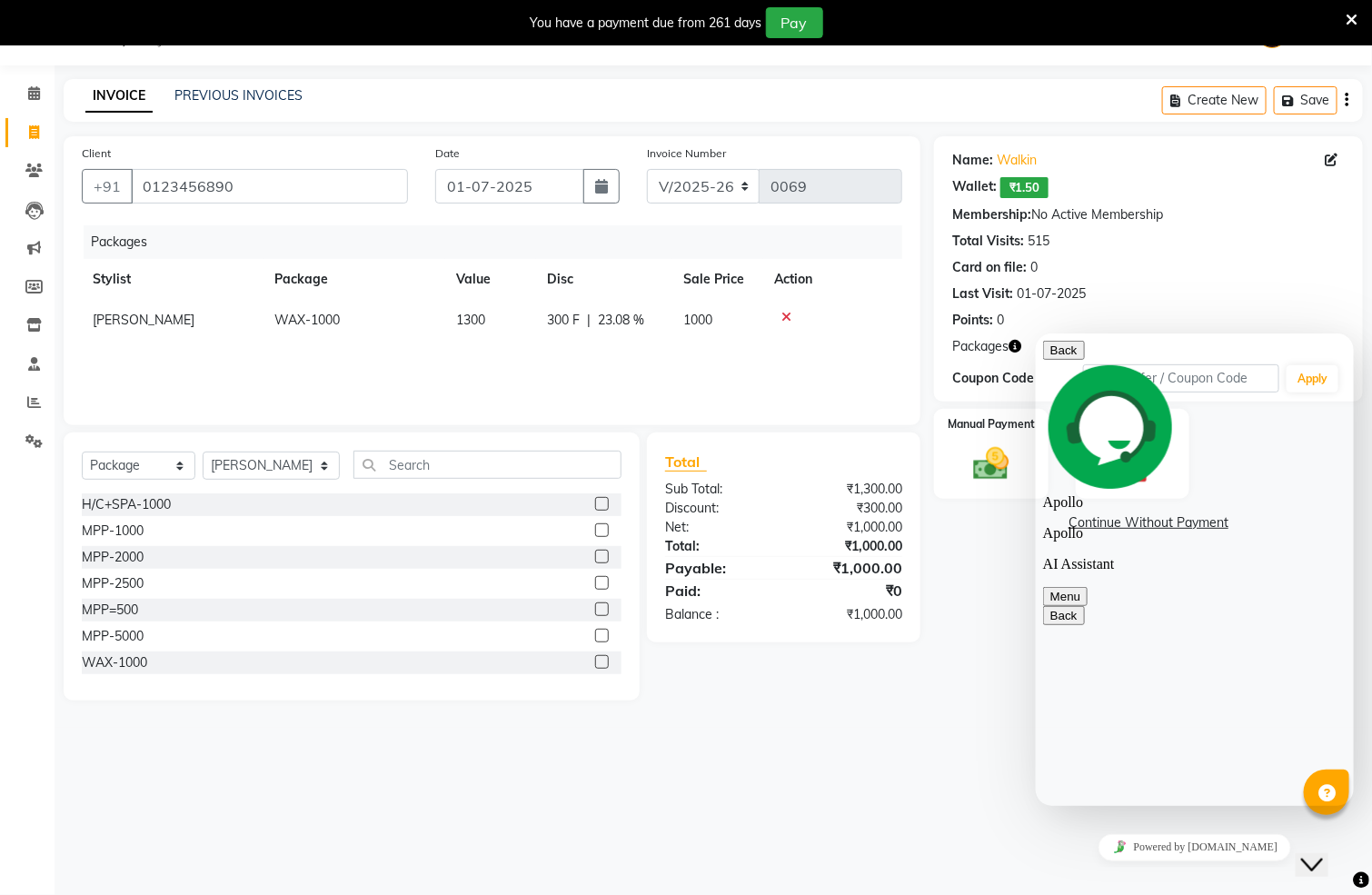 click on "Back Apollo  Apollo   AI Assistant" at bounding box center [1194, 455] 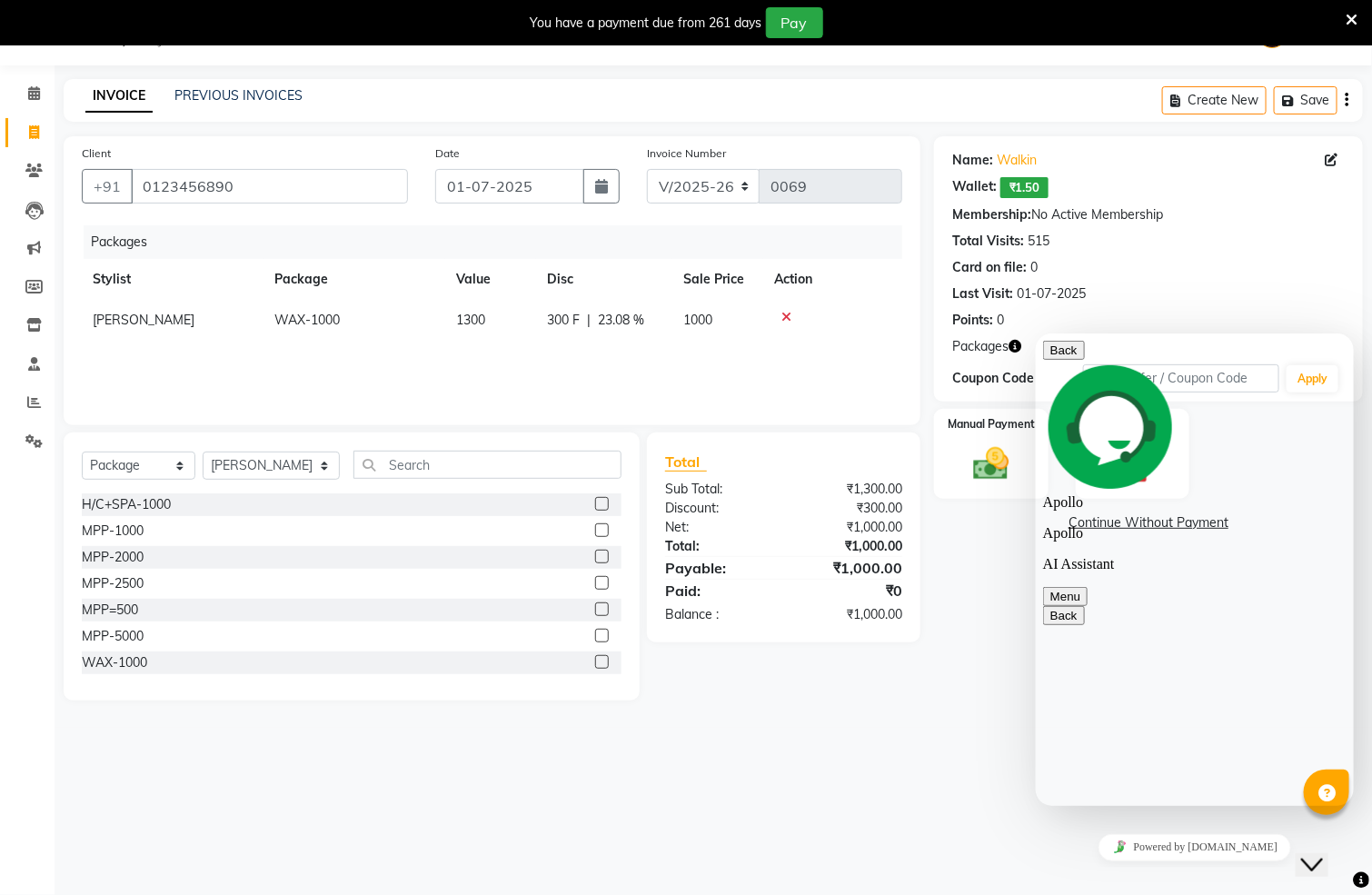 click on "Close Chat This icon closes the chat window." 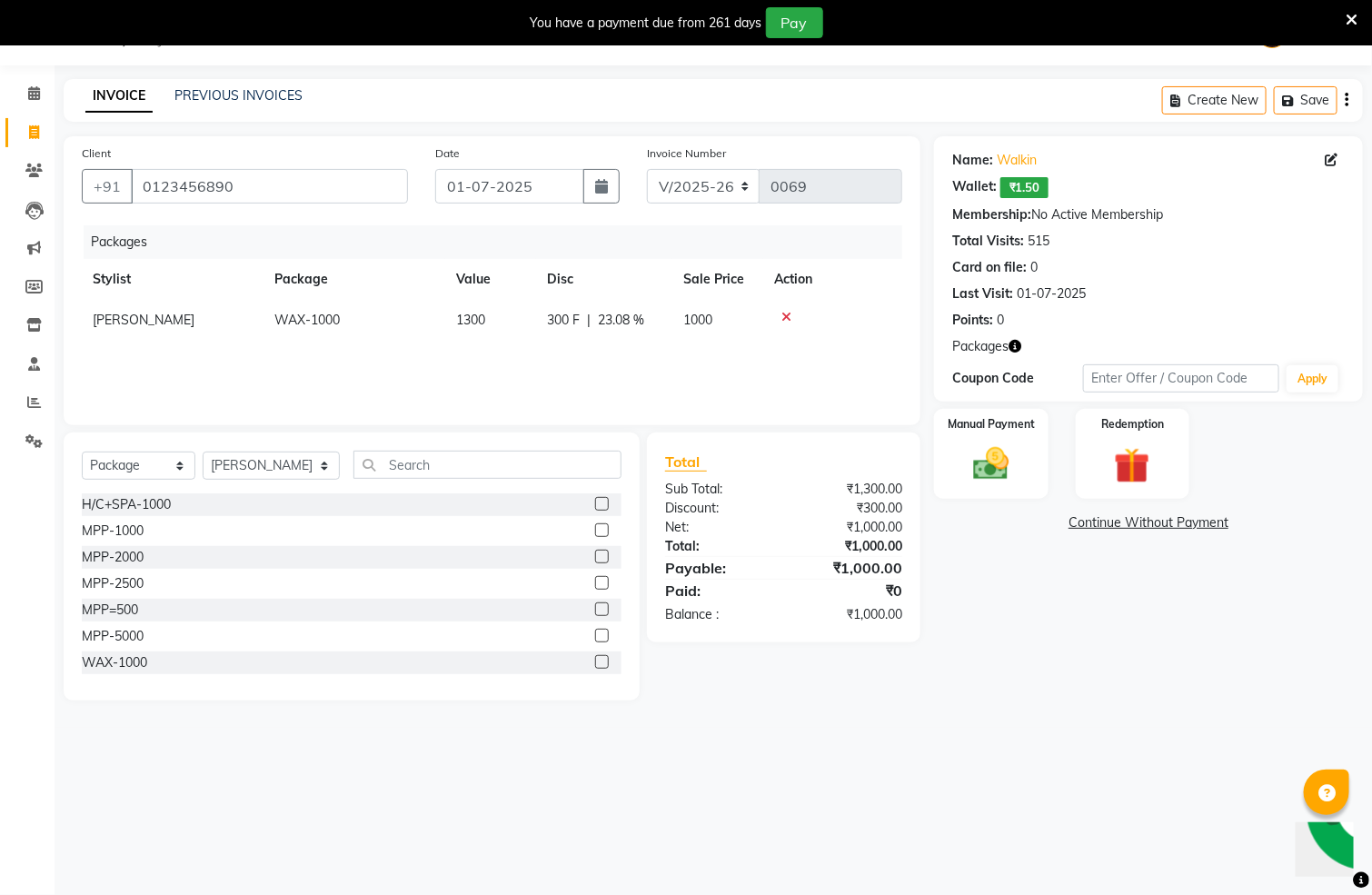 click 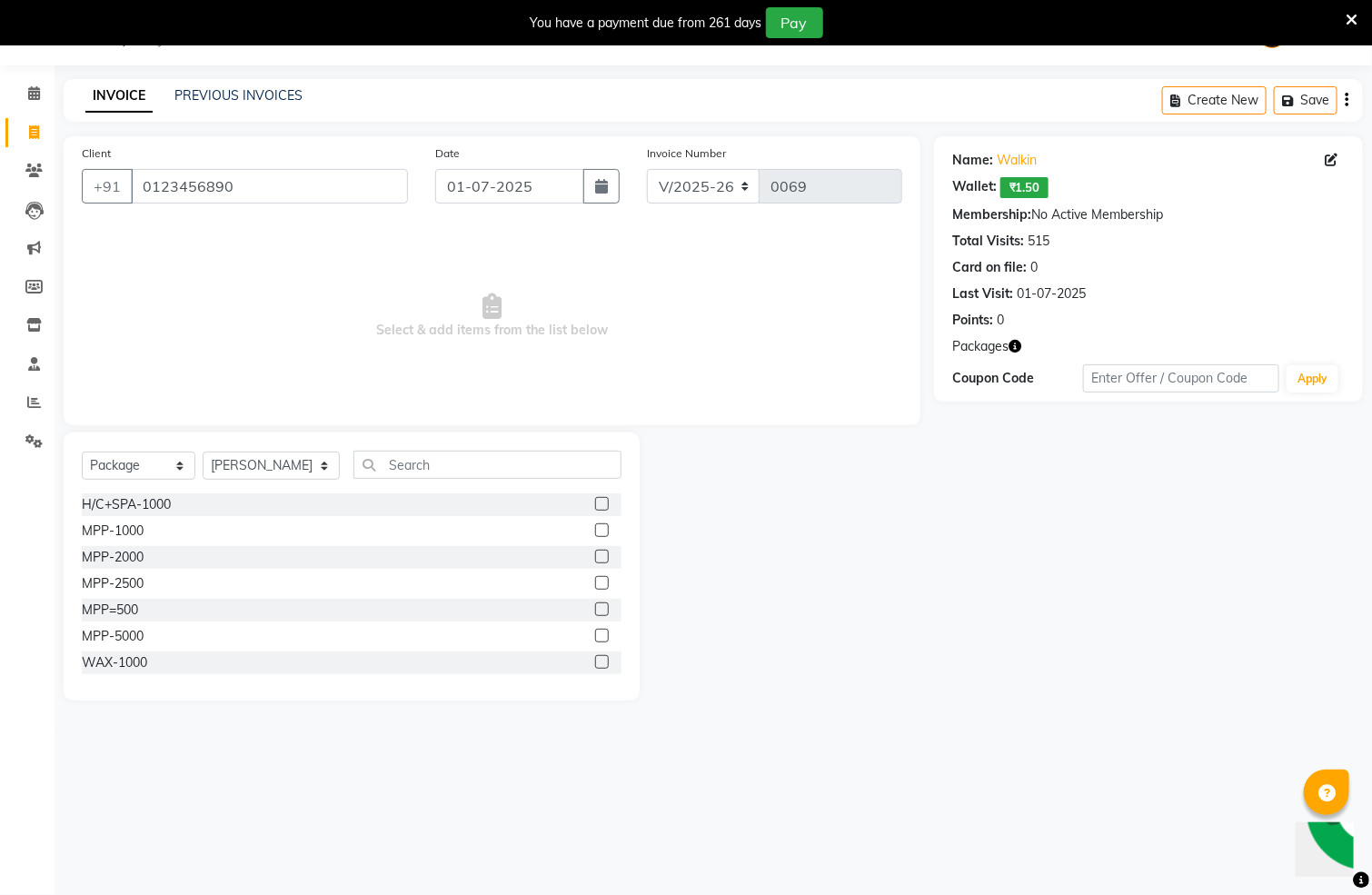 click 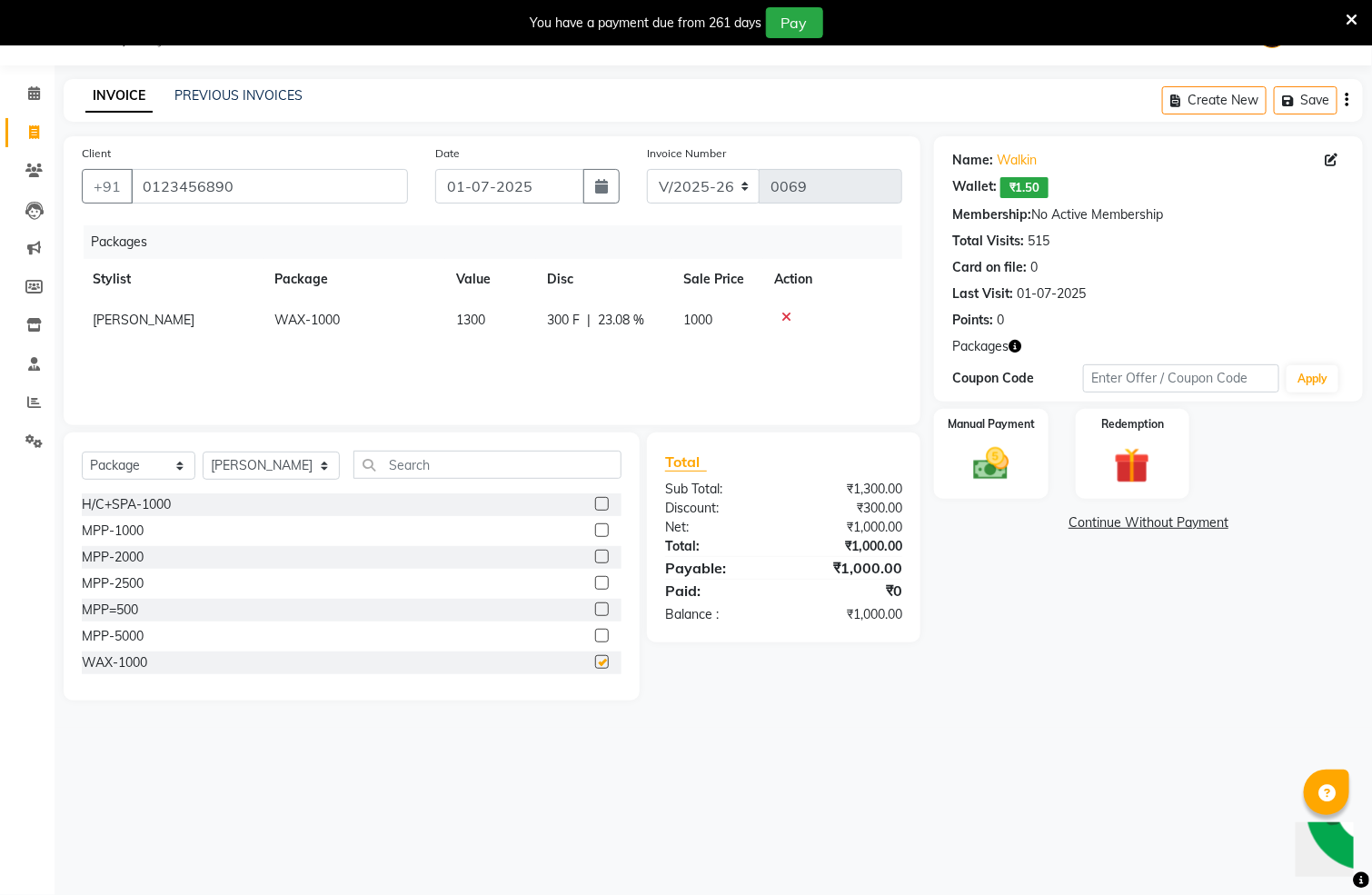 checkbox on "false" 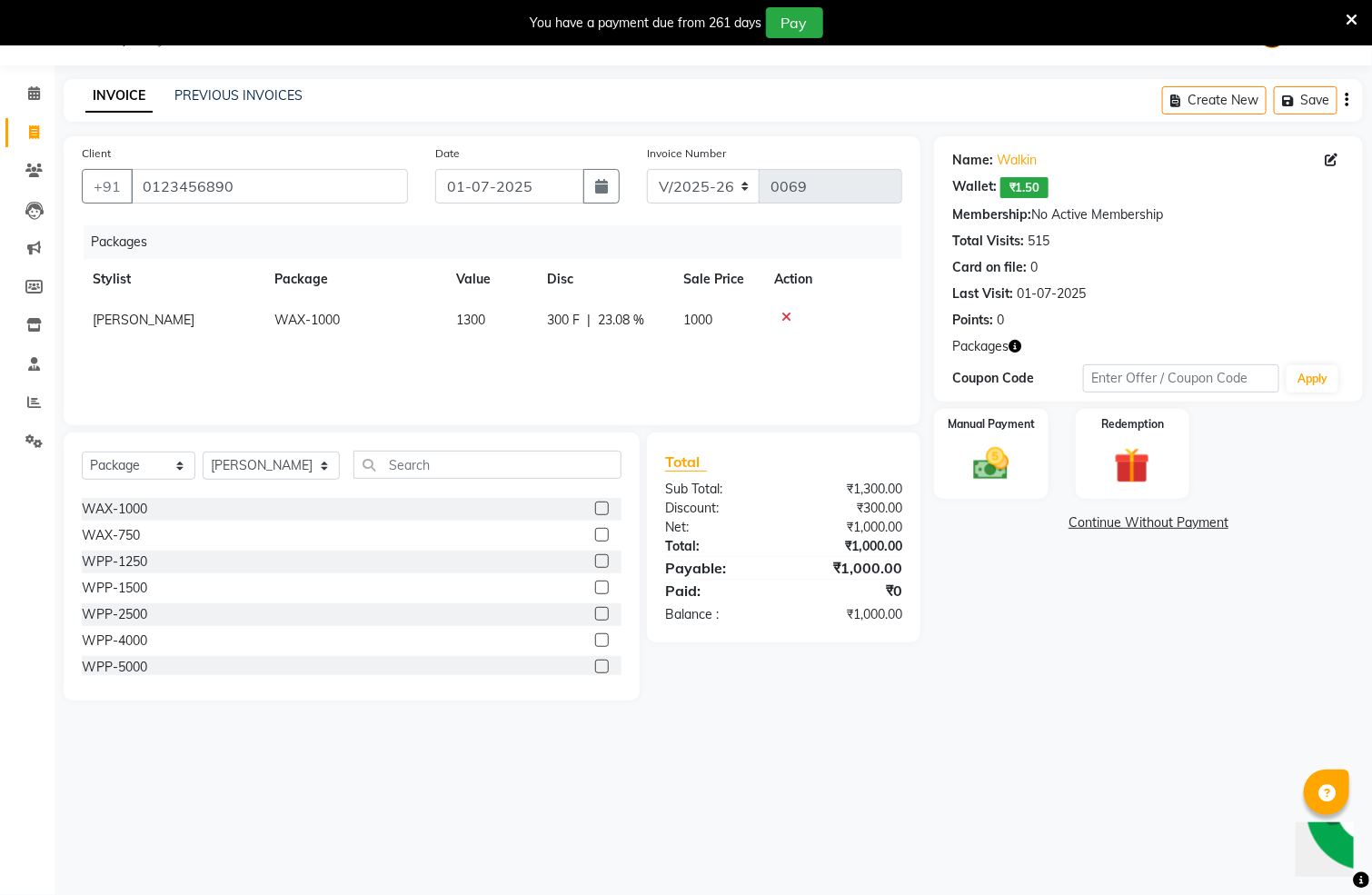 scroll, scrollTop: 185, scrollLeft: 0, axis: vertical 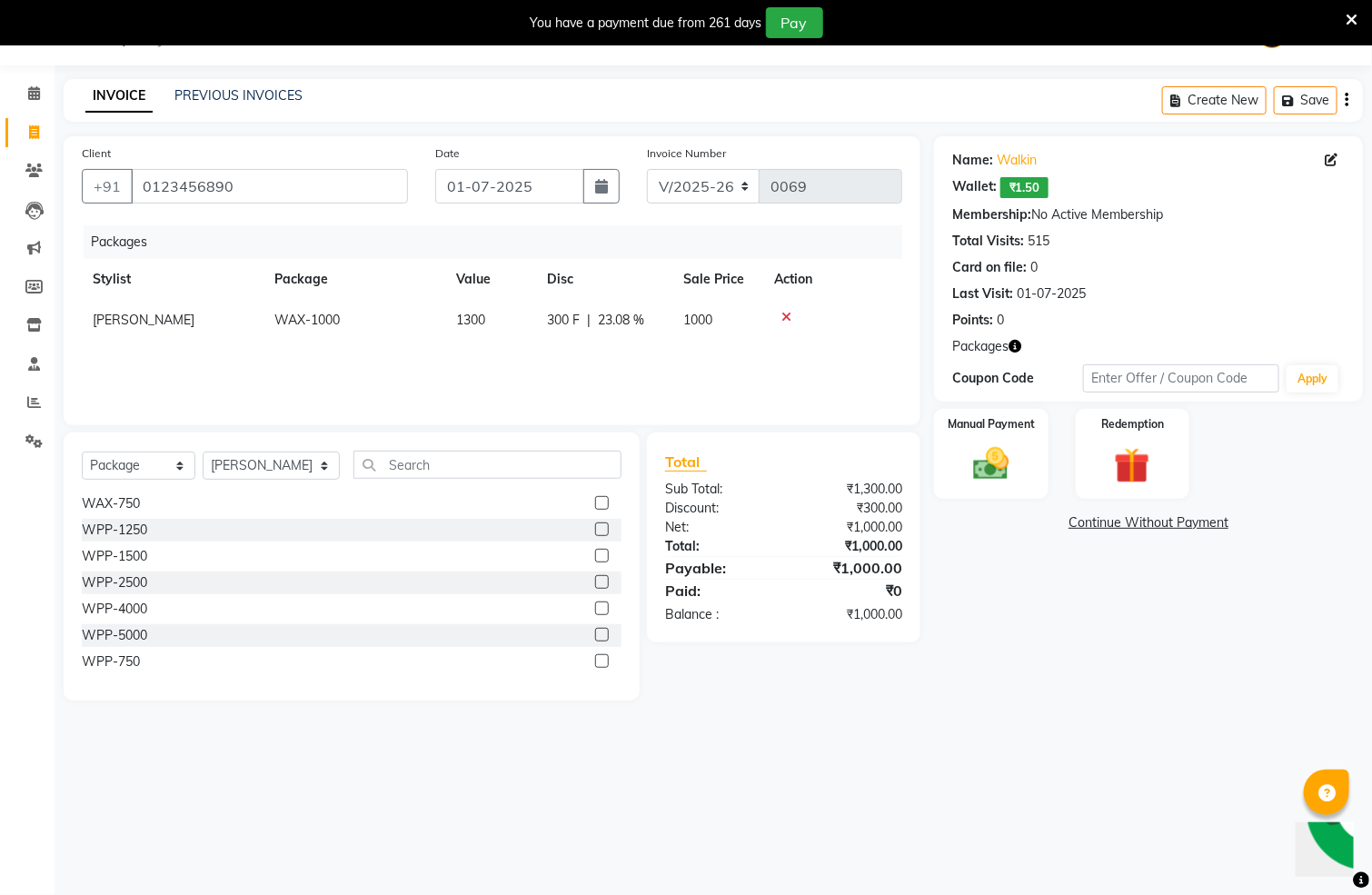 click 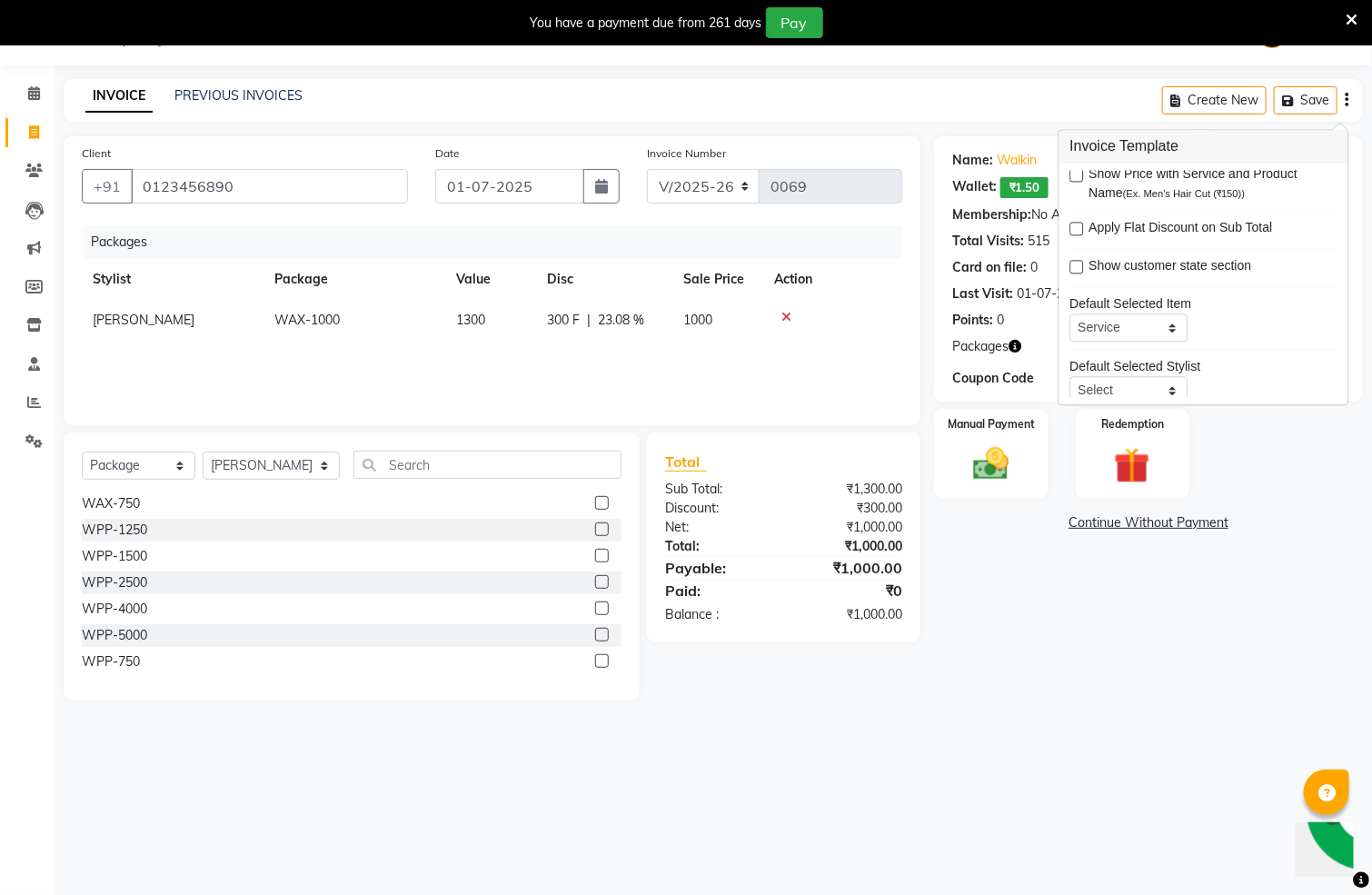 scroll, scrollTop: 0, scrollLeft: 0, axis: both 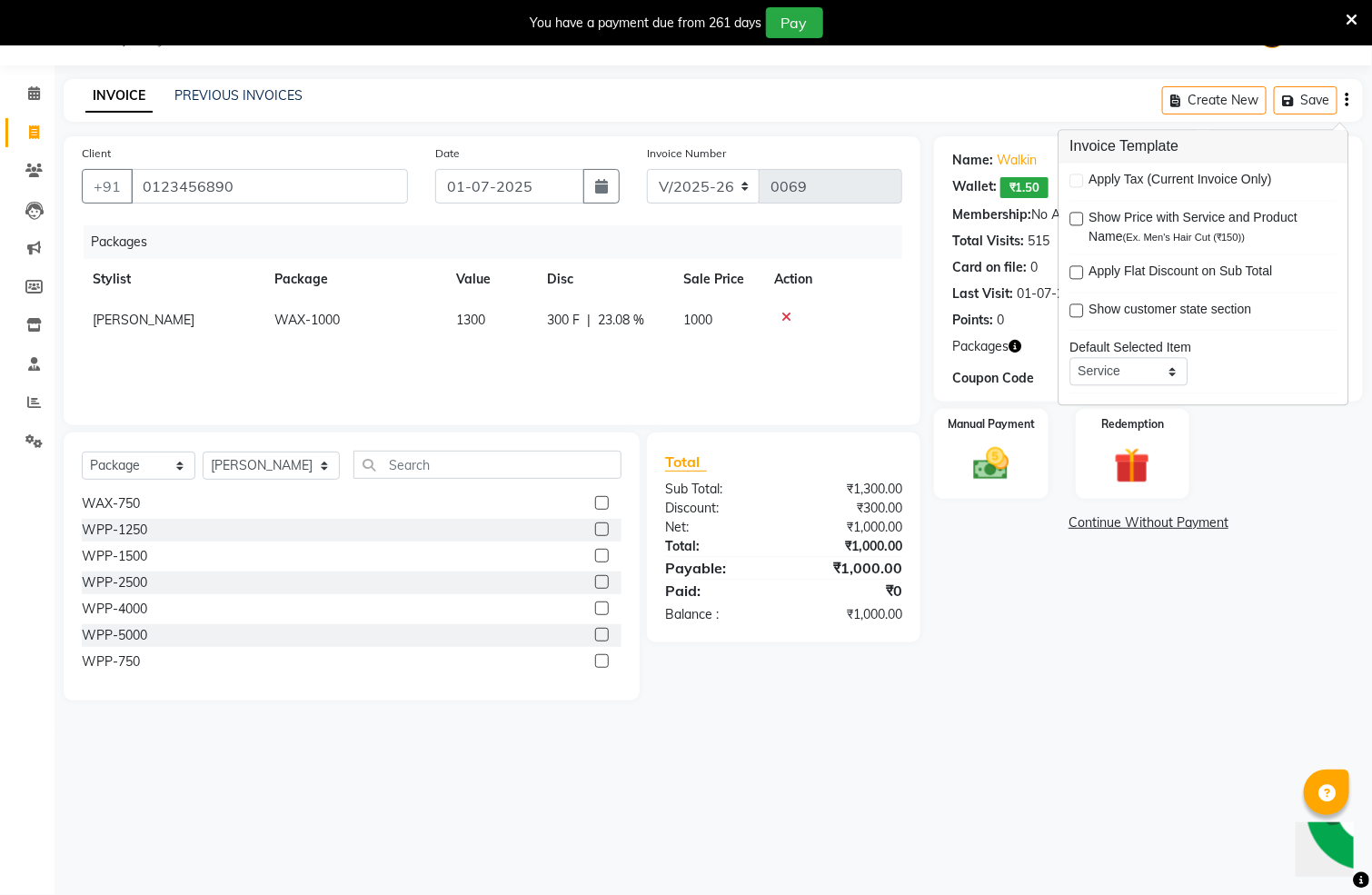 click on "INVOICE PREVIOUS INVOICES Create New   Save" 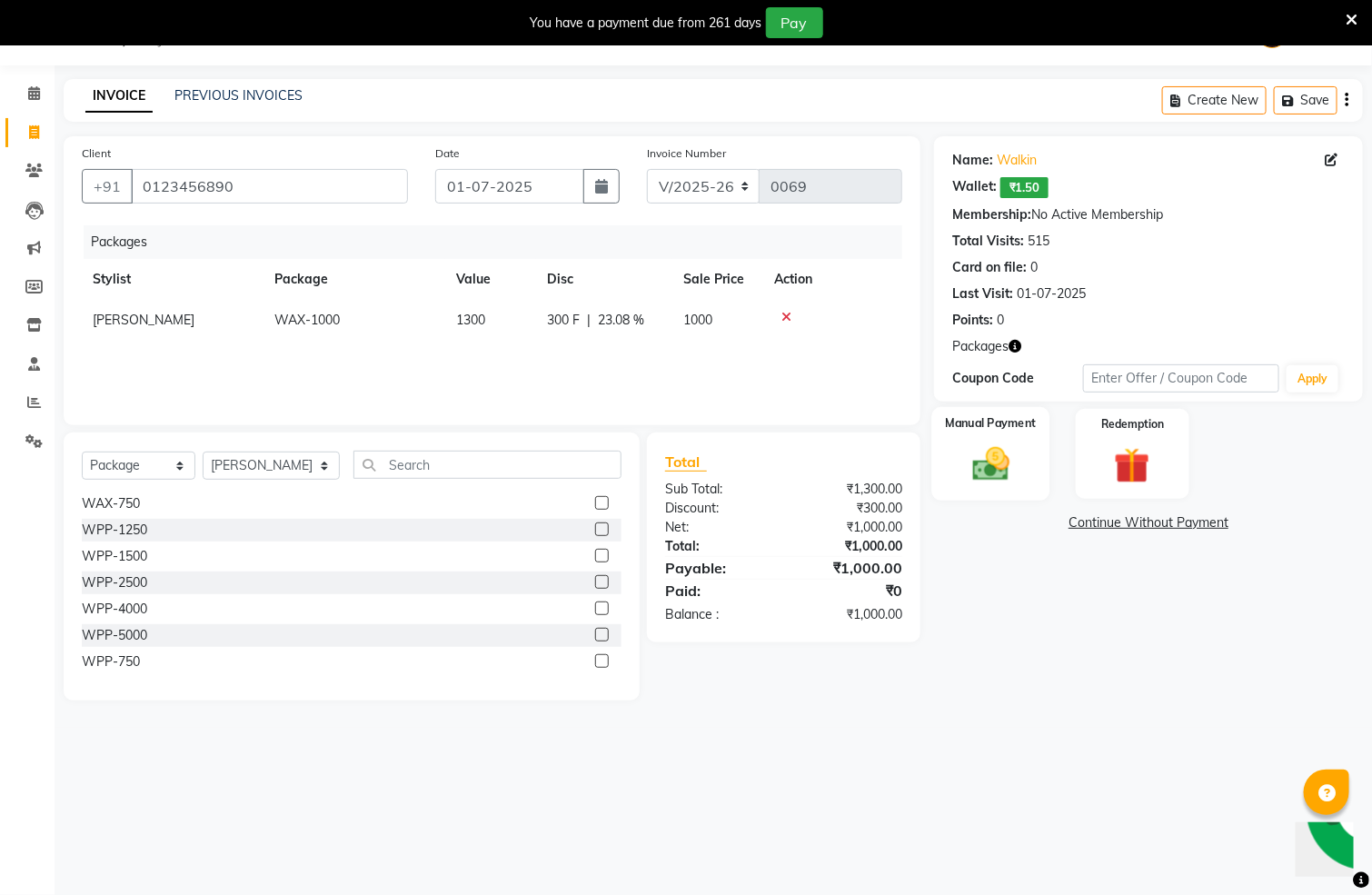 click 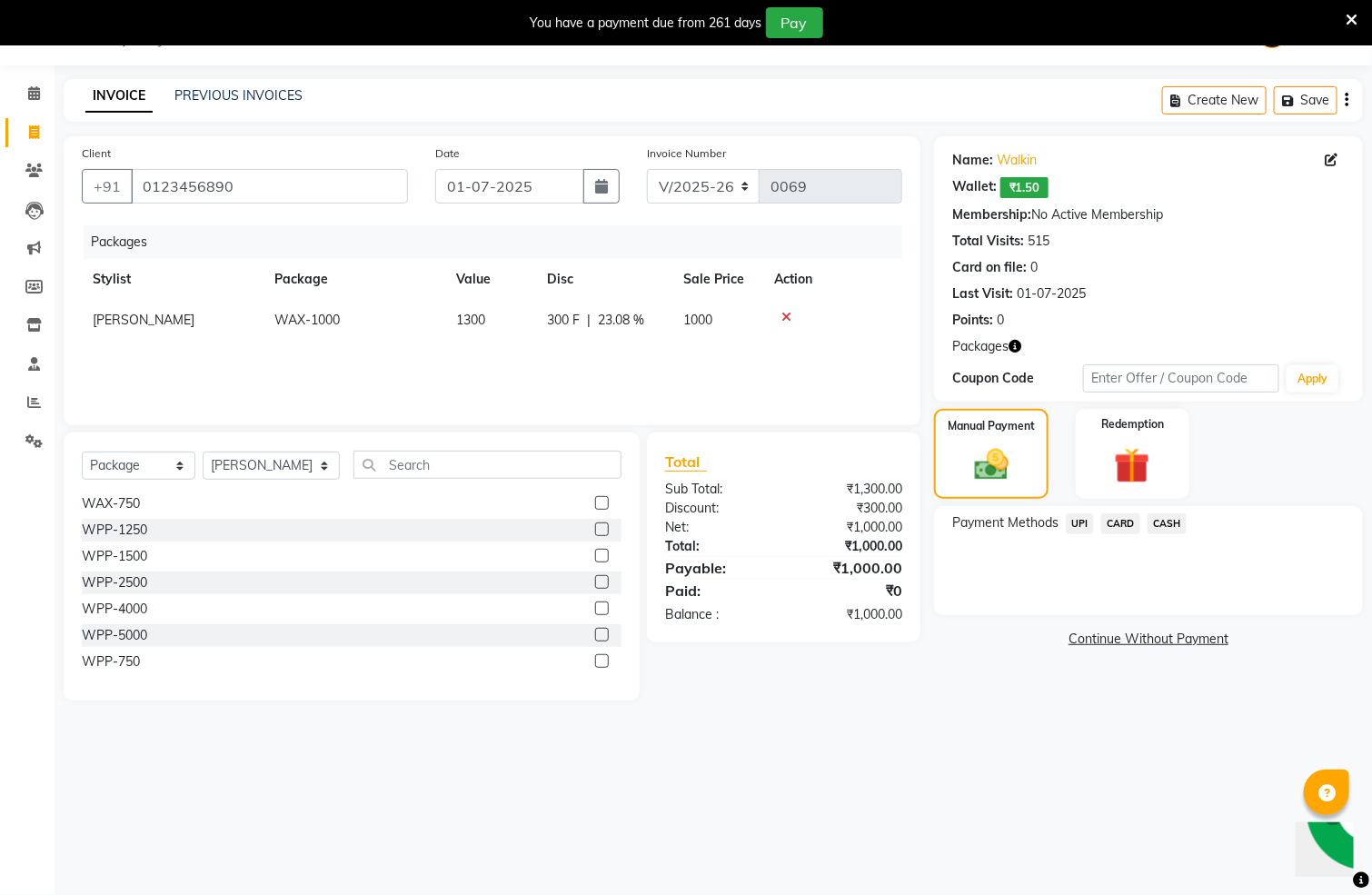 click on "UPI" 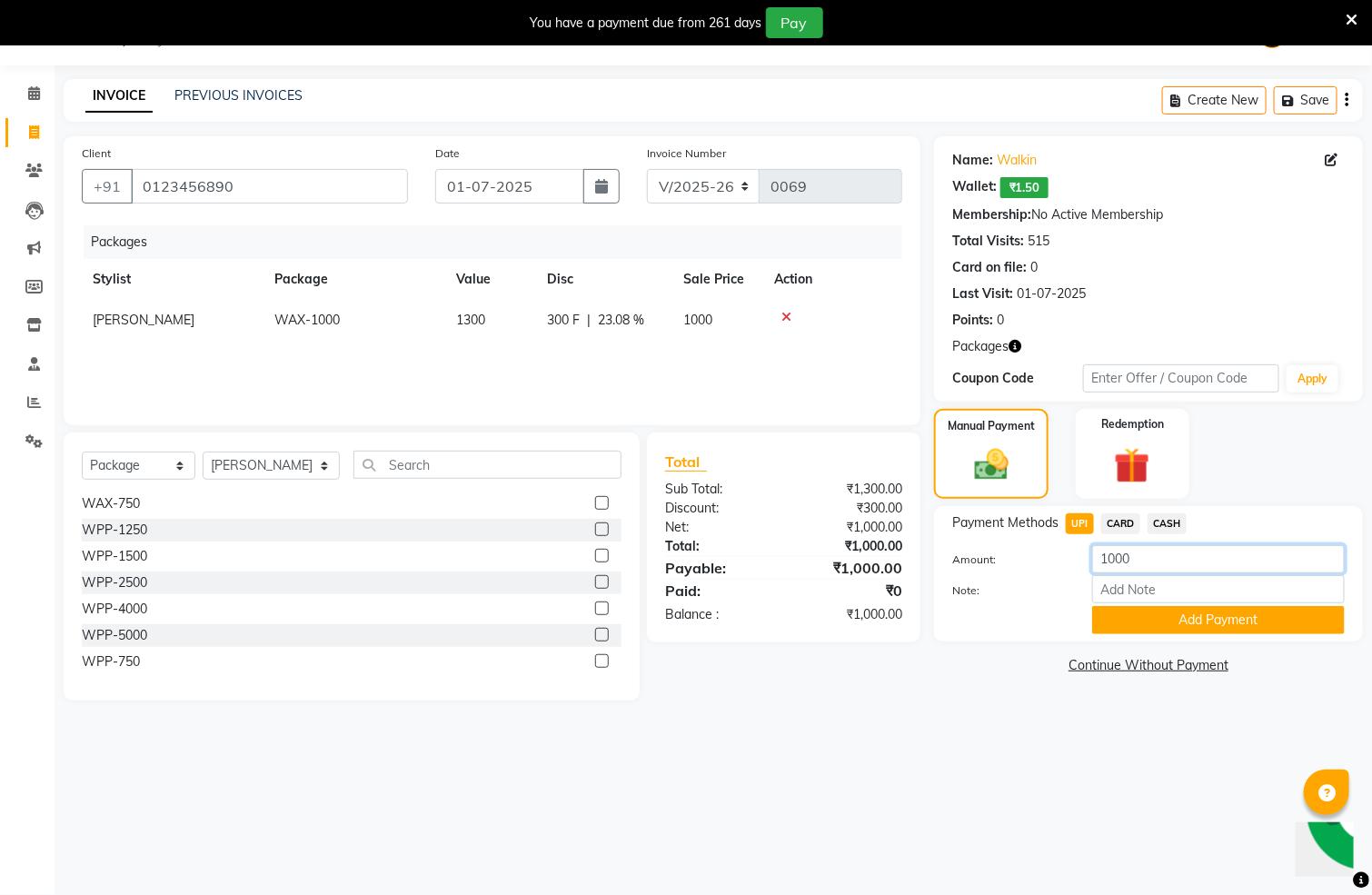 click on "1000" 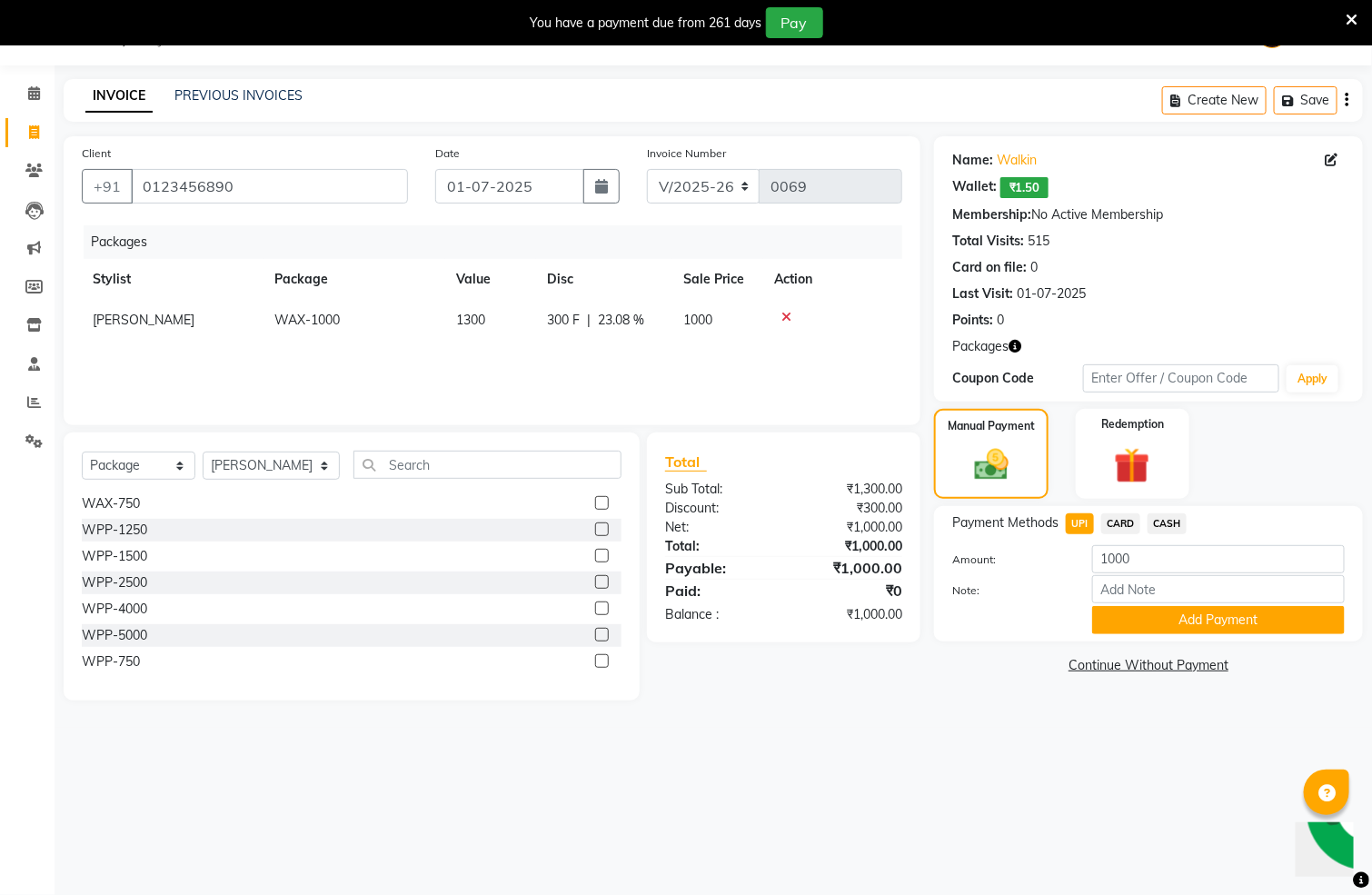 click on "Payment Methods  UPI   CARD   CASH" 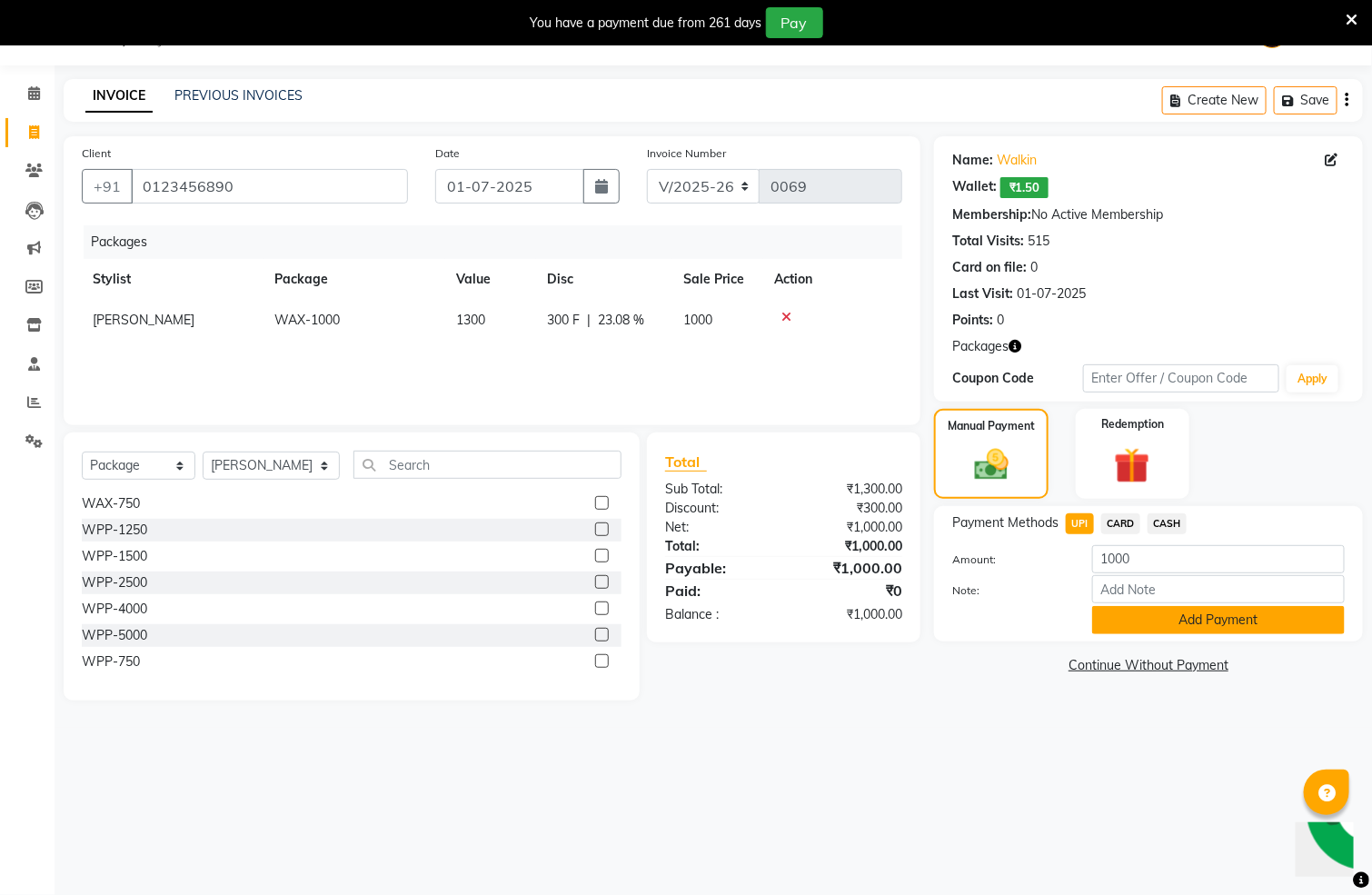 click on "Add Payment" 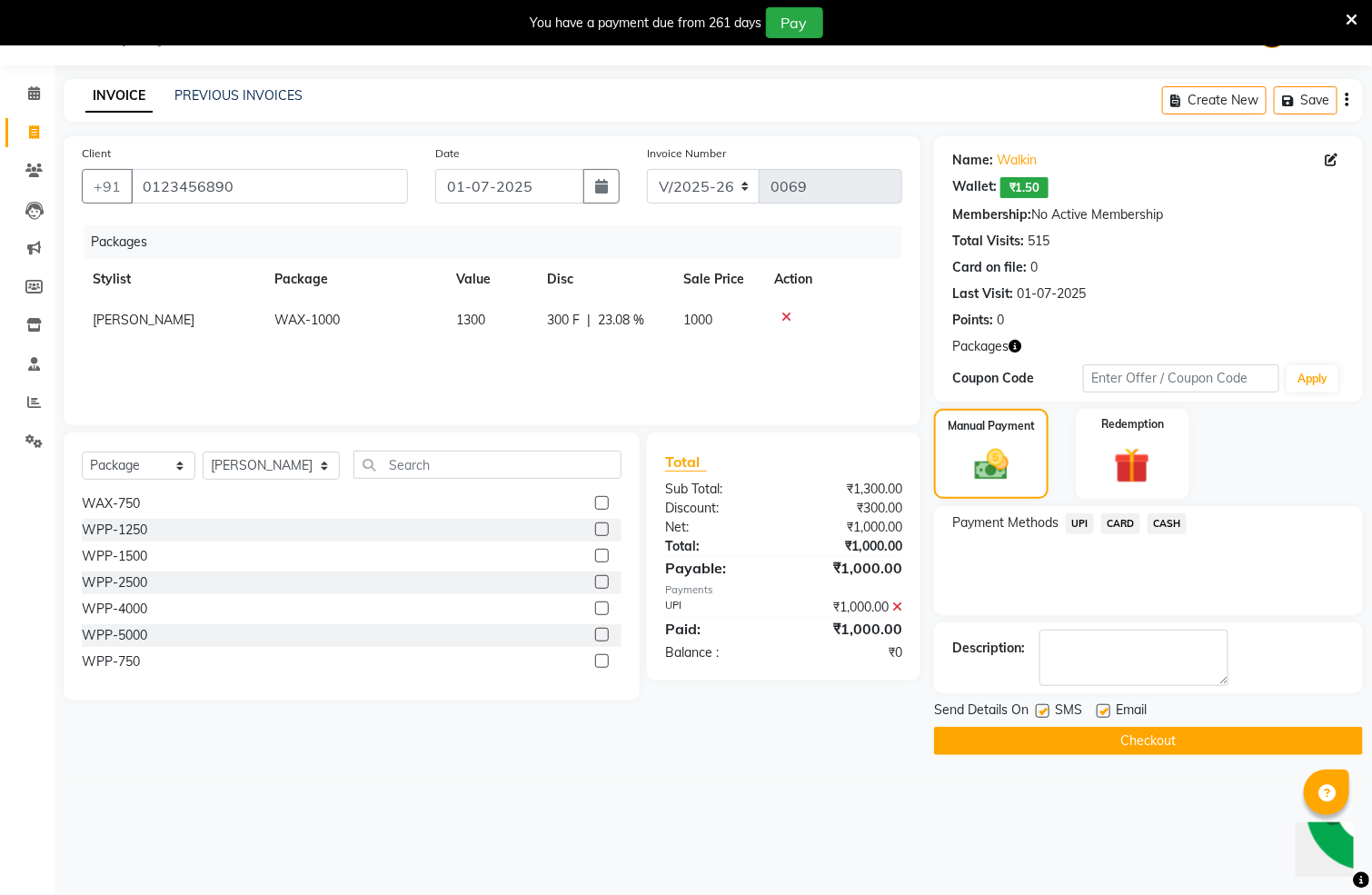 click on "Checkout" 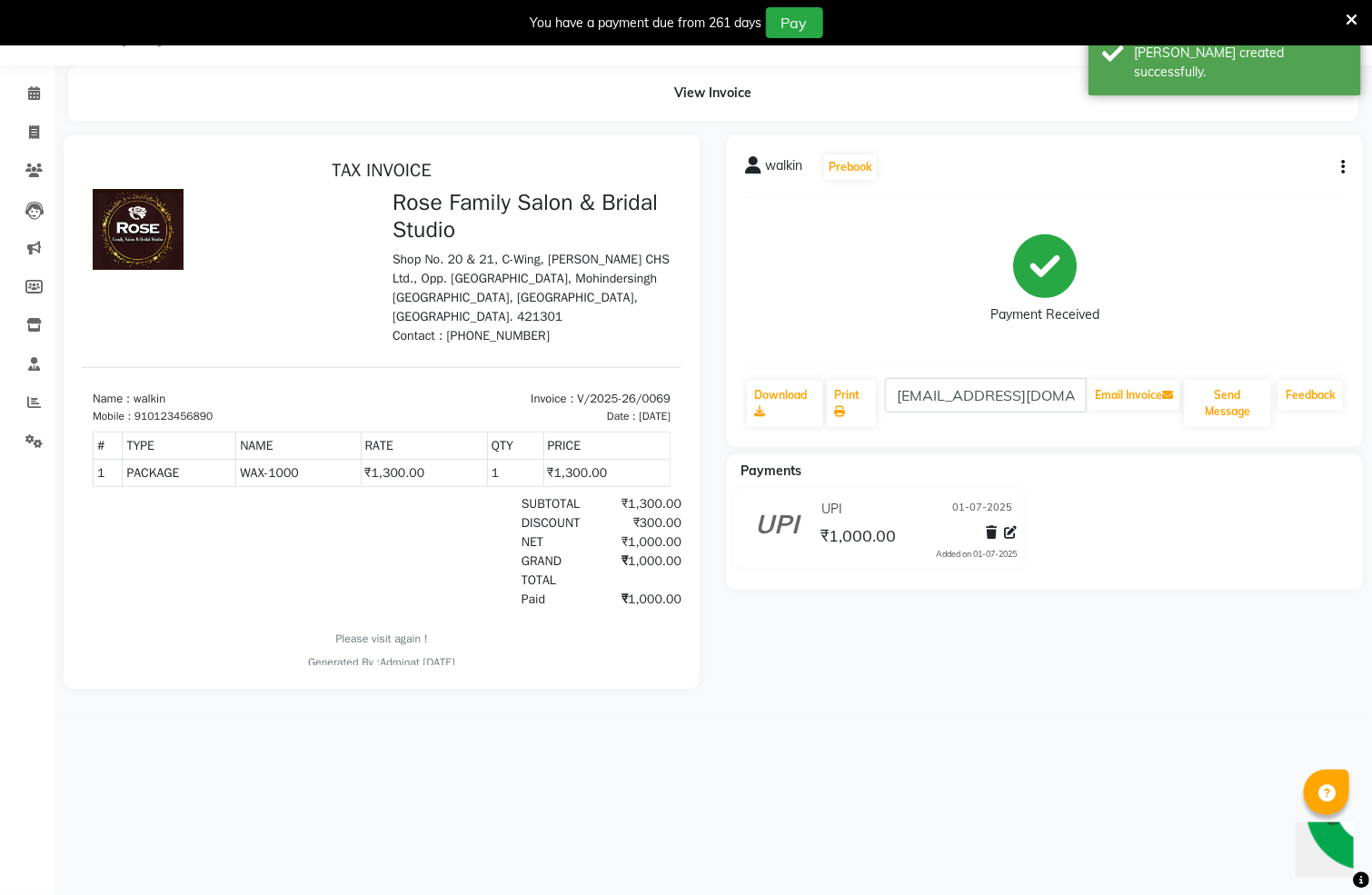 scroll, scrollTop: 0, scrollLeft: 0, axis: both 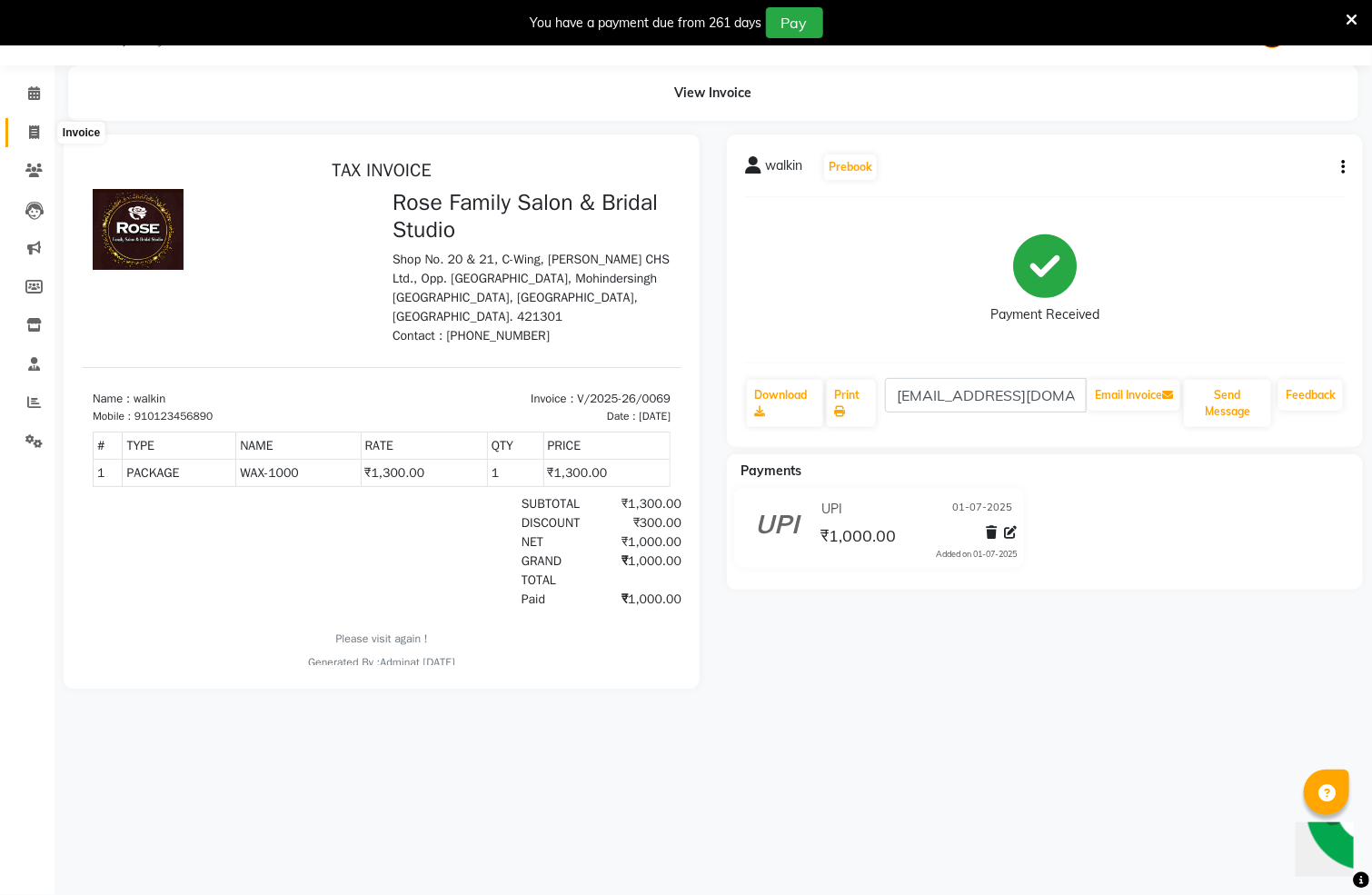 click 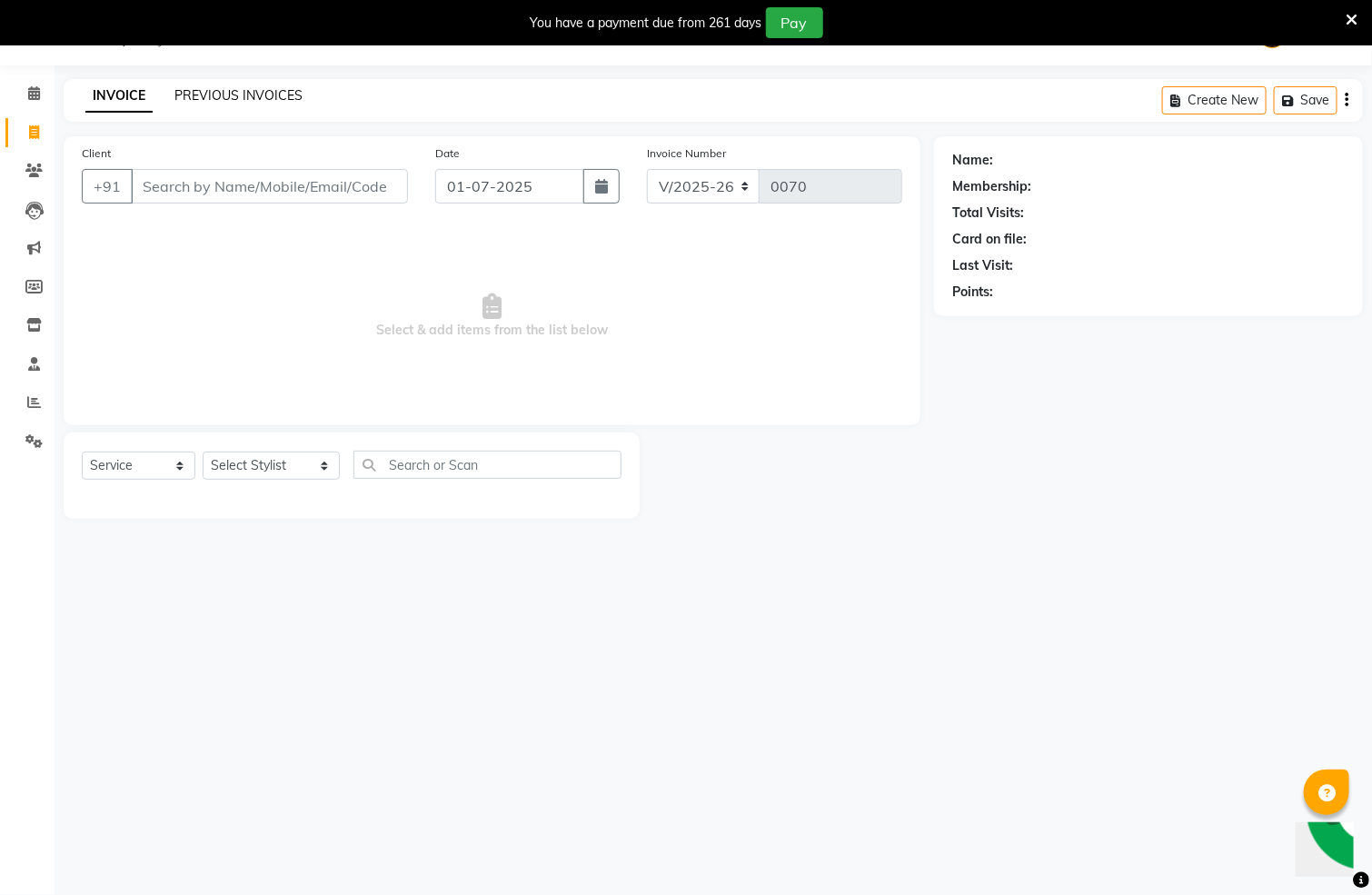 click on "PREVIOUS INVOICES" 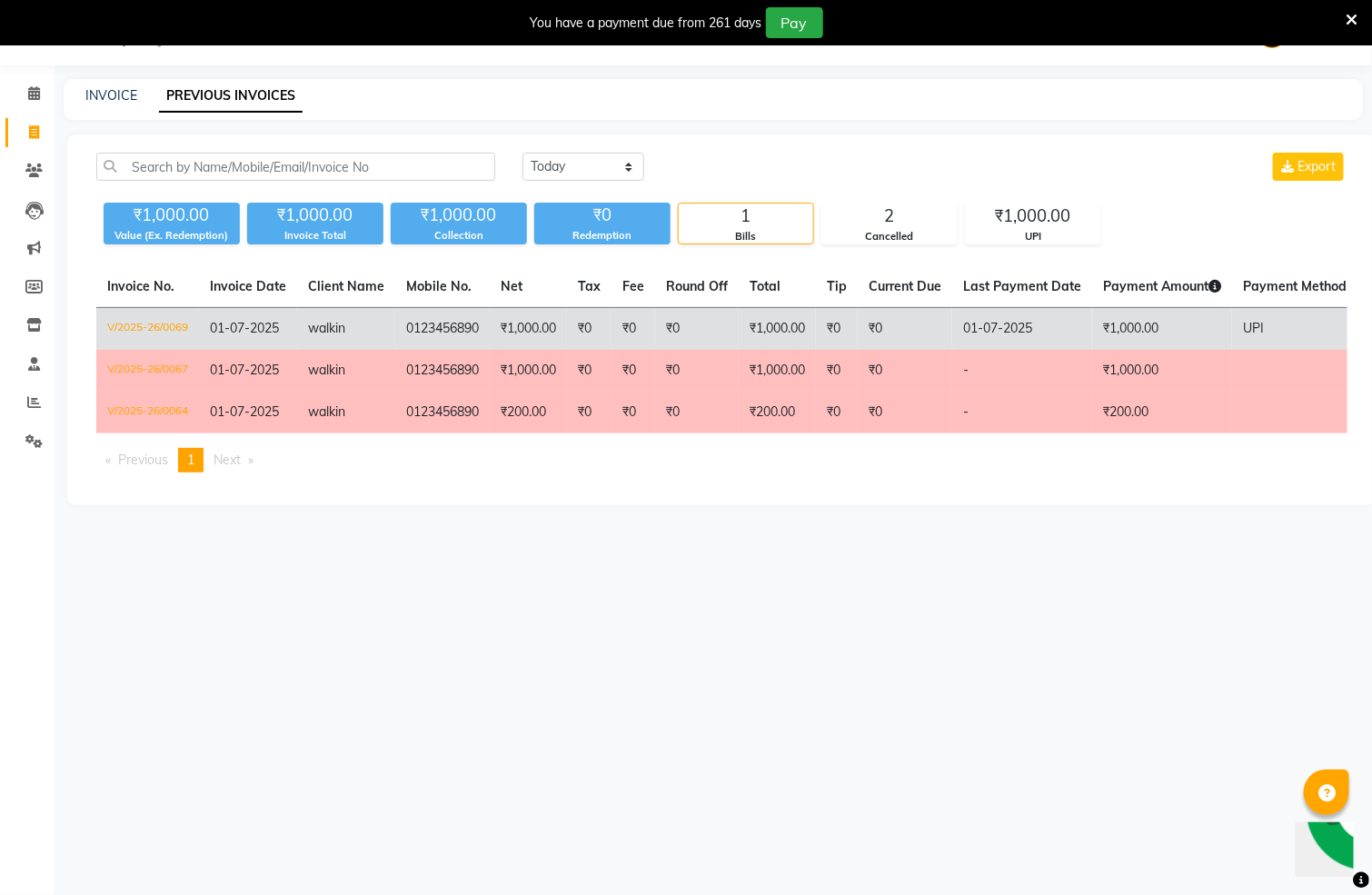 click on "₹0" 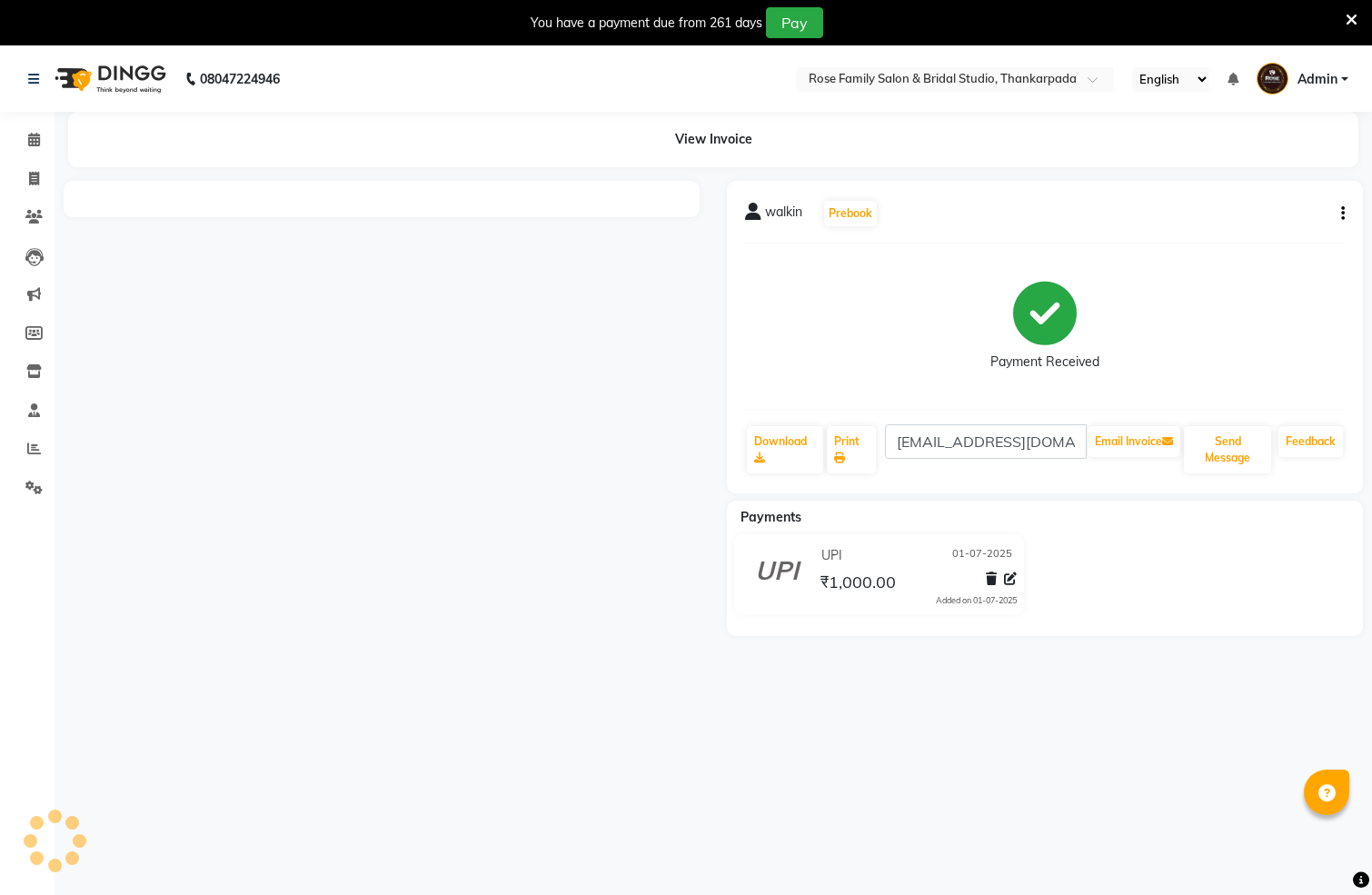 scroll, scrollTop: 0, scrollLeft: 0, axis: both 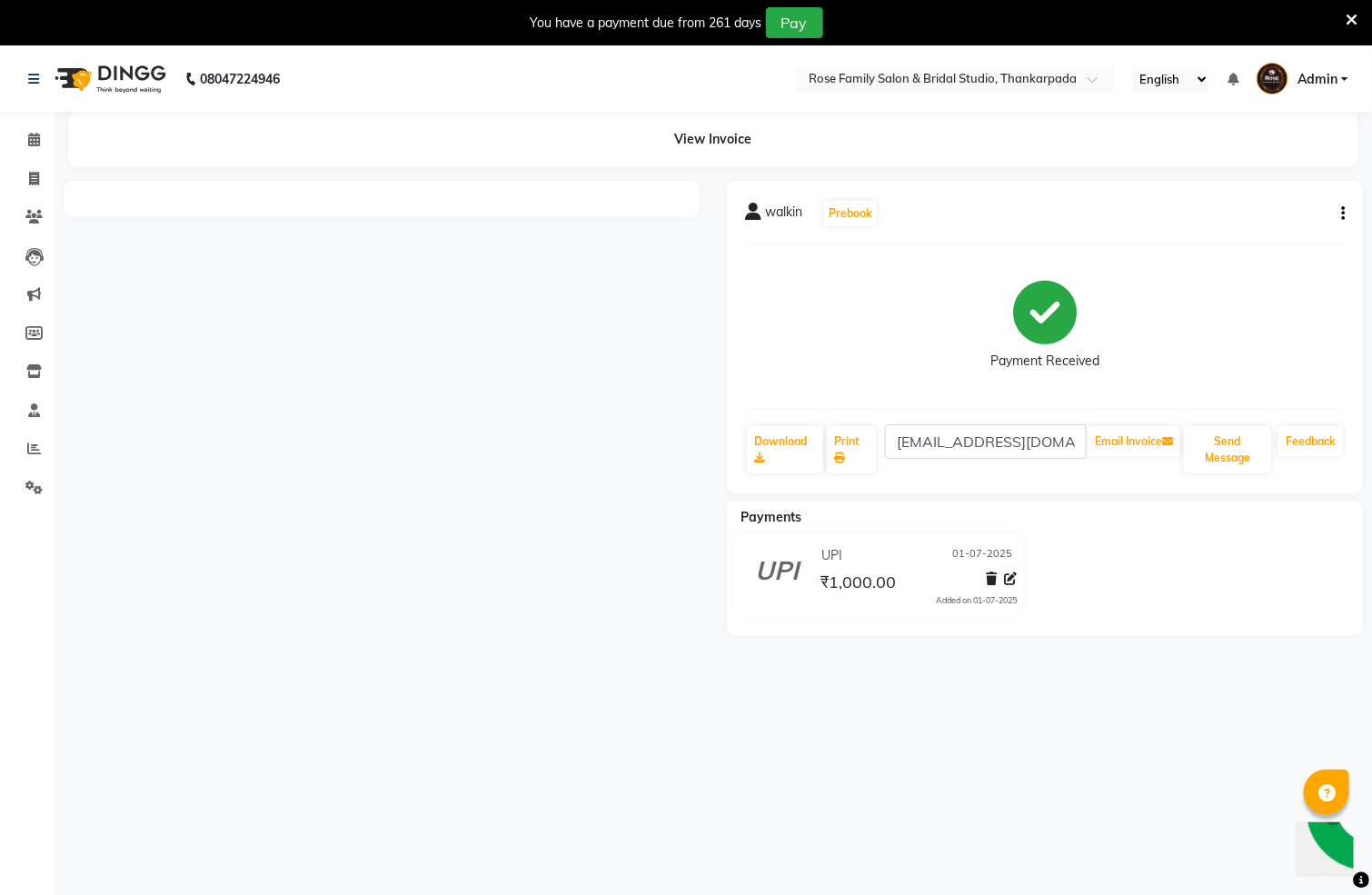click 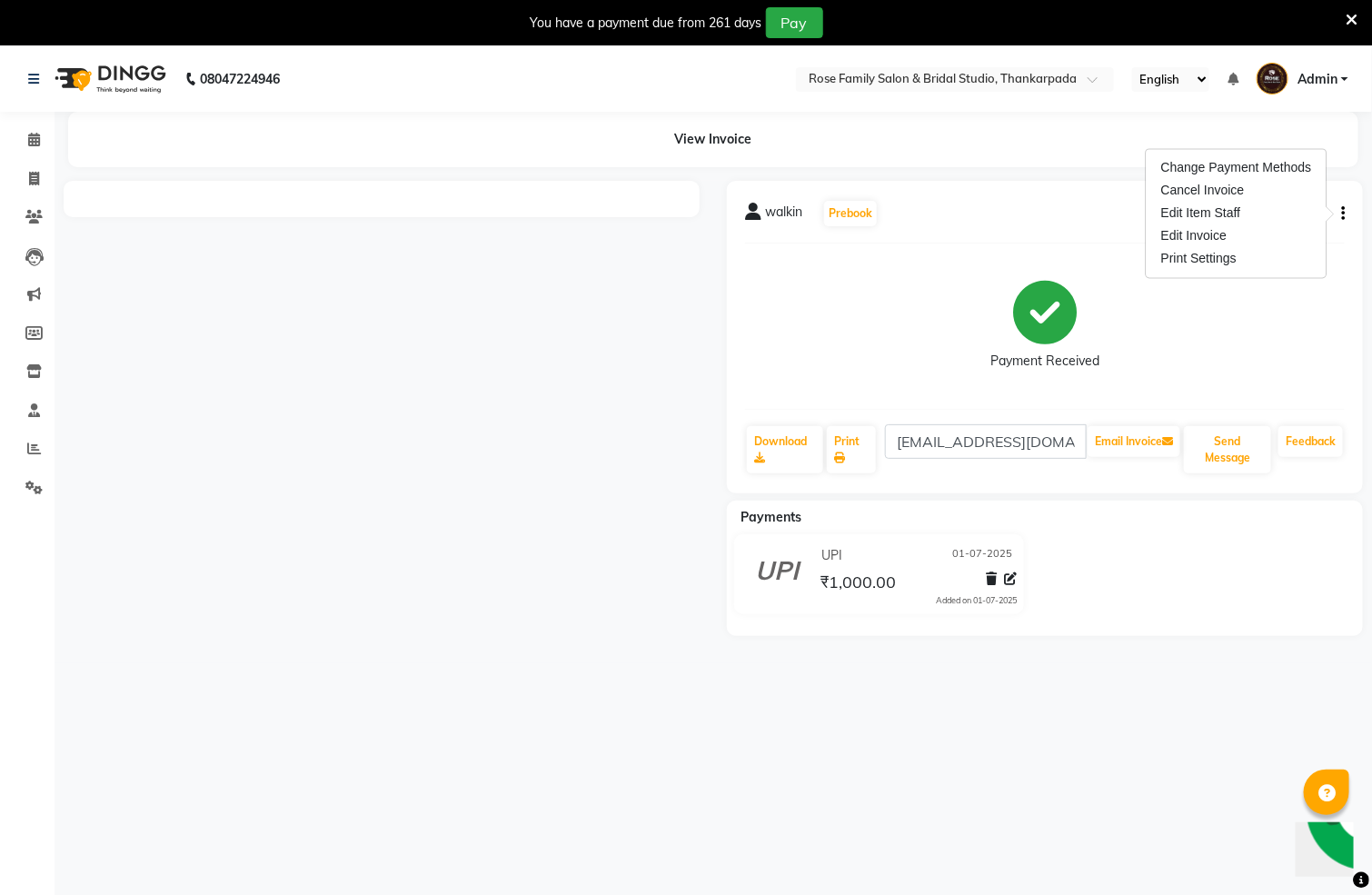 click on "Payment Received" 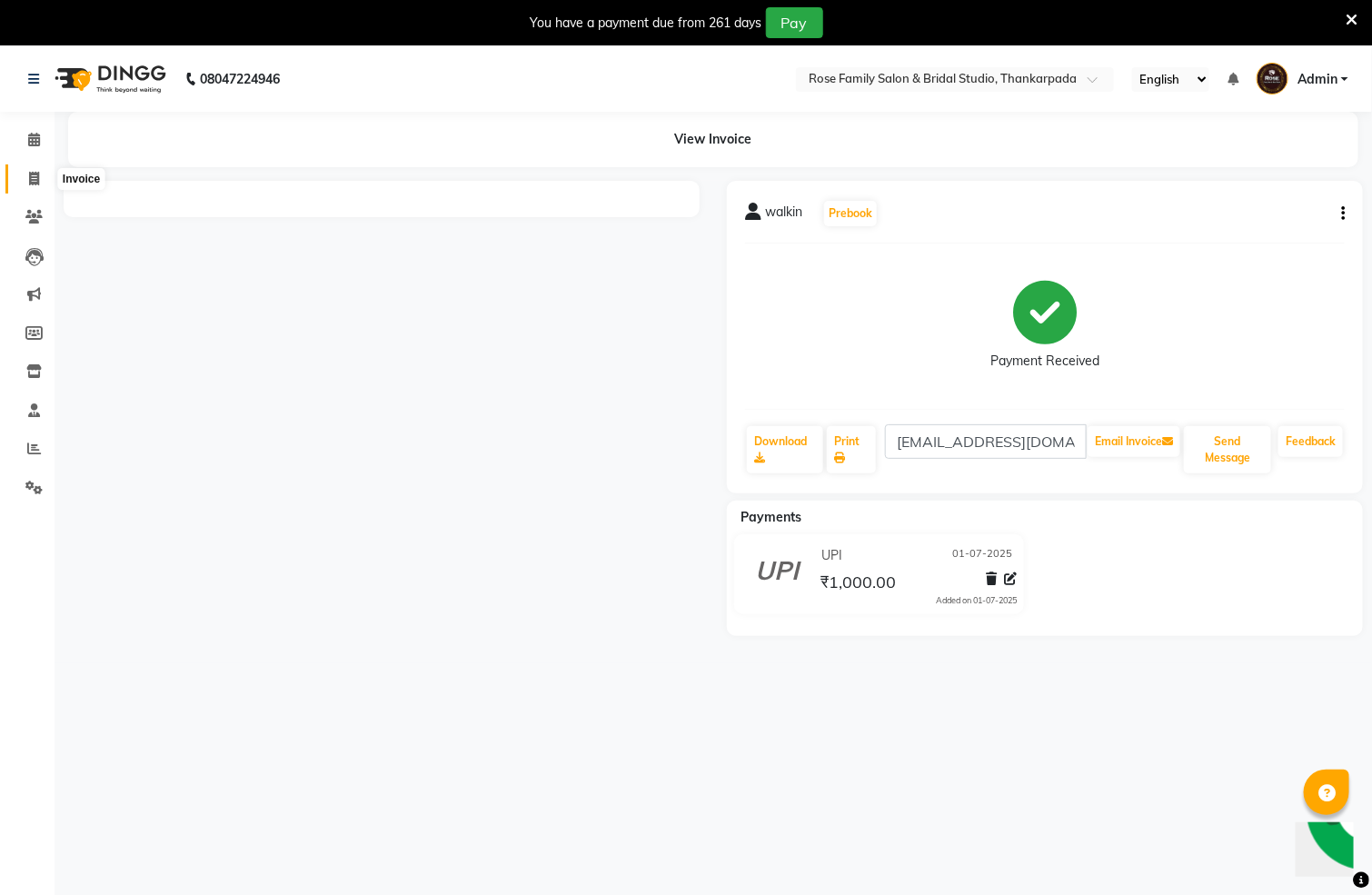 click 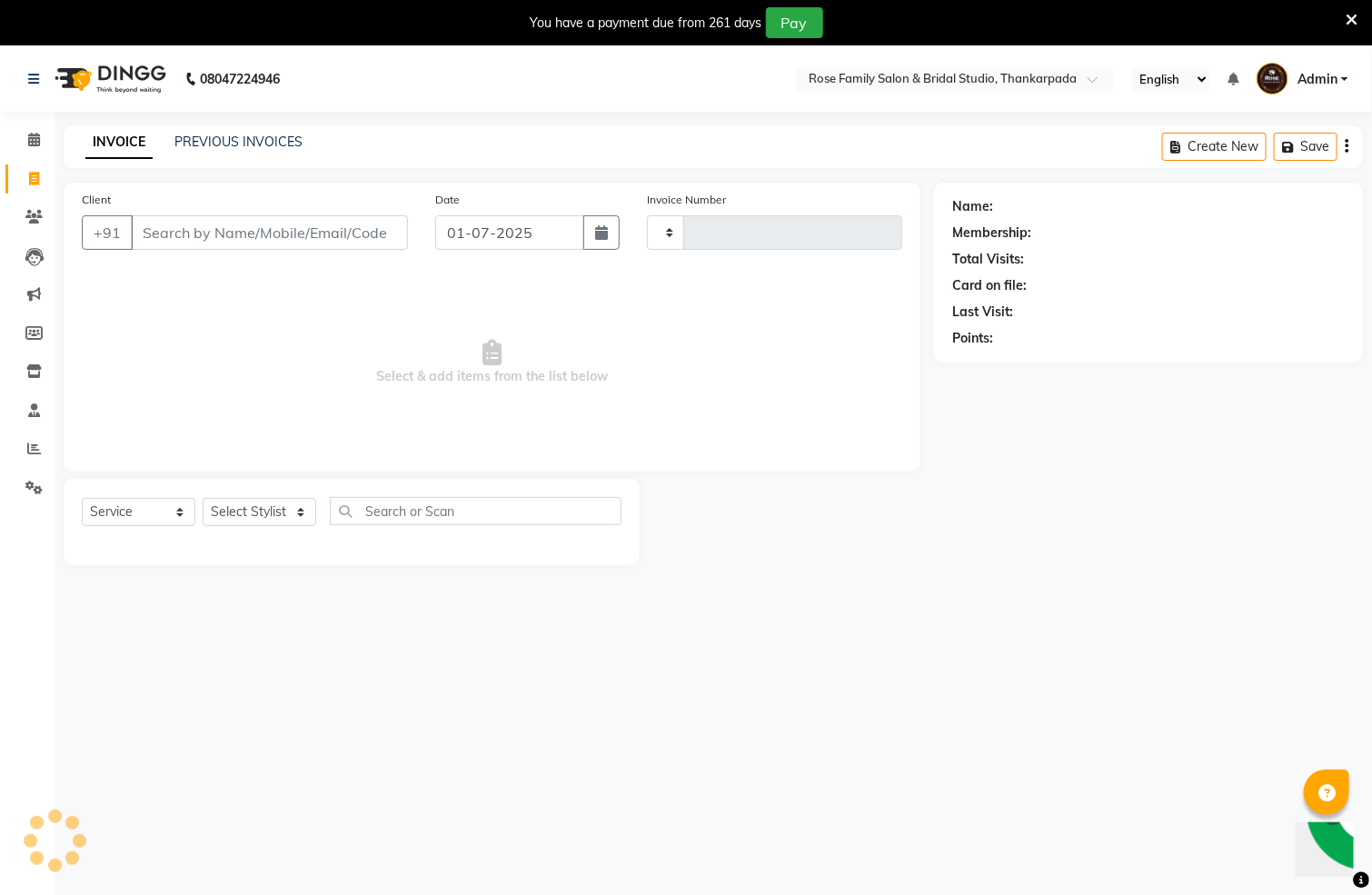 type on "0070" 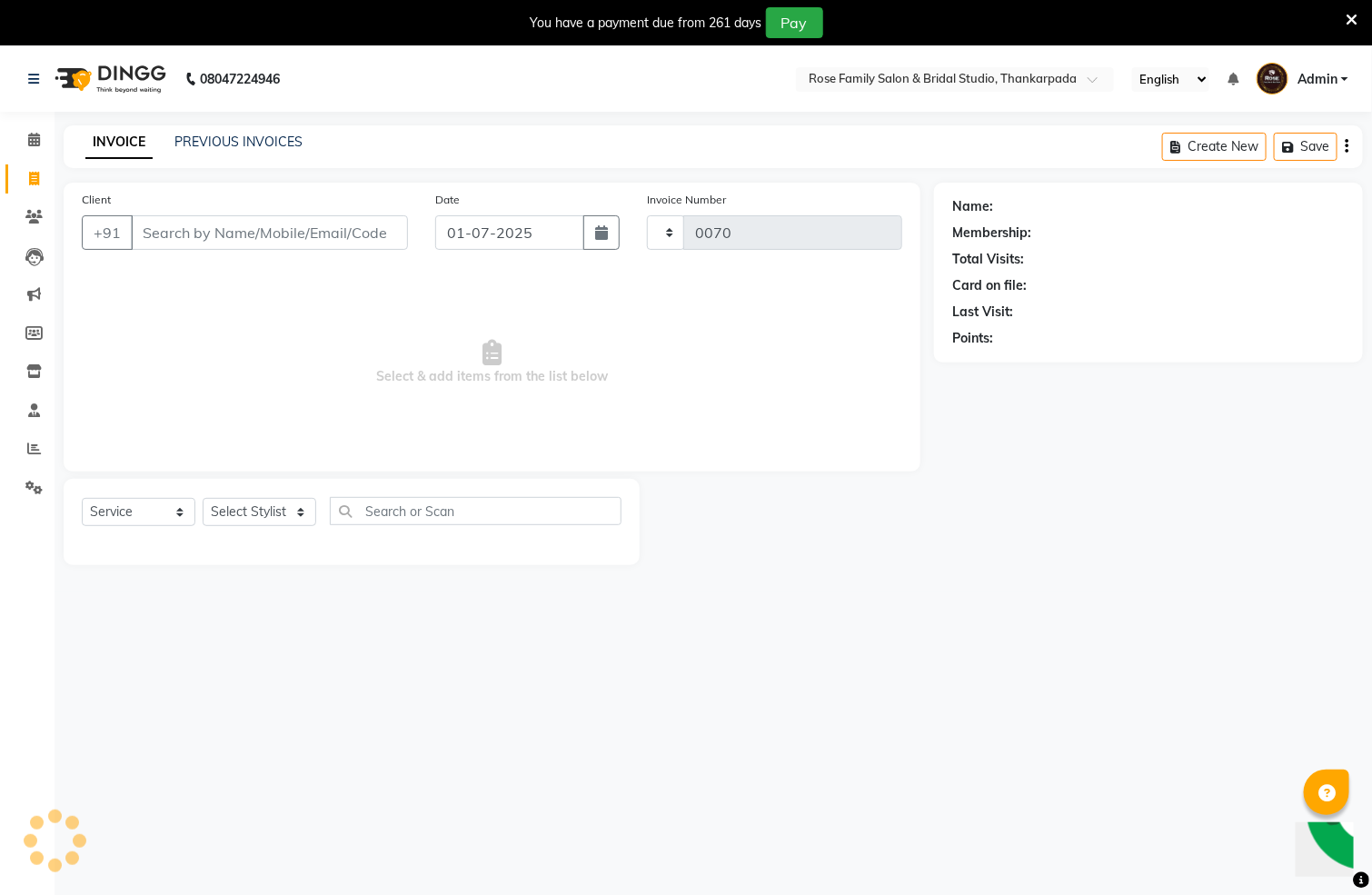 select on "111" 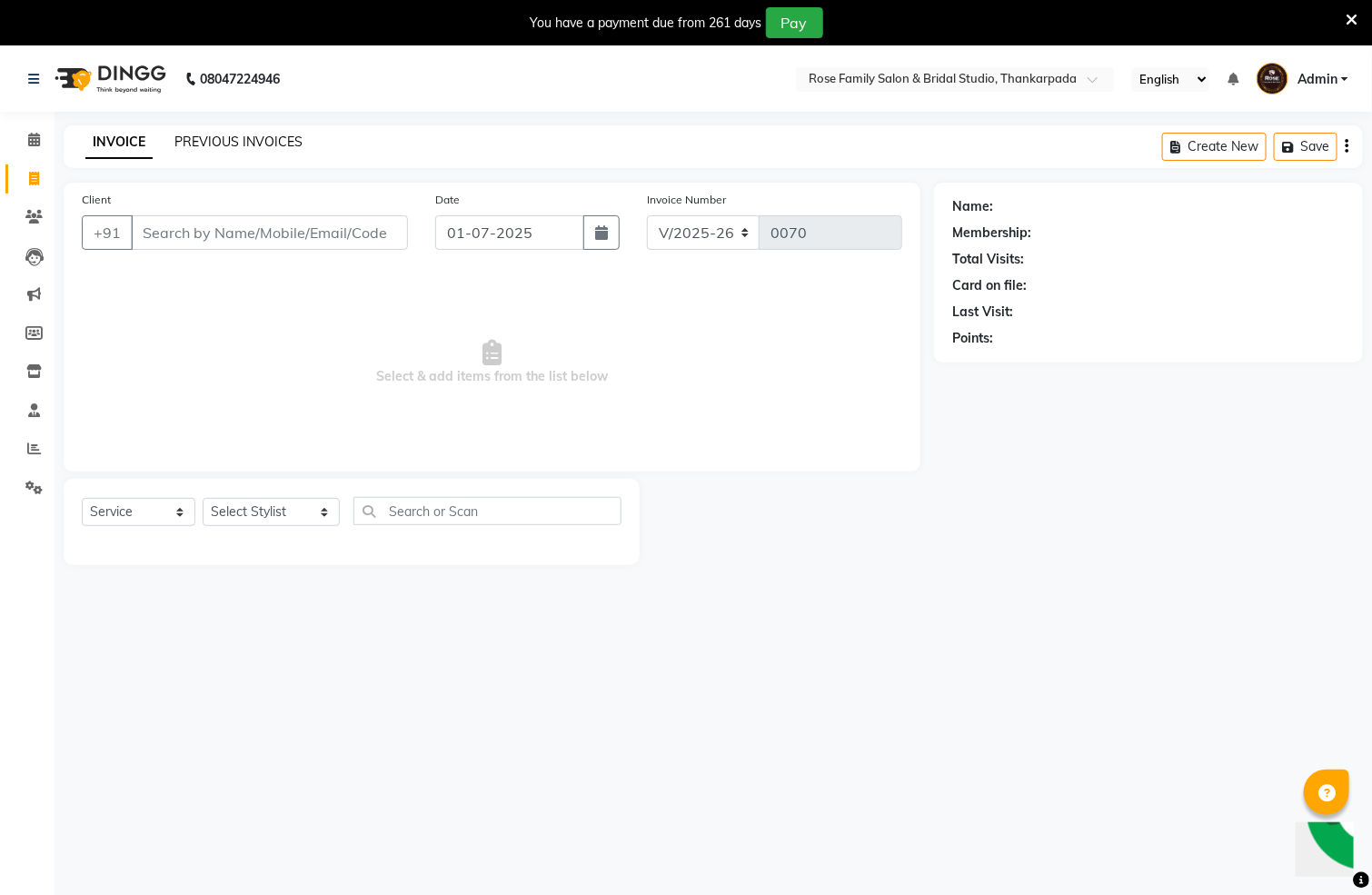 click on "PREVIOUS INVOICES" 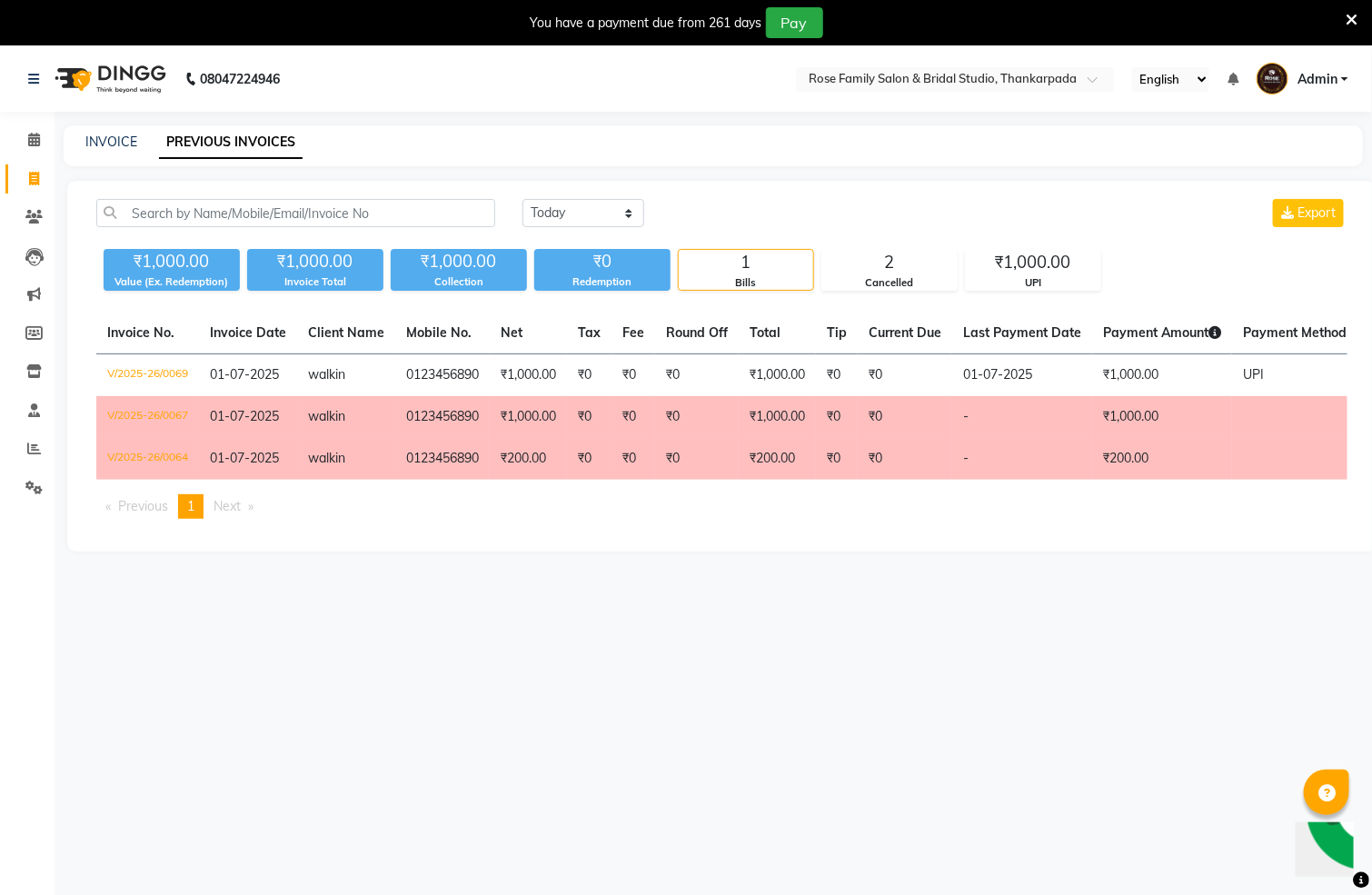 click on "Today Yesterday Custom Range Export ₹1,000.00 Value (Ex. Redemption) ₹1,000.00 Invoice Total  ₹1,000.00 Collection ₹0 Redemption 1 Bills 2 Cancelled ₹1,000.00 UPI  Invoice No.   Invoice Date   Client Name   Mobile No.   Net   Tax   Fee   Round Off   Total   Tip   Current Due   Last Payment Date   Payment Amount   Payment Methods   Cancel Reason   Status   V/2025-26/0069  01-07-2025 walkin   0123456890 ₹1,000.00 ₹0  ₹0  ₹0 ₹1,000.00 ₹0 ₹0 01-07-2025 ₹1,000.00  UPI - PAID  V/2025-26/0067  01-07-2025 walkin   0123456890 ₹1,000.00 ₹0  ₹0  ₹0 ₹1,000.00 ₹0 ₹0 - ₹1,000.00  wrong CANCELLED  V/2025-26/0064  01-07-2025 walkin   0123456890 ₹200.00 ₹0  ₹0  ₹0 ₹200.00 ₹0 ₹0 - ₹200.00  wrong CANCELLED  Previous  page  1 / 1  You're on page  1  Next  page" 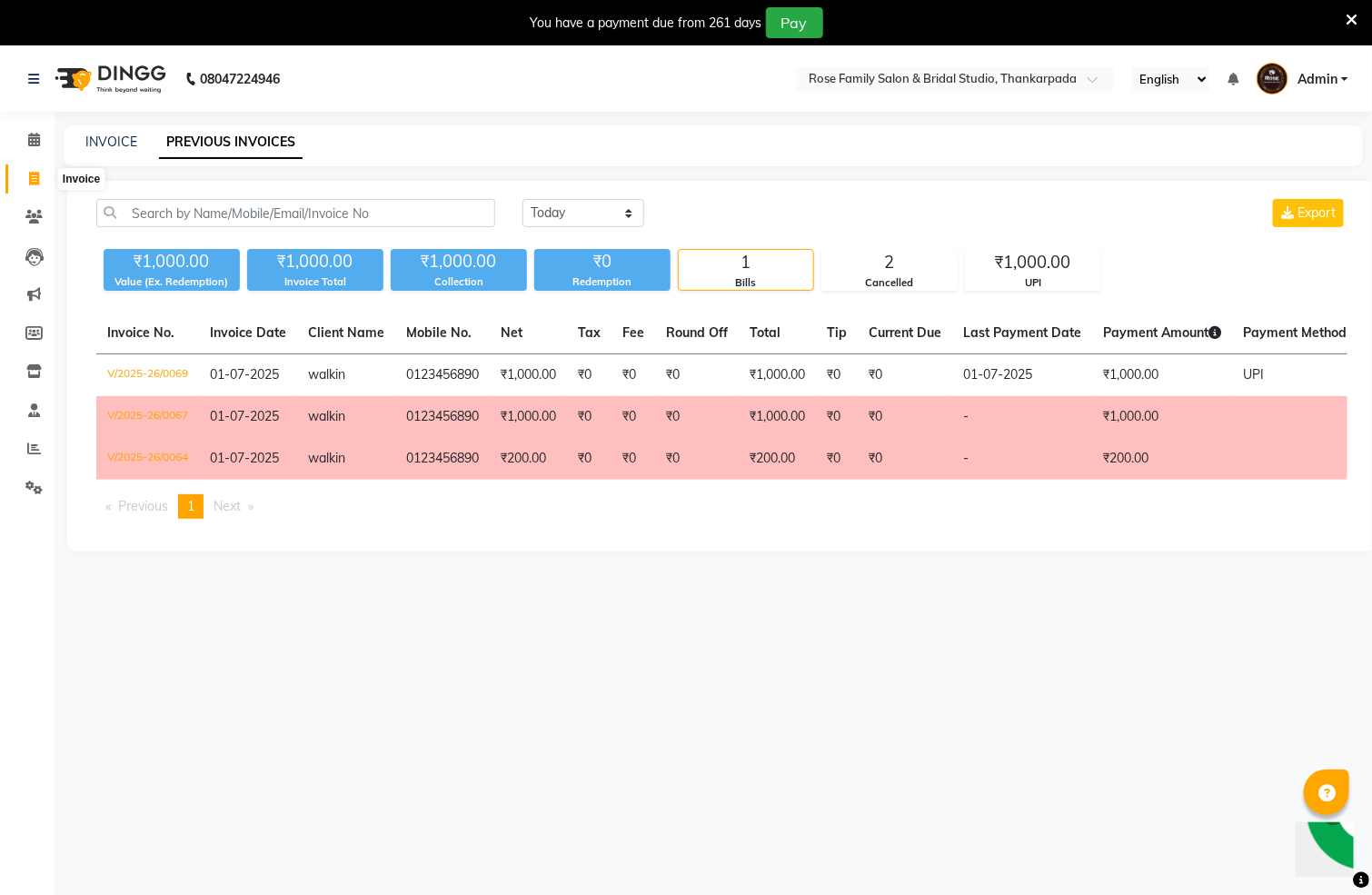 click 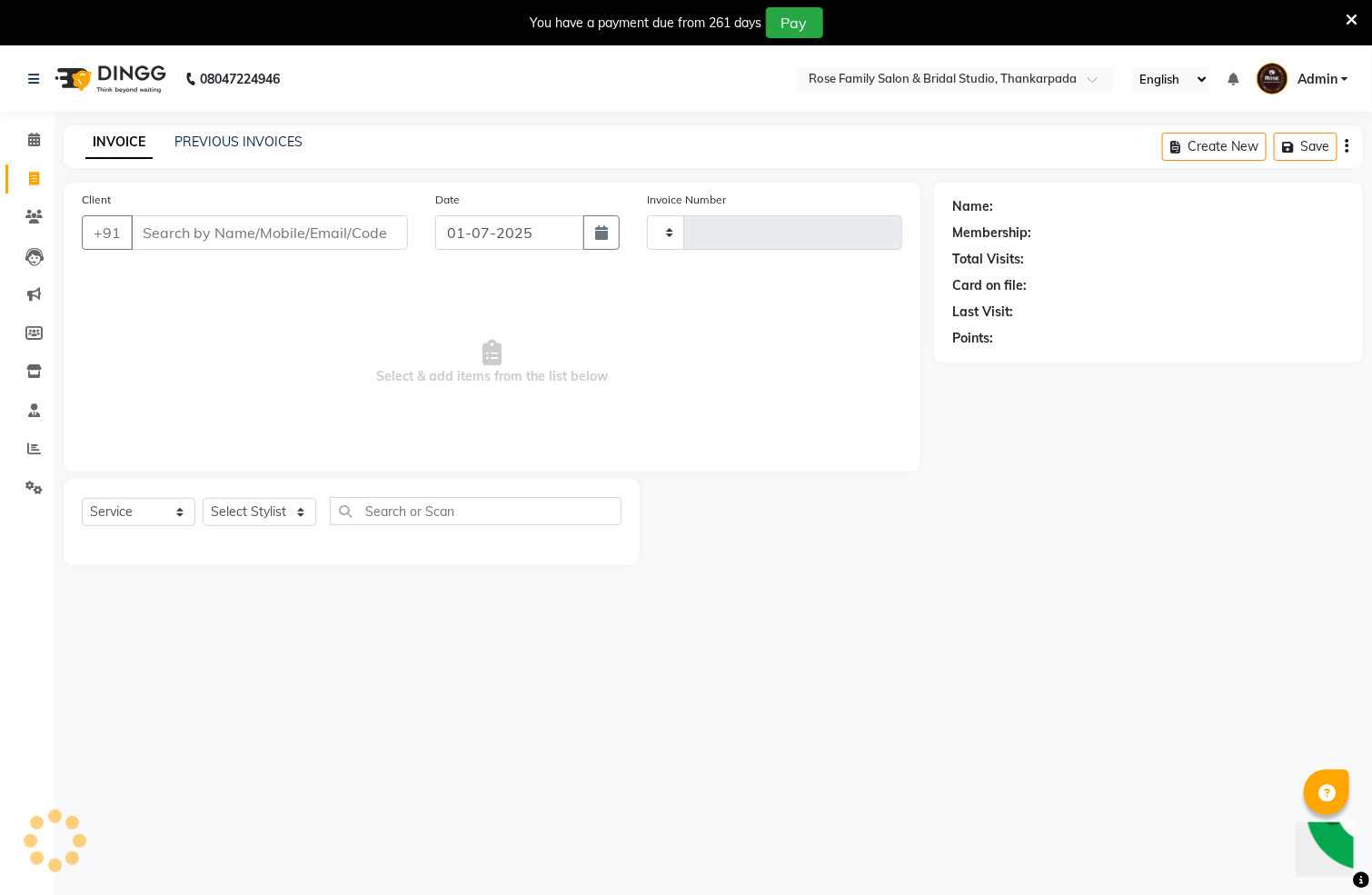 type on "0070" 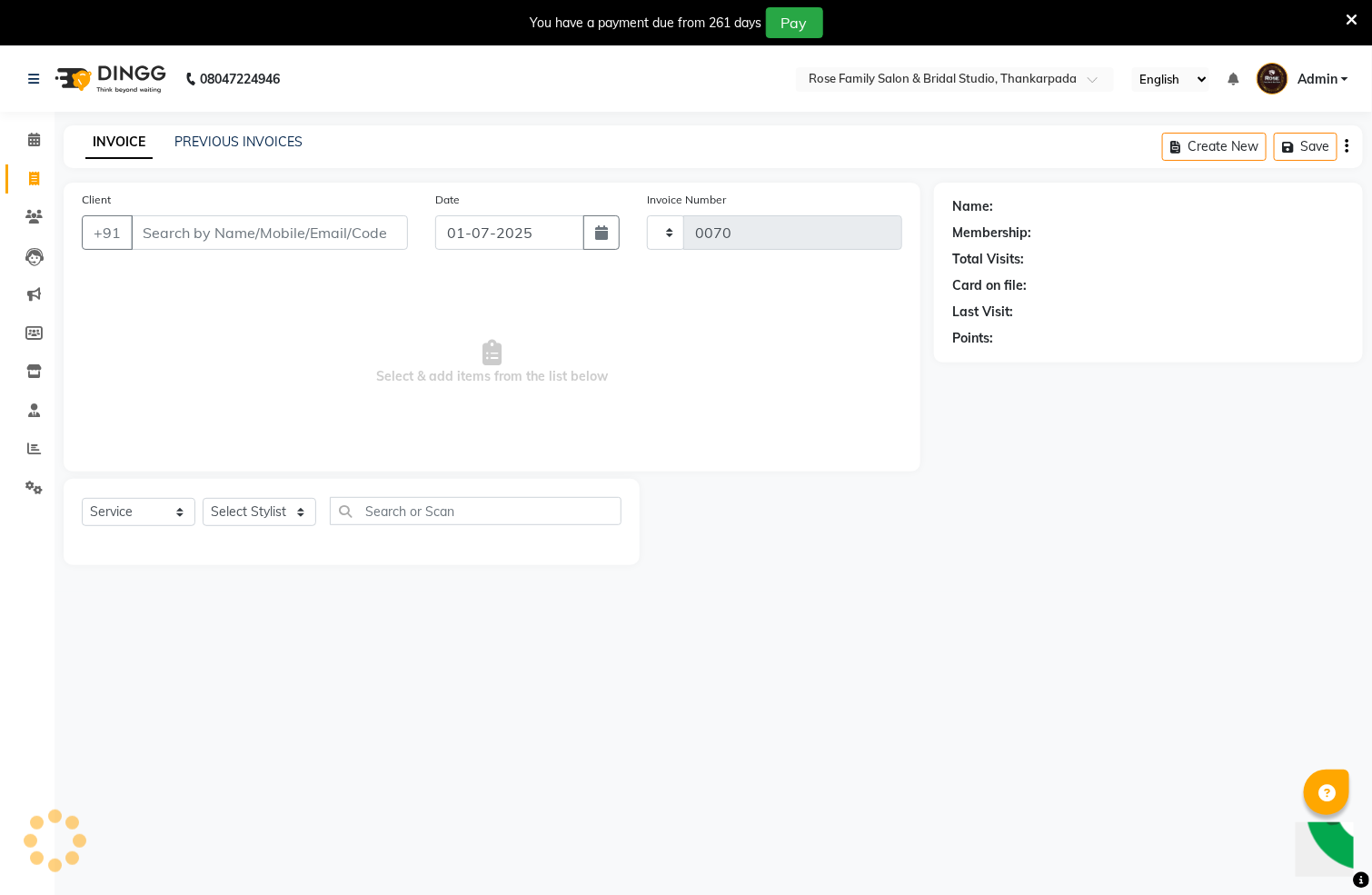 select on "111" 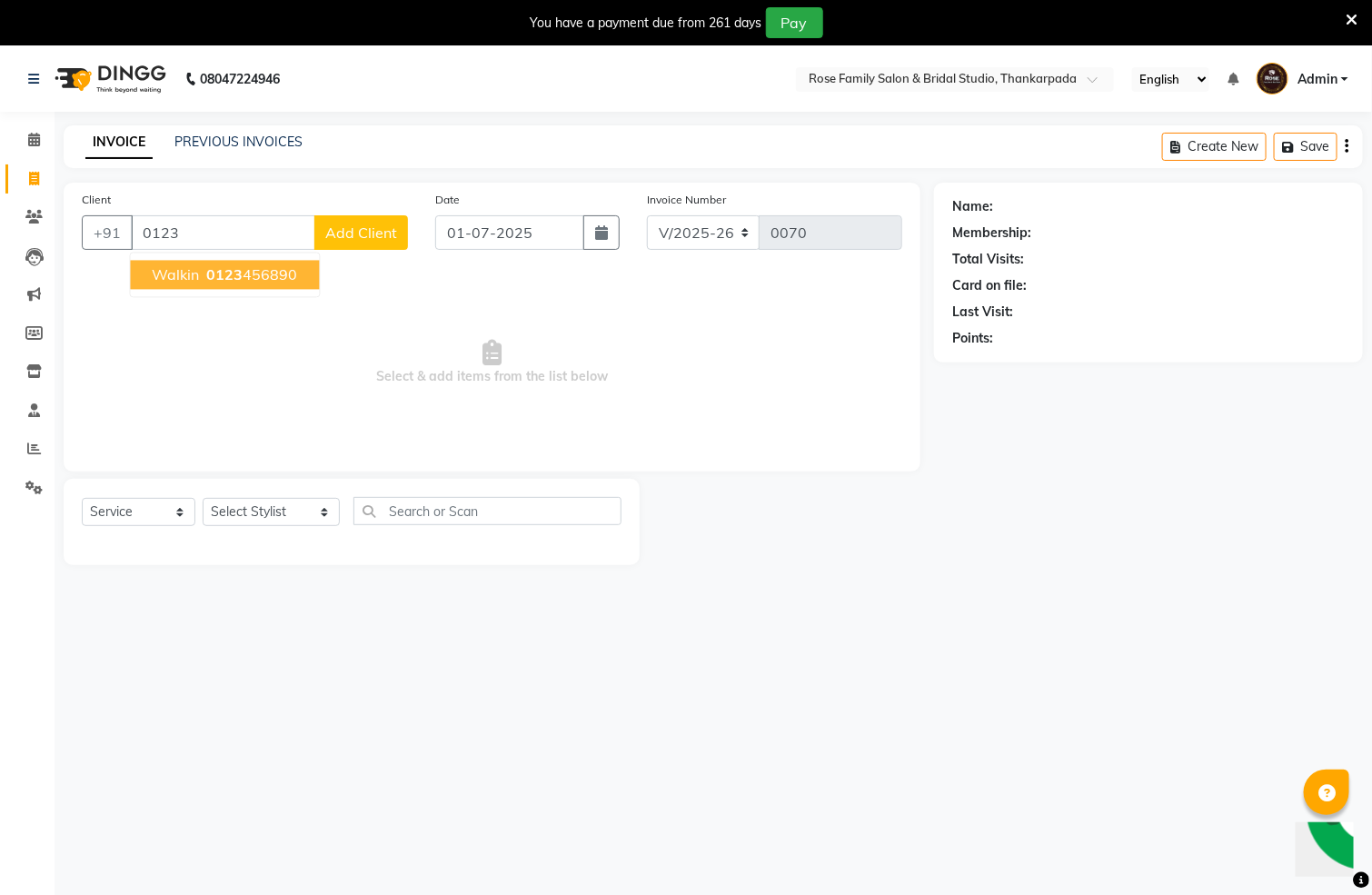 click on "0123 456890" at bounding box center (251, 275) 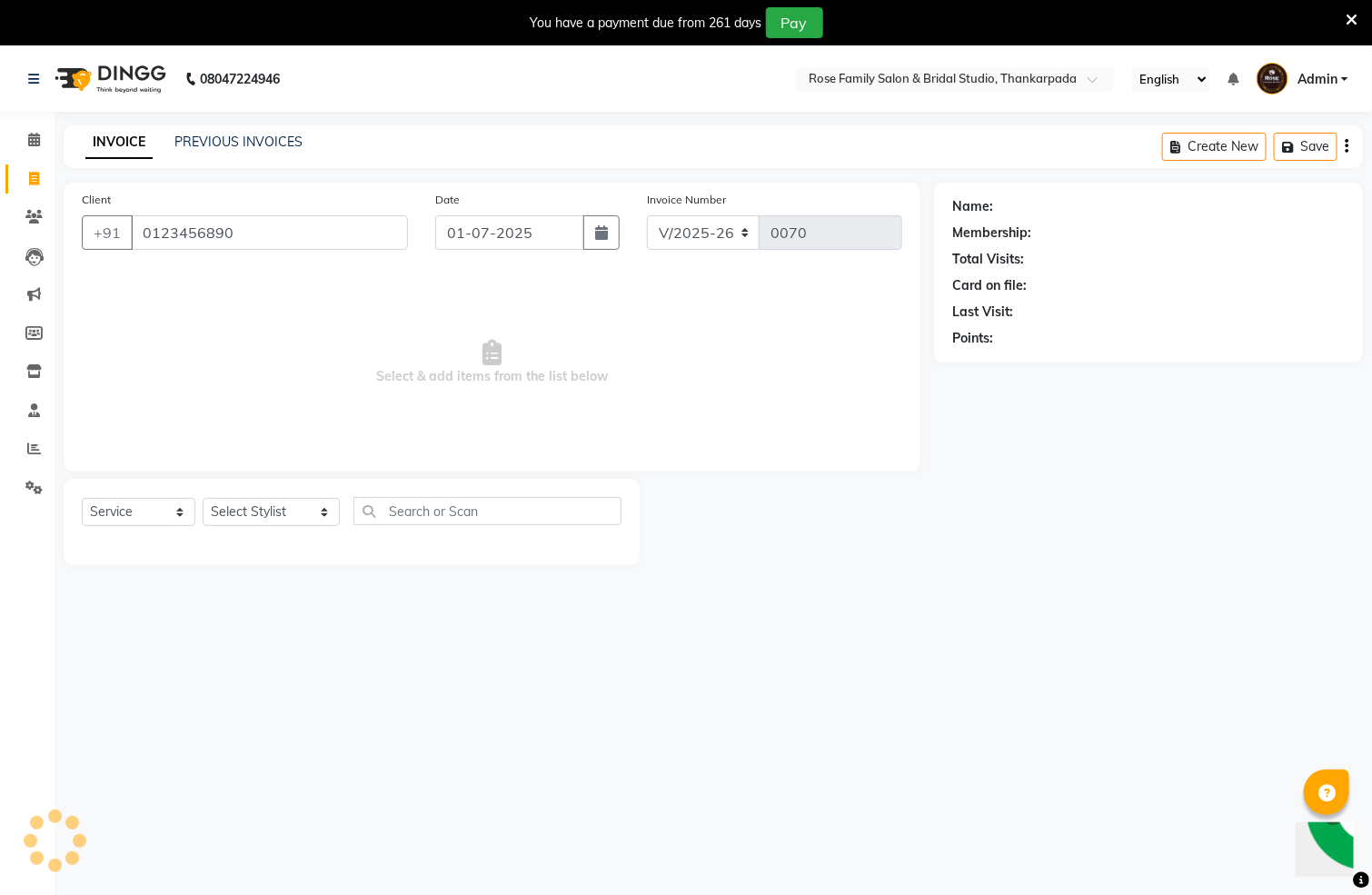 type on "0123456890" 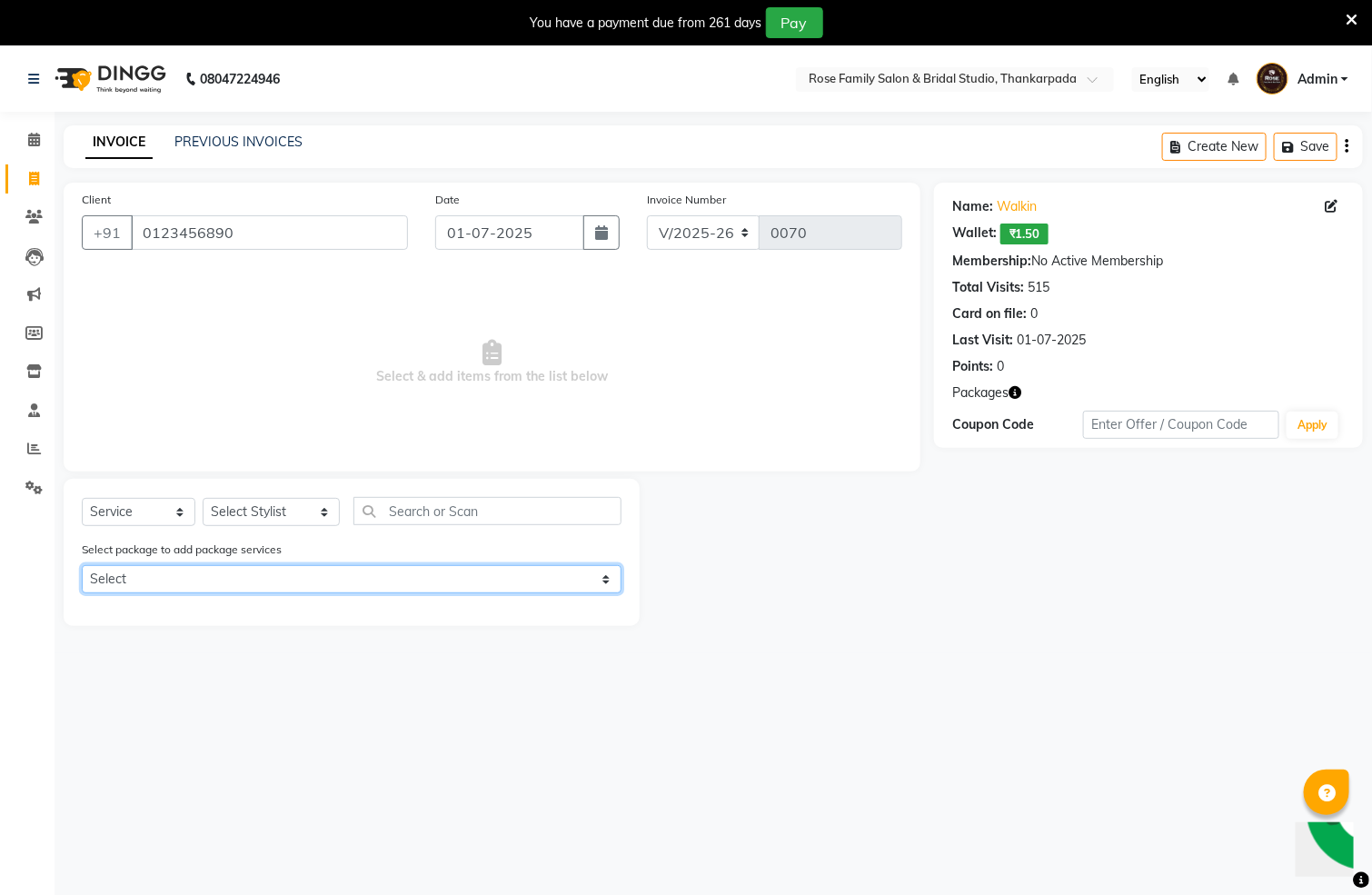 click on "Select WAX-1000 WAX-1000 H/C+SPA-1000 H/C+SPA-1000 WAX-1000" 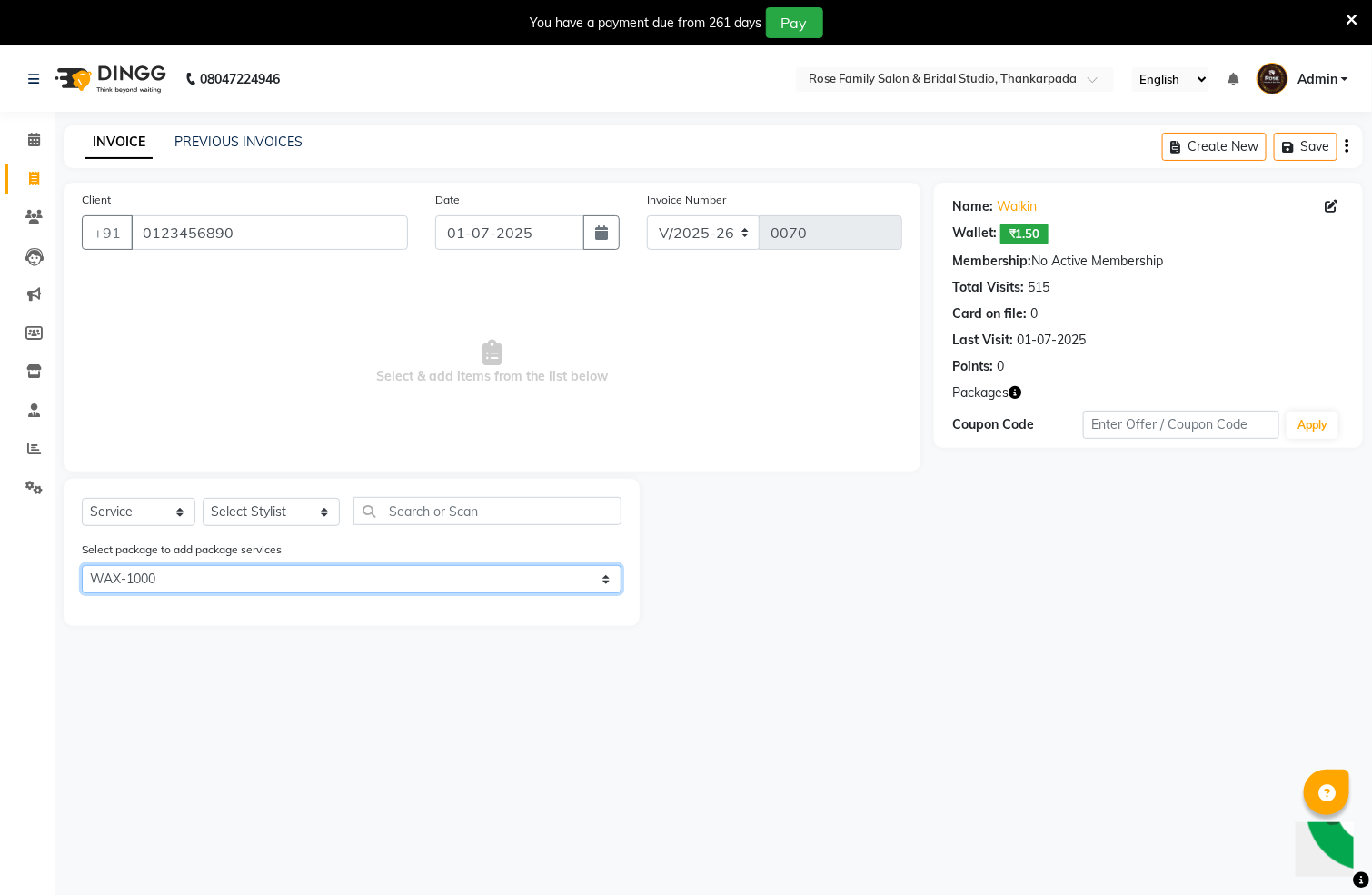 click on "Select WAX-1000 WAX-1000 H/C+SPA-1000 H/C+SPA-1000 WAX-1000" 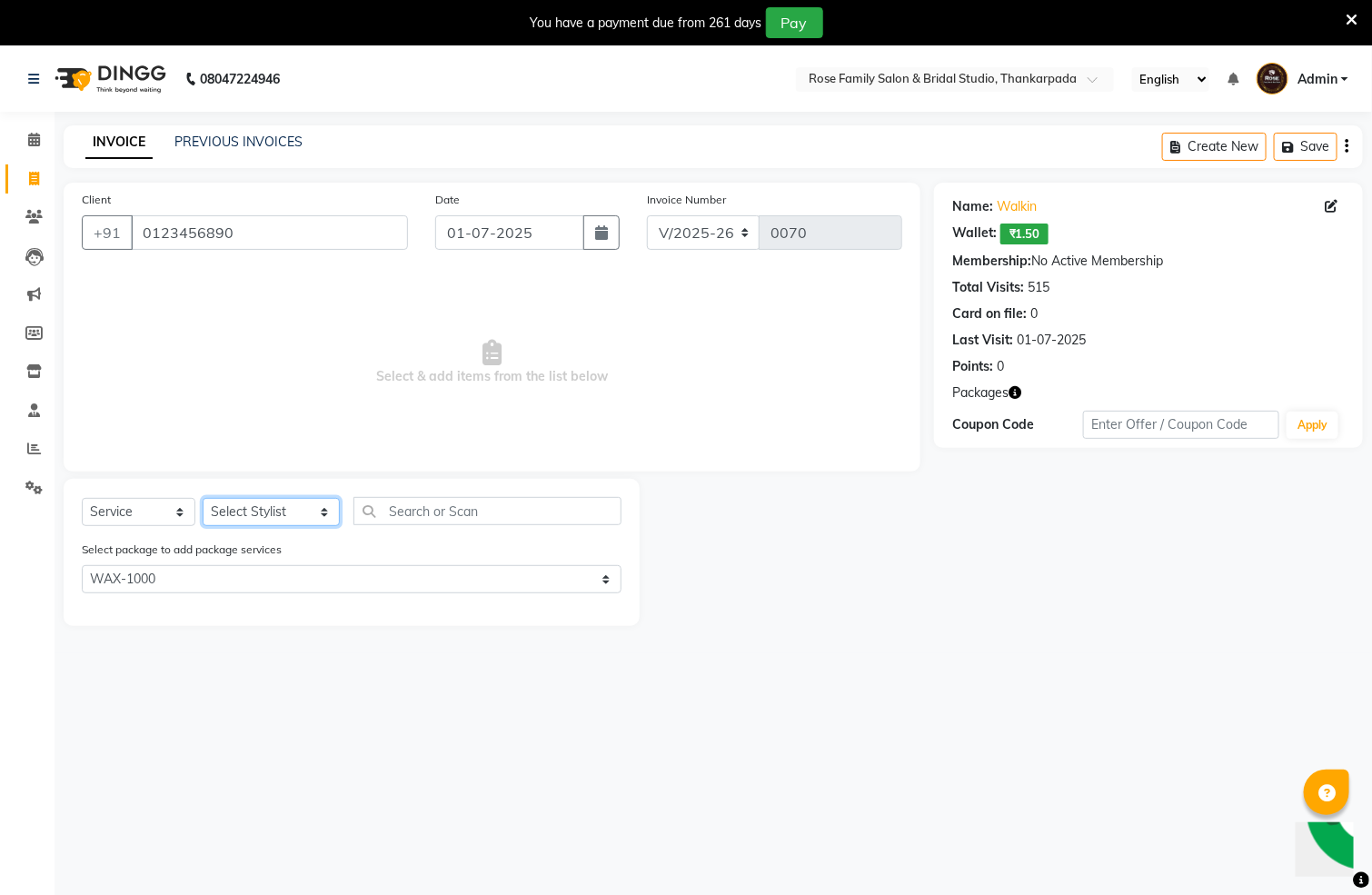 click on "Select Stylist [PERSON_NAME] [PERSON_NAME] Asha Ma'am [PERSON_NAME] [PERSON_NAME] [PERSON_NAME] [PERSON_NAME] [PERSON_NAME] Pooja Acharya Poonam [PERSON_NAME] [PERSON_NAME] [PERSON_NAME] [PERSON_NAME] [PERSON_NAME] [PERSON_NAME] Ma'am" 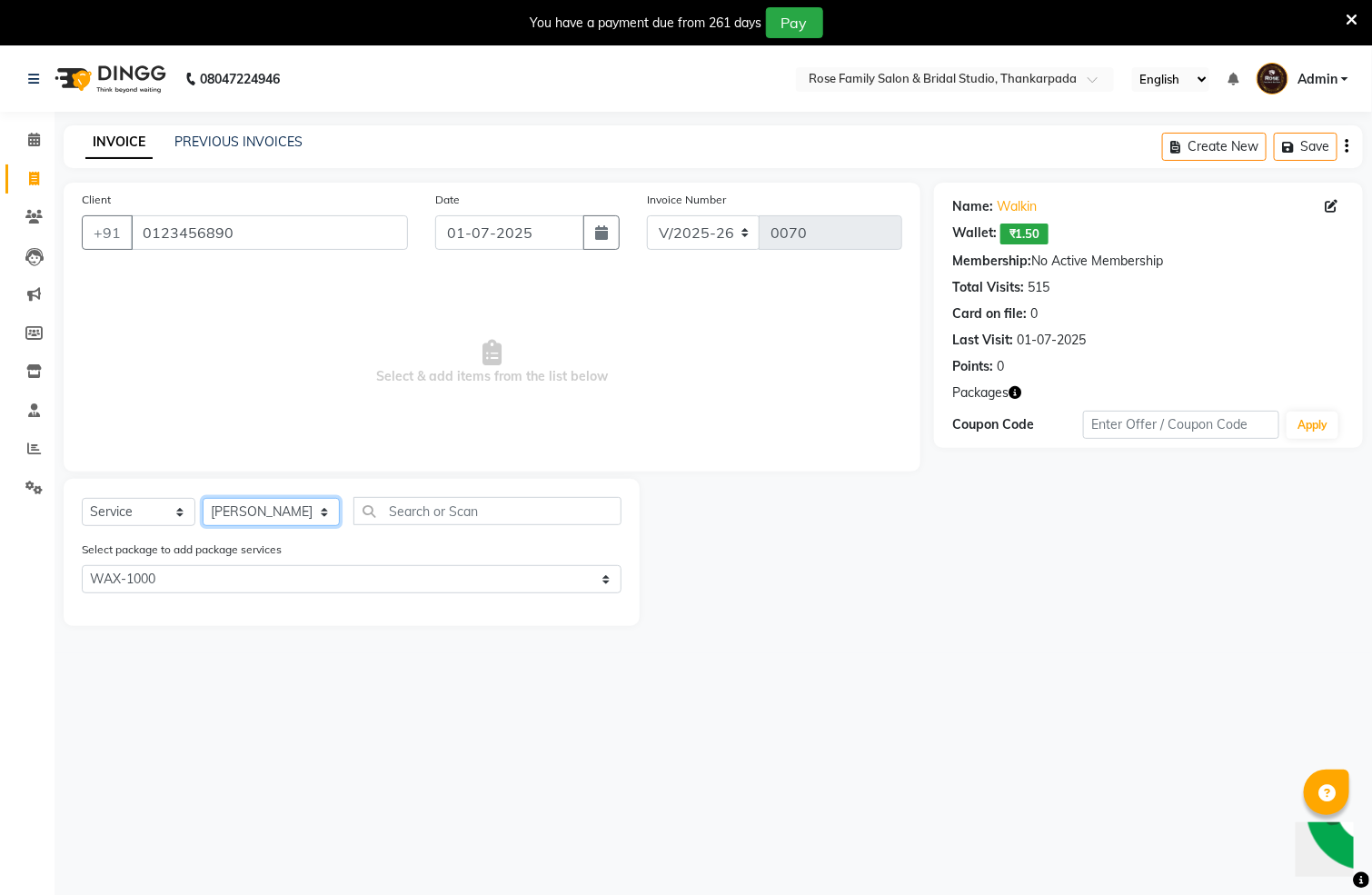 click on "Select Stylist [PERSON_NAME] [PERSON_NAME] Asha Ma'am [PERSON_NAME] [PERSON_NAME] [PERSON_NAME] [PERSON_NAME] [PERSON_NAME] Pooja Acharya Poonam [PERSON_NAME] [PERSON_NAME] [PERSON_NAME] [PERSON_NAME] [PERSON_NAME] [PERSON_NAME] Ma'am" 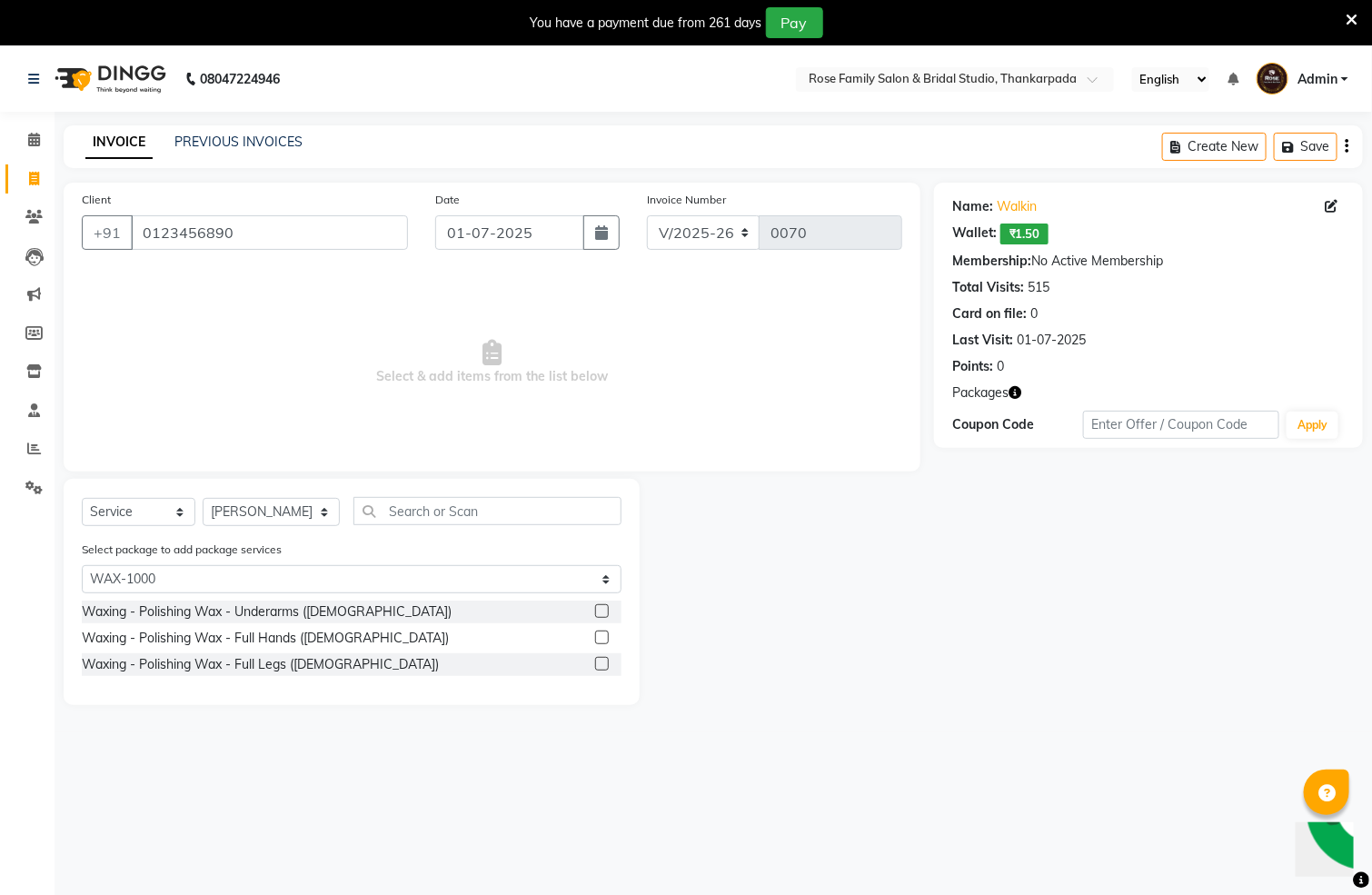 click 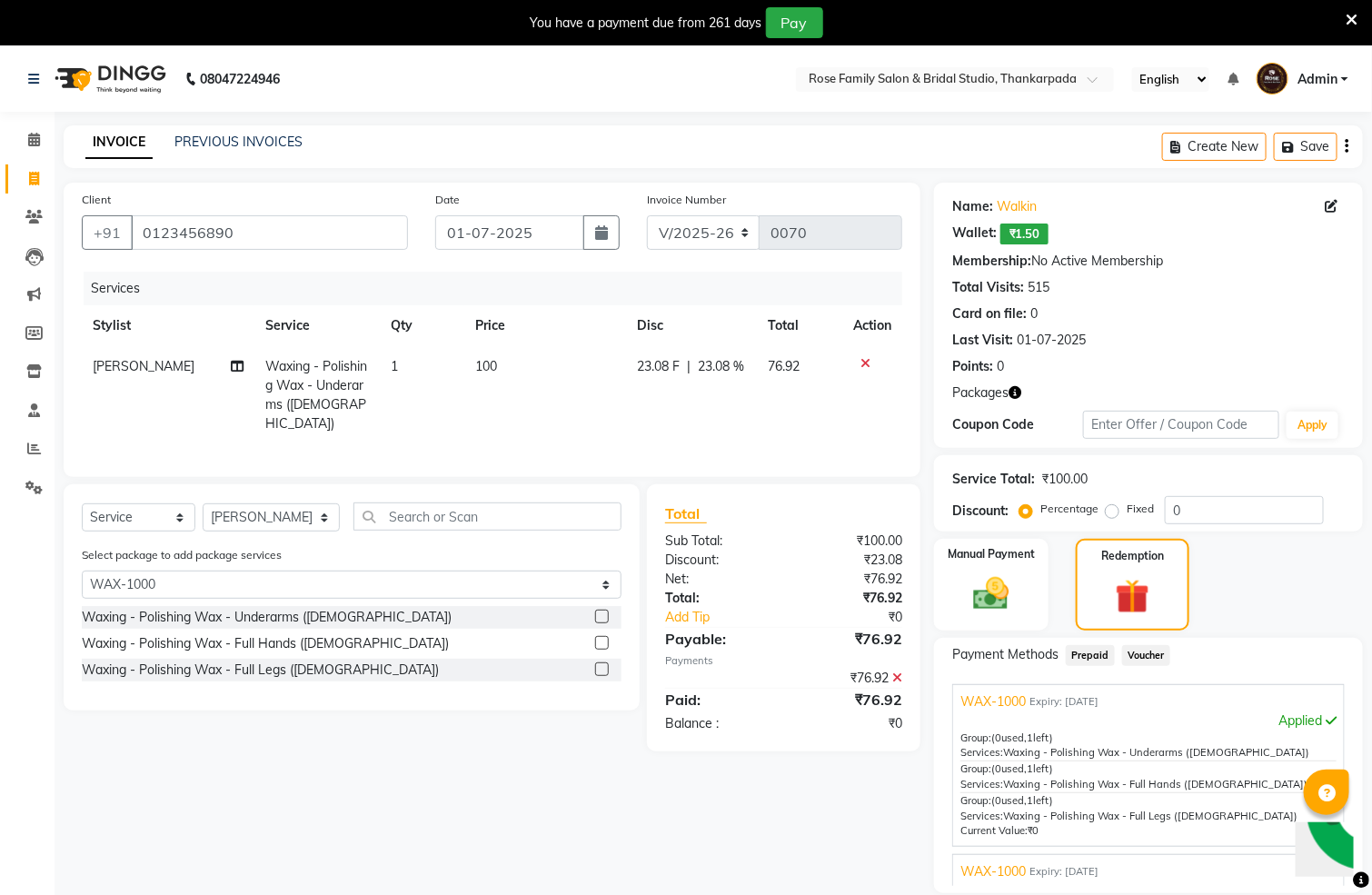 click 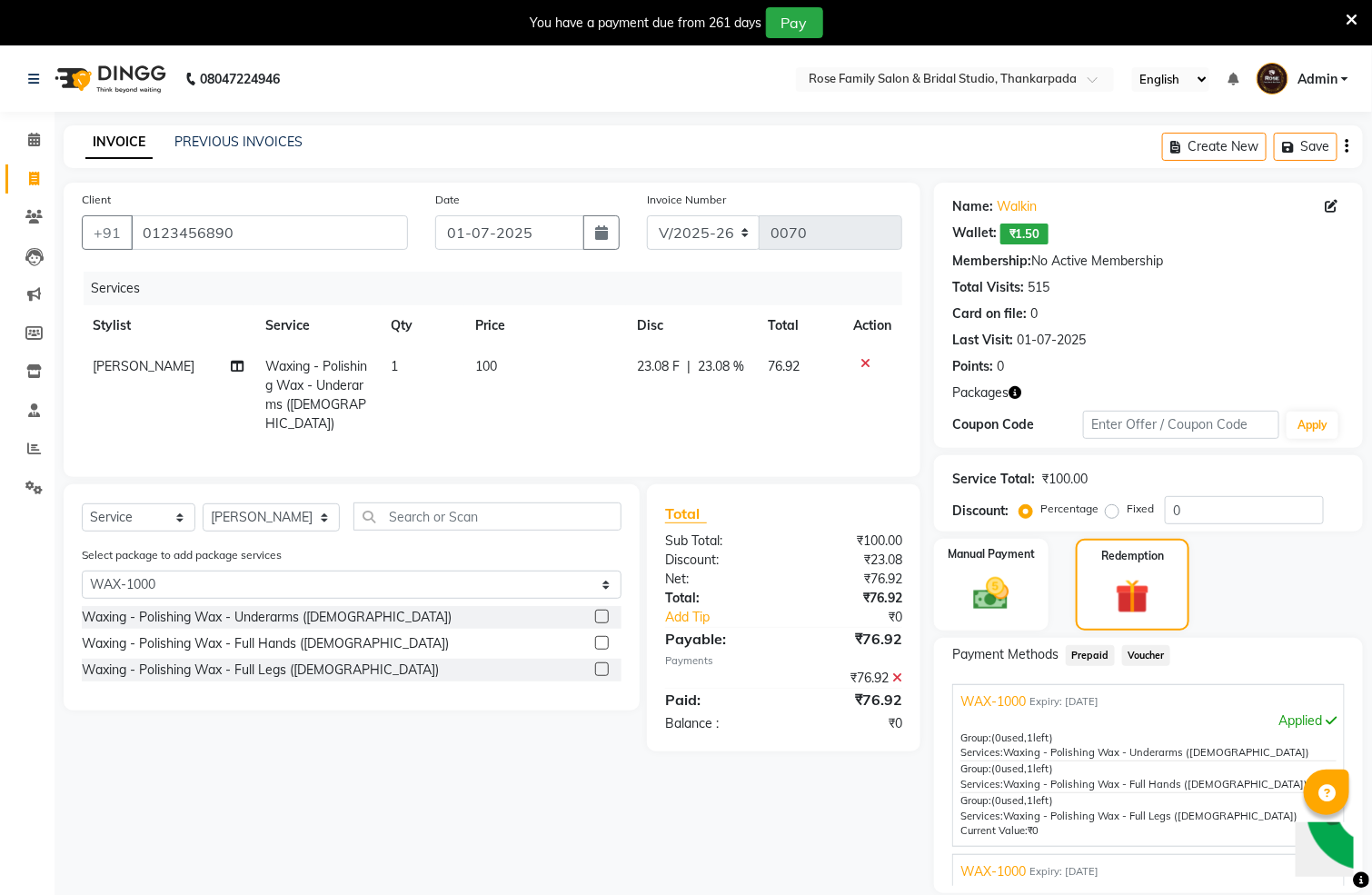 click on "Select  Service  Product  Membership  Package Voucher Prepaid Gift Card  Select Stylist Anit Patwa Anjali Vishvkarma Asha Ma'am Asha Pawar Jagruti Sanas Manish Babu Mohini Pralhad Muthe Pooja Acharya Poonam Yevatkar Pratham Sachin Borse Rohit Warude Sarita Soni Seema Pawar Vaishnvi Ma'am Select package to add package services Select WAX-1000 WAX-1000 H/C+SPA-1000 H/C+SPA-1000 WAX-1000 Waxing - Polishing  Wax - Underarms (Female)  Waxing - Polishing  Wax - Full Hands (Female)  Waxing - Polishing  Wax - Full Legs (Female)" 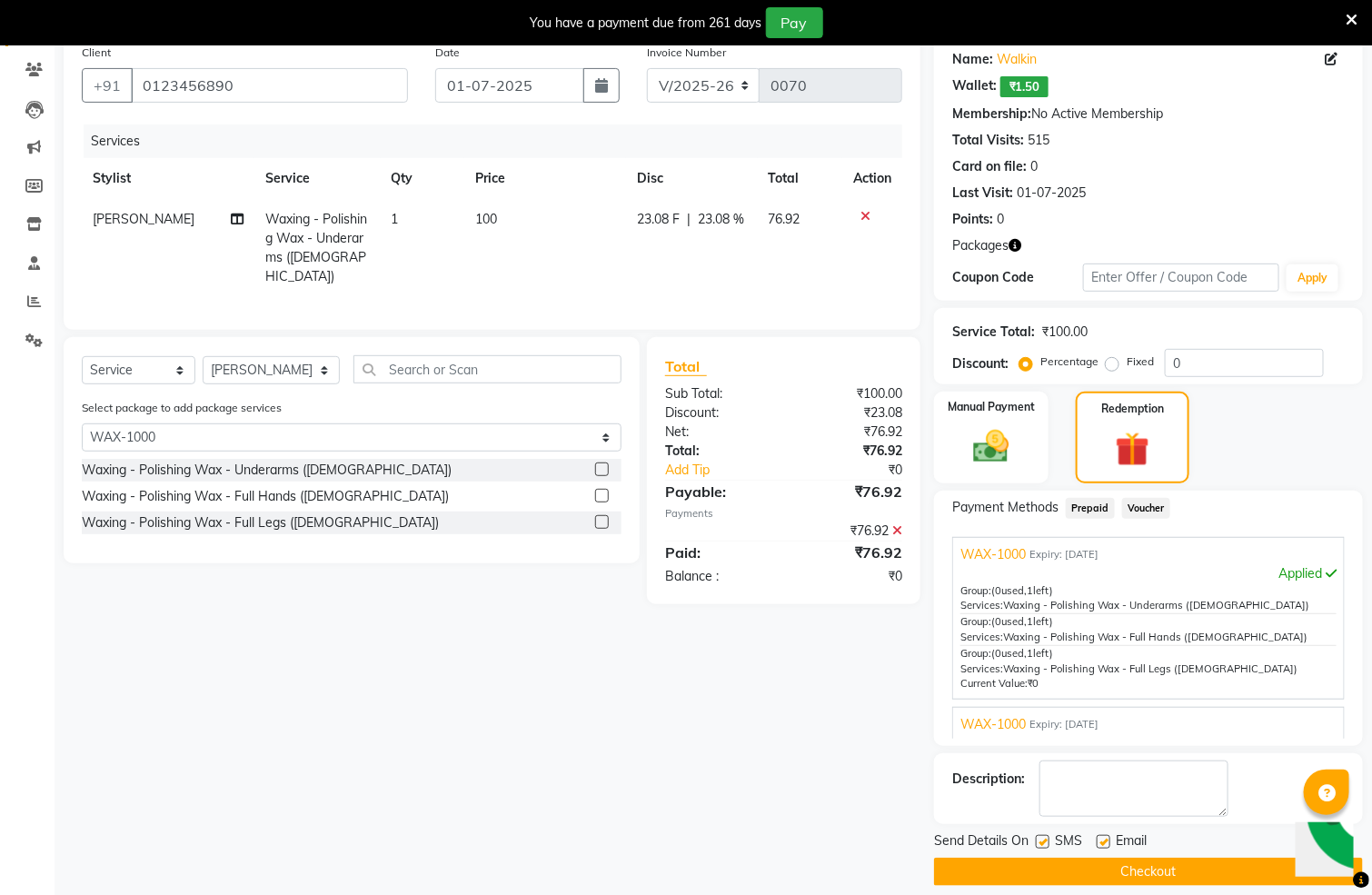 scroll, scrollTop: 166, scrollLeft: 0, axis: vertical 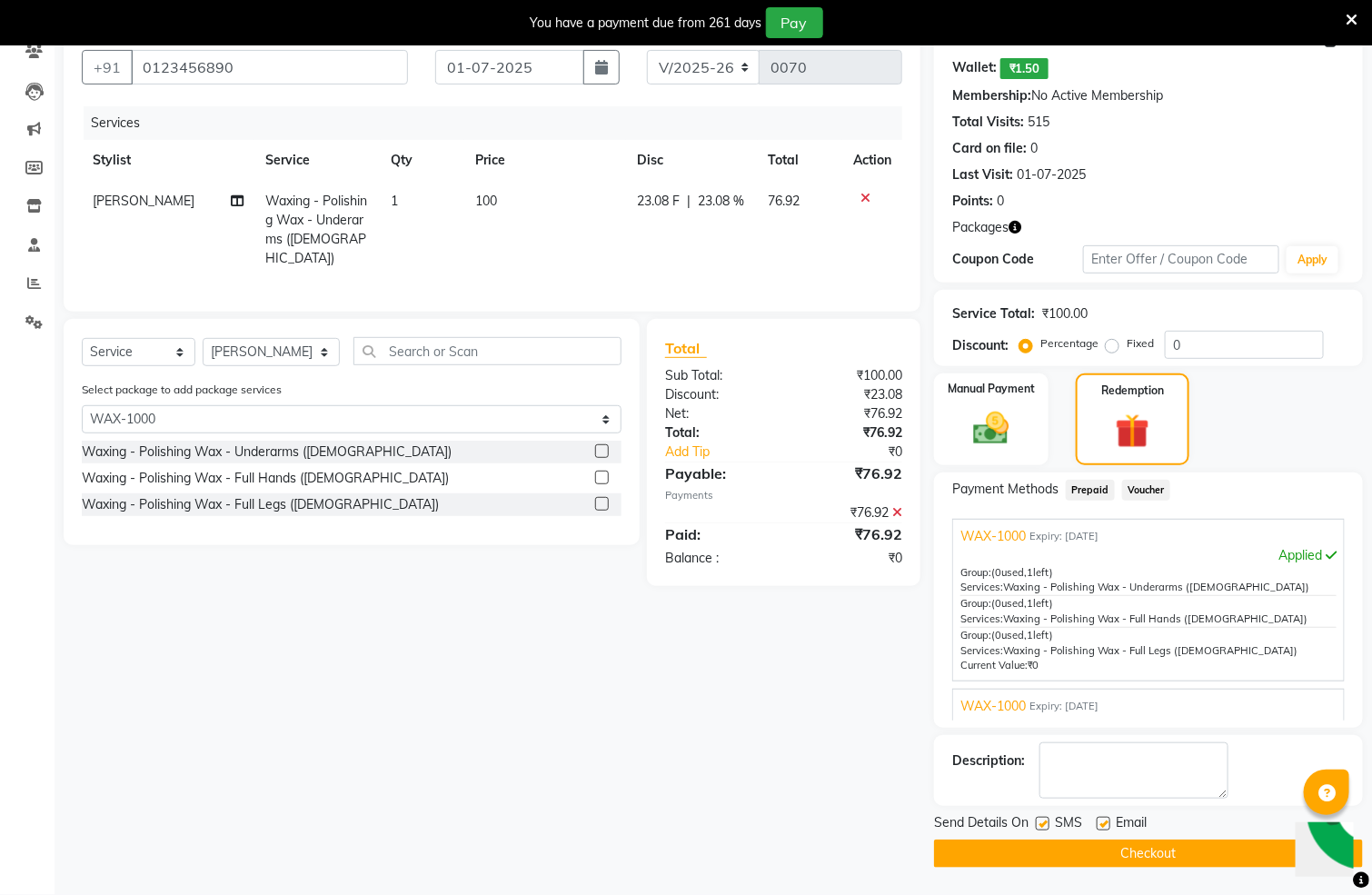 click 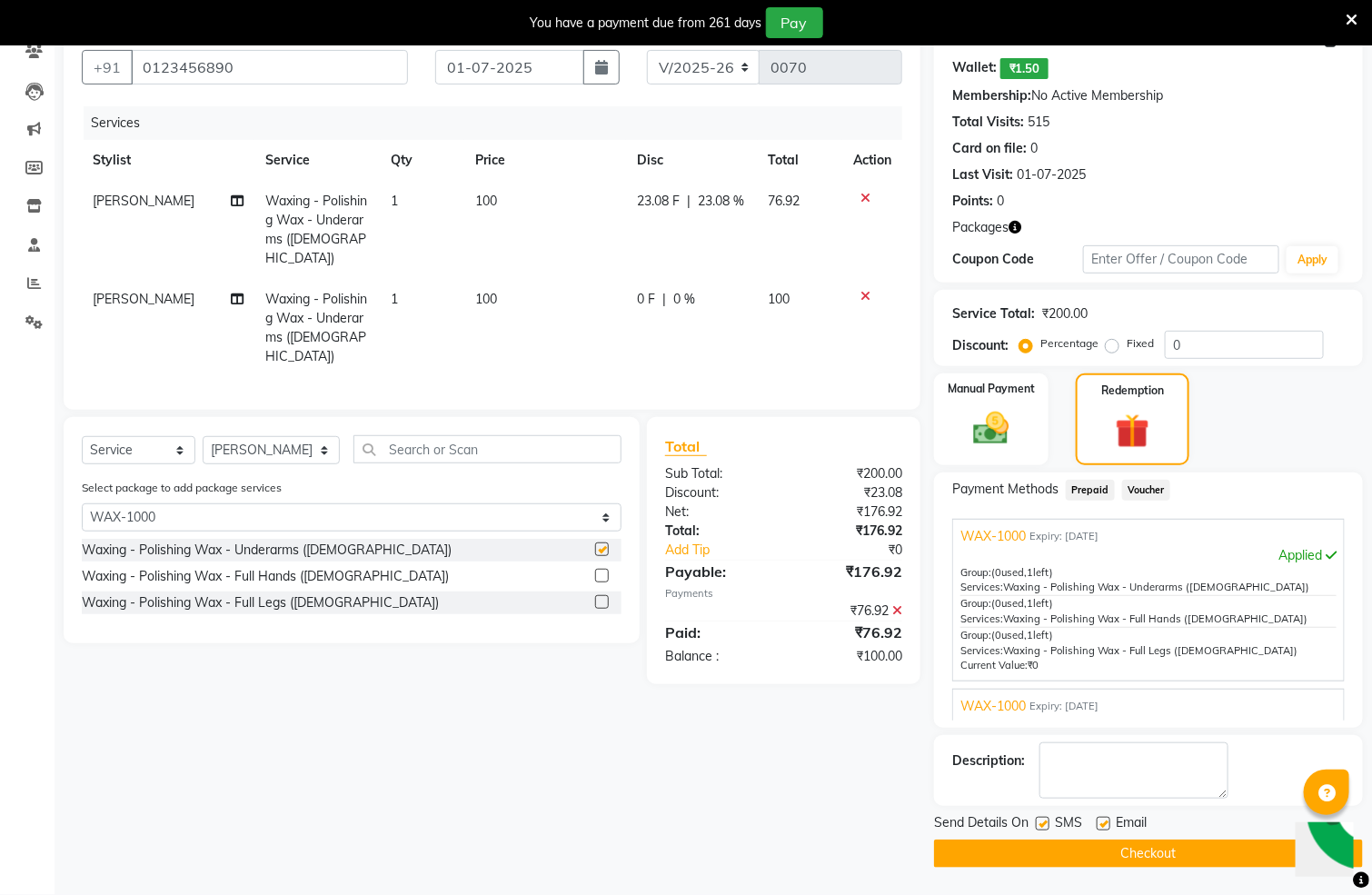 checkbox on "false" 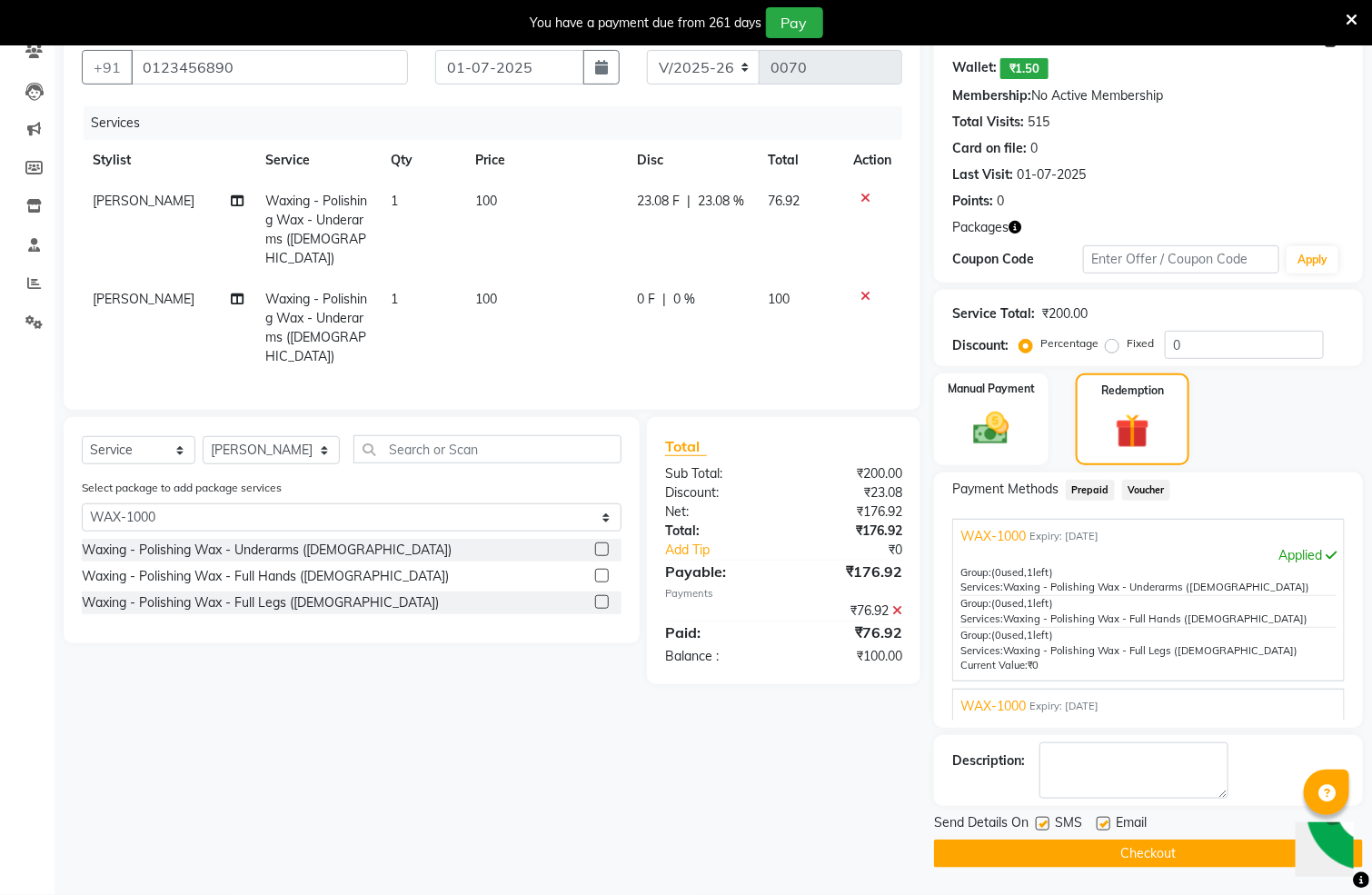click 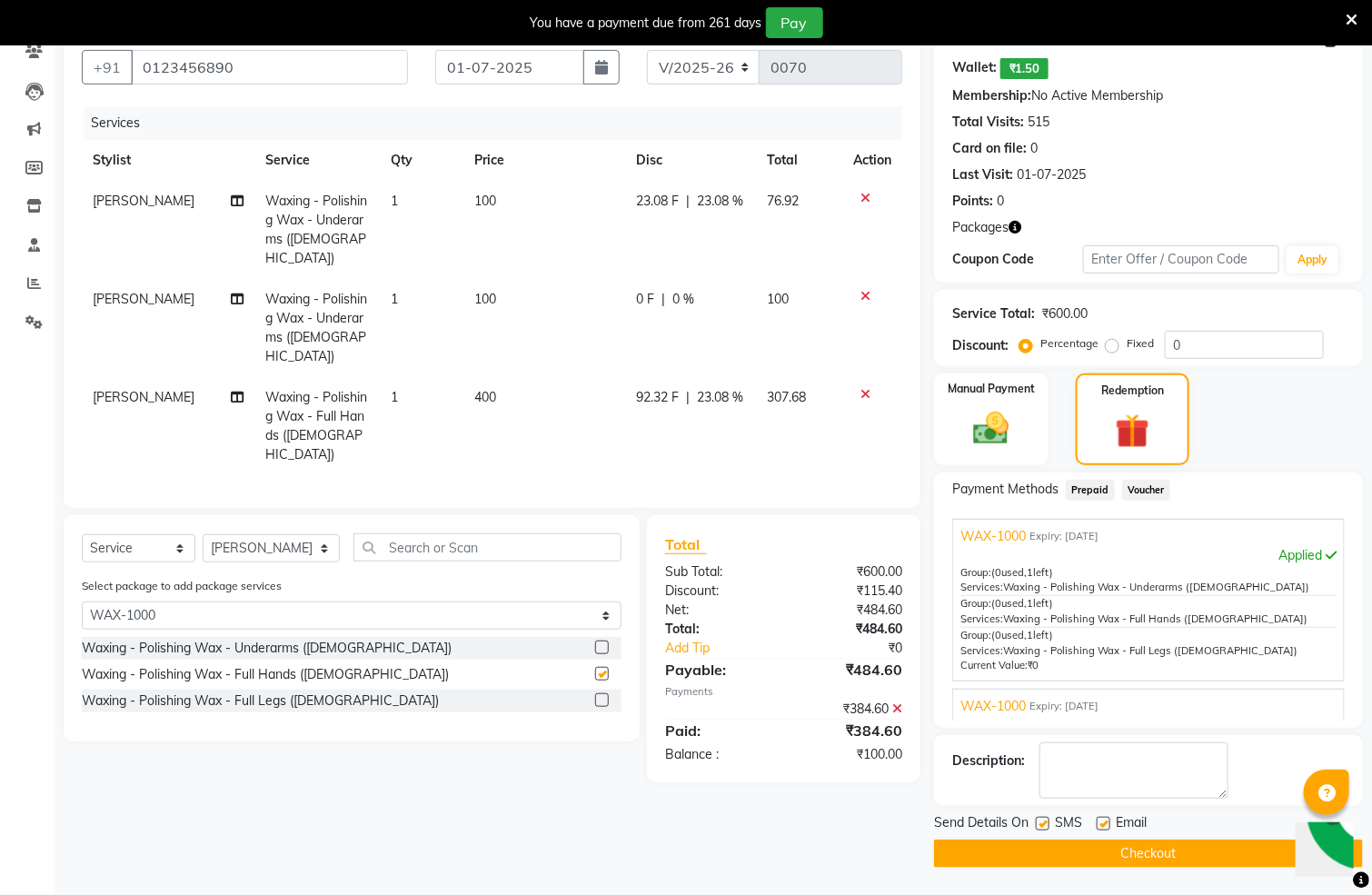 checkbox on "false" 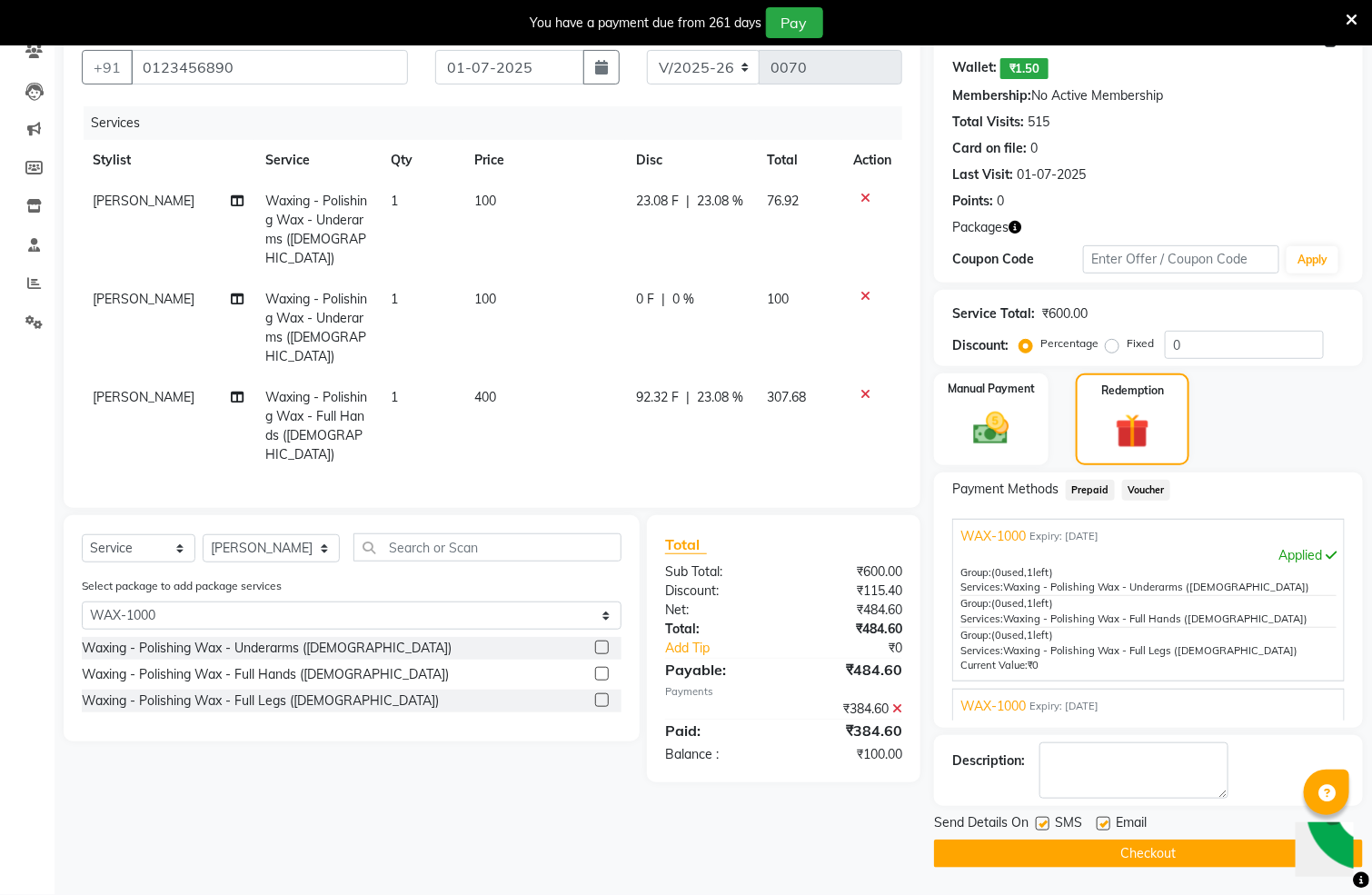 click 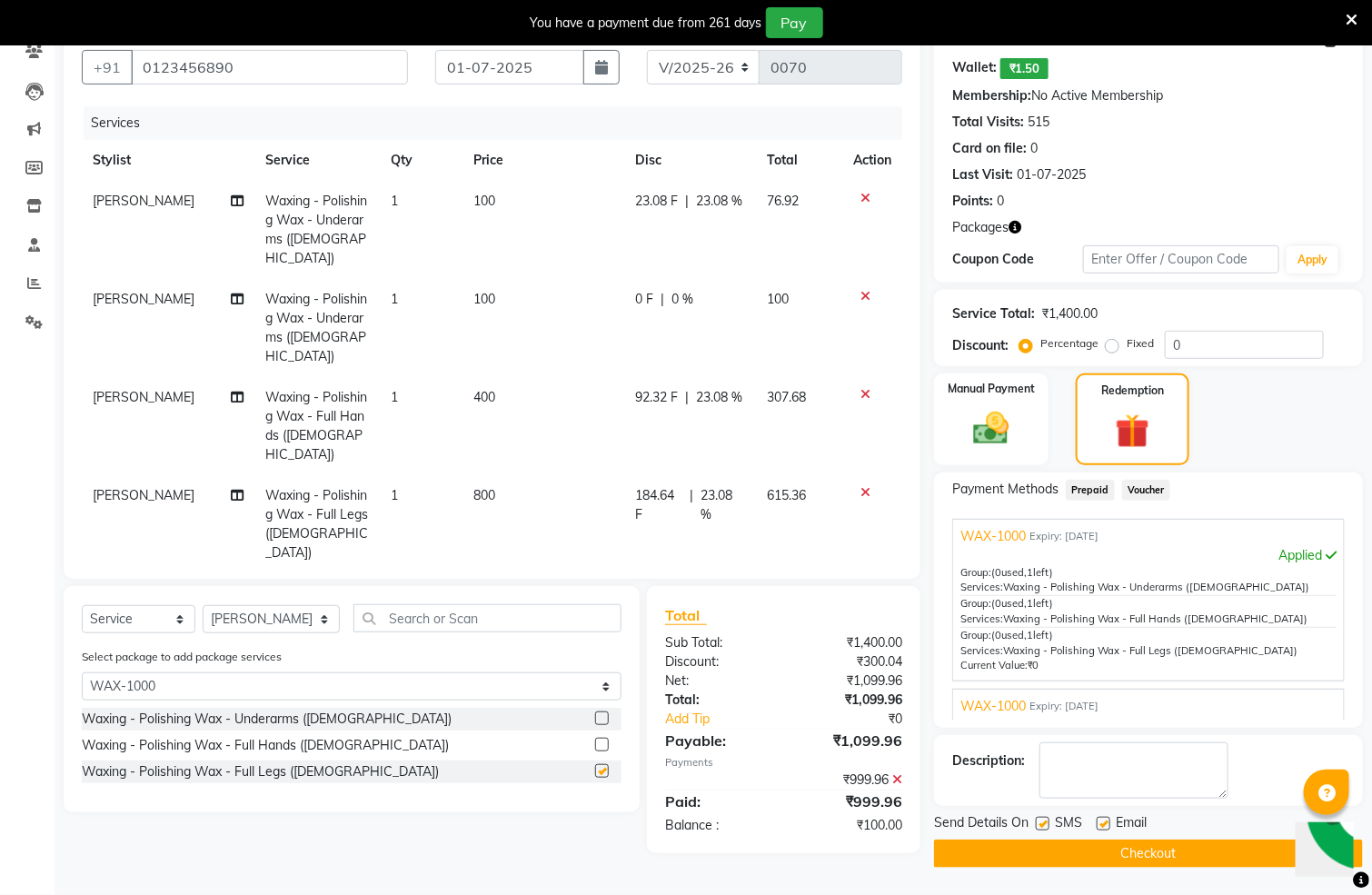 checkbox on "false" 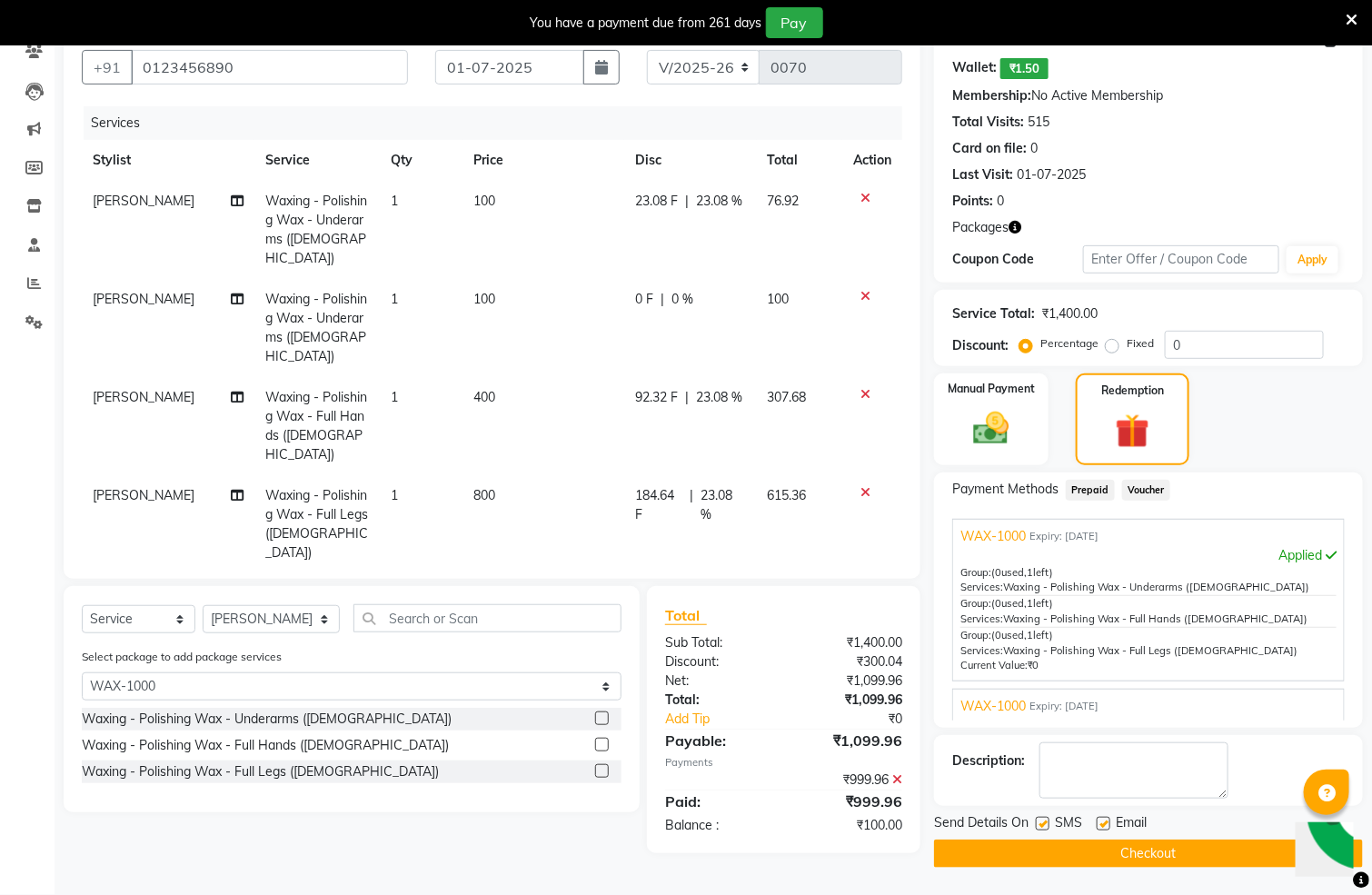 click 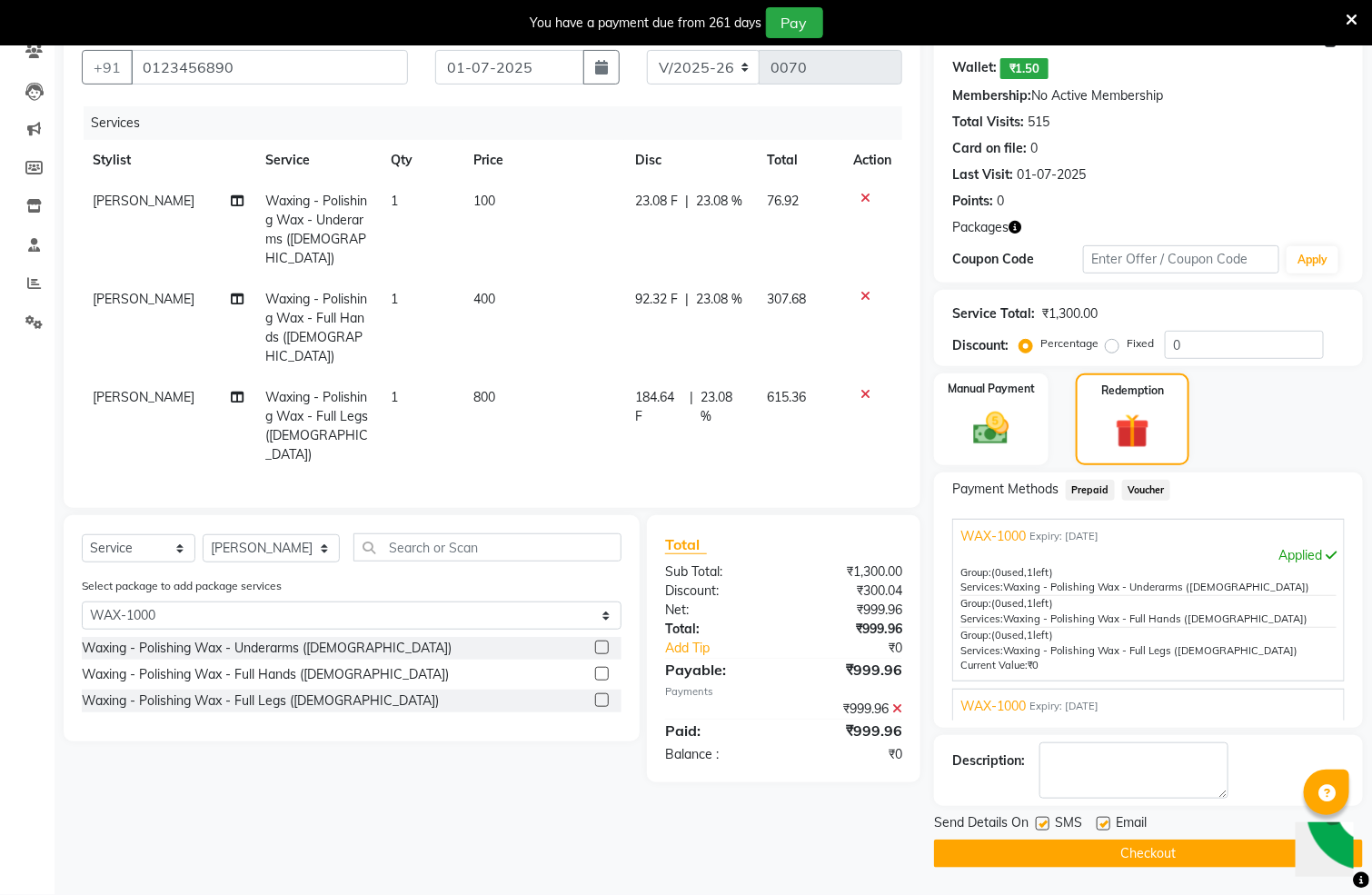 click on "Checkout" 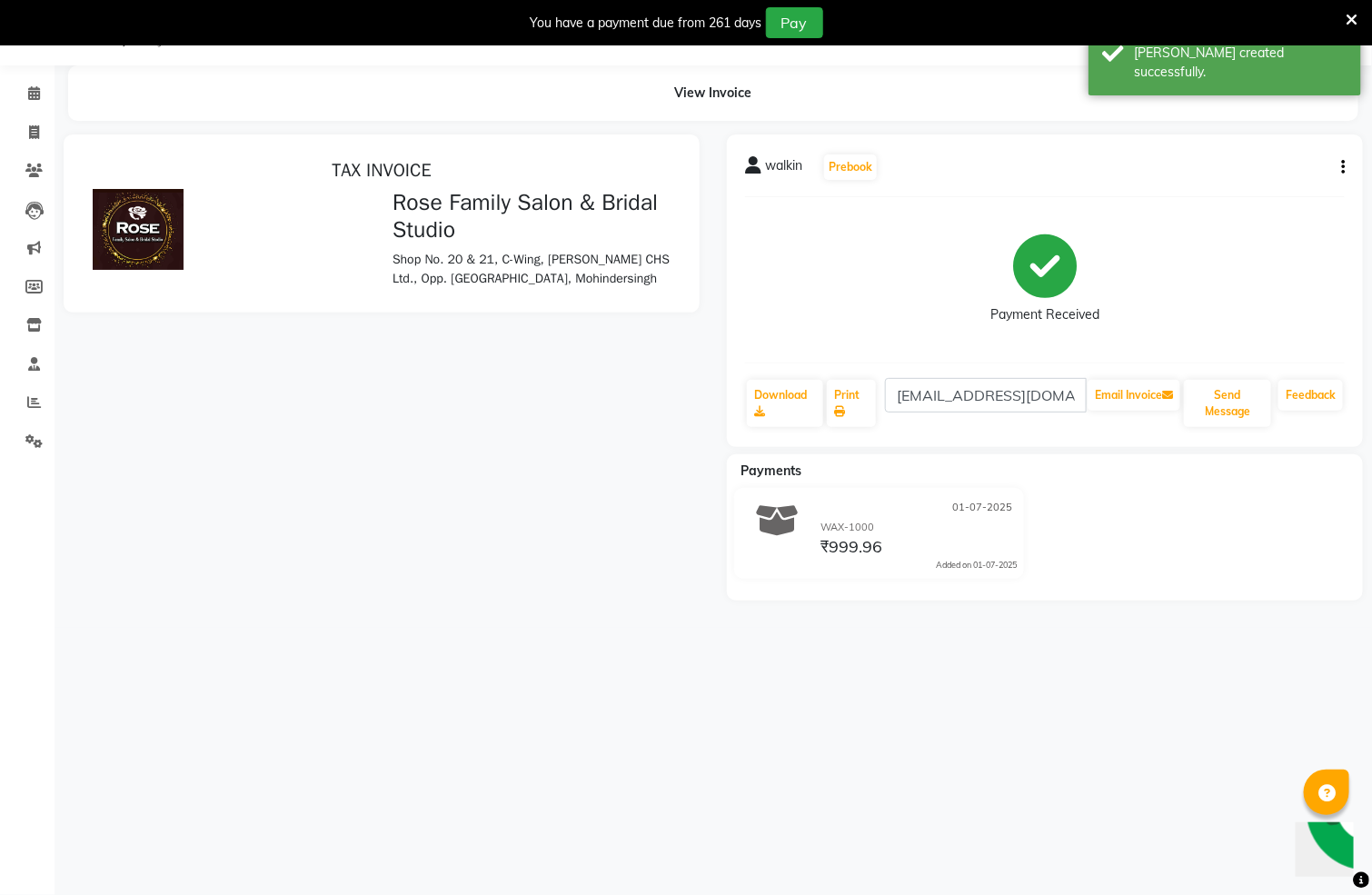 scroll, scrollTop: 0, scrollLeft: 0, axis: both 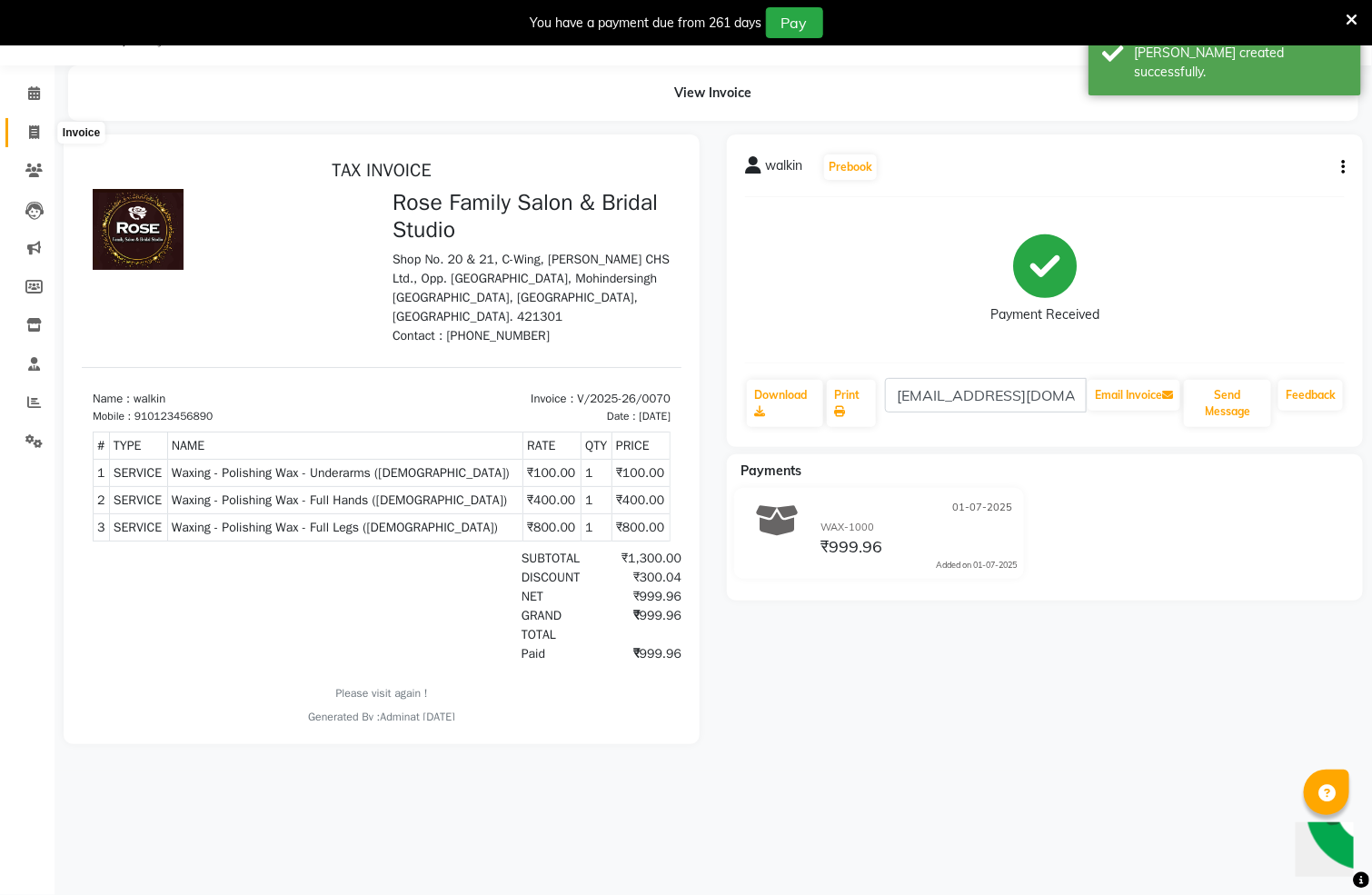 click 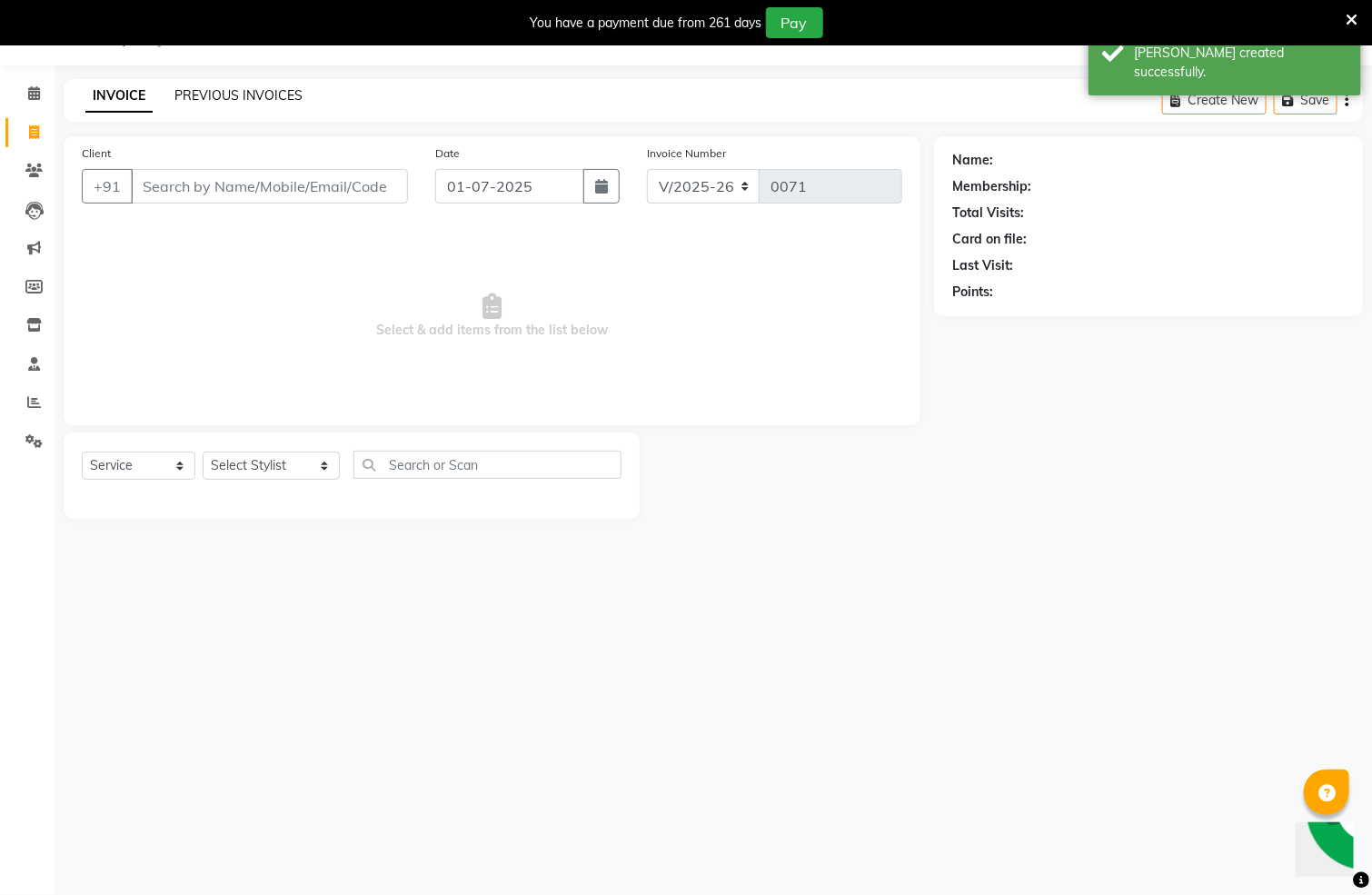 click on "PREVIOUS INVOICES" 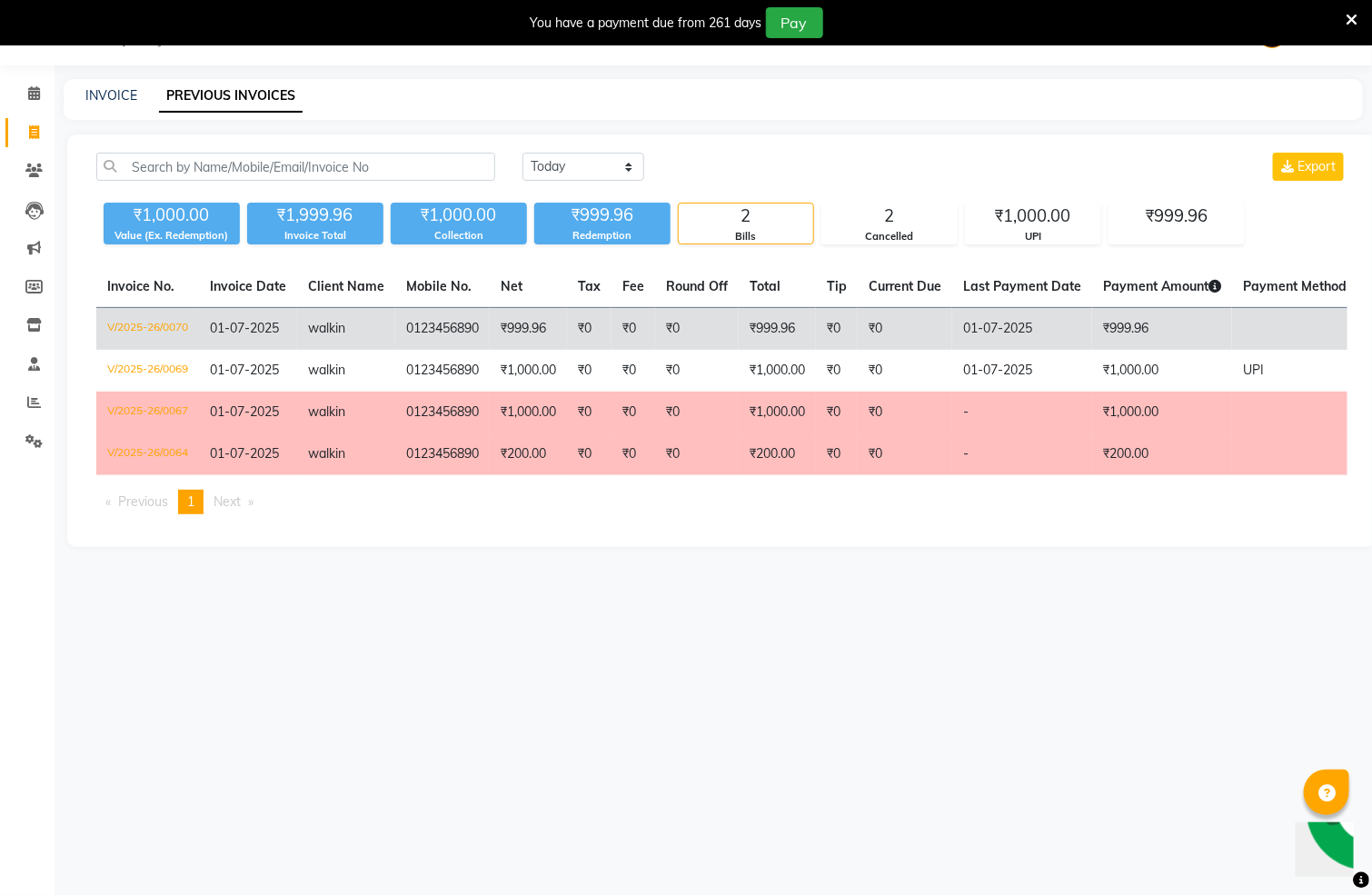 click on "₹999.96" 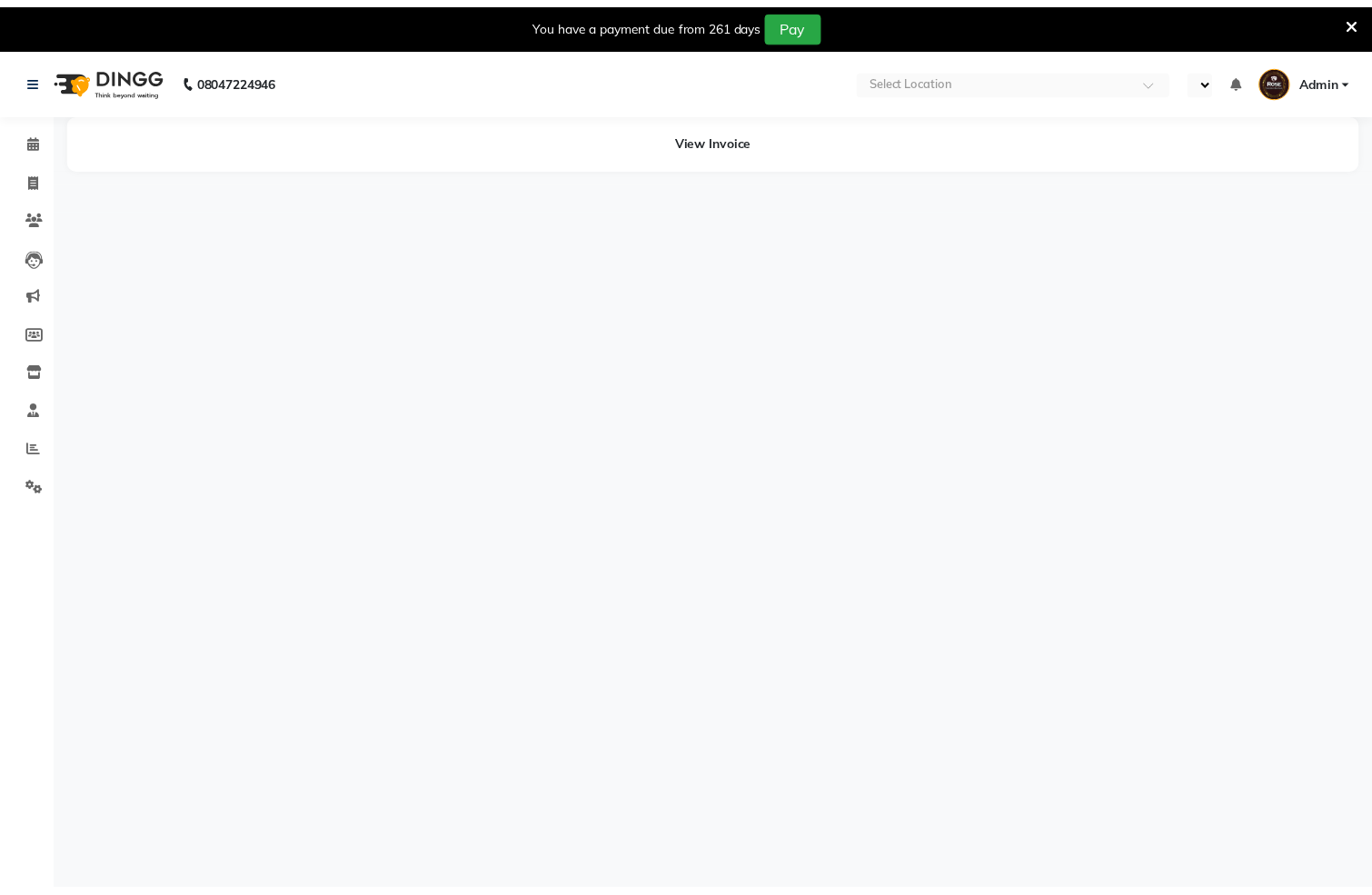 scroll, scrollTop: 0, scrollLeft: 0, axis: both 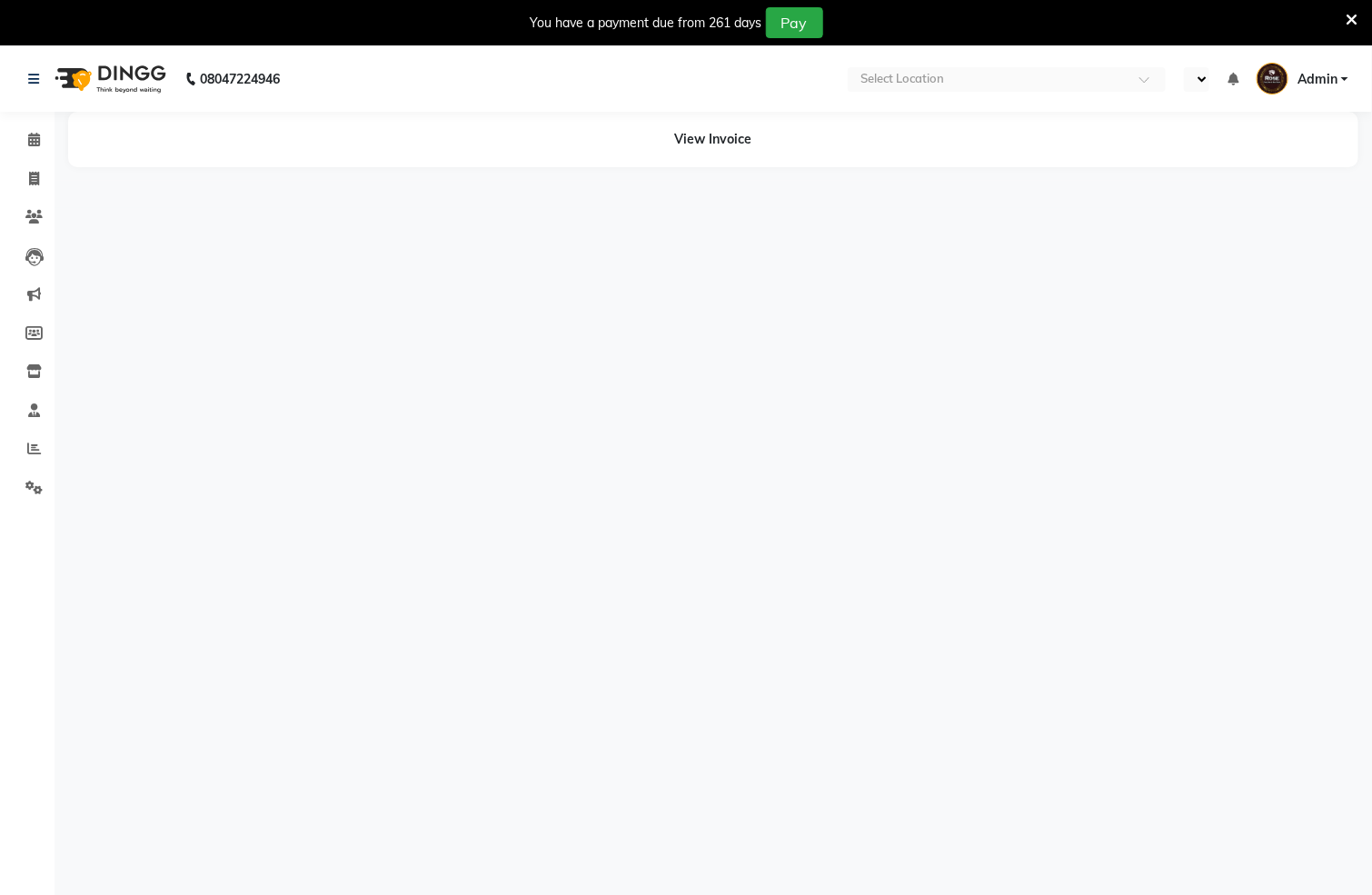 select on "en" 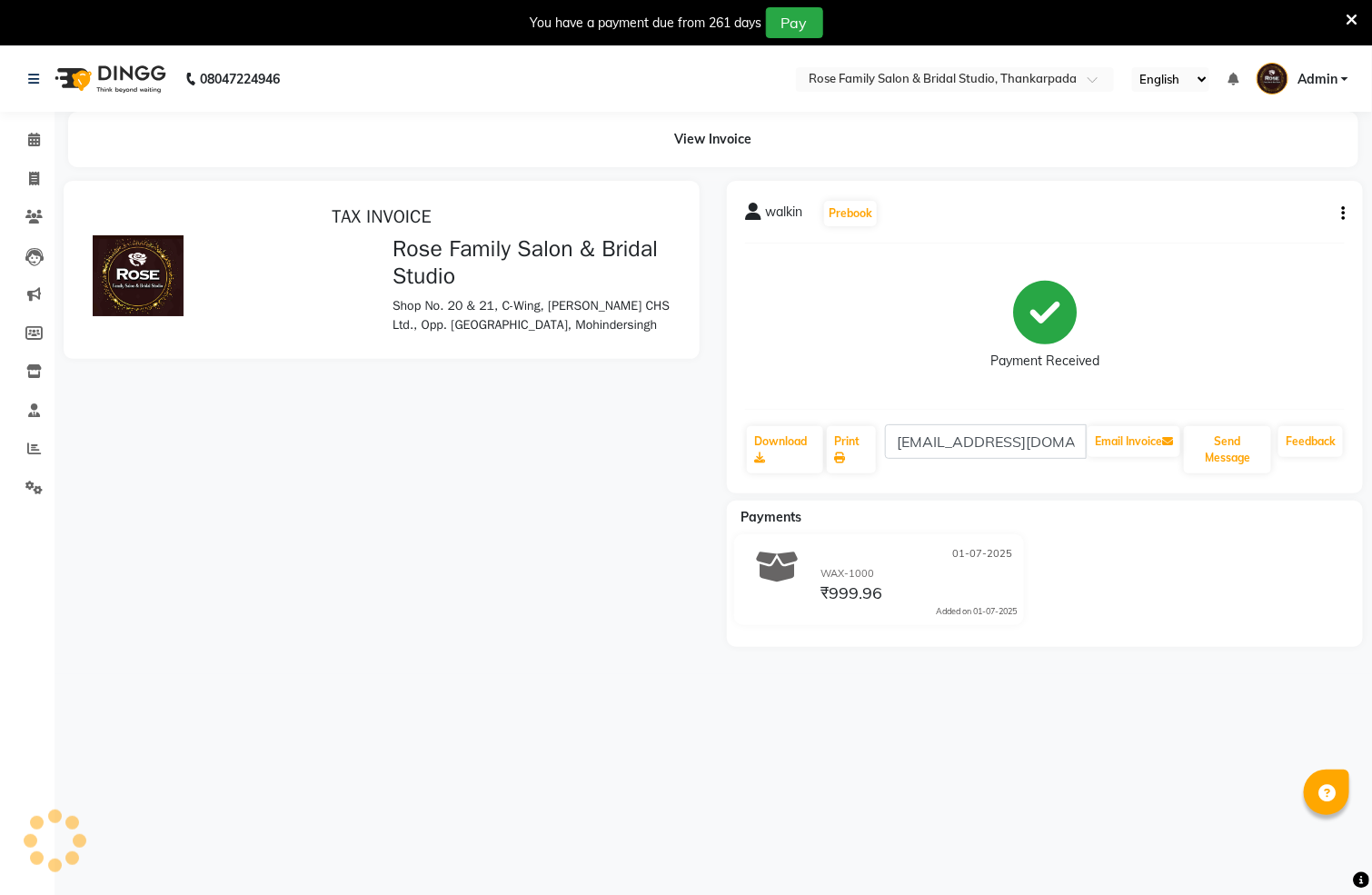 scroll, scrollTop: 0, scrollLeft: 0, axis: both 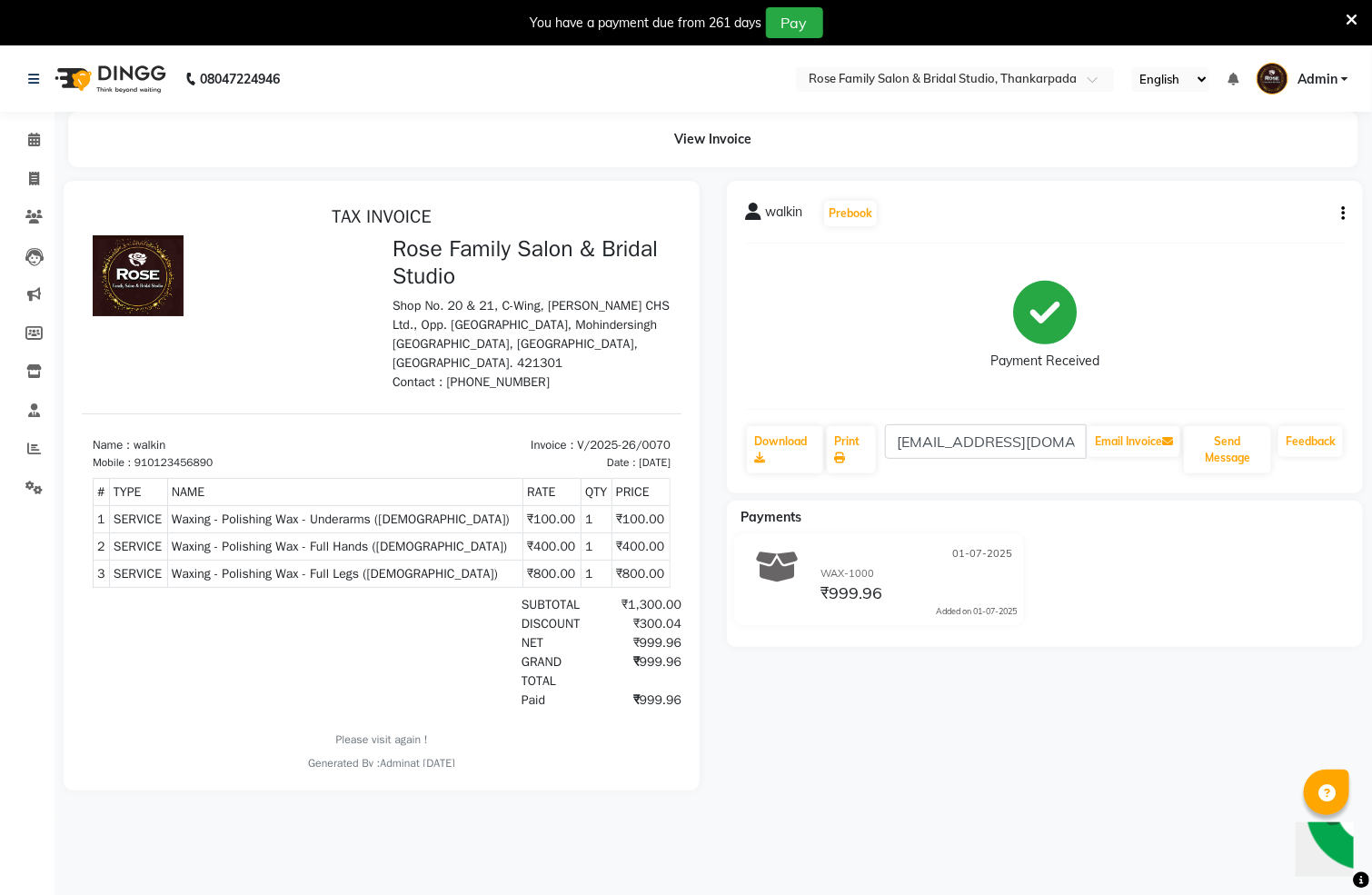 click 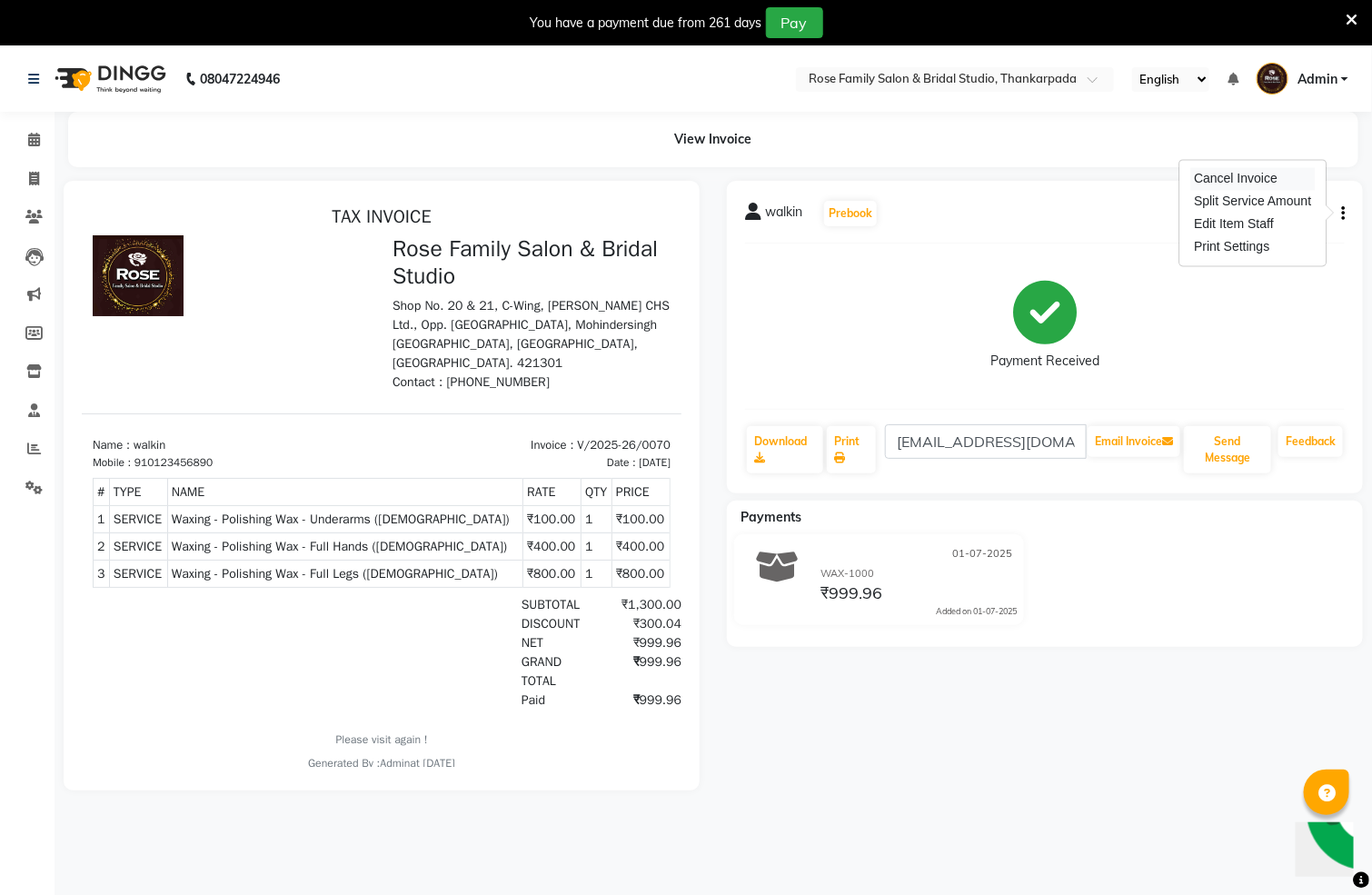 click on "Cancel Invoice" at bounding box center (1252, 179) 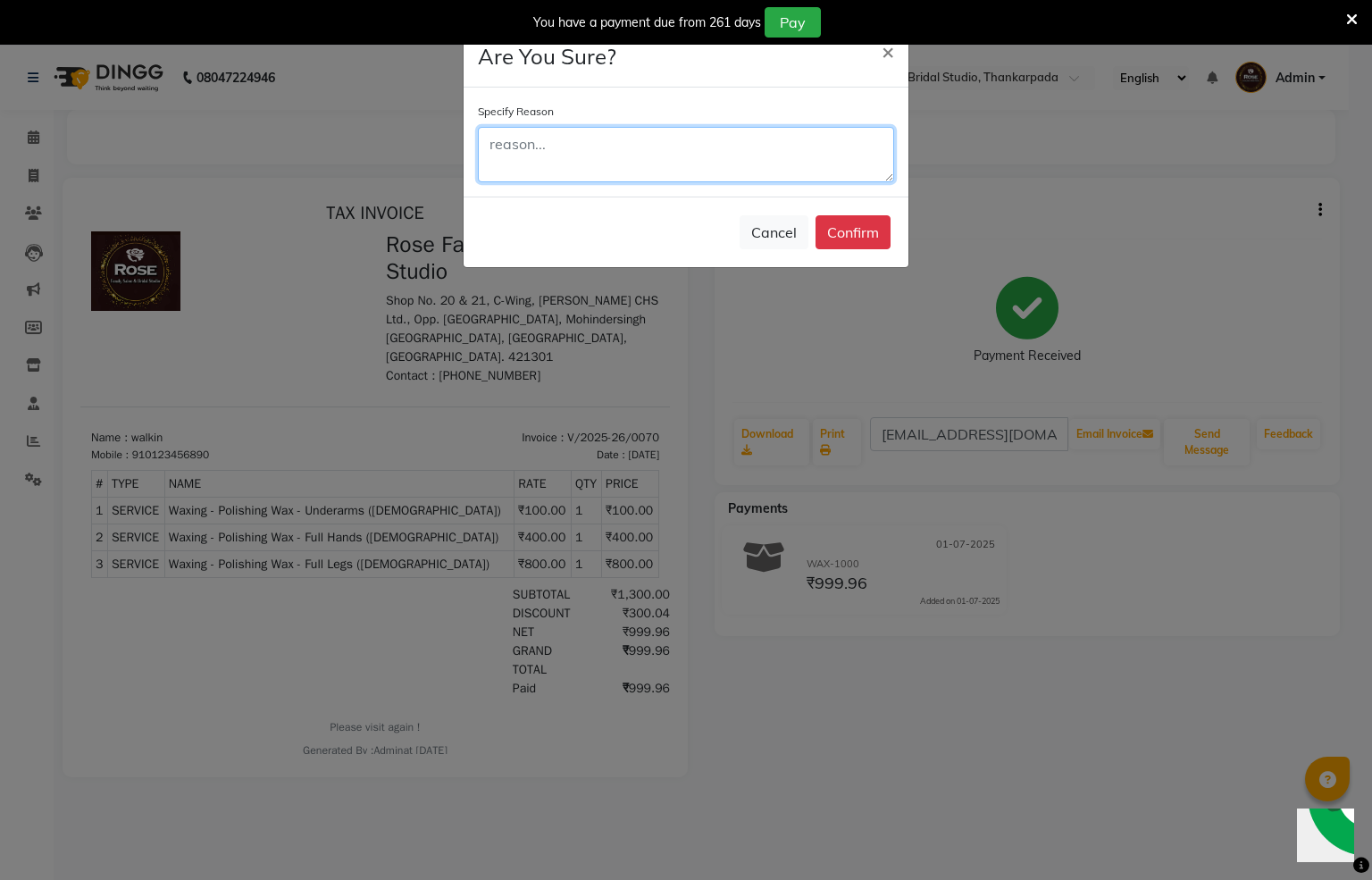 click 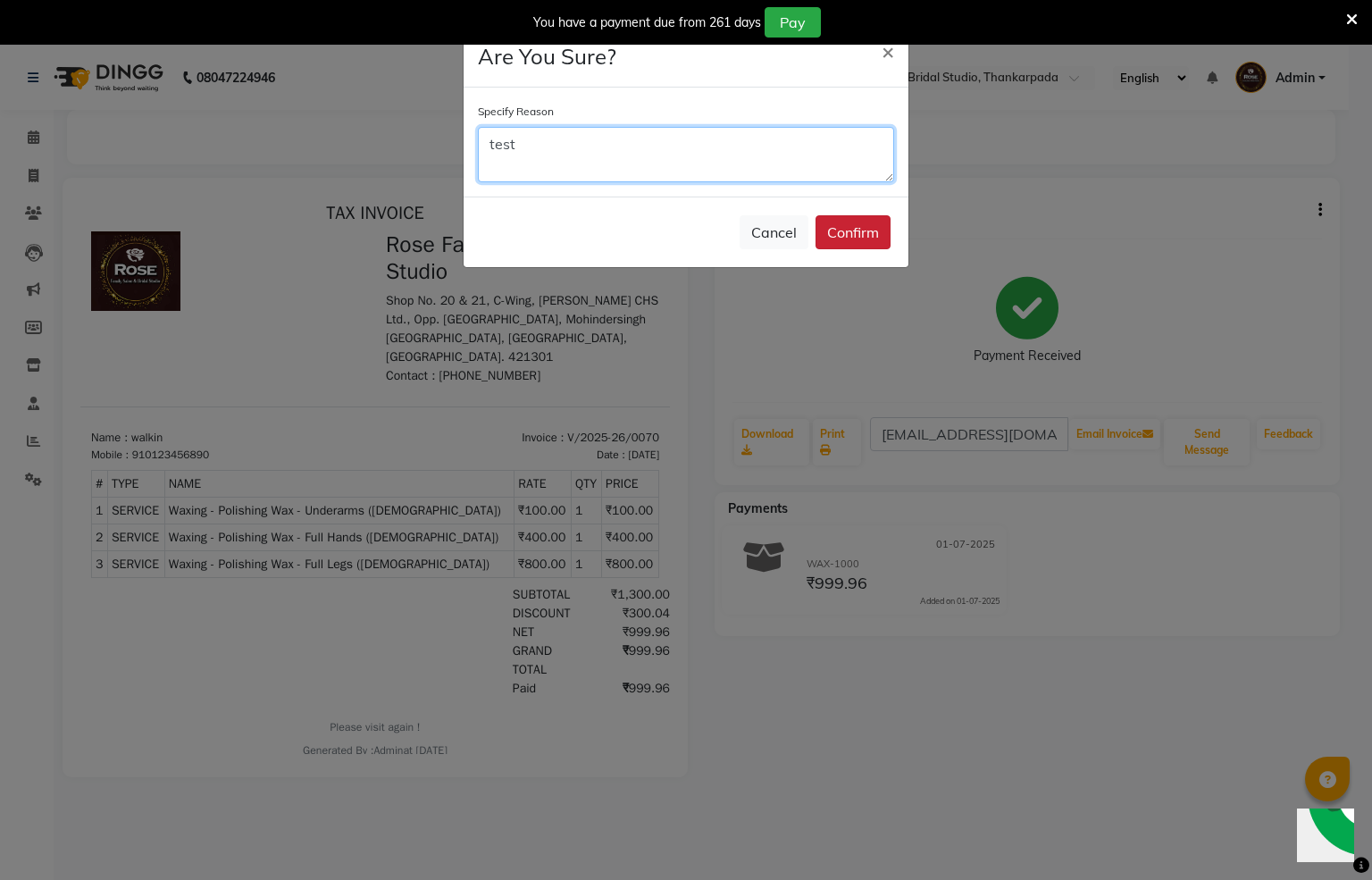 type on "test" 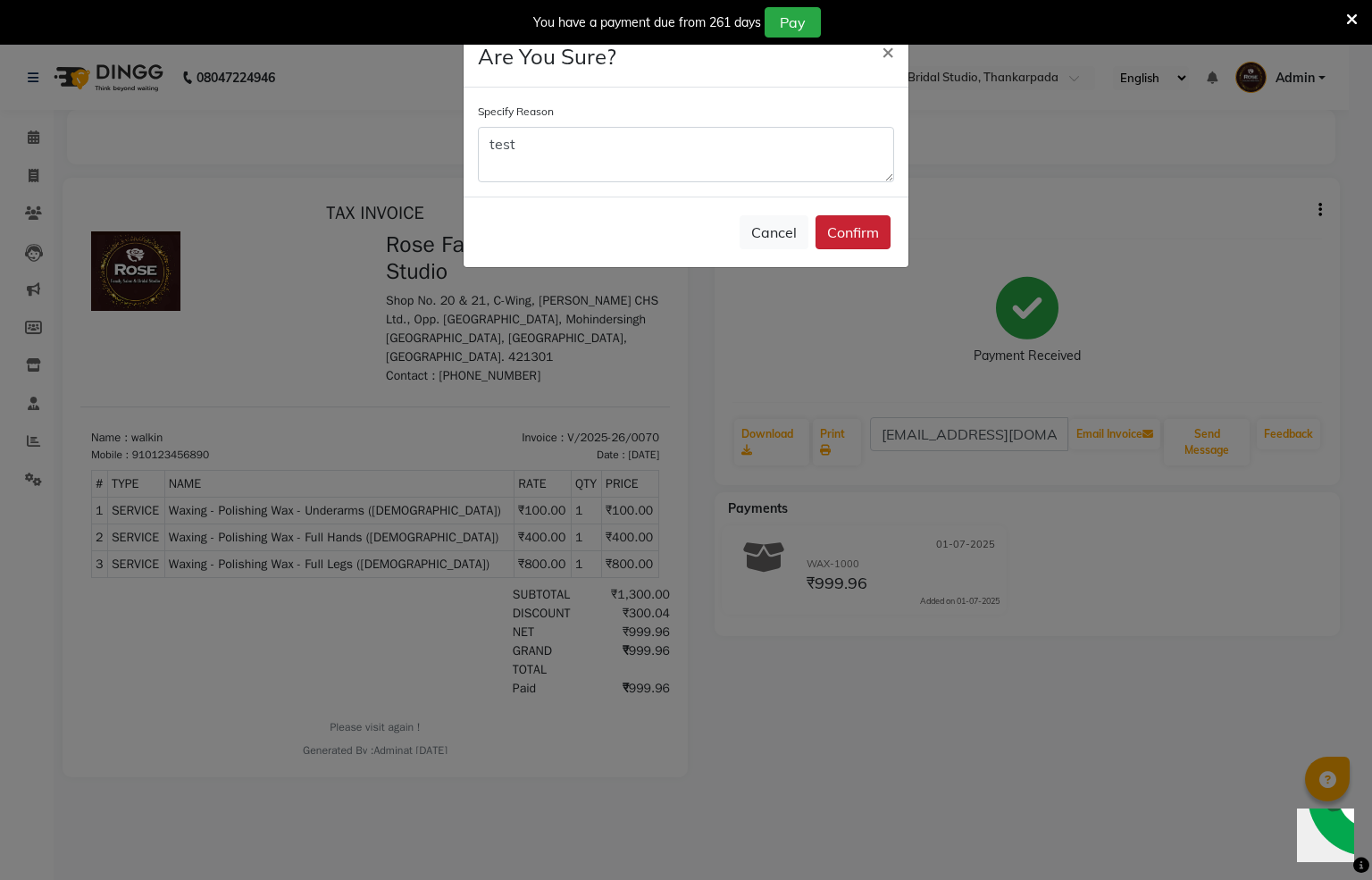 click on "Confirm" 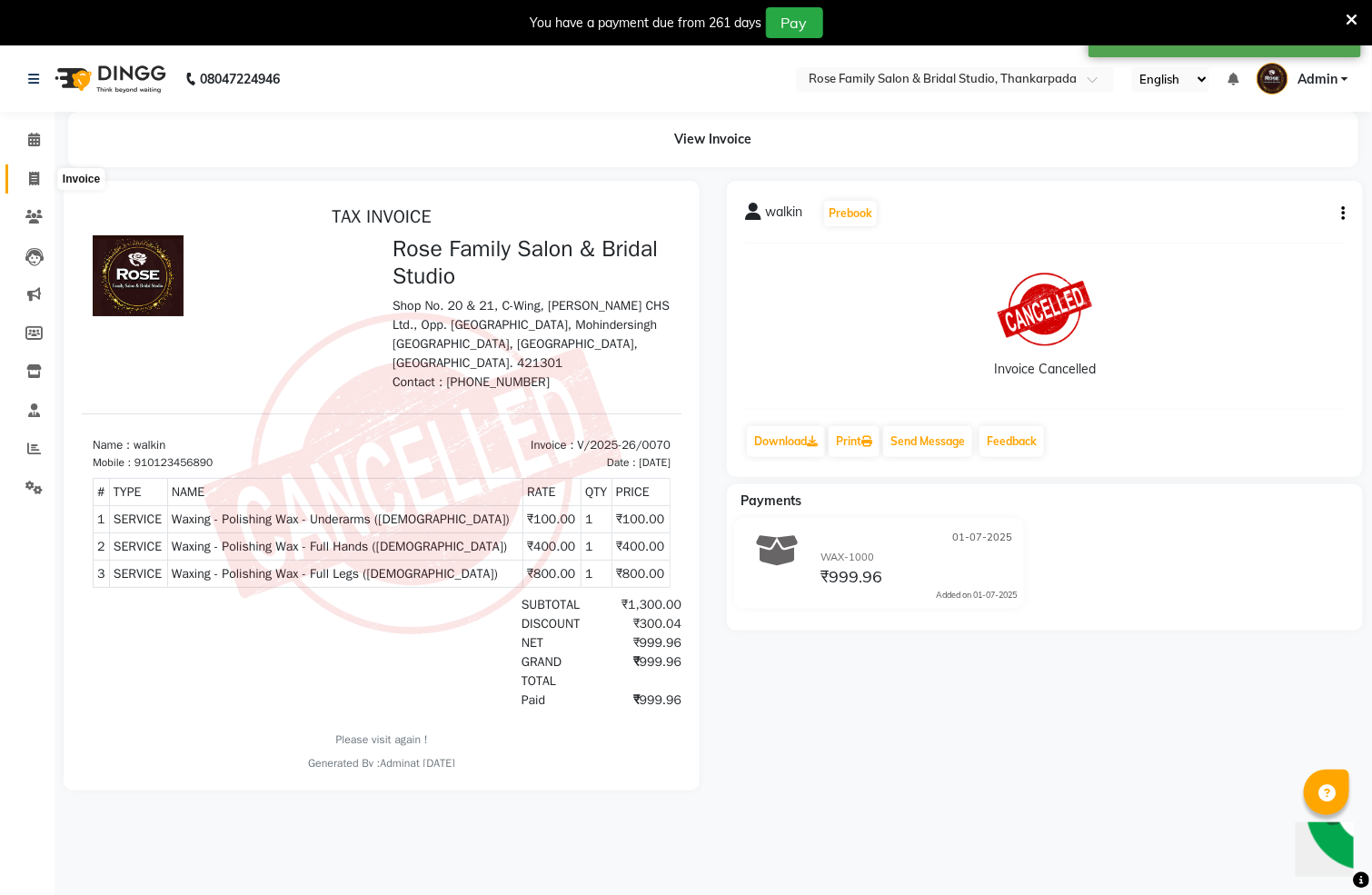 click 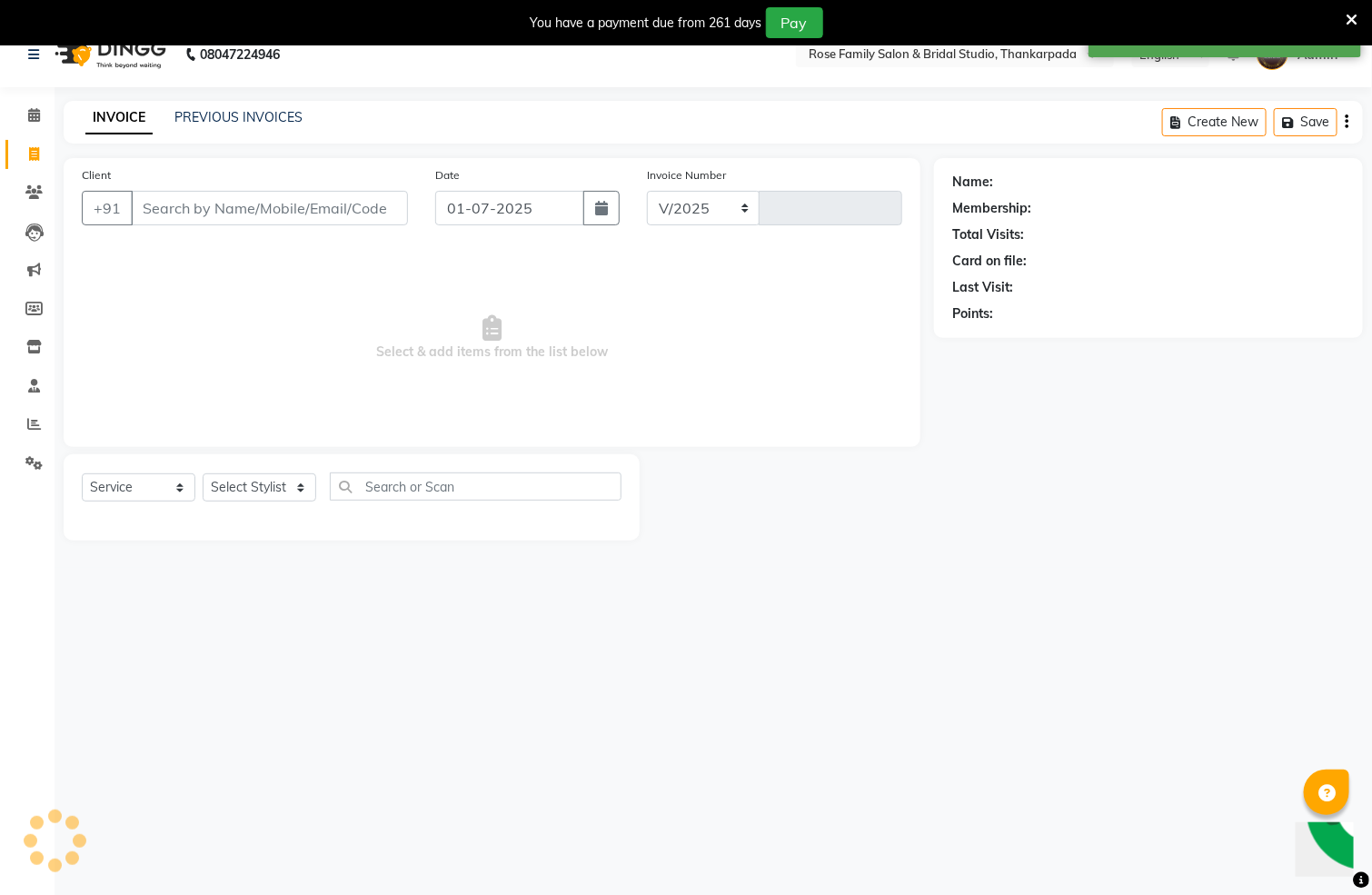 select on "111" 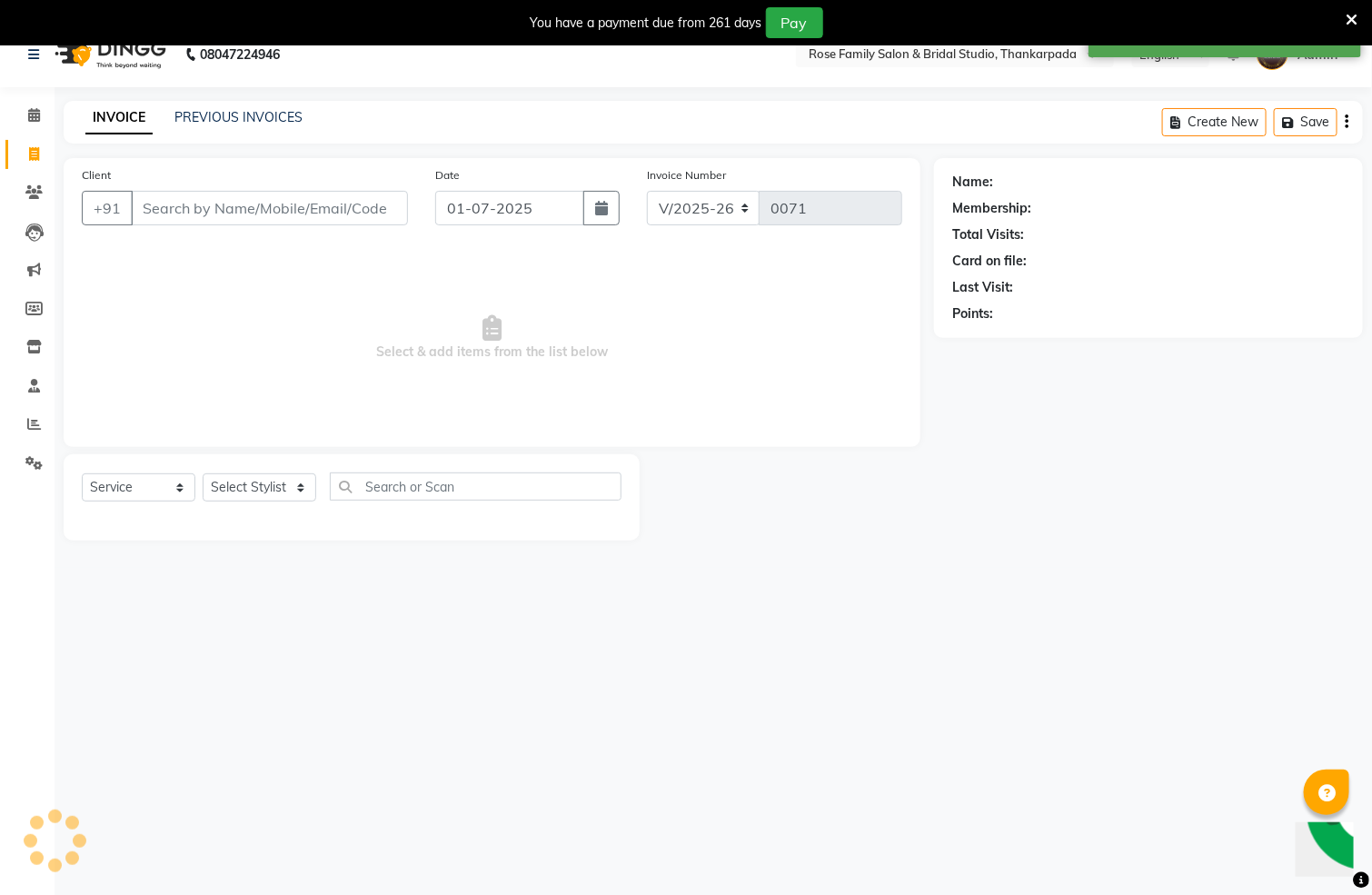 scroll, scrollTop: 46, scrollLeft: 0, axis: vertical 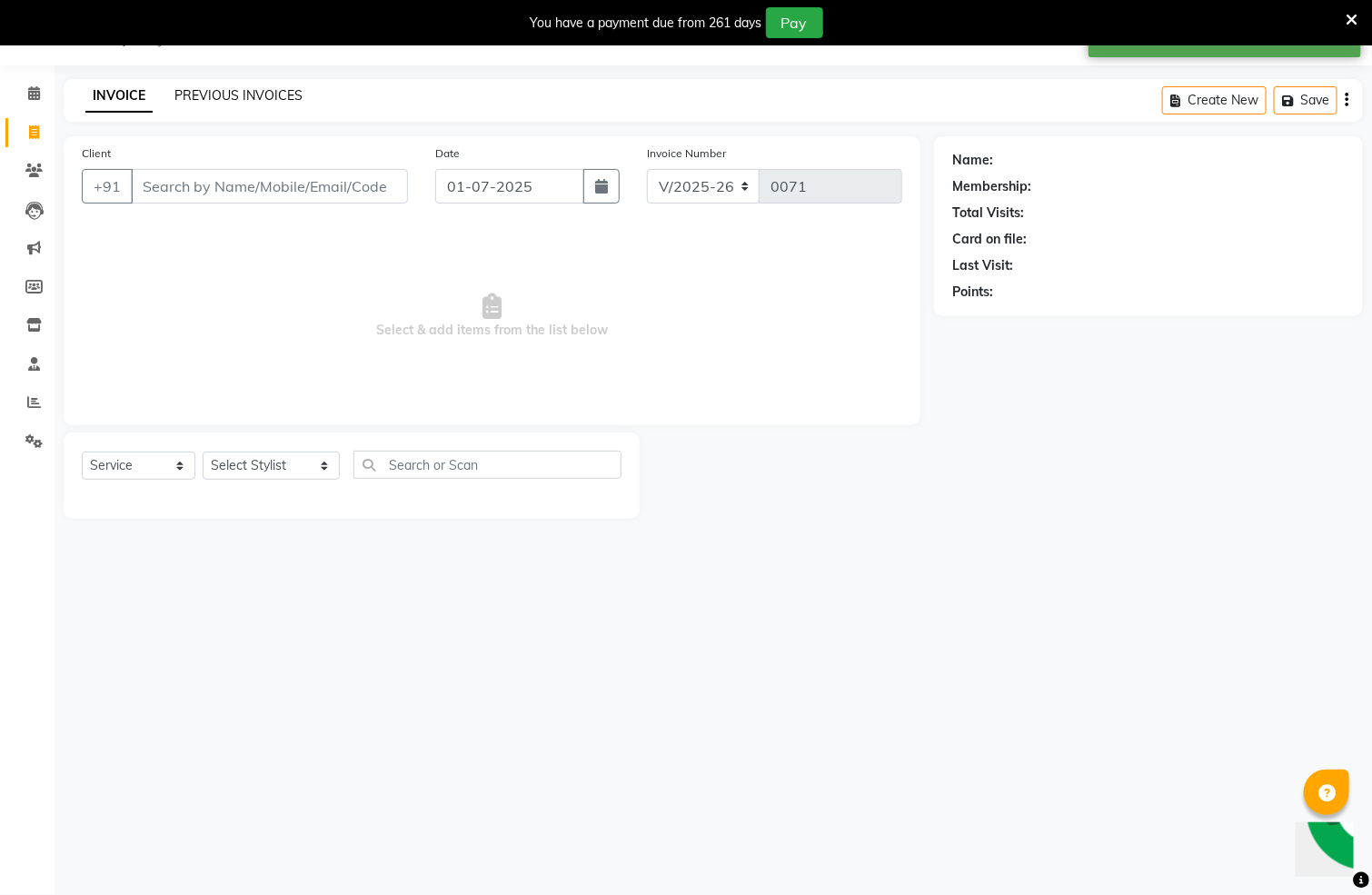 click on "PREVIOUS INVOICES" 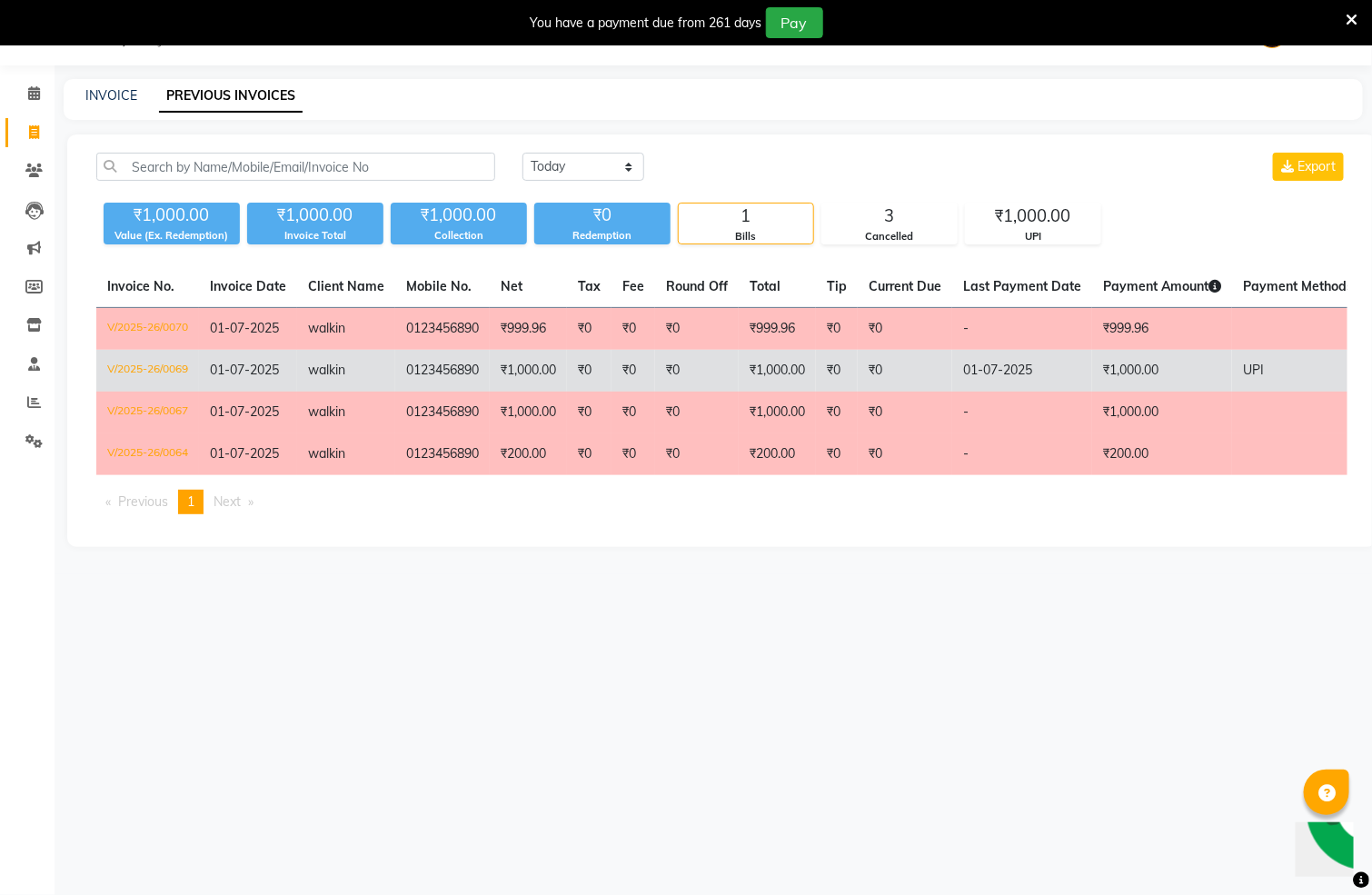 click on "₹1,000.00" 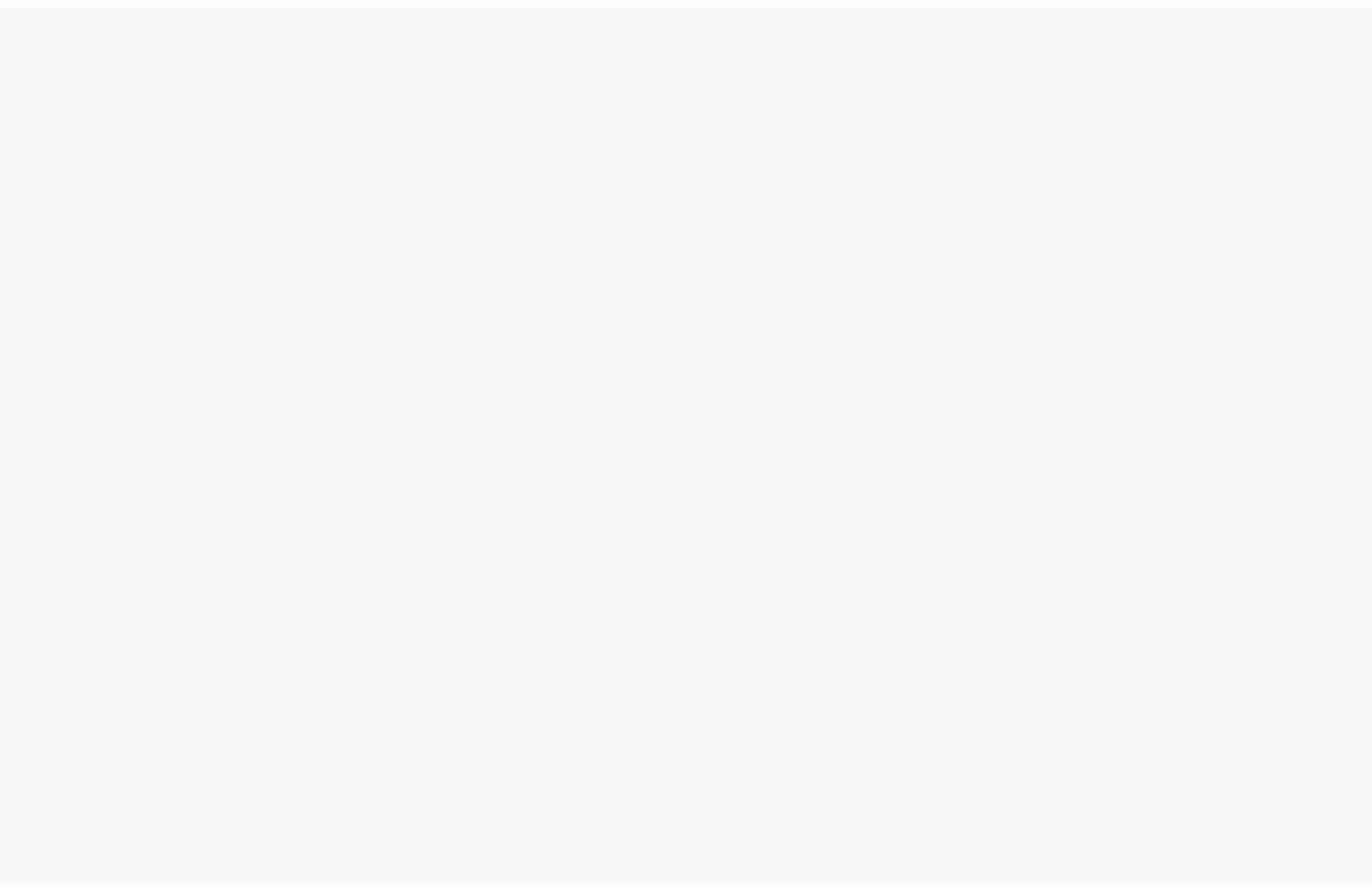 scroll, scrollTop: 0, scrollLeft: 0, axis: both 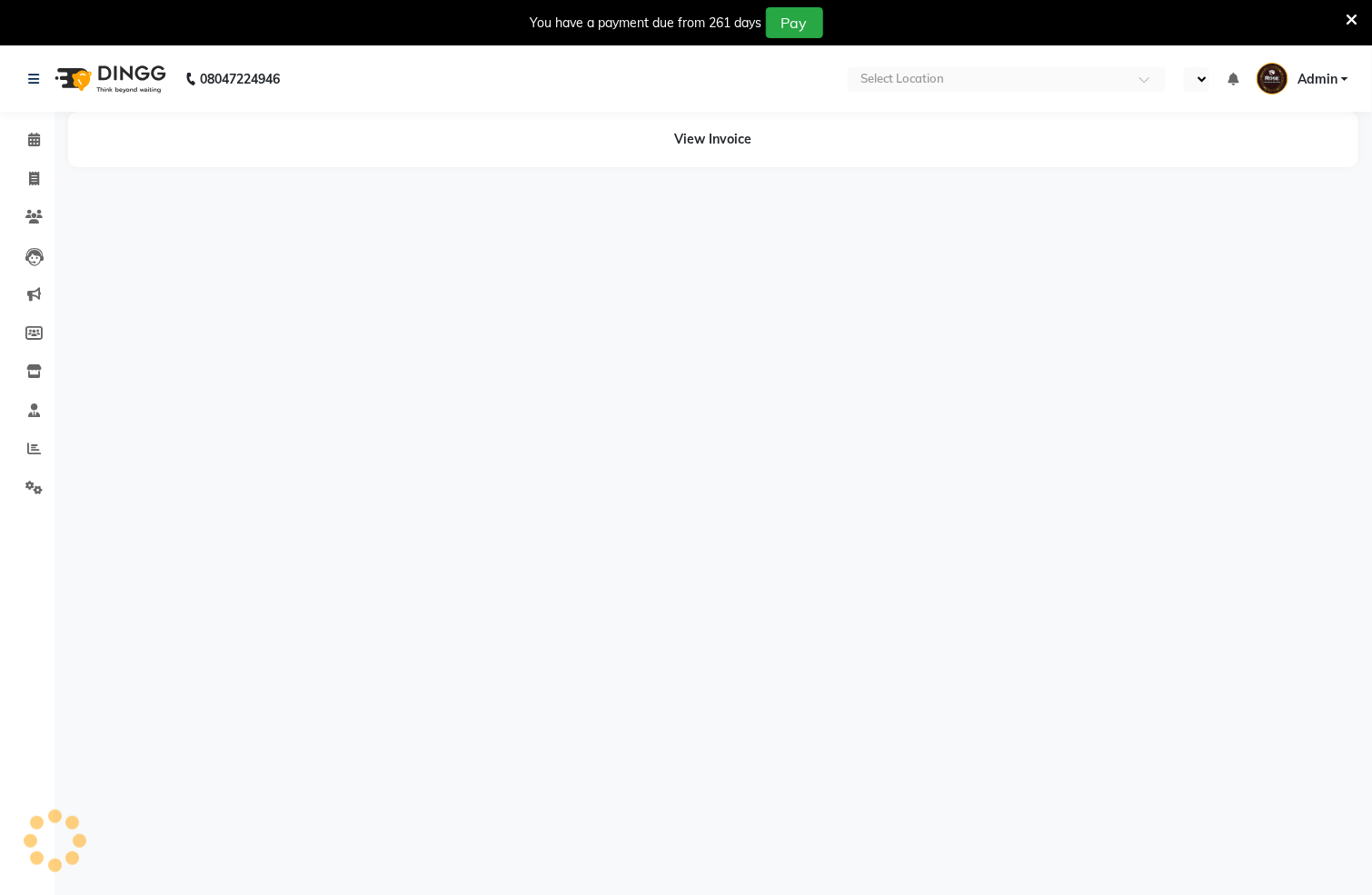 select on "en" 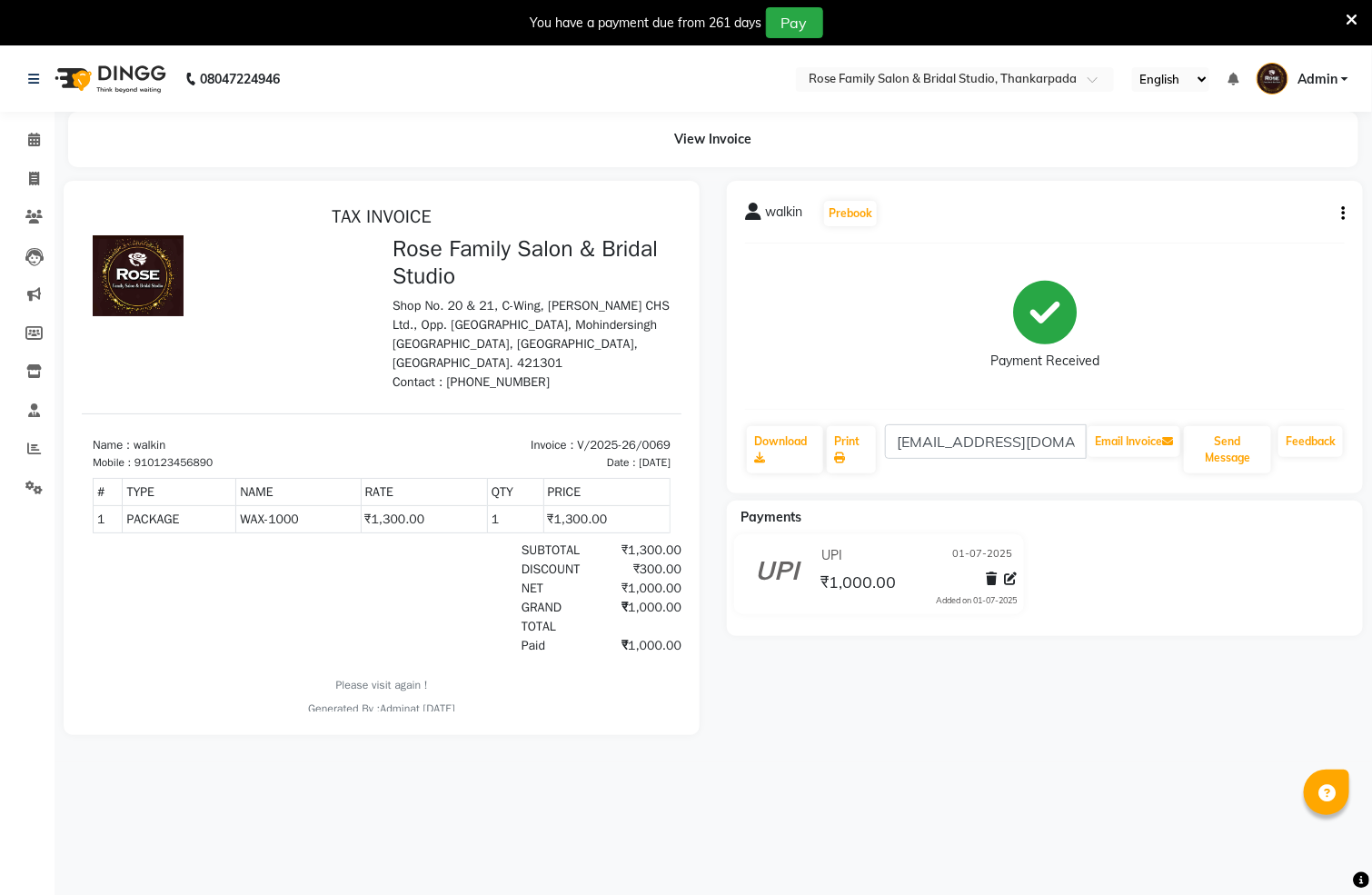 scroll, scrollTop: 0, scrollLeft: 0, axis: both 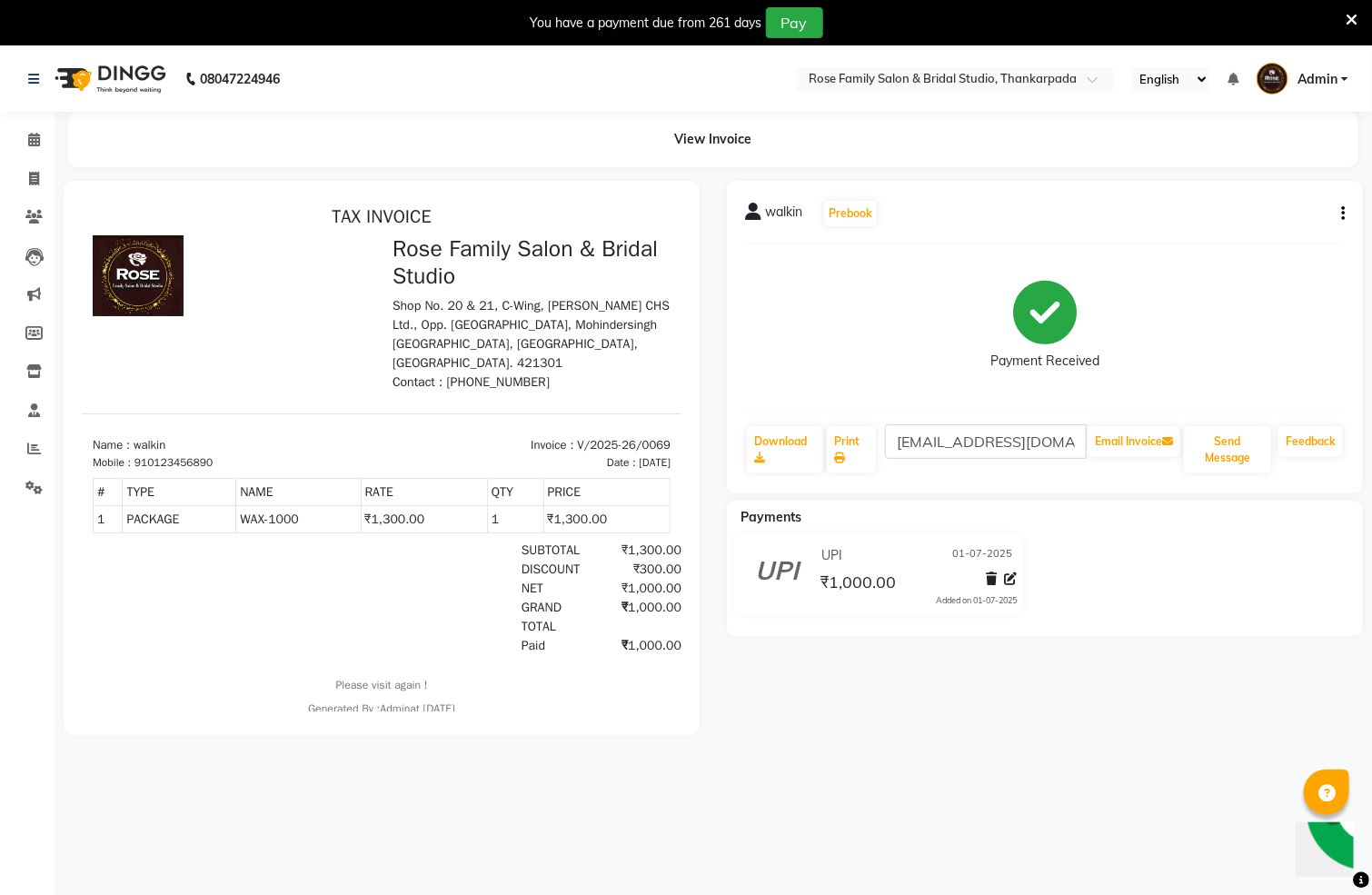 click 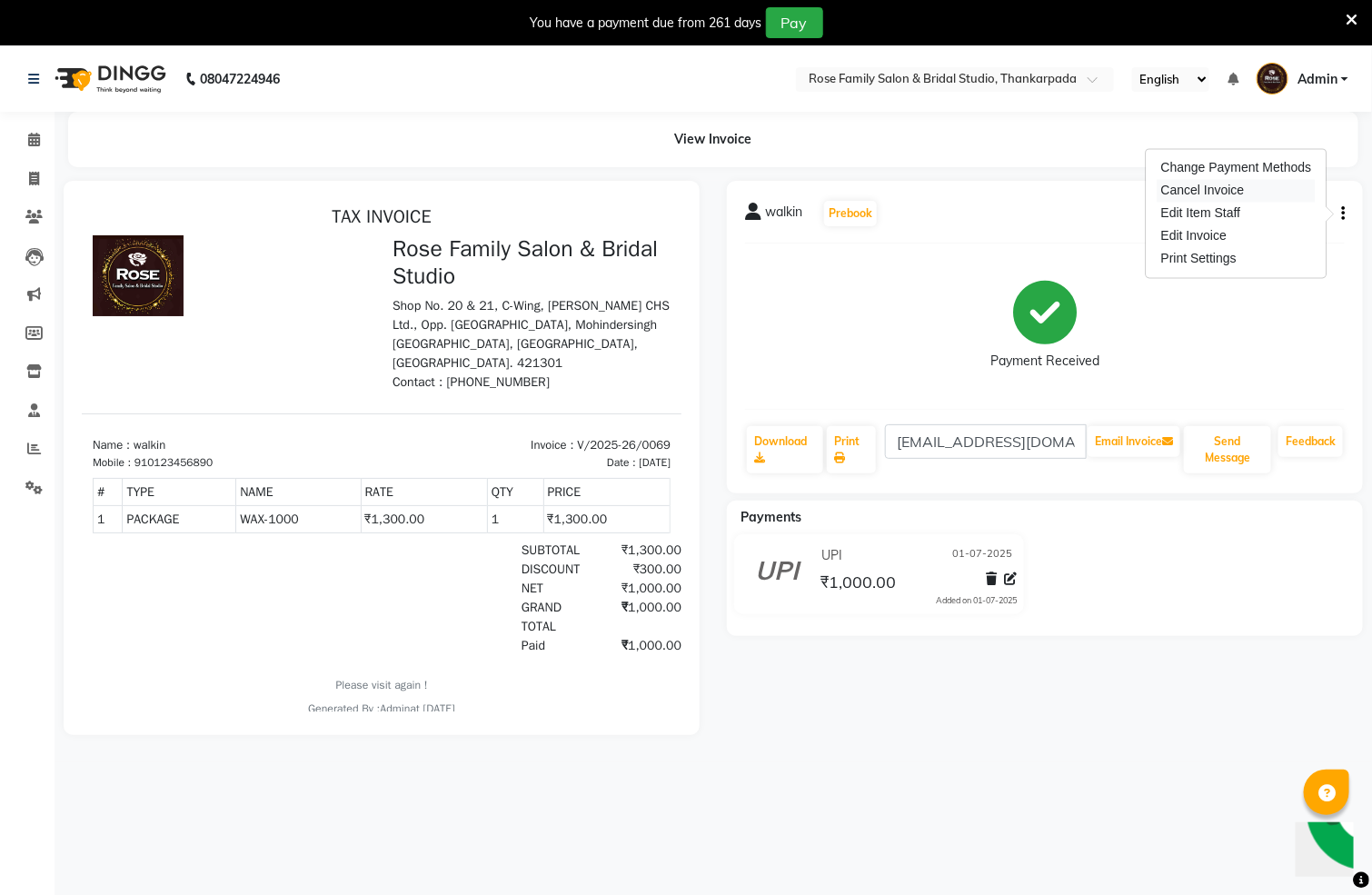 click on "Cancel Invoice" at bounding box center (1237, 191) 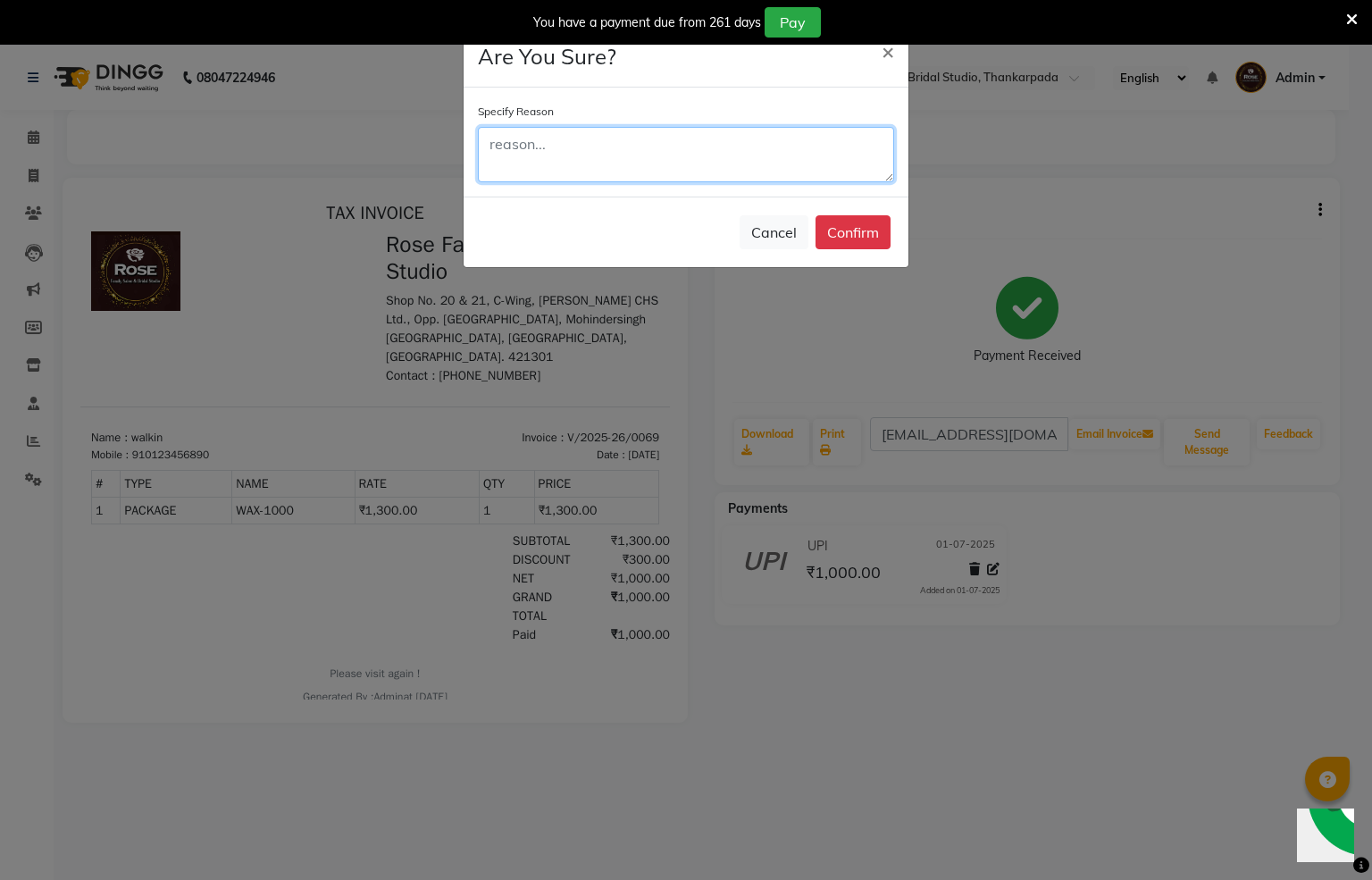 click 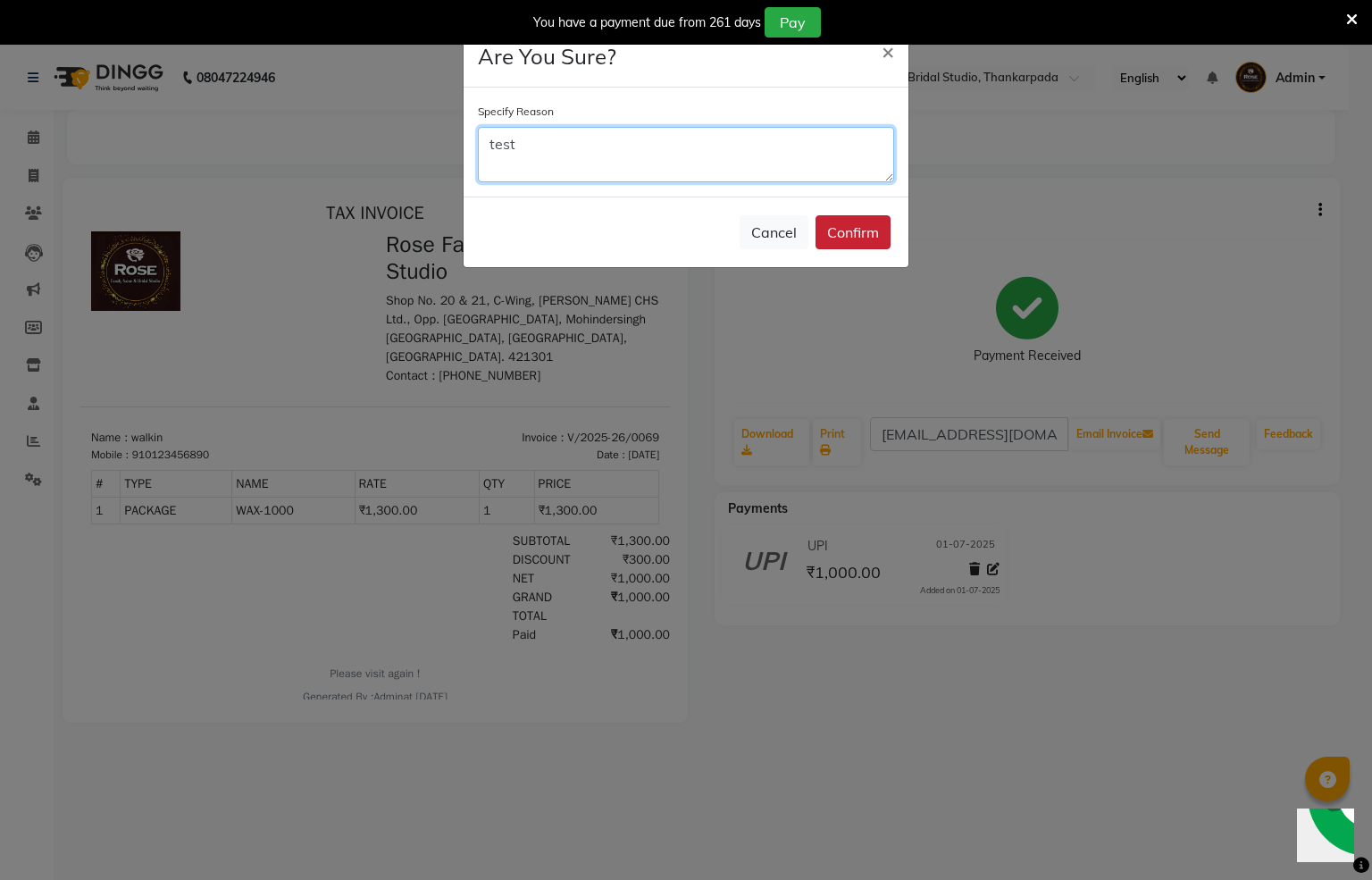 type on "test" 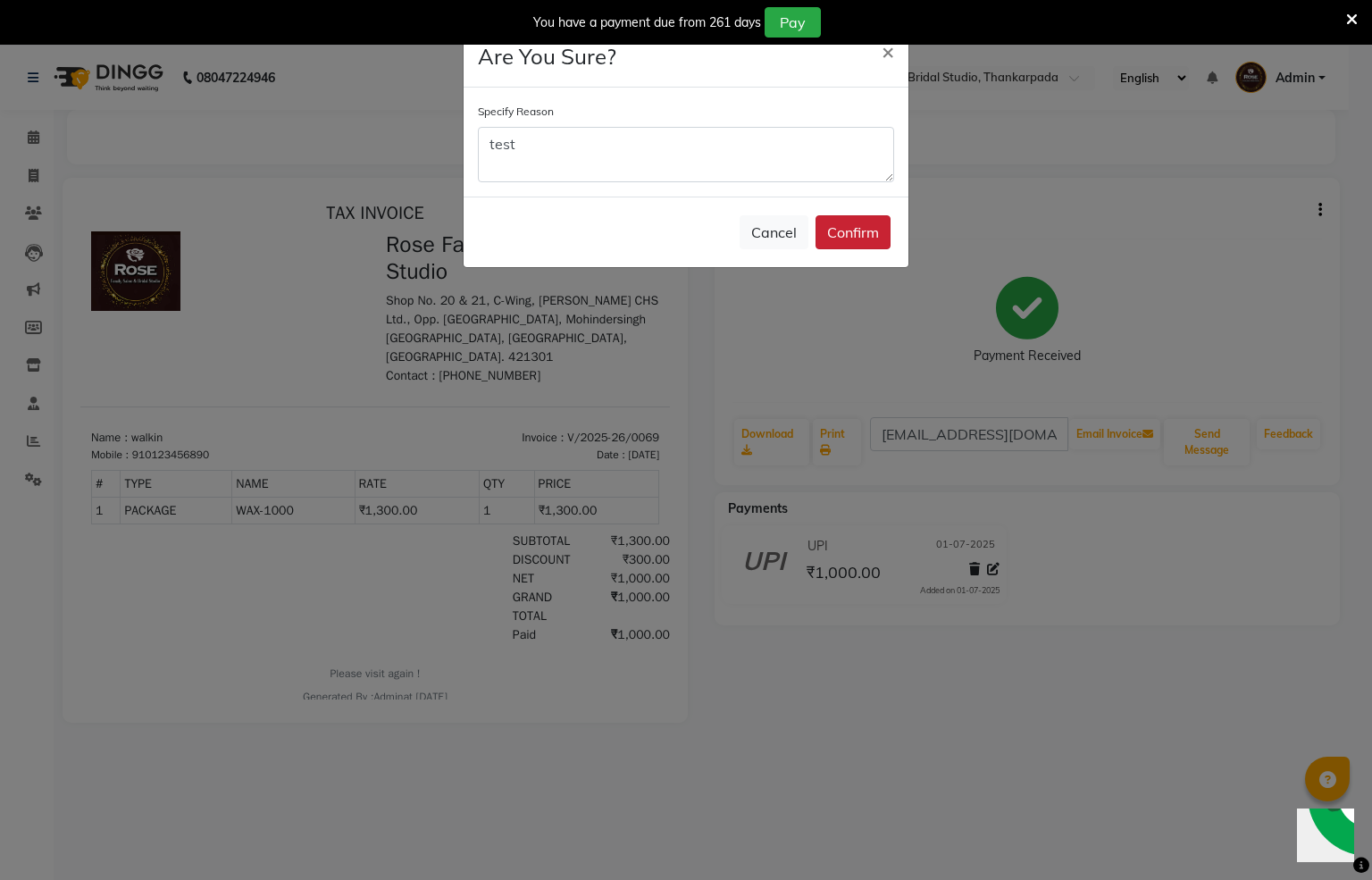 click on "Confirm" 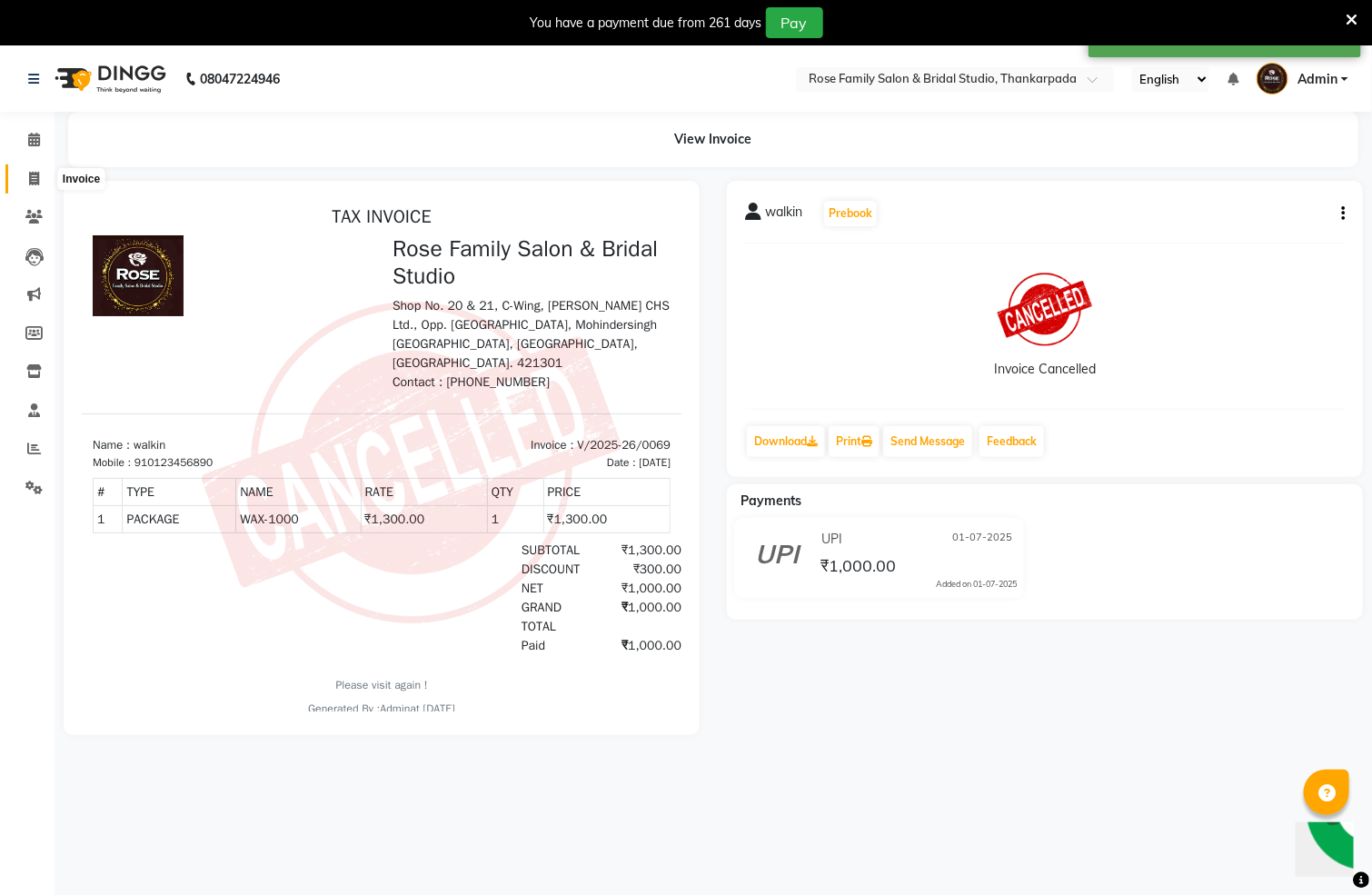 click 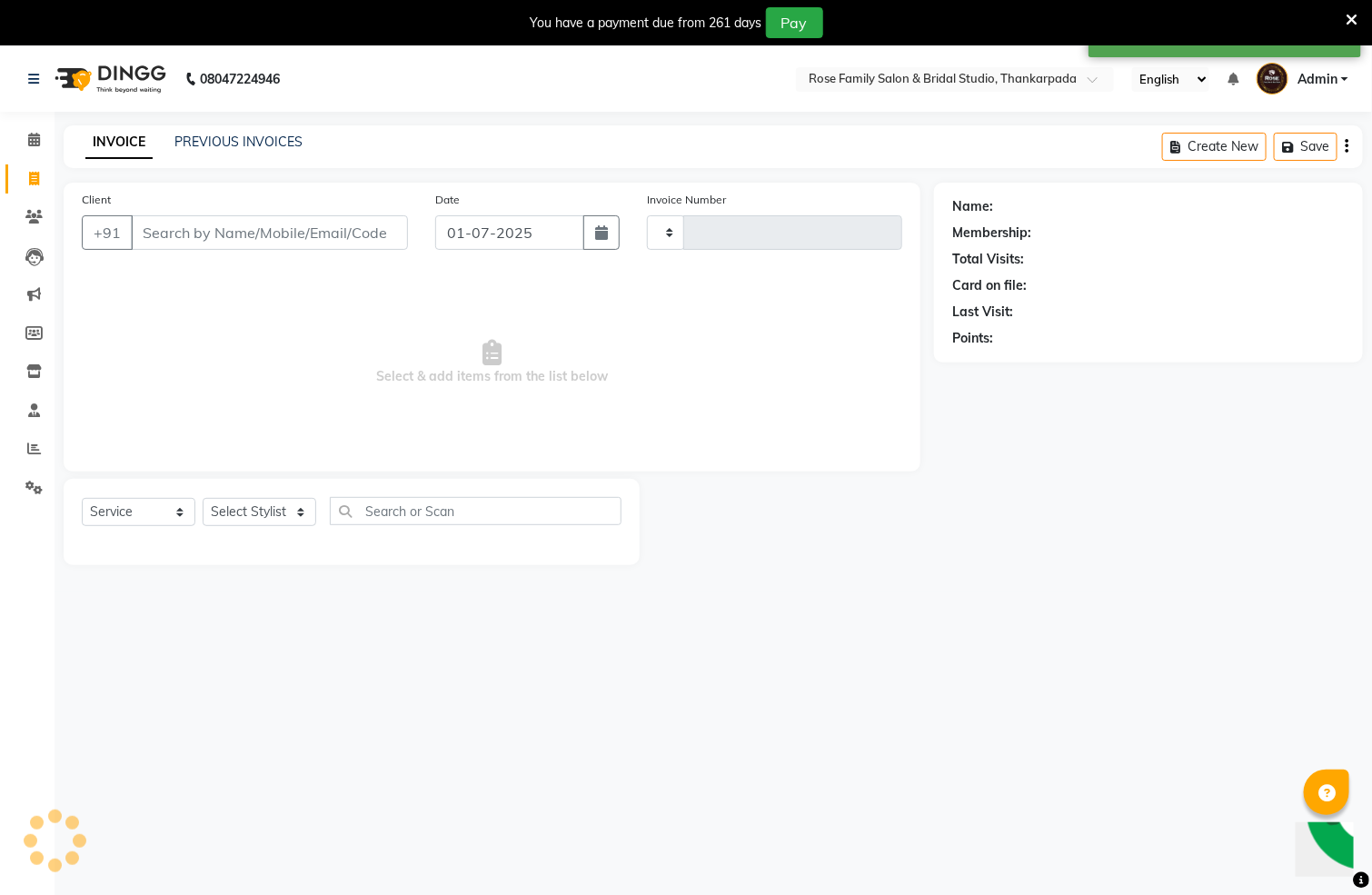 scroll, scrollTop: 46, scrollLeft: 0, axis: vertical 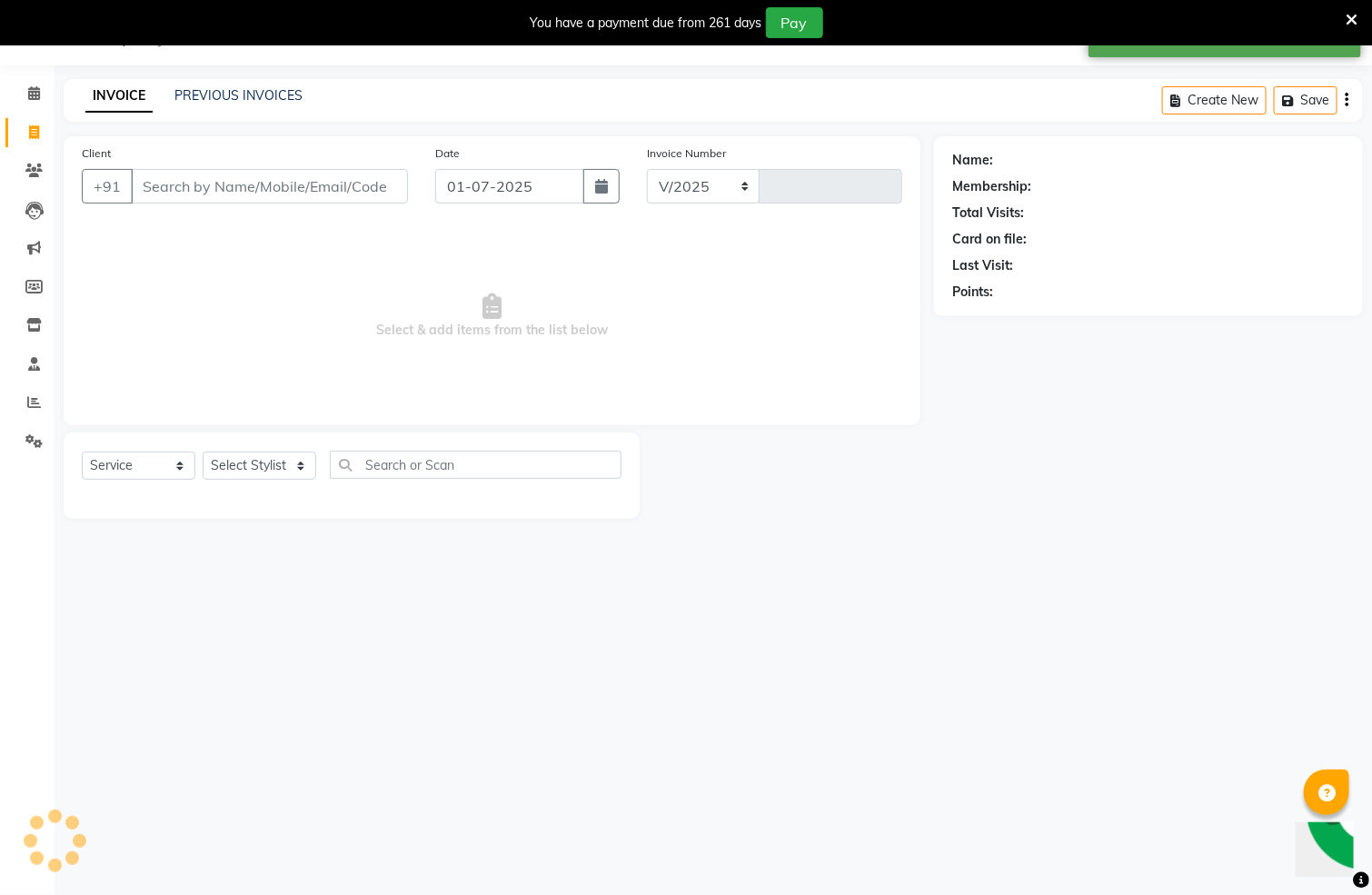 select on "111" 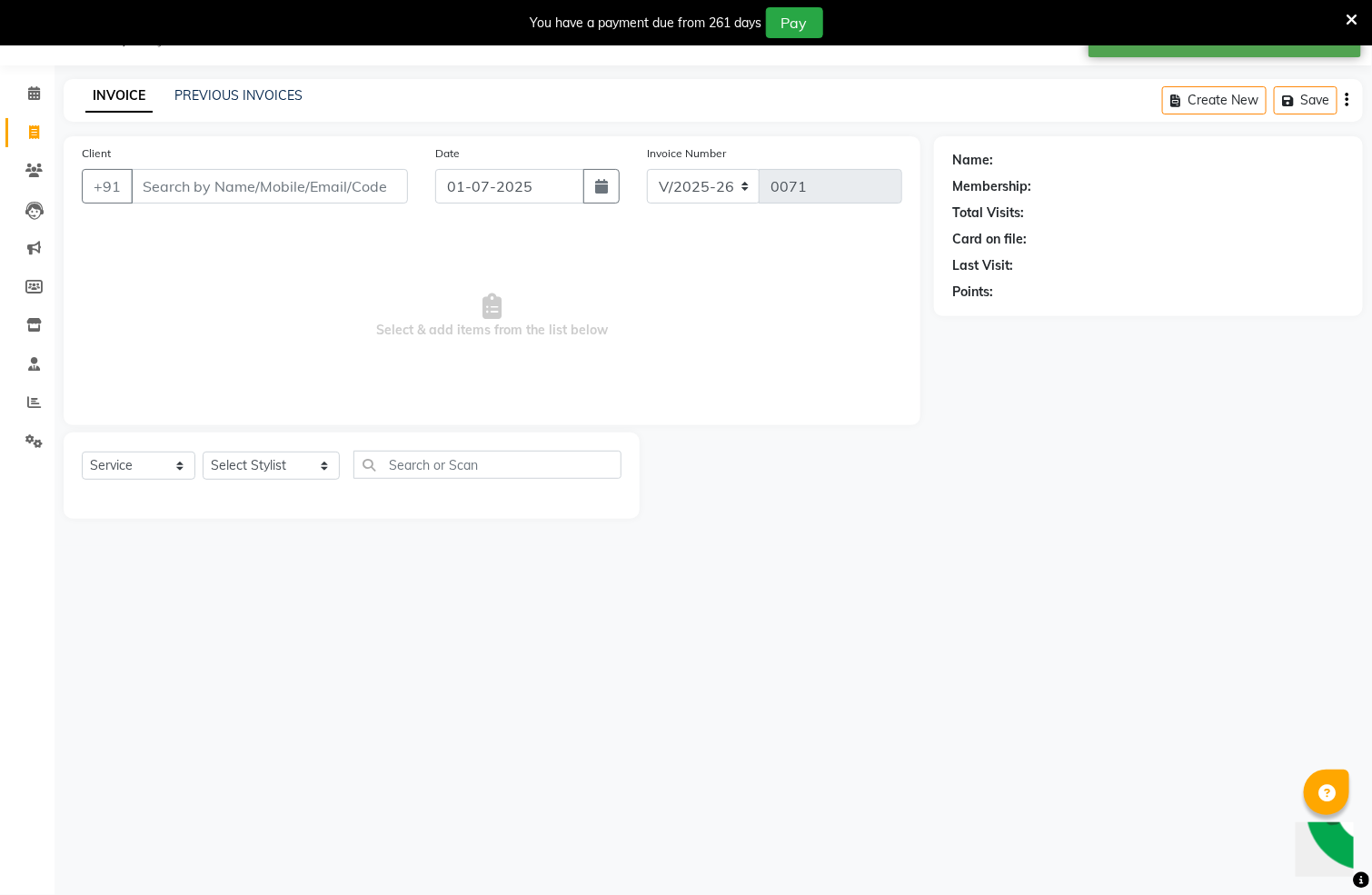 click on "INVOICE PREVIOUS INVOICES Create New   Save" 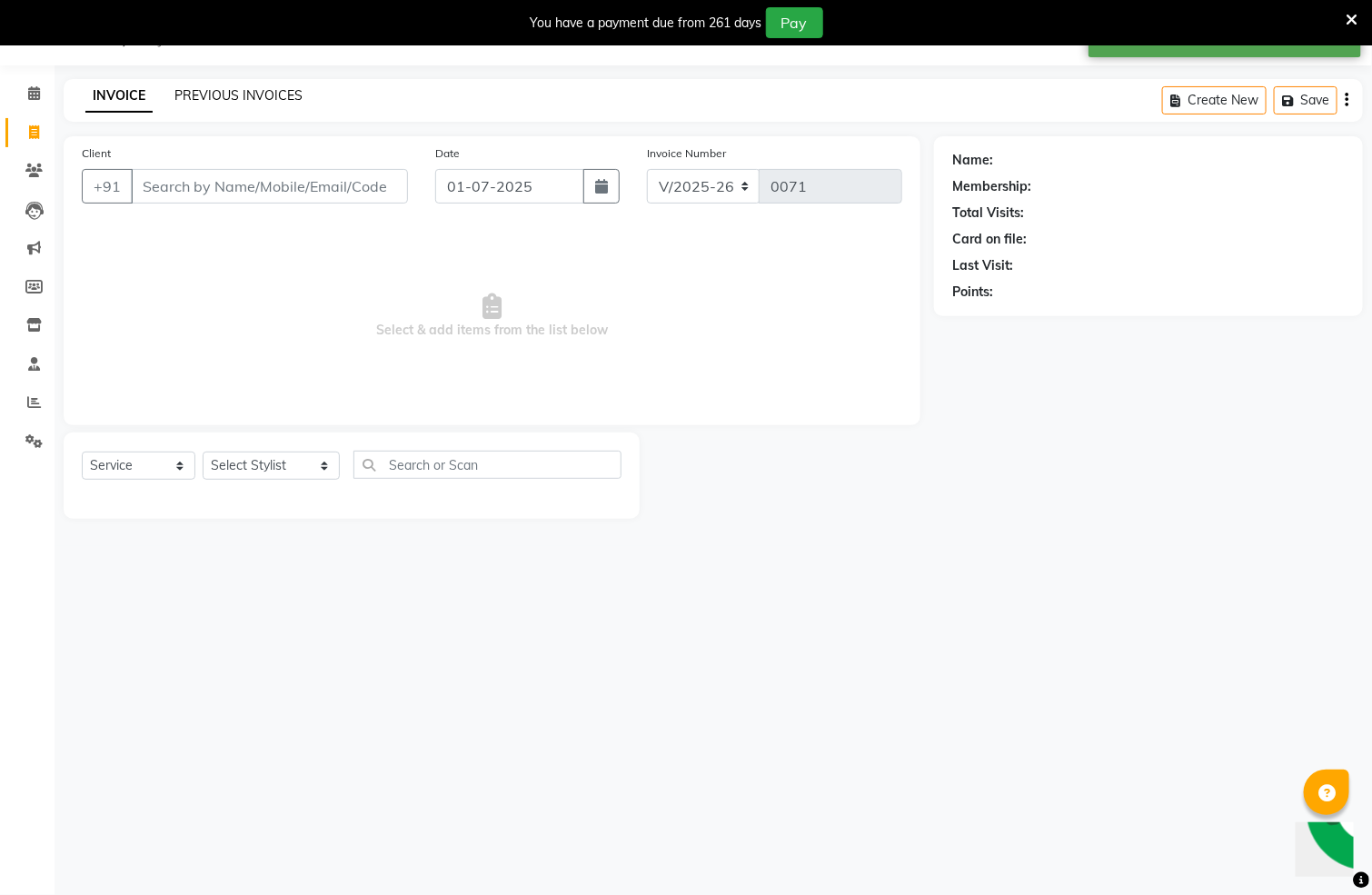 click on "PREVIOUS INVOICES" 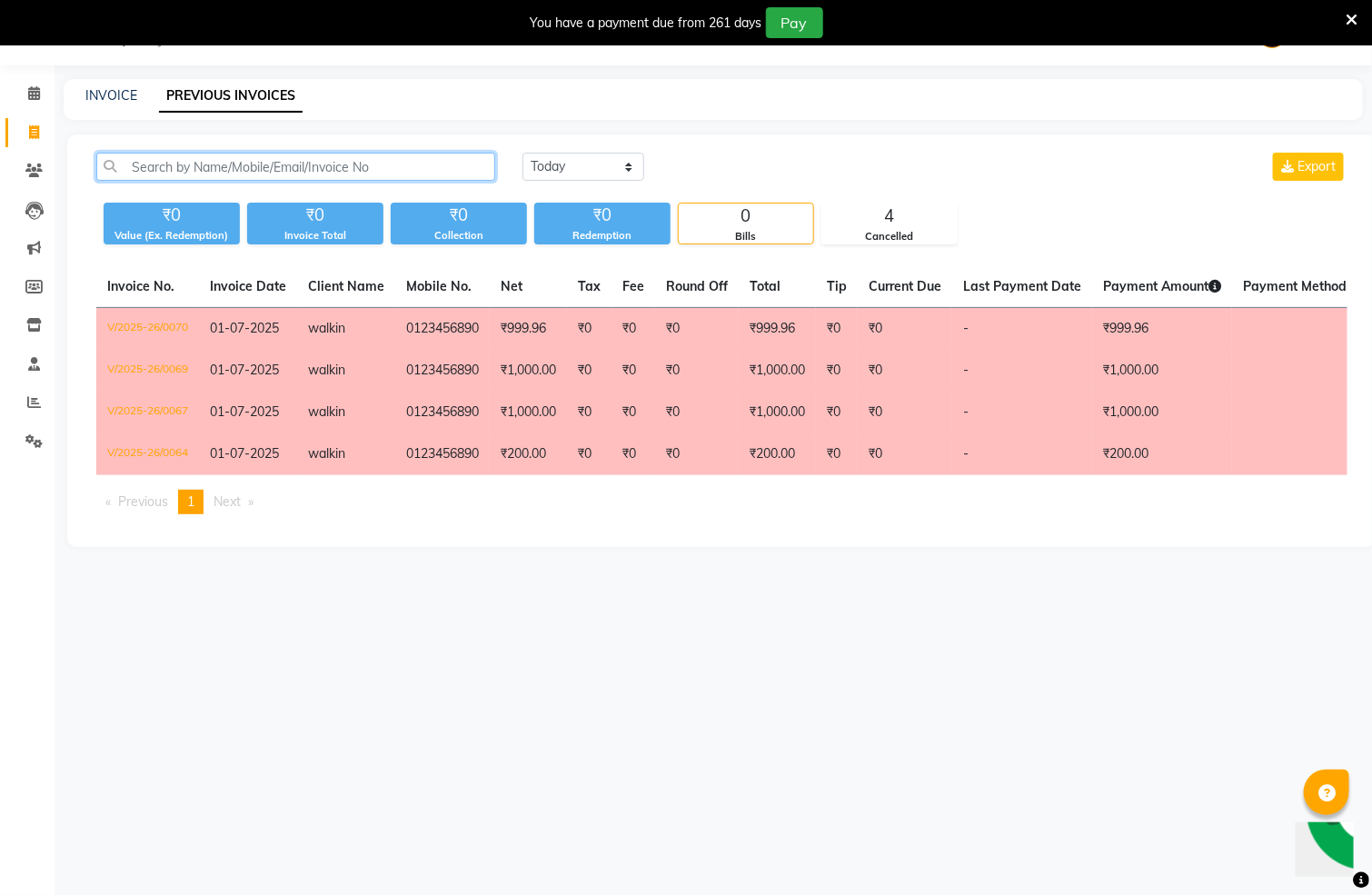 click 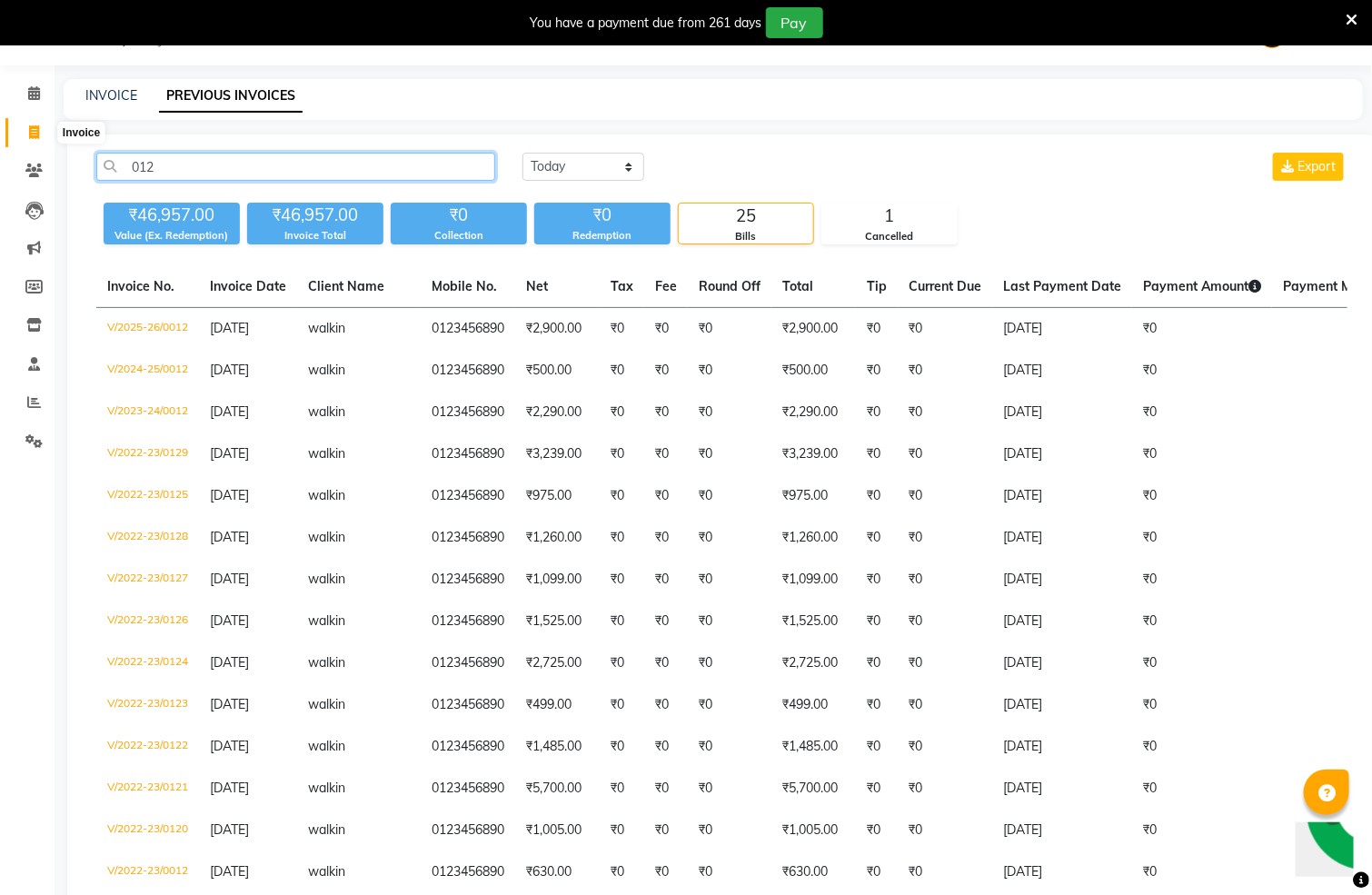 type on "012" 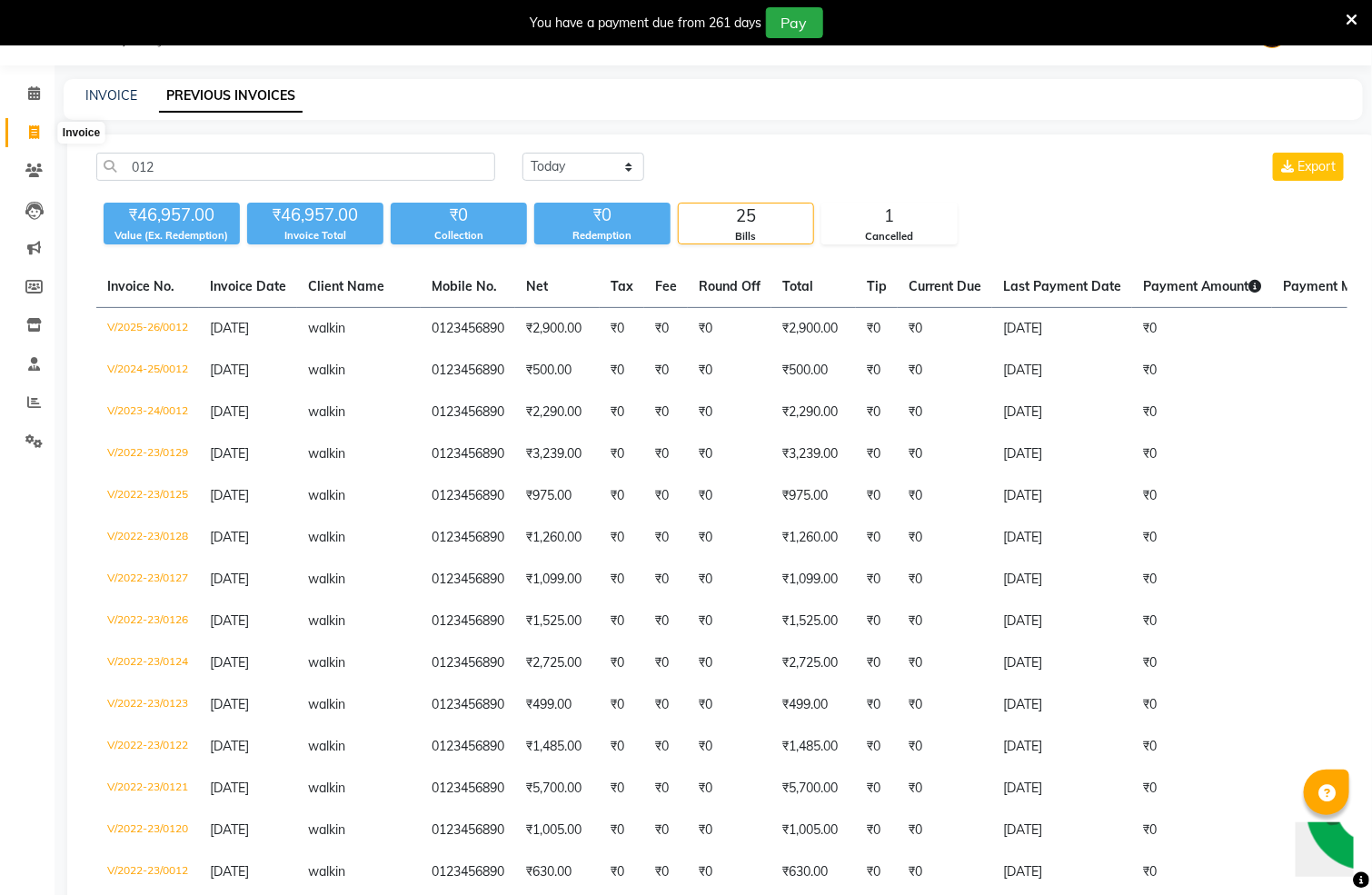 click 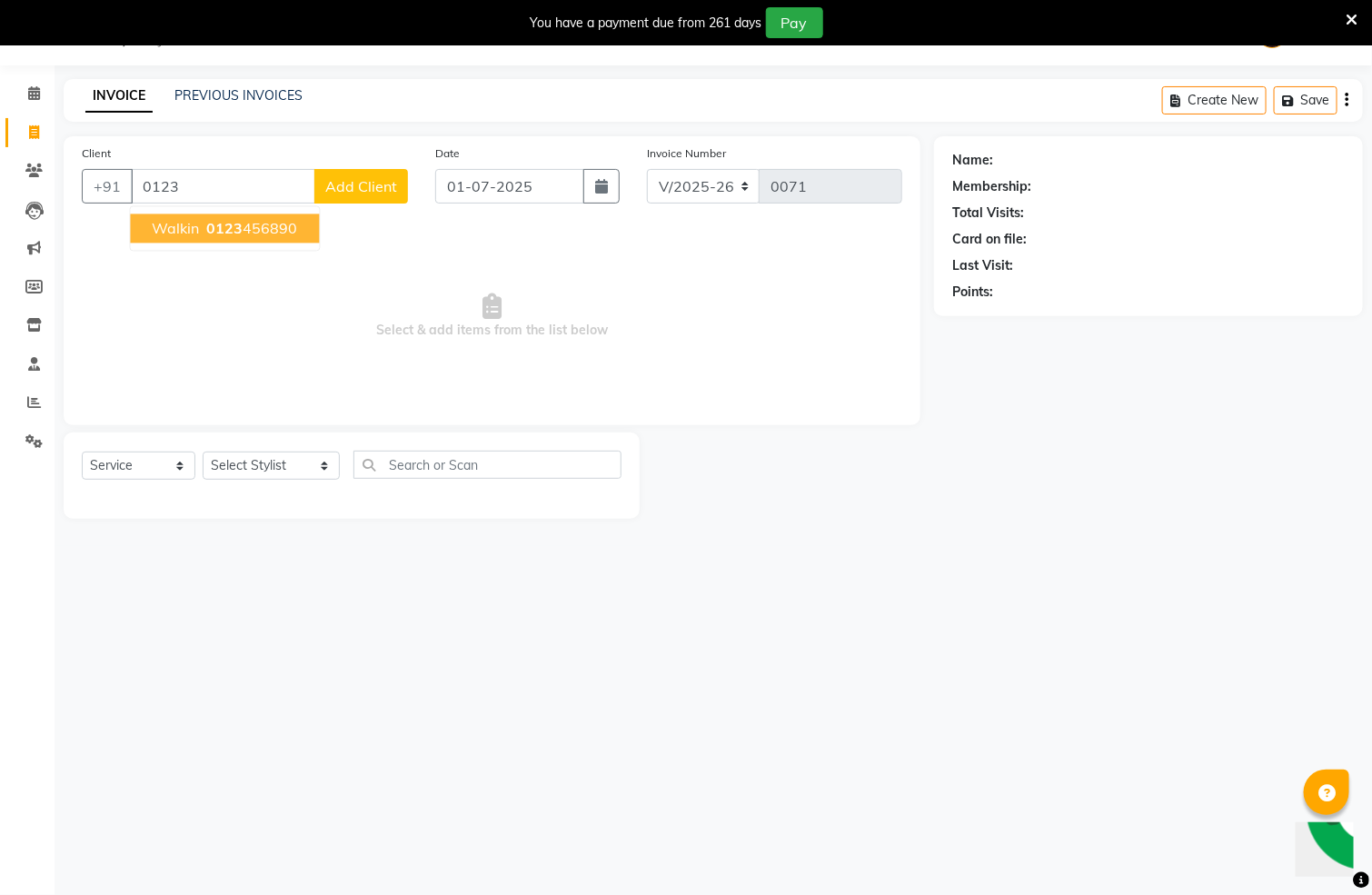 click on "walkin   0123 456890" at bounding box center (225, 229) 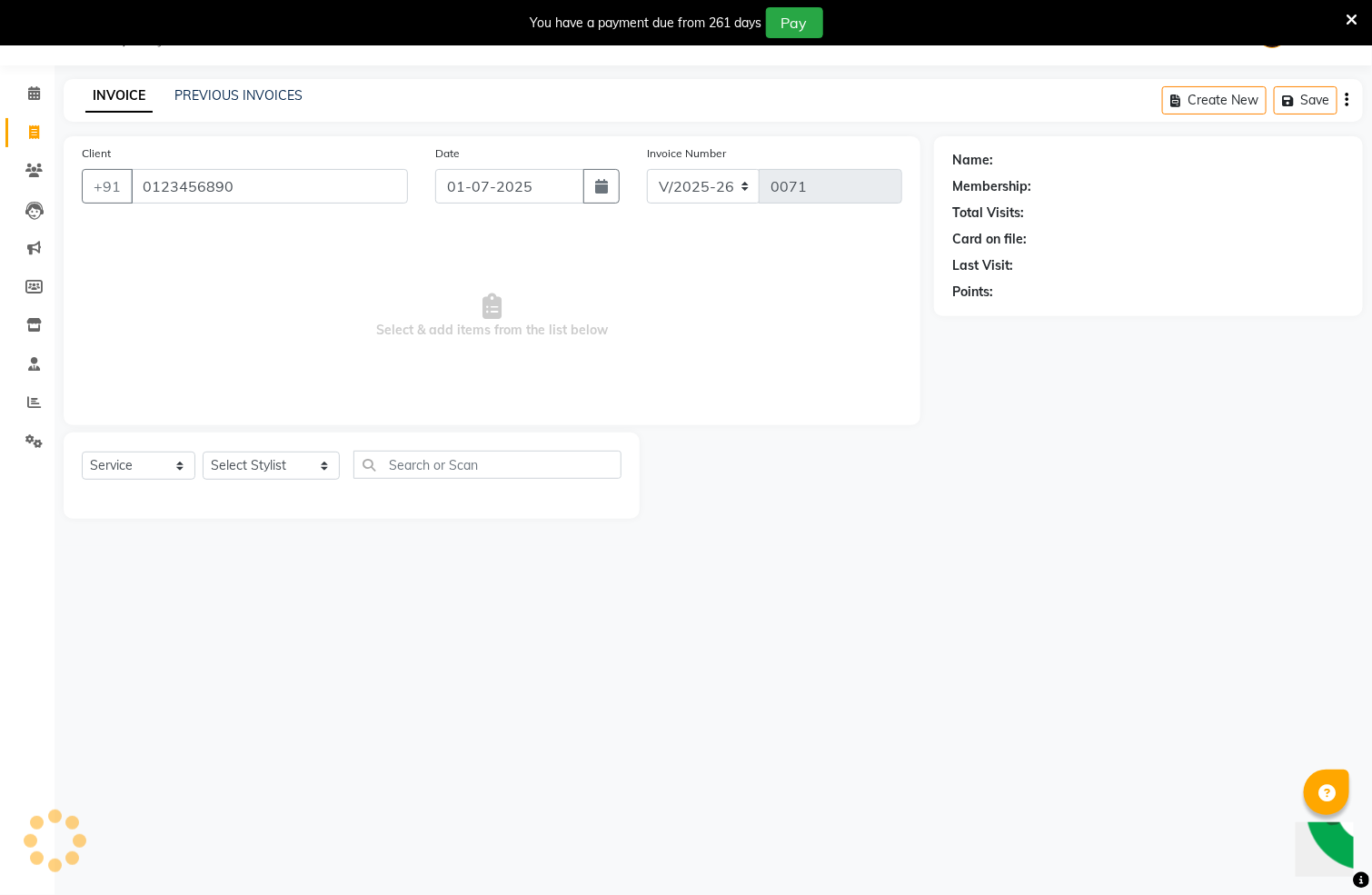 type on "0123456890" 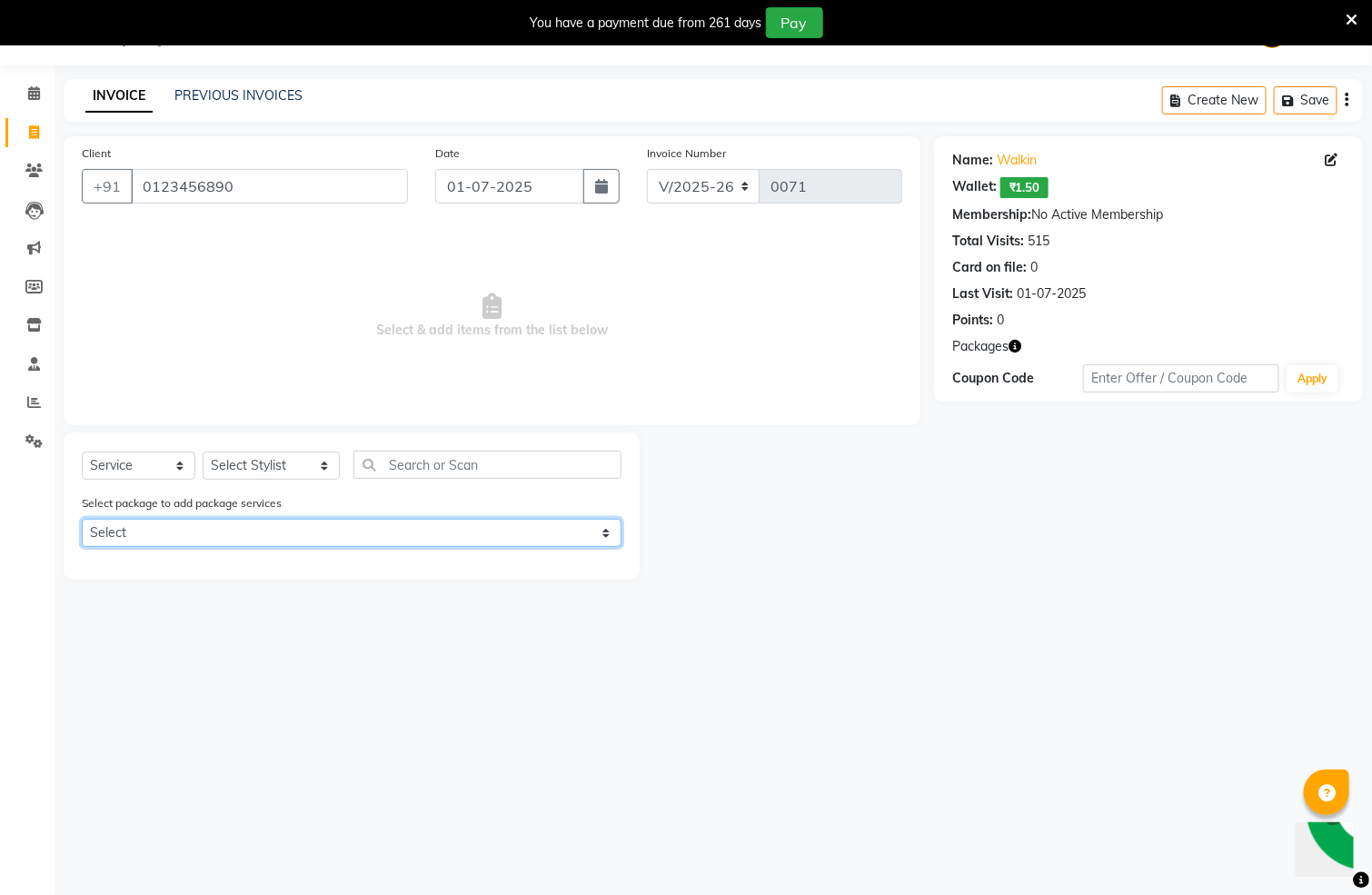 click on "Select WAX-1000 H/C+SPA-1000 H/C+SPA-1000 WAX-1000" 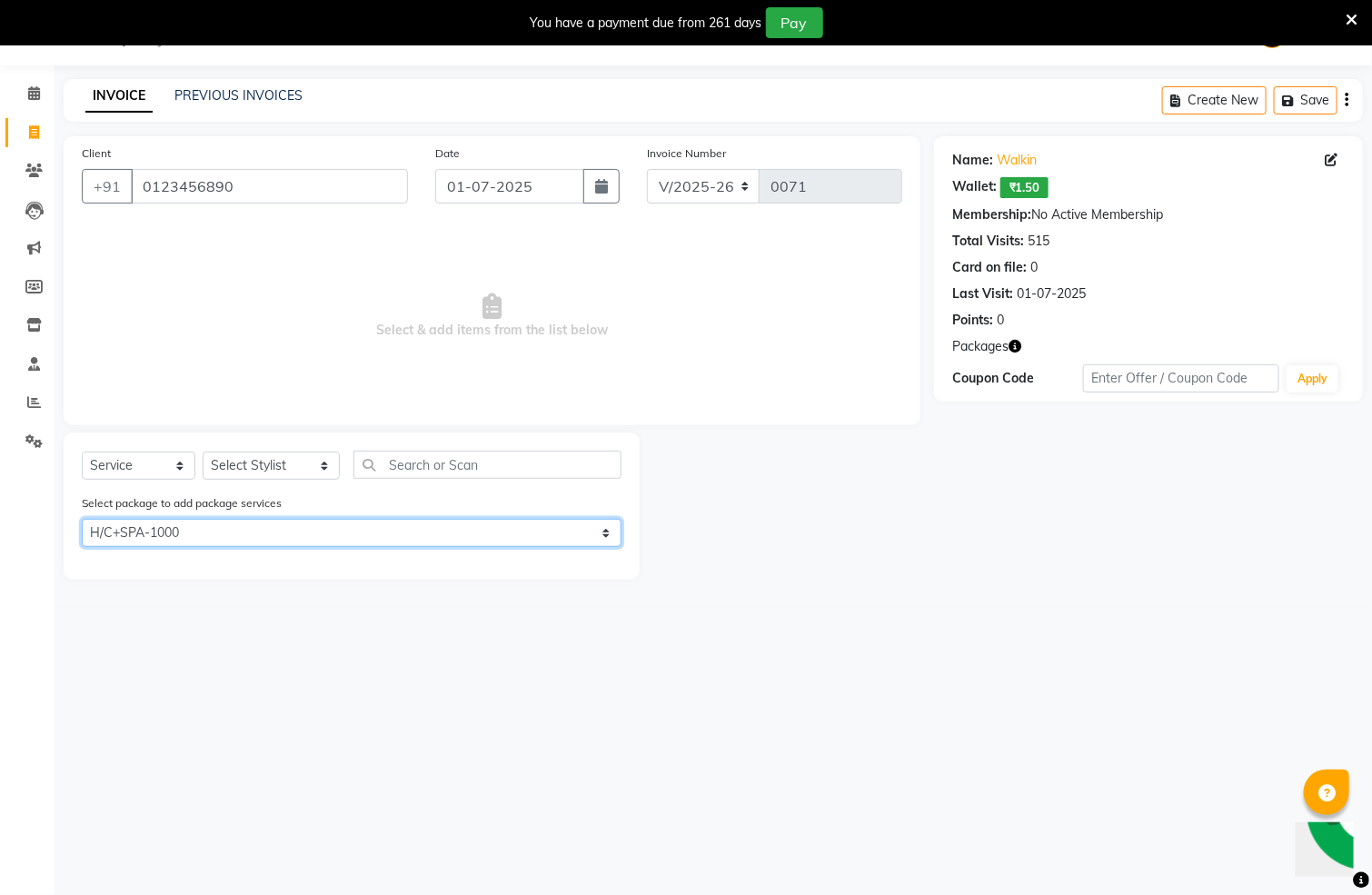 click on "Select WAX-1000 H/C+SPA-1000 H/C+SPA-1000 WAX-1000" 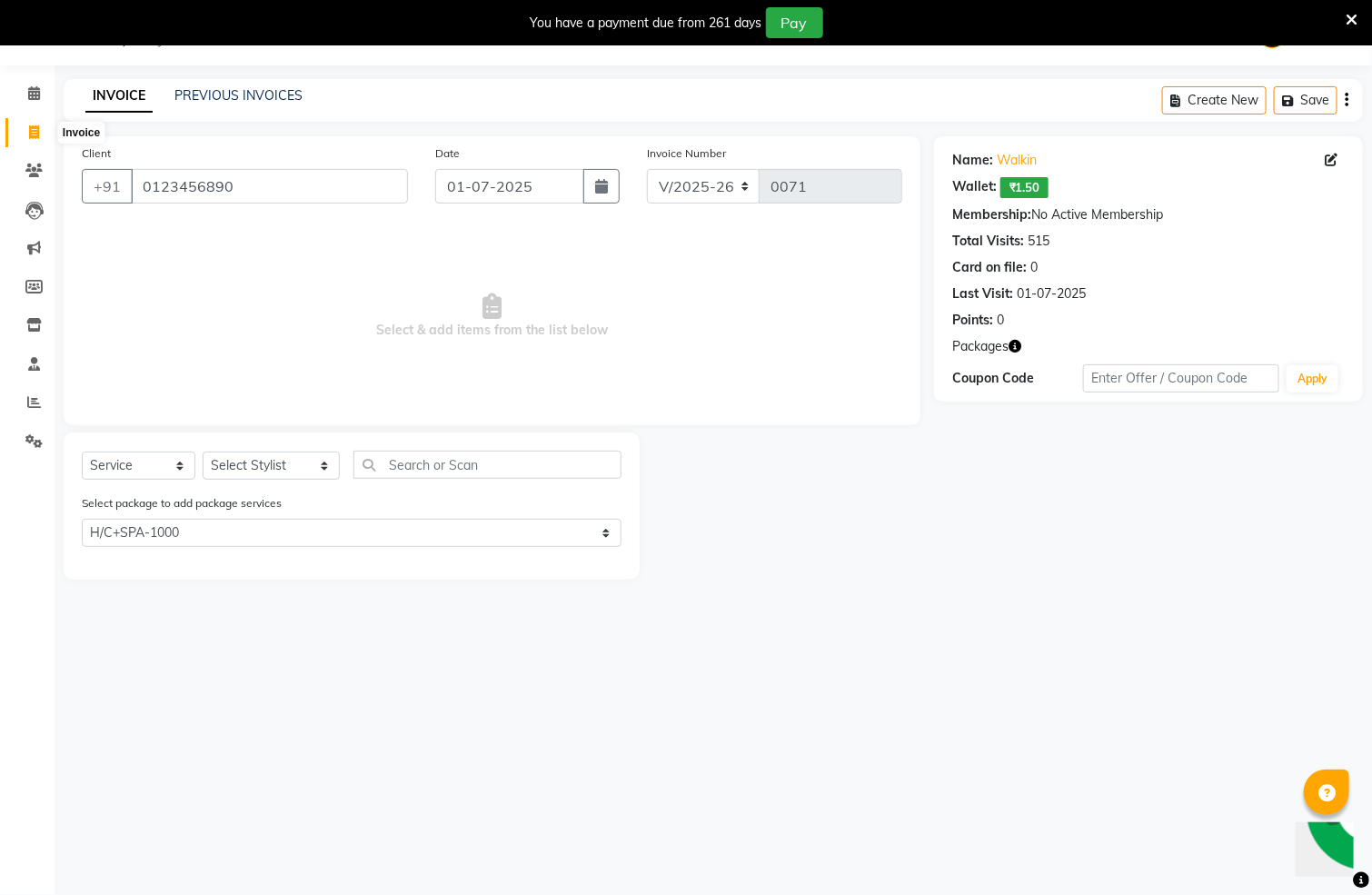 click 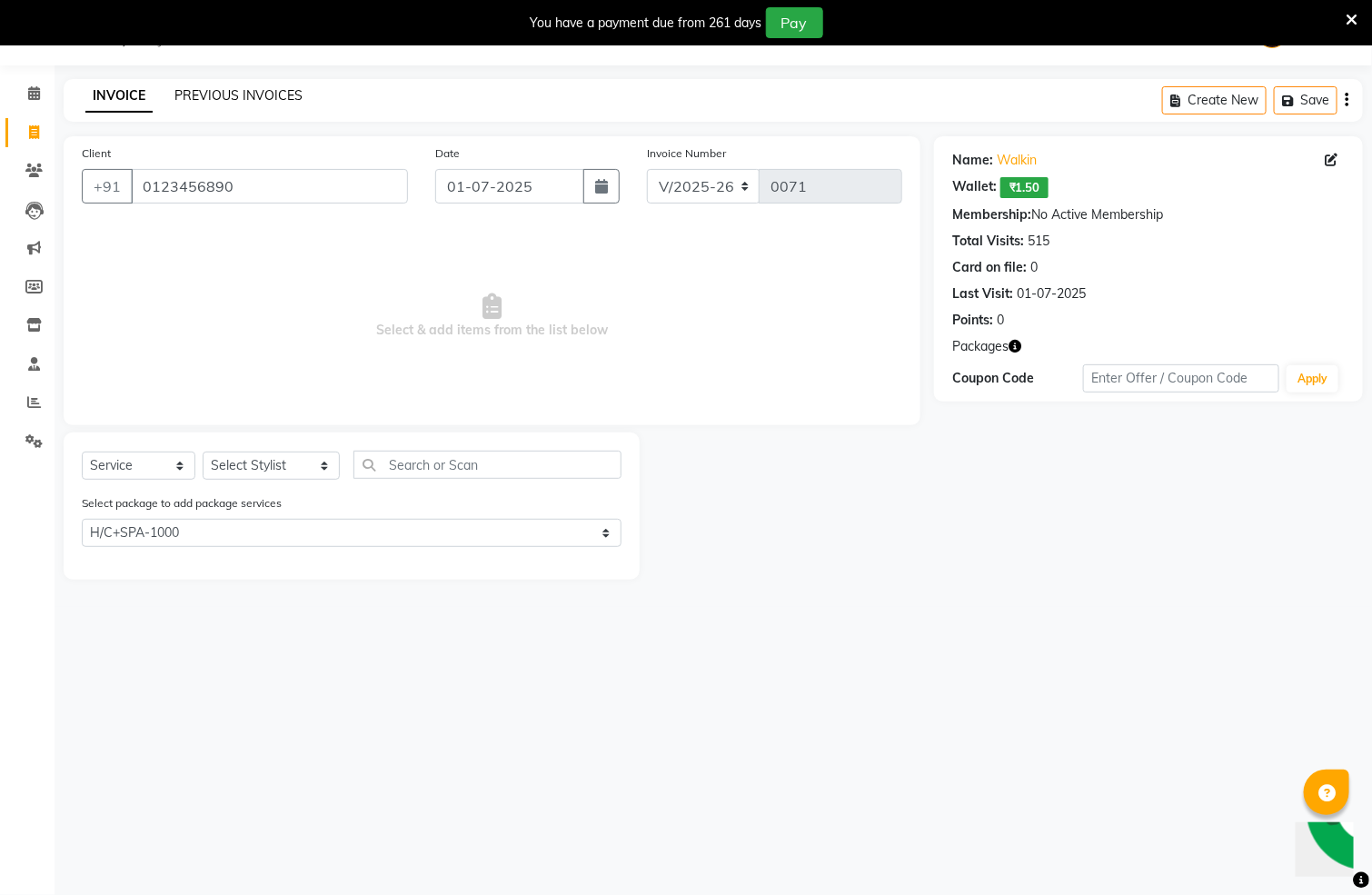 drag, startPoint x: 208, startPoint y: 87, endPoint x: 917, endPoint y: 137, distance: 710.7609 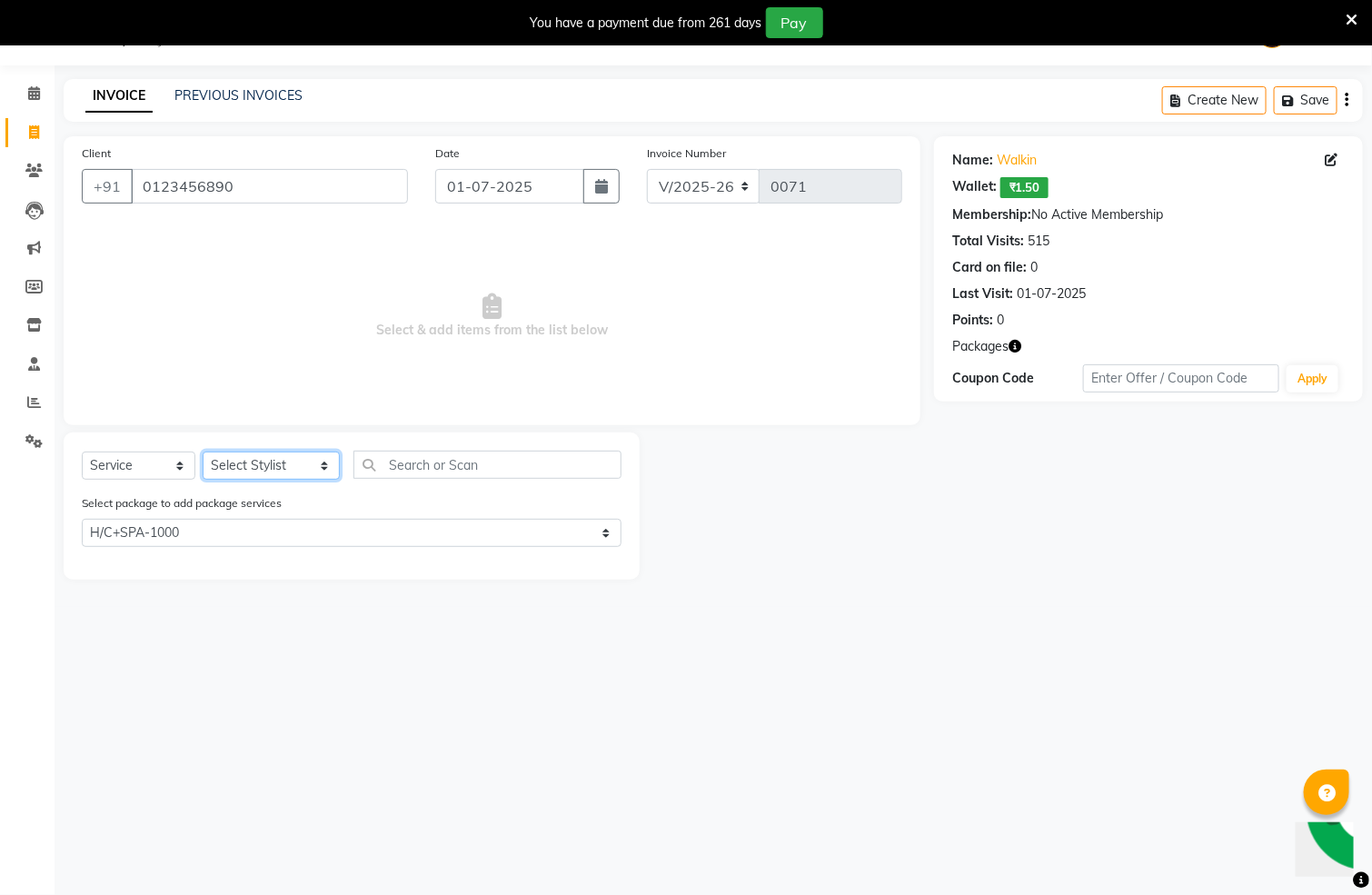 click on "Select Stylist Anit Patwa Anjali Vishvkarma Asha Ma'am Asha Pawar Jagruti Sanas Manish Babu Mohini Pralhad Muthe Pooja Acharya Poonam Yevatkar Pratham Sachin Borse Rohit Warude Sarita Soni Seema Pawar Vaishnvi Ma'am" 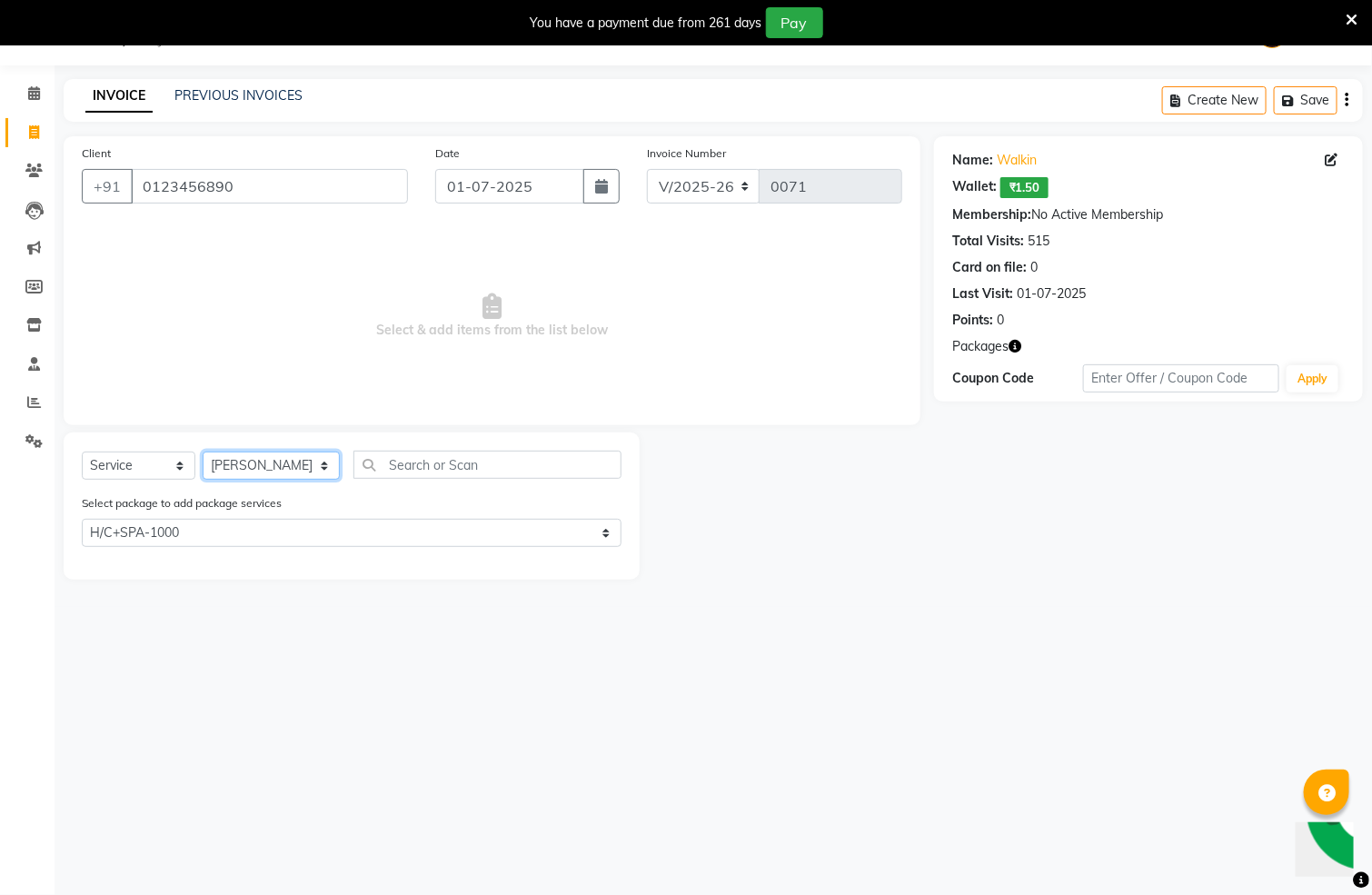 click on "Select Stylist Anit Patwa Anjali Vishvkarma Asha Ma'am Asha Pawar Jagruti Sanas Manish Babu Mohini Pralhad Muthe Pooja Acharya Poonam Yevatkar Pratham Sachin Borse Rohit Warude Sarita Soni Seema Pawar Vaishnvi Ma'am" 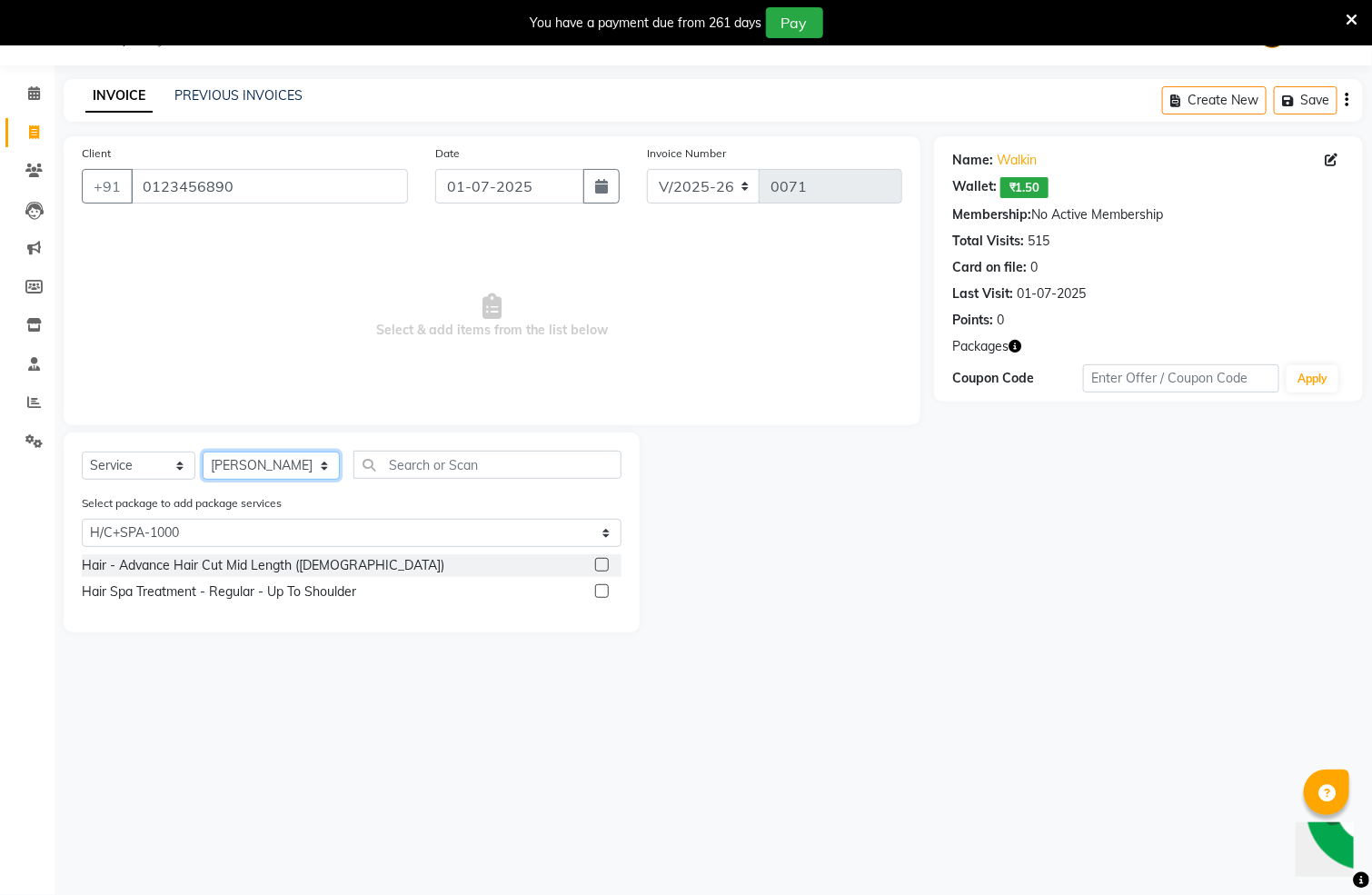click on "Select Stylist Anit Patwa Anjali Vishvkarma Asha Ma'am Asha Pawar Jagruti Sanas Manish Babu Mohini Pralhad Muthe Pooja Acharya Poonam Yevatkar Pratham Sachin Borse Rohit Warude Sarita Soni Seema Pawar Vaishnvi Ma'am" 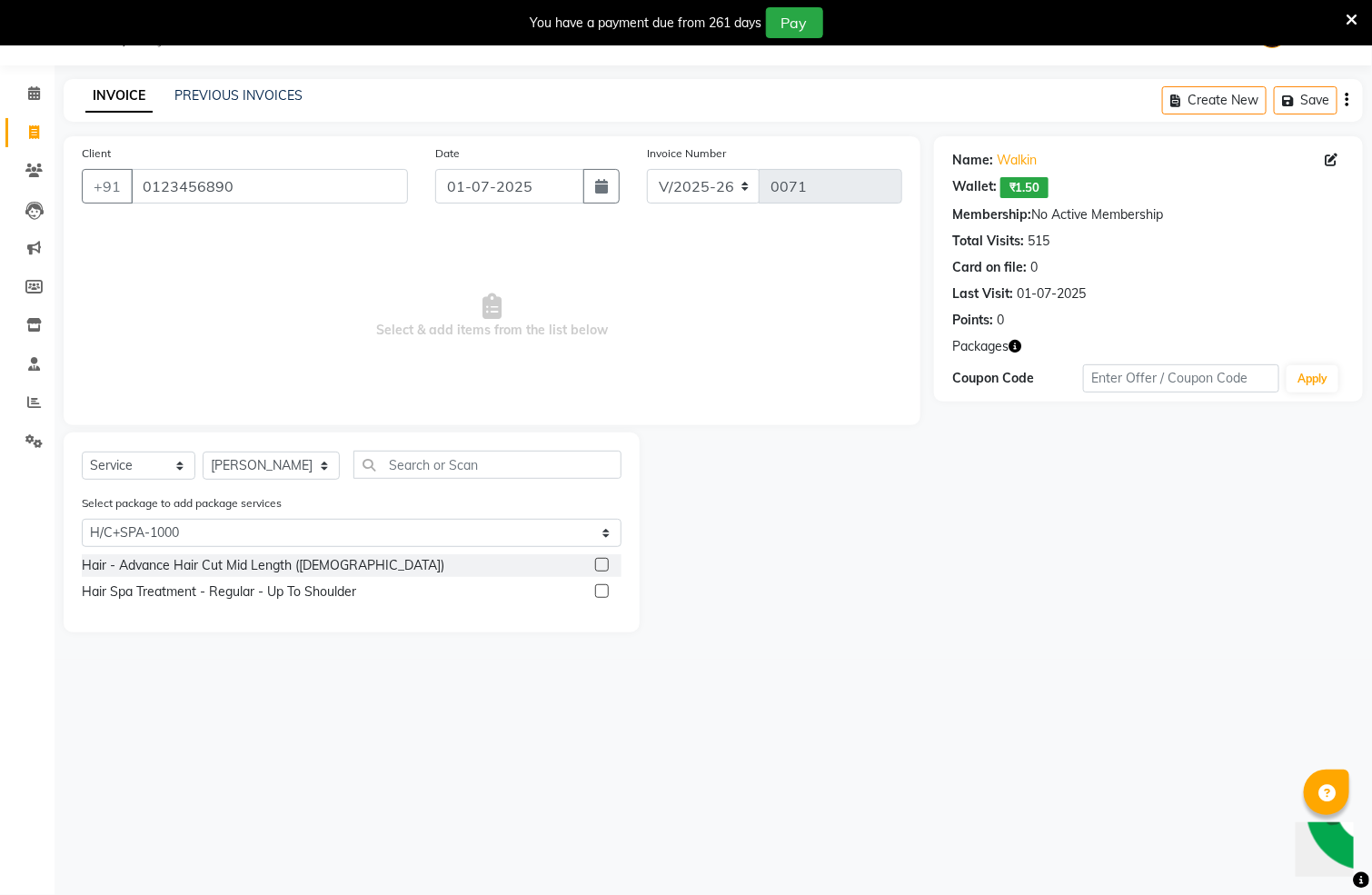 click on "08047224946 Select Location × Rose Family Salon & Bridal Studio, Thankarpada English ENGLISH Español العربية मराठी हिंदी ગુજરાતી தமிழ் 中文 Notifications nothing to show Admin Manage Profile Change Password Sign out  Version:3.14.0  ☀ Rose Family Salon & Bridal Studio, Thankarpada  Calendar  Invoice  Clients  Leads   Marketing  Members  Inventory  Staff  Reports  Settings Completed InProgress Upcoming Dropped Tentative Check-In Confirm Bookings Generate Report Segments Page Builder INVOICE PREVIOUS INVOICES Create New   Save  Client +91 0123456890 Date 01-07-2025 Invoice Number V/2025 V/2025-26 0071  Select & add items from the list below  Select  Service  Product  Membership  Package Voucher Prepaid Gift Card  Select Stylist Anit Patwa Anjali Vishvkarma Asha Ma'am Asha Pawar Jagruti Sanas Manish Babu Mohini Pralhad Muthe Pooja Acharya Poonam Yevatkar Pratham Sachin Borse Rohit Warude Sarita Soni Seema Pawar Vaishnvi Ma'am Select WAX-1000 WAX-1000" at bounding box center [686, 447] 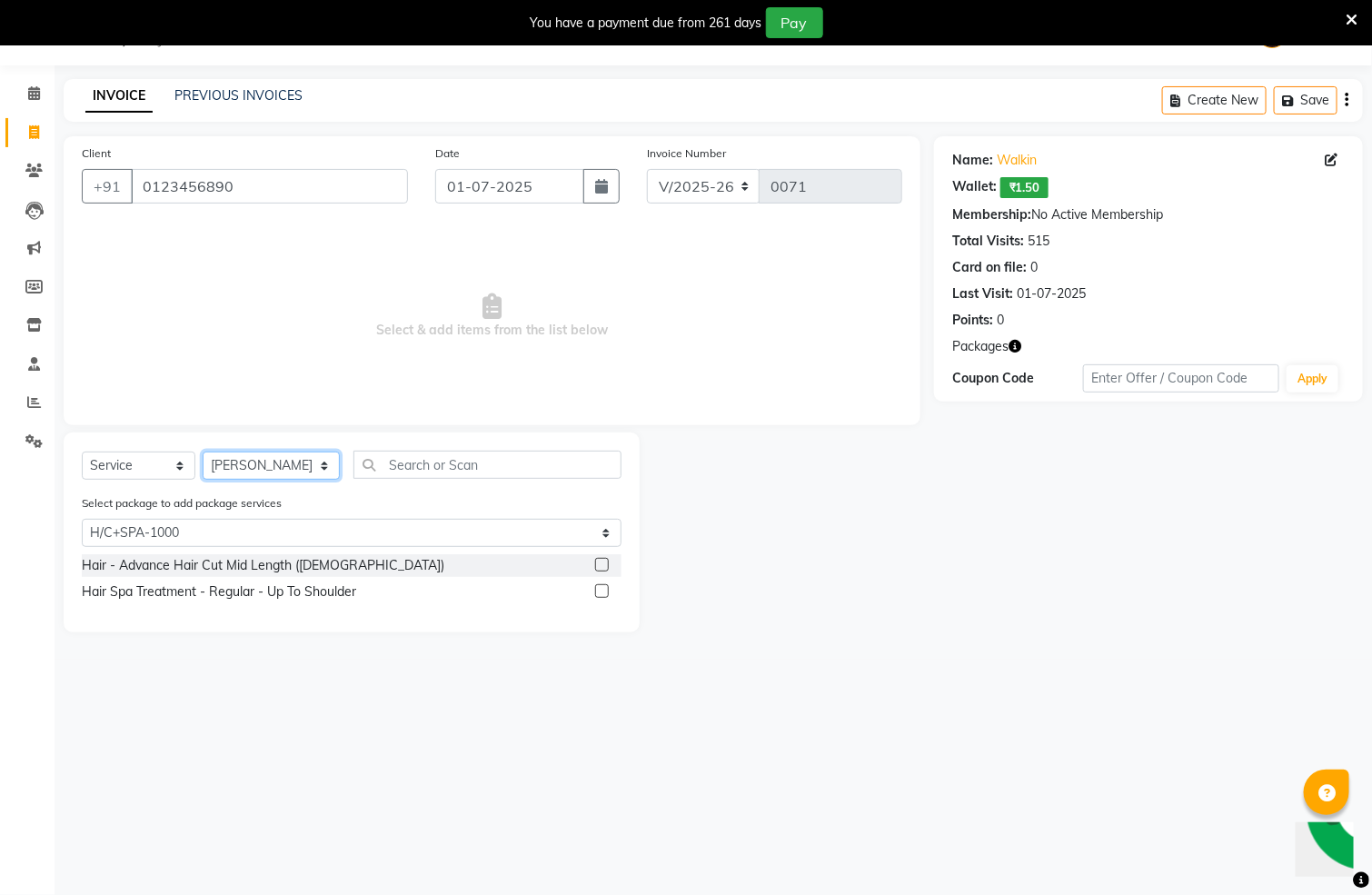 click on "Select Stylist Anit Patwa Anjali Vishvkarma Asha Ma'am Asha Pawar Jagruti Sanas Manish Babu Mohini Pralhad Muthe Pooja Acharya Poonam Yevatkar Pratham Sachin Borse Rohit Warude Sarita Soni Seema Pawar Vaishnvi Ma'am" 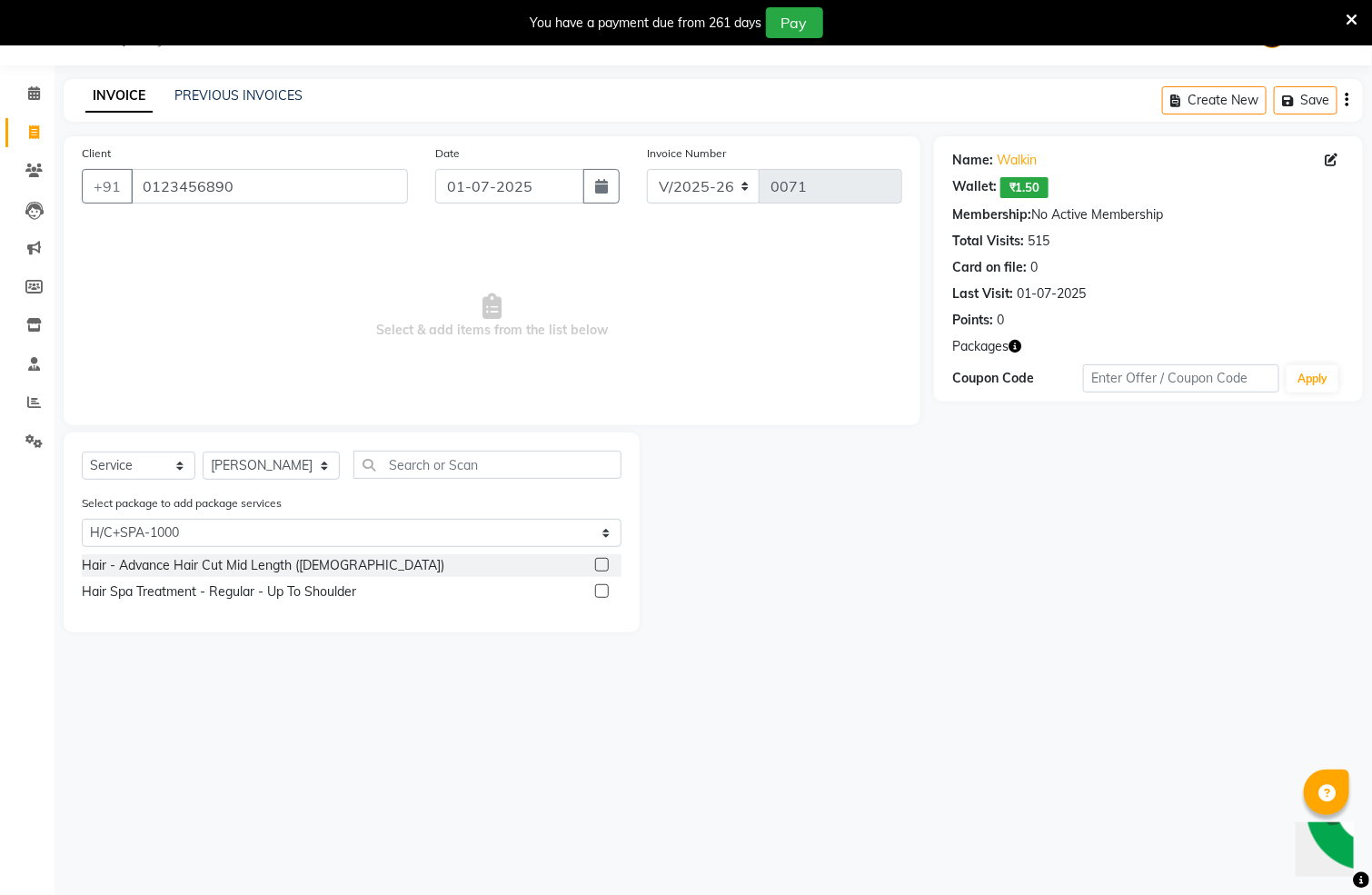 click on "INVOICE PREVIOUS INVOICES Create New   Save  Client +91 0123456890 Date 01-07-2025 Invoice Number V/2025 V/2025-26 0071  Select & add items from the list below  Select  Service  Product  Membership  Package Voucher Prepaid Gift Card  Select Stylist Anit Patwa Anjali Vishvkarma Asha Ma'am Asha Pawar Jagruti Sanas Manish Babu Mohini Pralhad Muthe Pooja Acharya Poonam Yevatkar Pratham Sachin Borse Rohit Warude Sarita Soni Seema Pawar Vaishnvi Ma'am Select package to add package services Select WAX-1000 H/C+SPA-1000 H/C+SPA-1000 WAX-1000 Hair - Advance Hair Cut Mid Length (Female)  Hair Spa Treatment - Regular - Up To Shoulder  Name: Walkin   Wallet:   ₹1.50  Membership:  No Active Membership  Total Visits:  515 Card on file:  0 Last Visit:   01-07-2025 Points:   0  Packages Coupon Code Apply" 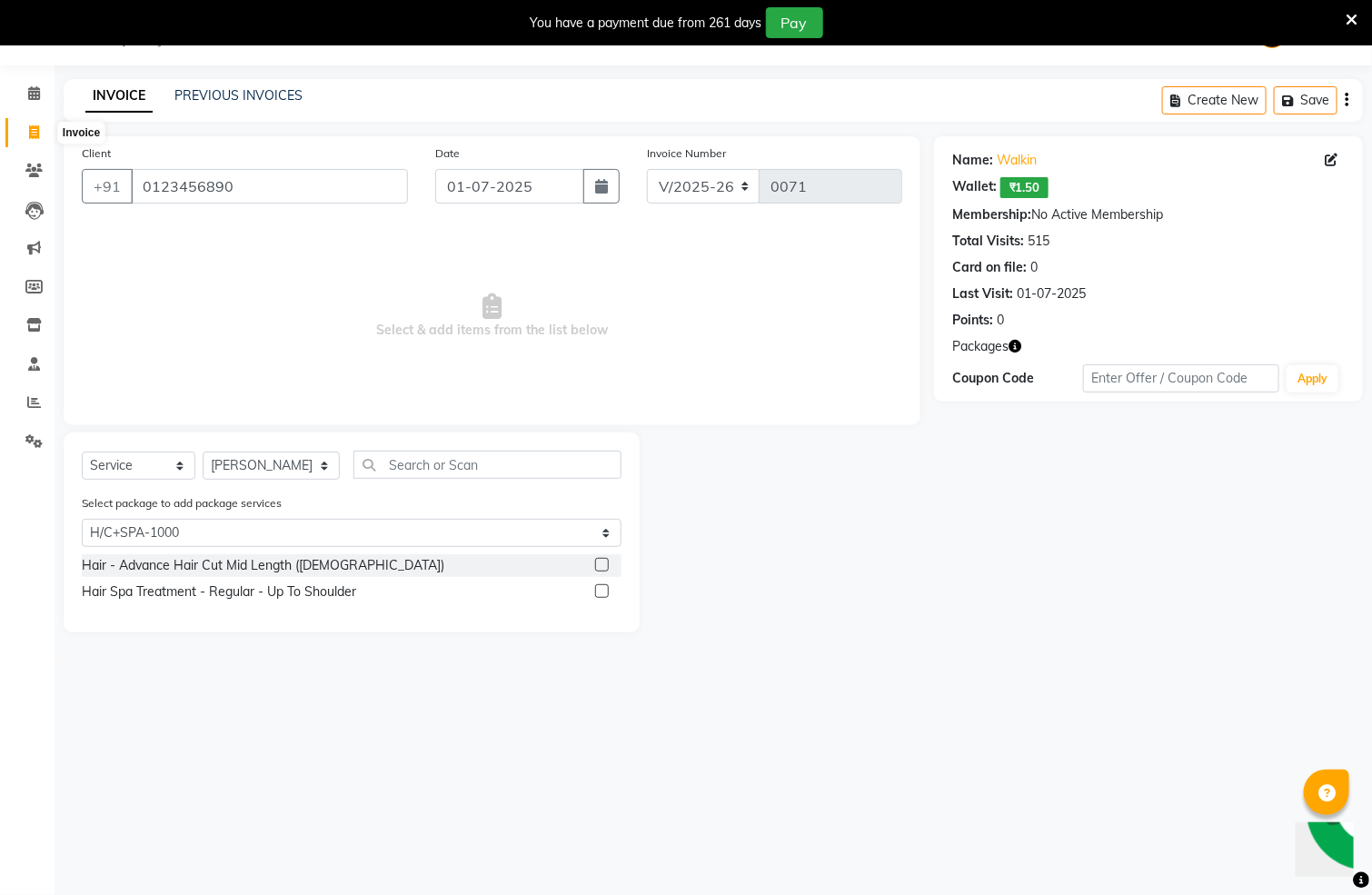 click 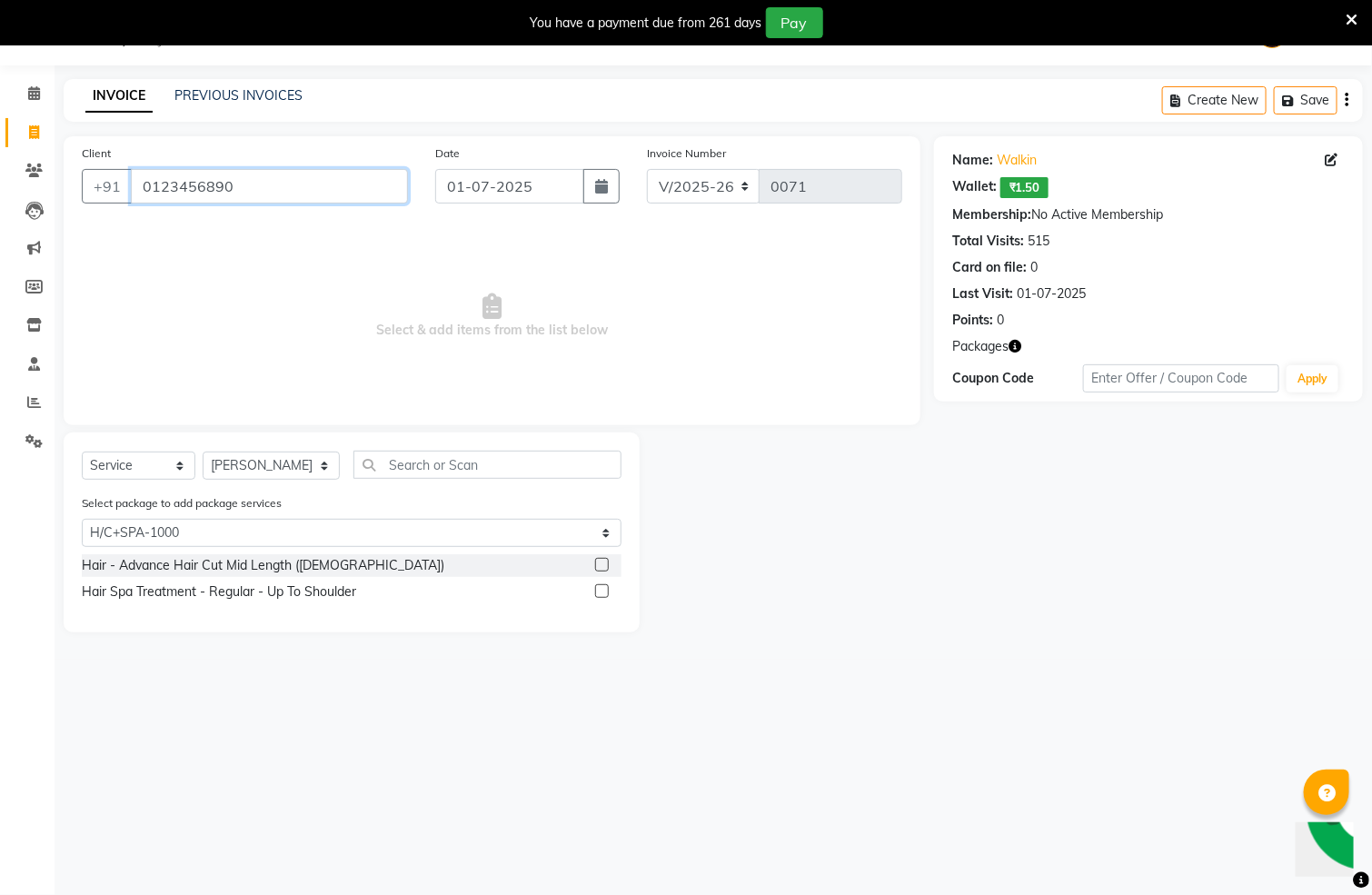 click on "0123456890" at bounding box center [269, 186] 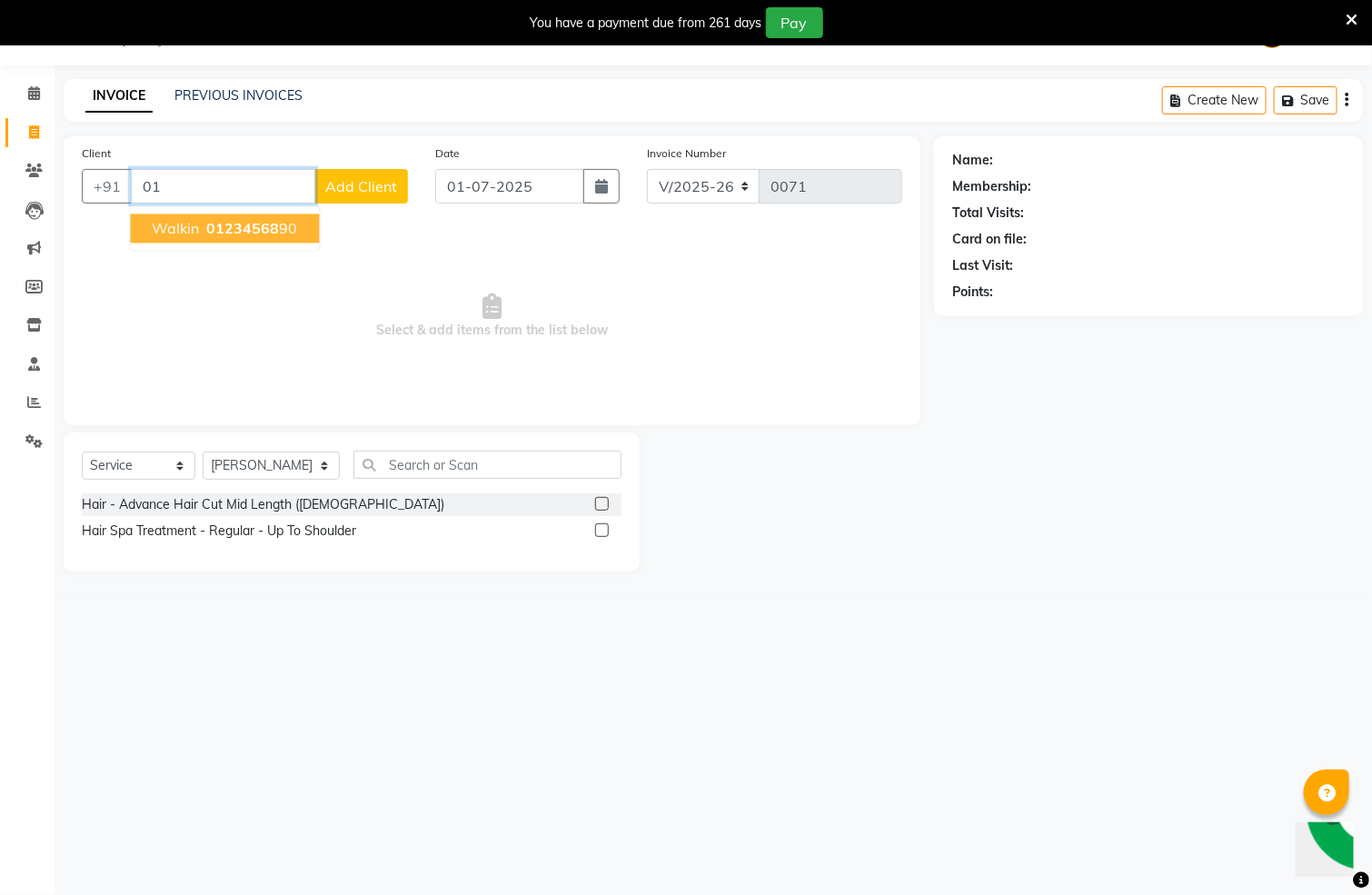 type on "0" 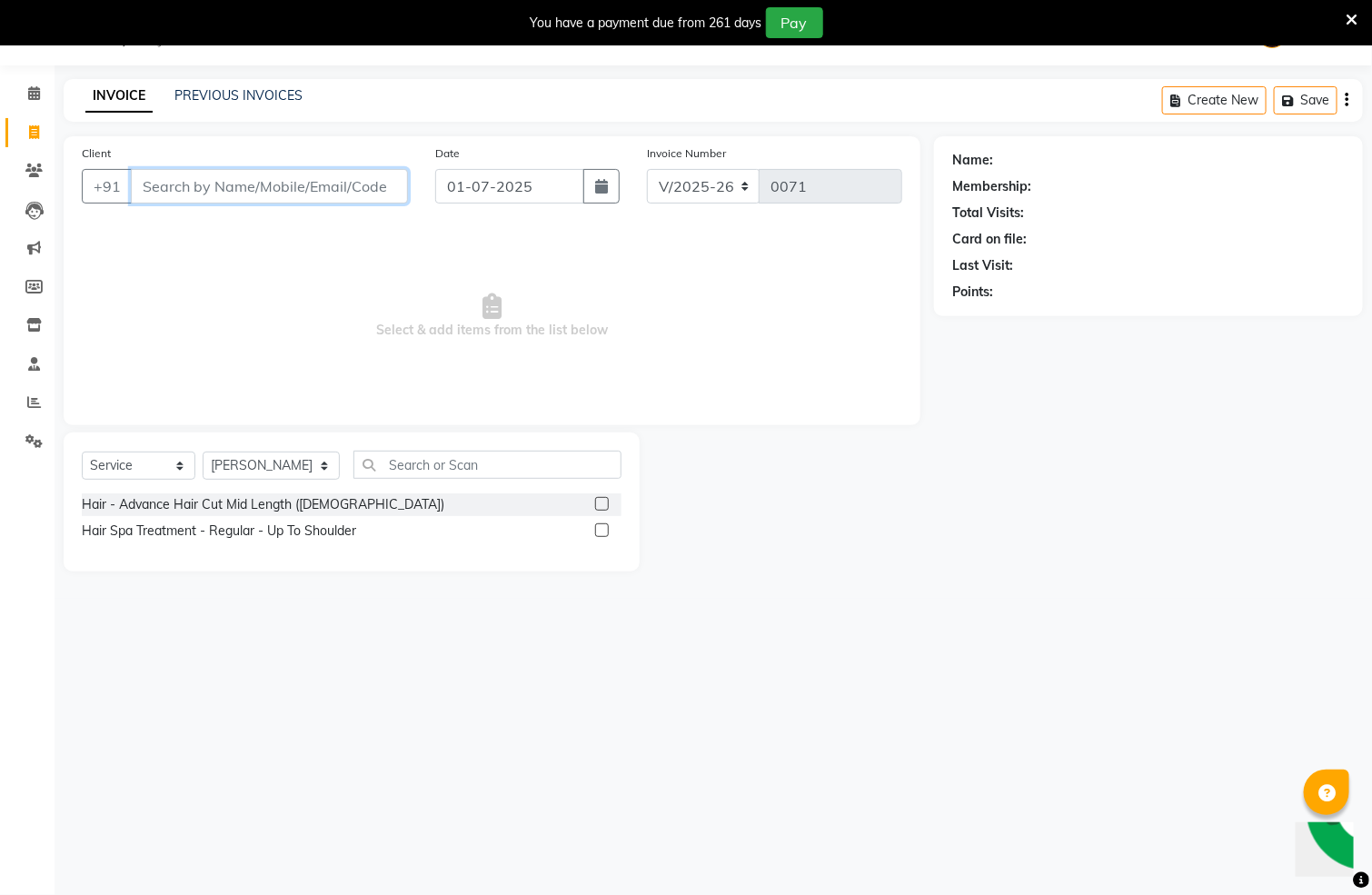 type 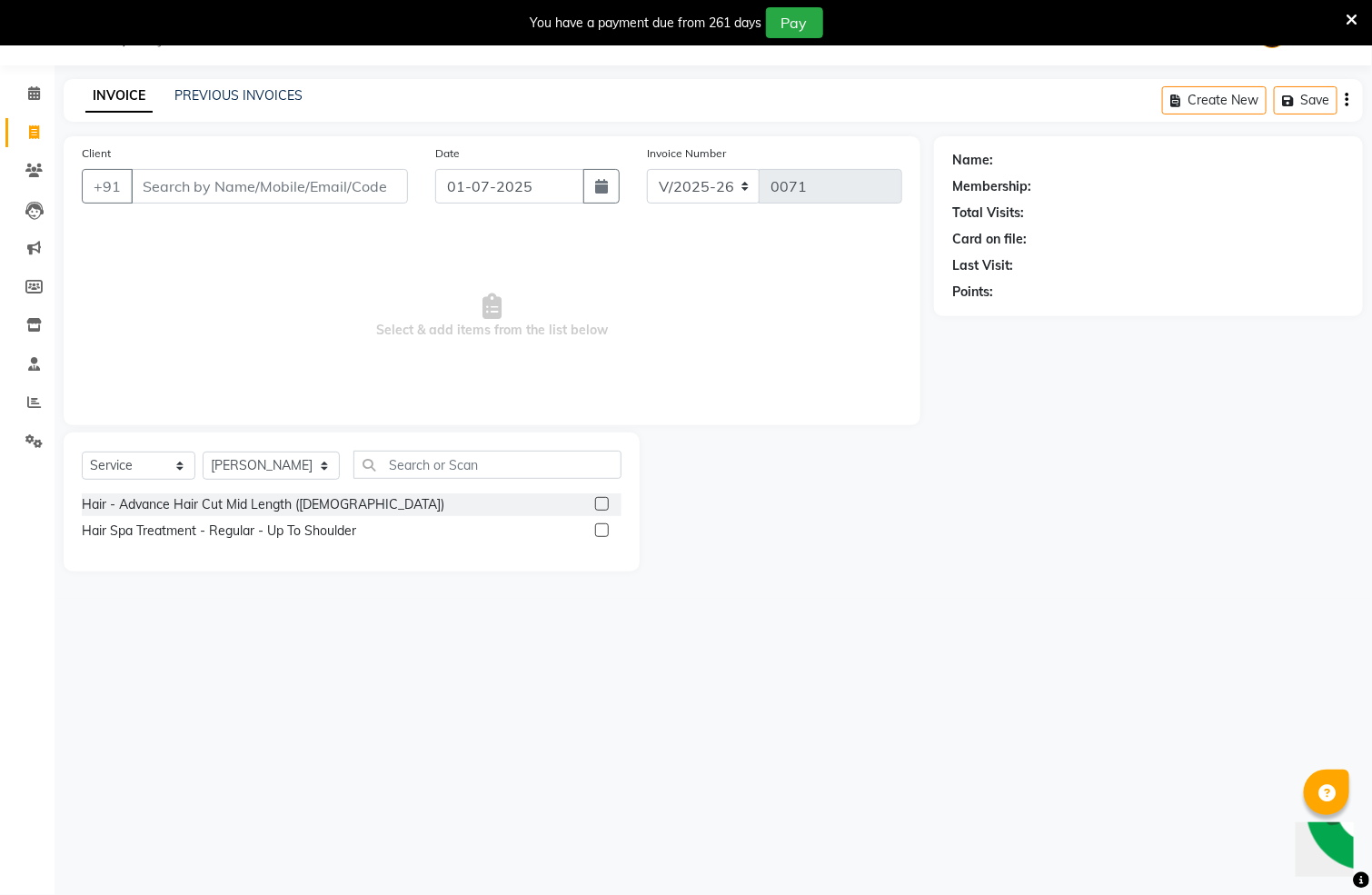 click on "Client +91 Date 01-07-2025 Invoice Number V/2025 V/2025-26 0071  Select & add items from the list below" 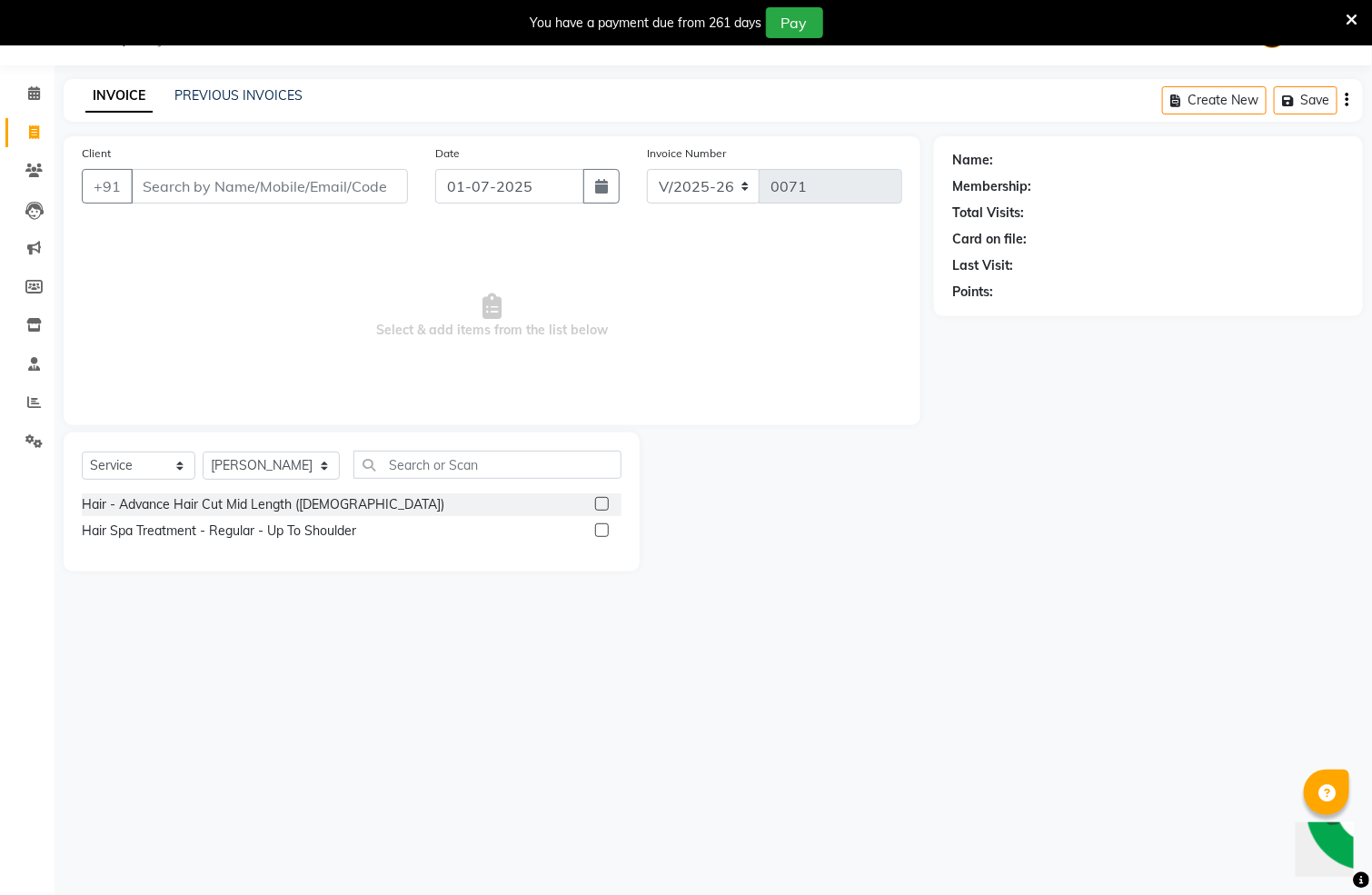 click on "08047224946 Select Location × Rose Family Salon & Bridal Studio, Thankarpada English ENGLISH Español العربية मराठी हिंदी ગુજરાતી தமிழ் 中文 Notifications nothing to show Admin Manage Profile Change Password Sign out  Version:3.14.0  ☀ Rose Family Salon & Bridal Studio, Thankarpada  Calendar  Invoice  Clients  Leads   Marketing  Members  Inventory  Staff  Reports  Settings Completed InProgress Upcoming Dropped Tentative Check-In Confirm Bookings Generate Report Segments Page Builder INVOICE PREVIOUS INVOICES Create New   Save  Client +91 Date 01-07-2025 Invoice Number V/2025 V/2025-26 0071  Select & add items from the list below  Select  Service  Product  Membership  Package Voucher Prepaid Gift Card  Select Stylist Anit Patwa Anjali Vishvkarma Asha Ma'am Asha Pawar Jagruti Sanas Manish Babu Mohini Pralhad Muthe Pooja Acharya Poonam Yevatkar Pratham Sachin Borse Rohit Warude Sarita Soni Seema Pawar Vaishnvi Ma'am Name: Membership: Total Visits:" at bounding box center (686, 447) 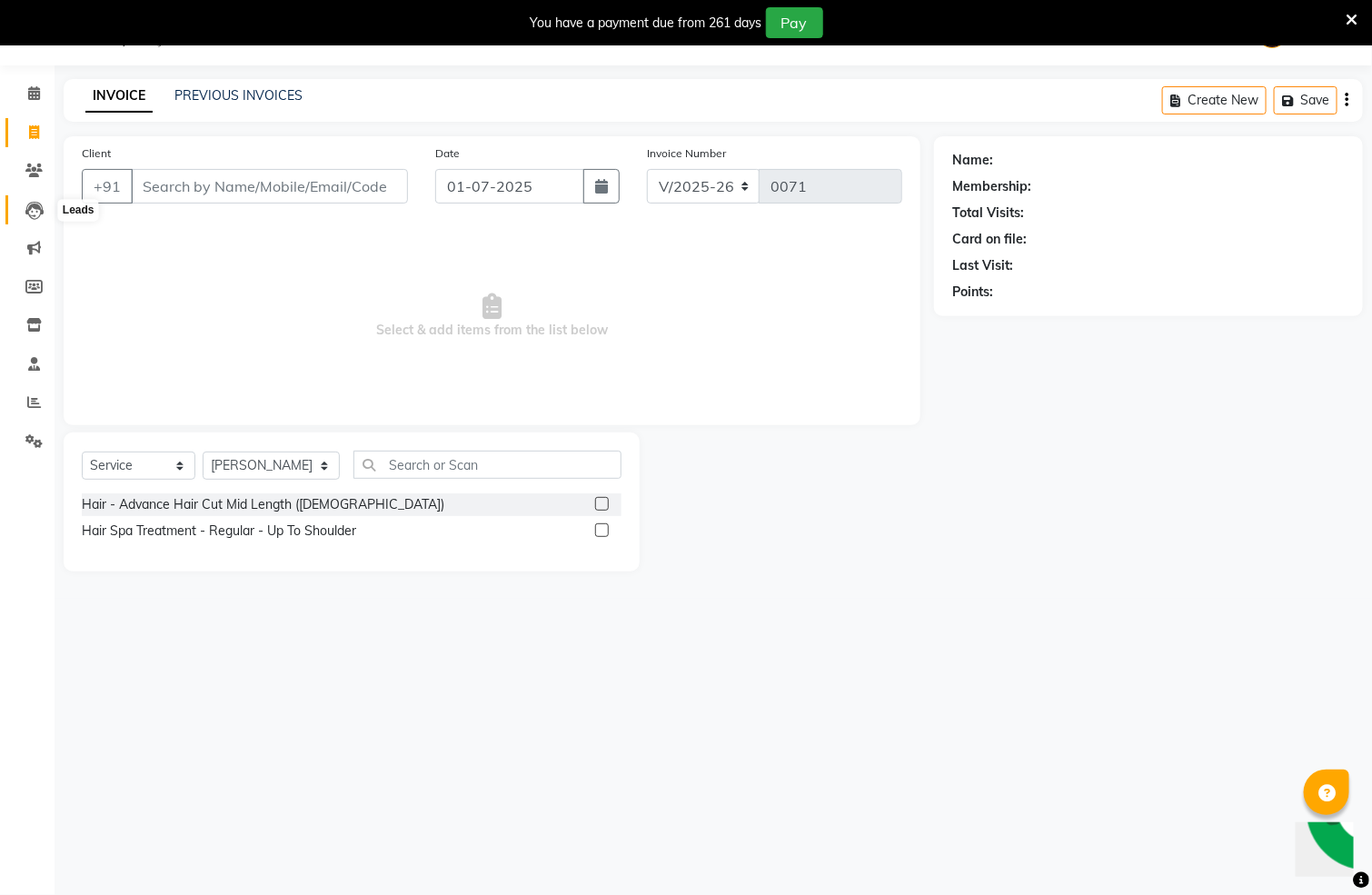 click 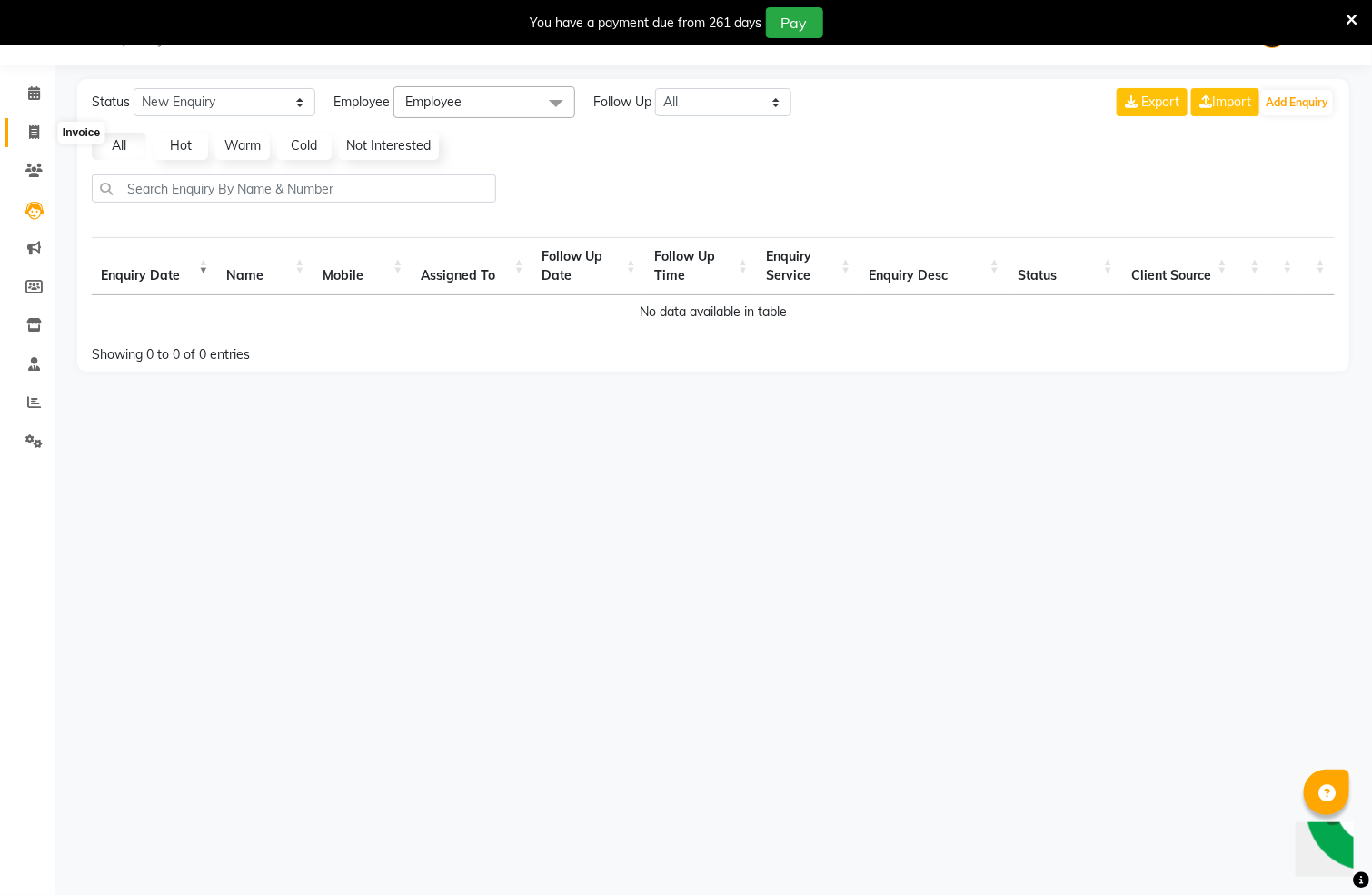click 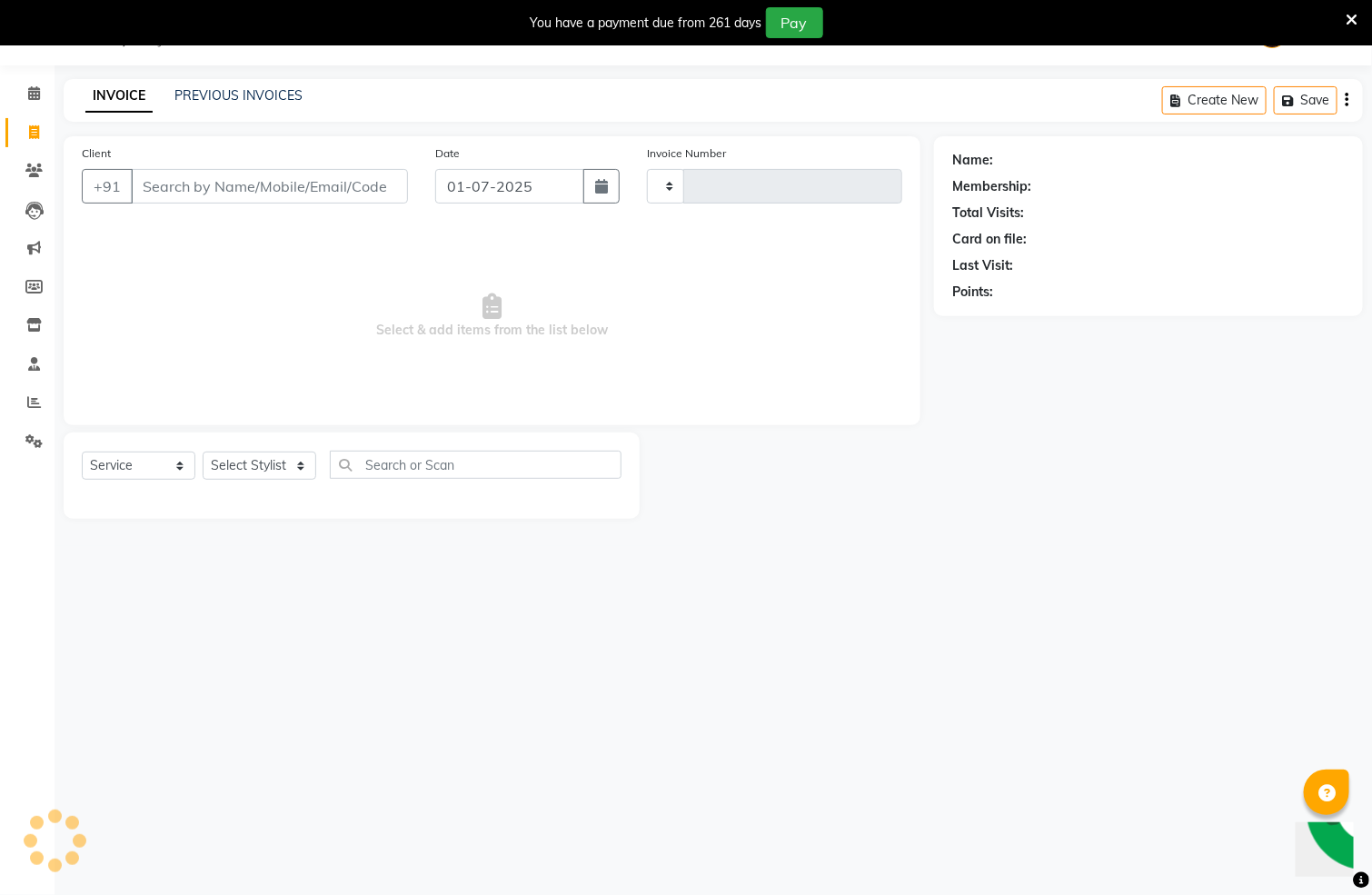type on "0071" 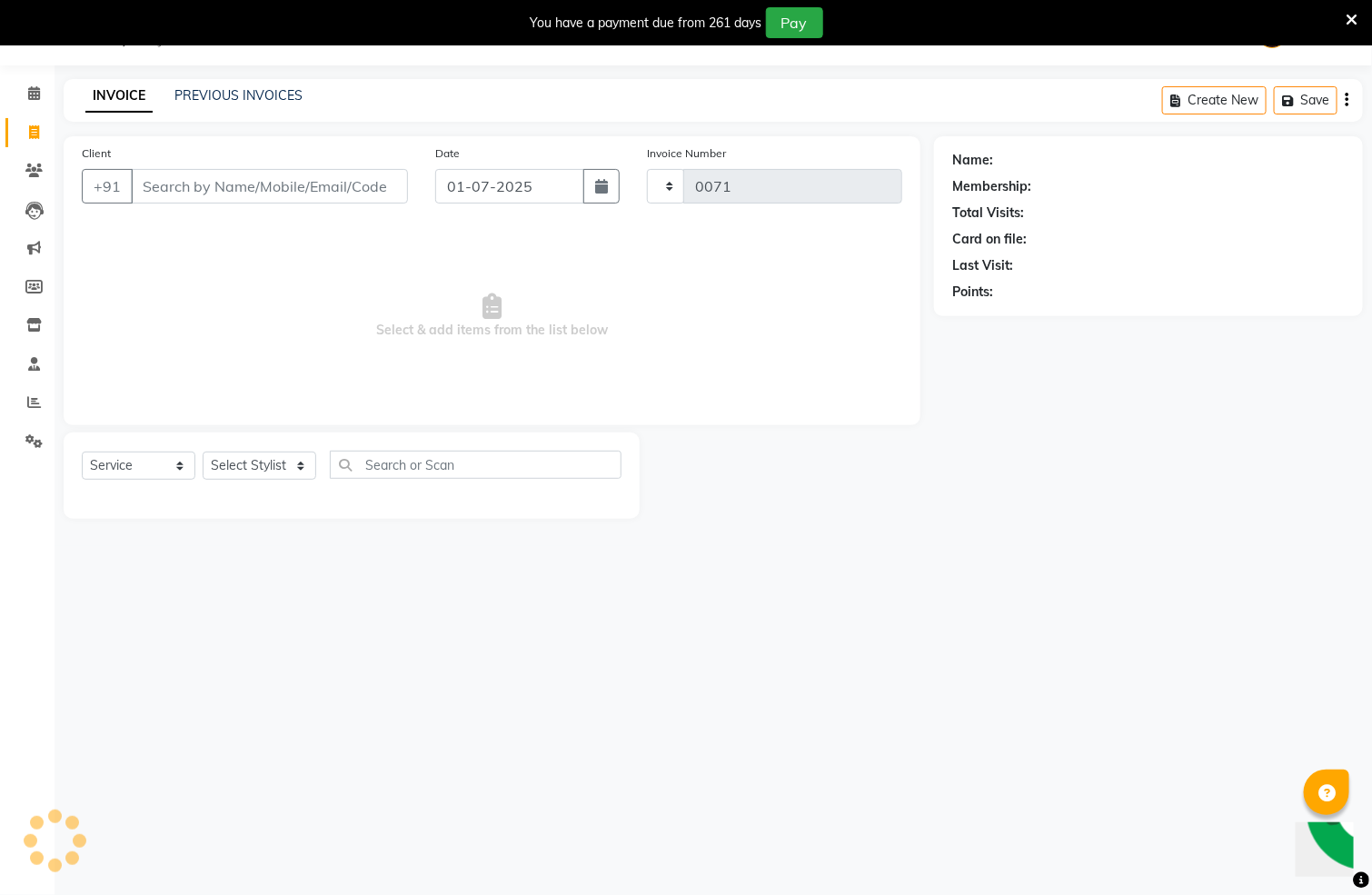 select on "111" 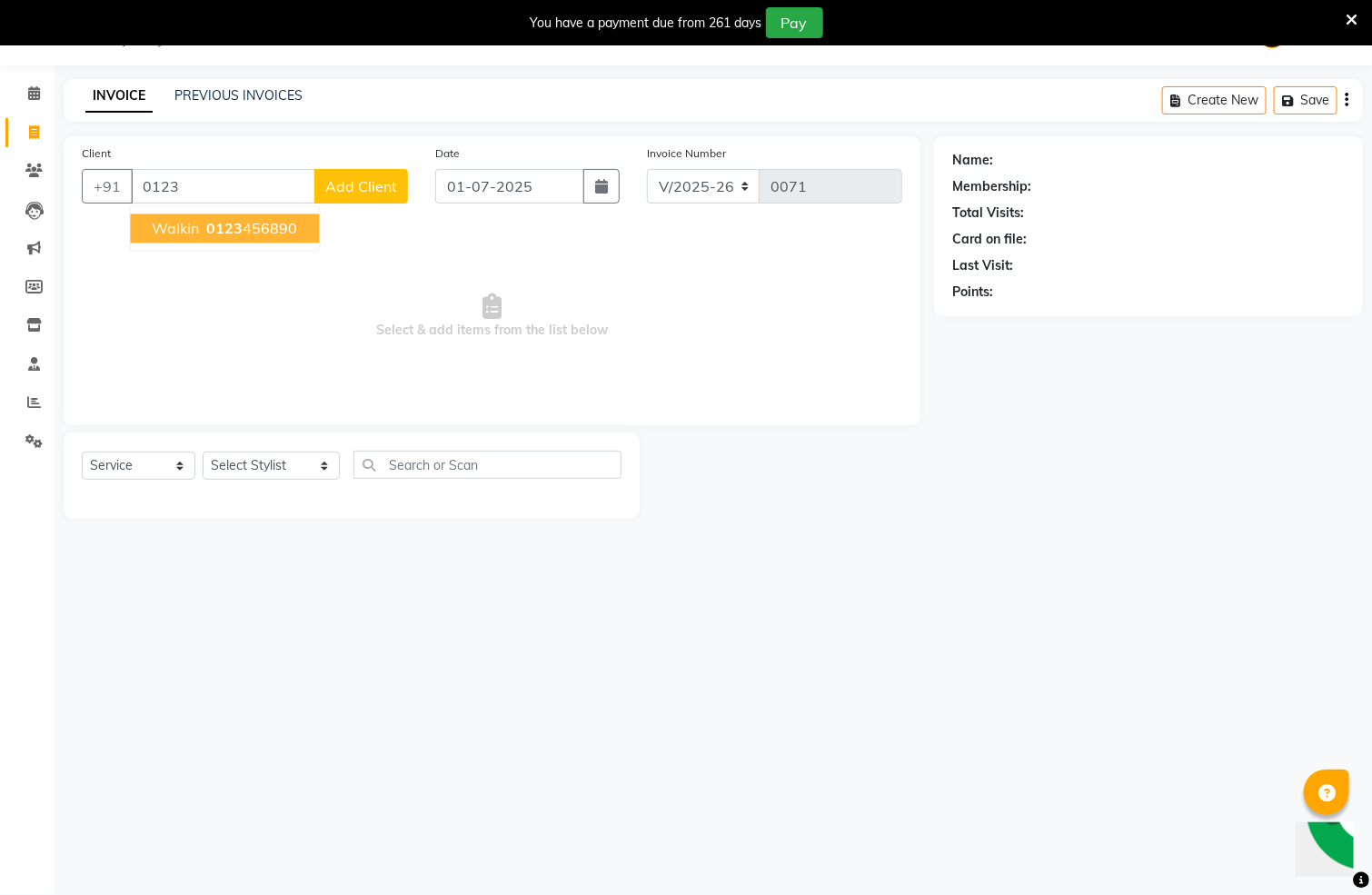 click on "walkin" at bounding box center [176, 229] 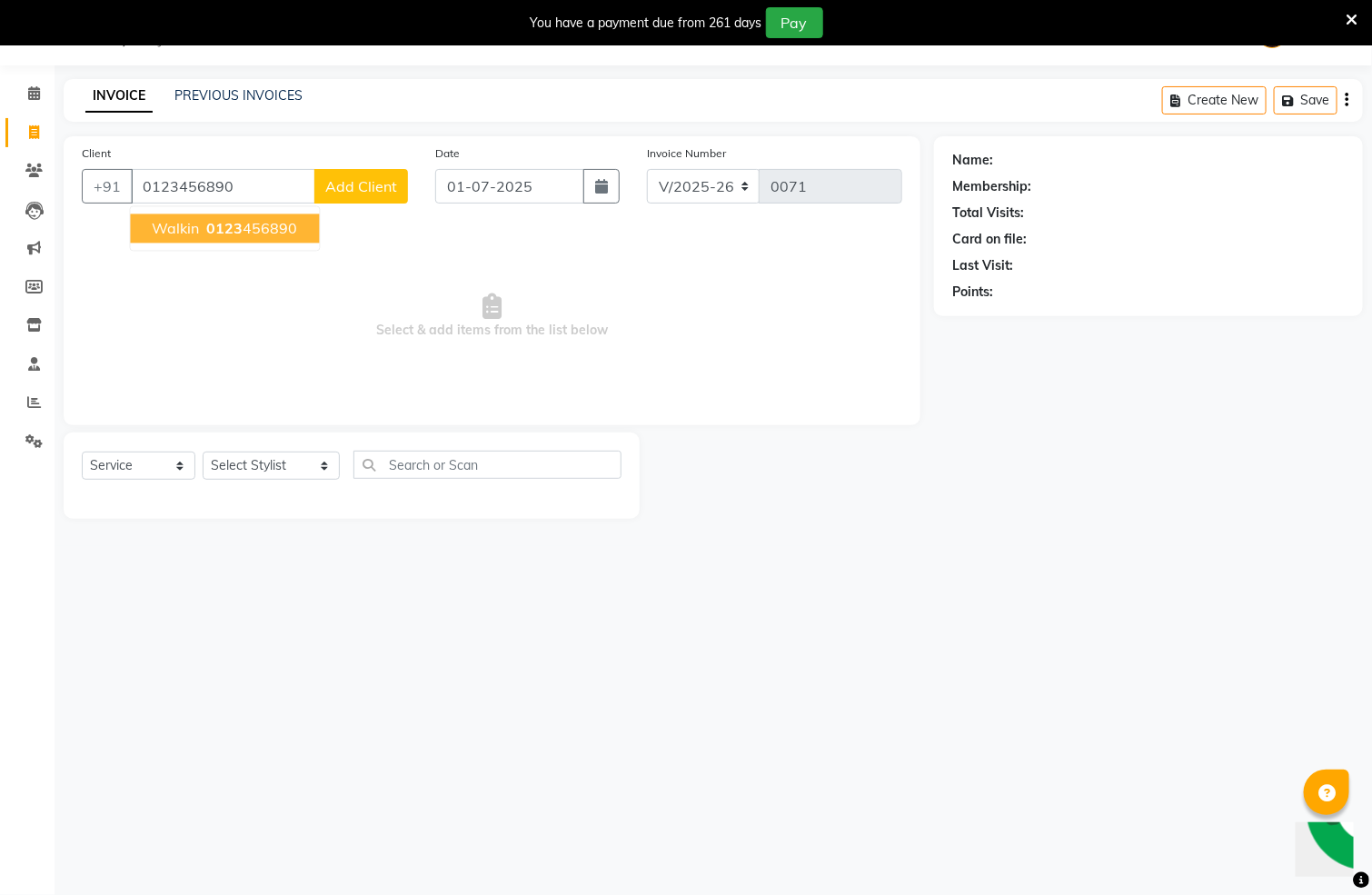 type on "0123456890" 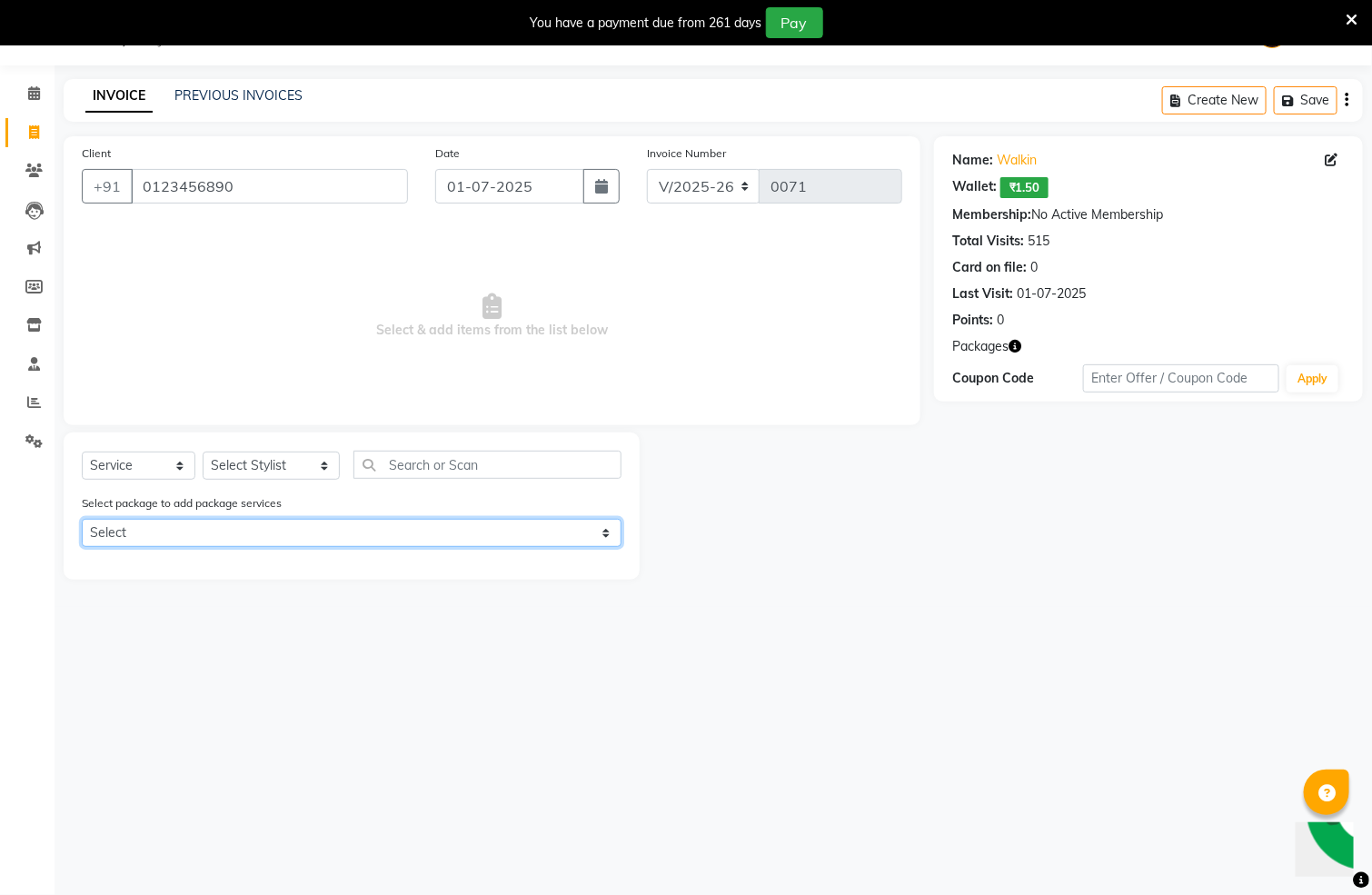 click on "Select WAX-1000 H/C+SPA-1000 H/C+SPA-1000 WAX-1000" 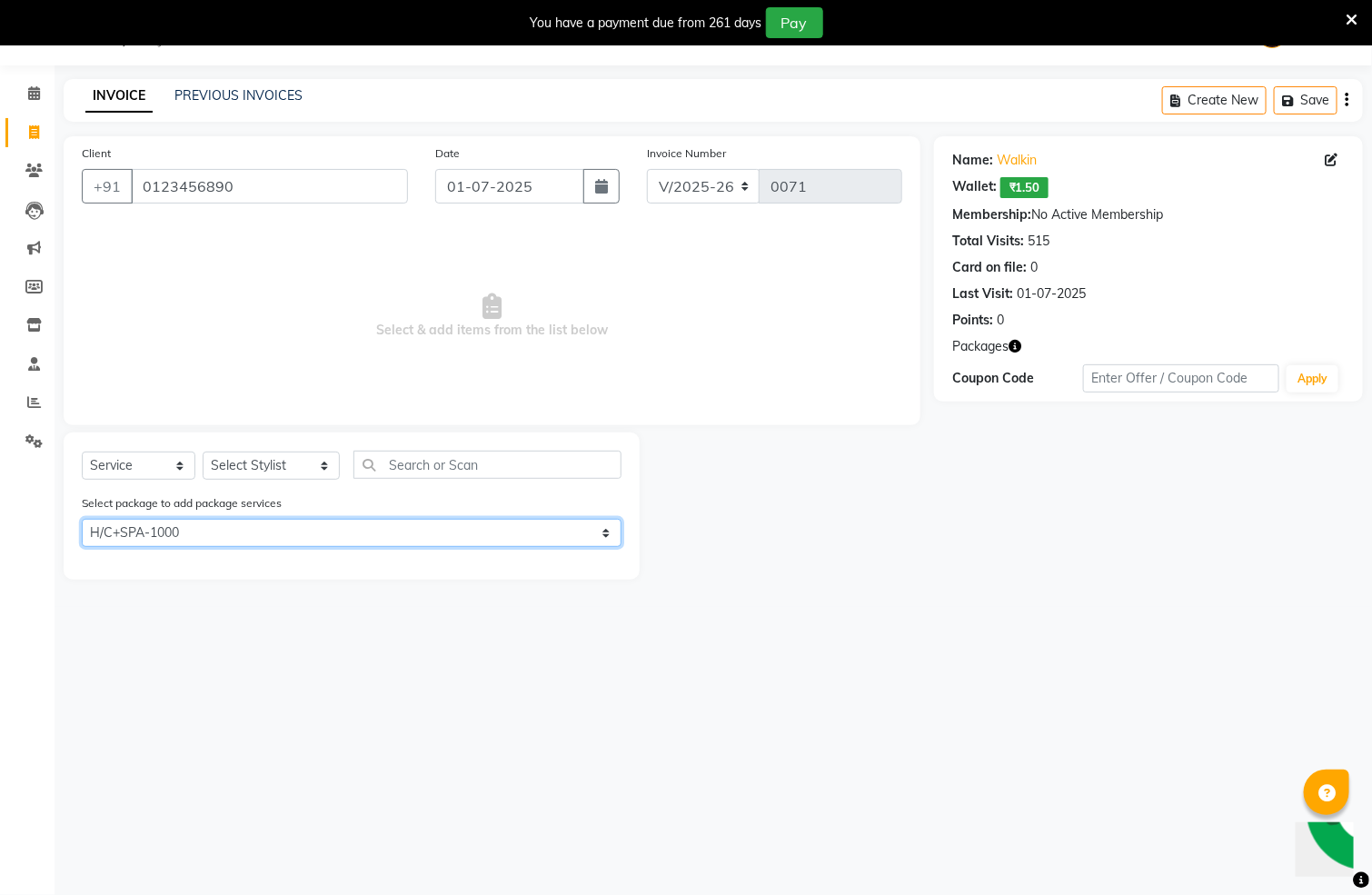 click on "Select WAX-1000 H/C+SPA-1000 H/C+SPA-1000 WAX-1000" 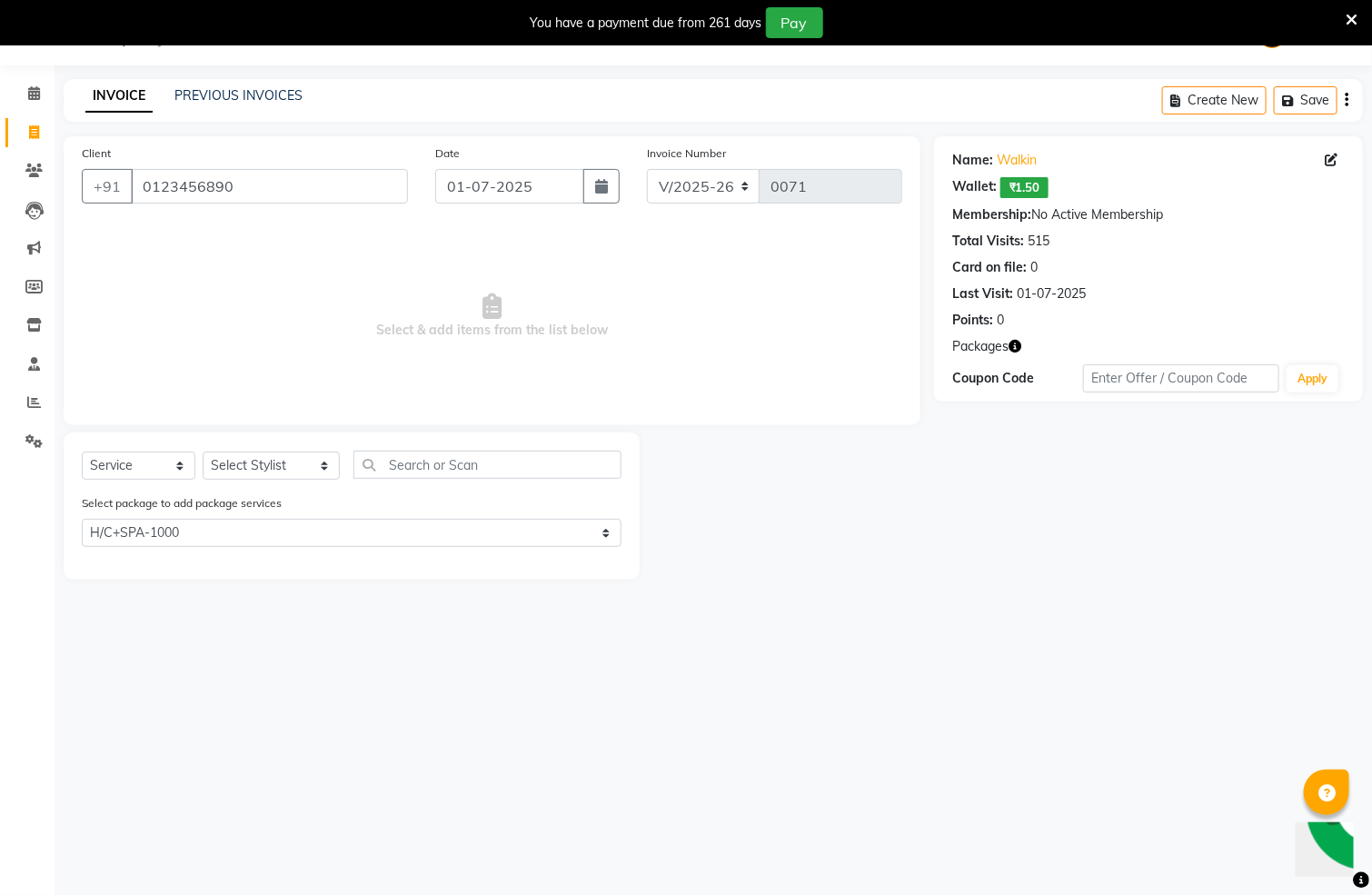 click on "08047224946 Select Location × Rose Family Salon & Bridal Studio, Thankarpada English ENGLISH Español العربية मराठी हिंदी ગુજરાતી தமிழ் 中文 Notifications nothing to show Admin Manage Profile Change Password Sign out  Version:3.14.0  ☀ Rose Family Salon & Bridal Studio, Thankarpada  Calendar  Invoice  Clients  Leads   Marketing  Members  Inventory  Staff  Reports  Settings Completed InProgress Upcoming Dropped Tentative Check-In Confirm Bookings Generate Report Segments Page Builder INVOICE PREVIOUS INVOICES Create New   Save  Client +91 0123456890 Date 01-07-2025 Invoice Number V/2025 V/2025-26 0071  Select & add items from the list below  Select  Service  Product  Membership  Package Voucher Prepaid Gift Card  Select Stylist Anit Patwa Anjali Vishvkarma Asha Ma'am Asha Pawar Jagruti Sanas Manish Babu Mohini Pralhad Muthe Pooja Acharya Poonam Yevatkar Pratham Sachin Borse Rohit Warude Sarita Soni Seema Pawar Vaishnvi Ma'am Select WAX-1000 WAX-1000" at bounding box center [686, 447] 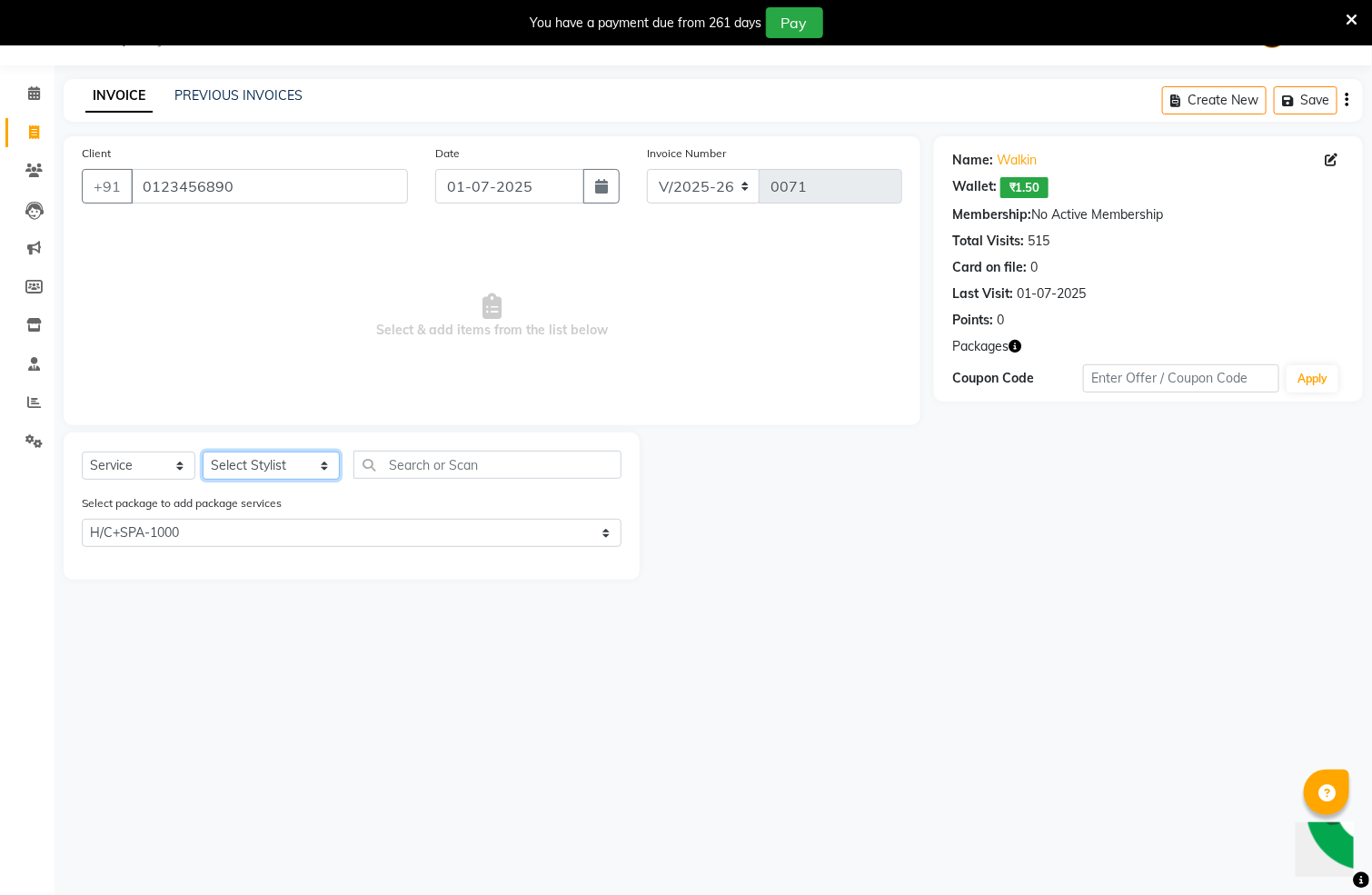 click on "Select Stylist Anit Patwa Anjali Vishvkarma Asha Ma'am Asha Pawar Jagruti Sanas Manish Babu Mohini Pralhad Muthe Pooja Acharya Poonam Yevatkar Pratham Sachin Borse Rohit Warude Sarita Soni Seema Pawar Vaishnvi Ma'am" 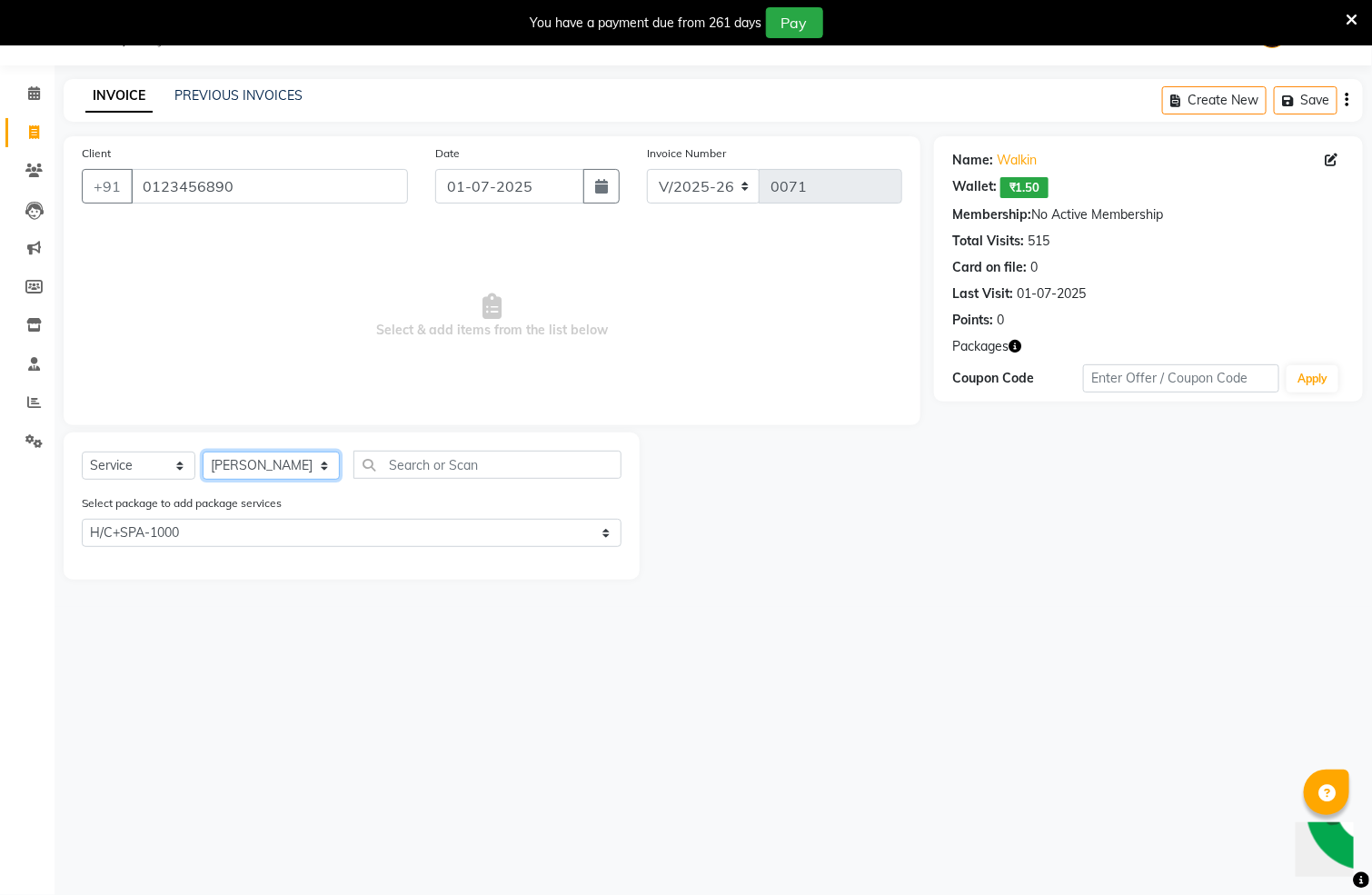 click on "Select Stylist Anit Patwa Anjali Vishvkarma Asha Ma'am Asha Pawar Jagruti Sanas Manish Babu Mohini Pralhad Muthe Pooja Acharya Poonam Yevatkar Pratham Sachin Borse Rohit Warude Sarita Soni Seema Pawar Vaishnvi Ma'am" 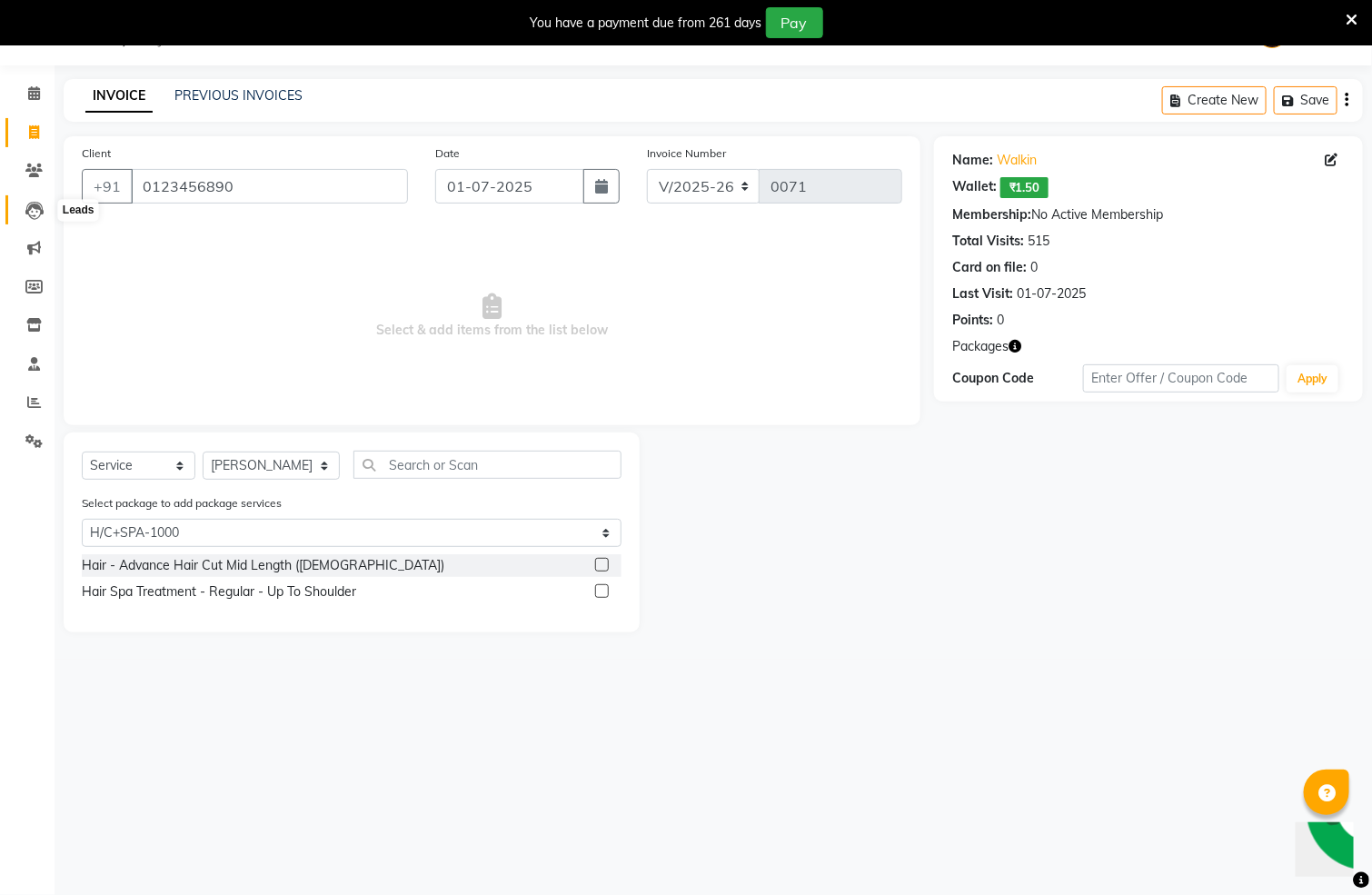 click 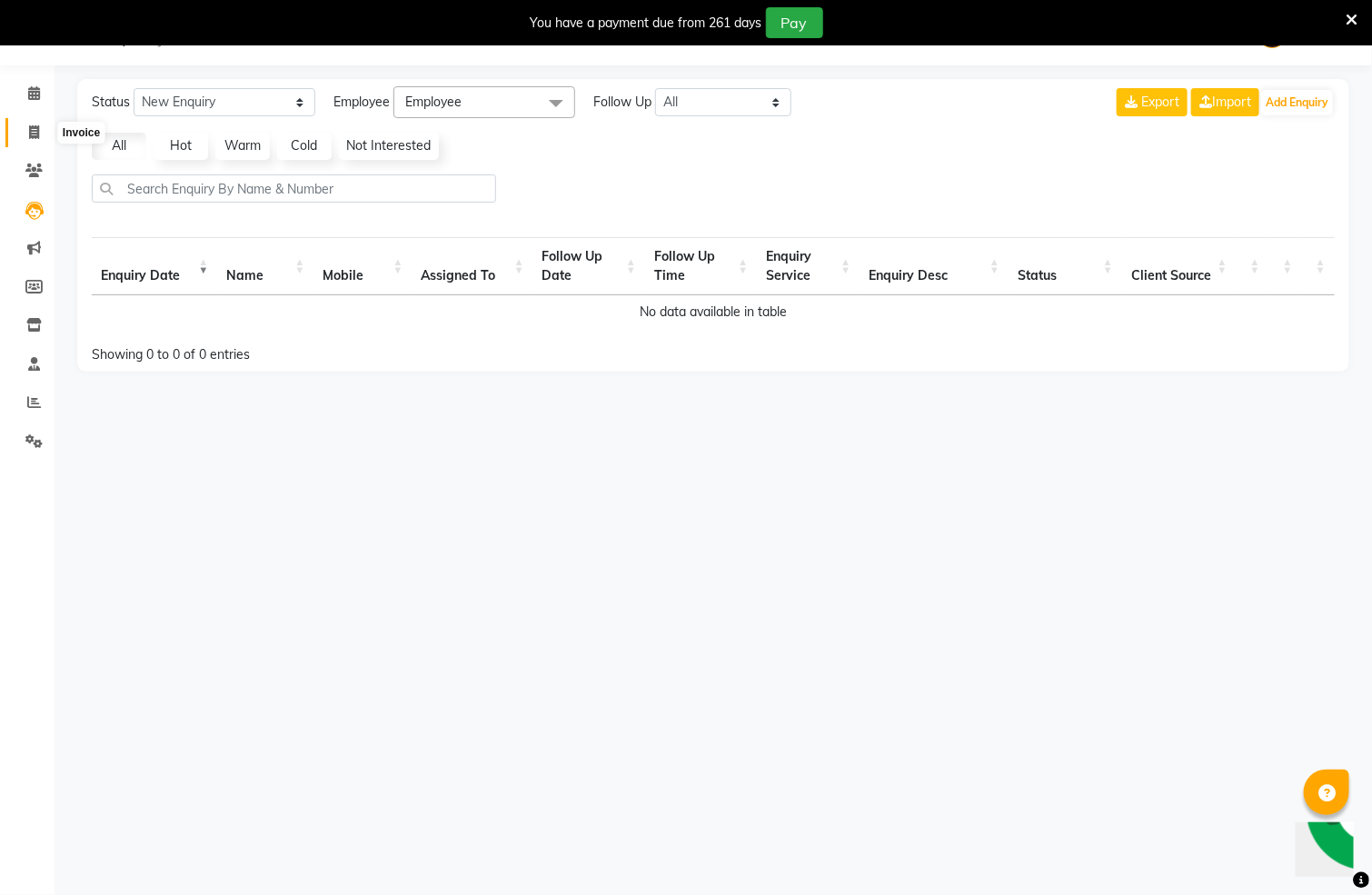 click 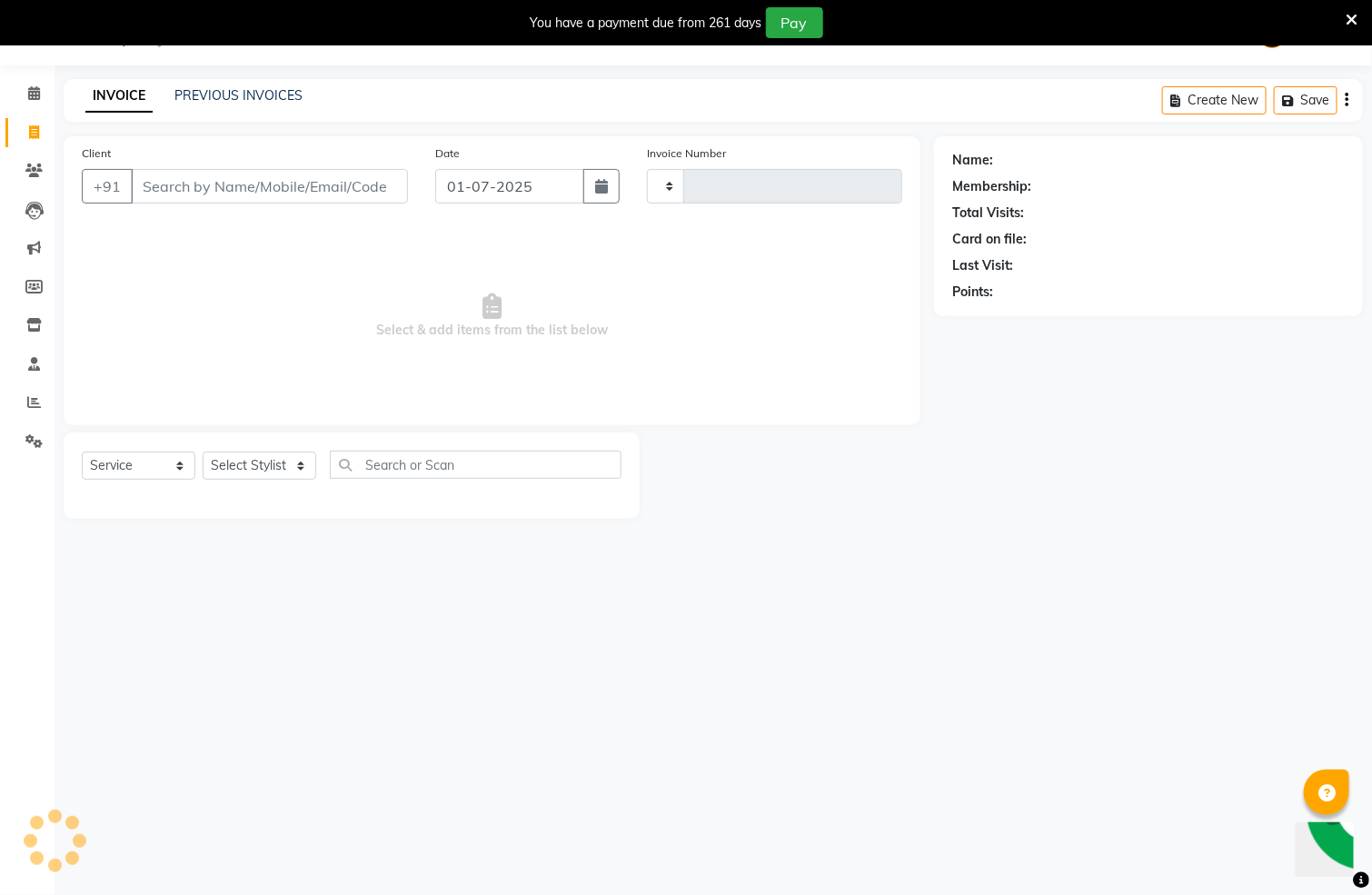 type on "0071" 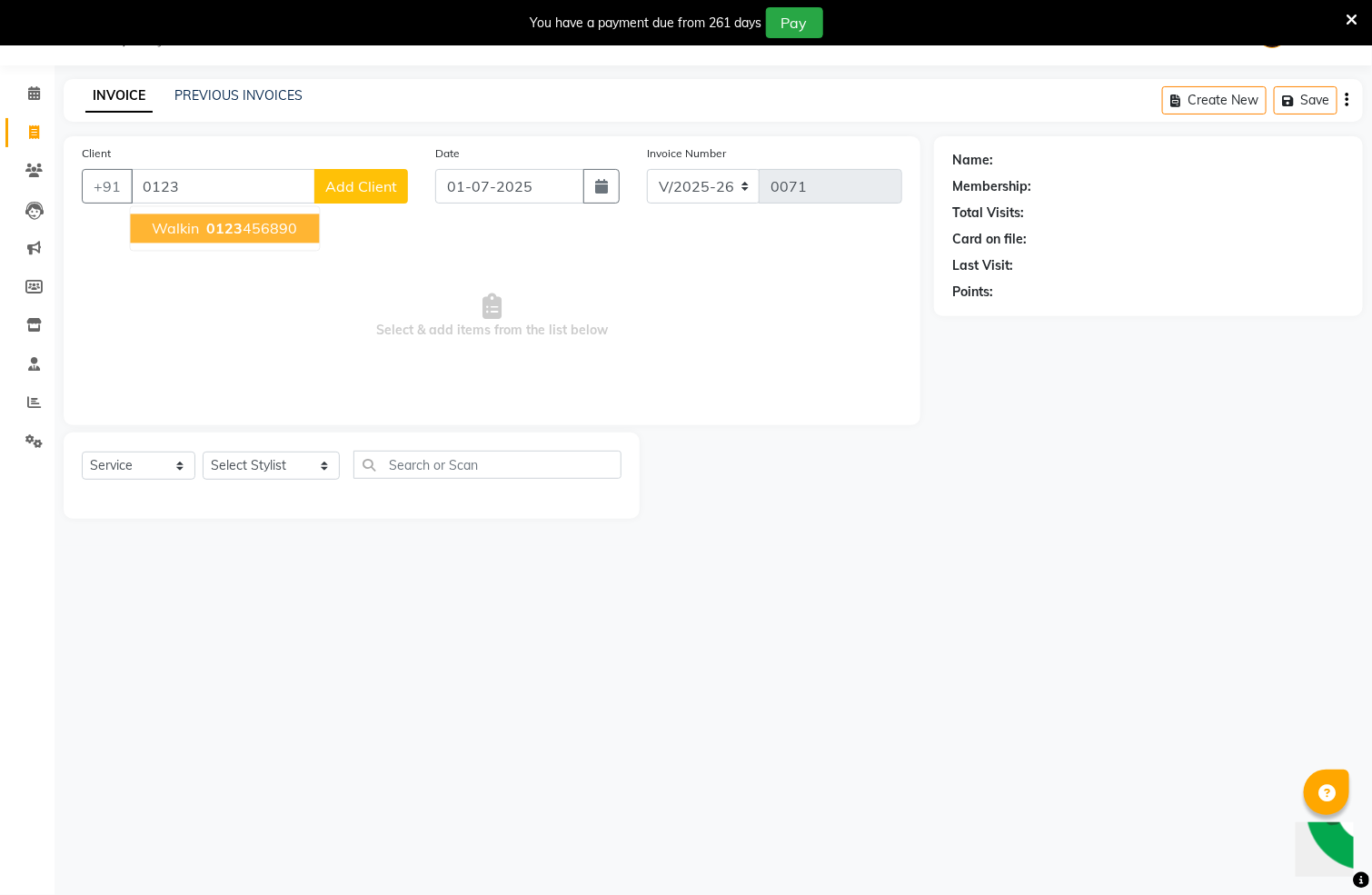 click on "0123" at bounding box center (225, 229) 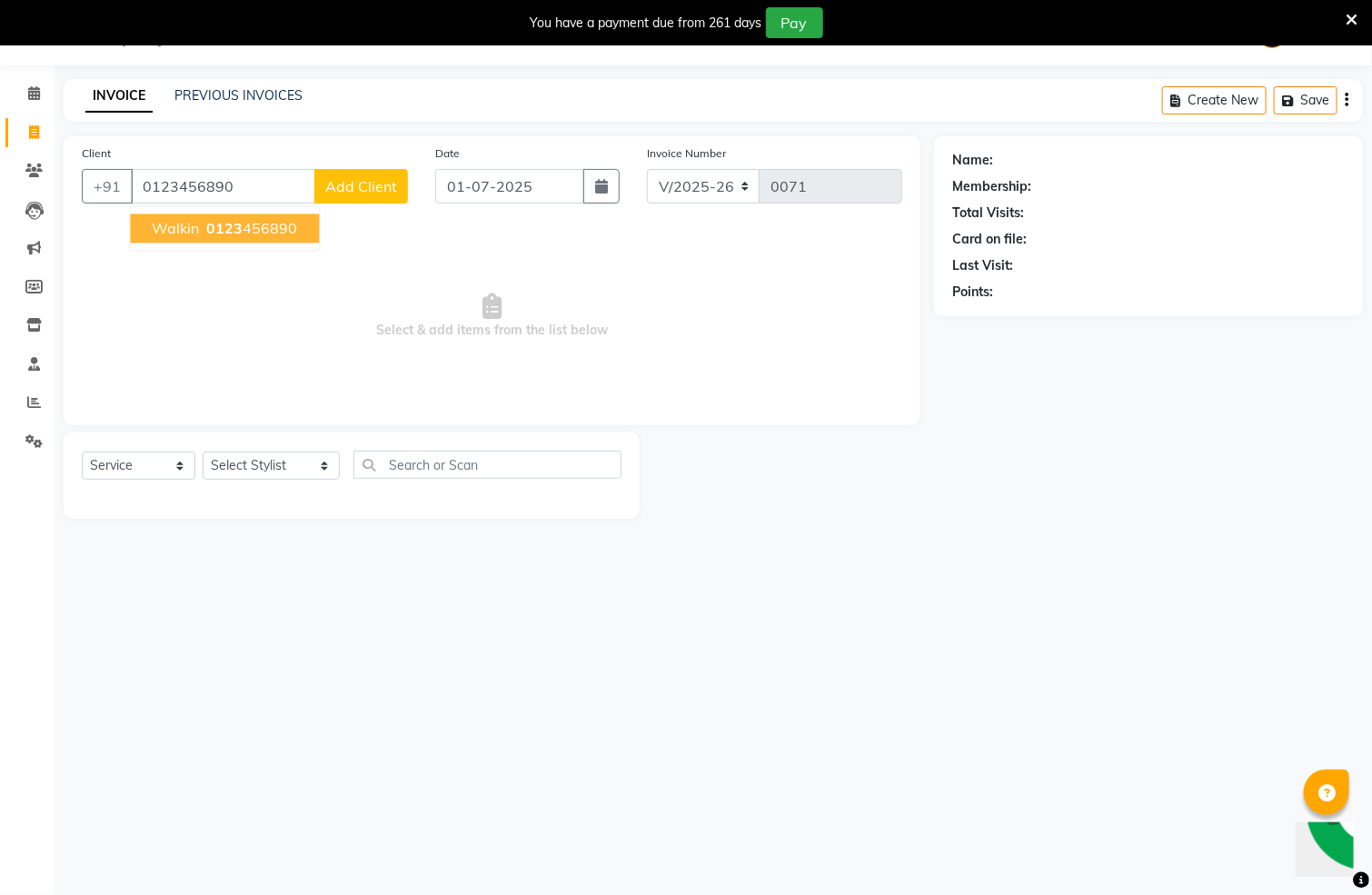 type on "0123456890" 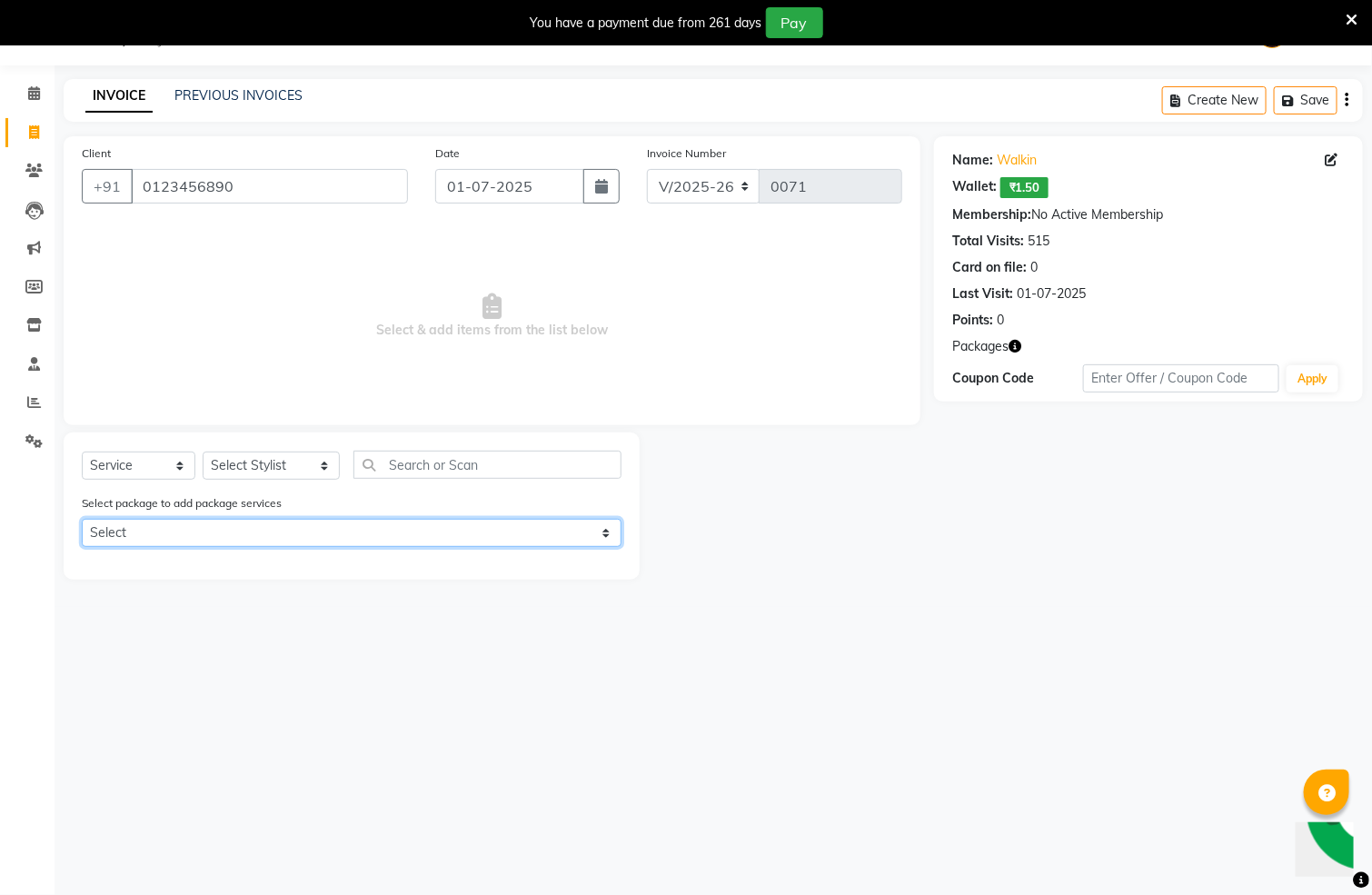 click on "Select WAX-1000 H/C+SPA-1000 H/C+SPA-1000 WAX-1000" 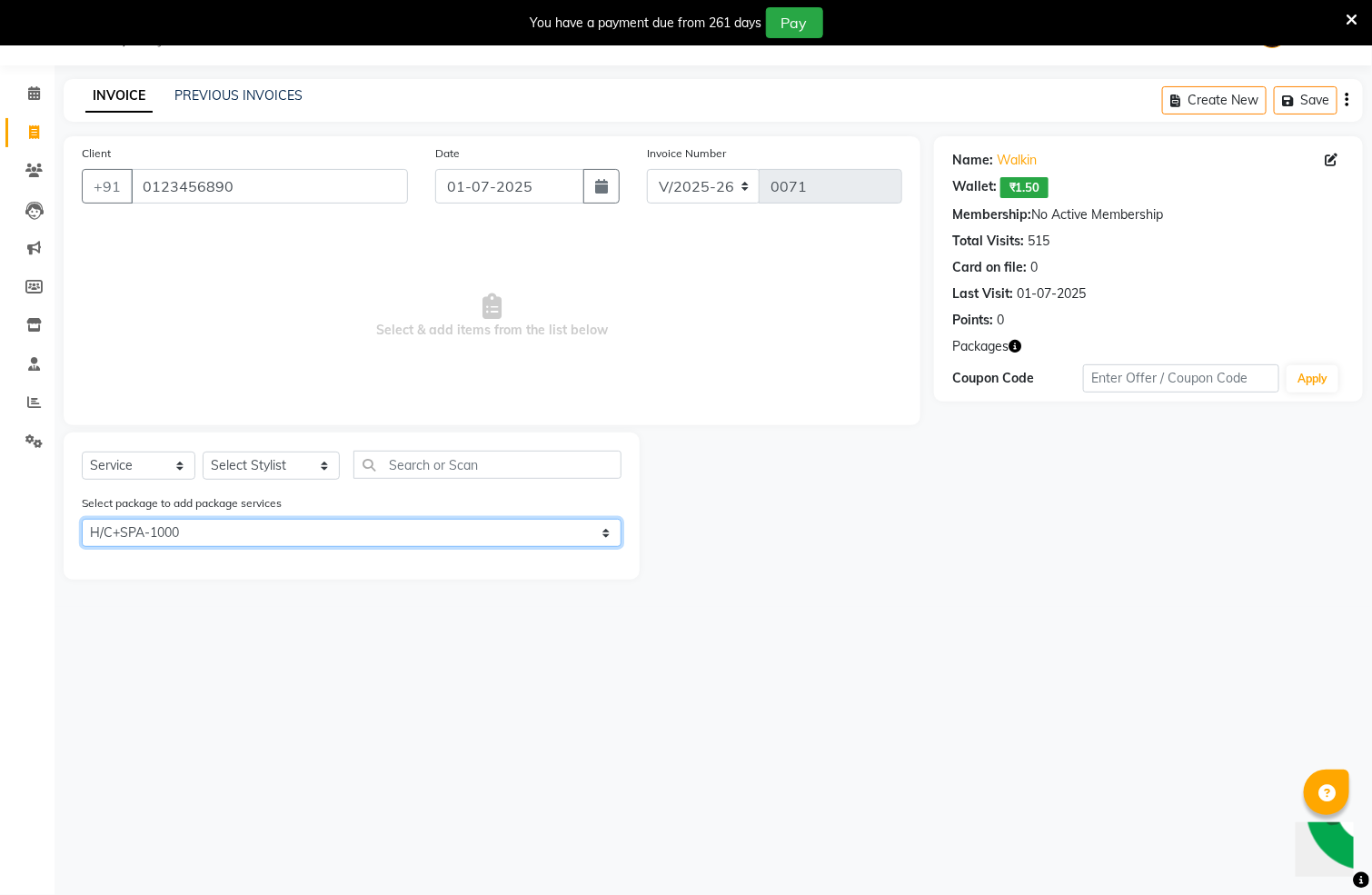 click on "Select WAX-1000 H/C+SPA-1000 H/C+SPA-1000 WAX-1000" 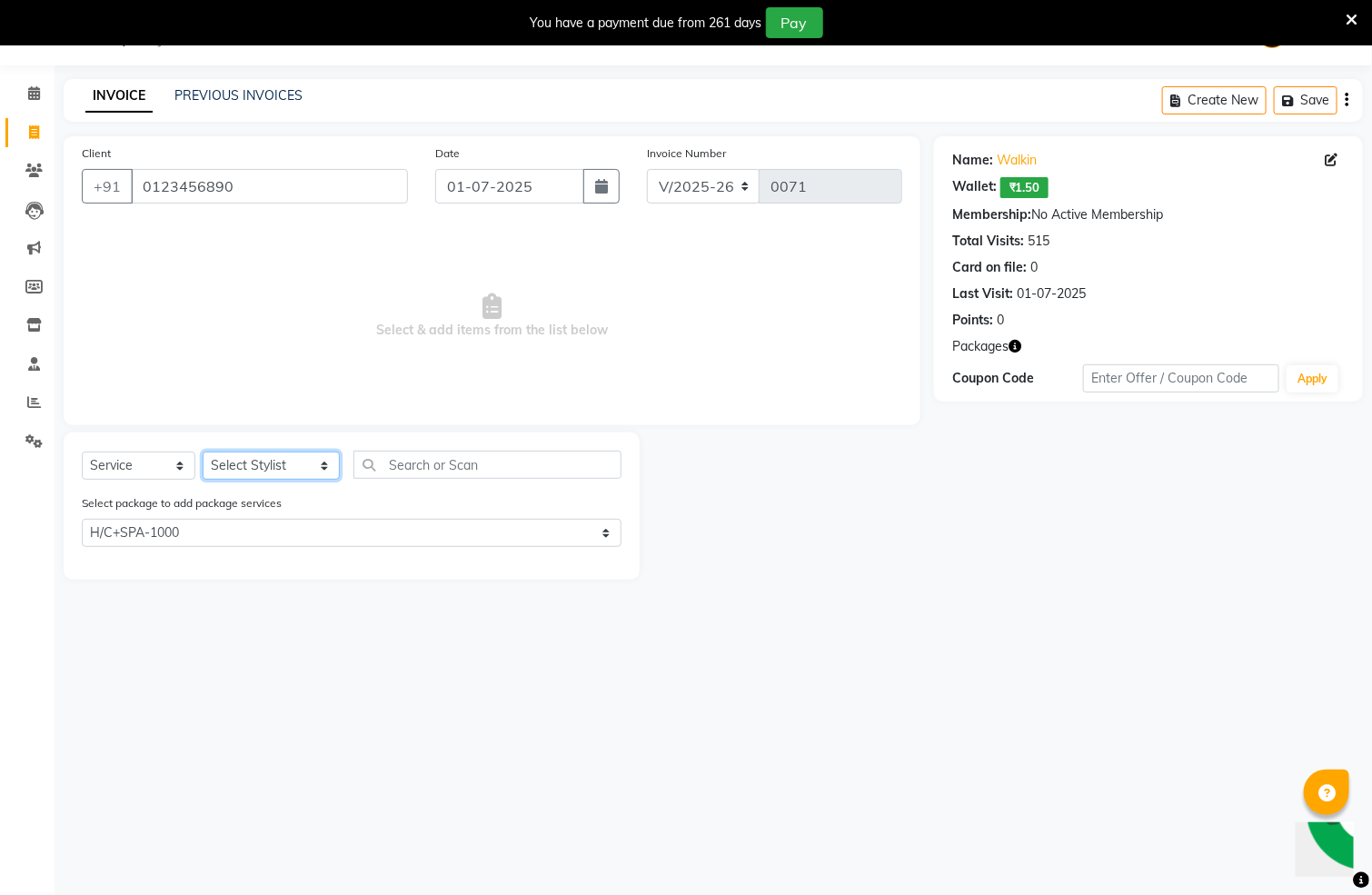 click on "Select Stylist Anit Patwa Anjali Vishvkarma Asha Ma'am Asha Pawar Jagruti Sanas Manish Babu Mohini Pralhad Muthe Pooja Acharya Poonam Yevatkar Pratham Sachin Borse Rohit Warude Sarita Soni Seema Pawar Vaishnvi Ma'am" 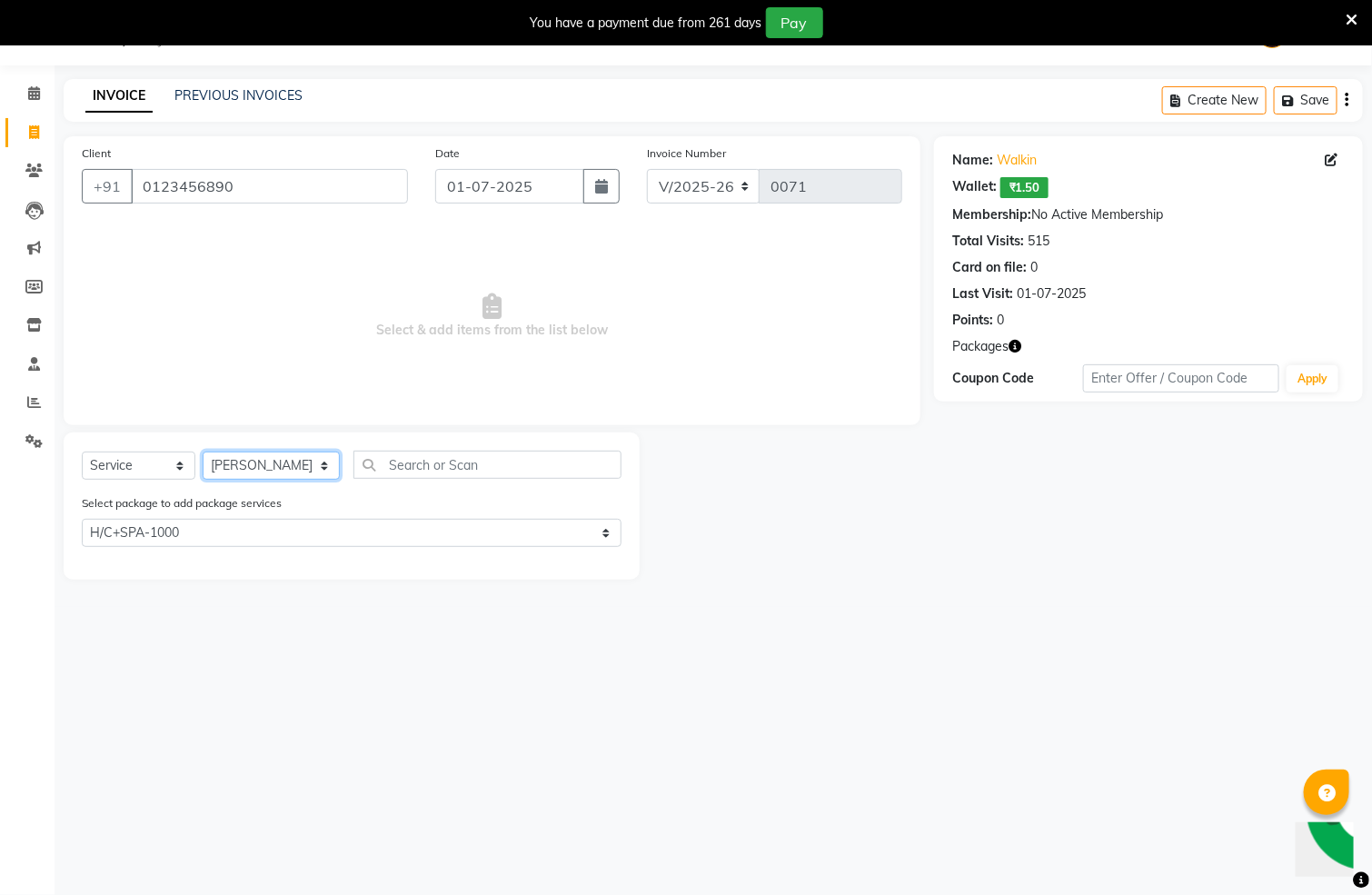 click on "Select Stylist Anit Patwa Anjali Vishvkarma Asha Ma'am Asha Pawar Jagruti Sanas Manish Babu Mohini Pralhad Muthe Pooja Acharya Poonam Yevatkar Pratham Sachin Borse Rohit Warude Sarita Soni Seema Pawar Vaishnvi Ma'am" 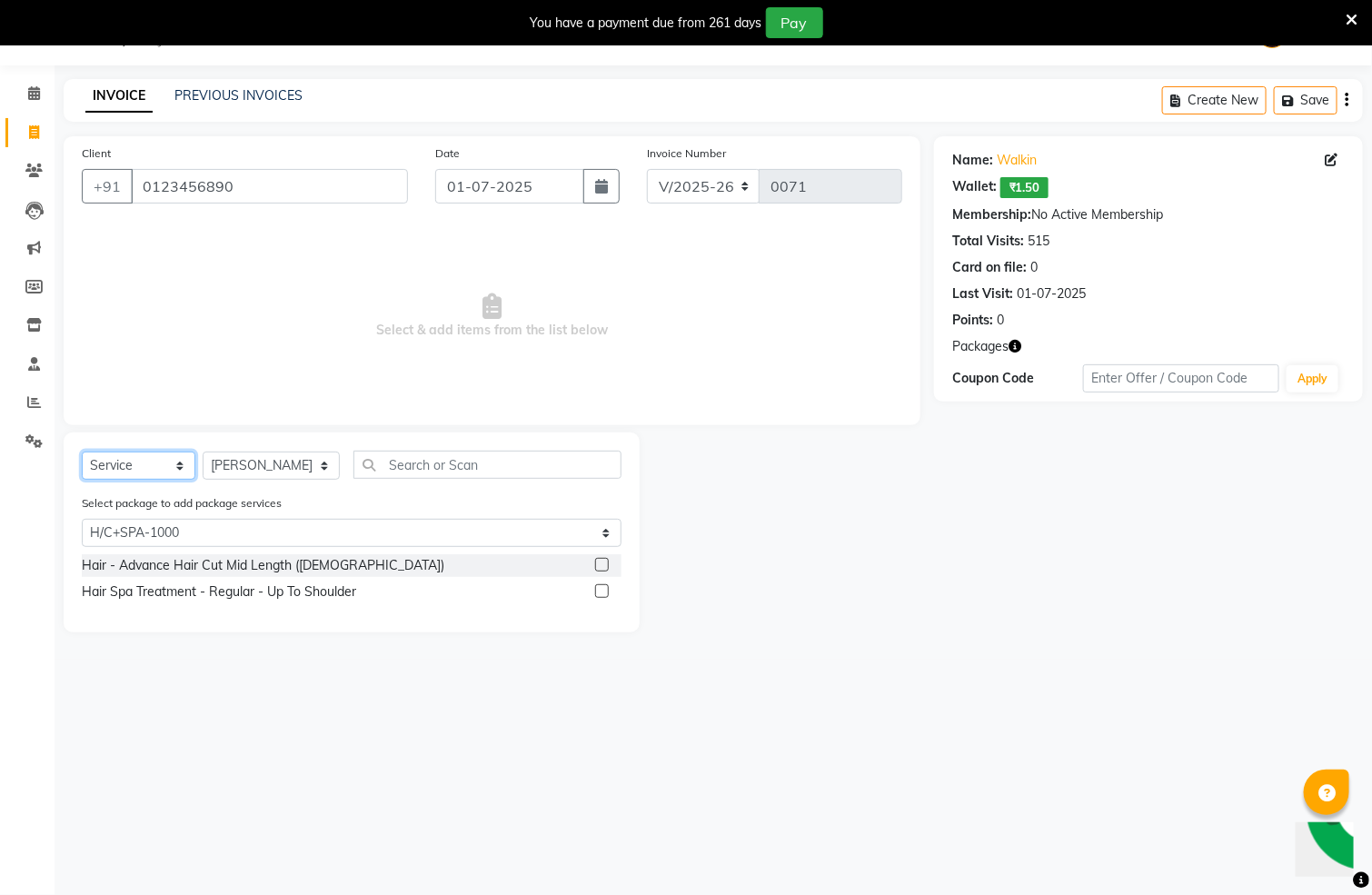 click on "Select  Service  Product  Membership  Package Voucher Prepaid Gift Card" 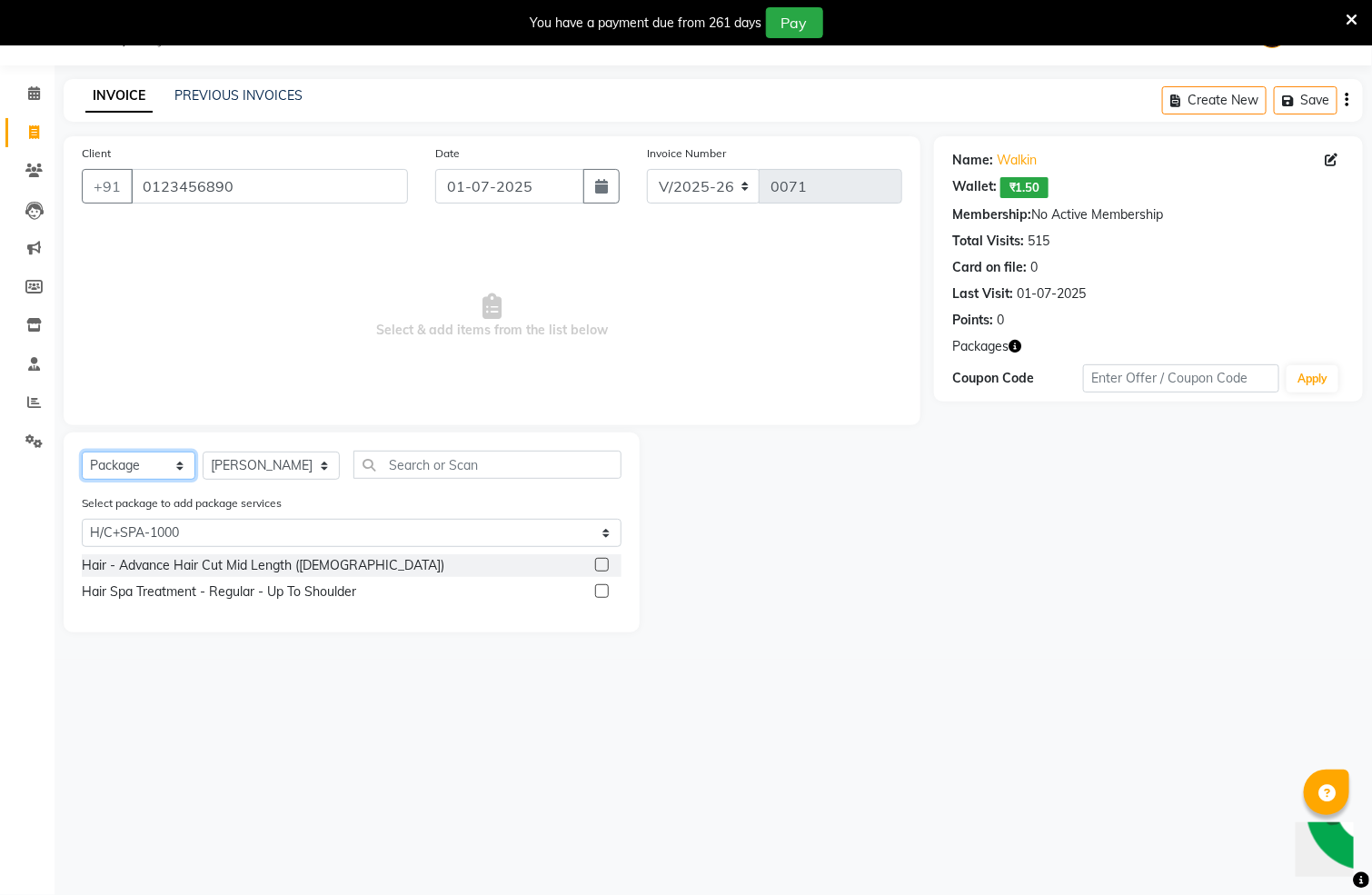 click on "Select  Service  Product  Membership  Package Voucher Prepaid Gift Card" 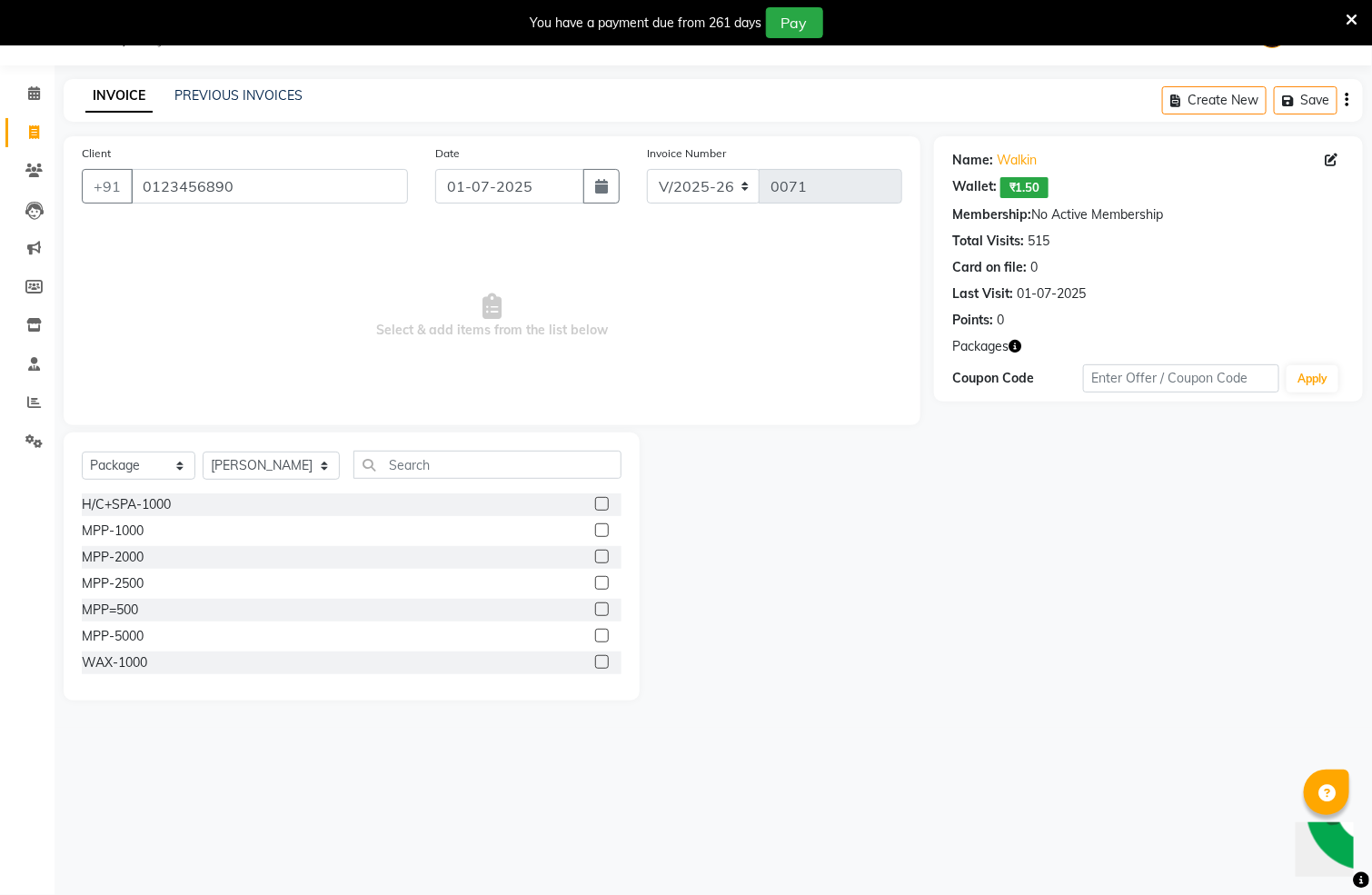 click on "08047224946 Select Location × Rose Family Salon & Bridal Studio, Thankarpada English ENGLISH Español العربية मराठी हिंदी ગુજરાતી தமிழ் 中文 Notifications nothing to show Admin Manage Profile Change Password Sign out  Version:3.14.0  ☀ Rose Family Salon & Bridal Studio, Thankarpada  Calendar  Invoice  Clients  Leads   Marketing  Members  Inventory  Staff  Reports  Settings Completed InProgress Upcoming Dropped Tentative Check-In Confirm Bookings Generate Report Segments Page Builder INVOICE PREVIOUS INVOICES Create New   Save  Client +91 0123456890 Date 01-07-2025 Invoice Number V/2025 V/2025-26 0071  Select & add items from the list below  Select  Service  Product  Membership  Package Voucher Prepaid Gift Card  Select Stylist Anit Patwa Anjali Vishvkarma Asha Ma'am Asha Pawar Jagruti Sanas Manish Babu Mohini Pralhad Muthe Pooja Acharya Poonam Yevatkar Pratham Sachin Borse Rohit Warude Sarita Soni Seema Pawar Vaishnvi Ma'am H/C+SPA-1000  MPP-1000" at bounding box center [686, 447] 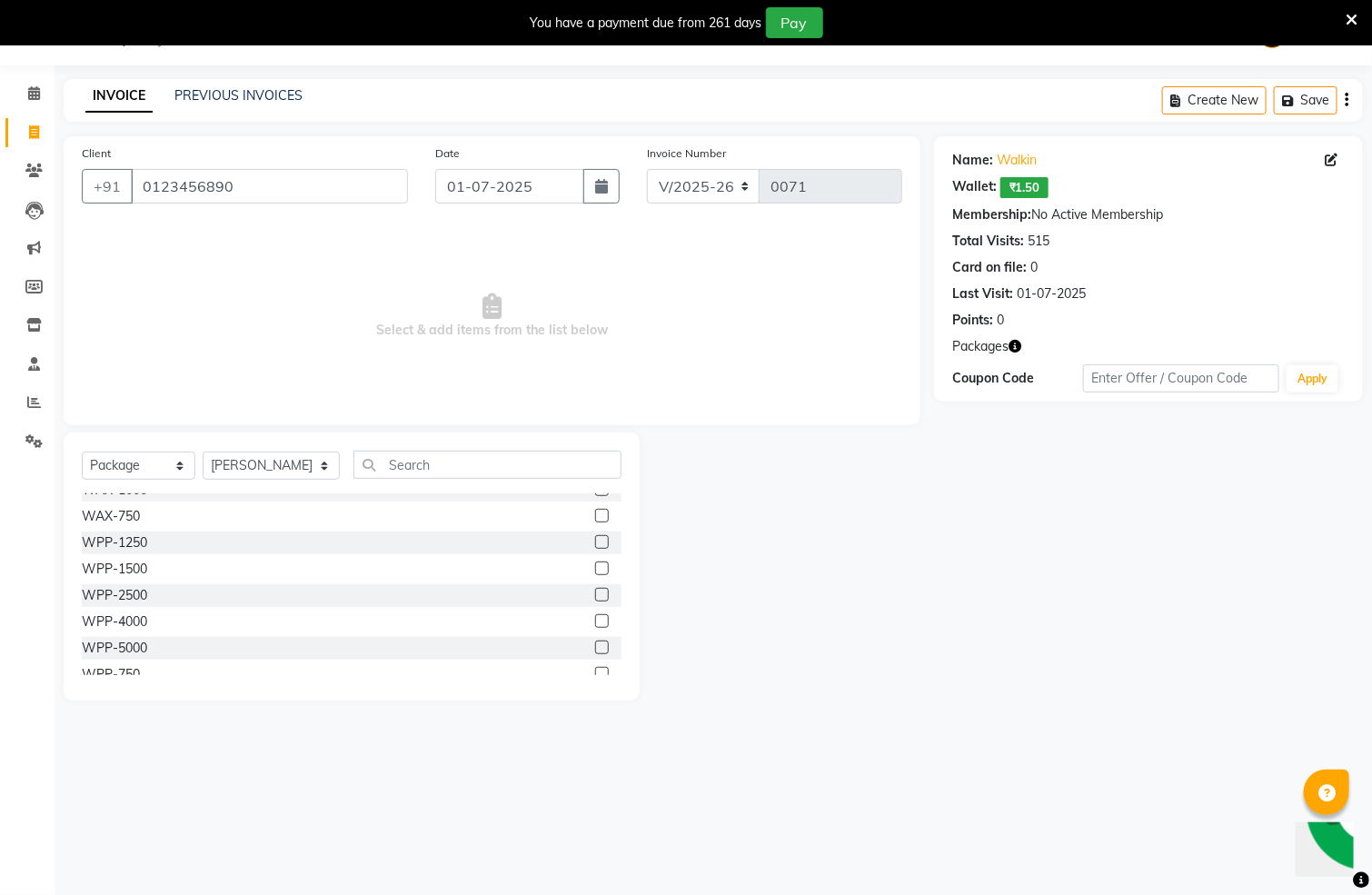 scroll, scrollTop: 185, scrollLeft: 0, axis: vertical 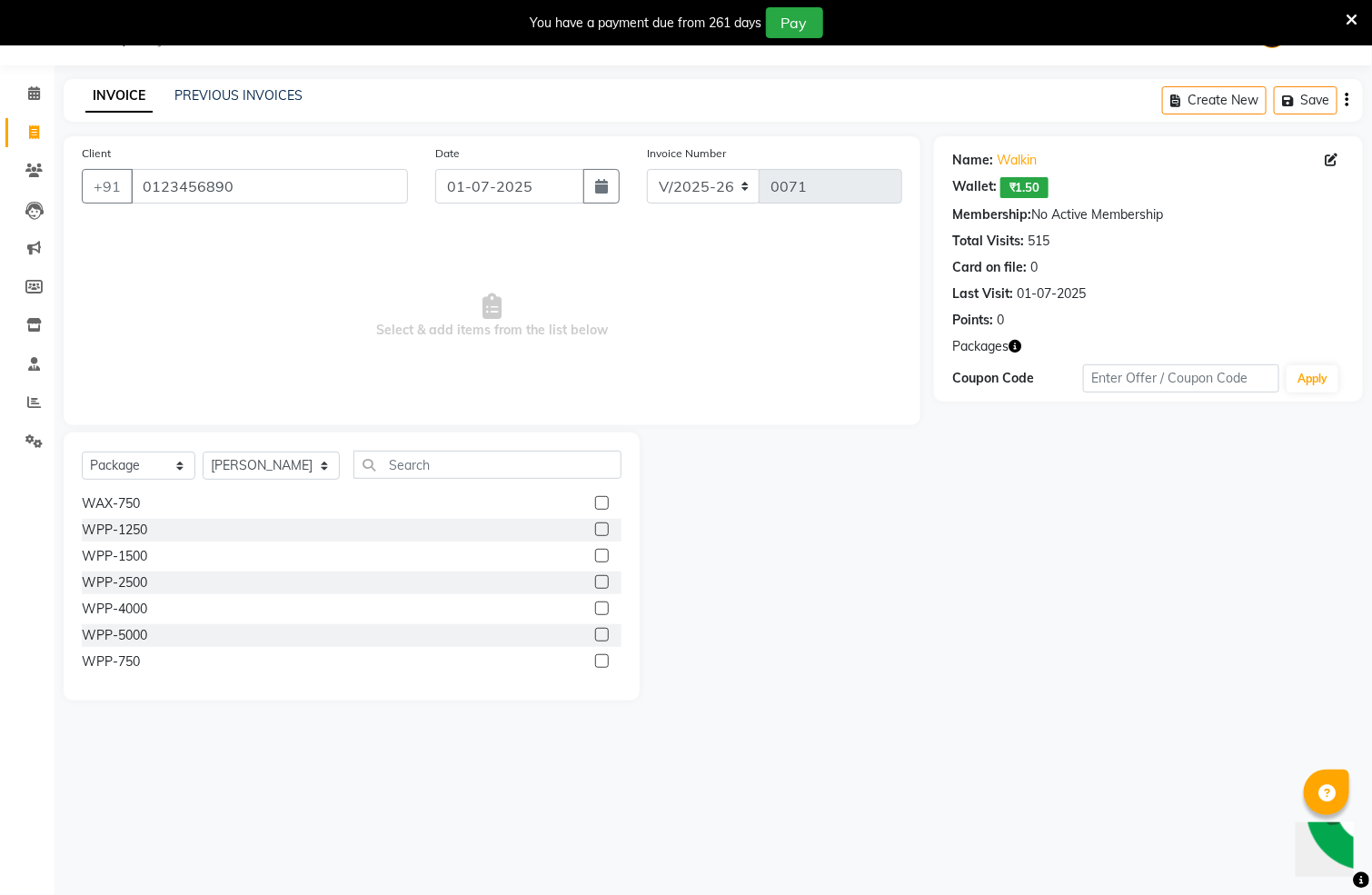 click on "08047224946 Select Location × Rose Family Salon & Bridal Studio, Thankarpada English ENGLISH Español العربية मराठी हिंदी ગુજરાતી தமிழ் 中文 Notifications nothing to show Admin Manage Profile Change Password Sign out  Version:3.14.0  ☀ Rose Family Salon & Bridal Studio, Thankarpada  Calendar  Invoice  Clients  Leads   Marketing  Members  Inventory  Staff  Reports  Settings Completed InProgress Upcoming Dropped Tentative Check-In Confirm Bookings Generate Report Segments Page Builder INVOICE PREVIOUS INVOICES Create New   Save  Client +91 0123456890 Date 01-07-2025 Invoice Number V/2025 V/2025-26 0071  Select & add items from the list below  Select  Service  Product  Membership  Package Voucher Prepaid Gift Card  Select Stylist Anit Patwa Anjali Vishvkarma Asha Ma'am Asha Pawar Jagruti Sanas Manish Babu Mohini Pralhad Muthe Pooja Acharya Poonam Yevatkar Pratham Sachin Borse Rohit Warude Sarita Soni Seema Pawar Vaishnvi Ma'am H/C+SPA-1000  MPP-1000" at bounding box center [686, 447] 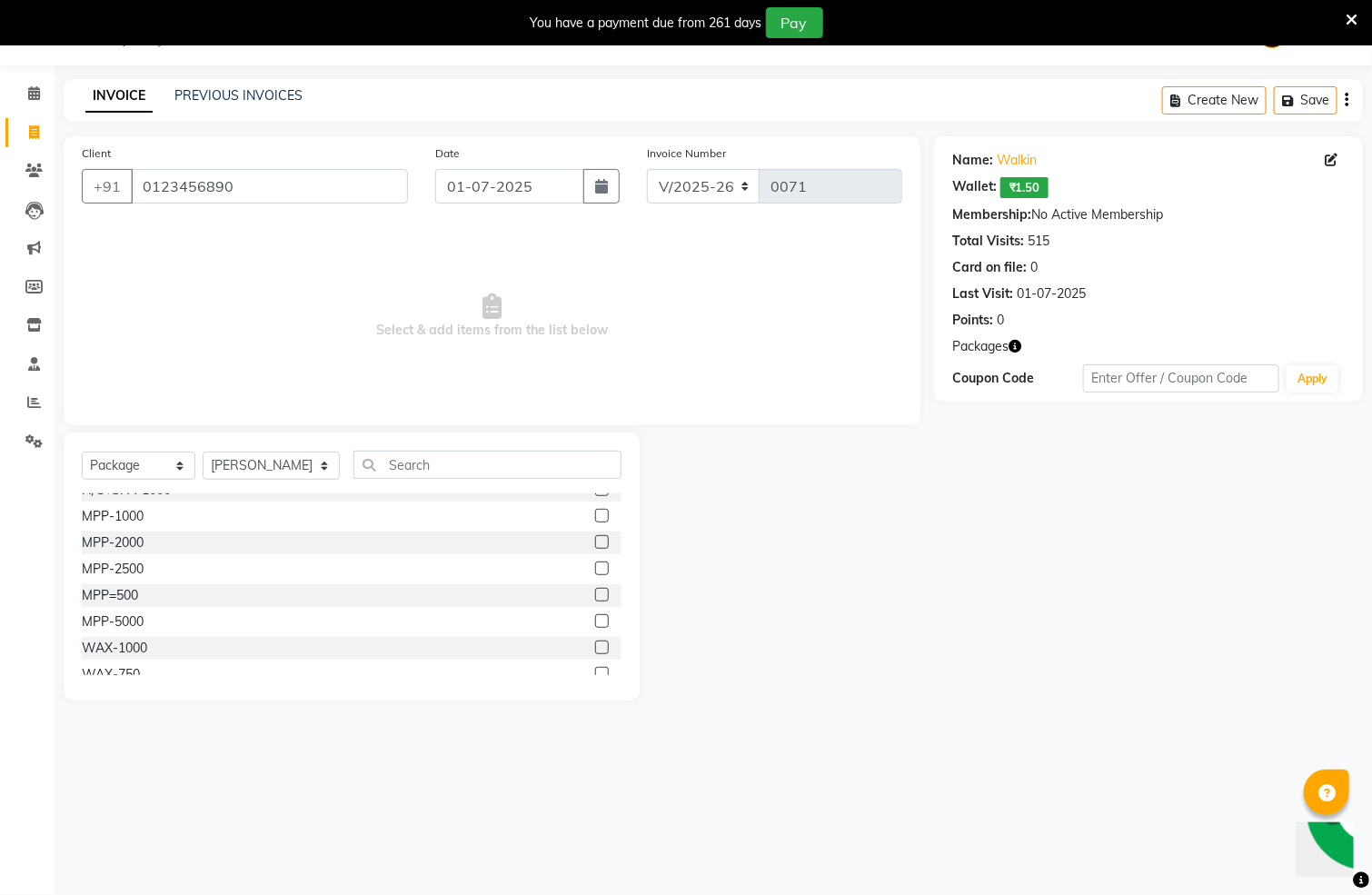 scroll, scrollTop: 0, scrollLeft: 0, axis: both 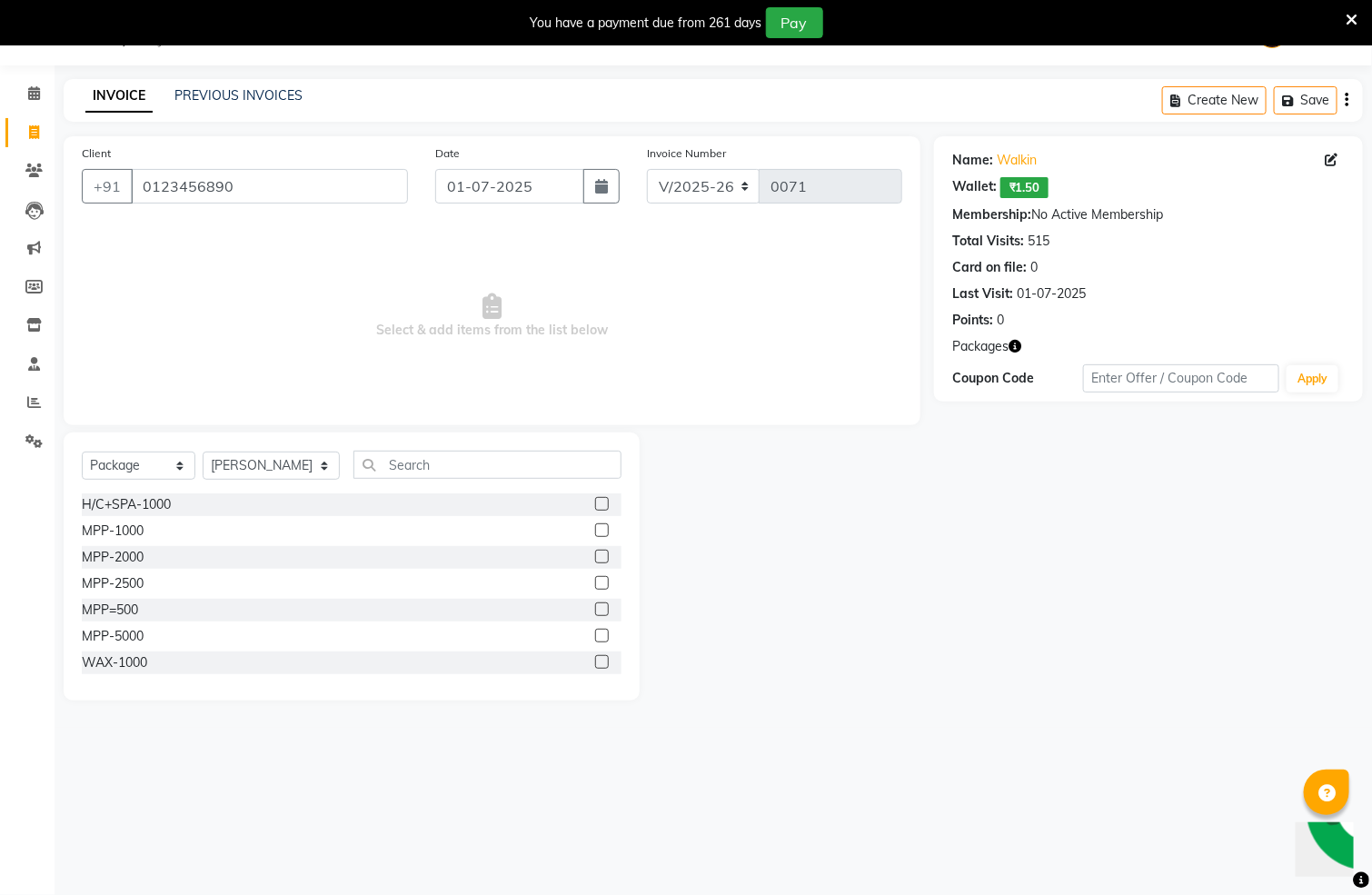 click on "Select & add items from the list below" at bounding box center [492, 316] 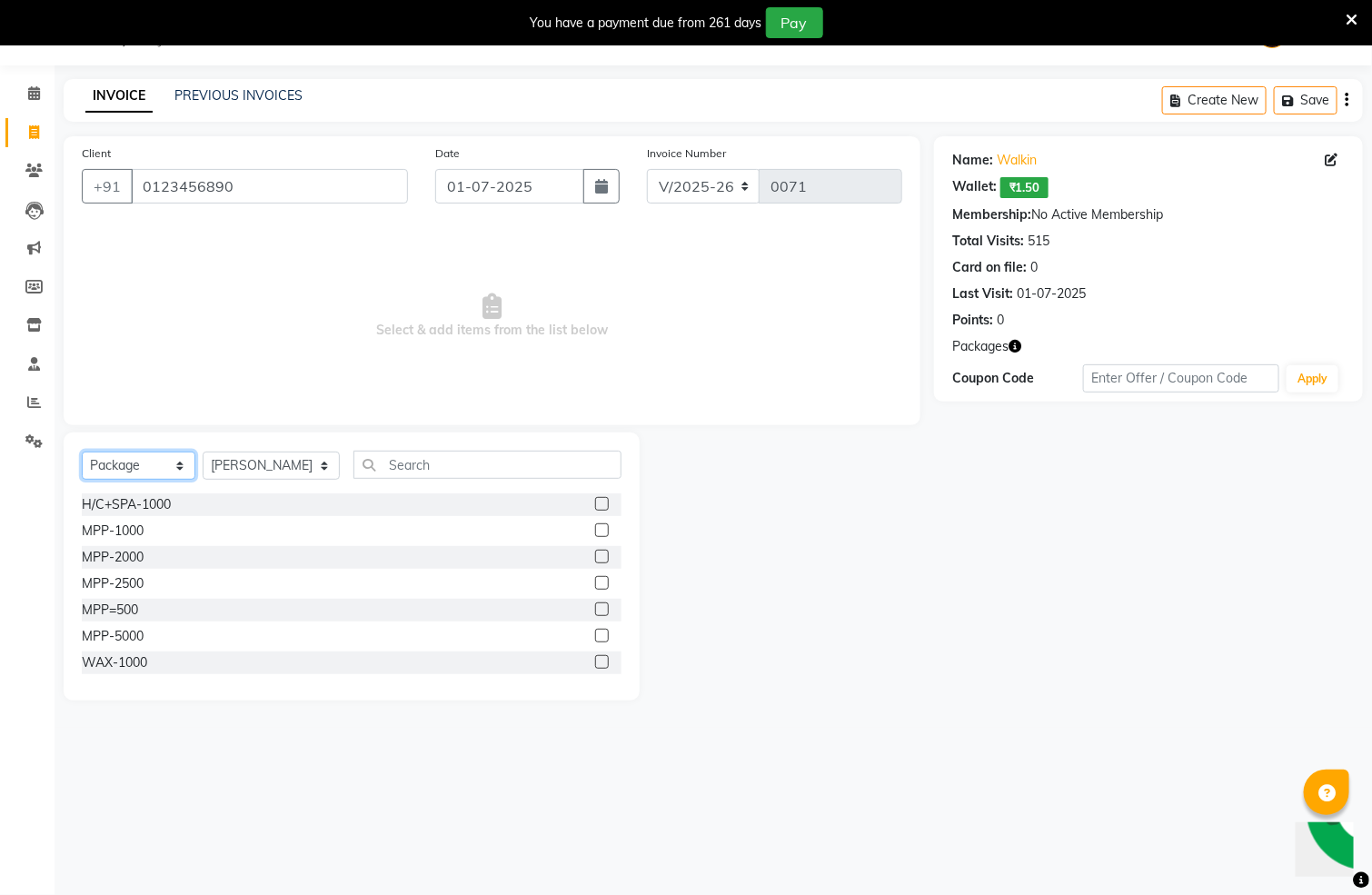 click on "Select  Service  Product  Membership  Package Voucher Prepaid Gift Card" 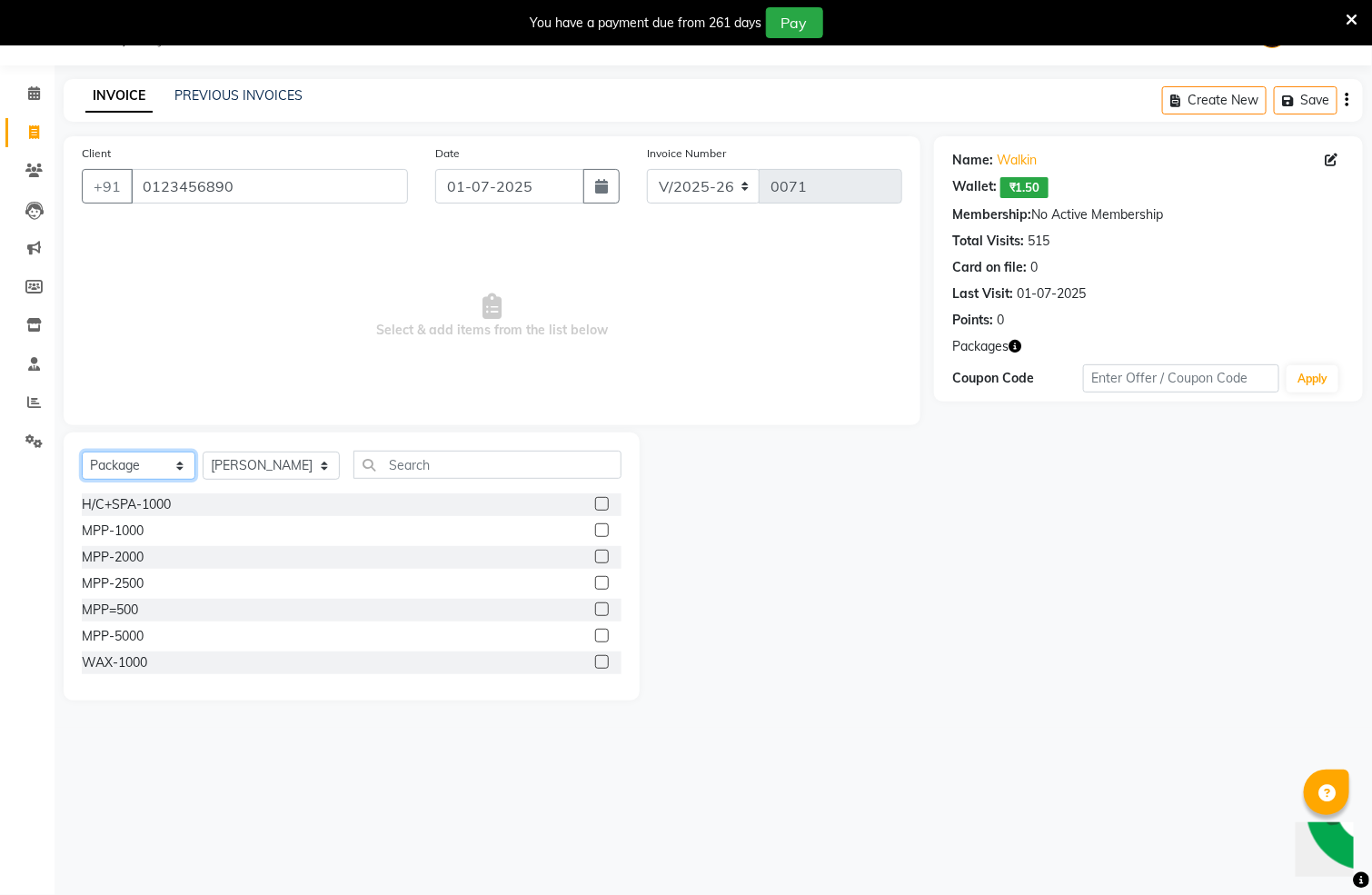 select on "service" 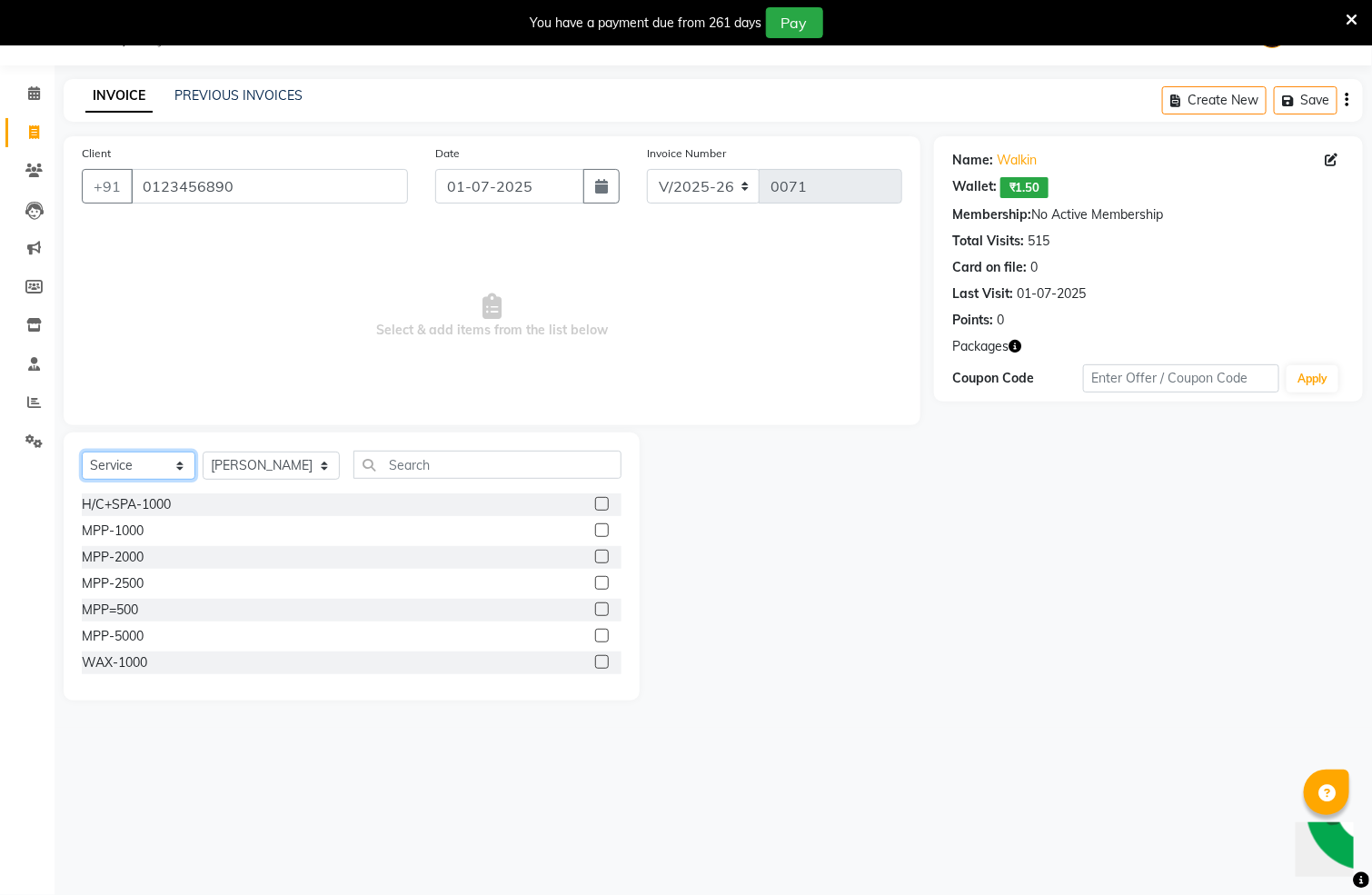 click on "Select  Service  Product  Membership  Package Voucher Prepaid Gift Card" 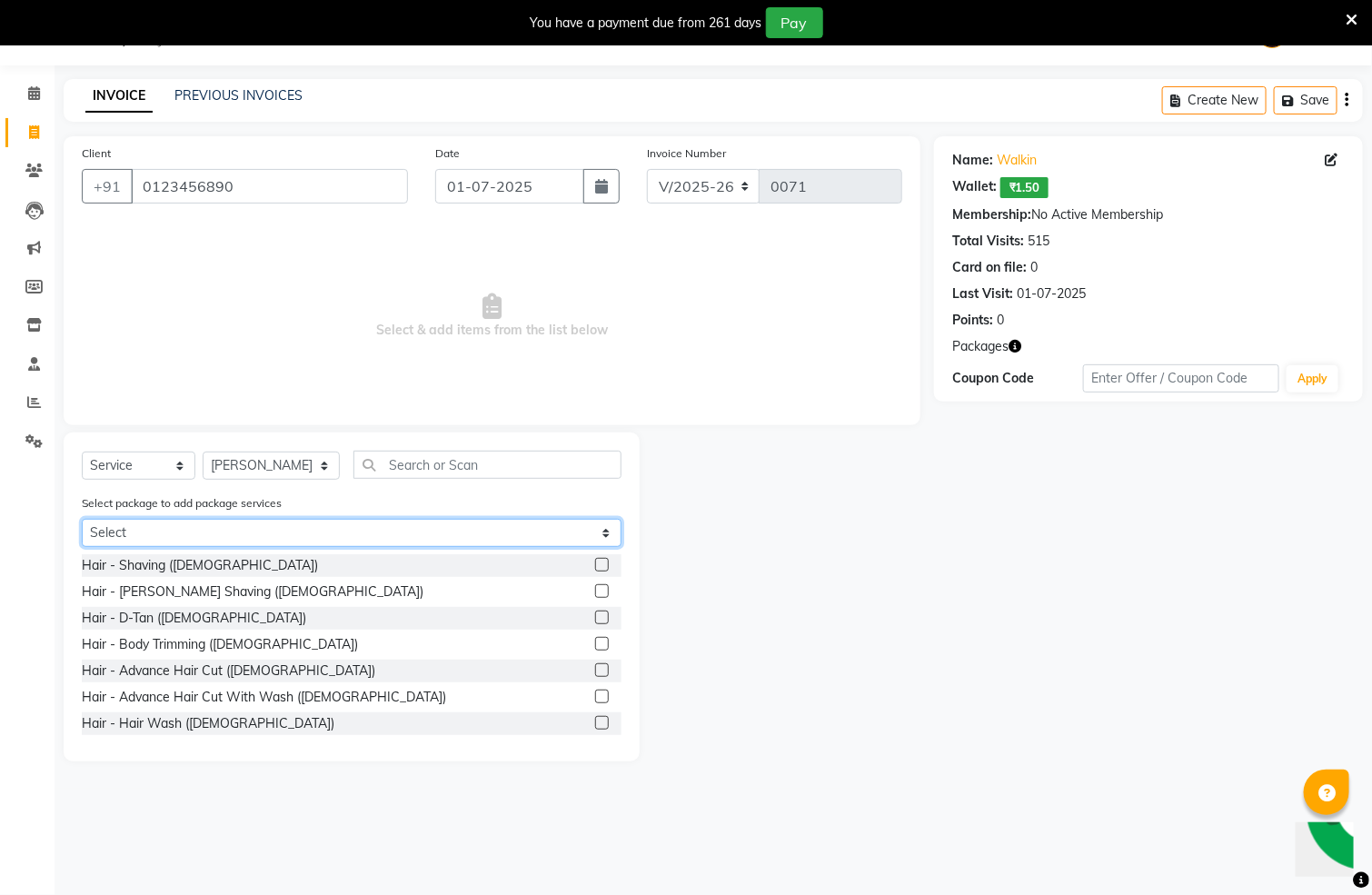 click on "Select WAX-1000 H/C+SPA-1000 H/C+SPA-1000 WAX-1000" 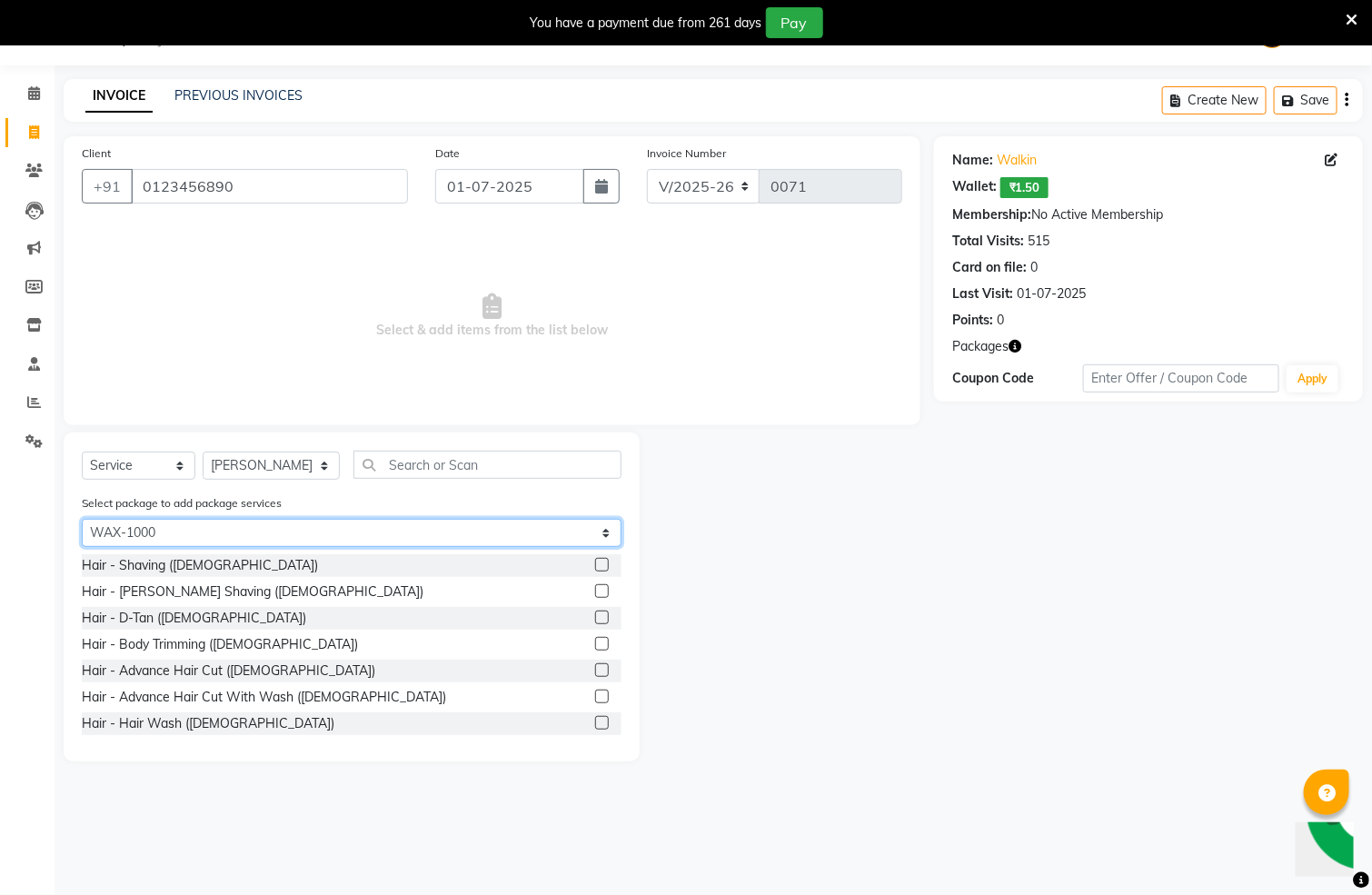 click on "Select WAX-1000 H/C+SPA-1000 H/C+SPA-1000 WAX-1000" 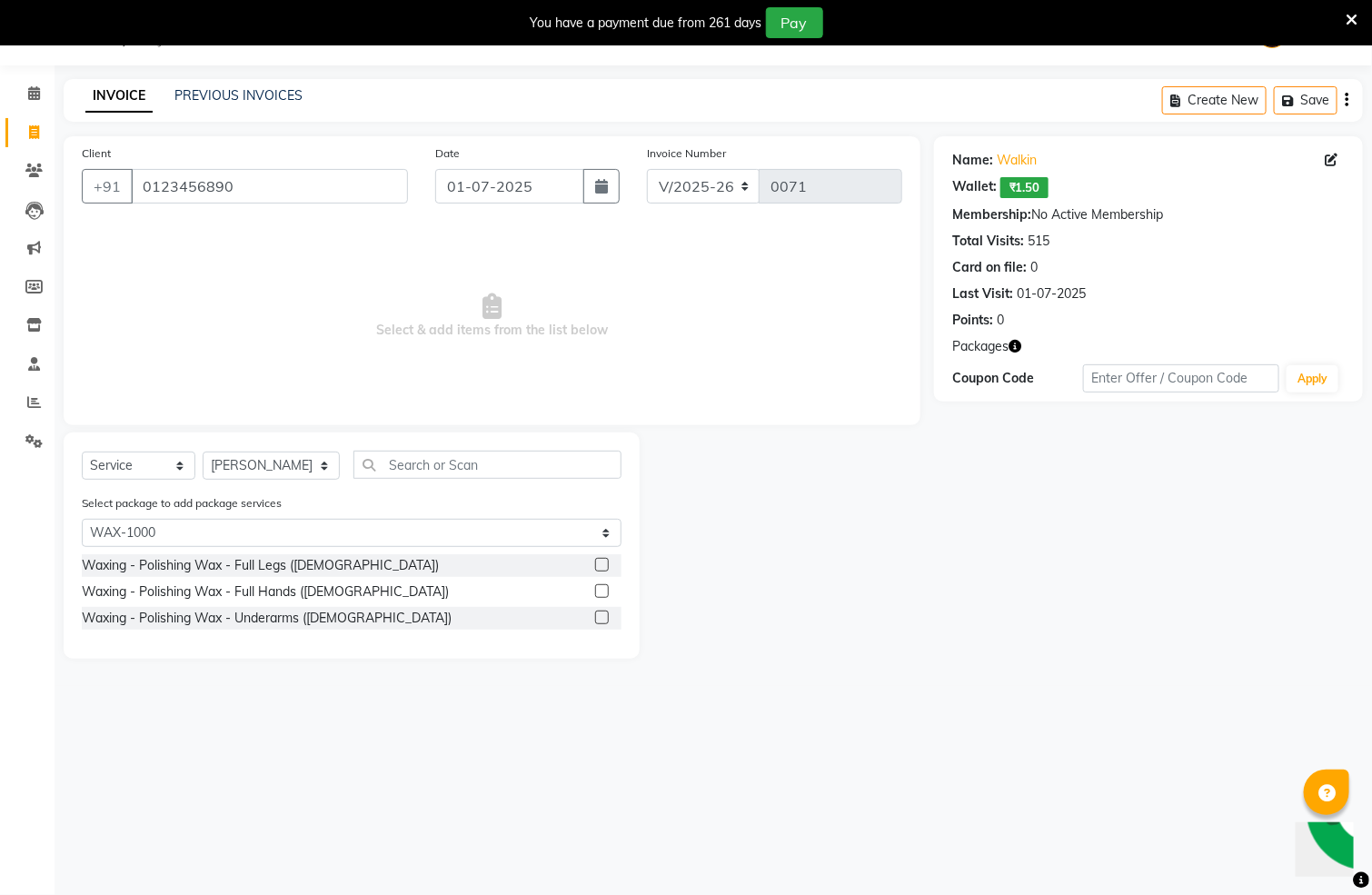drag, startPoint x: 601, startPoint y: 562, endPoint x: 597, endPoint y: 572, distance: 10.7703296 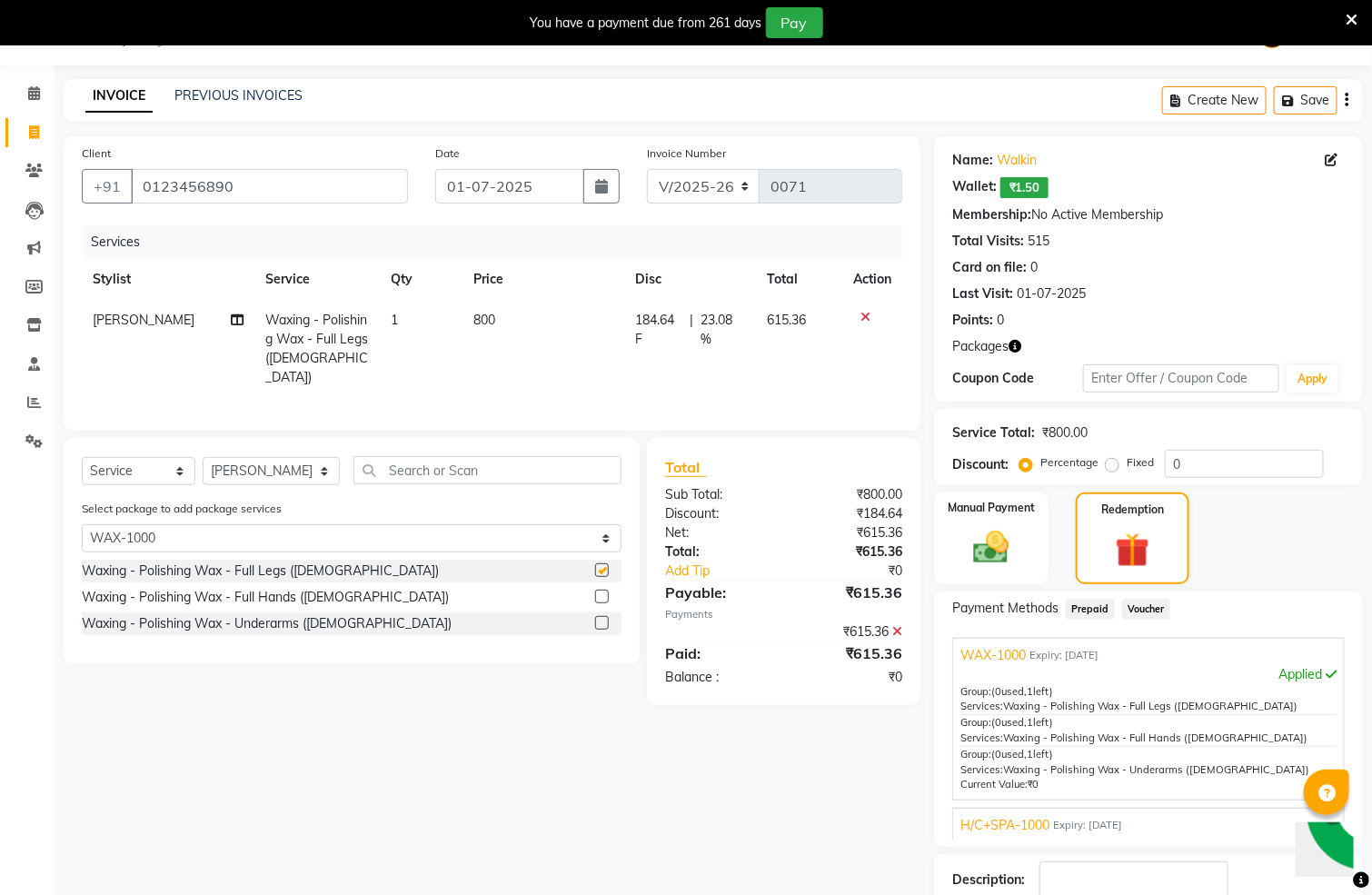 checkbox on "false" 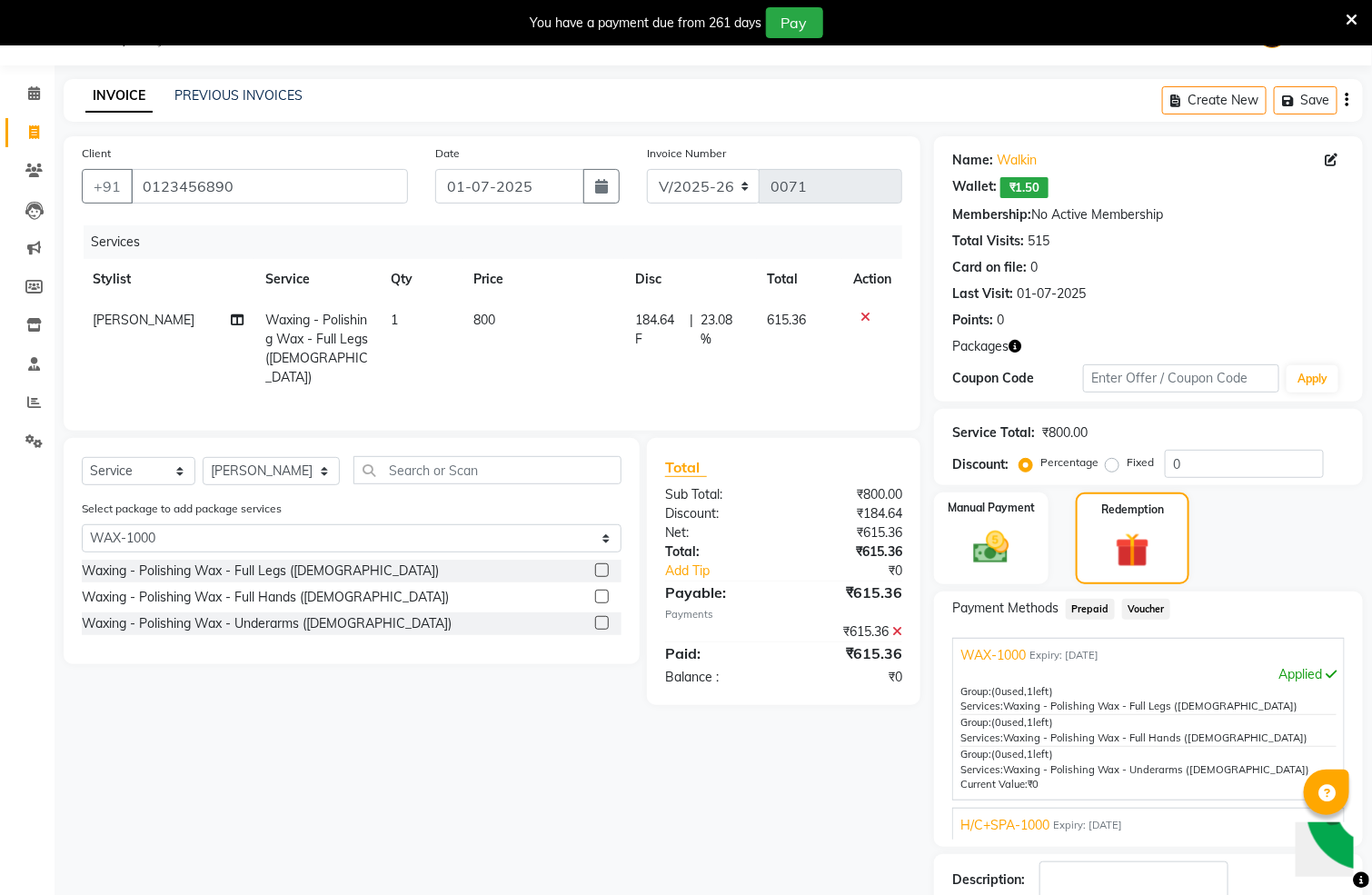 click 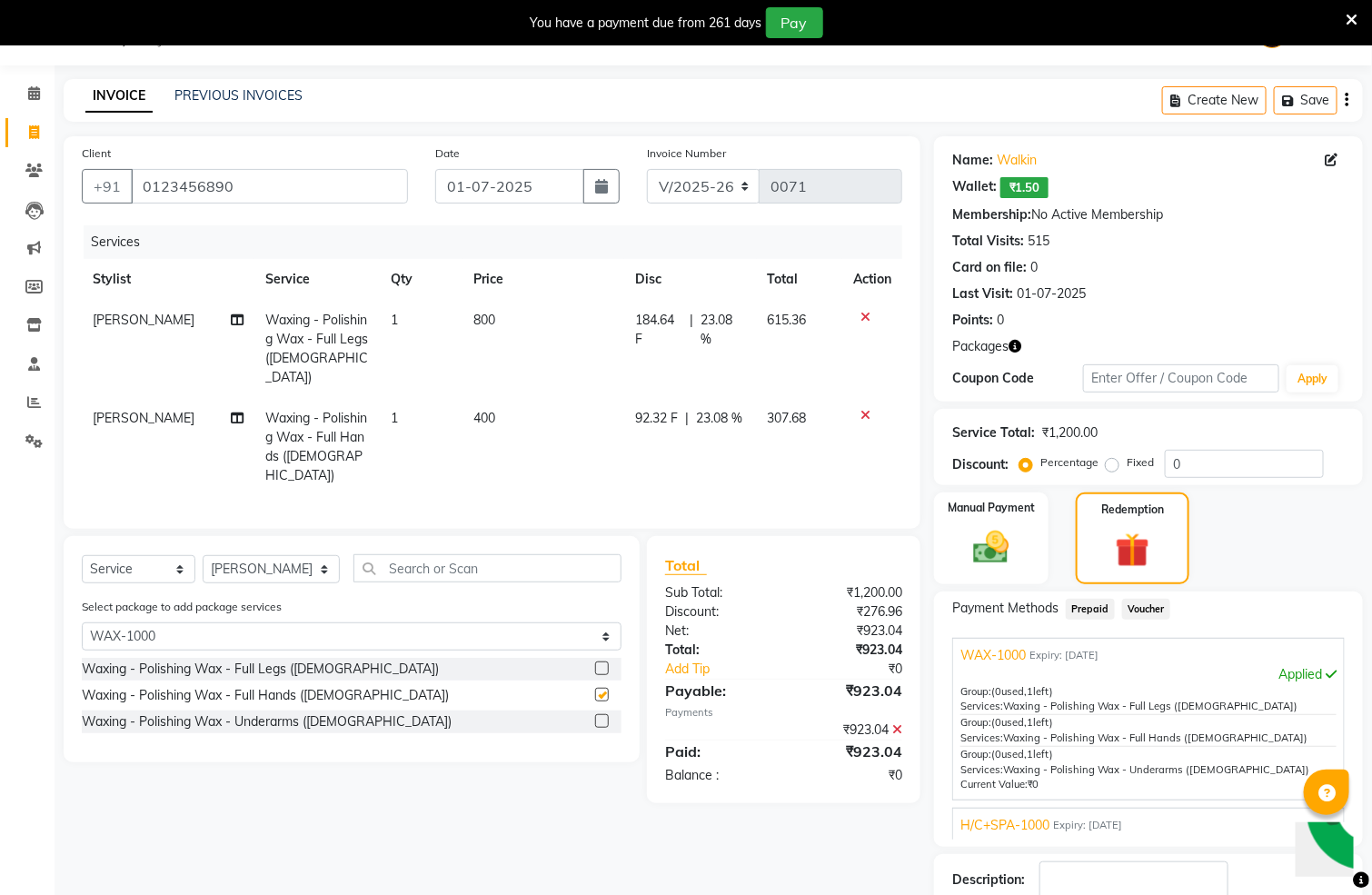 checkbox on "false" 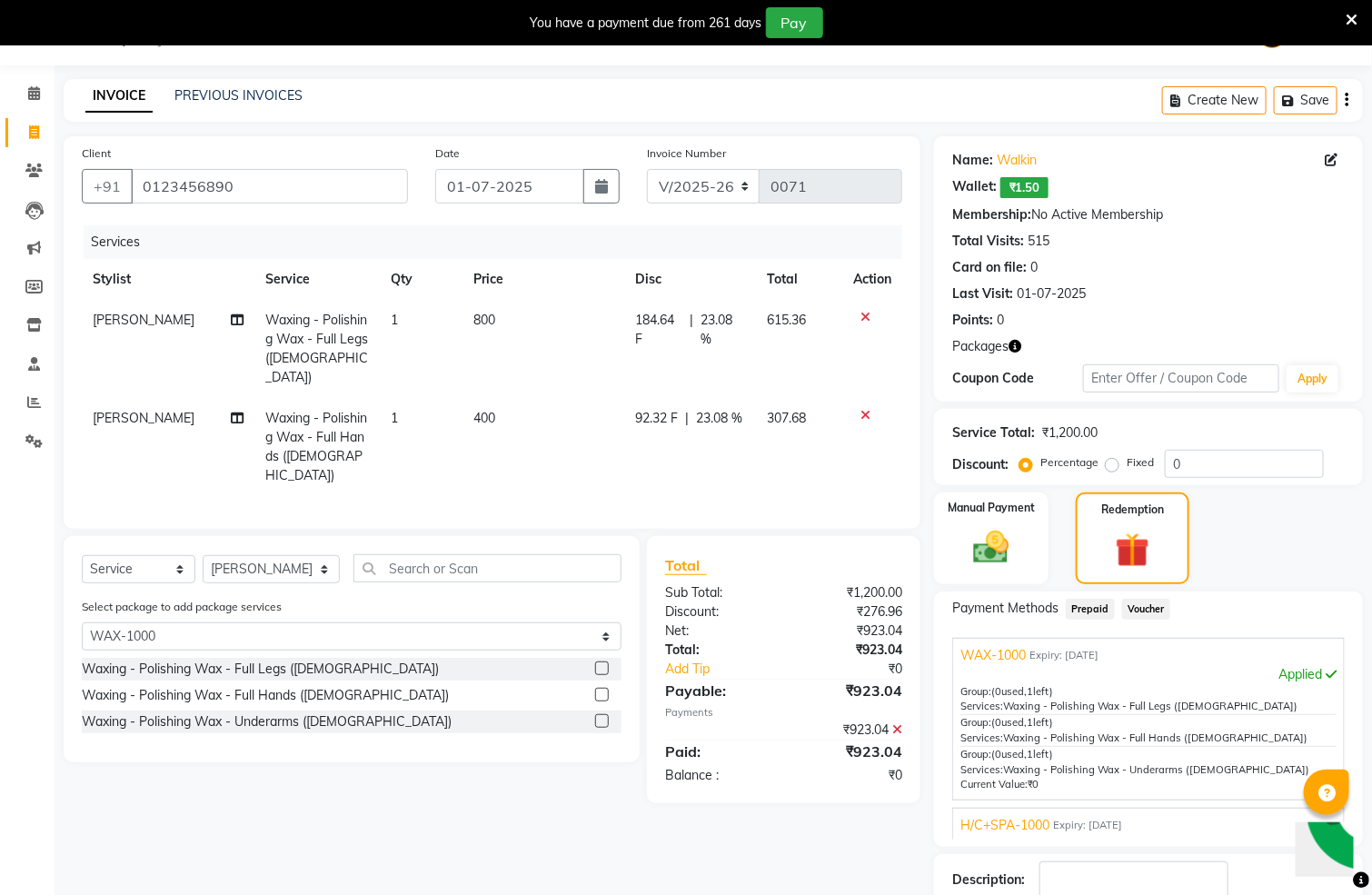 click 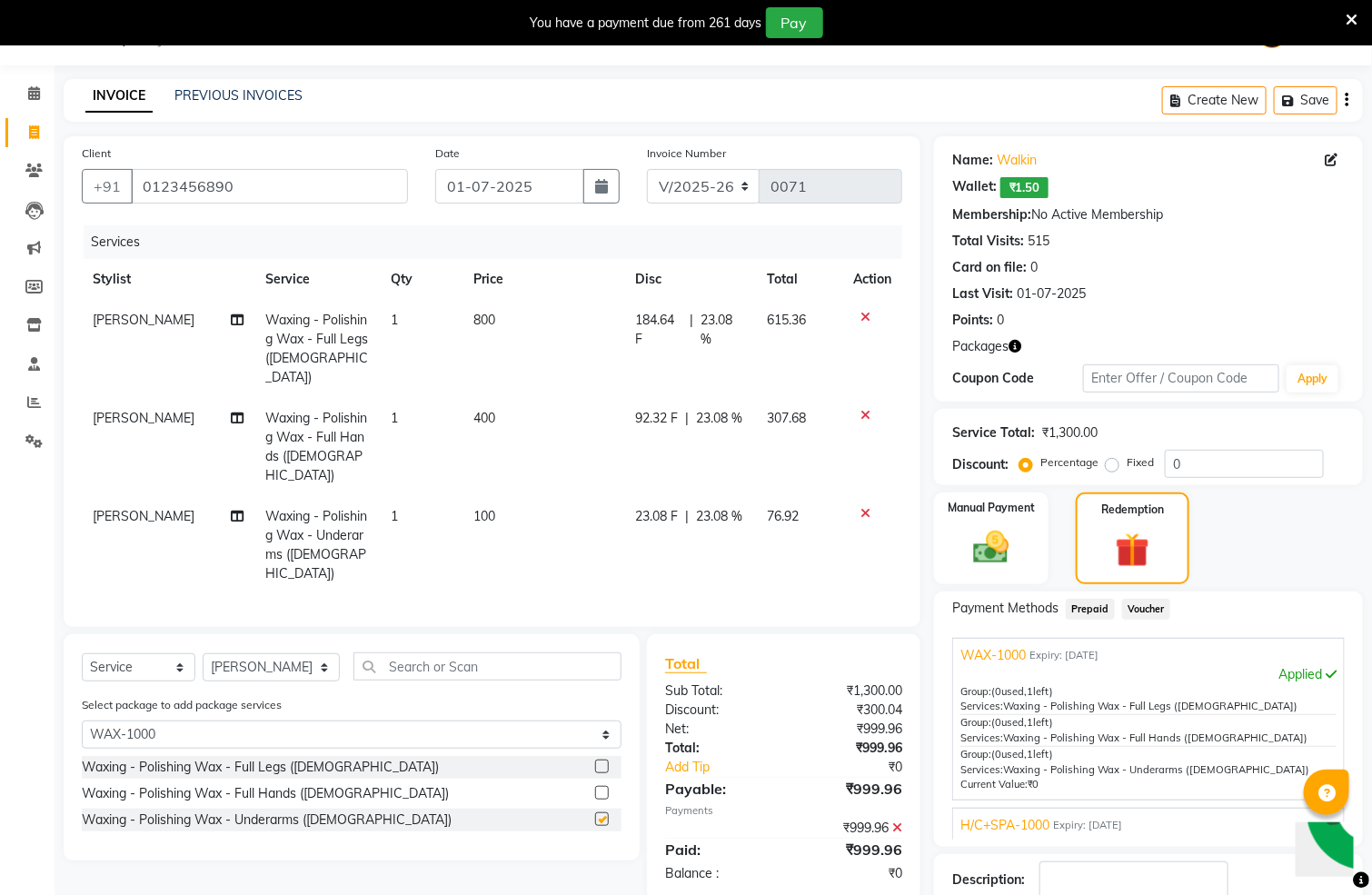 checkbox on "false" 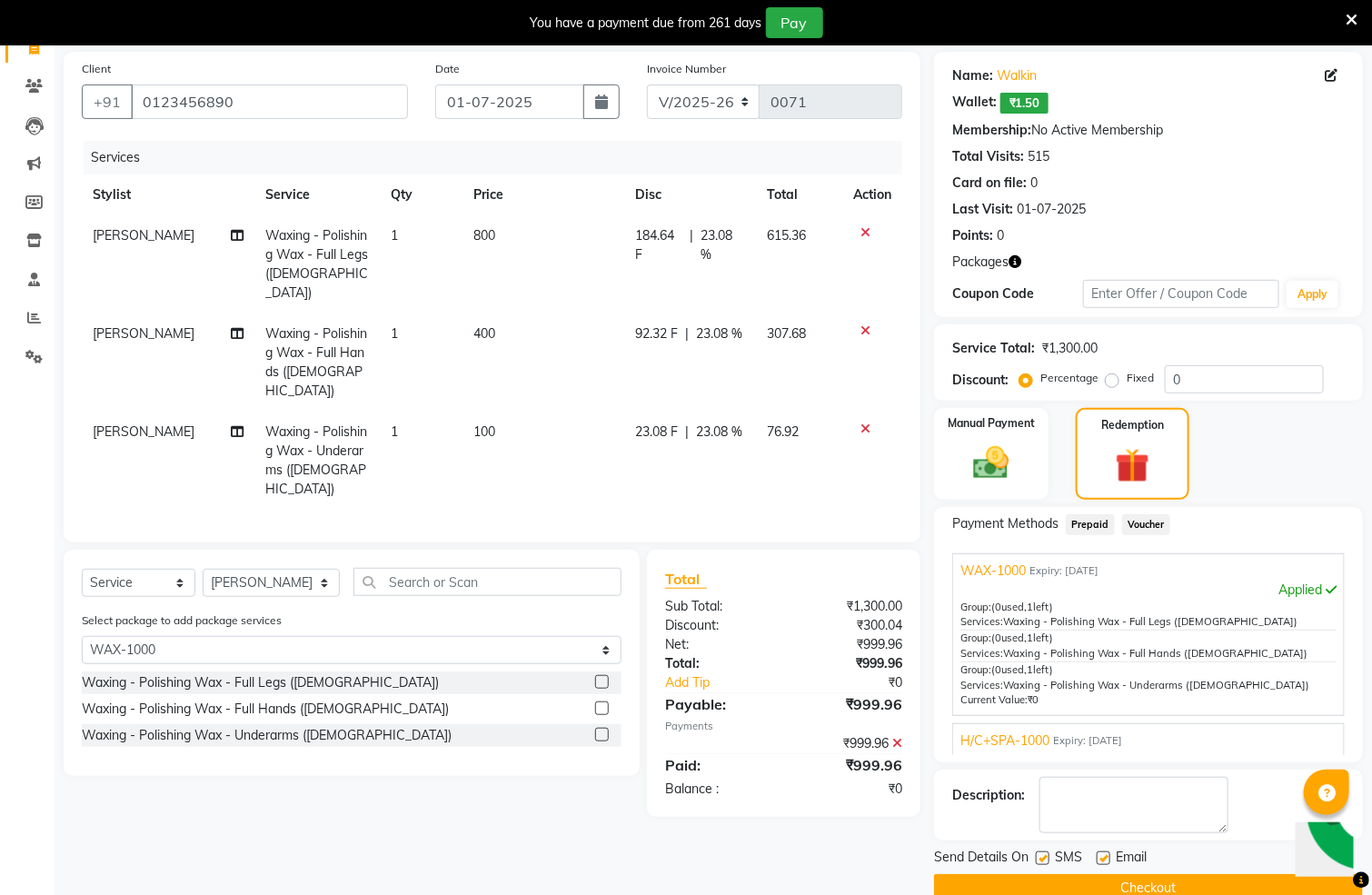 scroll, scrollTop: 166, scrollLeft: 0, axis: vertical 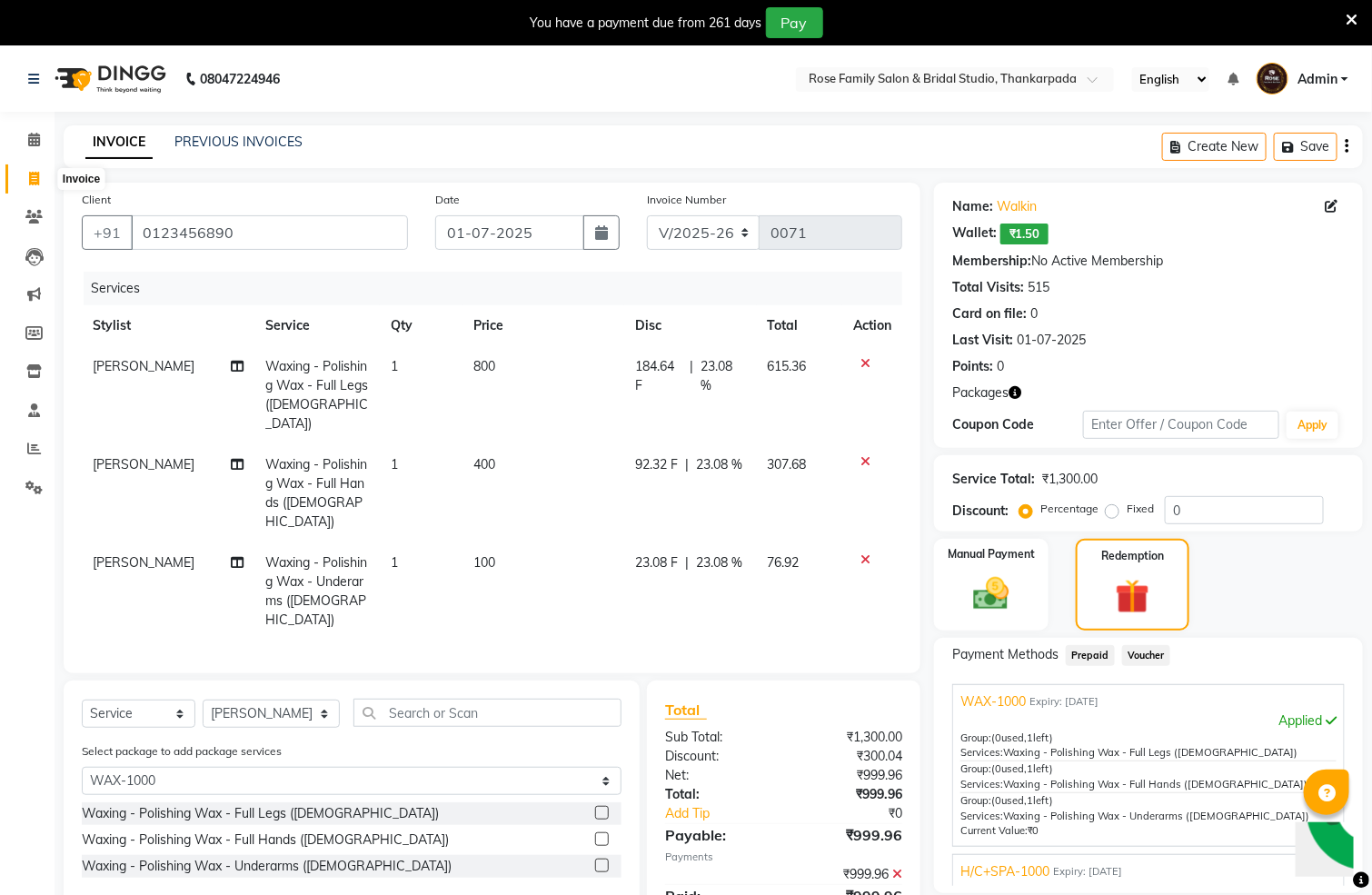 click 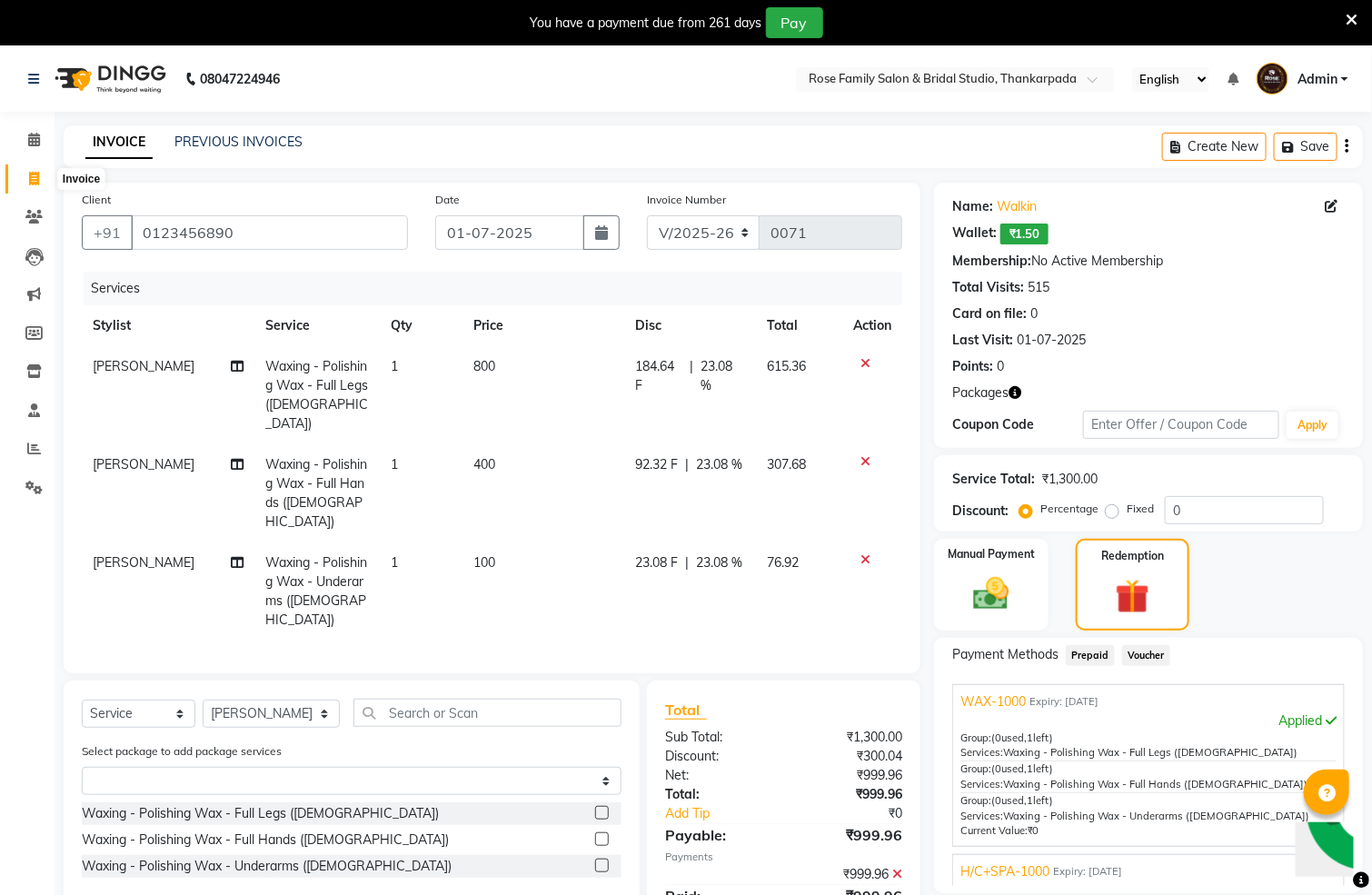 select on "service" 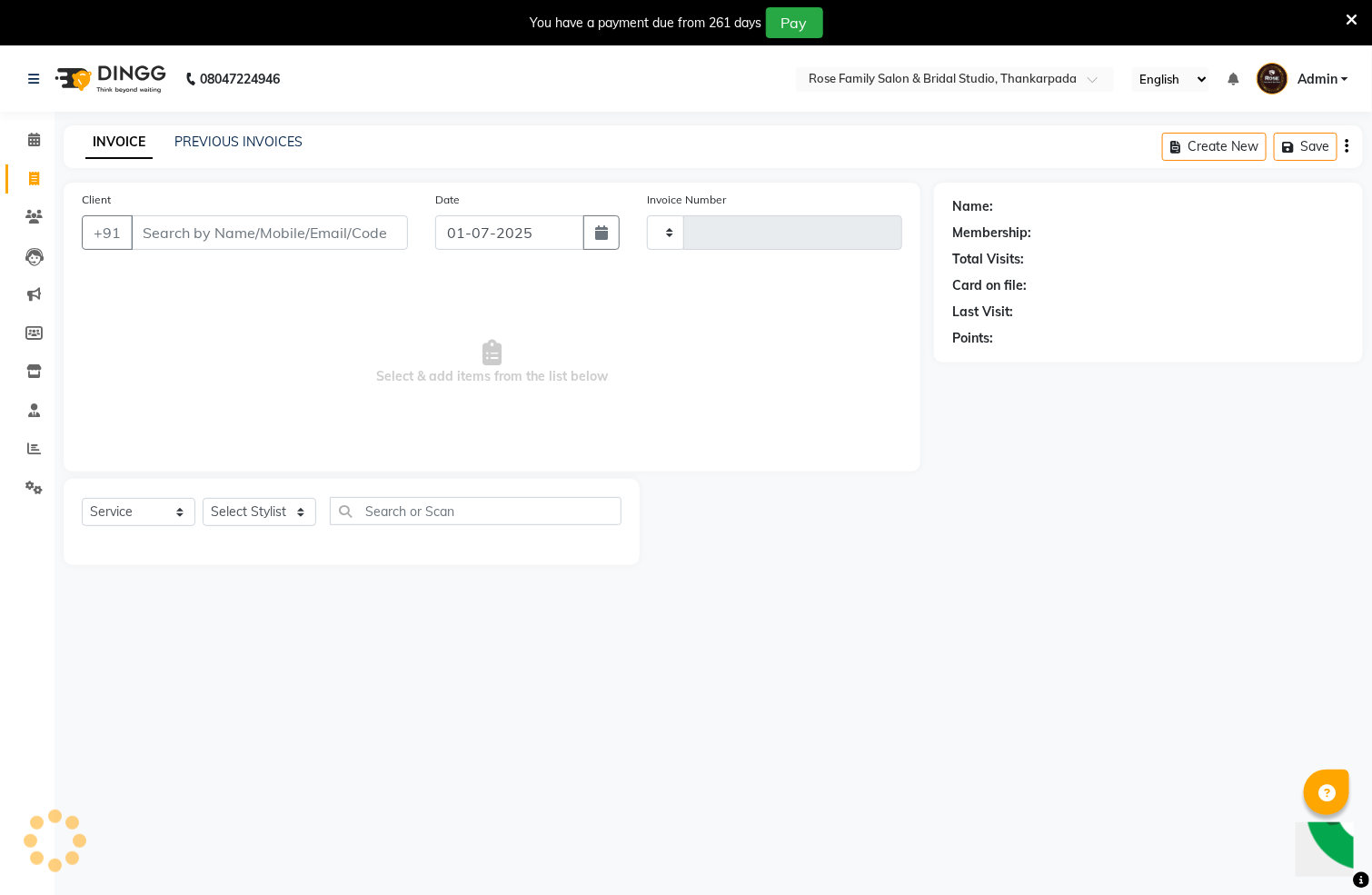 type on "0071" 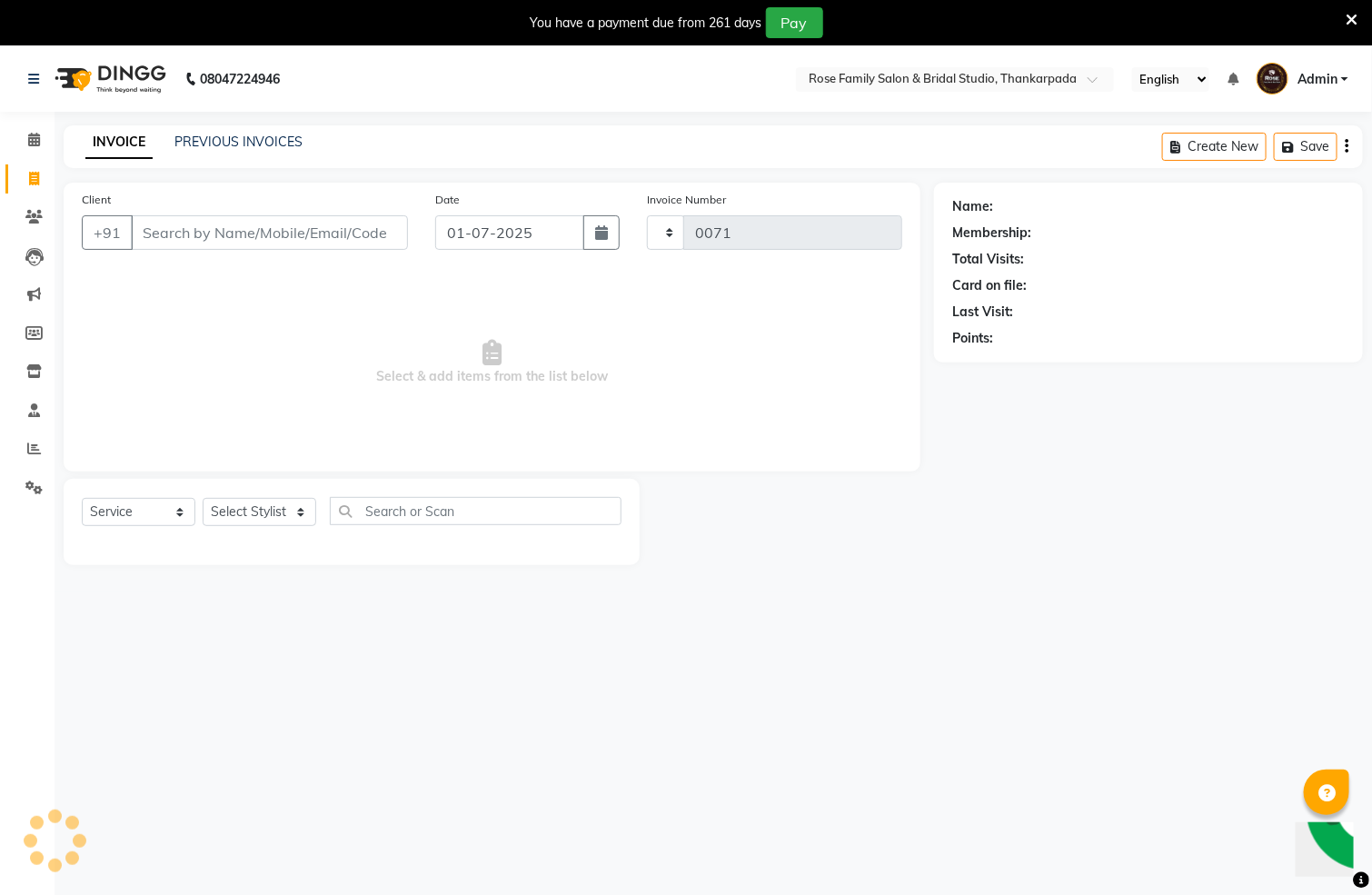 select on "111" 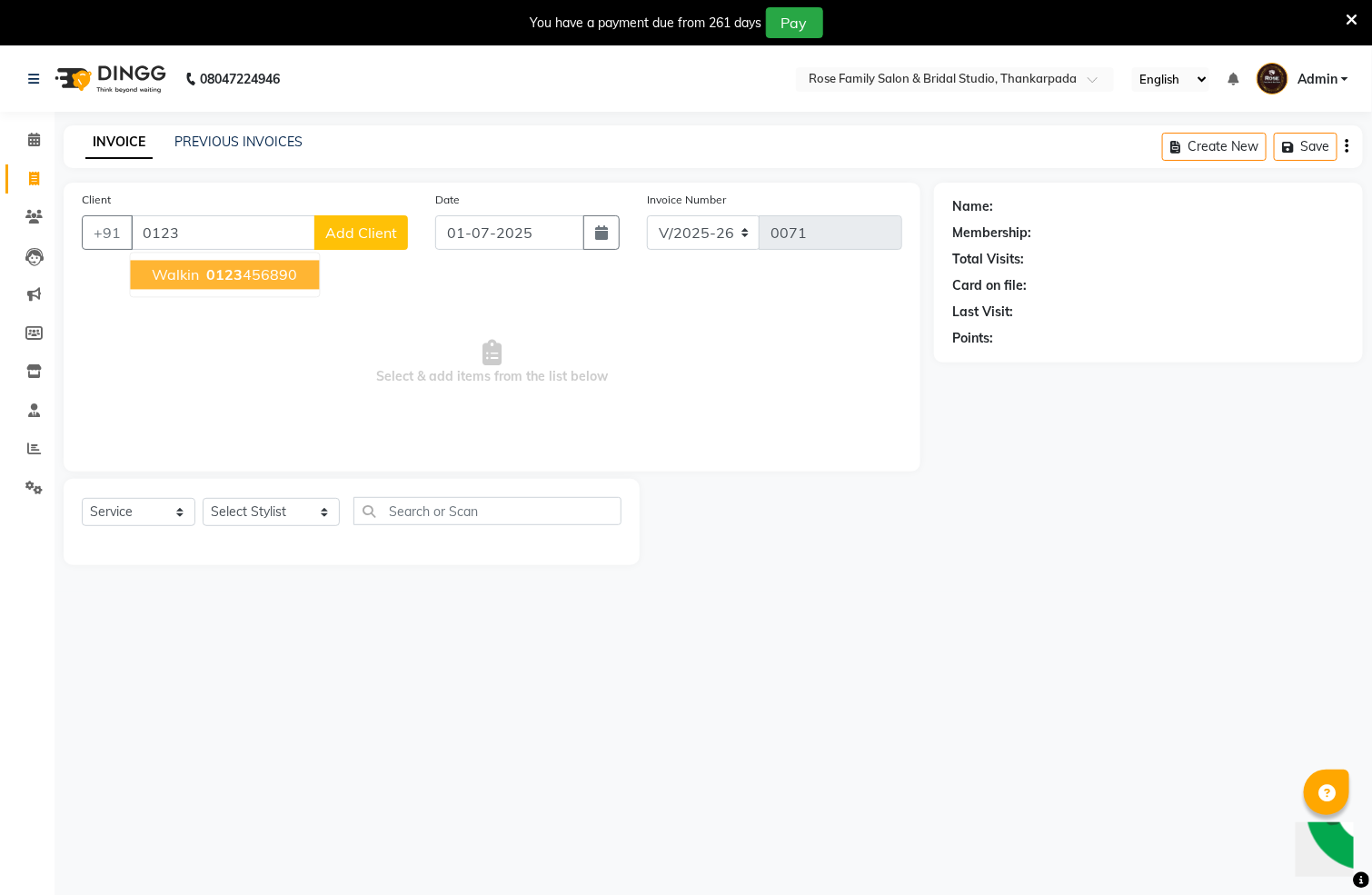 click on "0123 456890" at bounding box center [251, 275] 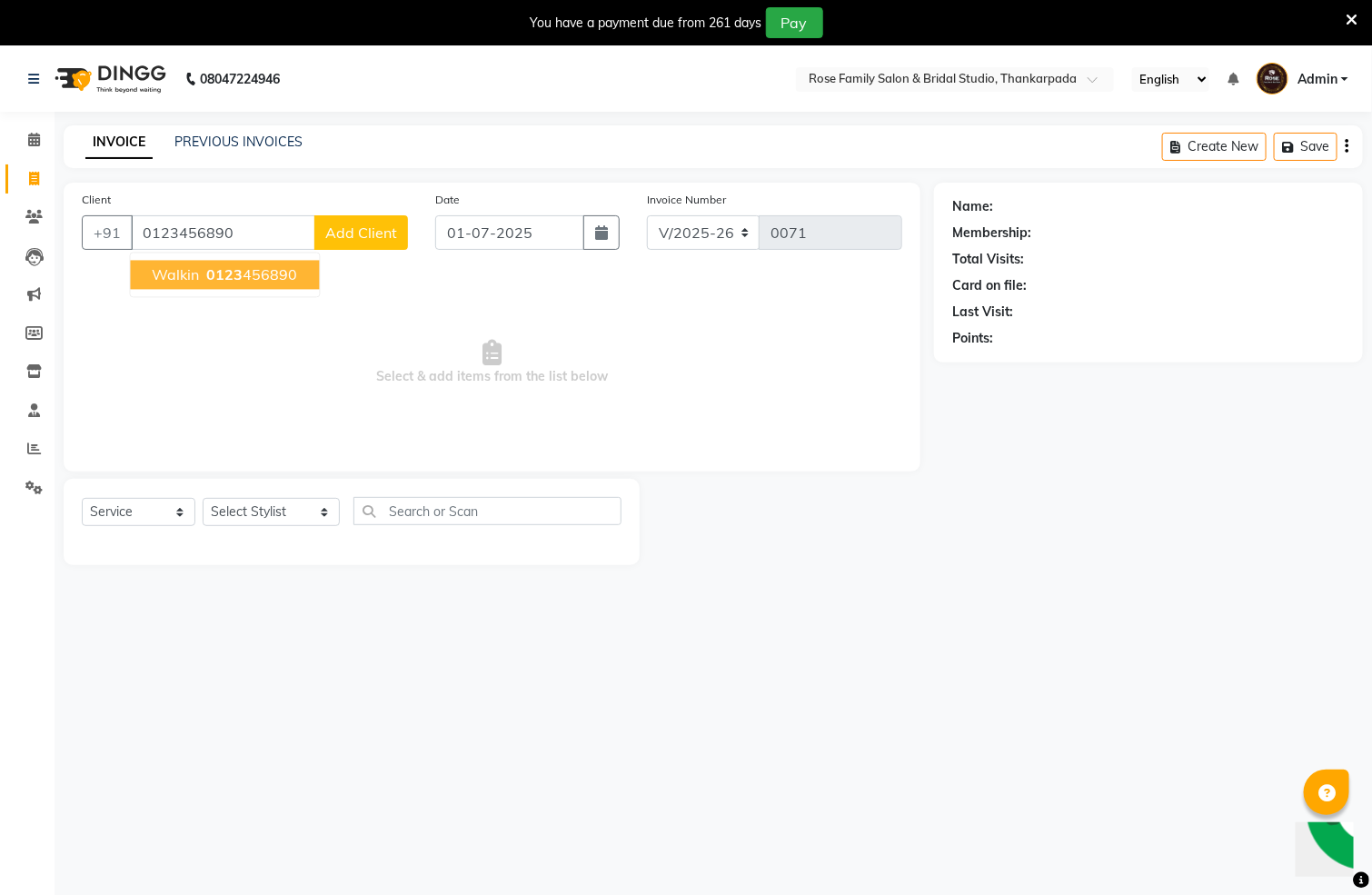 type on "0123456890" 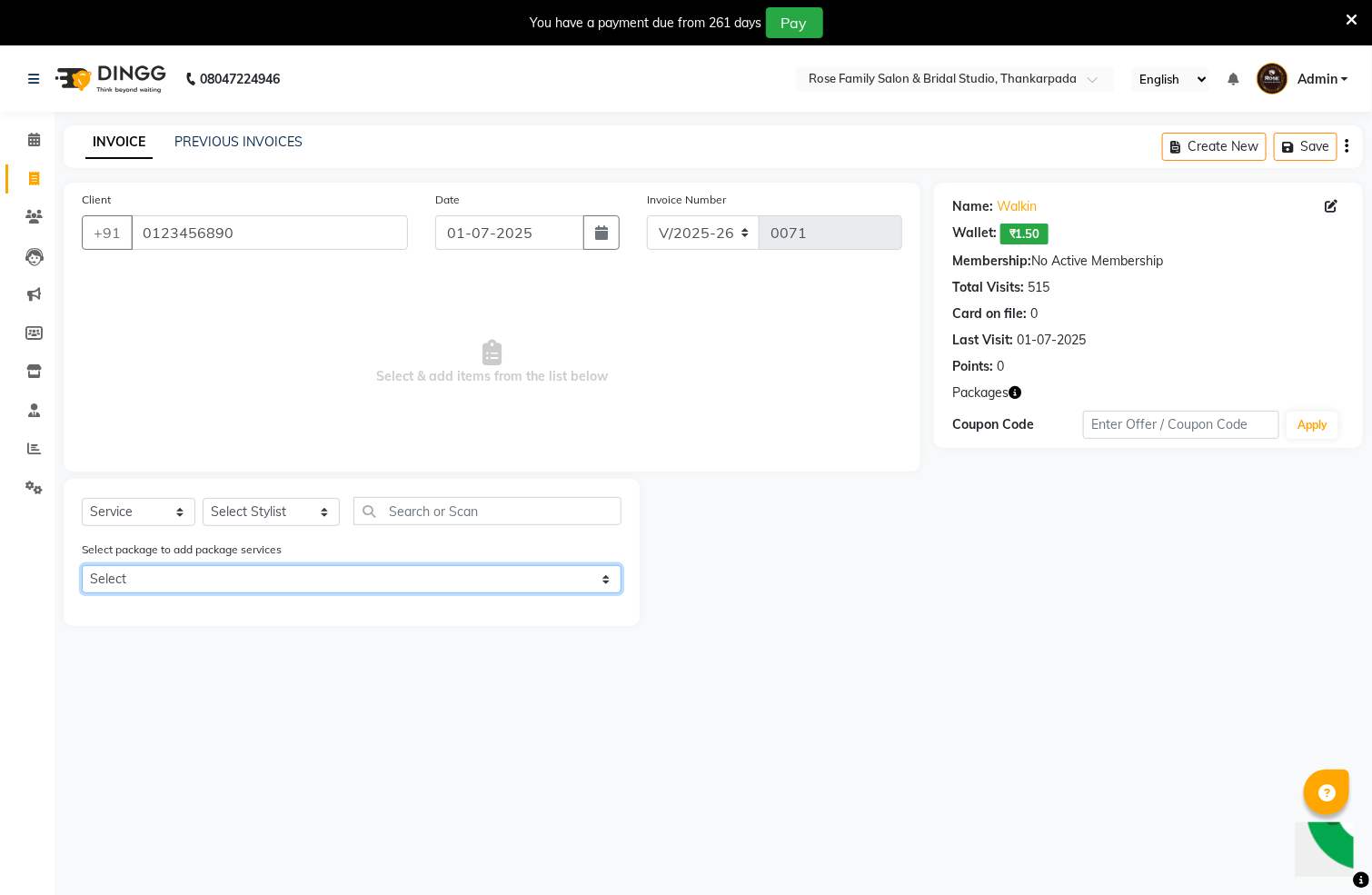 click on "Select WAX-1000 H/C+SPA-1000 H/C+SPA-1000 WAX-1000" 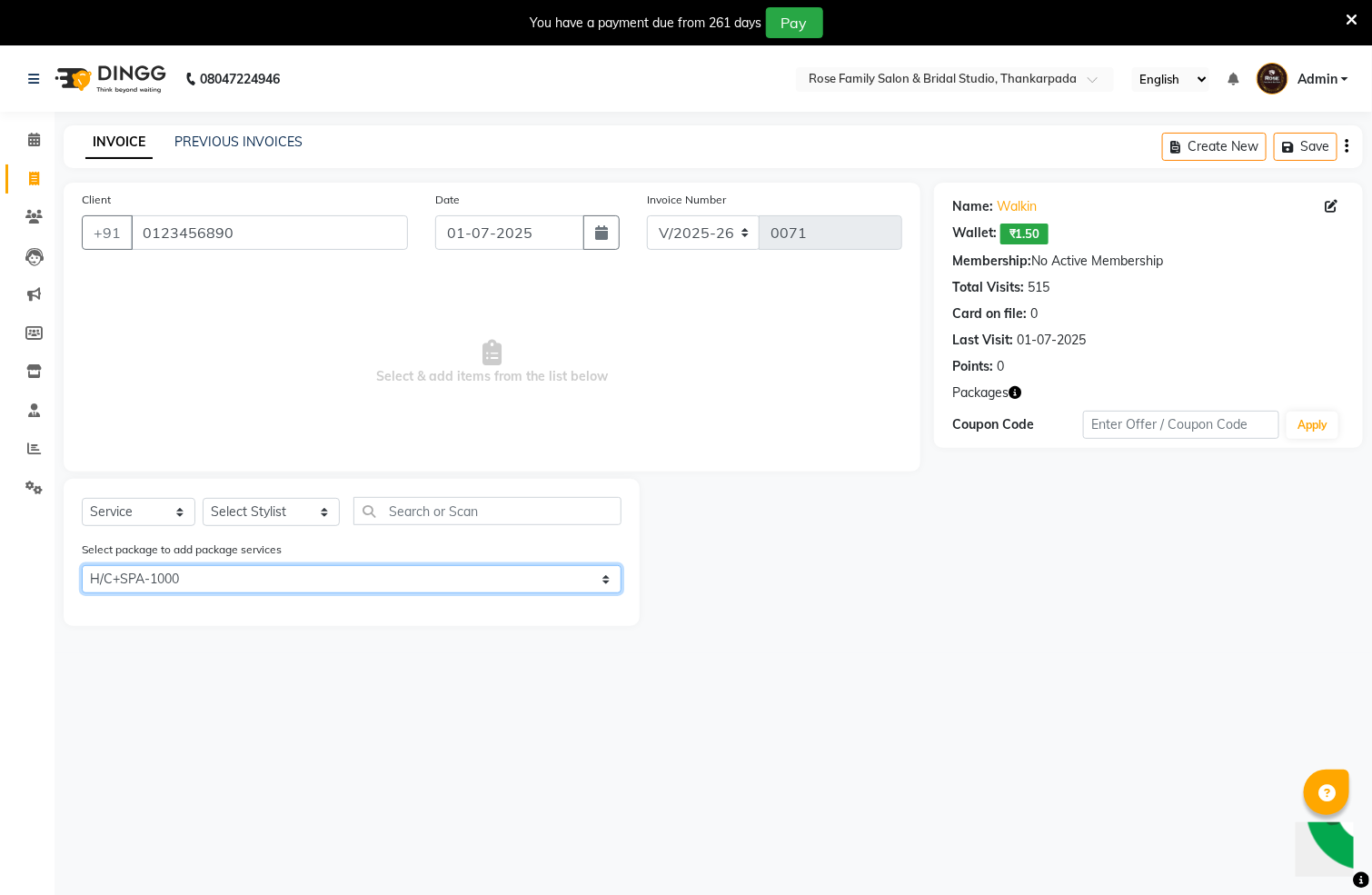 click on "Select WAX-1000 H/C+SPA-1000 H/C+SPA-1000 WAX-1000" 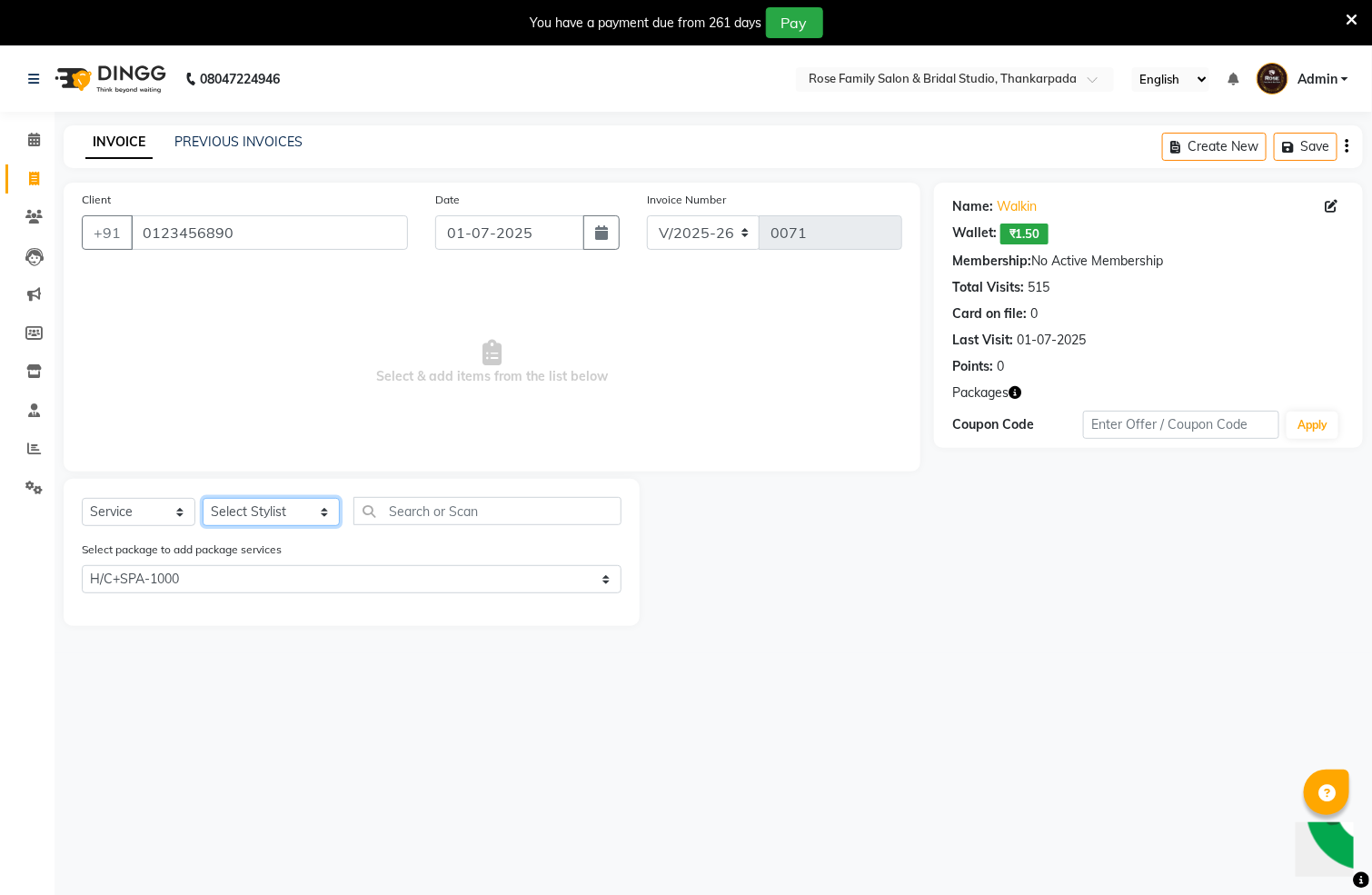 click on "Select Stylist Anit Patwa Anjali Vishvkarma Asha Ma'am Asha Pawar Jagruti Sanas Manish Babu Mohini Pralhad Muthe Pooja Acharya Poonam Yevatkar Pratham Sachin Borse Rohit Warude Sarita Soni Seema Pawar Vaishnvi Ma'am" 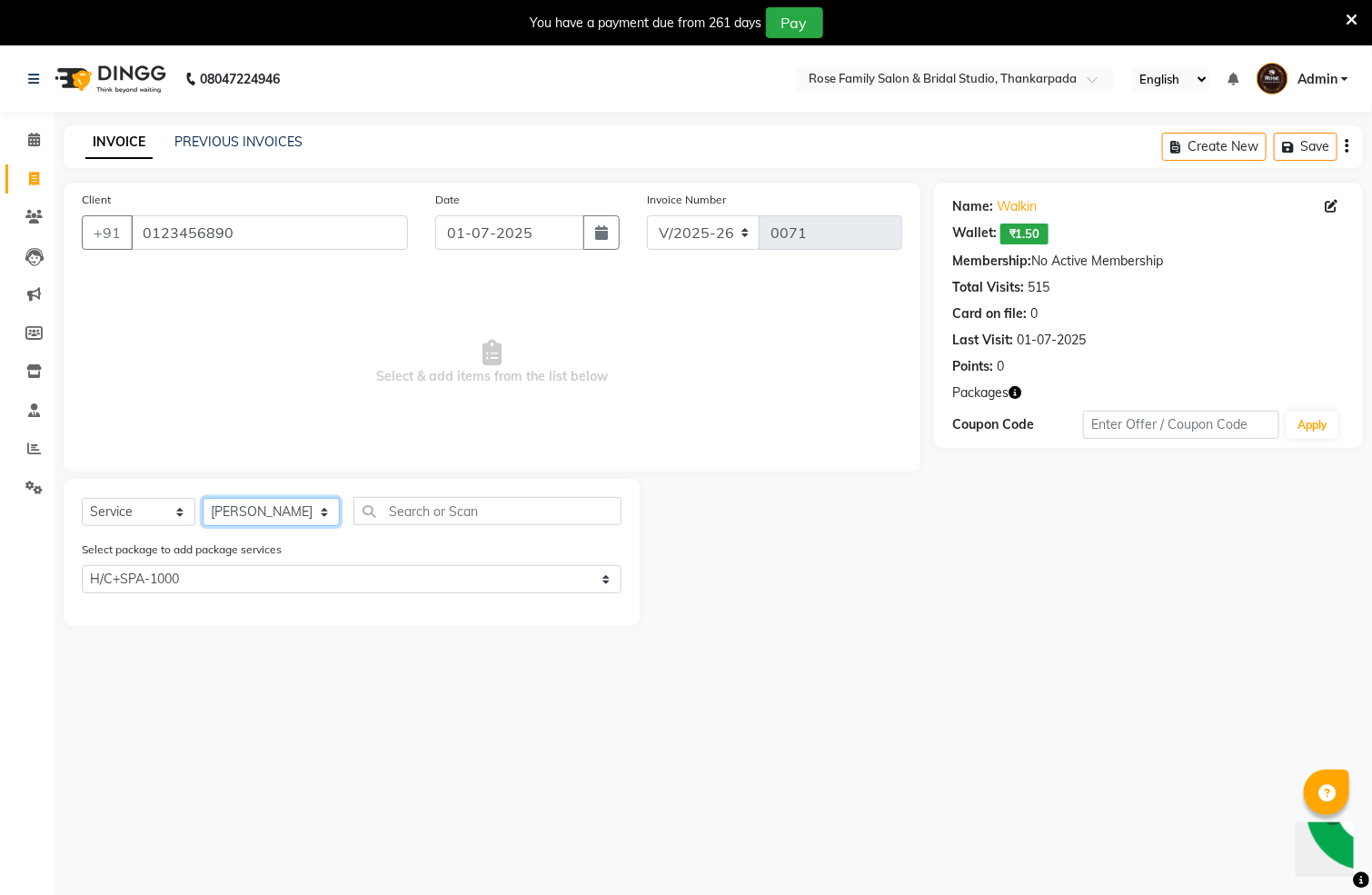 click on "Select Stylist Anit Patwa Anjali Vishvkarma Asha Ma'am Asha Pawar Jagruti Sanas Manish Babu Mohini Pralhad Muthe Pooja Acharya Poonam Yevatkar Pratham Sachin Borse Rohit Warude Sarita Soni Seema Pawar Vaishnvi Ma'am" 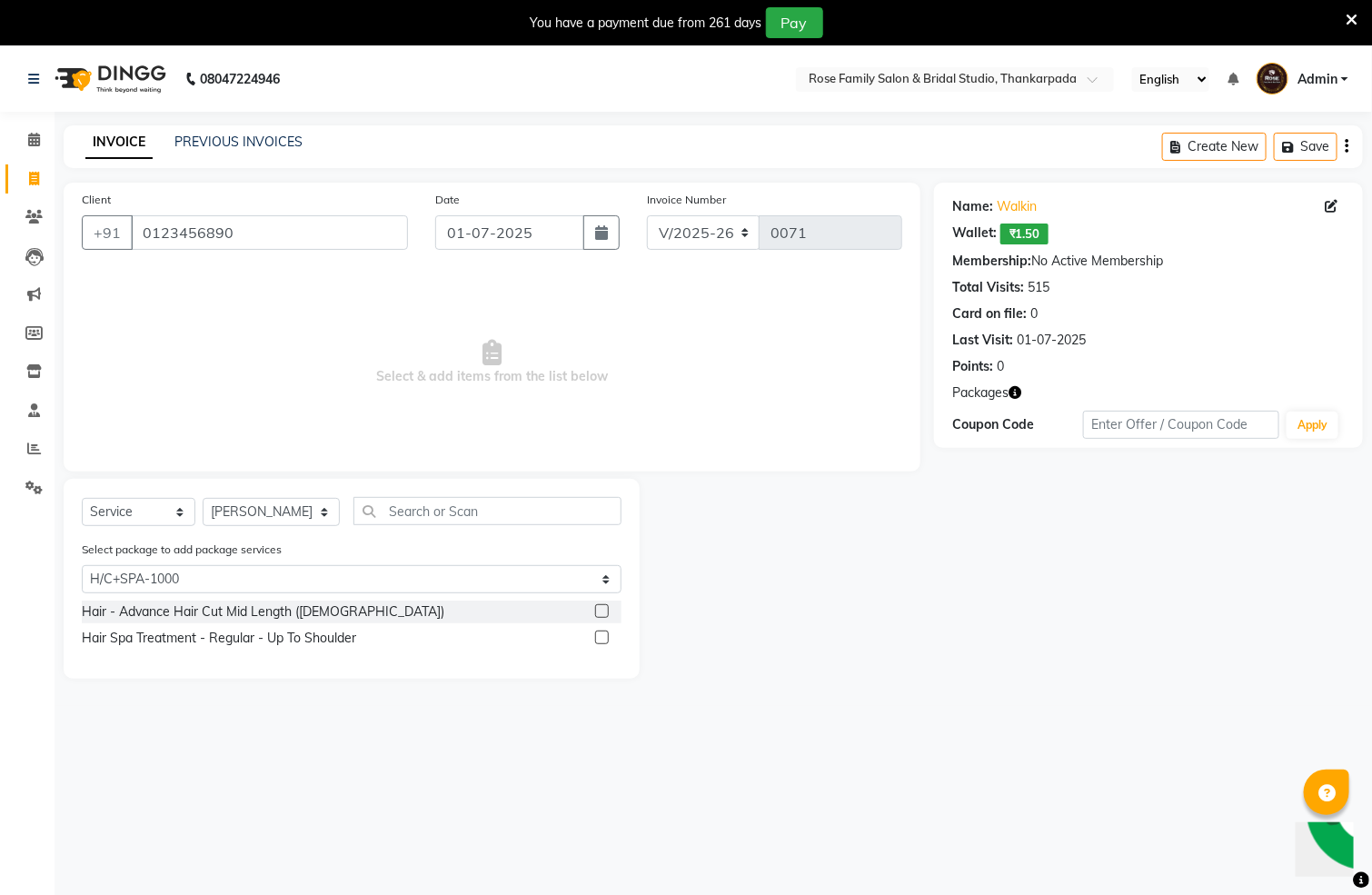 click 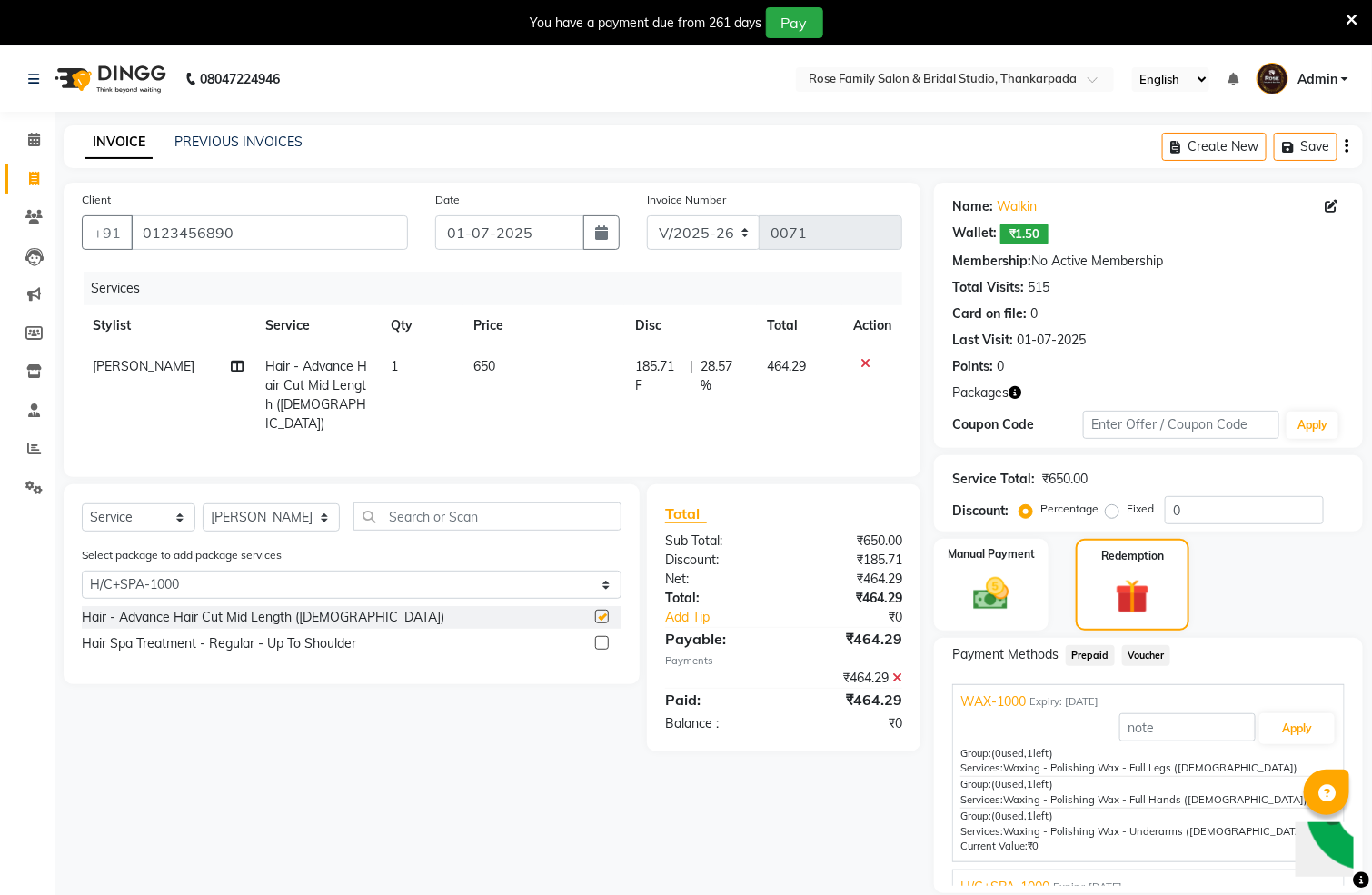 checkbox on "false" 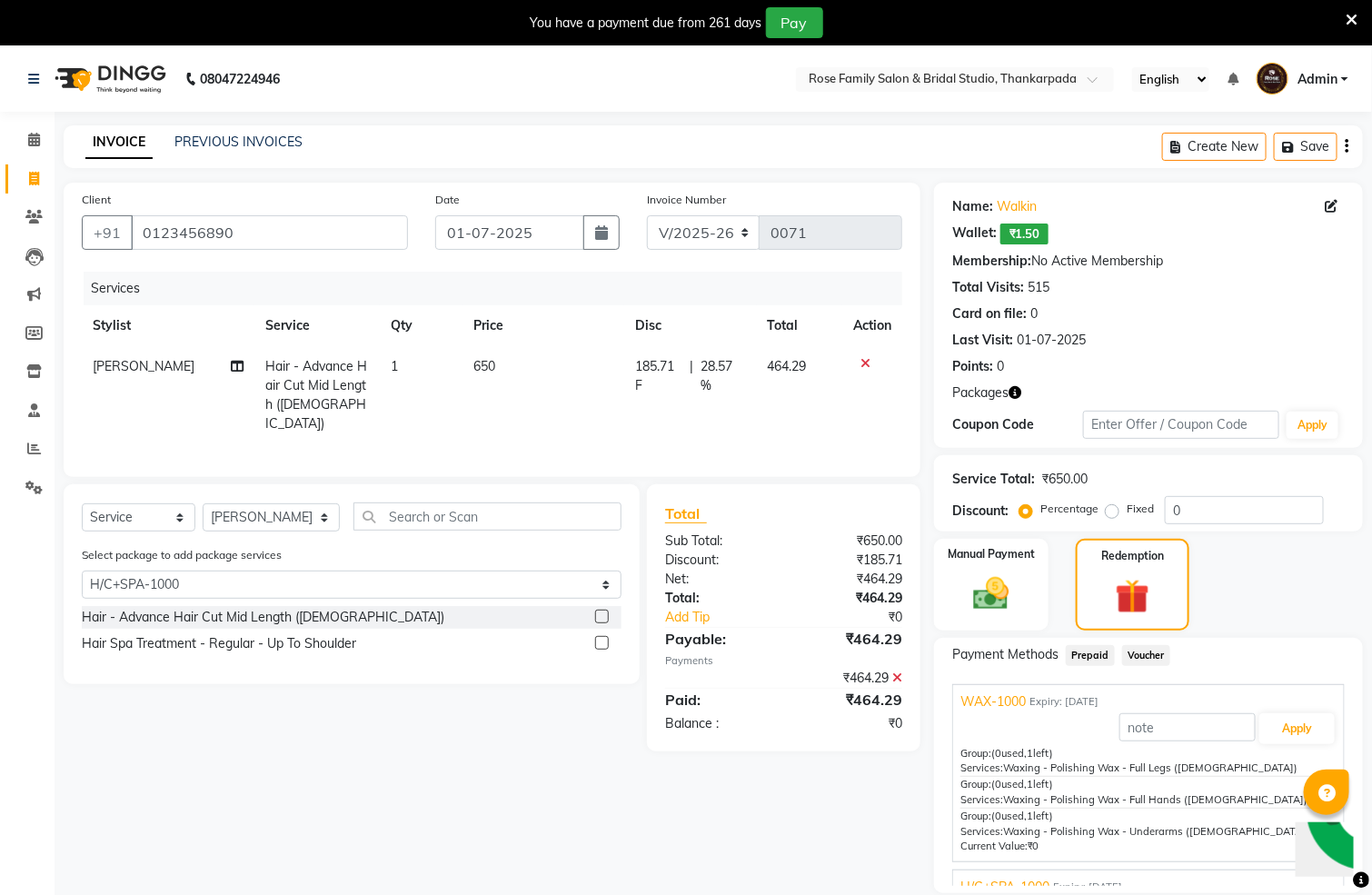 click 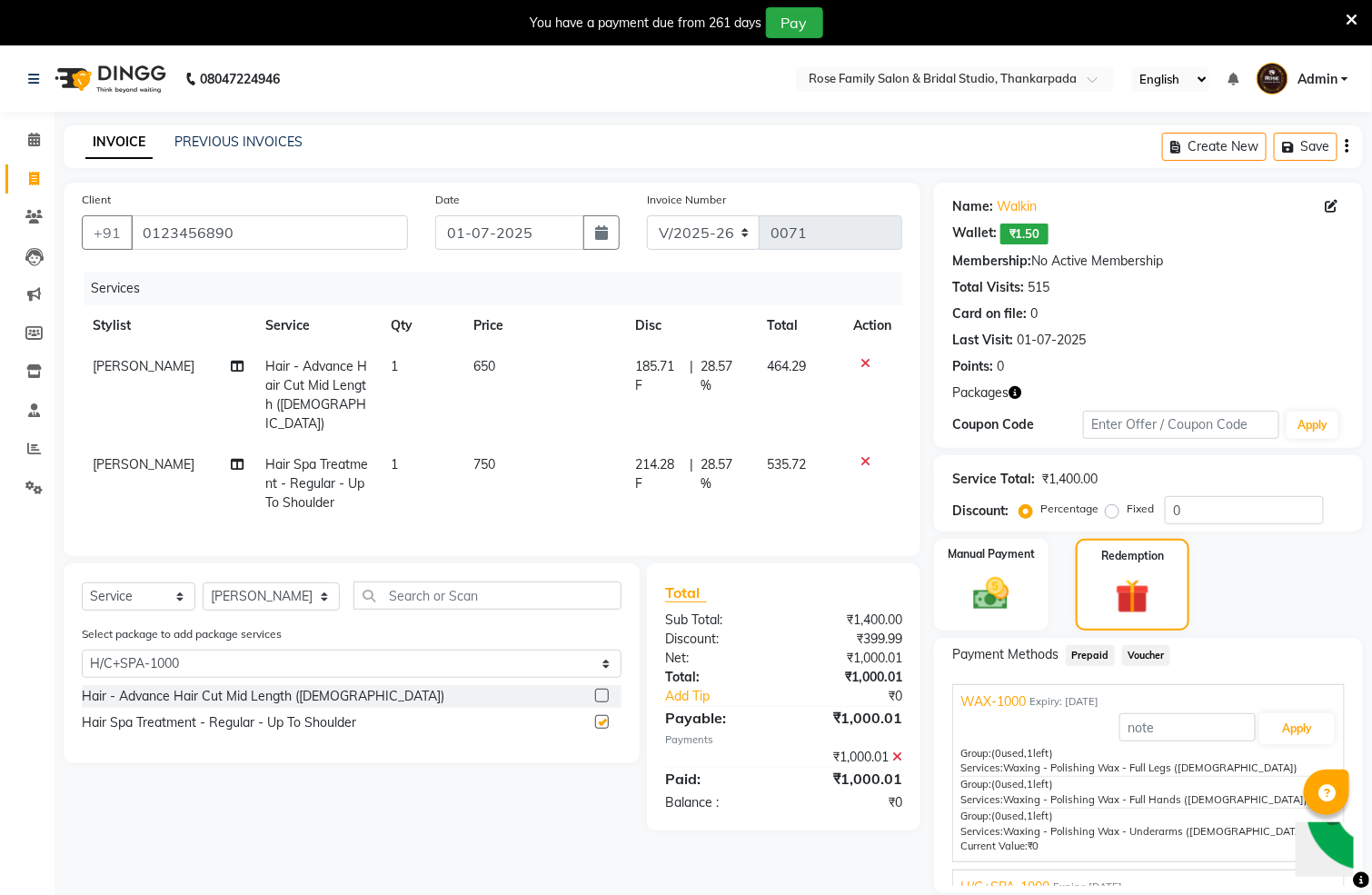 checkbox on "false" 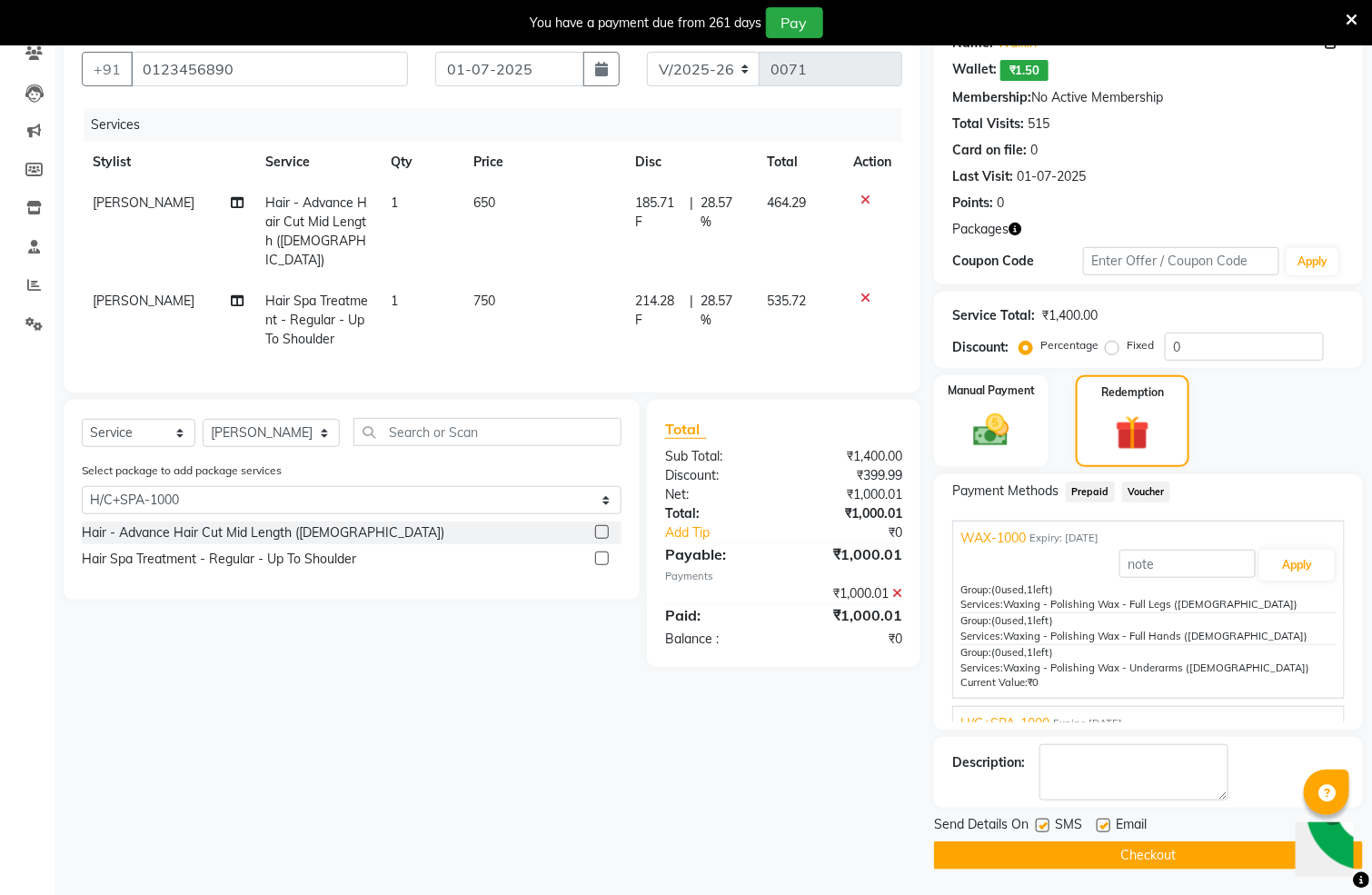 scroll, scrollTop: 166, scrollLeft: 0, axis: vertical 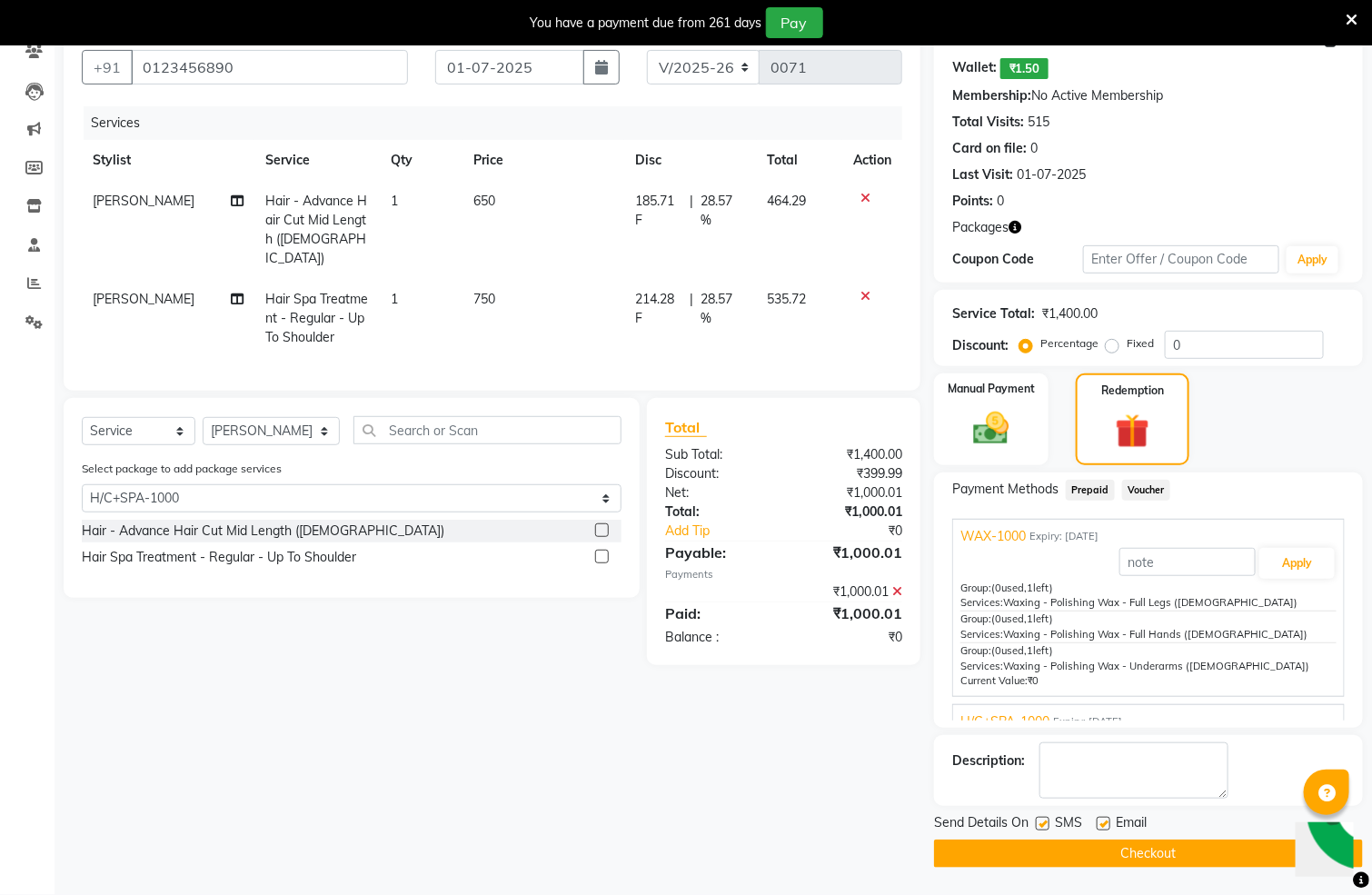 click on "Checkout" 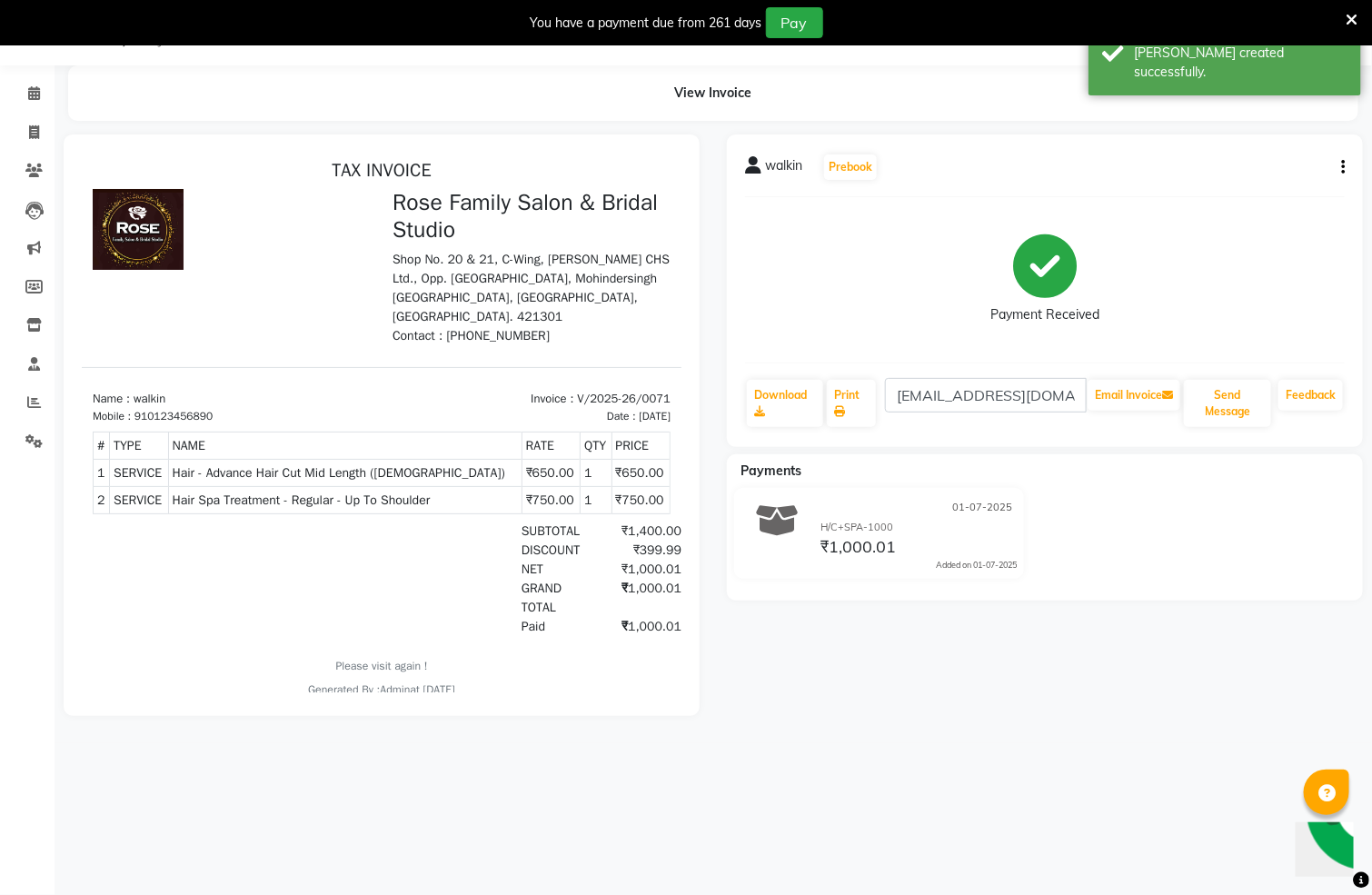 scroll, scrollTop: 0, scrollLeft: 0, axis: both 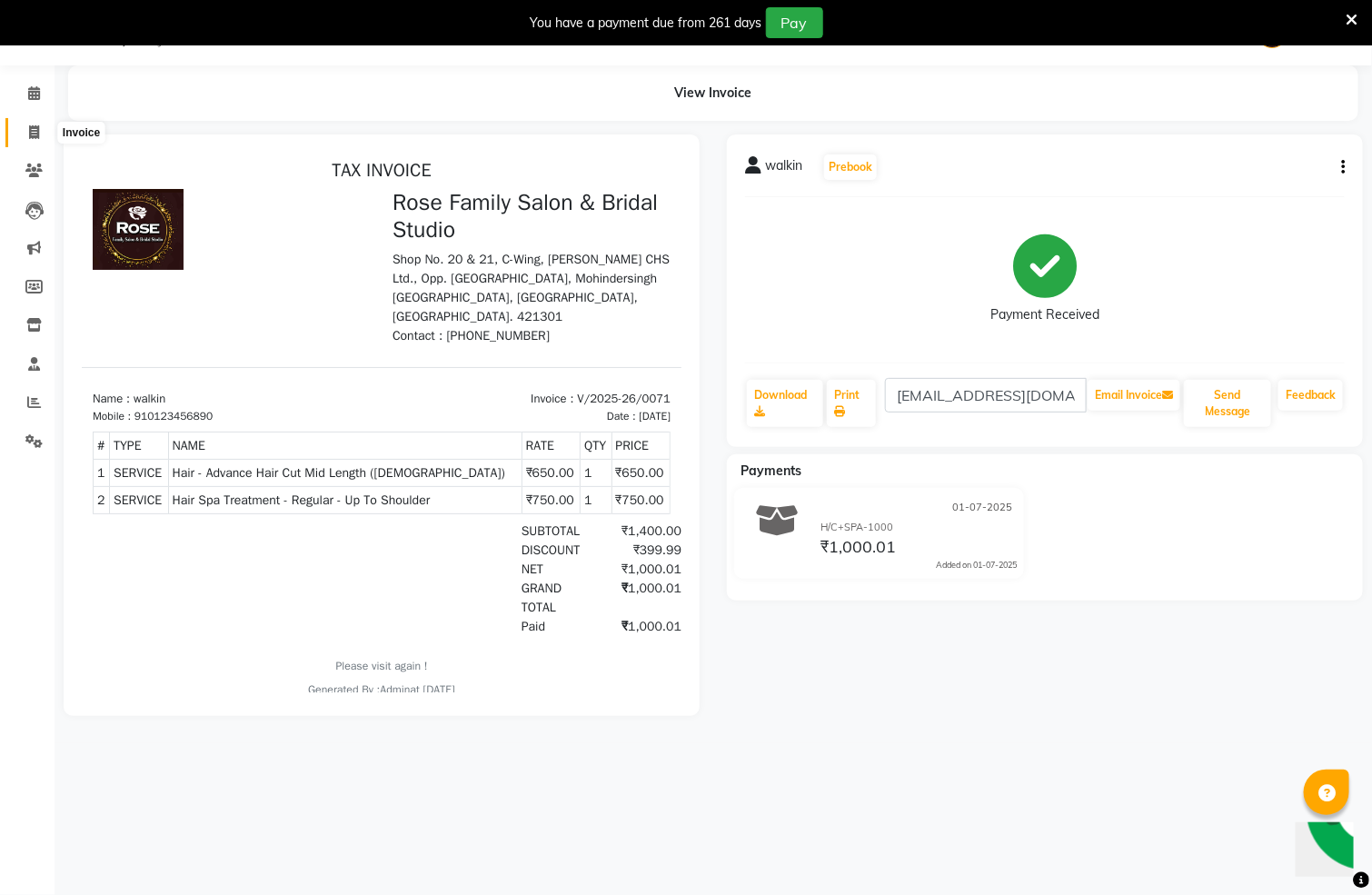 click 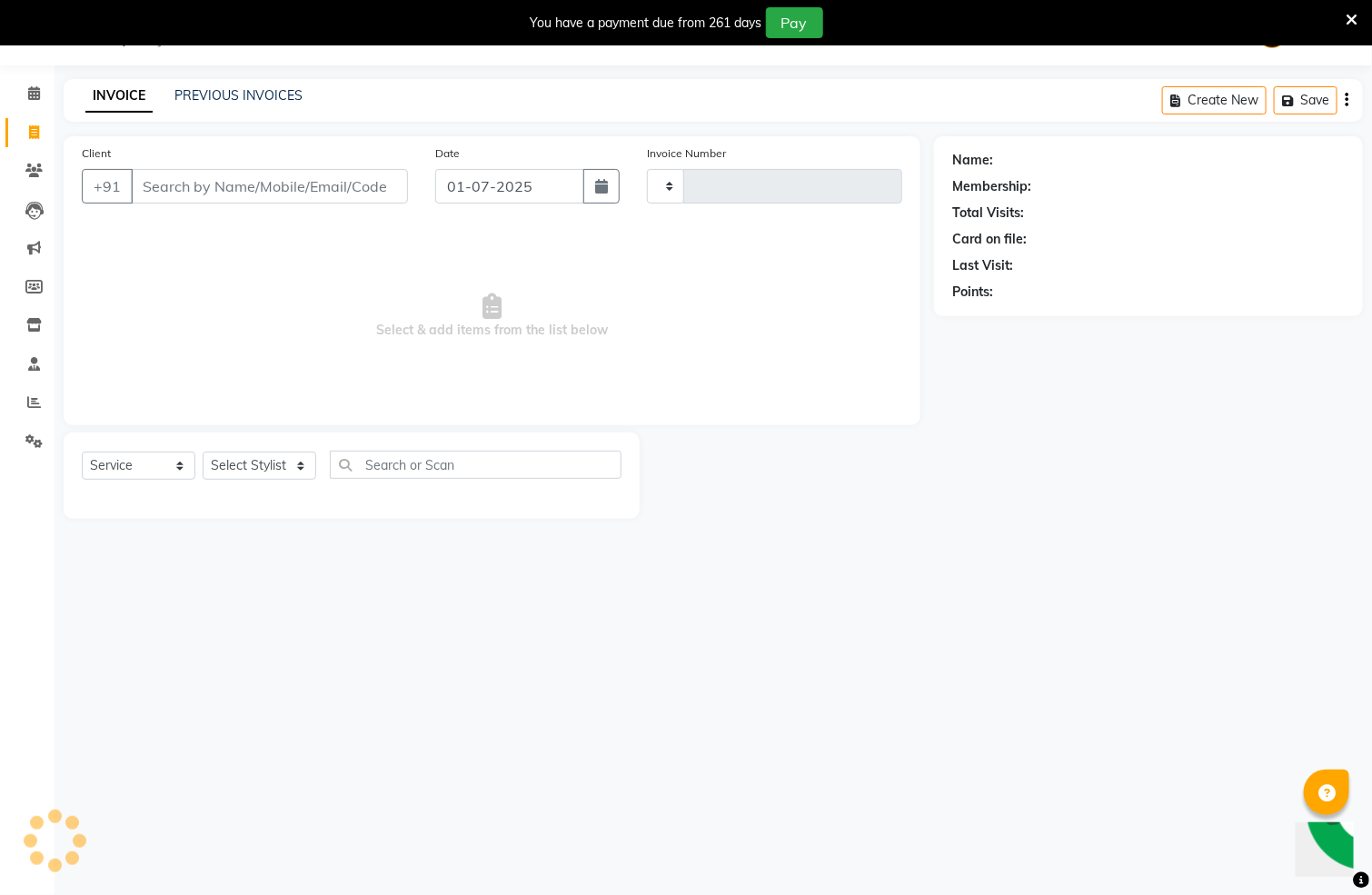 type on "0072" 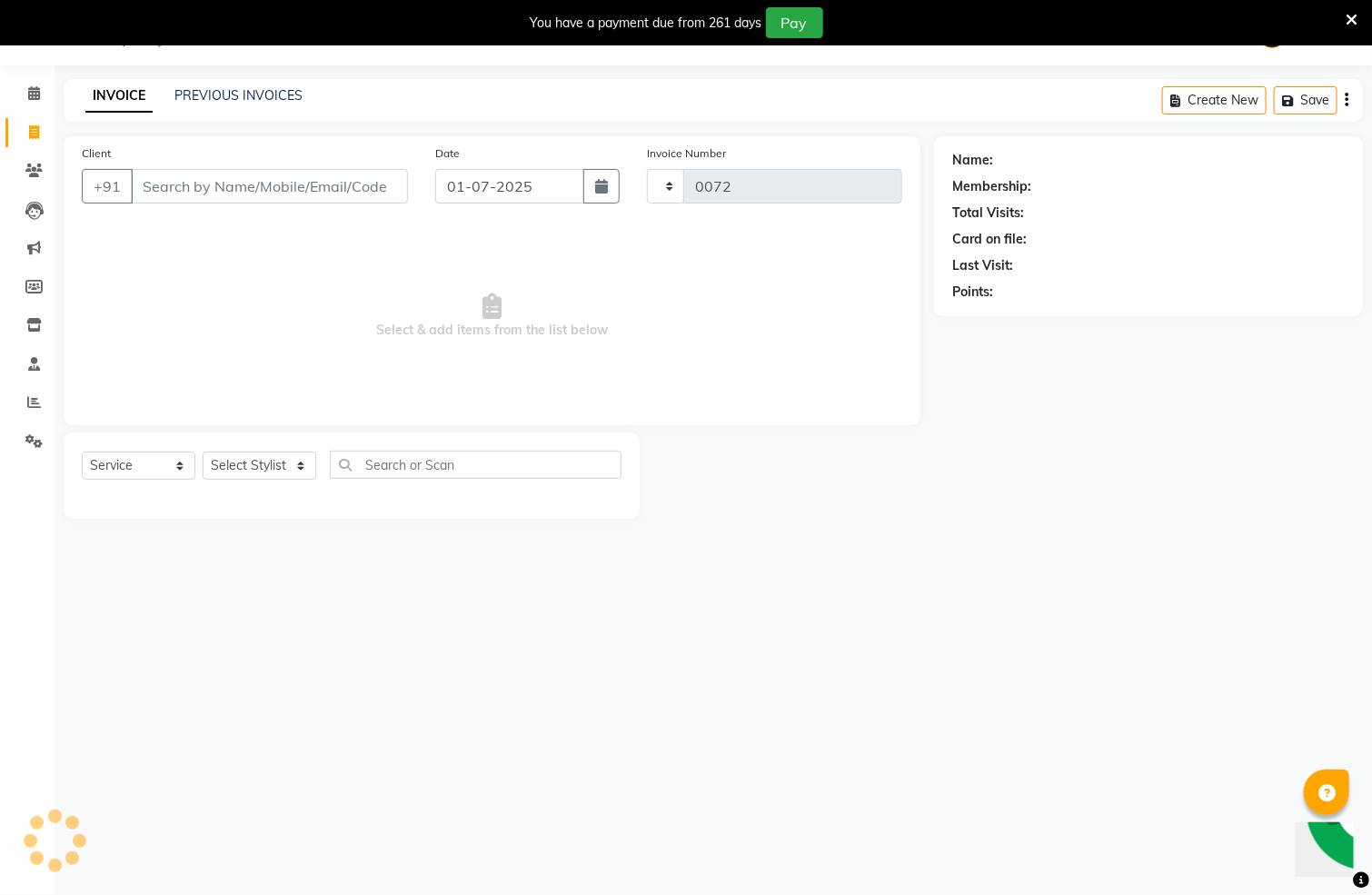 select on "111" 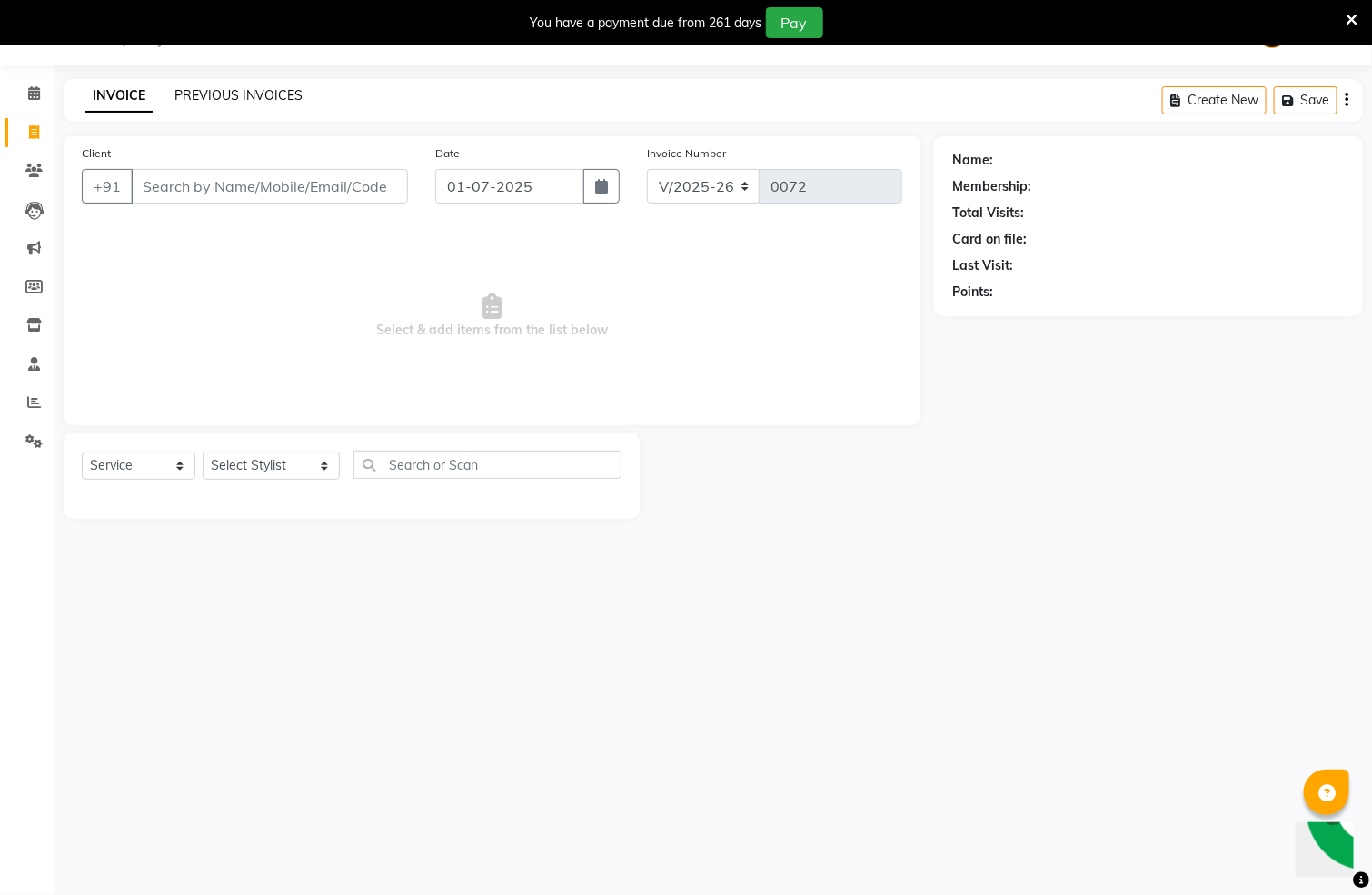 click on "PREVIOUS INVOICES" 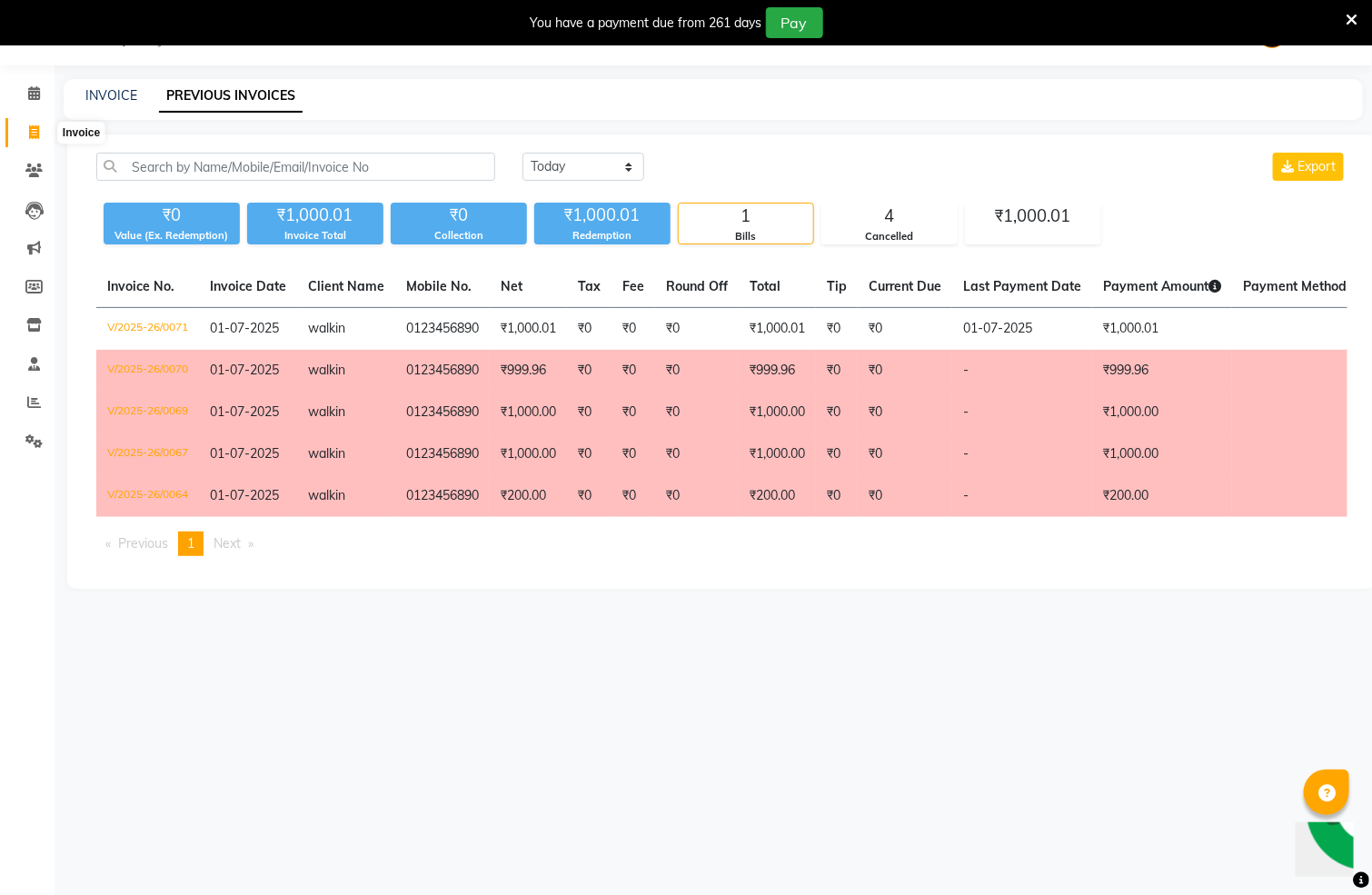 click 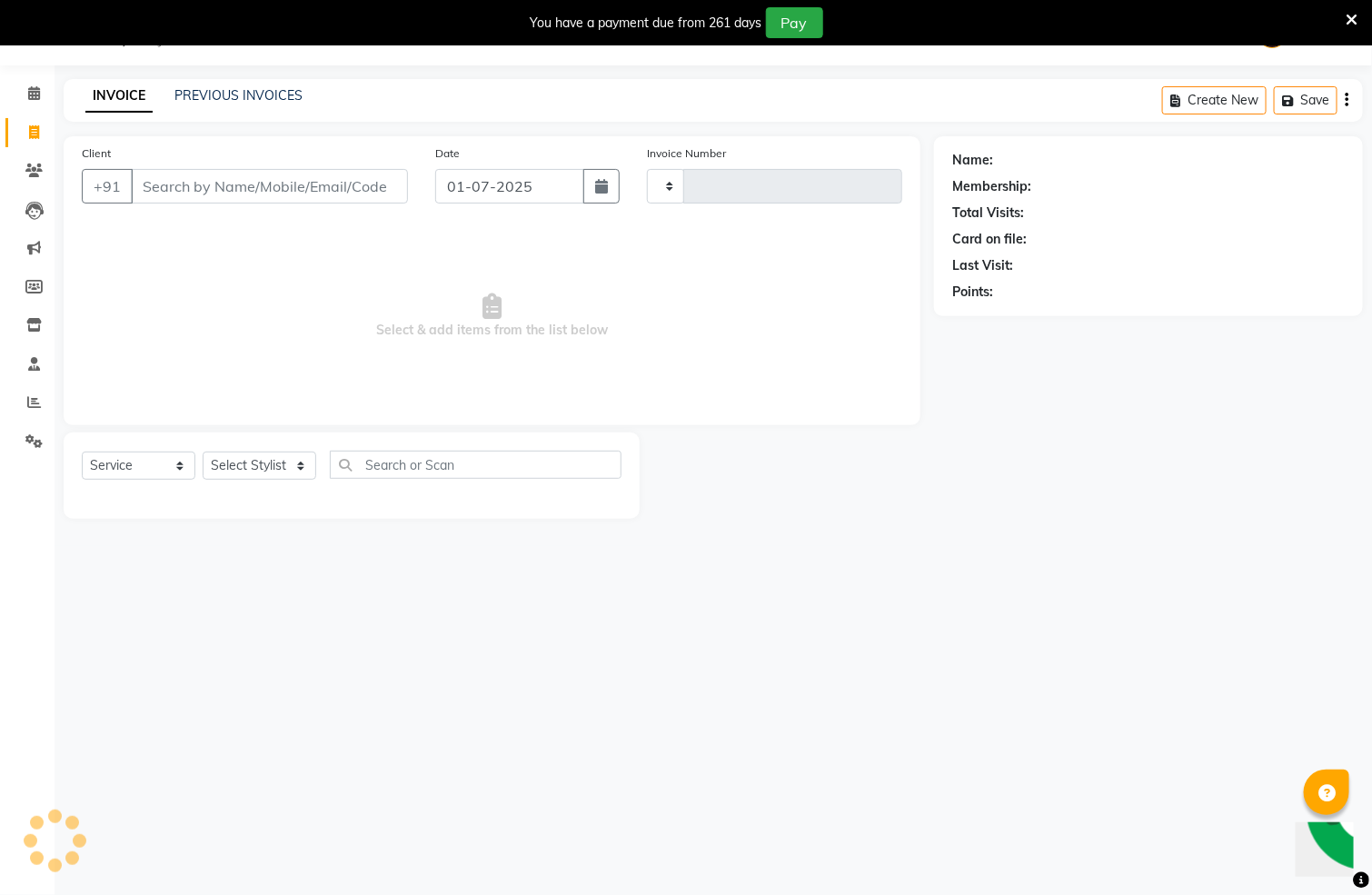type on "0072" 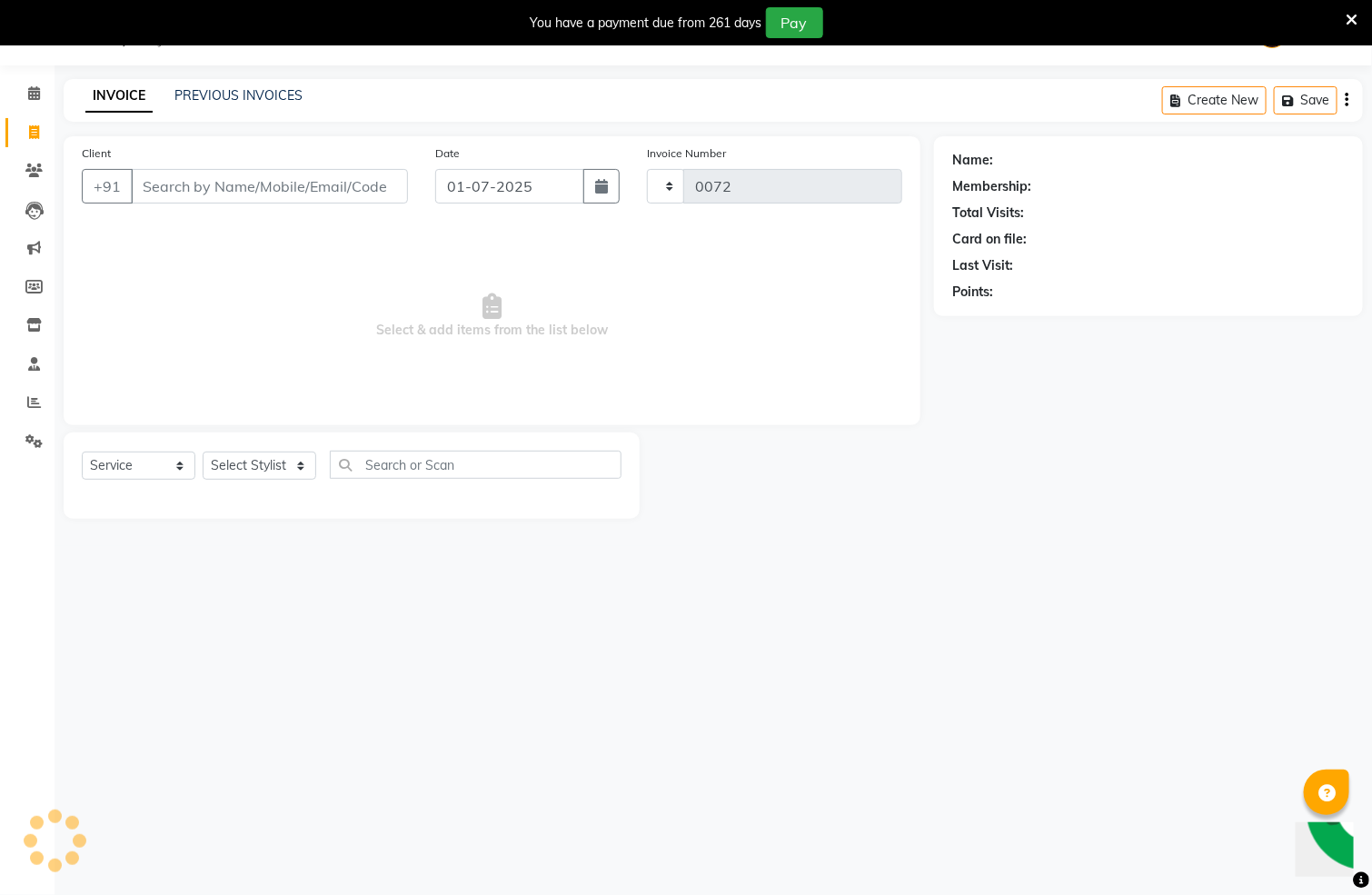 select on "111" 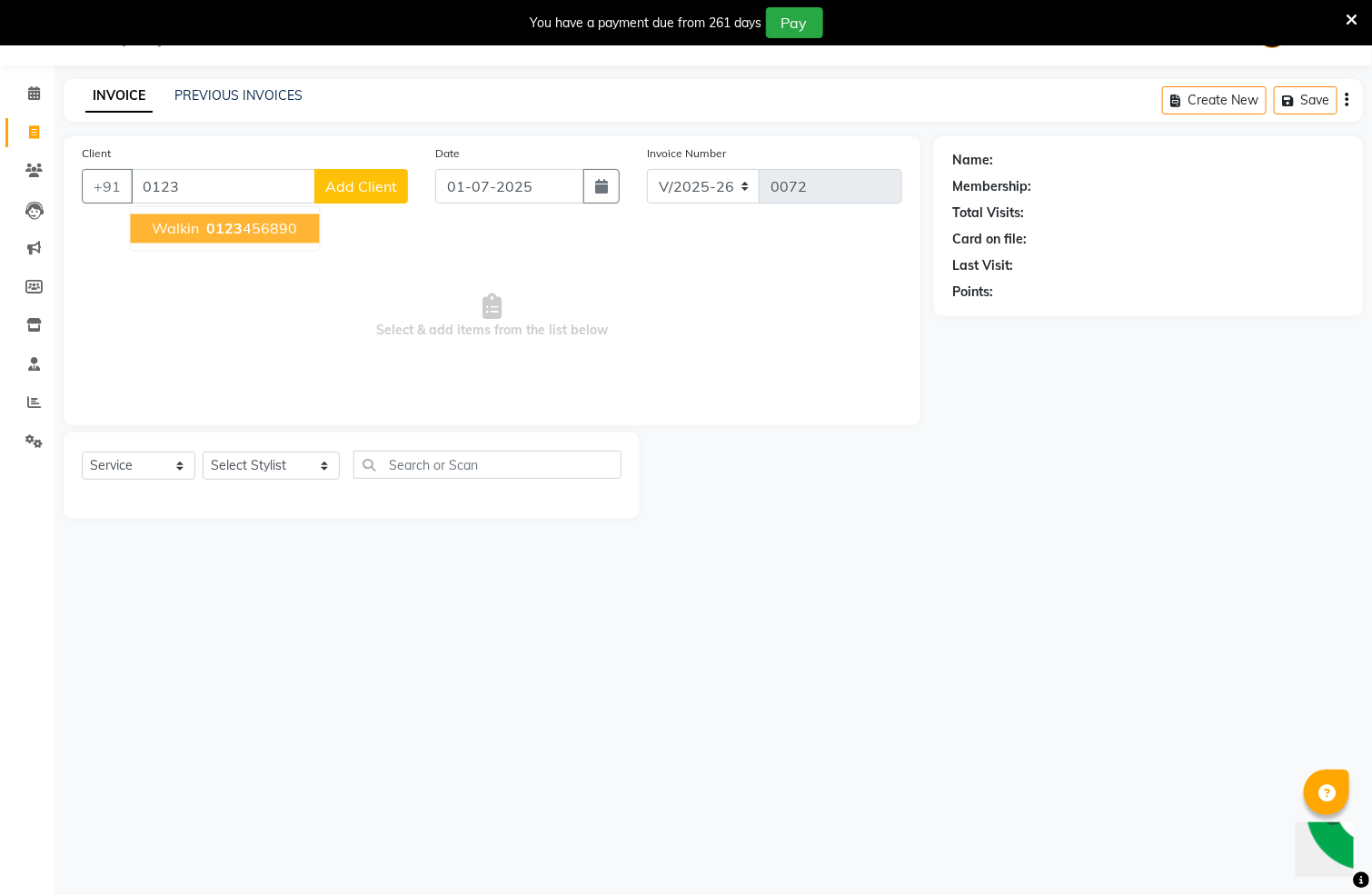 click on "0123 456890" at bounding box center [251, 229] 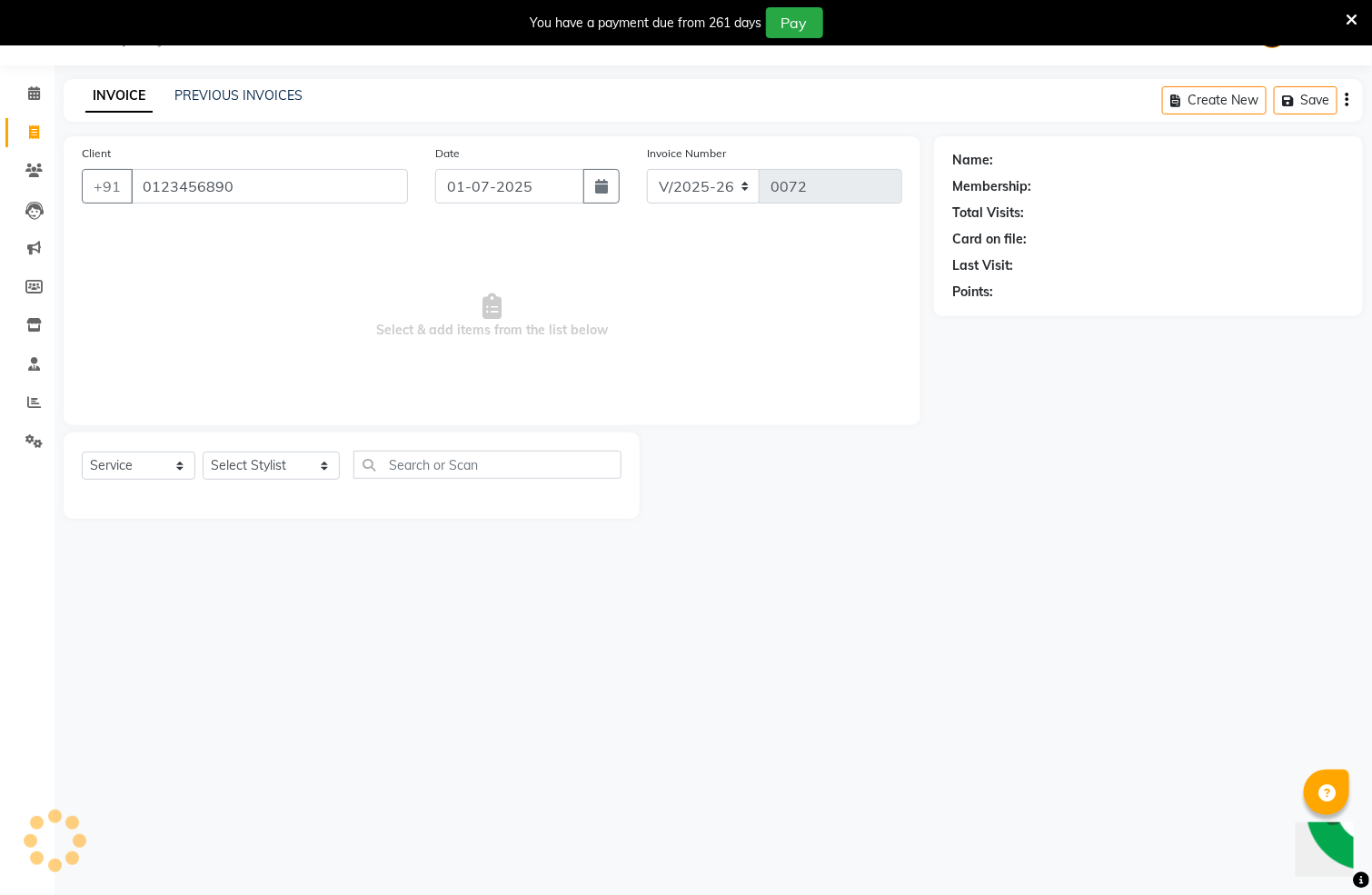 type on "0123456890" 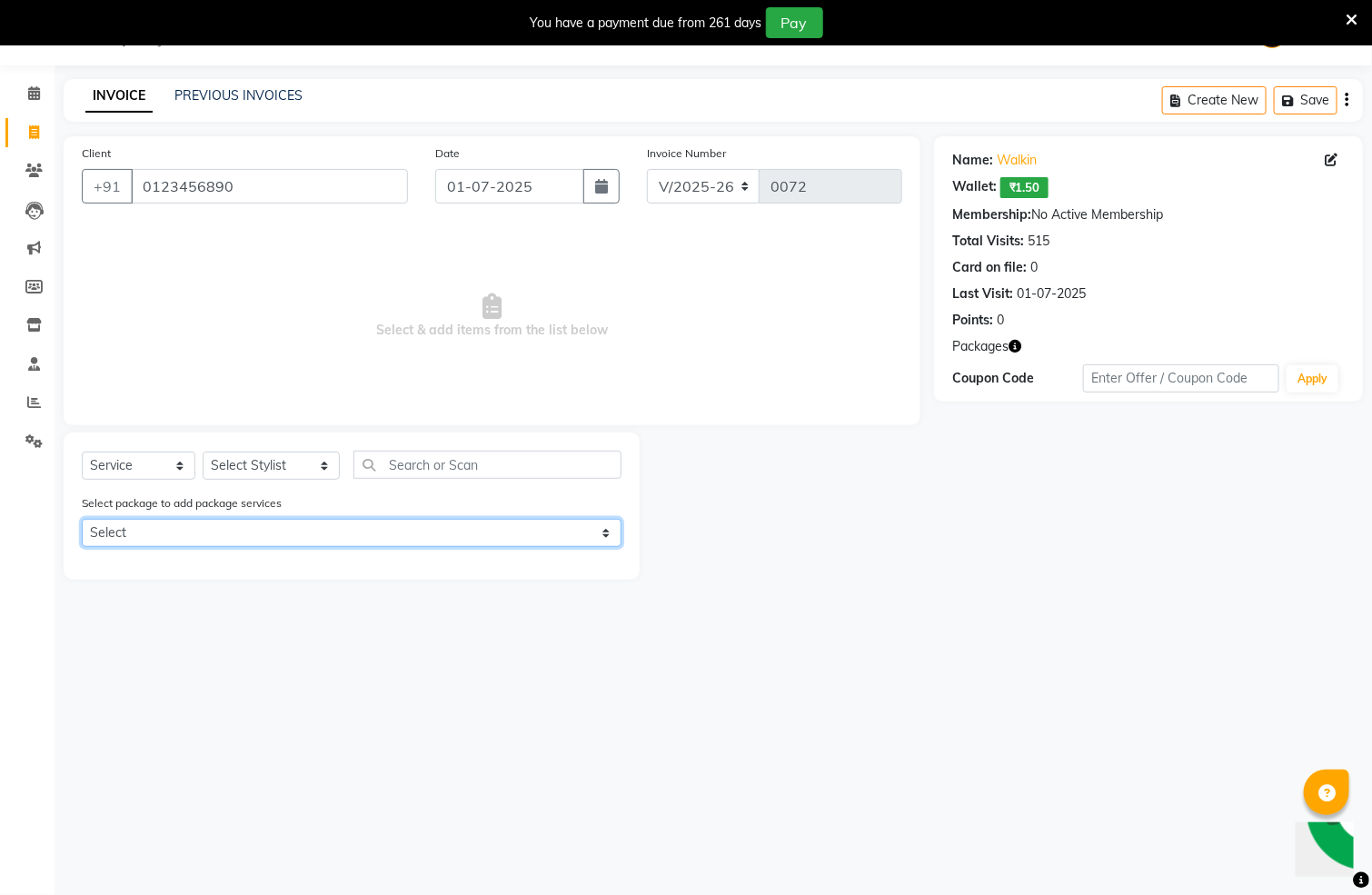 click on "Select WAX-1000 H/C+SPA-1000 H/C+SPA-1000 WAX-1000" 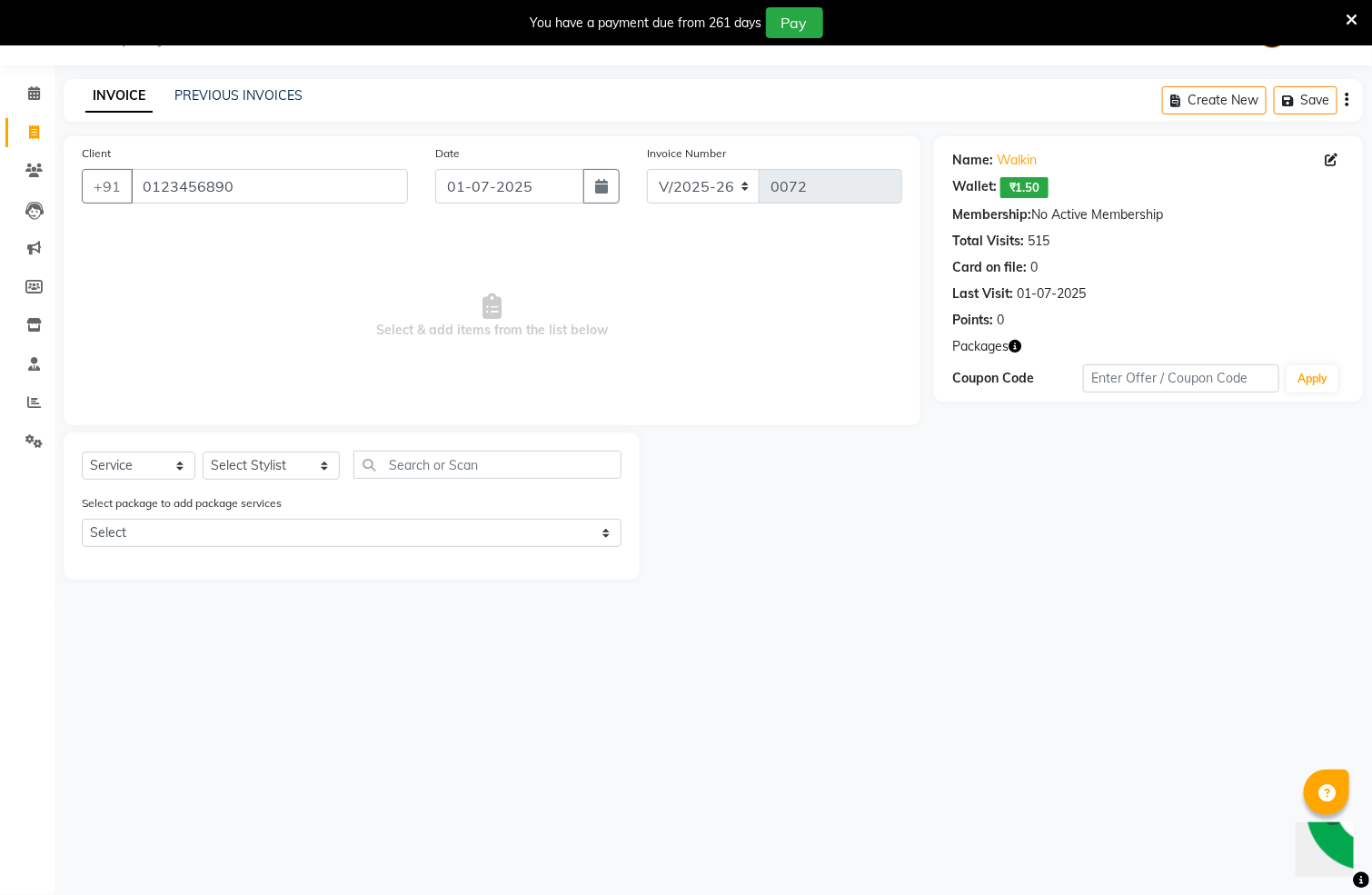 click on "Select & add items from the list below" at bounding box center [492, 316] 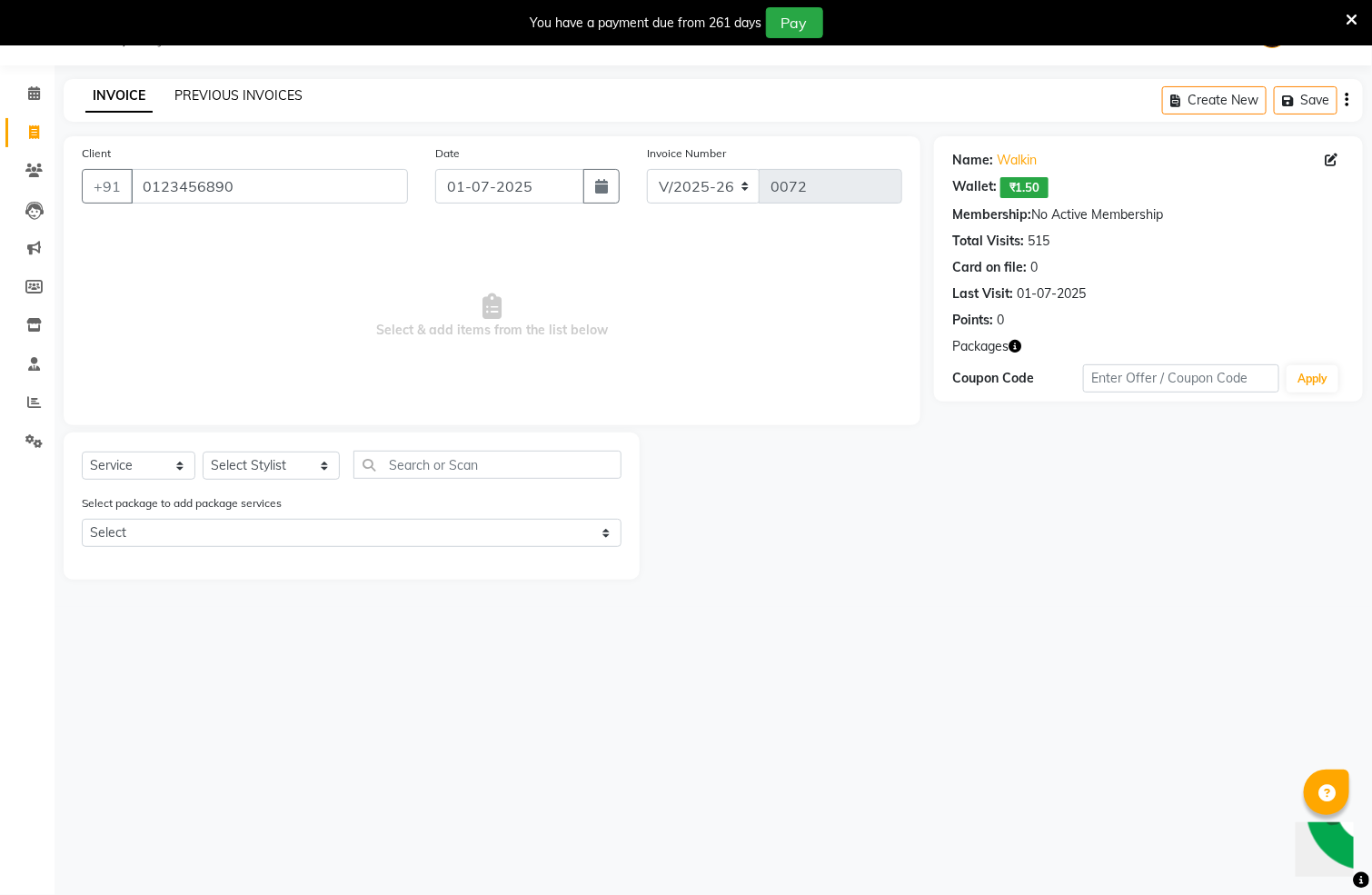 click on "PREVIOUS INVOICES" 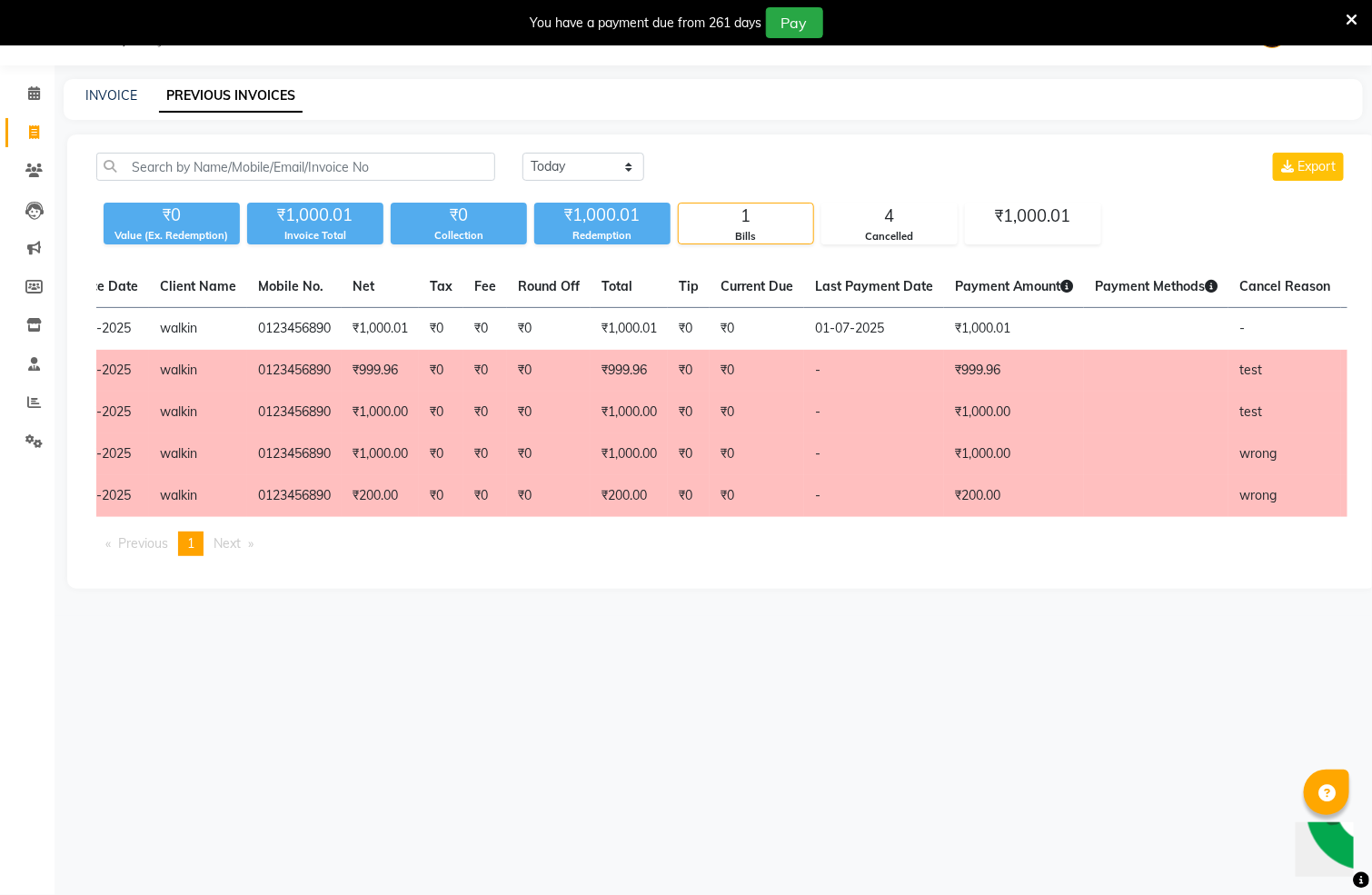 scroll, scrollTop: 0, scrollLeft: 0, axis: both 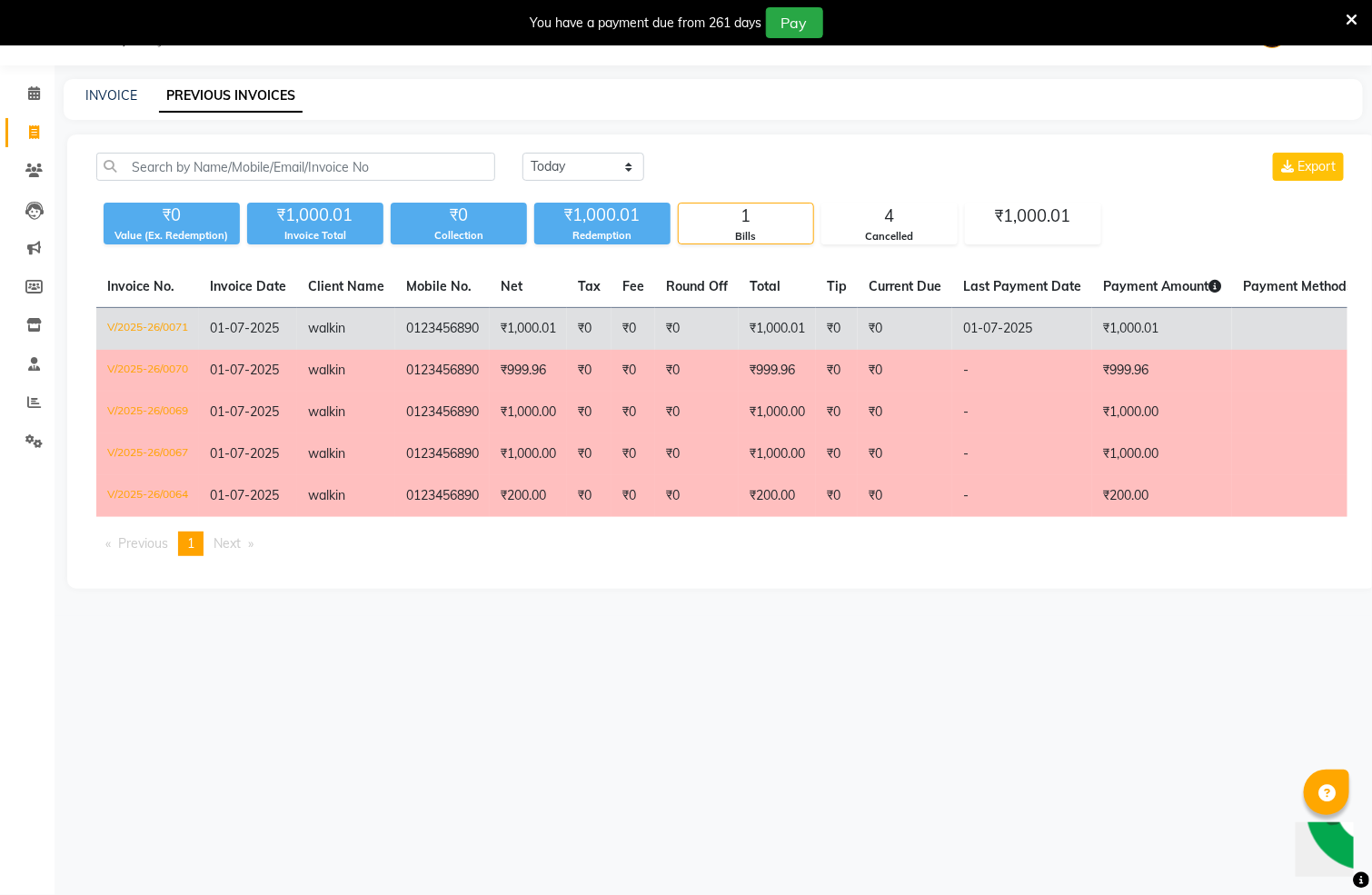 click on "₹1,000.01" 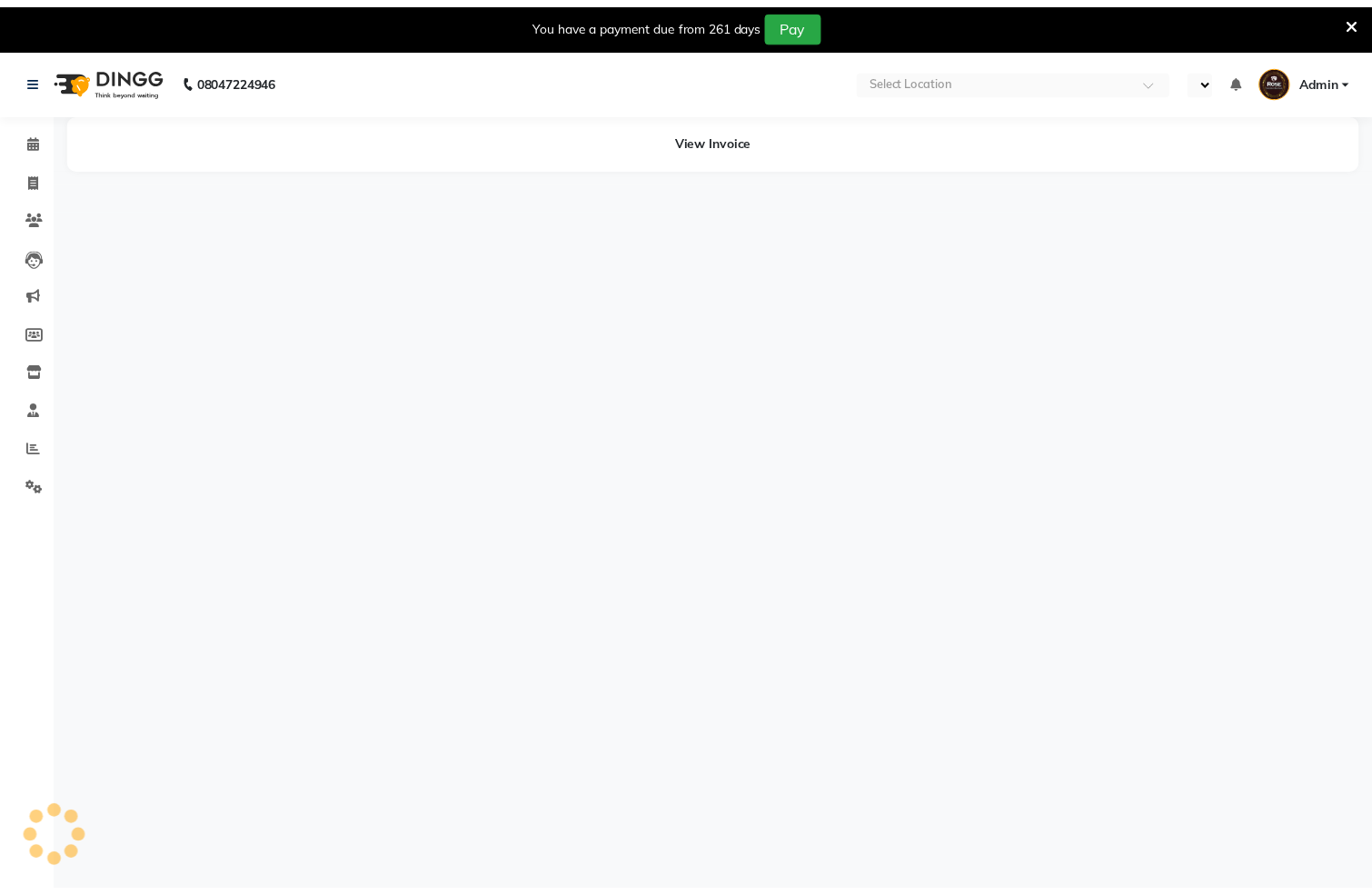 scroll, scrollTop: 0, scrollLeft: 0, axis: both 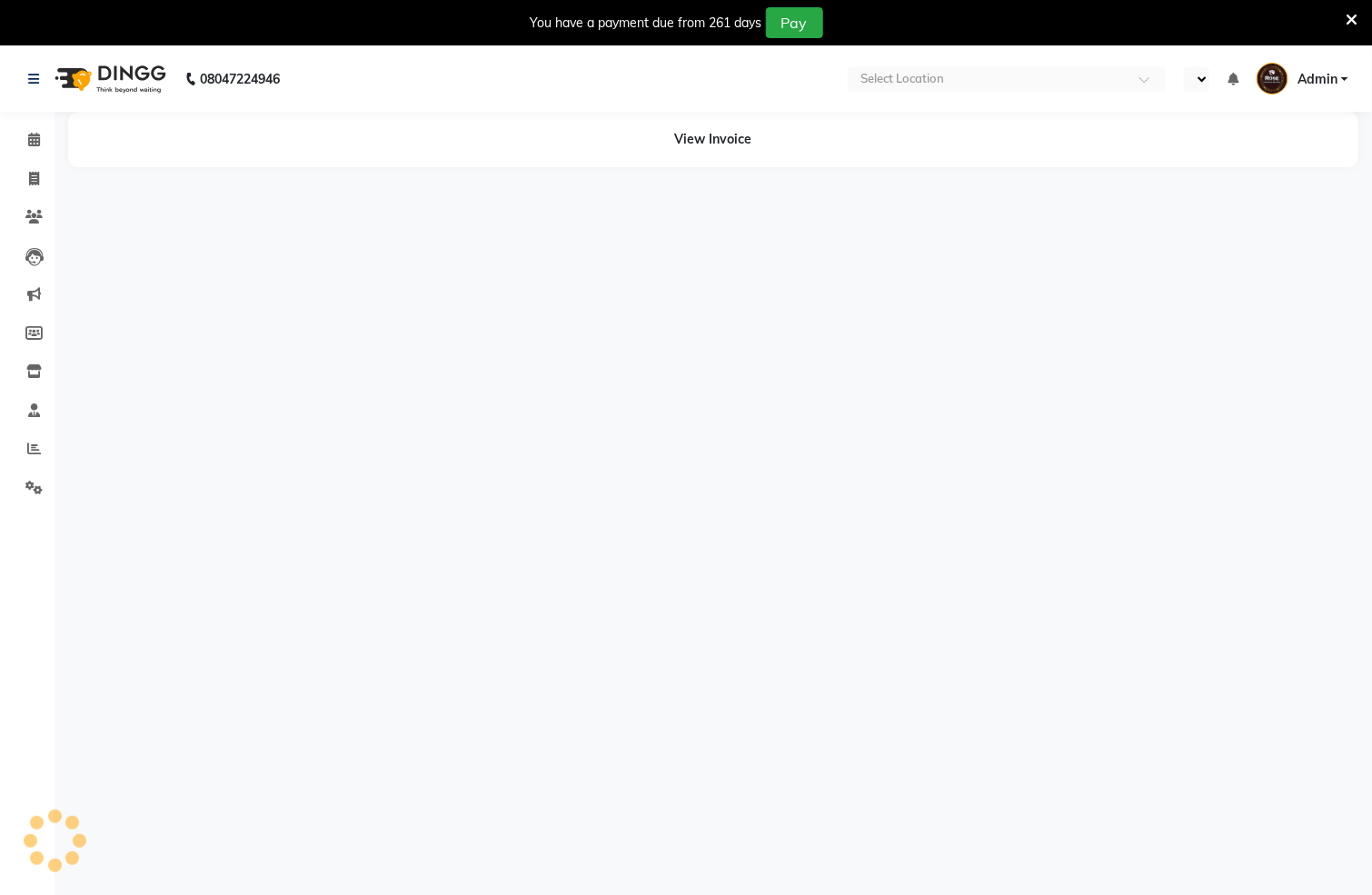 select on "en" 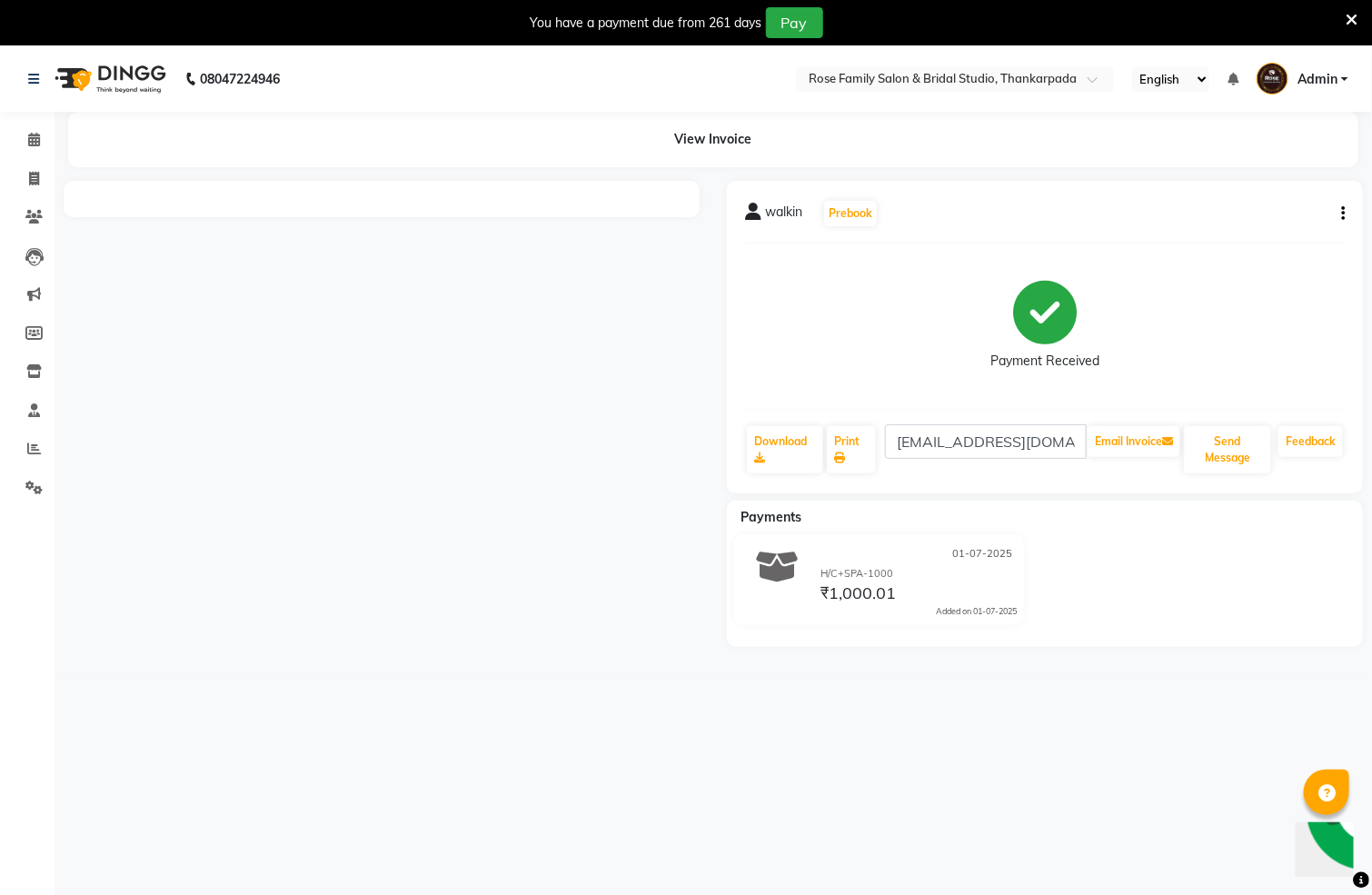 scroll, scrollTop: 0, scrollLeft: 0, axis: both 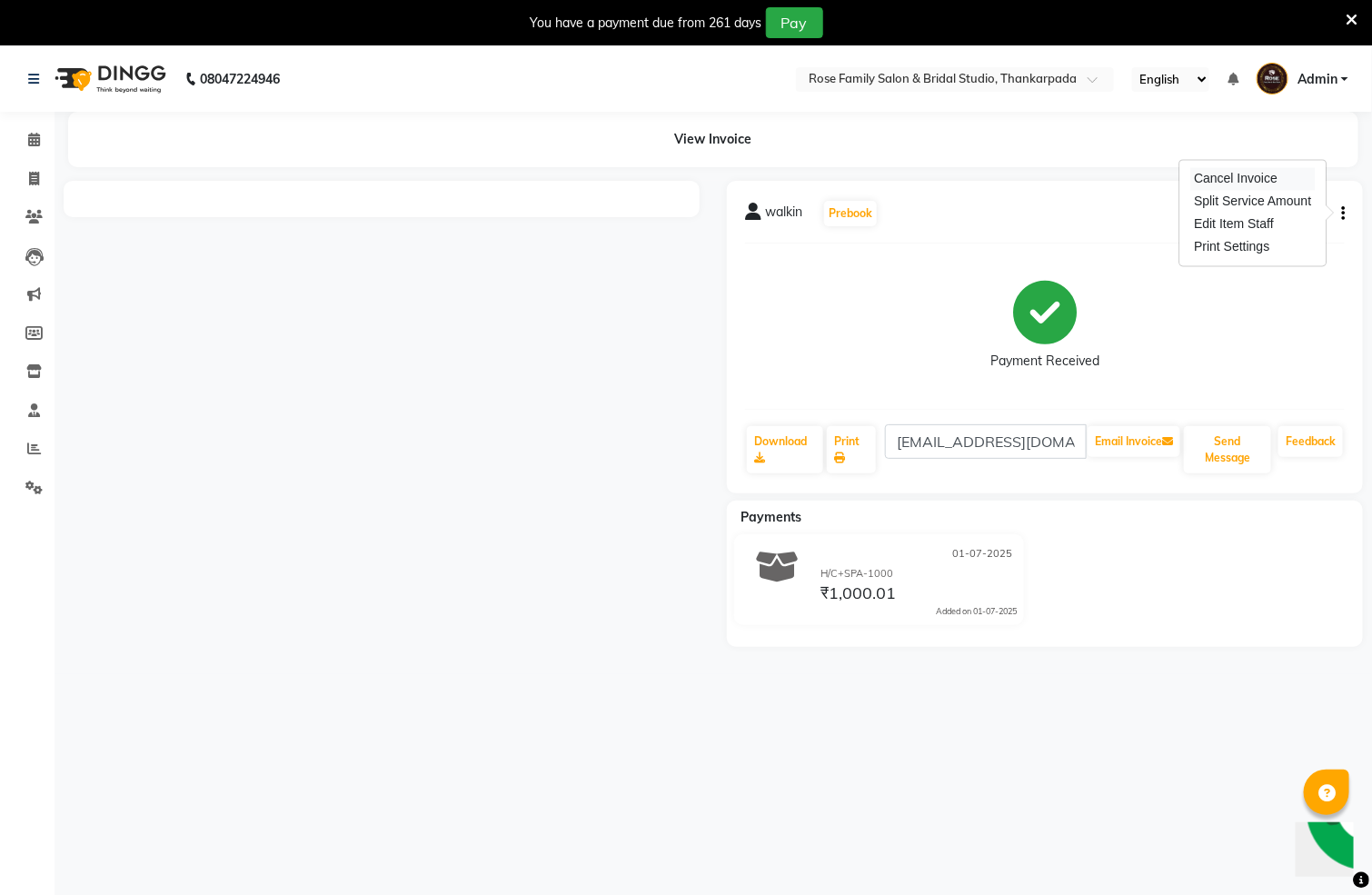 click on "Cancel Invoice" at bounding box center [1252, 179] 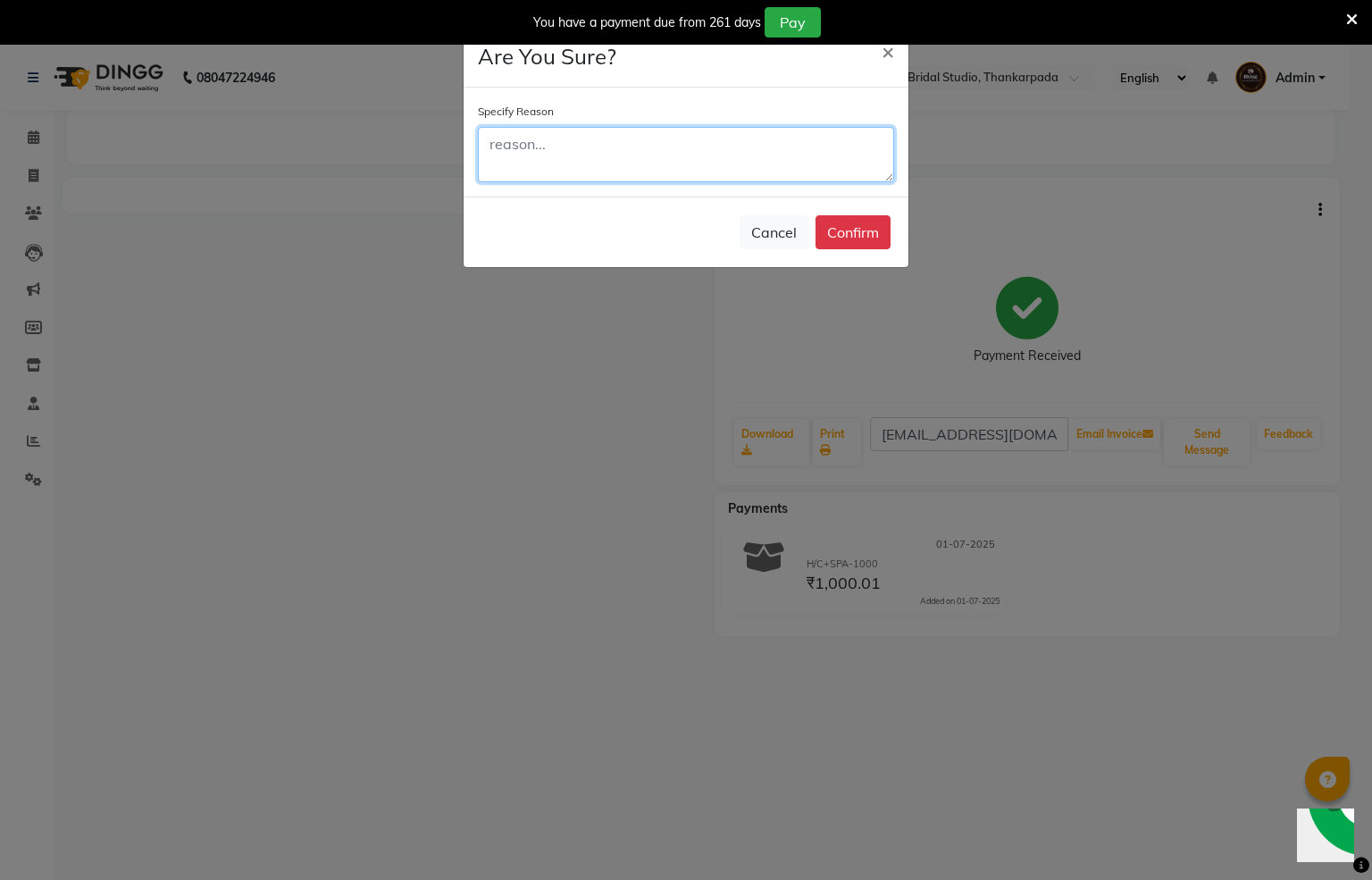 click 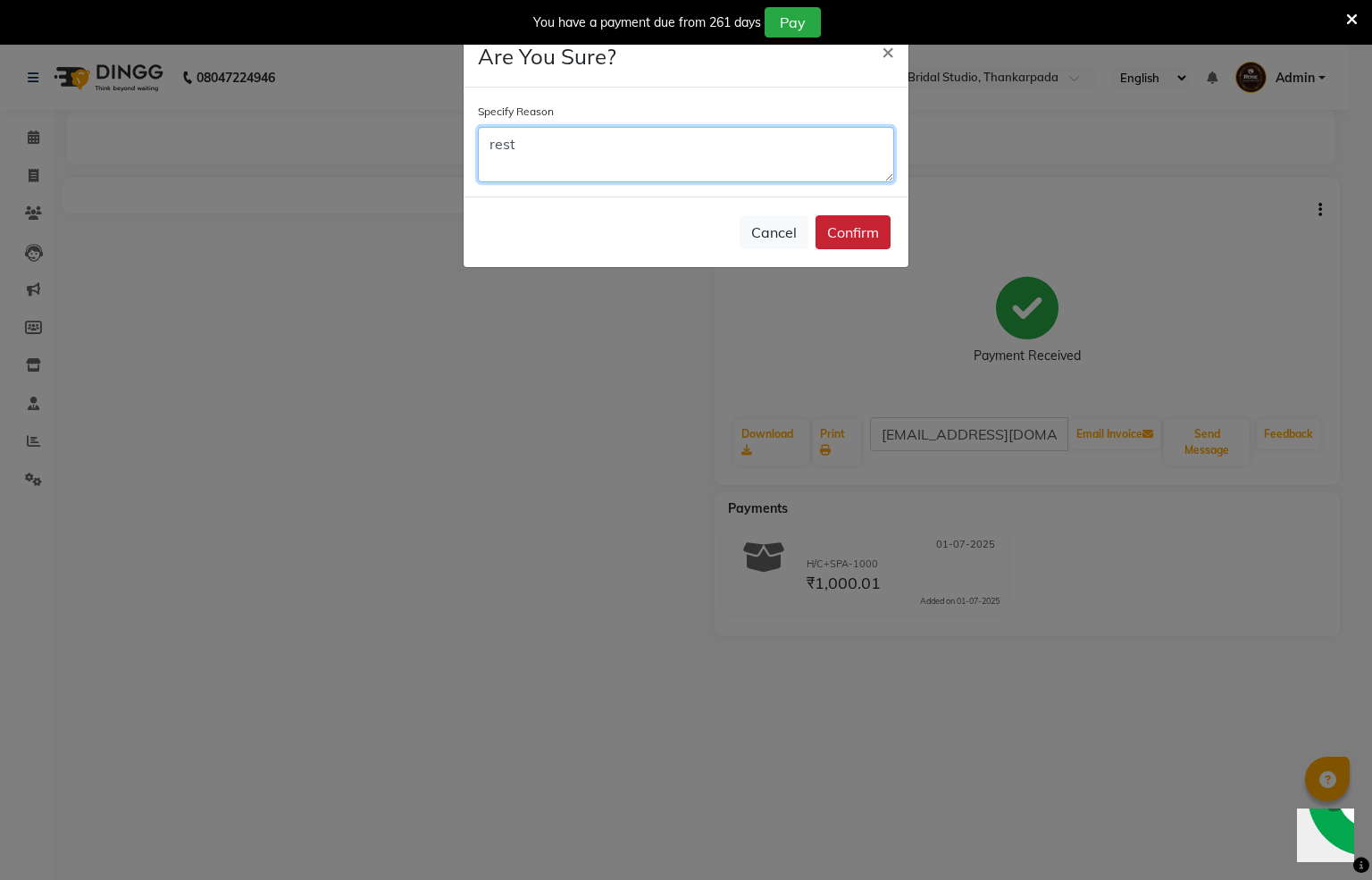 type on "rest" 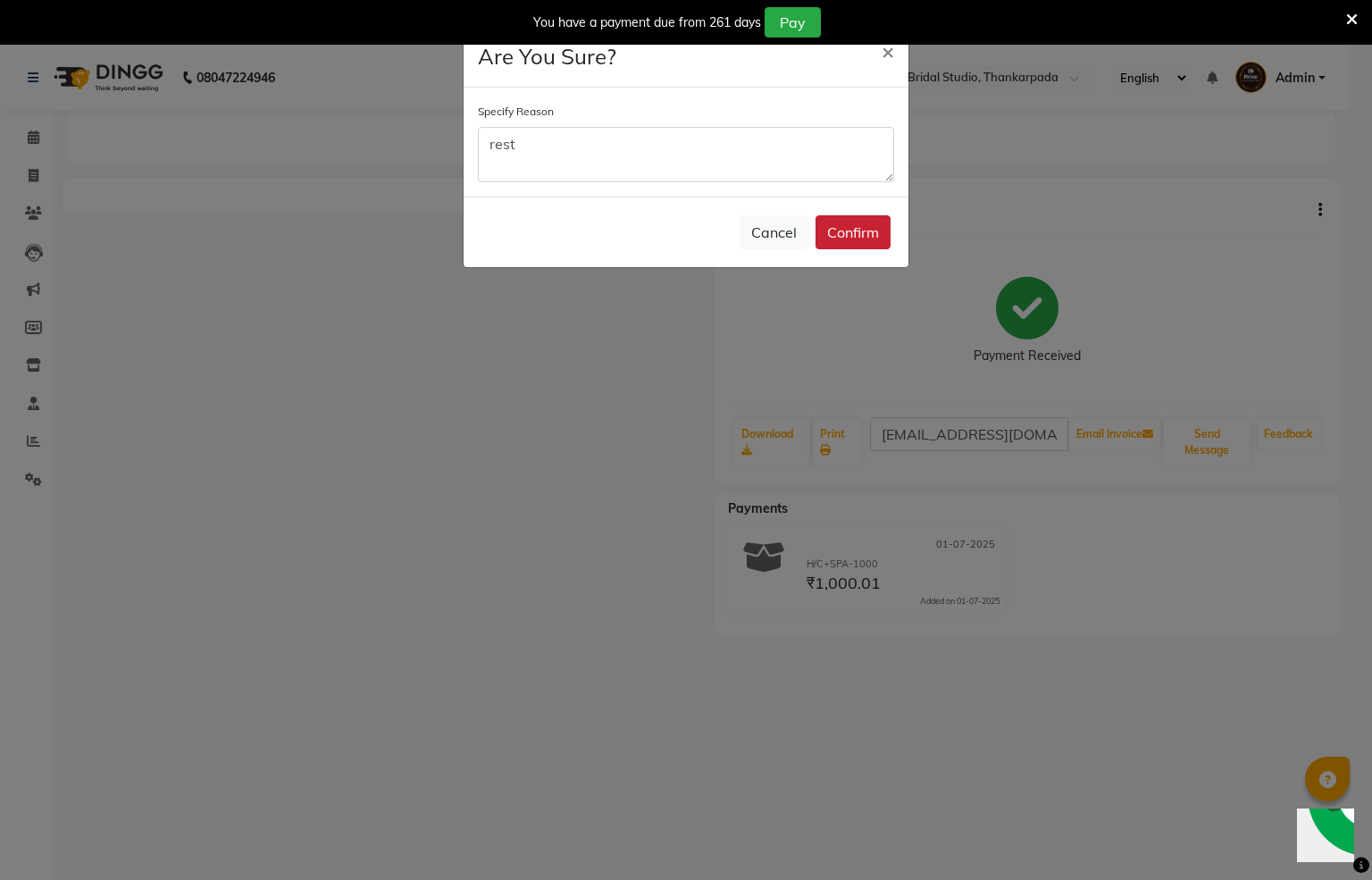 click on "Confirm" 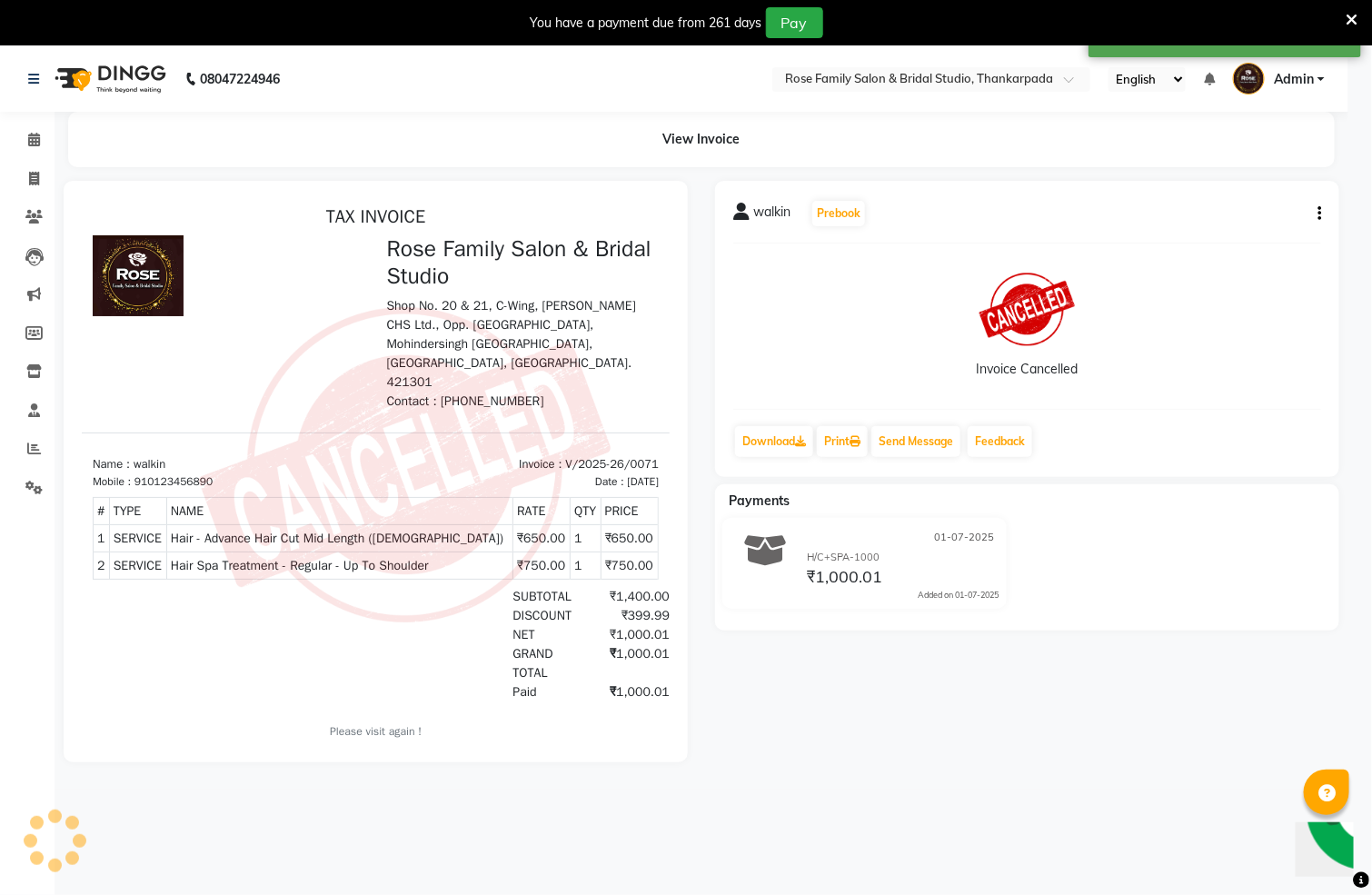 scroll, scrollTop: 0, scrollLeft: 0, axis: both 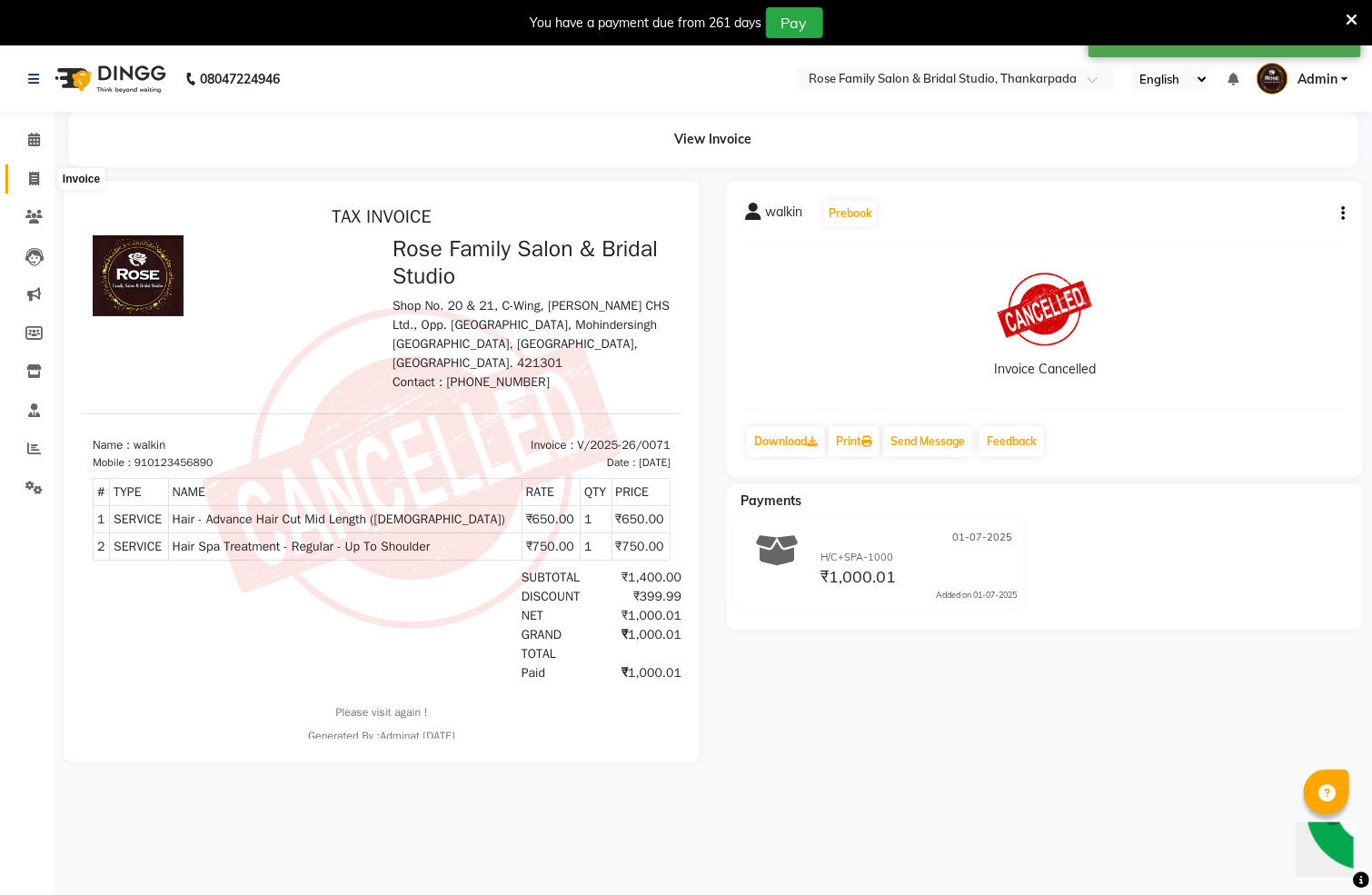 click 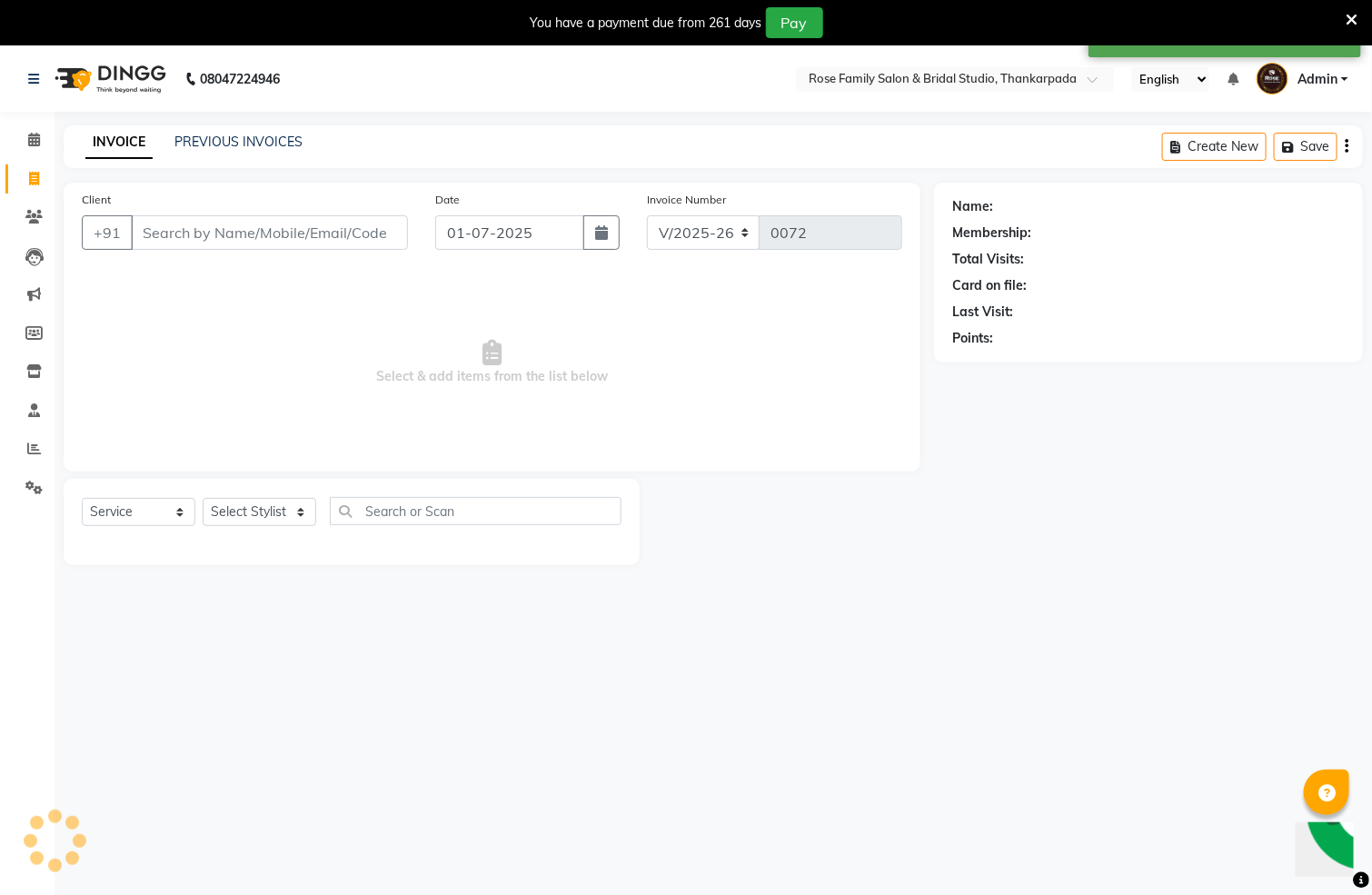 scroll, scrollTop: 46, scrollLeft: 0, axis: vertical 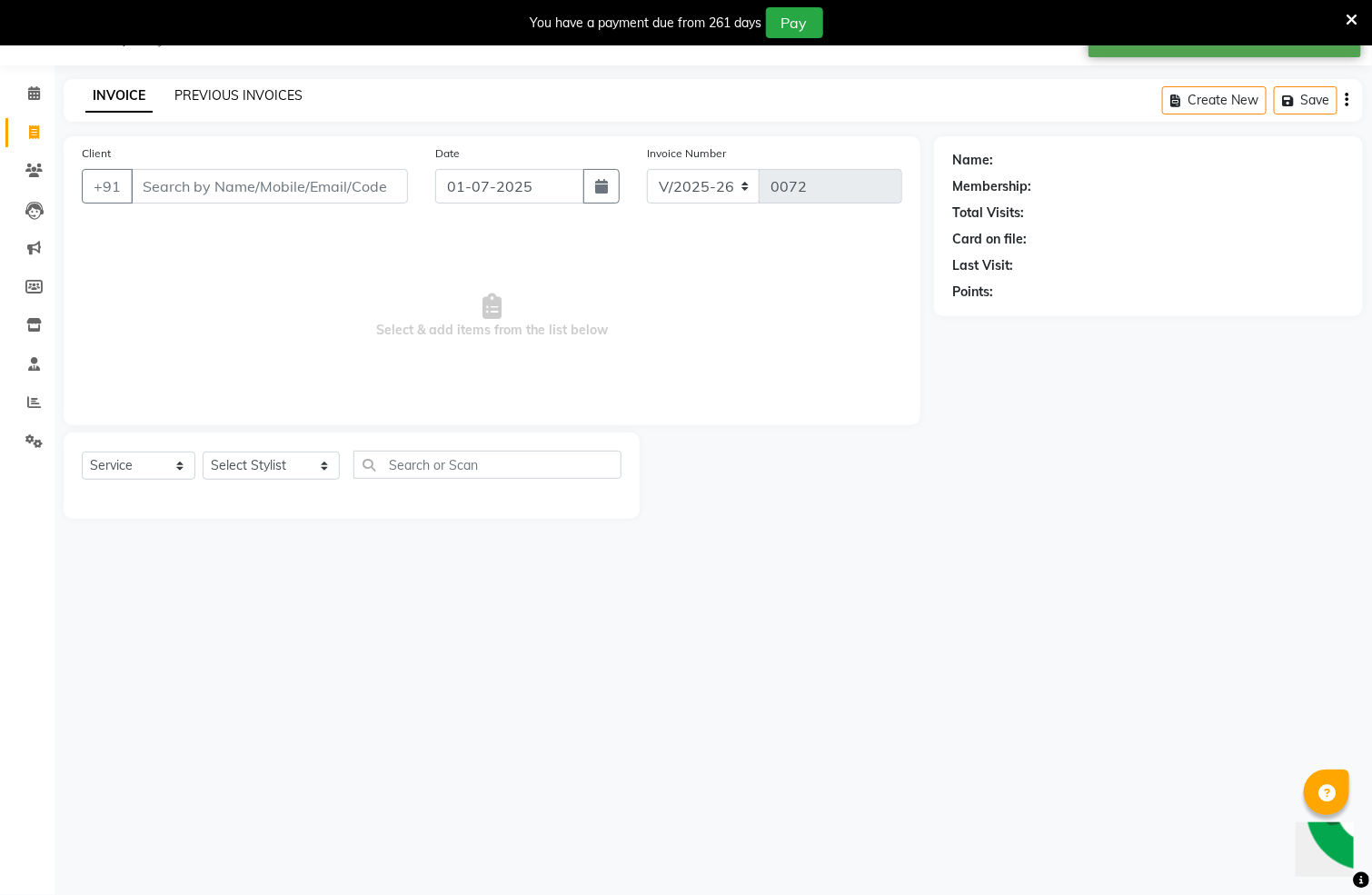 click on "PREVIOUS INVOICES" 